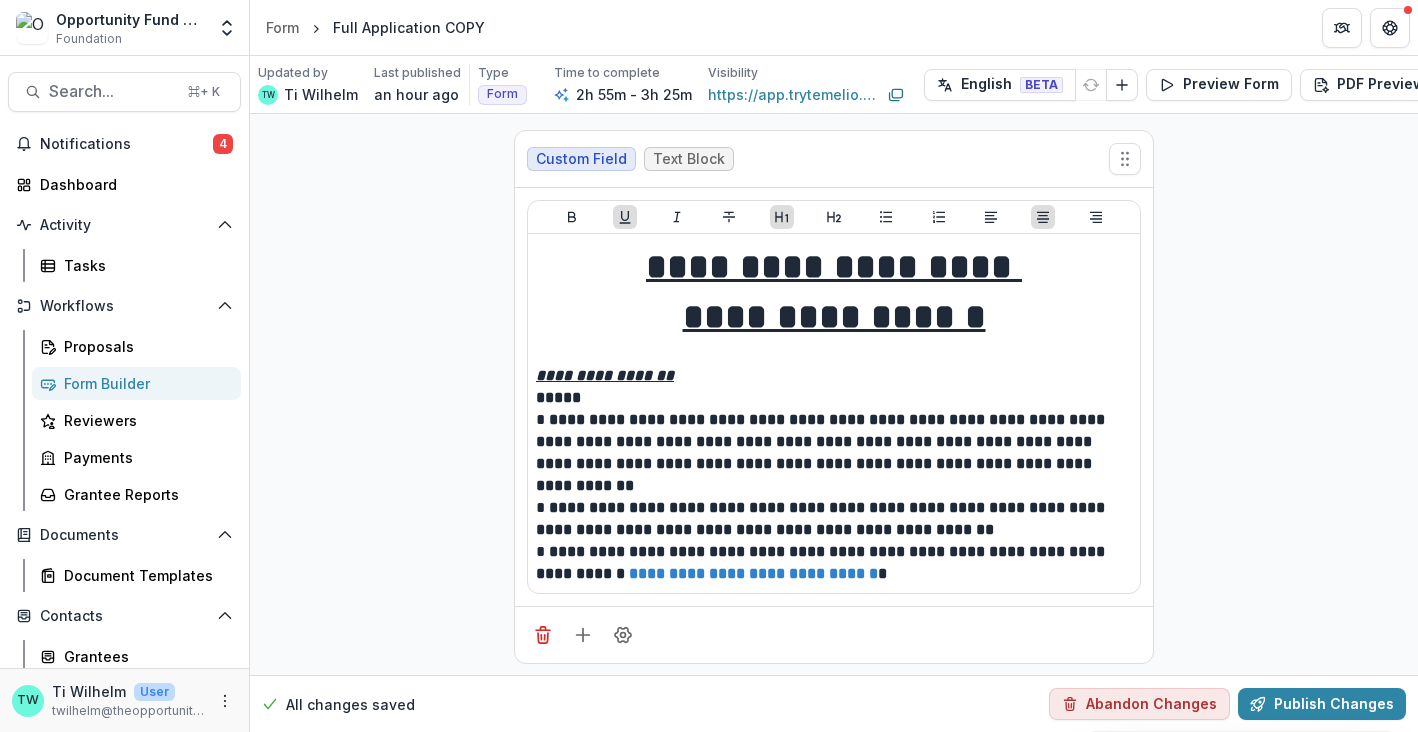 scroll, scrollTop: 0, scrollLeft: 0, axis: both 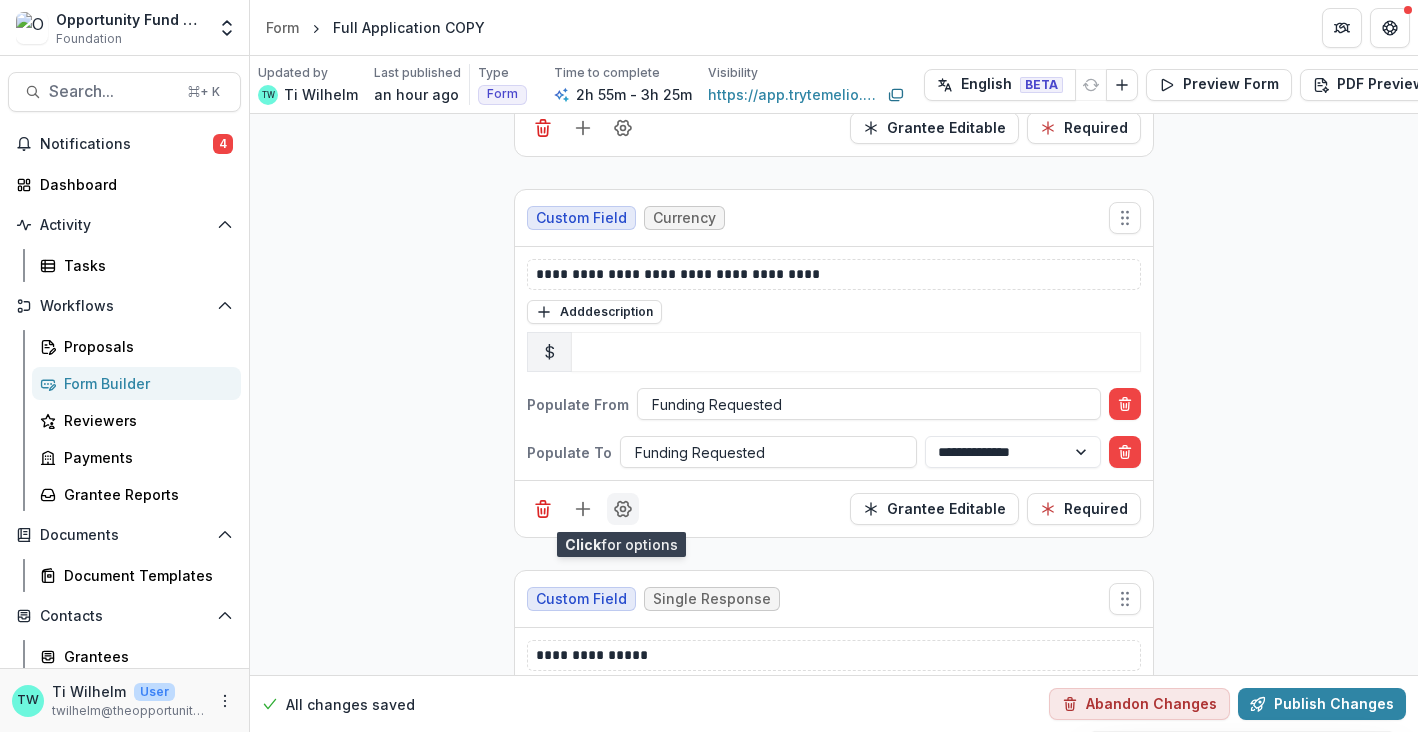 click 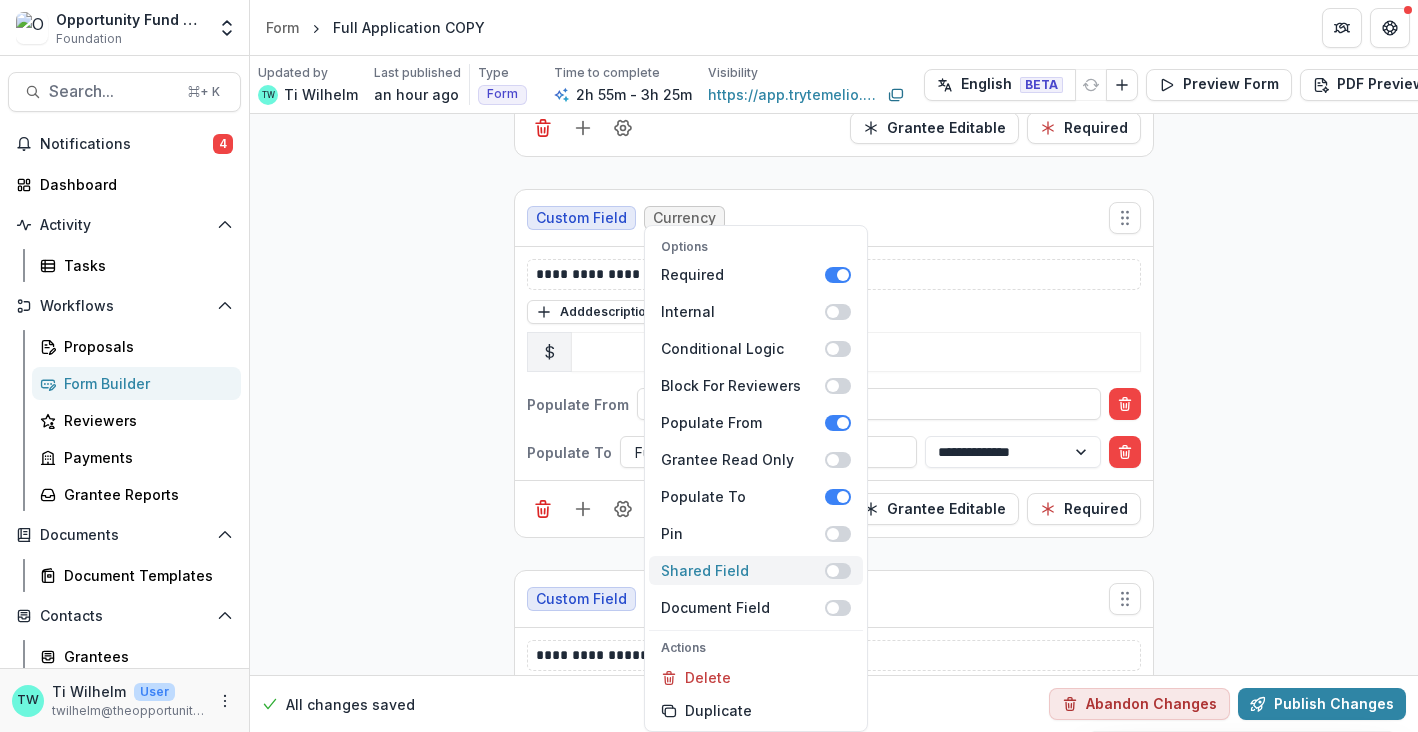 click at bounding box center (838, 571) 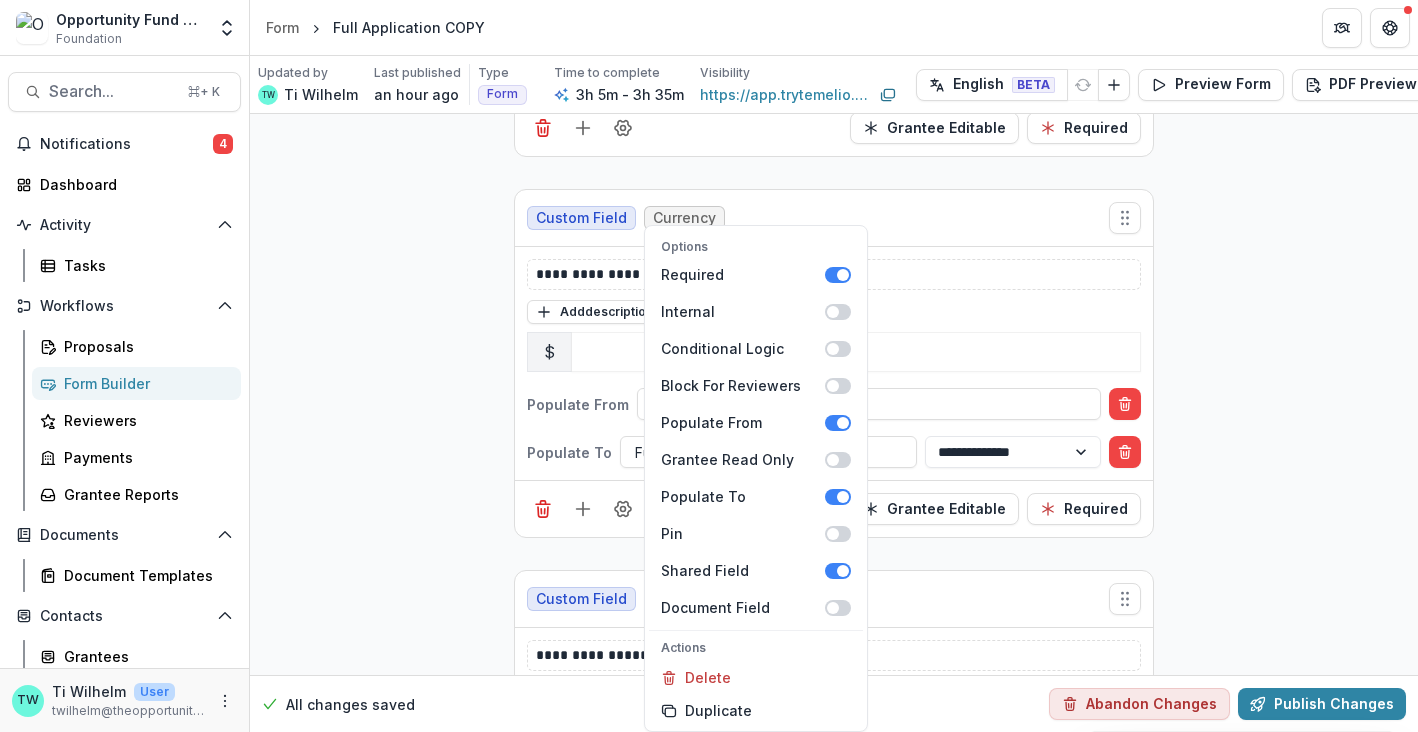 click on "**********" at bounding box center (834, 21538) 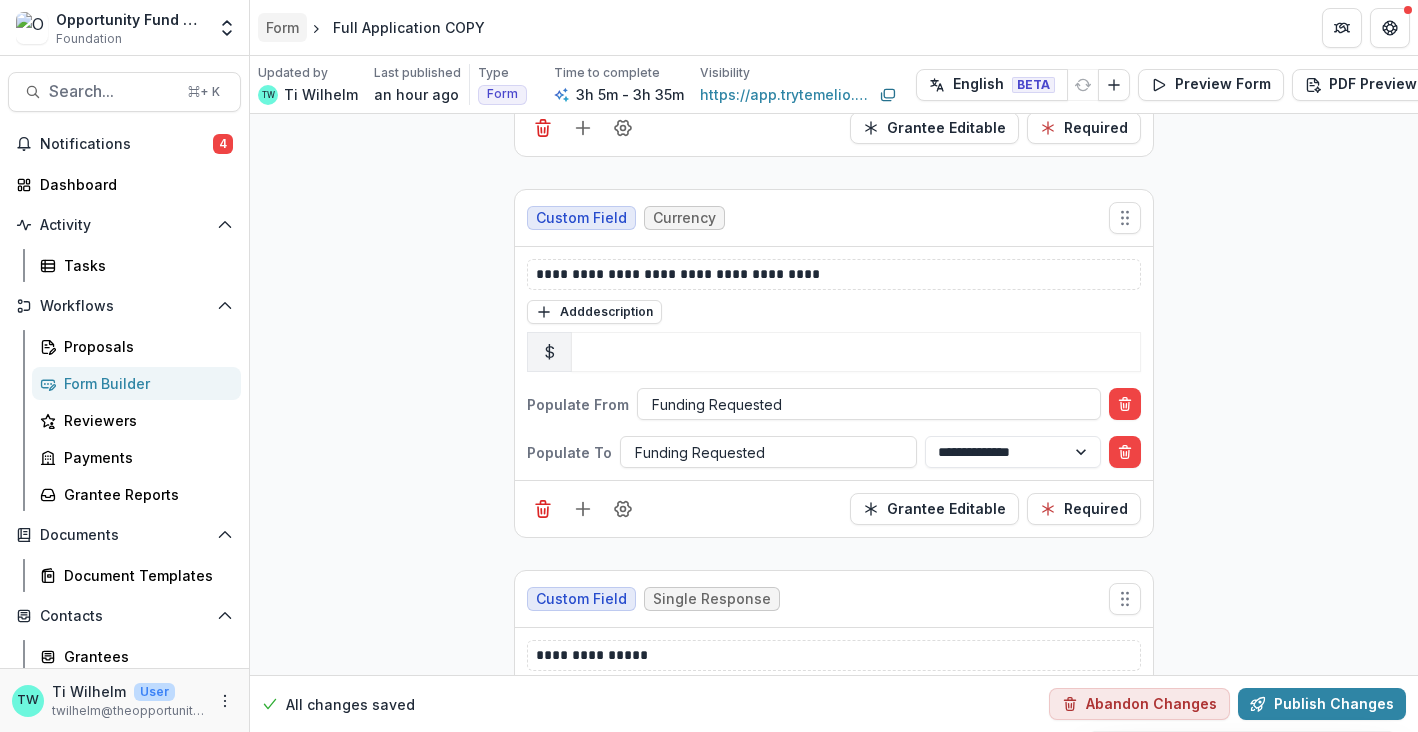 click on "Form" at bounding box center [282, 27] 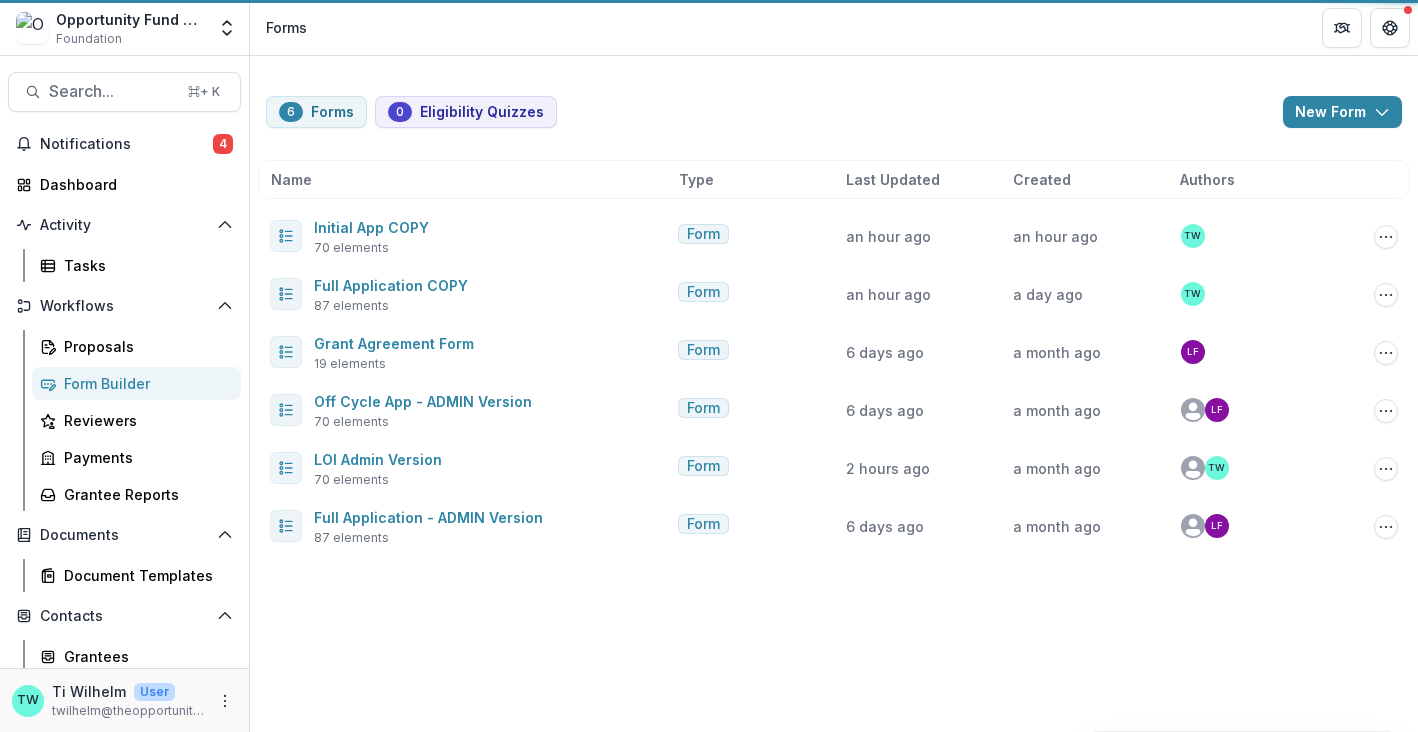 scroll, scrollTop: 0, scrollLeft: 0, axis: both 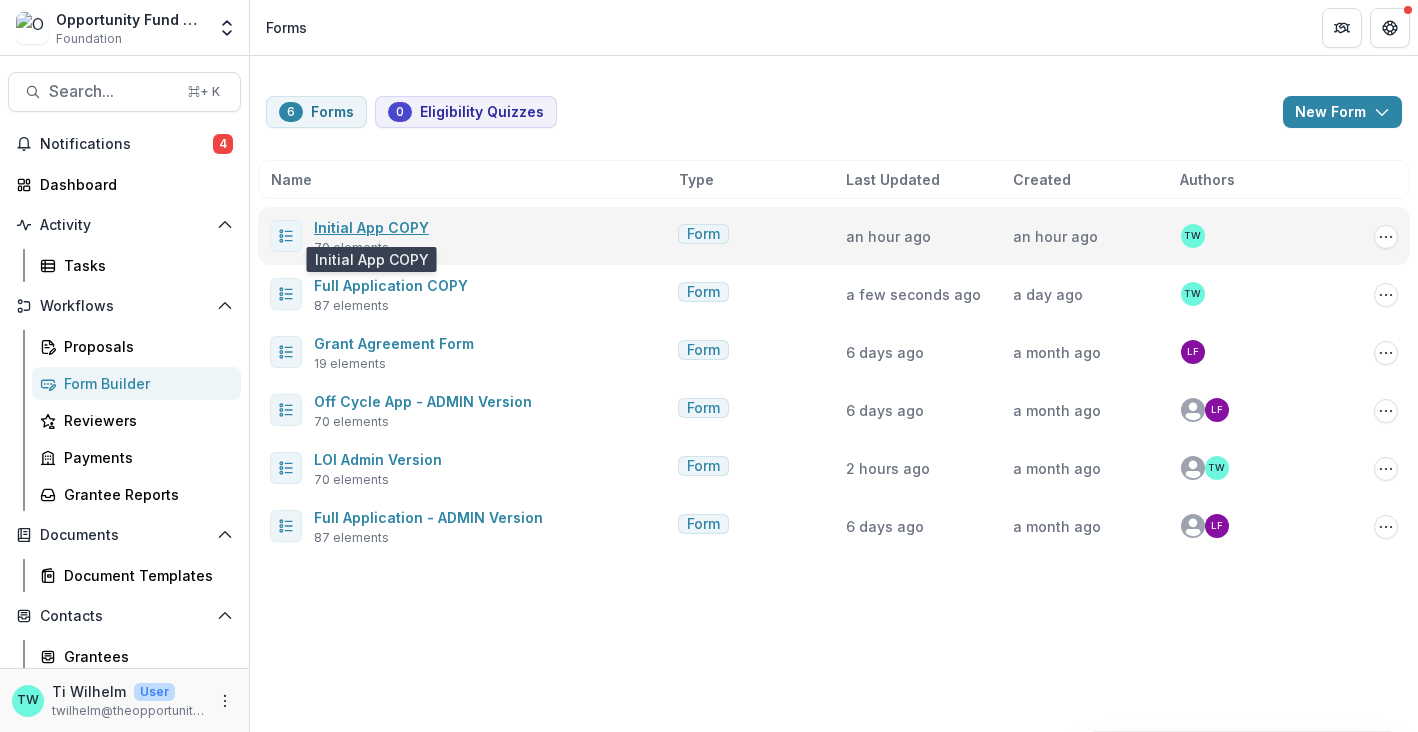click on "Initial App COPY" at bounding box center (371, 227) 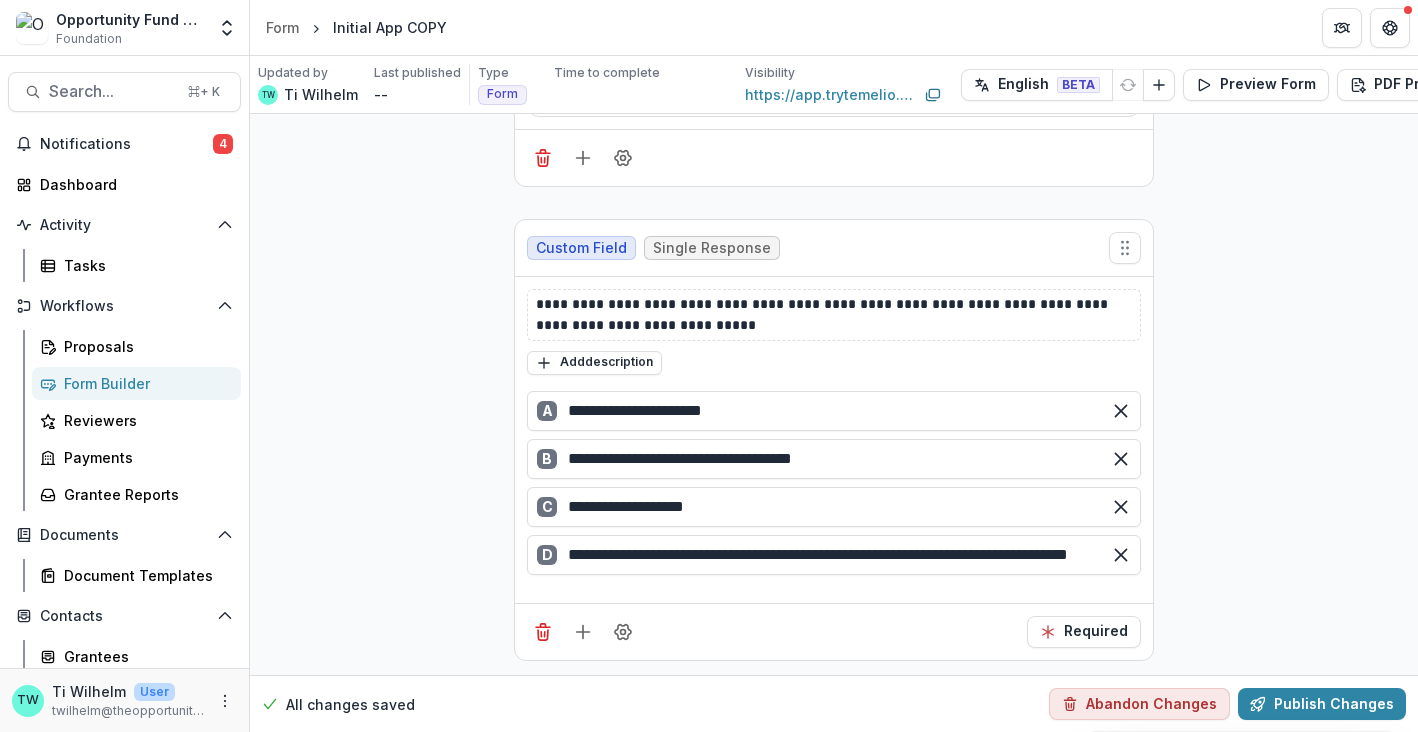 scroll, scrollTop: 433, scrollLeft: 0, axis: vertical 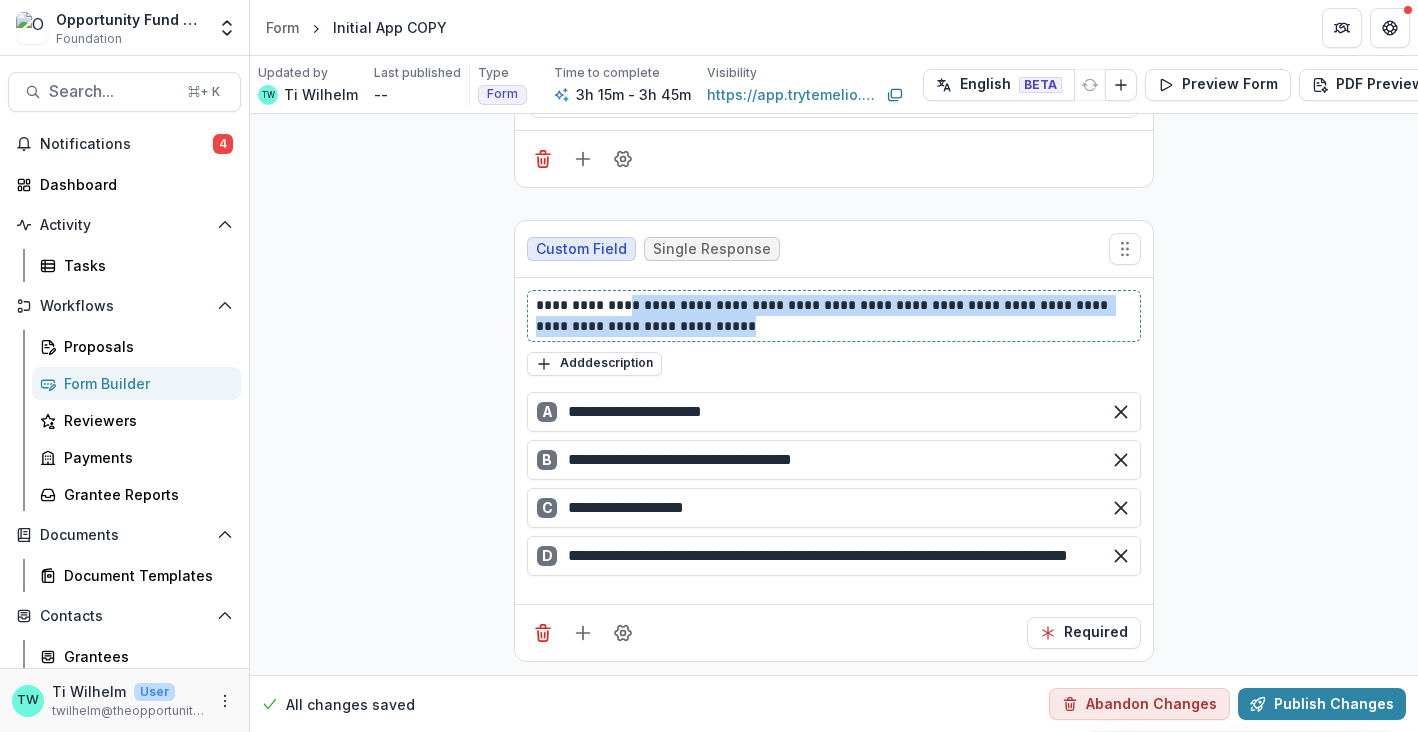 drag, startPoint x: 692, startPoint y: 325, endPoint x: 600, endPoint y: 308, distance: 93.55747 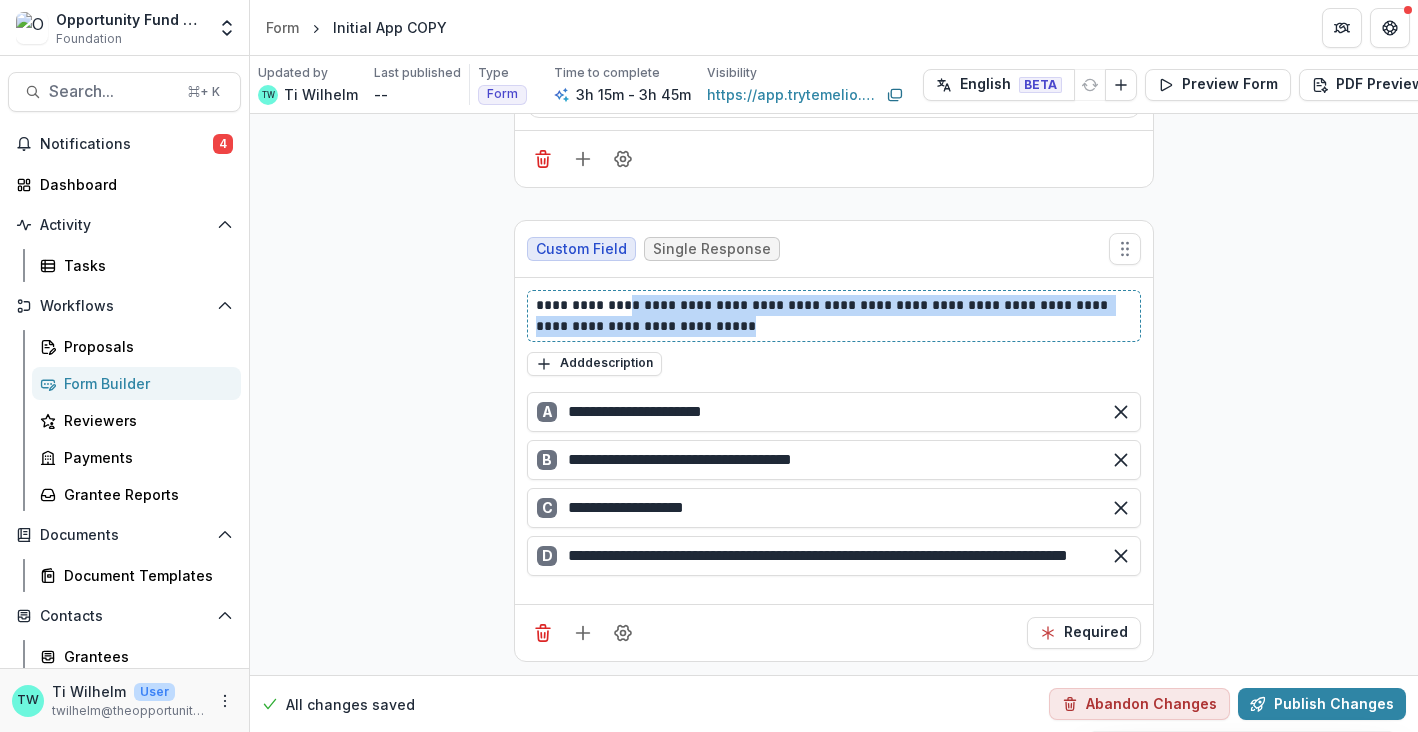 click on "**********" at bounding box center [834, 316] 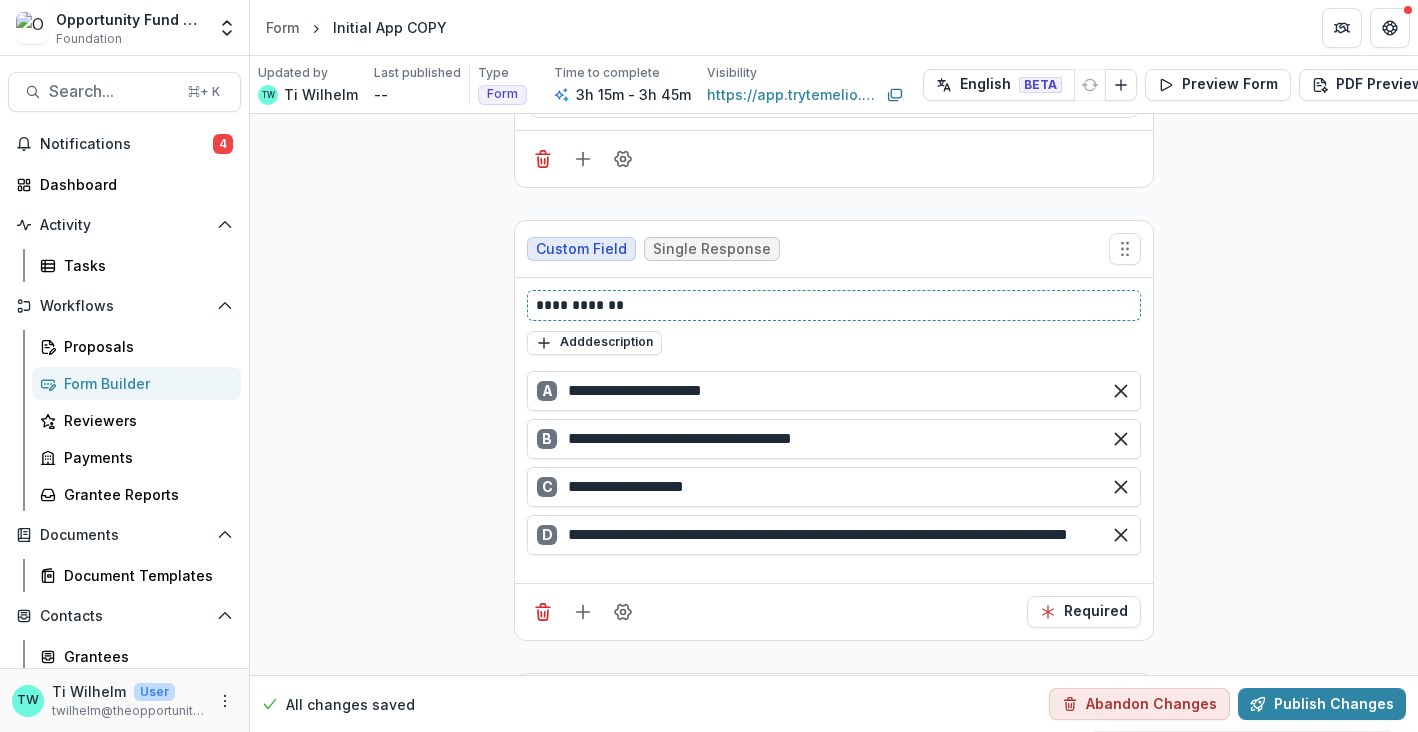 type 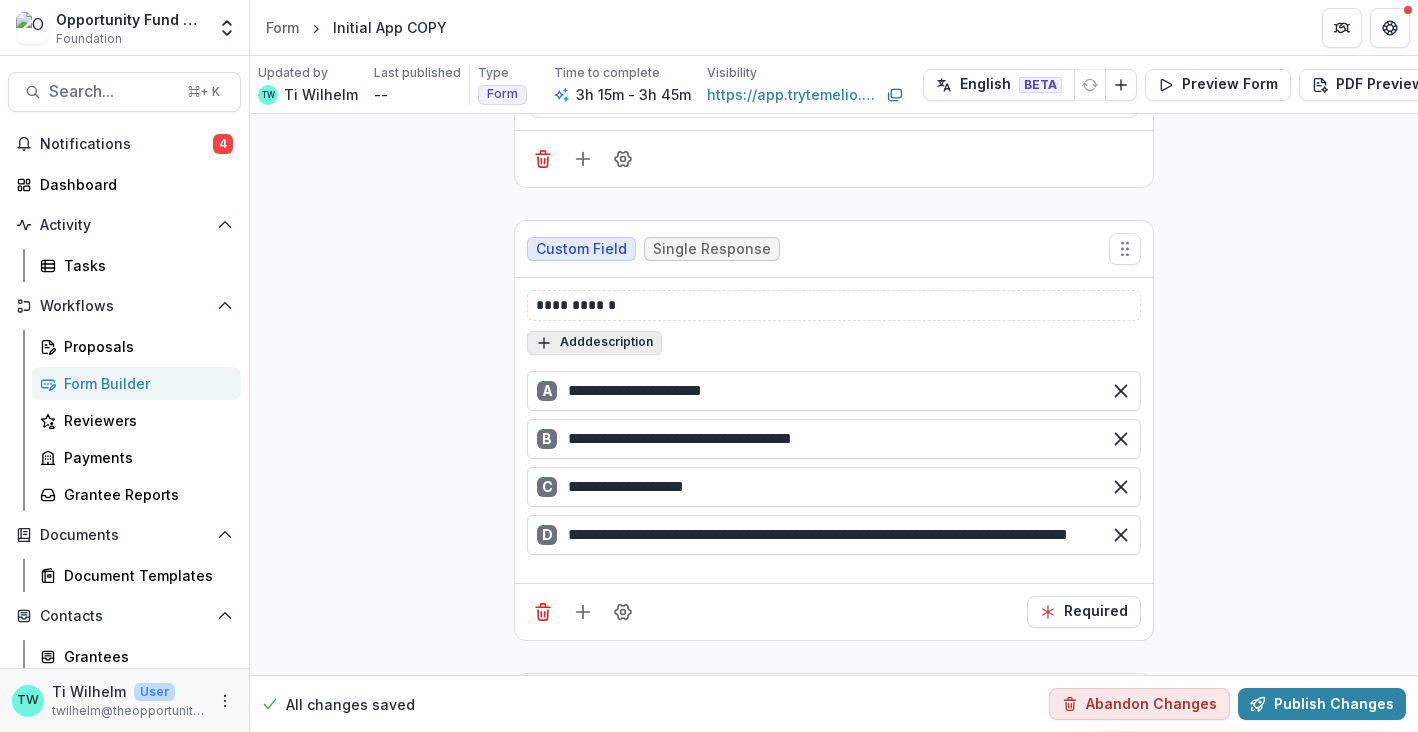 click on "Add  description" at bounding box center [594, 343] 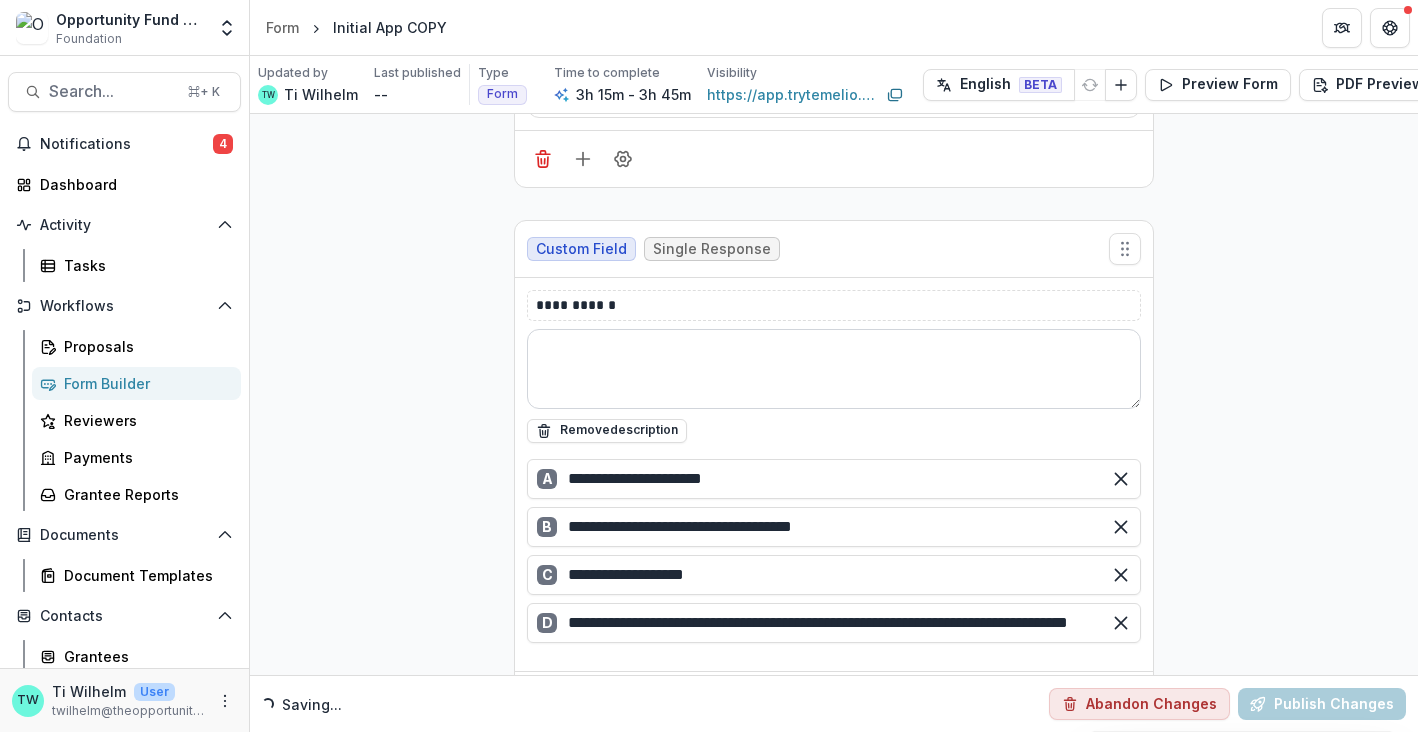 click at bounding box center [834, 369] 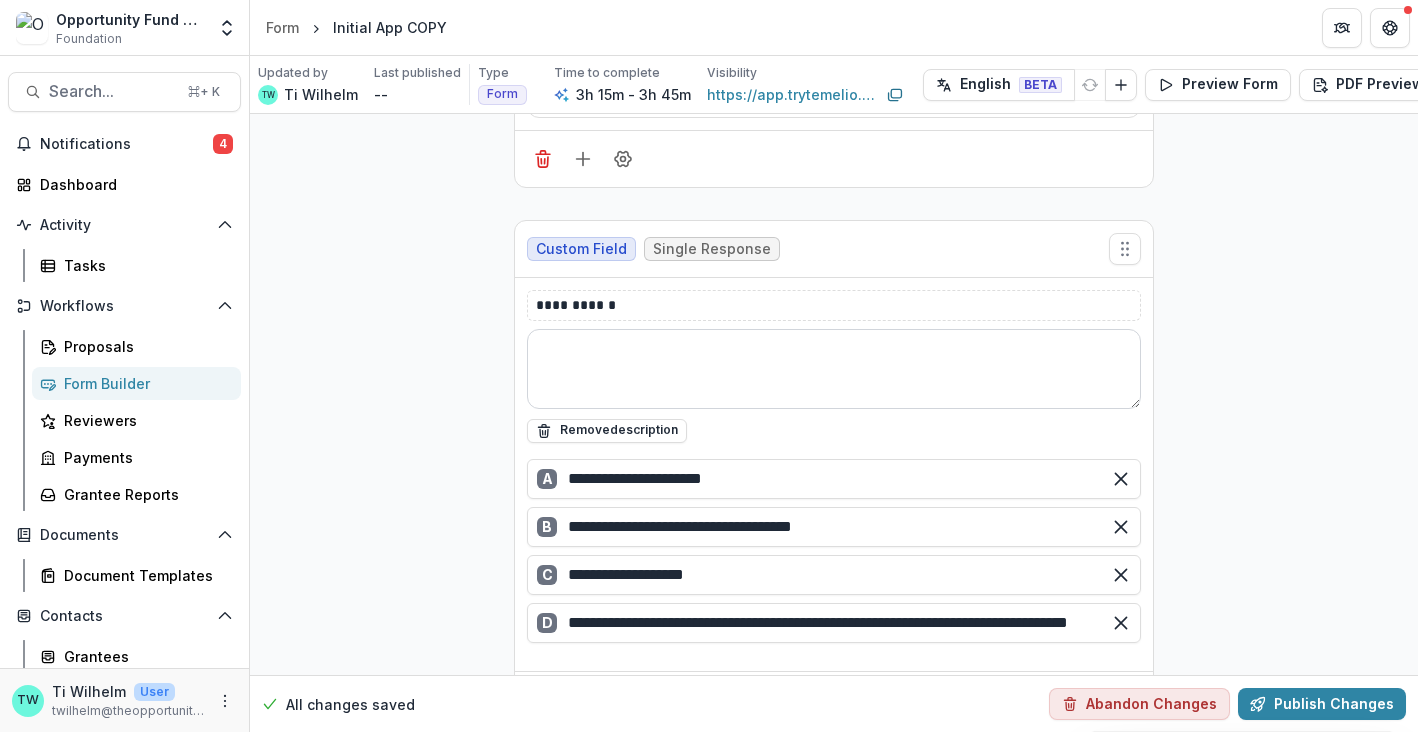 paste on "**********" 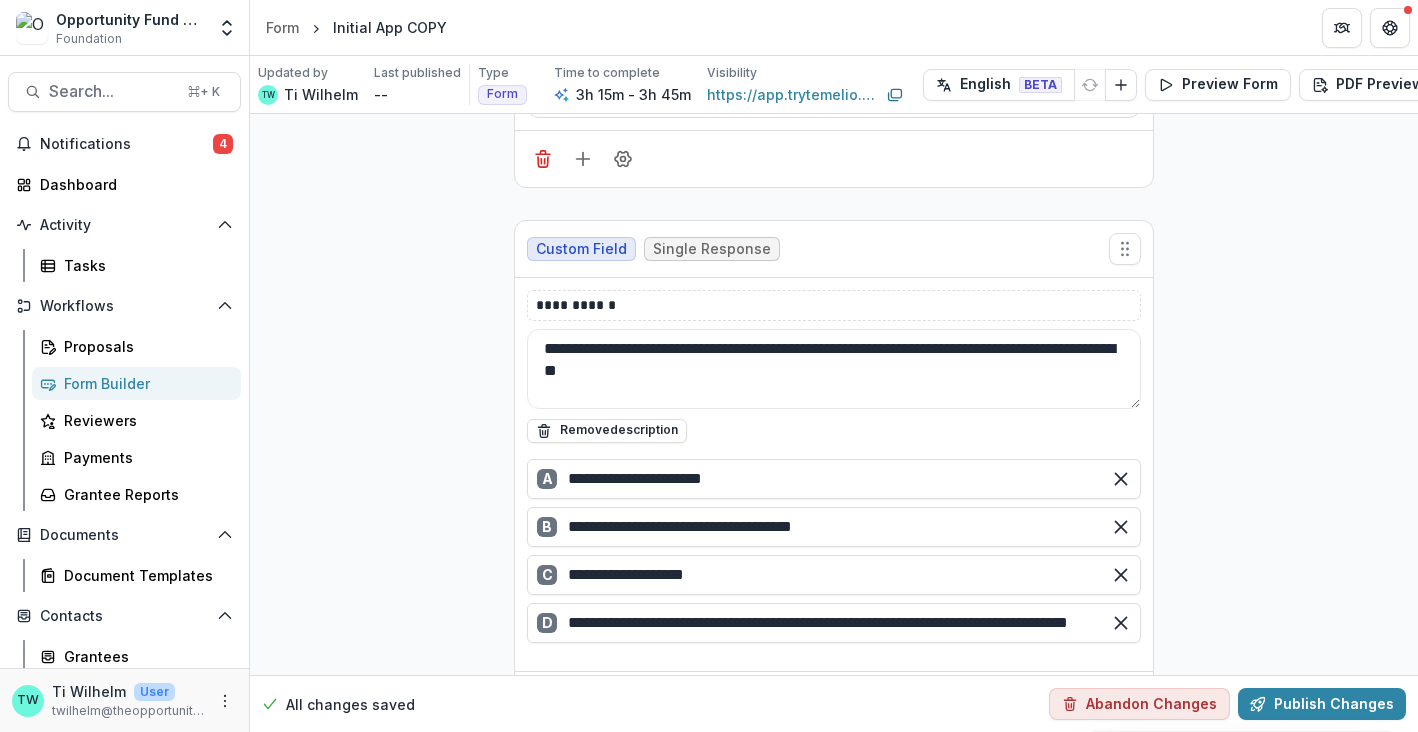 type on "**********" 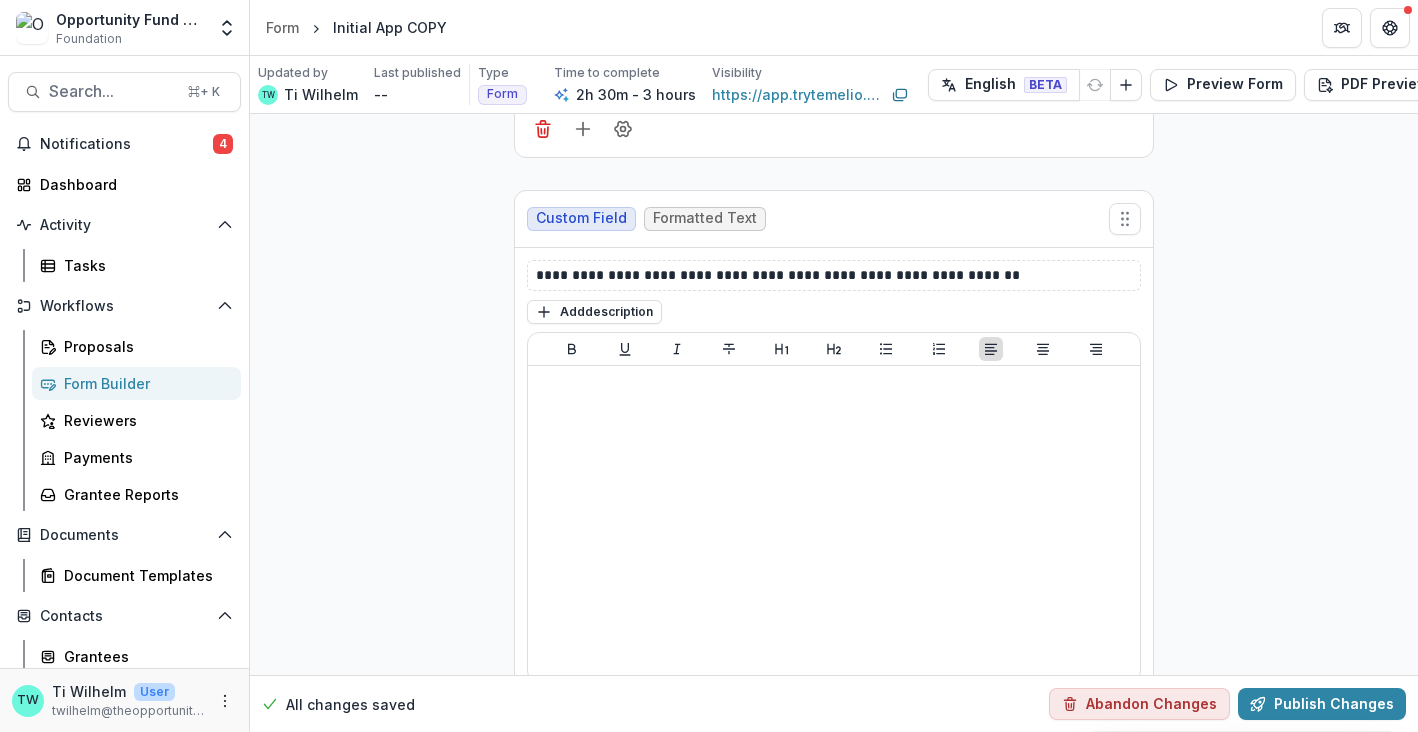 scroll, scrollTop: 1530, scrollLeft: 0, axis: vertical 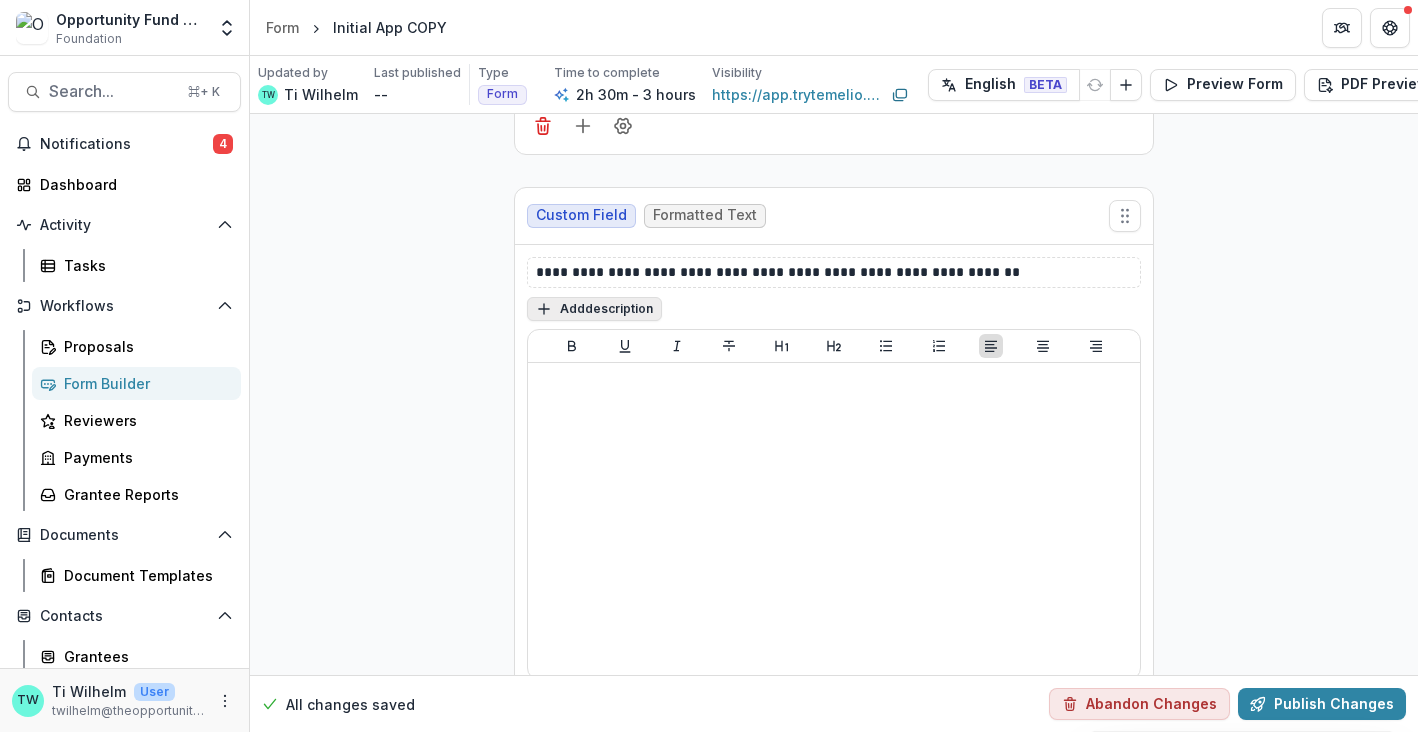 click on "Add  description" at bounding box center [594, 309] 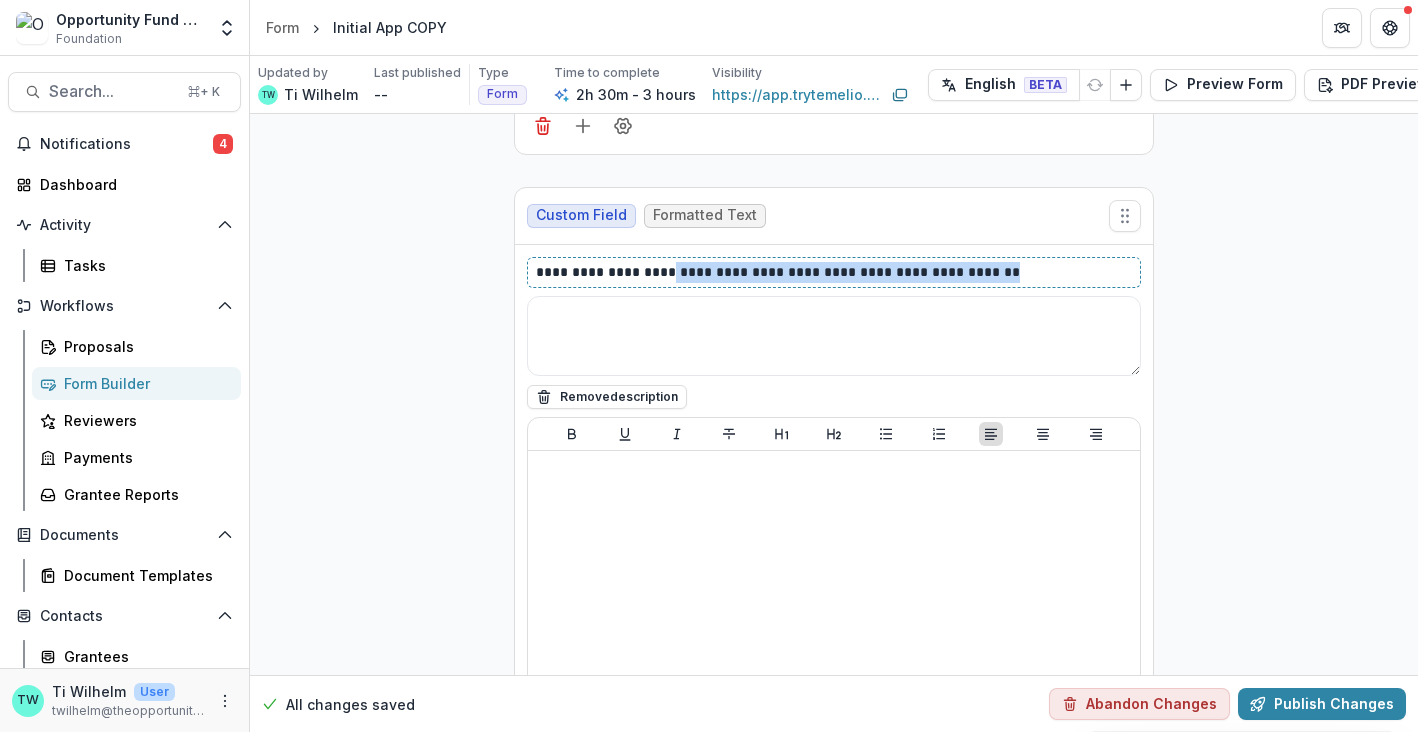 drag, startPoint x: 1023, startPoint y: 273, endPoint x: 665, endPoint y: 277, distance: 358.02234 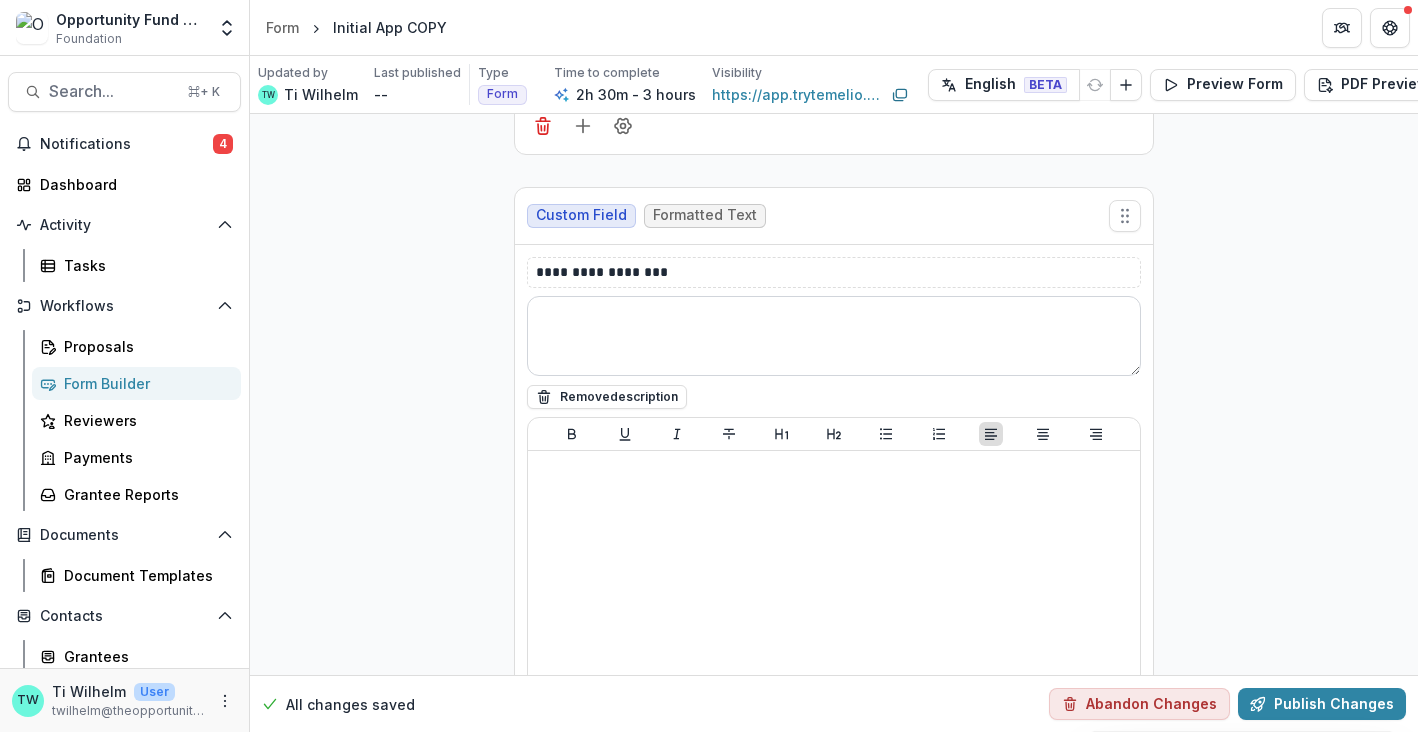 click at bounding box center (834, 336) 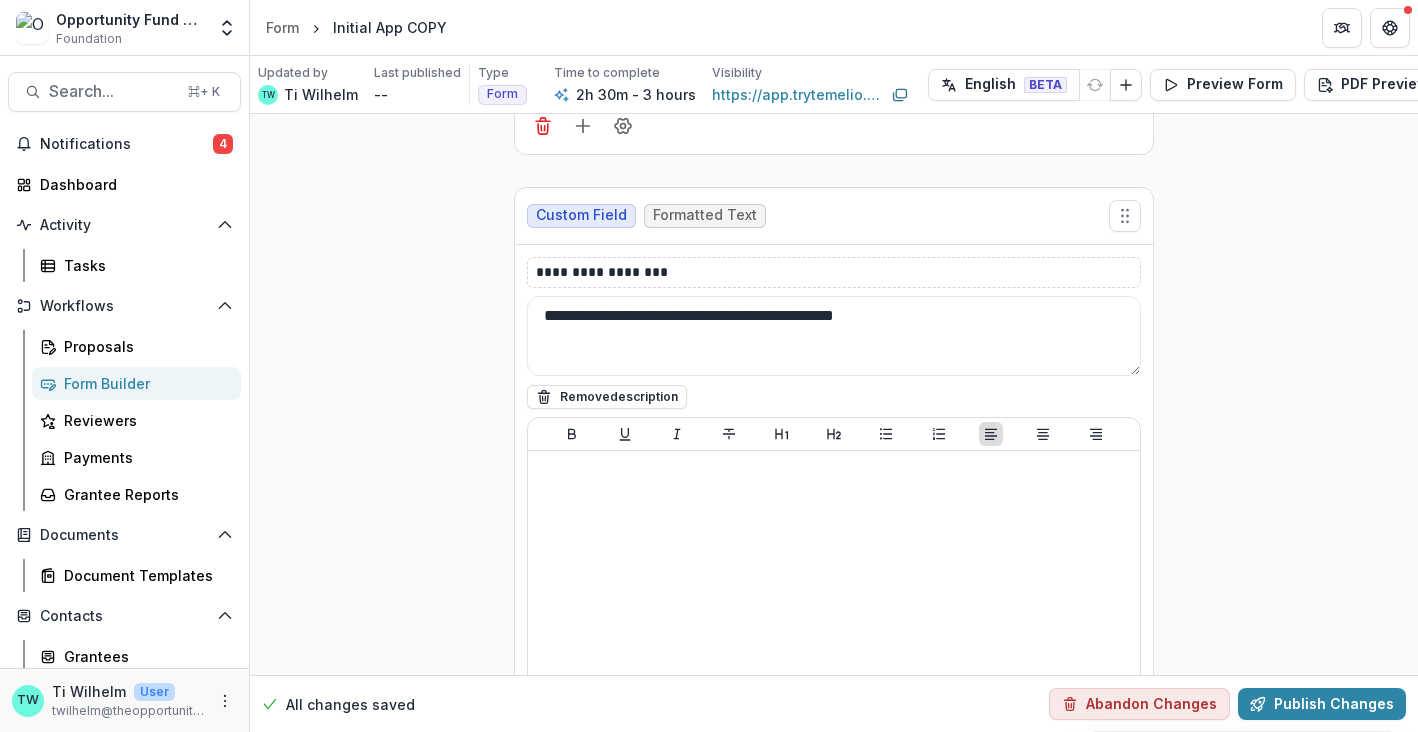 type on "**********" 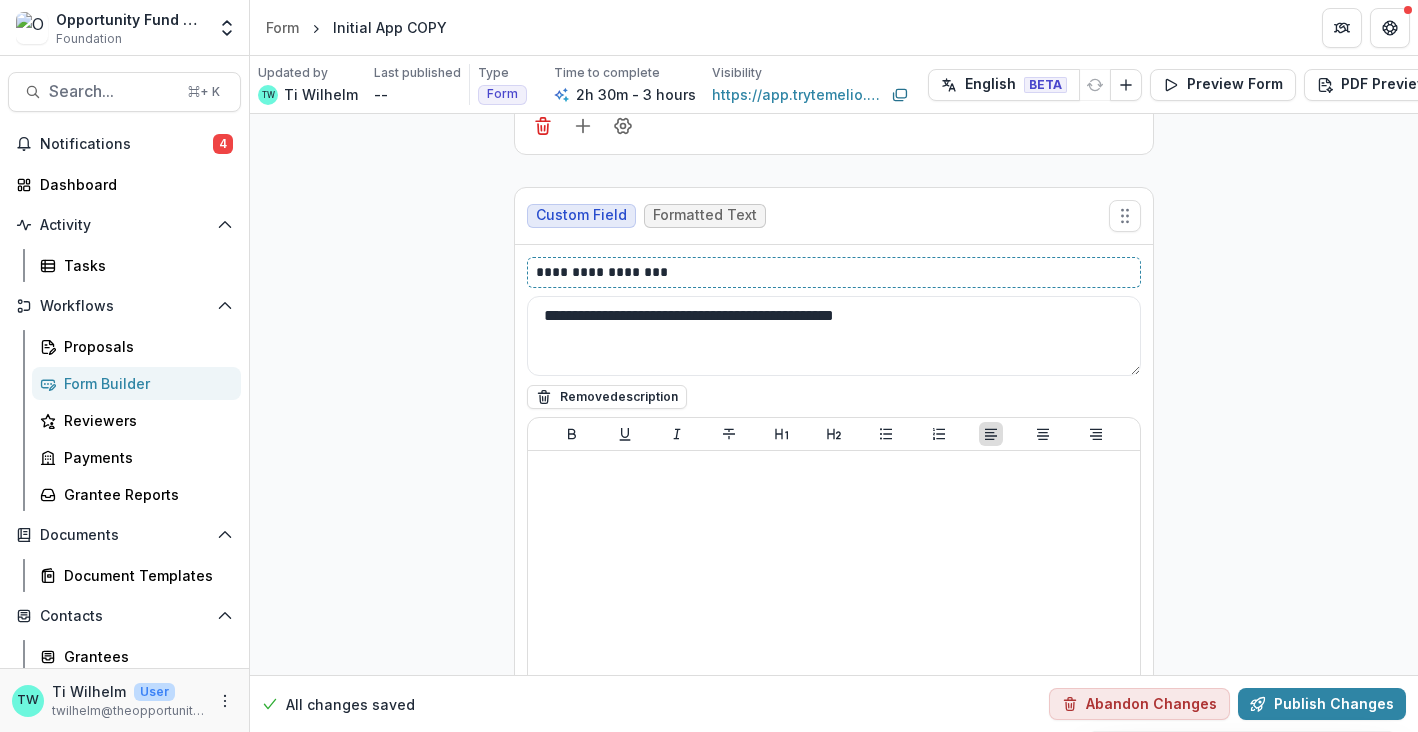 click on "**********" at bounding box center [834, 272] 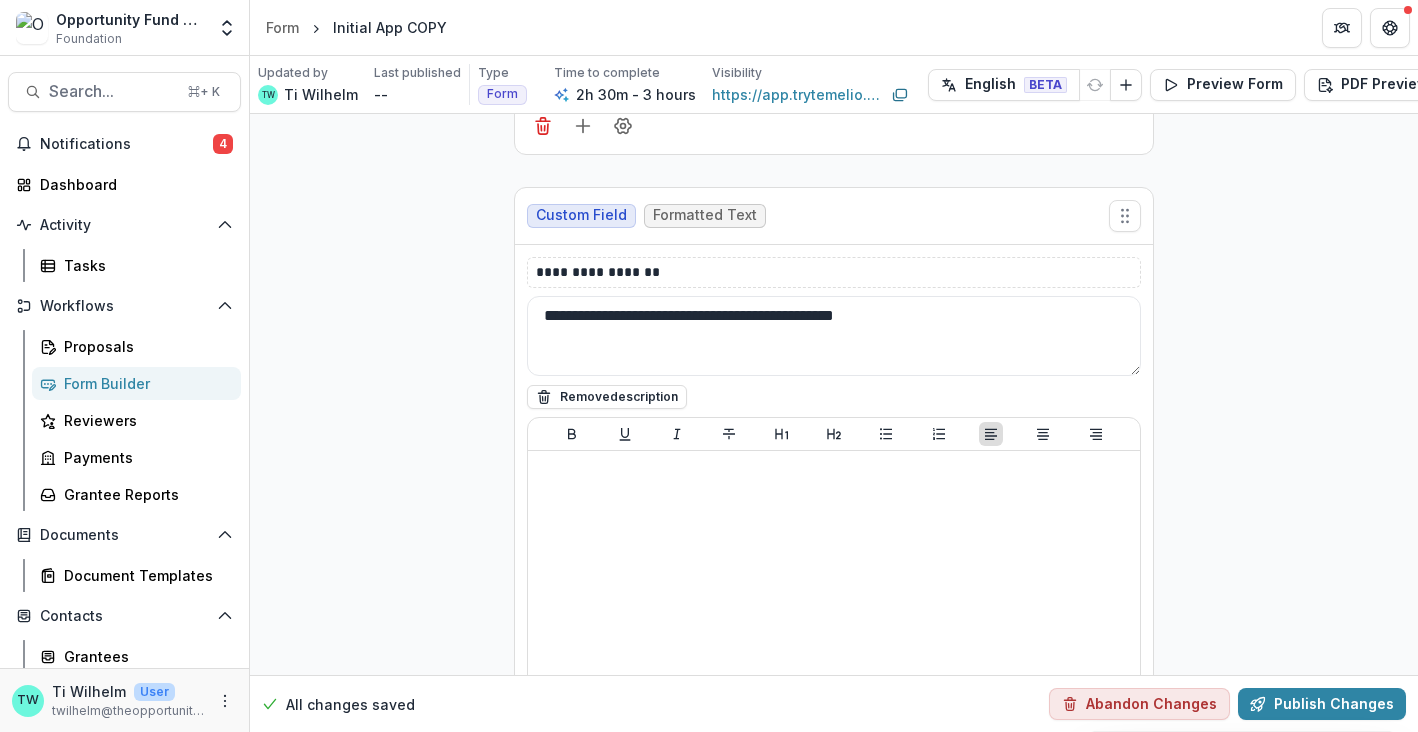 drag, startPoint x: 858, startPoint y: 307, endPoint x: 1027, endPoint y: 287, distance: 170.17932 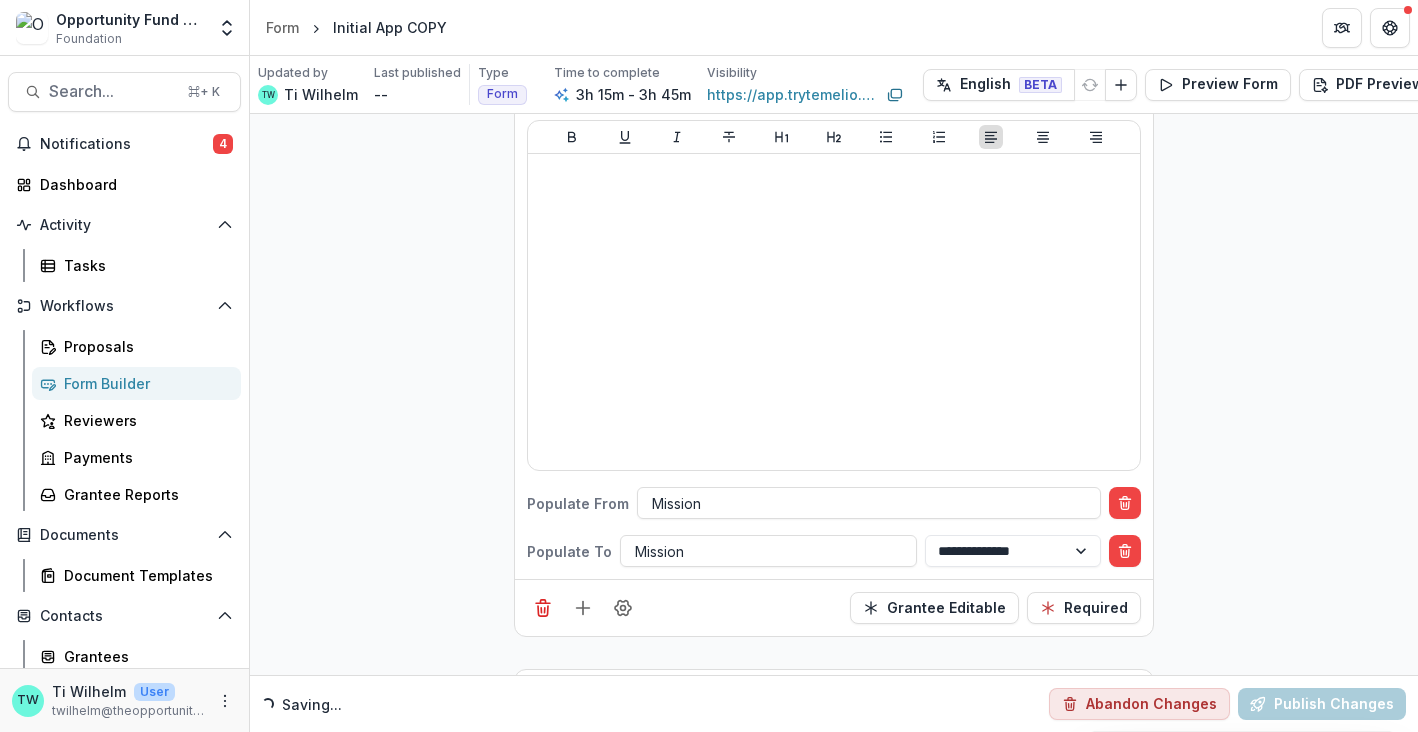 scroll, scrollTop: 1832, scrollLeft: 0, axis: vertical 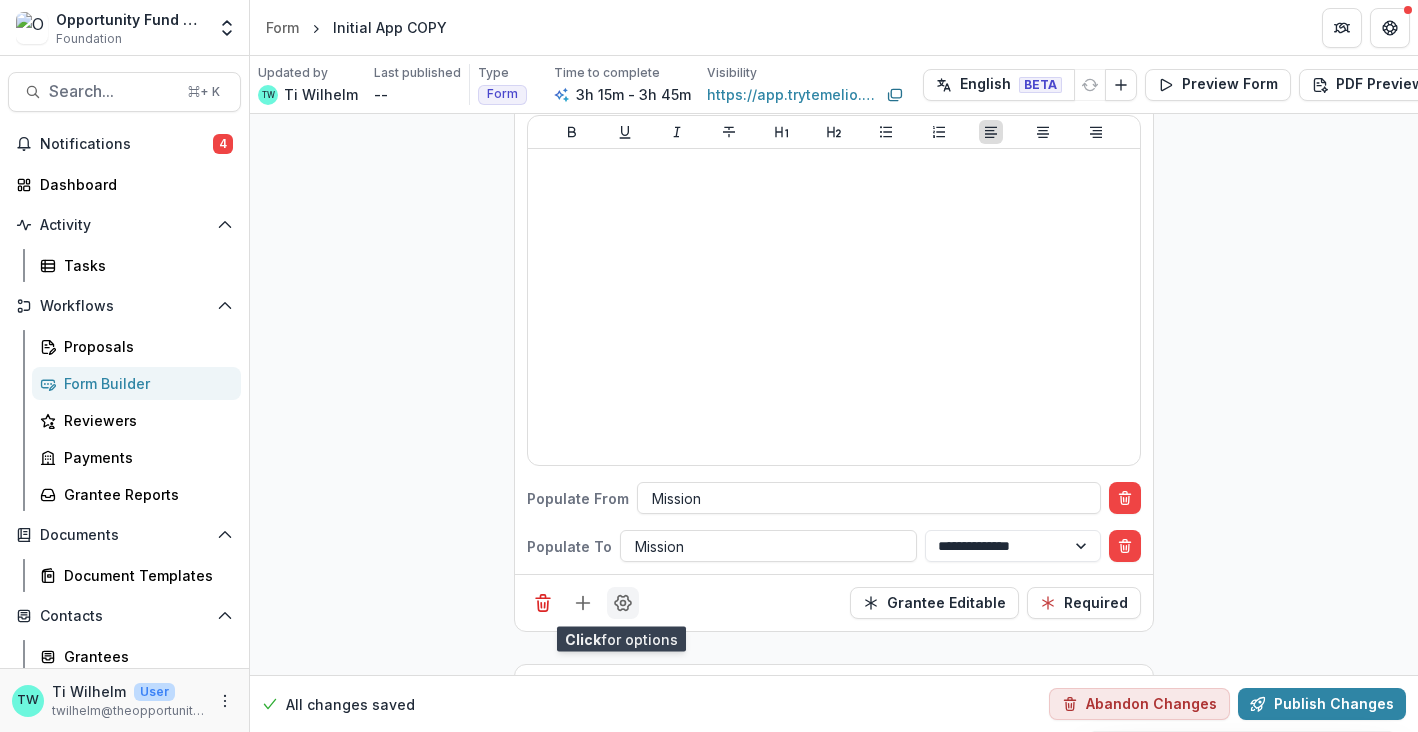 type 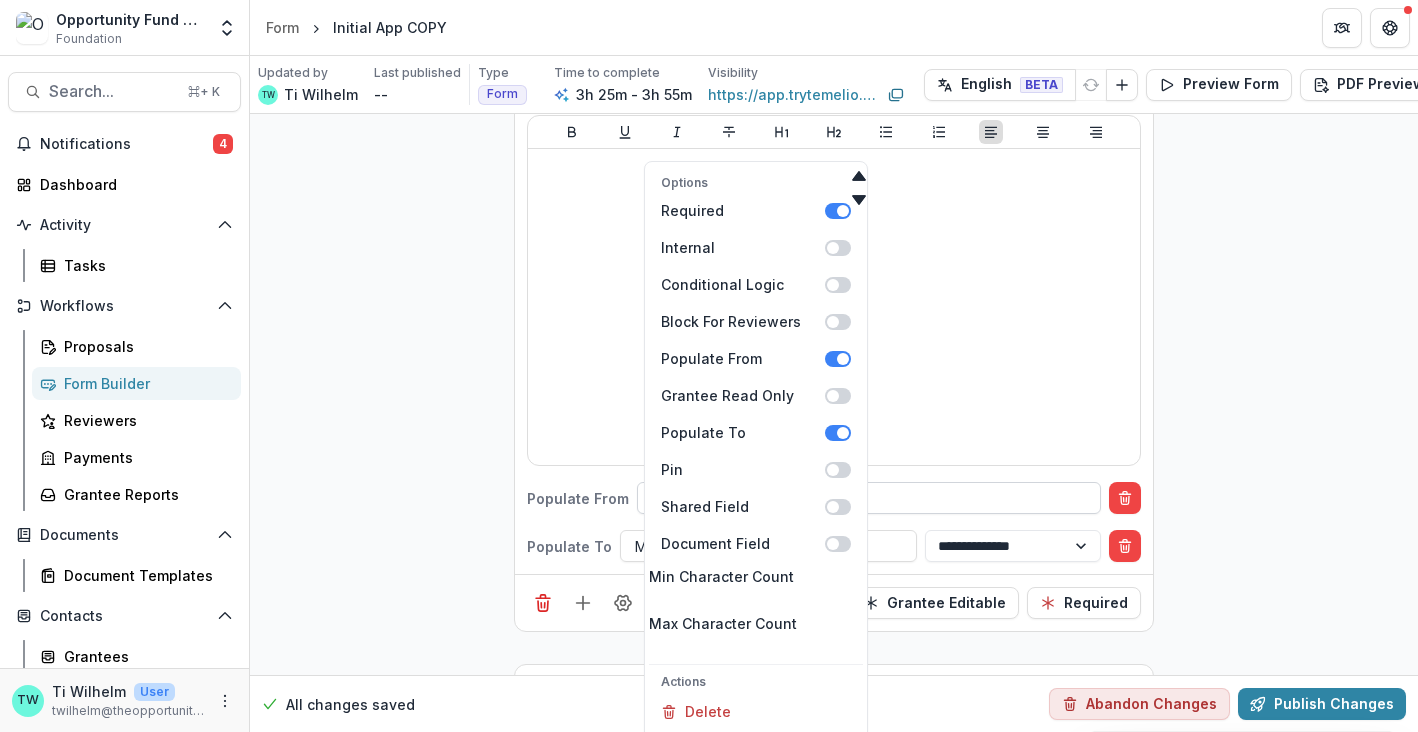 click at bounding box center [869, 498] 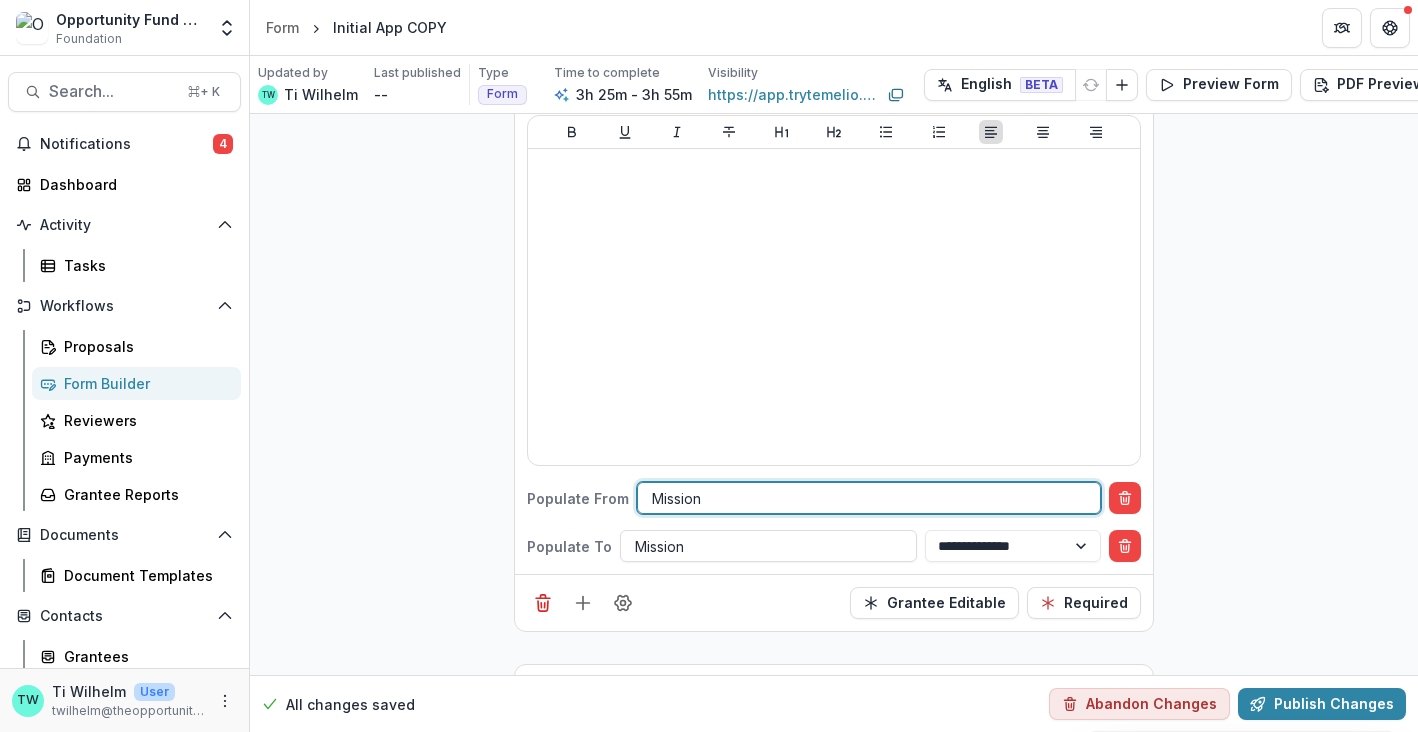scroll, scrollTop: 52, scrollLeft: 0, axis: vertical 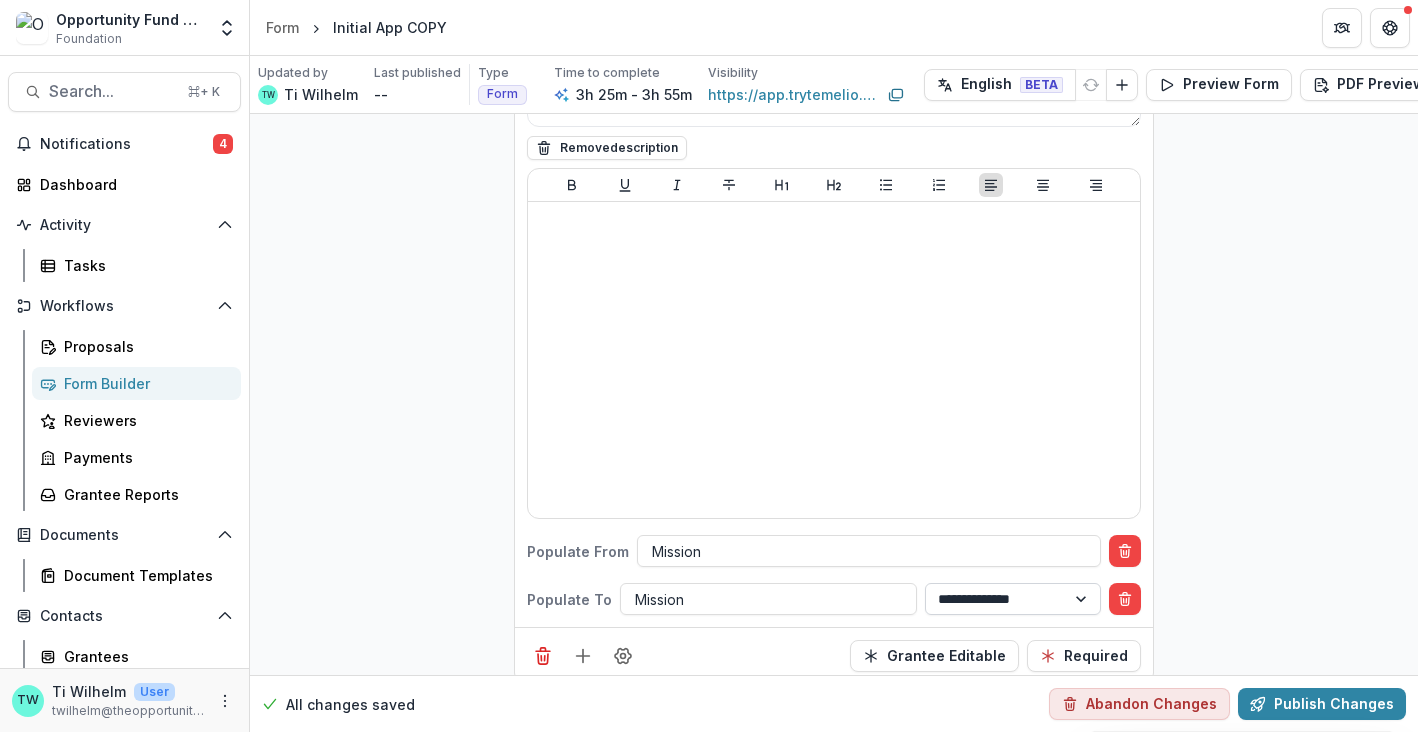 click on "**********" at bounding box center [1013, 599] 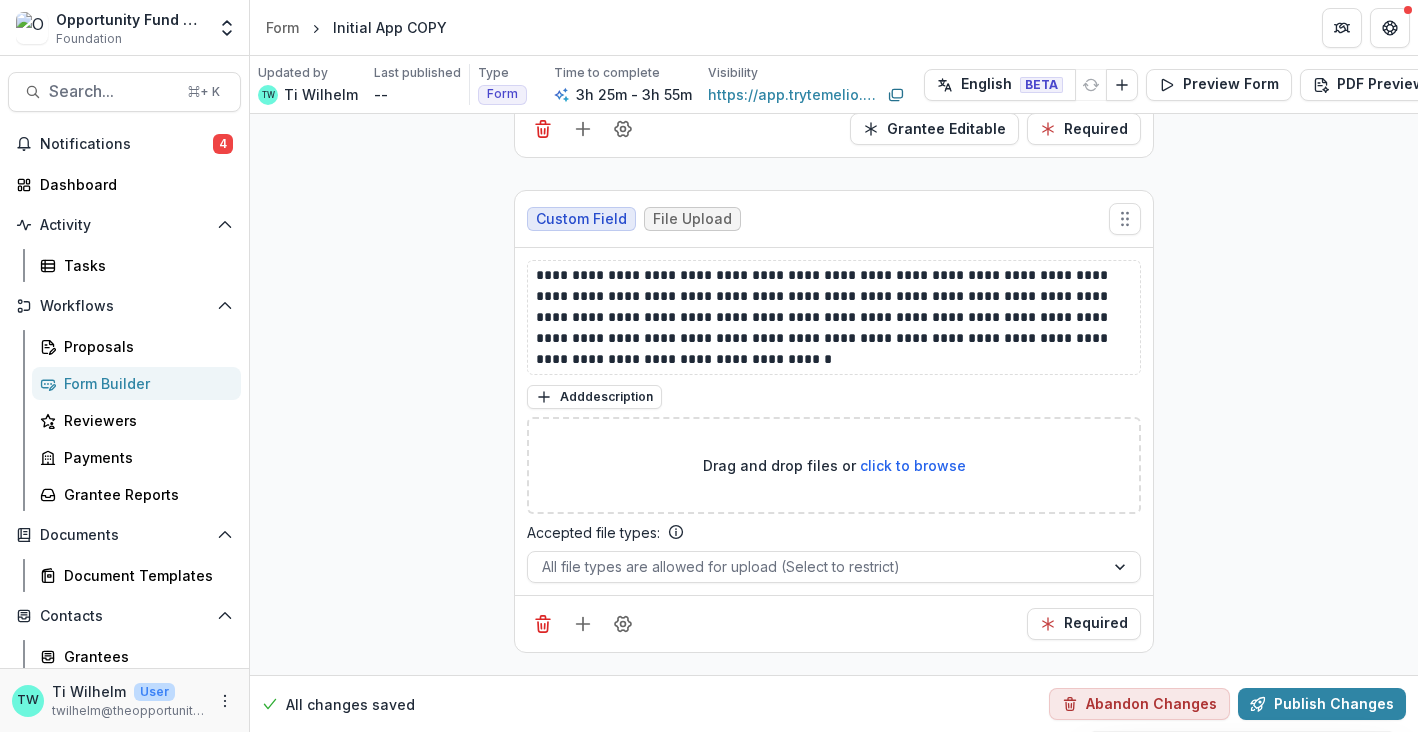 scroll, scrollTop: 2310, scrollLeft: 0, axis: vertical 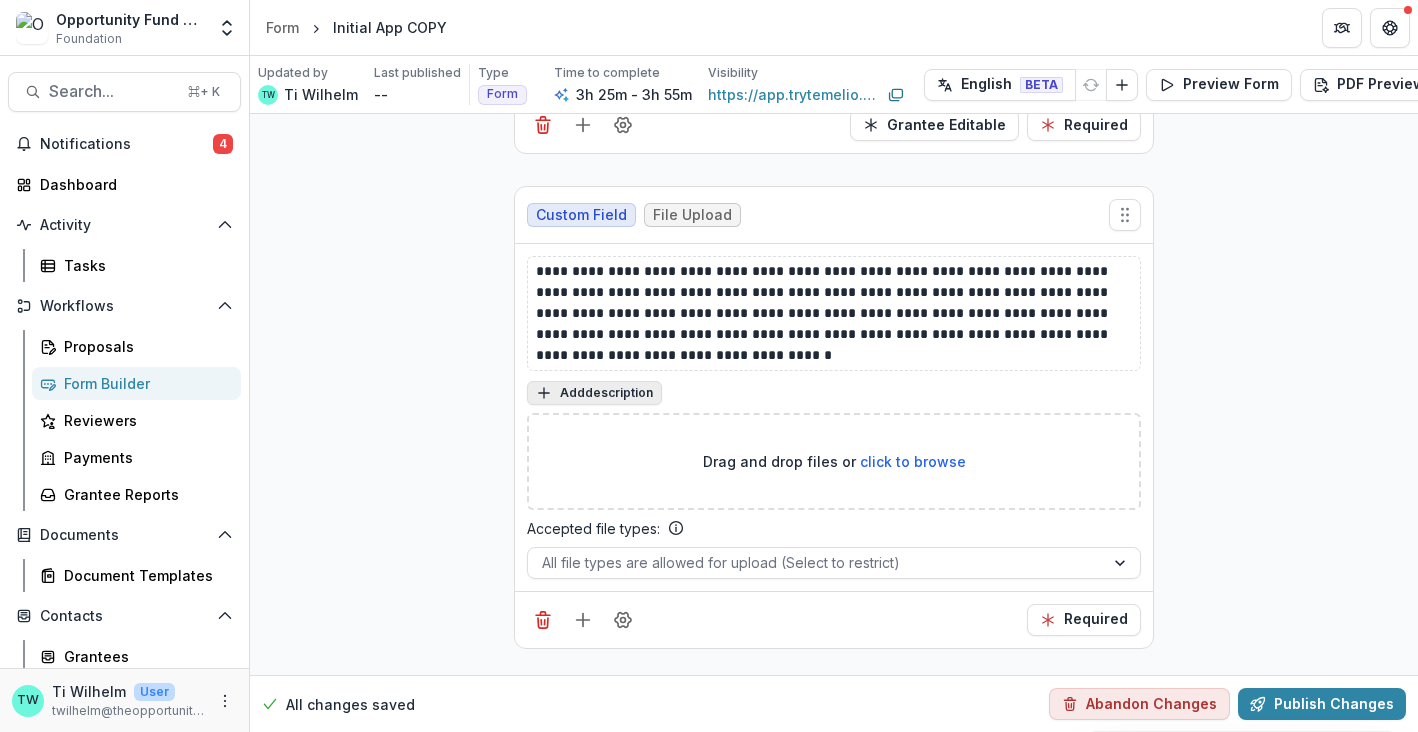 click on "Add  description" at bounding box center (594, 393) 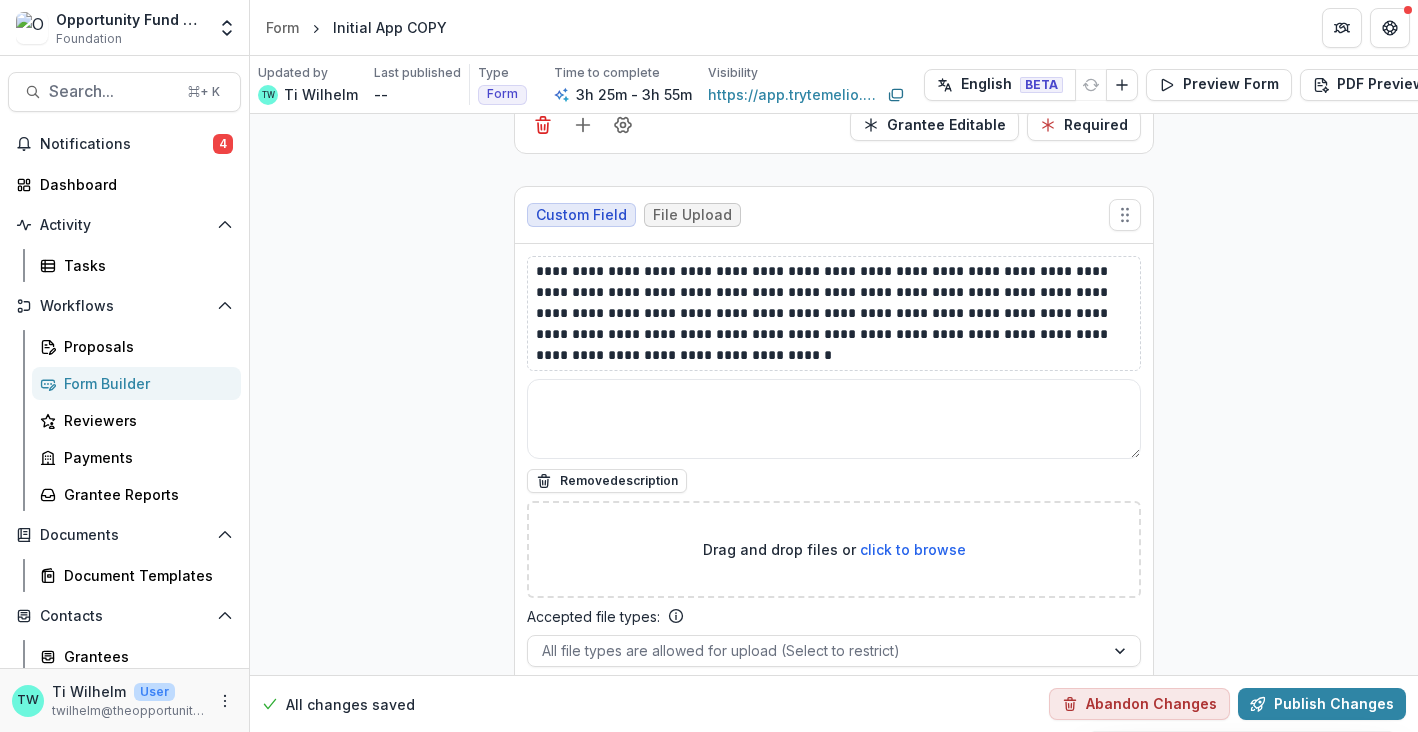 drag, startPoint x: 691, startPoint y: 365, endPoint x: 716, endPoint y: 274, distance: 94.371605 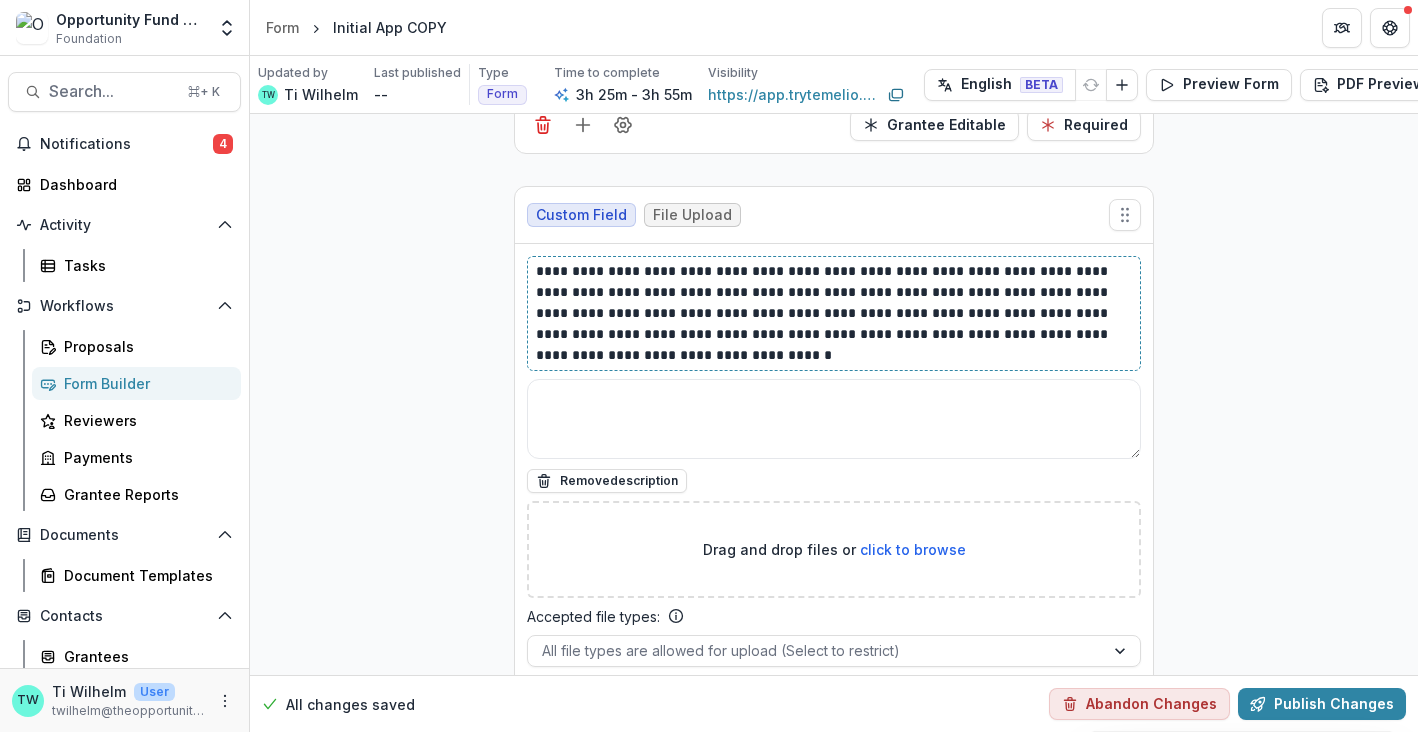 click on "**********" at bounding box center (834, 313) 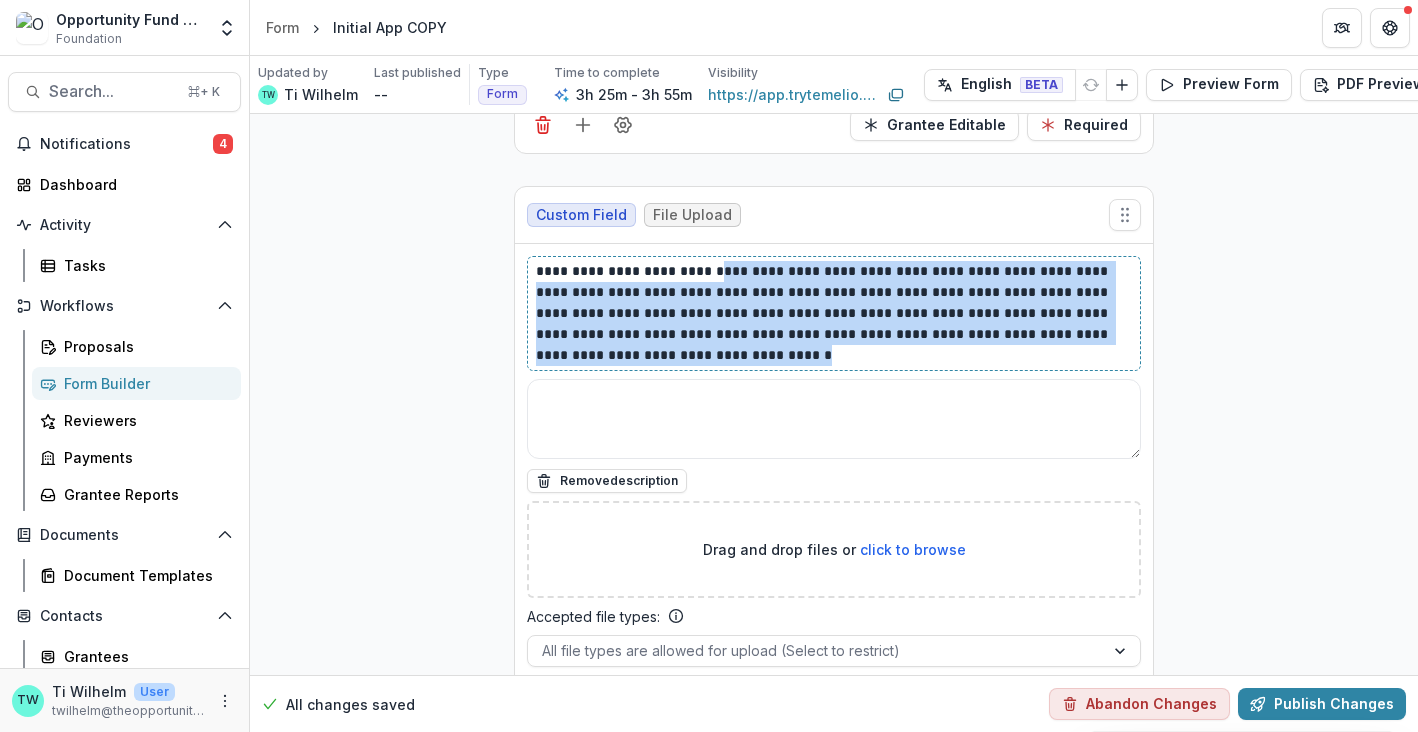 drag, startPoint x: 713, startPoint y: 272, endPoint x: 721, endPoint y: 365, distance: 93.34345 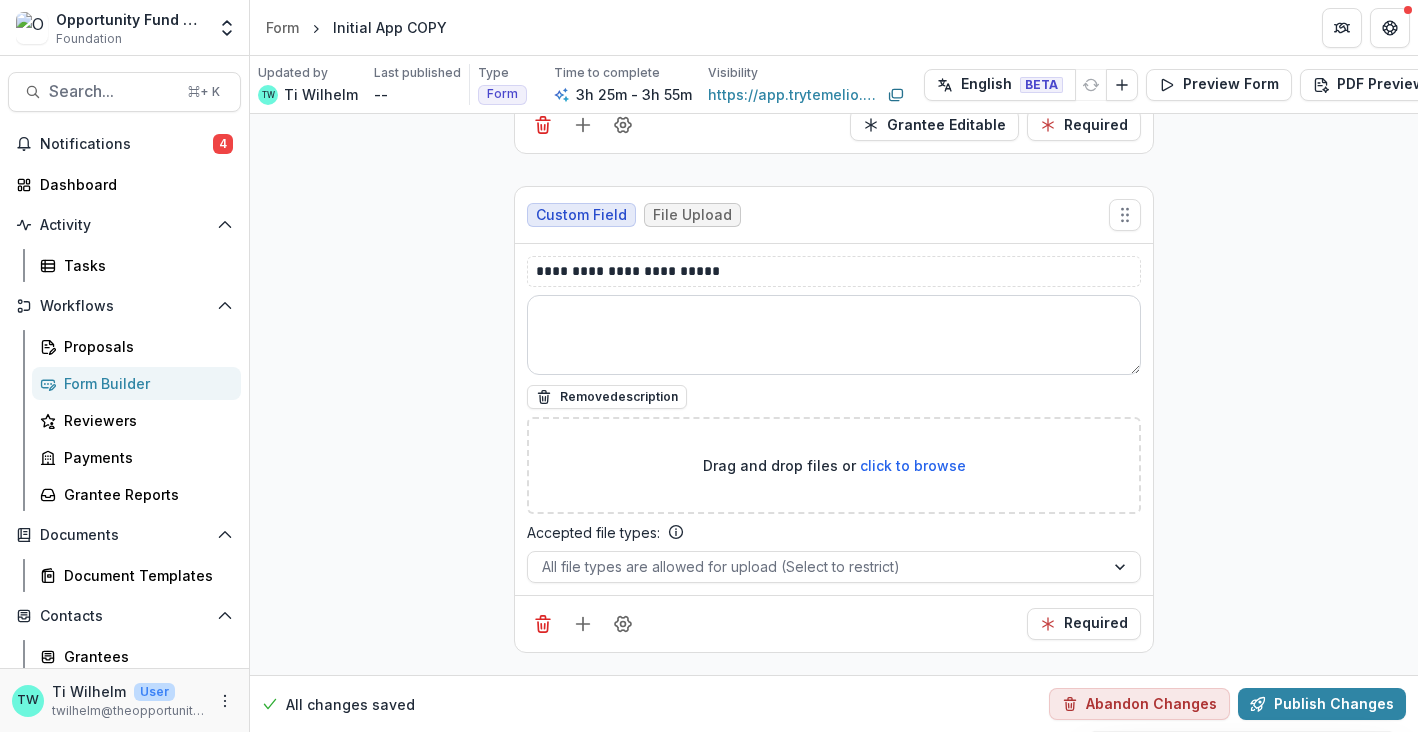 click at bounding box center (834, 335) 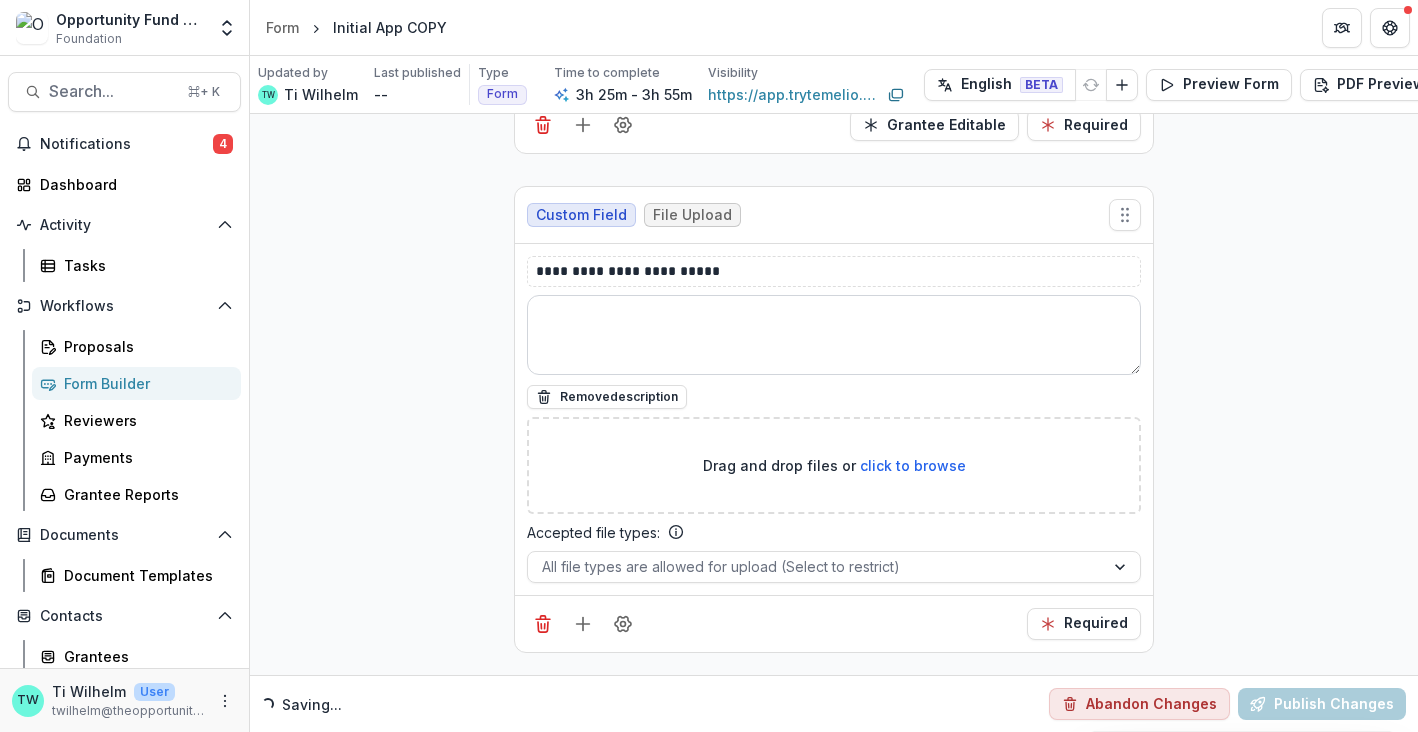 paste on "**********" 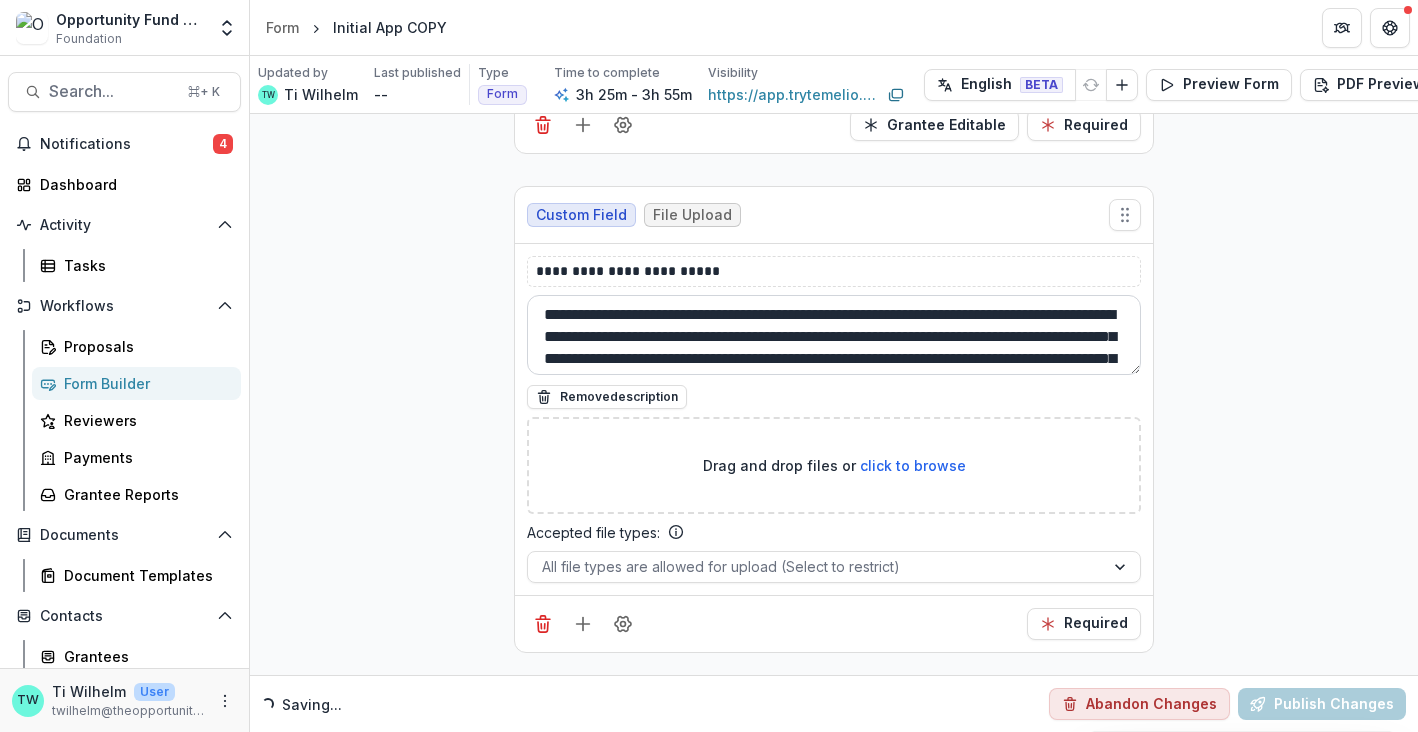 scroll, scrollTop: 38, scrollLeft: 0, axis: vertical 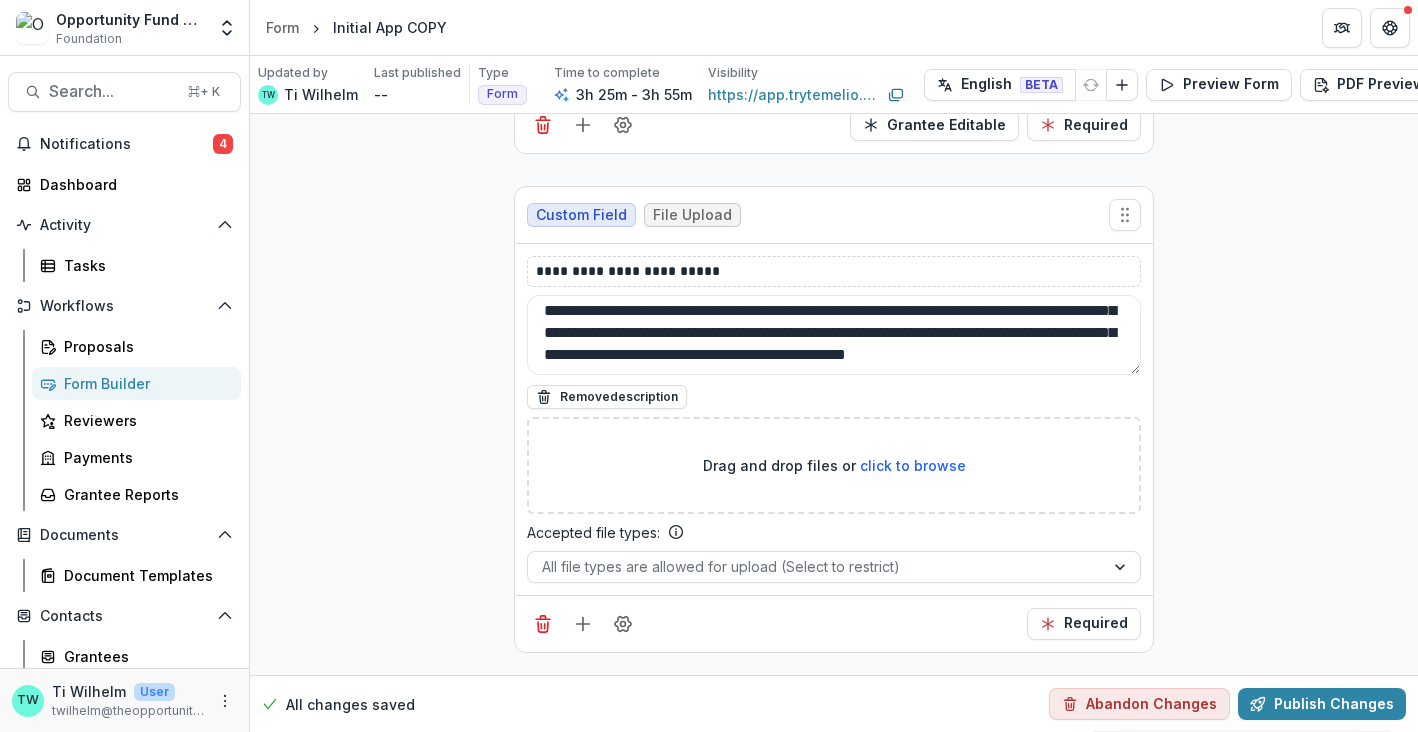 type on "**********" 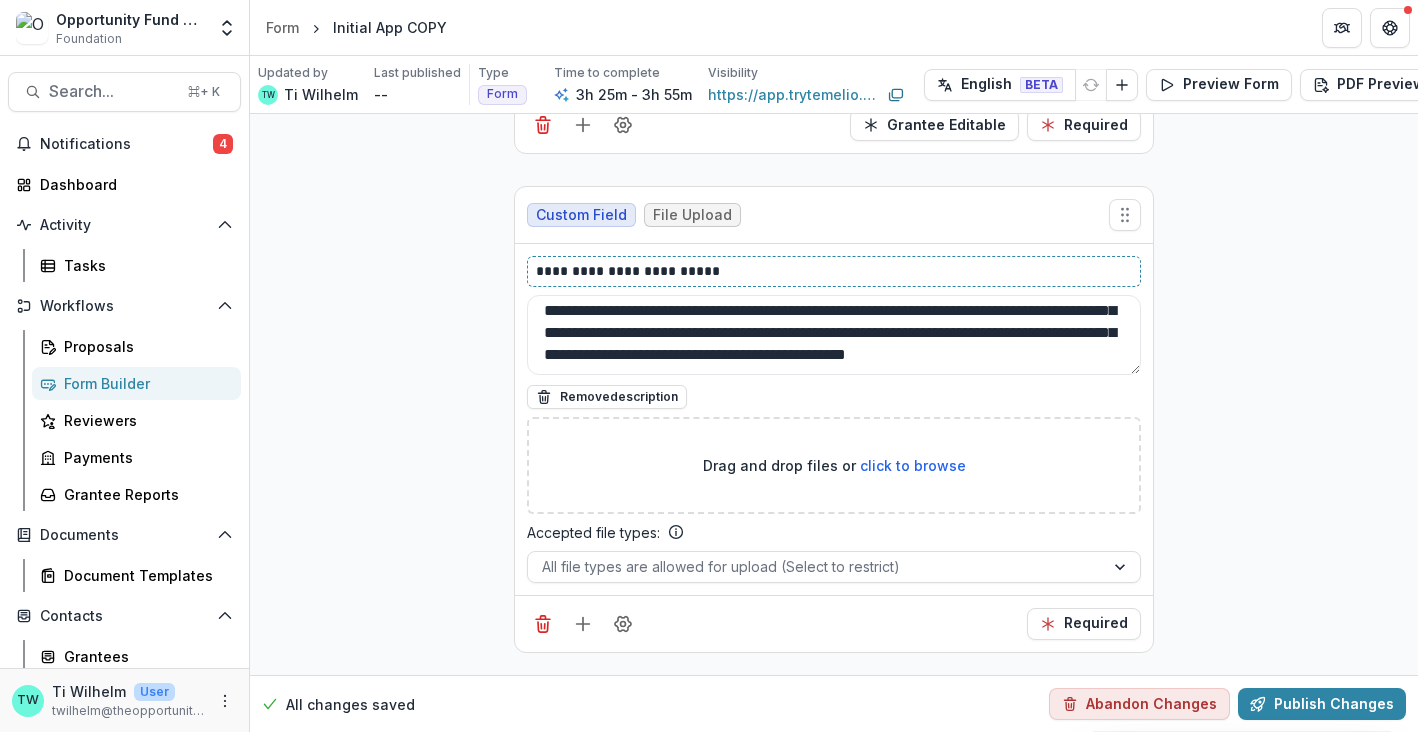 click on "**********" at bounding box center (834, 271) 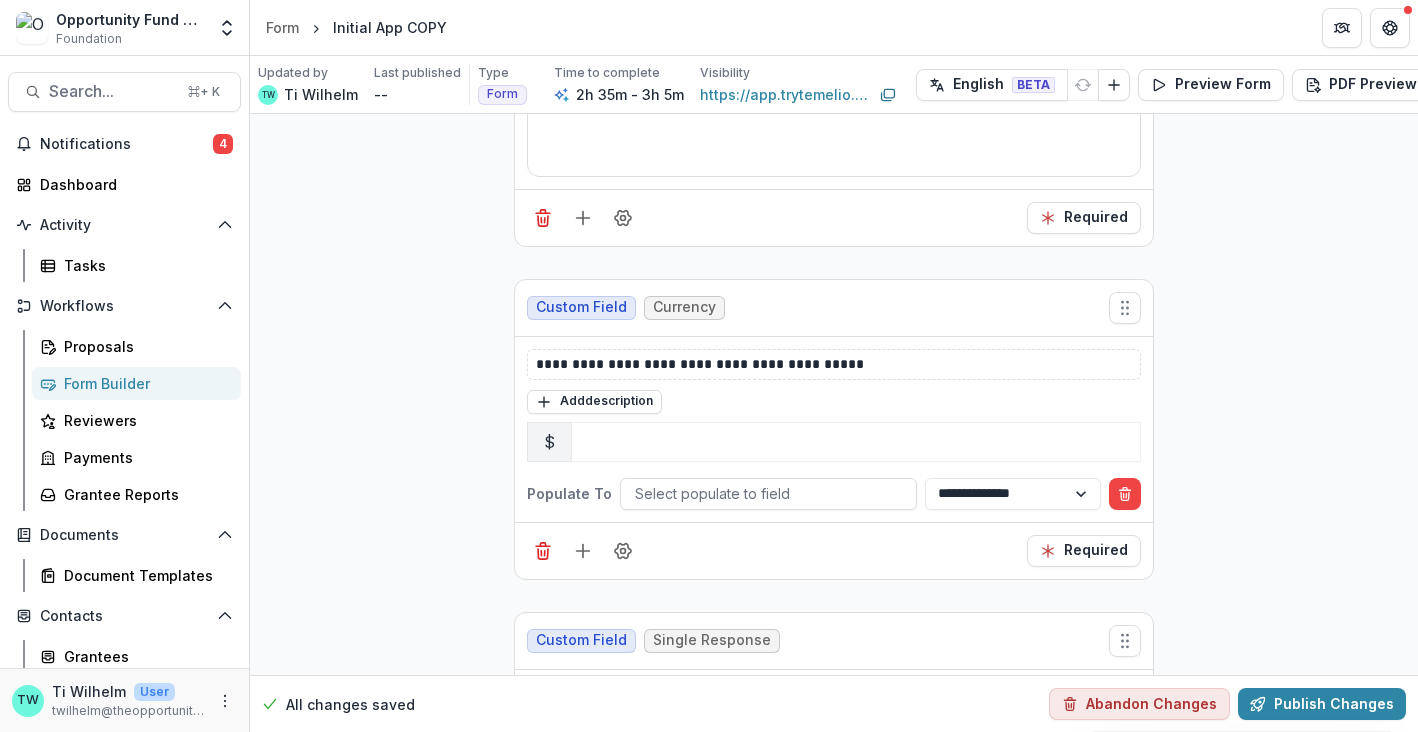 scroll, scrollTop: 15108, scrollLeft: 0, axis: vertical 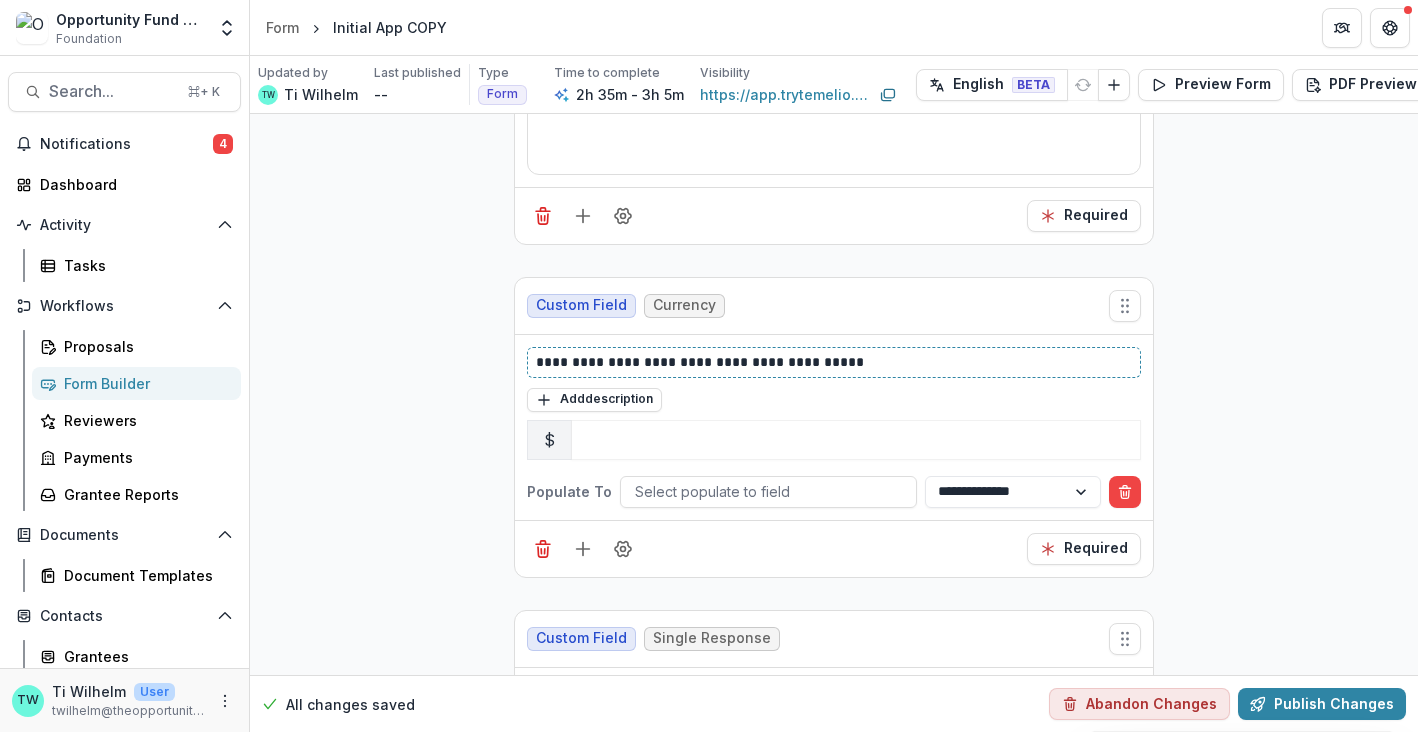 click on "**********" at bounding box center (834, 362) 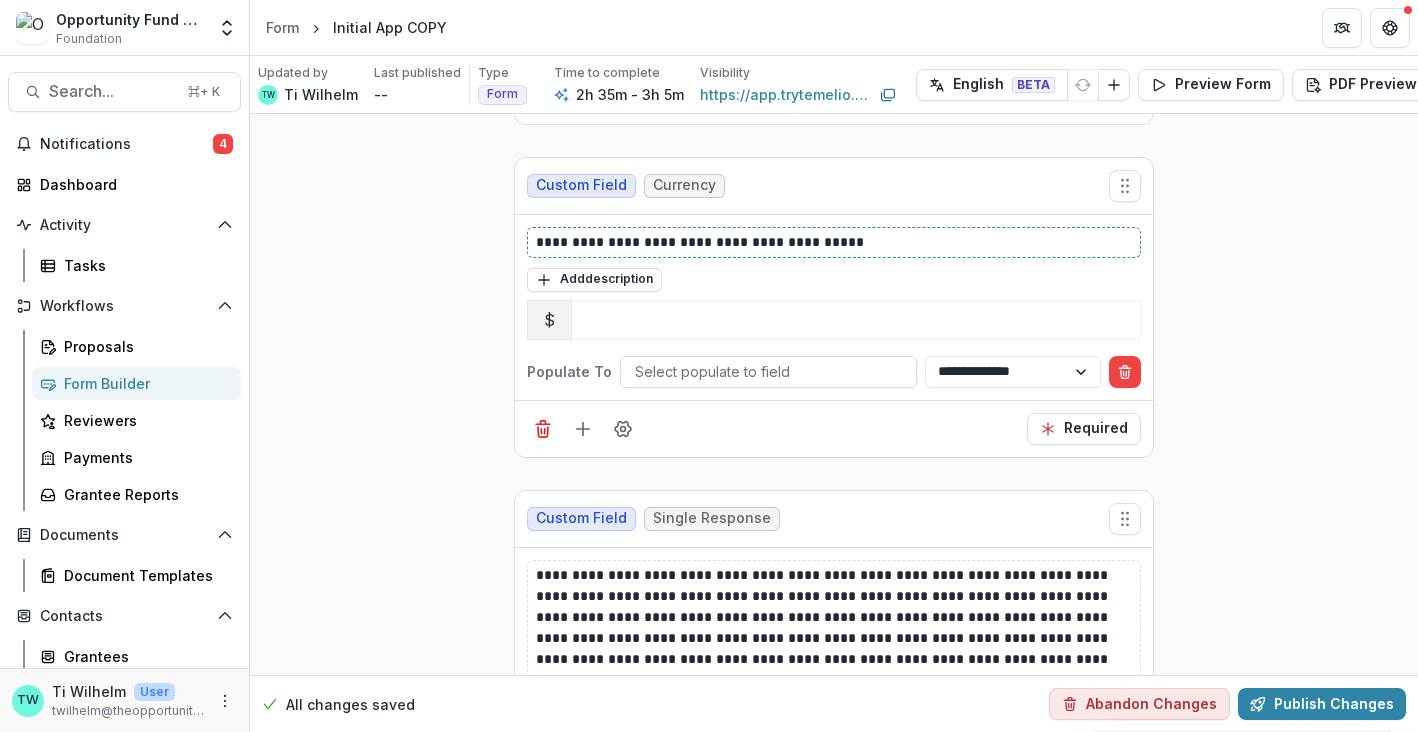 scroll, scrollTop: 15581, scrollLeft: 0, axis: vertical 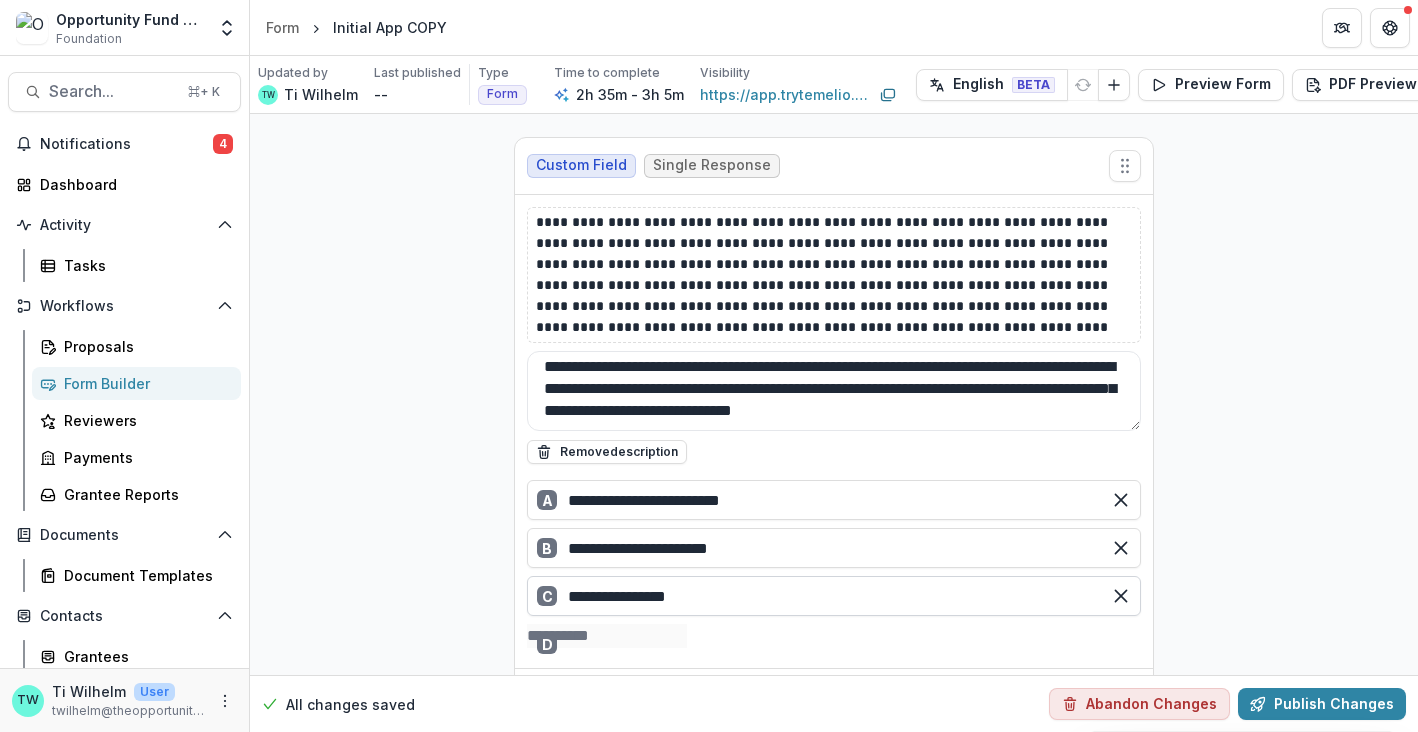 click on "**********" at bounding box center [834, 596] 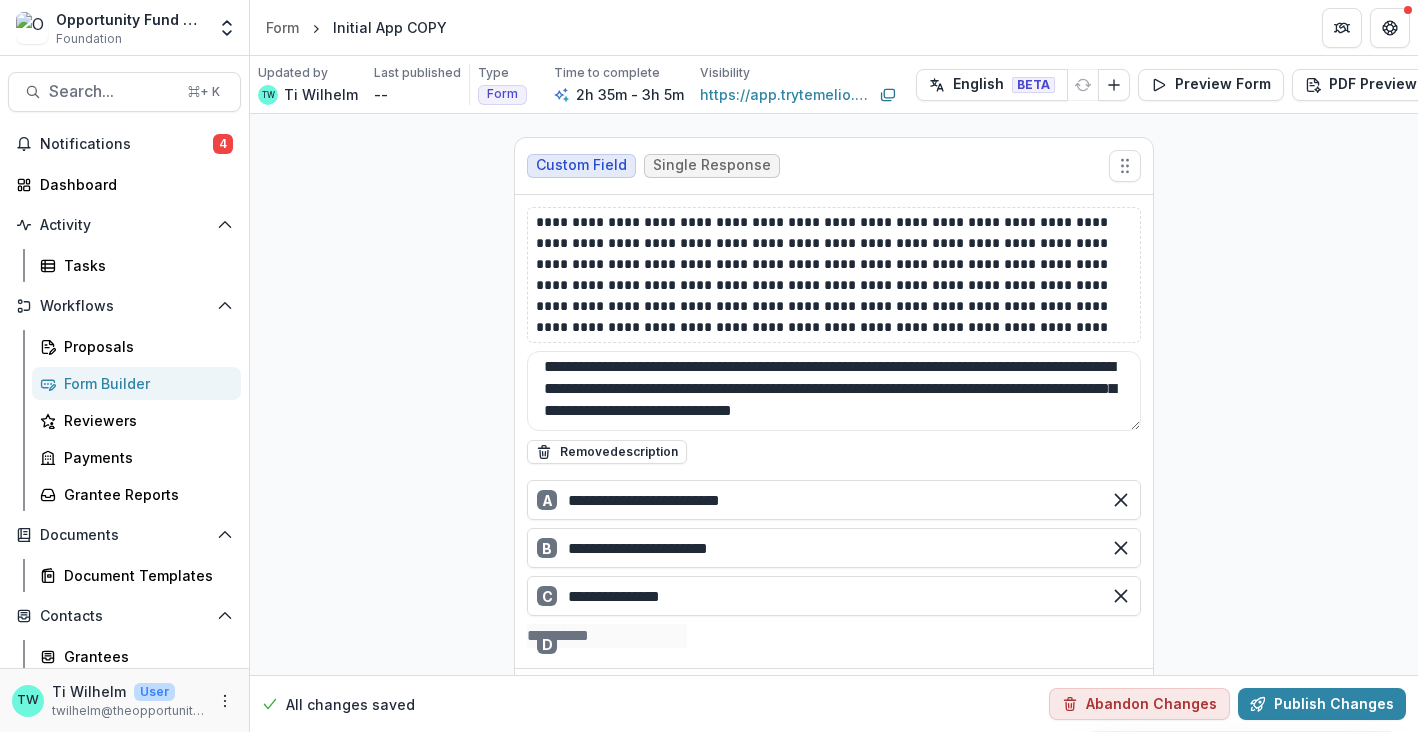 type on "**********" 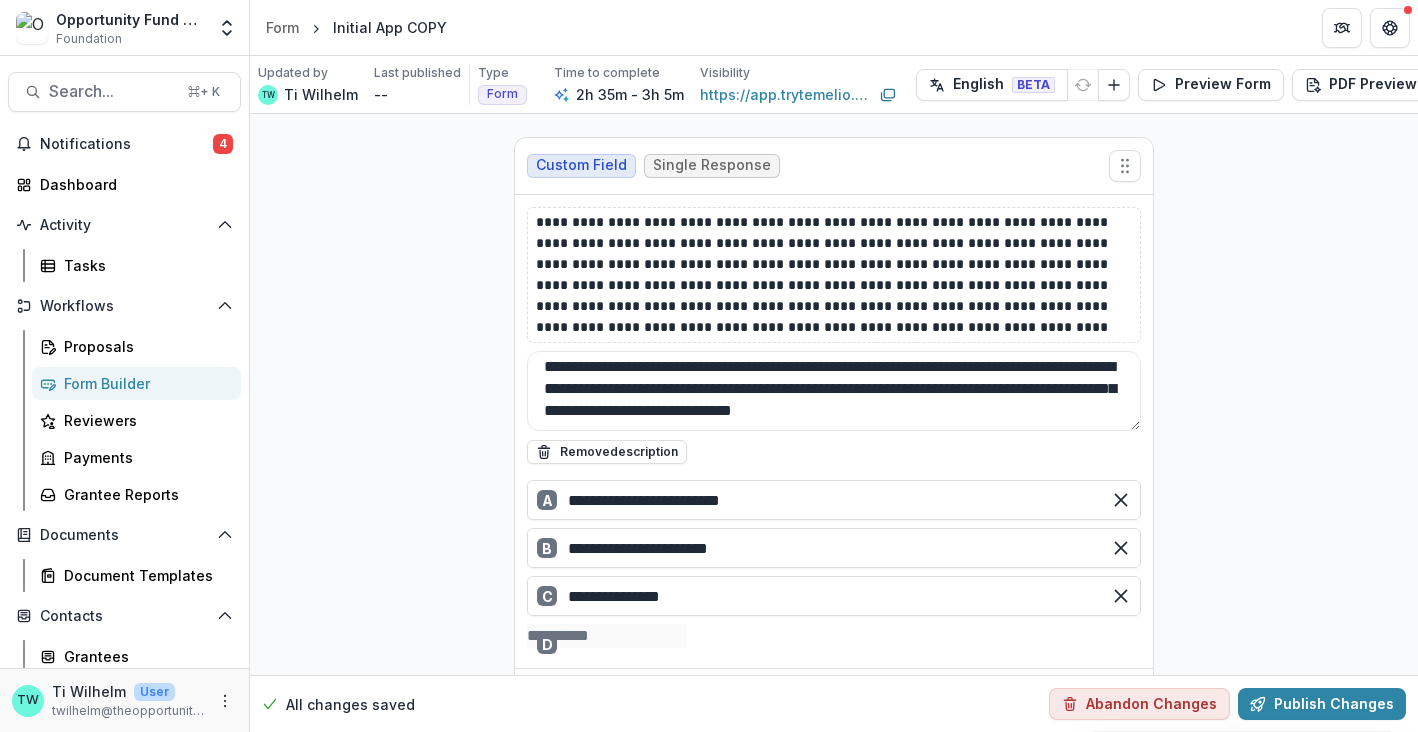 click on "**********" at bounding box center (834, 3140) 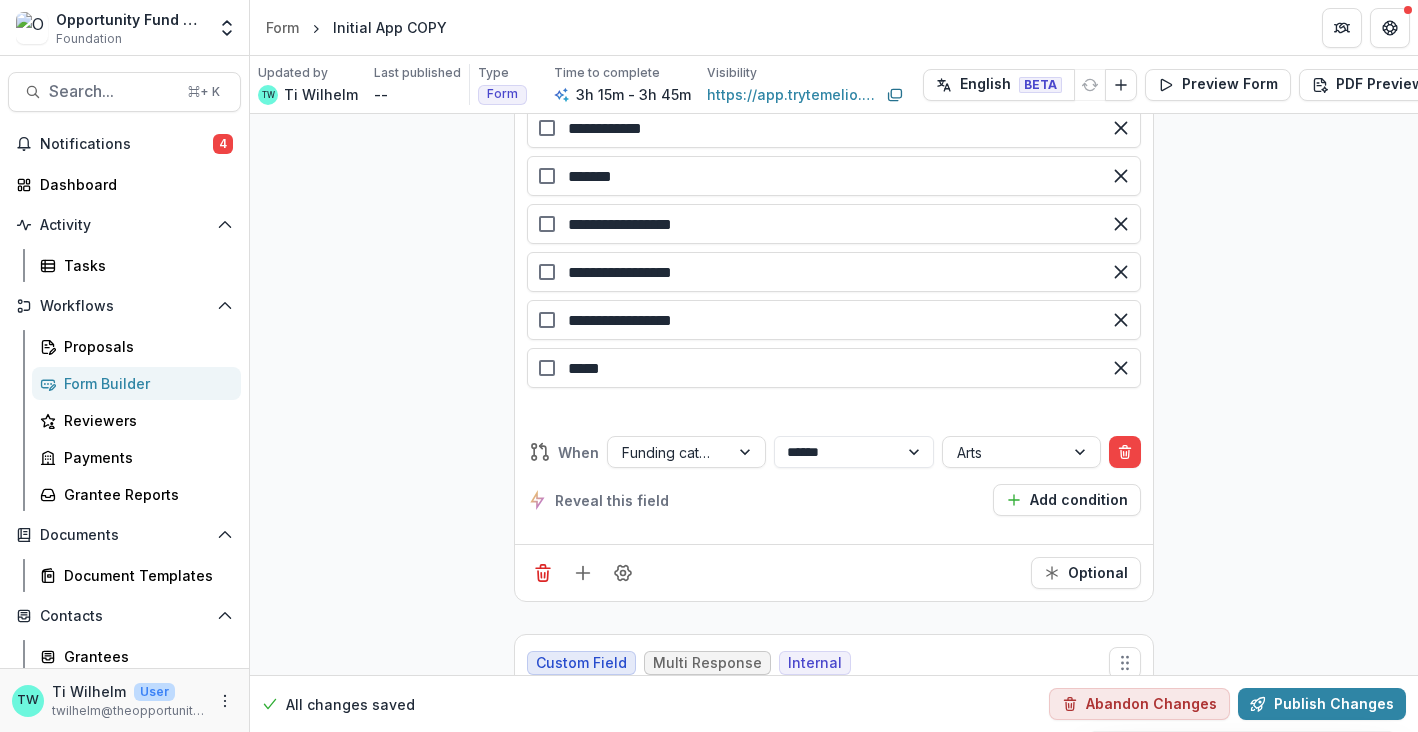 scroll, scrollTop: 17099, scrollLeft: 0, axis: vertical 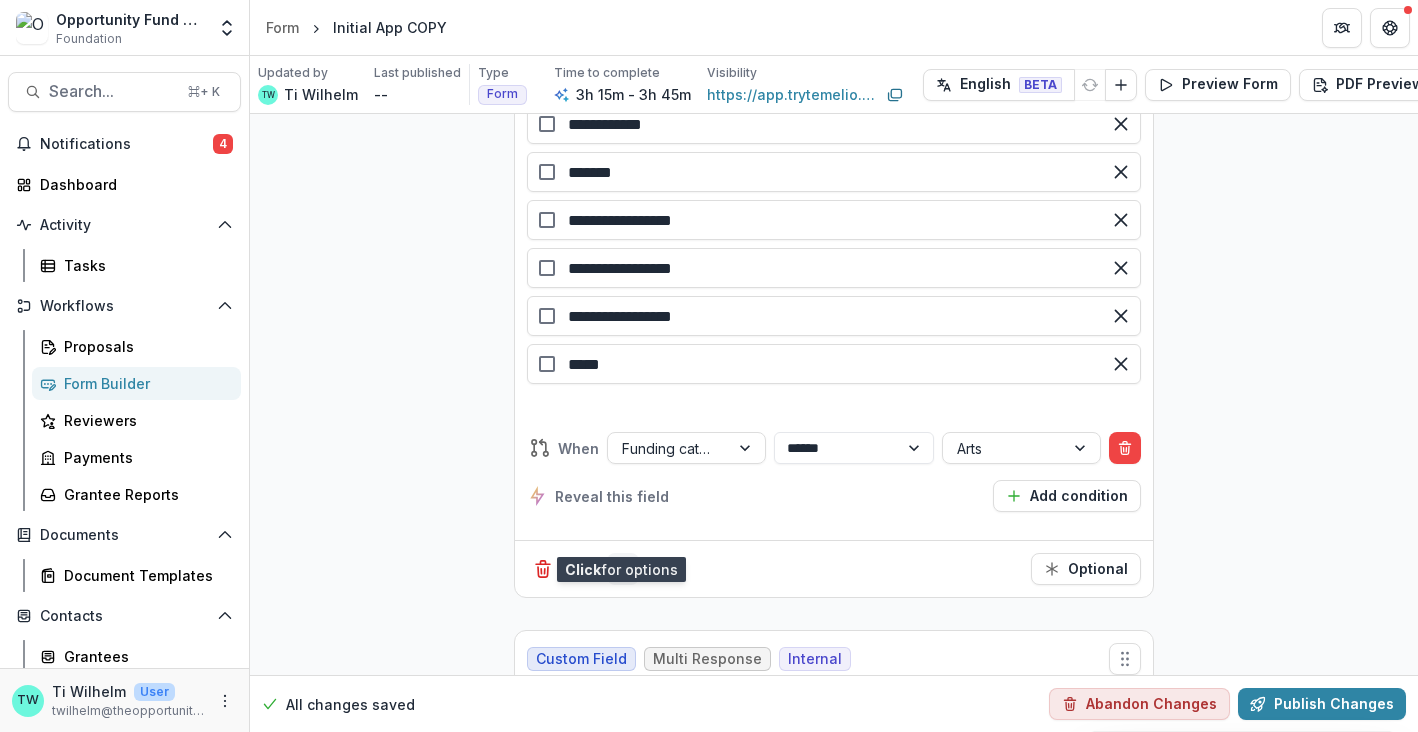 click 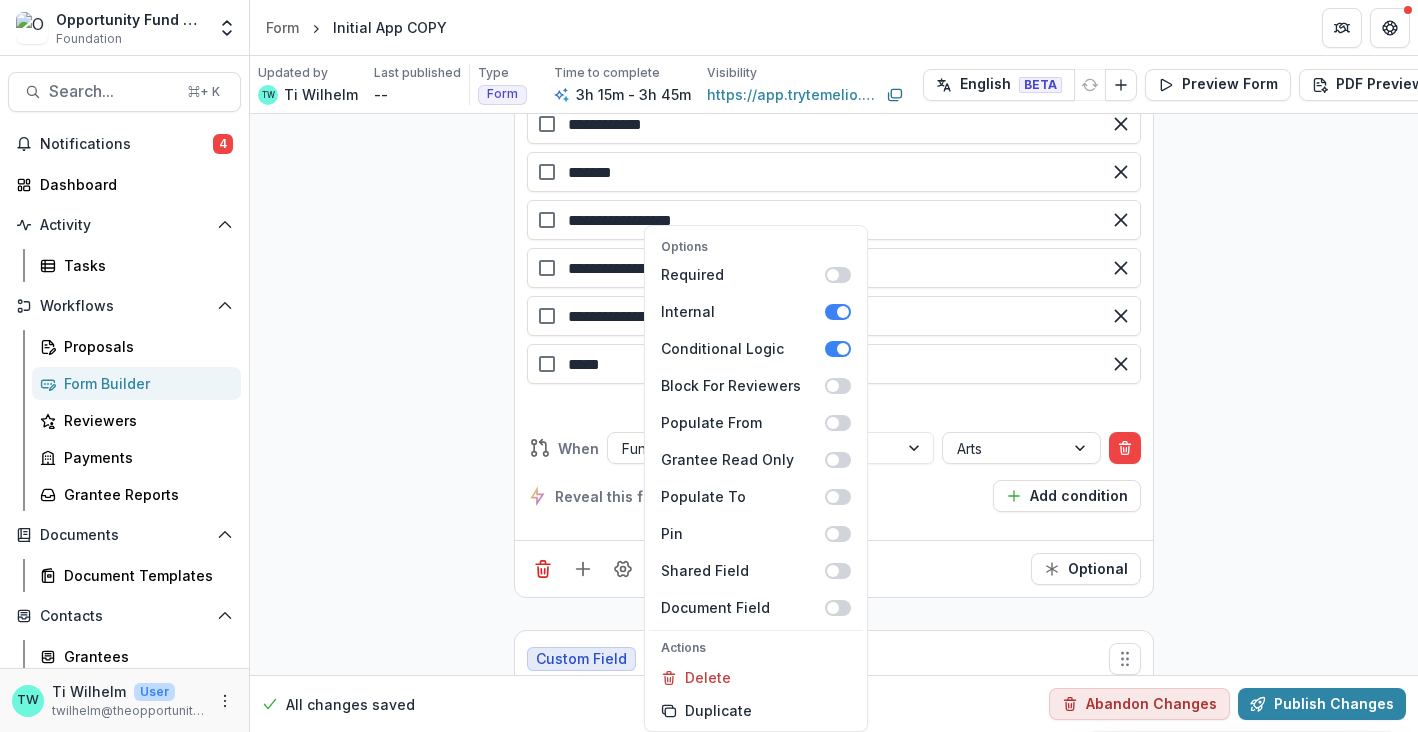 click on "**********" at bounding box center (834, 1610) 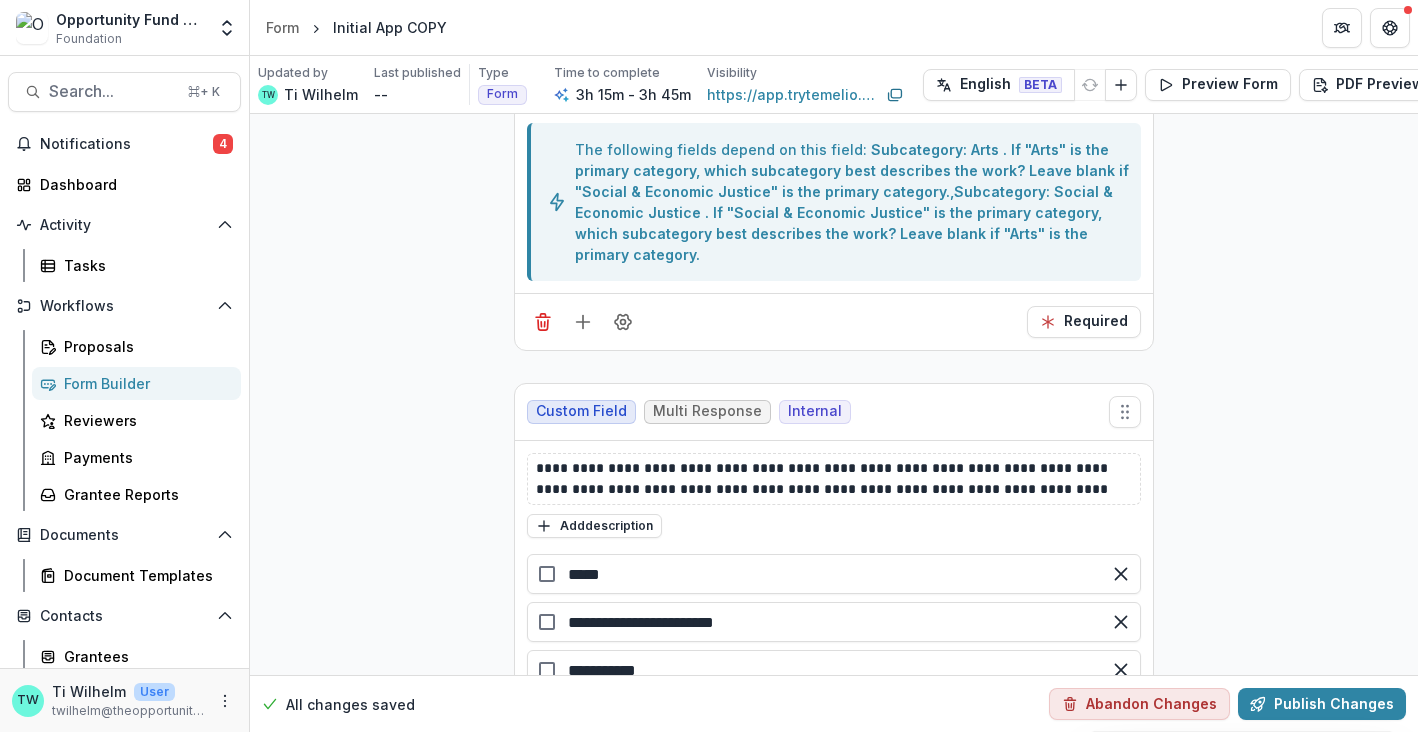scroll, scrollTop: 16507, scrollLeft: 0, axis: vertical 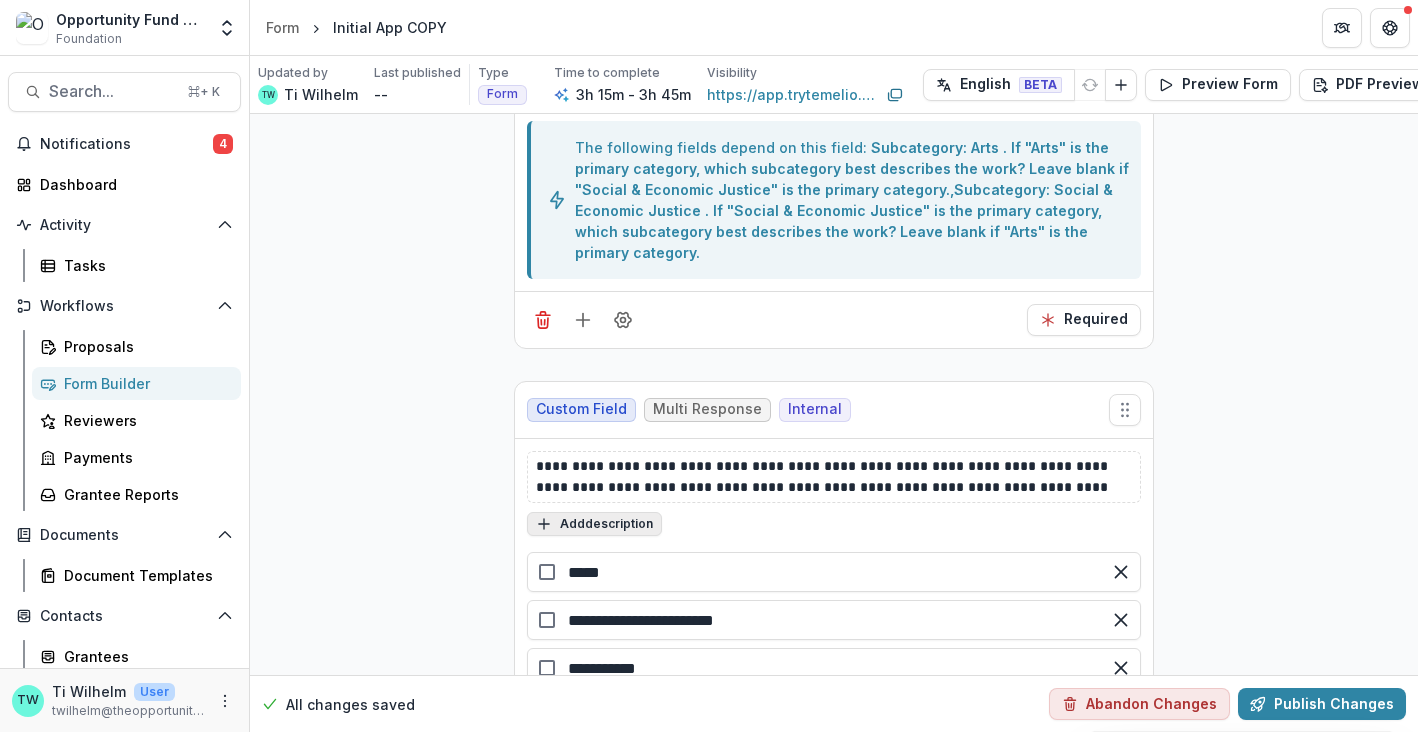 click on "Add  description" at bounding box center [594, 524] 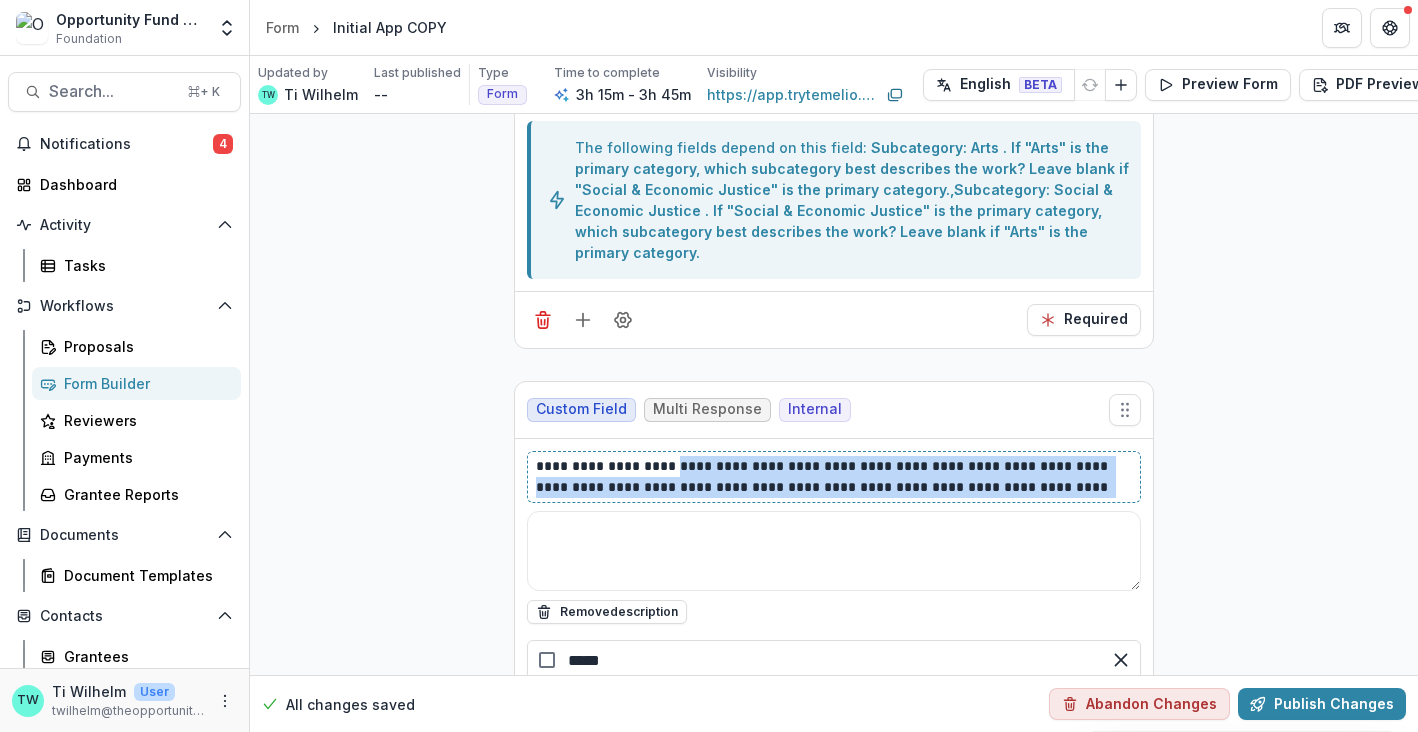 drag, startPoint x: 1065, startPoint y: 454, endPoint x: 664, endPoint y: 437, distance: 401.3602 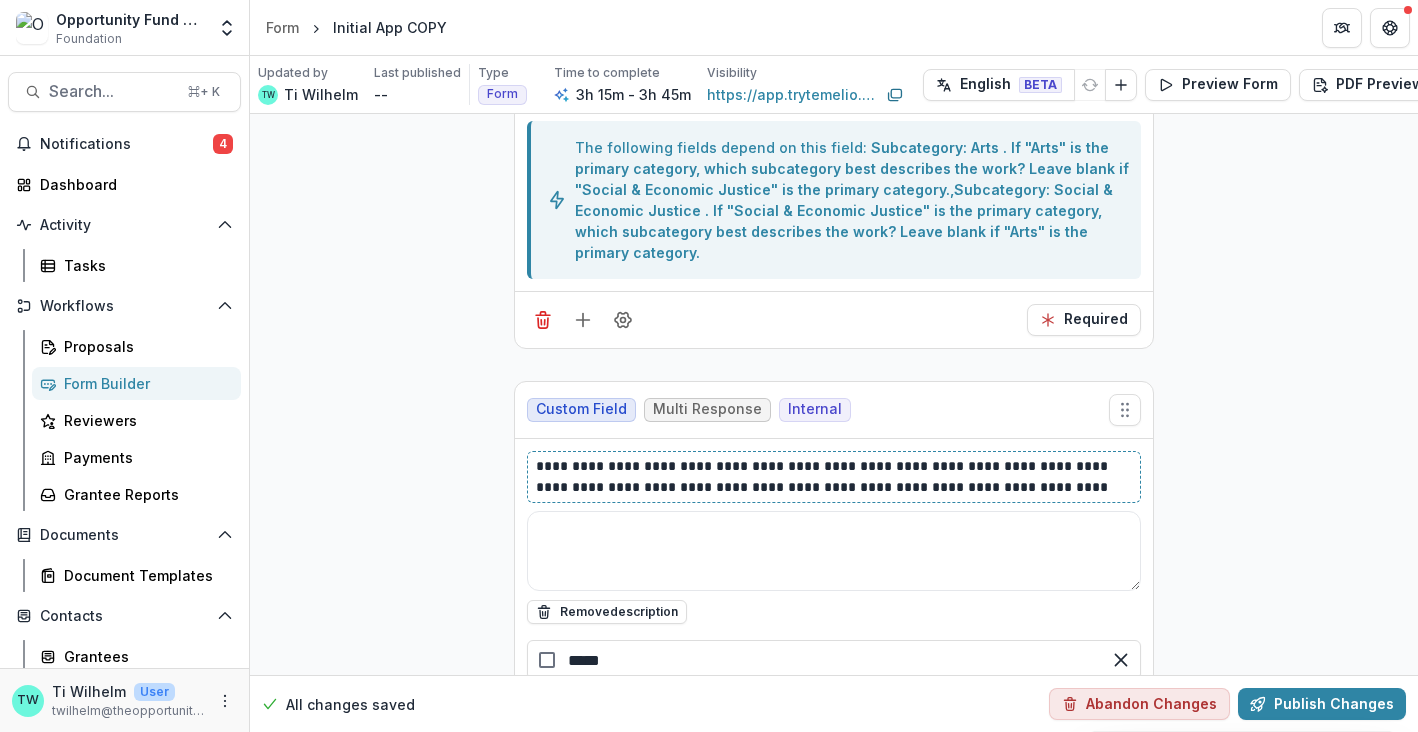 click on "**********" at bounding box center [834, 477] 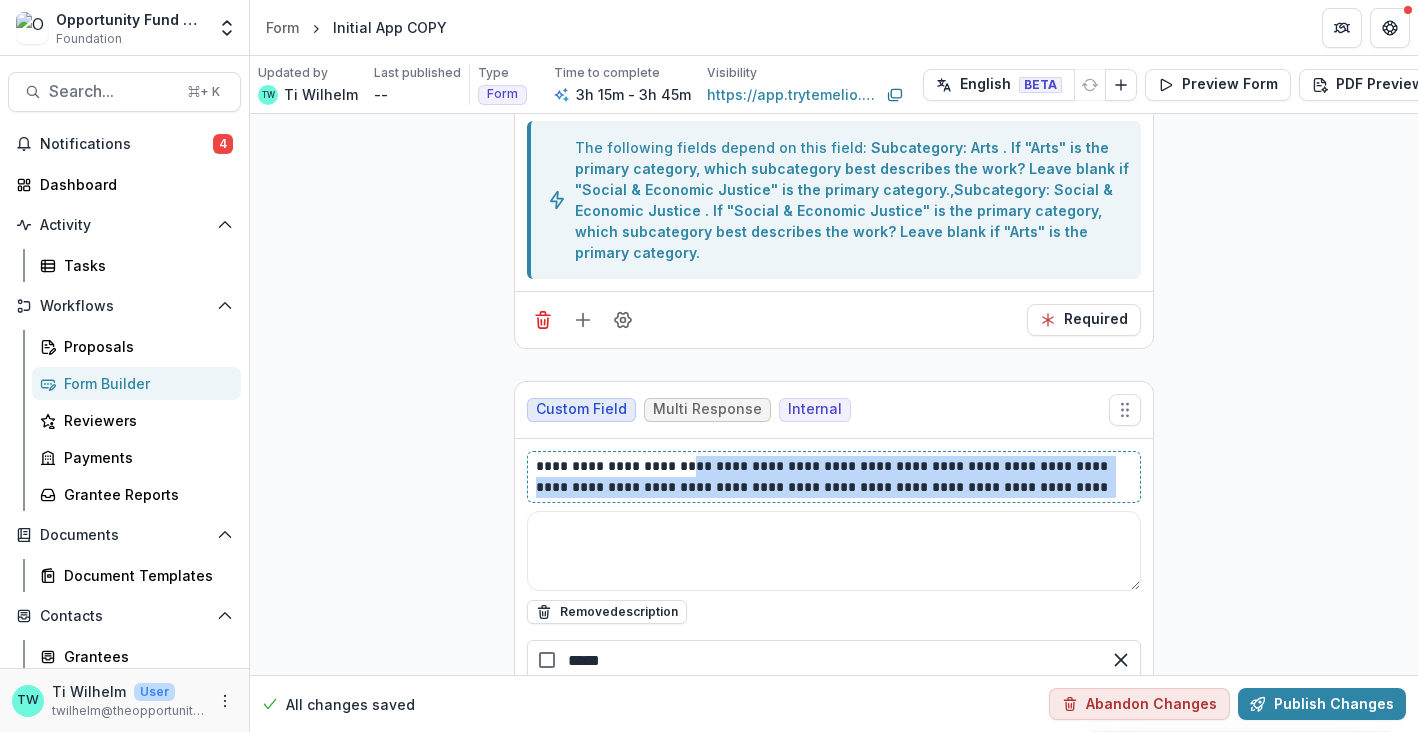 drag, startPoint x: 1072, startPoint y: 453, endPoint x: 675, endPoint y: 432, distance: 397.55502 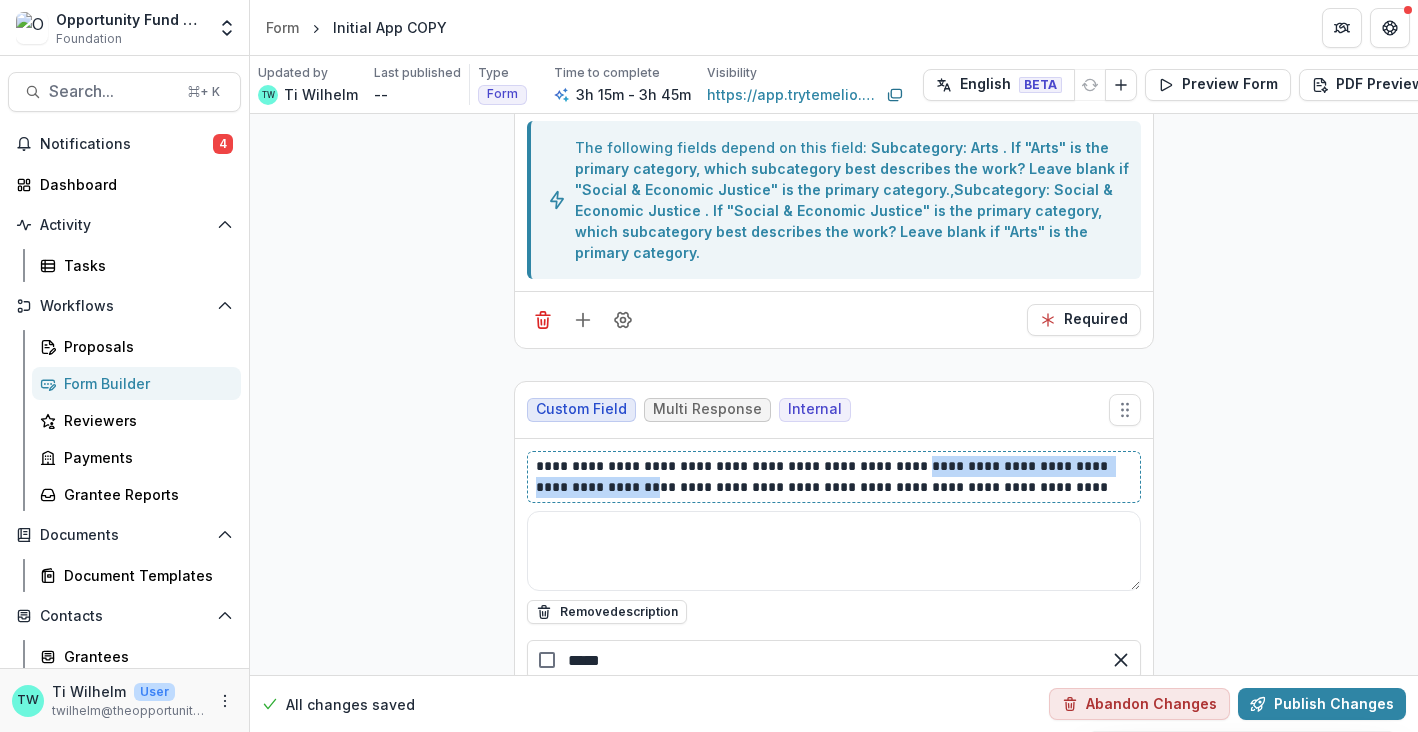 drag, startPoint x: 888, startPoint y: 431, endPoint x: 598, endPoint y: 449, distance: 290.55807 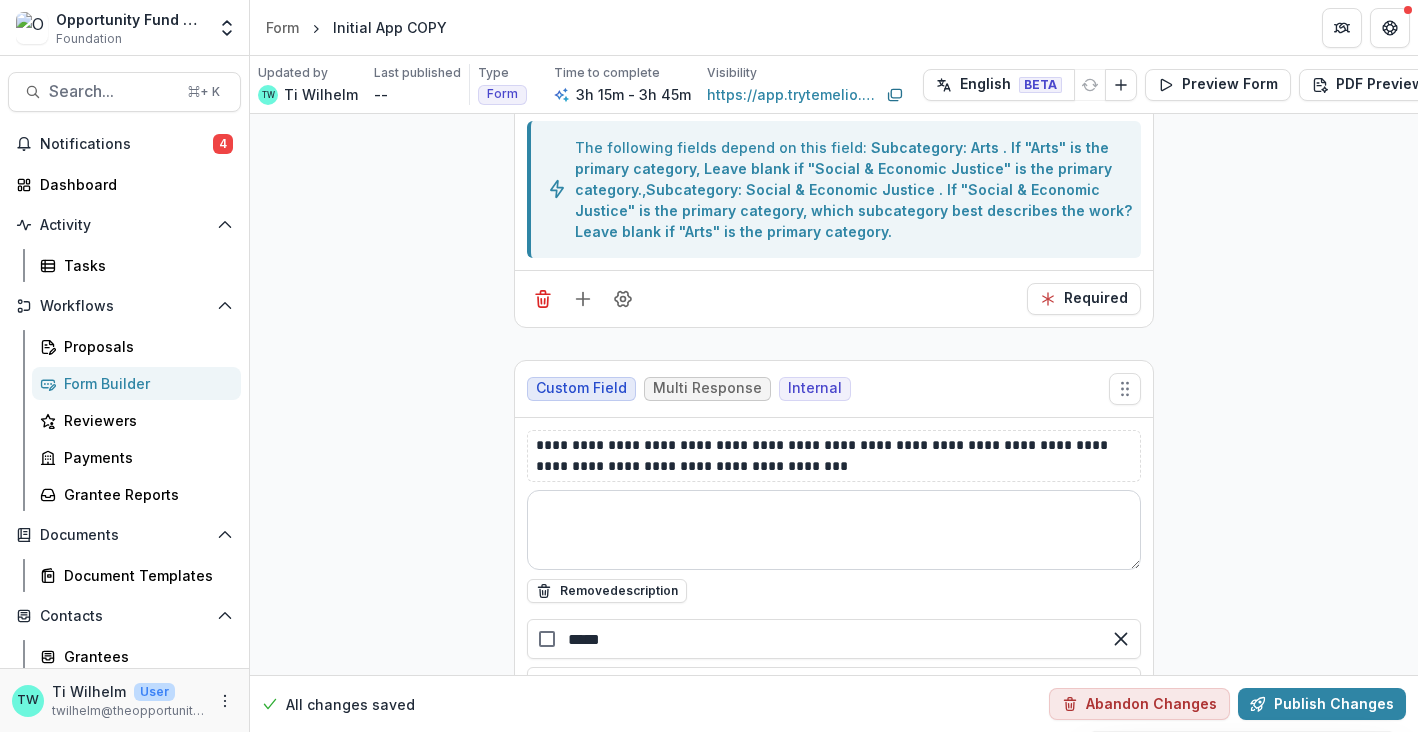click at bounding box center [834, 530] 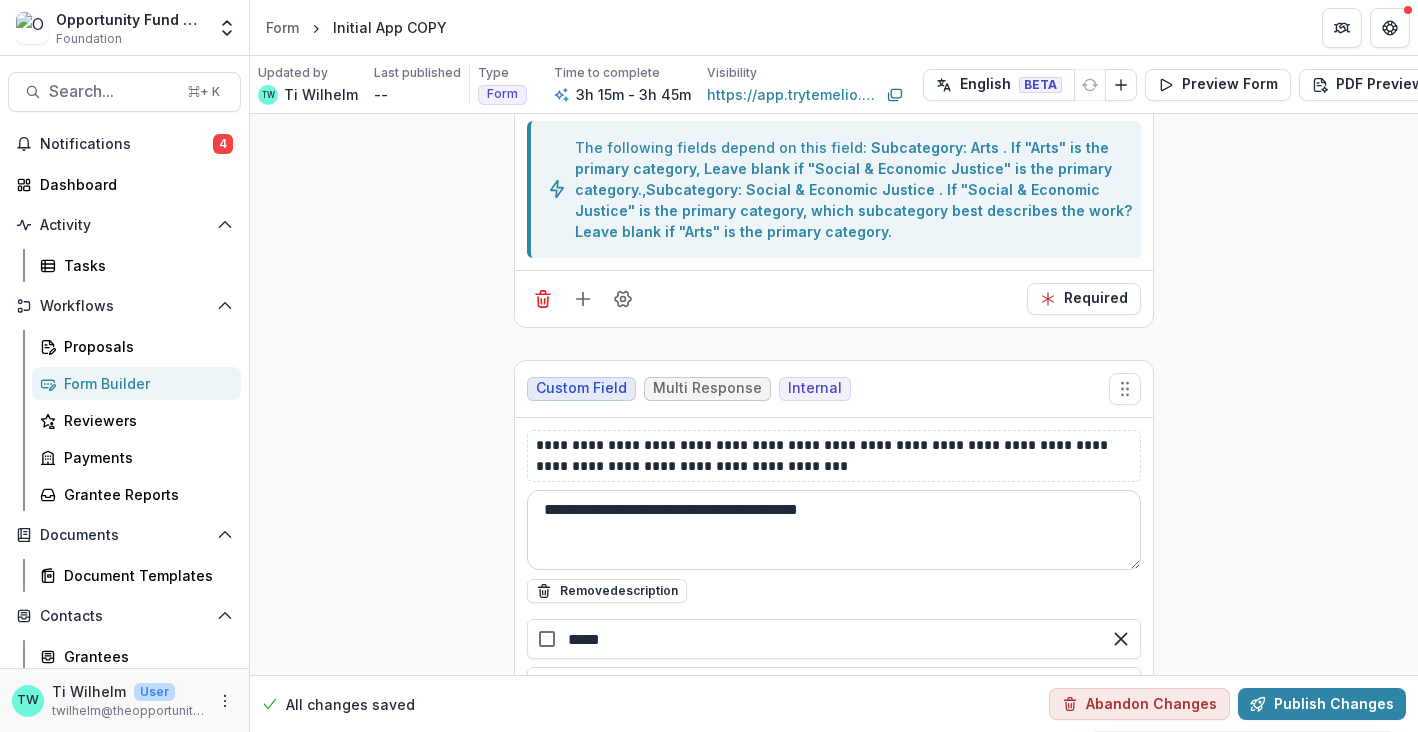 click on "**********" at bounding box center (834, 530) 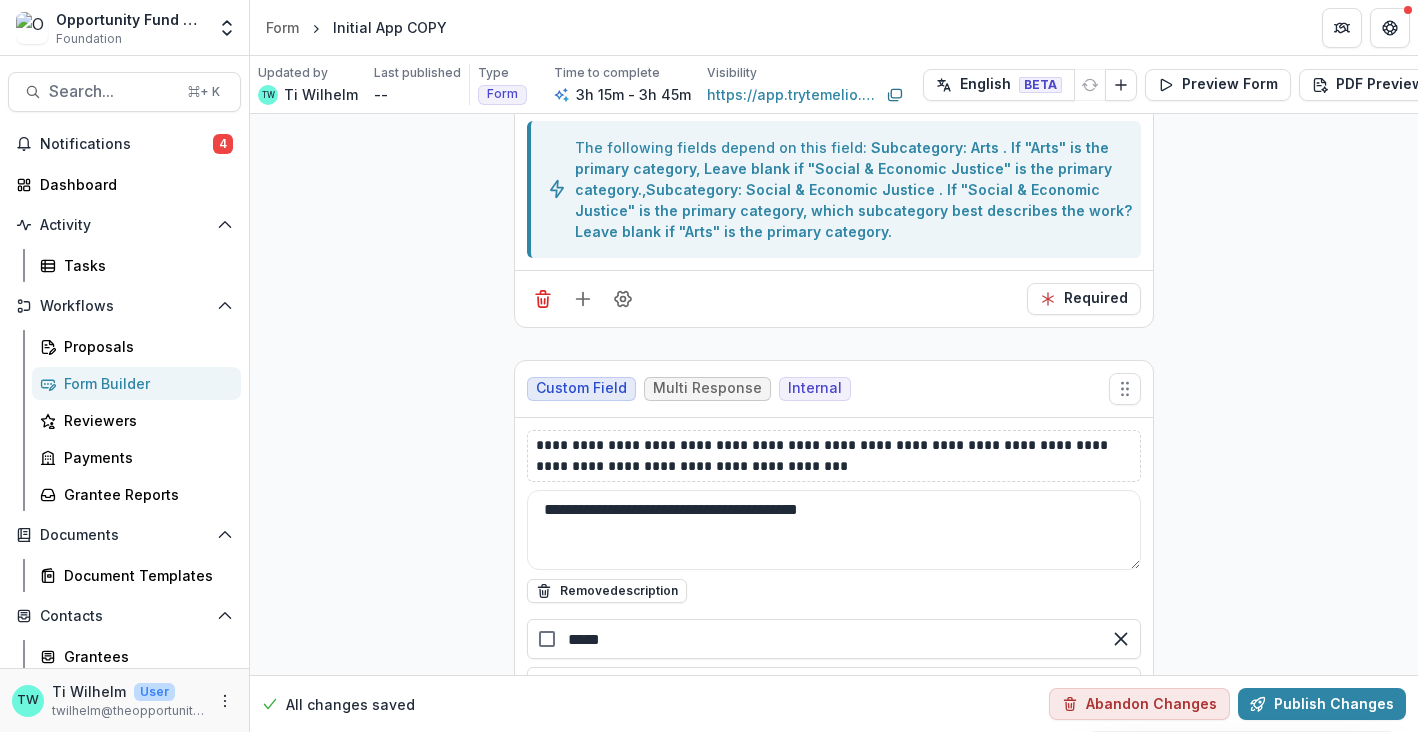 type on "**********" 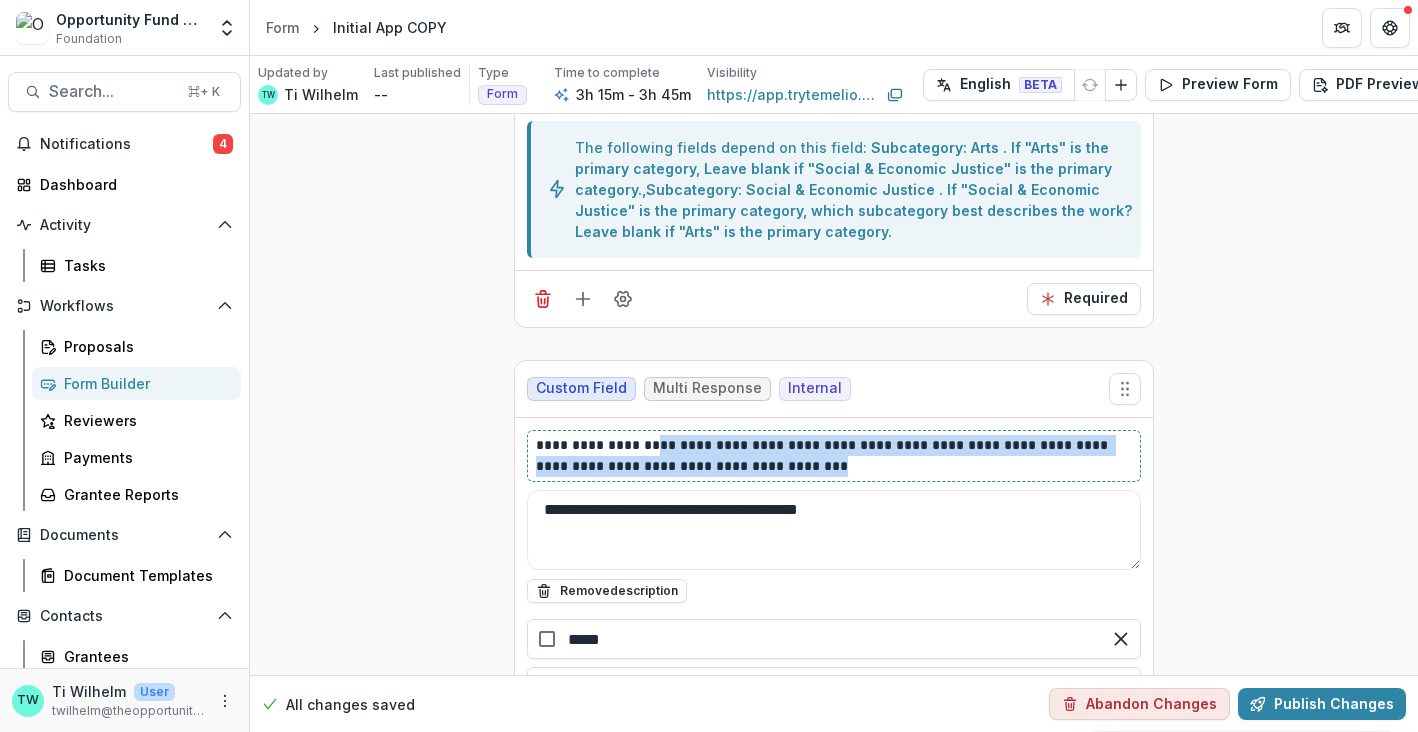 drag, startPoint x: 781, startPoint y: 455, endPoint x: 654, endPoint y: 436, distance: 128.41339 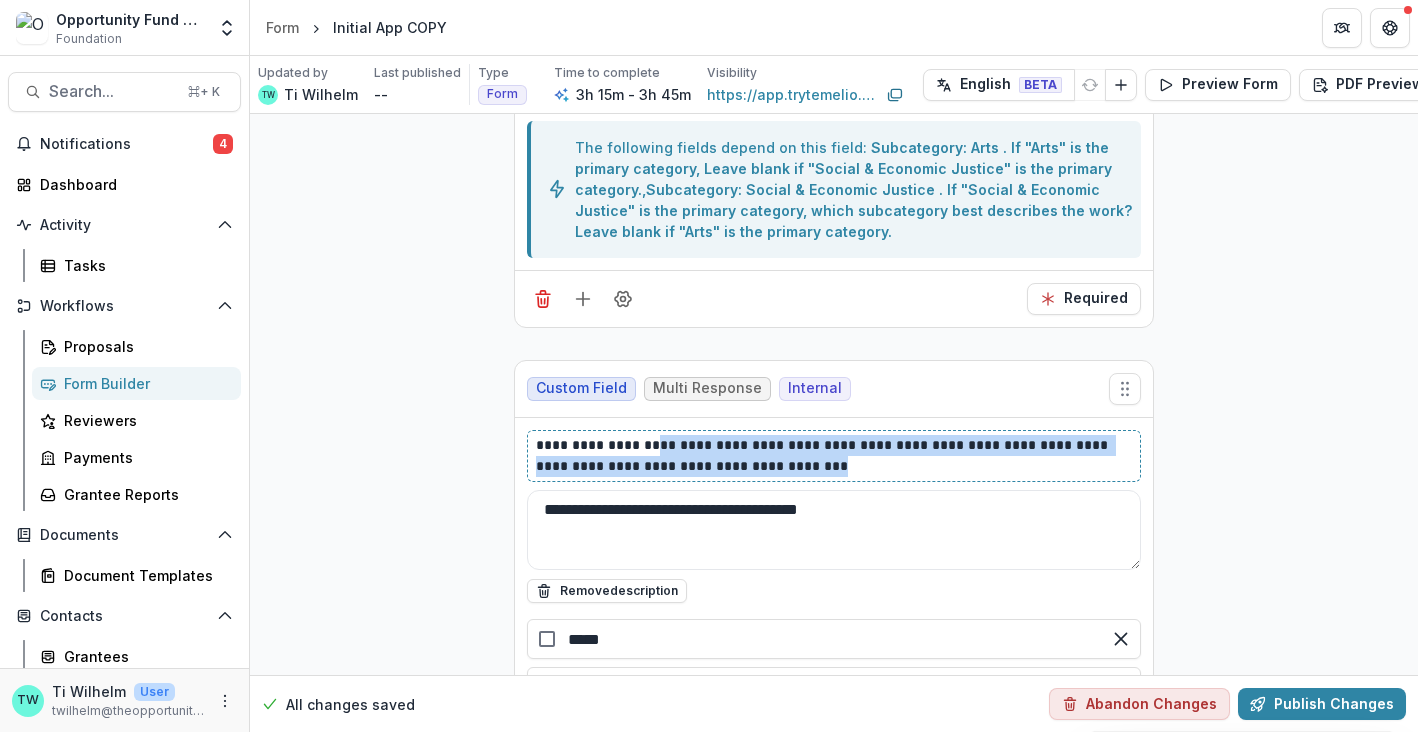 click on "**********" at bounding box center (834, 456) 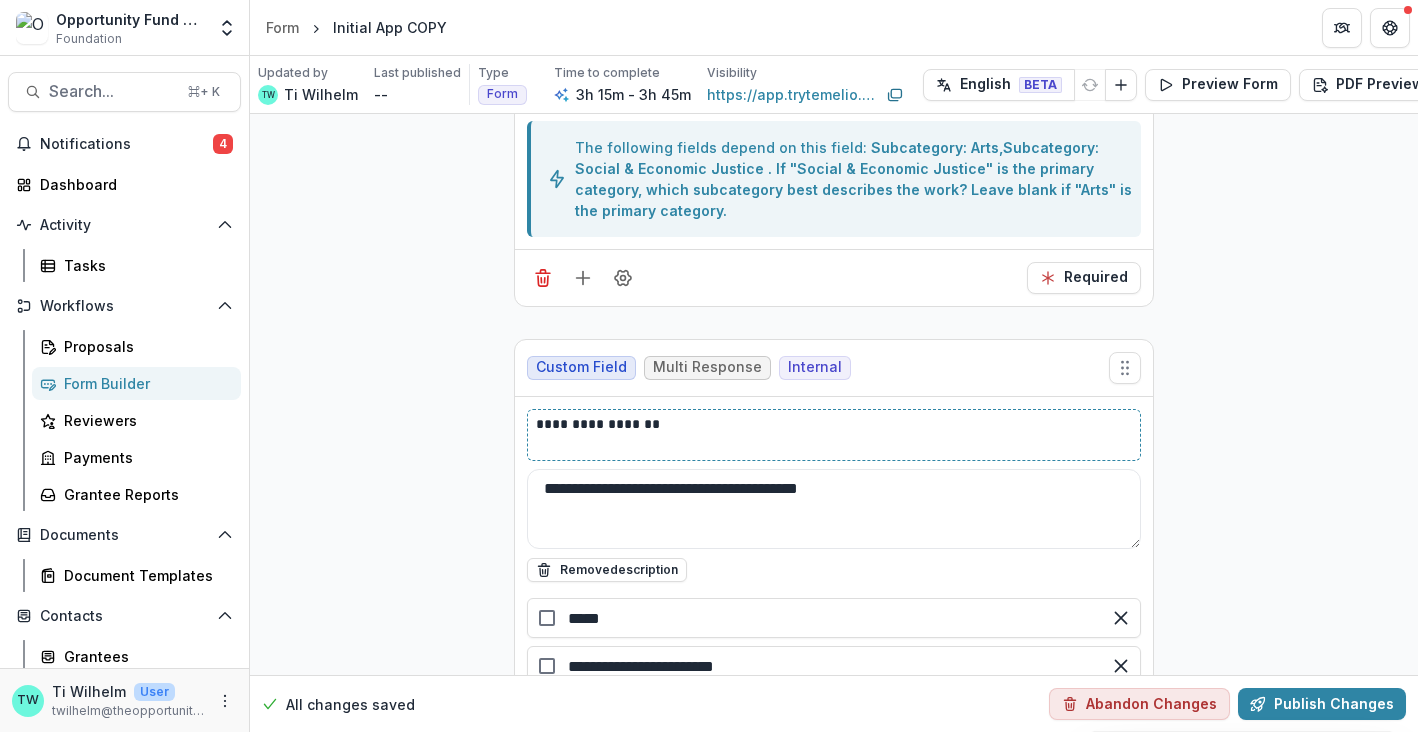 scroll, scrollTop: 16486, scrollLeft: 0, axis: vertical 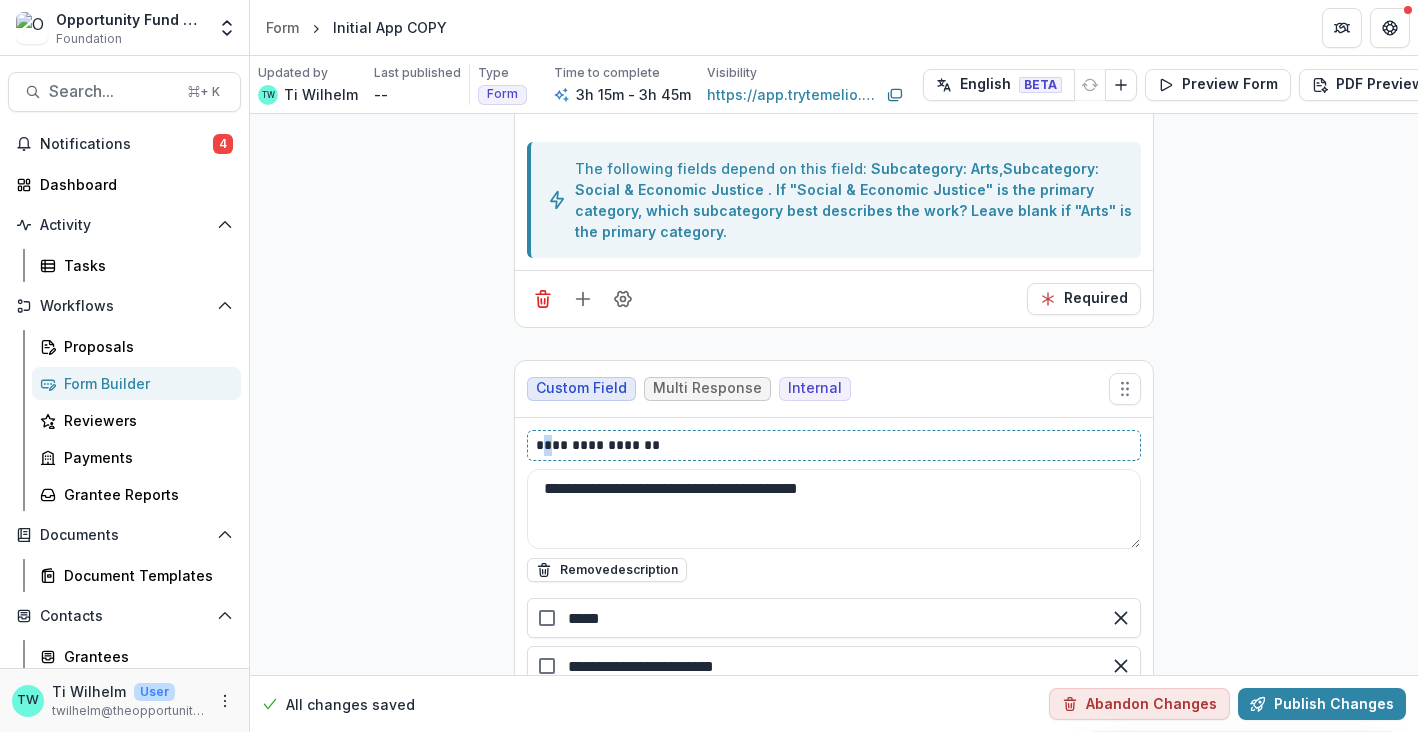 click on "**********" at bounding box center (834, 445) 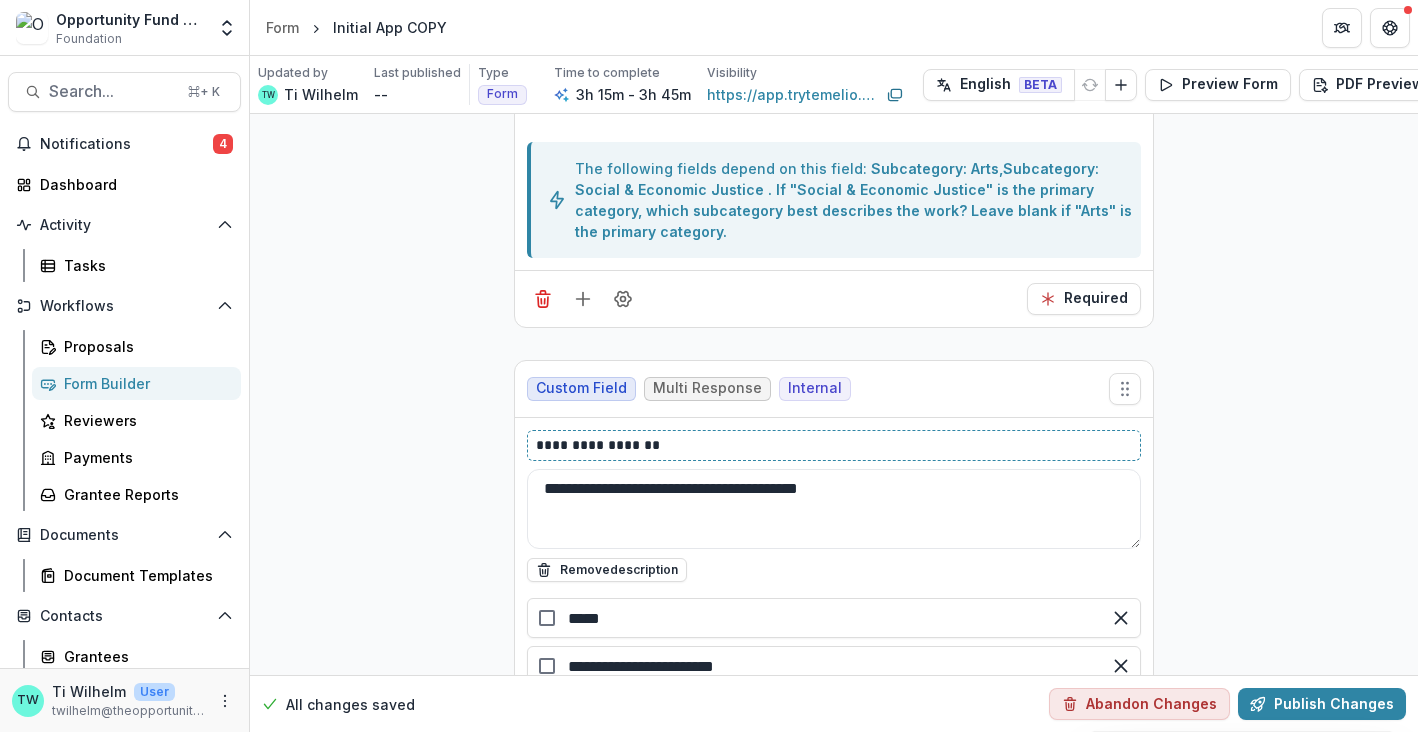 click on "**********" at bounding box center (834, 445) 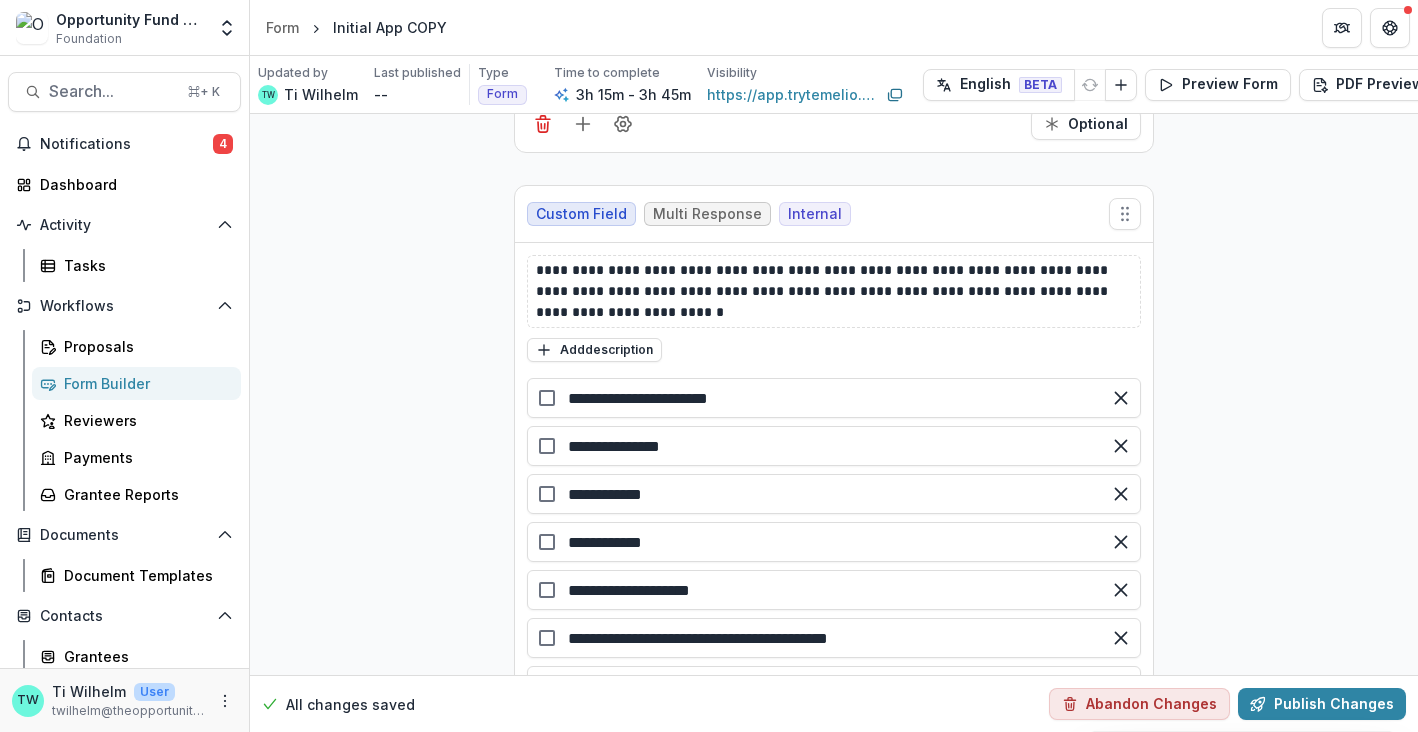 scroll, scrollTop: 17578, scrollLeft: 0, axis: vertical 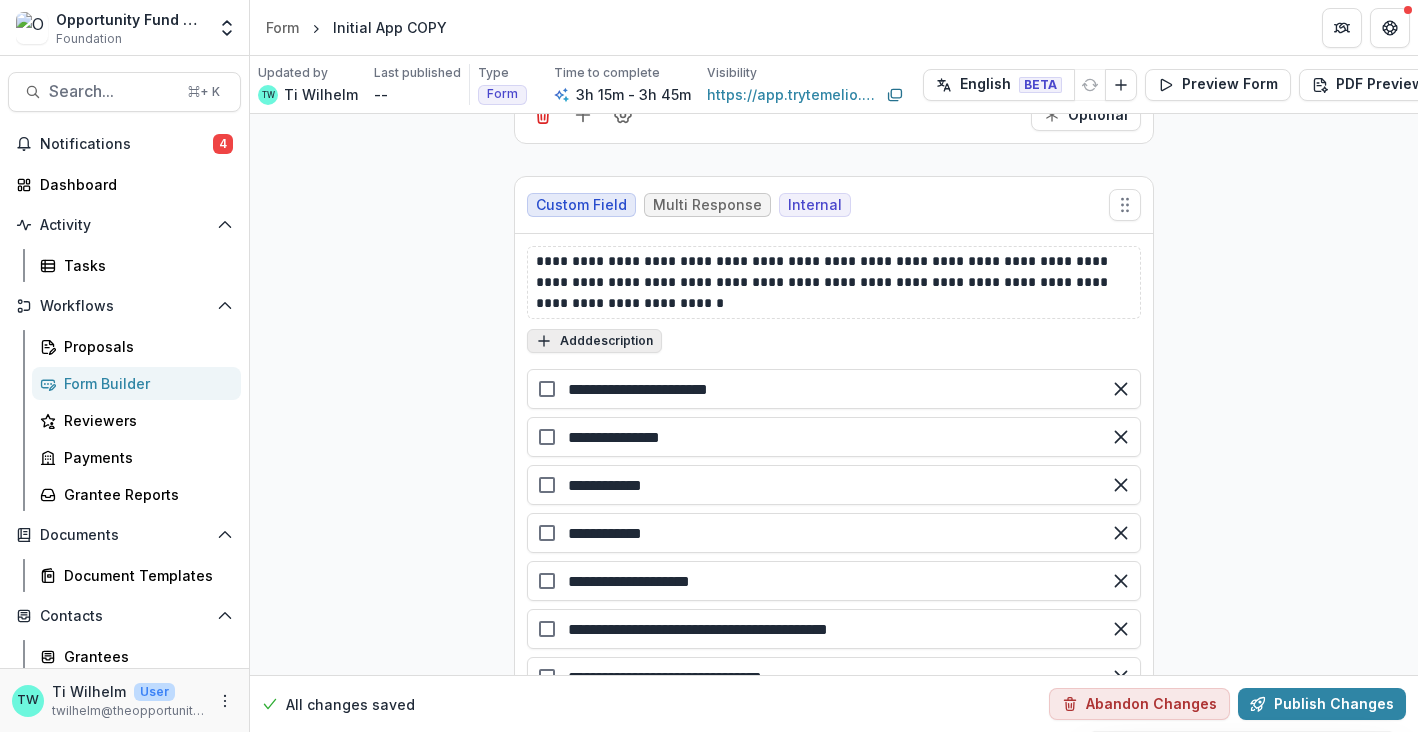 click on "Add  description" at bounding box center [594, 341] 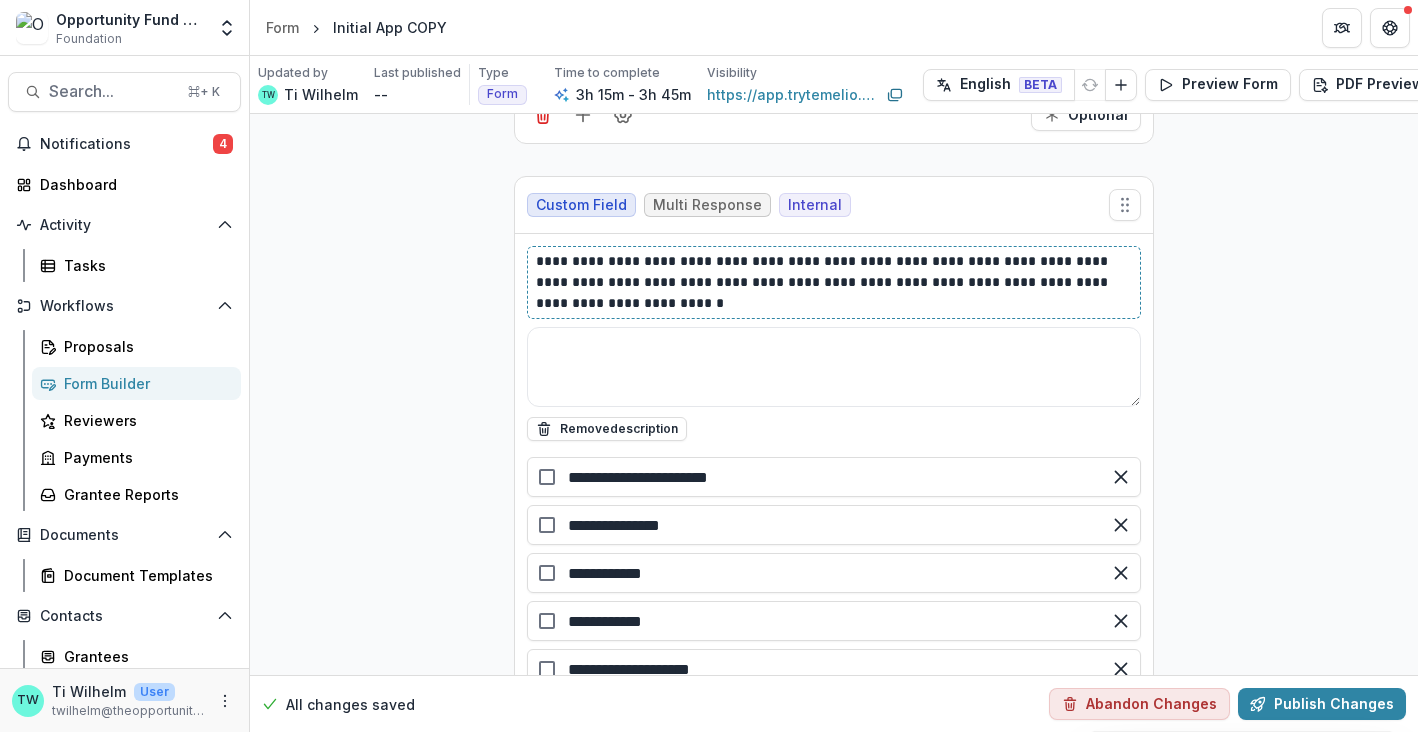 click on "**********" at bounding box center [834, 282] 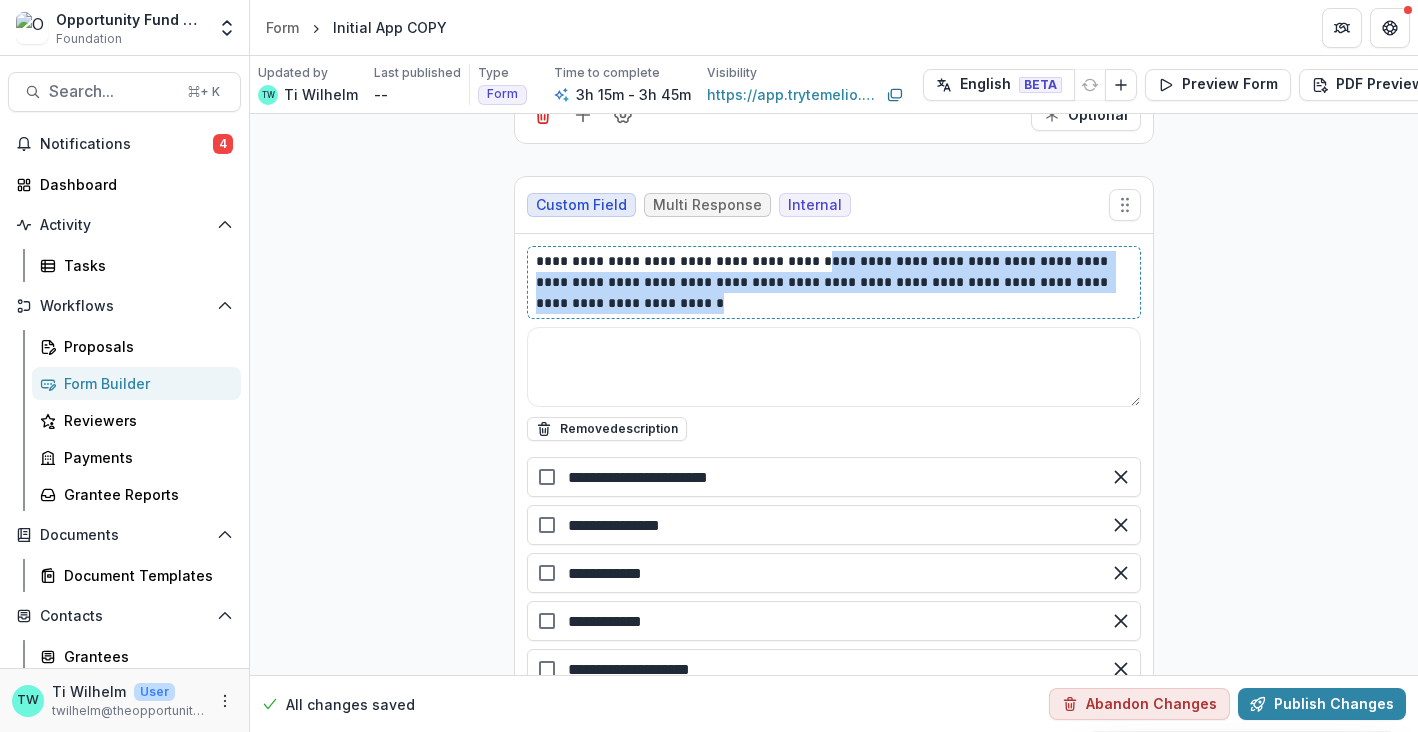 drag, startPoint x: 814, startPoint y: 245, endPoint x: 823, endPoint y: 283, distance: 39.051247 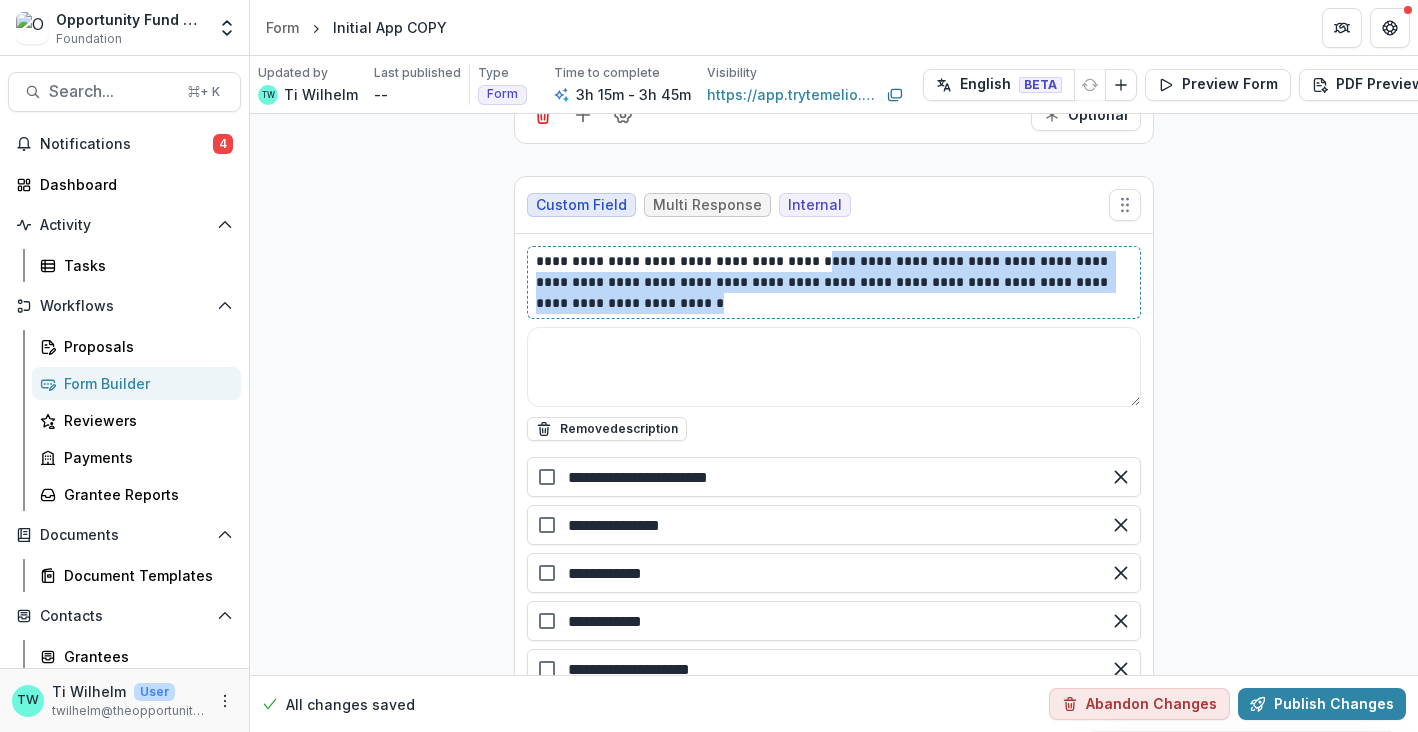 click on "**********" at bounding box center (834, 282) 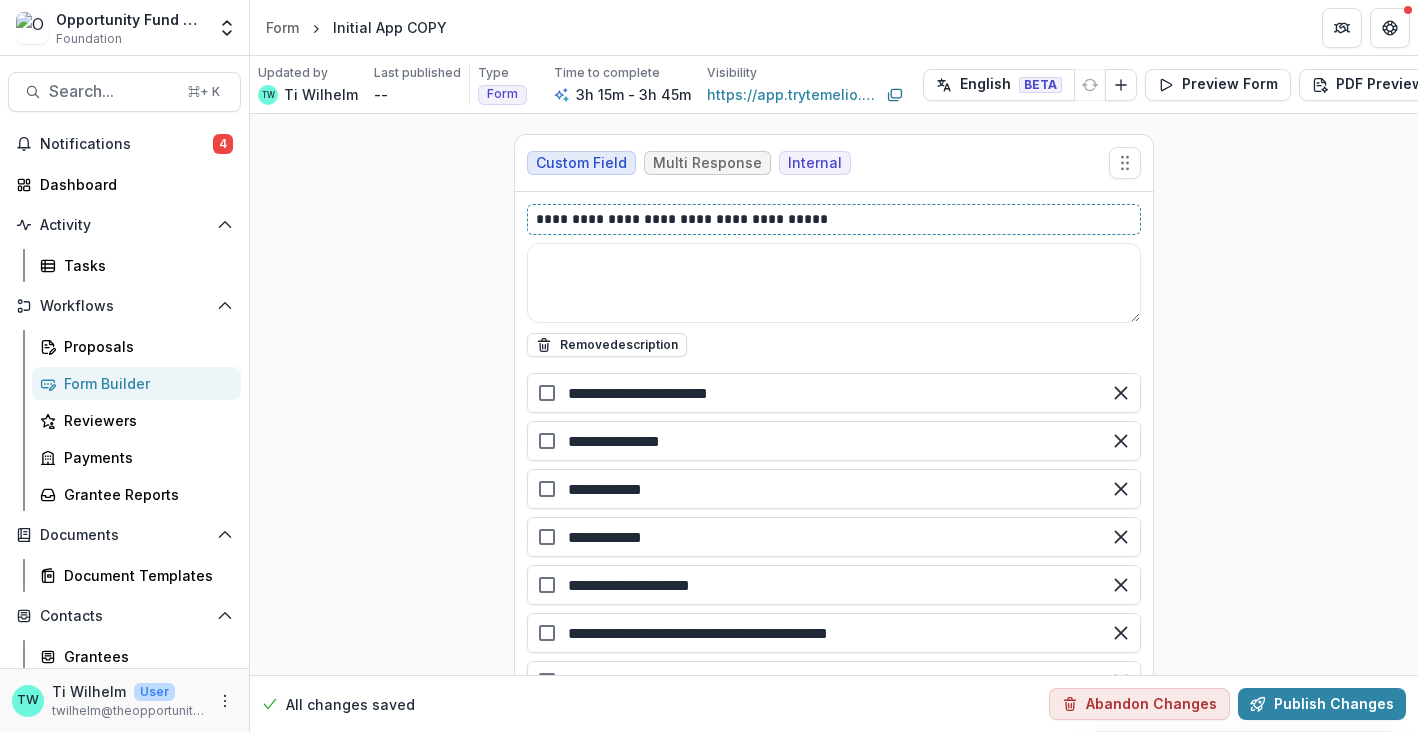 scroll, scrollTop: 17536, scrollLeft: 0, axis: vertical 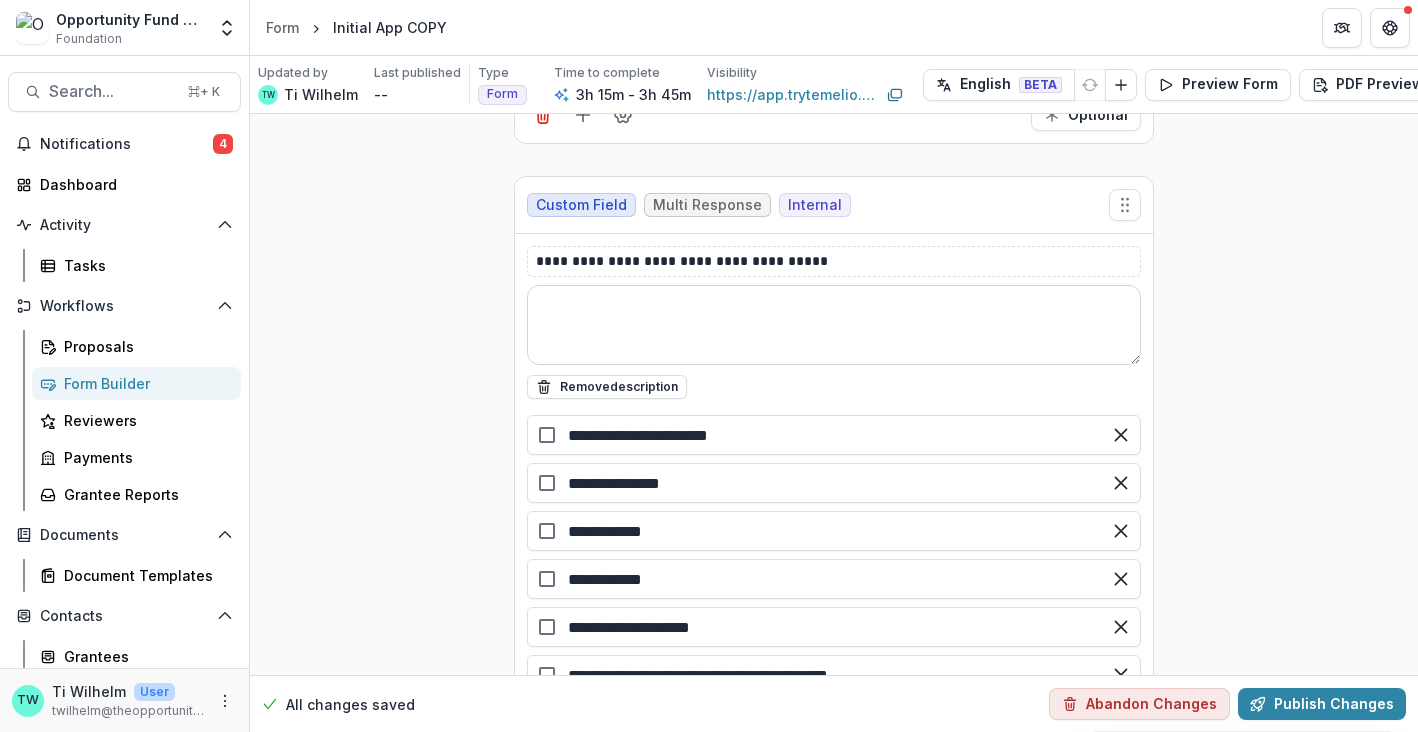 click at bounding box center [834, 325] 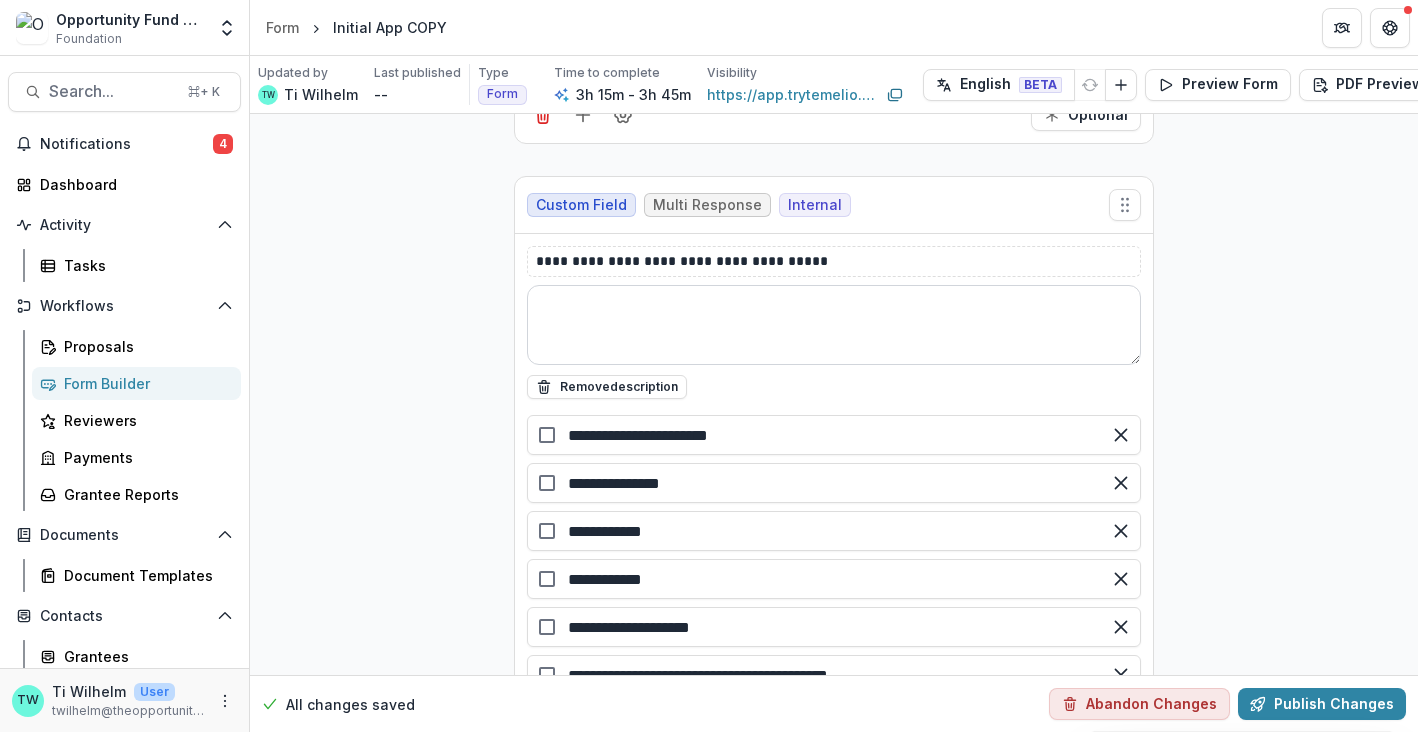 paste on "**********" 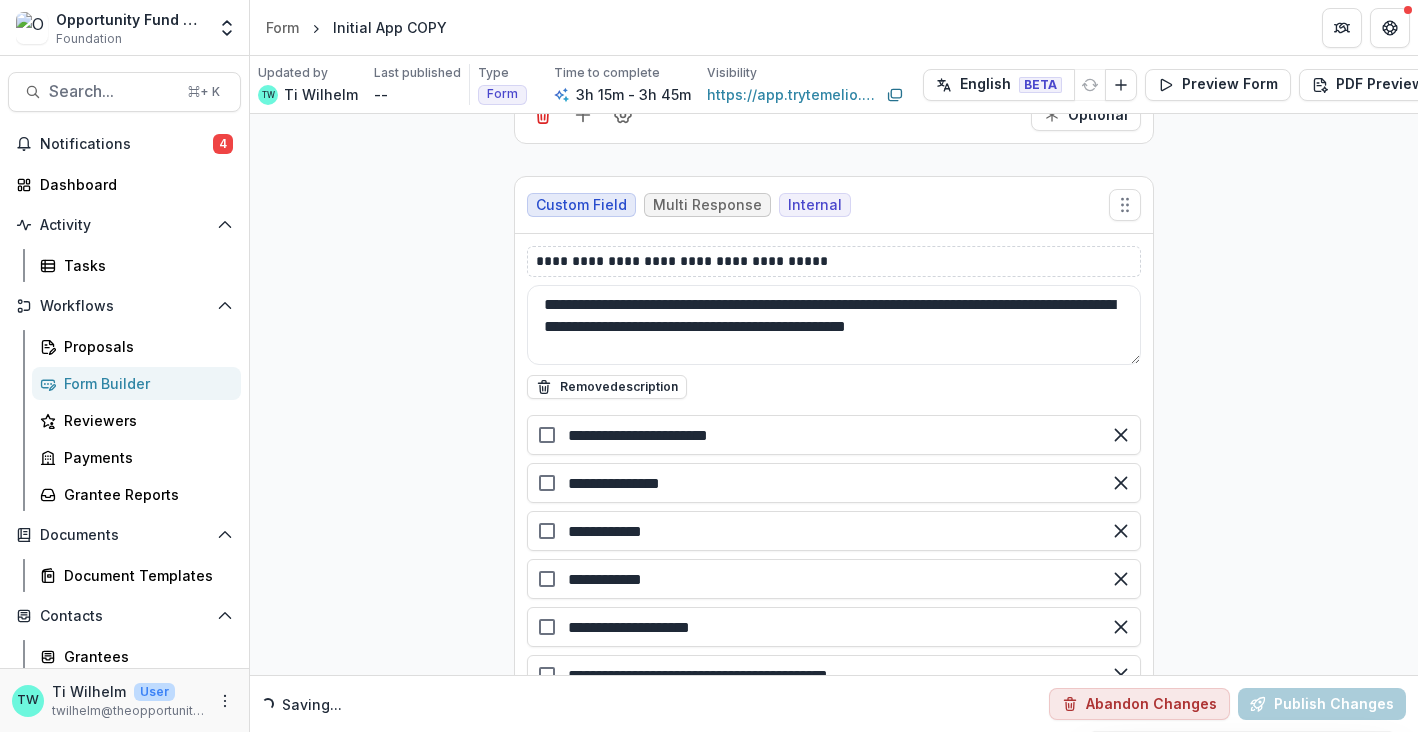 type on "**********" 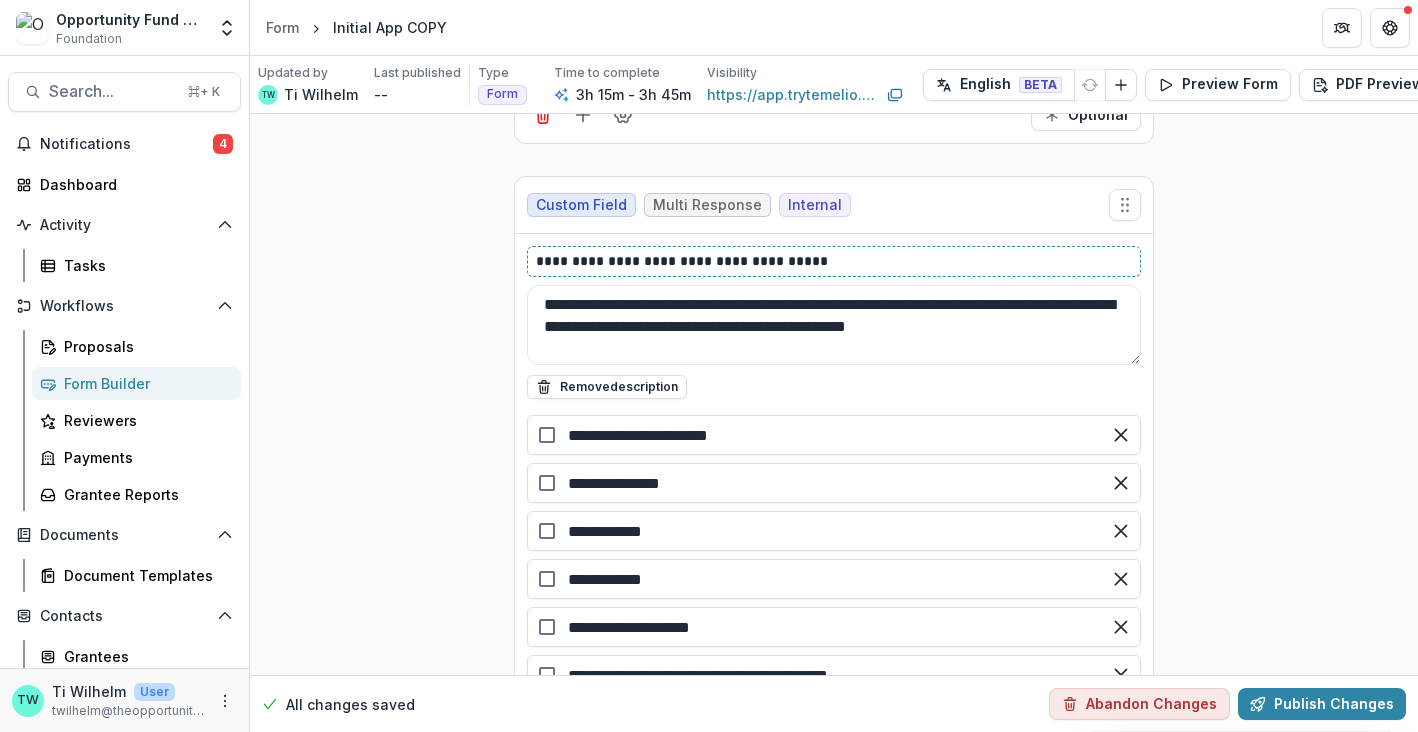 click on "**********" at bounding box center [834, 261] 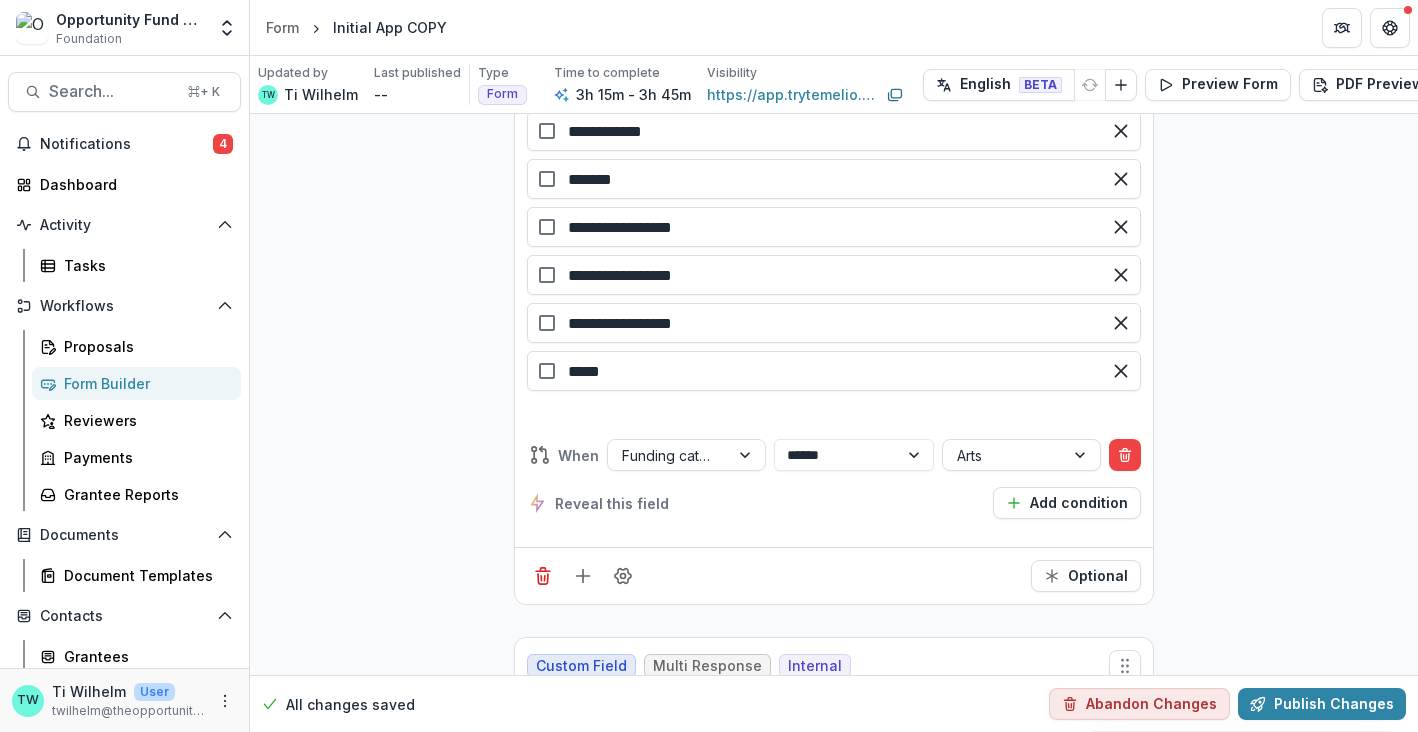 scroll, scrollTop: 17088, scrollLeft: 0, axis: vertical 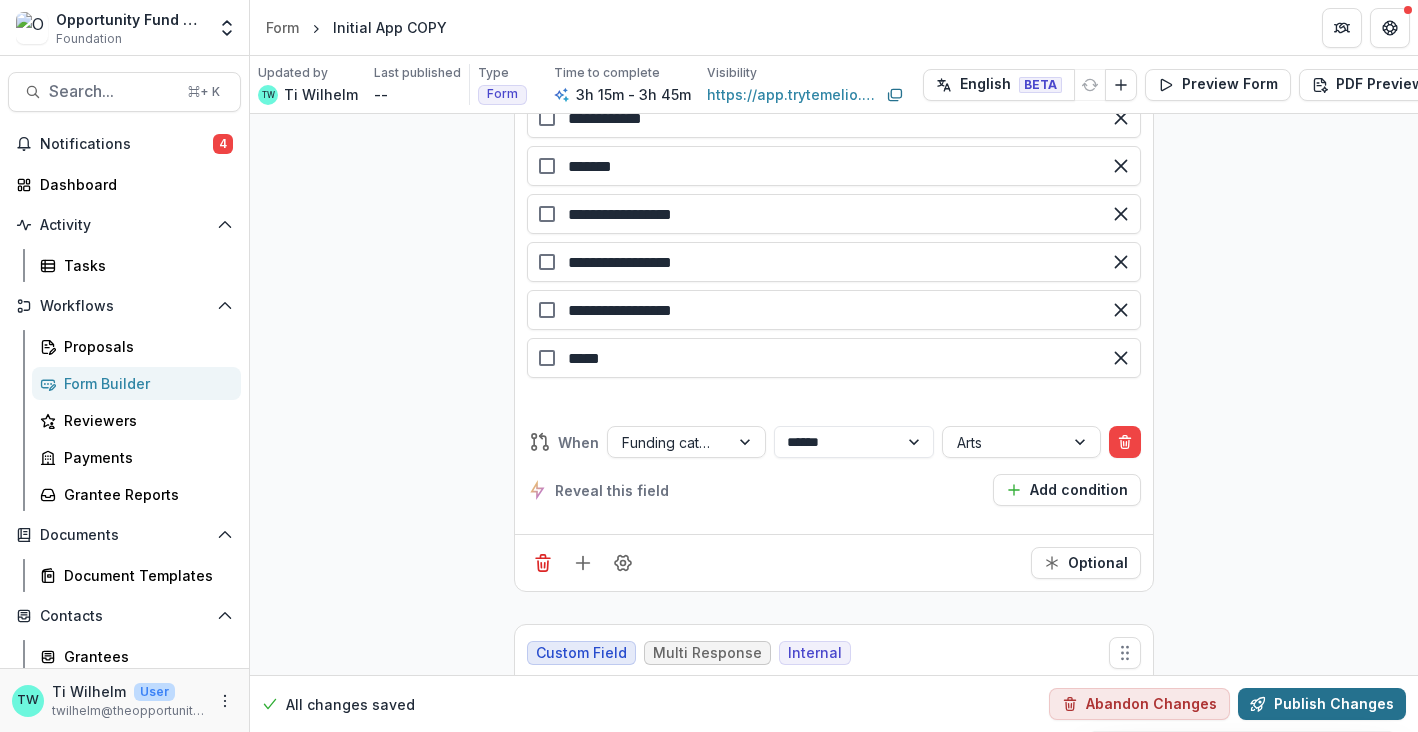 click on "Publish Changes" at bounding box center [1322, 704] 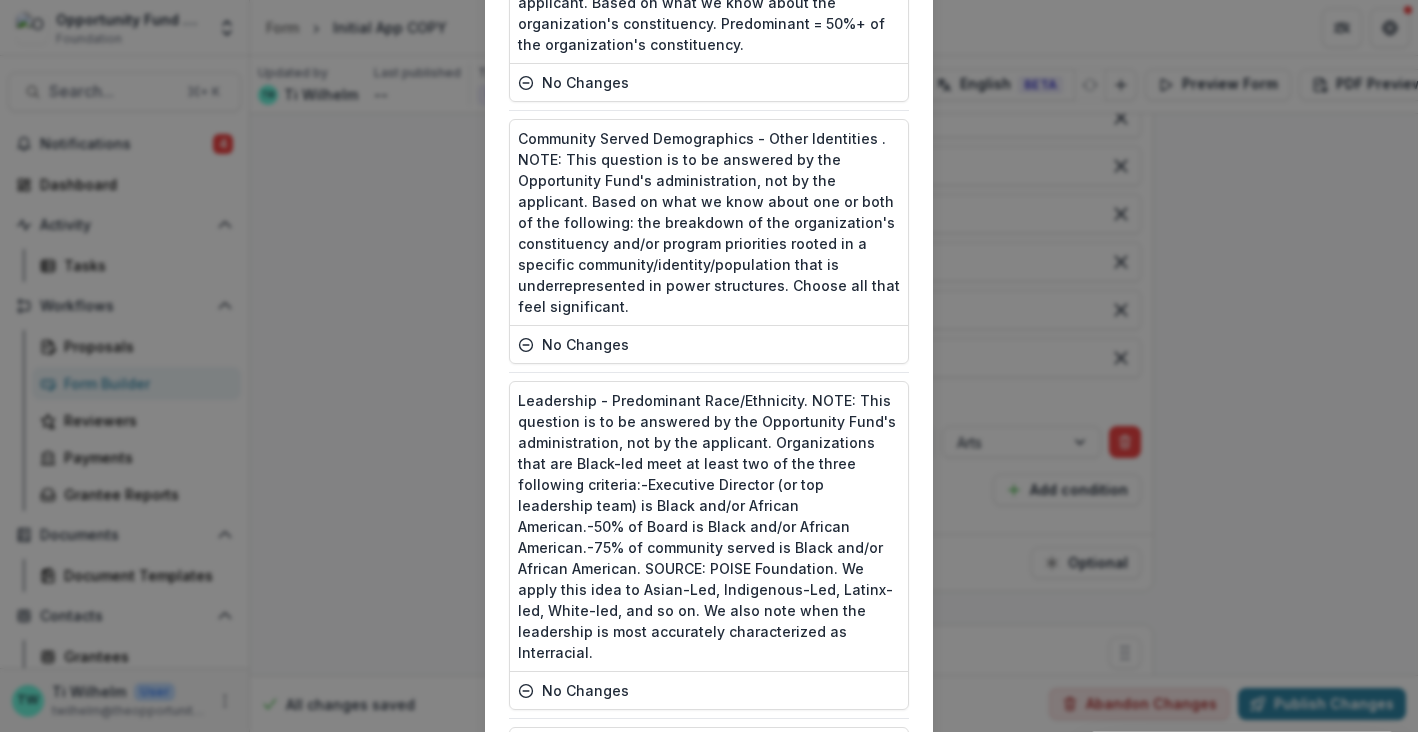 scroll, scrollTop: 9303, scrollLeft: 0, axis: vertical 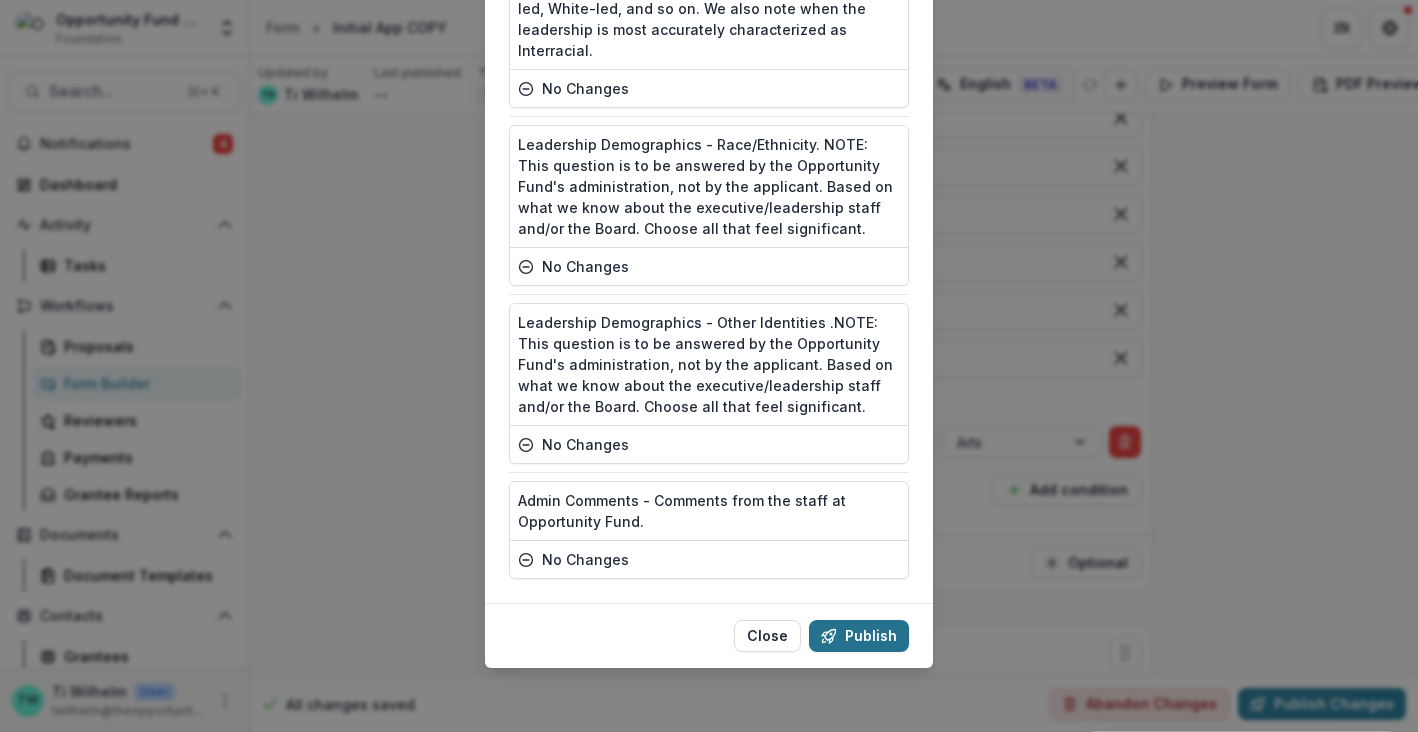 click on "Publish" at bounding box center [859, 636] 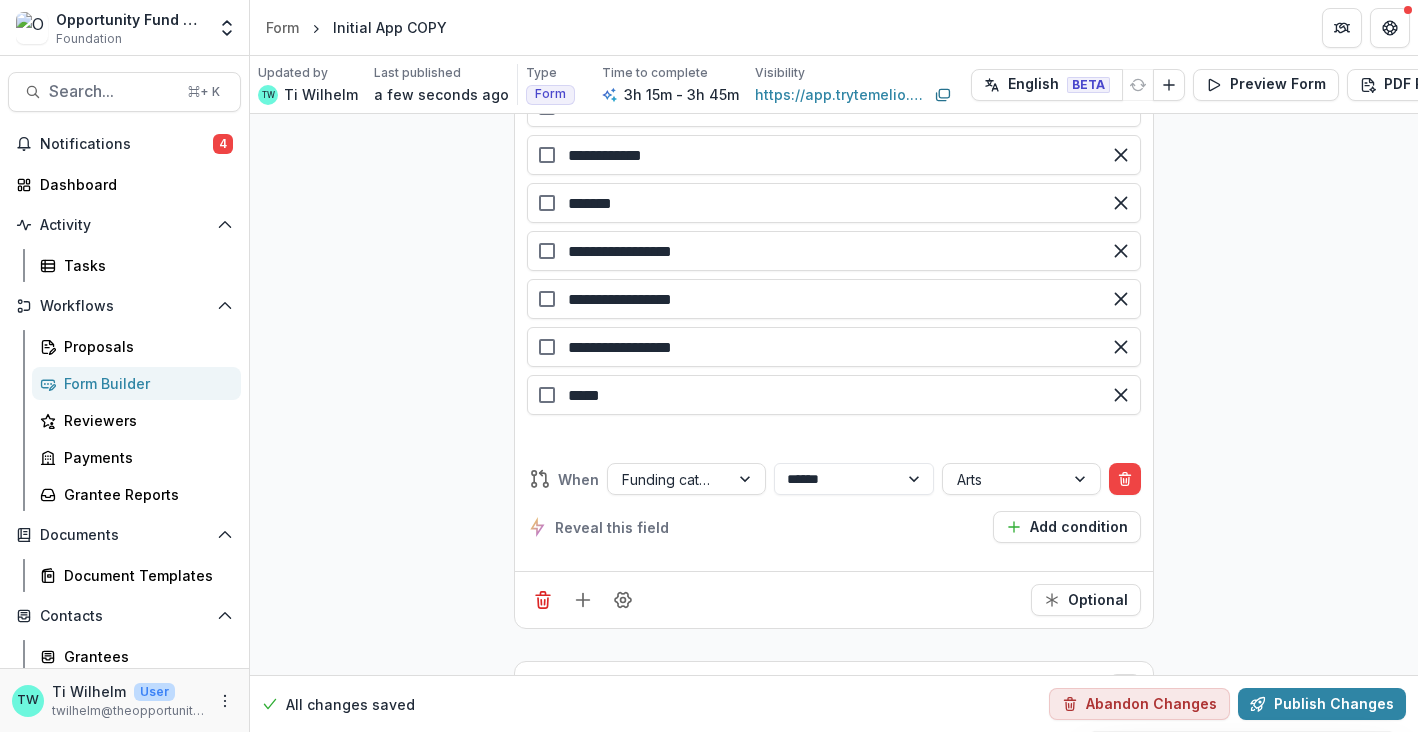 scroll, scrollTop: 17035, scrollLeft: 0, axis: vertical 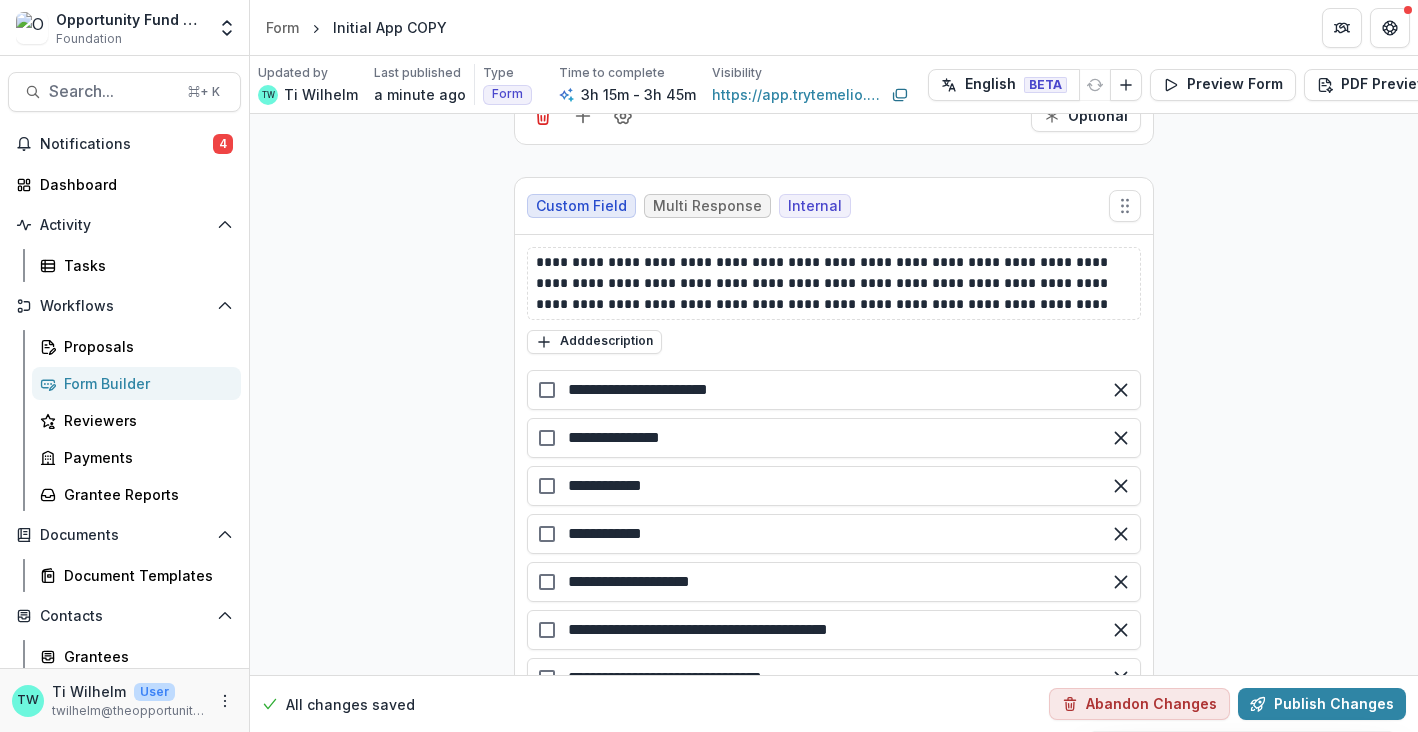 click on "**********" at bounding box center [834, 554] 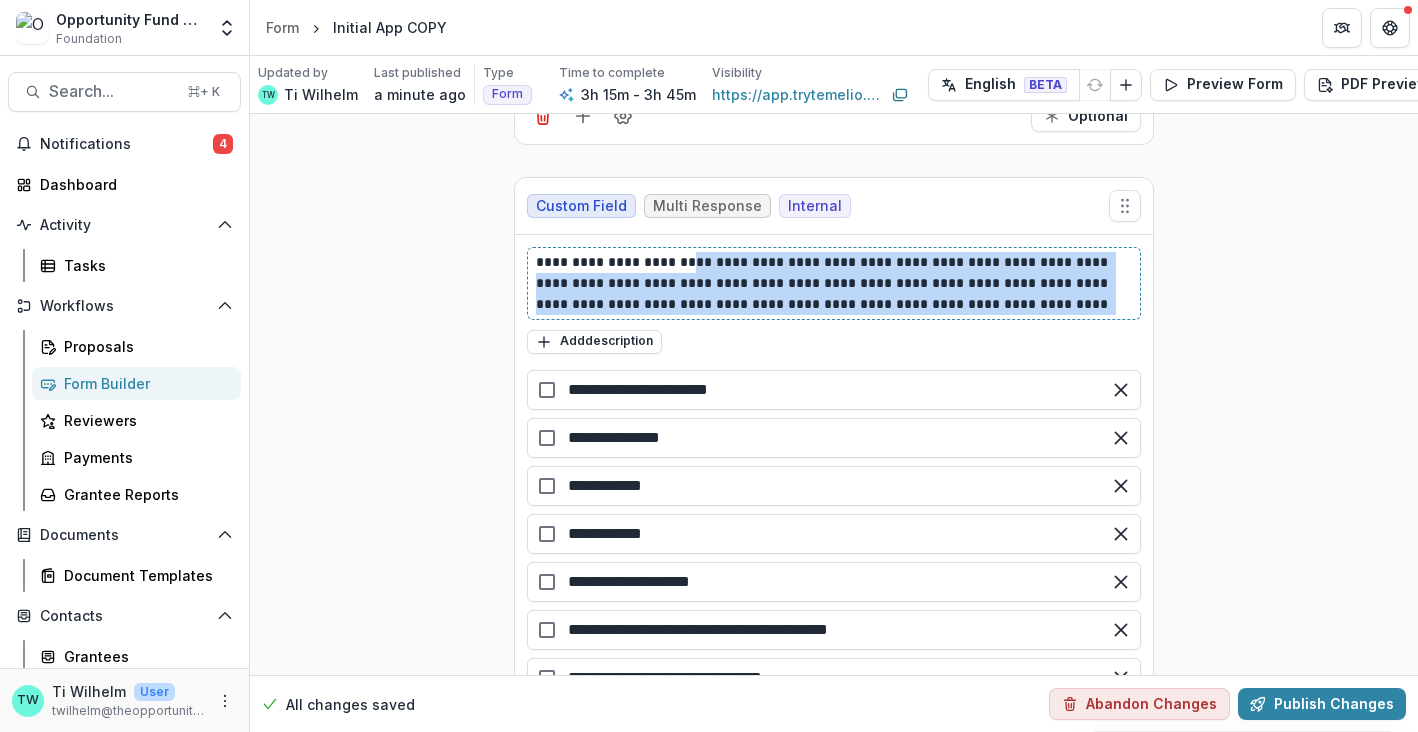 drag, startPoint x: 1029, startPoint y: 289, endPoint x: 675, endPoint y: 250, distance: 356.1418 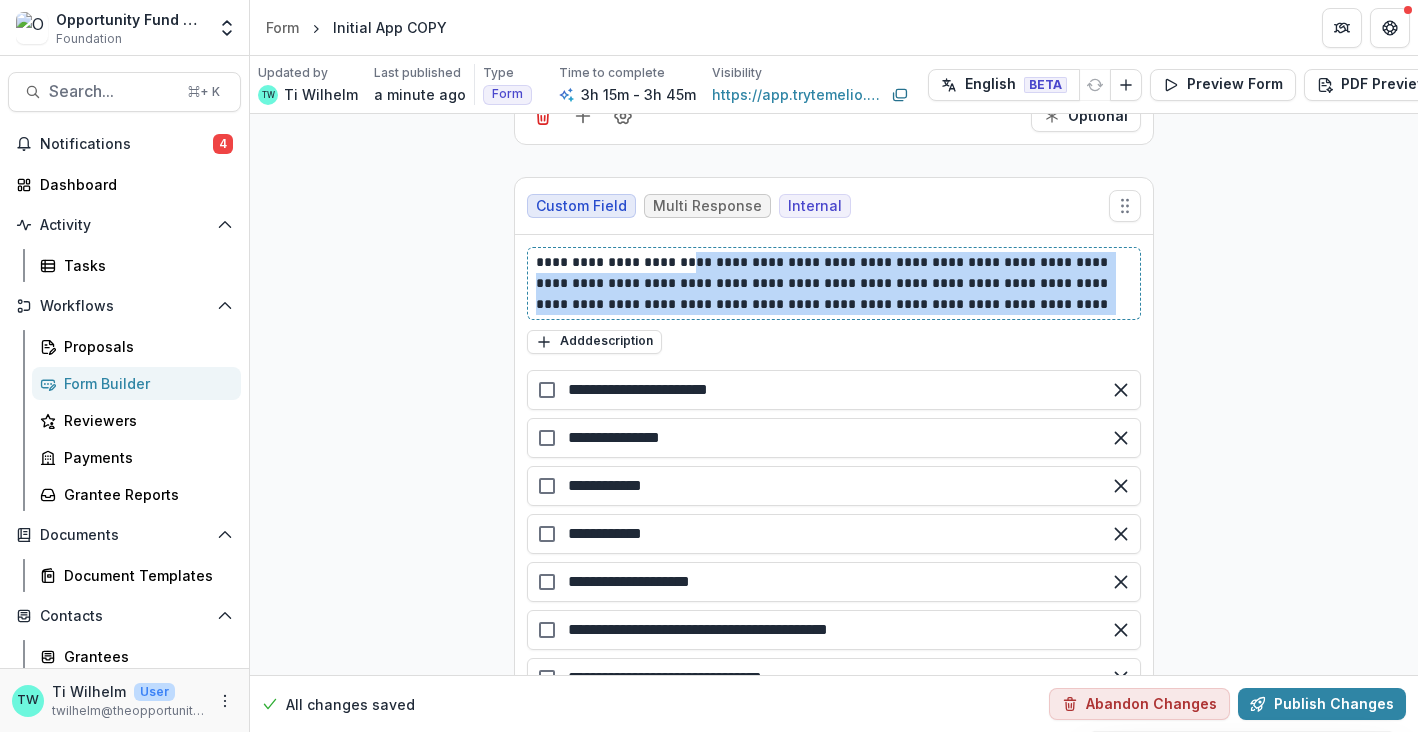 click on "**********" at bounding box center (834, 283) 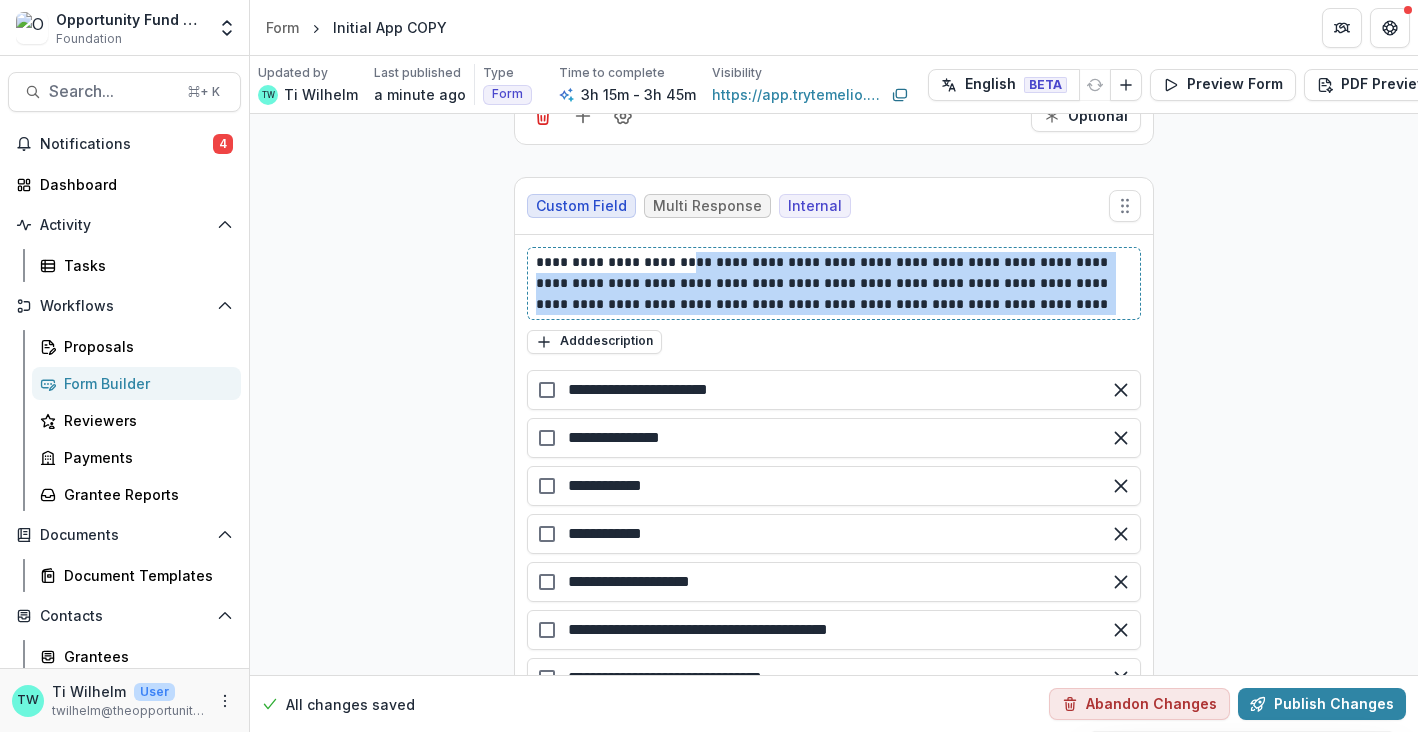 copy on "**********" 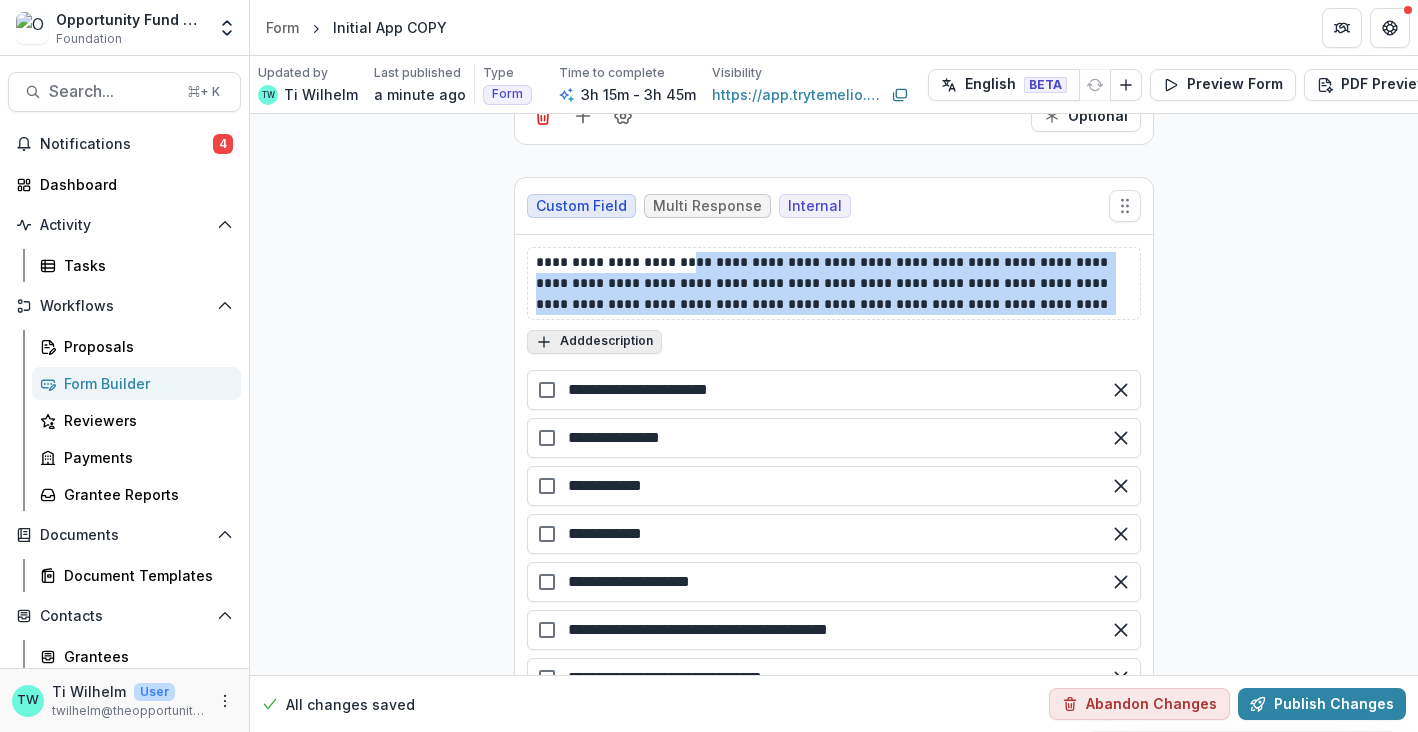 click on "Add  description" at bounding box center [594, 342] 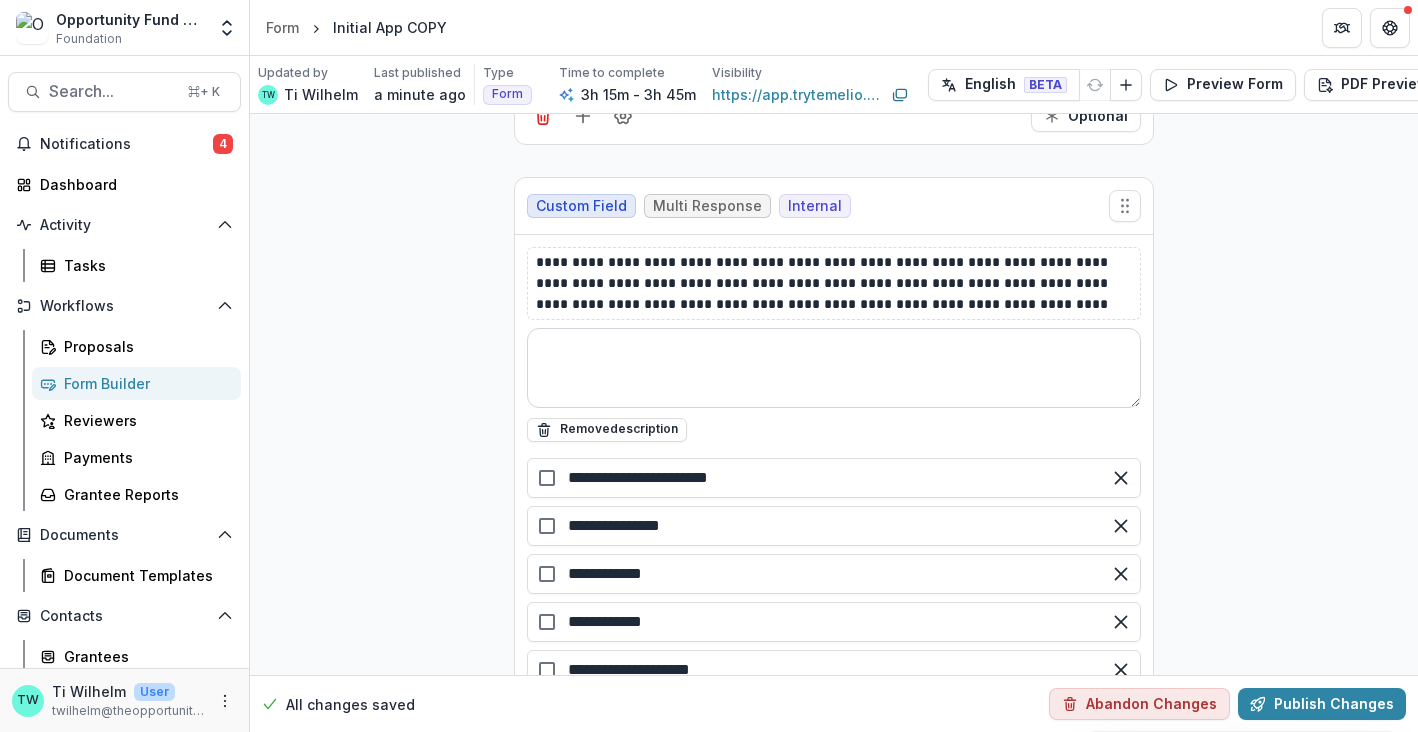 click at bounding box center [834, 368] 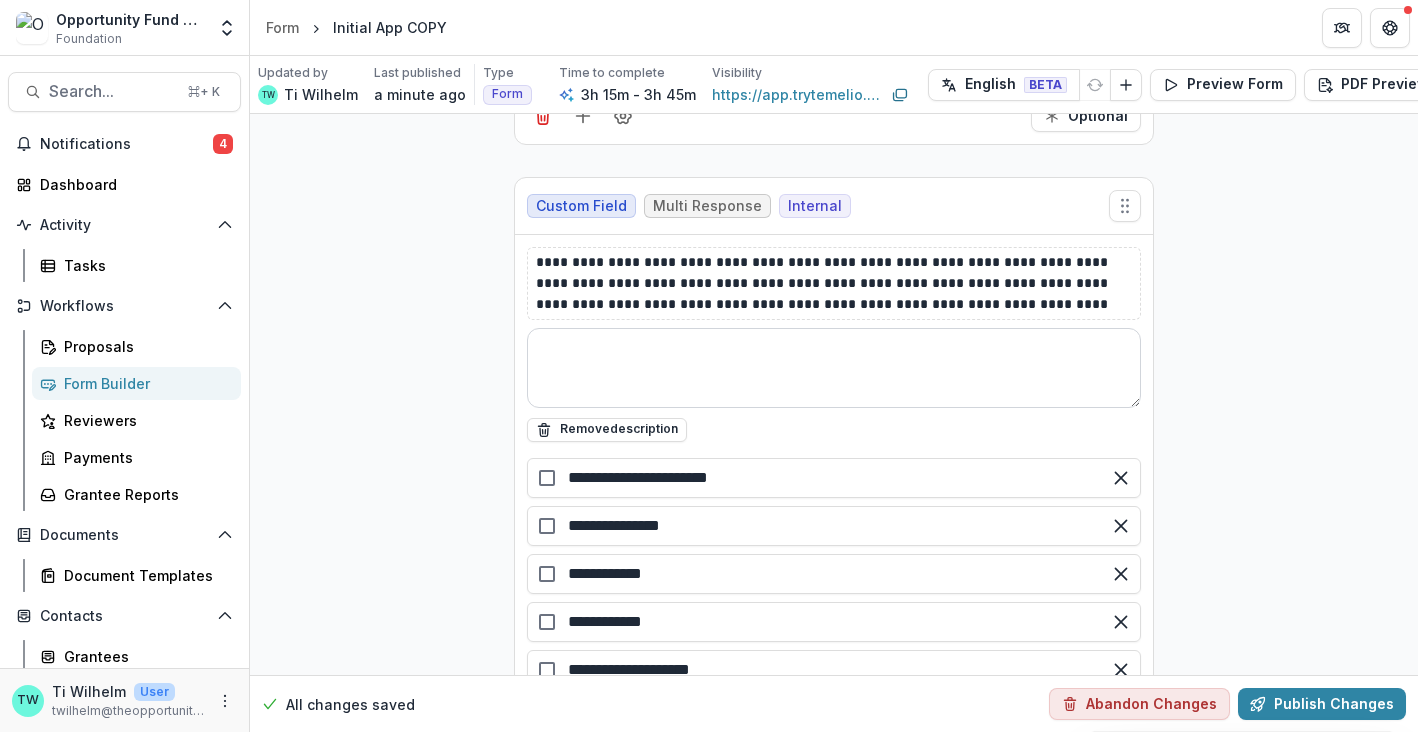paste on "**********" 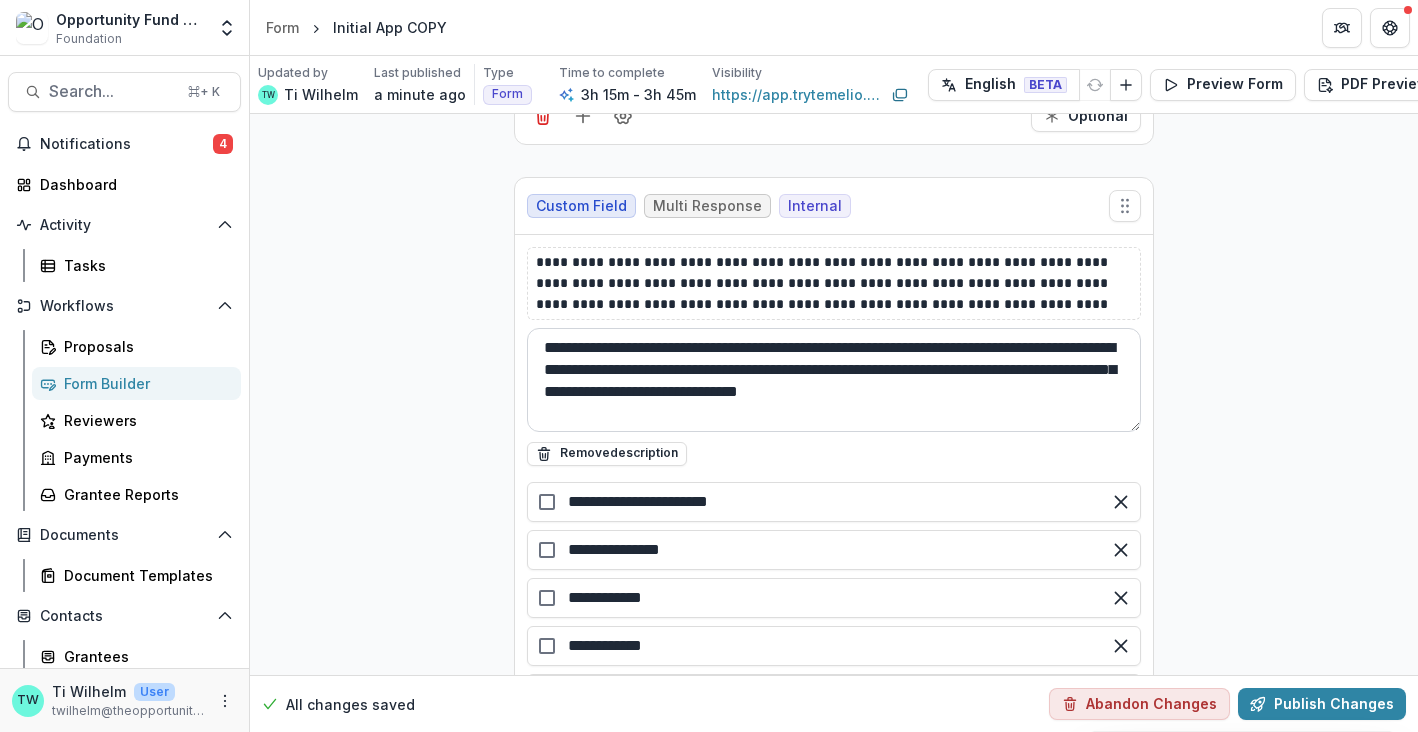 drag, startPoint x: 1133, startPoint y: 388, endPoint x: 1132, endPoint y: 412, distance: 24.020824 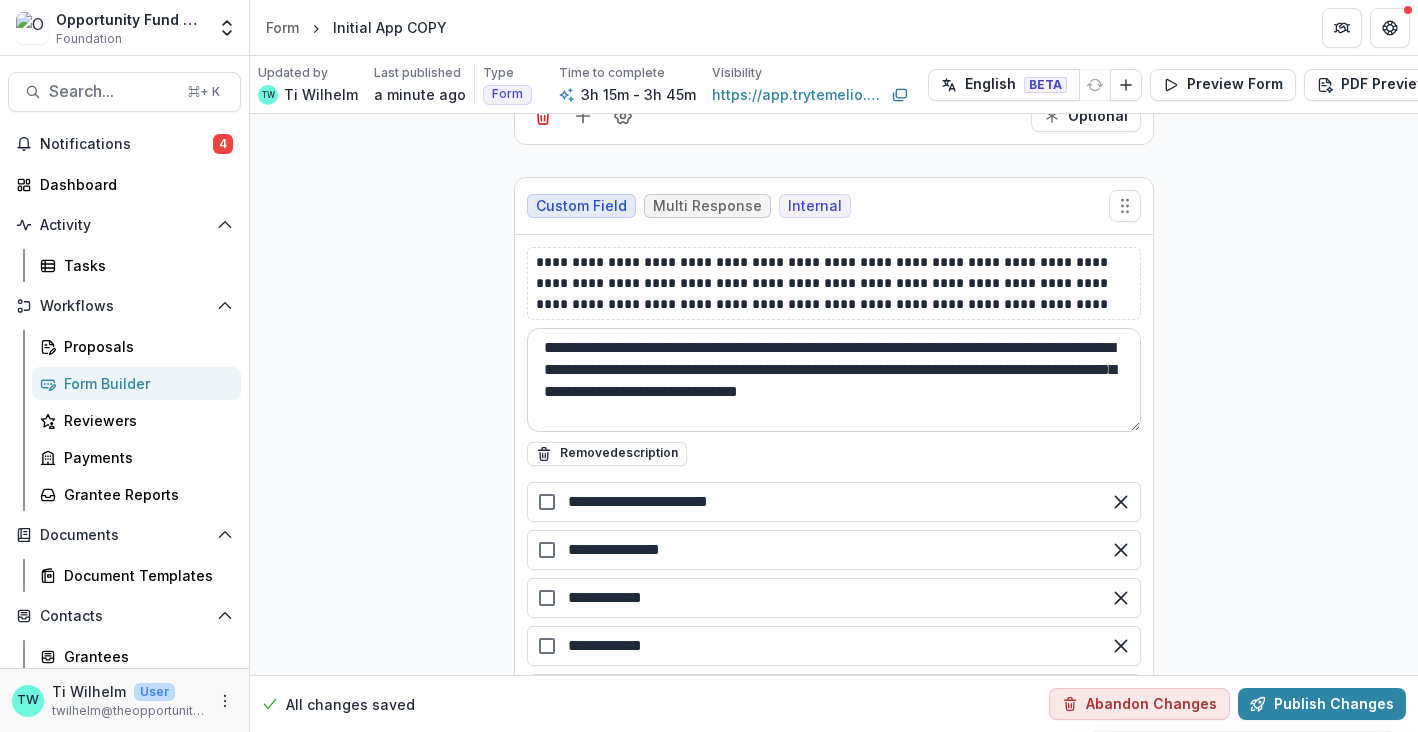 click on "**********" at bounding box center (834, 380) 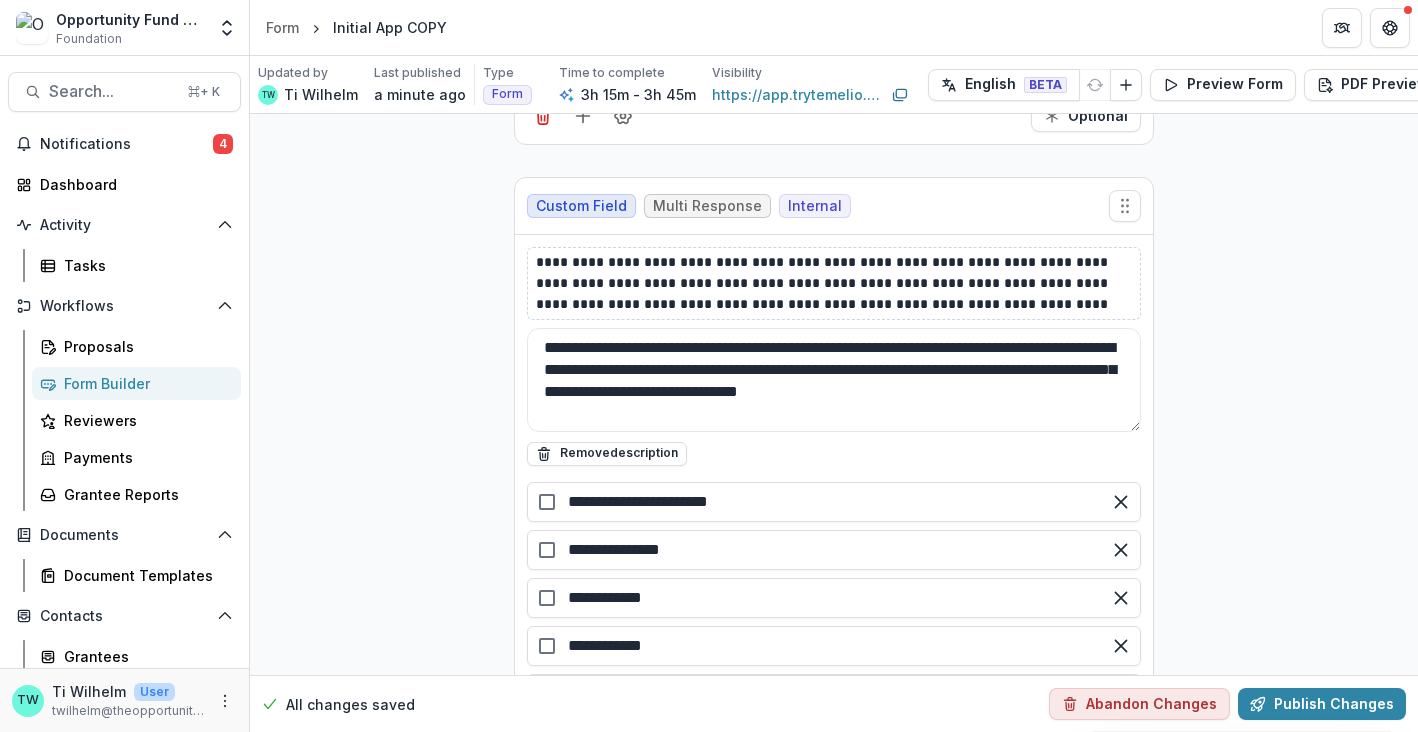 type on "**********" 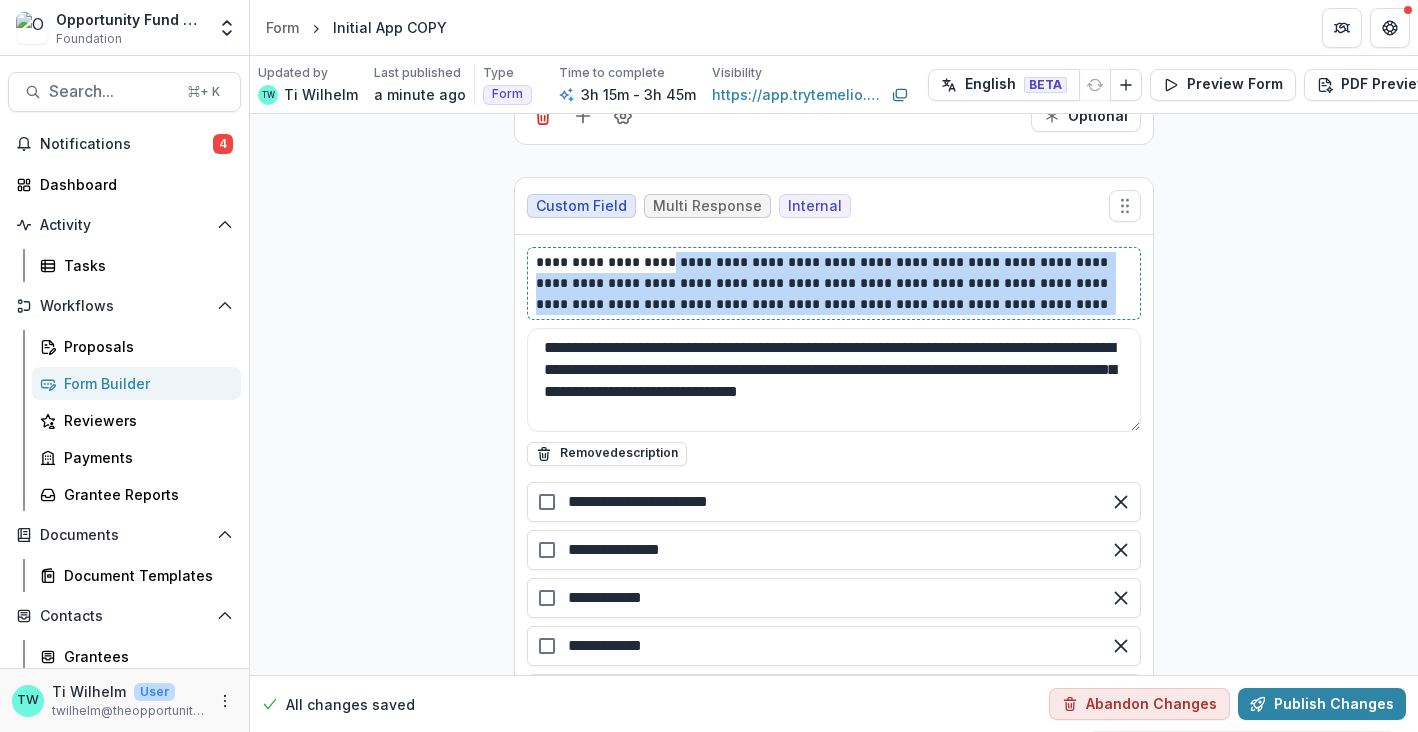 drag, startPoint x: 1035, startPoint y: 291, endPoint x: 662, endPoint y: 252, distance: 375.03333 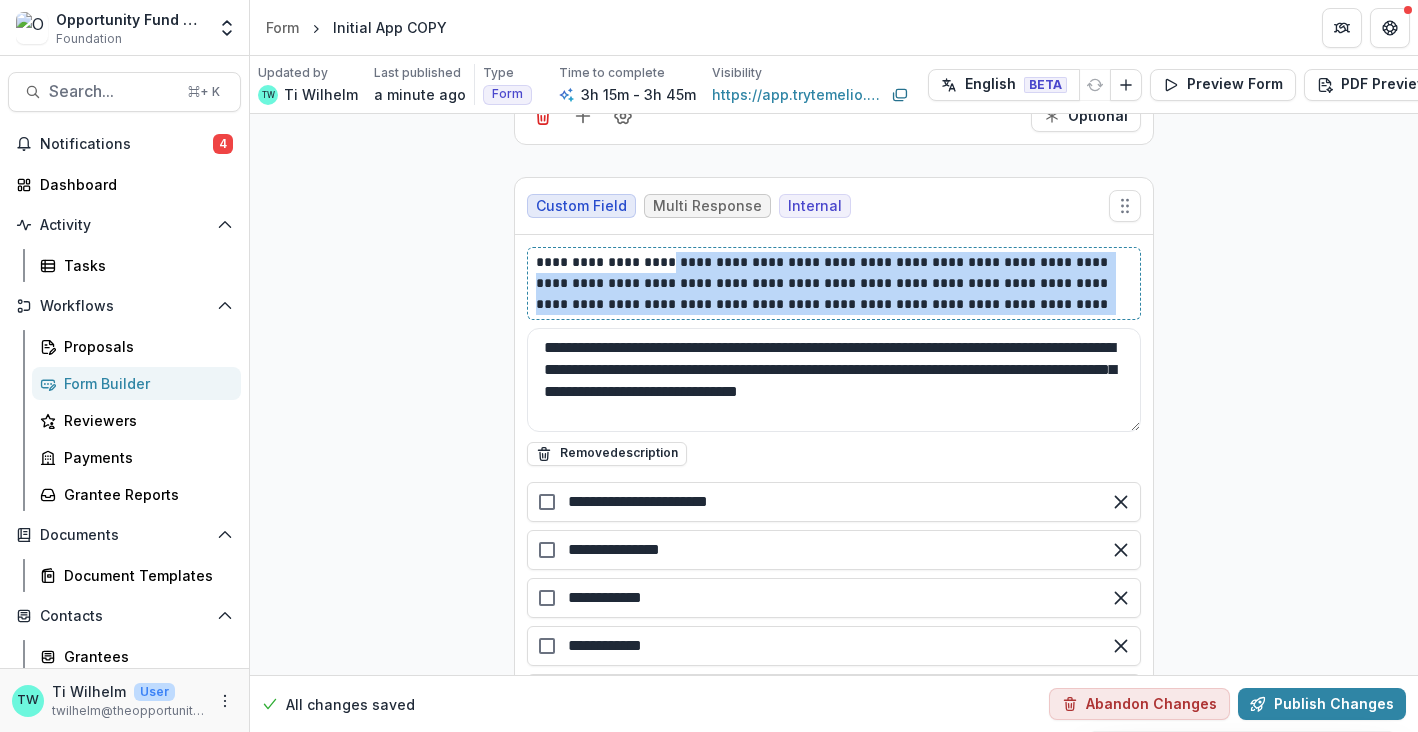 click on "**********" at bounding box center [834, 283] 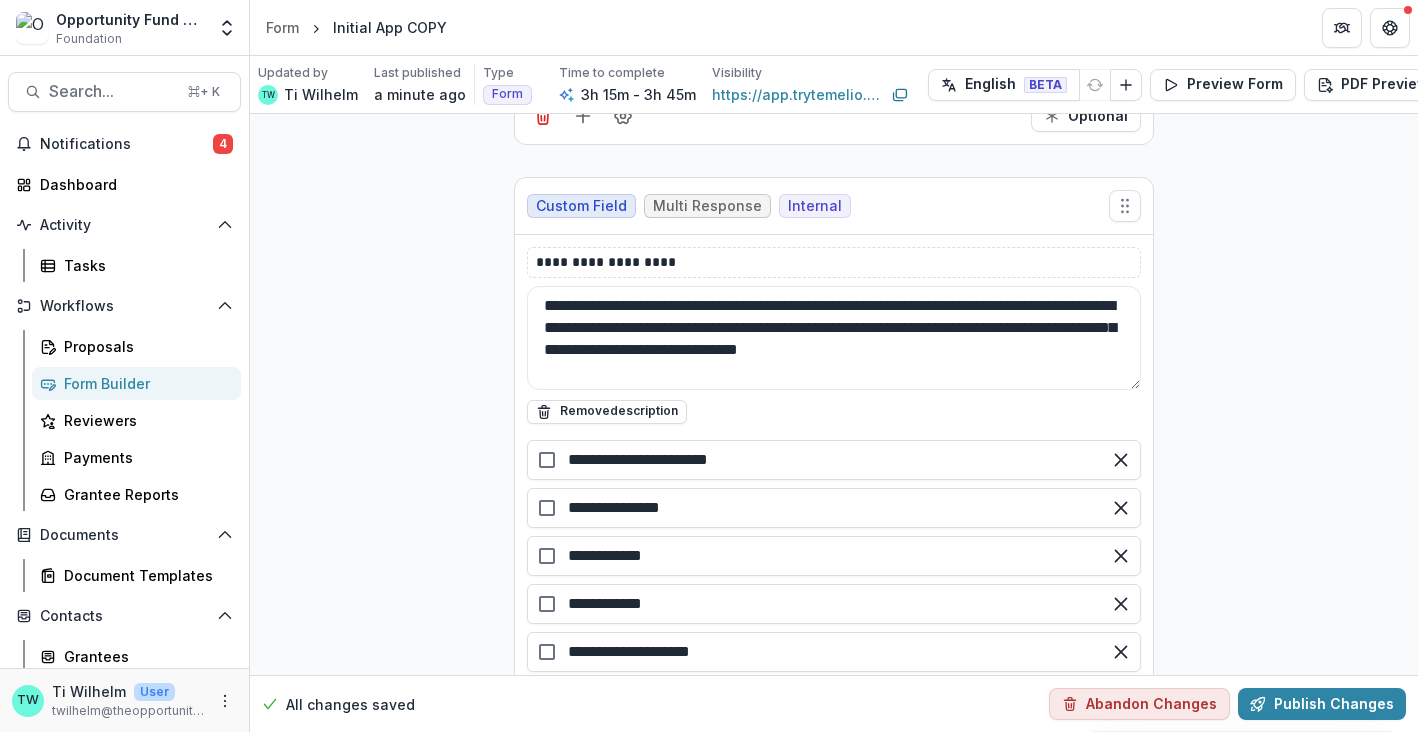 click on "**********" at bounding box center (834, 262) 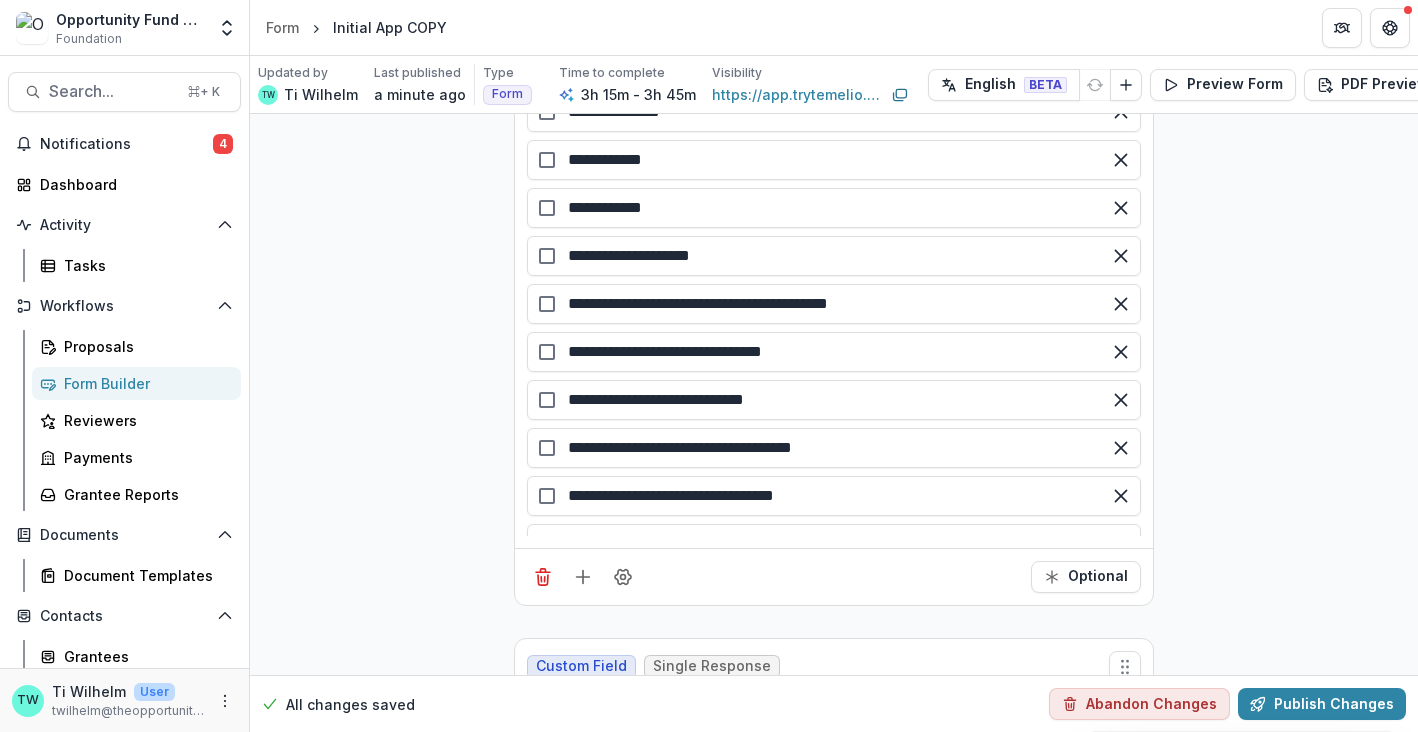 scroll, scrollTop: 18900, scrollLeft: 0, axis: vertical 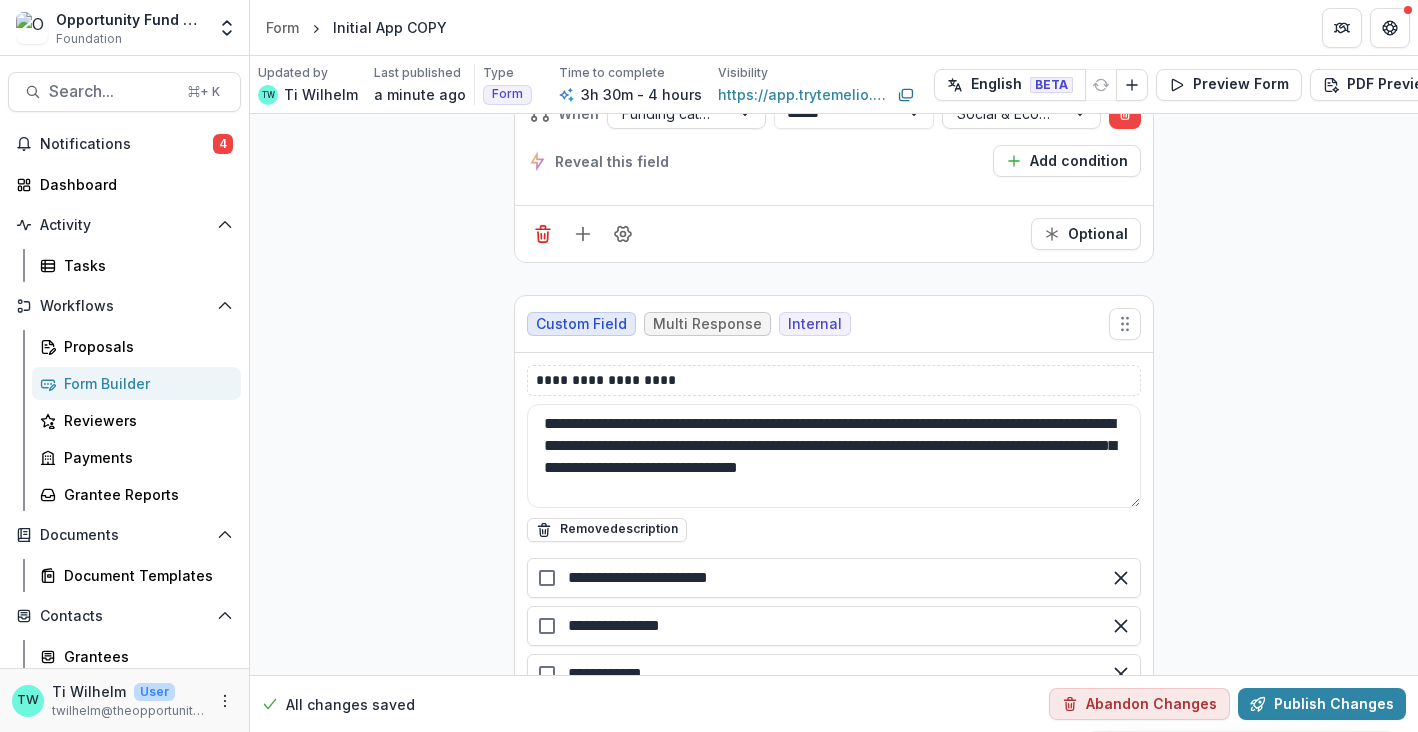 click on "Internal" at bounding box center (815, 324) 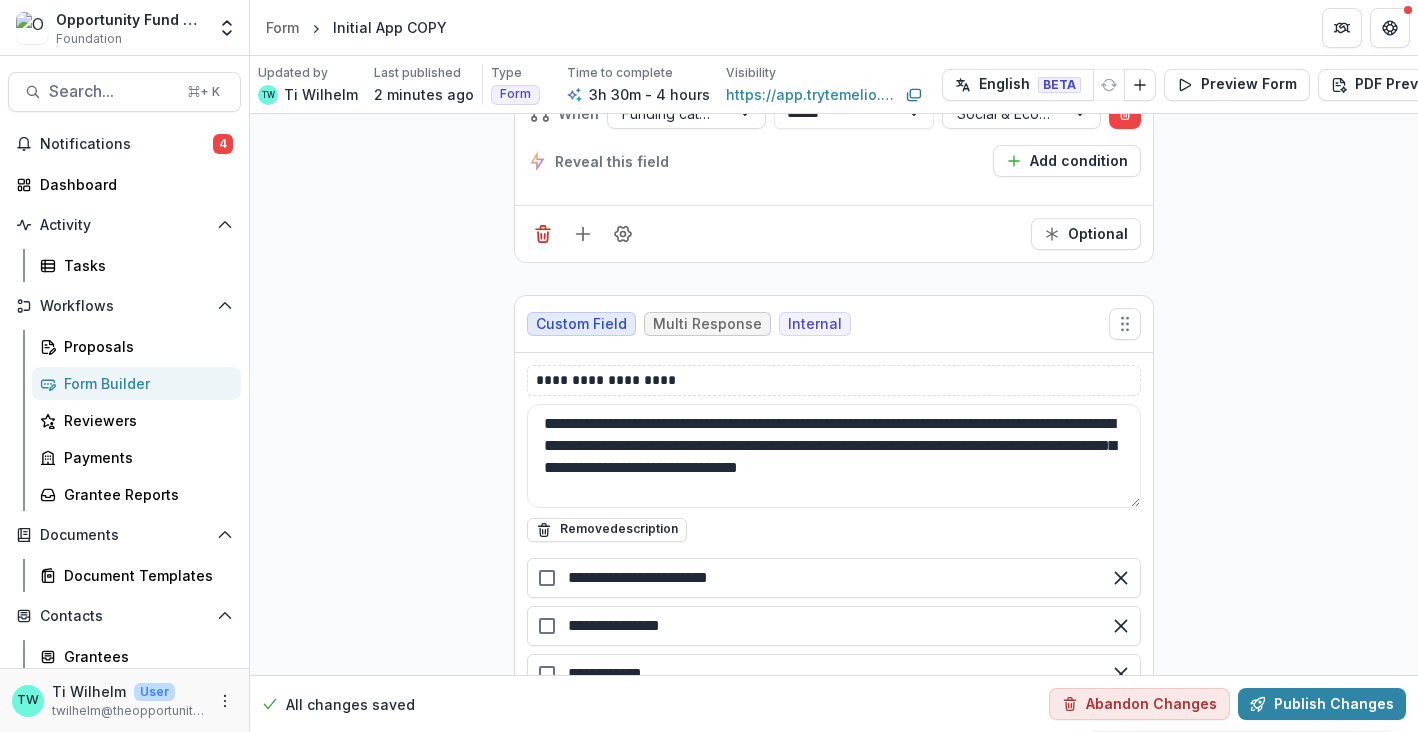 scroll, scrollTop: 18797, scrollLeft: 0, axis: vertical 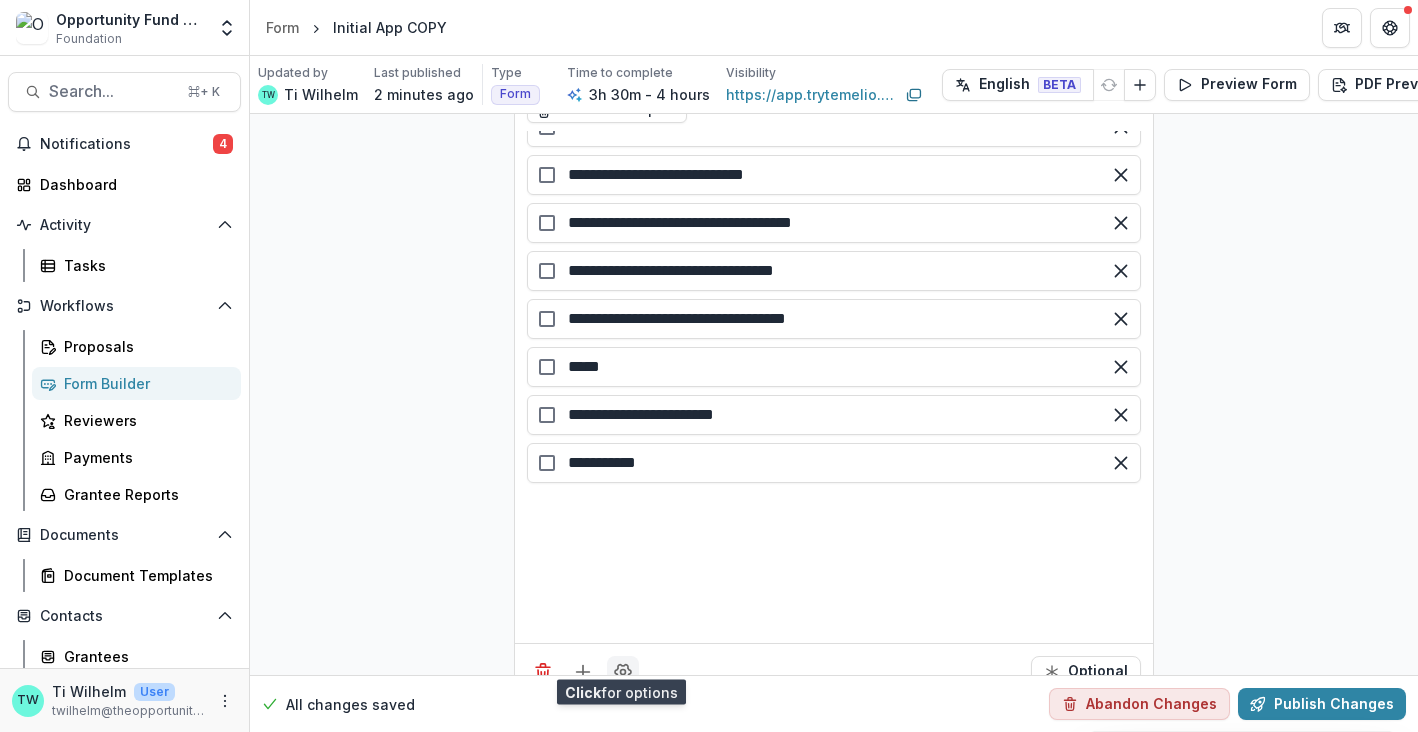 click 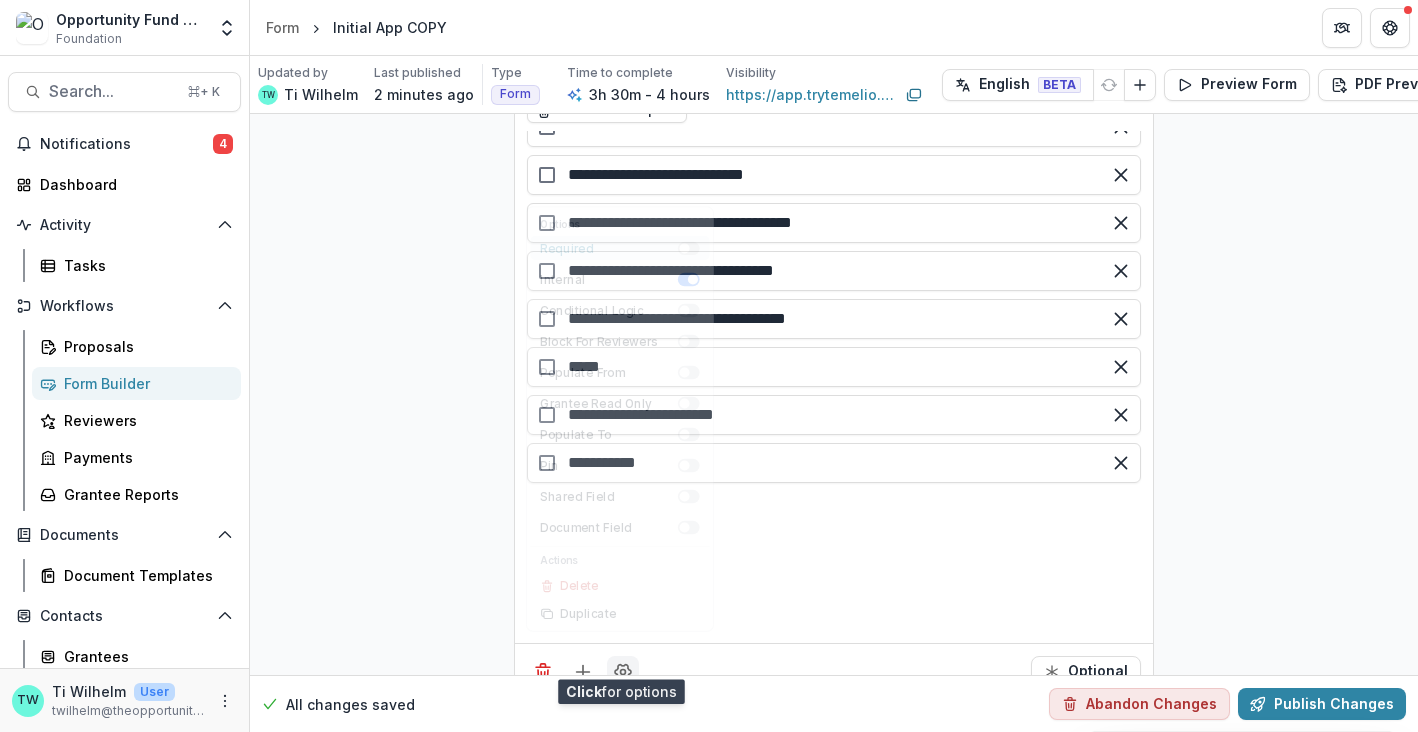 click 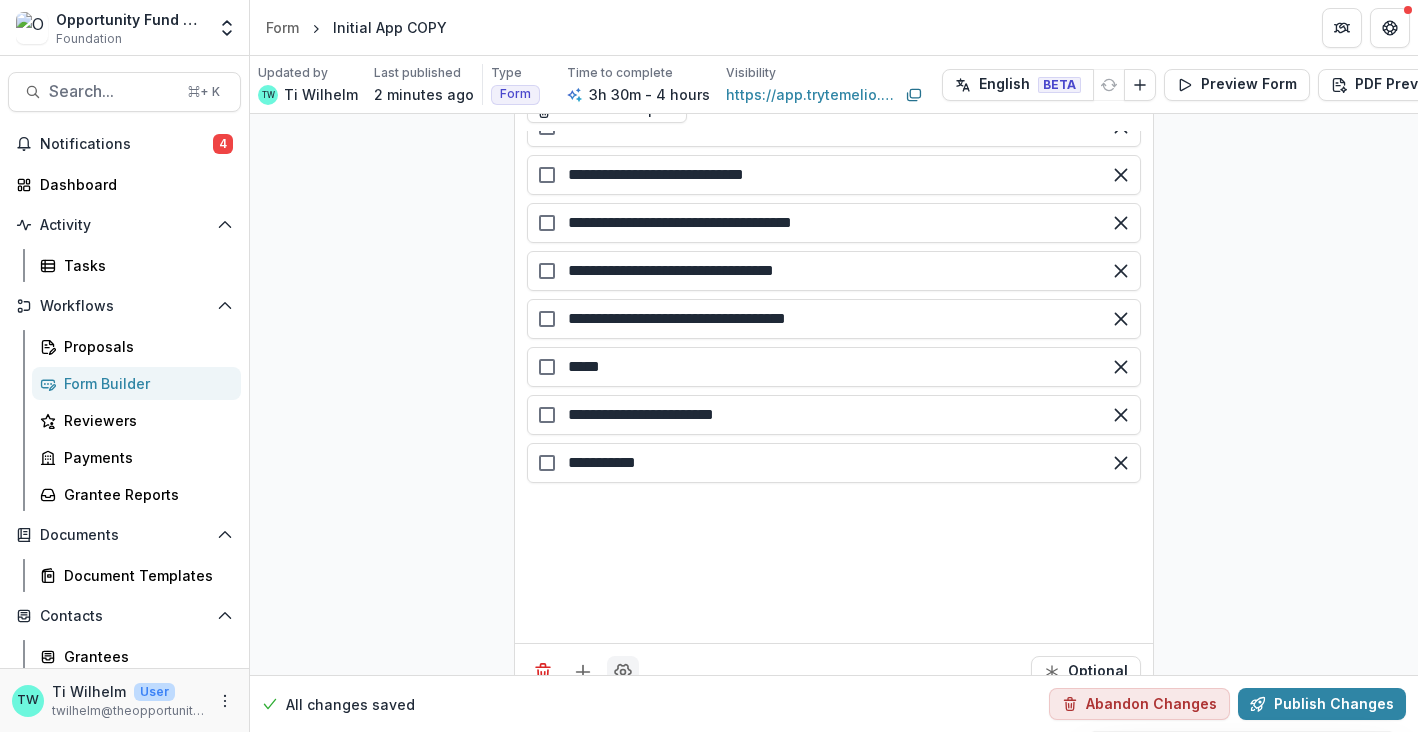 click 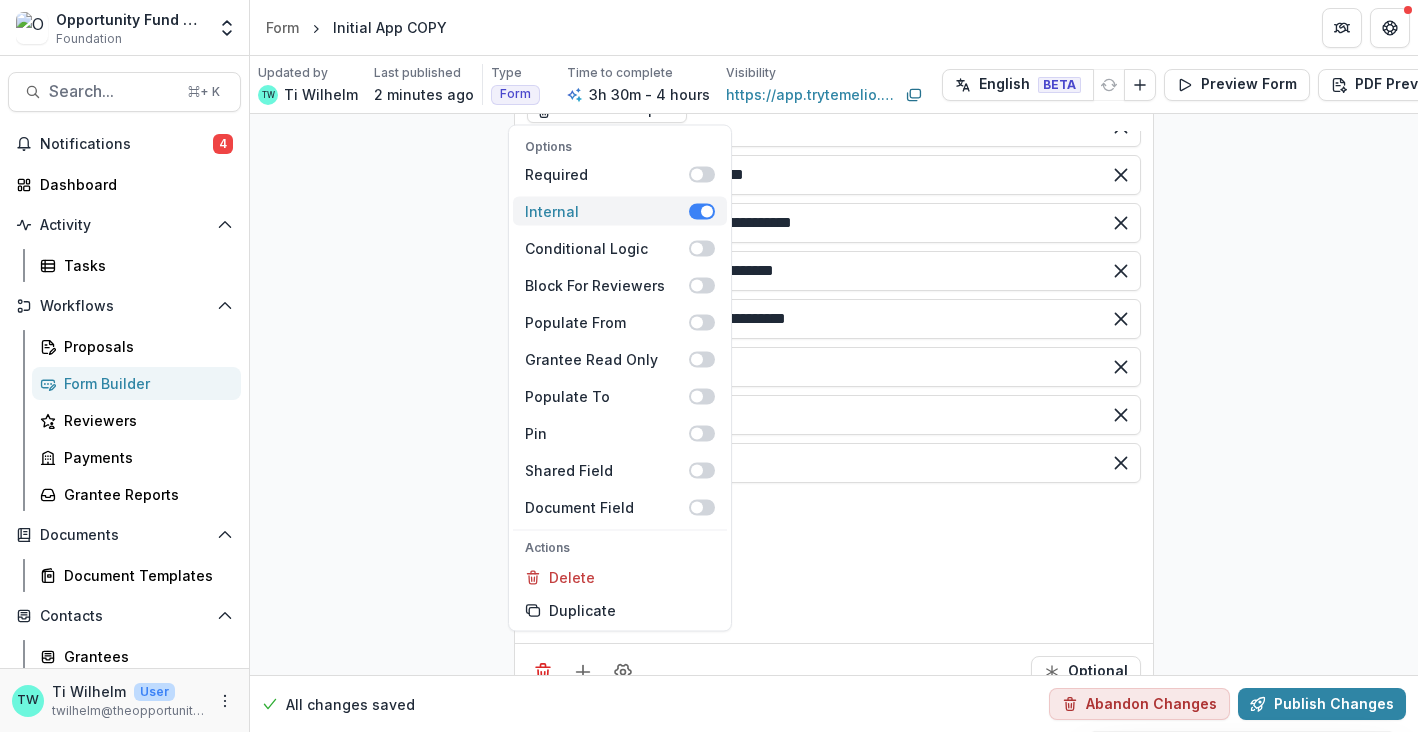 click at bounding box center [702, 211] 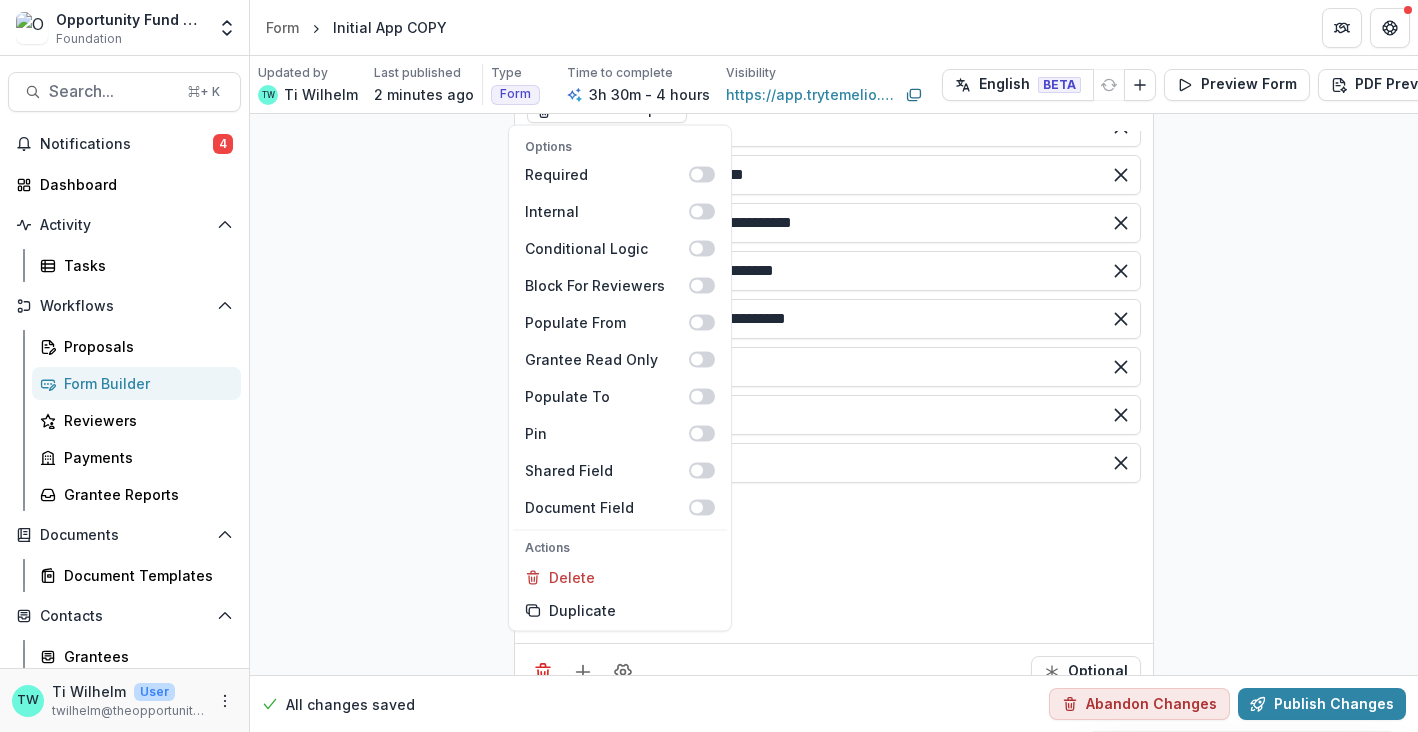 click on "**********" at bounding box center (834, -39) 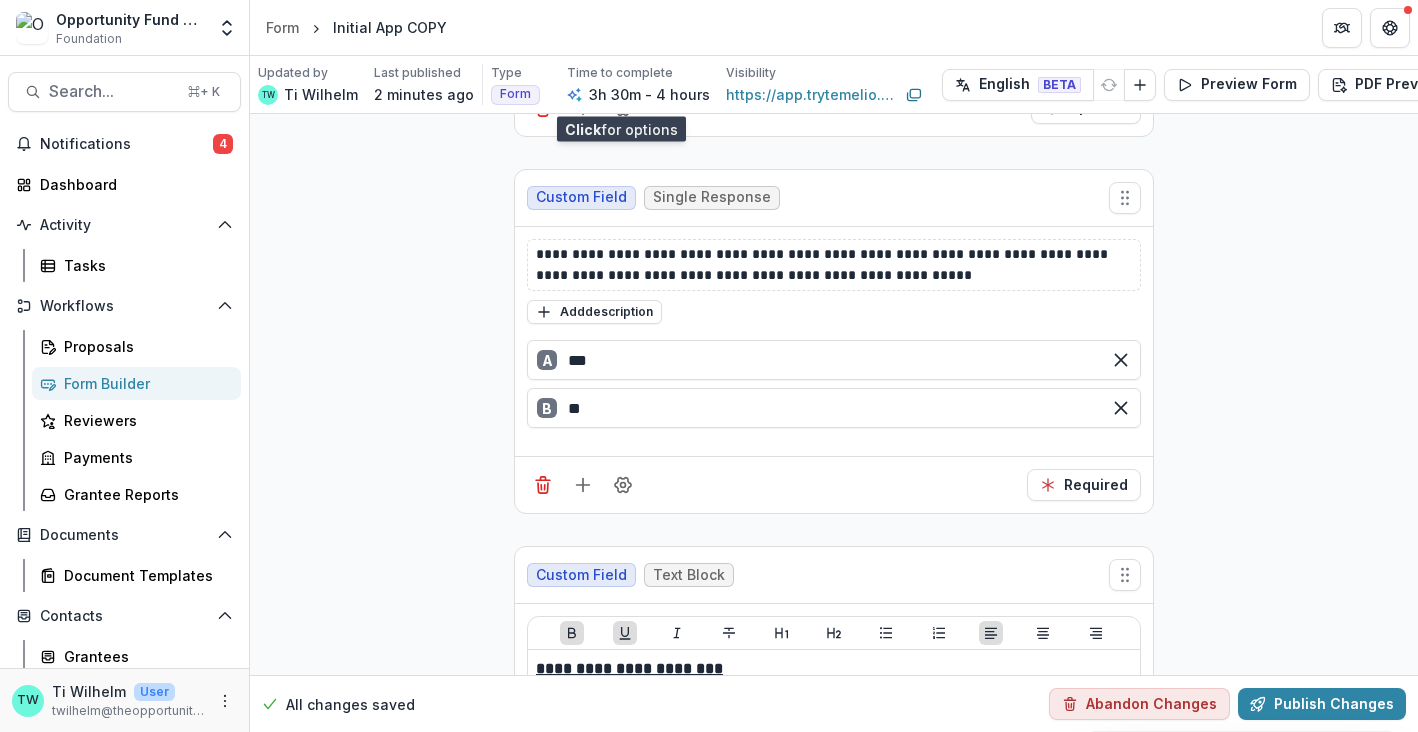 scroll, scrollTop: 19362, scrollLeft: 0, axis: vertical 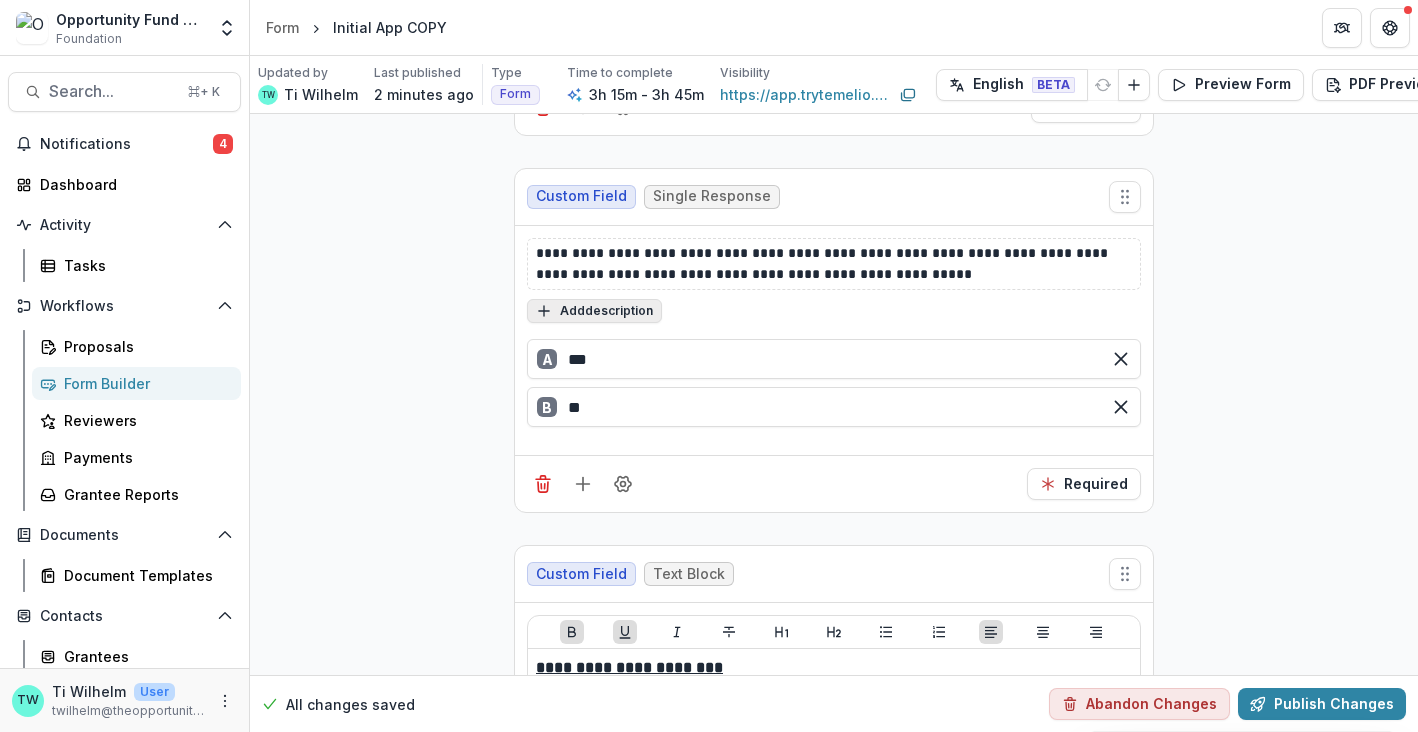 click on "Add  description" at bounding box center (594, 311) 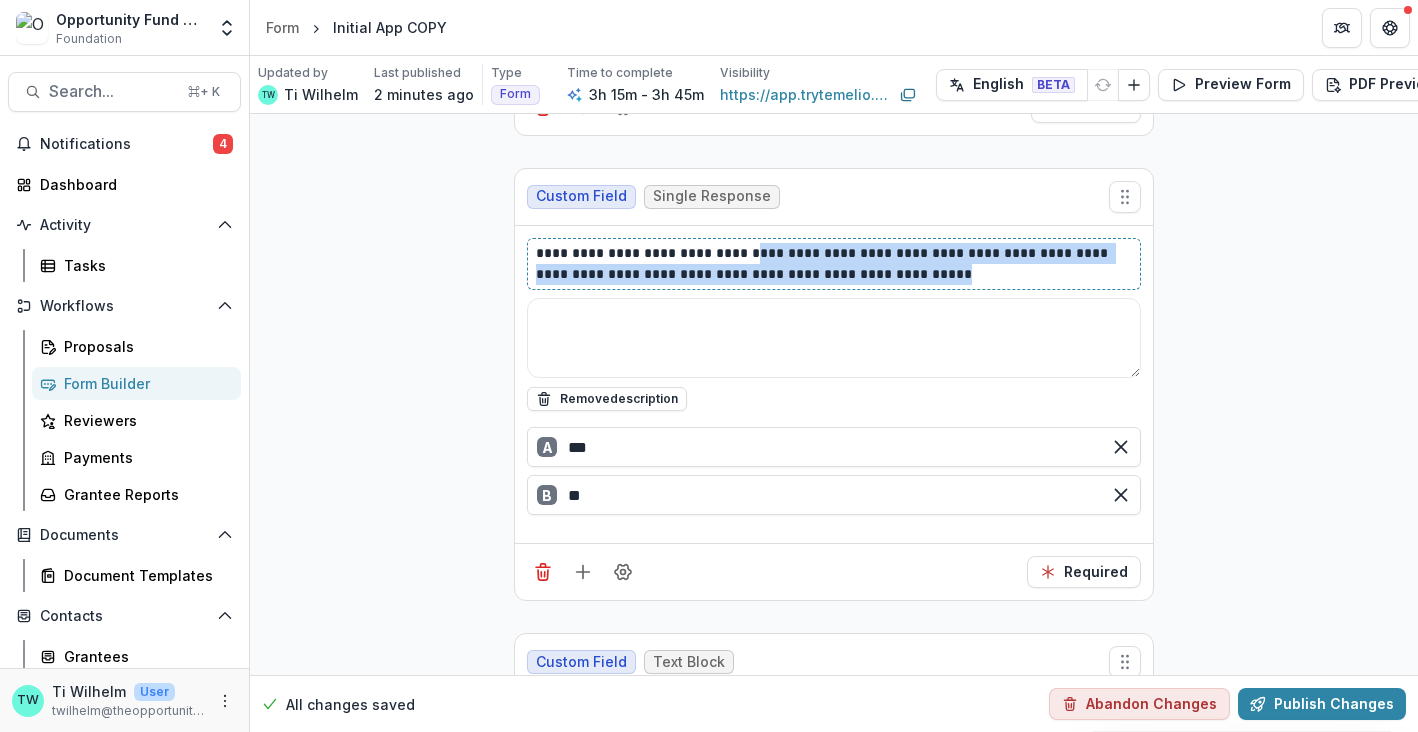 drag, startPoint x: 993, startPoint y: 254, endPoint x: 753, endPoint y: 241, distance: 240.35182 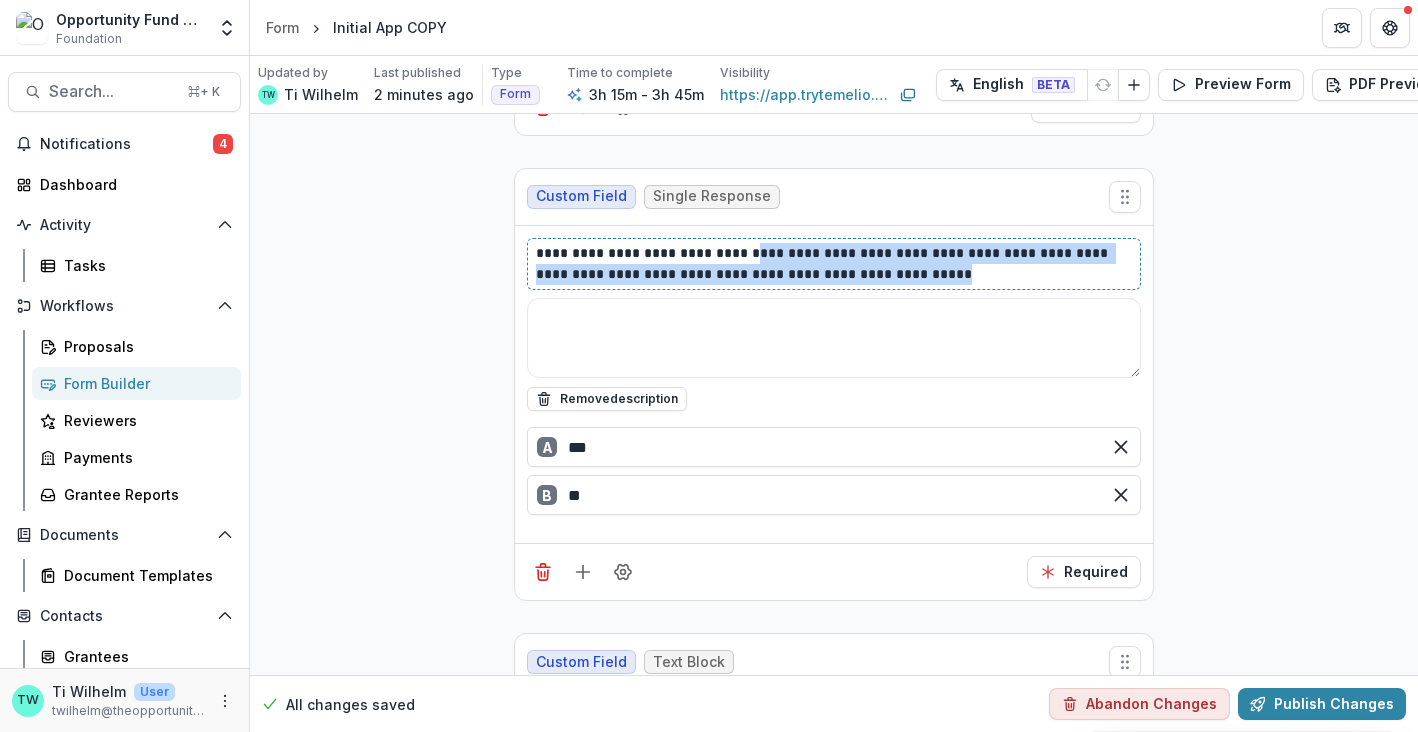 click on "**********" at bounding box center [834, 264] 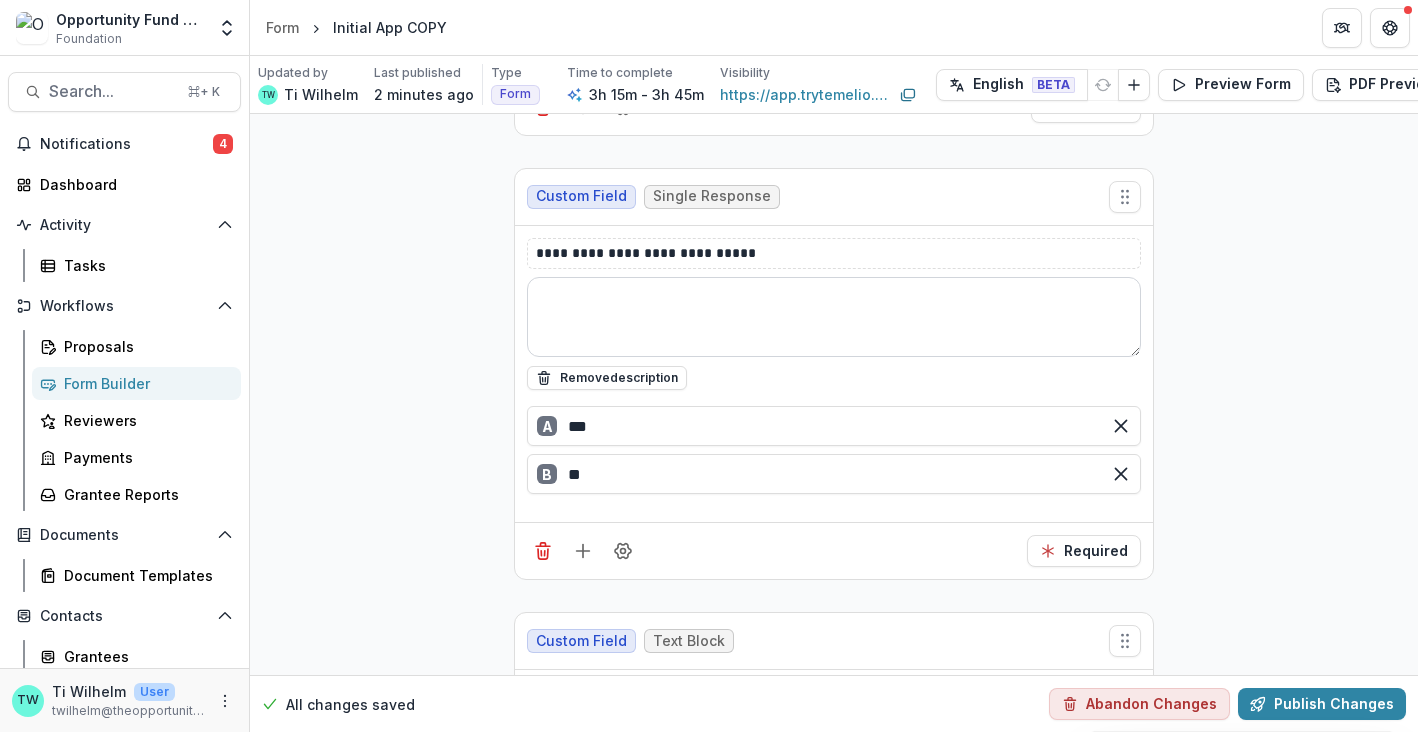 click at bounding box center (834, 317) 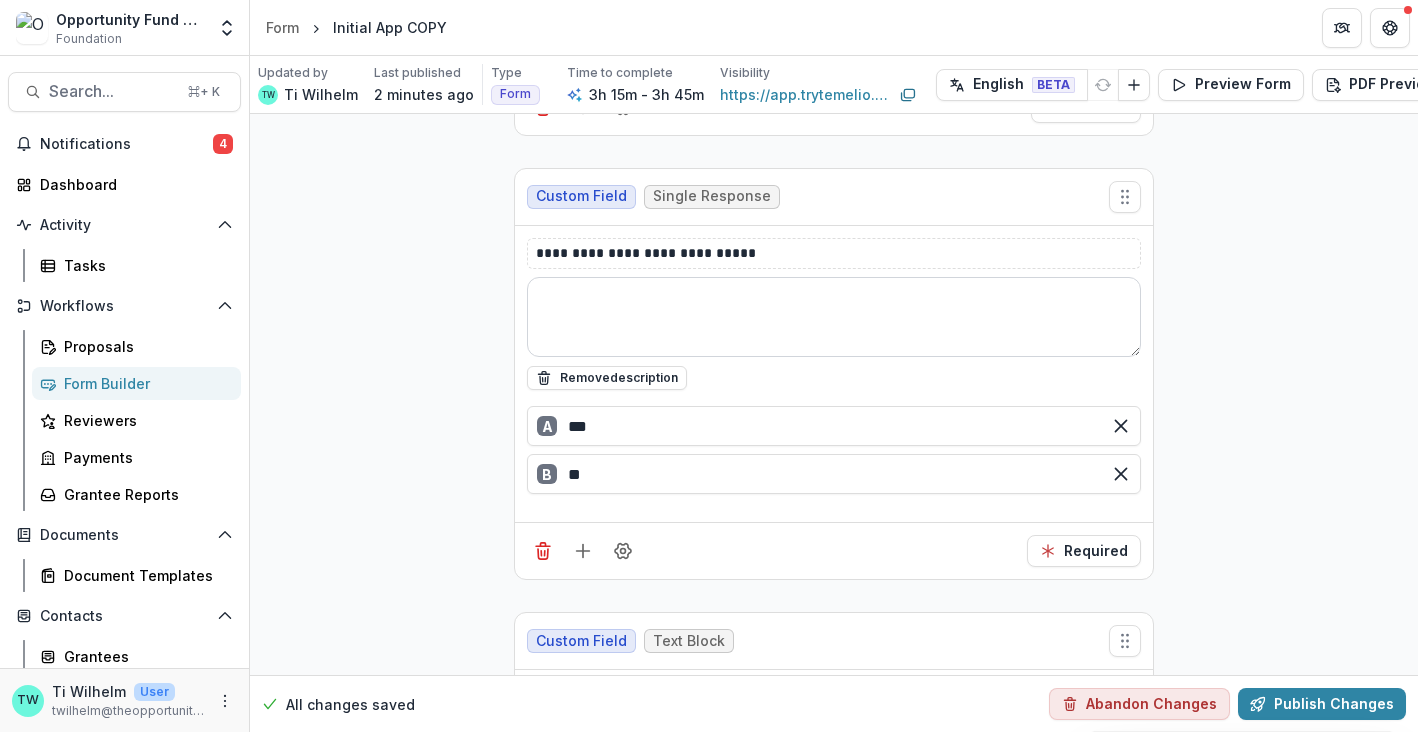 paste on "**********" 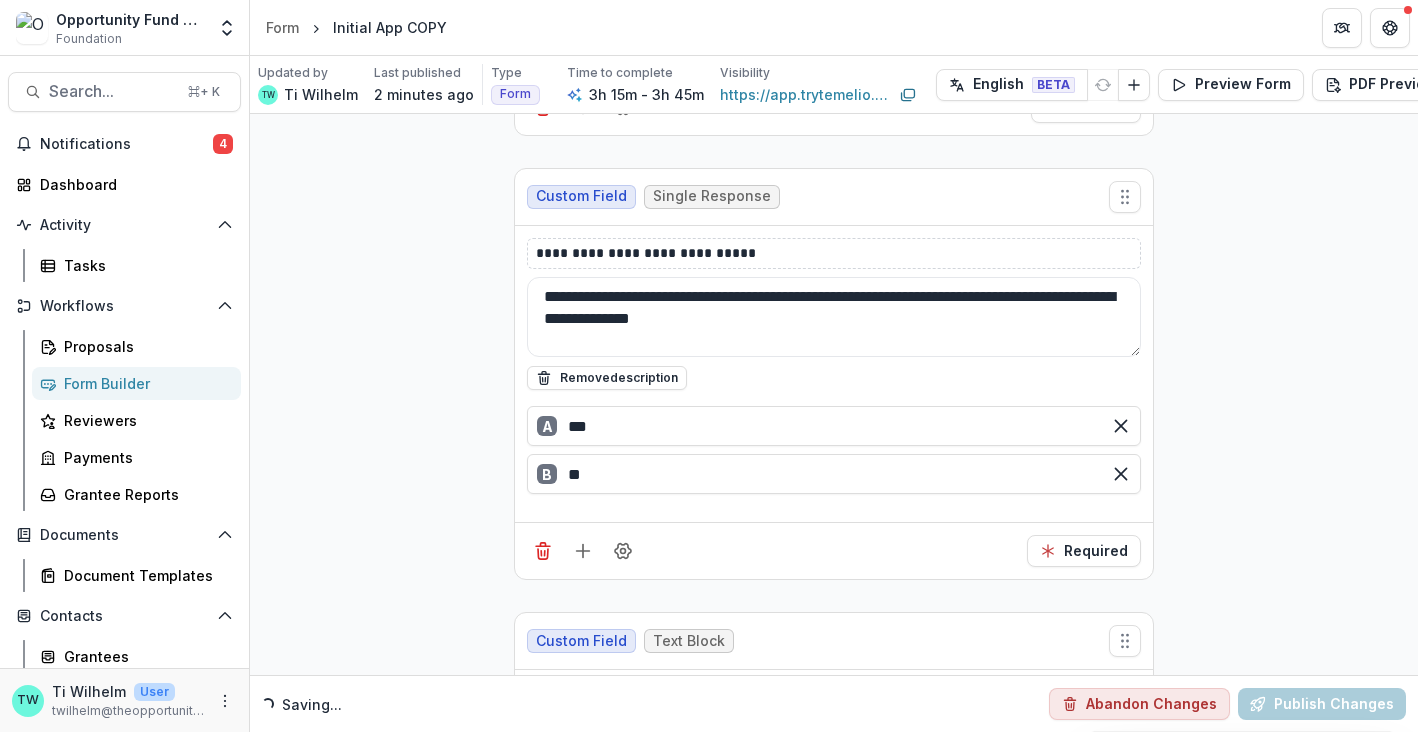 type on "**********" 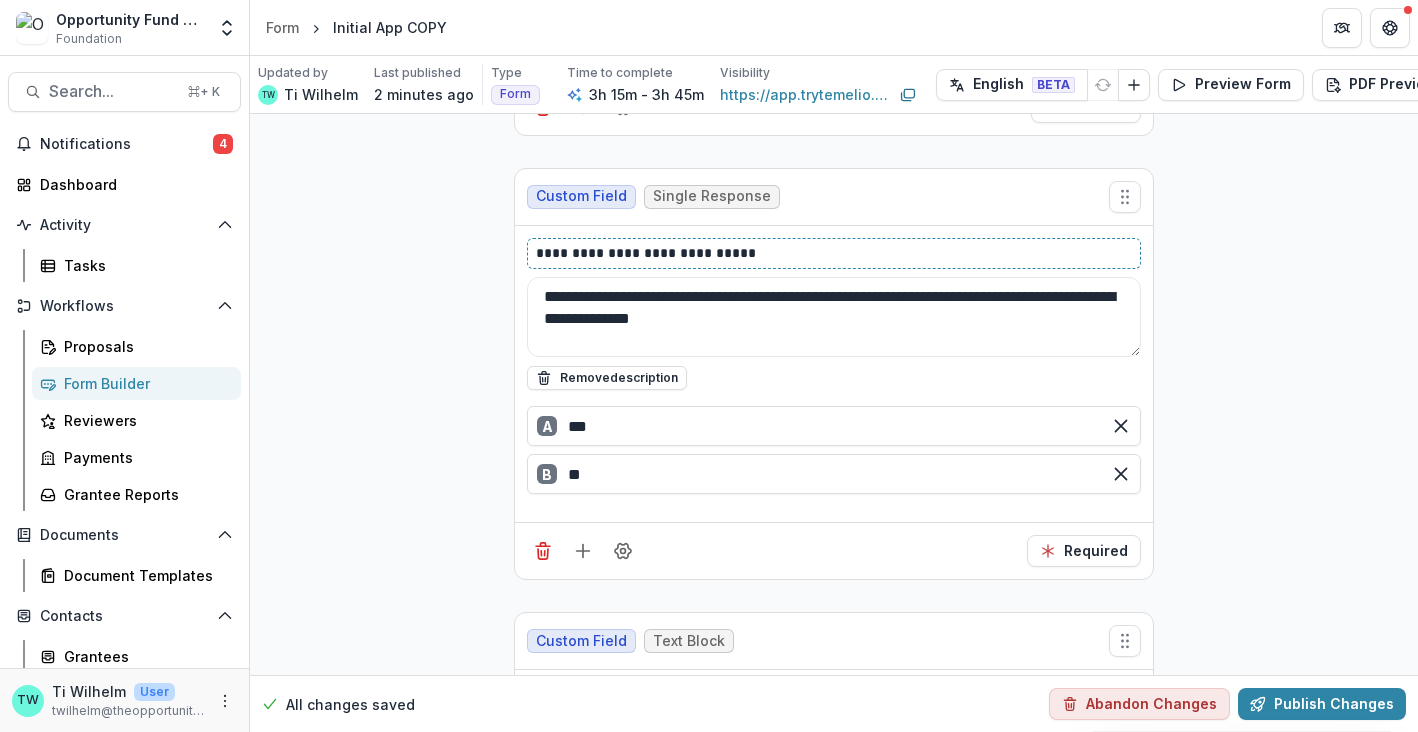 click on "**********" at bounding box center (834, 253) 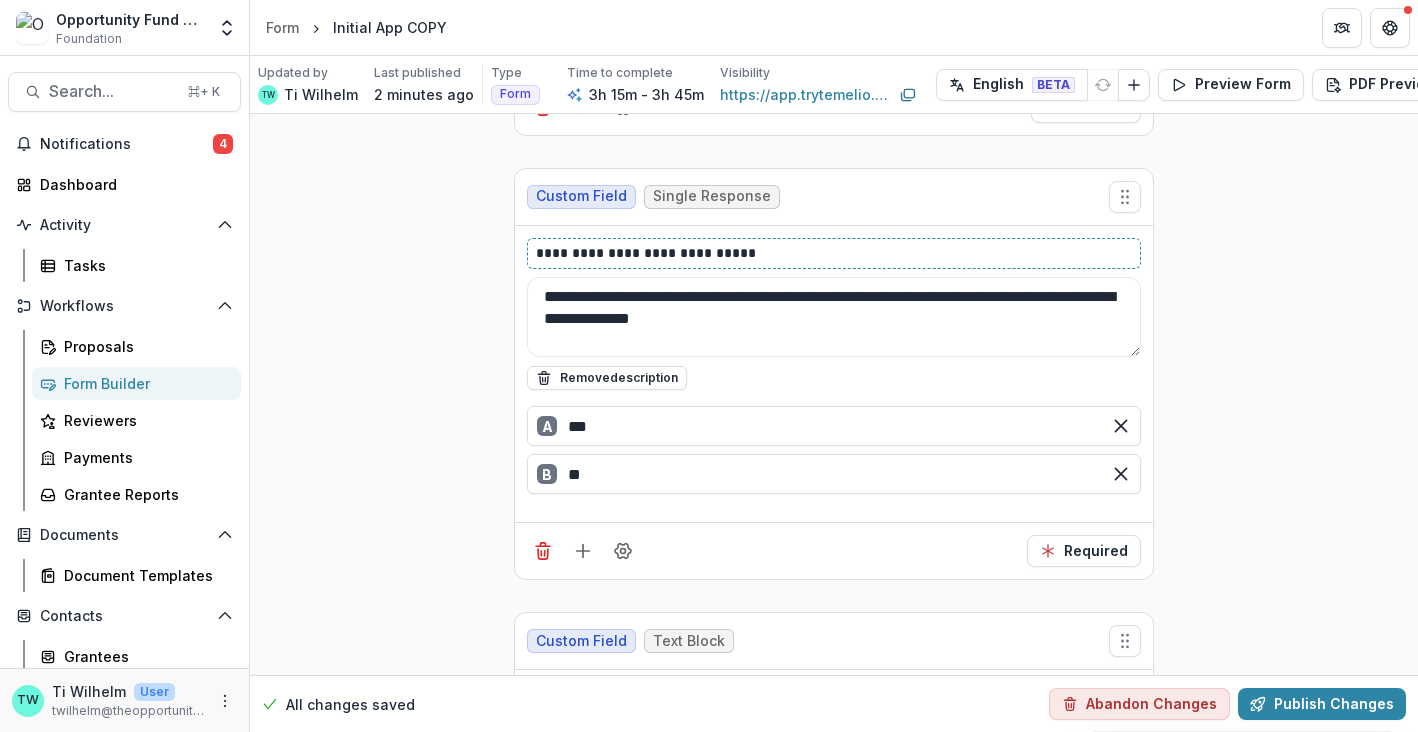 type 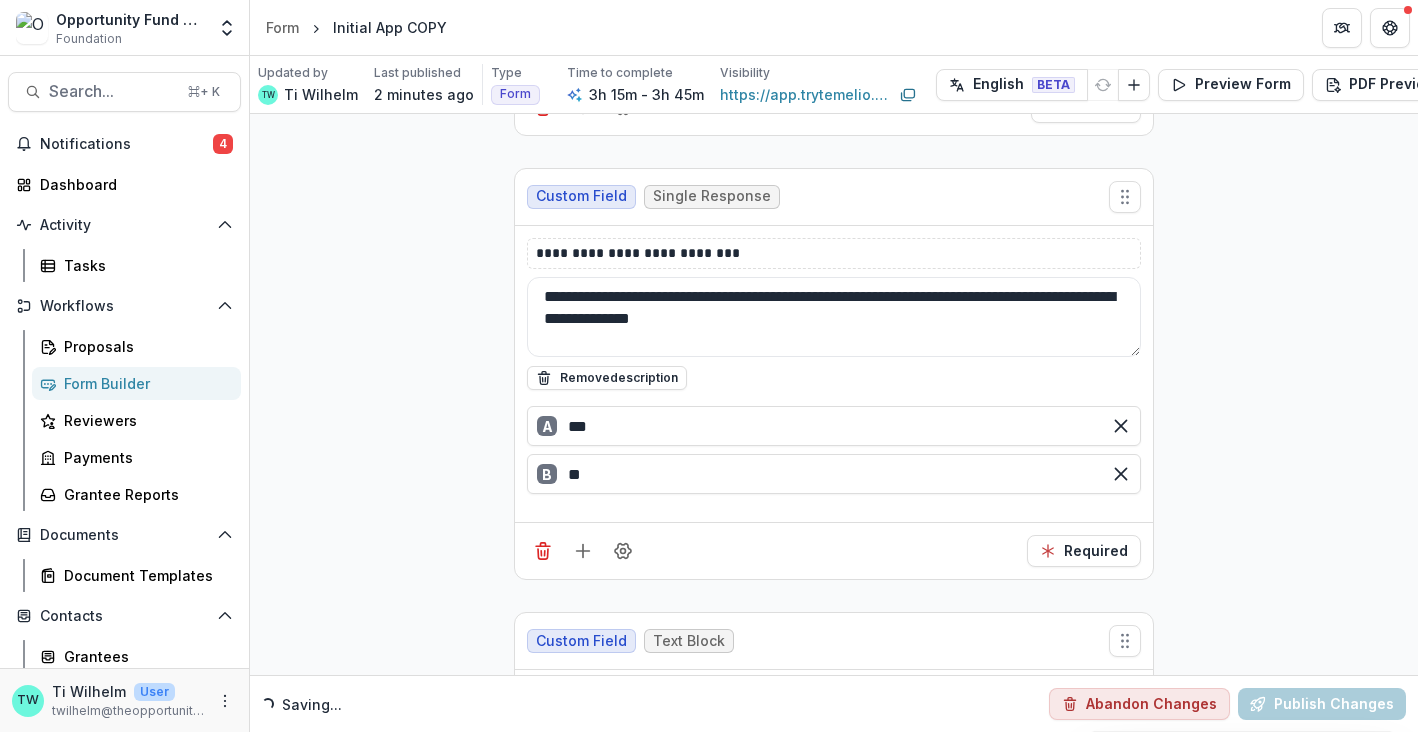 click on "**********" at bounding box center (834, -570) 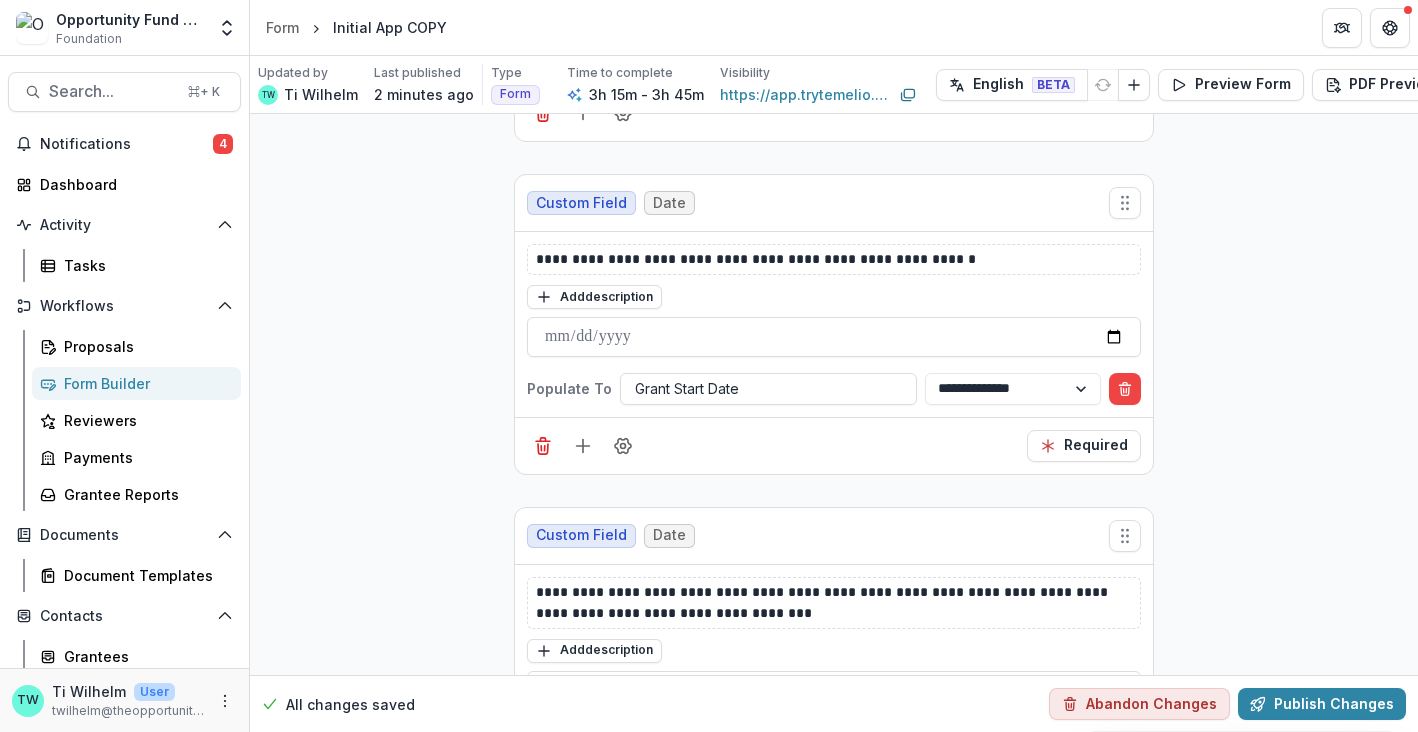 scroll, scrollTop: 20301, scrollLeft: 0, axis: vertical 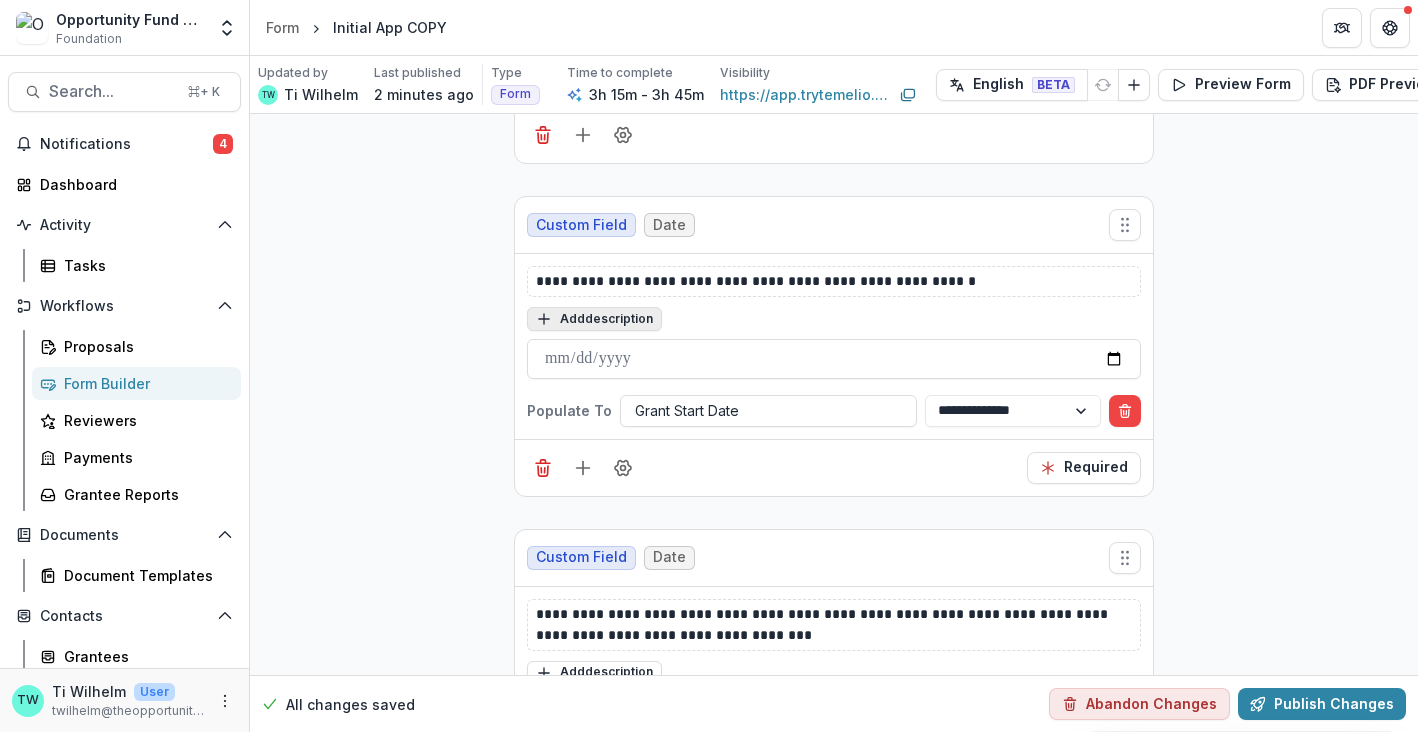 click on "Add  description" at bounding box center [594, 319] 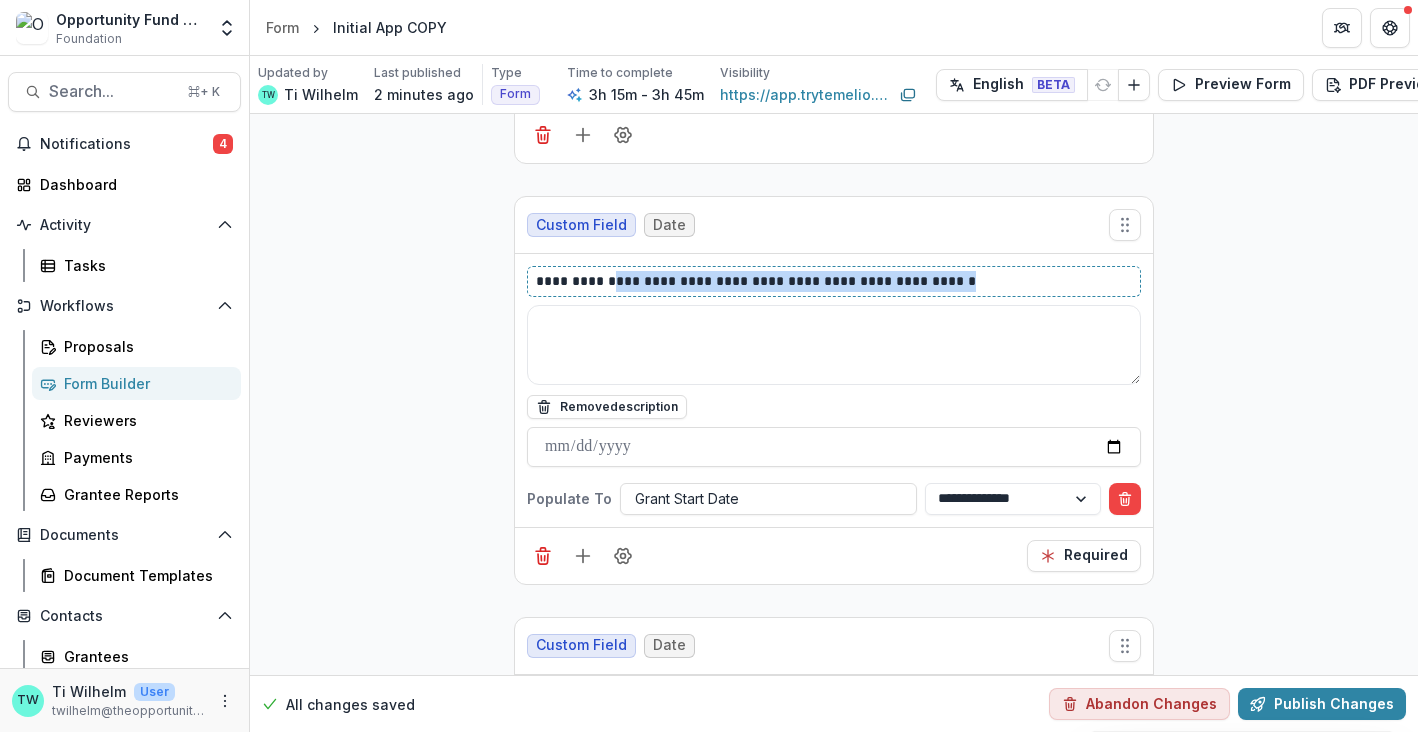 drag, startPoint x: 944, startPoint y: 263, endPoint x: 604, endPoint y: 267, distance: 340.02353 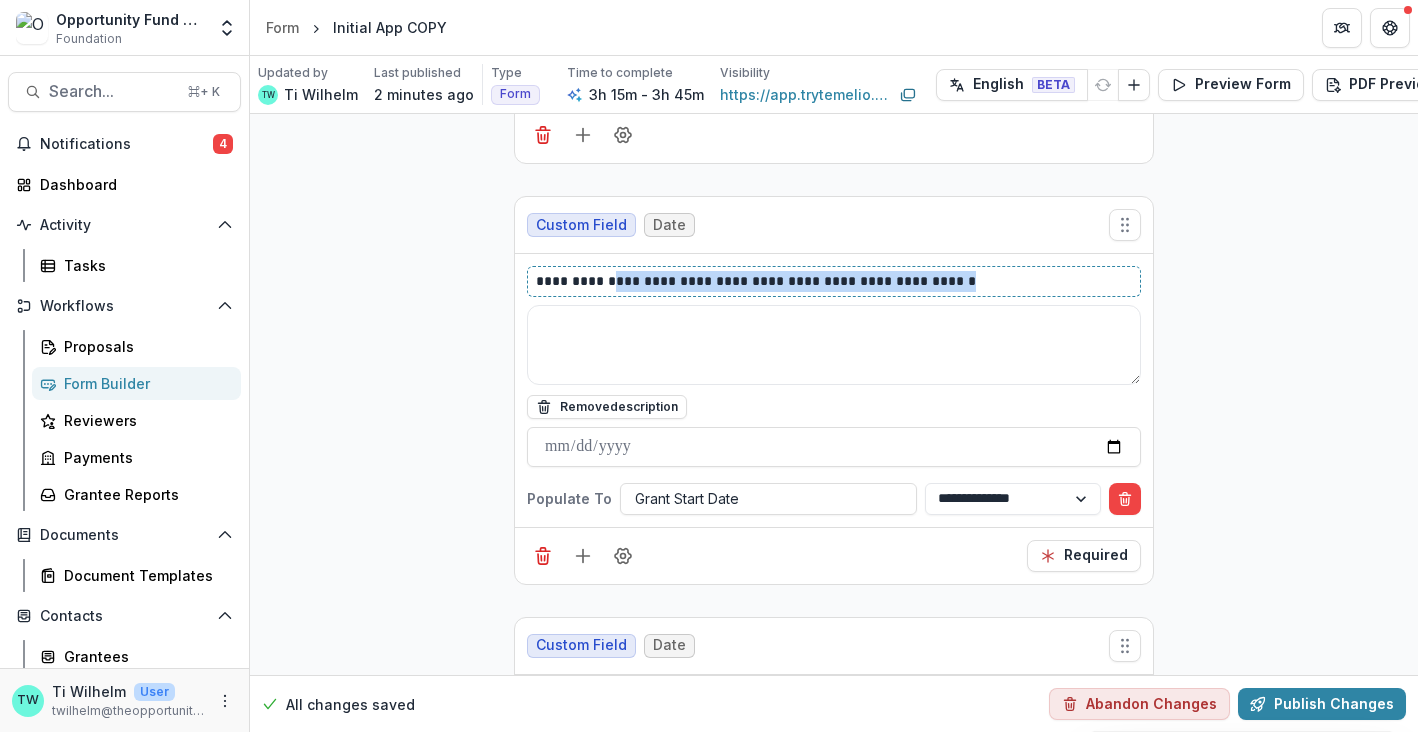click on "**********" at bounding box center (834, 281) 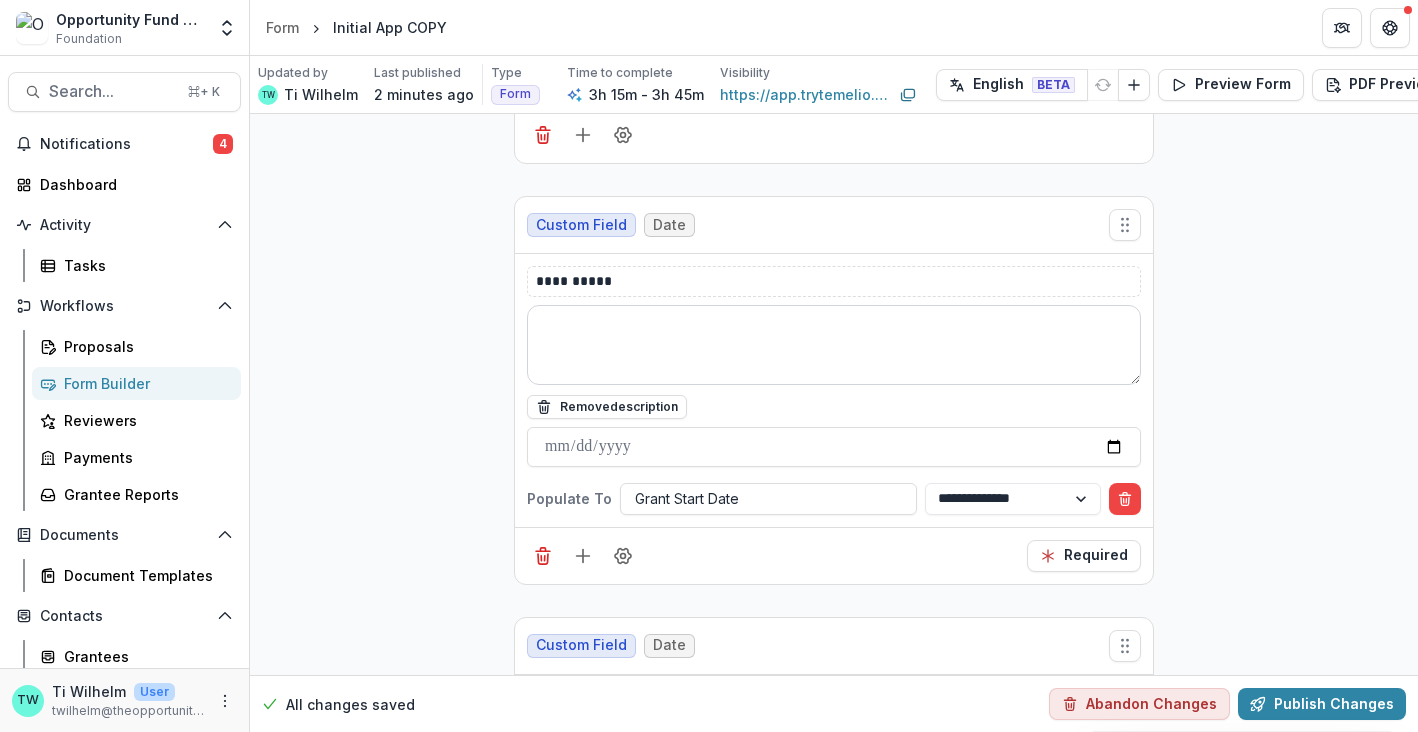 click at bounding box center (834, 345) 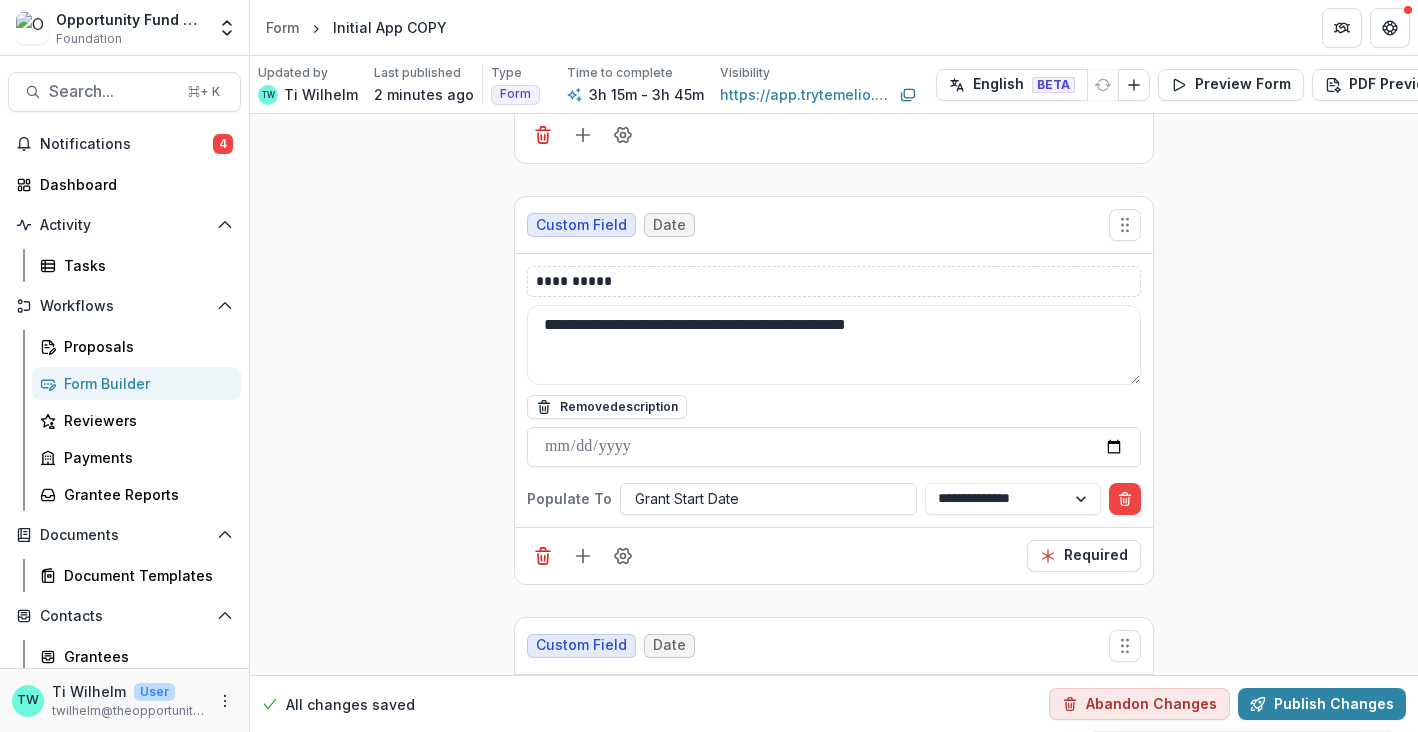 type on "**********" 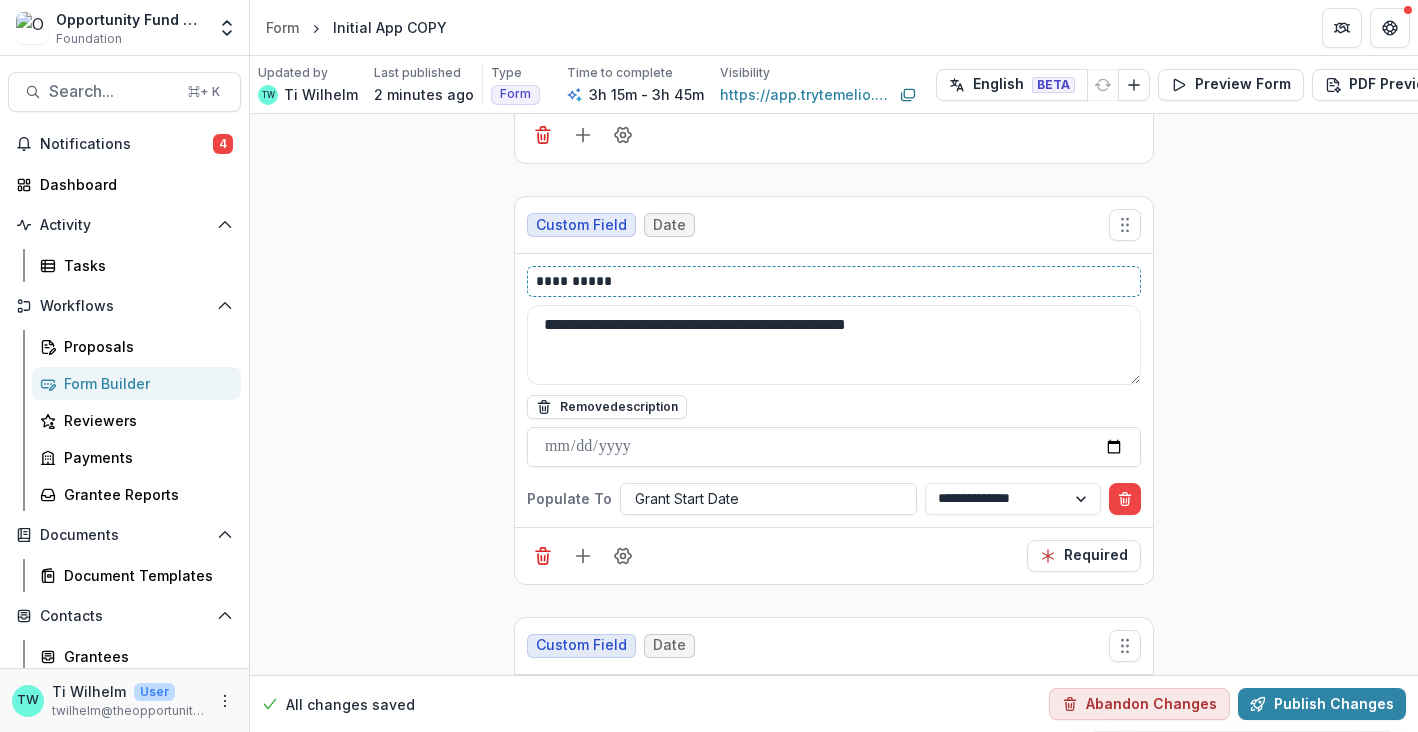 click on "**********" at bounding box center [834, 281] 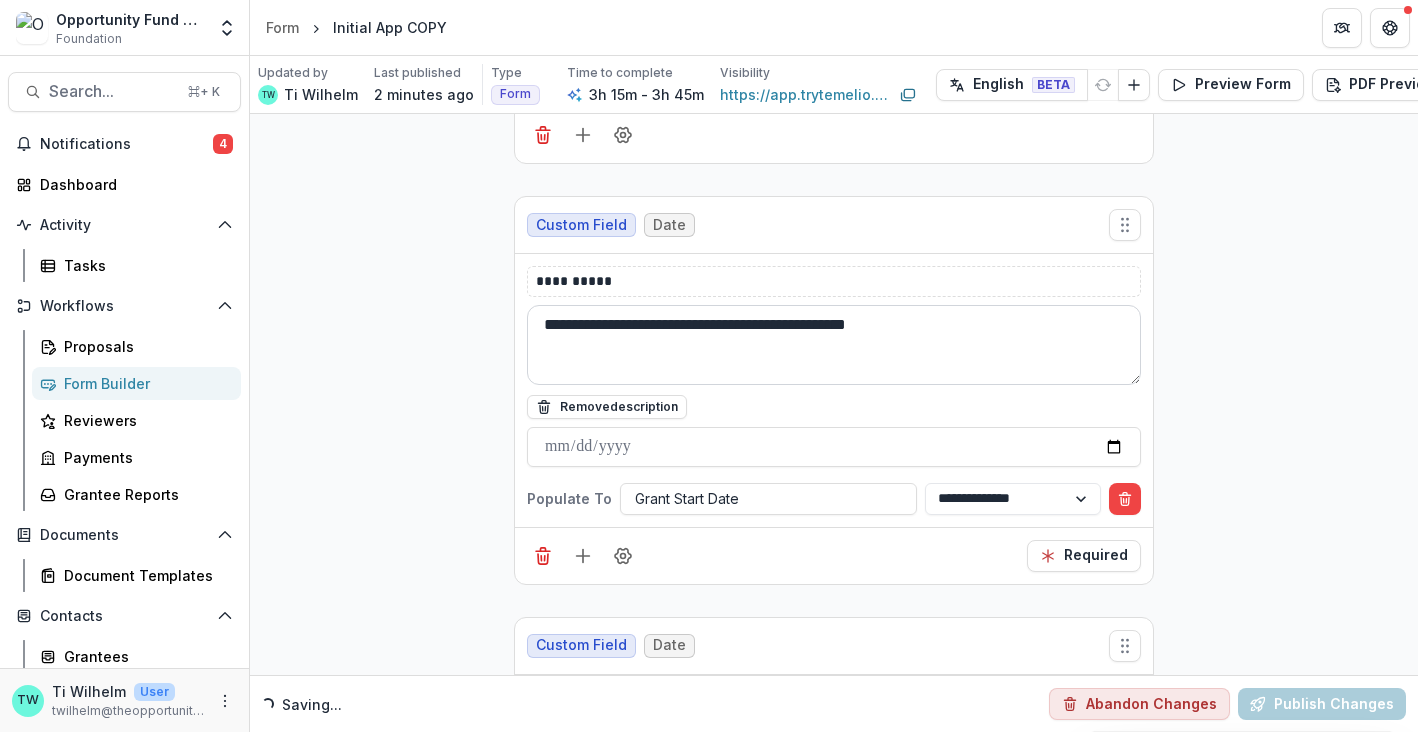 click on "**********" at bounding box center [834, 345] 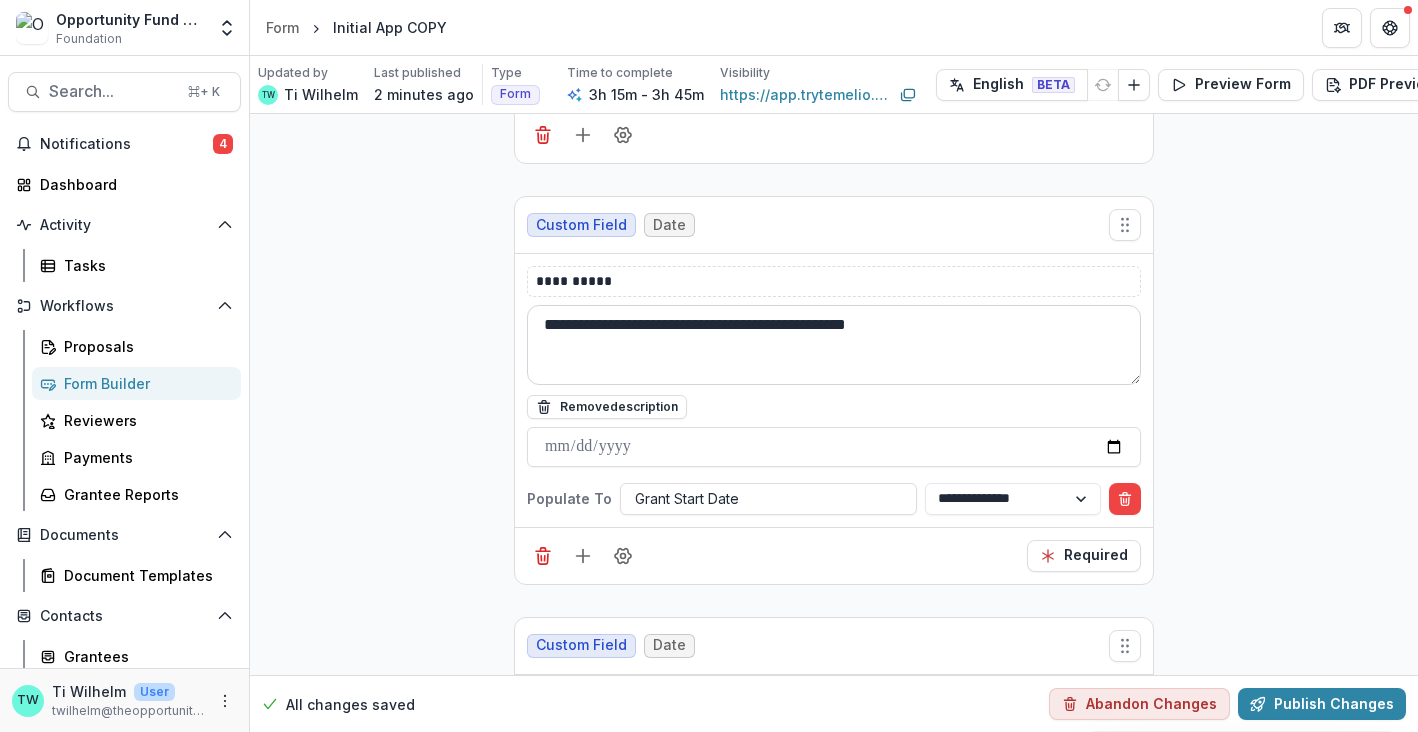 click on "**********" at bounding box center (834, 345) 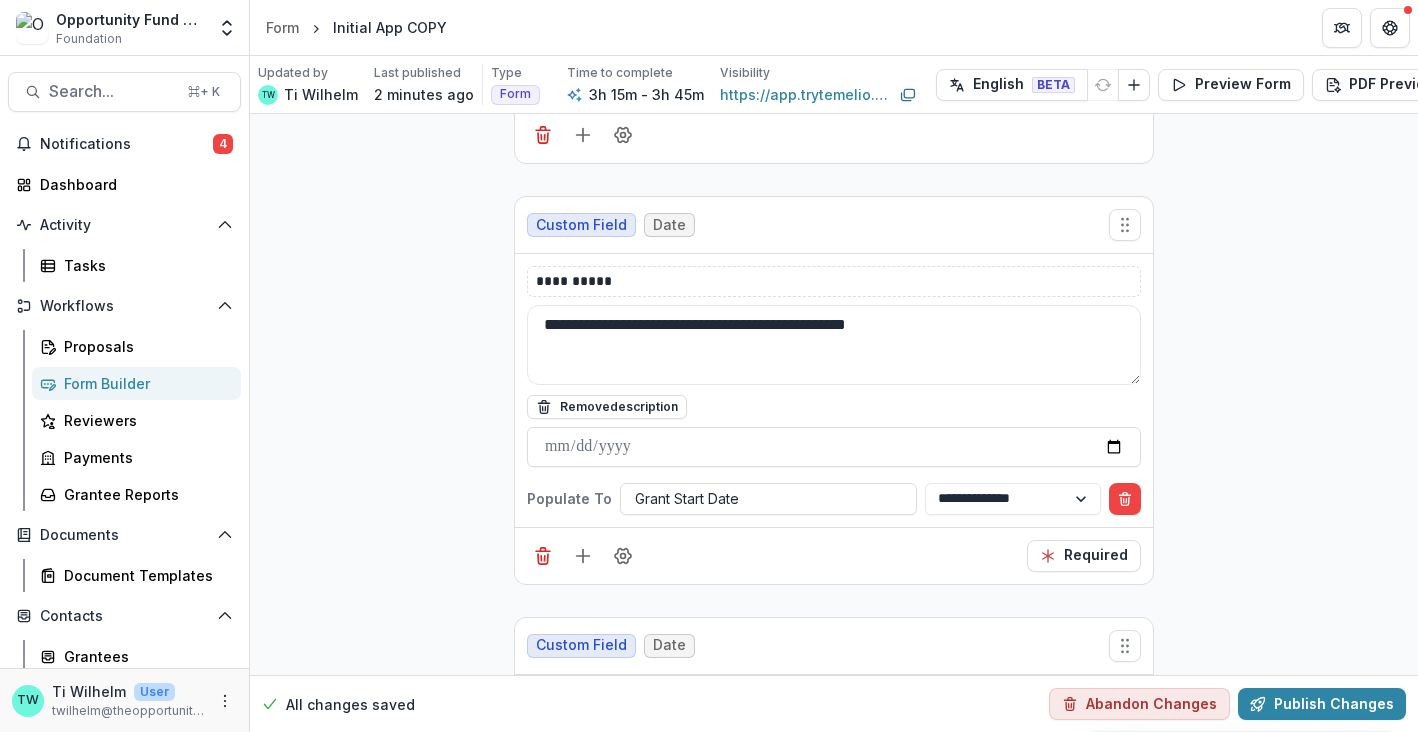 drag, startPoint x: 928, startPoint y: 311, endPoint x: 456, endPoint y: 301, distance: 472.10593 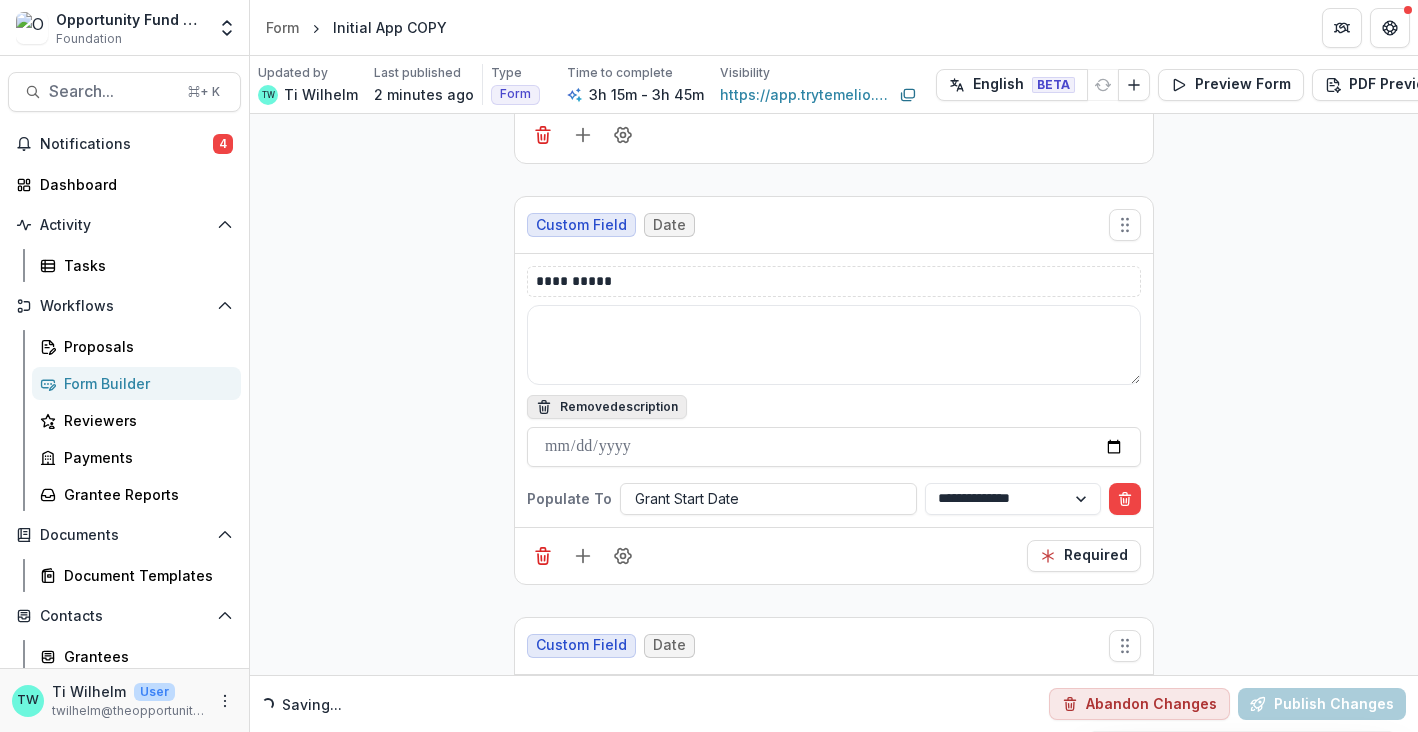 type 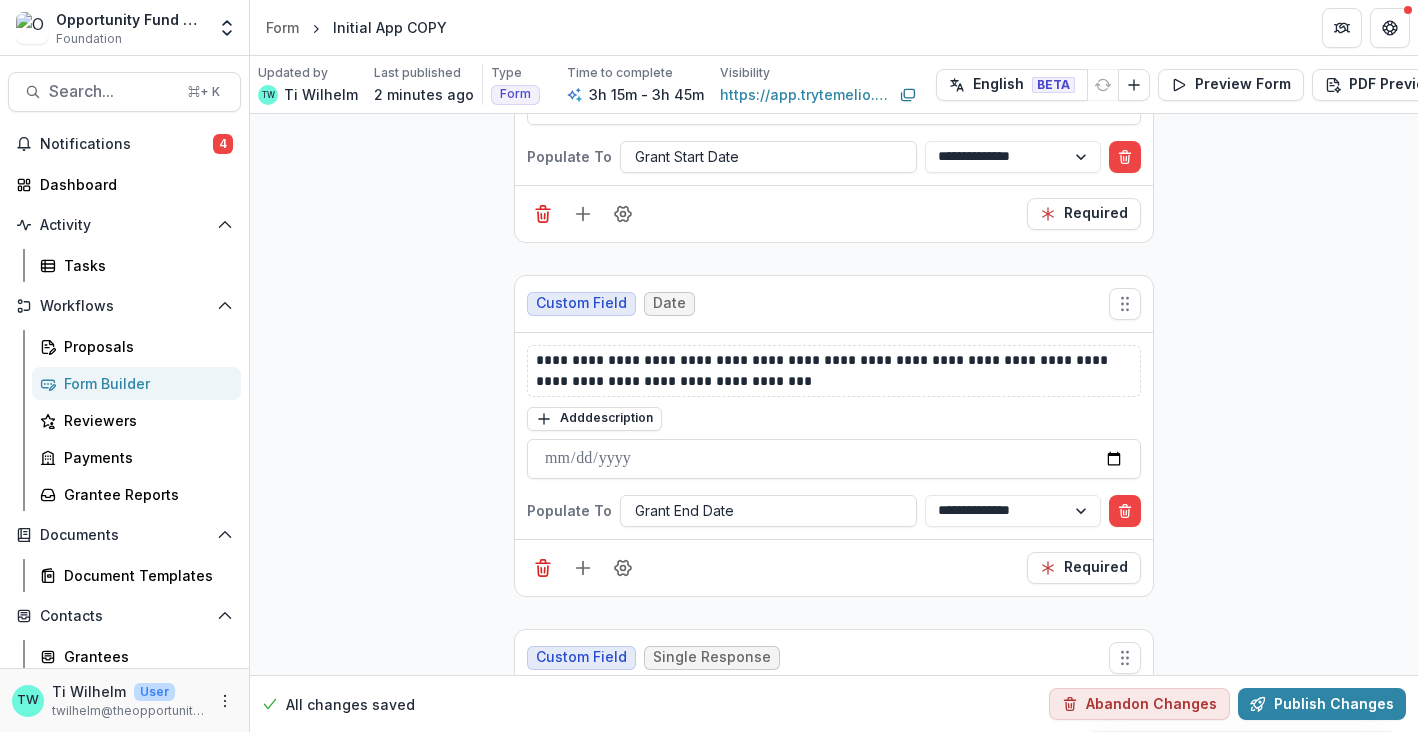scroll, scrollTop: 20558, scrollLeft: 0, axis: vertical 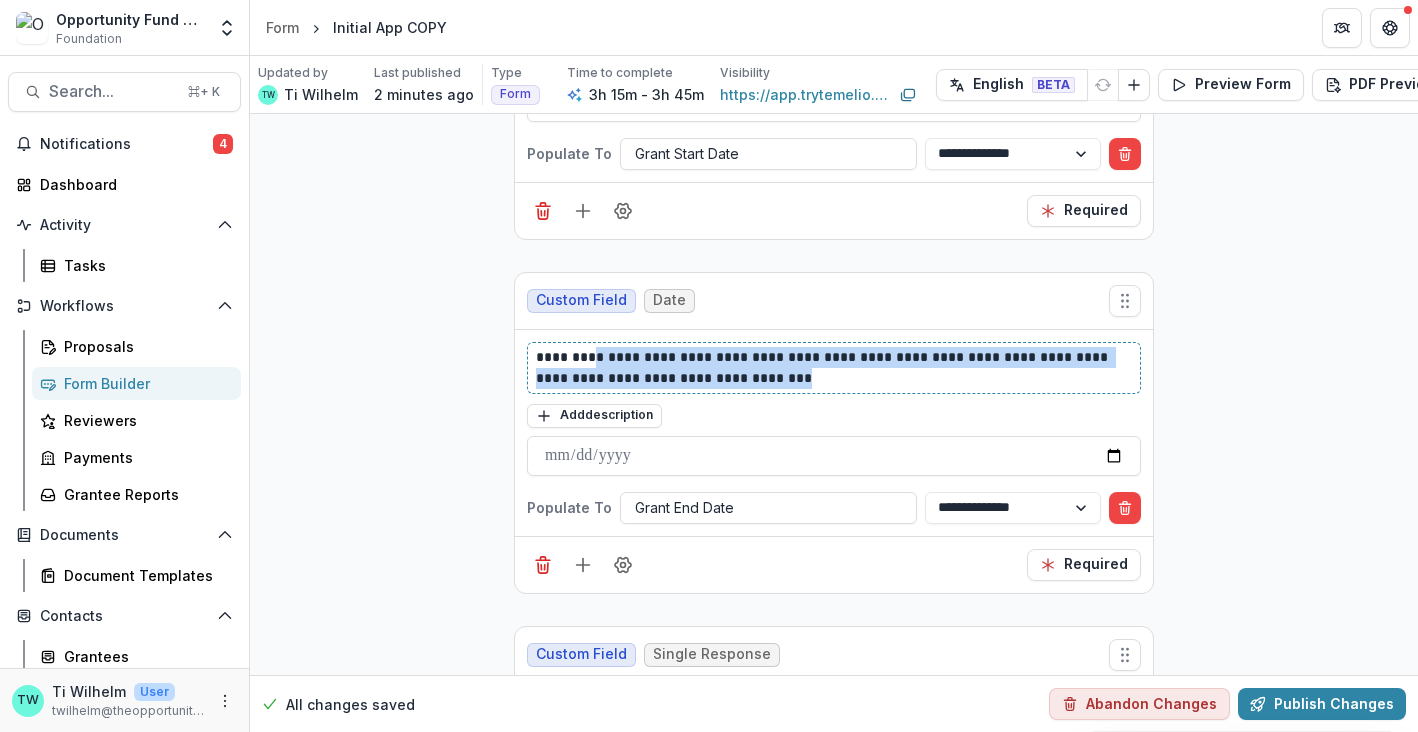 drag, startPoint x: 737, startPoint y: 358, endPoint x: 593, endPoint y: 346, distance: 144.49913 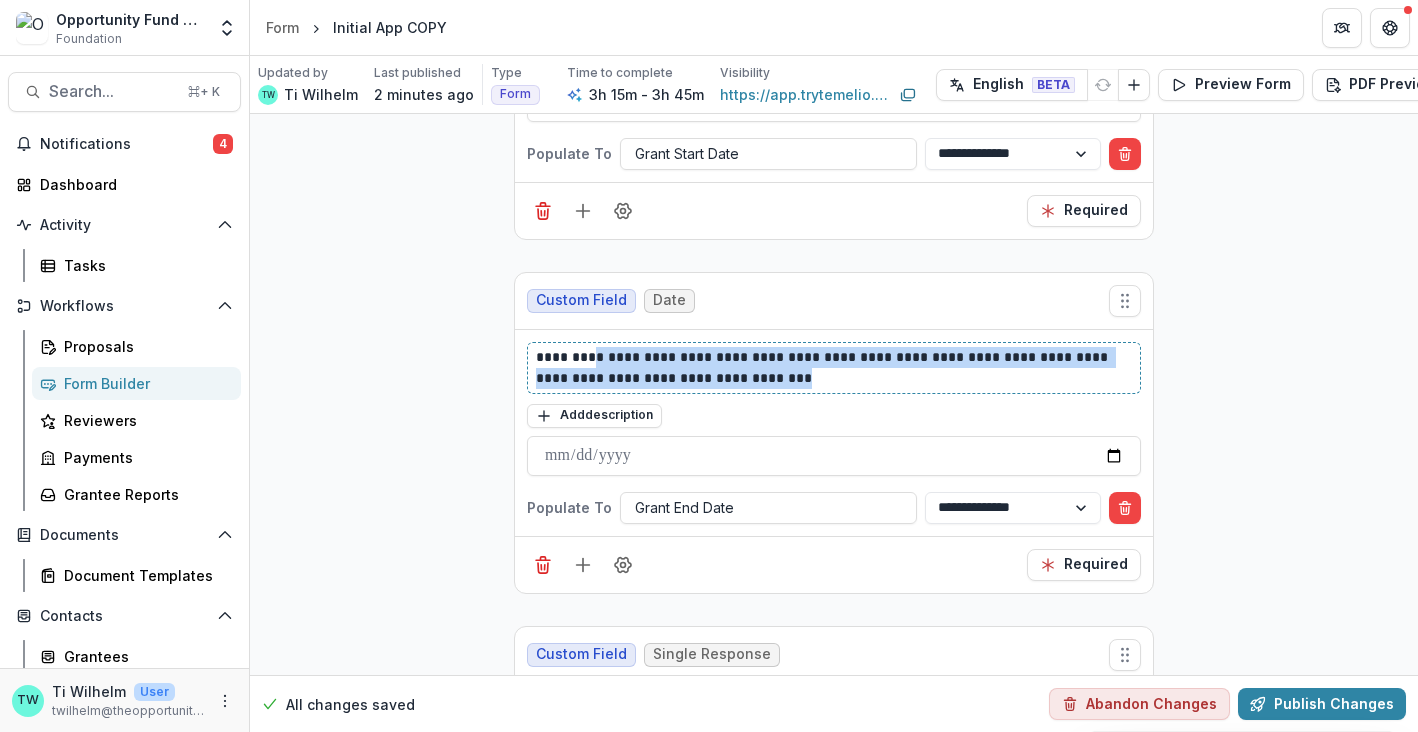 click on "**********" at bounding box center (834, 368) 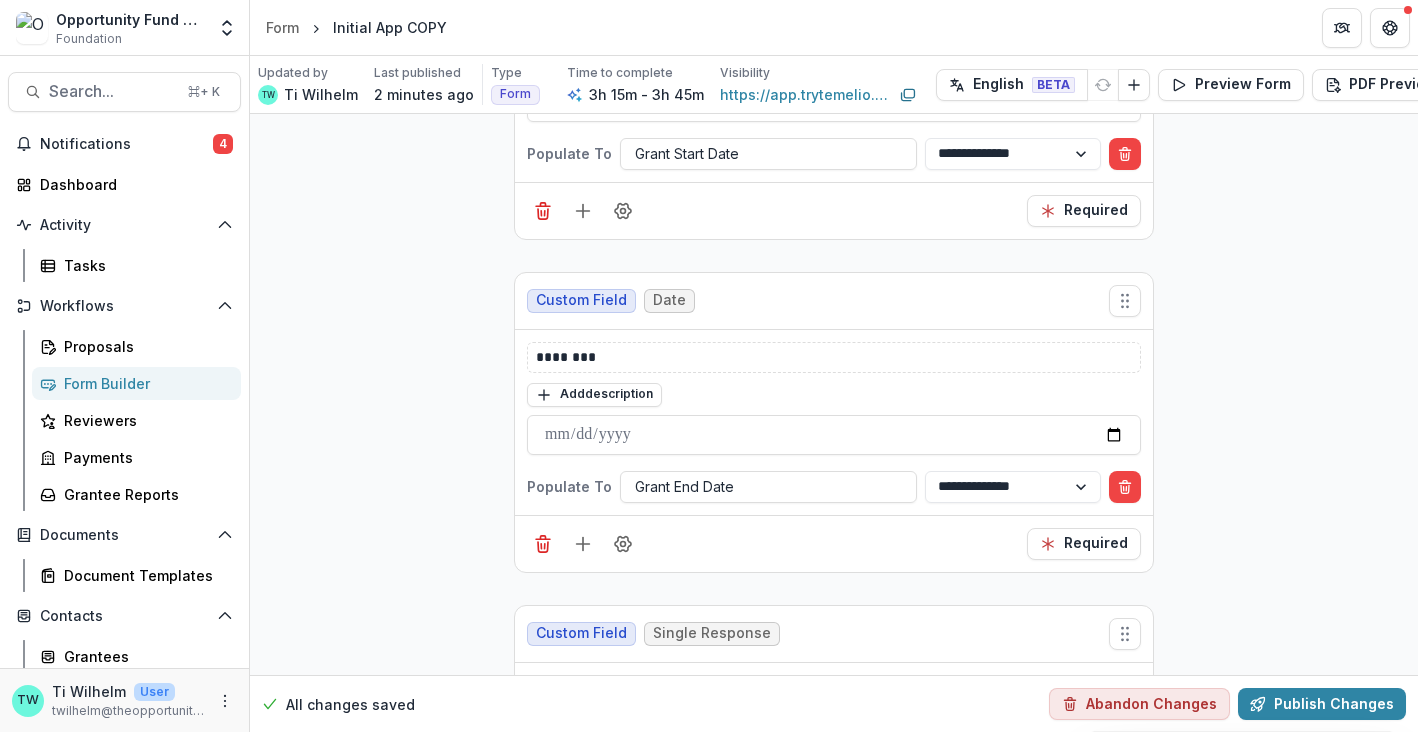 click on "**********" at bounding box center [834, -1777] 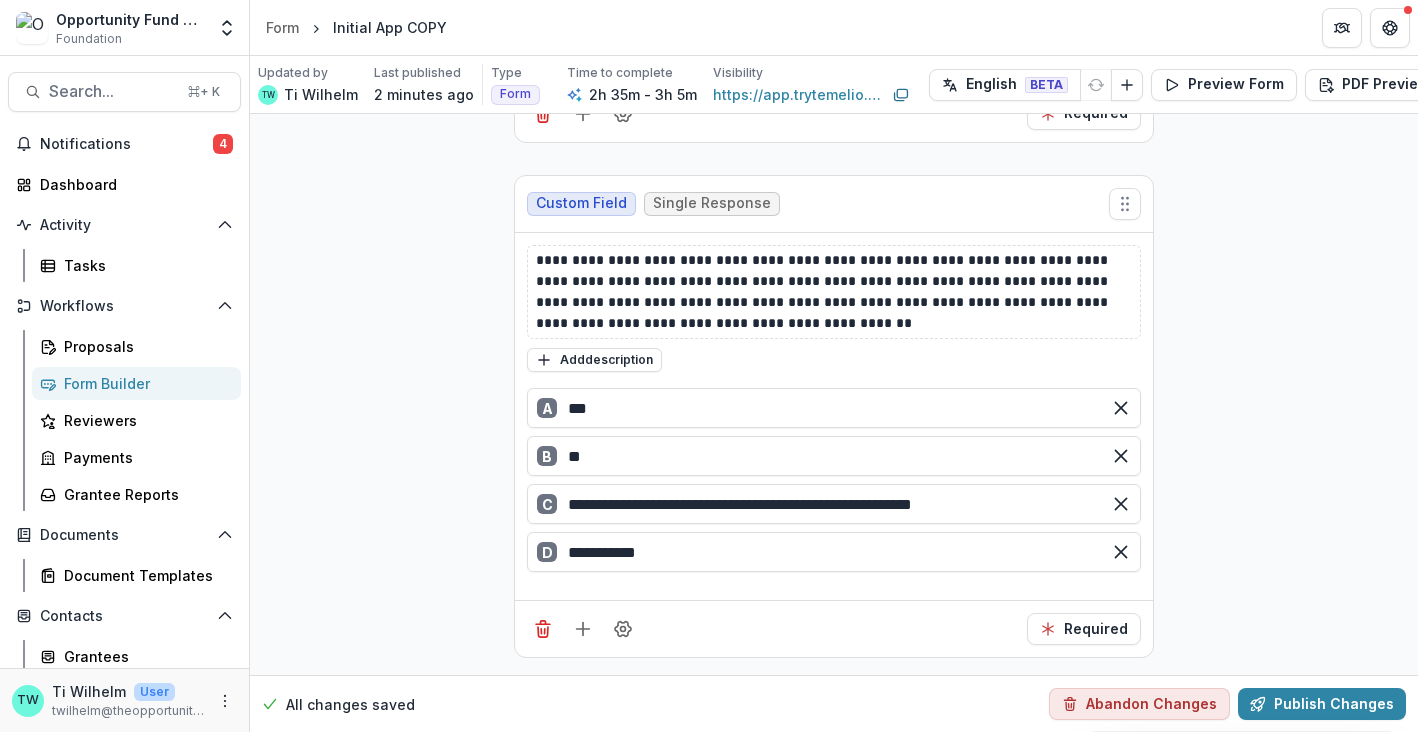 scroll, scrollTop: 20978, scrollLeft: 0, axis: vertical 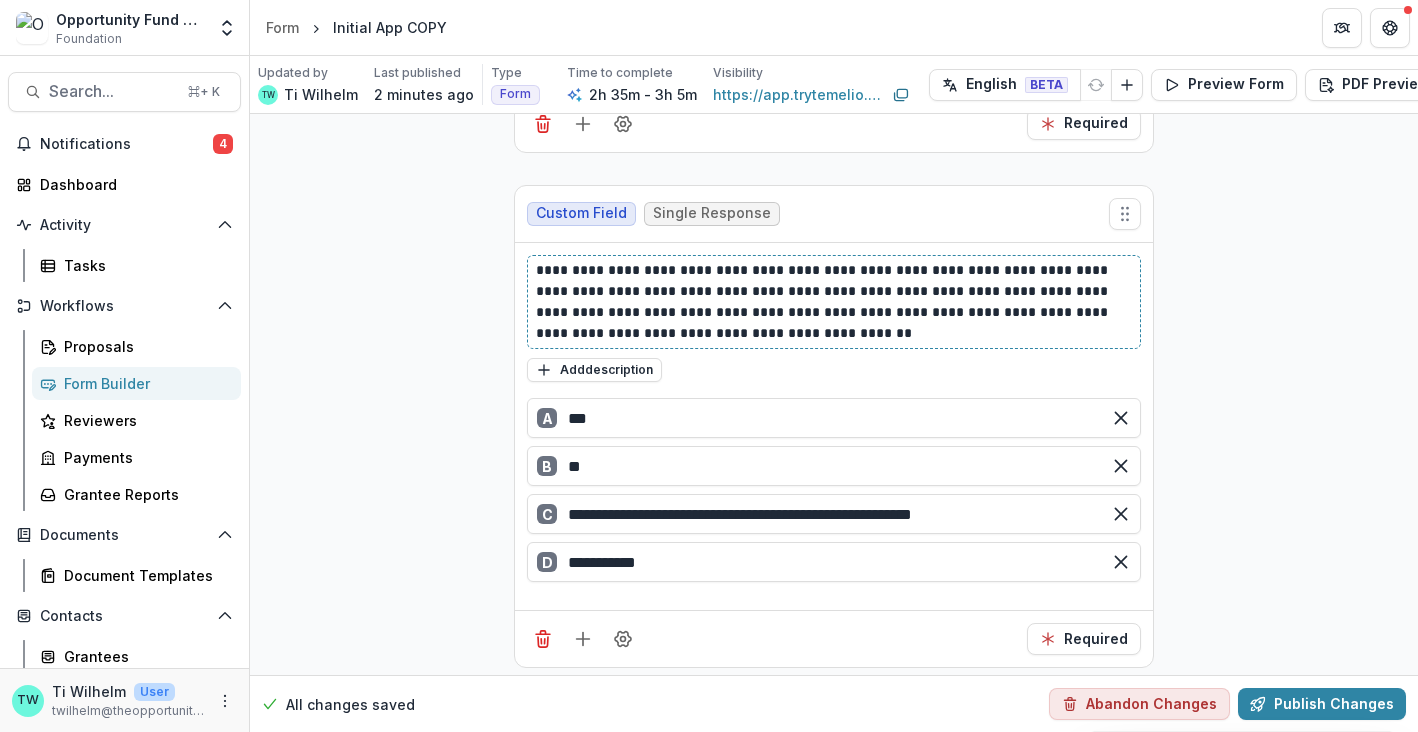click on "**********" at bounding box center [834, 302] 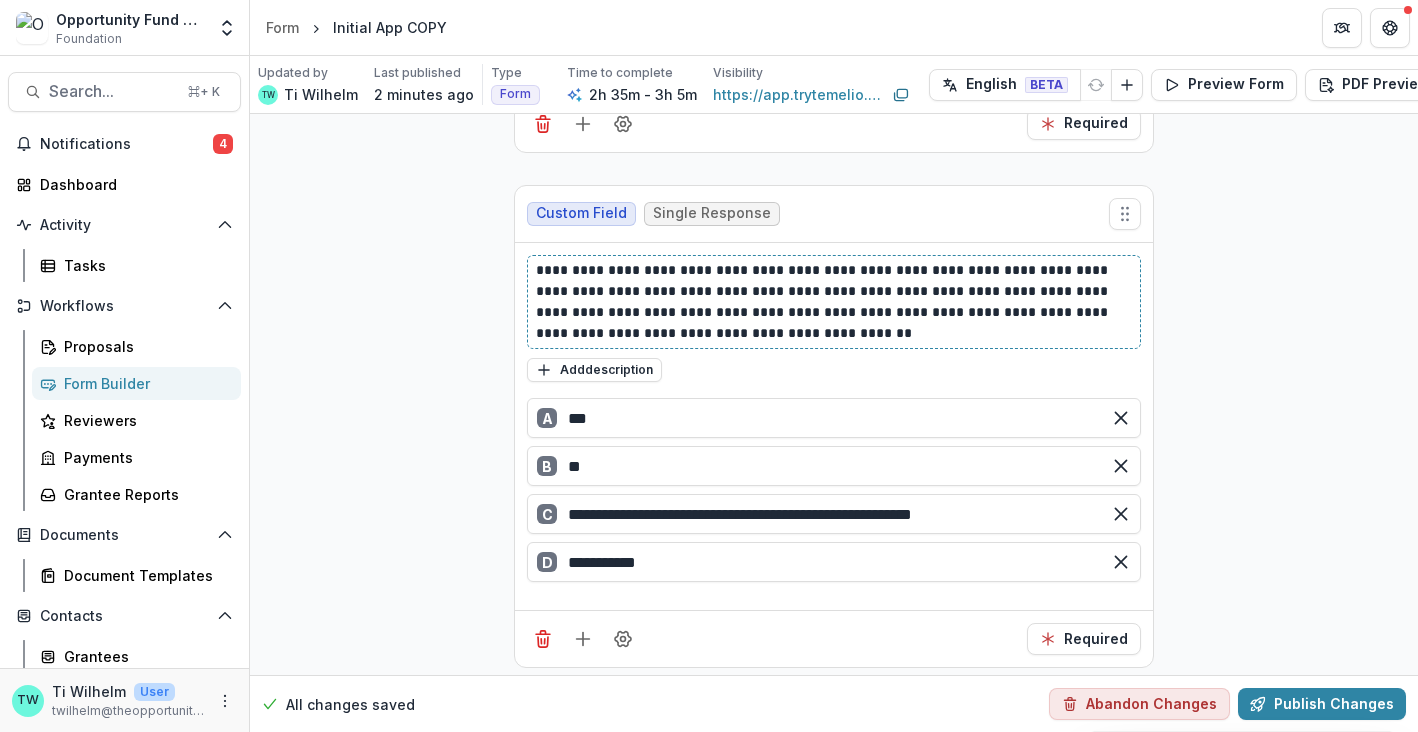 type 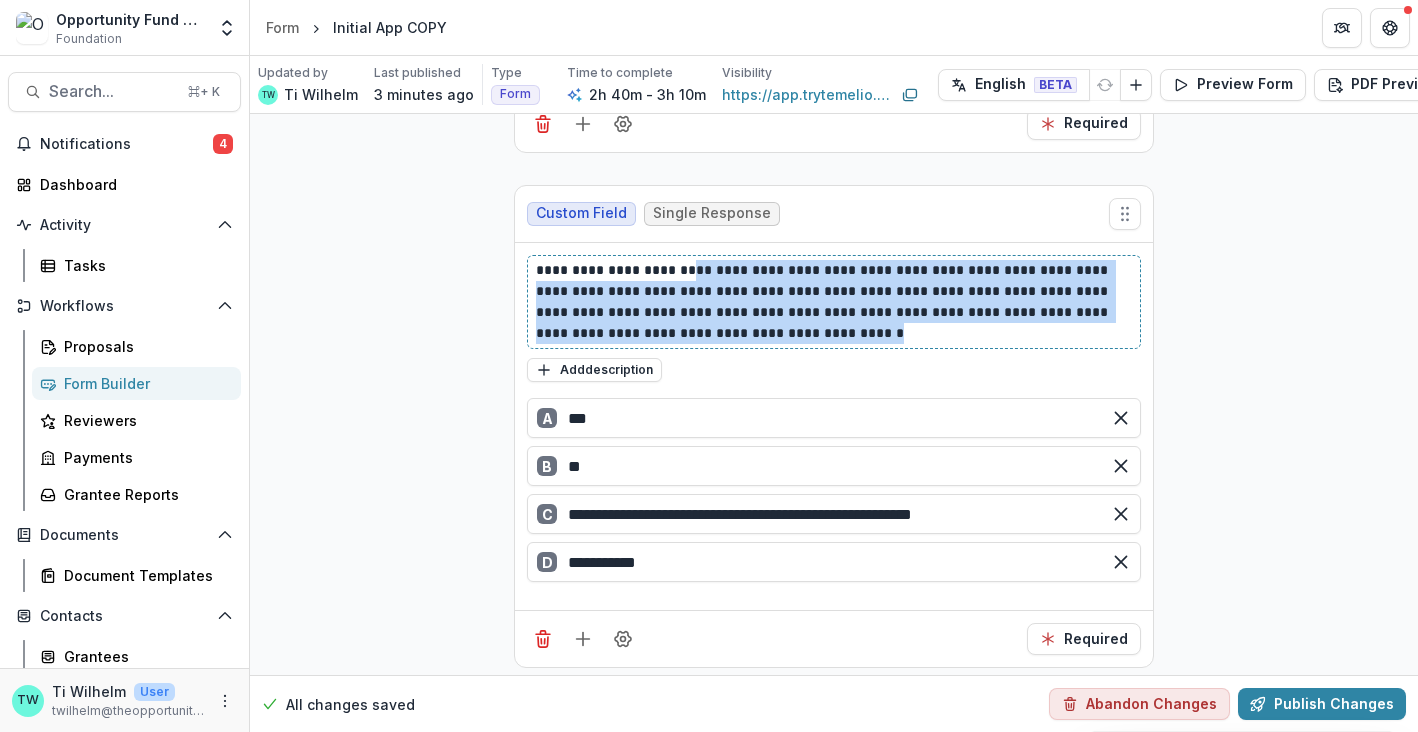 drag, startPoint x: 947, startPoint y: 319, endPoint x: 680, endPoint y: 255, distance: 274.5633 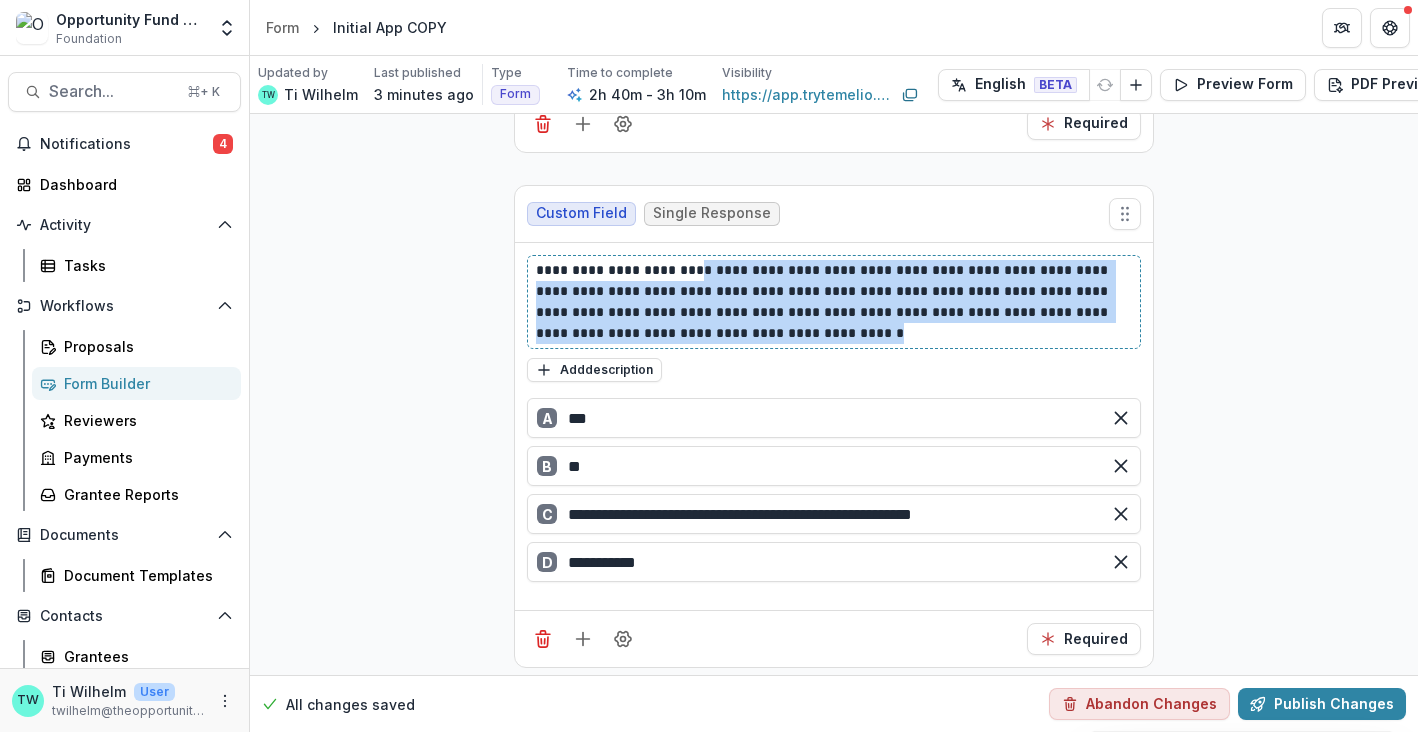 drag, startPoint x: 683, startPoint y: 251, endPoint x: 969, endPoint y: 318, distance: 293.74307 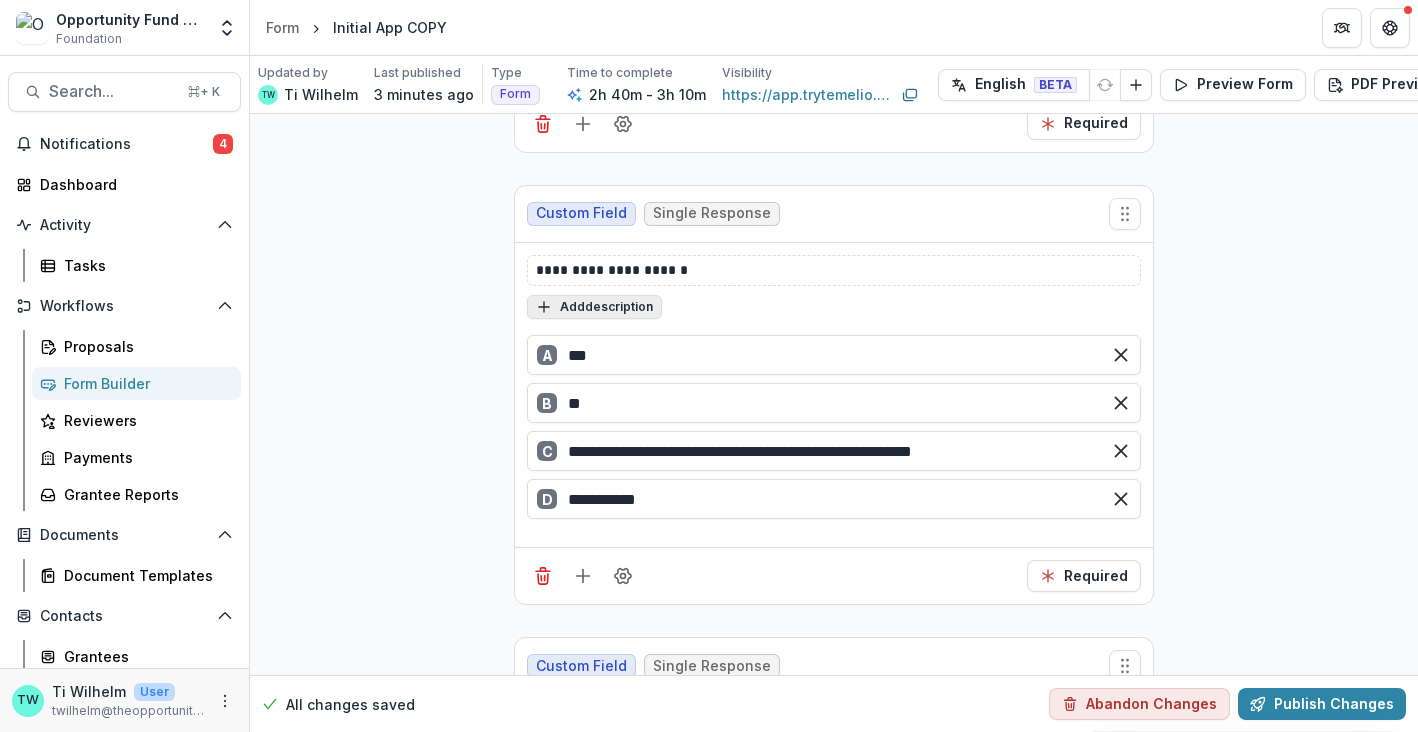 click on "Add  description" at bounding box center (594, 307) 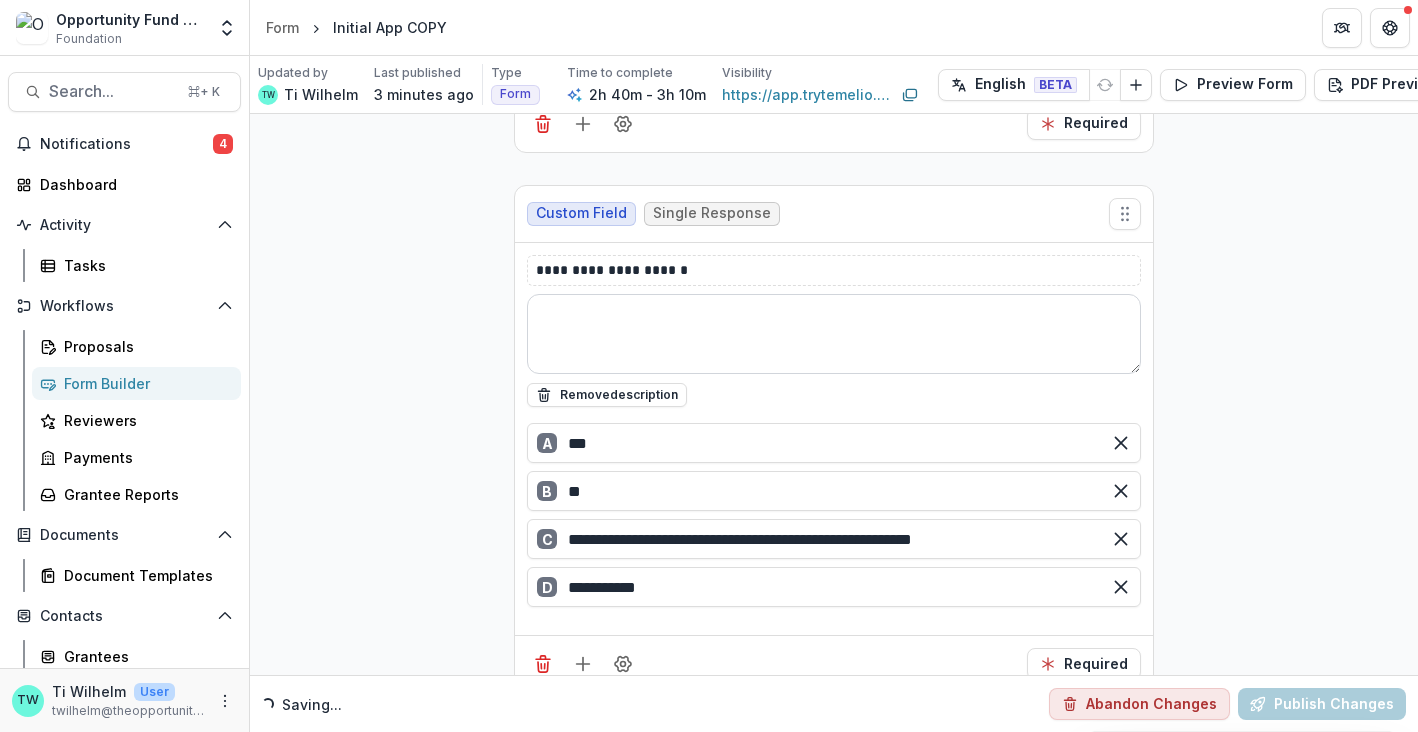 click at bounding box center (834, 334) 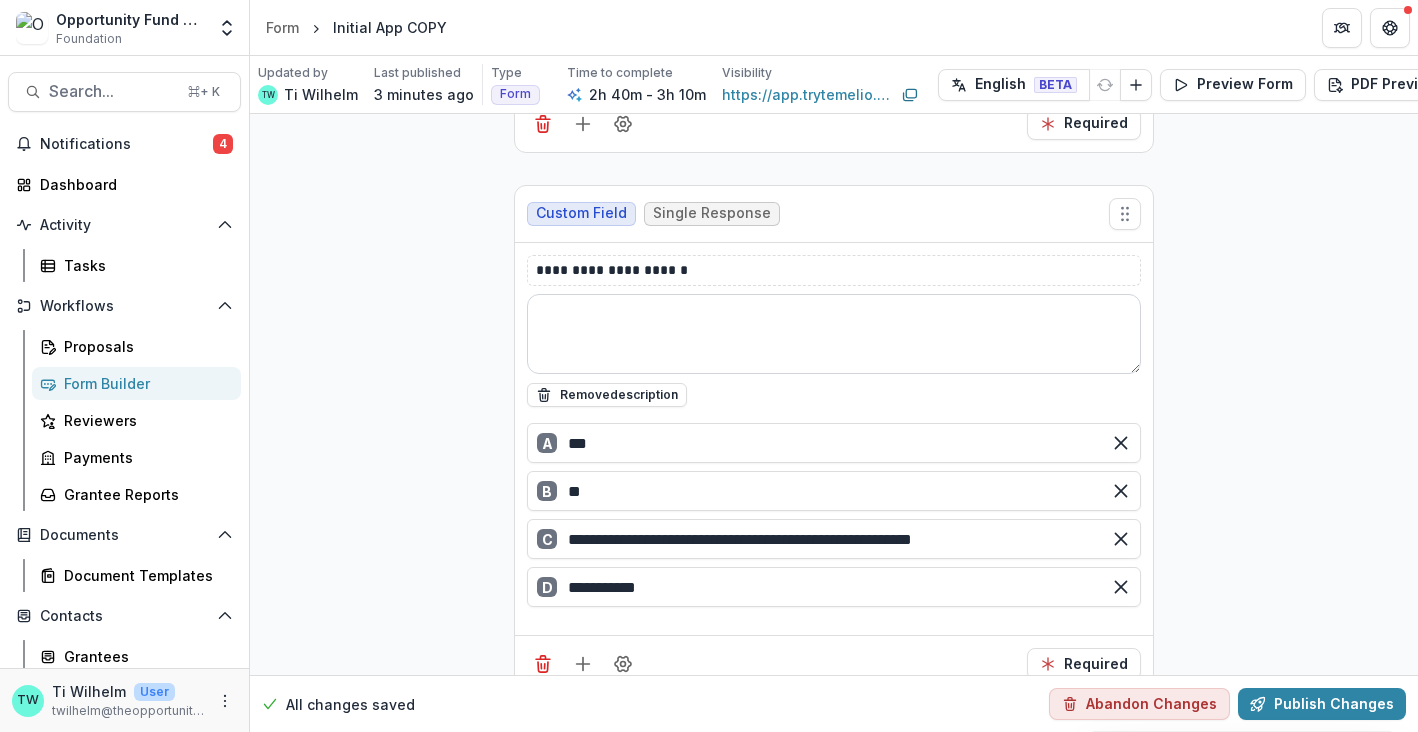 paste on "**********" 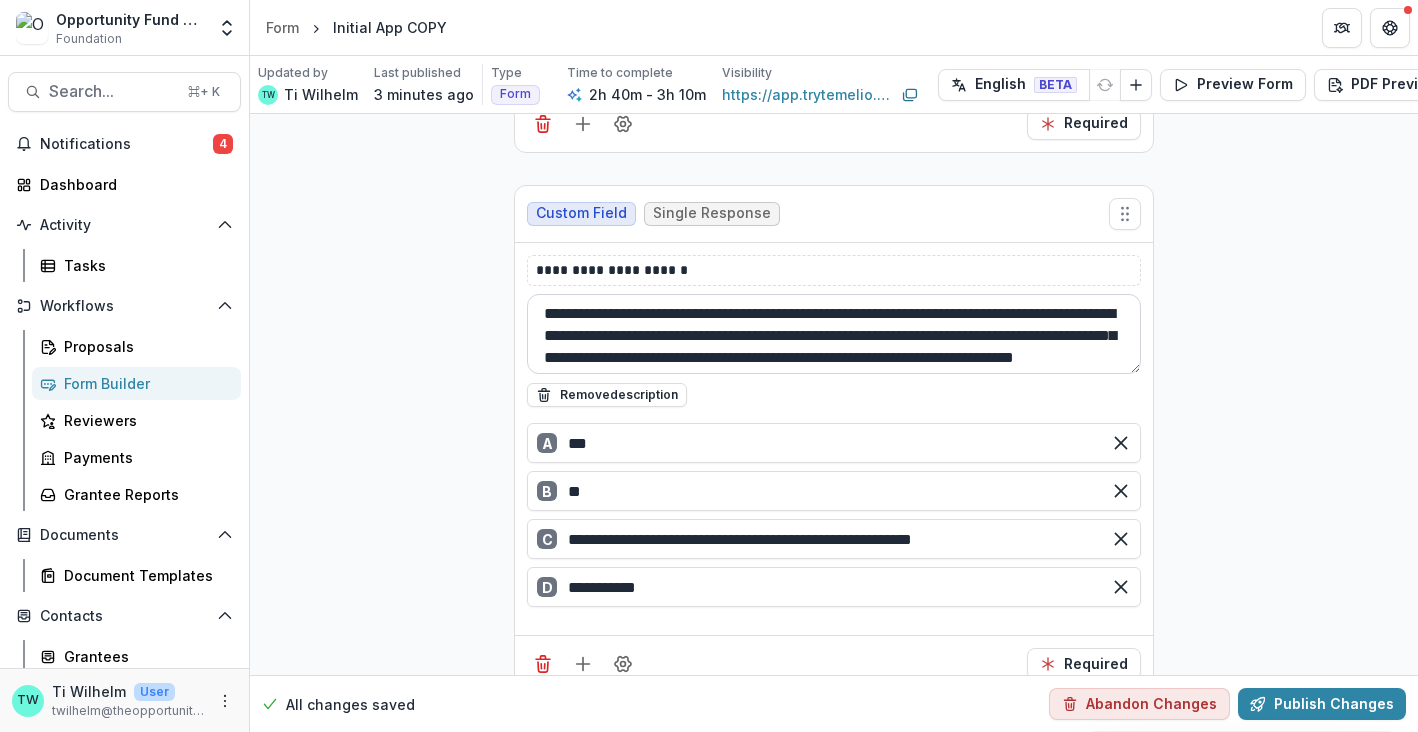 scroll, scrollTop: 16, scrollLeft: 0, axis: vertical 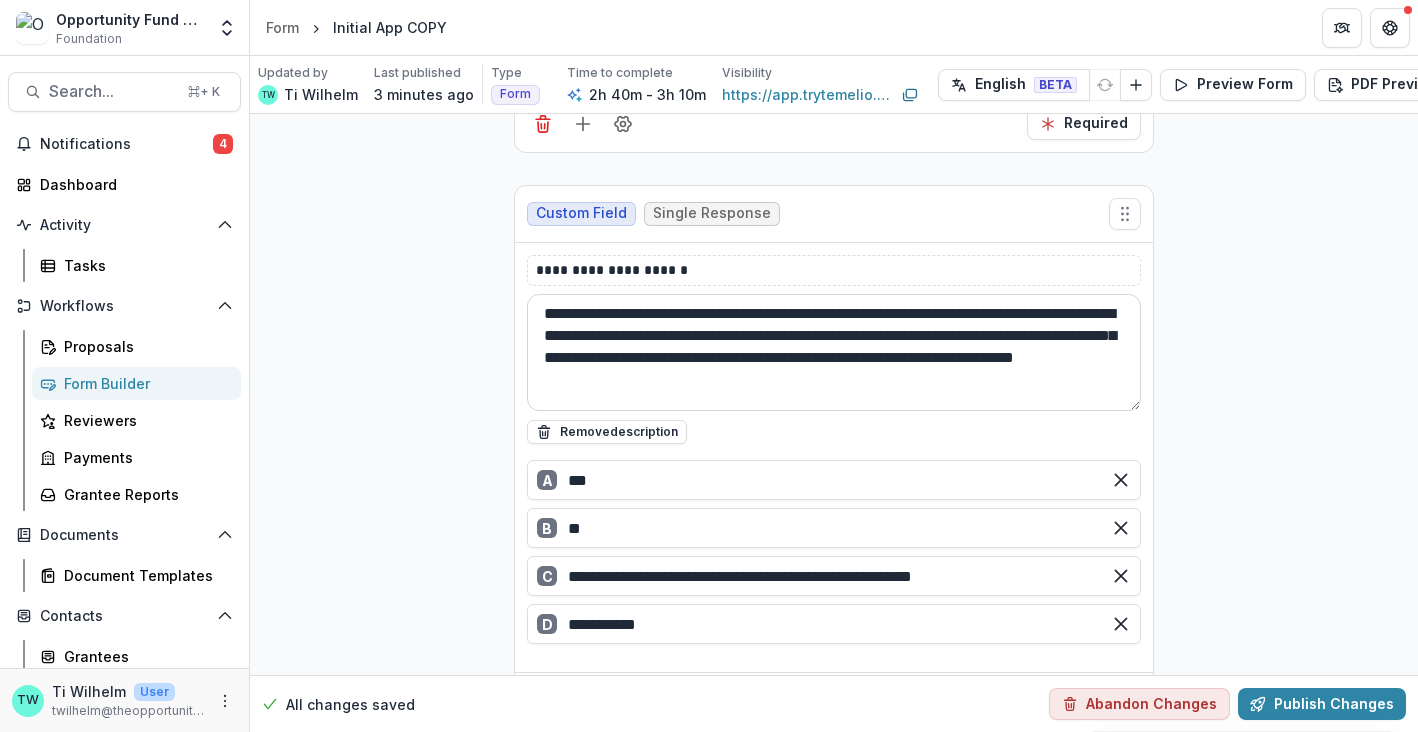 drag, startPoint x: 1133, startPoint y: 349, endPoint x: 1134, endPoint y: 447, distance: 98.005104 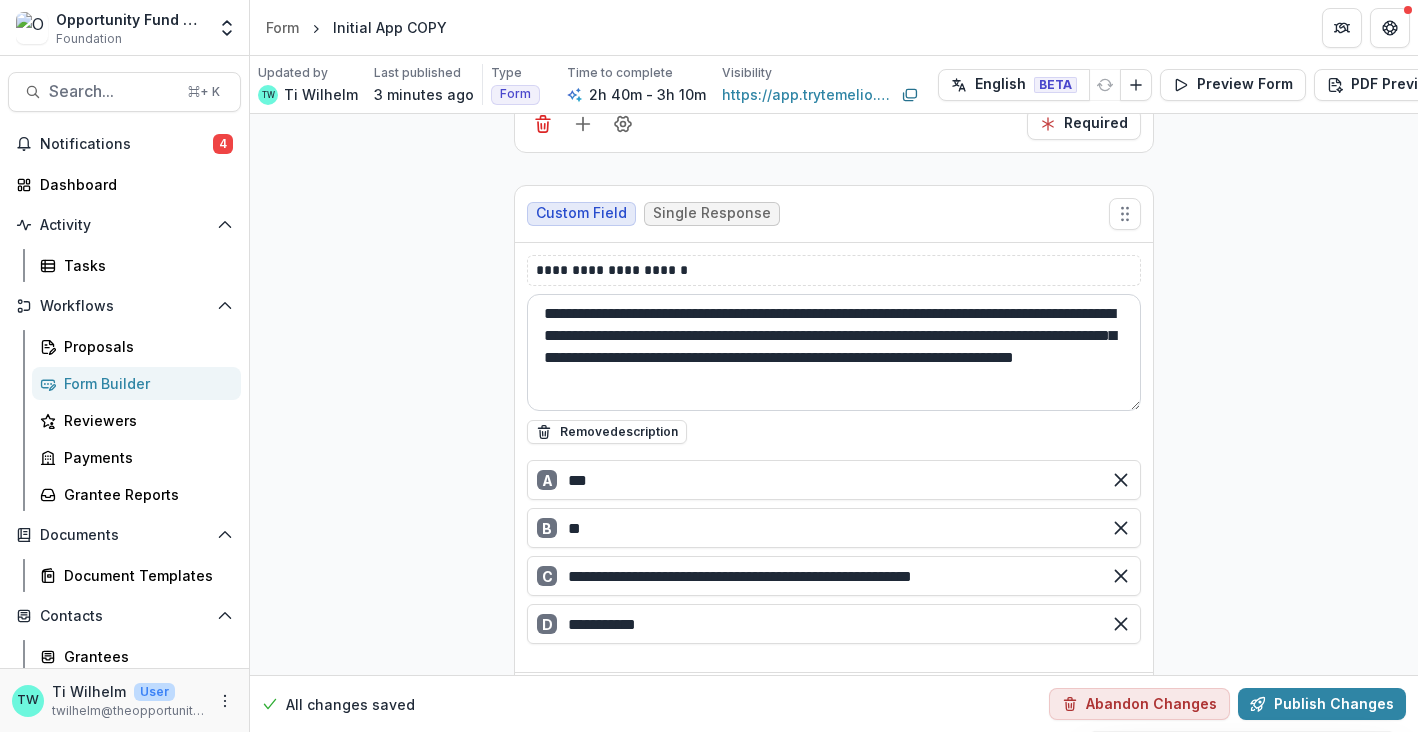 click on "**********" at bounding box center (834, 352) 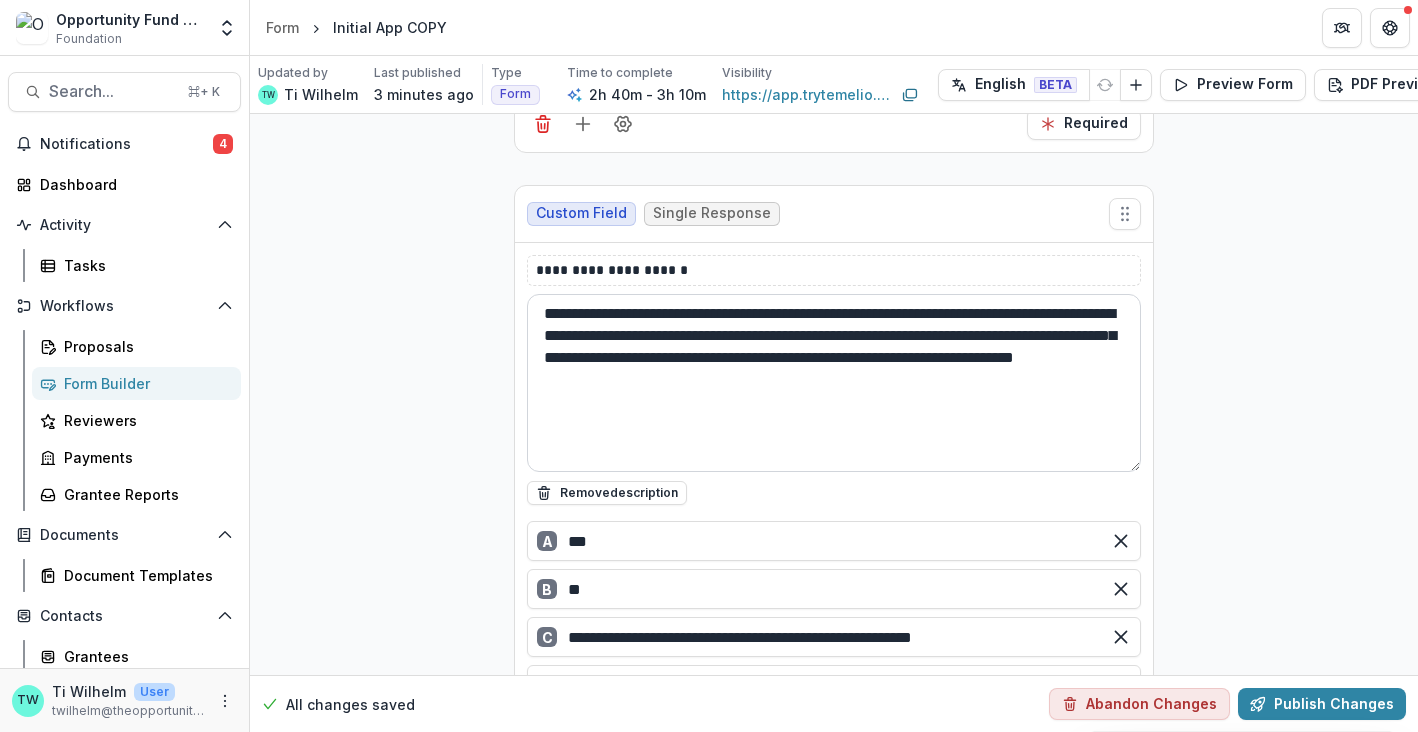 click on "**********" at bounding box center [834, 383] 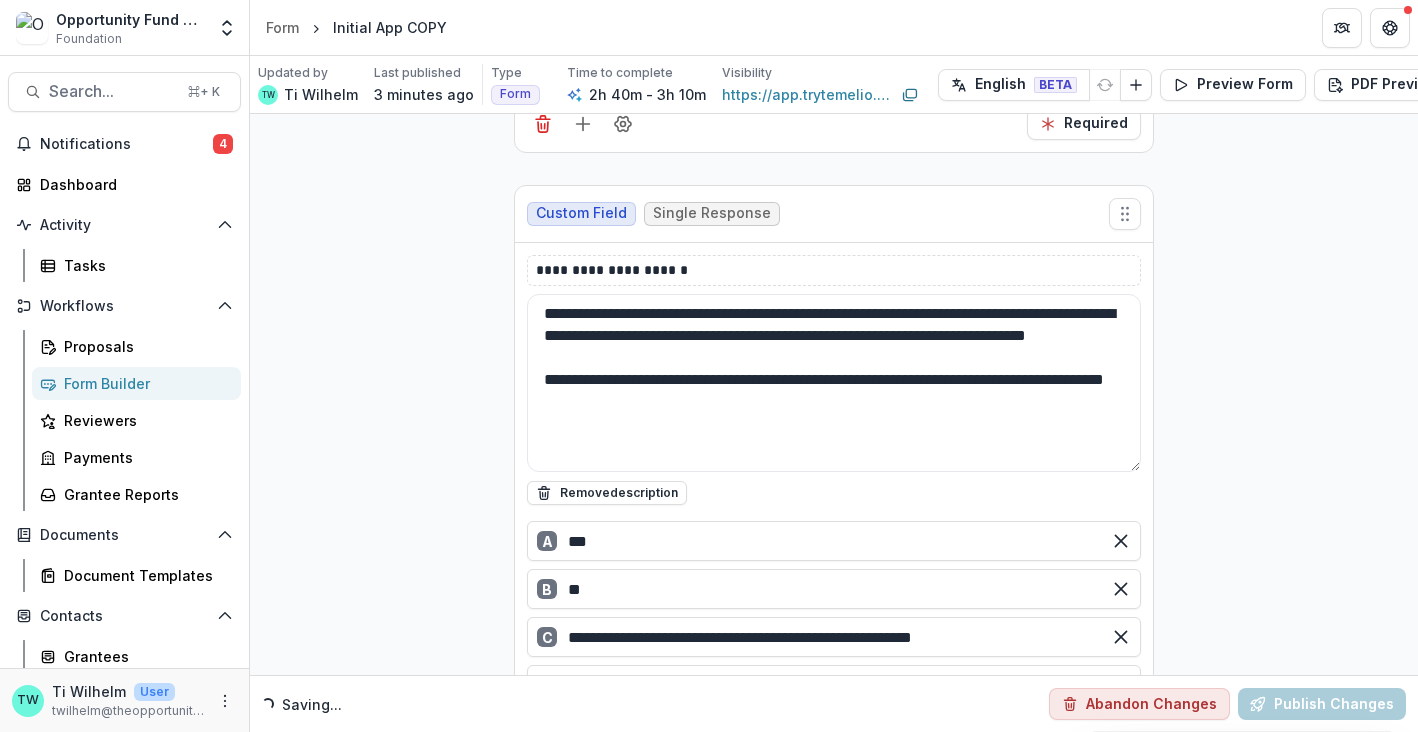 type on "**********" 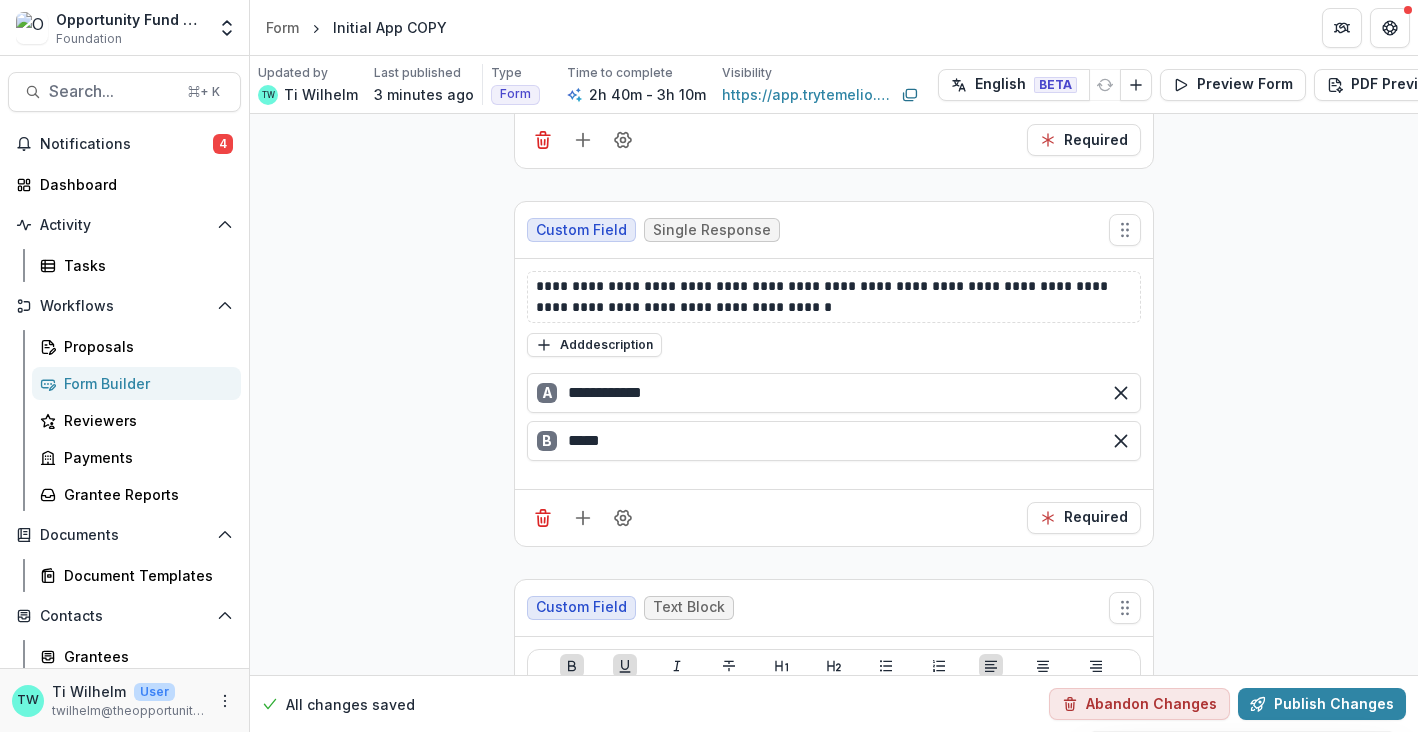 scroll, scrollTop: 21603, scrollLeft: 0, axis: vertical 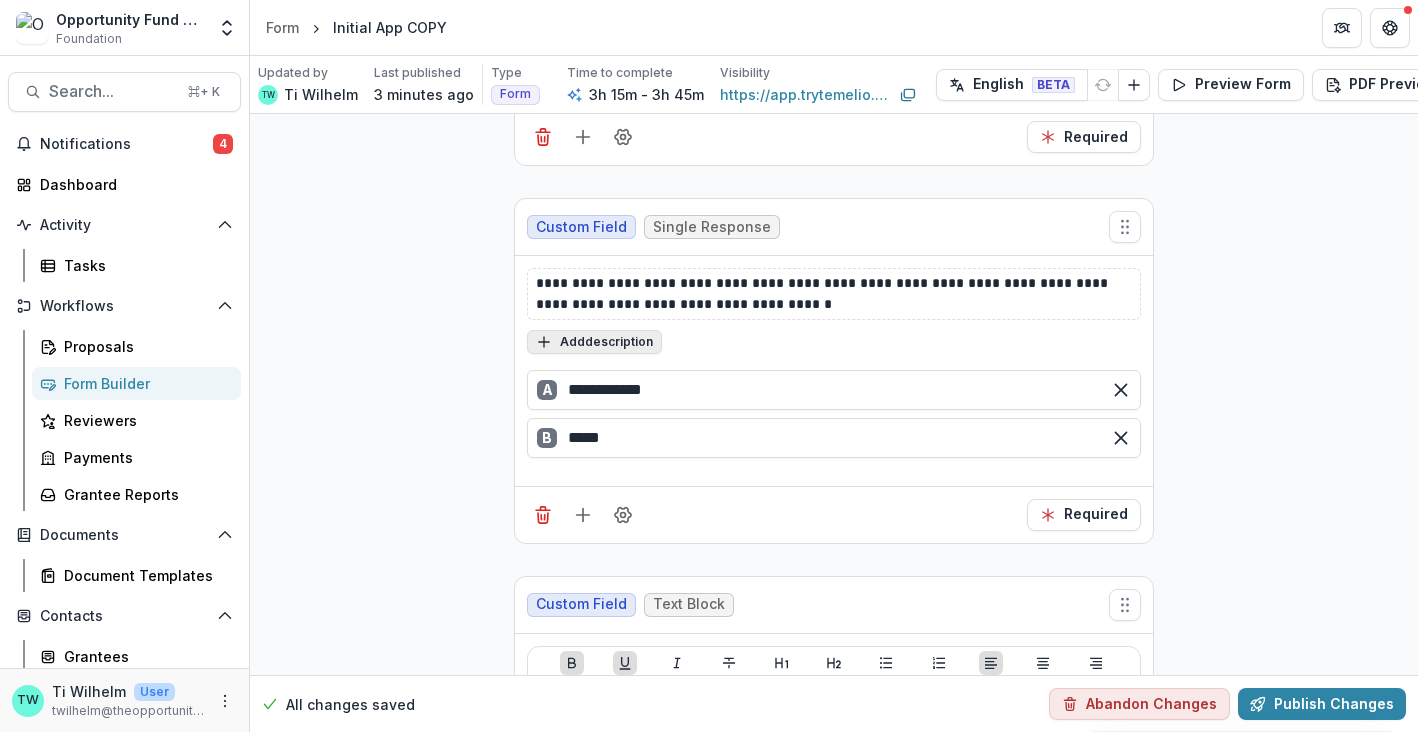 click on "Add  description" at bounding box center (594, 342) 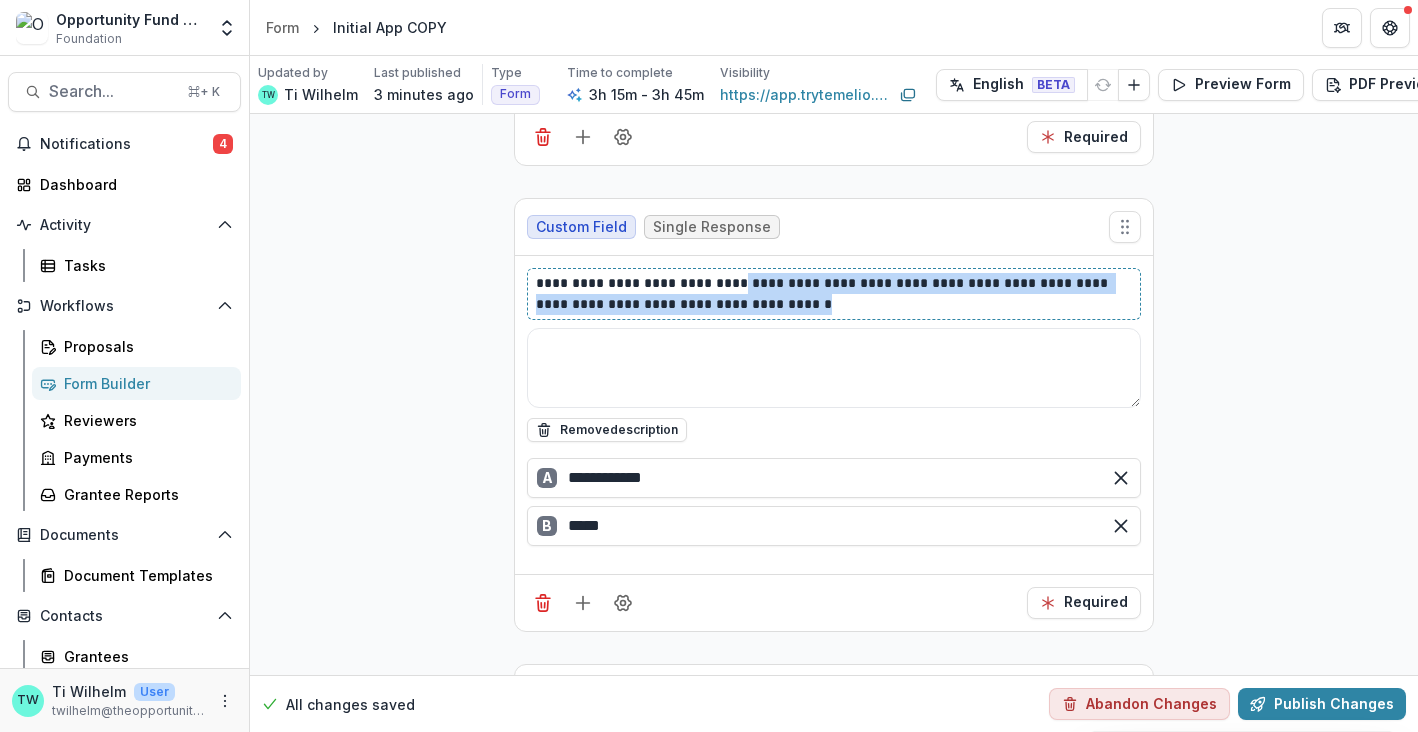 drag, startPoint x: 755, startPoint y: 285, endPoint x: 732, endPoint y: 268, distance: 28.600698 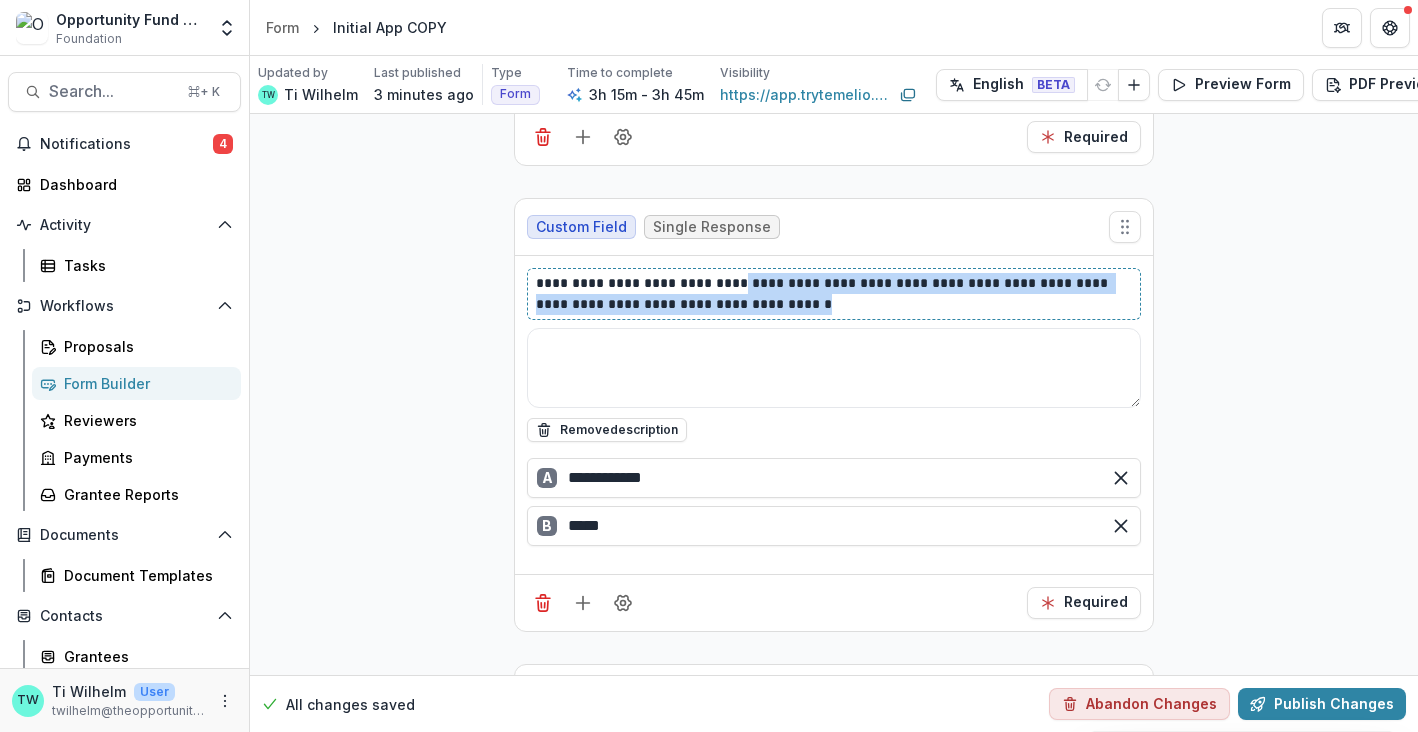 click on "**********" at bounding box center [834, 294] 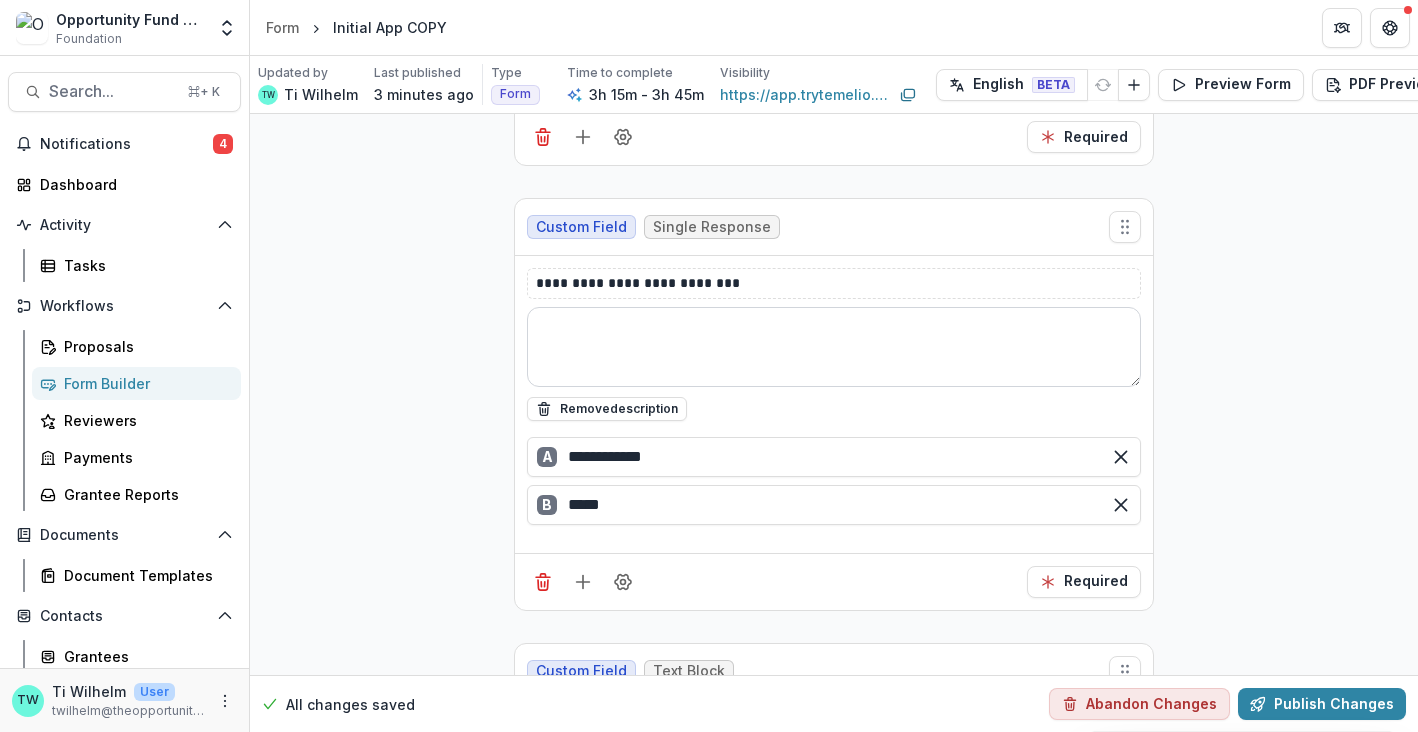 click at bounding box center (834, 347) 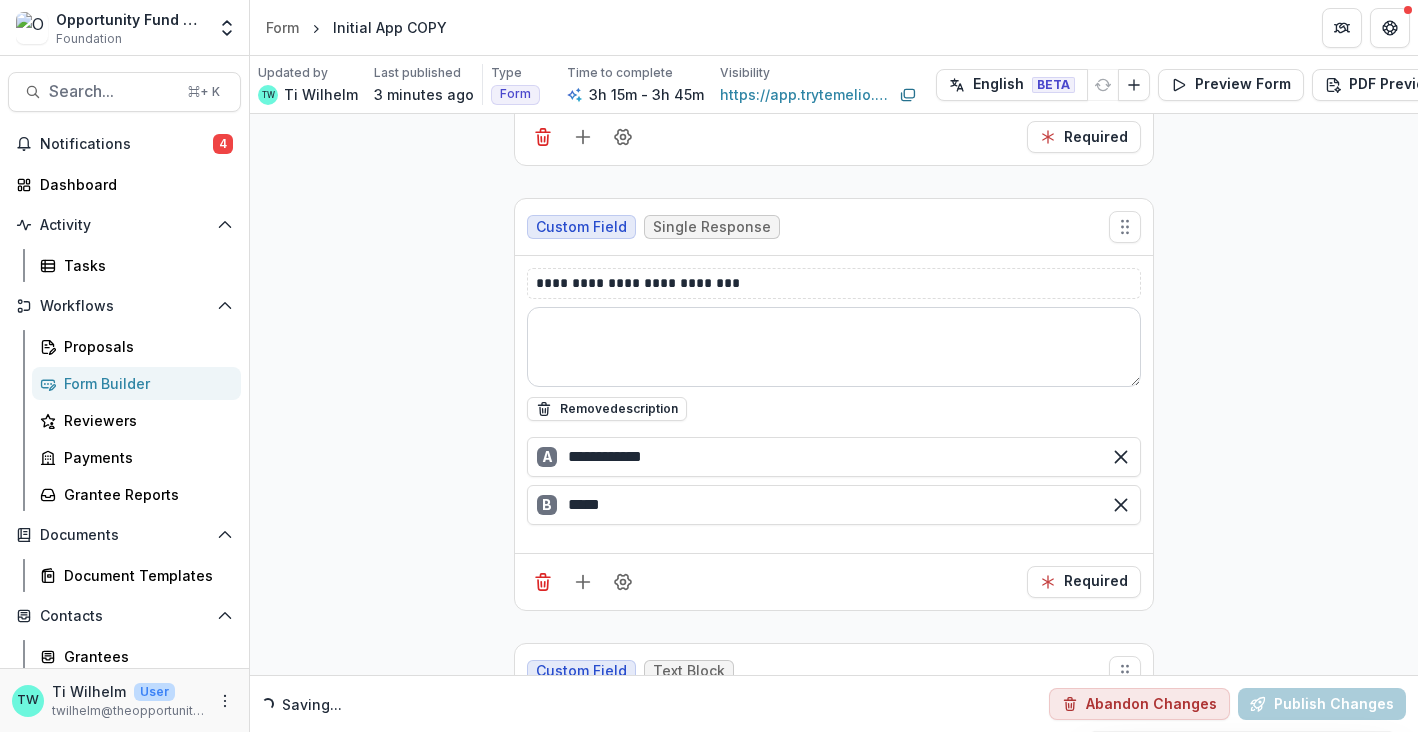paste on "**********" 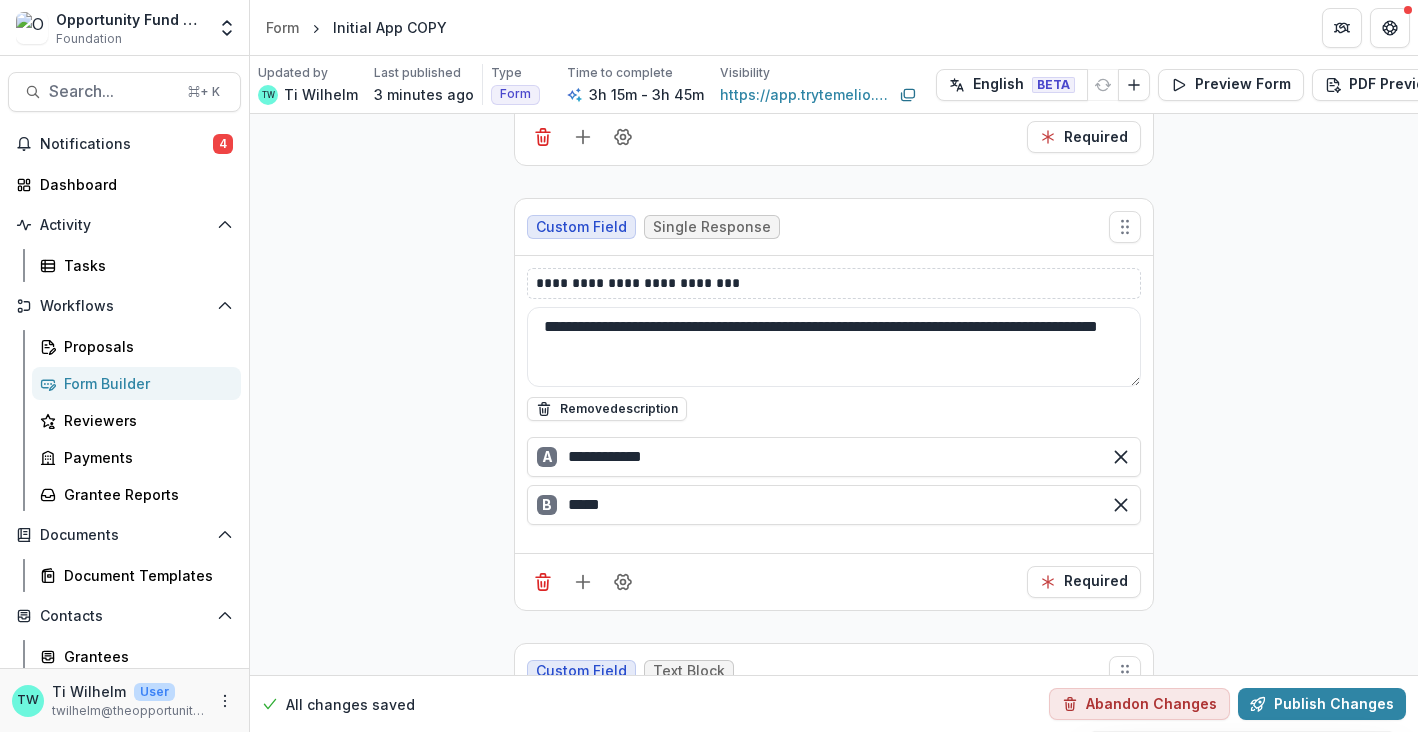 type on "**********" 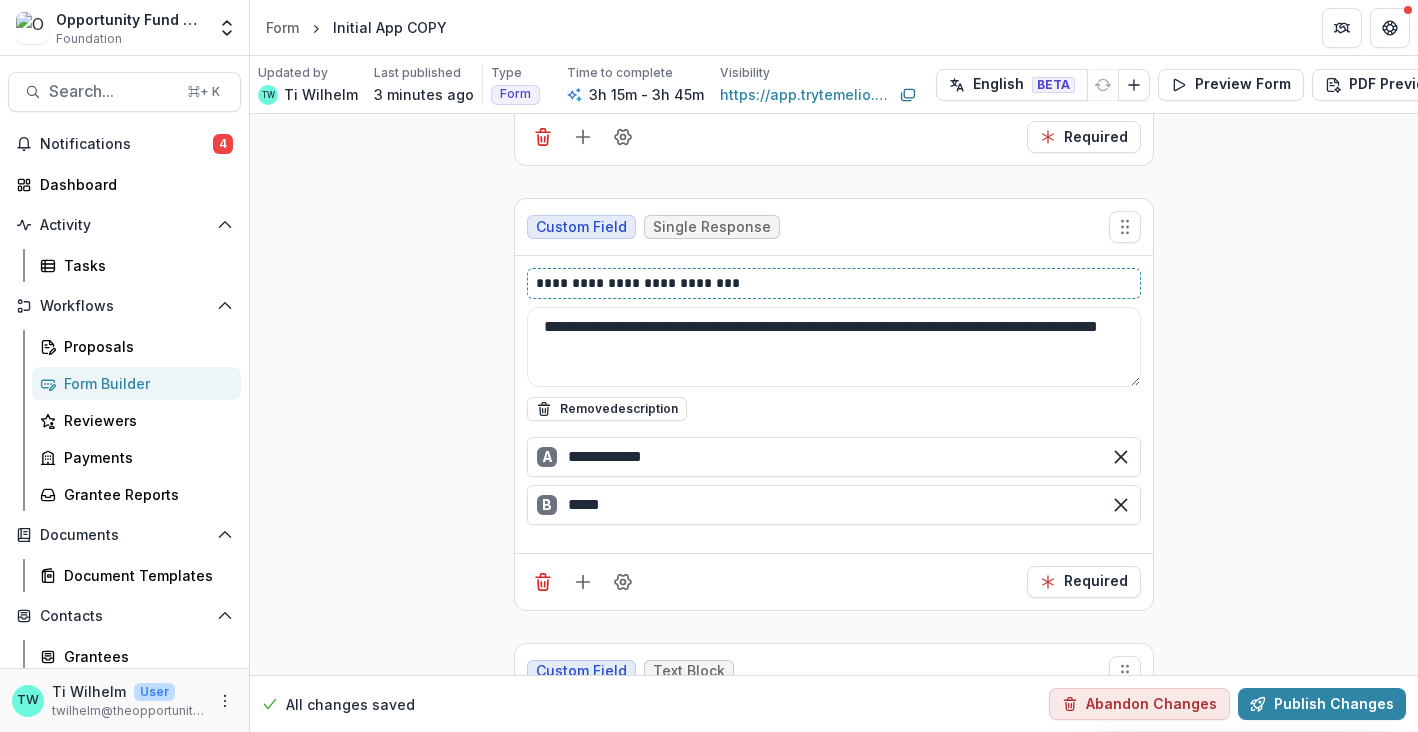 click on "**********" at bounding box center [834, 283] 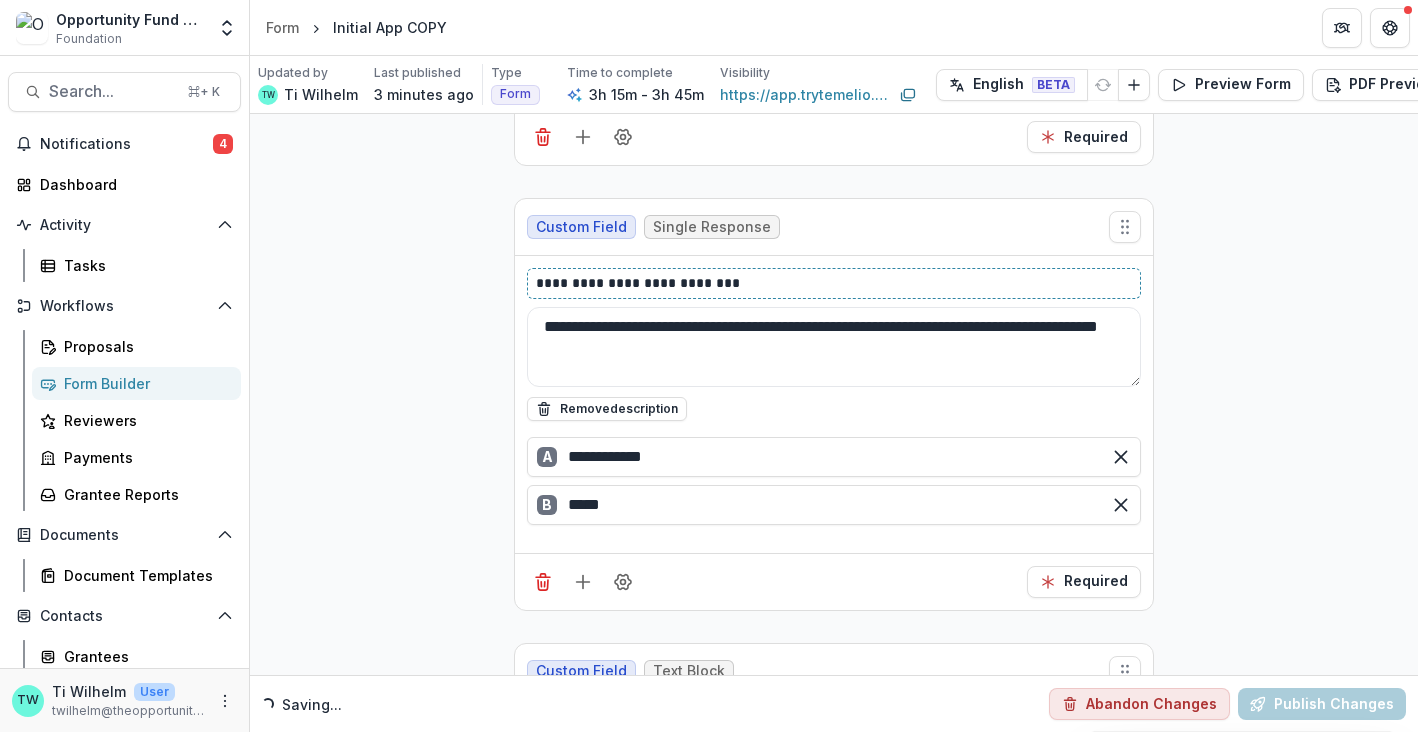 type 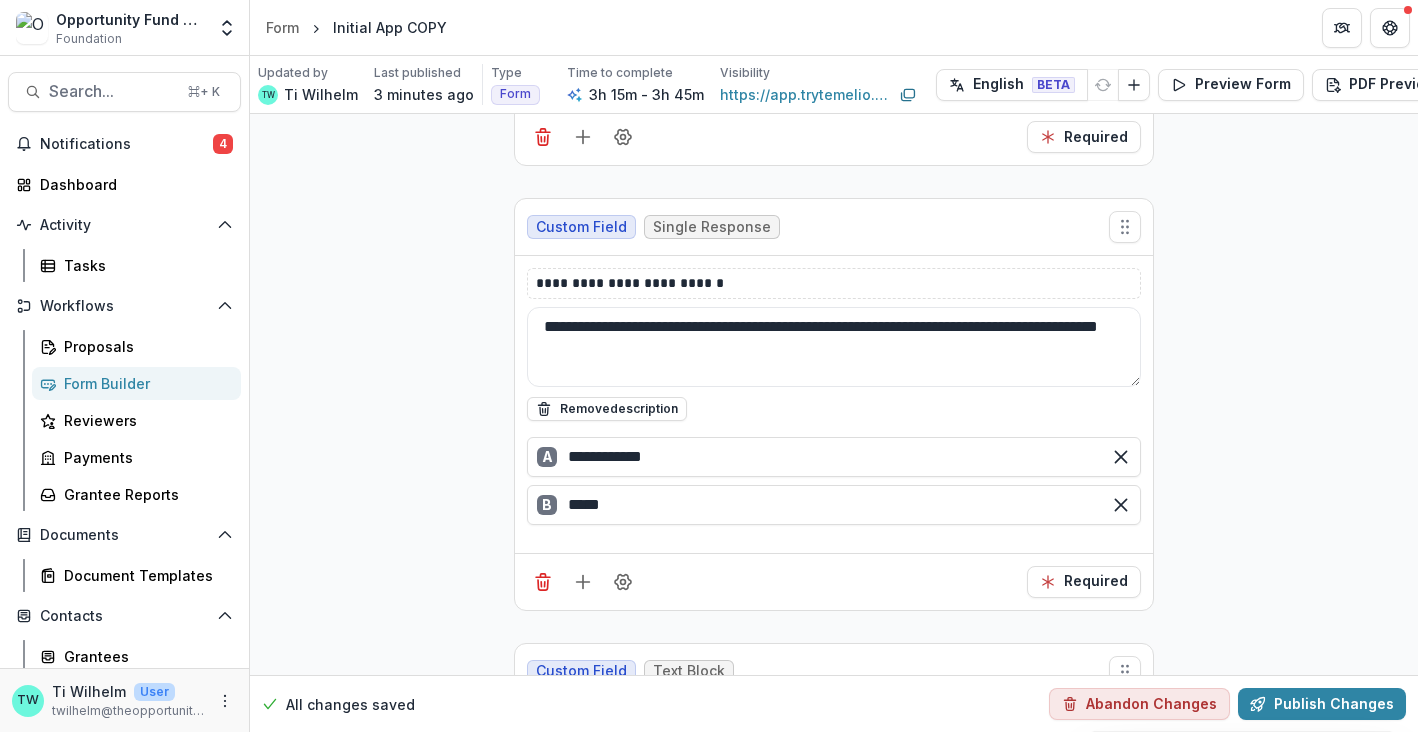click on "**********" at bounding box center [834, -2727] 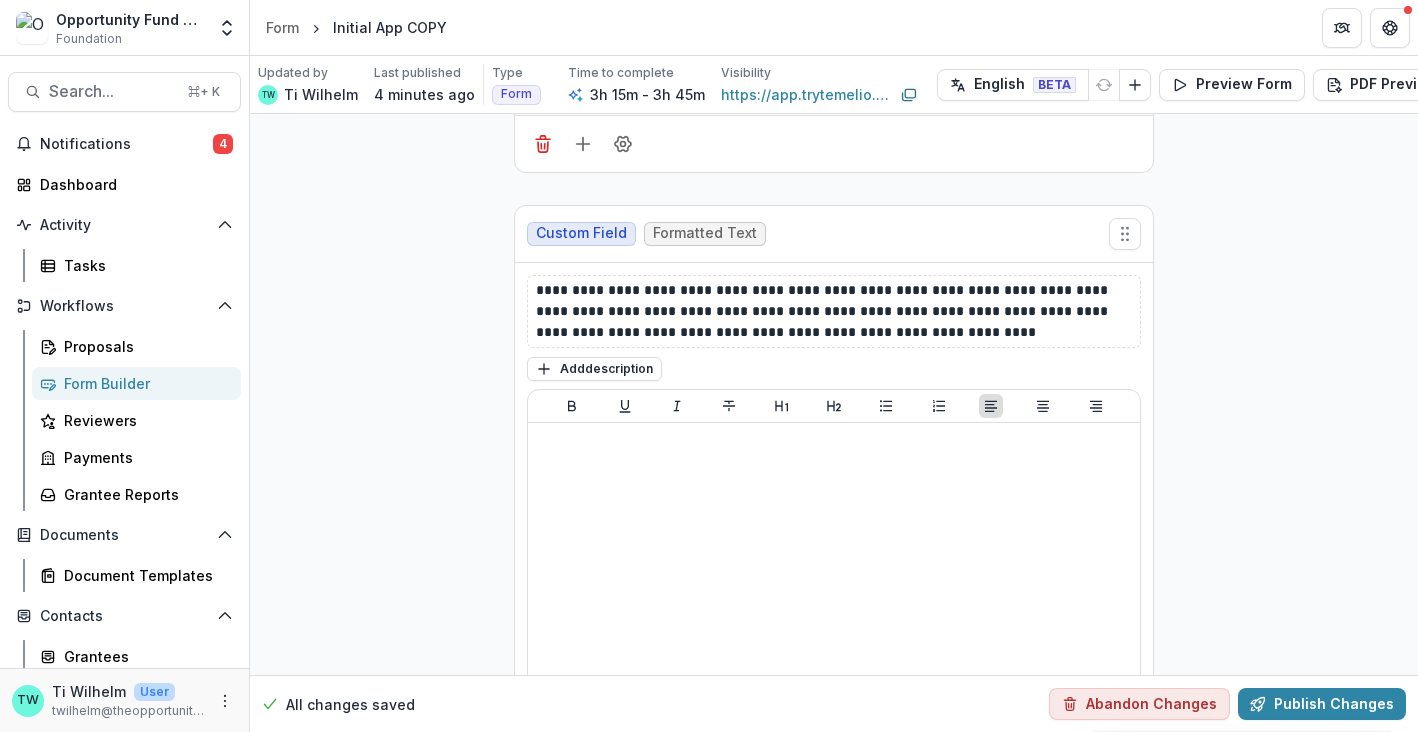 scroll, scrollTop: 22547, scrollLeft: 0, axis: vertical 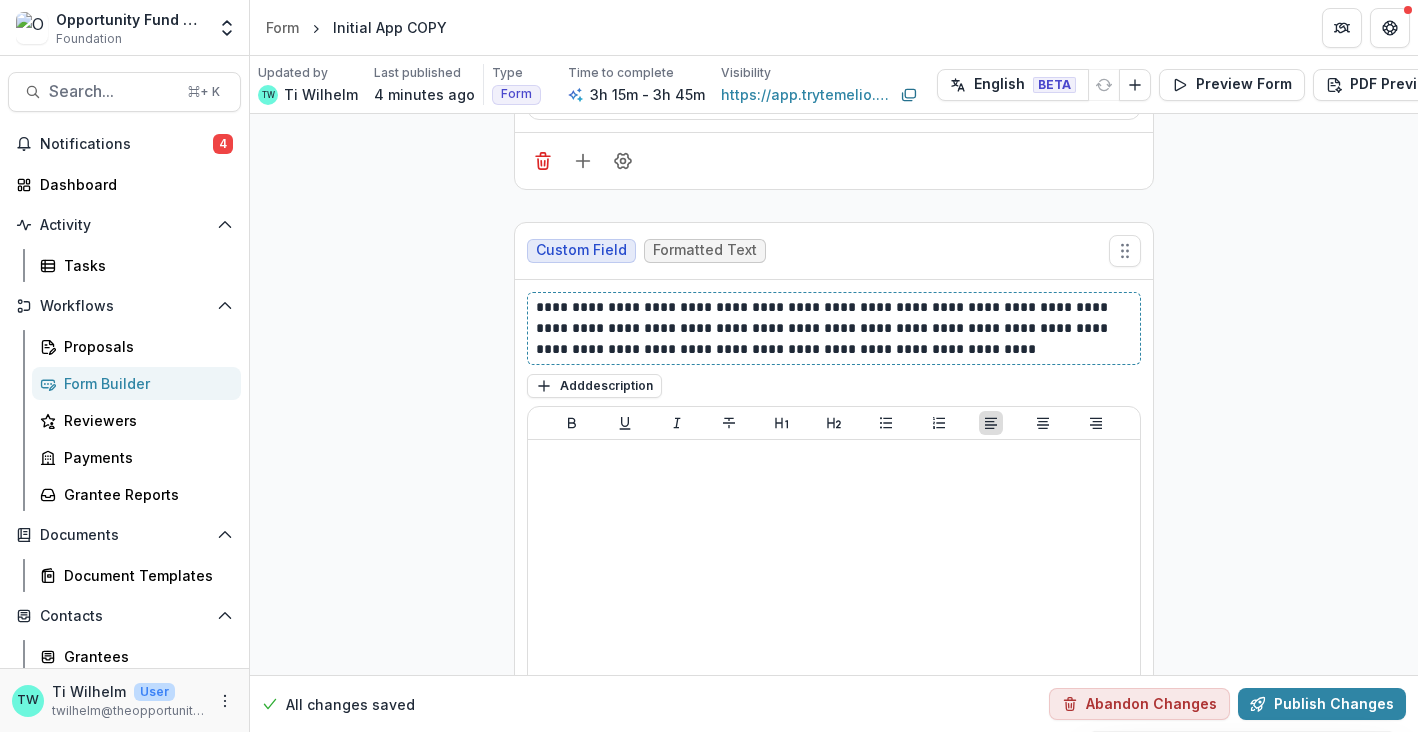 click on "**********" at bounding box center [834, 328] 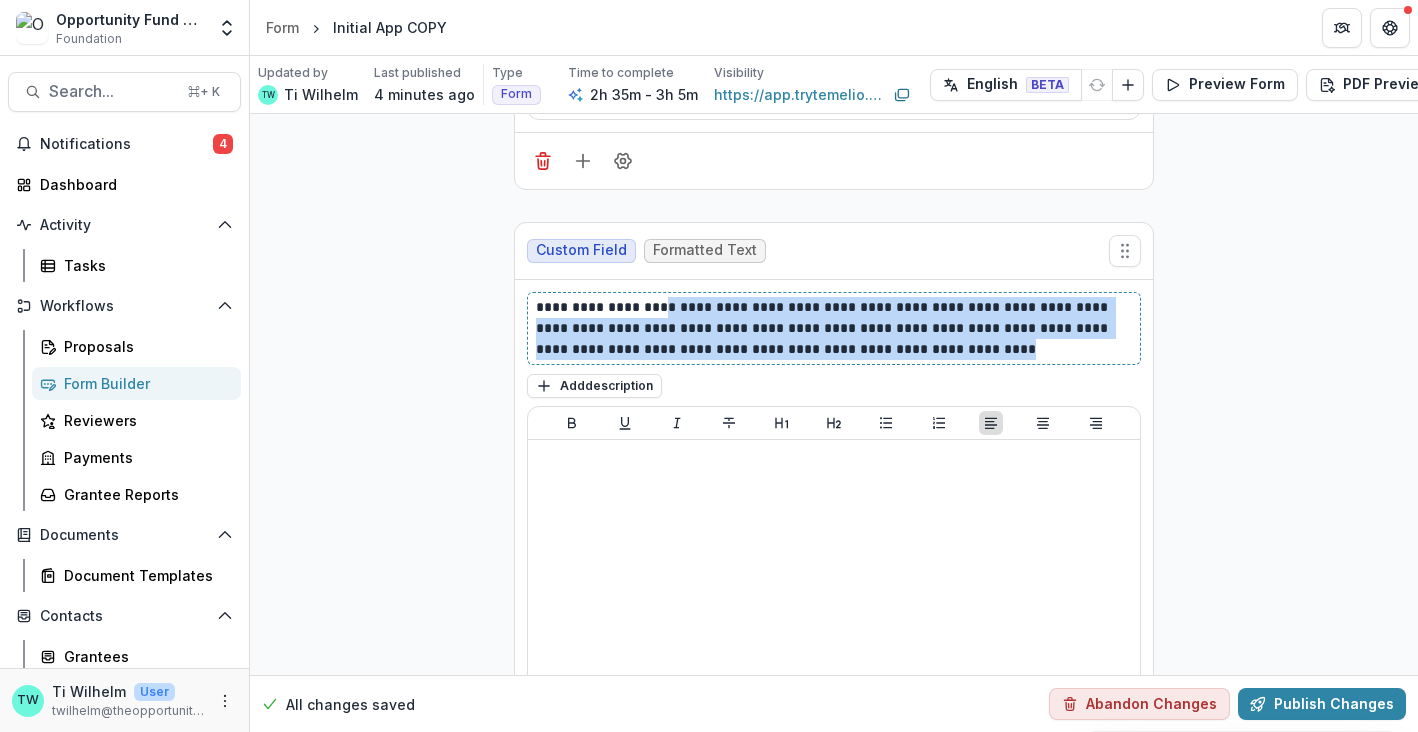 drag, startPoint x: 1079, startPoint y: 332, endPoint x: 648, endPoint y: 293, distance: 432.7609 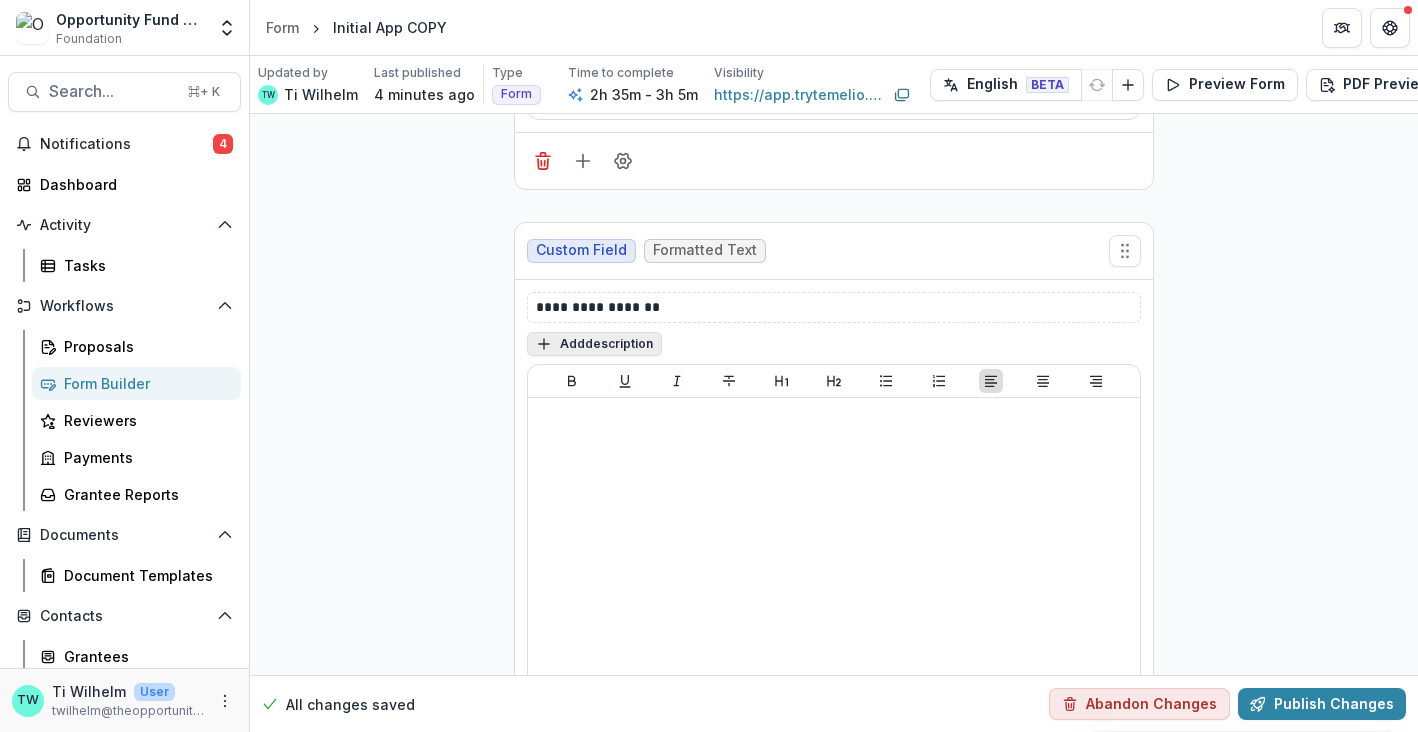 click on "Add  description" at bounding box center [594, 344] 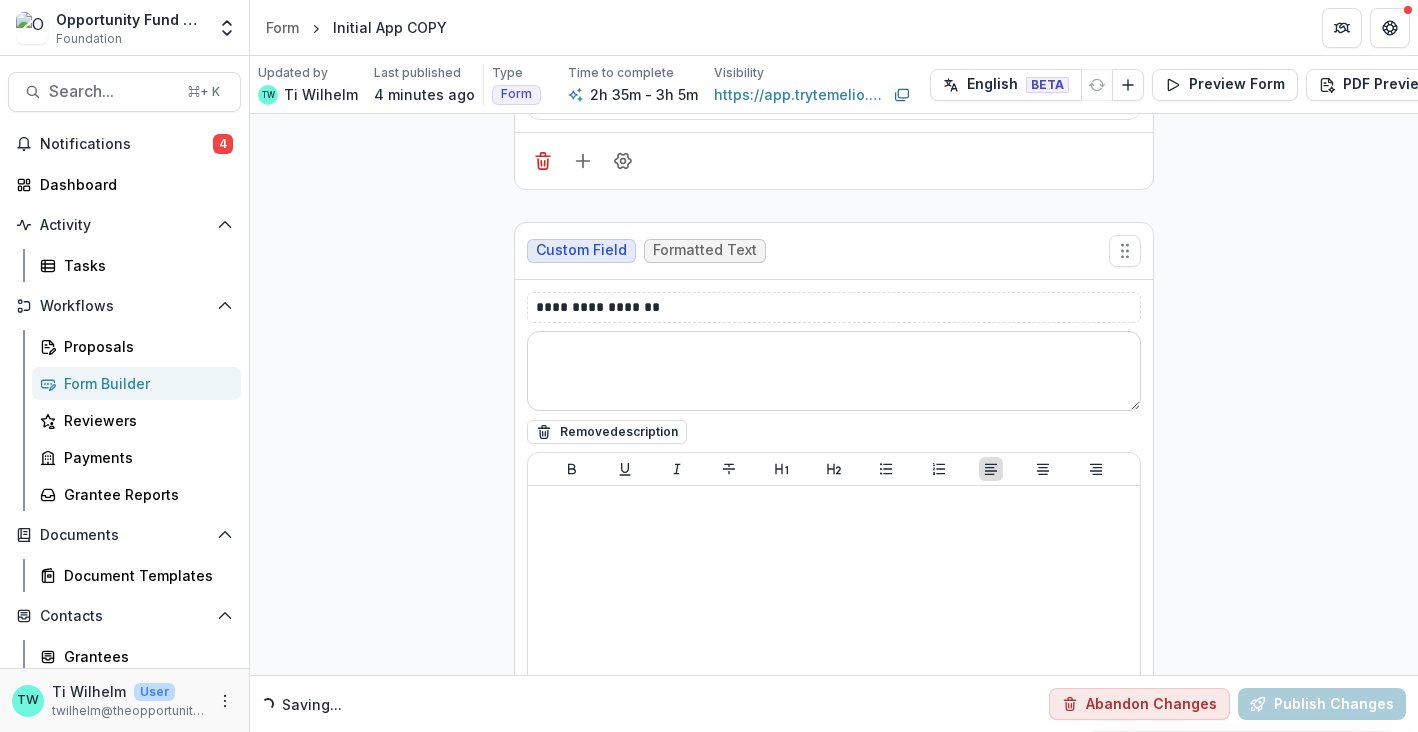 click at bounding box center (834, 371) 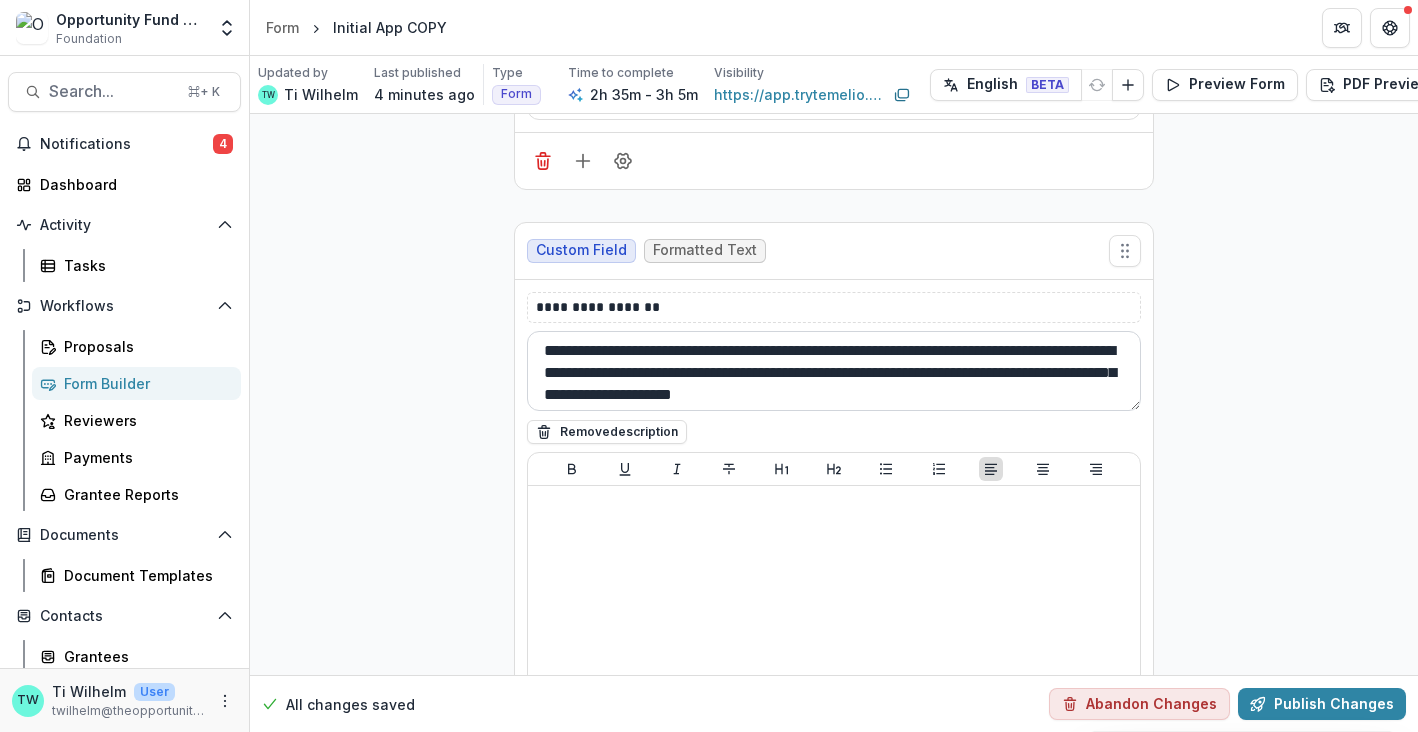 scroll, scrollTop: 17, scrollLeft: 0, axis: vertical 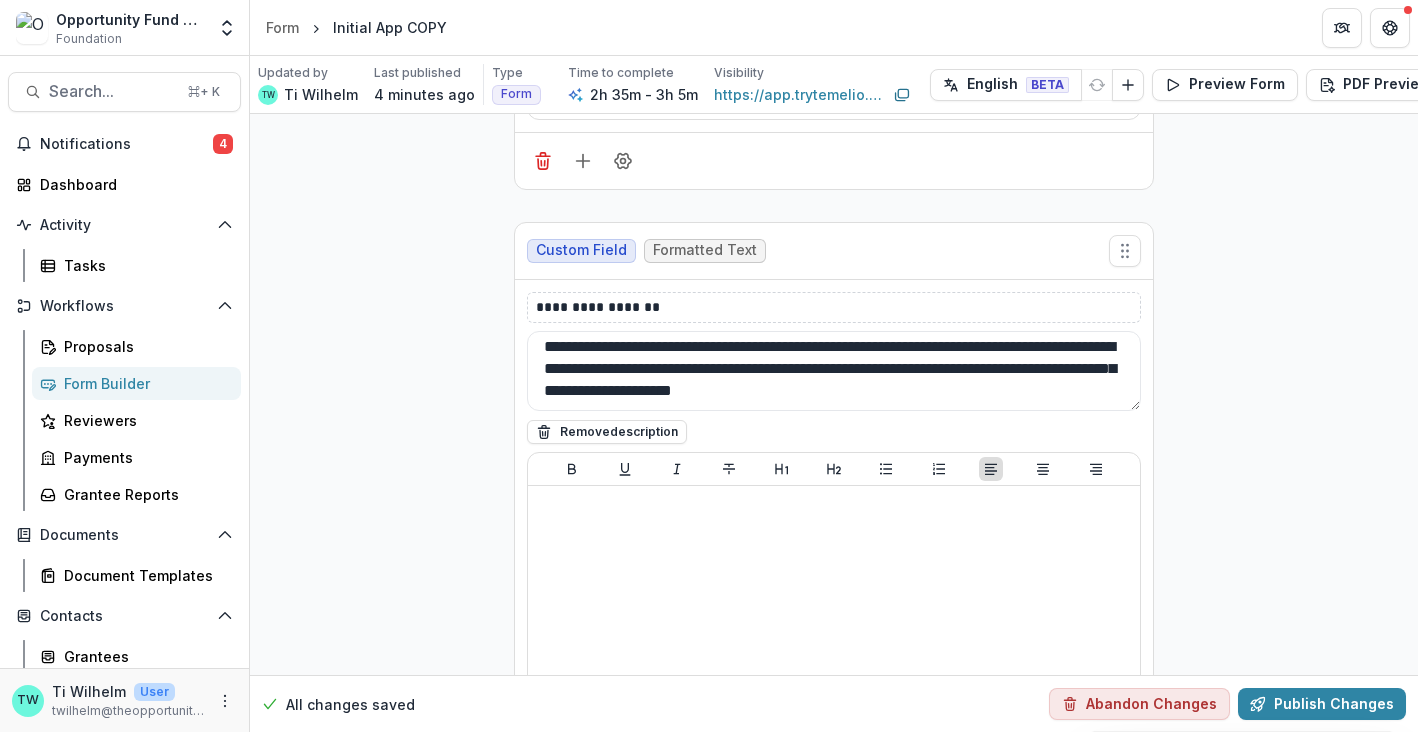 type on "**********" 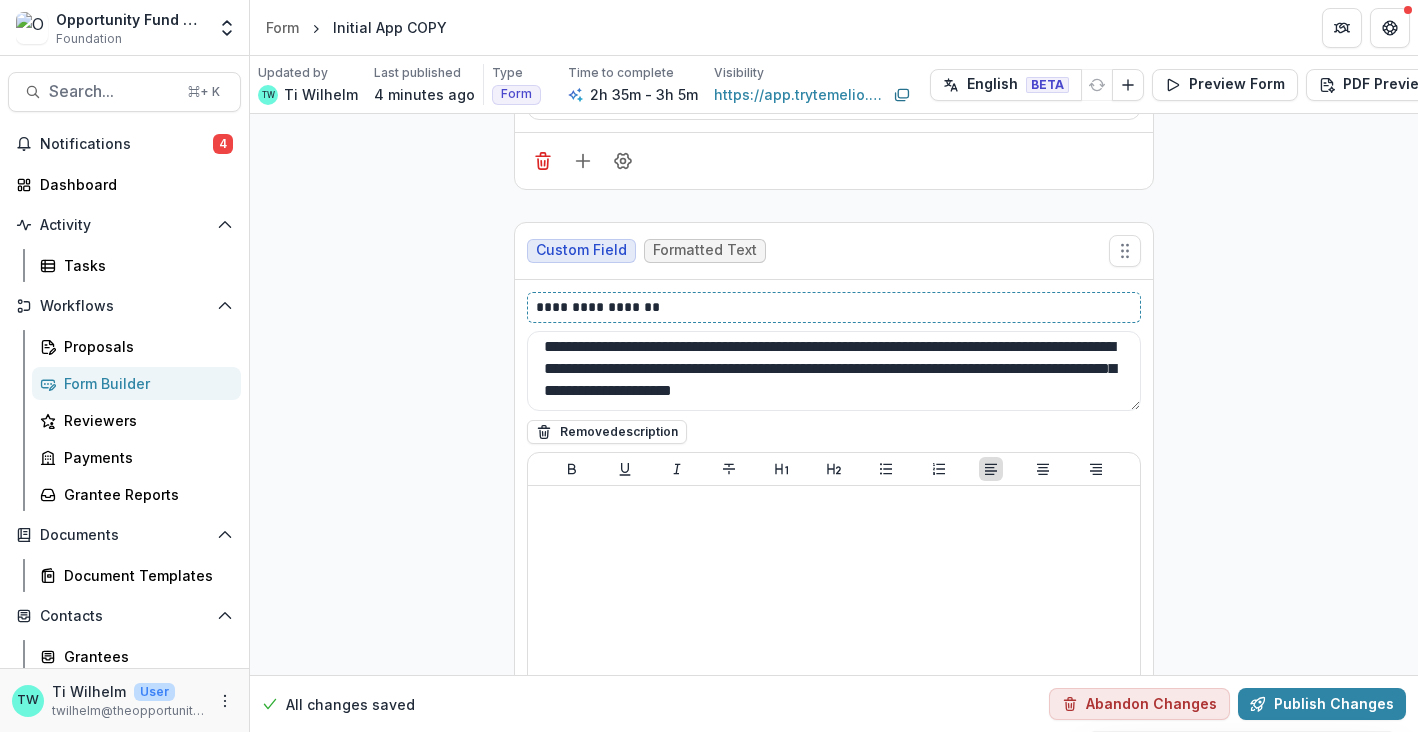 click on "**********" at bounding box center [834, 307] 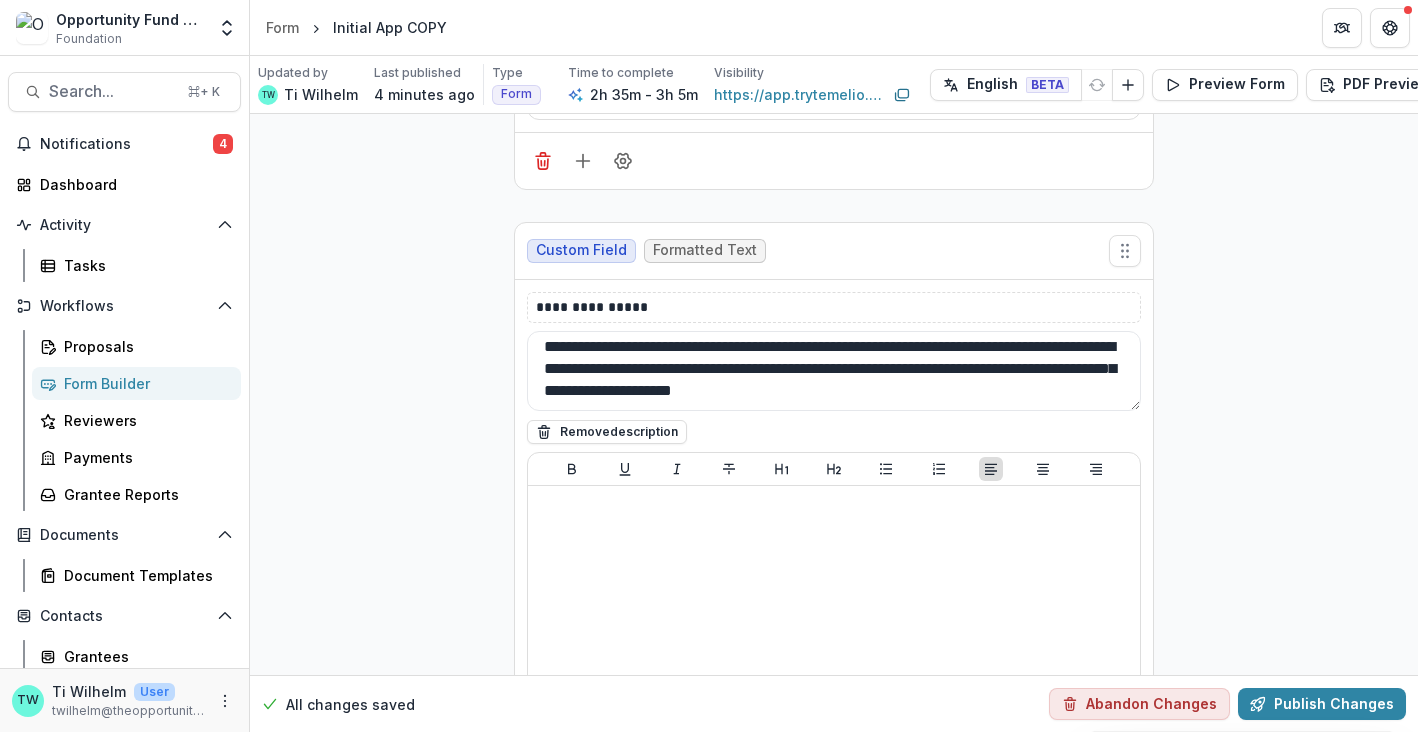 click on "**********" at bounding box center (834, -3648) 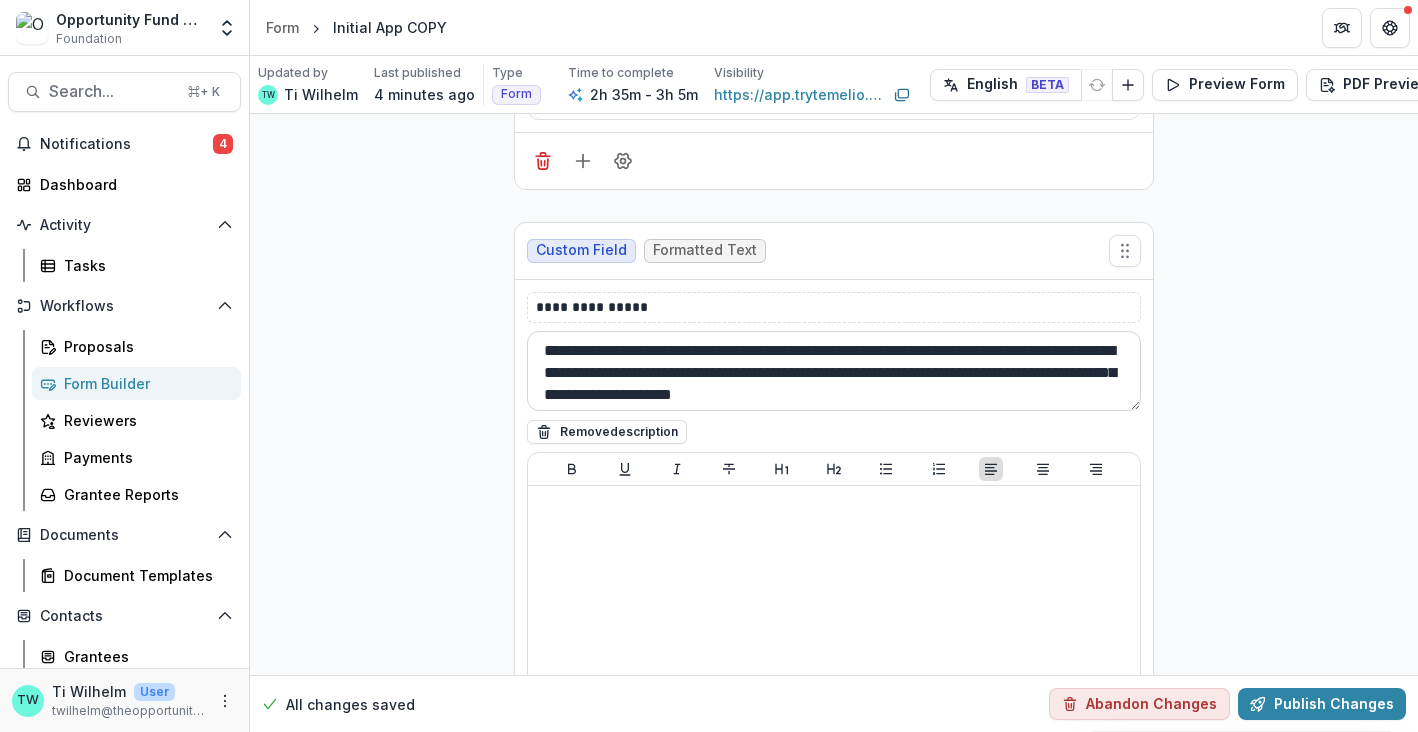 scroll, scrollTop: 26, scrollLeft: 0, axis: vertical 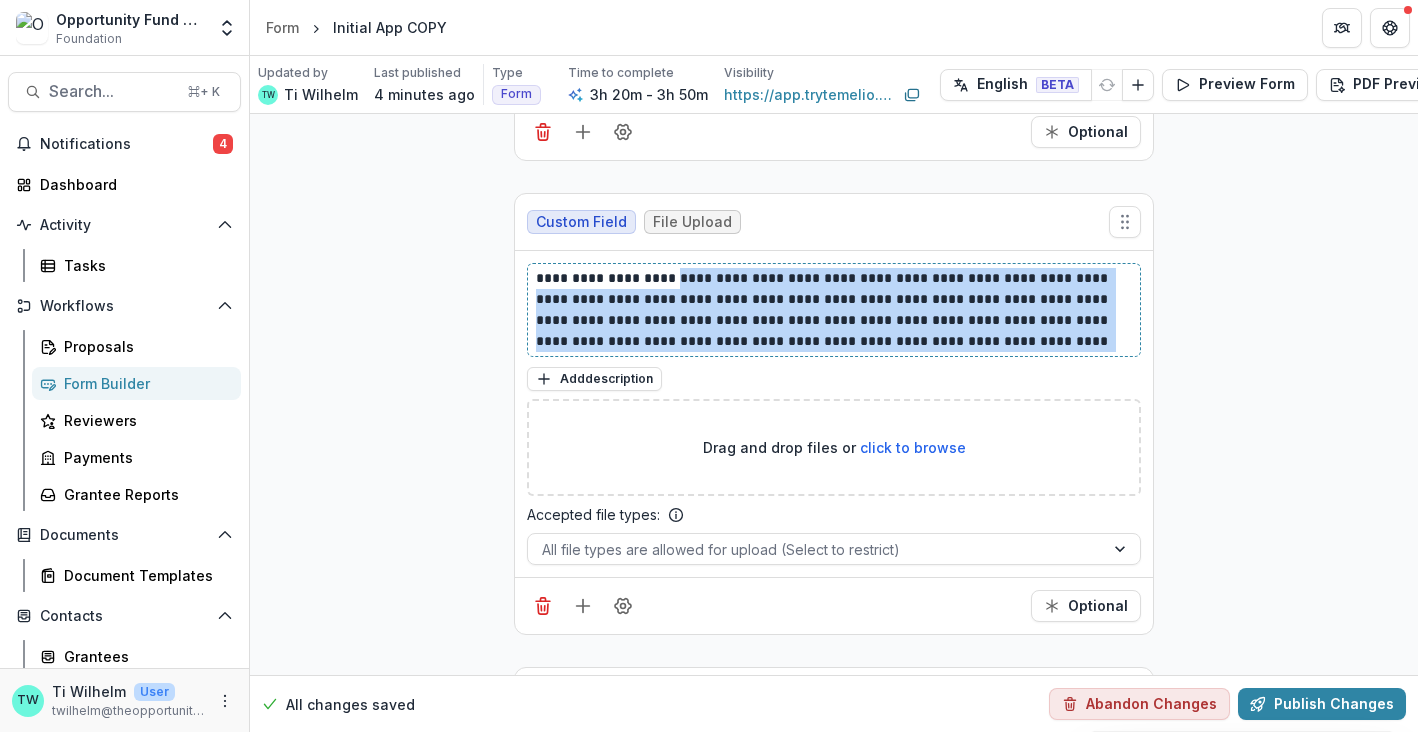 drag, startPoint x: 989, startPoint y: 317, endPoint x: 674, endPoint y: 262, distance: 319.76553 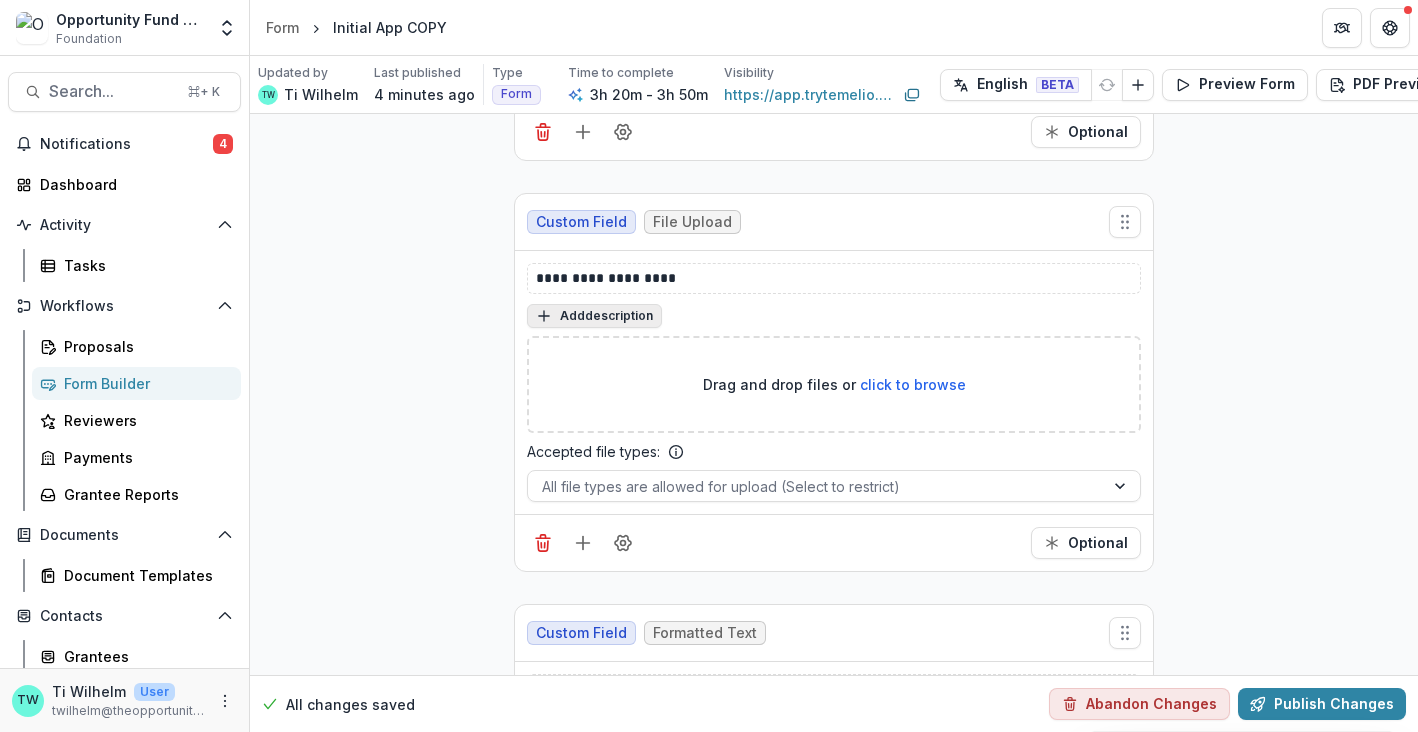click on "Add  description" at bounding box center (594, 316) 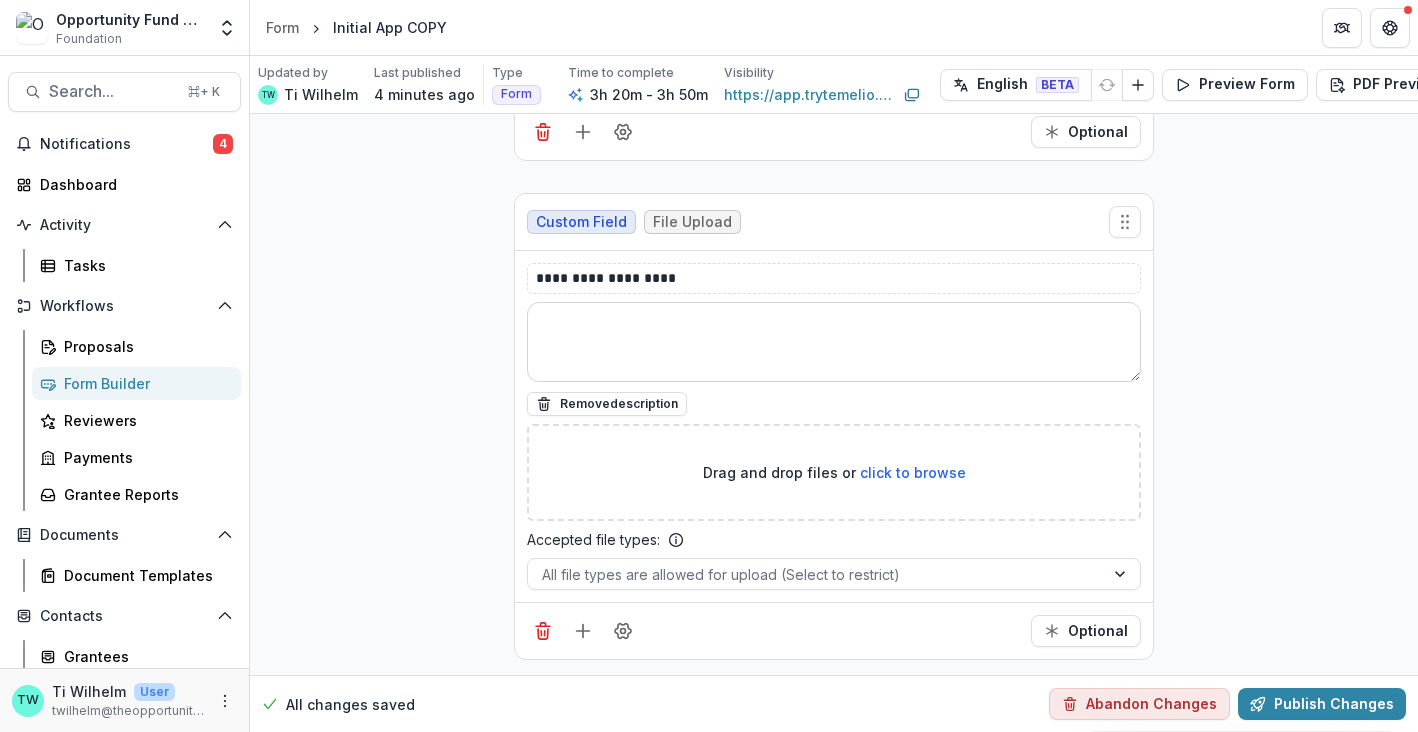 click at bounding box center [834, 342] 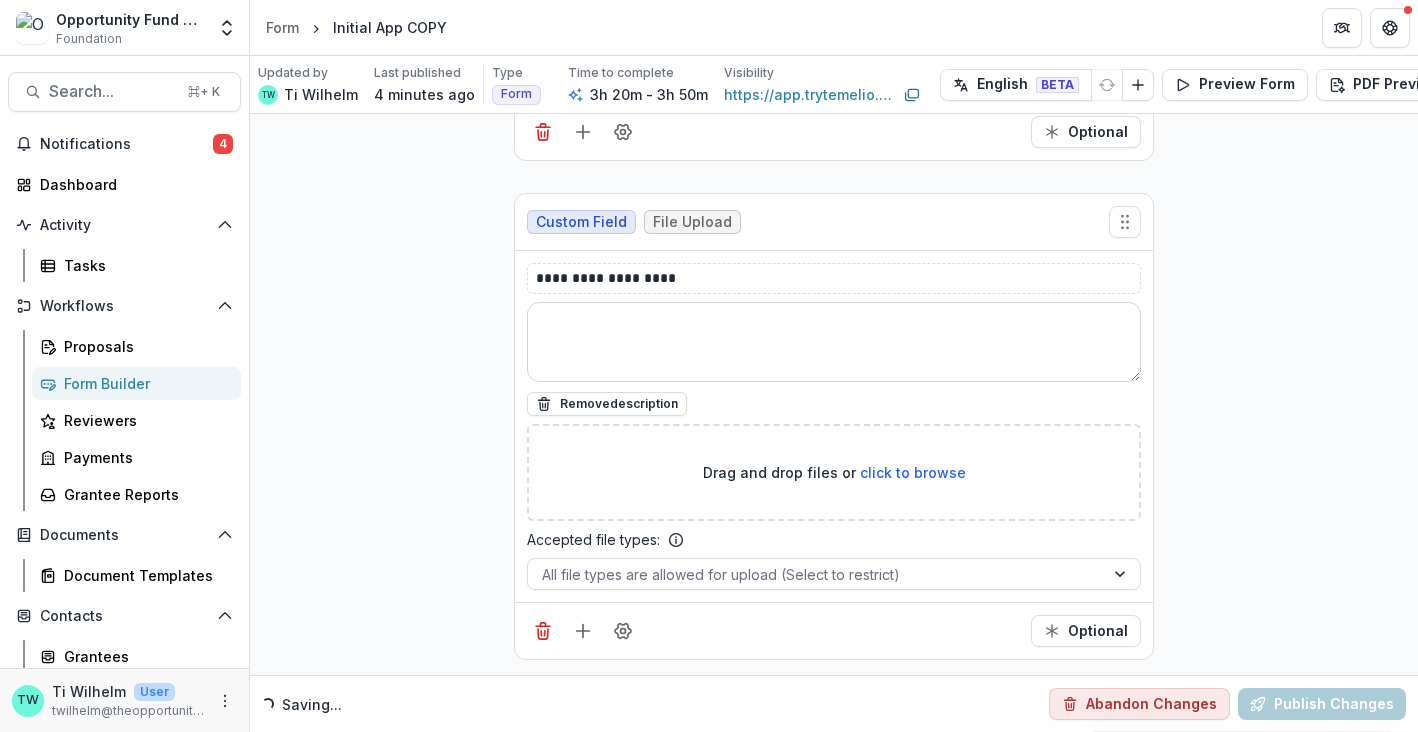 paste on "**********" 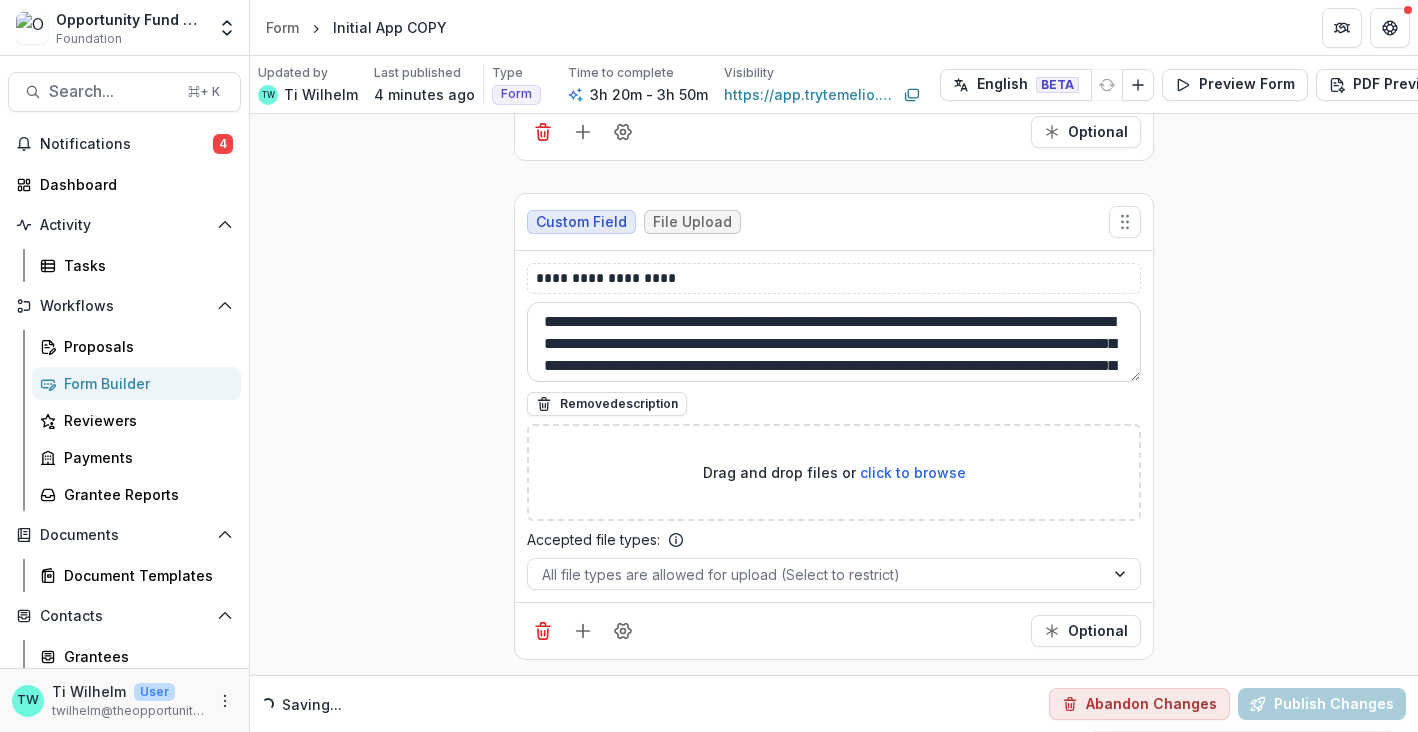 scroll, scrollTop: 39, scrollLeft: 0, axis: vertical 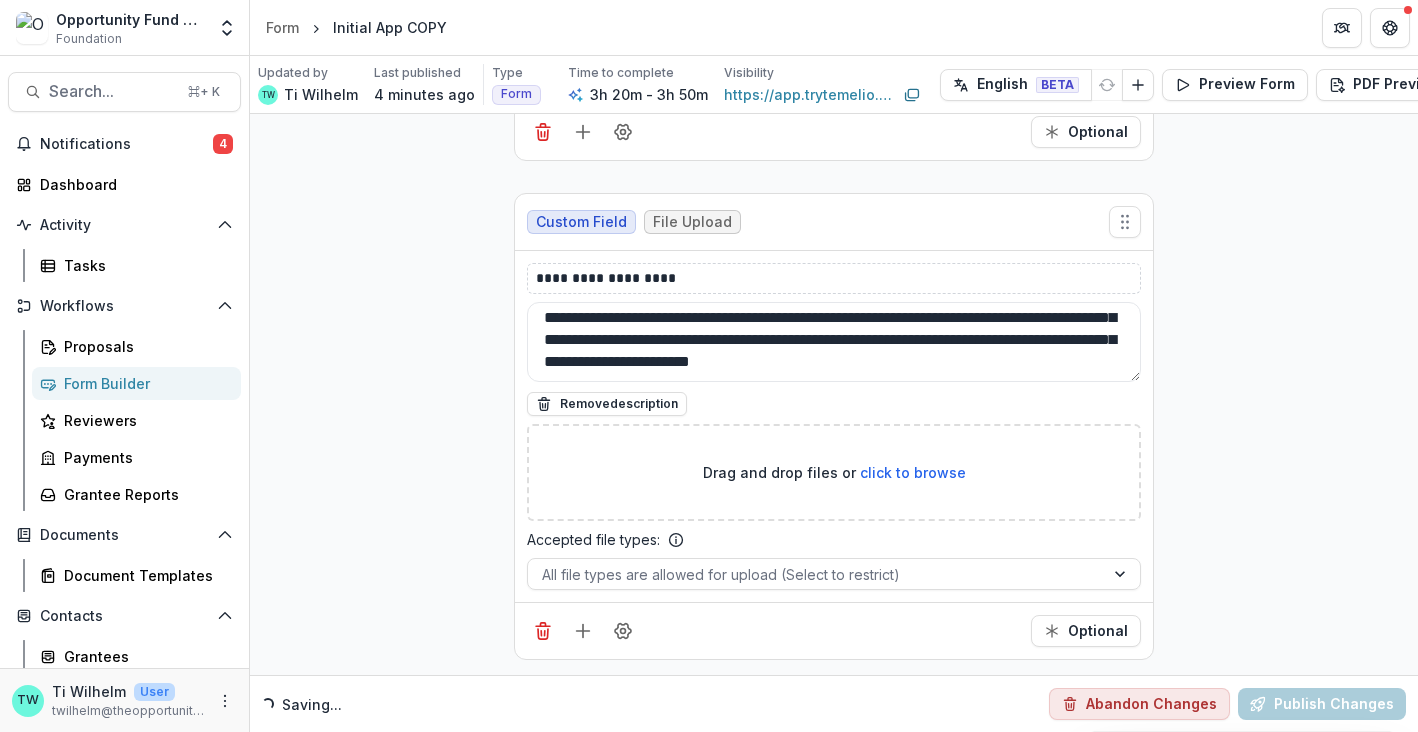 type on "**********" 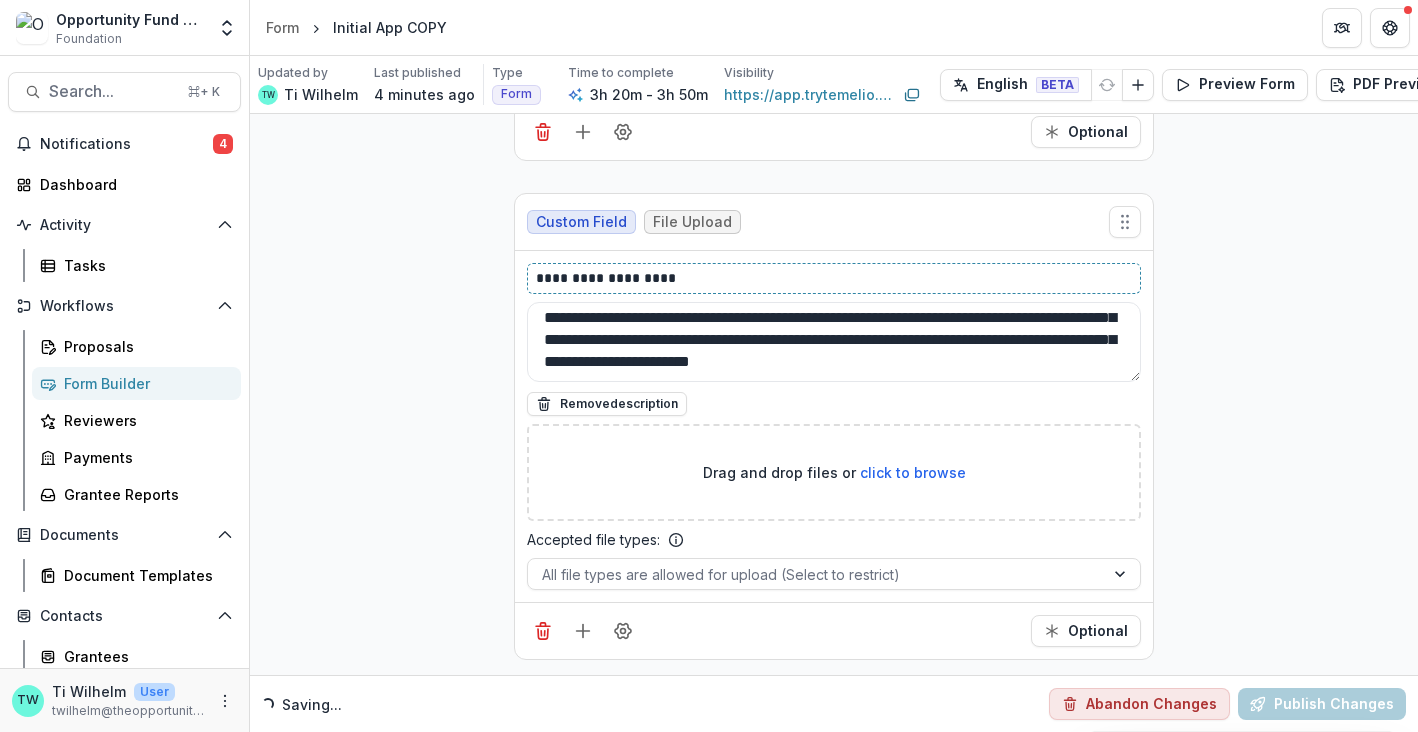 click on "**********" at bounding box center [834, 278] 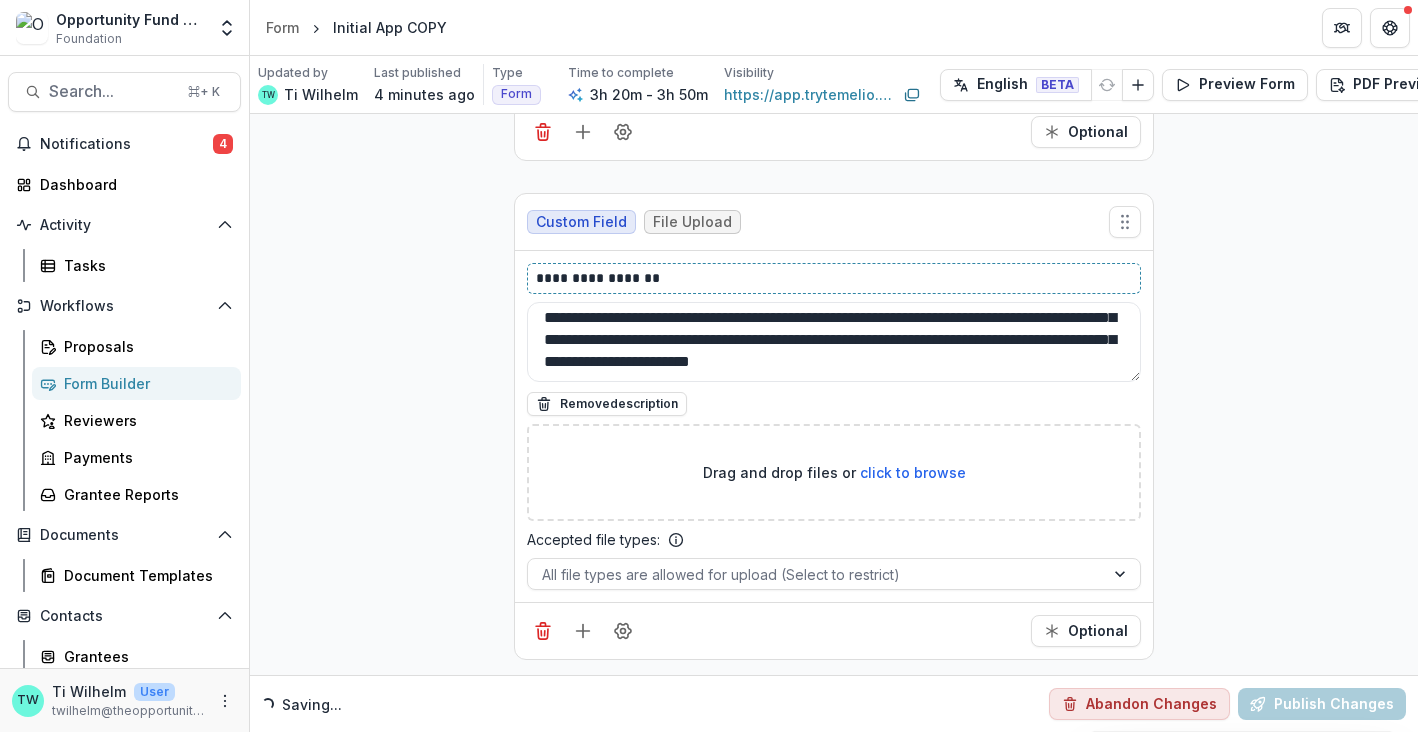 click on "**********" at bounding box center (834, 278) 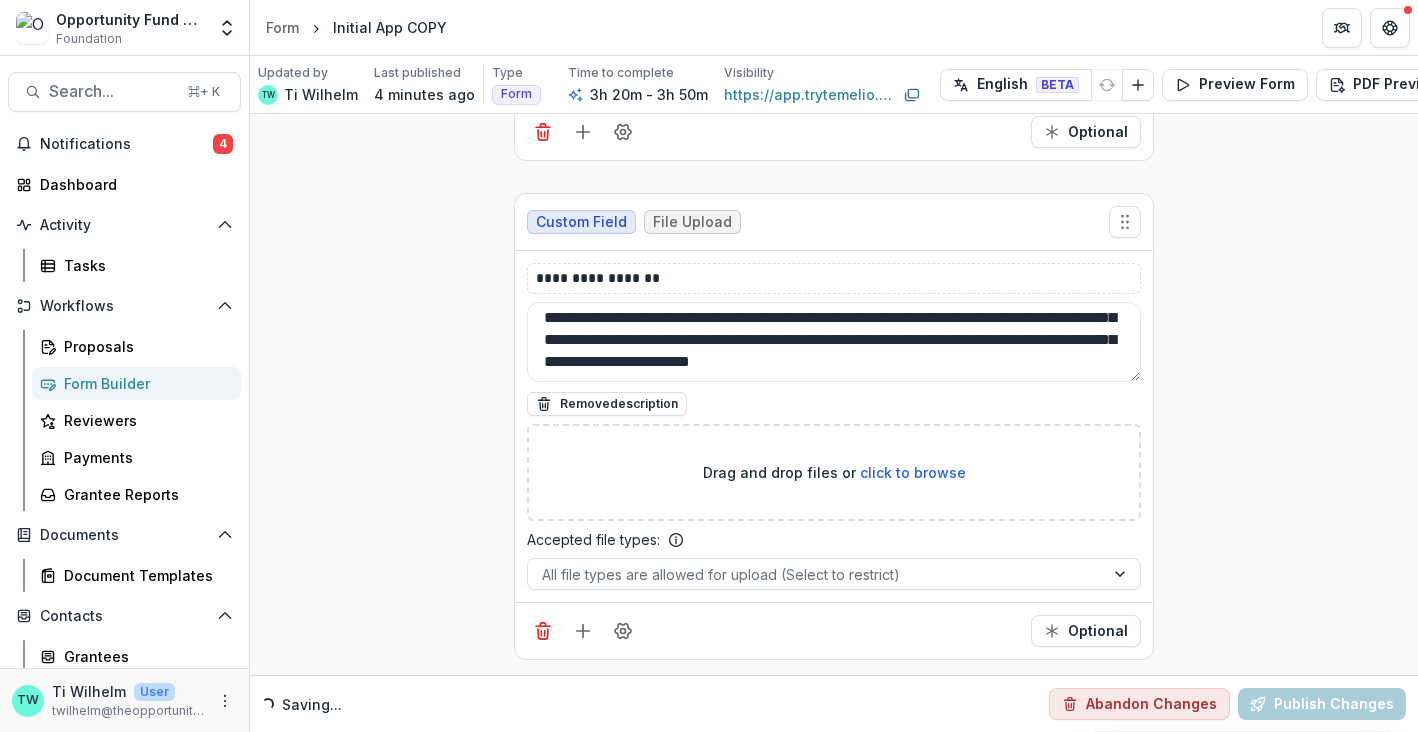 click on "**********" at bounding box center [834, -4347] 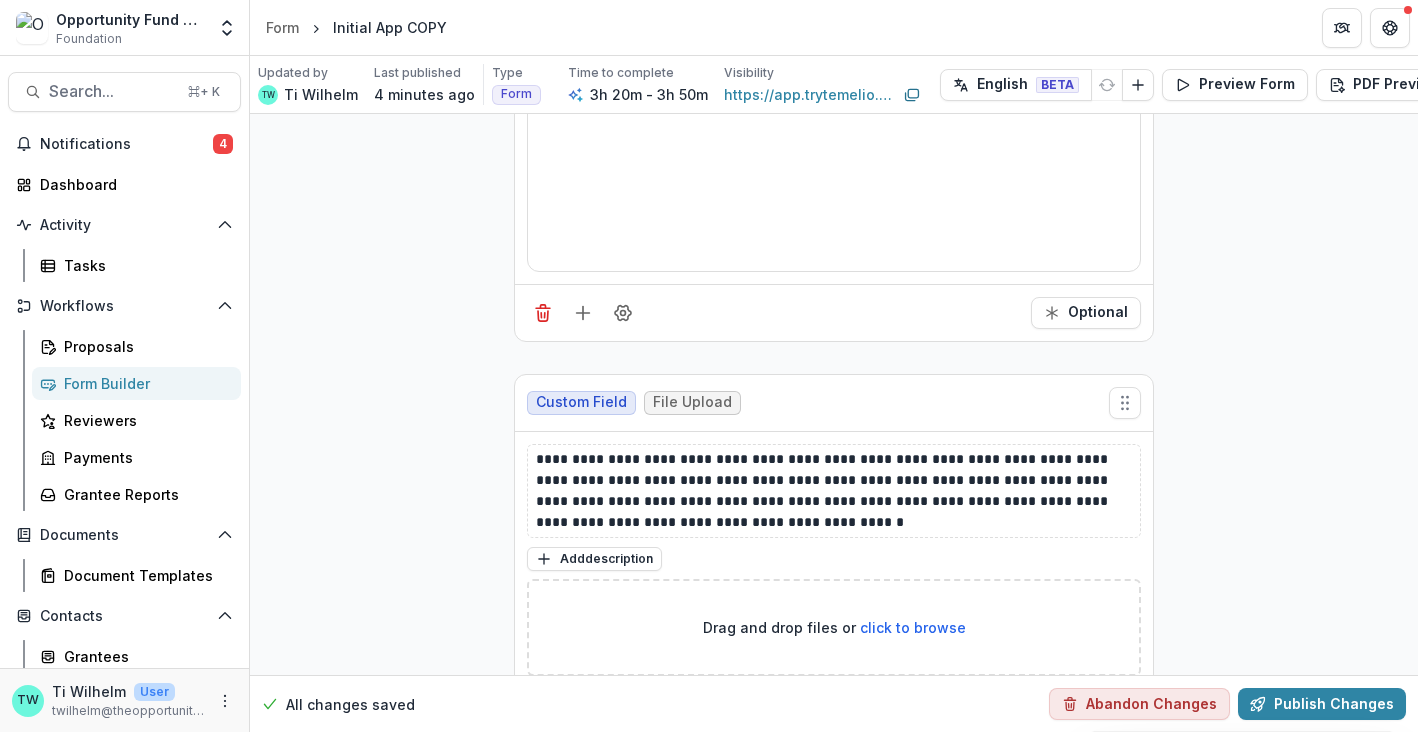 scroll, scrollTop: 24215, scrollLeft: 0, axis: vertical 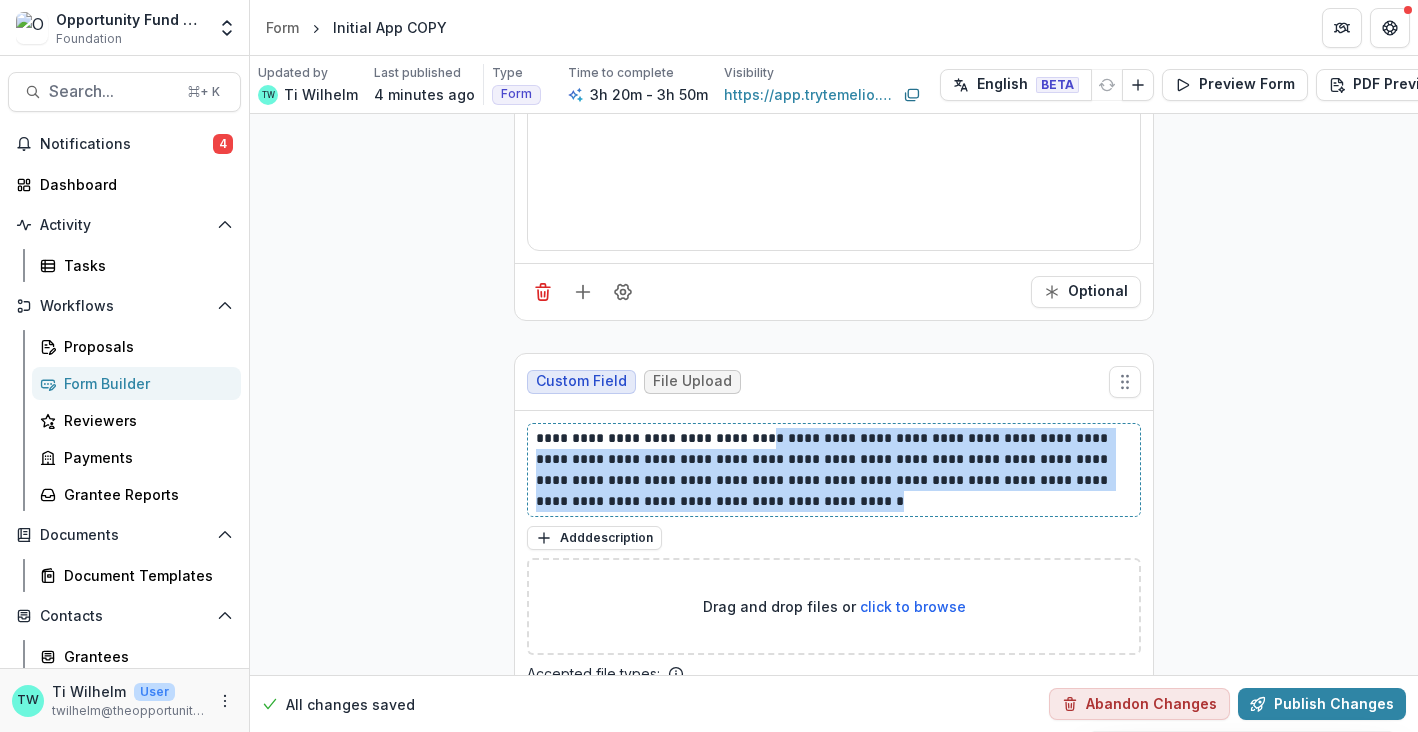 drag, startPoint x: 769, startPoint y: 420, endPoint x: 800, endPoint y: 472, distance: 60.53924 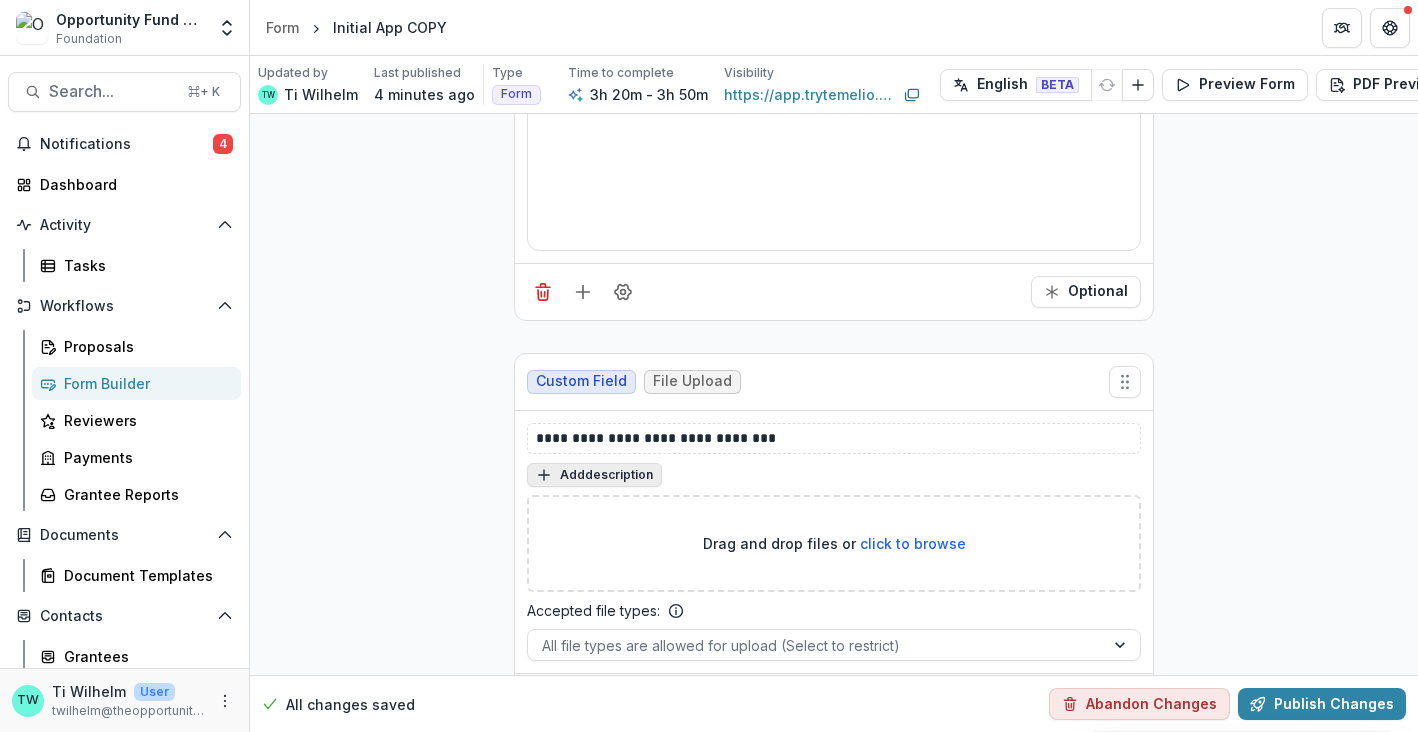 click on "Add  description" at bounding box center [594, 475] 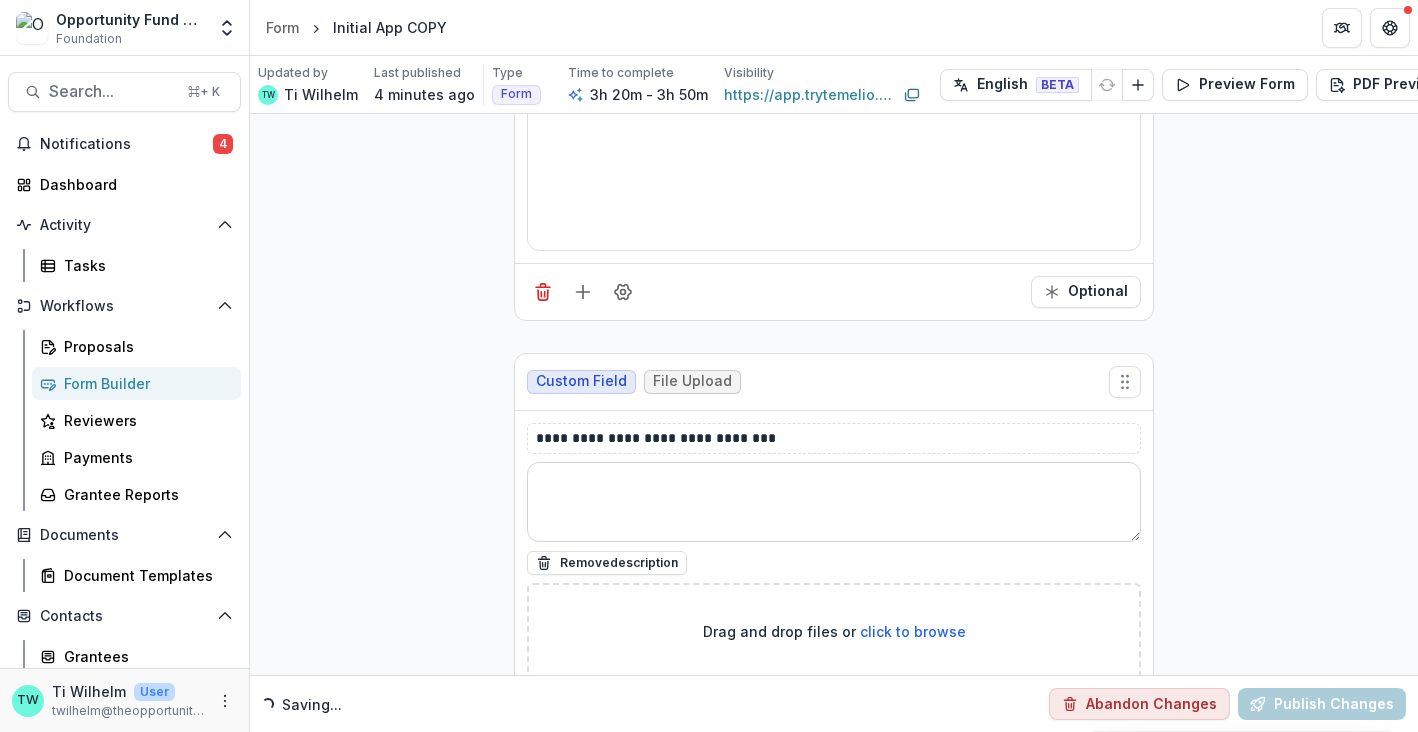 click at bounding box center [834, 502] 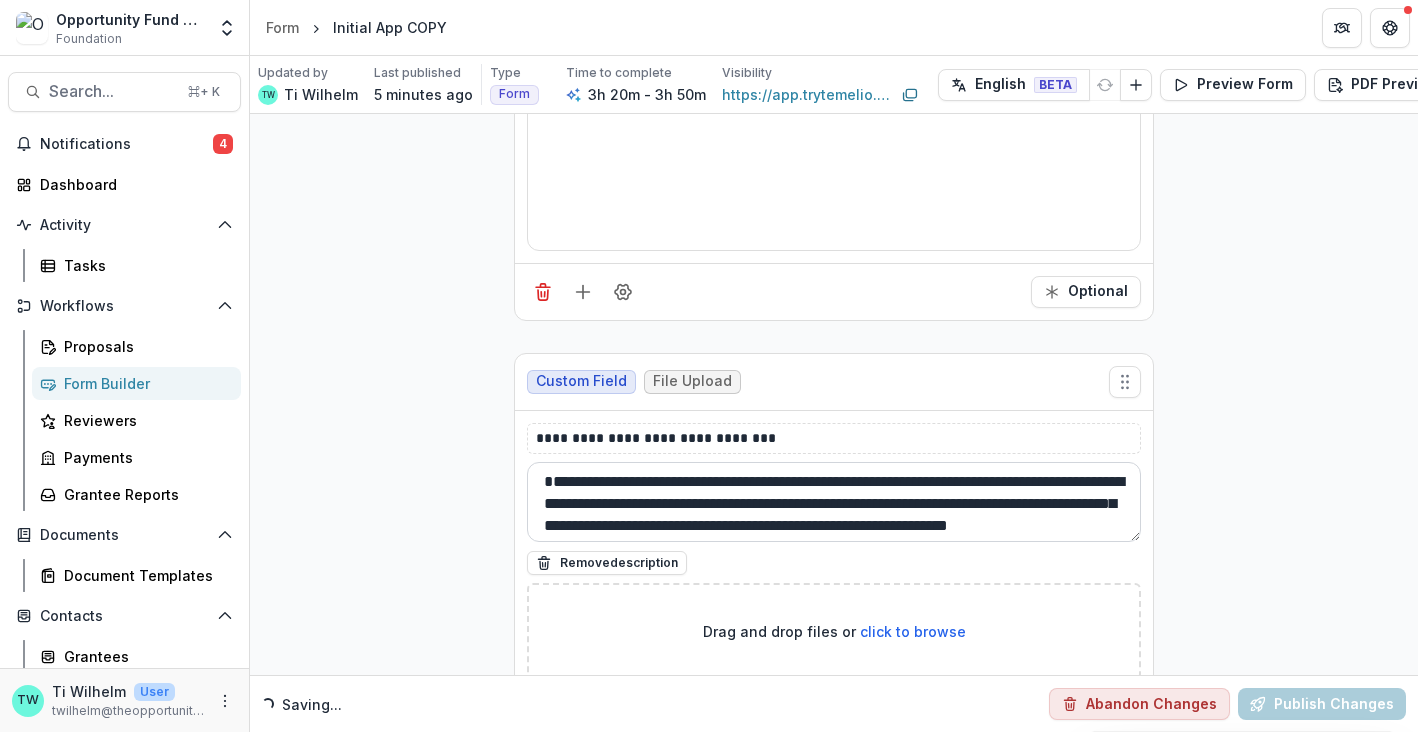 scroll, scrollTop: 16, scrollLeft: 0, axis: vertical 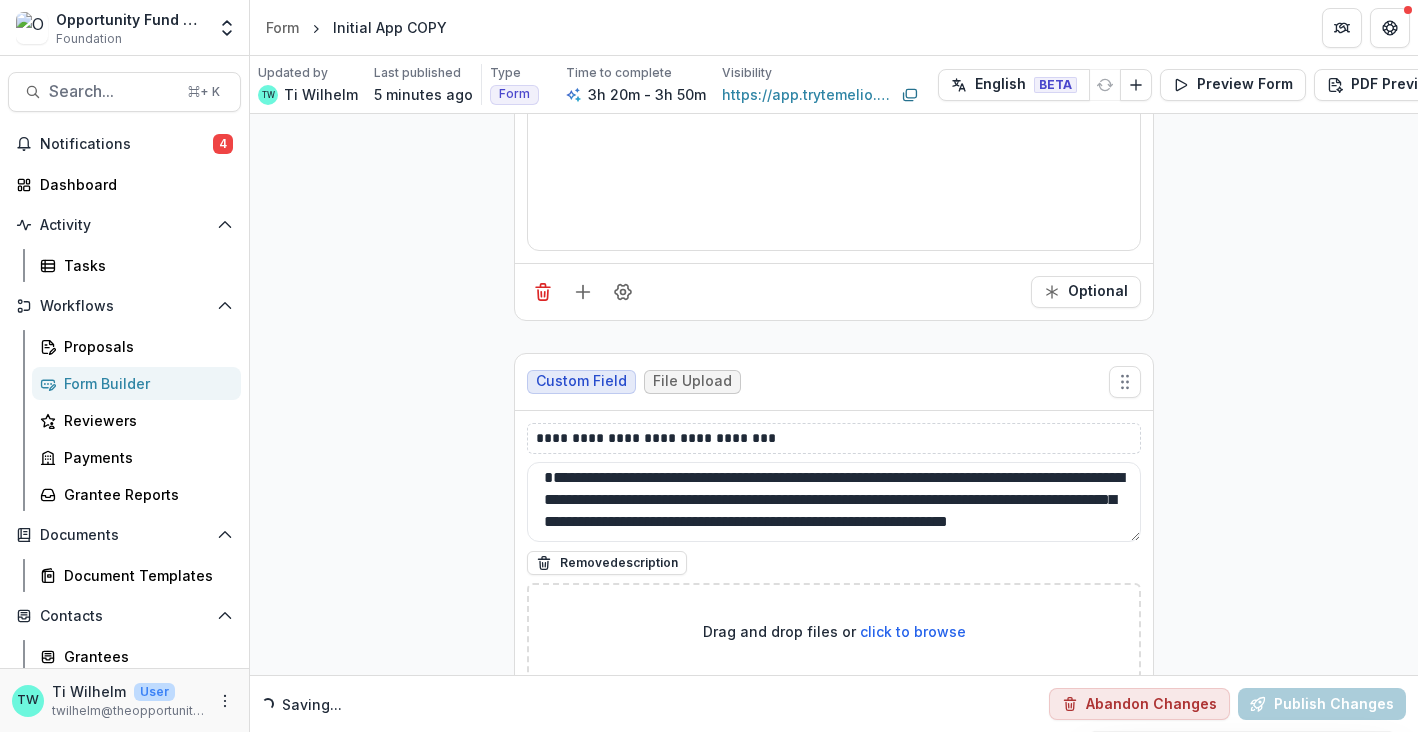 type on "**********" 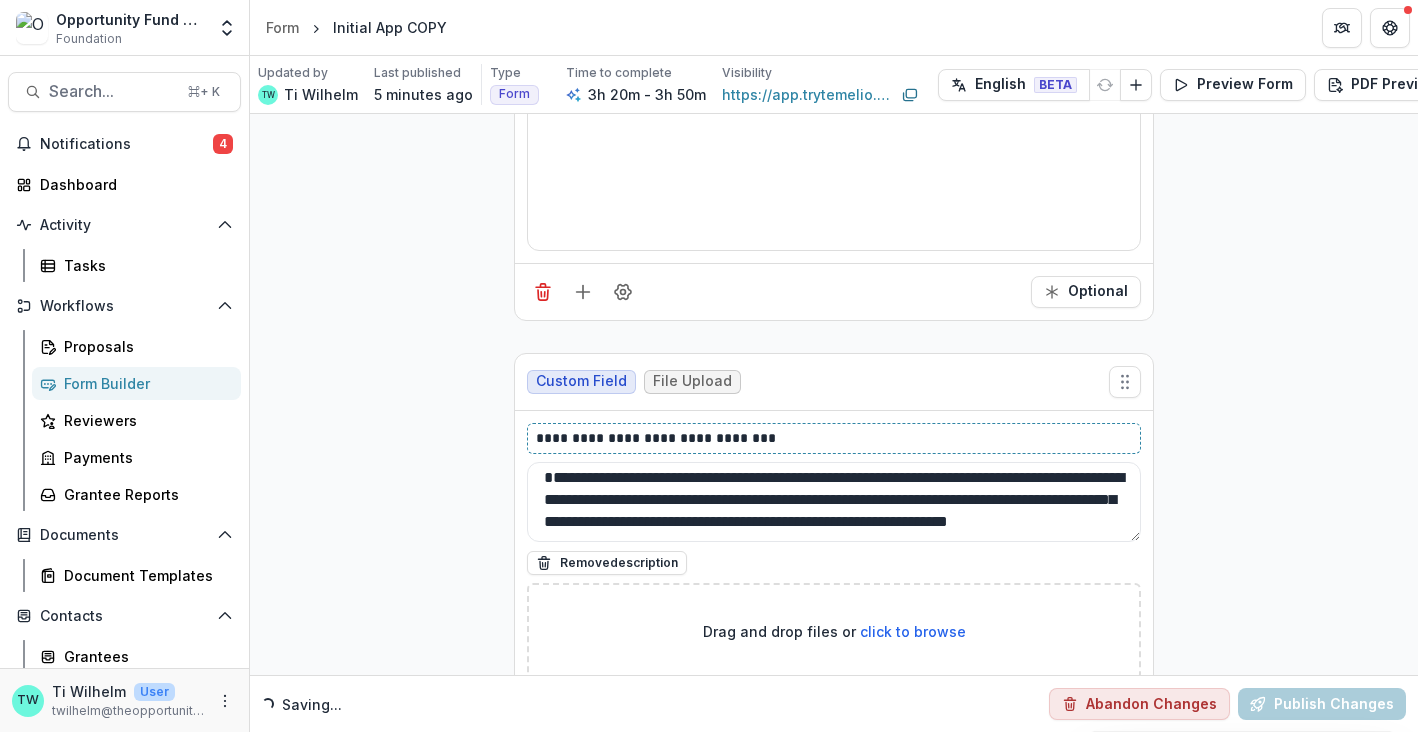 click on "**********" at bounding box center [834, 438] 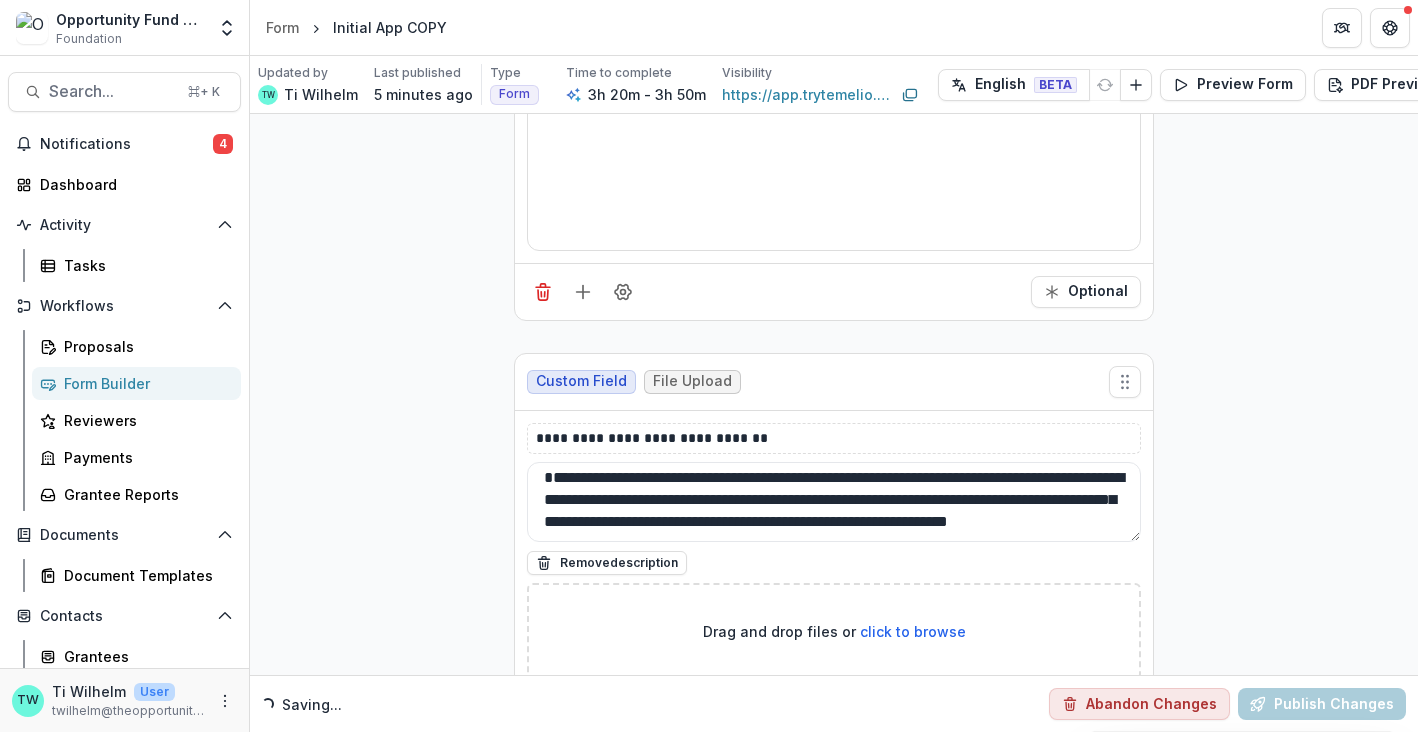click on "**********" at bounding box center [834, -5291] 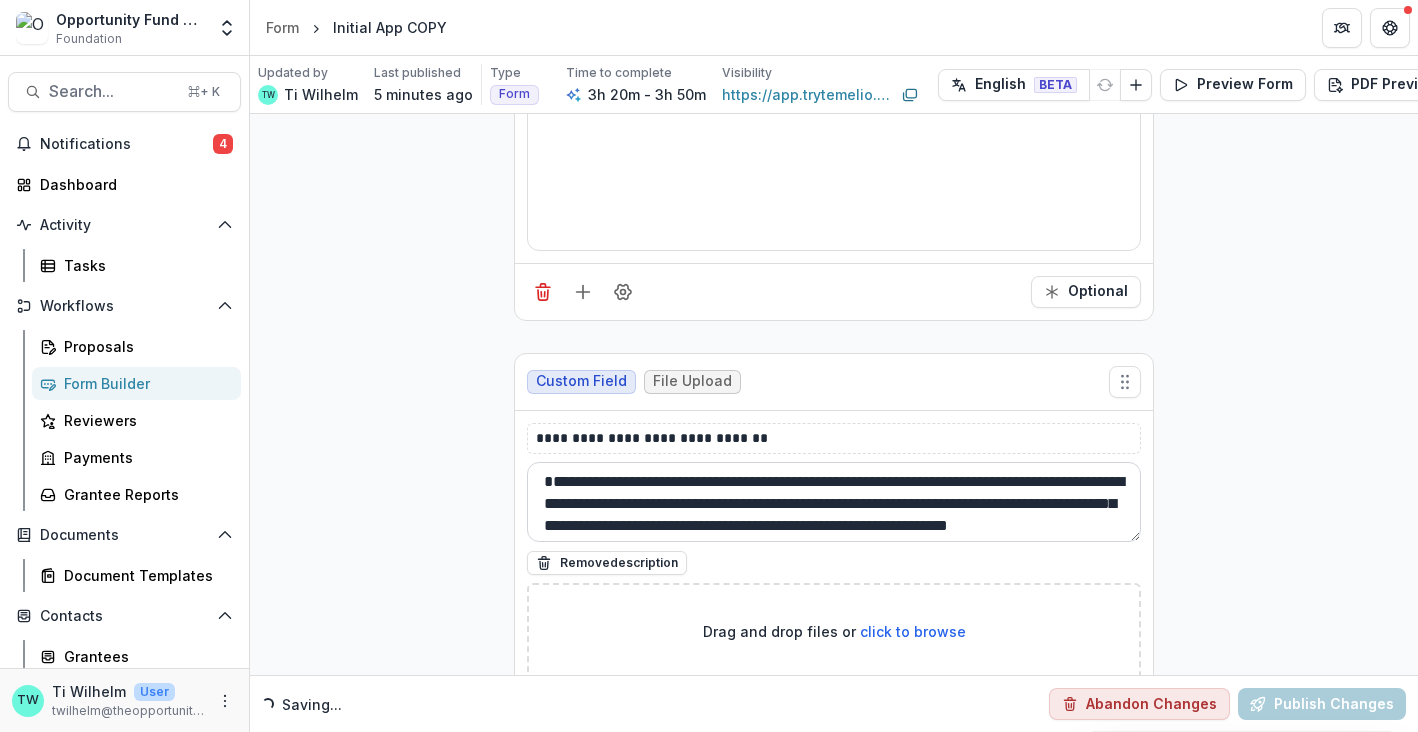 scroll, scrollTop: 5, scrollLeft: 0, axis: vertical 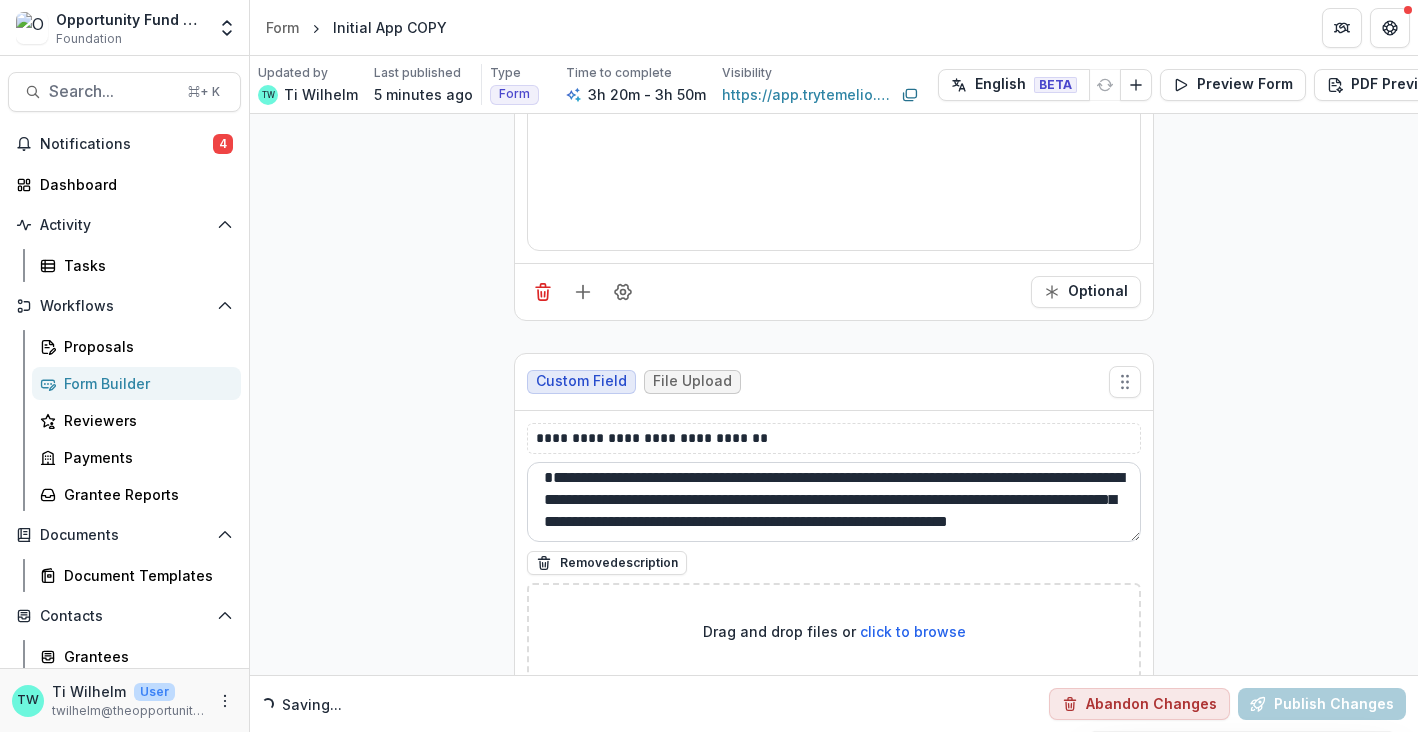 click on "**********" at bounding box center (834, 502) 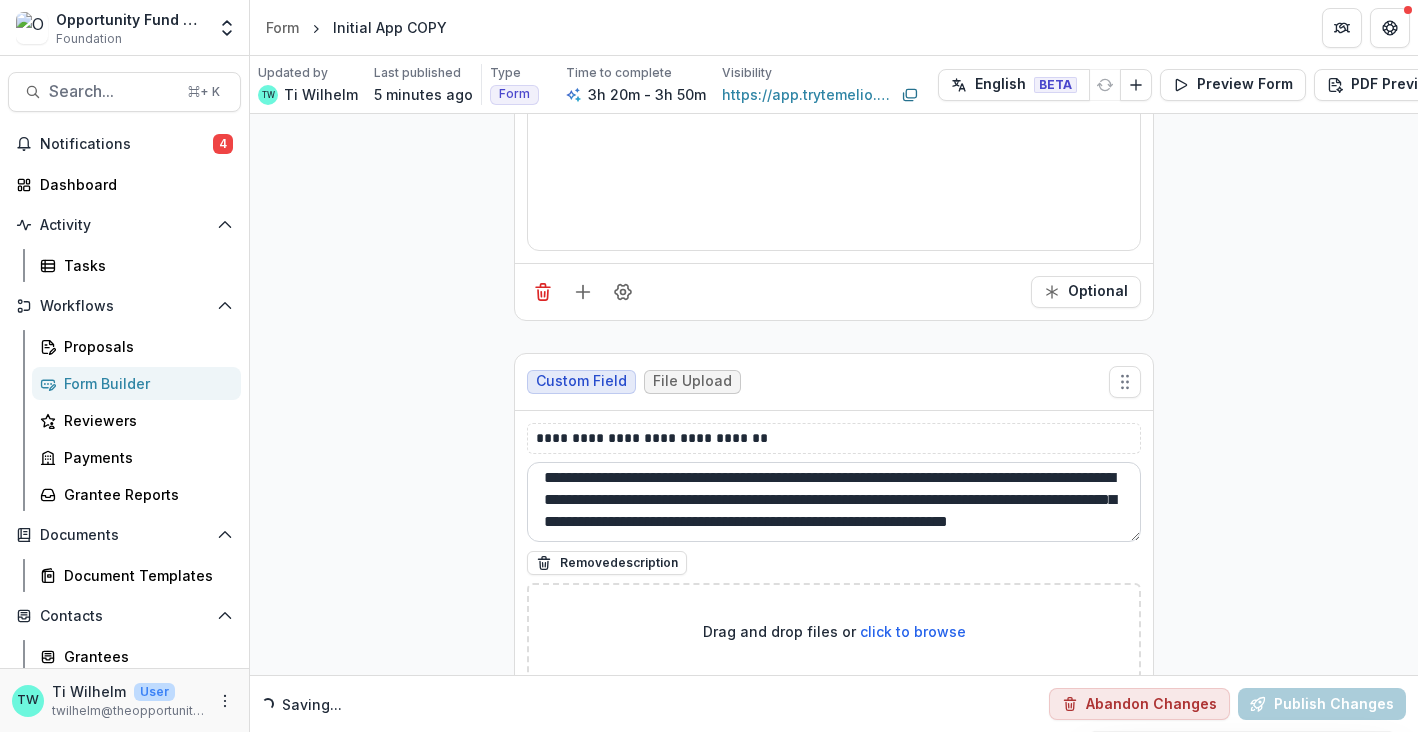 click on "**********" at bounding box center (834, 502) 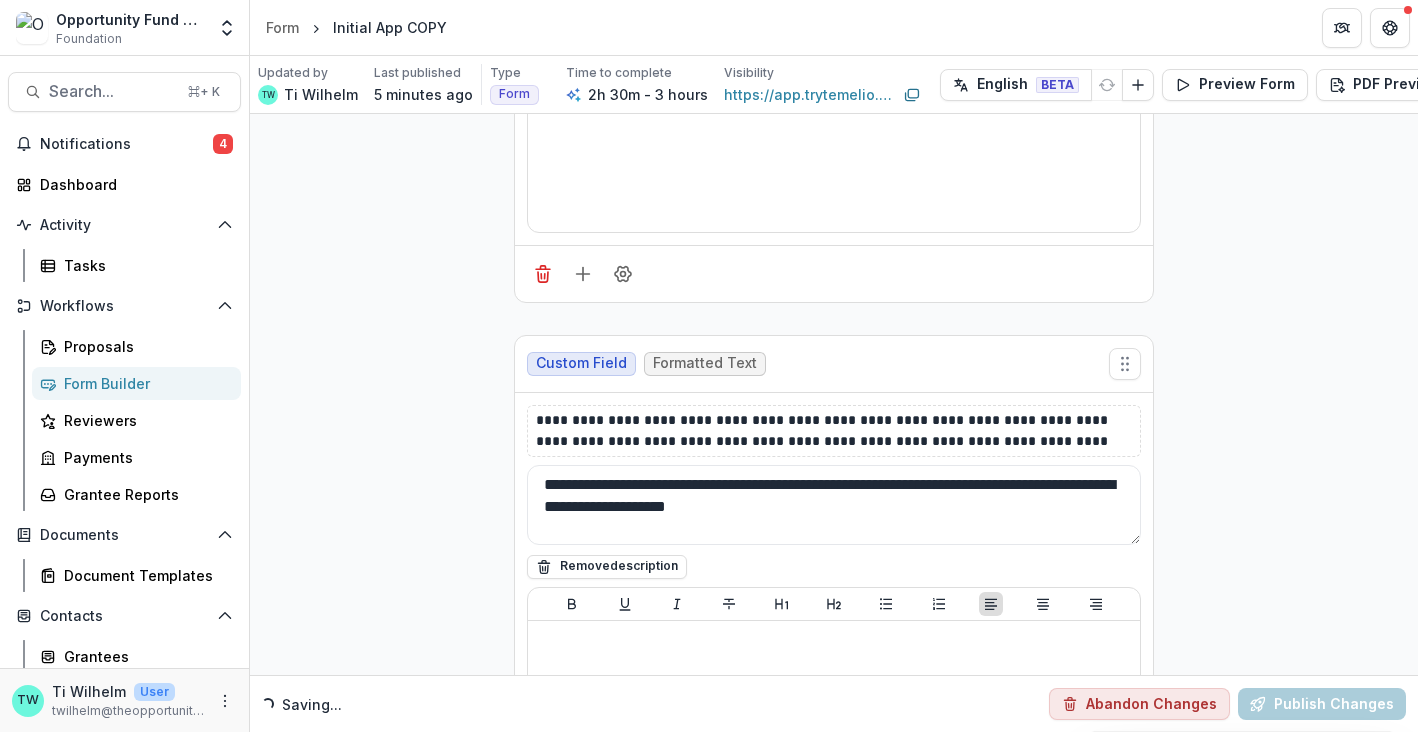 scroll, scrollTop: 25840, scrollLeft: 0, axis: vertical 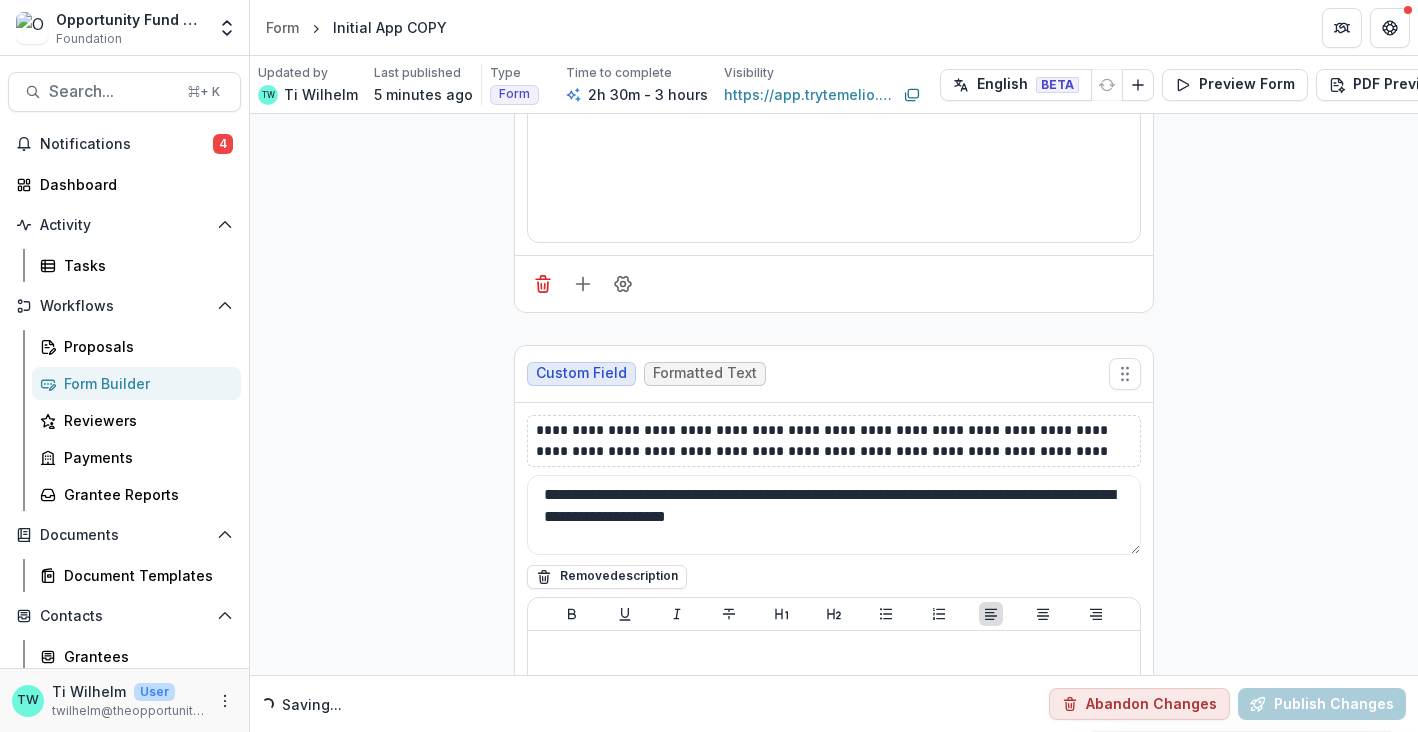 type on "**********" 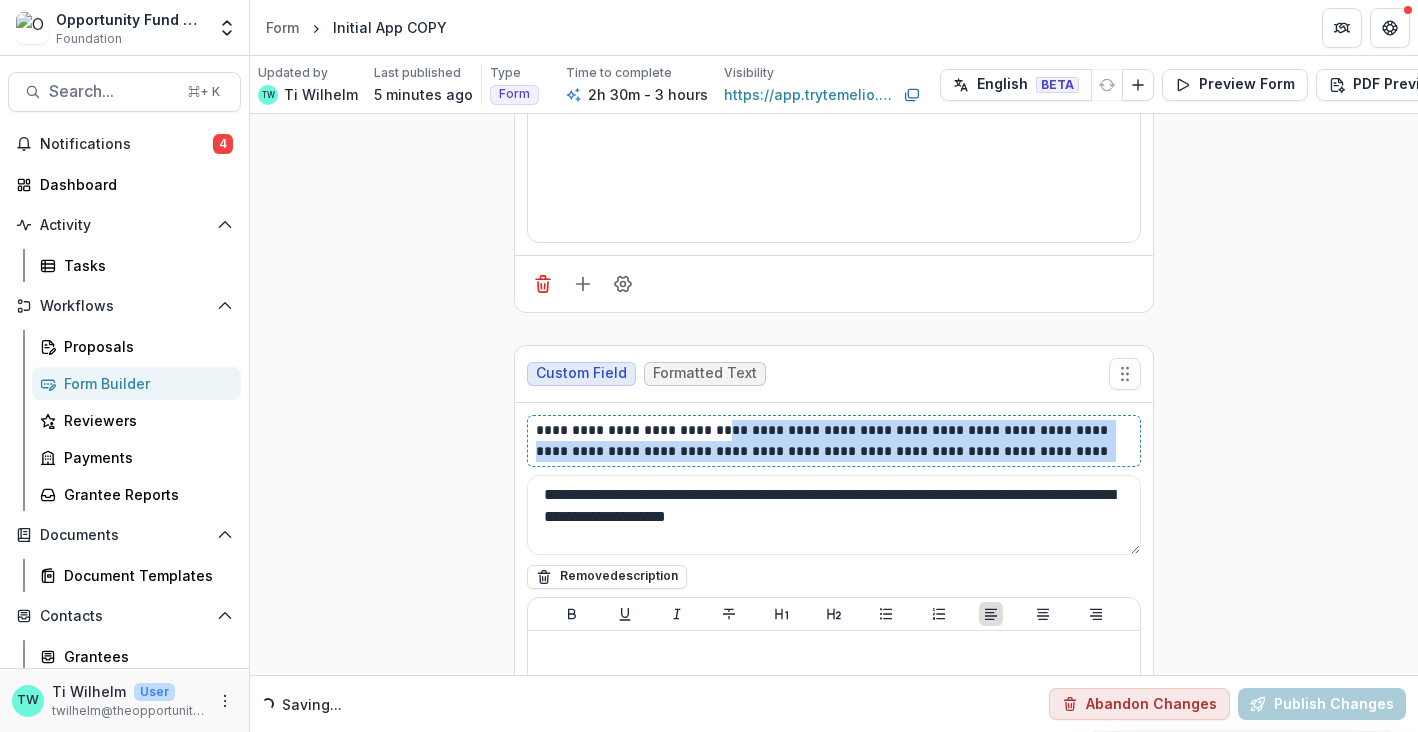 drag, startPoint x: 1083, startPoint y: 432, endPoint x: 722, endPoint y: 411, distance: 361.6103 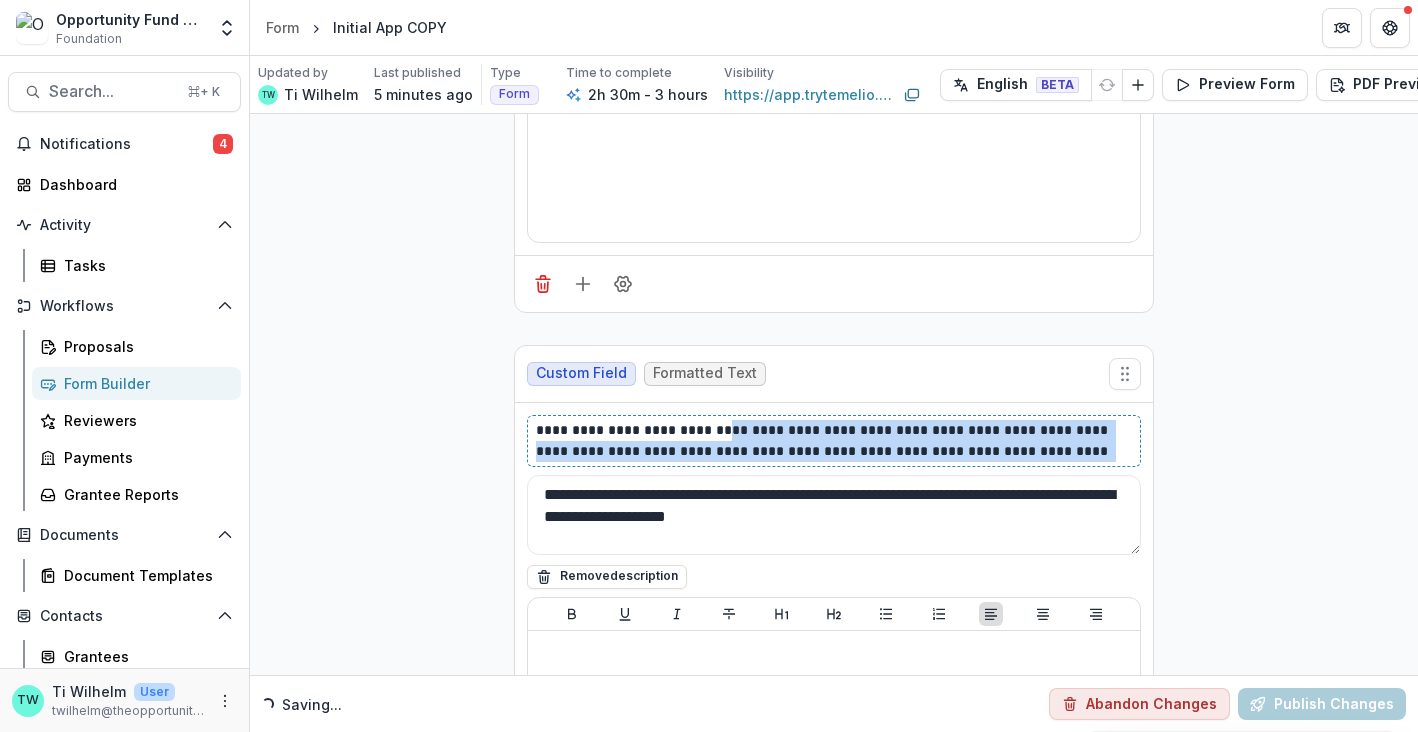 click on "**********" at bounding box center [834, 441] 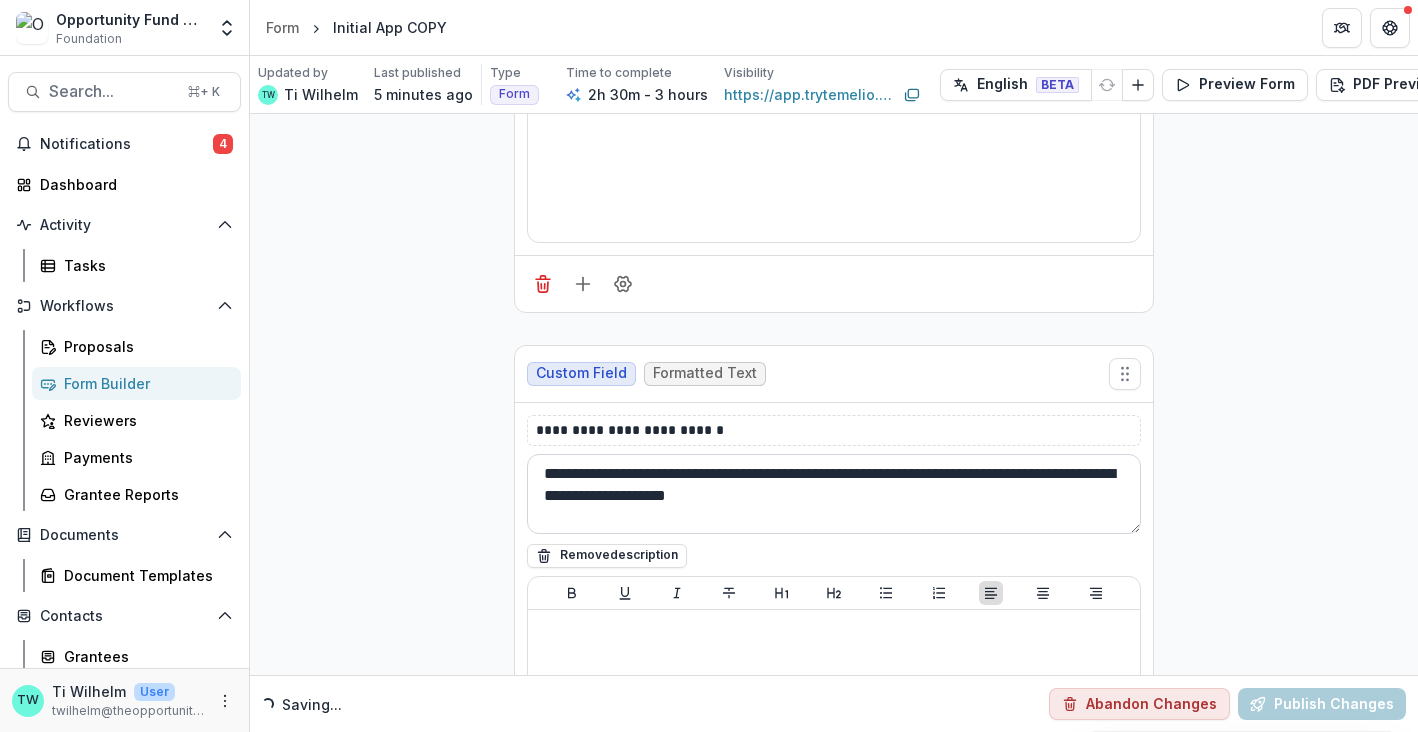 click on "**********" at bounding box center [834, 494] 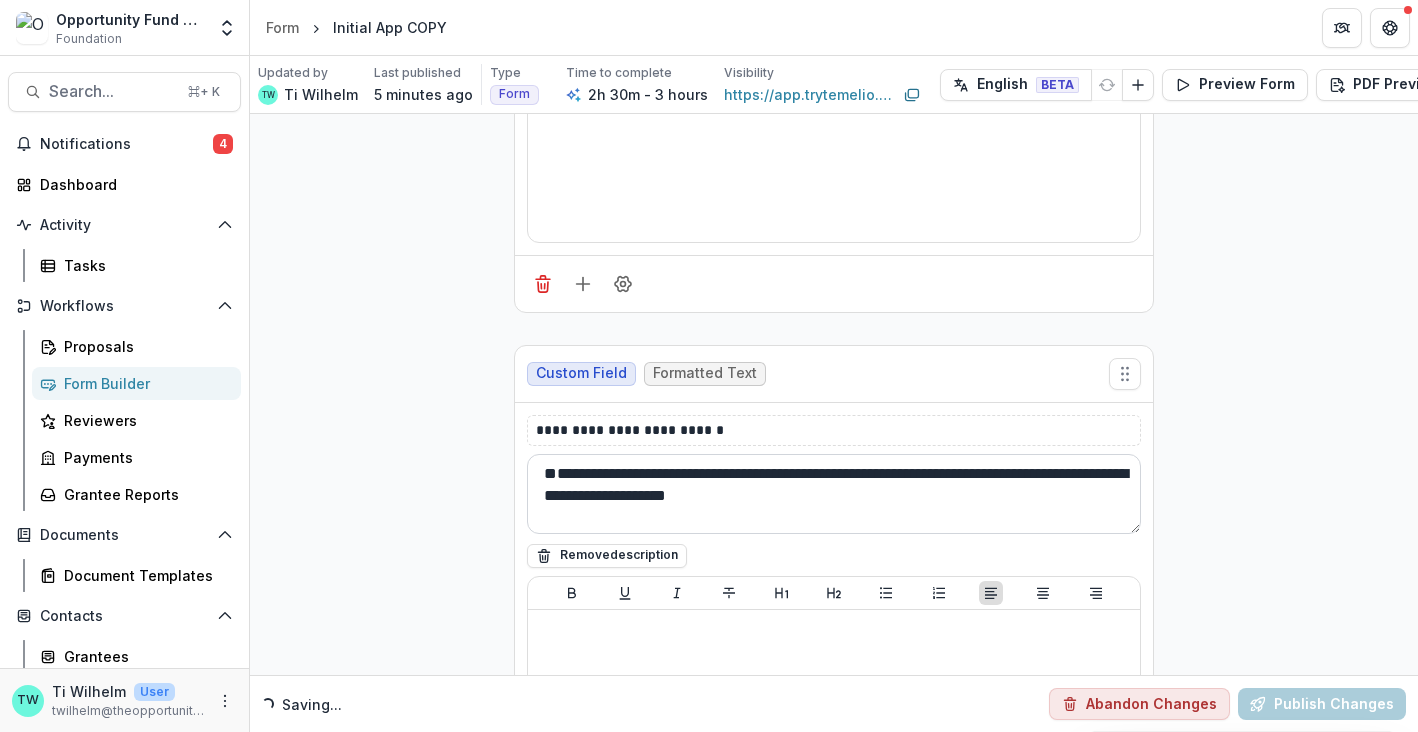 paste on "**********" 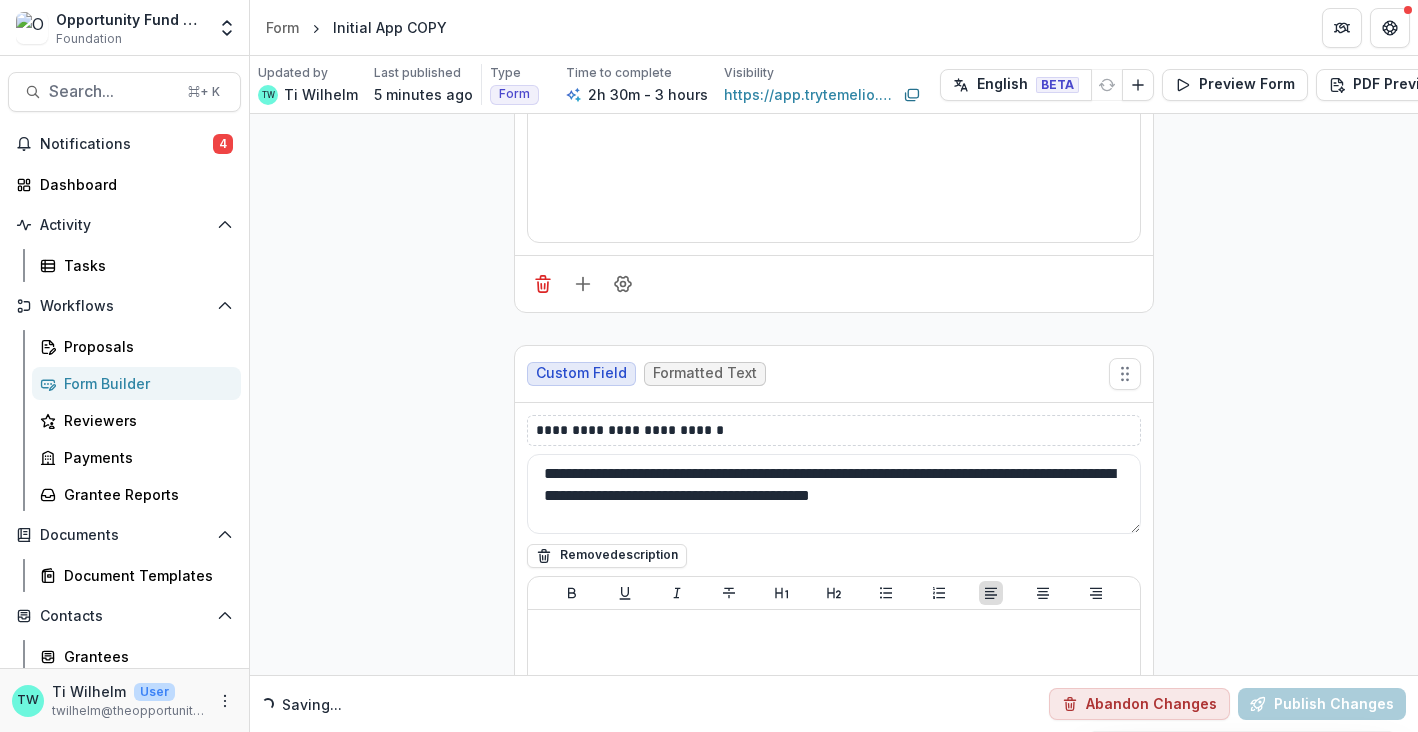 type on "**********" 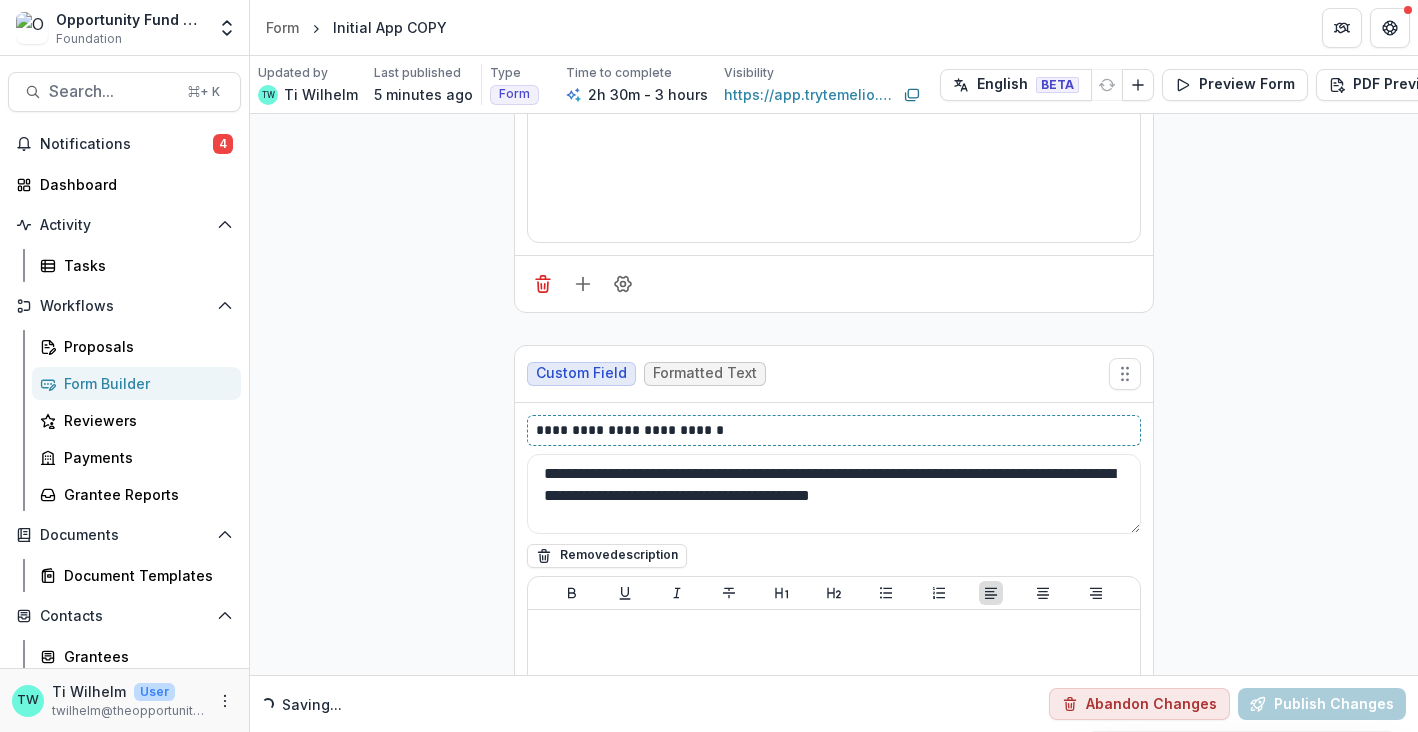 click on "**********" at bounding box center (834, 430) 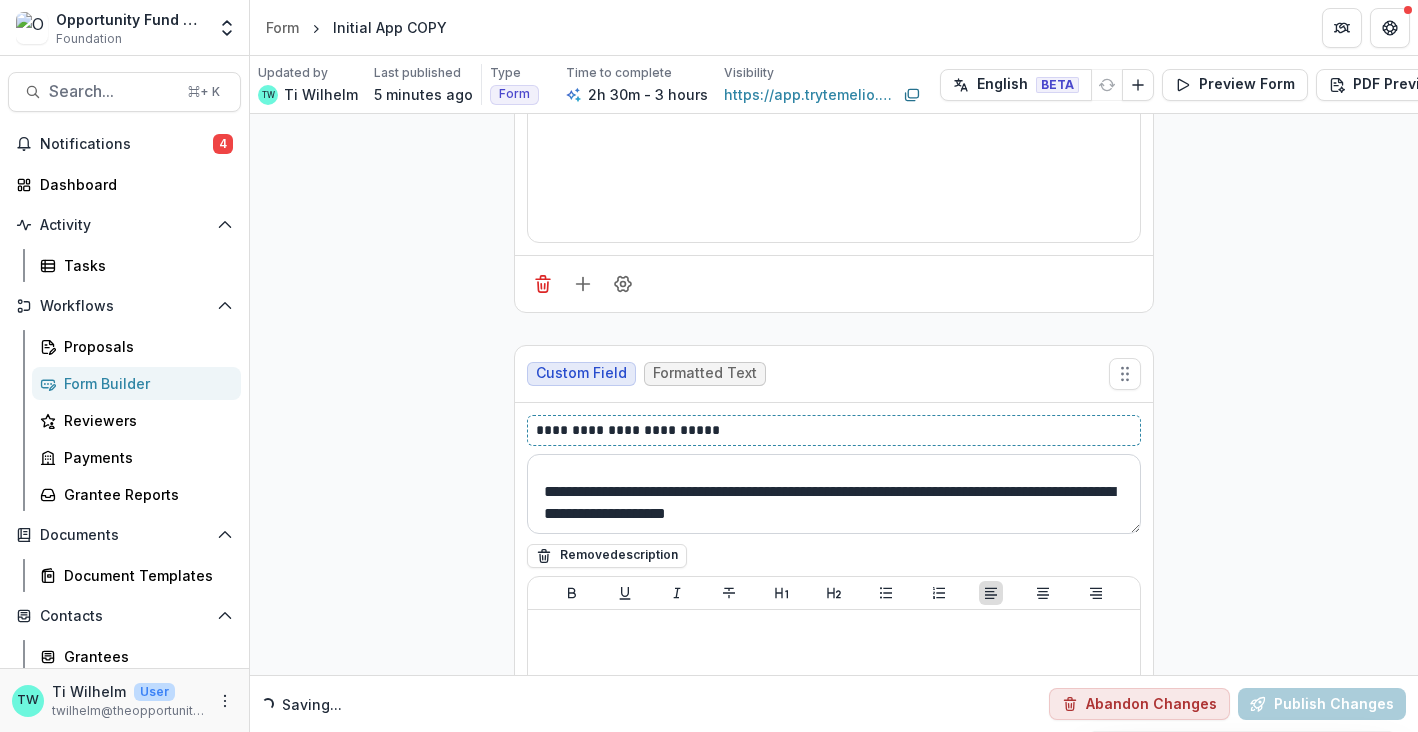scroll, scrollTop: 48, scrollLeft: 0, axis: vertical 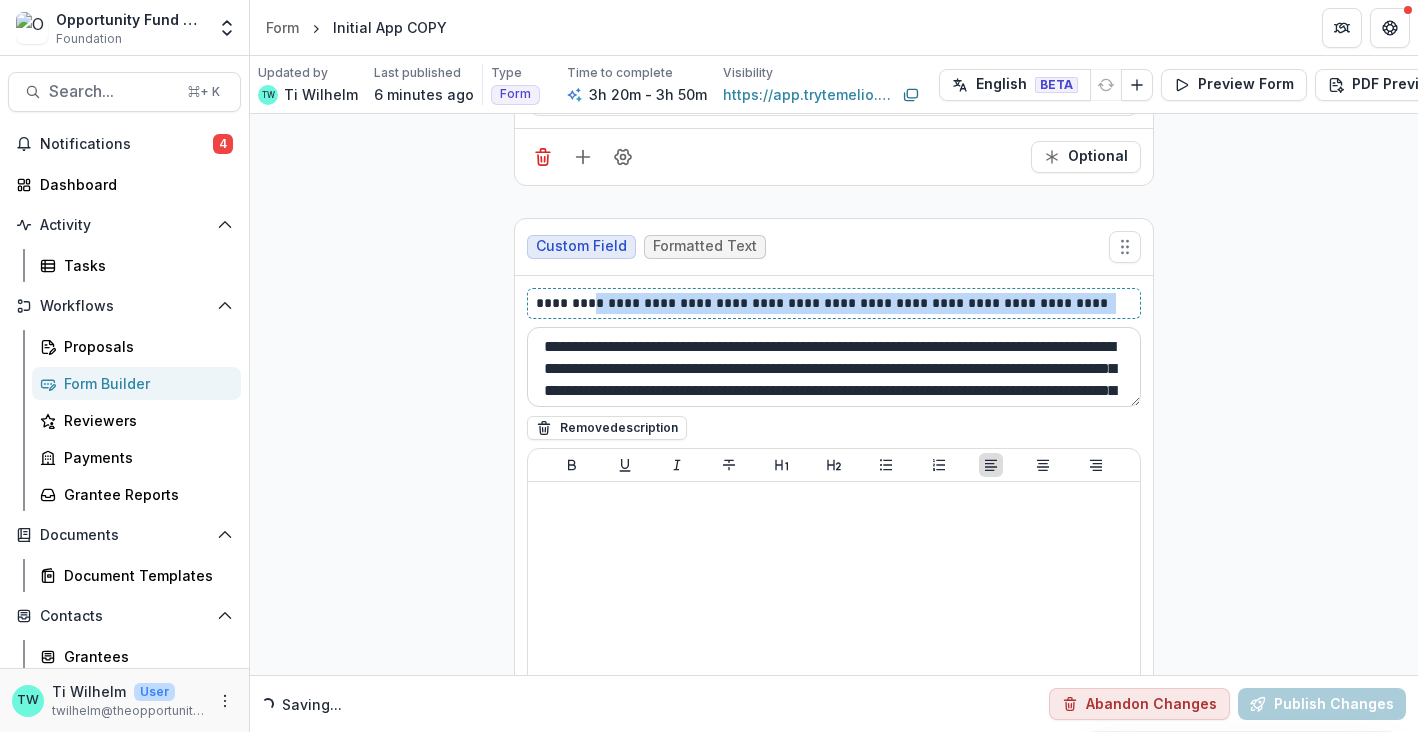 drag, startPoint x: 586, startPoint y: 284, endPoint x: 1131, endPoint y: 316, distance: 545.93866 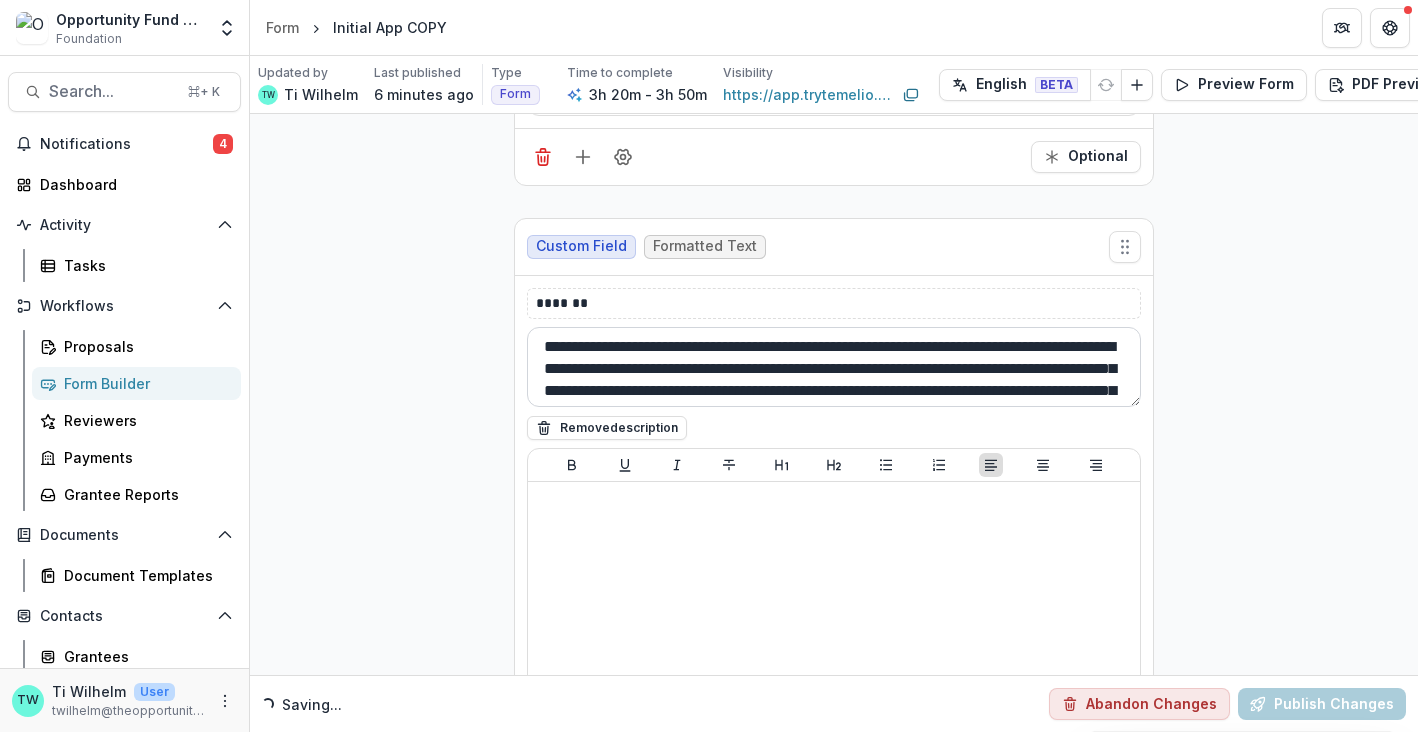 click on "**********" at bounding box center [834, 367] 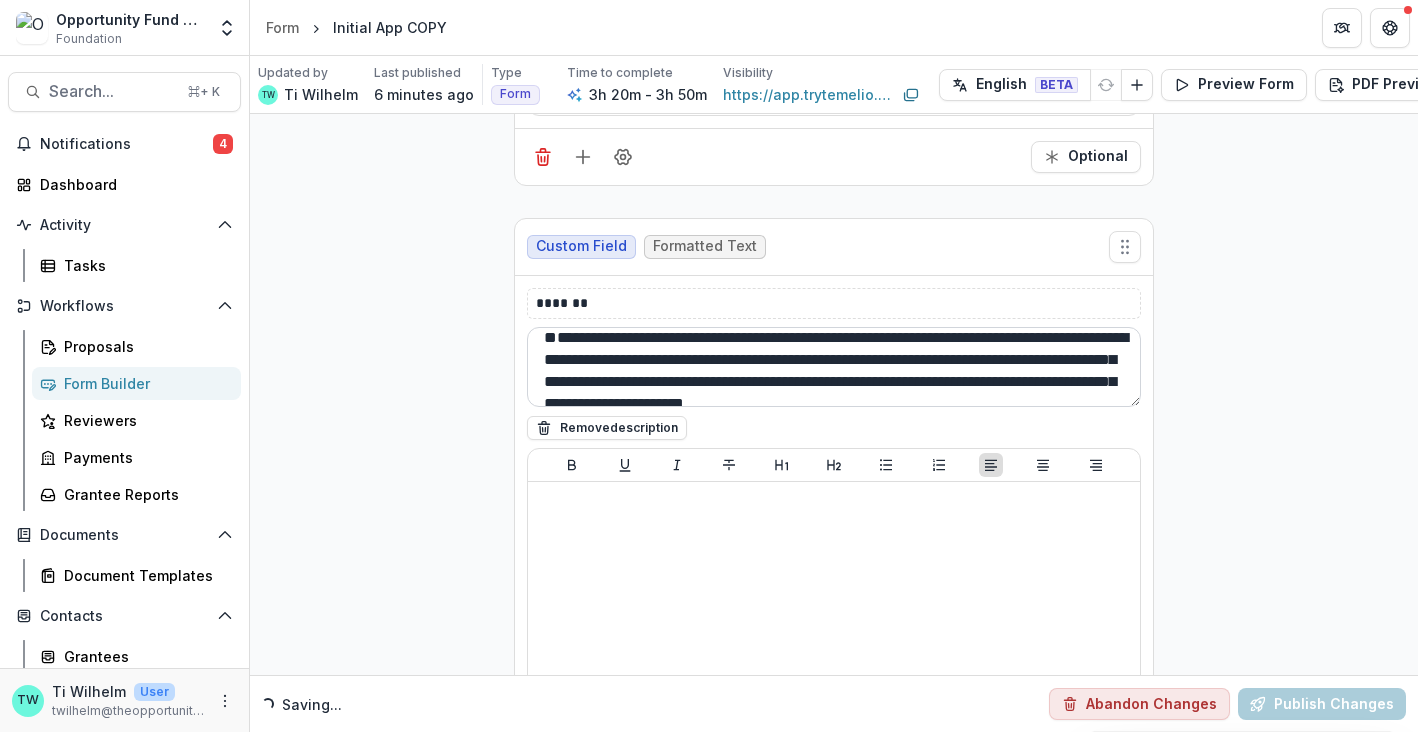 paste on "**********" 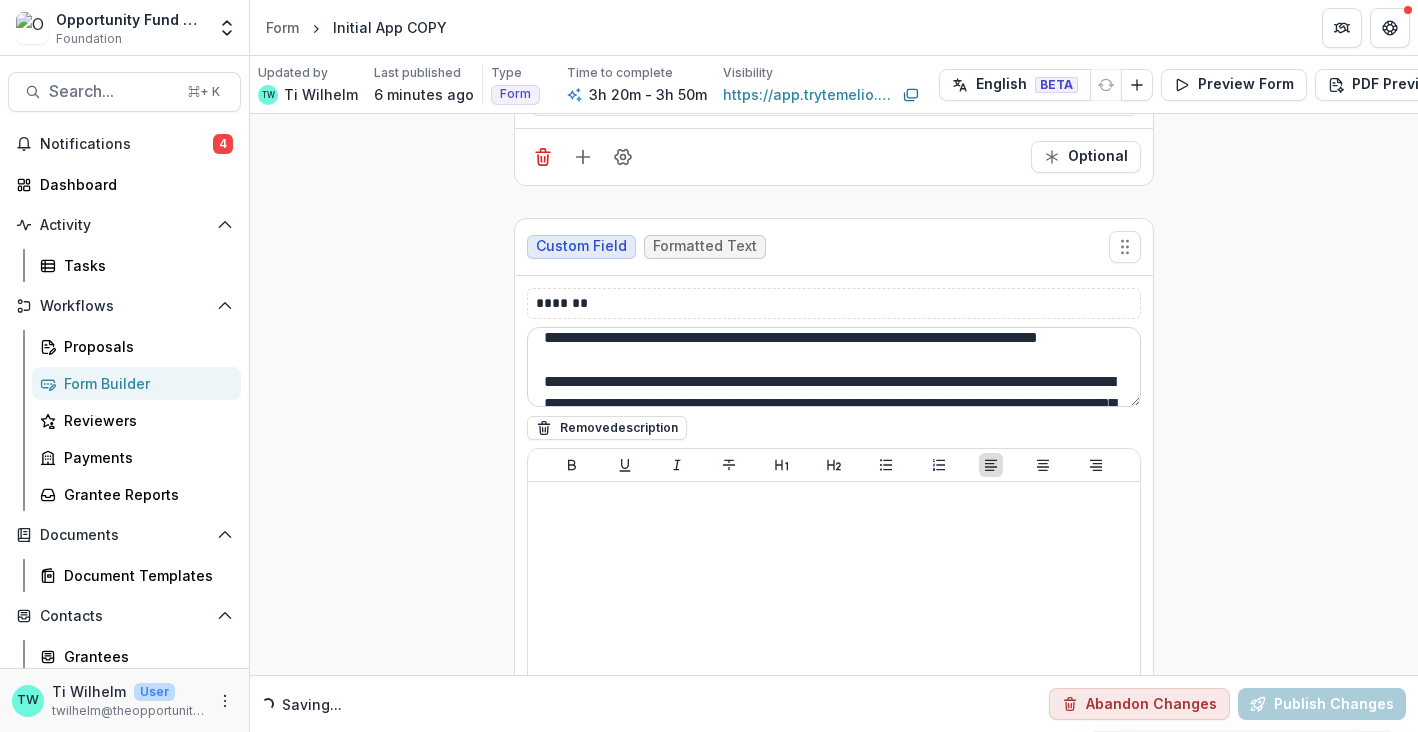 scroll, scrollTop: 31, scrollLeft: 0, axis: vertical 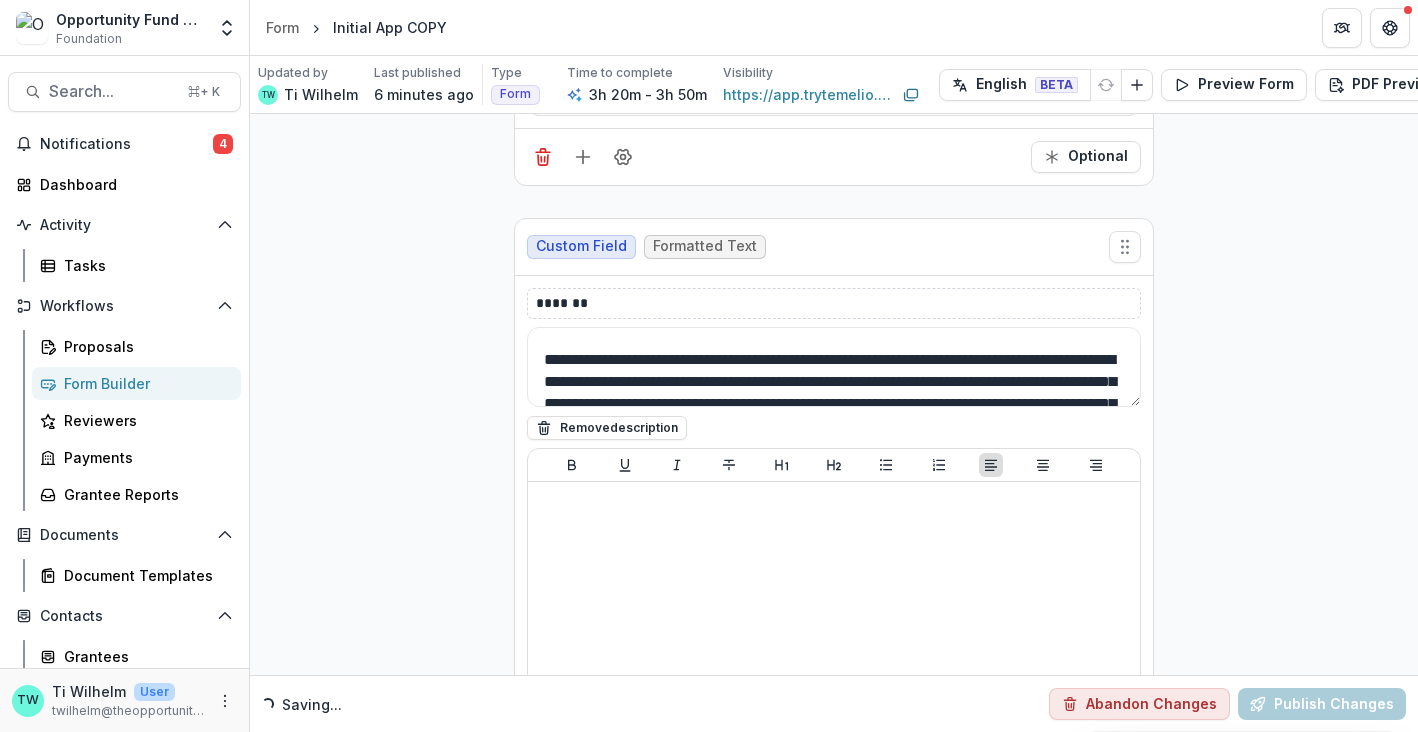 type on "**********" 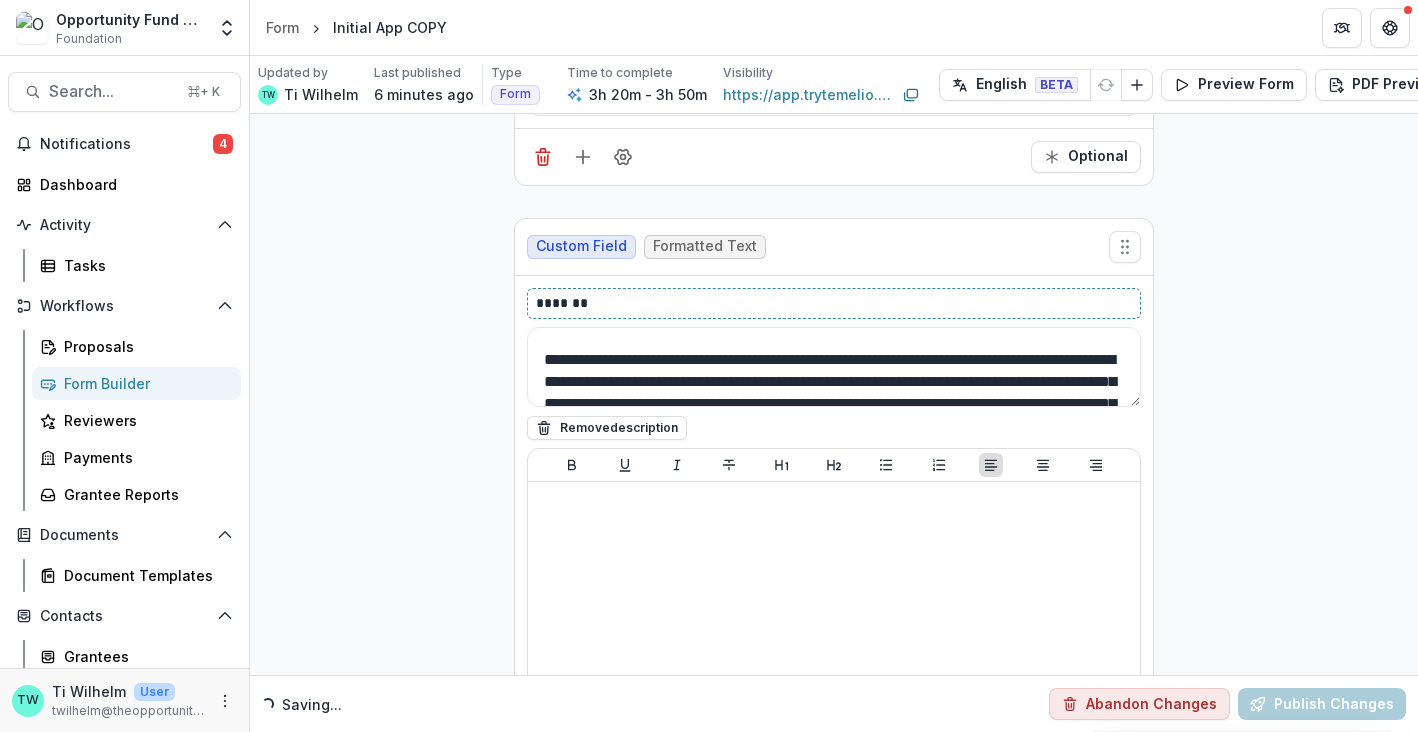click on "*******" at bounding box center [834, 303] 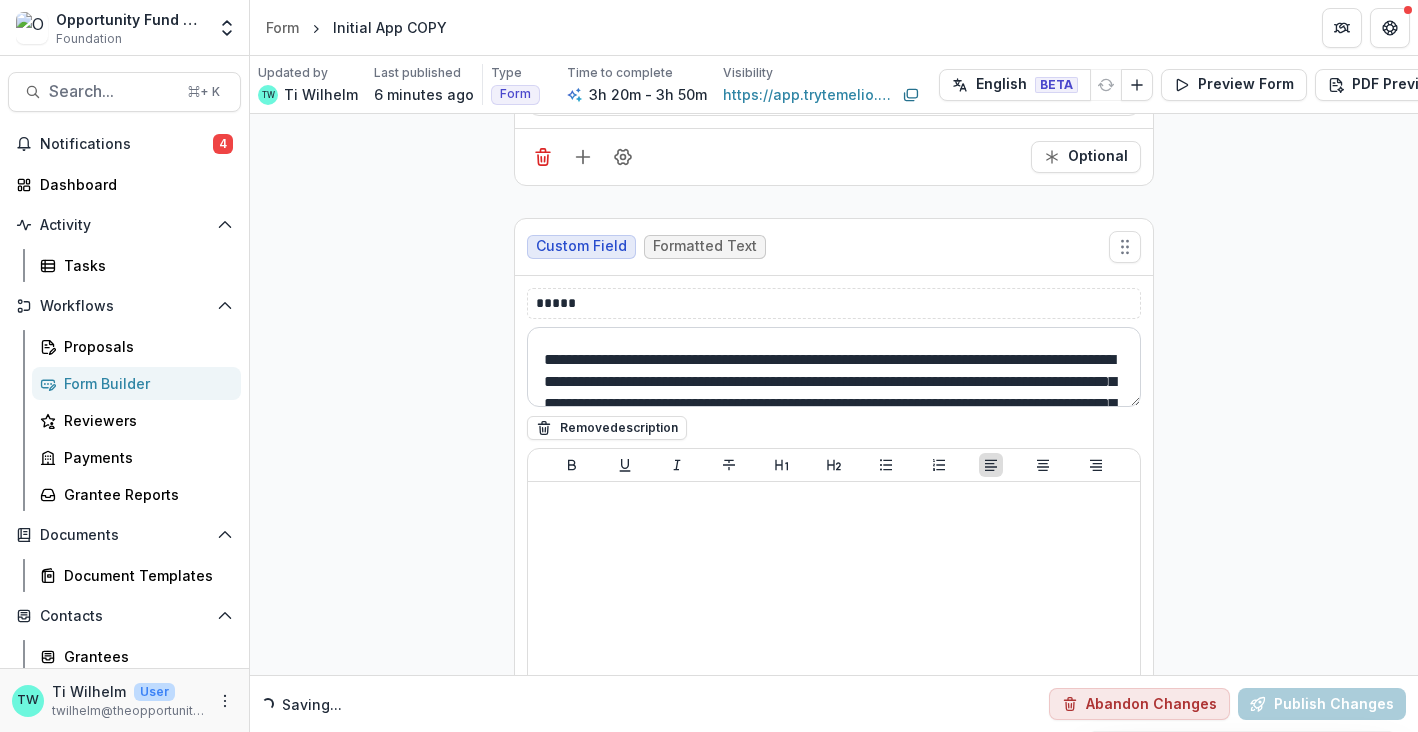 click on "**********" at bounding box center (834, 367) 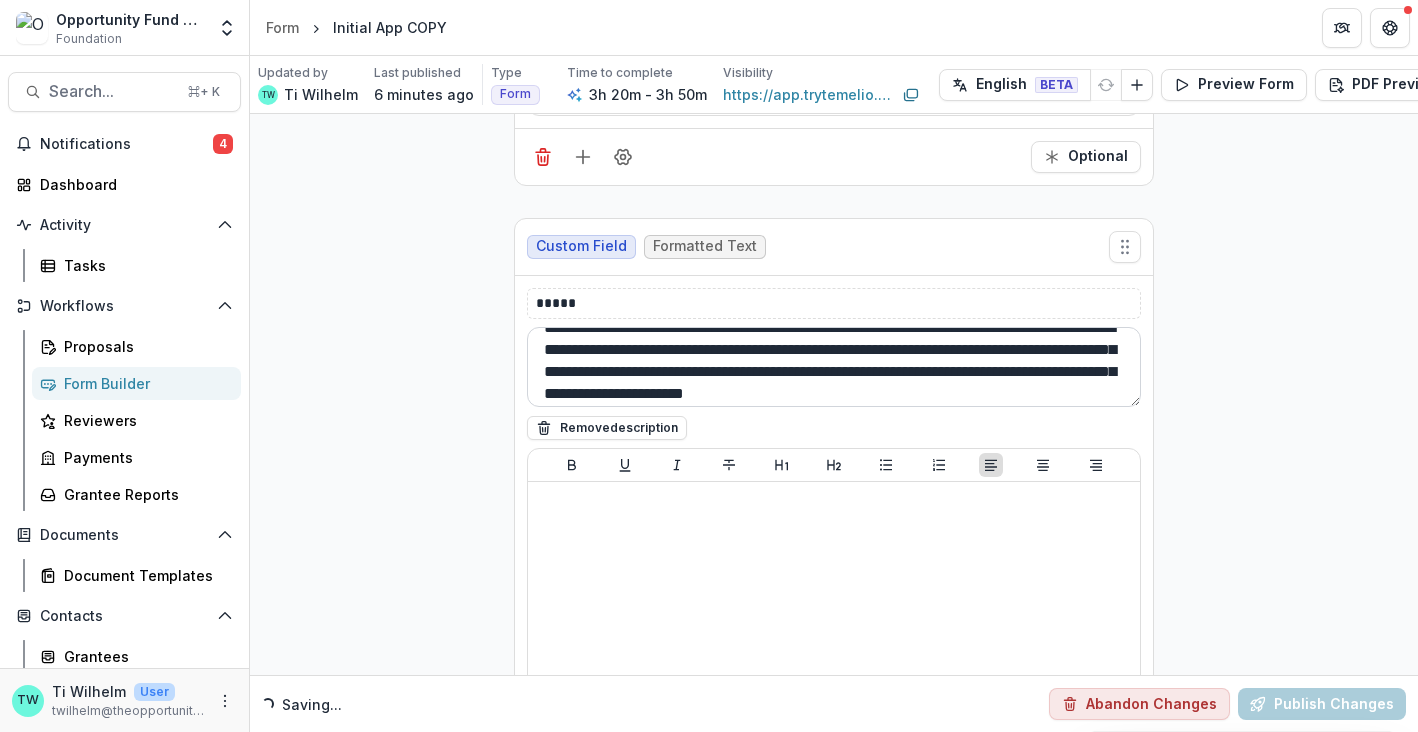 scroll, scrollTop: 114, scrollLeft: 0, axis: vertical 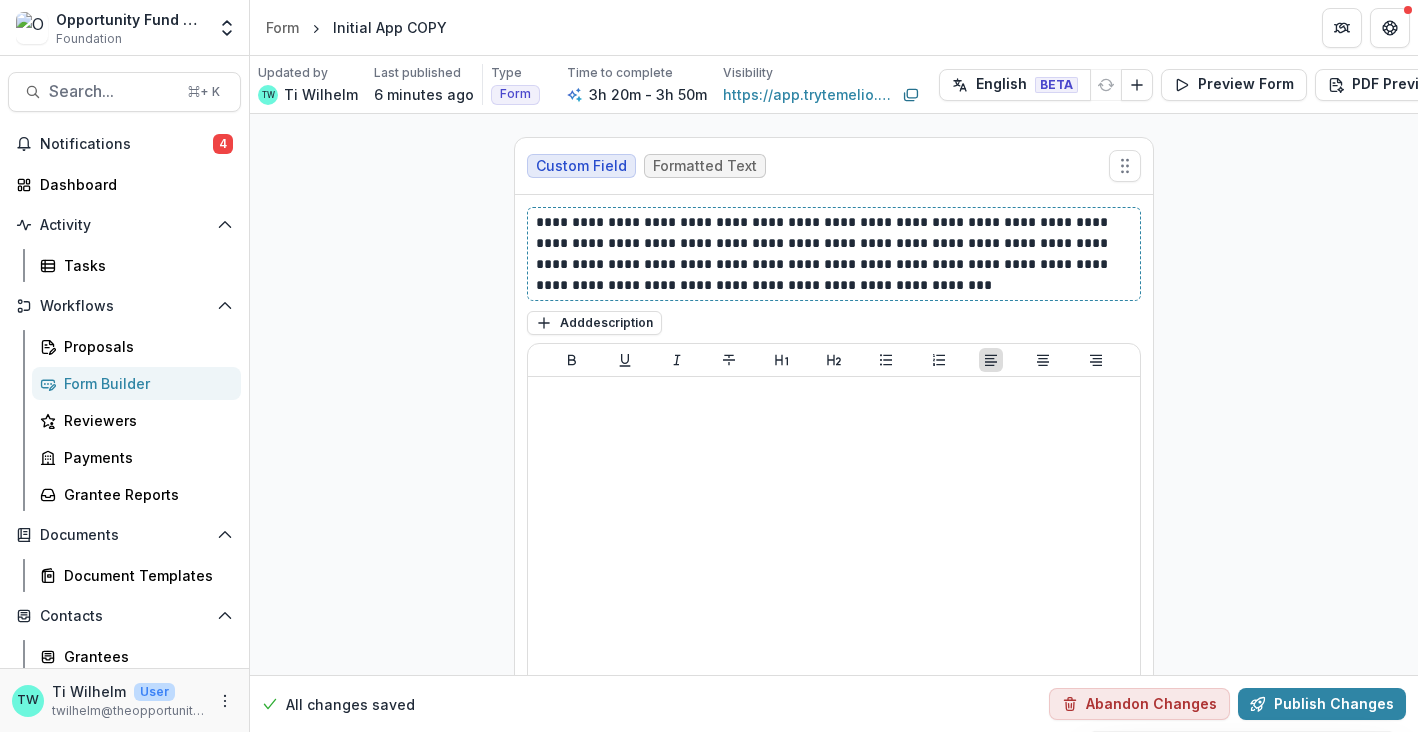 click on "**********" at bounding box center [834, 254] 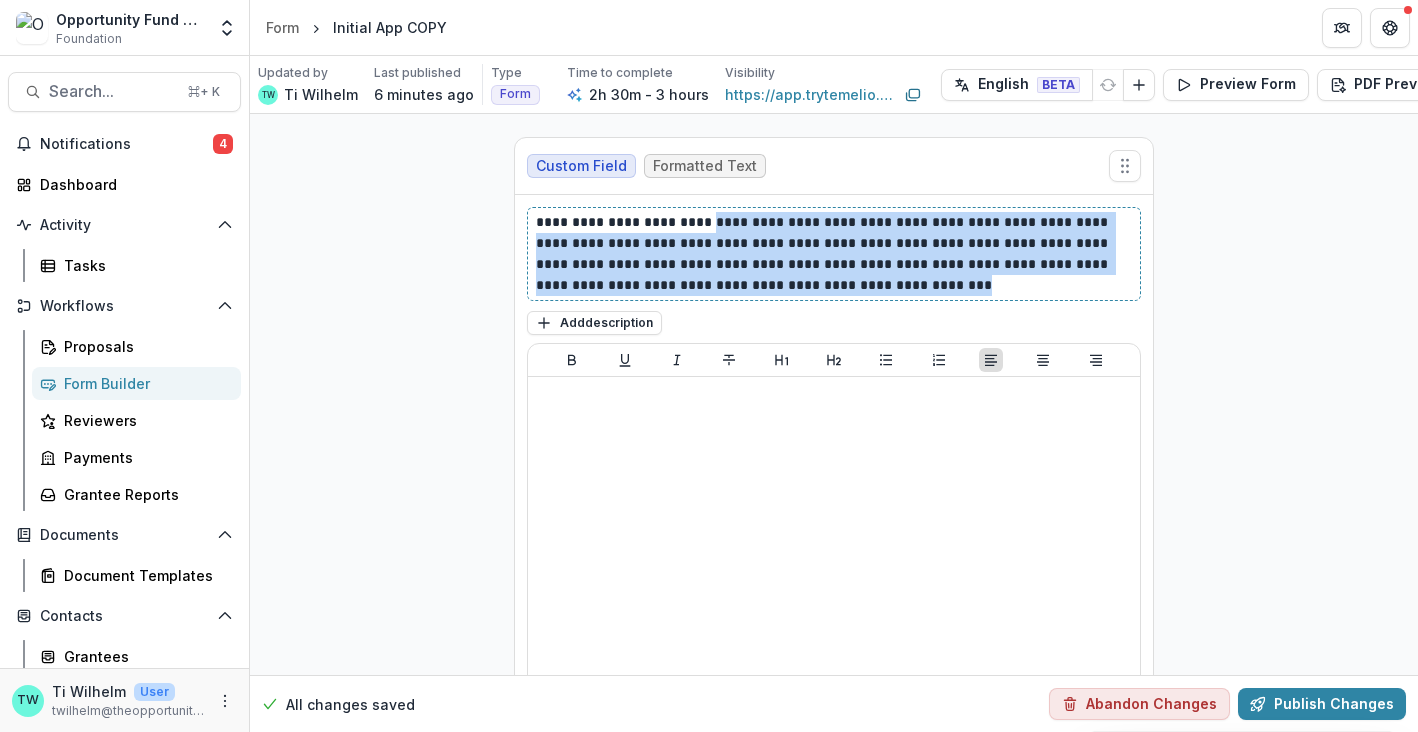 drag, startPoint x: 866, startPoint y: 265, endPoint x: 715, endPoint y: 203, distance: 163.23296 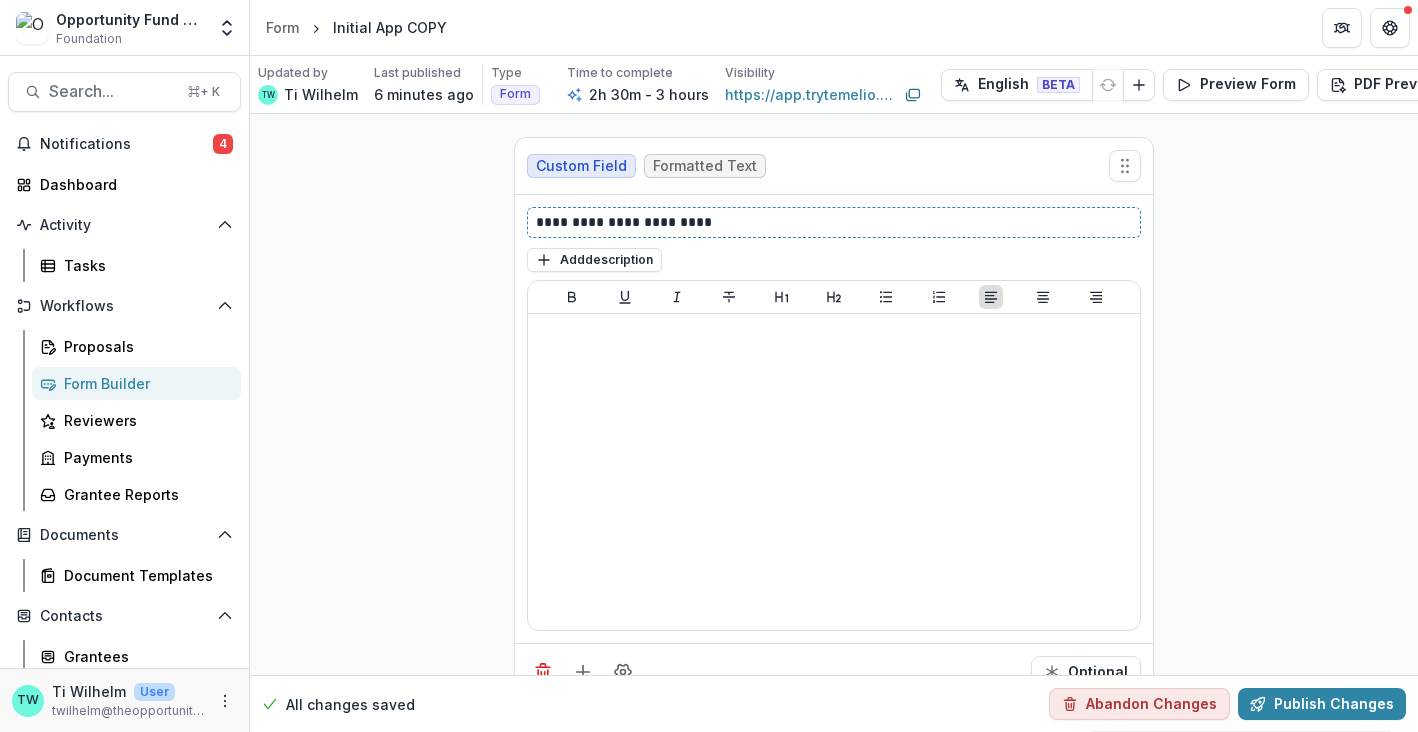 type 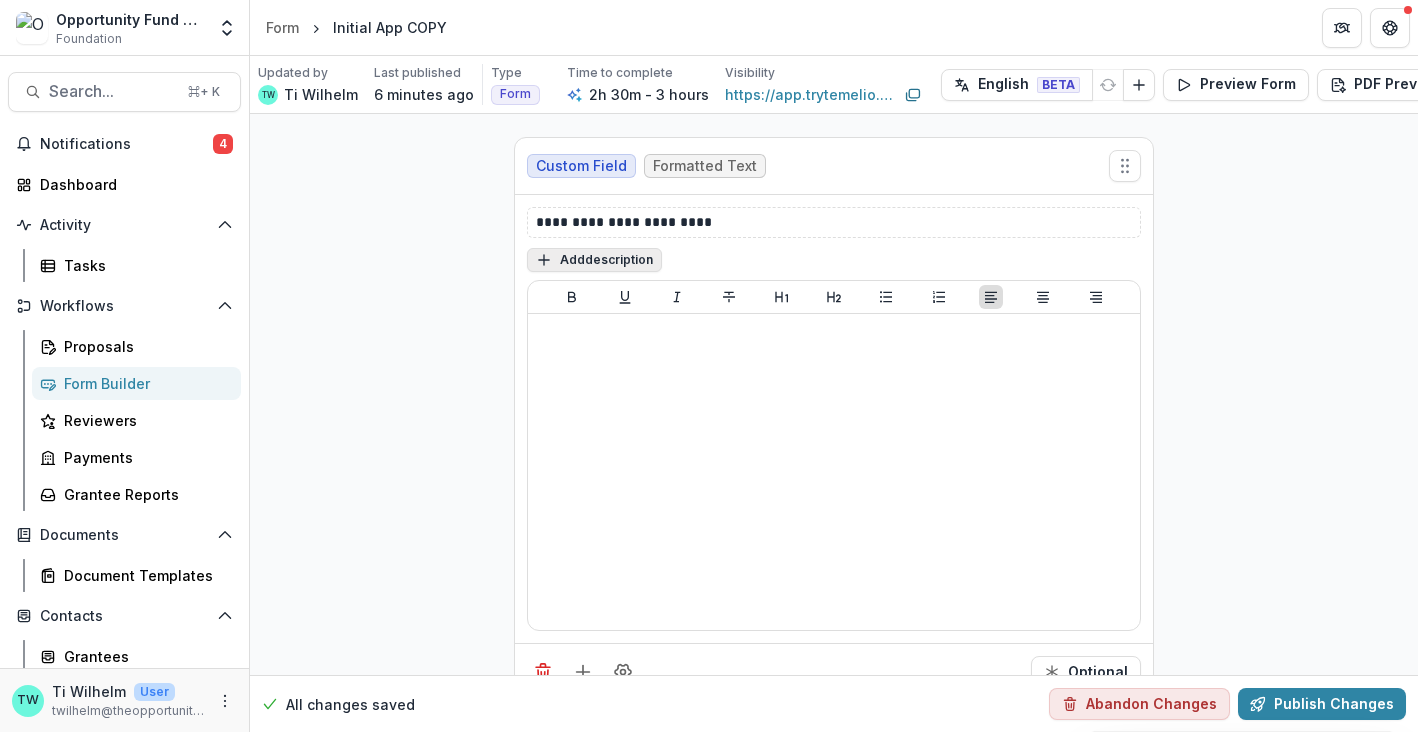 click on "Add  description" at bounding box center (594, 260) 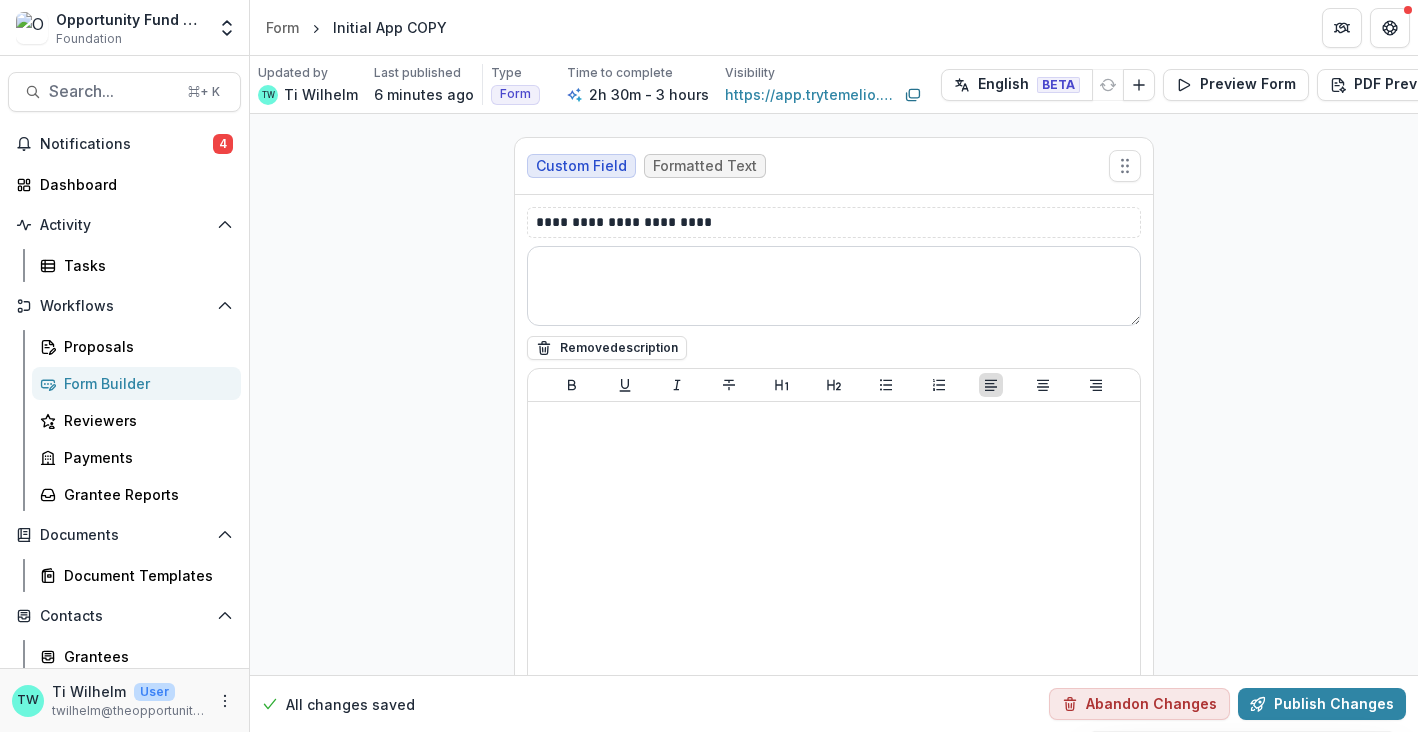 click at bounding box center (834, 286) 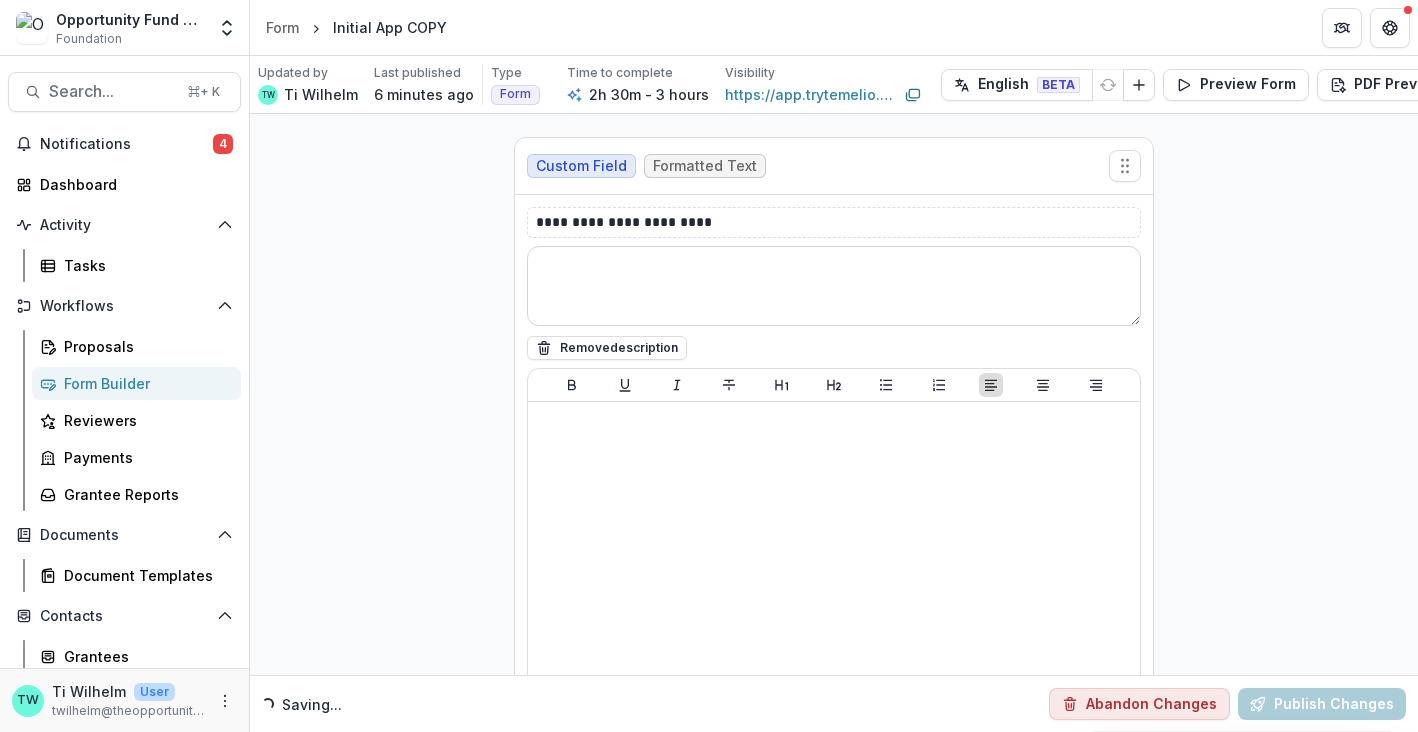paste on "**********" 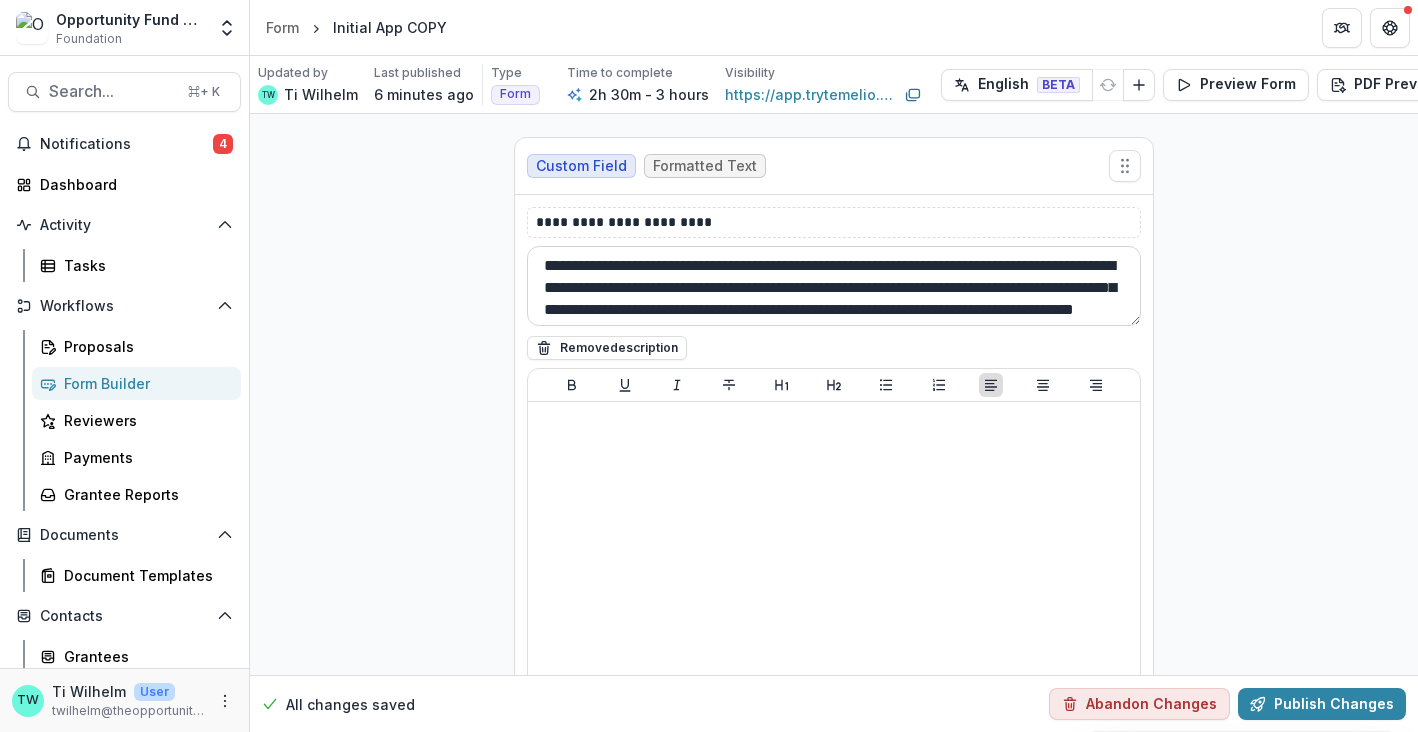 scroll, scrollTop: 26, scrollLeft: 0, axis: vertical 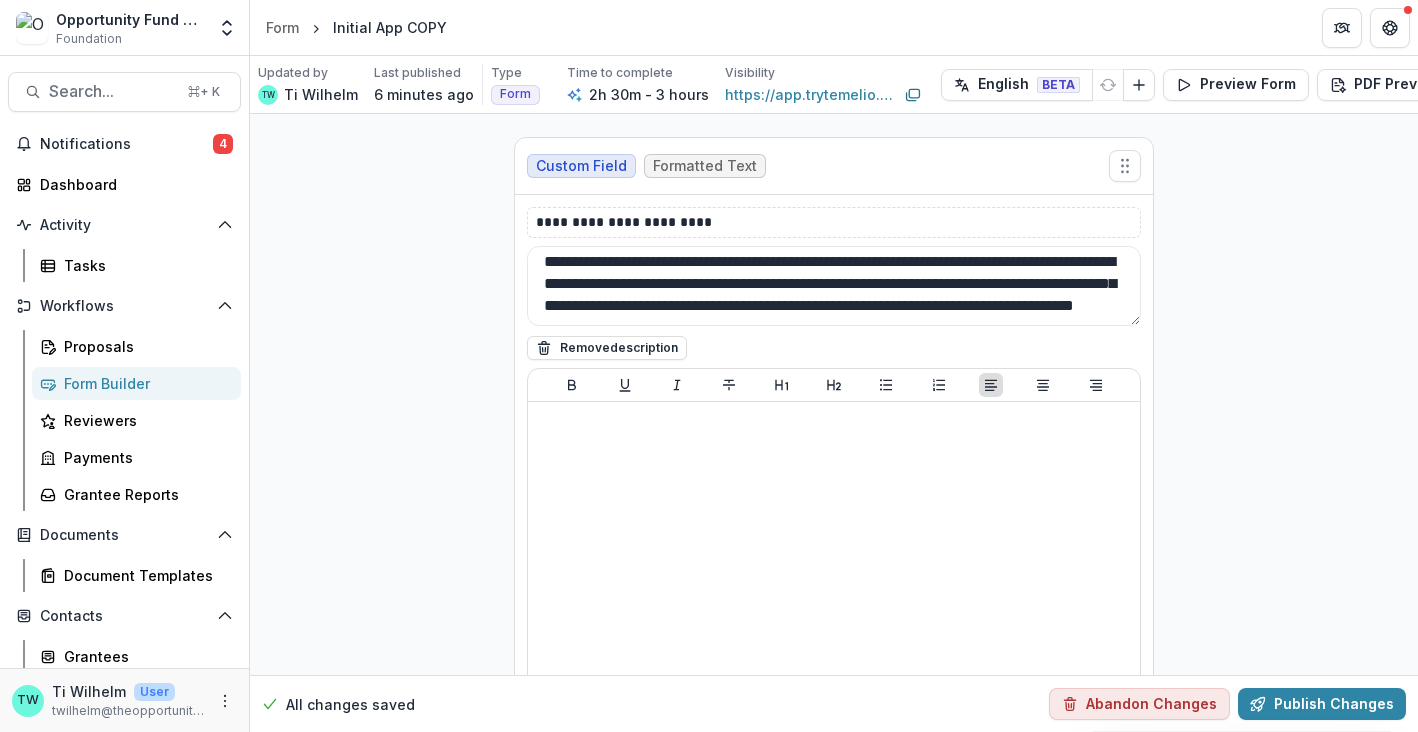 type on "**********" 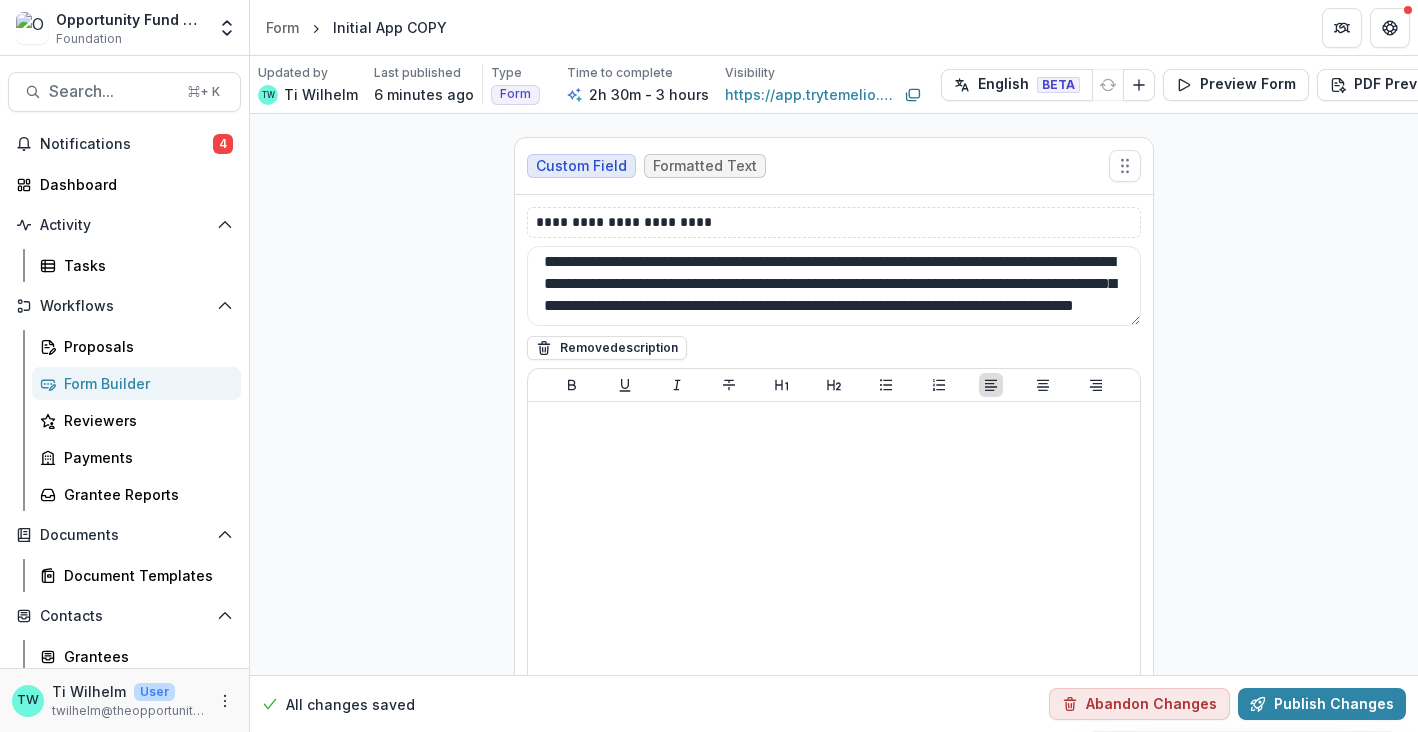 click on "**********" at bounding box center (834, -9583) 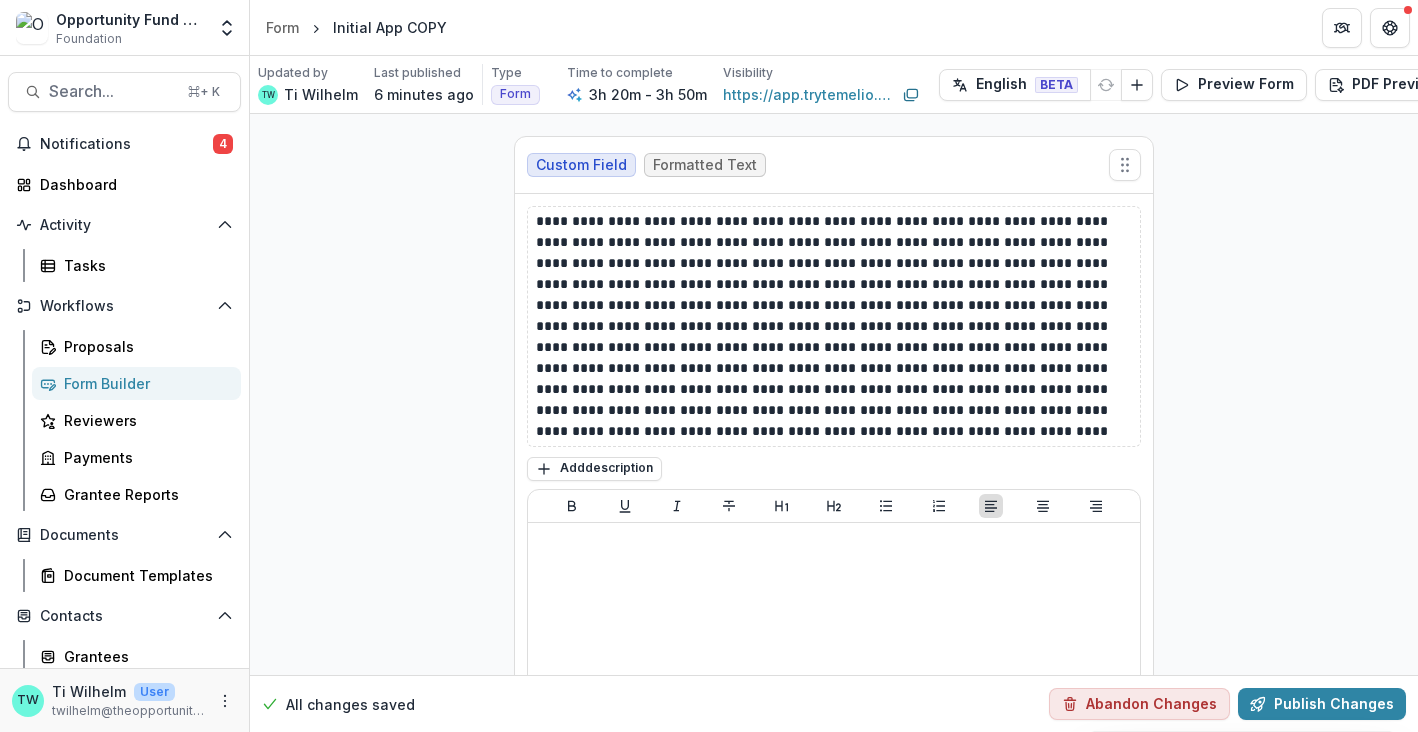 scroll, scrollTop: 29719, scrollLeft: 0, axis: vertical 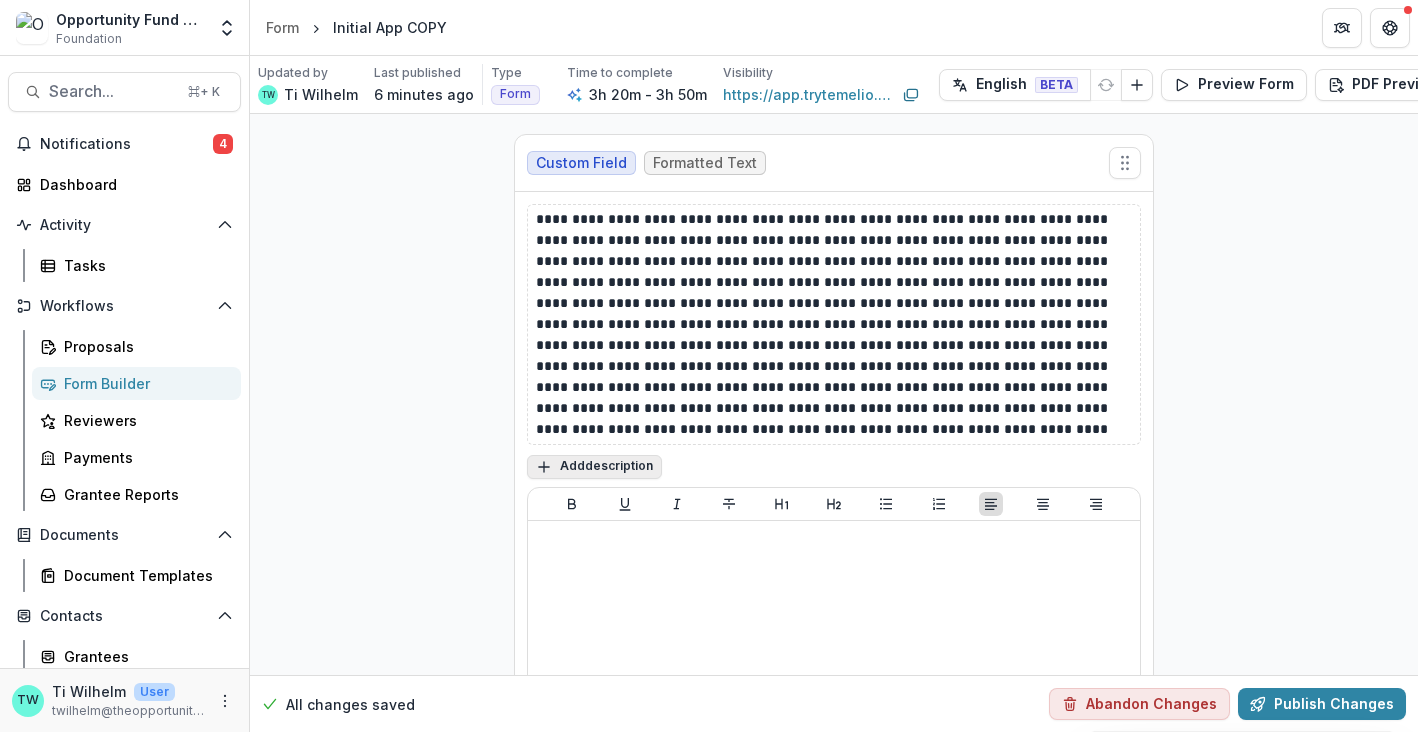 click on "Add  description" at bounding box center [594, 467] 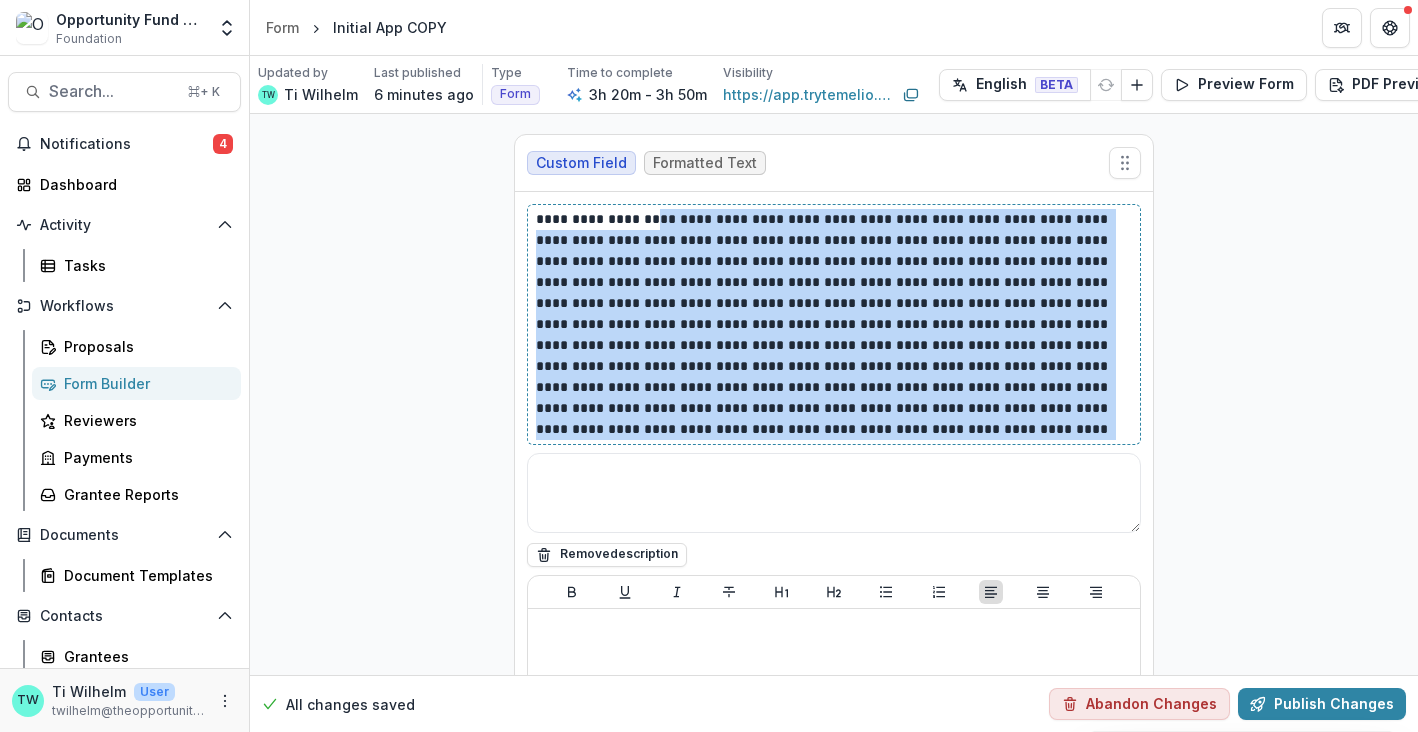 drag, startPoint x: 1046, startPoint y: 409, endPoint x: 643, endPoint y: 202, distance: 453.05408 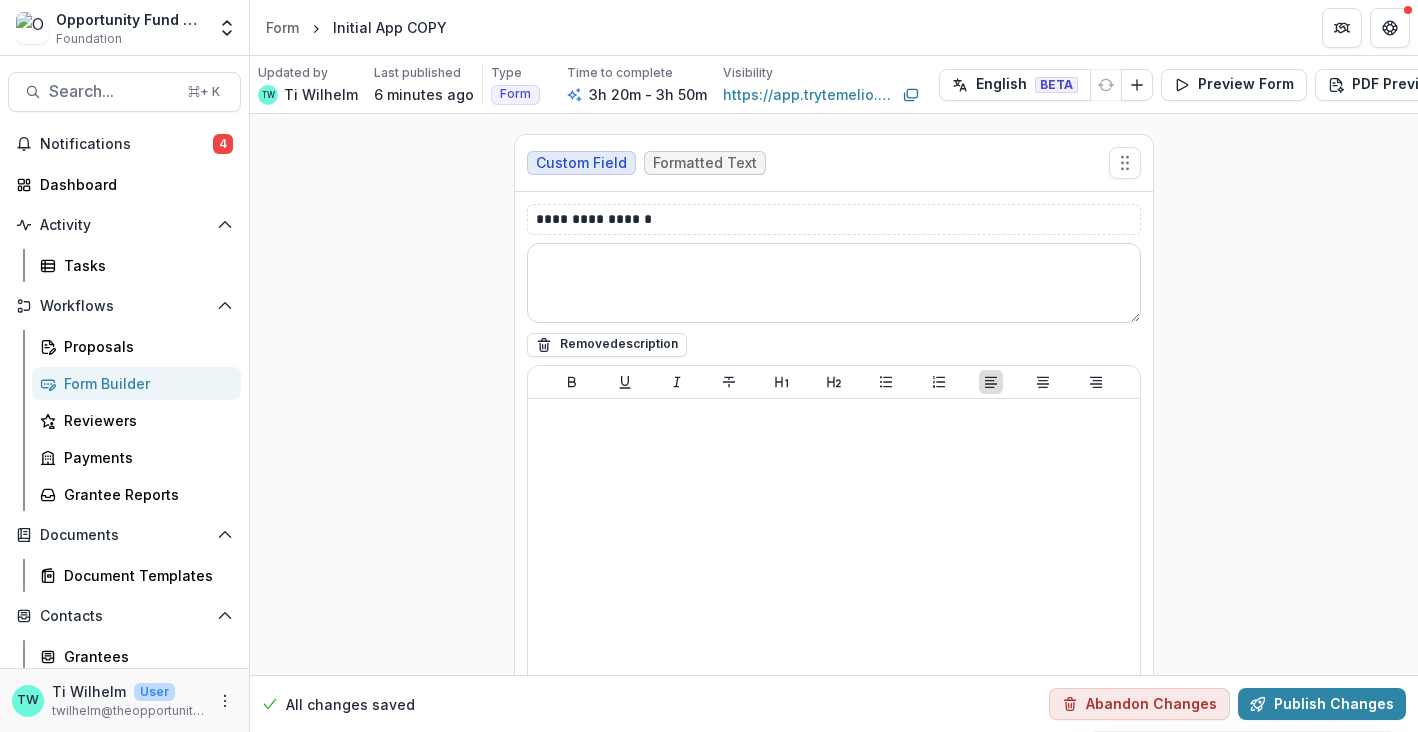 click at bounding box center [834, 283] 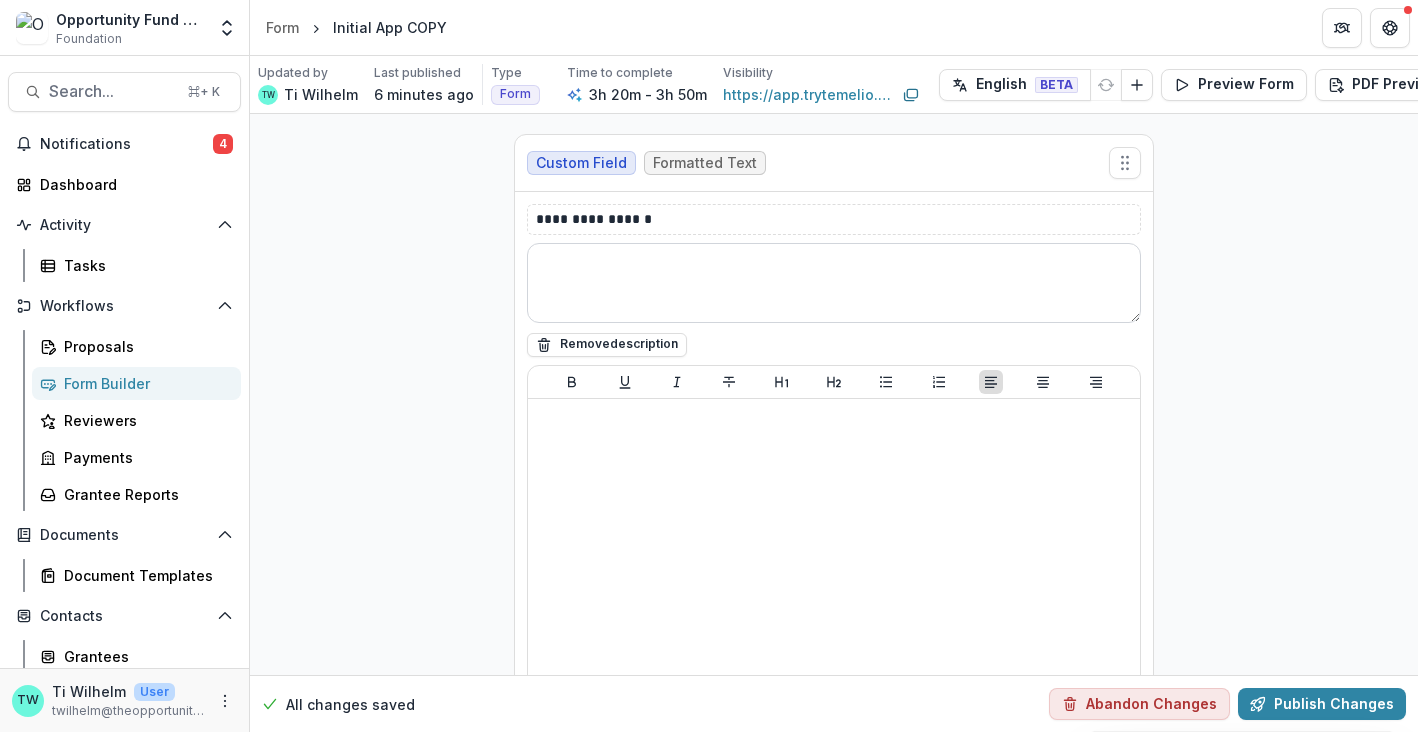 paste on "**********" 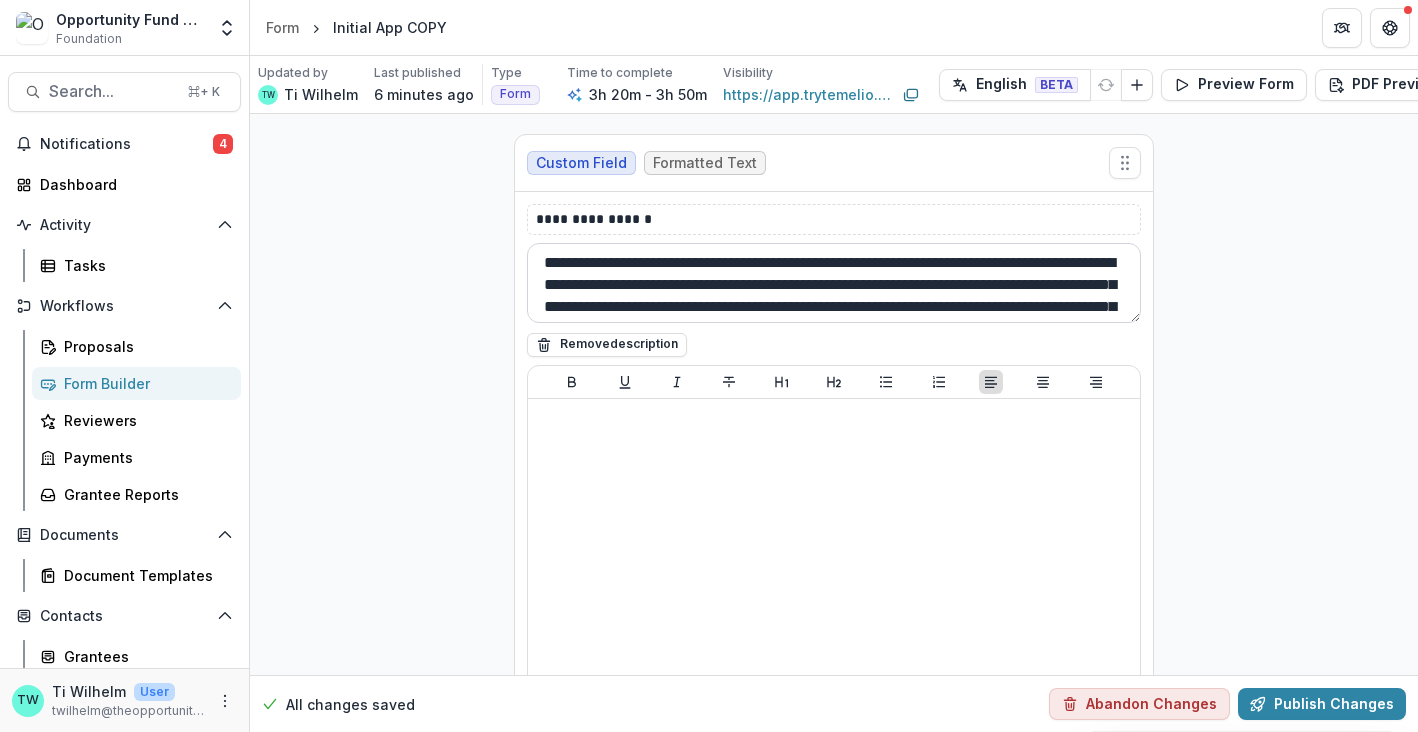 scroll, scrollTop: 214, scrollLeft: 0, axis: vertical 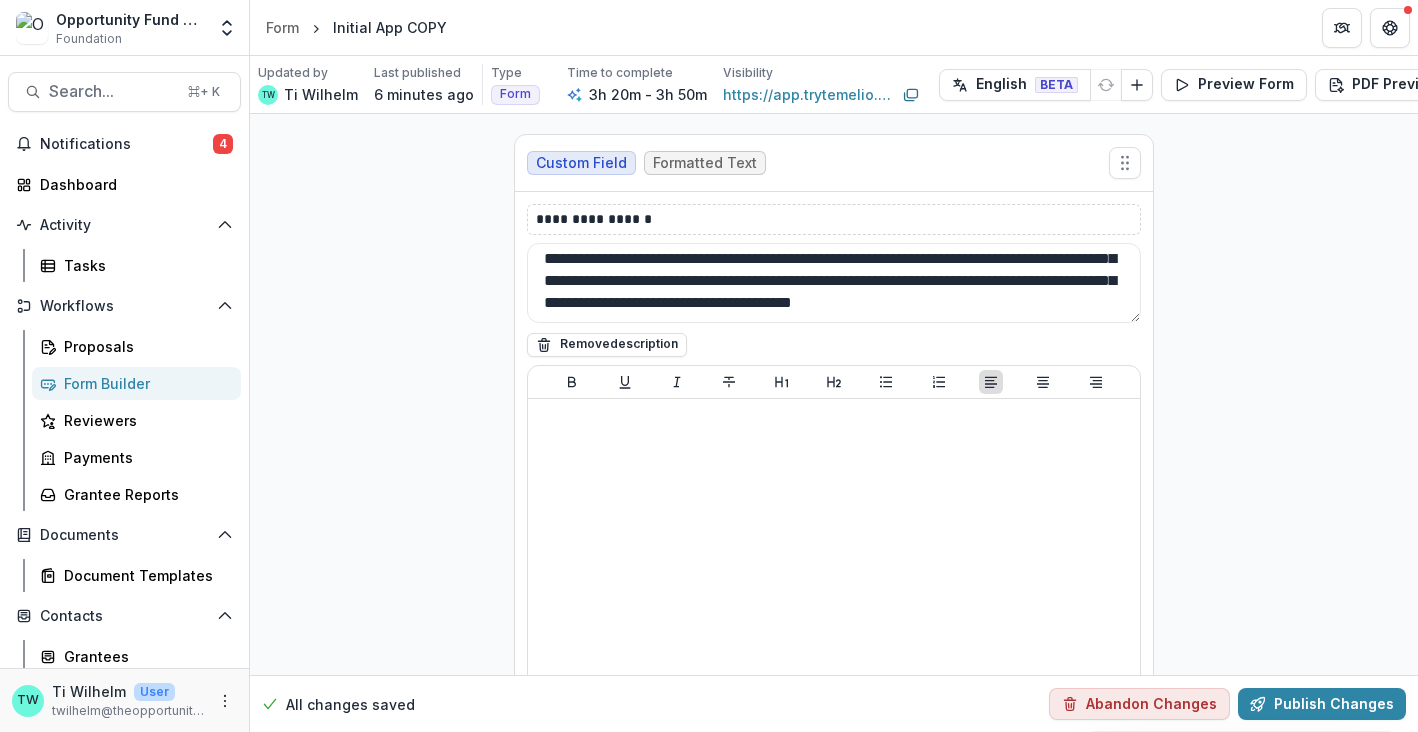 type on "**********" 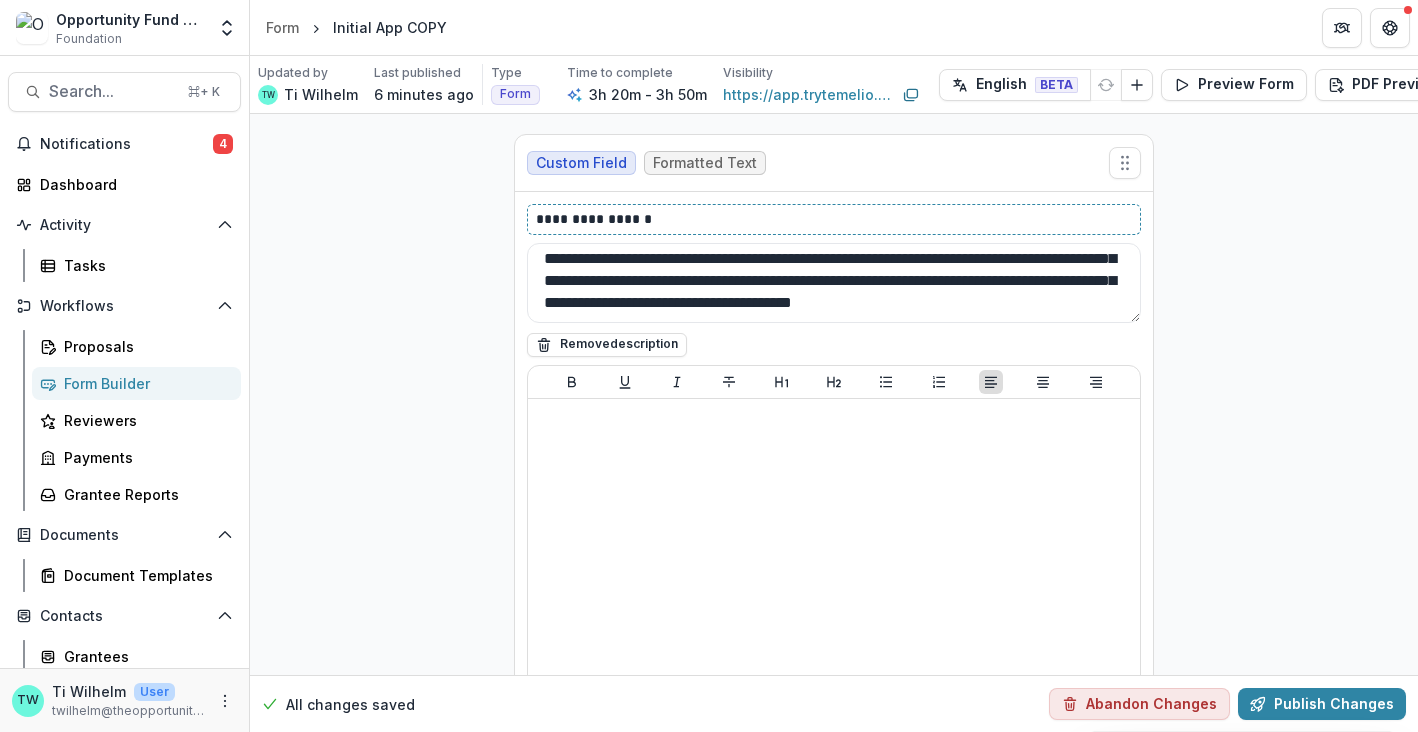 click on "**********" at bounding box center [834, 219] 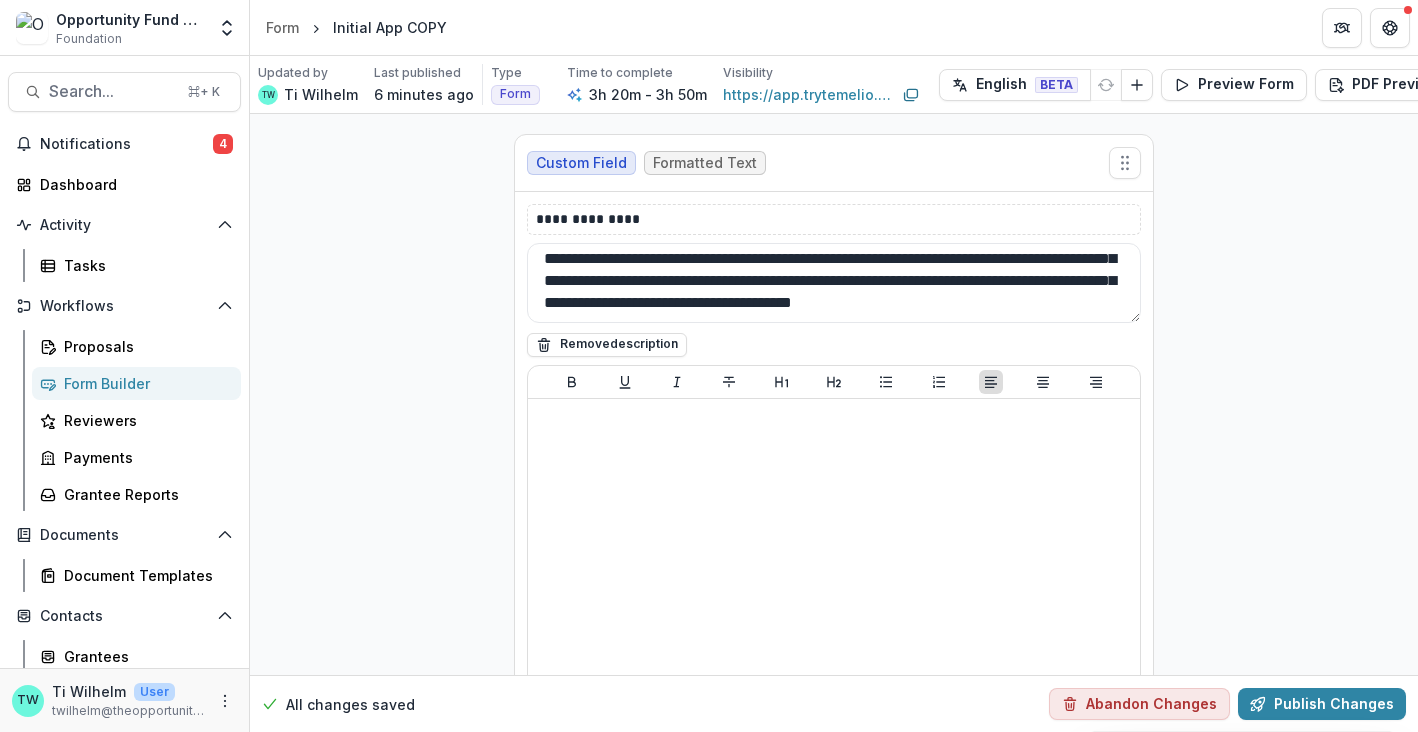 click on "**********" at bounding box center (834, -10854) 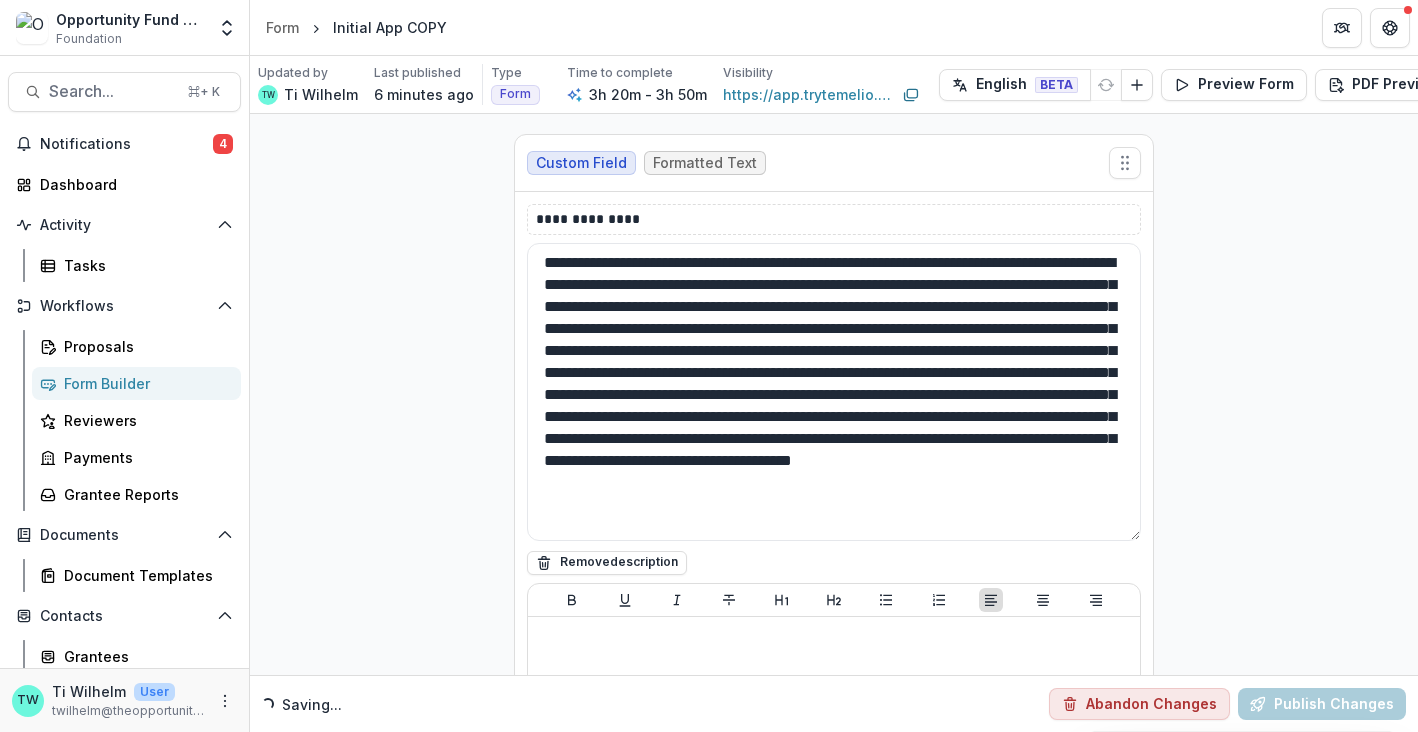 scroll, scrollTop: 0, scrollLeft: 0, axis: both 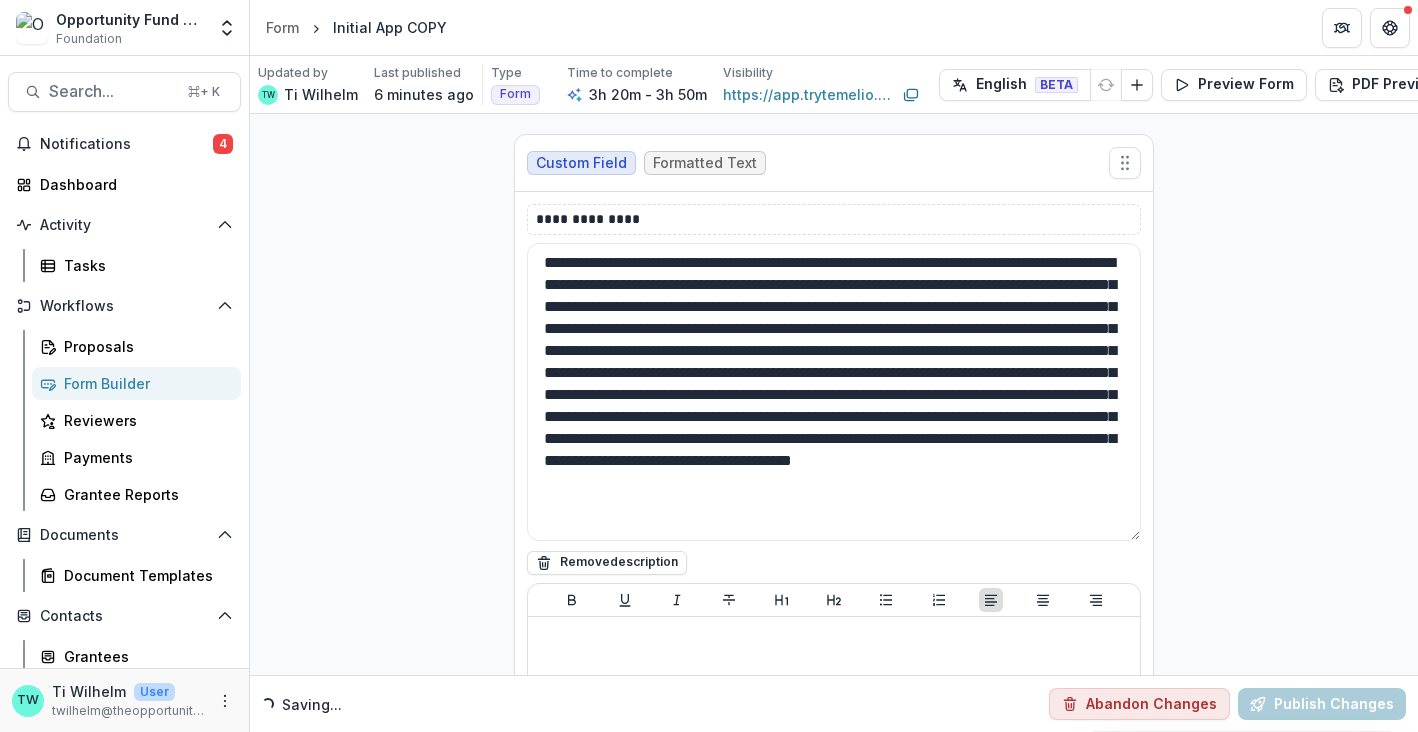 drag, startPoint x: 1131, startPoint y: 293, endPoint x: 1120, endPoint y: 541, distance: 248.24384 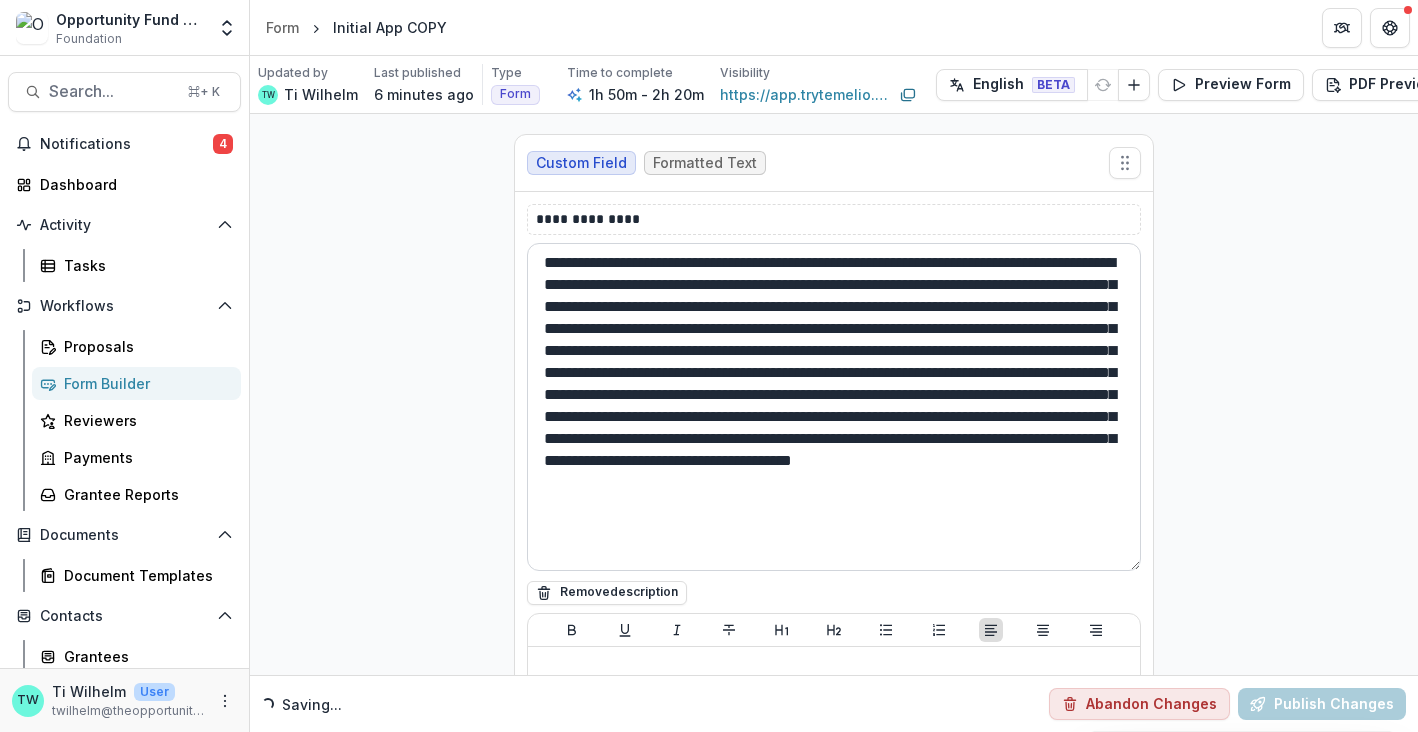 click on "**********" at bounding box center (834, 407) 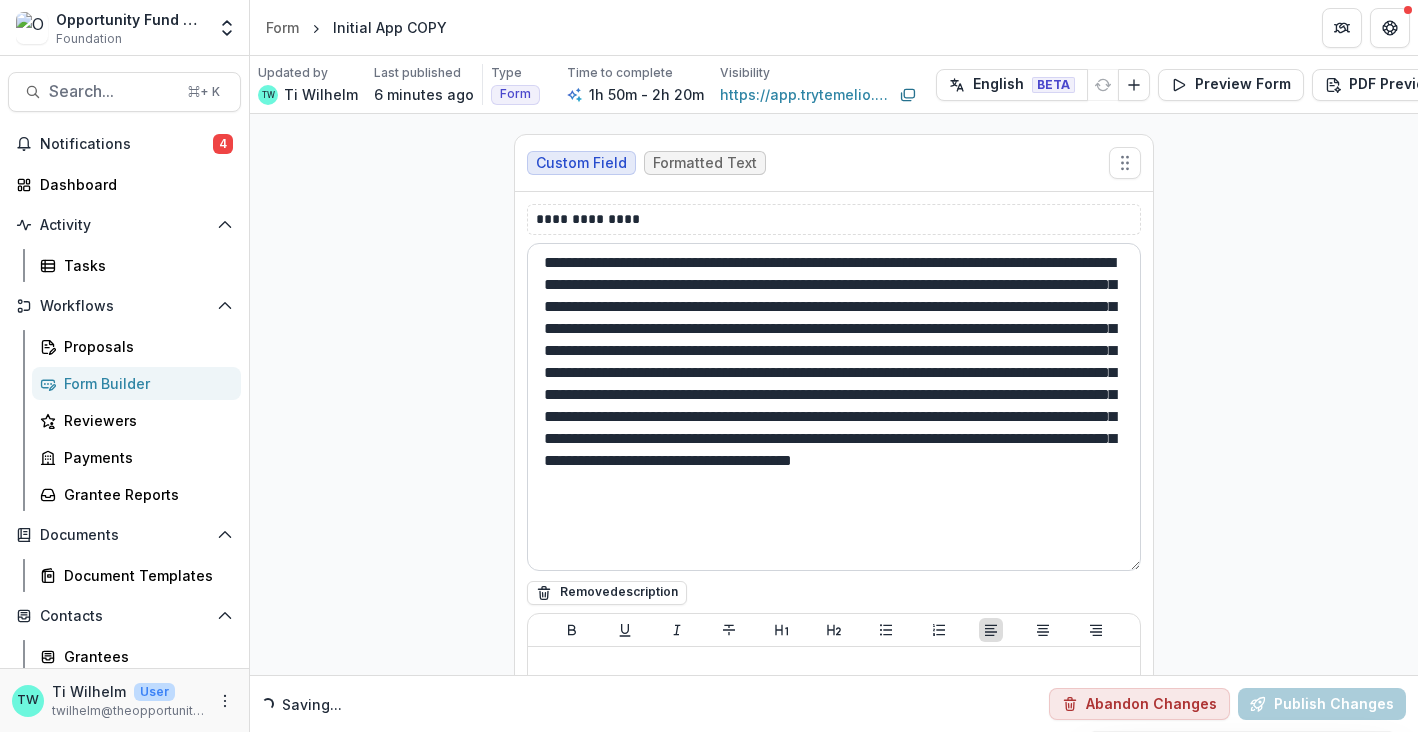 click on "**********" at bounding box center [834, 407] 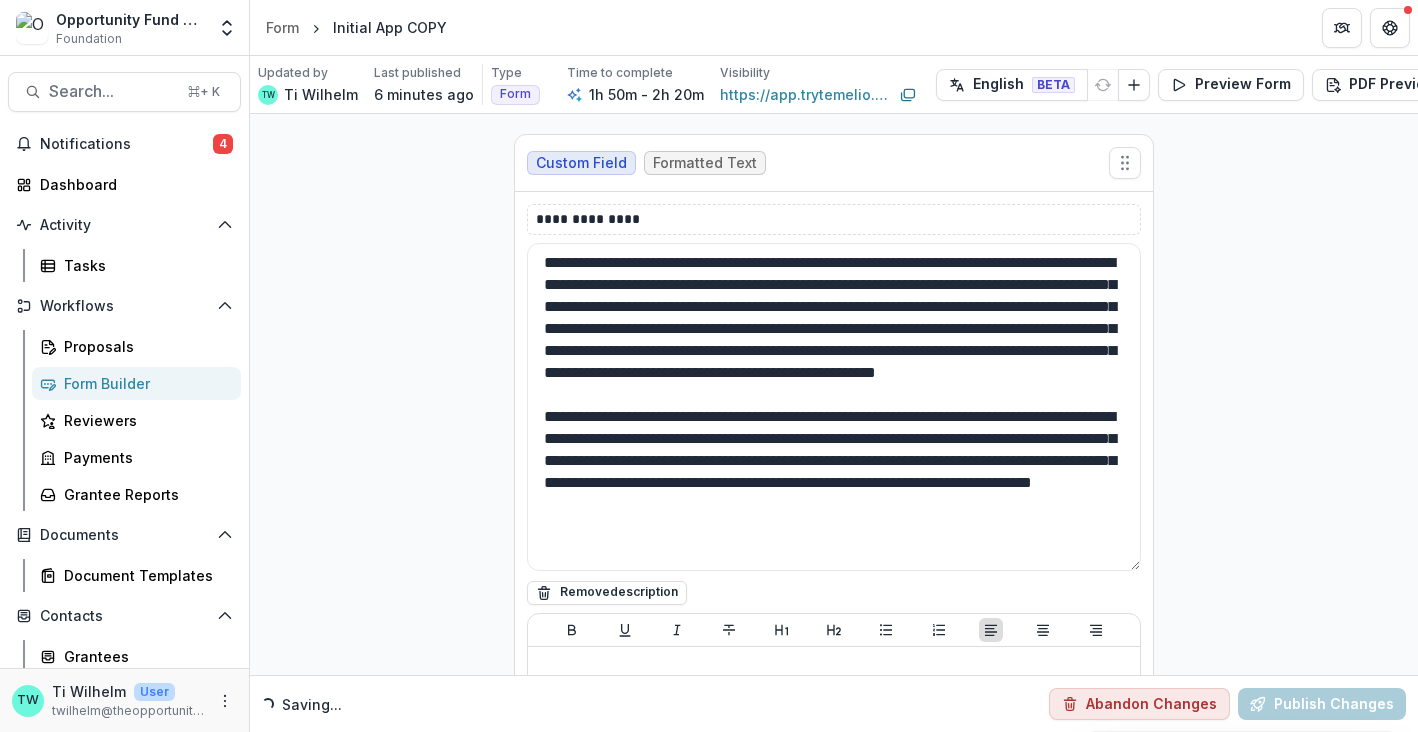 type on "**********" 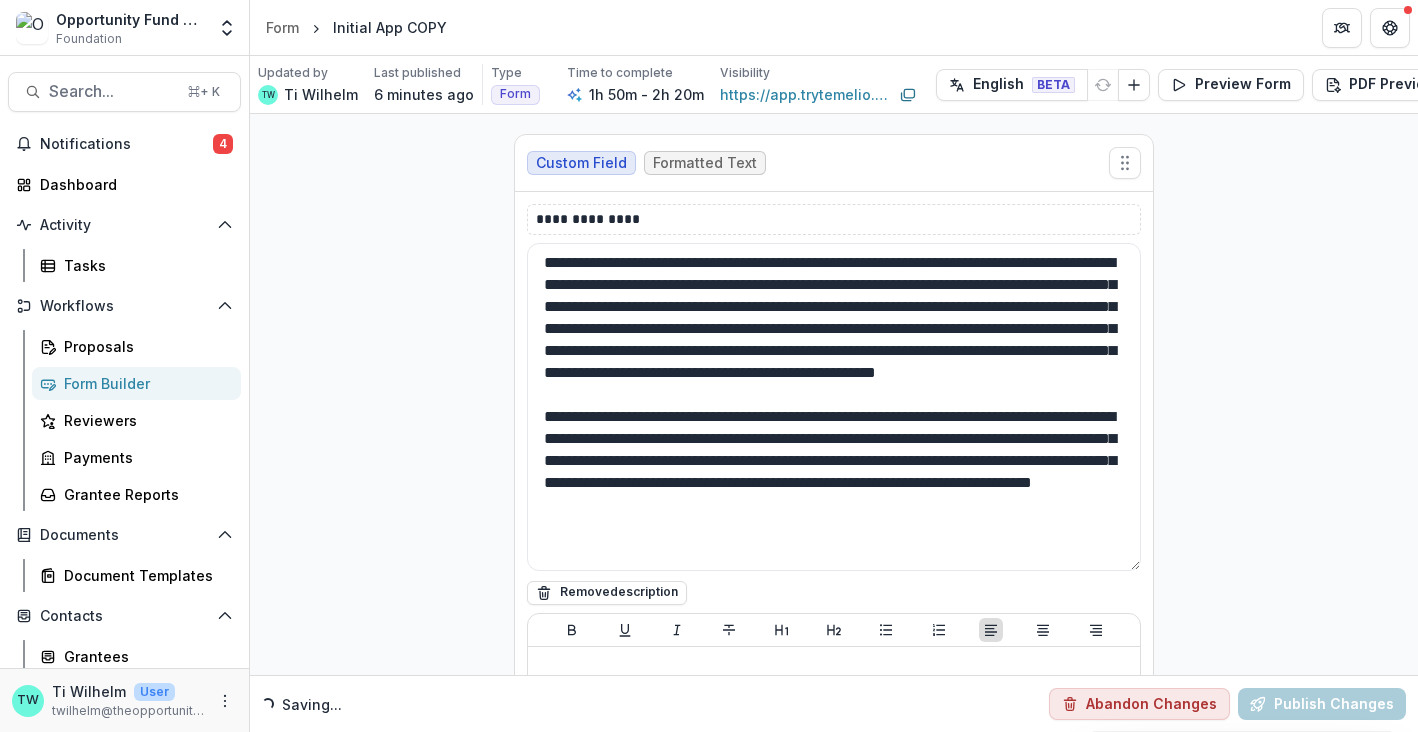 click on "**********" at bounding box center (834, -10730) 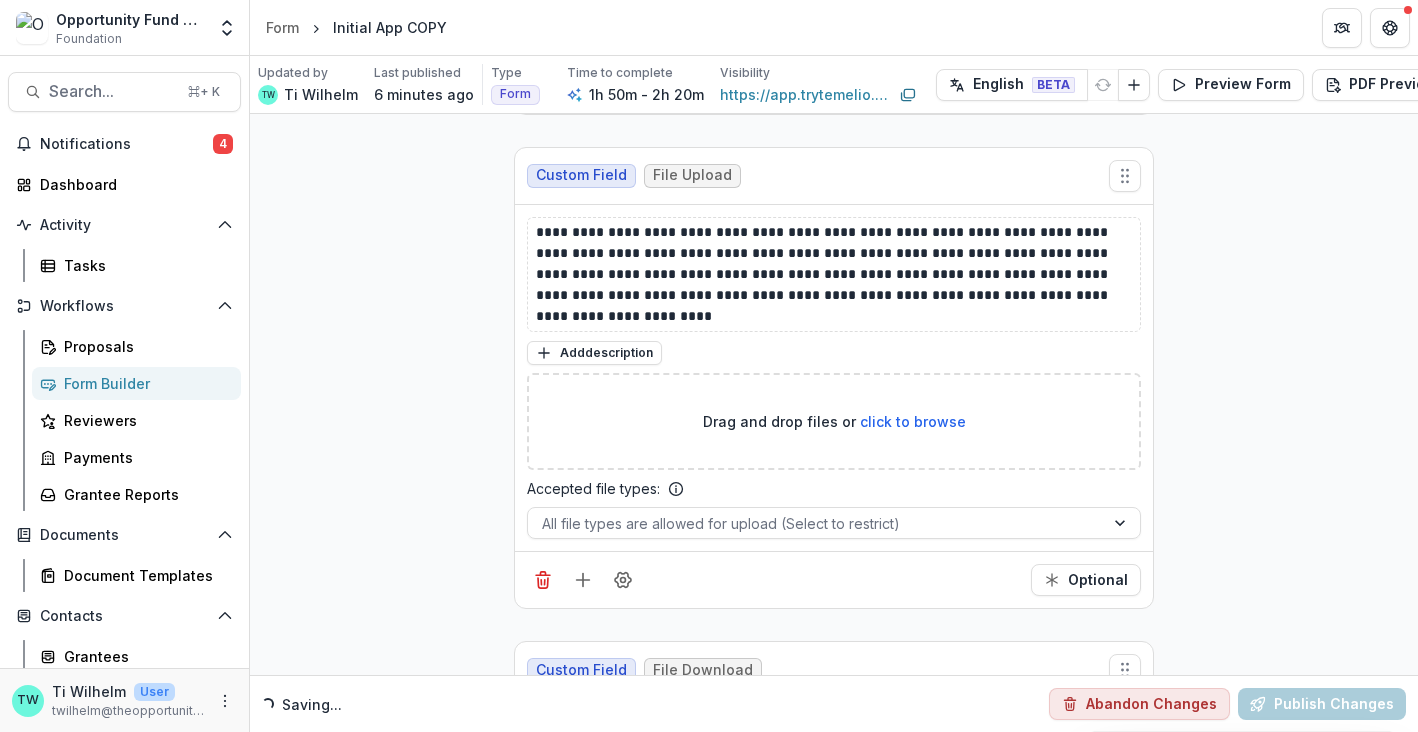 scroll, scrollTop: 31177, scrollLeft: 0, axis: vertical 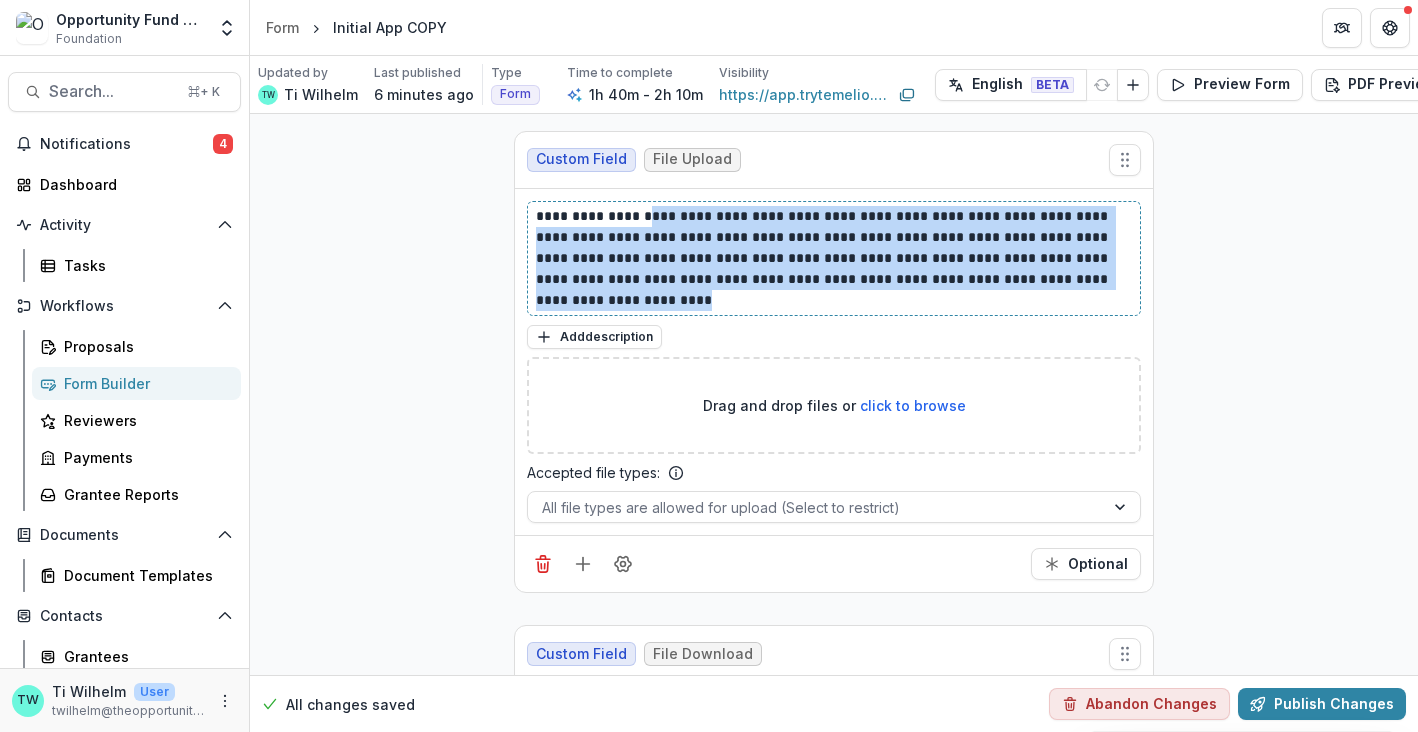 drag, startPoint x: 770, startPoint y: 273, endPoint x: 653, endPoint y: 192, distance: 142.30249 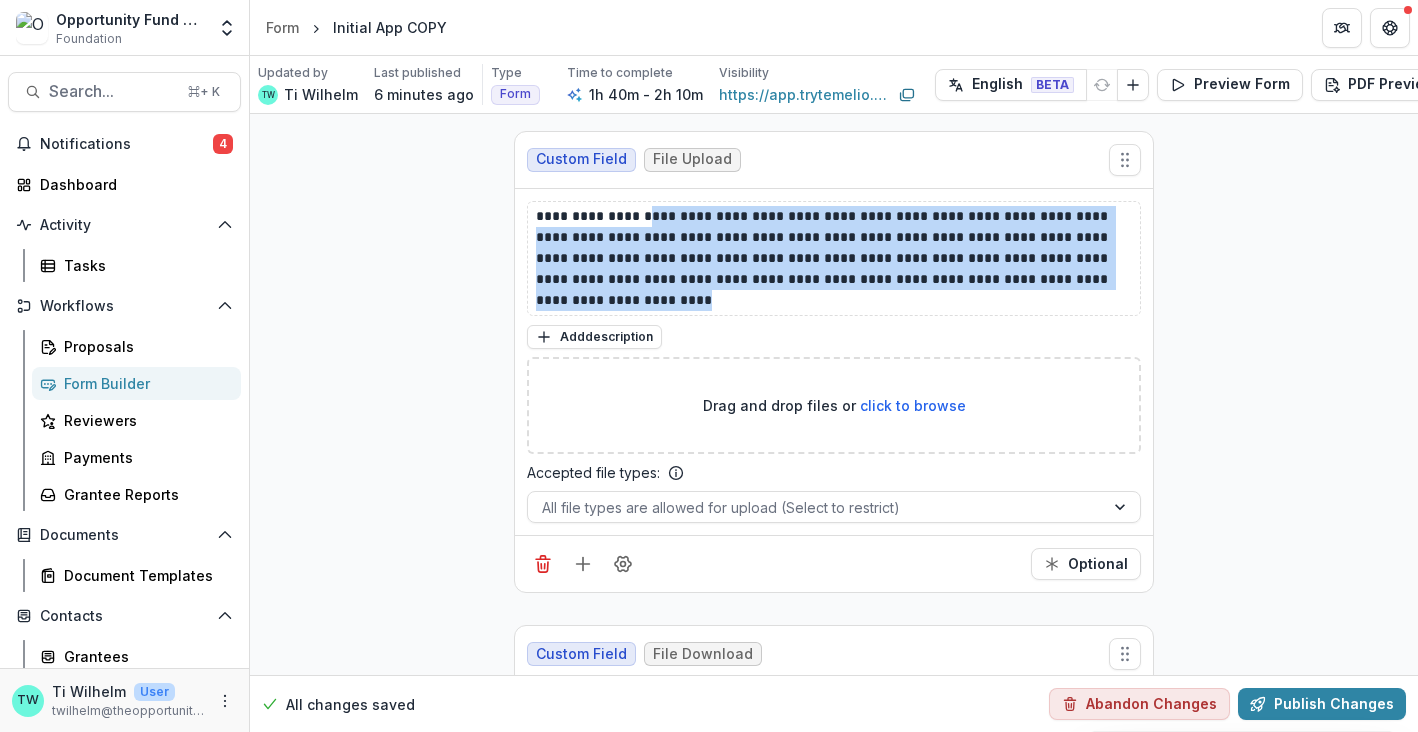 click on "Drag and drop files or   click to browse" at bounding box center [834, 405] 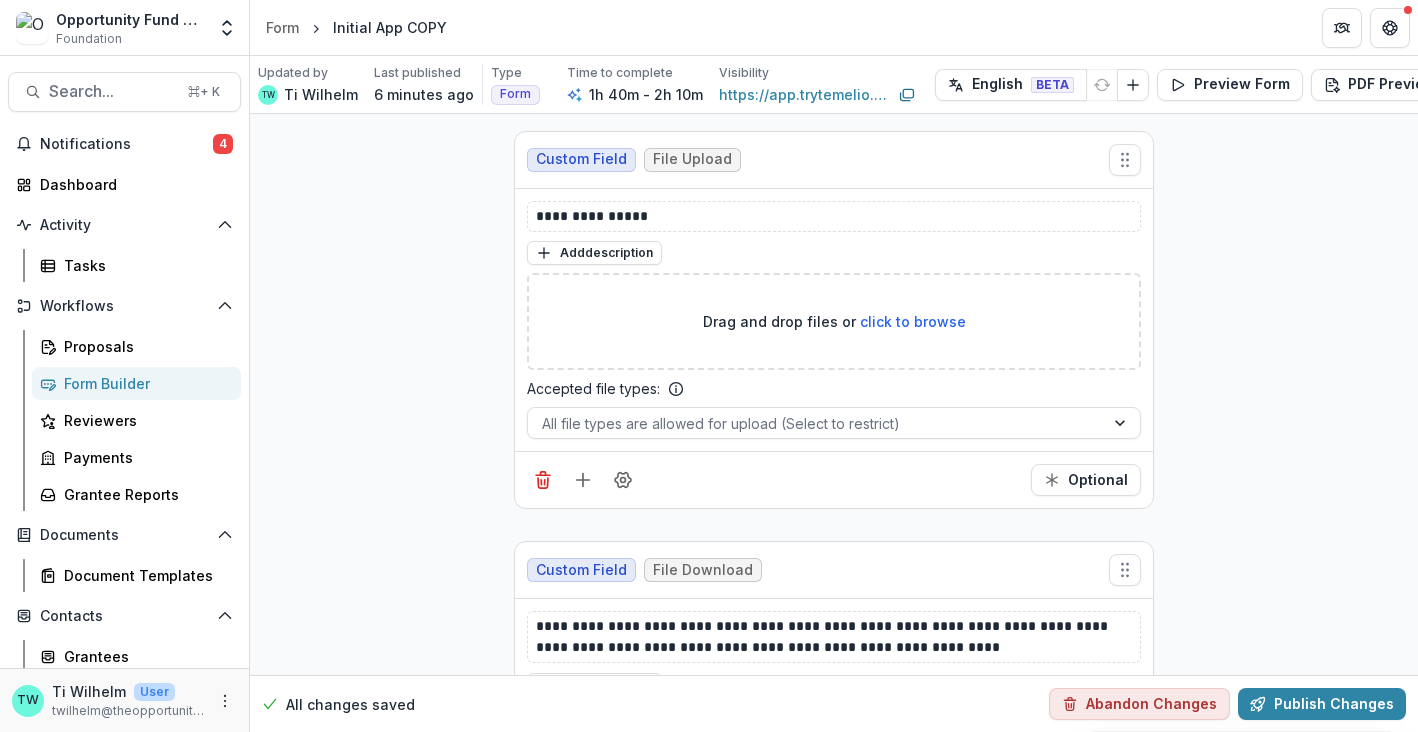 click on "Drag and drop files or   click to browse" at bounding box center [834, 321] 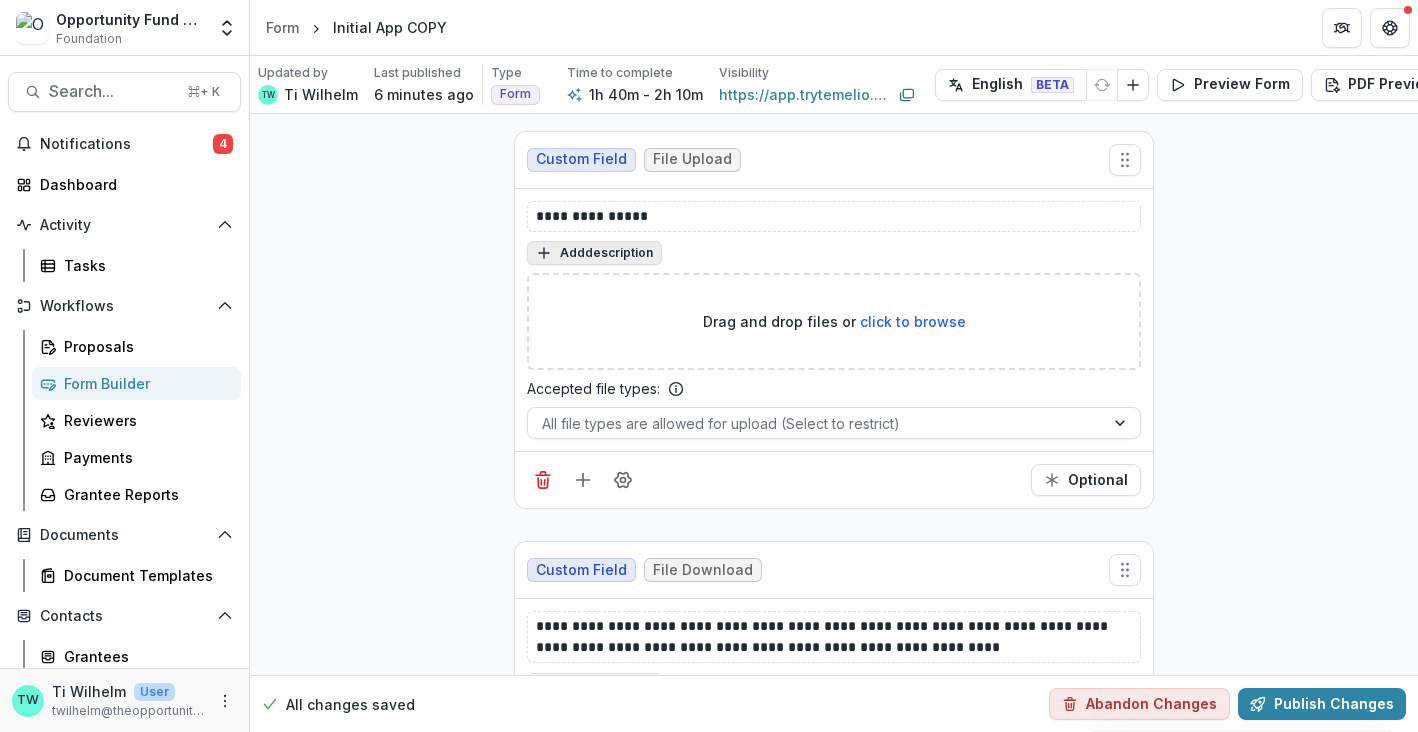 click on "Add  description" at bounding box center (594, 253) 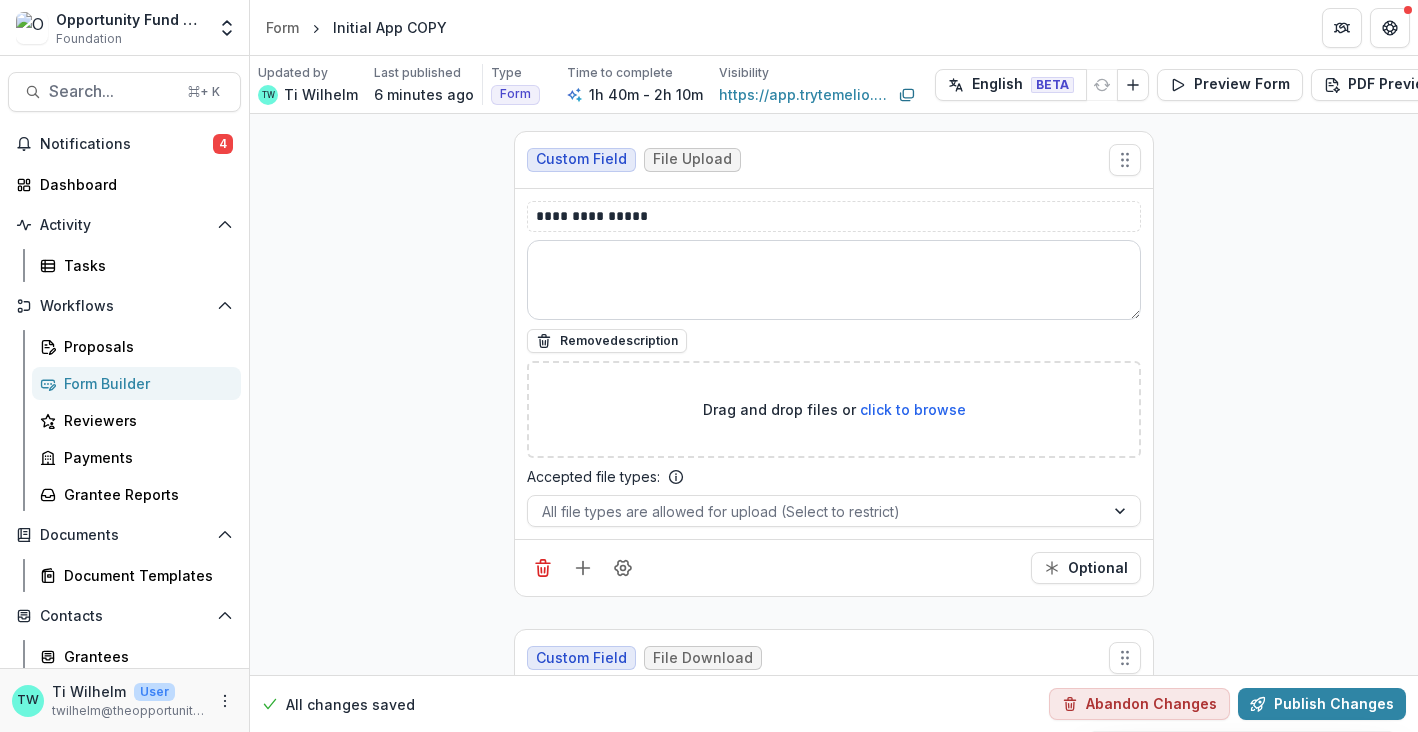 click at bounding box center [834, 280] 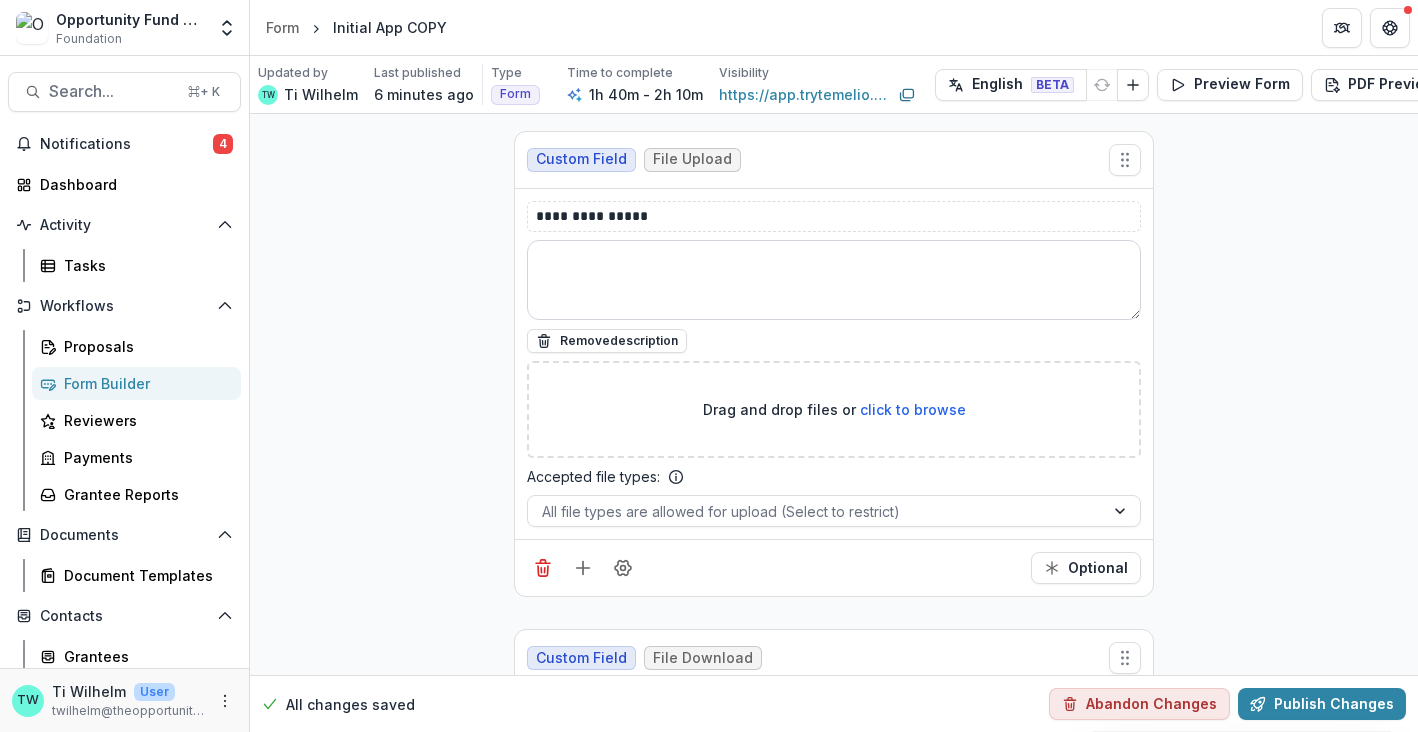 paste on "**********" 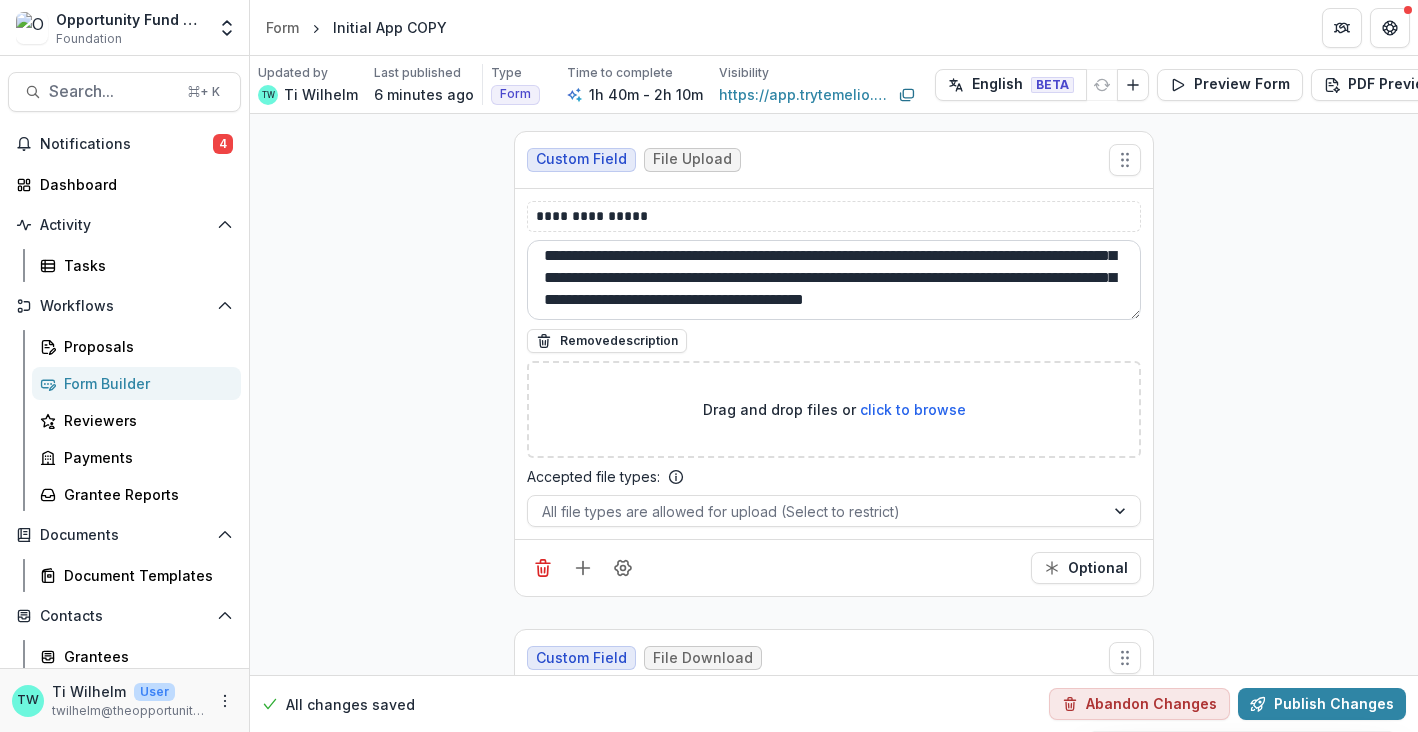 scroll, scrollTop: 0, scrollLeft: 0, axis: both 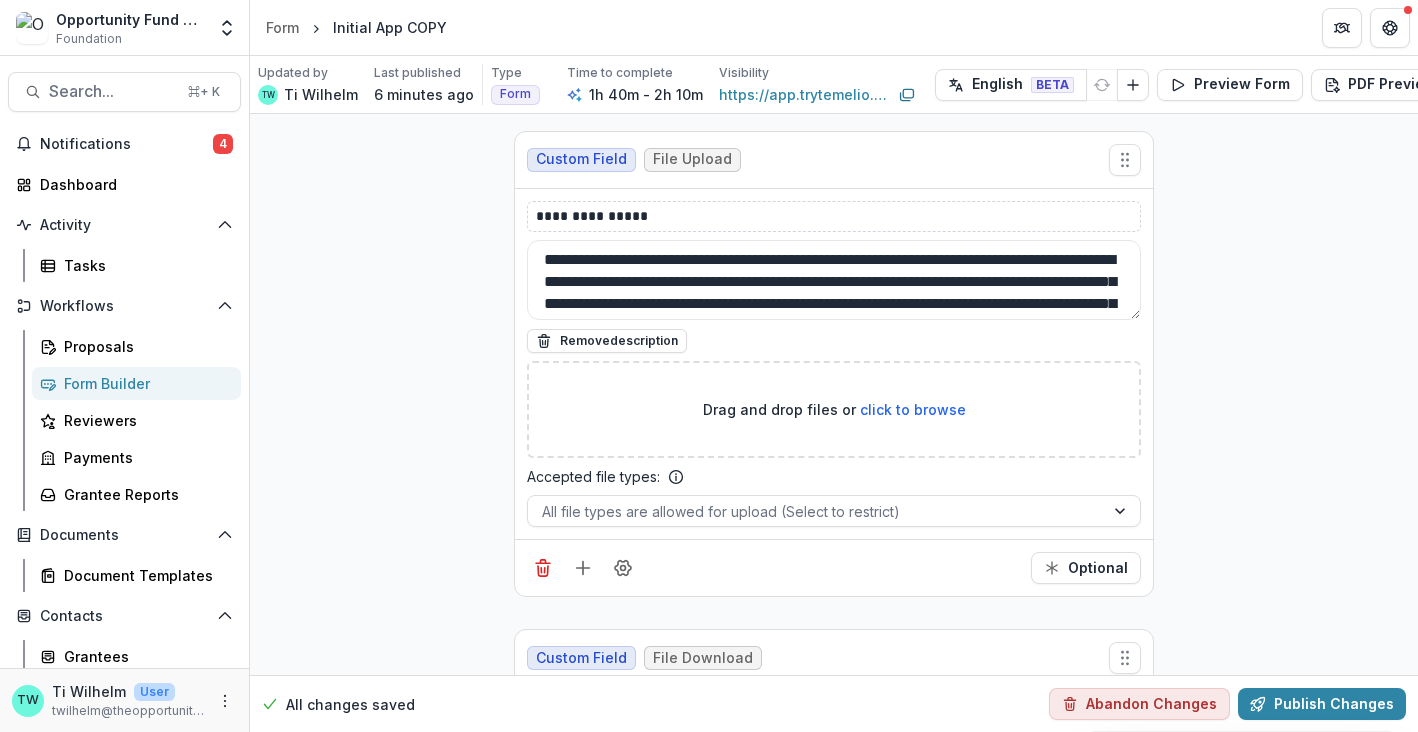 type on "**********" 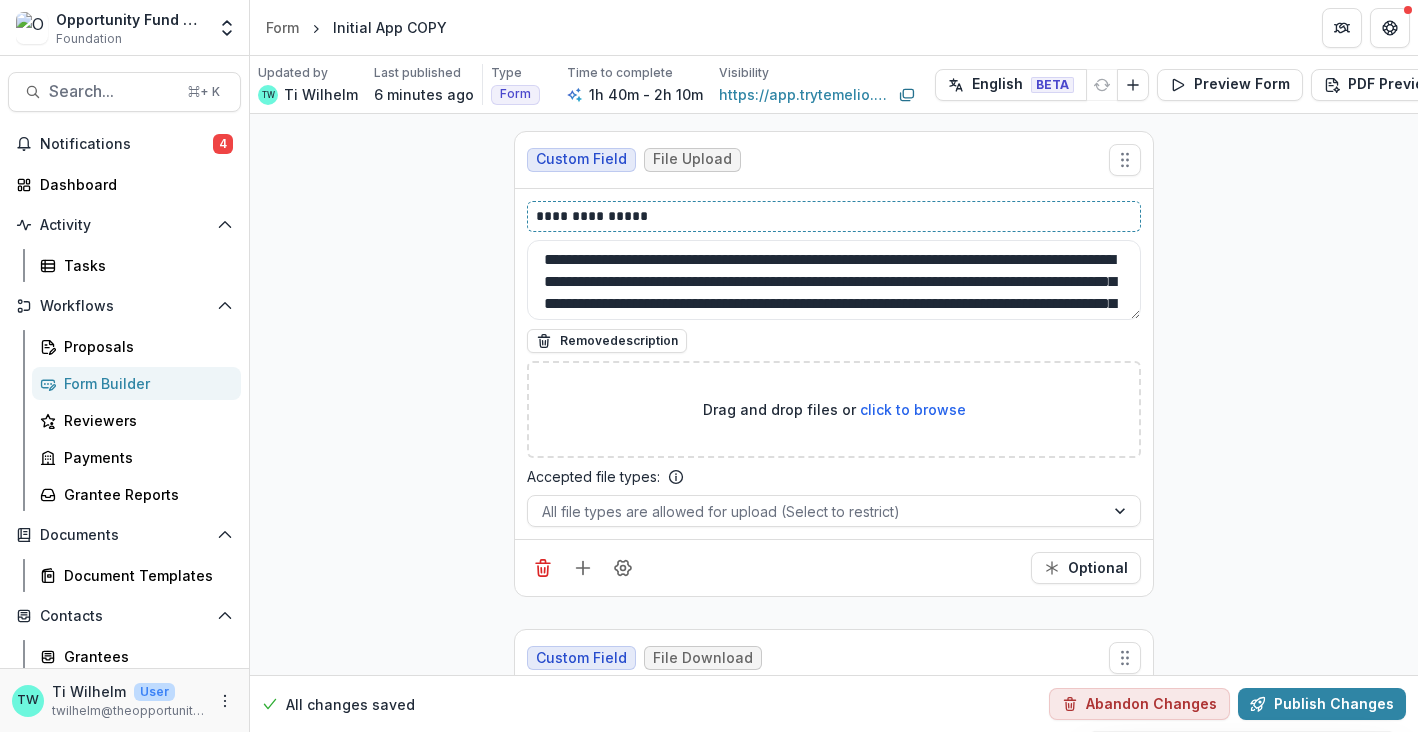 click on "**********" at bounding box center (834, 216) 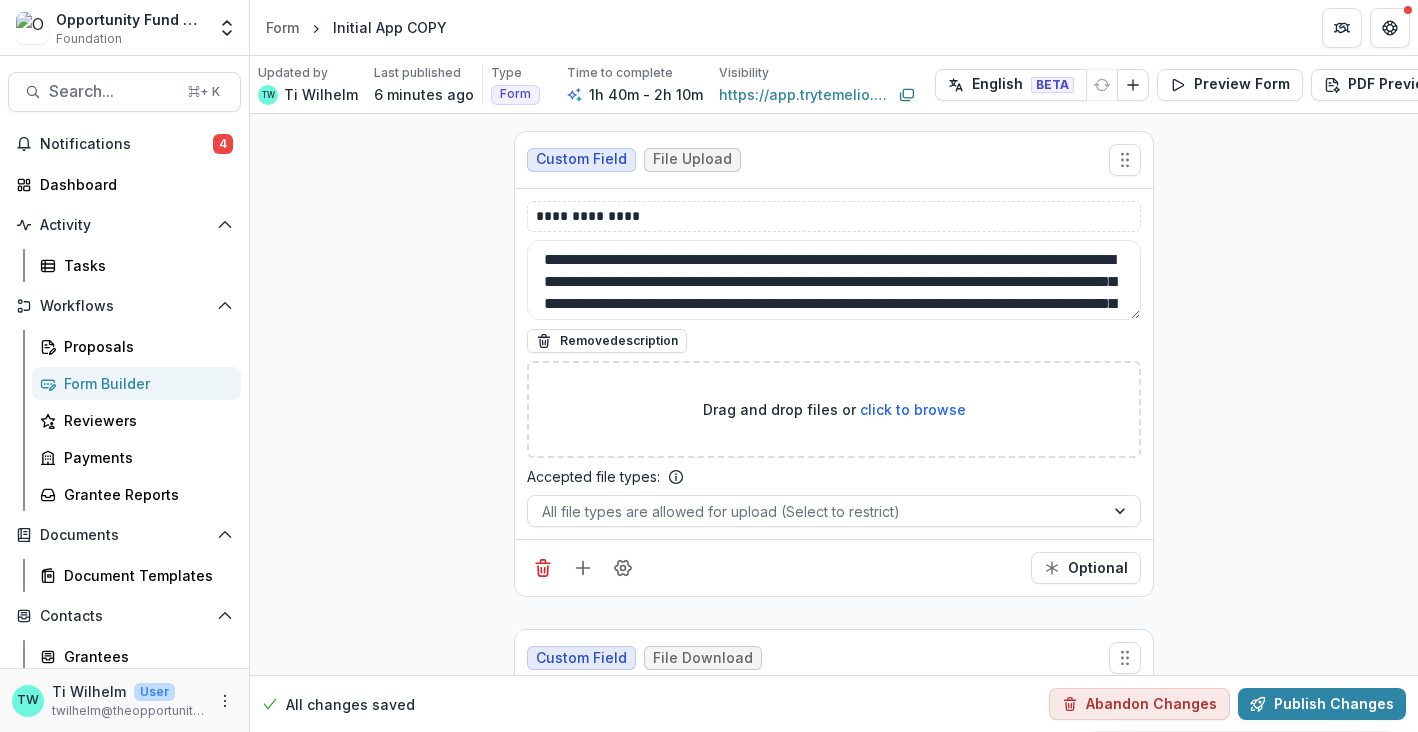 click on "**********" at bounding box center (834, -12186) 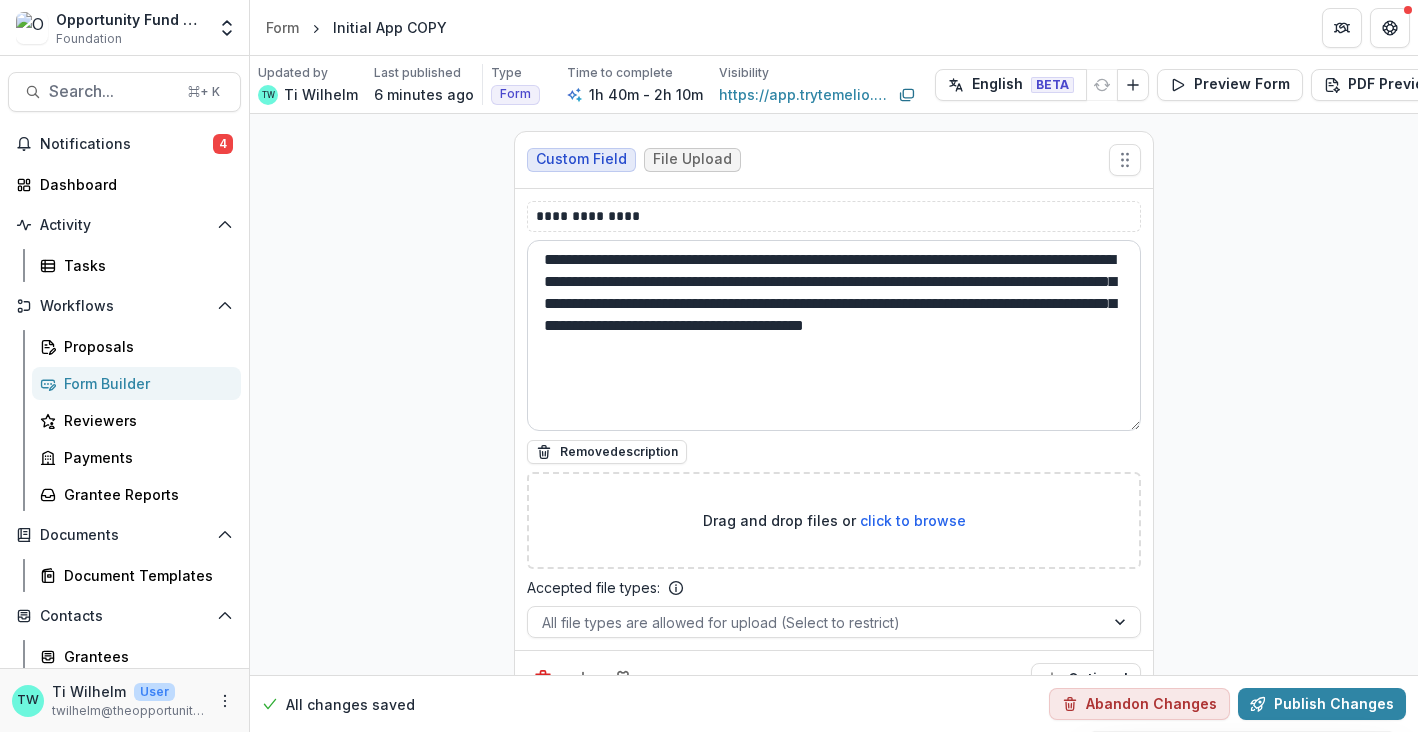drag, startPoint x: 1134, startPoint y: 289, endPoint x: 1136, endPoint y: 400, distance: 111.01801 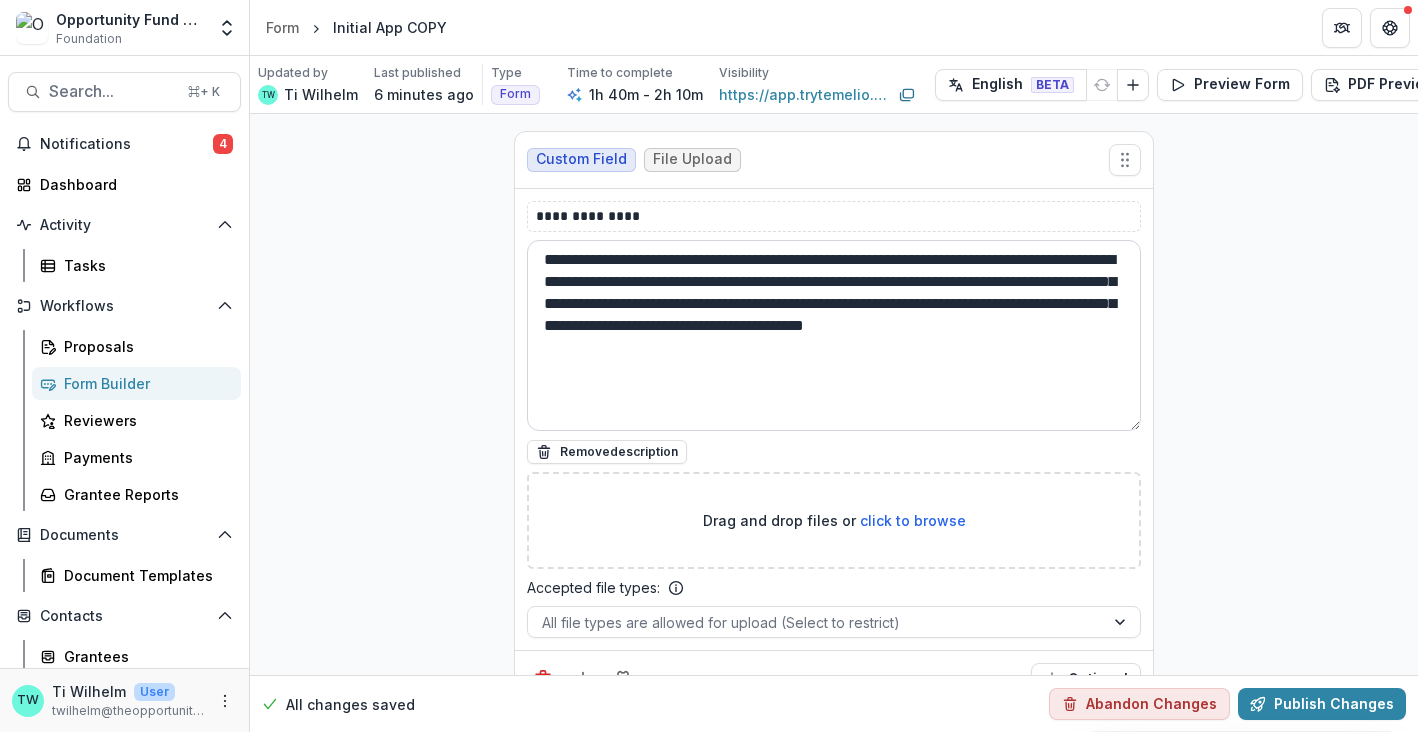 click on "**********" at bounding box center (834, 335) 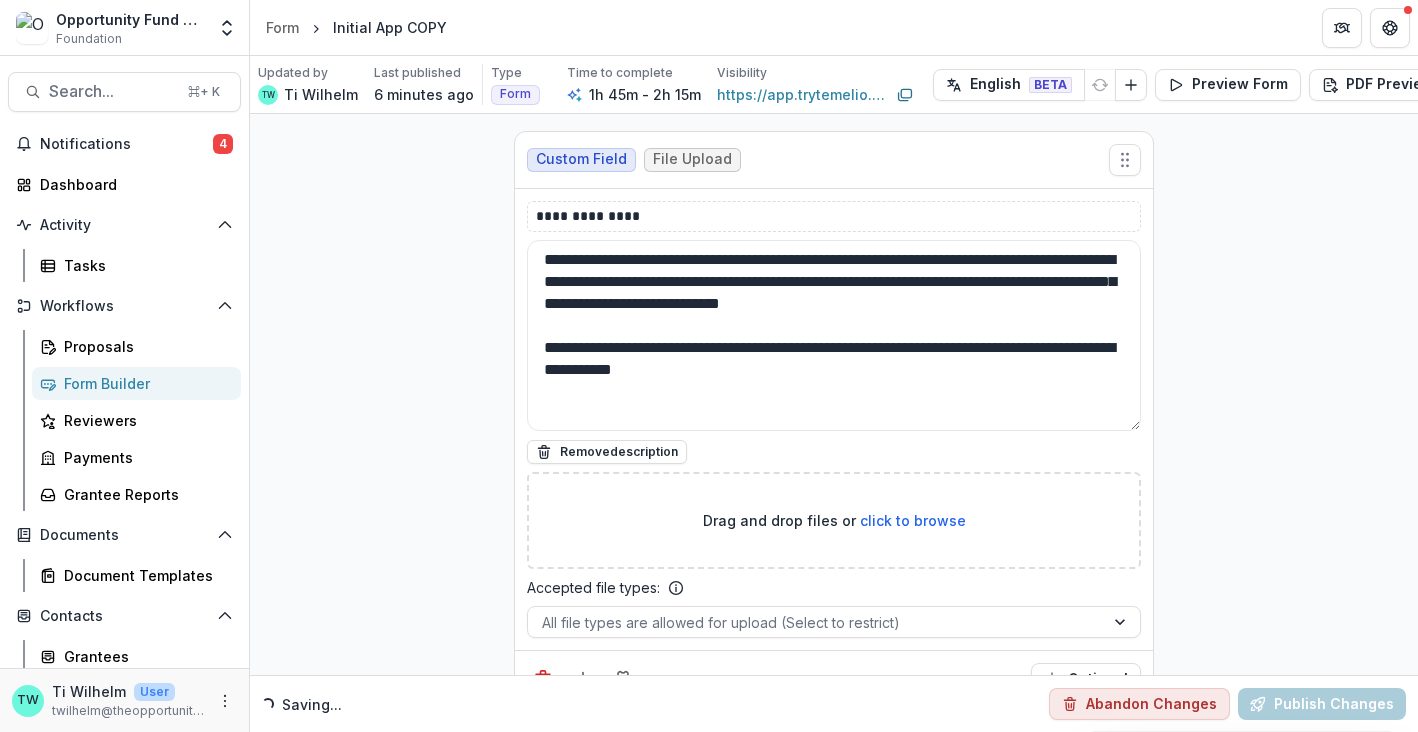 type on "**********" 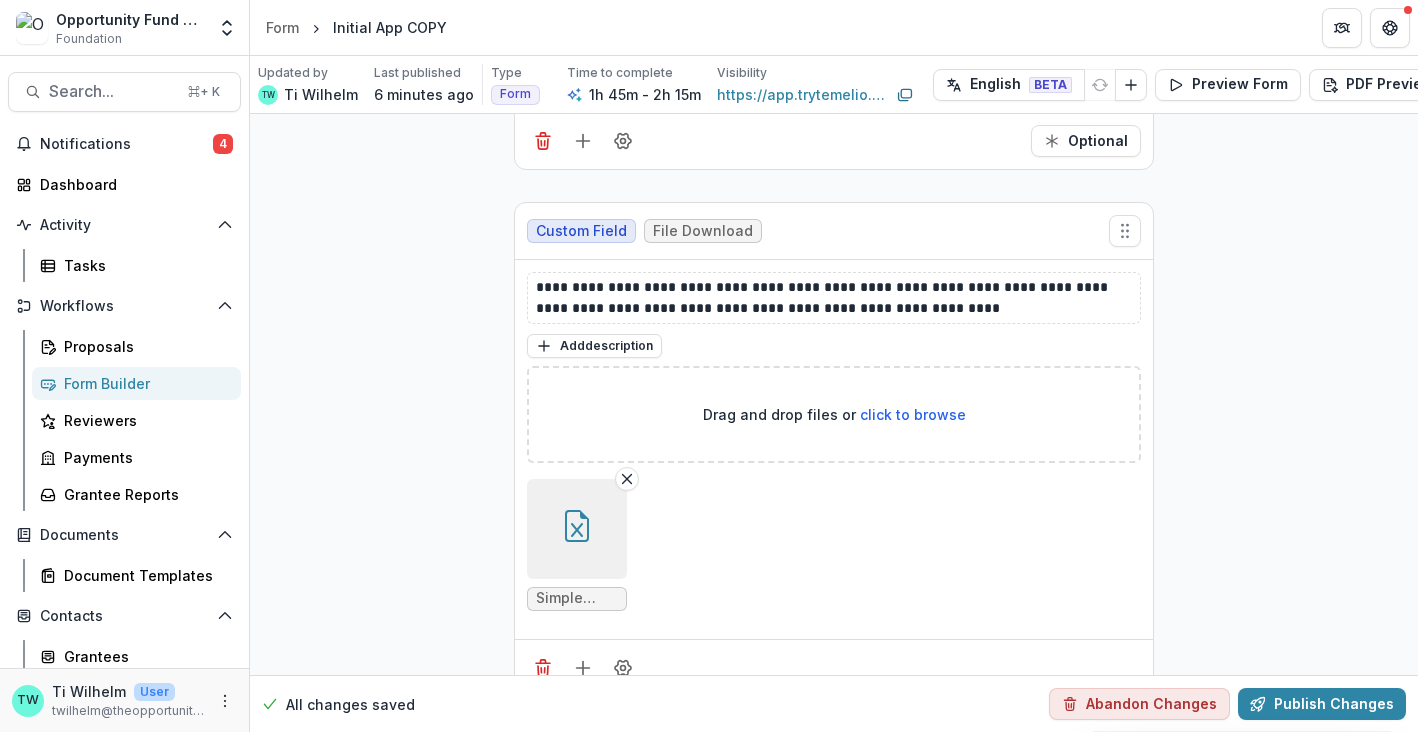 scroll, scrollTop: 31741, scrollLeft: 0, axis: vertical 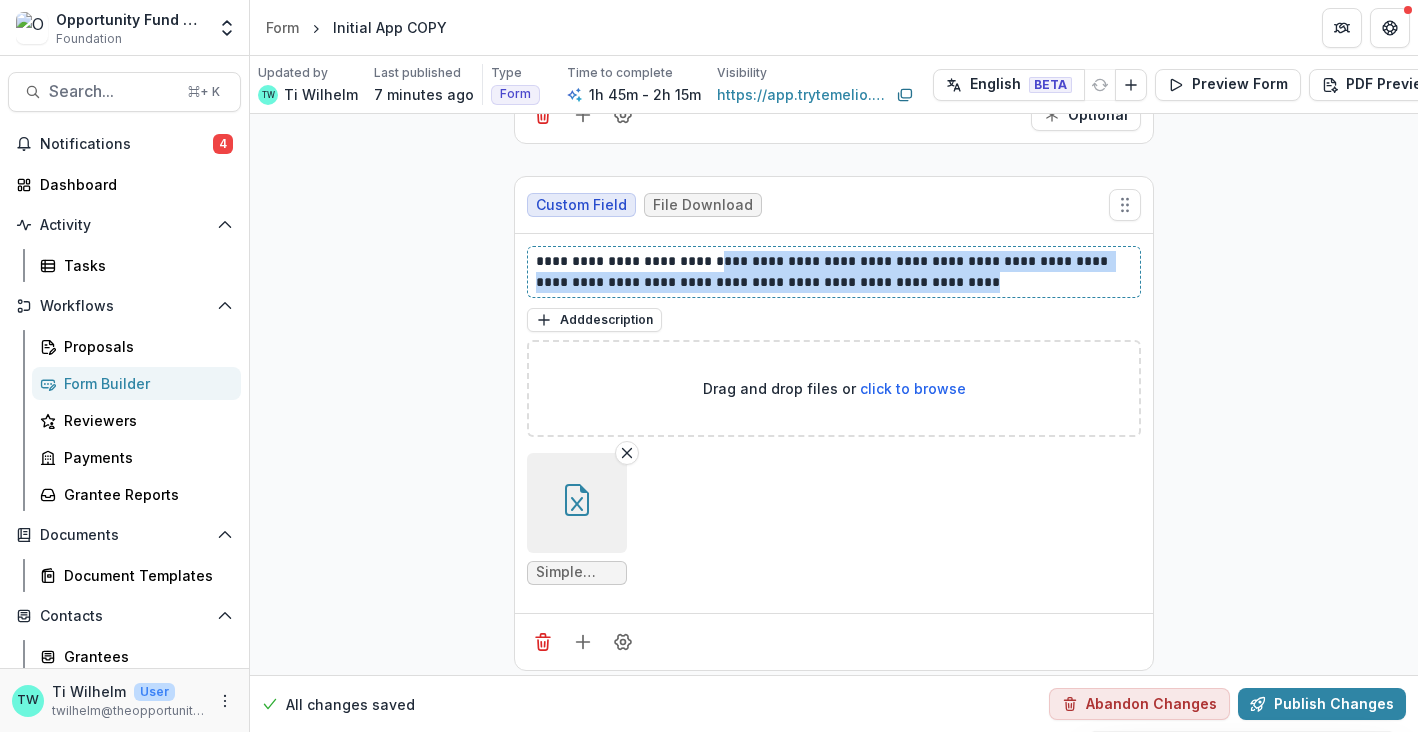 drag, startPoint x: 916, startPoint y: 263, endPoint x: 717, endPoint y: 239, distance: 200.44202 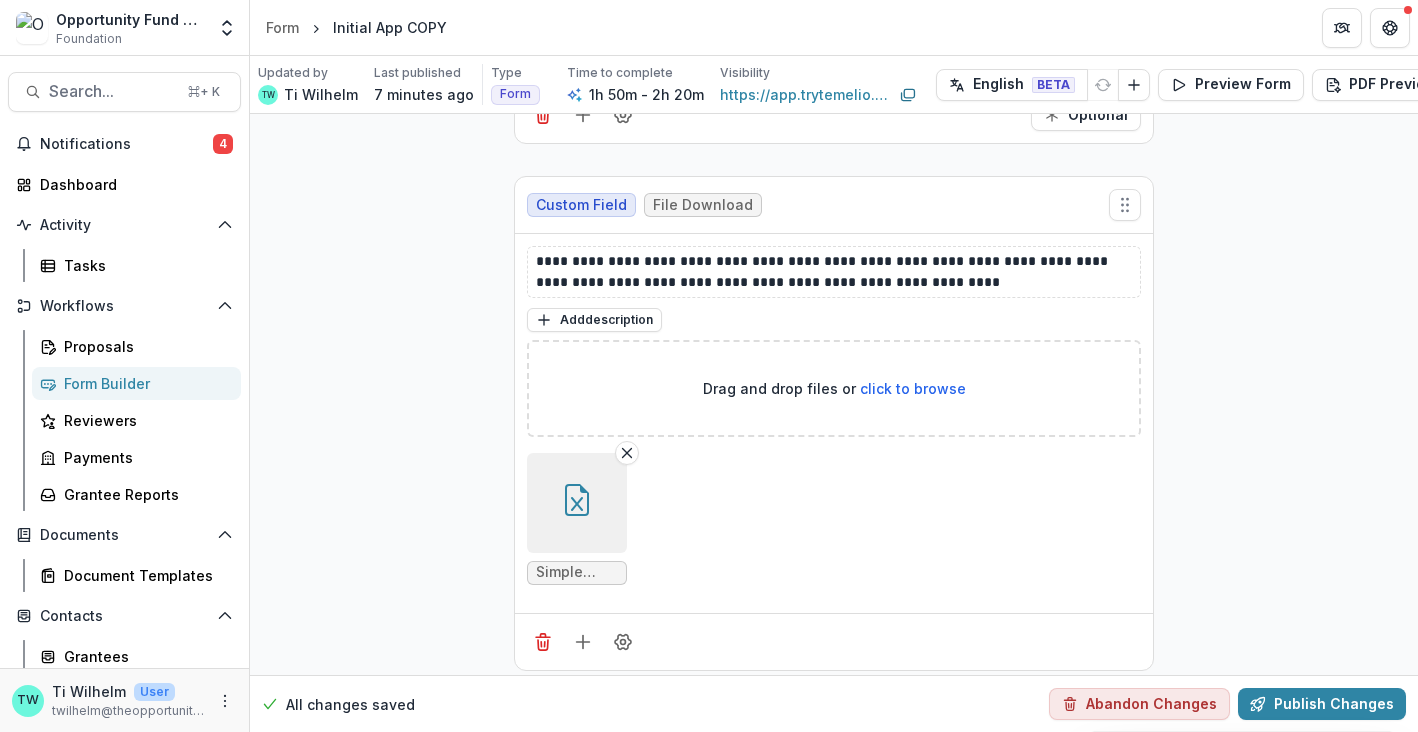 click on "**********" at bounding box center (834, -12694) 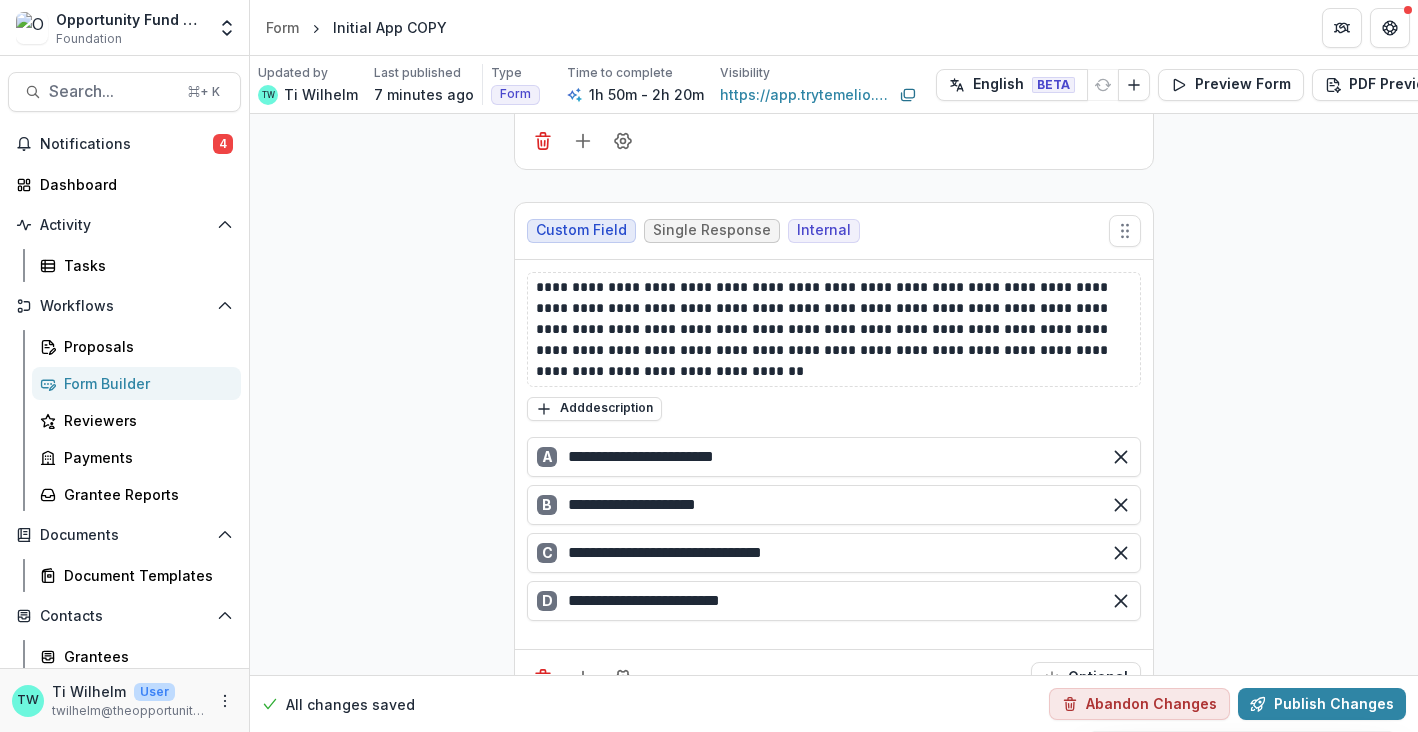scroll, scrollTop: 32768, scrollLeft: 0, axis: vertical 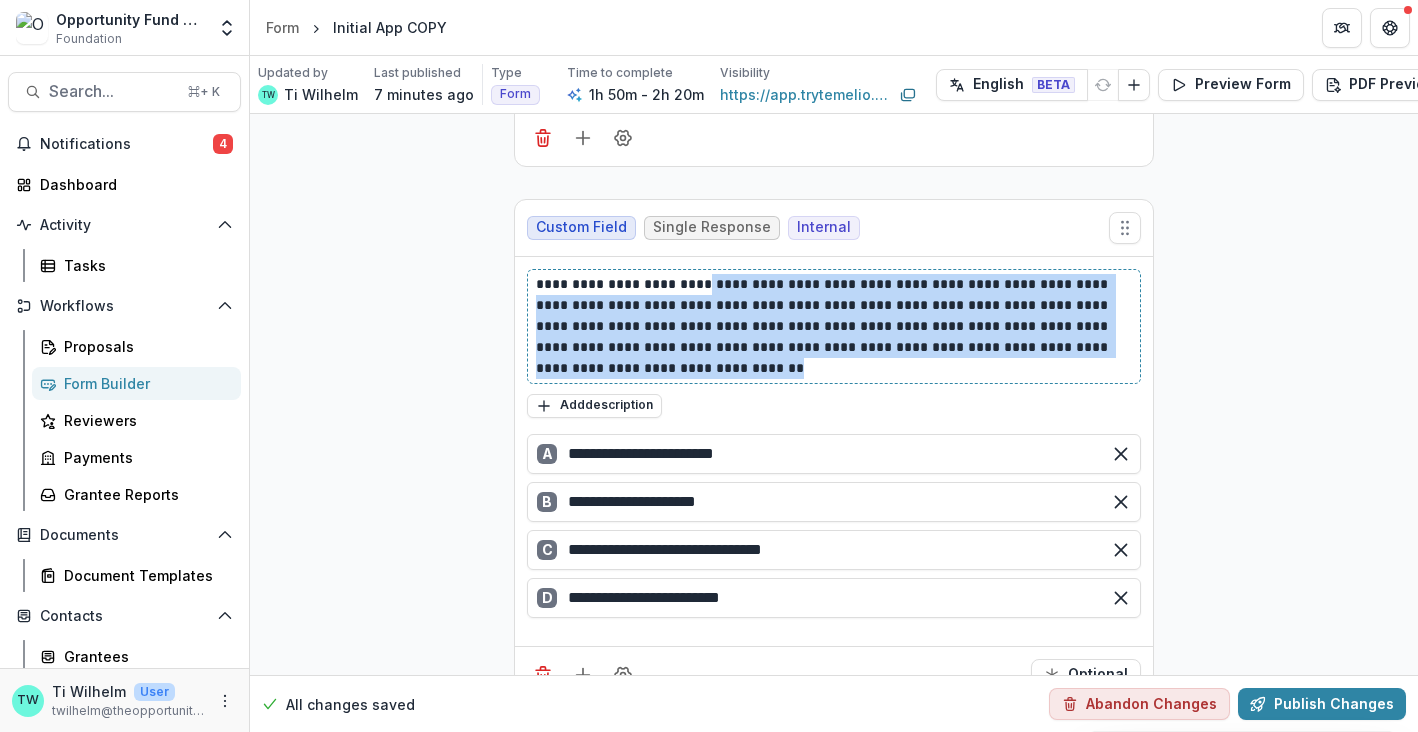 drag, startPoint x: 698, startPoint y: 258, endPoint x: 662, endPoint y: 347, distance: 96.00521 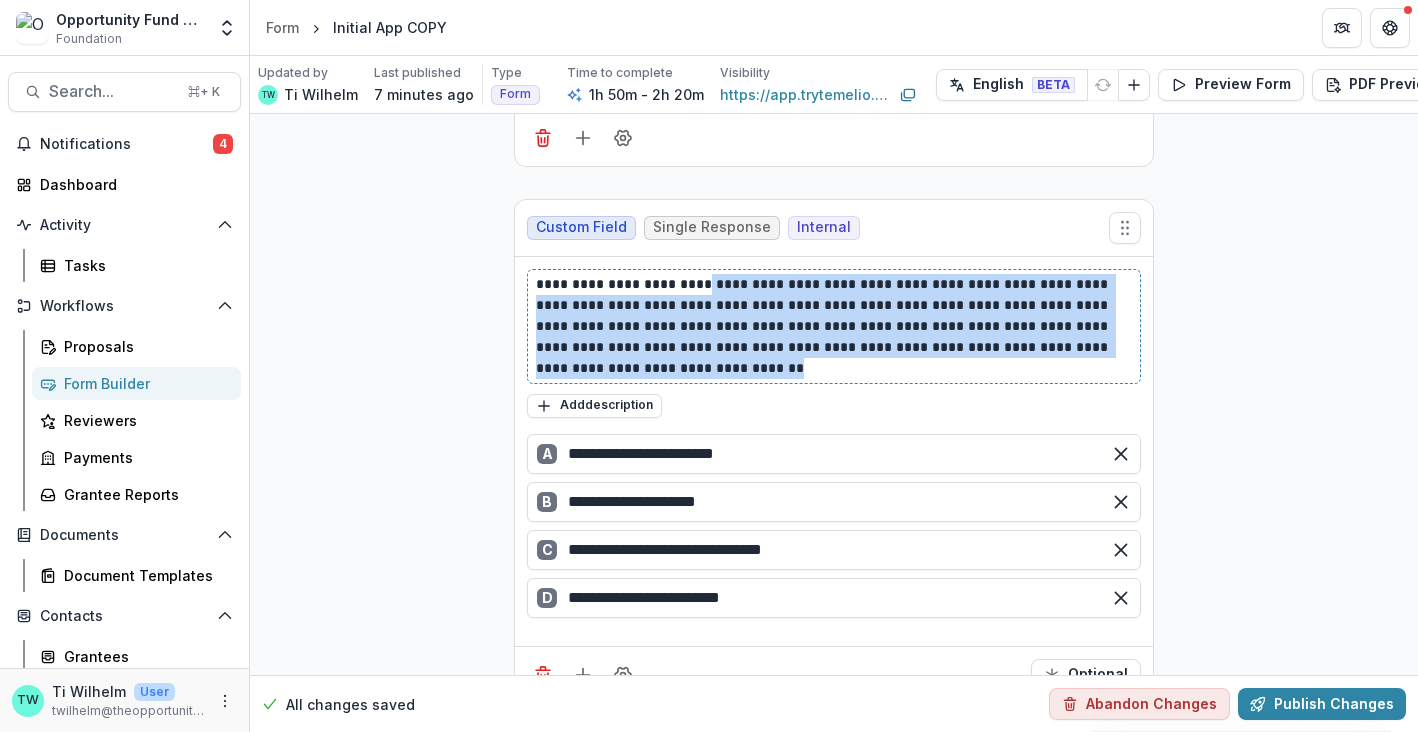 click on "**********" at bounding box center (834, 326) 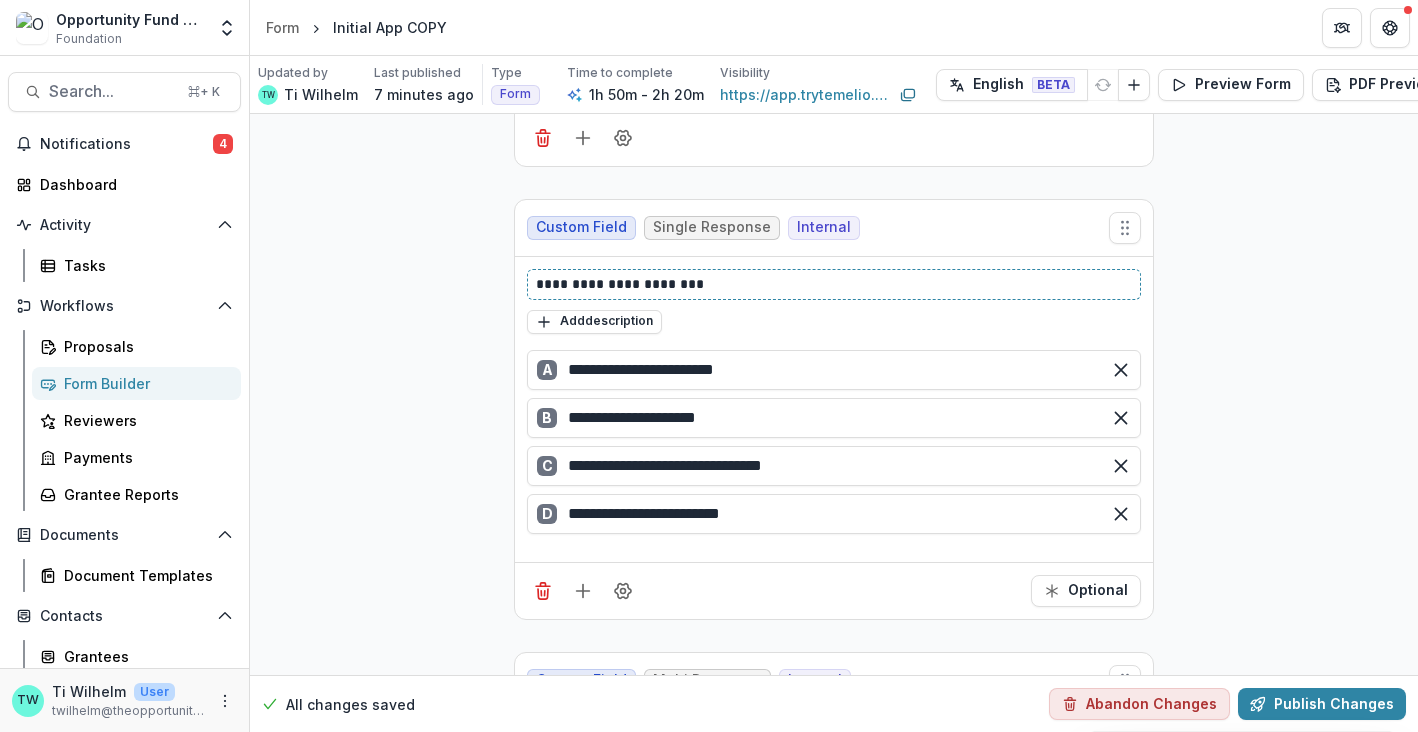 type 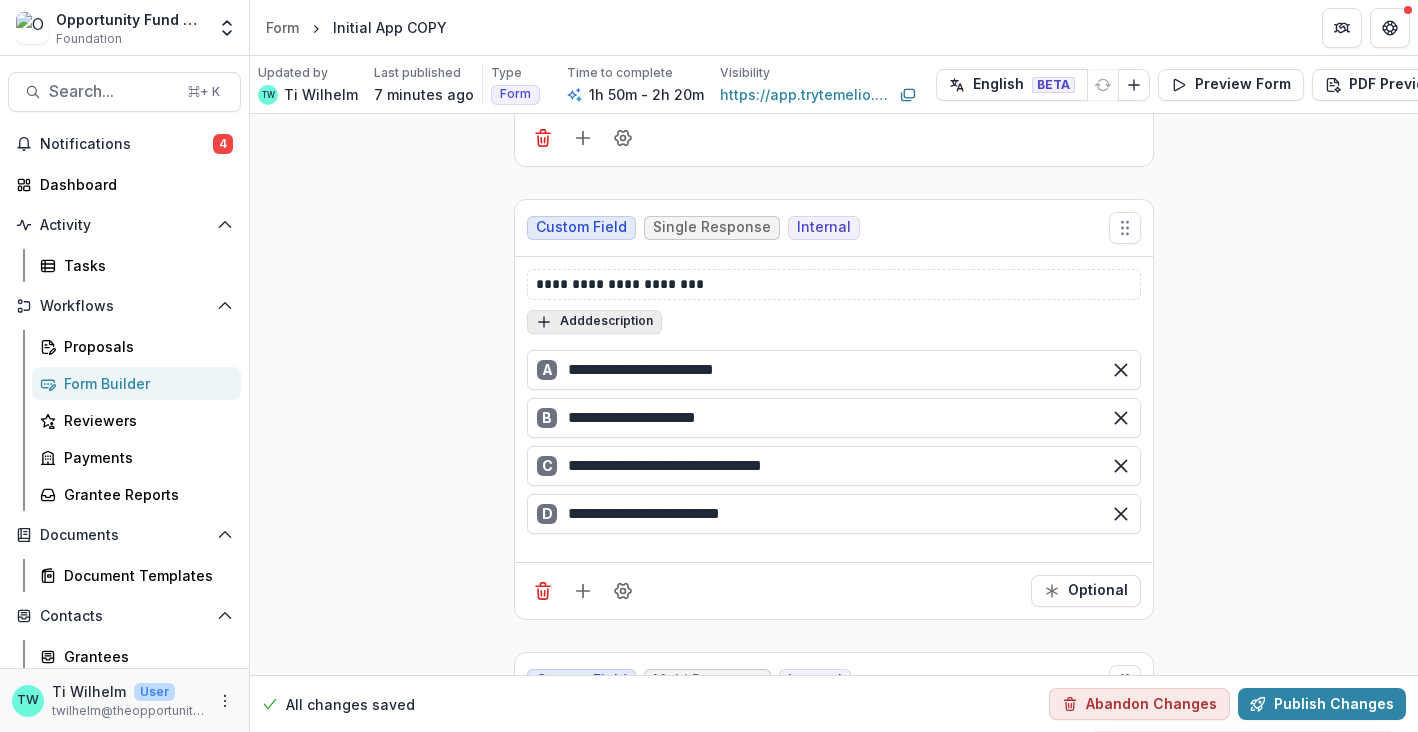 click on "Add  description" at bounding box center [594, 322] 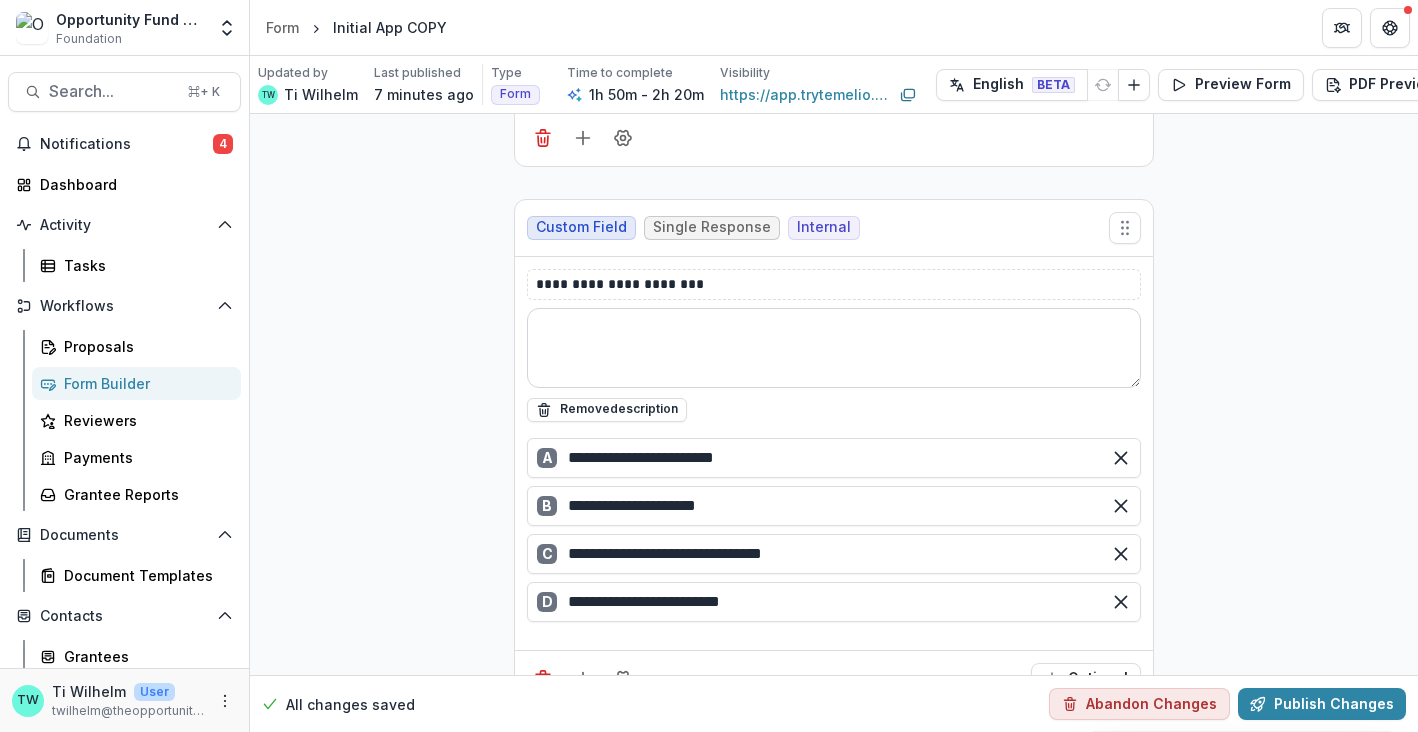 click at bounding box center [834, 348] 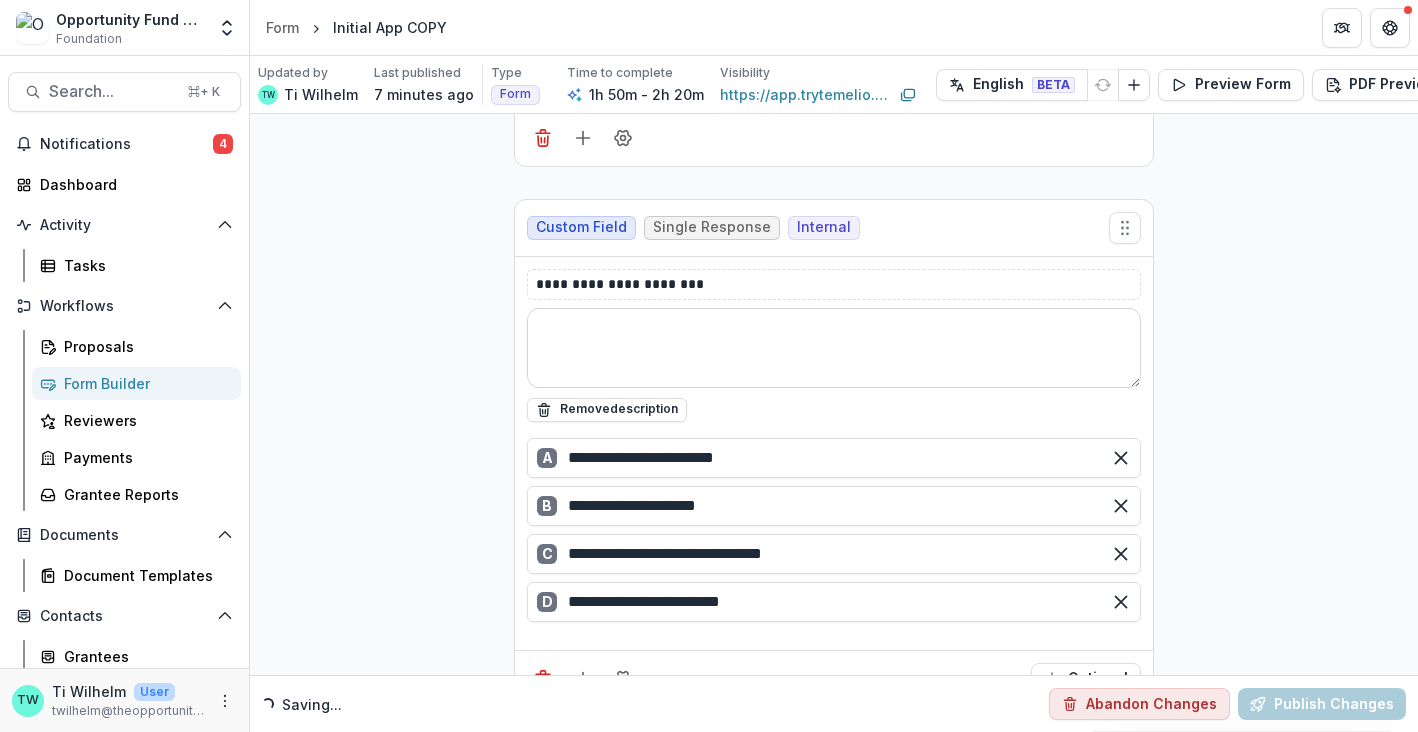 paste on "**********" 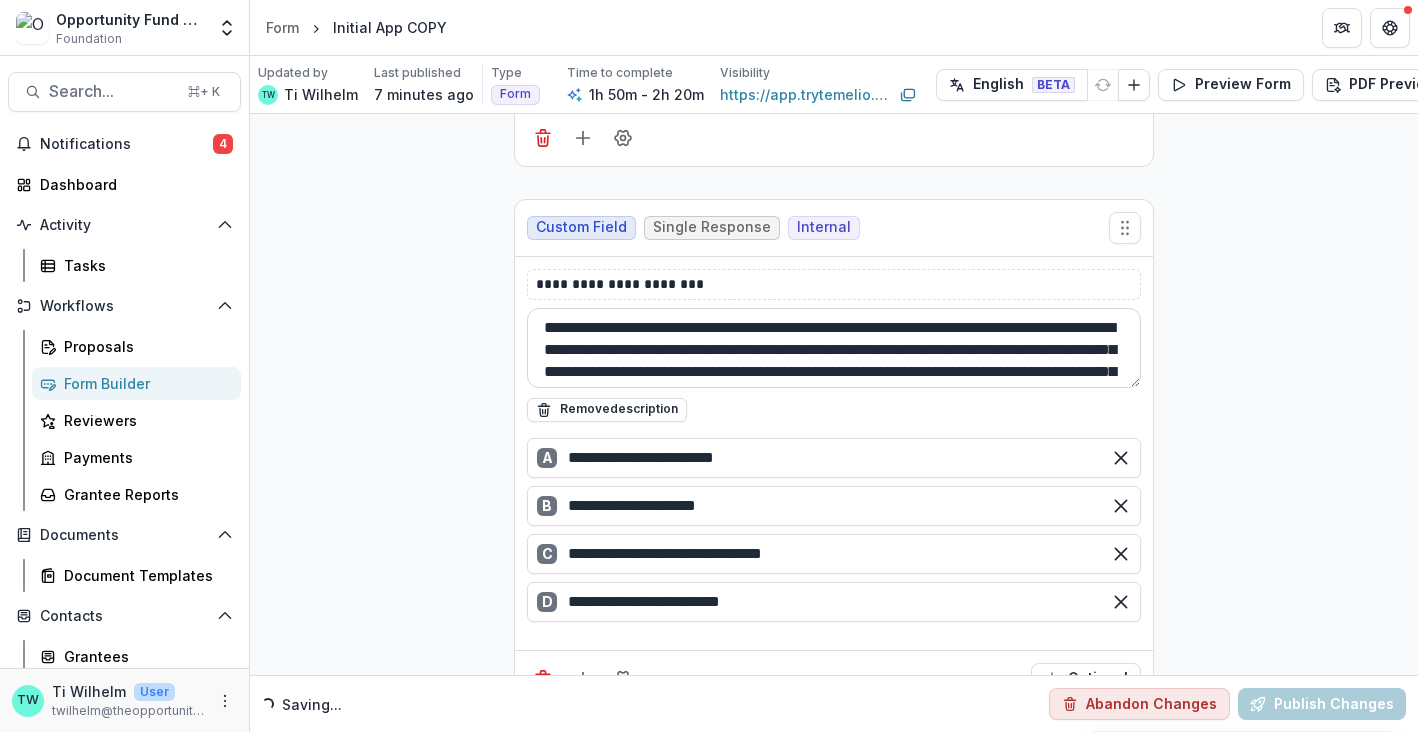 scroll, scrollTop: 38, scrollLeft: 0, axis: vertical 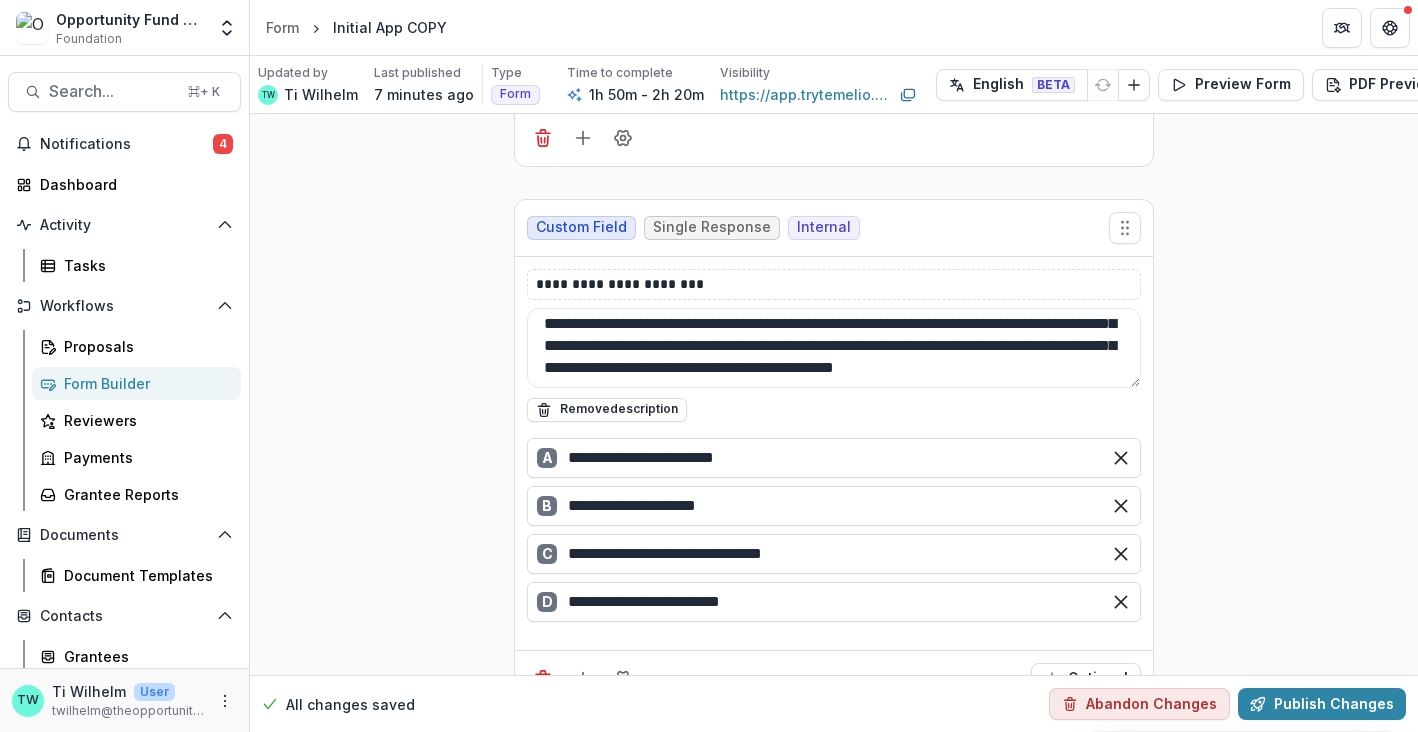 type on "**********" 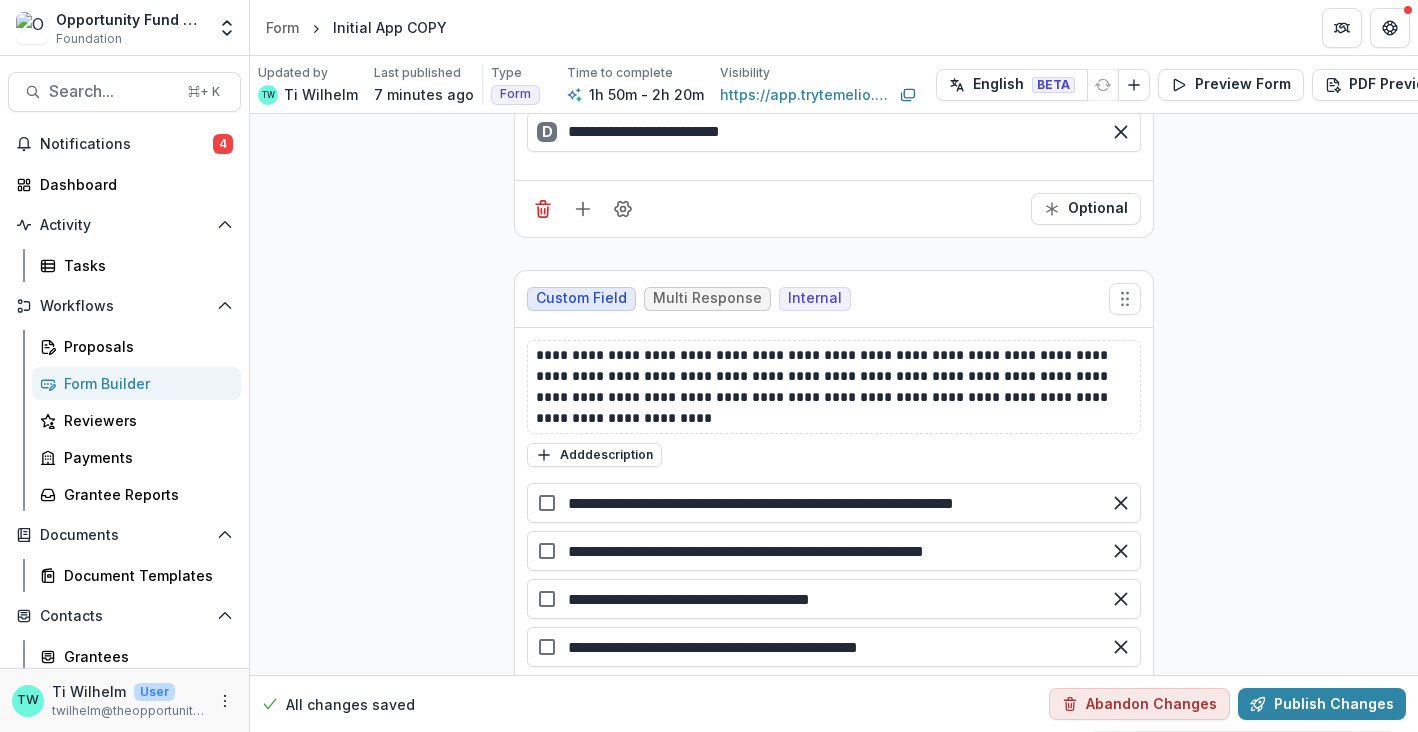 scroll, scrollTop: 33294, scrollLeft: 0, axis: vertical 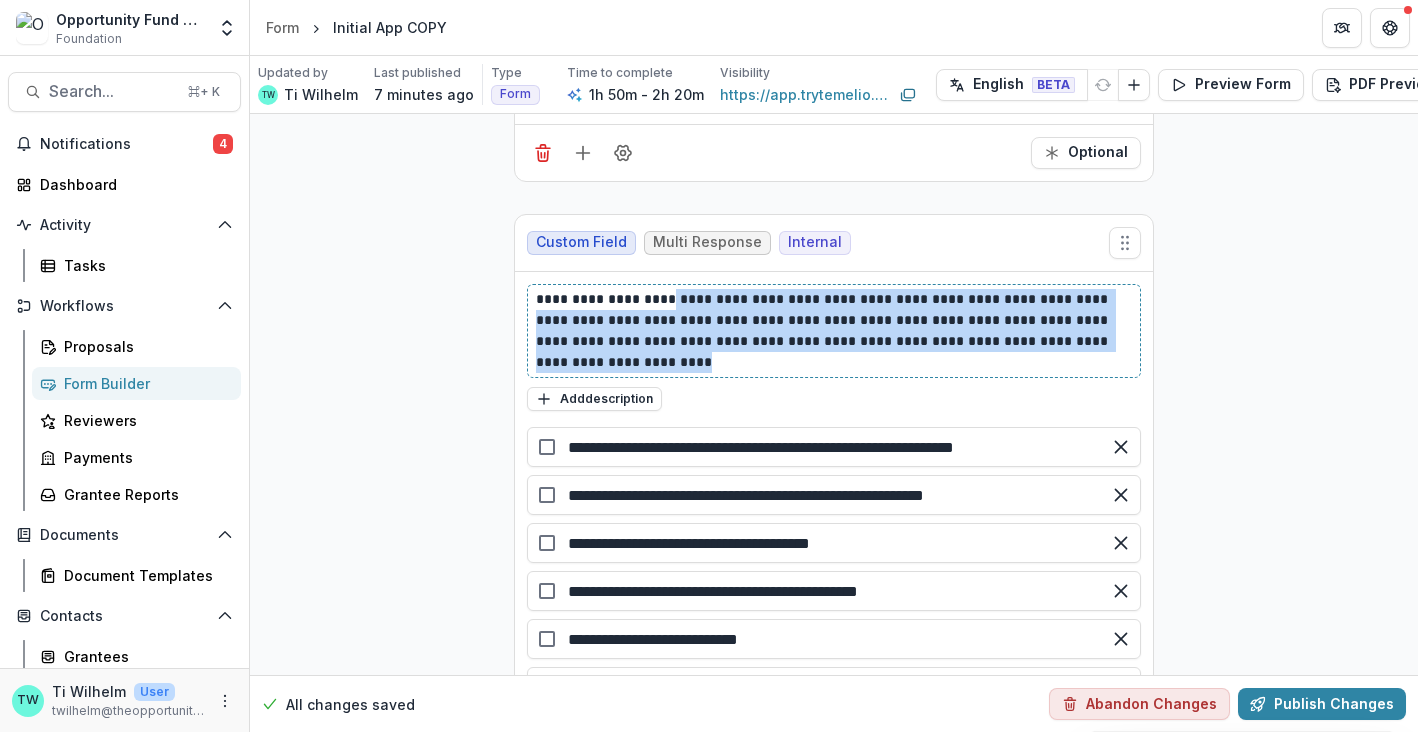 drag, startPoint x: 732, startPoint y: 337, endPoint x: 677, endPoint y: 277, distance: 81.394104 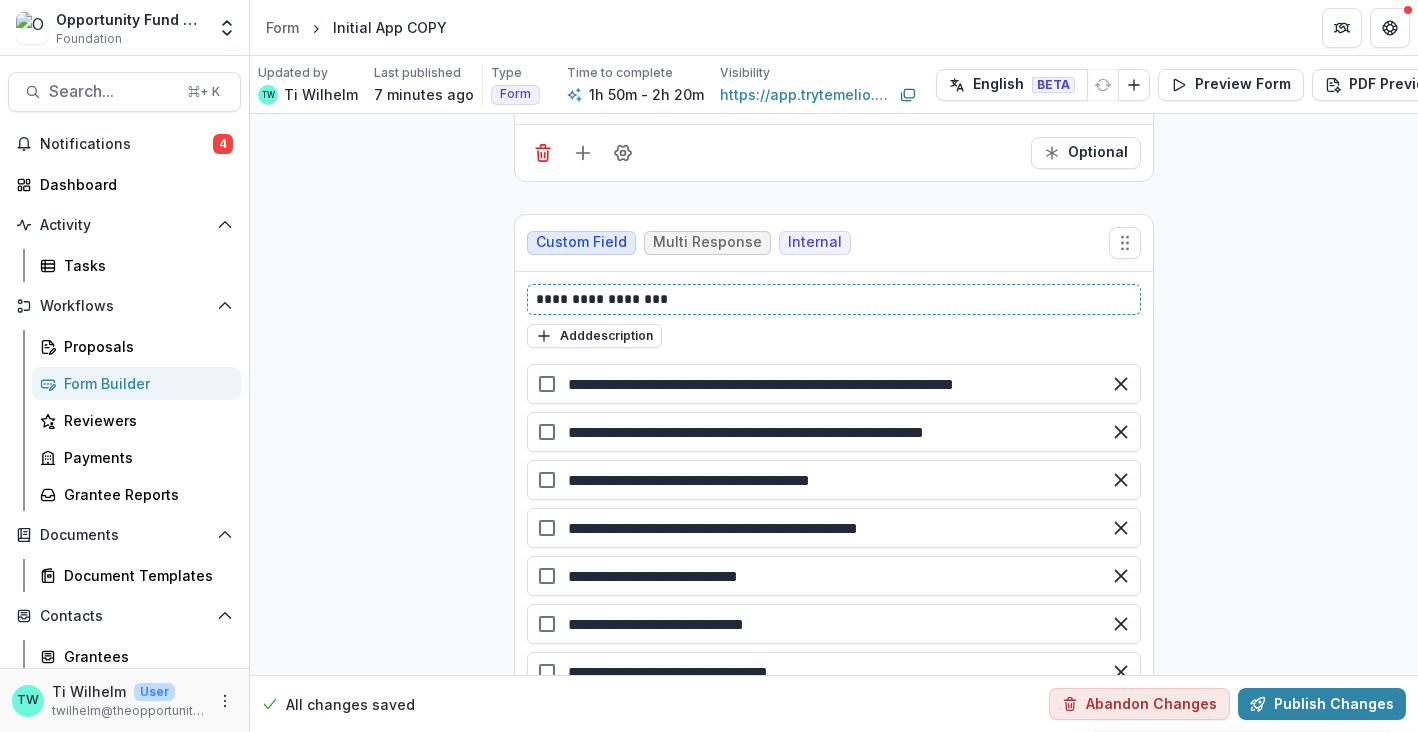 type 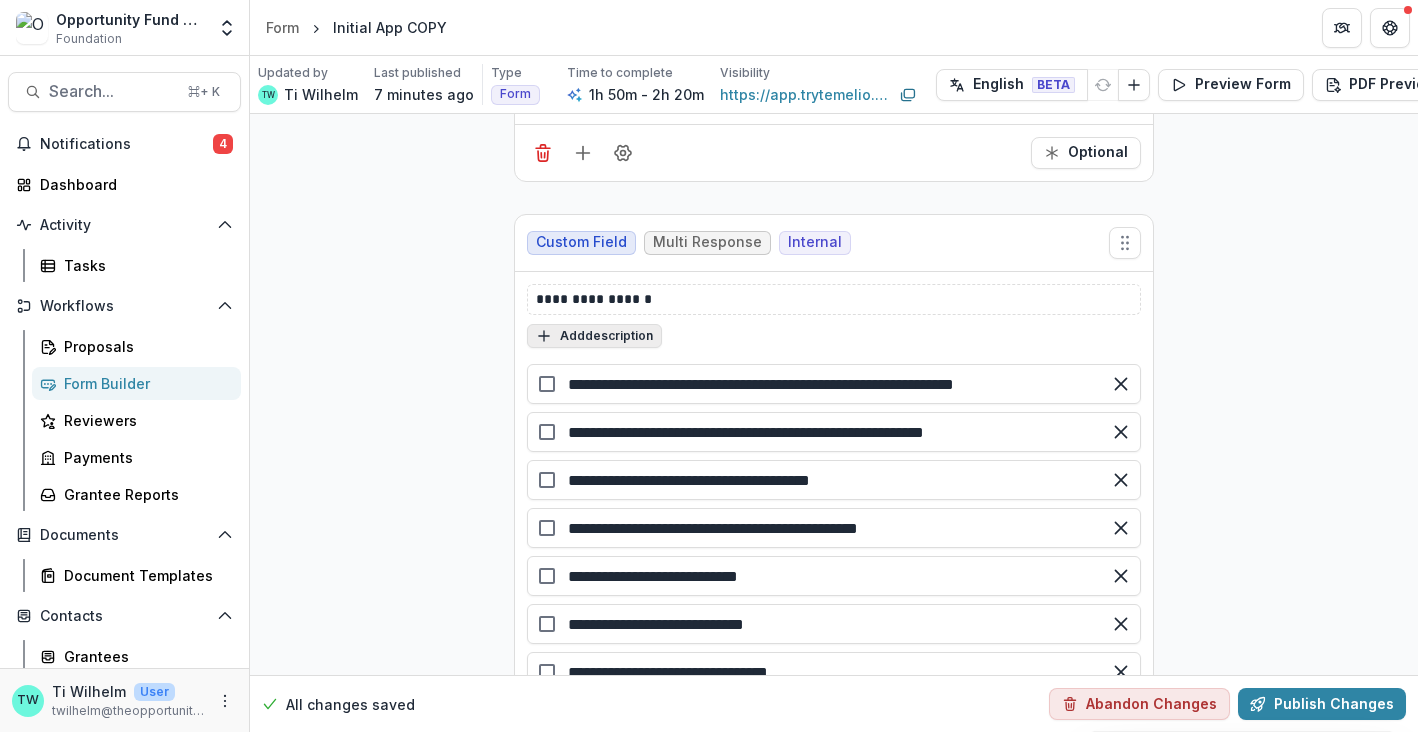 click on "Add  description" at bounding box center (594, 336) 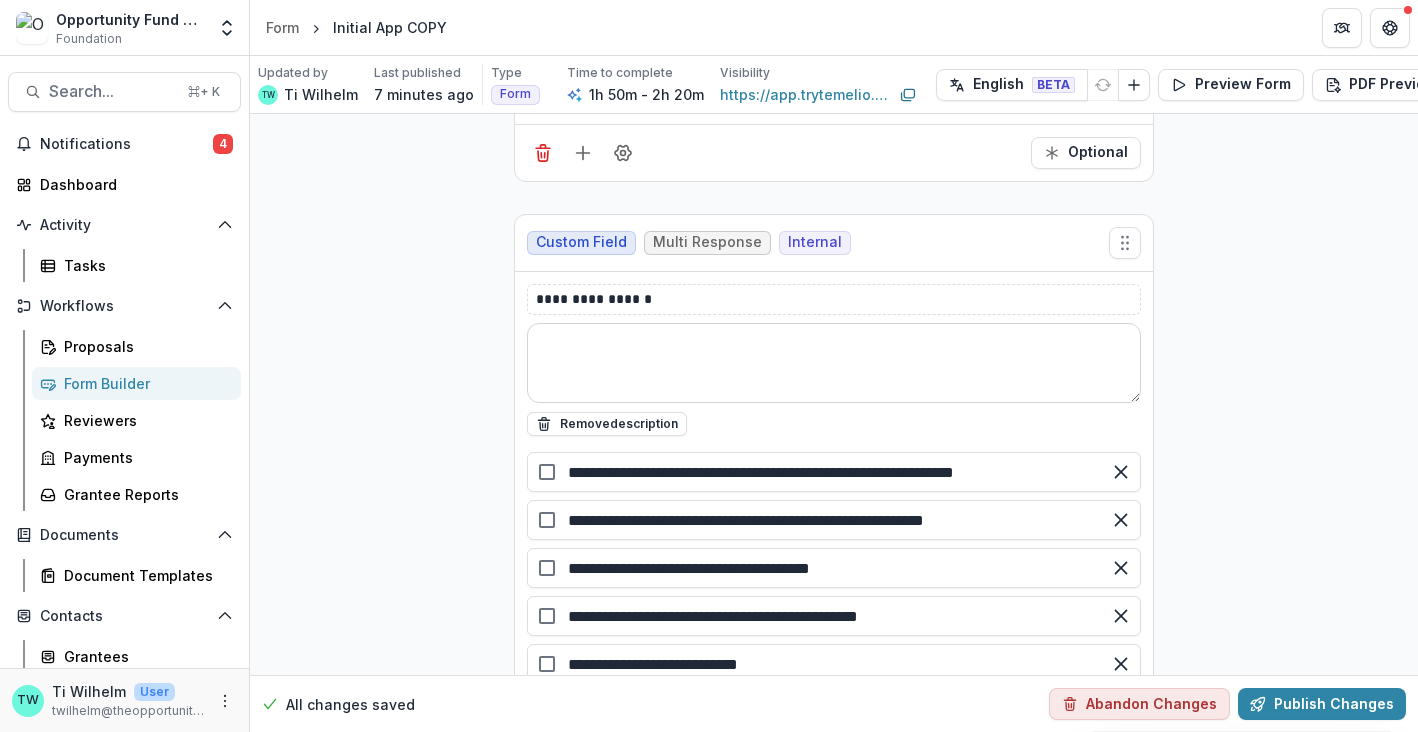 click at bounding box center [834, 363] 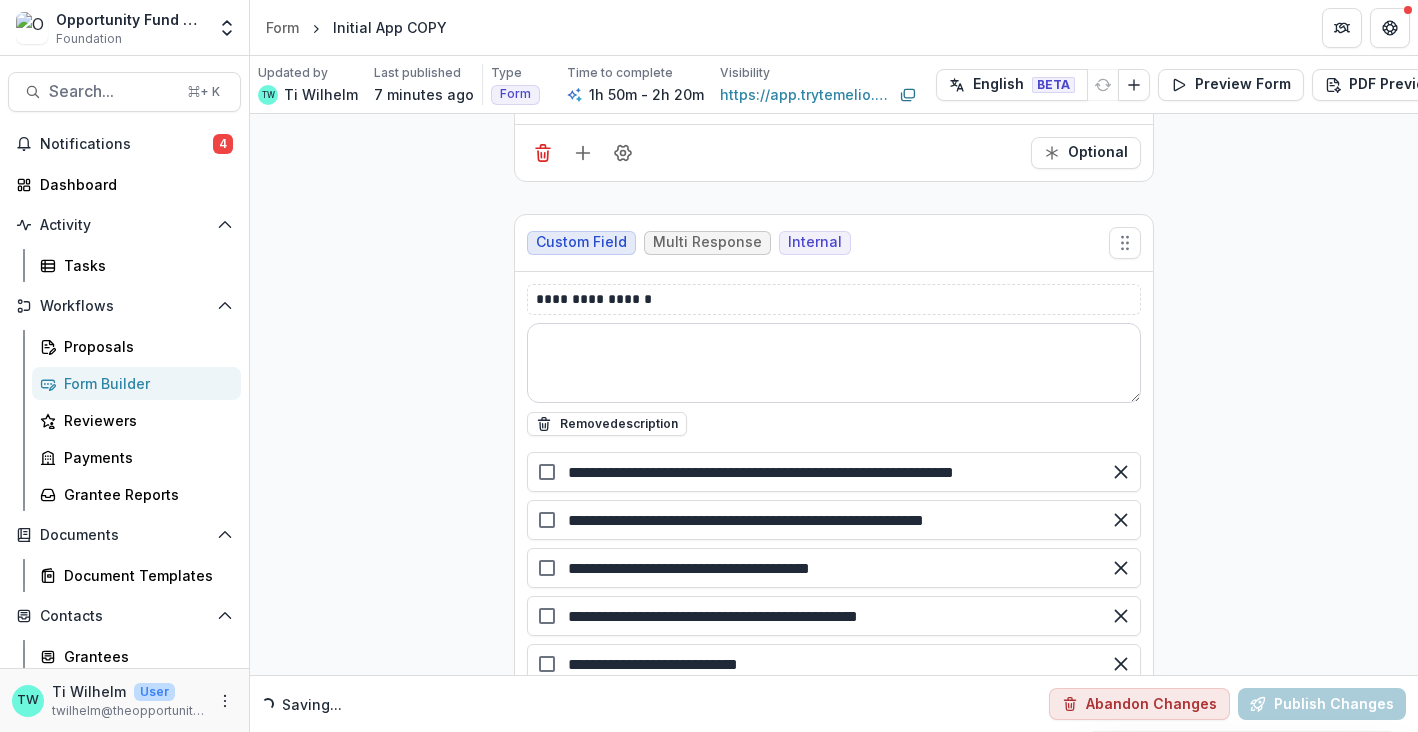 paste on "**********" 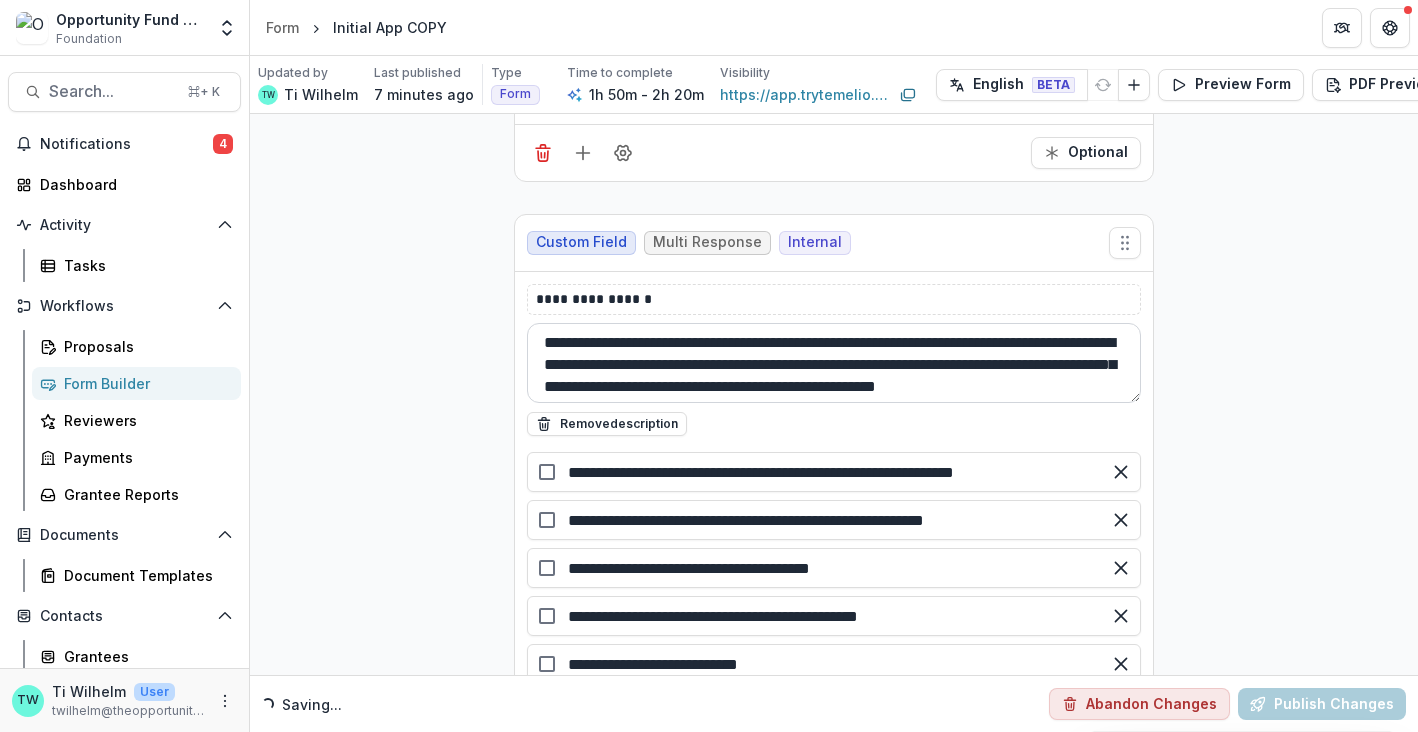 scroll, scrollTop: 16, scrollLeft: 0, axis: vertical 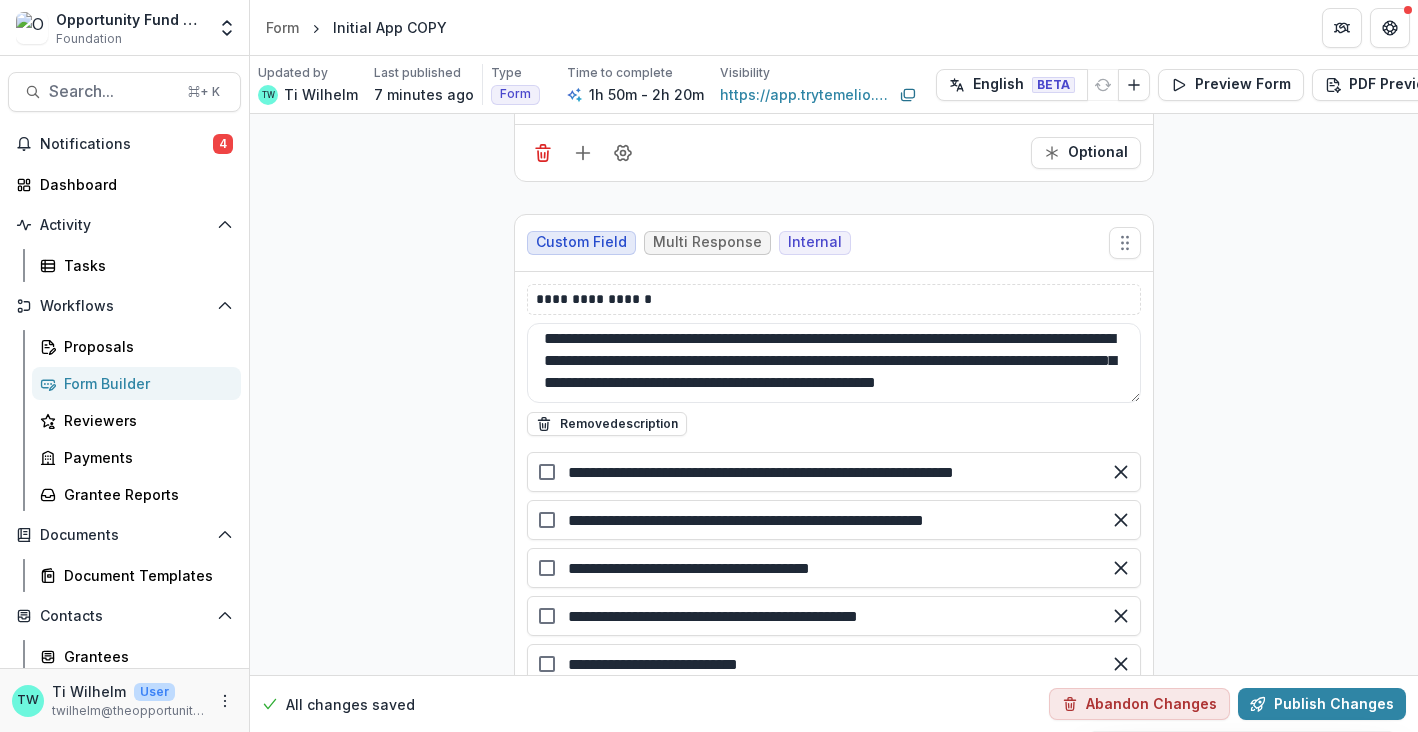 click on "**********" at bounding box center [834, -14233] 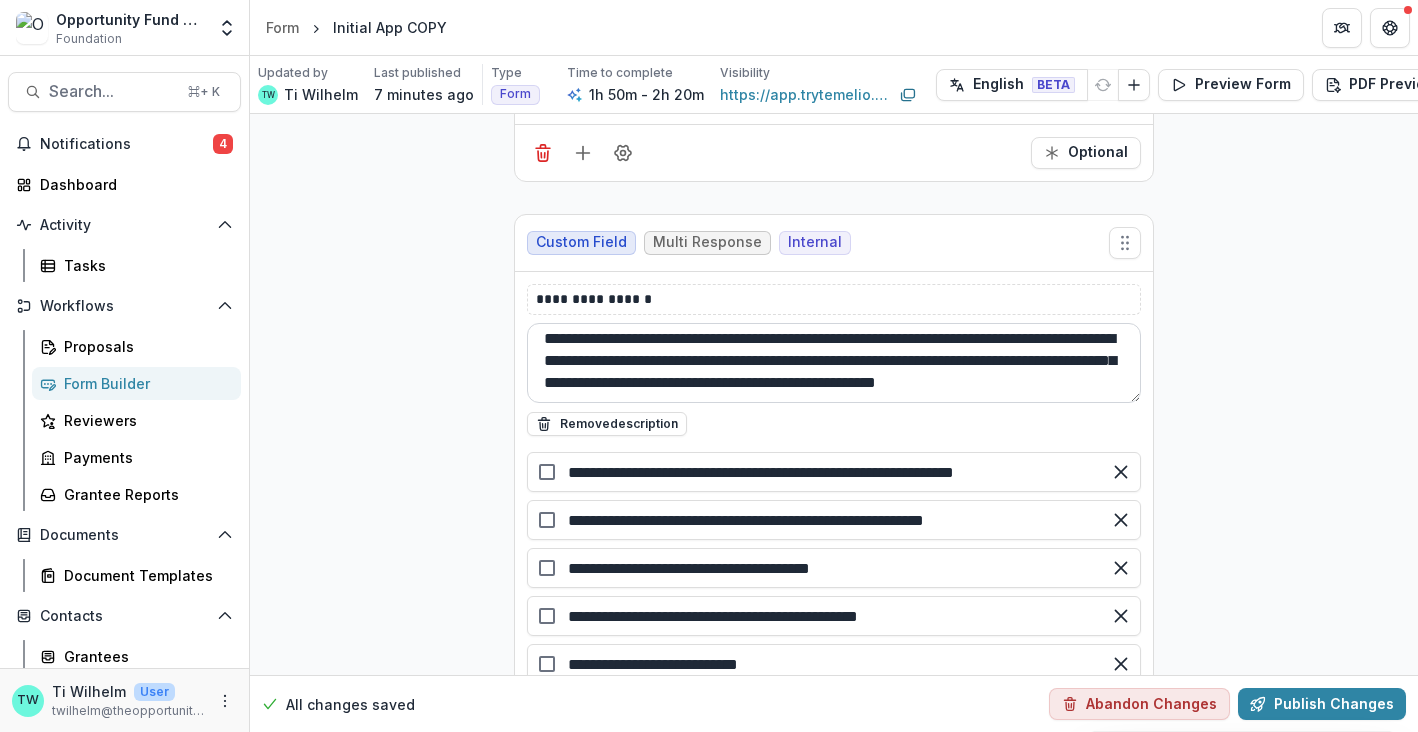 scroll, scrollTop: 0, scrollLeft: 0, axis: both 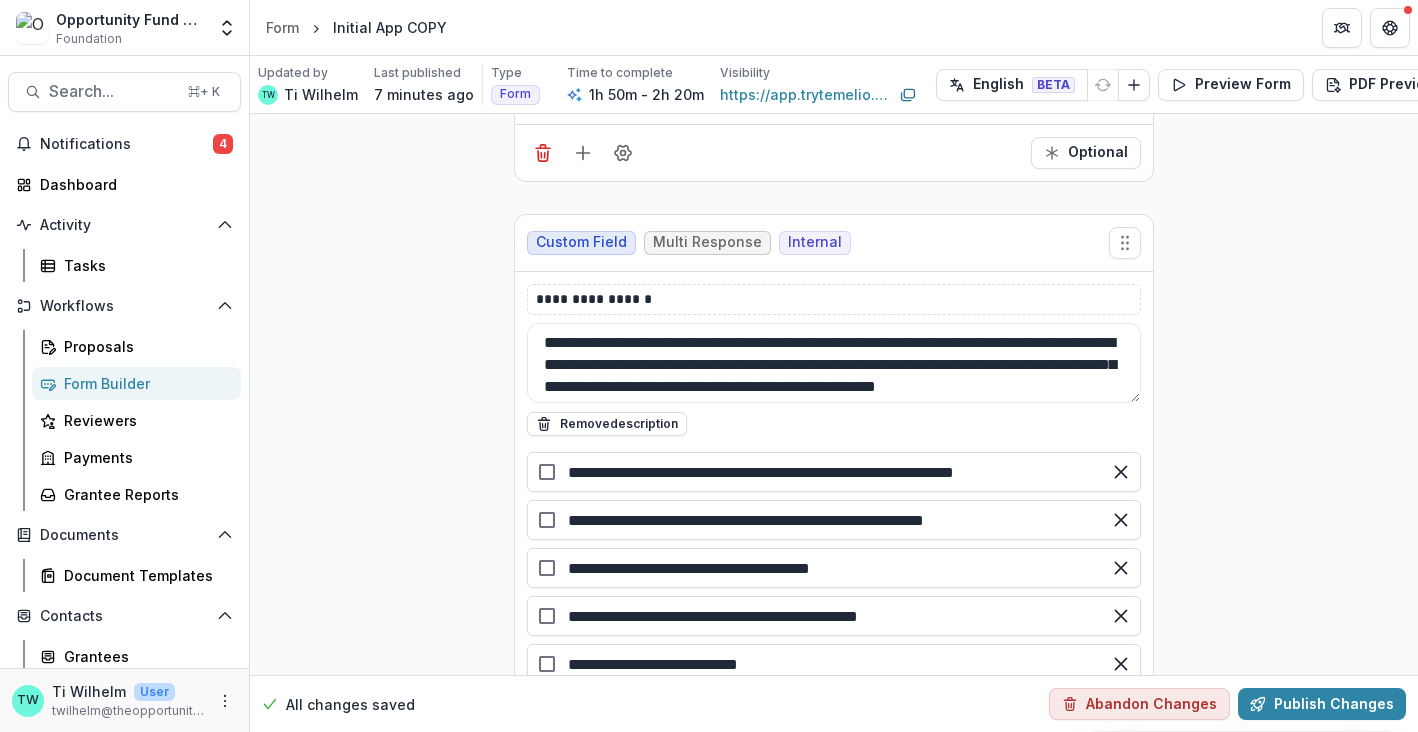 drag, startPoint x: 748, startPoint y: 315, endPoint x: 481, endPoint y: 317, distance: 267.00748 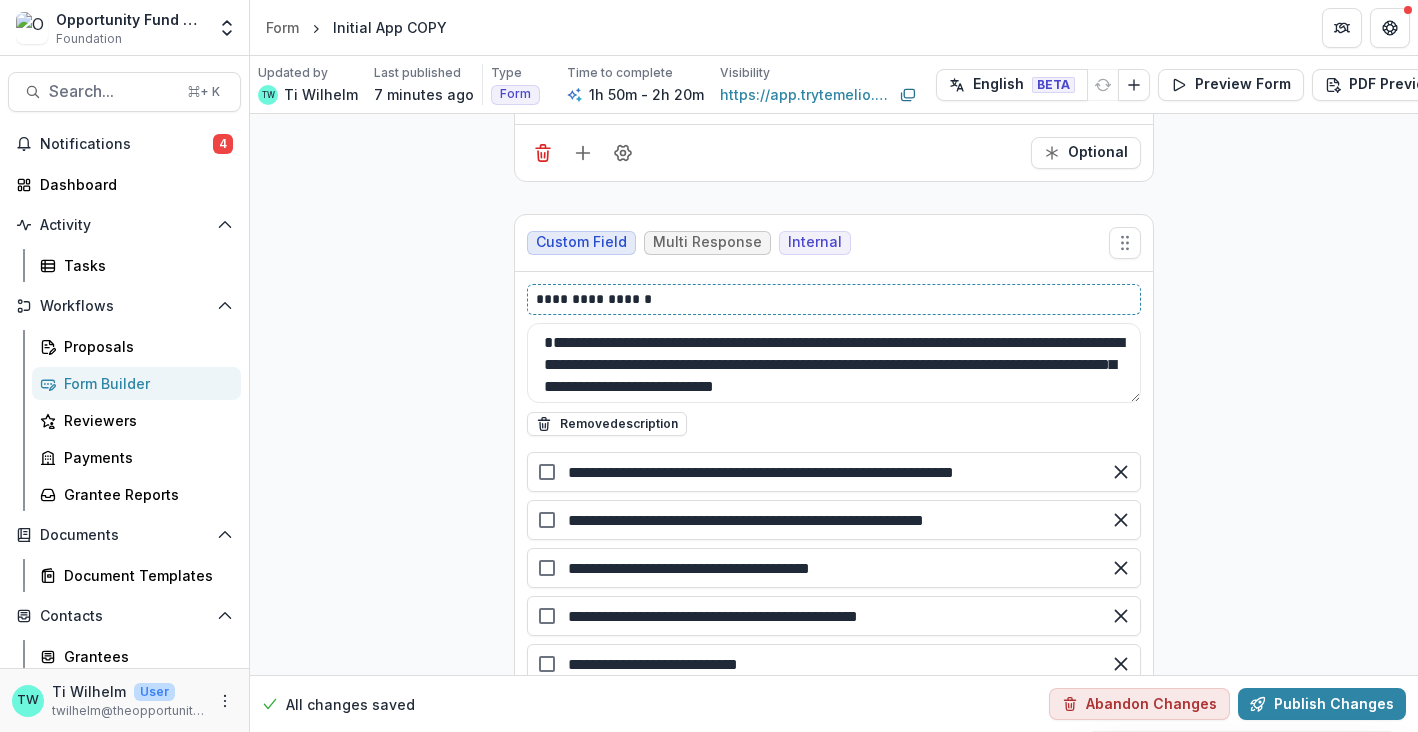 click on "**********" at bounding box center [834, 299] 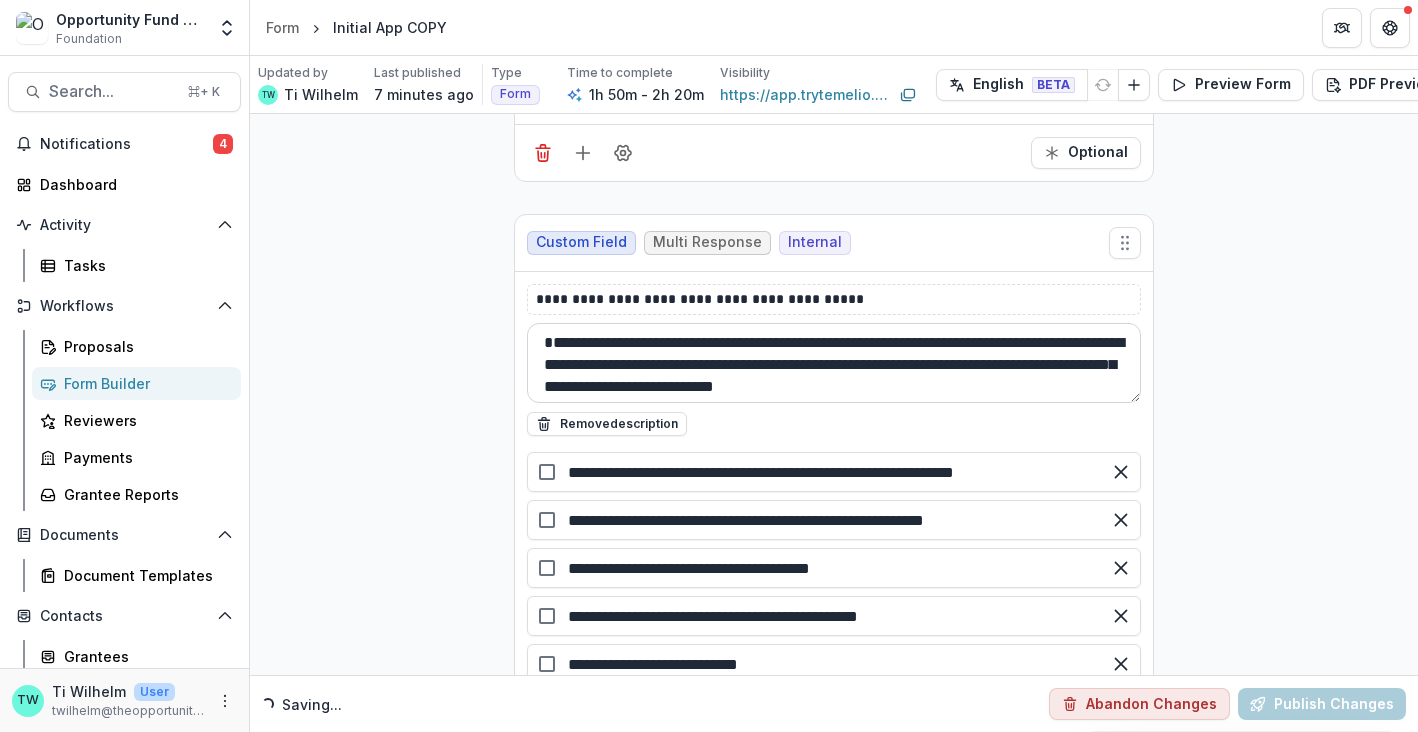 click on "**********" at bounding box center (834, 363) 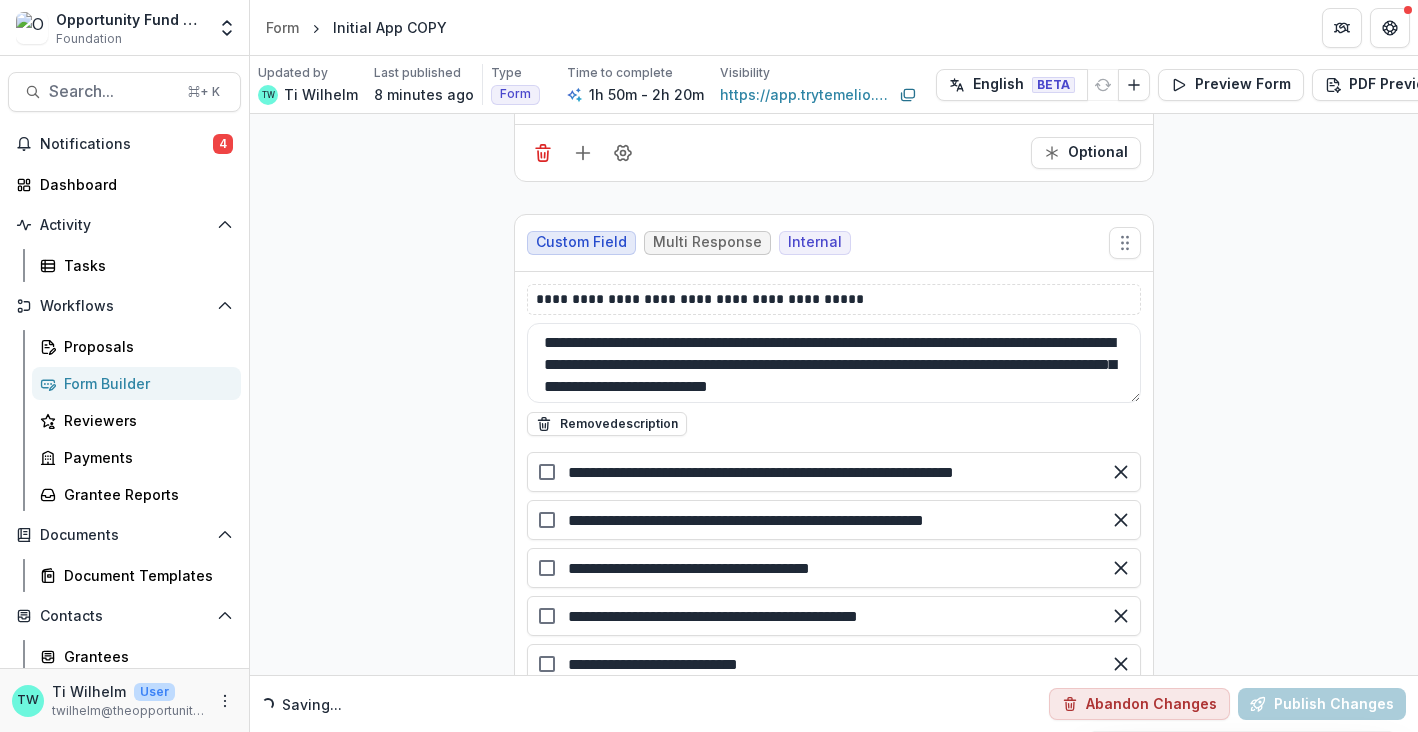 type on "**********" 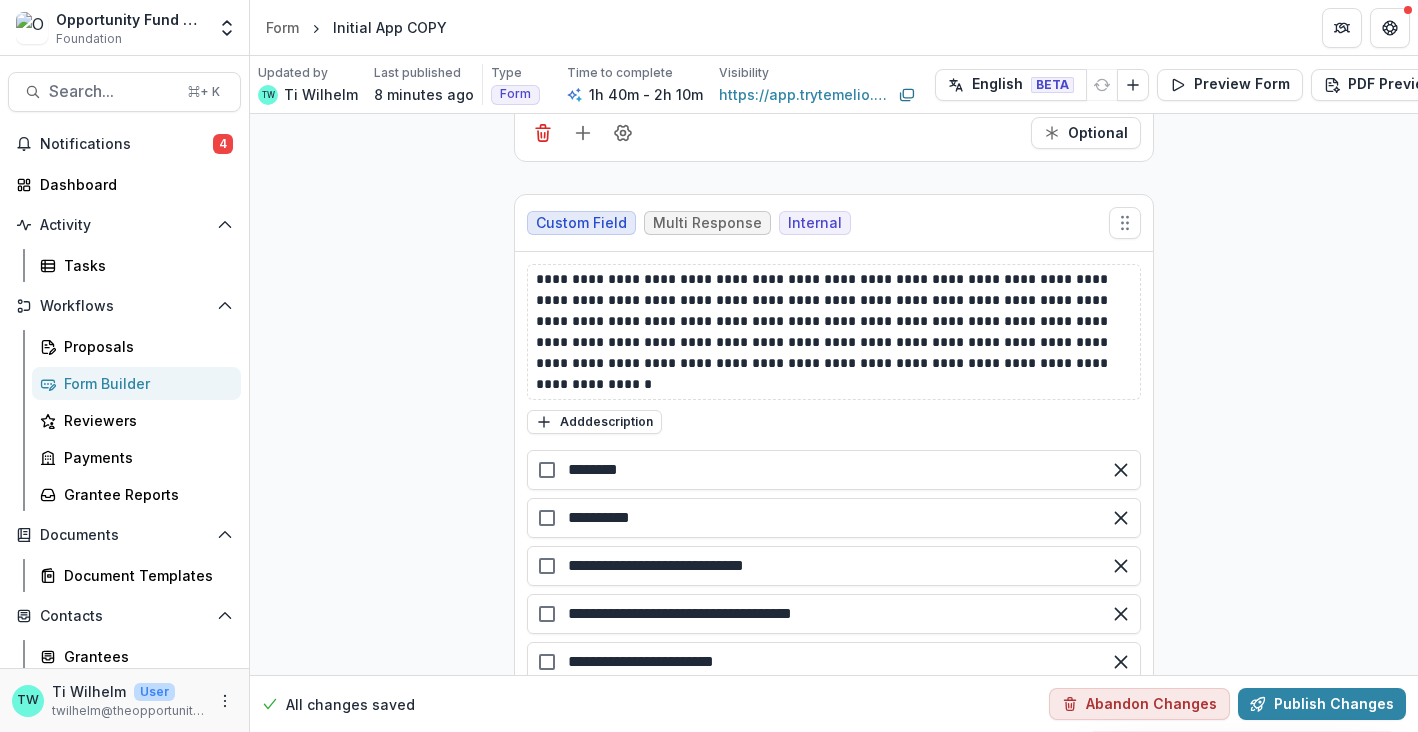 scroll, scrollTop: 34101, scrollLeft: 0, axis: vertical 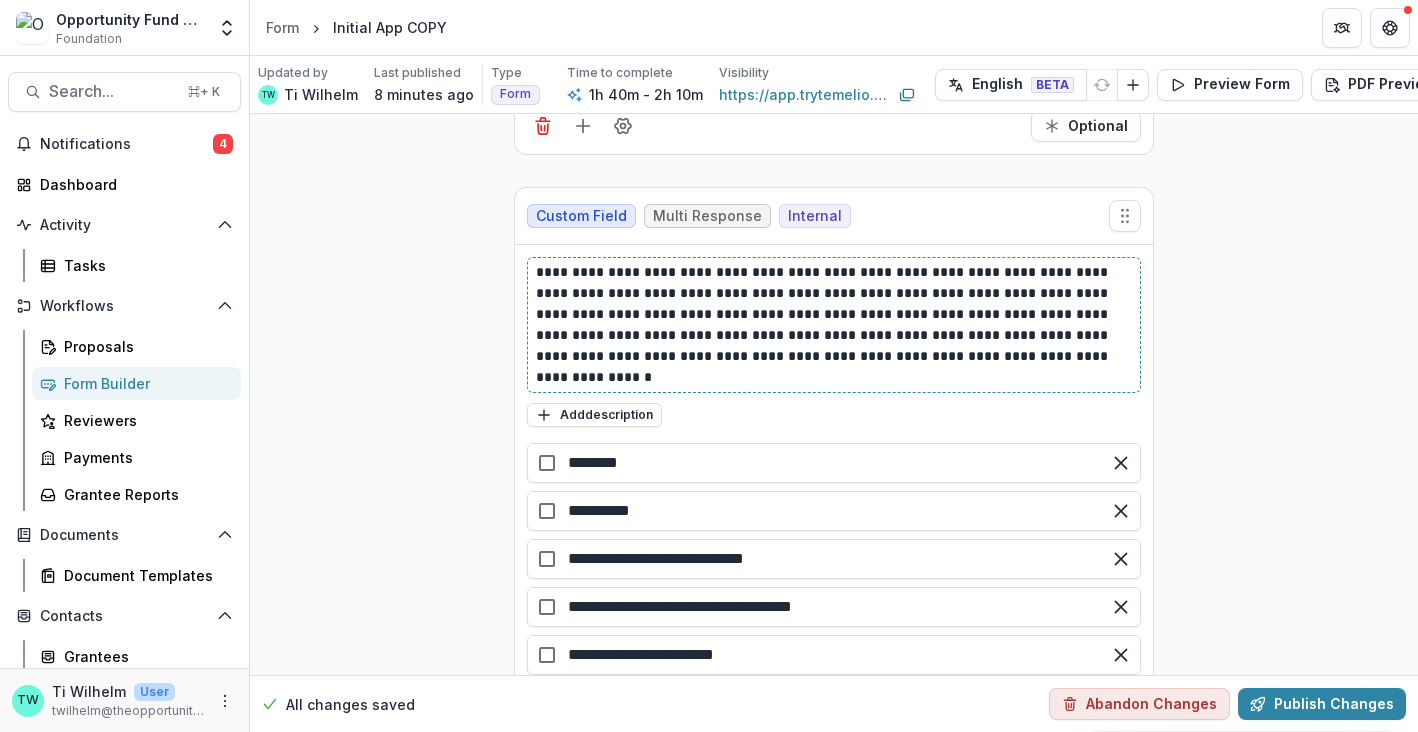 click on "**********" at bounding box center [834, 325] 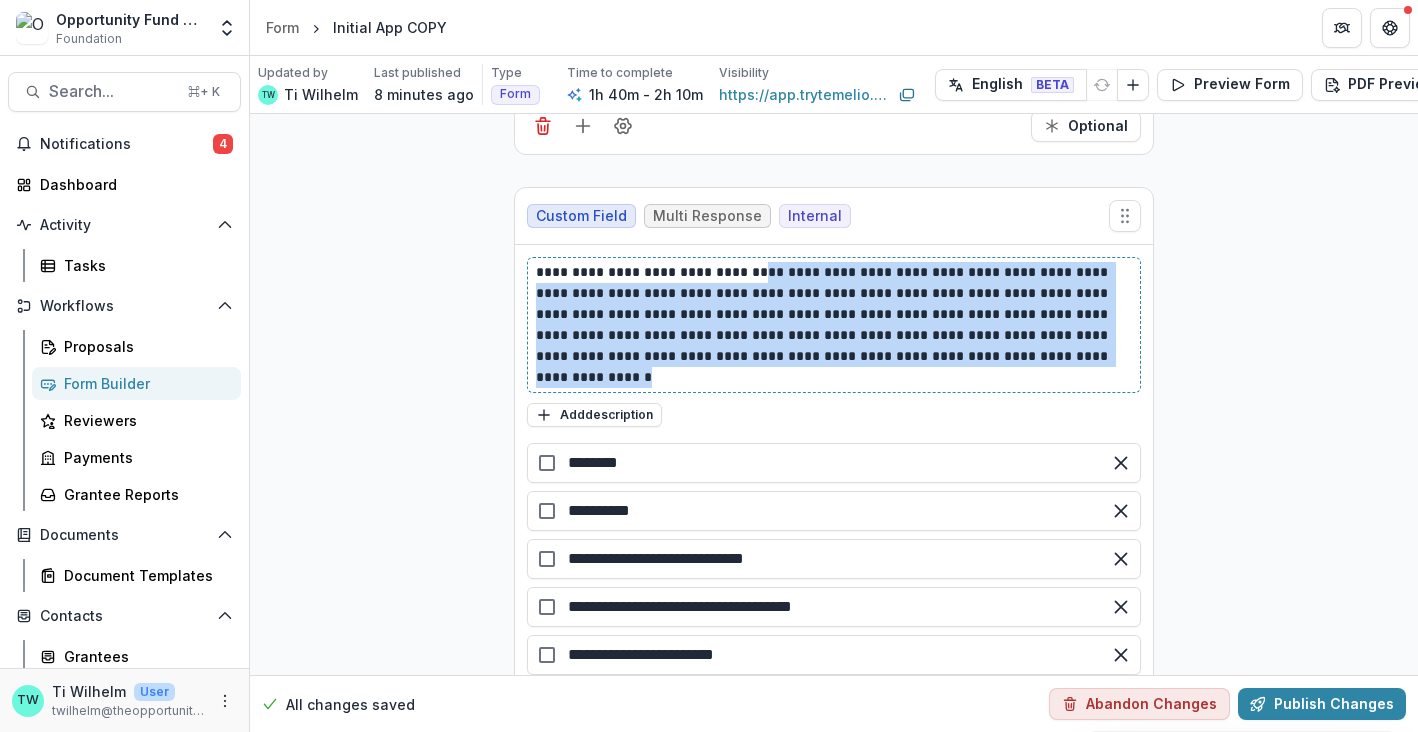 drag, startPoint x: 778, startPoint y: 251, endPoint x: 792, endPoint y: 351, distance: 100.97524 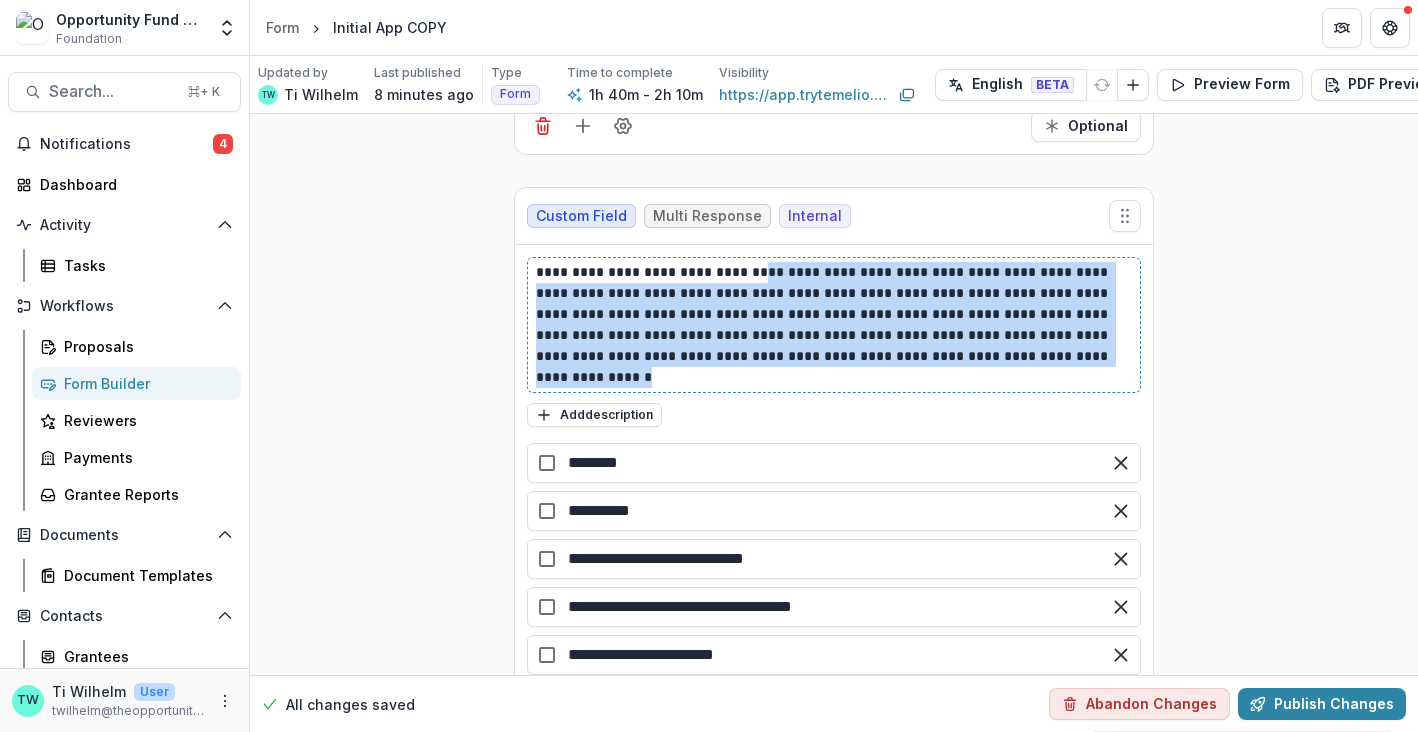 click on "**********" at bounding box center (834, 325) 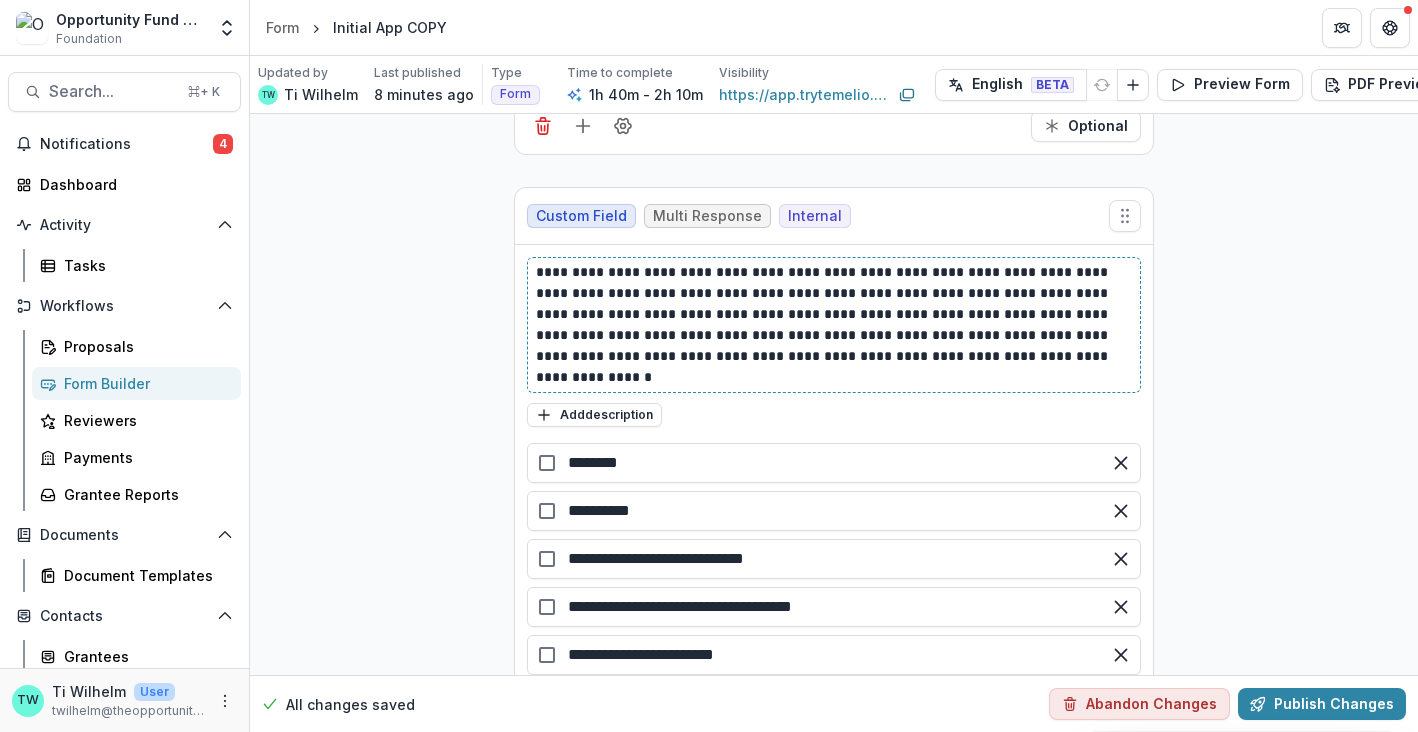 type 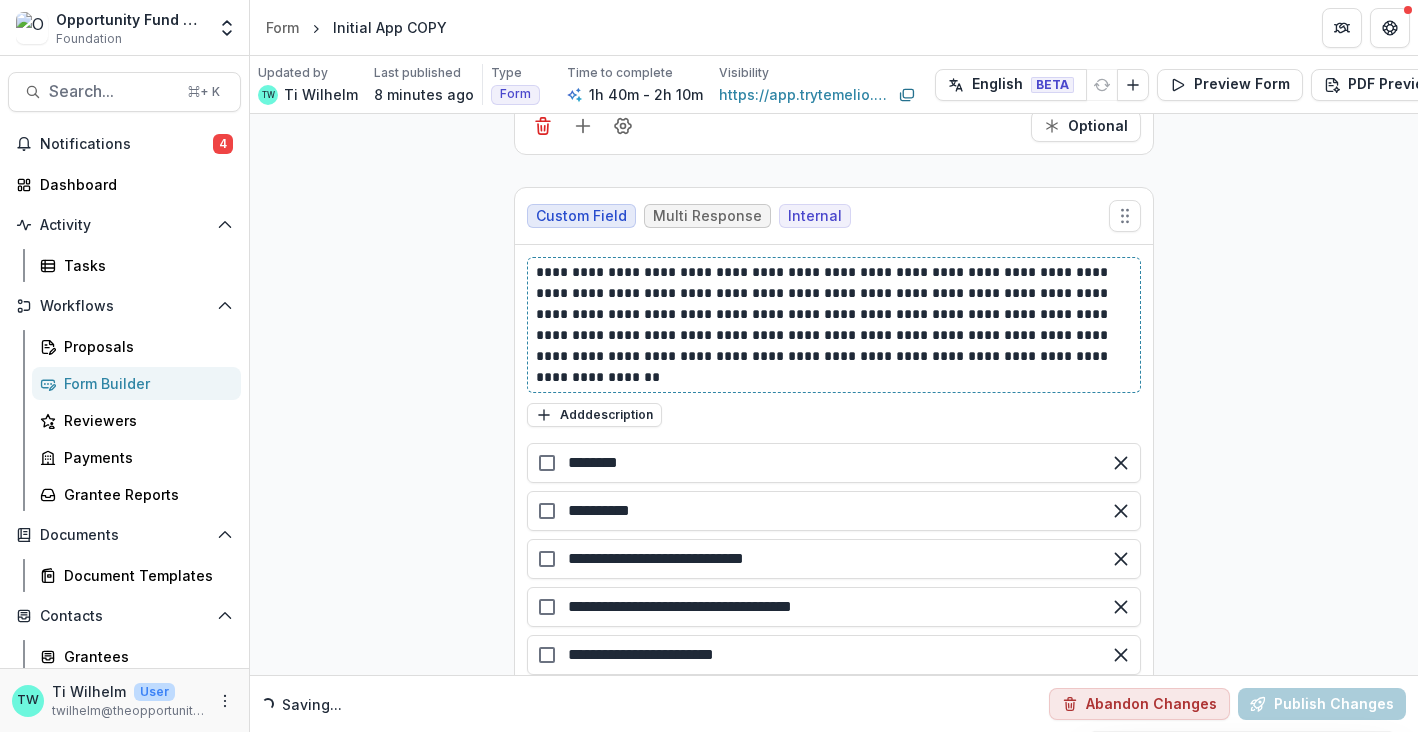 click on "**********" at bounding box center (834, 325) 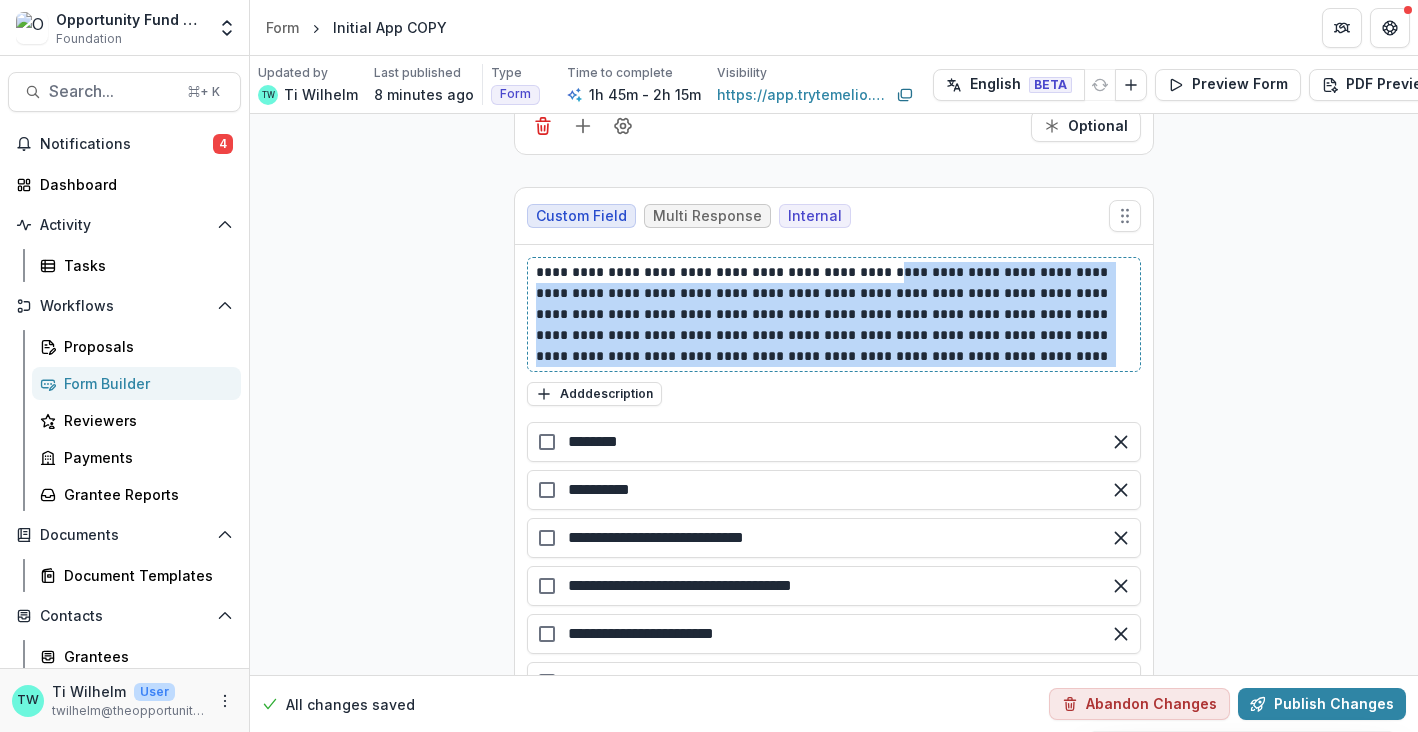 drag, startPoint x: 891, startPoint y: 247, endPoint x: 1132, endPoint y: 335, distance: 256.56384 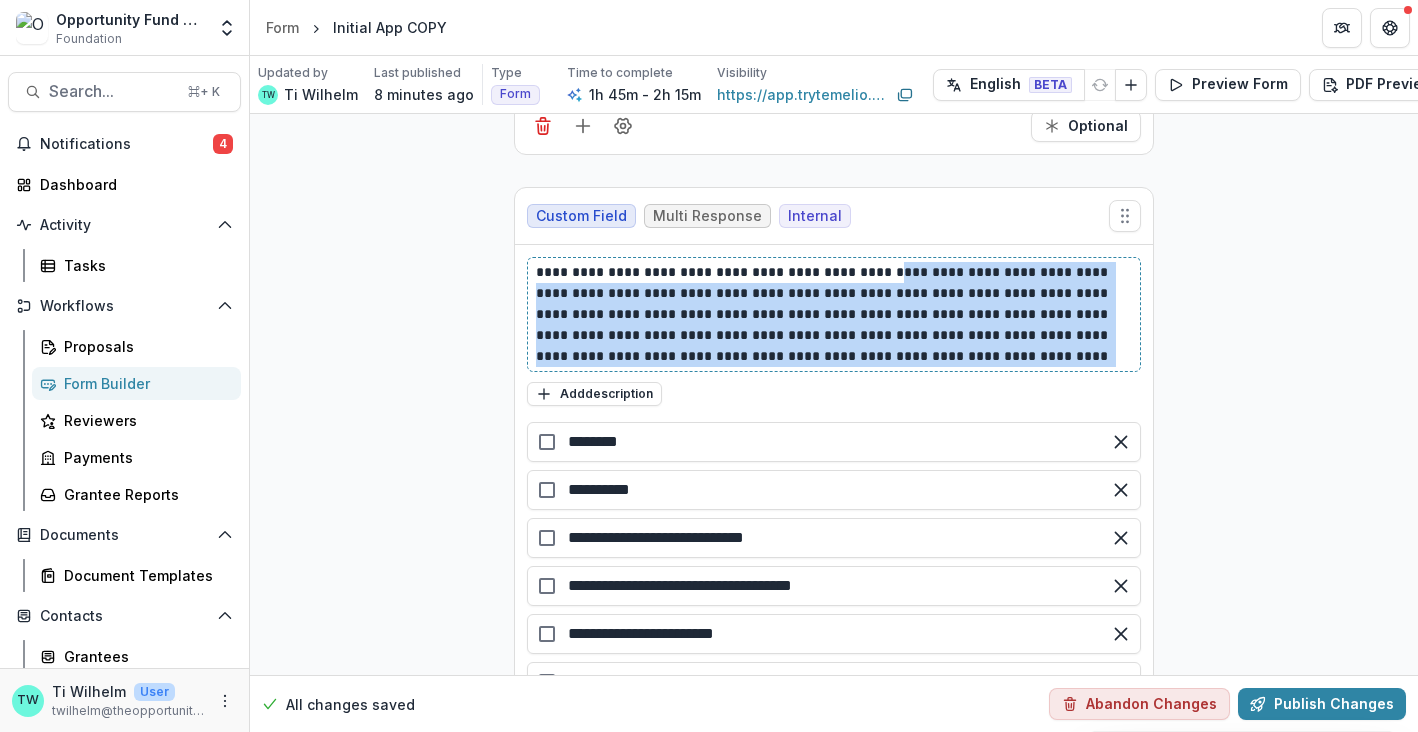 click on "**********" at bounding box center [834, 314] 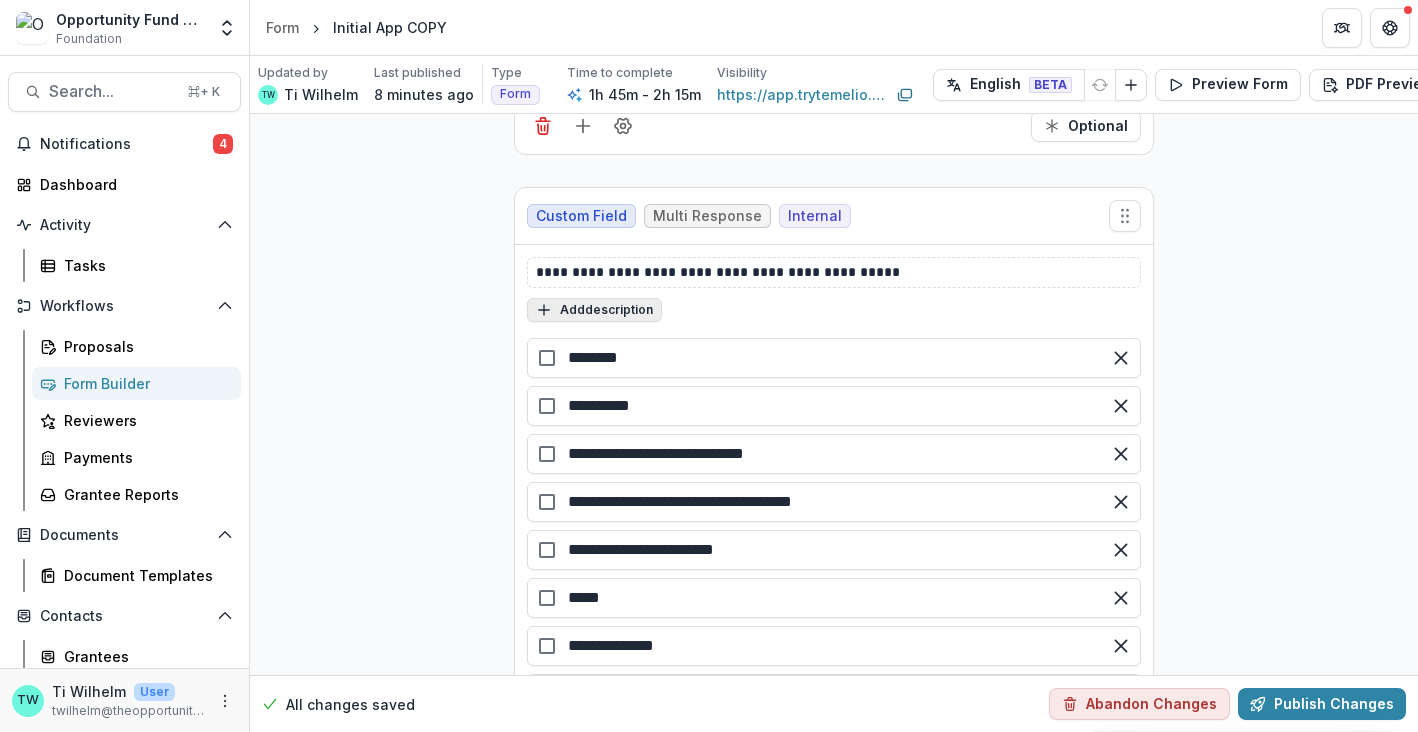 click on "Add  description" at bounding box center [594, 310] 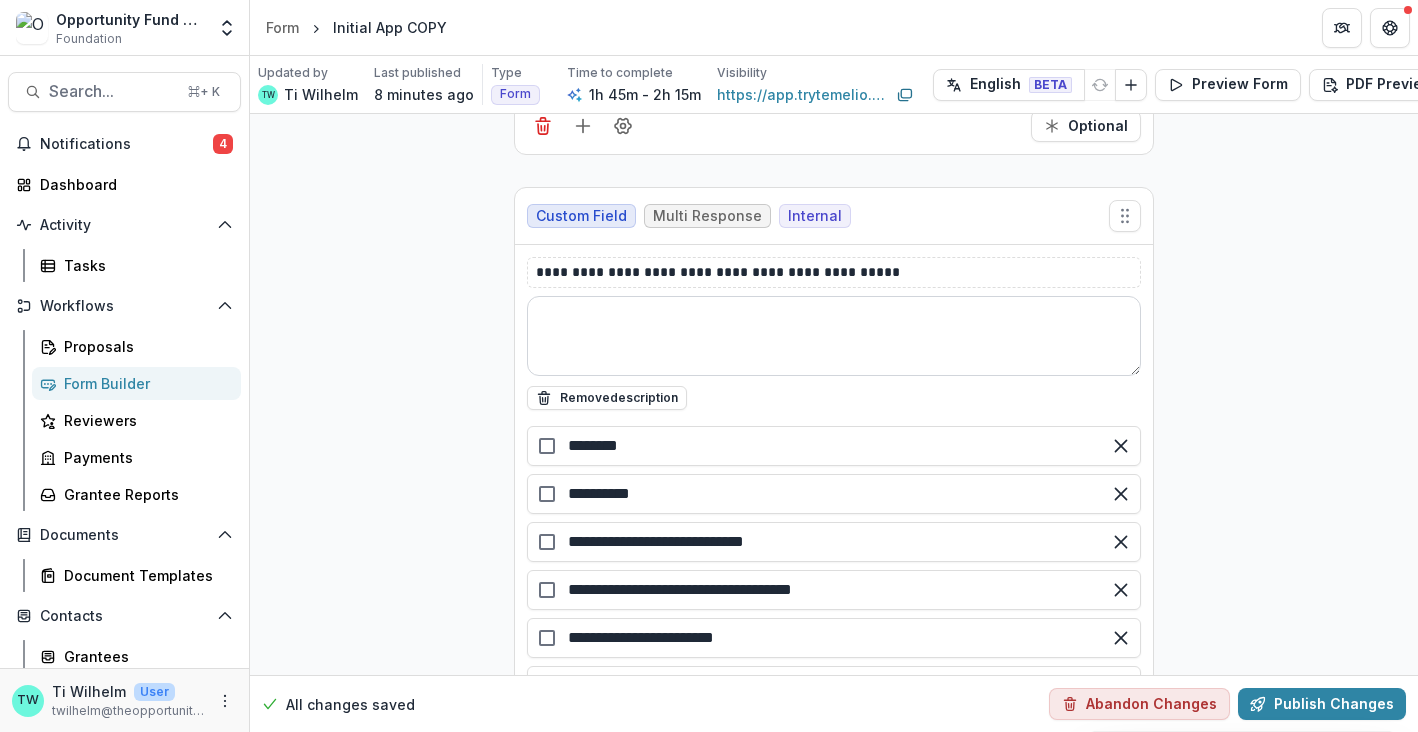 click at bounding box center [834, 336] 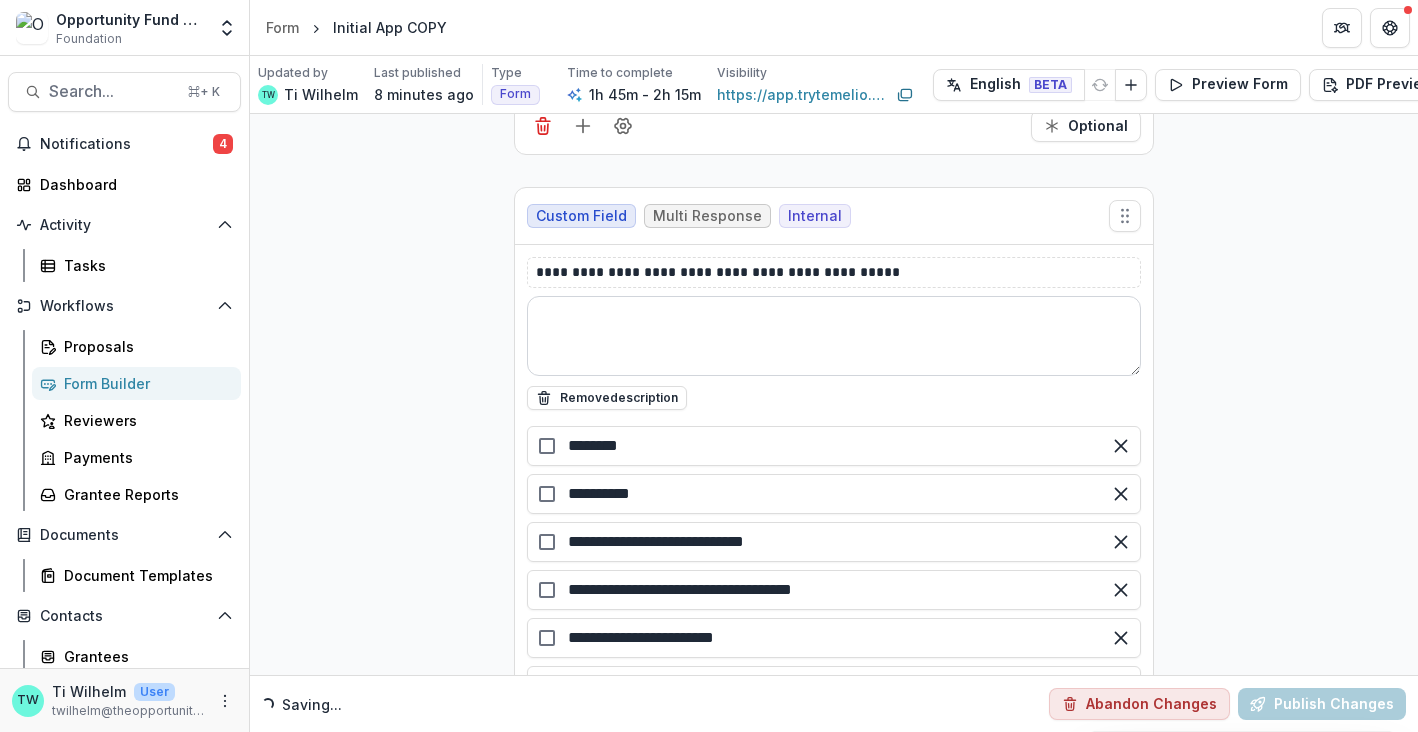paste on "**********" 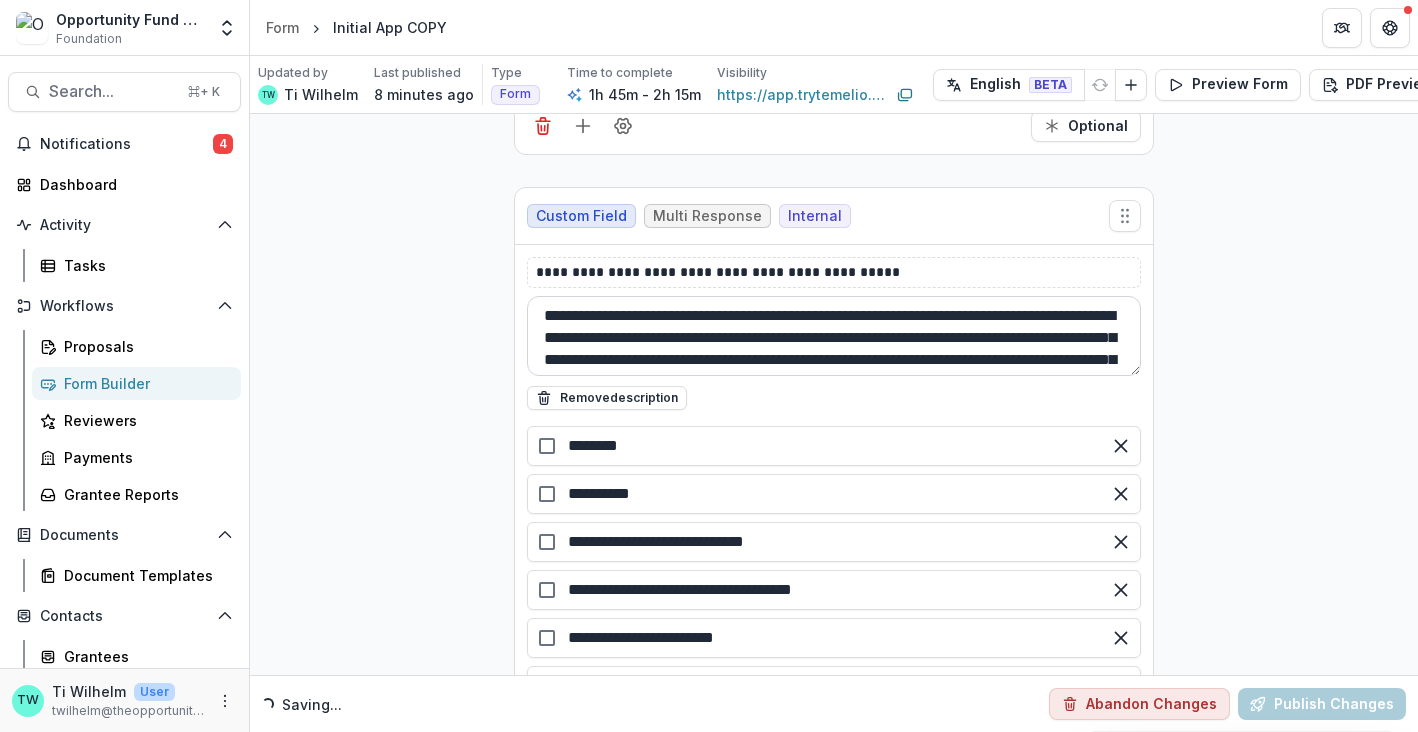scroll, scrollTop: 61, scrollLeft: 0, axis: vertical 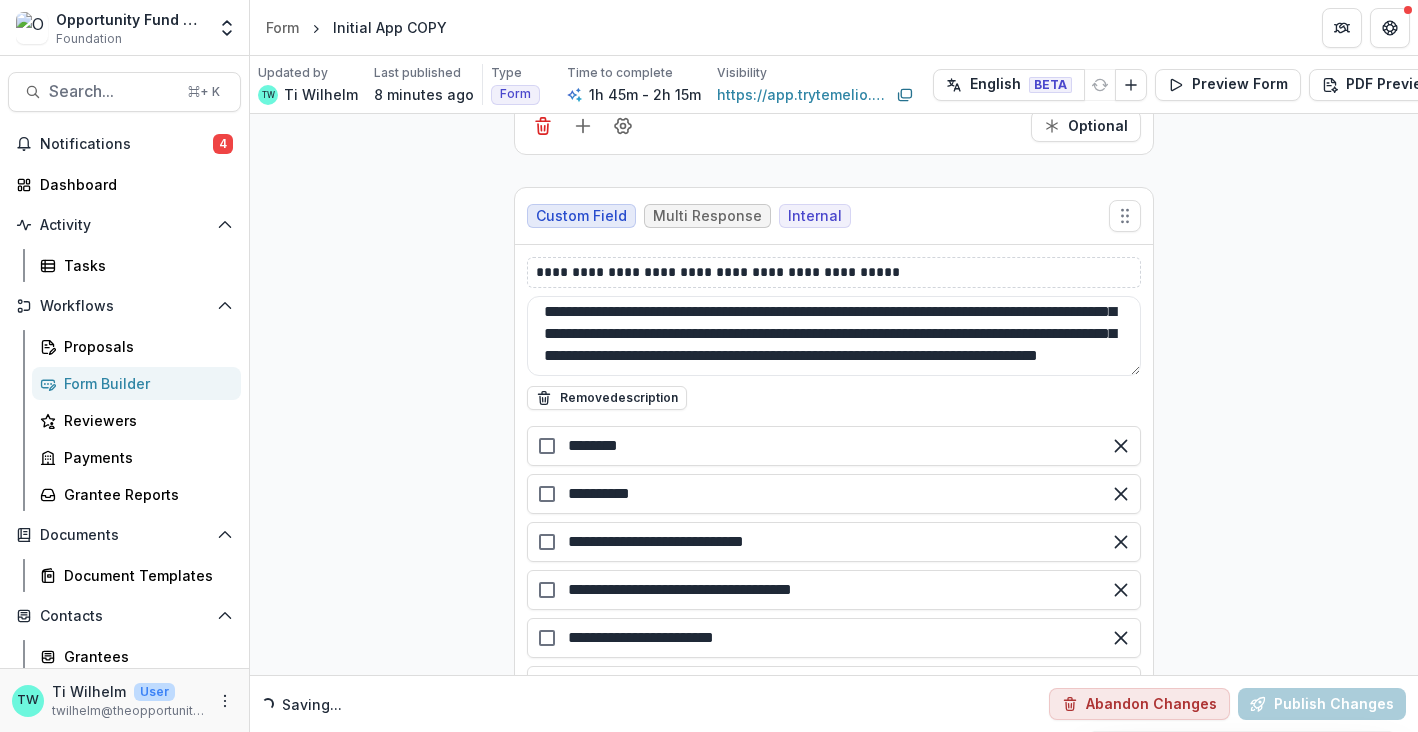type on "**********" 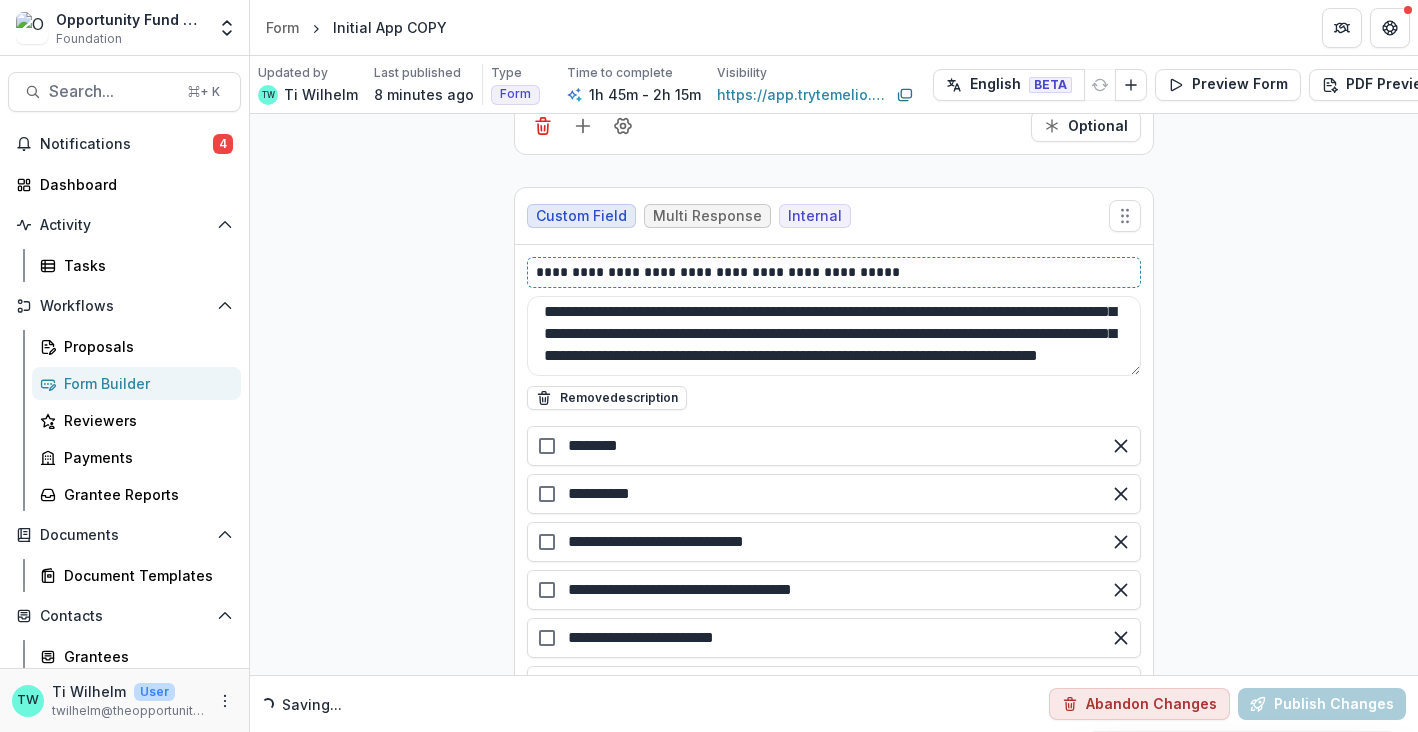 click on "**********" at bounding box center (834, 272) 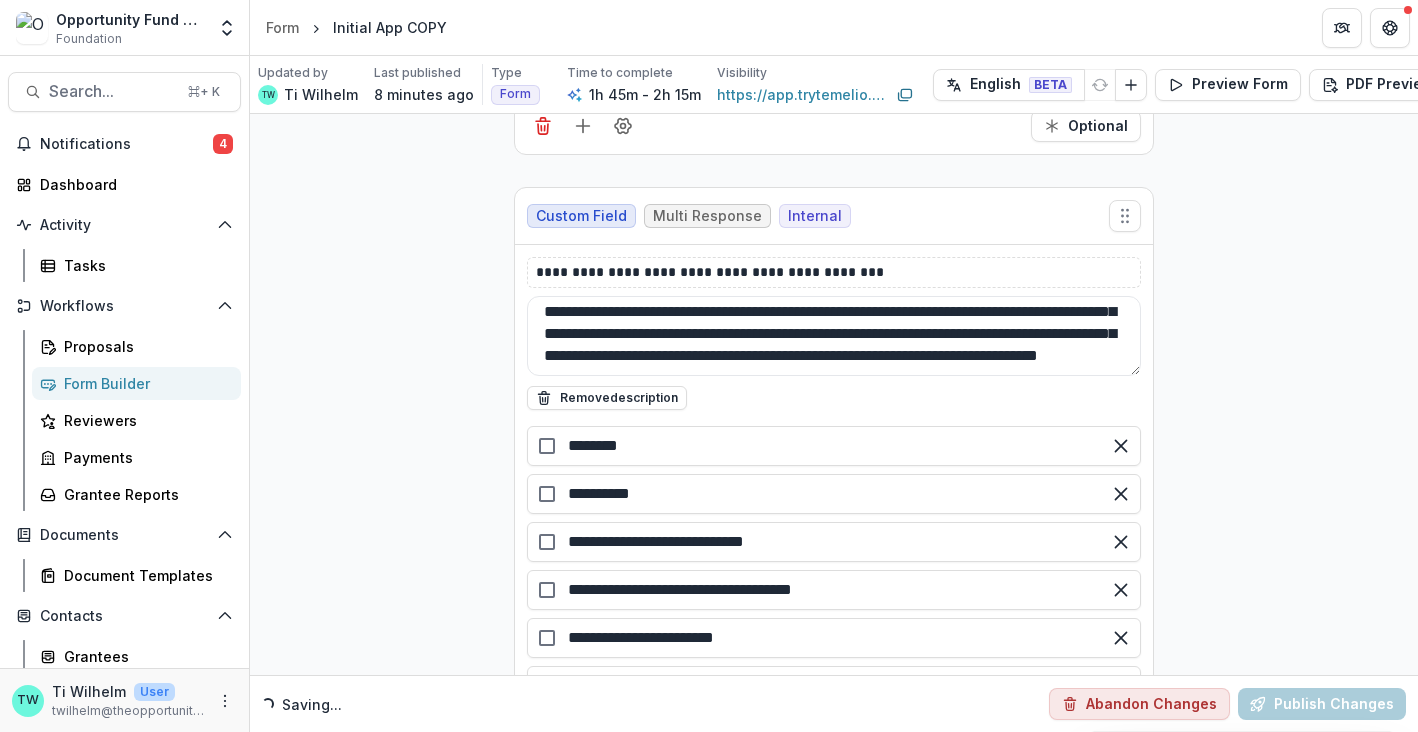 click on "**********" at bounding box center [834, -15048] 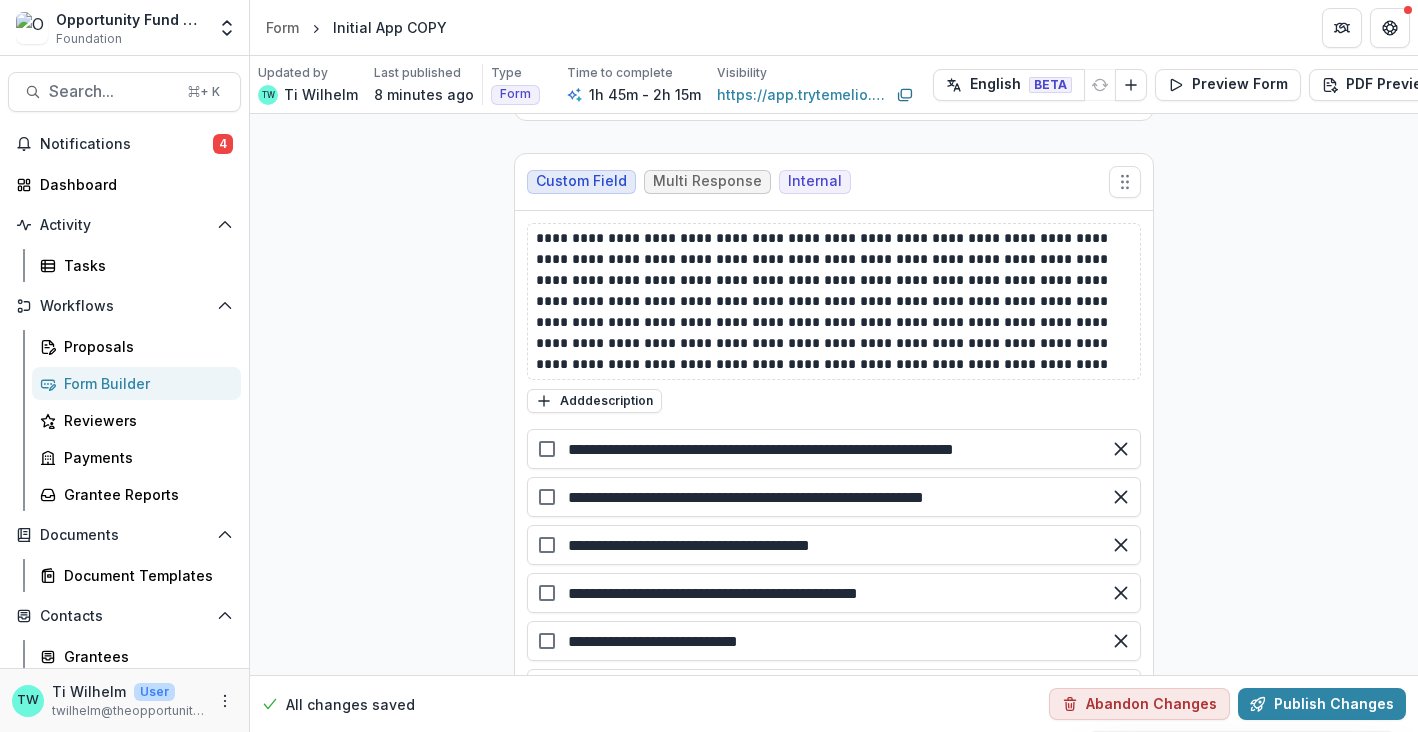 scroll, scrollTop: 34971, scrollLeft: 0, axis: vertical 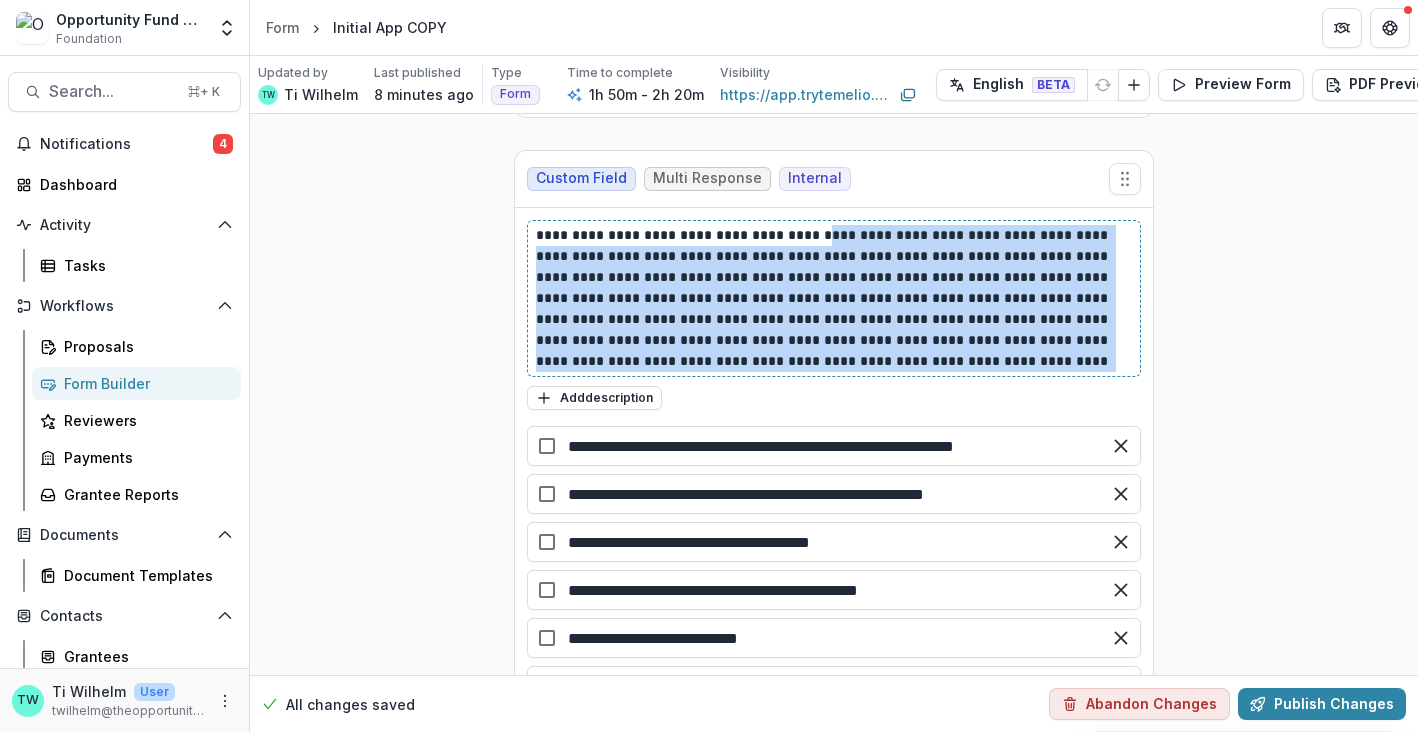 drag, startPoint x: 1123, startPoint y: 335, endPoint x: 817, endPoint y: 213, distance: 329.42374 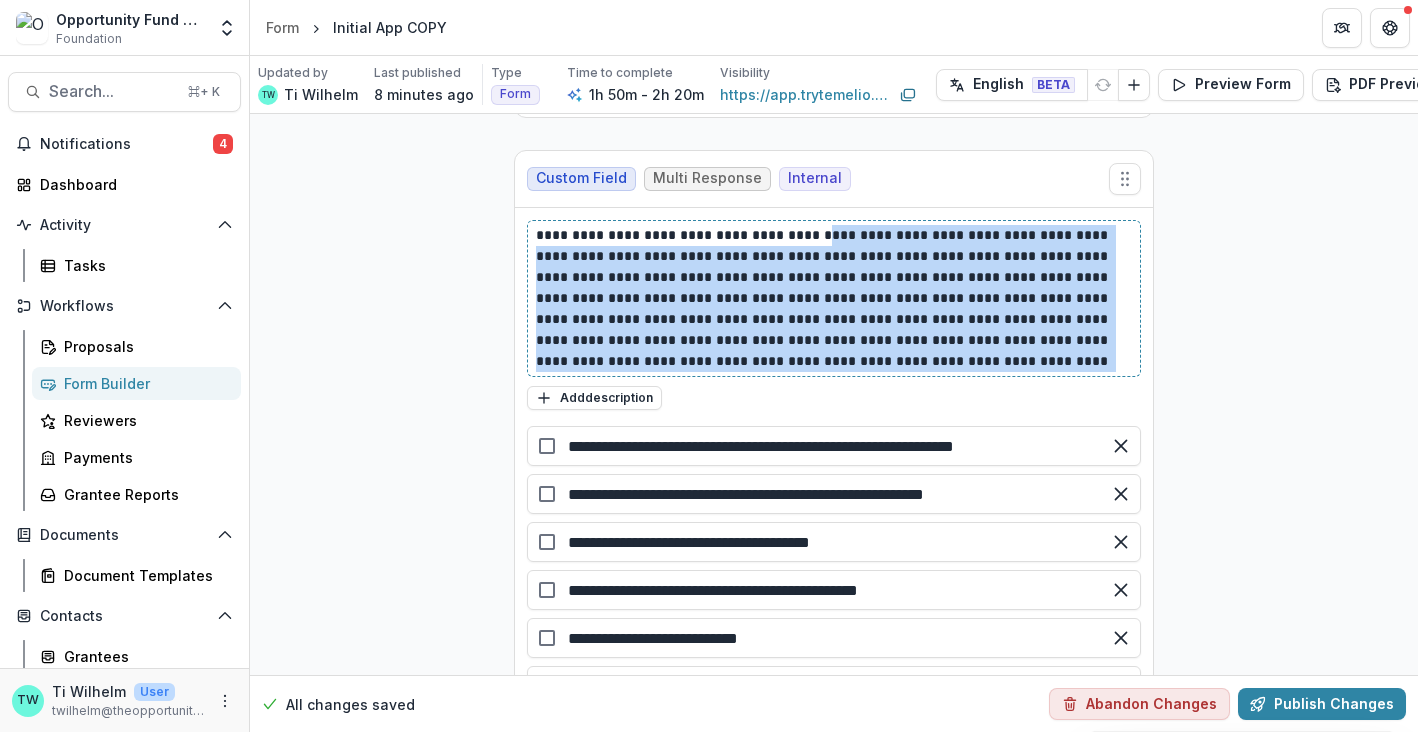 click on "**********" at bounding box center [834, 298] 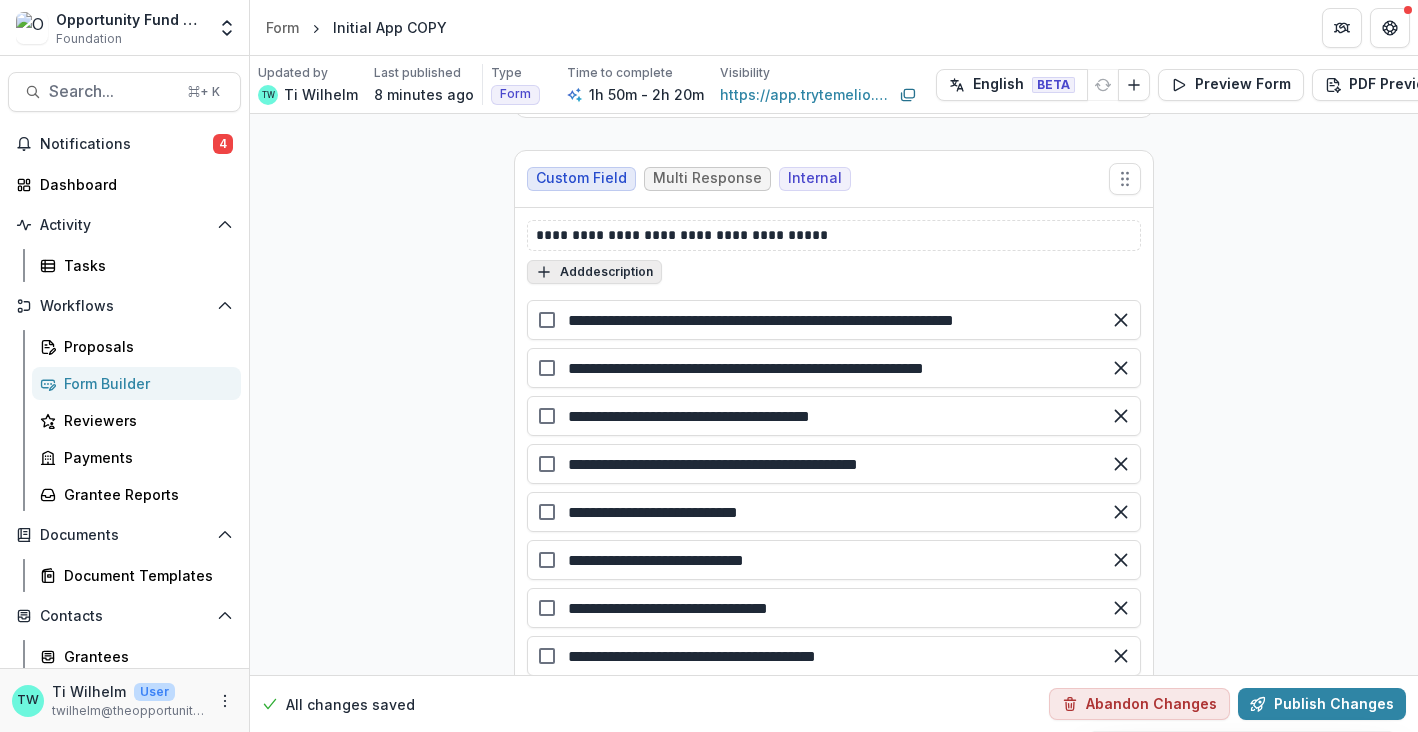 click on "Add  description" at bounding box center [594, 272] 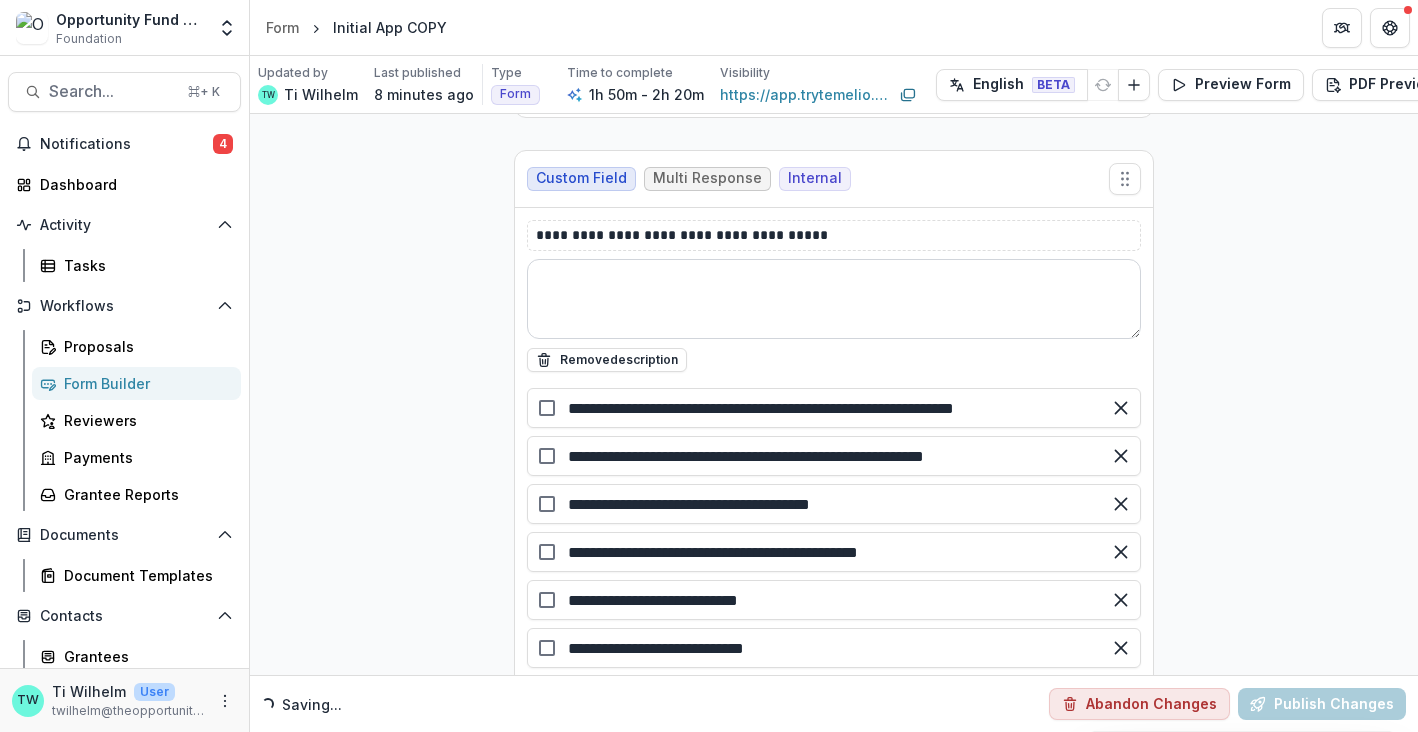 click at bounding box center [834, 299] 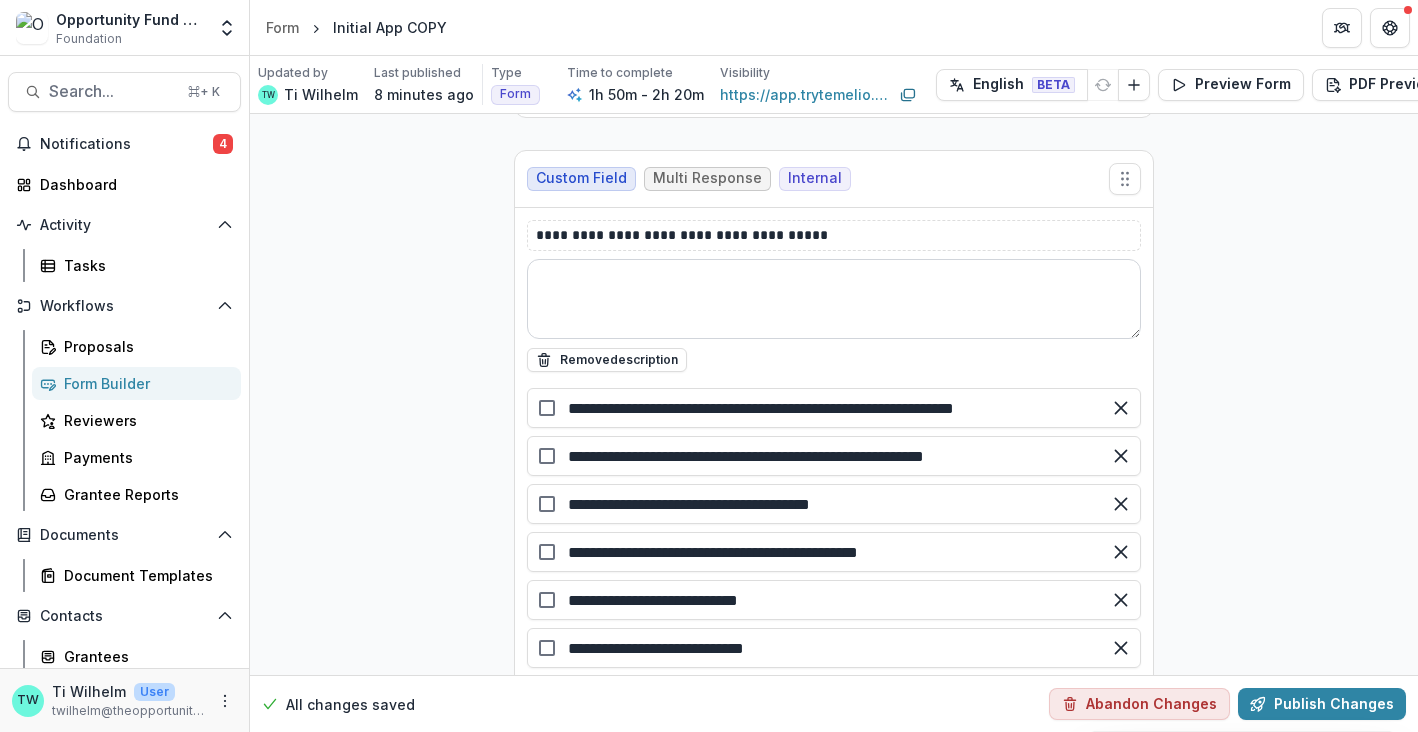paste on "**********" 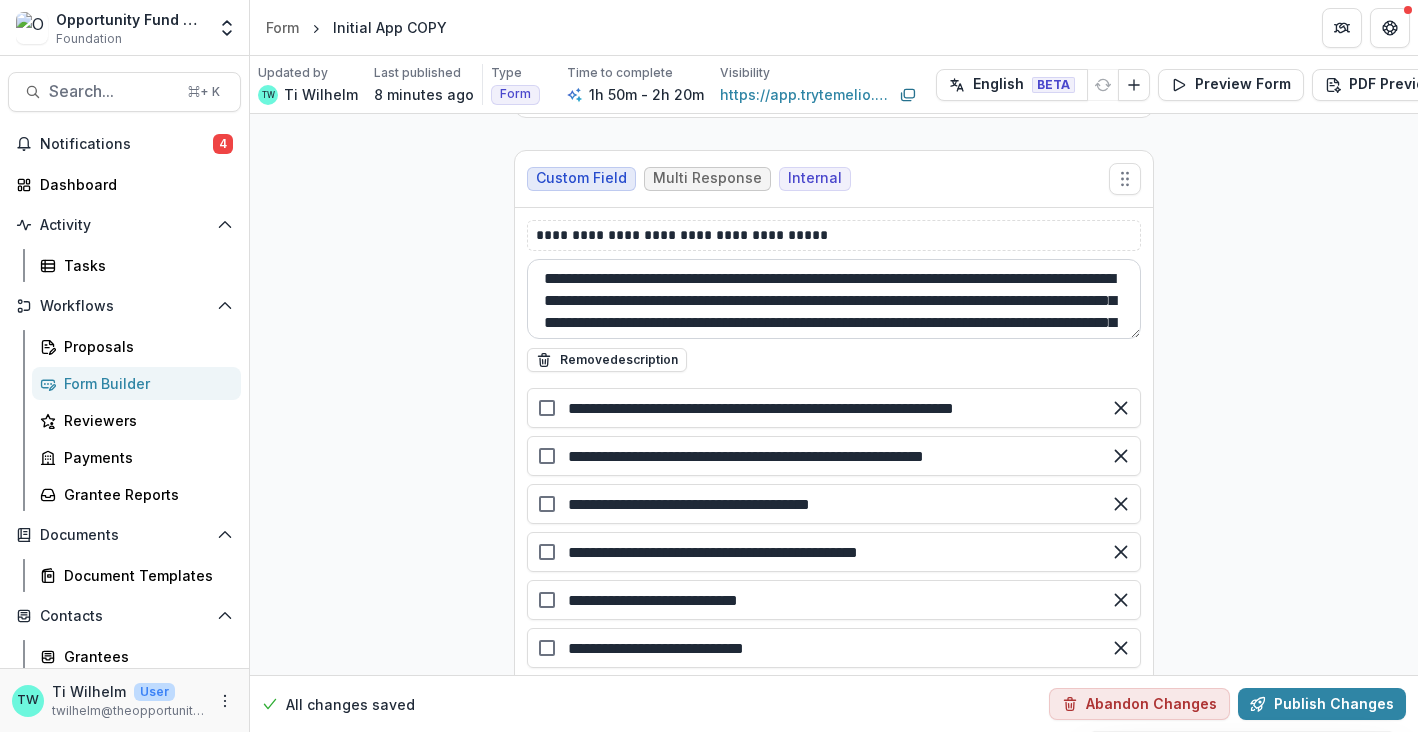 scroll, scrollTop: 105, scrollLeft: 0, axis: vertical 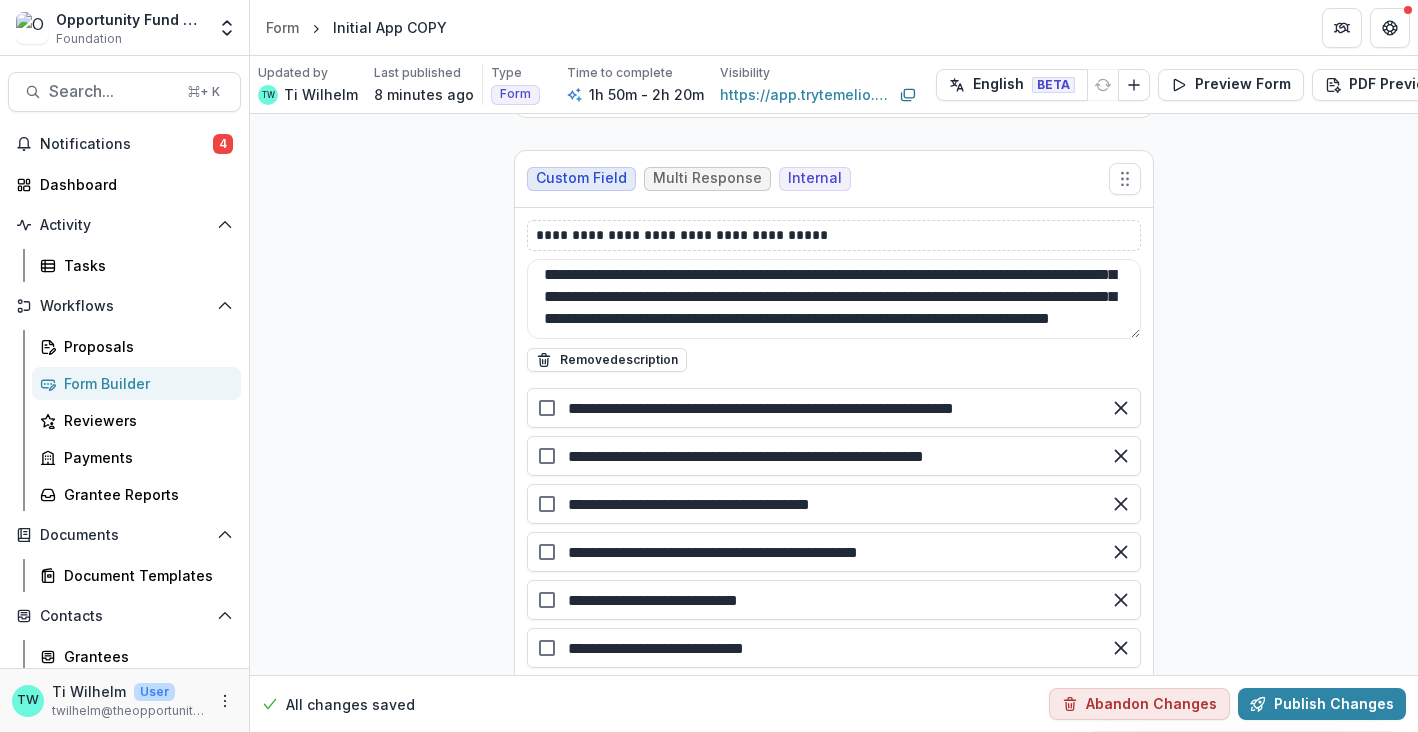 type on "**********" 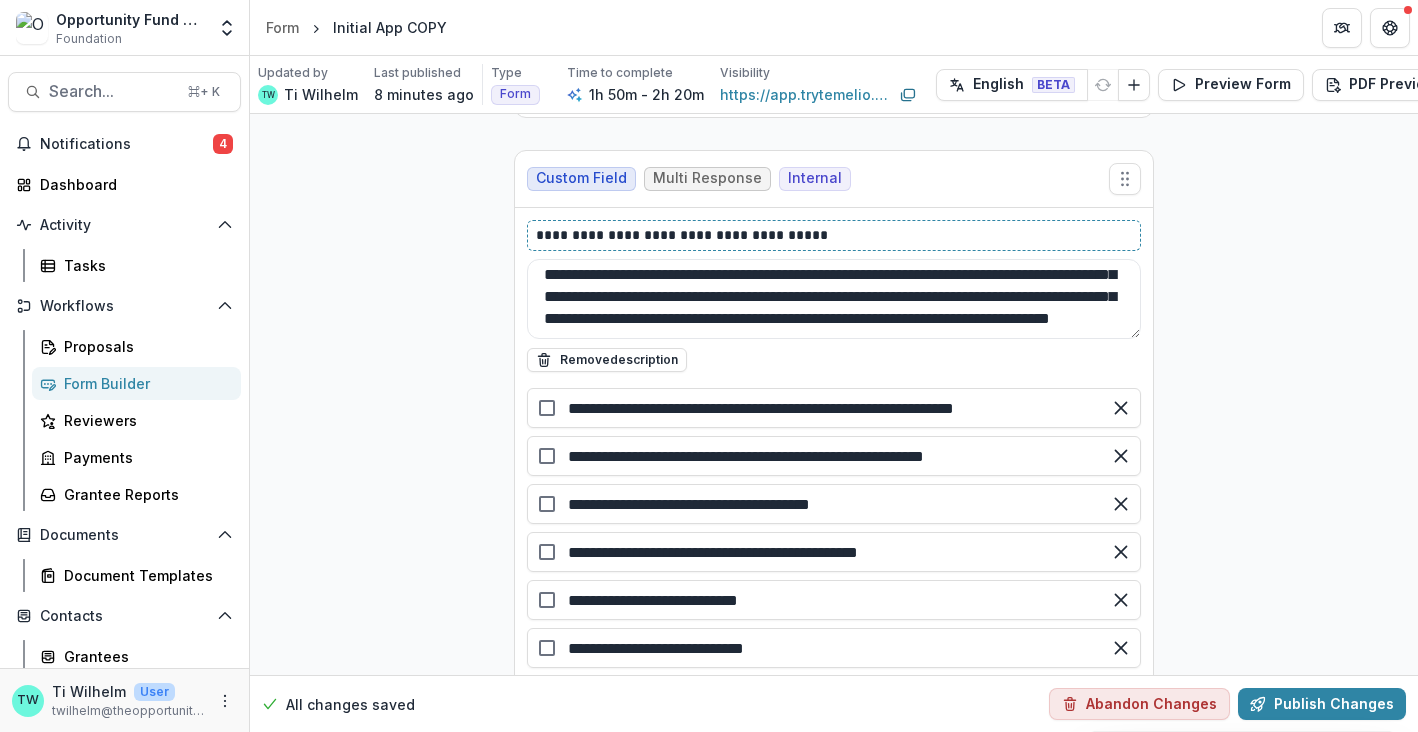 click on "**********" at bounding box center (834, 235) 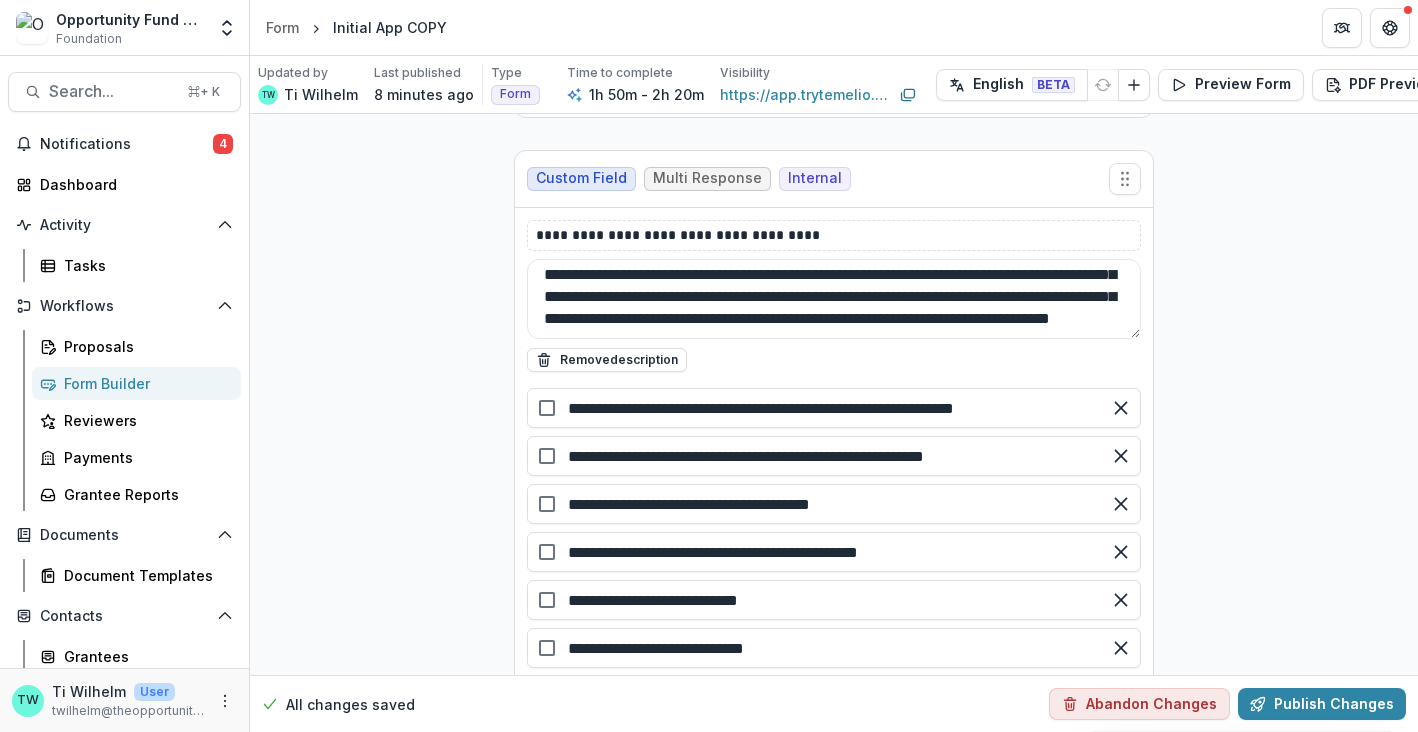 click on "**********" at bounding box center [834, -15937] 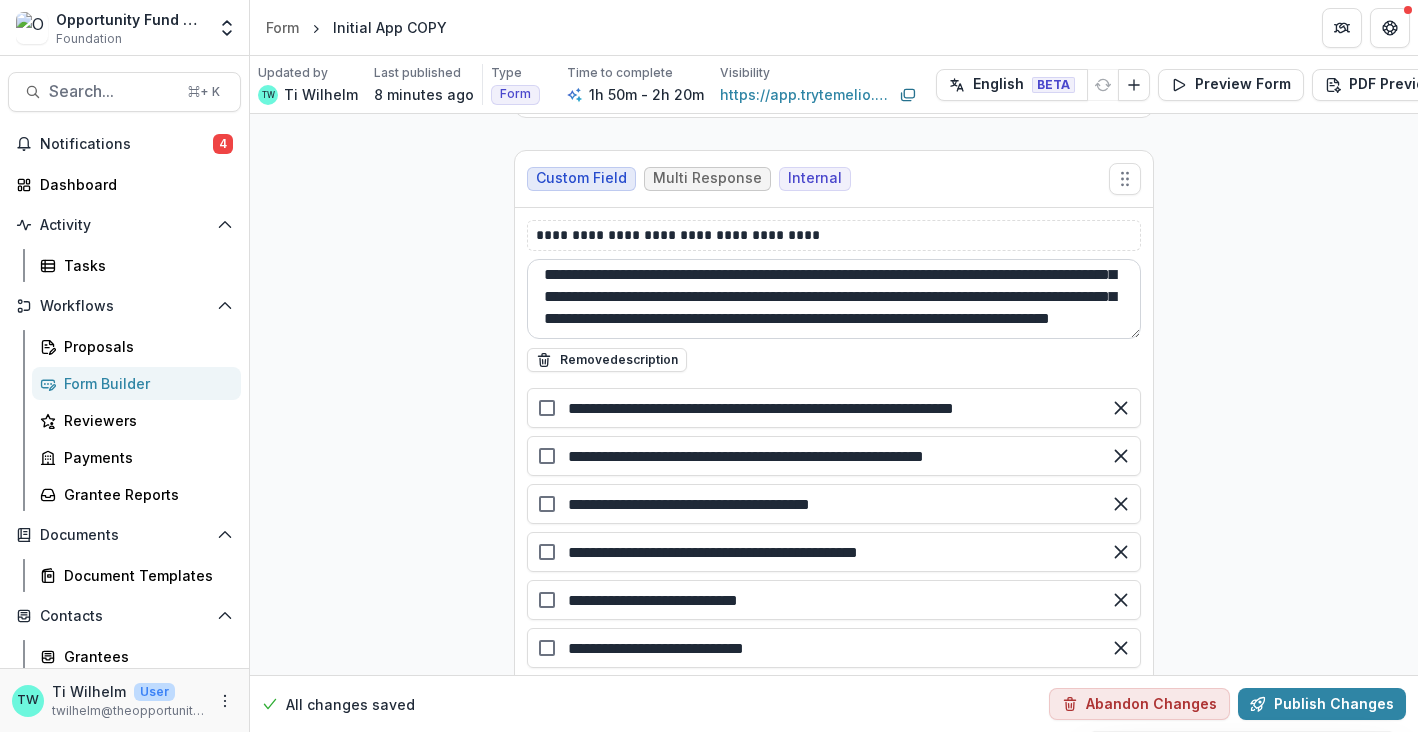 scroll, scrollTop: 114, scrollLeft: 0, axis: vertical 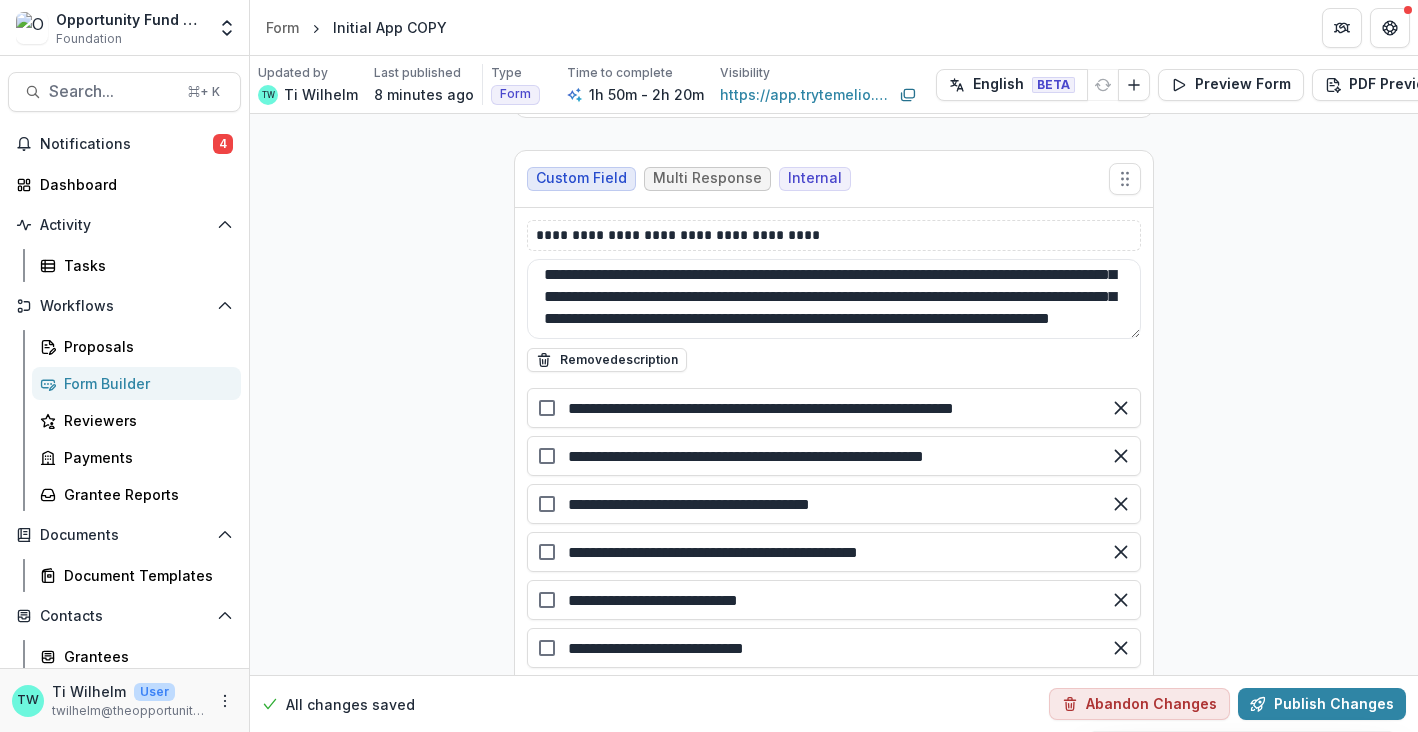 click on "**********" at bounding box center [834, -15937] 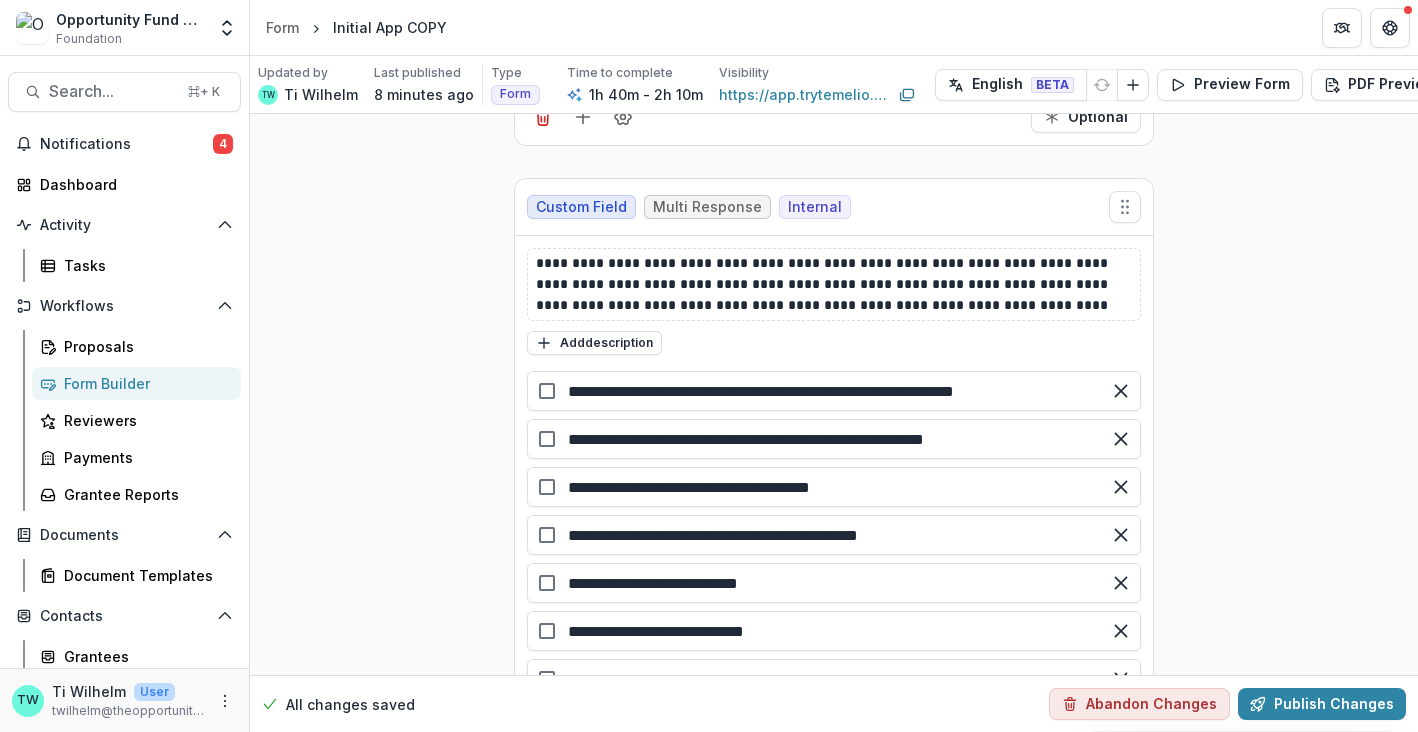 scroll, scrollTop: 35733, scrollLeft: 0, axis: vertical 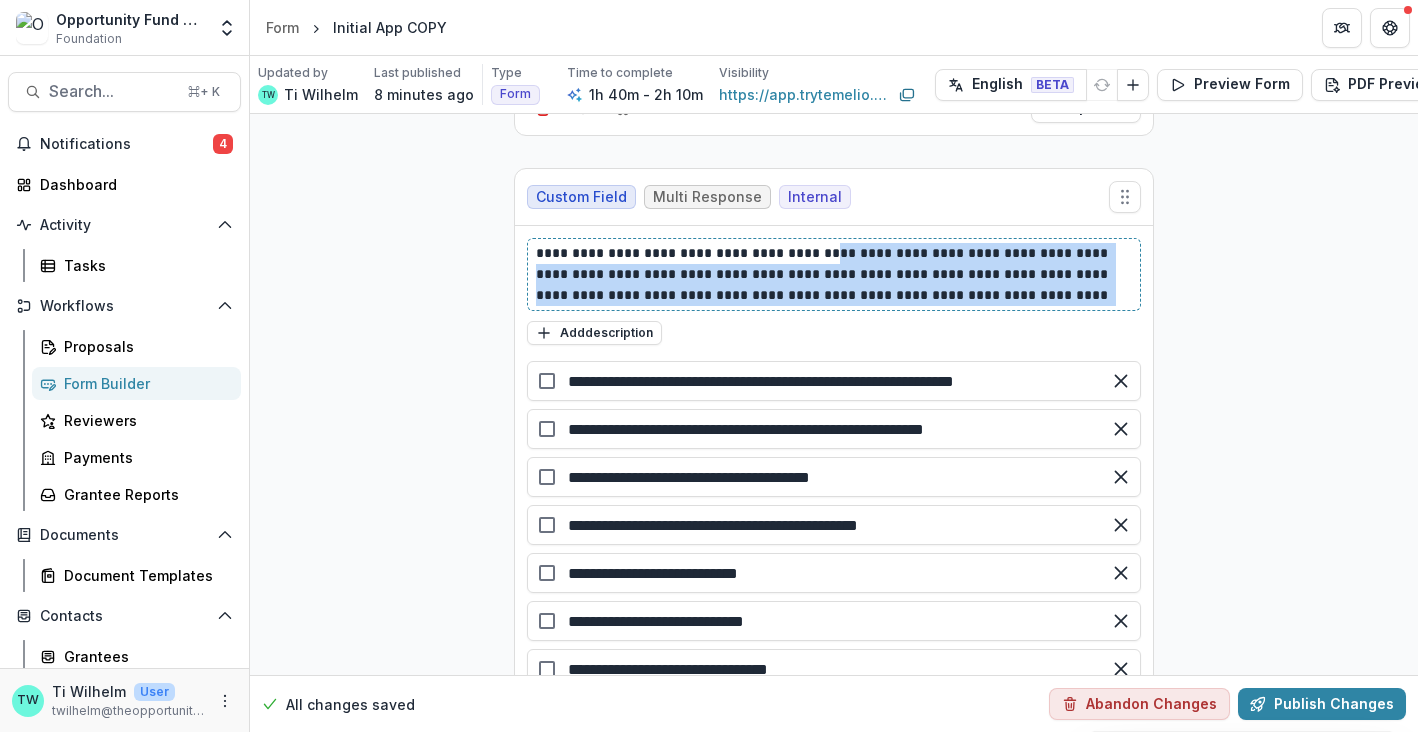 drag, startPoint x: 1119, startPoint y: 273, endPoint x: 829, endPoint y: 229, distance: 293.31894 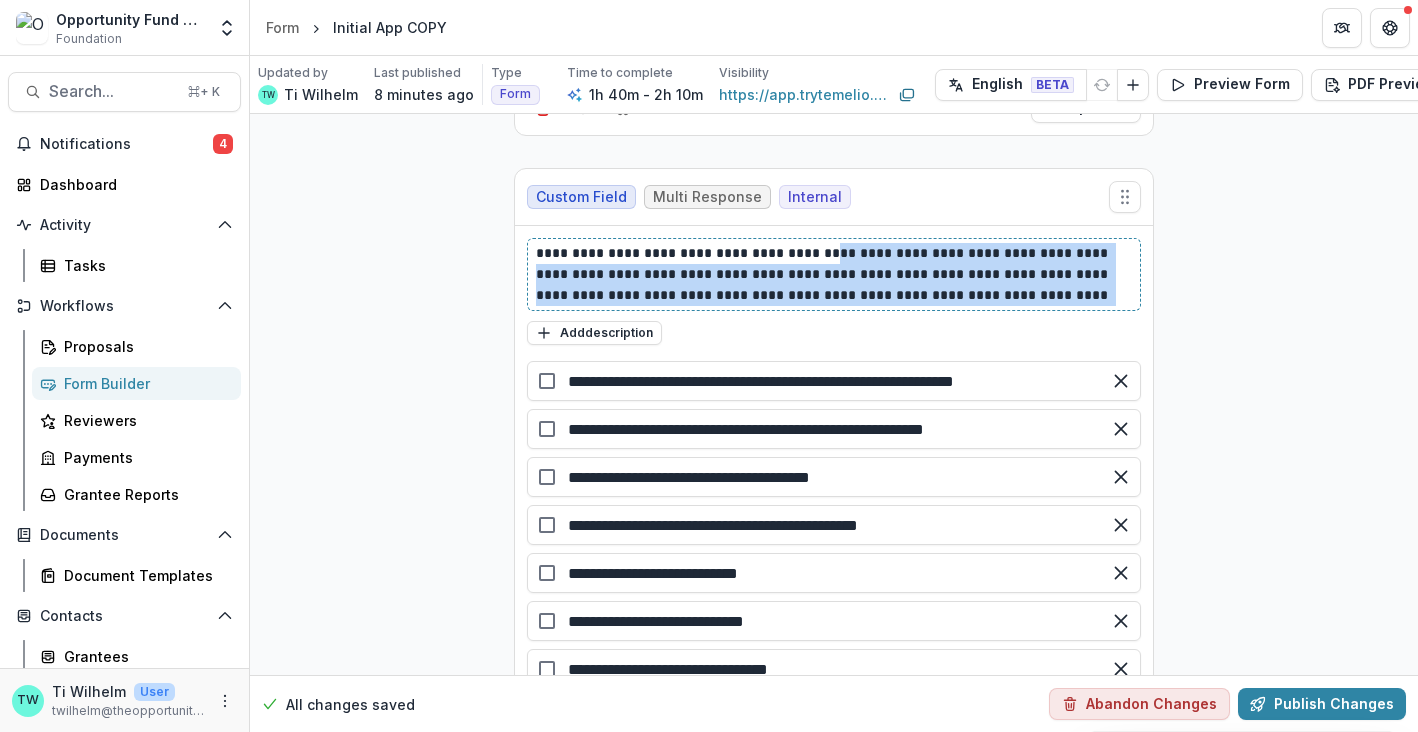 click on "**********" at bounding box center [834, 274] 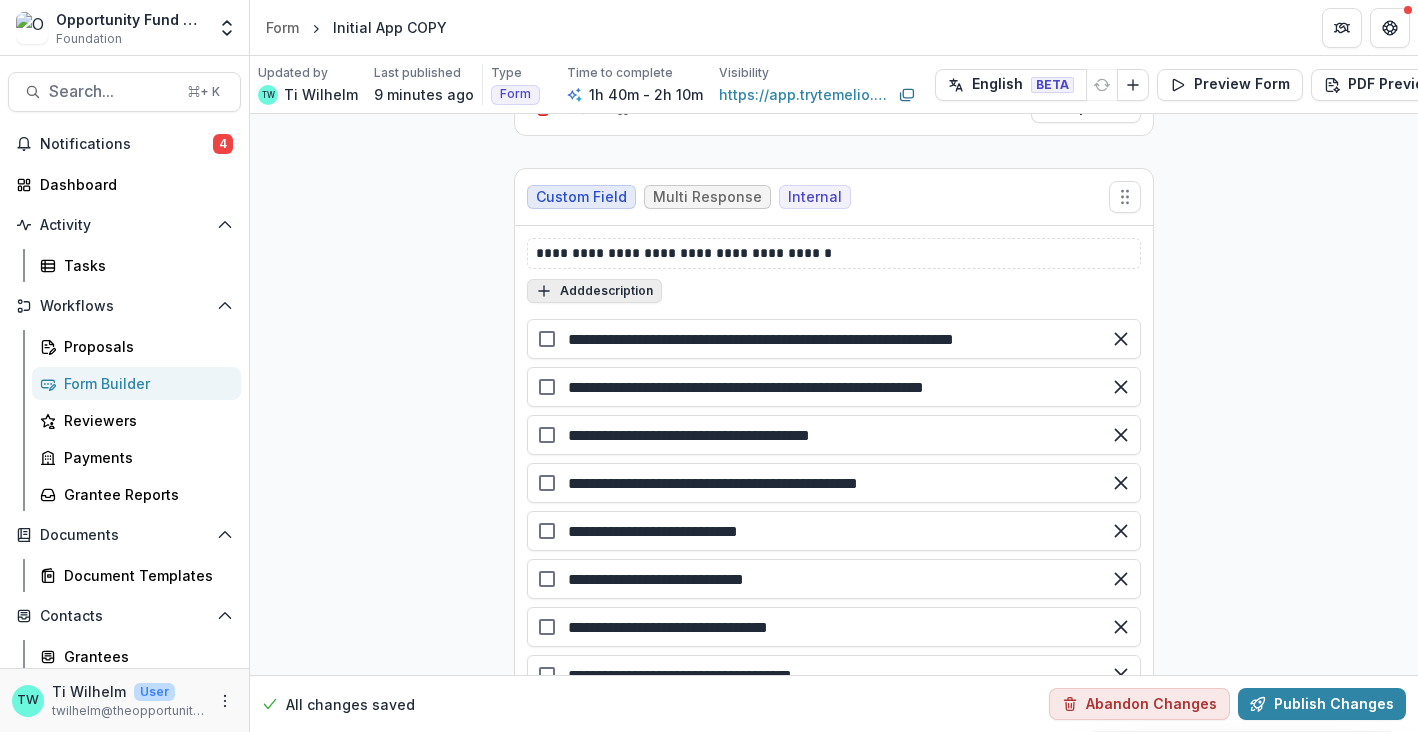 click on "Add  description" at bounding box center (594, 291) 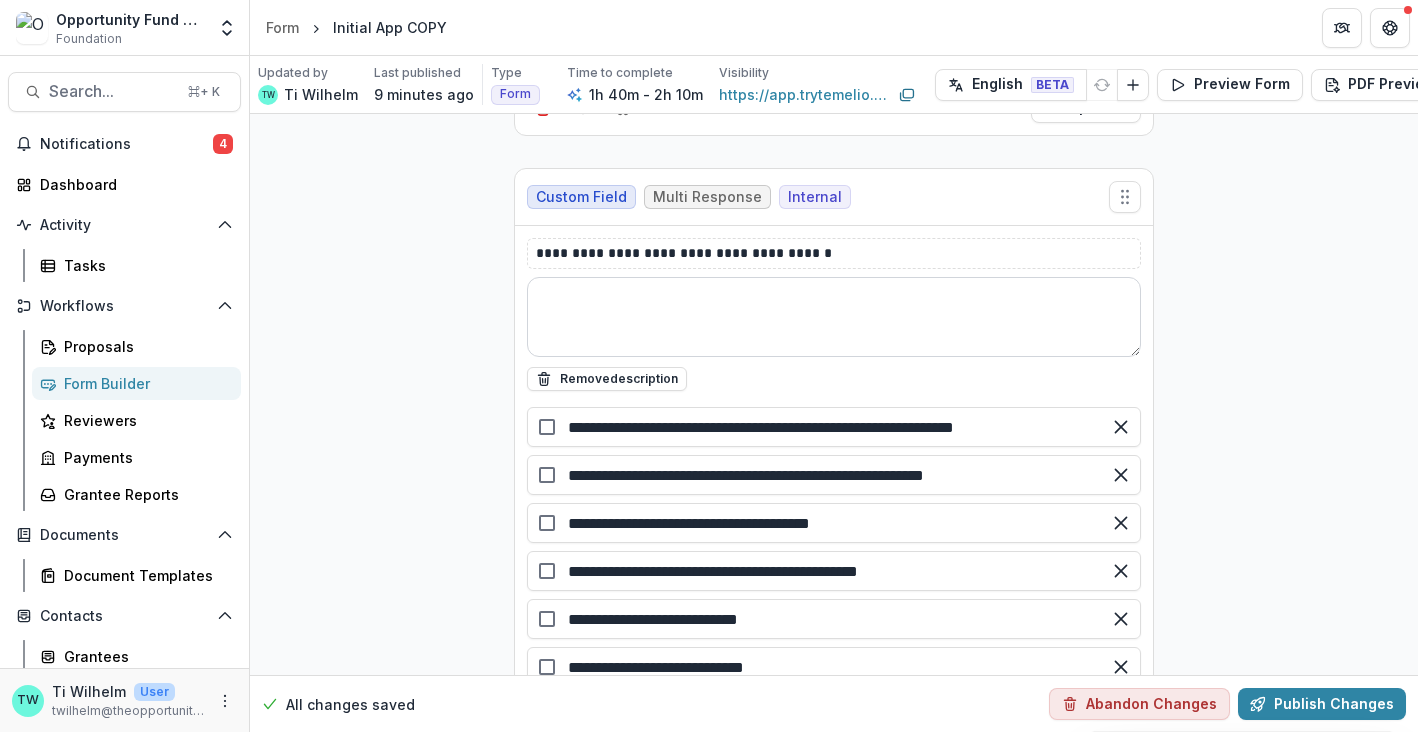 click at bounding box center [834, 317] 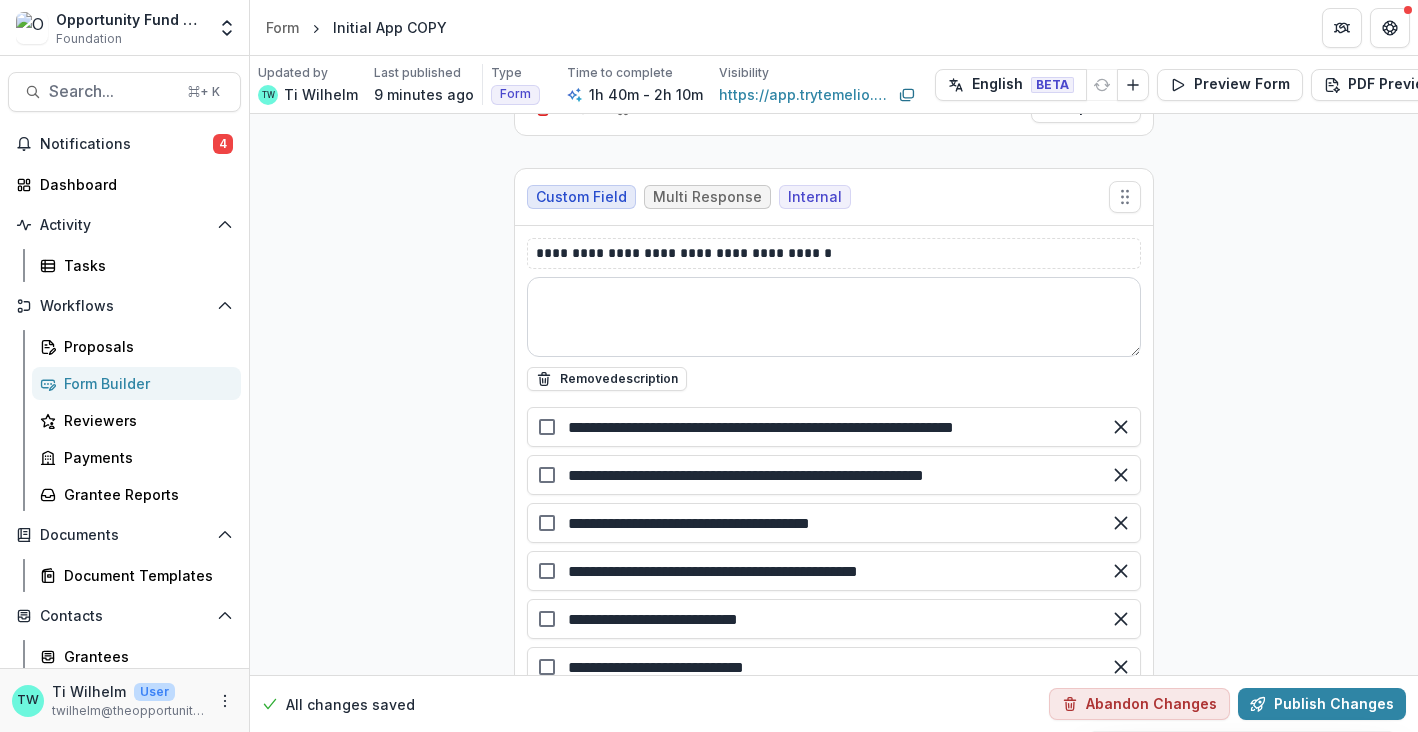 paste on "**********" 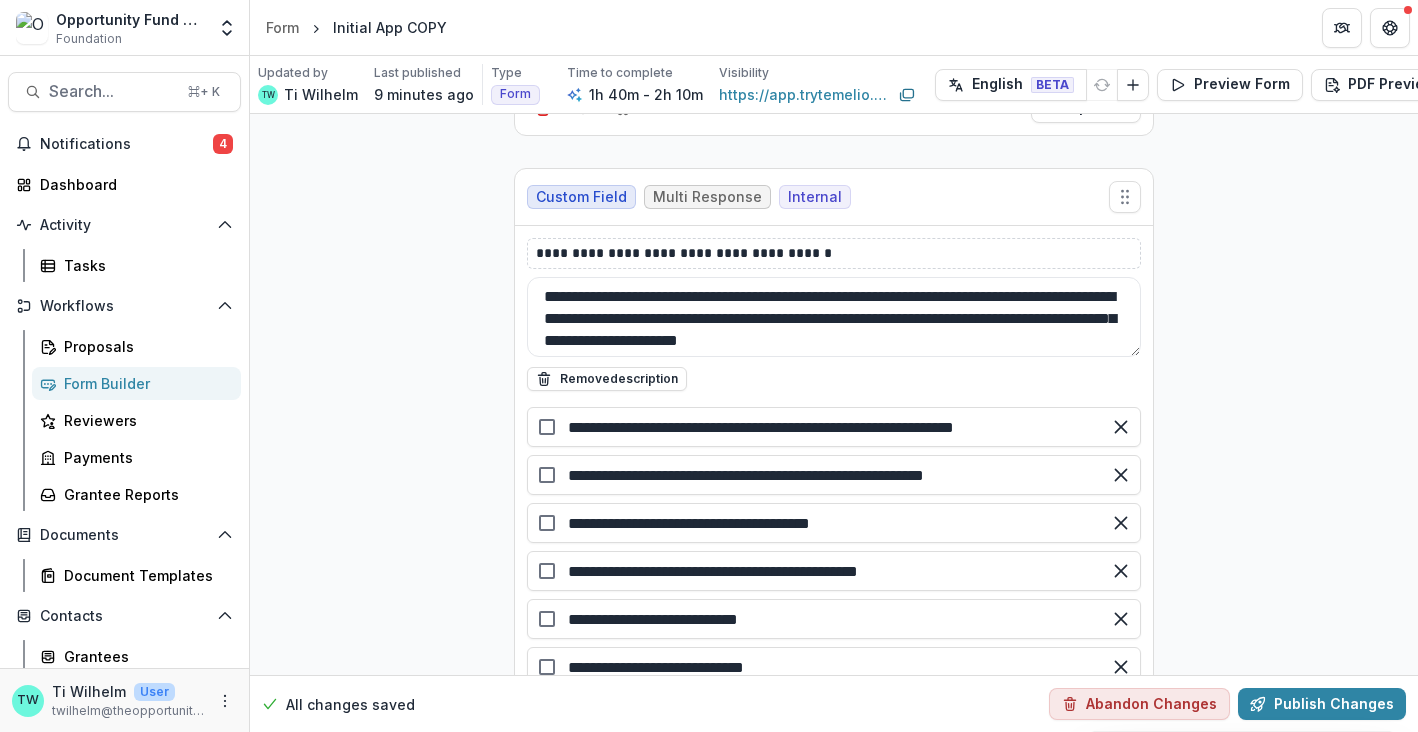 type on "**********" 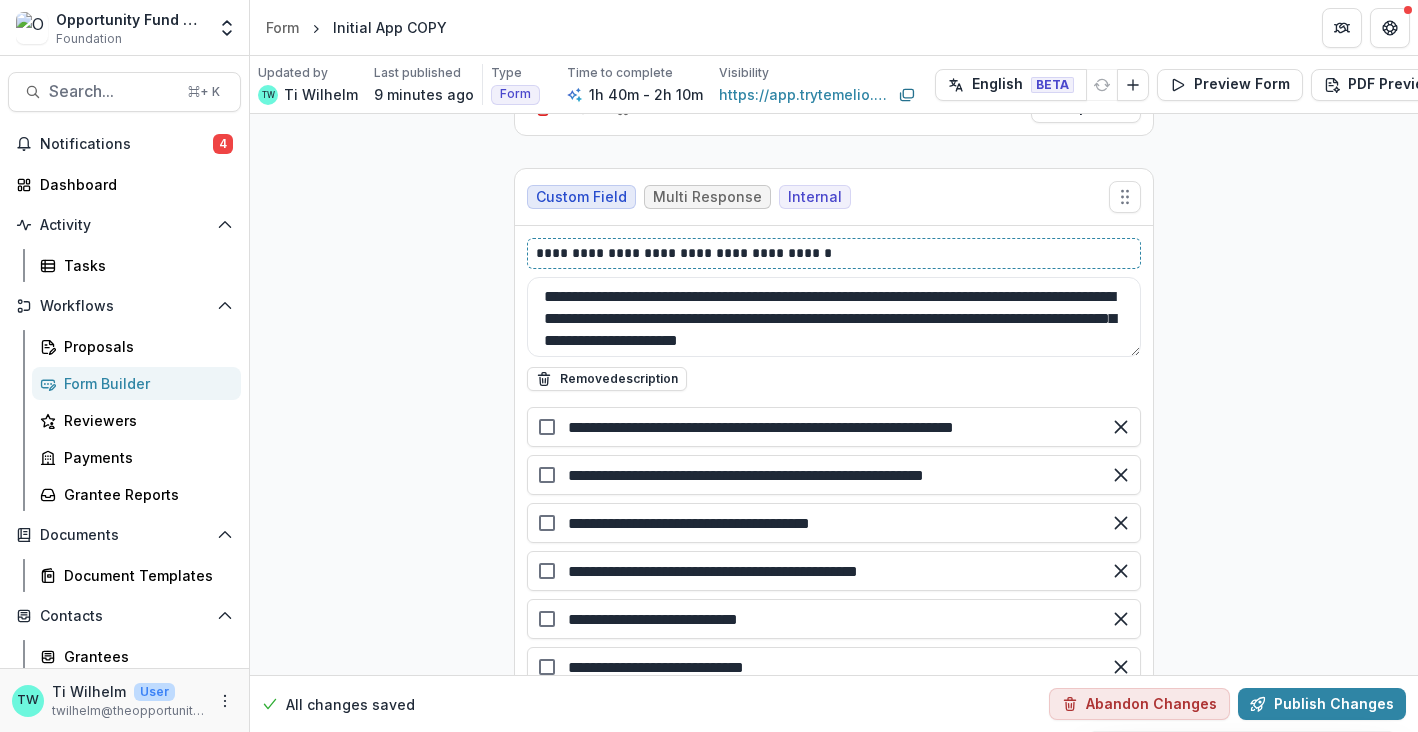 click on "**********" at bounding box center [834, 253] 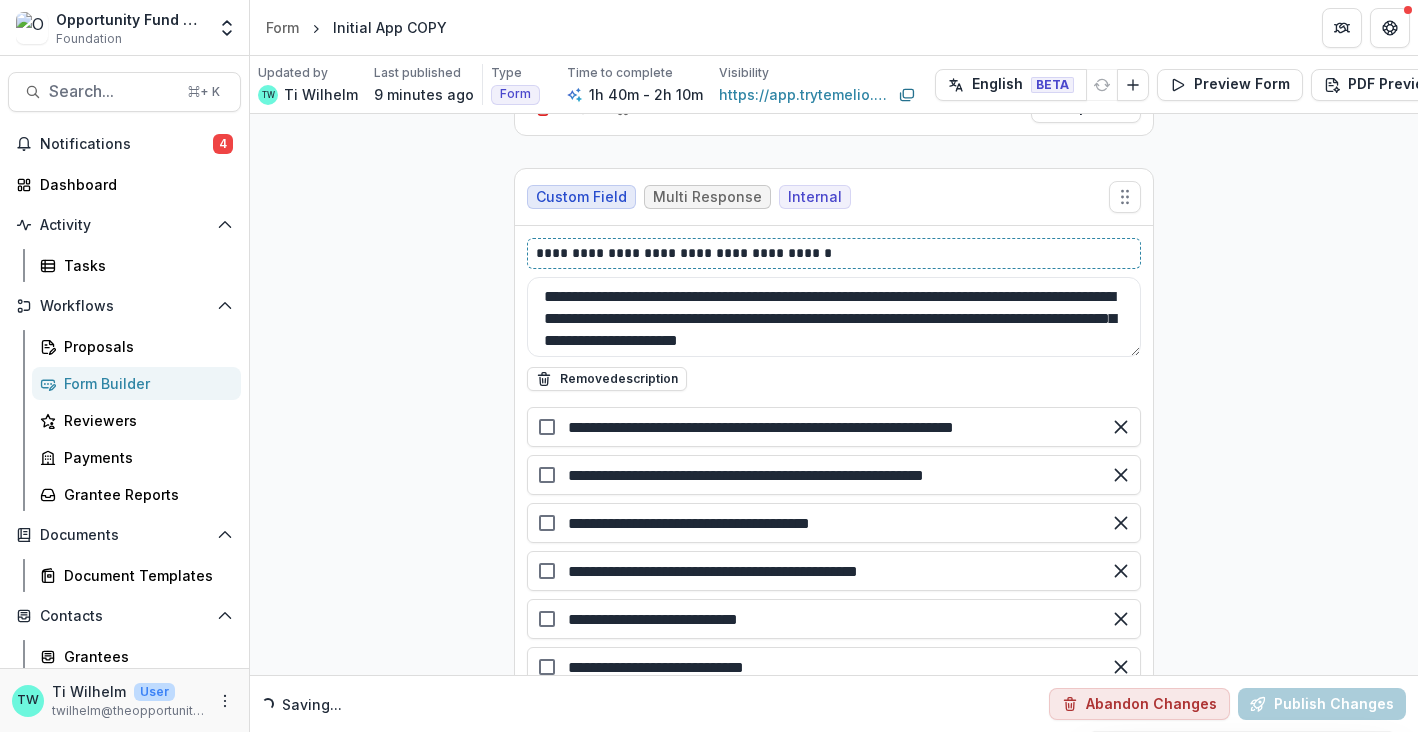 type 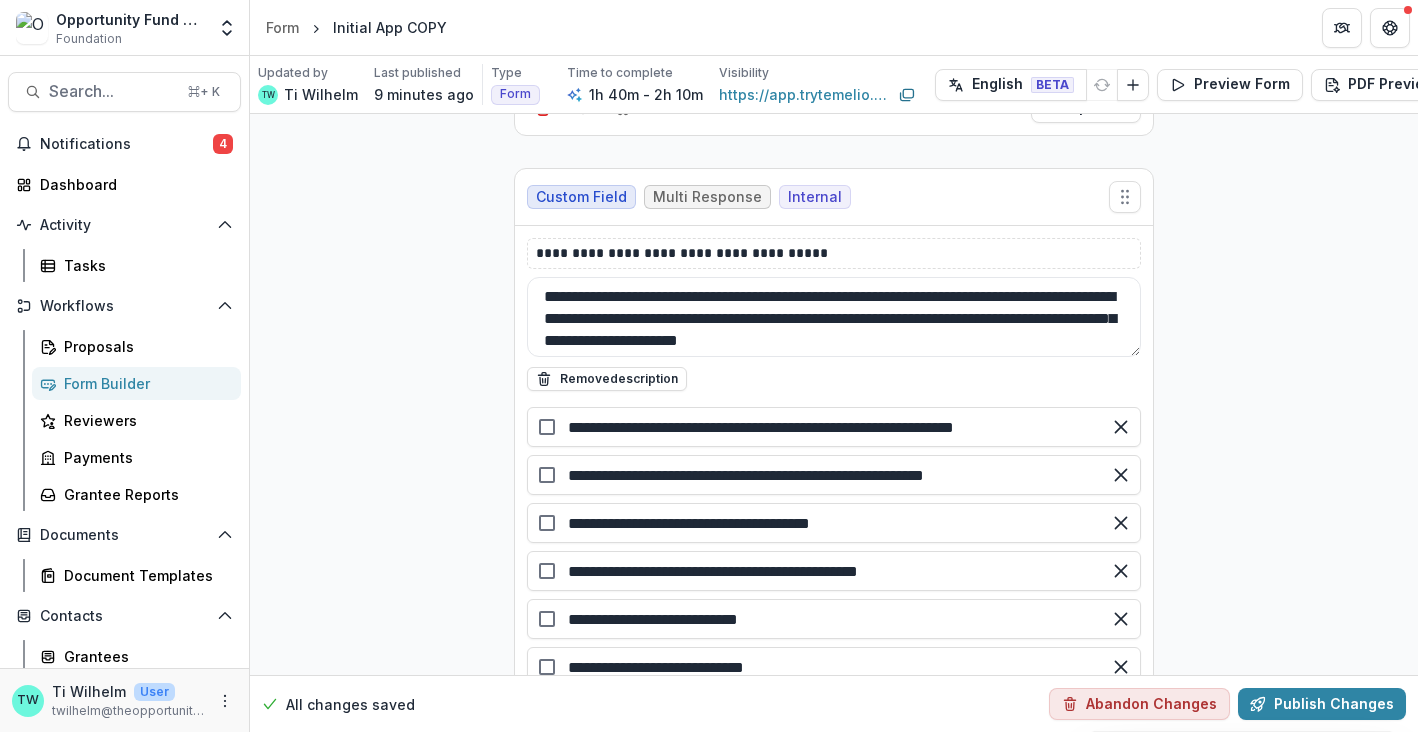 click on "**********" at bounding box center (834, -16676) 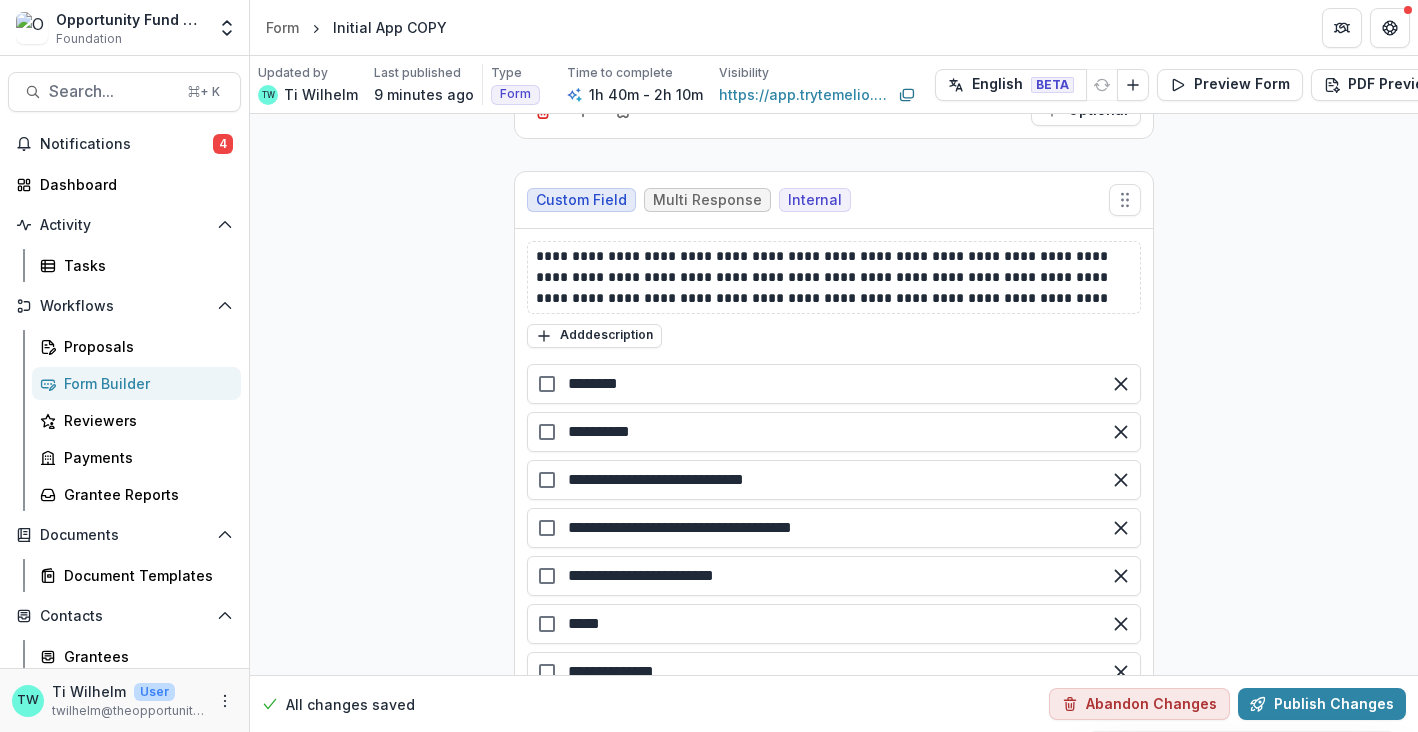 scroll, scrollTop: 36488, scrollLeft: 0, axis: vertical 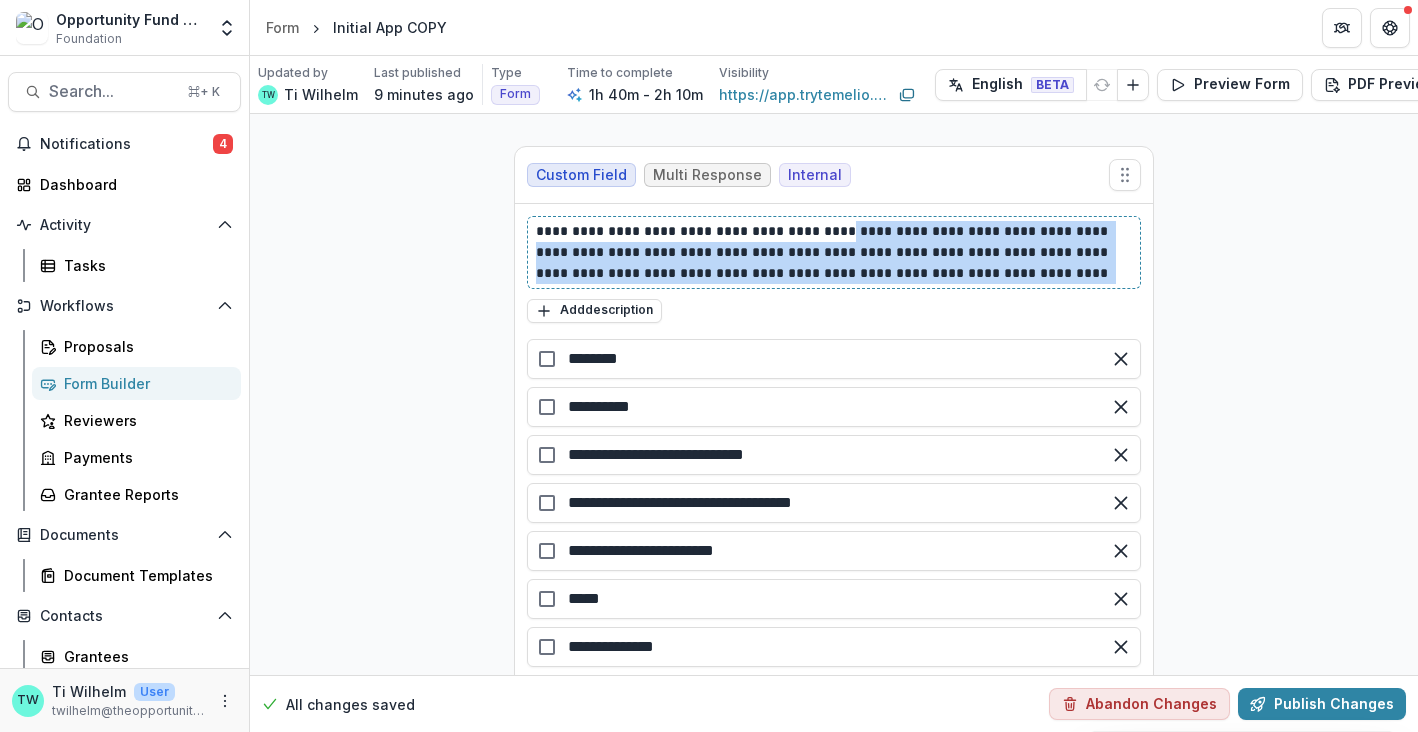 drag, startPoint x: 1115, startPoint y: 246, endPoint x: 836, endPoint y: 206, distance: 281.85278 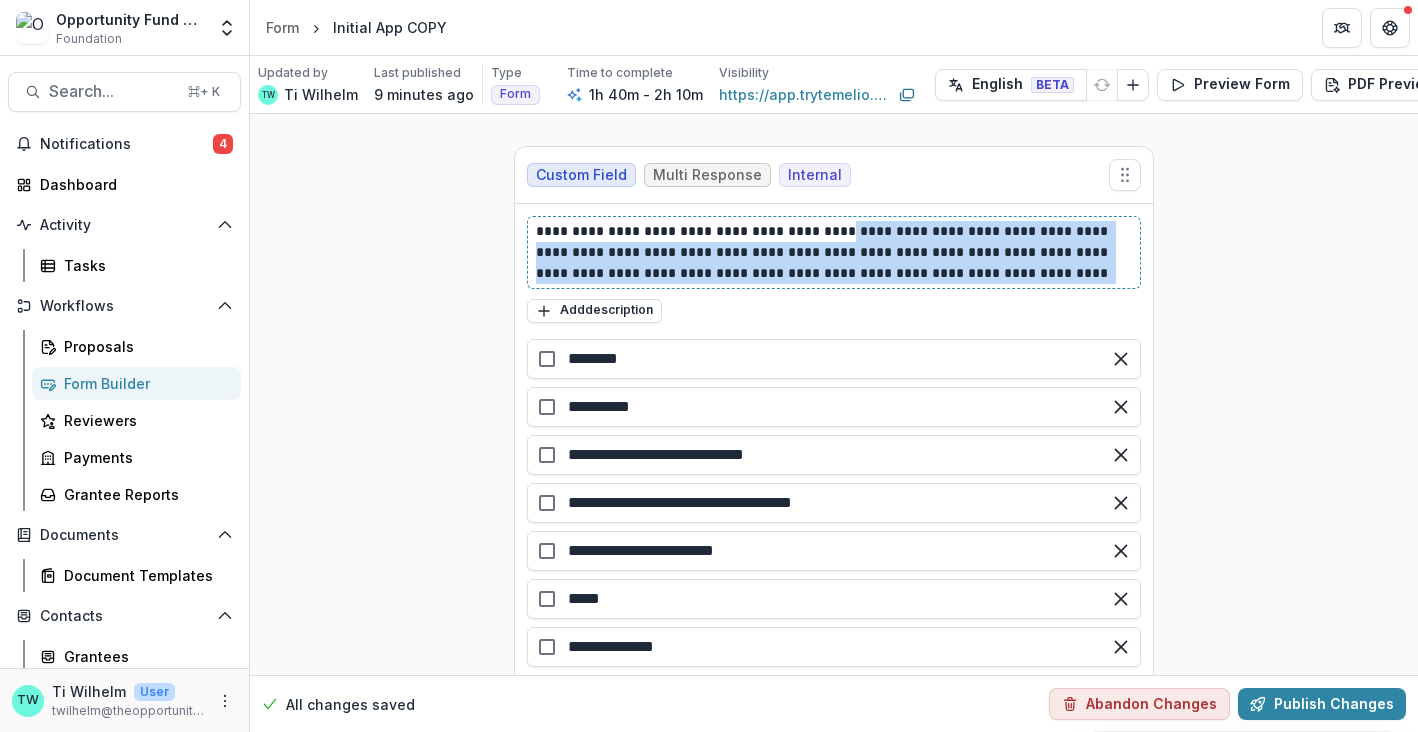 click on "**********" at bounding box center [834, 252] 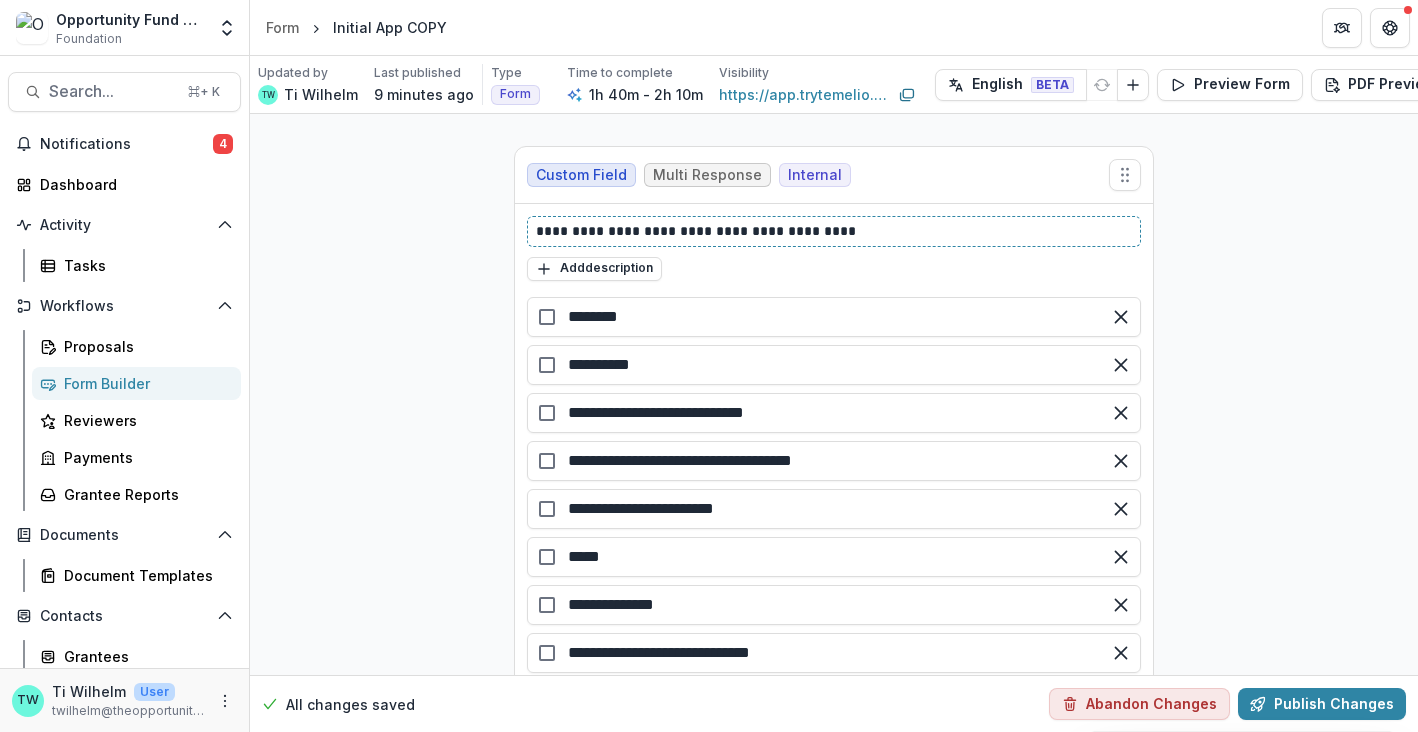 type 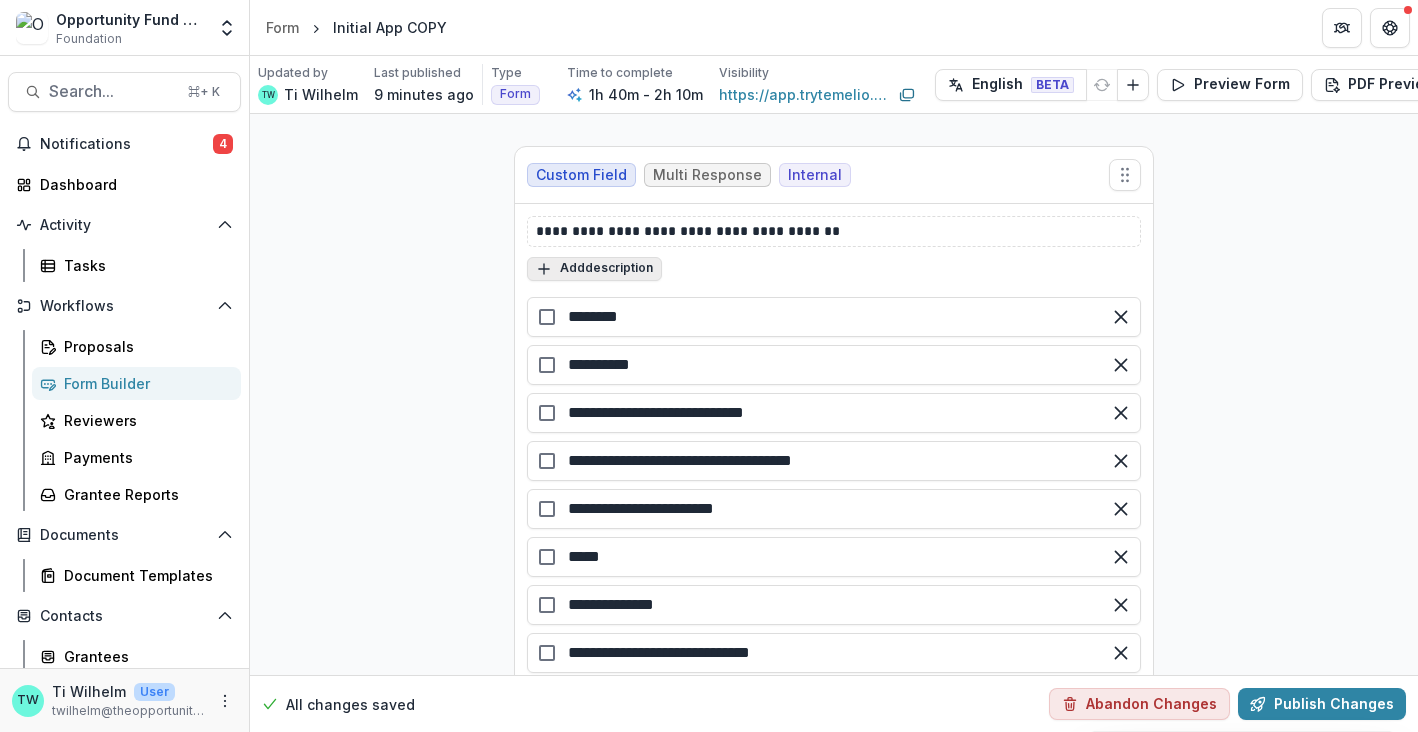 click on "Add  description" at bounding box center (594, 269) 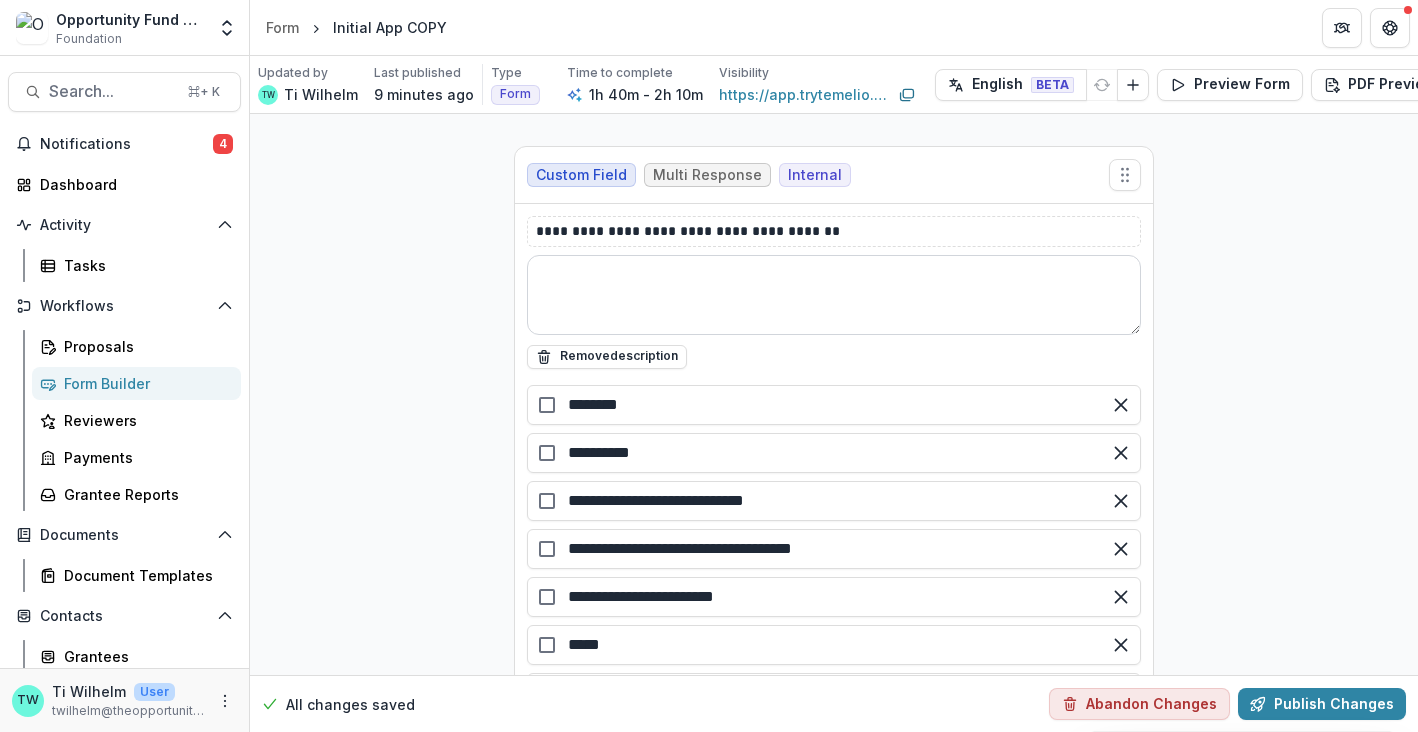 click at bounding box center [834, 295] 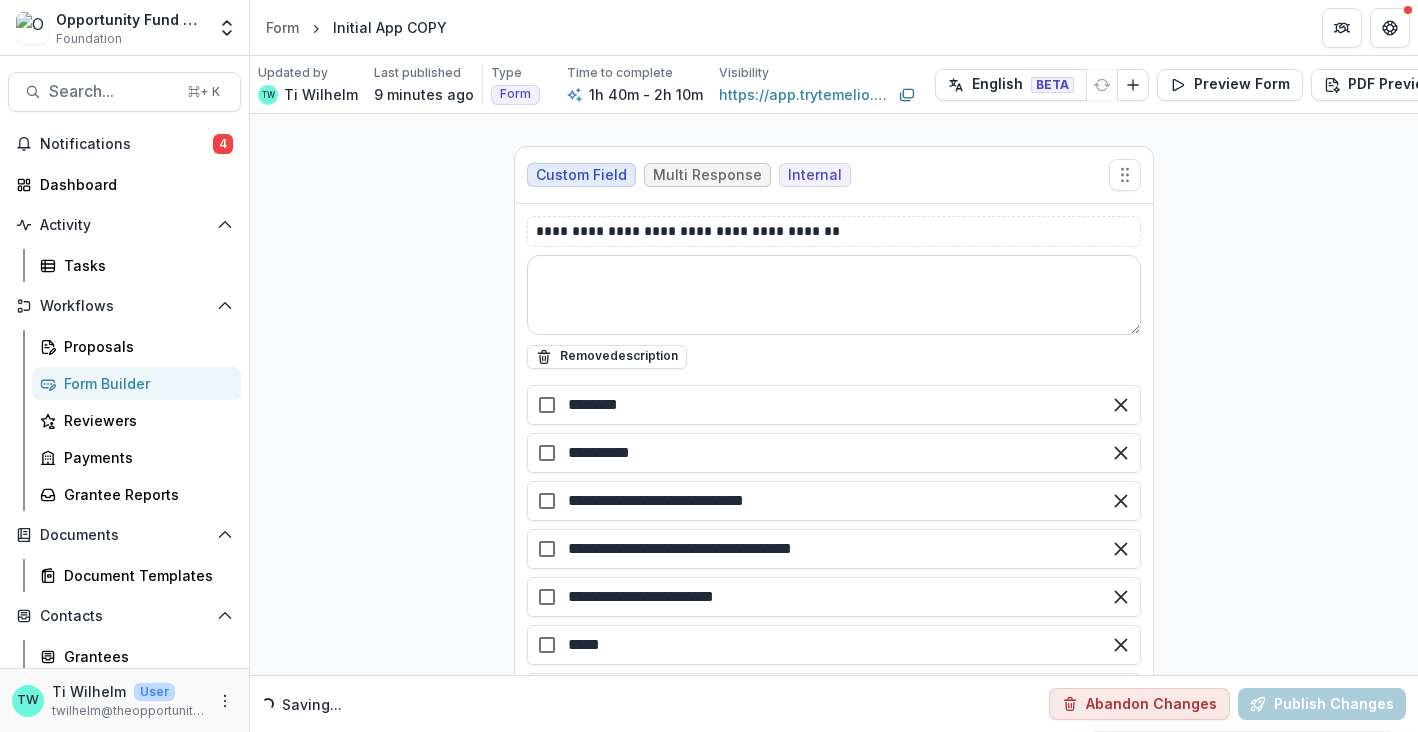 paste on "**********" 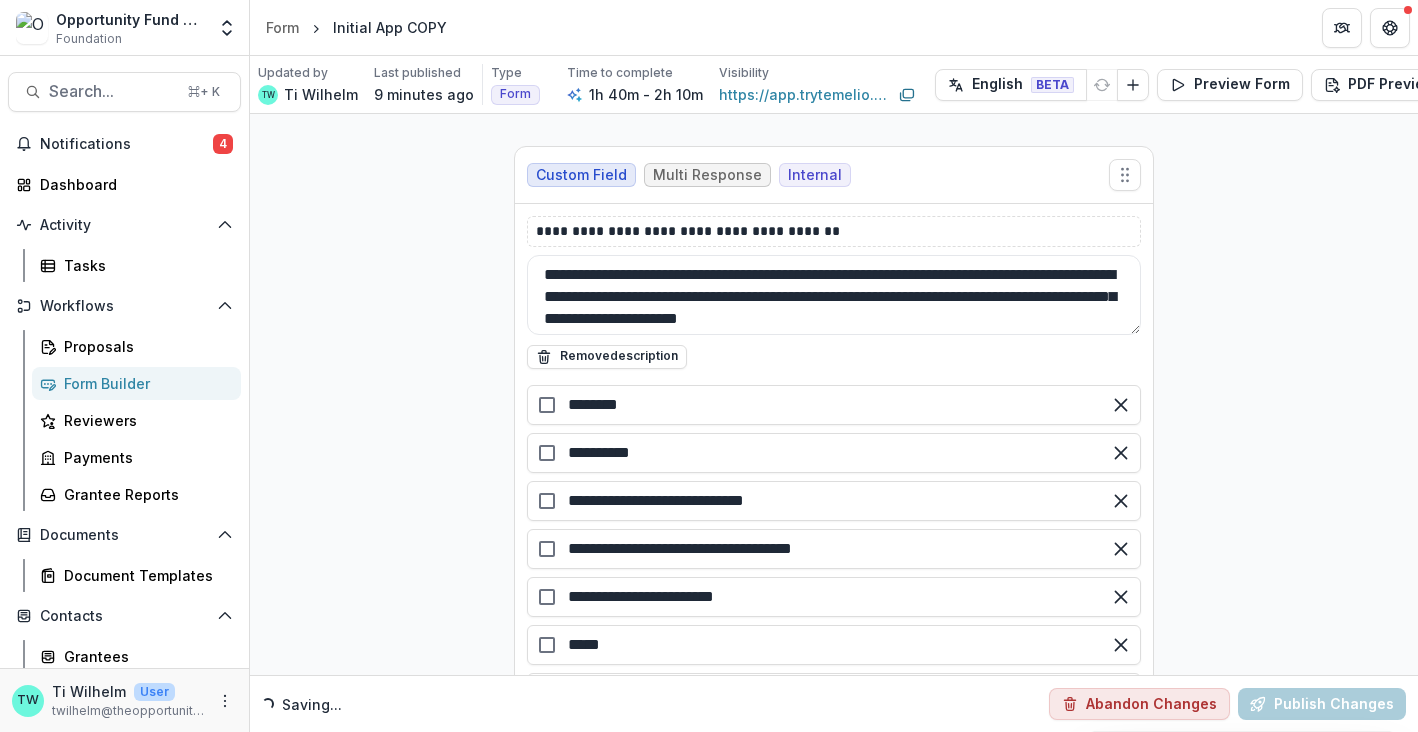 type on "**********" 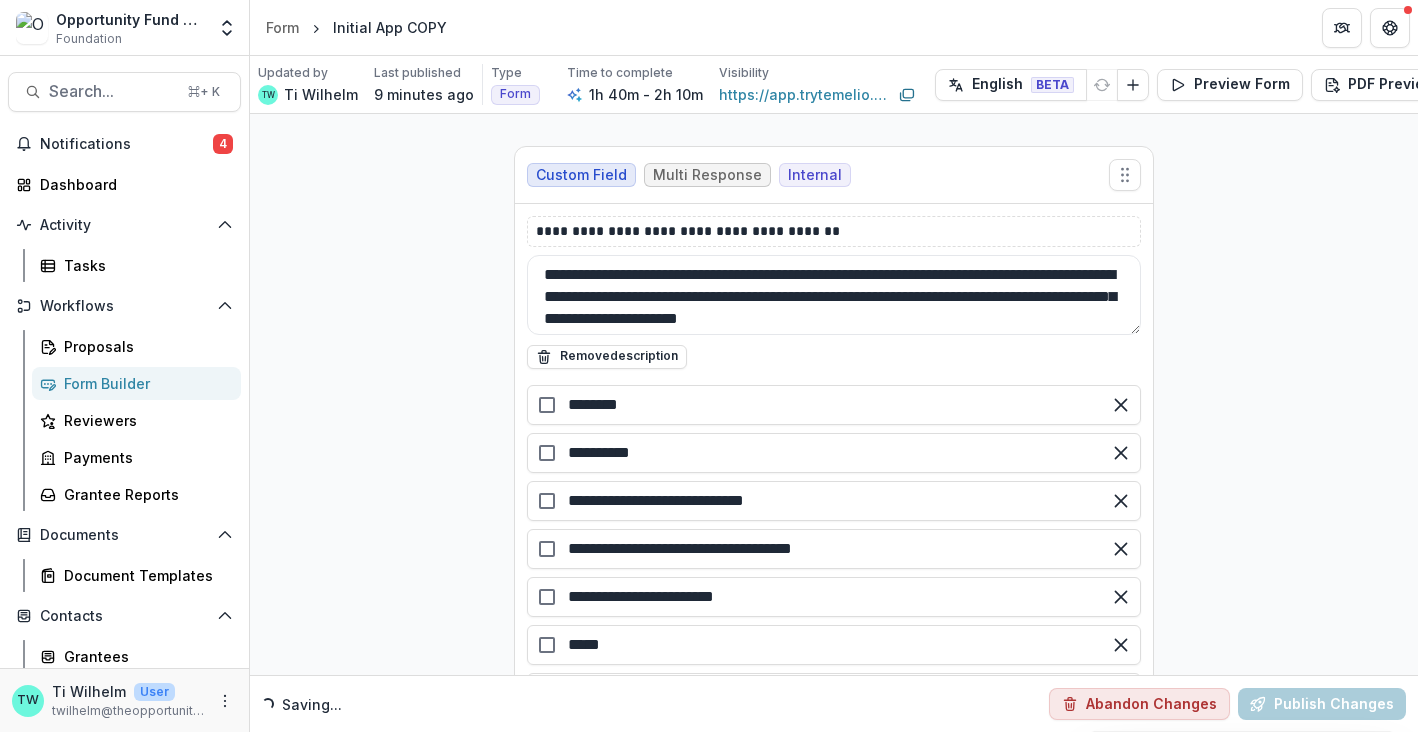 click on "**********" at bounding box center [834, -17408] 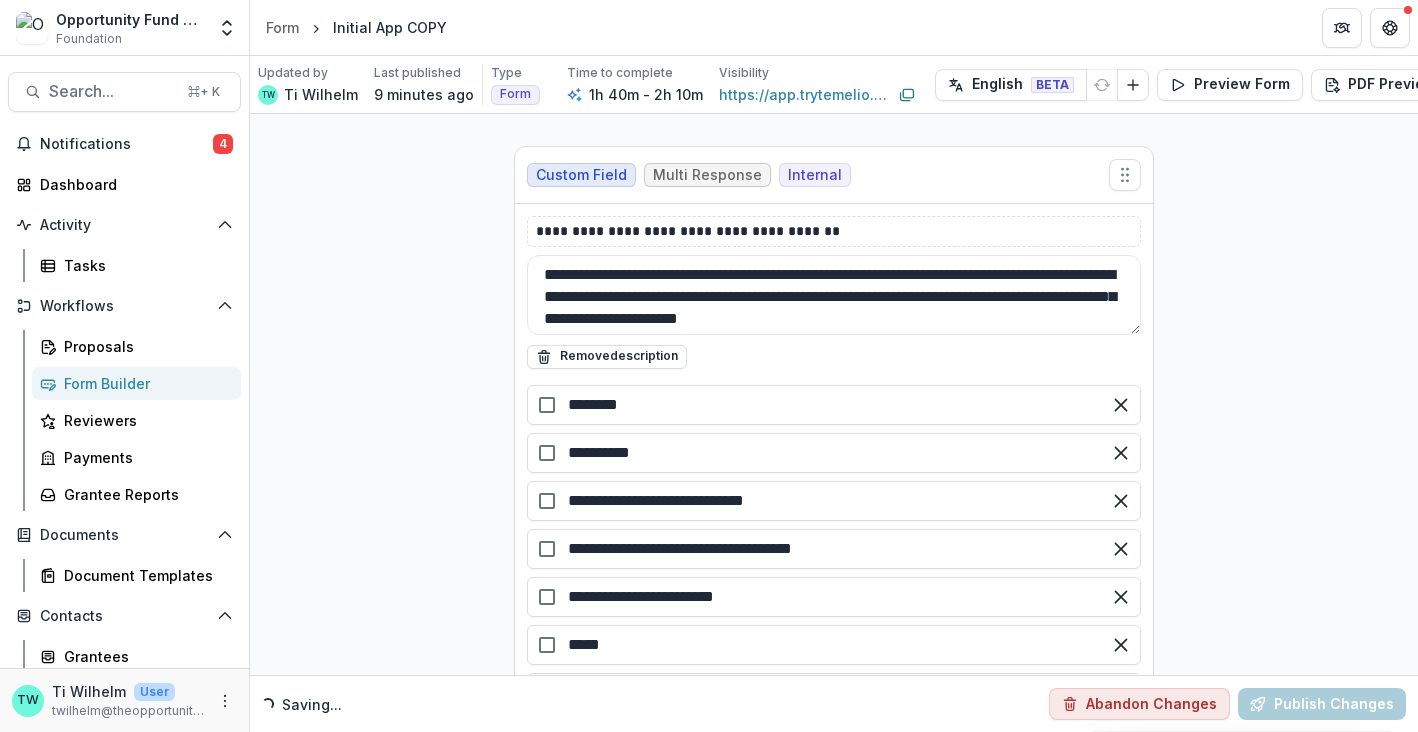 click on "**********" at bounding box center [834, -17408] 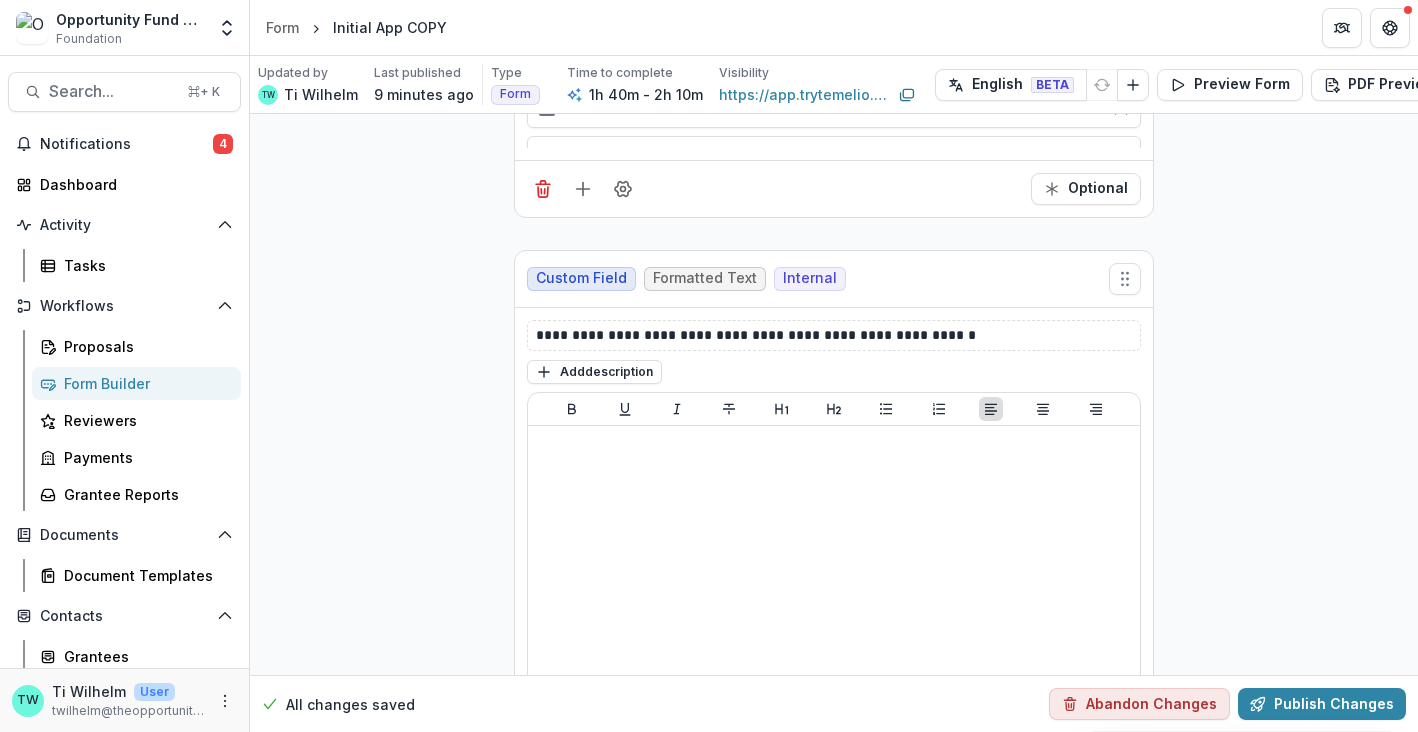 scroll, scrollTop: 37358, scrollLeft: 0, axis: vertical 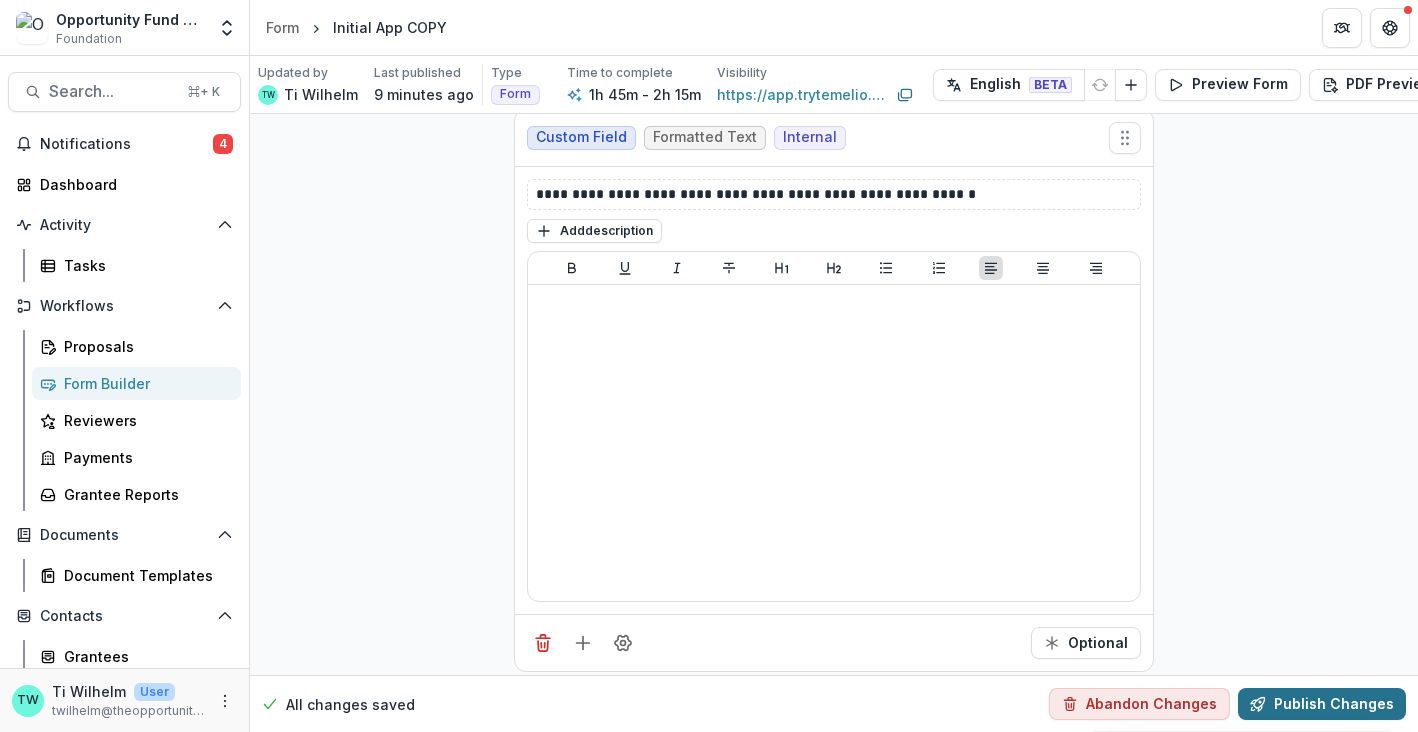click on "Publish Changes" at bounding box center [1322, 704] 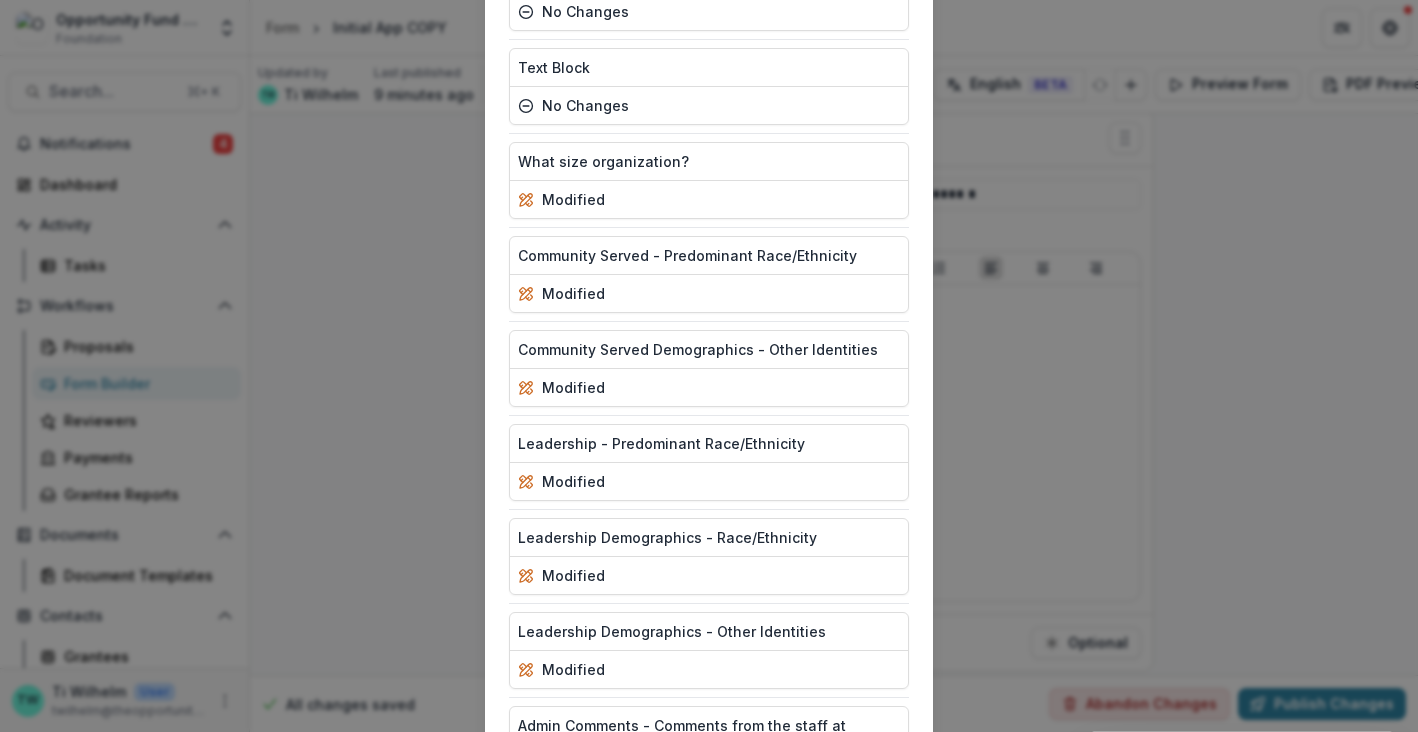 scroll, scrollTop: 7224, scrollLeft: 0, axis: vertical 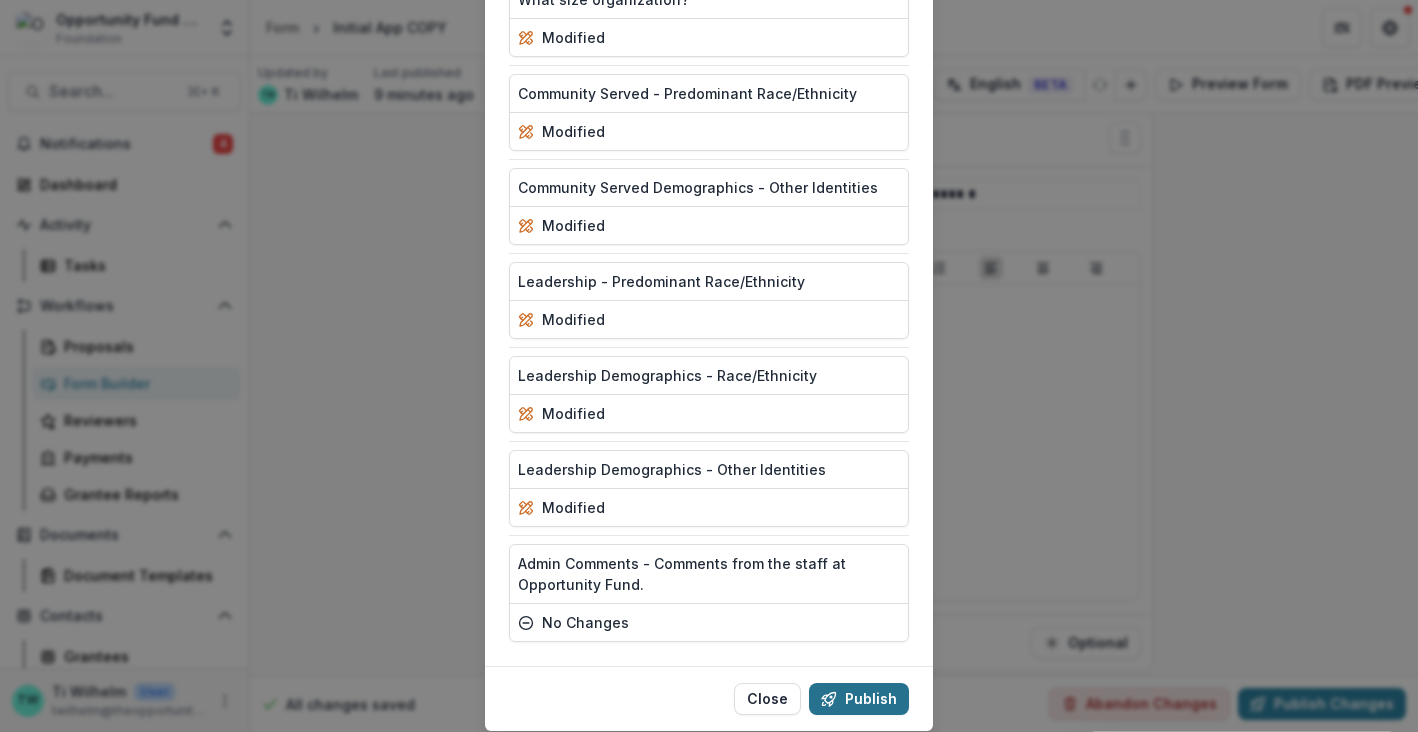 click on "Publish" at bounding box center [859, 699] 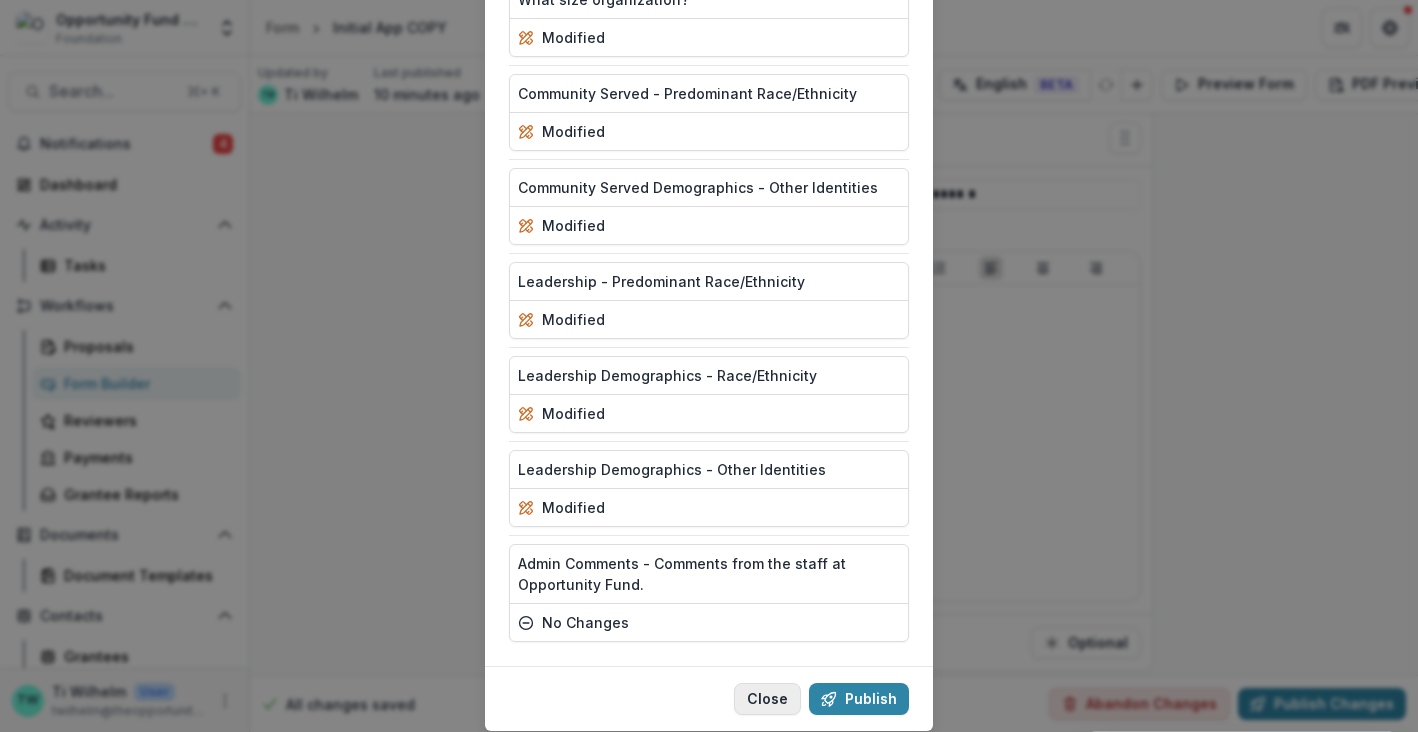 click on "Close" at bounding box center [767, 699] 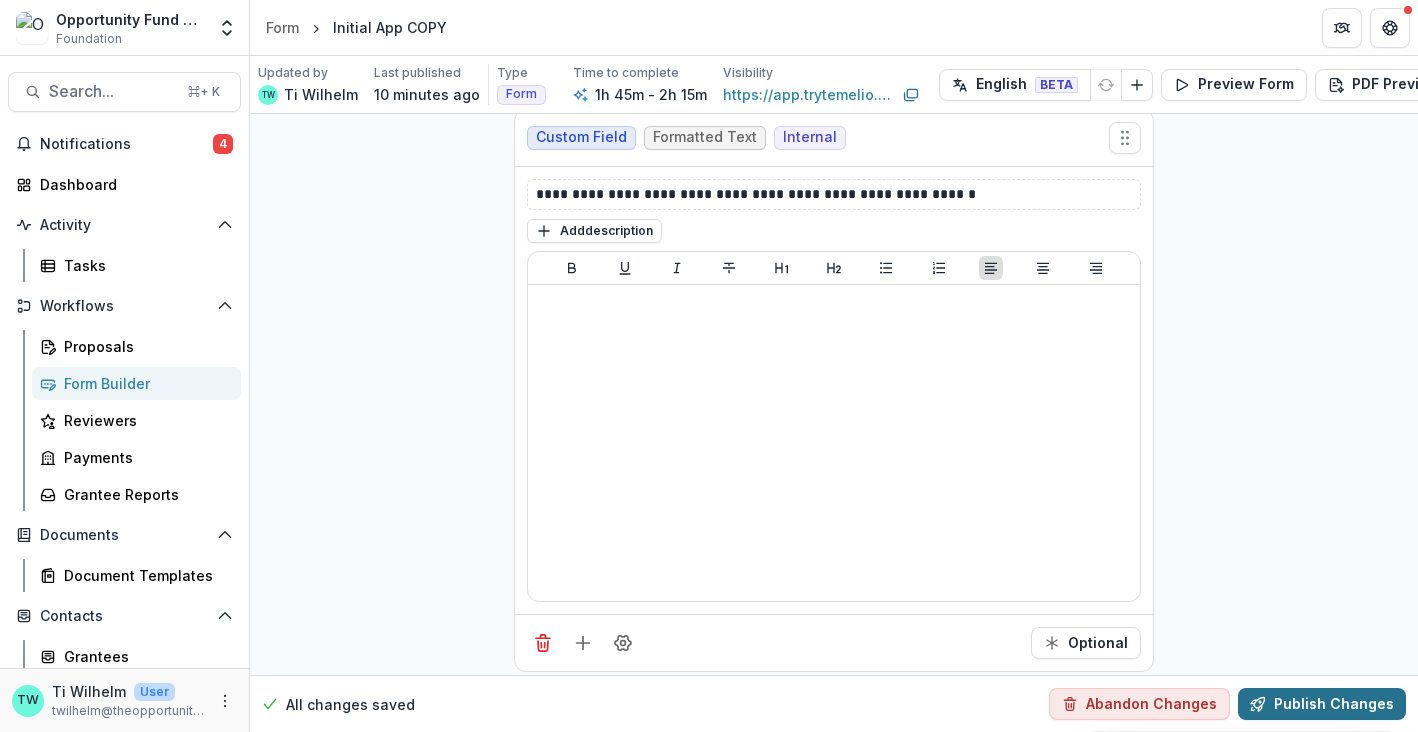 click on "Publish Changes" at bounding box center [1322, 704] 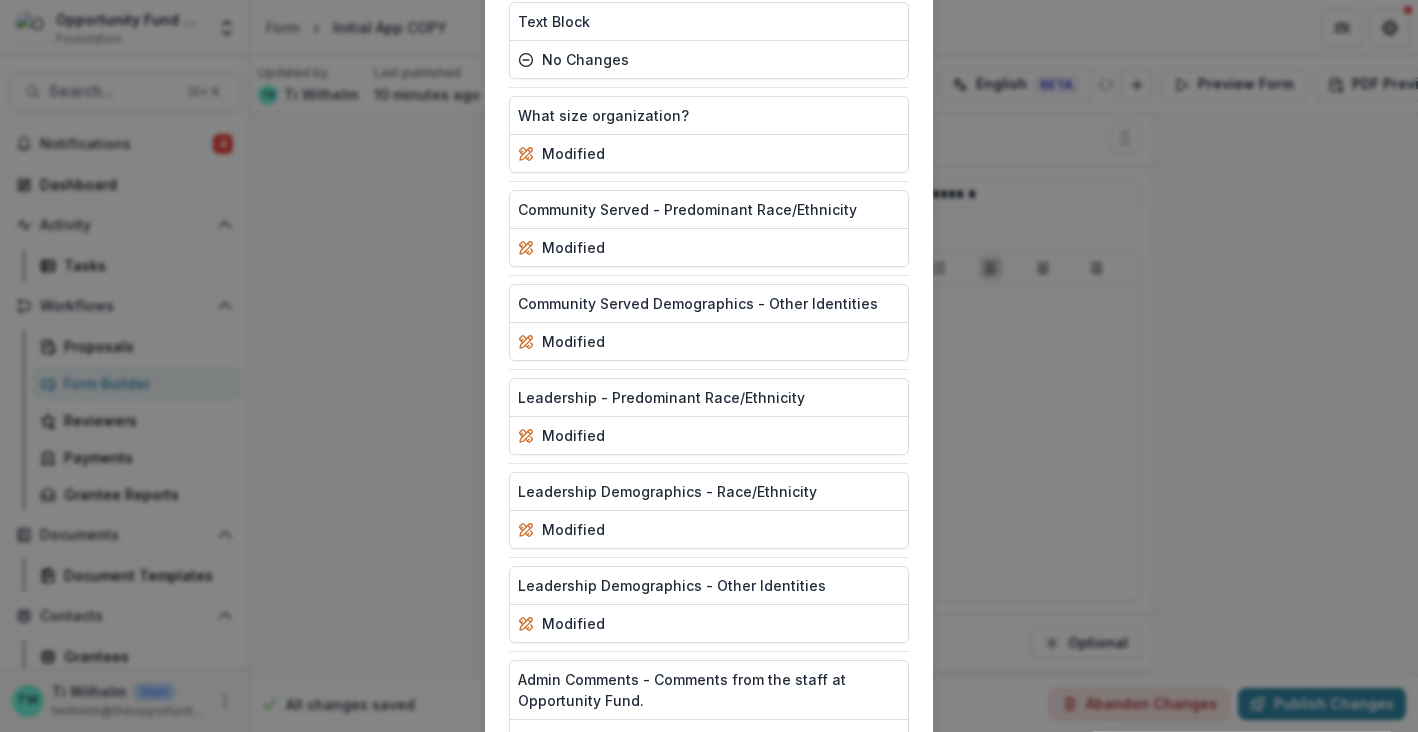 scroll, scrollTop: 7224, scrollLeft: 0, axis: vertical 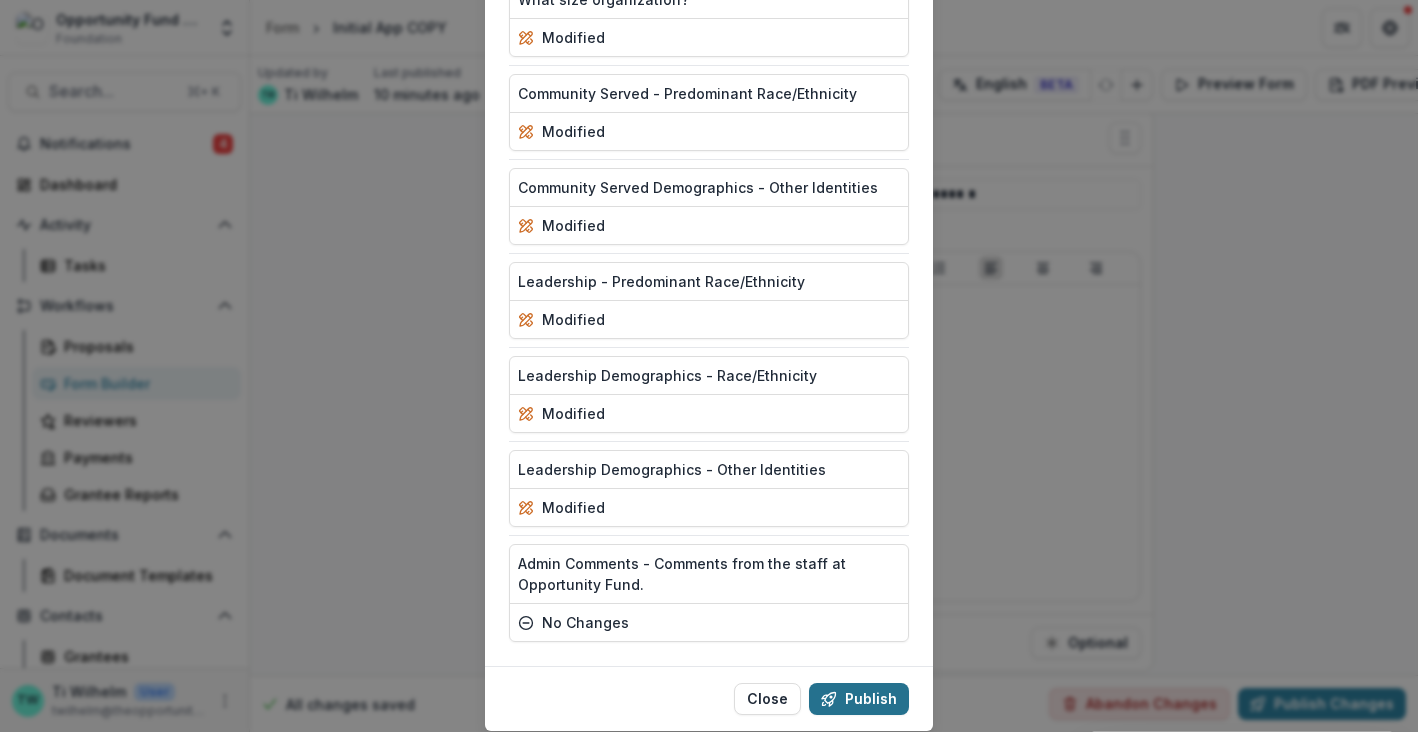 click on "Publish" at bounding box center (859, 699) 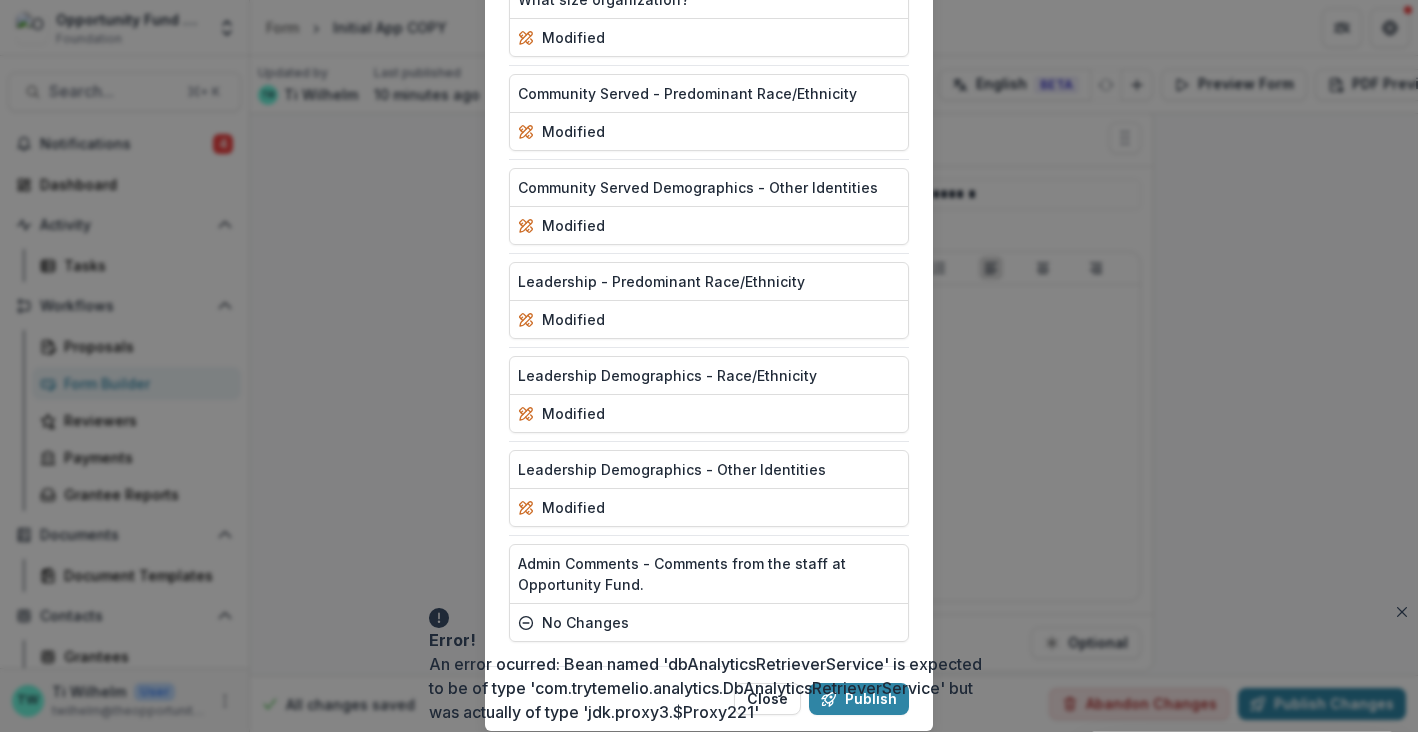 type 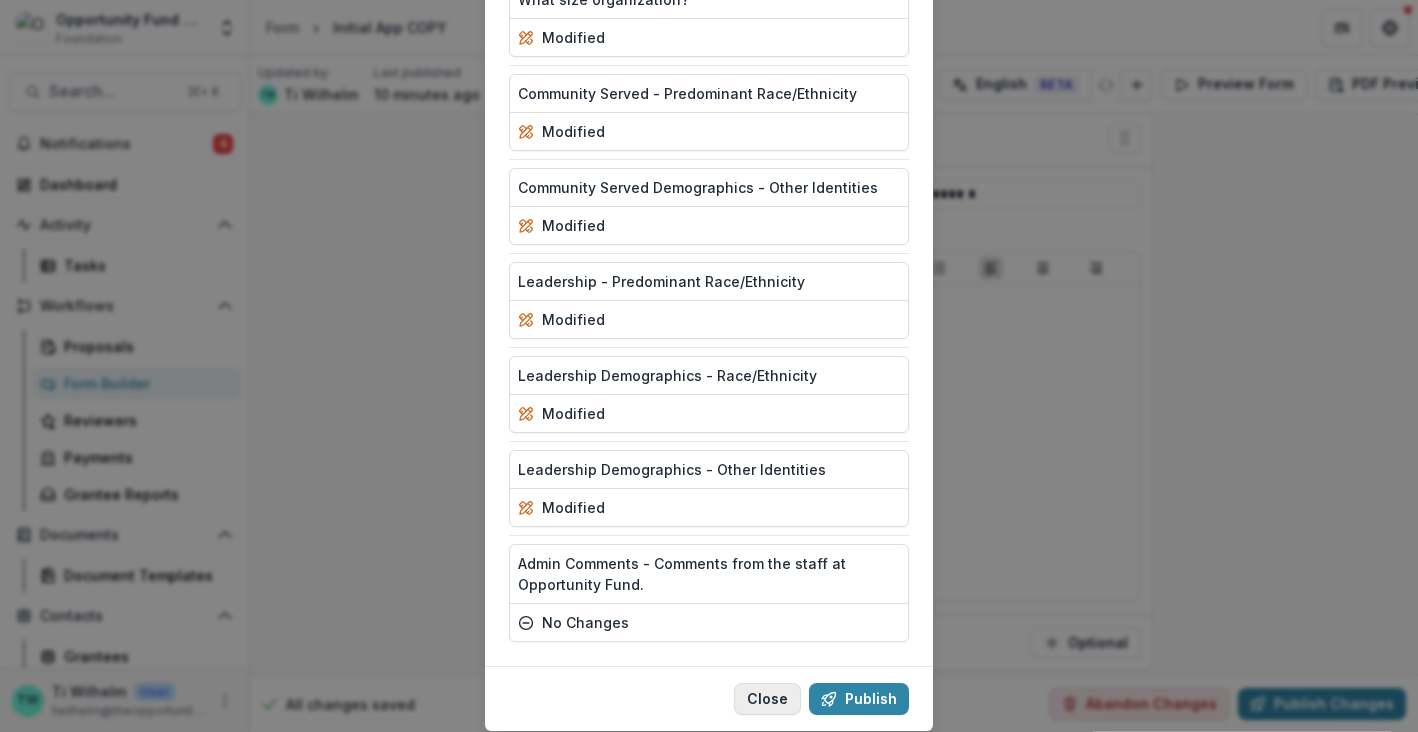 click on "Close" at bounding box center (767, 699) 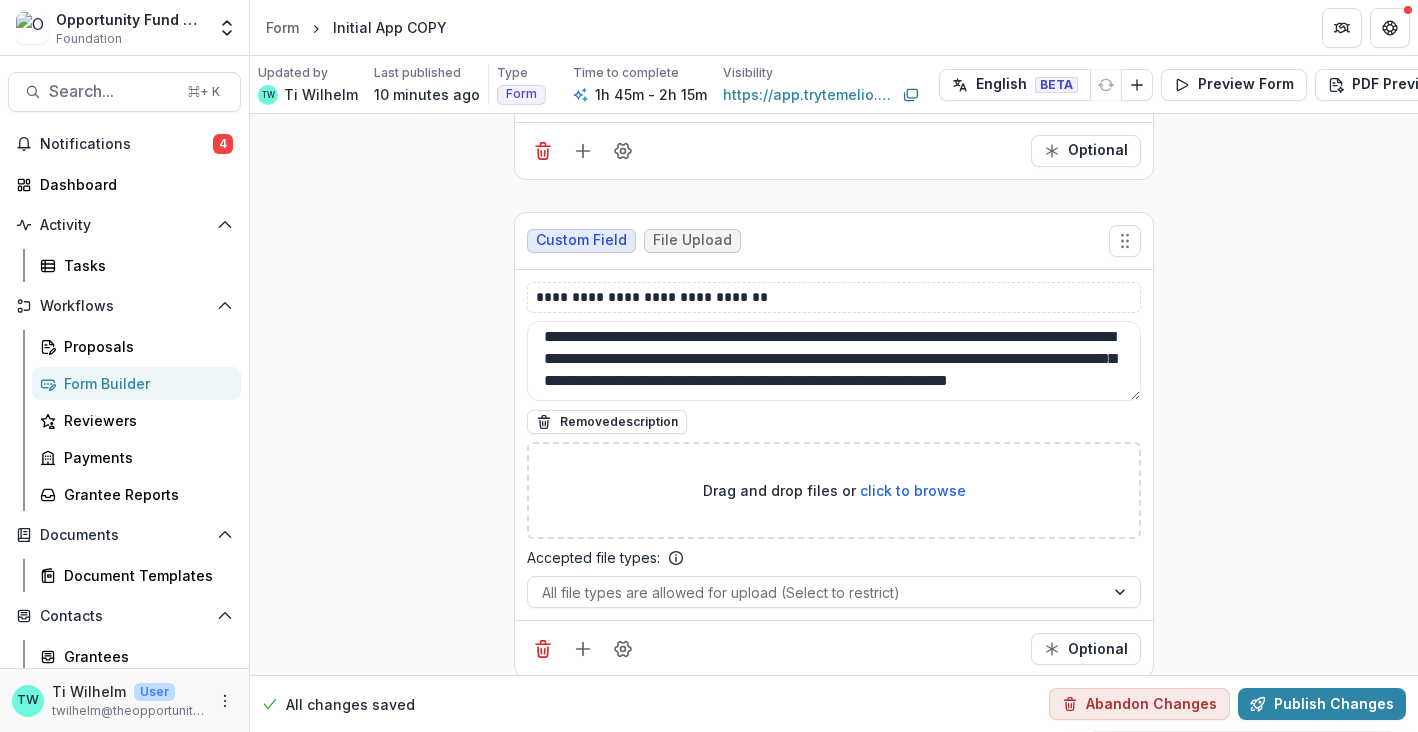 scroll, scrollTop: 24068, scrollLeft: 0, axis: vertical 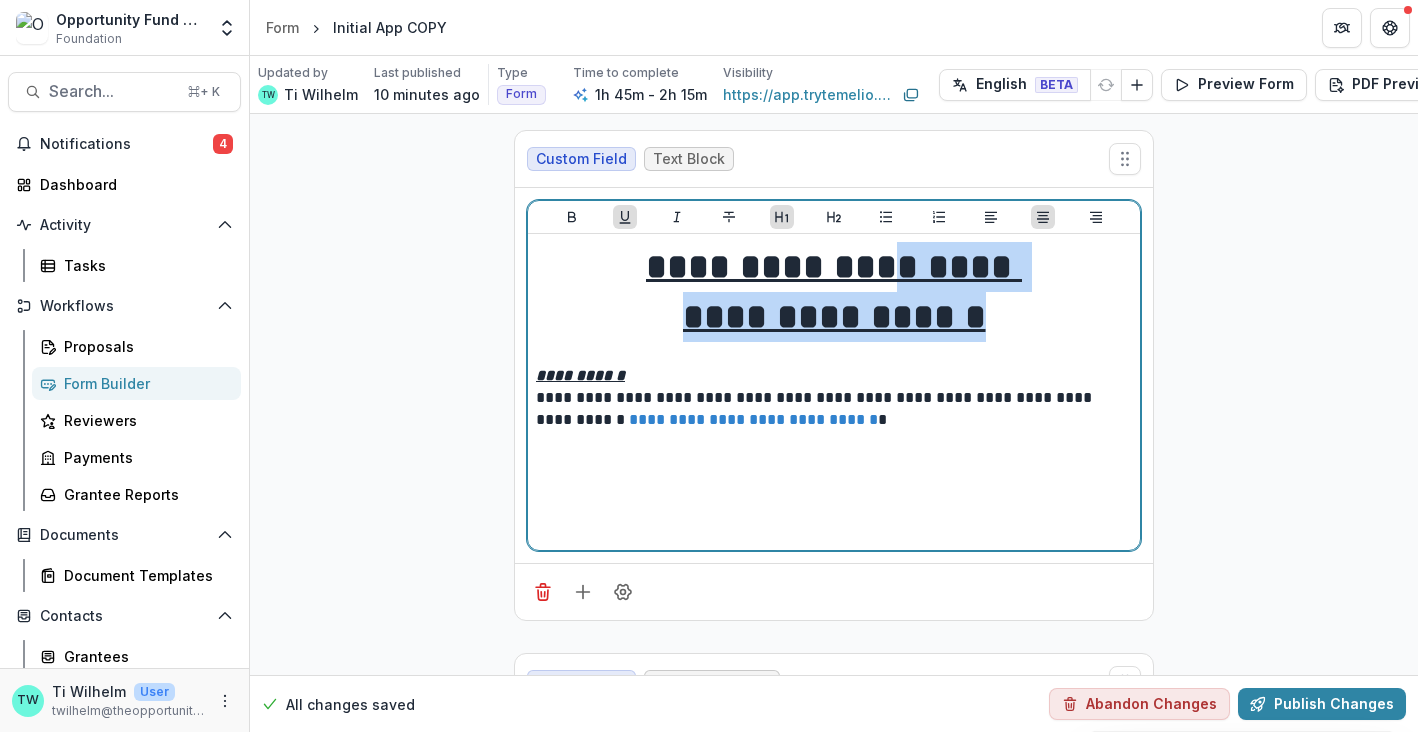 drag, startPoint x: 984, startPoint y: 323, endPoint x: 890, endPoint y: 268, distance: 108.90822 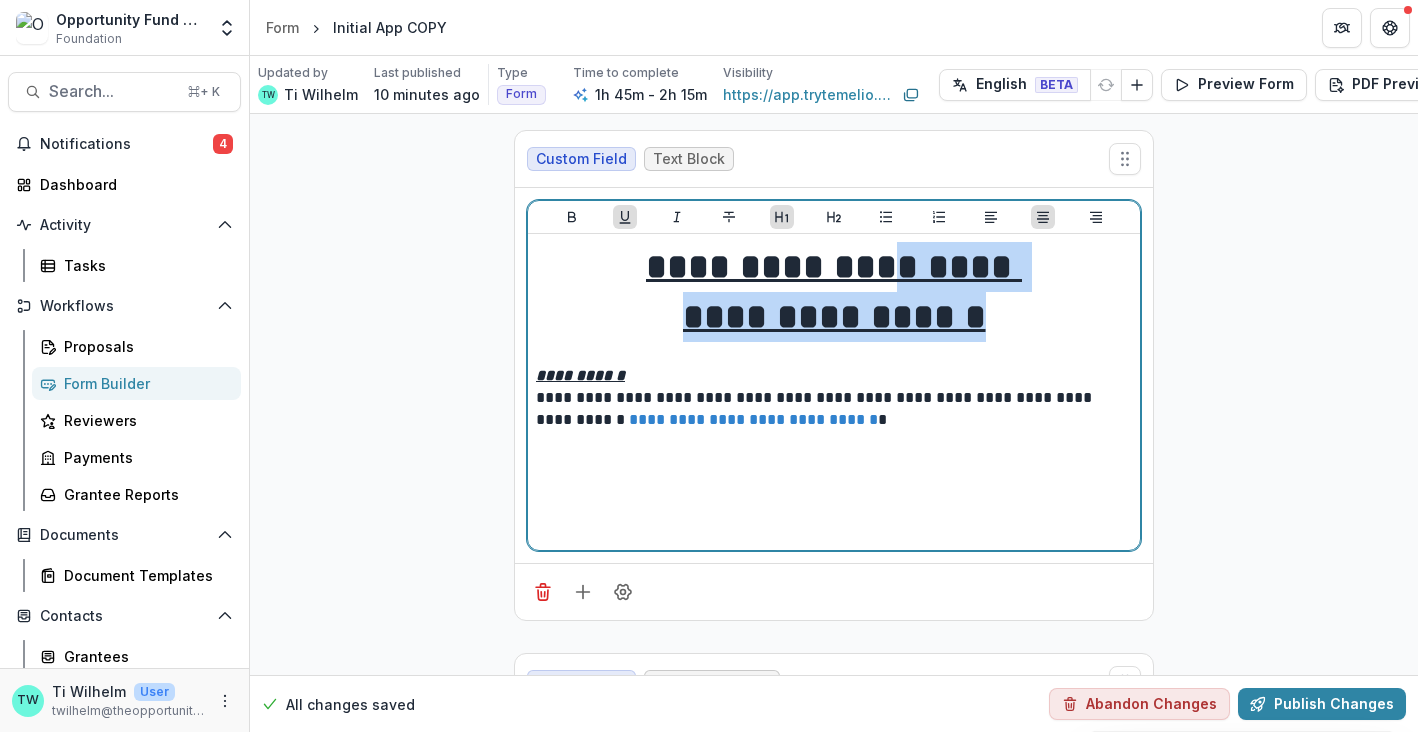 click on "**********" at bounding box center [834, 392] 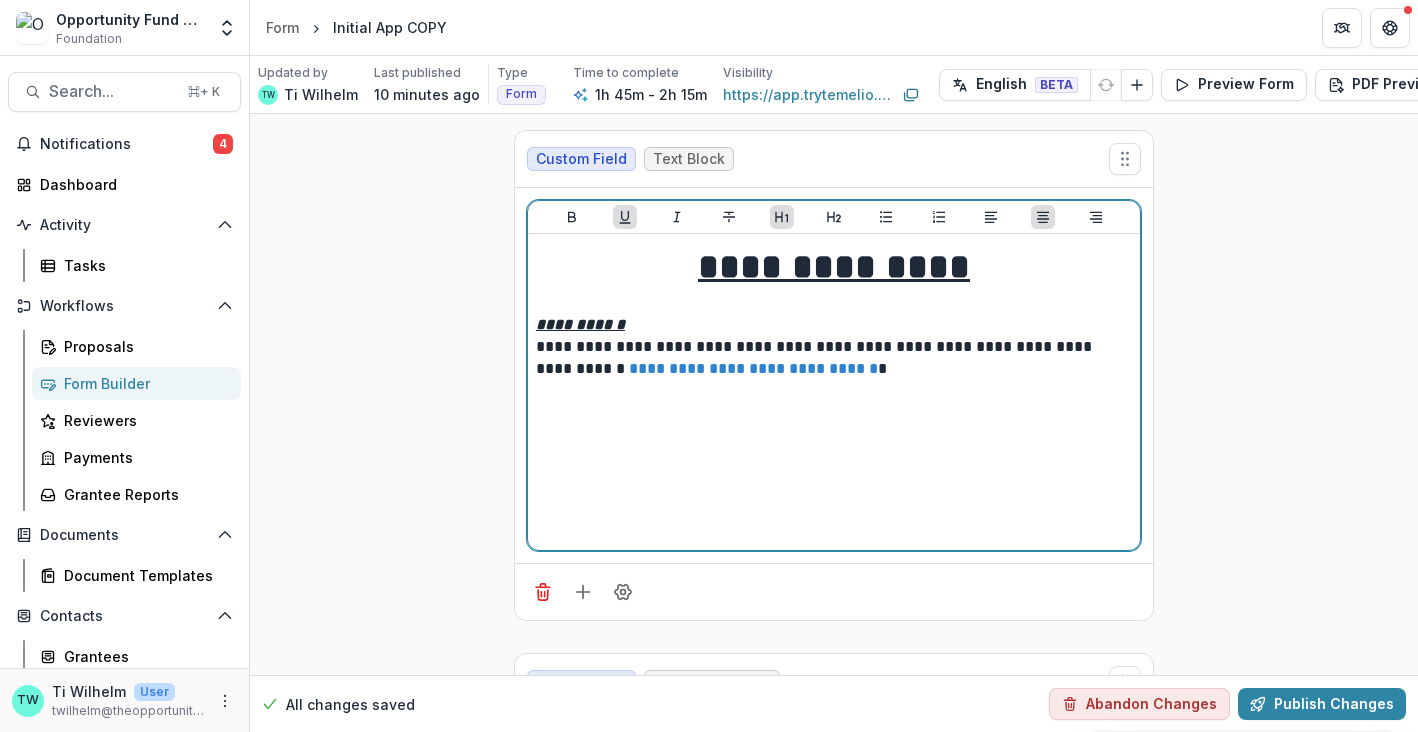 type 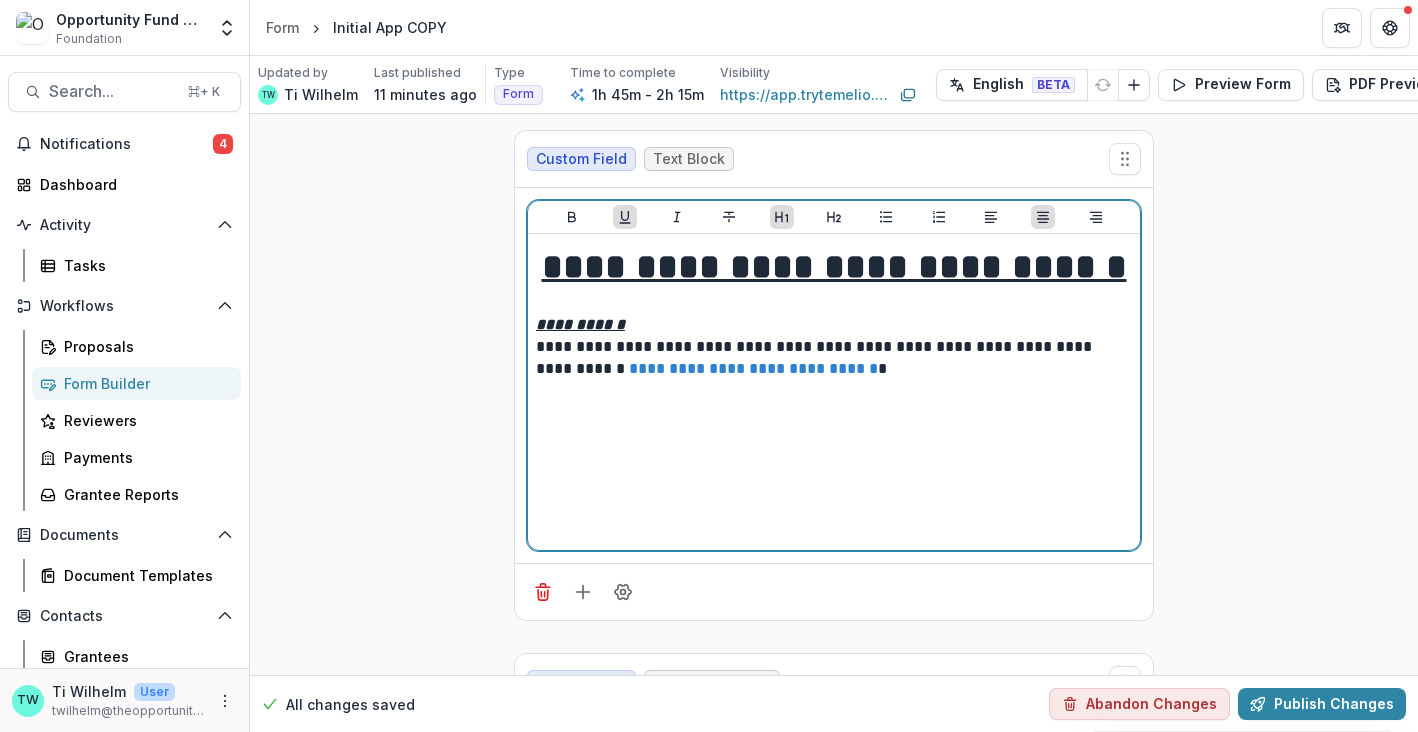 click on "**********" at bounding box center (834, 267) 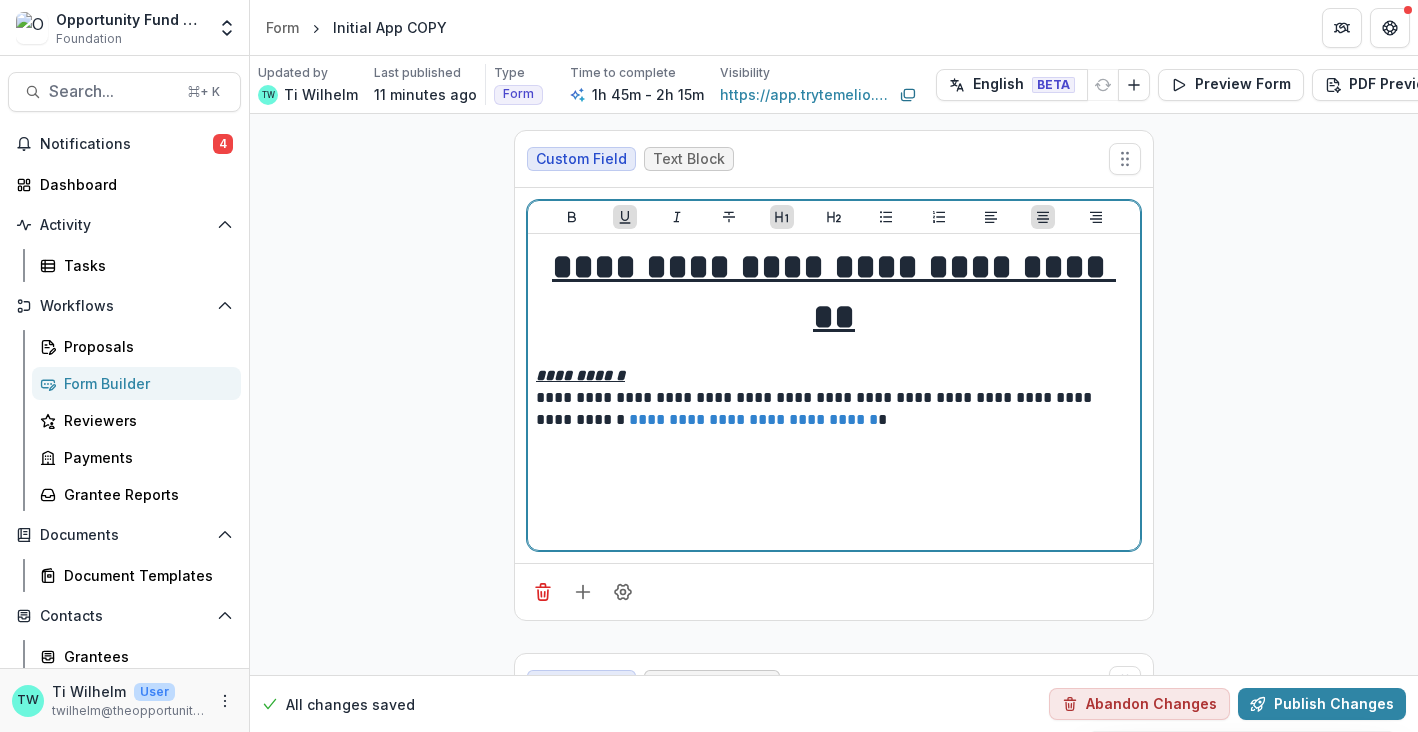 click on "**********" at bounding box center (834, 292) 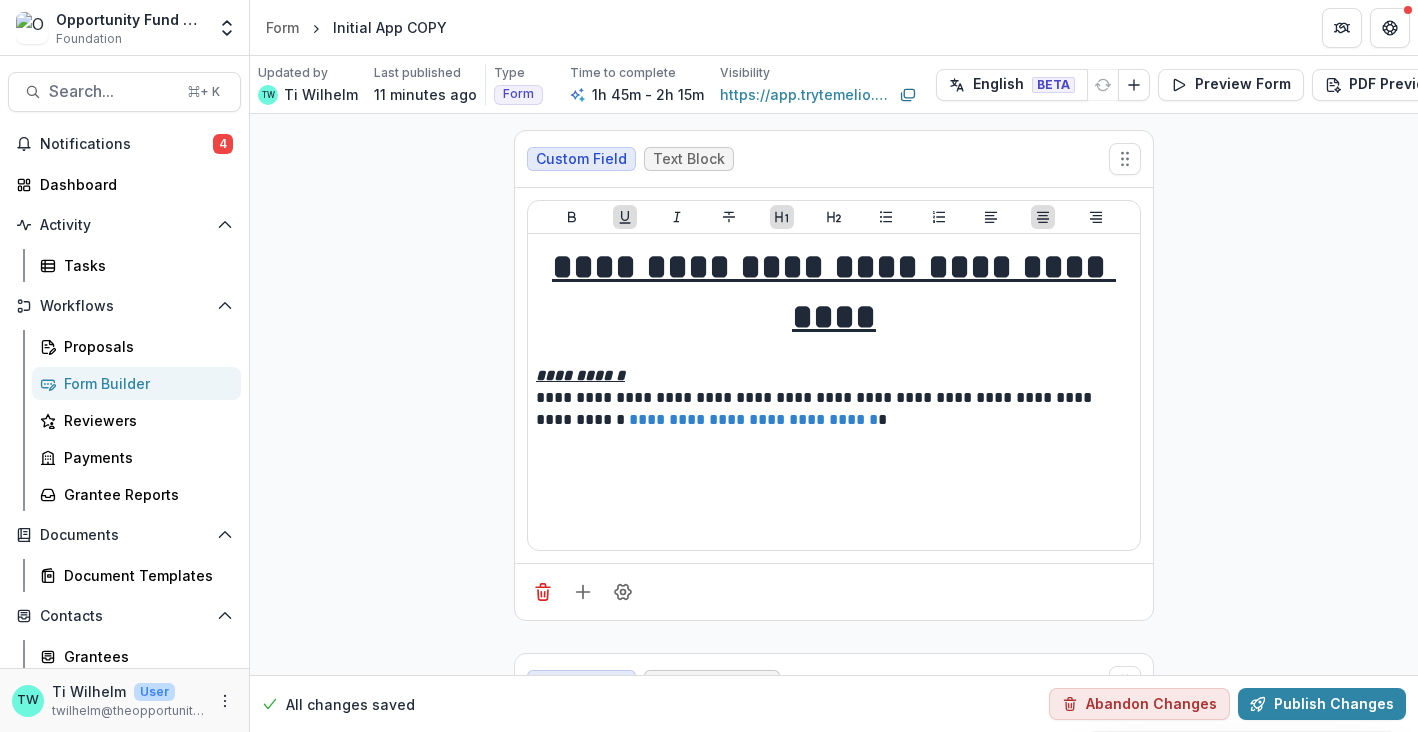 click on "**********" at bounding box center [834, 19080] 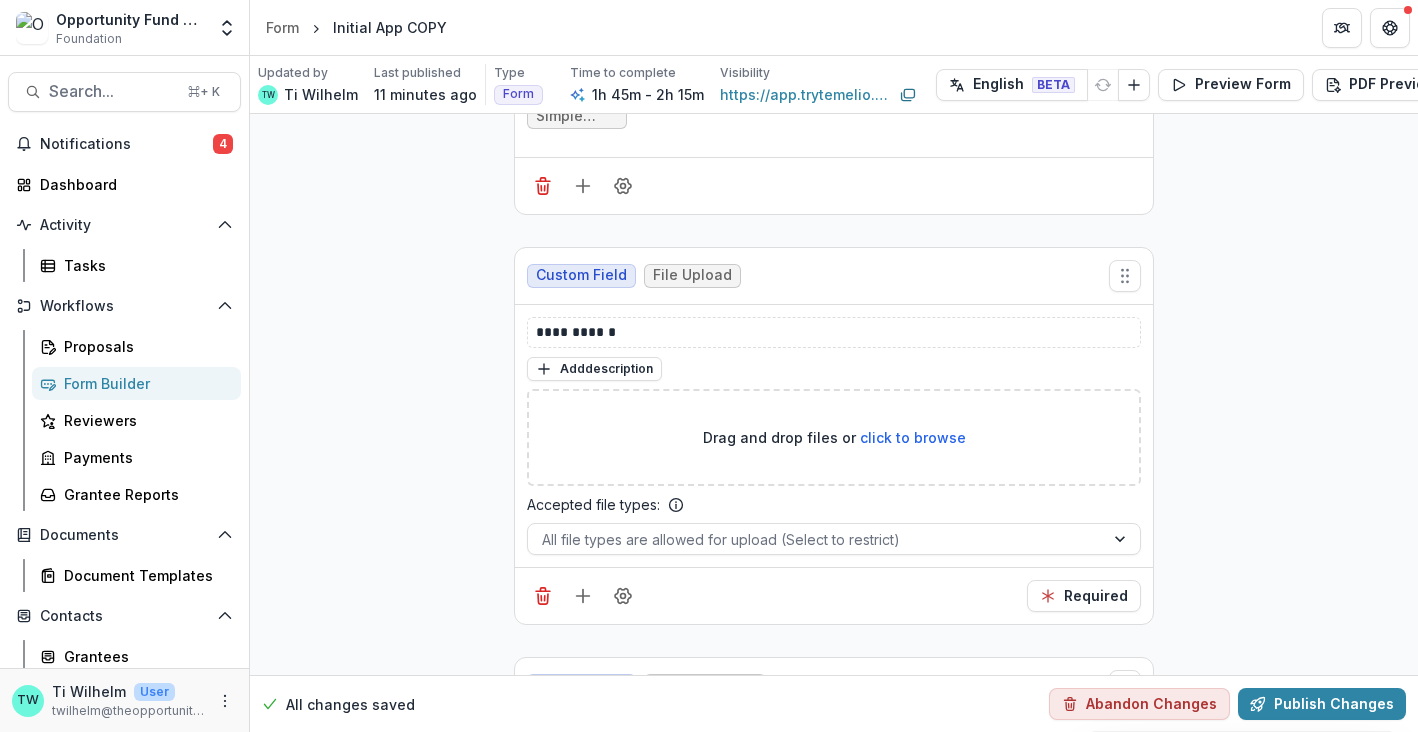 scroll, scrollTop: 3282, scrollLeft: 0, axis: vertical 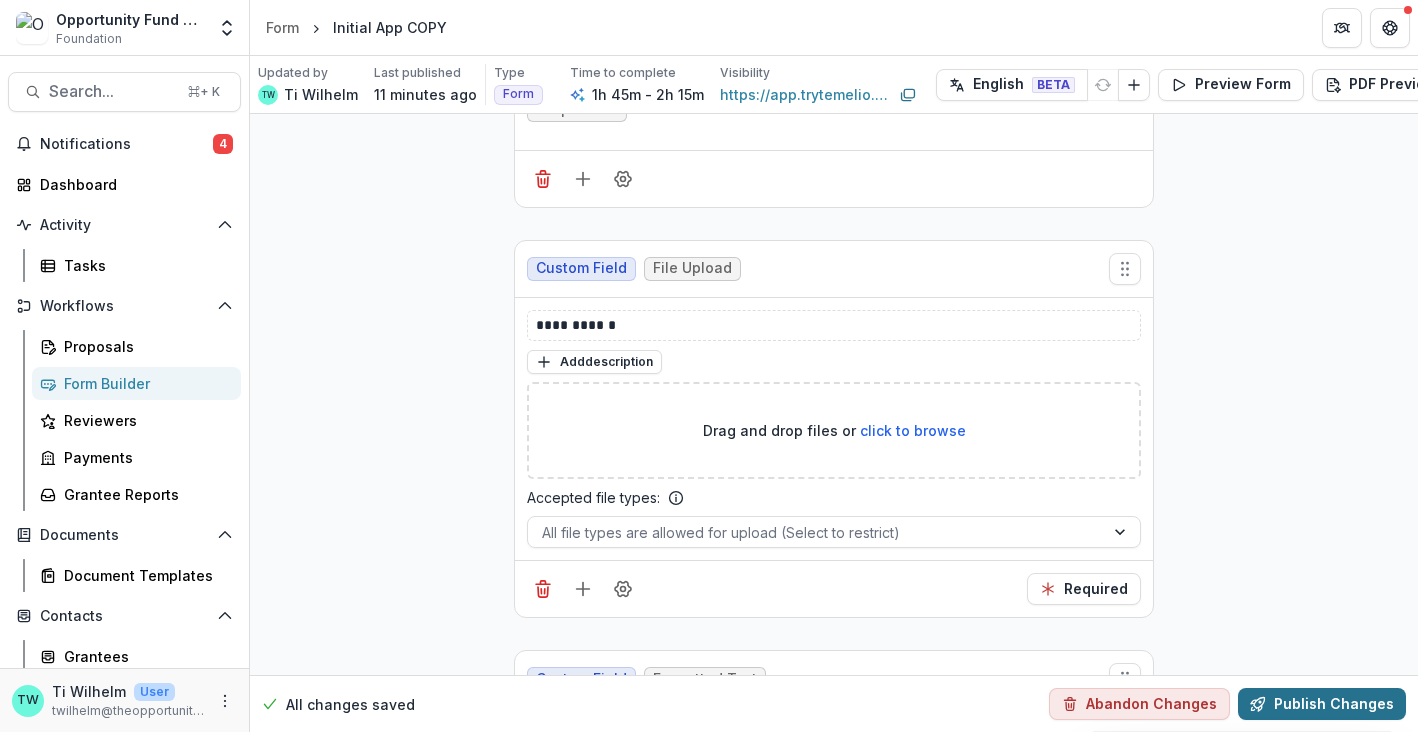 click on "Publish Changes" at bounding box center (1322, 704) 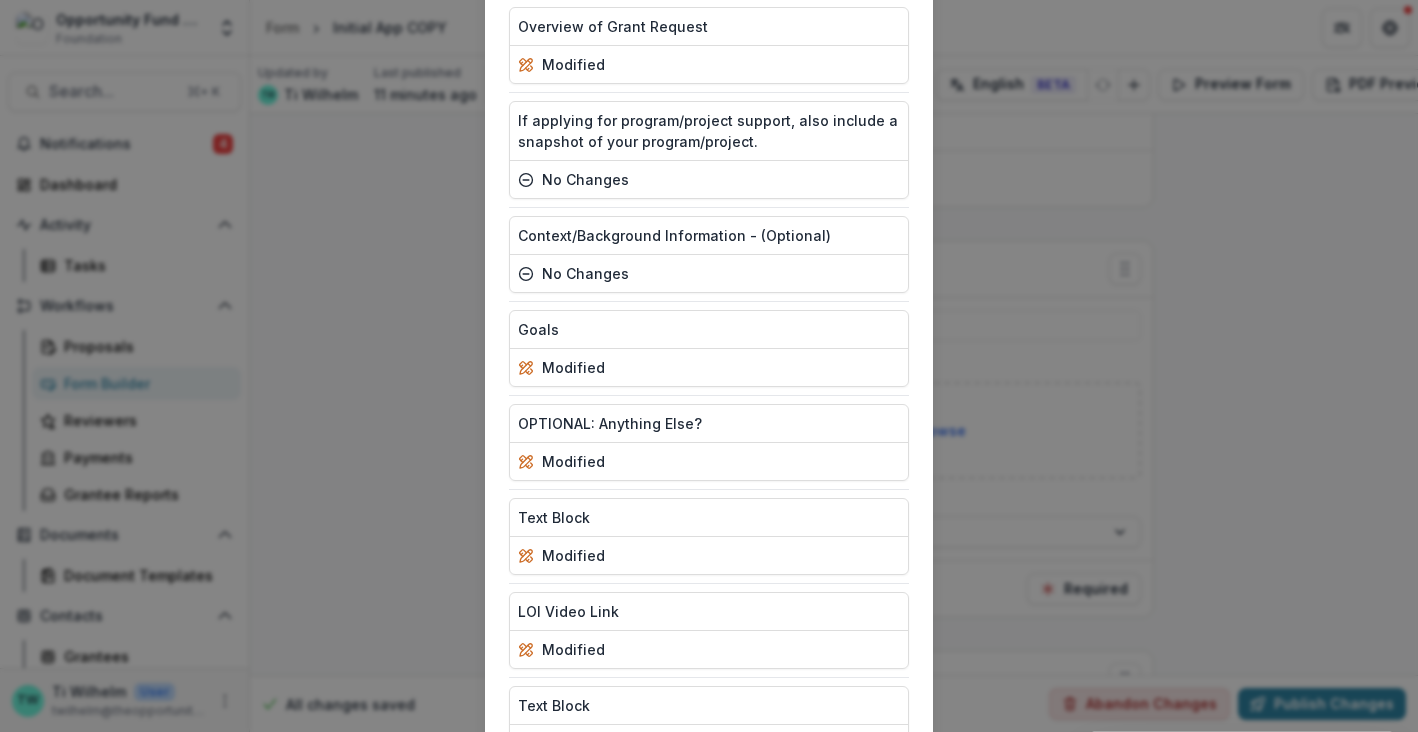 scroll, scrollTop: 7224, scrollLeft: 0, axis: vertical 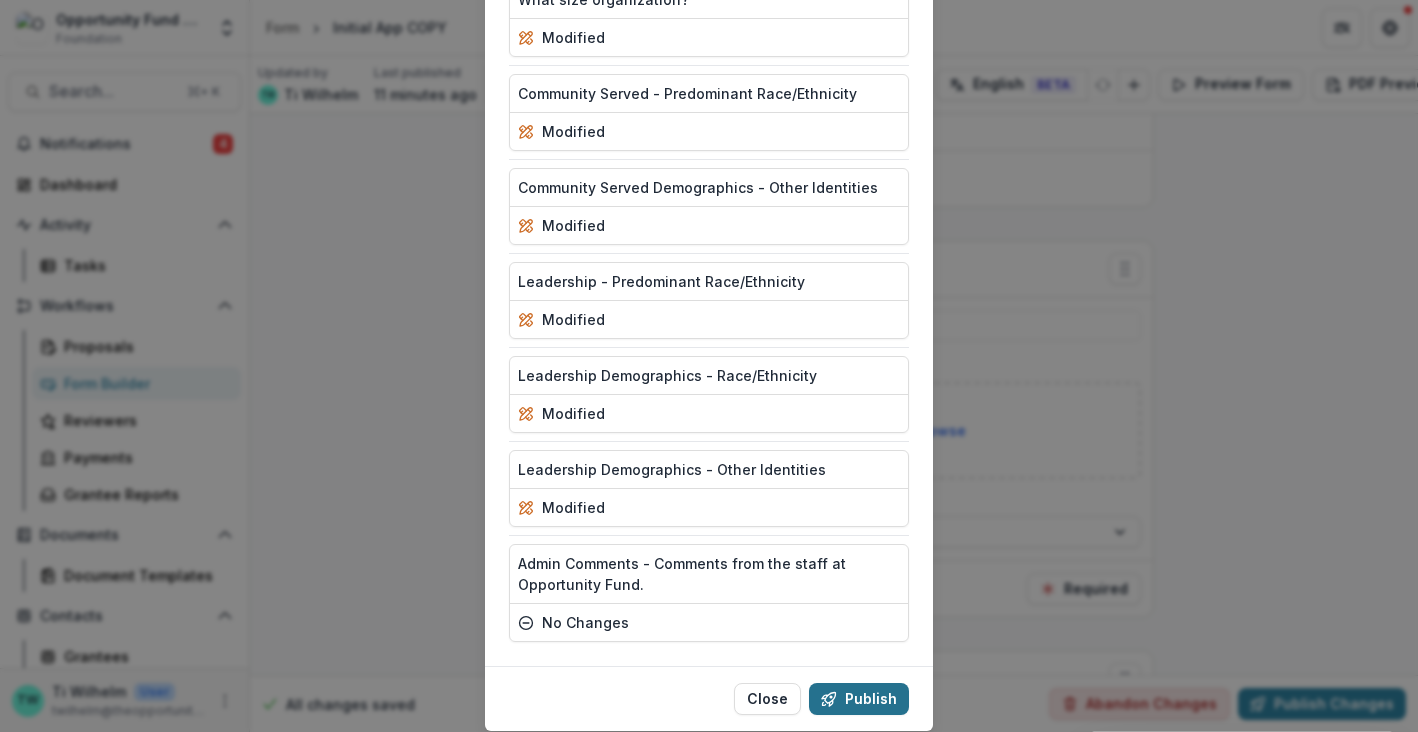 click on "Publish" at bounding box center (859, 699) 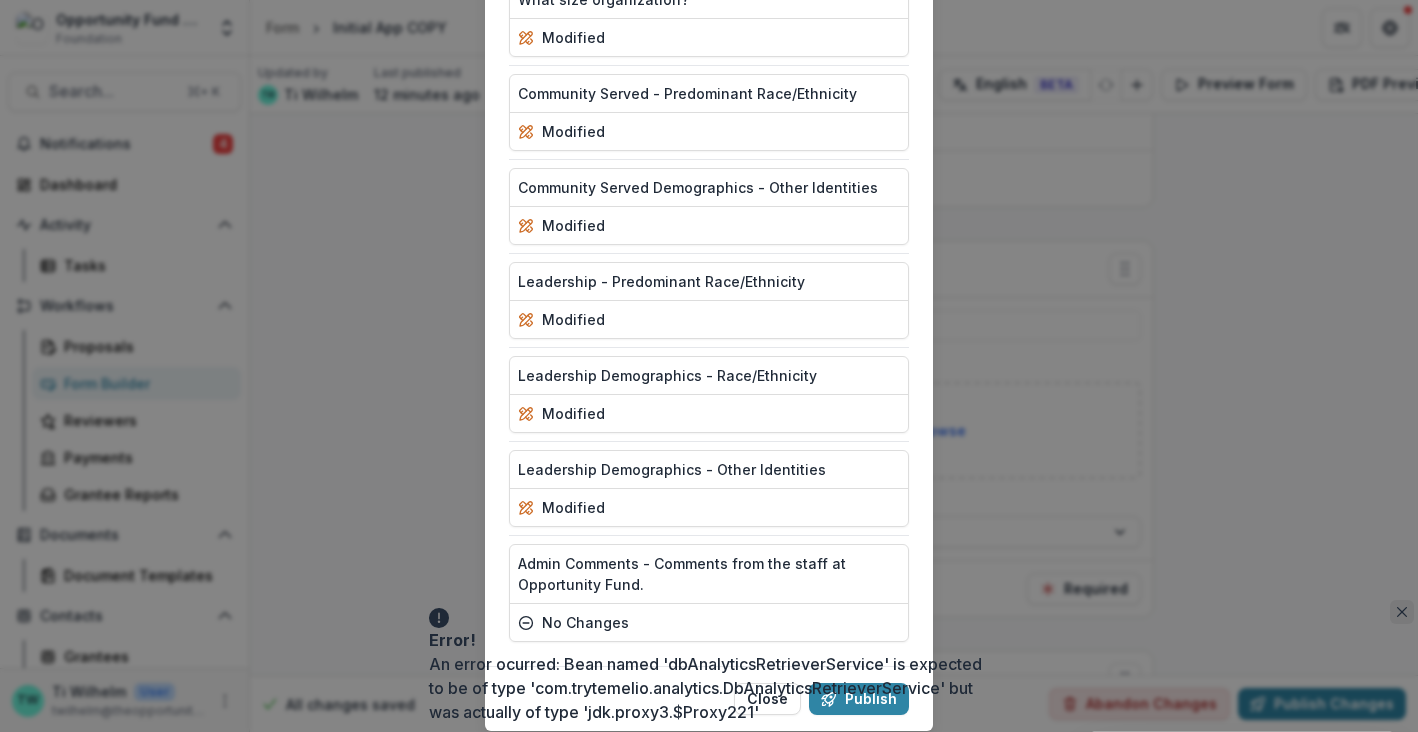 click 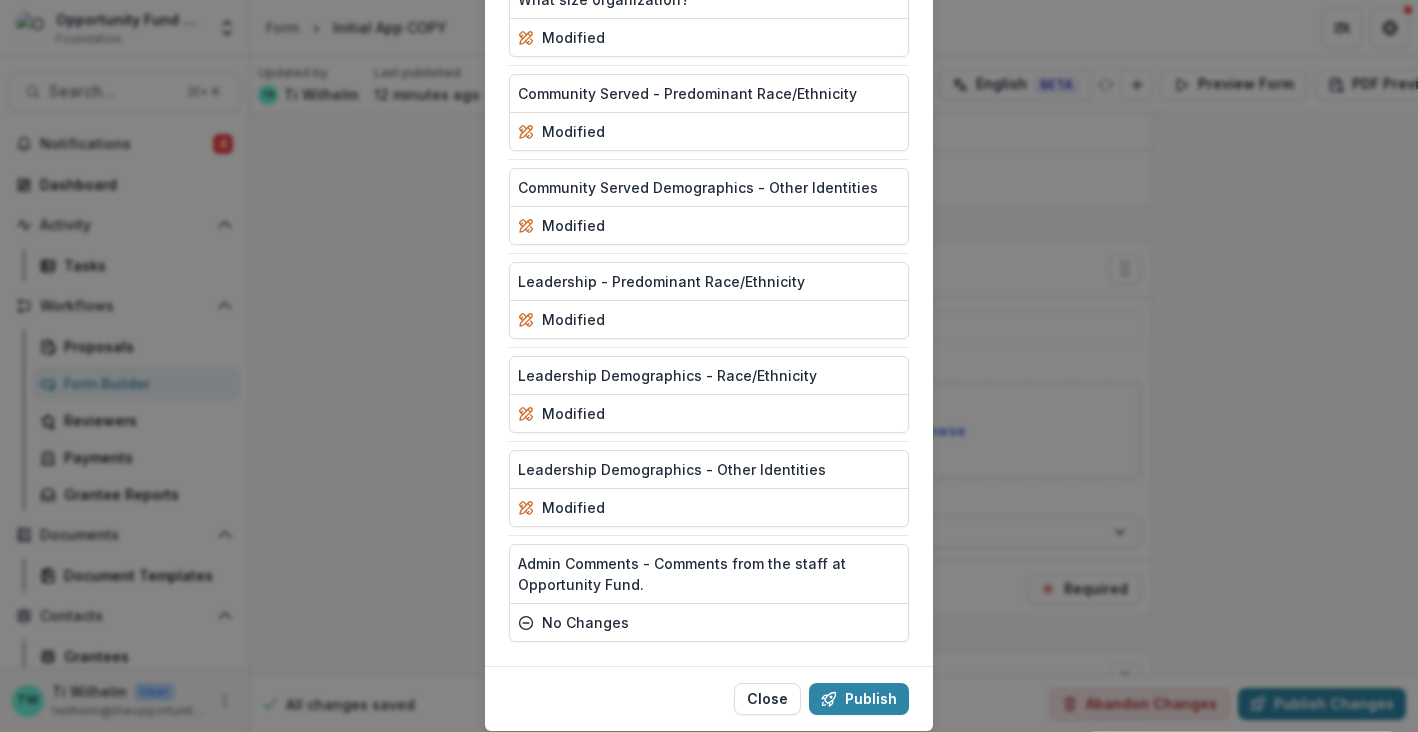 click on "Publish Summary Text Block modified Eligibility modified Text Block no changes Mission Statement modified Current Operating Budget modified You may use any format you wish. If a template would be helpful, you can find one here. (Download Below) no changes File Upload no changes Please explain if there is a big change in this year’s budget - for example, if last year’s operating budget was meaningfully larger or smaller than this year’s operating budget. (Examples: new major costs, significant increases or decreases, additional or reduced staff, etc.) If your organization does not have an operating budget, please contact Ti Wilhelm at twilhelm@theopportunityfund.org. no changes Text Block modified Sponsored Group: Name no changes Sponsored Group: Mission no changes Sponsored Group: Website no changes Sponsored Group: Address no changes Fee for Fiscal Sponsorship.  no changes Text Block no changes Sponsored Group Primary Contact: First Name no changes Sponsored Group Primary Contact: Last Name no changes" at bounding box center (709, 366) 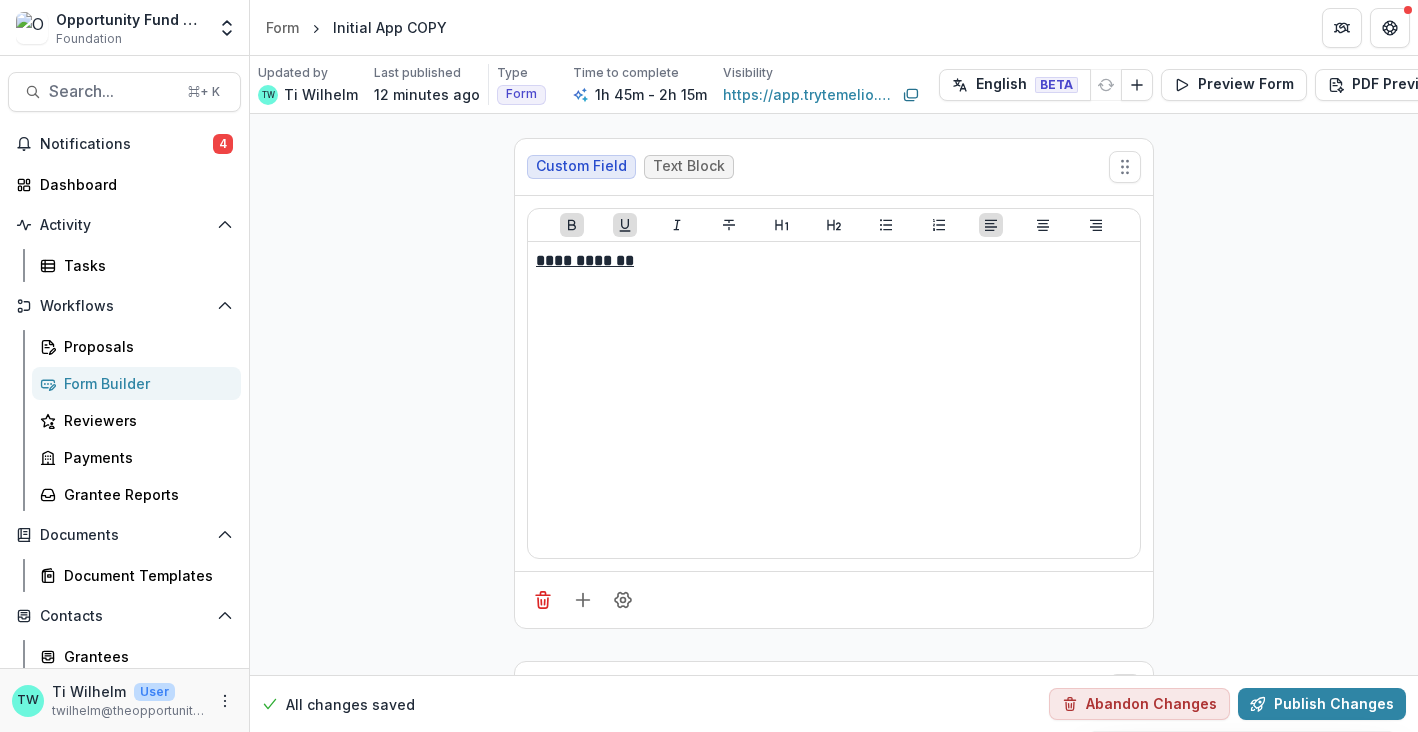scroll, scrollTop: 0, scrollLeft: 0, axis: both 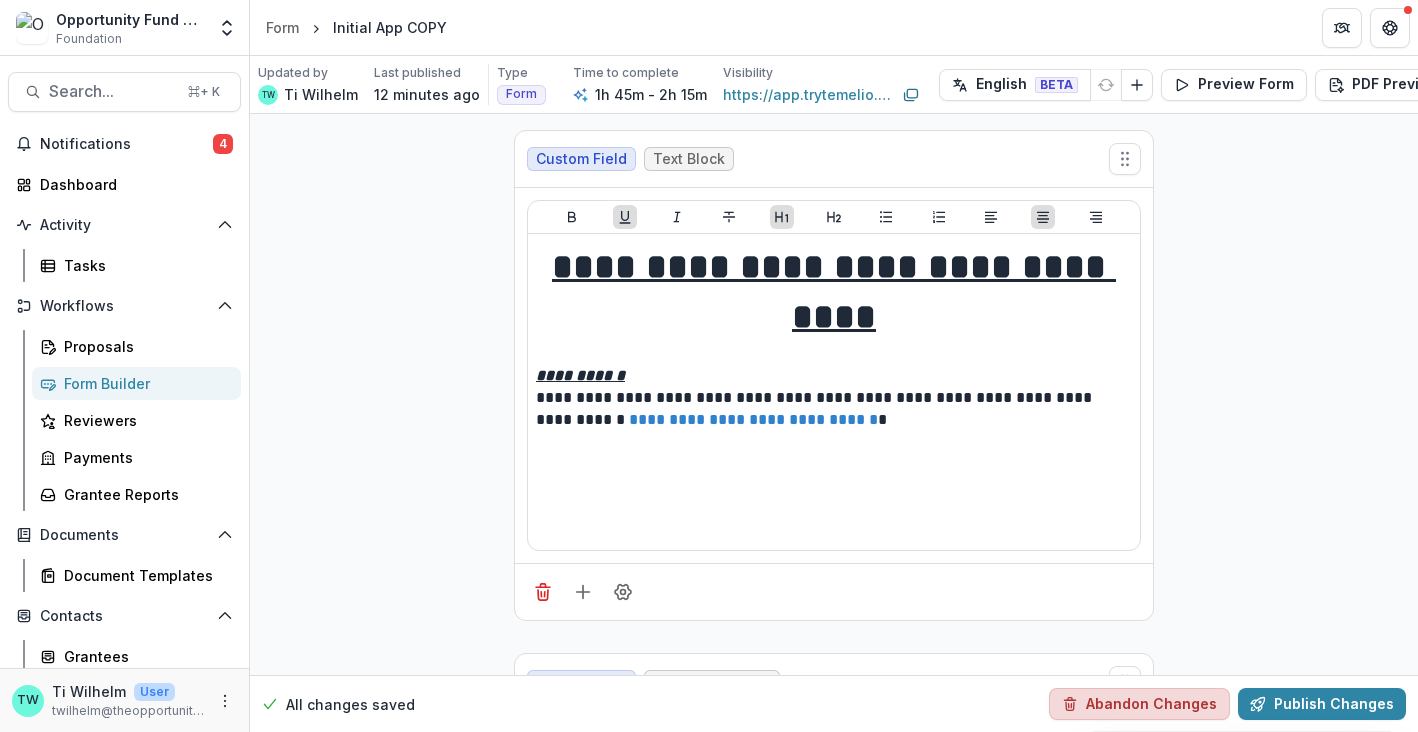click on "Abandon Changes" at bounding box center (1139, 704) 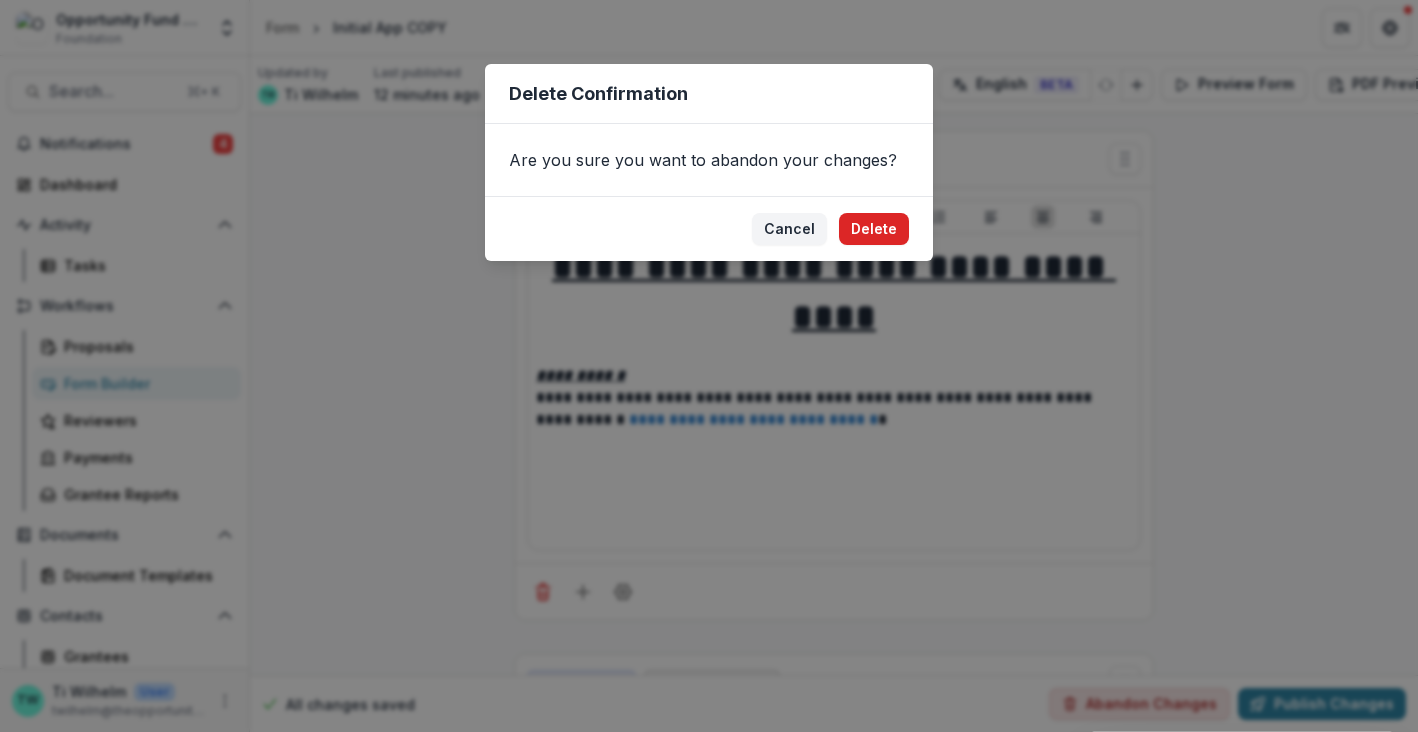 click on "Delete" at bounding box center (874, 229) 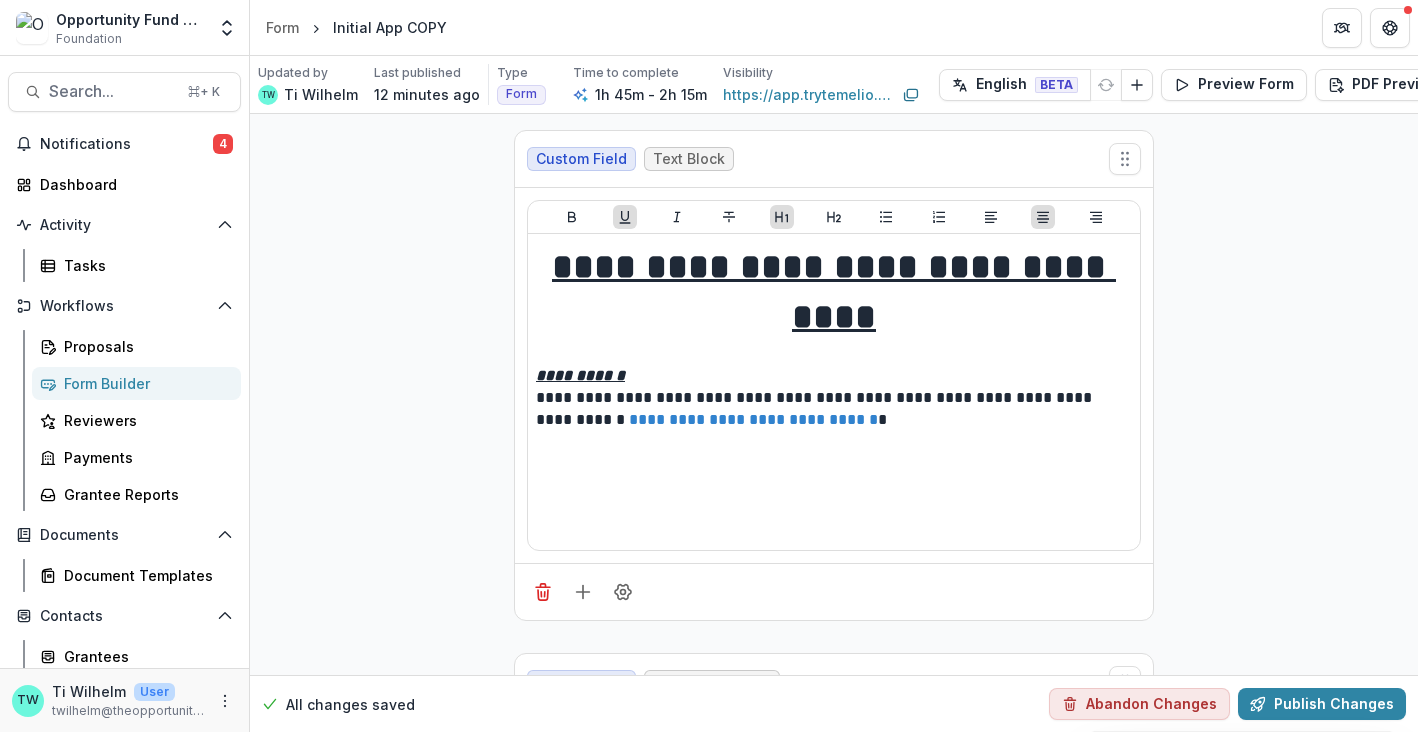 type on "**********" 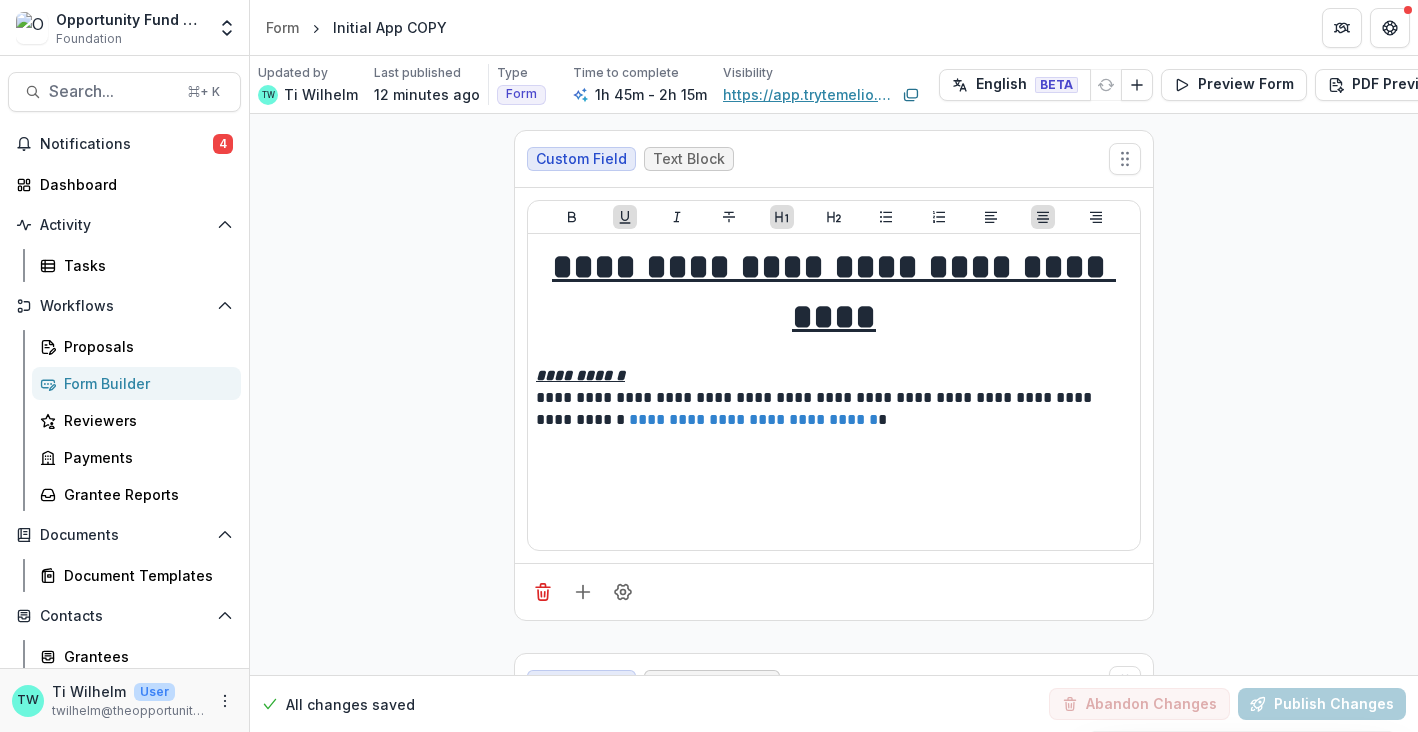 scroll, scrollTop: 0, scrollLeft: 0, axis: both 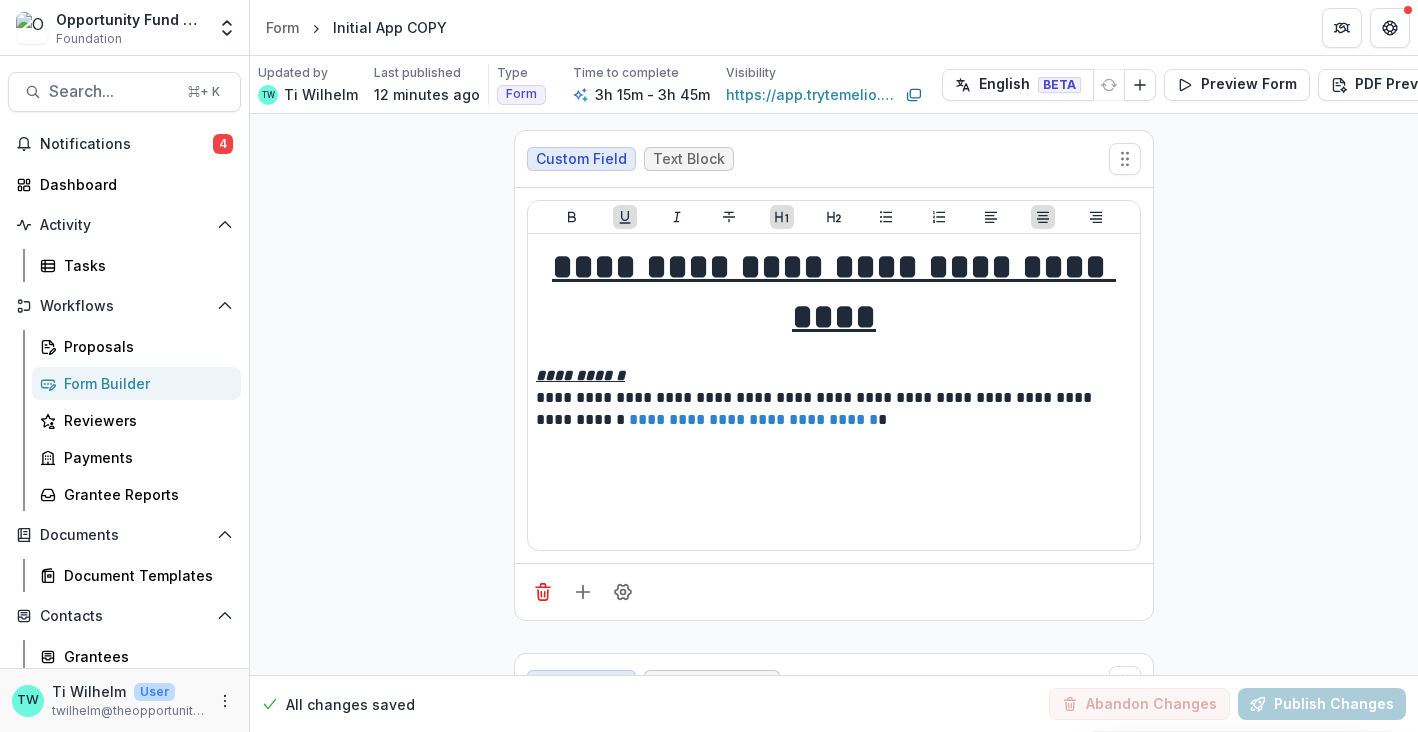 click on "**********" at bounding box center (834, 19668) 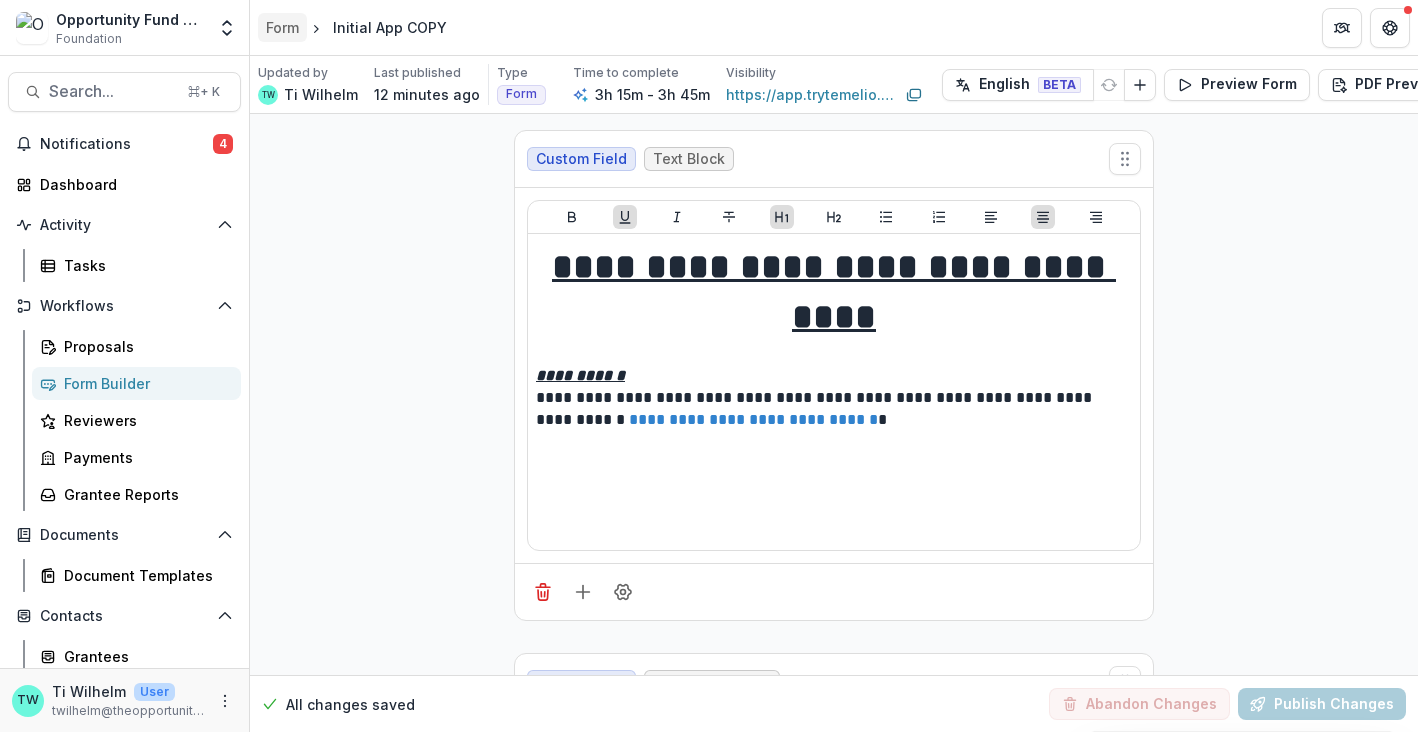 click on "Form" at bounding box center [282, 27] 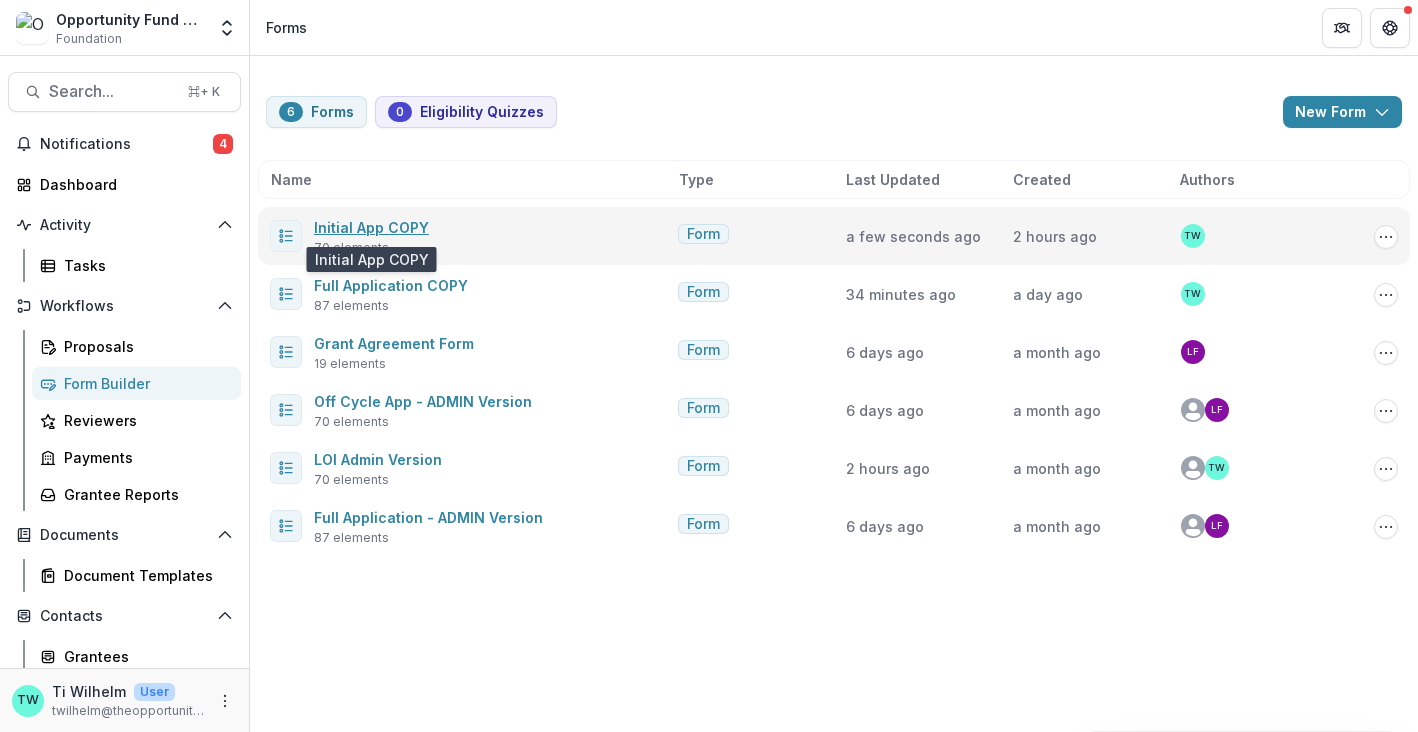 click on "Initial App COPY" at bounding box center [371, 227] 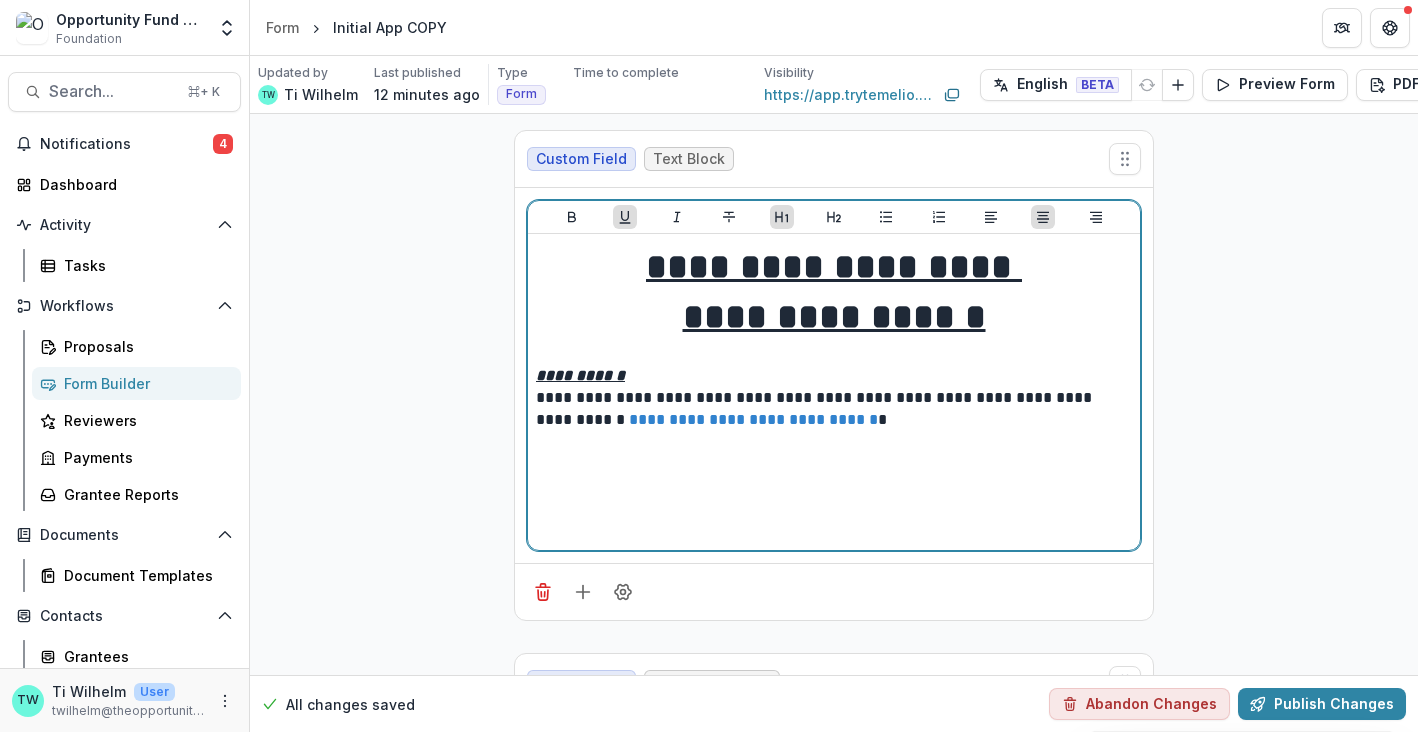 drag, startPoint x: 996, startPoint y: 331, endPoint x: 896, endPoint y: 270, distance: 117.13667 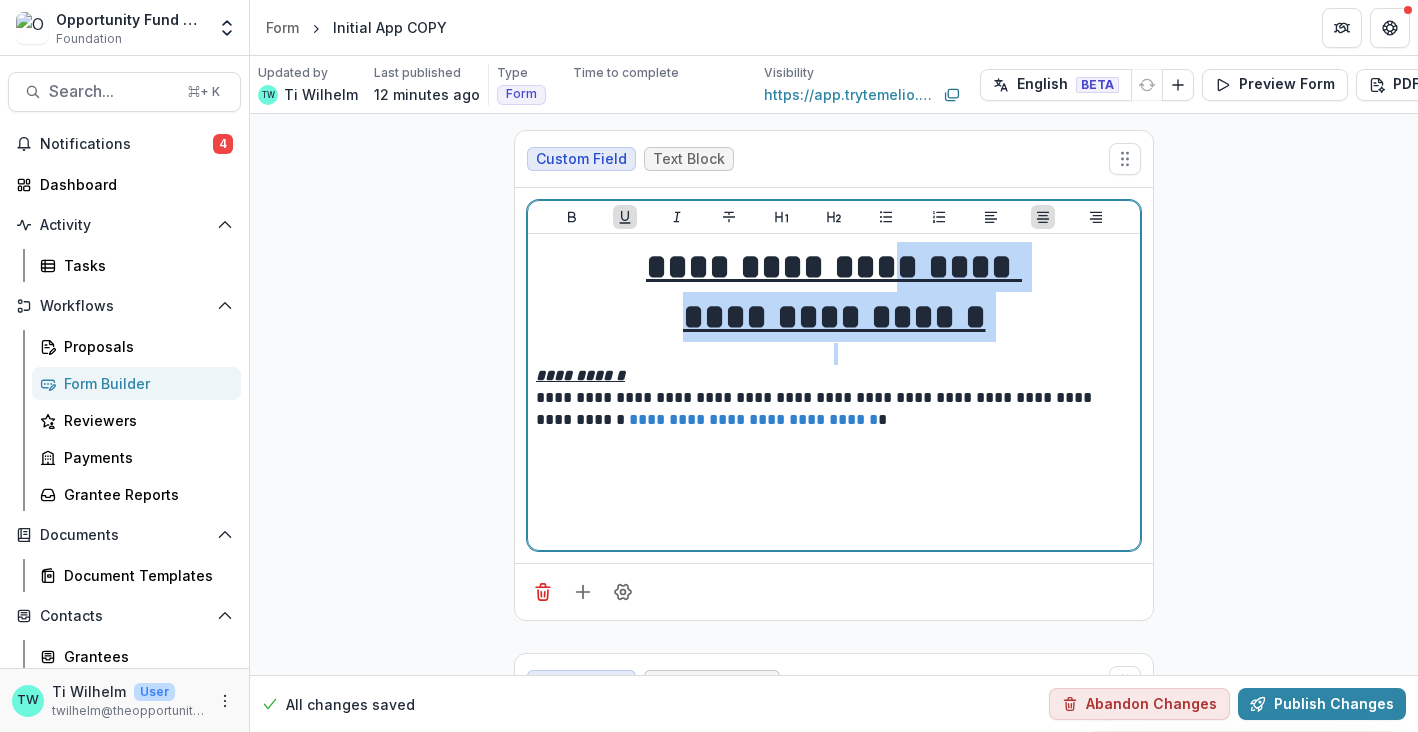 drag, startPoint x: 893, startPoint y: 267, endPoint x: 990, endPoint y: 347, distance: 125.73385 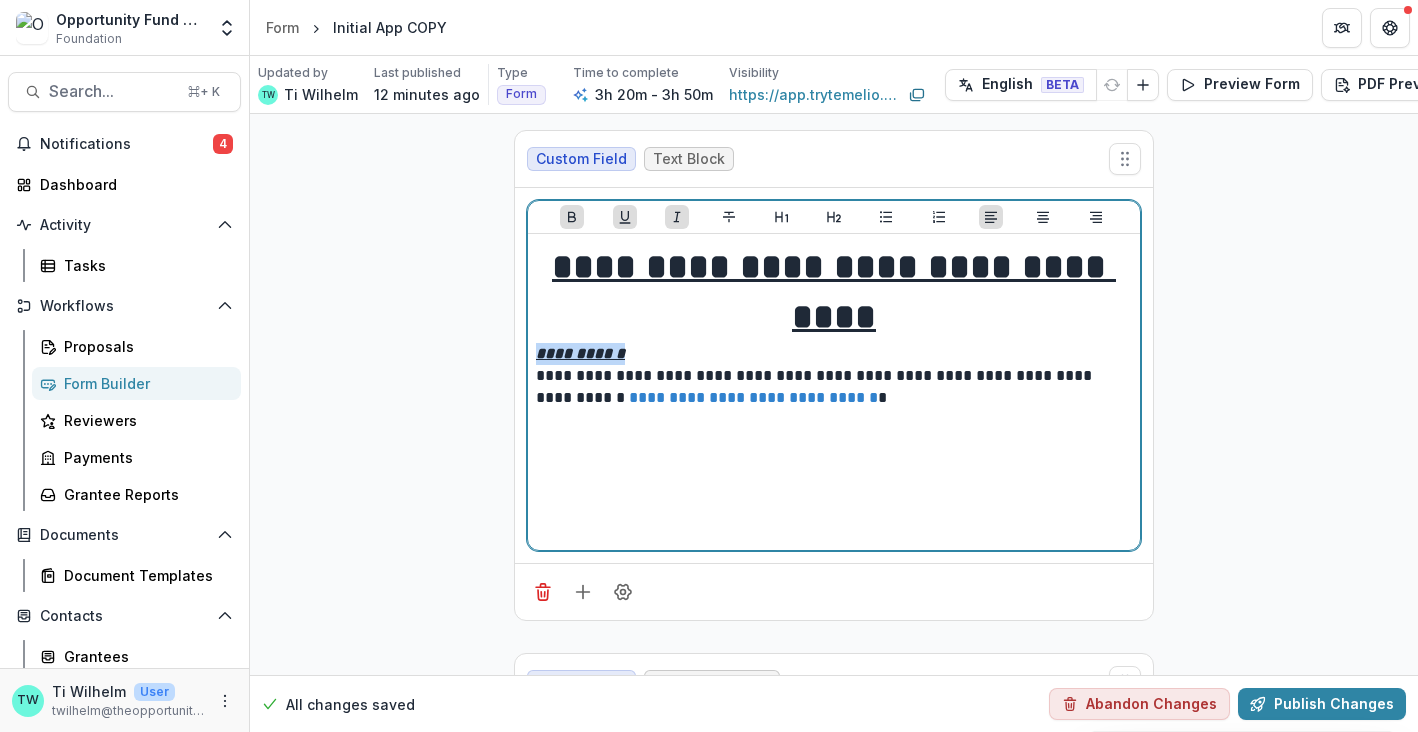 drag, startPoint x: 613, startPoint y: 305, endPoint x: 527, endPoint y: 298, distance: 86.28442 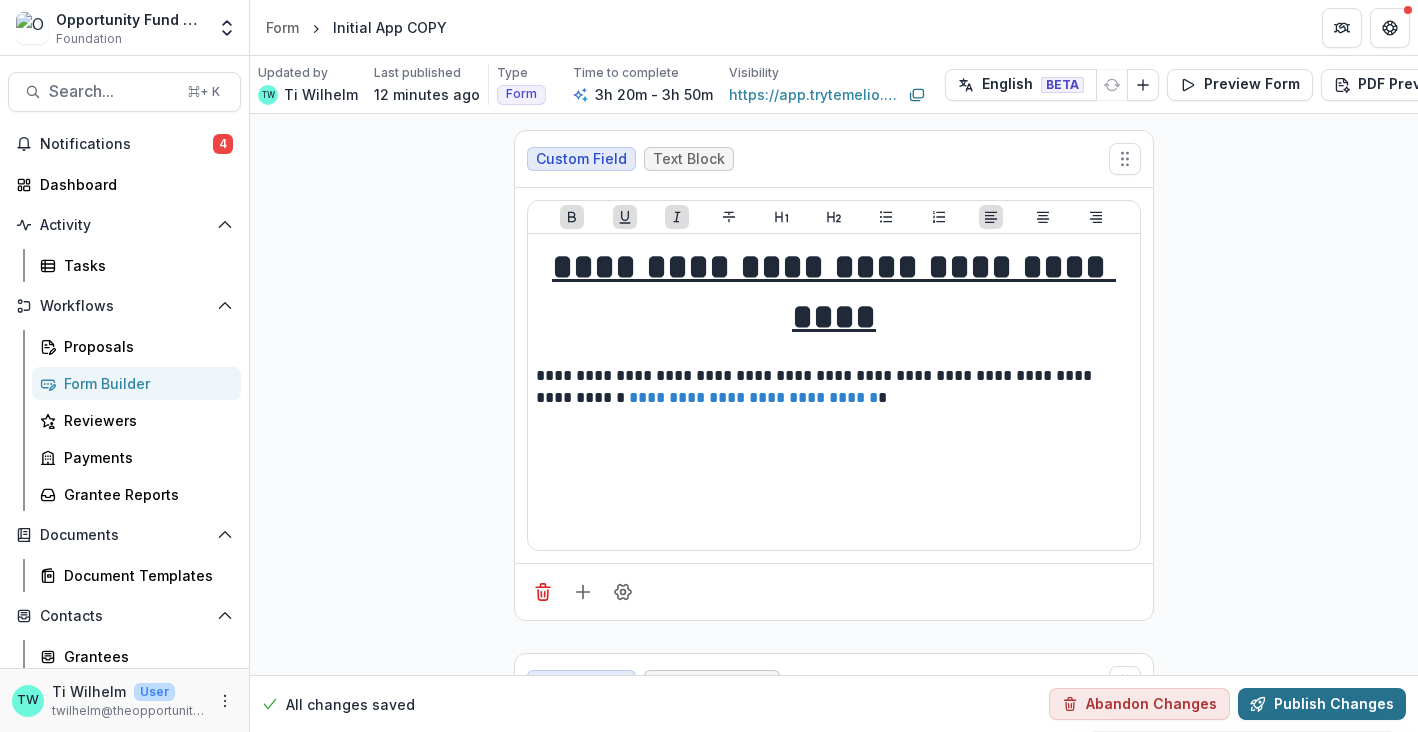 click on "Publish Changes" at bounding box center (1322, 704) 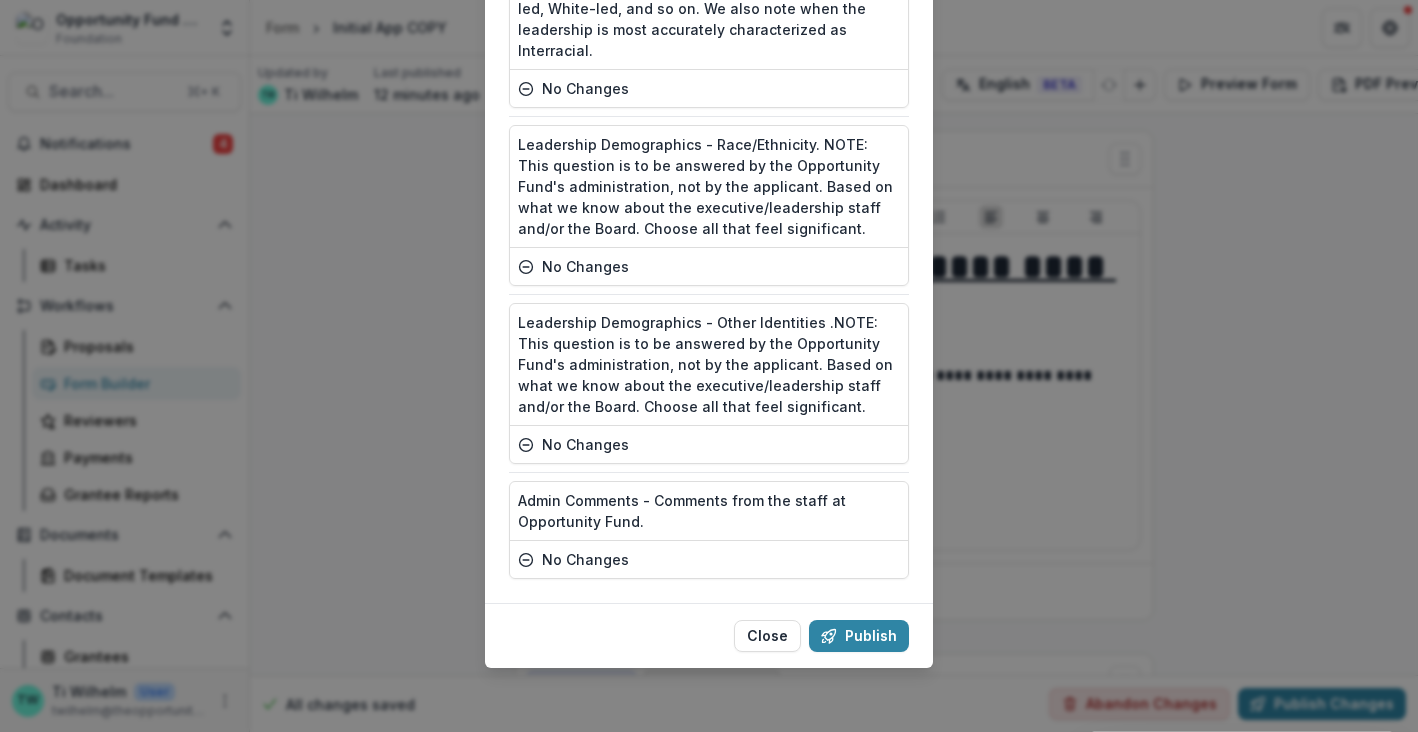 scroll, scrollTop: 9303, scrollLeft: 0, axis: vertical 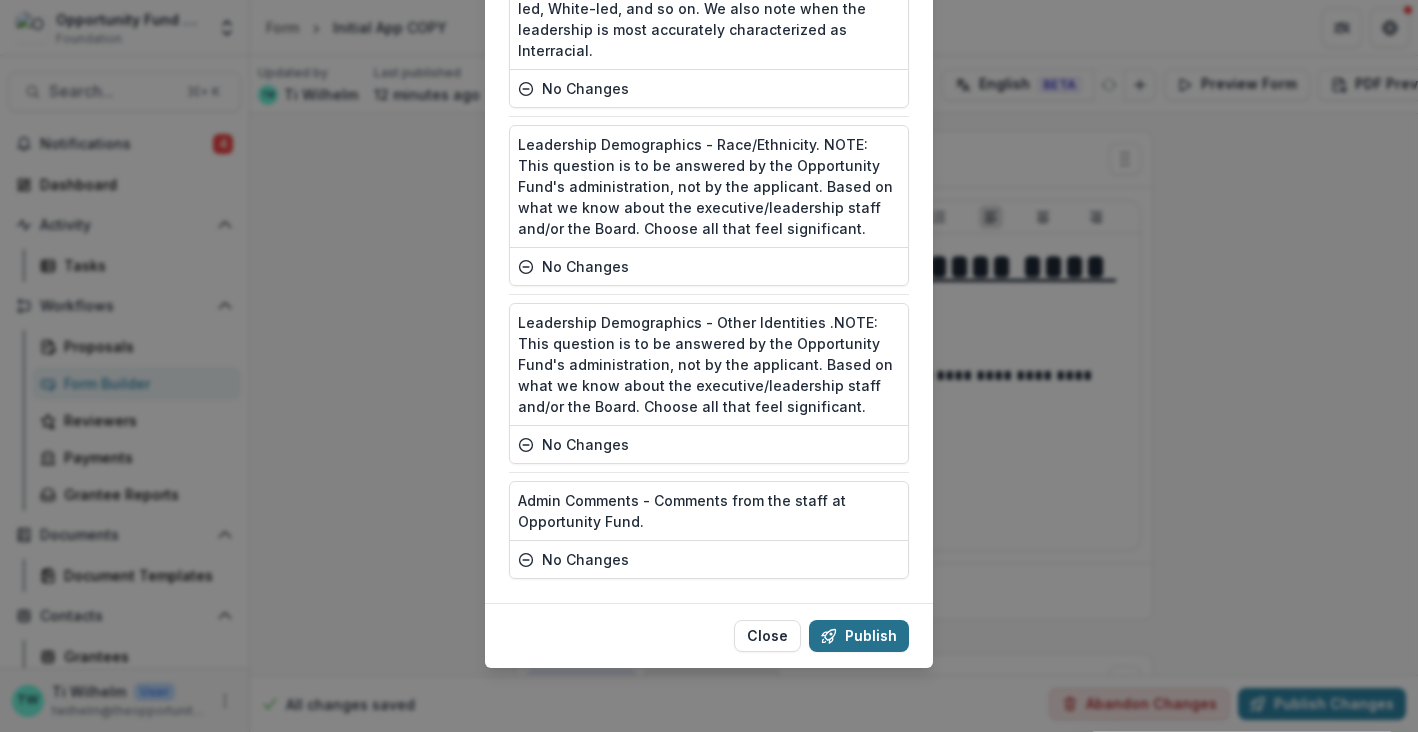 click on "Publish" at bounding box center [859, 636] 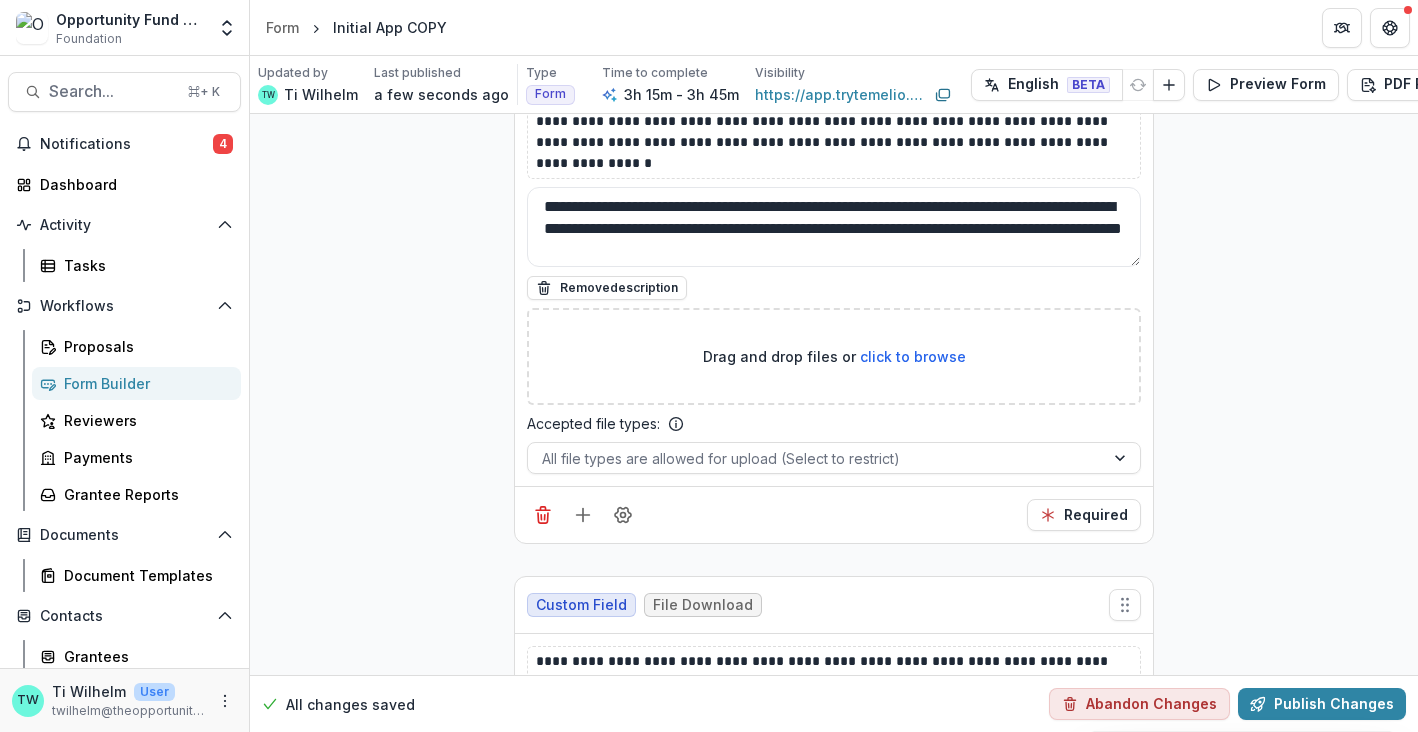 scroll, scrollTop: 9048, scrollLeft: 0, axis: vertical 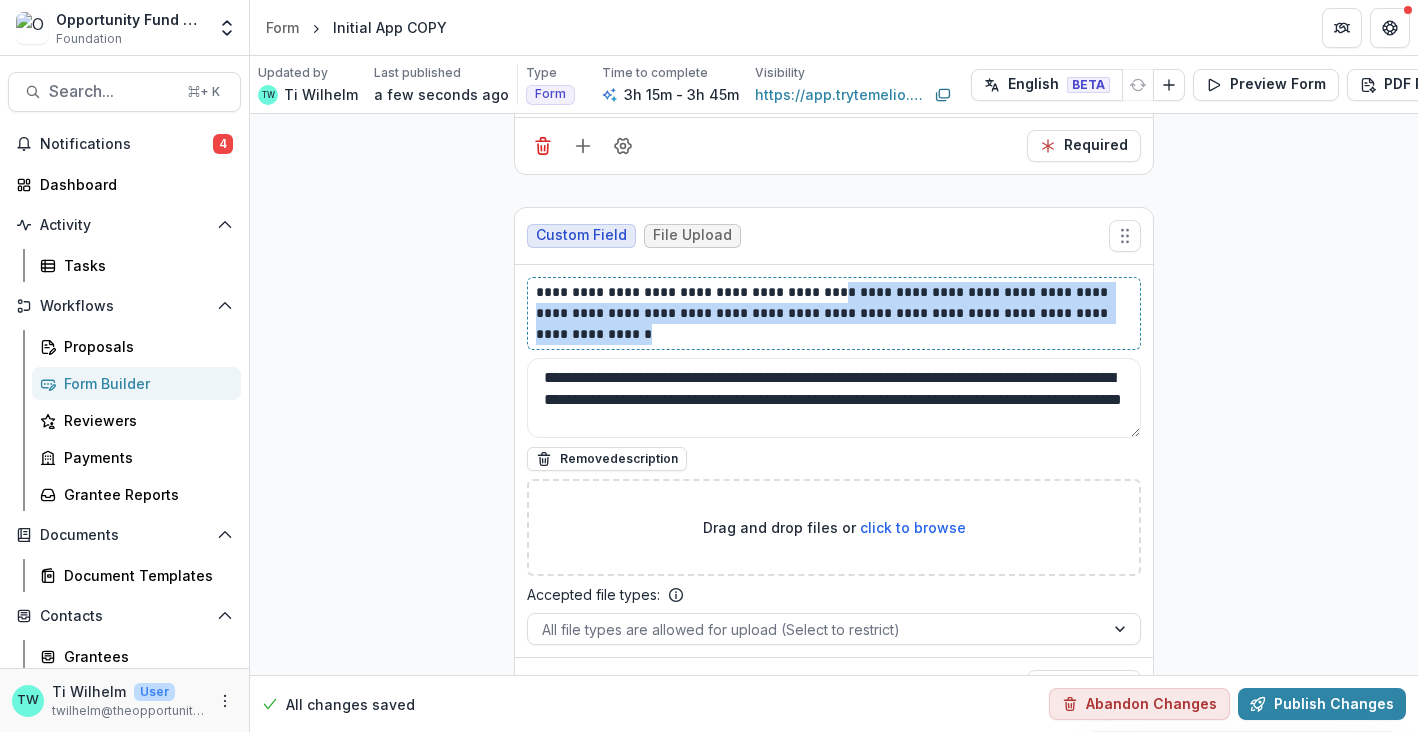 drag, startPoint x: 839, startPoint y: 282, endPoint x: 854, endPoint y: 318, distance: 39 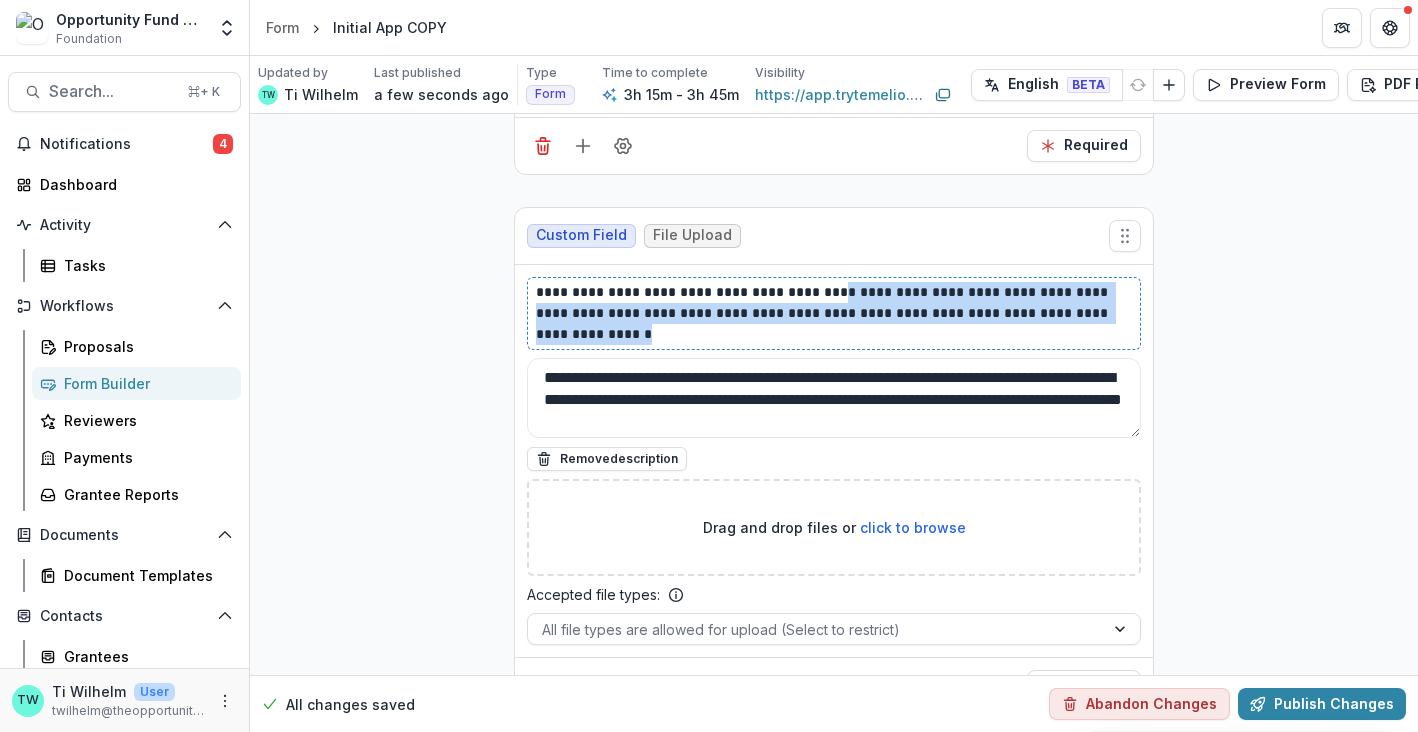 click on "**********" at bounding box center (834, 313) 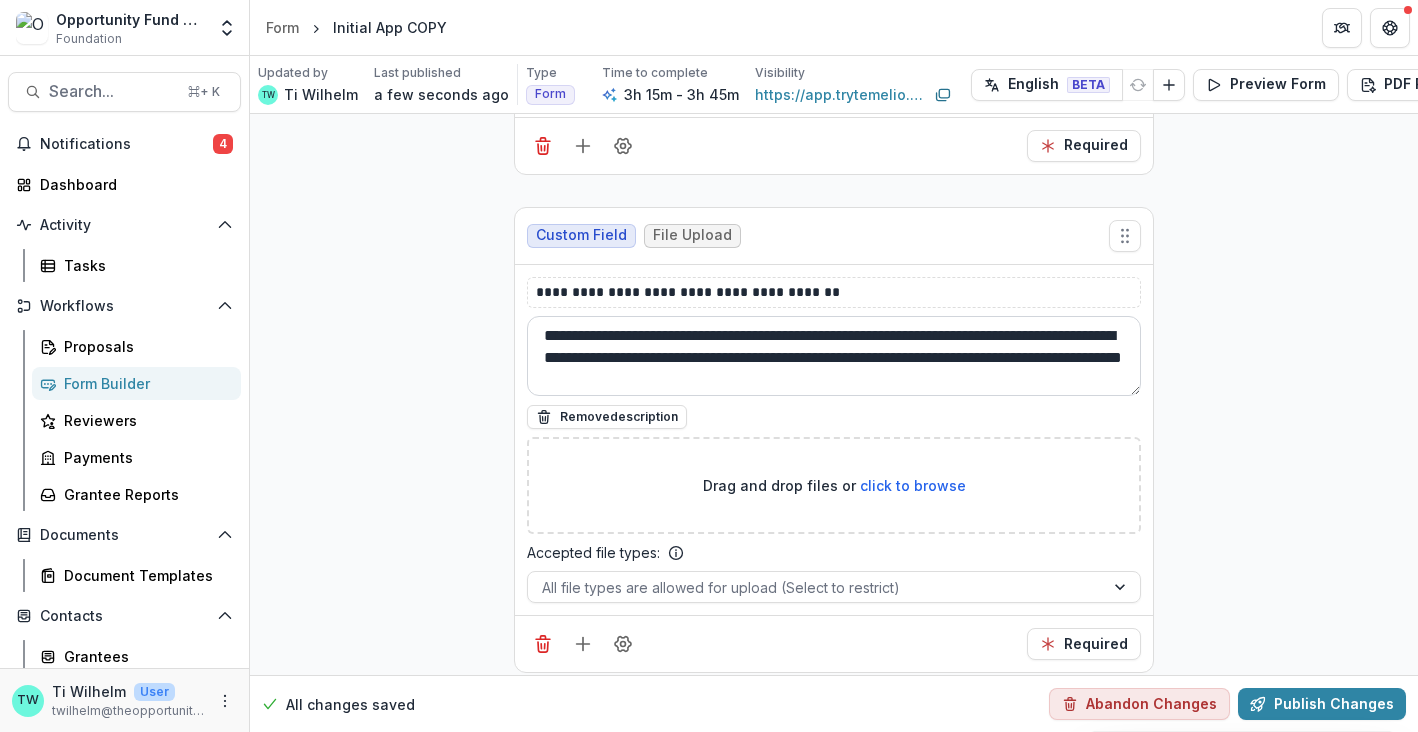 click on "**********" at bounding box center (834, 356) 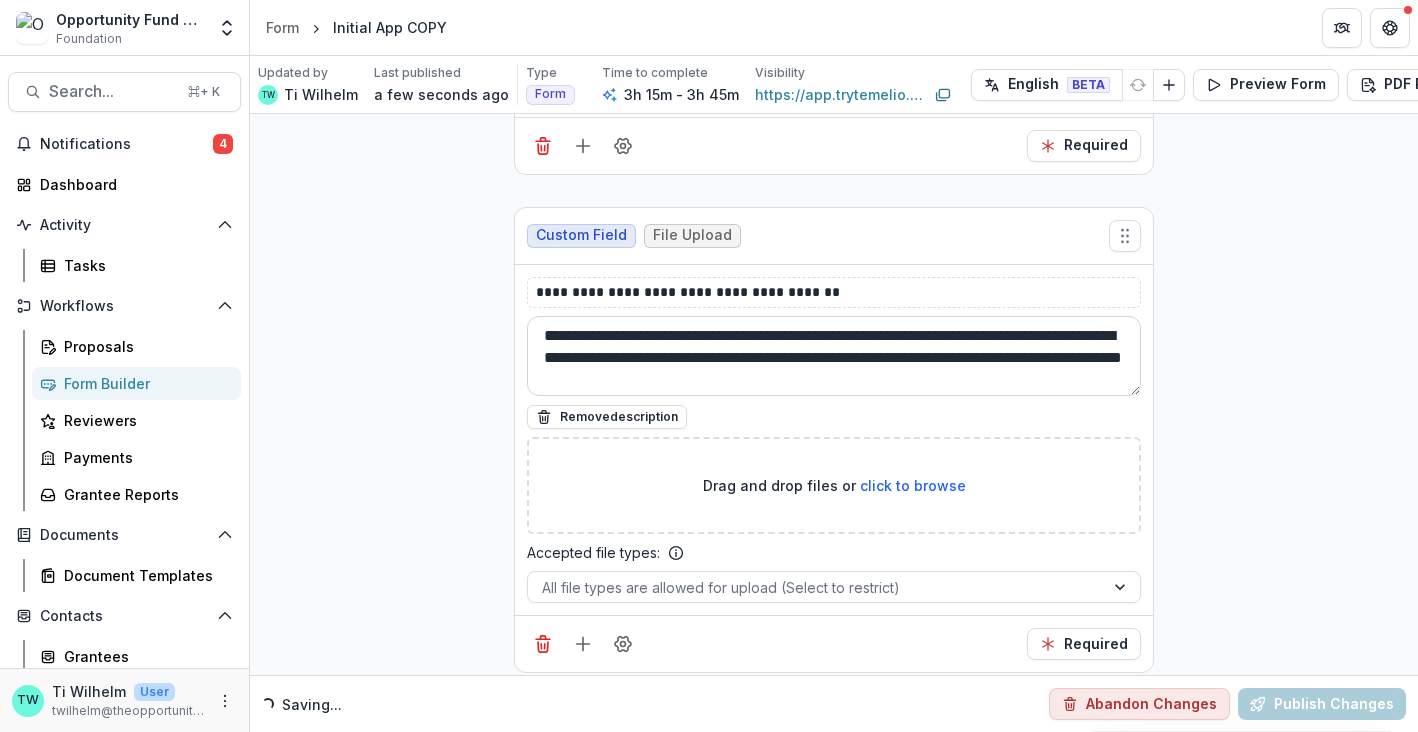 paste on "**********" 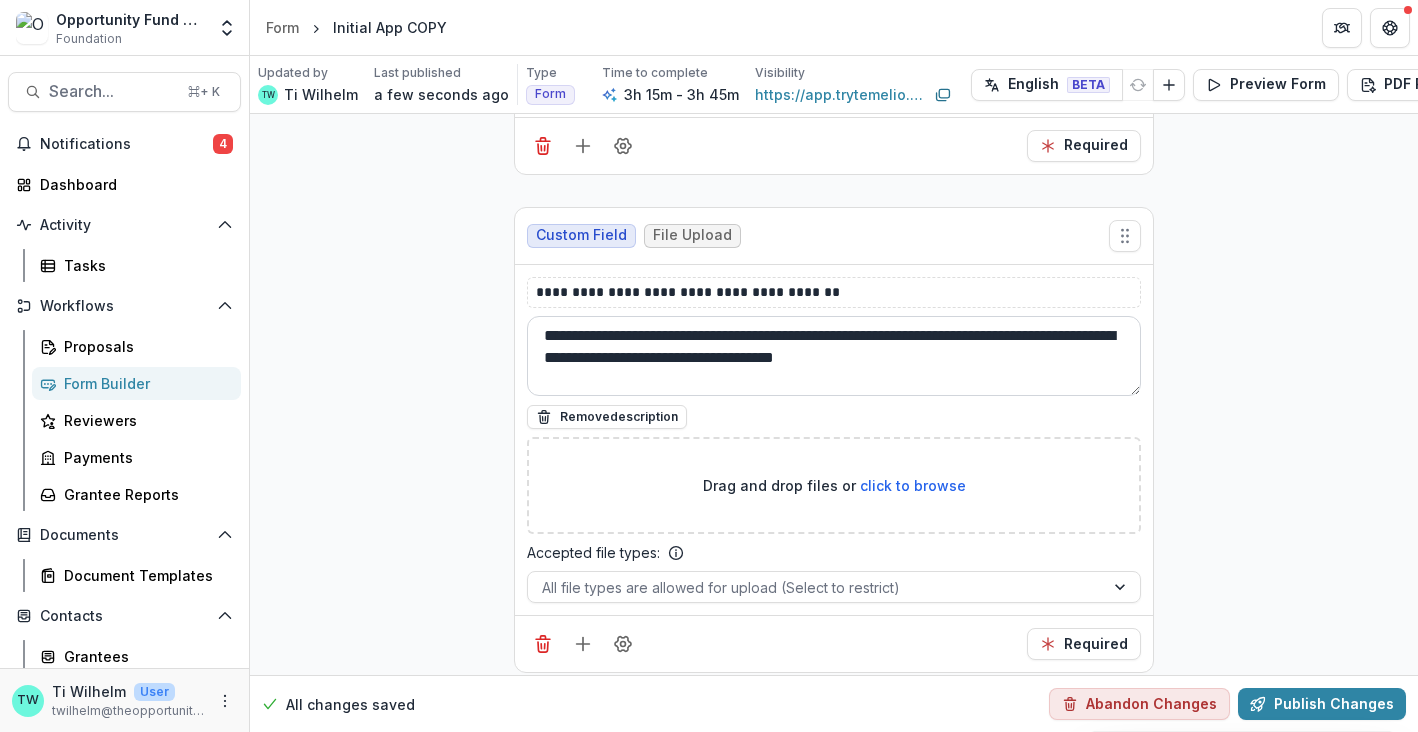 scroll, scrollTop: 16, scrollLeft: 0, axis: vertical 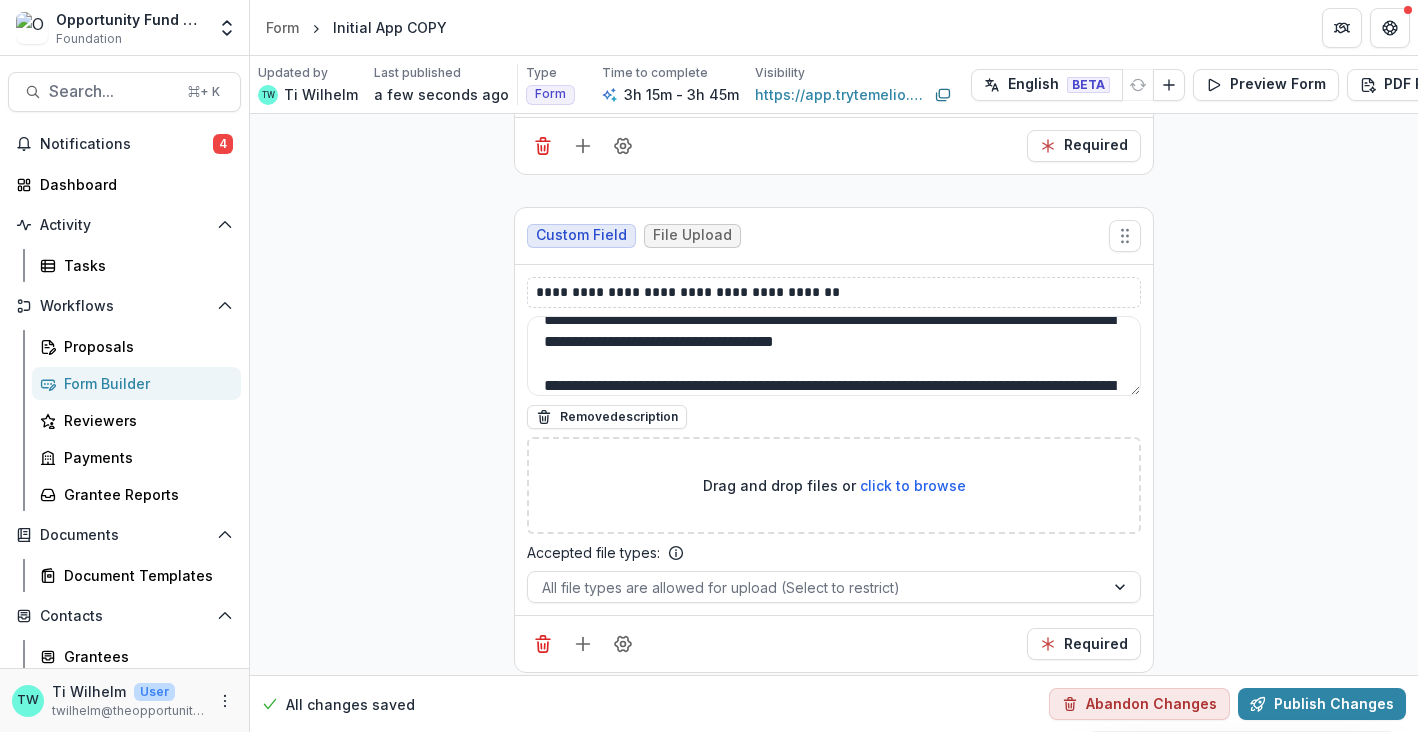 type on "**********" 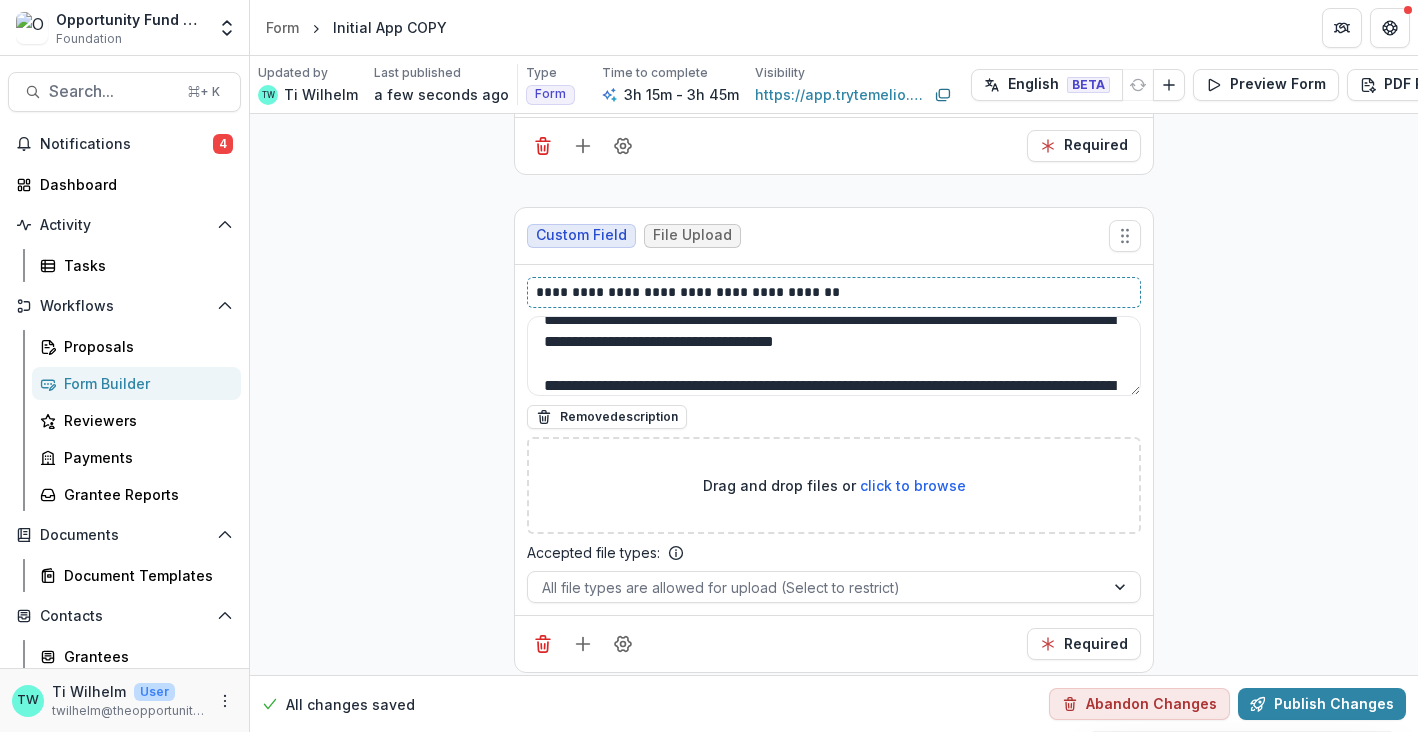 click on "**********" at bounding box center [834, 292] 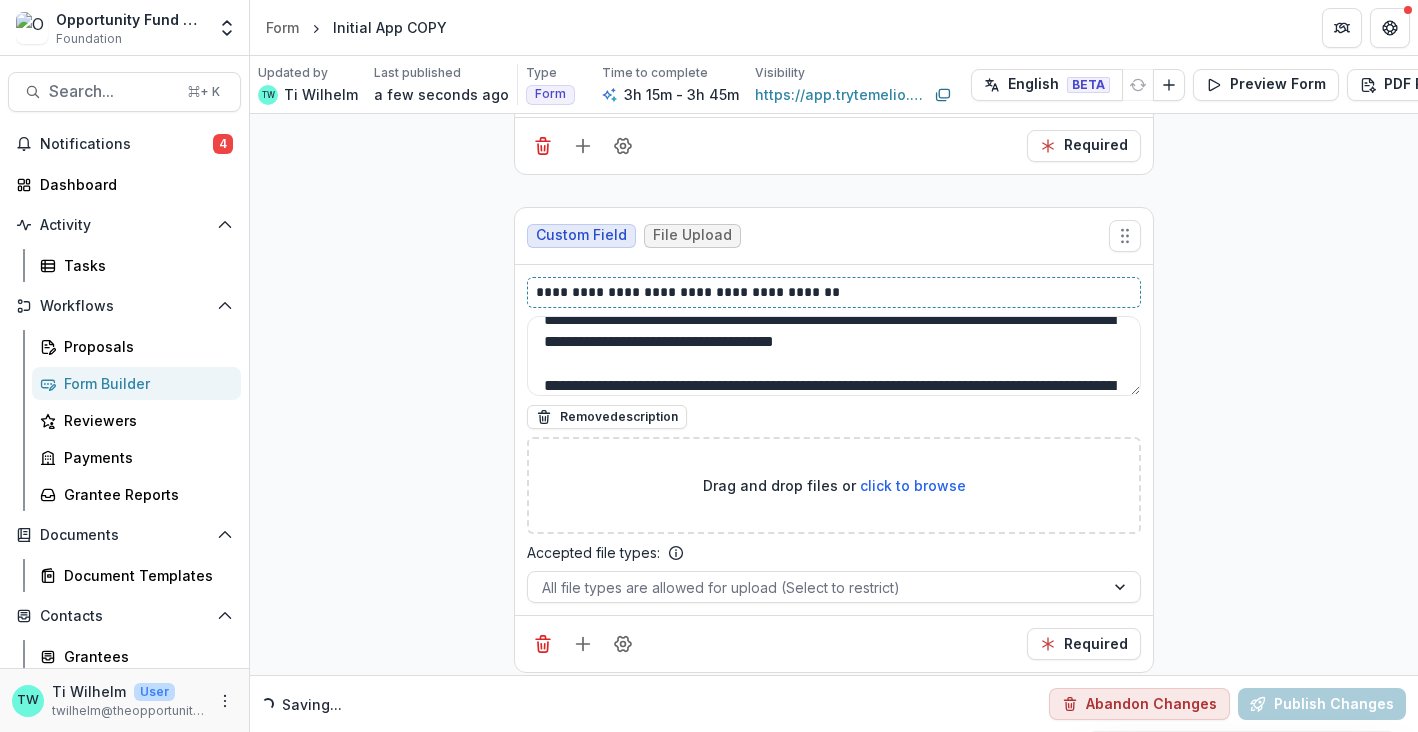 type 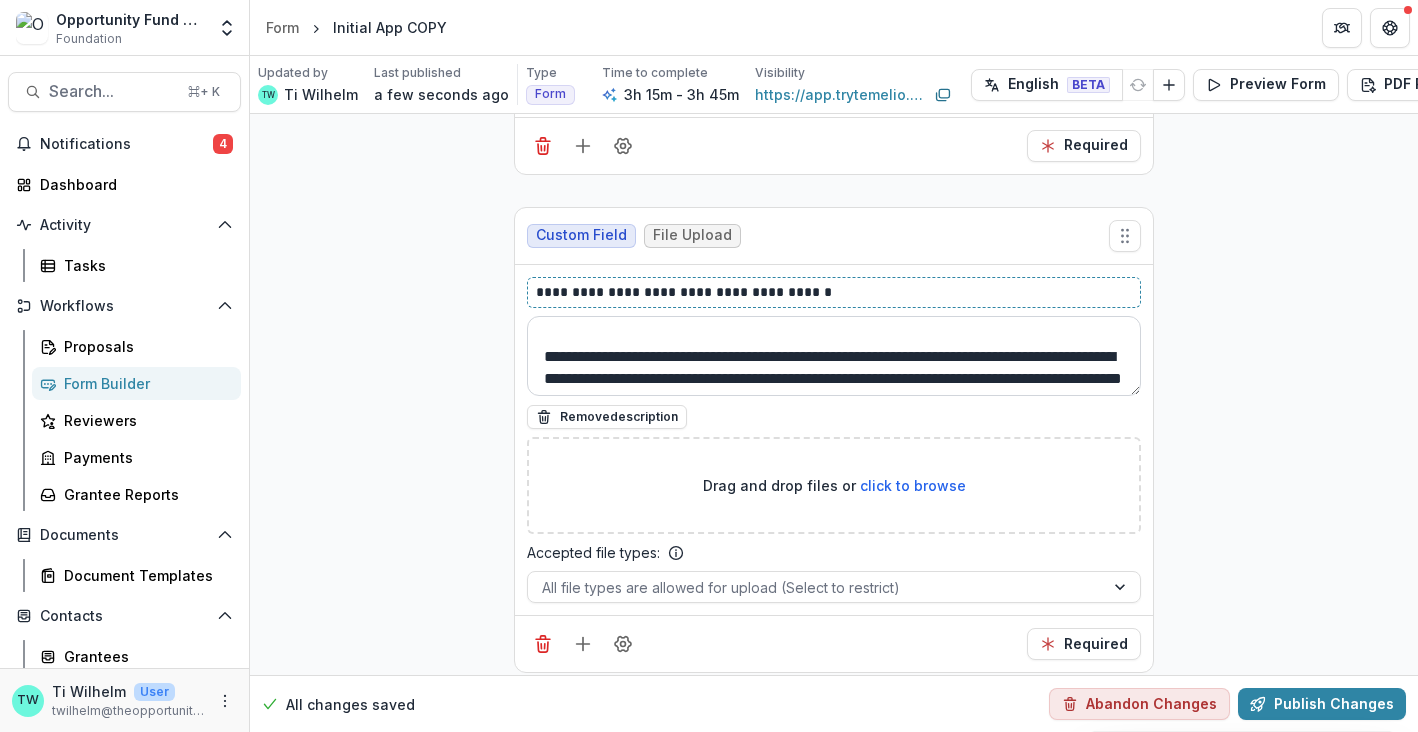 scroll, scrollTop: 44, scrollLeft: 0, axis: vertical 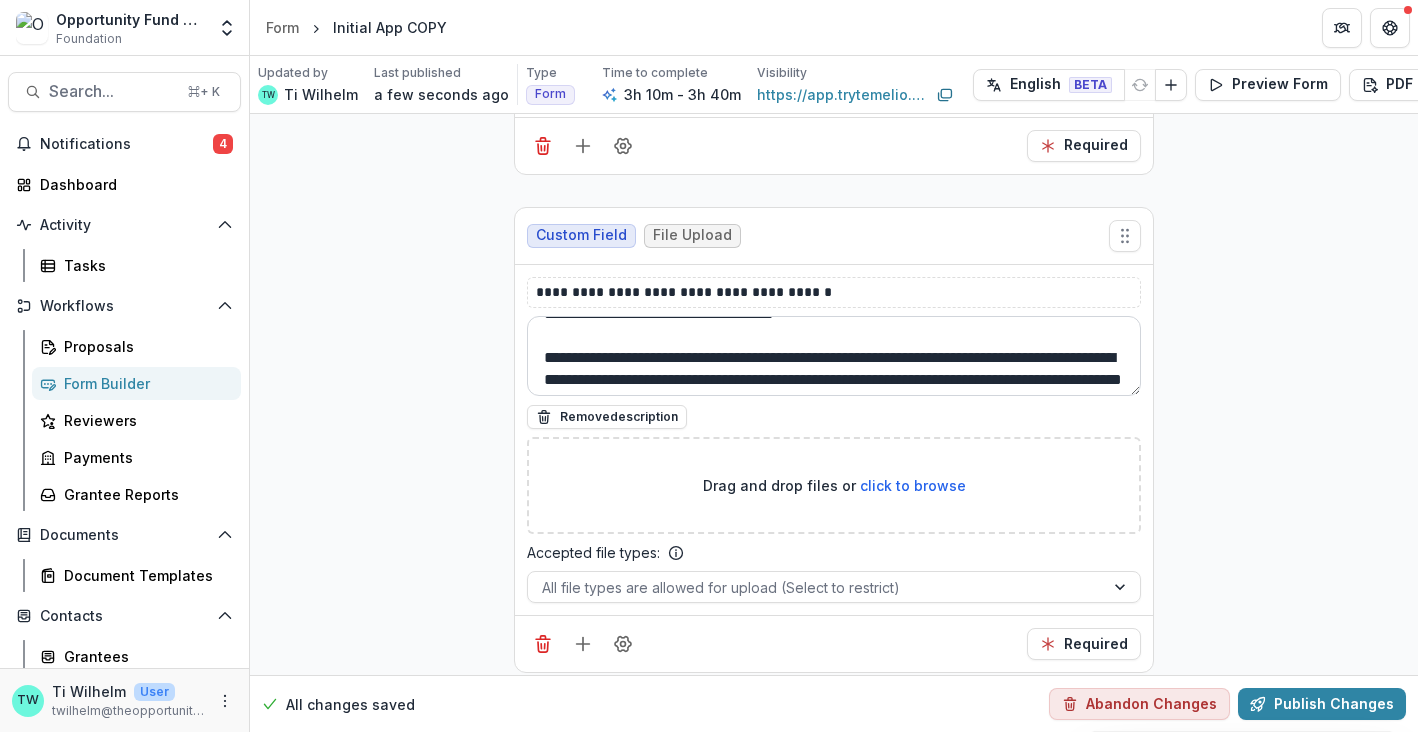 click on "**********" at bounding box center (834, 356) 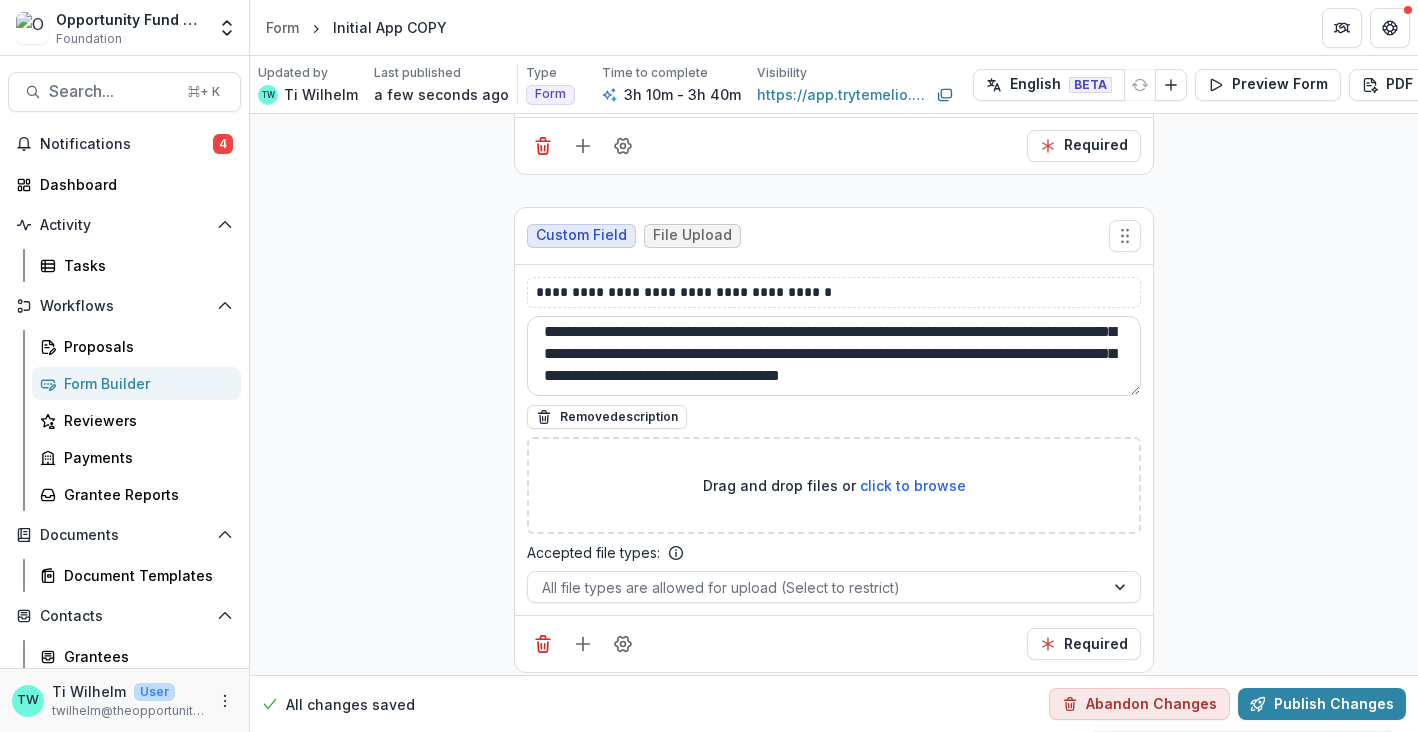 scroll, scrollTop: 22, scrollLeft: 0, axis: vertical 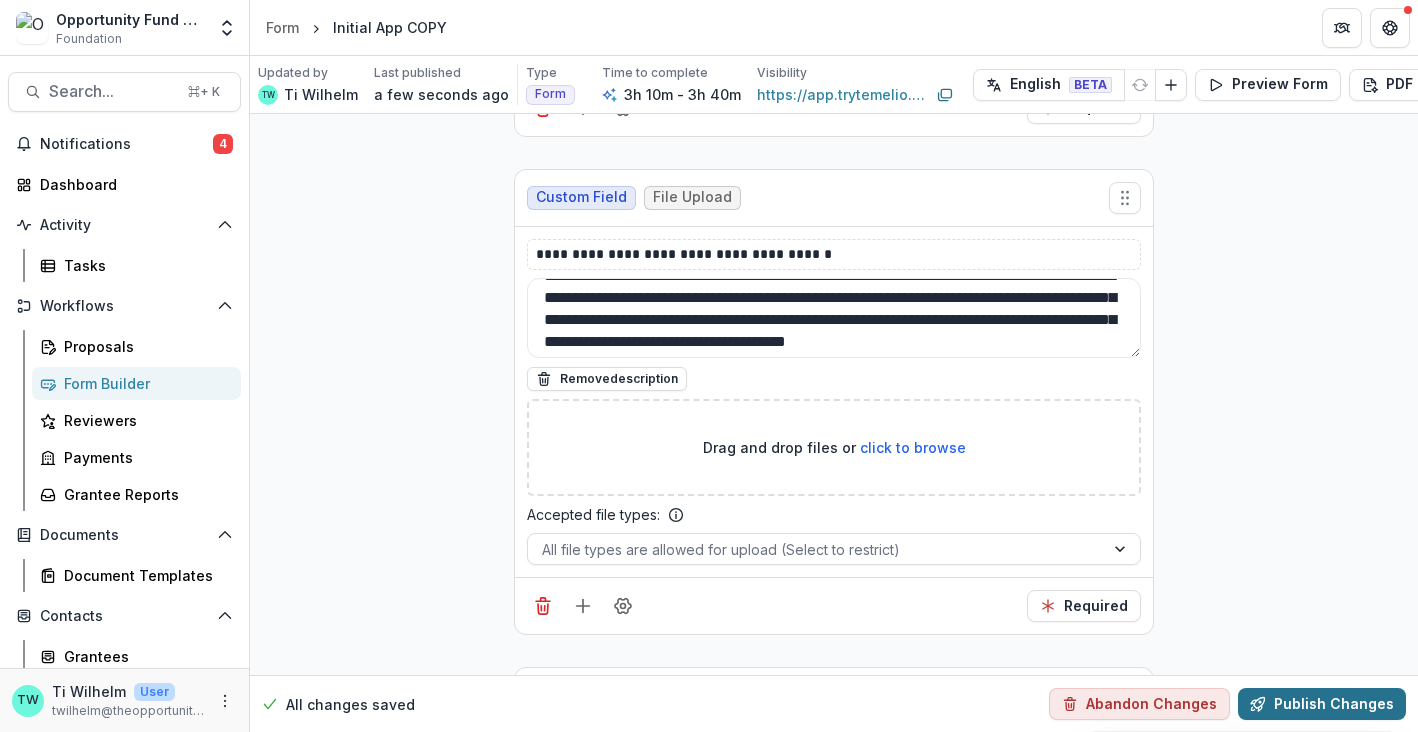 type on "**********" 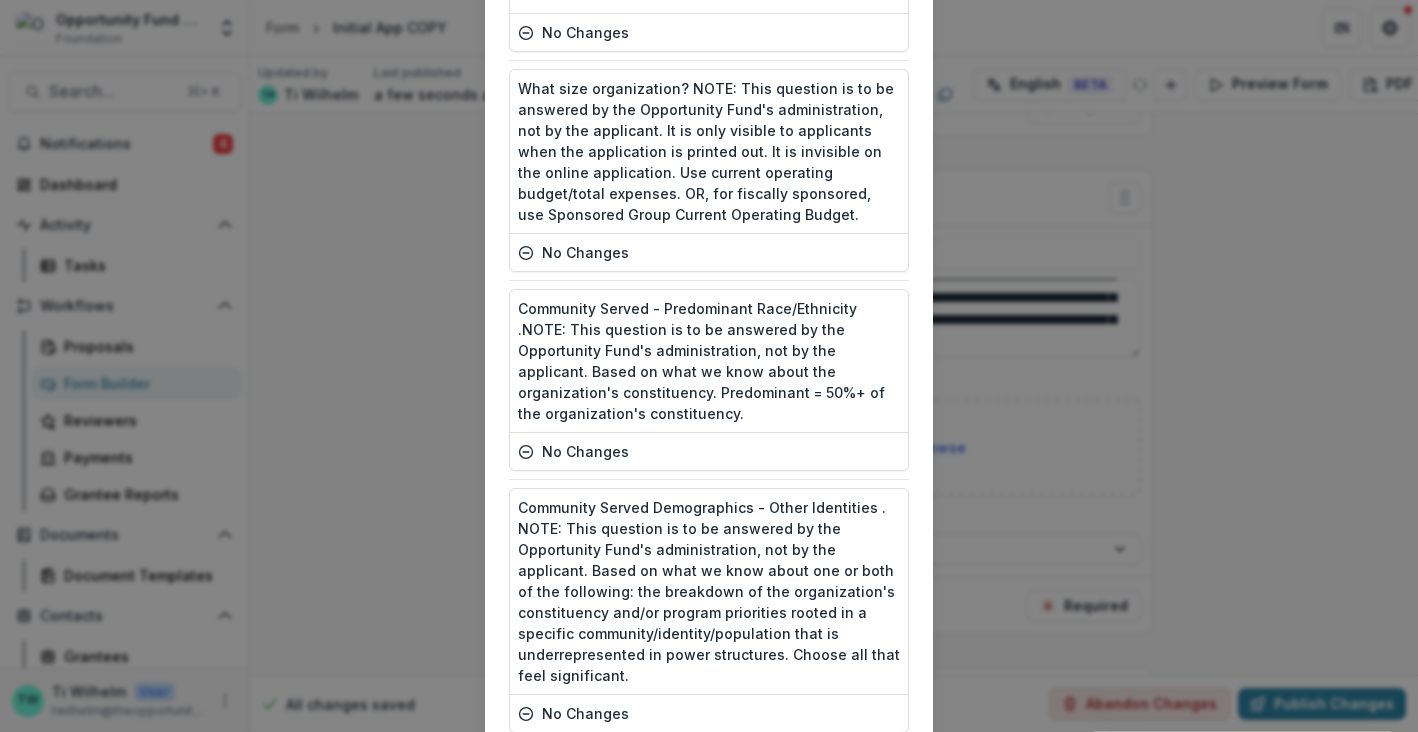 scroll, scrollTop: 9240, scrollLeft: 0, axis: vertical 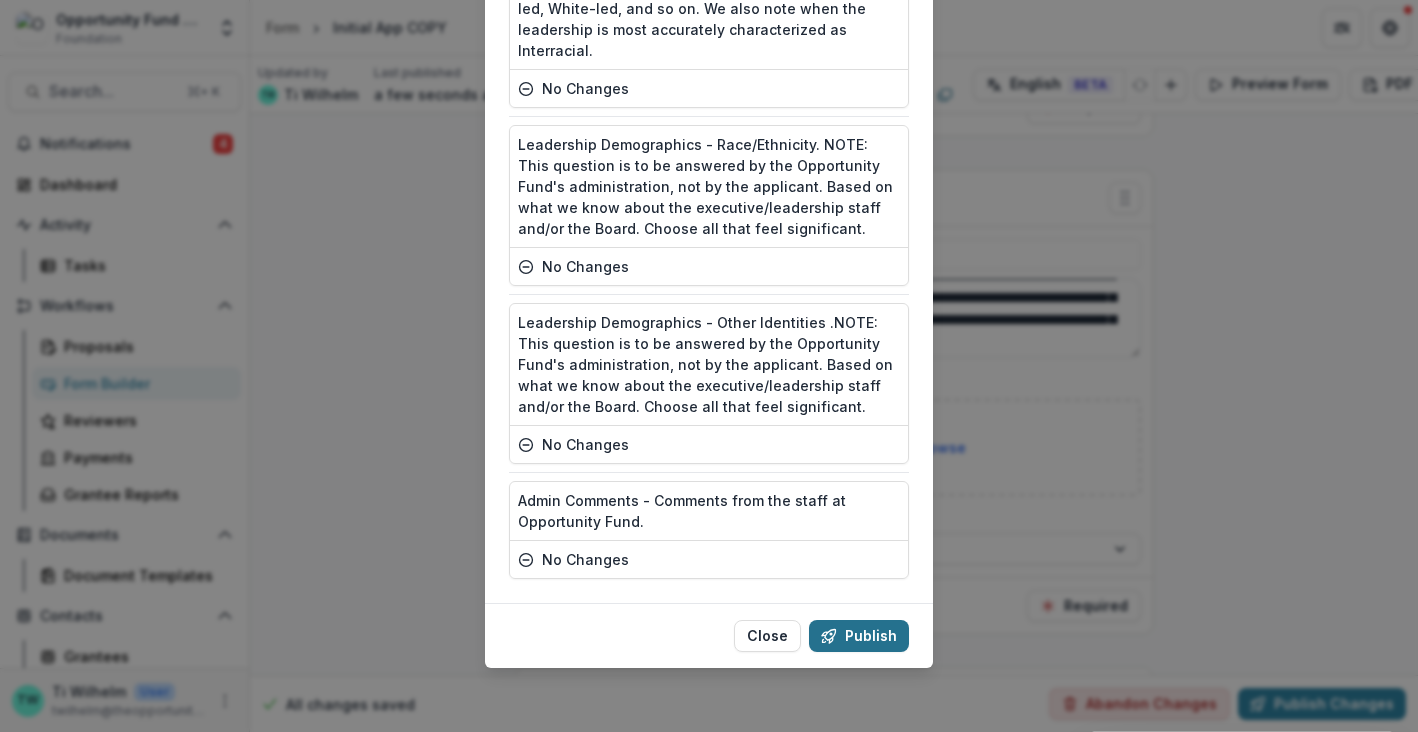 click on "Publish" at bounding box center [859, 636] 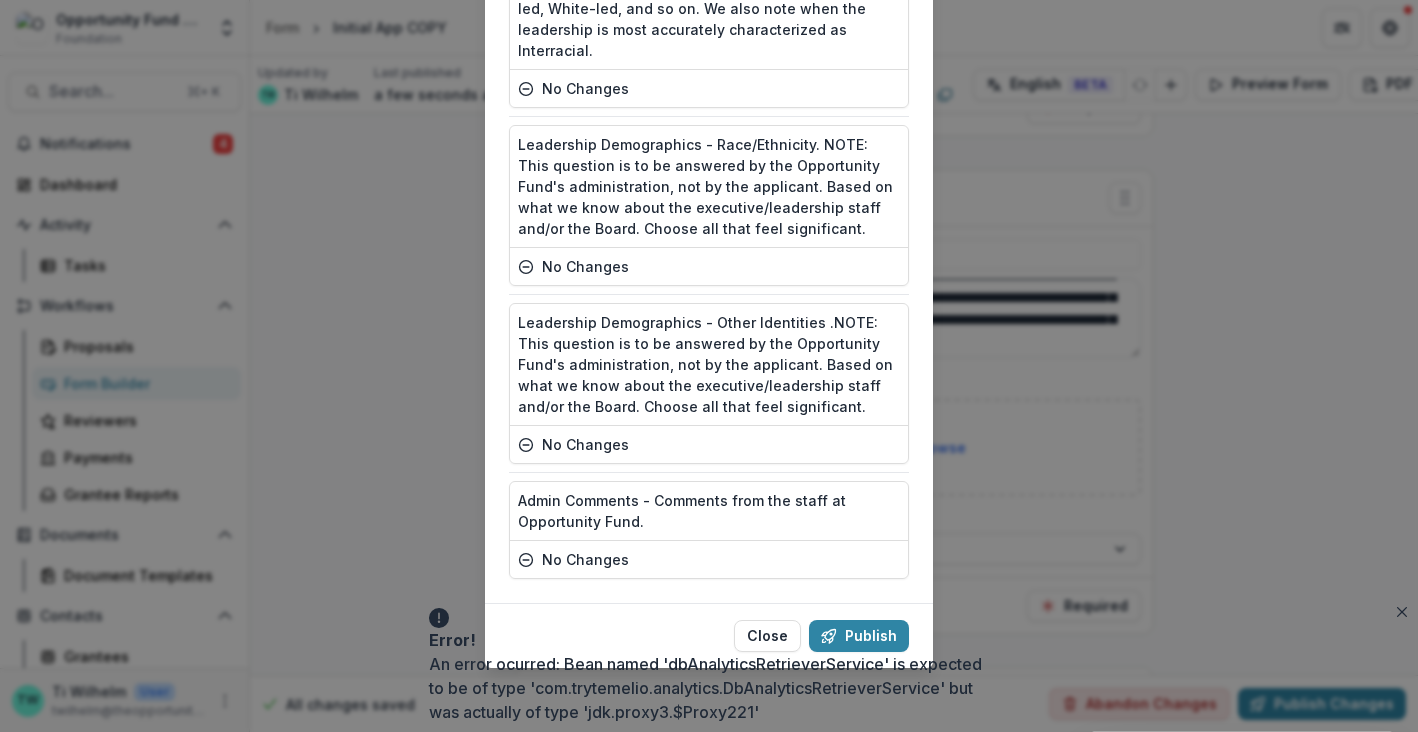 click on "Publish Summary Text Block modified Eligibility no changes Text Block no changes Mission Statement no changes Current Operating Budget no changes You may use any format you wish. If a template would be helpful, you can find one here. (Download Below) no changes File Upload no changes Please explain if there is a big change in this year’s budget - for example, if last year’s operating budget was meaningfully larger or smaller than this year’s operating budget. (Examples: new major costs, significant increases or decreases, additional or reduced staff, etc.) If your organization does not have an operating budget, please contact Ti Wilhelm at twilhelm@theopportunityfund.org. no changes Text Block modified Sponsored Group: Name no changes Sponsored Group: Mission no changes Sponsored Group: Website no changes Sponsored Group: Address no changes Fee for Fiscal Sponsorship.  no changes Text Block no changes Sponsored Group Primary Contact: First Name no changes Sponsored Group Primary Contact: Last Name Close" at bounding box center (709, 366) 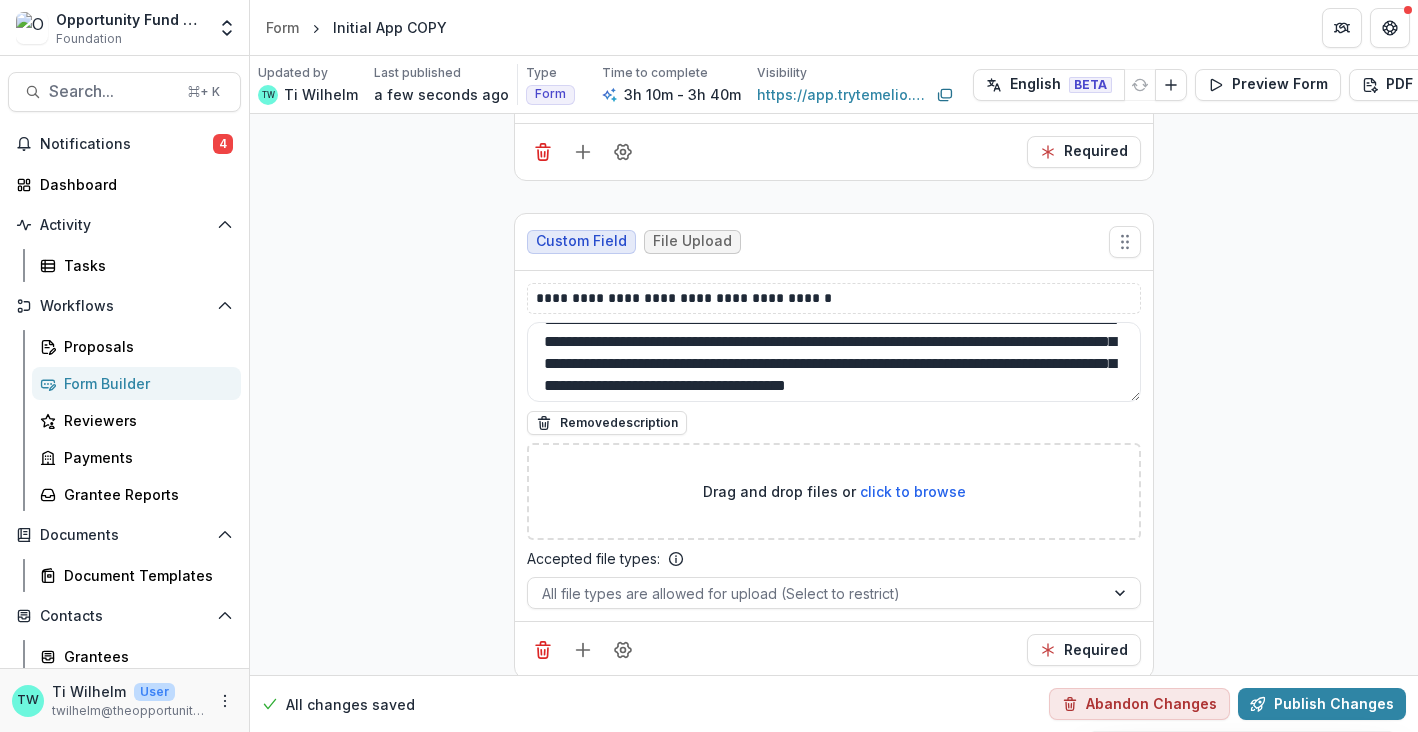 scroll, scrollTop: 9063, scrollLeft: 0, axis: vertical 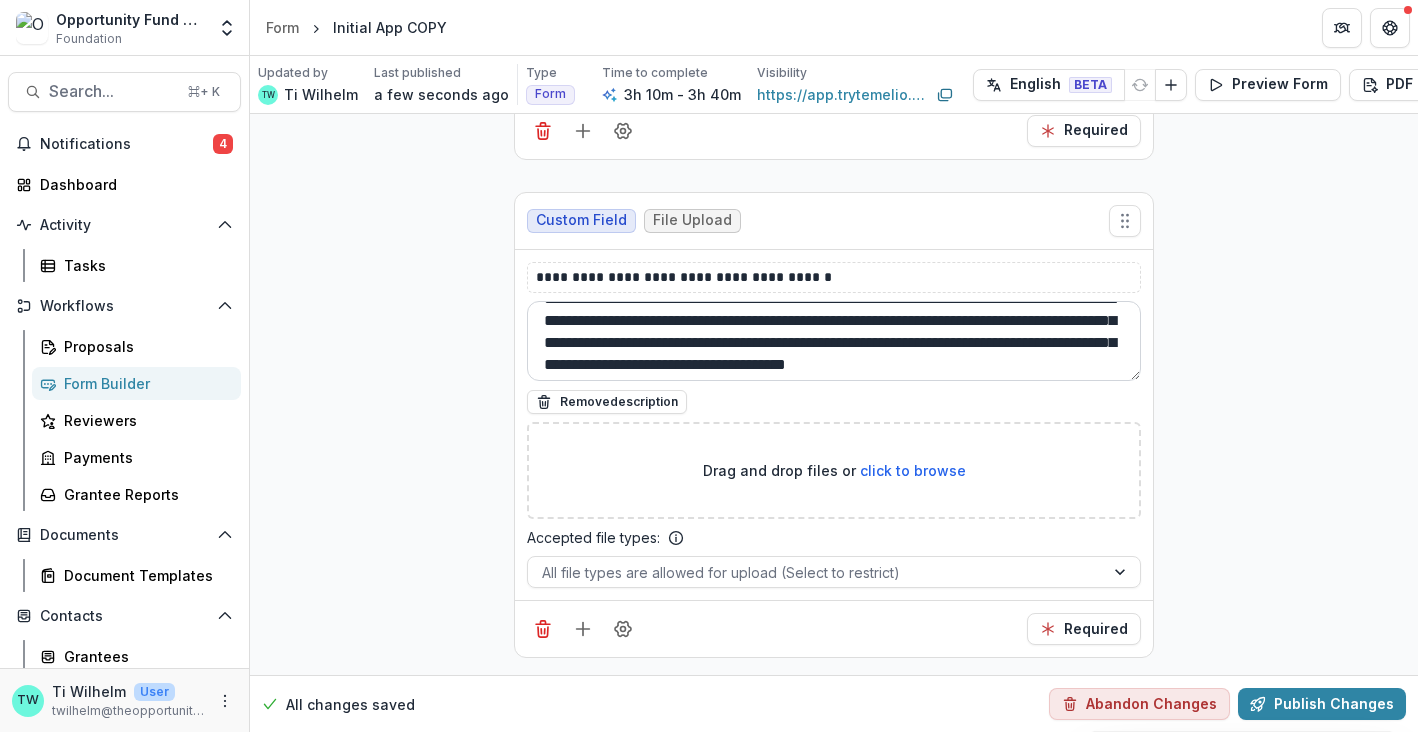 click on "**********" at bounding box center (834, 341) 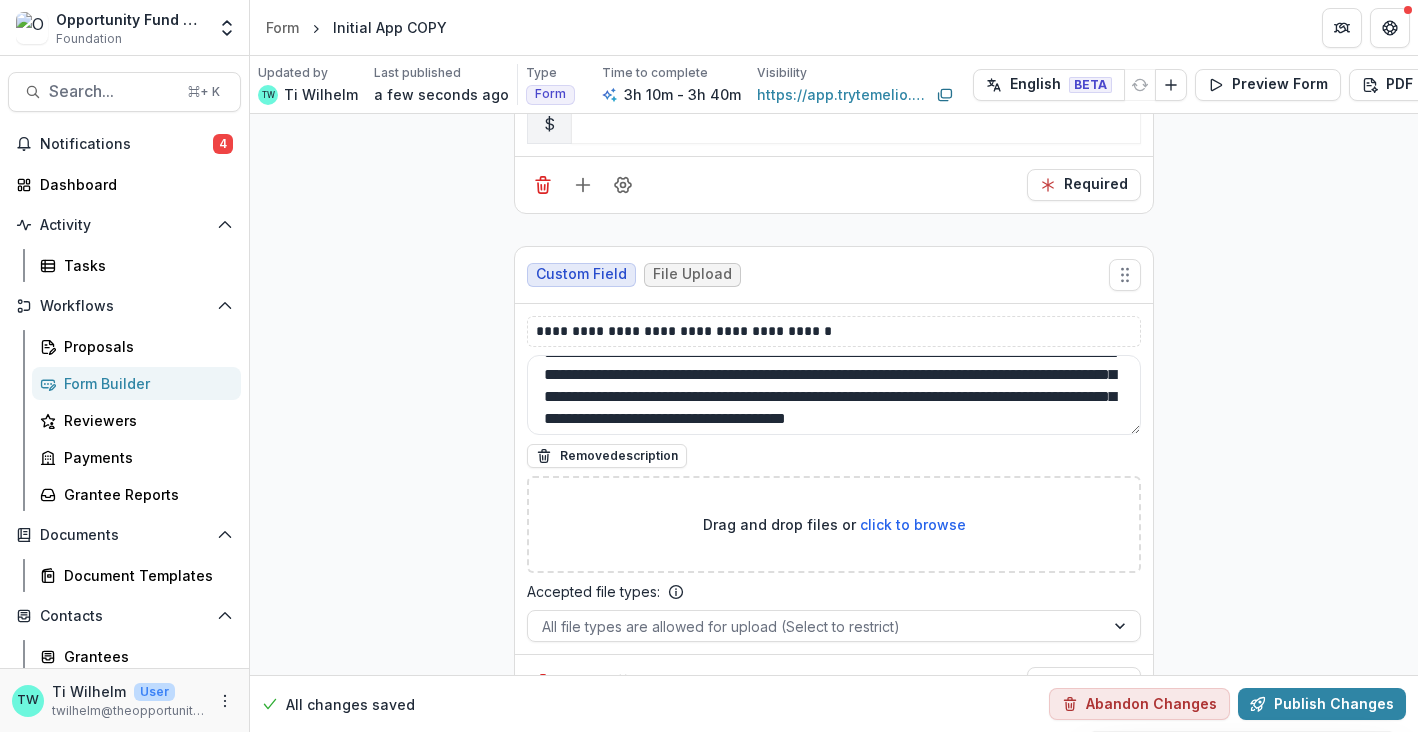scroll, scrollTop: 9005, scrollLeft: 0, axis: vertical 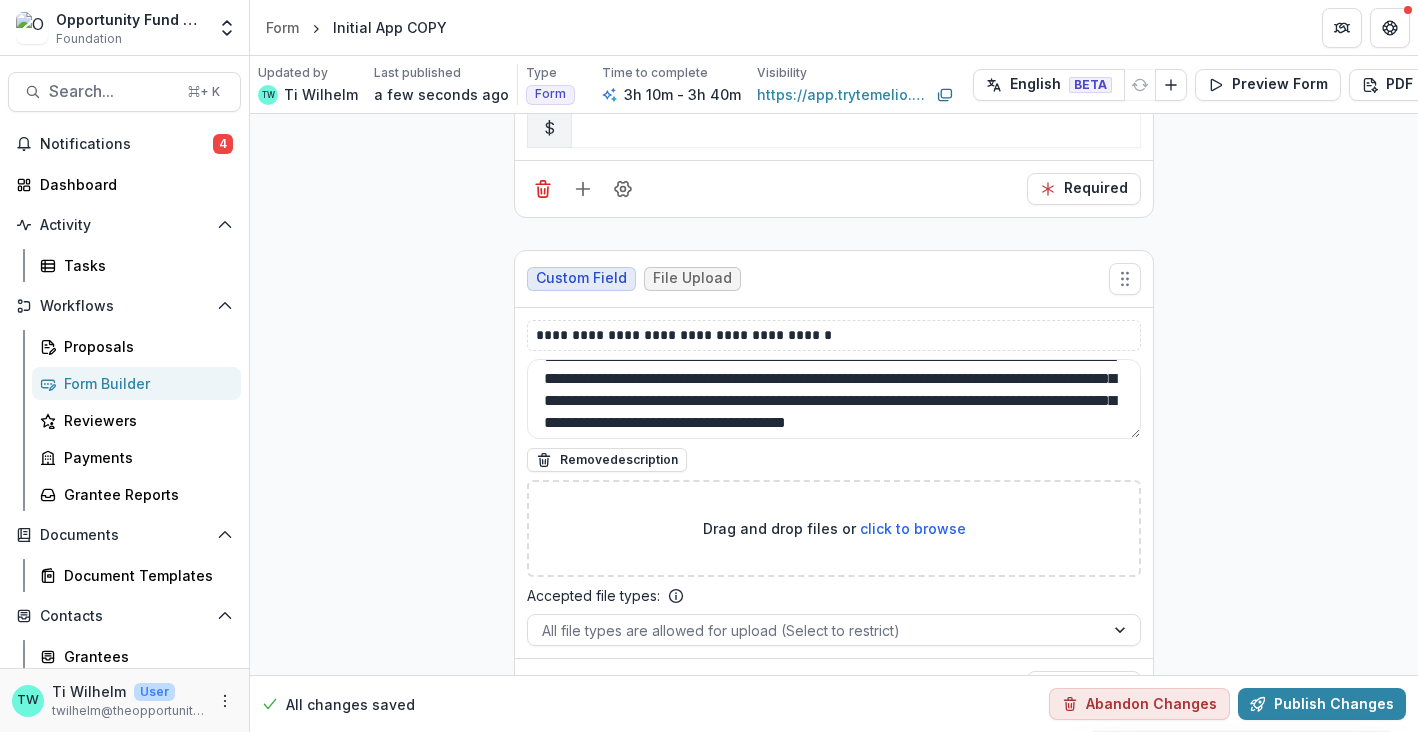 click on "**********" at bounding box center [834, 416] 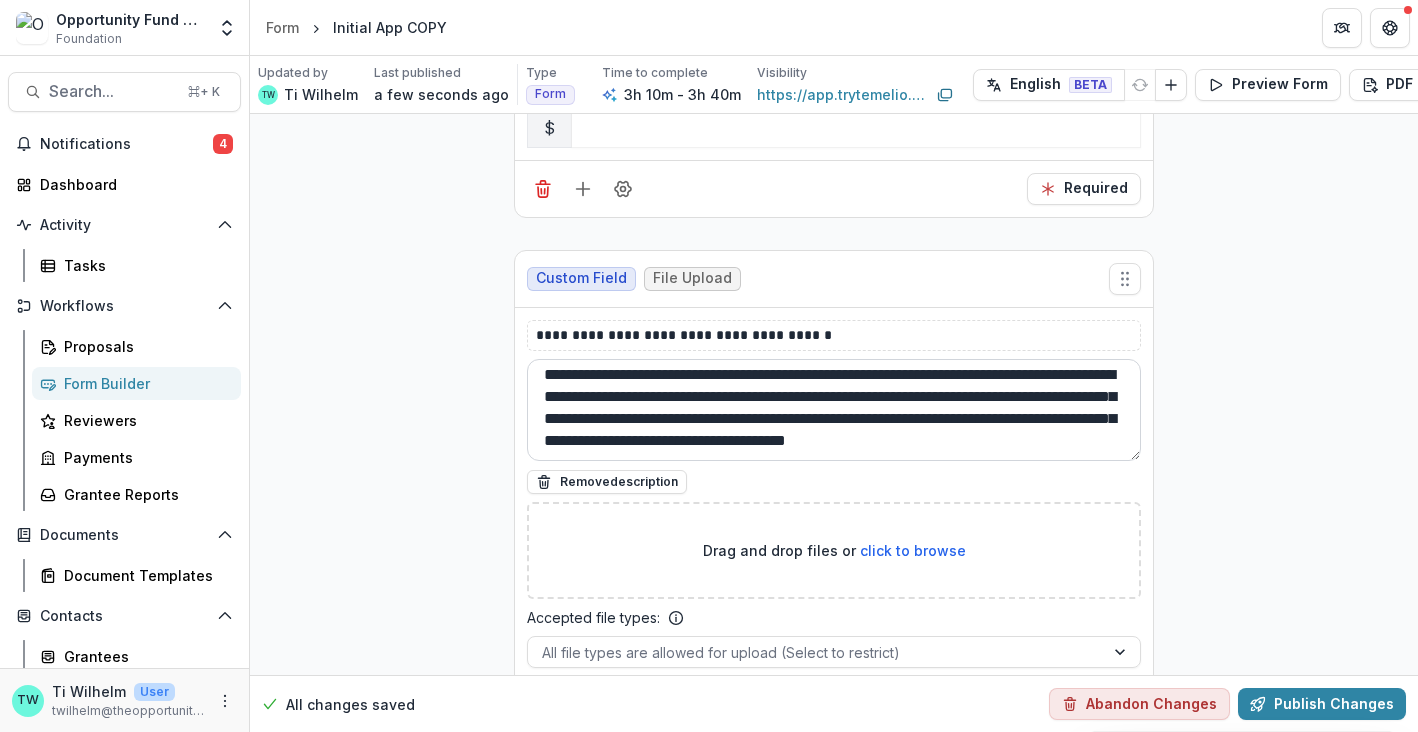 scroll, scrollTop: 0, scrollLeft: 0, axis: both 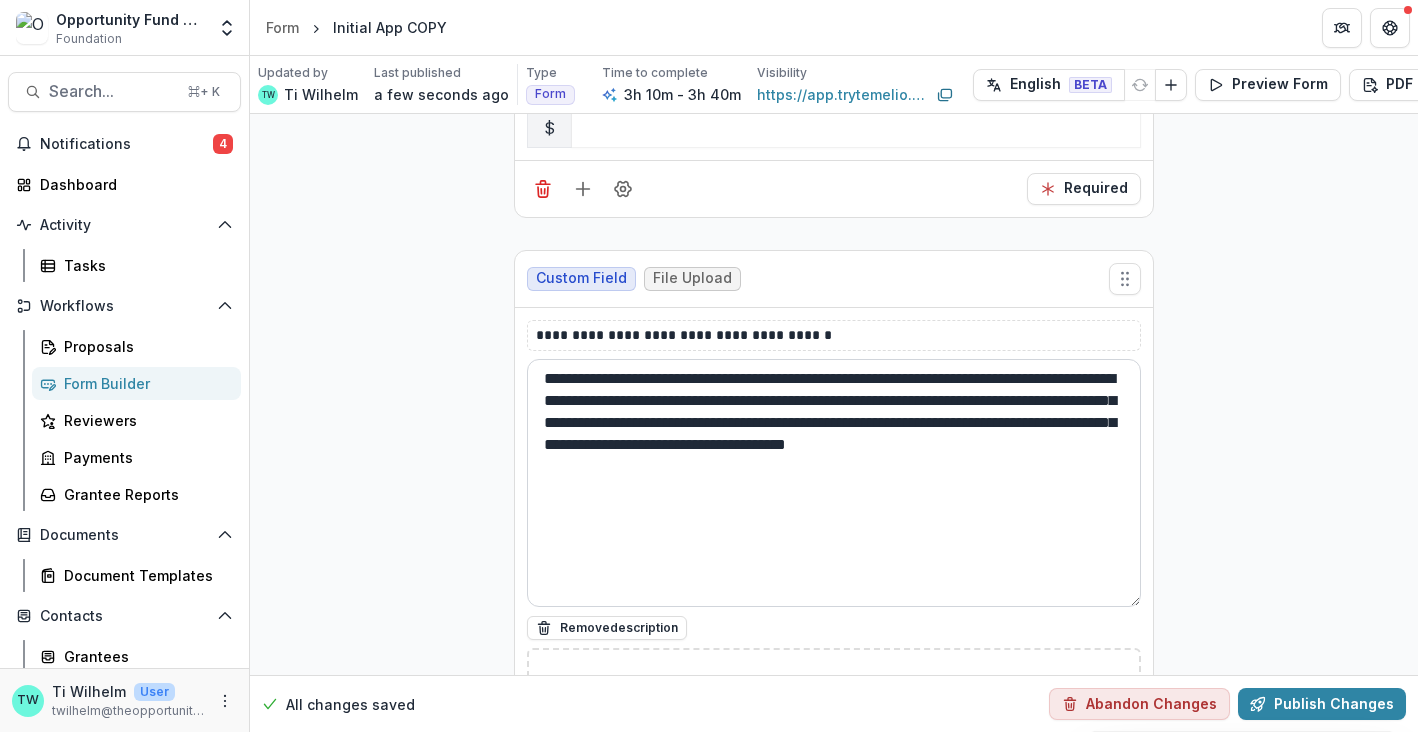 drag, startPoint x: 1132, startPoint y: 426, endPoint x: 1107, endPoint y: 594, distance: 169.84993 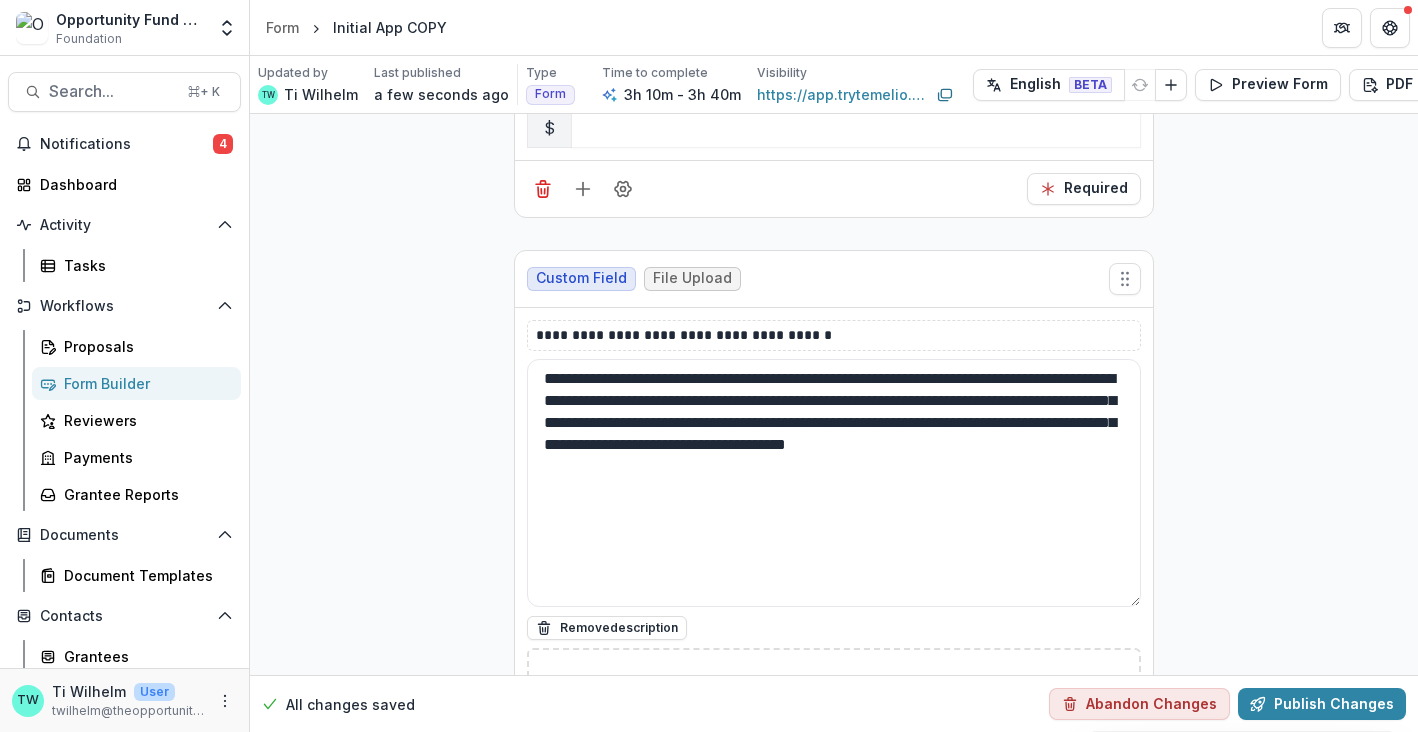 click on "**********" at bounding box center [834, 9737] 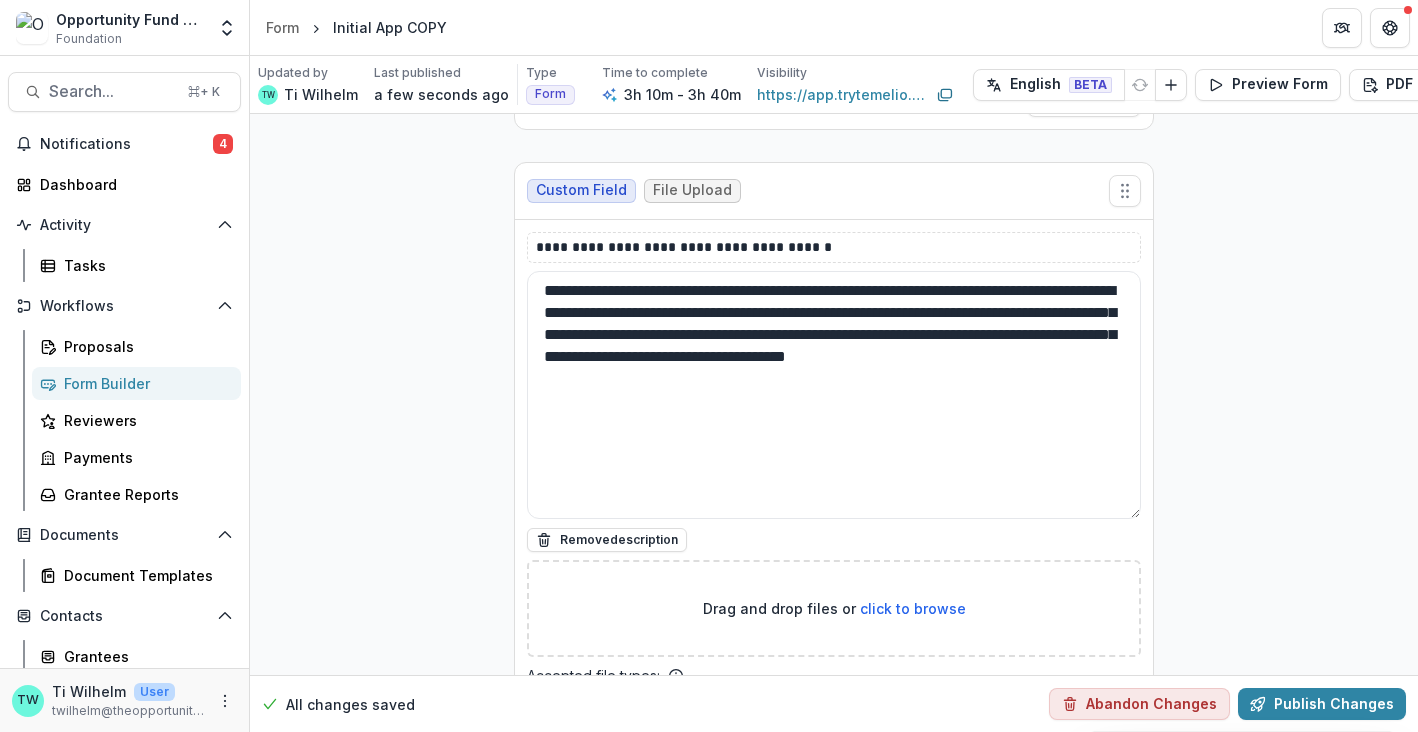scroll, scrollTop: 9096, scrollLeft: 0, axis: vertical 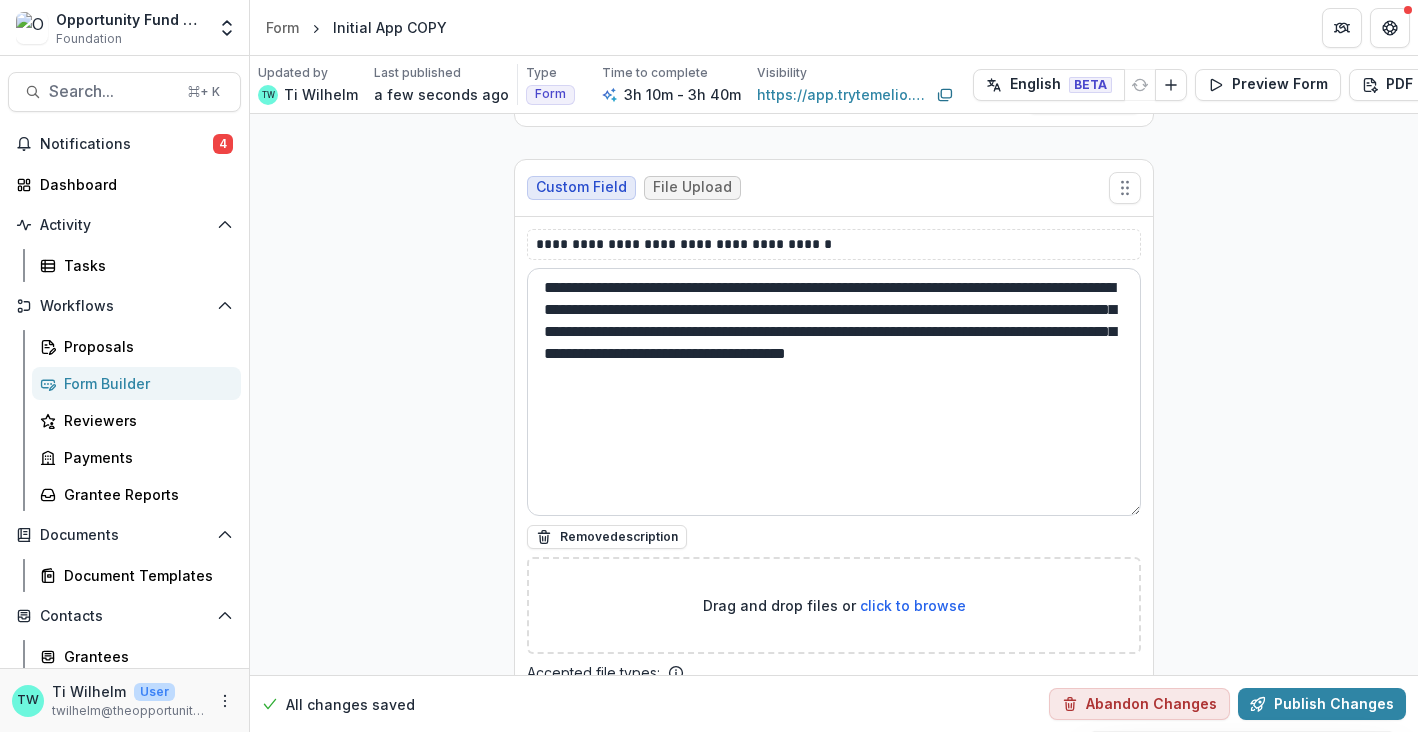 click on "**********" at bounding box center (834, 392) 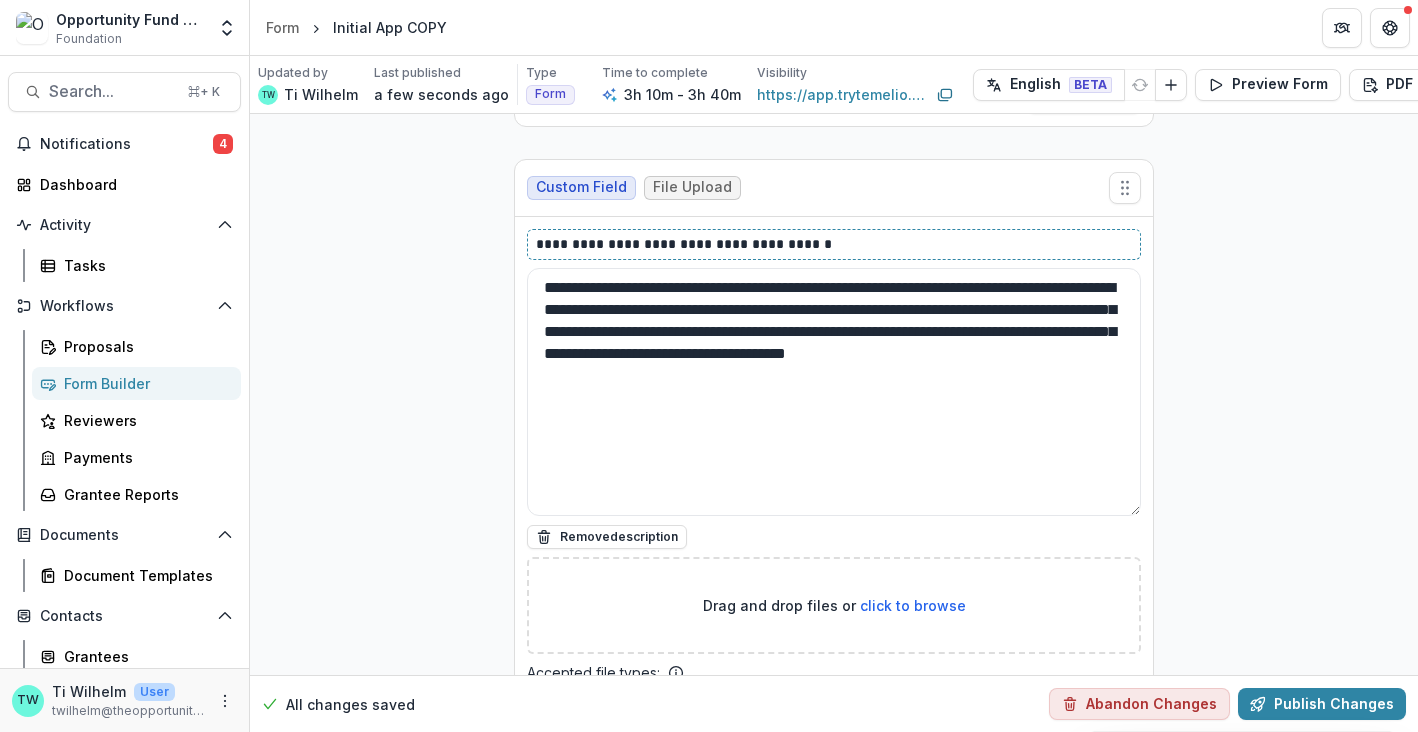click on "**********" at bounding box center (834, 244) 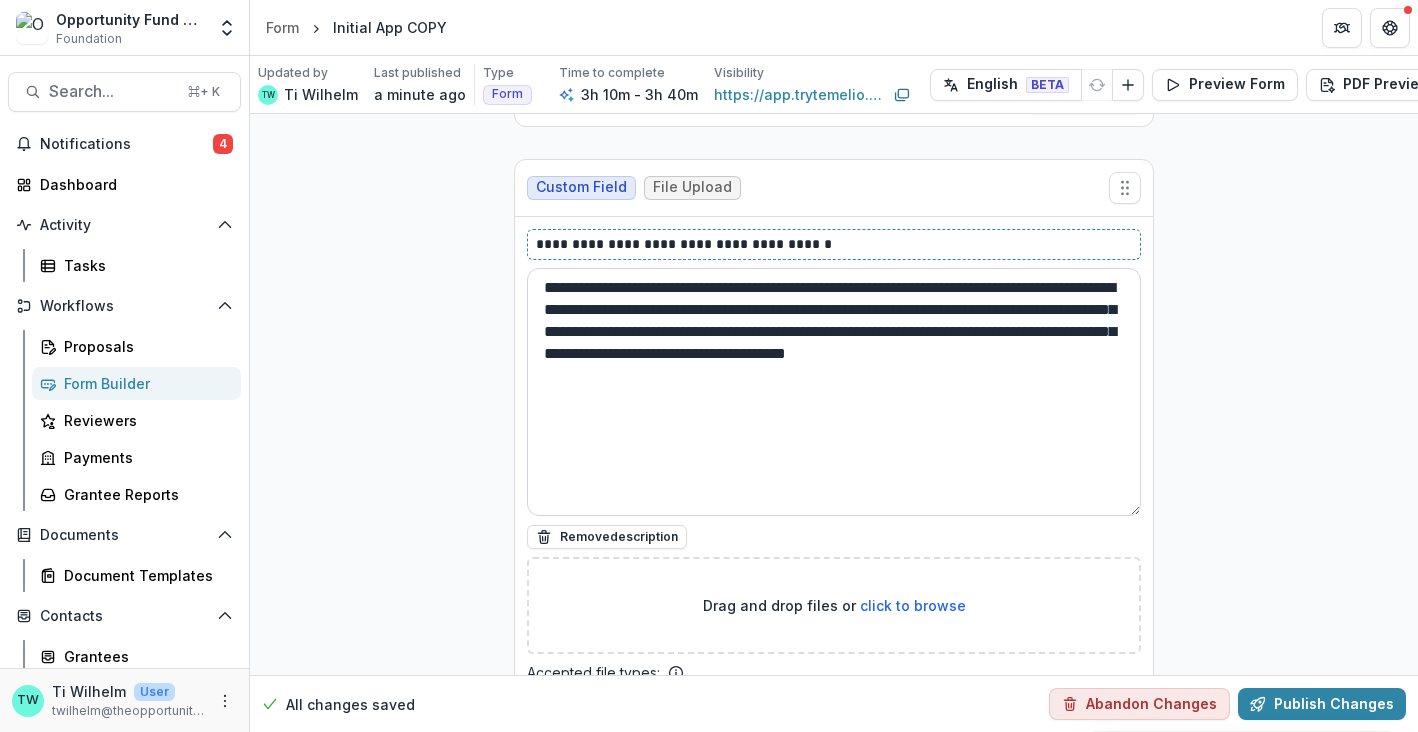 scroll, scrollTop: 9141, scrollLeft: 0, axis: vertical 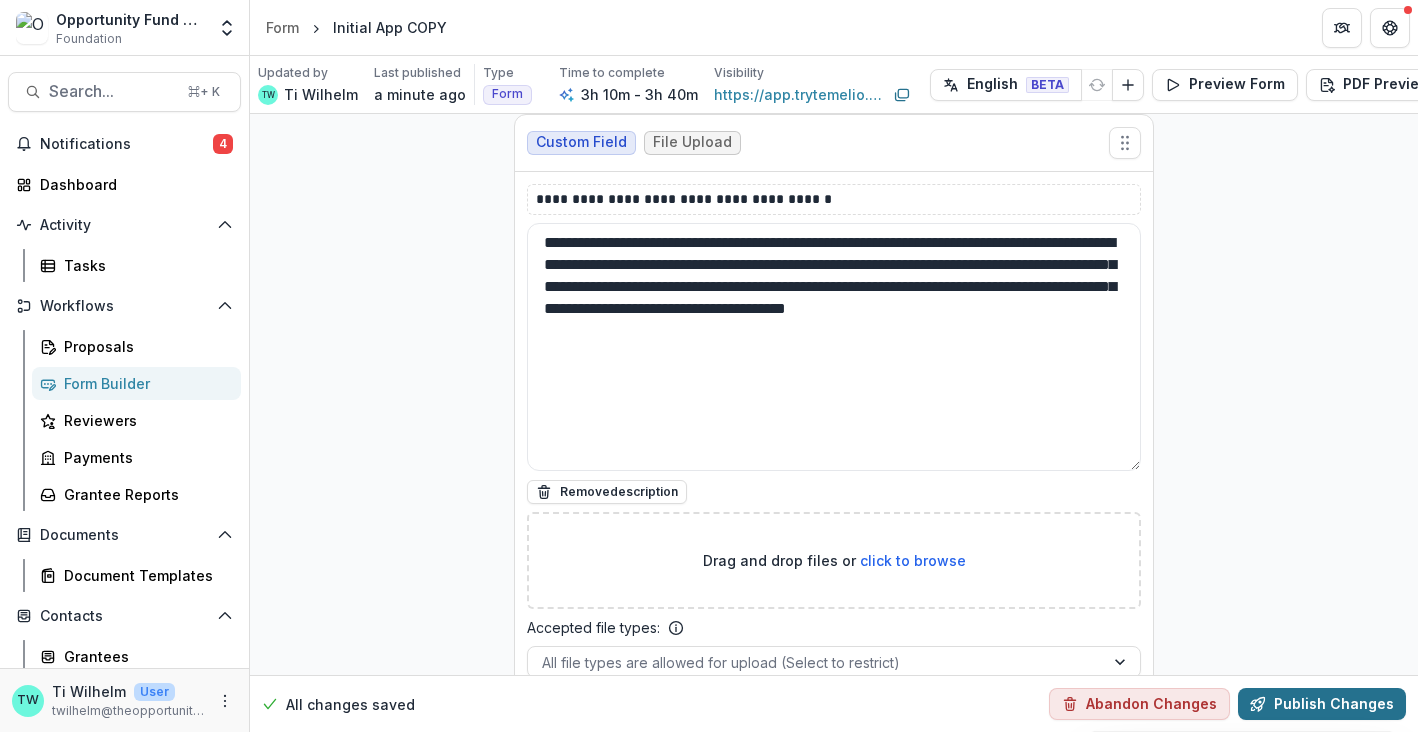 click on "Publish Changes" at bounding box center (1322, 704) 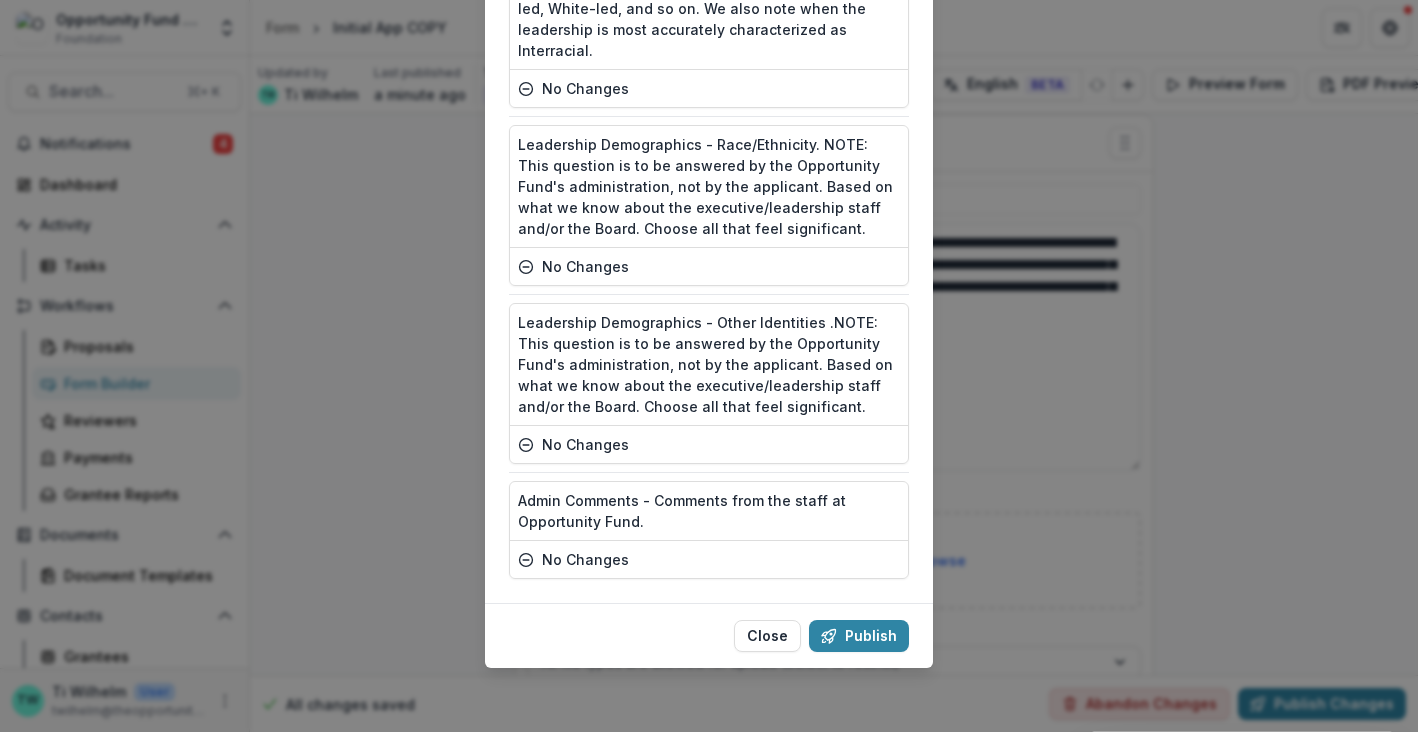 scroll, scrollTop: 9240, scrollLeft: 0, axis: vertical 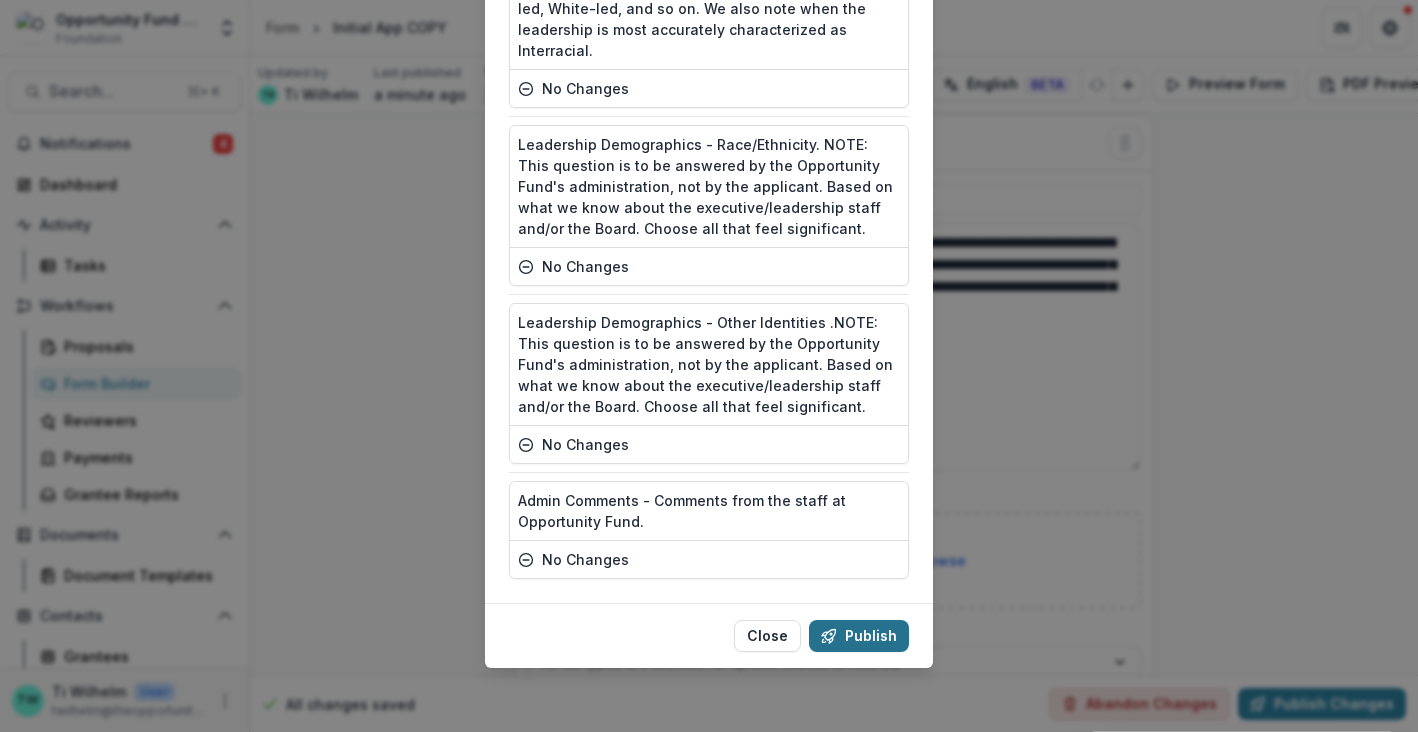click on "Publish" at bounding box center [859, 636] 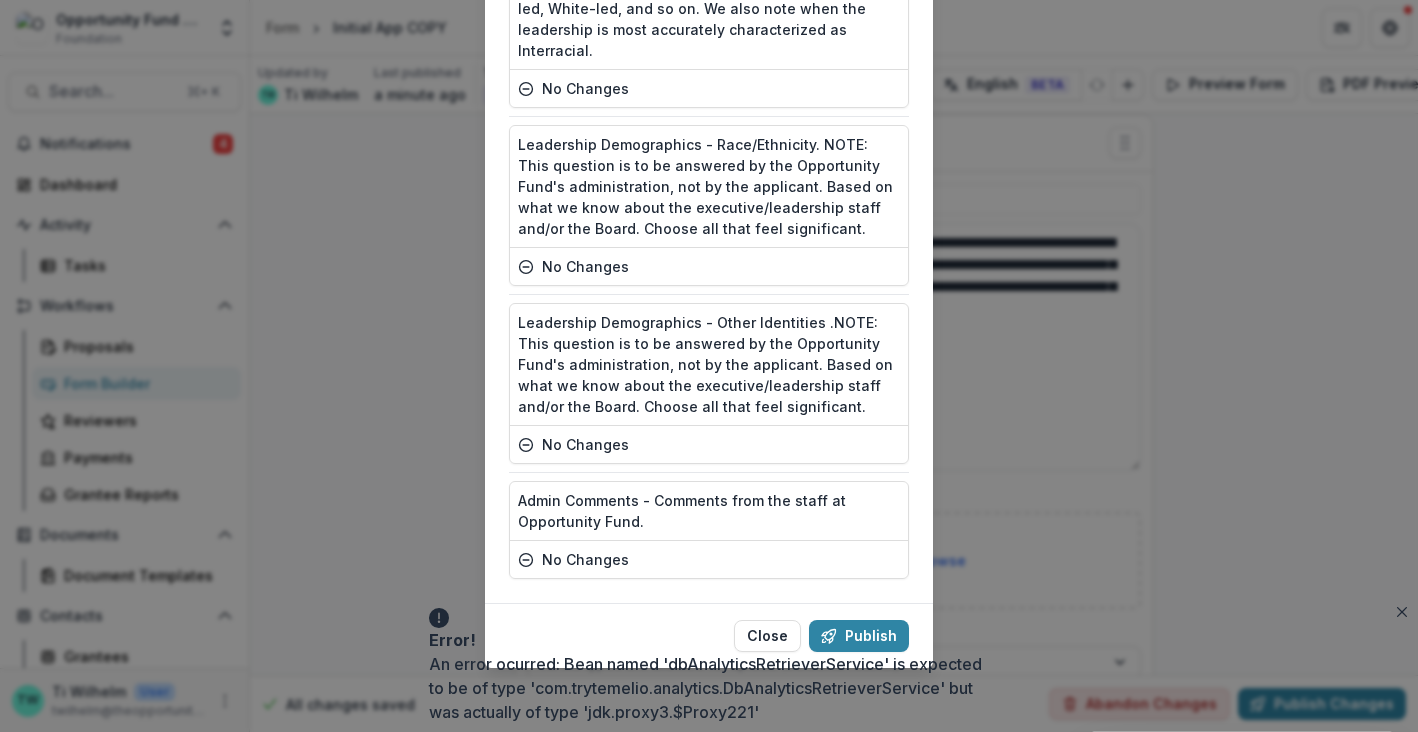 click on "Publish Summary Text Block modified Eligibility no changes Text Block no changes Mission Statement no changes Current Operating Budget no changes You may use any format you wish. If a template would be helpful, you can find one here. (Download Below) no changes File Upload no changes Please explain if there is a big change in this year’s budget - for example, if last year’s operating budget was meaningfully larger or smaller than this year’s operating budget. (Examples: new major costs, significant increases or decreases, additional or reduced staff, etc.) If your organization does not have an operating budget, please contact Ti Wilhelm at twilhelm@theopportunityfund.org. no changes Text Block modified Sponsored Group: Name no changes Sponsored Group: Mission no changes Sponsored Group: Website no changes Sponsored Group: Address no changes Fee for Fiscal Sponsorship.  no changes Text Block no changes Sponsored Group Primary Contact: First Name no changes Sponsored Group Primary Contact: Last Name Close" at bounding box center (709, 366) 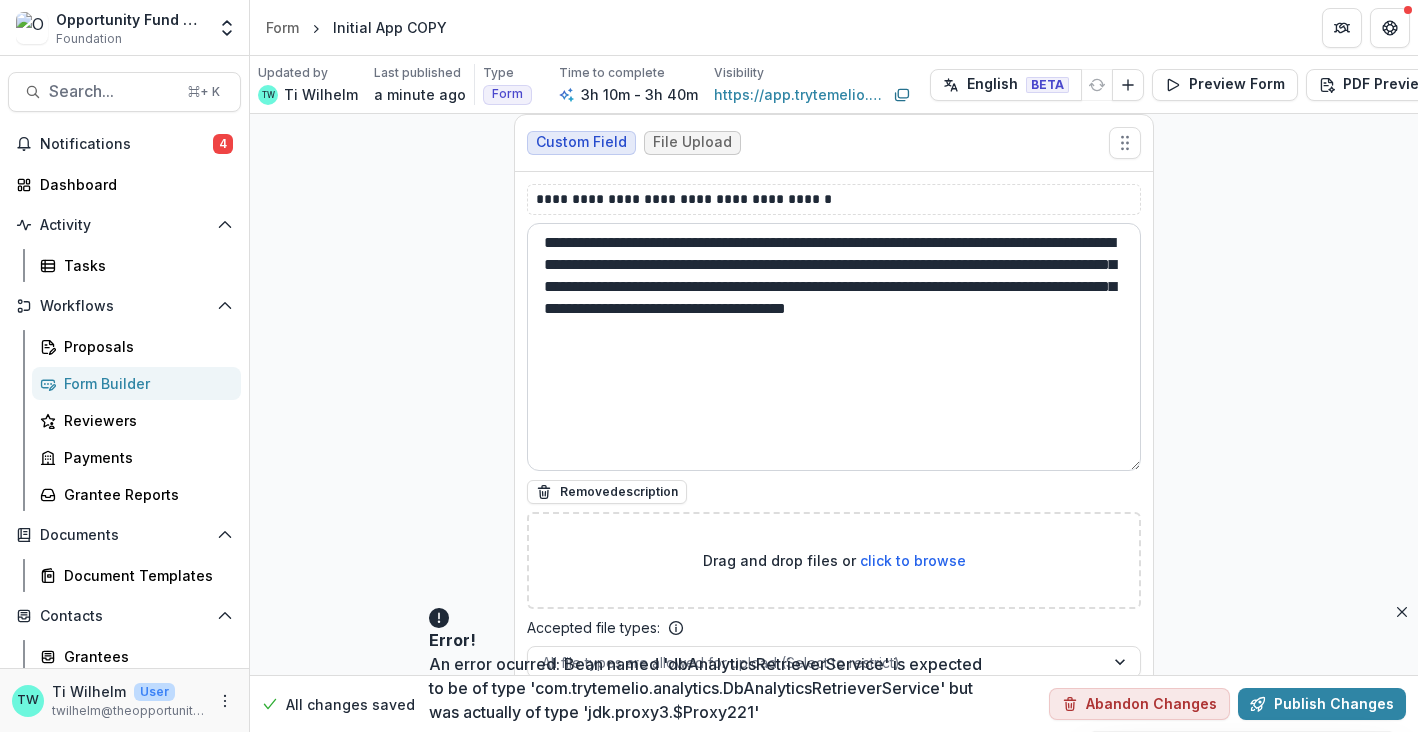 click on "**********" at bounding box center (834, 347) 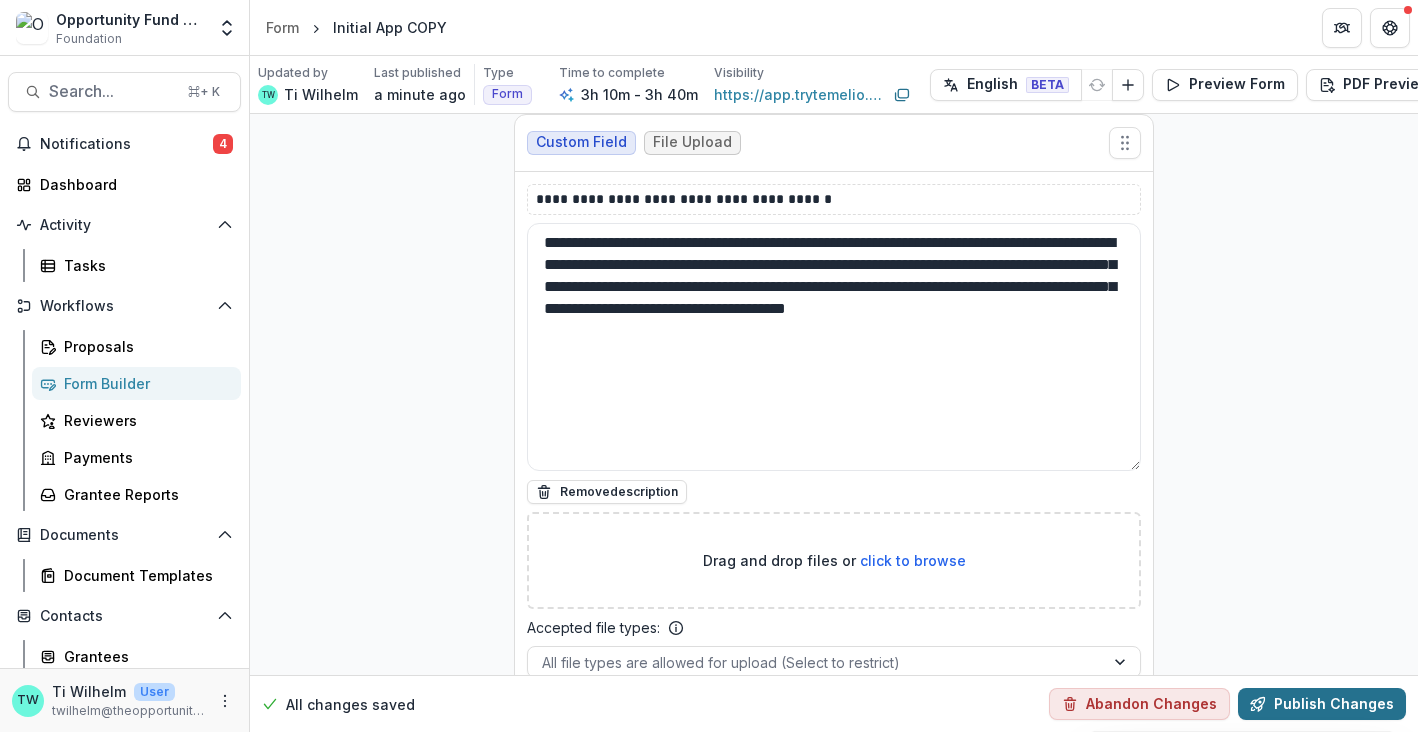 click on "Publish Changes" at bounding box center (1322, 704) 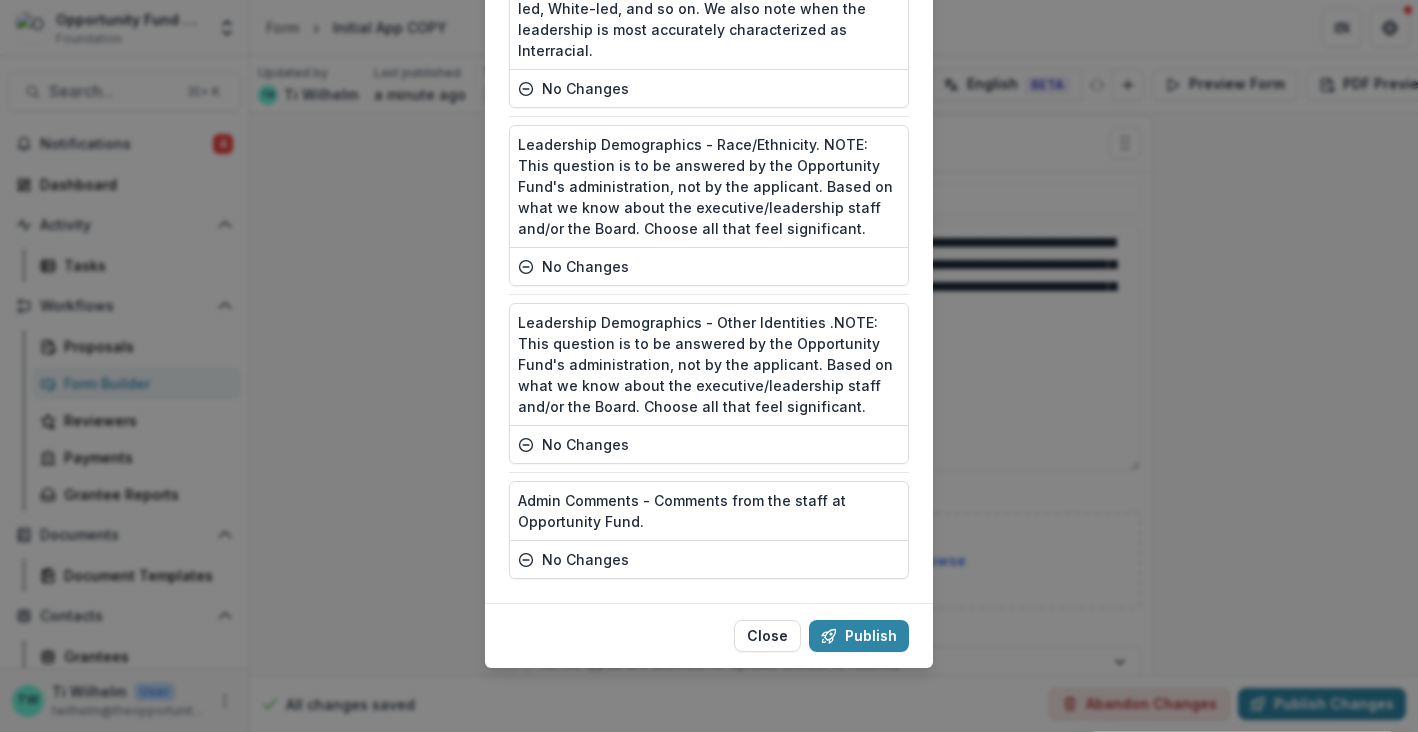 scroll, scrollTop: 9240, scrollLeft: 0, axis: vertical 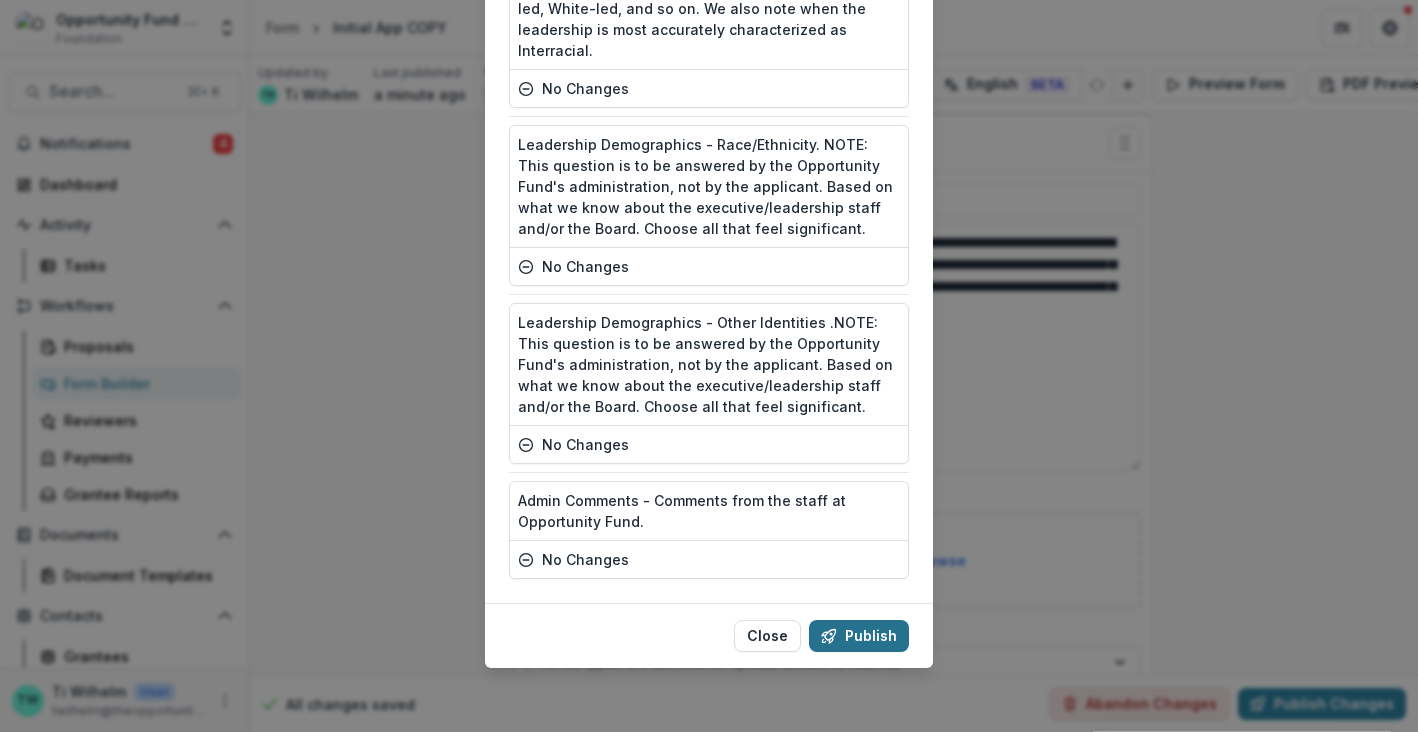 click on "Publish" at bounding box center [859, 636] 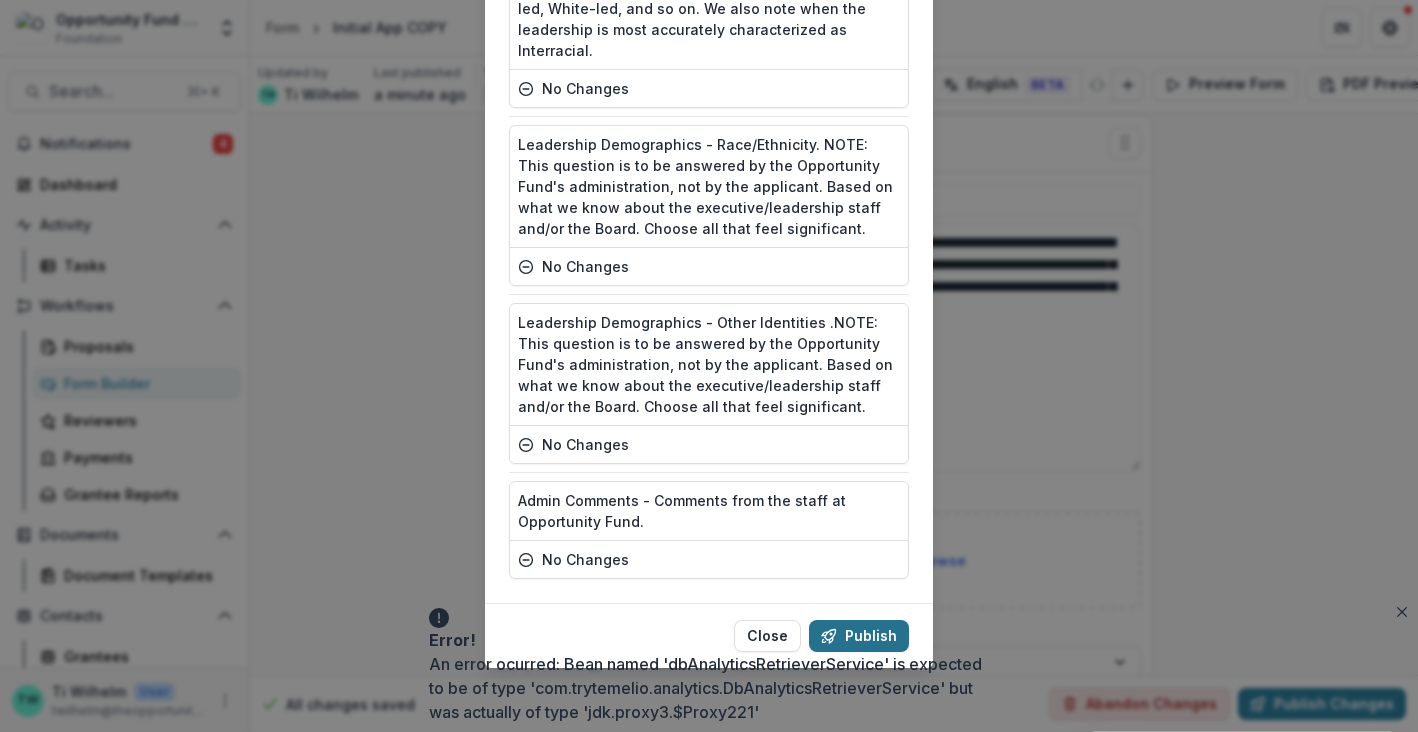 type 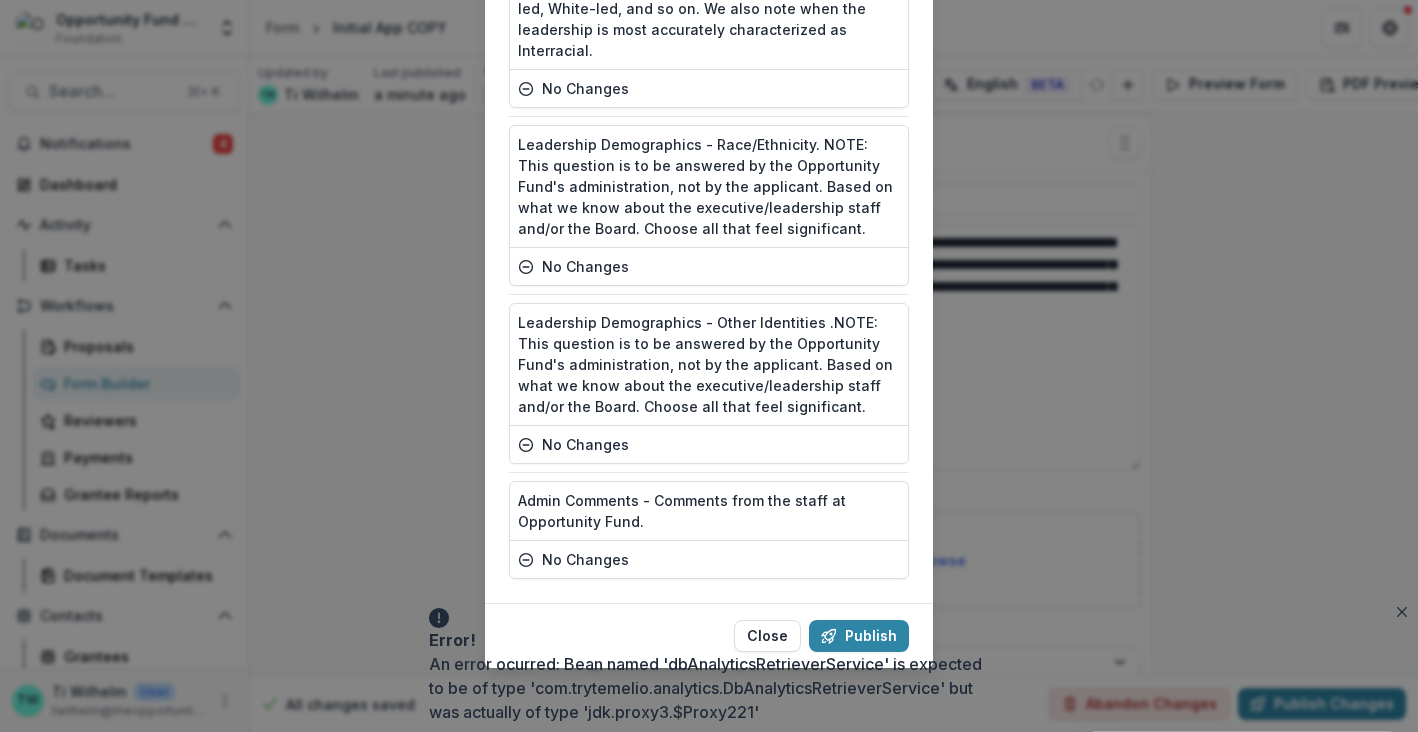 click on "Publish Summary Text Block modified Eligibility no changes Text Block no changes Mission Statement no changes Current Operating Budget no changes You may use any format you wish. If a template would be helpful, you can find one here. (Download Below) no changes File Upload no changes Please explain if there is a big change in this year’s budget - for example, if last year’s operating budget was meaningfully larger or smaller than this year’s operating budget. (Examples: new major costs, significant increases or decreases, additional or reduced staff, etc.) If your organization does not have an operating budget, please contact Ti Wilhelm at twilhelm@theopportunityfund.org. no changes Text Block modified Sponsored Group: Name no changes Sponsored Group: Mission no changes Sponsored Group: Website no changes Sponsored Group: Address no changes Fee for Fiscal Sponsorship.  no changes Text Block no changes Sponsored Group Primary Contact: First Name no changes Sponsored Group Primary Contact: Last Name Close" at bounding box center [709, 366] 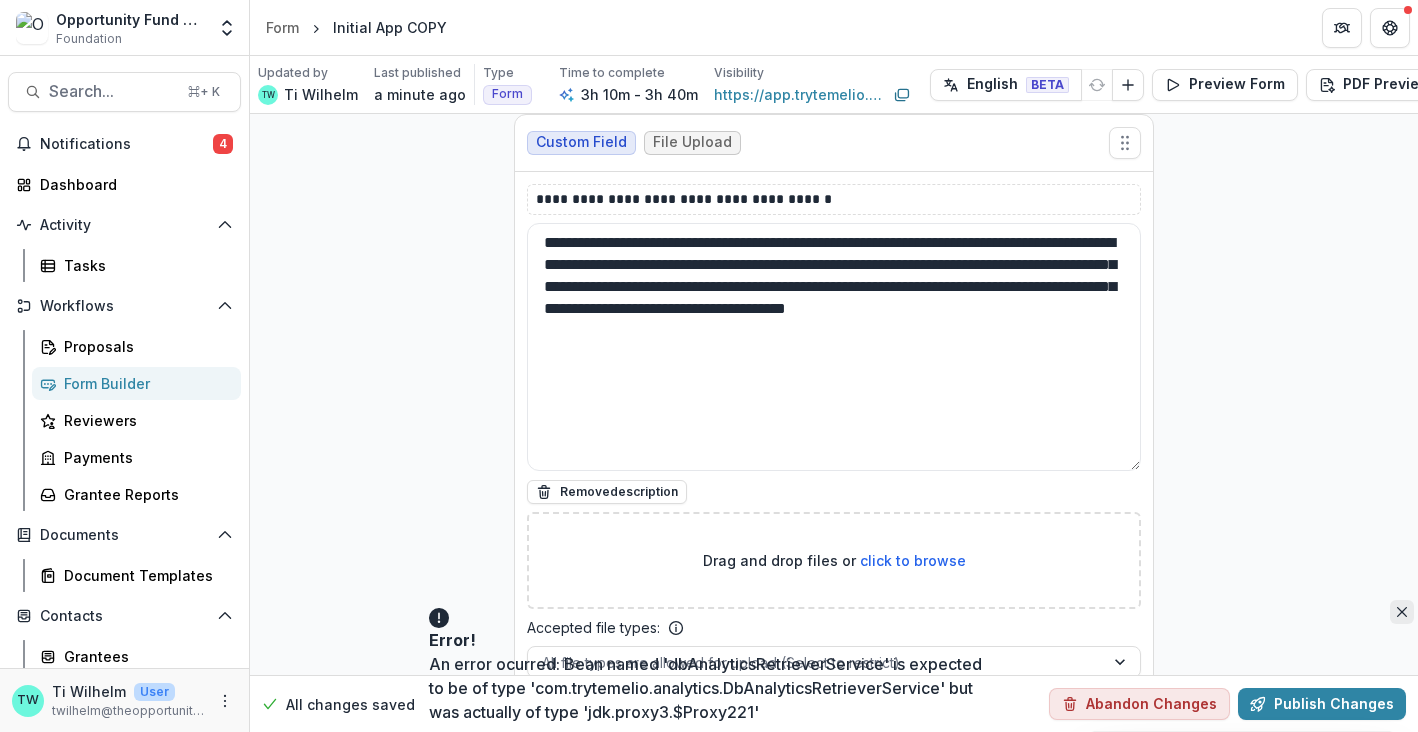 click 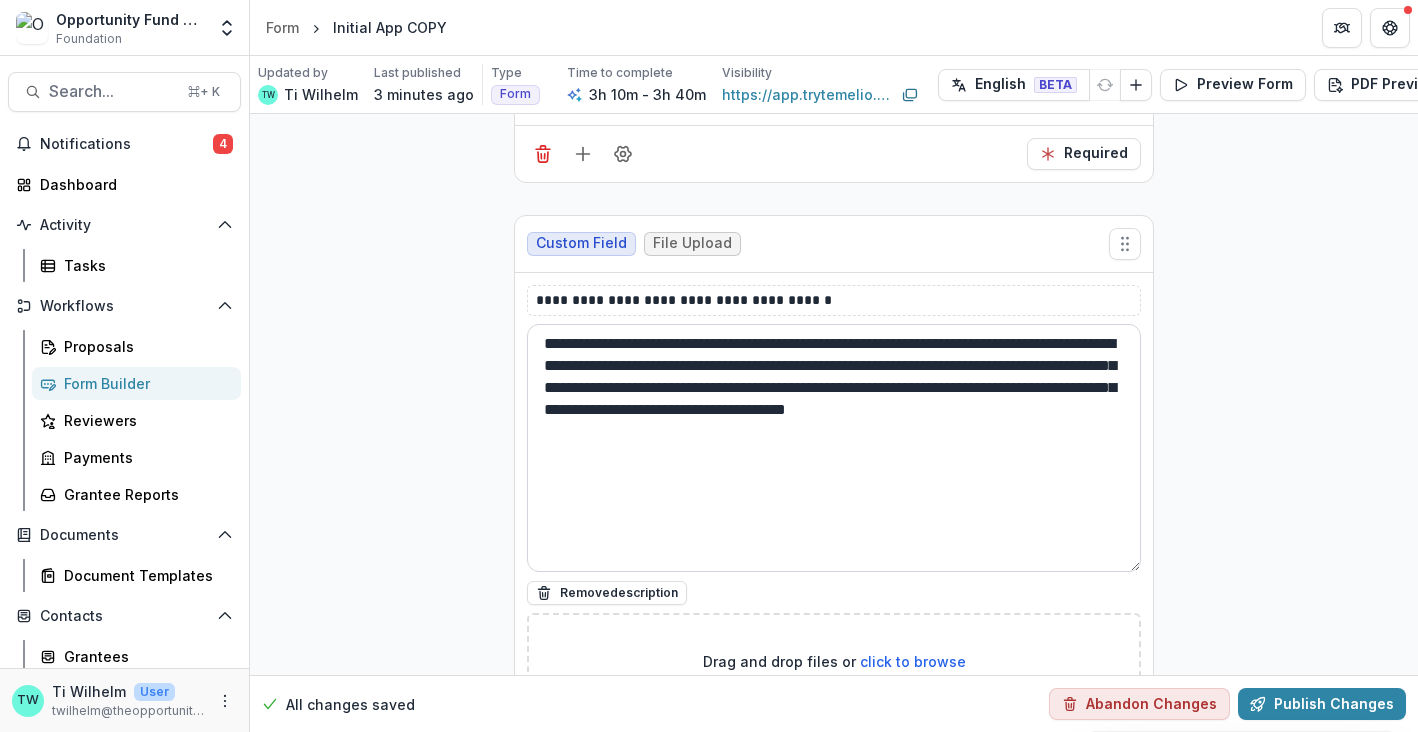 scroll, scrollTop: 9038, scrollLeft: 0, axis: vertical 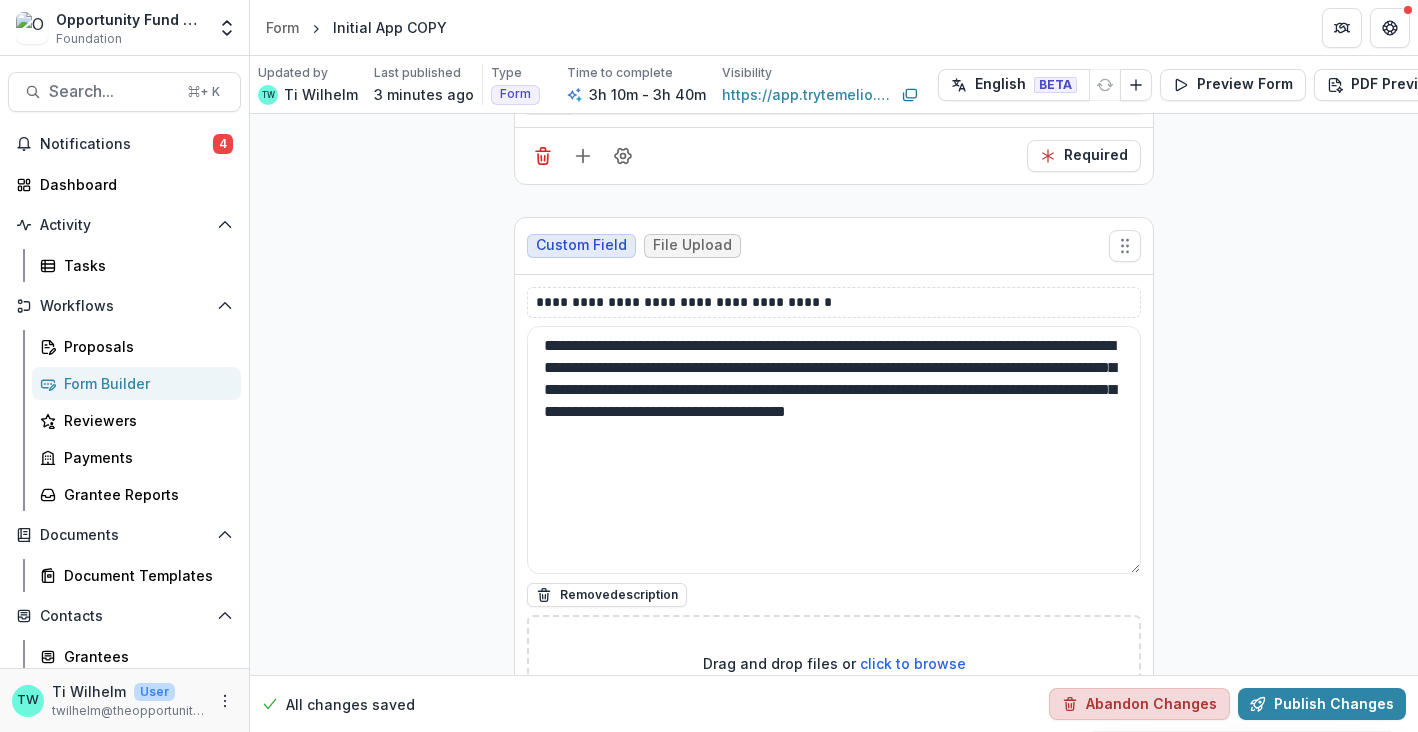 click on "Abandon Changes" at bounding box center [1139, 704] 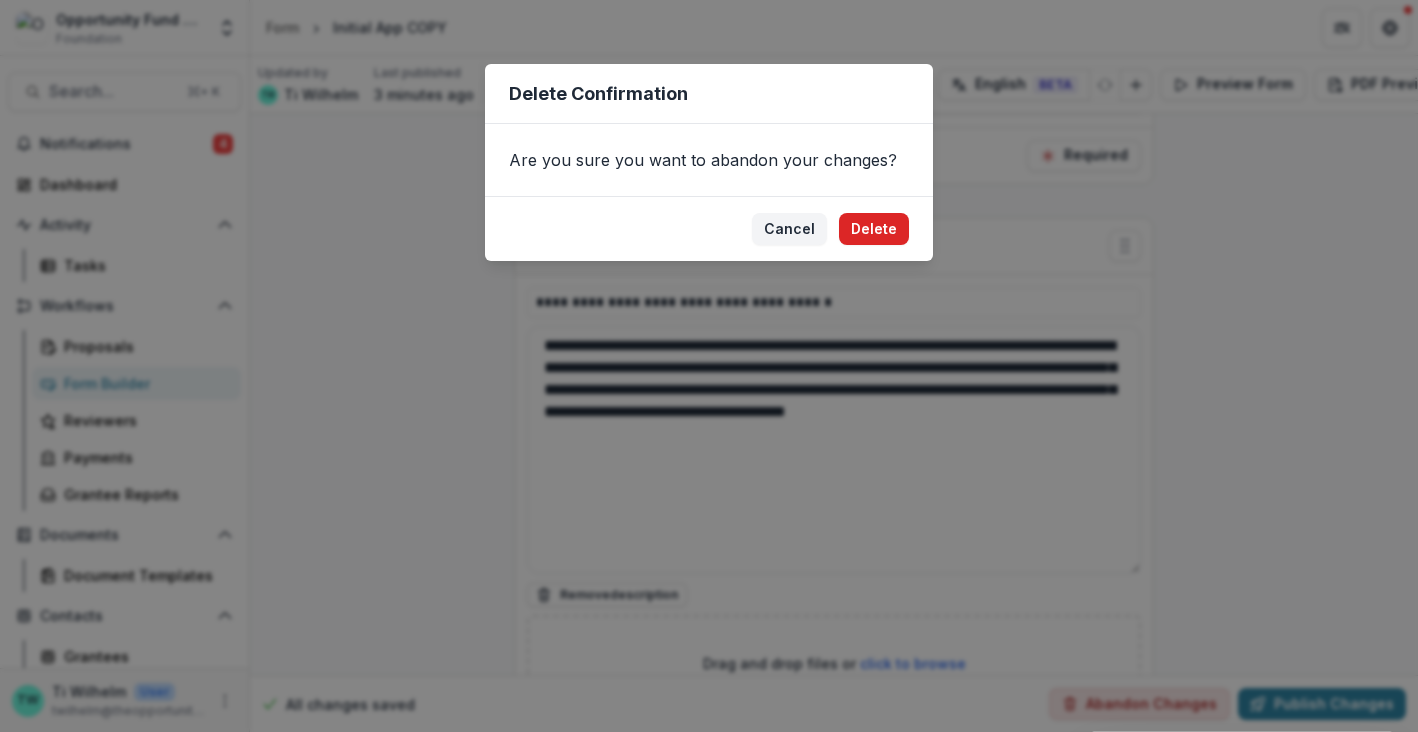 click on "Delete" at bounding box center [874, 229] 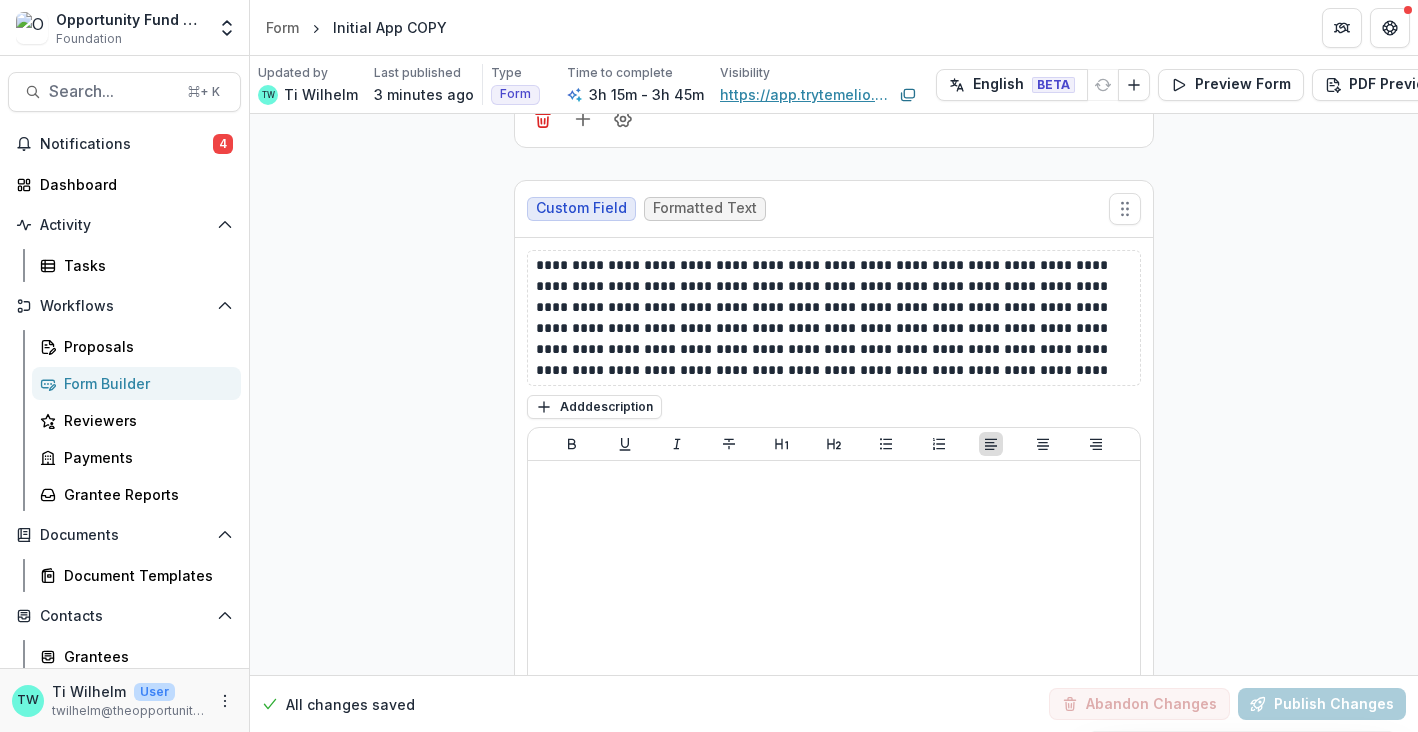 scroll, scrollTop: 11543, scrollLeft: 0, axis: vertical 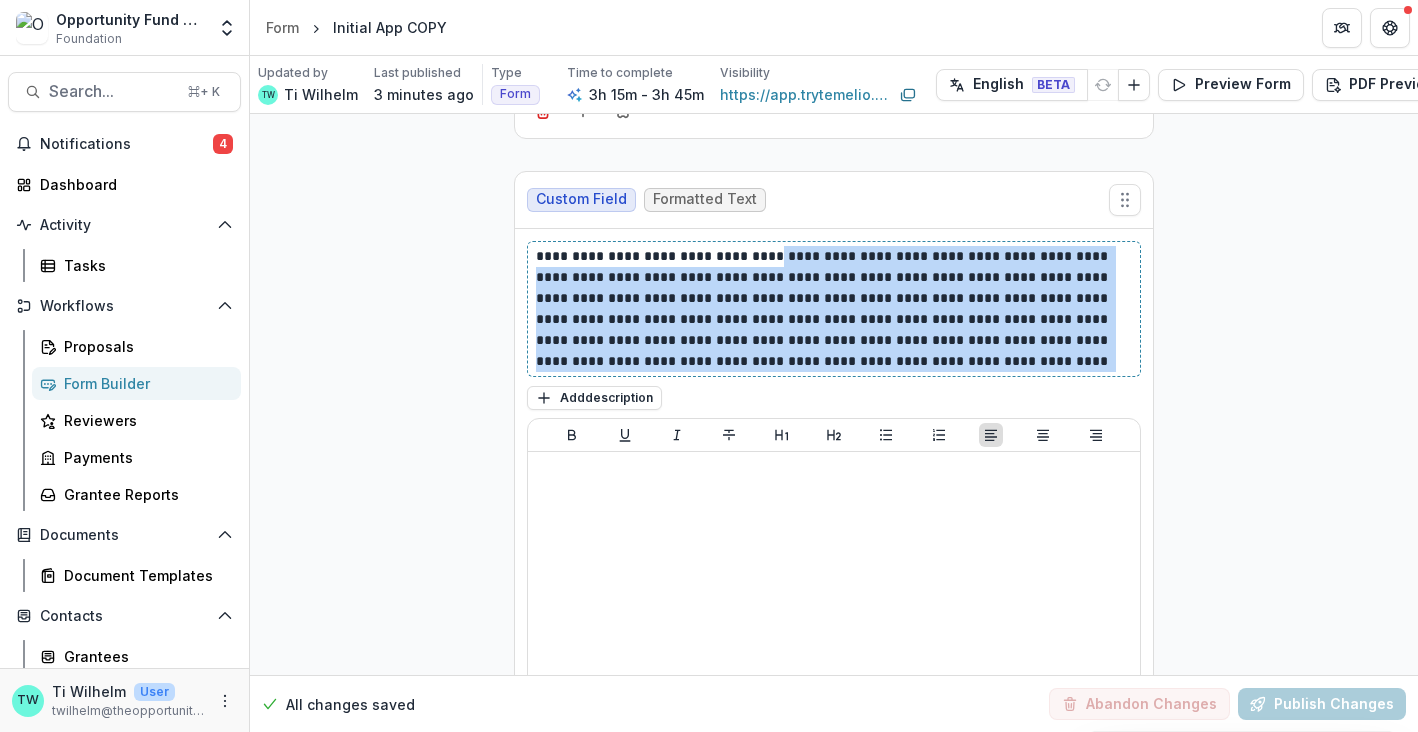 drag, startPoint x: 1023, startPoint y: 345, endPoint x: 746, endPoint y: 239, distance: 296.58893 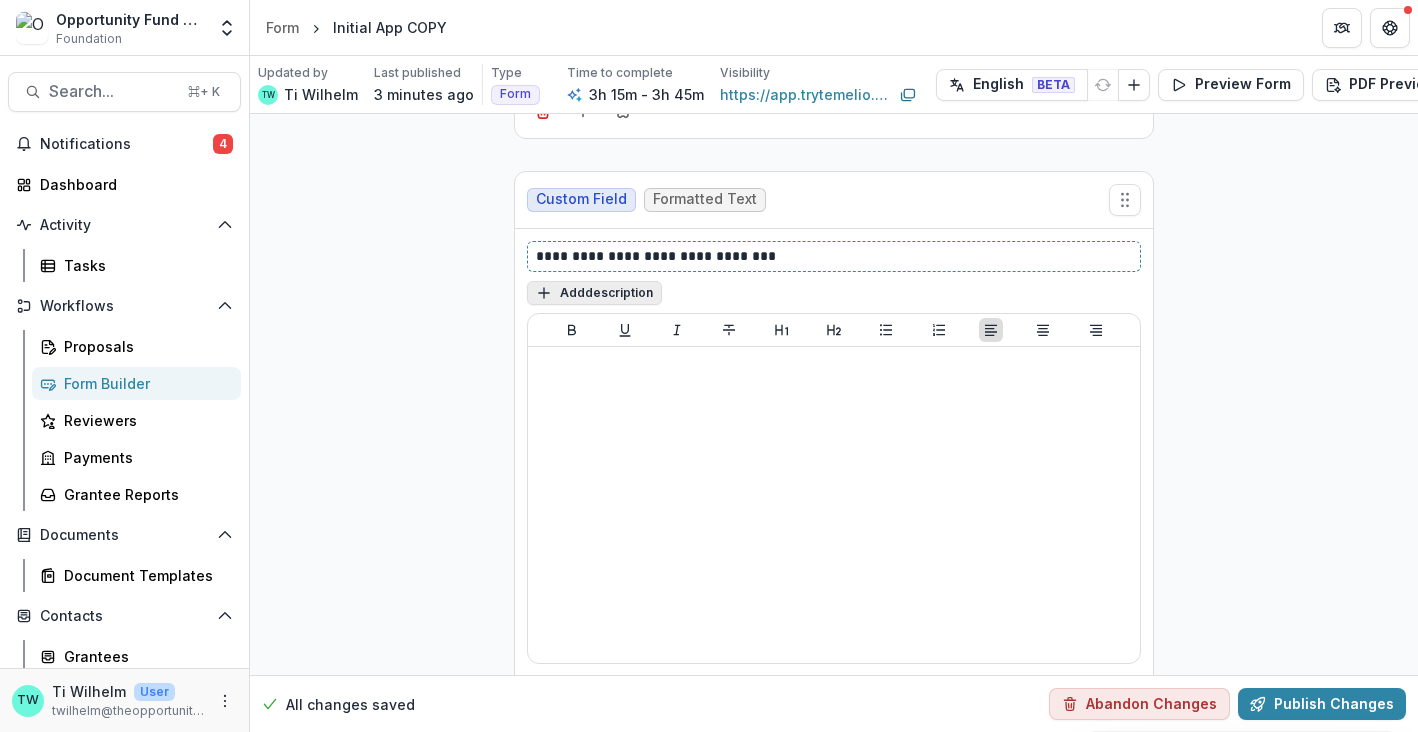 type 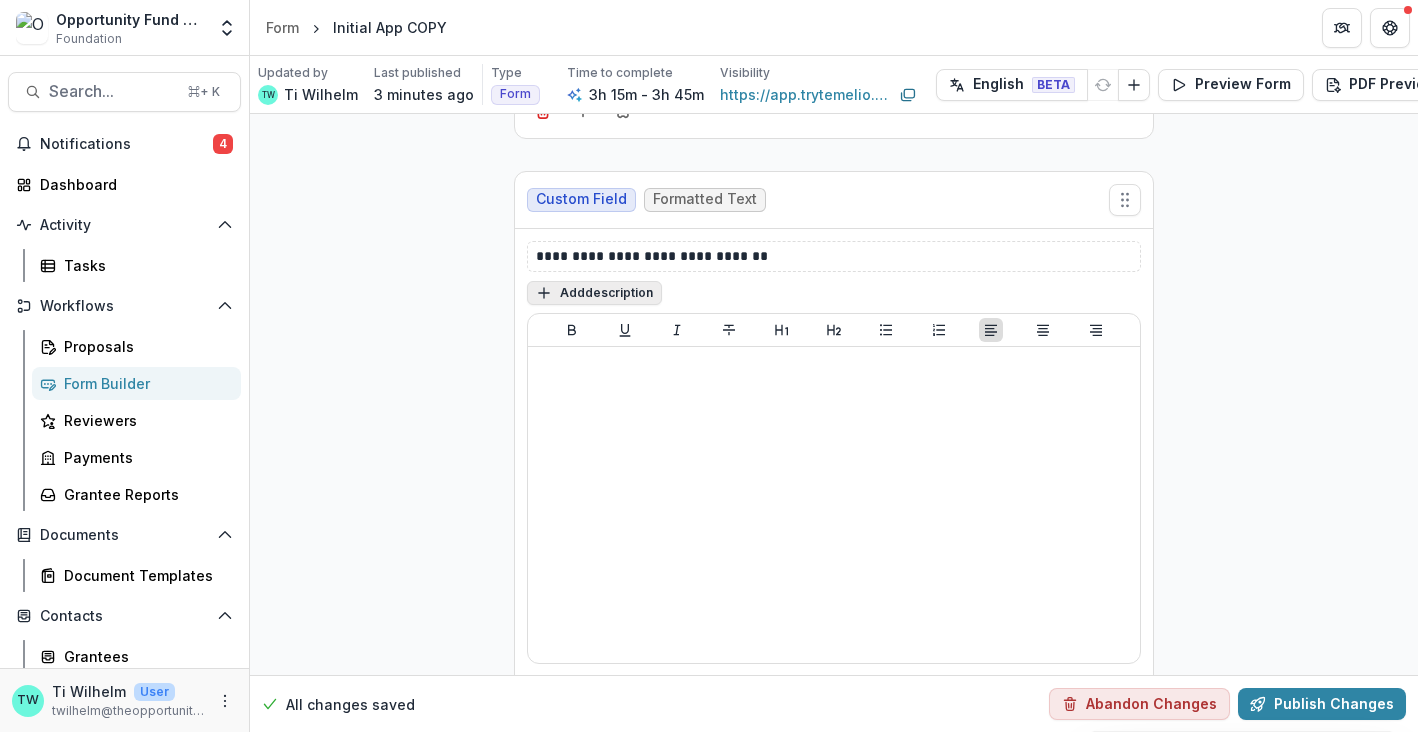 click on "Add  description" at bounding box center (594, 293) 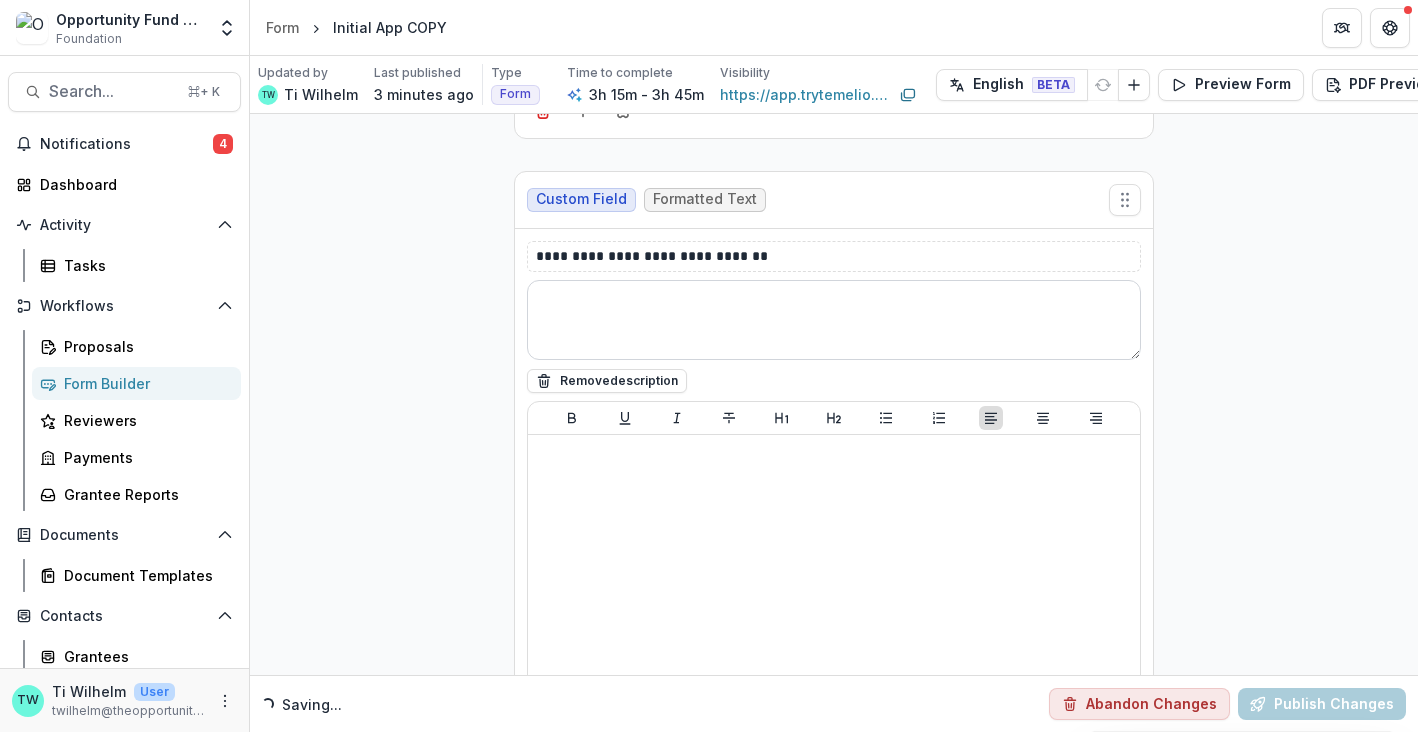 click at bounding box center (834, 320) 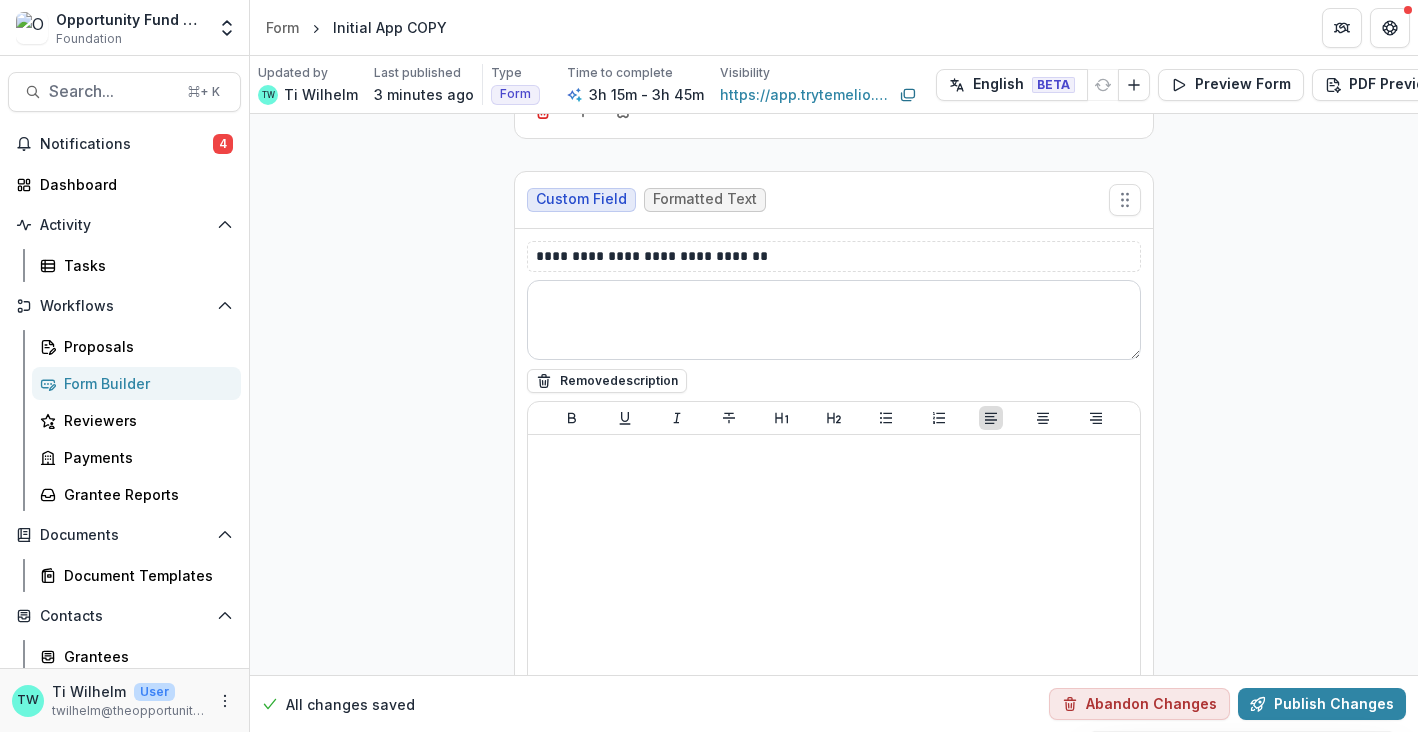 paste on "**********" 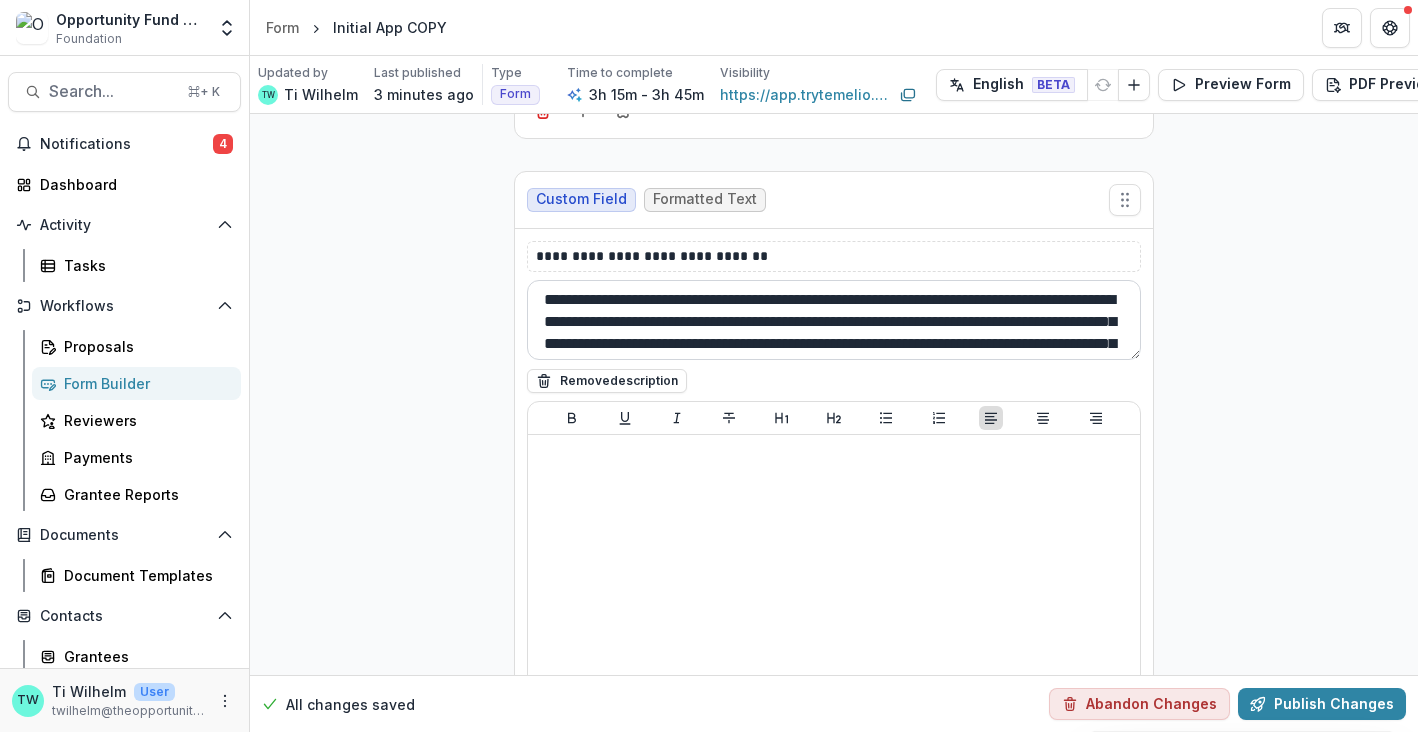 scroll, scrollTop: 83, scrollLeft: 0, axis: vertical 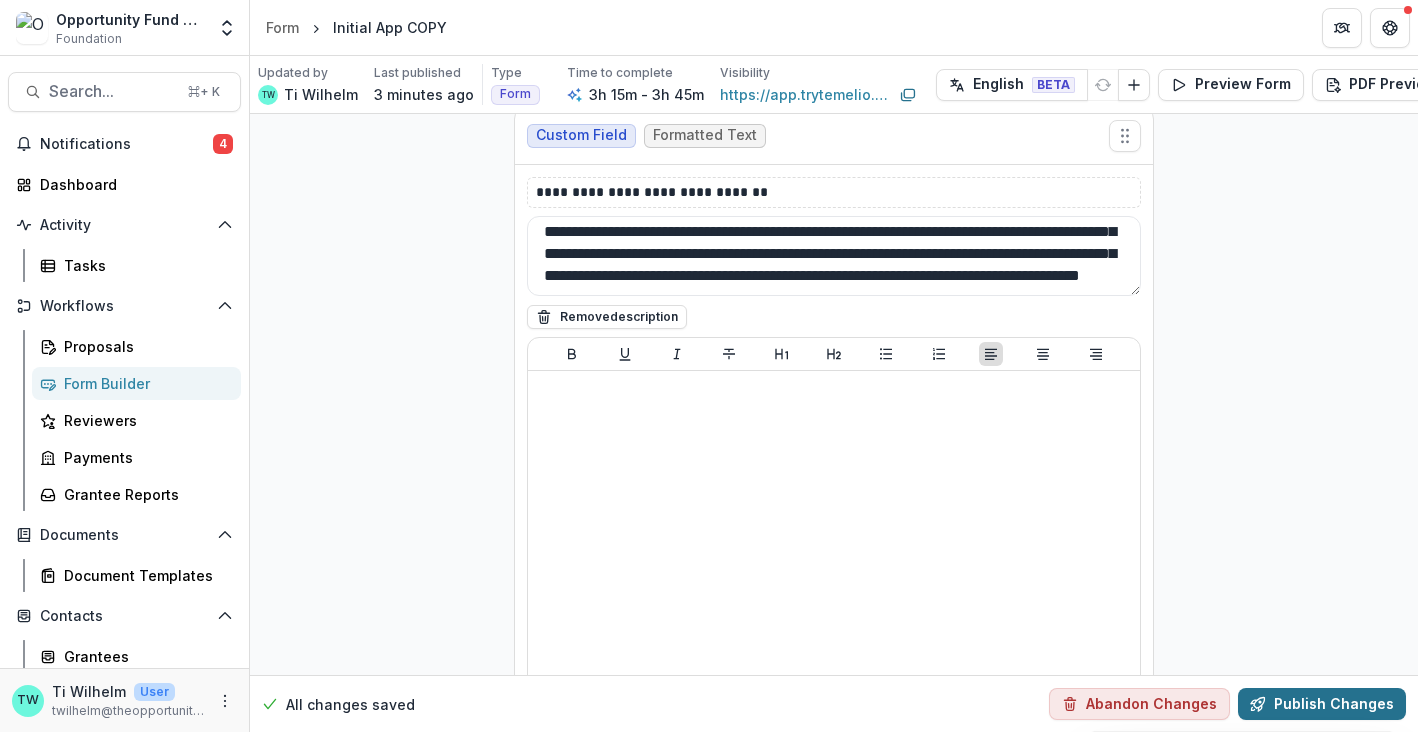 type on "**********" 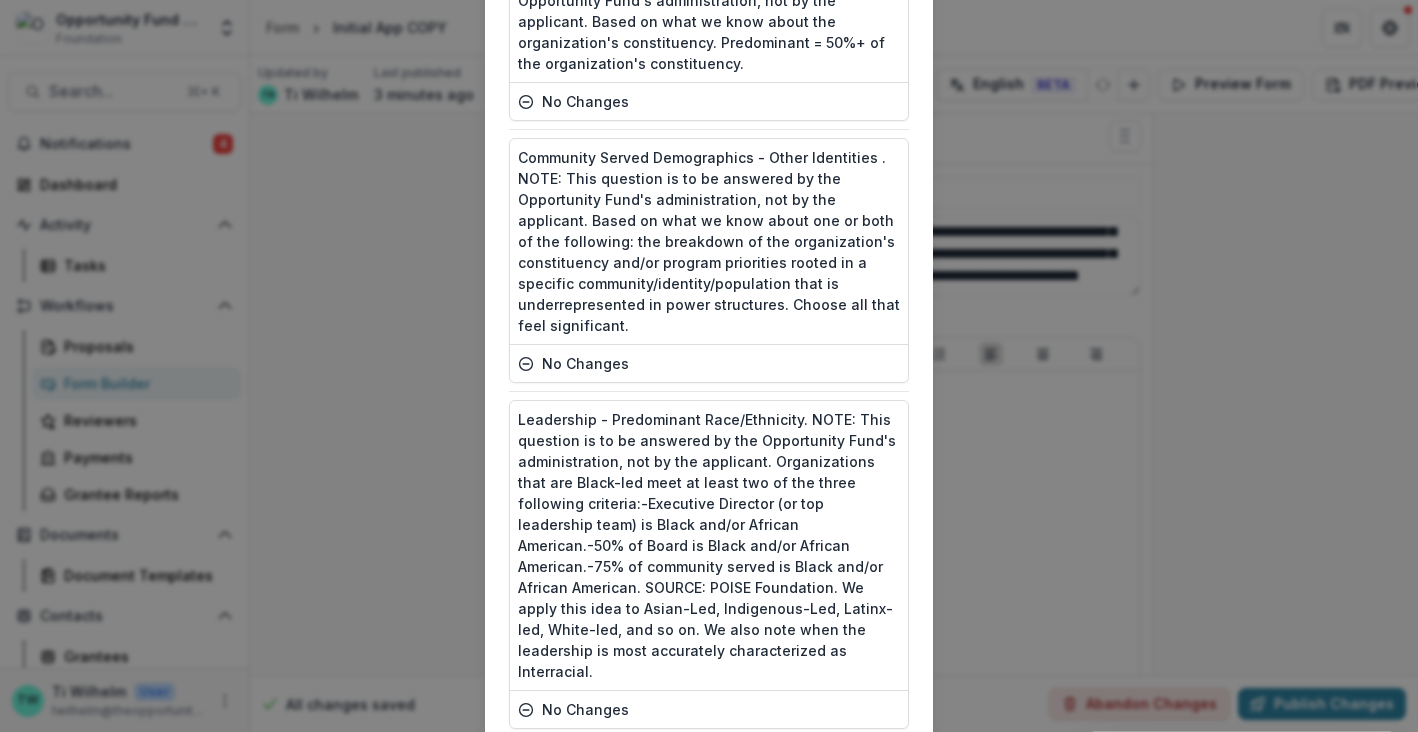 scroll, scrollTop: 9135, scrollLeft: 0, axis: vertical 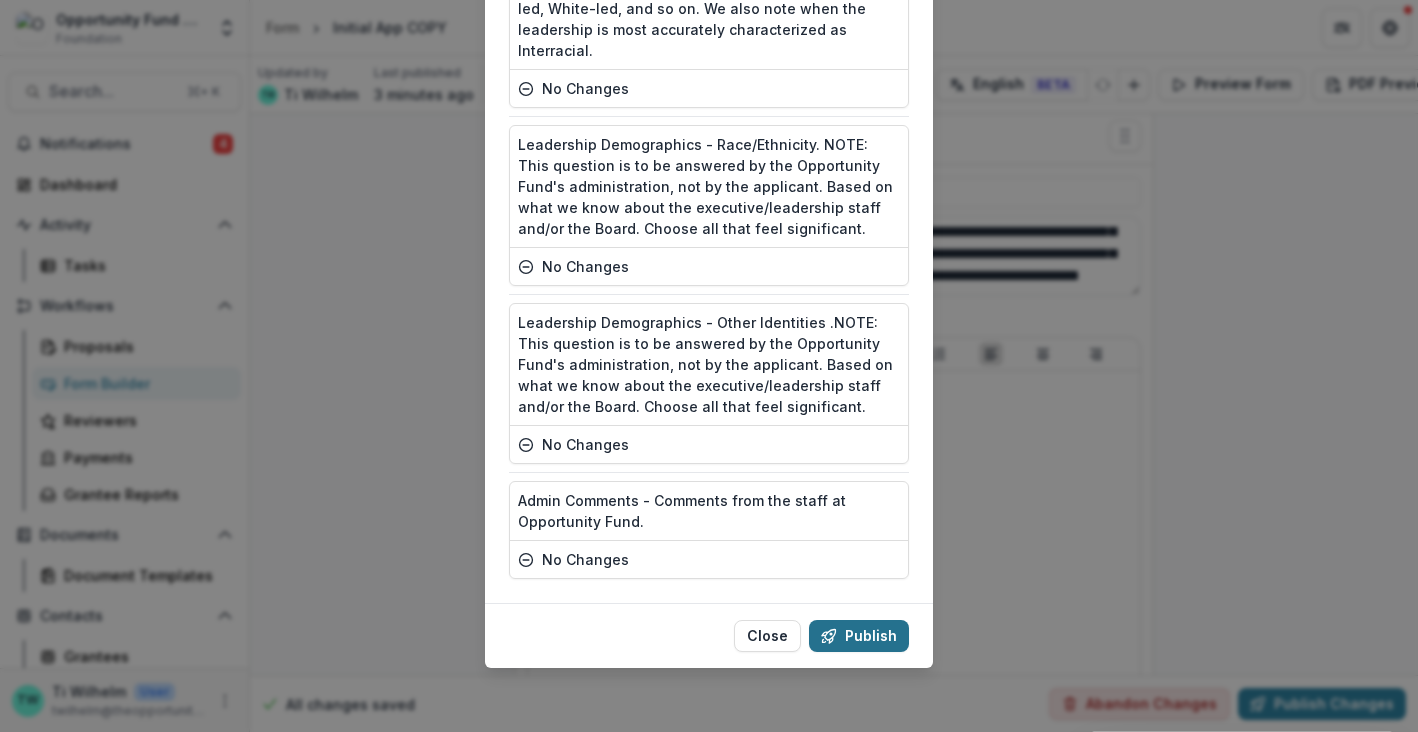 click on "Publish" at bounding box center (859, 636) 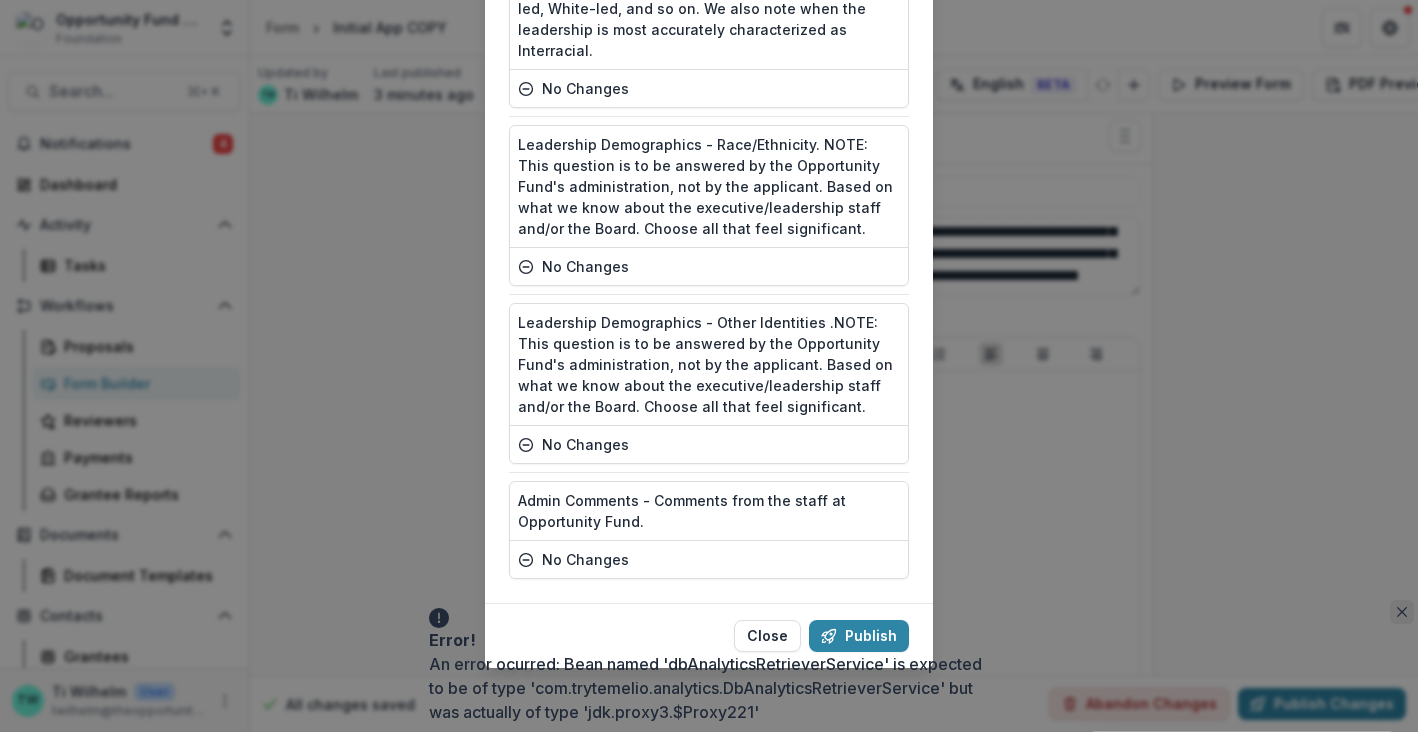 click 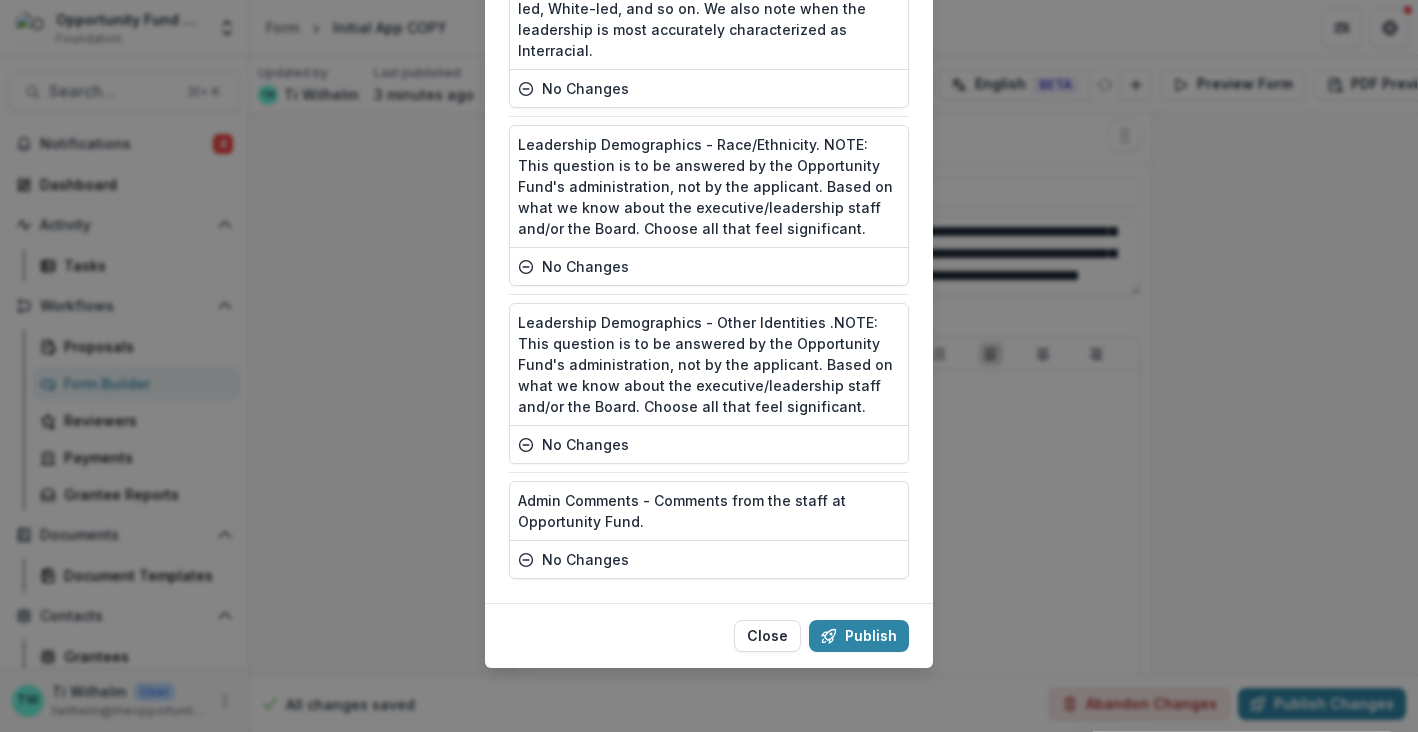 click on "Publish Summary Text Block no changes Eligibility no changes Text Block no changes Mission Statement no changes Current Operating Budget no changes You may use any format you wish. If a template would be helpful, you can find one here. (Download Below) no changes File Upload no changes Please explain if there is a big change in this year’s budget - for example, if last year’s operating budget was meaningfully larger or smaller than this year’s operating budget. (Examples: new major costs, significant increases or decreases, additional or reduced staff, etc.) If your organization does not have an operating budget, please contact Ti Wilhelm at twilhelm@theopportunityfund.org. no changes Text Block no changes Sponsored Group: Name no changes Sponsored Group: Mission no changes Sponsored Group: Website no changes Sponsored Group: Address no changes Fee for Fiscal Sponsorship.  no changes Text Block no changes Sponsored Group Primary Contact: First Name no changes Sponsored Group Primary Contact: Last Name" at bounding box center [709, 366] 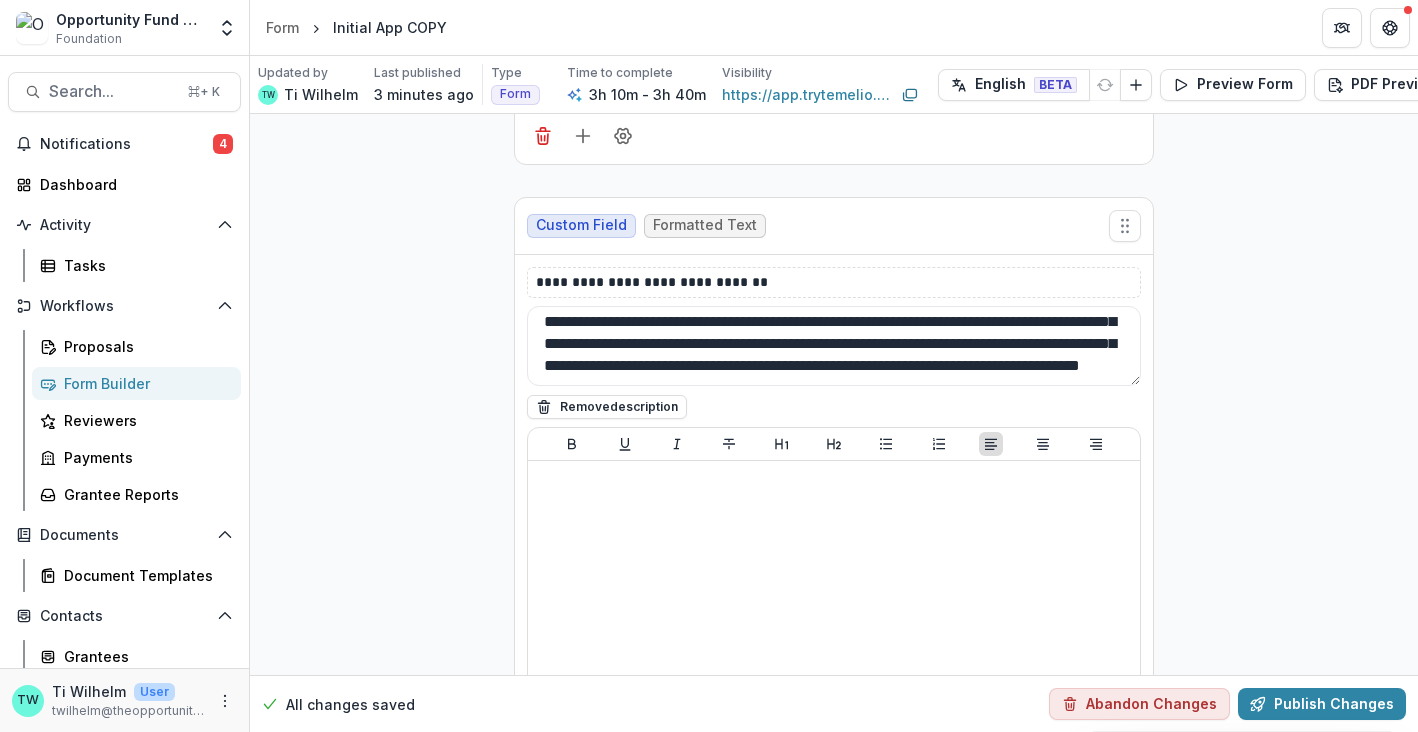 scroll, scrollTop: 11499, scrollLeft: 0, axis: vertical 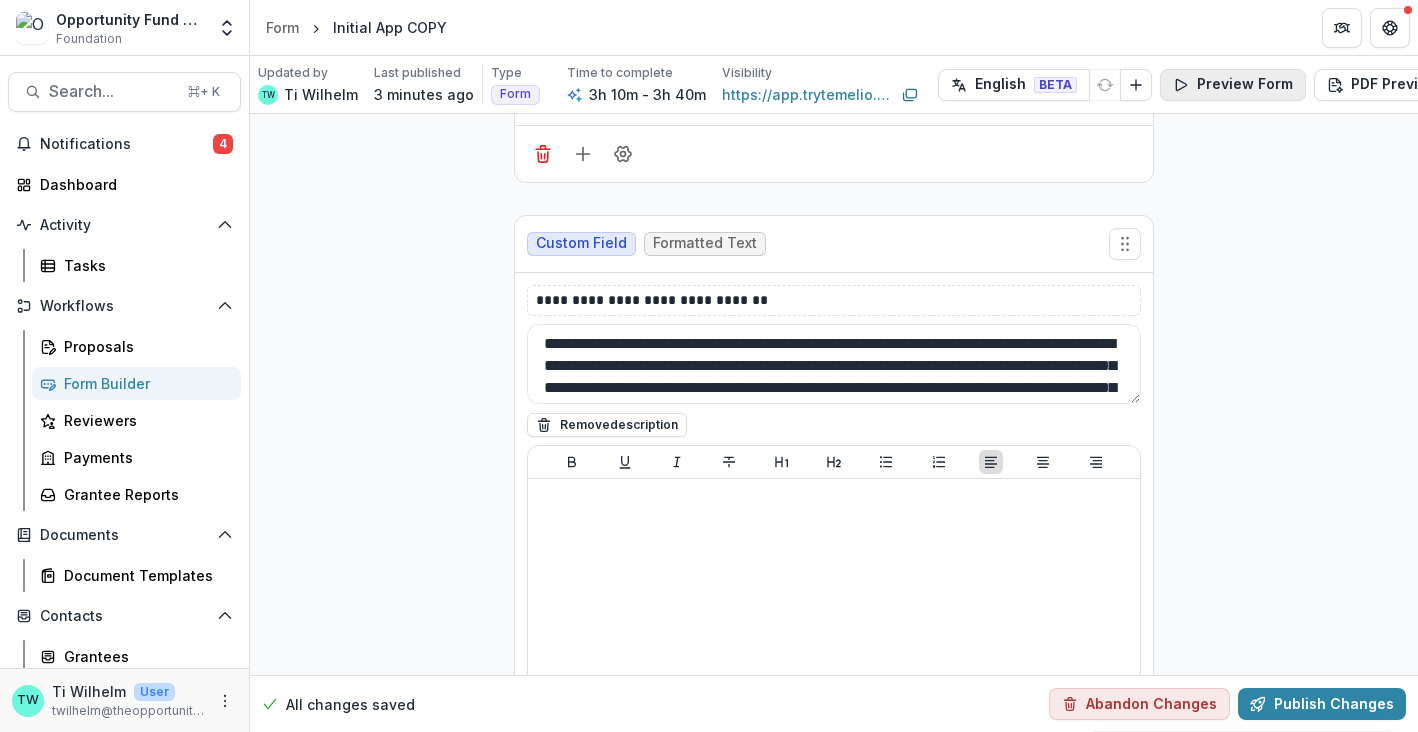 click on "Preview Form" at bounding box center [1233, 85] 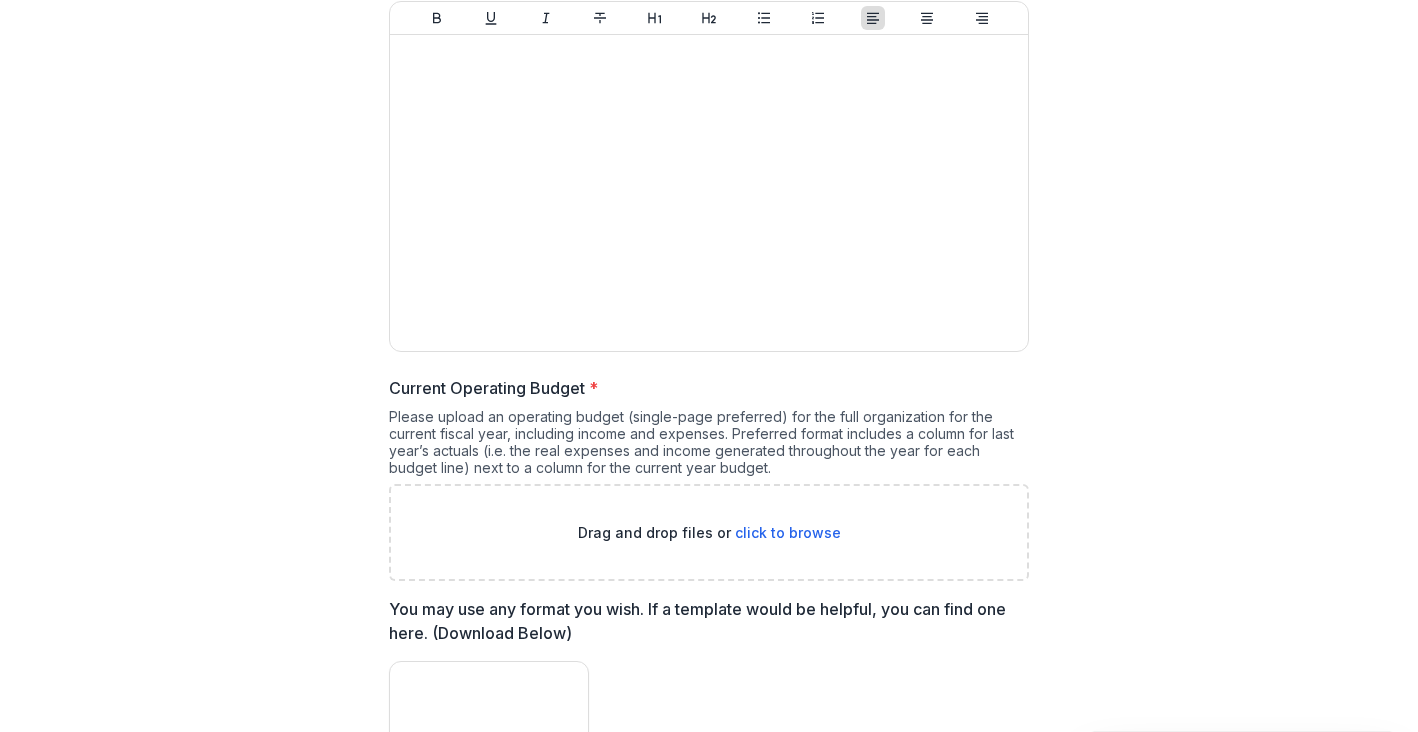 scroll, scrollTop: 0, scrollLeft: 0, axis: both 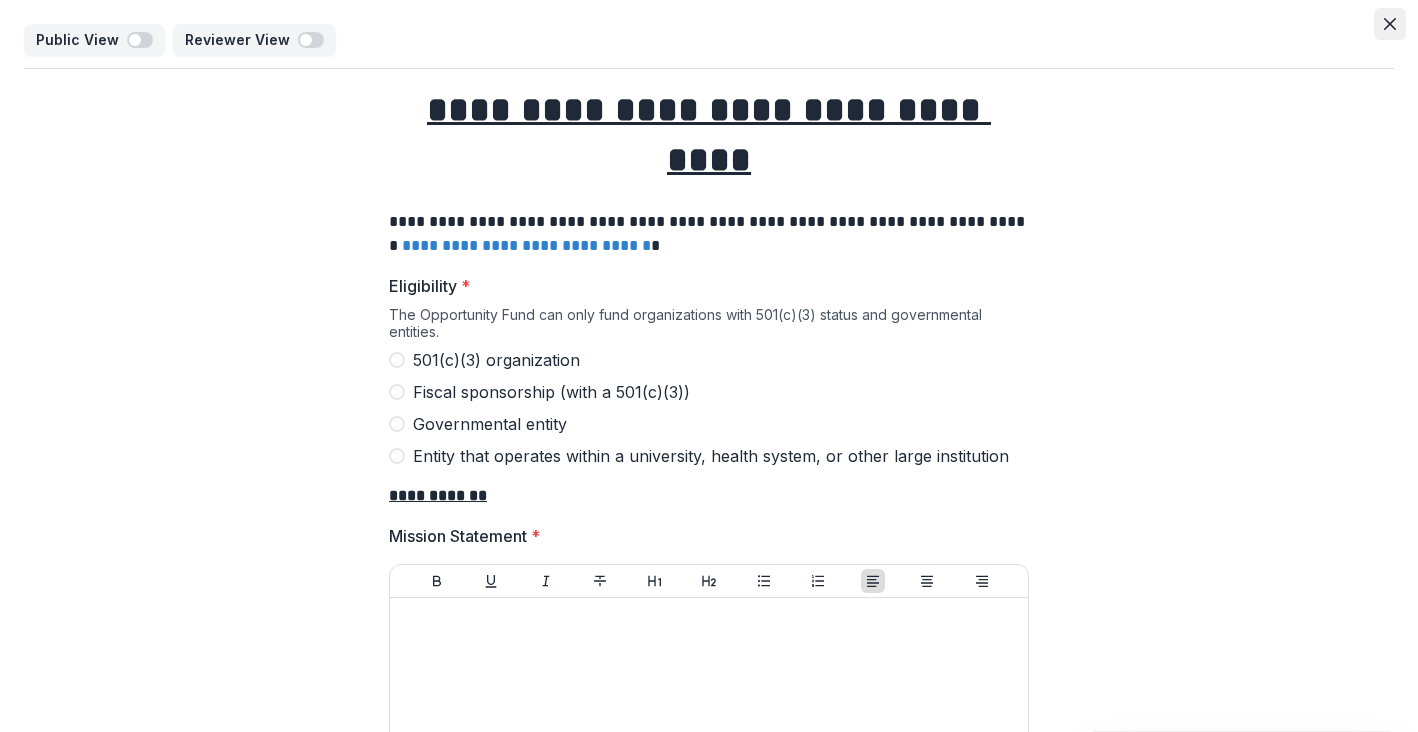 click 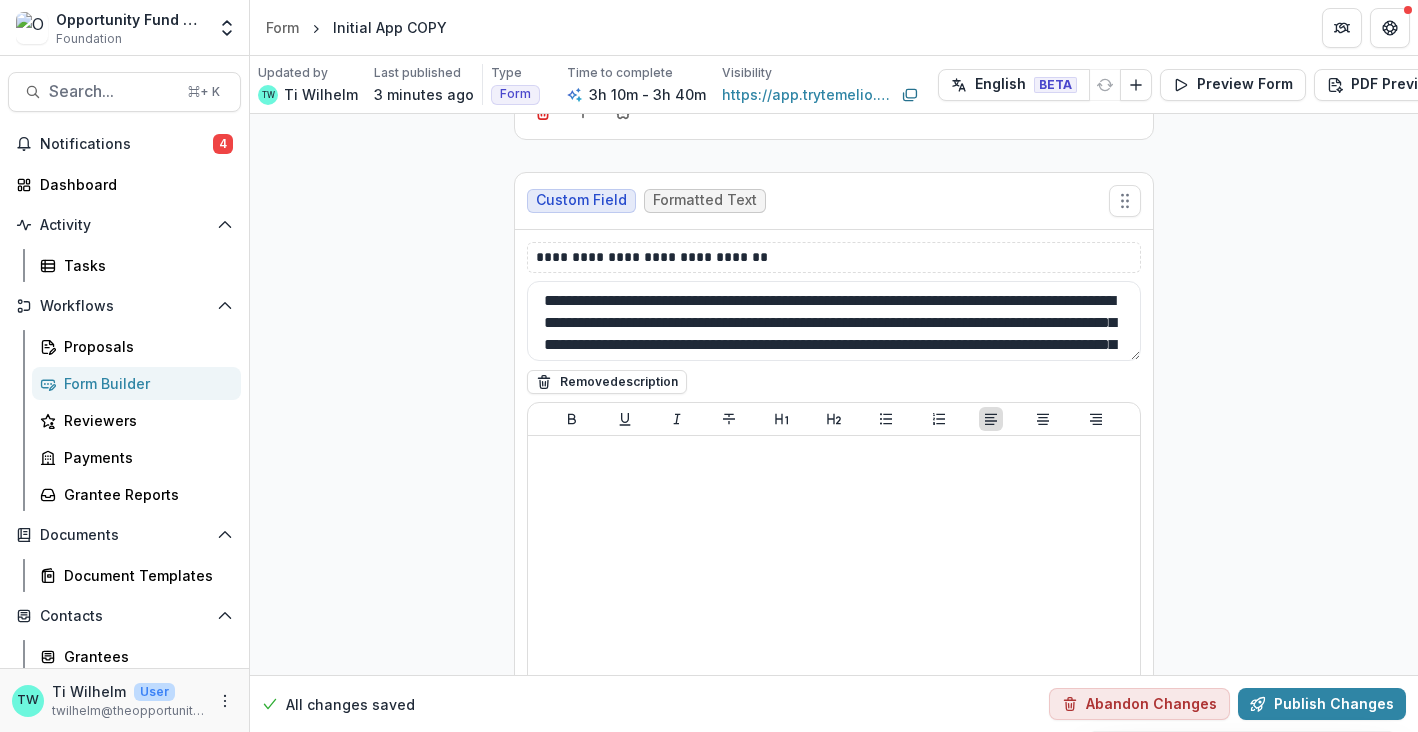 scroll, scrollTop: 11549, scrollLeft: 0, axis: vertical 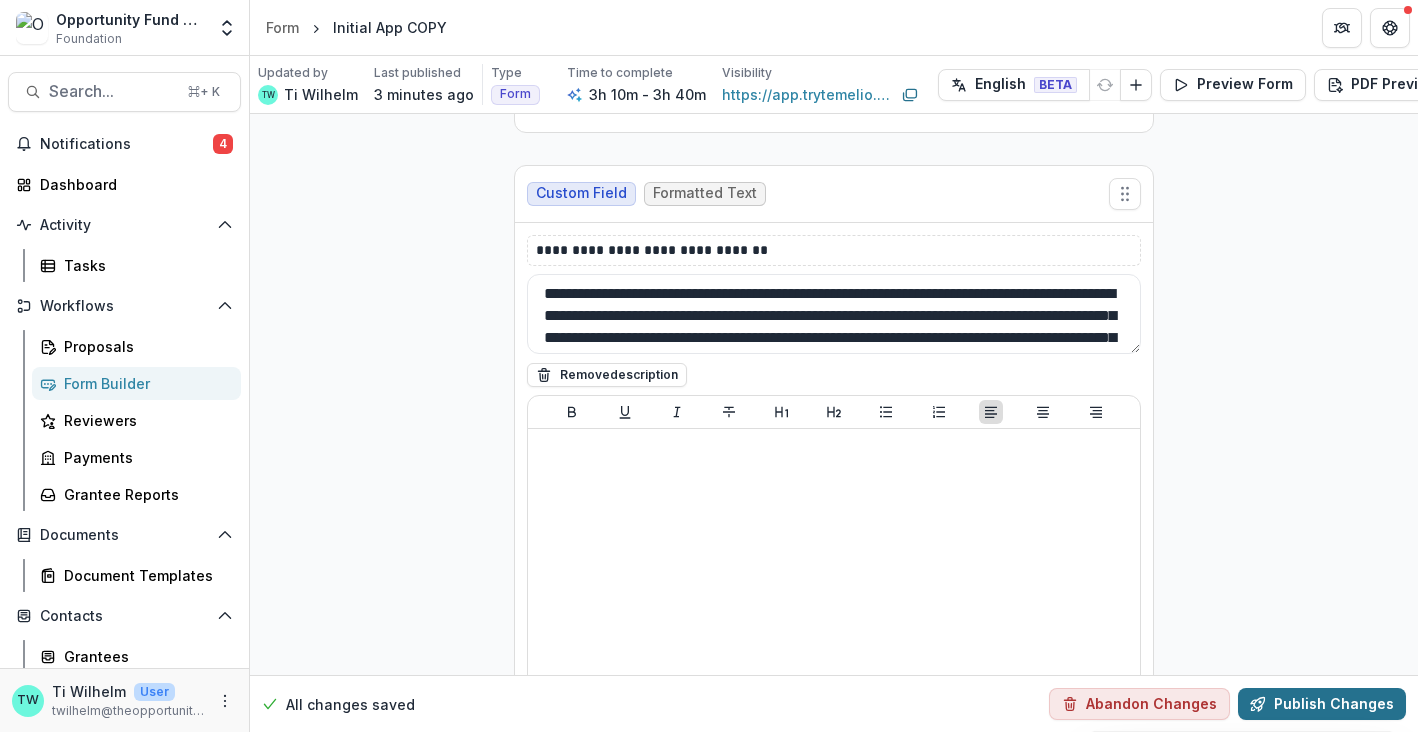 click on "Publish Changes" at bounding box center [1322, 704] 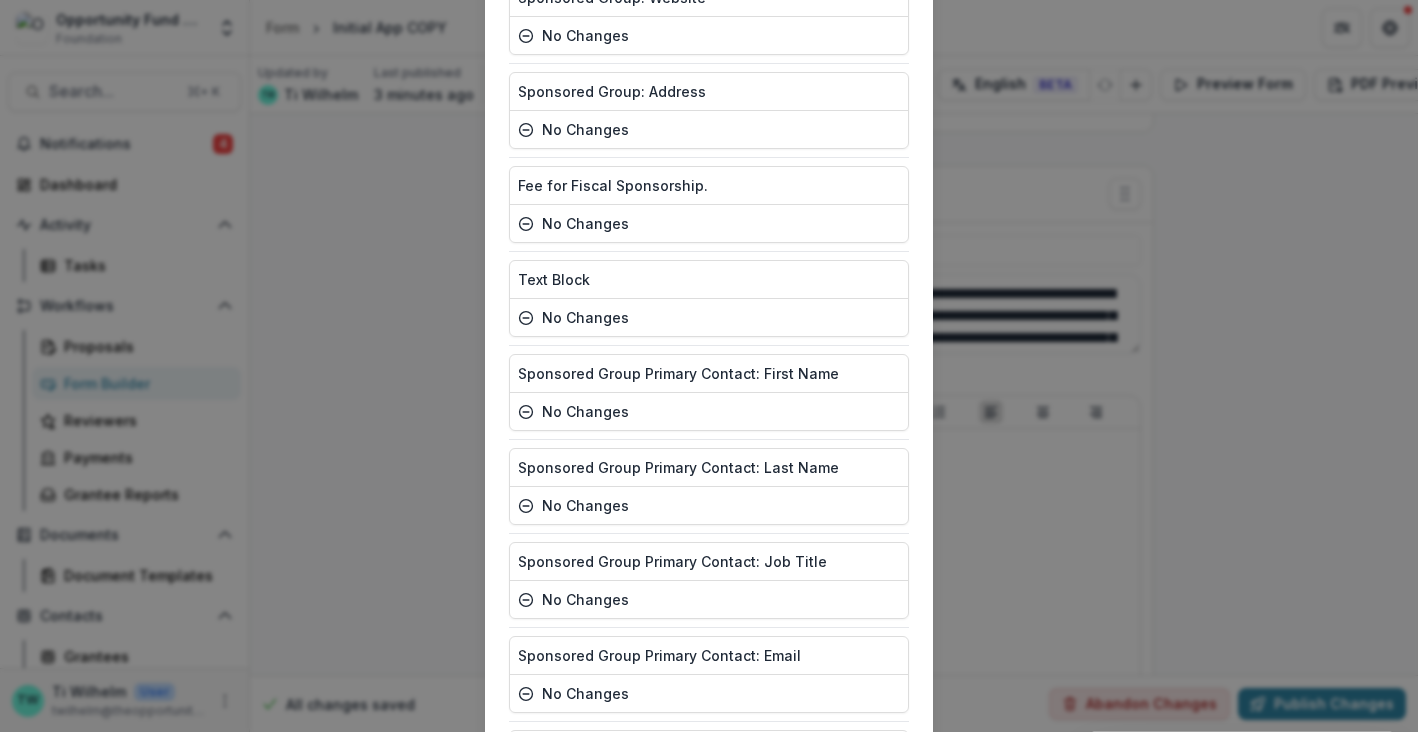 scroll, scrollTop: 9135, scrollLeft: 0, axis: vertical 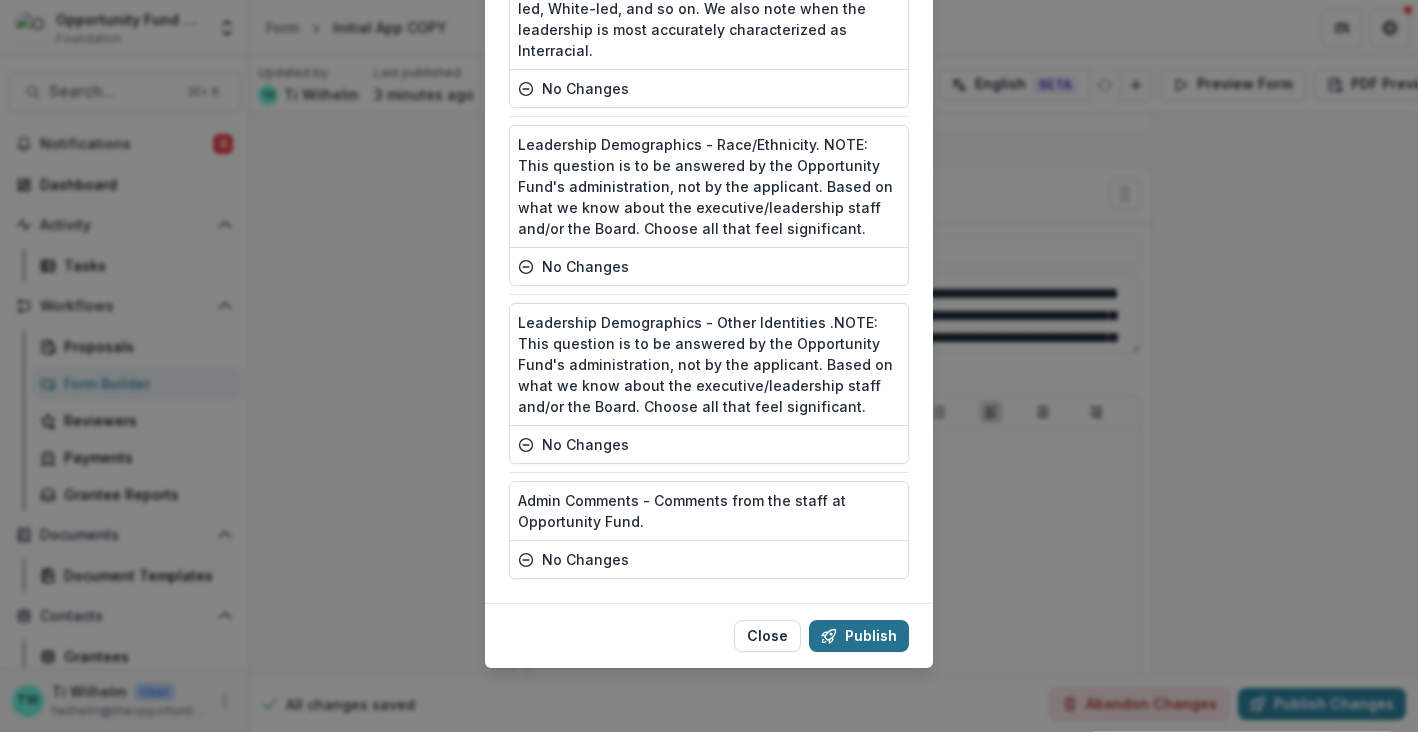 click on "Publish" at bounding box center (859, 636) 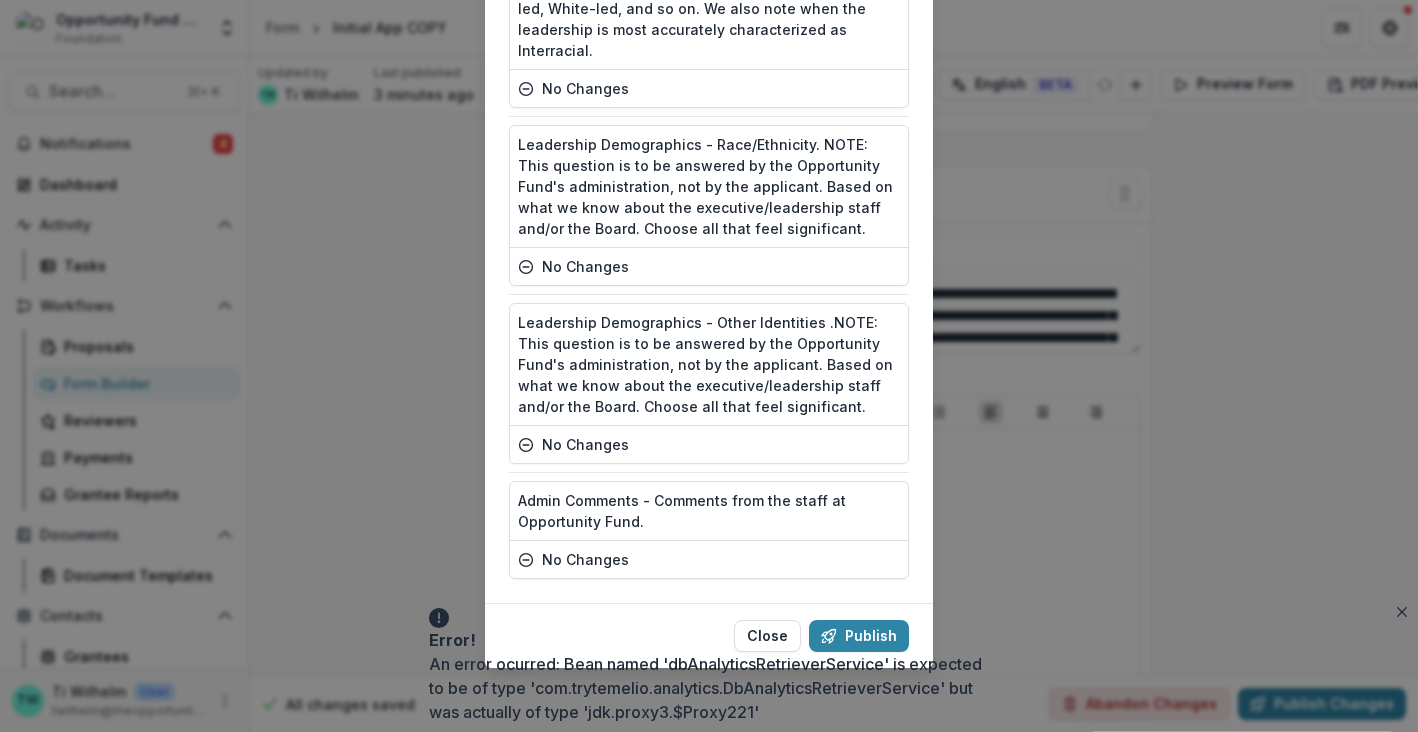 click 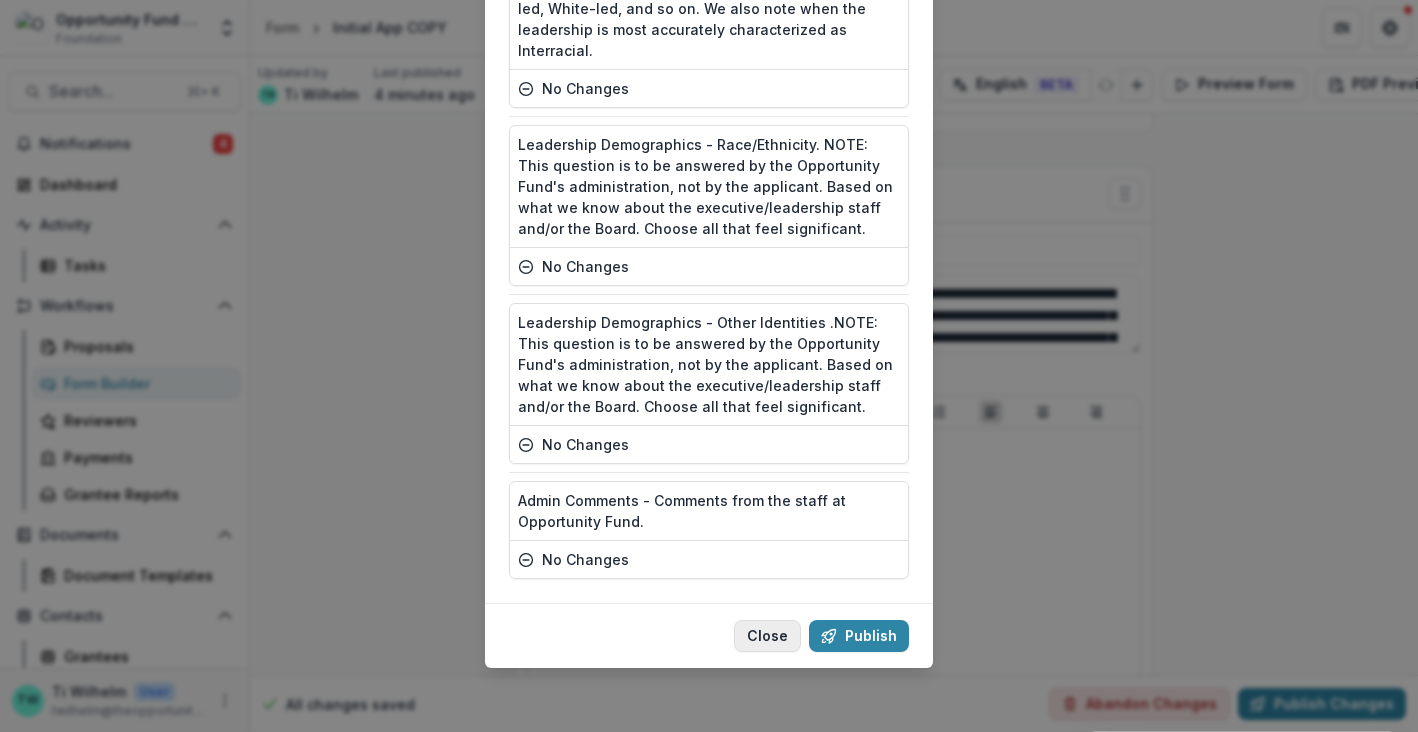 click on "Close" at bounding box center [767, 636] 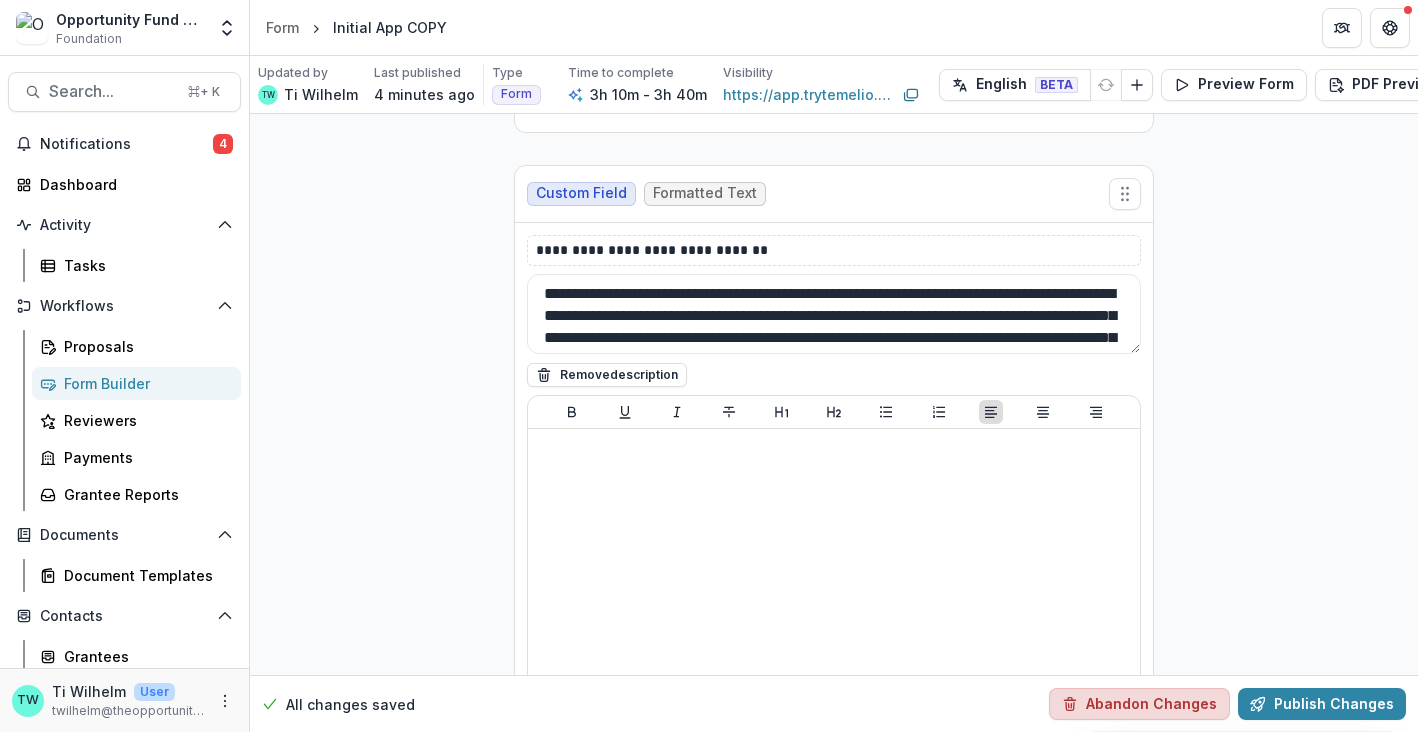 click on "Abandon Changes" at bounding box center [1139, 704] 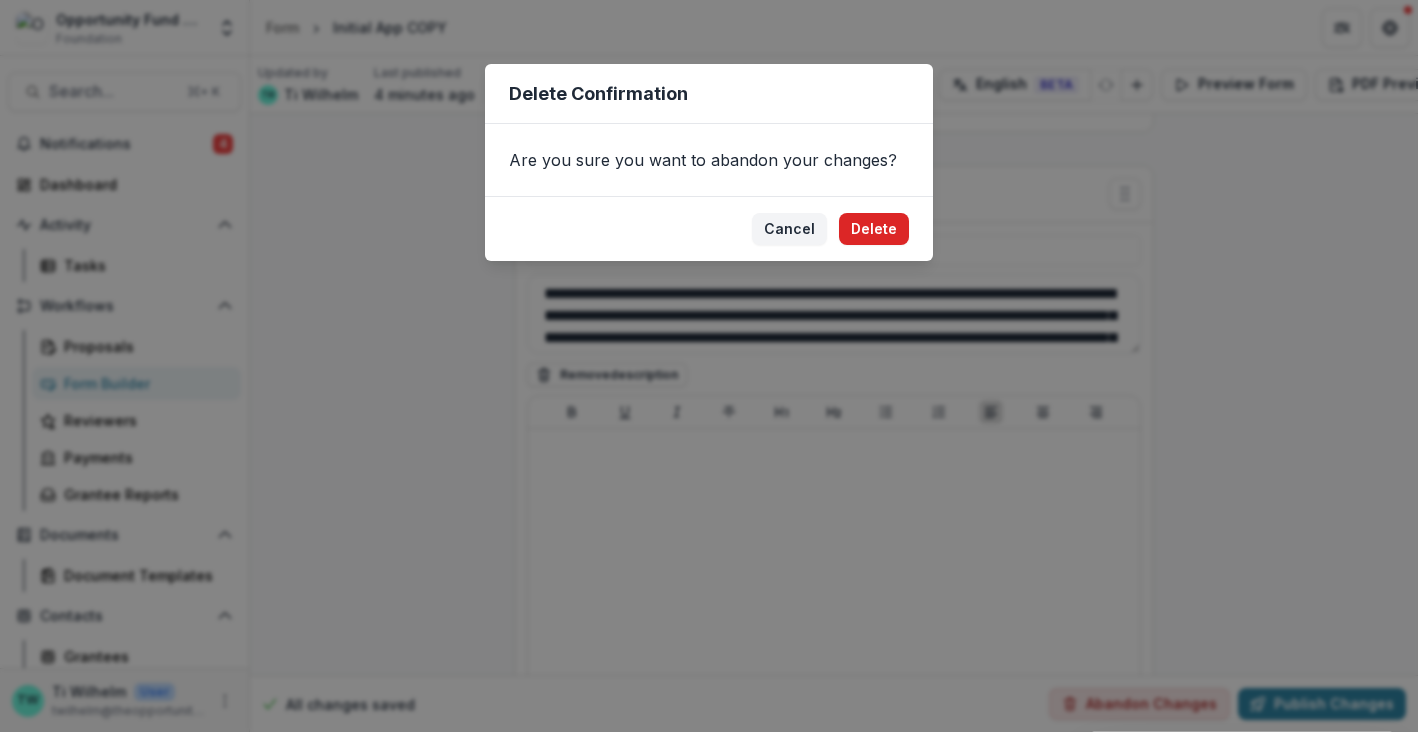 click on "Delete" at bounding box center [874, 229] 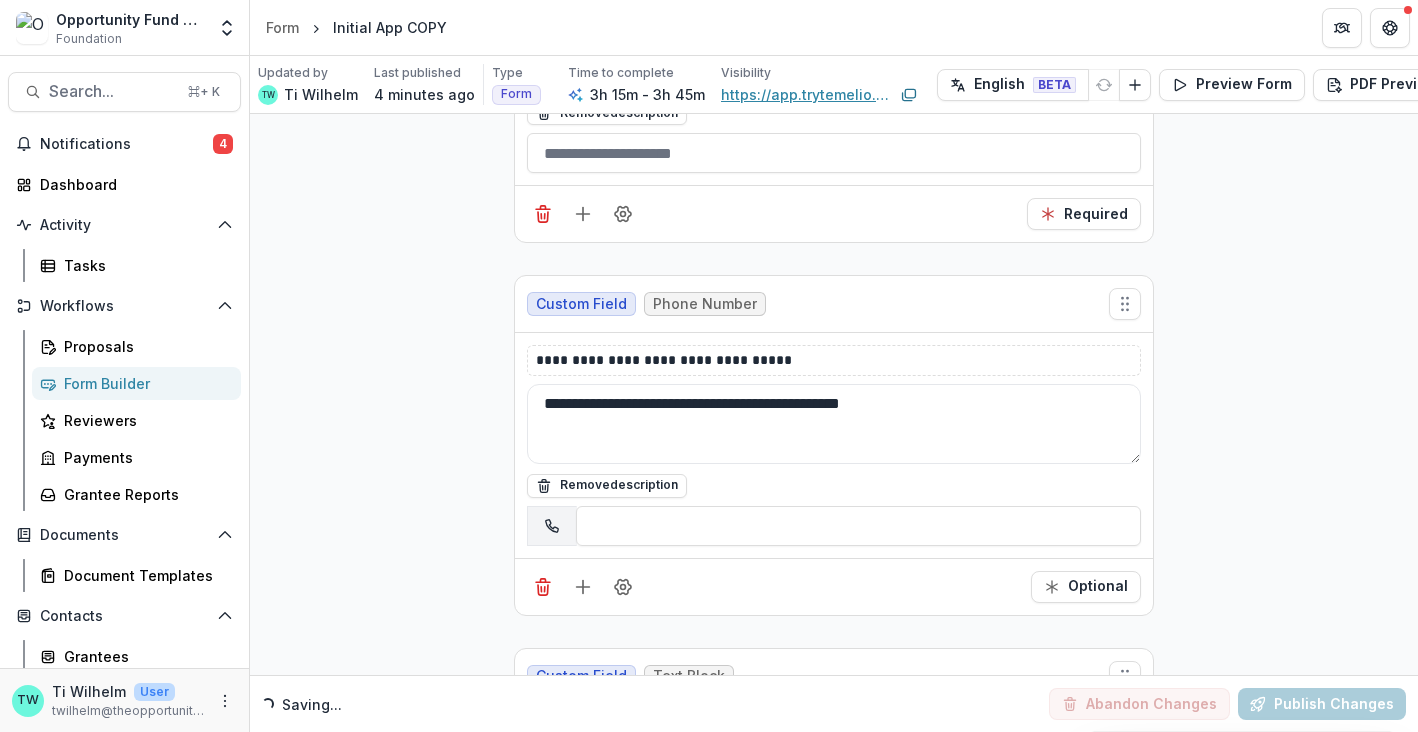 scroll, scrollTop: 13348, scrollLeft: 0, axis: vertical 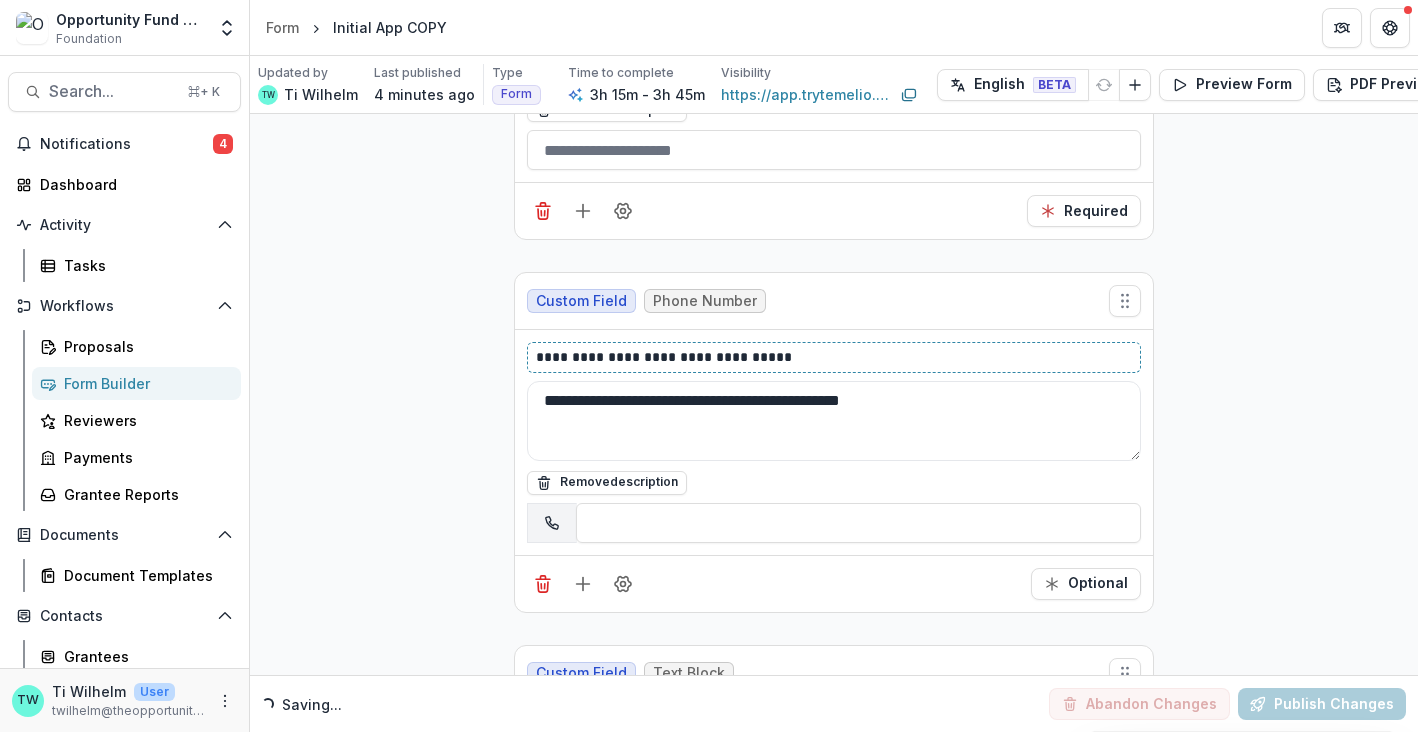 click on "**********" at bounding box center [834, 357] 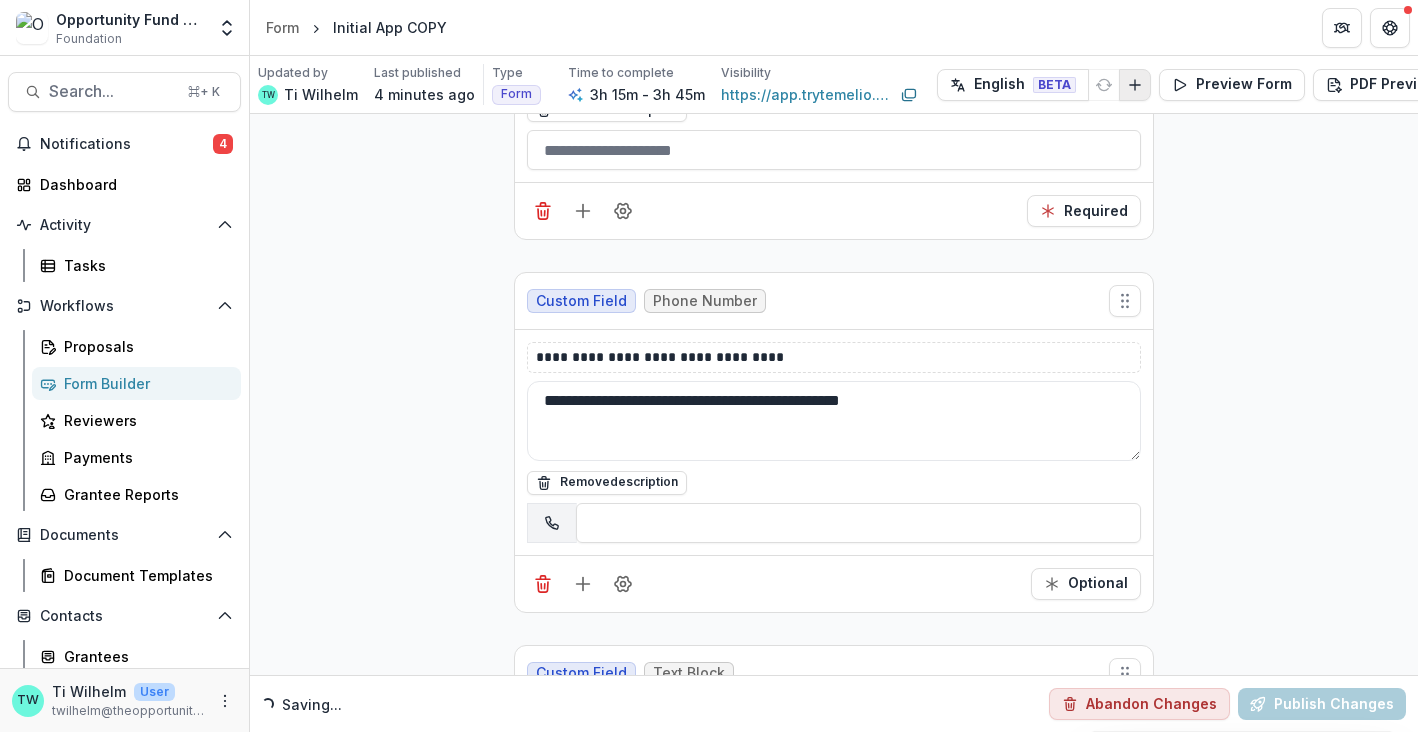 click 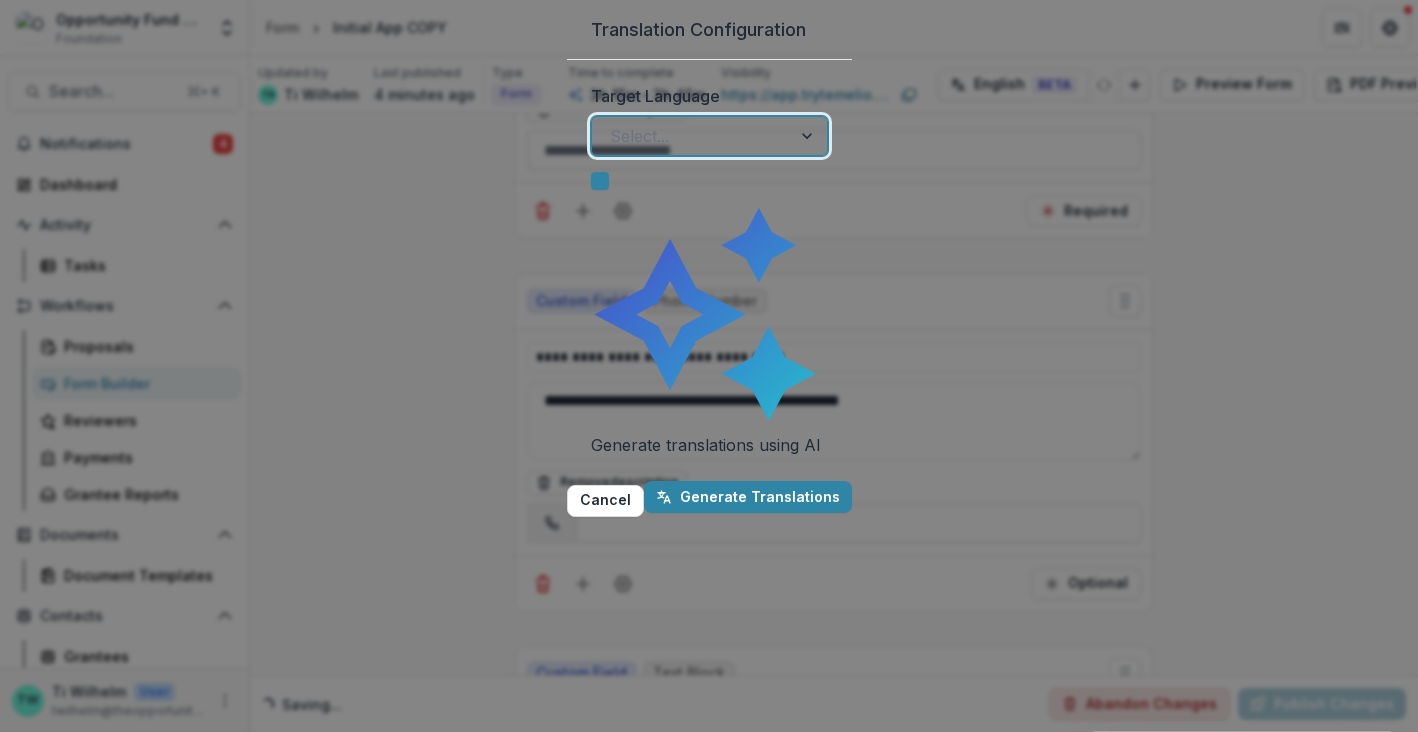 click at bounding box center (809, 136) 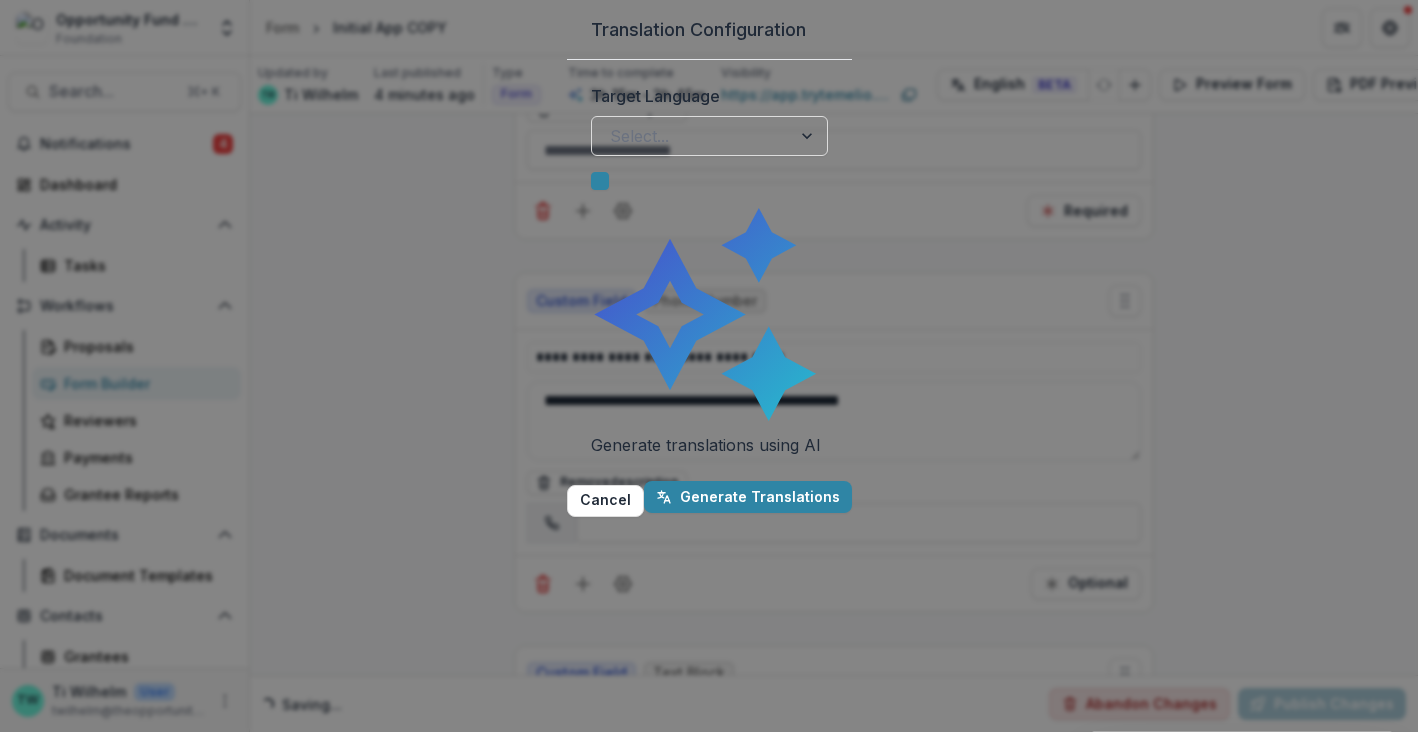 click on "Translation Configuration Target Language Select... Generate translations using AI Cancel Generate Translations" at bounding box center [709, 366] 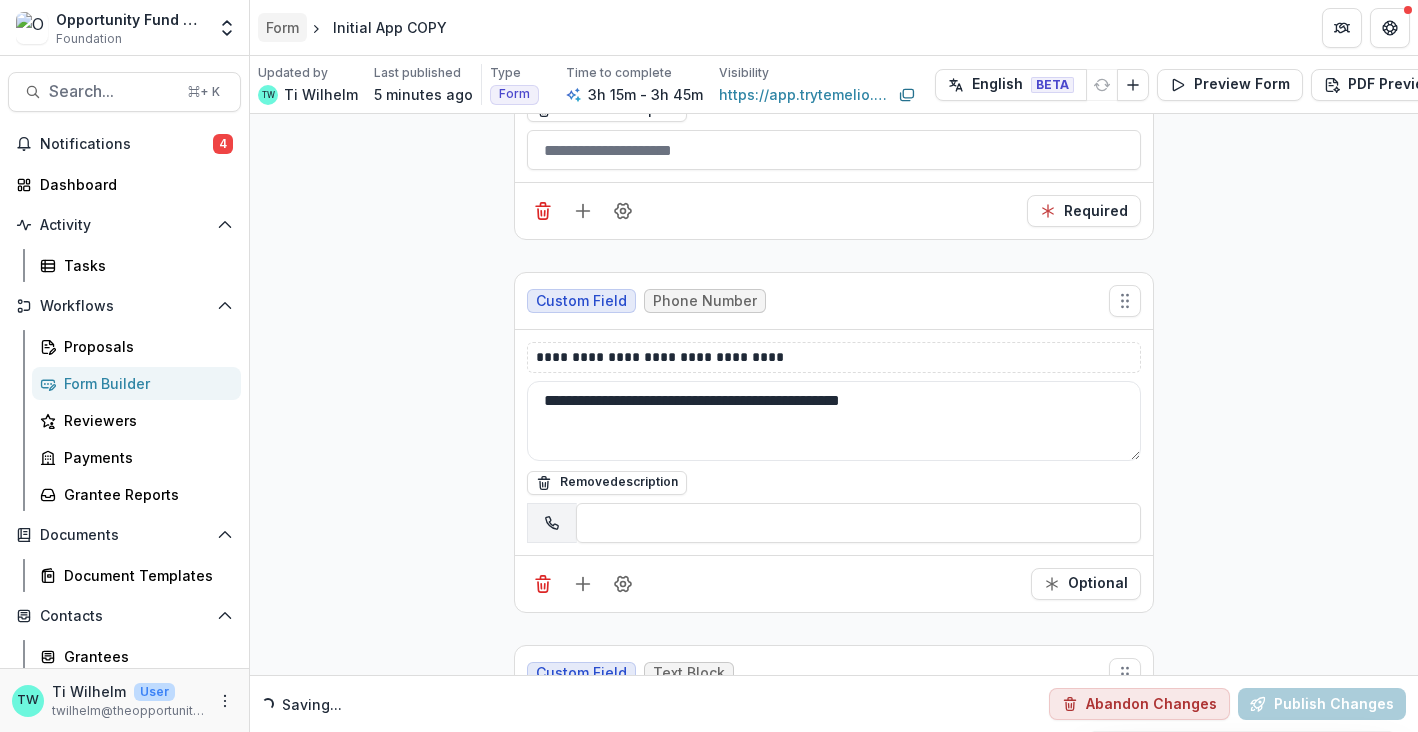 click on "Form" at bounding box center [282, 27] 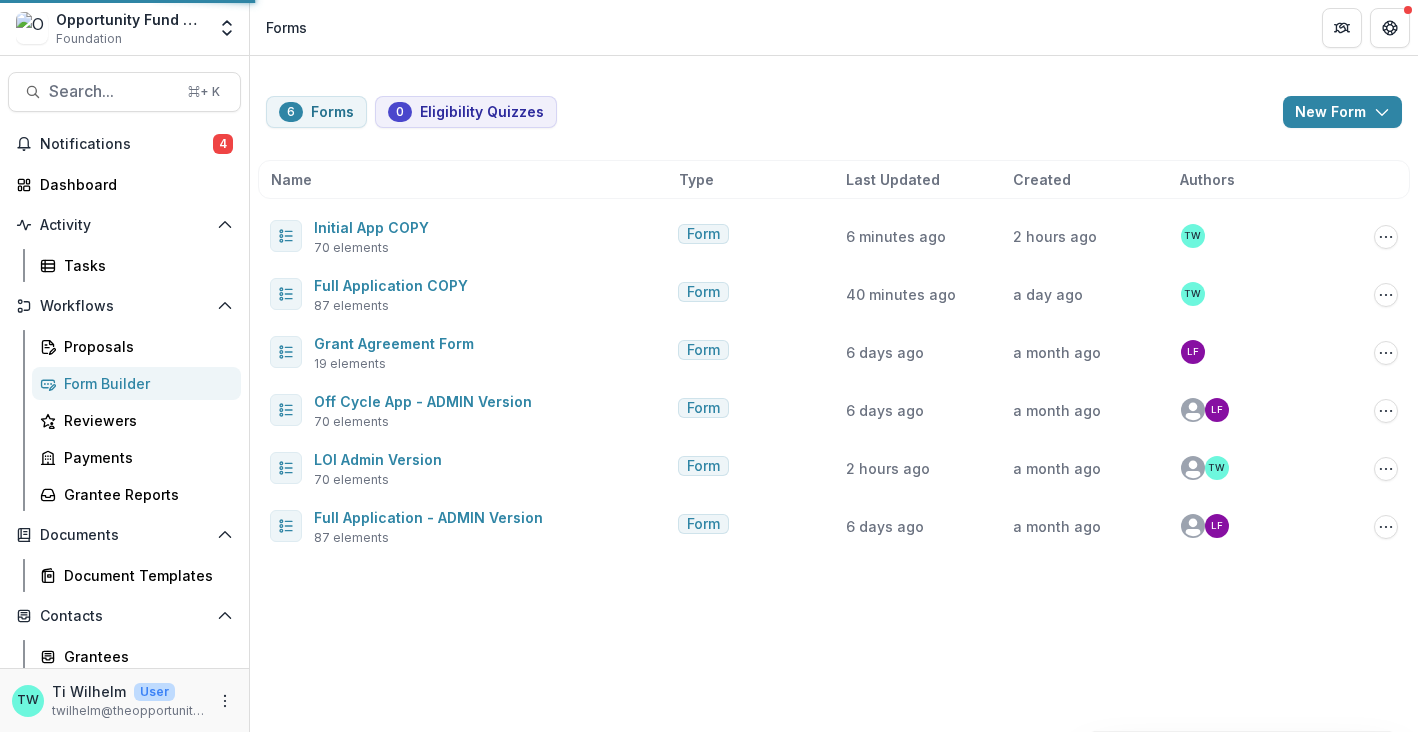 scroll, scrollTop: 0, scrollLeft: 0, axis: both 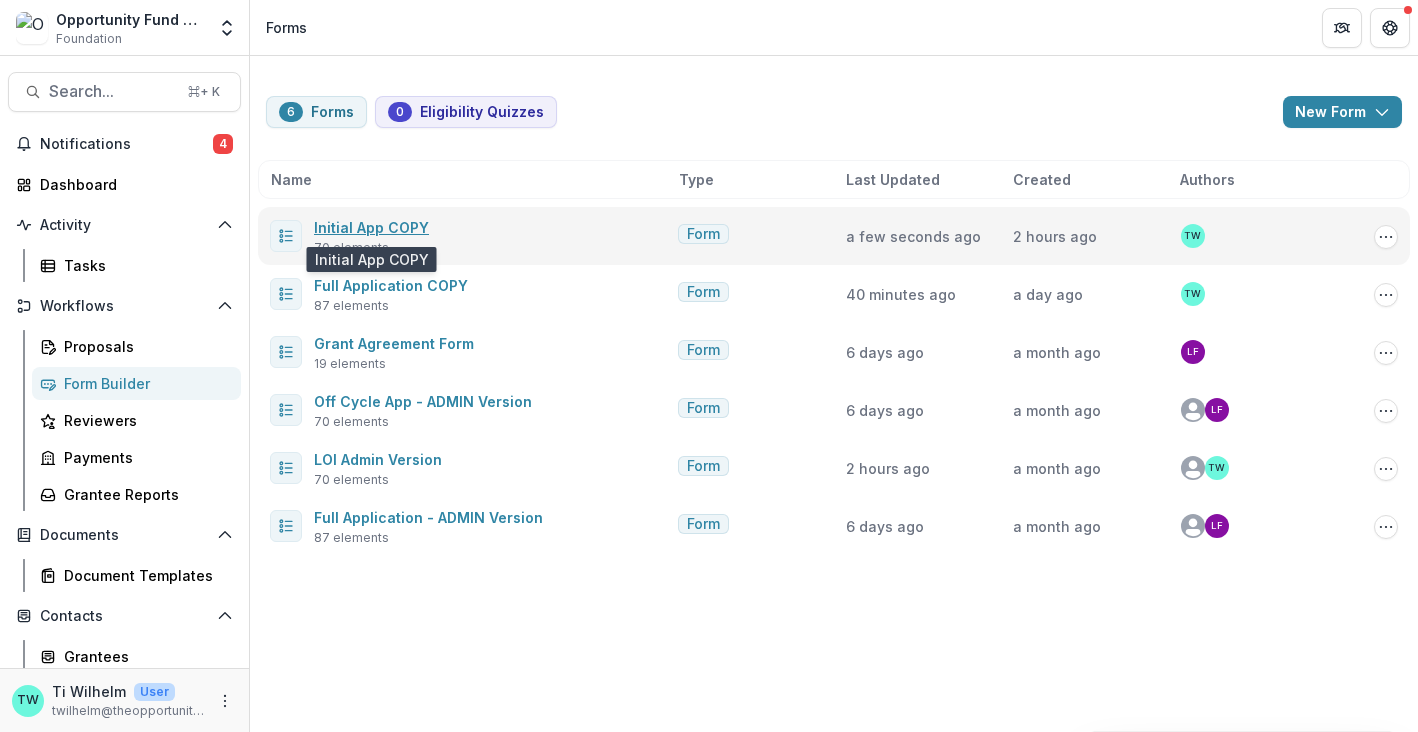 click on "Initial App COPY" at bounding box center [371, 227] 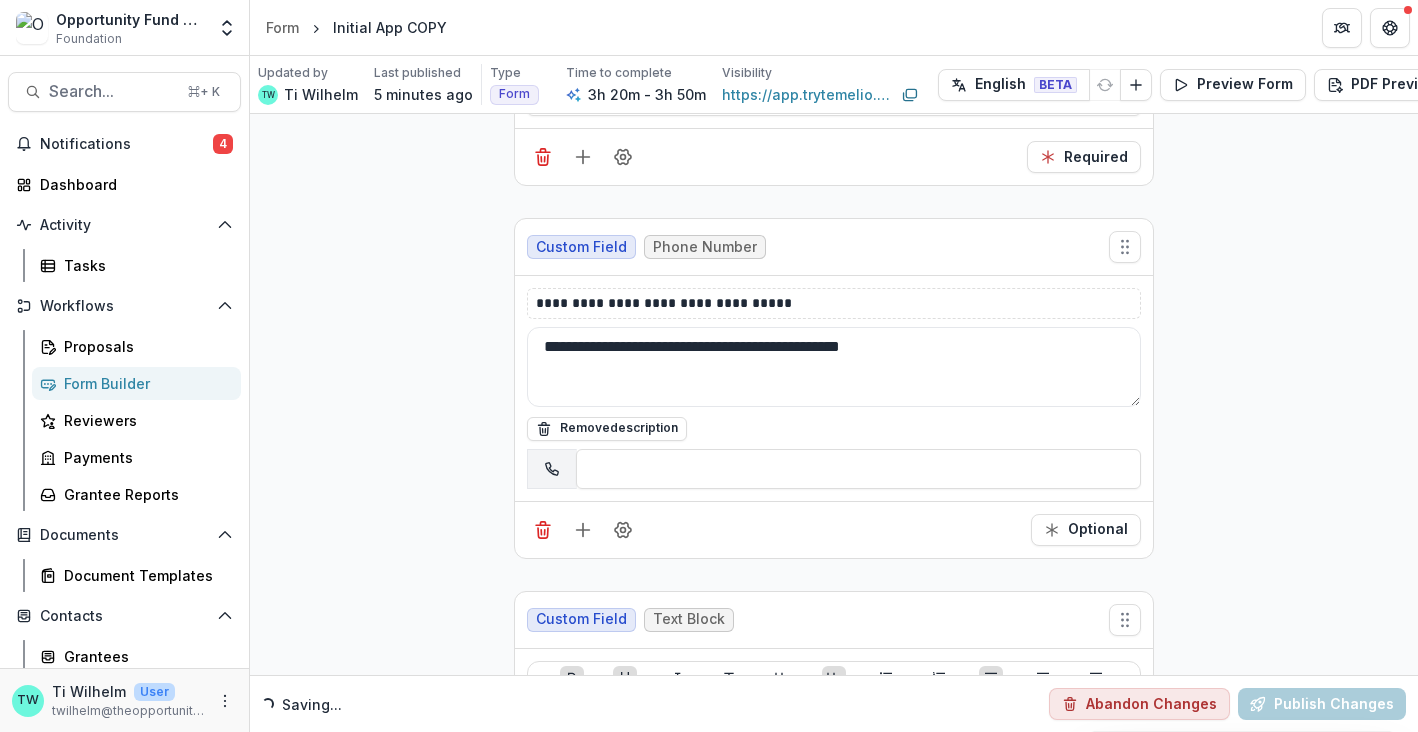scroll, scrollTop: 13141, scrollLeft: 0, axis: vertical 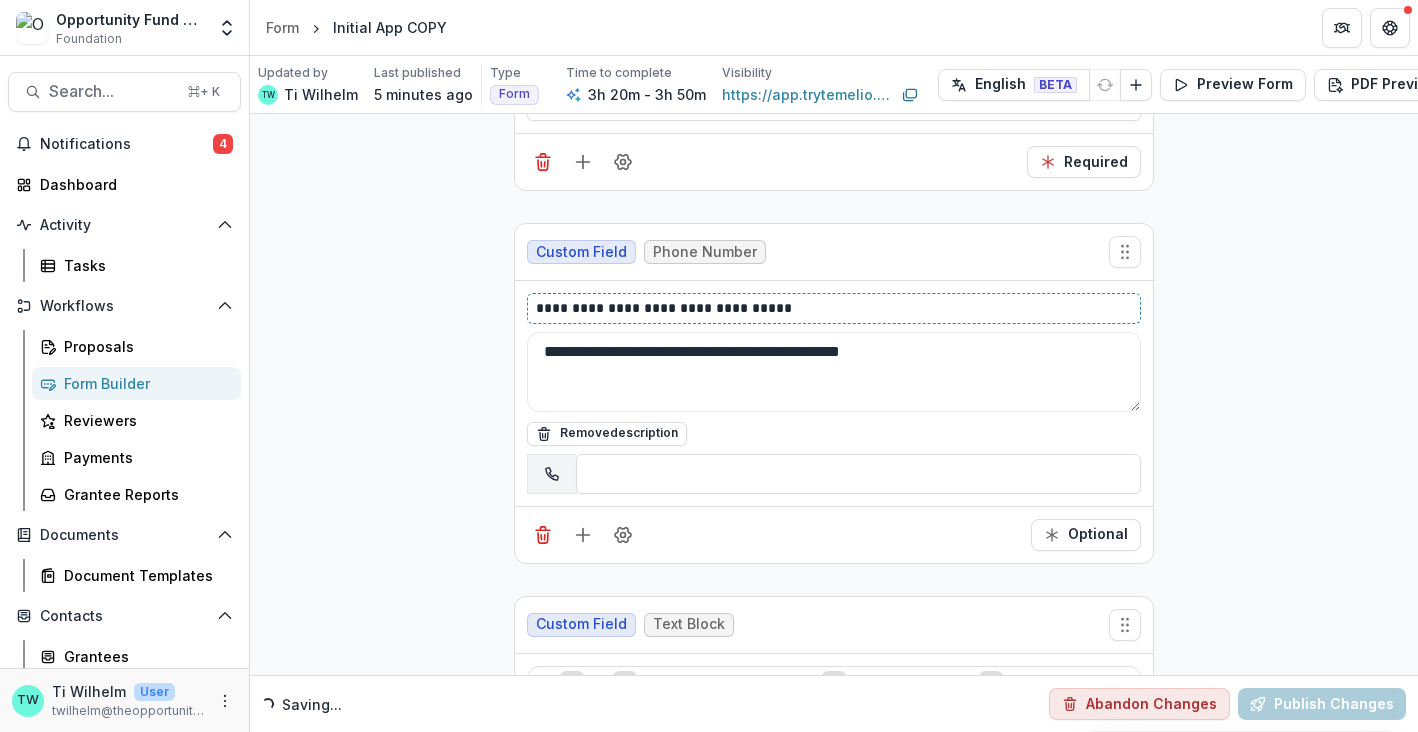 click on "**********" at bounding box center [834, 308] 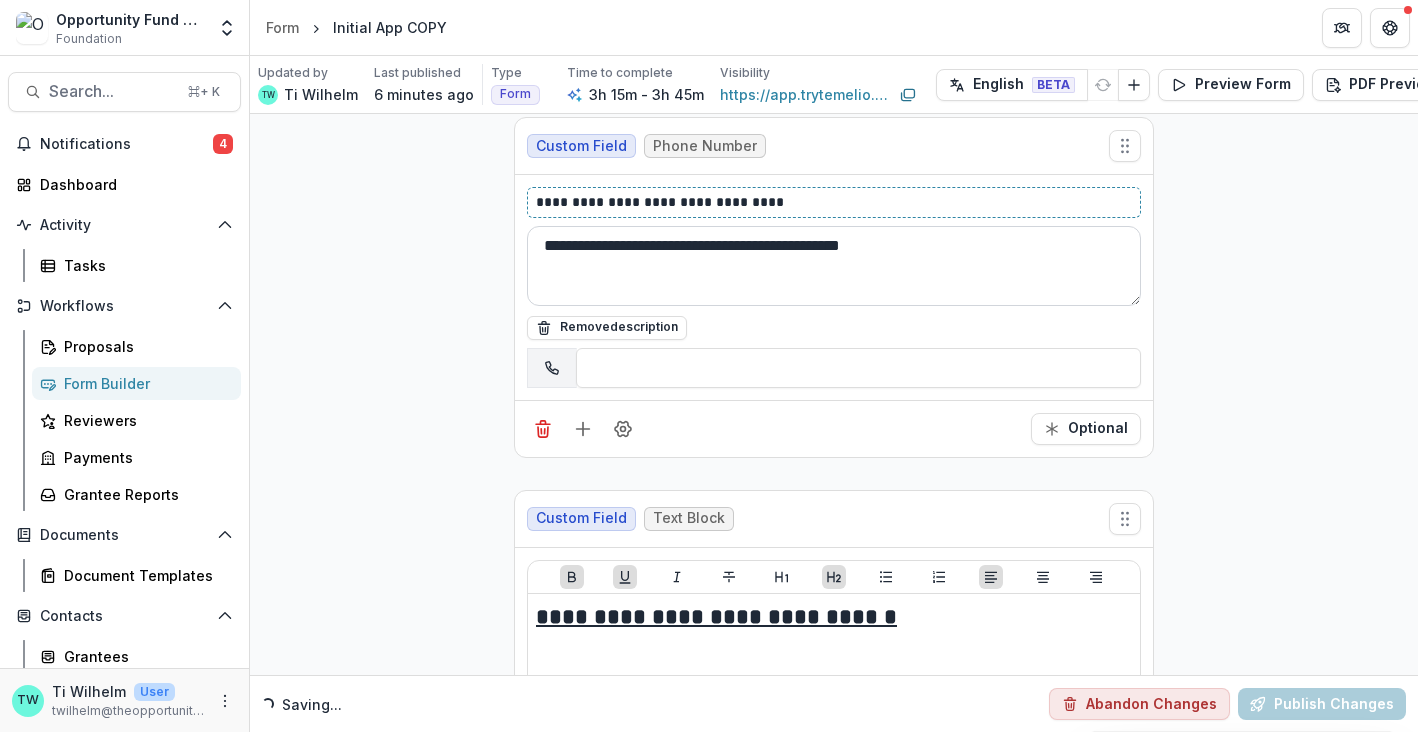 scroll, scrollTop: 13232, scrollLeft: 0, axis: vertical 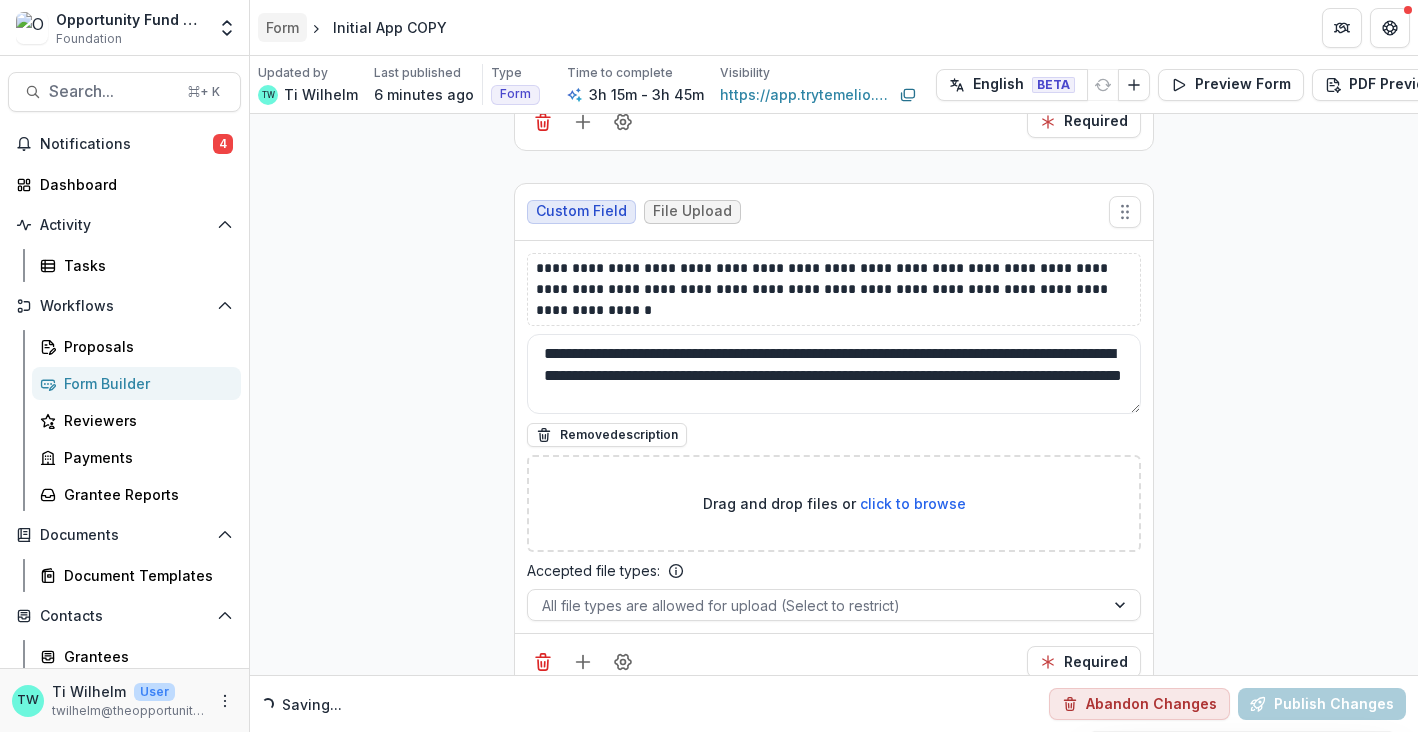 click on "Form" at bounding box center [282, 27] 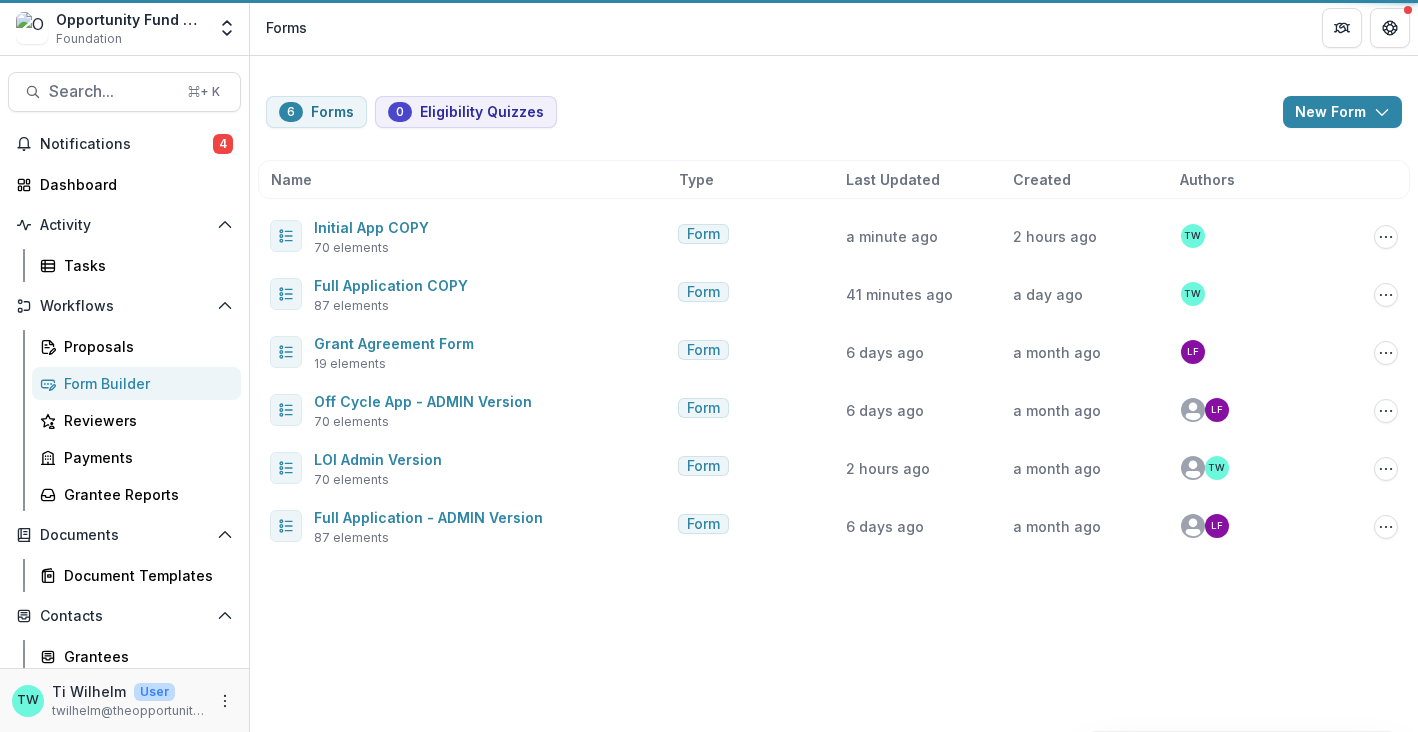 scroll, scrollTop: 0, scrollLeft: 0, axis: both 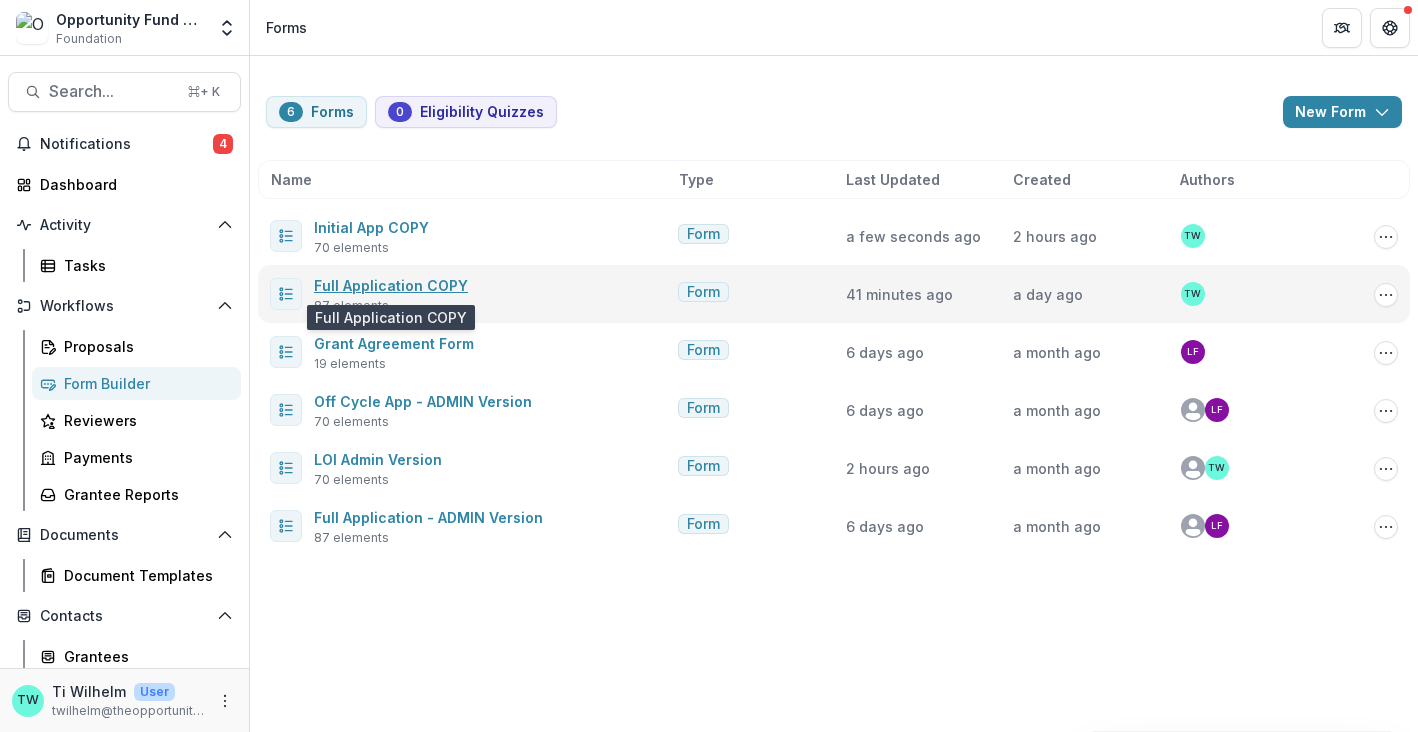 click on "Full Application COPY" at bounding box center (391, 285) 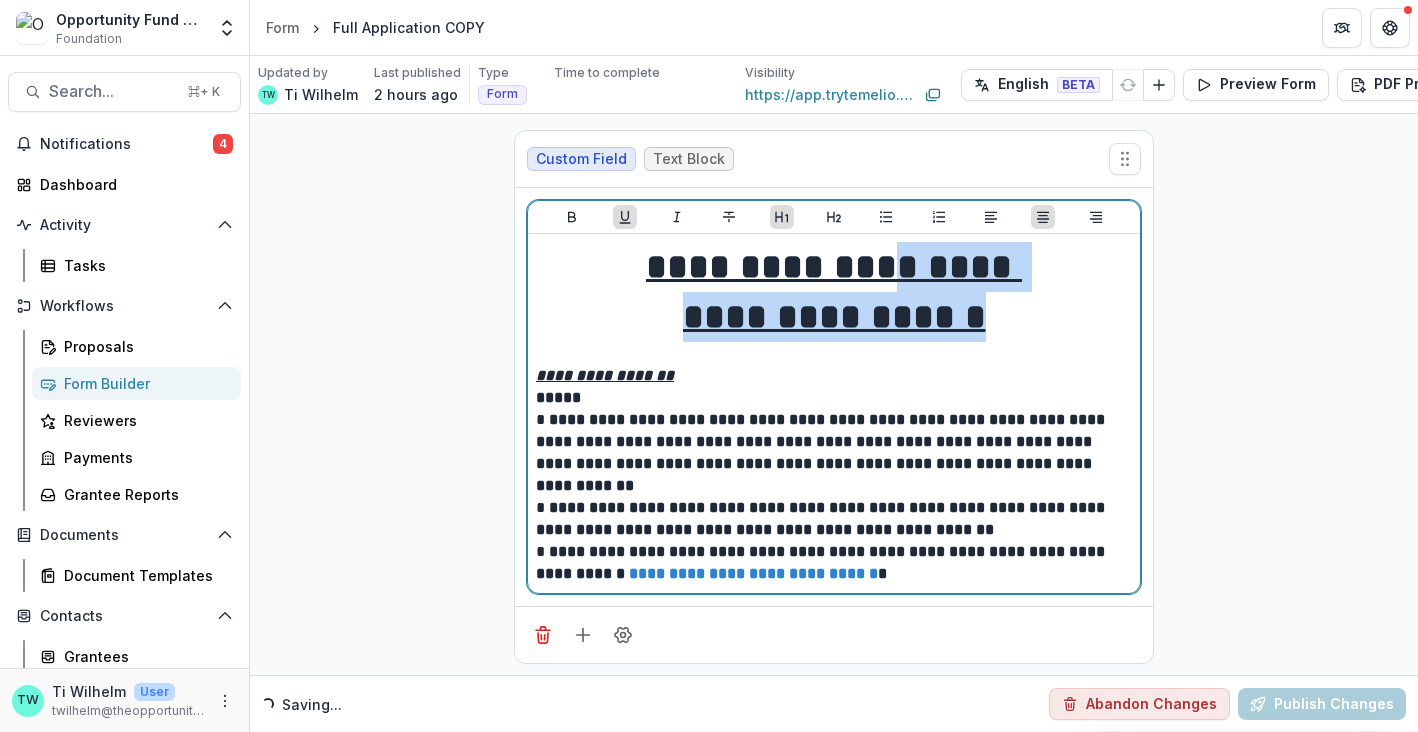 drag, startPoint x: 988, startPoint y: 327, endPoint x: 895, endPoint y: 271, distance: 108.55874 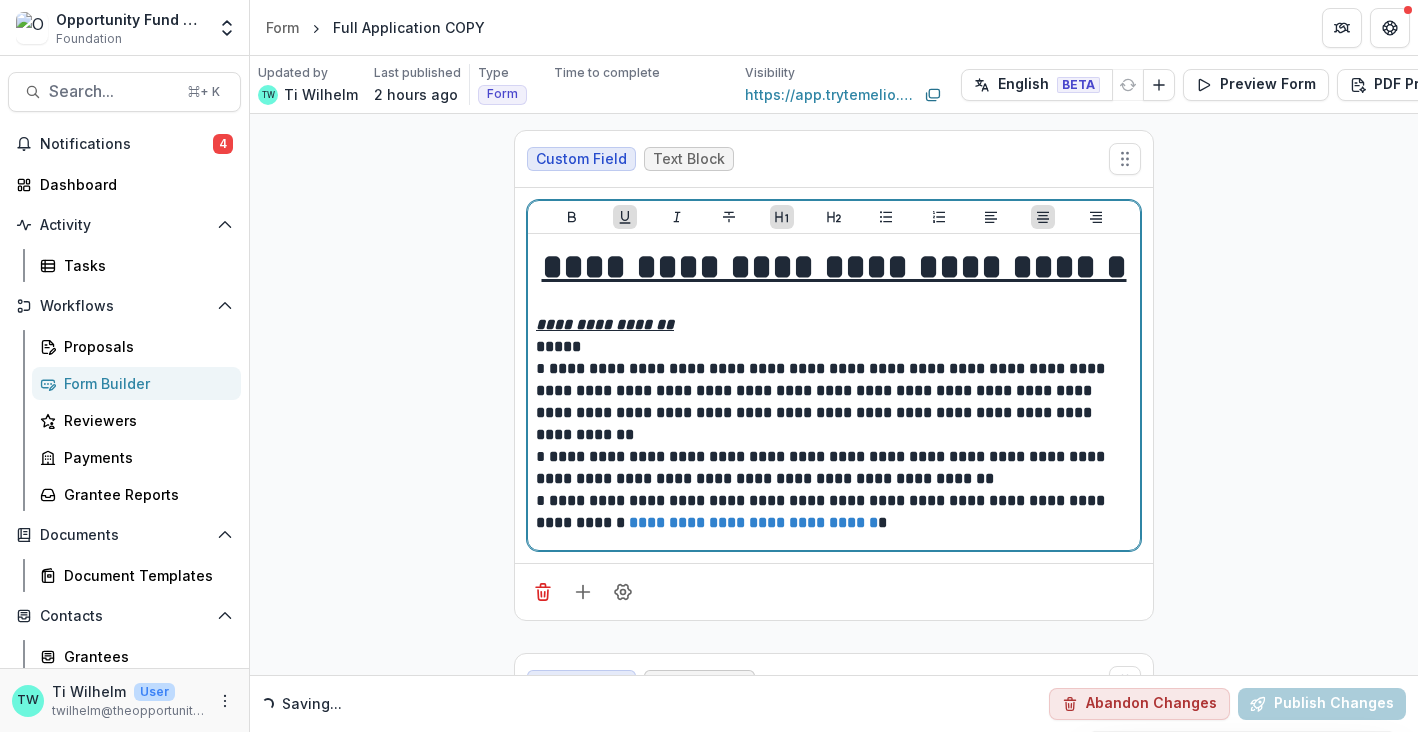click on "*****" at bounding box center (834, 347) 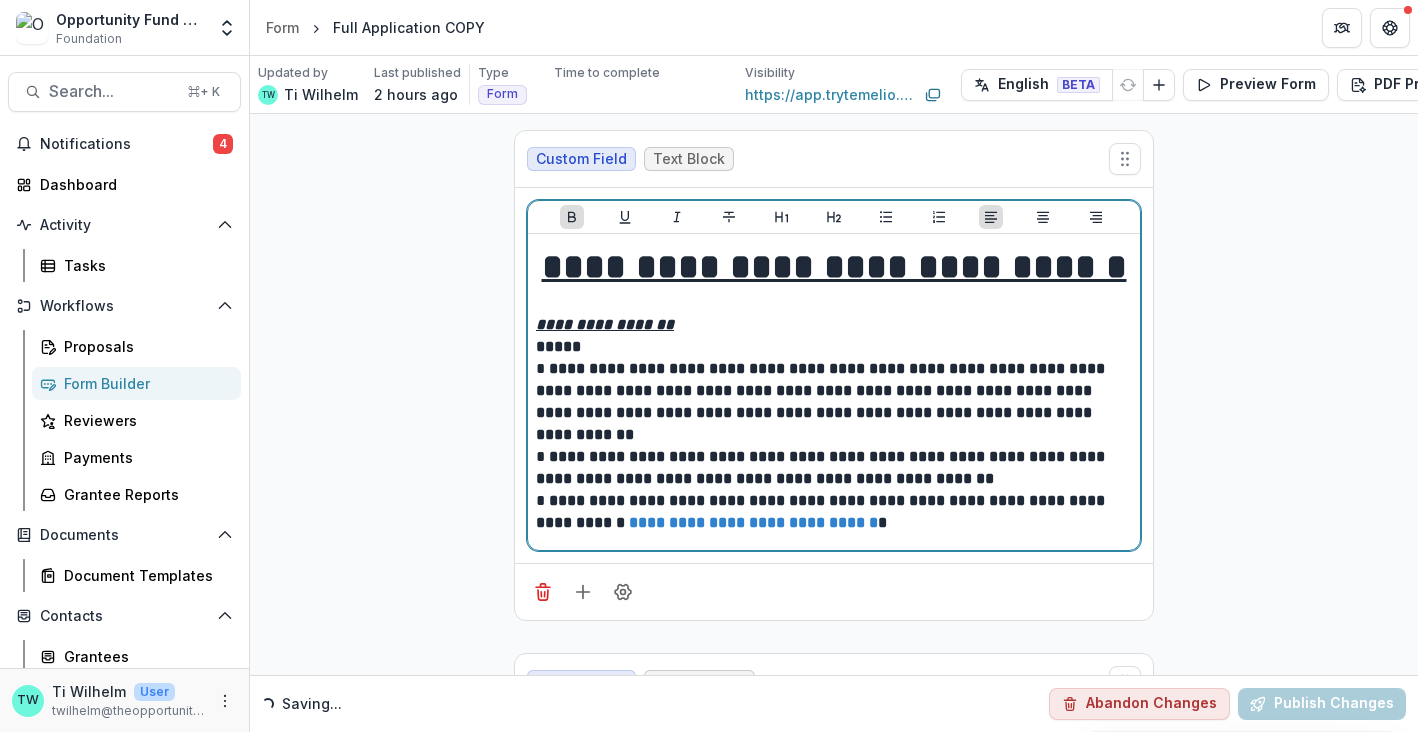 click on "**********" at bounding box center (834, 267) 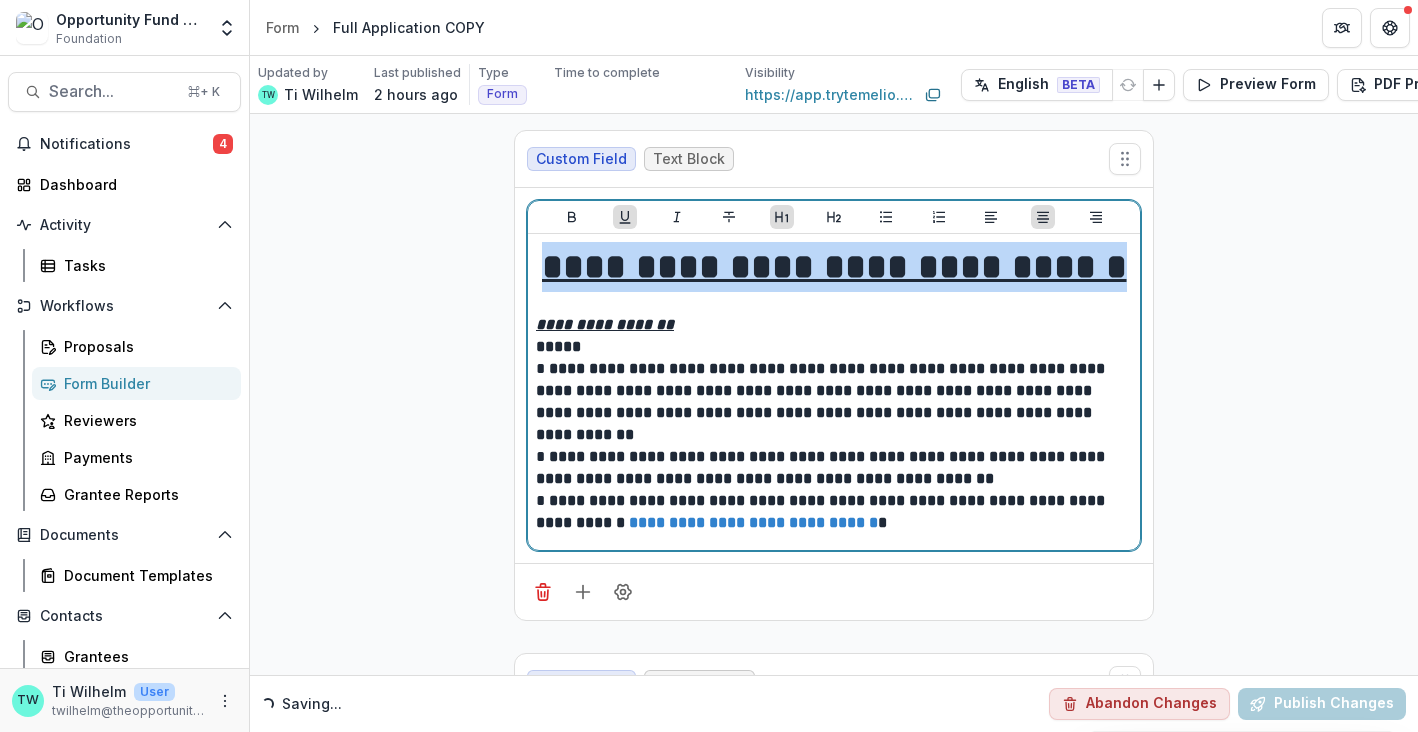 drag, startPoint x: 1104, startPoint y: 270, endPoint x: 569, endPoint y: 285, distance: 535.21027 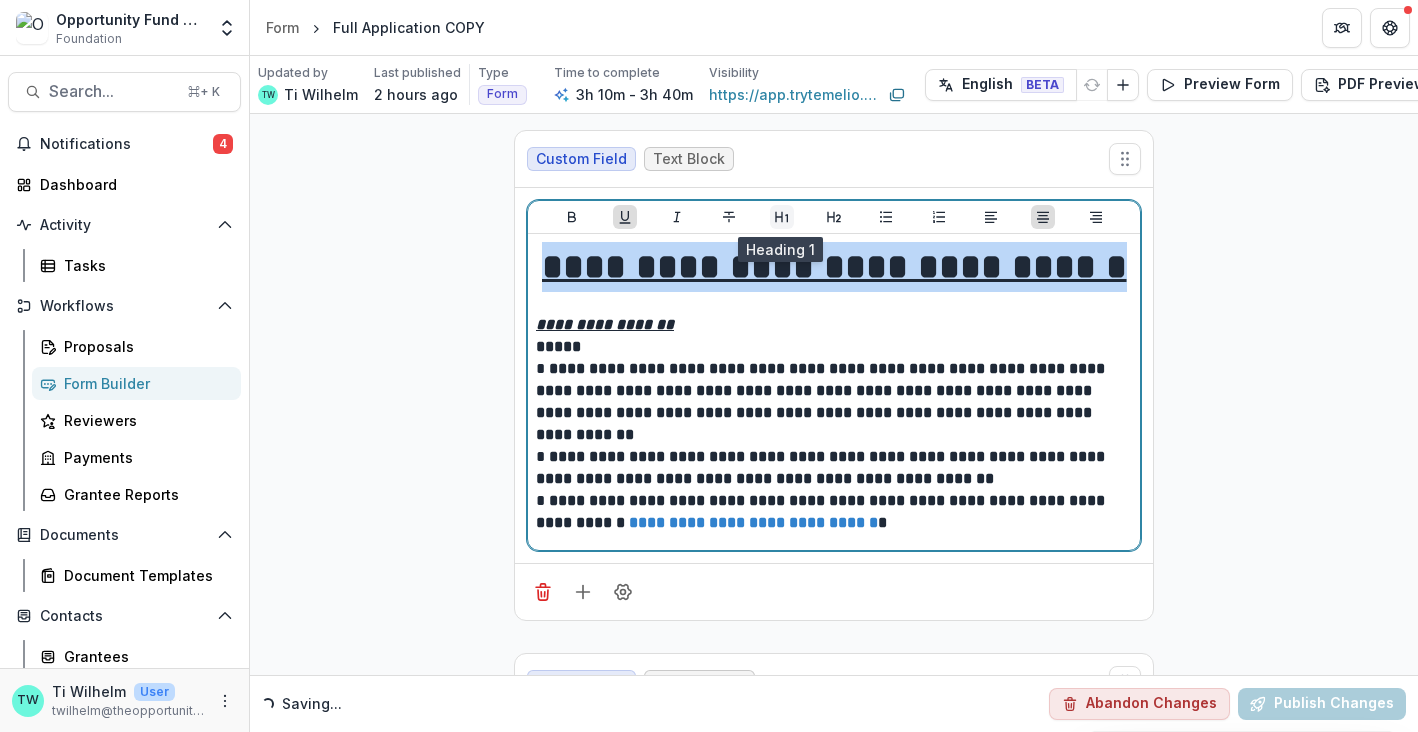 click 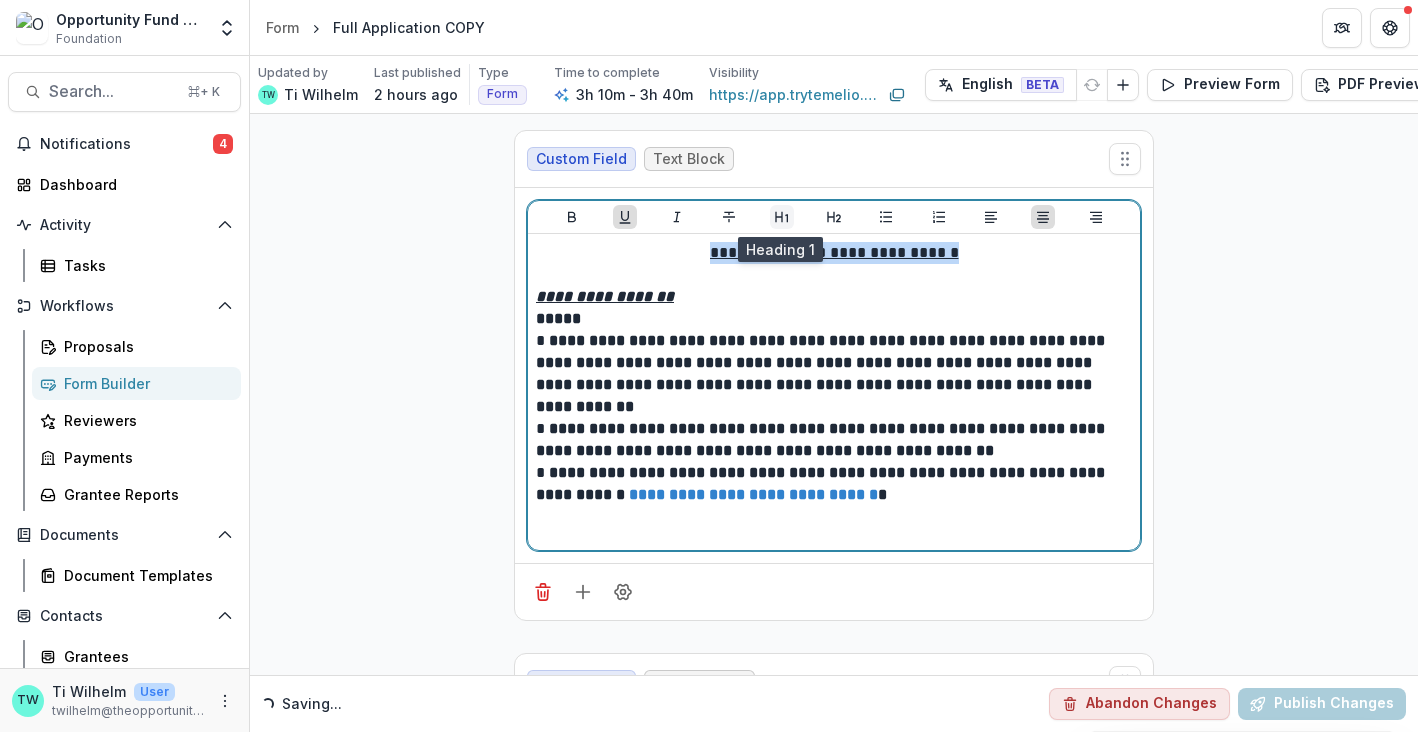 click 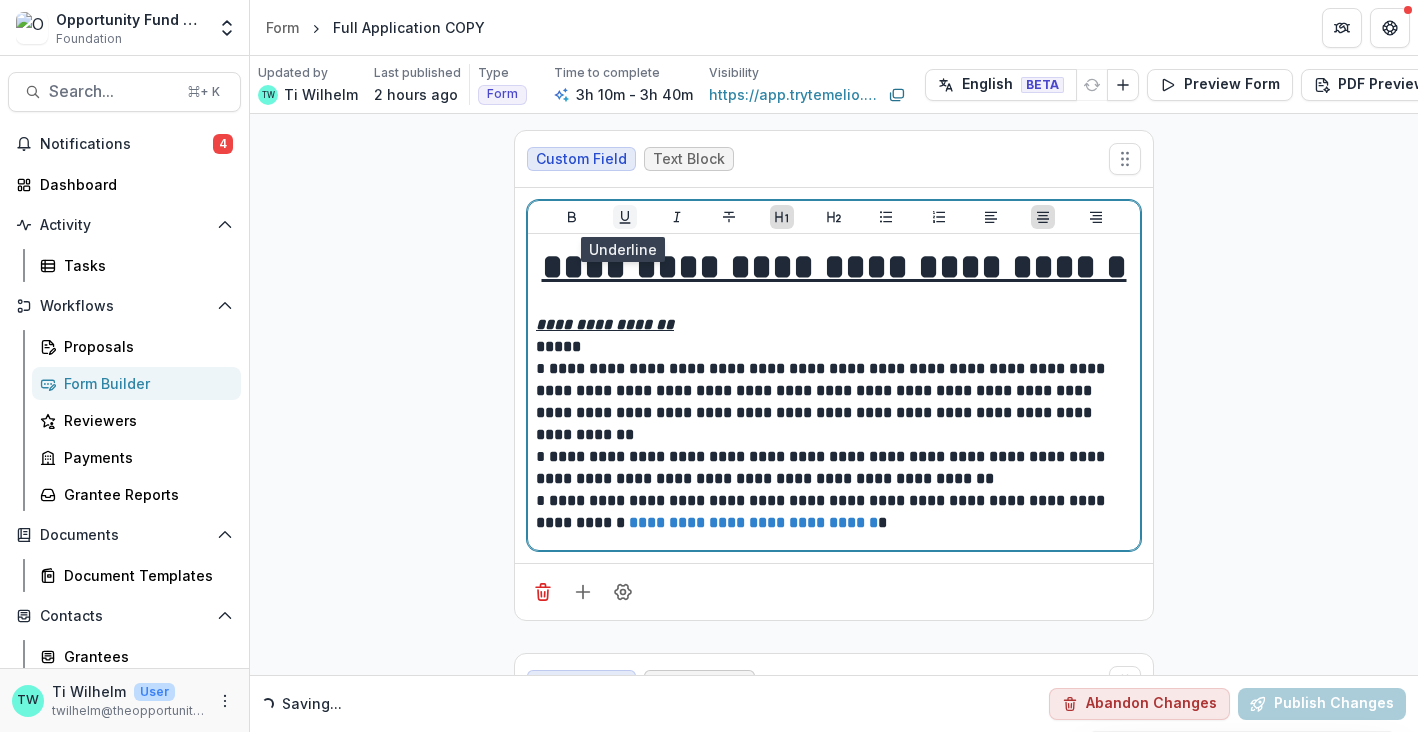 click 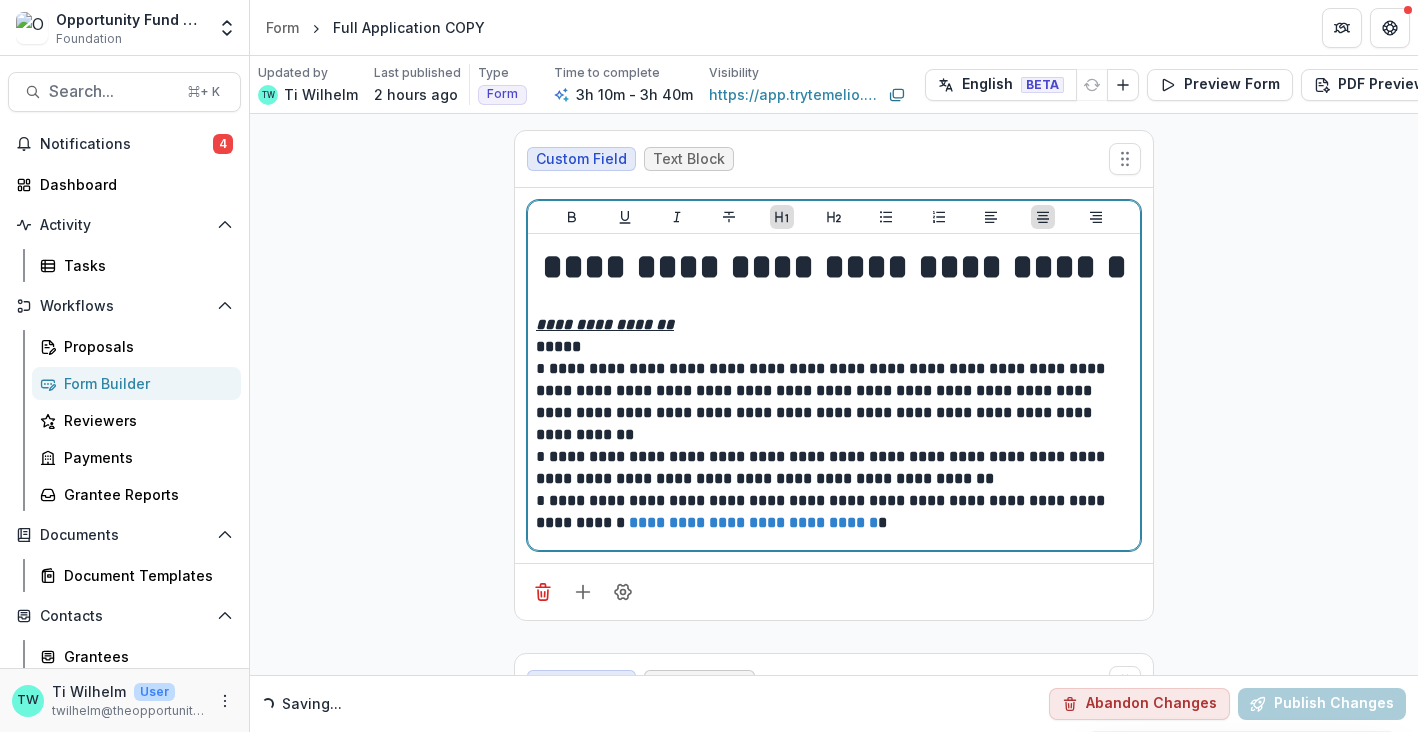 click on "**********" at bounding box center [834, 402] 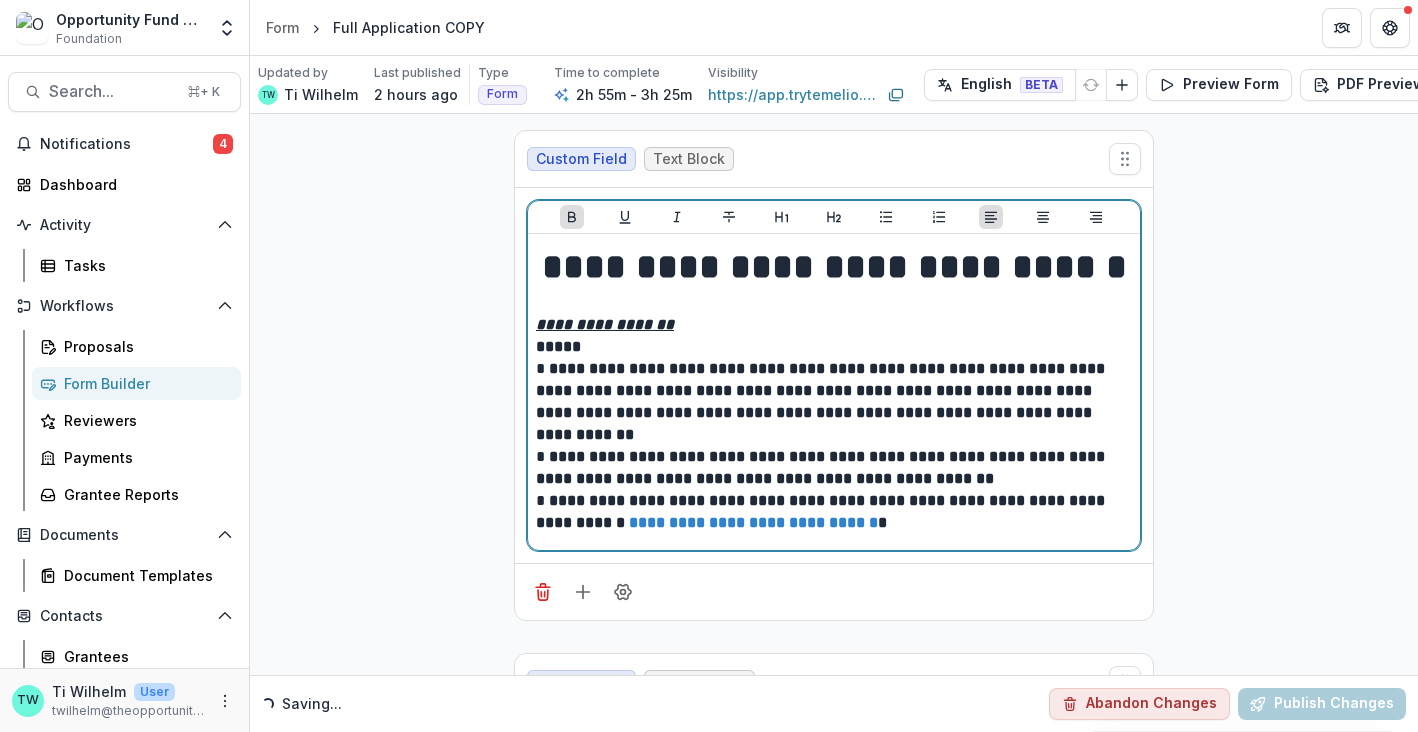 click on "**********" at bounding box center (834, 267) 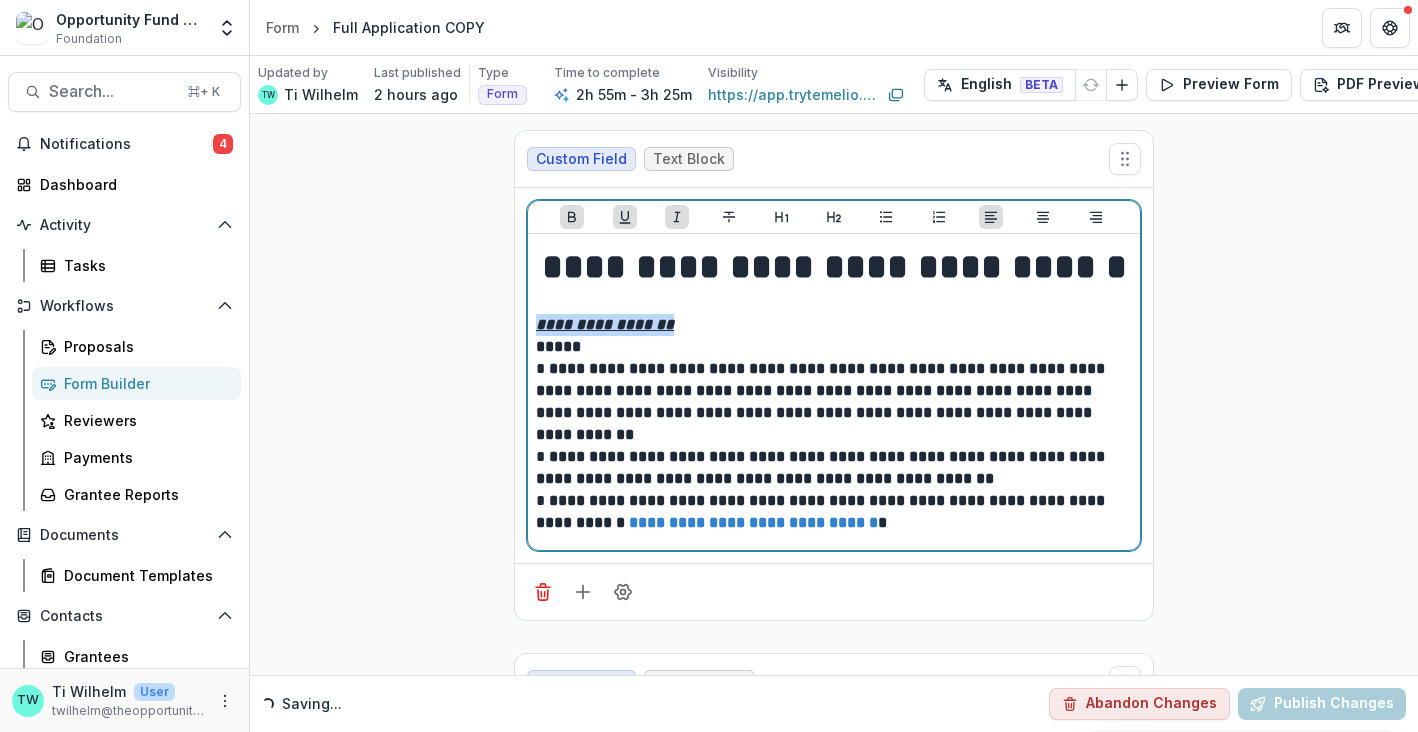 drag, startPoint x: 702, startPoint y: 328, endPoint x: 504, endPoint y: 328, distance: 198 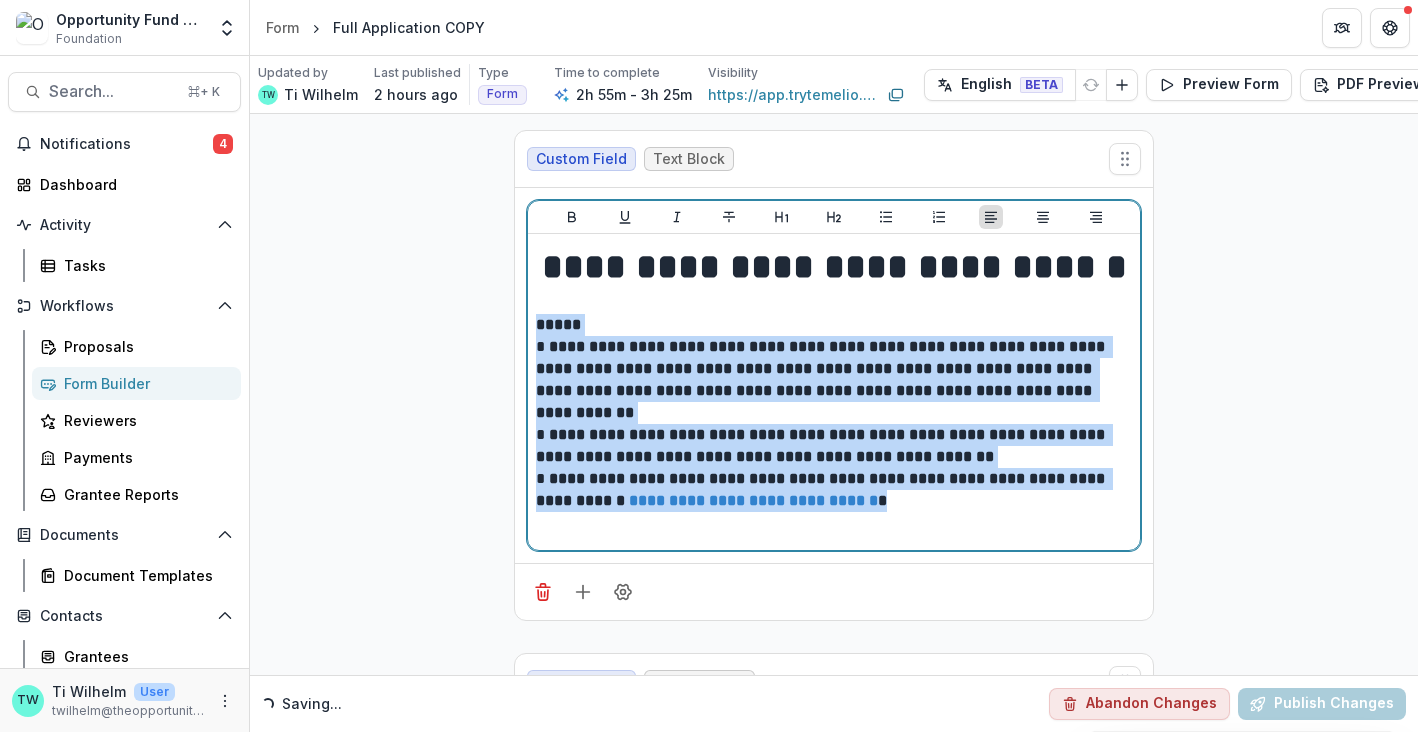 drag, startPoint x: 851, startPoint y: 507, endPoint x: 459, endPoint y: 333, distance: 428.88226 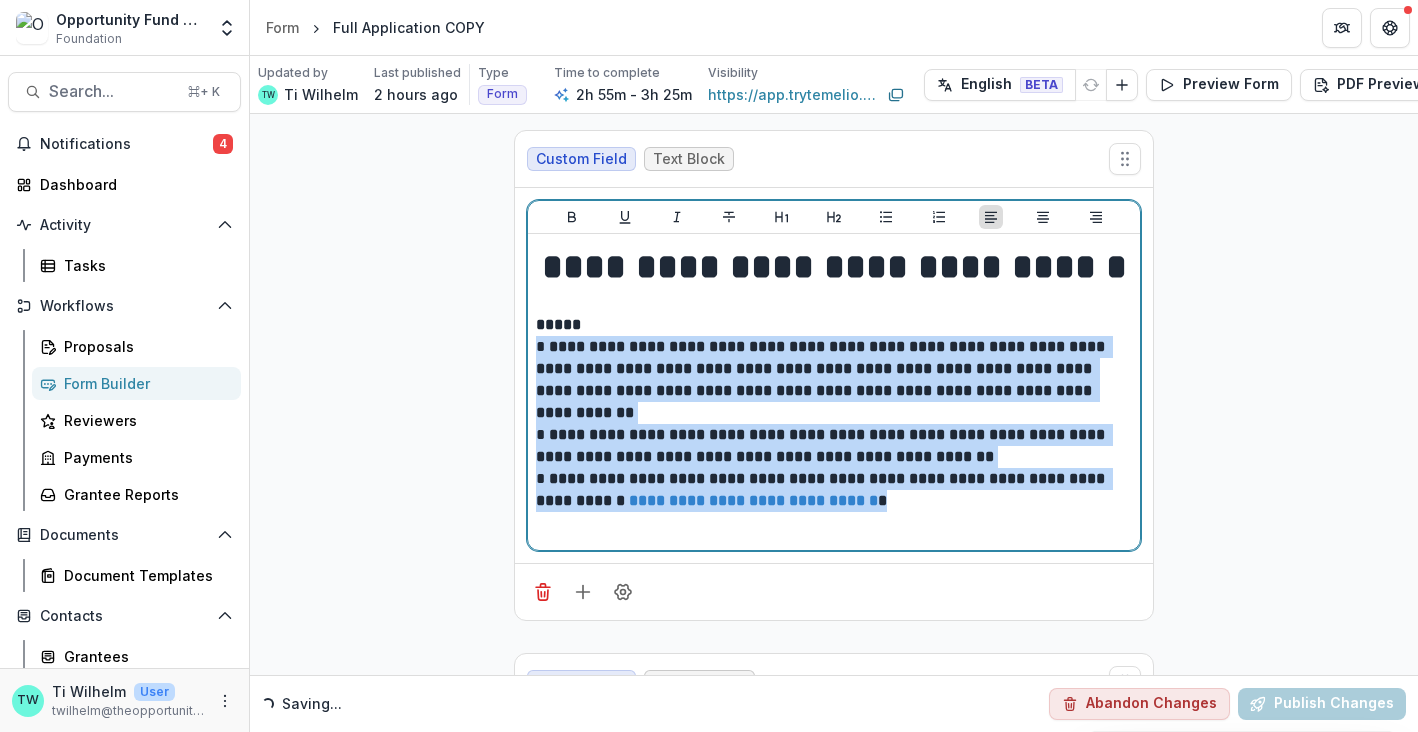 drag, startPoint x: 867, startPoint y: 505, endPoint x: 526, endPoint y: 346, distance: 376.24725 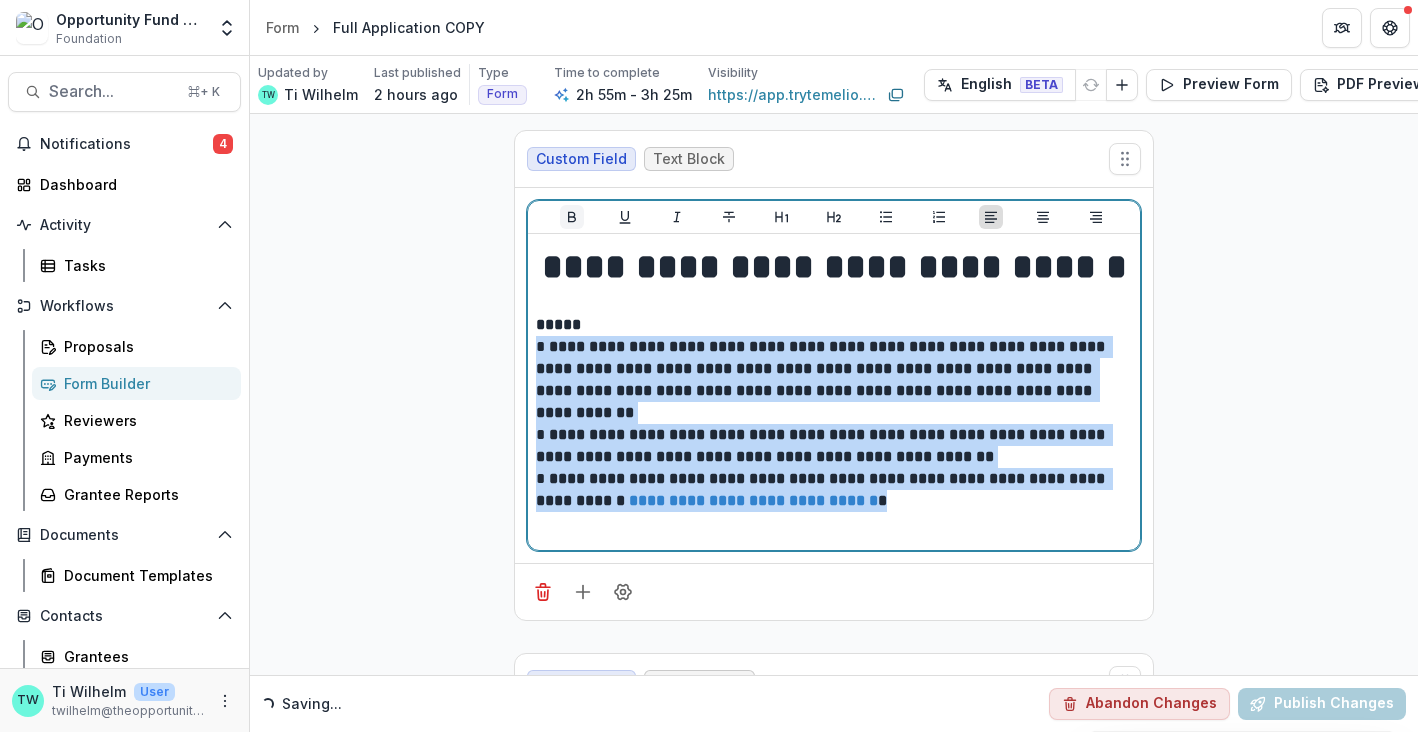 click 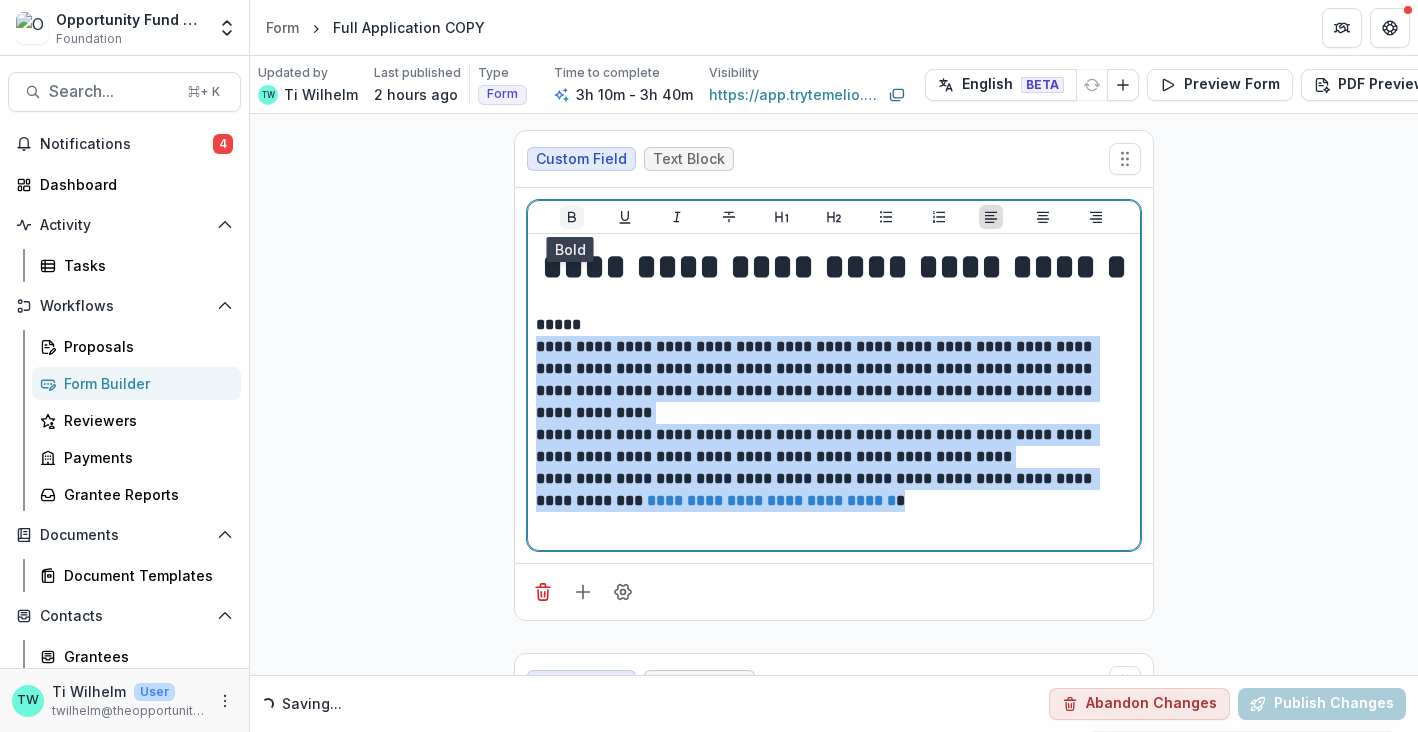 click 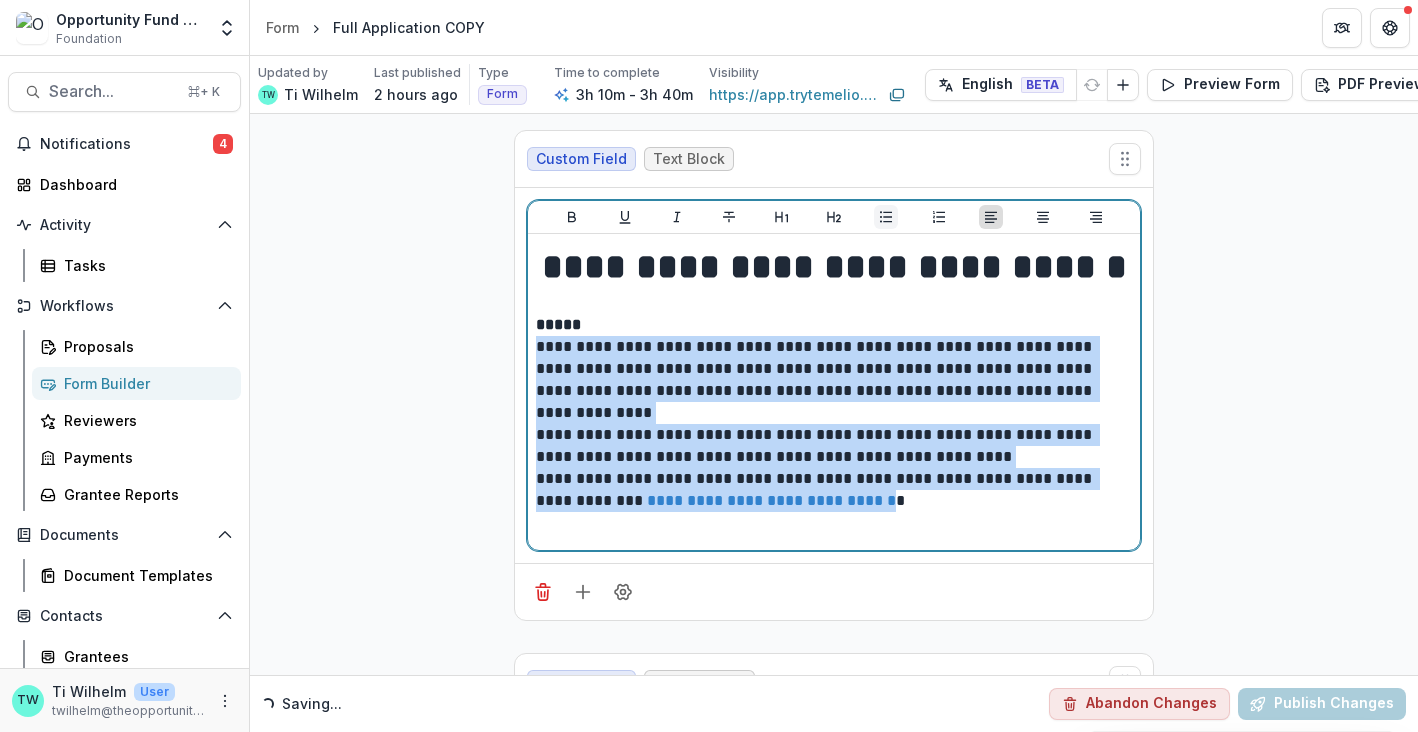 click 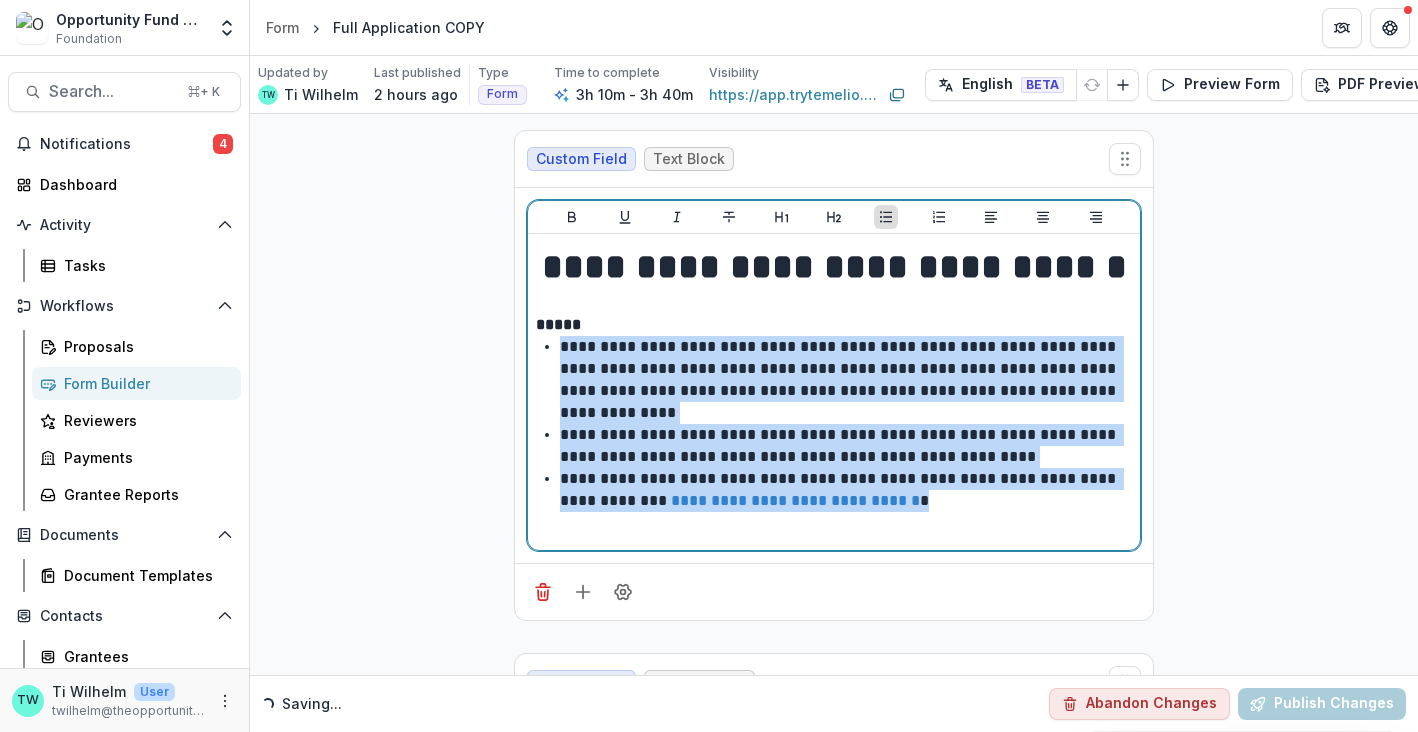 click on "**********" at bounding box center (846, 380) 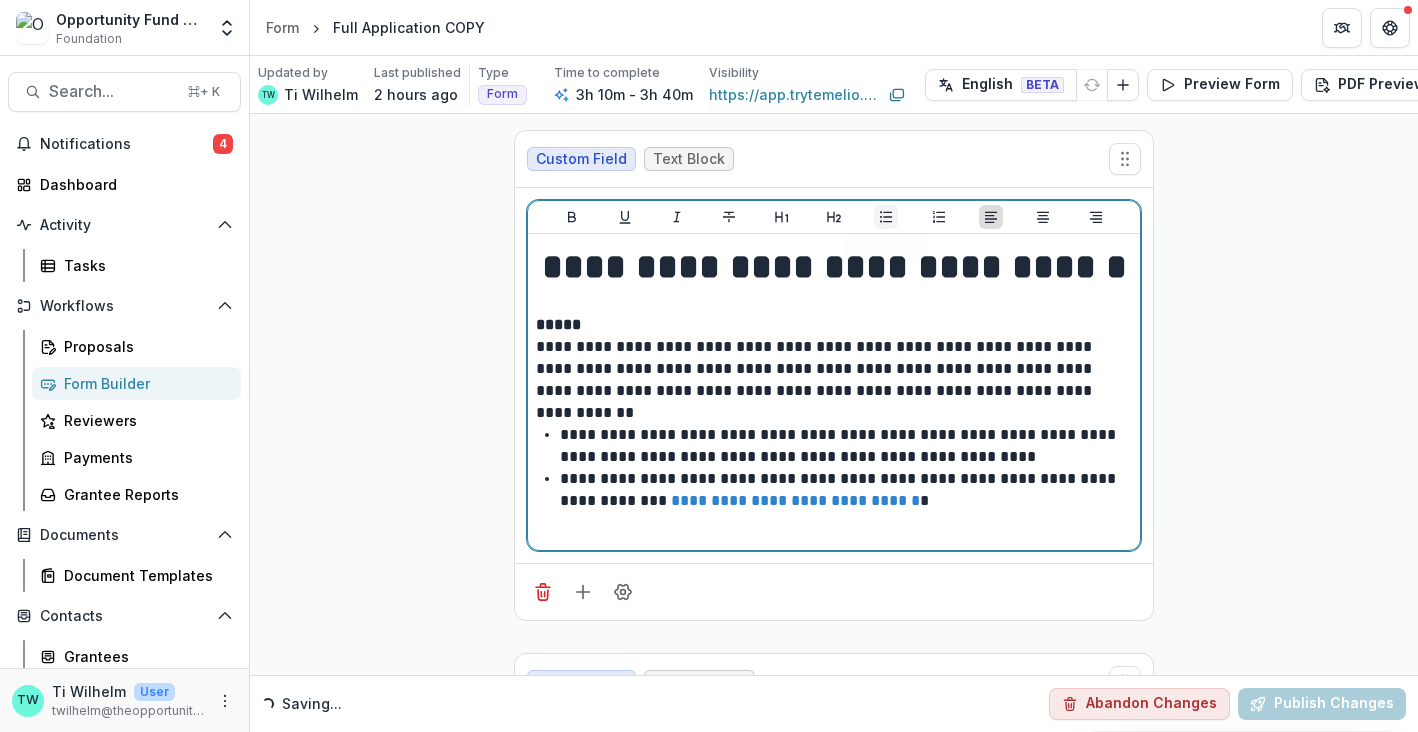 click 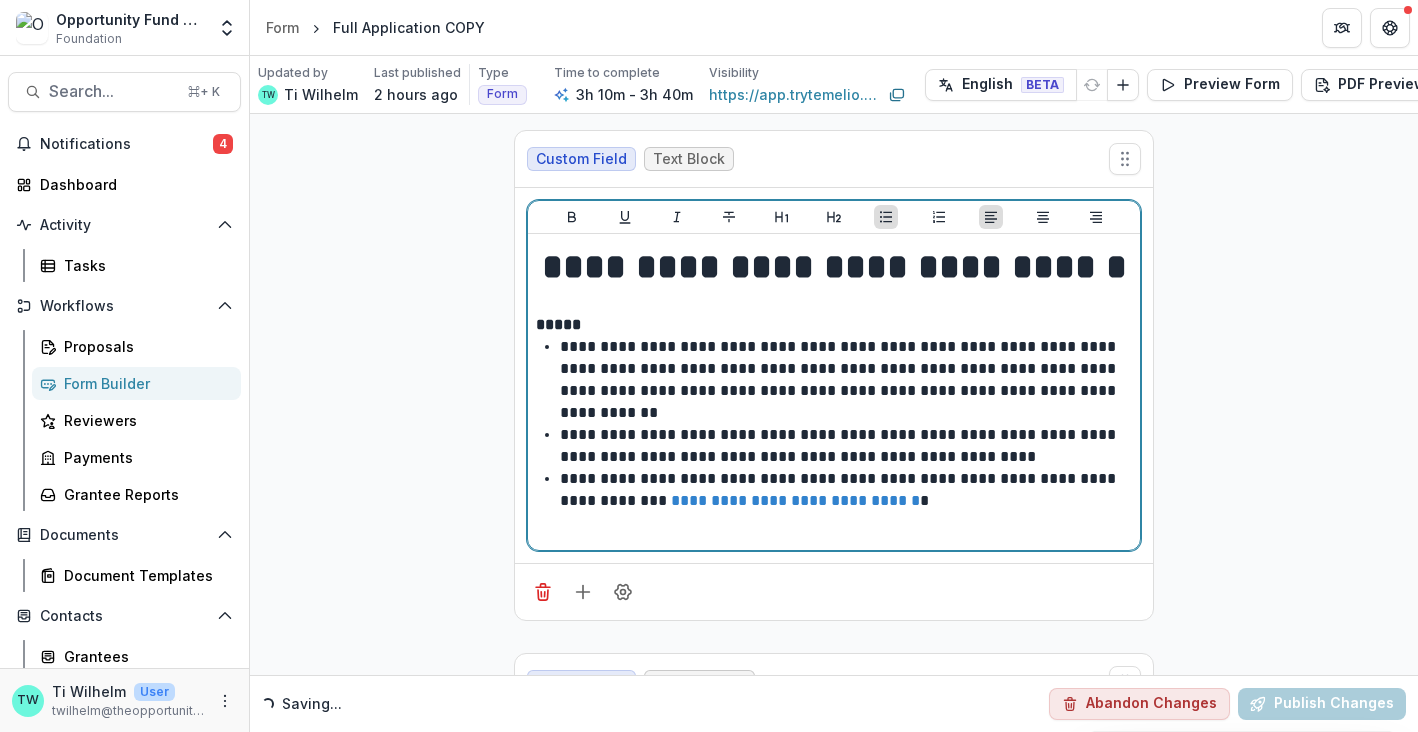 click on "**********" at bounding box center (846, 446) 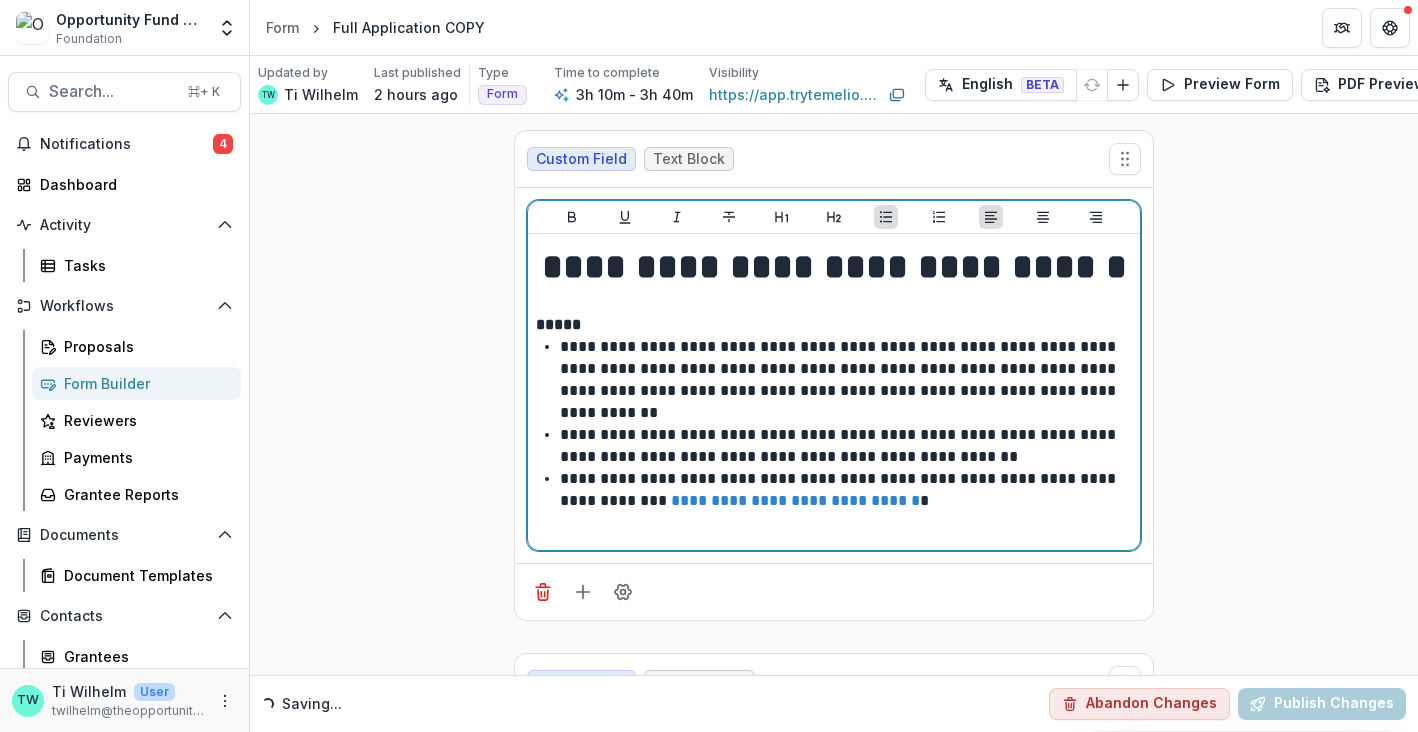 click on "**********" at bounding box center (846, 490) 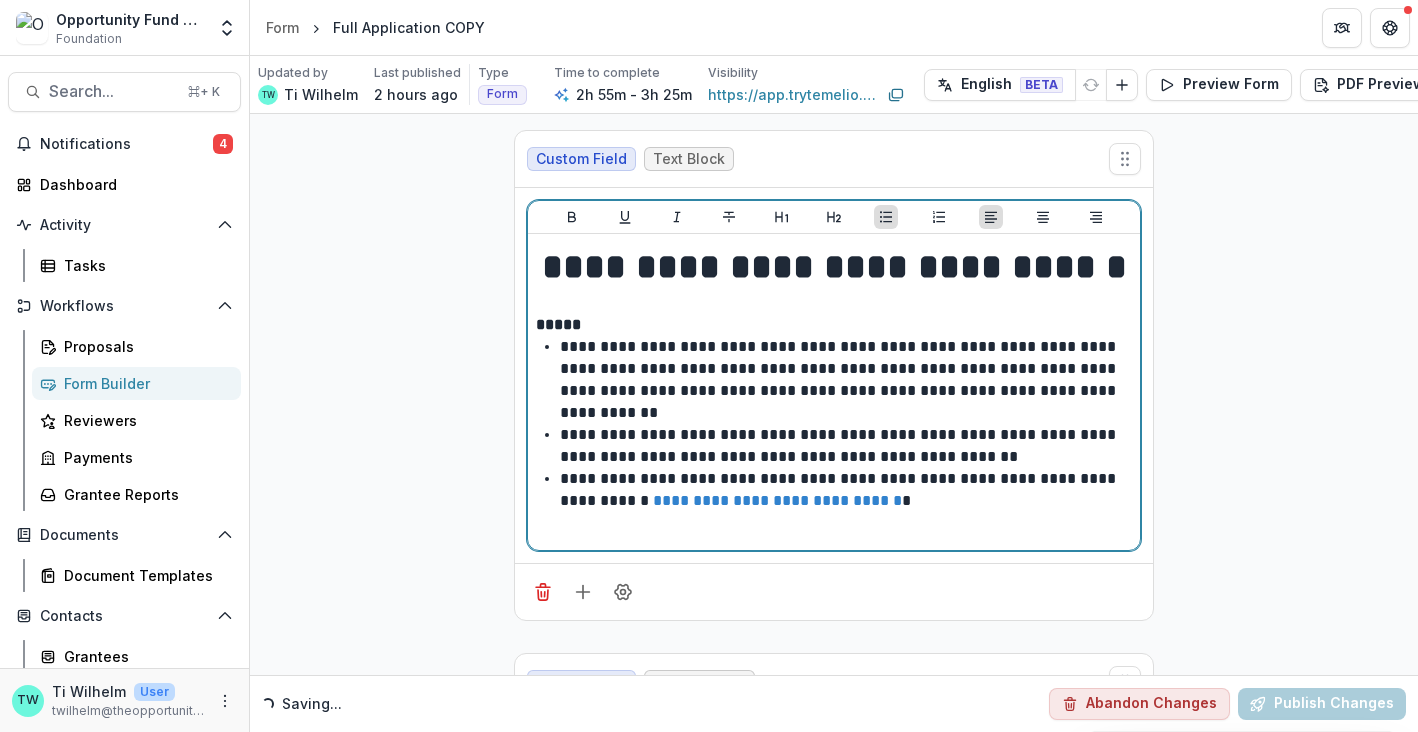 click on "**********" at bounding box center (846, 446) 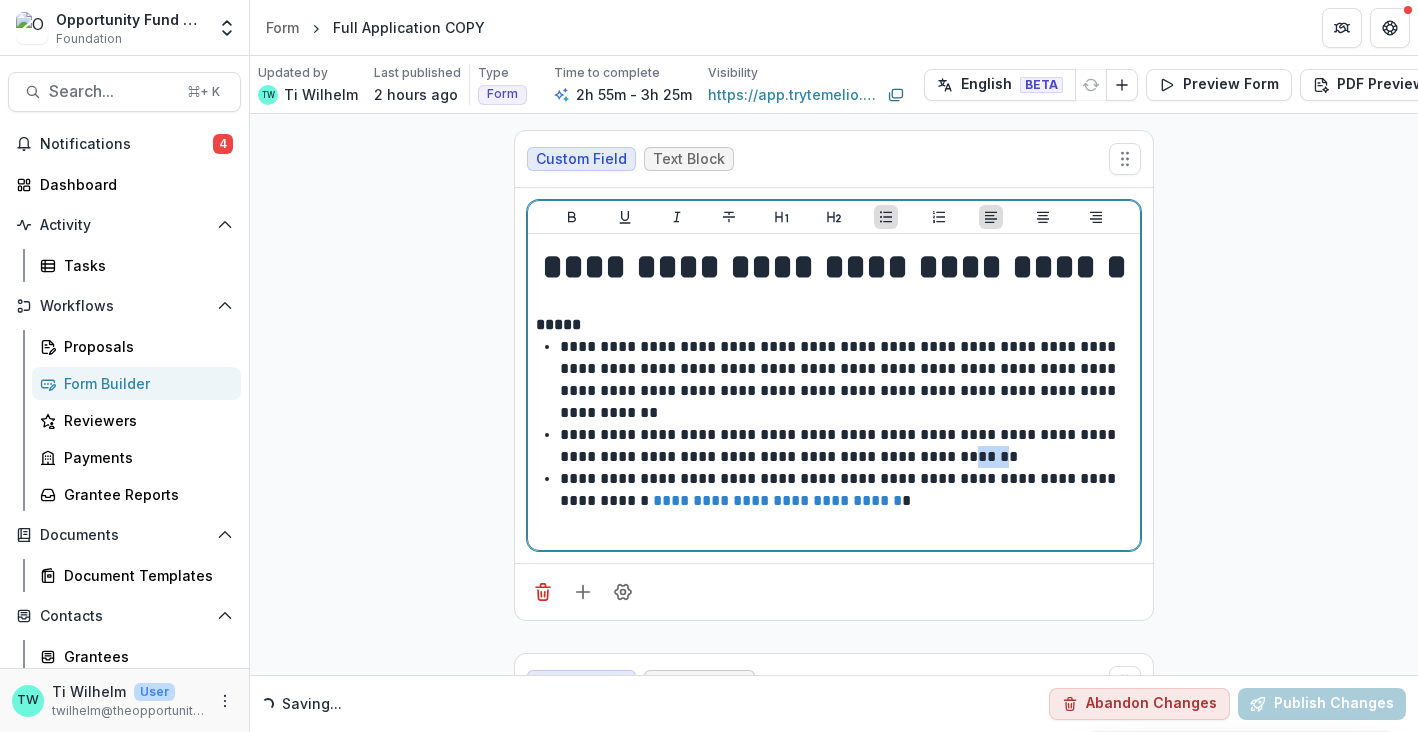 click on "**********" at bounding box center (846, 446) 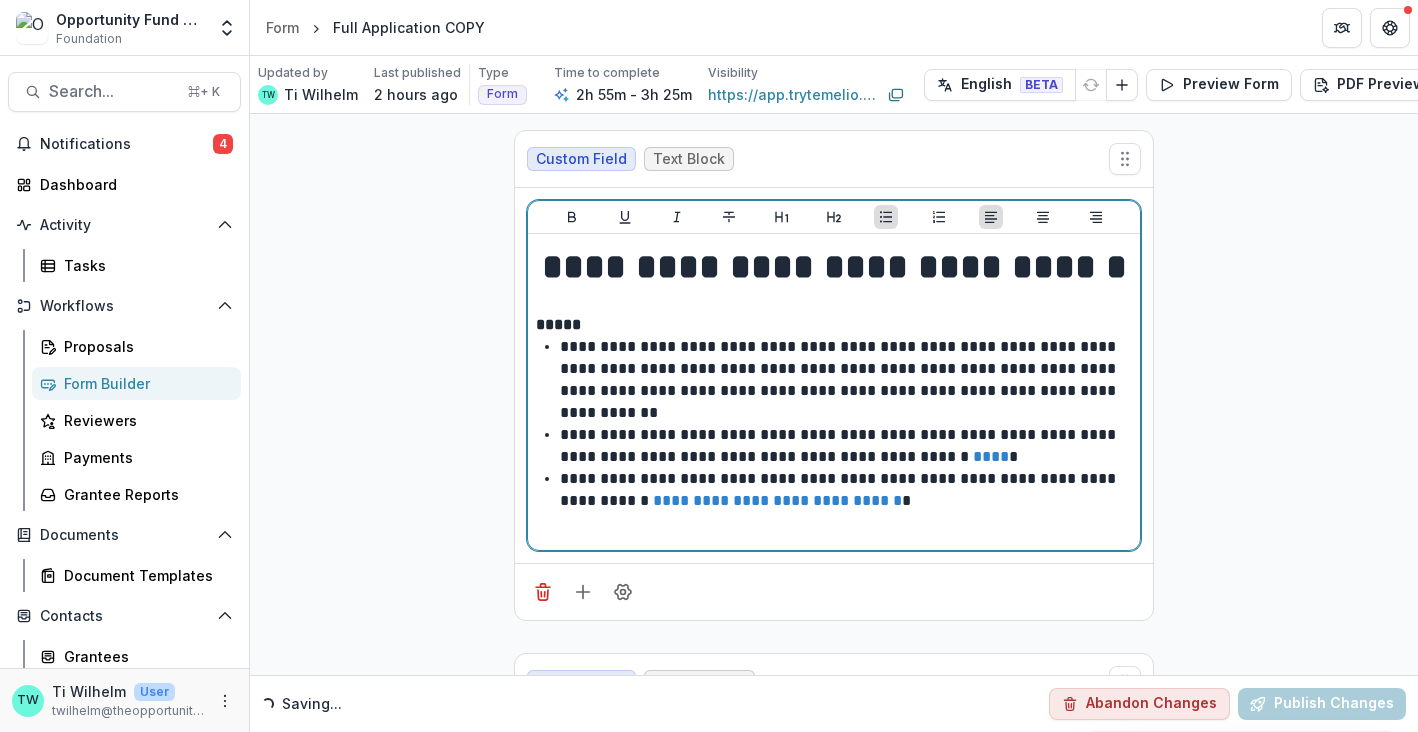 click on "**********" at bounding box center (846, 490) 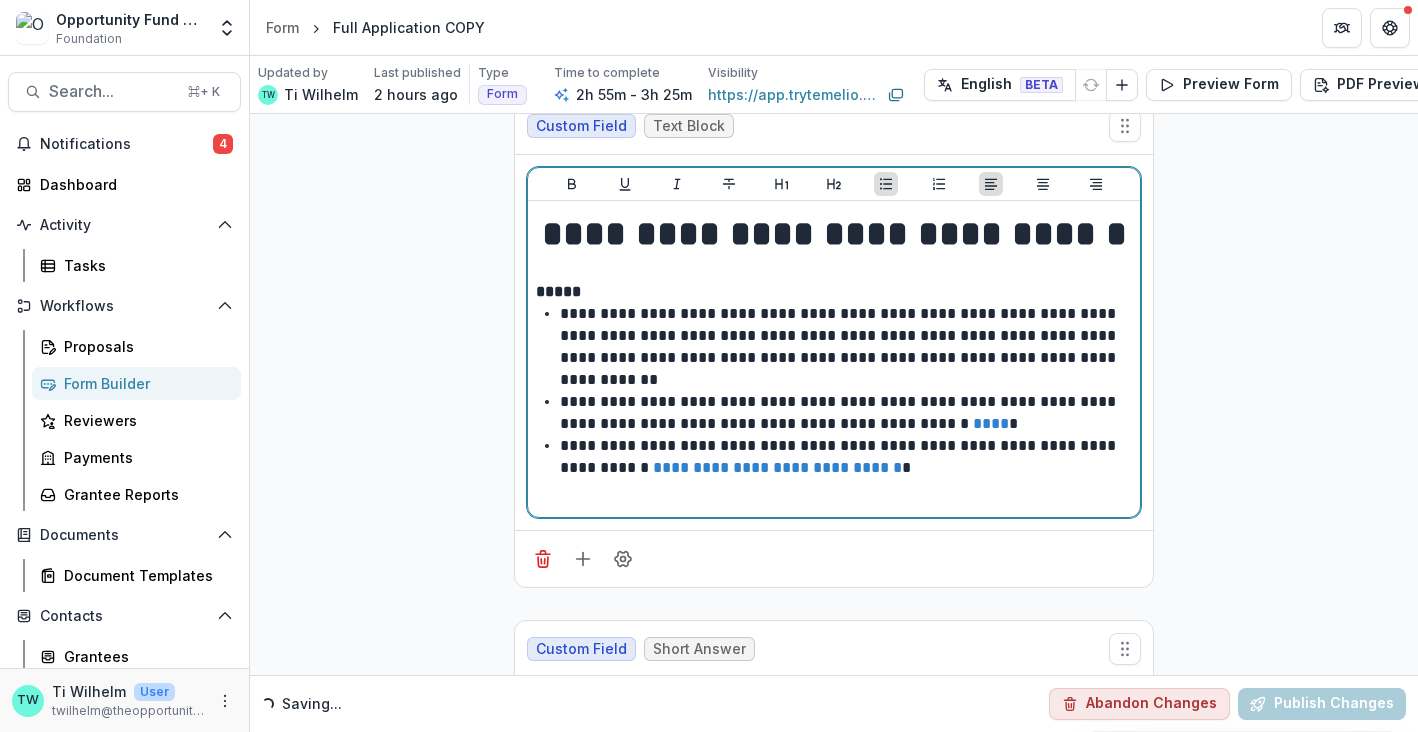 scroll, scrollTop: 0, scrollLeft: 0, axis: both 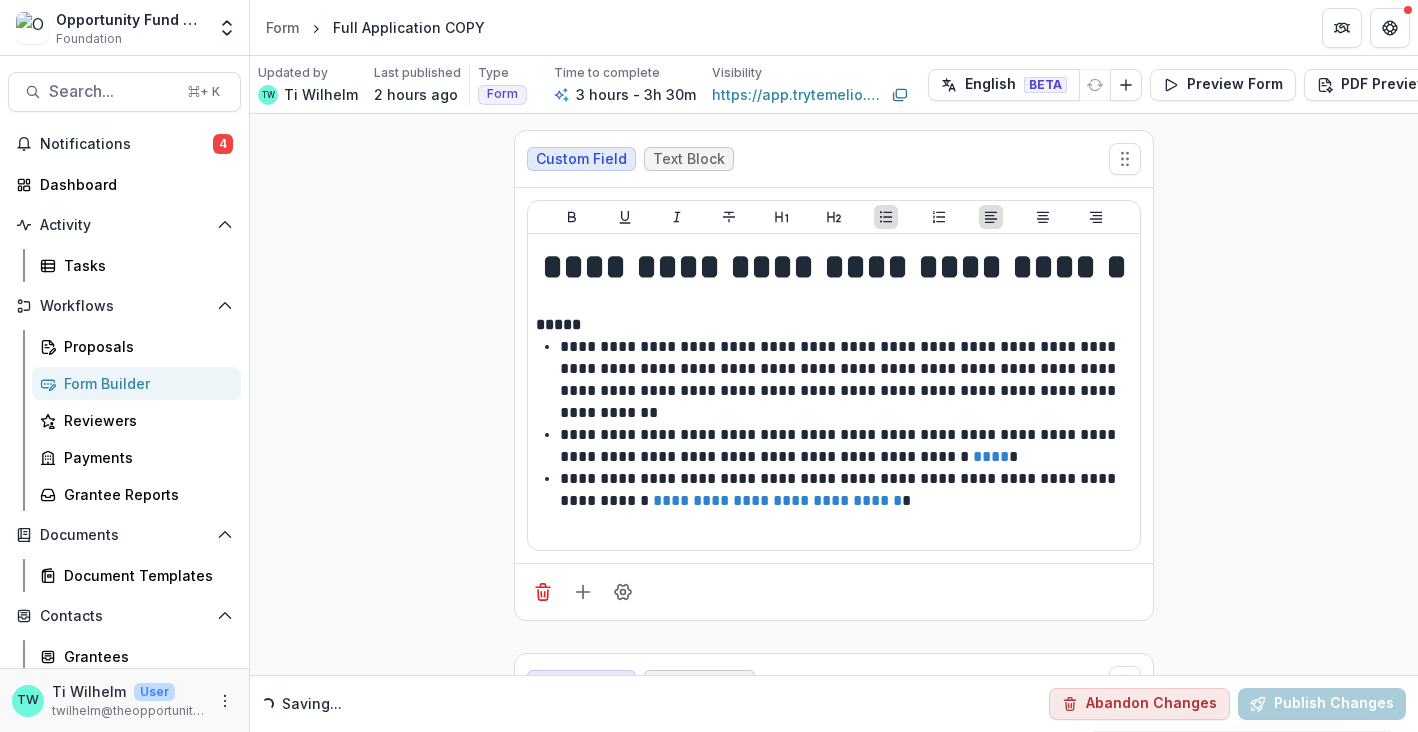 click on "**********" at bounding box center [834, 22409] 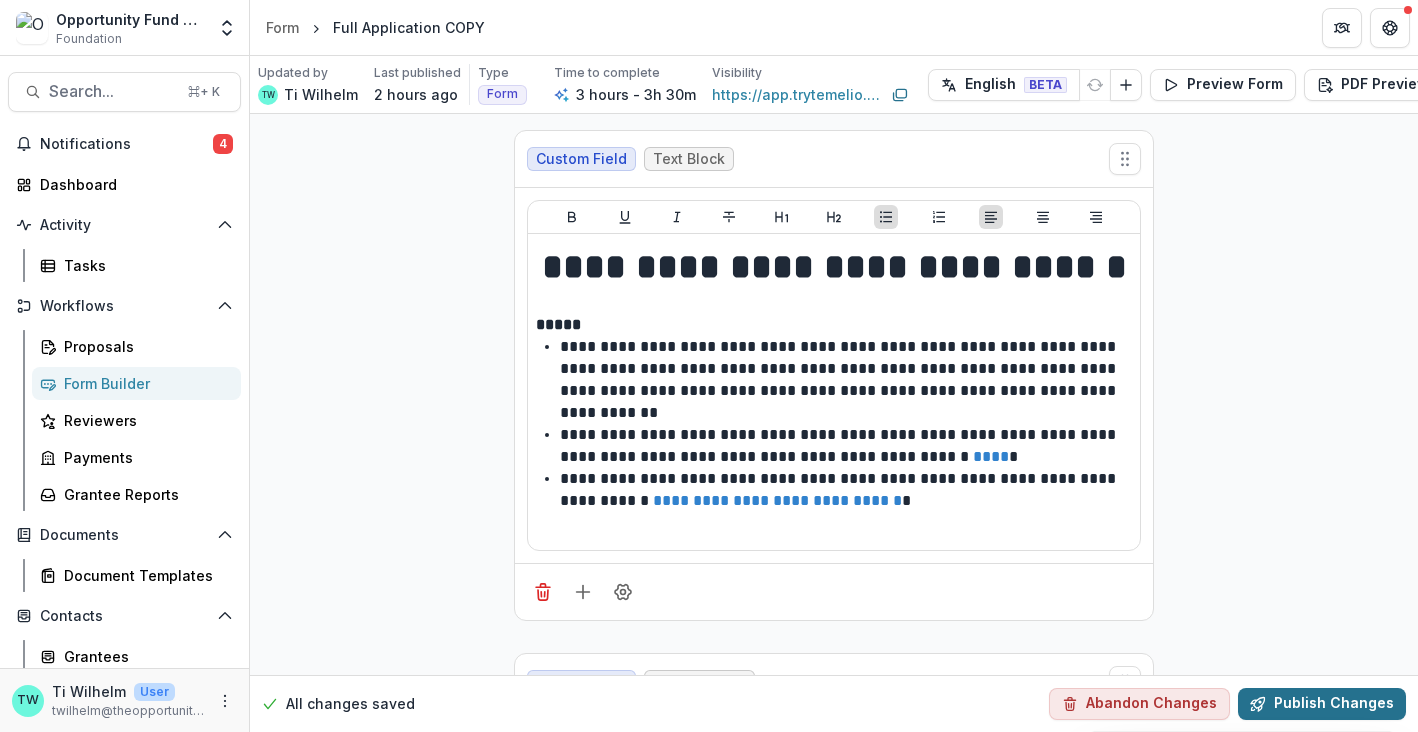 click on "Publish Changes" at bounding box center (1322, 704) 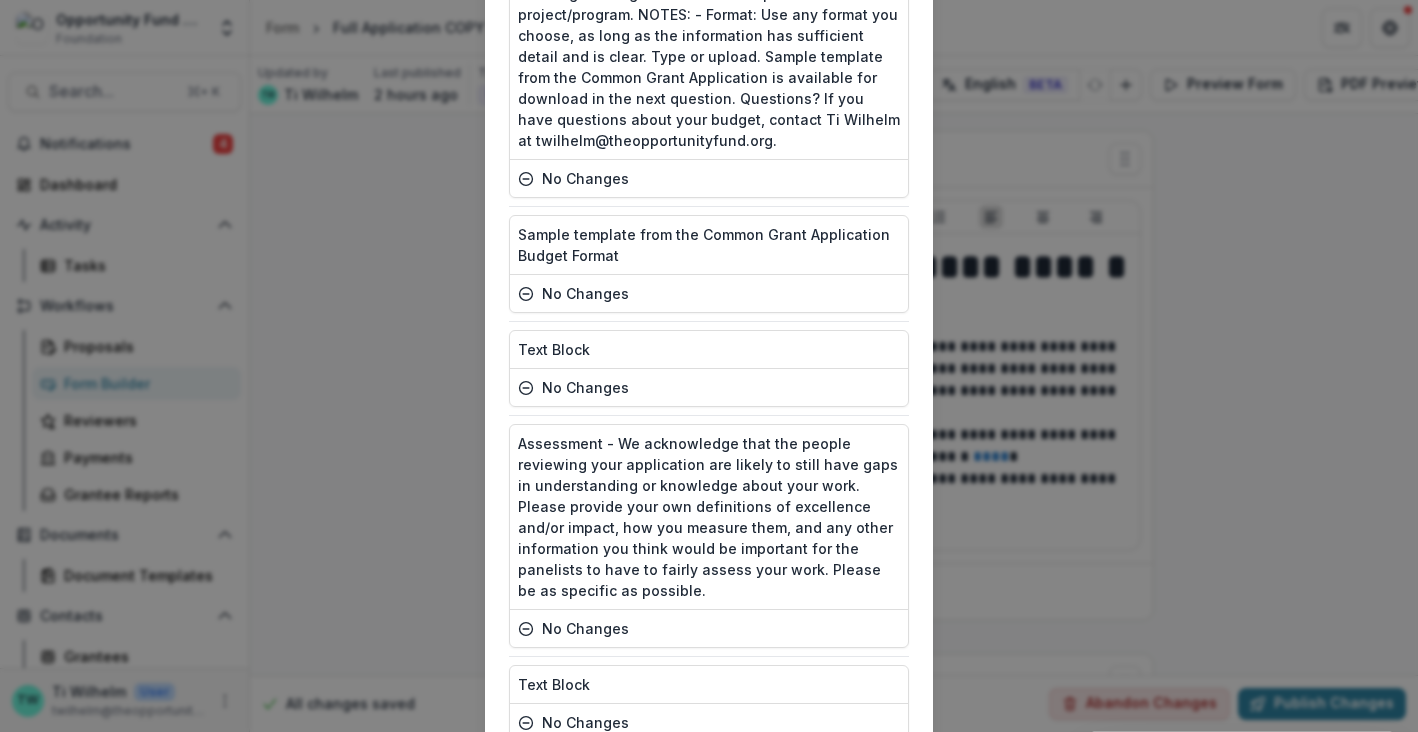 scroll, scrollTop: 12161, scrollLeft: 0, axis: vertical 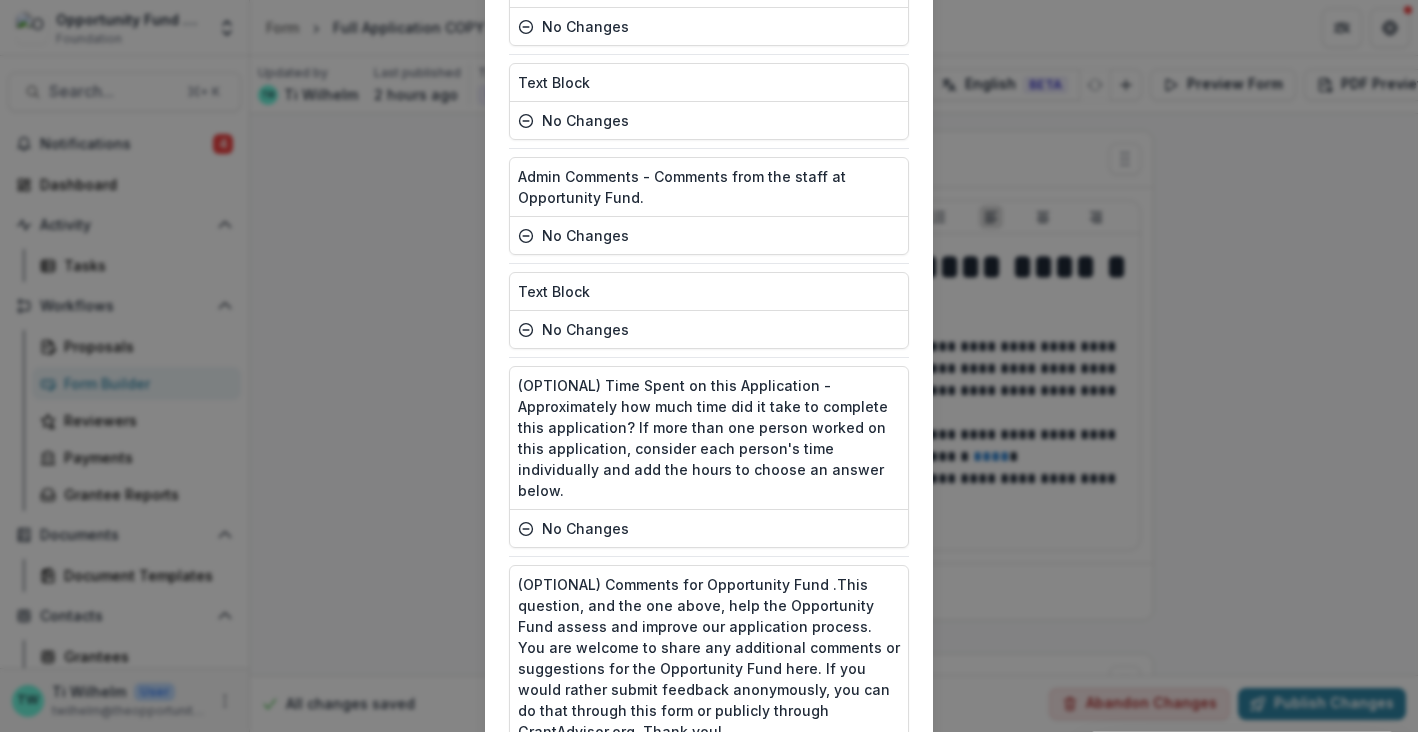 click on "Publish" at bounding box center (859, 846) 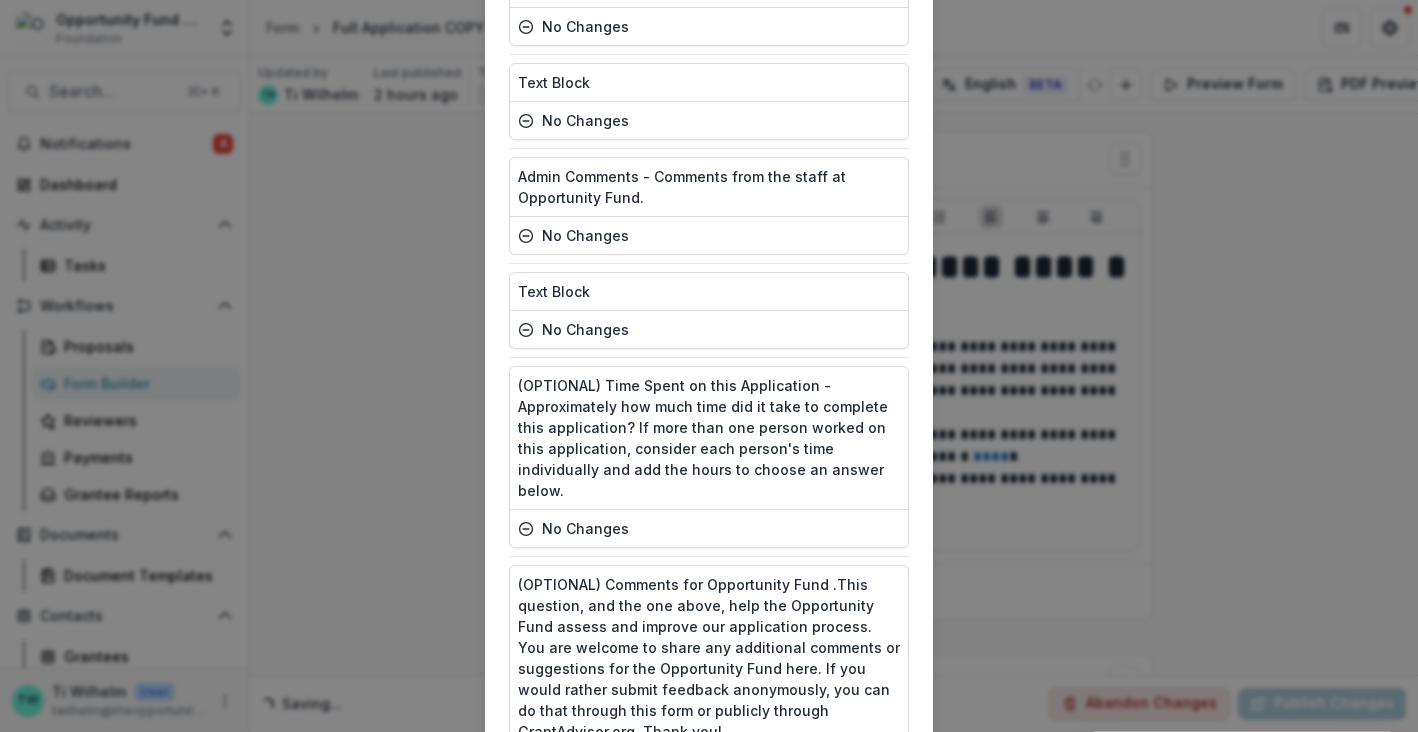 click on "Close Publish" at bounding box center [709, 845] 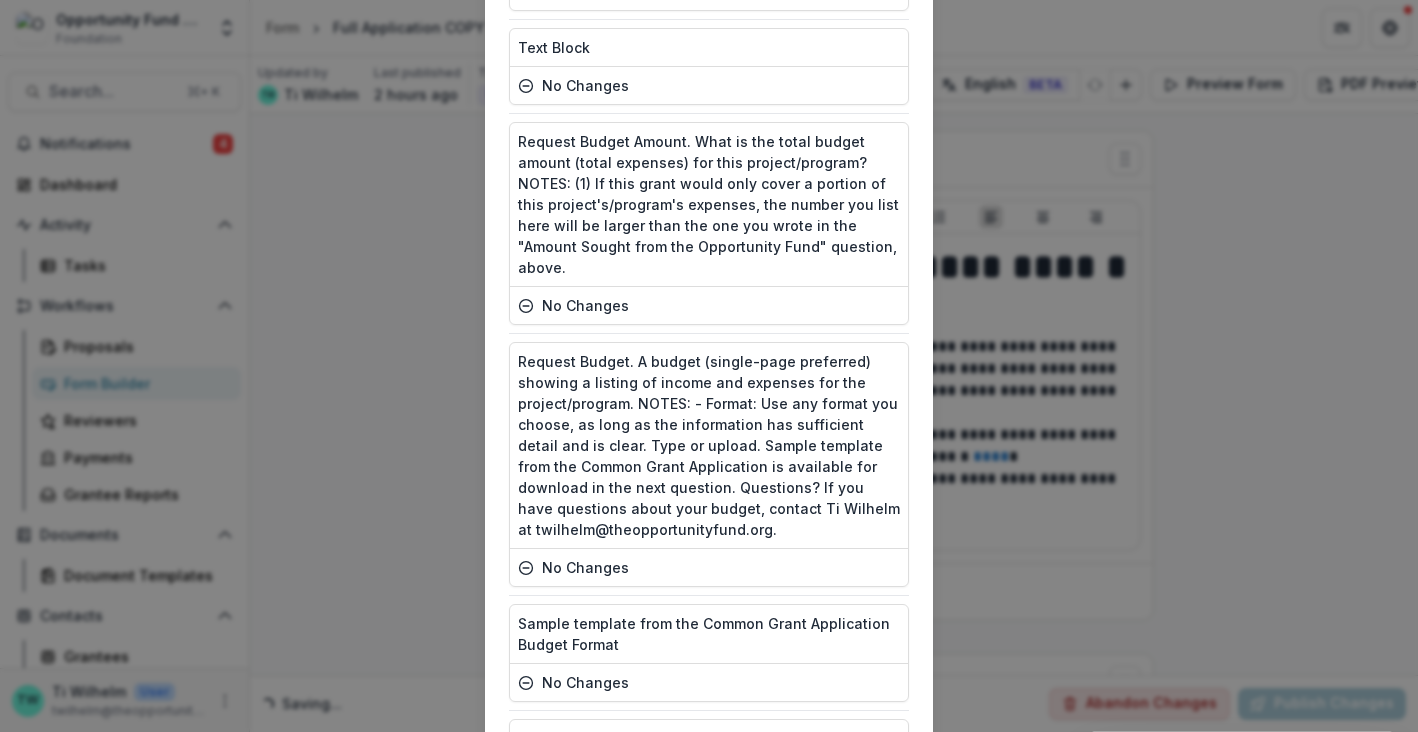scroll, scrollTop: 12161, scrollLeft: 0, axis: vertical 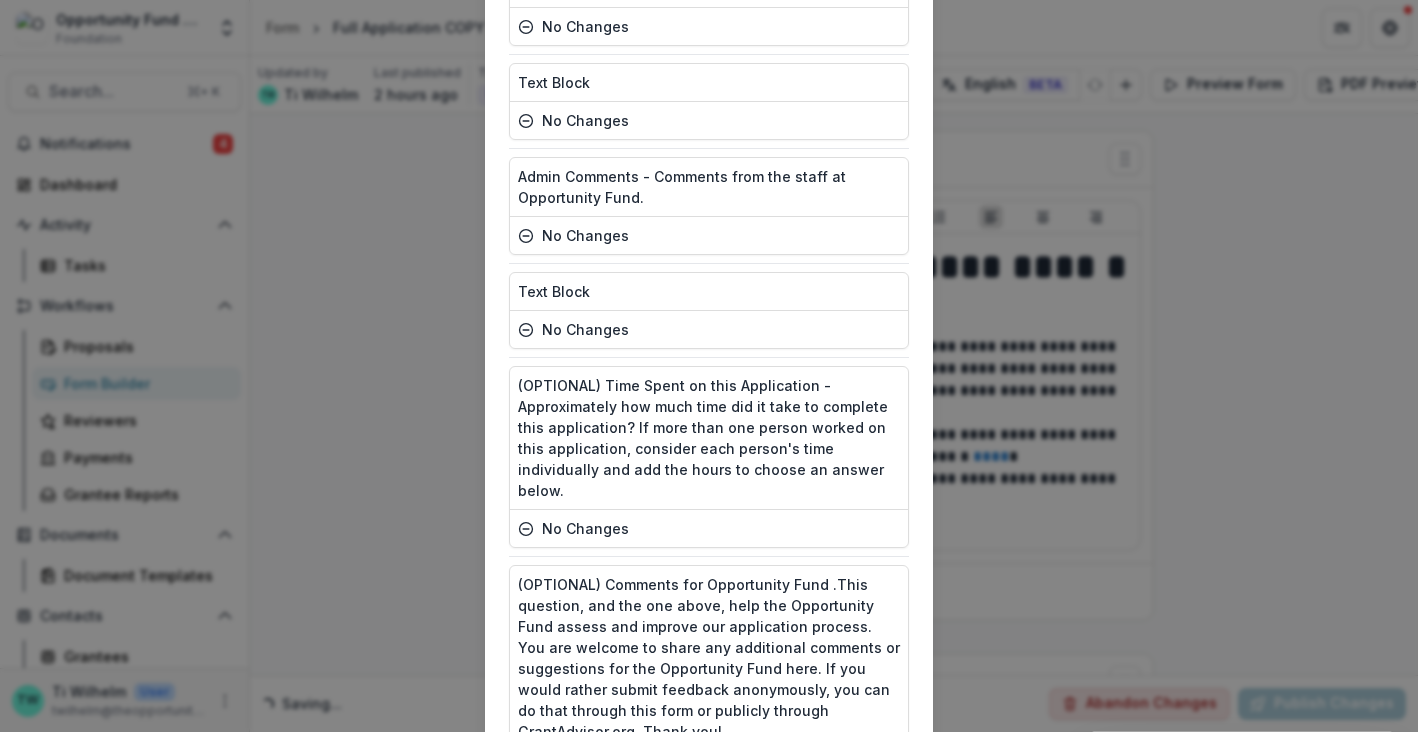 click on "Publish" at bounding box center [859, 846] 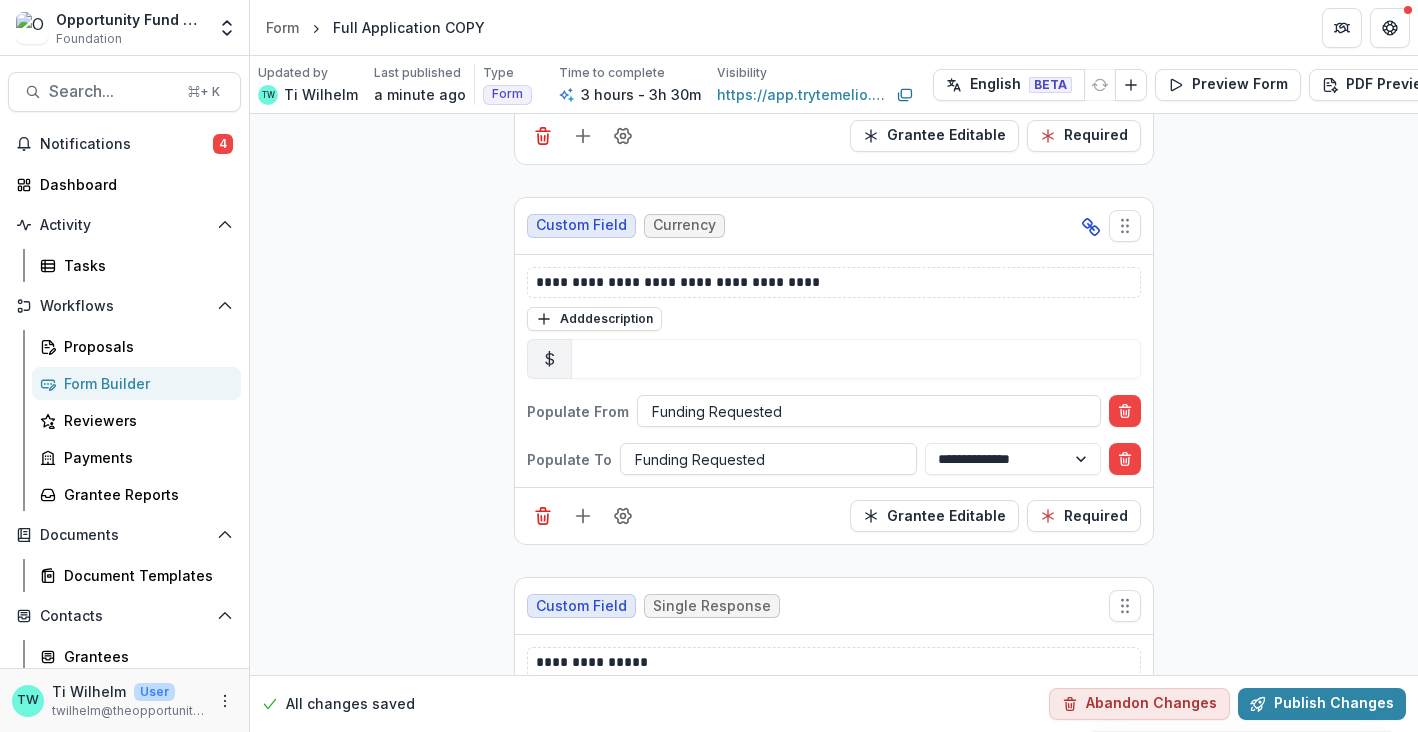 scroll, scrollTop: 842, scrollLeft: 0, axis: vertical 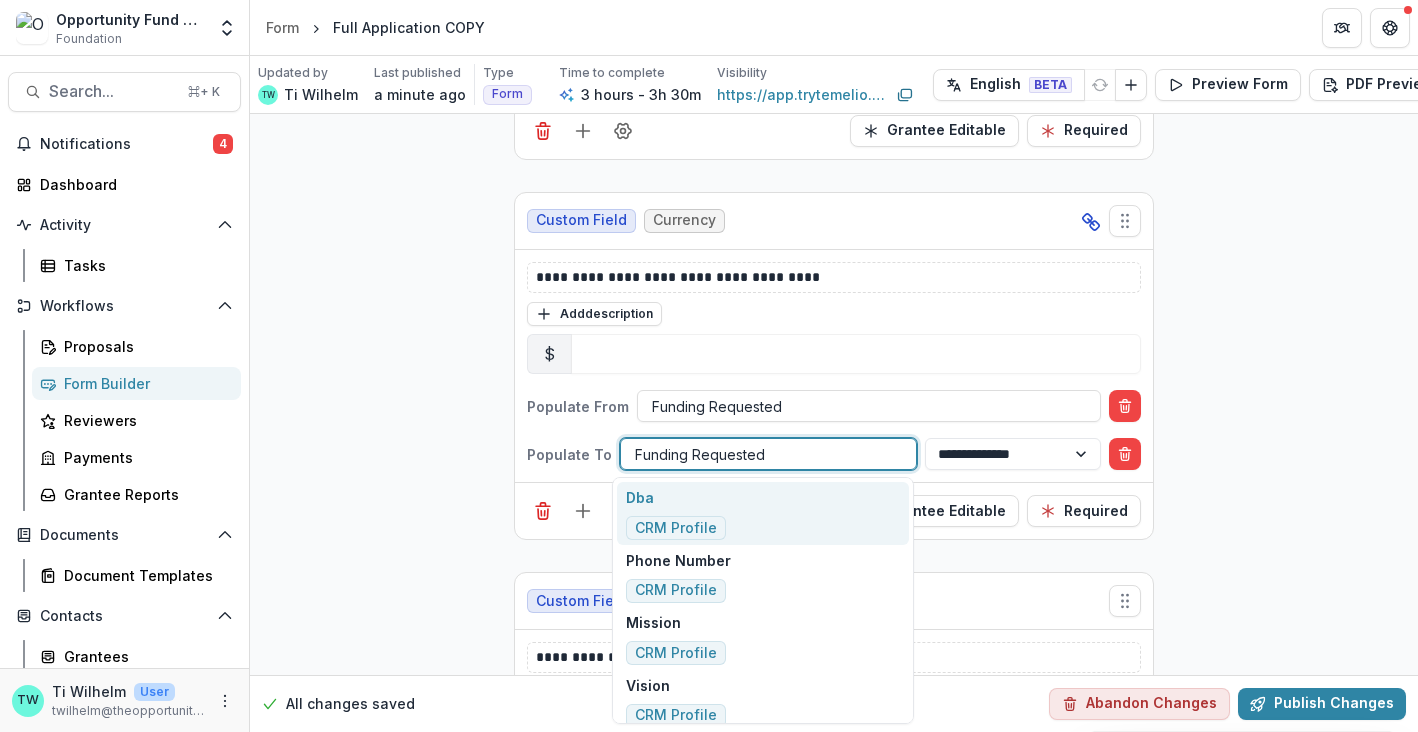 click at bounding box center [768, 454] 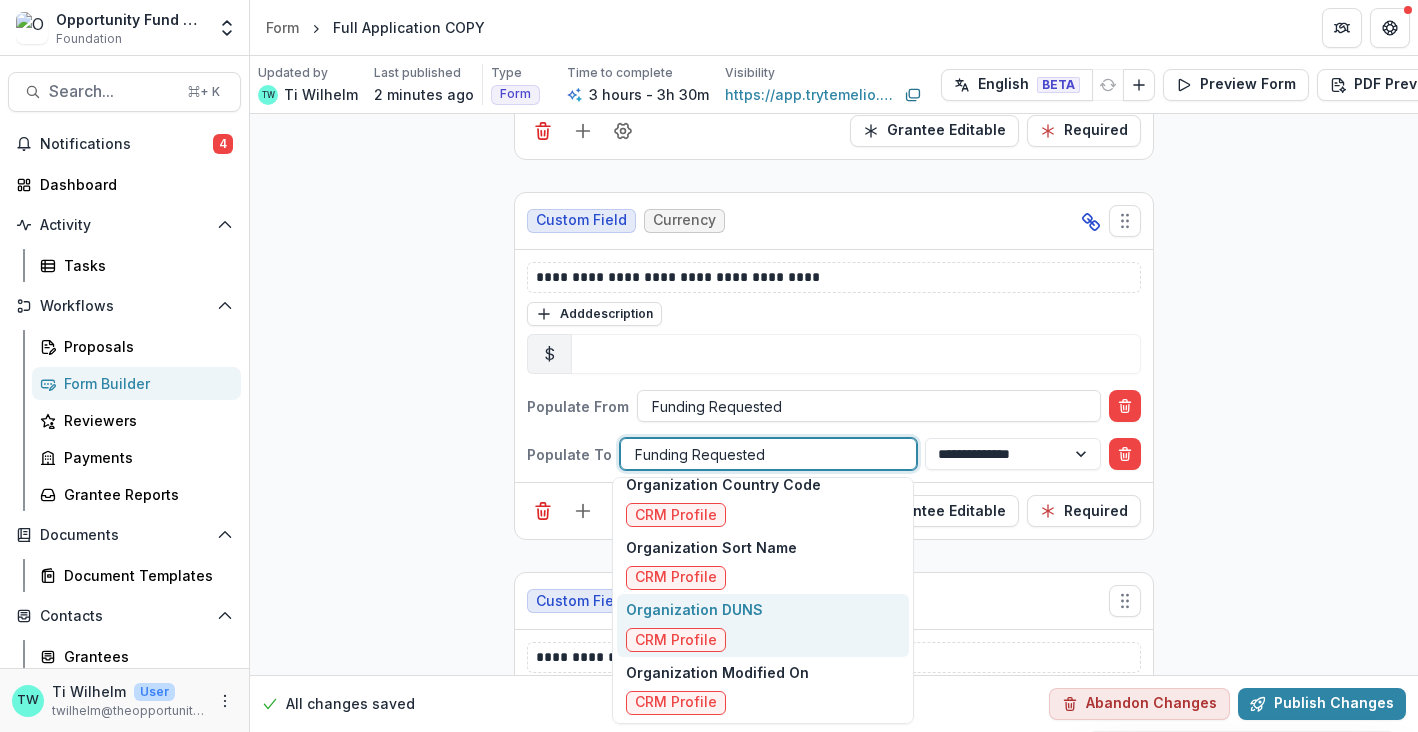 scroll, scrollTop: 3707, scrollLeft: 0, axis: vertical 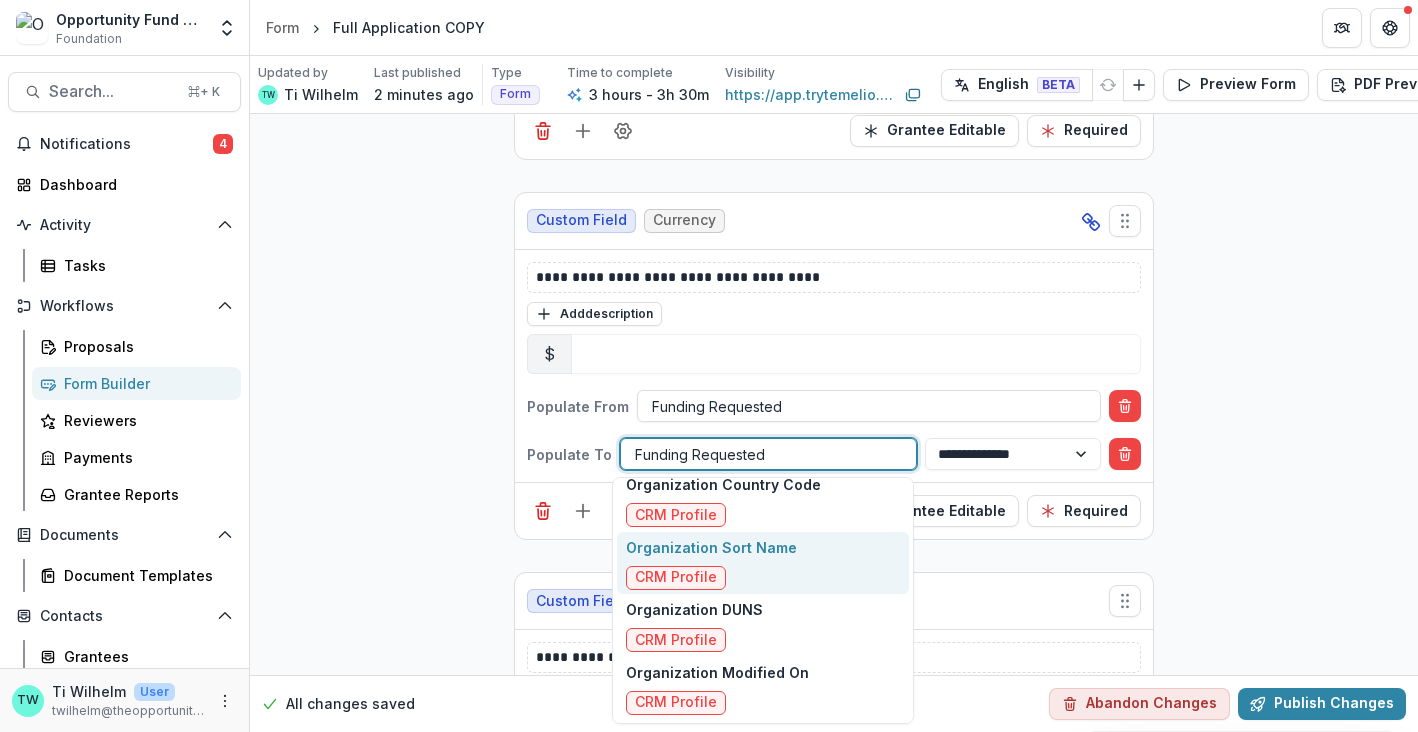 click on "**********" at bounding box center [834, 21567] 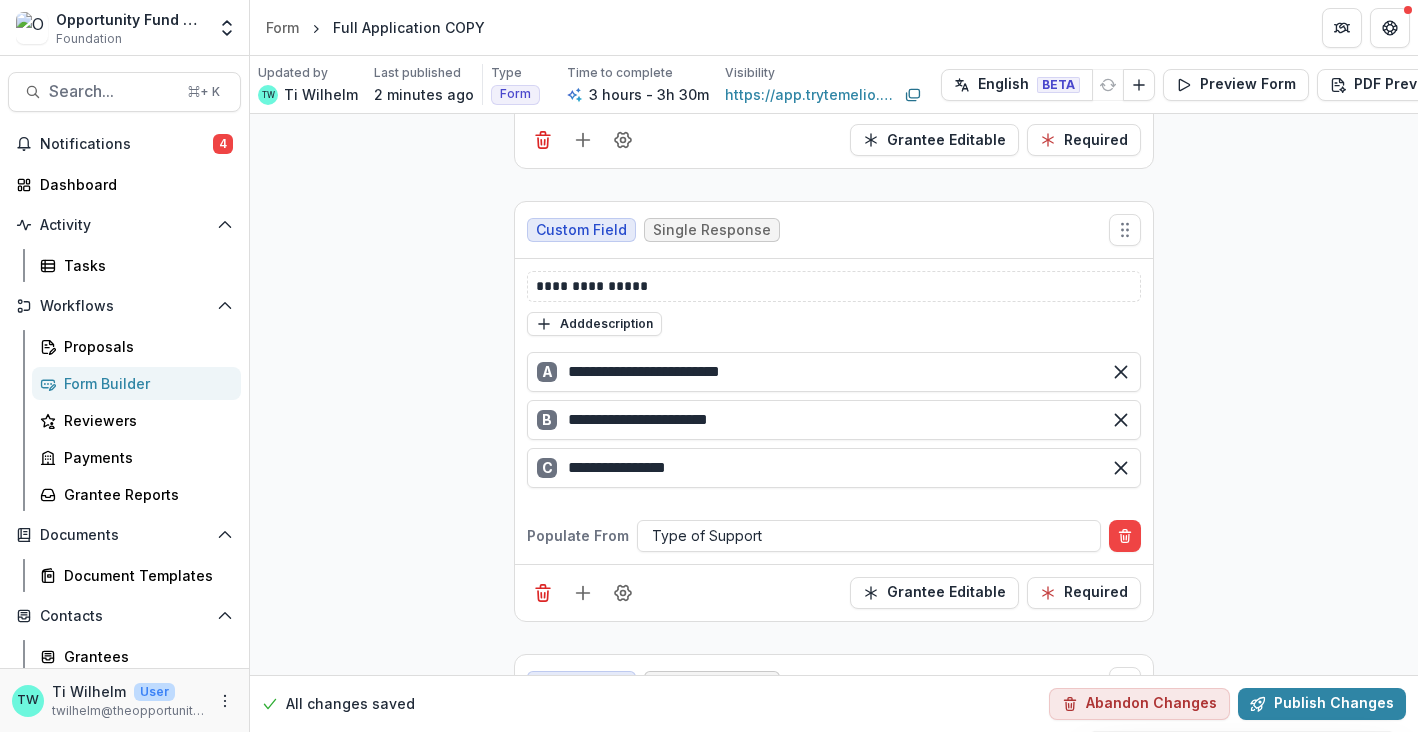 scroll, scrollTop: 1214, scrollLeft: 0, axis: vertical 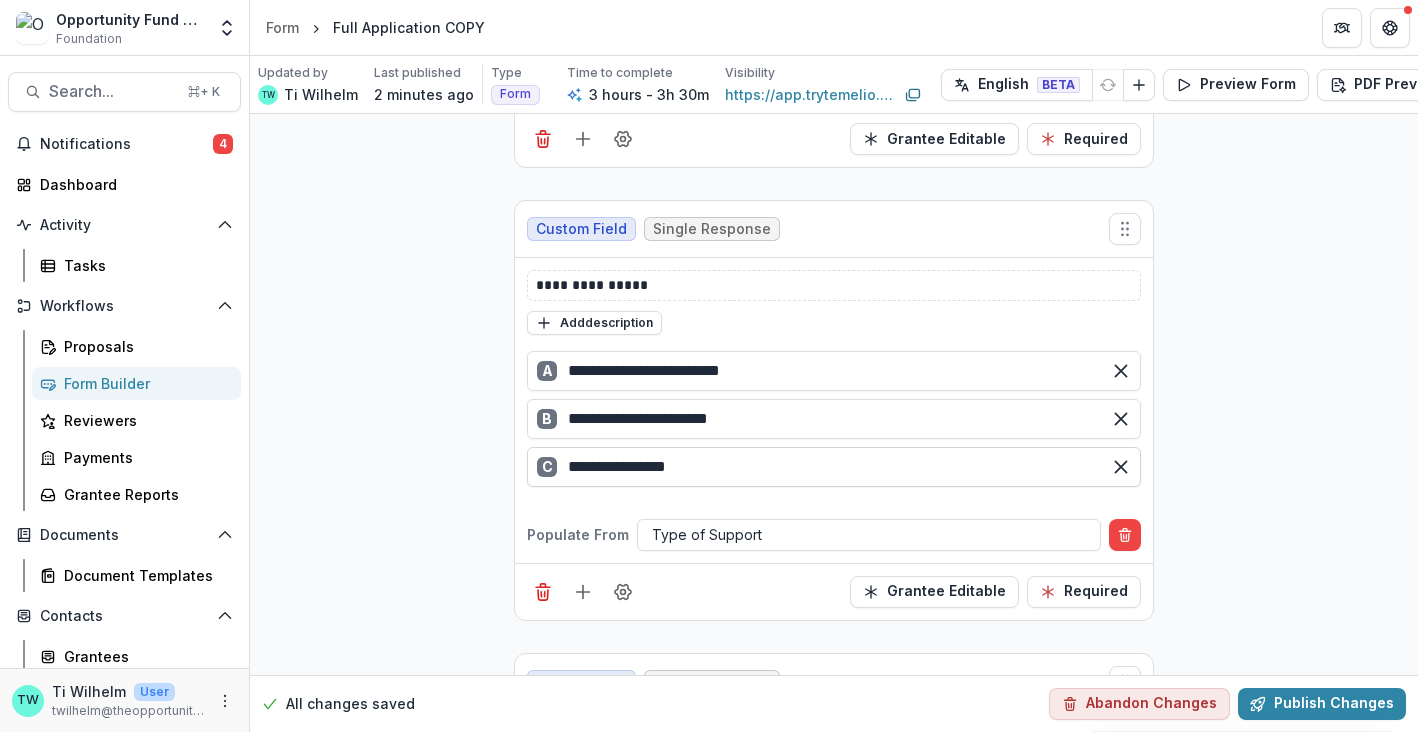 click on "**********" at bounding box center [834, 467] 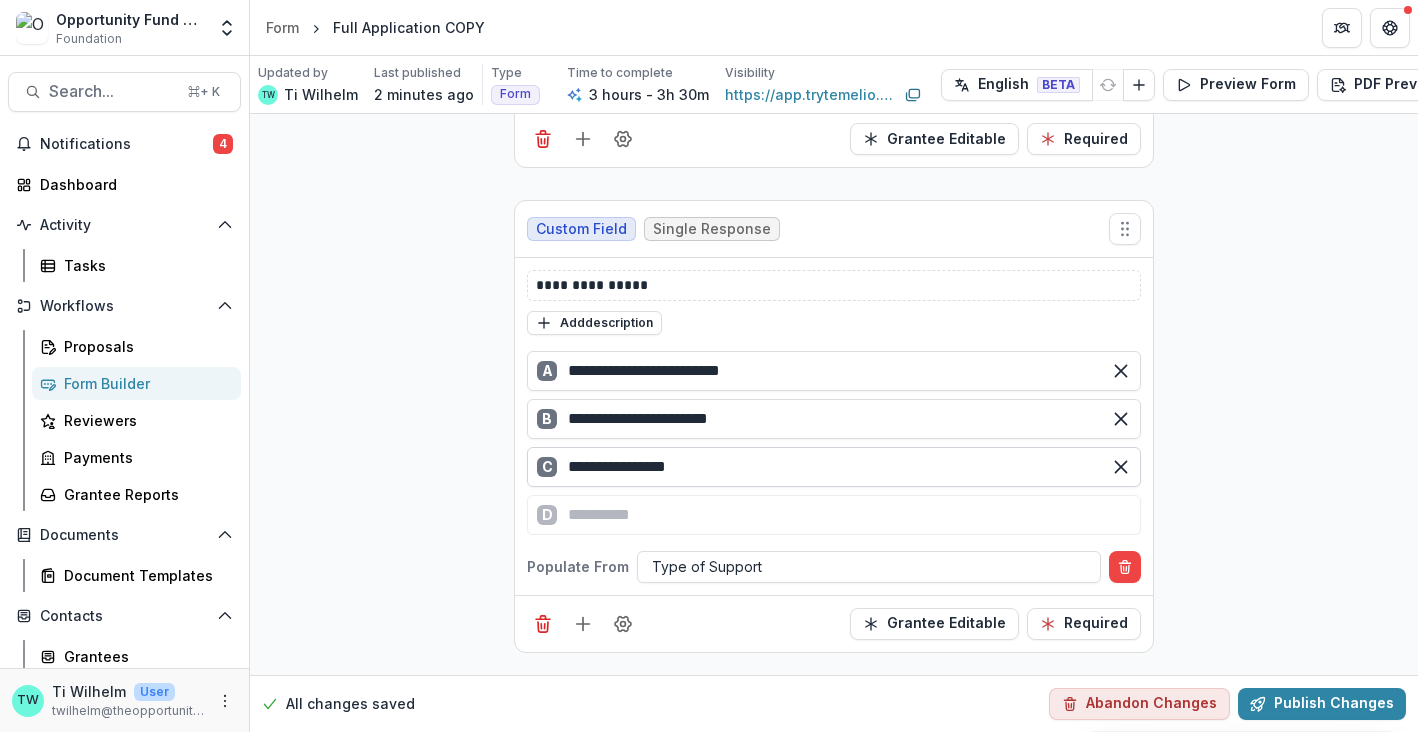 click on "**********" at bounding box center (834, 467) 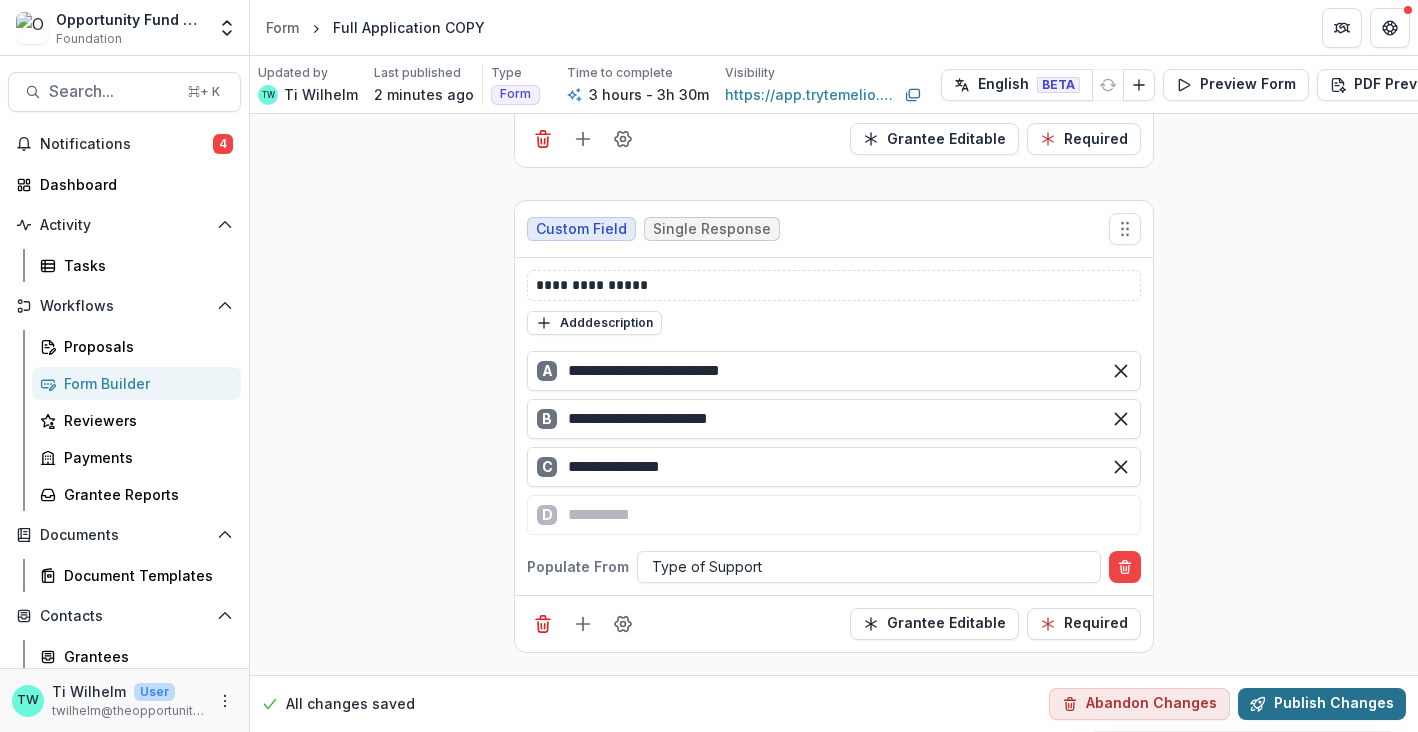 type on "**********" 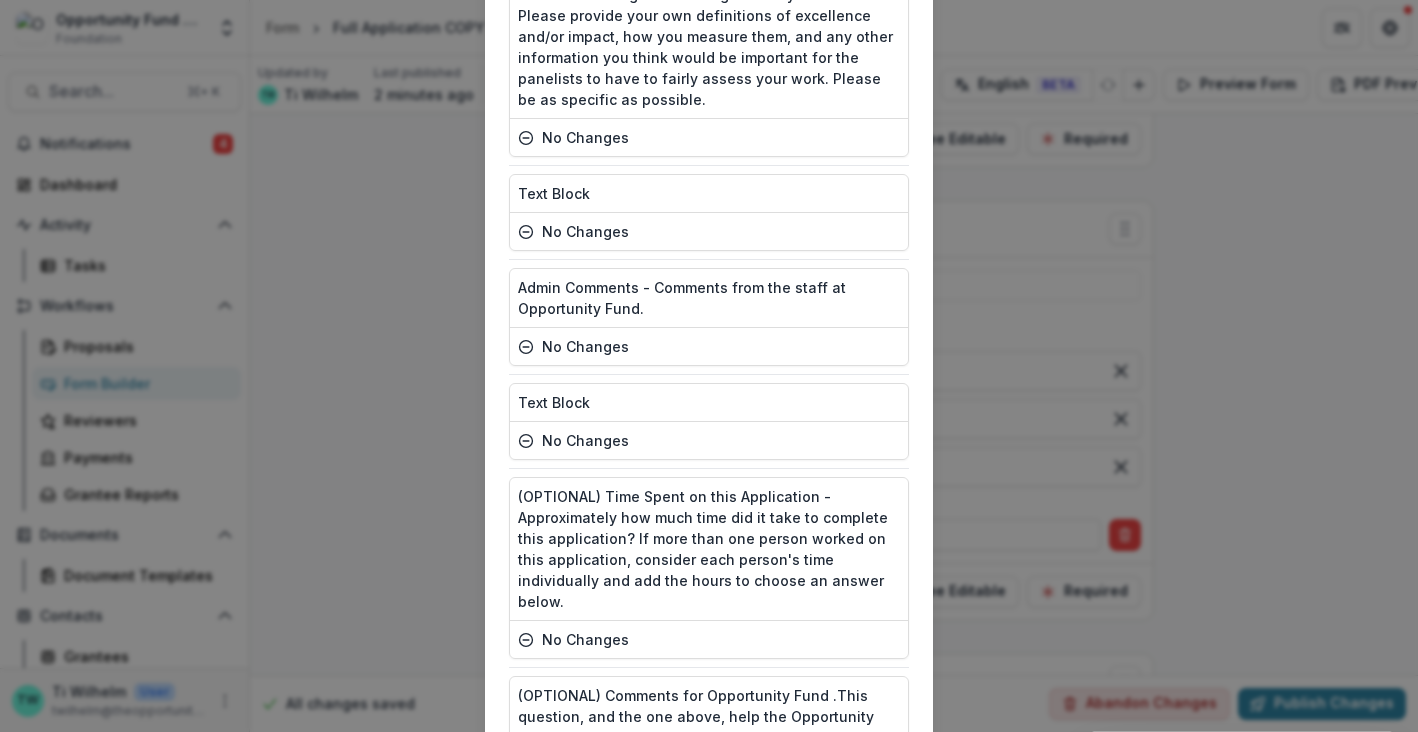 scroll, scrollTop: 12161, scrollLeft: 0, axis: vertical 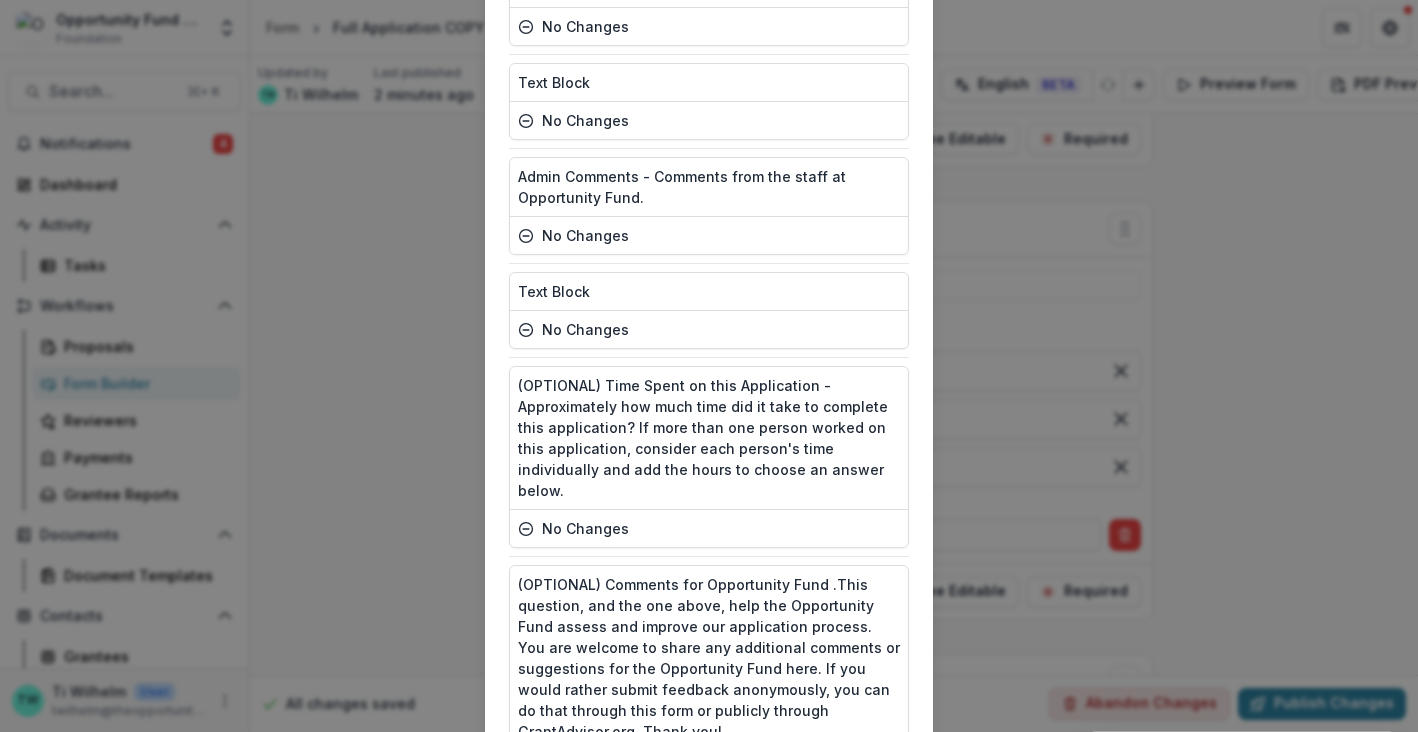 click on "Publish" at bounding box center [859, 846] 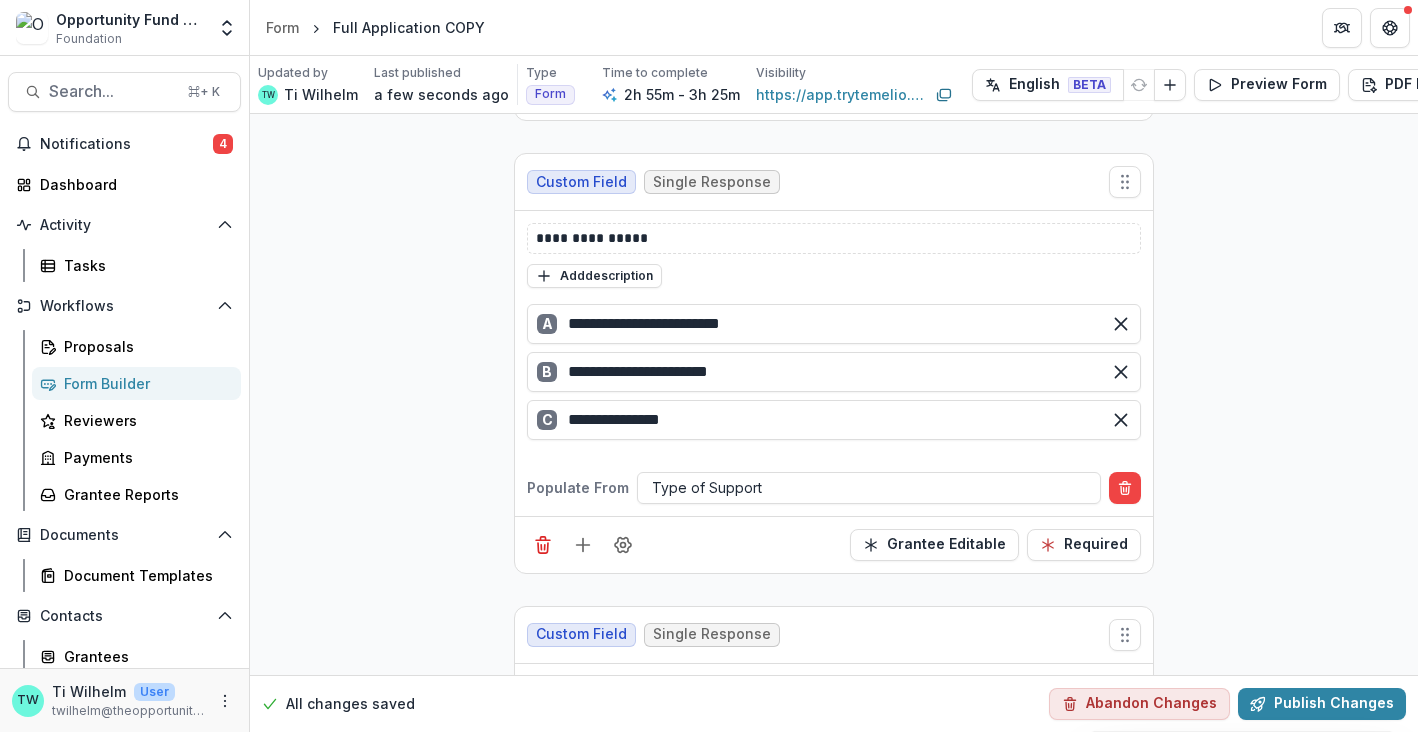 scroll, scrollTop: 1270, scrollLeft: 0, axis: vertical 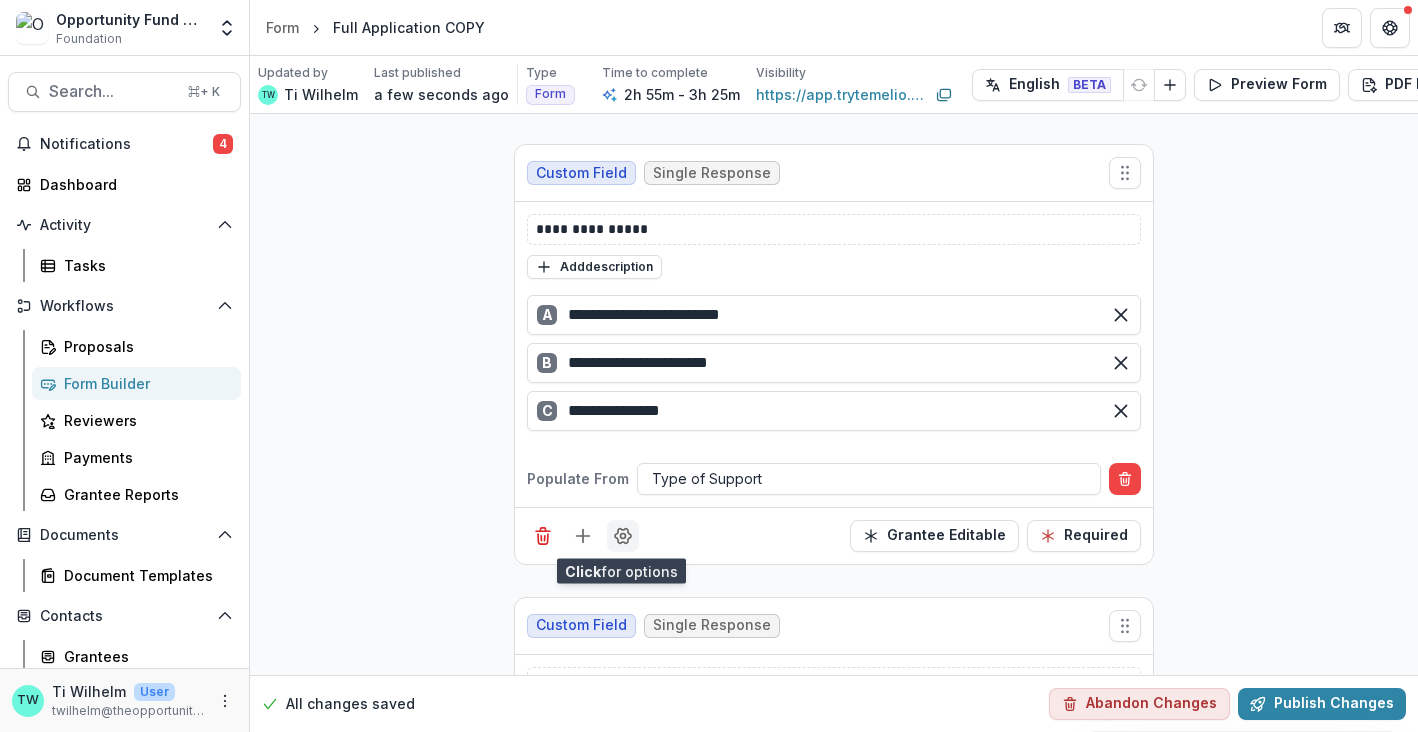click 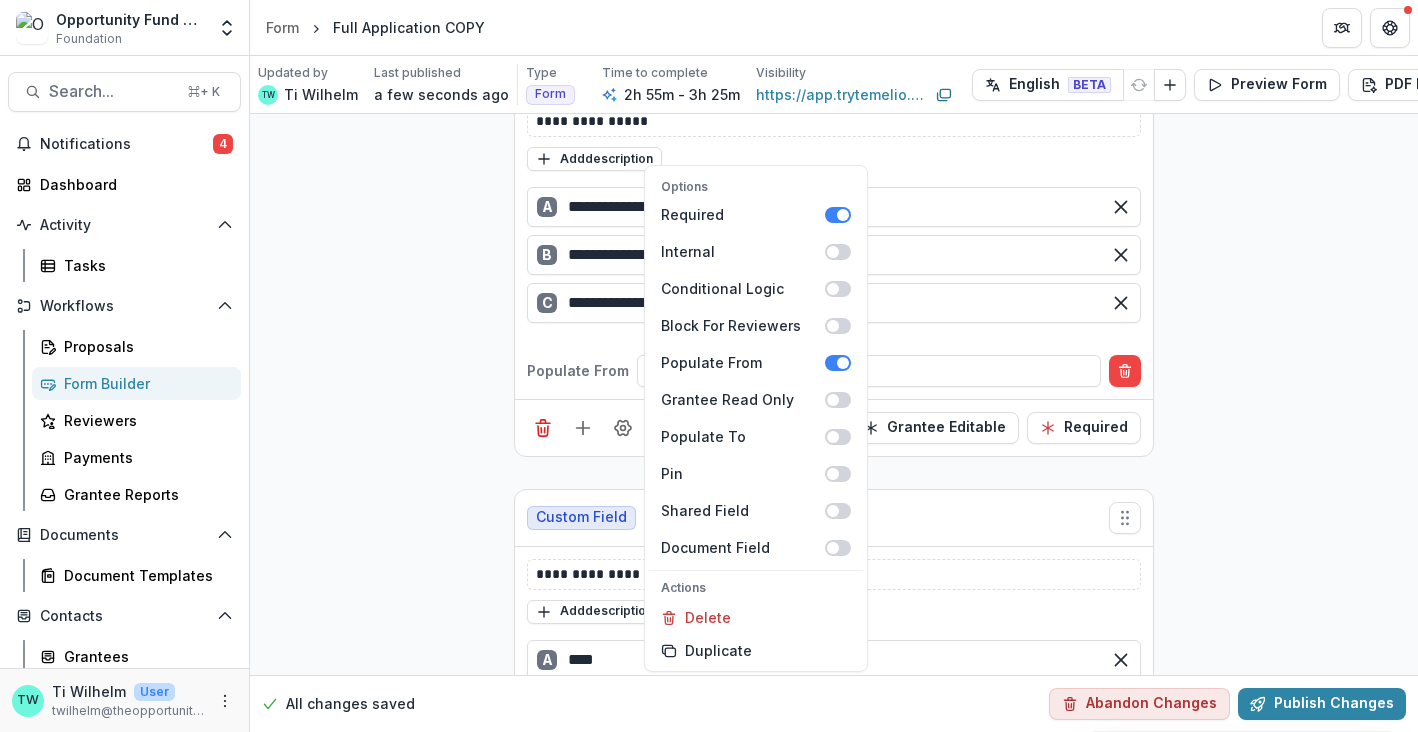 scroll, scrollTop: 1393, scrollLeft: 0, axis: vertical 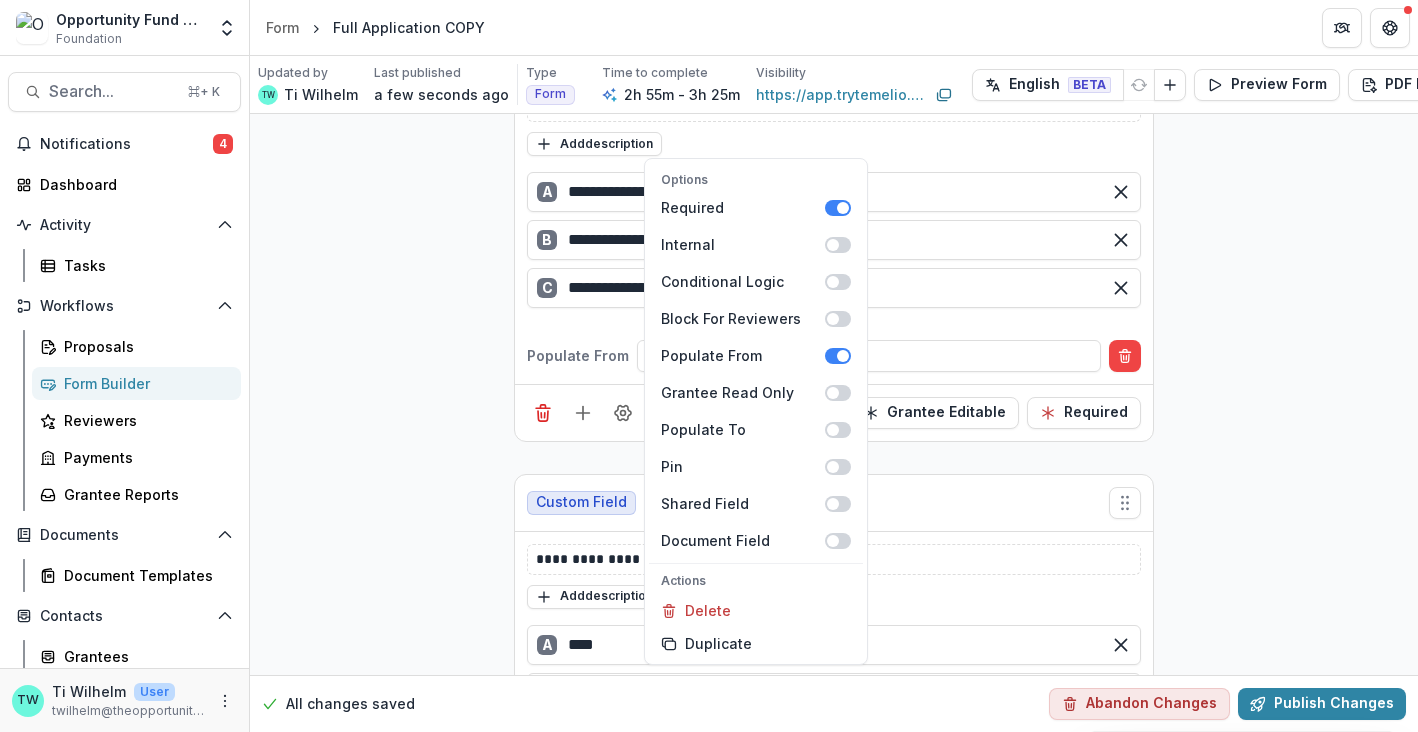 click on "**********" at bounding box center (834, 21016) 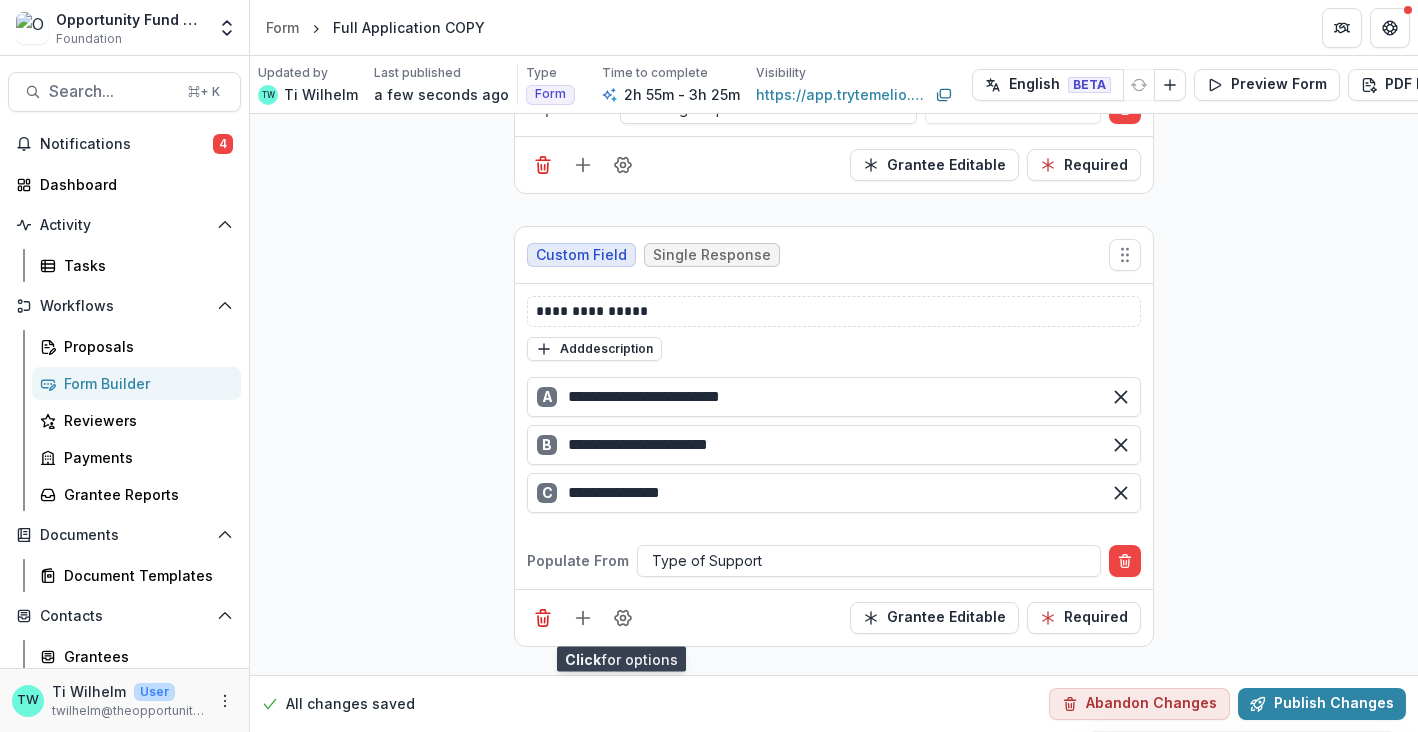 scroll, scrollTop: 1181, scrollLeft: 0, axis: vertical 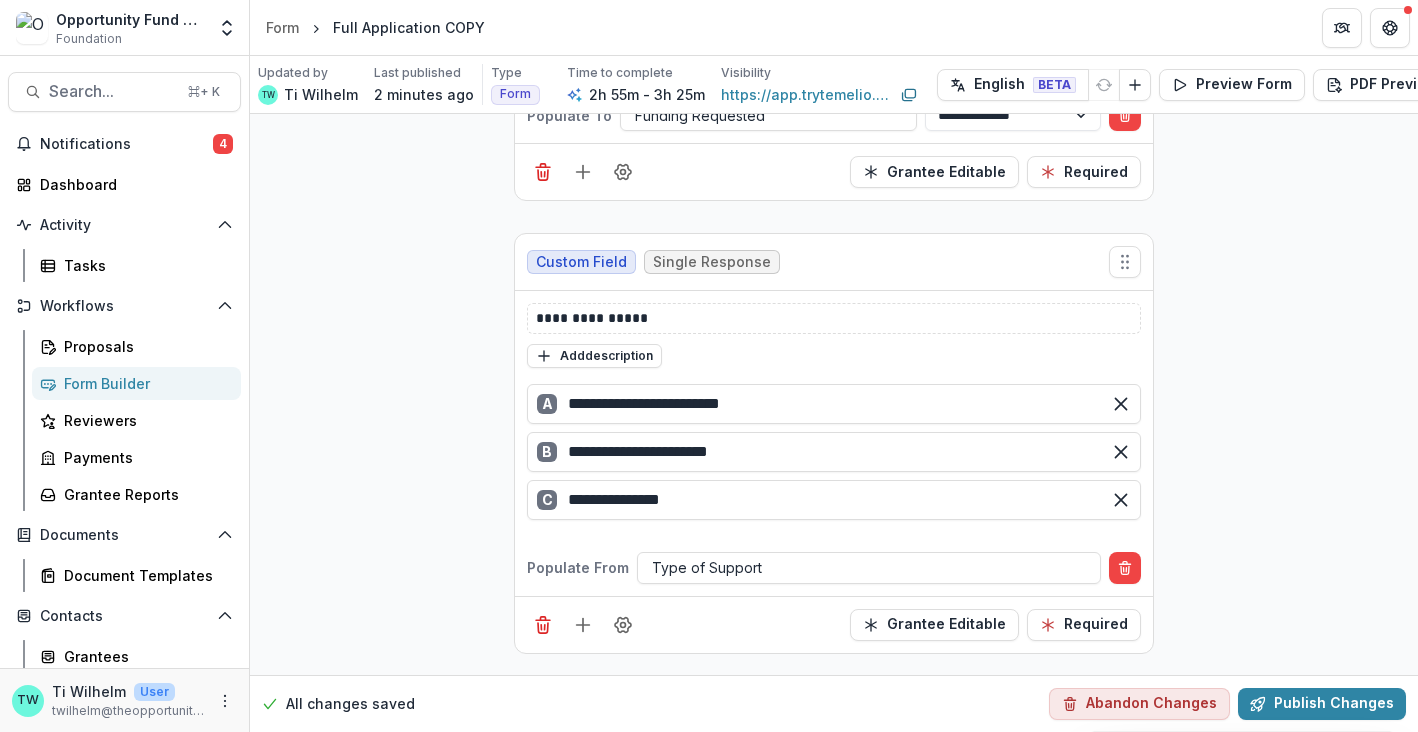click on "**********" at bounding box center (834, 21228) 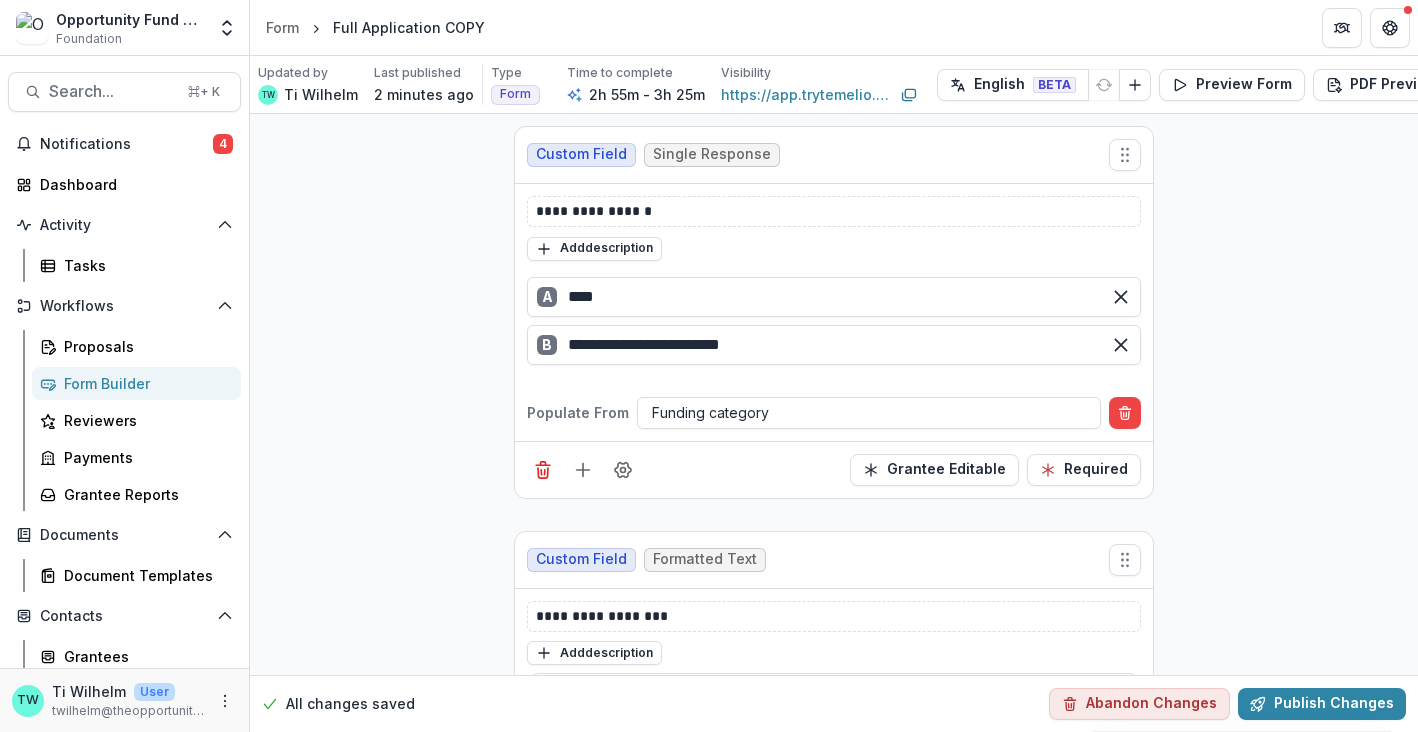 scroll, scrollTop: 1740, scrollLeft: 0, axis: vertical 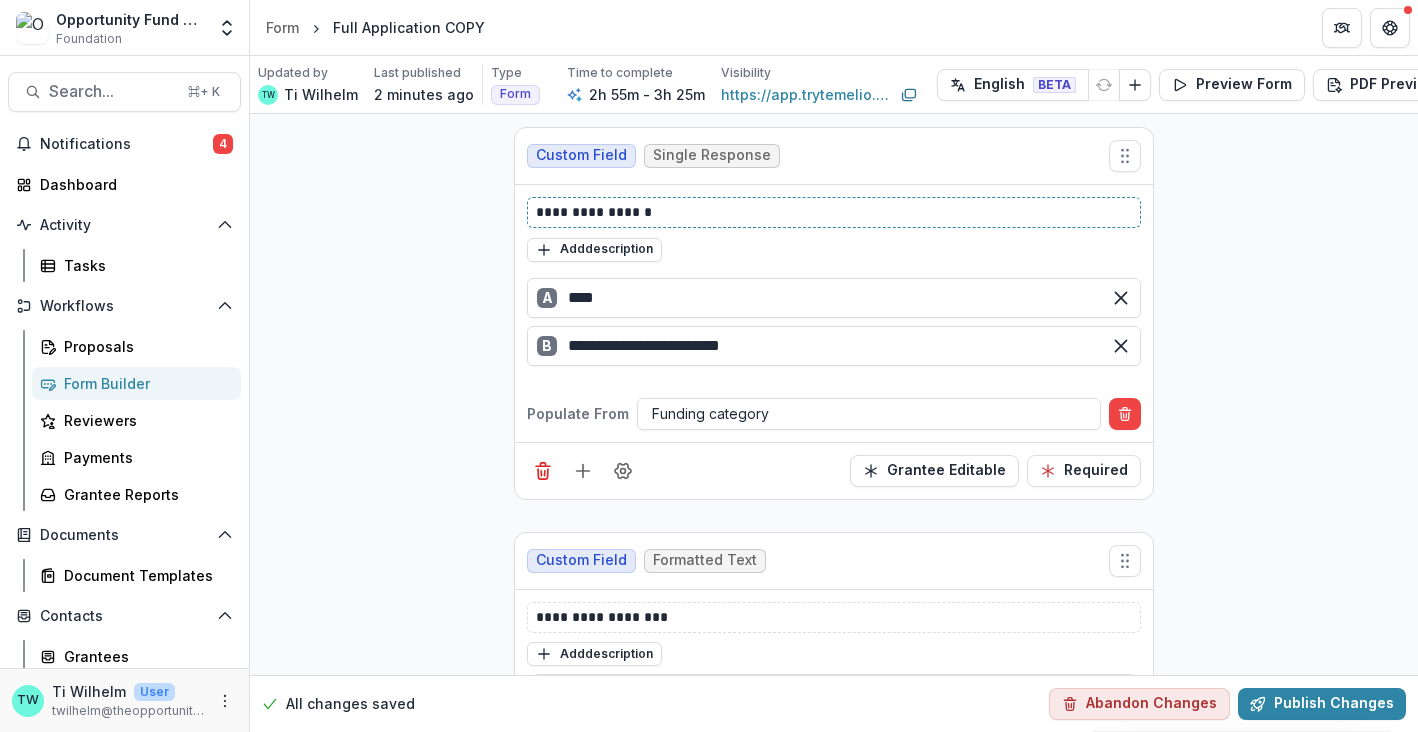 click on "**********" at bounding box center (834, 212) 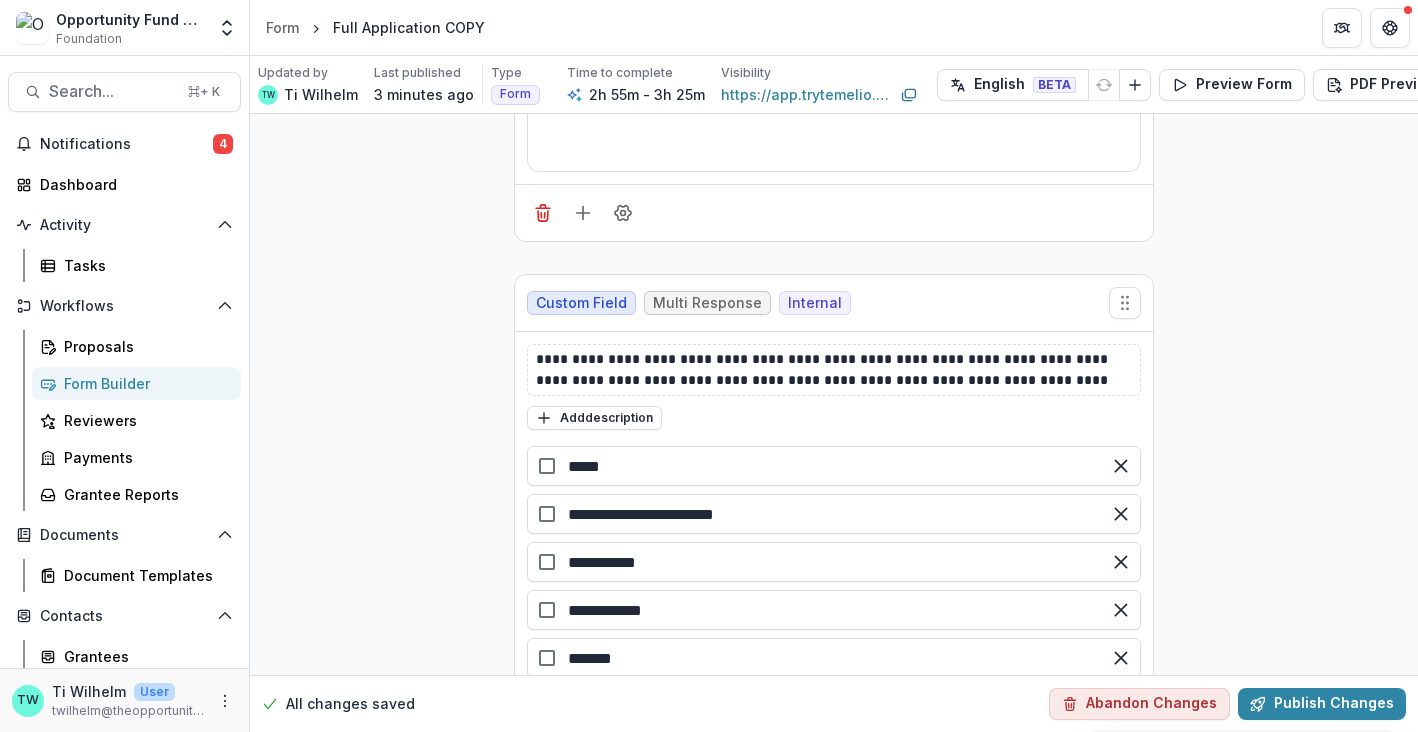 scroll, scrollTop: 3939, scrollLeft: 0, axis: vertical 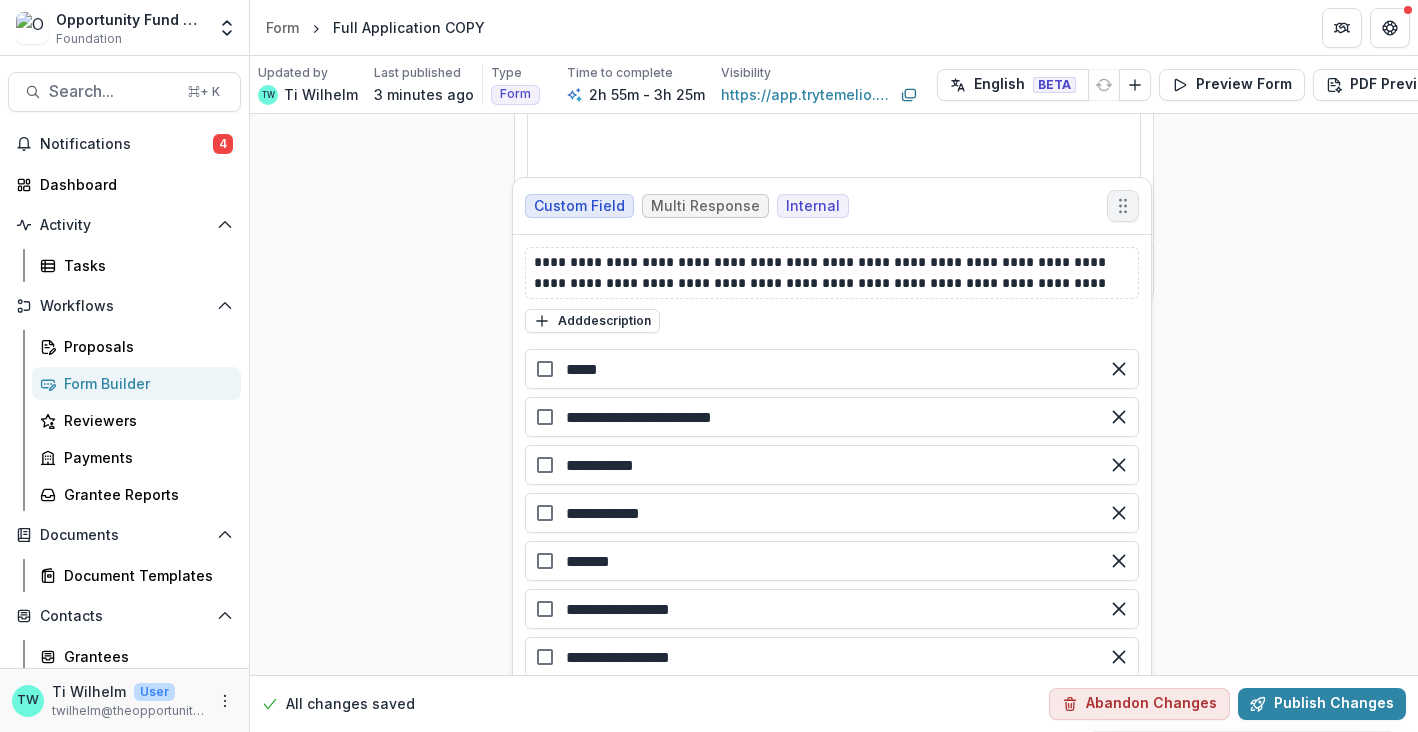drag, startPoint x: 1123, startPoint y: 298, endPoint x: 1121, endPoint y: 216, distance: 82.02438 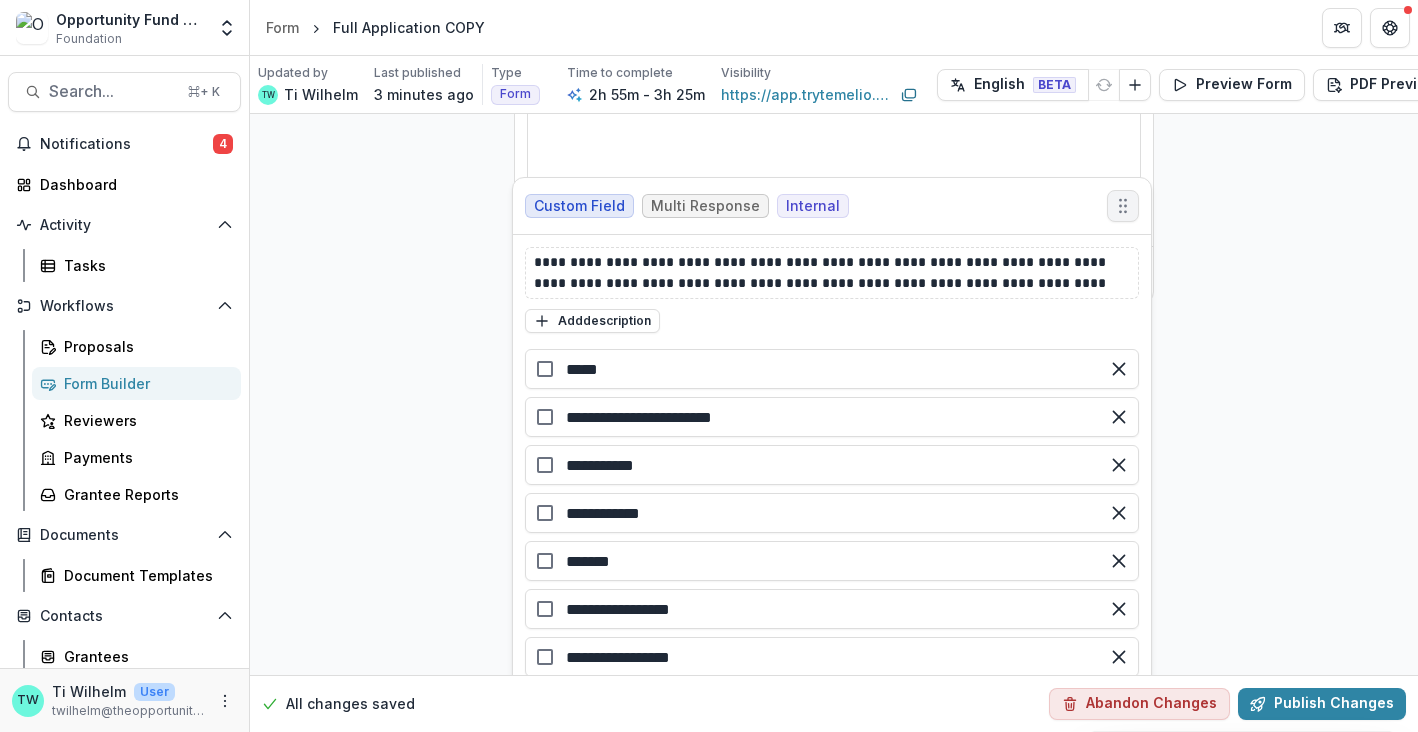 click at bounding box center (1123, 206) 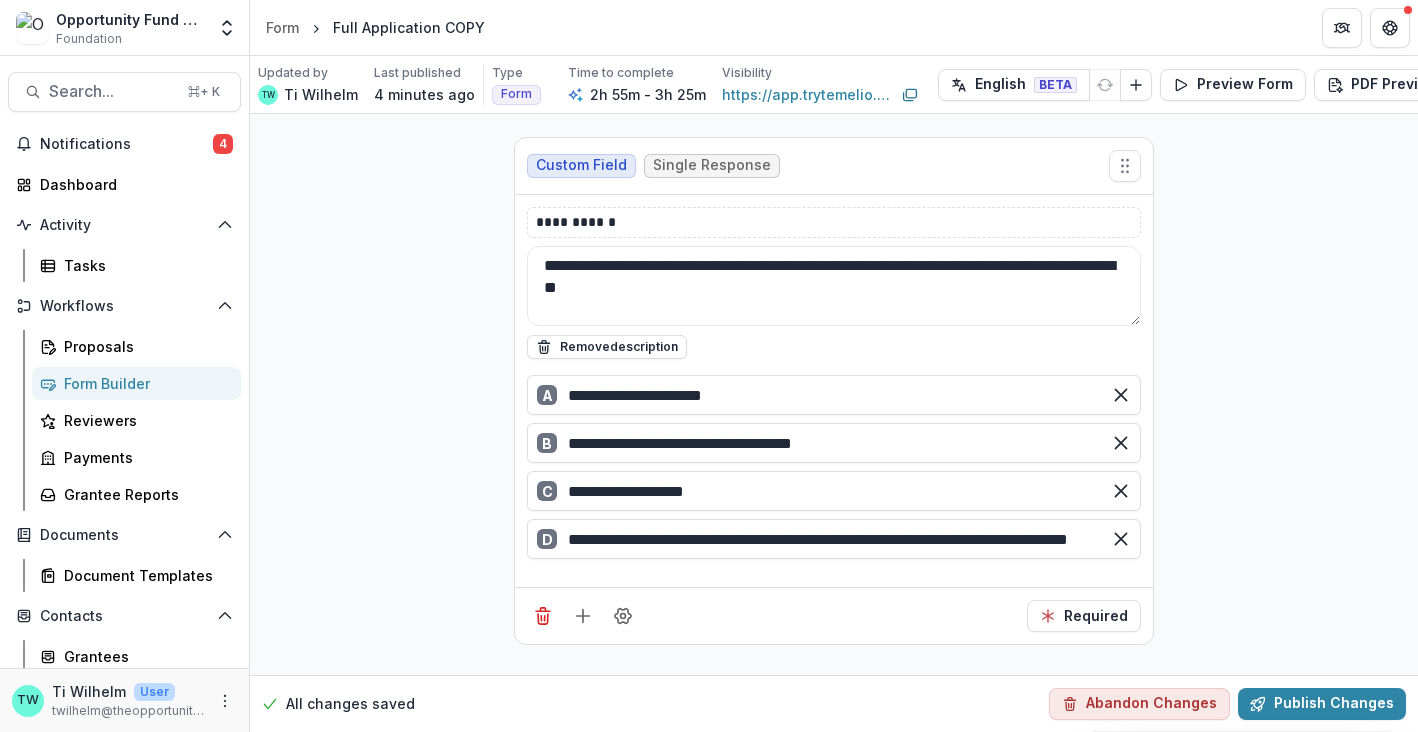 scroll, scrollTop: 3021, scrollLeft: 0, axis: vertical 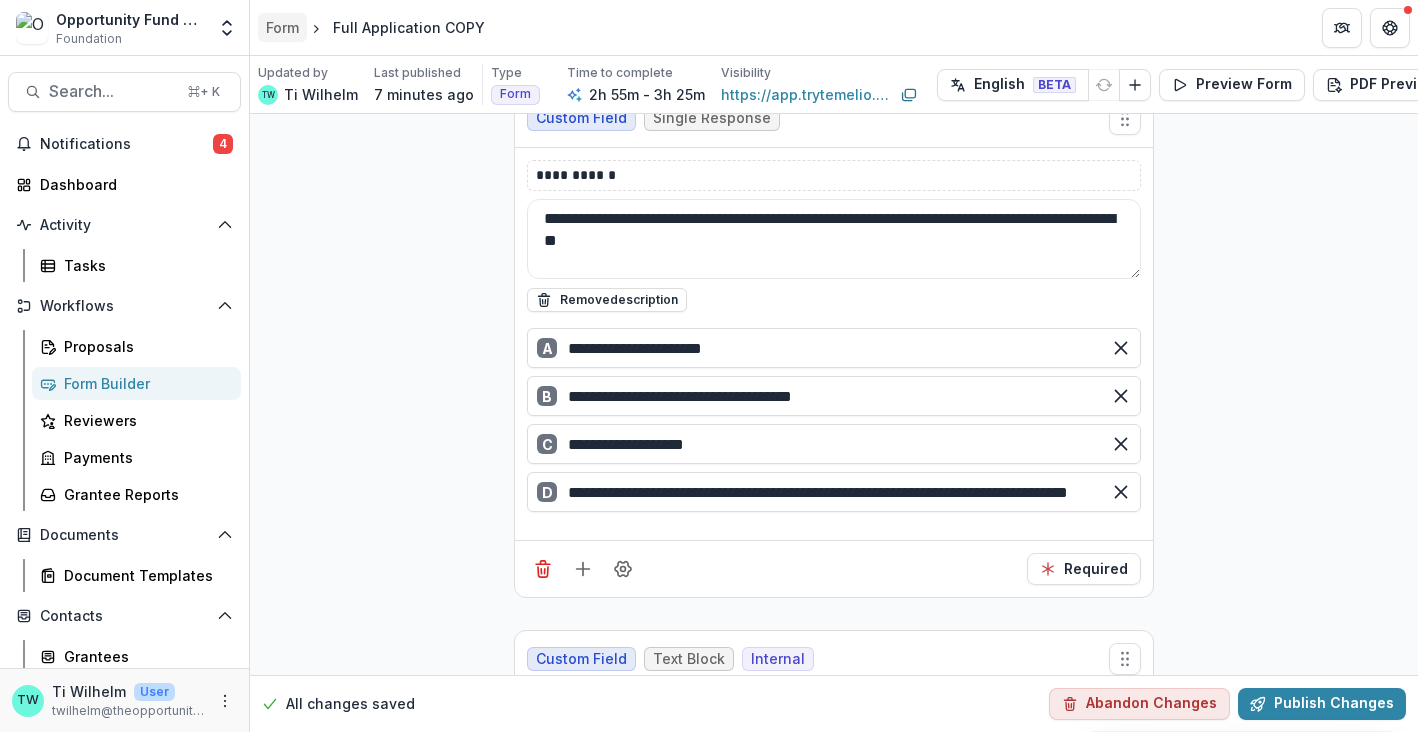 click on "Form" at bounding box center (282, 27) 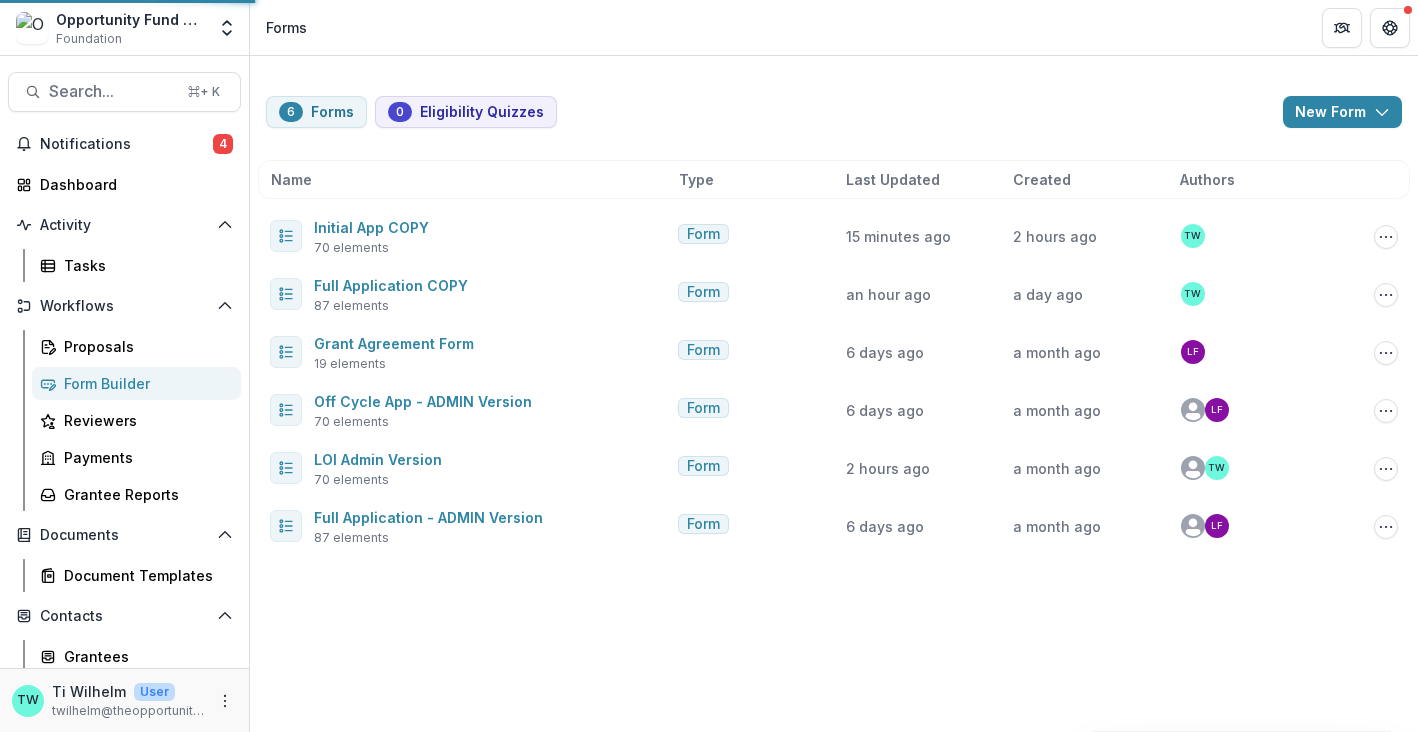 scroll, scrollTop: 0, scrollLeft: 0, axis: both 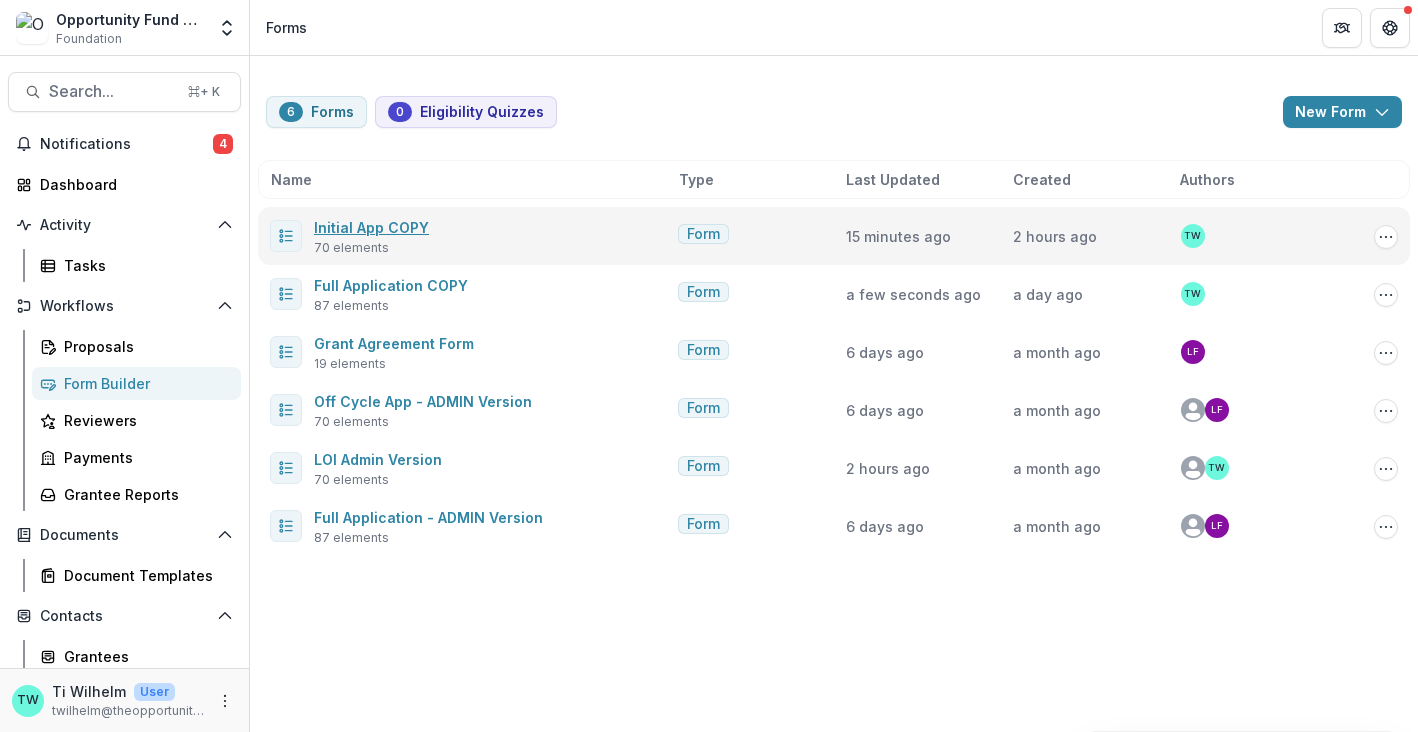 click on "Initial App COPY" at bounding box center [371, 227] 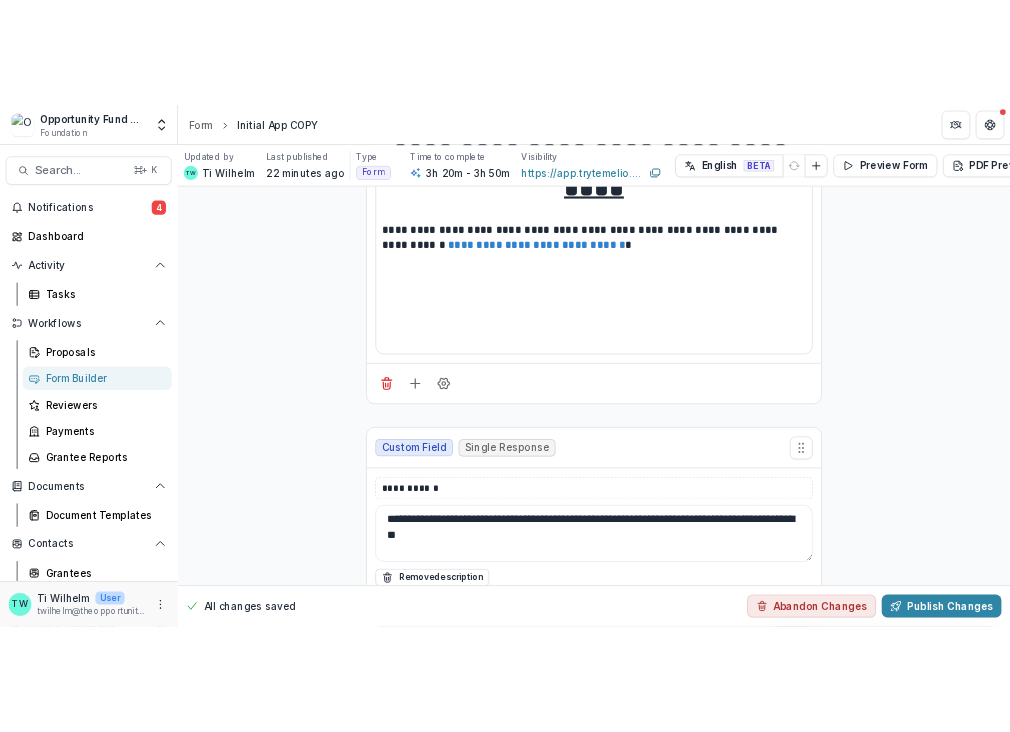 scroll, scrollTop: 203, scrollLeft: 0, axis: vertical 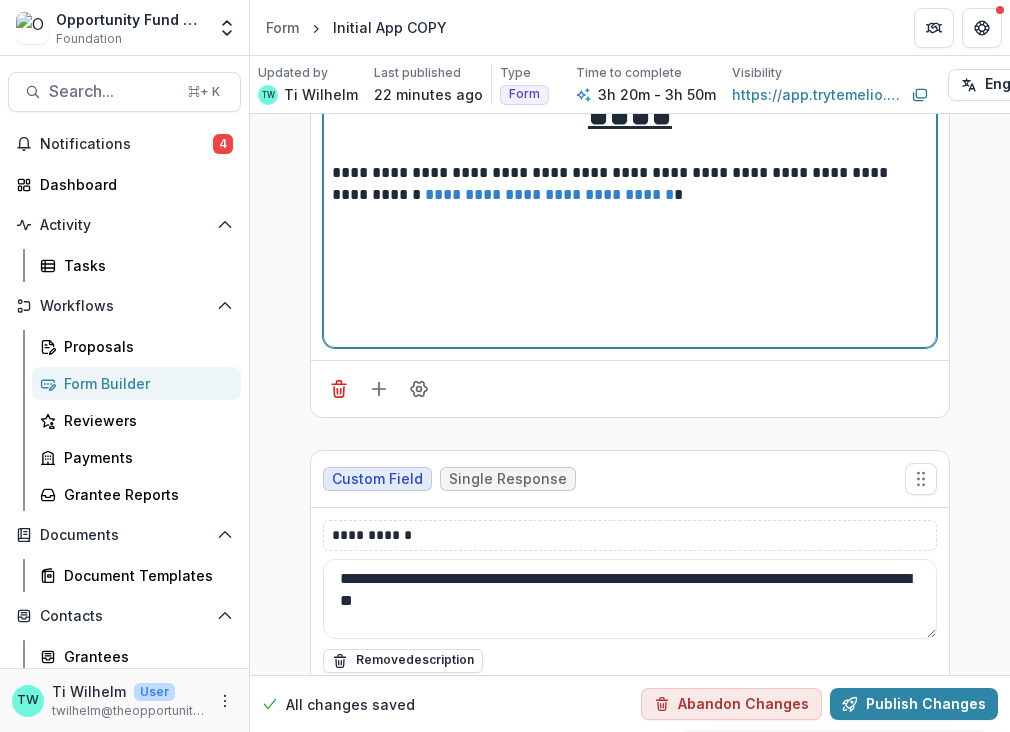 click on "**********" at bounding box center [630, 189] 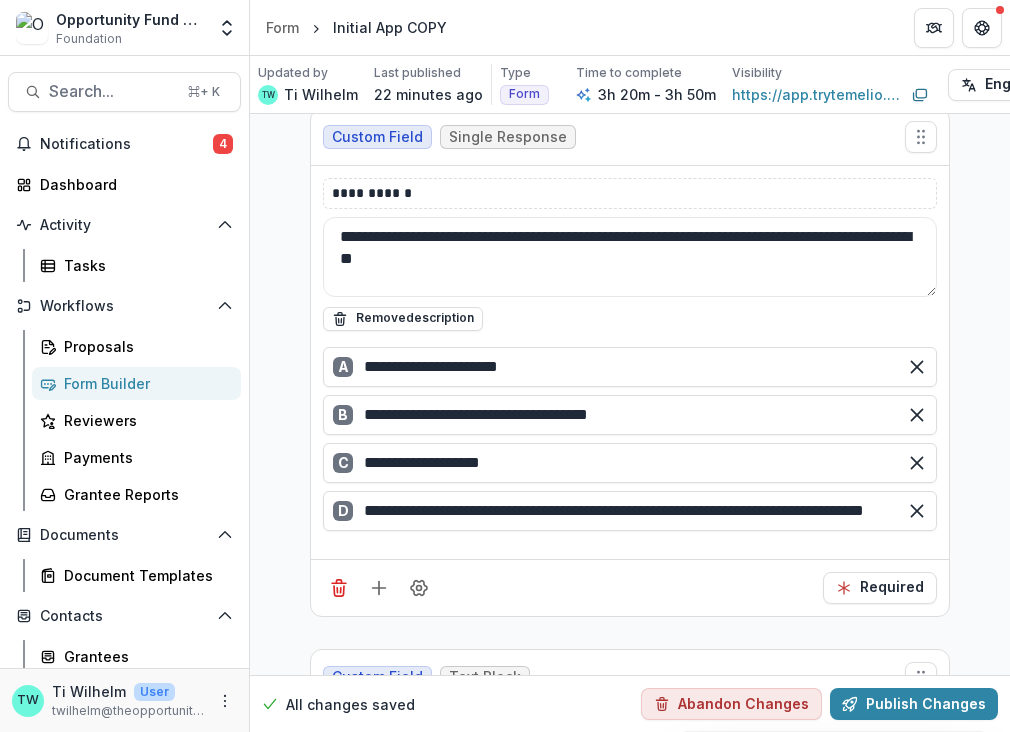 scroll, scrollTop: 532, scrollLeft: 0, axis: vertical 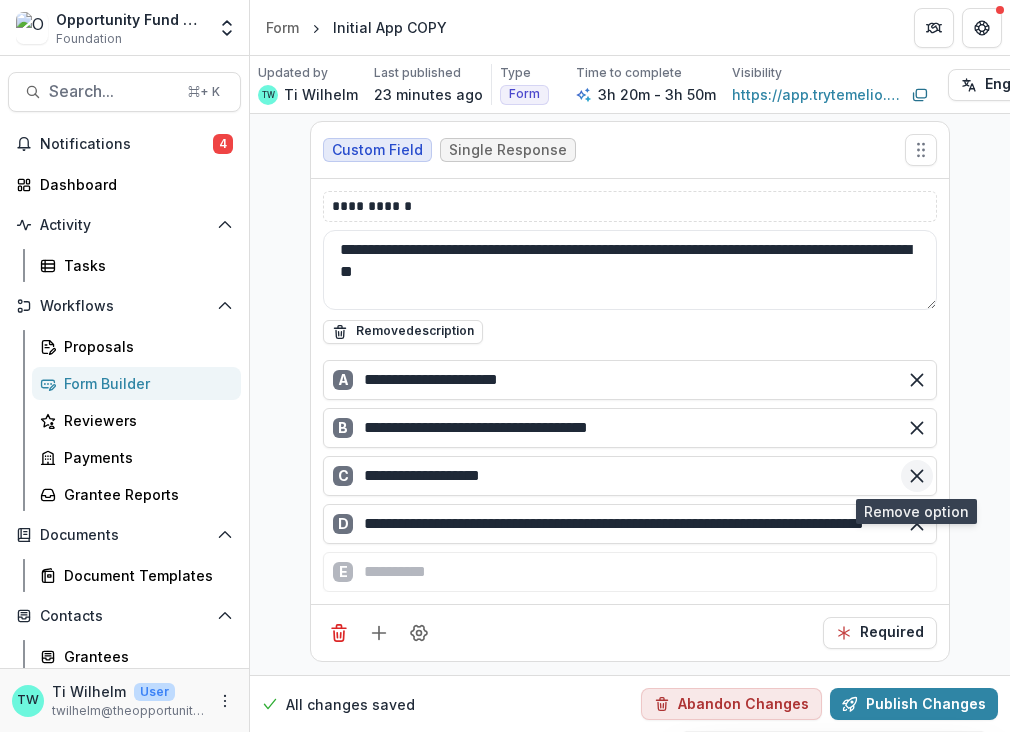 click 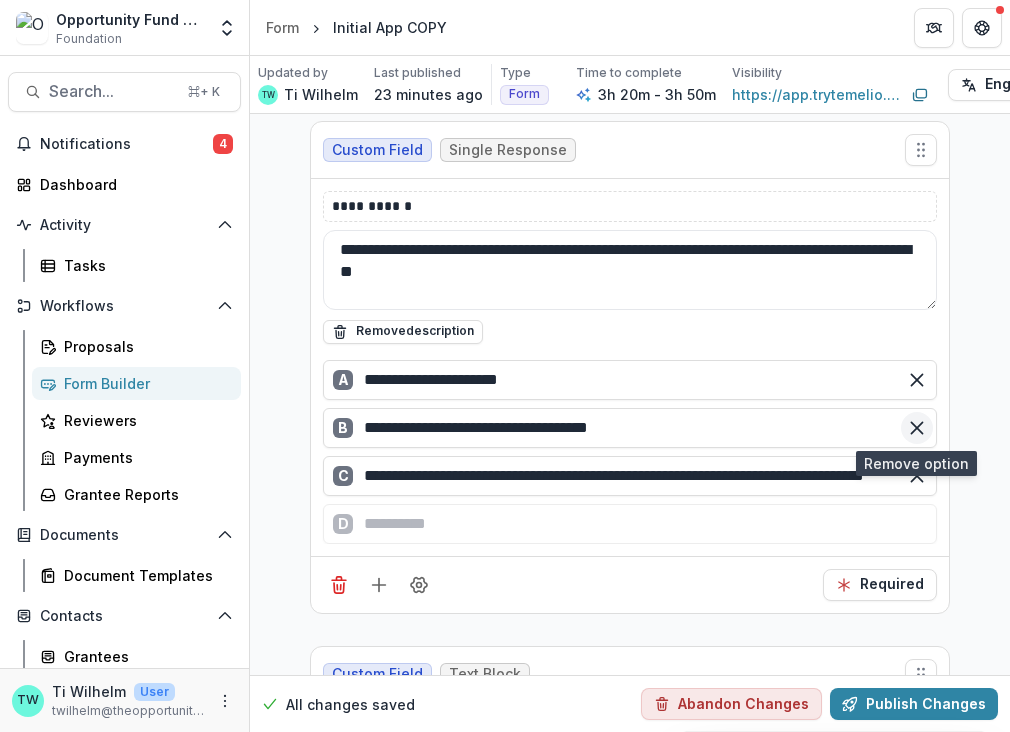 click 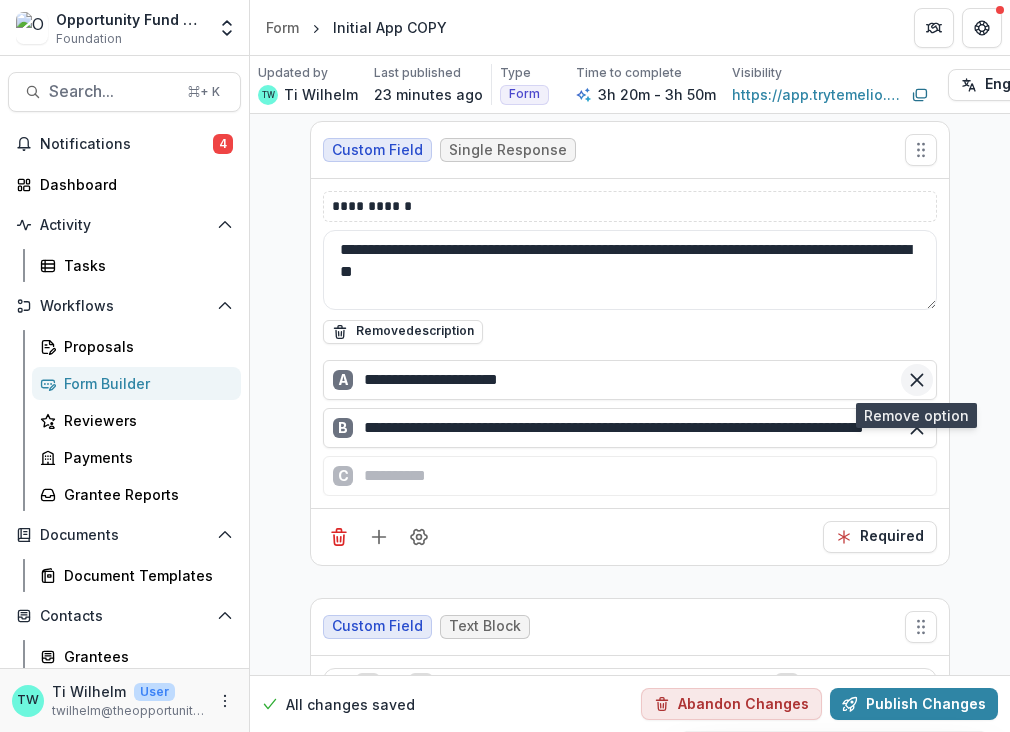 click 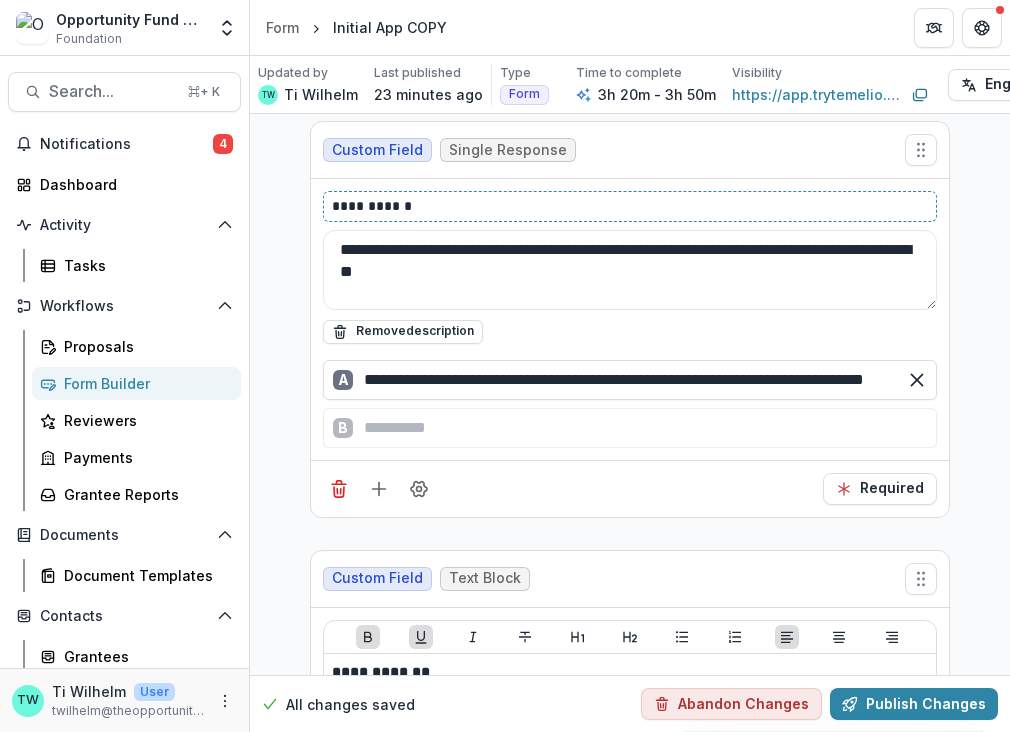drag, startPoint x: 414, startPoint y: 199, endPoint x: 261, endPoint y: 218, distance: 154.17523 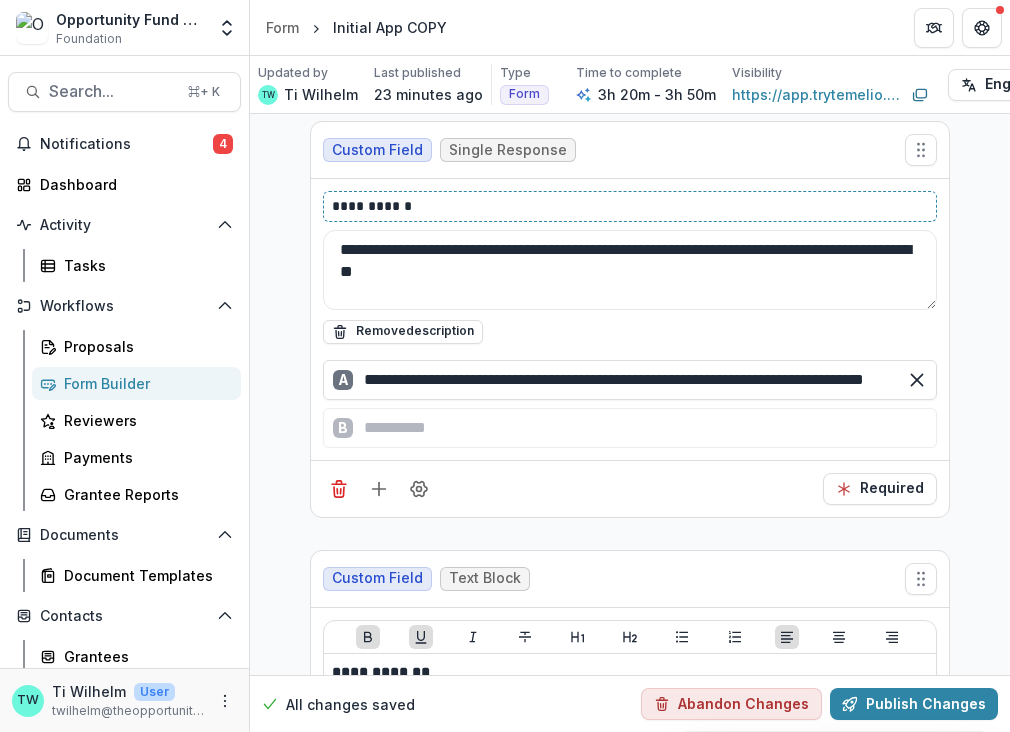 click on "**********" at bounding box center [630, 18091] 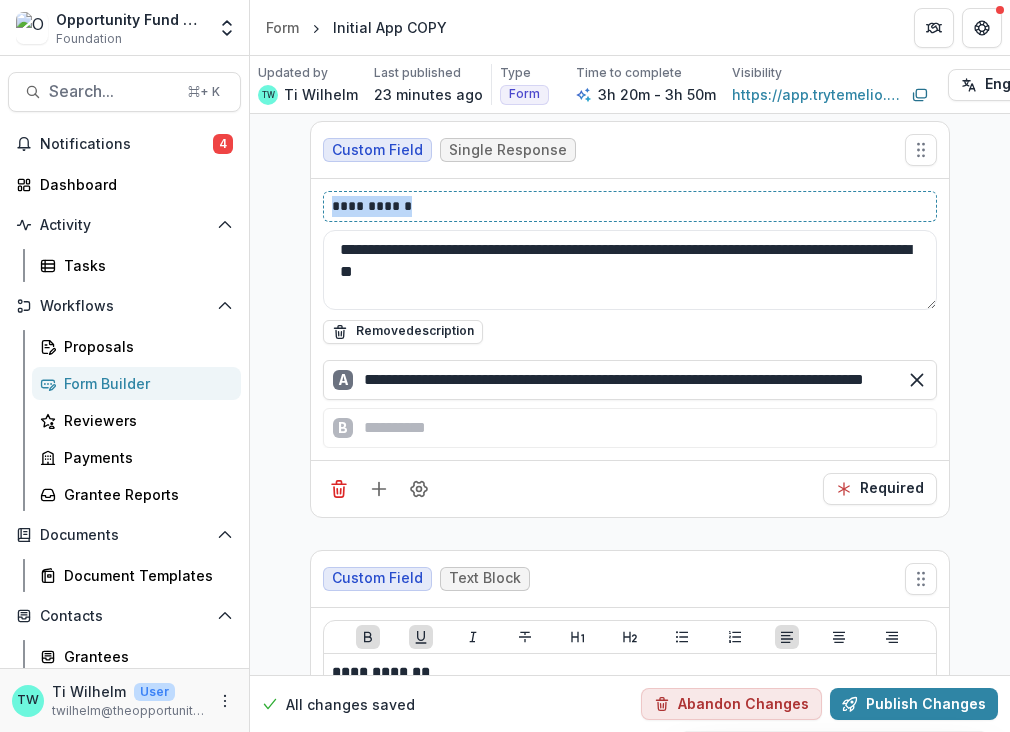 drag, startPoint x: 398, startPoint y: 202, endPoint x: 310, endPoint y: 191, distance: 88.68484 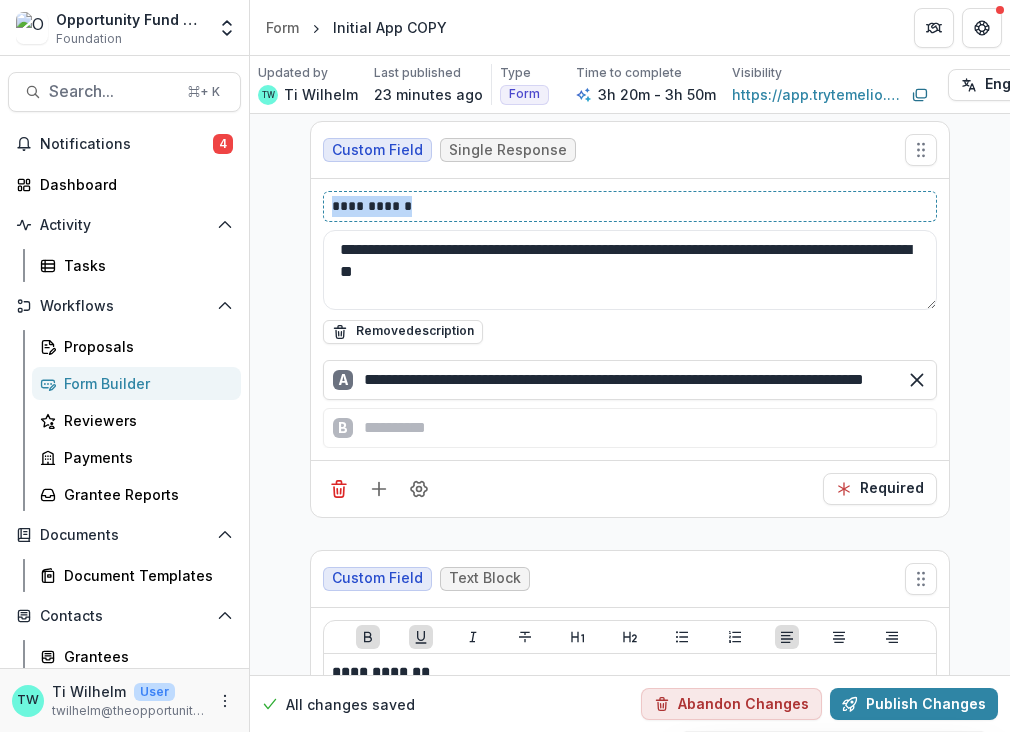 click on "**********" at bounding box center (630, 319) 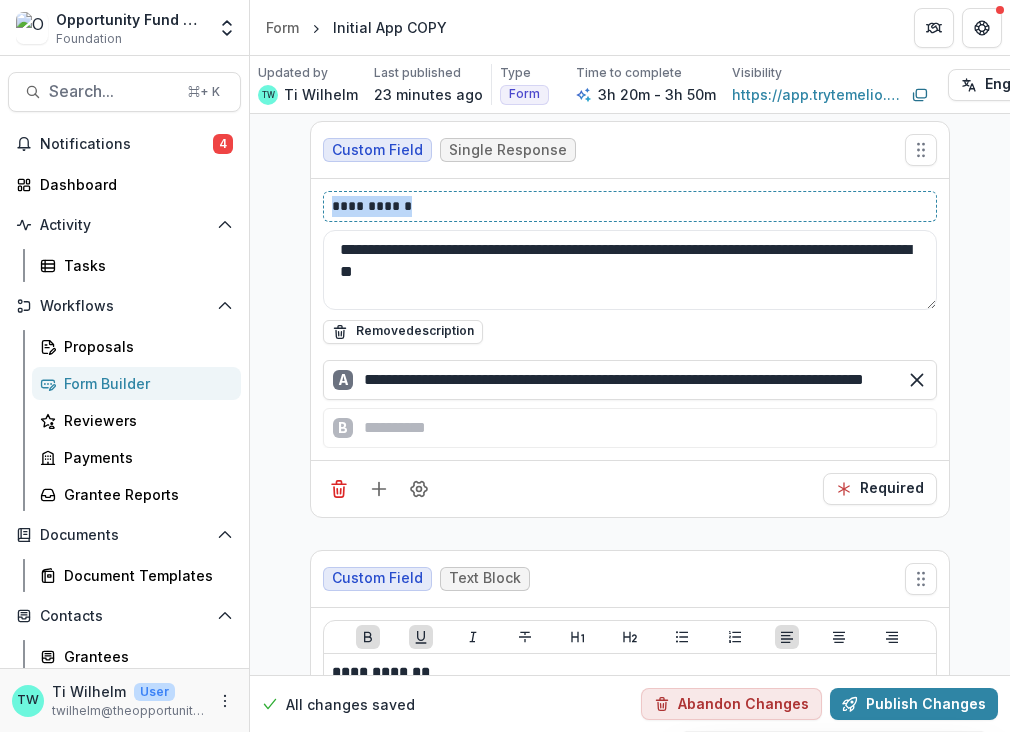 type 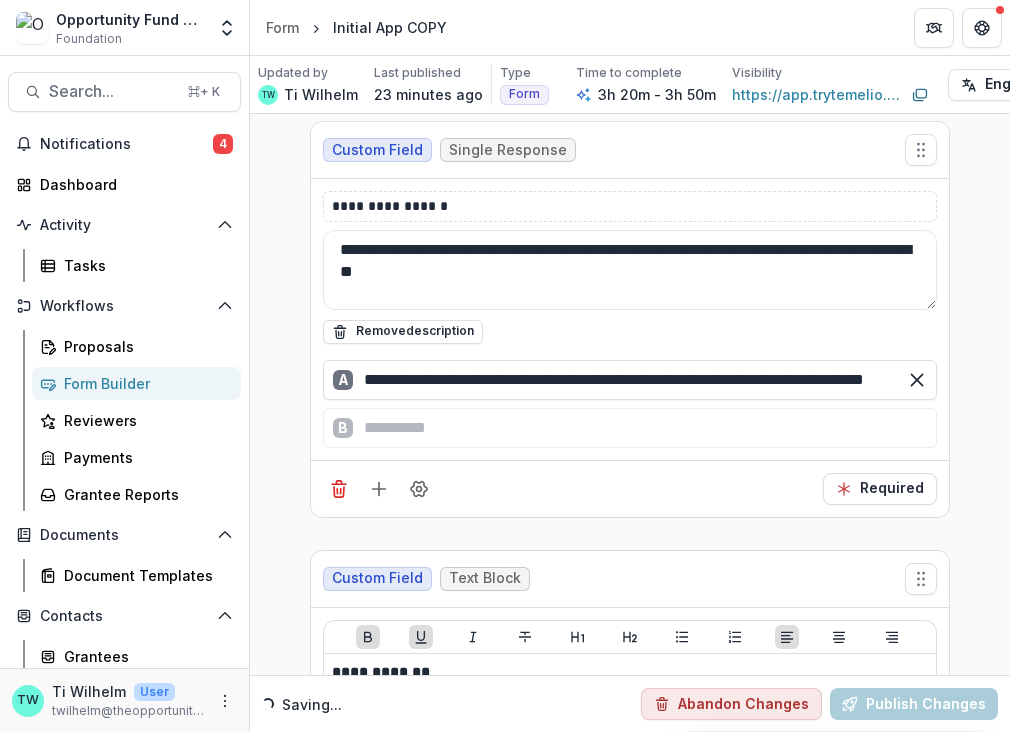 drag, startPoint x: 518, startPoint y: 276, endPoint x: 308, endPoint y: 229, distance: 215.19527 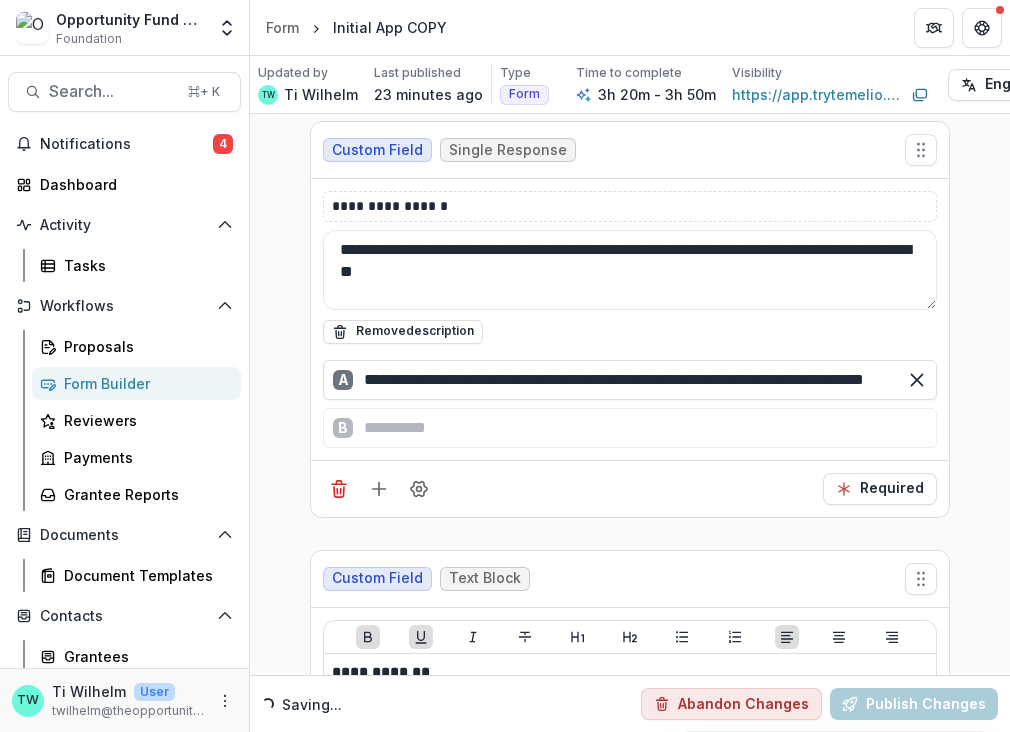 click on "**********" at bounding box center (630, 319) 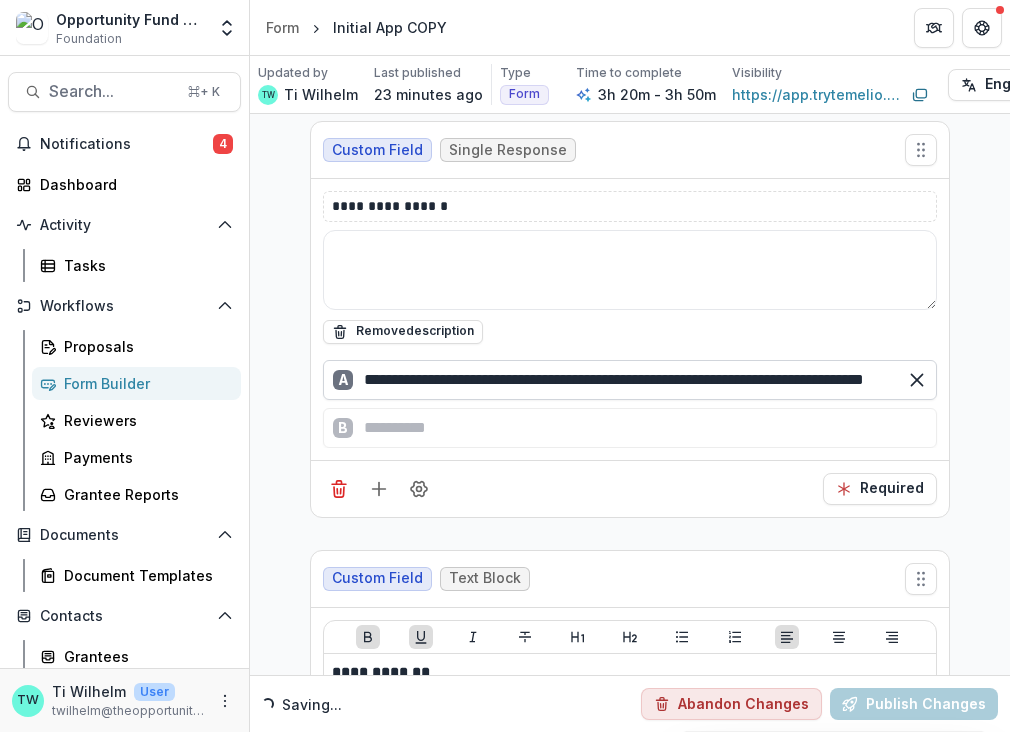 type 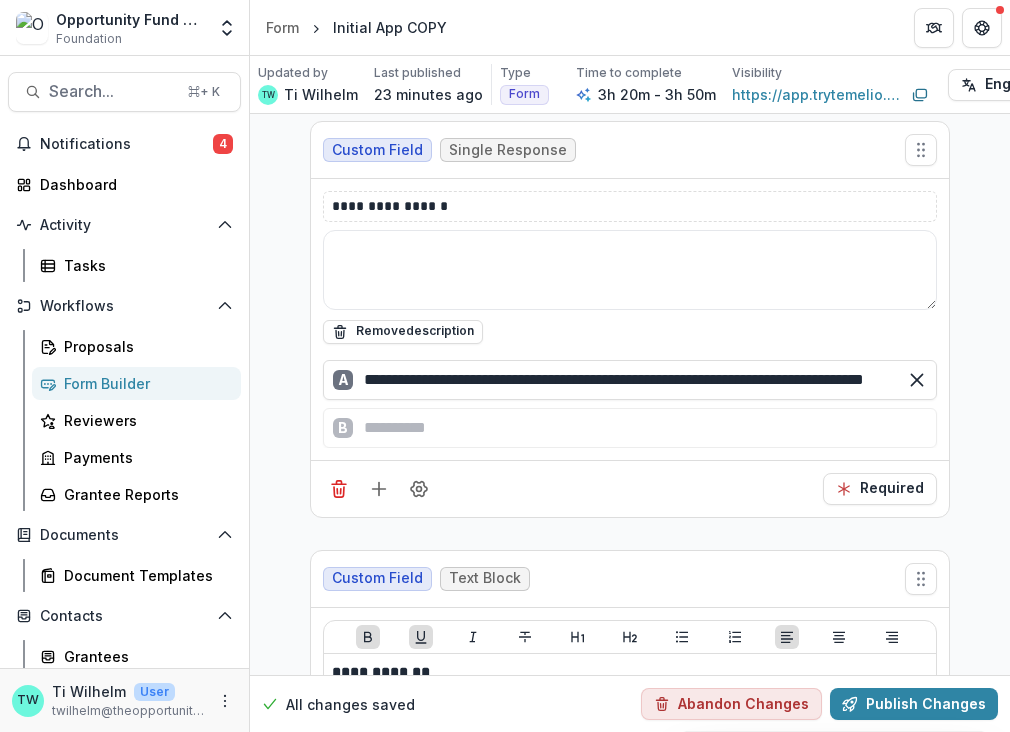 scroll, scrollTop: 0, scrollLeft: 59, axis: horizontal 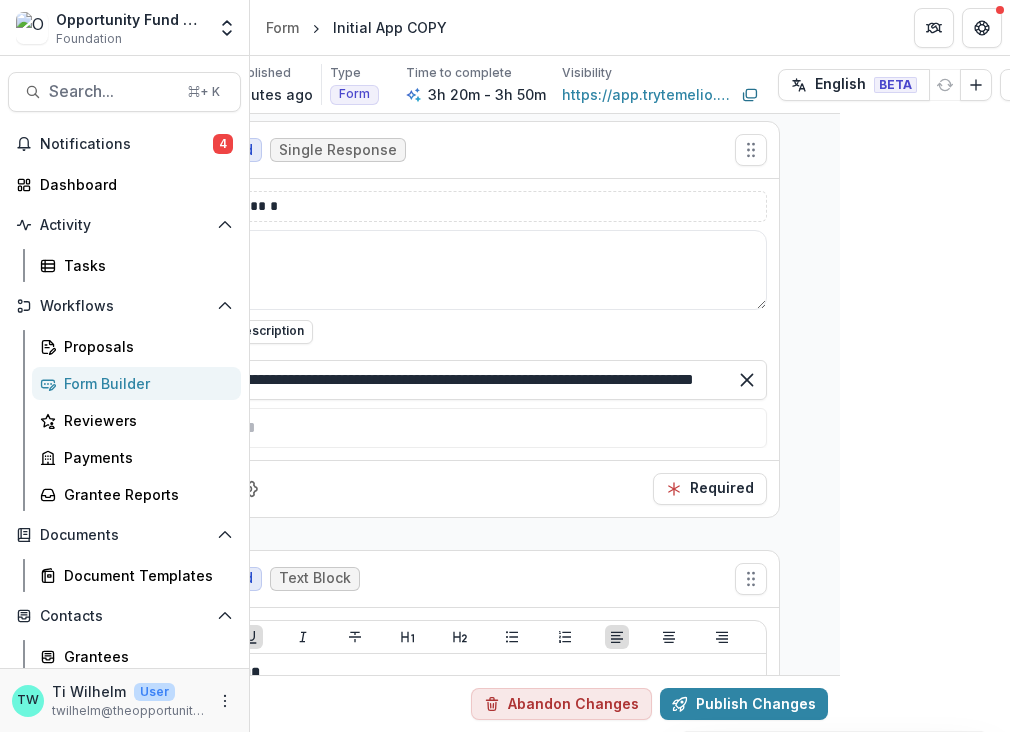 drag, startPoint x: 363, startPoint y: 381, endPoint x: 768, endPoint y: 396, distance: 405.27768 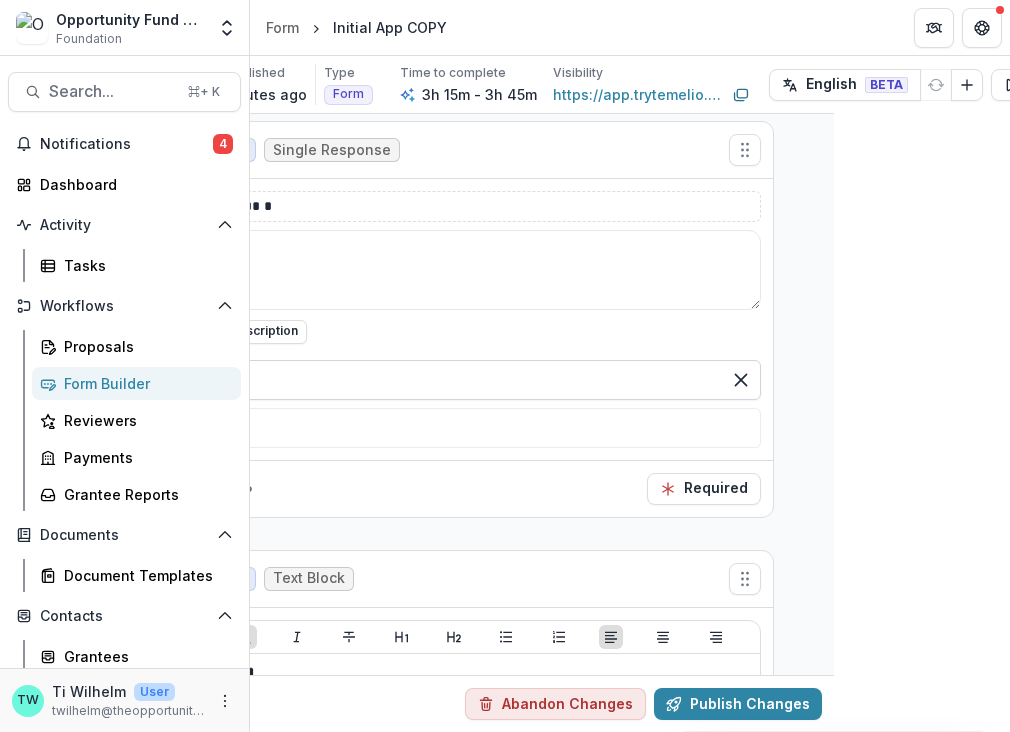 scroll, scrollTop: 0, scrollLeft: 0, axis: both 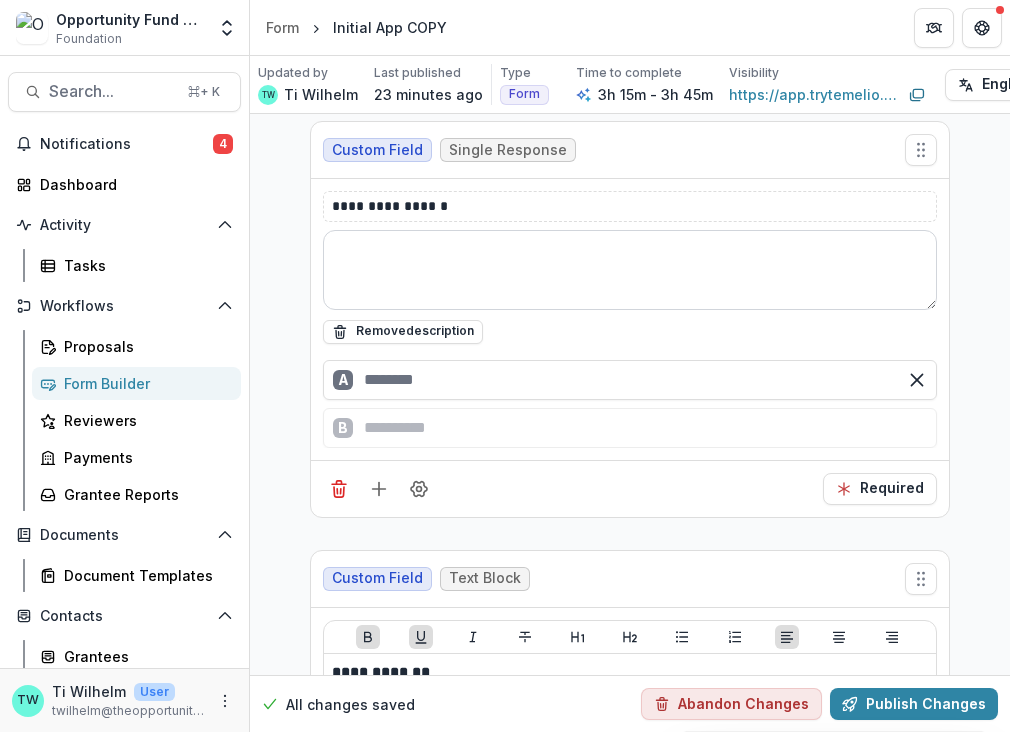type 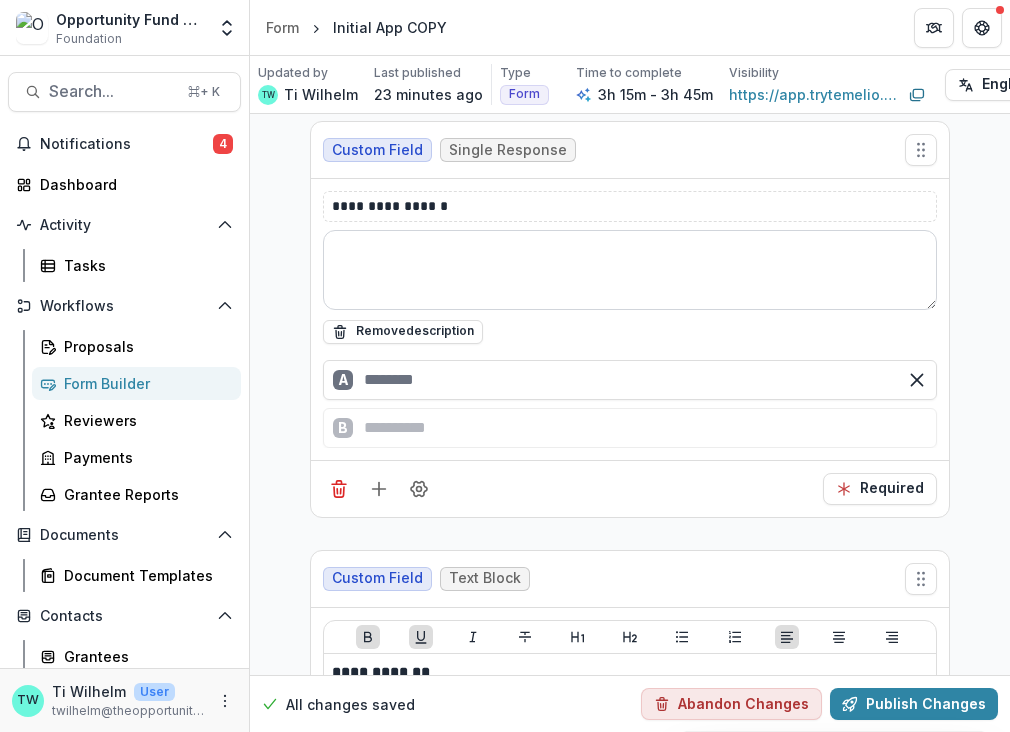 click at bounding box center [630, 270] 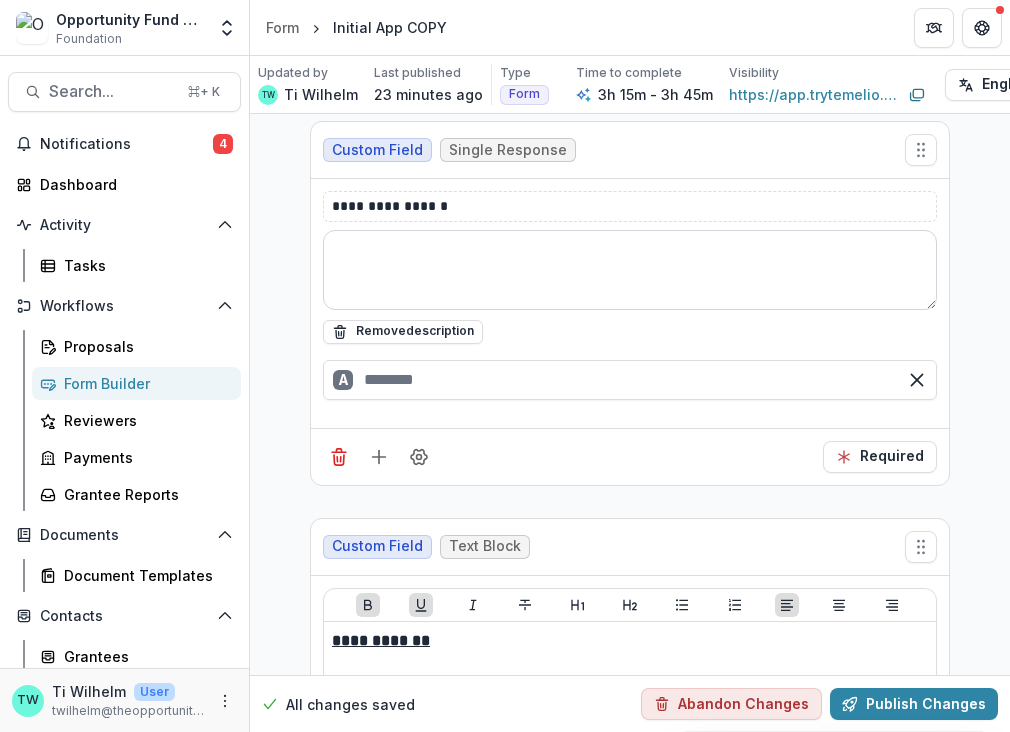 paste on "**********" 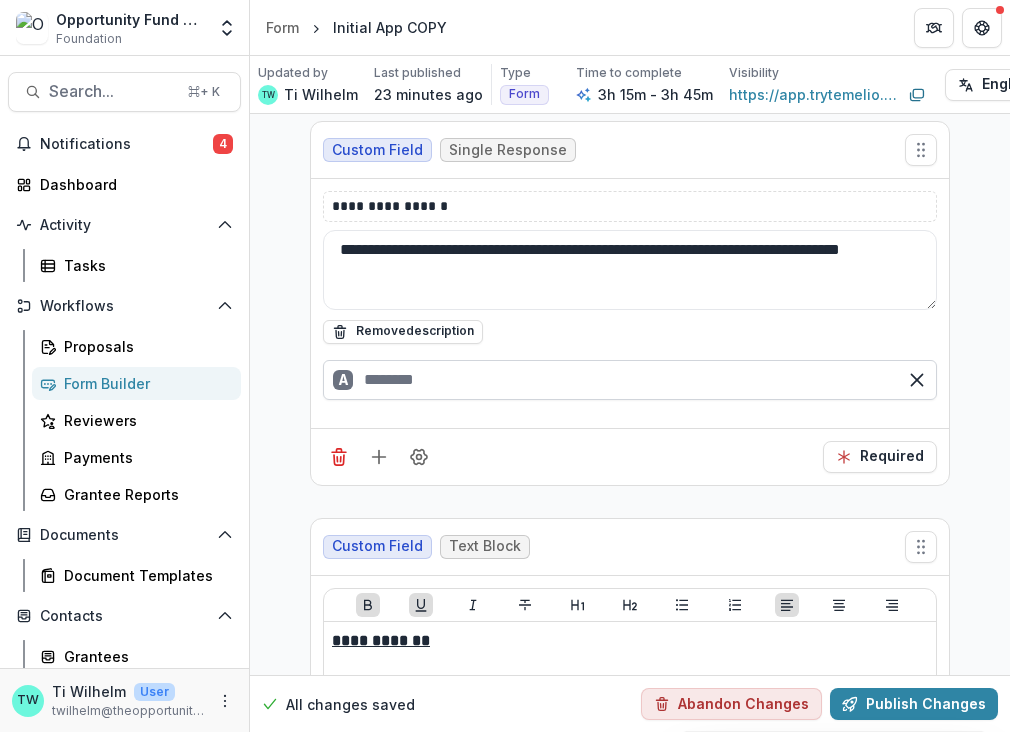 type on "**********" 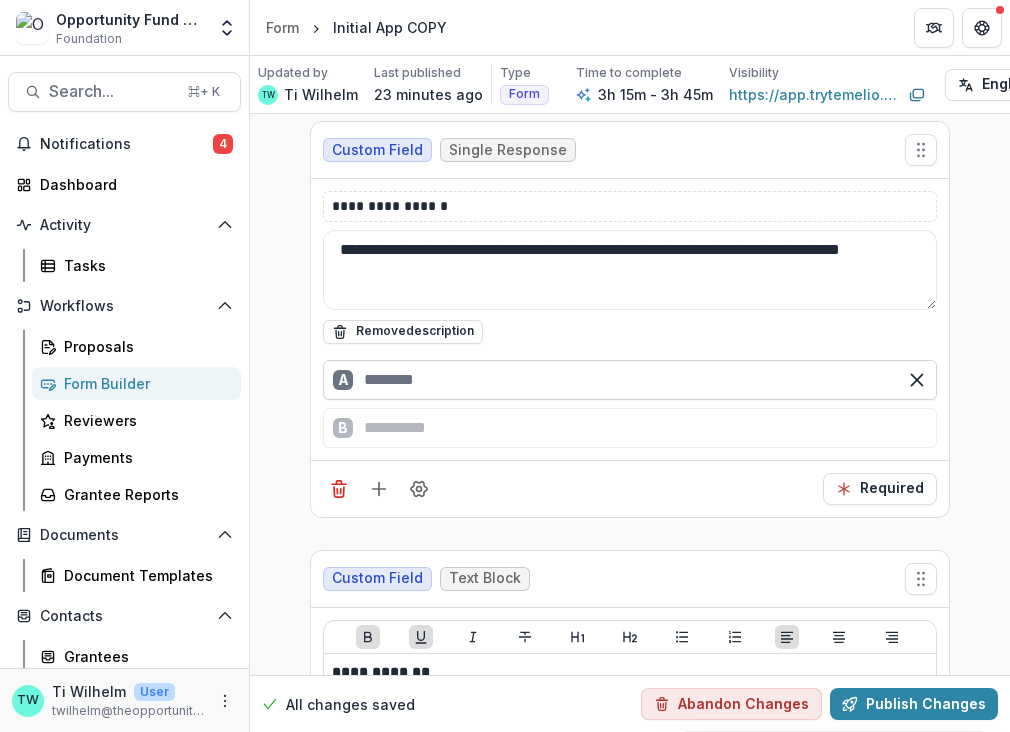 click at bounding box center (630, 380) 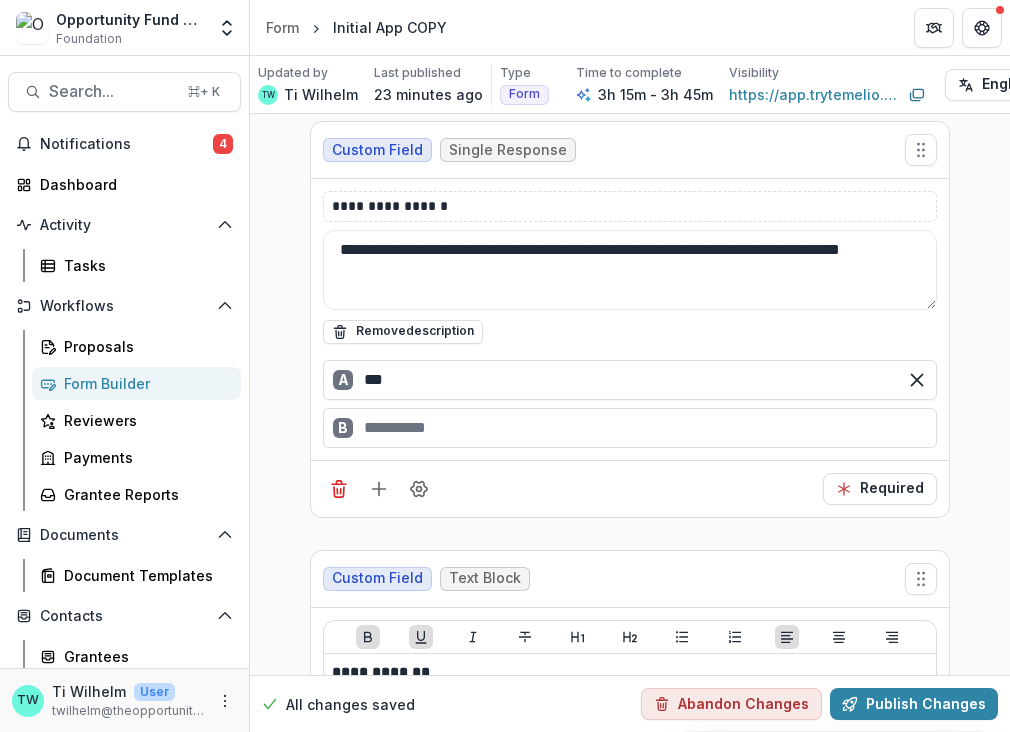 click on "B" at bounding box center [630, 428] 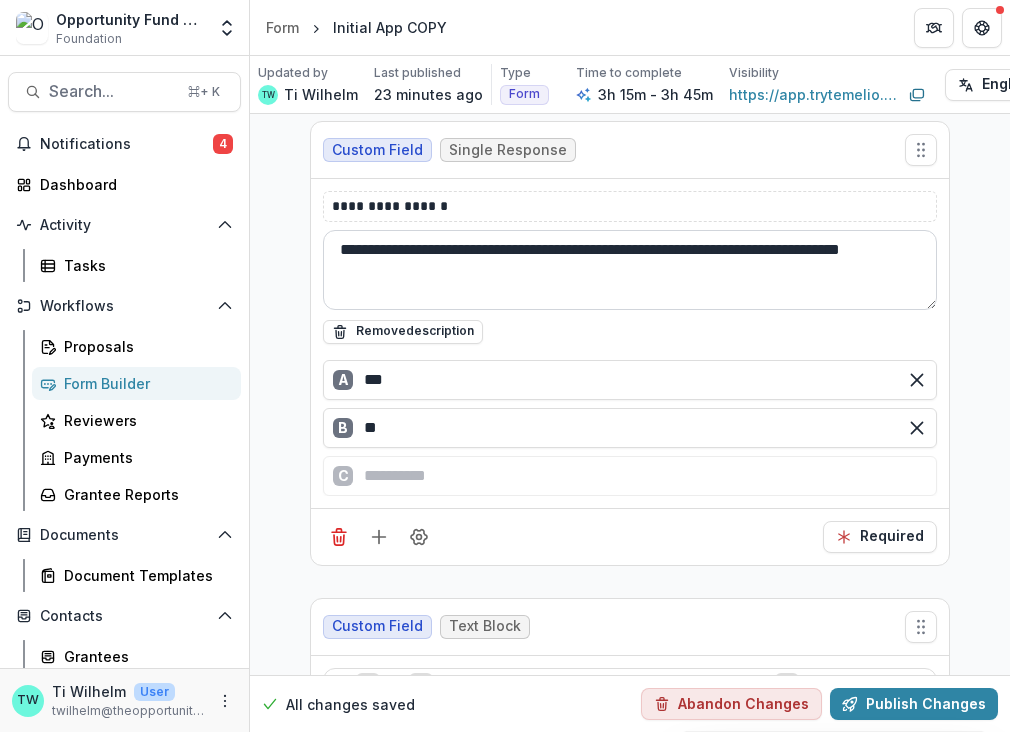 type on "**" 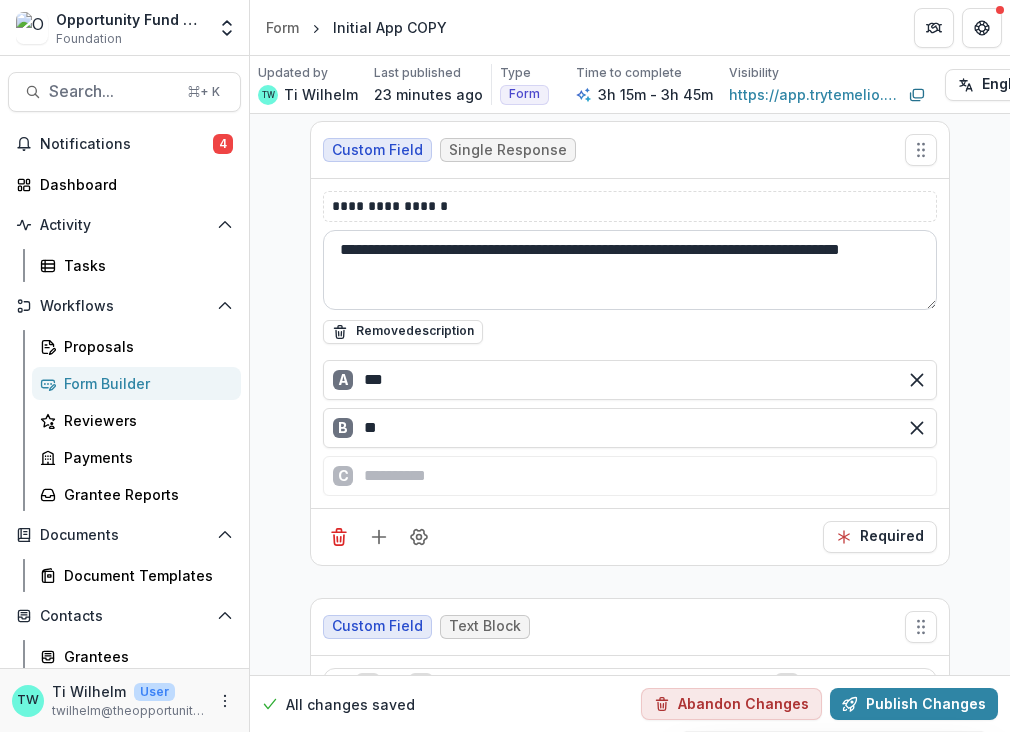 click on "**********" at bounding box center [630, 270] 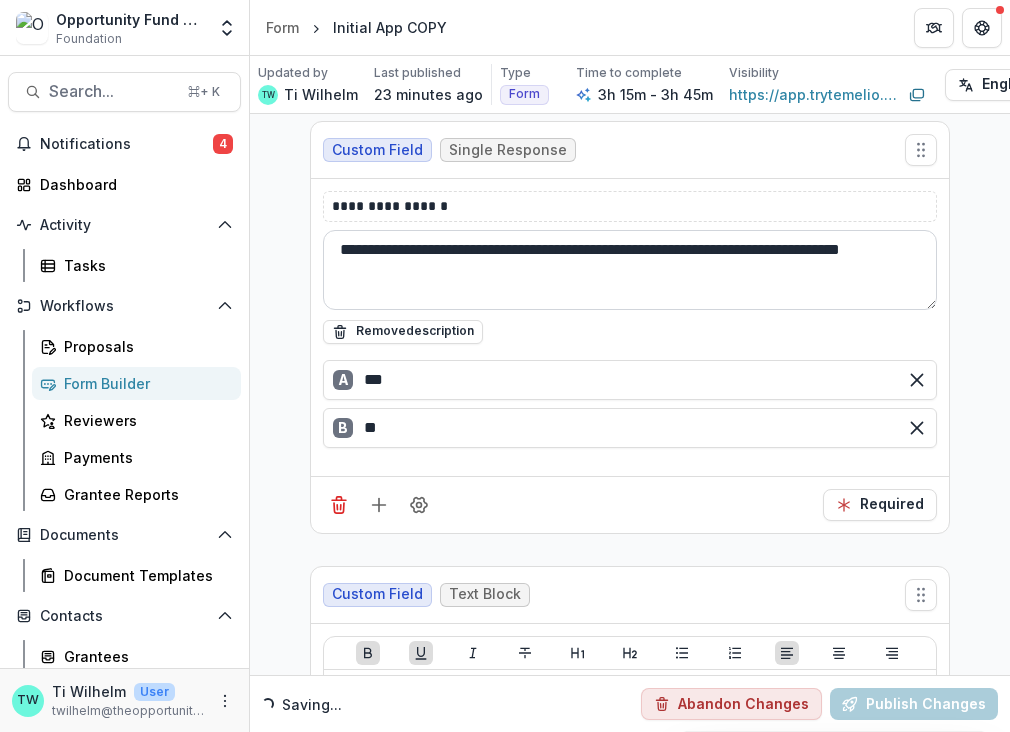 click on "**********" at bounding box center [630, 270] 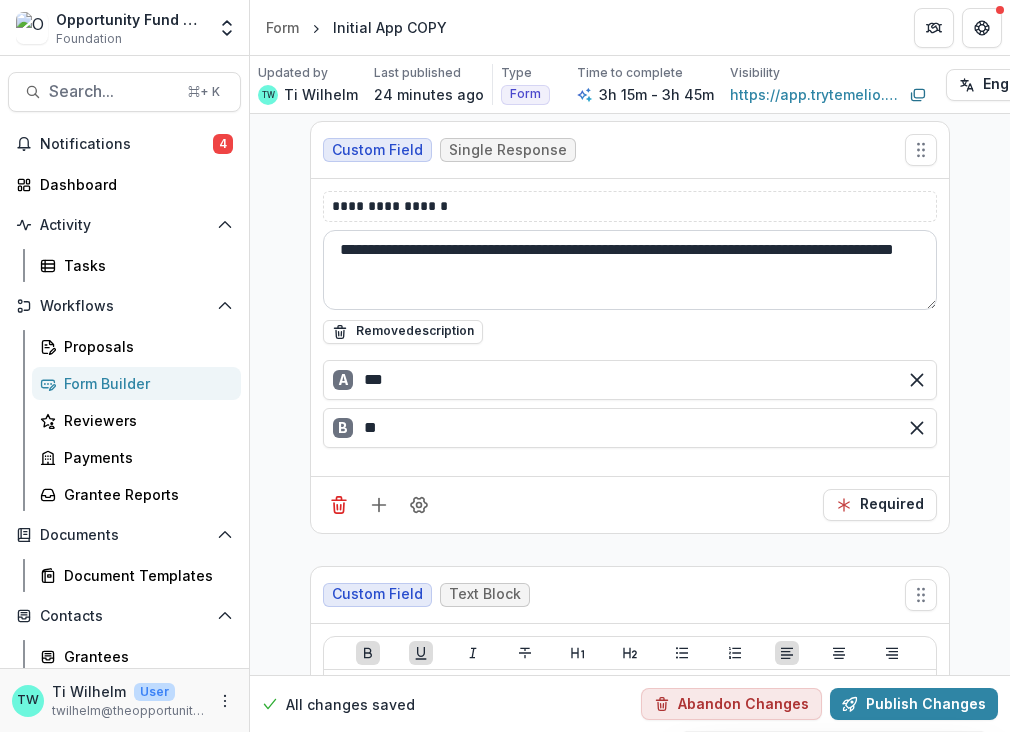 click on "**********" at bounding box center (630, 270) 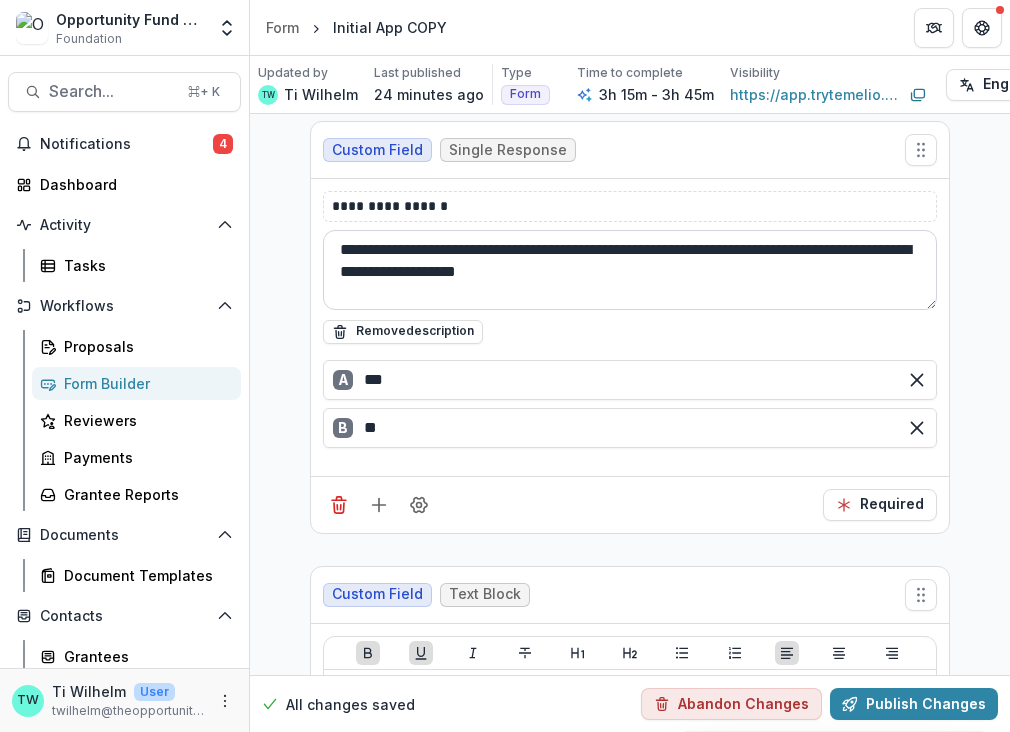 click on "**********" at bounding box center (630, 270) 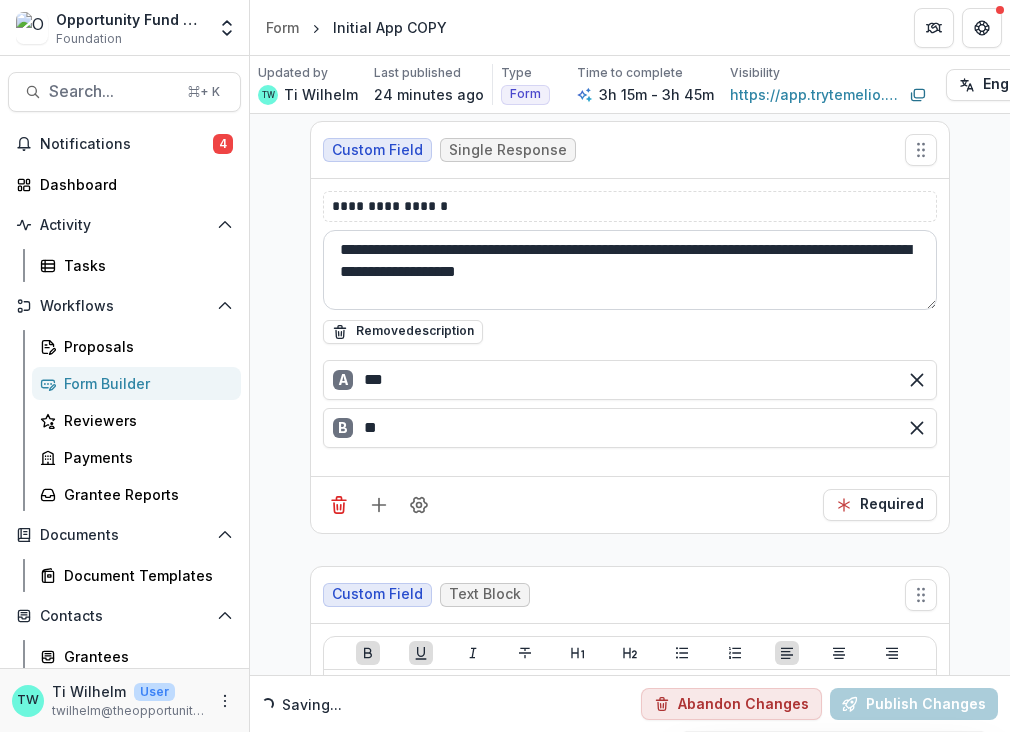 click on "**********" at bounding box center (630, 270) 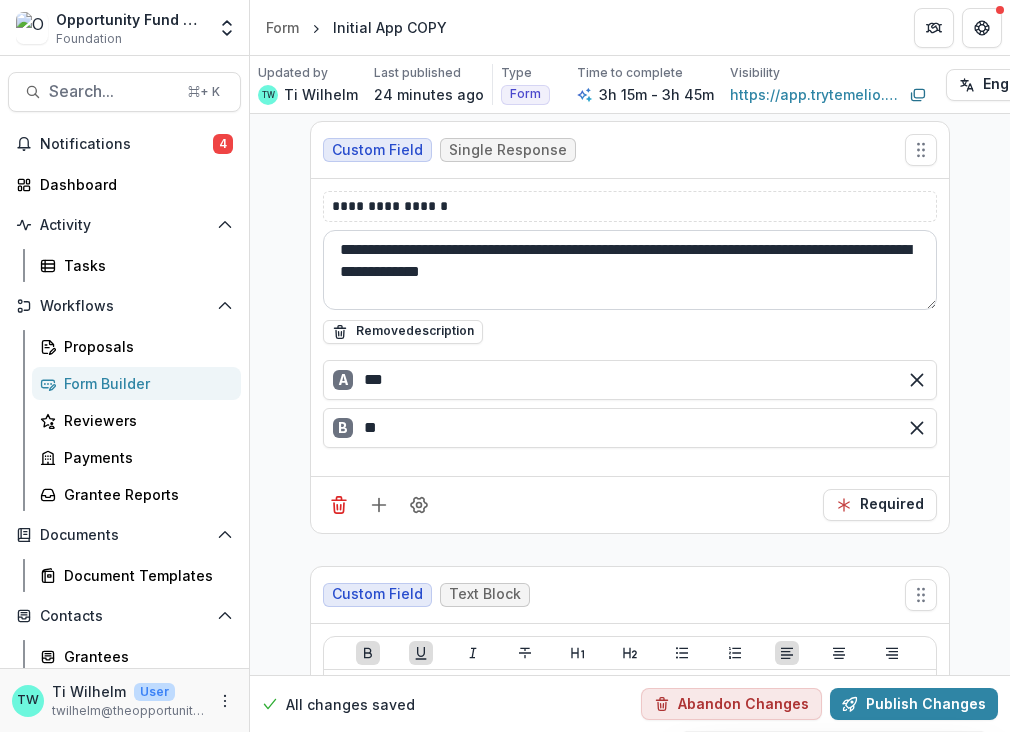 click on "**********" at bounding box center (630, 270) 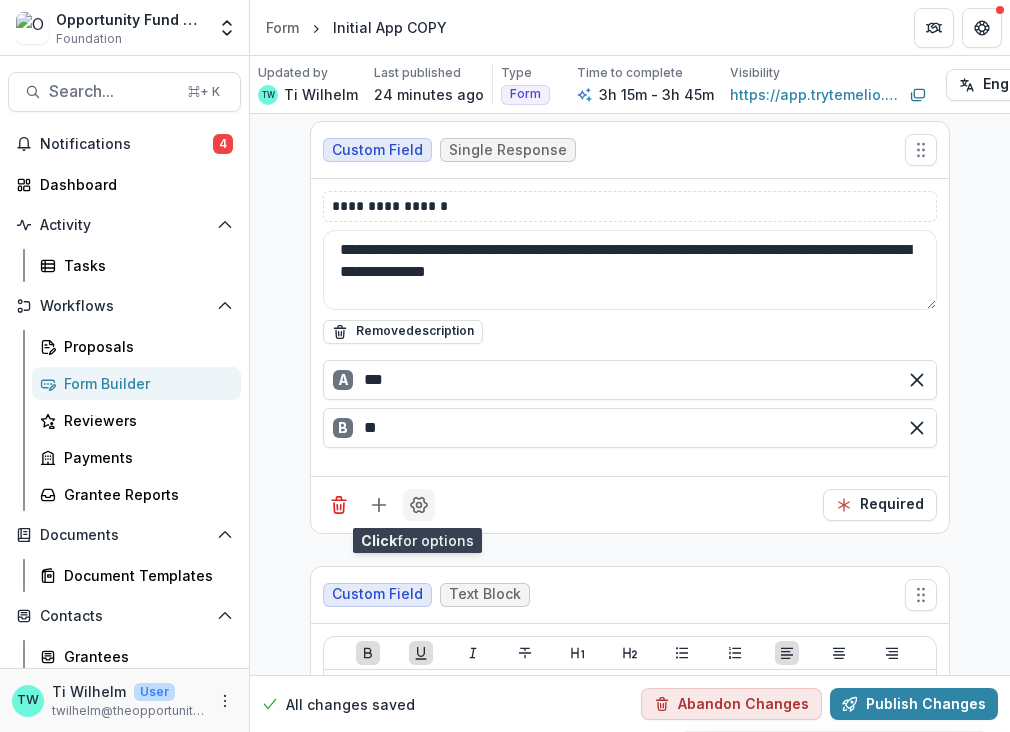 type on "**********" 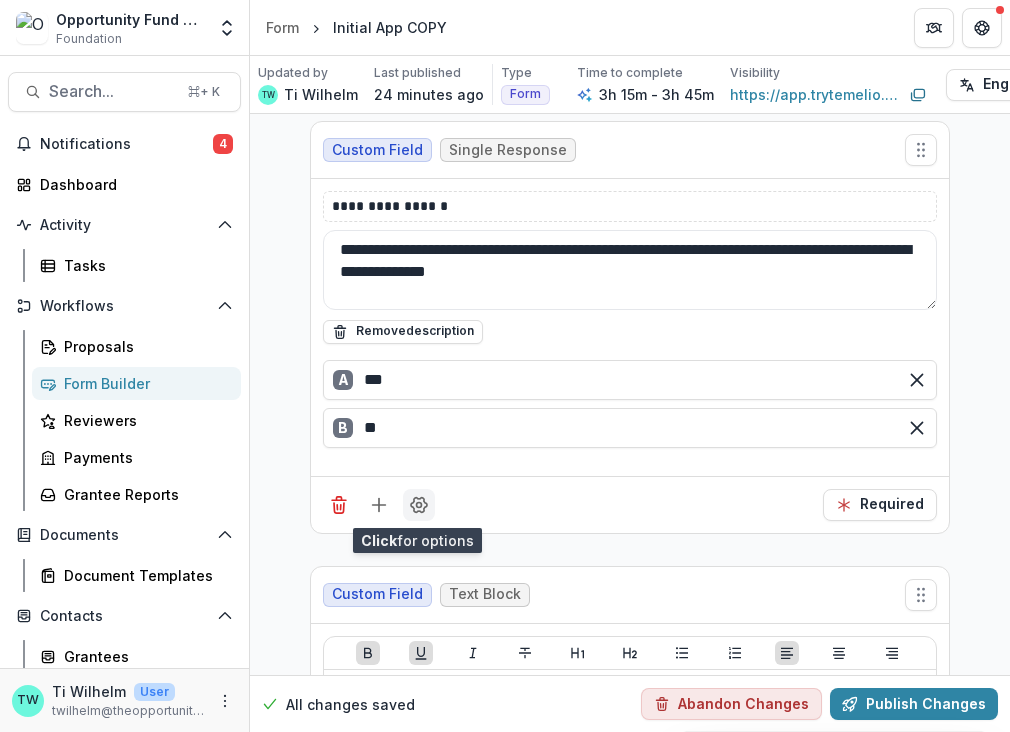 click 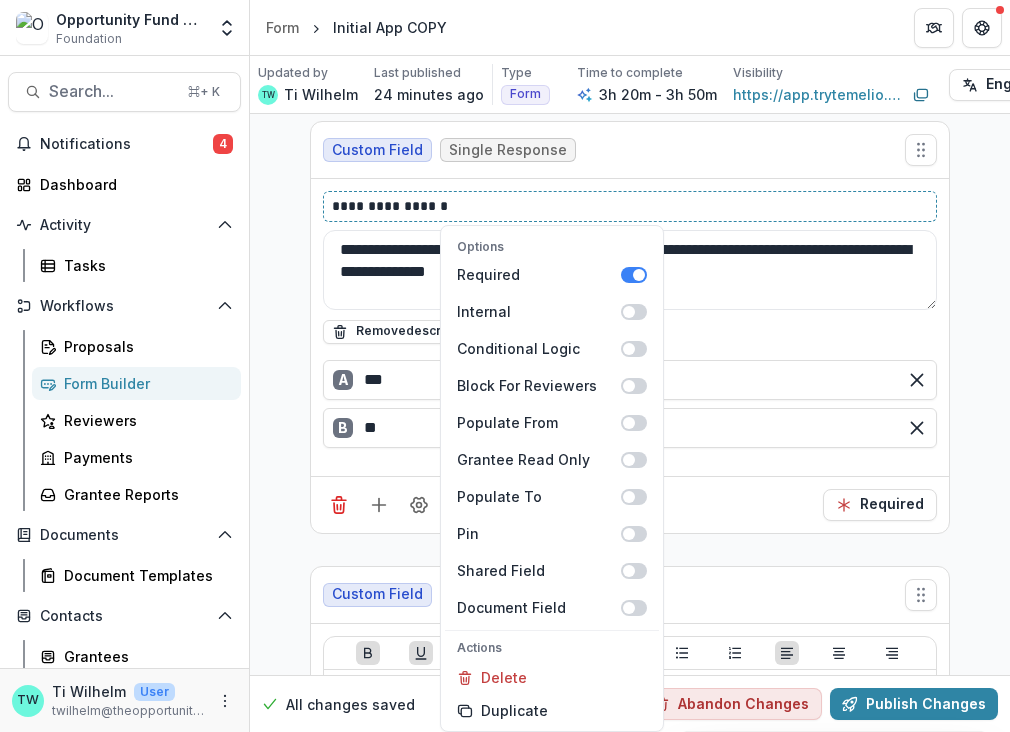 click on "**********" at bounding box center [630, 206] 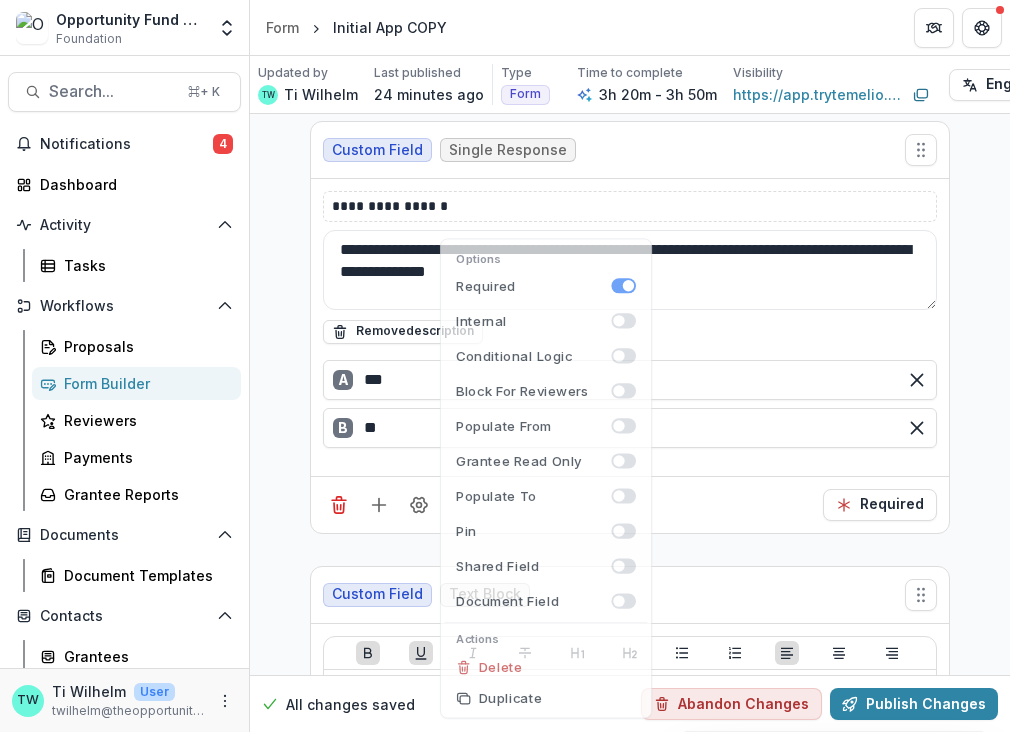 click on "**********" at bounding box center [630, 18099] 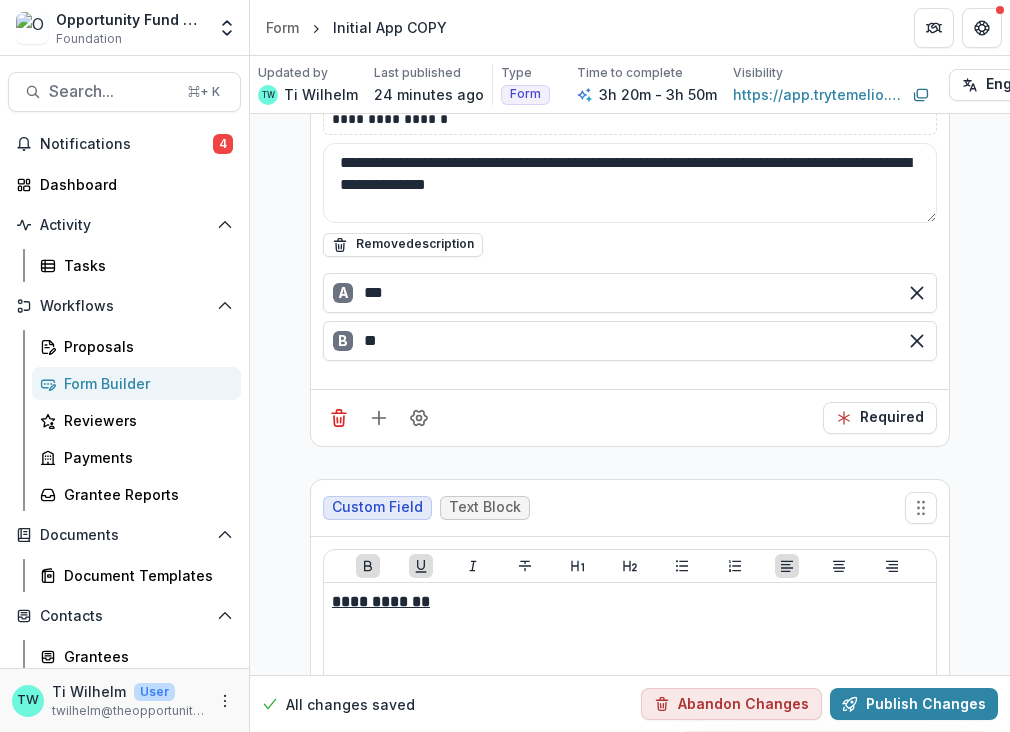 scroll, scrollTop: 660, scrollLeft: 0, axis: vertical 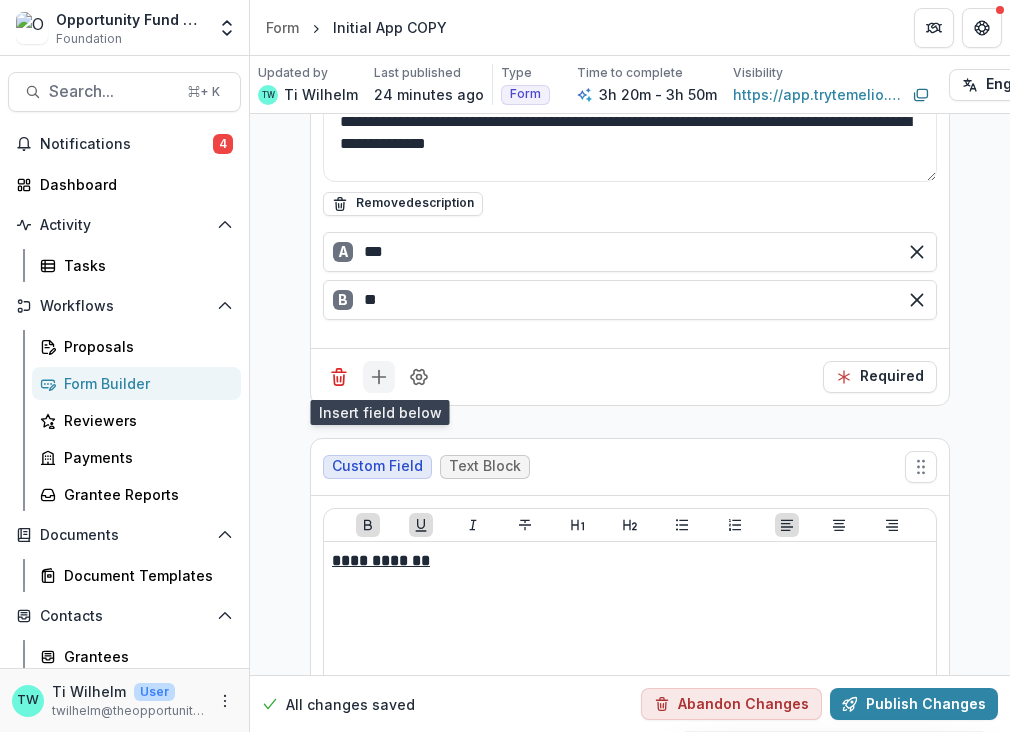 click 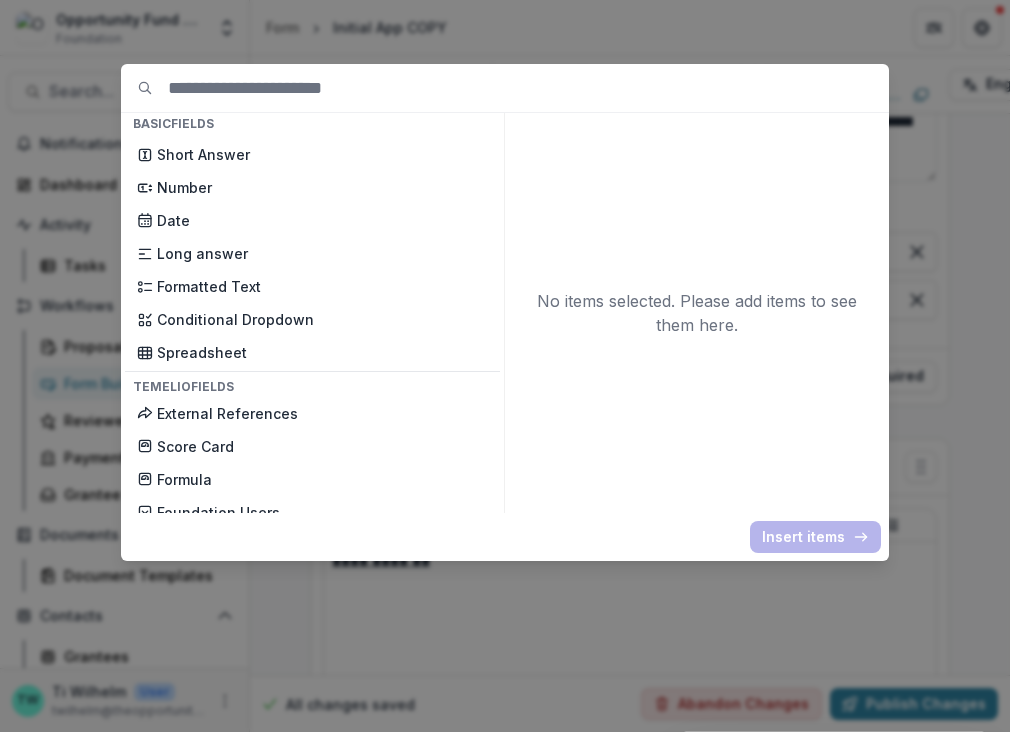scroll, scrollTop: 400, scrollLeft: 0, axis: vertical 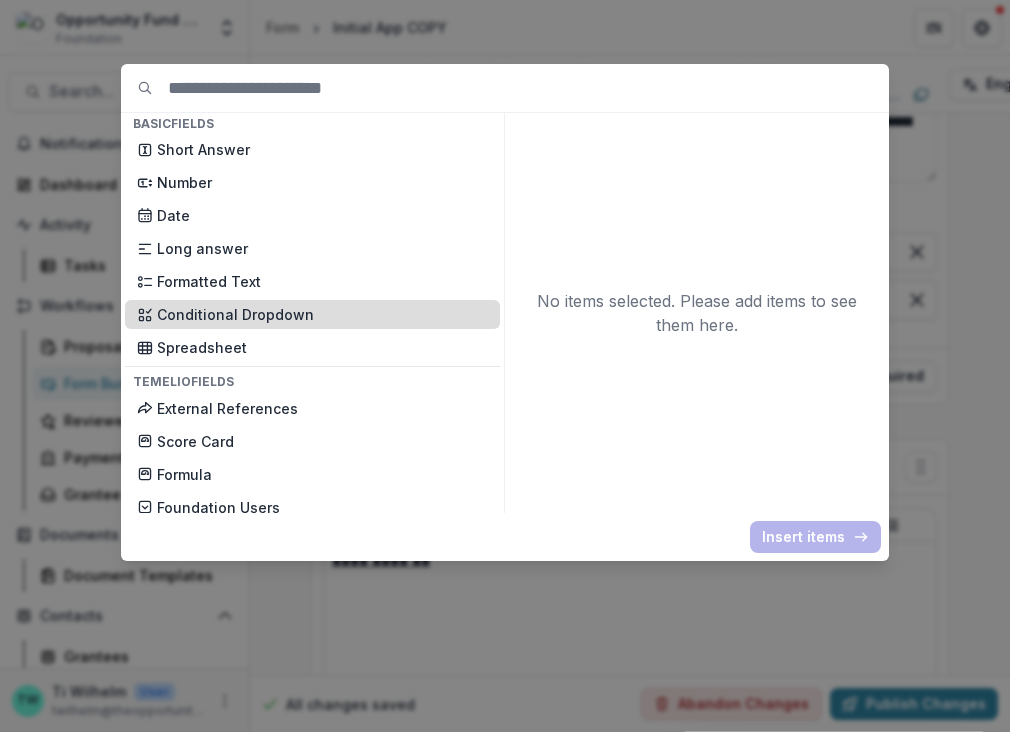 click on "Conditional Dropdown" at bounding box center (322, 314) 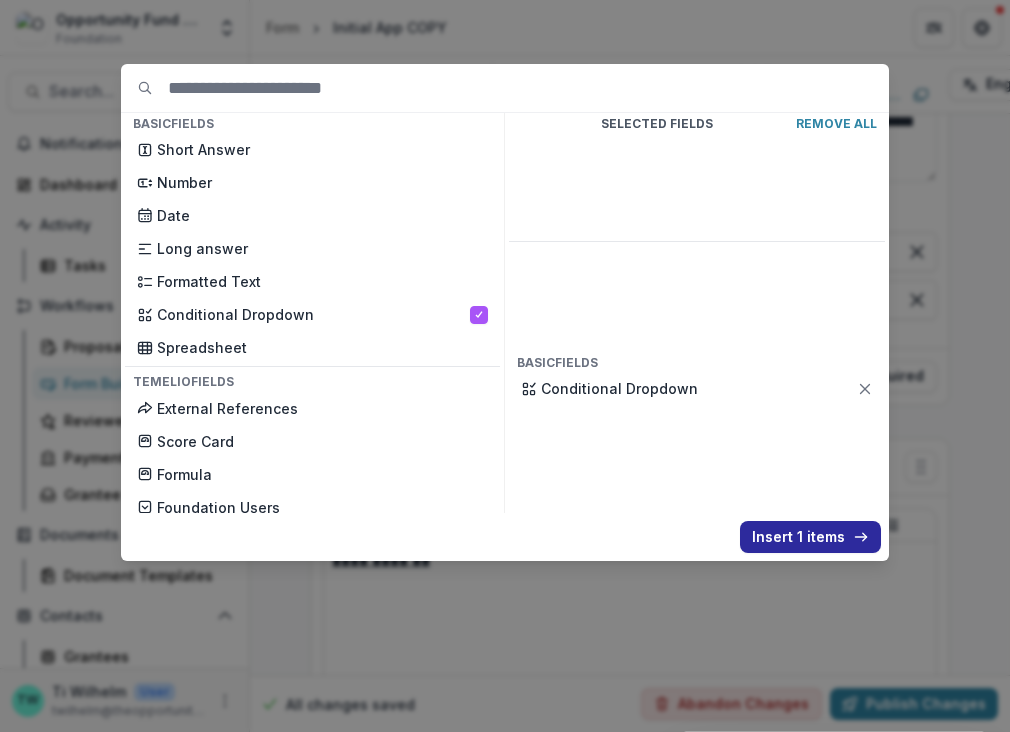 click on "Insert 1 items" at bounding box center [810, 537] 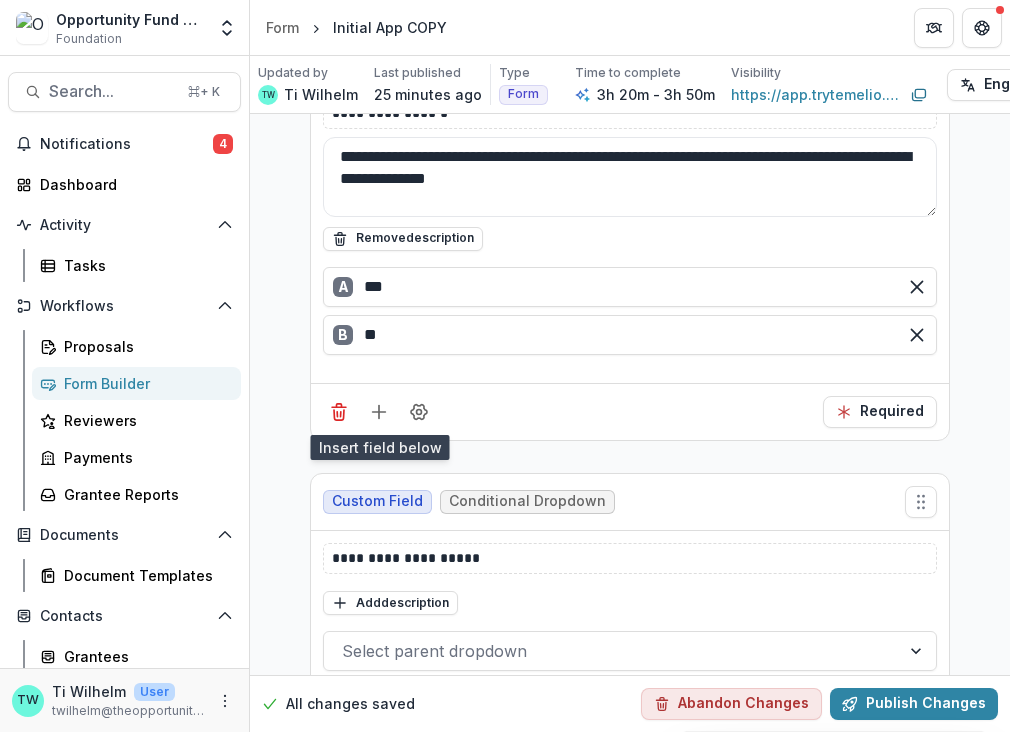 scroll, scrollTop: 636, scrollLeft: 0, axis: vertical 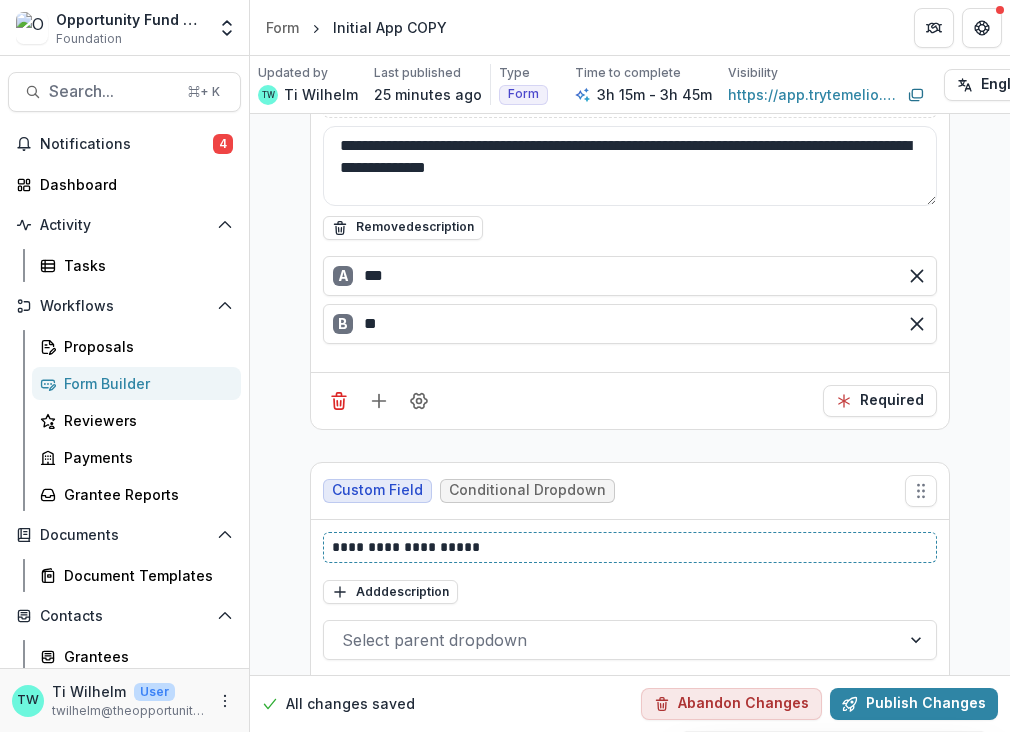 click on "**********" at bounding box center (630, 547) 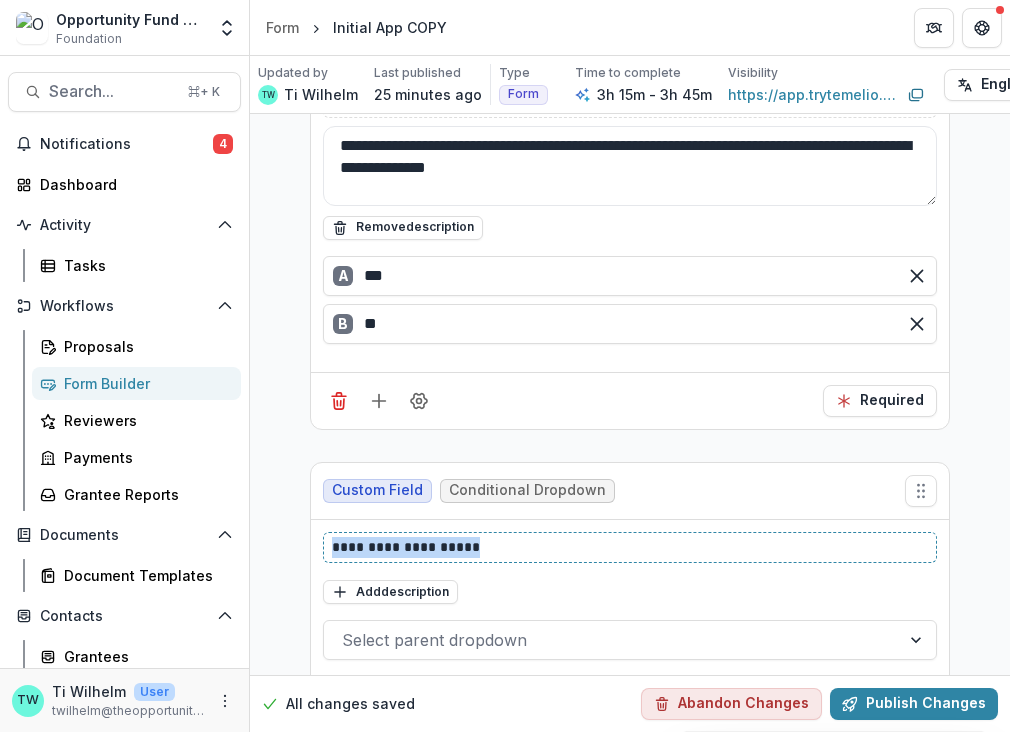 drag, startPoint x: 506, startPoint y: 551, endPoint x: 286, endPoint y: 539, distance: 220.32703 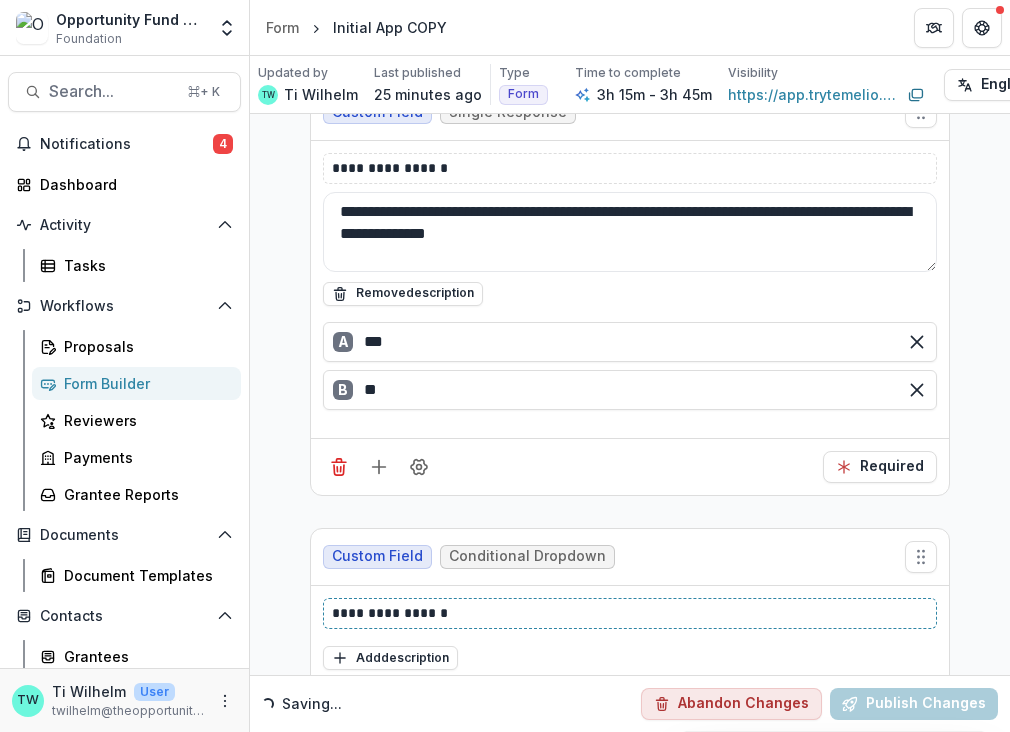 scroll, scrollTop: 604, scrollLeft: 0, axis: vertical 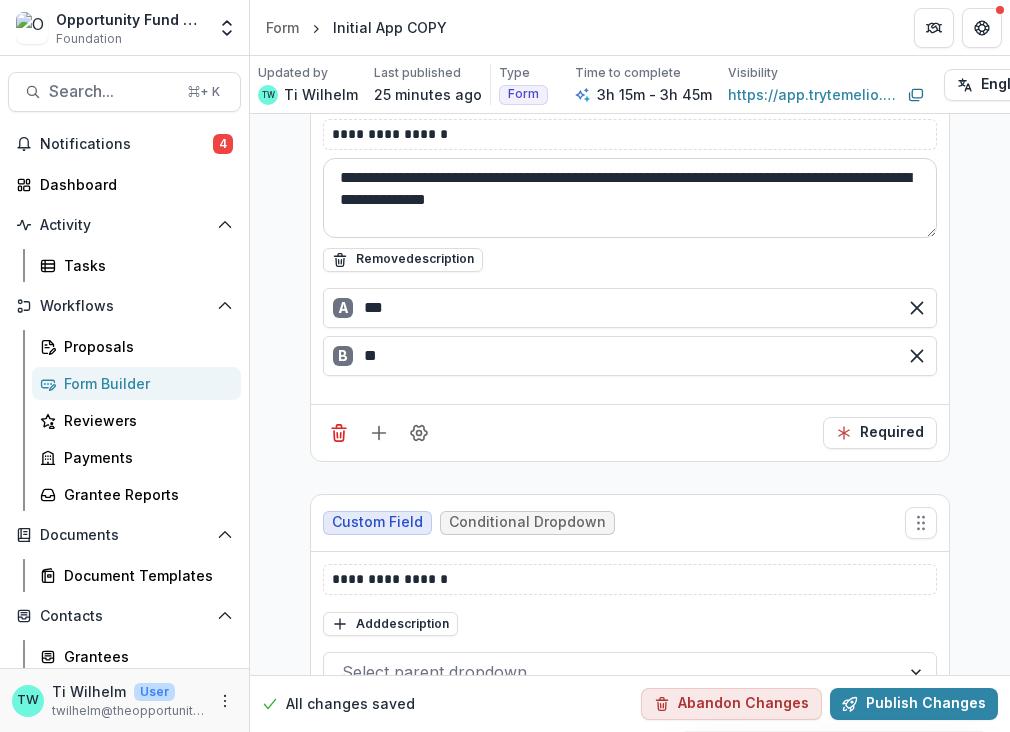 drag, startPoint x: 598, startPoint y: 201, endPoint x: 334, endPoint y: 173, distance: 265.48068 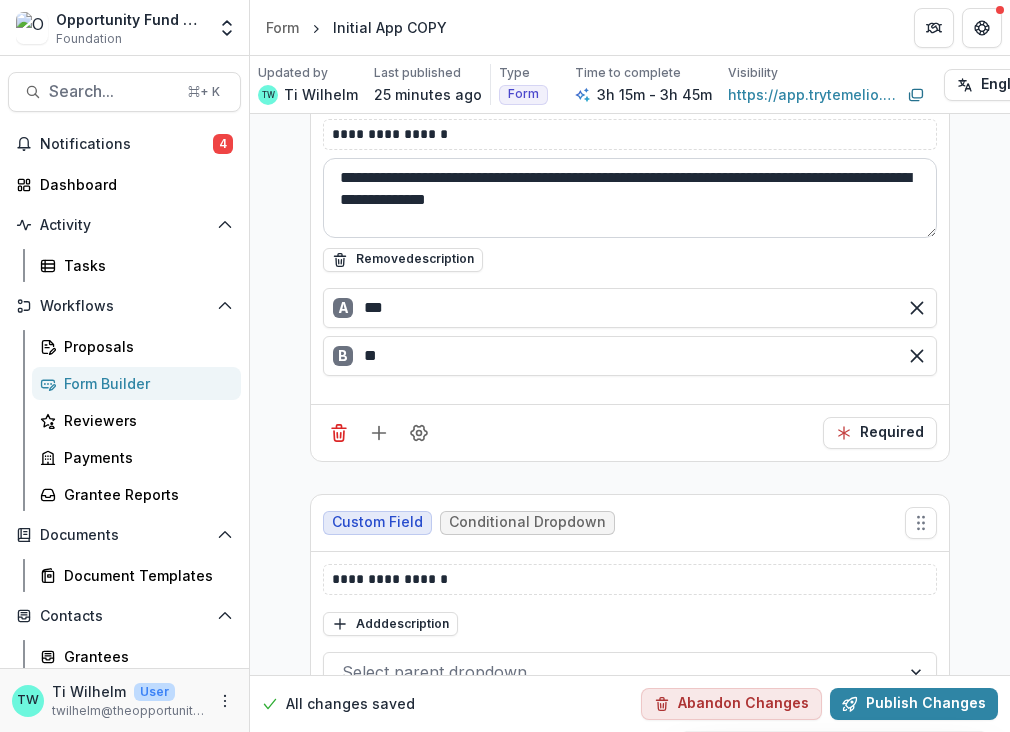 click on "**********" at bounding box center [630, 198] 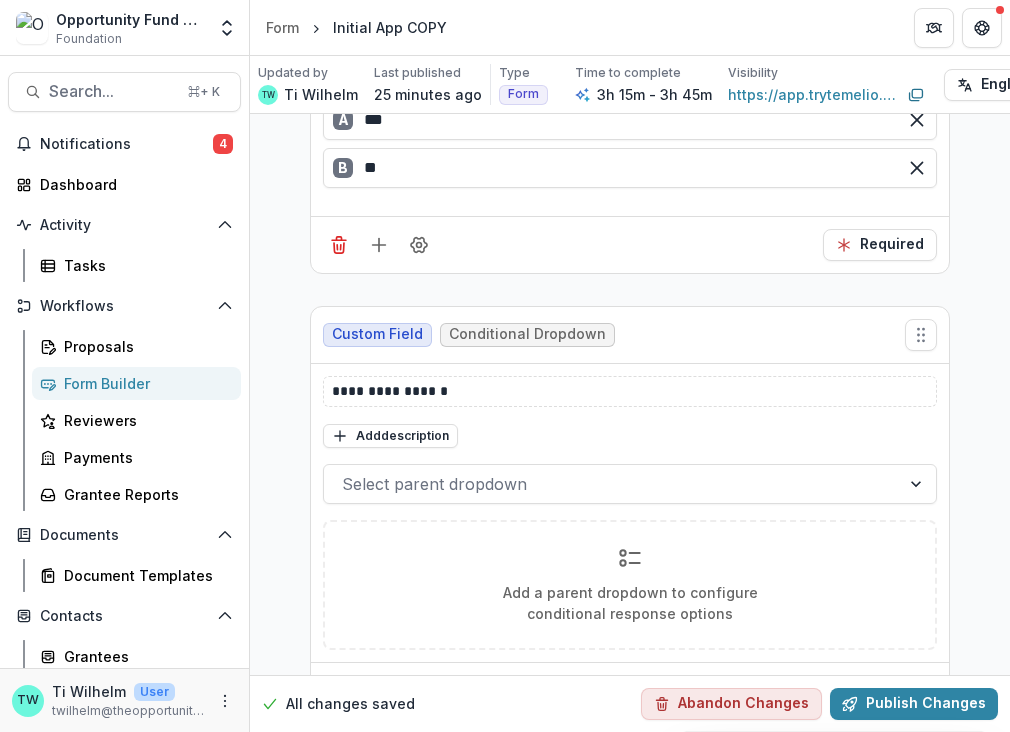 scroll, scrollTop: 826, scrollLeft: 0, axis: vertical 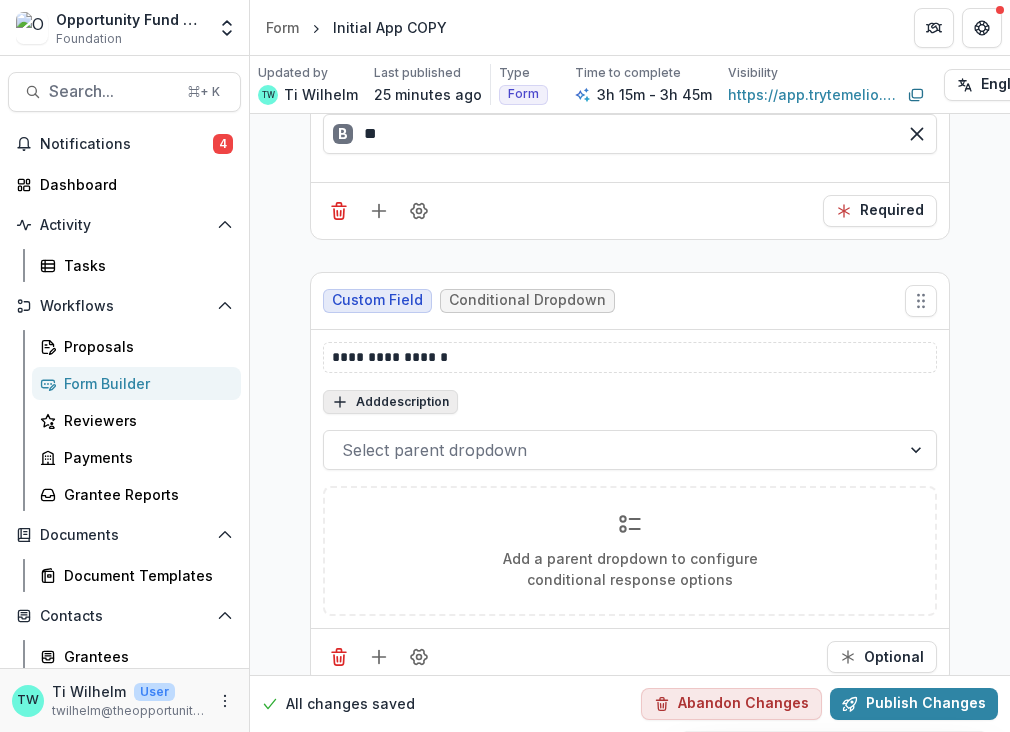type 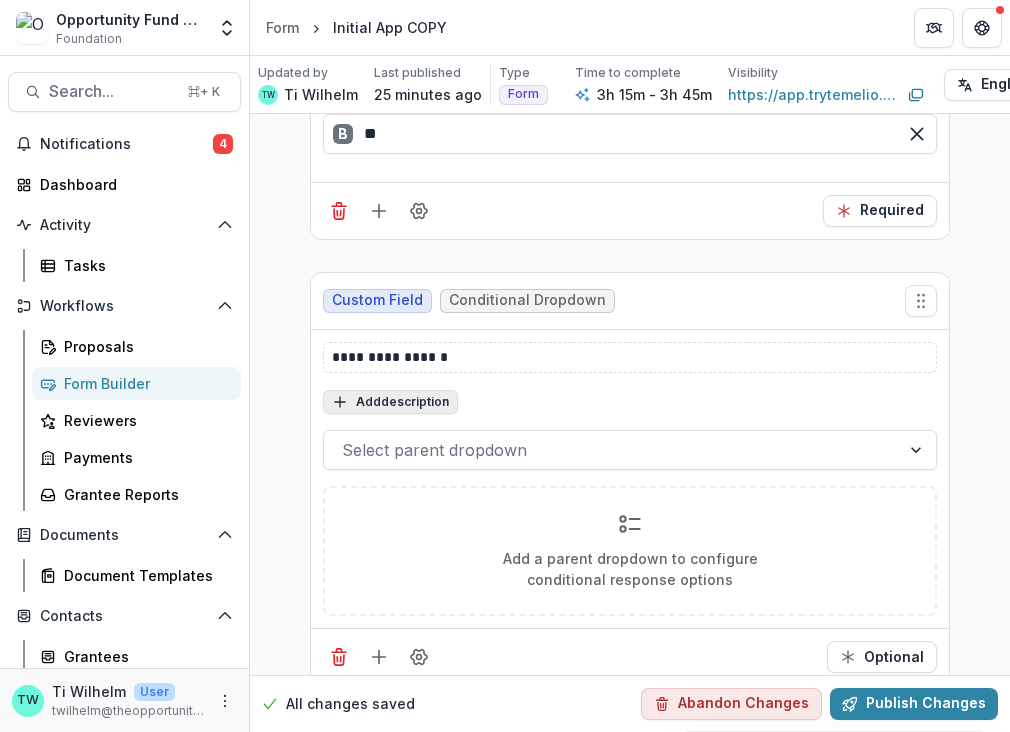 click on "Add  description" at bounding box center (390, 402) 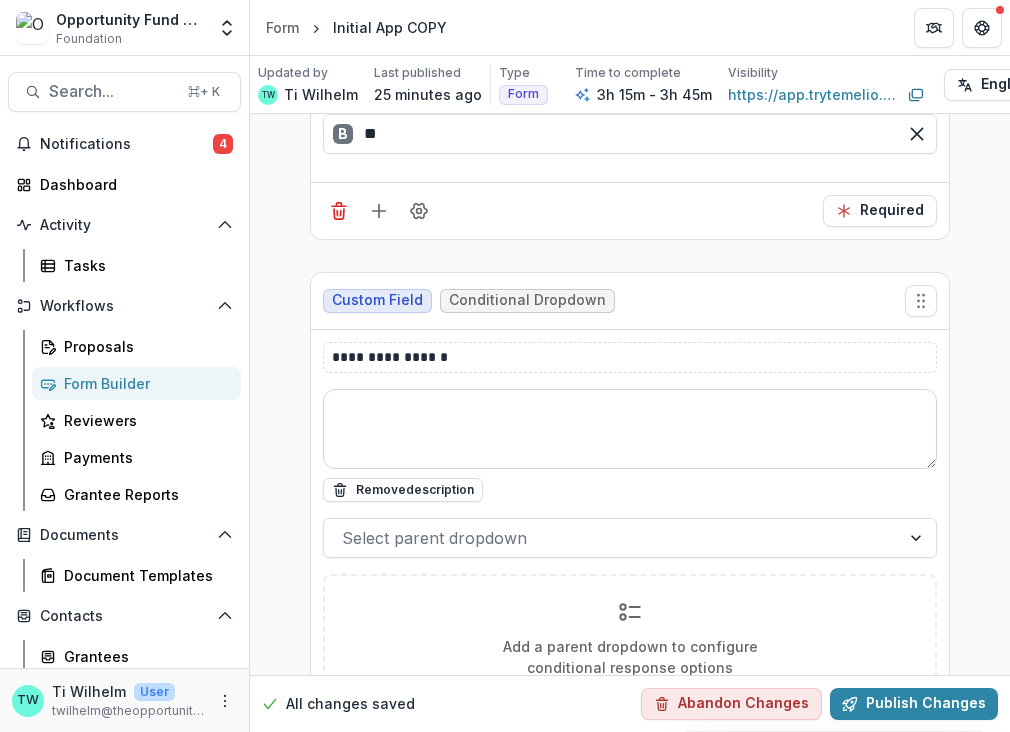 click at bounding box center (630, 429) 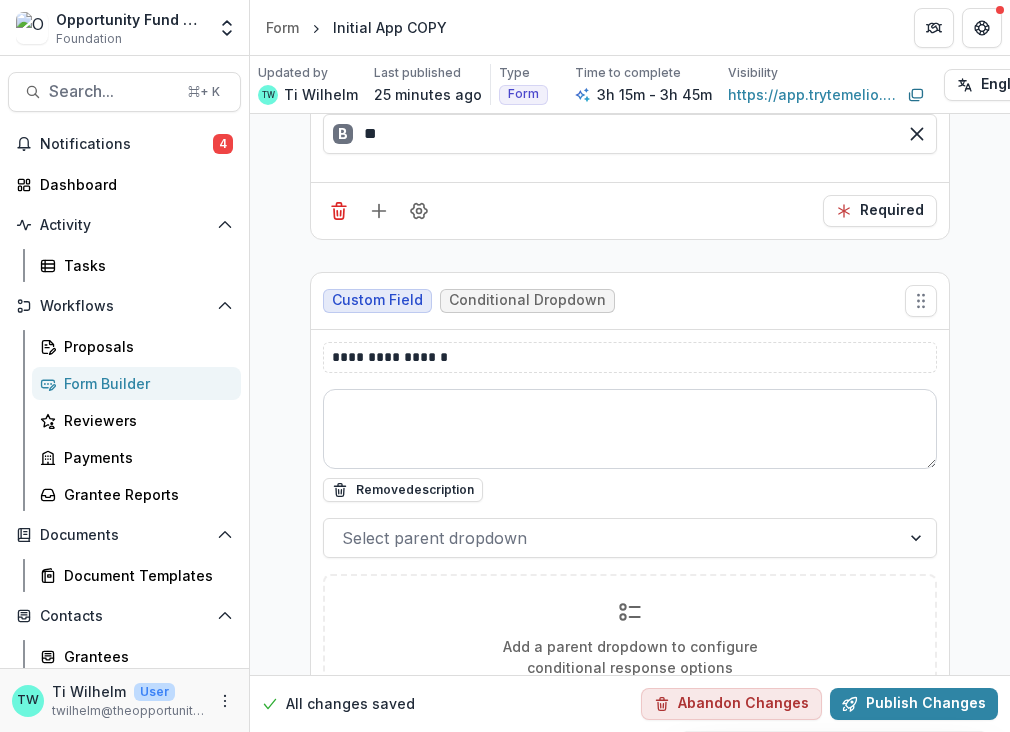 paste on "**********" 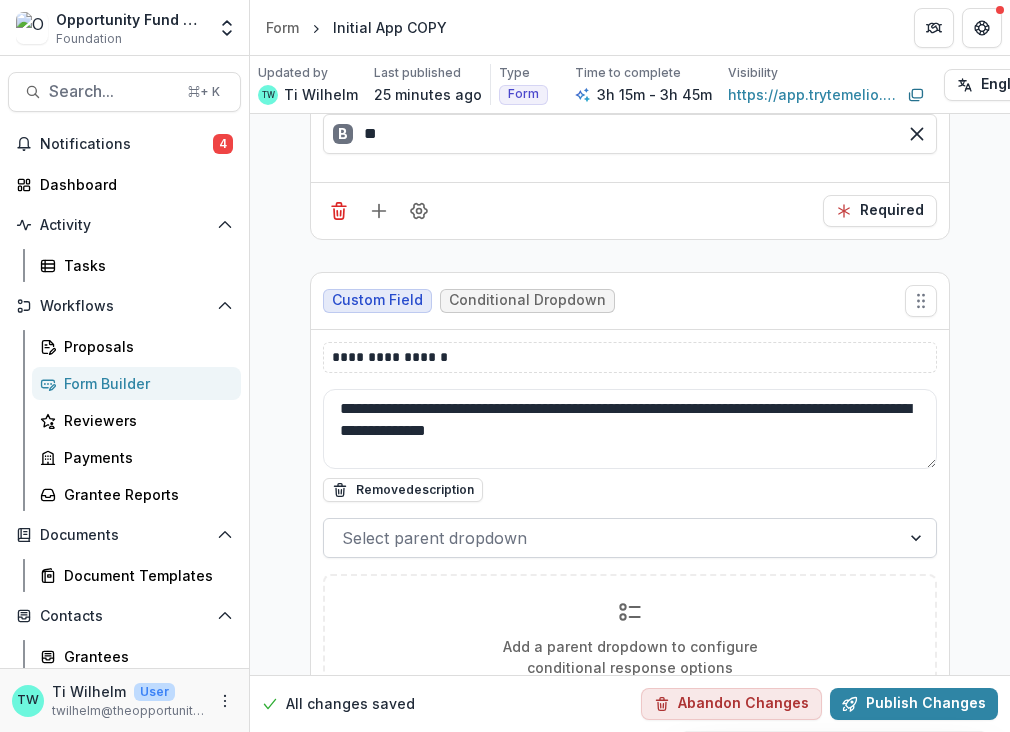 type on "**********" 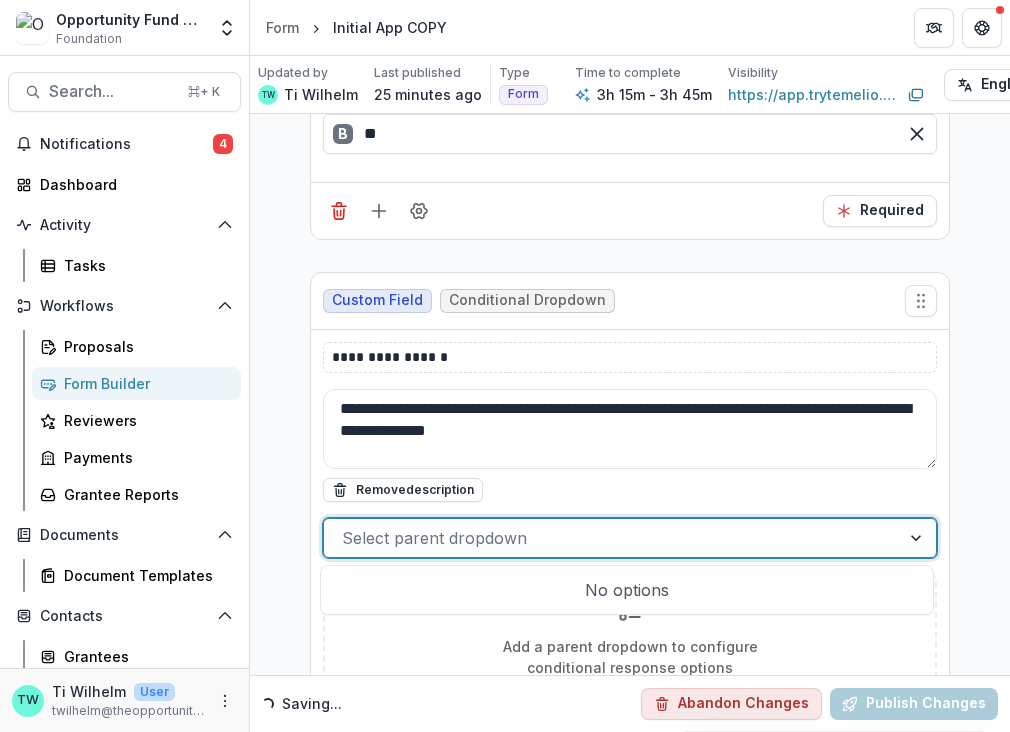 click at bounding box center [612, 538] 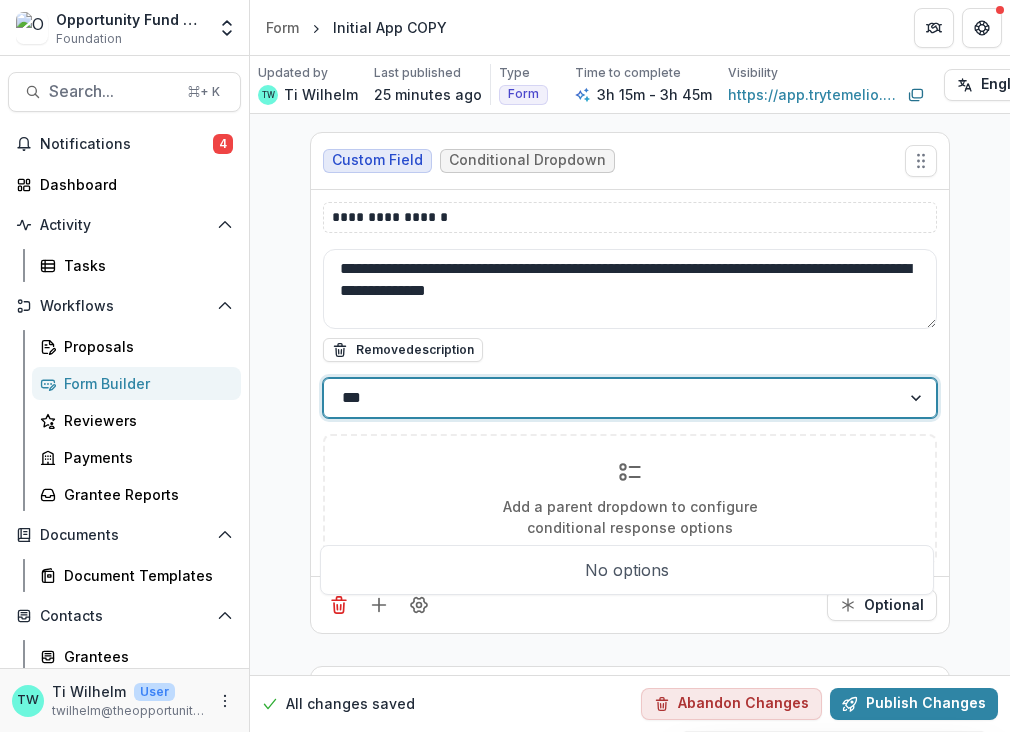 scroll, scrollTop: 974, scrollLeft: 0, axis: vertical 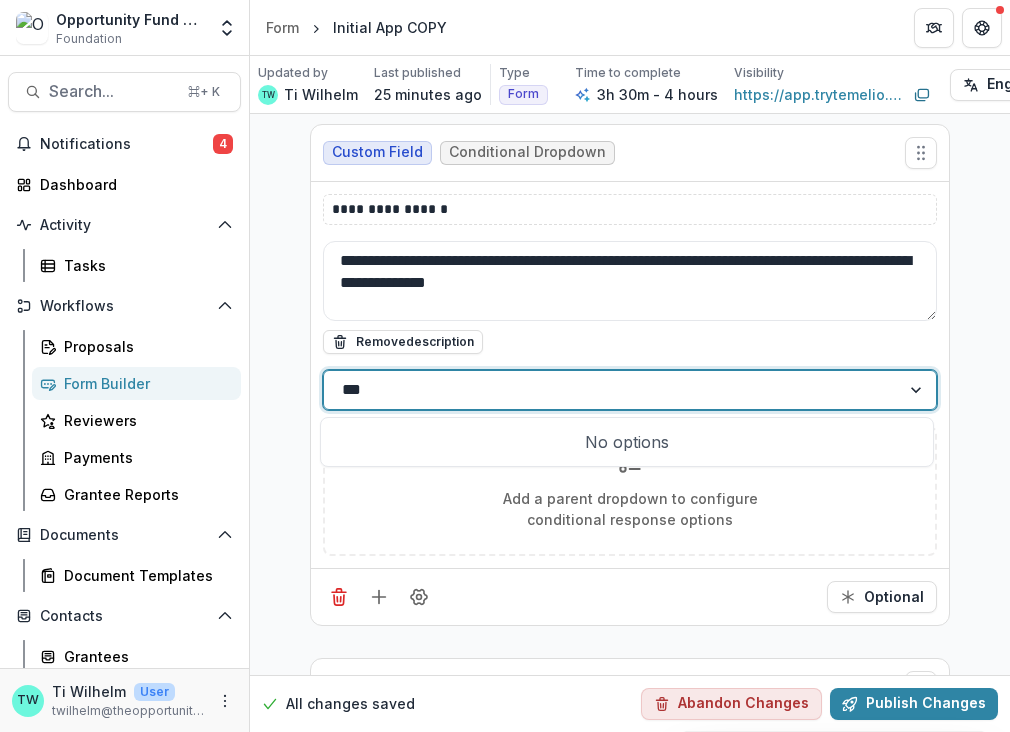 type on "***" 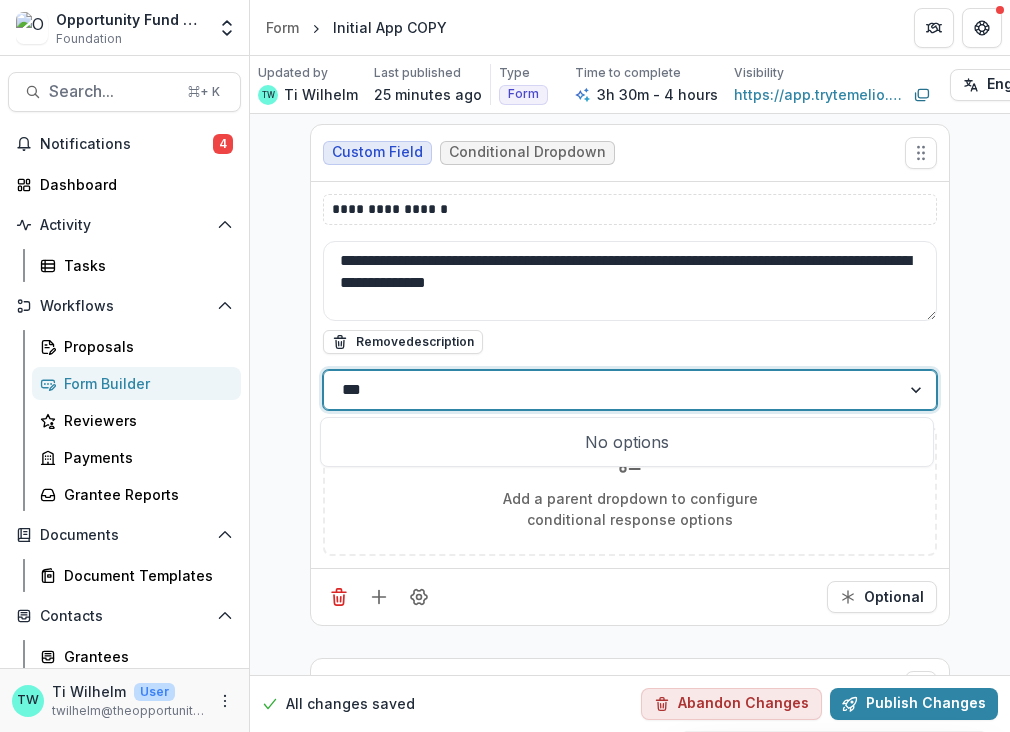 type 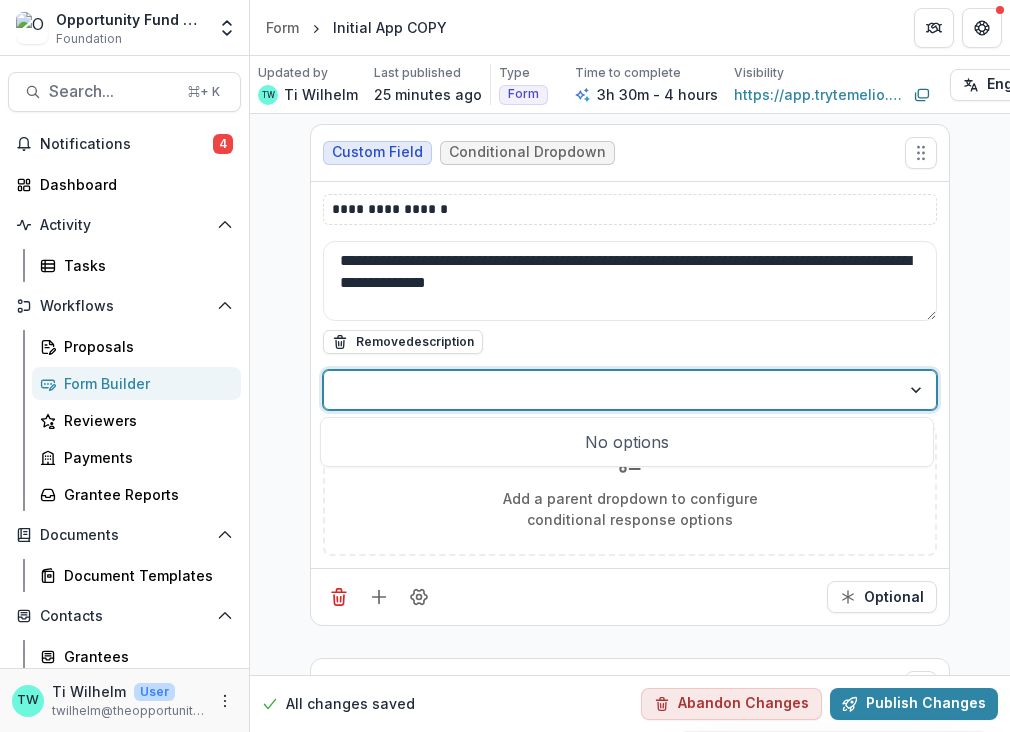 click on "**********" at bounding box center [630, 17925] 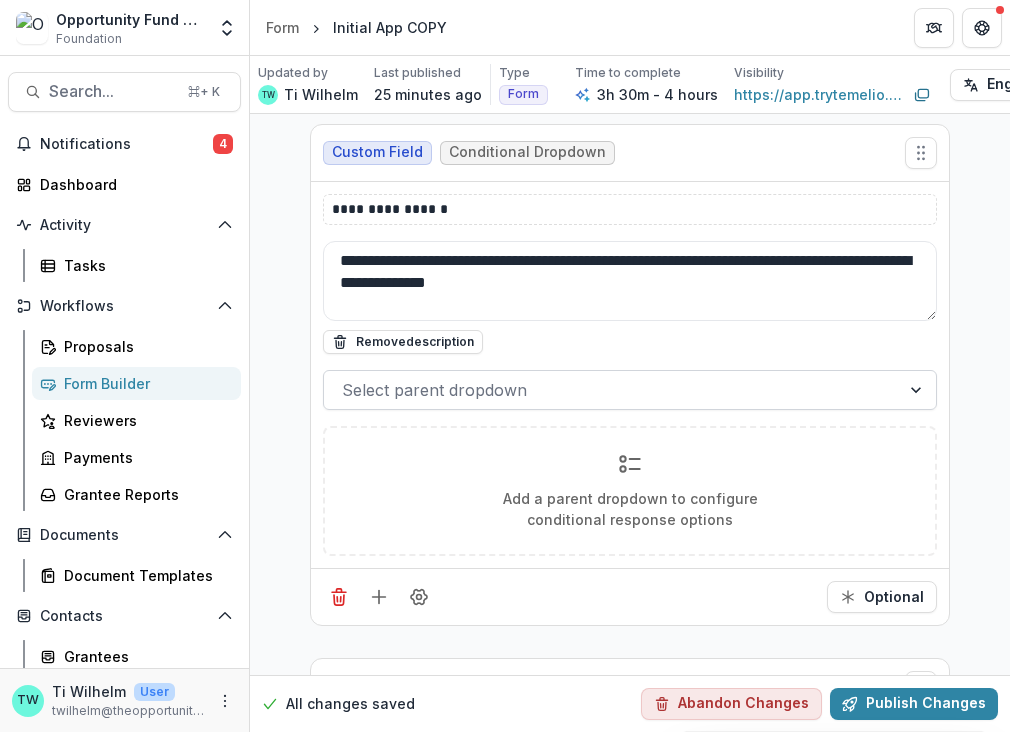 click at bounding box center (612, 390) 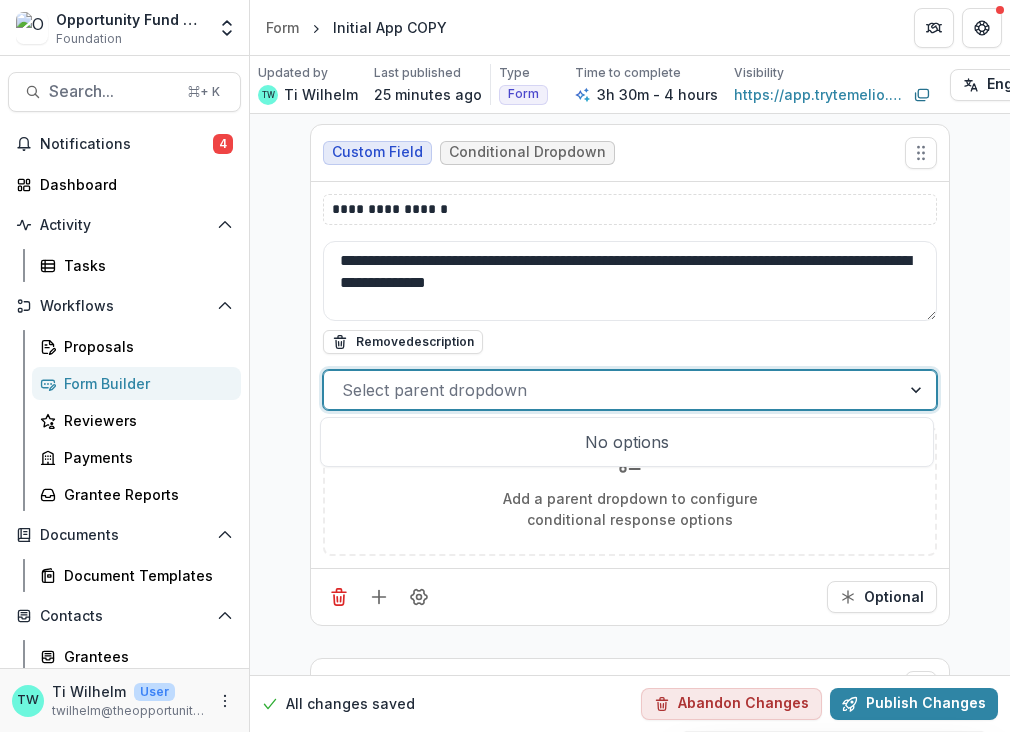 click on "No options" at bounding box center (627, 442) 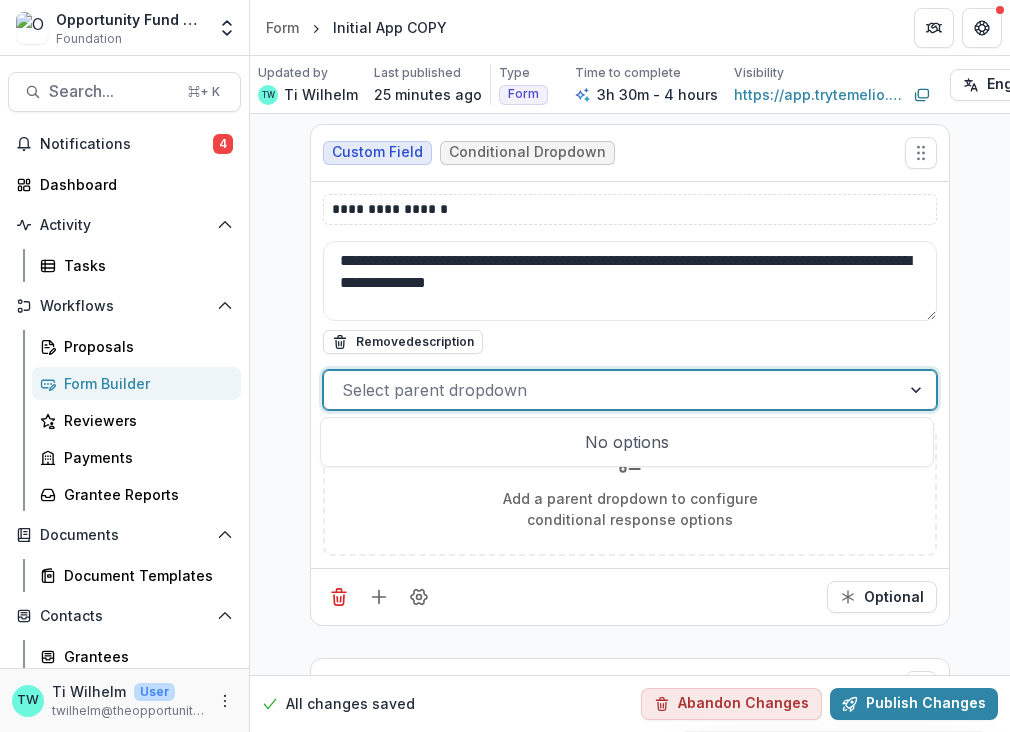 click on "Add a parent dropdown to configure conditional response options" at bounding box center [630, 509] 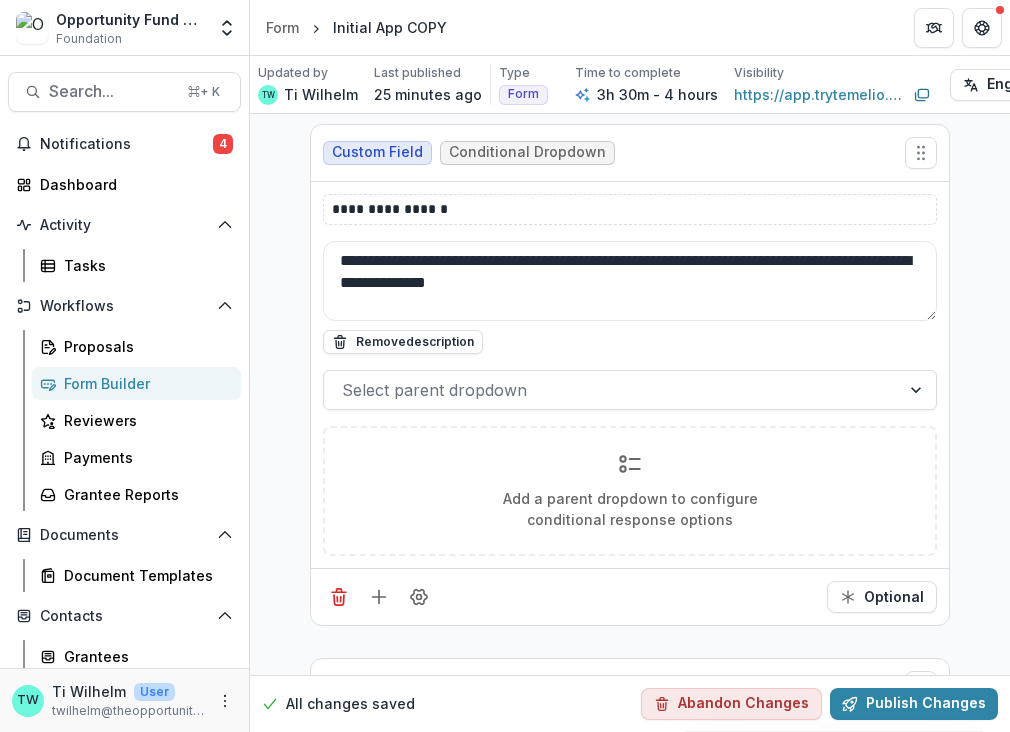 click on "Add a parent dropdown to configure conditional response options" at bounding box center (630, 509) 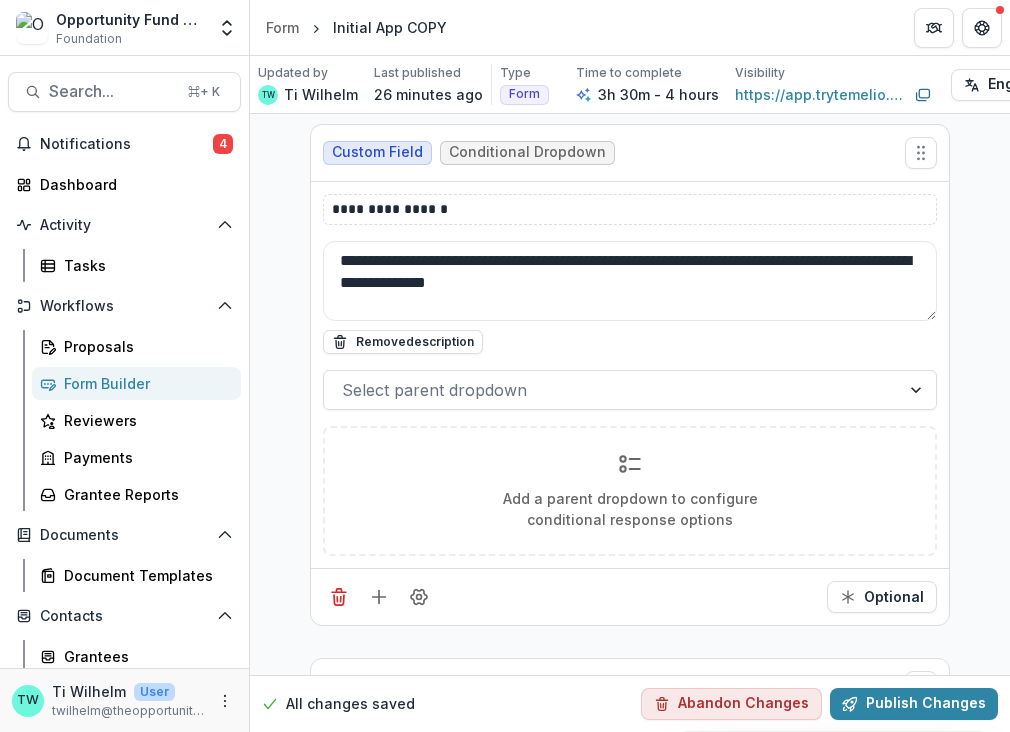 drag, startPoint x: 603, startPoint y: 280, endPoint x: 291, endPoint y: 255, distance: 313 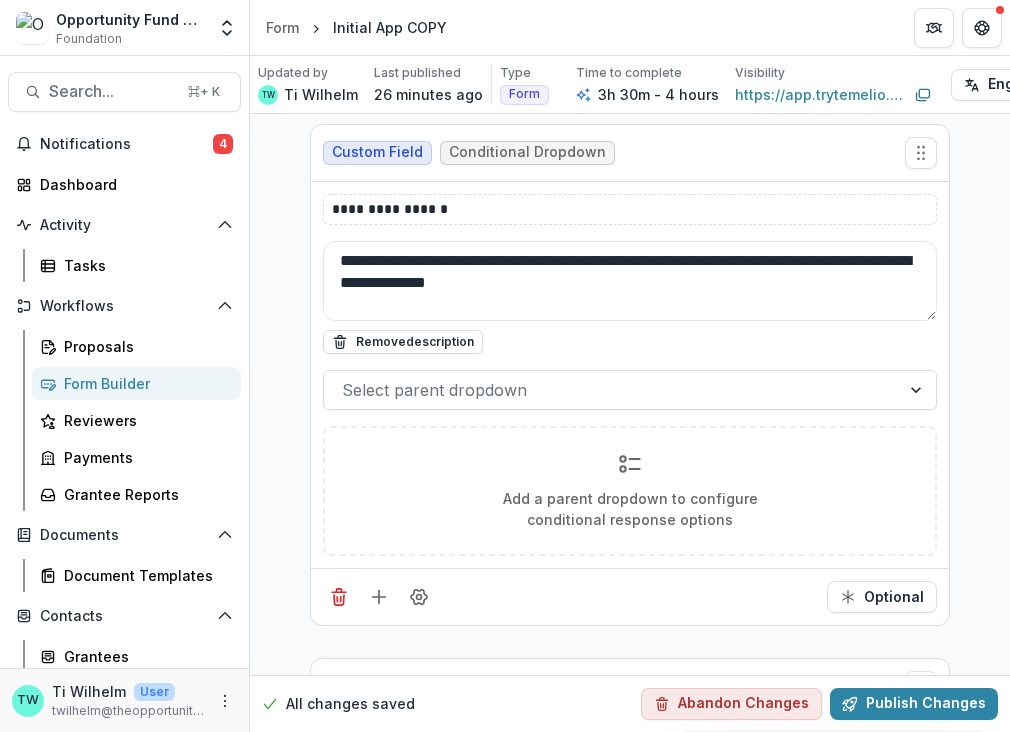 click on "**********" at bounding box center (630, 17925) 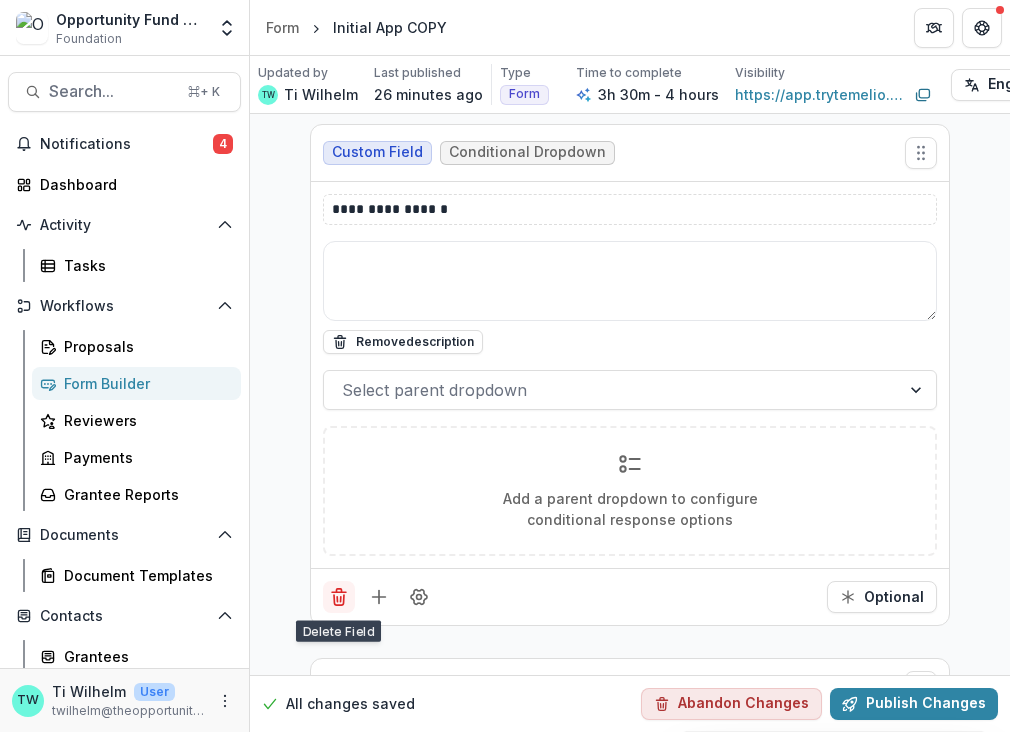 type 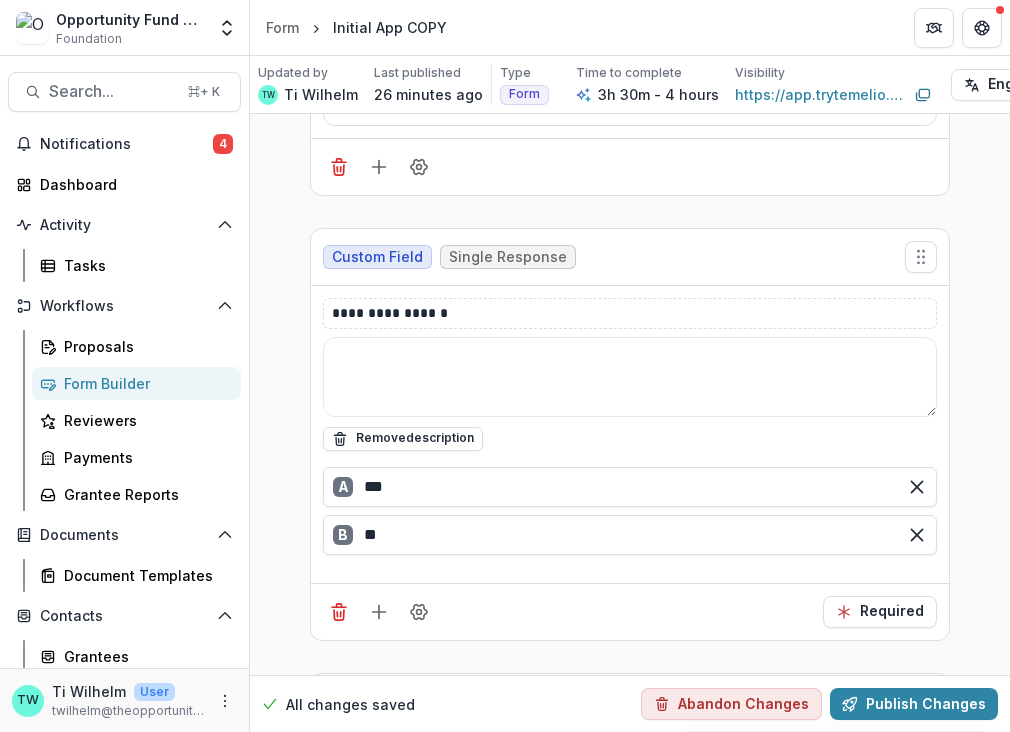 scroll, scrollTop: 419, scrollLeft: 0, axis: vertical 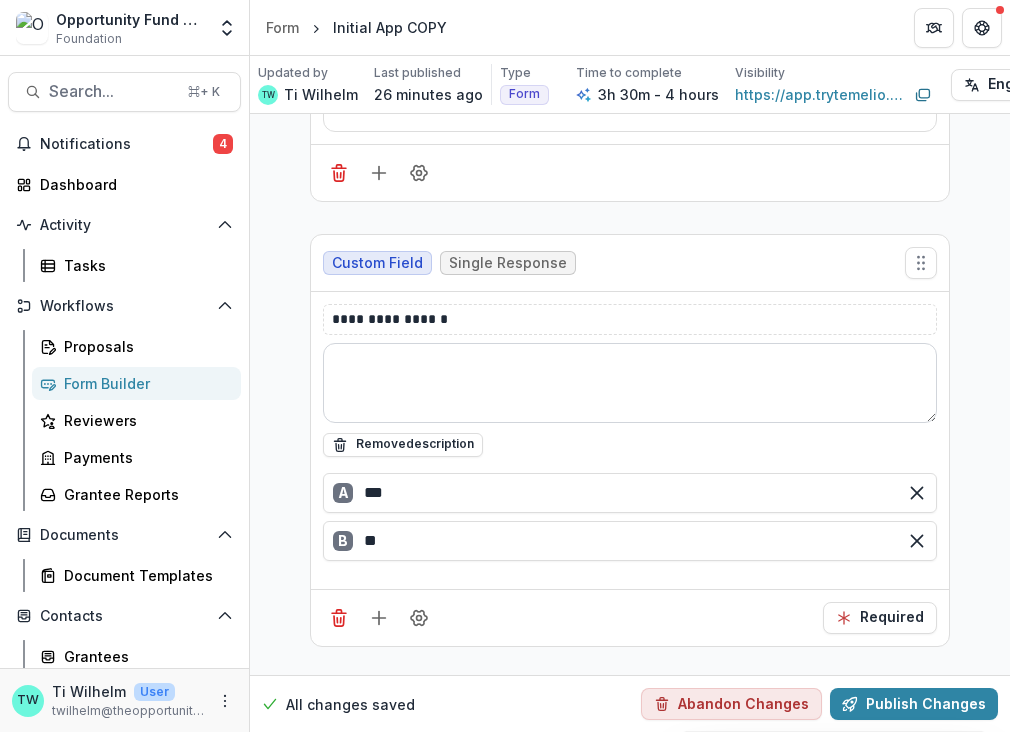 click at bounding box center [630, 383] 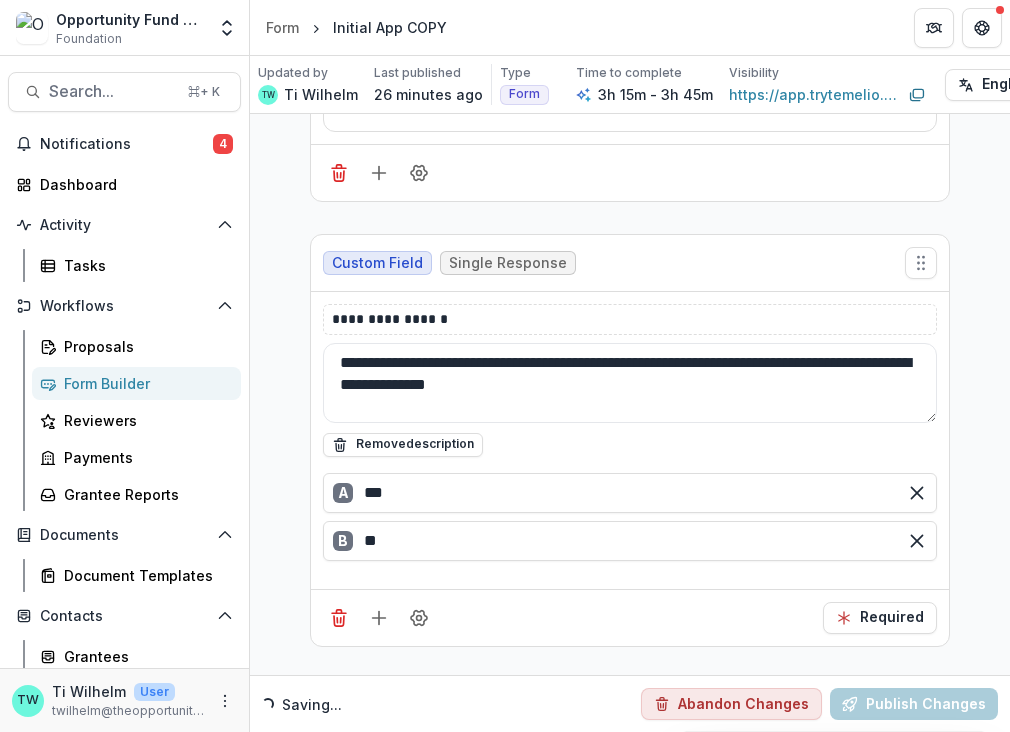 scroll, scrollTop: 630, scrollLeft: 0, axis: vertical 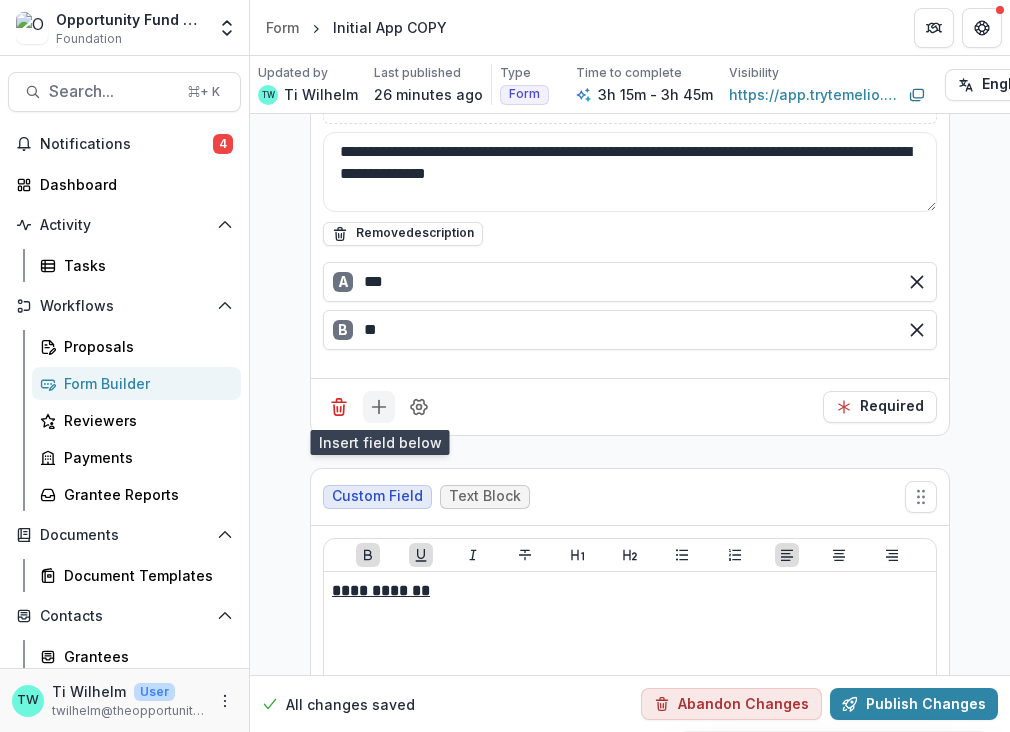 type on "**********" 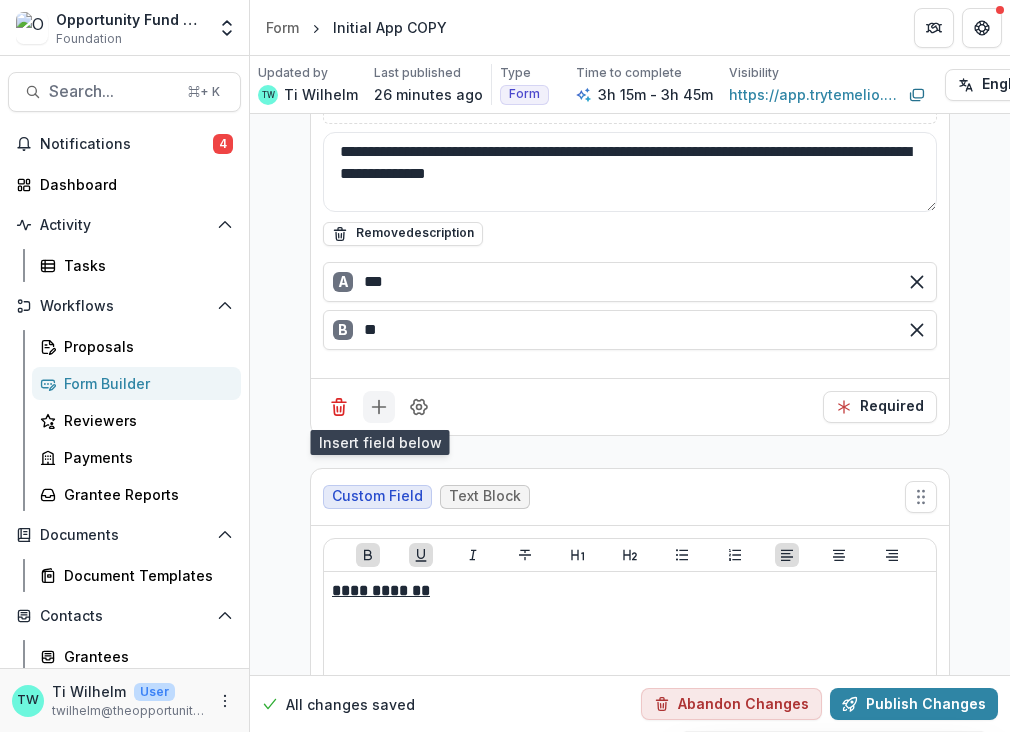 click 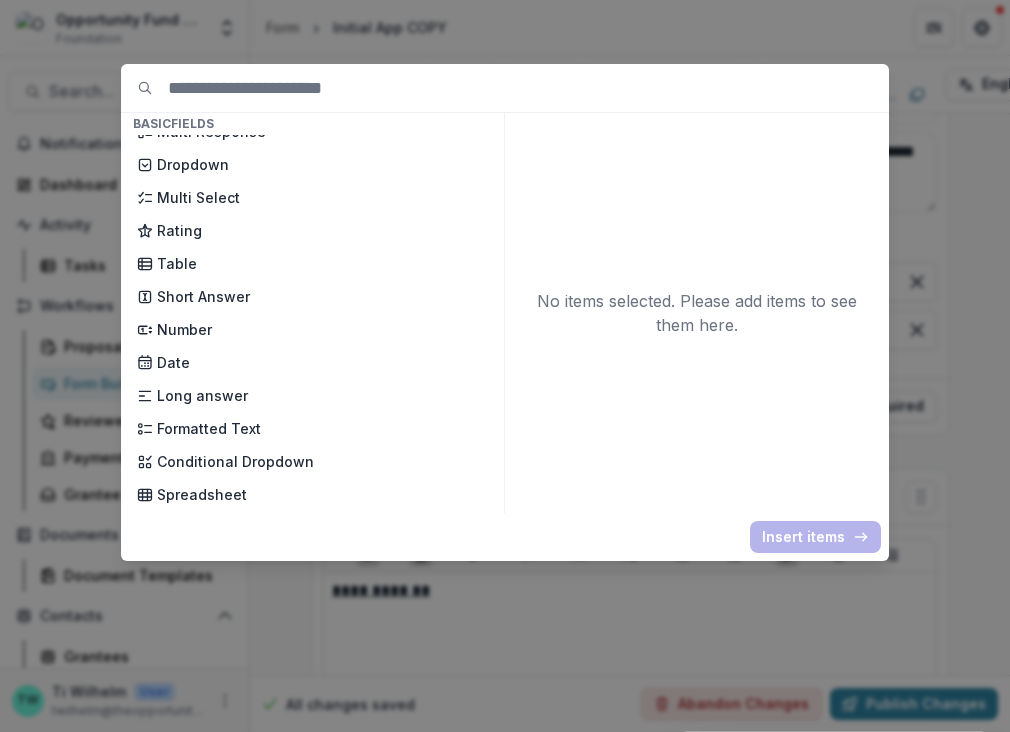 scroll, scrollTop: 243, scrollLeft: 0, axis: vertical 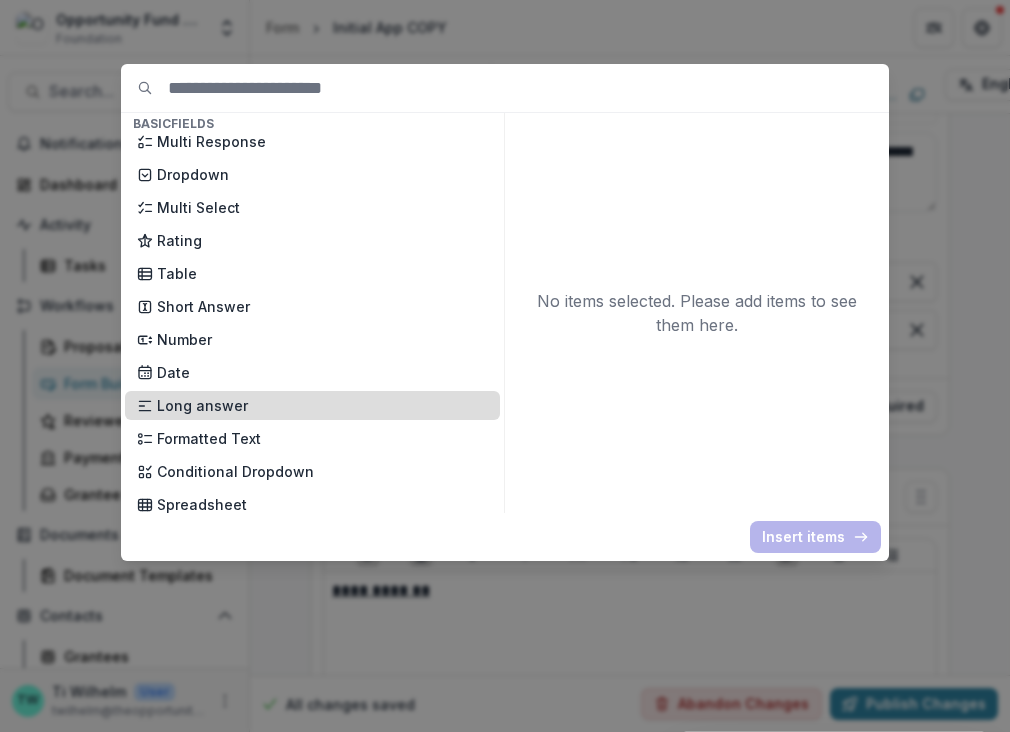 click on "Long answer" at bounding box center [322, 405] 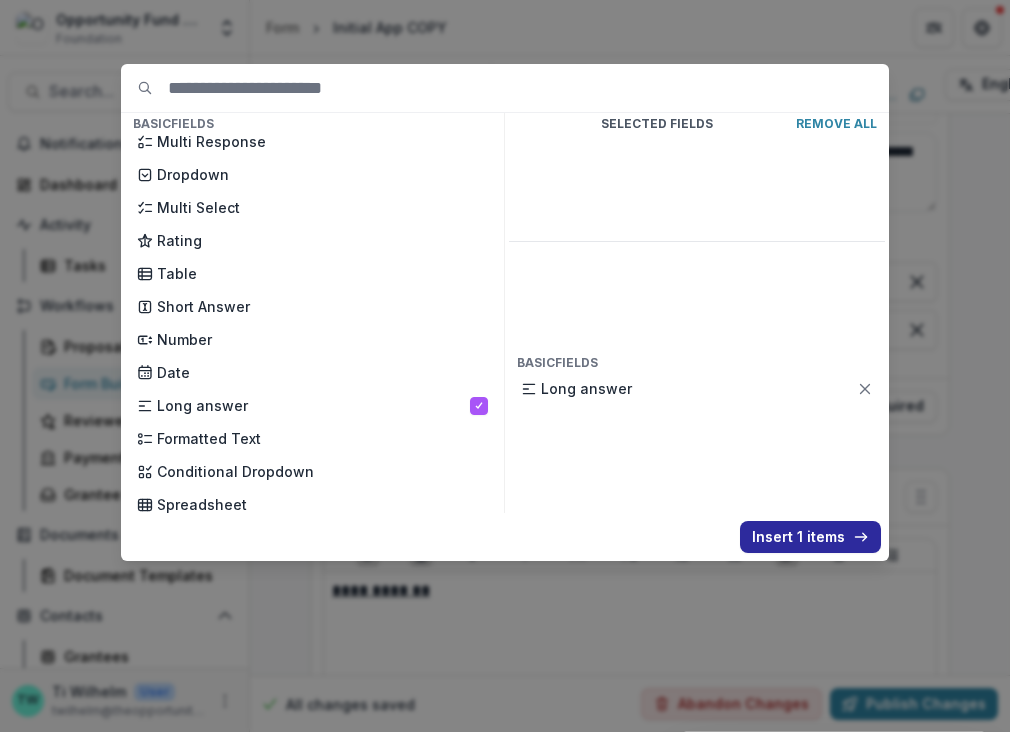 click on "Insert 1 items" at bounding box center [810, 537] 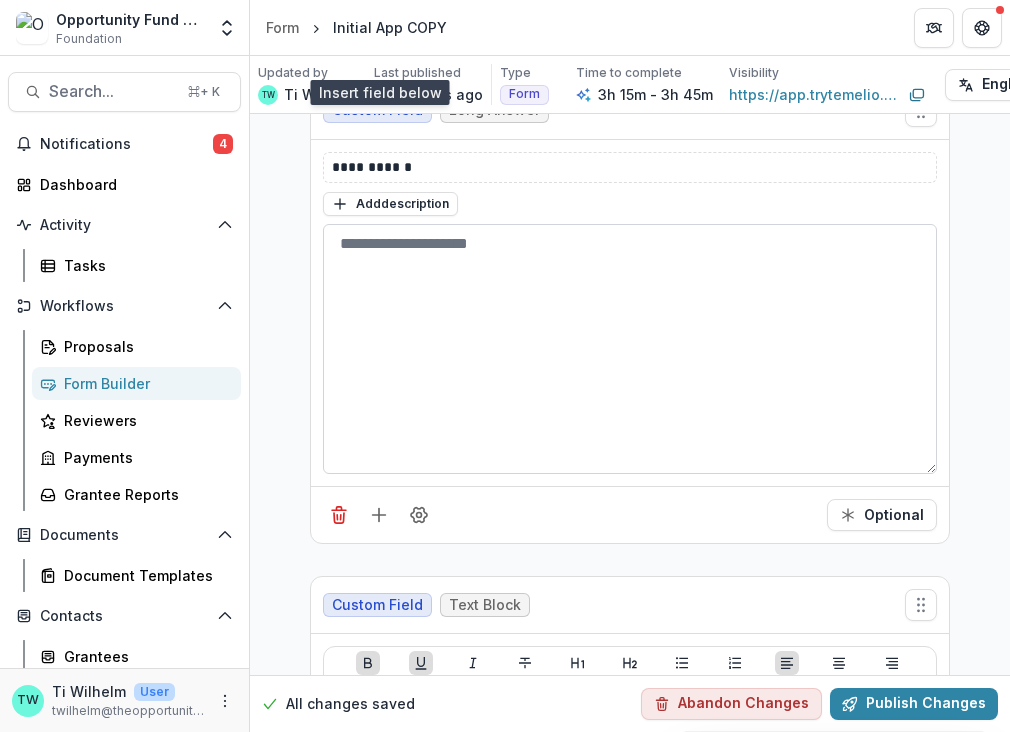 scroll, scrollTop: 1031, scrollLeft: 0, axis: vertical 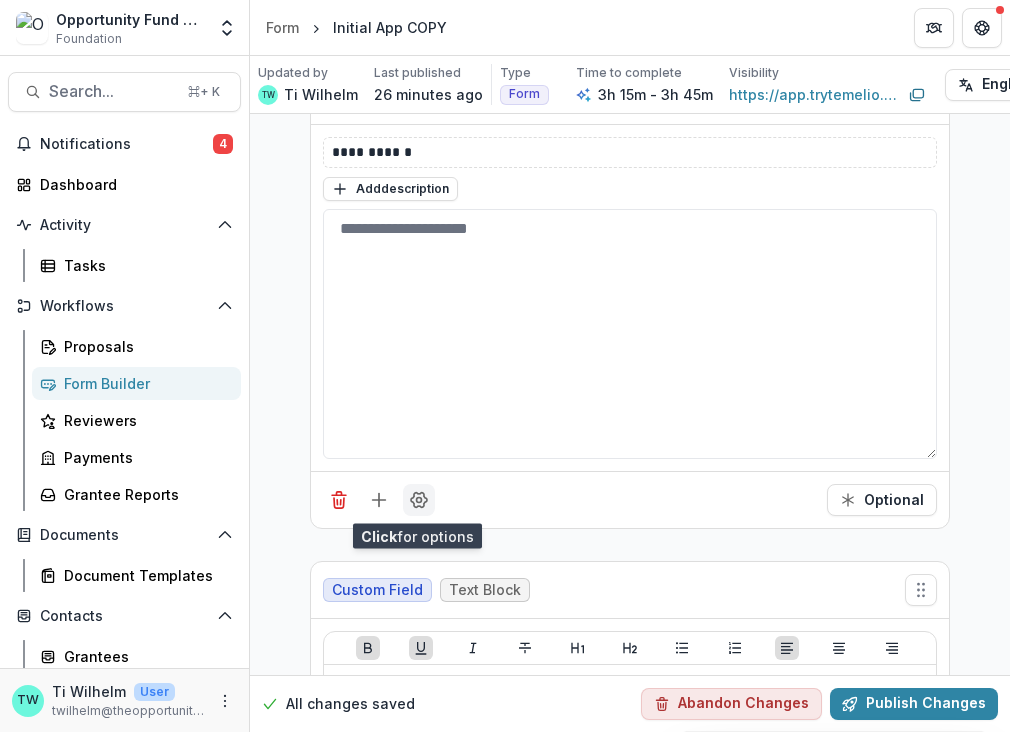 click 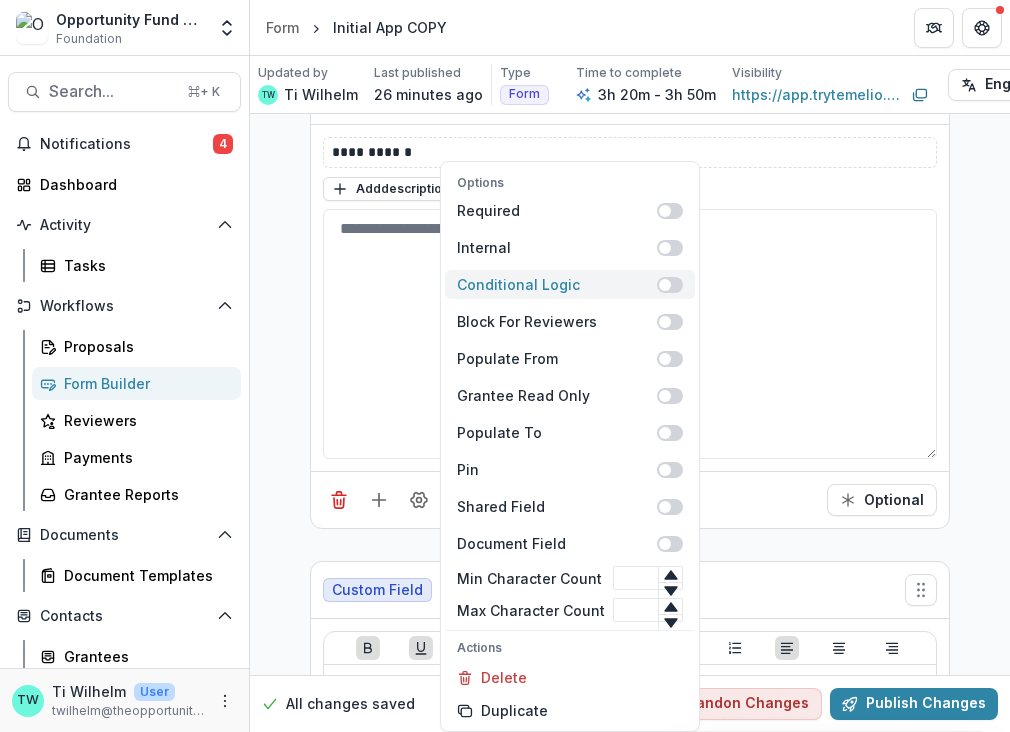 click at bounding box center [670, 285] 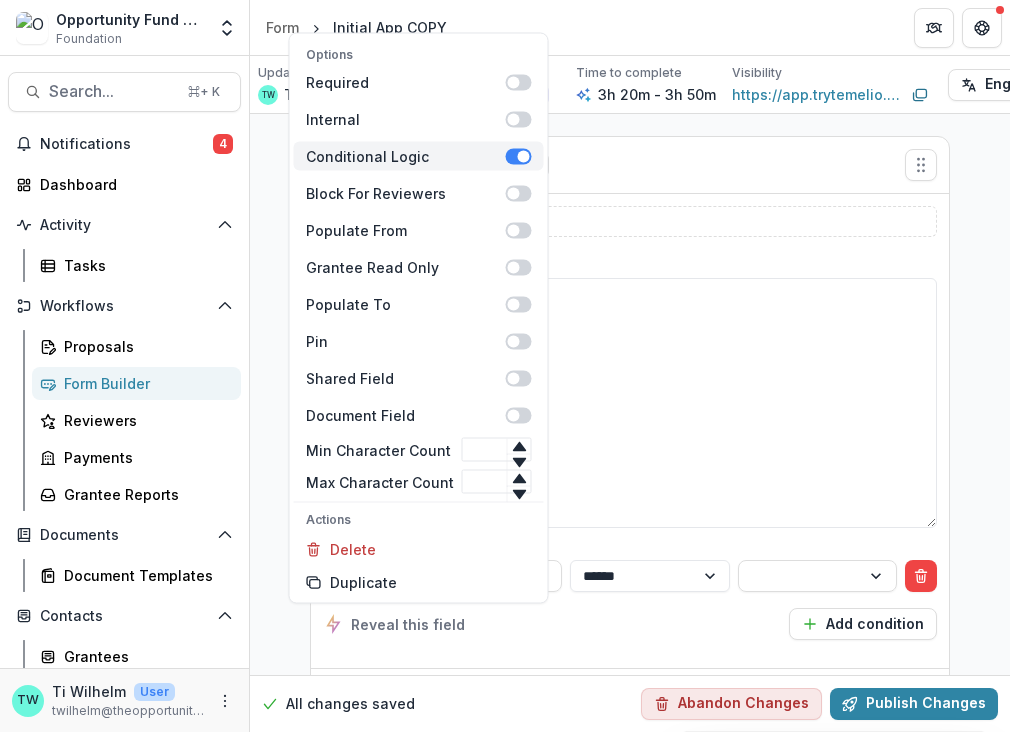 scroll, scrollTop: 1100, scrollLeft: 0, axis: vertical 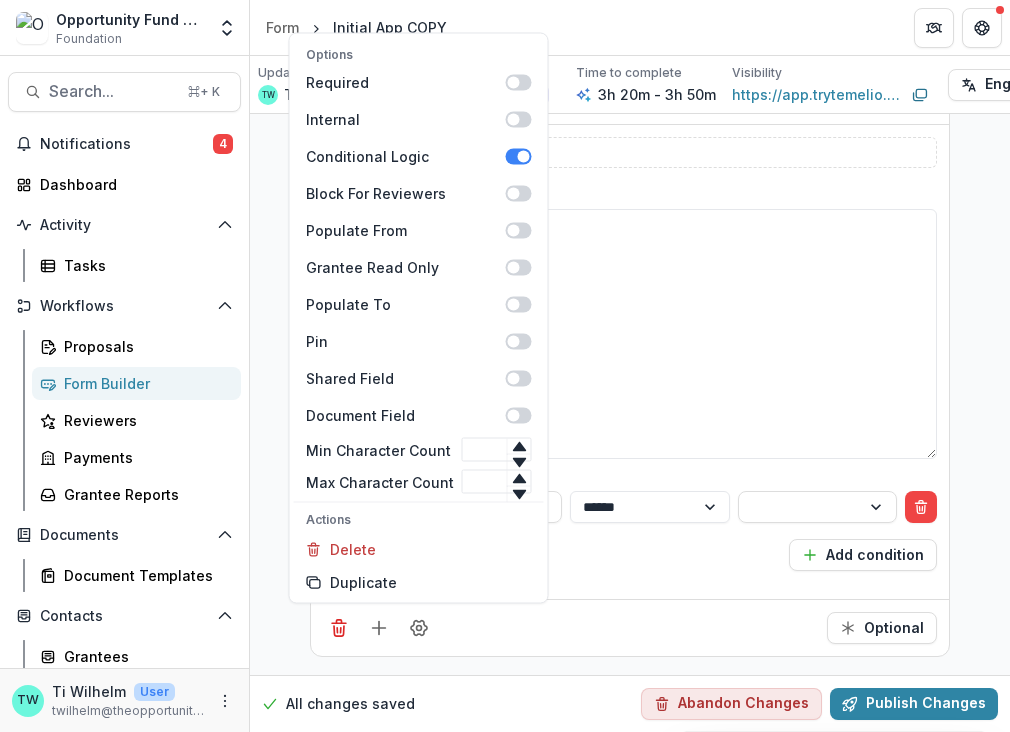 click on "Reveal this field Add condition" at bounding box center (630, 555) 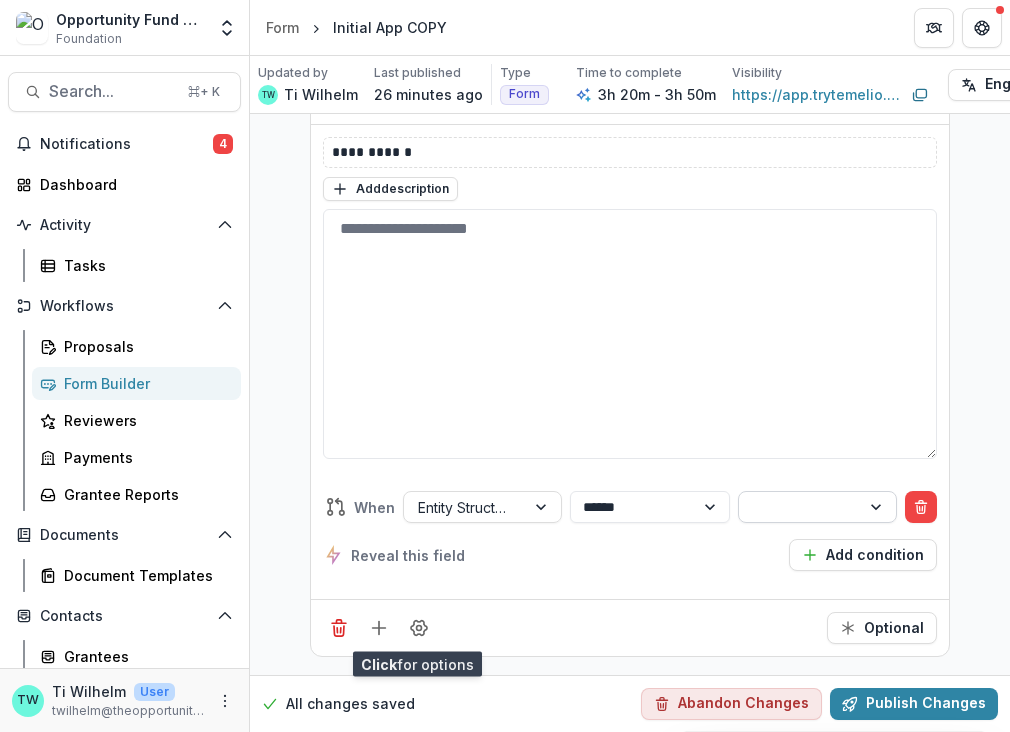 click at bounding box center (799, 507) 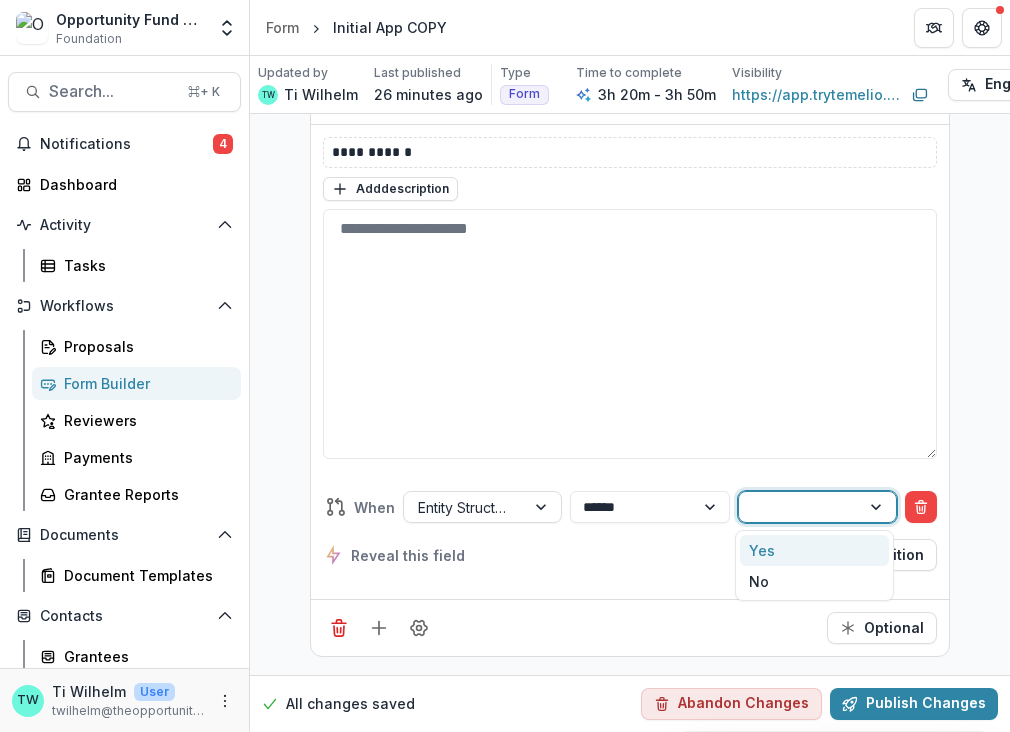 click on "Yes" at bounding box center (814, 550) 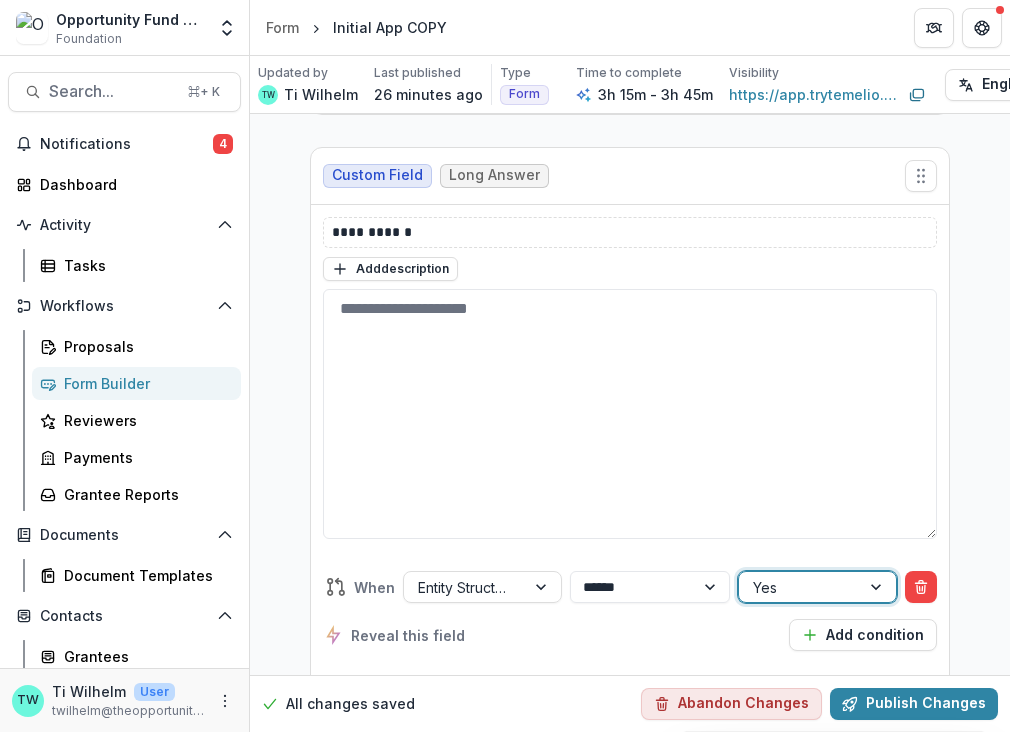 scroll, scrollTop: 1003, scrollLeft: 0, axis: vertical 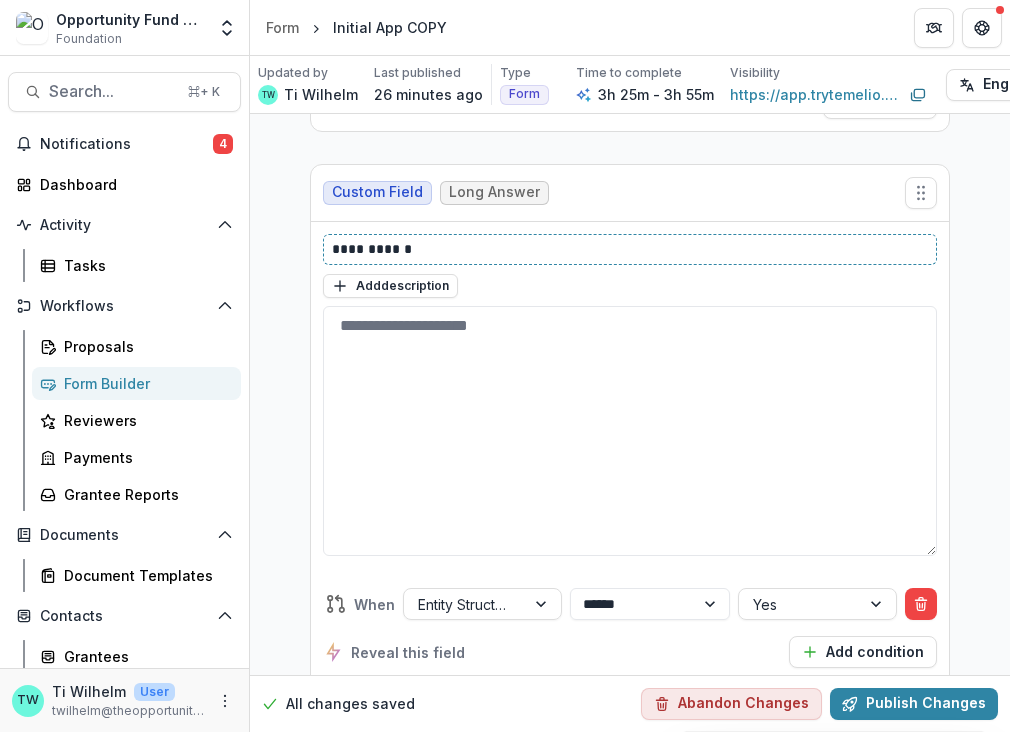 click on "**********" at bounding box center [630, 249] 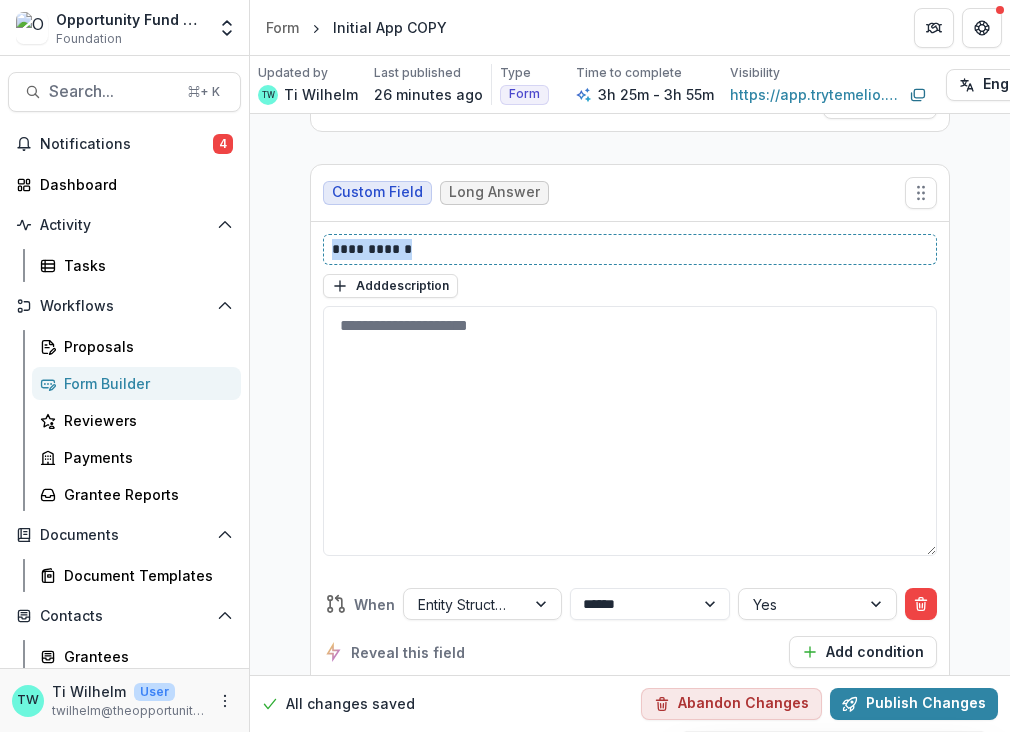 drag, startPoint x: 453, startPoint y: 251, endPoint x: 312, endPoint y: 250, distance: 141.00354 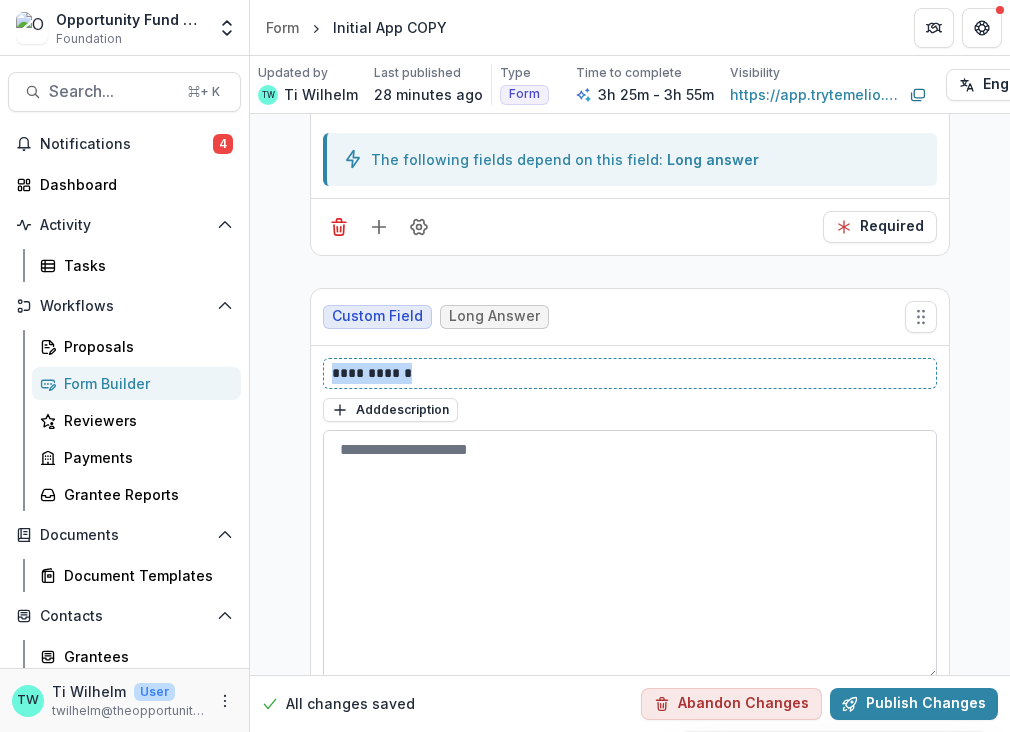 scroll, scrollTop: 908, scrollLeft: 0, axis: vertical 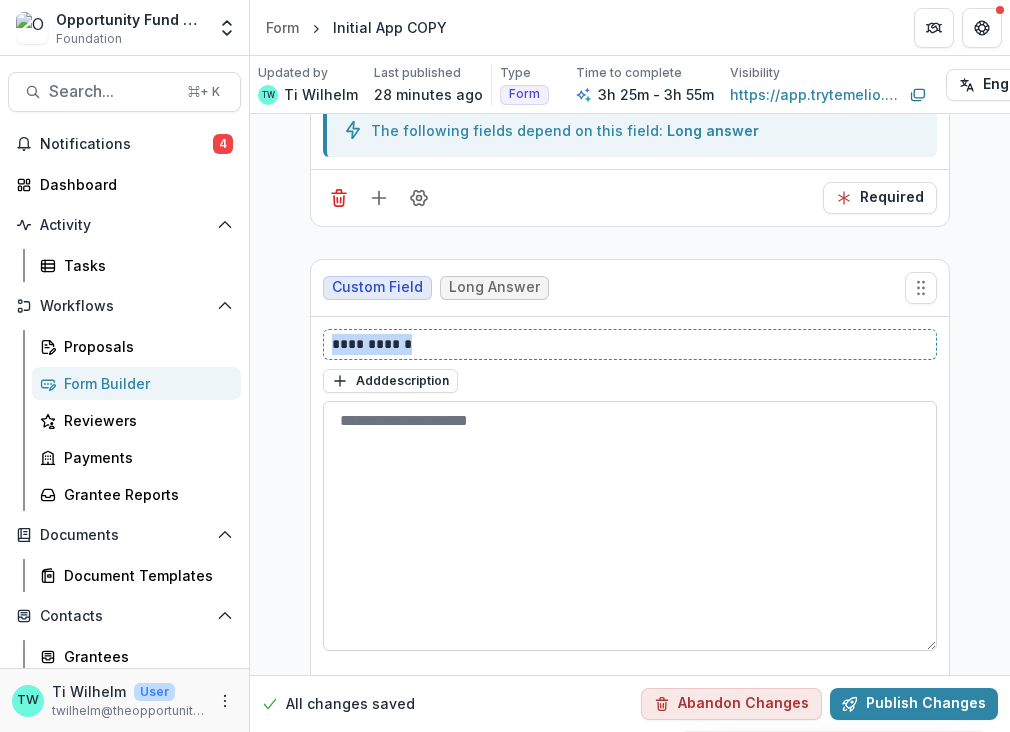 type 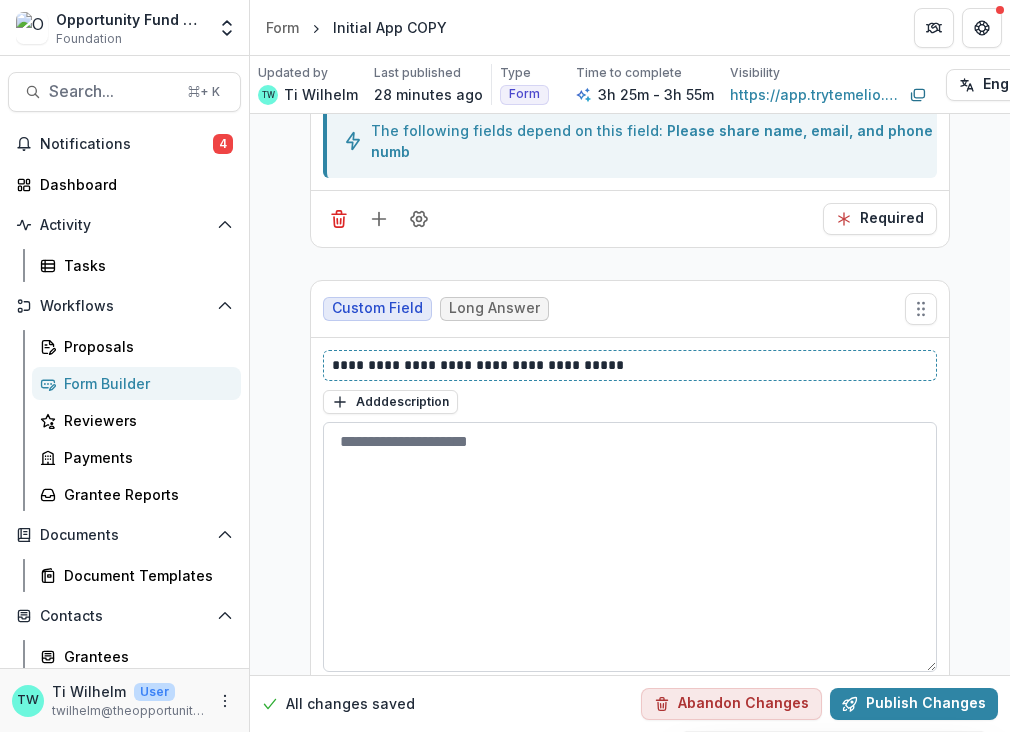 scroll, scrollTop: 929, scrollLeft: 0, axis: vertical 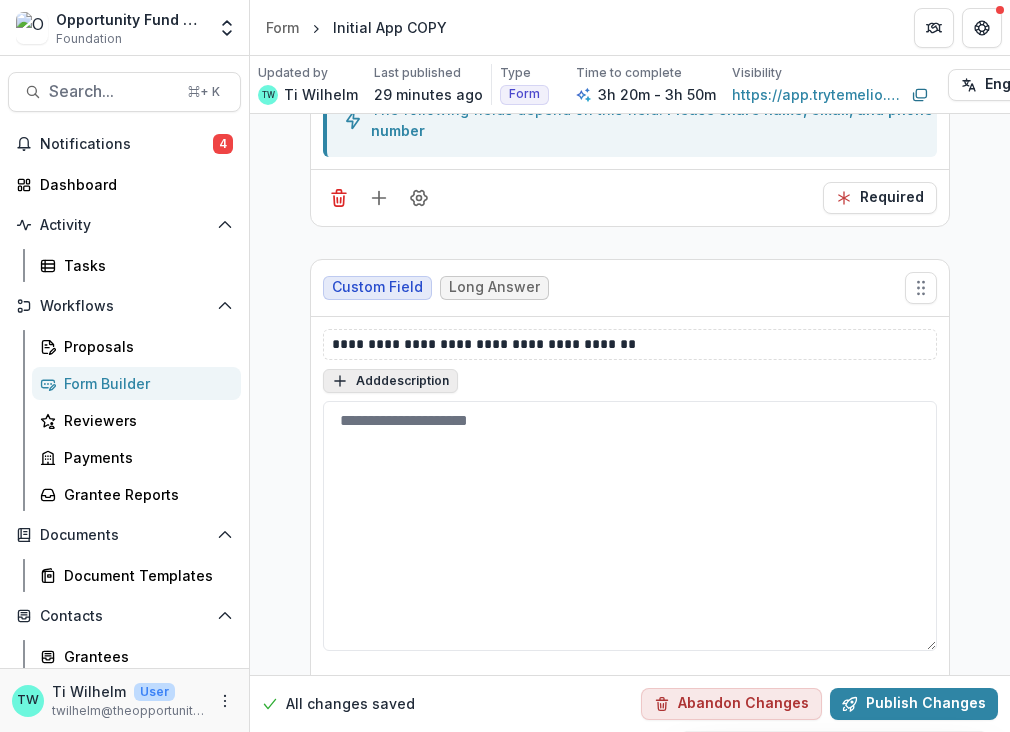 click on "Add  description" at bounding box center [390, 381] 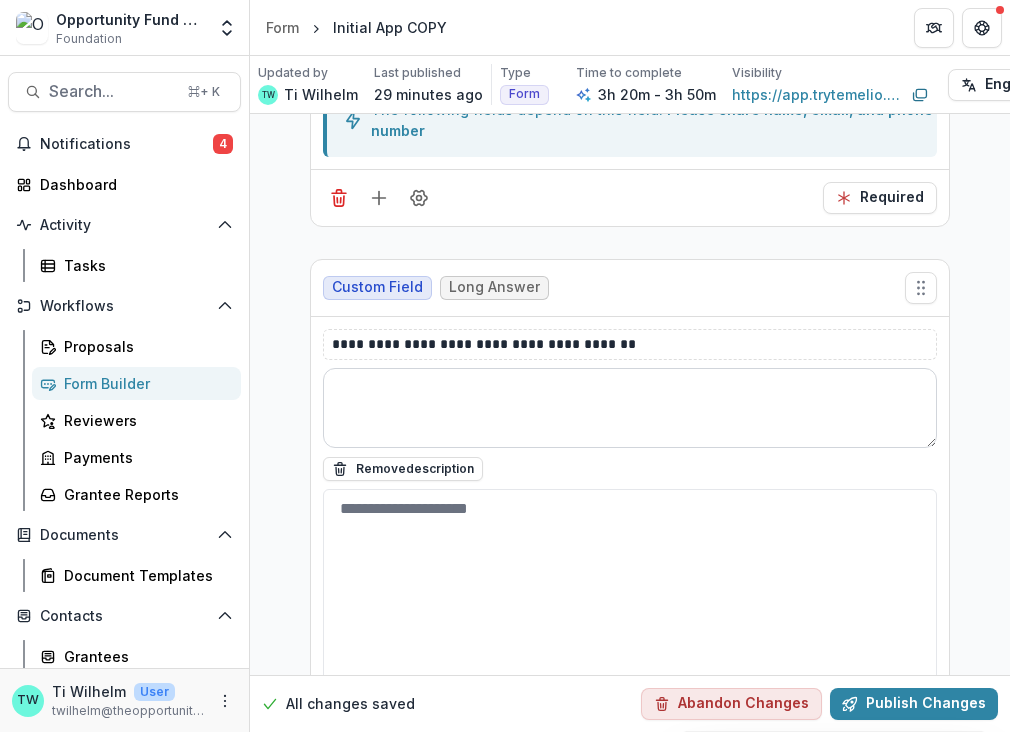 click at bounding box center [630, 408] 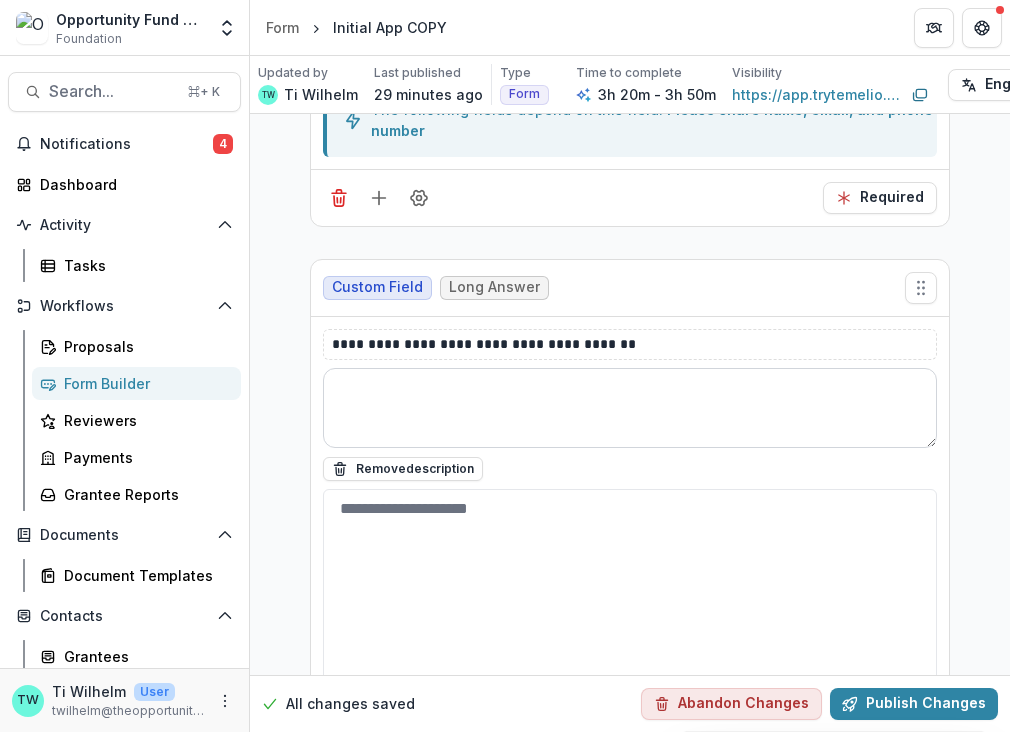paste on "**********" 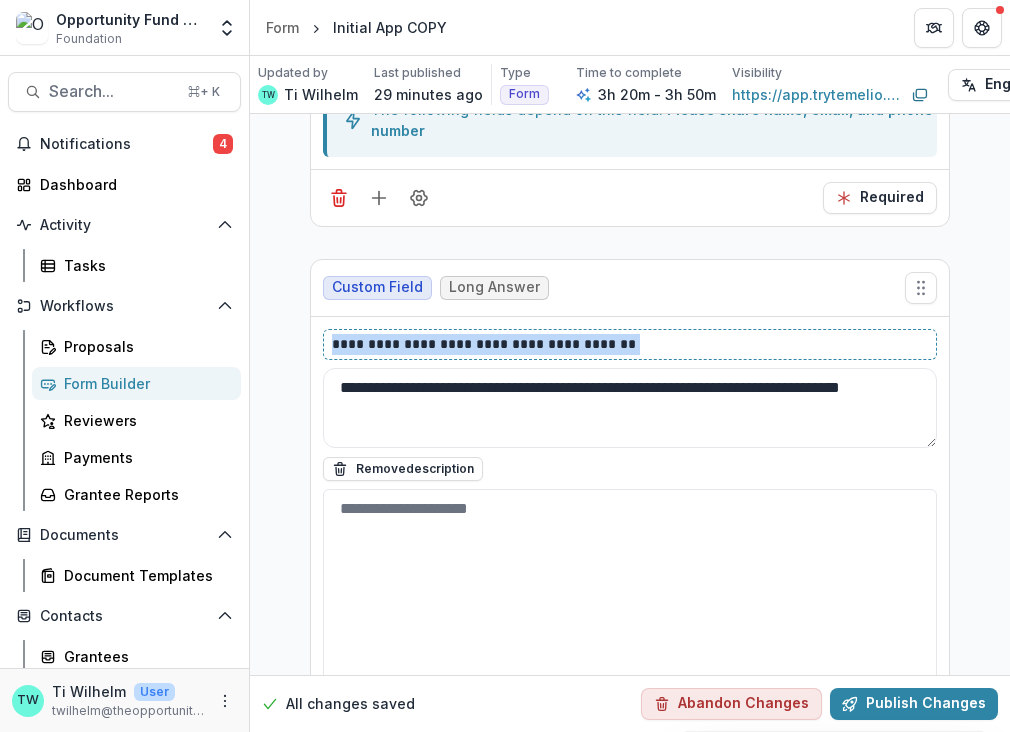 drag, startPoint x: 332, startPoint y: 342, endPoint x: 677, endPoint y: 354, distance: 345.20862 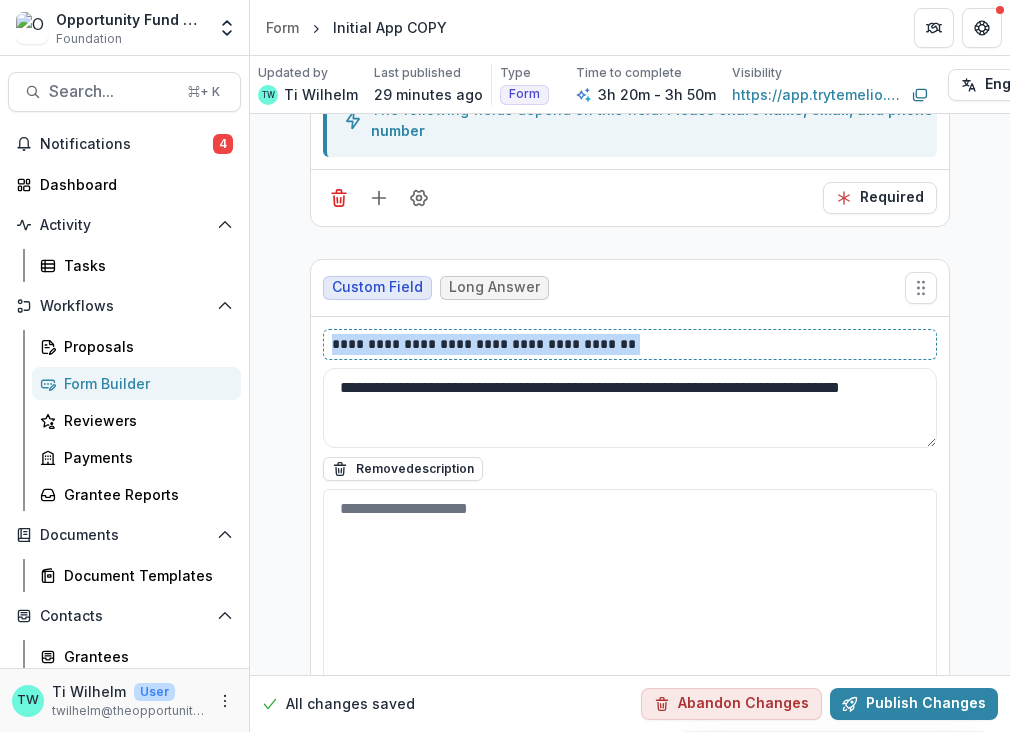click on "**********" at bounding box center (630, 344) 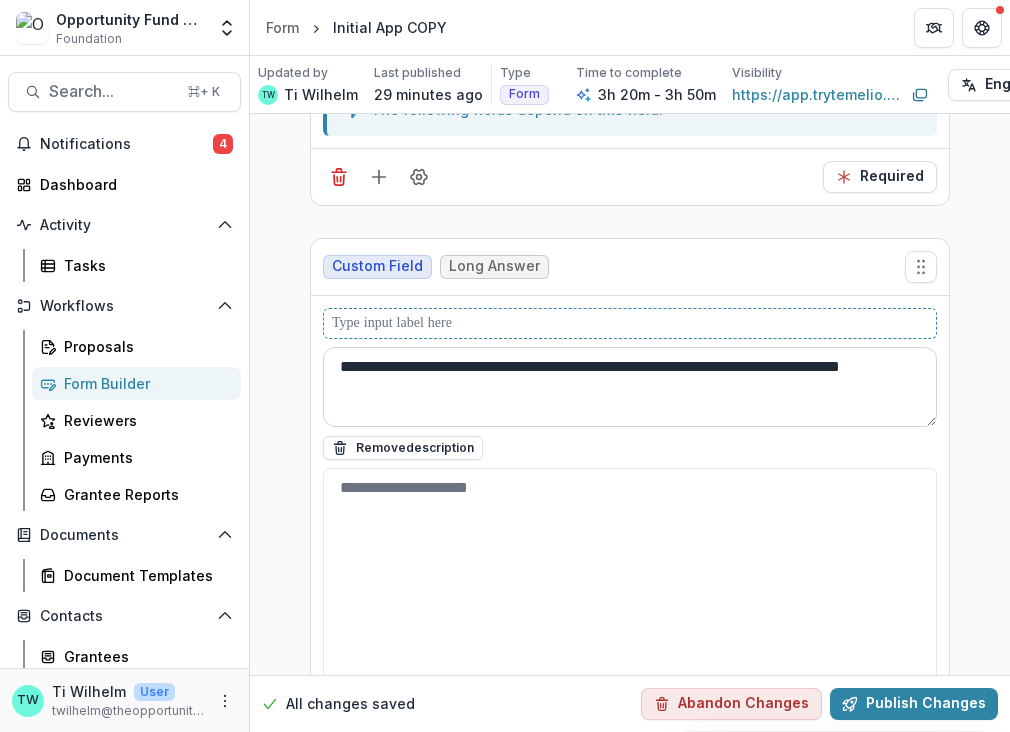 scroll, scrollTop: 908, scrollLeft: 0, axis: vertical 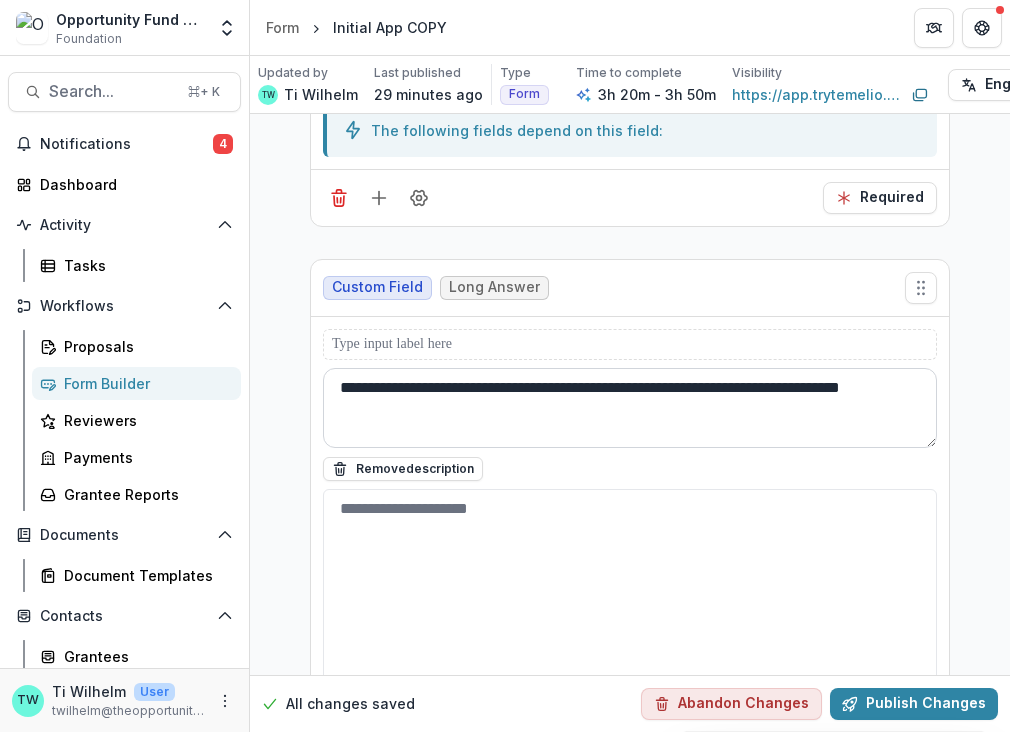 click on "**********" at bounding box center (630, 408) 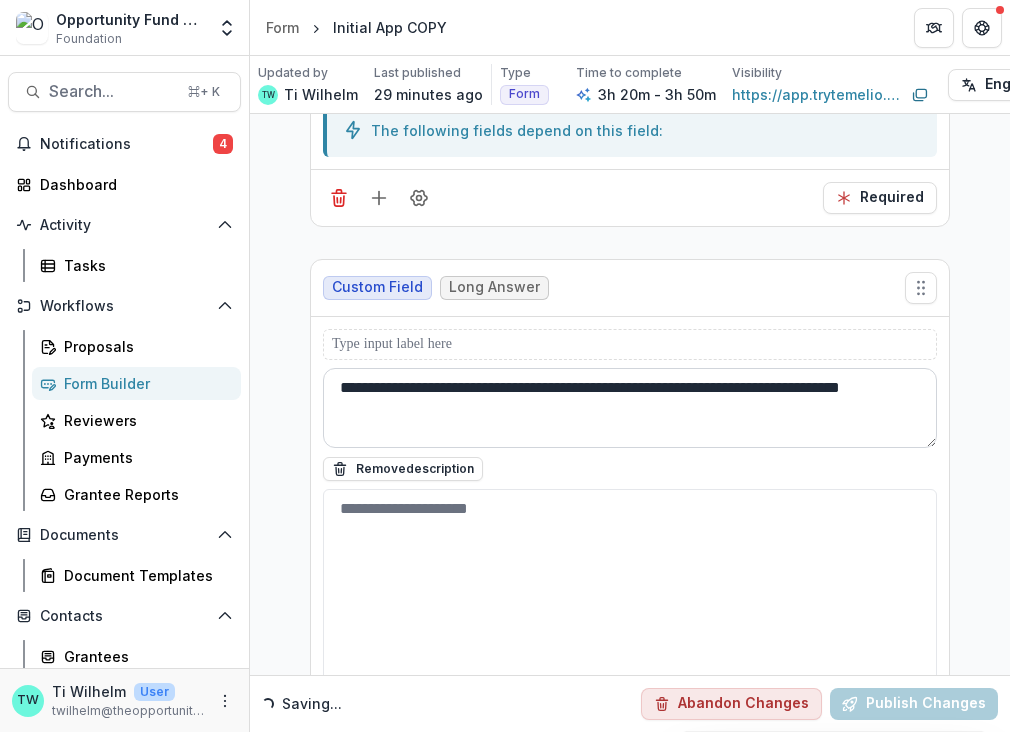 paste on "**********" 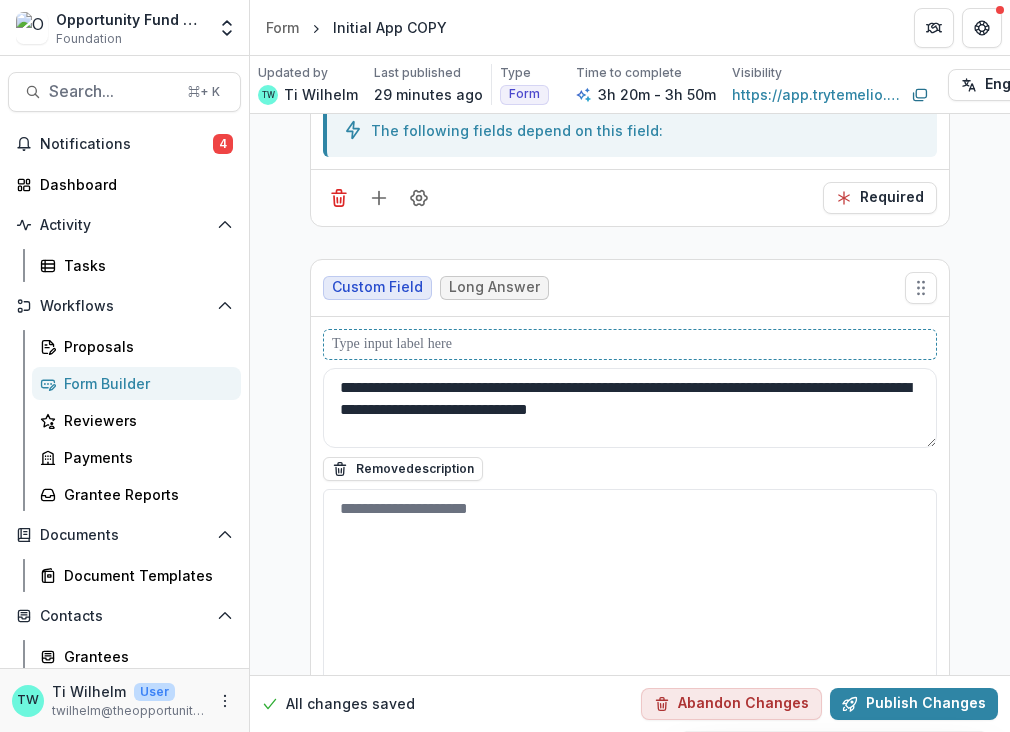 click at bounding box center [630, 344] 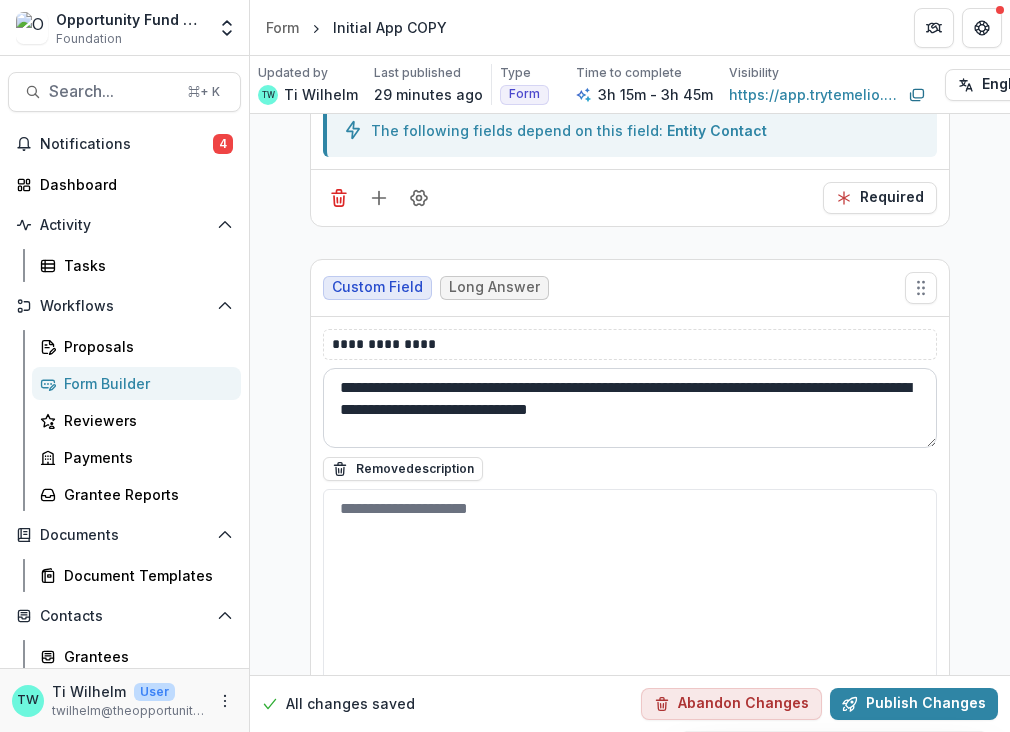 click on "**********" at bounding box center (630, 408) 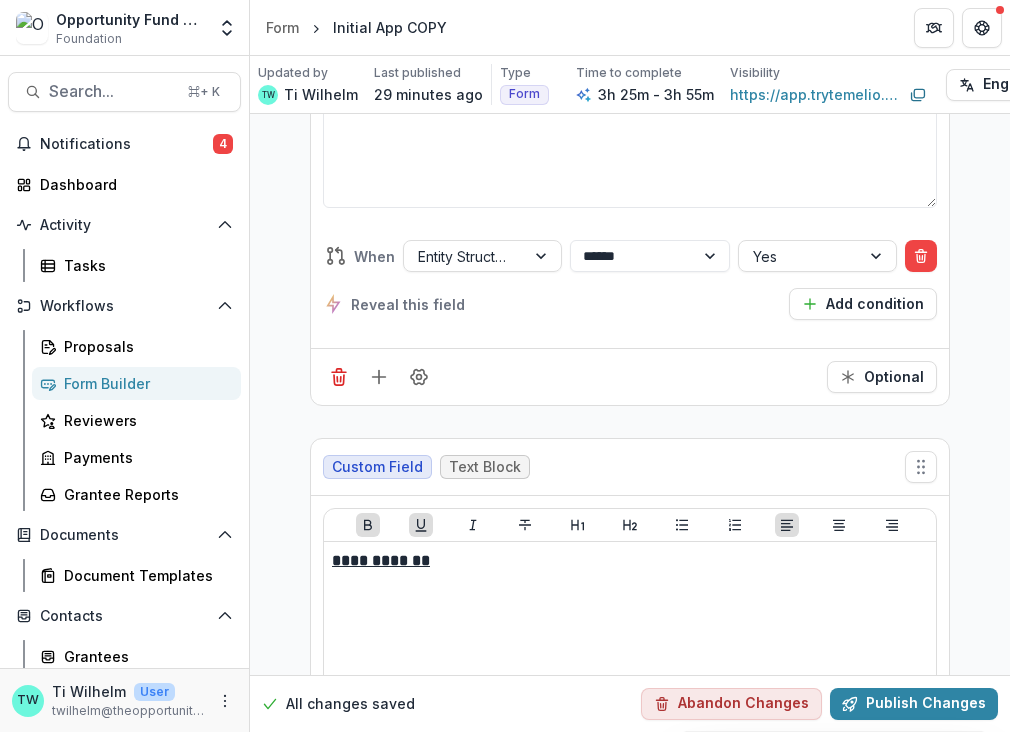 scroll, scrollTop: 1447, scrollLeft: 0, axis: vertical 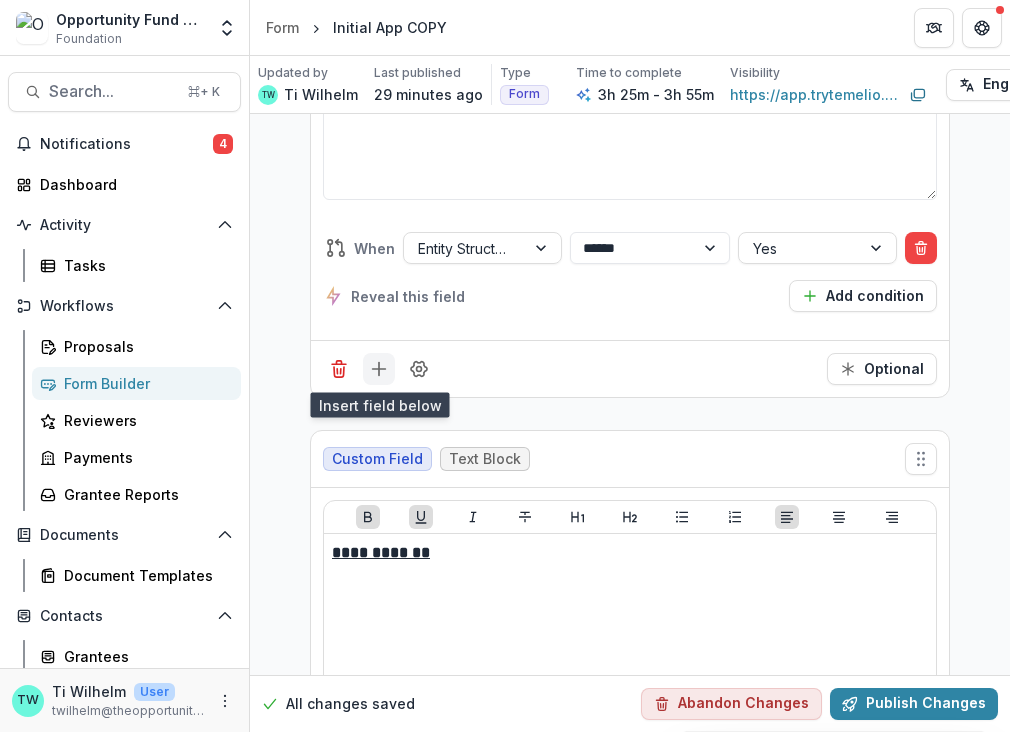 type on "**********" 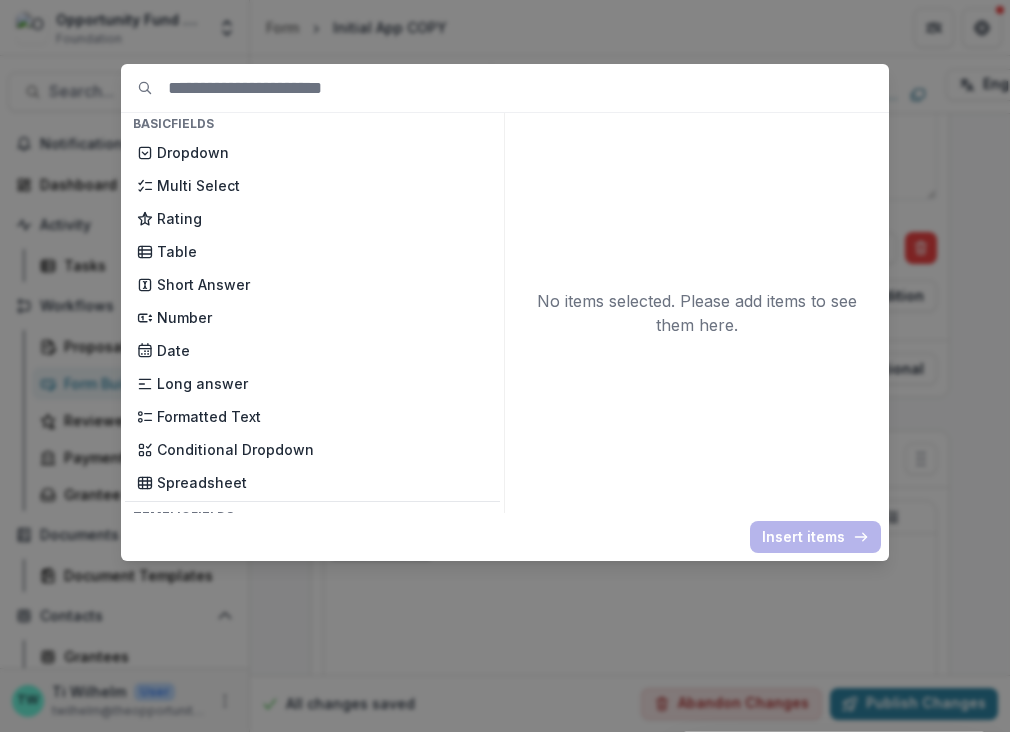 scroll, scrollTop: 277, scrollLeft: 0, axis: vertical 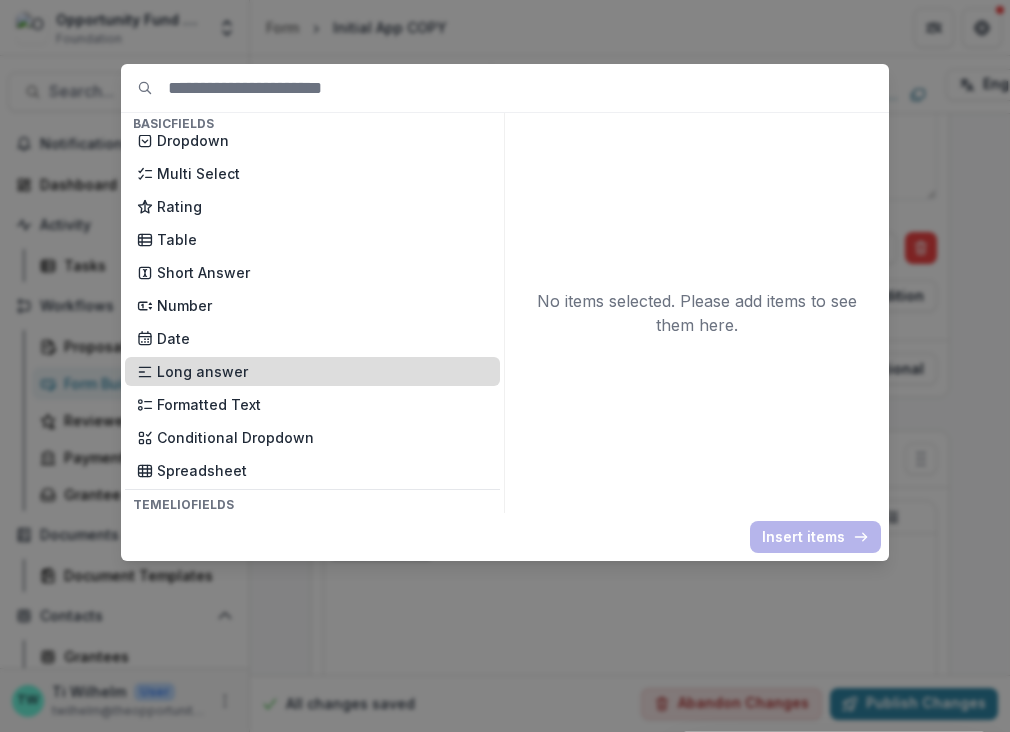 click on "Long answer" at bounding box center (322, 371) 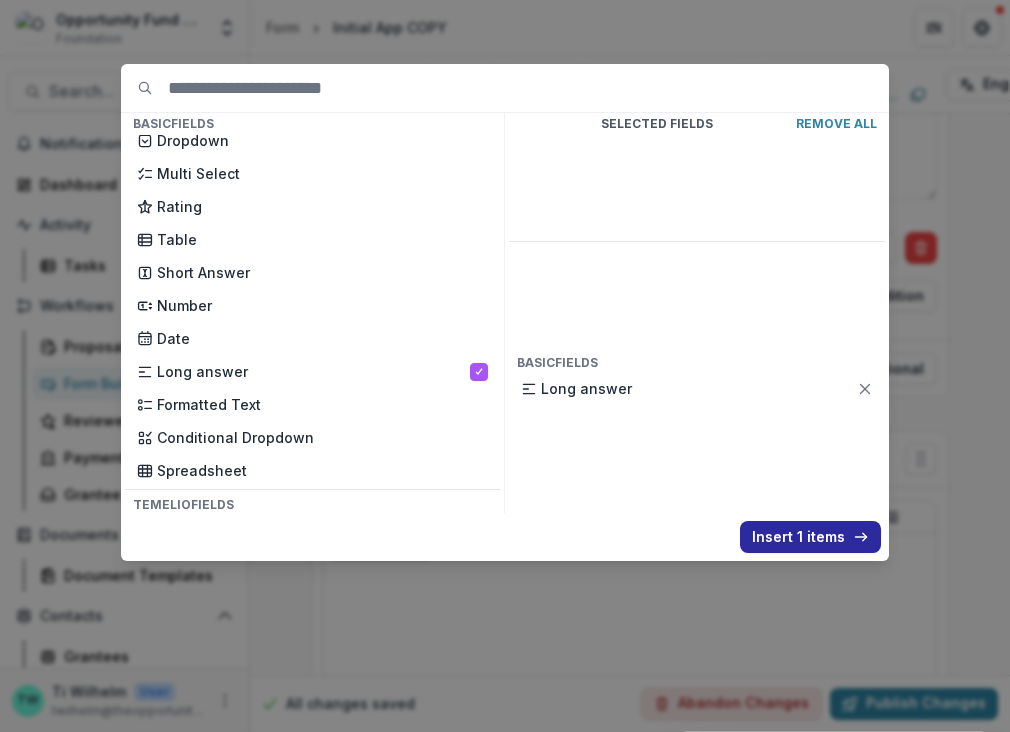 click on "Insert 1 items" at bounding box center [810, 537] 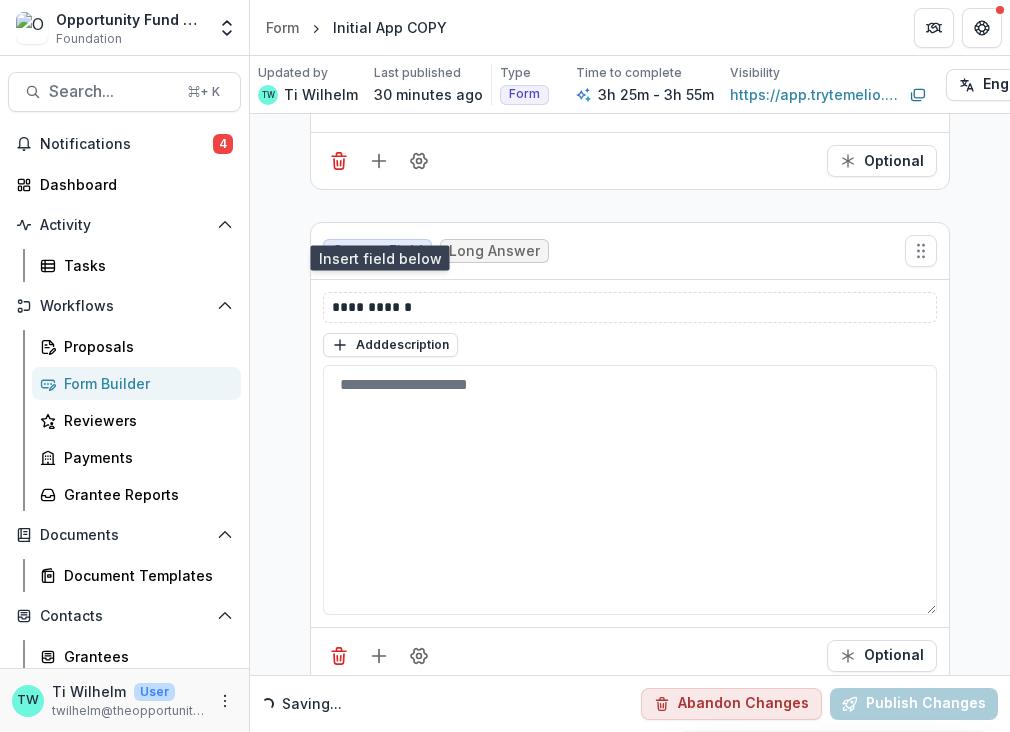 scroll, scrollTop: 1673, scrollLeft: 0, axis: vertical 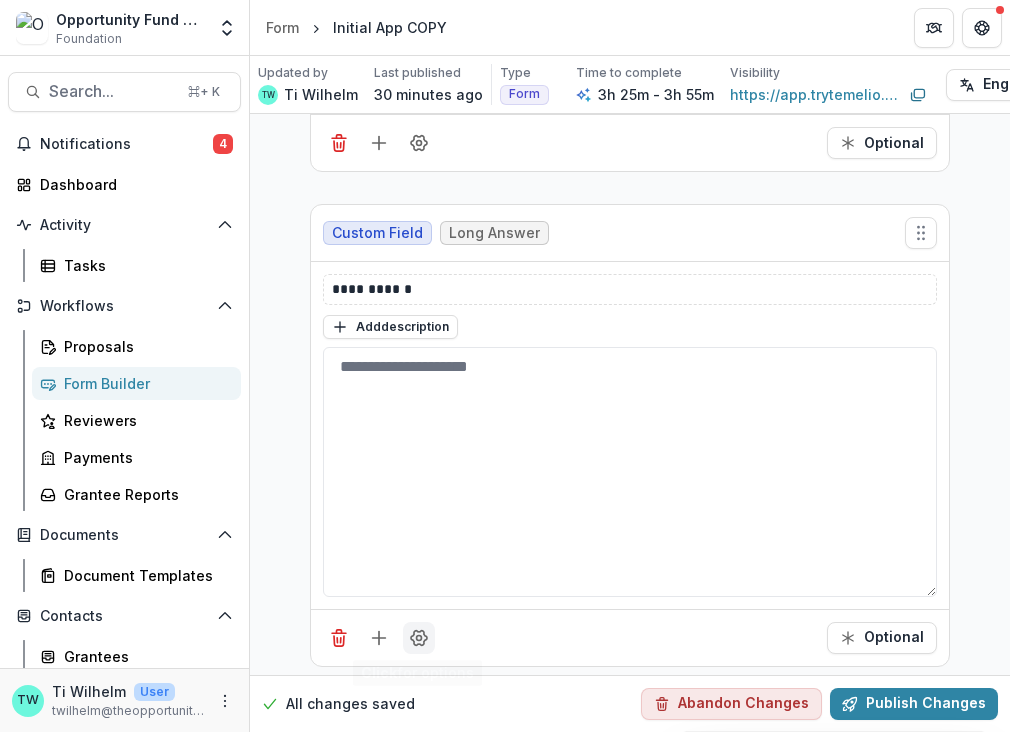 click 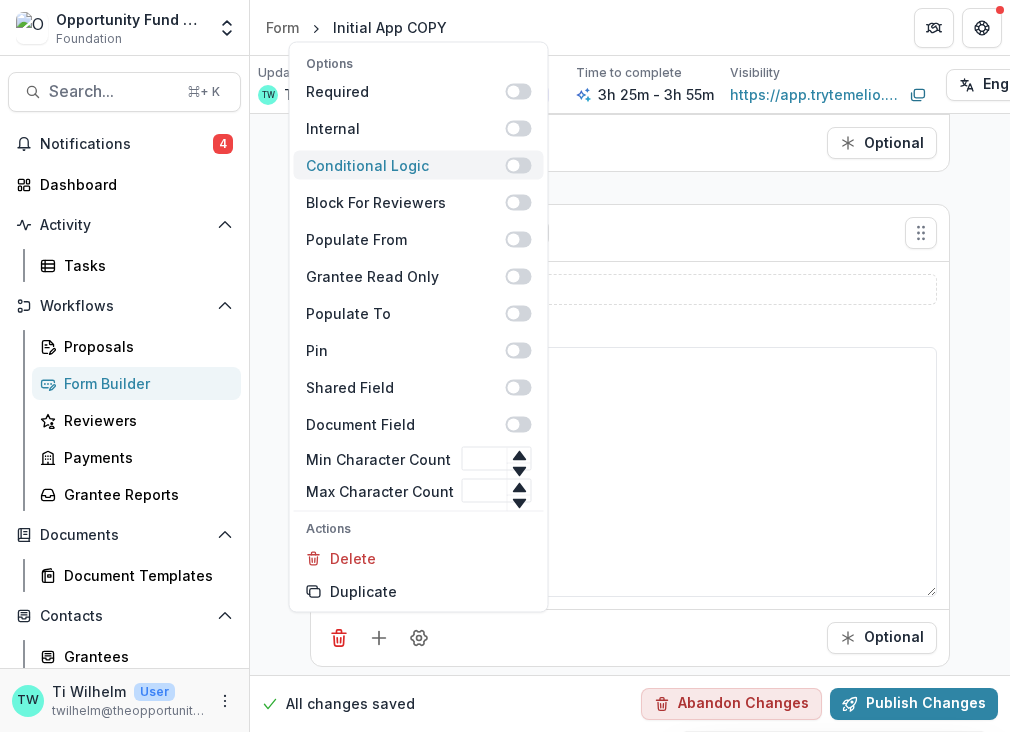click at bounding box center (519, 165) 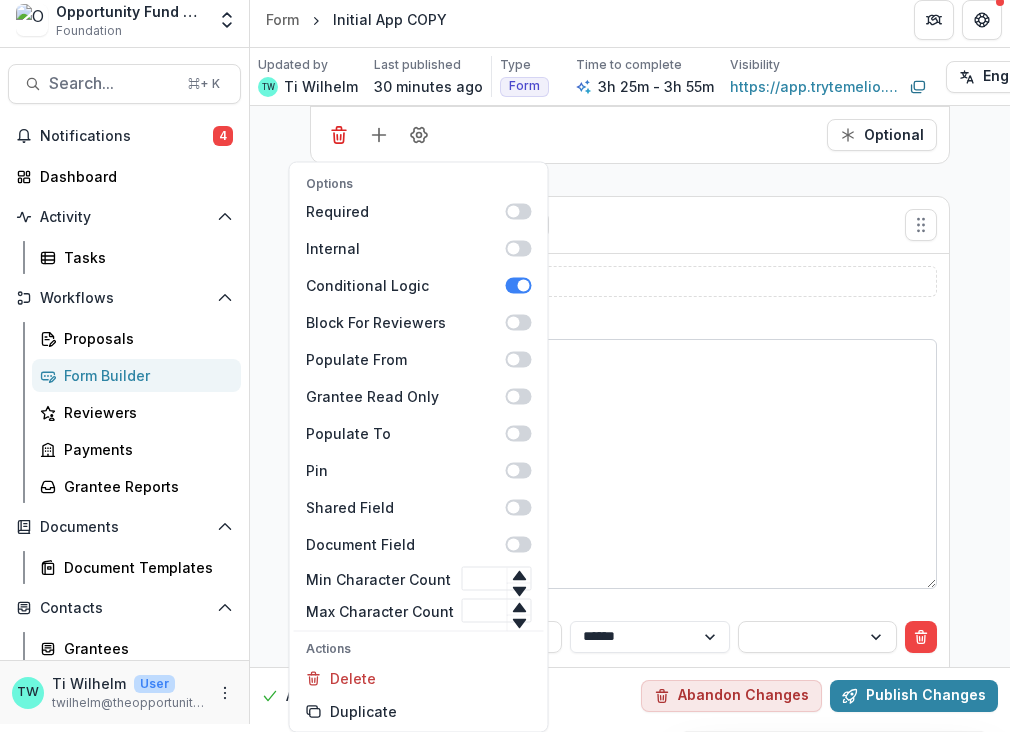 scroll, scrollTop: 8, scrollLeft: 0, axis: vertical 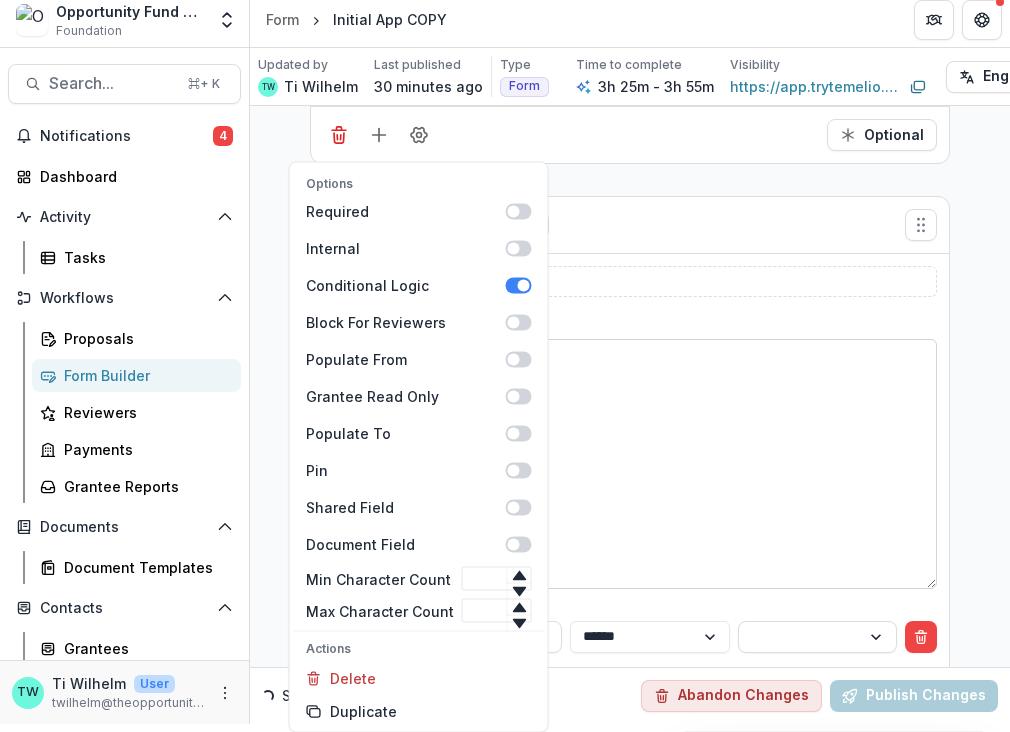 click at bounding box center (630, 464) 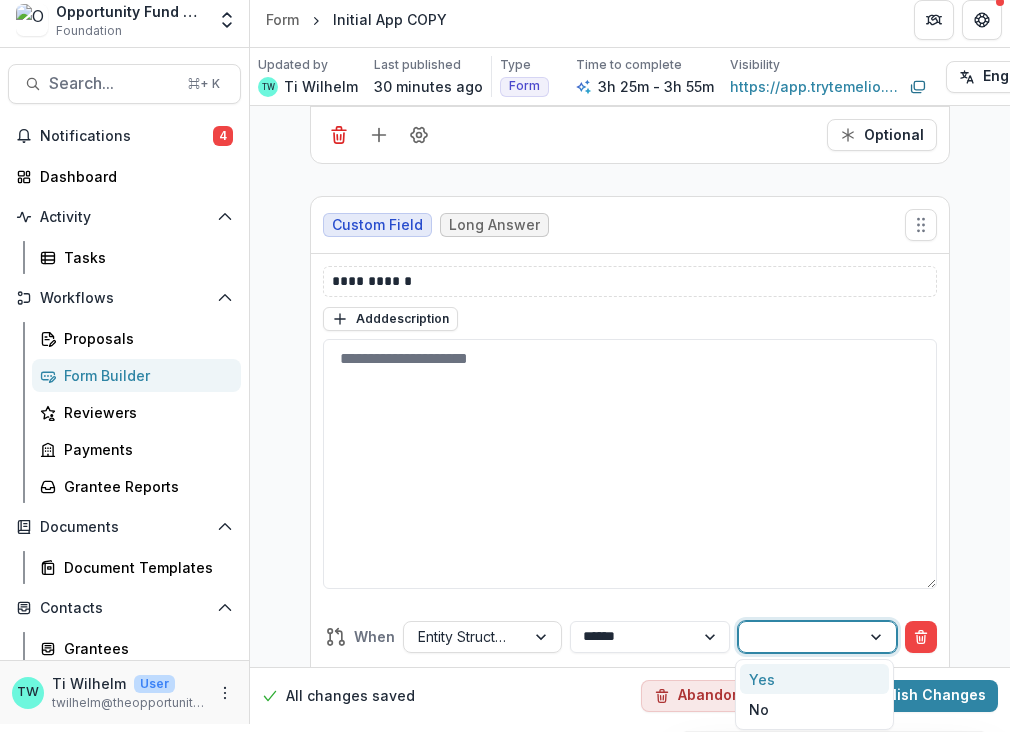 click at bounding box center [878, 637] 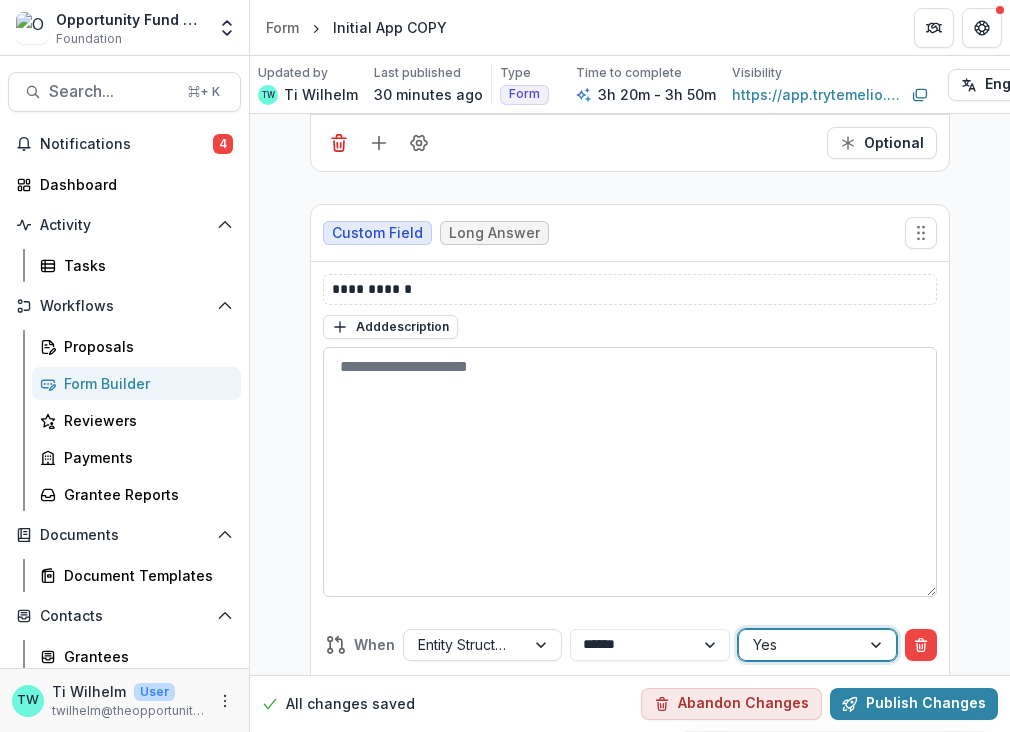 scroll, scrollTop: 1826, scrollLeft: 0, axis: vertical 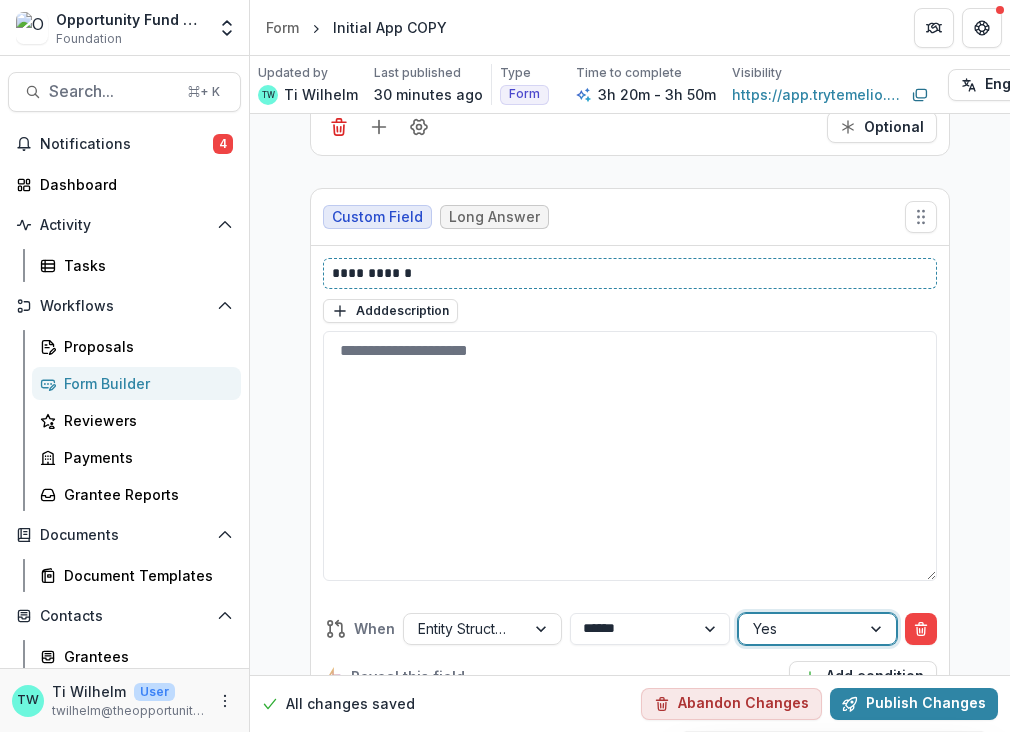 click on "**********" at bounding box center (630, 273) 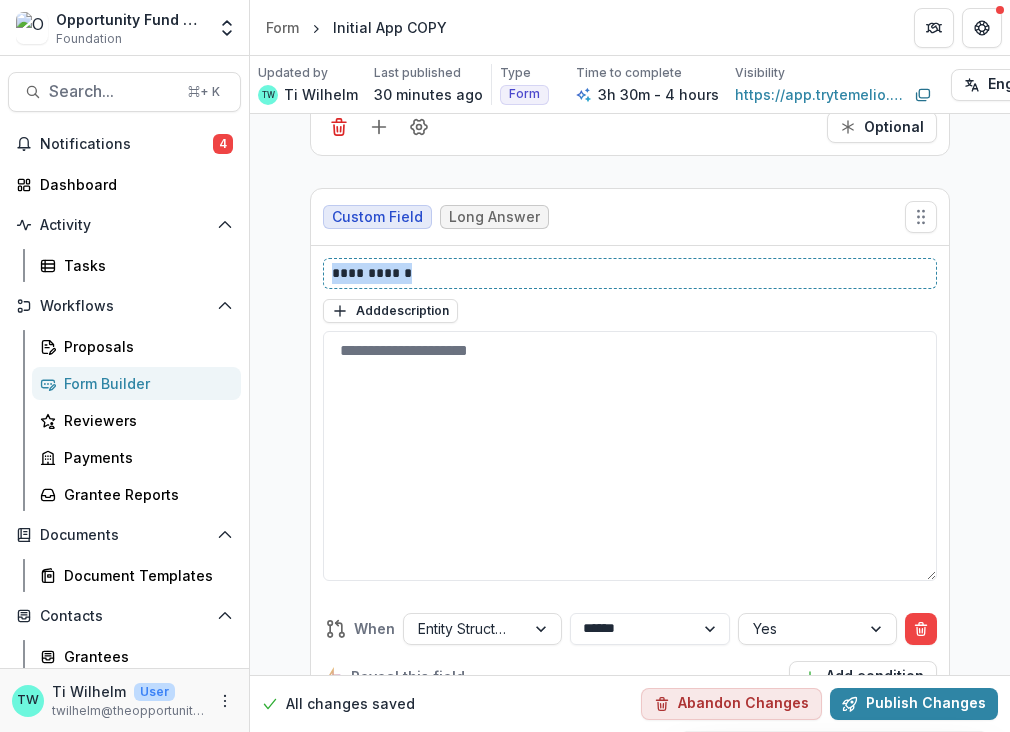 drag, startPoint x: 437, startPoint y: 274, endPoint x: 273, endPoint y: 269, distance: 164.0762 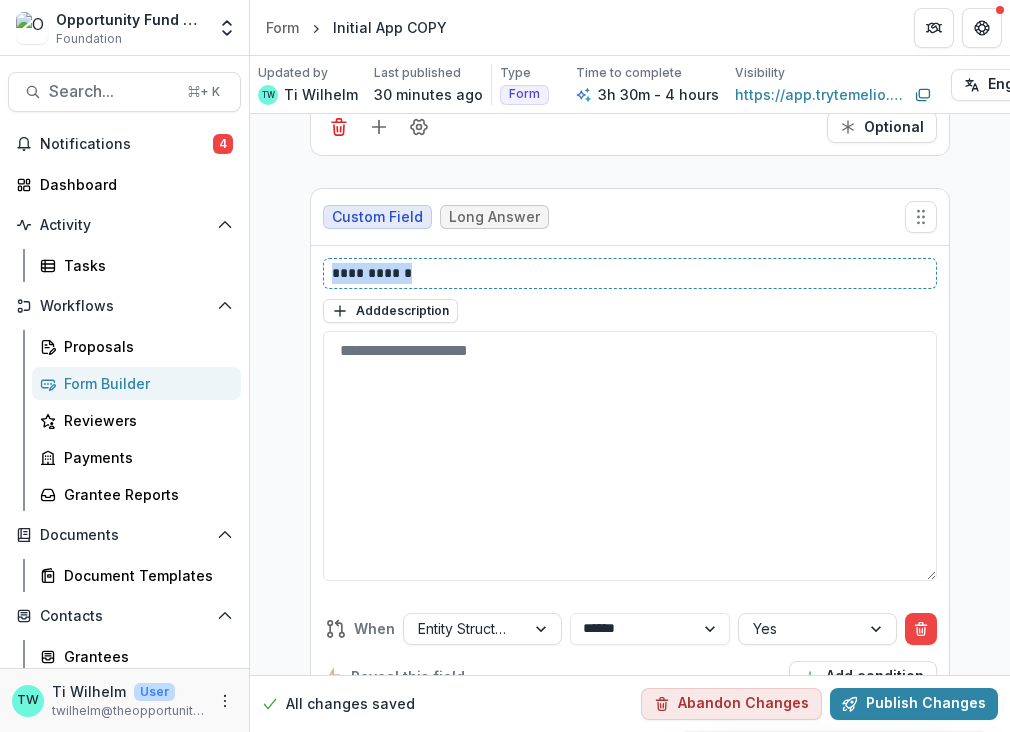 click on "**********" at bounding box center [630, 17644] 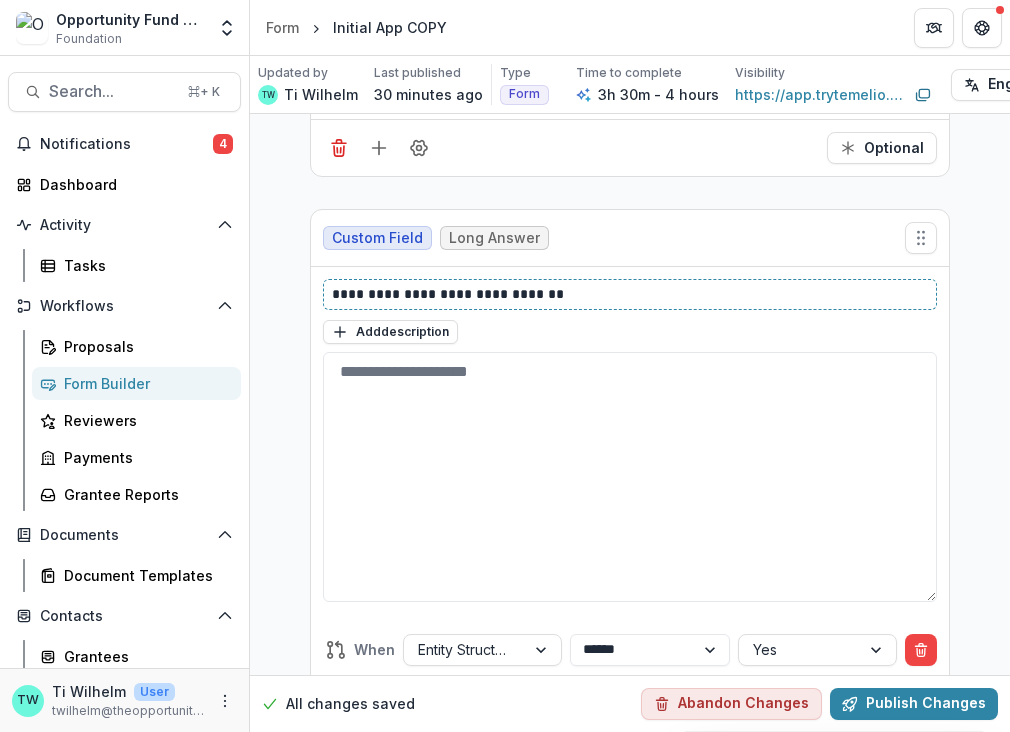 scroll, scrollTop: 1710, scrollLeft: 0, axis: vertical 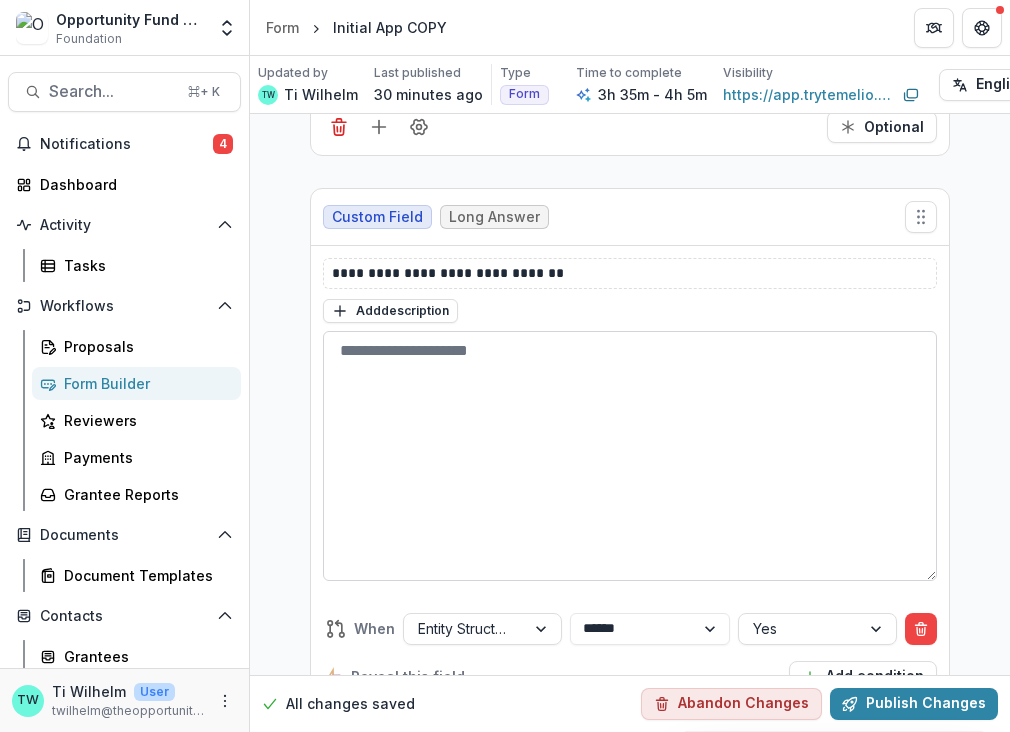 click at bounding box center [630, 456] 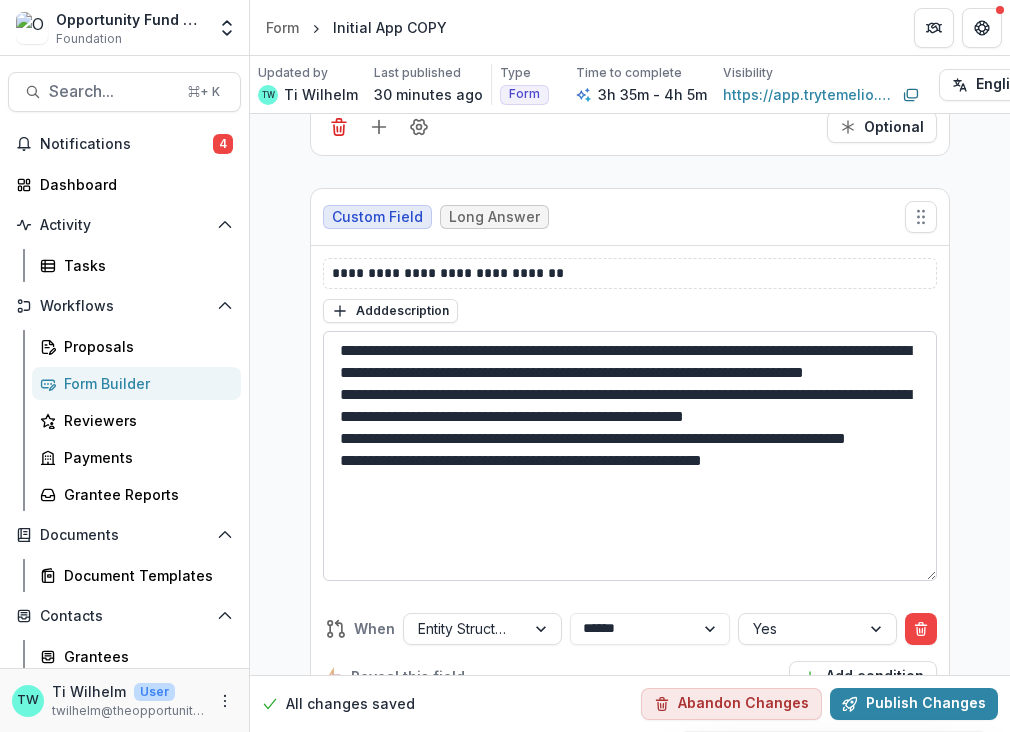 click on "**********" at bounding box center (630, 456) 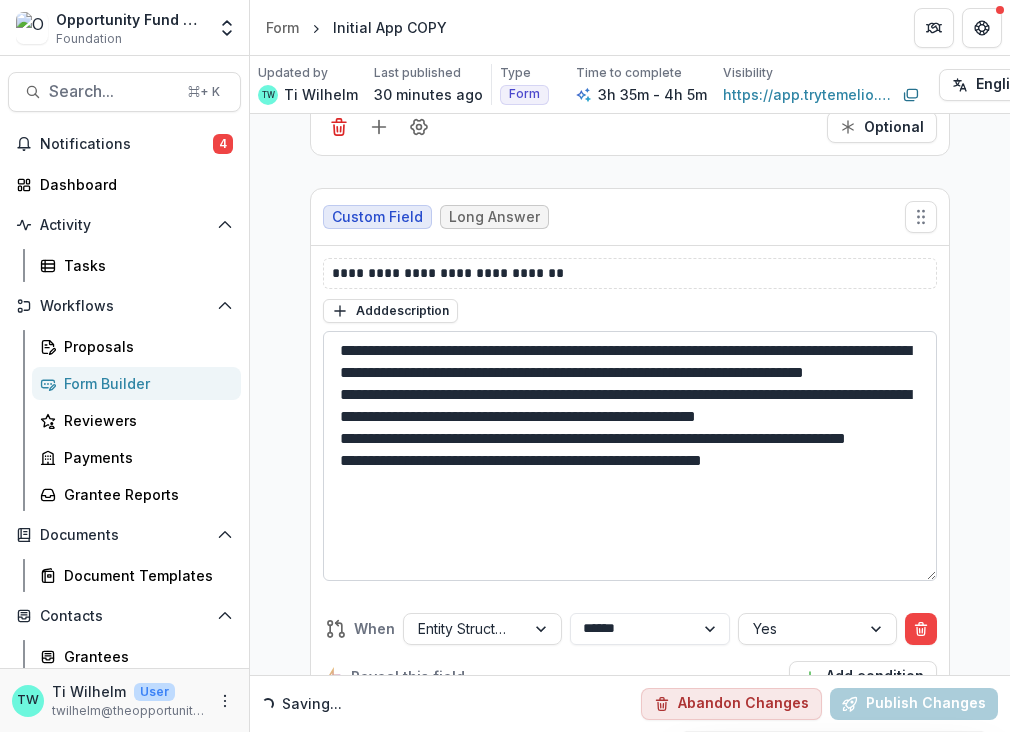 click on "**********" at bounding box center (630, 456) 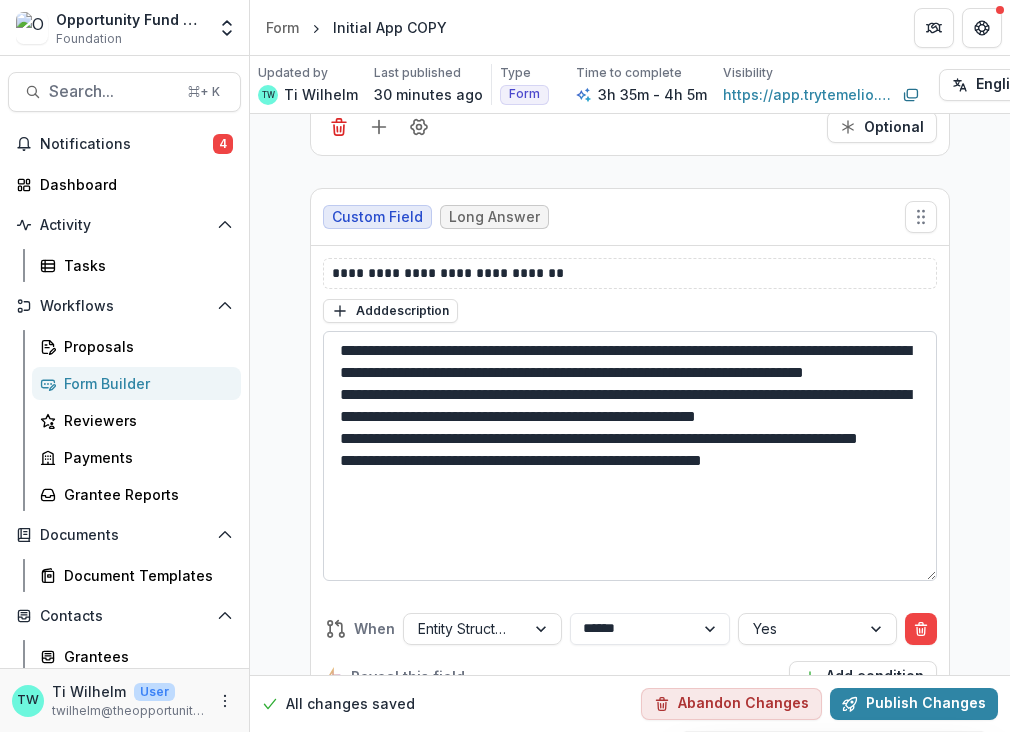 click on "**********" at bounding box center (630, 456) 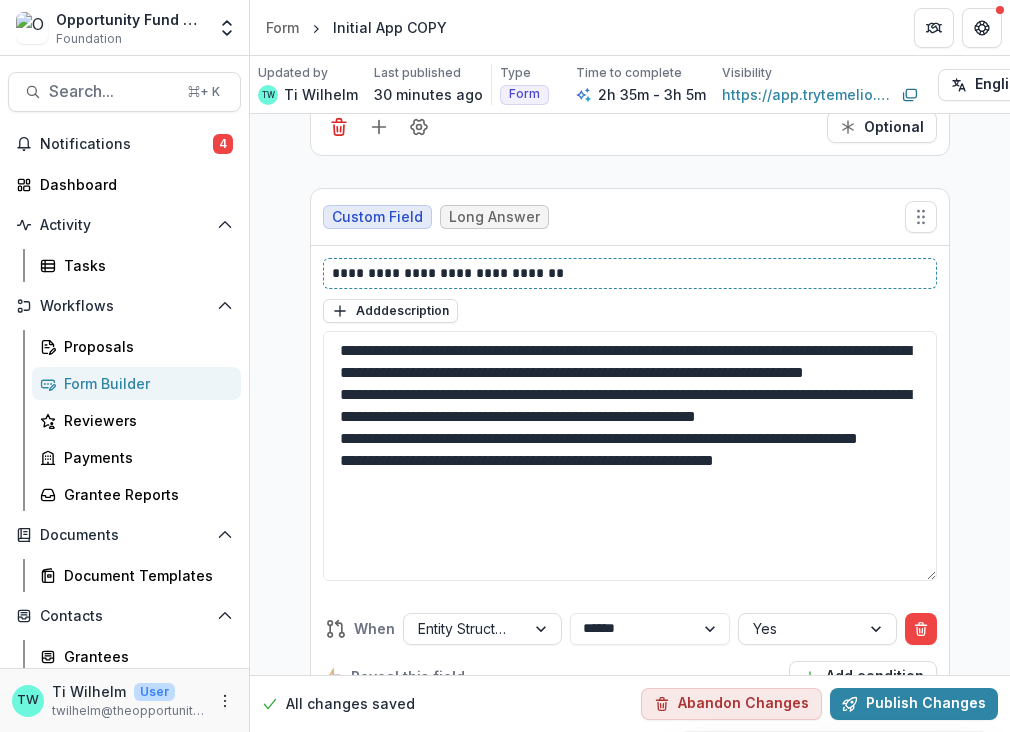 click on "**********" at bounding box center (630, 273) 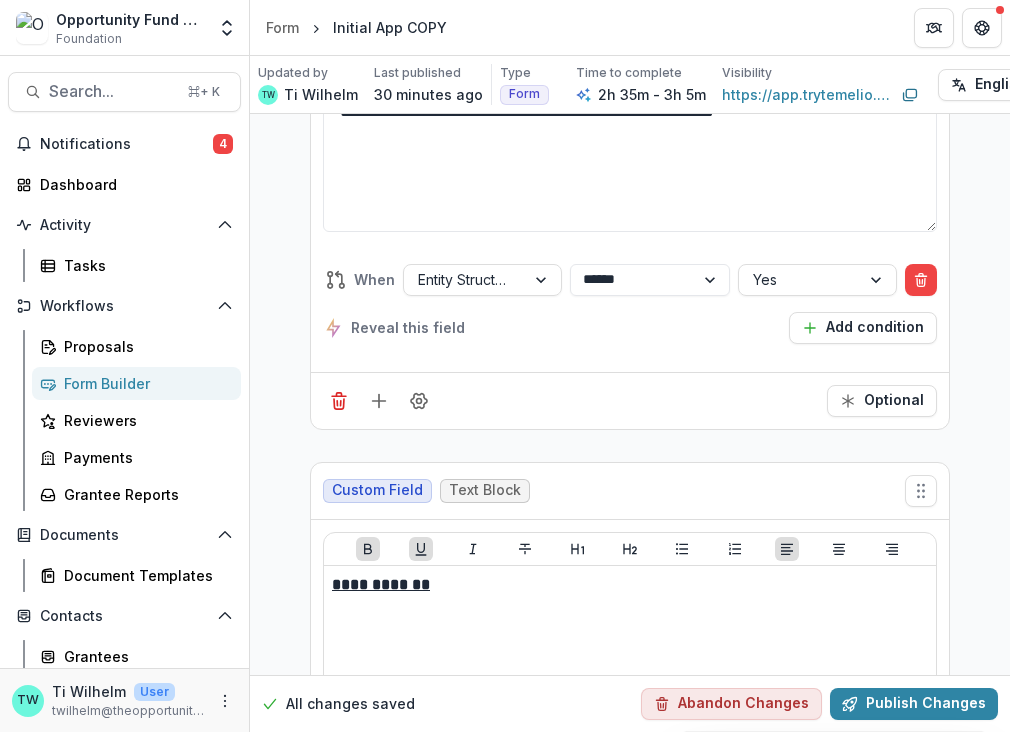 scroll, scrollTop: 2063, scrollLeft: 0, axis: vertical 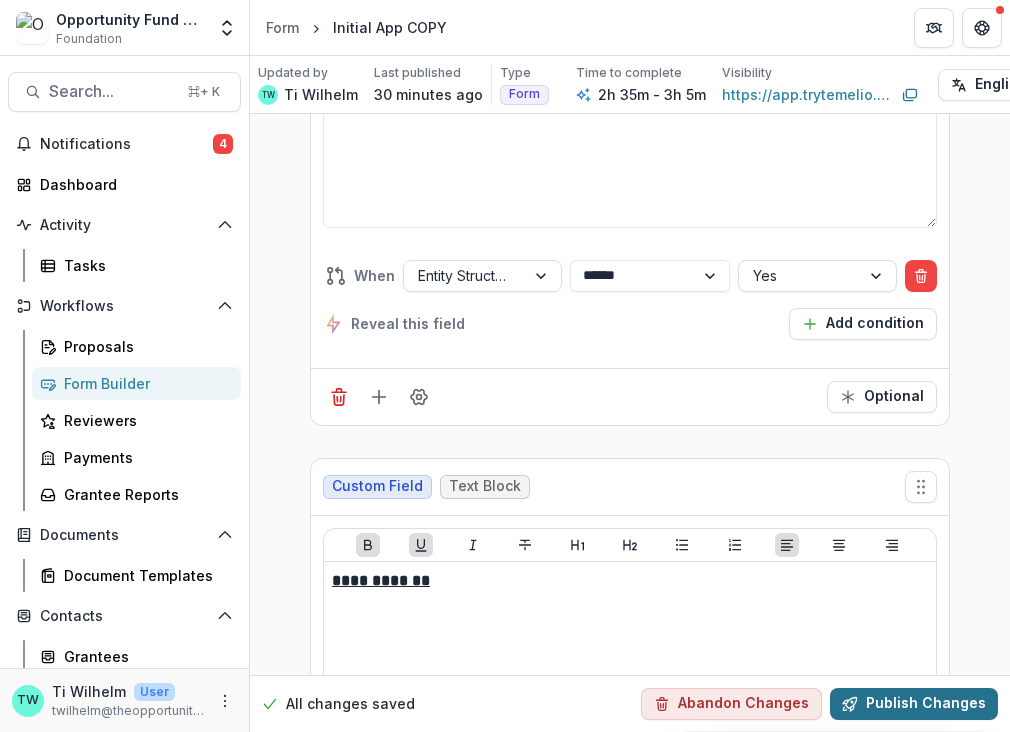 click on "Publish Changes" at bounding box center (914, 704) 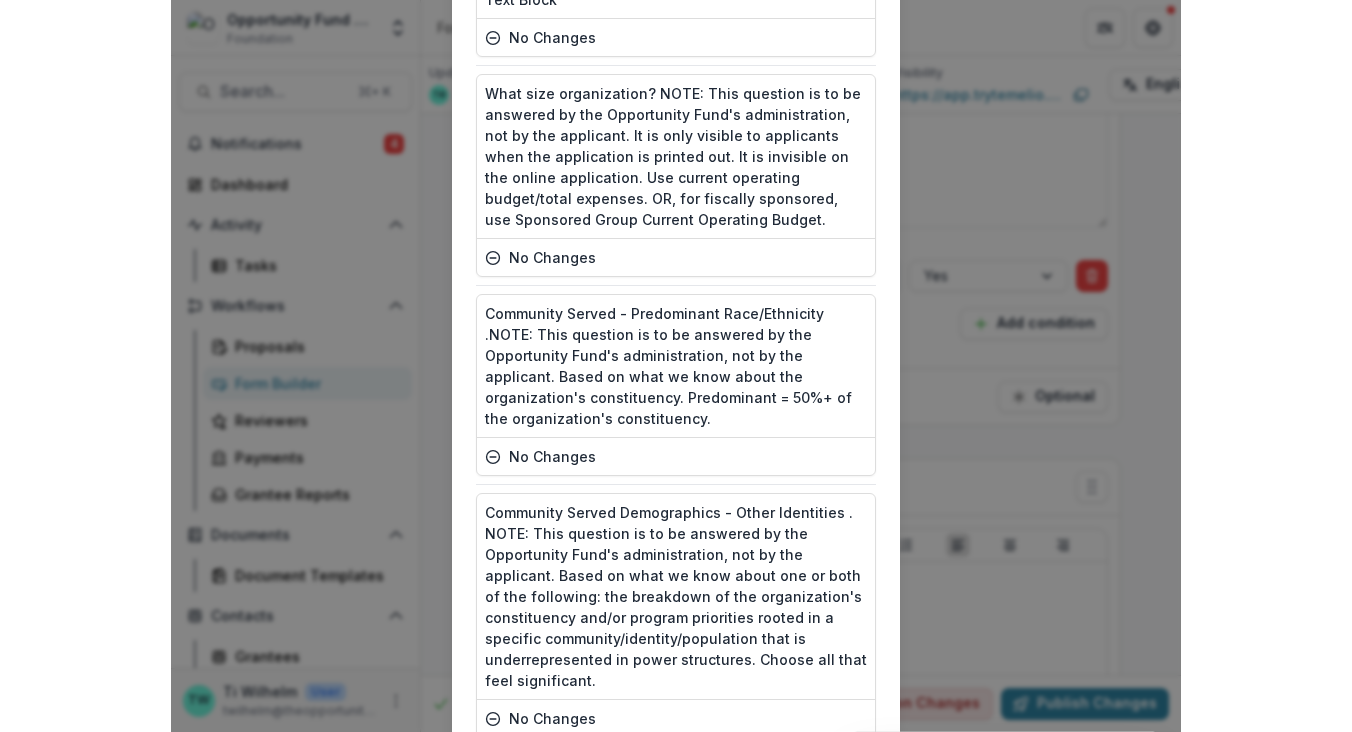 scroll, scrollTop: 9491, scrollLeft: 0, axis: vertical 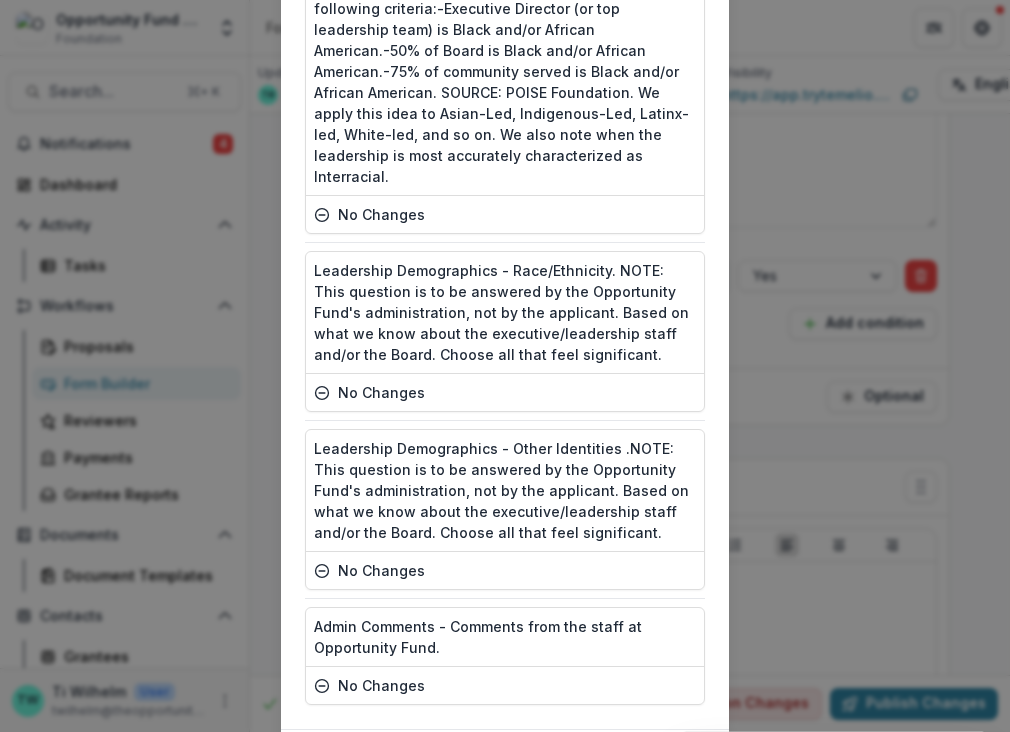 click on "Publish" at bounding box center [655, 762] 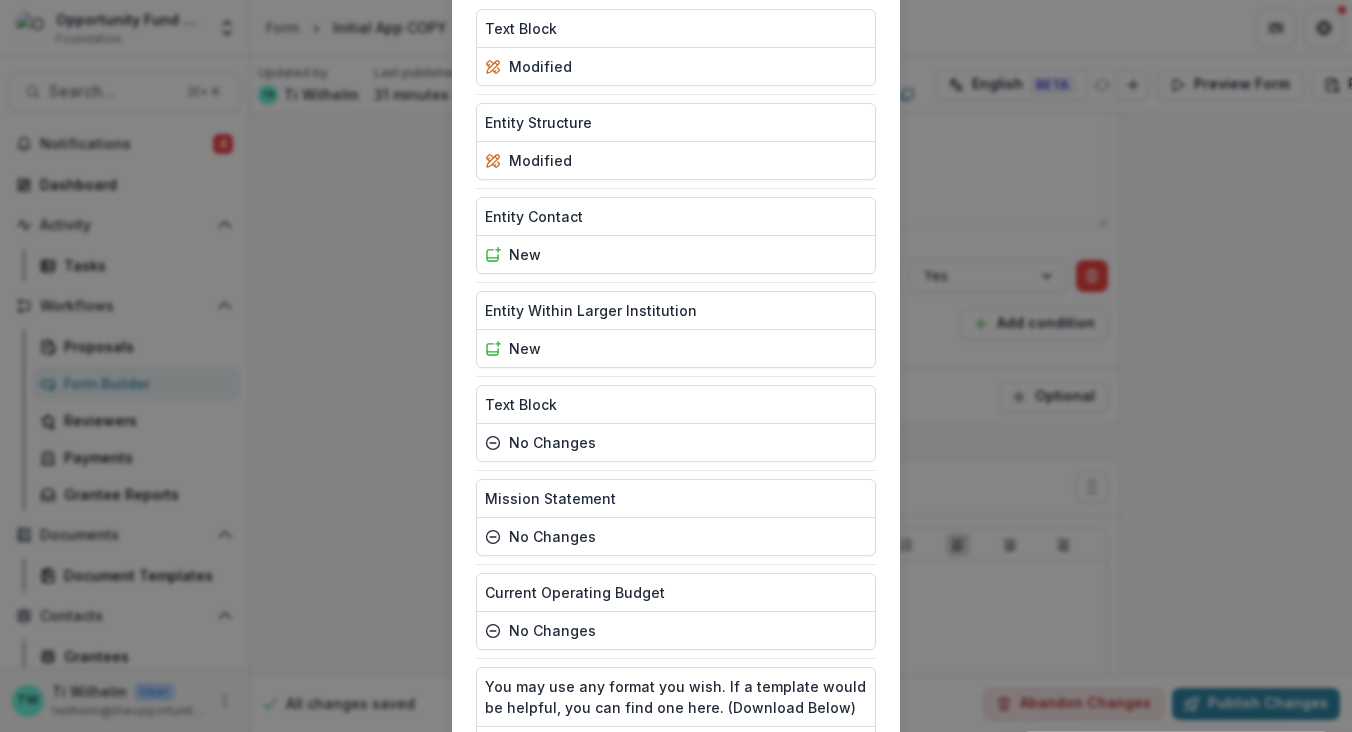 scroll, scrollTop: 156, scrollLeft: 0, axis: vertical 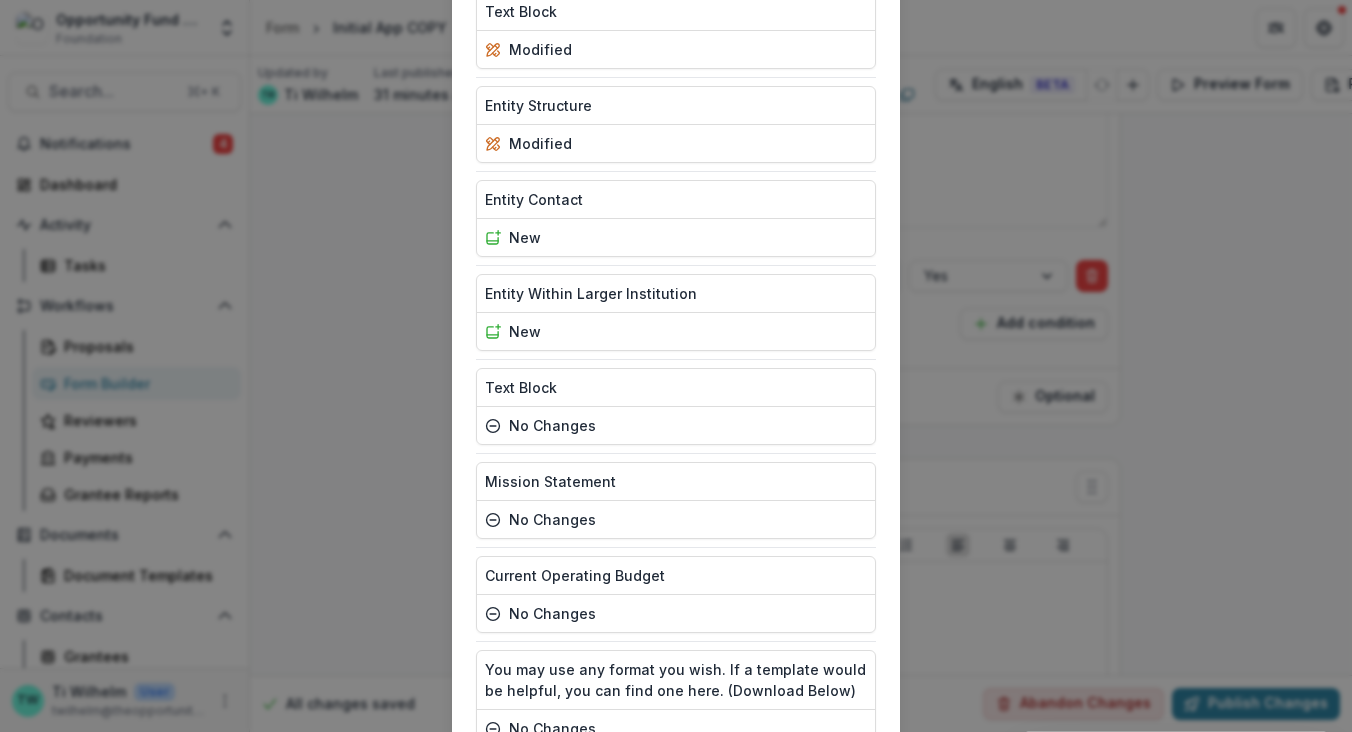 click on "Publish Summary Text Block modified Entity Structure modified Entity Contact new Entity Within Larger Institution new Text Block no changes Mission Statement no changes Current Operating Budget no changes You may use any format you wish. If a template would be helpful, you can find one here. (Download Below) no changes File Upload no changes Please explain if there is a big change in this year’s budget - for example, if last year’s operating budget was meaningfully larger or smaller than this year’s operating budget. (Examples: new major costs, significant increases or decreases, additional or reduced staff, etc.) If your organization does not have an operating budget, please contact Ti Wilhelm at twilhelm@theopportunityfund.org. no changes Text Block modified Sponsored Group: Name no changes Sponsored Group: Mission no changes Sponsored Group: Website no changes Sponsored Group: Address no changes Fee for Fiscal Sponsorship.  no changes Text Block no changes Sponsored Group Primary Contact: First Name" at bounding box center [676, 366] 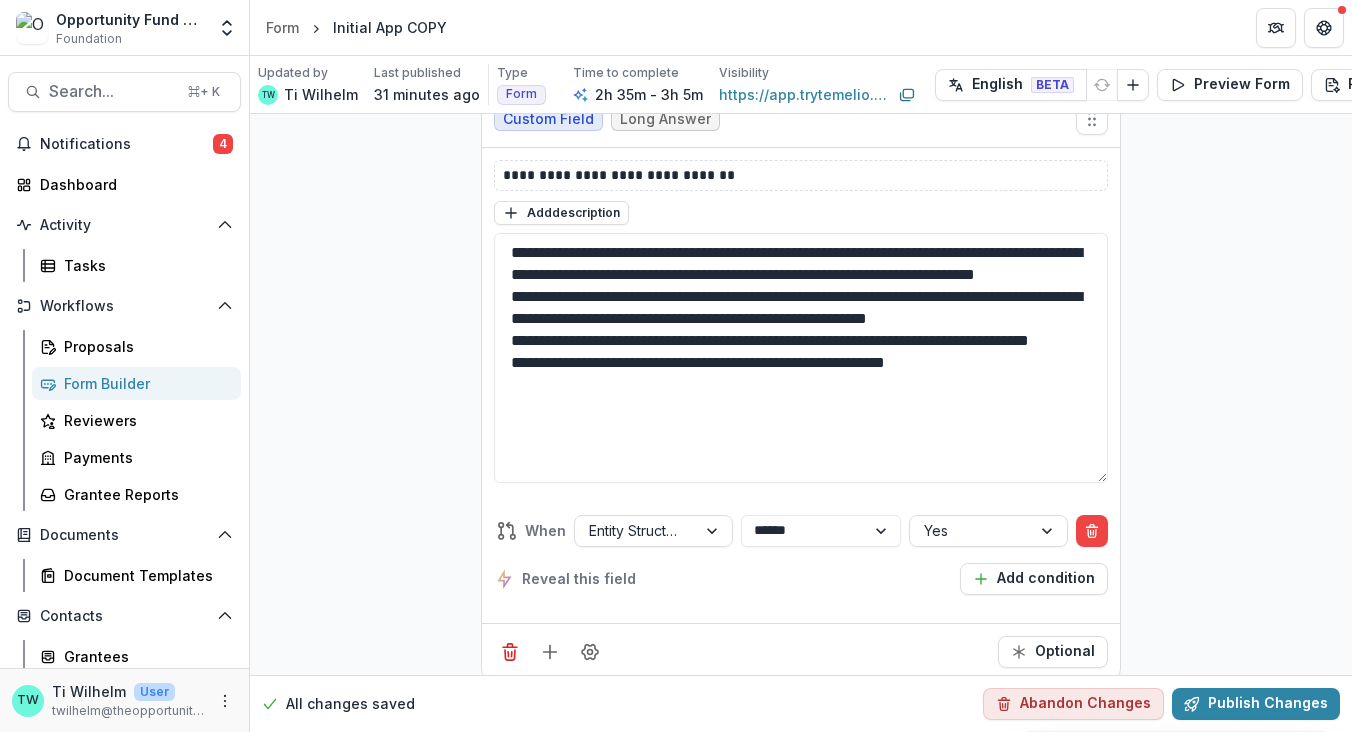 scroll, scrollTop: 1820, scrollLeft: 0, axis: vertical 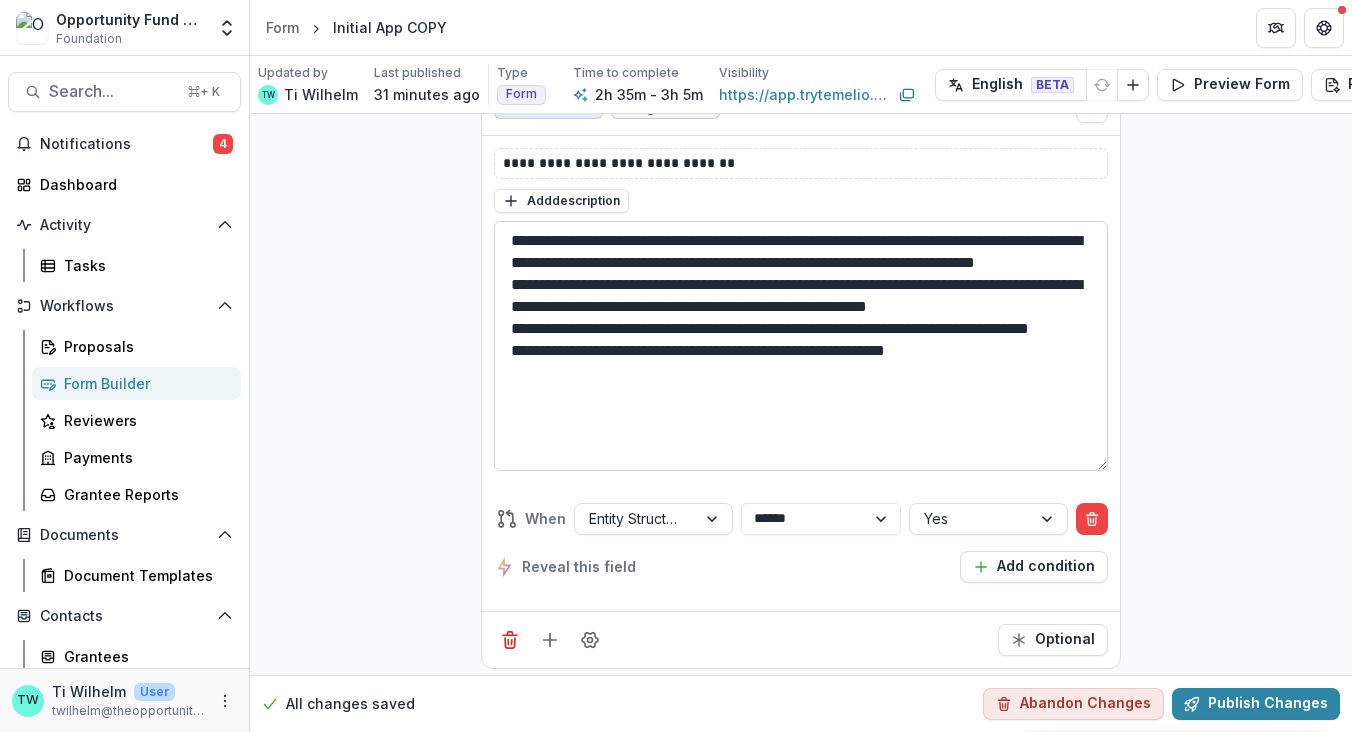 click on "**********" at bounding box center [801, 346] 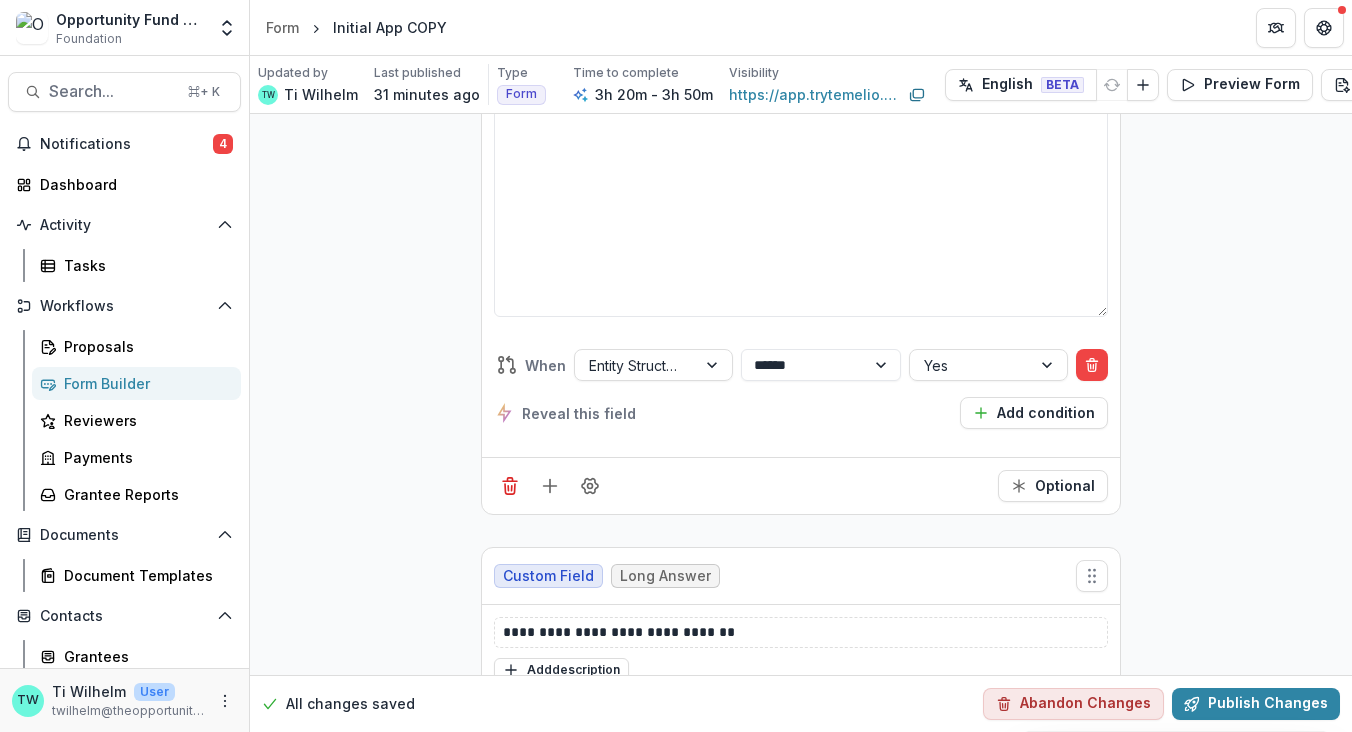 scroll, scrollTop: 1353, scrollLeft: 0, axis: vertical 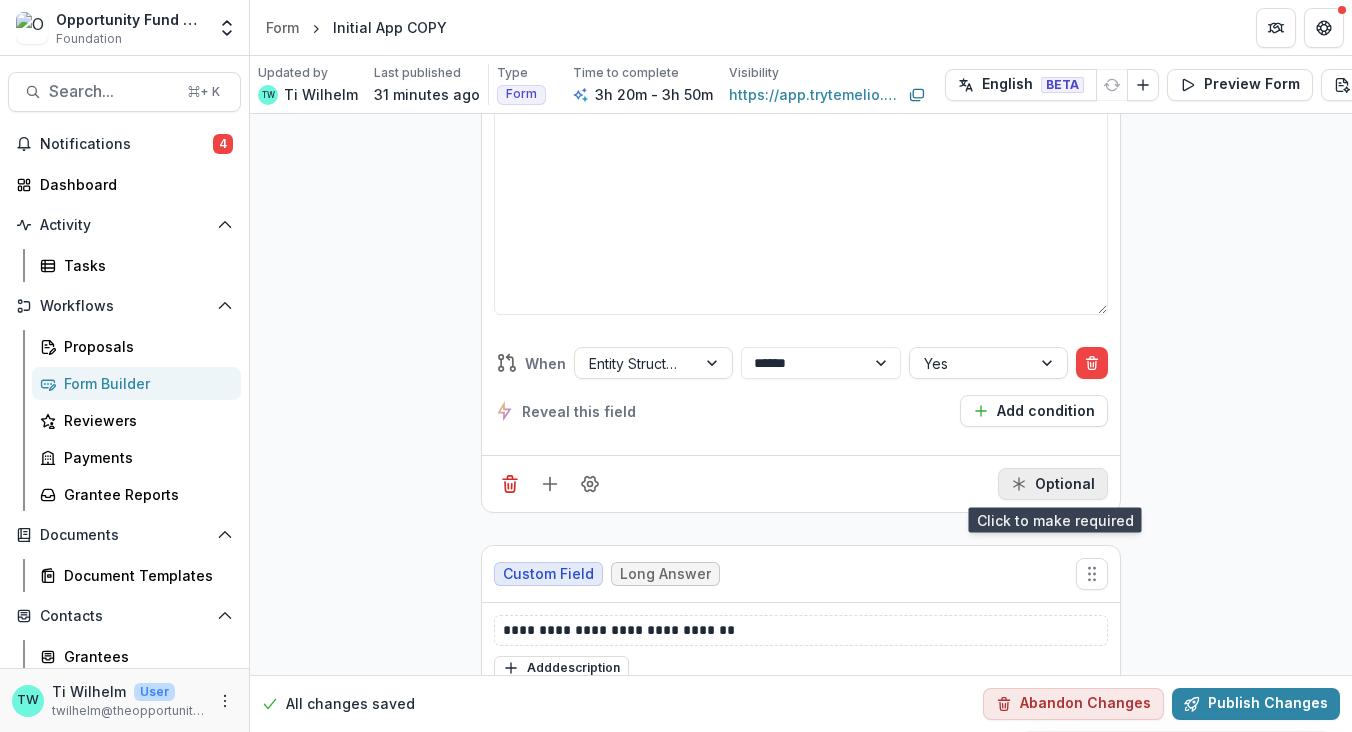 type on "**********" 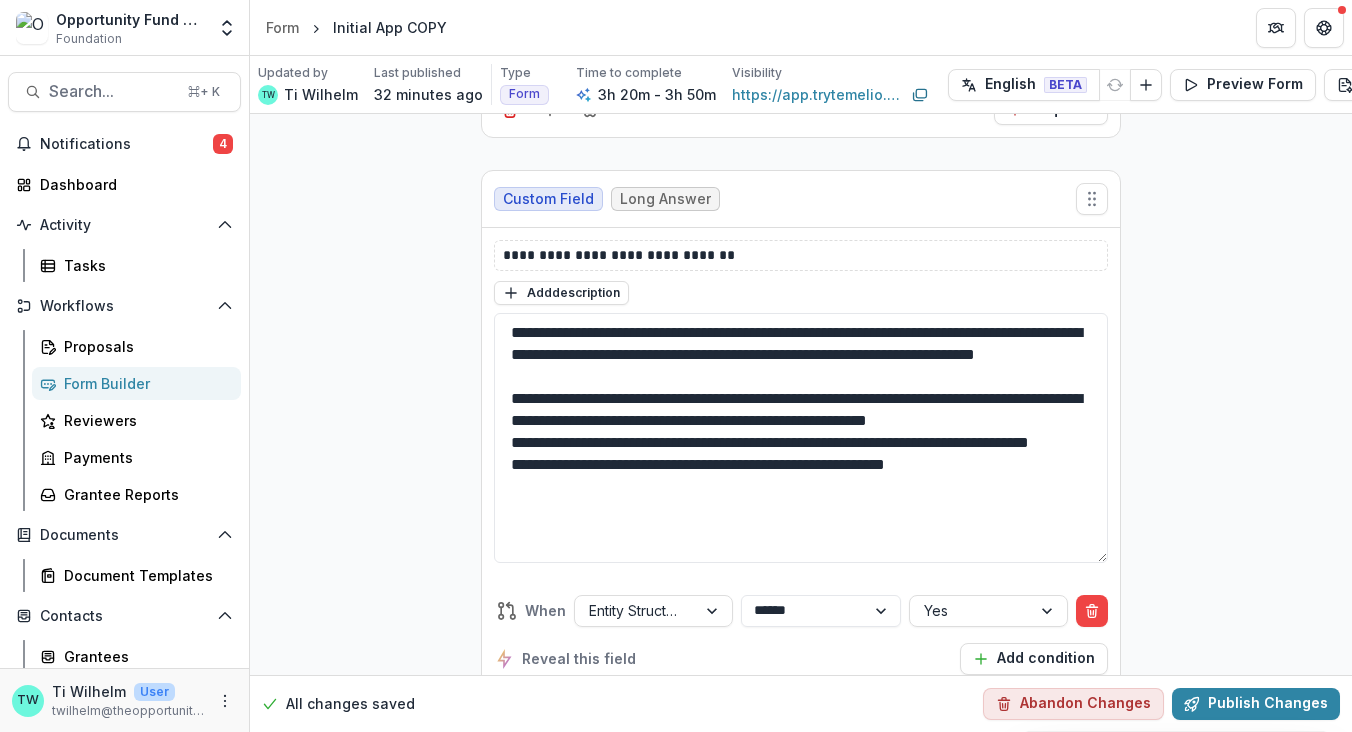 scroll, scrollTop: 1858, scrollLeft: 0, axis: vertical 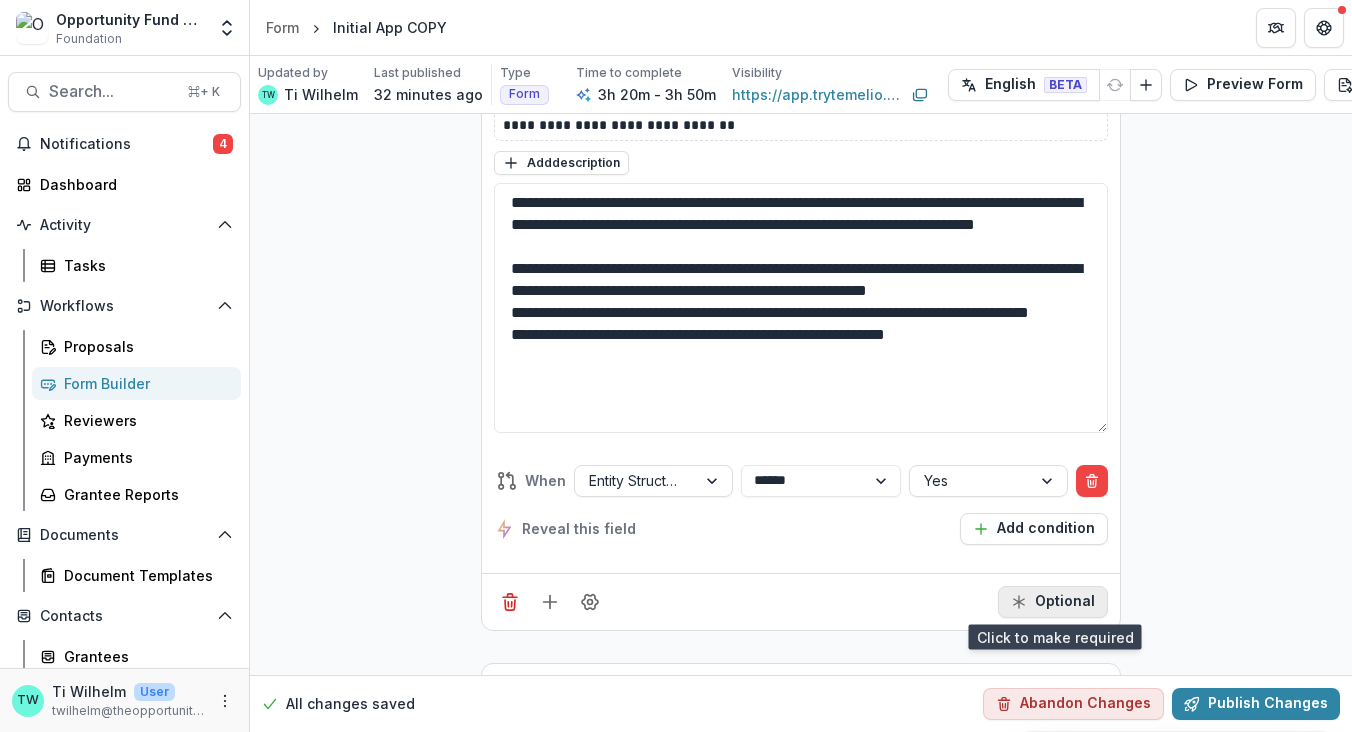 click on "Optional" at bounding box center (1053, 602) 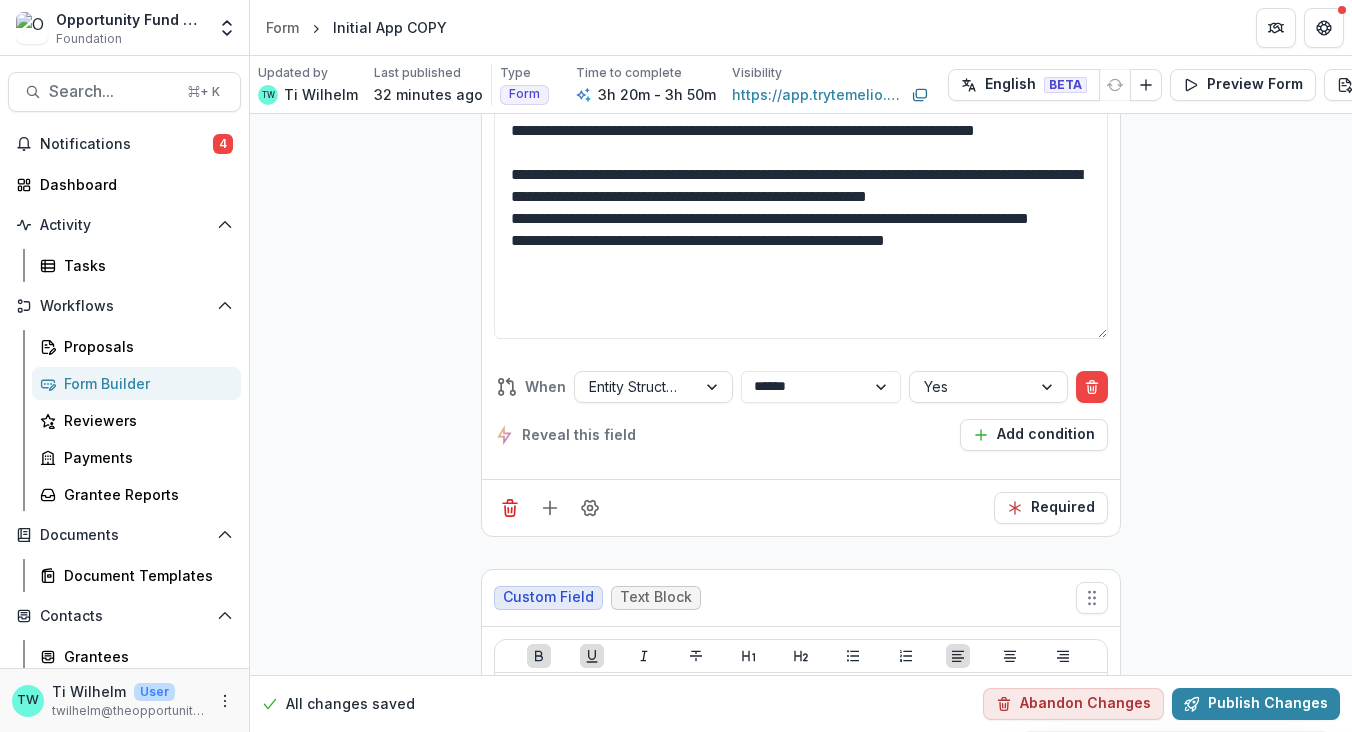 scroll, scrollTop: 2043, scrollLeft: 0, axis: vertical 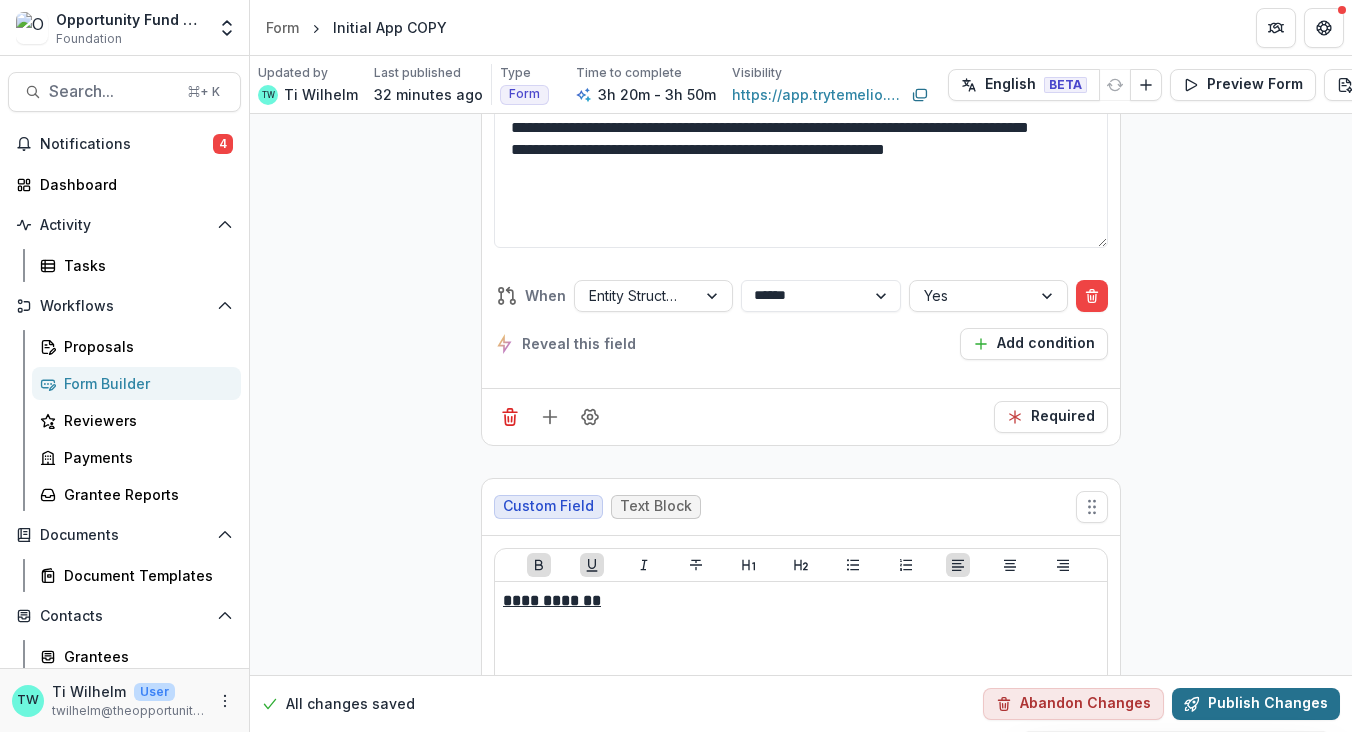 click on "Publish Changes" at bounding box center [1256, 704] 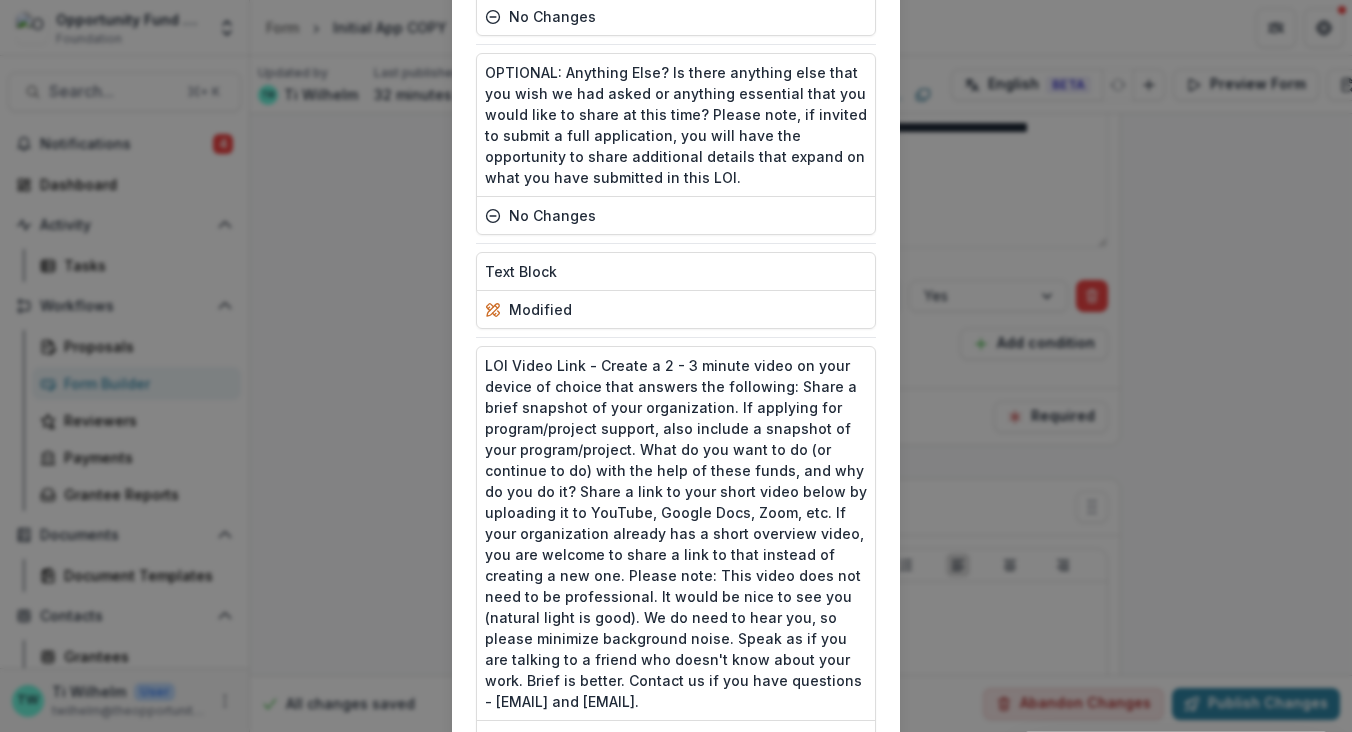 scroll, scrollTop: 9491, scrollLeft: 0, axis: vertical 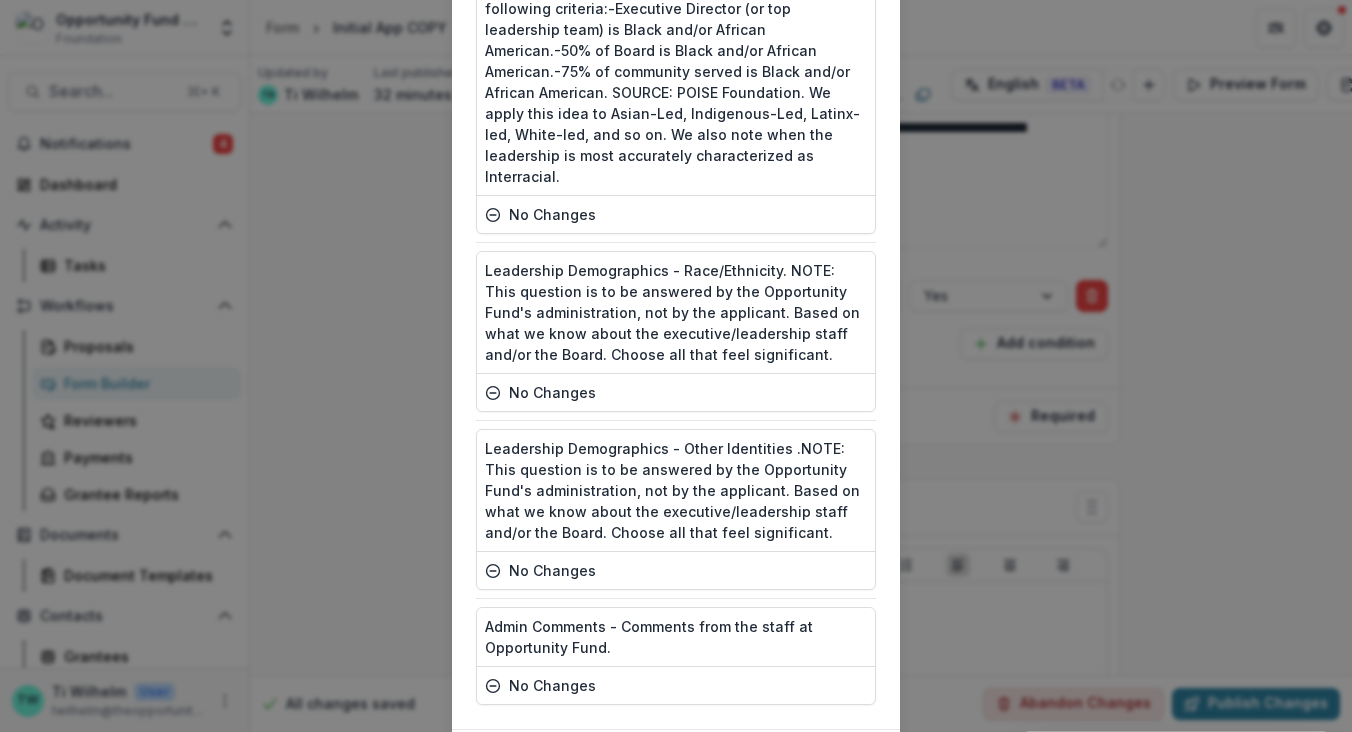 click on "Publish" at bounding box center [826, 762] 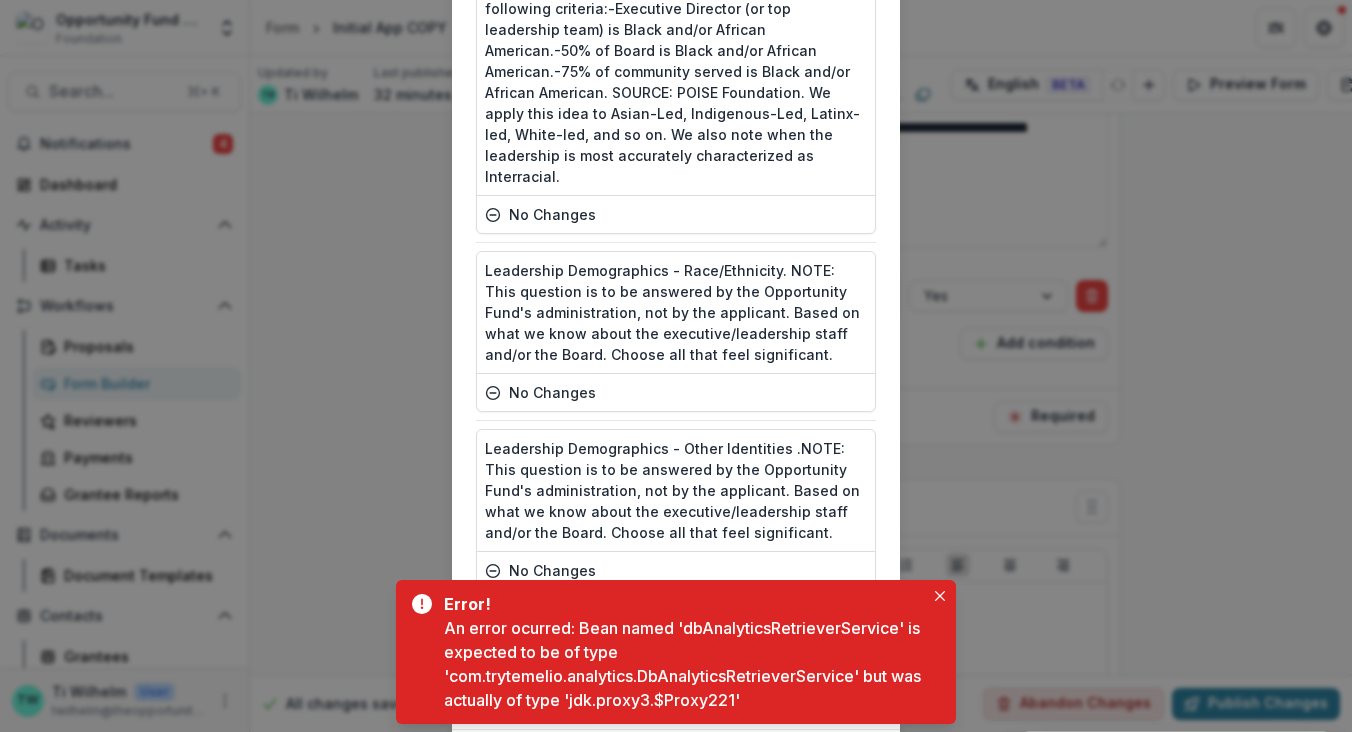click on "Publish Summary Text Block modified Entity Structure modified Entity Contact new Entity Within Larger Institution new Text Block no changes Mission Statement no changes Current Operating Budget no changes You may use any format you wish. If a template would be helpful, you can find one here. (Download Below) no changes File Upload no changes Please explain if there is a big change in this year’s budget - for example, if last year’s operating budget was meaningfully larger or smaller than this year’s operating budget. (Examples: new major costs, significant increases or decreases, additional or reduced staff, etc.) If your organization does not have an operating budget, please contact Ti Wilhelm at twilhelm@theopportunityfund.org. no changes Text Block modified Sponsored Group: Name no changes Sponsored Group: Mission no changes Sponsored Group: Website no changes Sponsored Group: Address no changes Fee for Fiscal Sponsorship.  no changes Text Block no changes Sponsored Group Primary Contact: First Name" at bounding box center (676, 366) 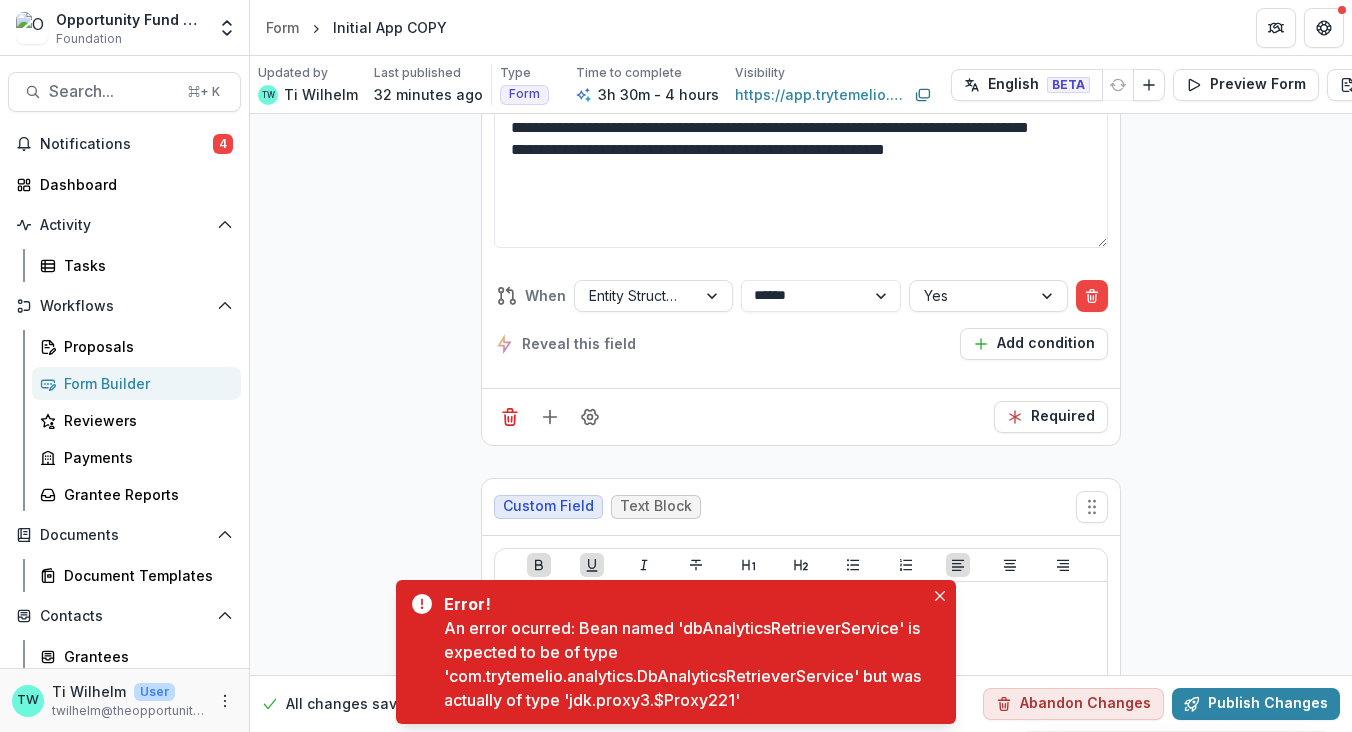 click on "**********" at bounding box center (801, 17300) 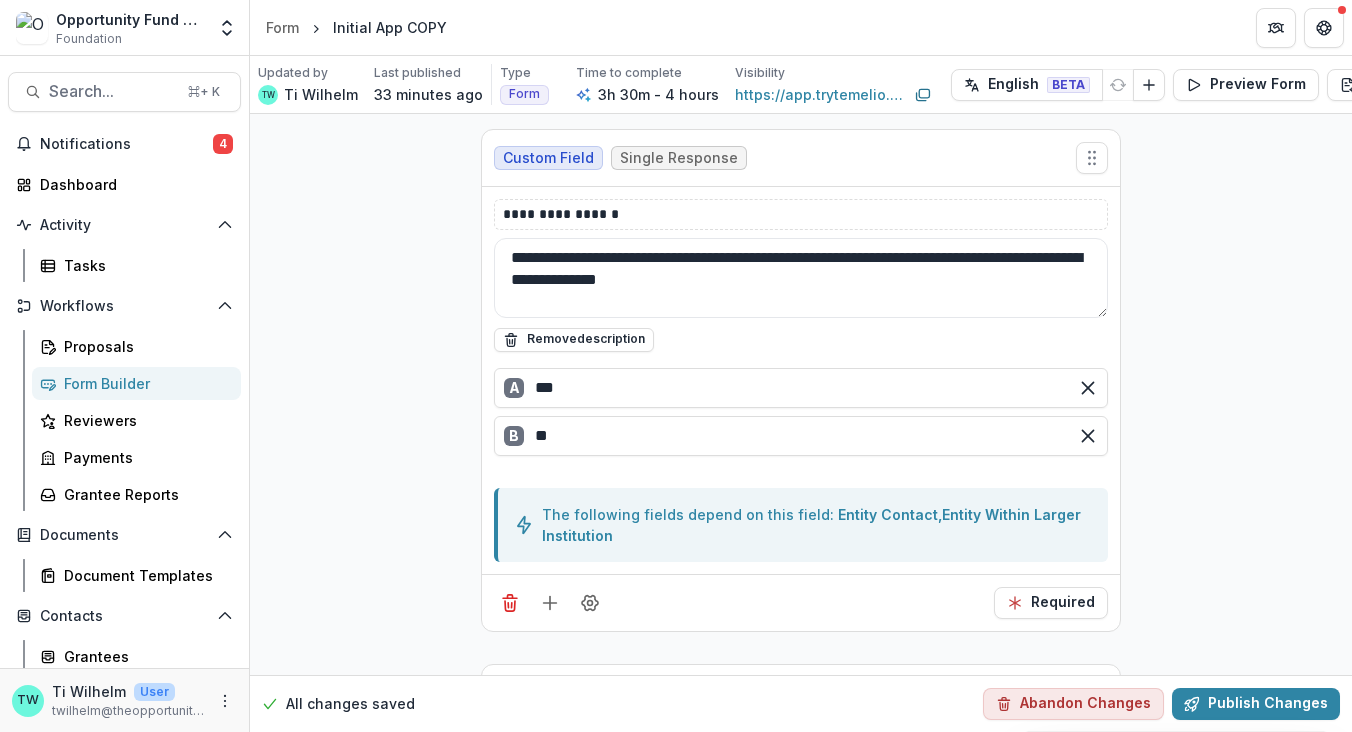scroll, scrollTop: 481, scrollLeft: 0, axis: vertical 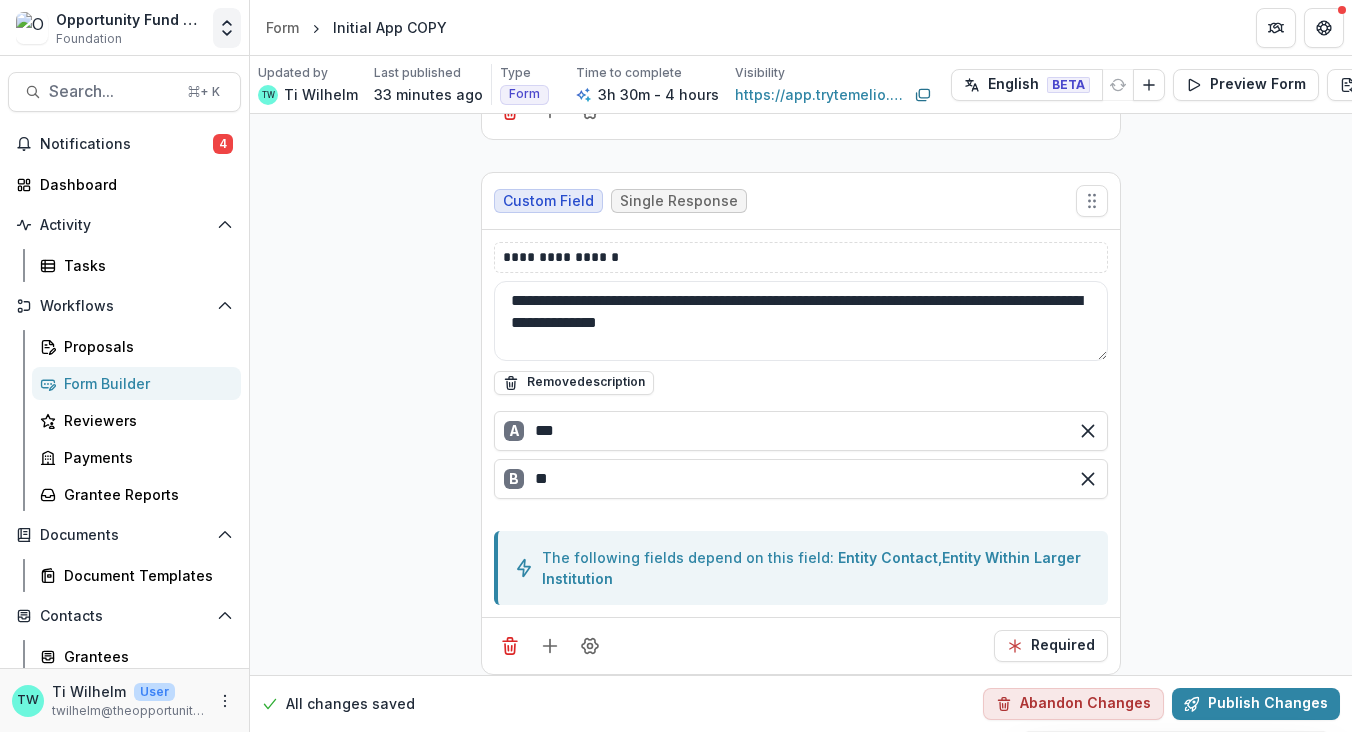 click 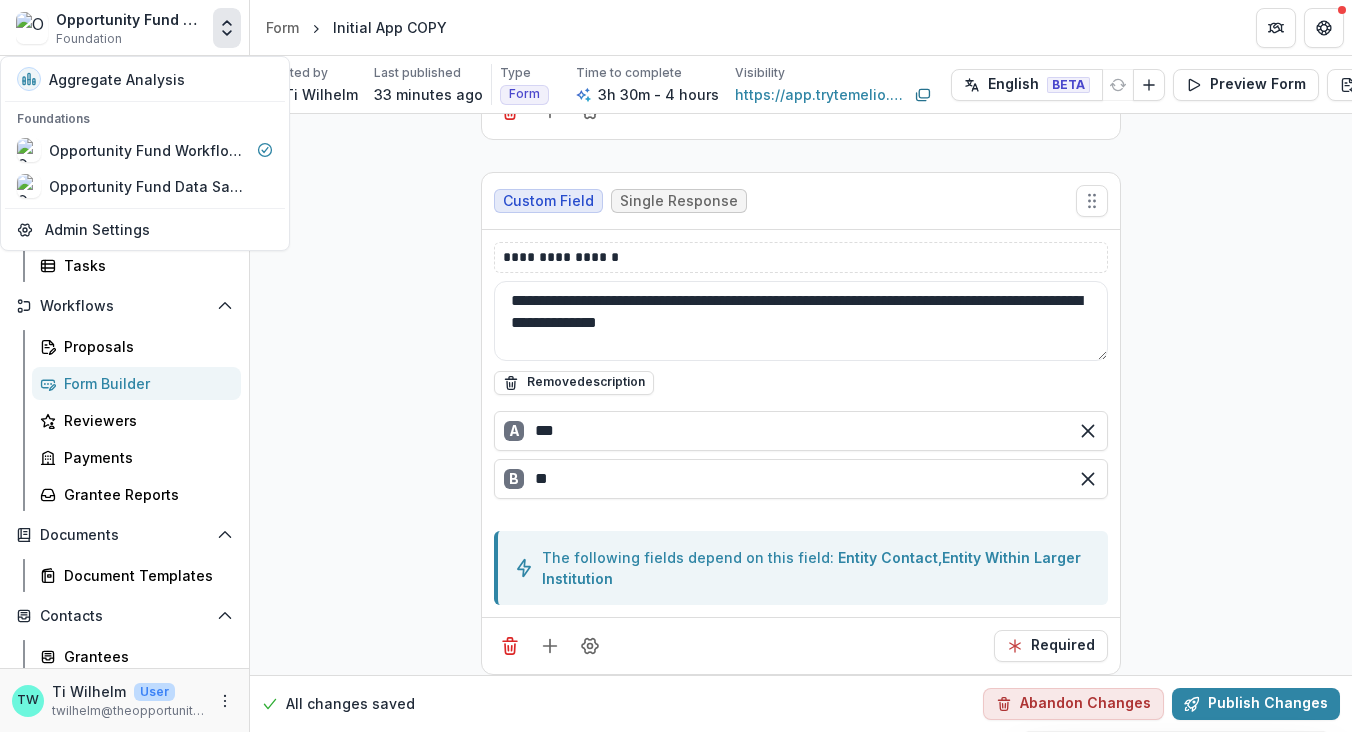 click 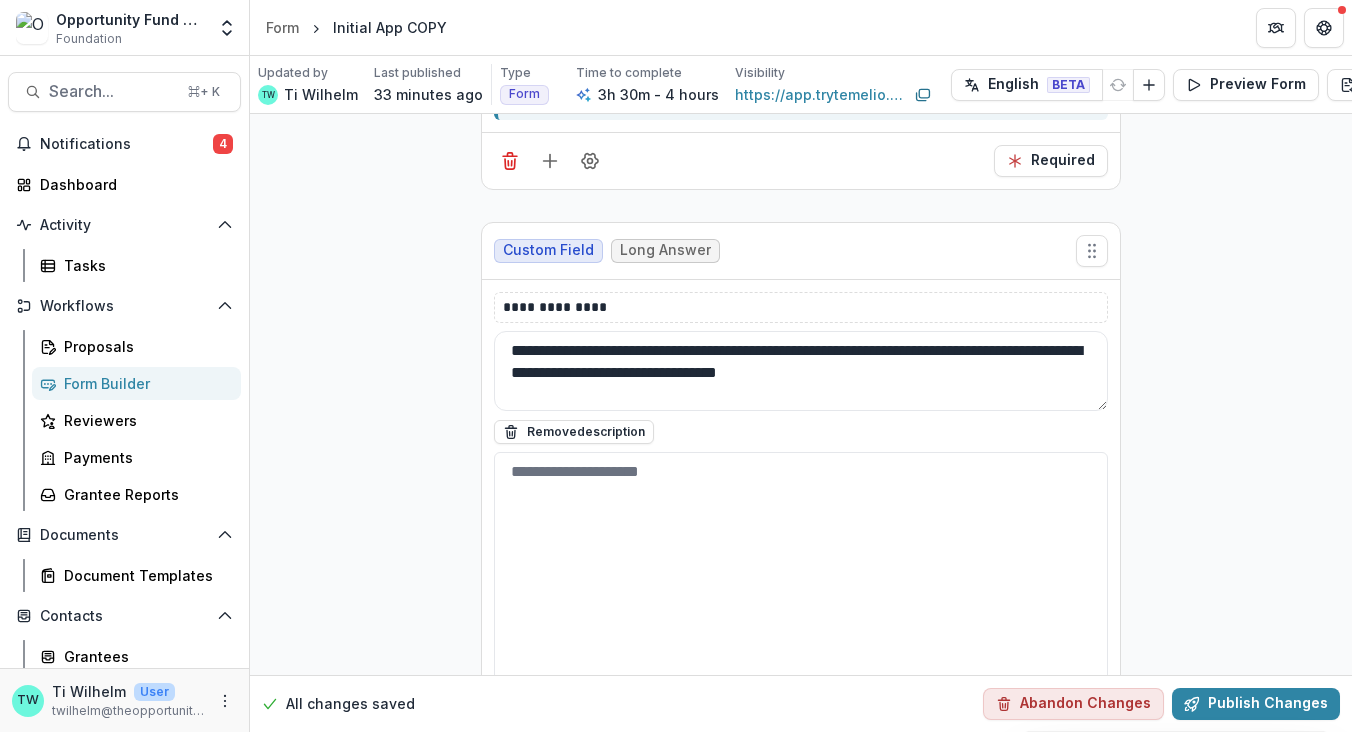 scroll, scrollTop: 969, scrollLeft: 0, axis: vertical 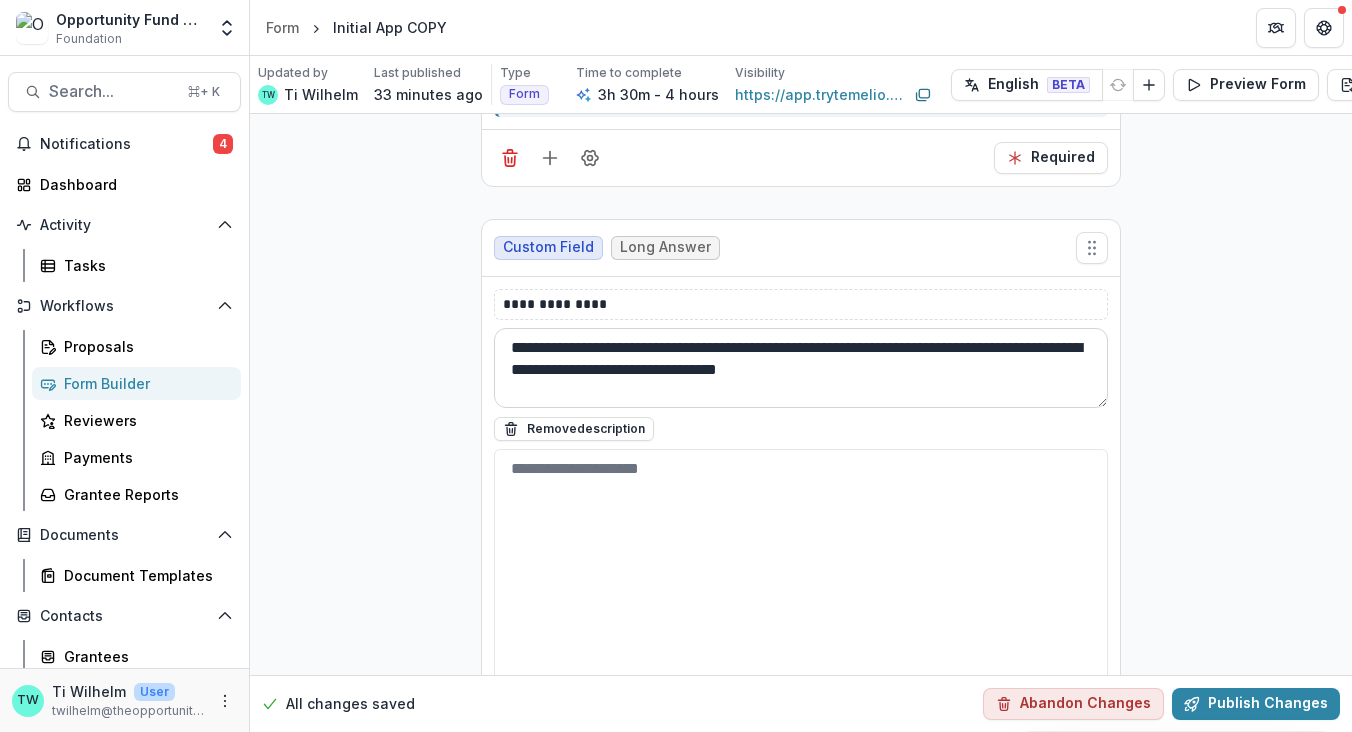 click on "**********" at bounding box center [801, 368] 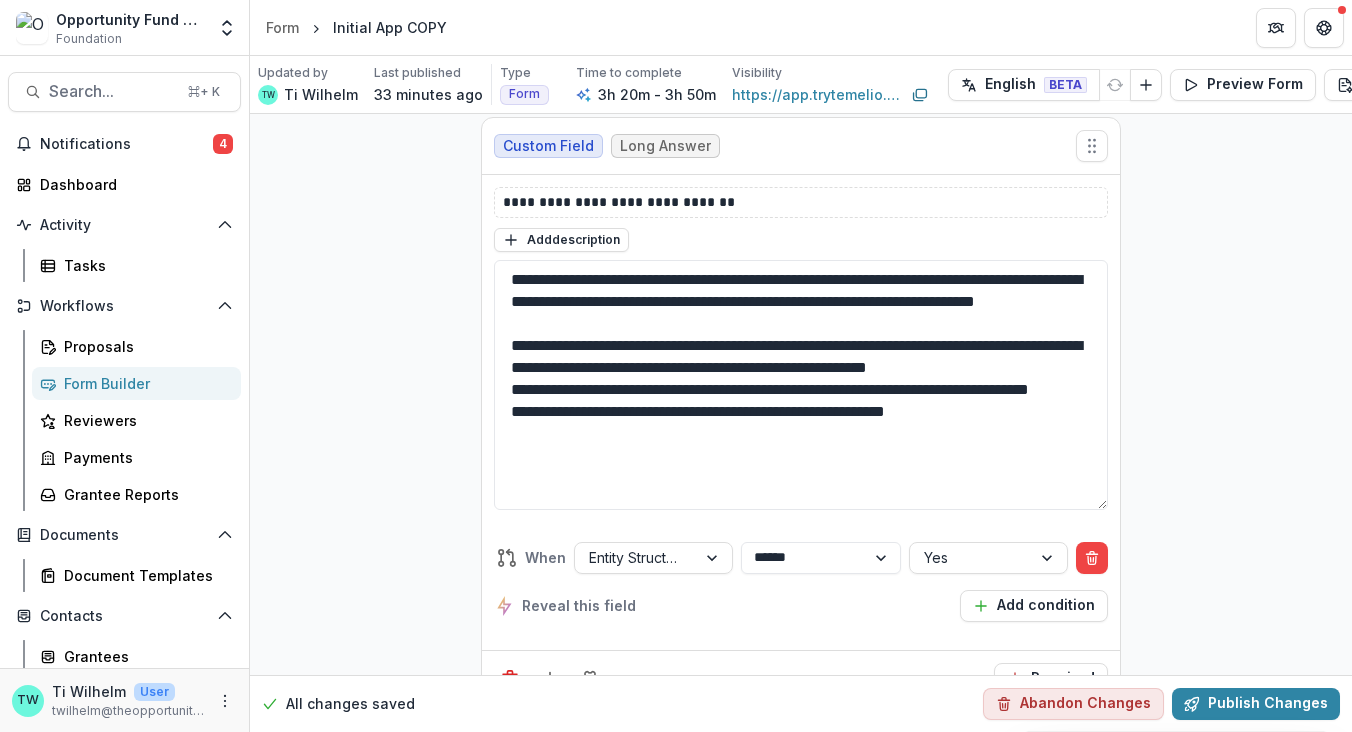 scroll, scrollTop: 1779, scrollLeft: 0, axis: vertical 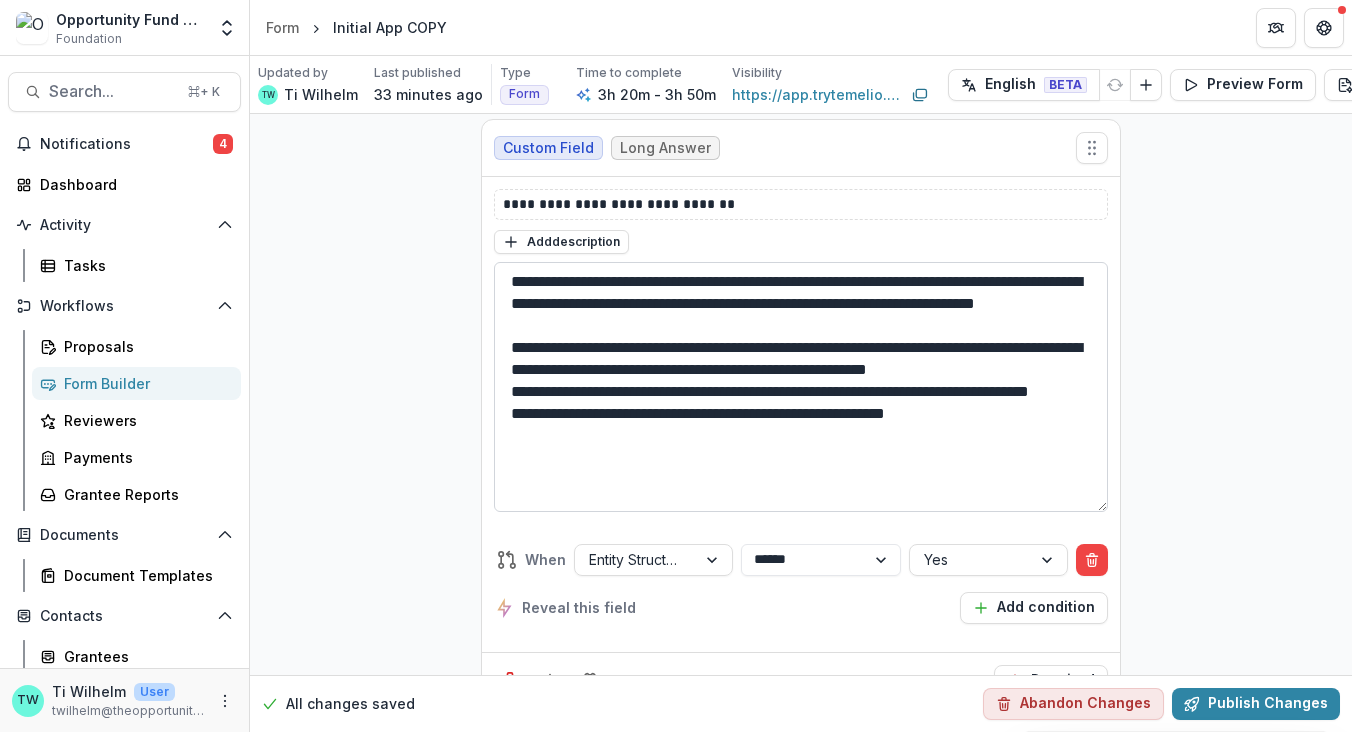 type on "**********" 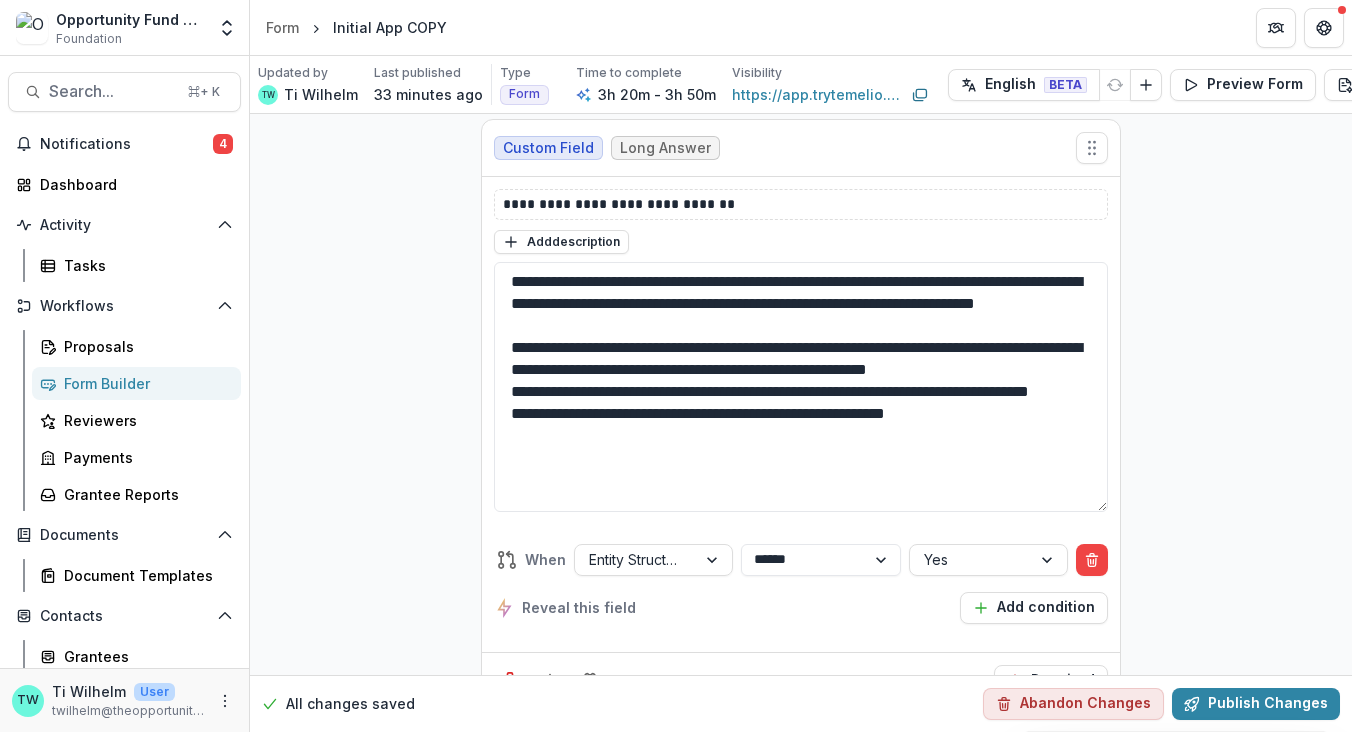 drag, startPoint x: 973, startPoint y: 457, endPoint x: 448, endPoint y: 256, distance: 562.1619 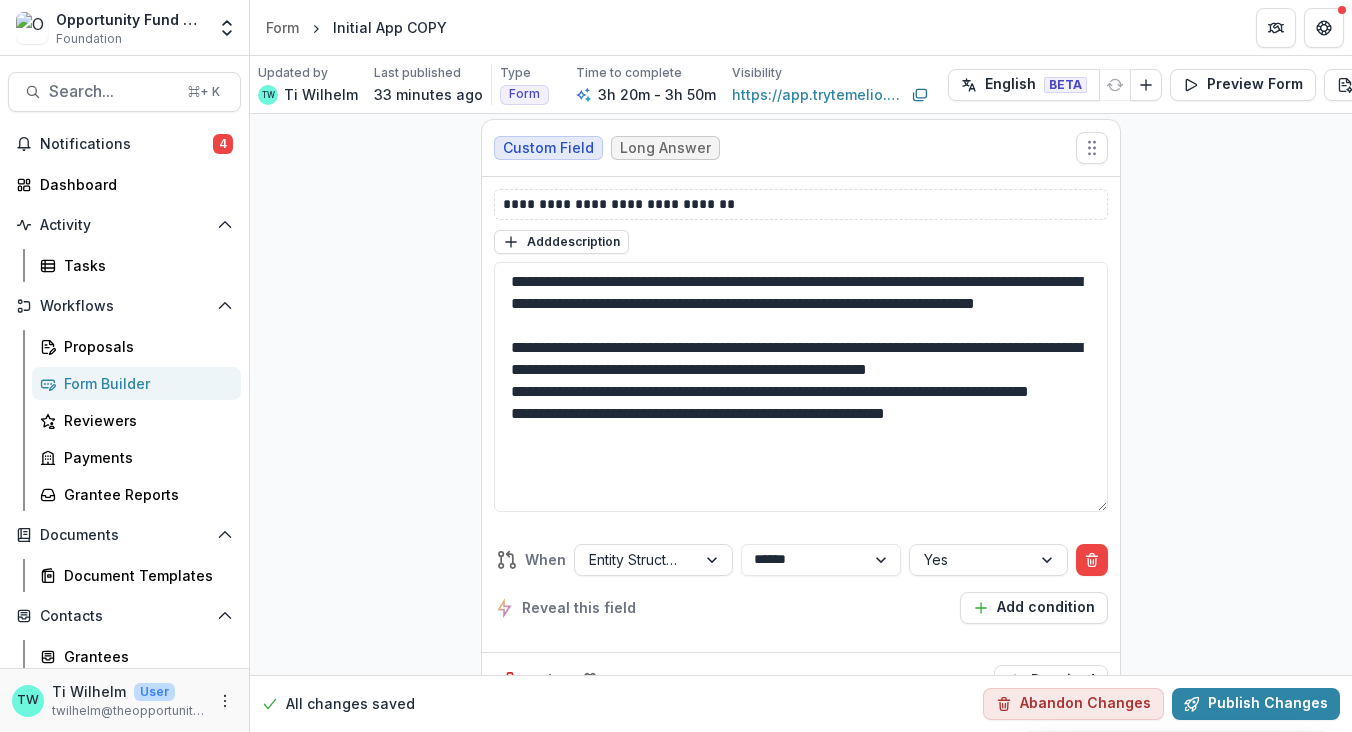 click on "**********" at bounding box center (801, 17564) 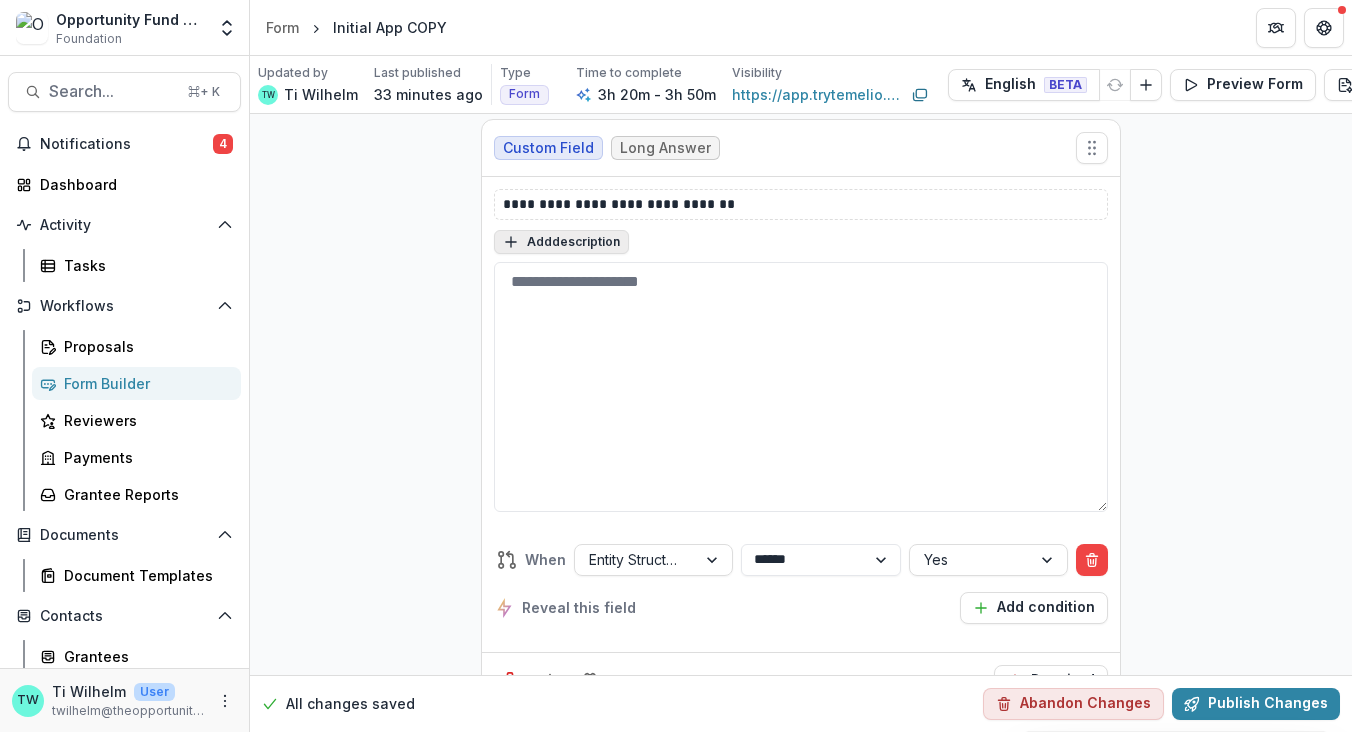 type 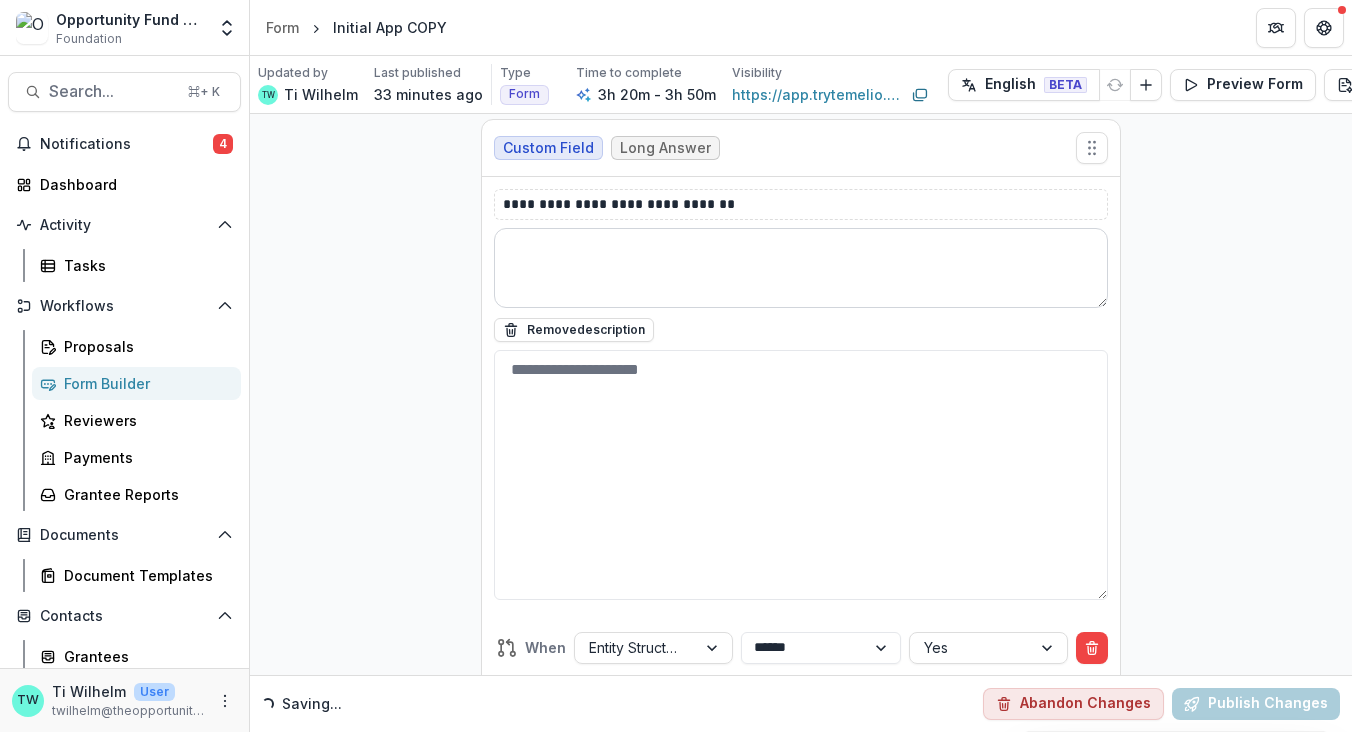 click at bounding box center (801, 268) 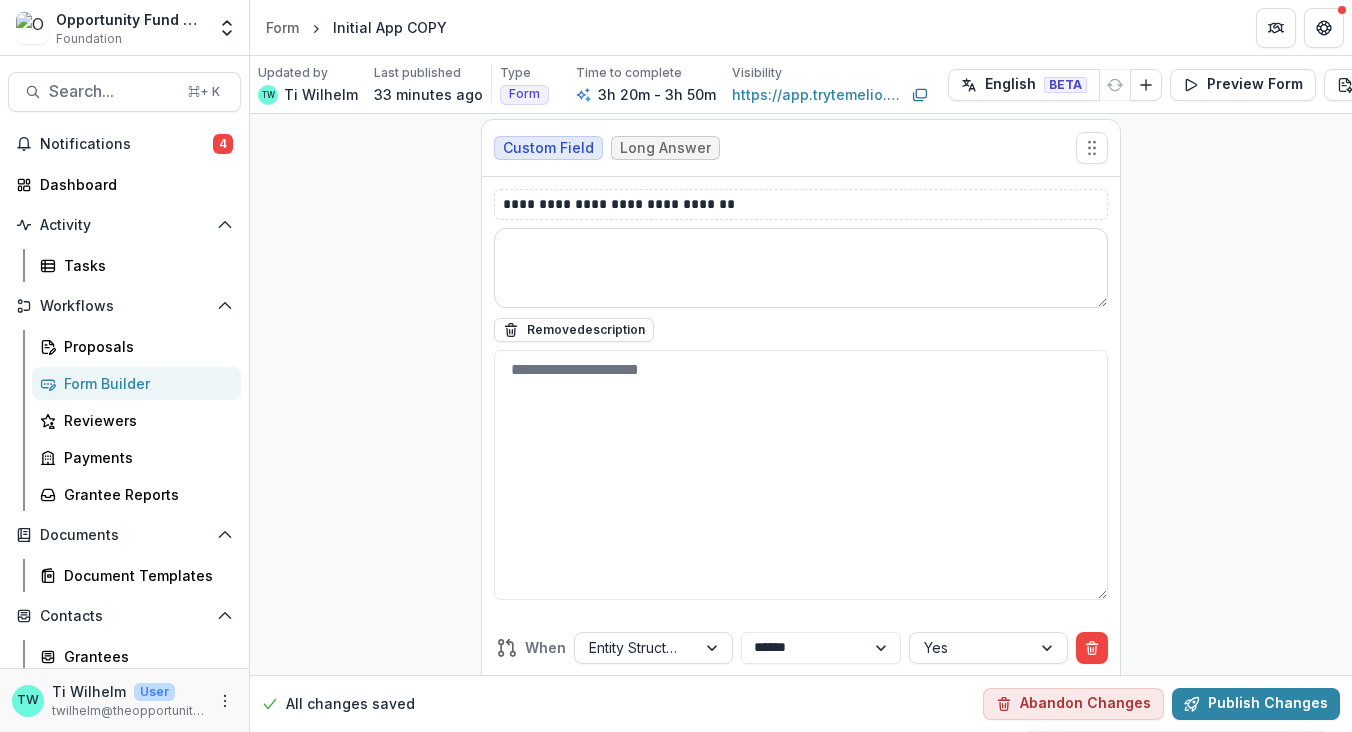 paste on "**********" 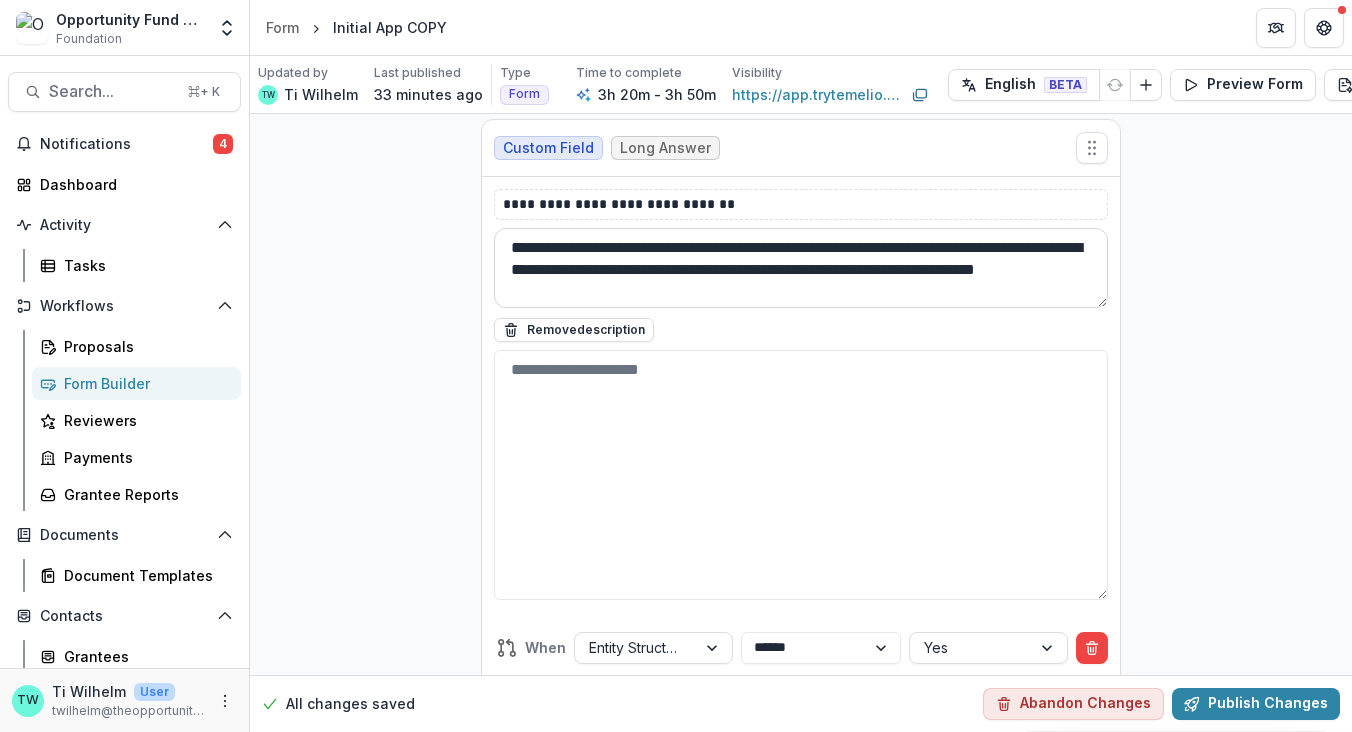 scroll, scrollTop: 126, scrollLeft: 0, axis: vertical 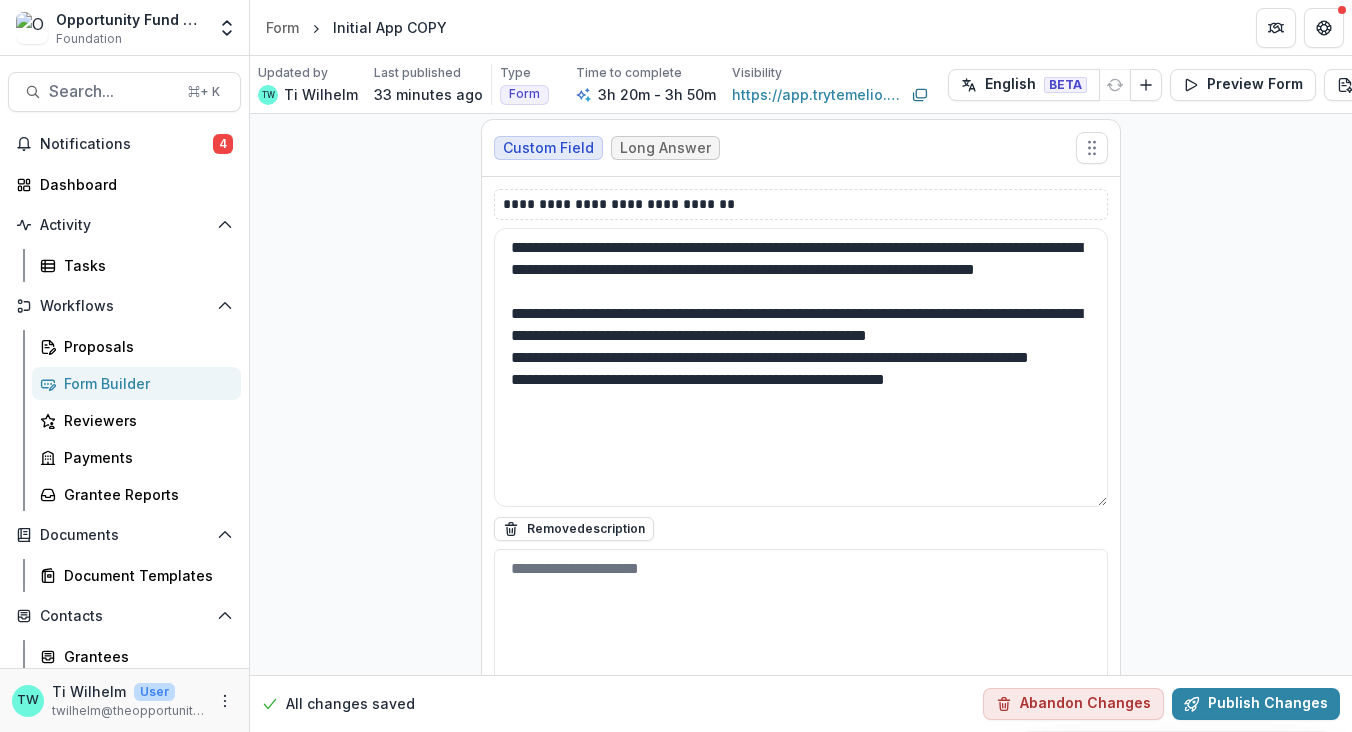 drag, startPoint x: 1102, startPoint y: 302, endPoint x: 1133, endPoint y: 502, distance: 202.38824 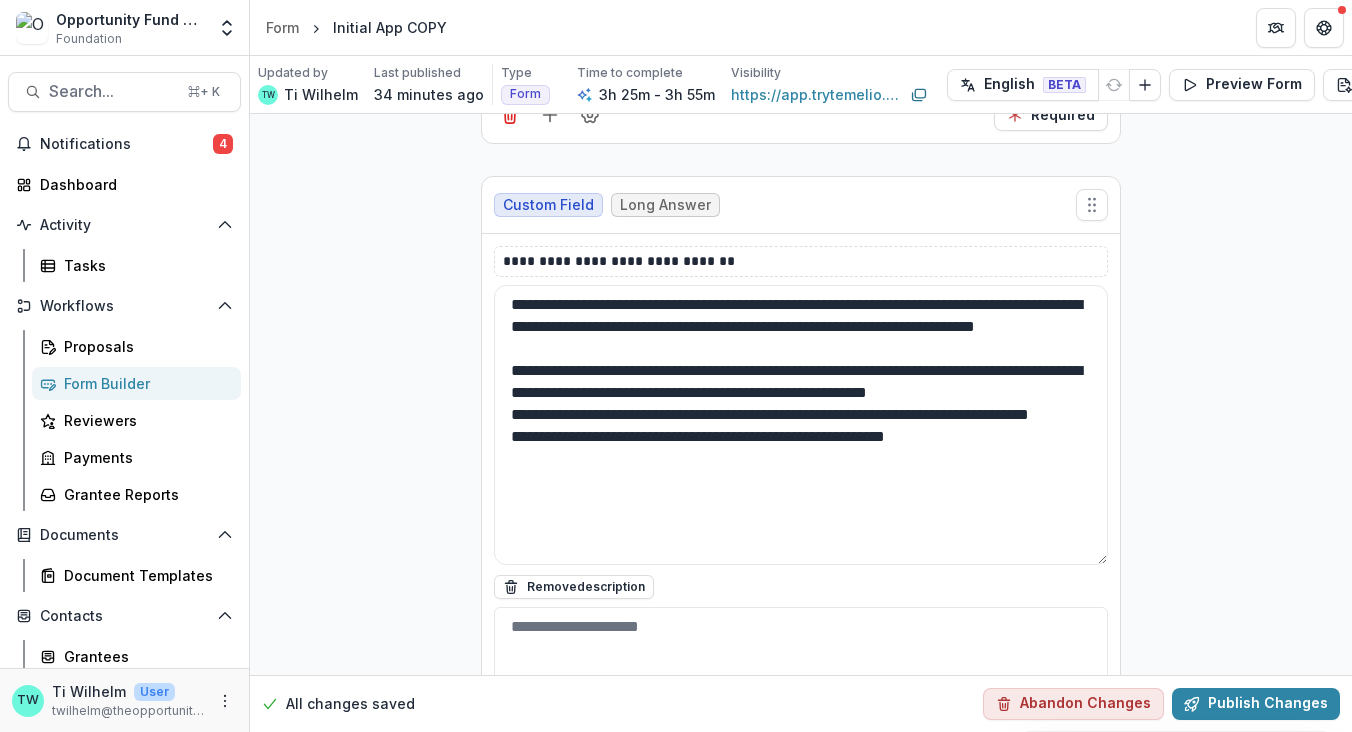 scroll, scrollTop: 1725, scrollLeft: 0, axis: vertical 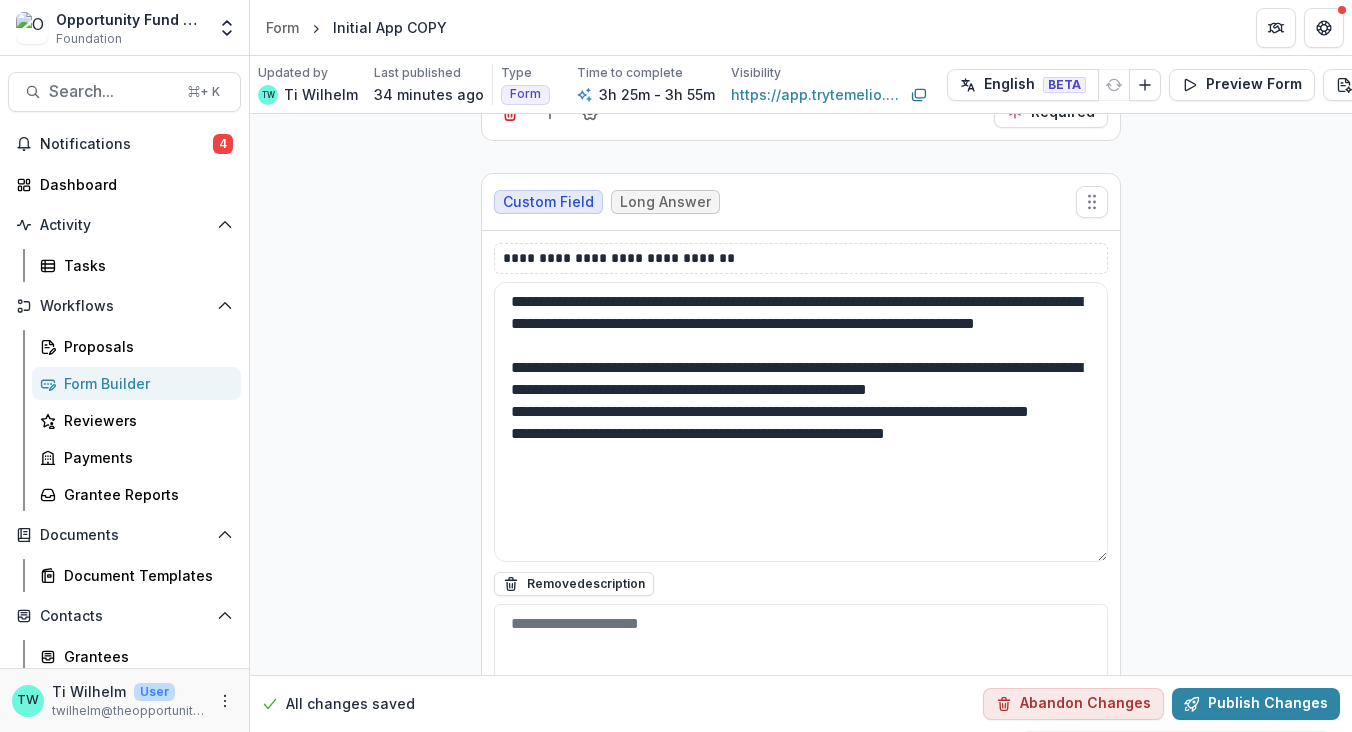 type on "**********" 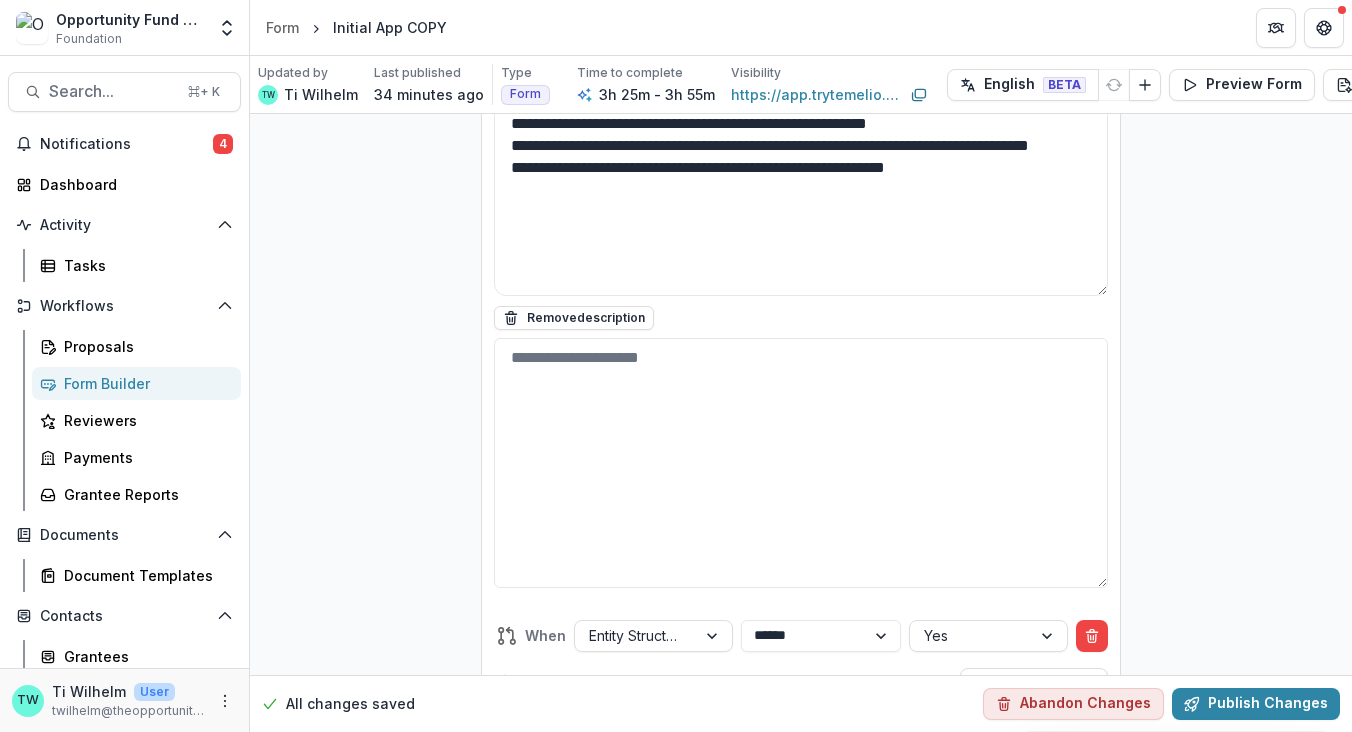scroll, scrollTop: 2013, scrollLeft: 0, axis: vertical 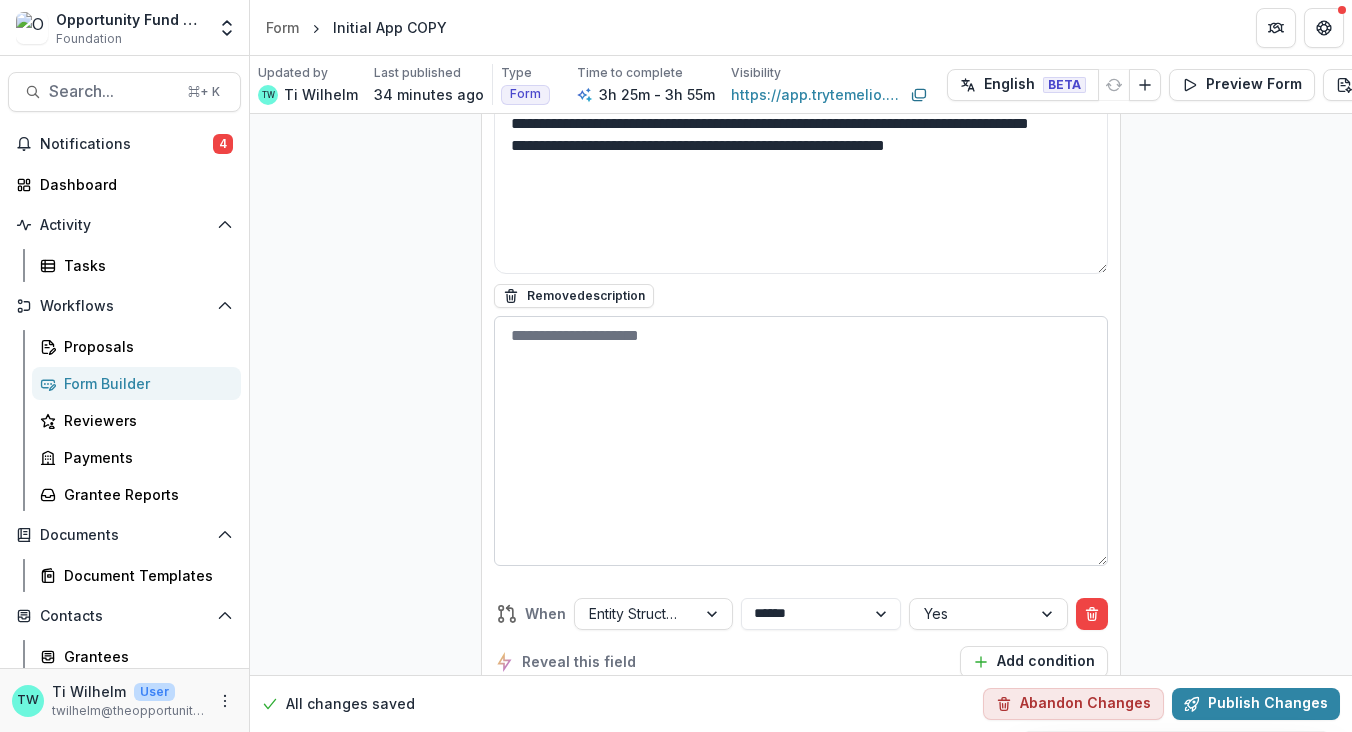 drag, startPoint x: 1100, startPoint y: 561, endPoint x: 1060, endPoint y: 398, distance: 167.83623 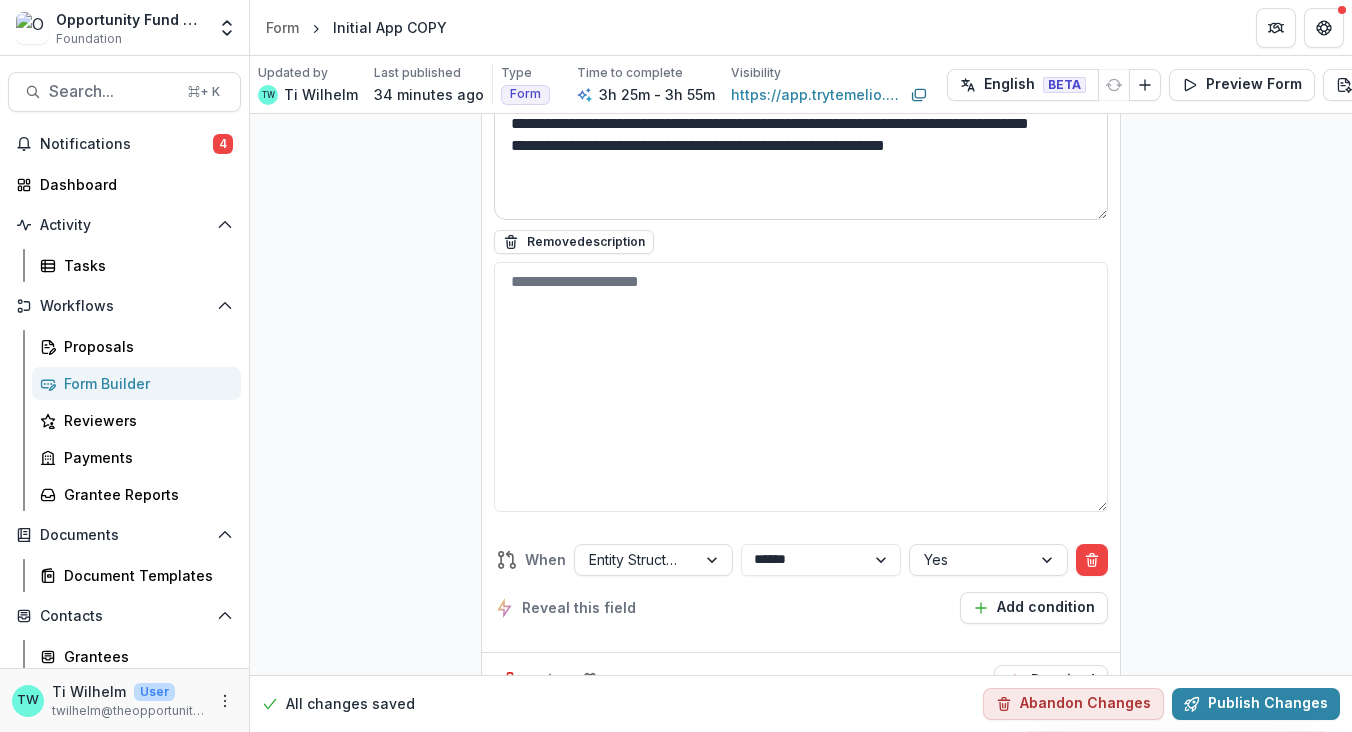 drag, startPoint x: 1098, startPoint y: 266, endPoint x: 1086, endPoint y: 212, distance: 55.31727 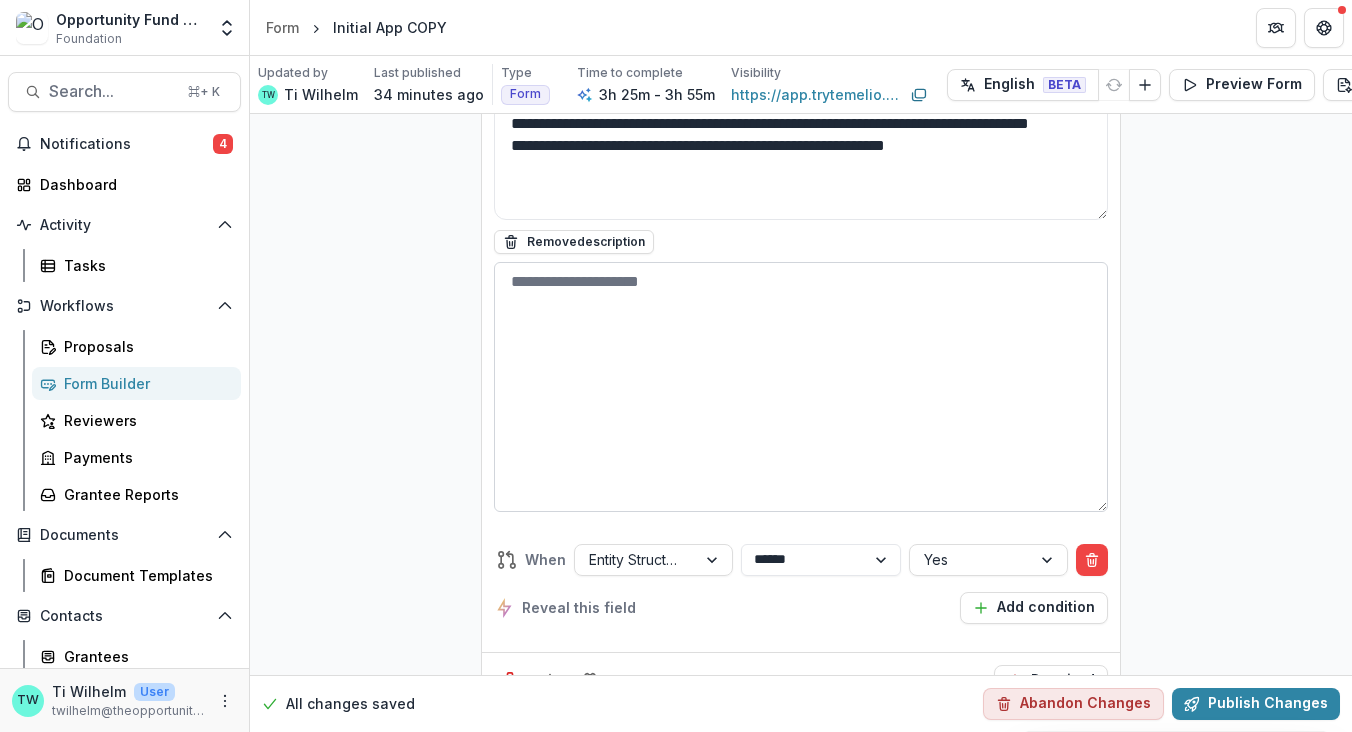 drag, startPoint x: 1099, startPoint y: 507, endPoint x: 1067, endPoint y: 441, distance: 73.34848 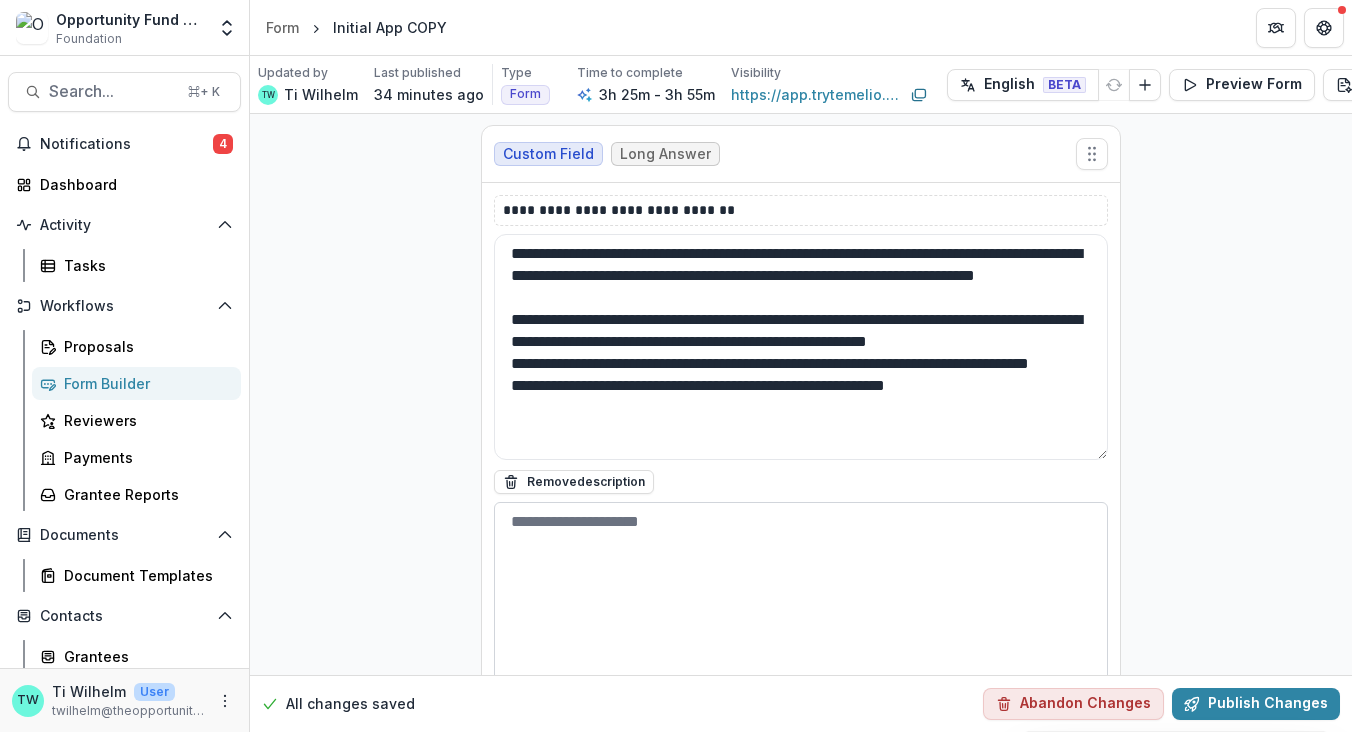 scroll, scrollTop: 1771, scrollLeft: 0, axis: vertical 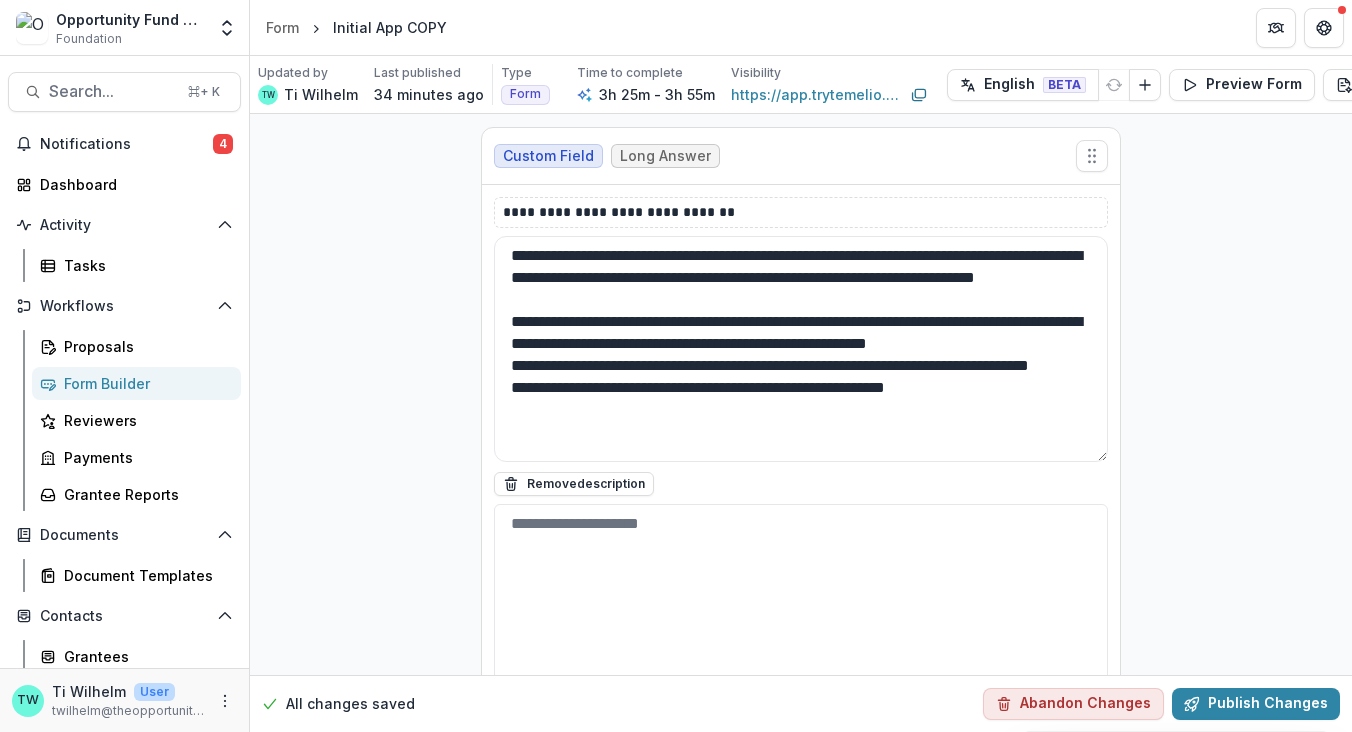 click on "**********" at bounding box center (801, 17689) 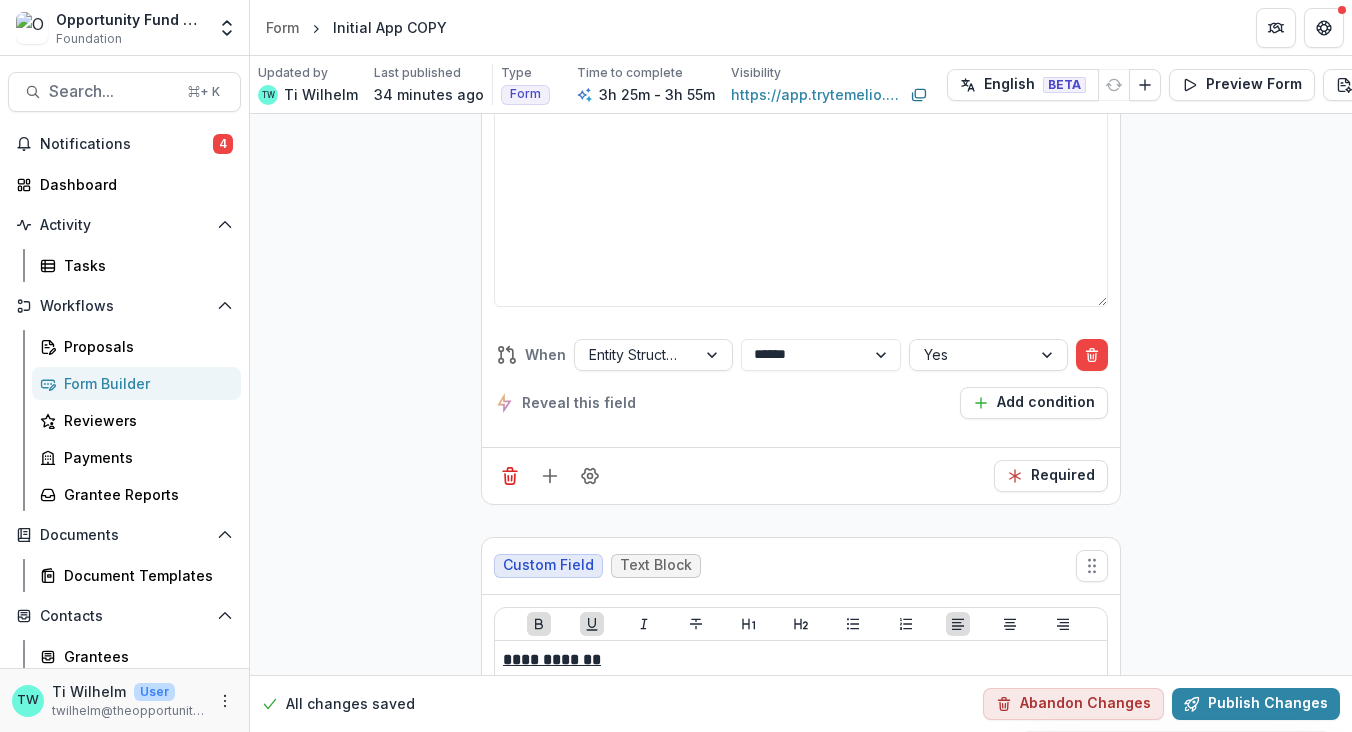 scroll, scrollTop: 2889, scrollLeft: 0, axis: vertical 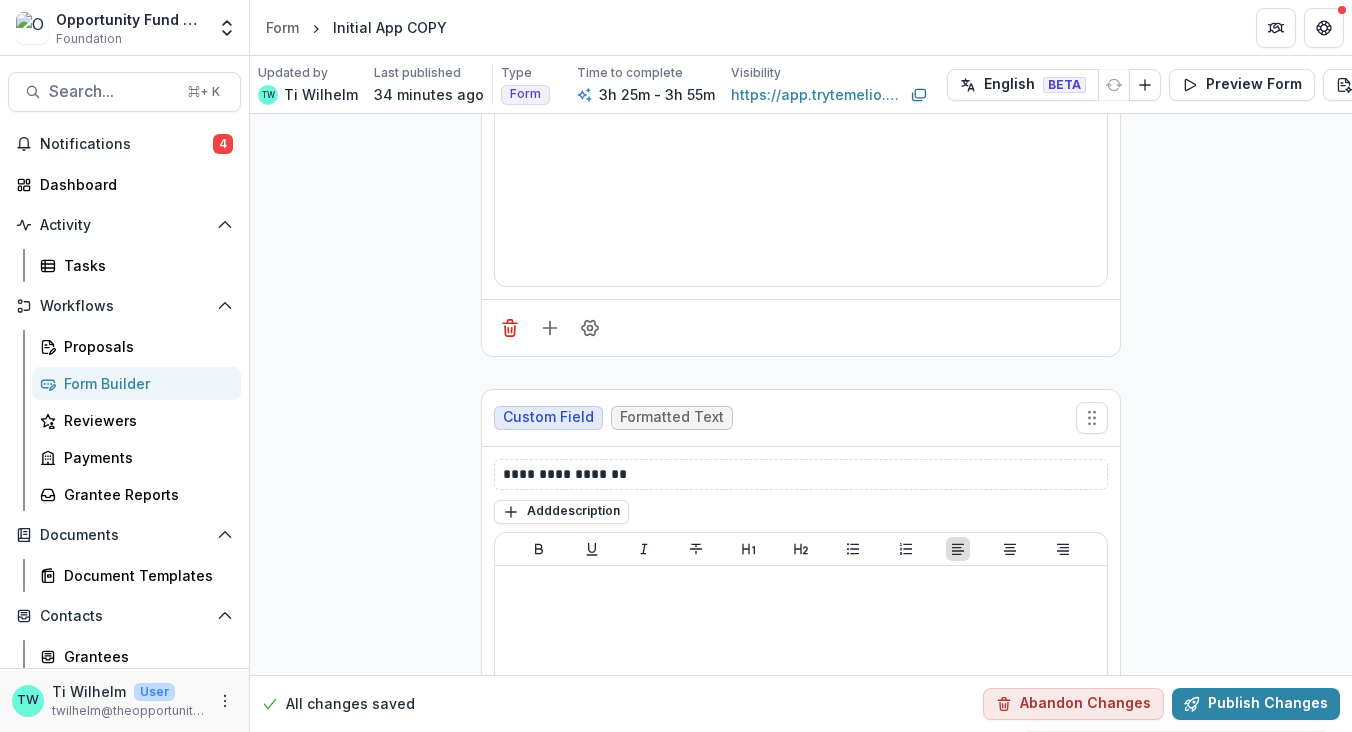 click on "**********" at bounding box center [801, 16571] 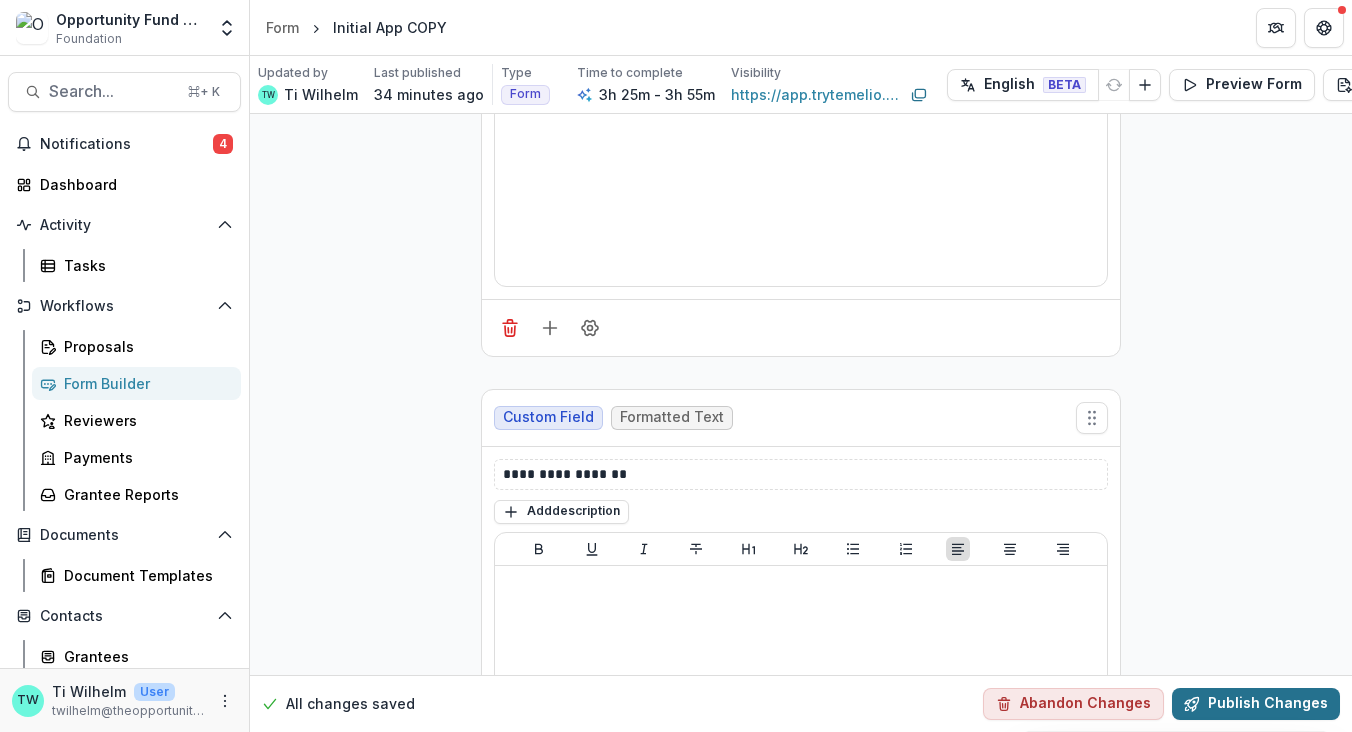 click 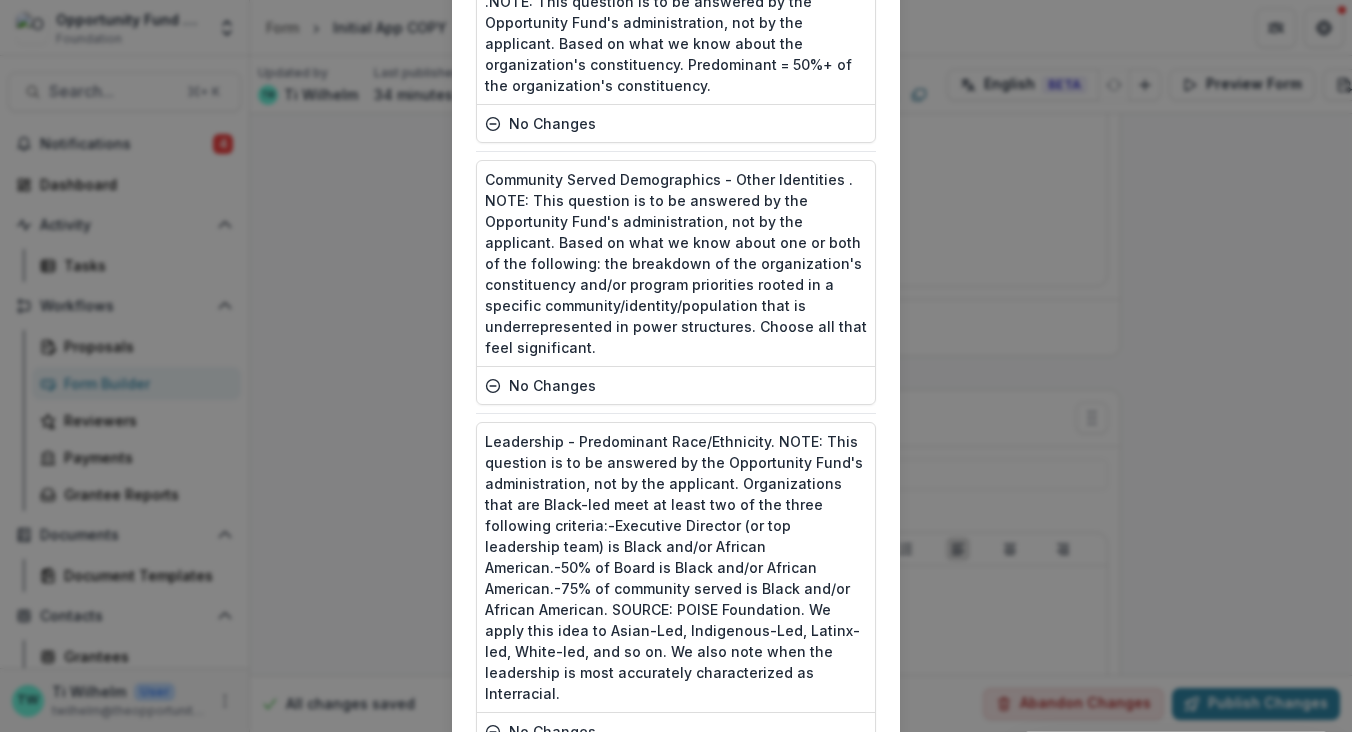scroll, scrollTop: 9491, scrollLeft: 0, axis: vertical 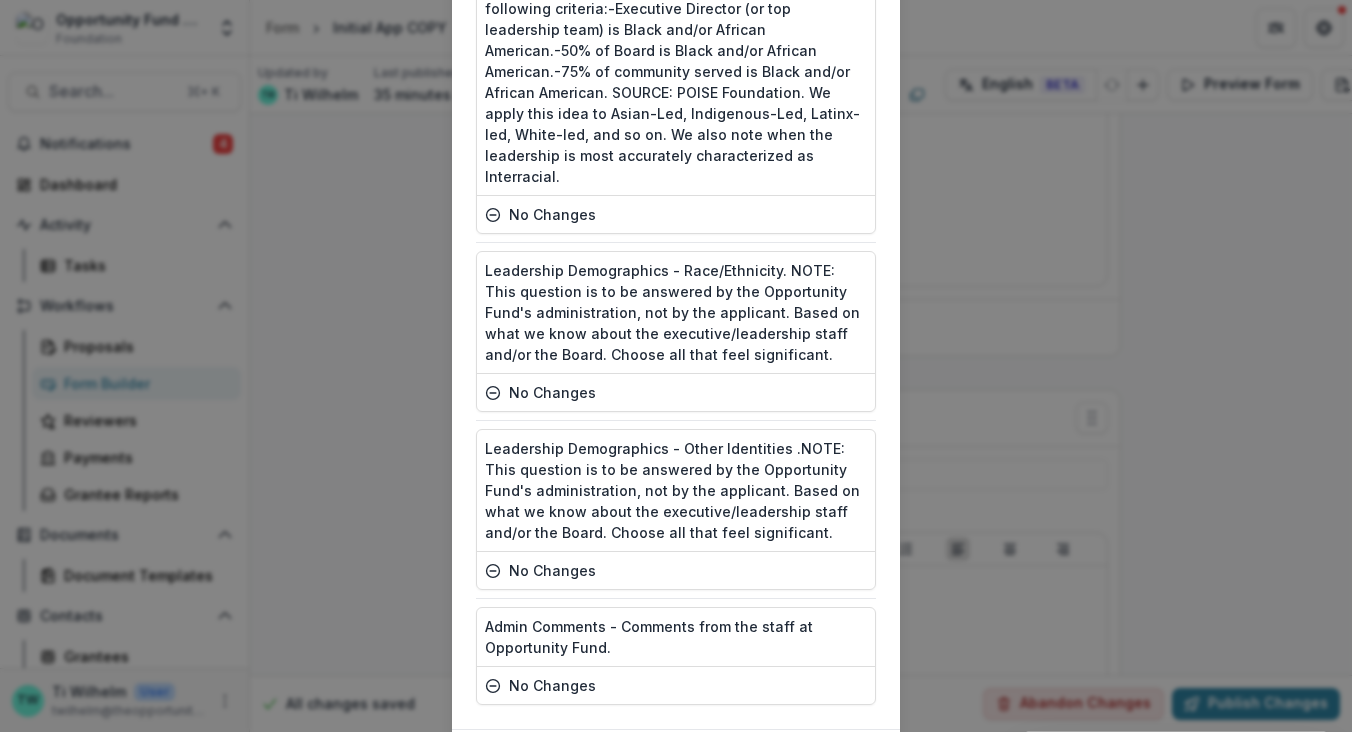 click on "Publish" at bounding box center (826, 762) 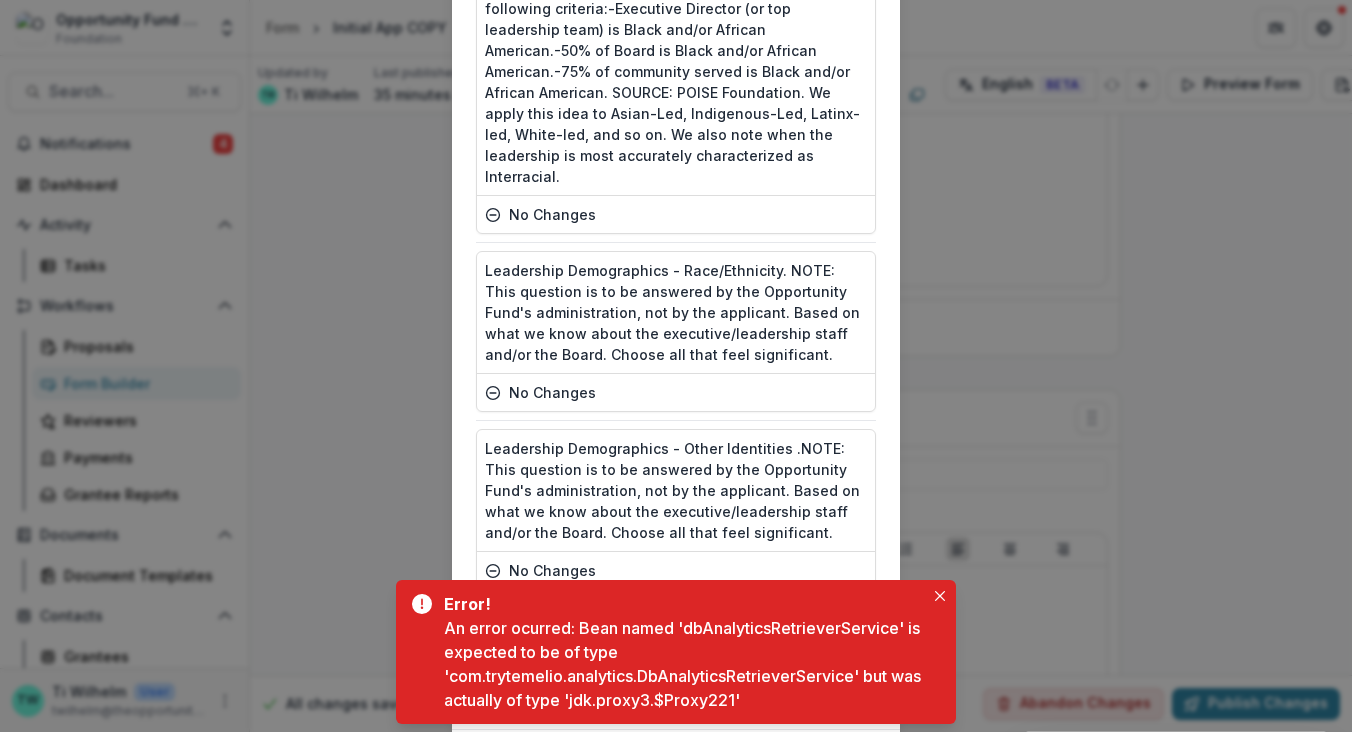 click on "Publish Summary Text Block modified Entity Structure modified Entity Contact new Entity Within Larger Institution new Text Block no changes Mission Statement no changes Current Operating Budget no changes You may use any format you wish. If a template would be helpful, you can find one here. (Download Below) no changes File Upload no changes Please explain if there is a big change in this year’s budget - for example, if last year’s operating budget was meaningfully larger or smaller than this year’s operating budget. (Examples: new major costs, significant increases or decreases, additional or reduced staff, etc.) If your organization does not have an operating budget, please contact Ti Wilhelm at twilhelm@theopportunityfund.org. no changes Text Block modified Sponsored Group: Name no changes Sponsored Group: Mission no changes Sponsored Group: Website no changes Sponsored Group: Address no changes Fee for Fiscal Sponsorship.  no changes Text Block no changes Sponsored Group Primary Contact: First Name" at bounding box center [676, 366] 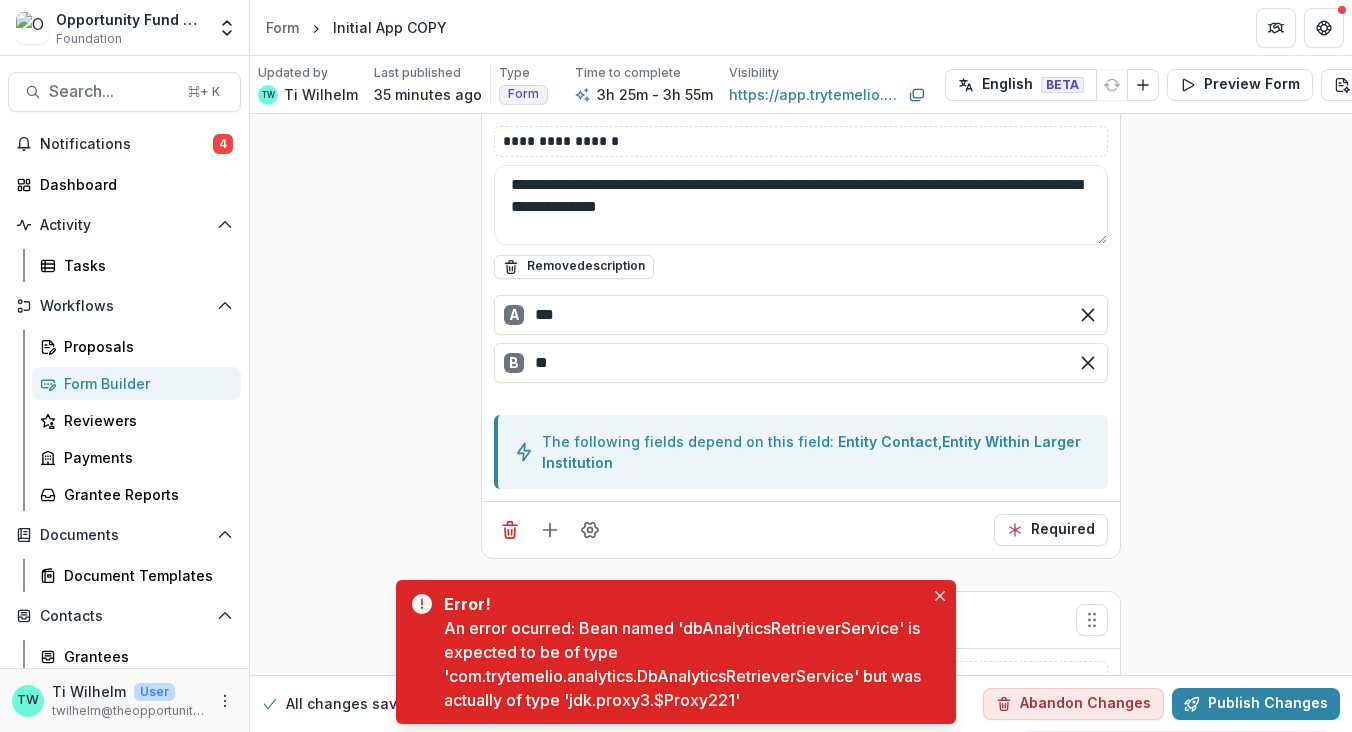 scroll, scrollTop: 0, scrollLeft: 0, axis: both 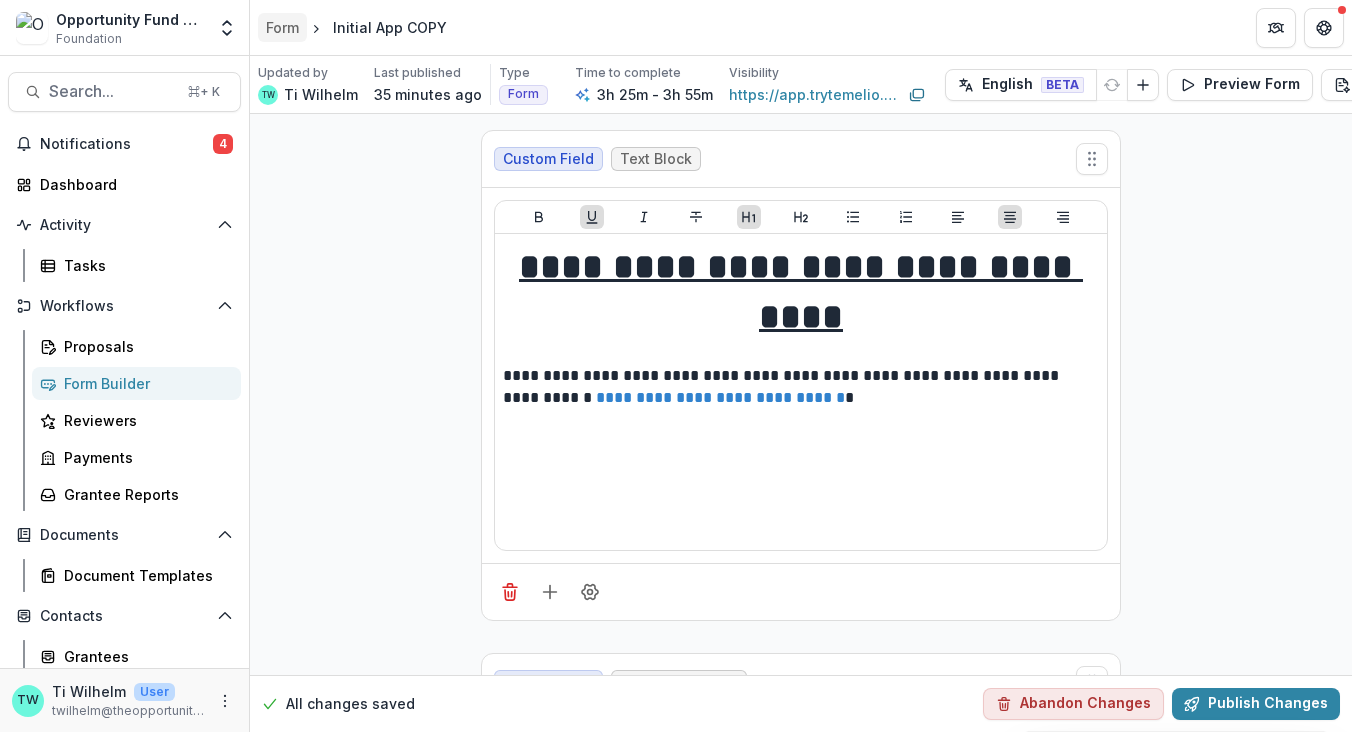 click on "Form" at bounding box center (282, 27) 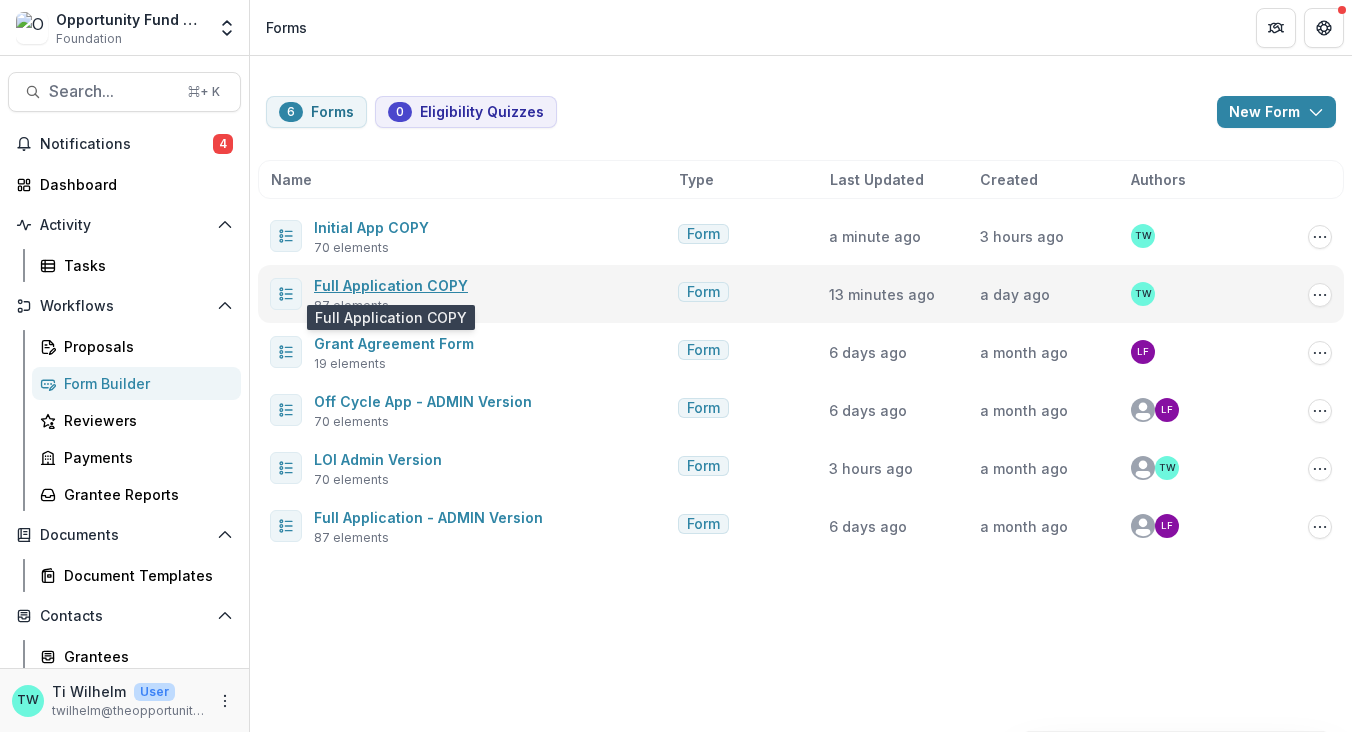 click on "Full Application COPY" at bounding box center (391, 285) 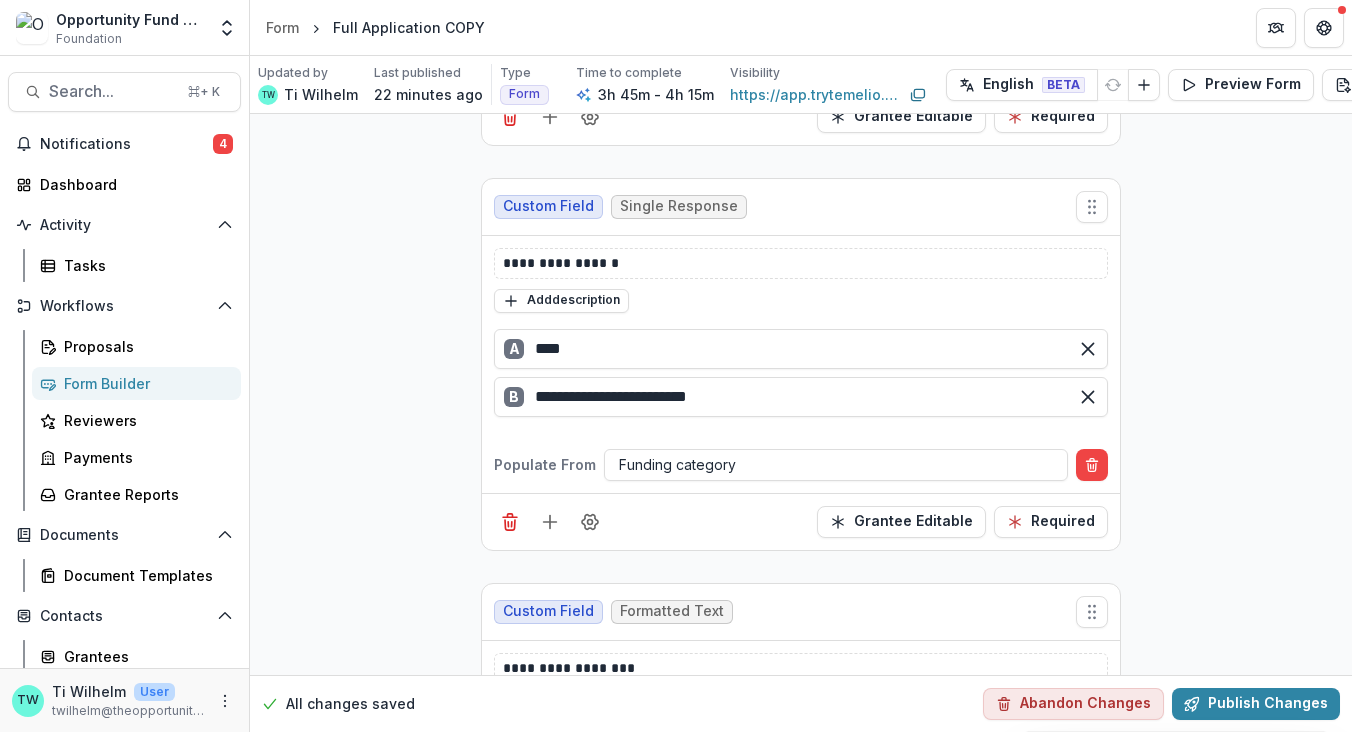 scroll, scrollTop: 1704, scrollLeft: 0, axis: vertical 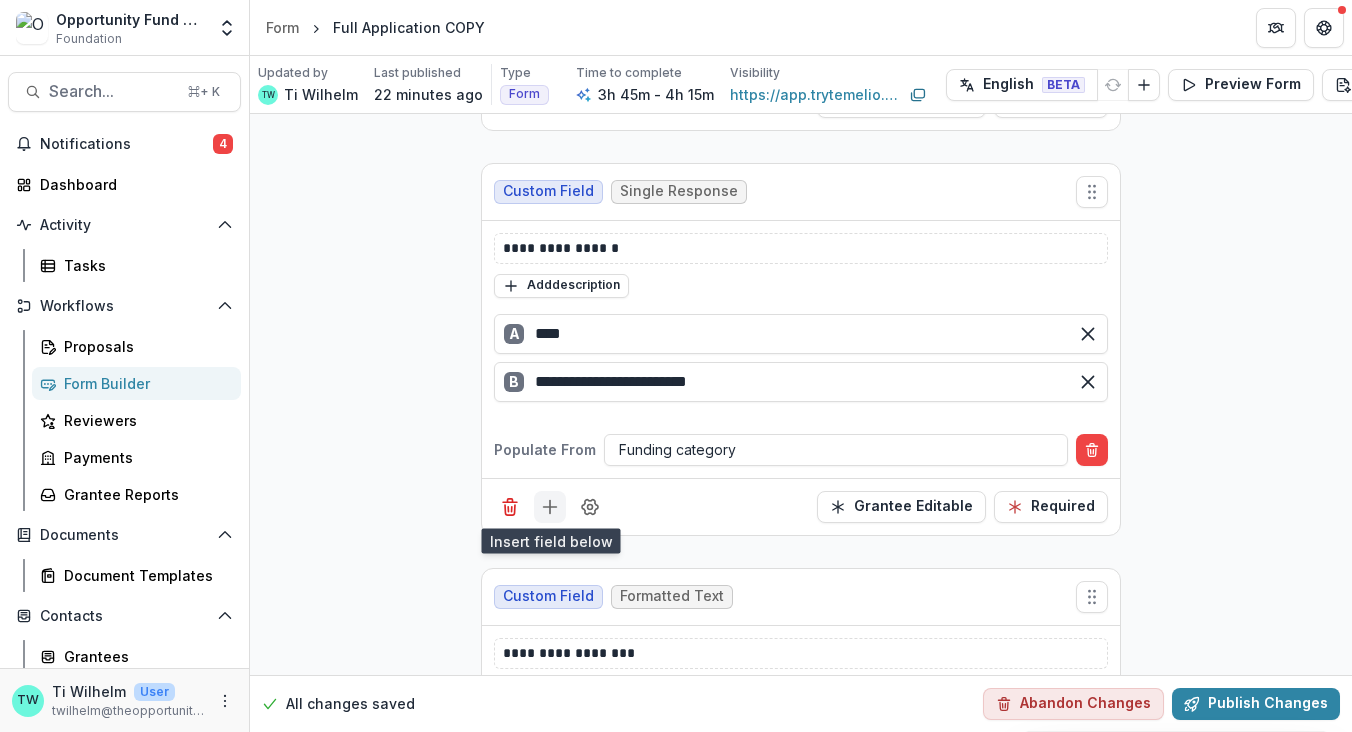 click 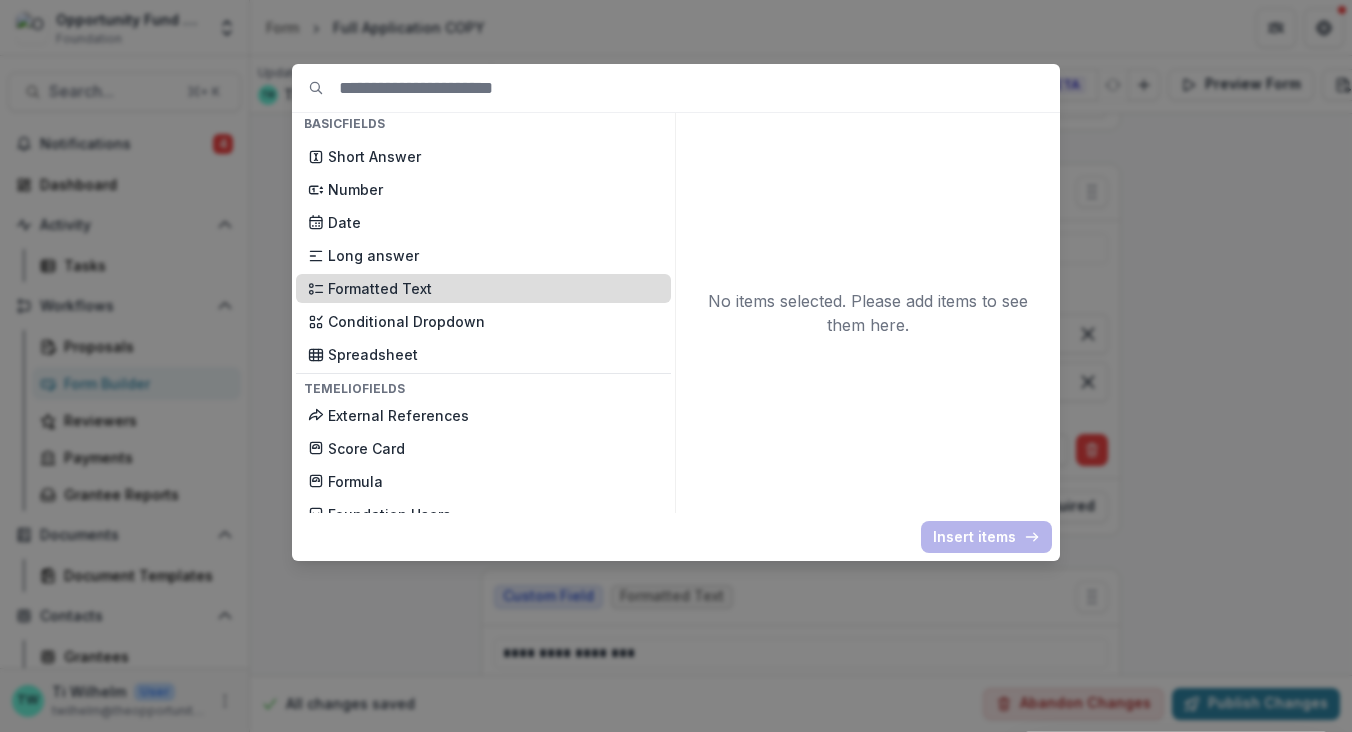 scroll, scrollTop: 447, scrollLeft: 0, axis: vertical 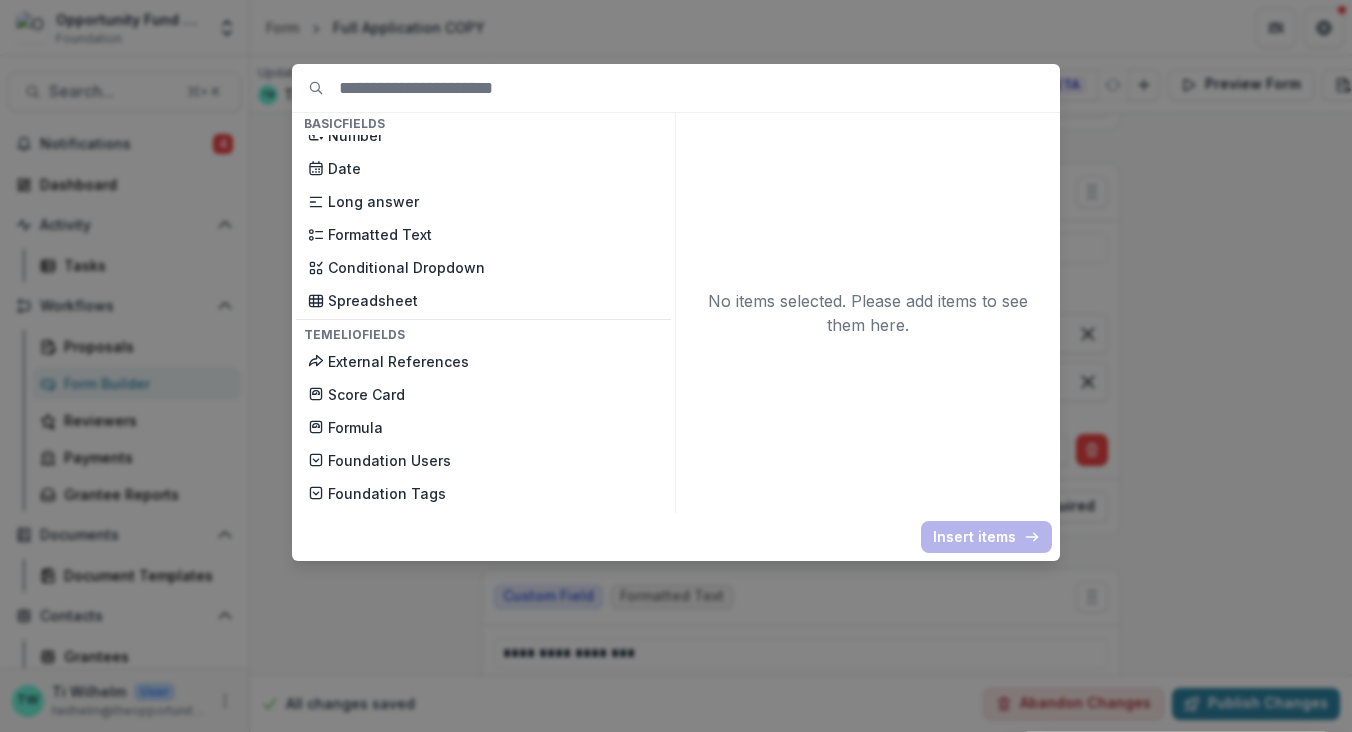 click on "Basic  Fields New Page File Download File Upload Text Block Currency Phone Number Single Response Multi Response Dropdown Multi Select Rating Table Short Answer Number Date Long answer Formatted Text Conditional Dropdown Spreadsheet Temelio  Fields External References Score Card Formula Foundation Users Foundation Tags Foundation Program Areas Grant Types Initial App COPY  Fields Text Block Eligibility Mission Statement Current Operating Budget You may use any format you wish. If a template would be helpful, you can find one here. (Download Below) File Upload Please explain if there is a big change in this year’s budget - for example, if last year’s operating budget was meaningfully larger or smaller than this year’s operating budget. (Examples: new major costs, significant increases or decreases, additional or reduced staff, etc.) If your organization does not have an operating budget, please contact Ti Wilhelm at [EMAIL]. Sponsored Group: Name Sponsored Group: Mission  Fields" at bounding box center (676, 366) 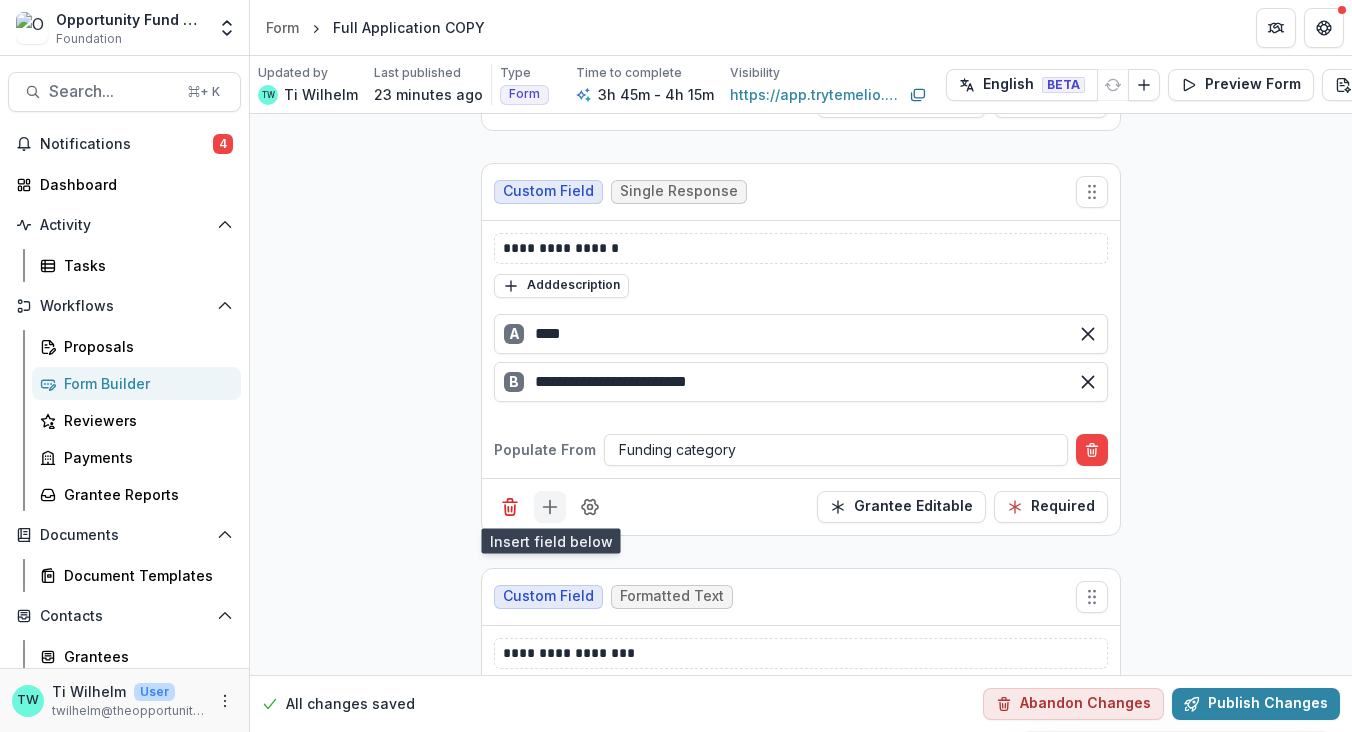 click 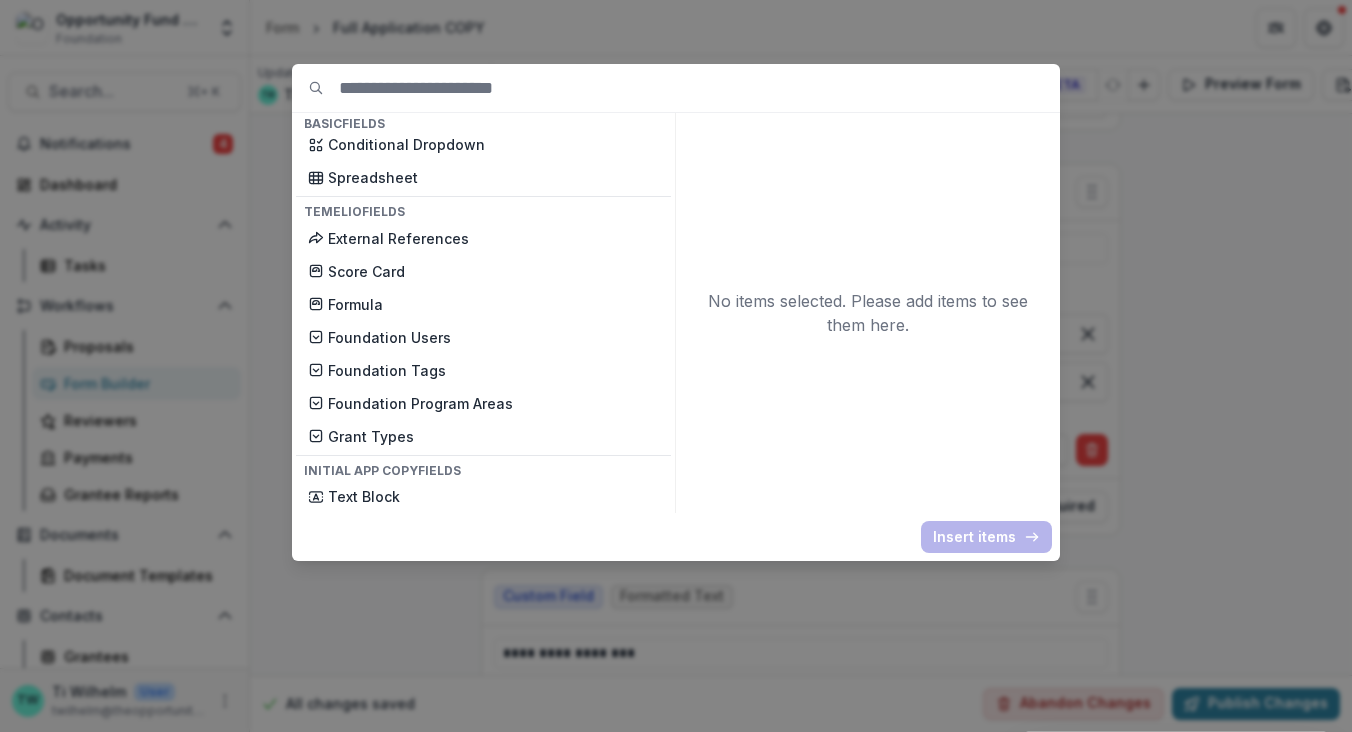 scroll, scrollTop: 559, scrollLeft: 0, axis: vertical 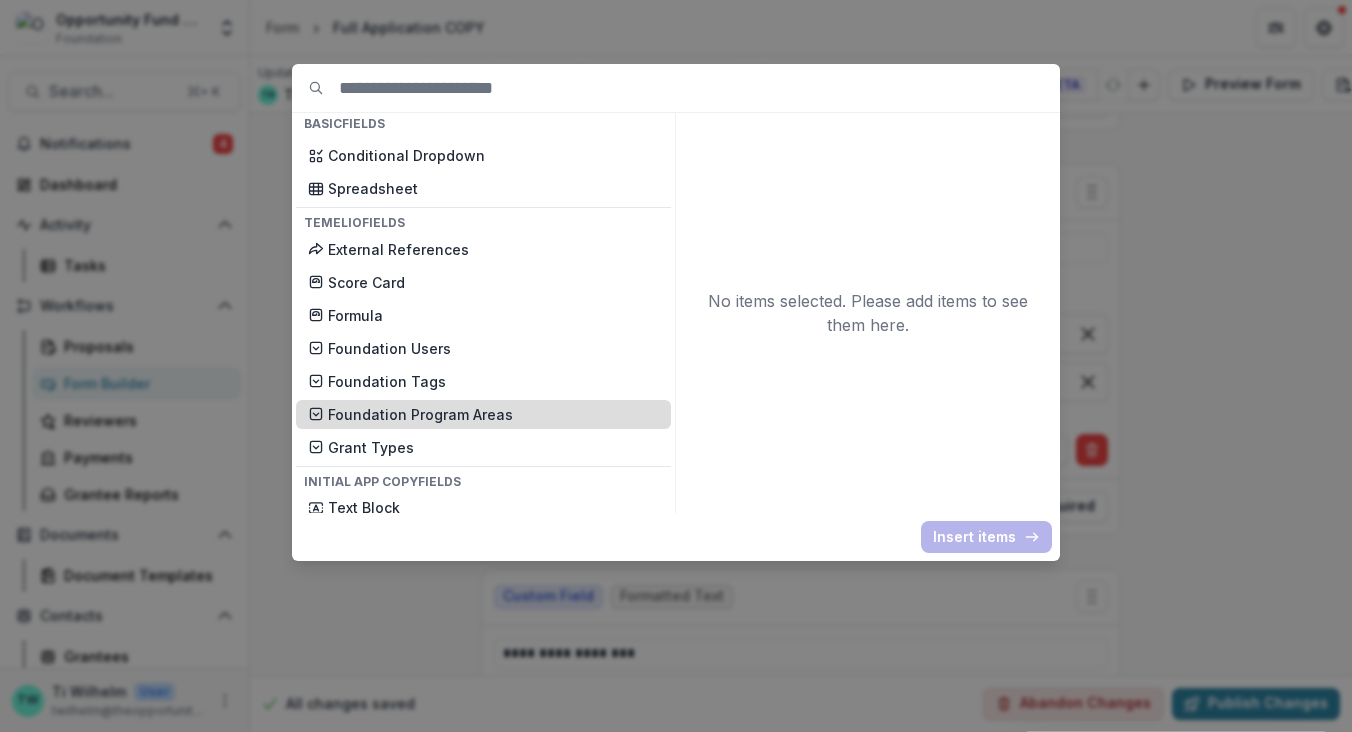 click on "Foundation Program Areas" at bounding box center (493, 414) 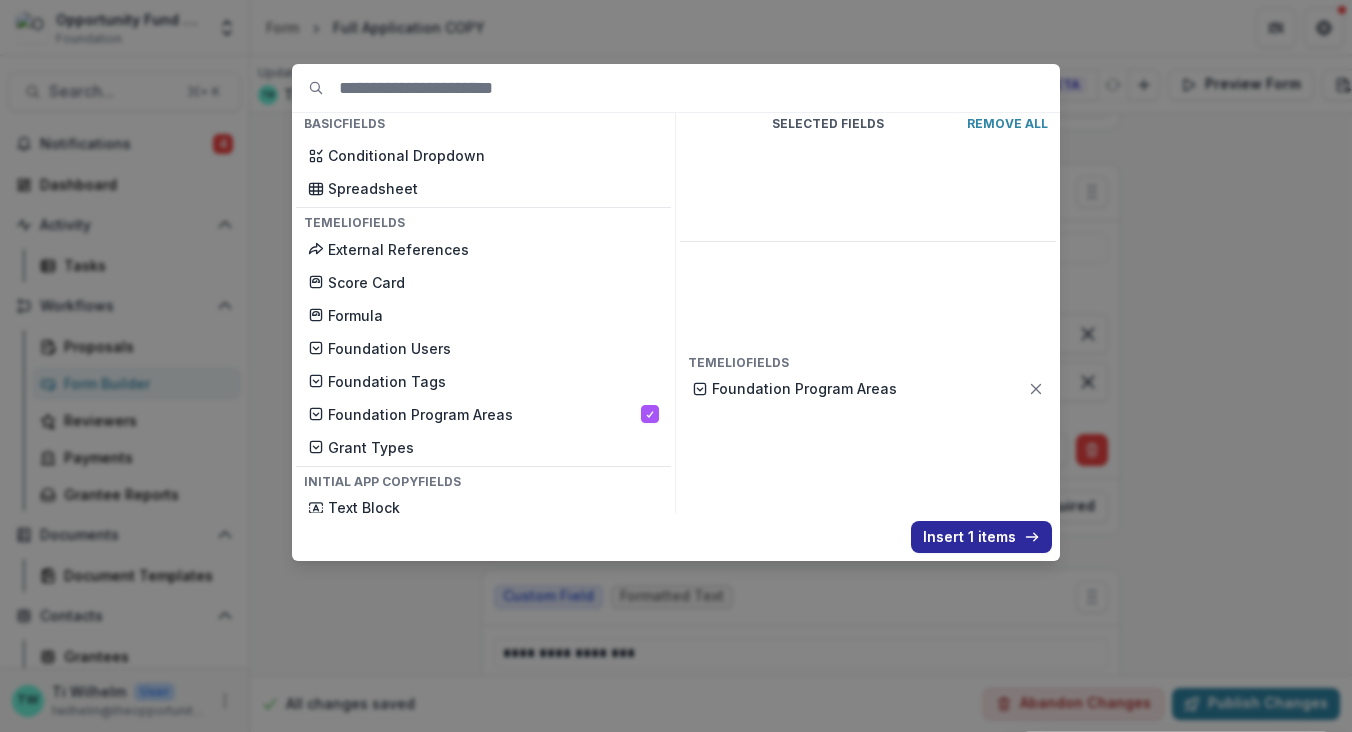 click on "Insert 1 items" at bounding box center [981, 537] 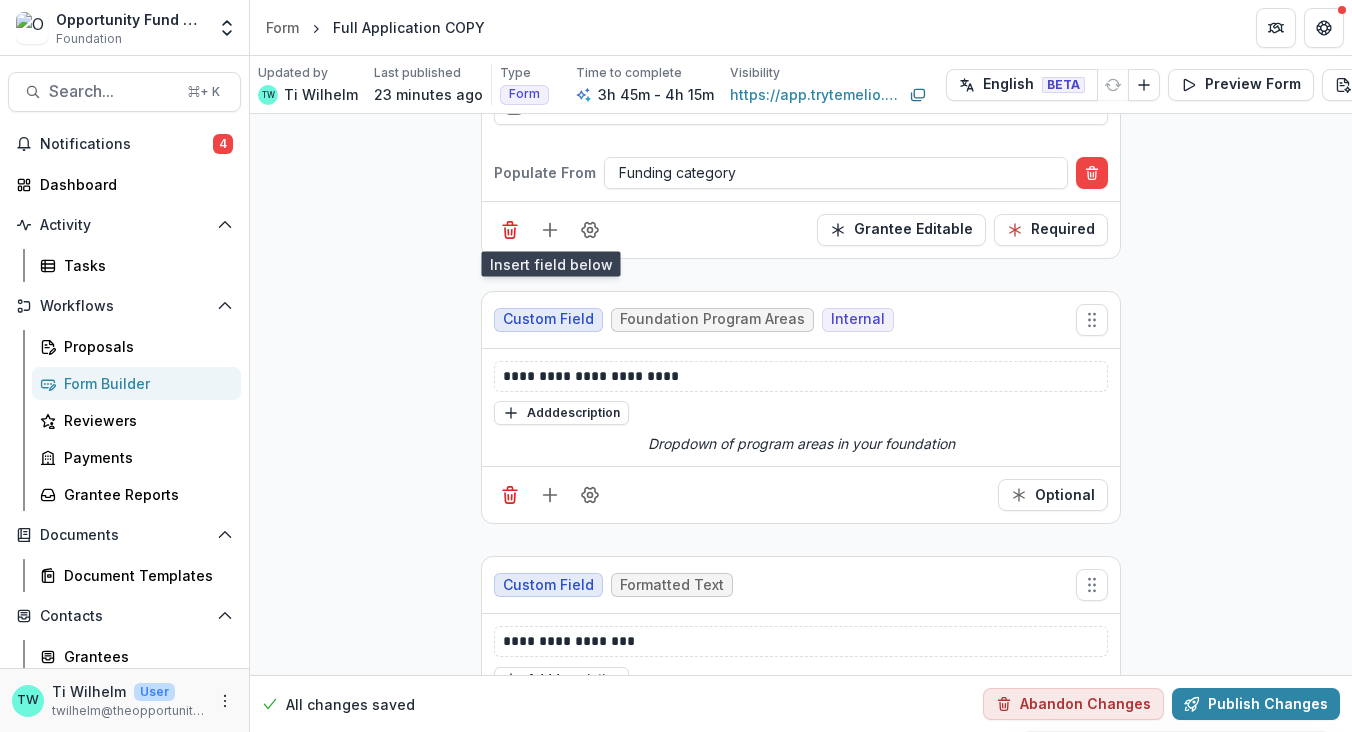 scroll, scrollTop: 1982, scrollLeft: 0, axis: vertical 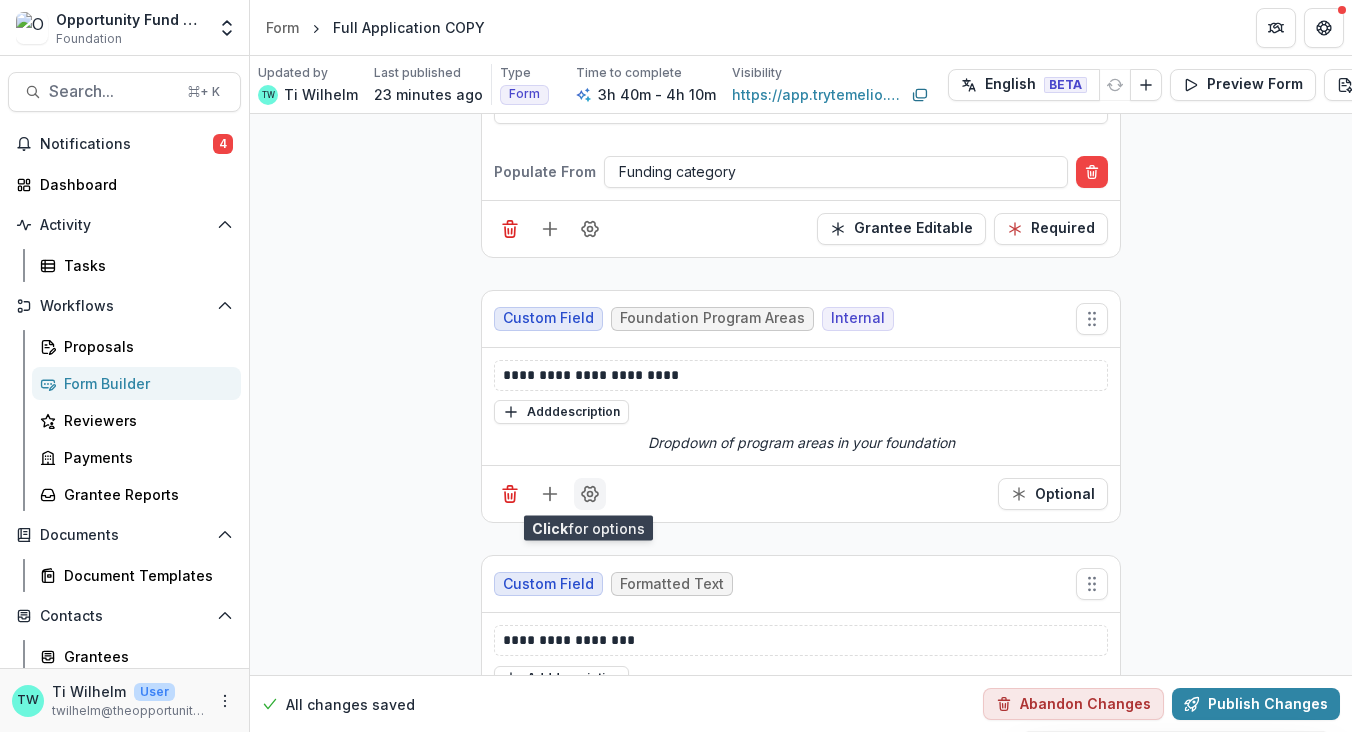 click 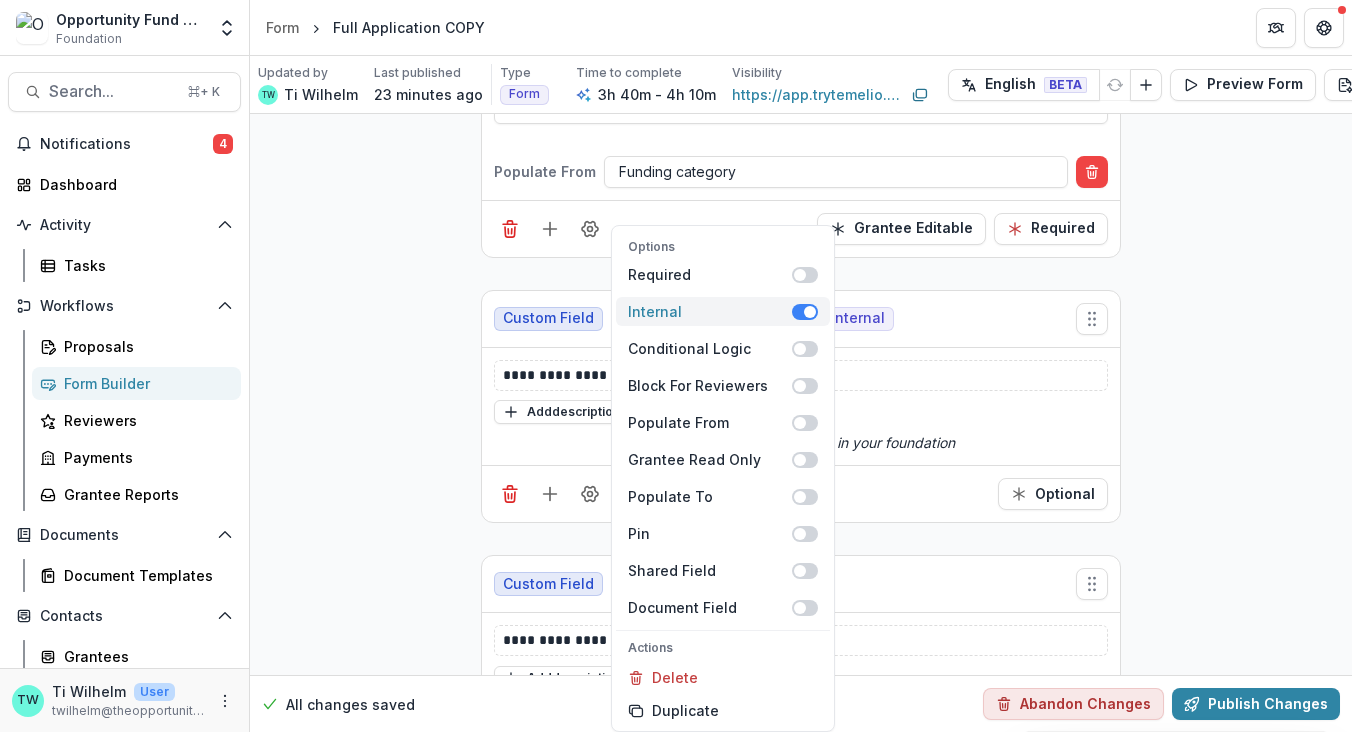 click at bounding box center (805, 312) 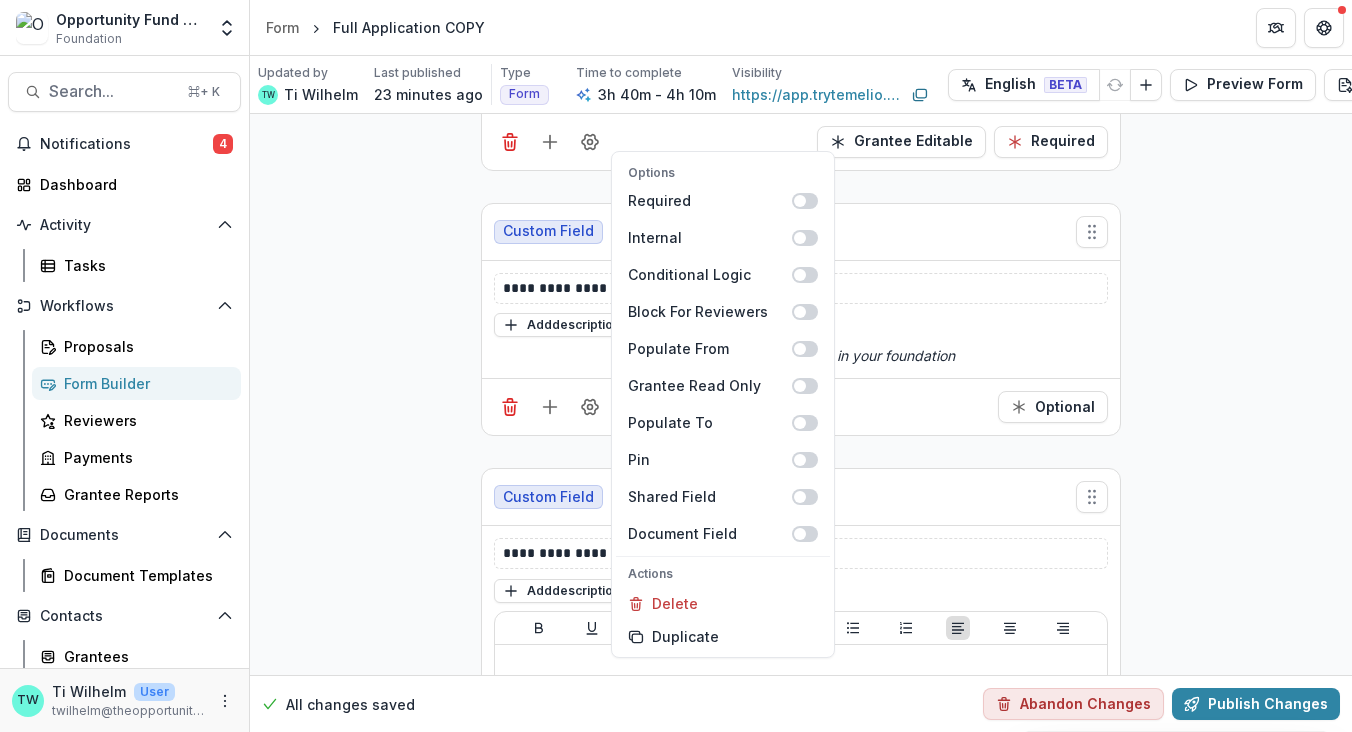 scroll, scrollTop: 2075, scrollLeft: 0, axis: vertical 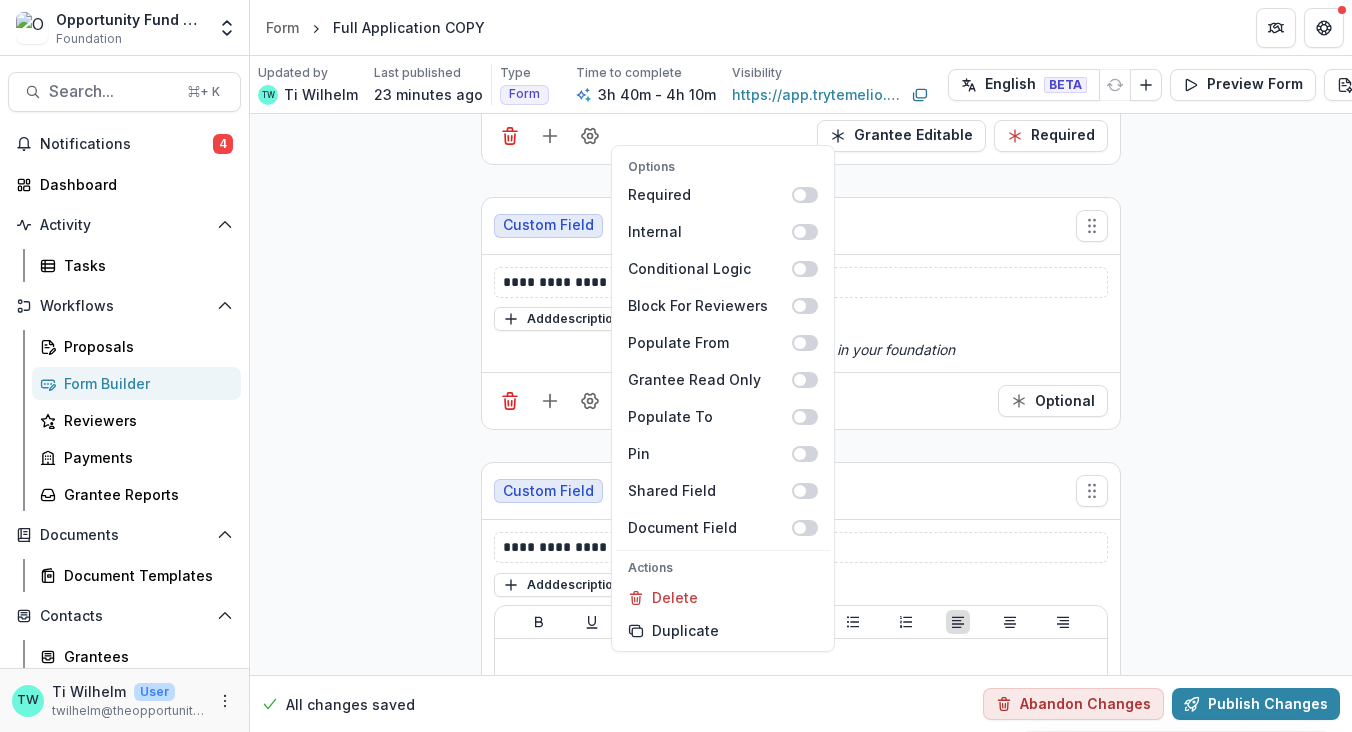 click on "**********" at bounding box center [801, 20467] 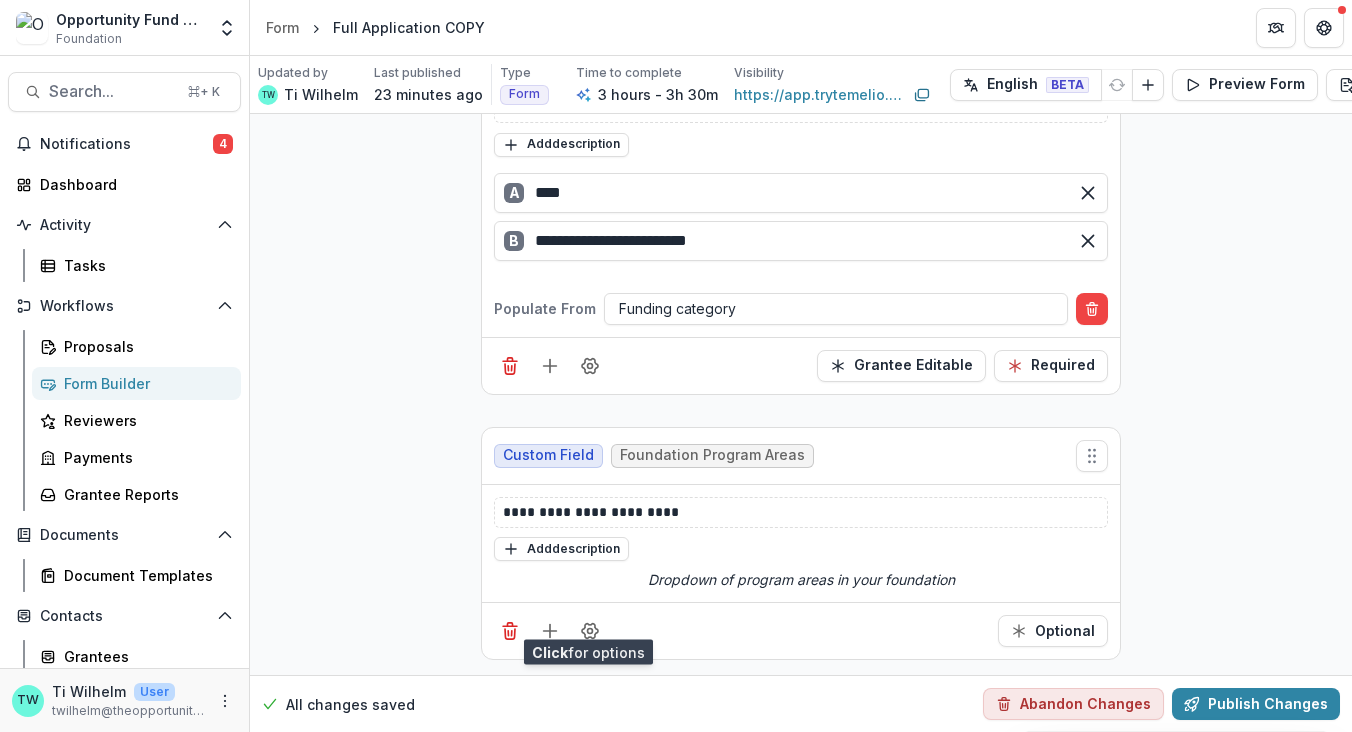 scroll, scrollTop: 1982, scrollLeft: 0, axis: vertical 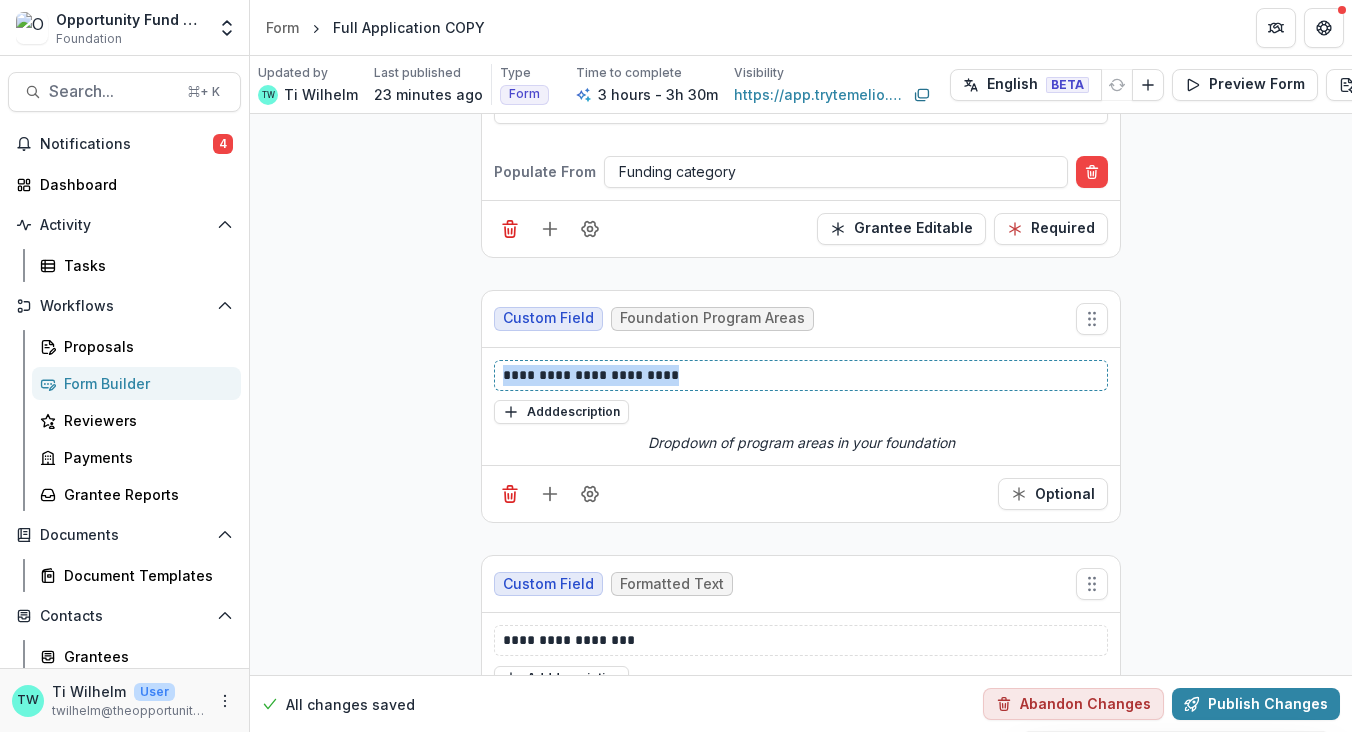 drag, startPoint x: 690, startPoint y: 373, endPoint x: 486, endPoint y: 364, distance: 204.19843 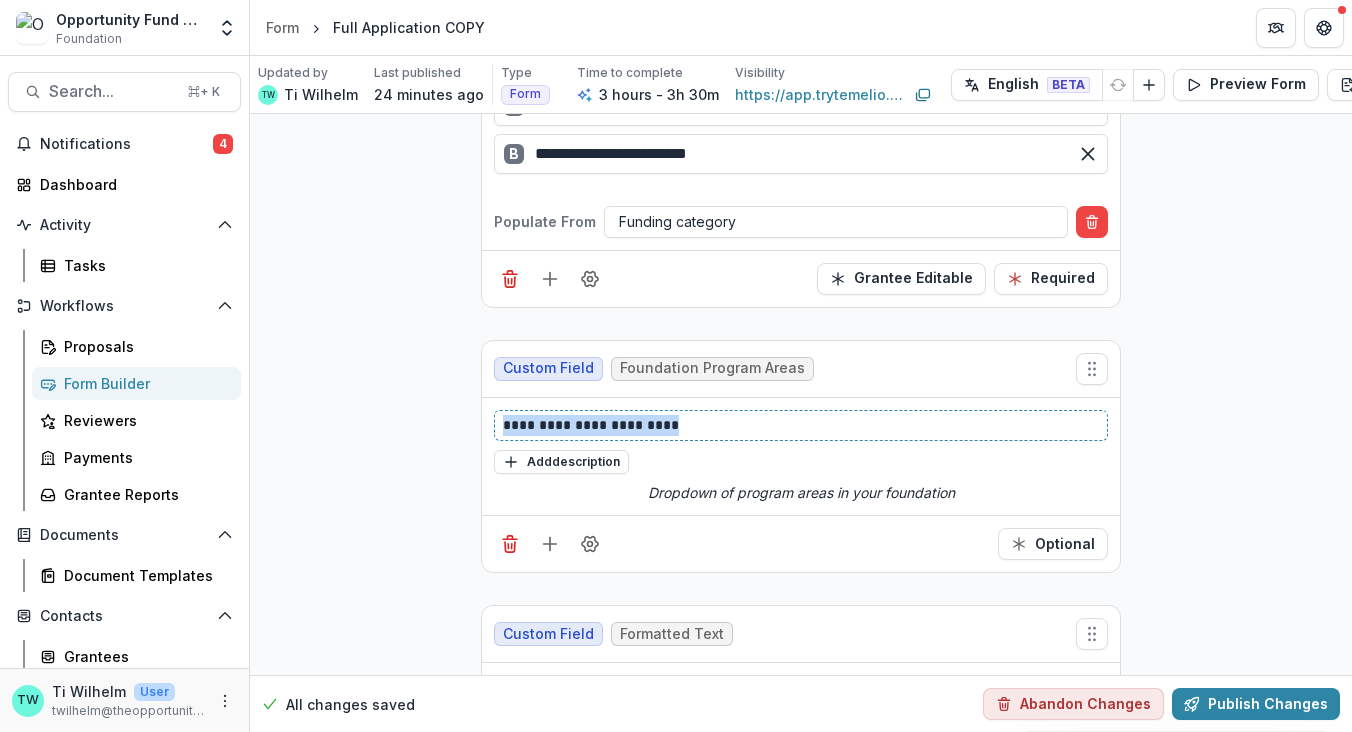 scroll, scrollTop: 1931, scrollLeft: 0, axis: vertical 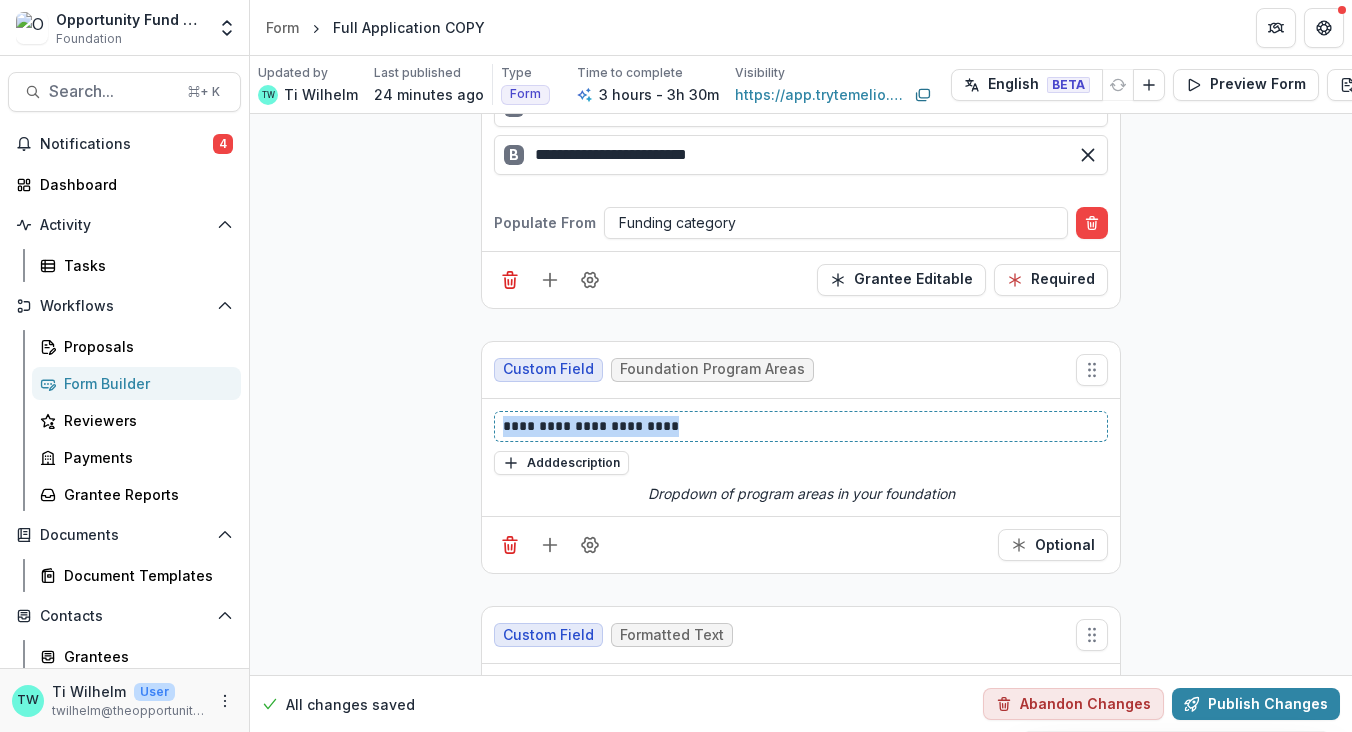 type 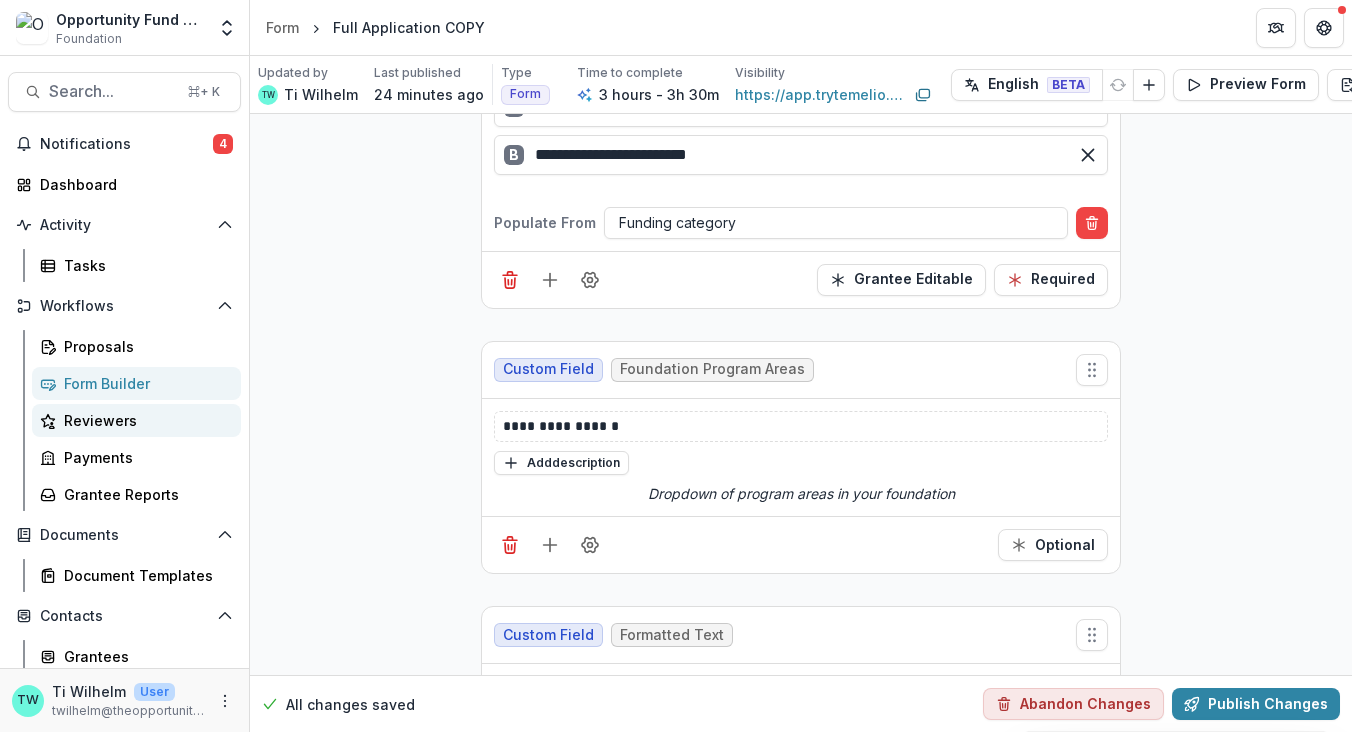 click on "Reviewers" at bounding box center (136, 420) 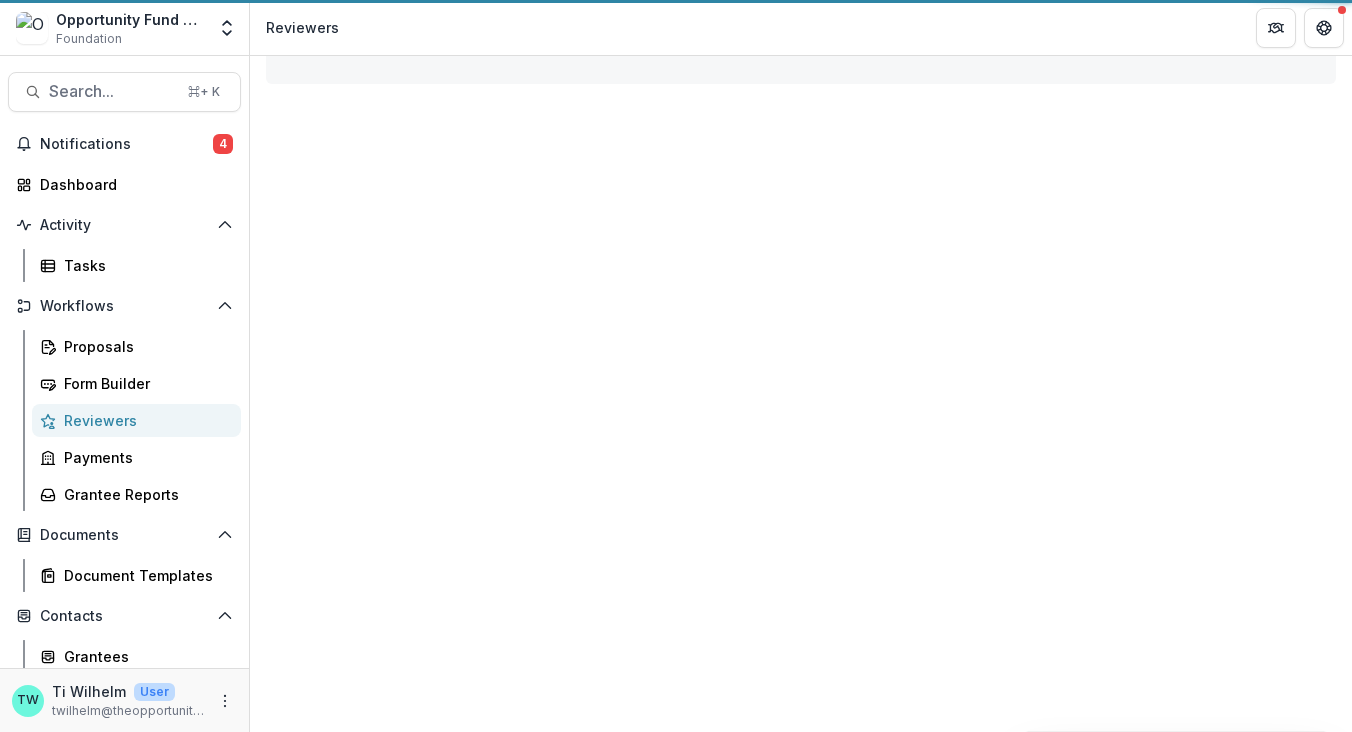 scroll, scrollTop: 144, scrollLeft: 0, axis: vertical 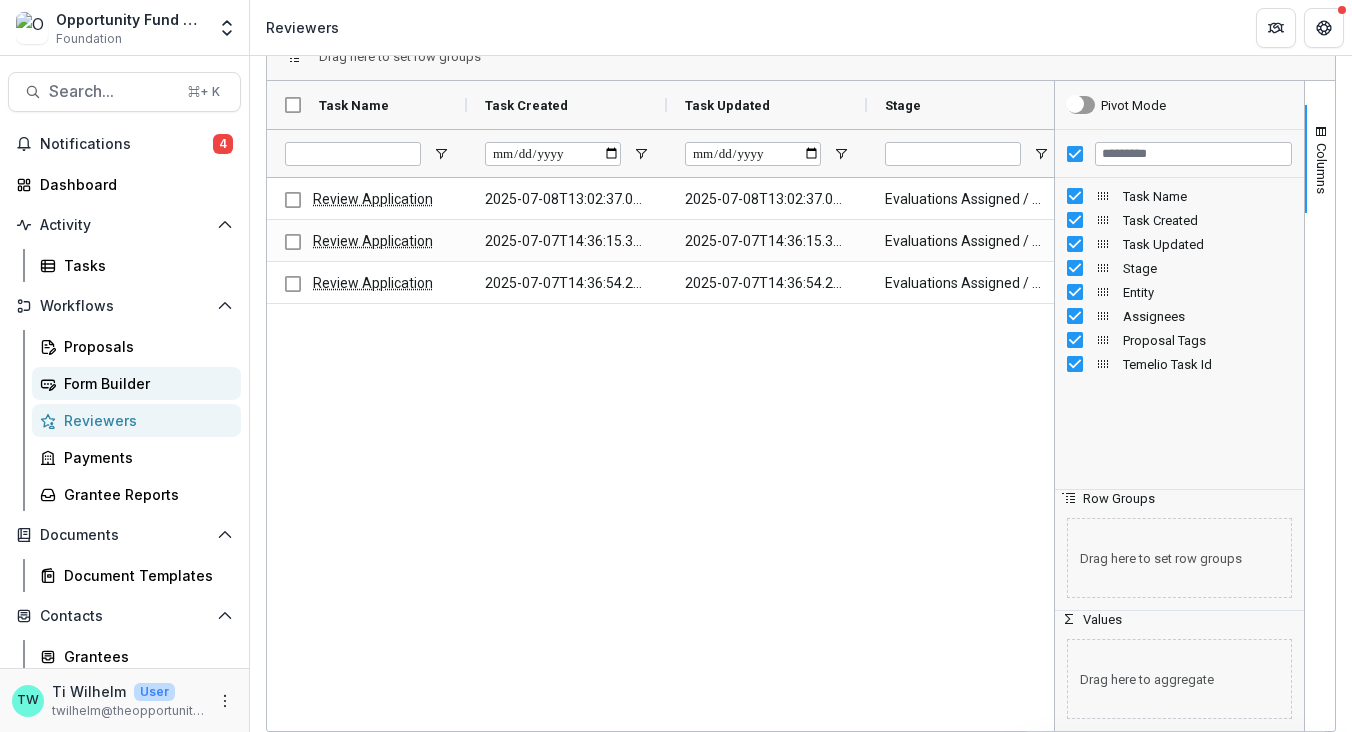 click on "Form Builder" at bounding box center [144, 383] 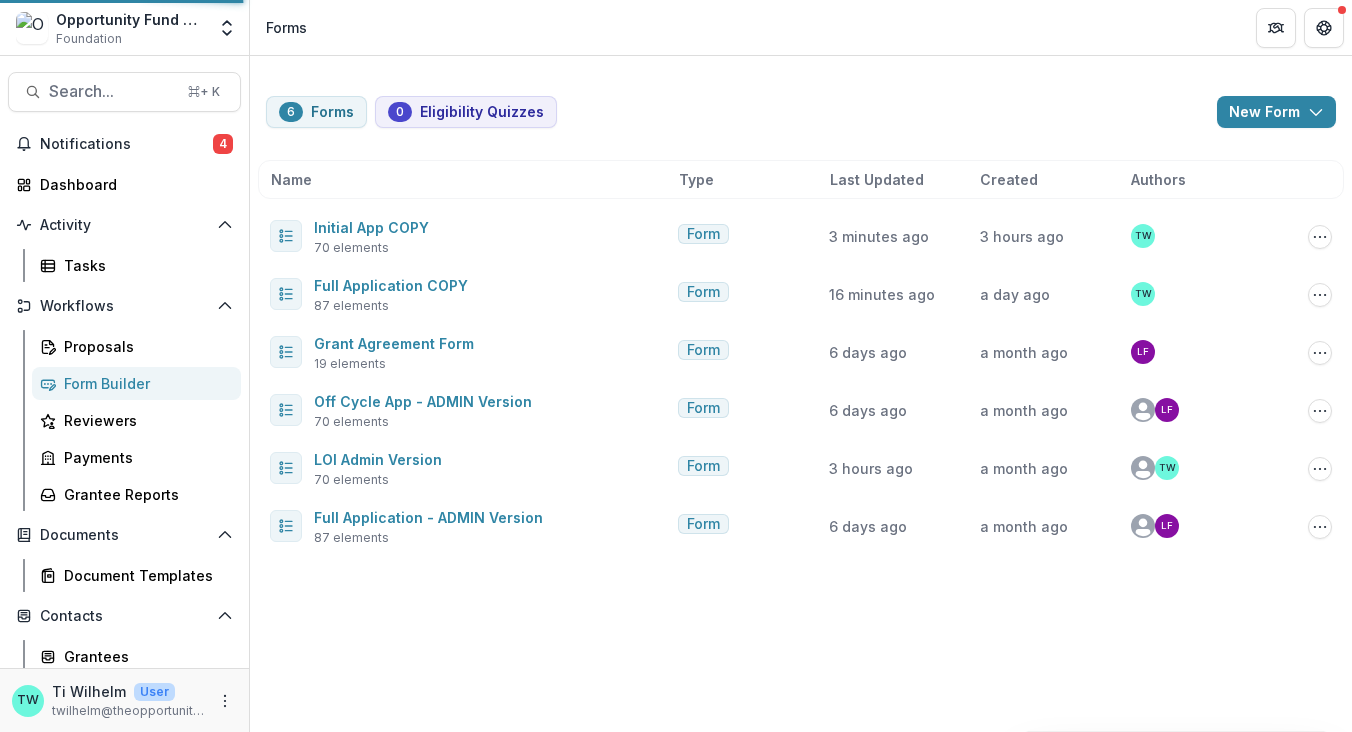 scroll, scrollTop: 0, scrollLeft: 0, axis: both 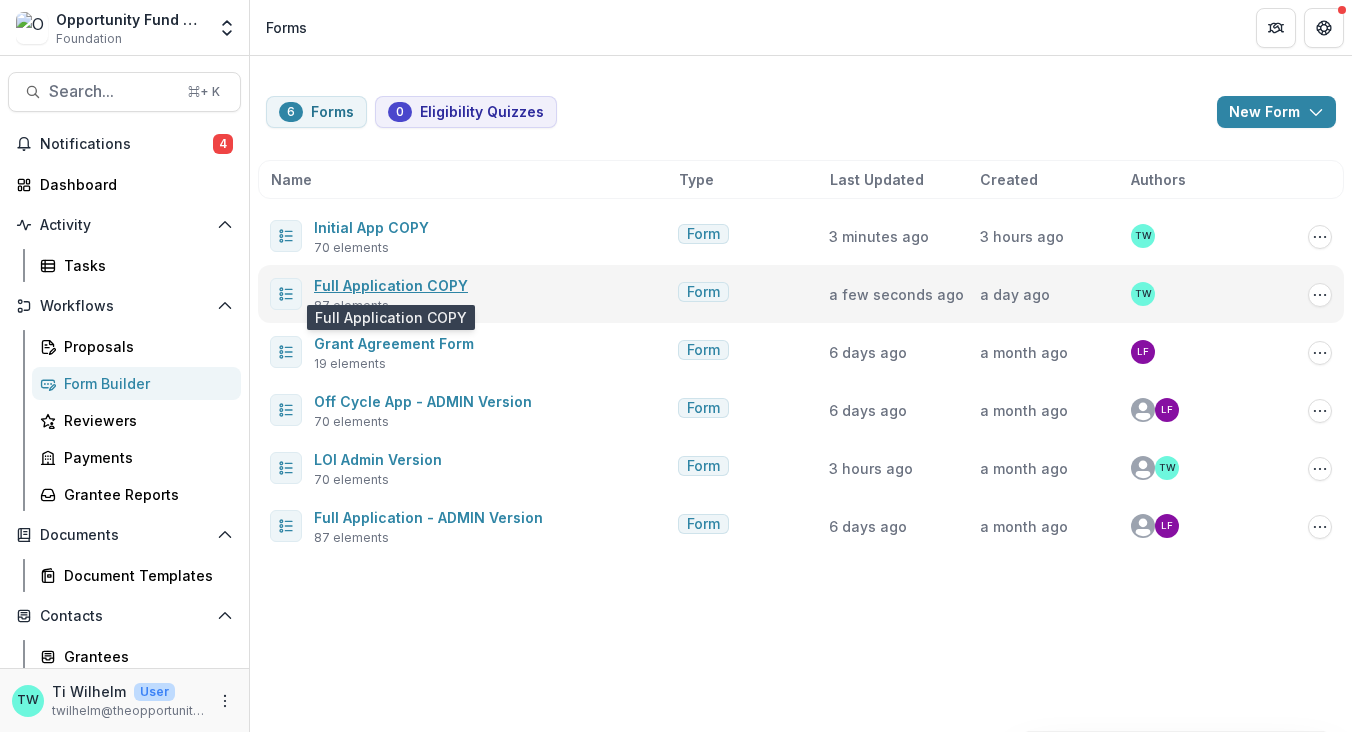 click on "Full Application COPY" at bounding box center (391, 285) 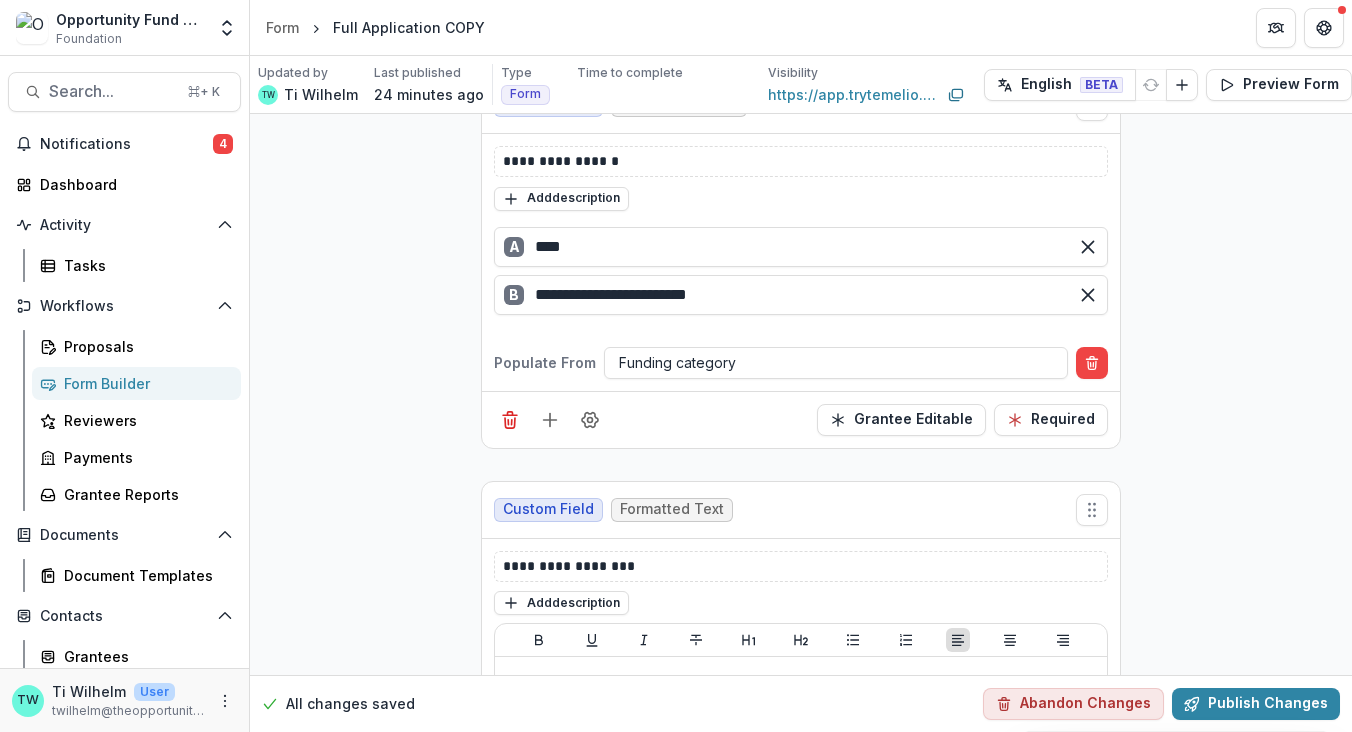 scroll, scrollTop: 1810, scrollLeft: 0, axis: vertical 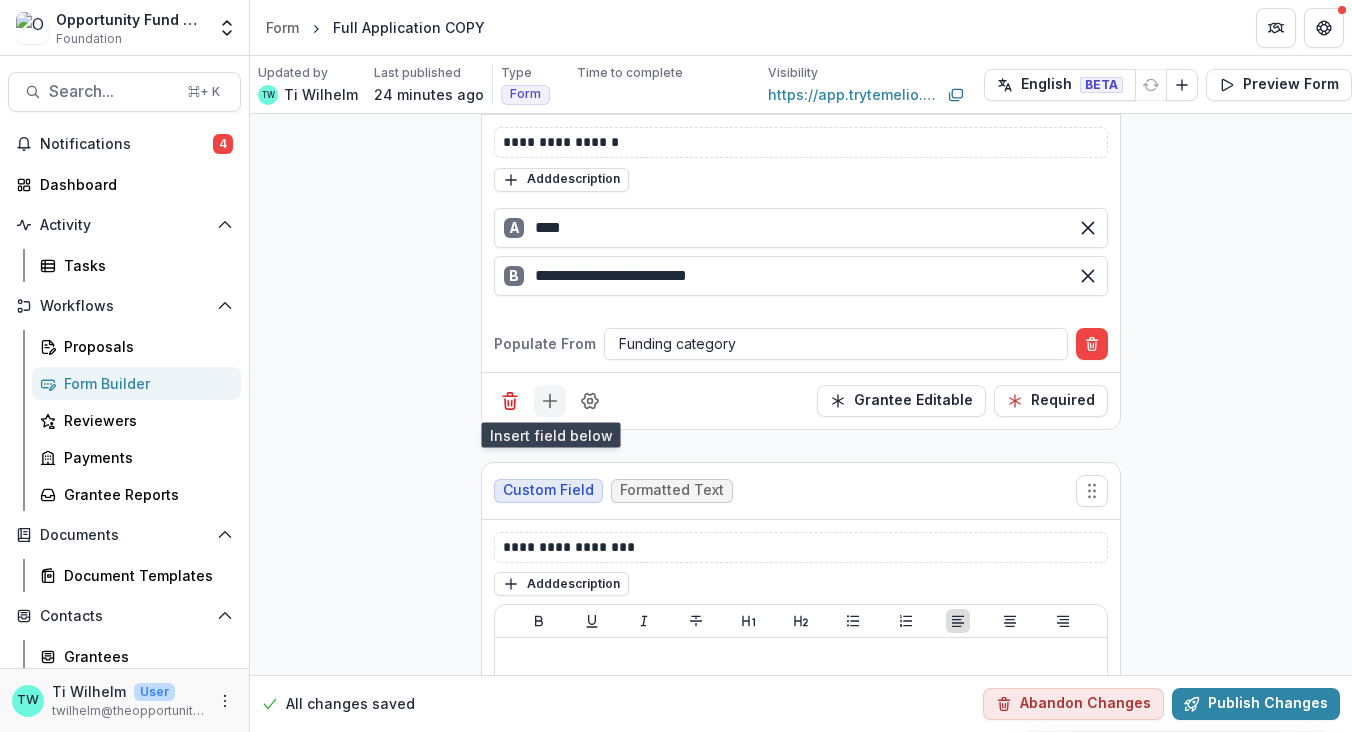 click 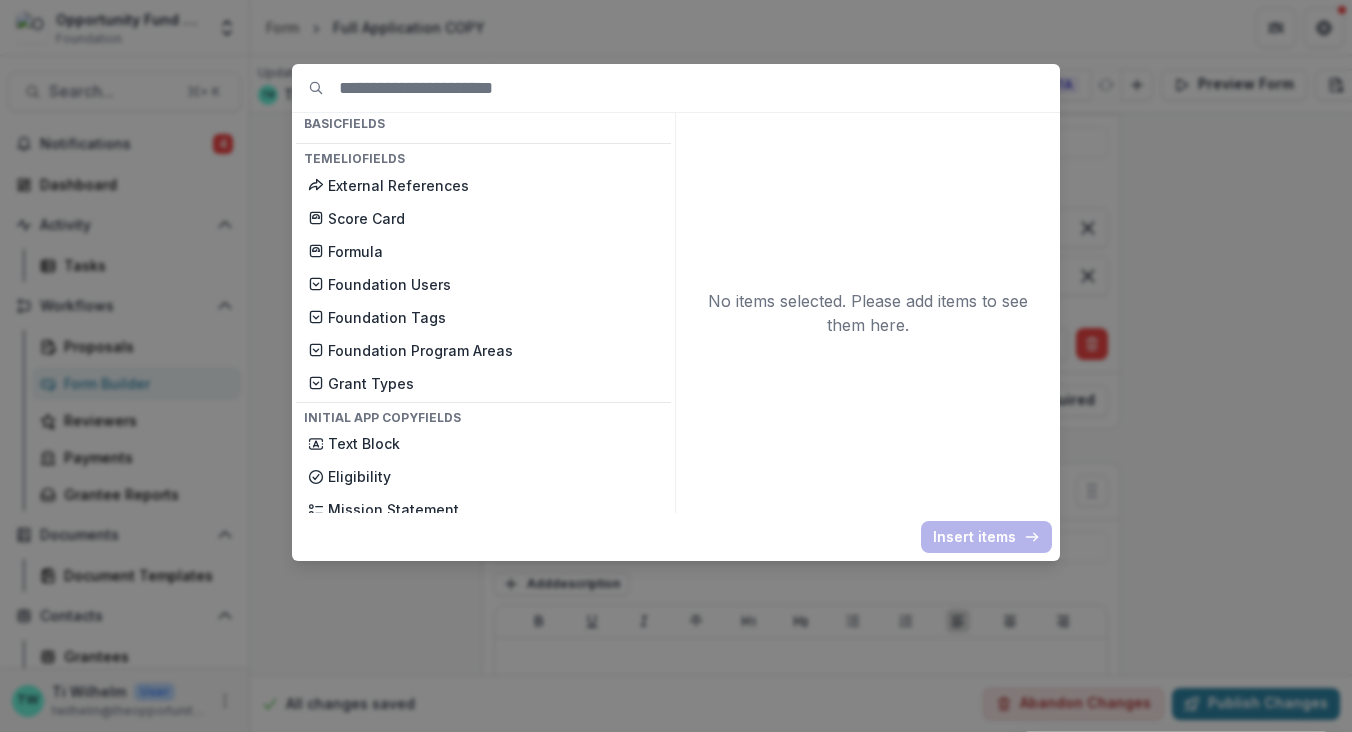 scroll, scrollTop: 622, scrollLeft: 0, axis: vertical 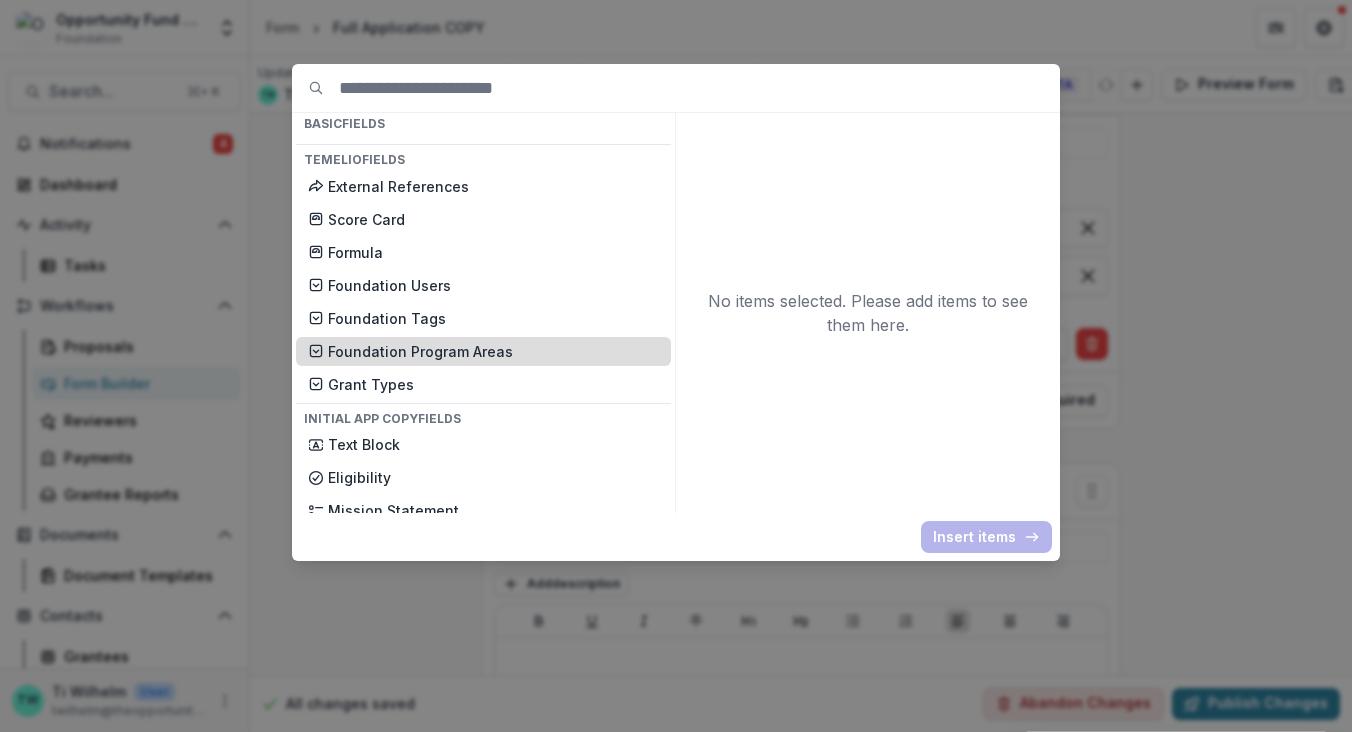 click on "Foundation Program Areas" at bounding box center [493, 351] 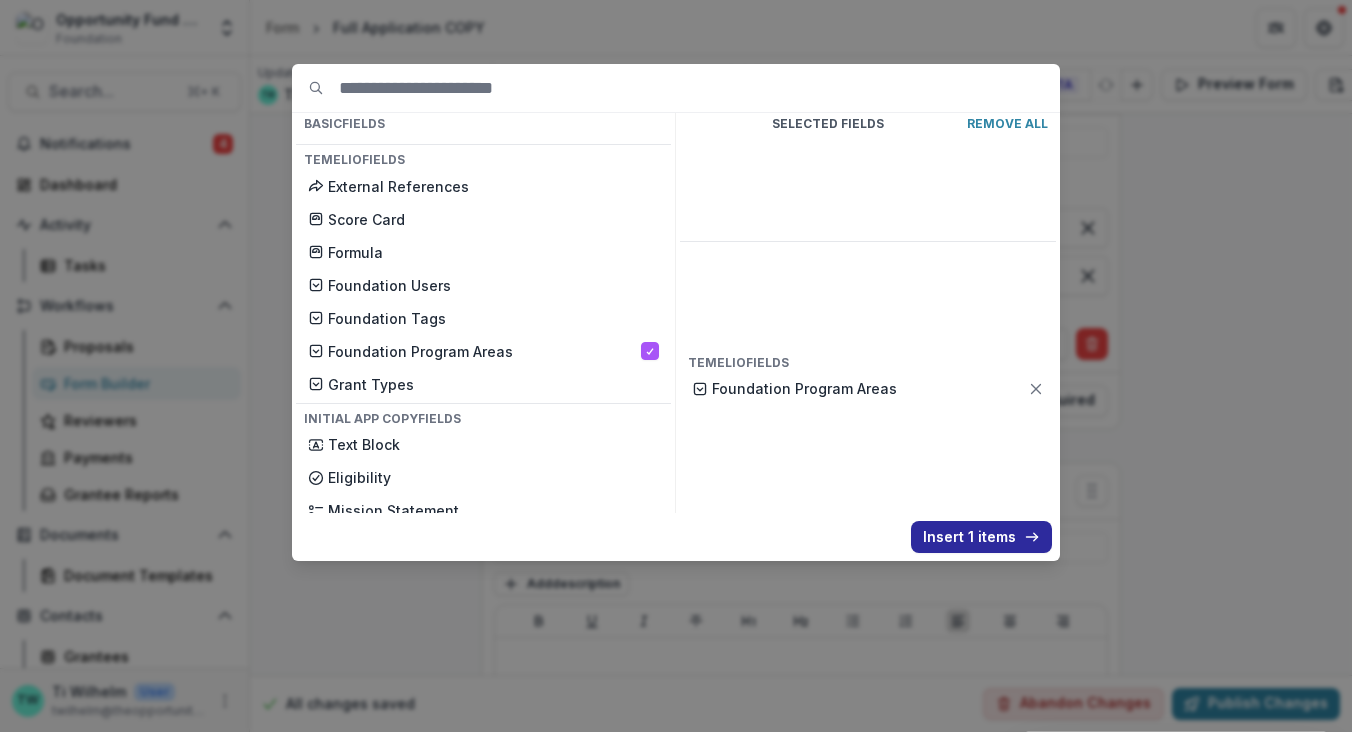 click on "Insert 1 items" at bounding box center [981, 537] 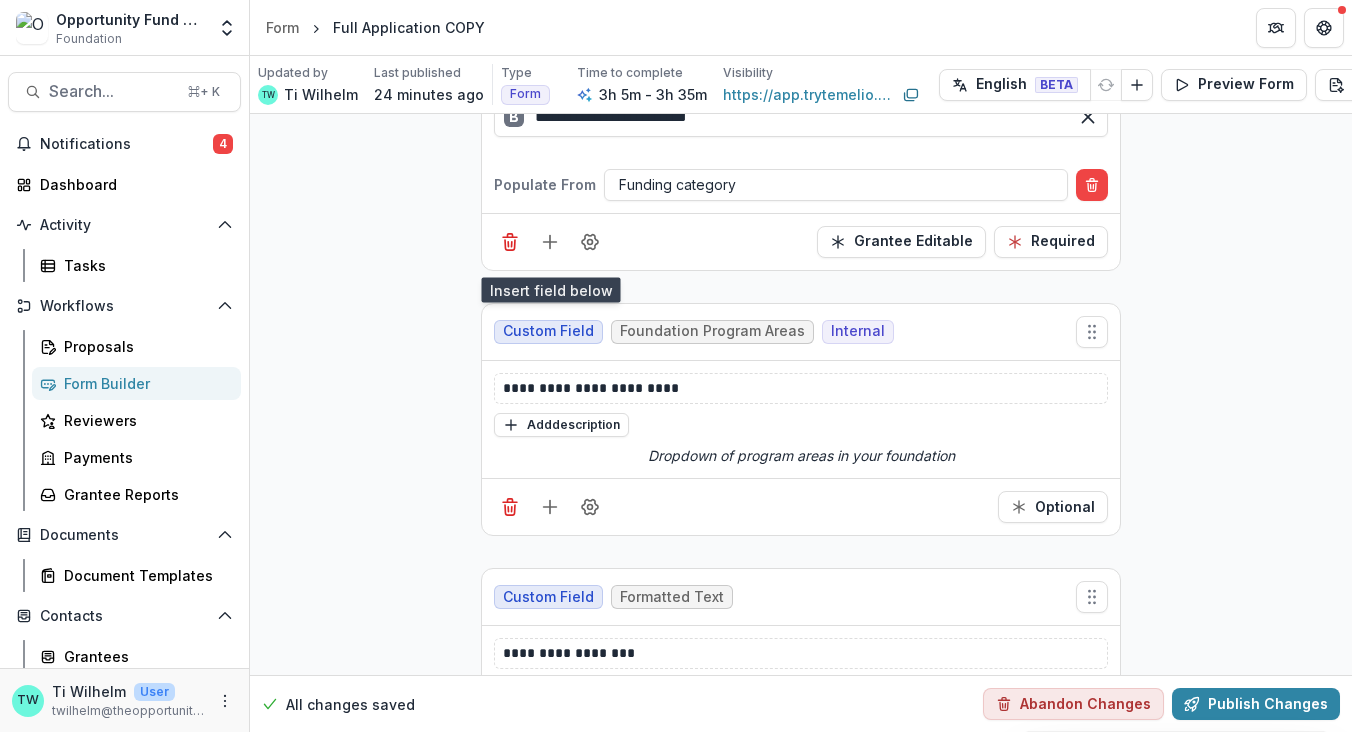 scroll, scrollTop: 1970, scrollLeft: 0, axis: vertical 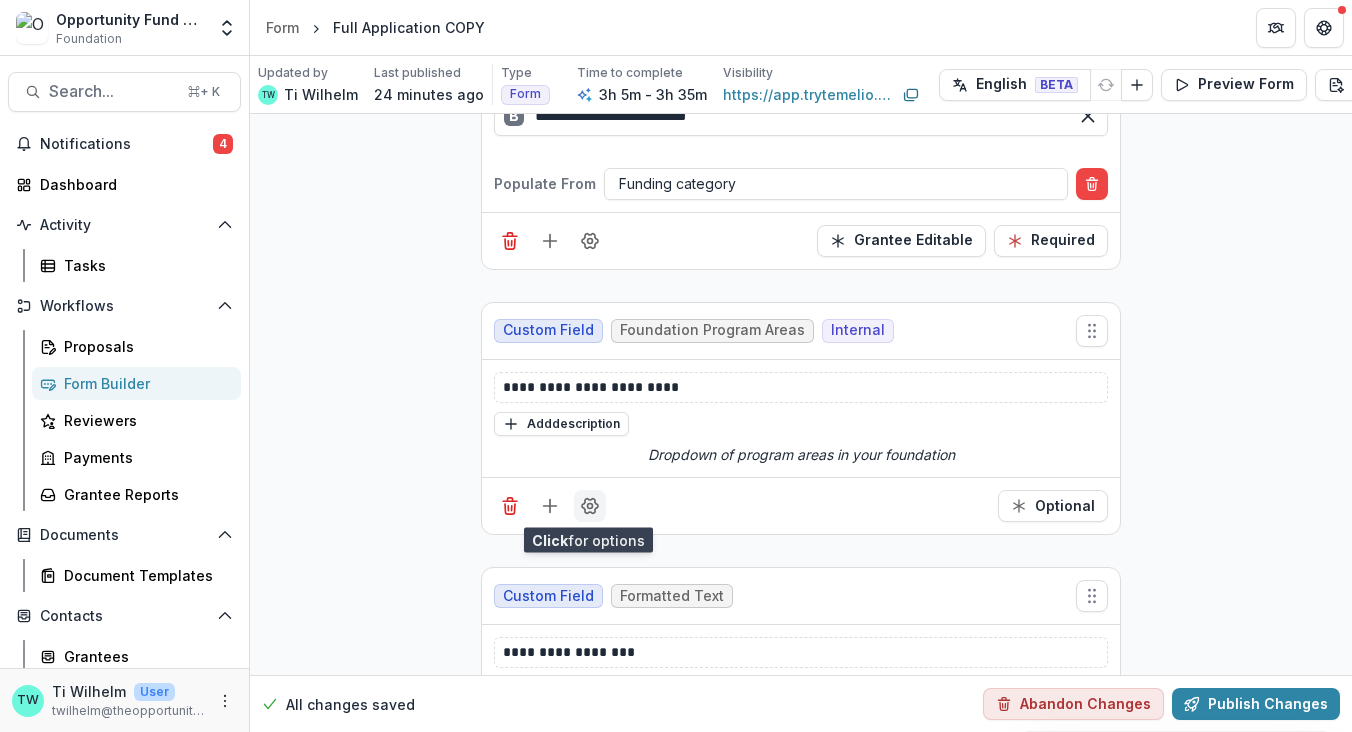 click 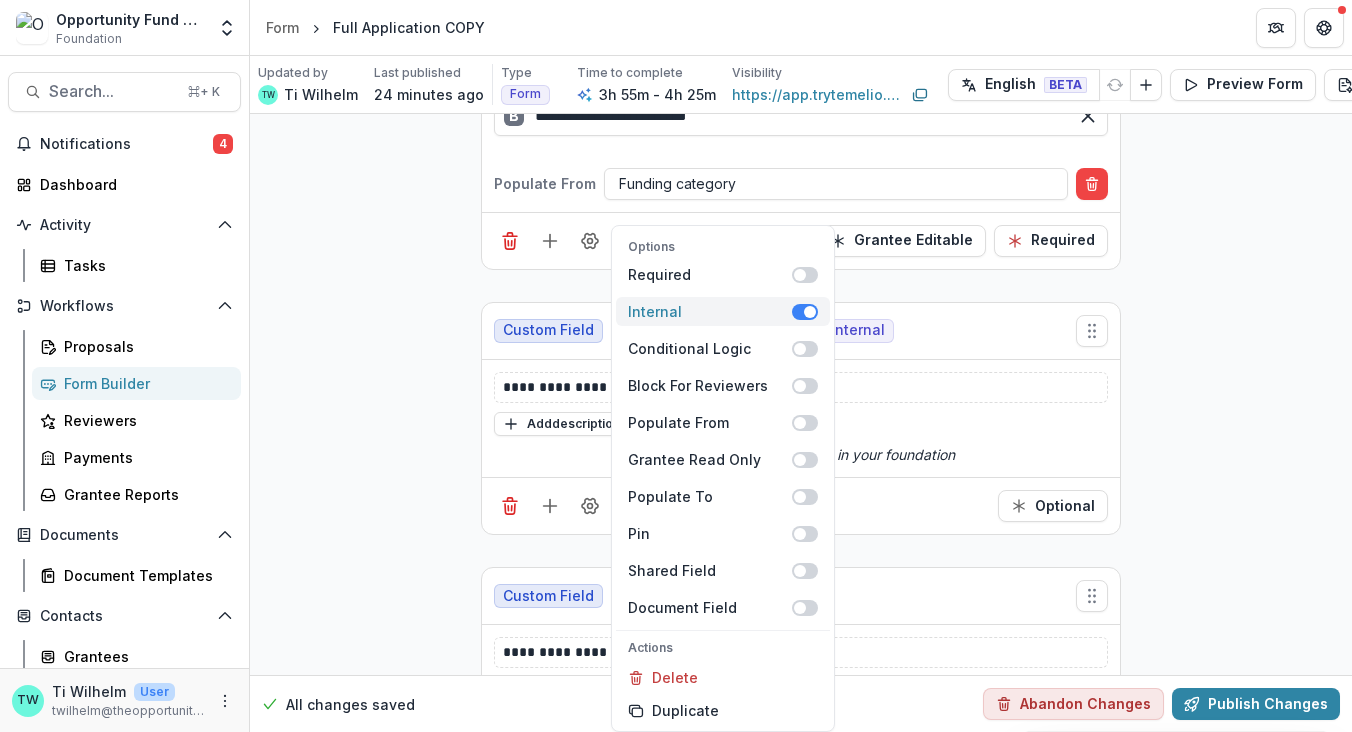 click at bounding box center [805, 312] 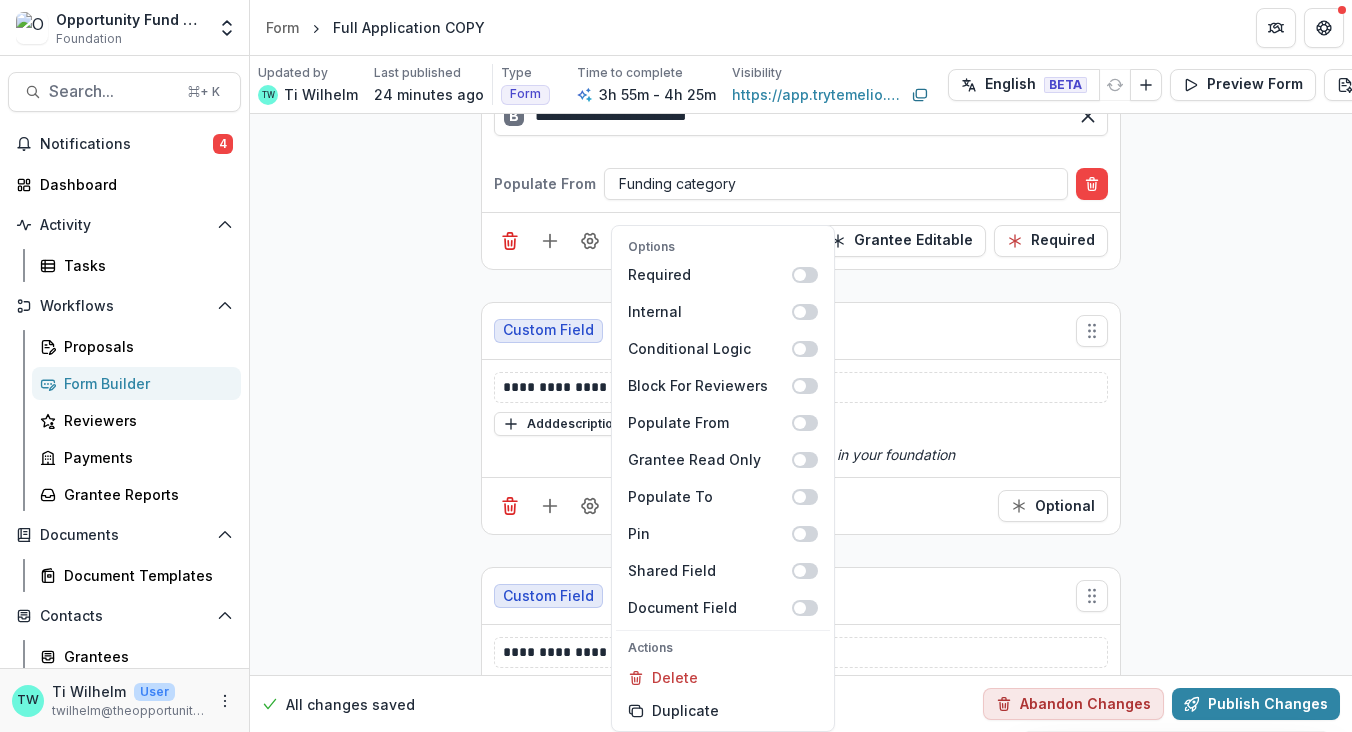 click on "**********" at bounding box center [801, 20572] 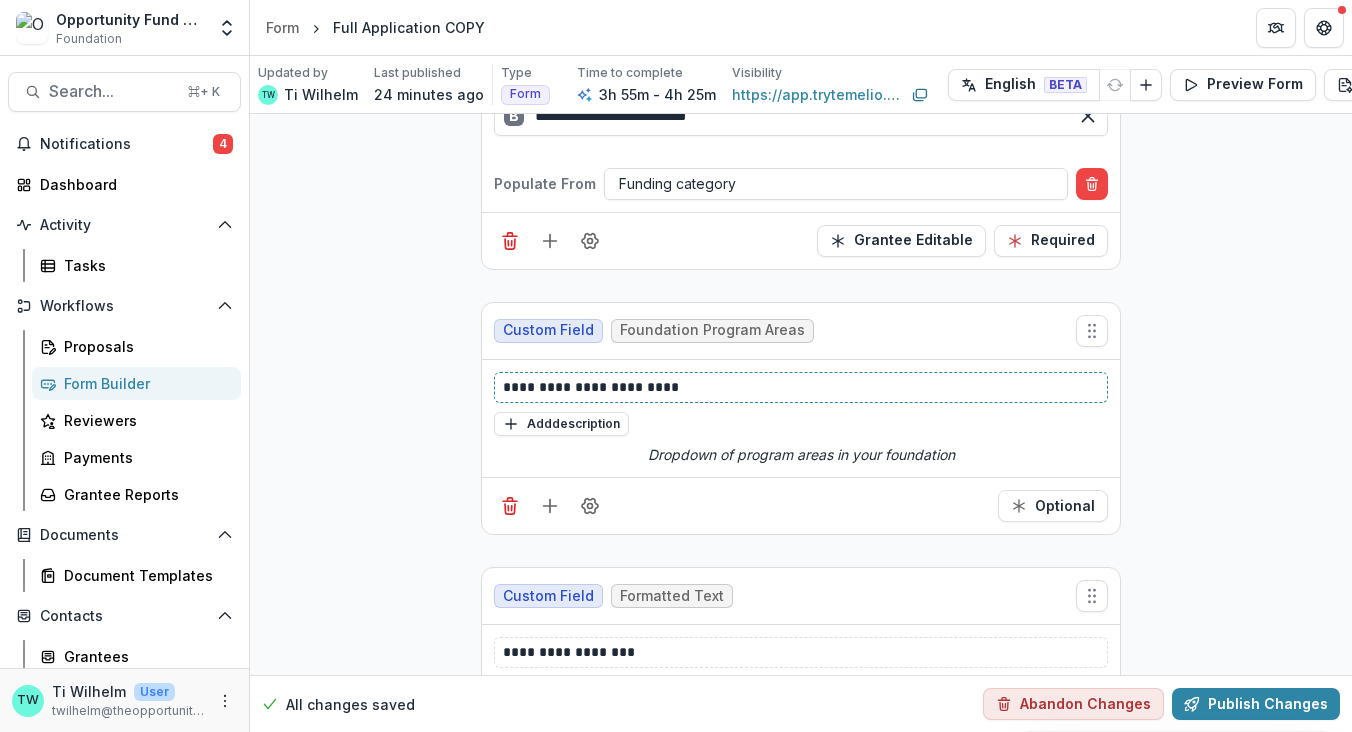 click on "**********" at bounding box center [801, 387] 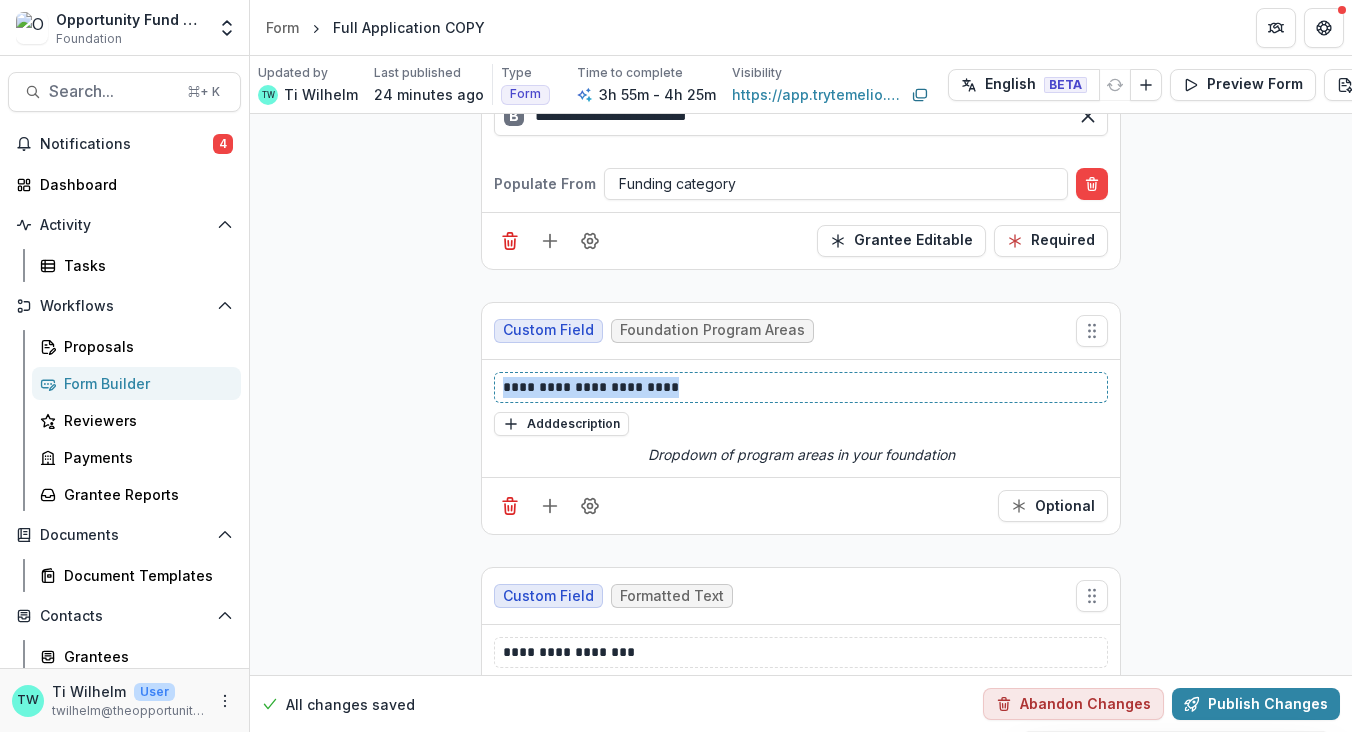 drag, startPoint x: 701, startPoint y: 389, endPoint x: 489, endPoint y: 378, distance: 212.28519 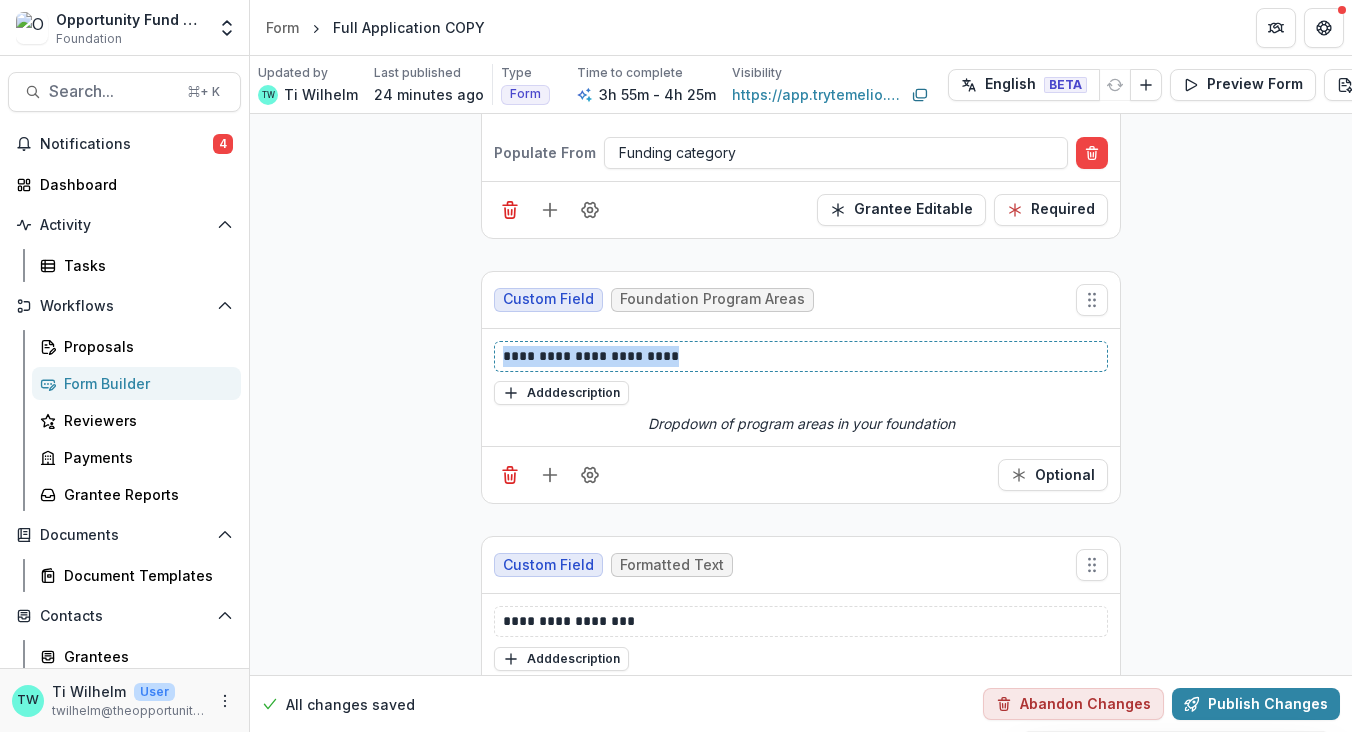 scroll, scrollTop: 2005, scrollLeft: 0, axis: vertical 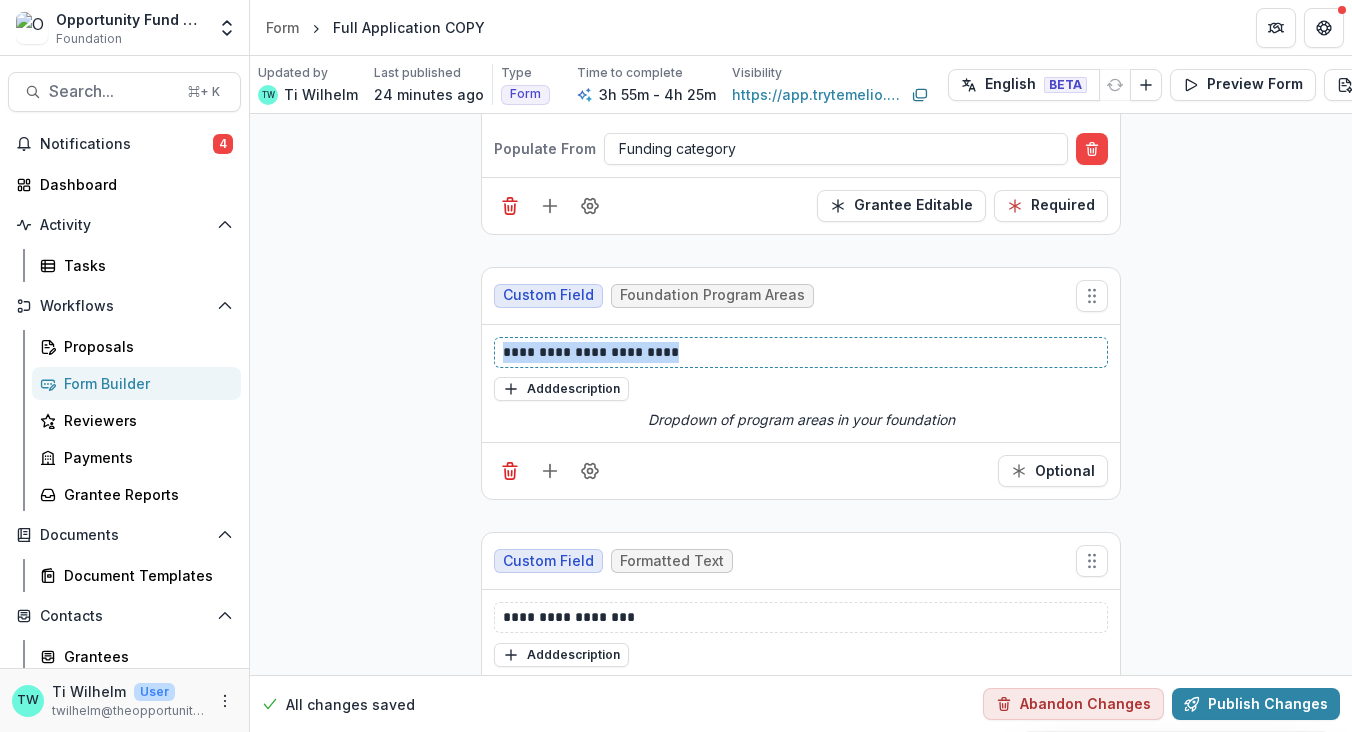 type 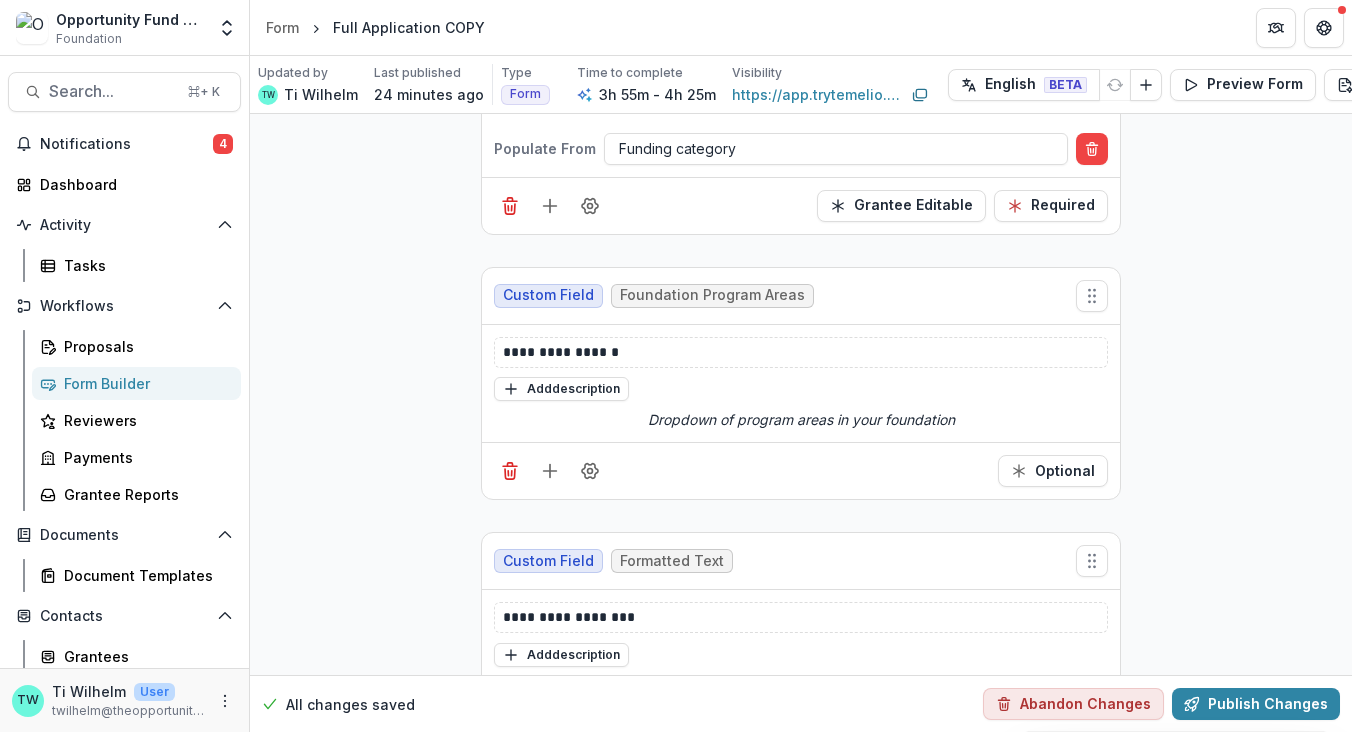 click on "**********" at bounding box center [801, 20537] 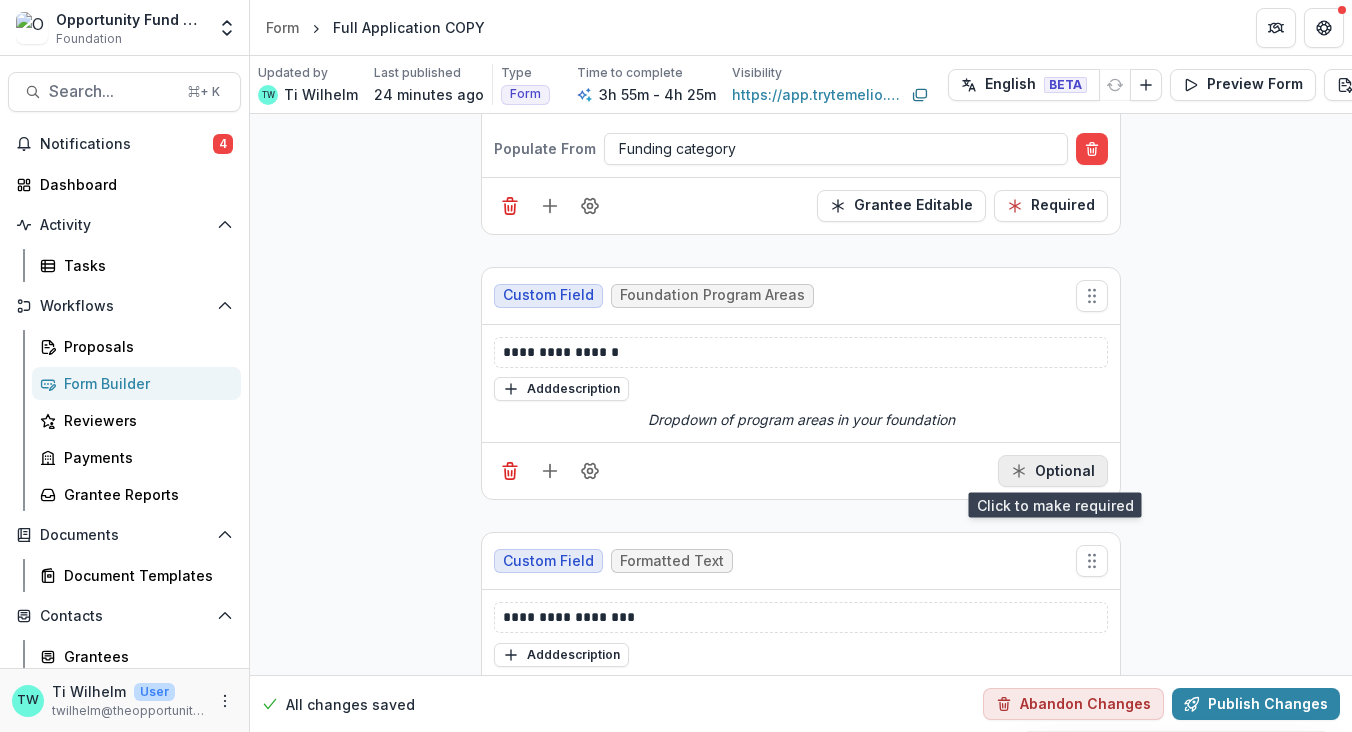 click on "Optional" at bounding box center (1053, 471) 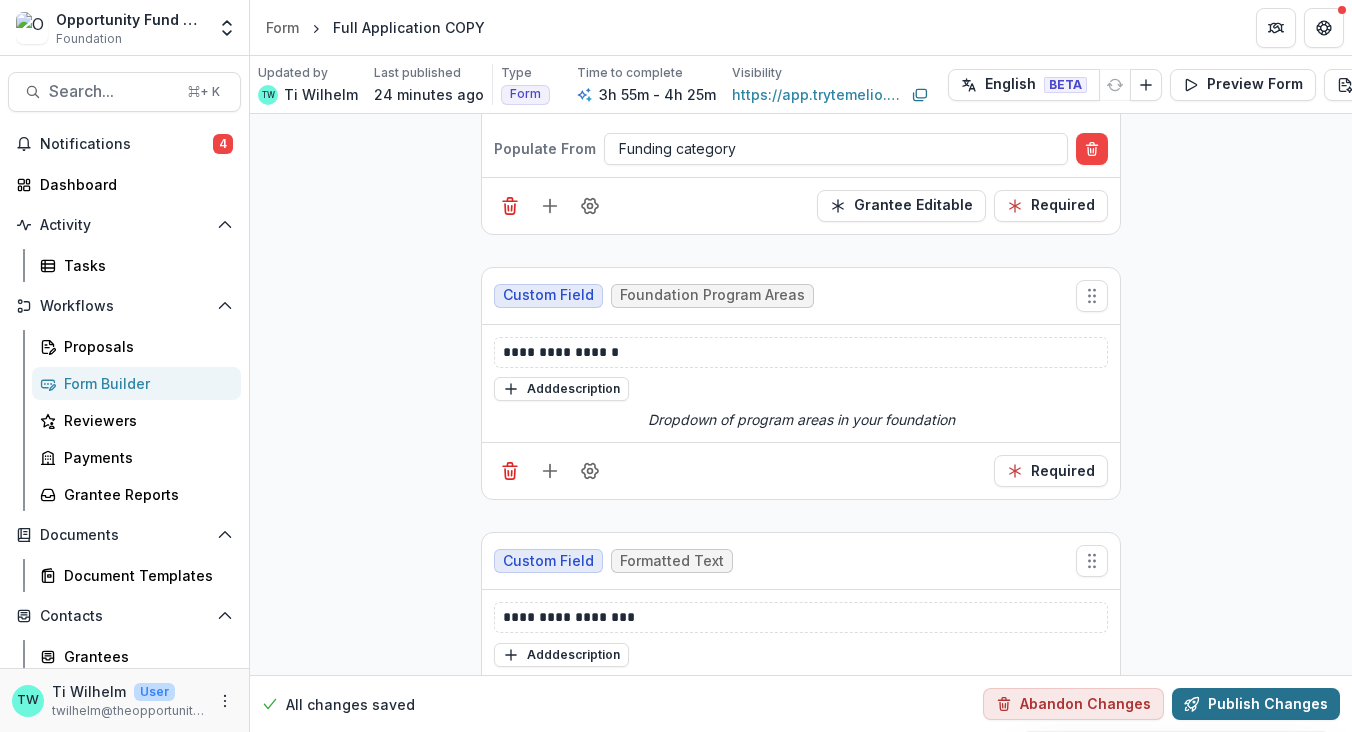 click on "Publish Changes" at bounding box center [1256, 704] 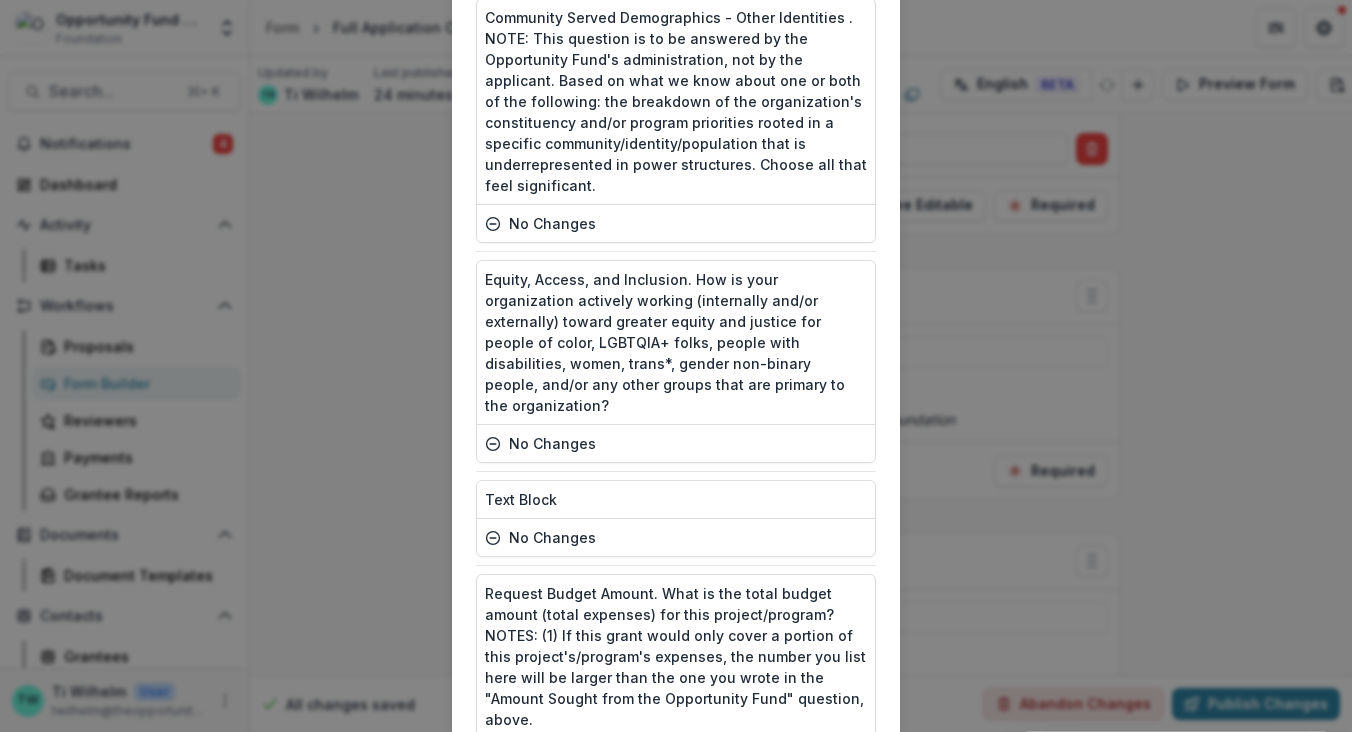 scroll, scrollTop: 12255, scrollLeft: 0, axis: vertical 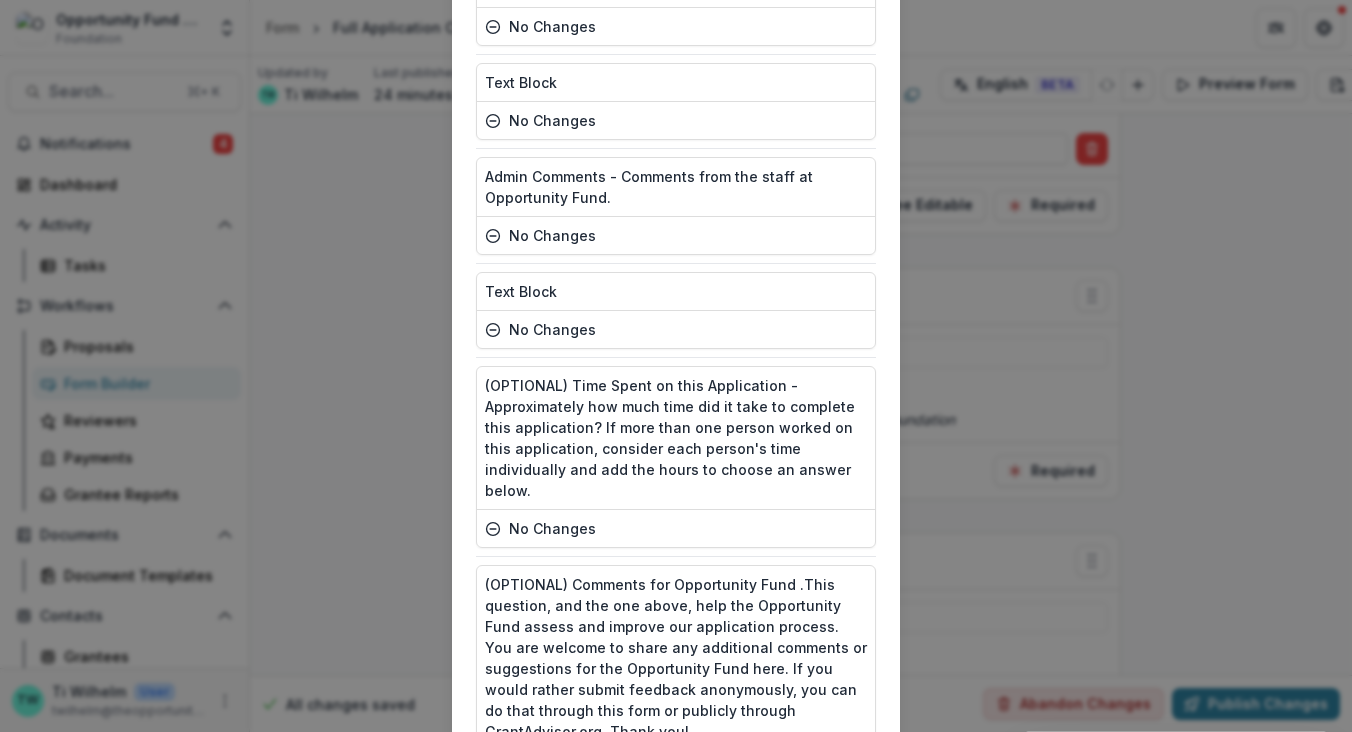 click on "Publish" at bounding box center [826, 846] 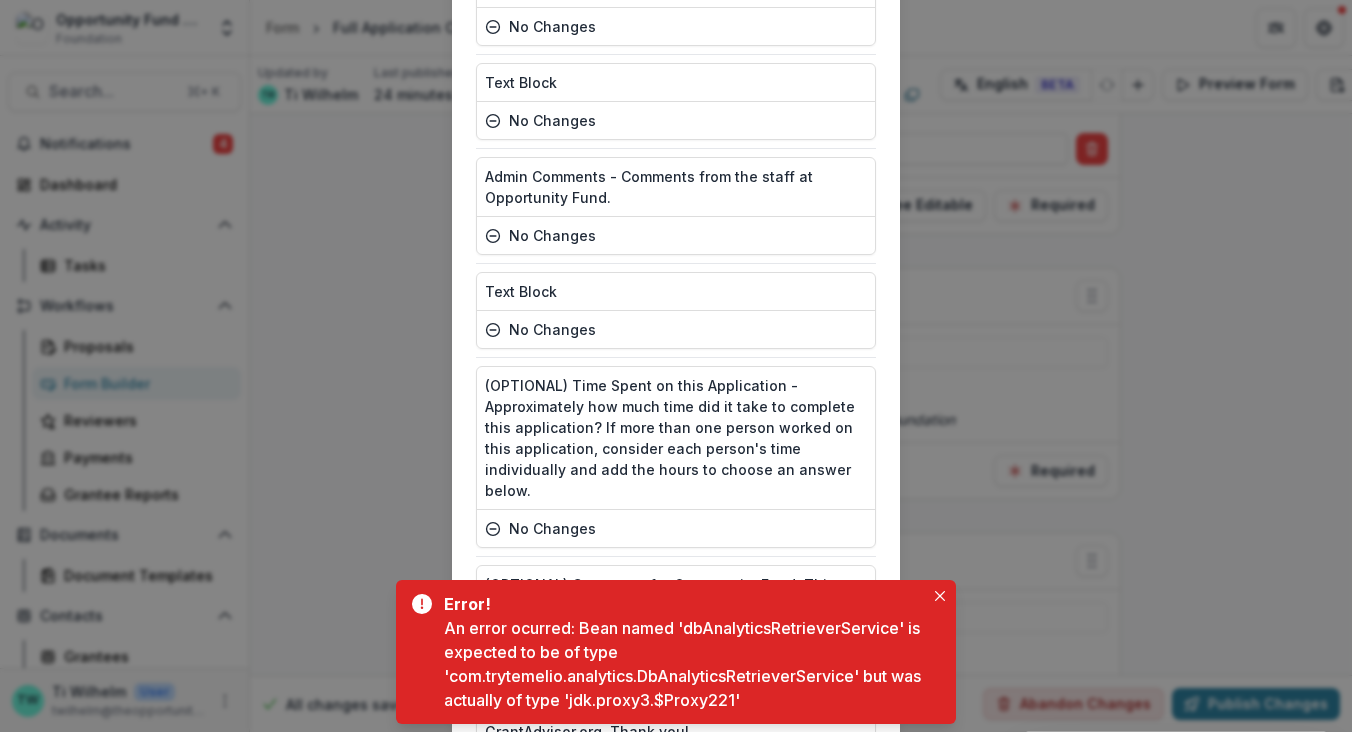 click on "Publish Summary Text Block modified Grant Request Name no changes Amount Sought from the Opportunity Fund no changes Type of Support no changes Funding category no changes Funding Category new Summary of Request no changes Preferred Method of Communication no changes Eligibility no changes Text Block no changes Subcategory: Arts . If "Arts" is the primary category, which subcategory best describes the work? Leave blank if "Social & Economic Justice" is the primary category. no changes Subcategory: Social & Economic Justice . If "Social & Economic Justice" is the primary category, which subcategory best describes the work? Leave blank if "Arts" is the primary category. no changes Multiple Categories . The work may intersect between multiple categories. Check all boxes that reflect a core purpose of the work related to this request. NOTE: No special preference is given based on the number of boxes checked, if any at all. no changes Text Block no changes Start Date (Make this date as precise as possible) Close" at bounding box center (676, 366) 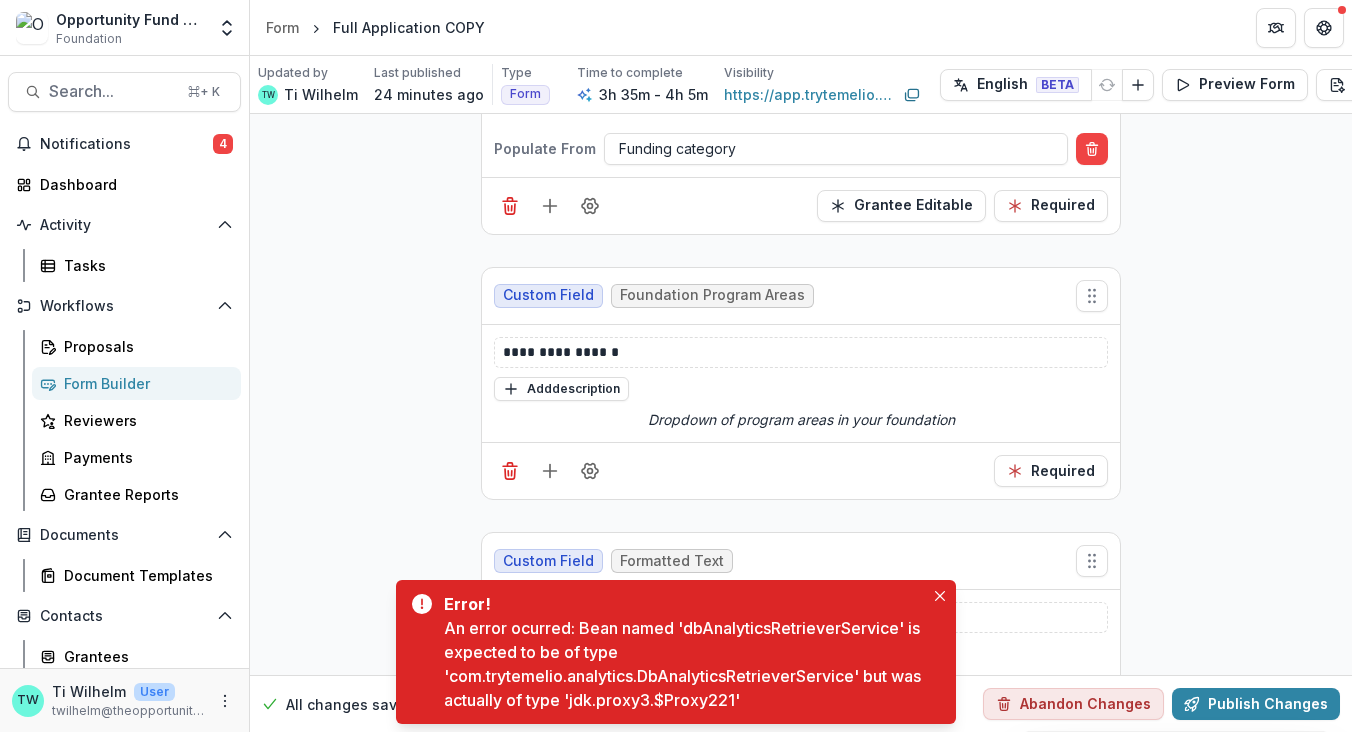 click on "**********" at bounding box center (801, 20537) 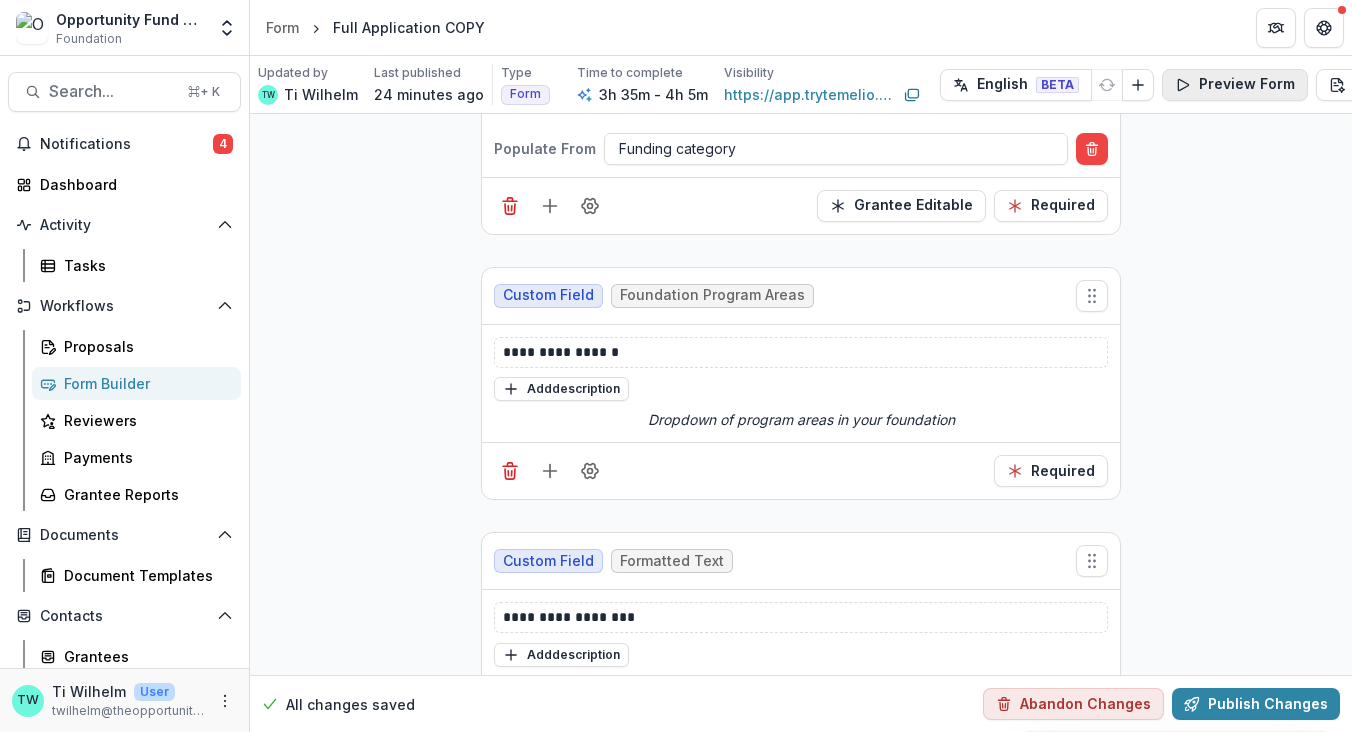 click on "Preview Form" at bounding box center [1235, 85] 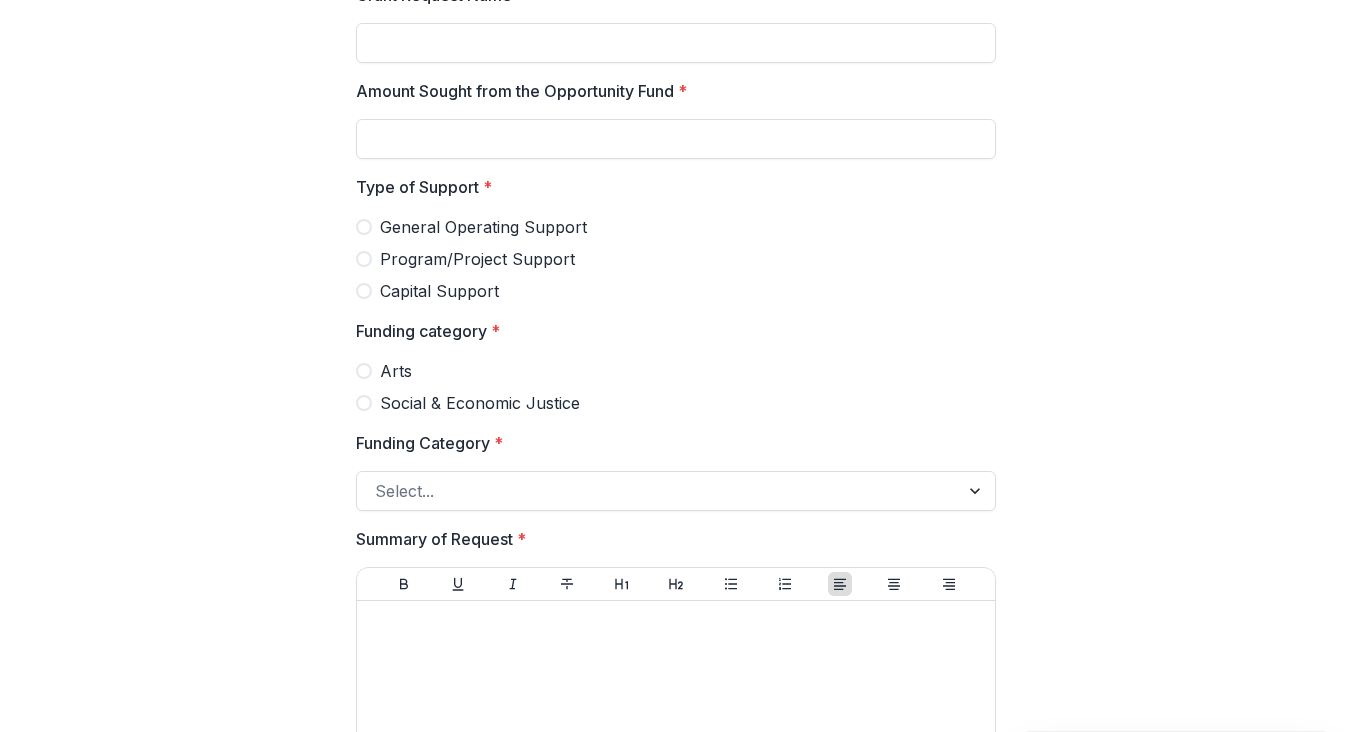 scroll, scrollTop: 392, scrollLeft: 0, axis: vertical 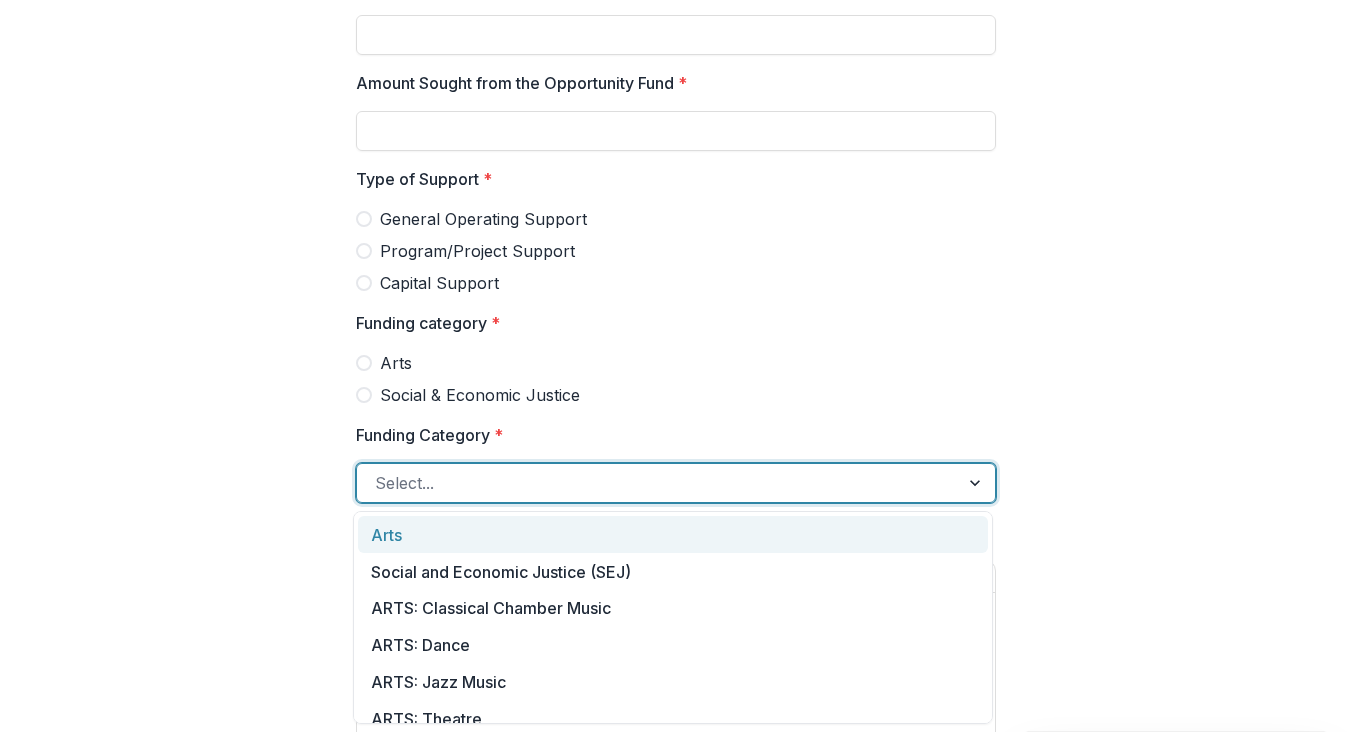 click at bounding box center (658, 483) 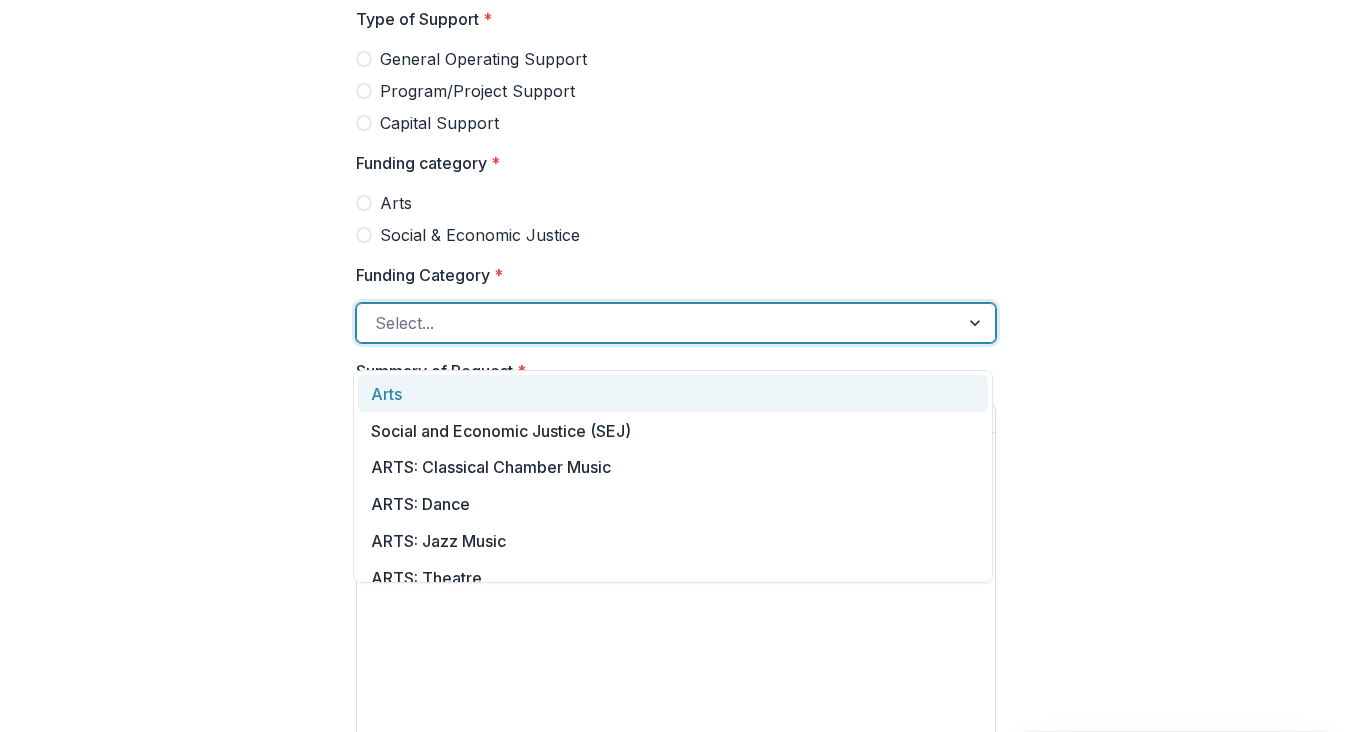 scroll, scrollTop: 554, scrollLeft: 0, axis: vertical 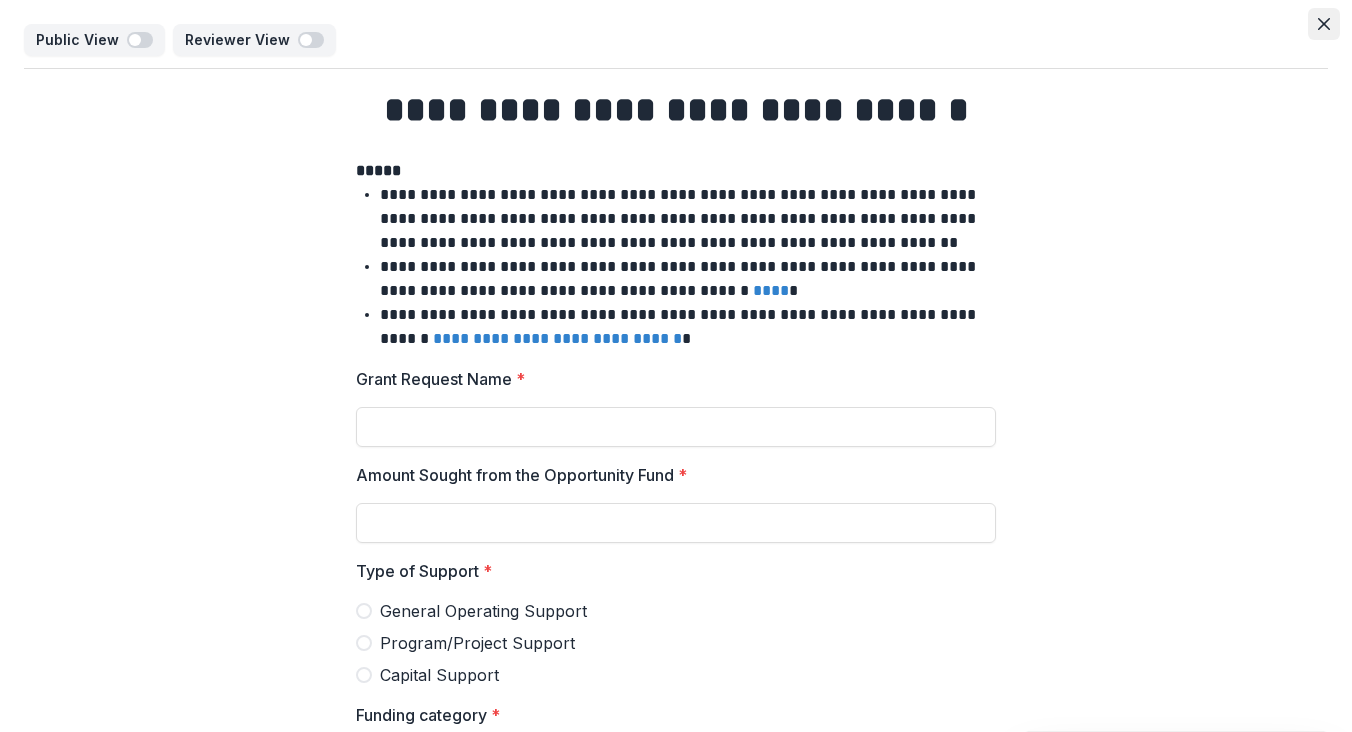 click 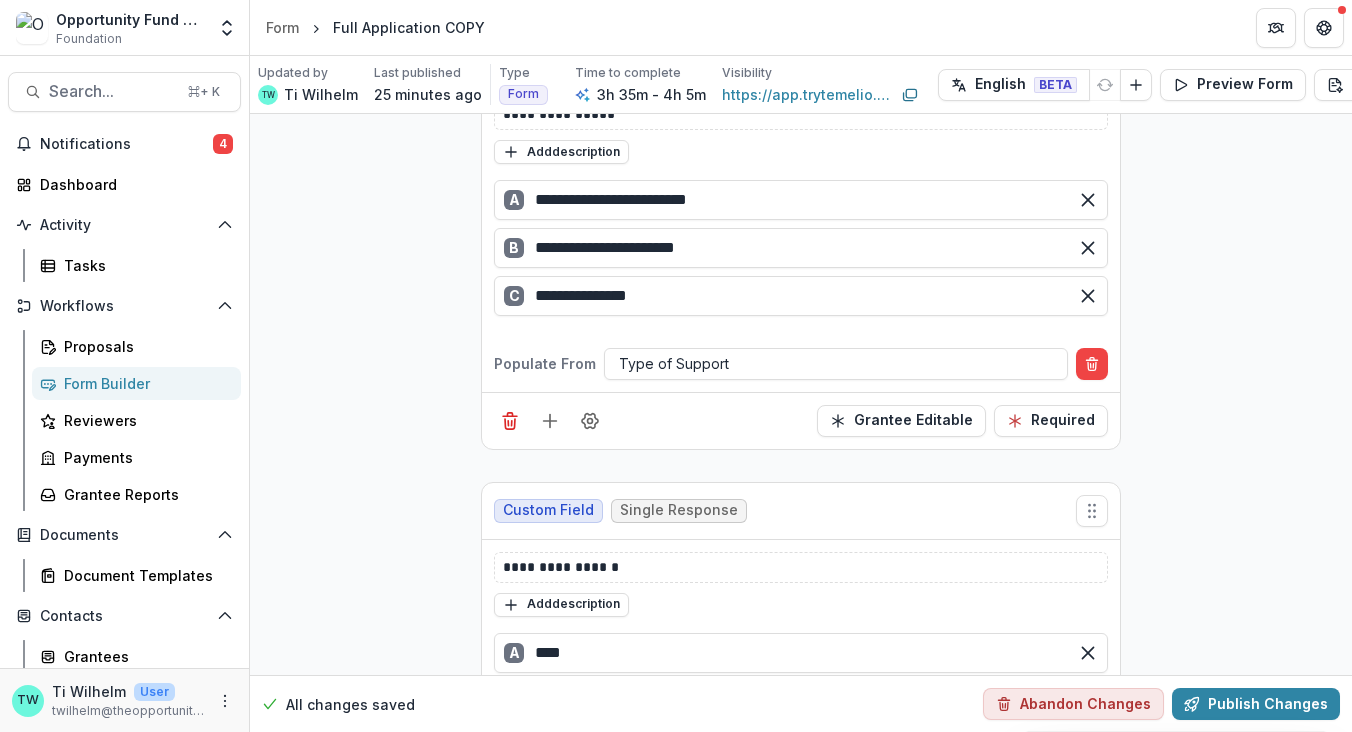 scroll, scrollTop: 1388, scrollLeft: 0, axis: vertical 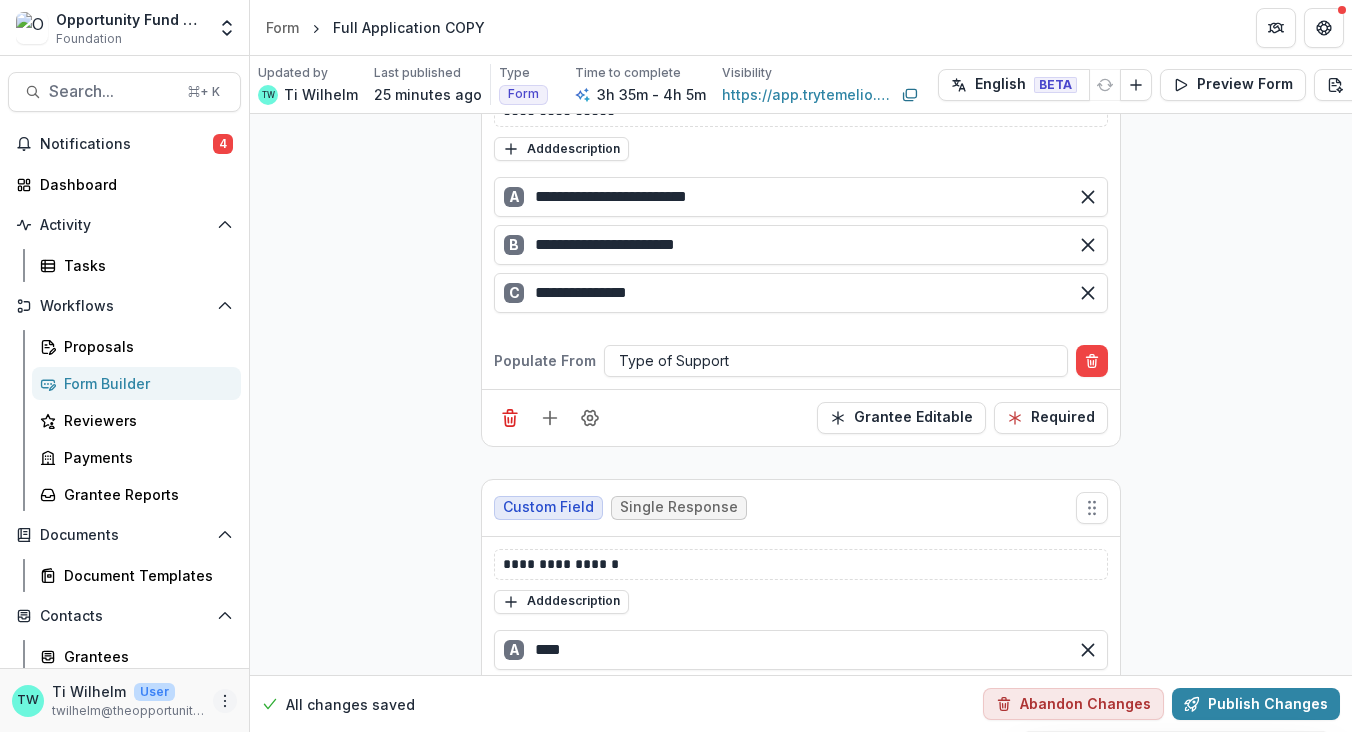 click 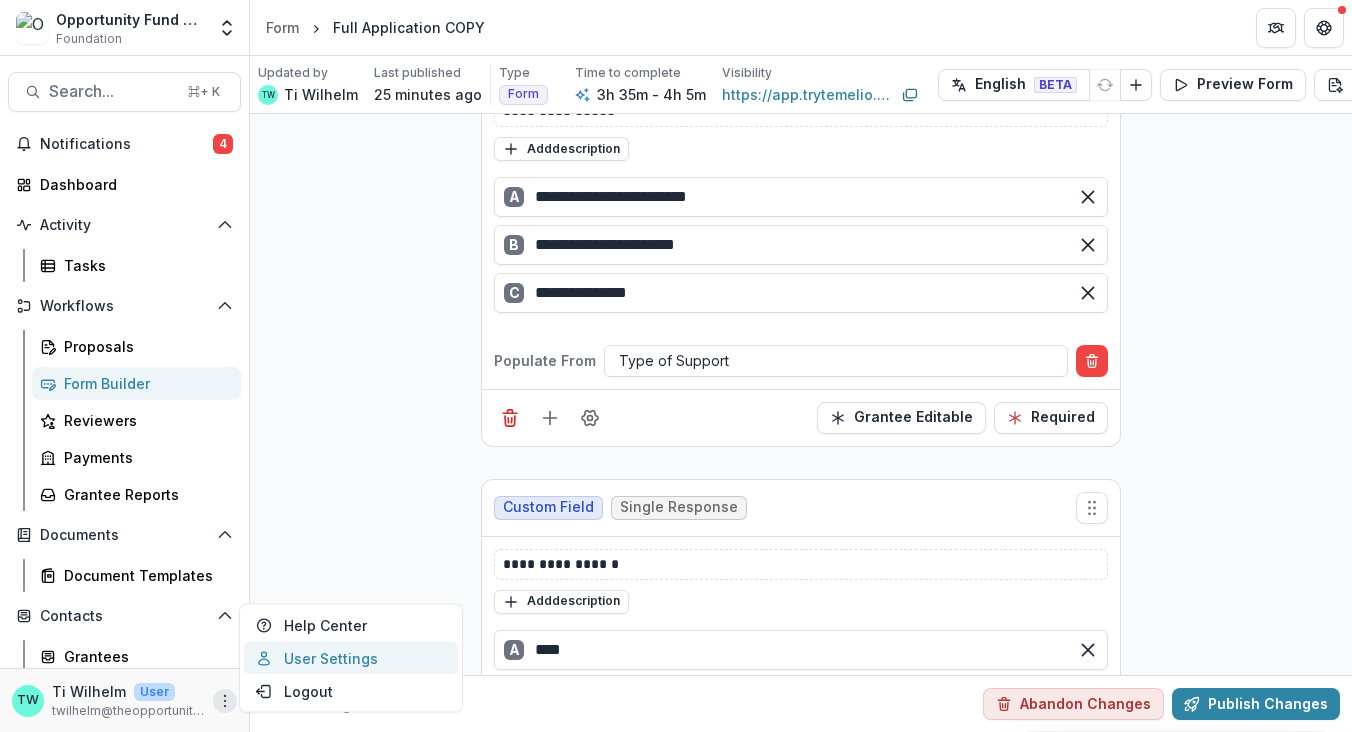 click on "User Settings" at bounding box center [351, 658] 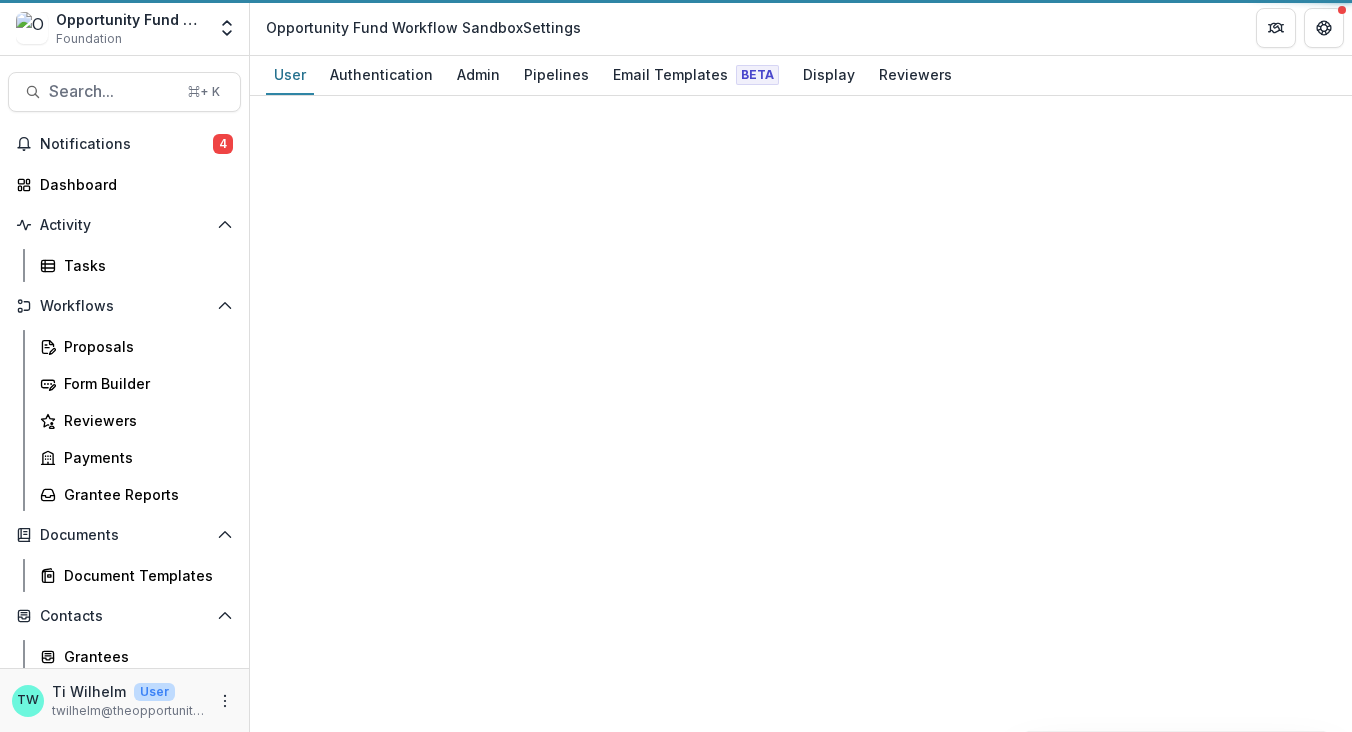 scroll, scrollTop: 0, scrollLeft: 0, axis: both 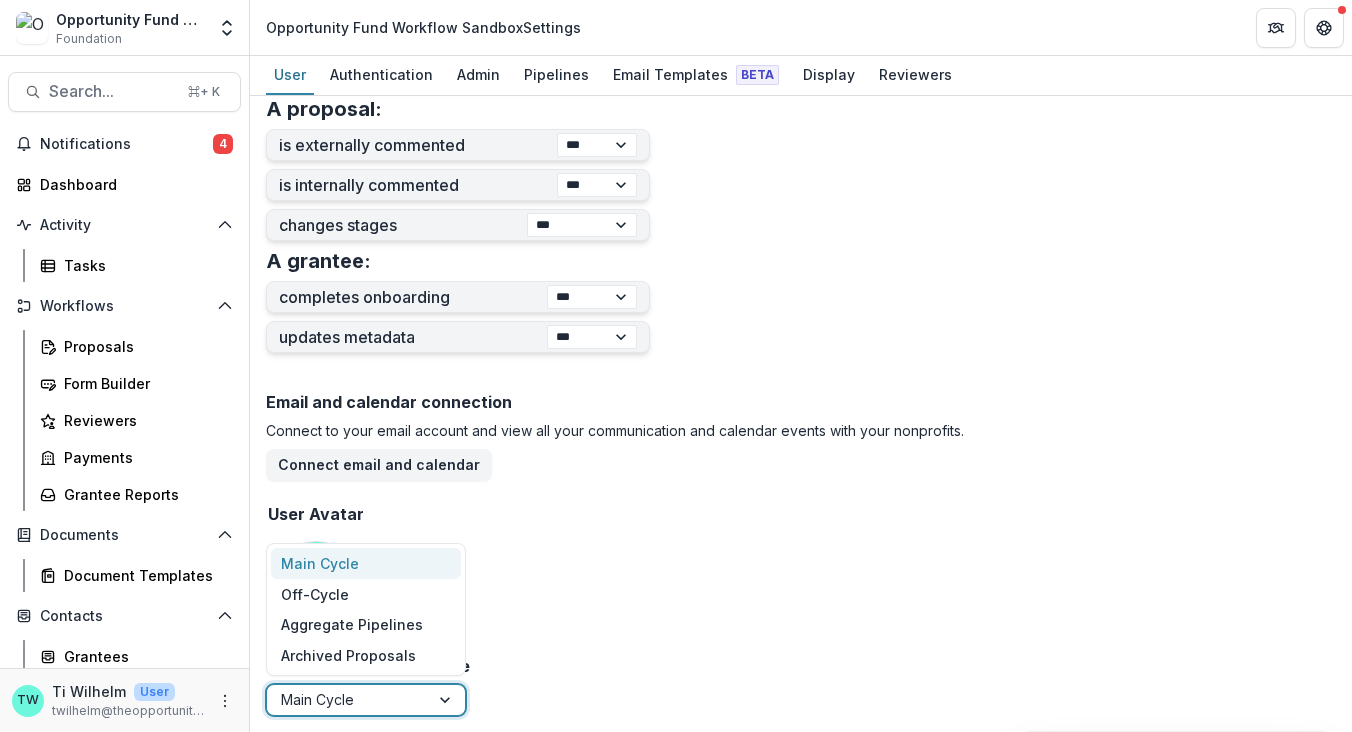 click at bounding box center (447, 700) 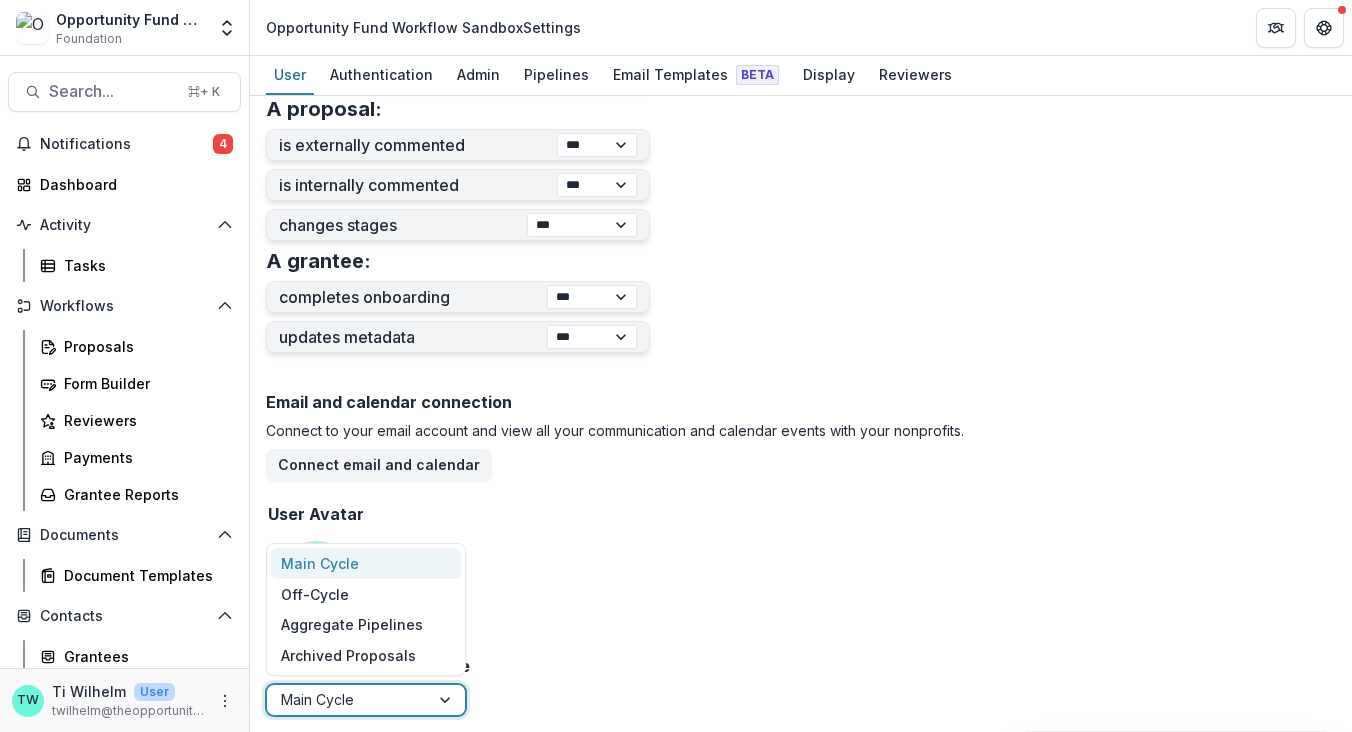 click on "Email and calendar connection Connect to your email account and view all your communication and calendar events with your nonprofits. Connect email and calendar User Avatar Update TW" at bounding box center (801, 520) 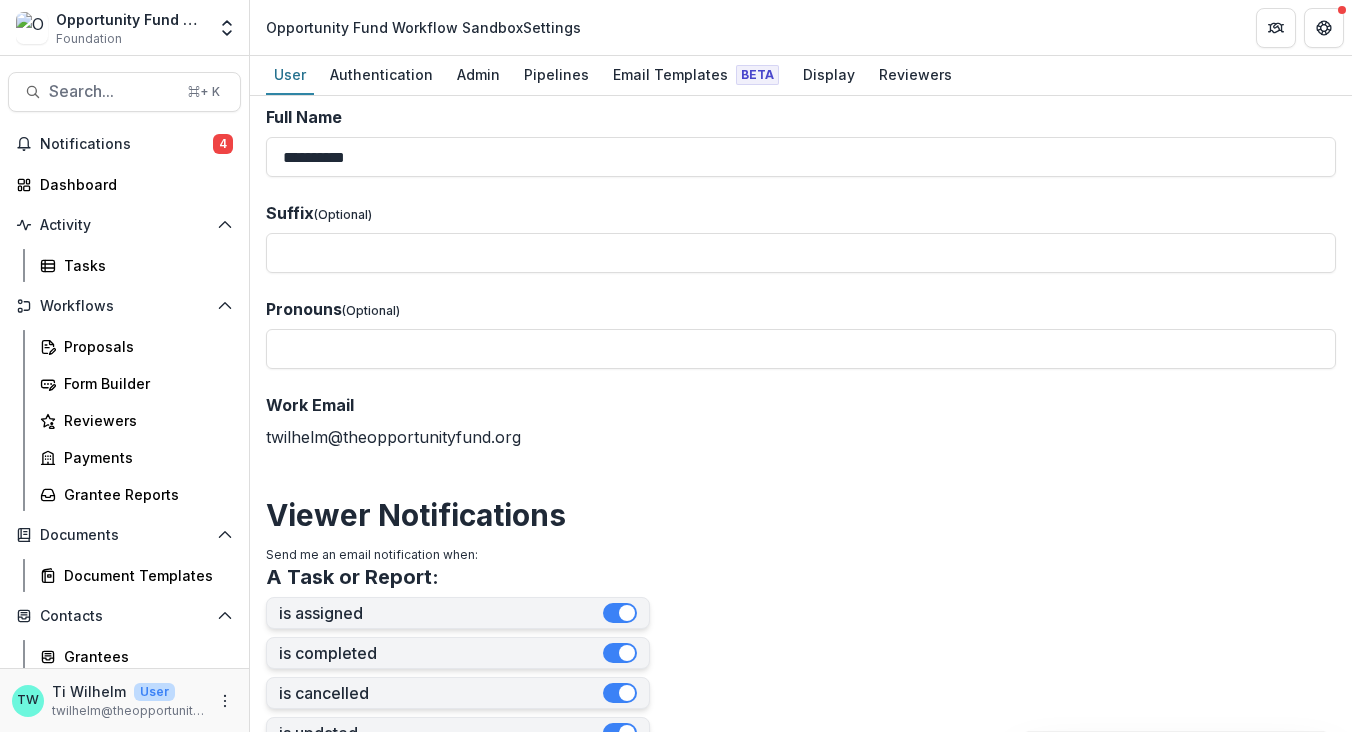scroll, scrollTop: 0, scrollLeft: 0, axis: both 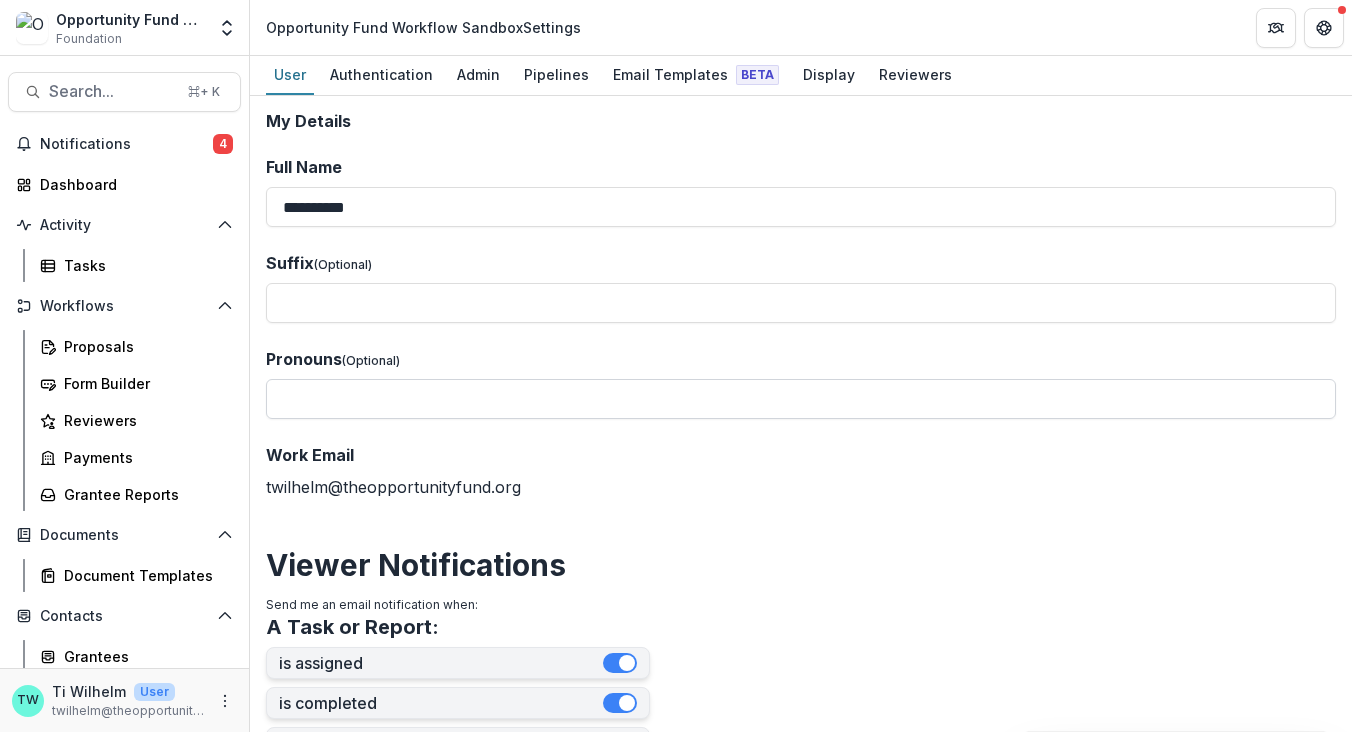 click on "Pronouns  (Optional)" at bounding box center [801, 399] 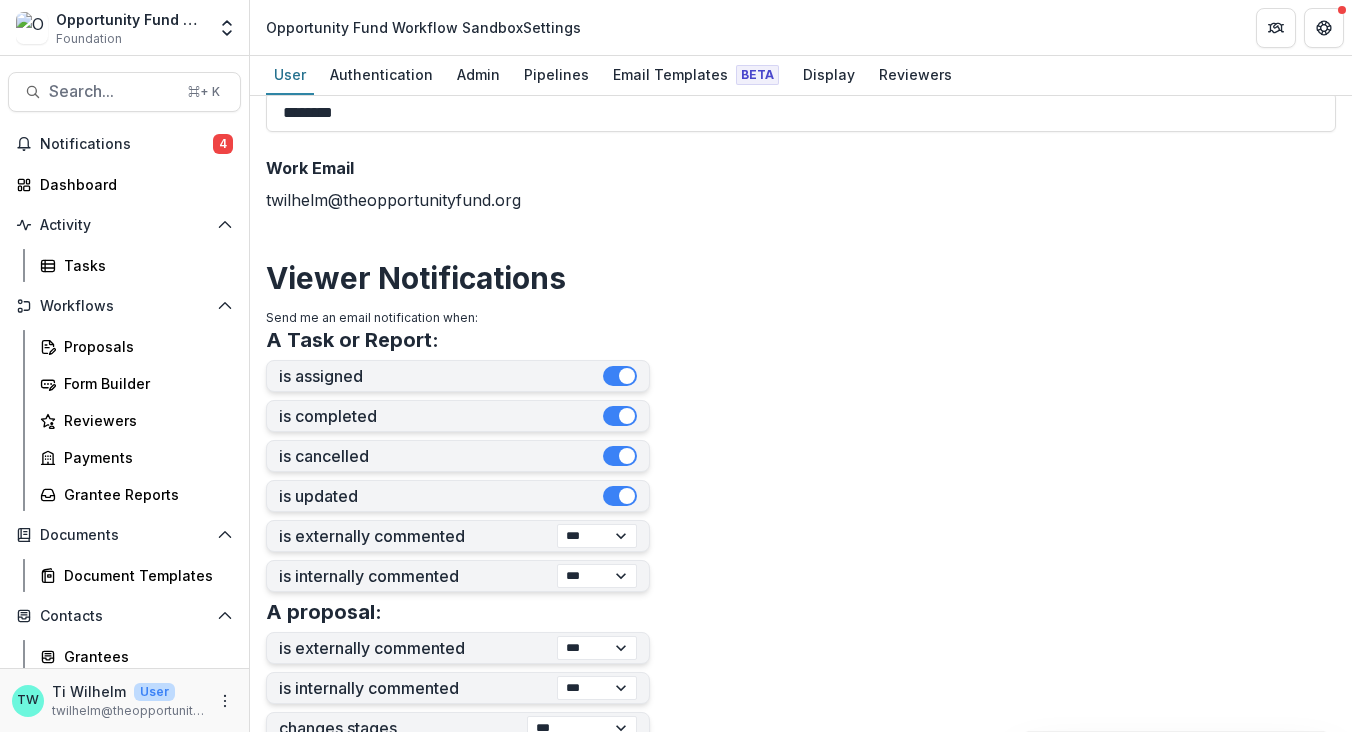 scroll, scrollTop: 0, scrollLeft: 0, axis: both 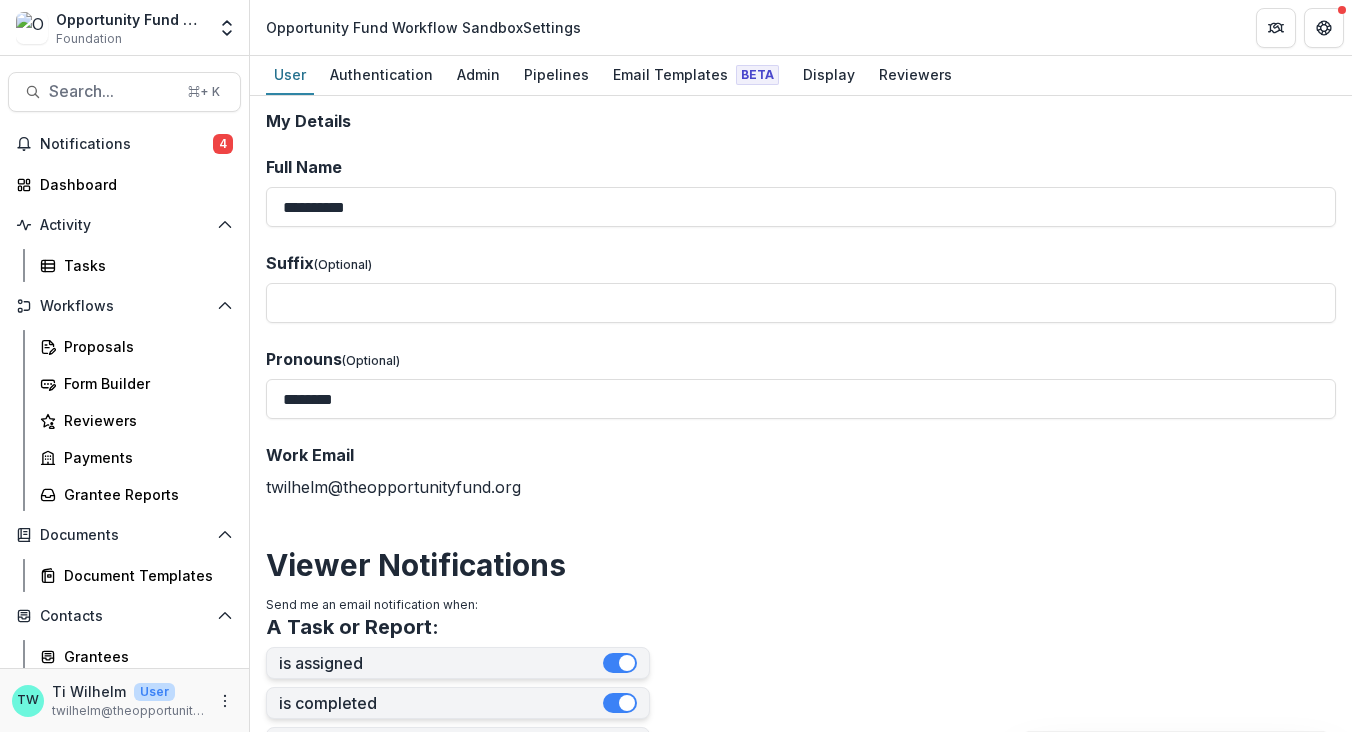 type on "********" 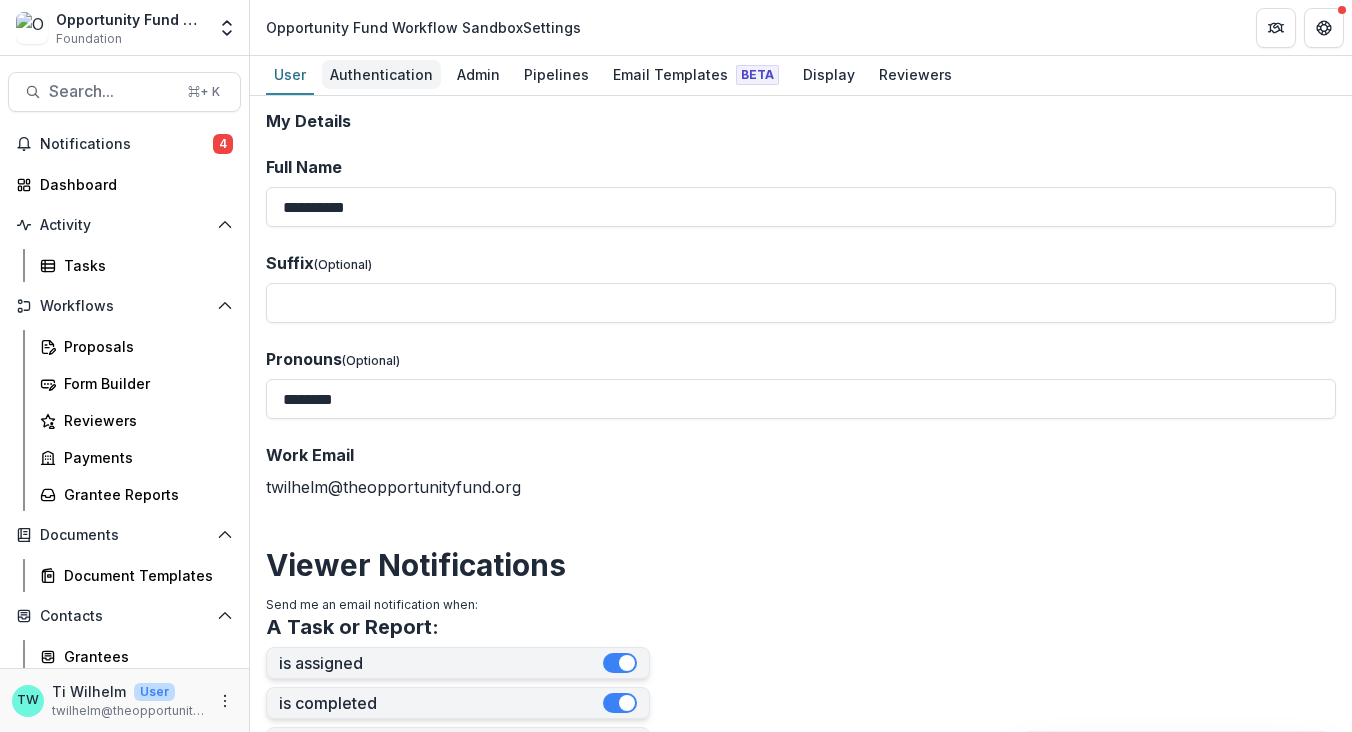 click on "Authentication" at bounding box center [381, 74] 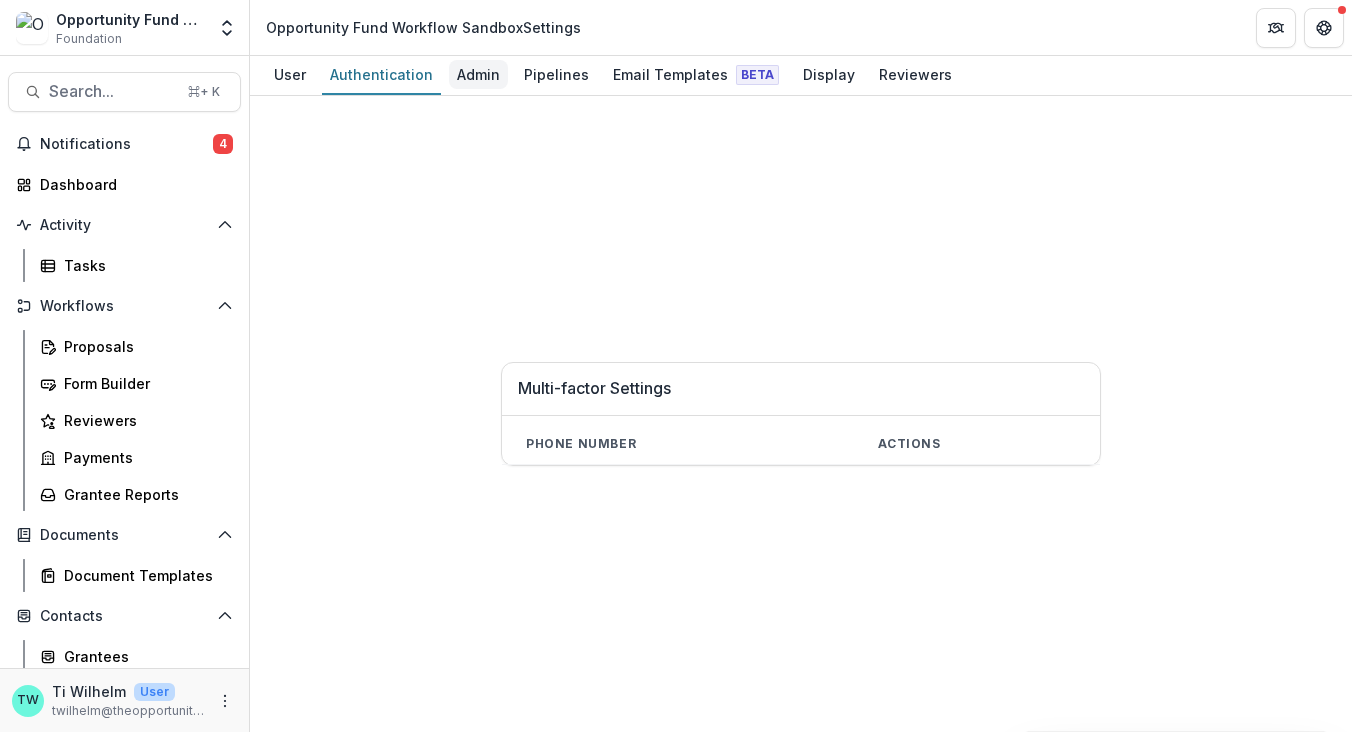 click on "Admin" at bounding box center (478, 74) 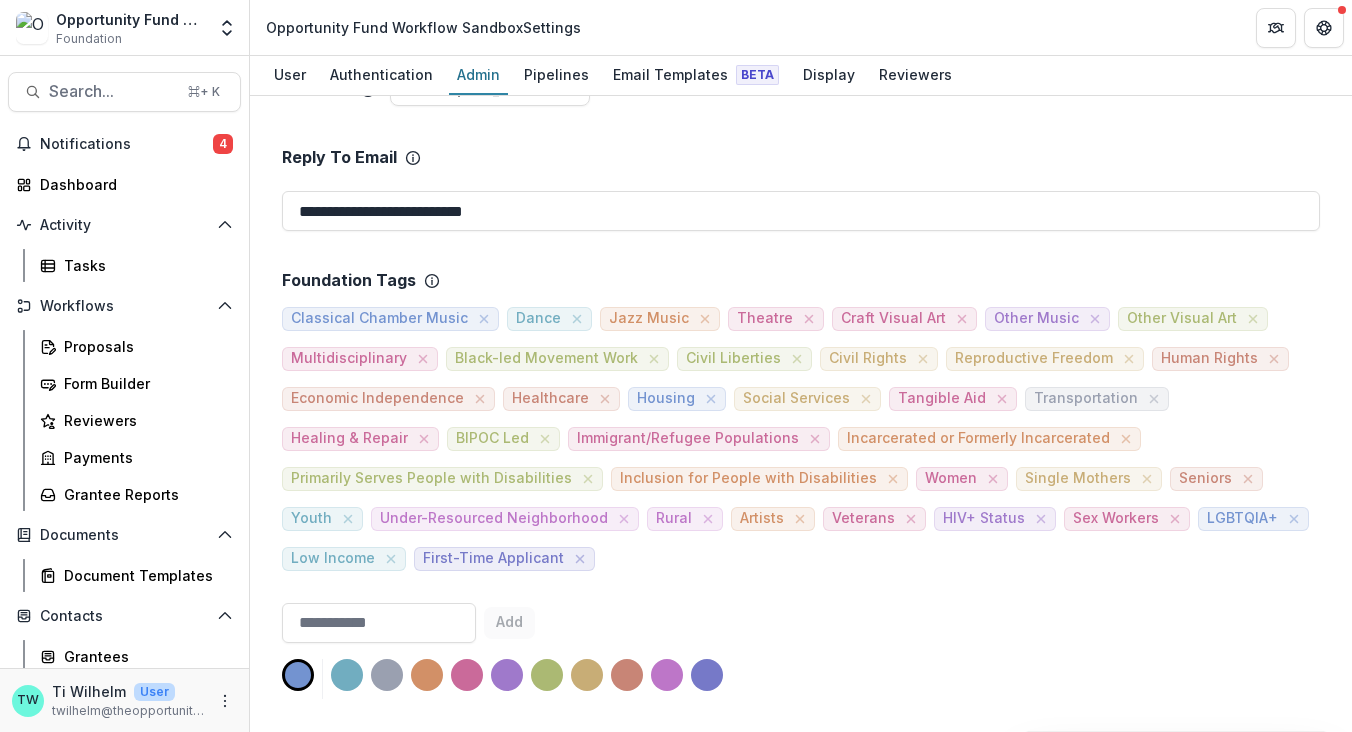 scroll, scrollTop: 561, scrollLeft: 0, axis: vertical 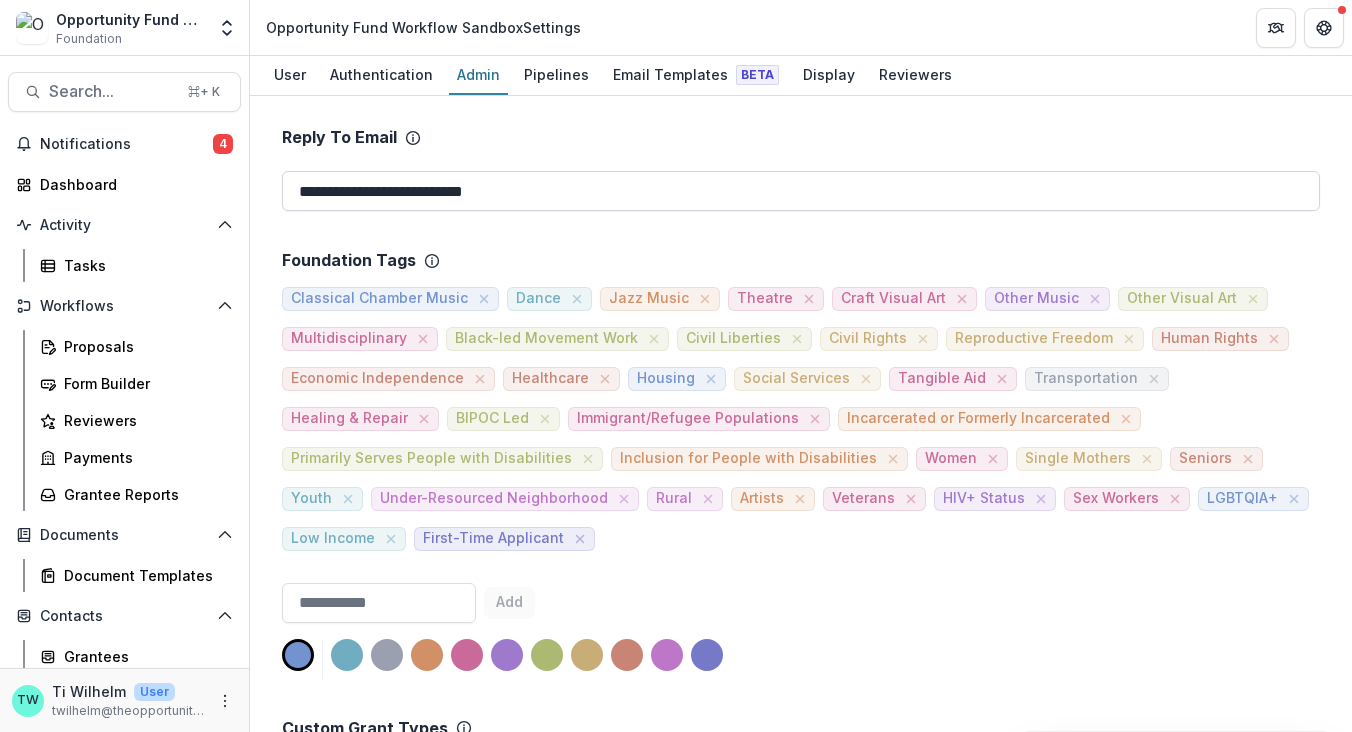 drag, startPoint x: 326, startPoint y: 195, endPoint x: 295, endPoint y: 196, distance: 31.016125 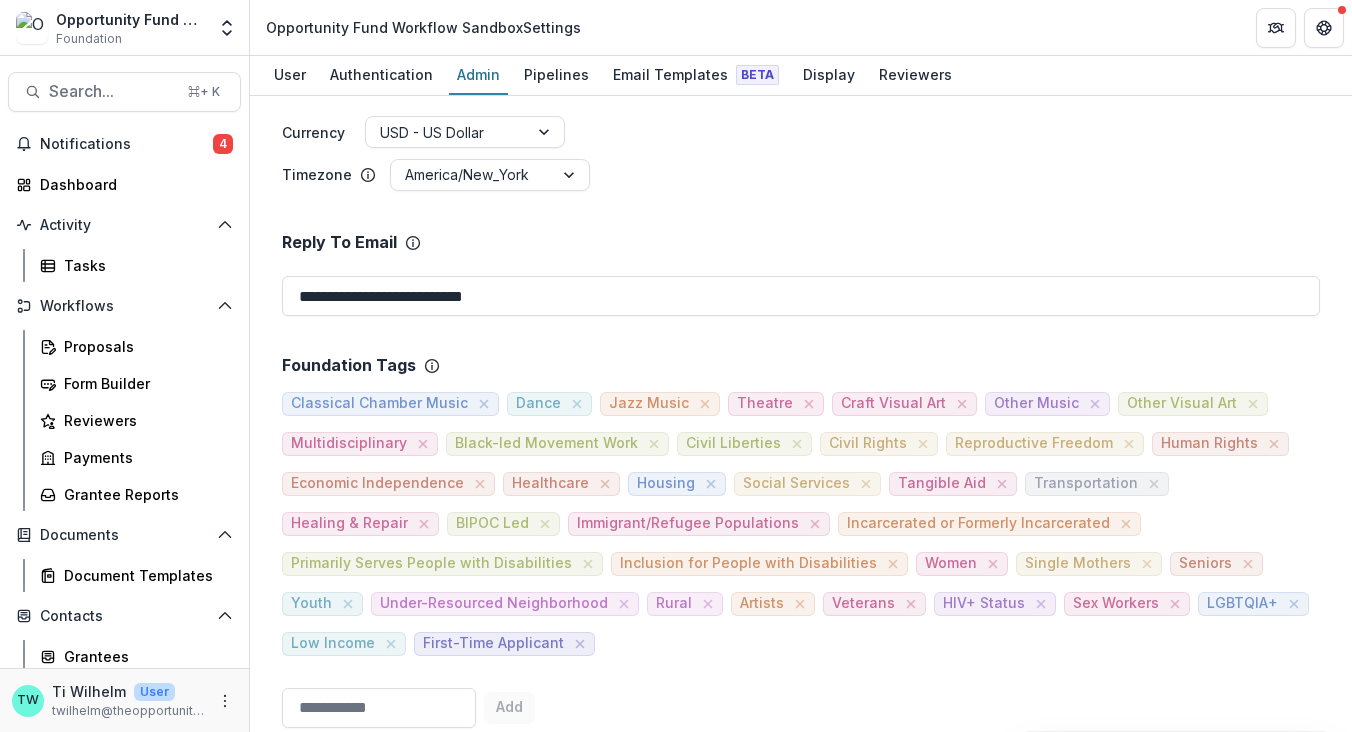 scroll, scrollTop: 453, scrollLeft: 0, axis: vertical 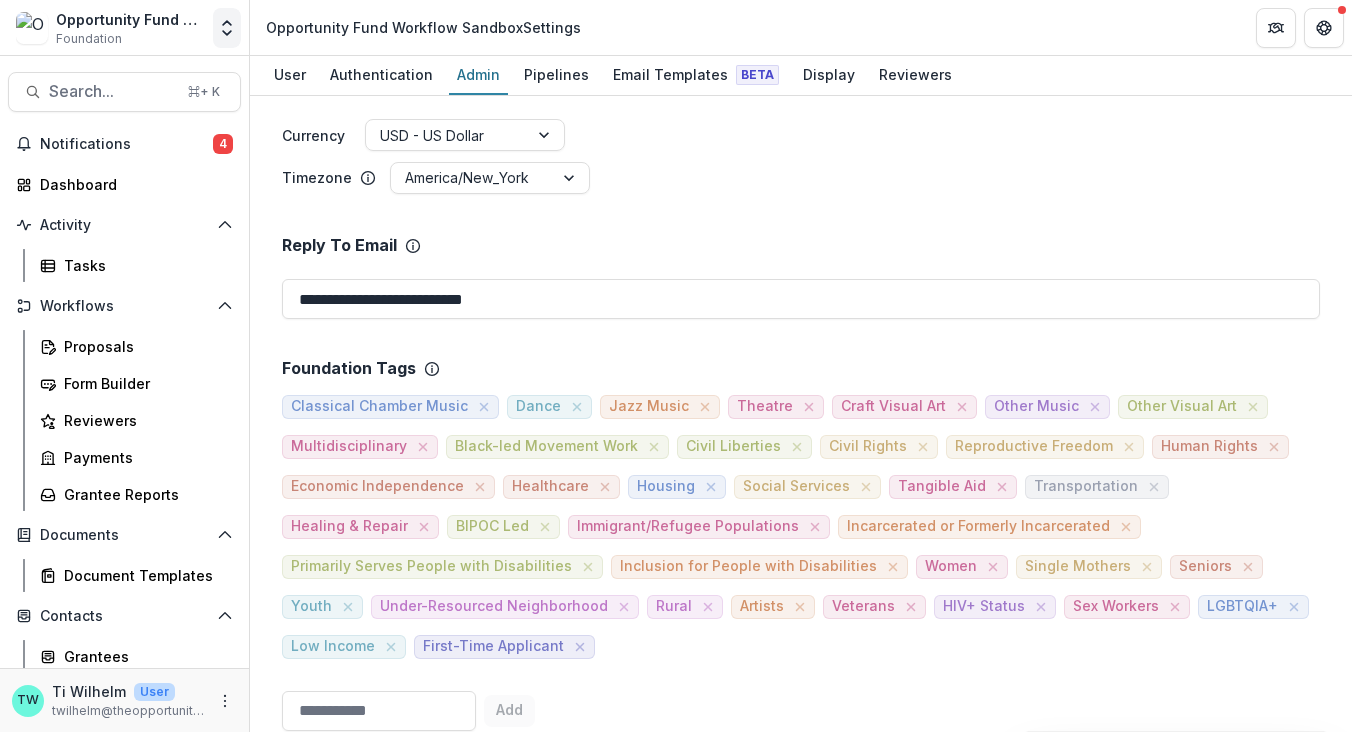 click at bounding box center (227, 28) 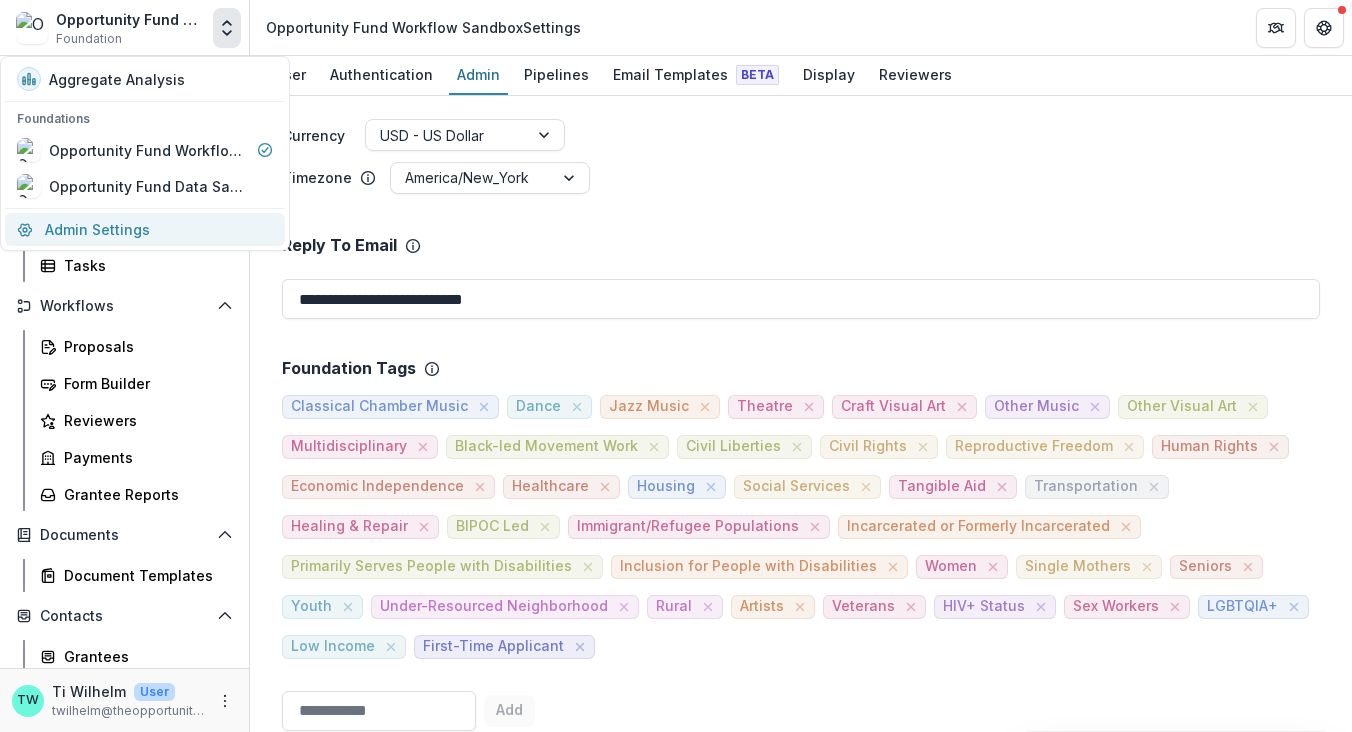 click on "Admin Settings" at bounding box center (145, 229) 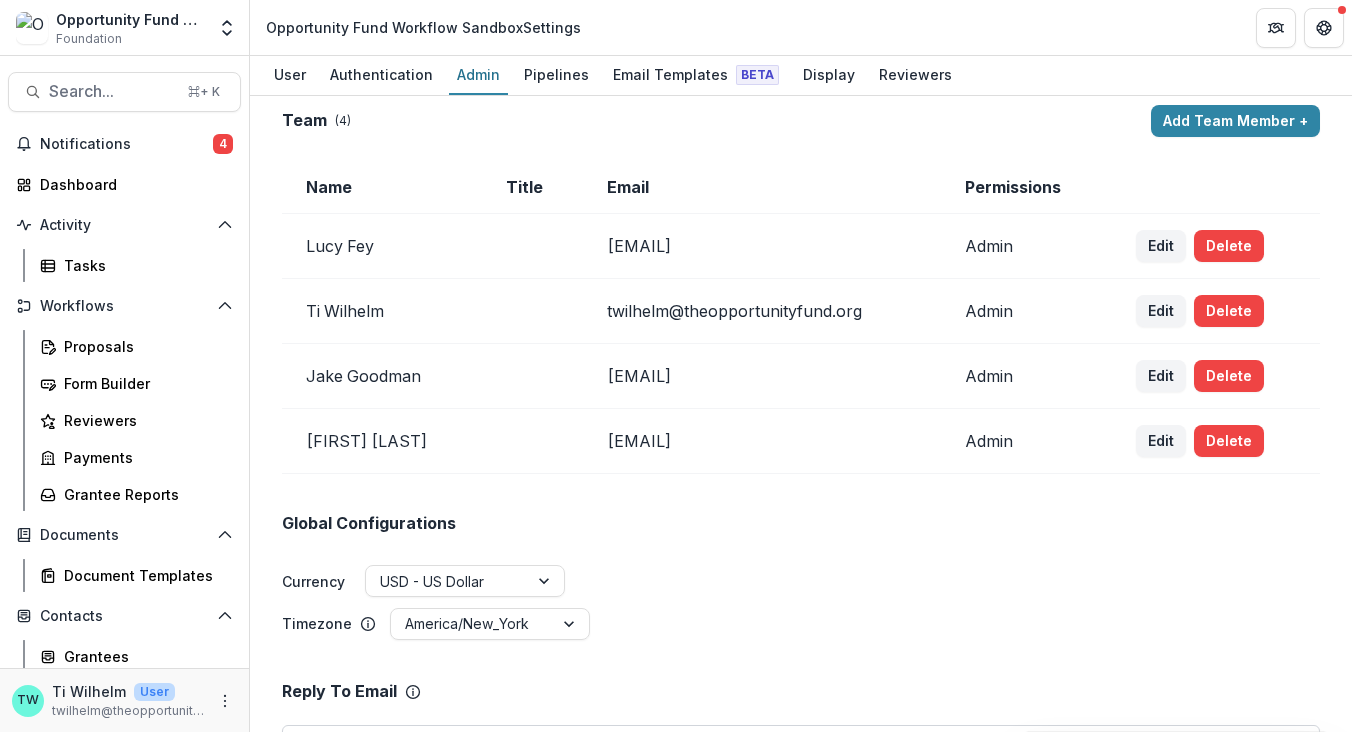 scroll, scrollTop: 0, scrollLeft: 0, axis: both 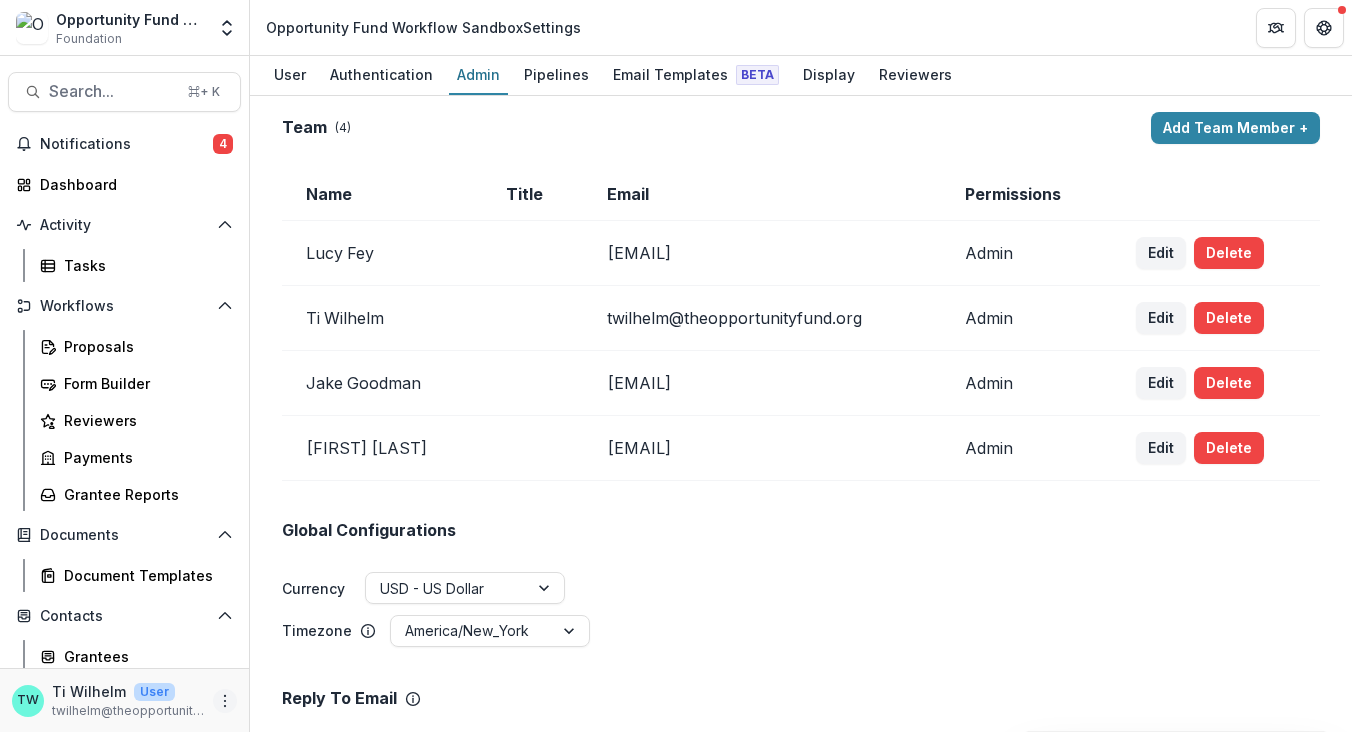 click 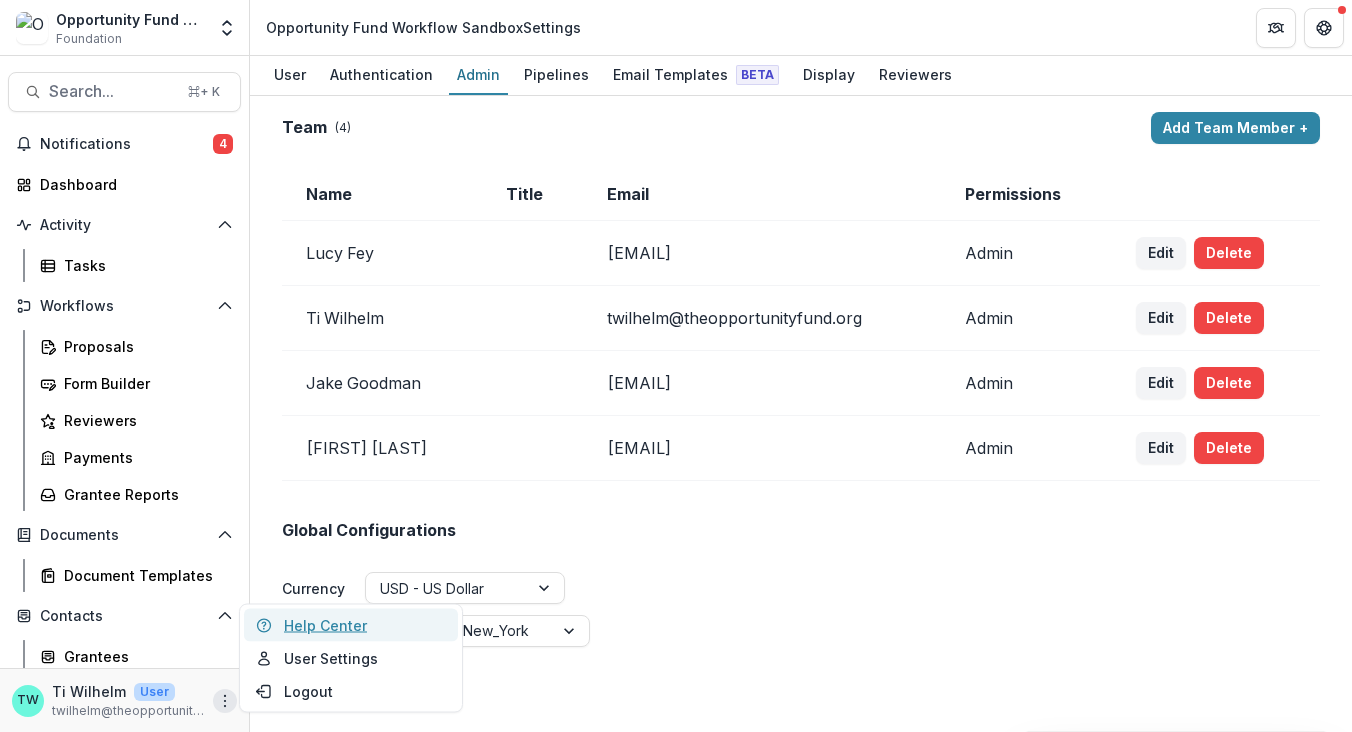 click on "Help Center" at bounding box center (351, 625) 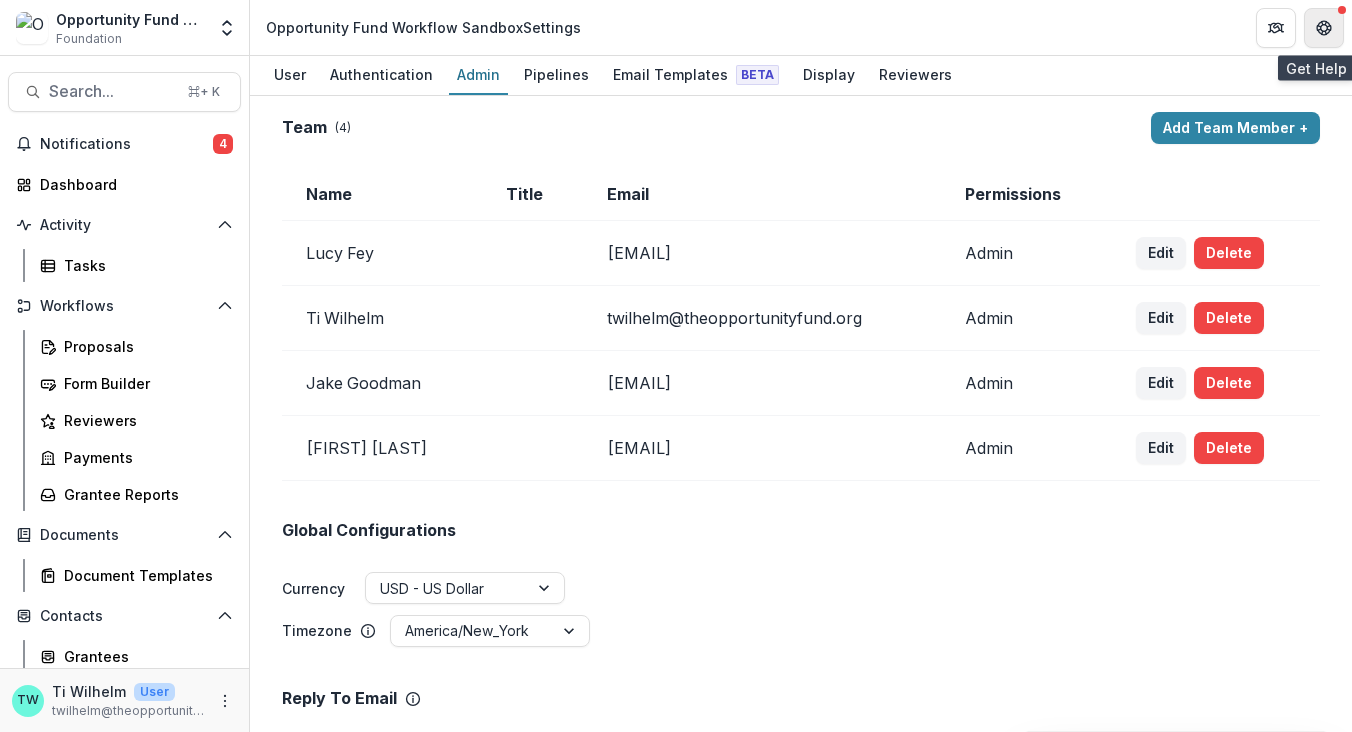 click 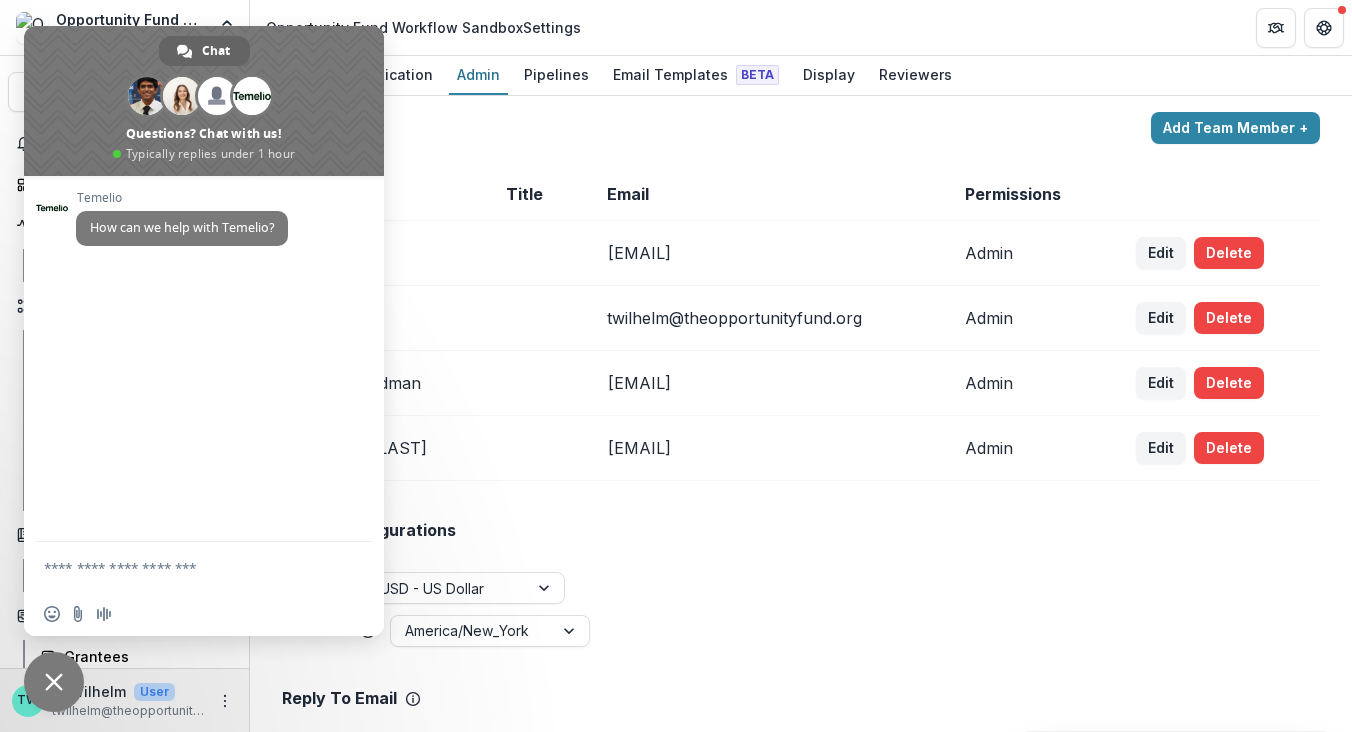 click at bounding box center [184, 567] 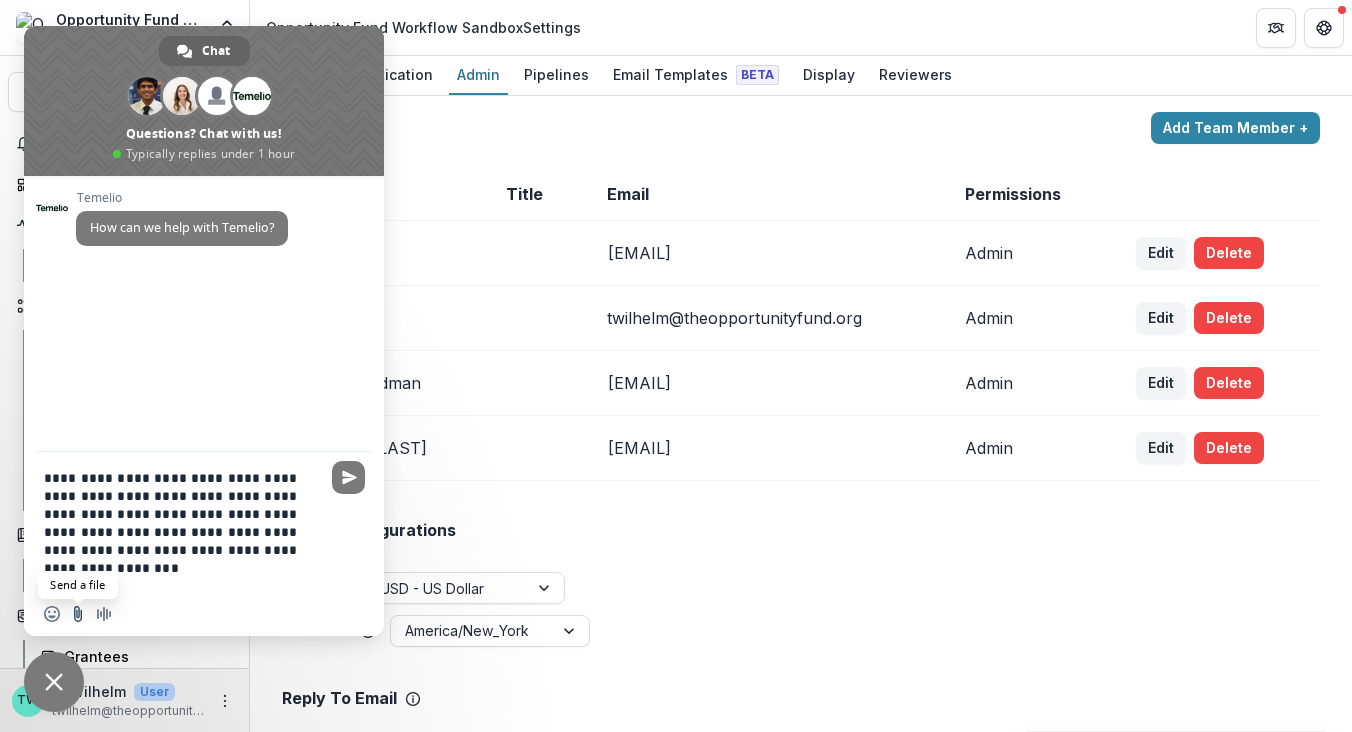click at bounding box center [78, 614] 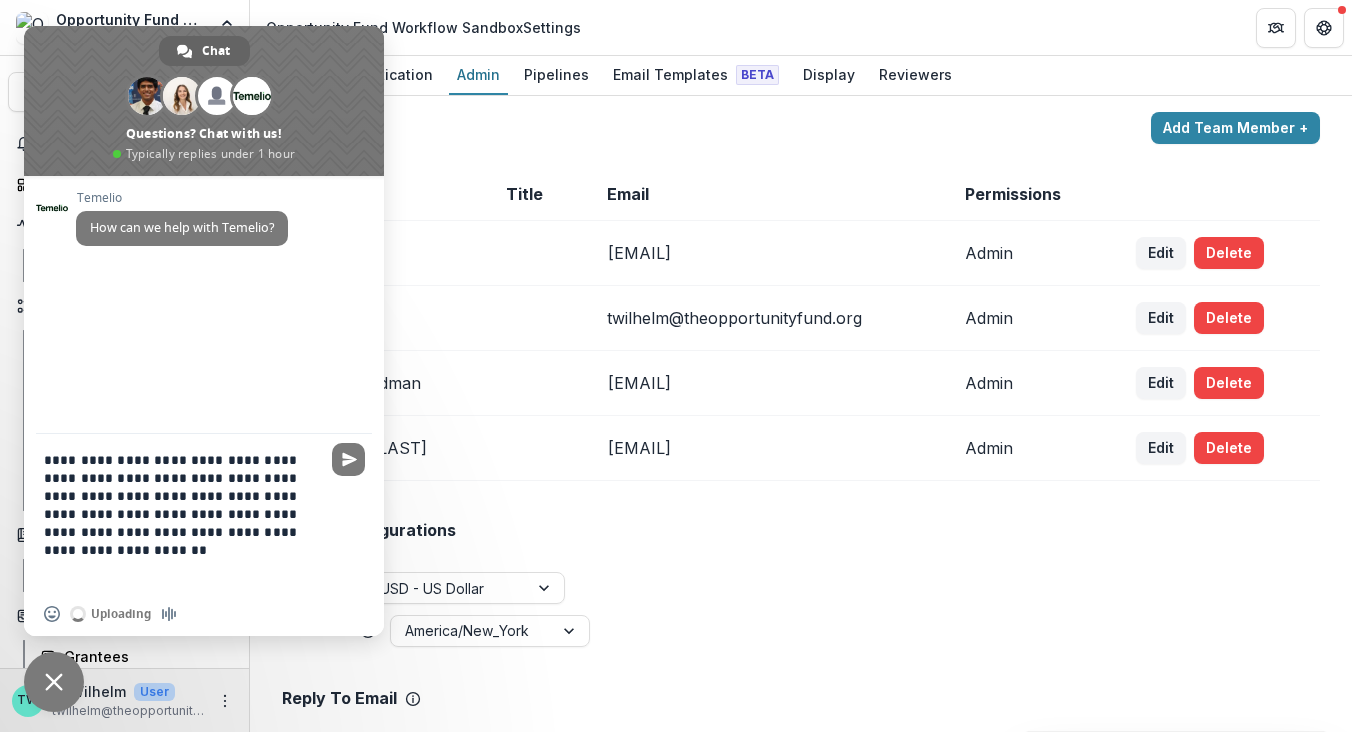 type on "**********" 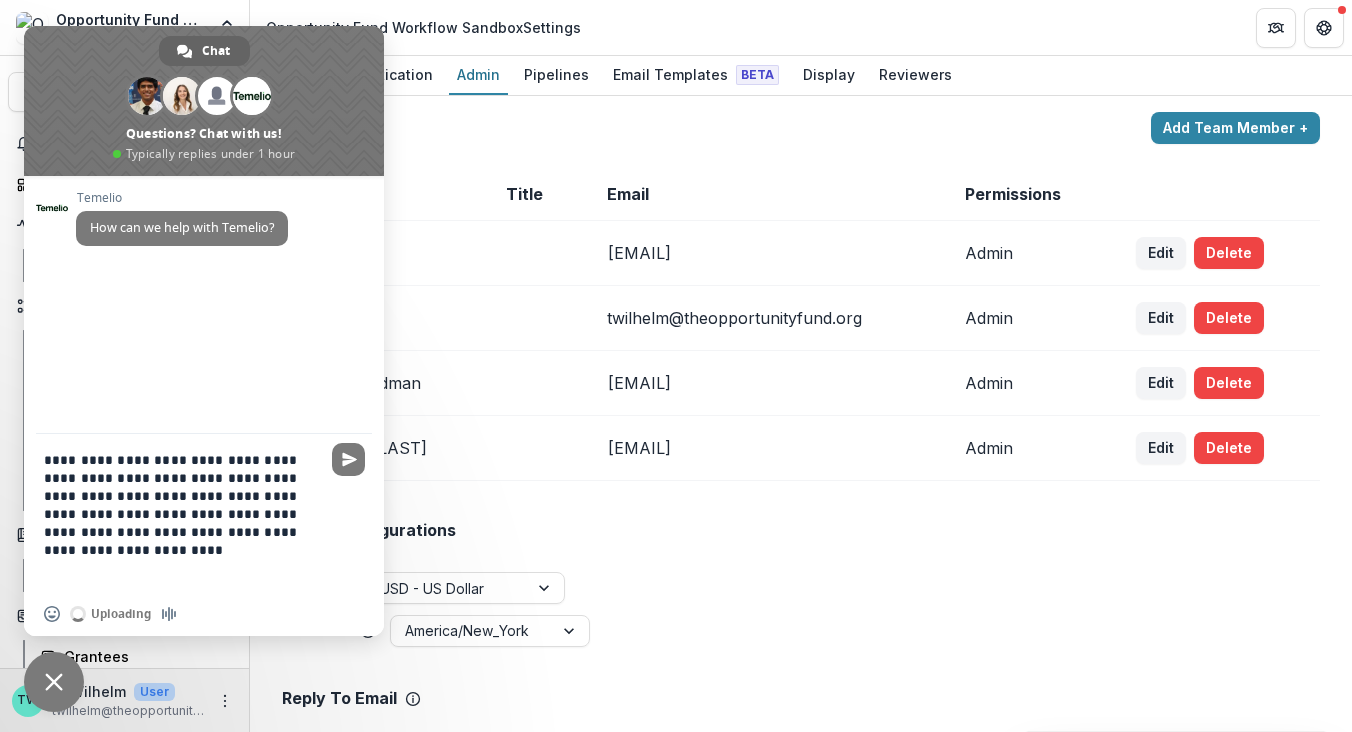 type 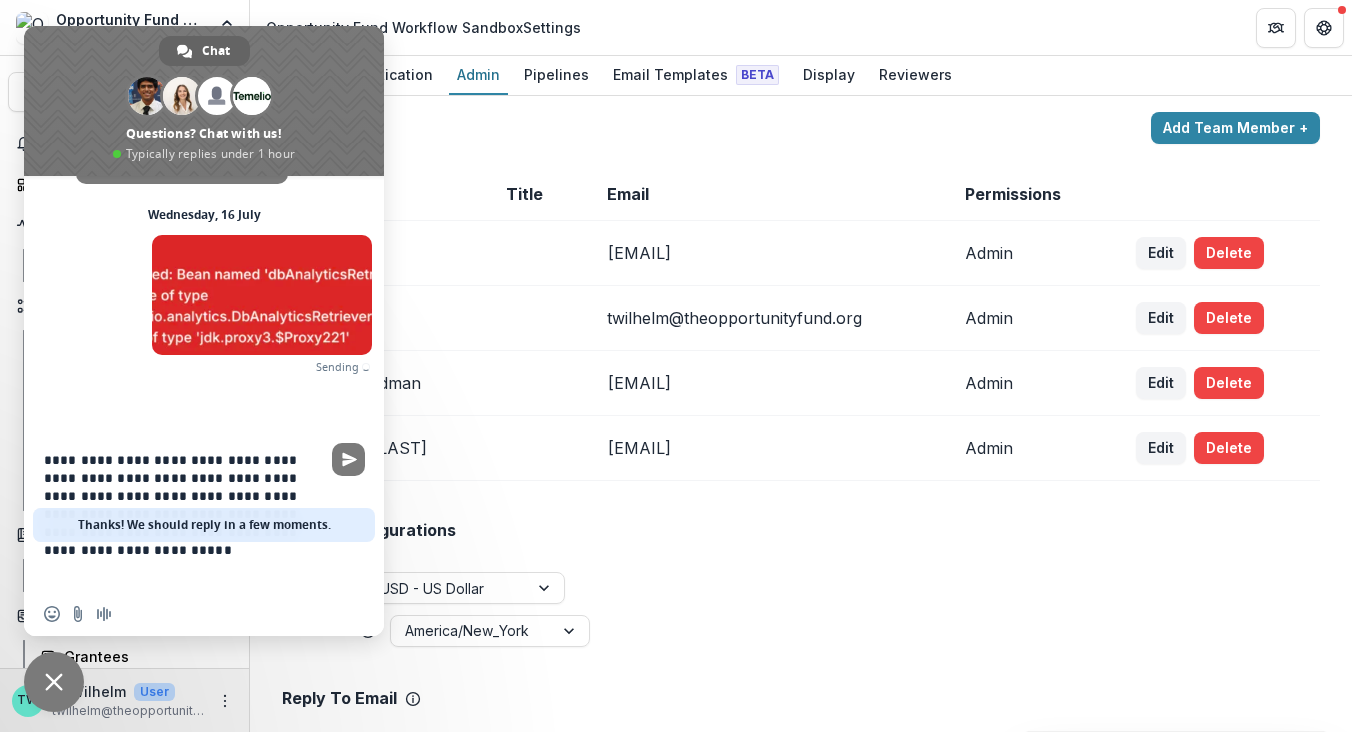 scroll, scrollTop: 39, scrollLeft: 0, axis: vertical 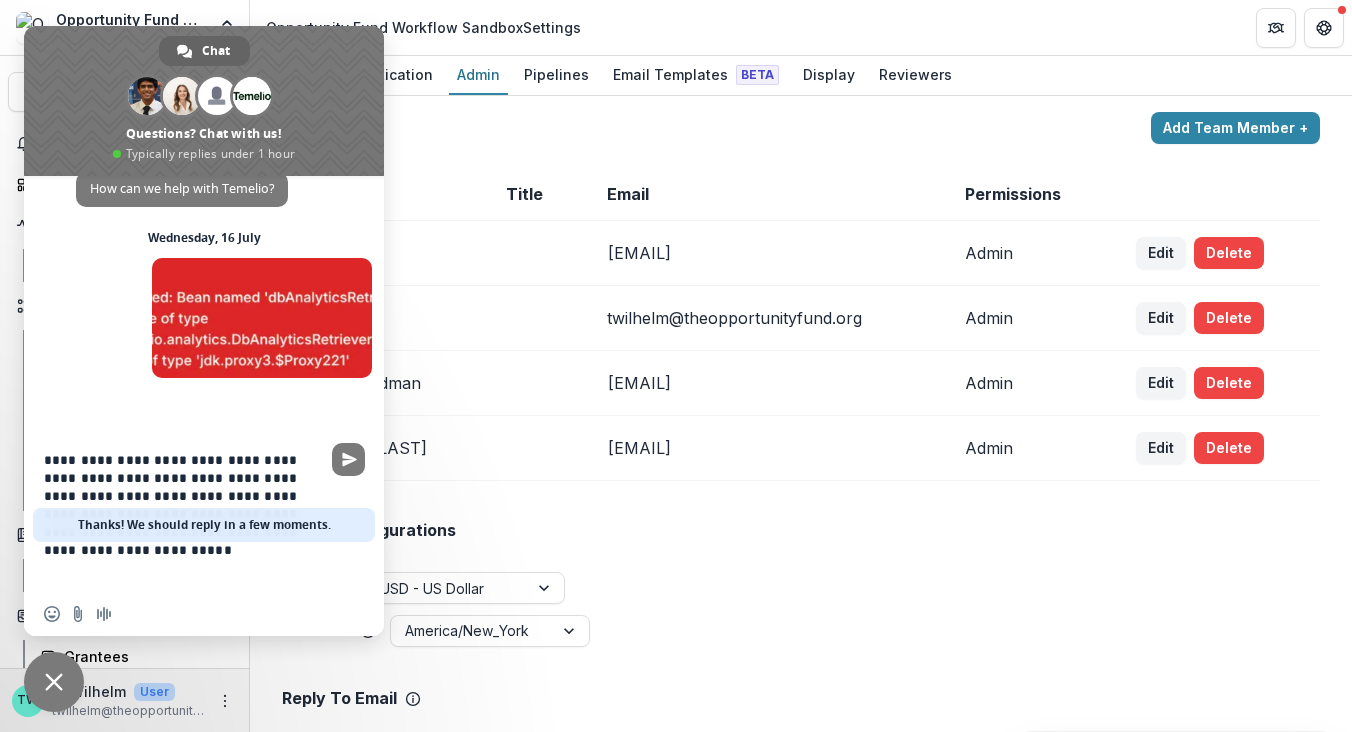 click on "**********" at bounding box center [184, 513] 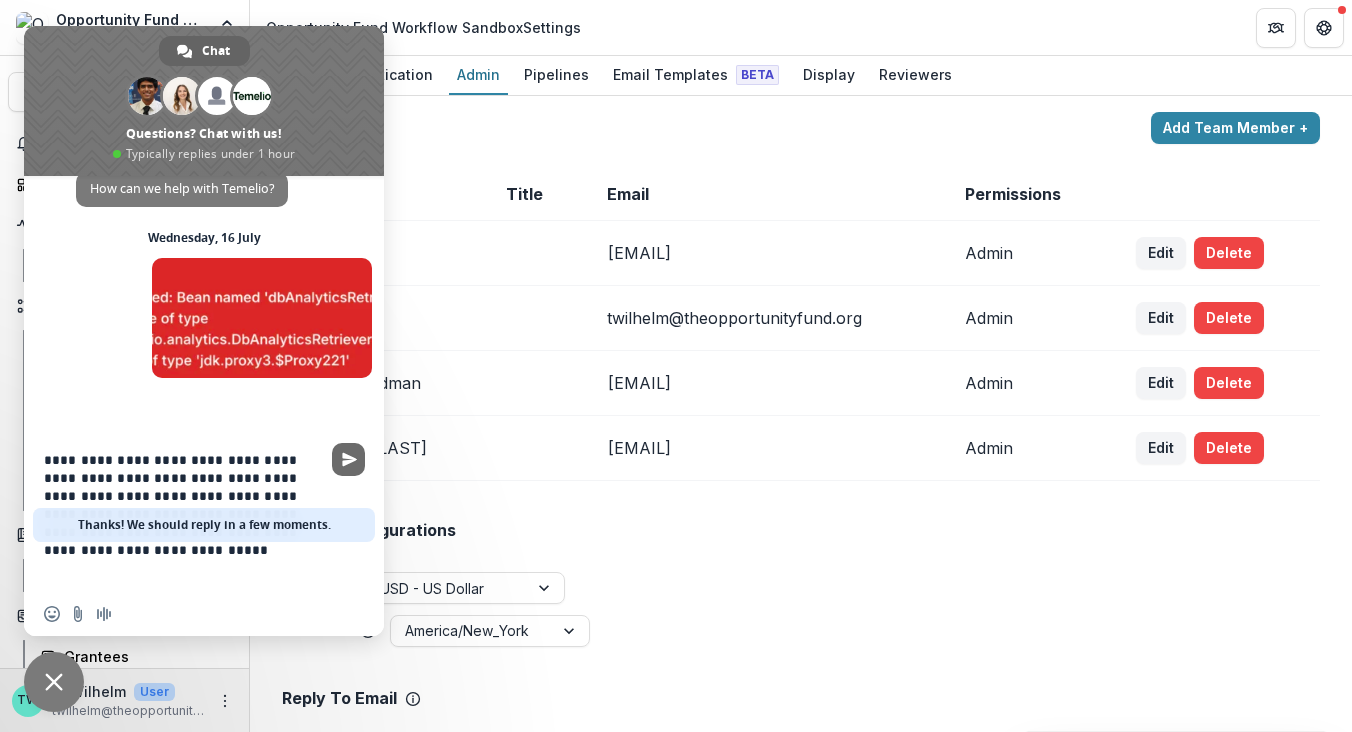 type on "**********" 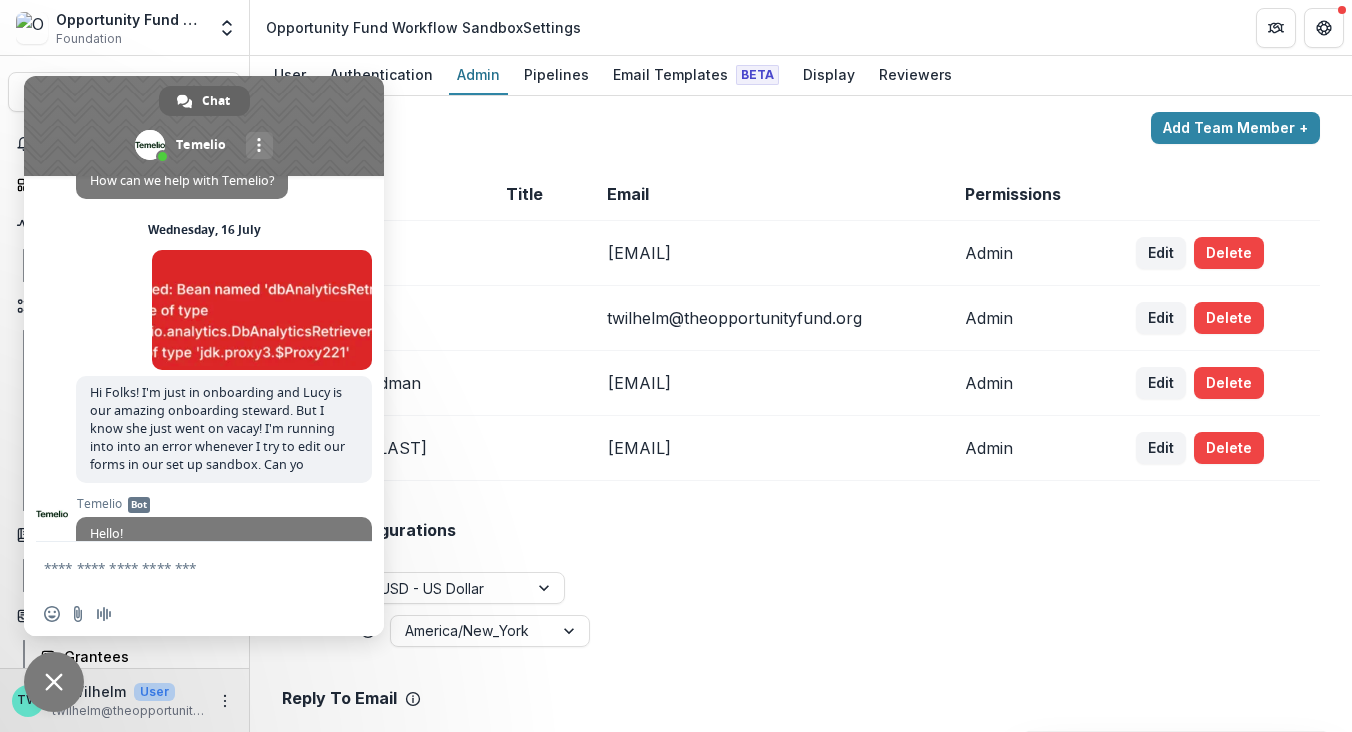 scroll, scrollTop: 175, scrollLeft: 0, axis: vertical 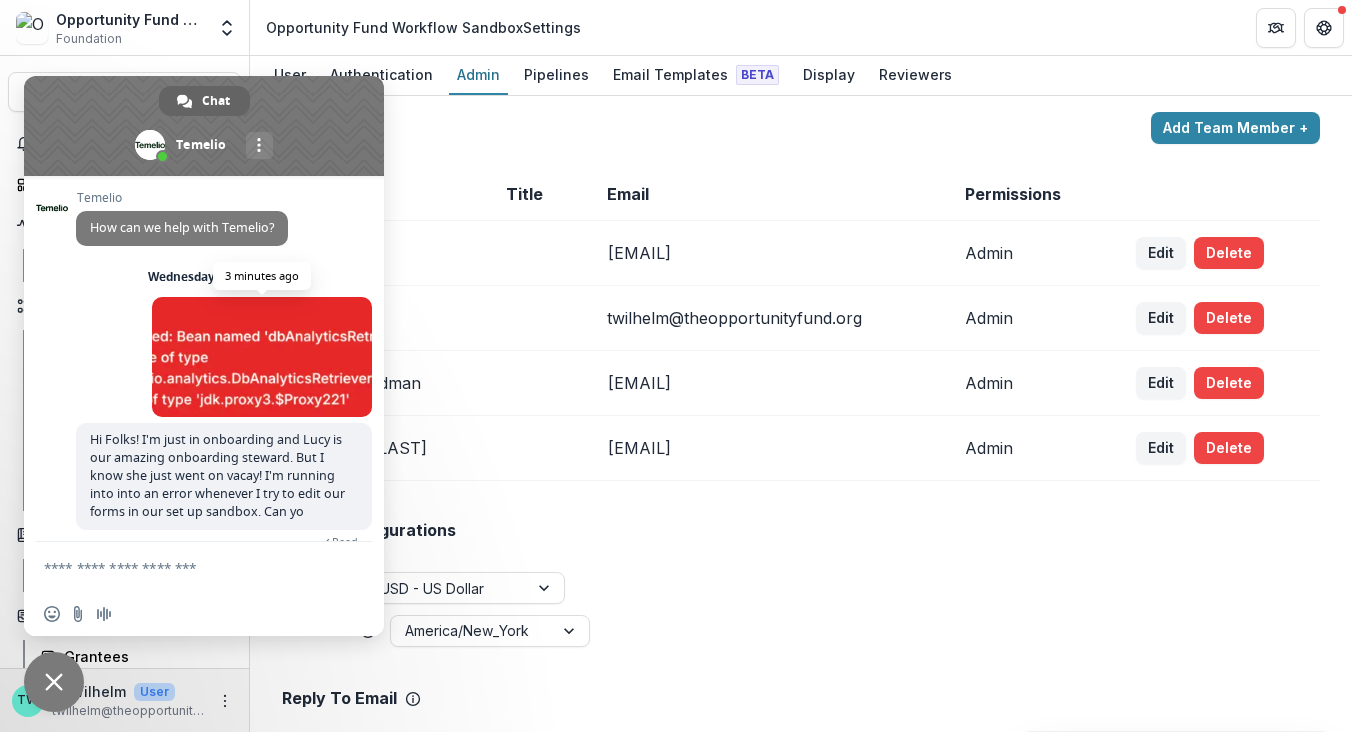 click at bounding box center [262, 357] 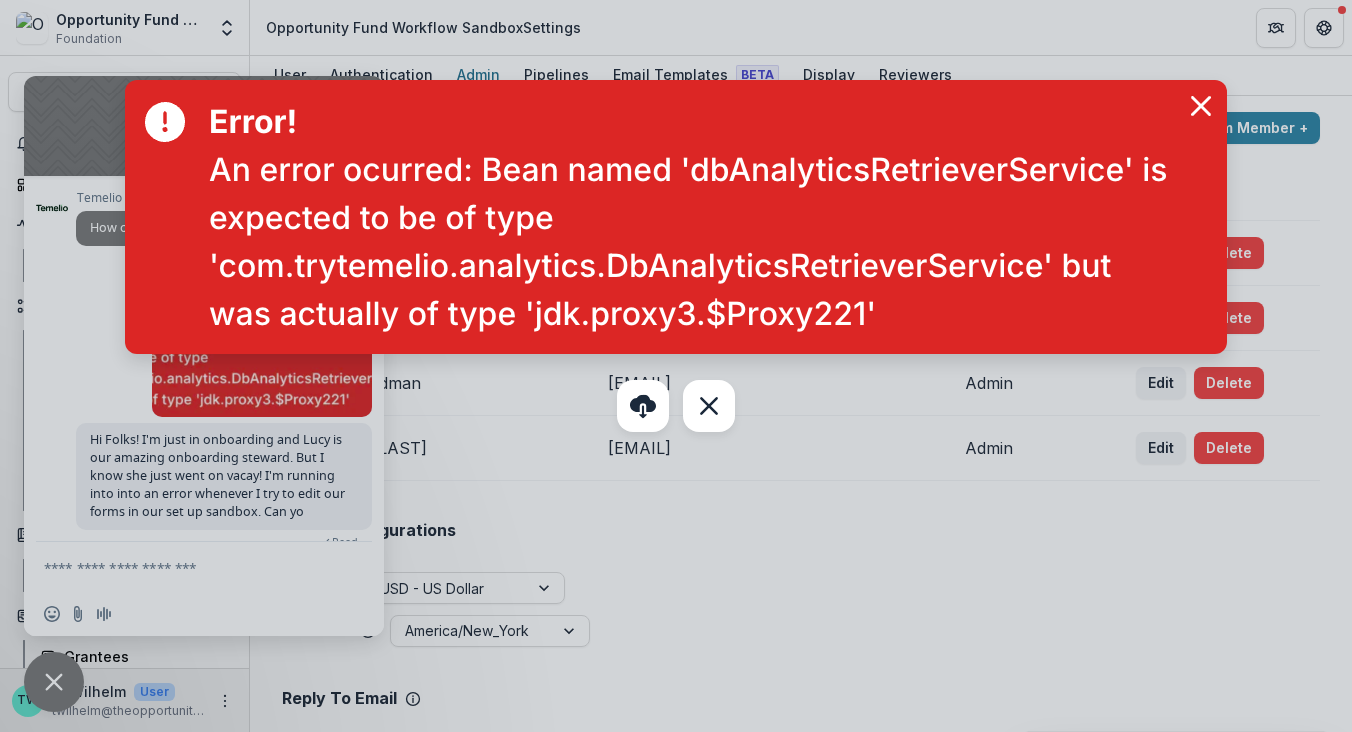 click at bounding box center (676, 217) 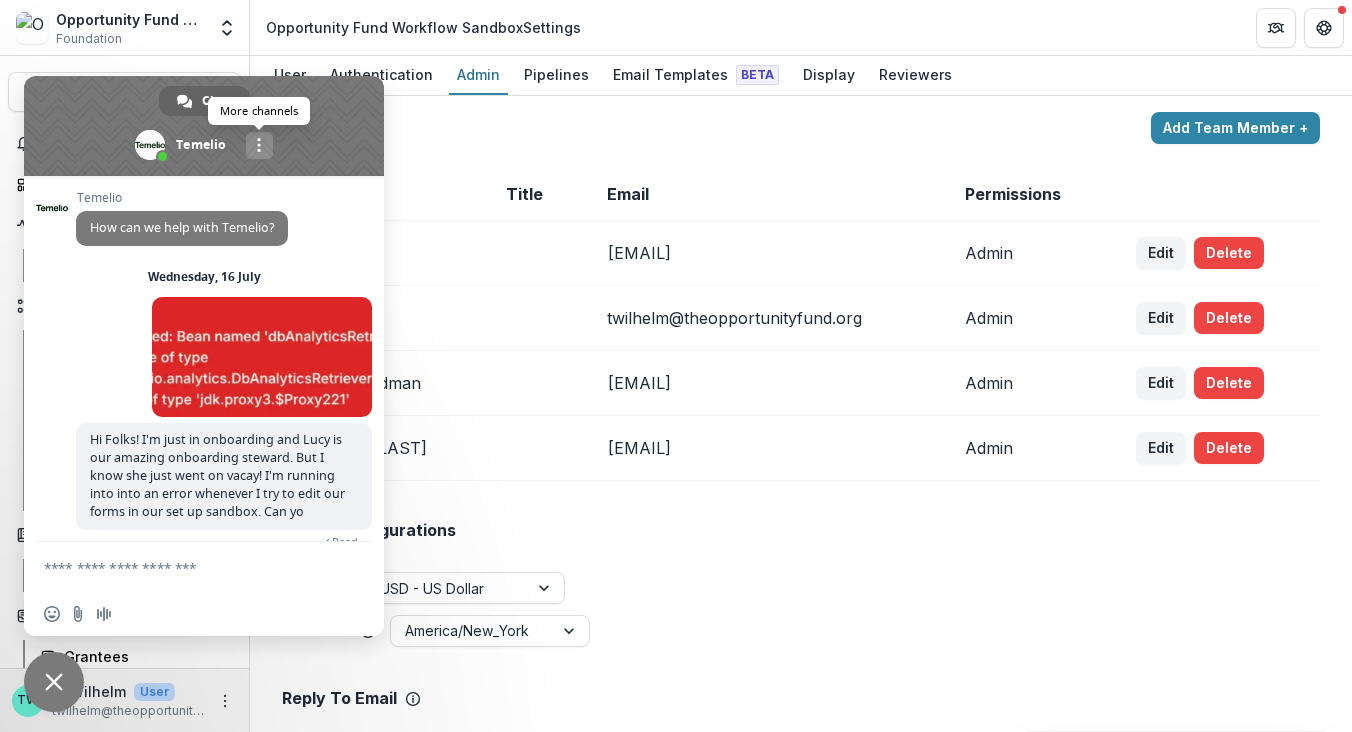 click on "More channels" at bounding box center [259, 145] 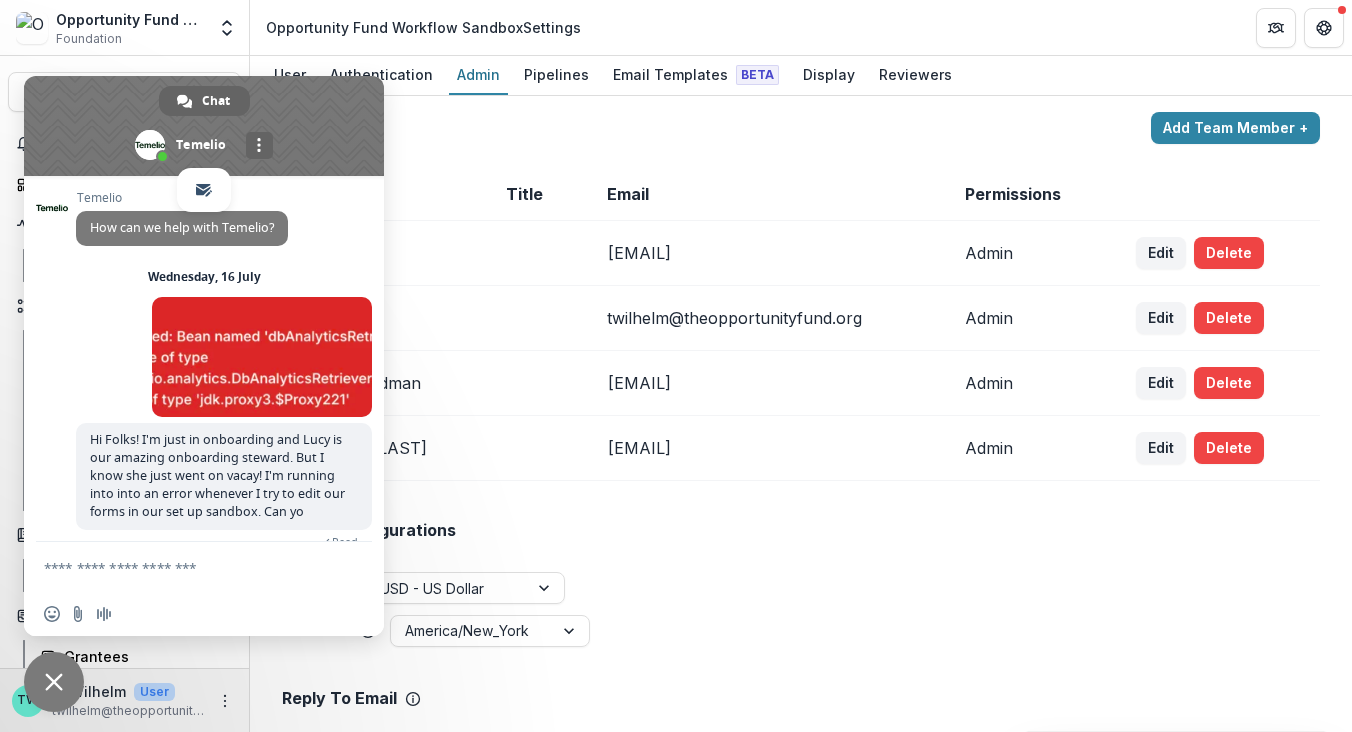 click at bounding box center [259, 145] 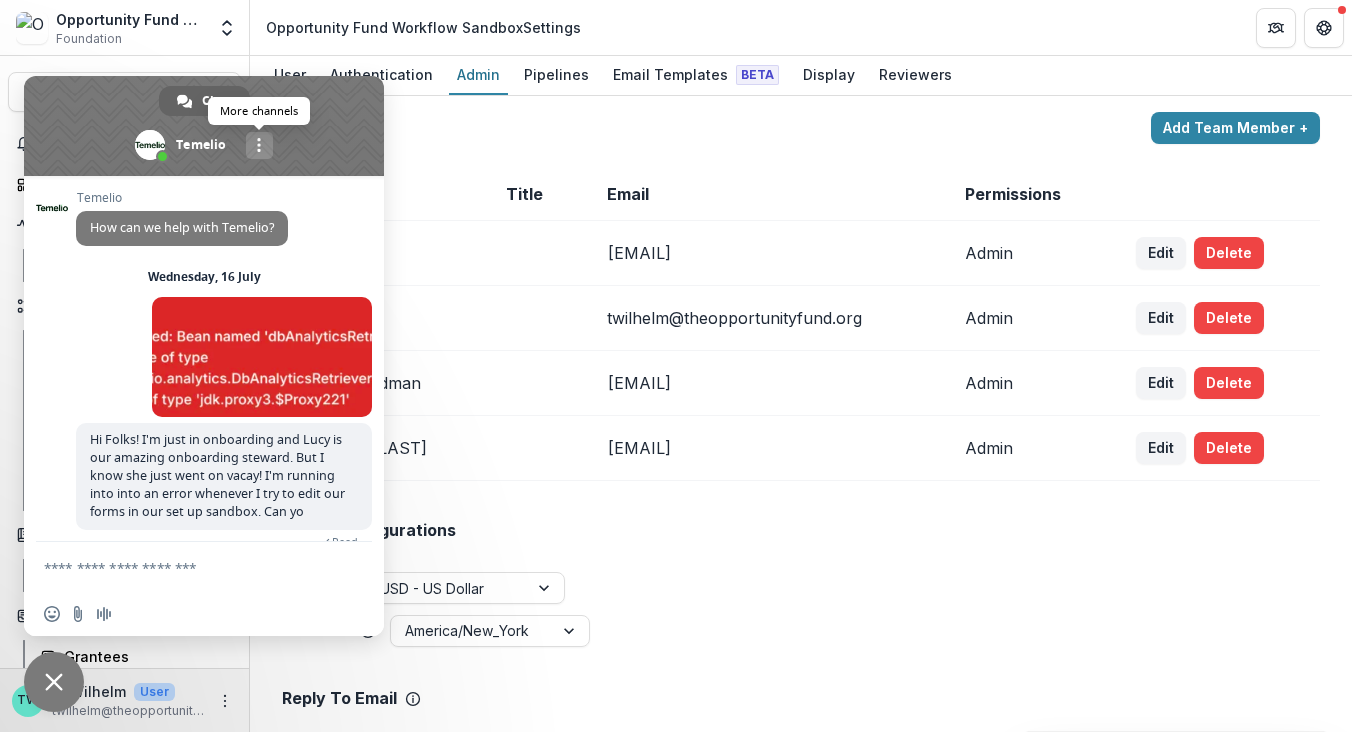 click at bounding box center [259, 145] 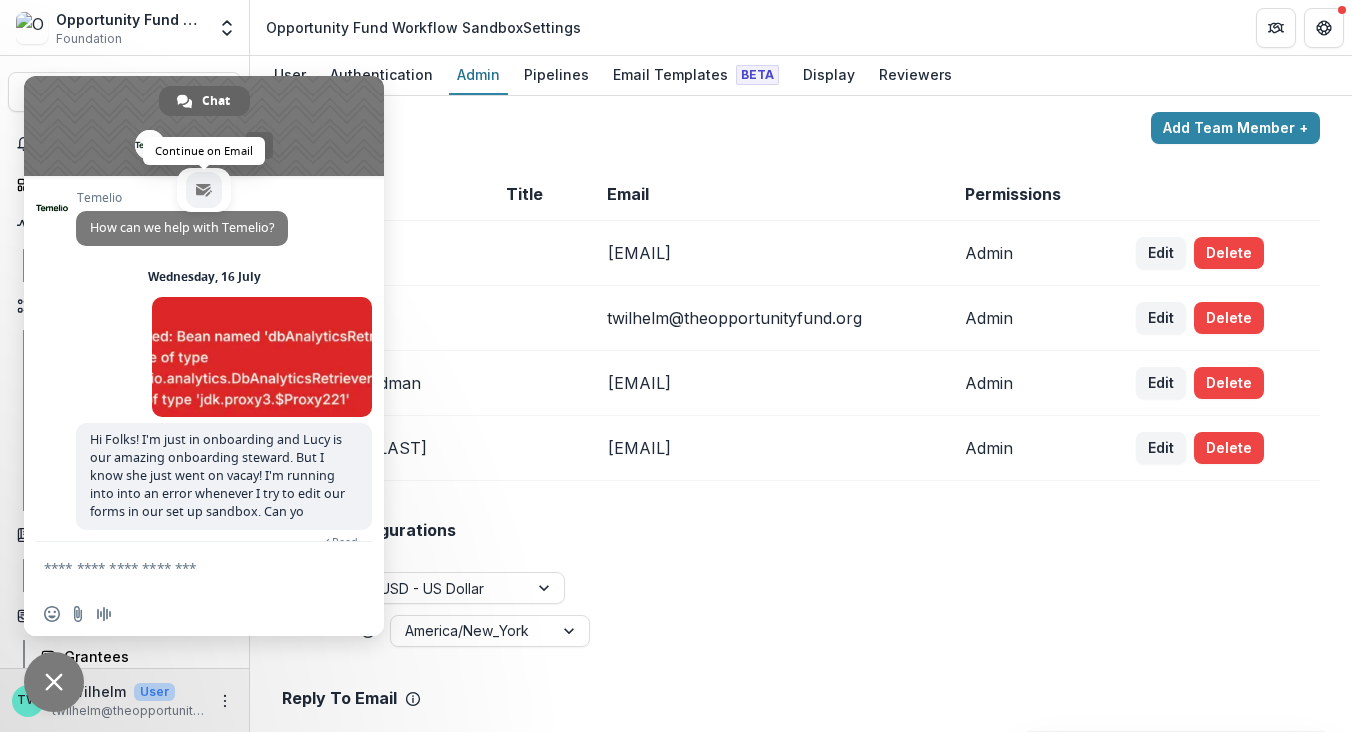 click on "Continue on Email" at bounding box center [204, 190] 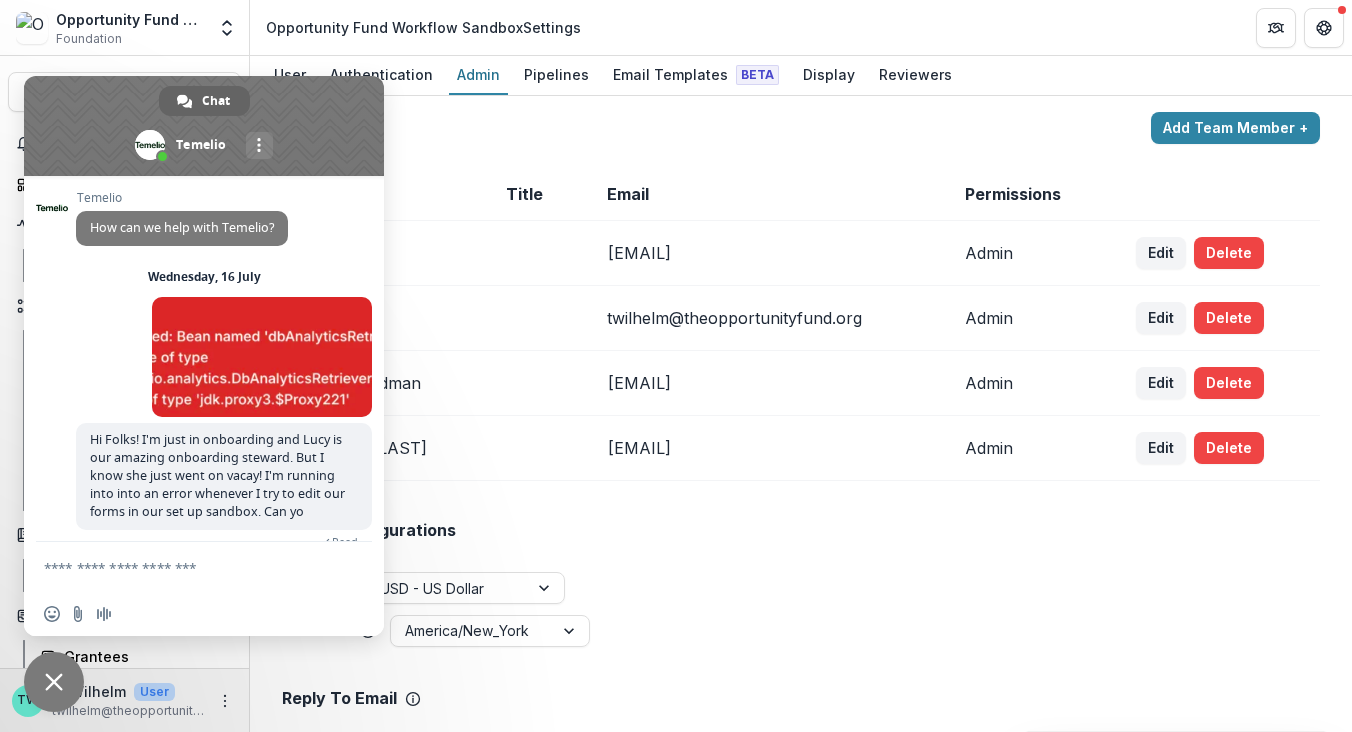 scroll, scrollTop: 194, scrollLeft: 0, axis: vertical 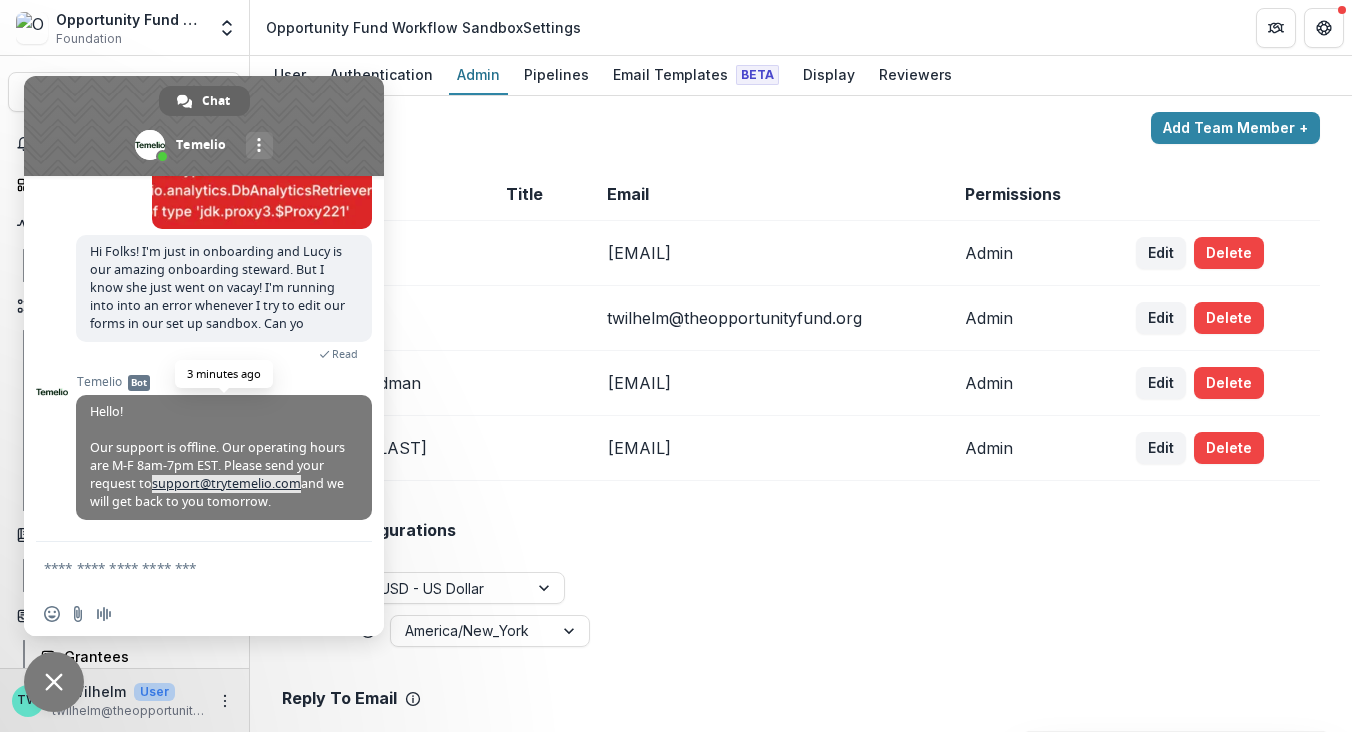 drag, startPoint x: 290, startPoint y: 483, endPoint x: 144, endPoint y: 484, distance: 146.00342 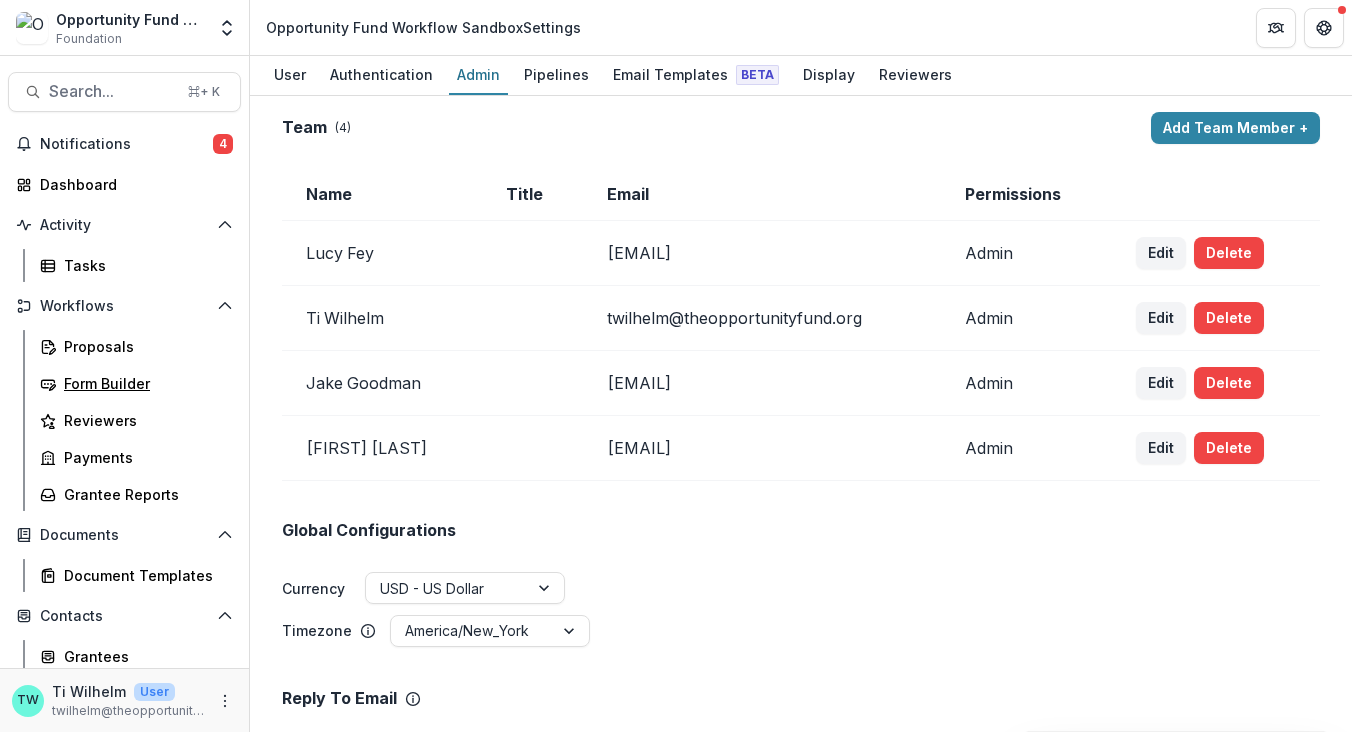 click on "Form Builder" at bounding box center [144, 383] 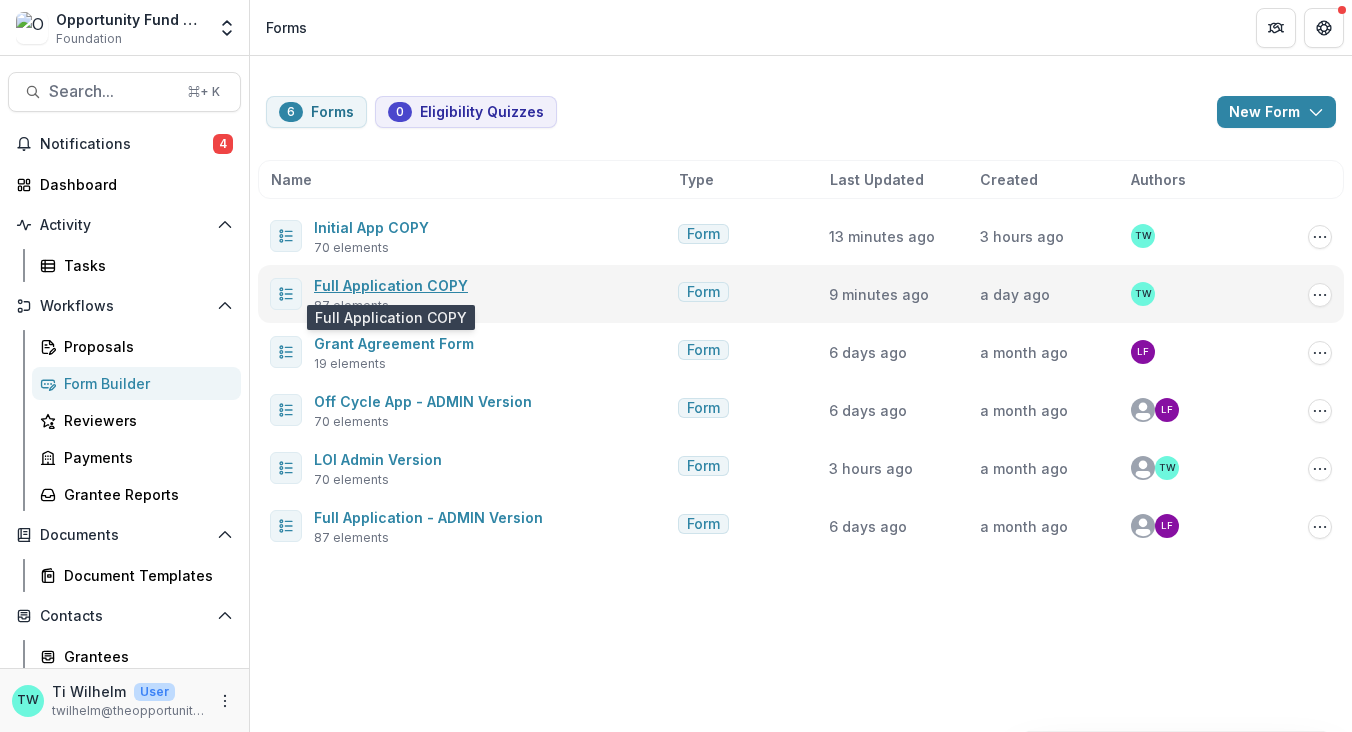click on "Full Application COPY" at bounding box center [391, 285] 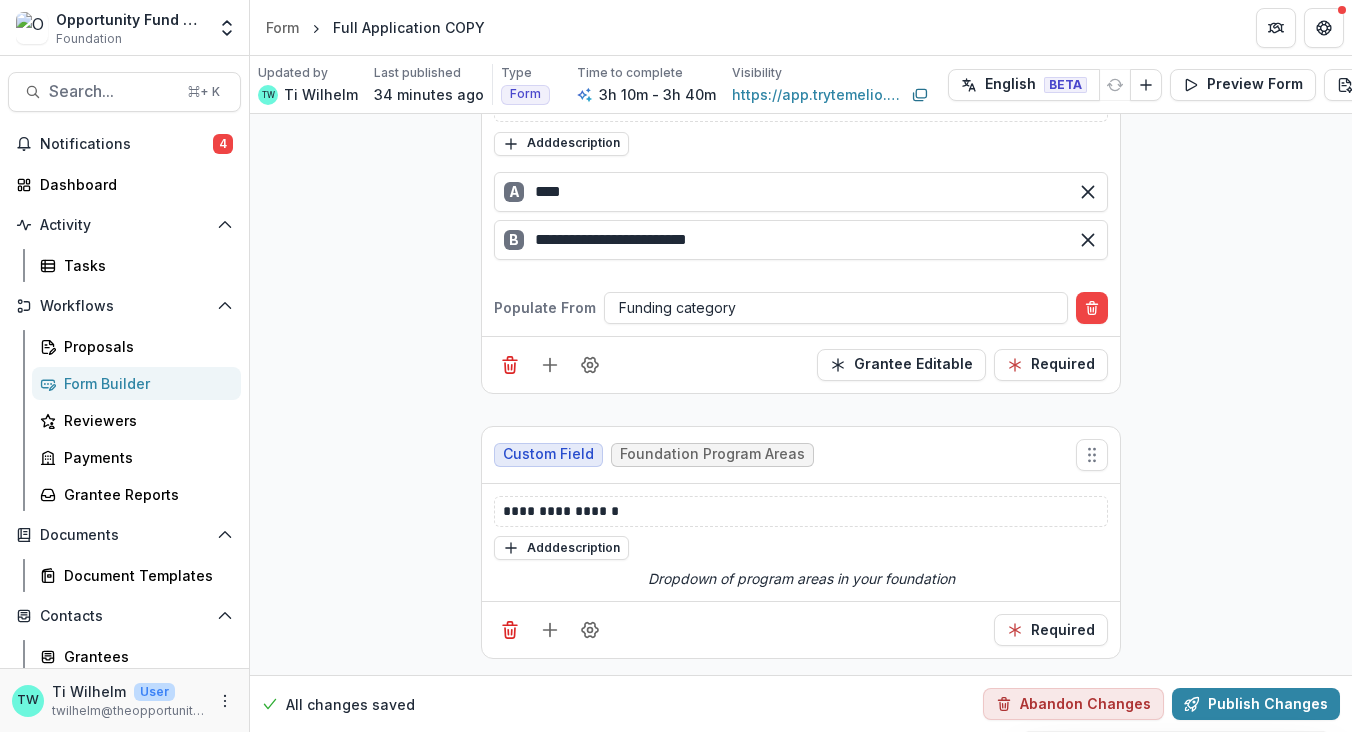 scroll, scrollTop: 1857, scrollLeft: 0, axis: vertical 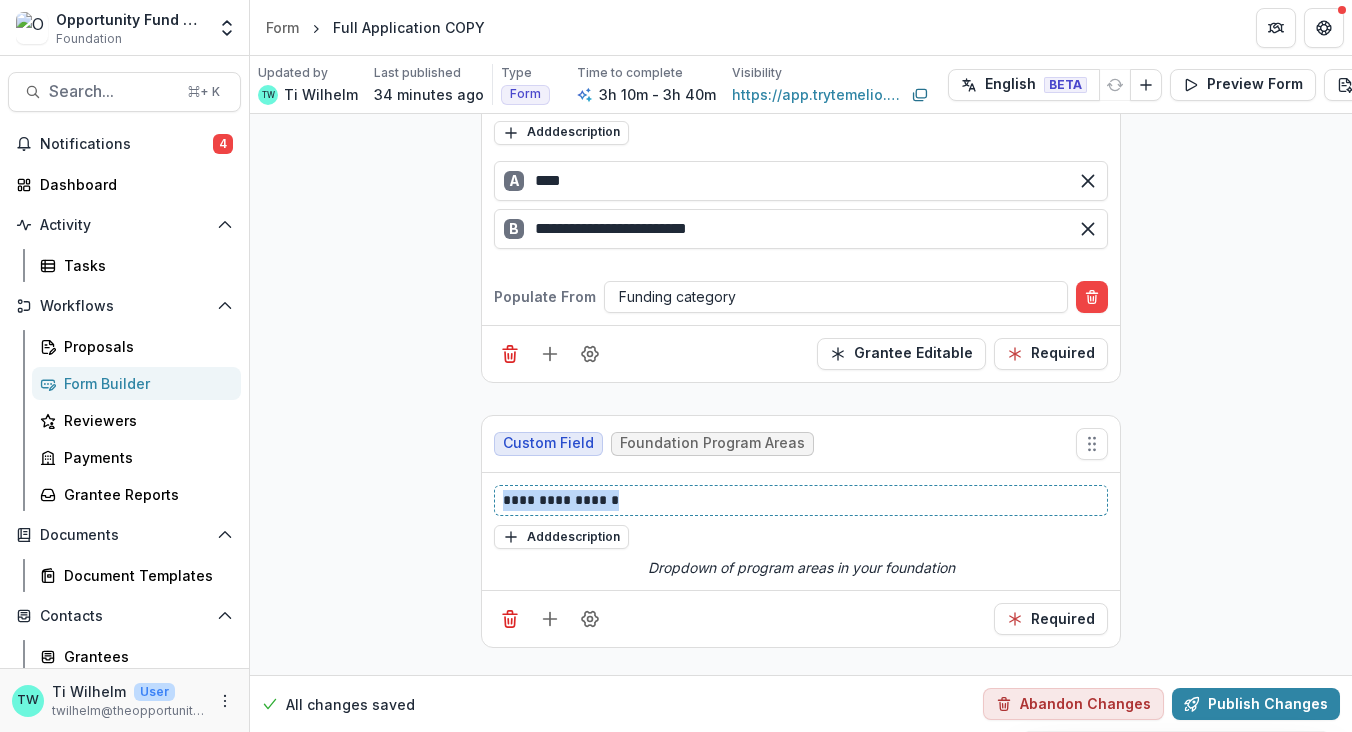drag, startPoint x: 633, startPoint y: 501, endPoint x: 487, endPoint y: 489, distance: 146.49232 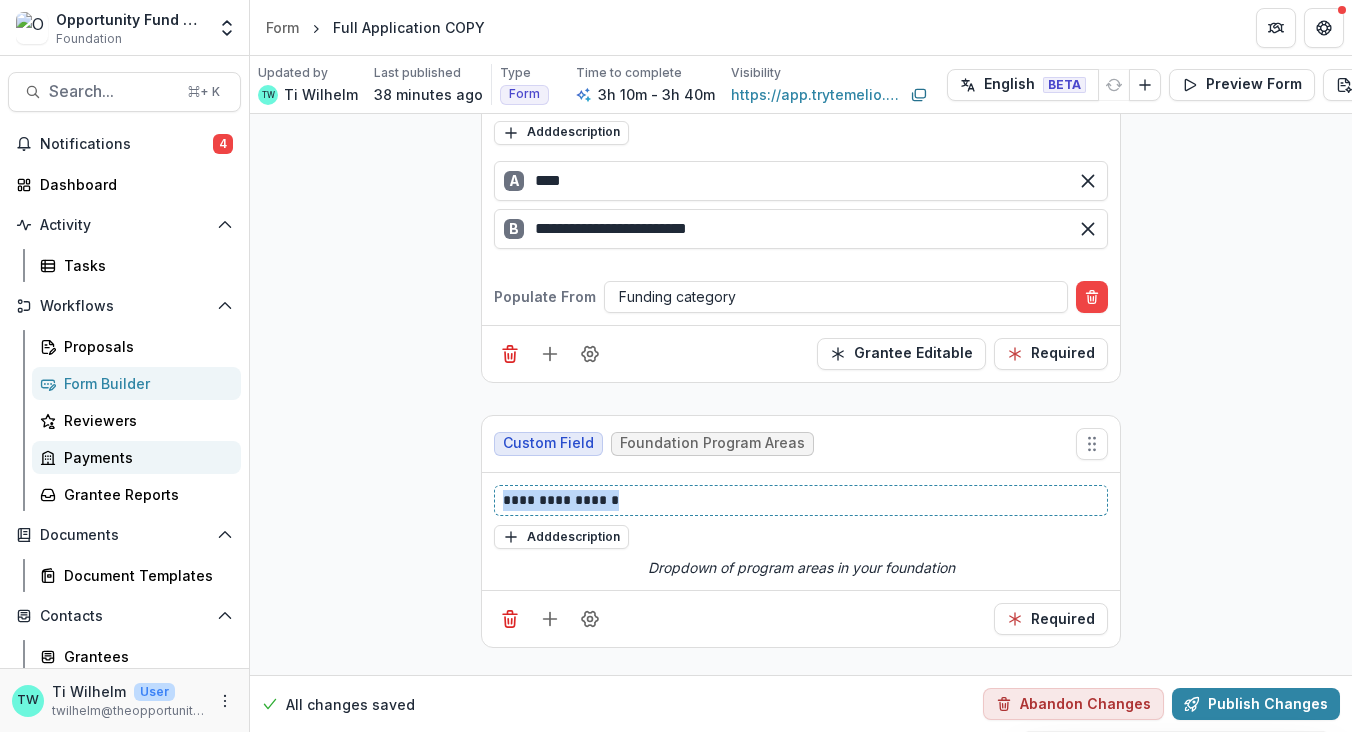 scroll, scrollTop: 160, scrollLeft: 0, axis: vertical 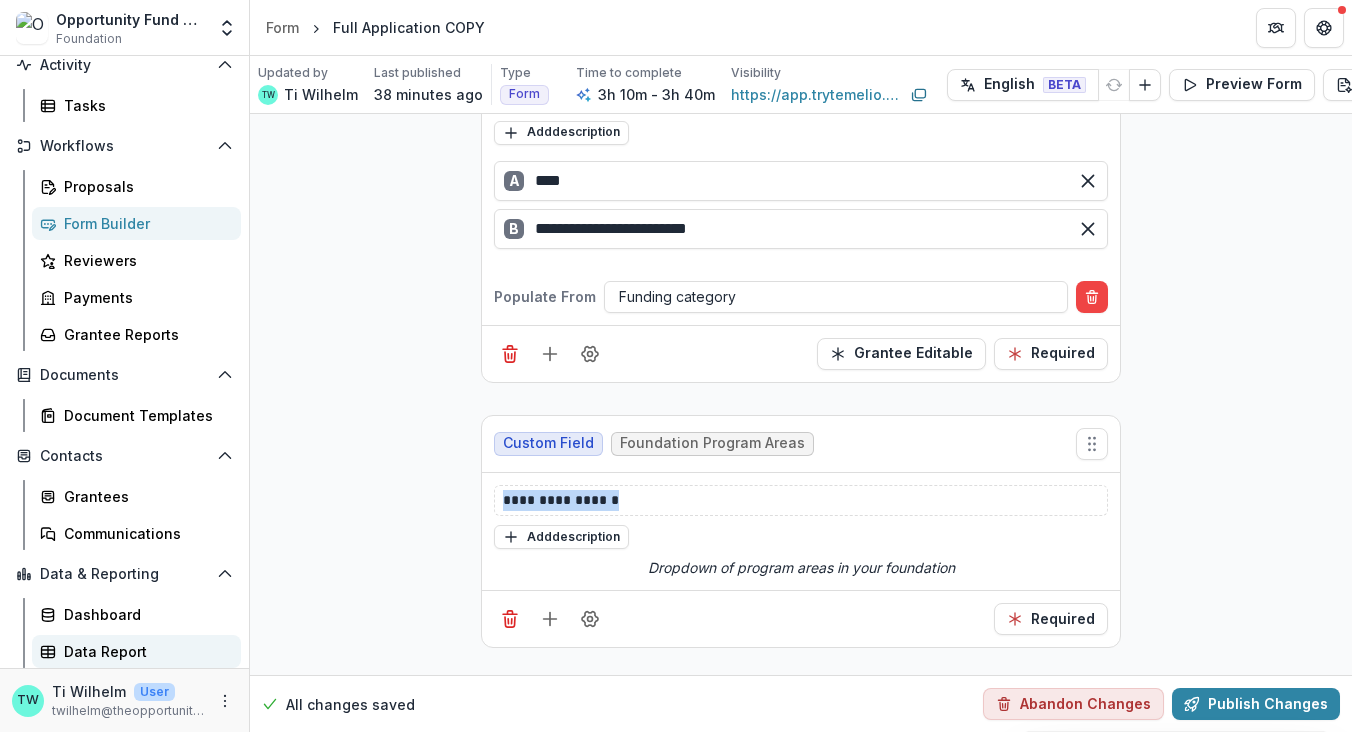 click on "Data Report" at bounding box center [144, 651] 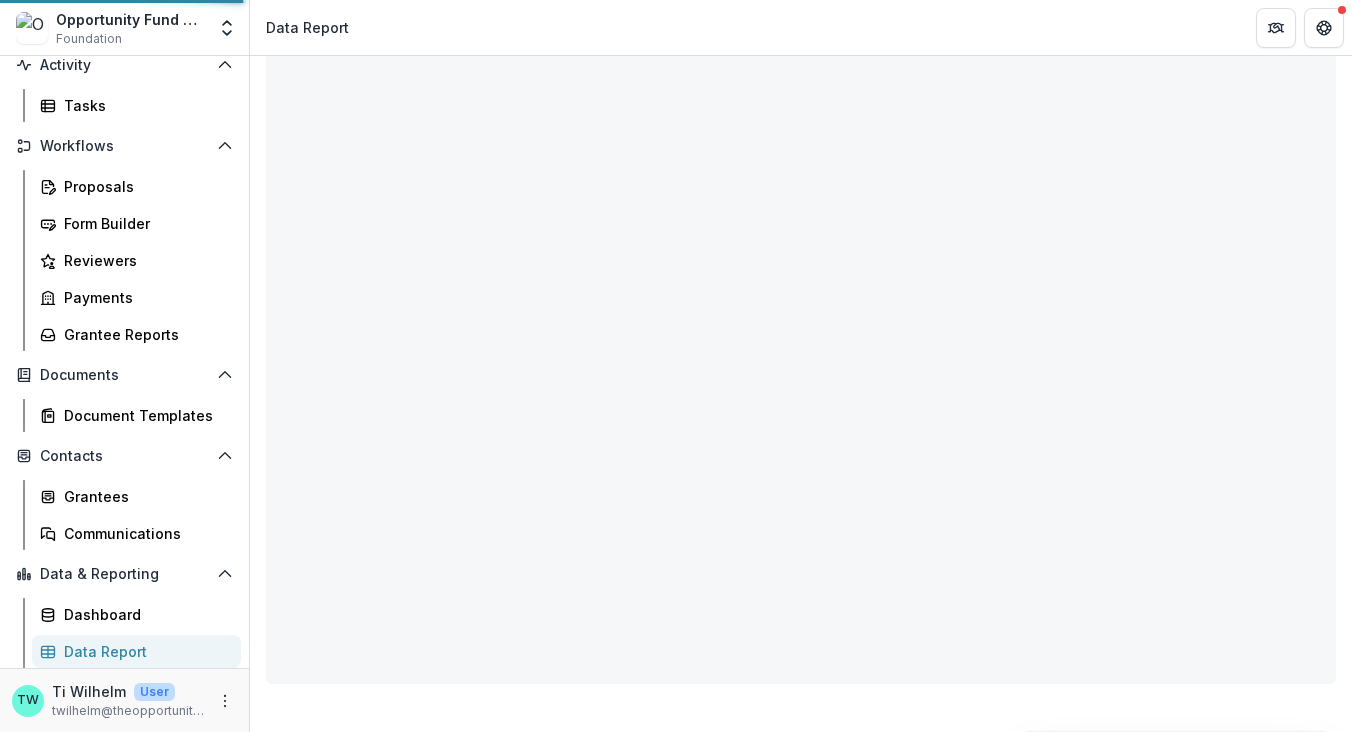 scroll, scrollTop: 168, scrollLeft: 0, axis: vertical 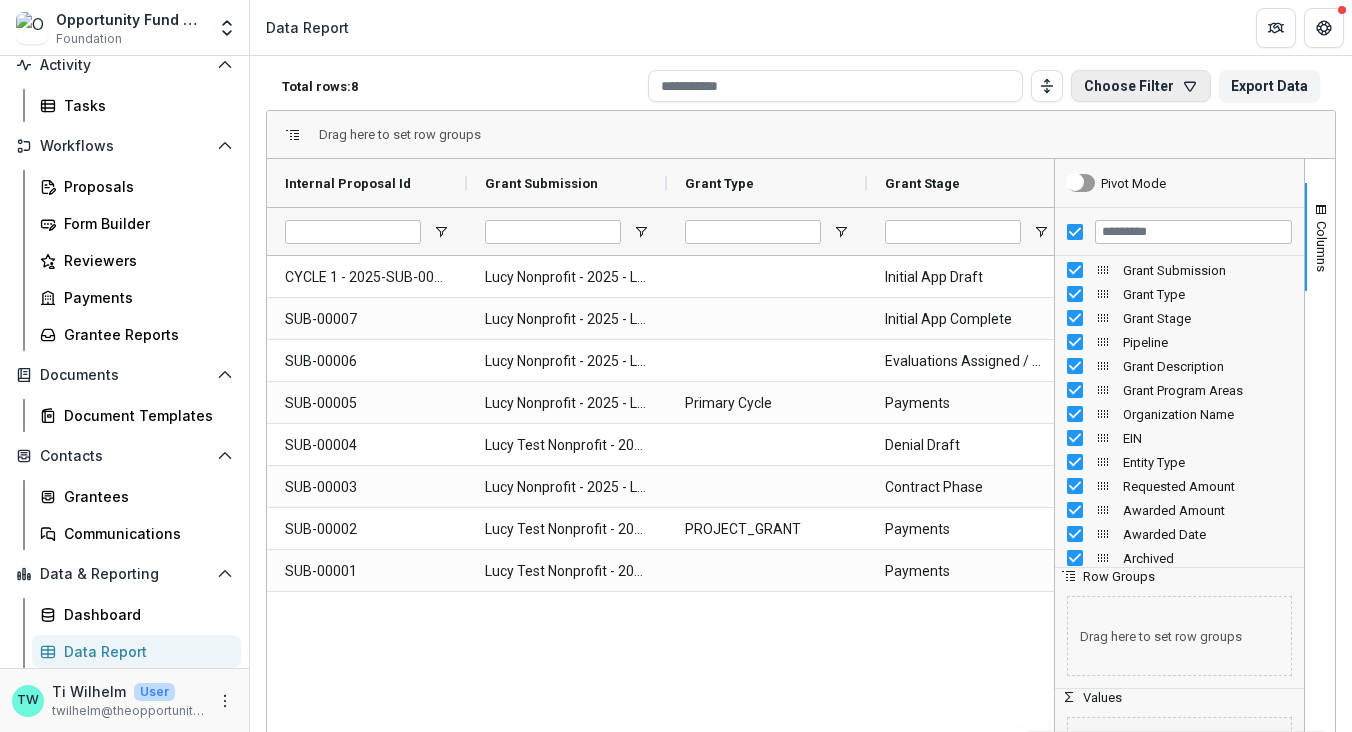 click on "Choose Filter" at bounding box center (1141, 86) 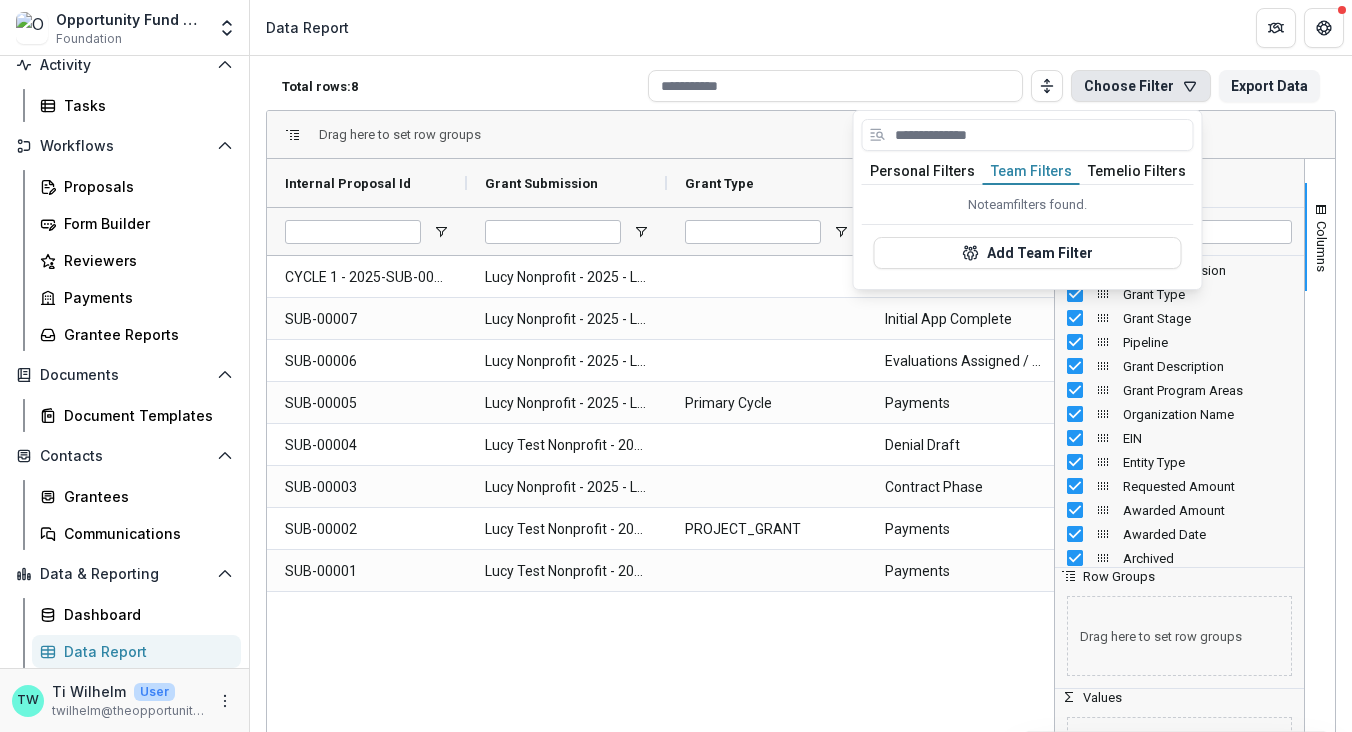 click on "Team Filters" at bounding box center [1031, 172] 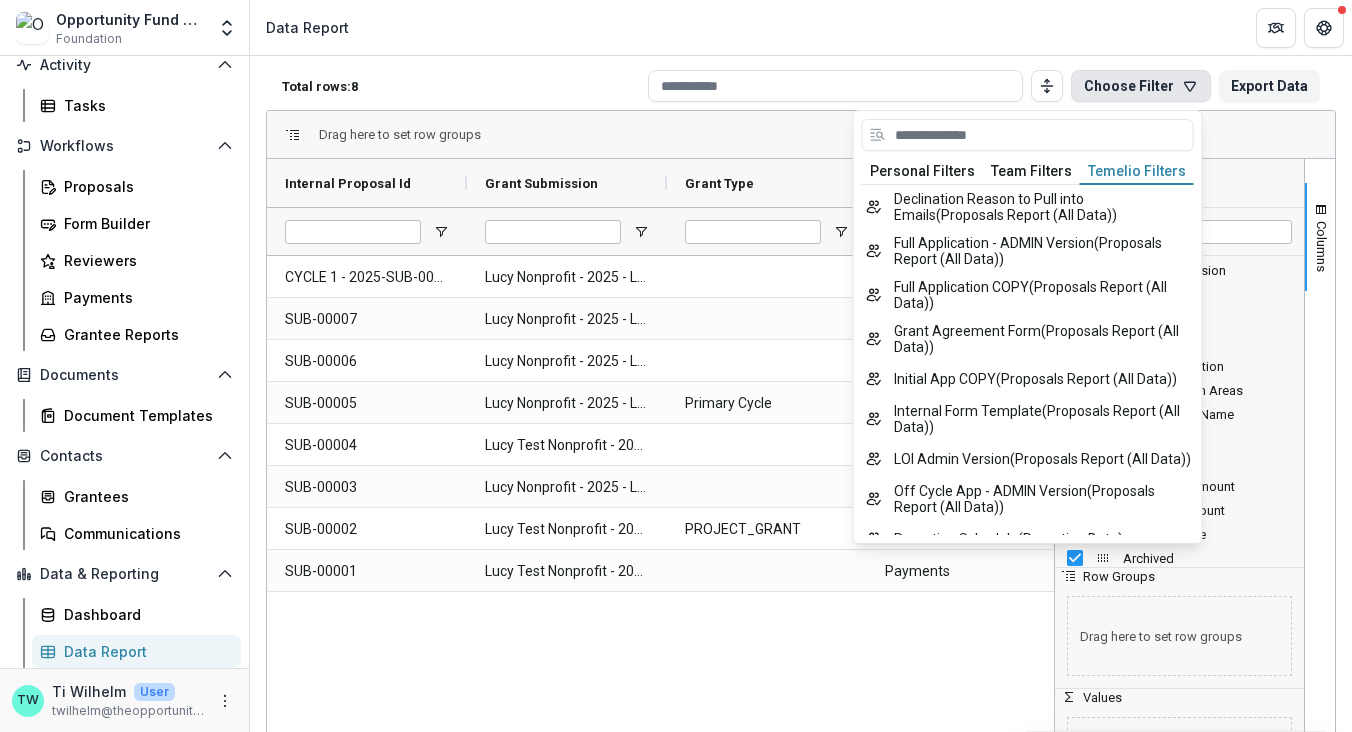 click on "Temelio Filters" at bounding box center (1137, 172) 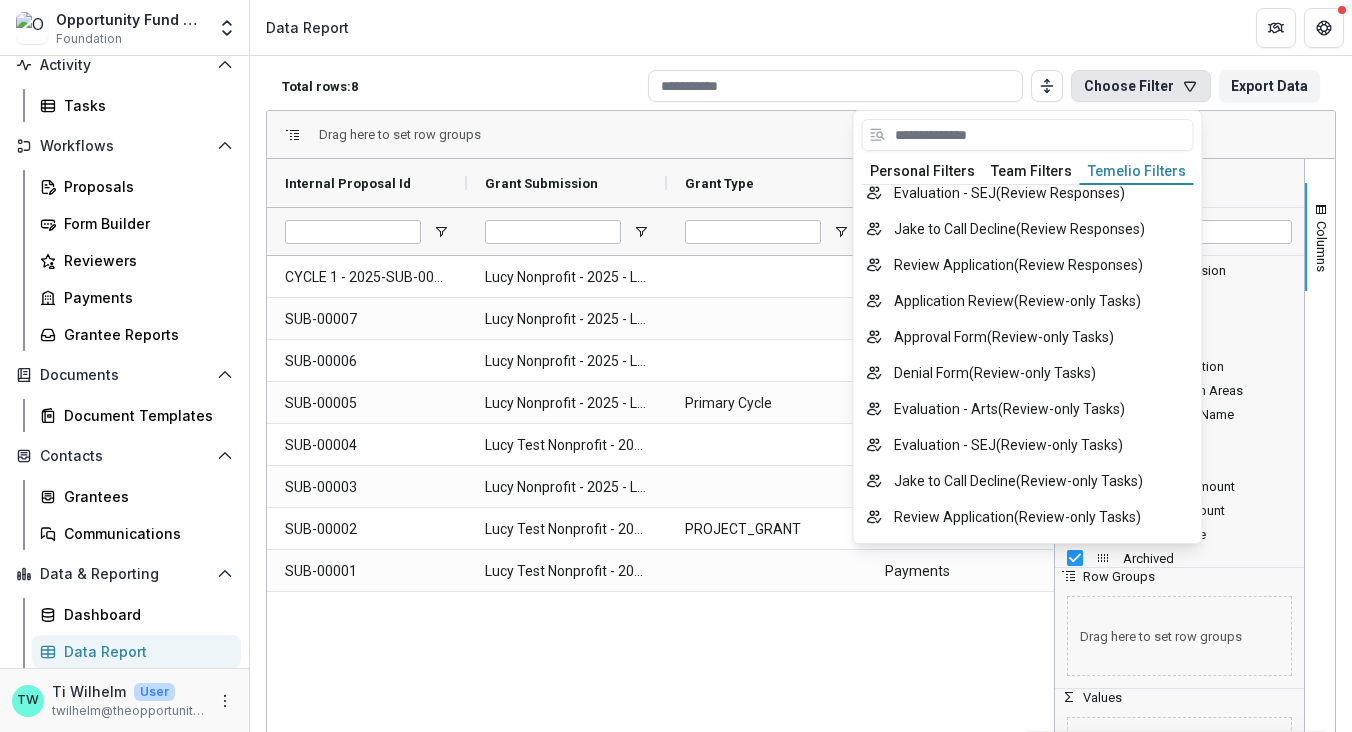 click on "CYCLE 1 - 2025-SUB-00008 Lucy Nonprofit - 2025 - LOI Admin Version Initial App Draft Main Cycle SUB-00007 Lucy Nonprofit - 2025 - LOI Admin Version Initial App Complete Main Cycle SUB-00006 Lucy Nonprofit - 2025 - LOI Admin Version Evaluations Assigned / Panelist Review Main Cycle SUB-00005 Lucy Nonprofit - 2025 - LOI Admin Version Primary Cycle Payments Main Cycle SUB-00004 Lucy Test Nonprofit - 2025 - LOI Admin Version Denial Draft Main Cycle SUB-00003 Lucy Nonprofit - 2025 - LOI Admin Version Contract Phase Main Cycle SUB-00002 Lucy Test Nonprofit - 2025 - LOI Admin Version PROJECT_GRANT Payments Main Cycle SUB-00001 Lucy Test Nonprofit - 2025 - LOI Admin Version Payments Main Cycle" at bounding box center (660, 529) 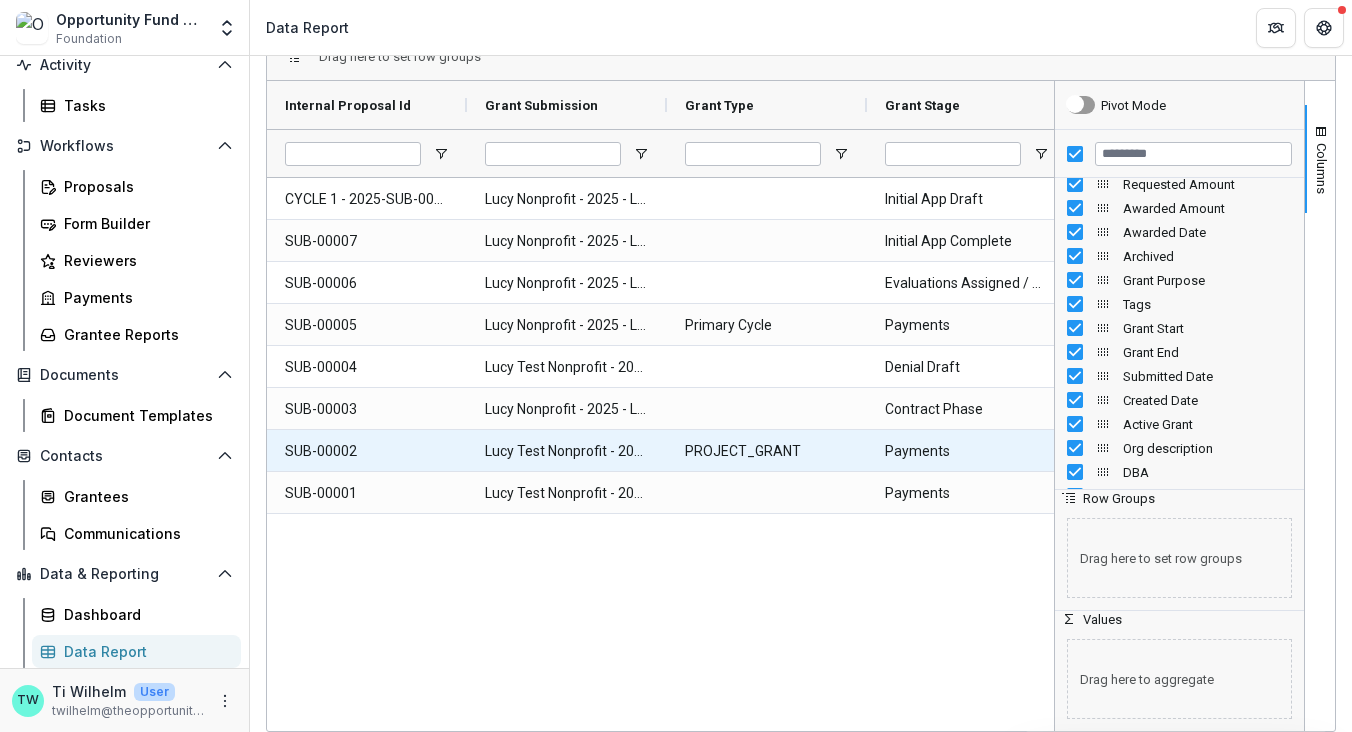 scroll, scrollTop: 0, scrollLeft: 232, axis: horizontal 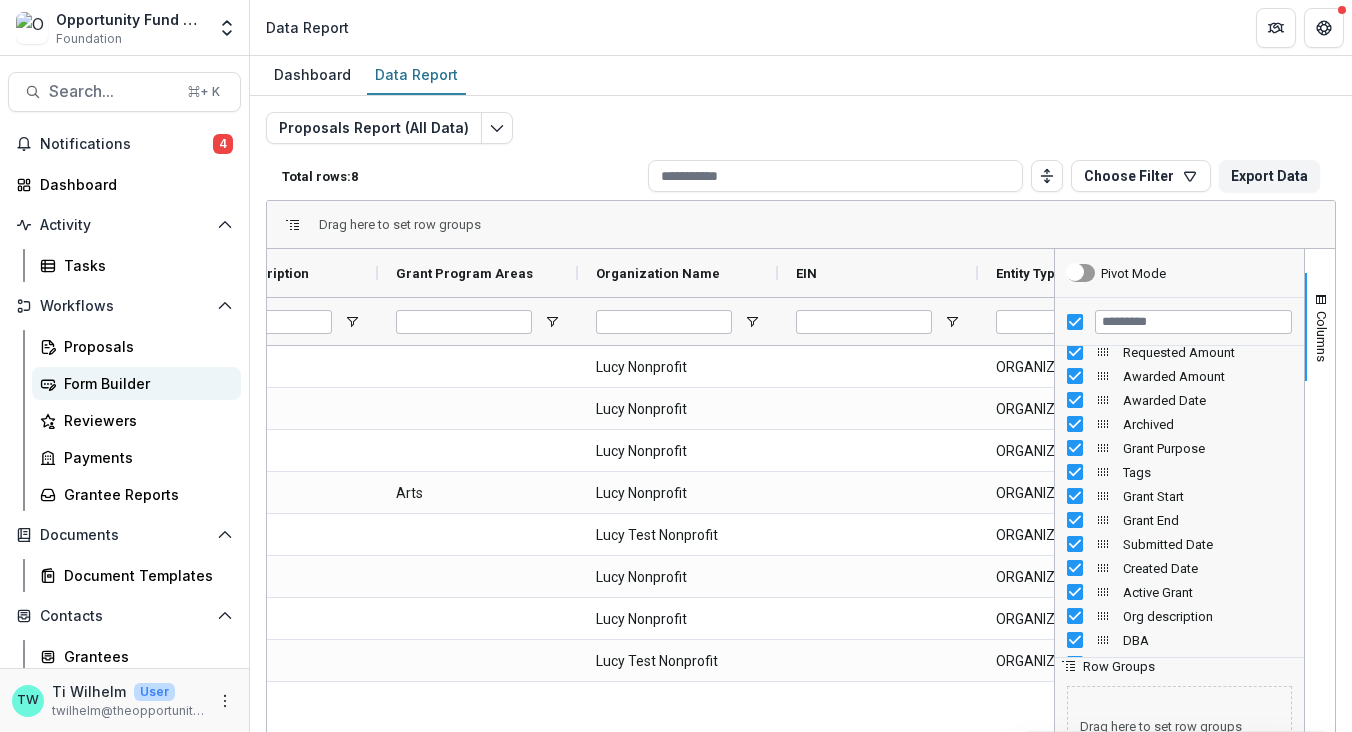 click on "Form Builder" at bounding box center (144, 383) 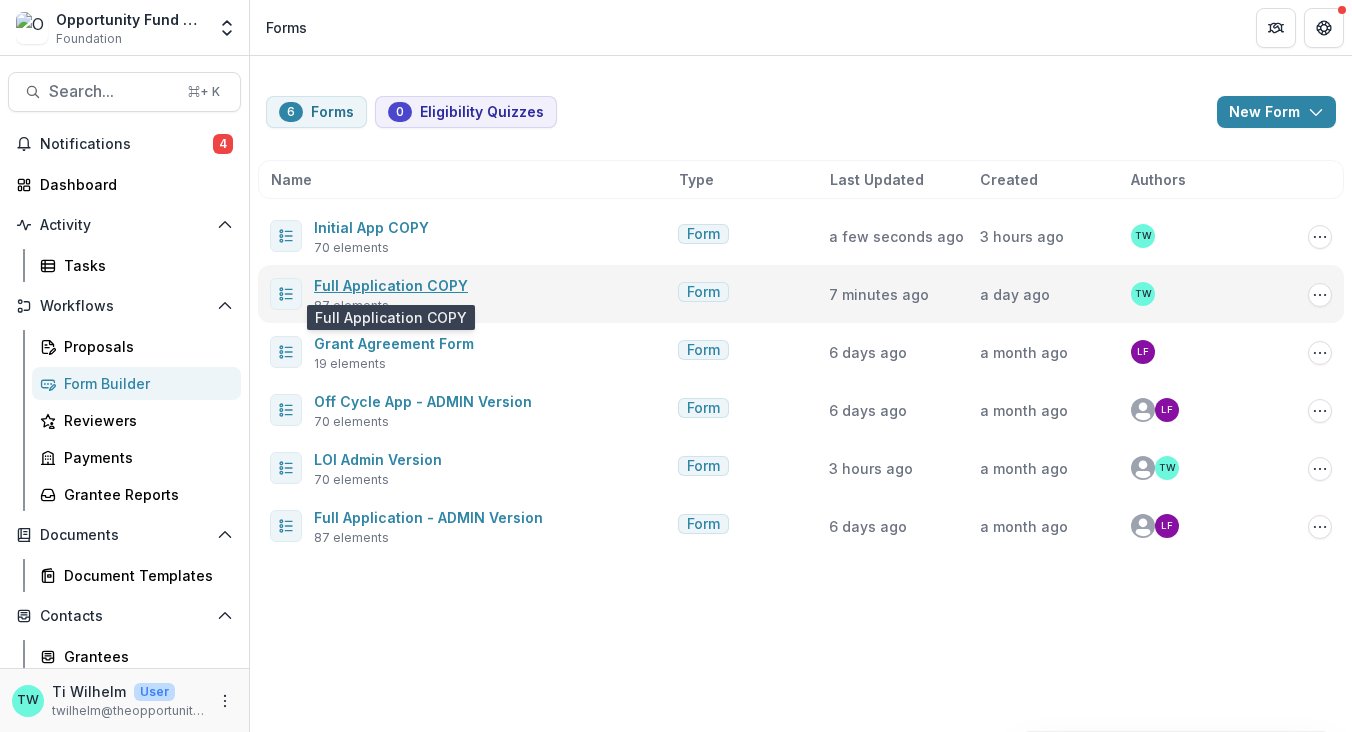 click on "Full Application COPY" at bounding box center [391, 285] 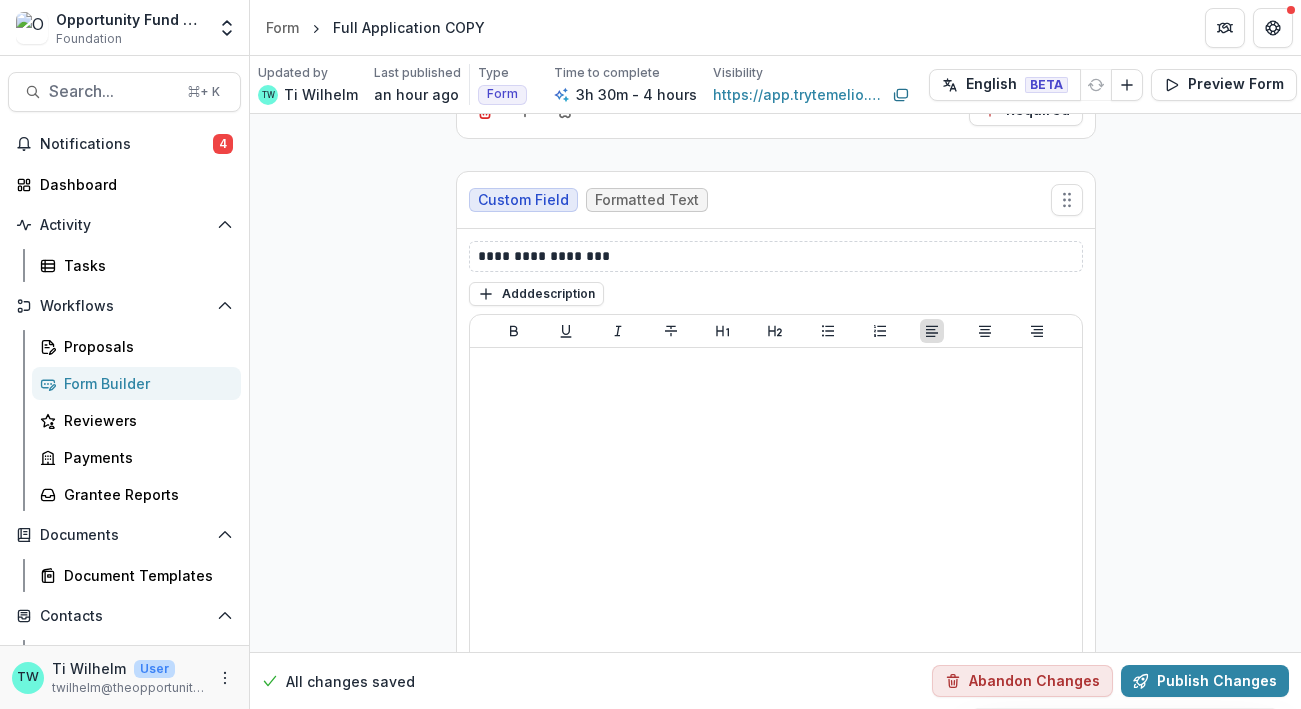 scroll, scrollTop: 2337, scrollLeft: 0, axis: vertical 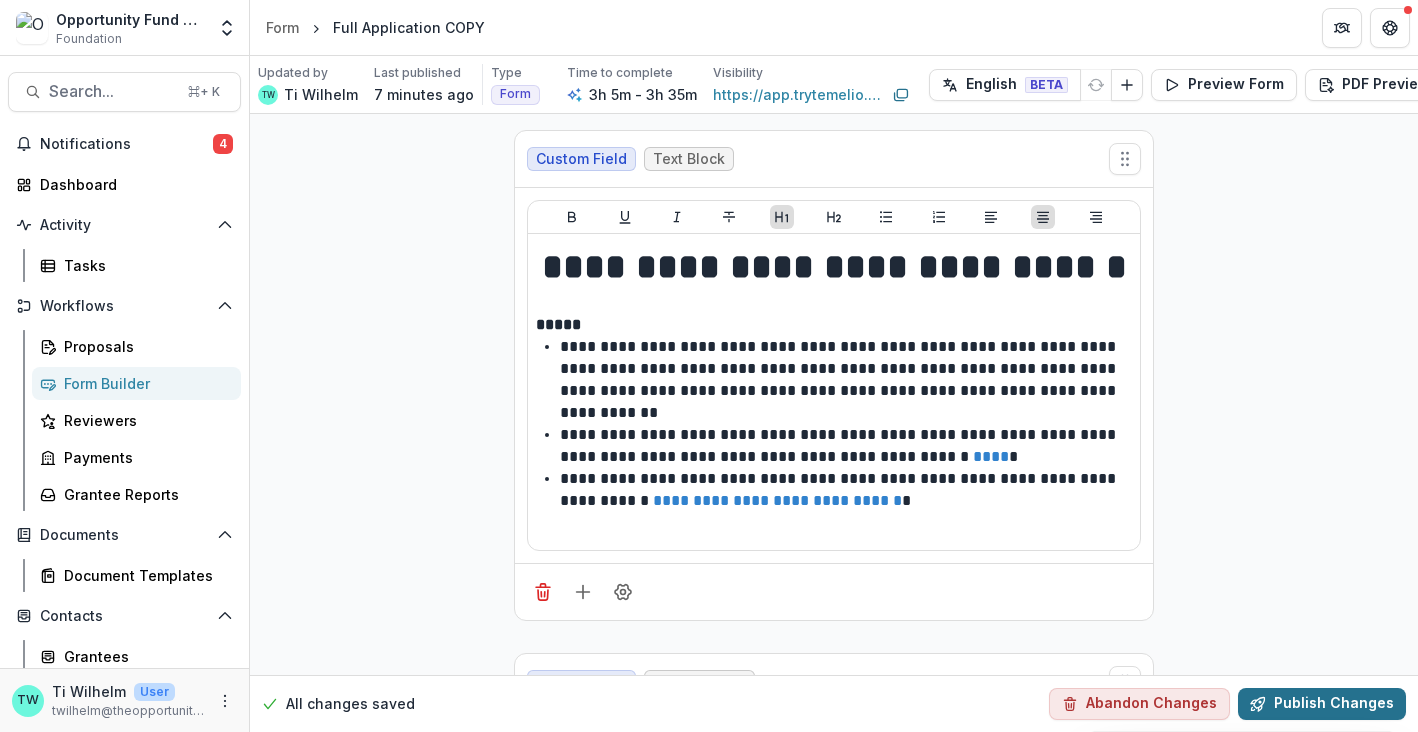 click on "Publish Changes" at bounding box center (1322, 704) 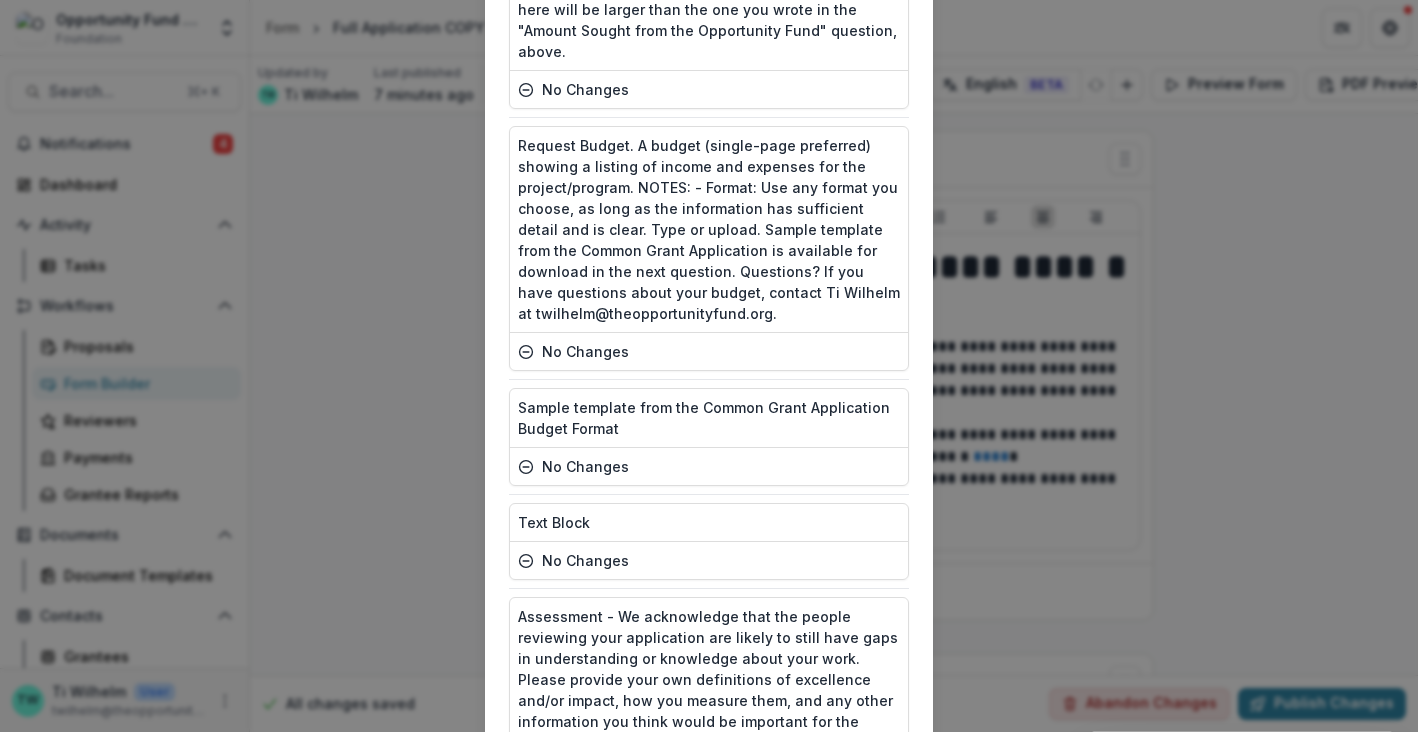 scroll, scrollTop: 12161, scrollLeft: 0, axis: vertical 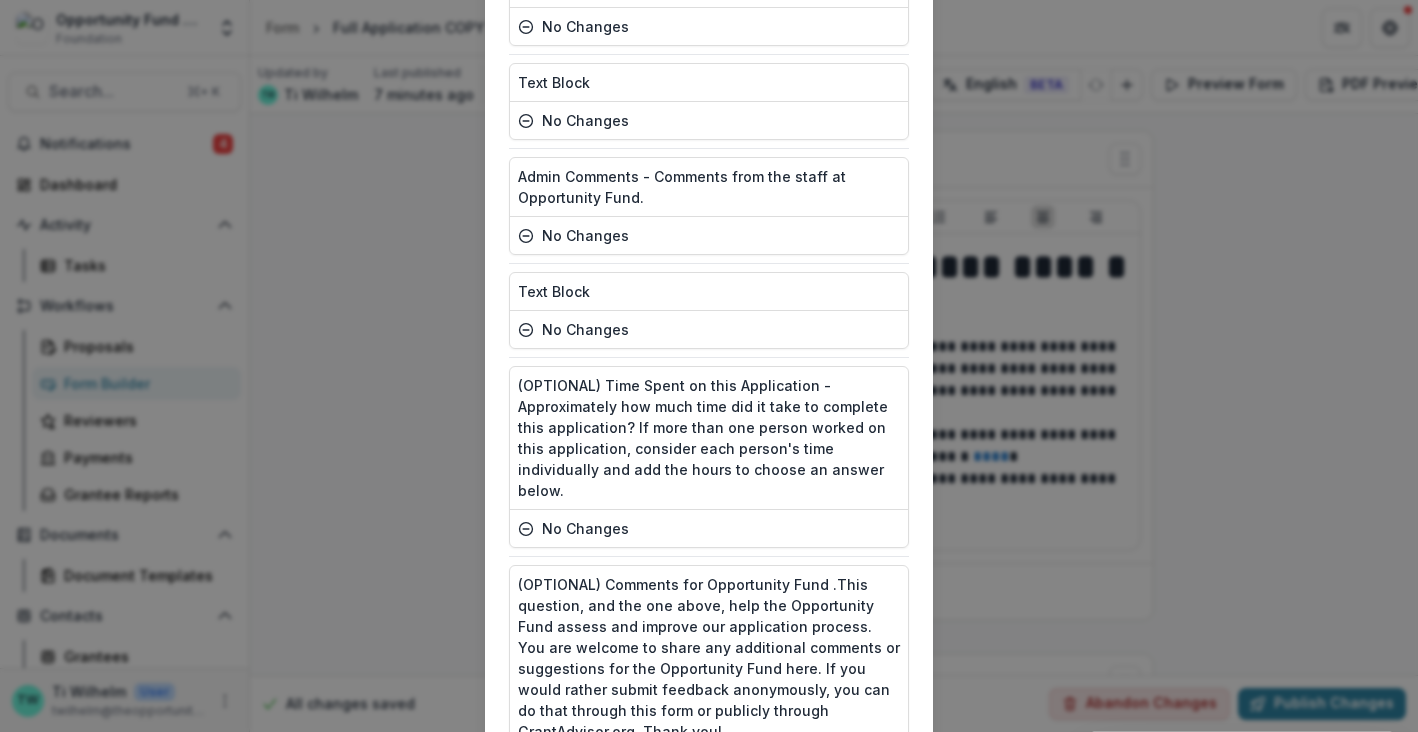 click on "Publish" at bounding box center [859, 846] 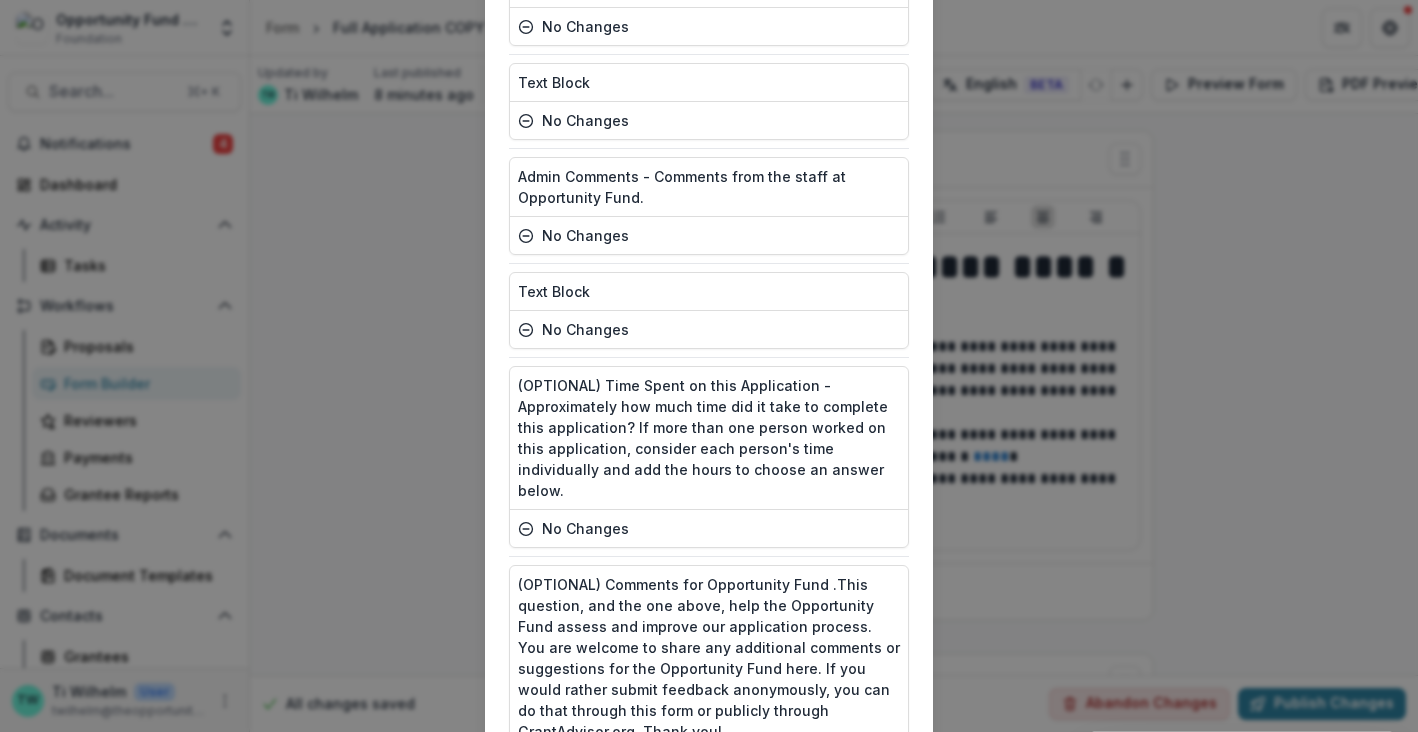 click on "Publish" at bounding box center (859, 846) 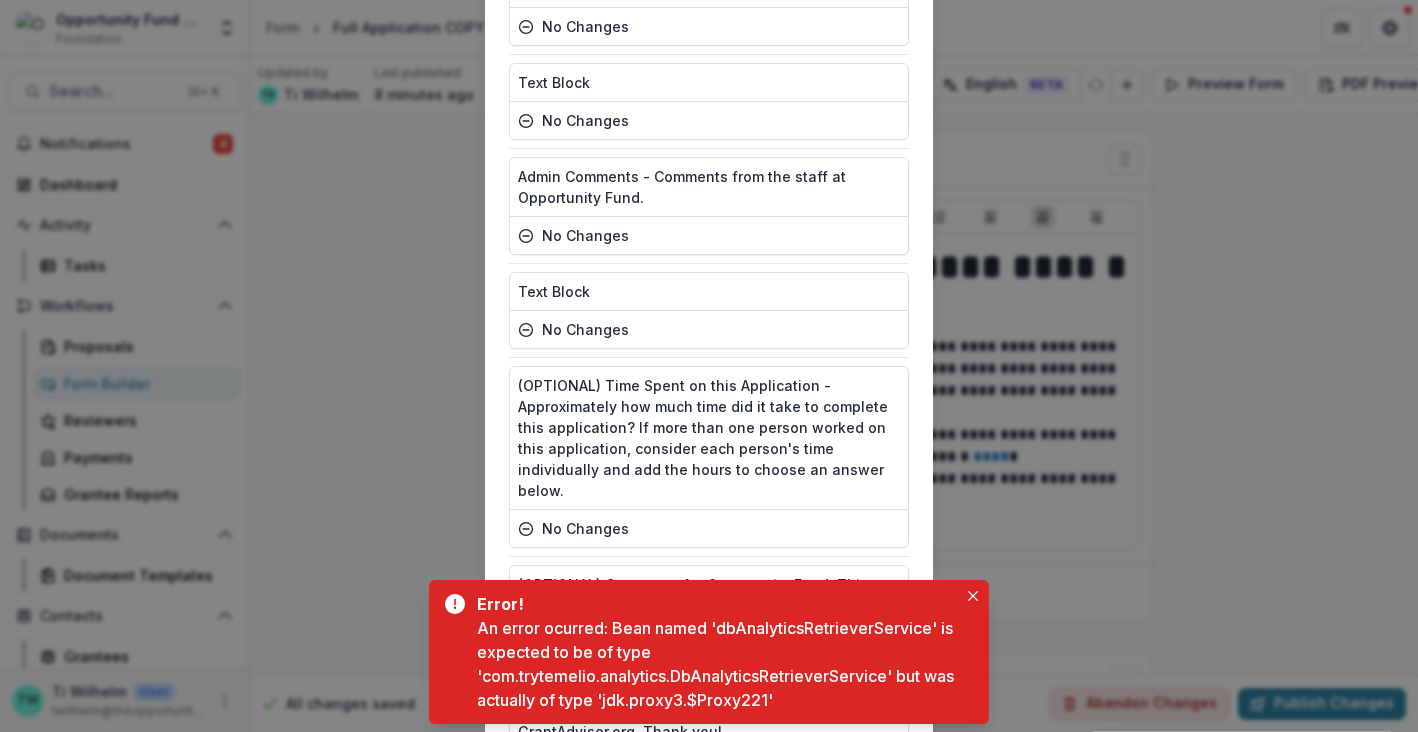 click on "(OPTIONAL) Comments for Opportunity Fund .This question, and the one above, help the Opportunity Fund assess and improve our application process. You are welcome to share any additional comments or suggestions for the Opportunity Fund here. If you would rather submit feedback anonymously, you can do that through this form or publicly through GrantAdvisor.org. Thank you!" at bounding box center [709, 658] 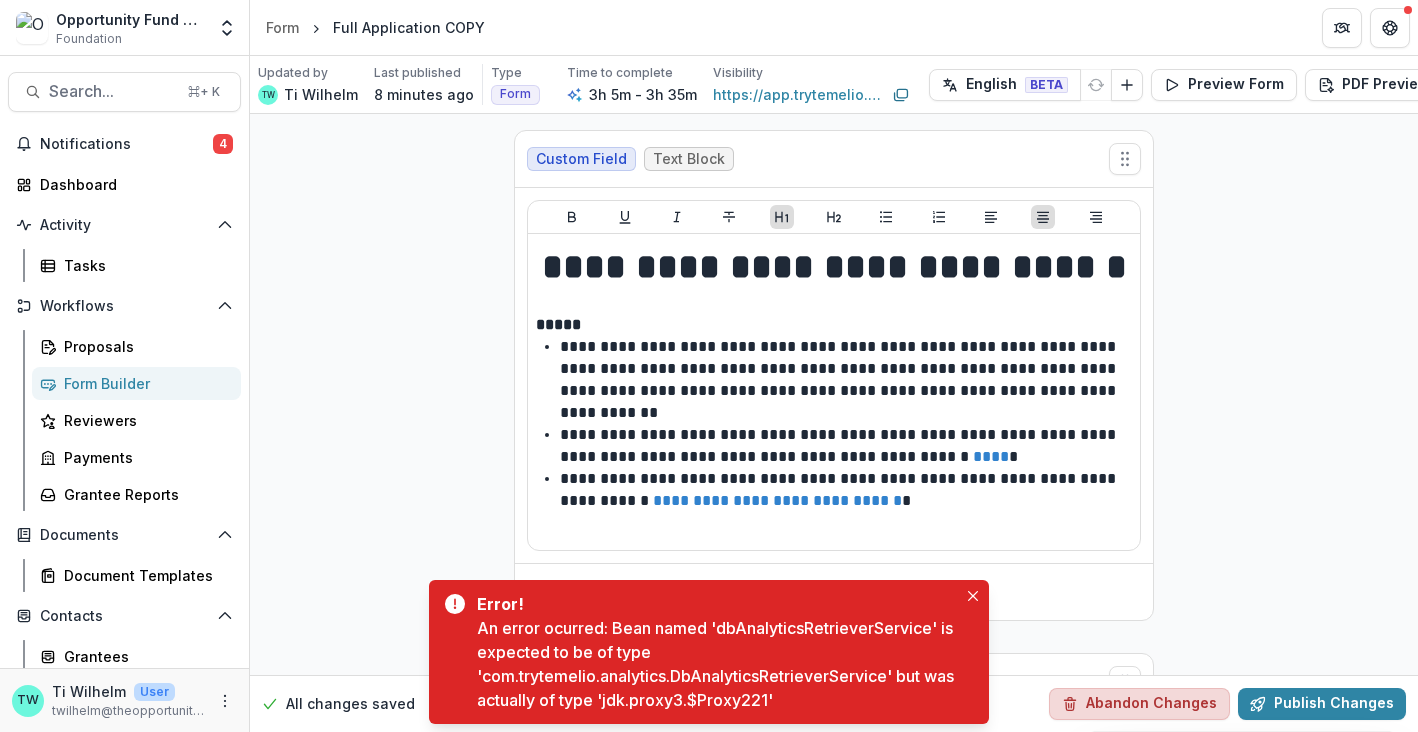click on "Abandon Changes" at bounding box center [1139, 704] 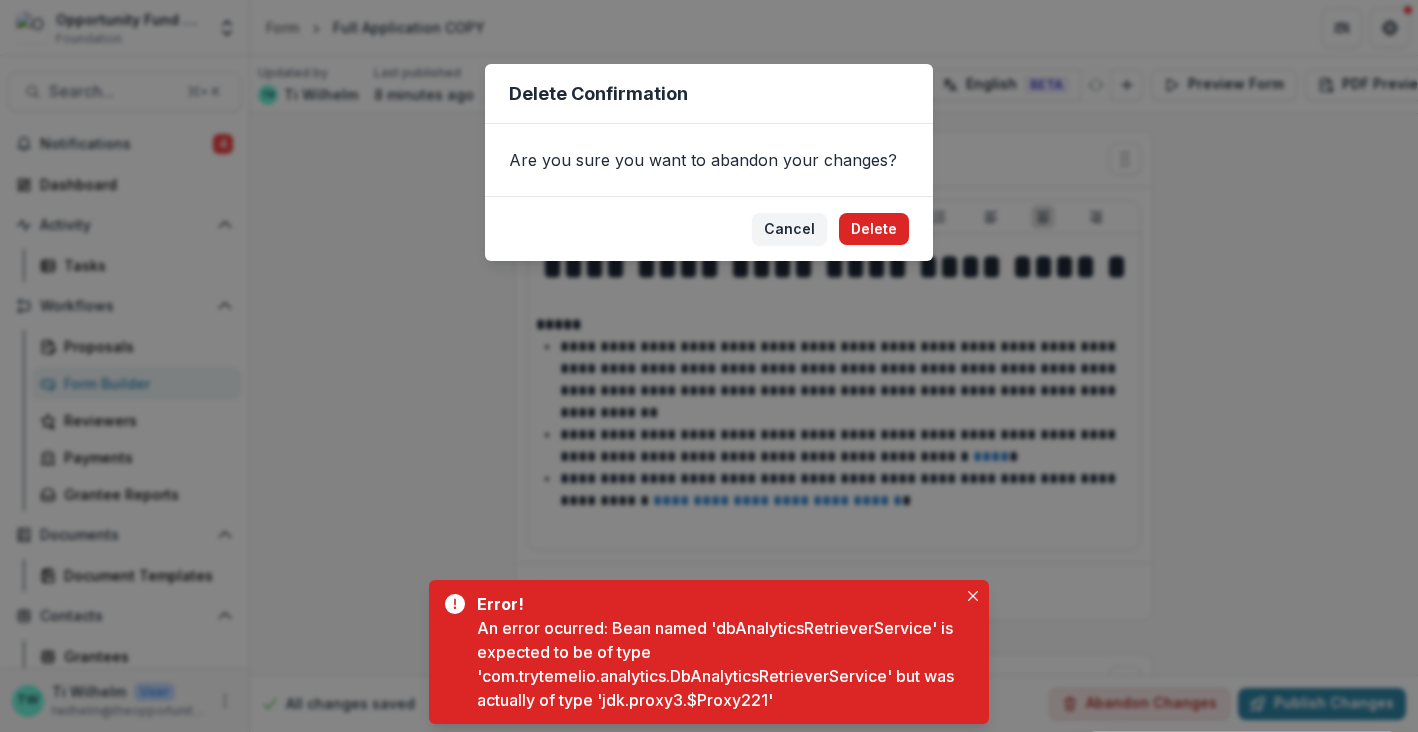 click on "Delete" at bounding box center (874, 229) 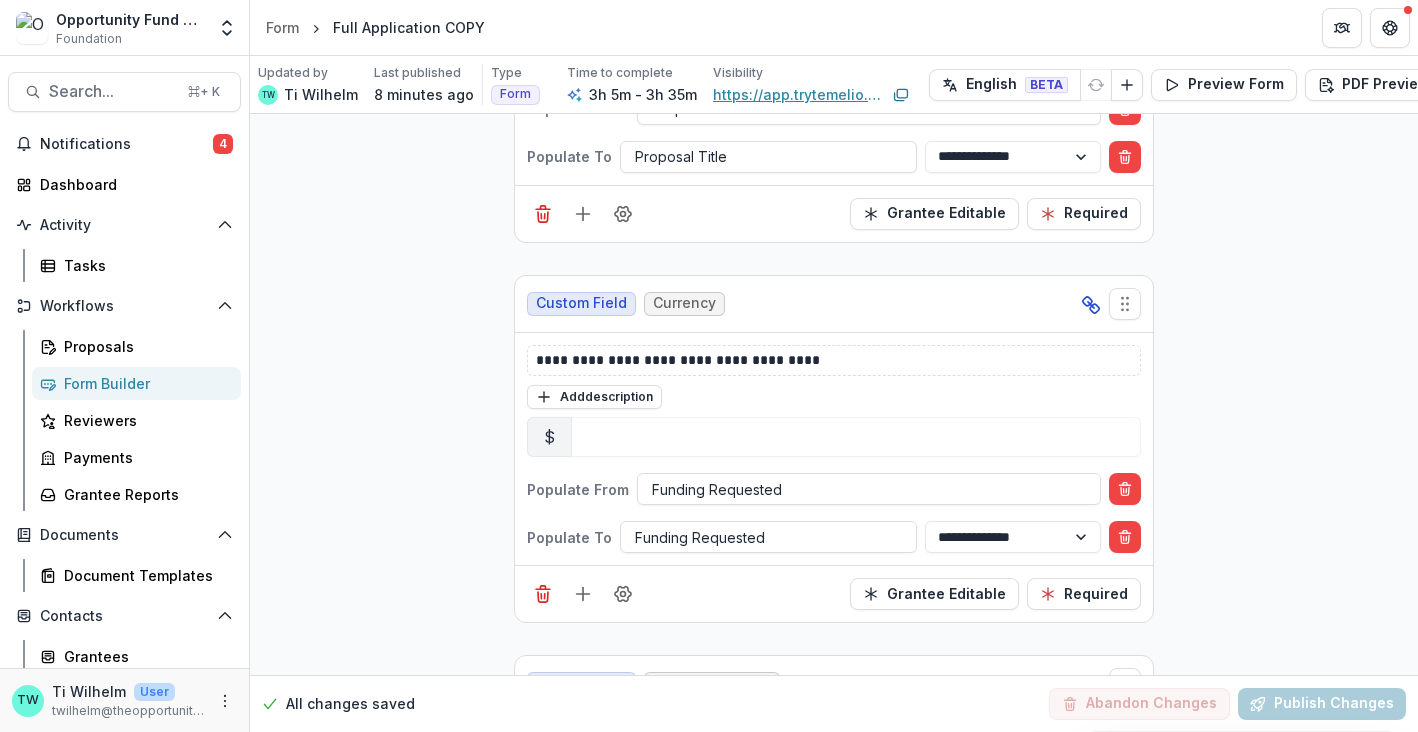 scroll, scrollTop: 761, scrollLeft: 0, axis: vertical 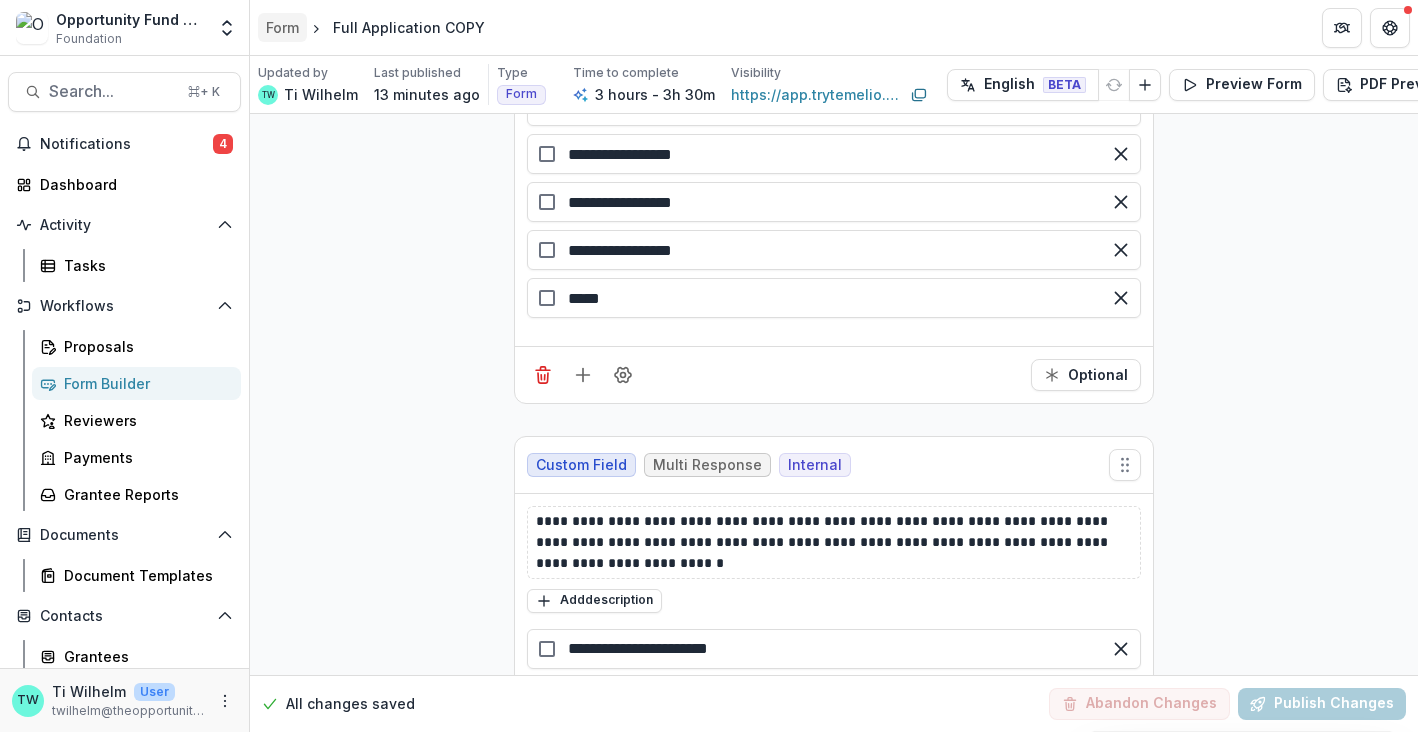 click on "Form" at bounding box center (282, 27) 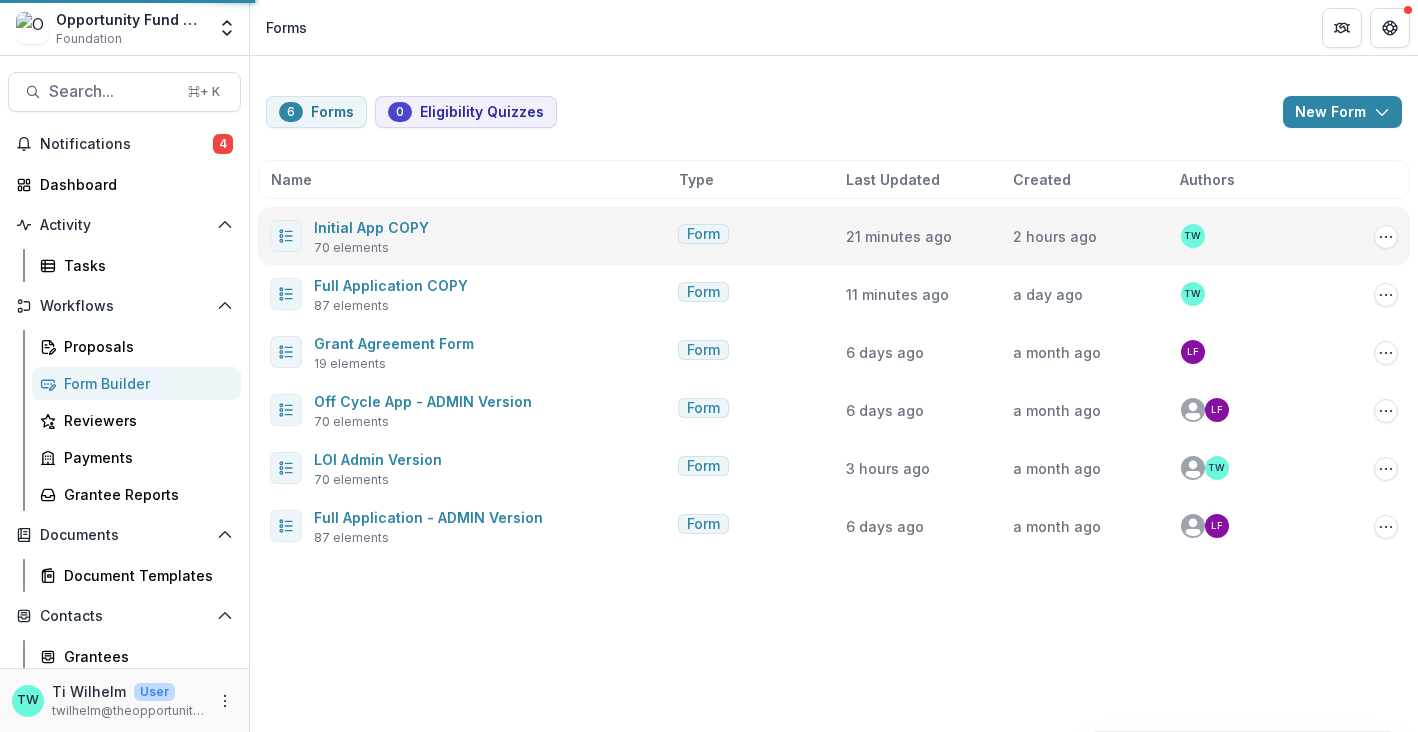scroll, scrollTop: 0, scrollLeft: 0, axis: both 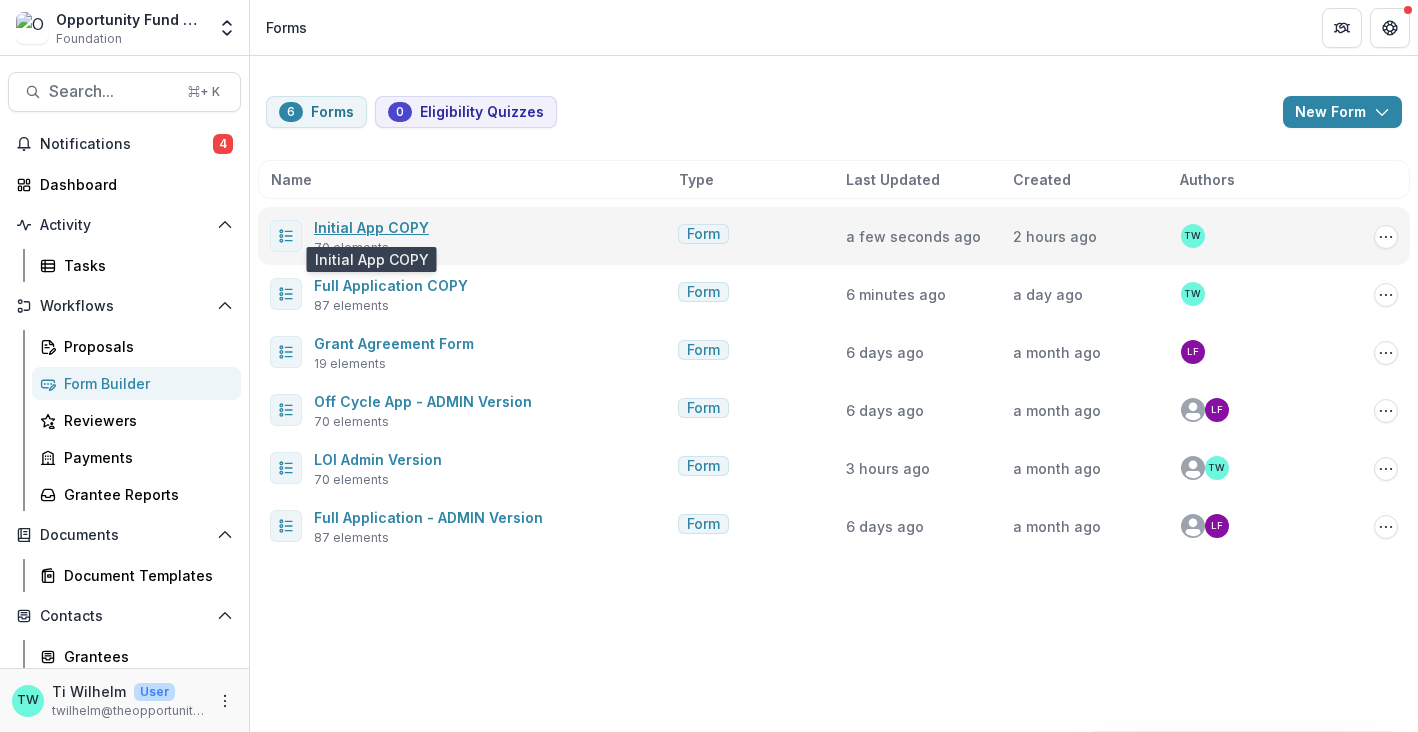 click on "Initial App COPY" at bounding box center [371, 227] 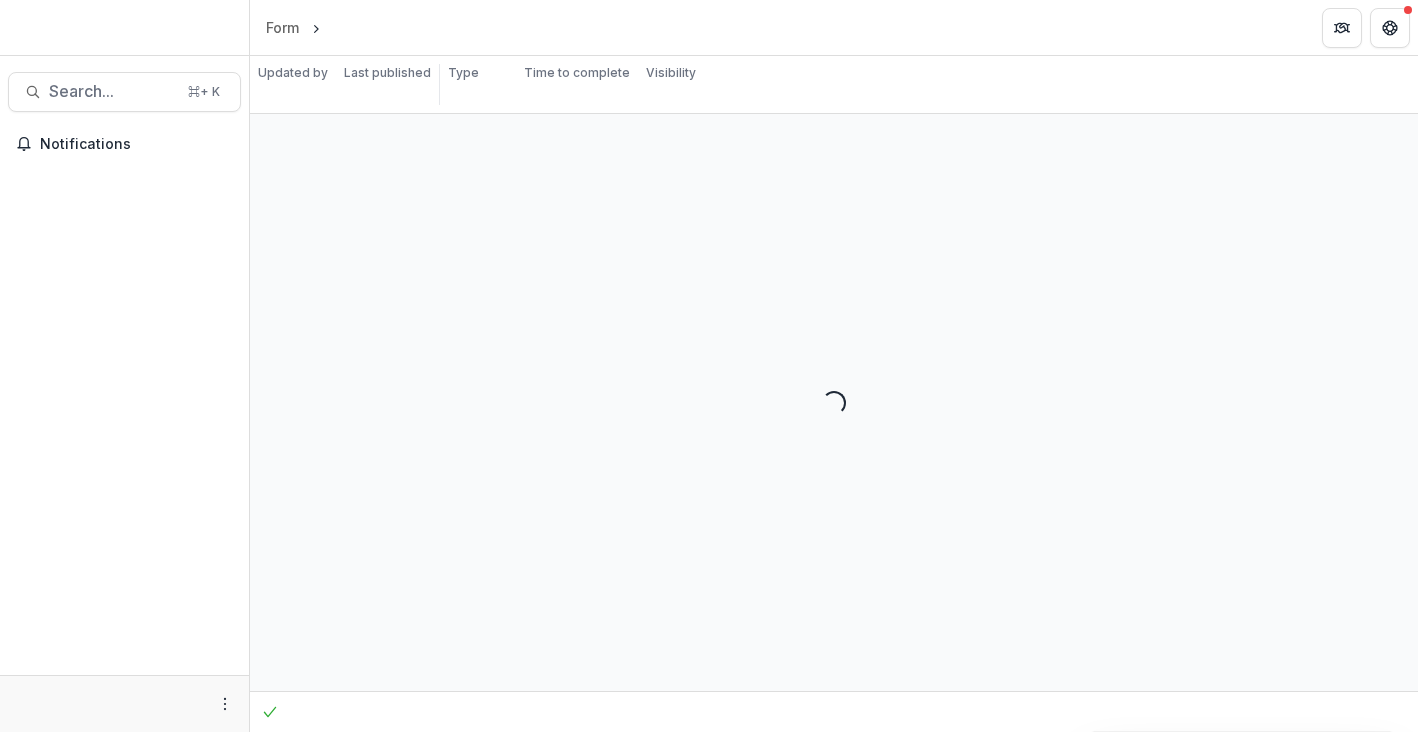 scroll, scrollTop: 0, scrollLeft: 0, axis: both 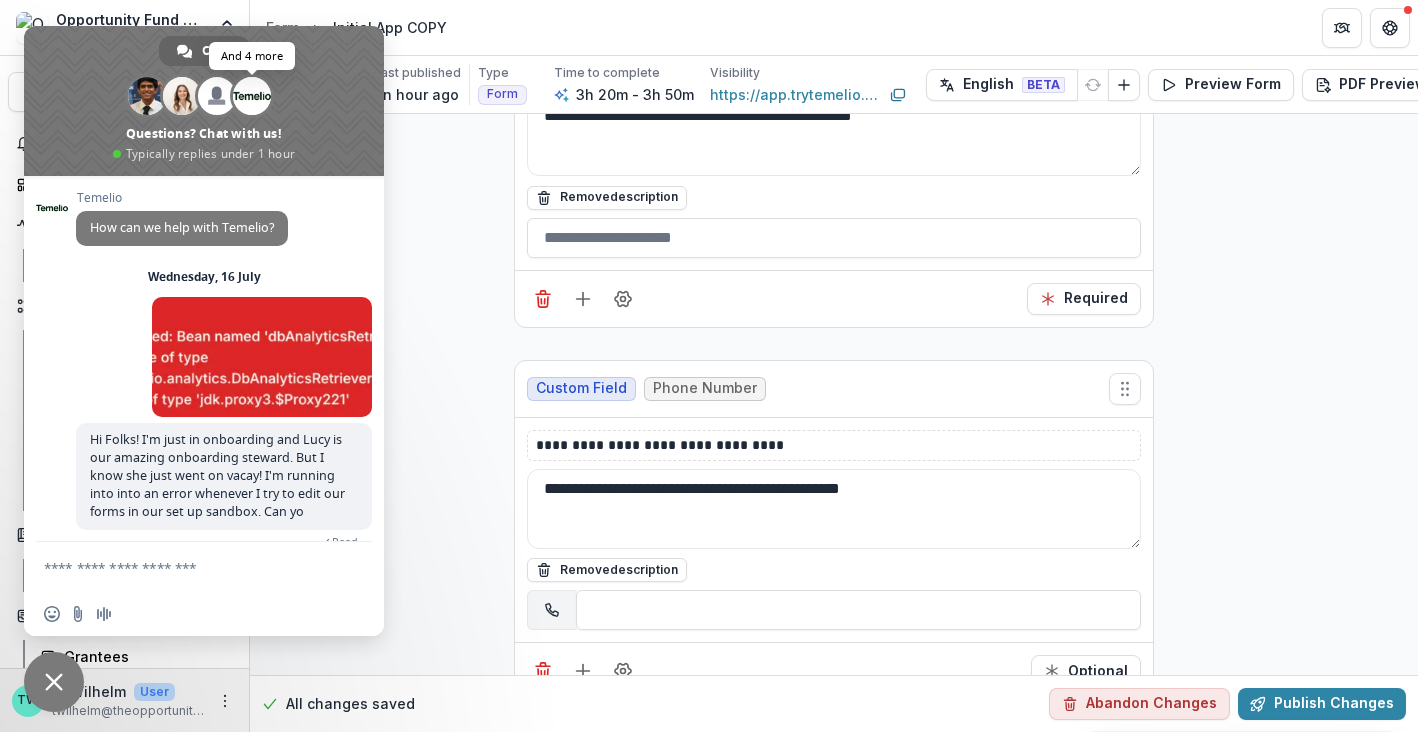 click at bounding box center (252, 96) 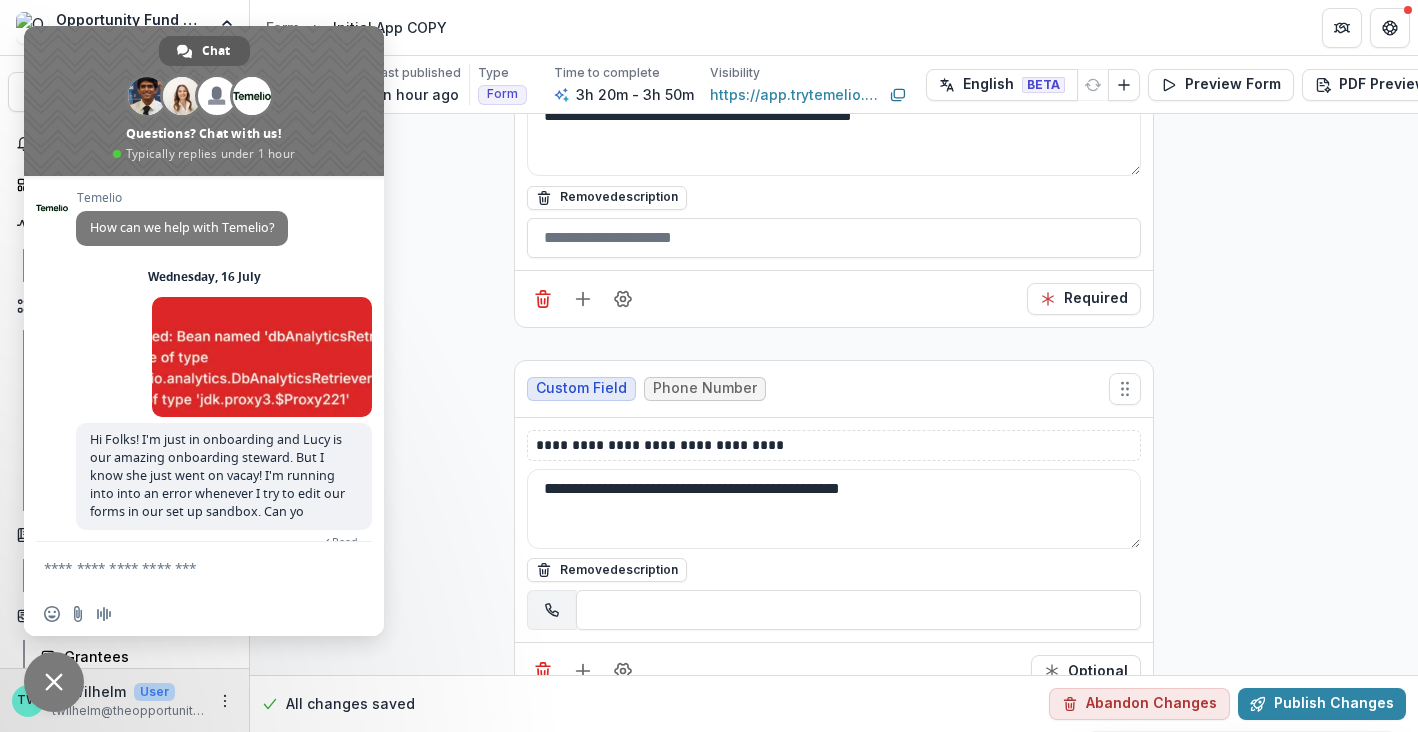 click on "Chat" at bounding box center (216, 51) 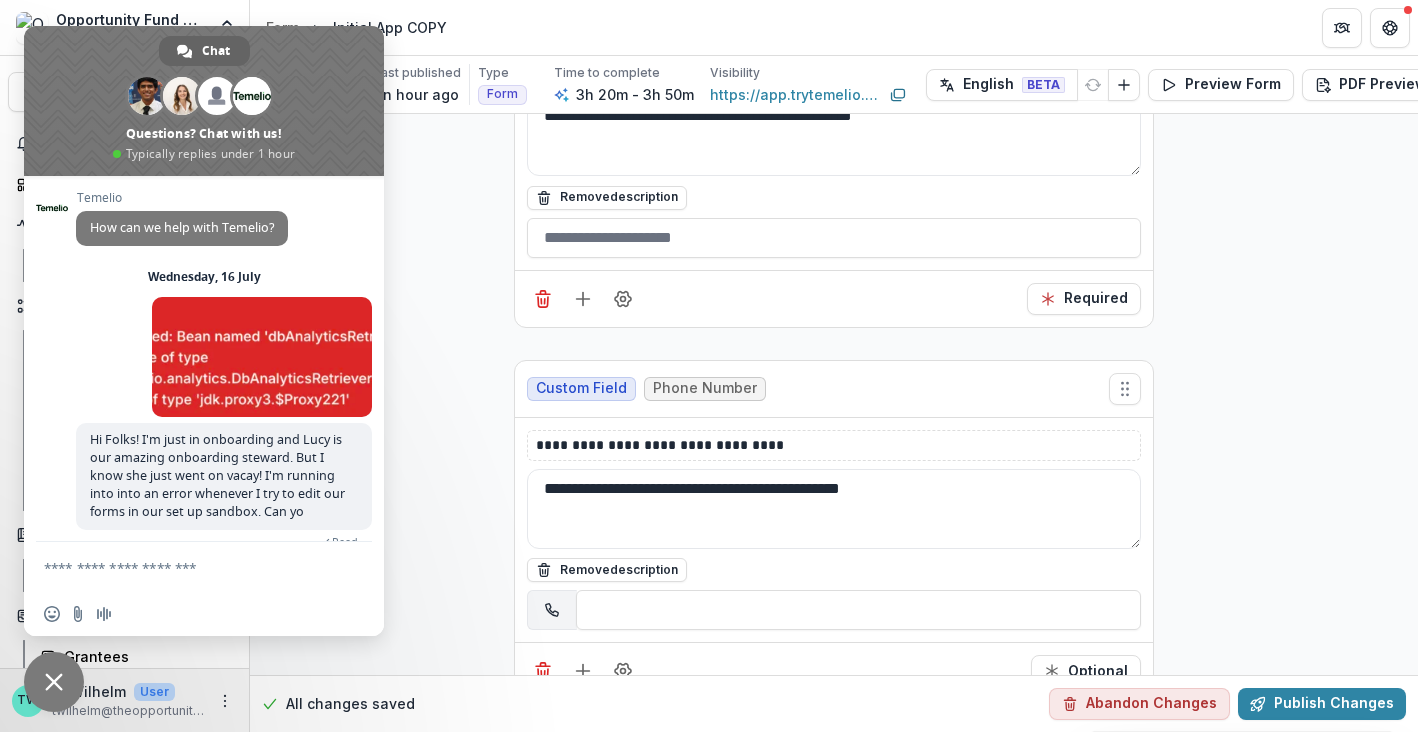 click on "**********" at bounding box center [834, 5377] 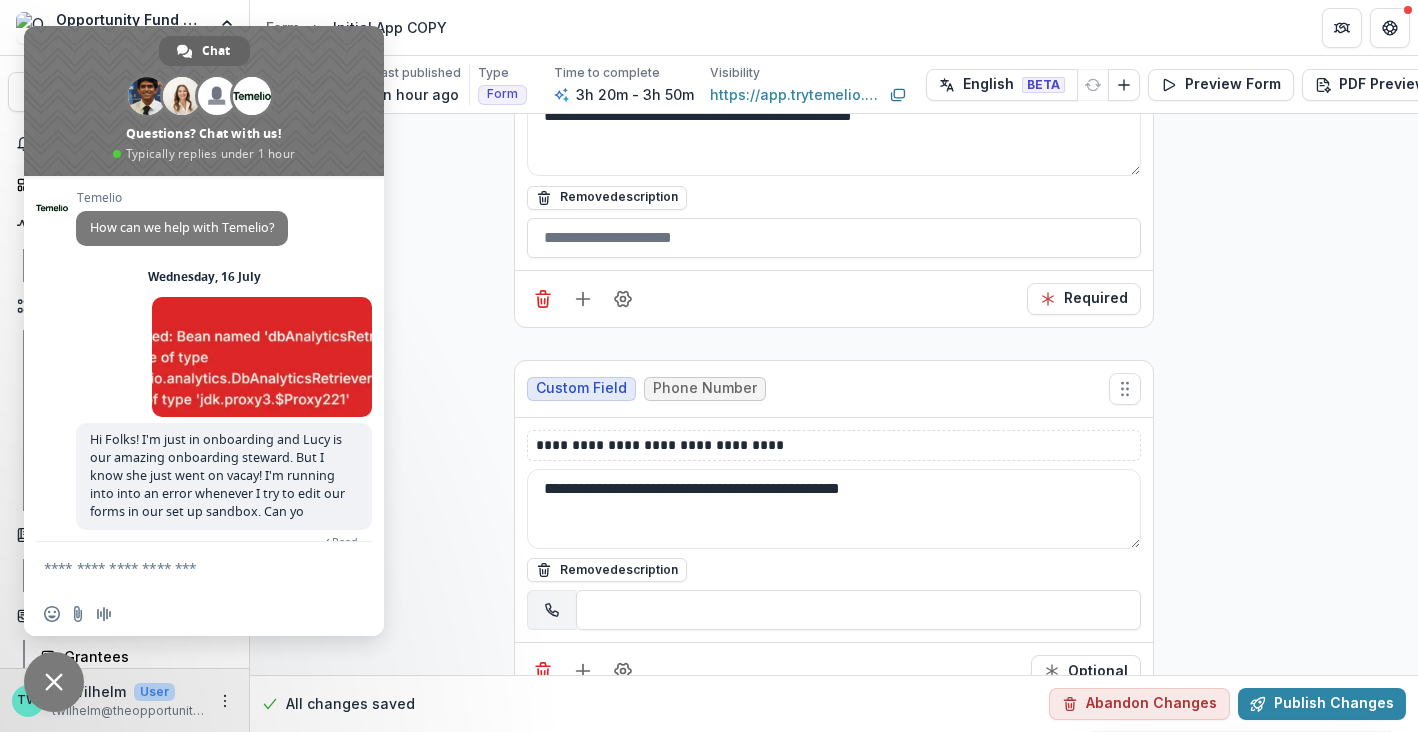 click on "Form Initial App COPY" at bounding box center [834, 27] 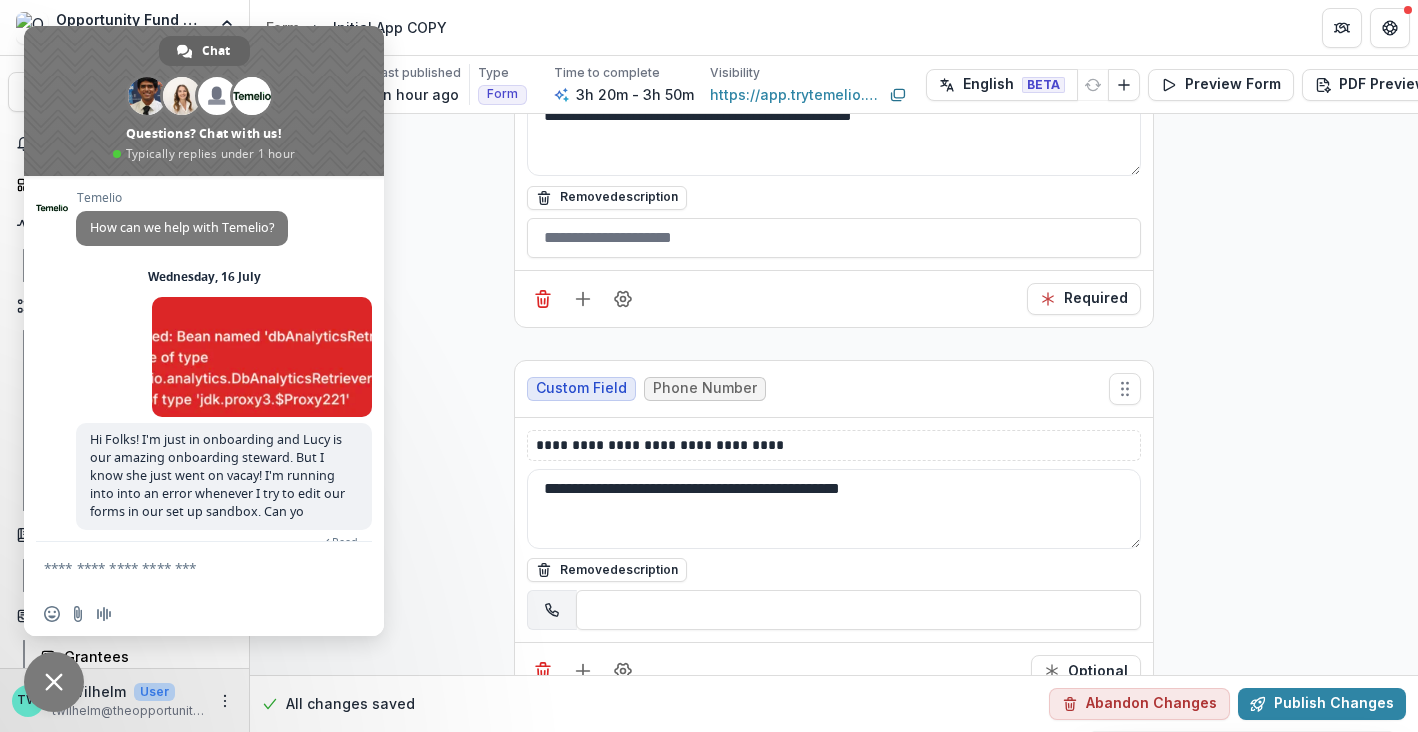 click at bounding box center (204, 101) 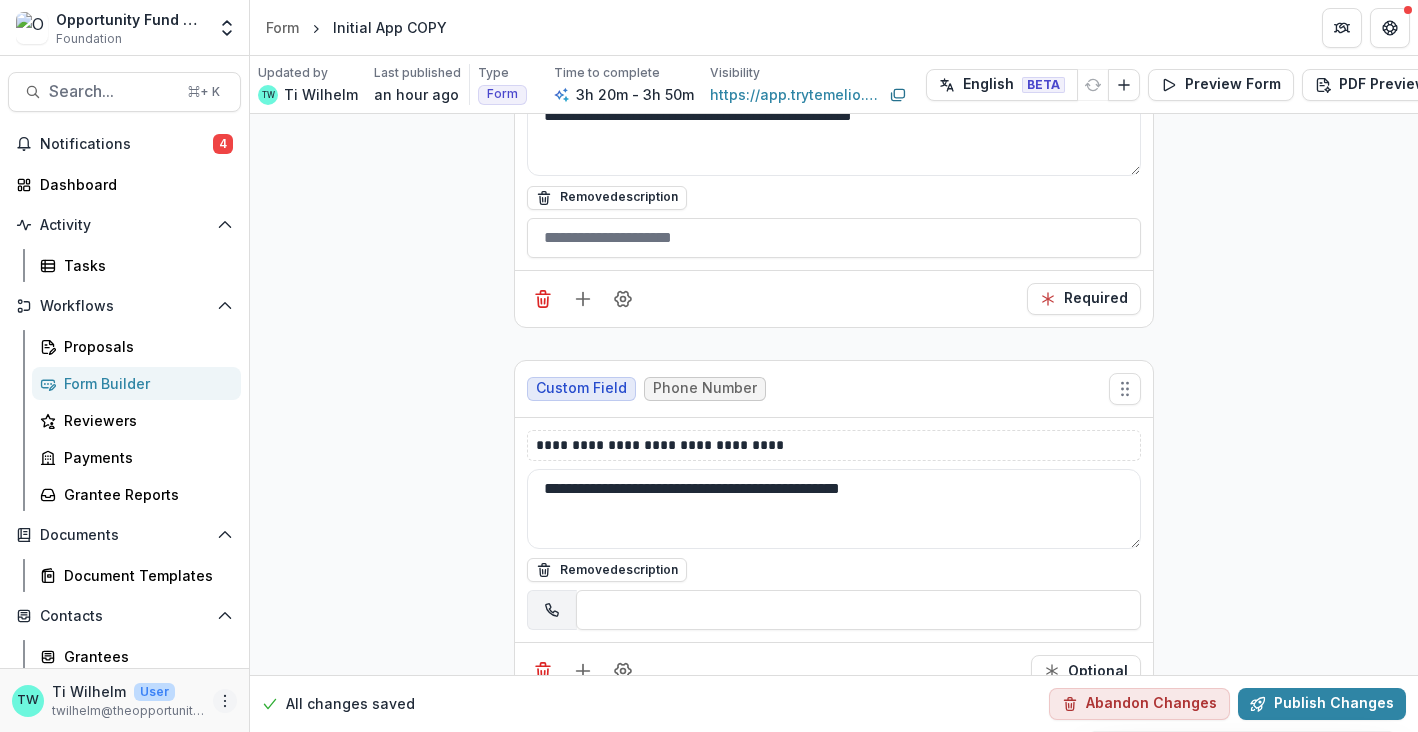 click 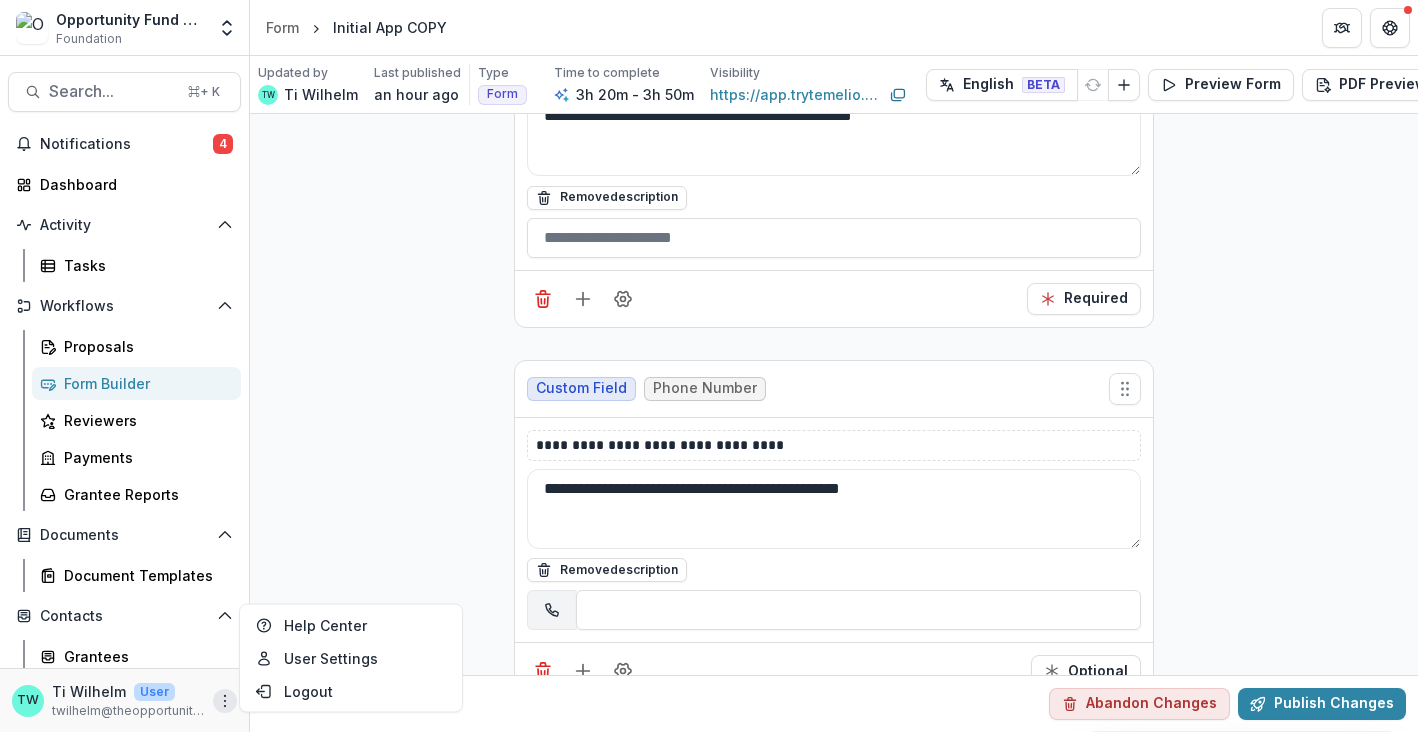 click on "**********" at bounding box center (834, 5377) 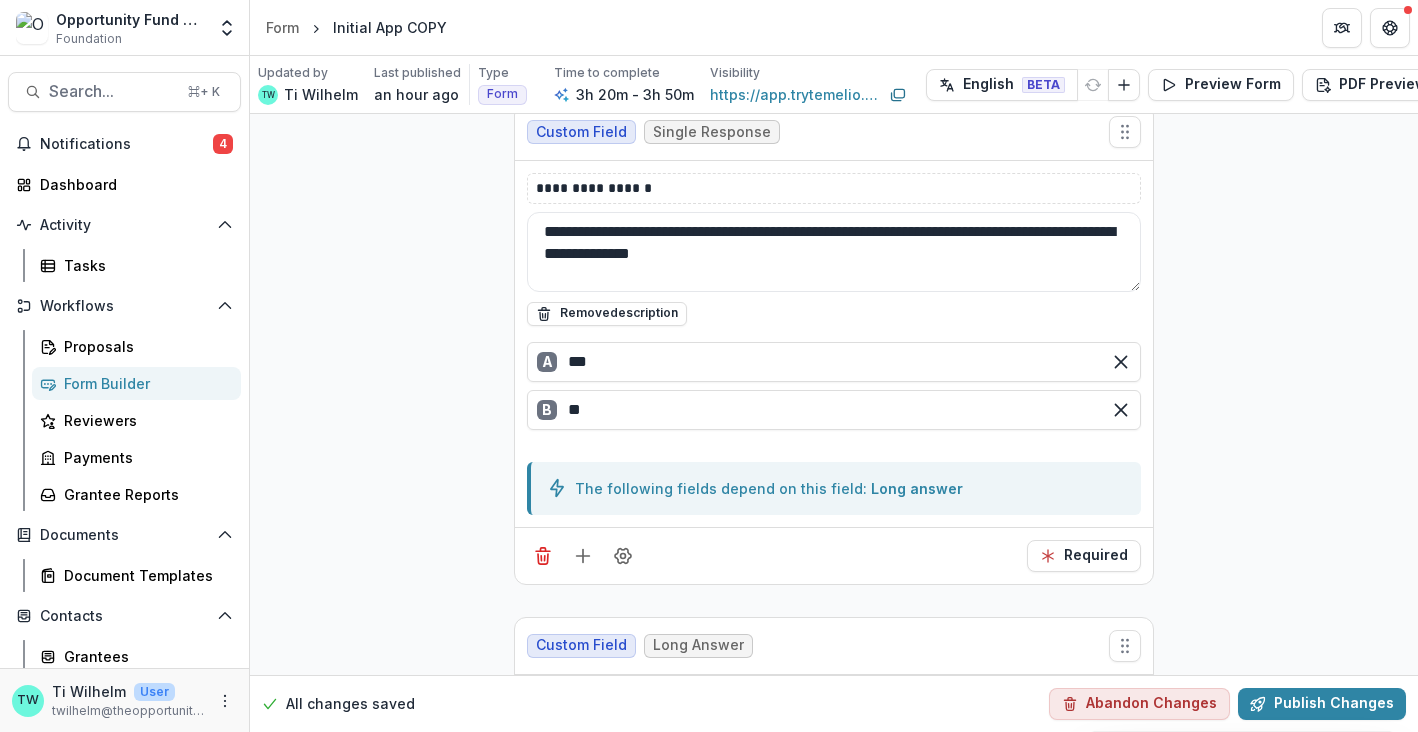 scroll, scrollTop: 557, scrollLeft: 0, axis: vertical 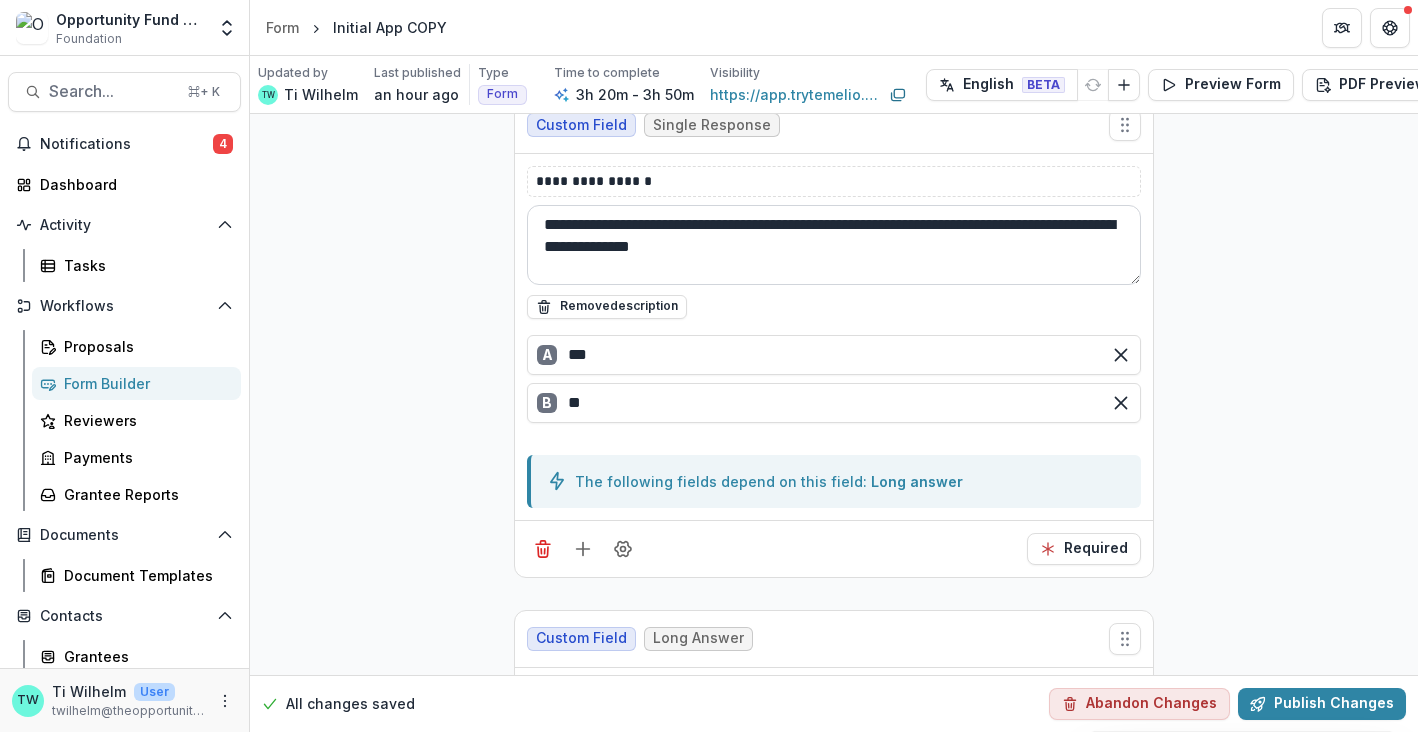 click on "**********" at bounding box center (834, 245) 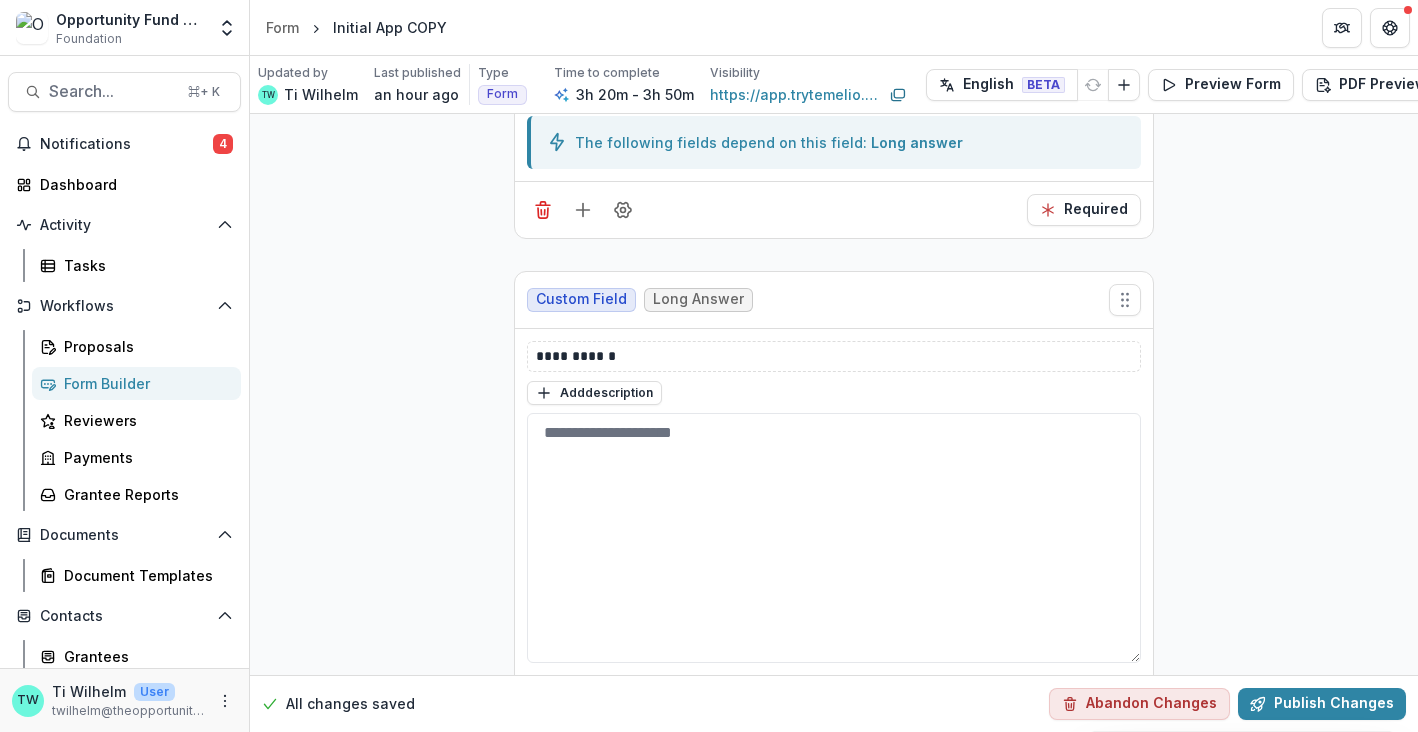 scroll, scrollTop: 932, scrollLeft: 0, axis: vertical 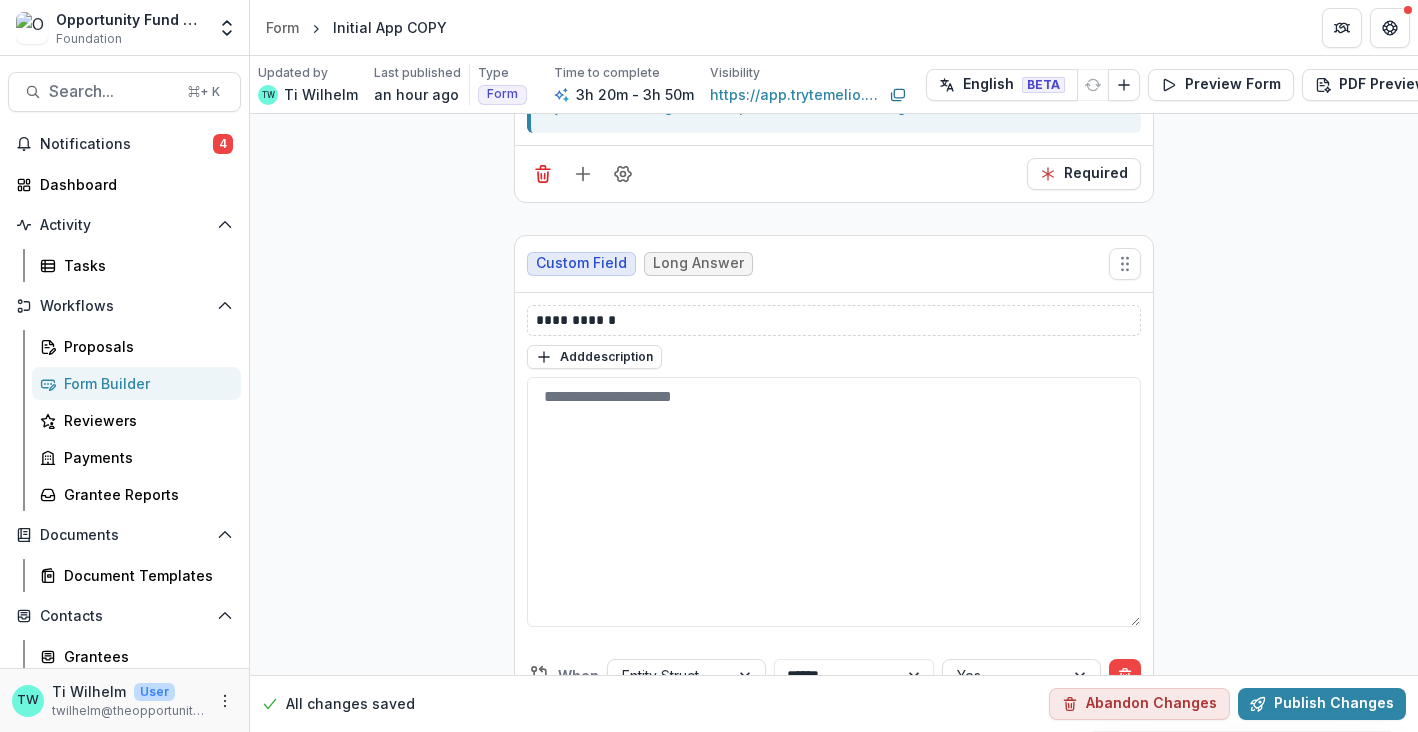 type on "**********" 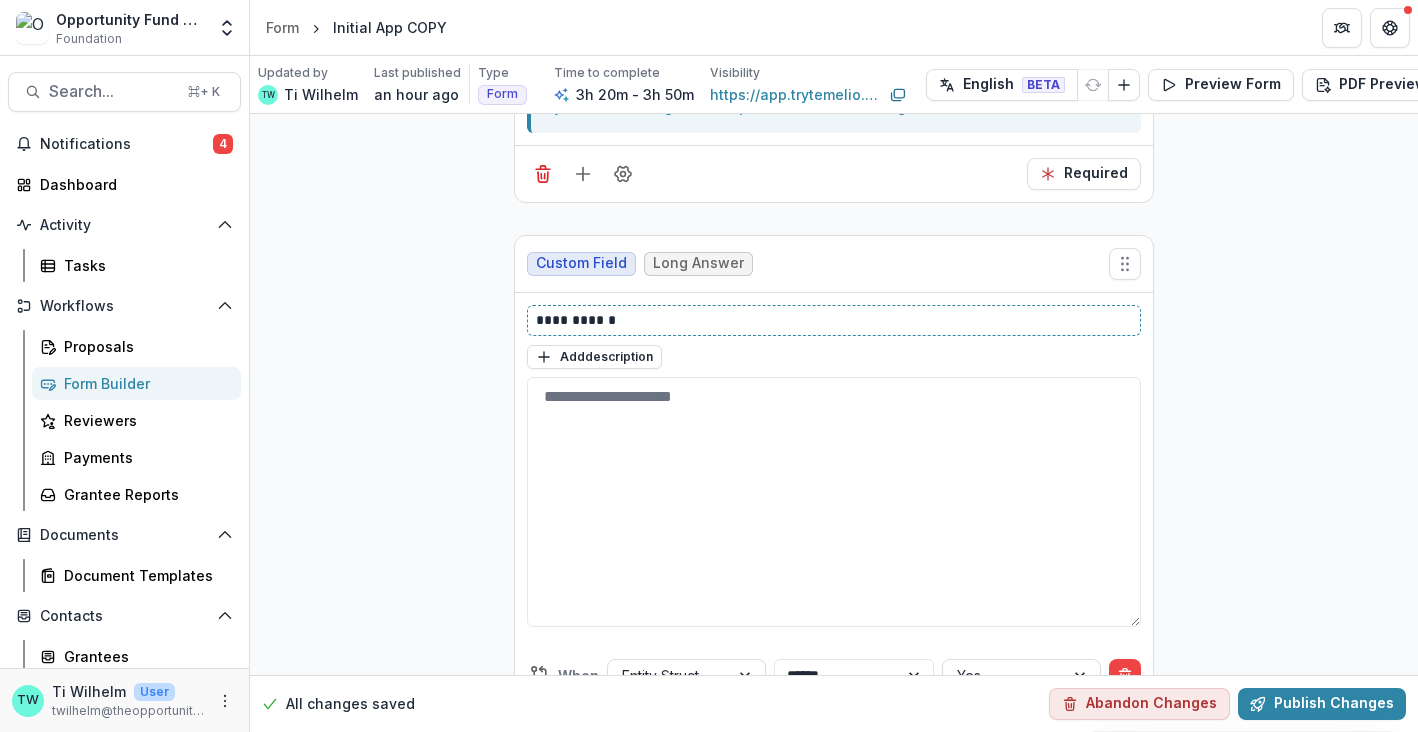 click on "**********" at bounding box center (834, 320) 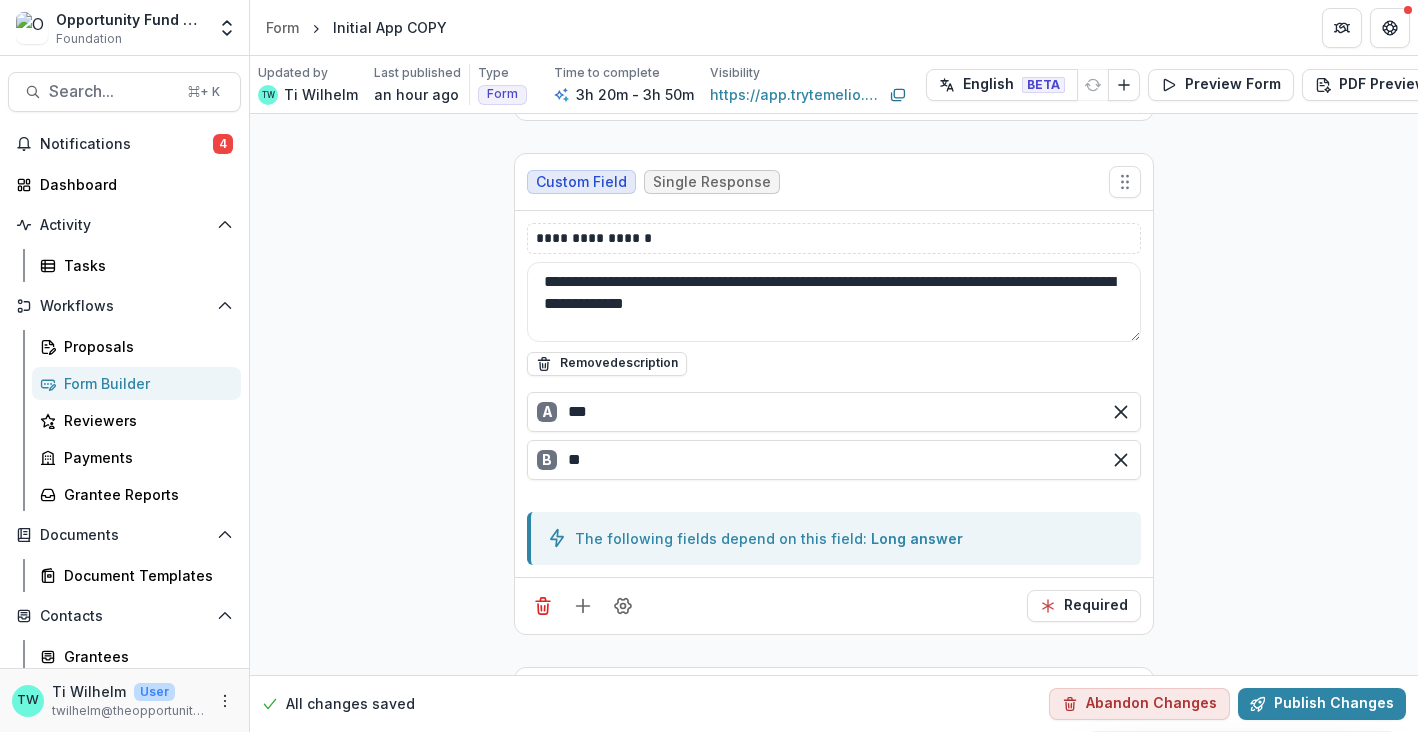 scroll, scrollTop: 502, scrollLeft: 0, axis: vertical 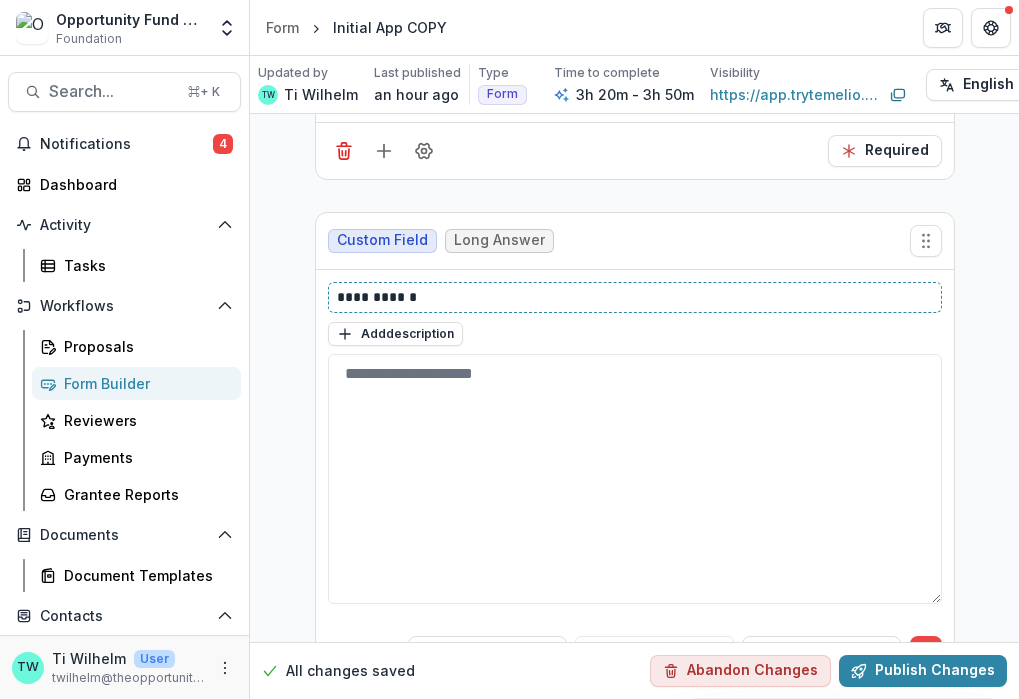 click on "**********" at bounding box center [635, 297] 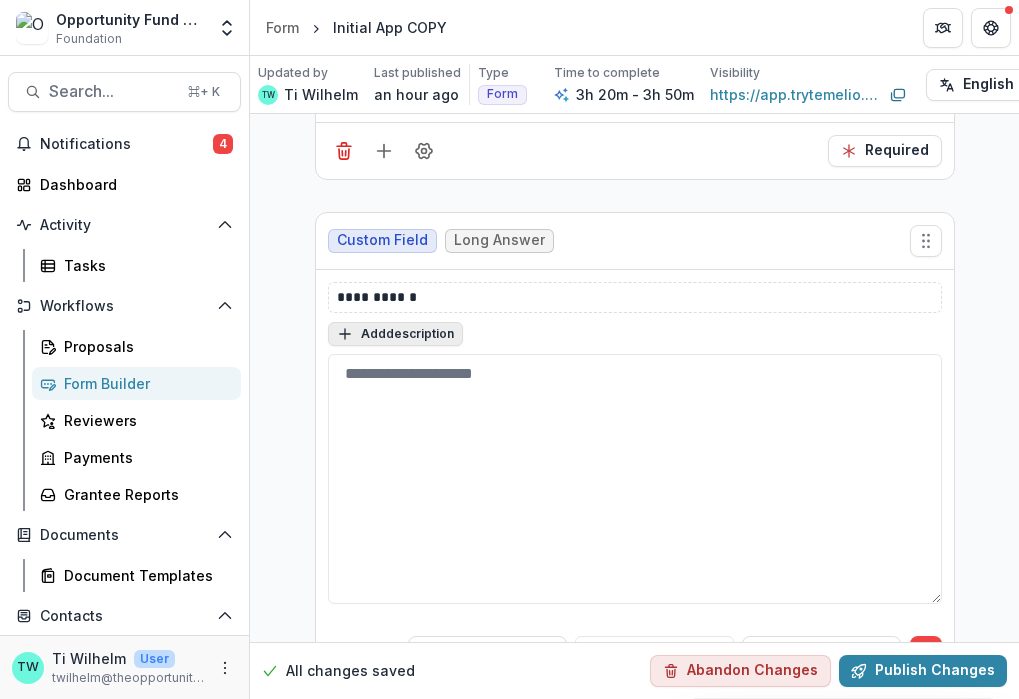 click on "Add  description" at bounding box center (395, 334) 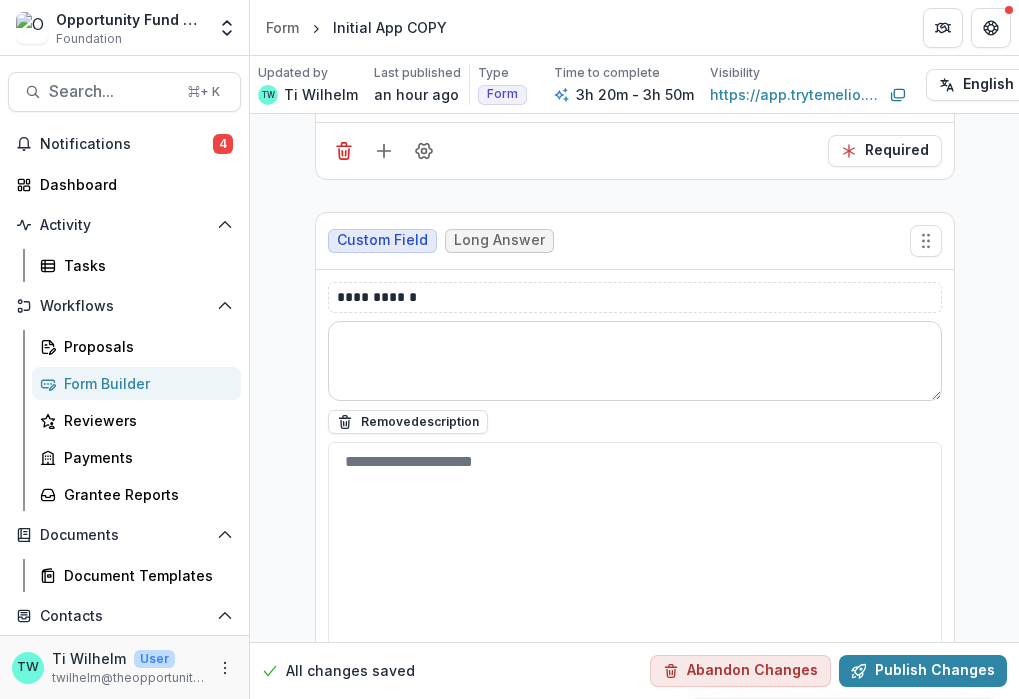 click at bounding box center [635, 361] 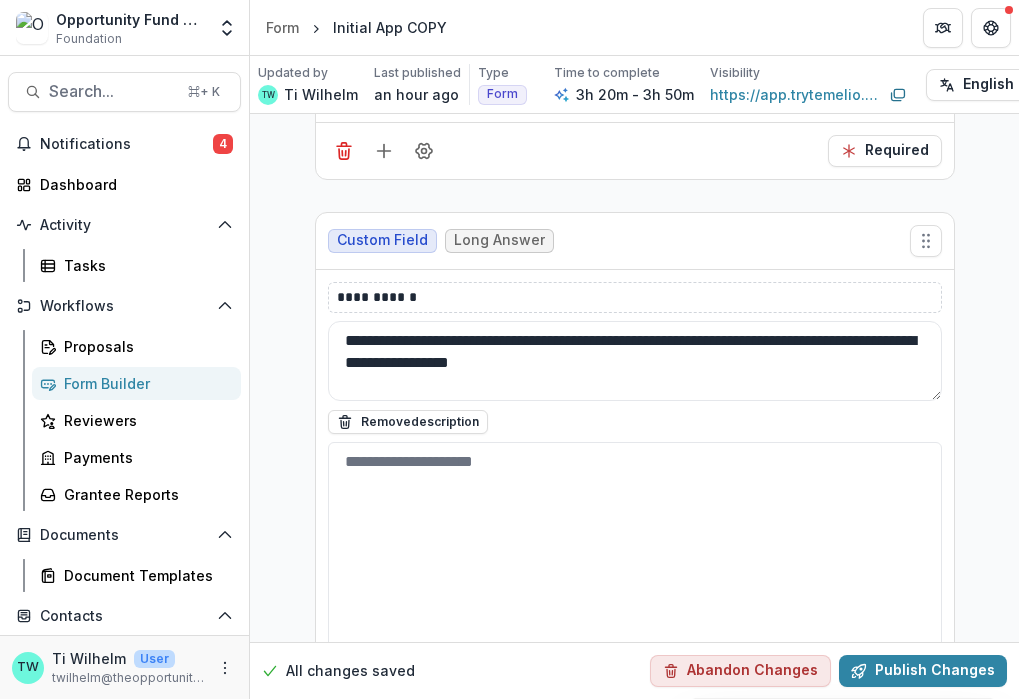 type on "**********" 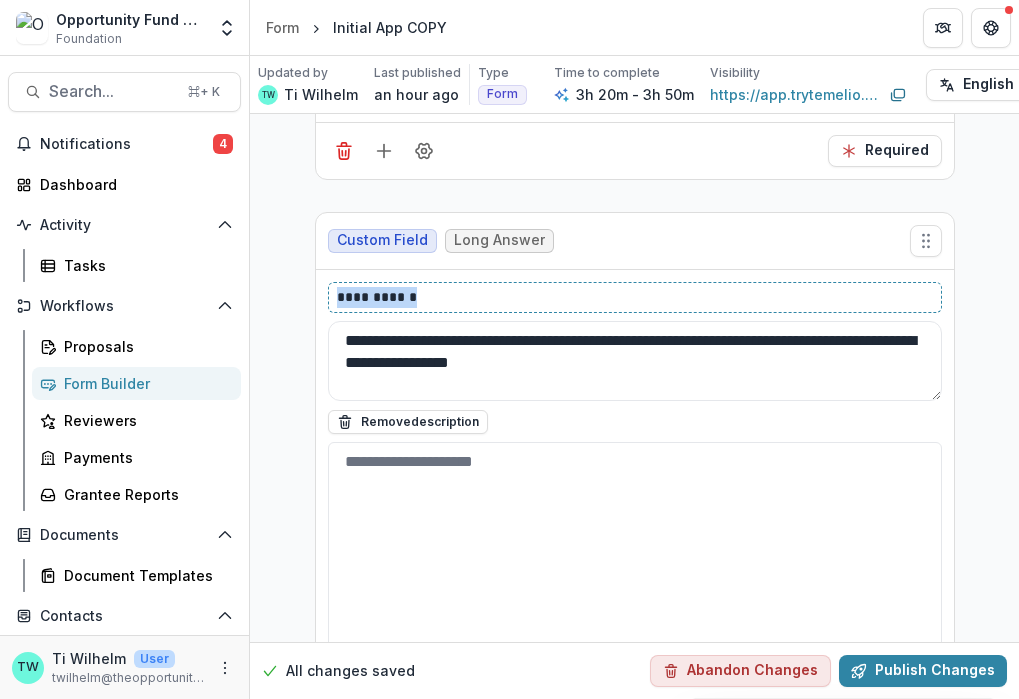 drag, startPoint x: 432, startPoint y: 302, endPoint x: 289, endPoint y: 285, distance: 144.00694 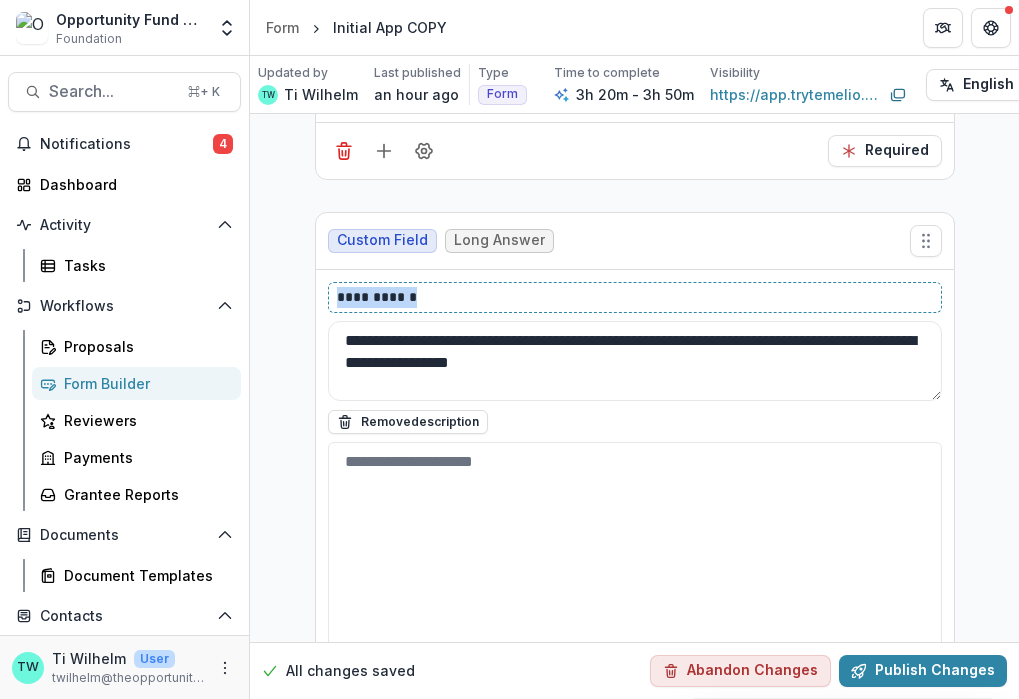 click on "**********" at bounding box center [634, 18066] 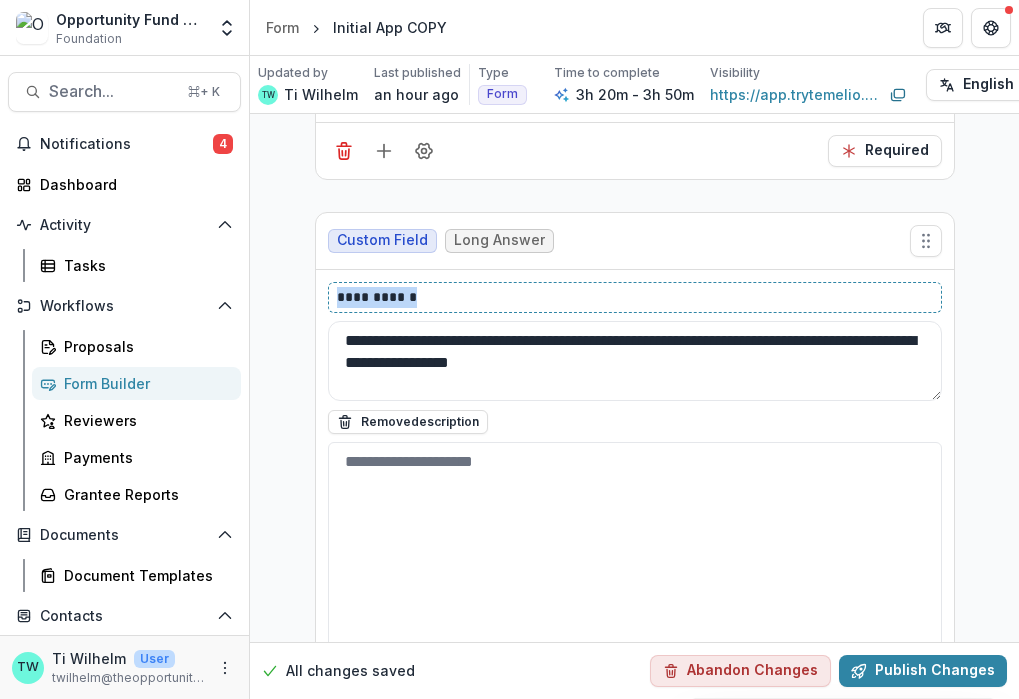 type 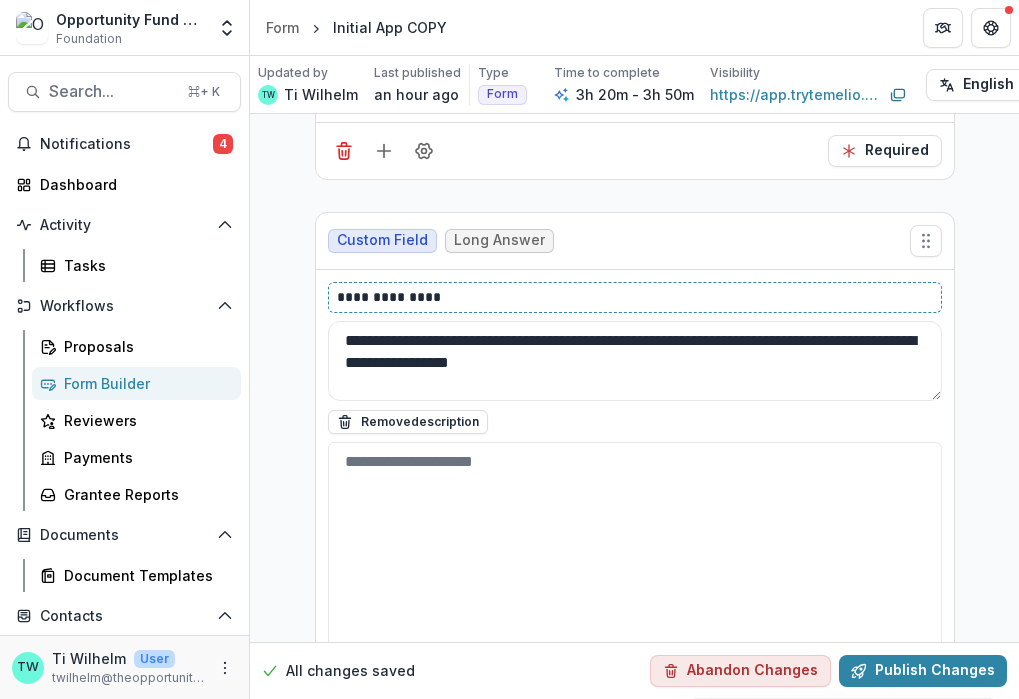 click on "**********" at bounding box center [635, 297] 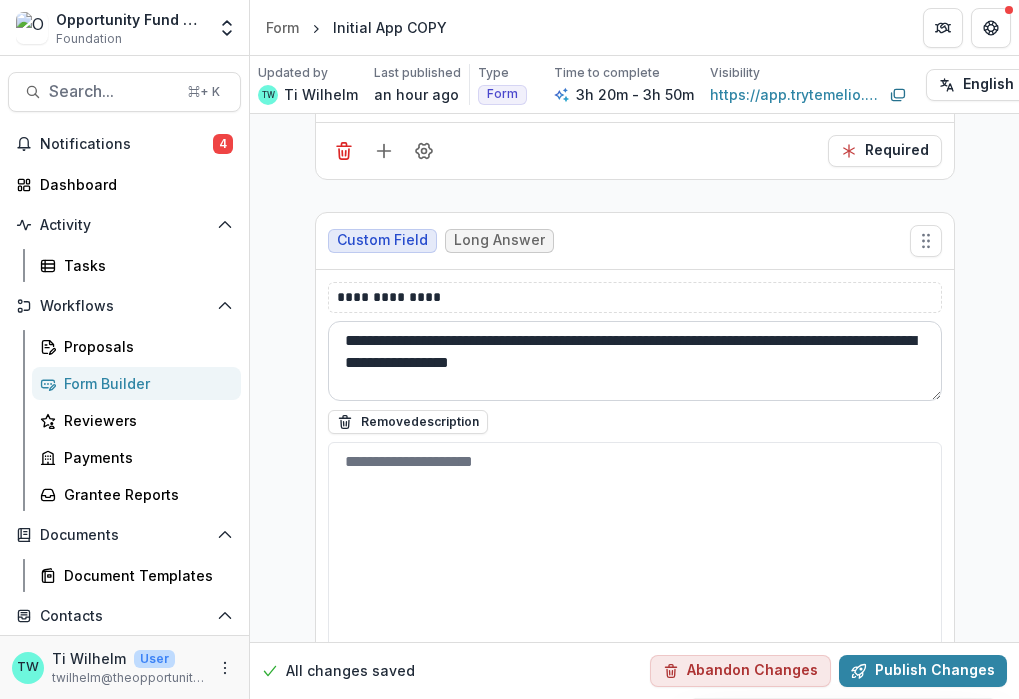 click on "**********" at bounding box center (635, 361) 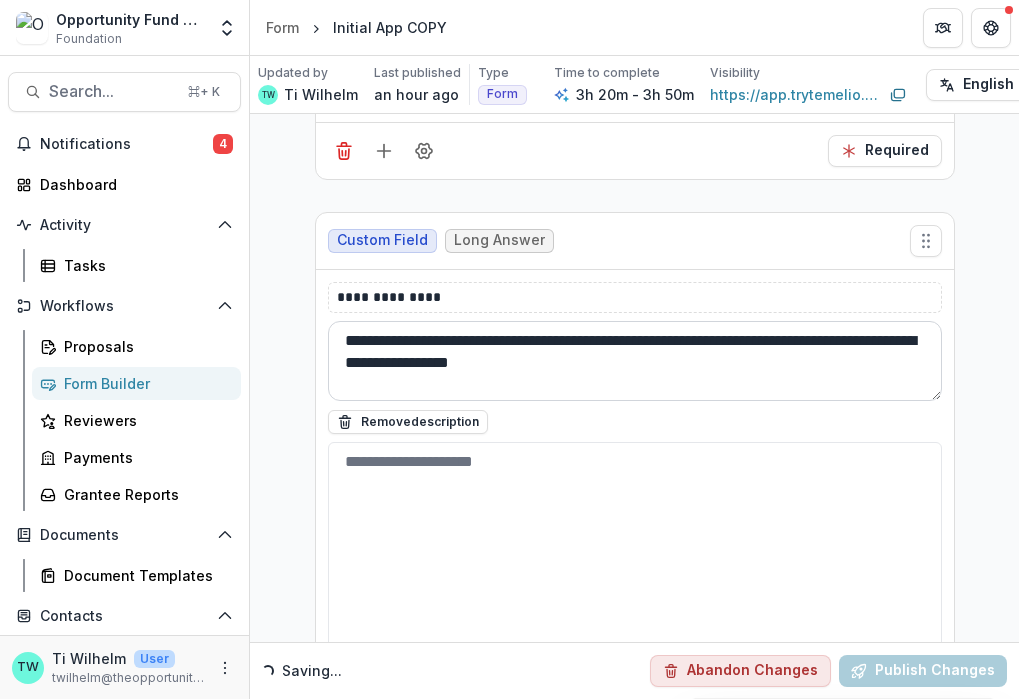 click on "**********" at bounding box center [635, 361] 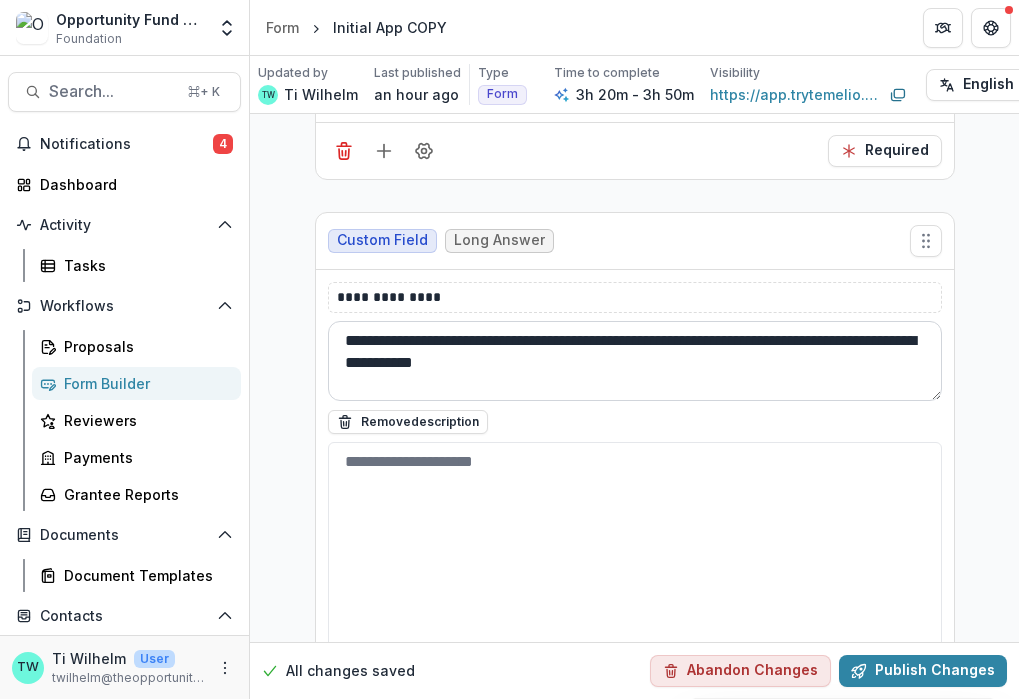 click on "**********" at bounding box center [635, 361] 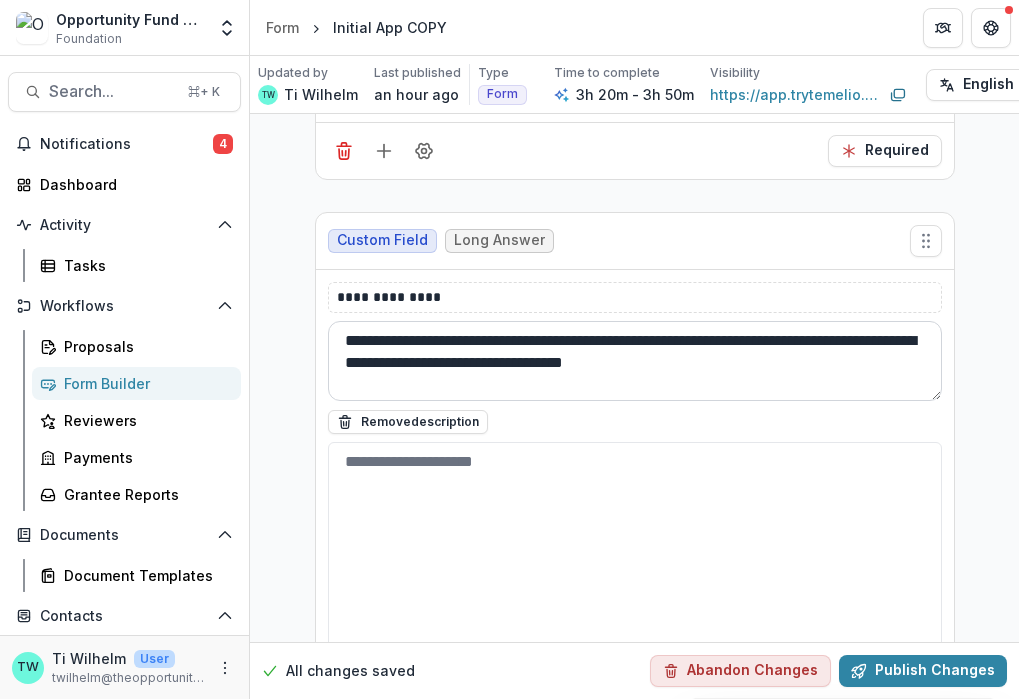 click on "**********" at bounding box center (635, 361) 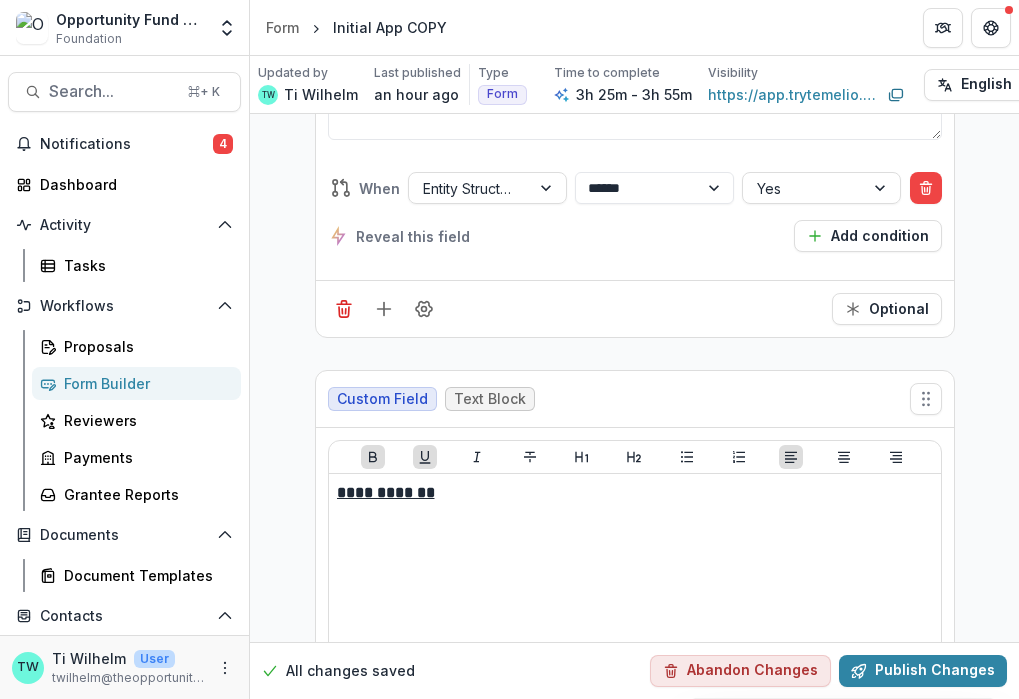 scroll, scrollTop: 1512, scrollLeft: 0, axis: vertical 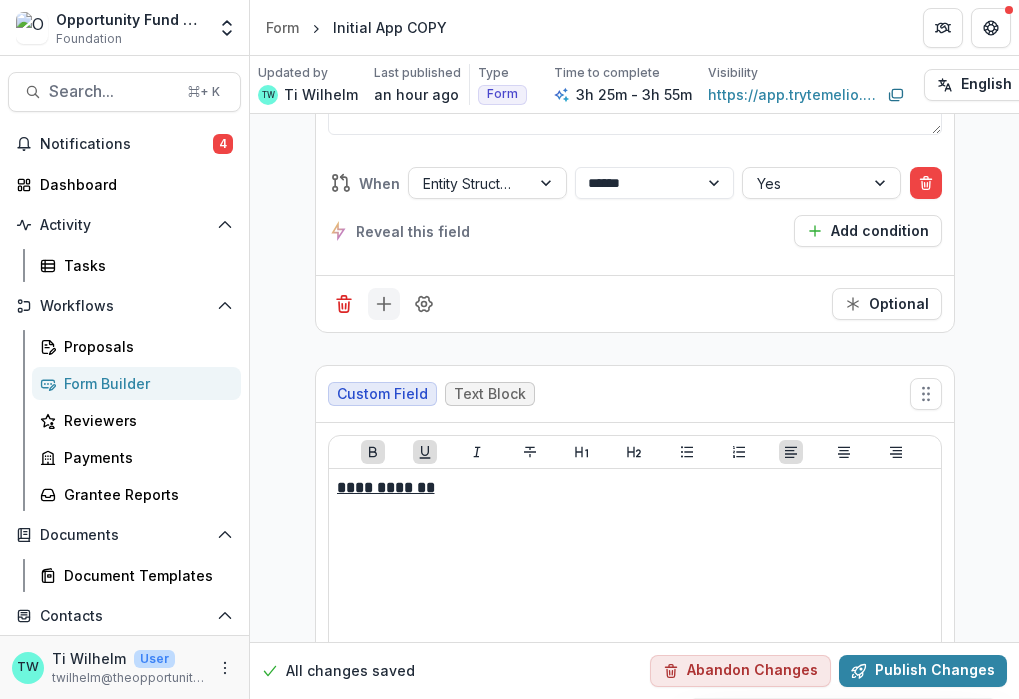 type on "**********" 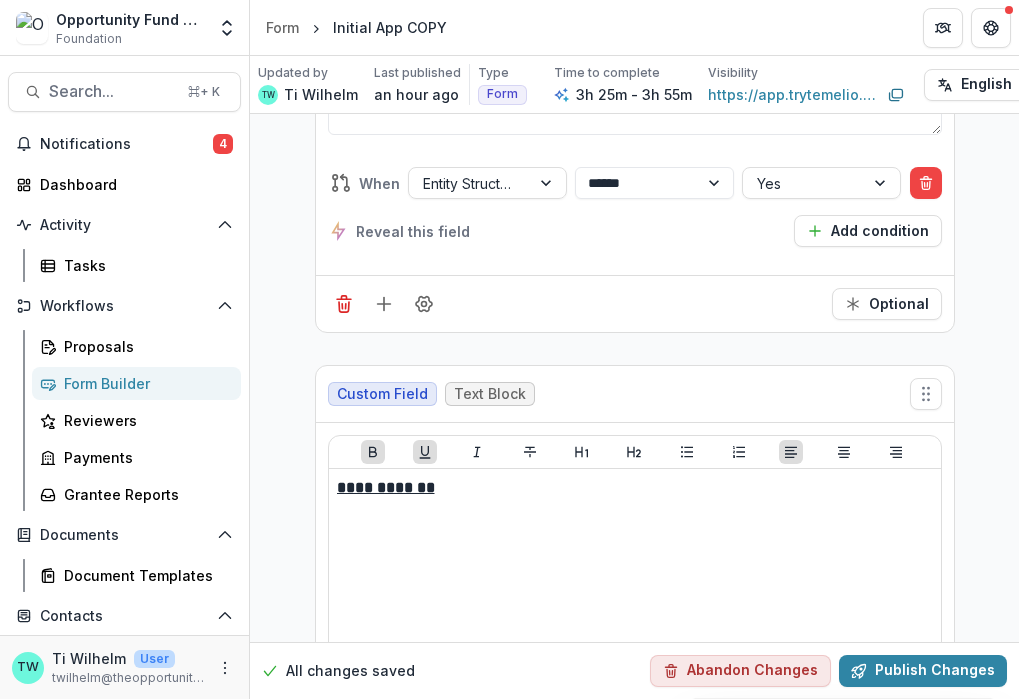 scroll, scrollTop: 383, scrollLeft: 0, axis: vertical 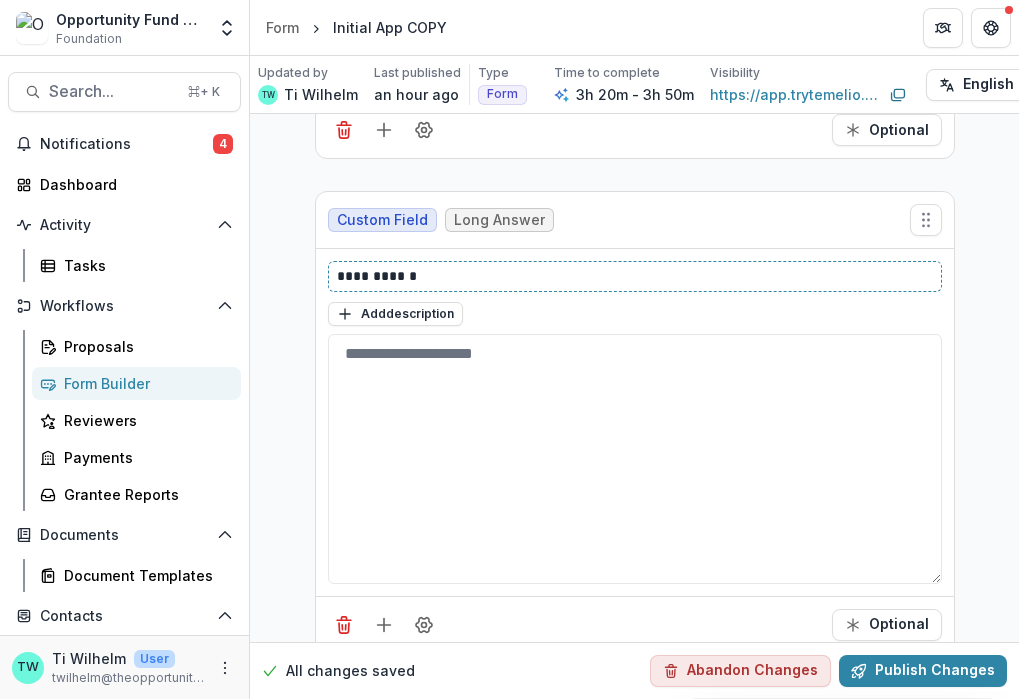 click on "**********" at bounding box center [635, 276] 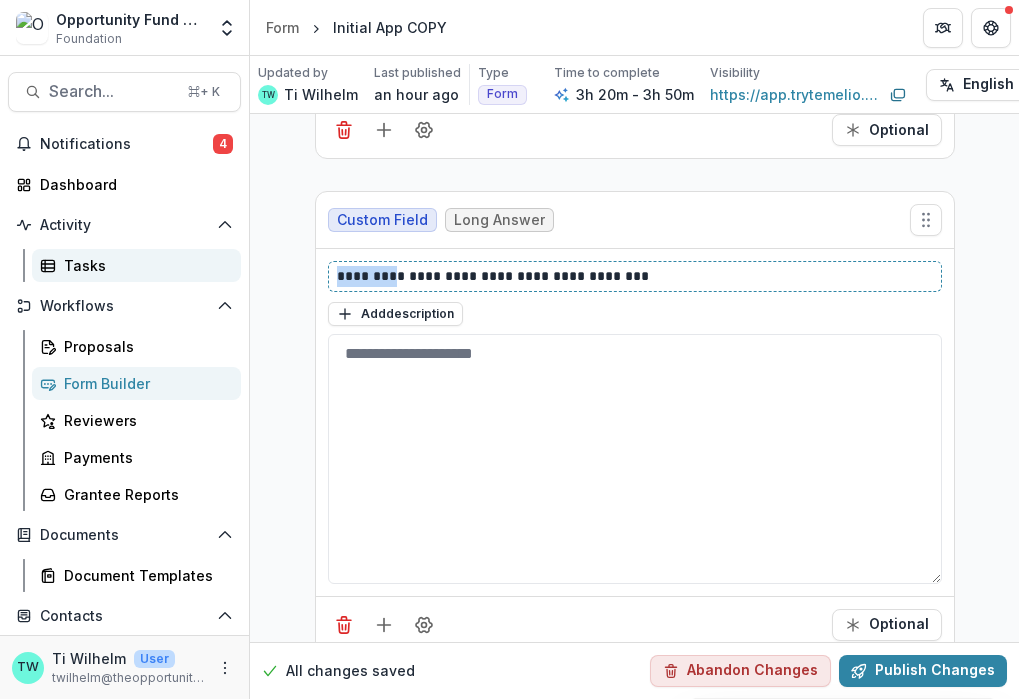 drag, startPoint x: 393, startPoint y: 276, endPoint x: 213, endPoint y: 261, distance: 180.62392 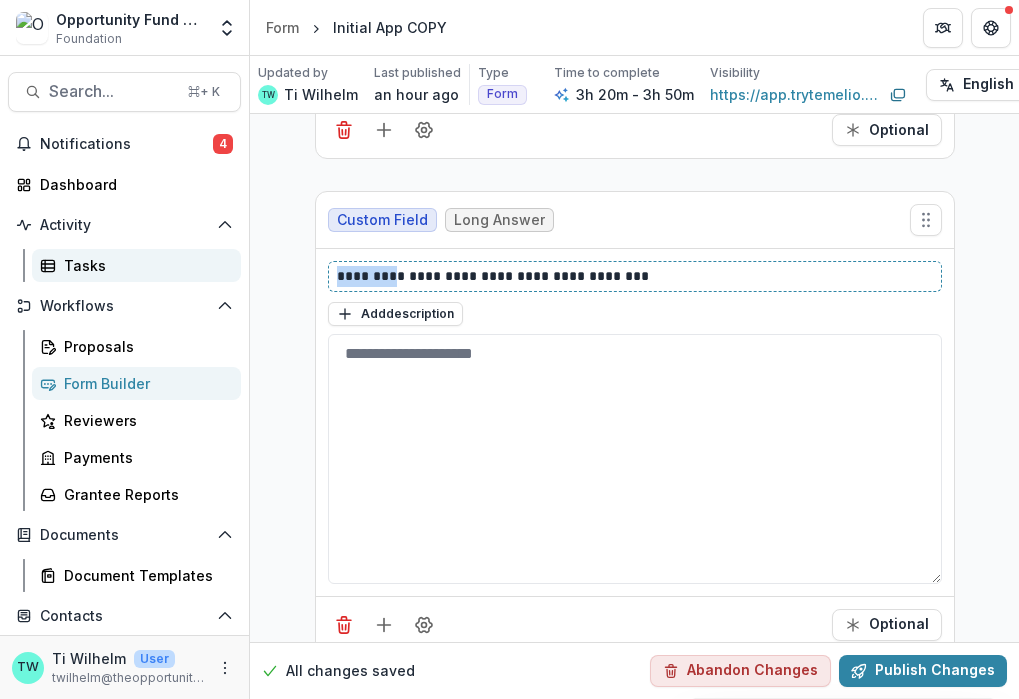 click on "**********" at bounding box center (509, 377) 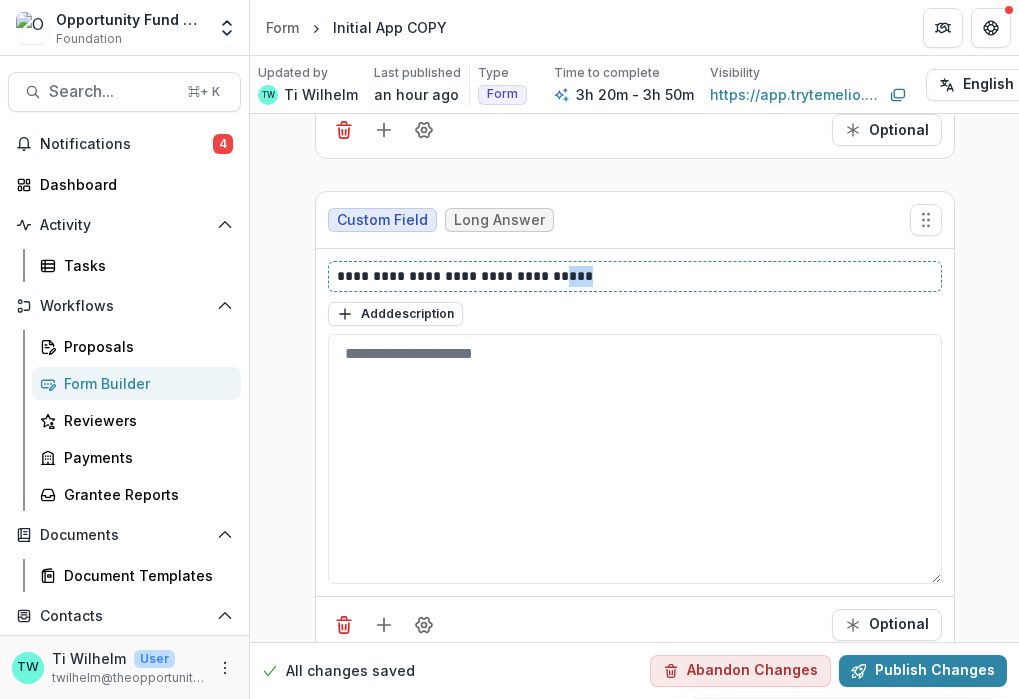 drag, startPoint x: 573, startPoint y: 275, endPoint x: 536, endPoint y: 276, distance: 37.01351 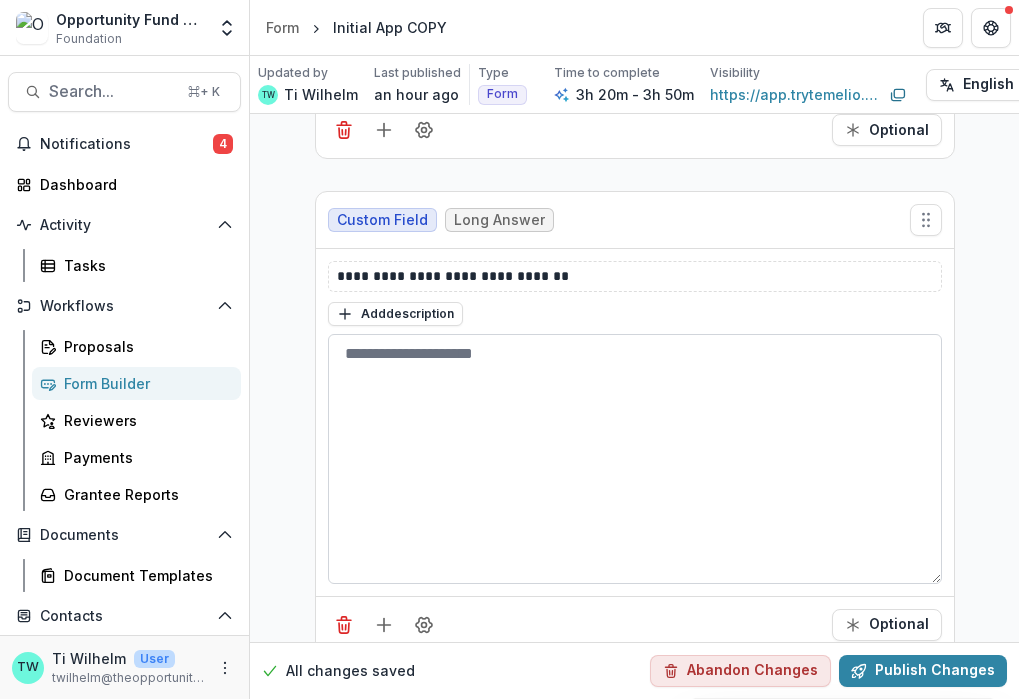 click at bounding box center (635, 459) 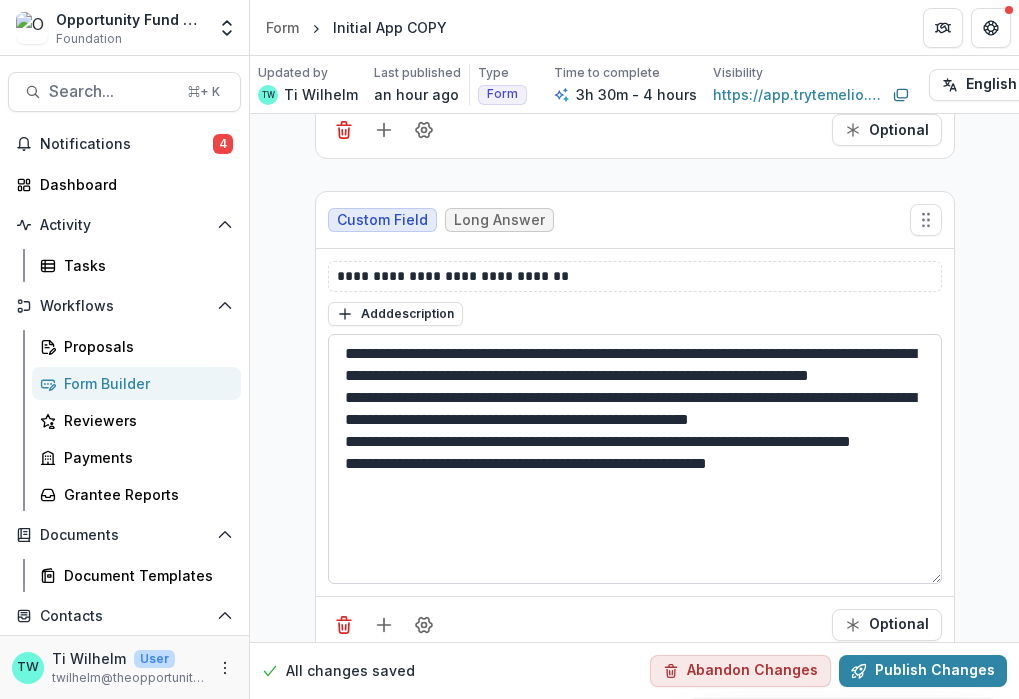 click on "**********" at bounding box center [635, 459] 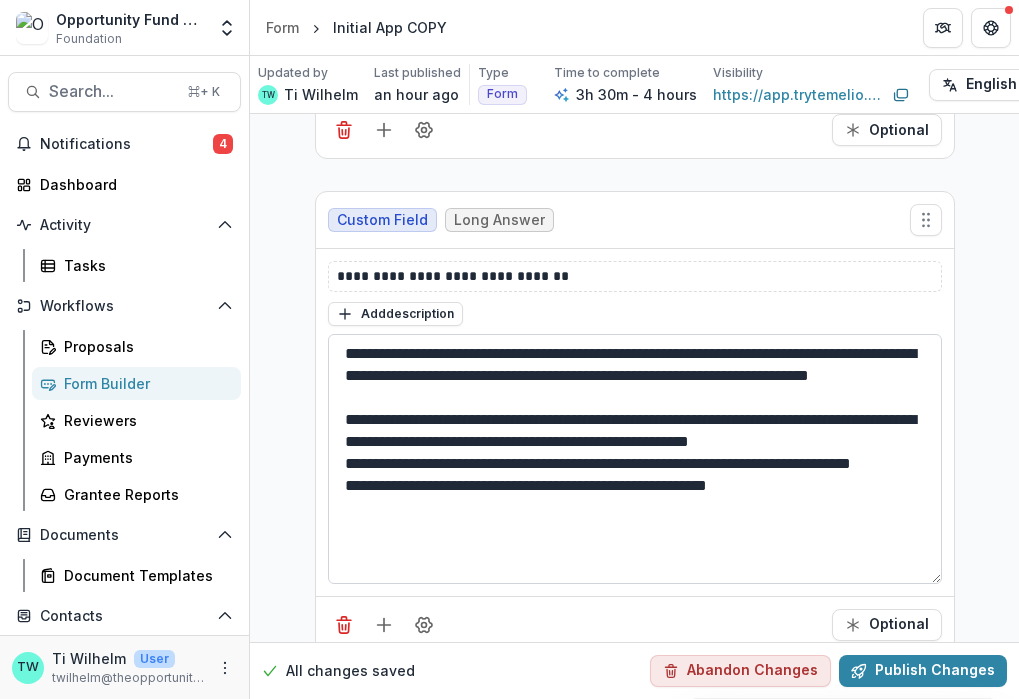 click on "**********" at bounding box center [635, 459] 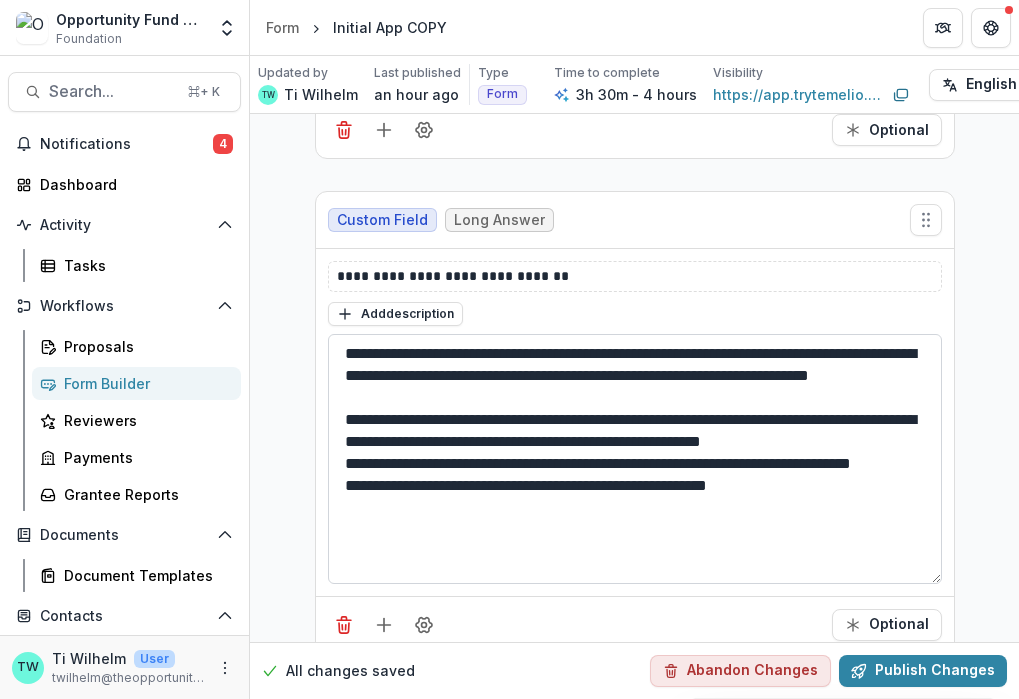 click on "**********" at bounding box center [635, 459] 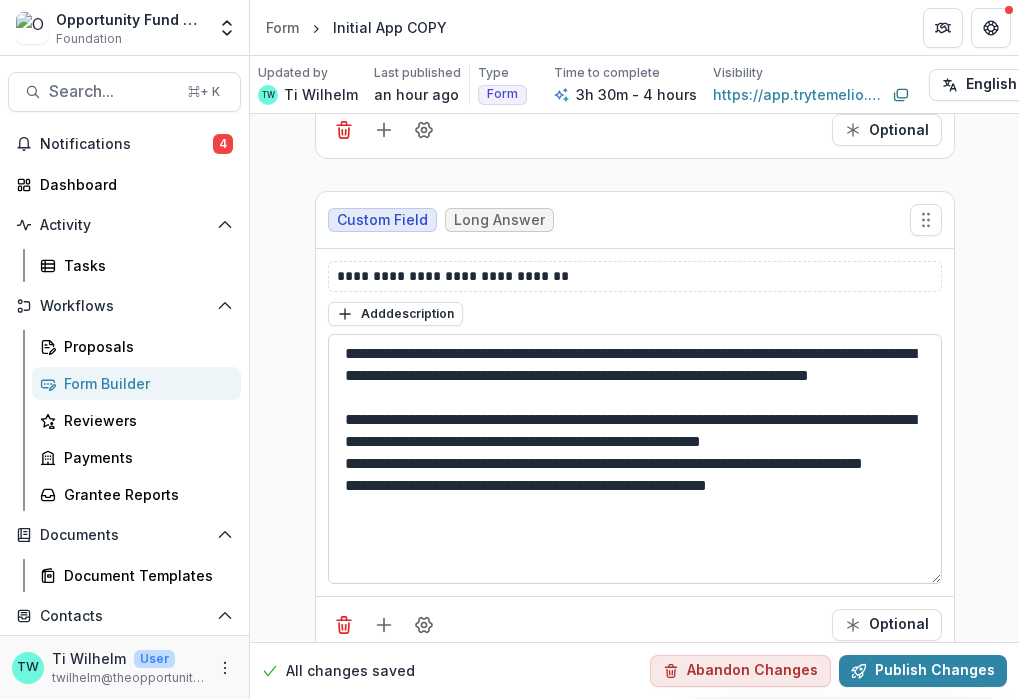 click on "**********" at bounding box center (635, 459) 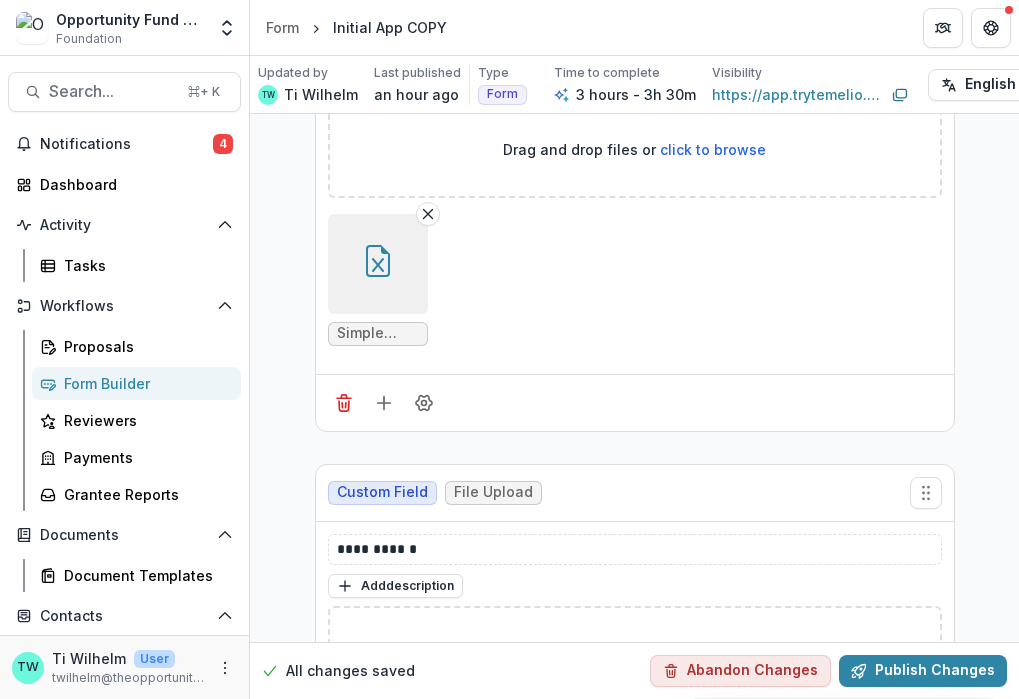 scroll, scrollTop: 4172, scrollLeft: 0, axis: vertical 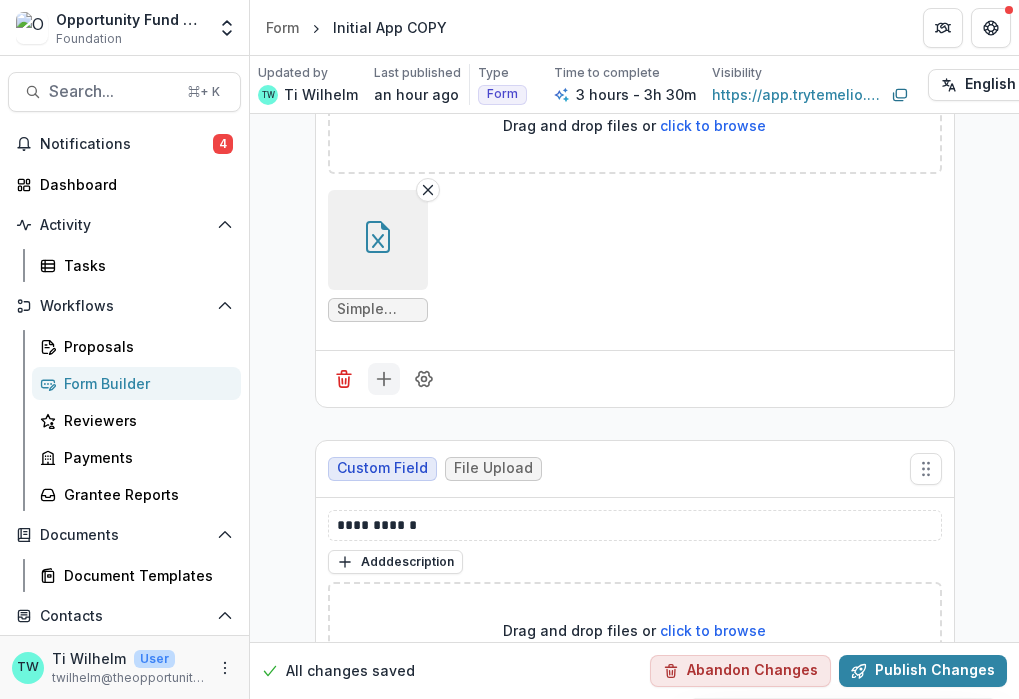 type on "**********" 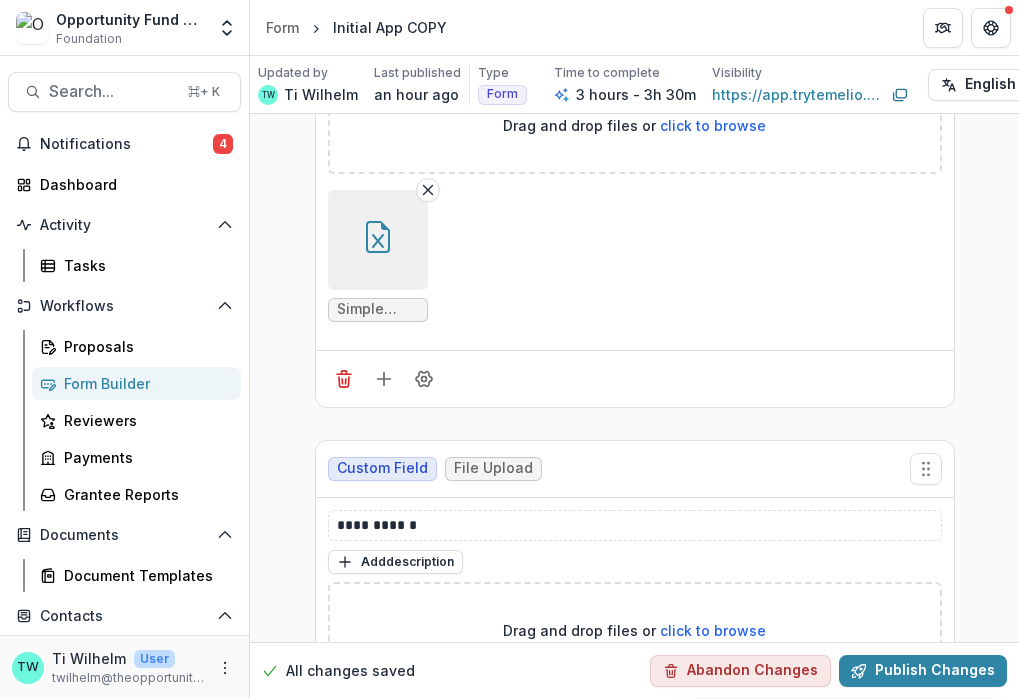 scroll, scrollTop: 31, scrollLeft: 0, axis: vertical 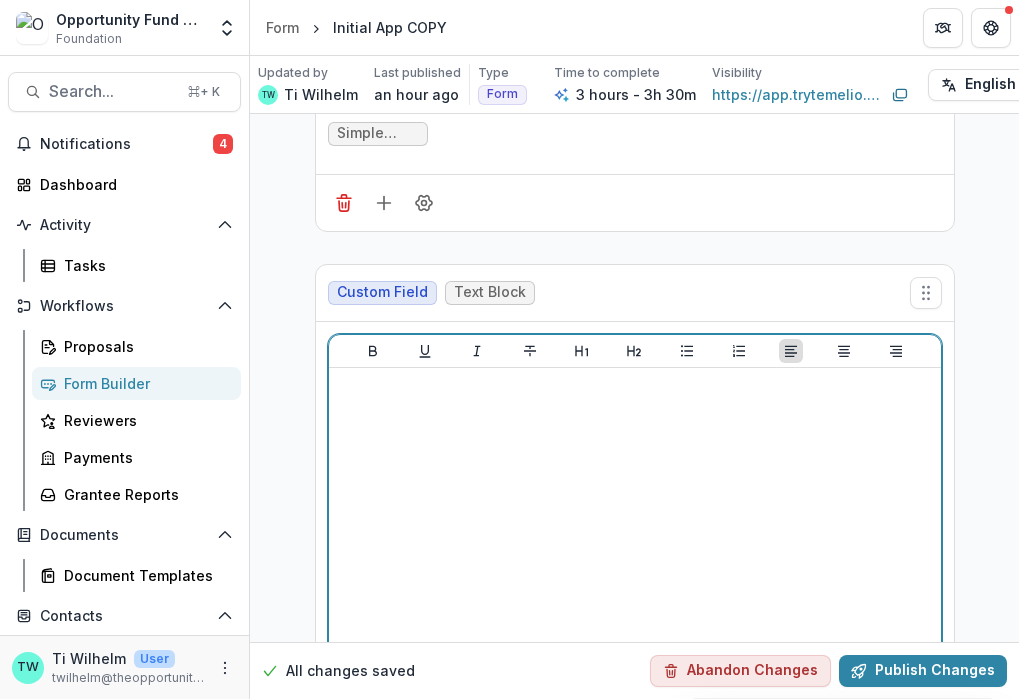 click at bounding box center (635, 526) 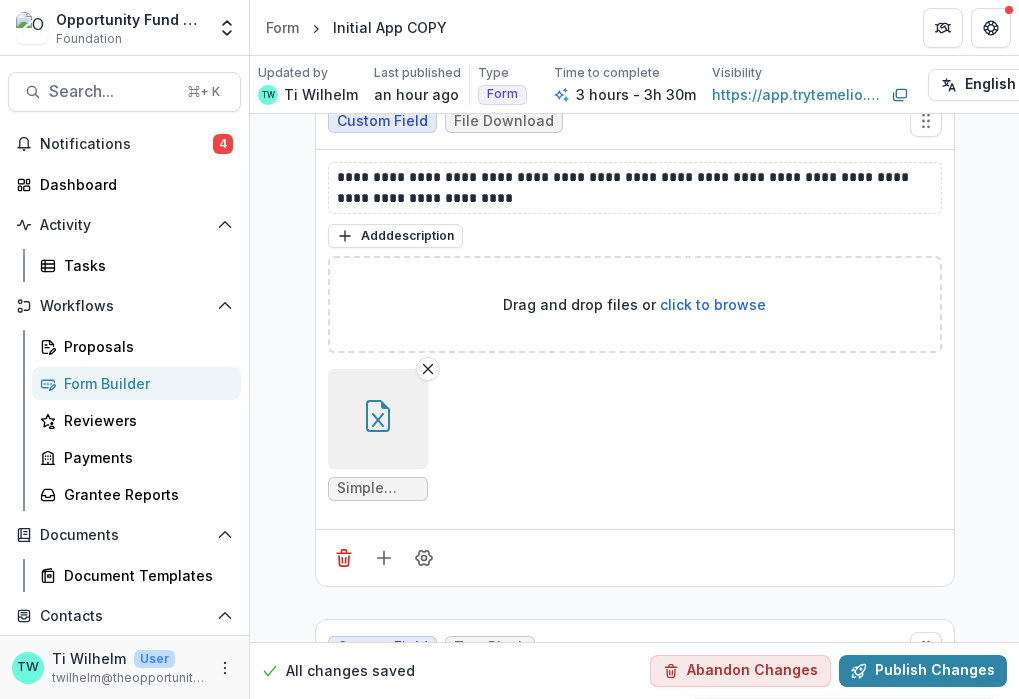 scroll, scrollTop: 3869, scrollLeft: 0, axis: vertical 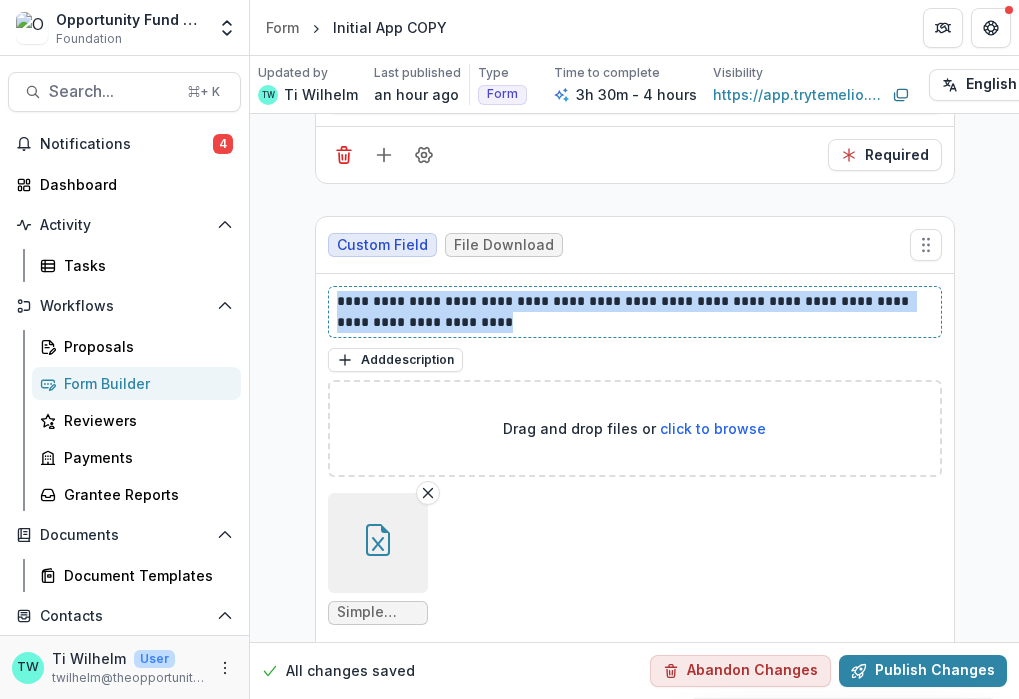 drag, startPoint x: 472, startPoint y: 323, endPoint x: 320, endPoint y: 292, distance: 155.12898 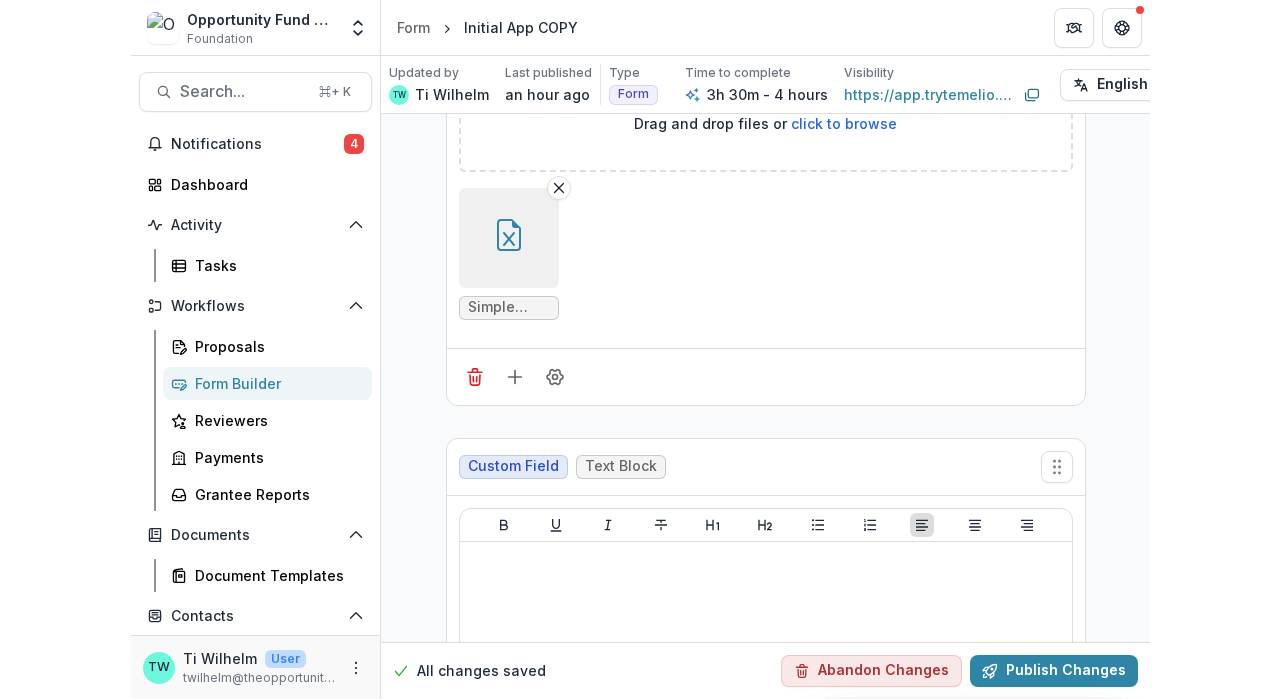 scroll, scrollTop: 4291, scrollLeft: 0, axis: vertical 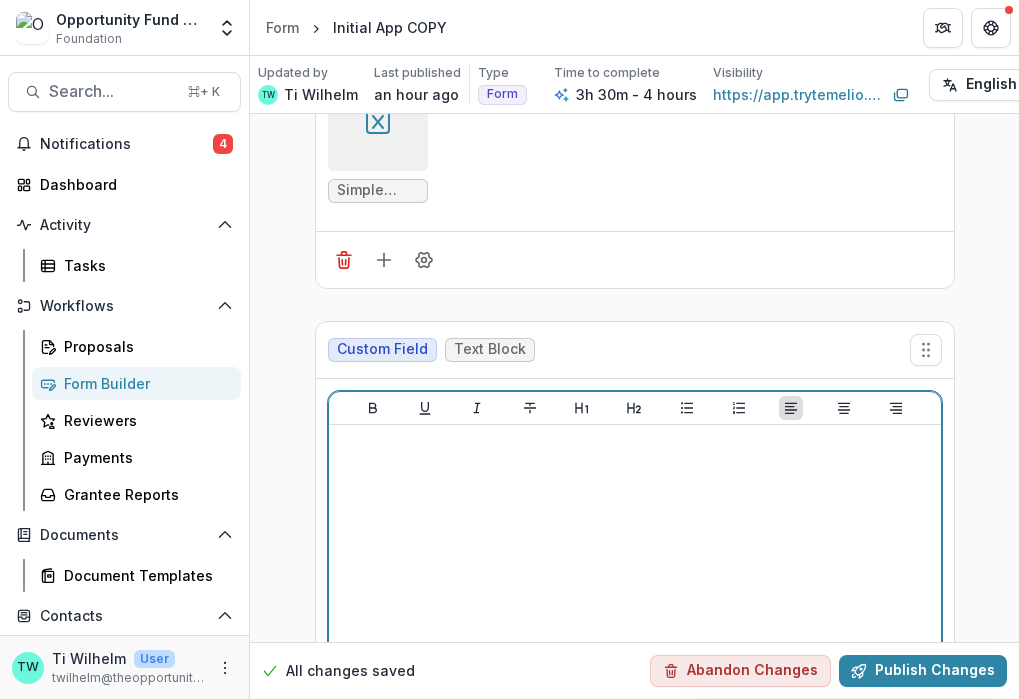 click at bounding box center [635, 583] 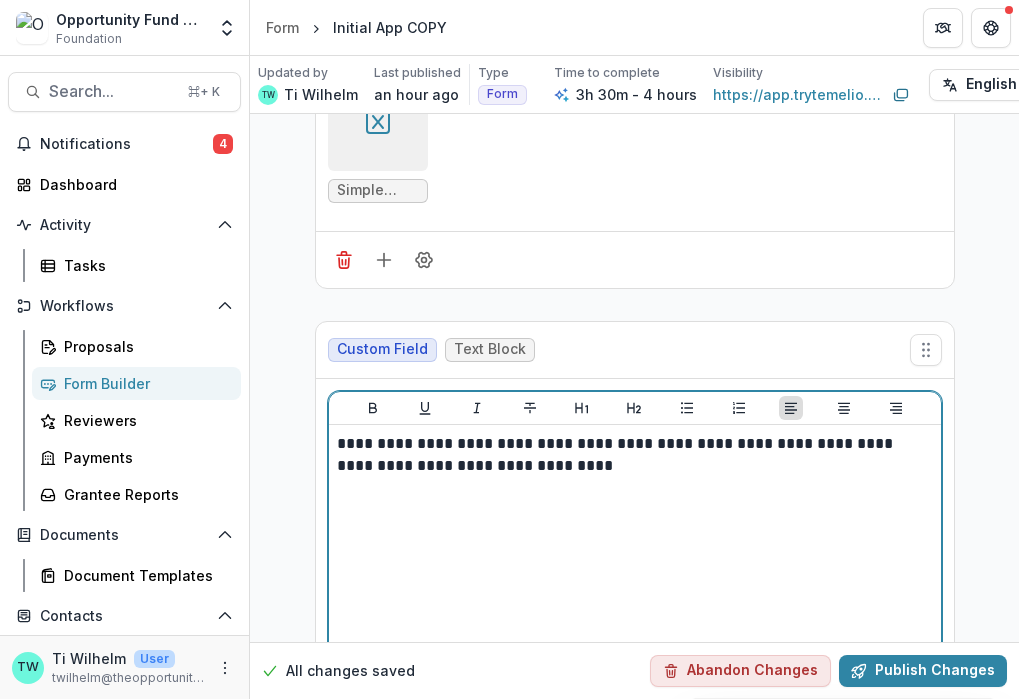 click on "**********" at bounding box center (635, 455) 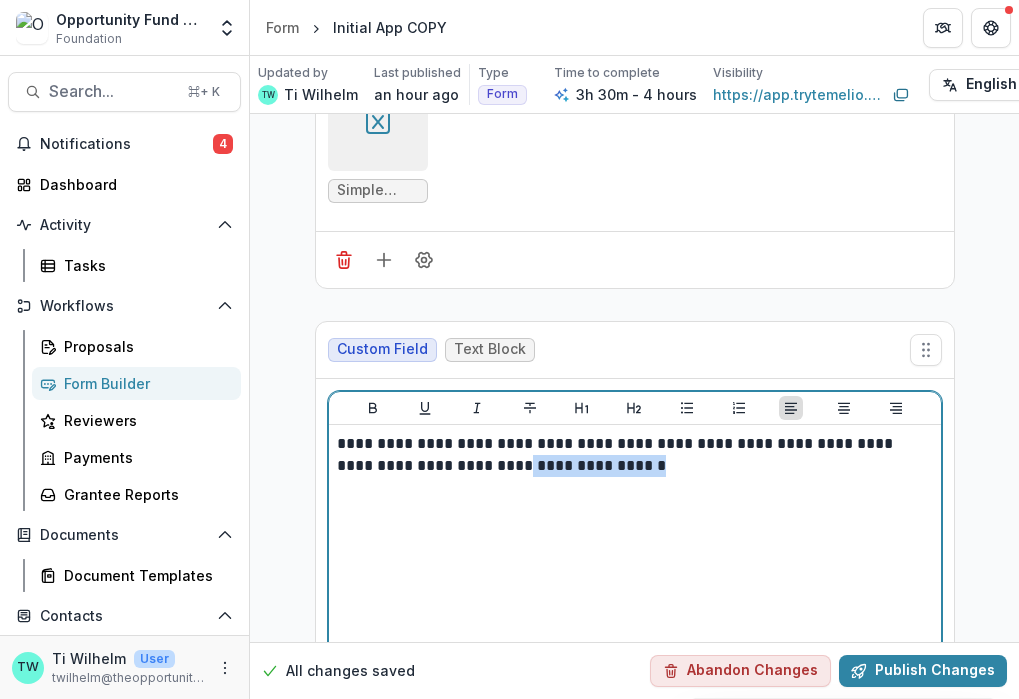 drag, startPoint x: 626, startPoint y: 471, endPoint x: 470, endPoint y: 463, distance: 156.20499 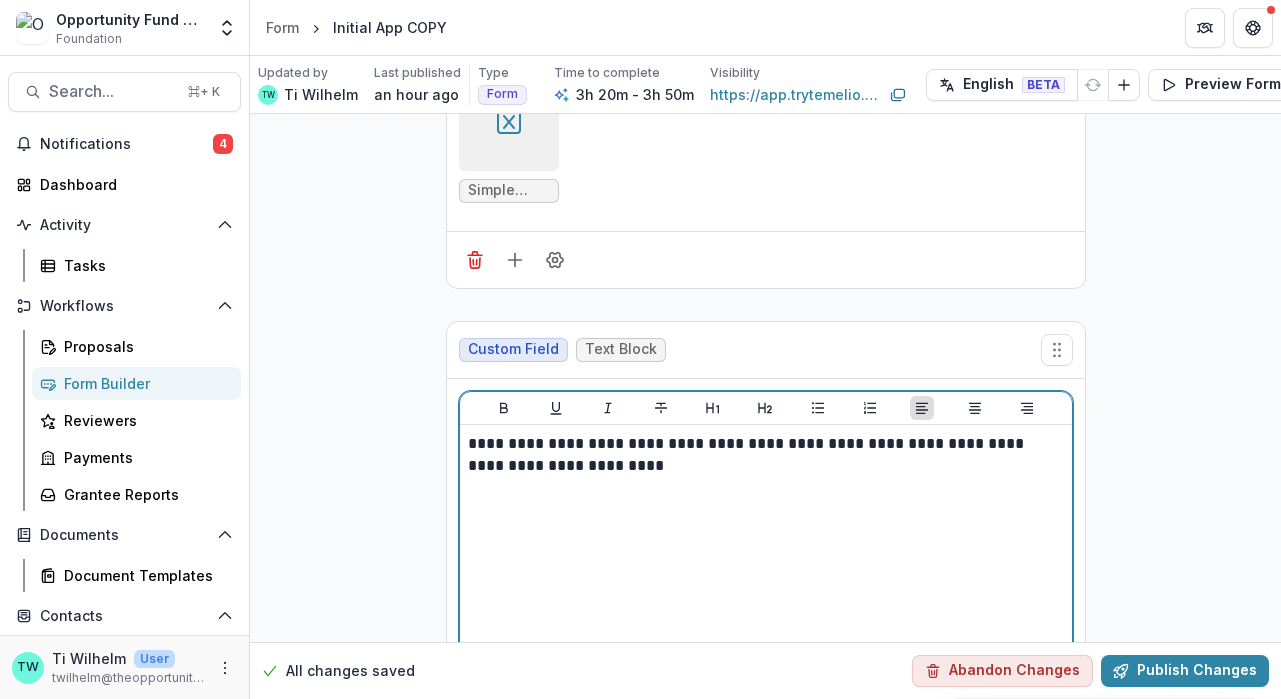 click on "**********" at bounding box center (766, 455) 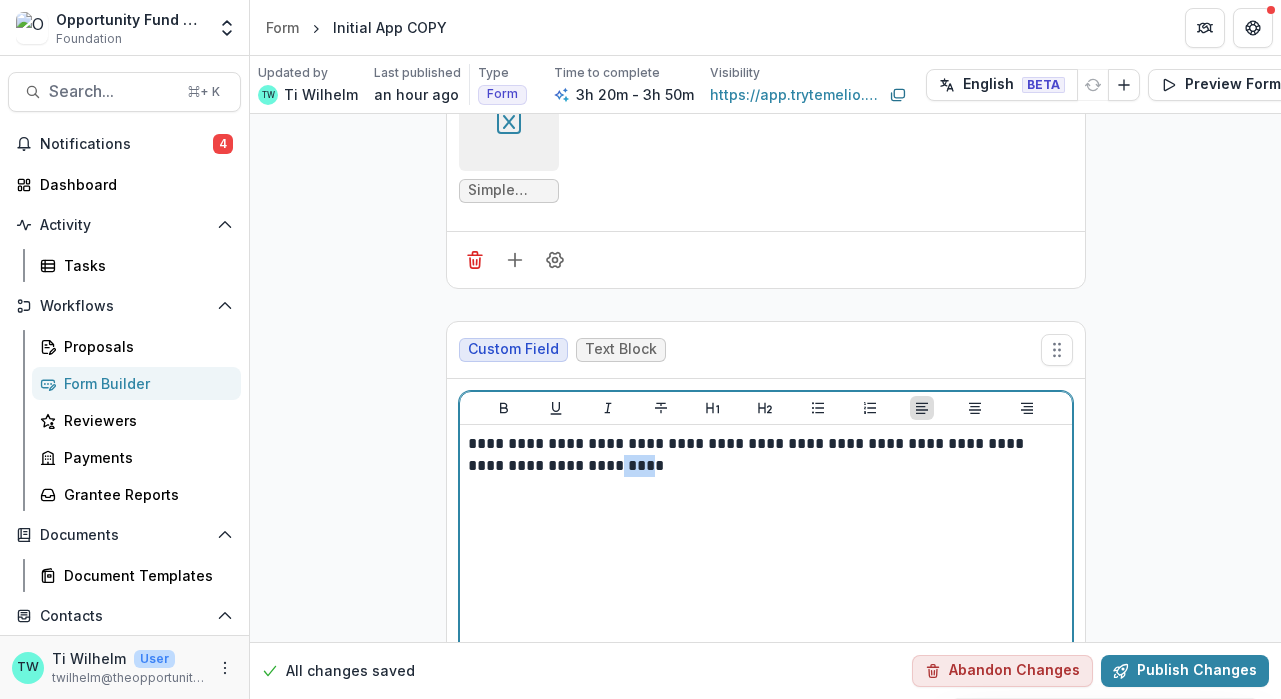 click on "**********" at bounding box center (766, 455) 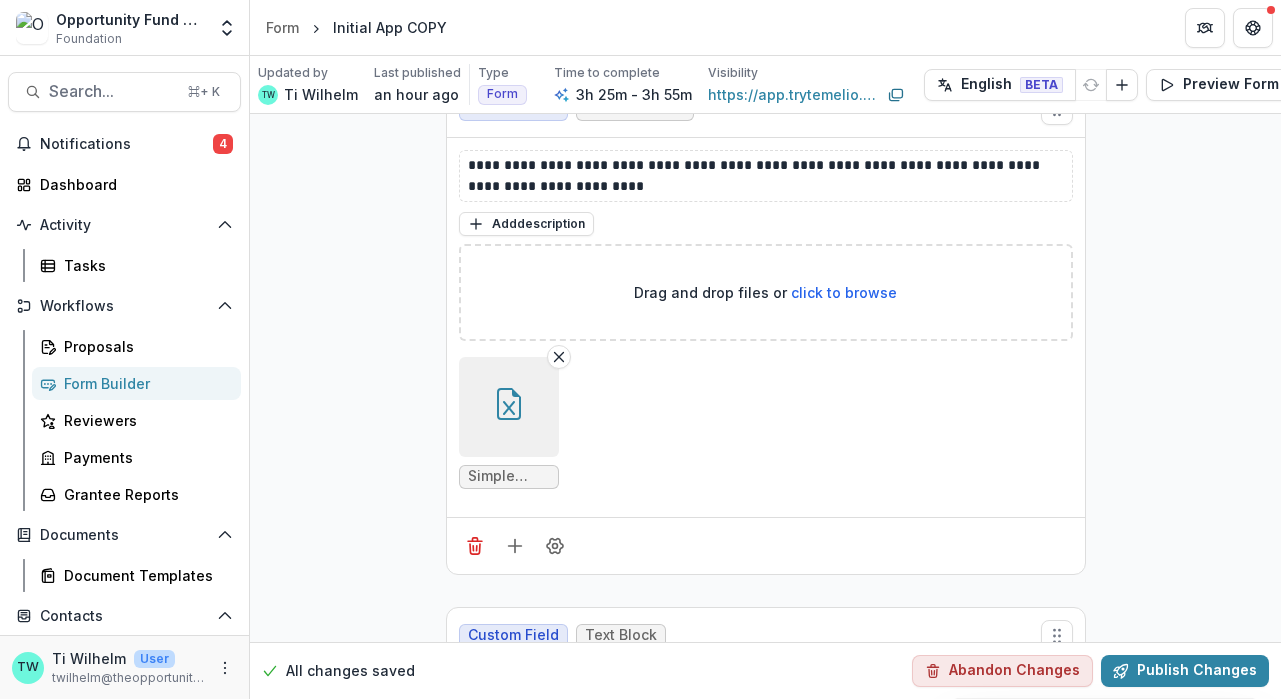 scroll, scrollTop: 4007, scrollLeft: 0, axis: vertical 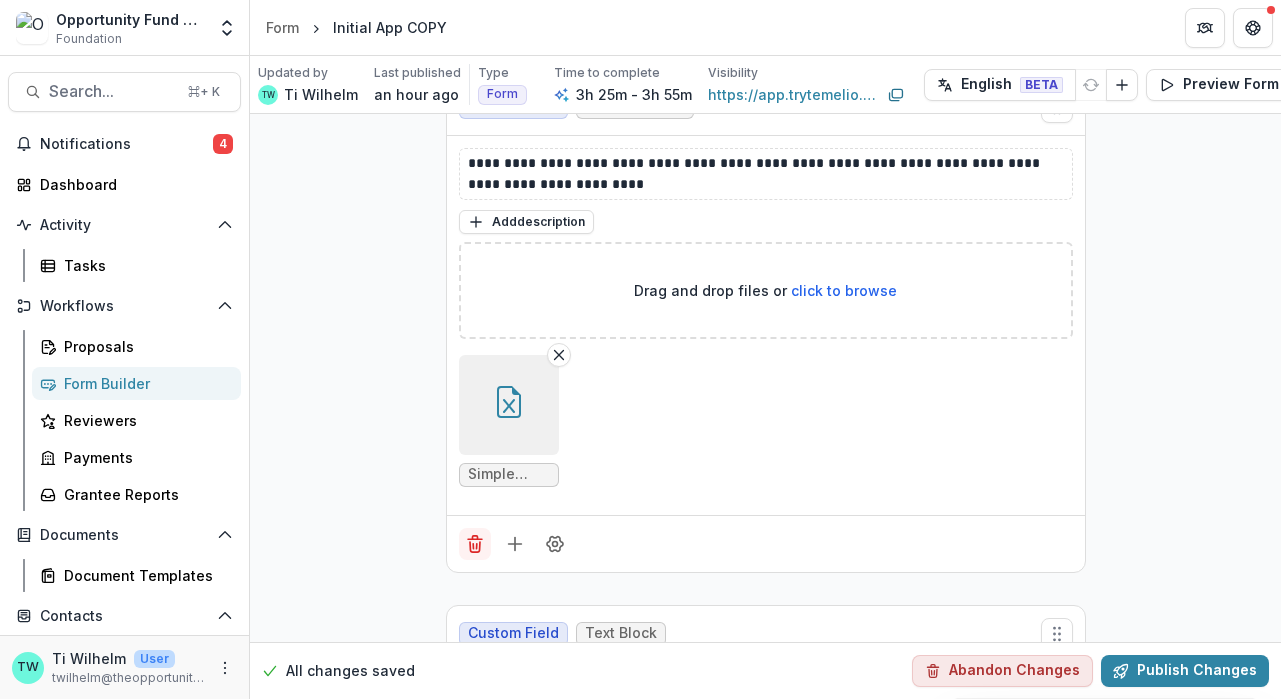 click 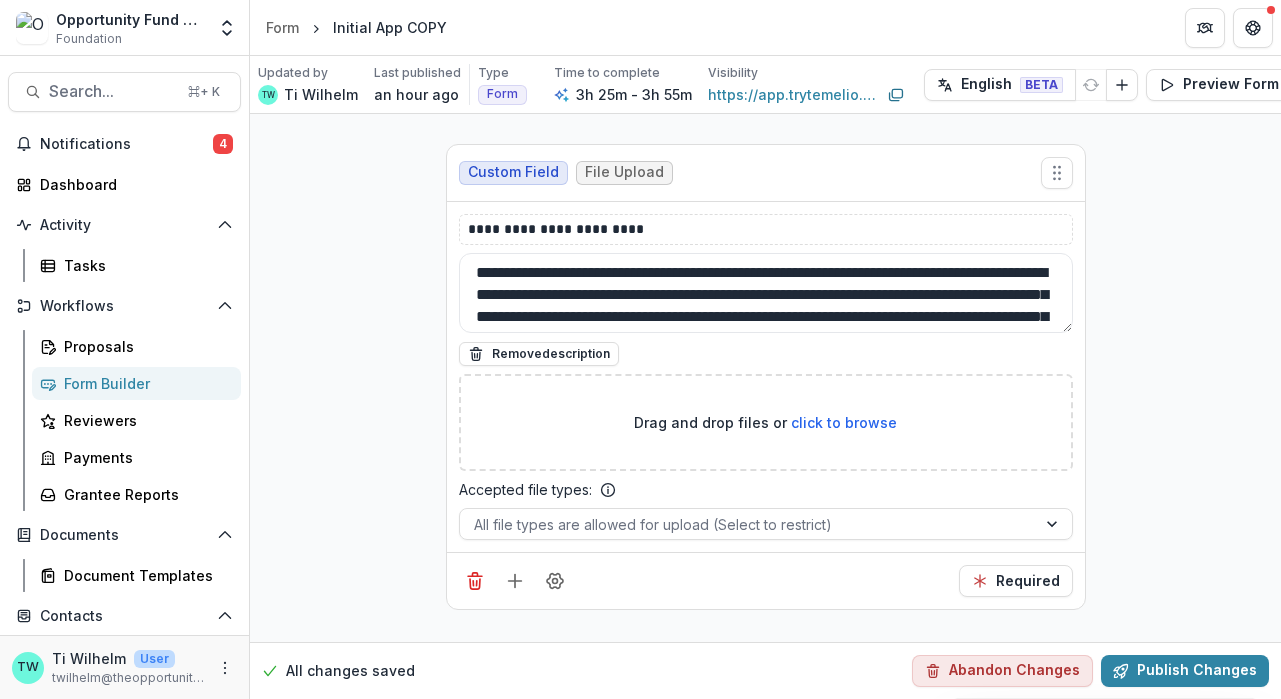 scroll, scrollTop: 3437, scrollLeft: 0, axis: vertical 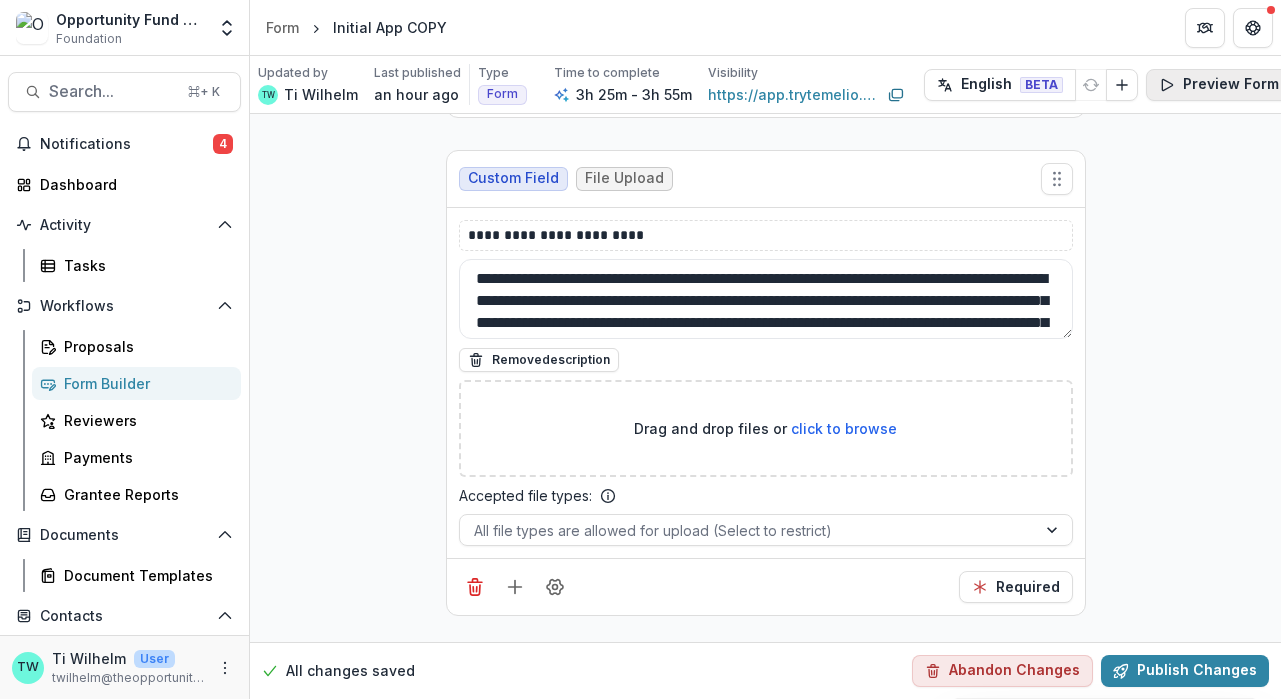 click on "Preview Form" at bounding box center (1219, 85) 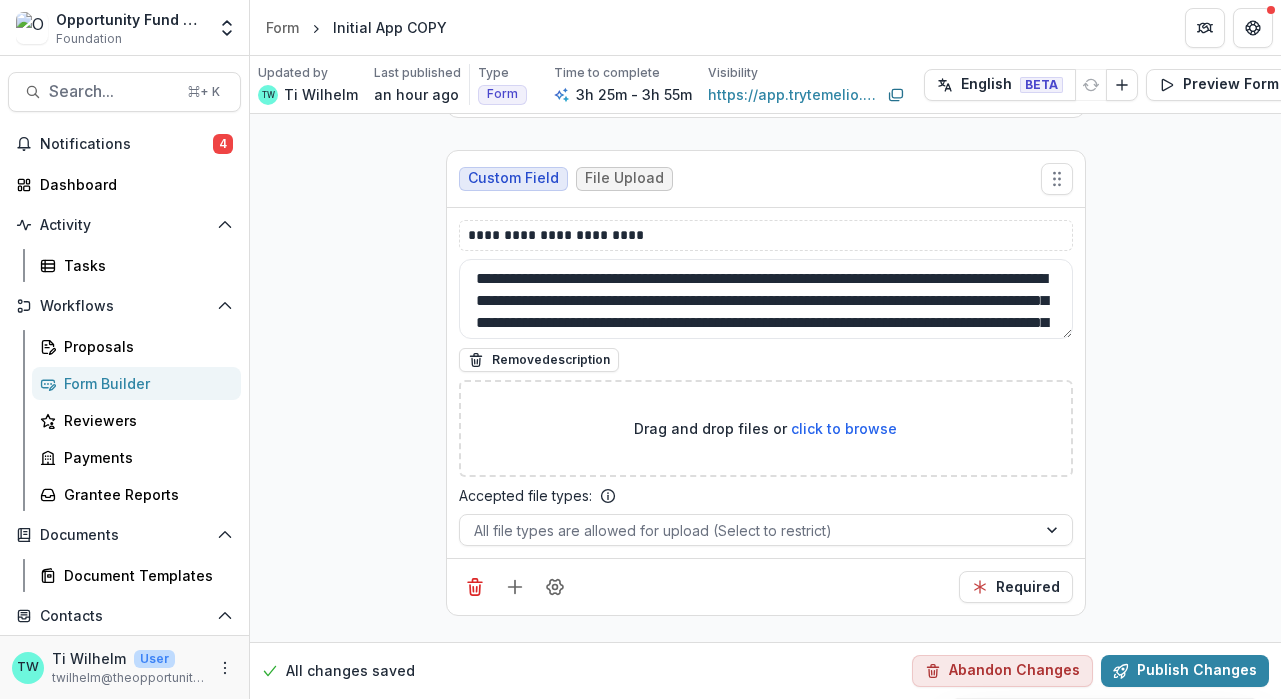 scroll, scrollTop: 0, scrollLeft: 0, axis: both 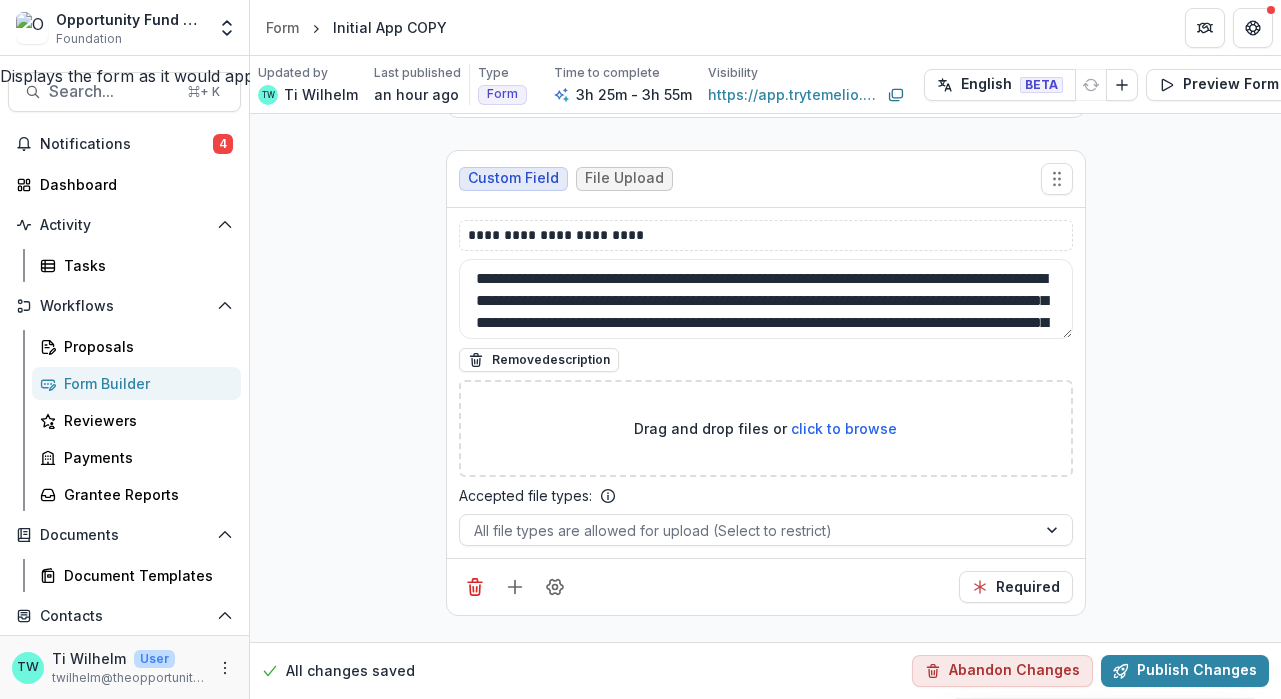 click 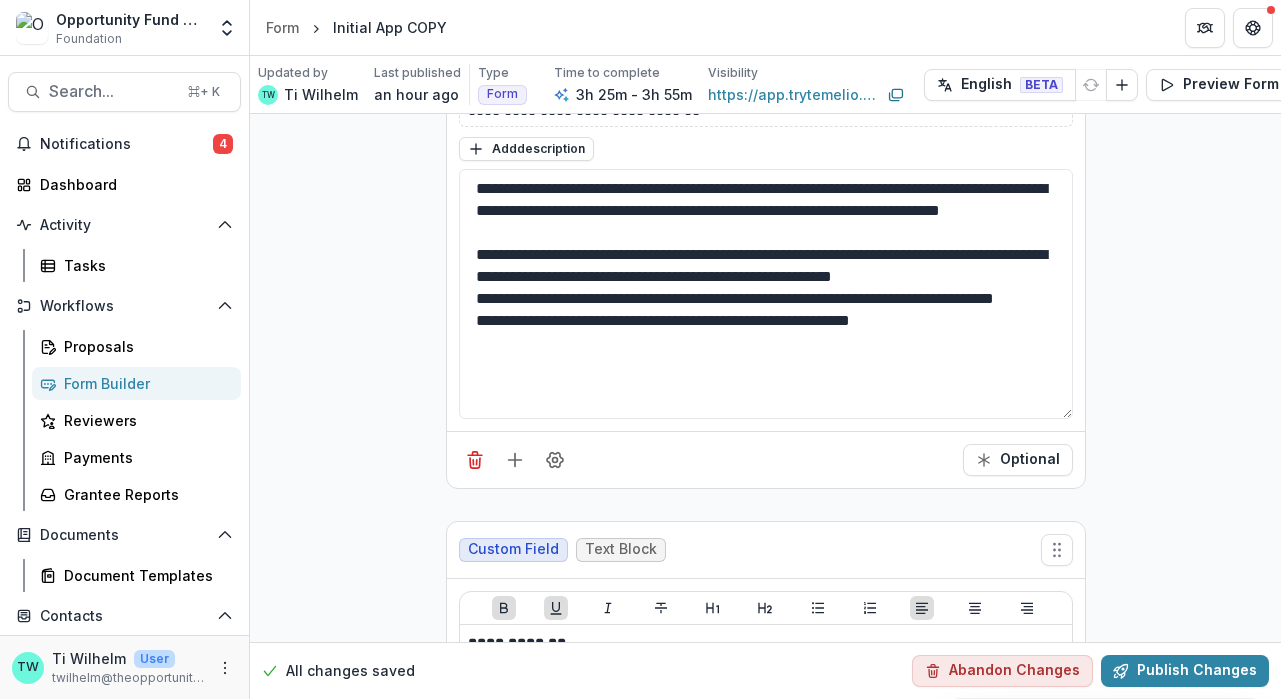 scroll, scrollTop: 1871, scrollLeft: 0, axis: vertical 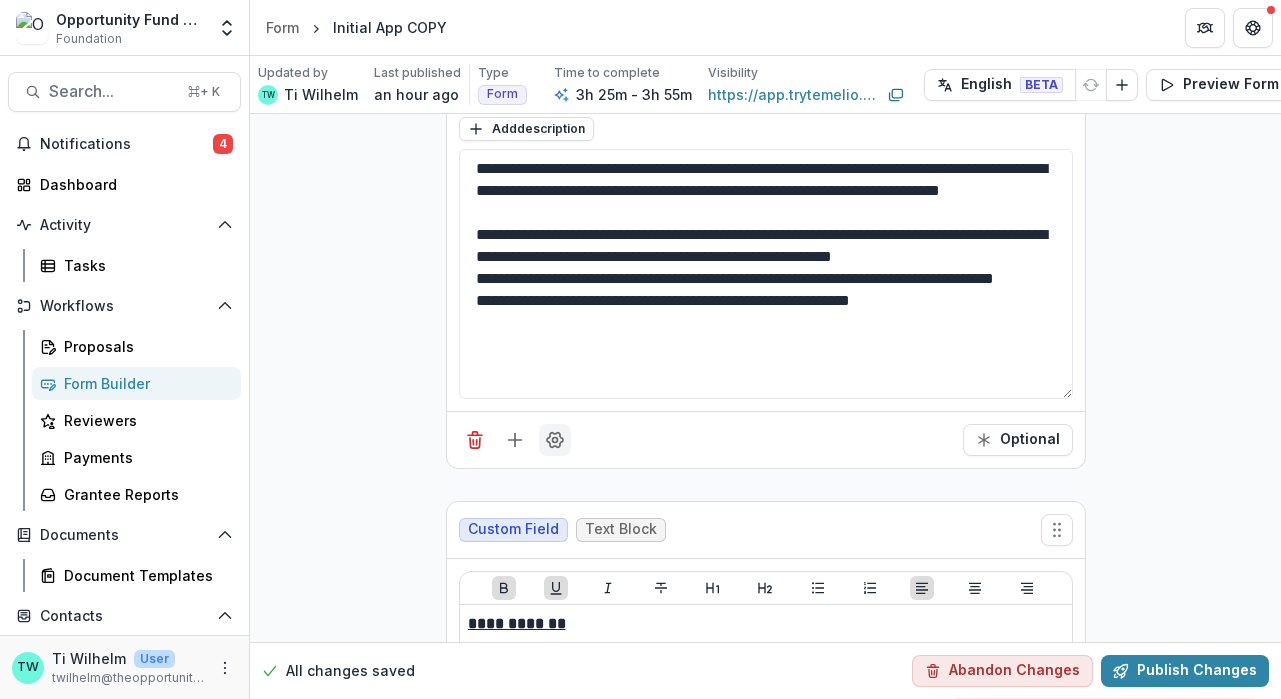 click 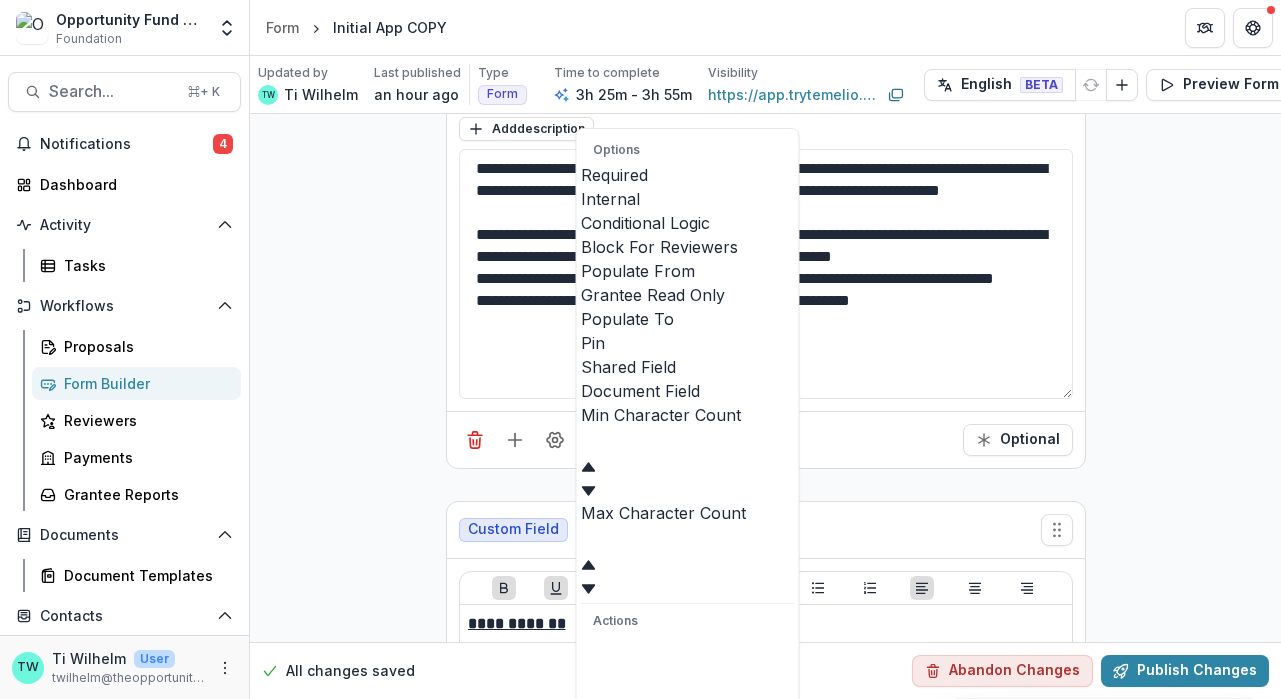 click at bounding box center [581, 235] 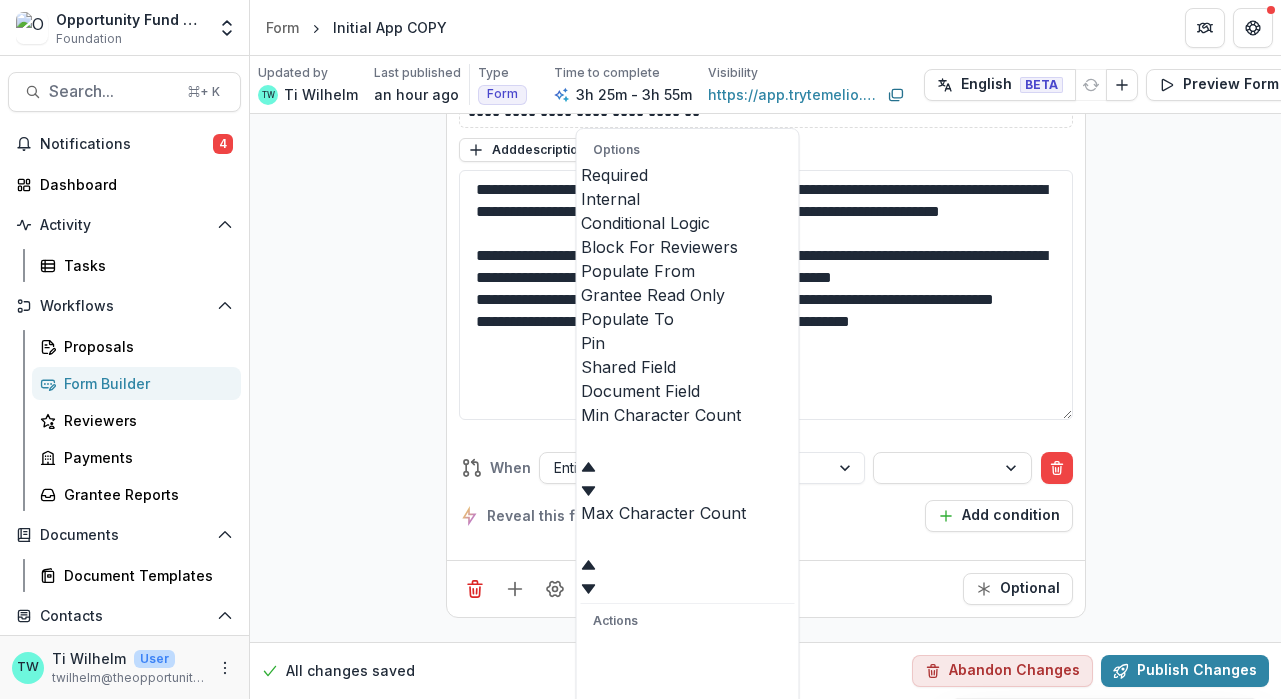 scroll, scrollTop: 1892, scrollLeft: 0, axis: vertical 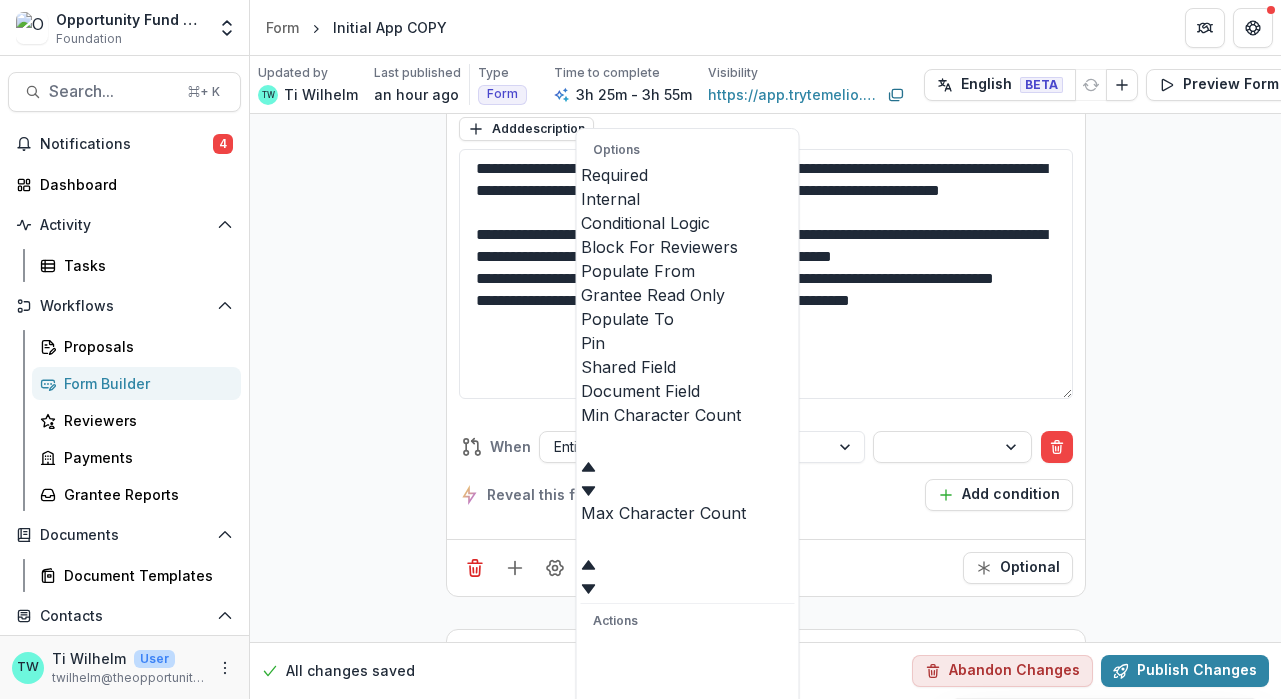 click on "**********" at bounding box center (766, 17449) 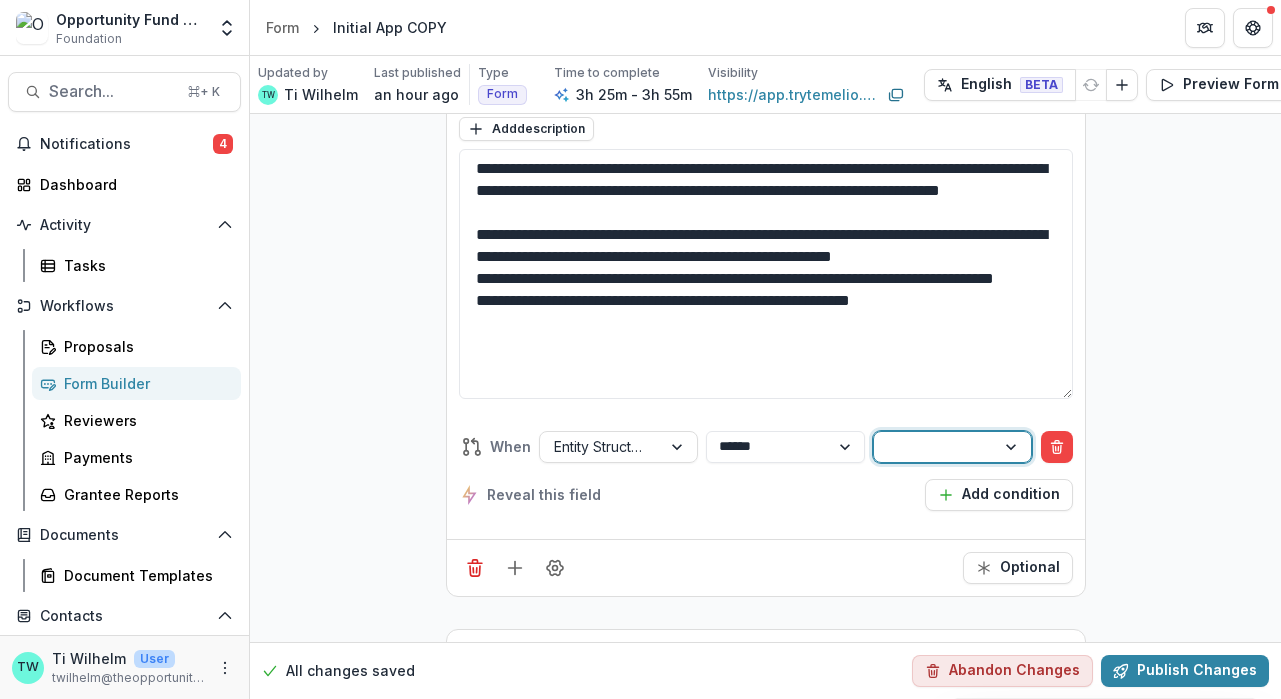 click at bounding box center (934, 446) 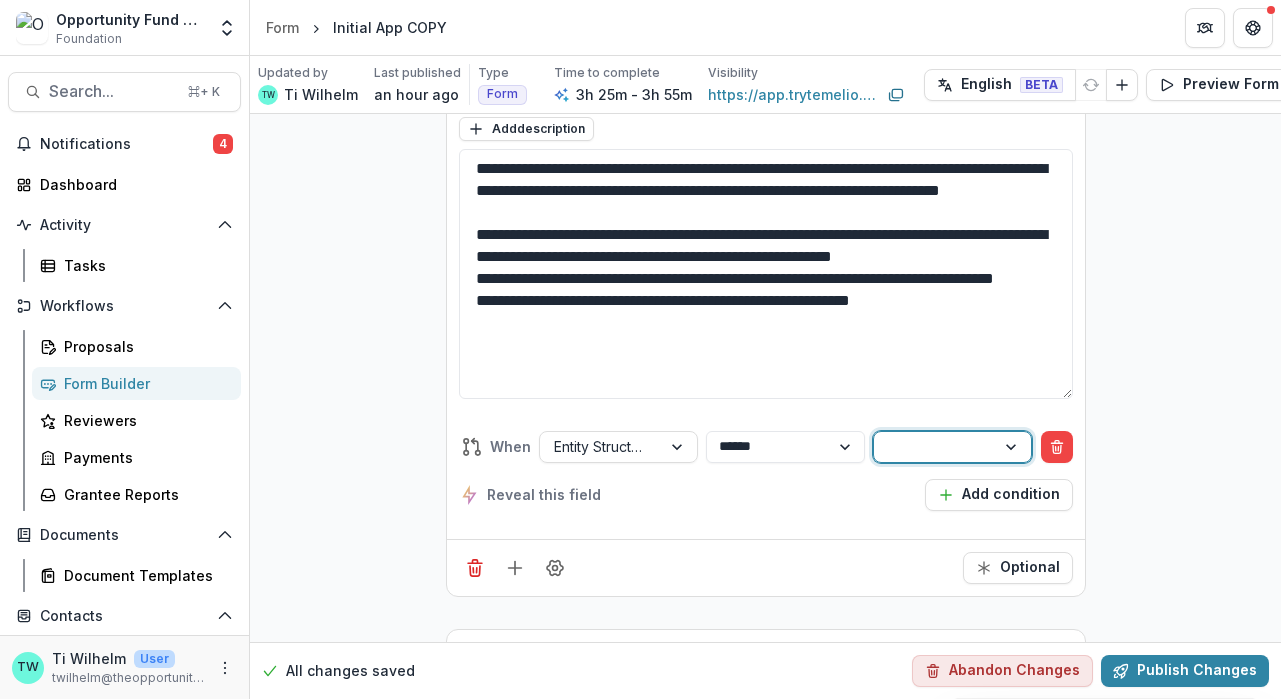 click on "Yes" at bounding box center (640, 711) 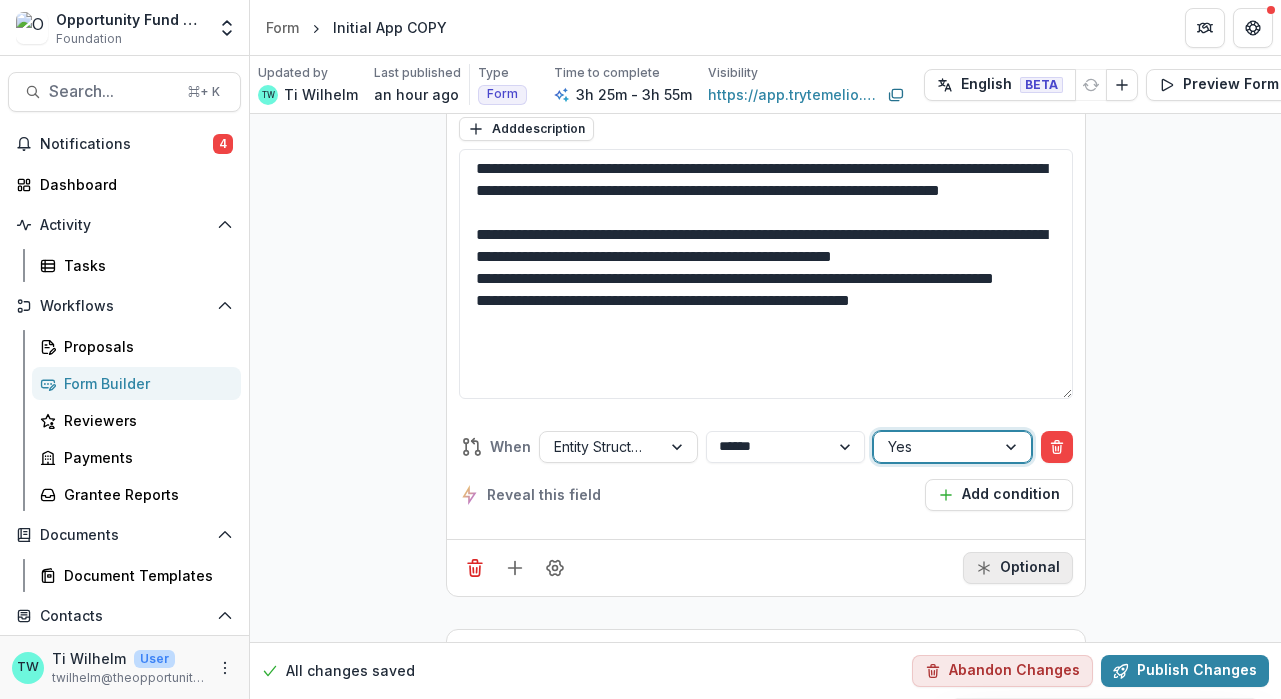 click on "Optional" at bounding box center [1018, 568] 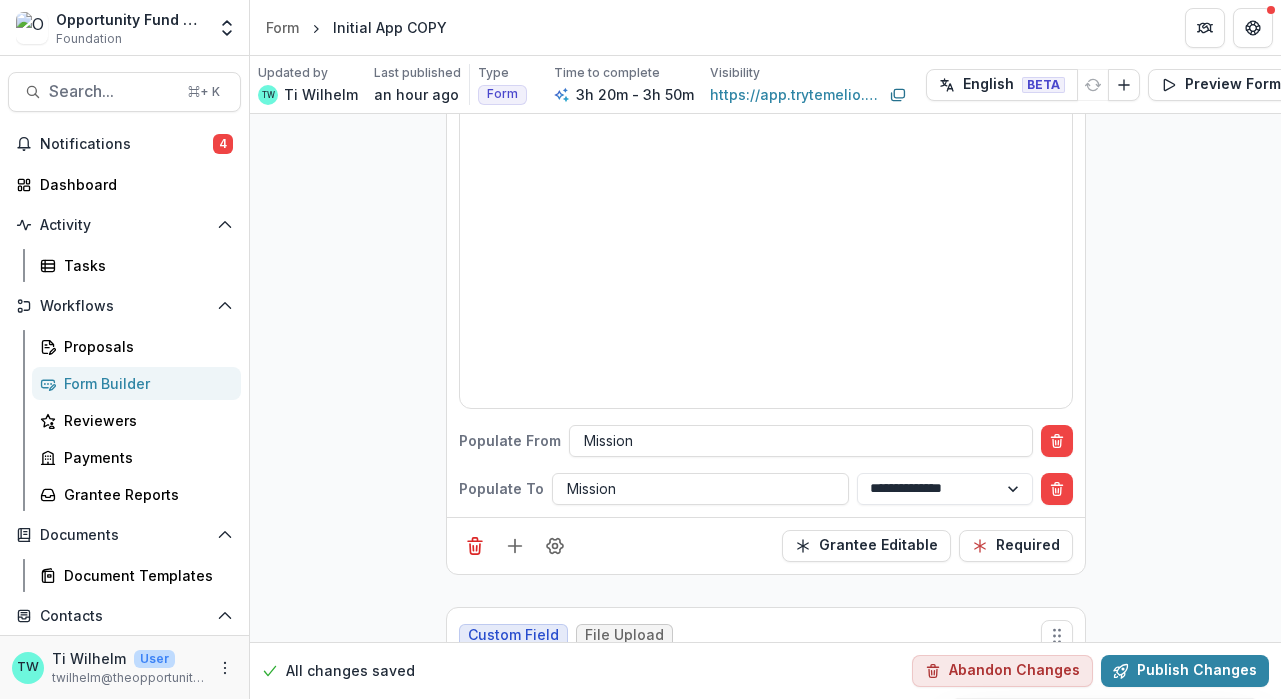 scroll, scrollTop: 3136, scrollLeft: 0, axis: vertical 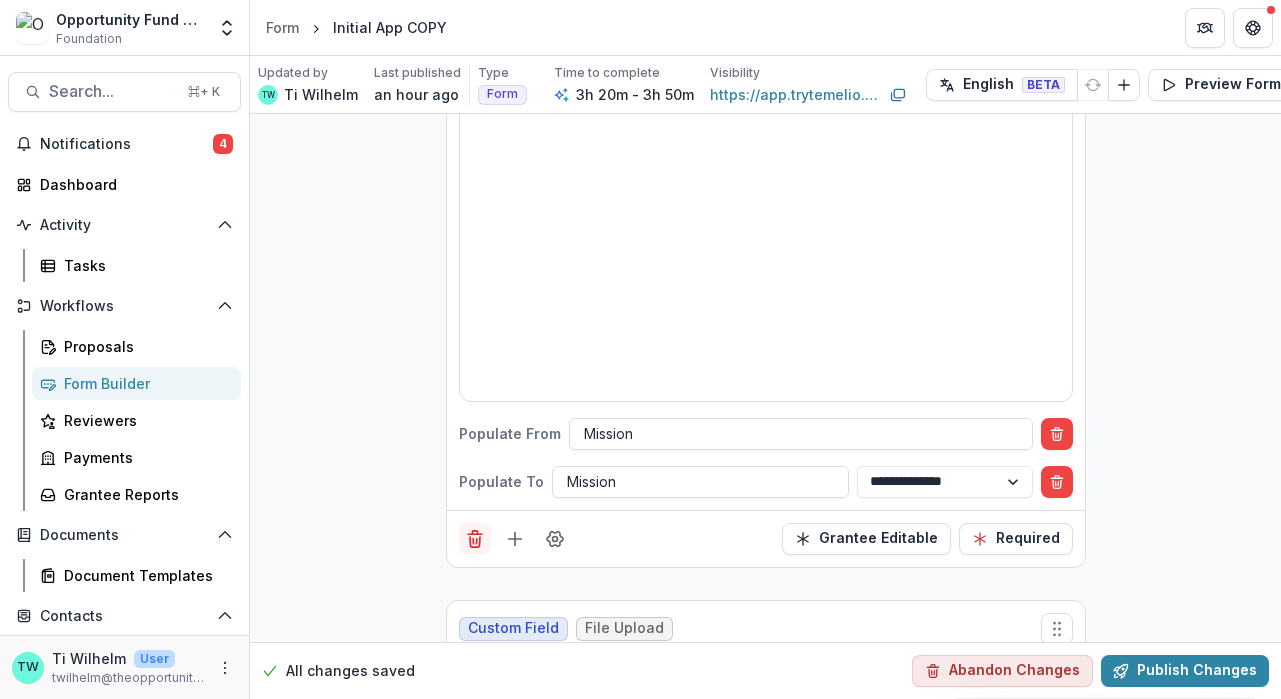 click 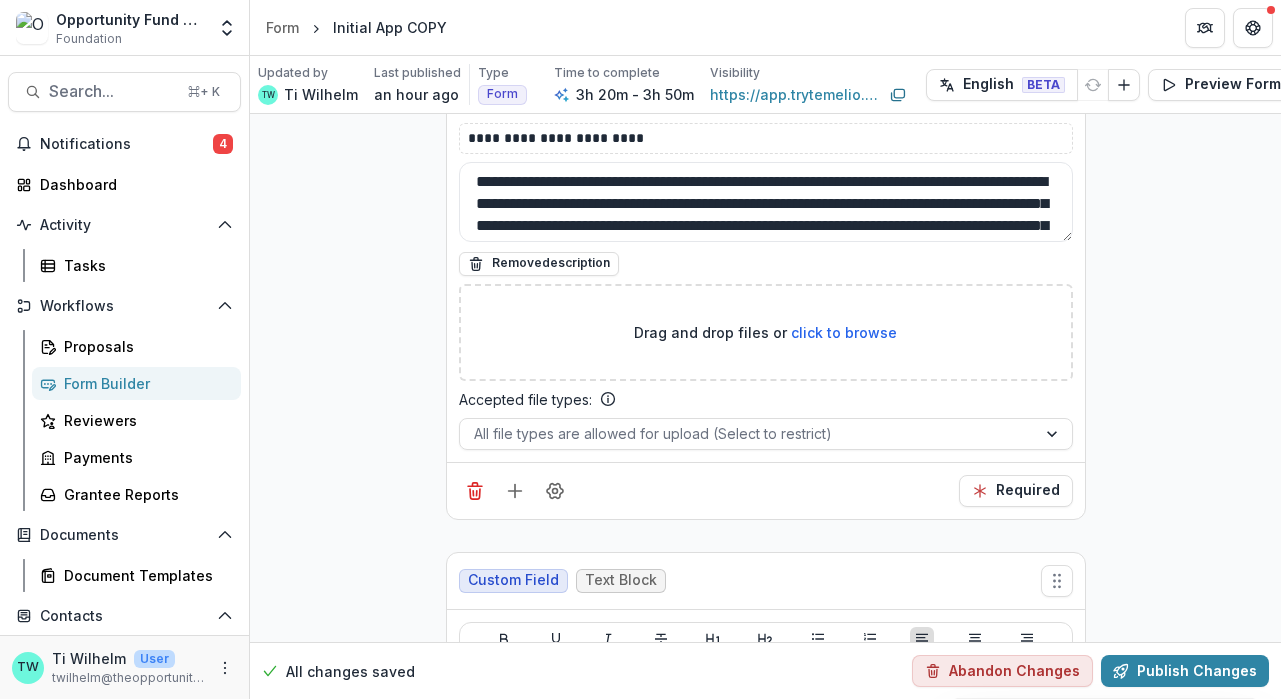 scroll, scrollTop: 2998, scrollLeft: 0, axis: vertical 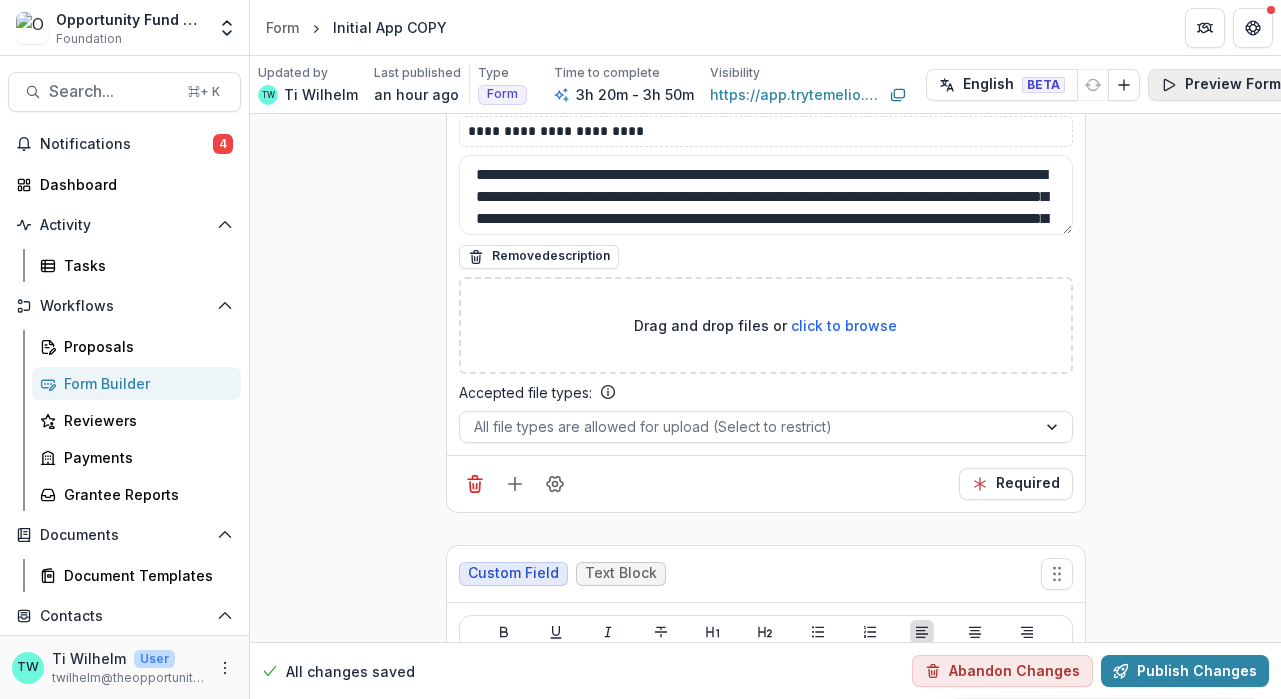 click on "Preview Form" at bounding box center (1221, 85) 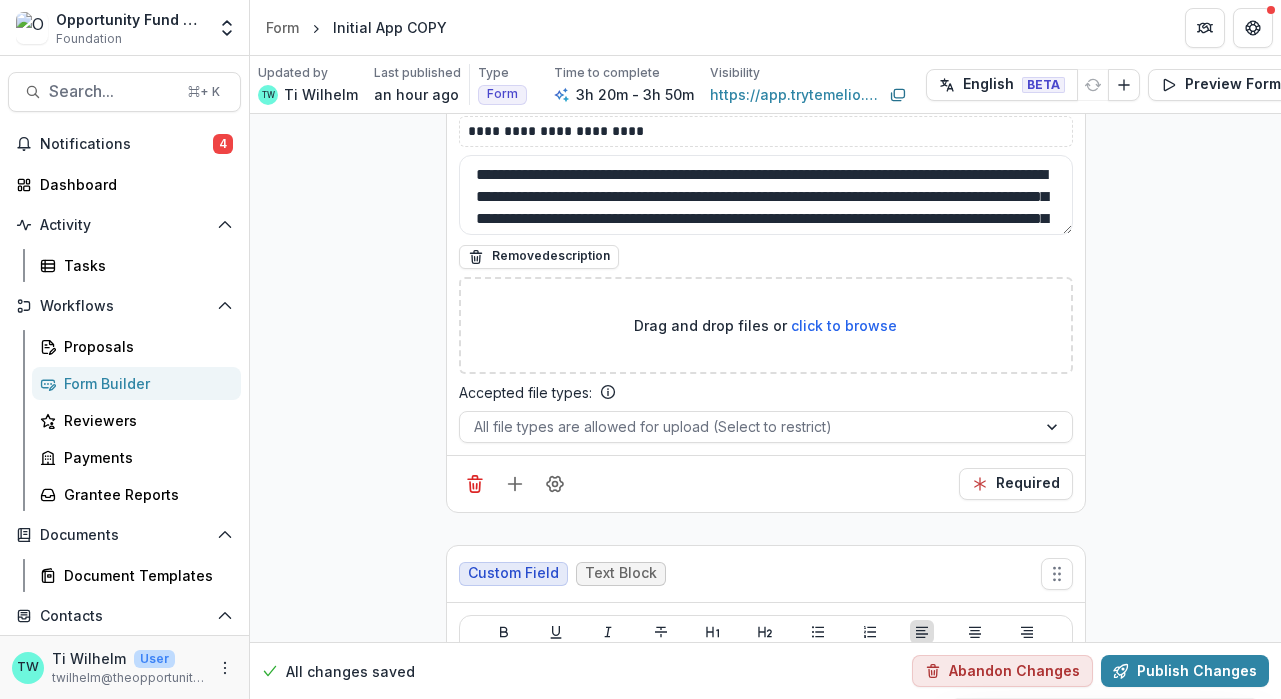 click at bounding box center [0, 905] 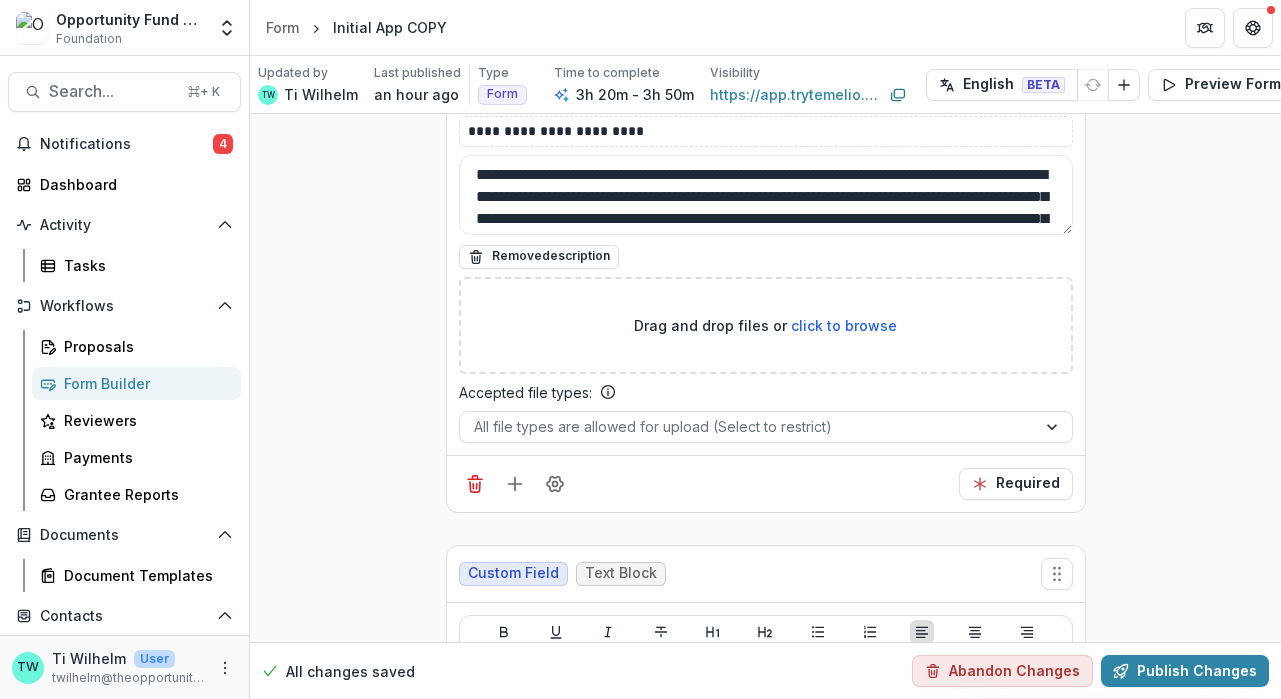 scroll, scrollTop: 67, scrollLeft: 0, axis: vertical 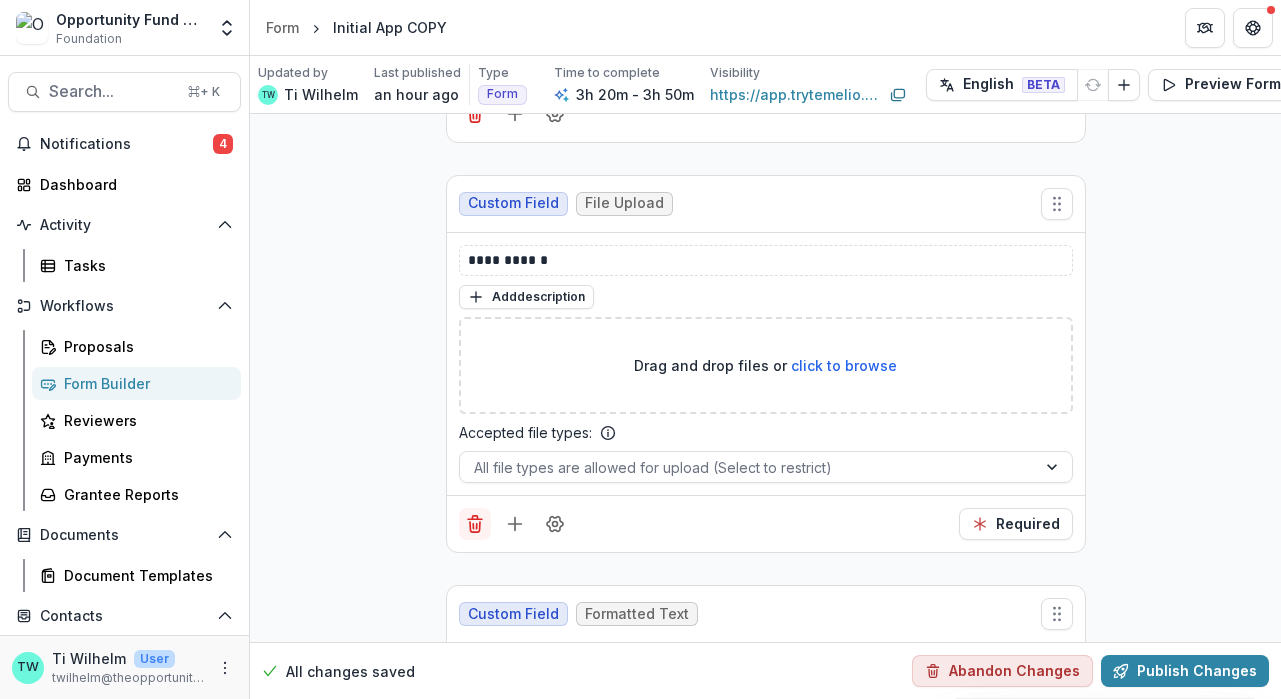 click 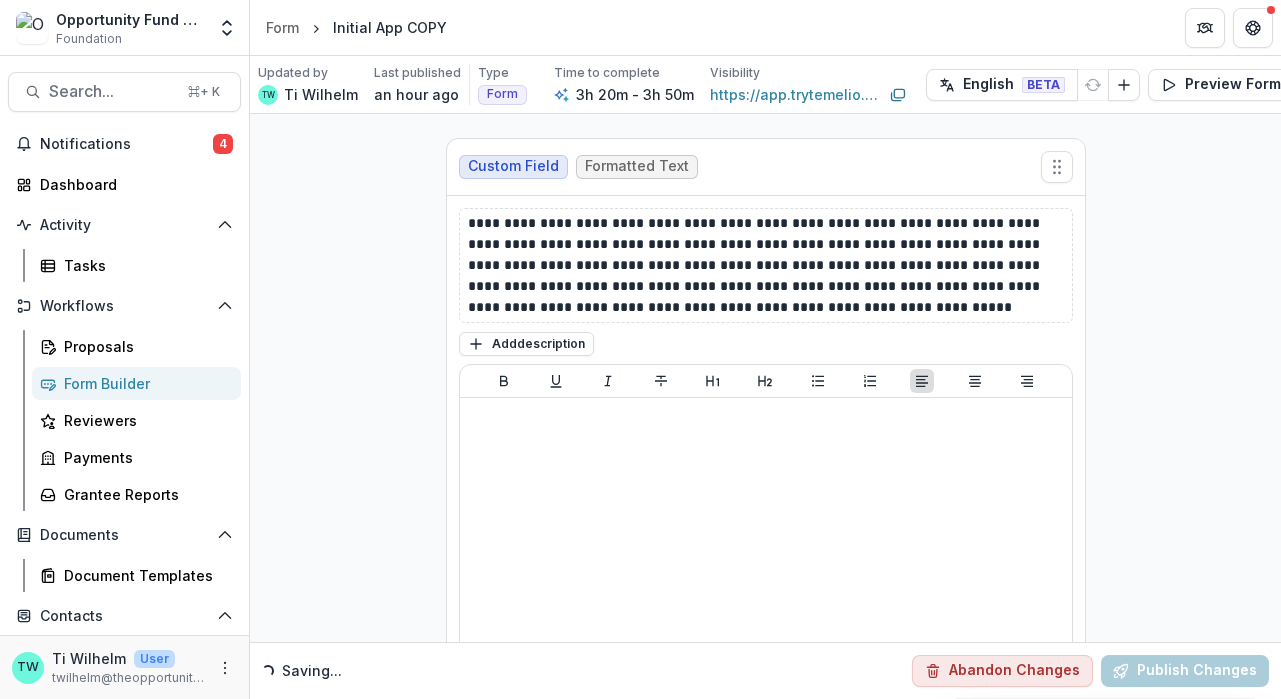 scroll, scrollTop: 3930, scrollLeft: 0, axis: vertical 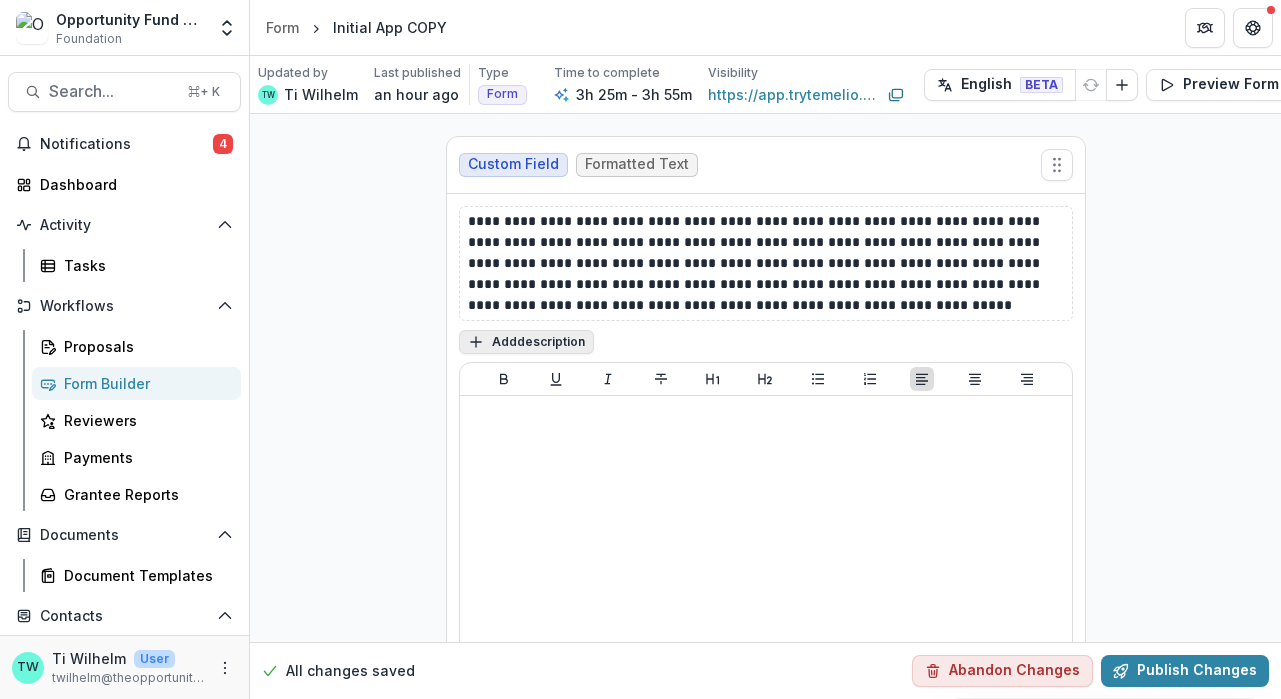 click on "Add  description" at bounding box center [526, 342] 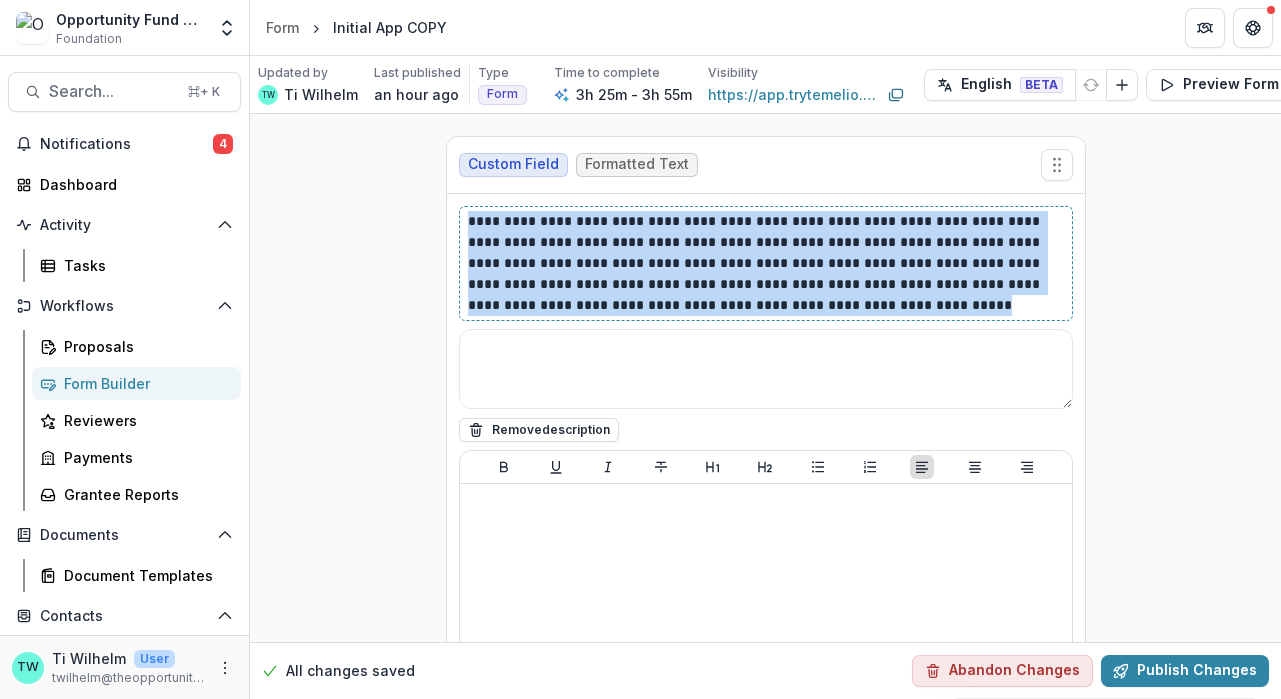 drag, startPoint x: 783, startPoint y: 304, endPoint x: 464, endPoint y: 217, distance: 330.65088 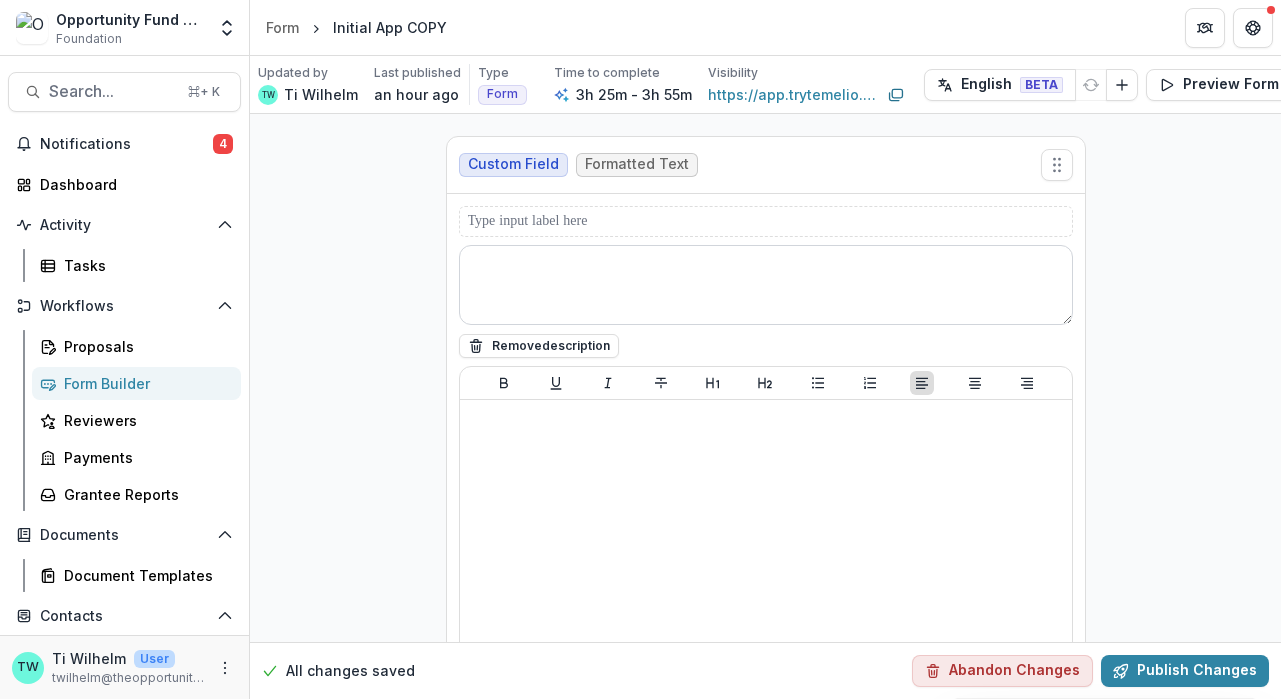 click at bounding box center [766, 285] 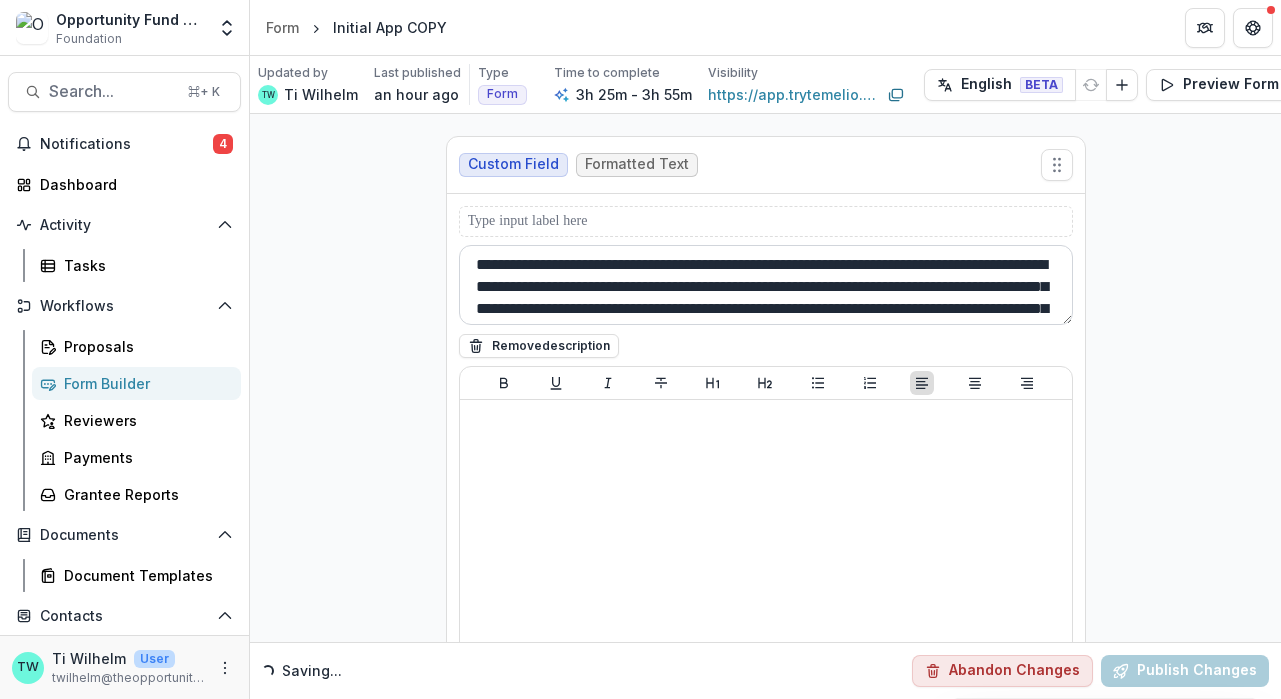scroll, scrollTop: 61, scrollLeft: 0, axis: vertical 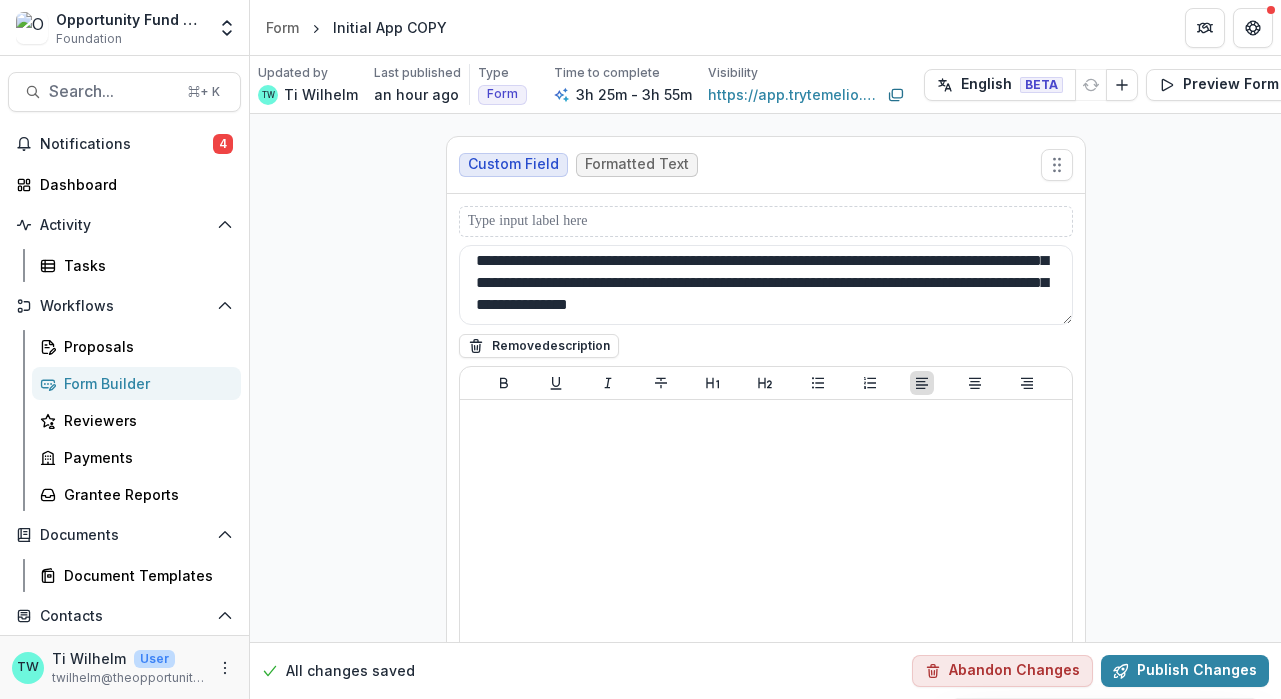 type on "**********" 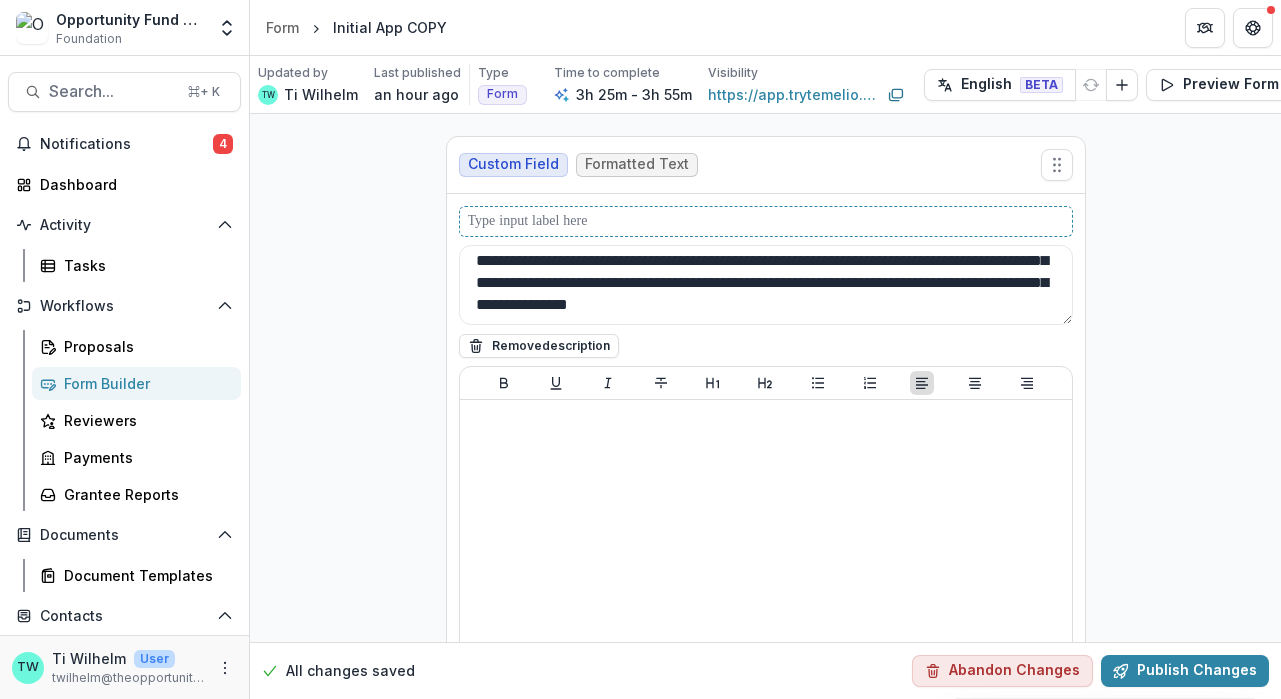 click at bounding box center (766, 221) 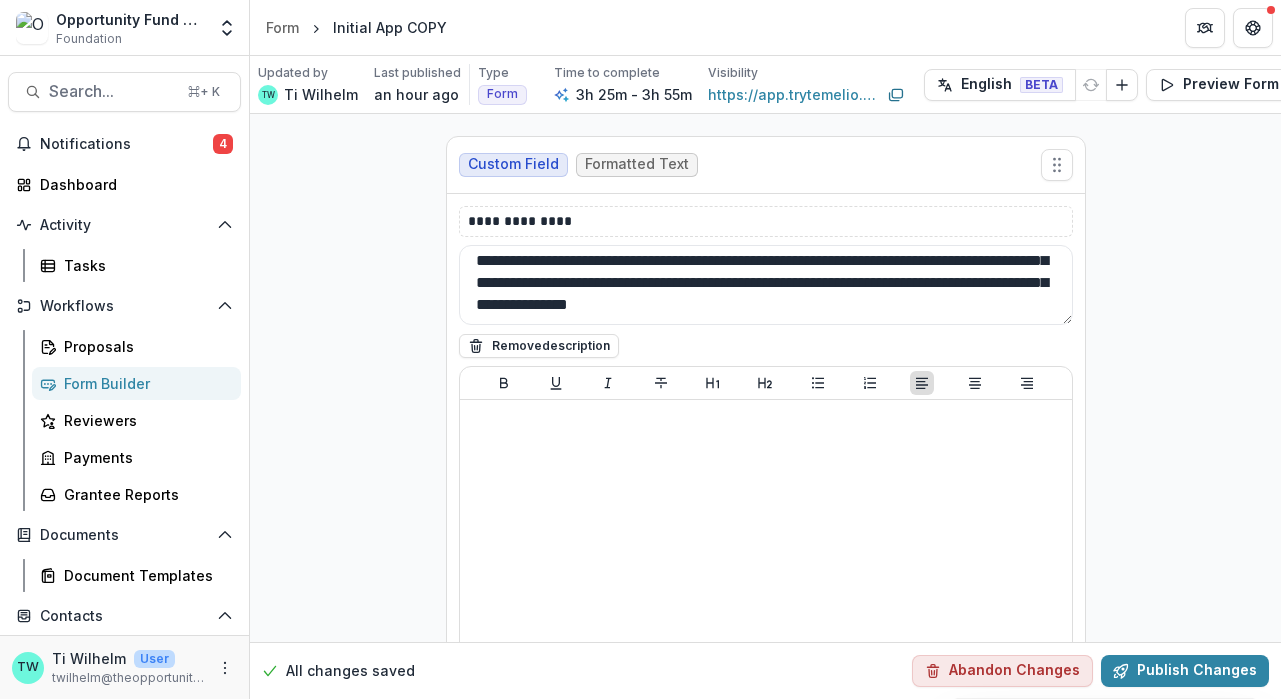 click on "**********" at bounding box center (765, 14862) 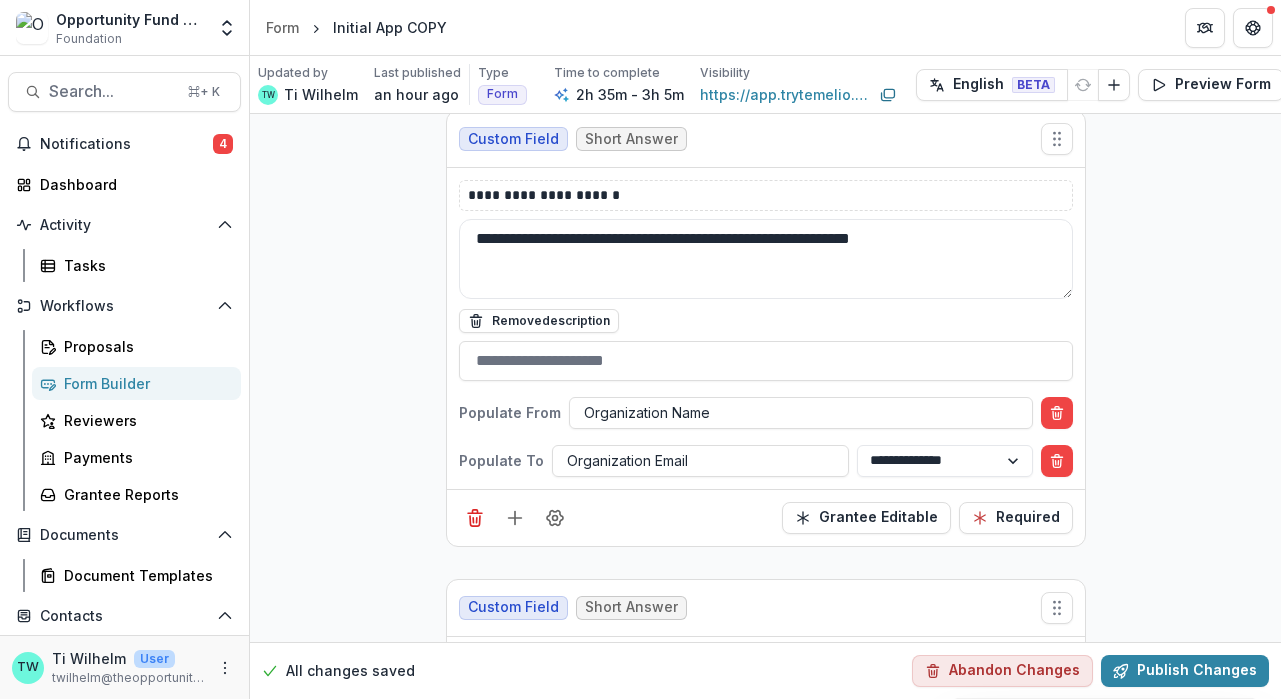scroll, scrollTop: 5163, scrollLeft: 0, axis: vertical 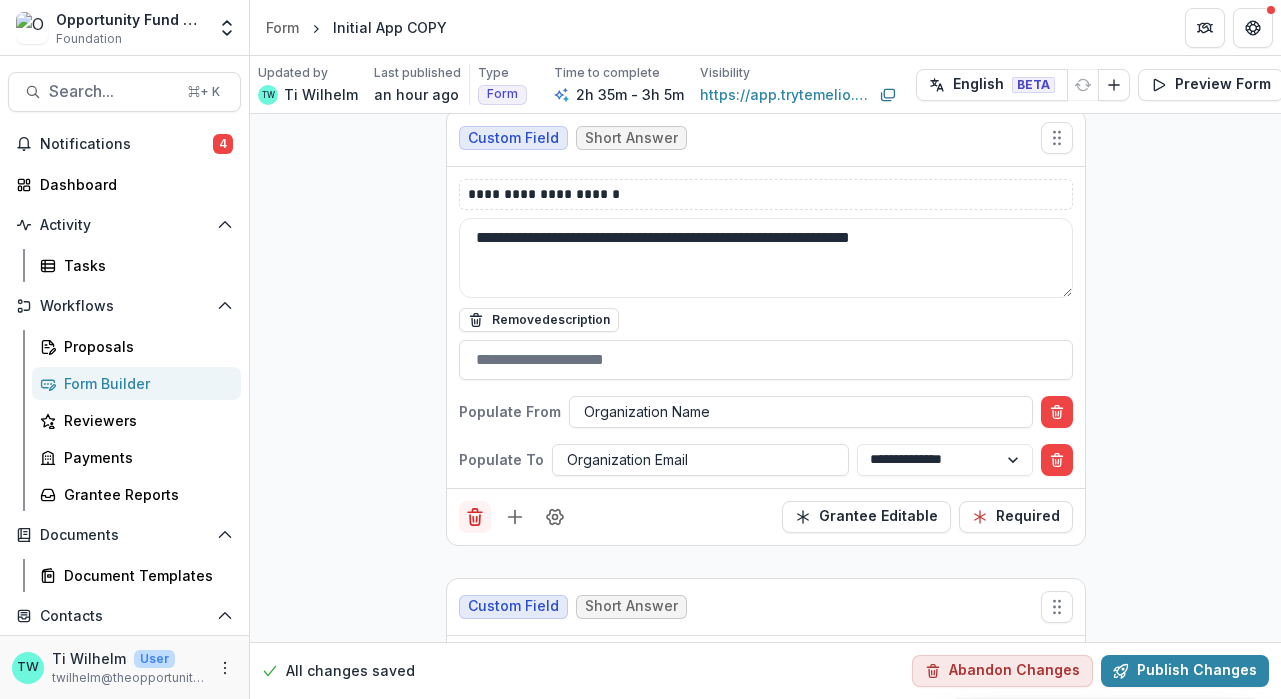 click 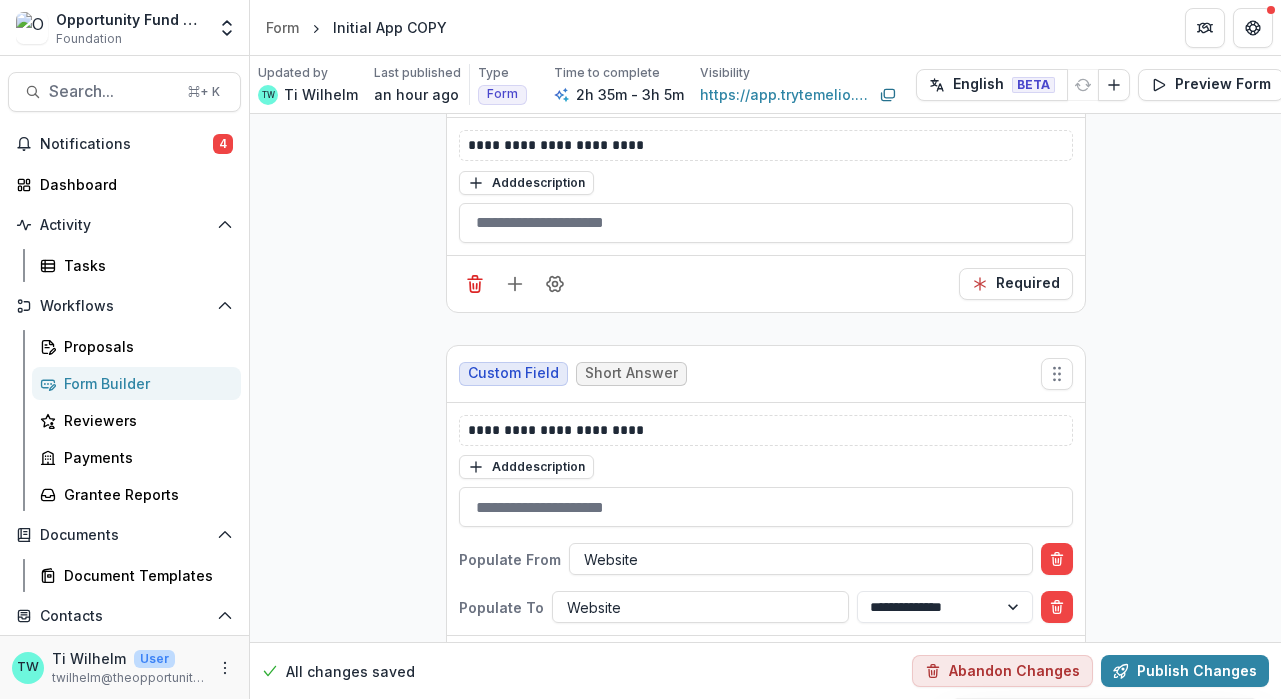 scroll, scrollTop: 5119, scrollLeft: 0, axis: vertical 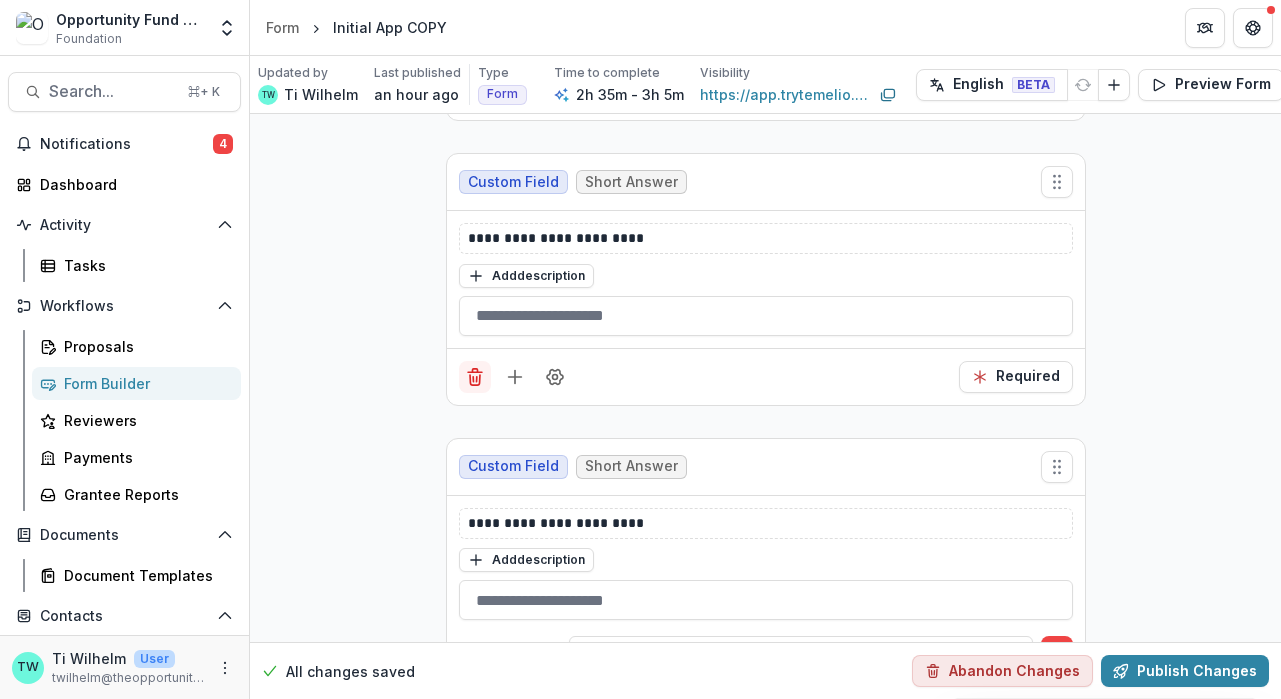 click 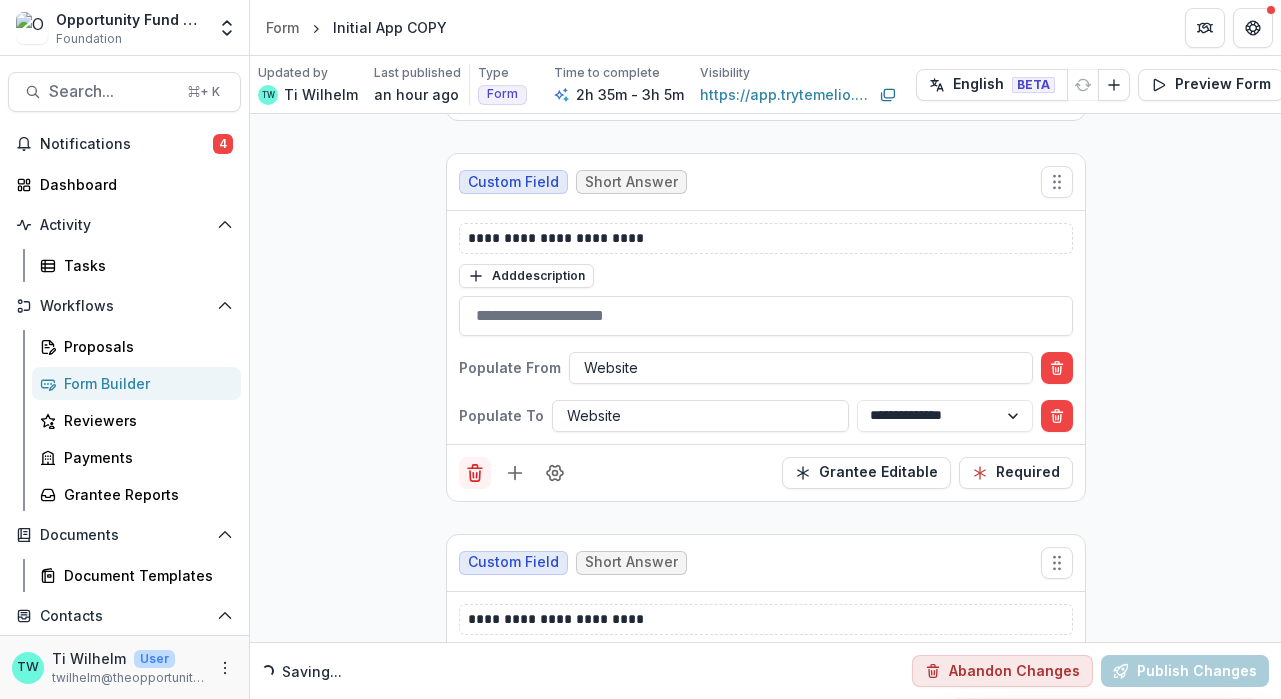 click 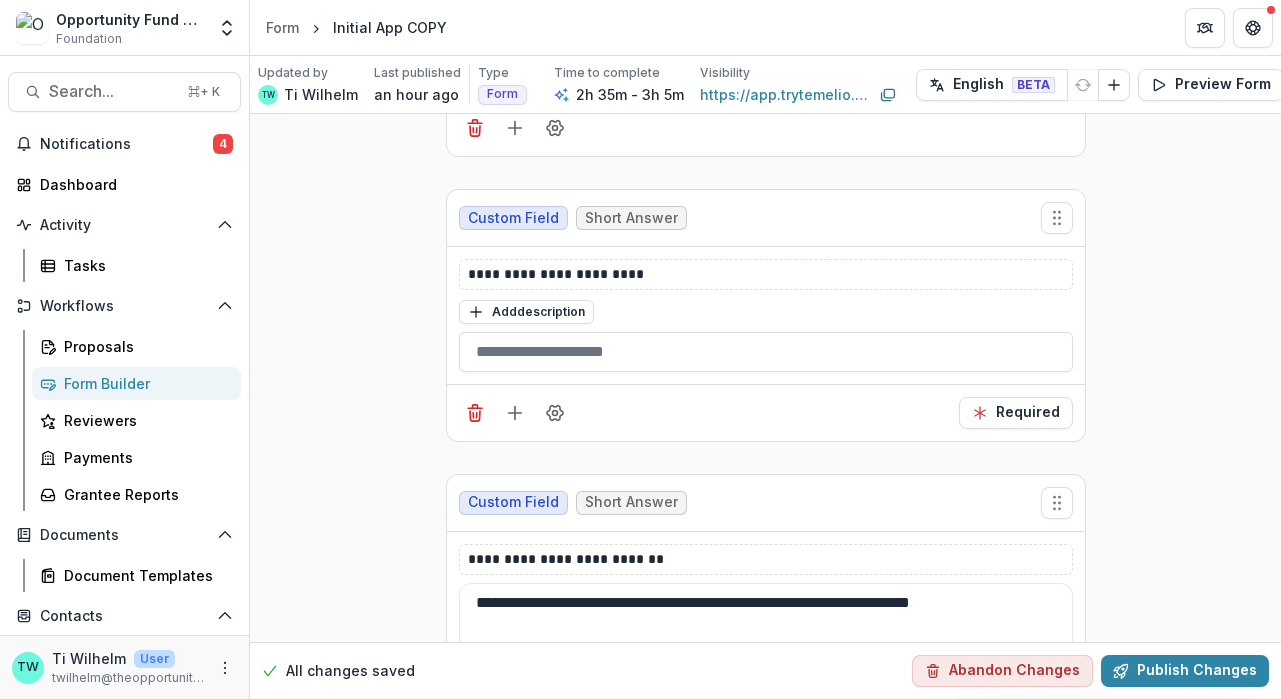 scroll, scrollTop: 5086, scrollLeft: 0, axis: vertical 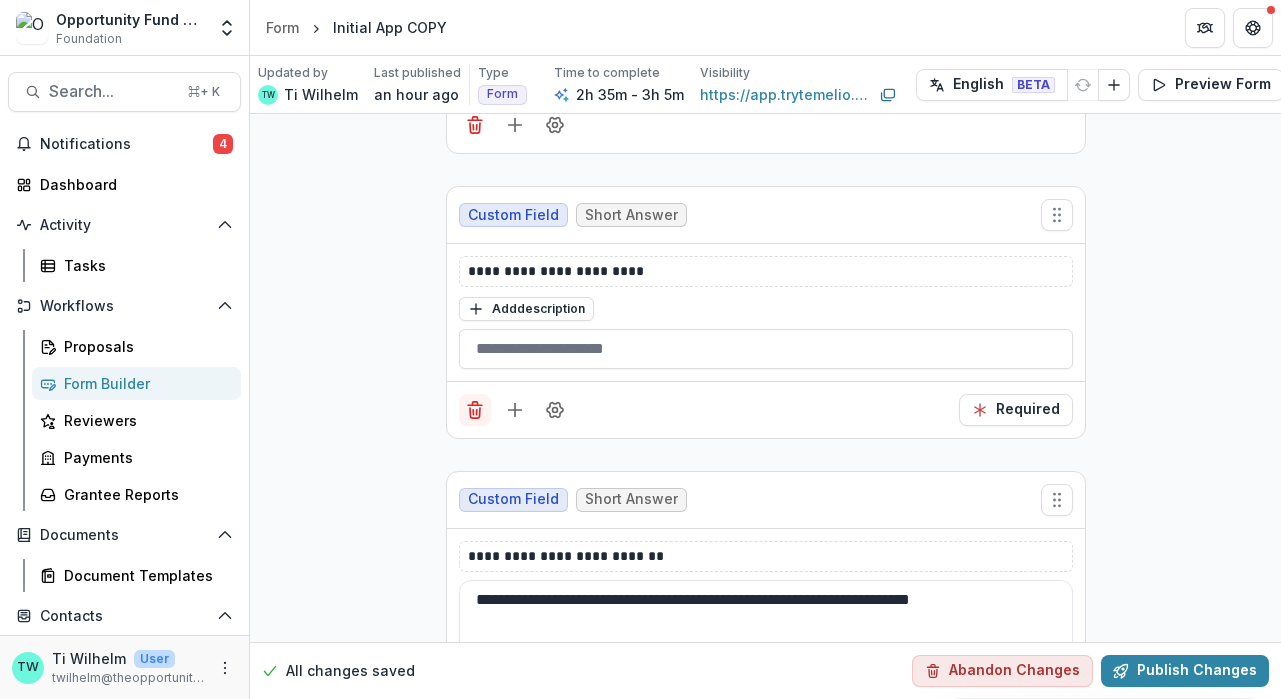 click 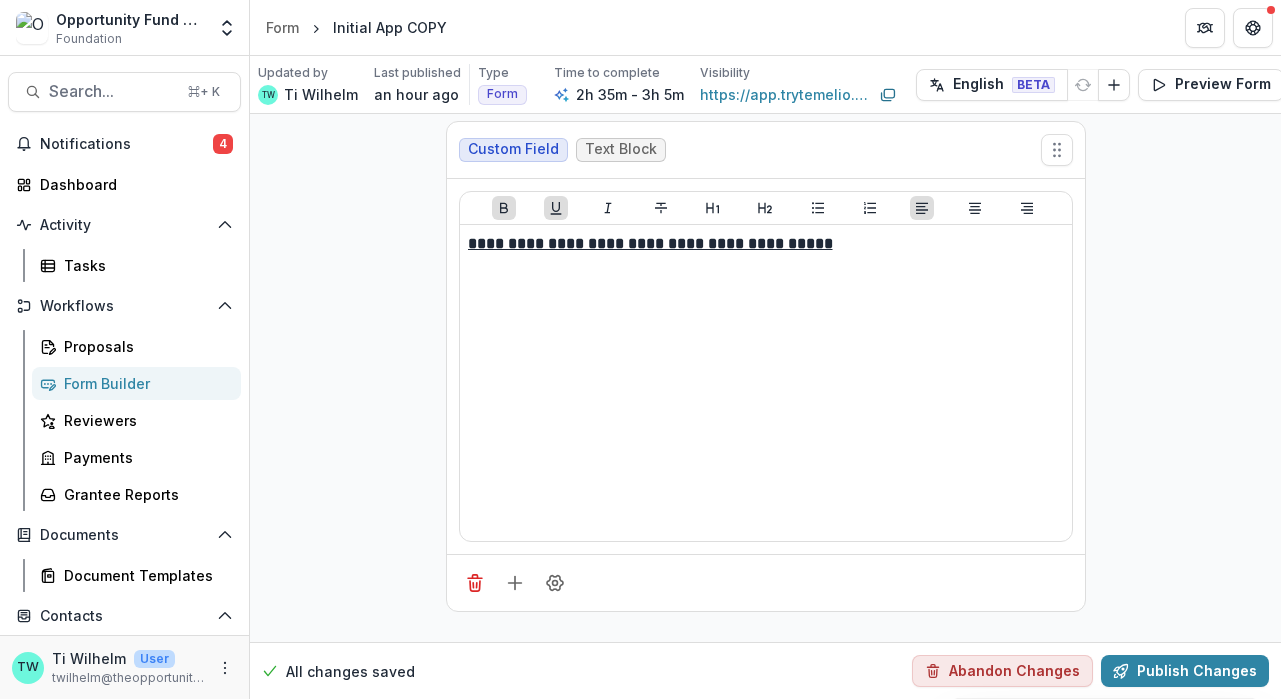 scroll, scrollTop: 5530, scrollLeft: 0, axis: vertical 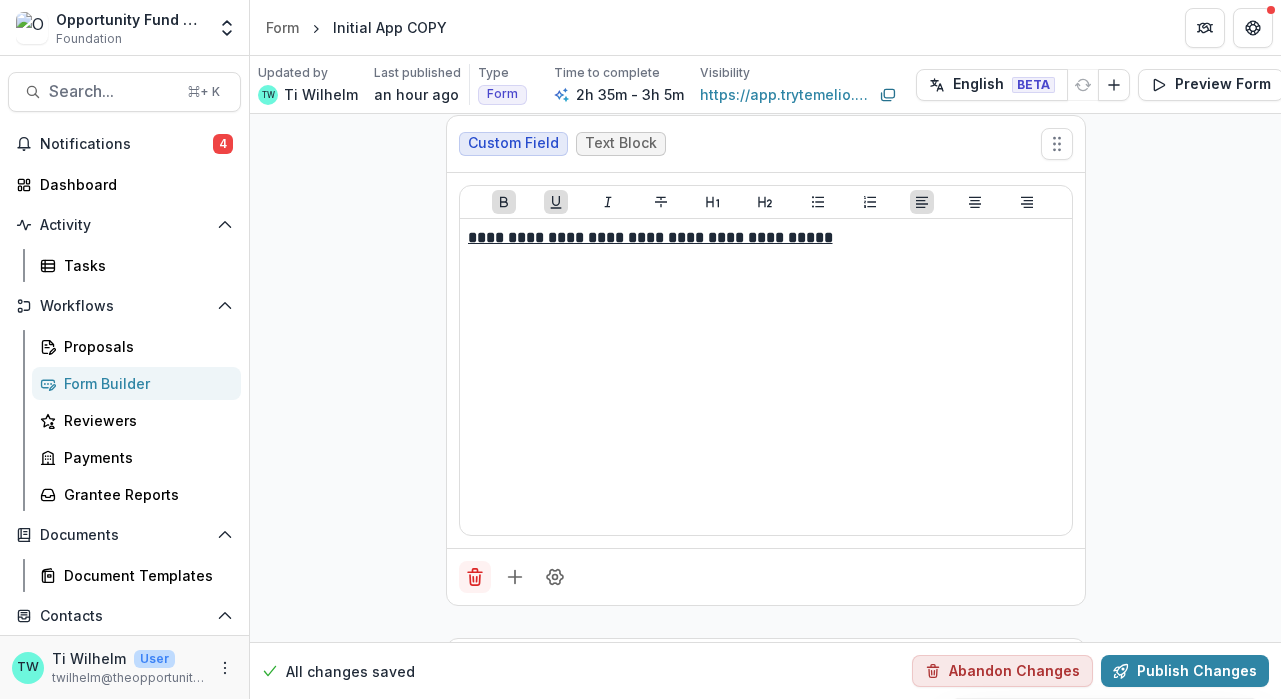 click 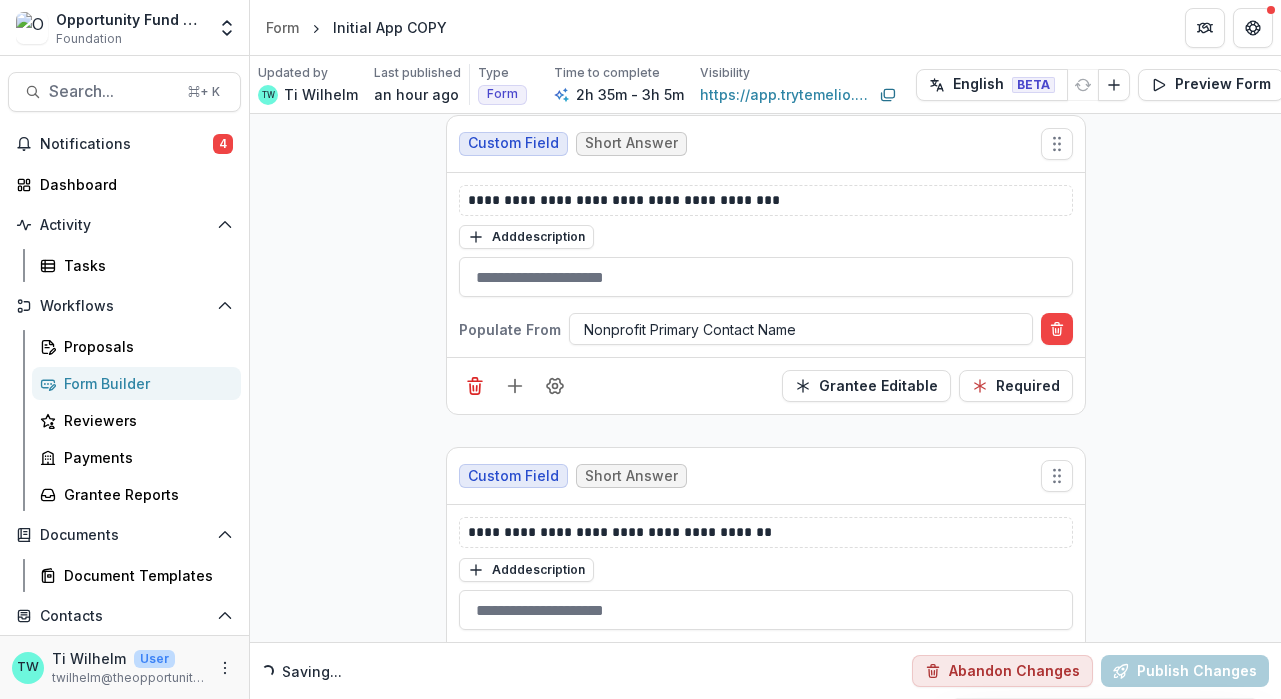 scroll, scrollTop: 5508, scrollLeft: 0, axis: vertical 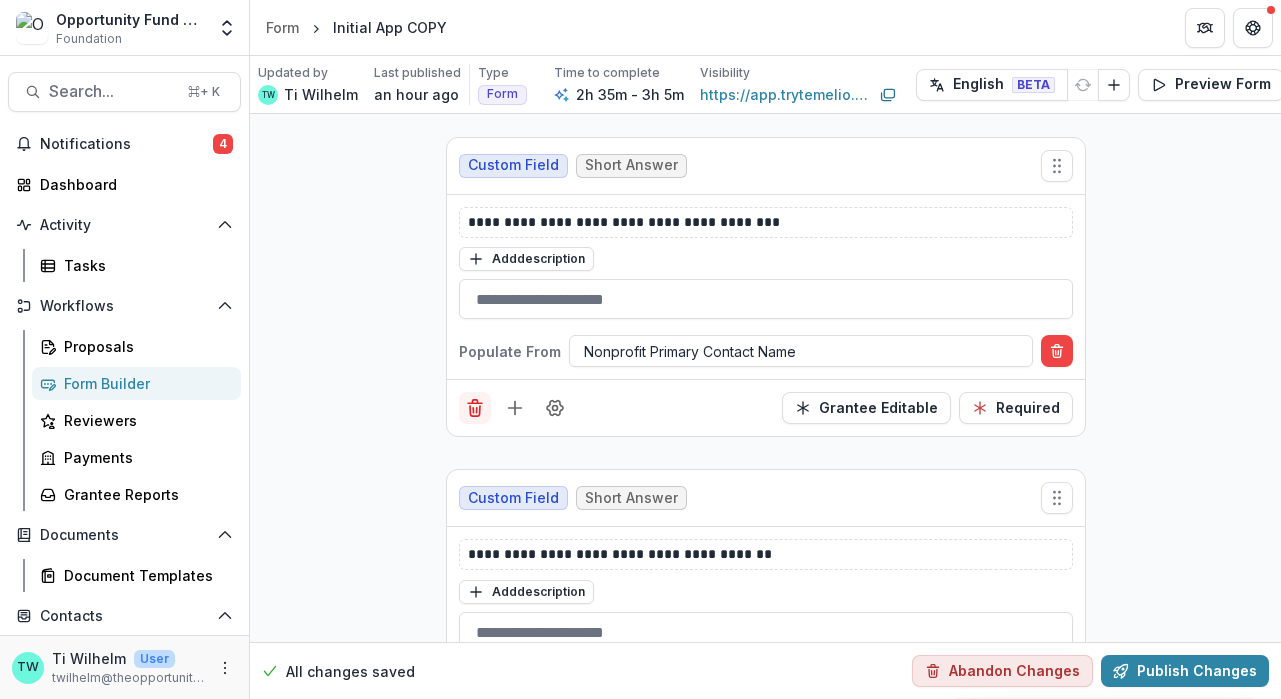 click 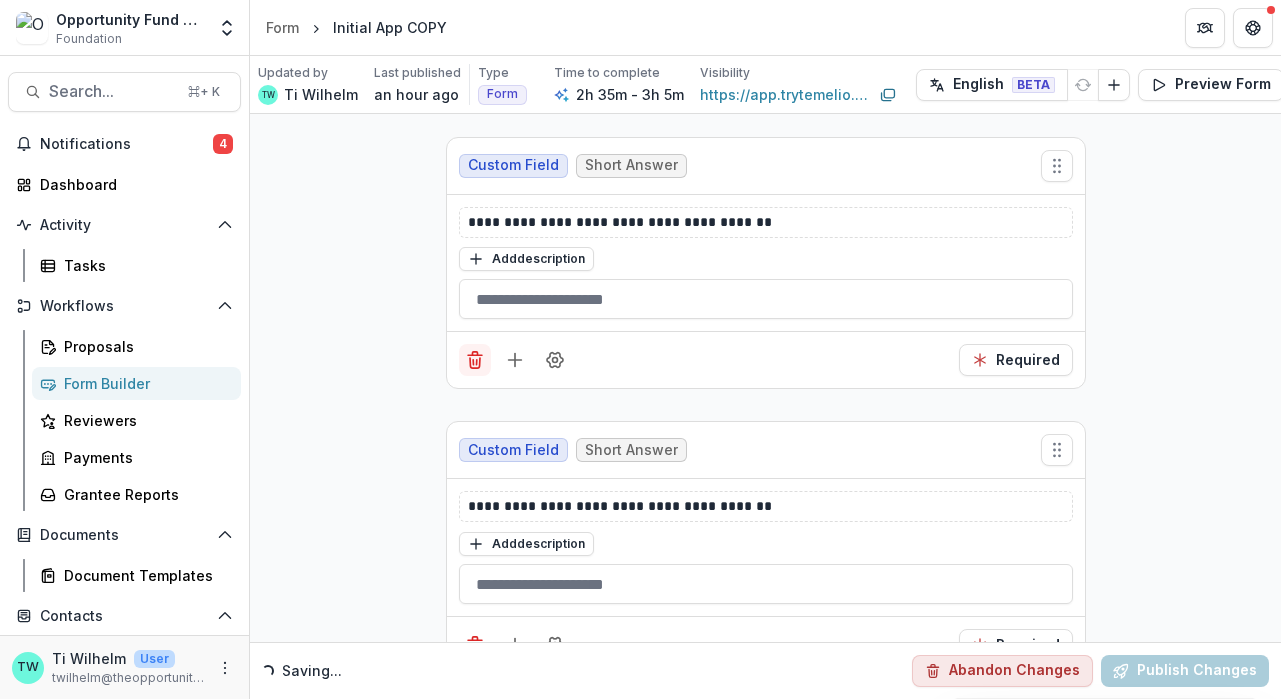 click 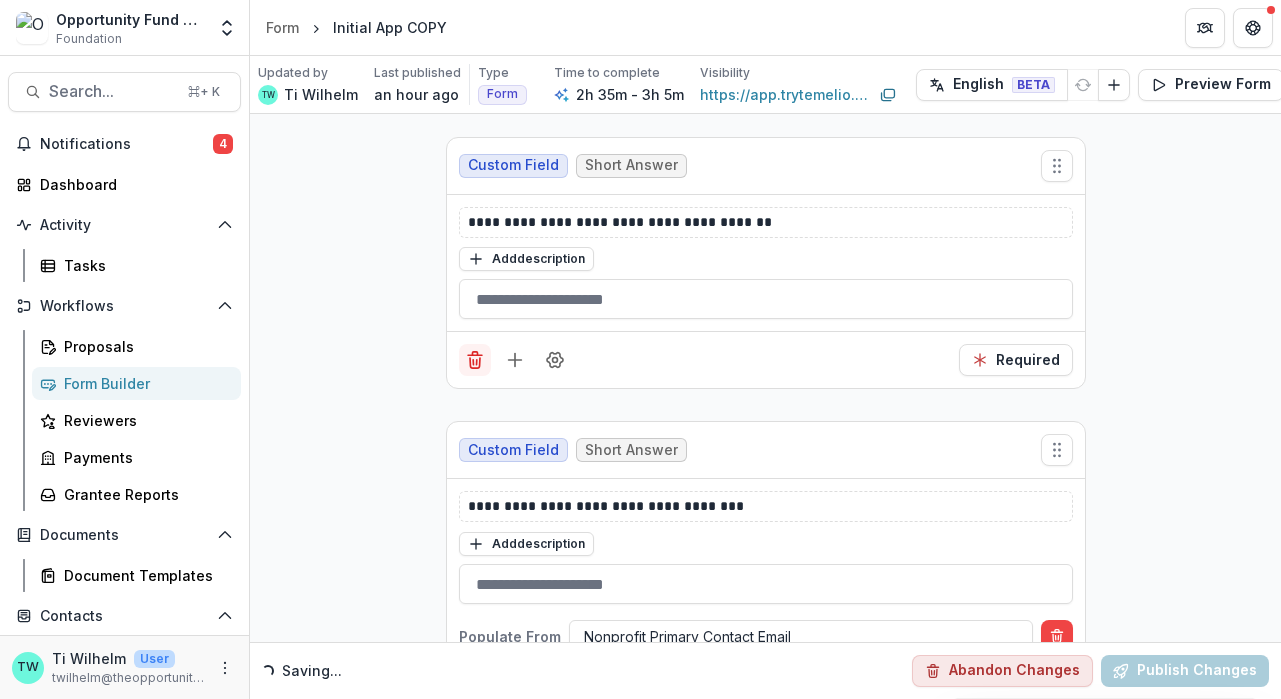 click 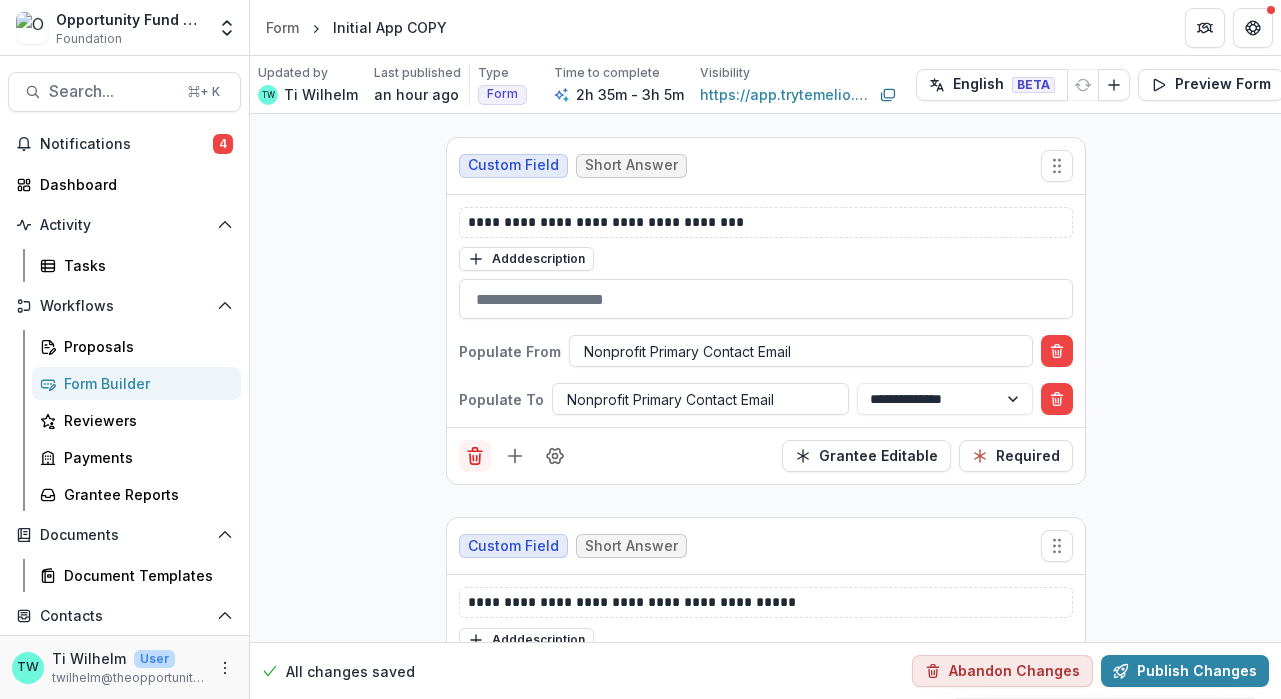 click 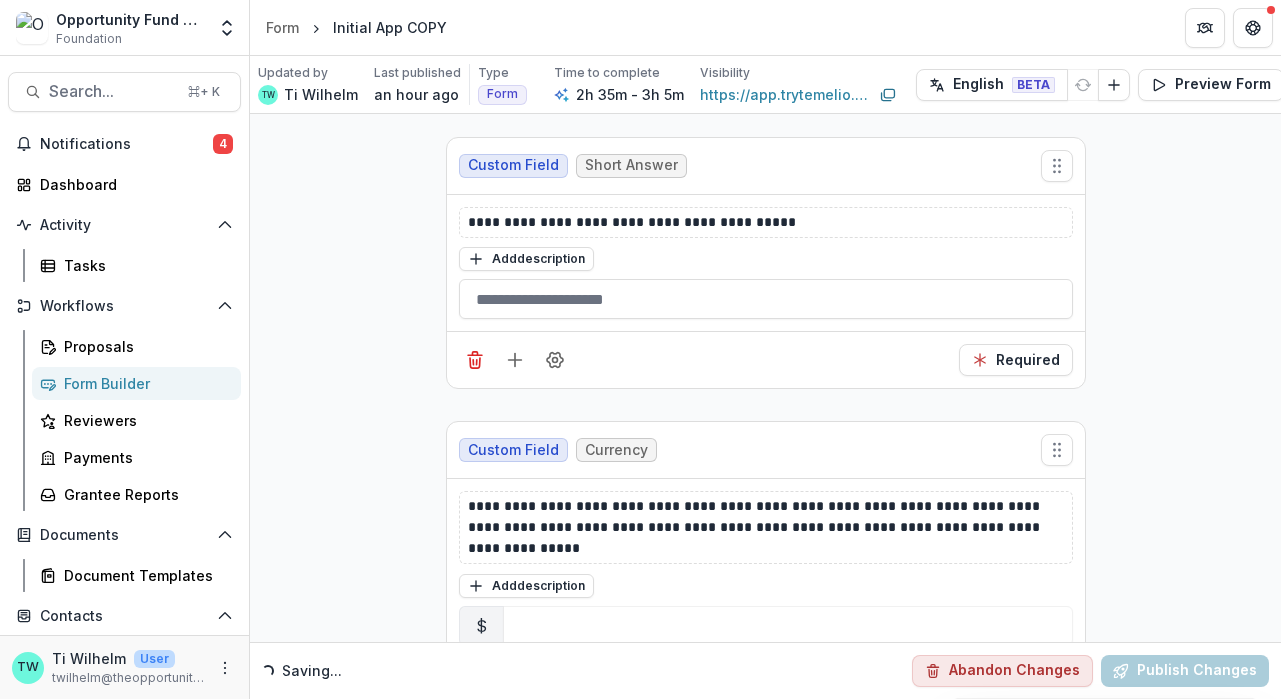 click 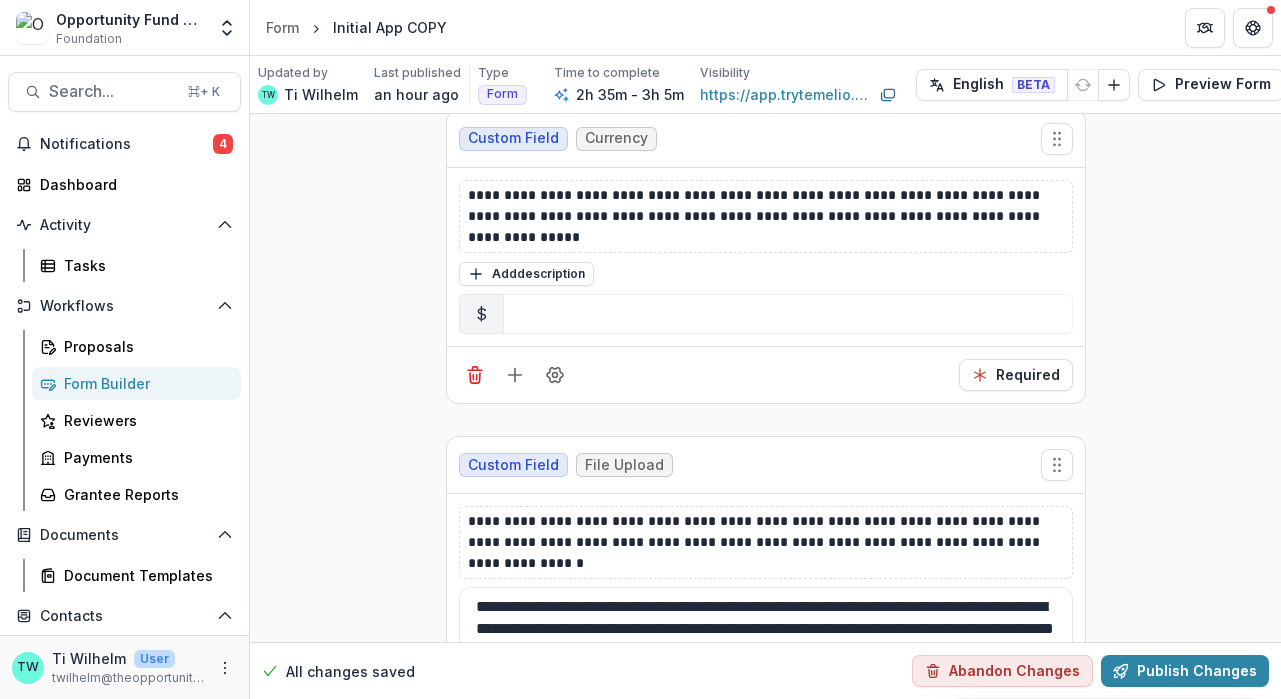 scroll, scrollTop: 5546, scrollLeft: 0, axis: vertical 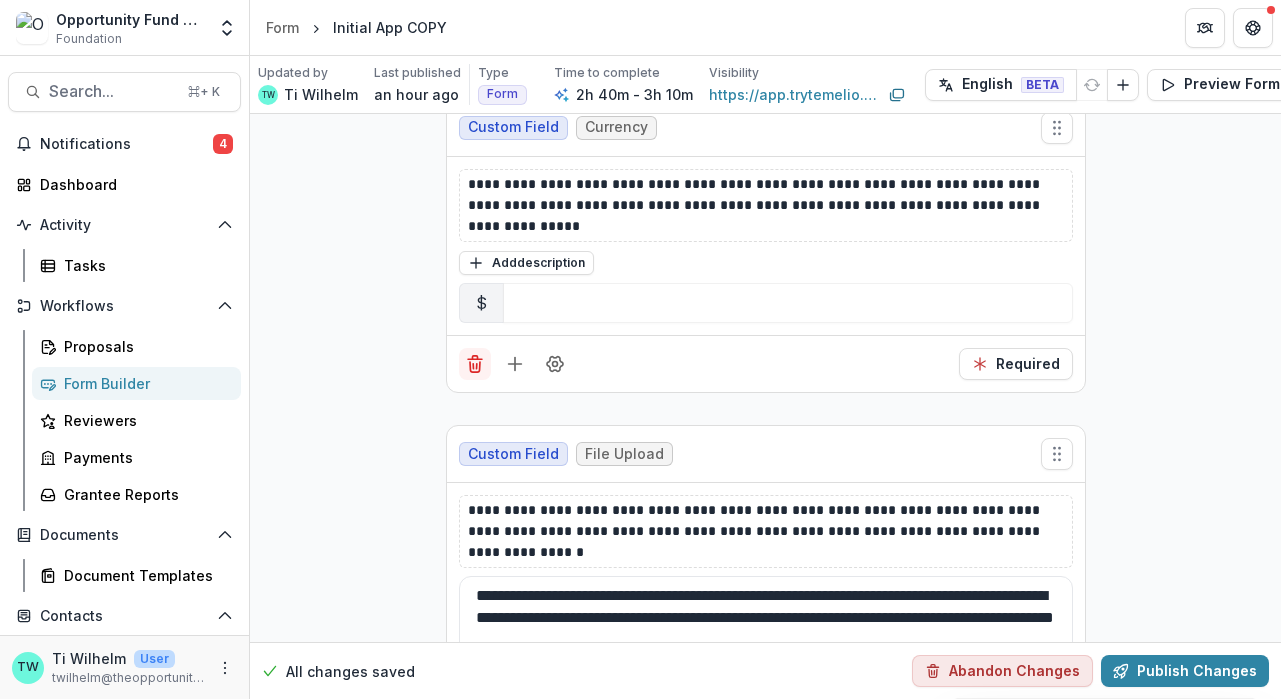 click 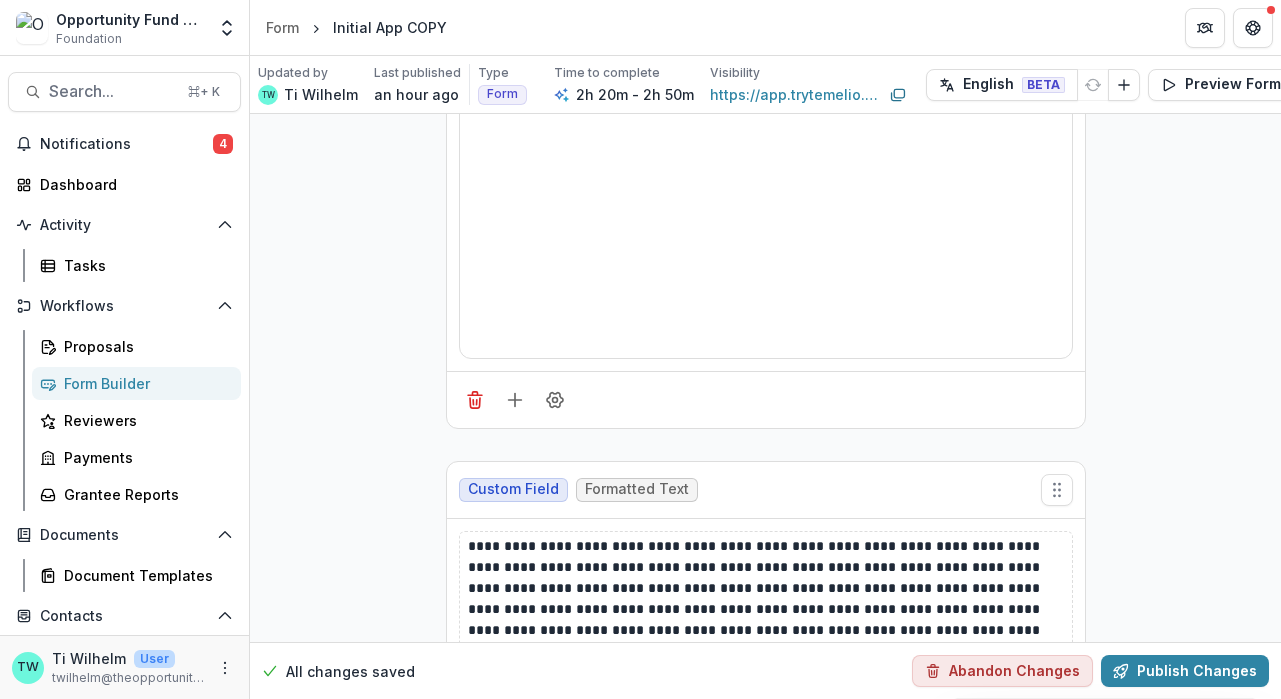 scroll, scrollTop: 7494, scrollLeft: 0, axis: vertical 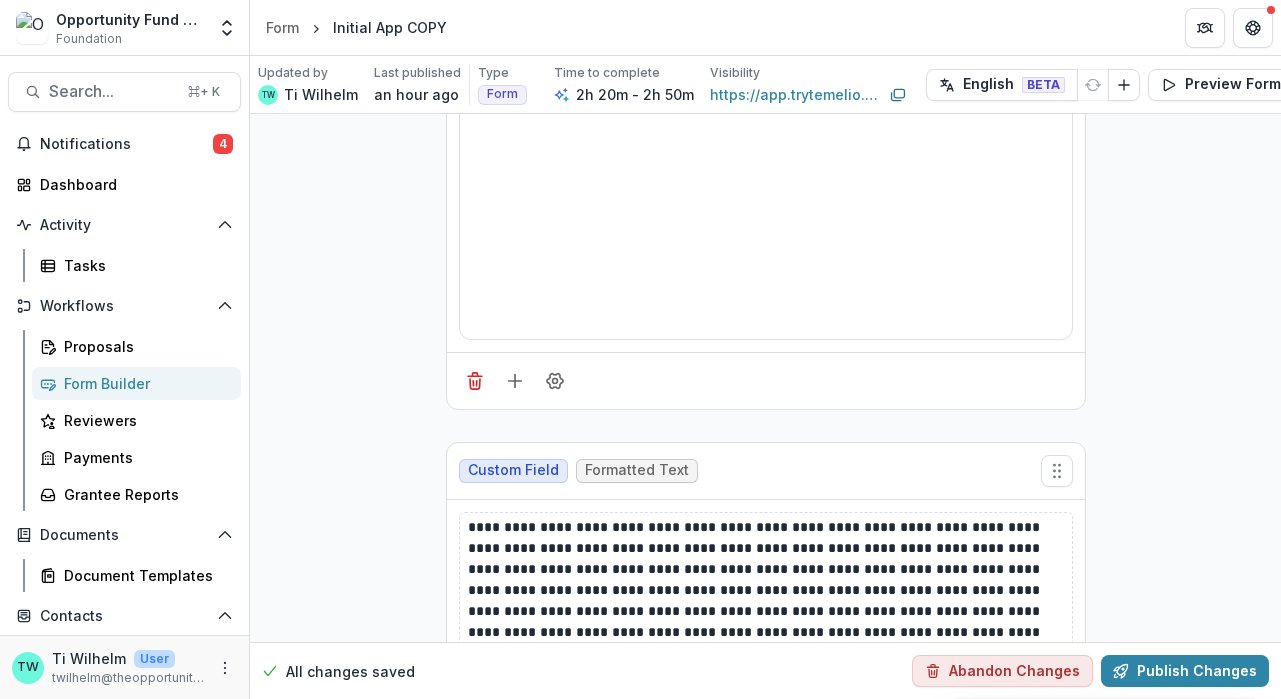 click 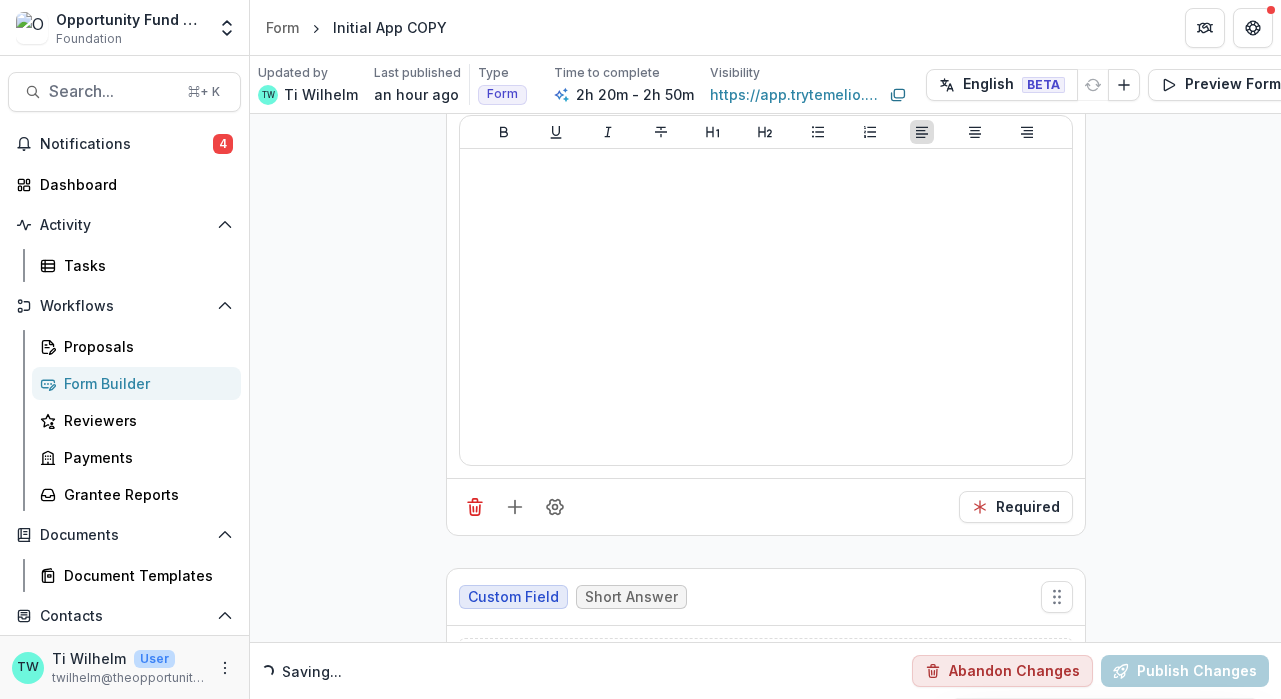 scroll, scrollTop: 7746, scrollLeft: 0, axis: vertical 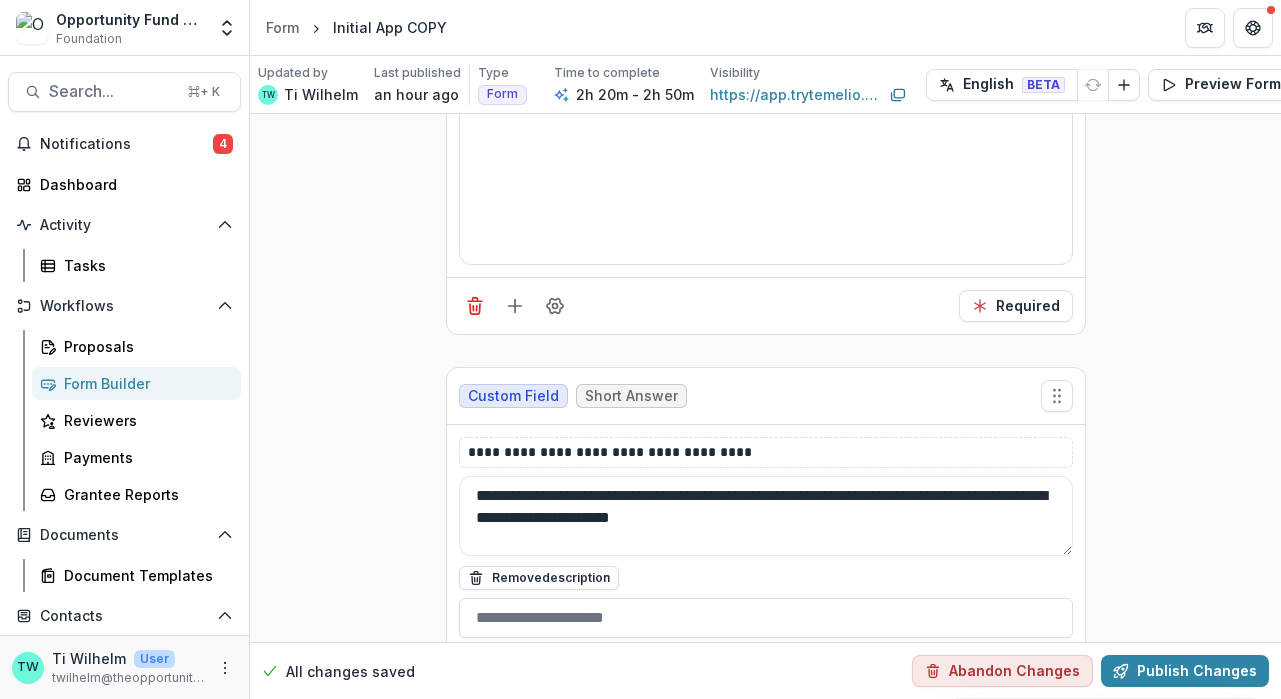 click 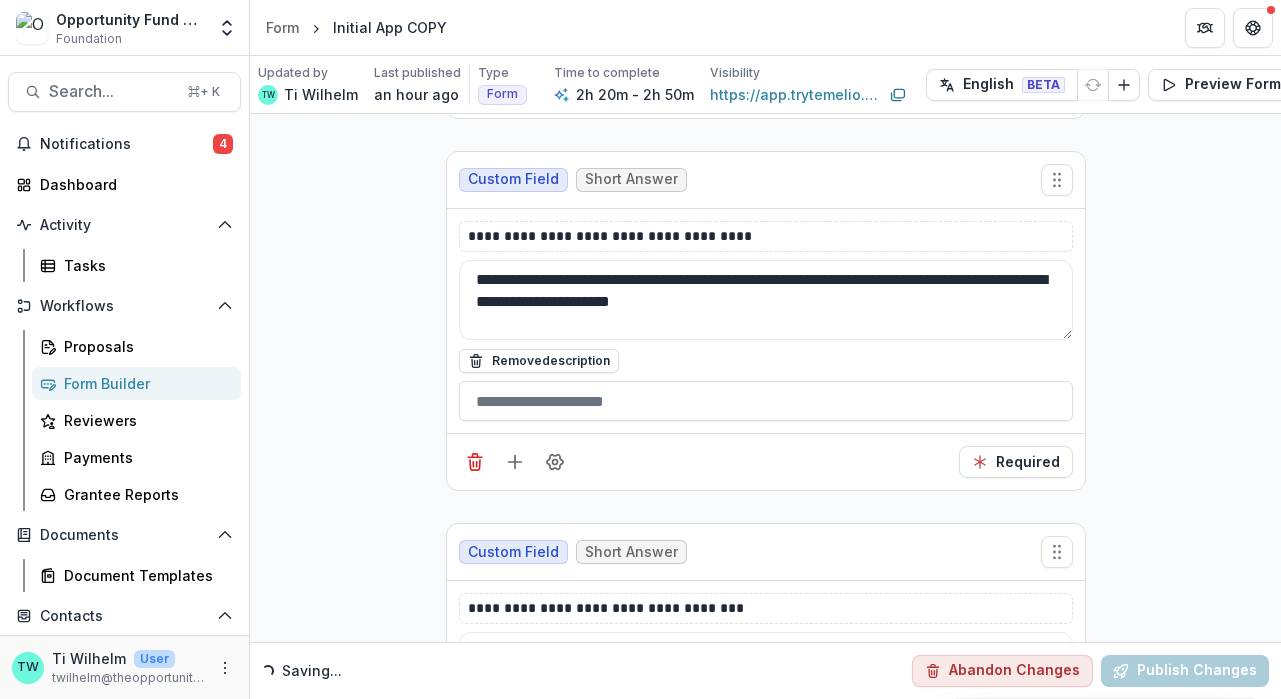 scroll, scrollTop: 7257, scrollLeft: 0, axis: vertical 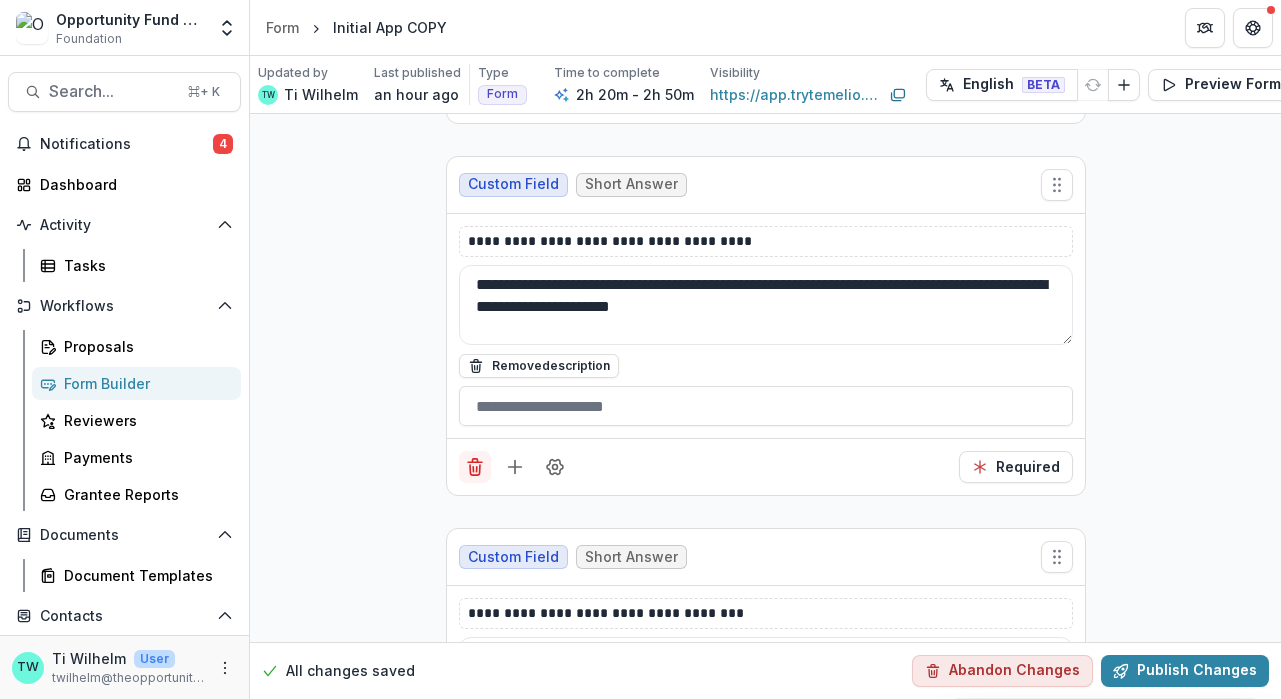 click 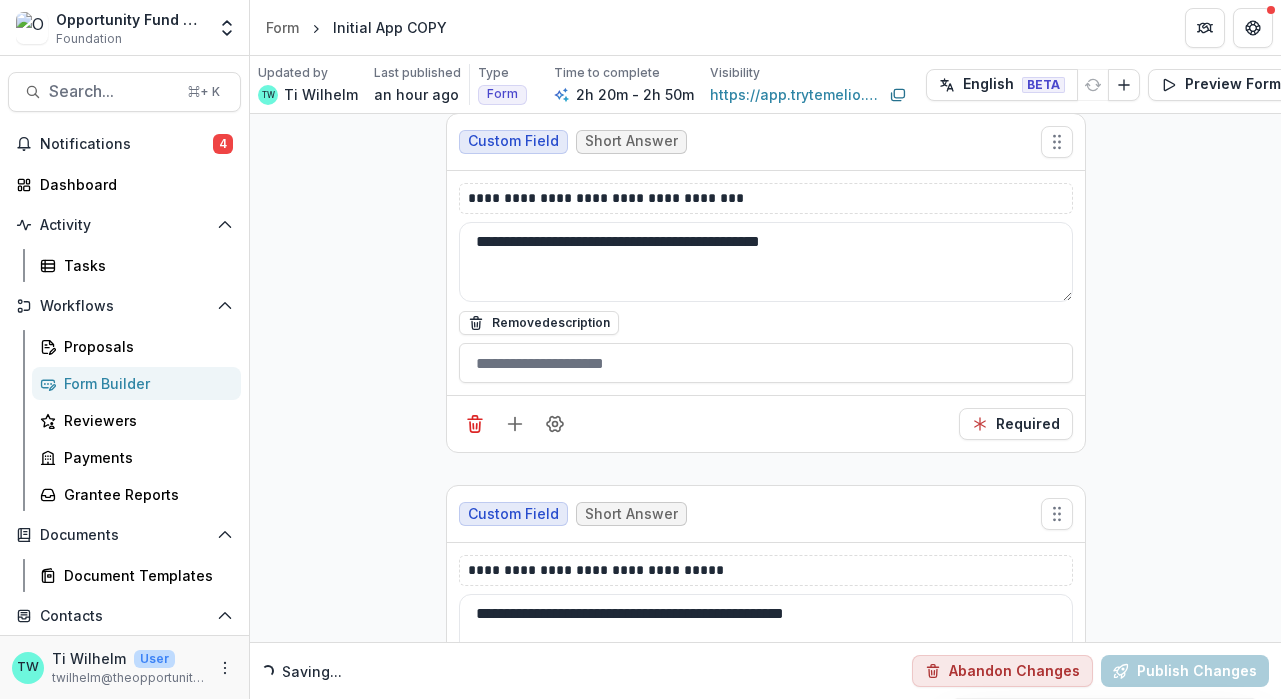 scroll, scrollTop: 7303, scrollLeft: 0, axis: vertical 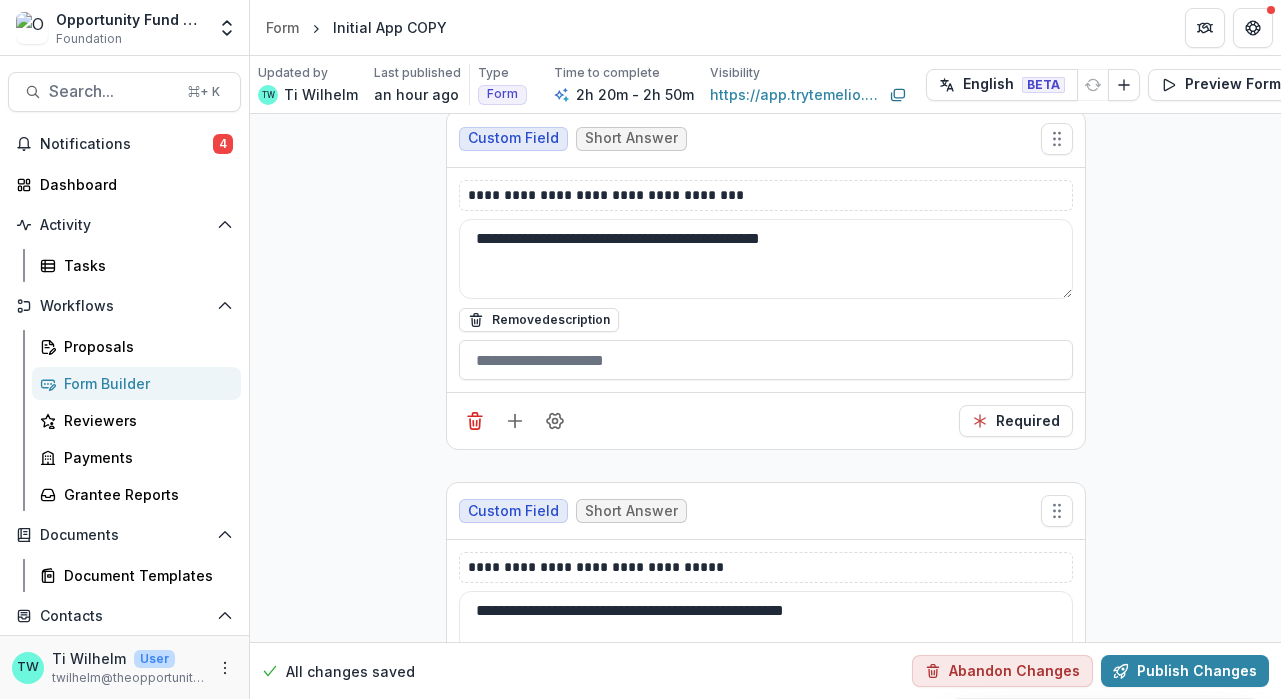 drag, startPoint x: 473, startPoint y: 414, endPoint x: 345, endPoint y: 378, distance: 132.96616 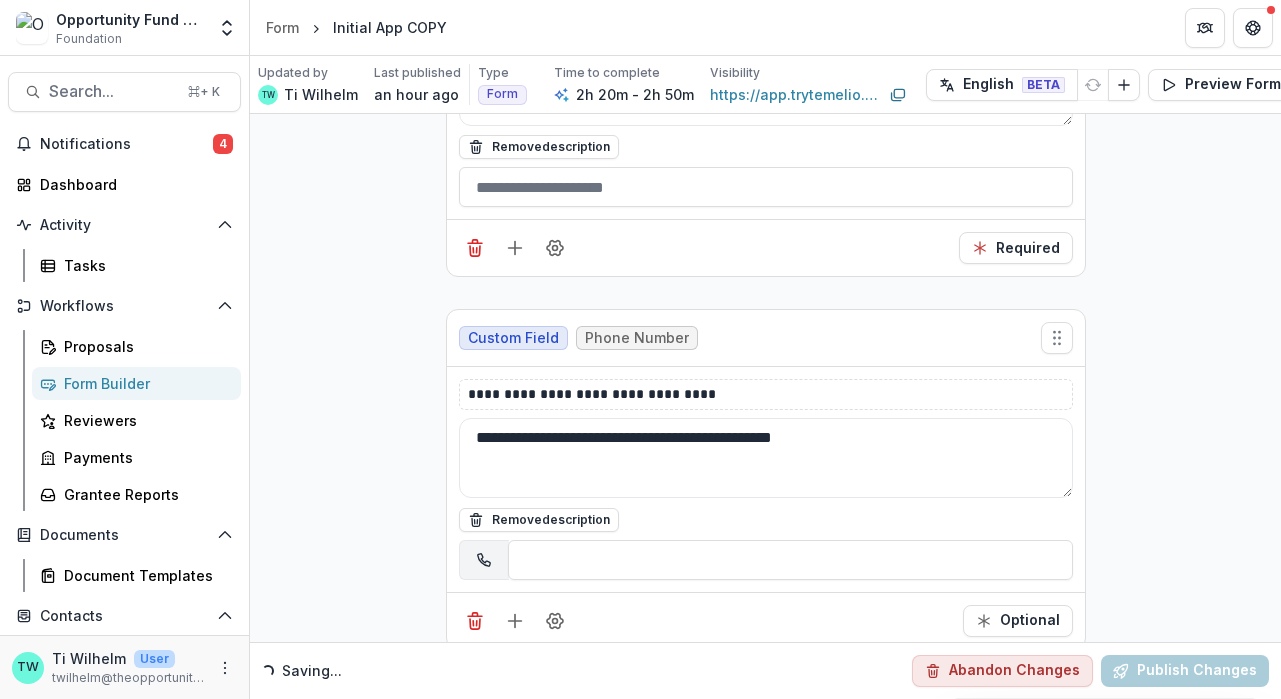 scroll, scrollTop: 7297, scrollLeft: 0, axis: vertical 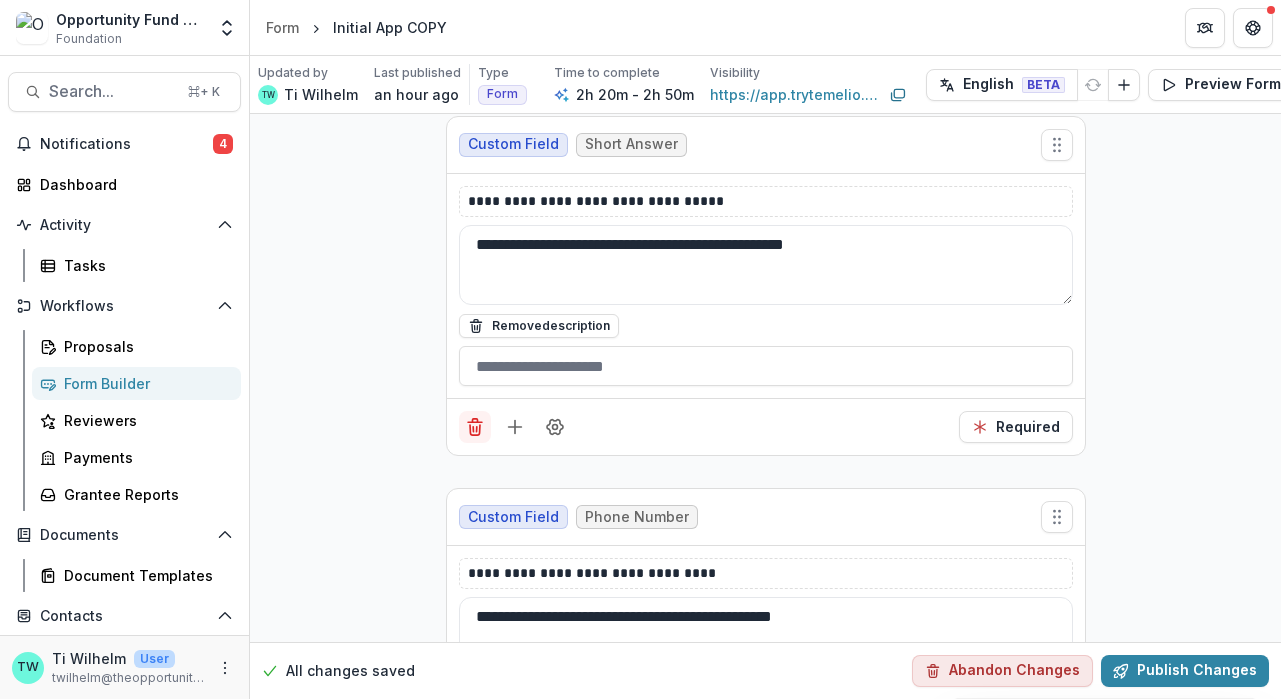 click 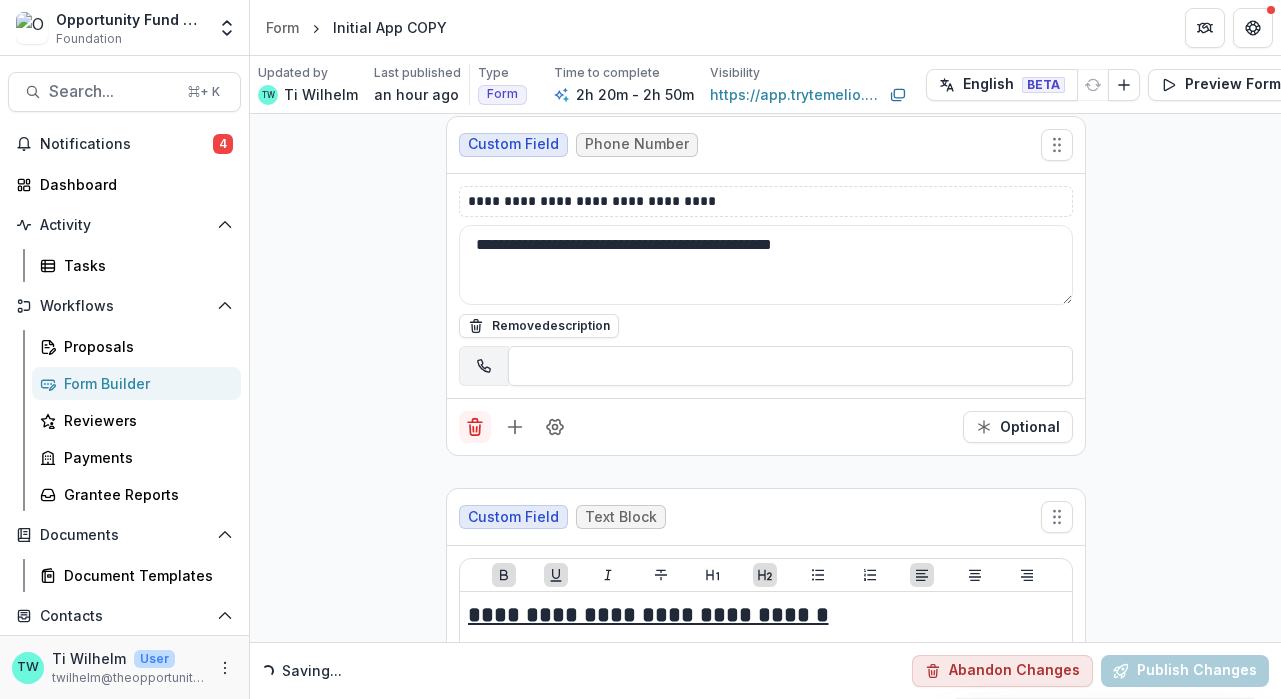click 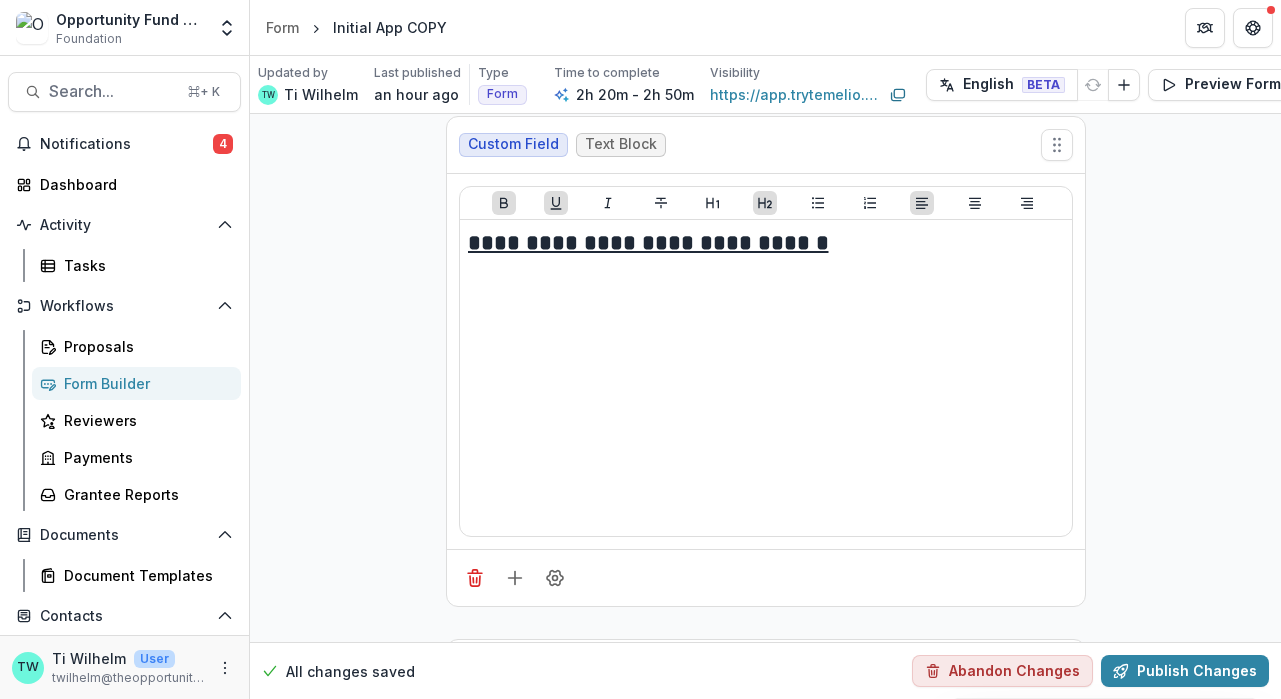 scroll, scrollTop: 7693, scrollLeft: 0, axis: vertical 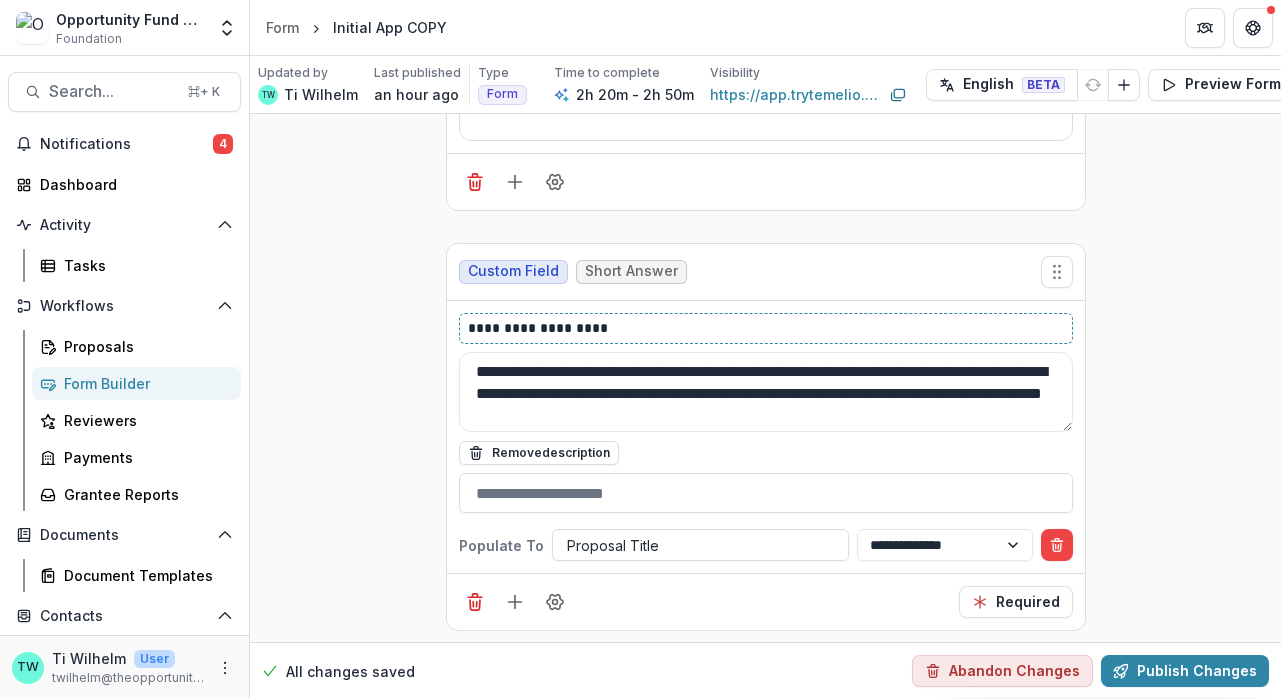click on "**********" at bounding box center [766, 328] 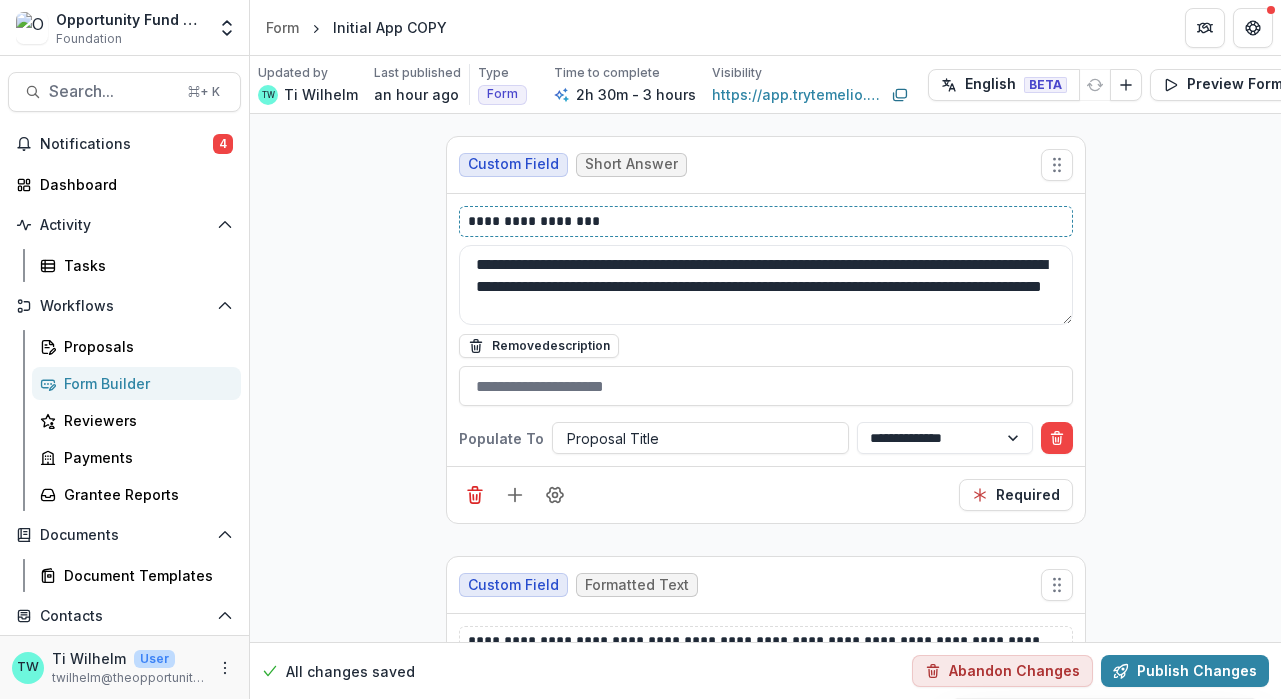 scroll, scrollTop: 7802, scrollLeft: 0, axis: vertical 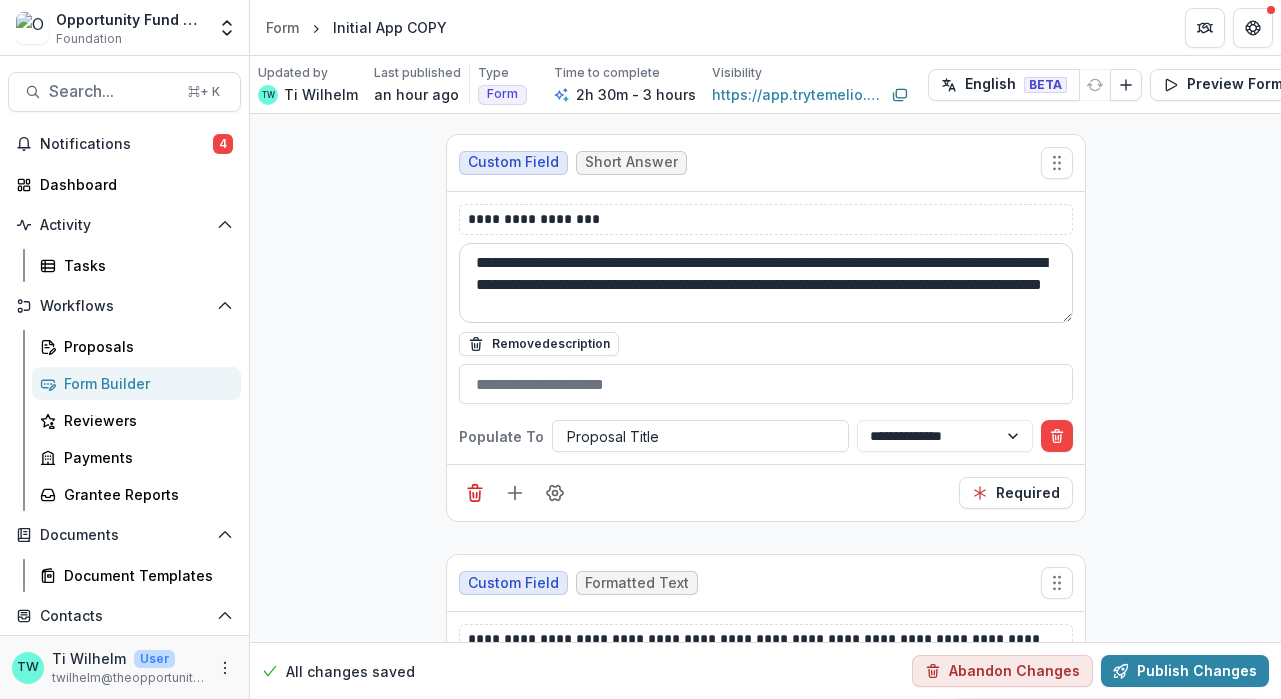 drag, startPoint x: 849, startPoint y: 310, endPoint x: 848, endPoint y: 257, distance: 53.009434 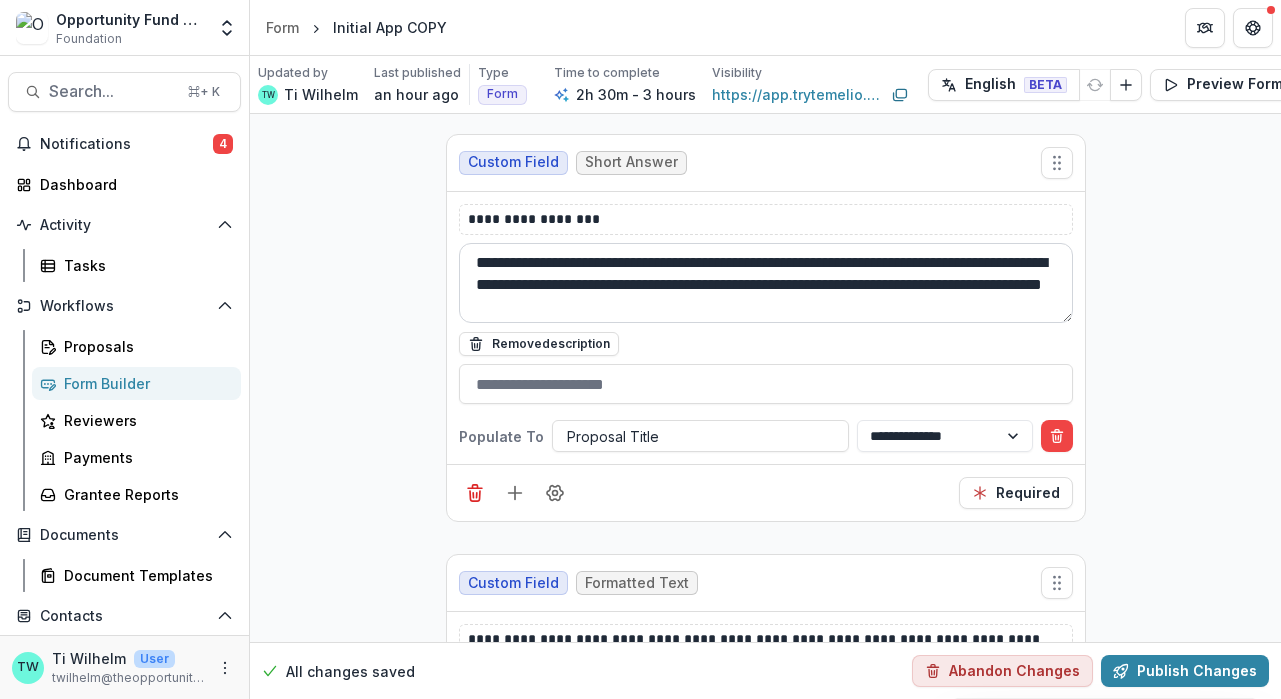 click on "**********" at bounding box center (766, 283) 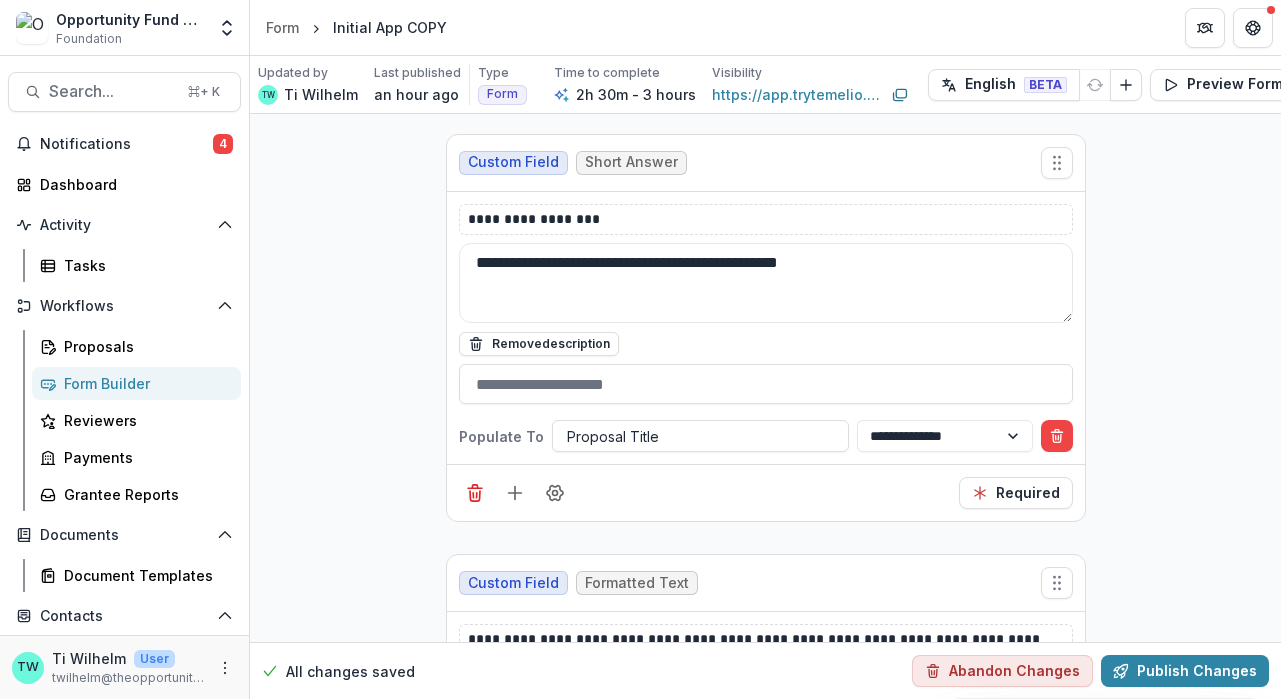 type on "**********" 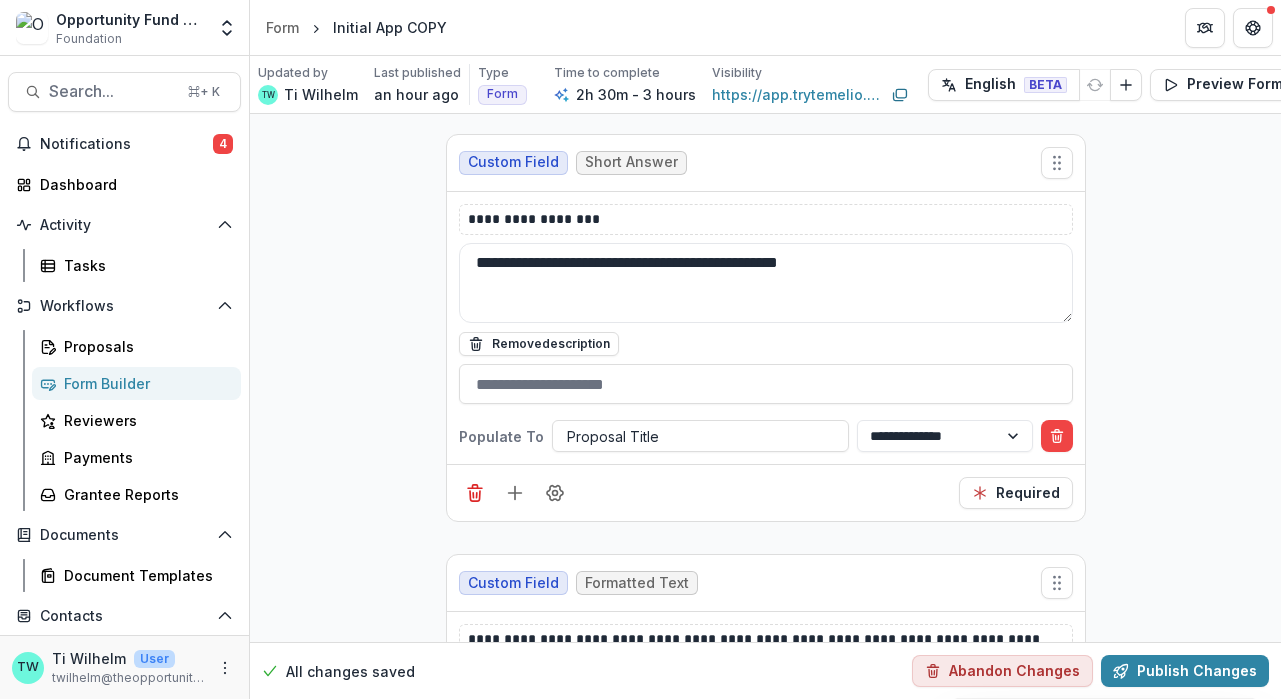 click on "**********" at bounding box center (765, 7715) 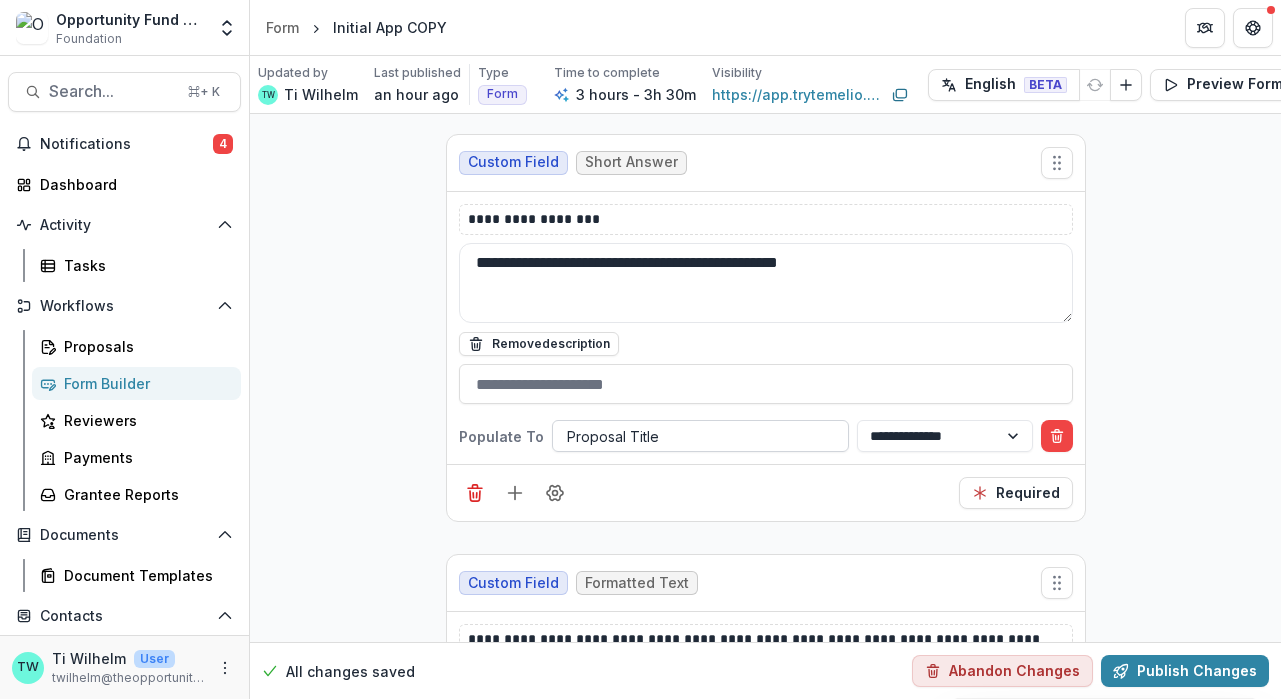 click at bounding box center (700, 436) 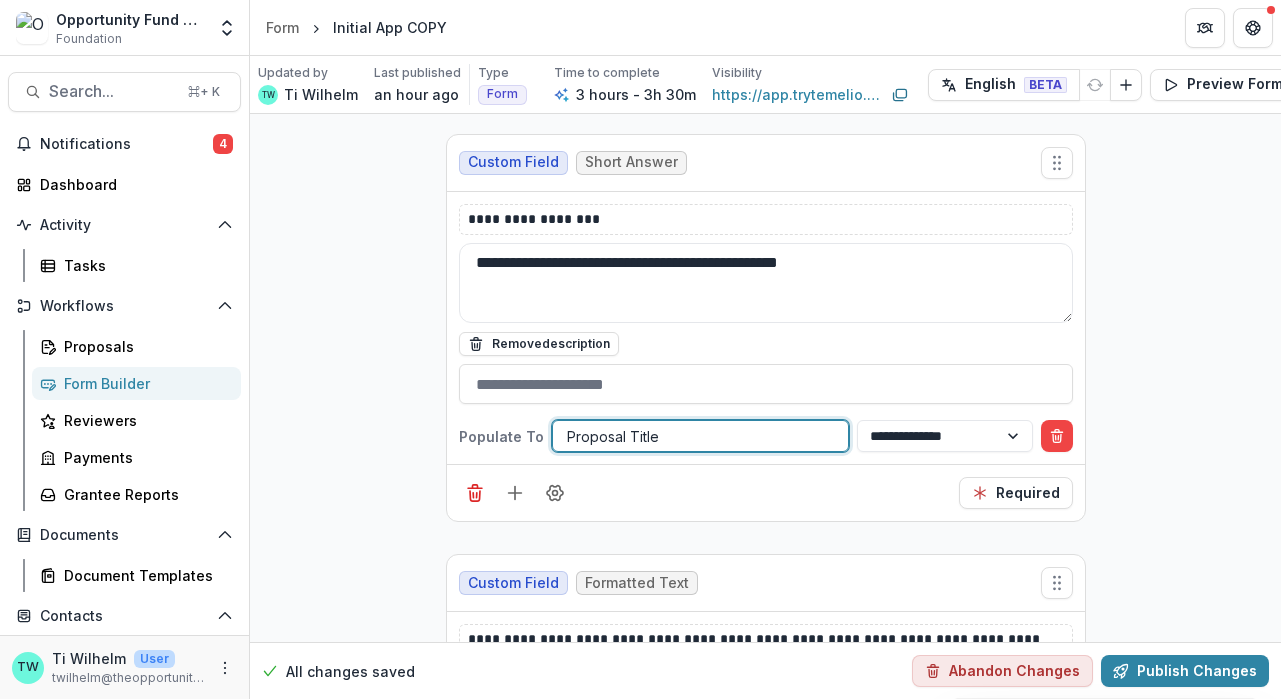 scroll, scrollTop: 3780, scrollLeft: 0, axis: vertical 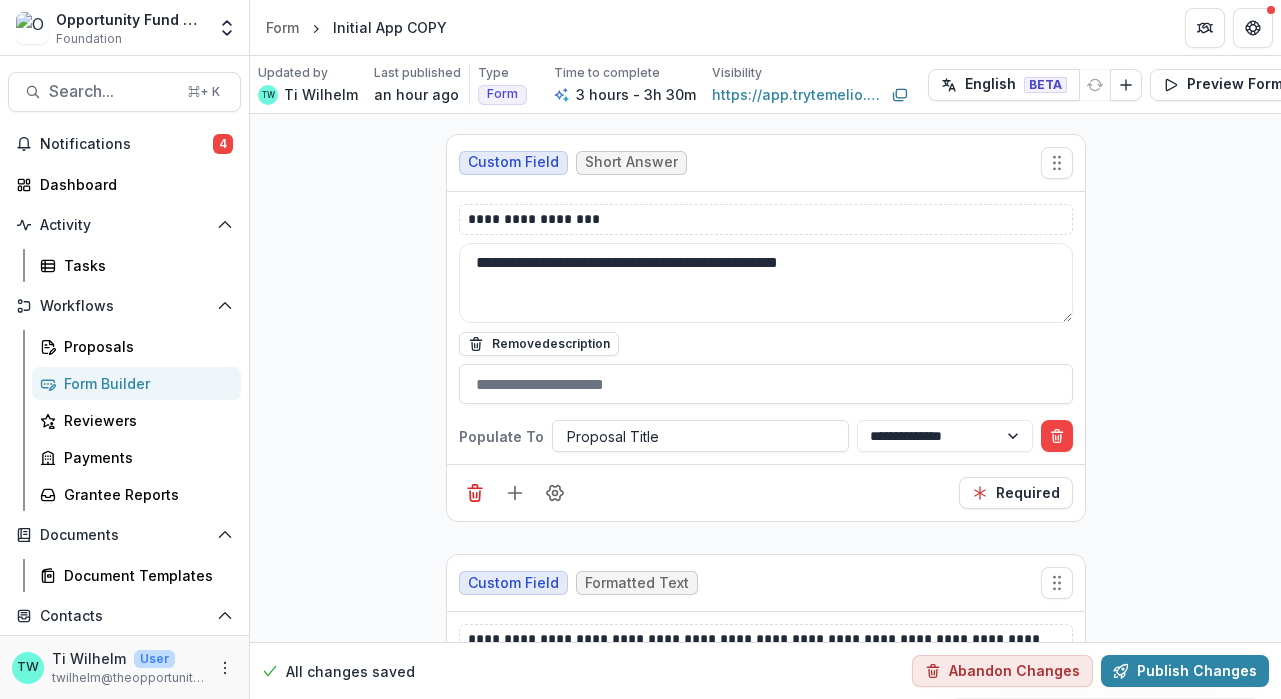 click on "**********" at bounding box center (765, 7715) 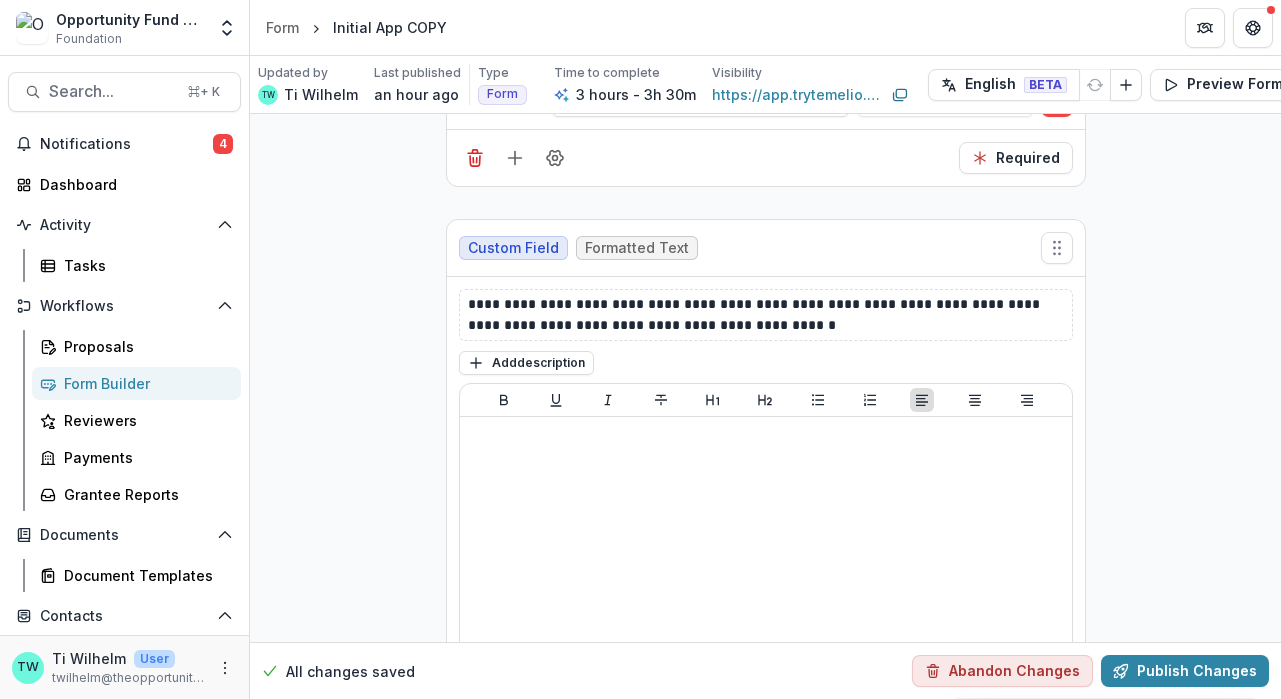 scroll, scrollTop: 8201, scrollLeft: 0, axis: vertical 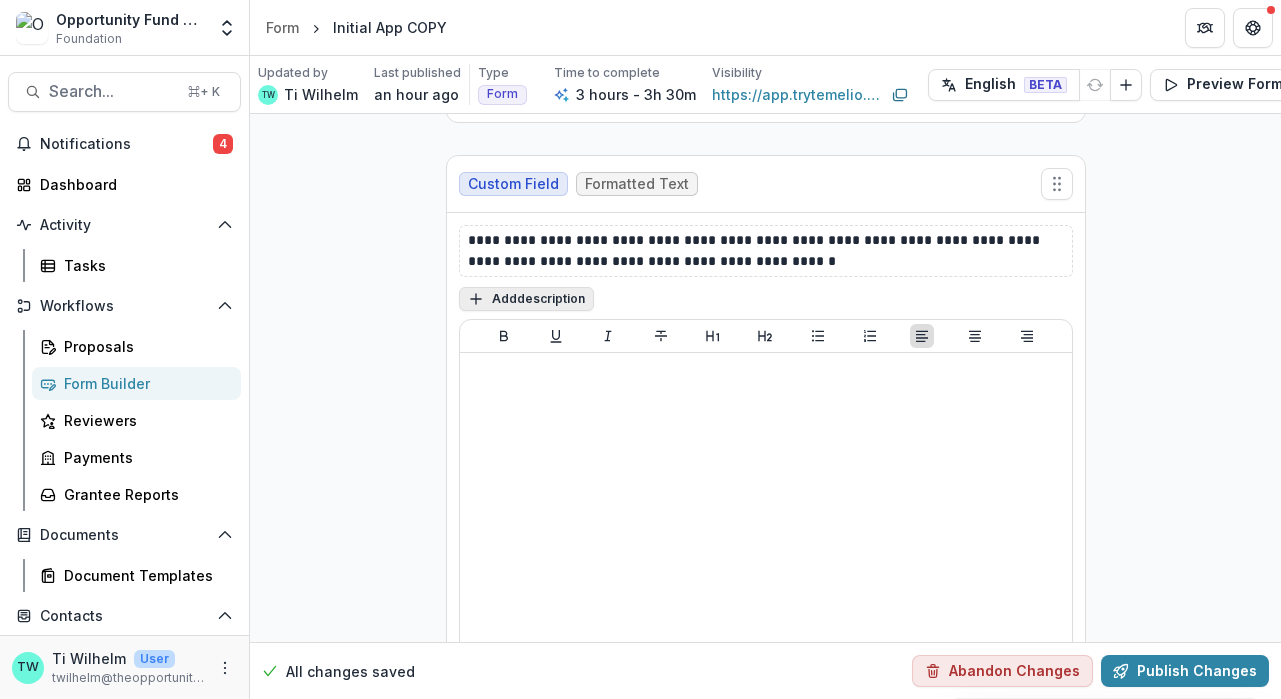 click on "Add  description" at bounding box center (526, 299) 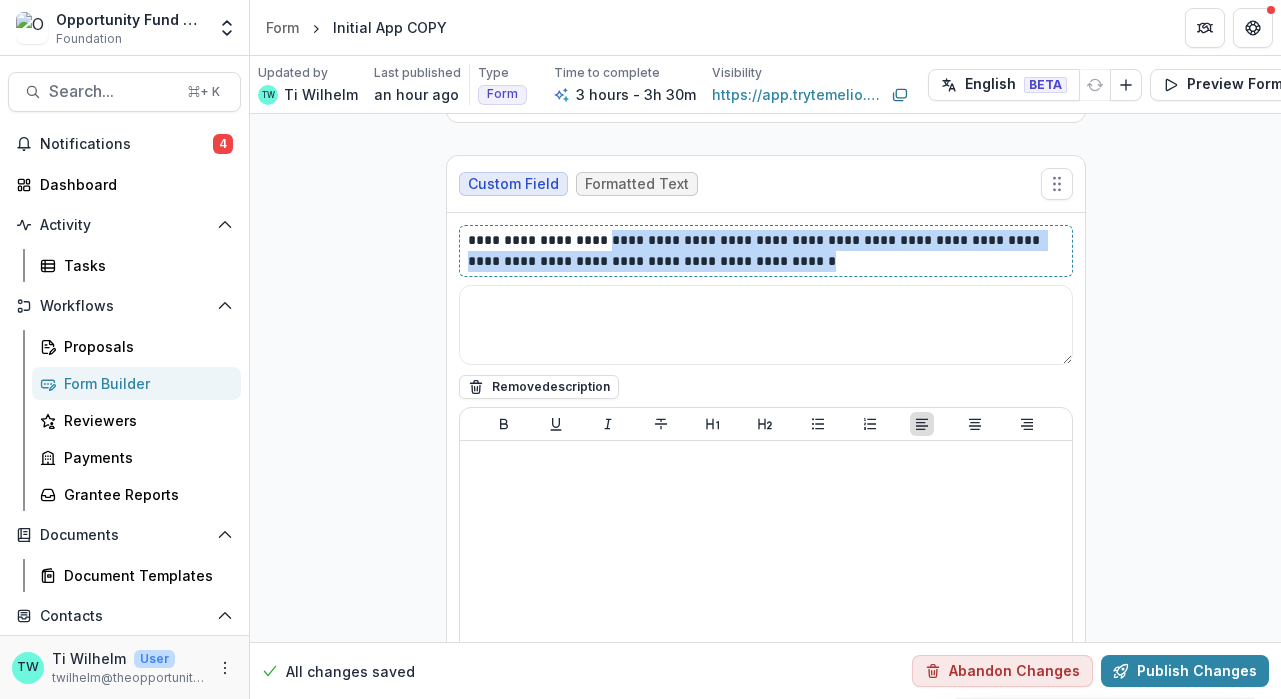 drag, startPoint x: 813, startPoint y: 256, endPoint x: 615, endPoint y: 236, distance: 199.00754 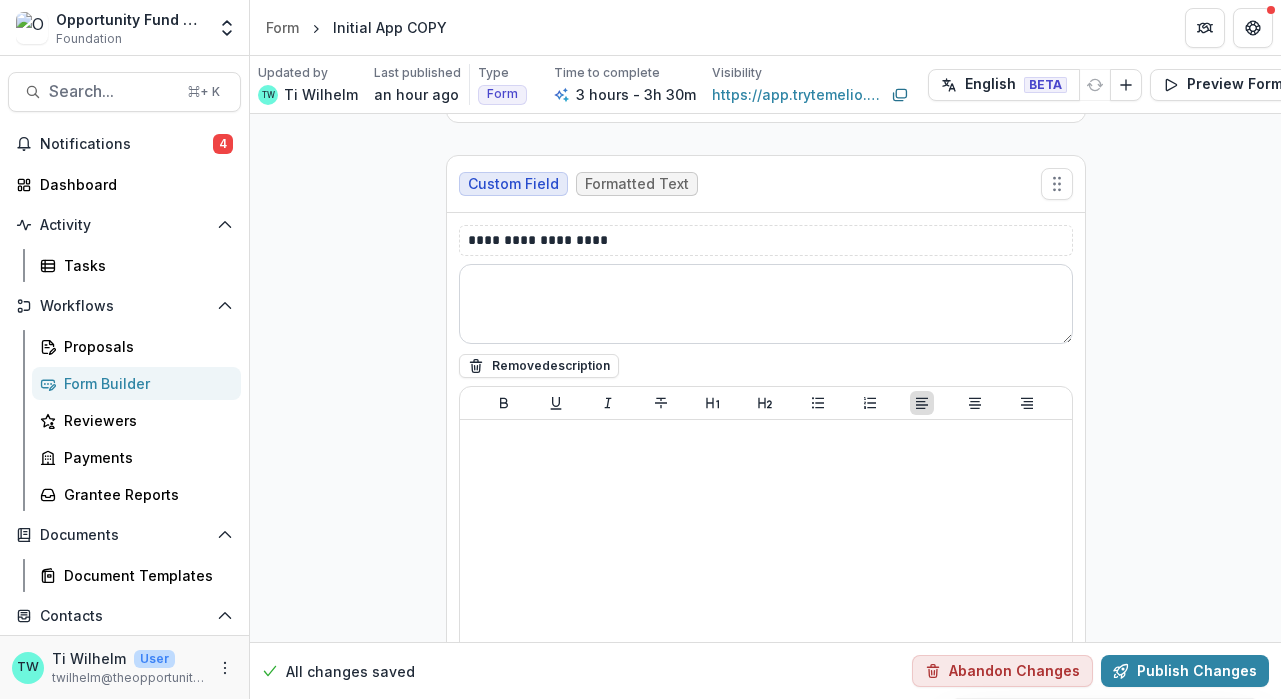click at bounding box center [766, 304] 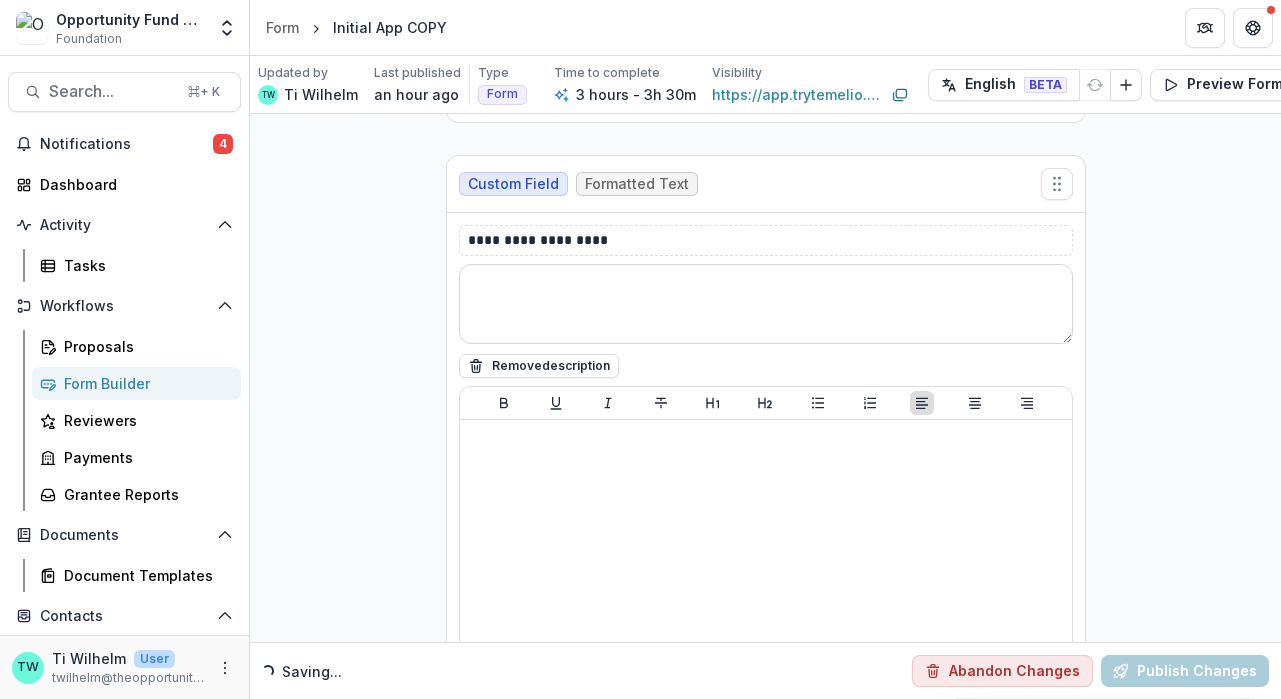 paste on "**********" 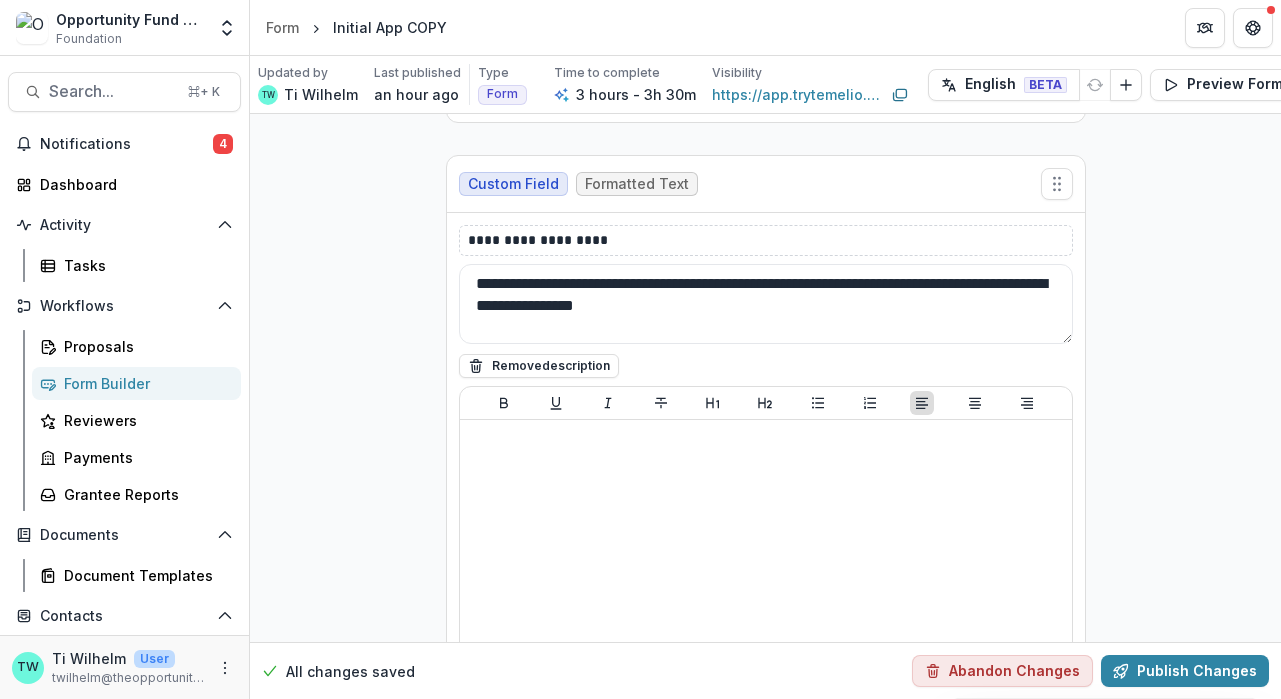 type on "**********" 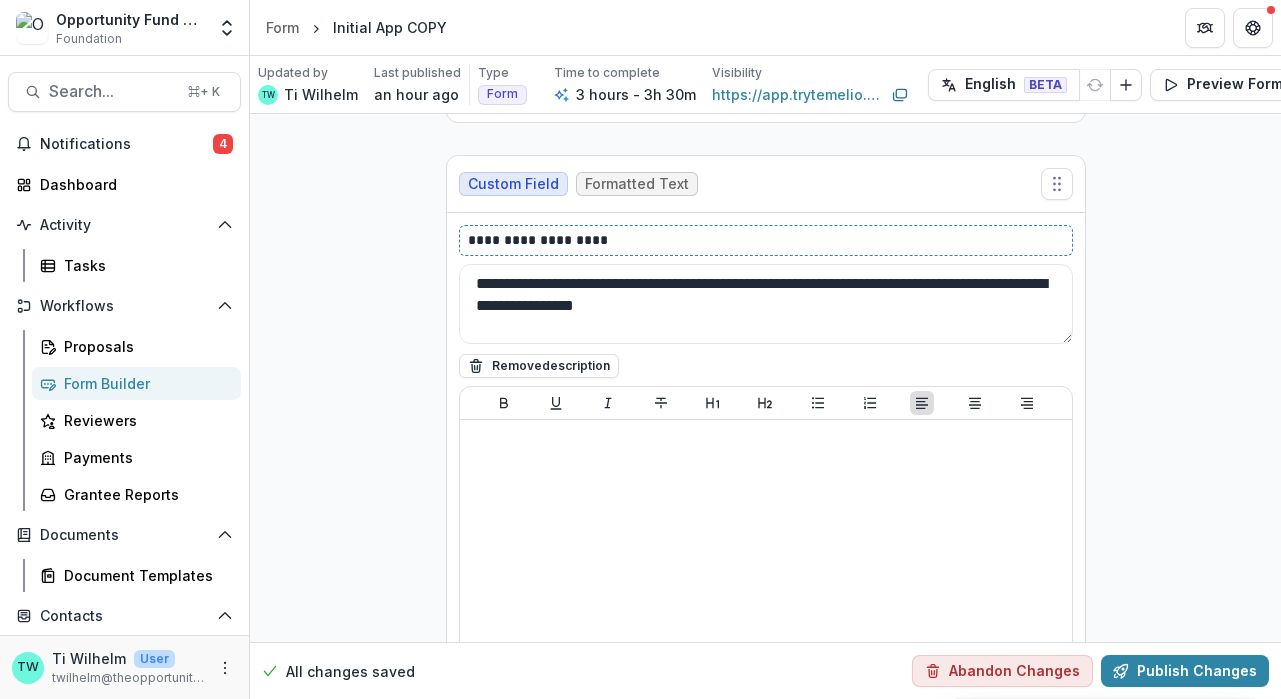 click on "**********" at bounding box center [766, 240] 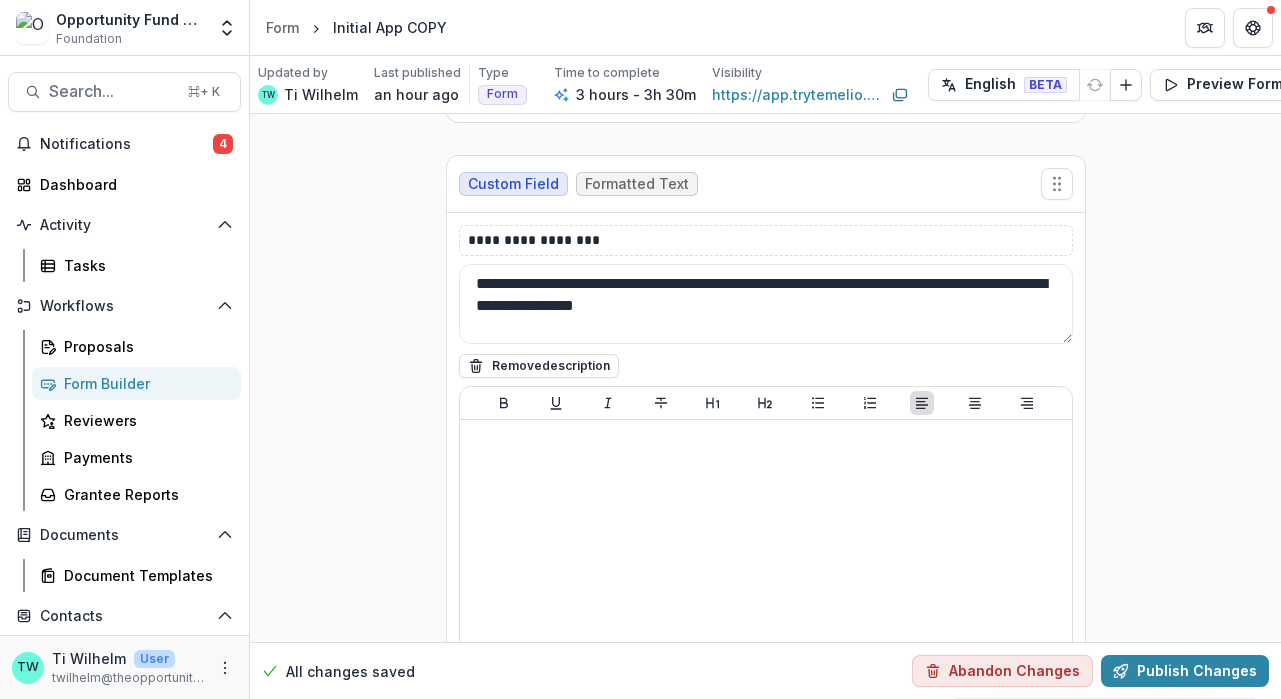 click on "**********" at bounding box center (765, 7350) 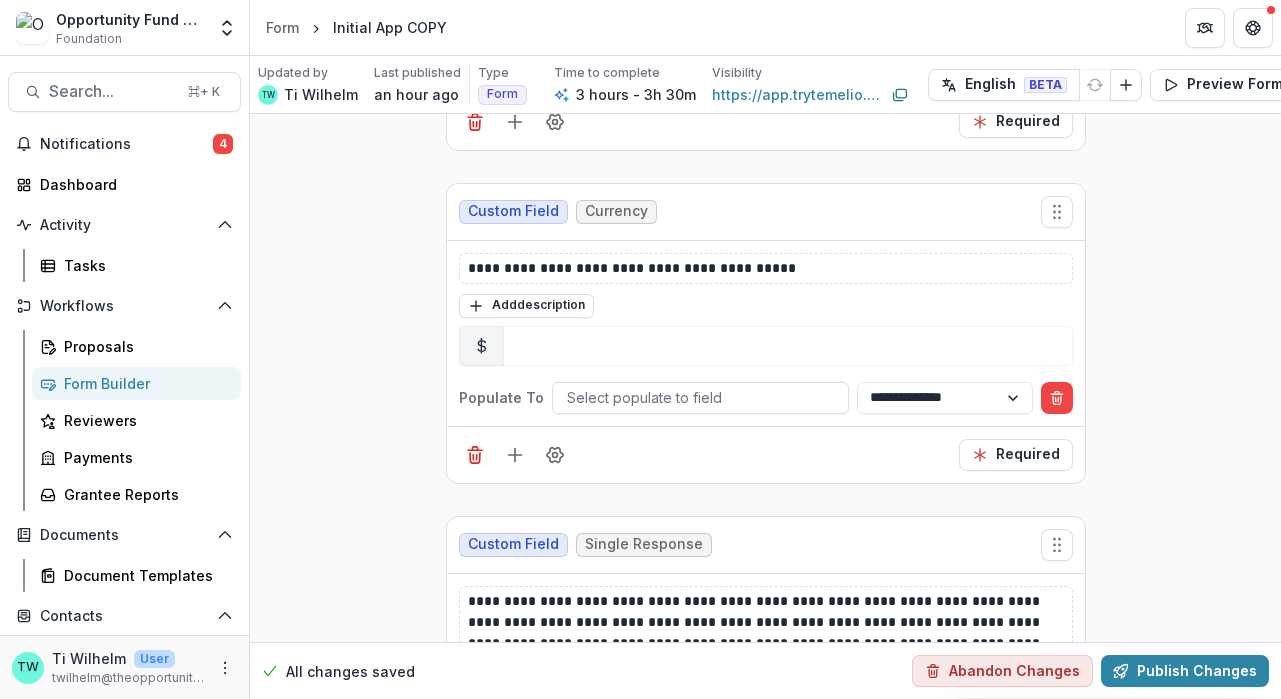 scroll, scrollTop: 8872, scrollLeft: 0, axis: vertical 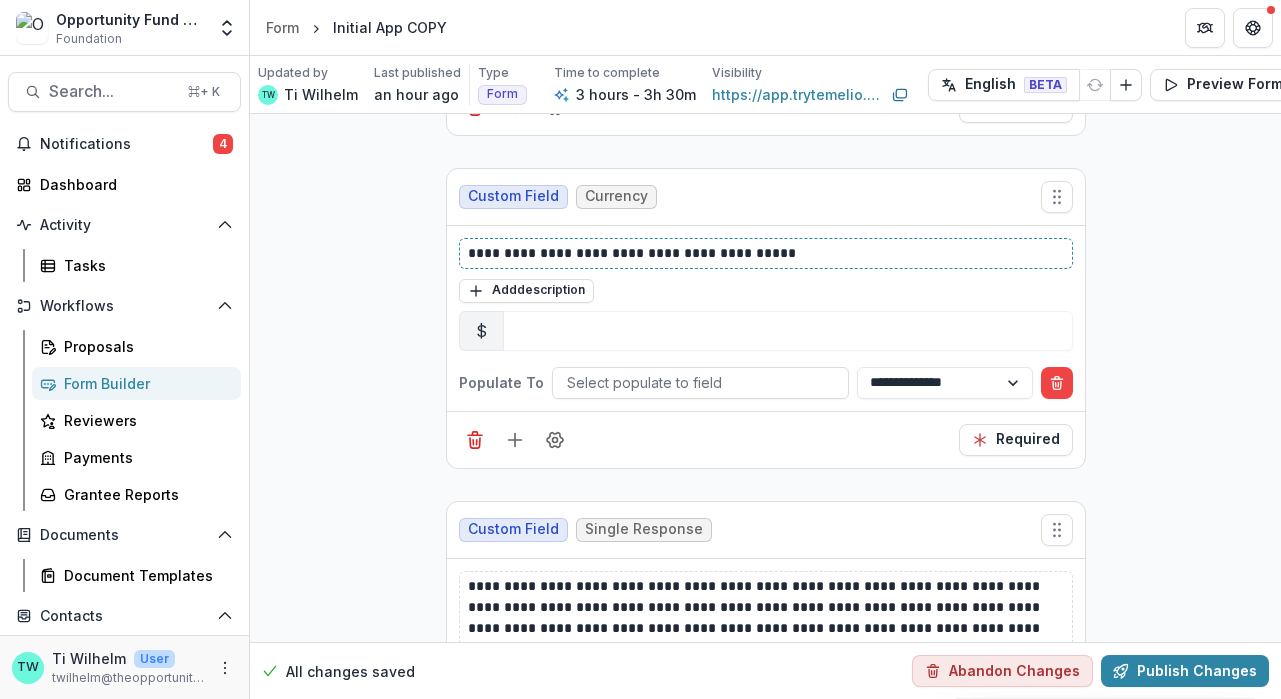 click on "**********" at bounding box center [766, 253] 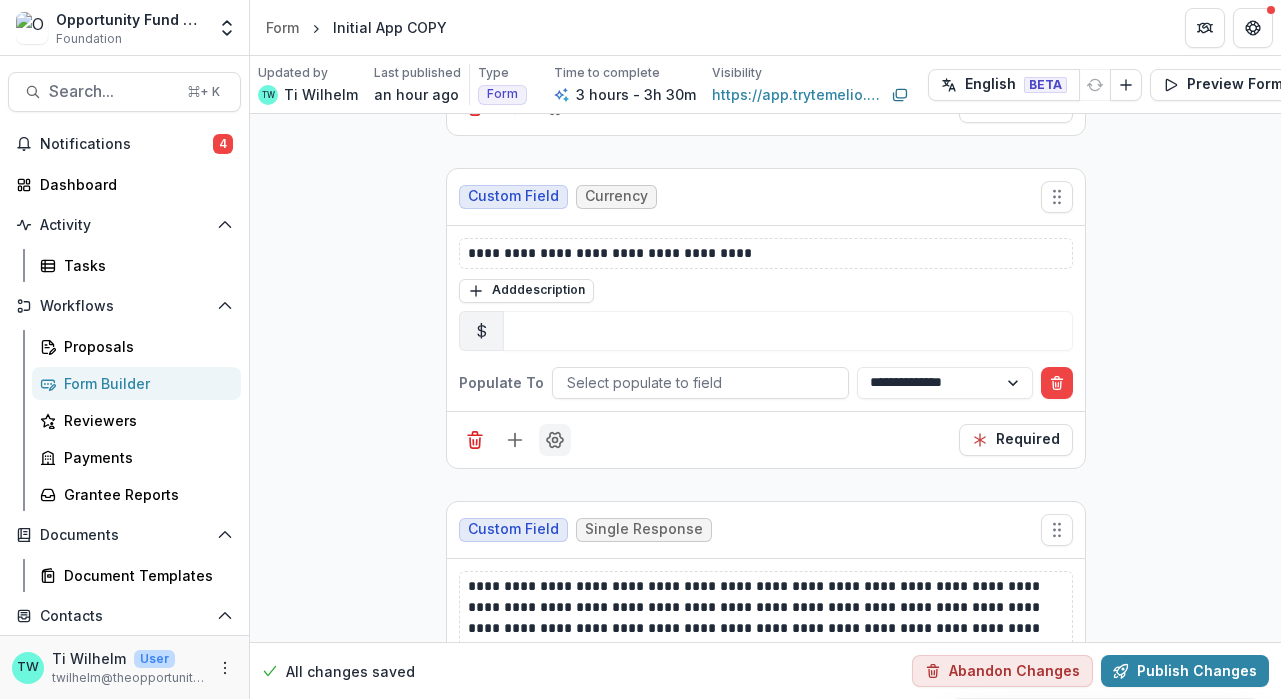 click 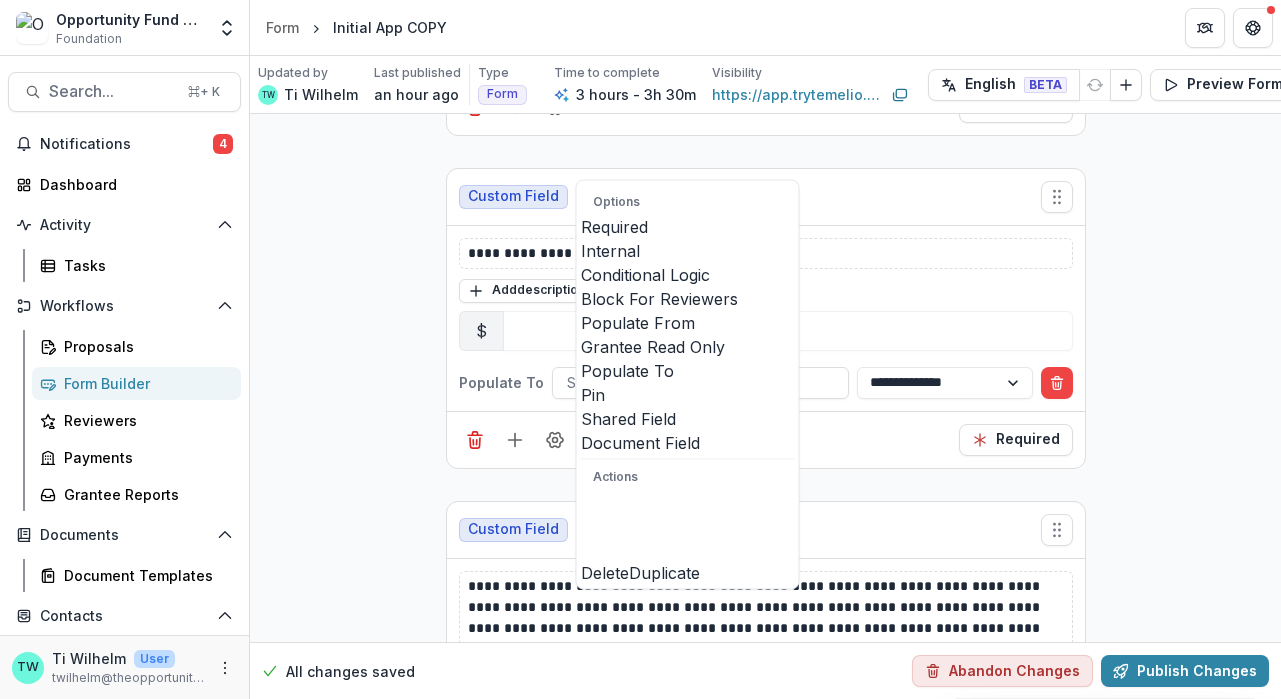 click at bounding box center [581, 431] 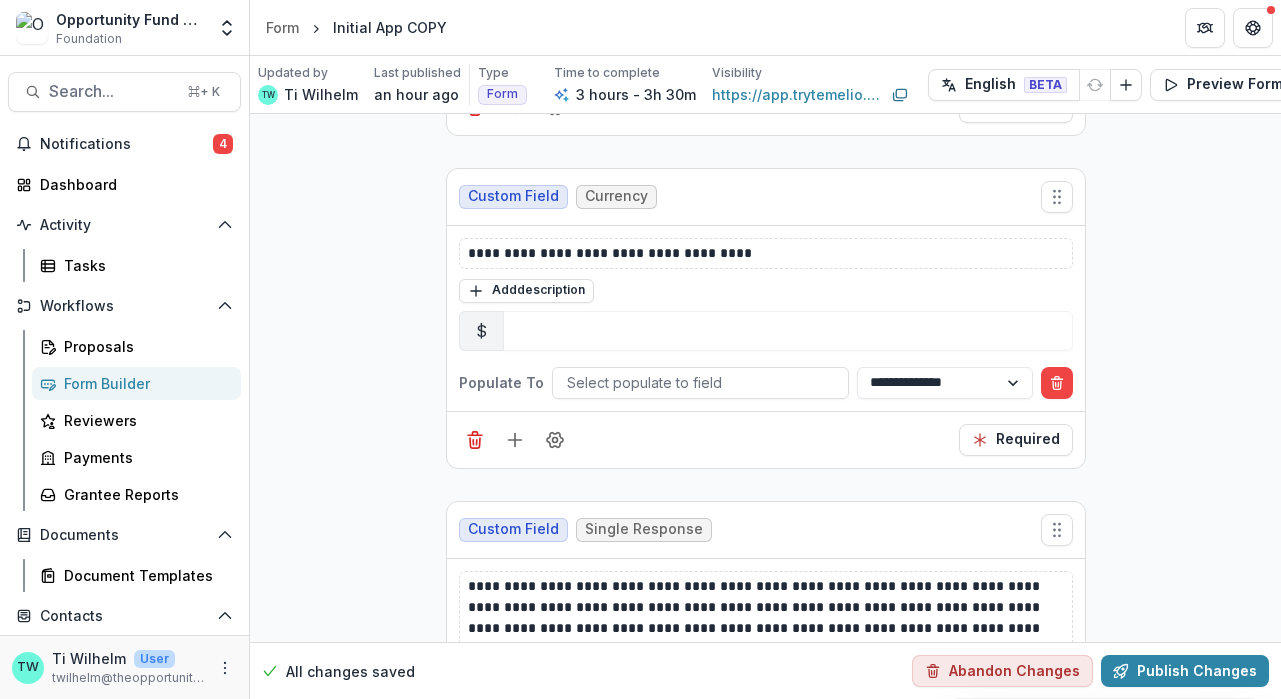 click on "**********" at bounding box center (765, 6679) 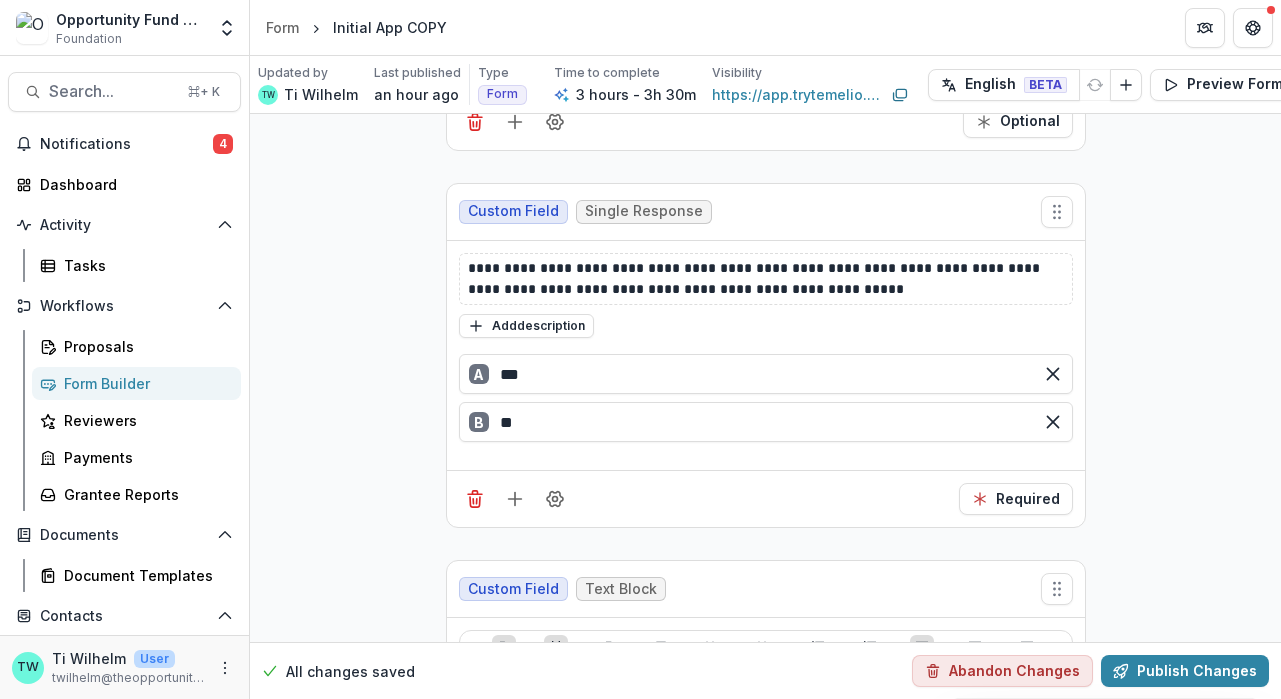 scroll, scrollTop: 12960, scrollLeft: 0, axis: vertical 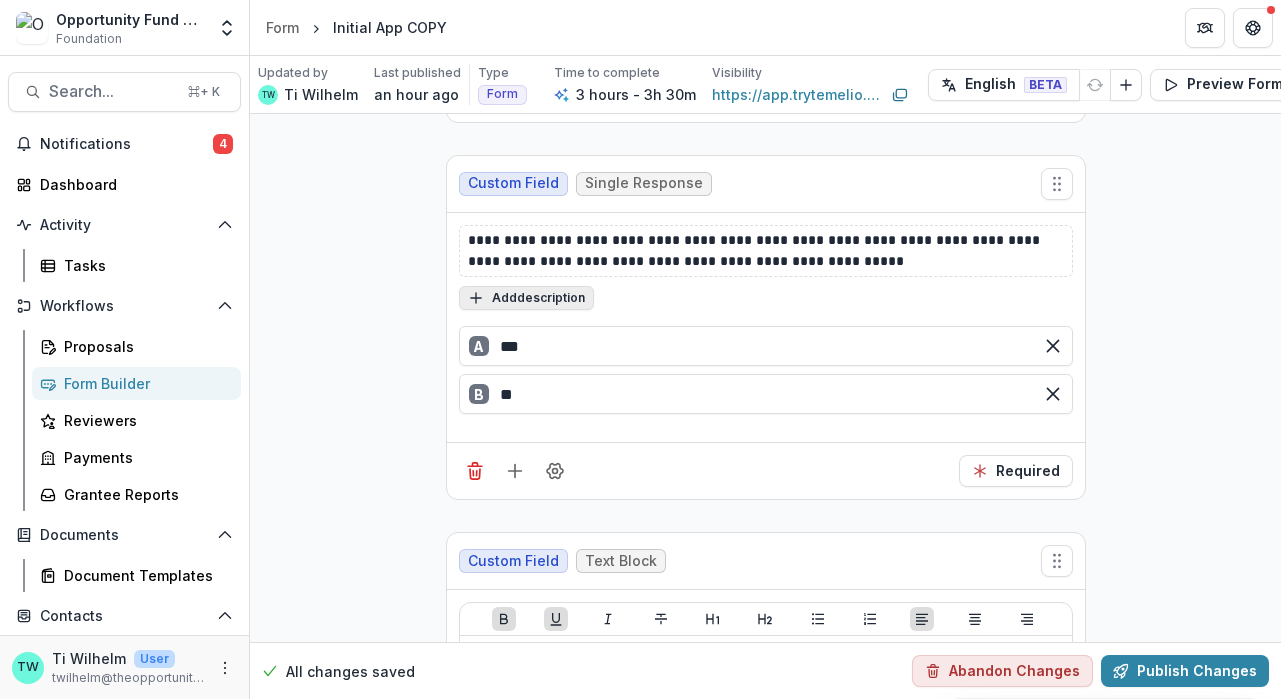 click on "Add  description" at bounding box center (526, 298) 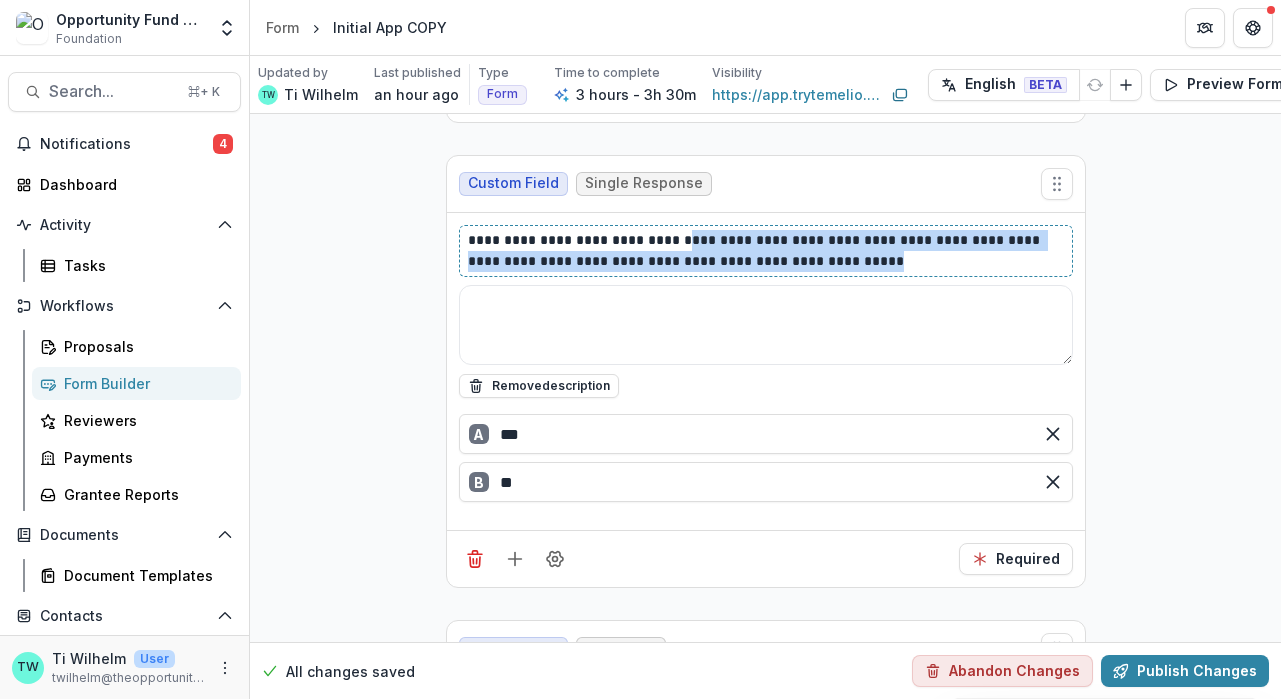 drag, startPoint x: 931, startPoint y: 254, endPoint x: 685, endPoint y: 232, distance: 246.98178 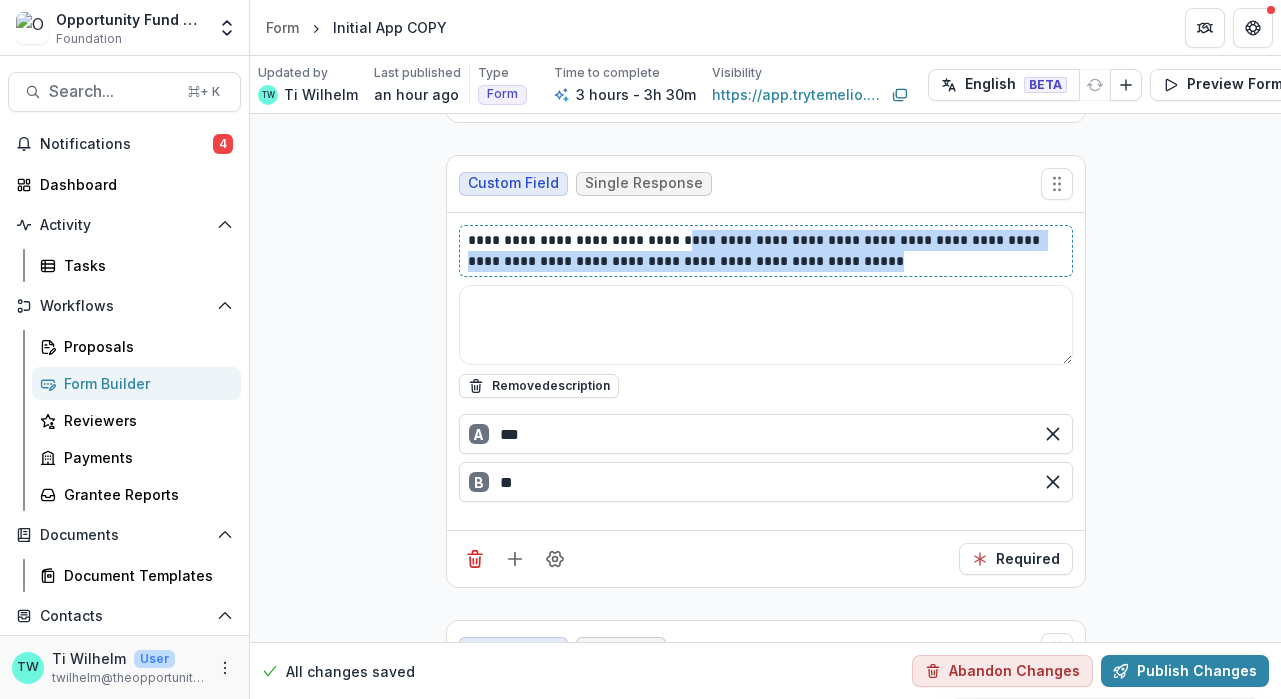 click on "**********" at bounding box center [766, 251] 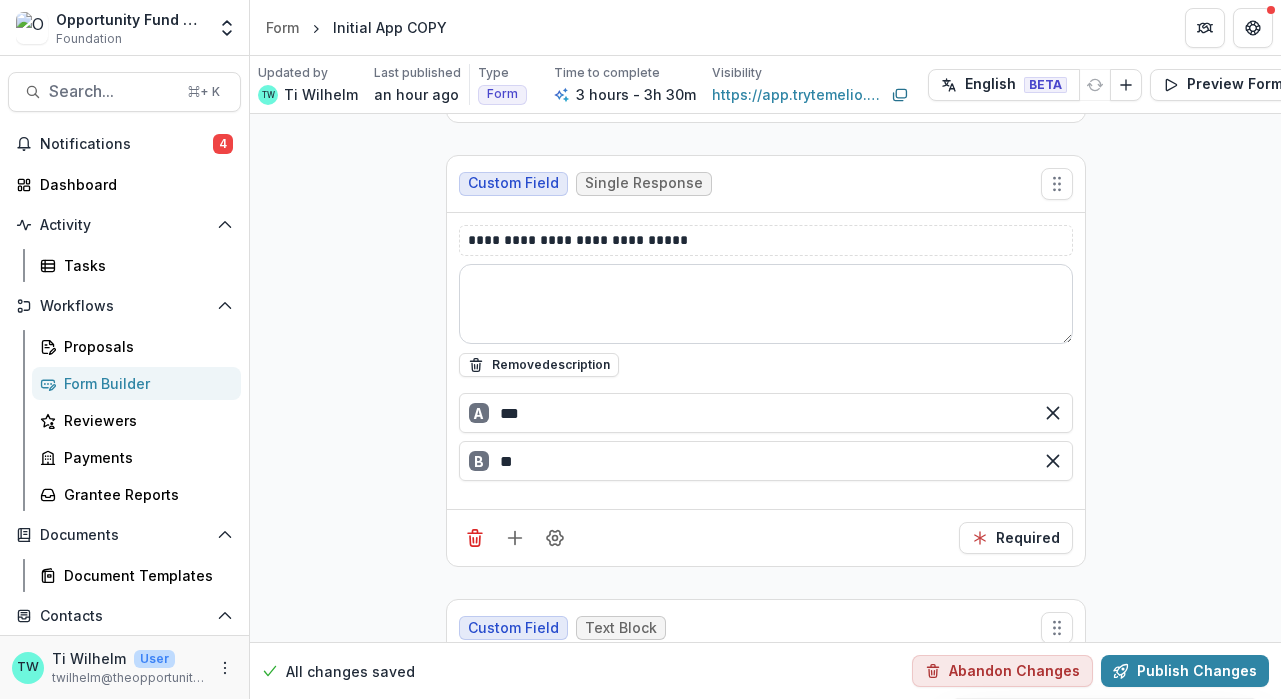 click at bounding box center (766, 304) 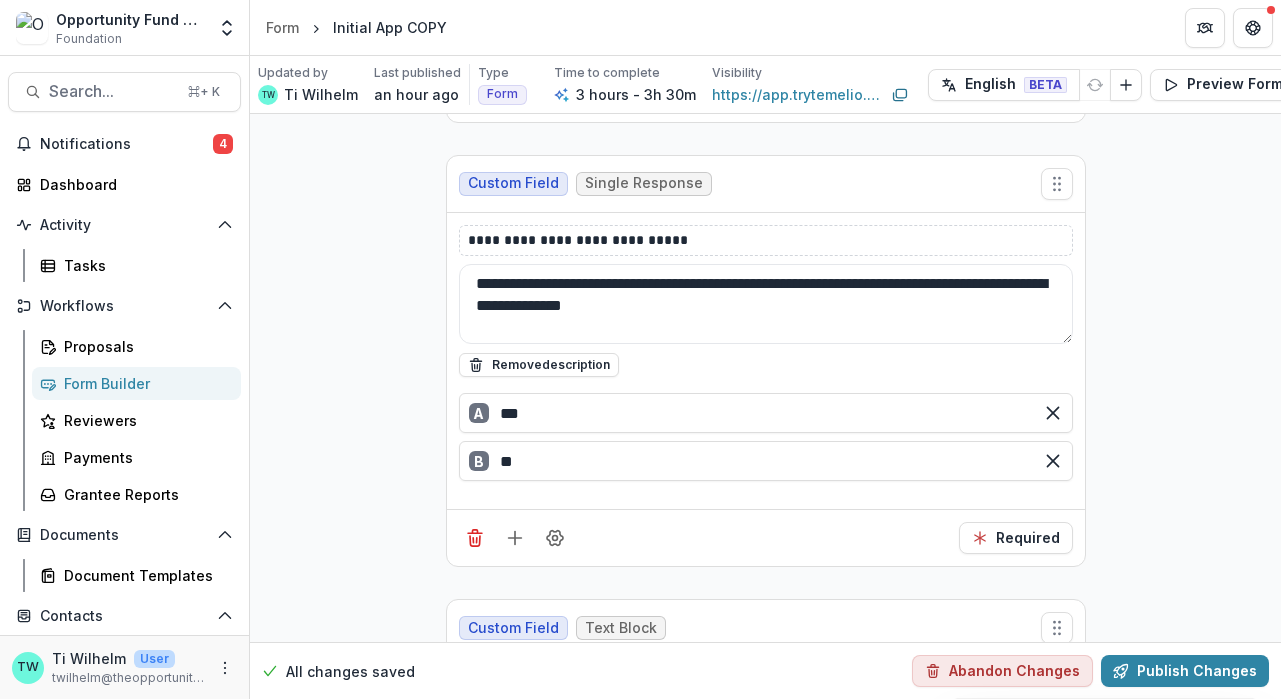 type on "**********" 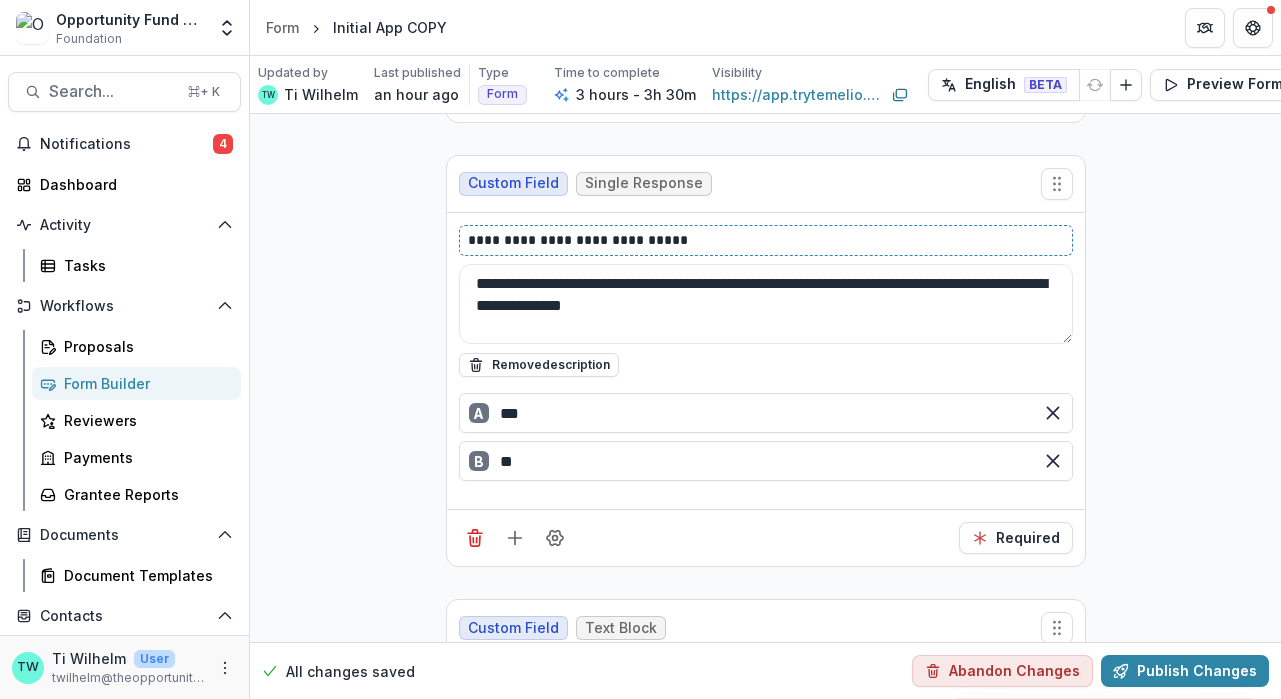click on "**********" at bounding box center [766, 240] 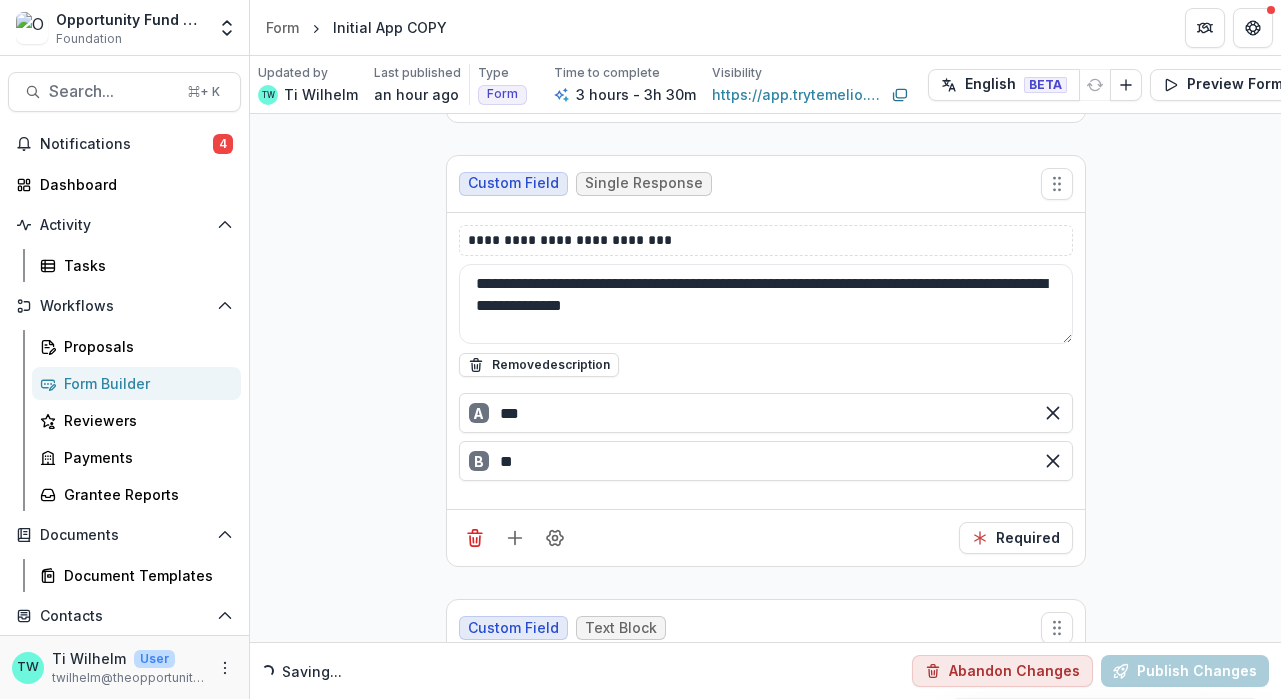 click on "**********" at bounding box center (765, 2624) 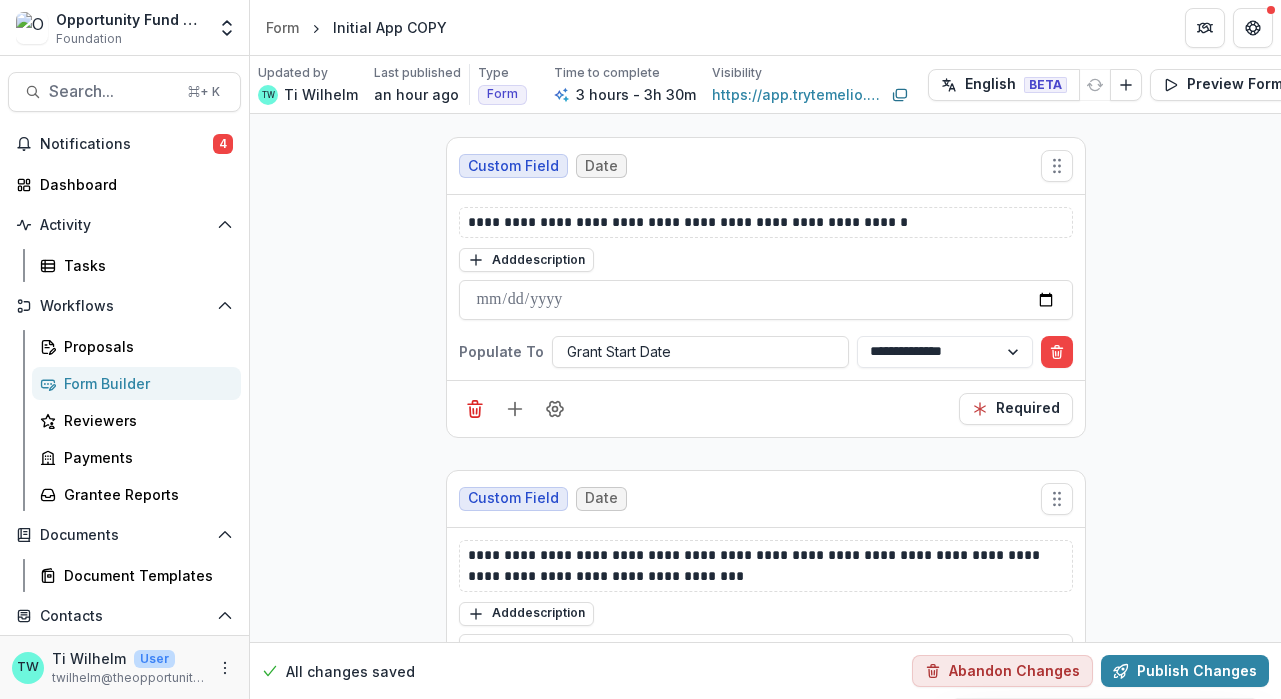 scroll, scrollTop: 13946, scrollLeft: 0, axis: vertical 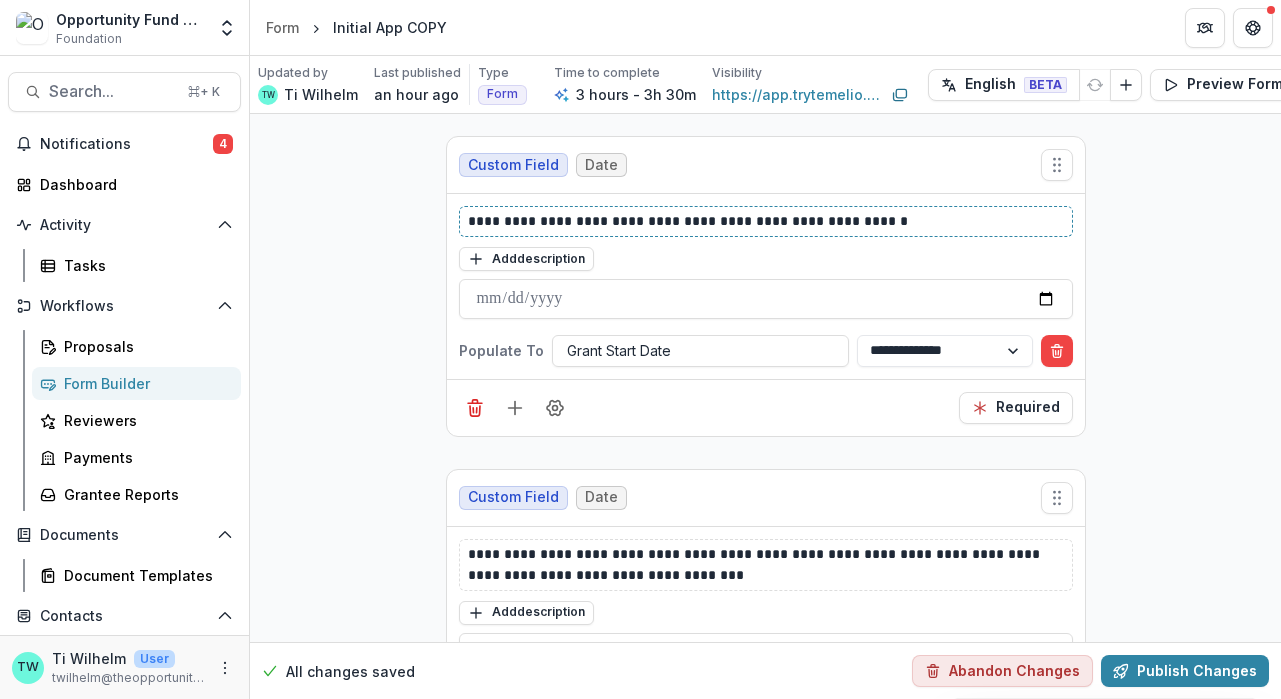 click on "**********" at bounding box center [766, 221] 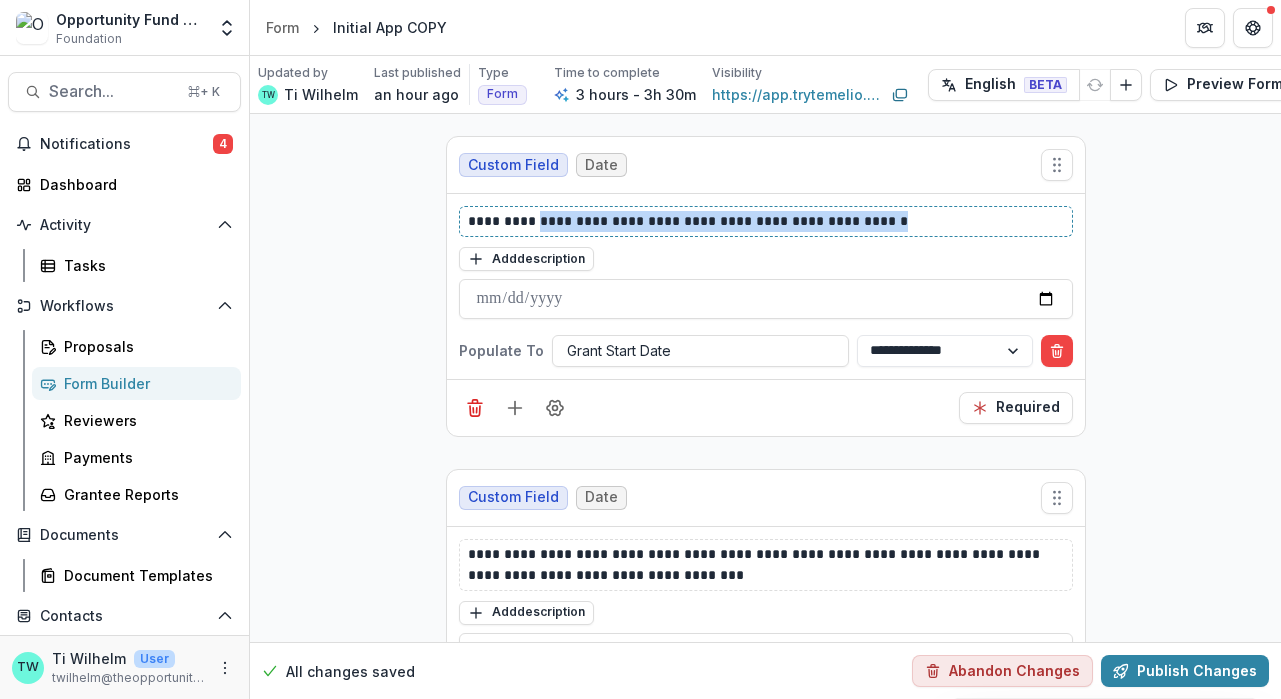 drag, startPoint x: 892, startPoint y: 211, endPoint x: 532, endPoint y: 212, distance: 360.0014 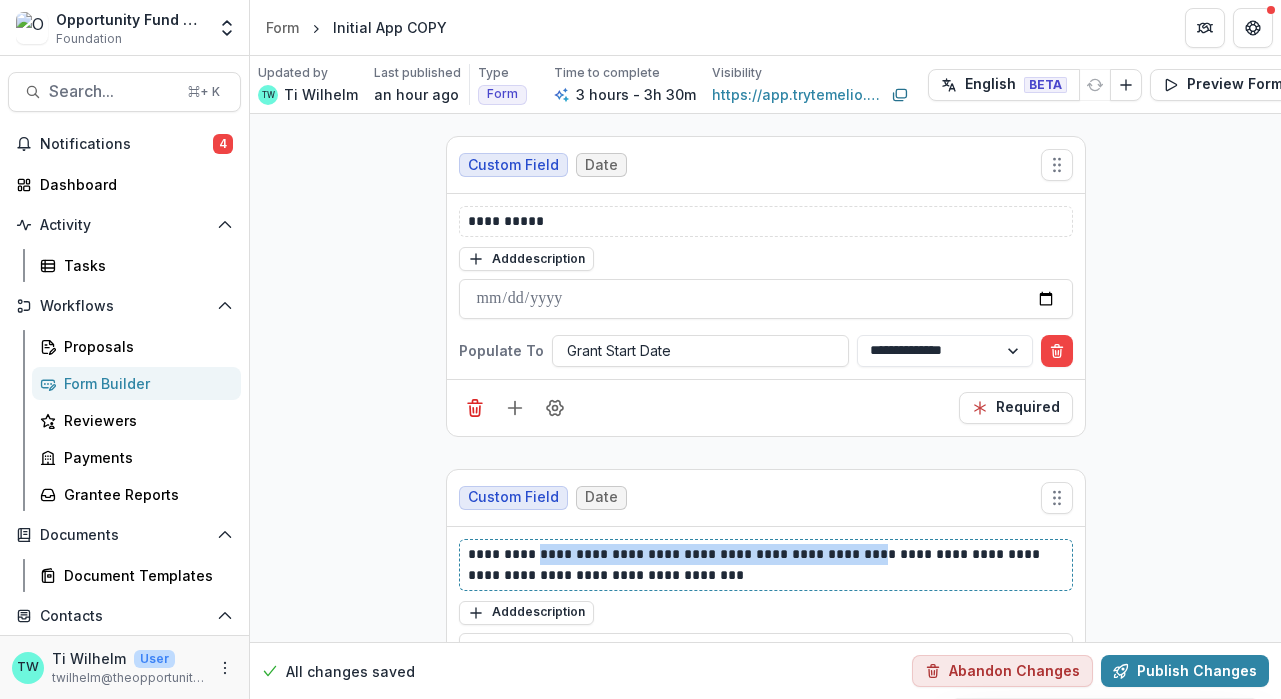drag, startPoint x: 844, startPoint y: 547, endPoint x: 537, endPoint y: 546, distance: 307.00162 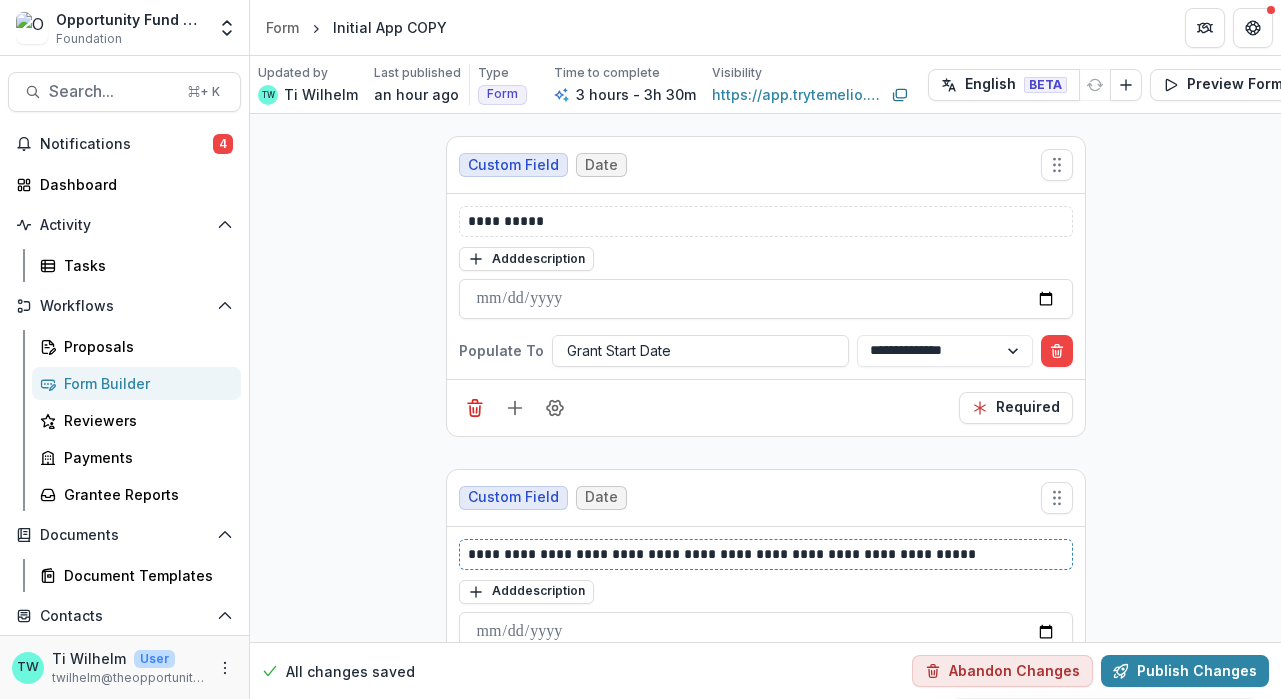 scroll, scrollTop: 14043, scrollLeft: 0, axis: vertical 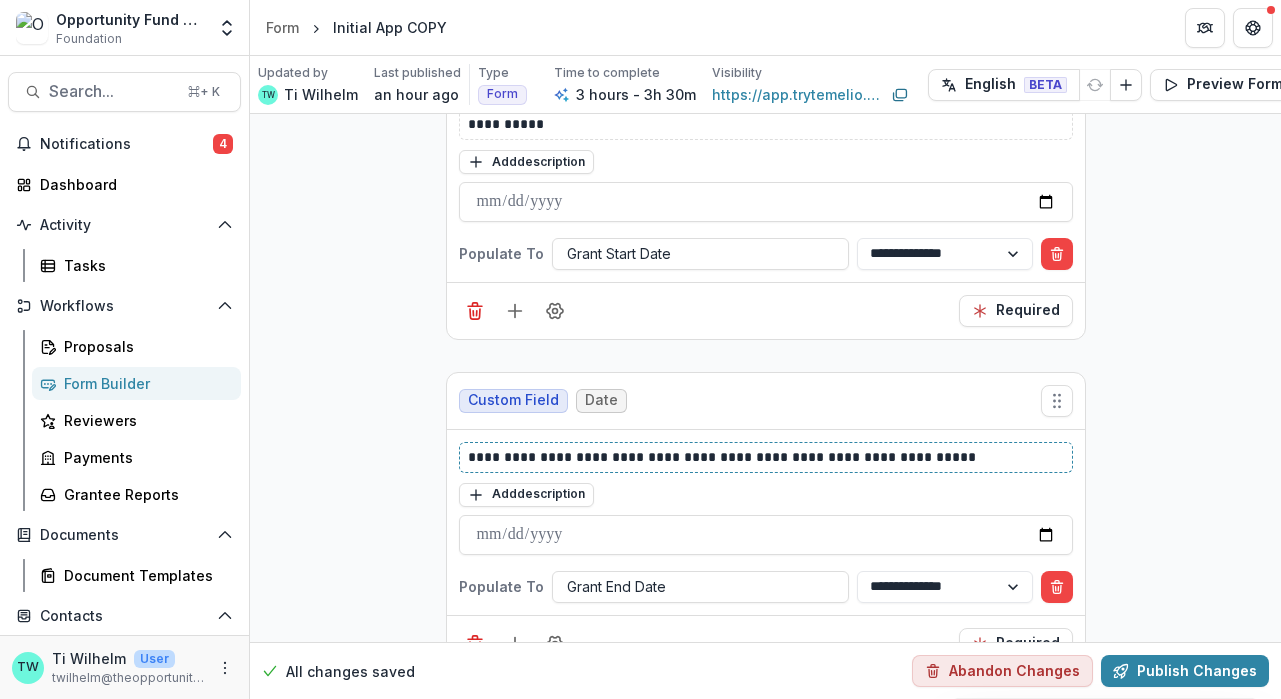 click on "**********" at bounding box center (766, 457) 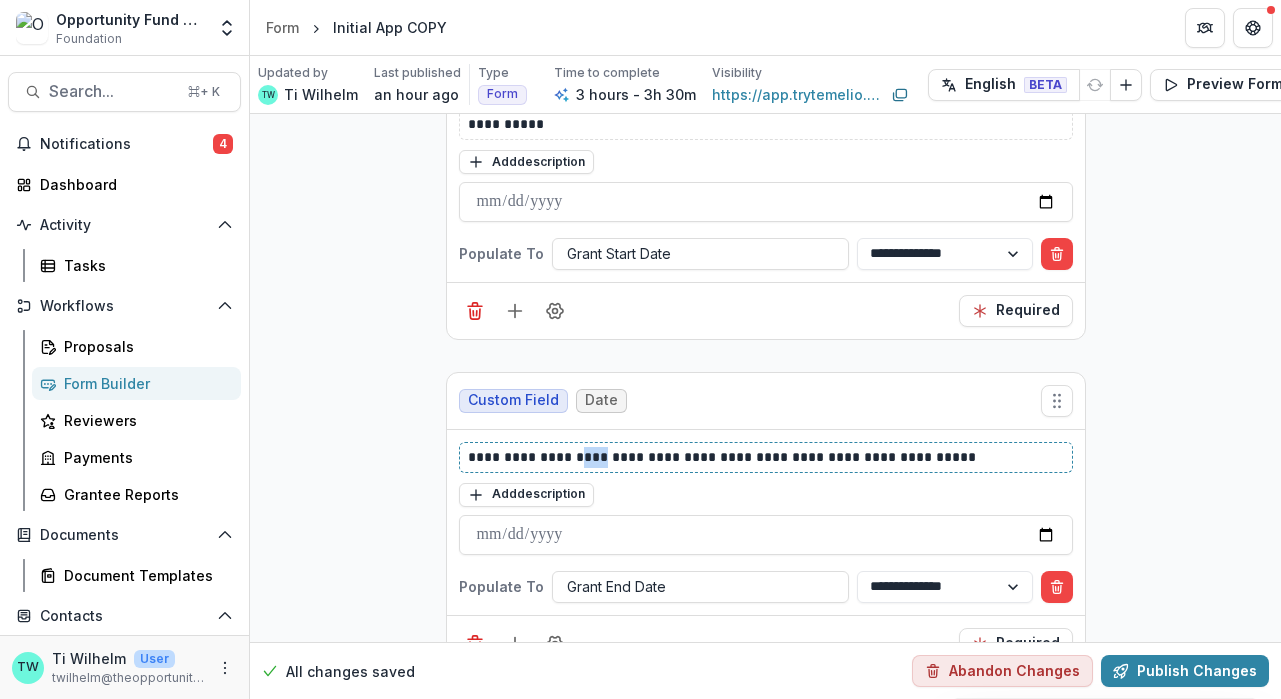 click on "**********" at bounding box center (766, 457) 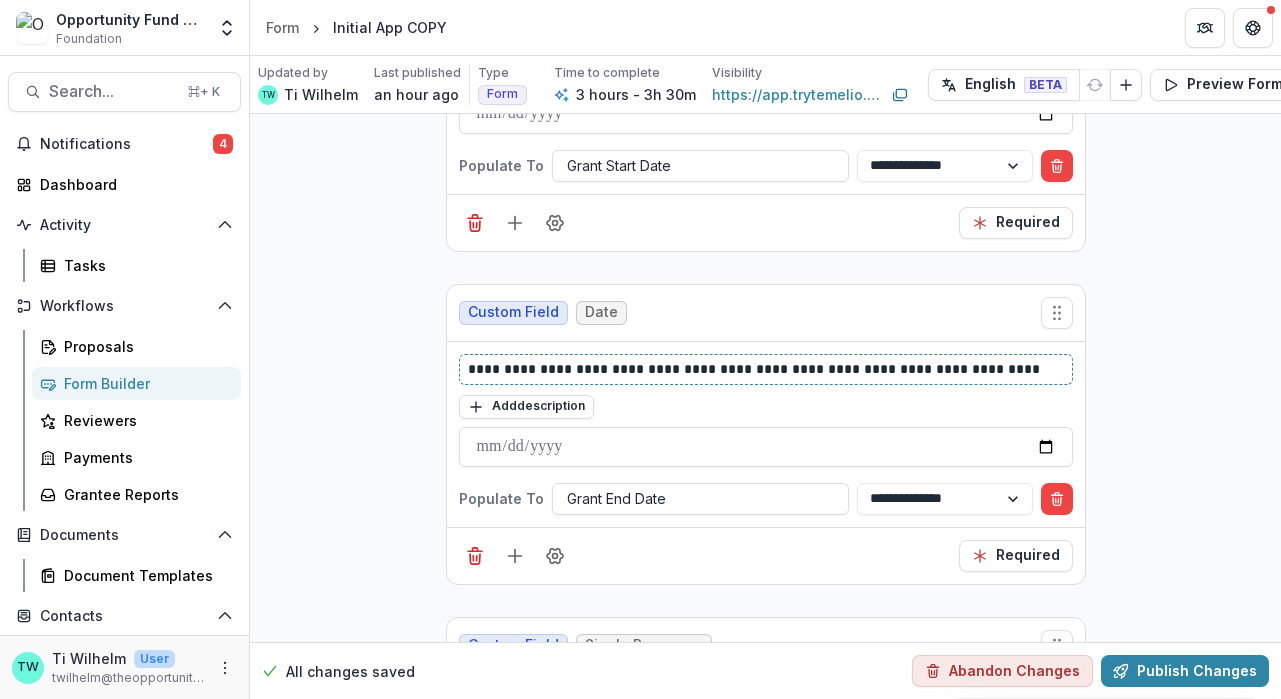 scroll, scrollTop: 14136, scrollLeft: 0, axis: vertical 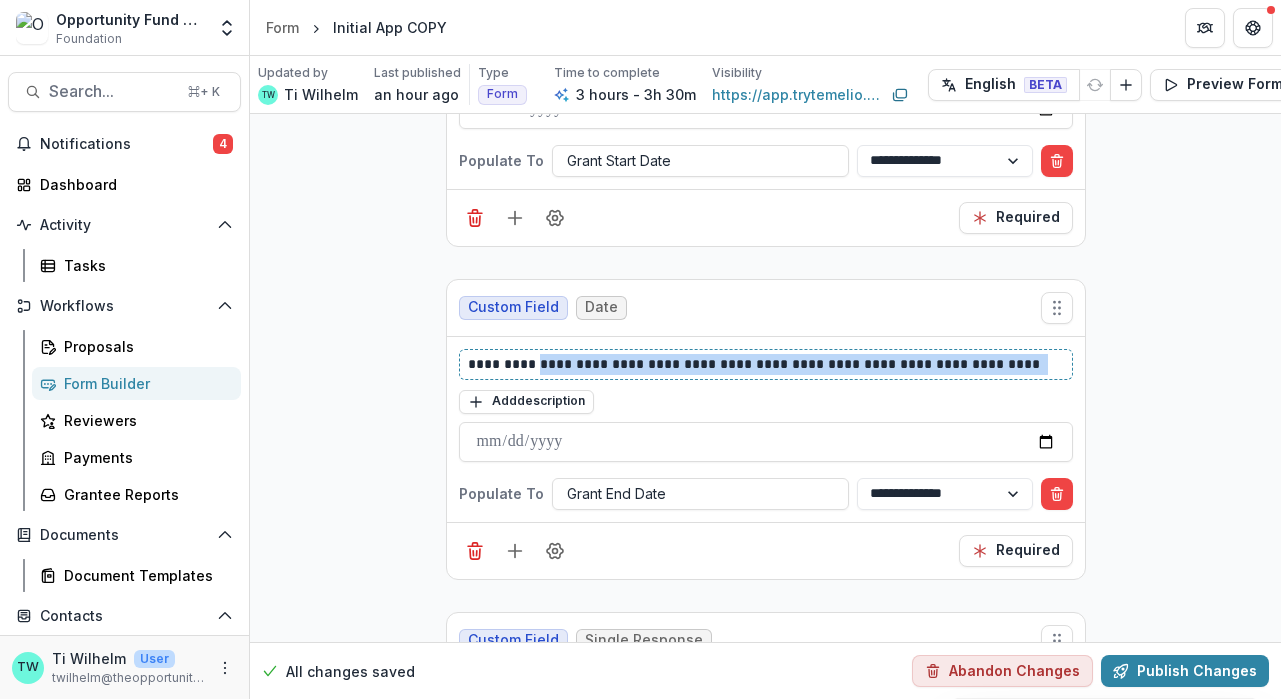 drag, startPoint x: 534, startPoint y: 354, endPoint x: 1047, endPoint y: 355, distance: 513.001 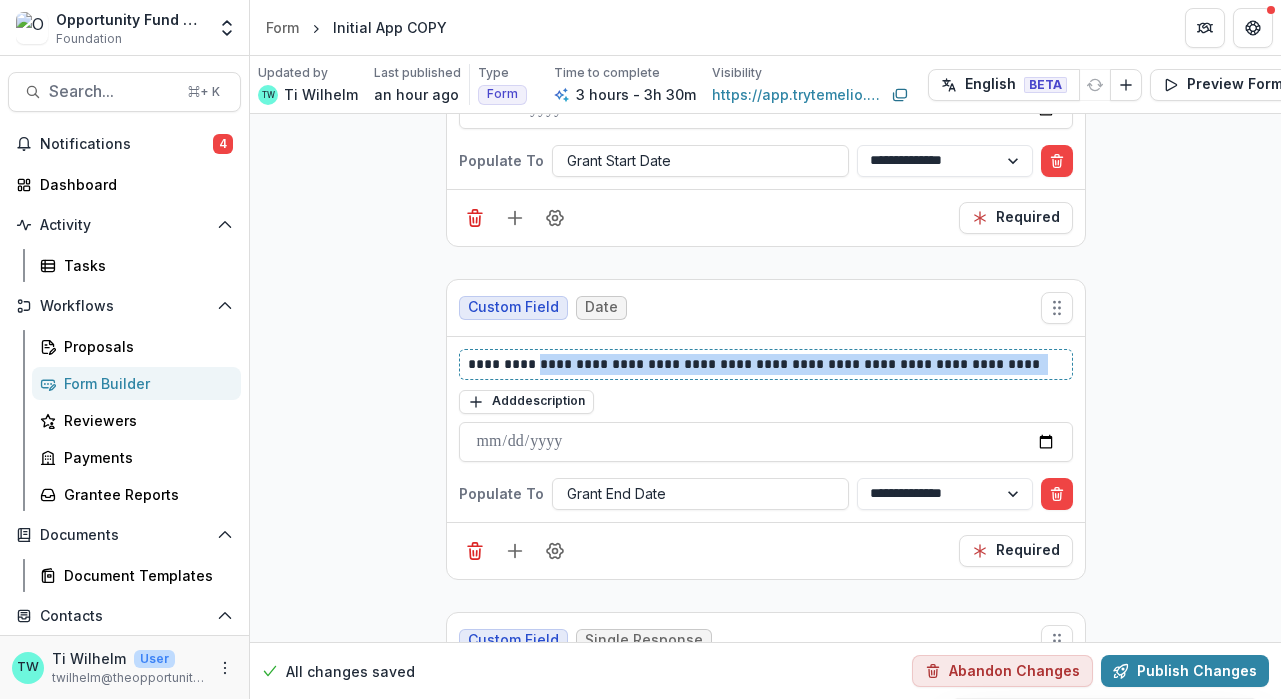 click on "**********" at bounding box center (766, 364) 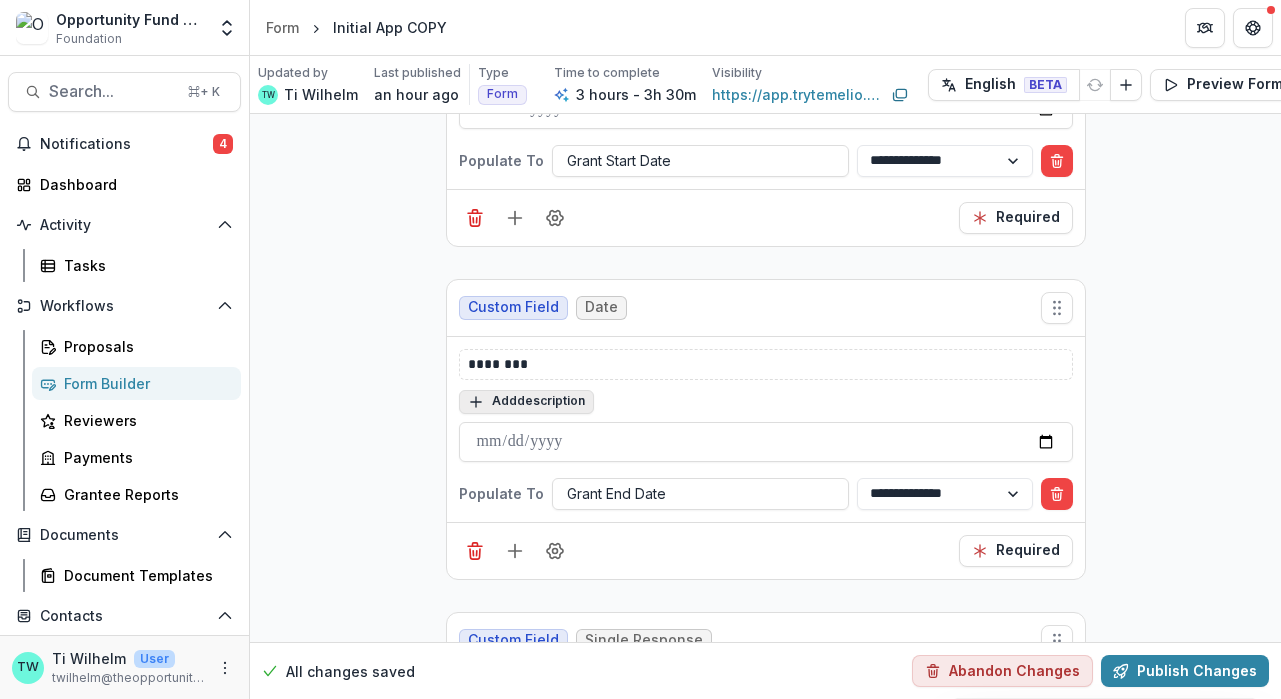 click on "Add  description" at bounding box center [526, 402] 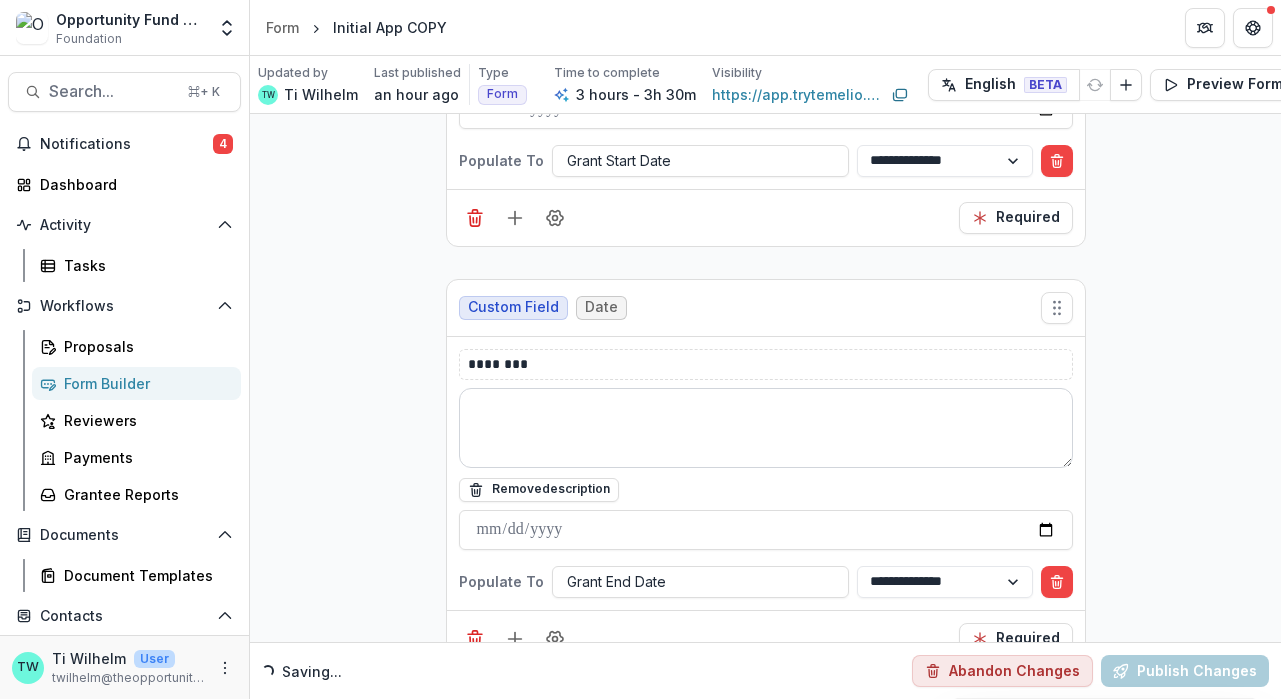 click at bounding box center (766, 428) 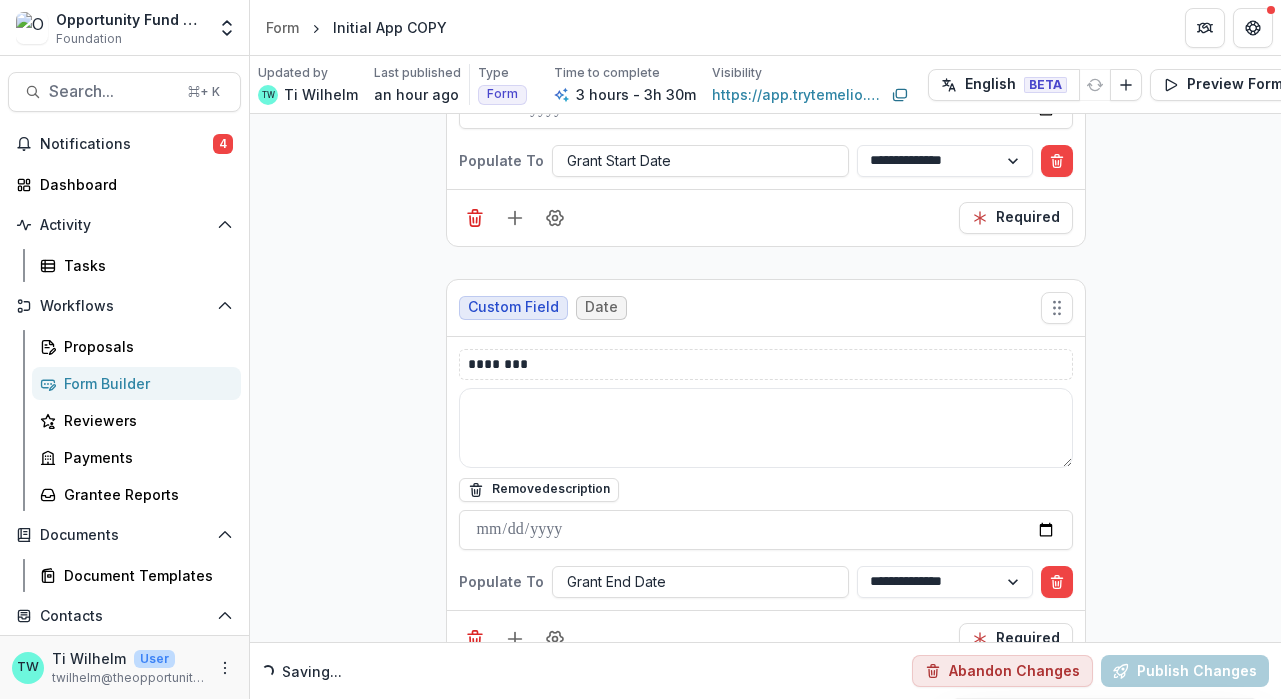 paste on "**********" 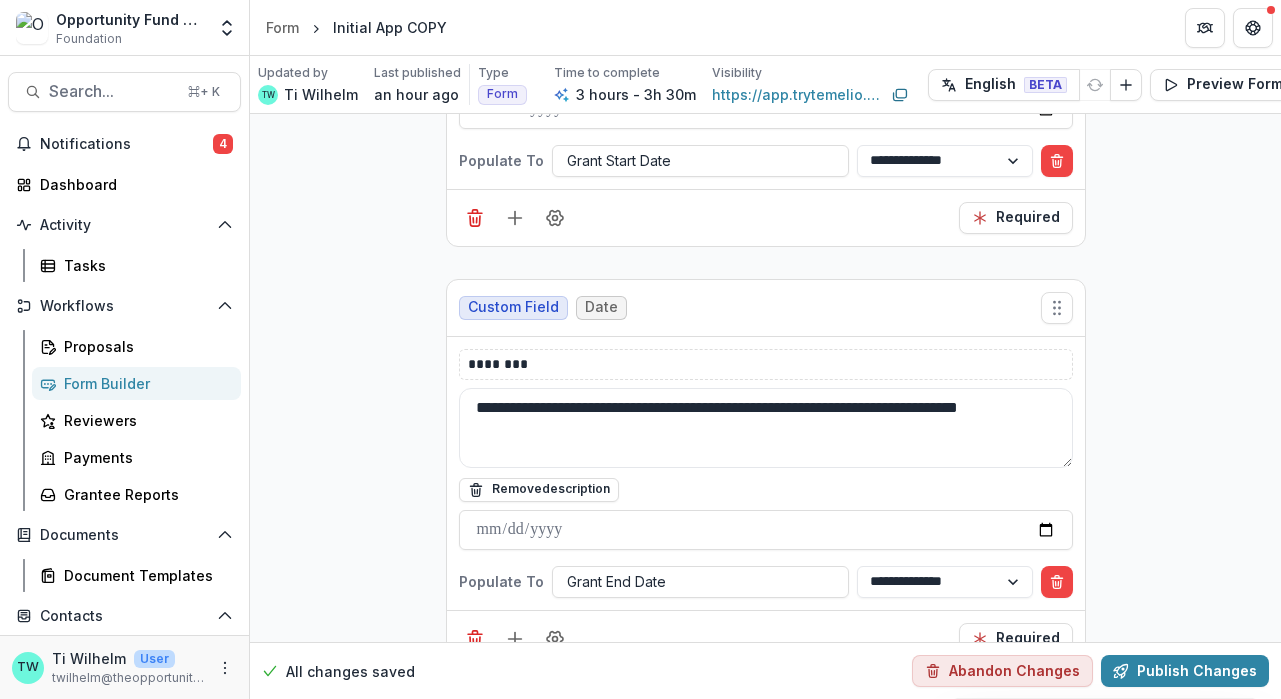 type on "**********" 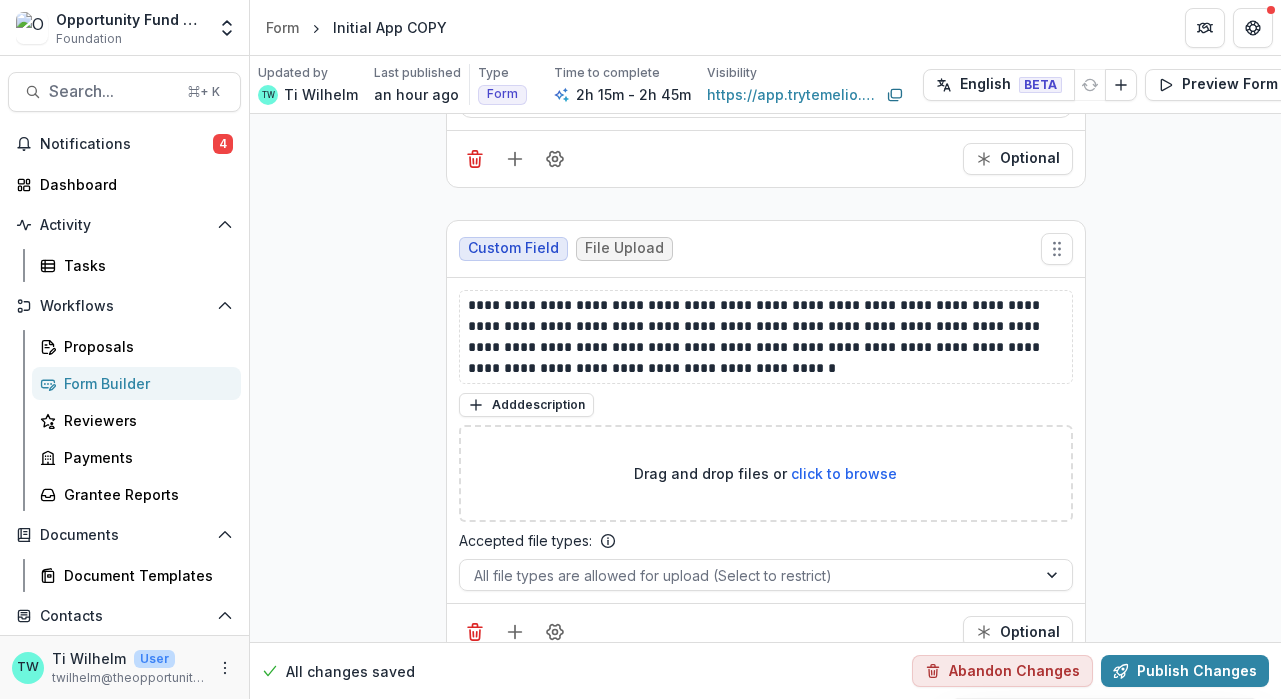 scroll, scrollTop: 17792, scrollLeft: 0, axis: vertical 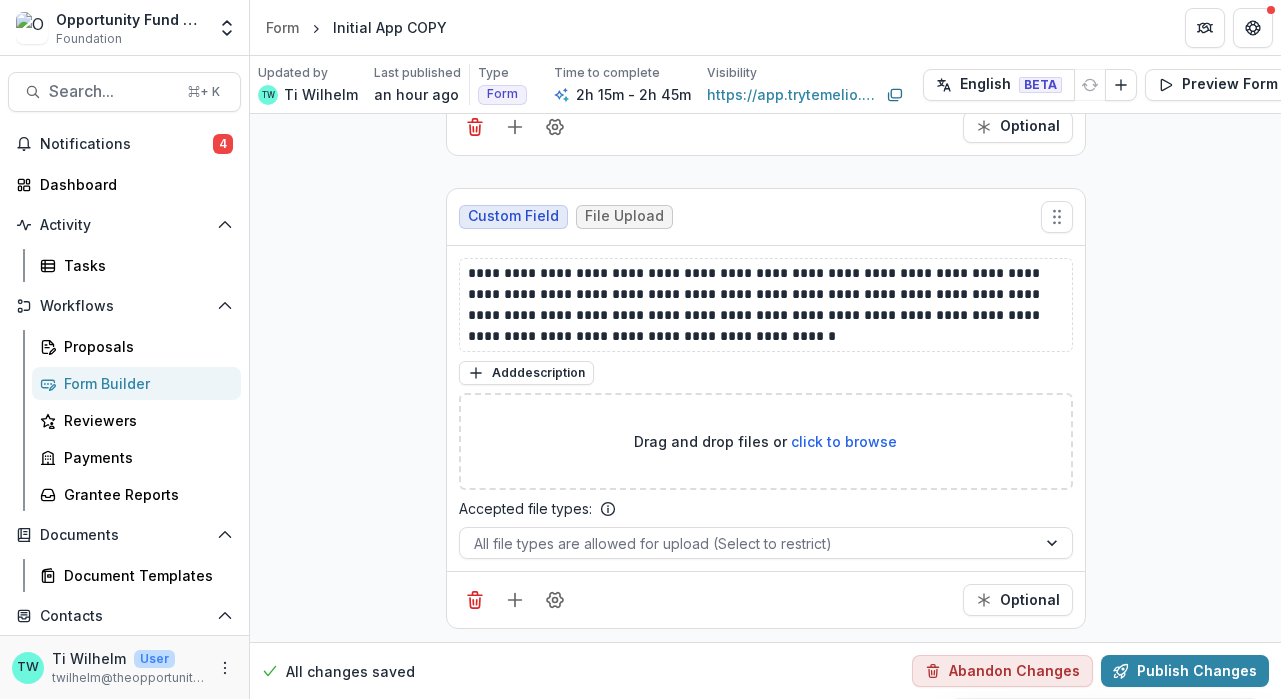 click on "Add  description" at bounding box center (526, 373) 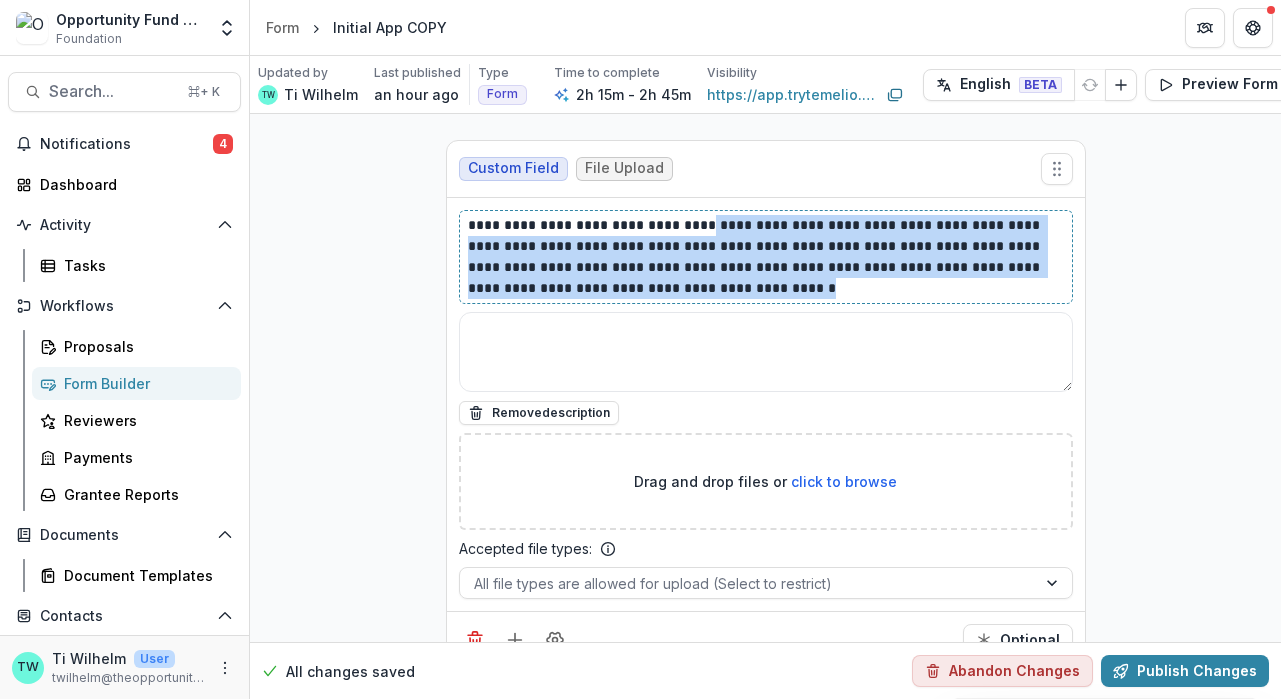 drag, startPoint x: 663, startPoint y: 277, endPoint x: 704, endPoint y: 215, distance: 74.330345 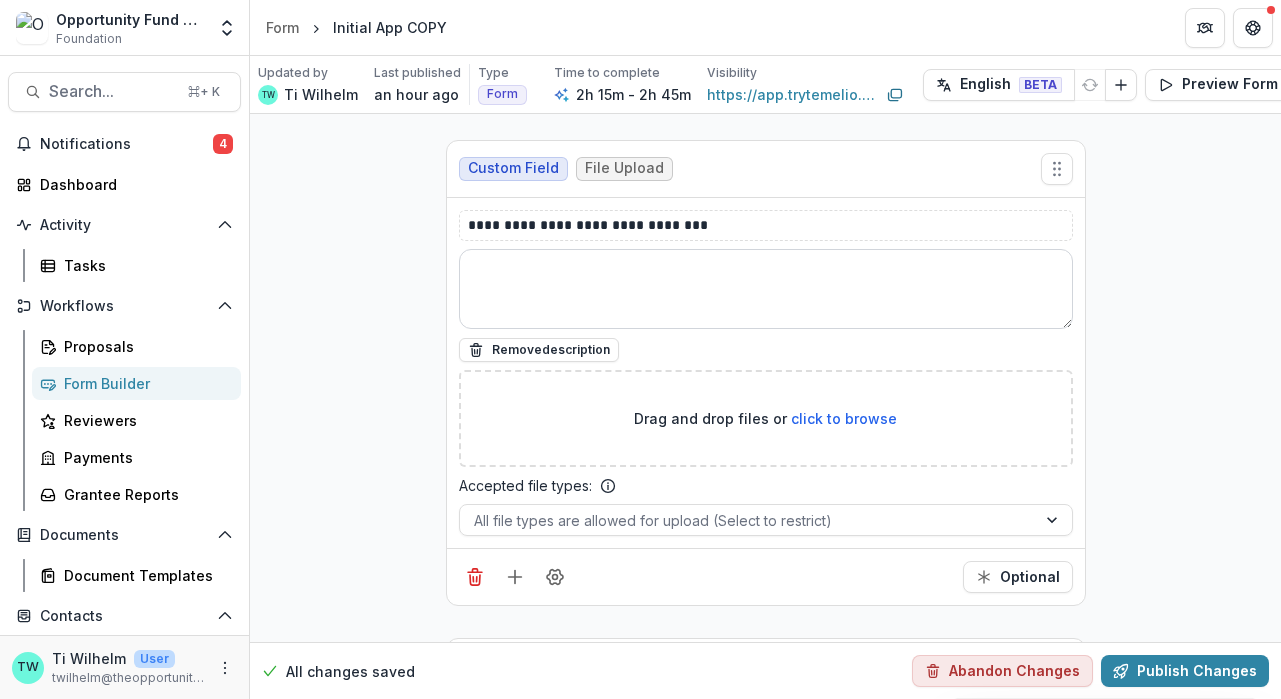 click at bounding box center [766, 289] 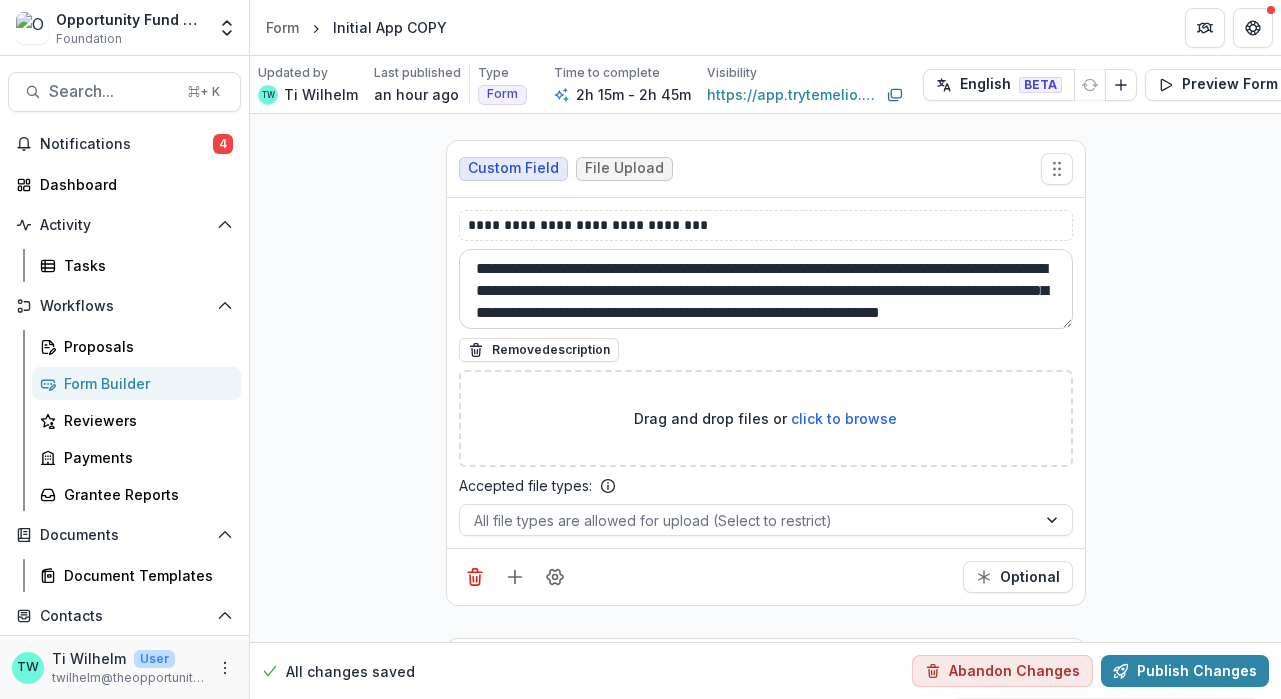 scroll, scrollTop: 16, scrollLeft: 0, axis: vertical 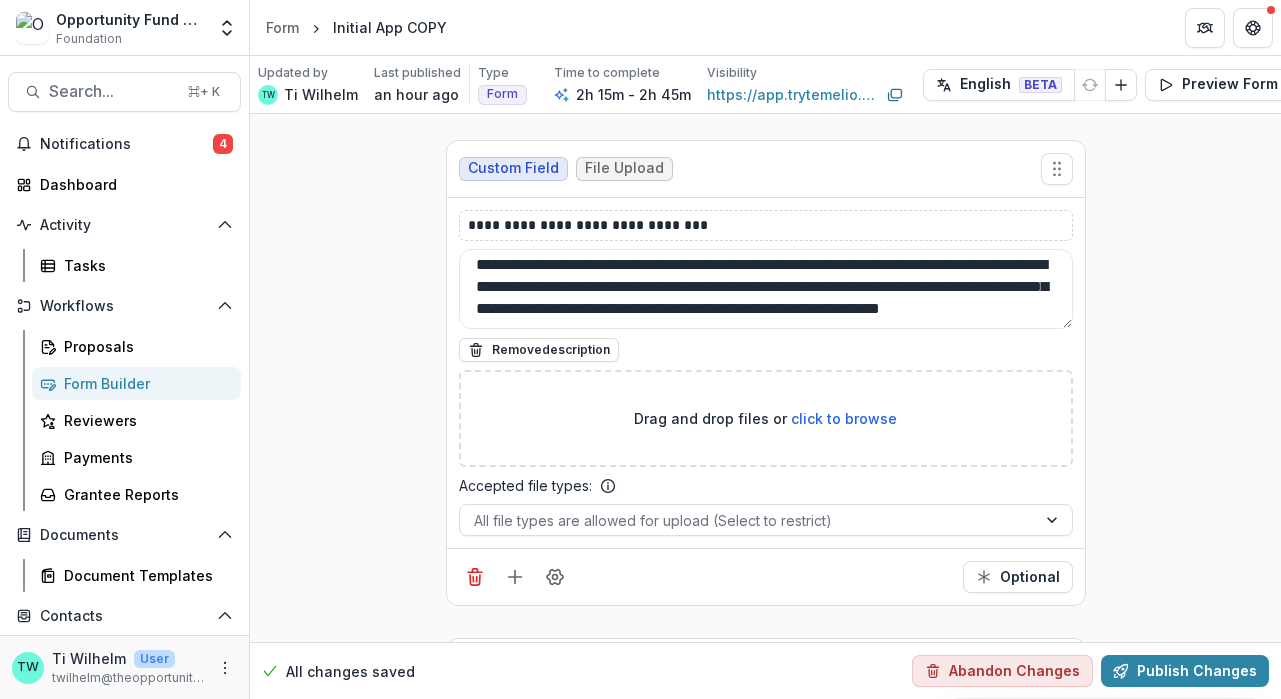 type on "**********" 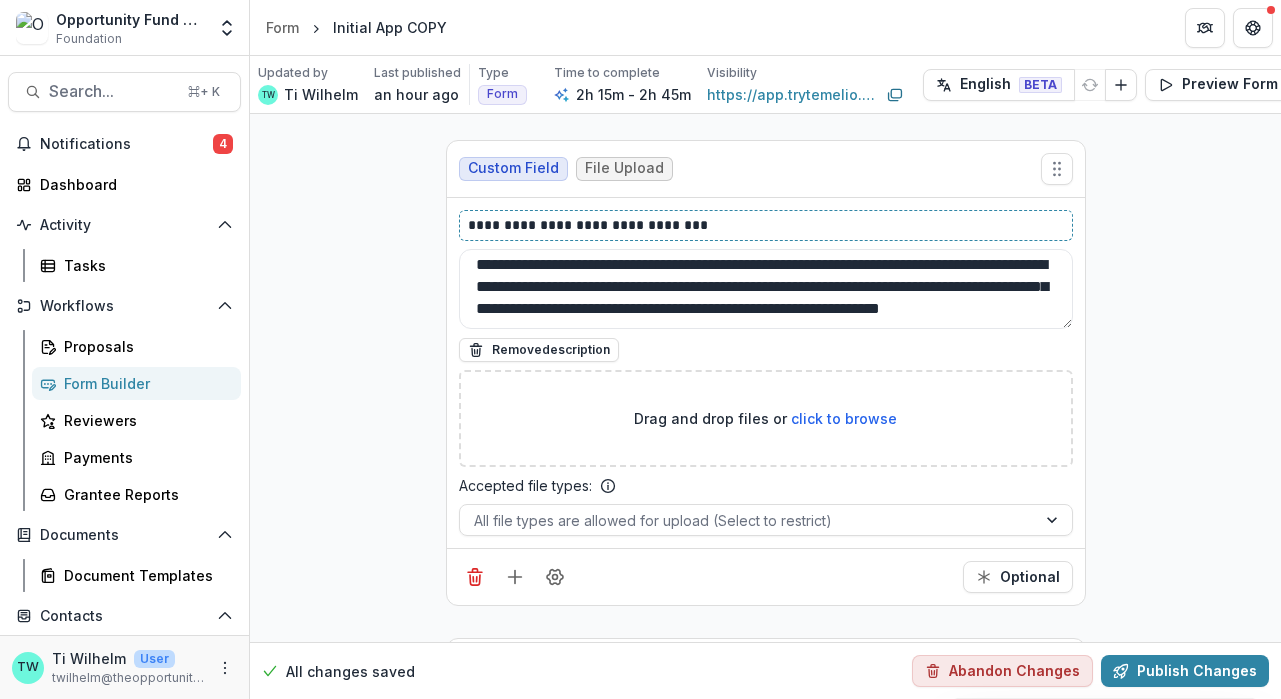 click on "**********" at bounding box center [766, 225] 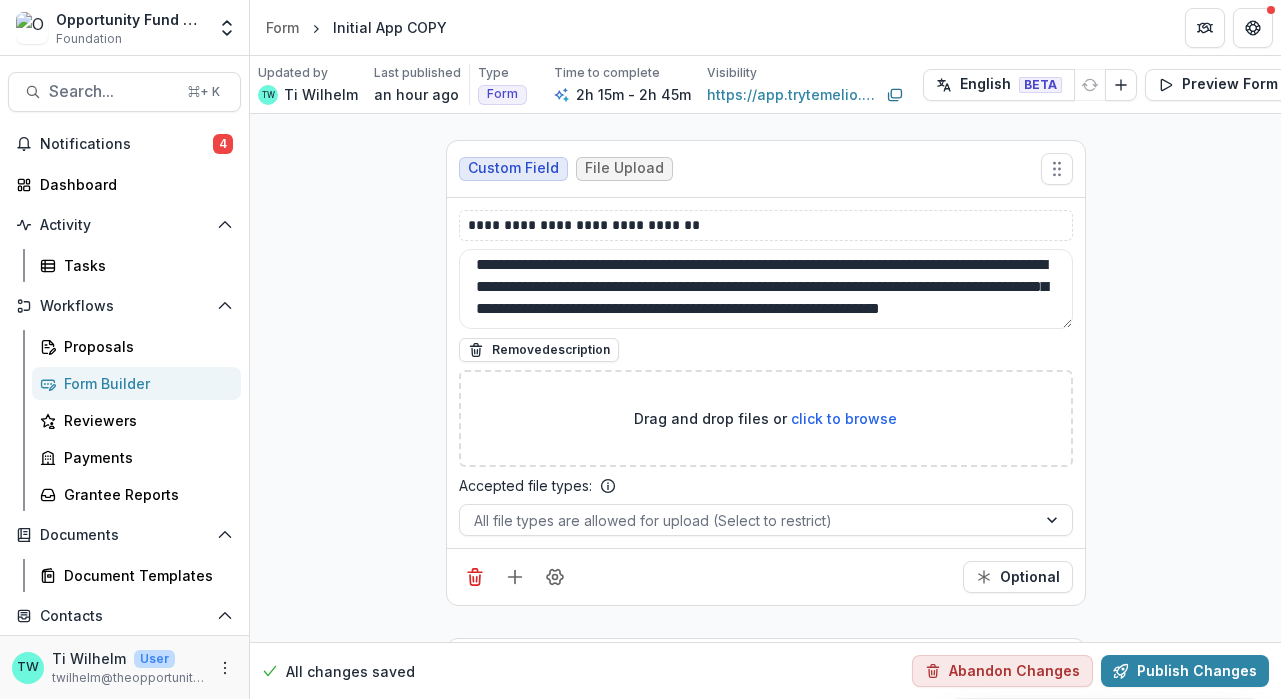 click on "**********" at bounding box center (765, -2210) 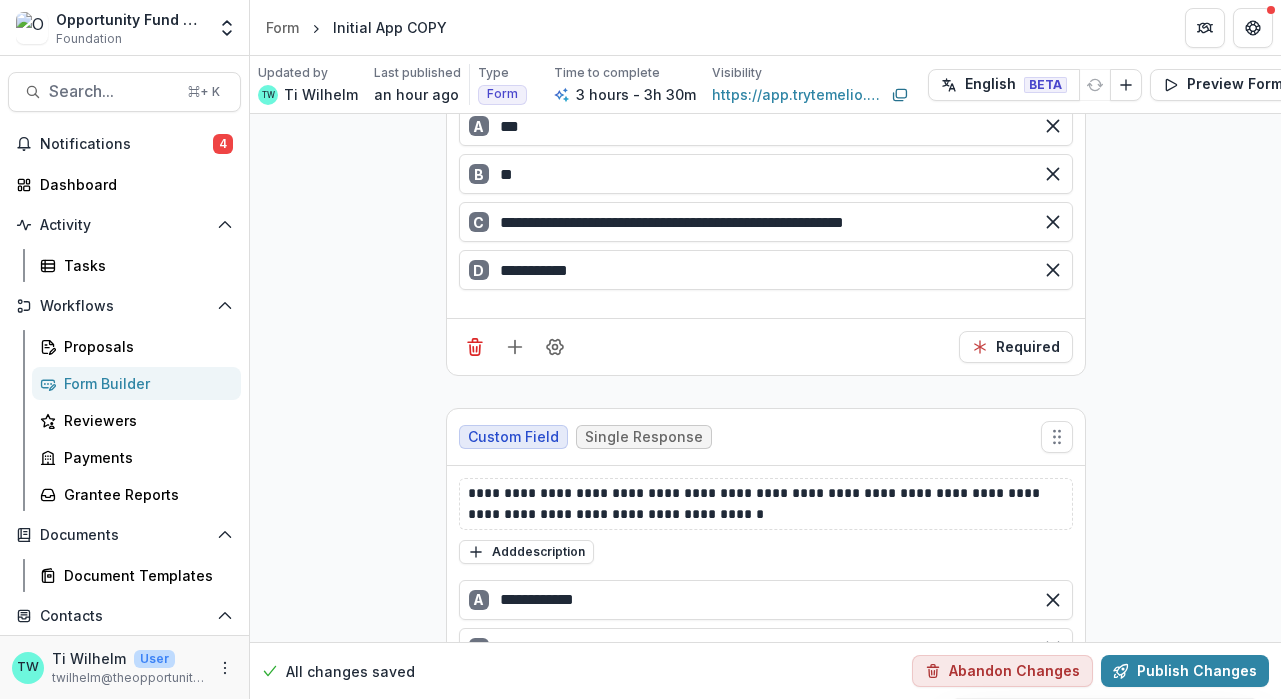 scroll, scrollTop: 14941, scrollLeft: 0, axis: vertical 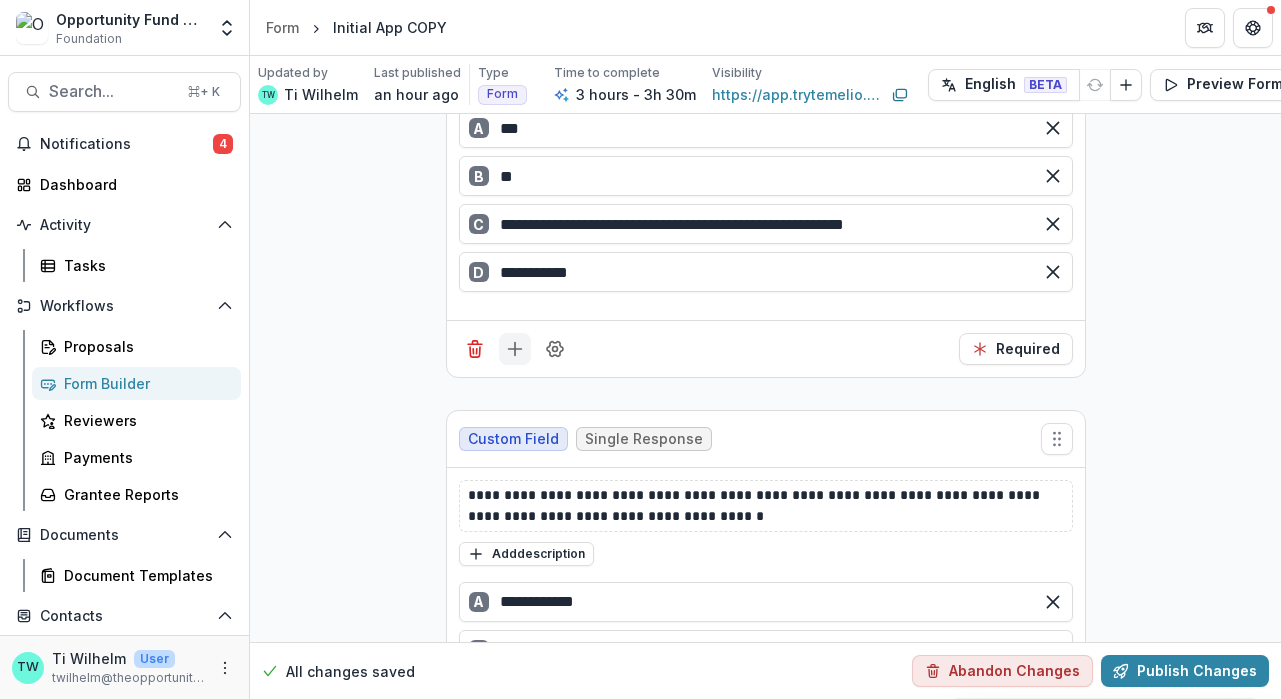 click 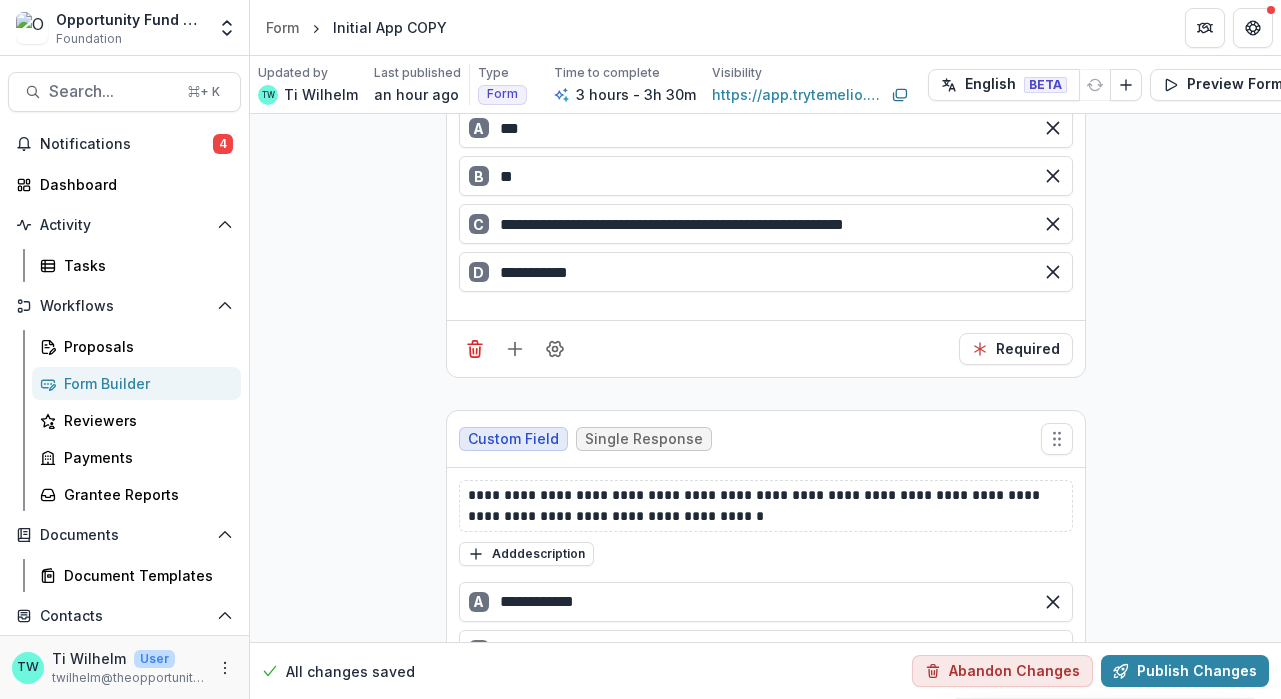 scroll, scrollTop: 8516, scrollLeft: 0, axis: vertical 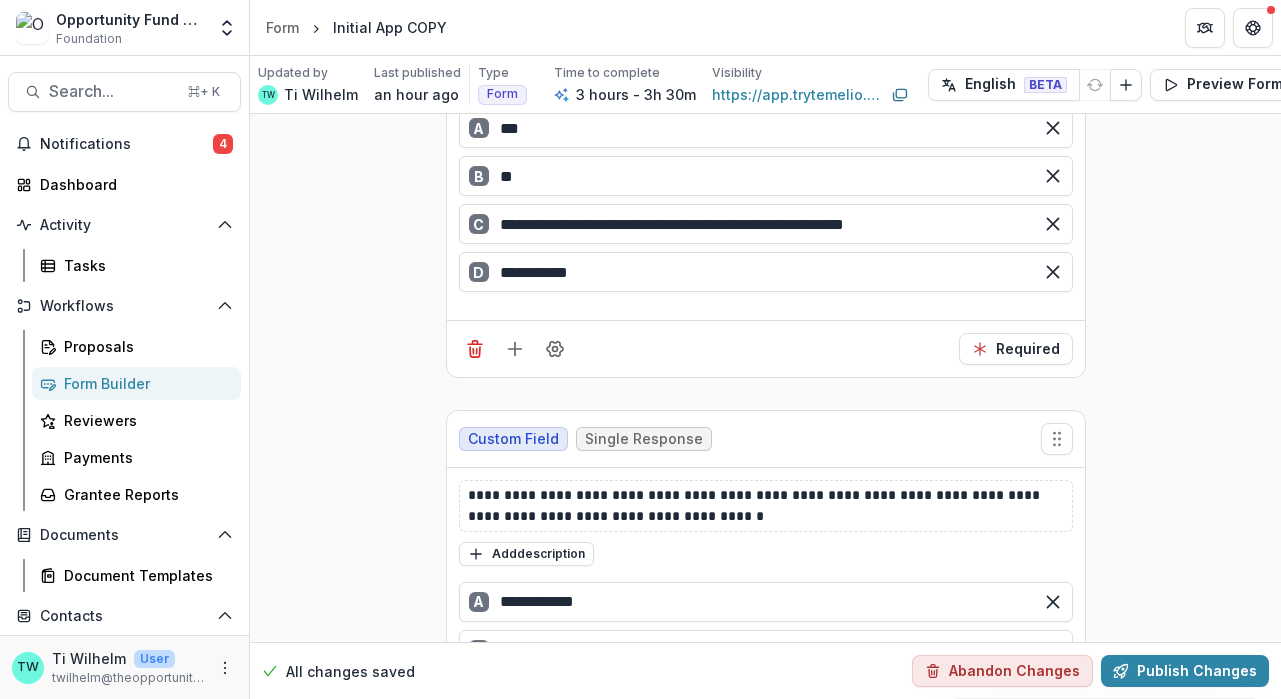 click on "**********" at bounding box center (765, 689) 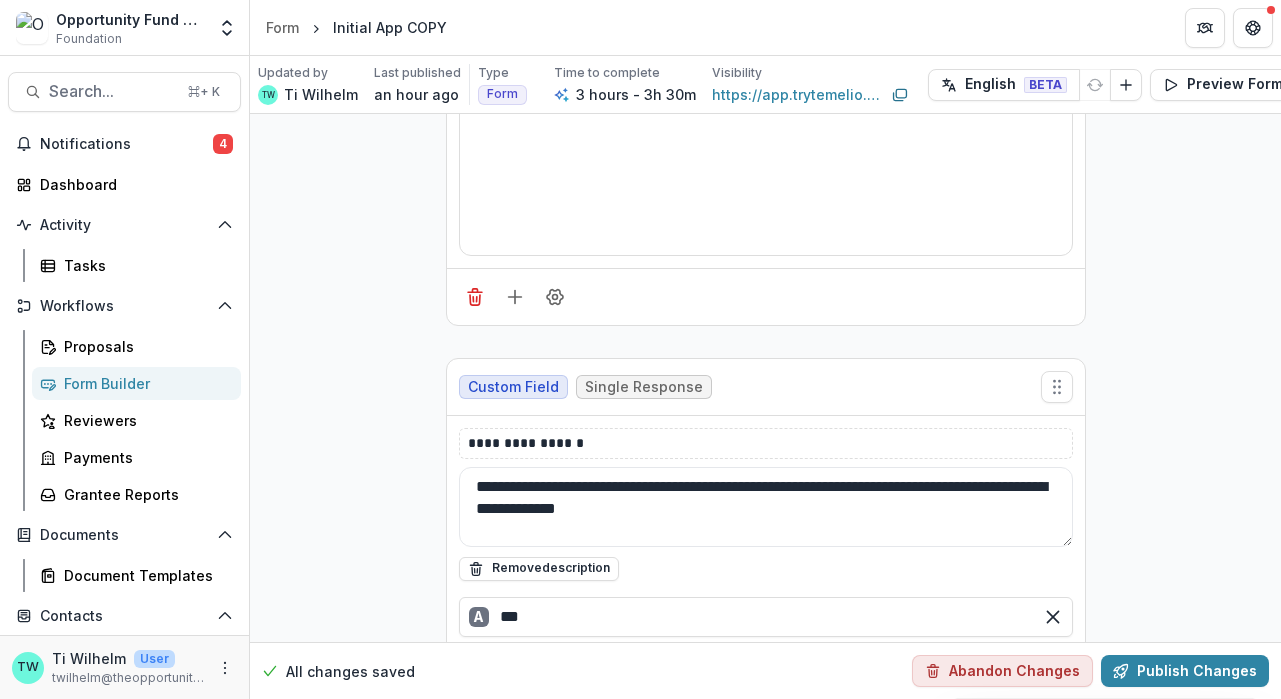 scroll, scrollTop: 0, scrollLeft: 0, axis: both 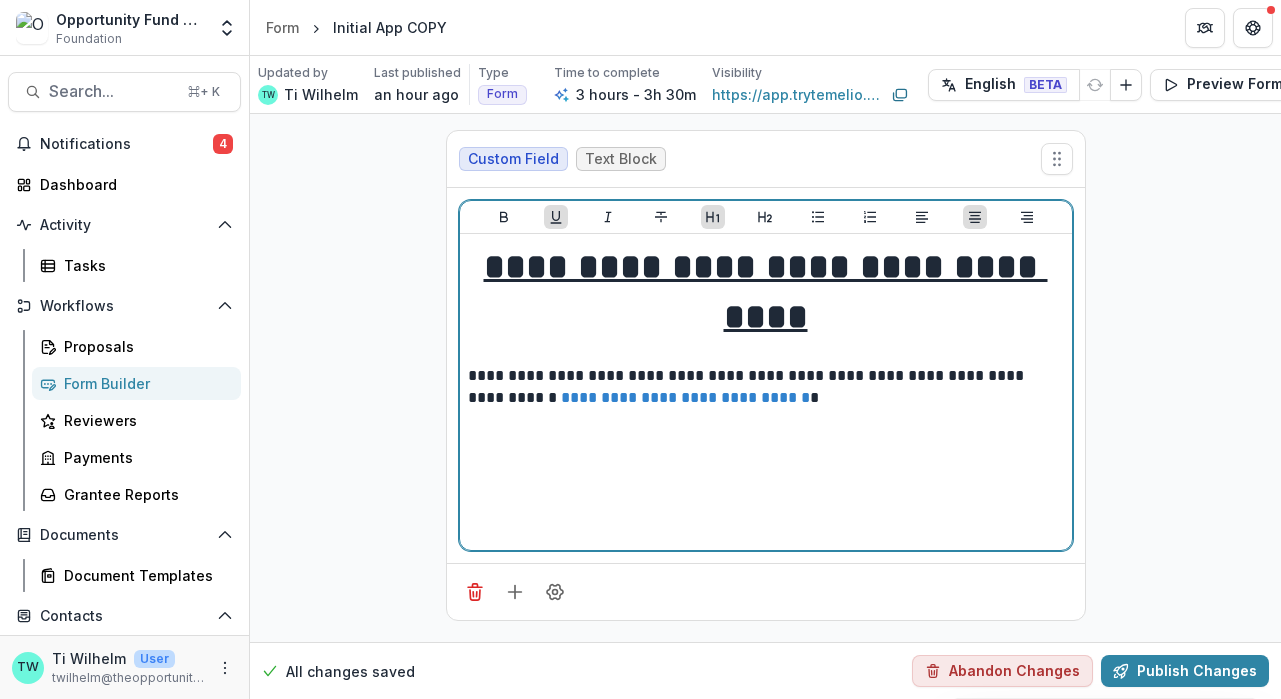 click on "**********" at bounding box center (766, 292) 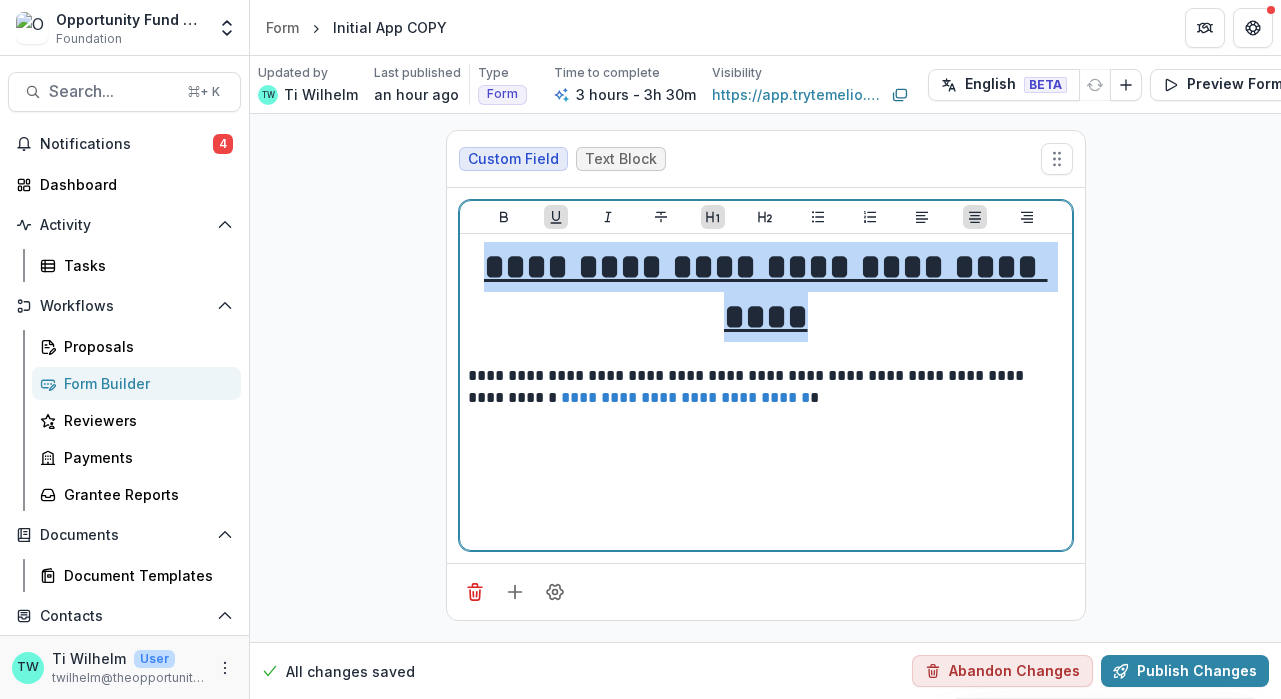 drag, startPoint x: 1044, startPoint y: 265, endPoint x: 476, endPoint y: 251, distance: 568.1725 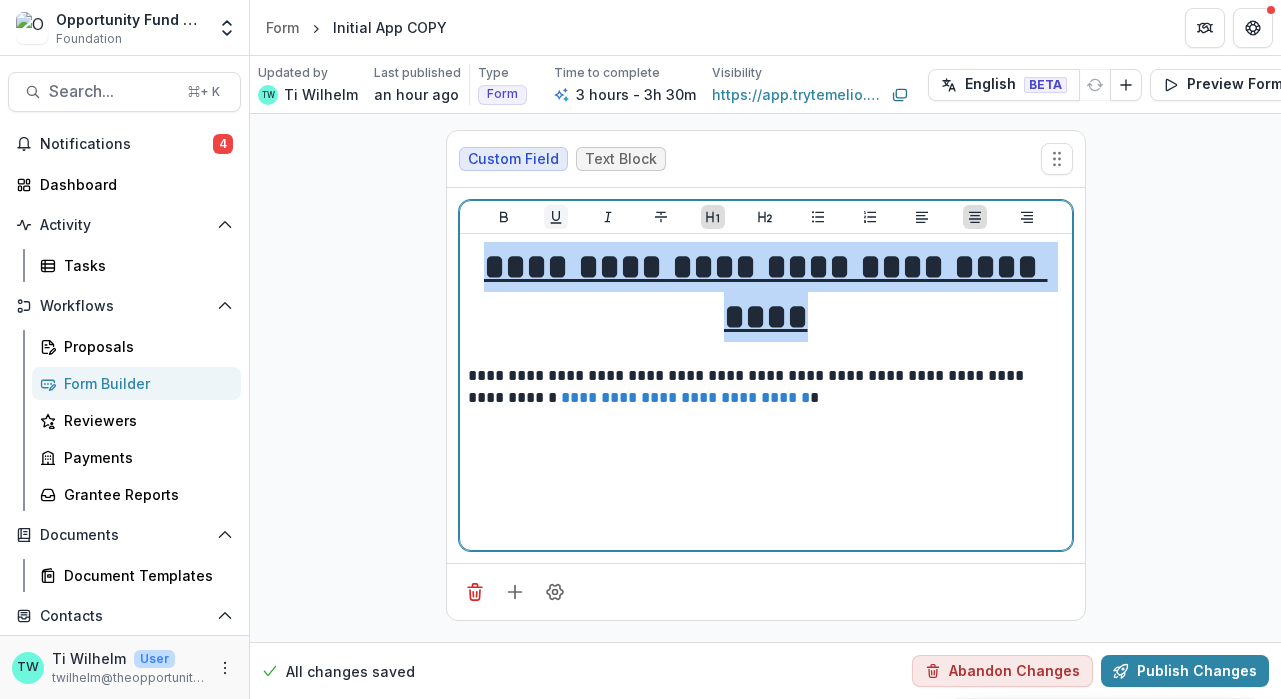 click 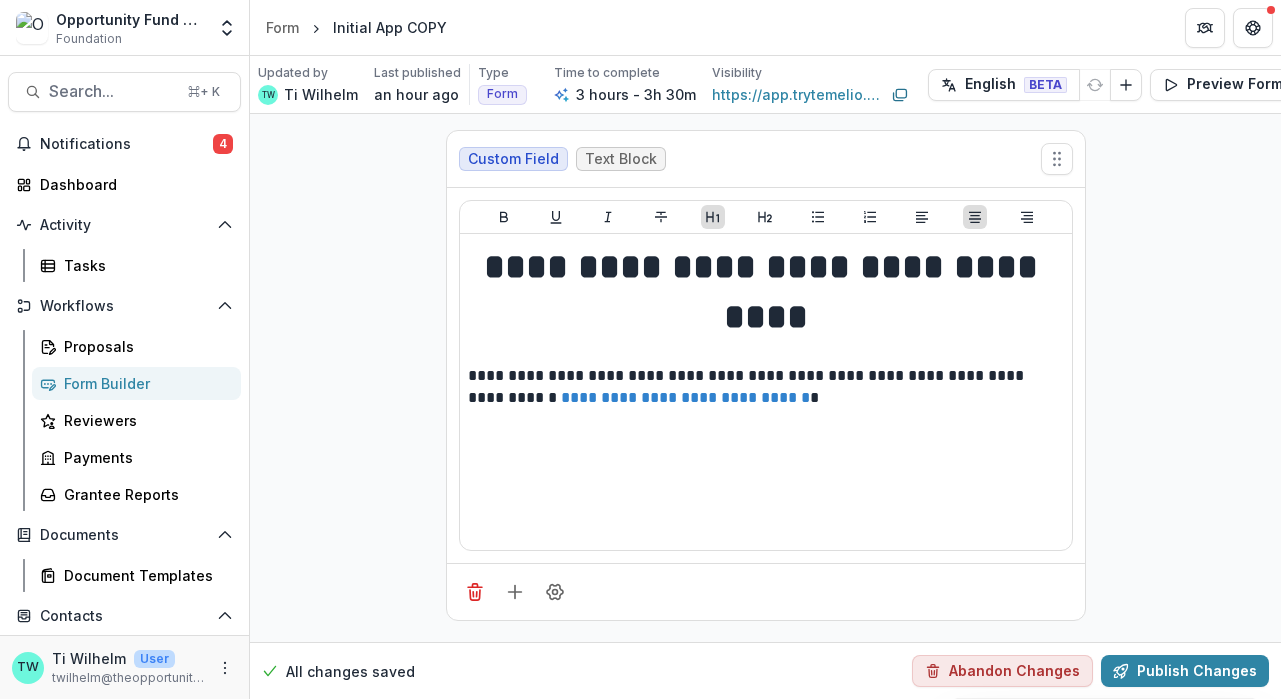 click on "**********" at bounding box center (765, 15630) 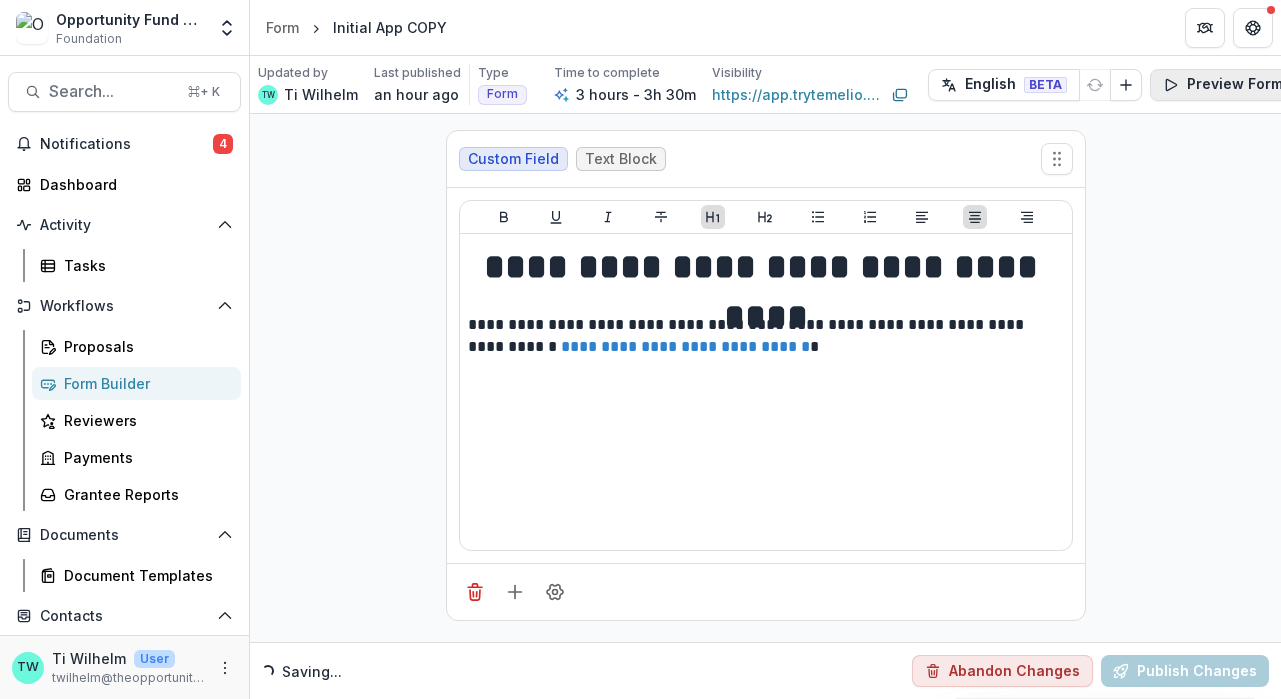 click on "Preview Form" at bounding box center [1223, 85] 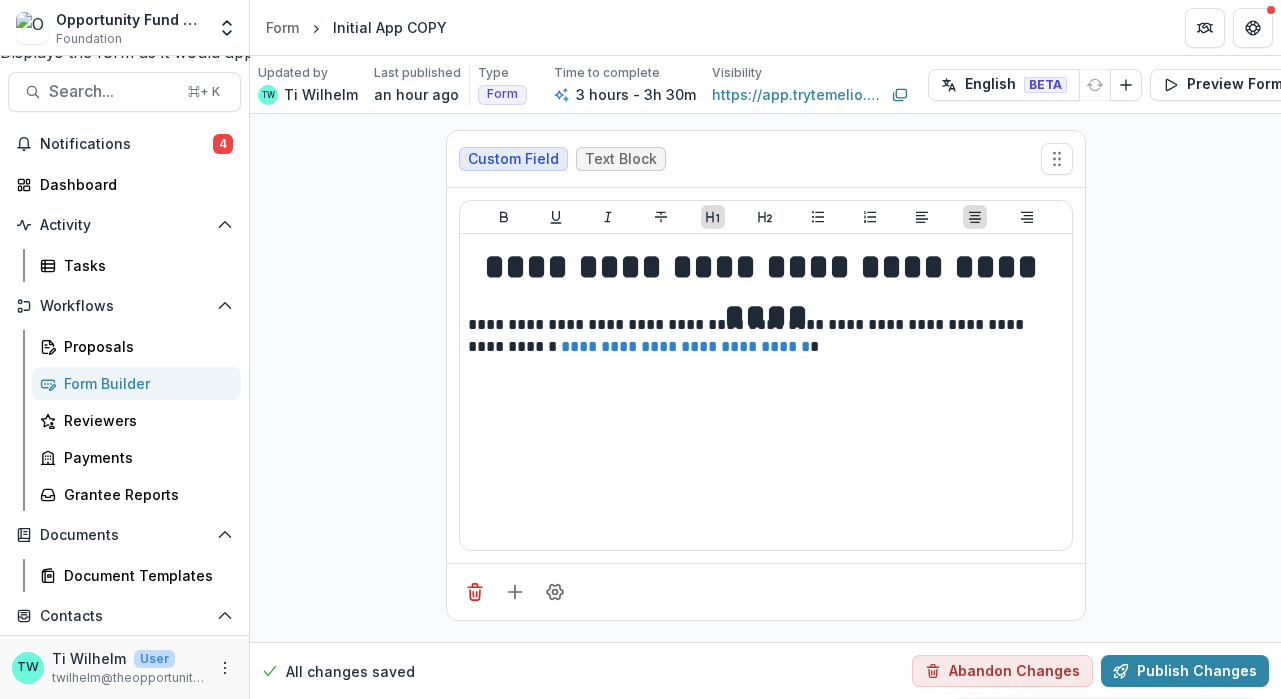 scroll, scrollTop: 35, scrollLeft: 0, axis: vertical 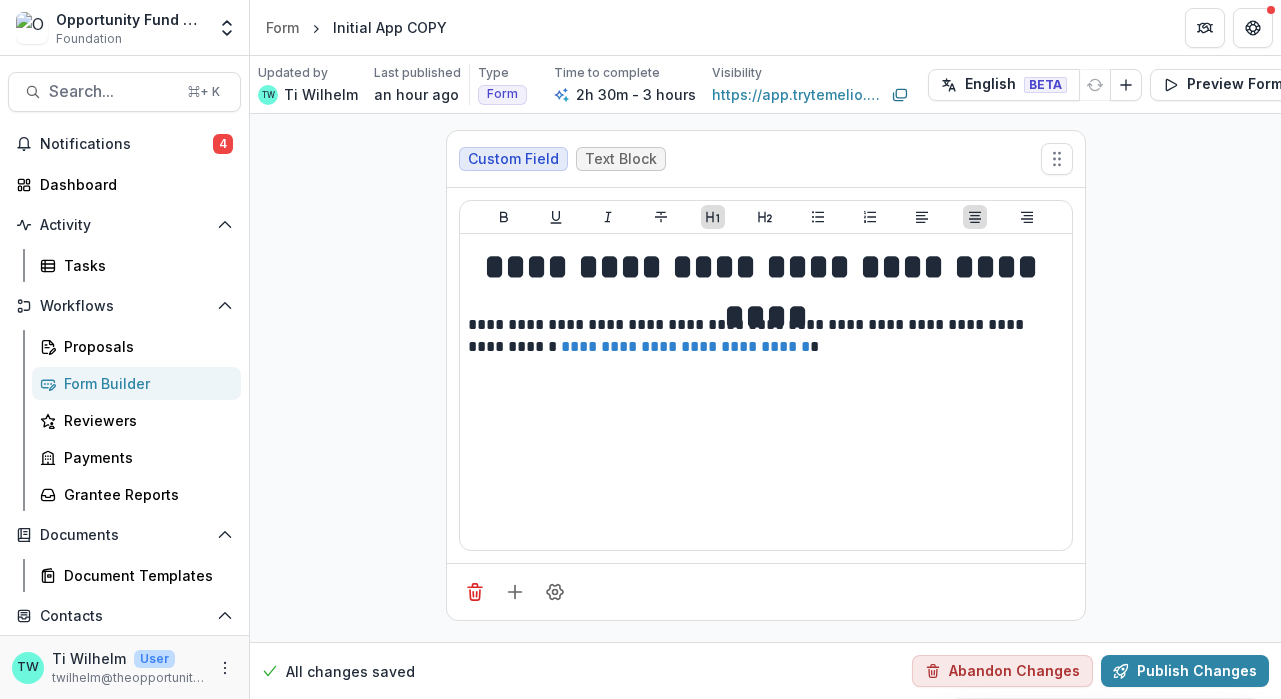 click at bounding box center (0, 905) 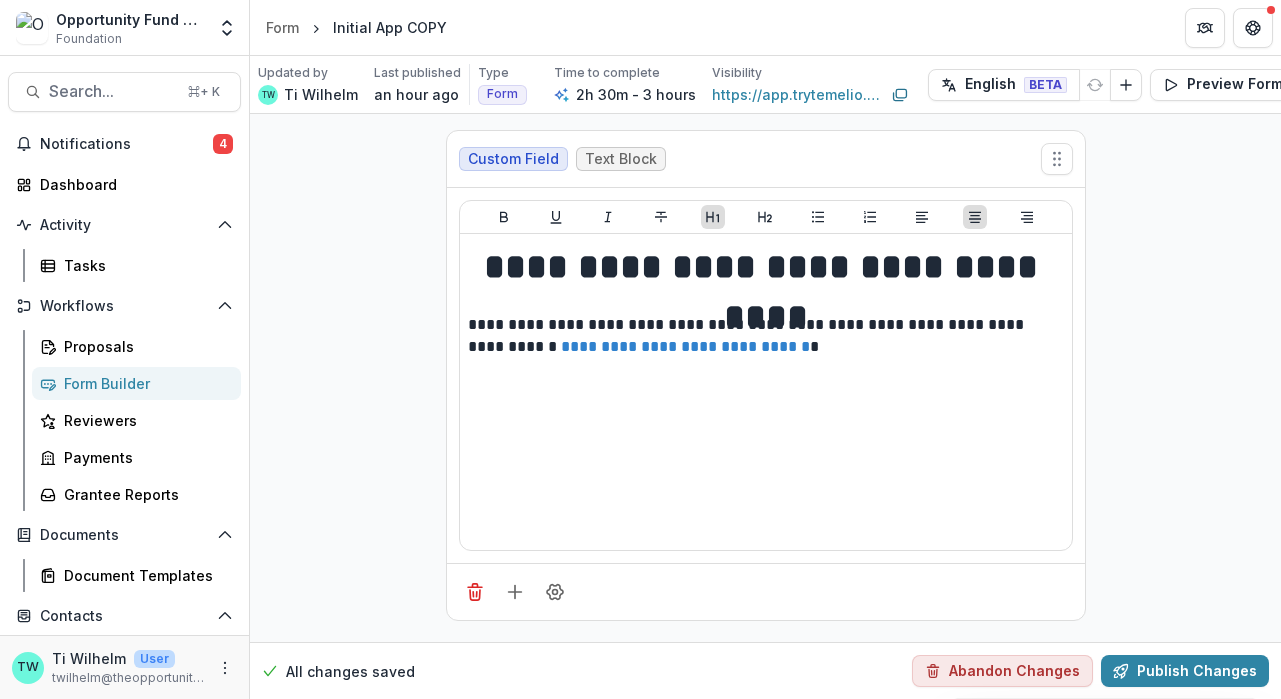 scroll, scrollTop: 20, scrollLeft: 0, axis: vertical 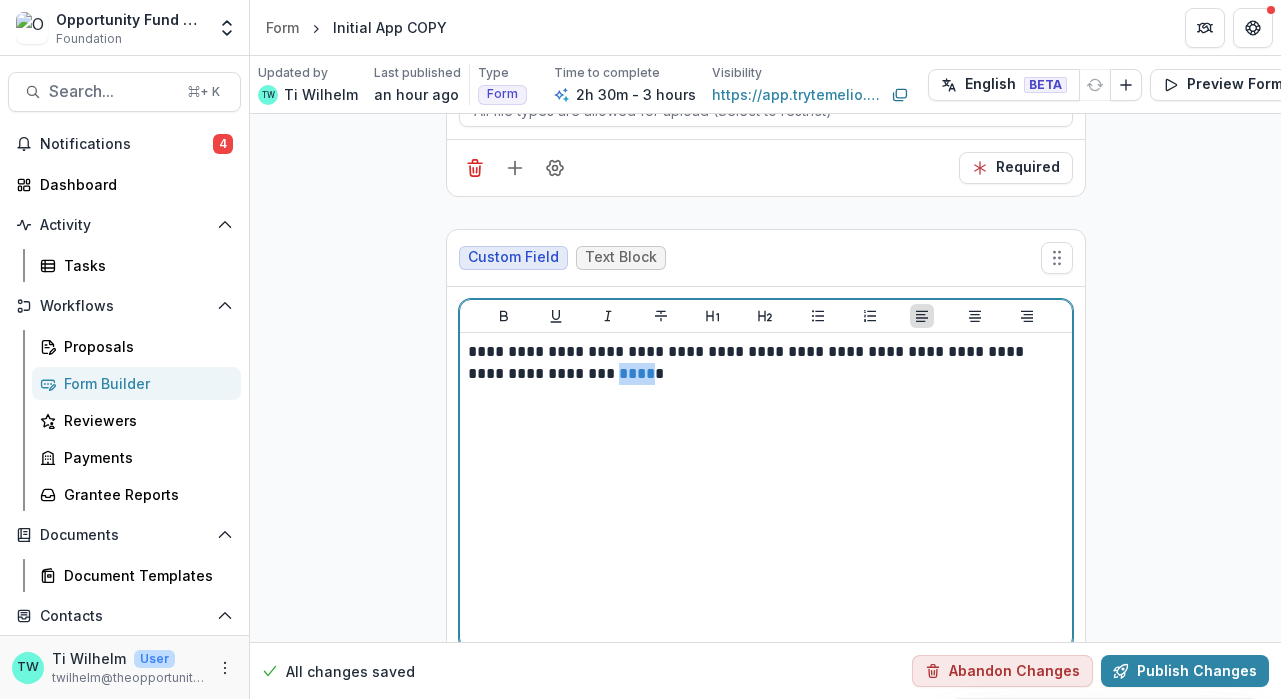 click on "**********" at bounding box center (766, 363) 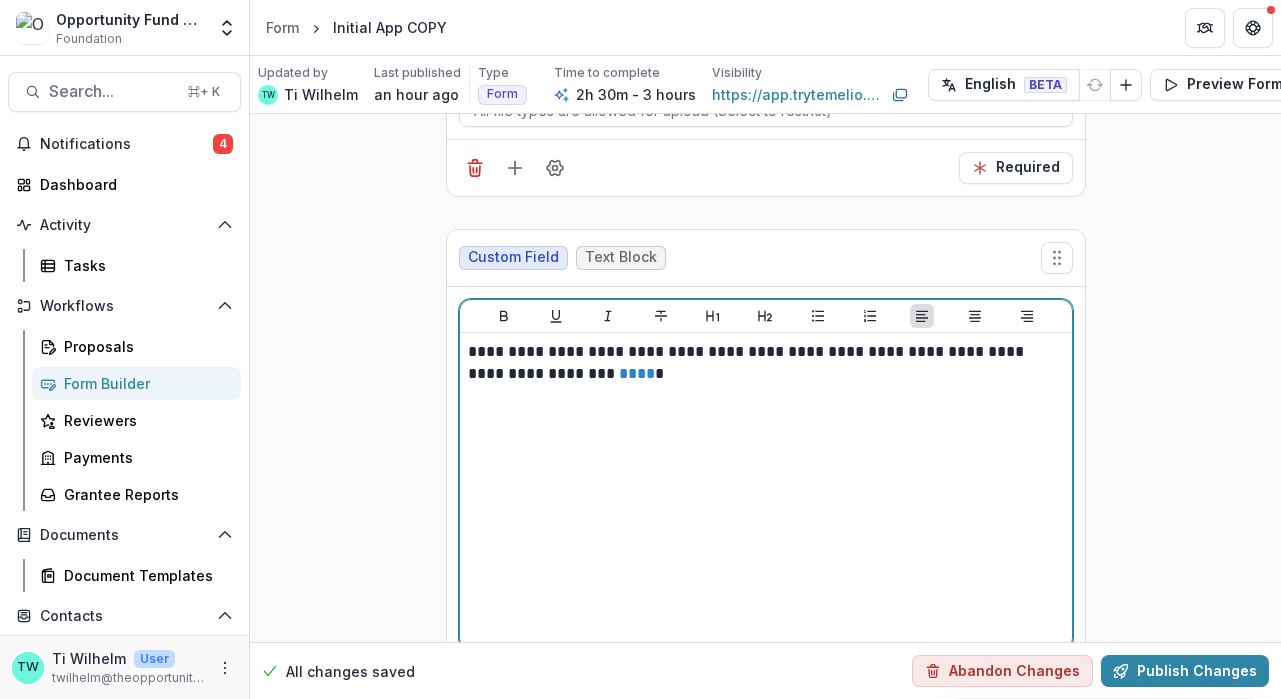 click on "**********" at bounding box center (766, 363) 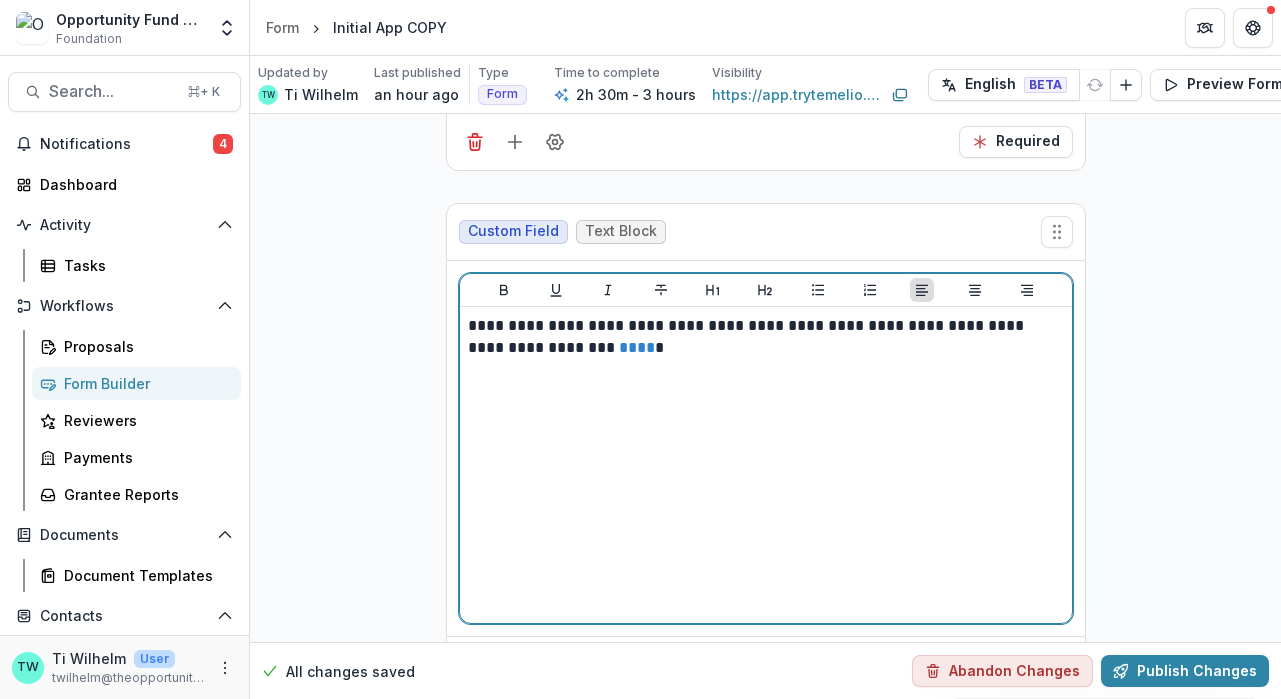 scroll, scrollTop: 3337, scrollLeft: 0, axis: vertical 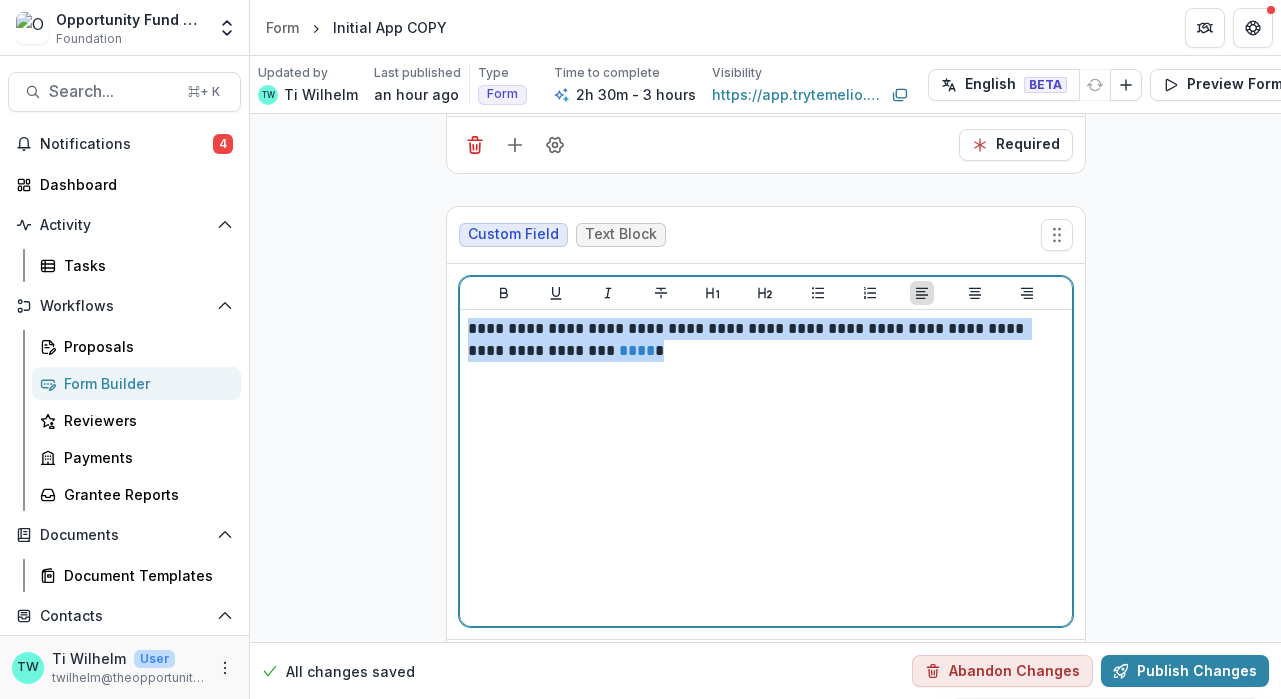 drag, startPoint x: 627, startPoint y: 353, endPoint x: 420, endPoint y: 322, distance: 209.30838 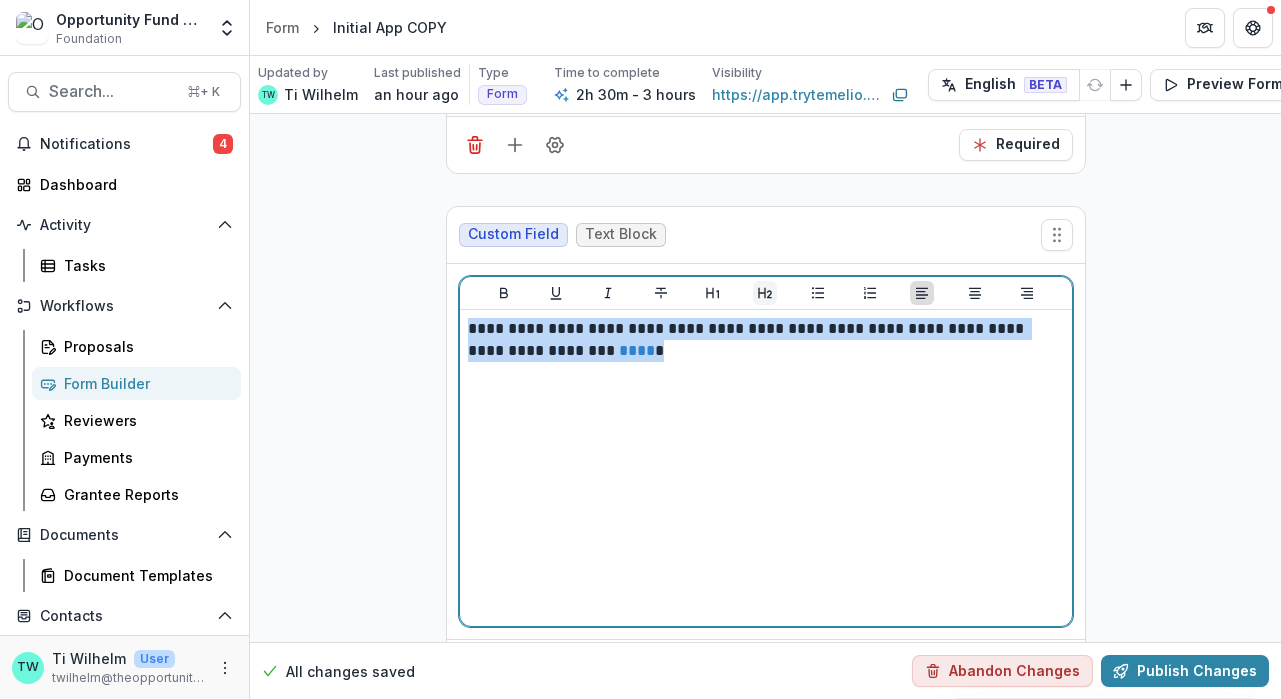click 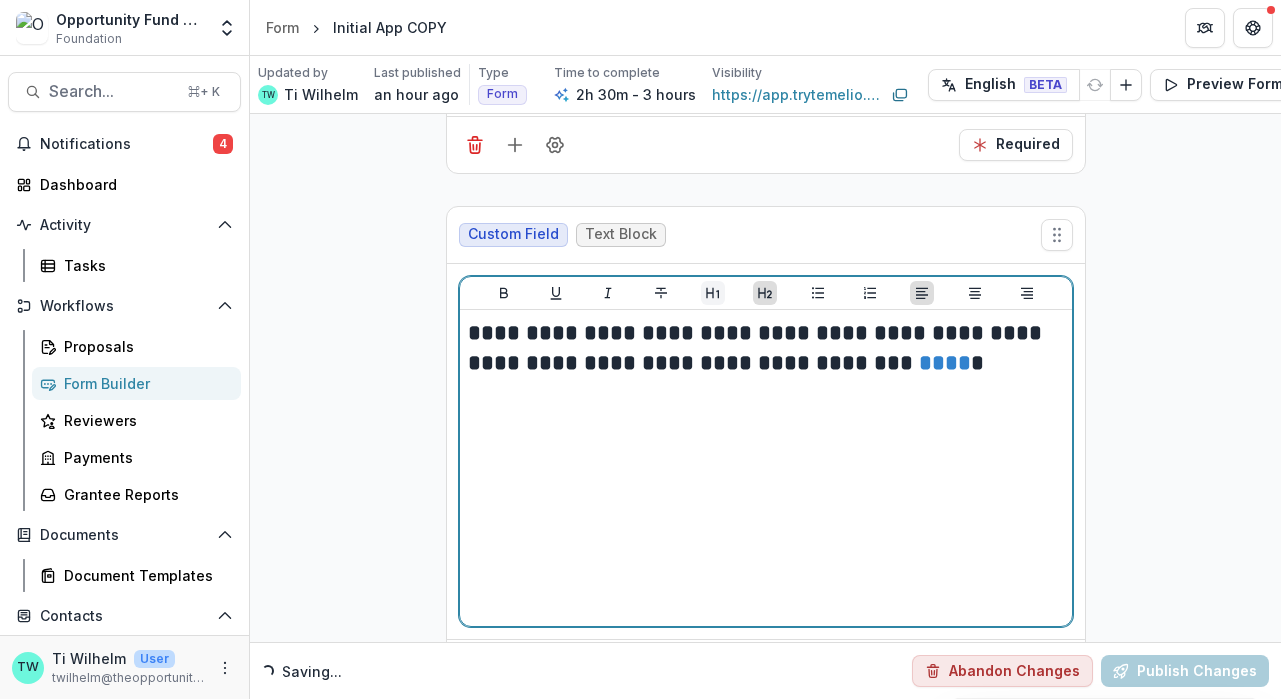 click 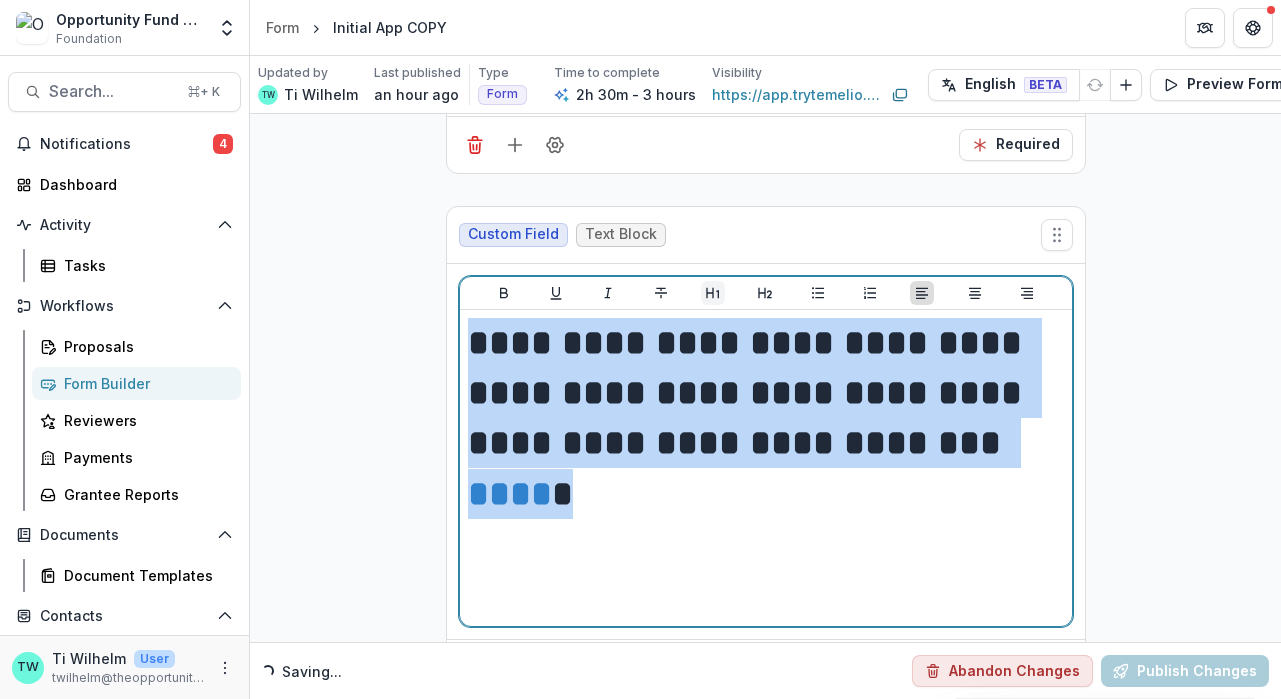 click 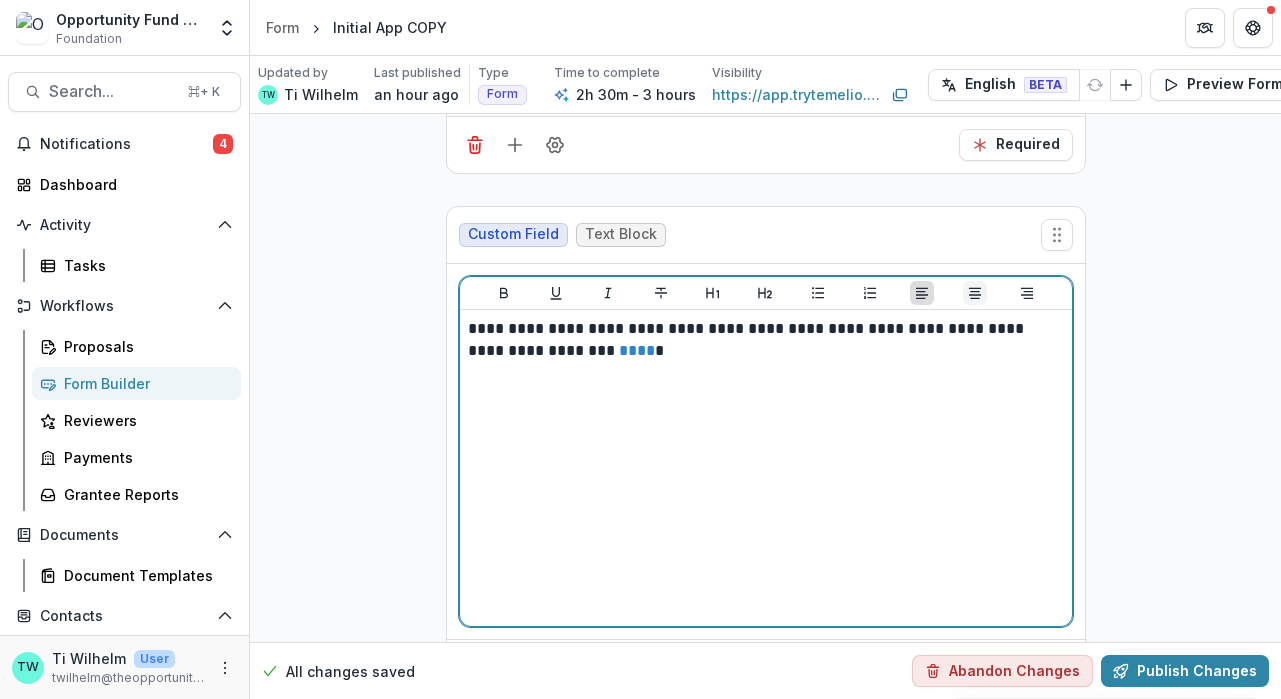 click 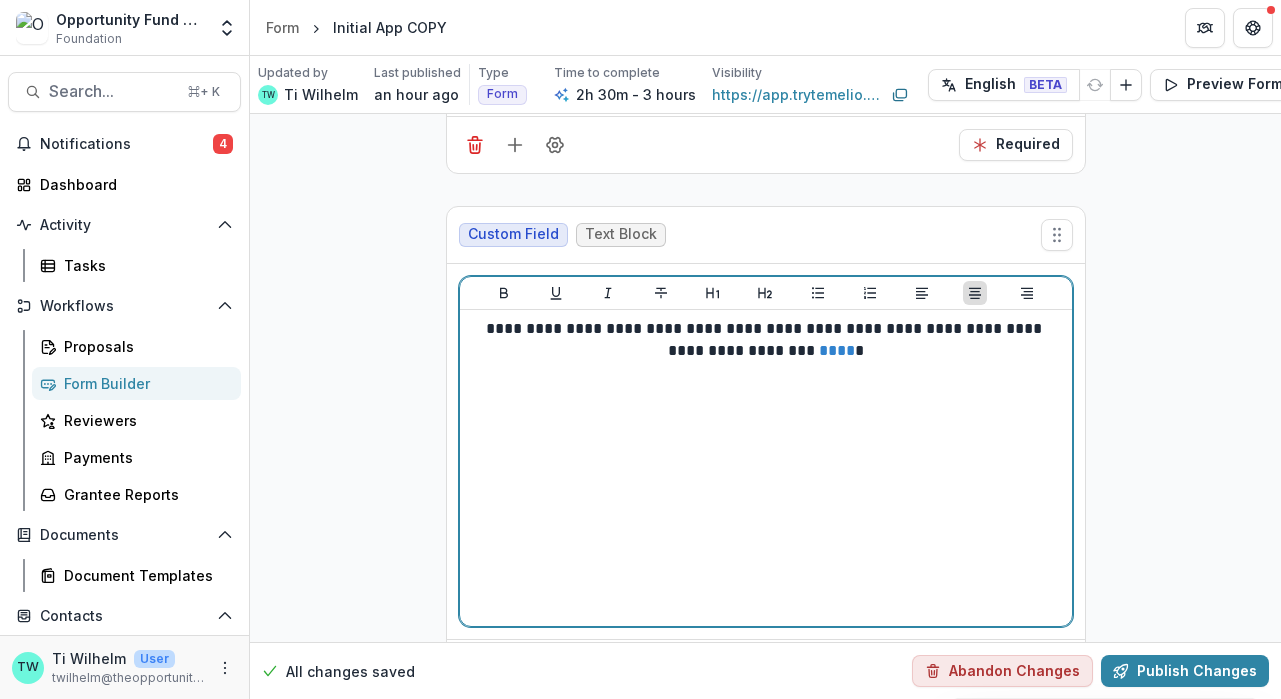 click on "**********" at bounding box center [766, 468] 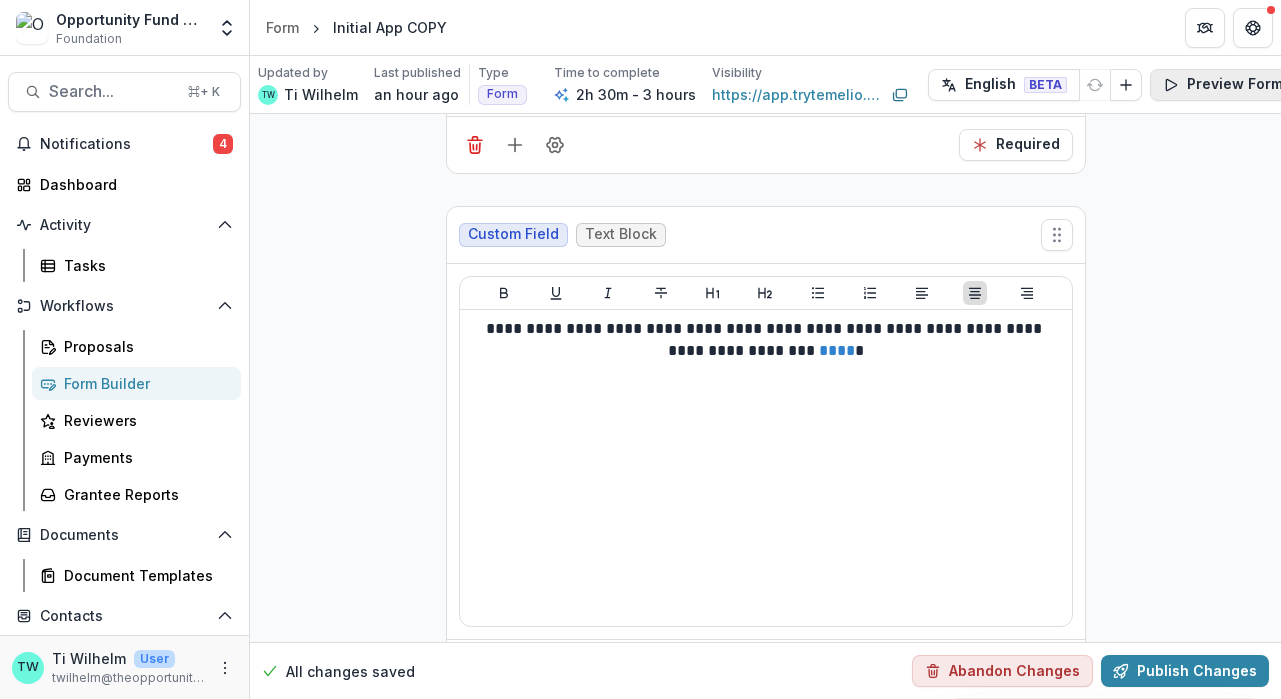click on "Preview Form" at bounding box center (1223, 85) 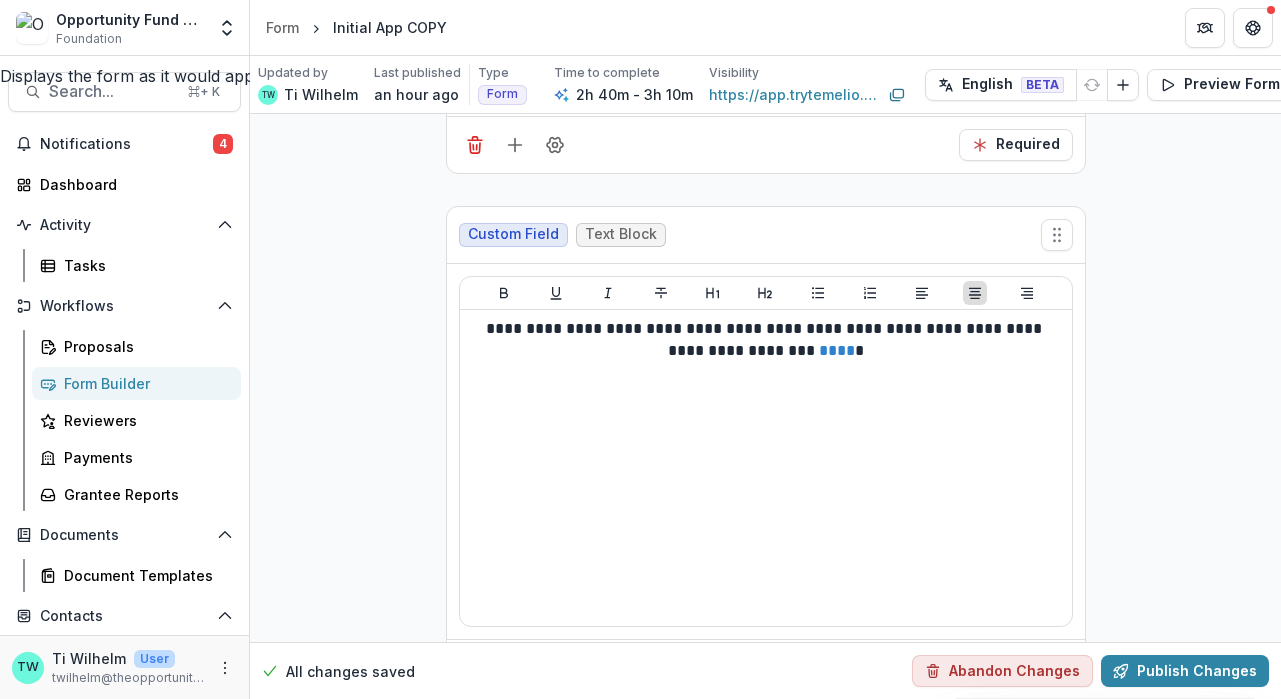 scroll, scrollTop: 0, scrollLeft: 0, axis: both 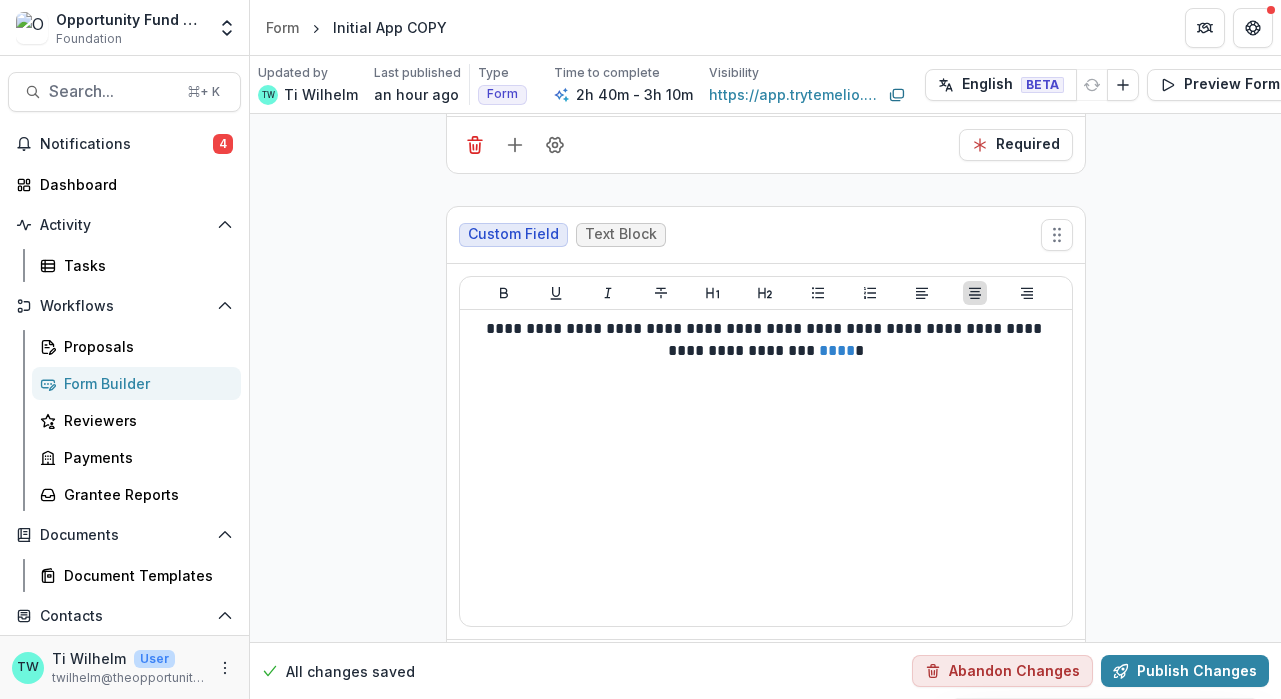 click 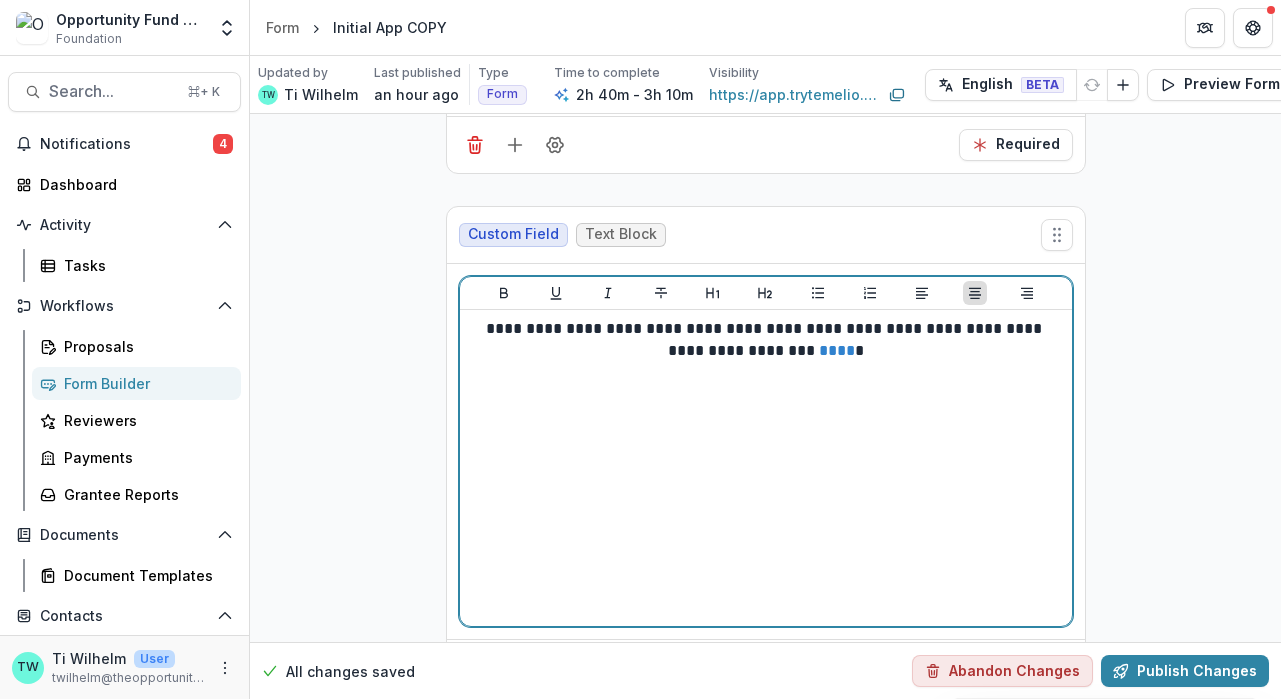 click on "**********" at bounding box center (766, 340) 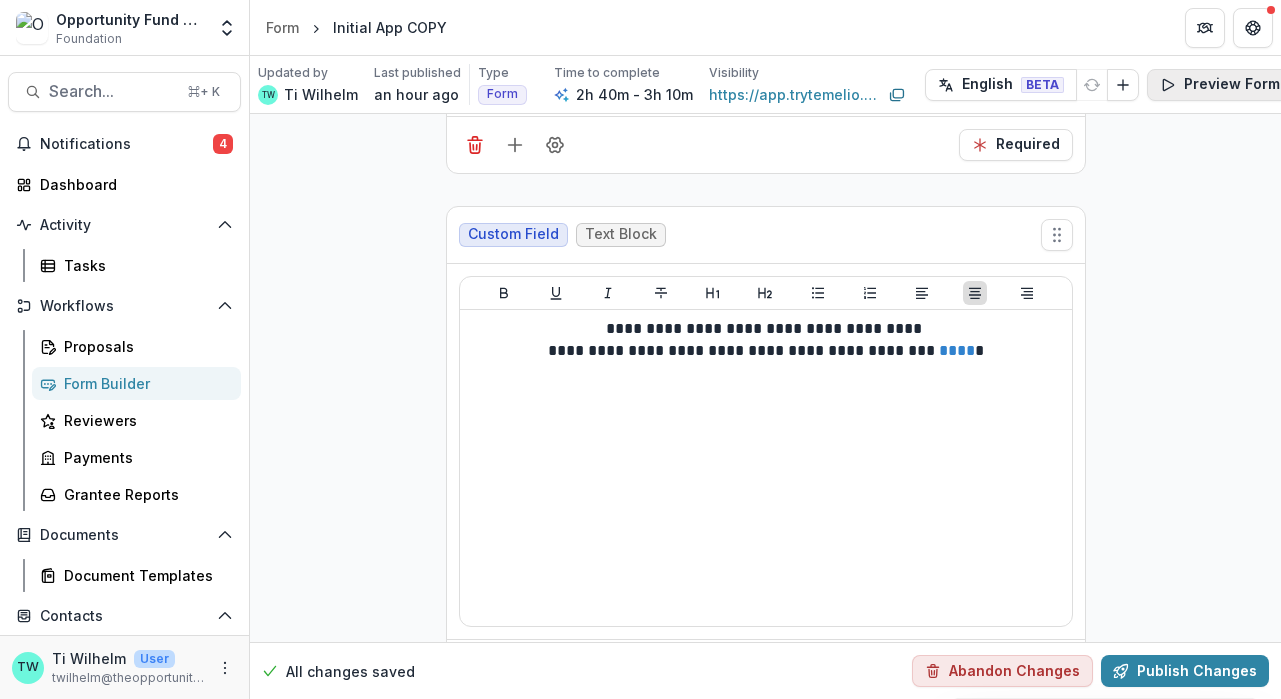 click on "Preview Form" at bounding box center (1220, 85) 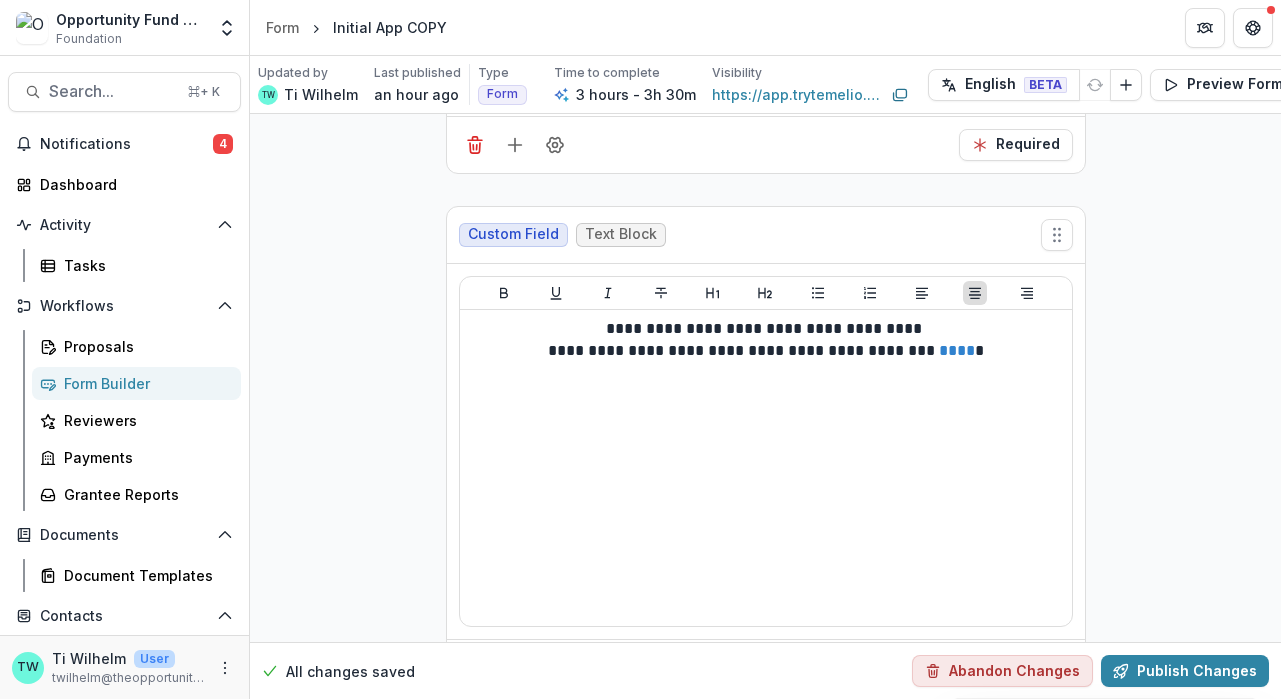 scroll, scrollTop: 0, scrollLeft: 0, axis: both 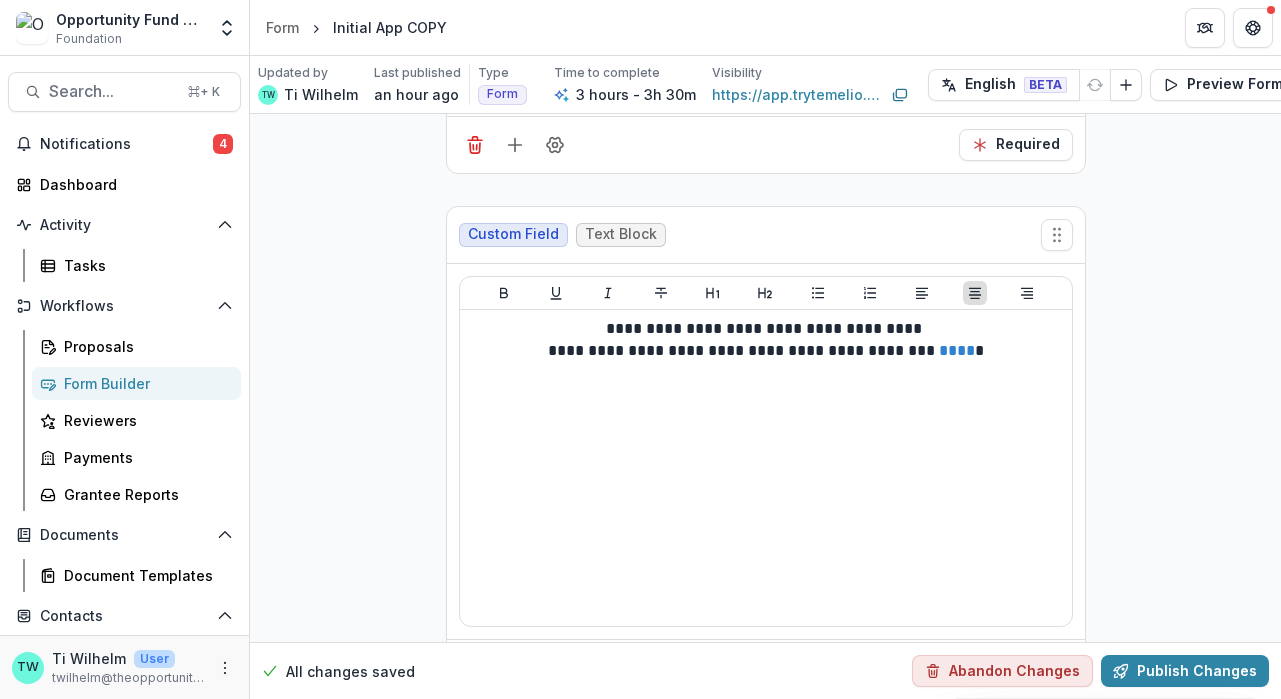 click 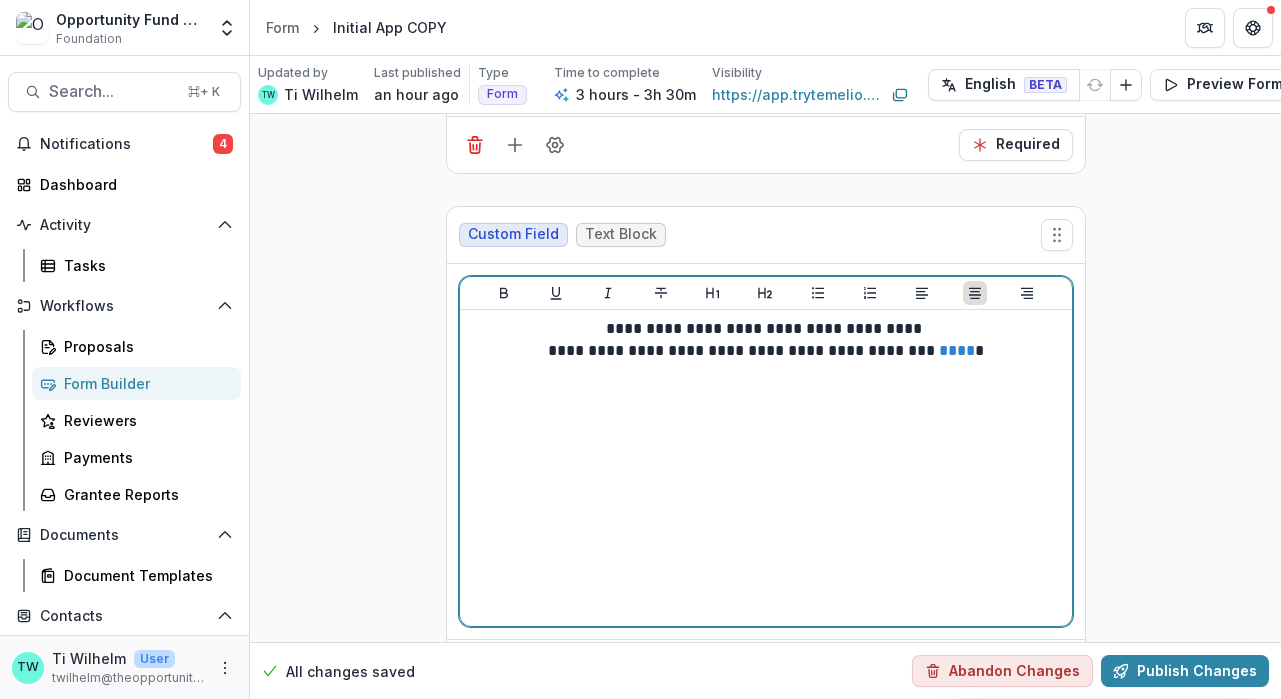 click on "**********" at bounding box center [766, 468] 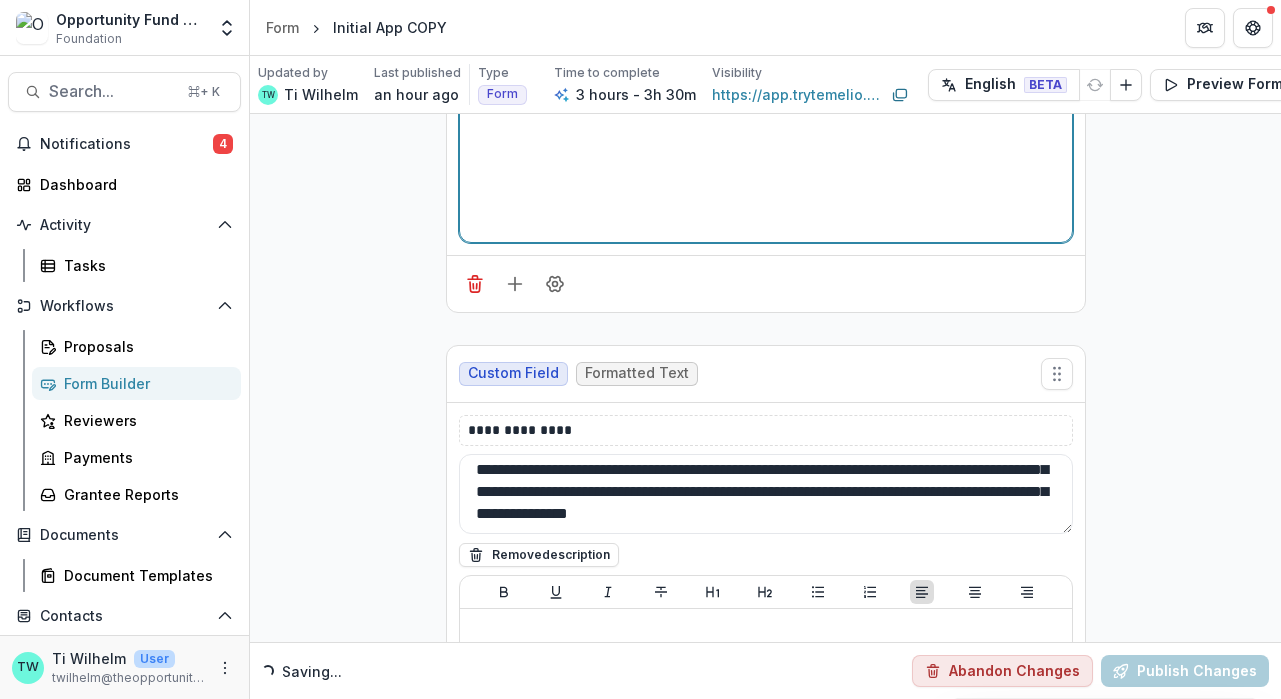 scroll, scrollTop: 3759, scrollLeft: 0, axis: vertical 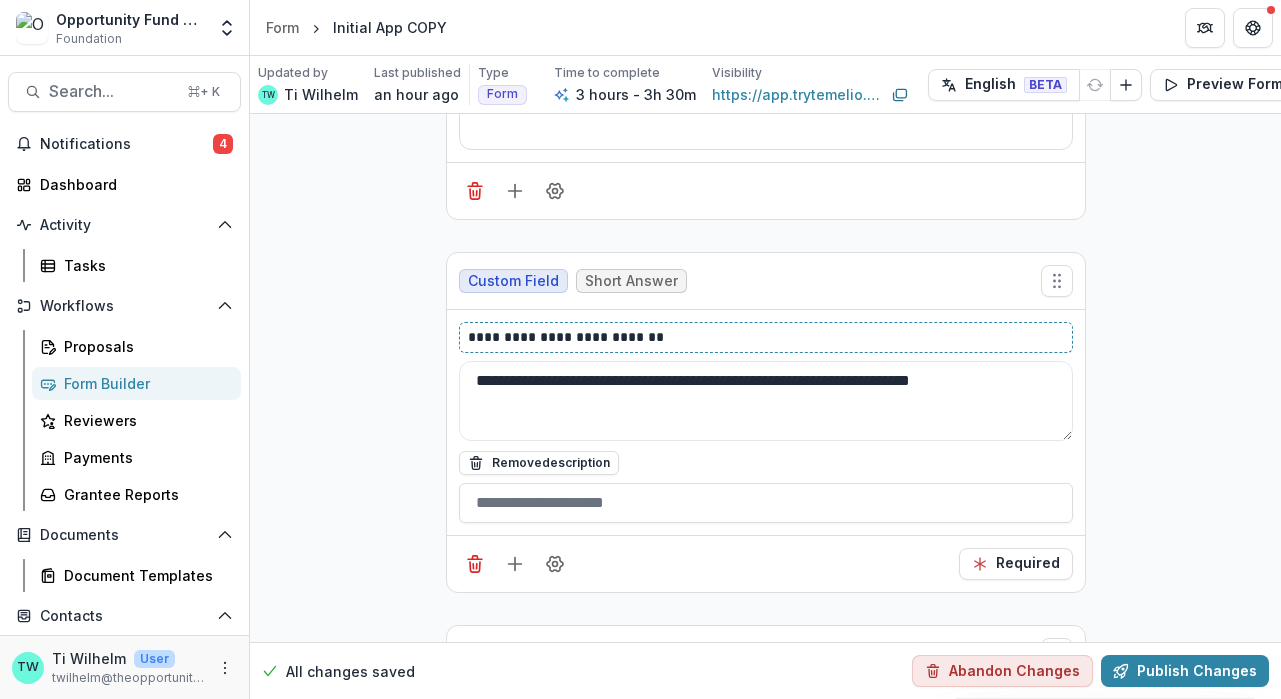 click on "**********" at bounding box center (766, 337) 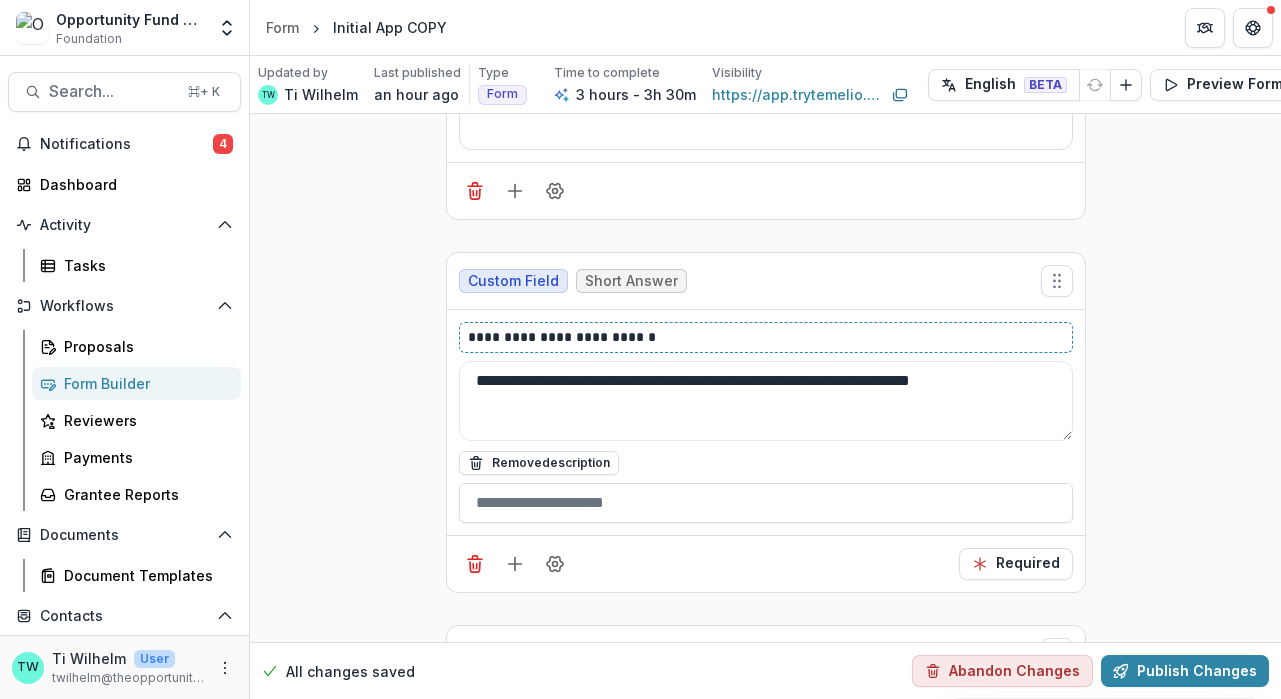 type 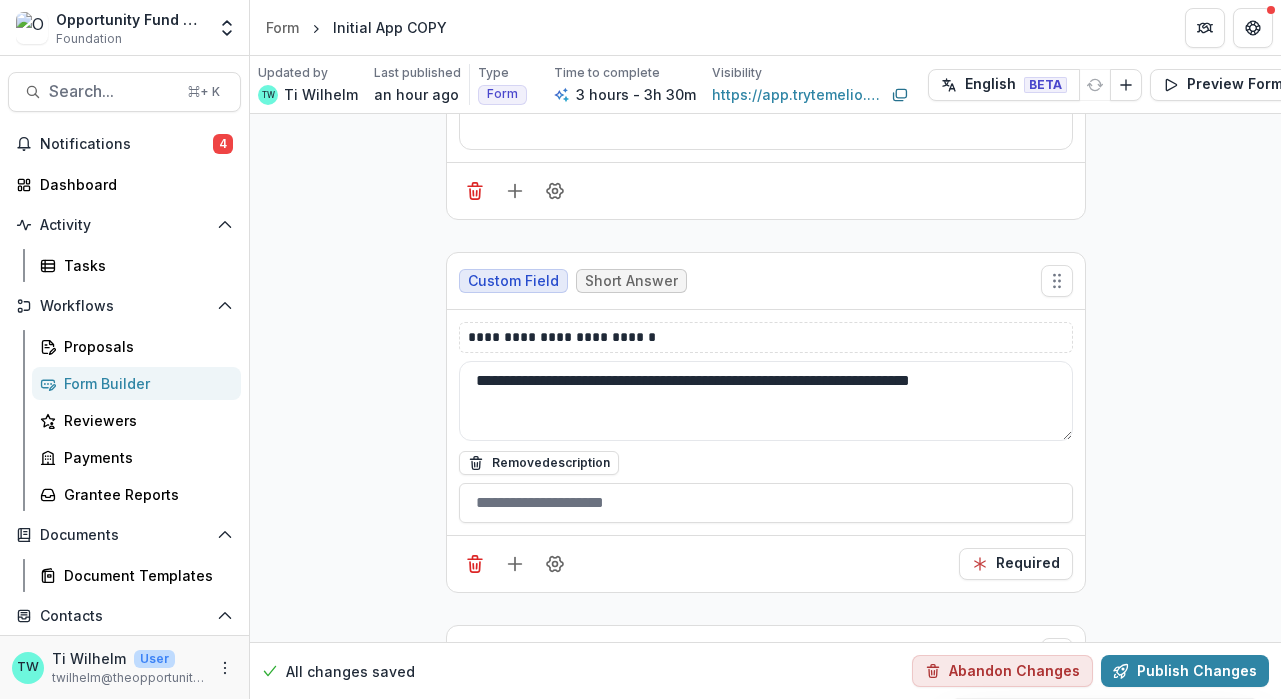 click on "**********" at bounding box center [765, 10610] 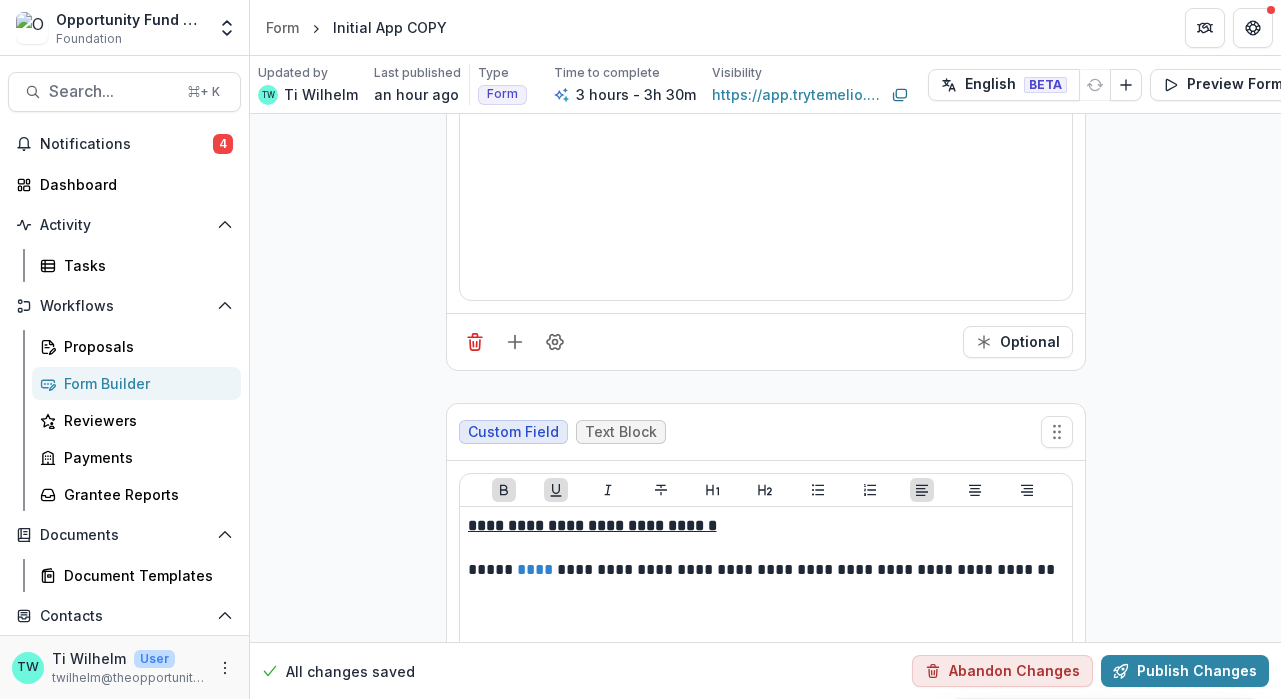 scroll, scrollTop: 4326, scrollLeft: 0, axis: vertical 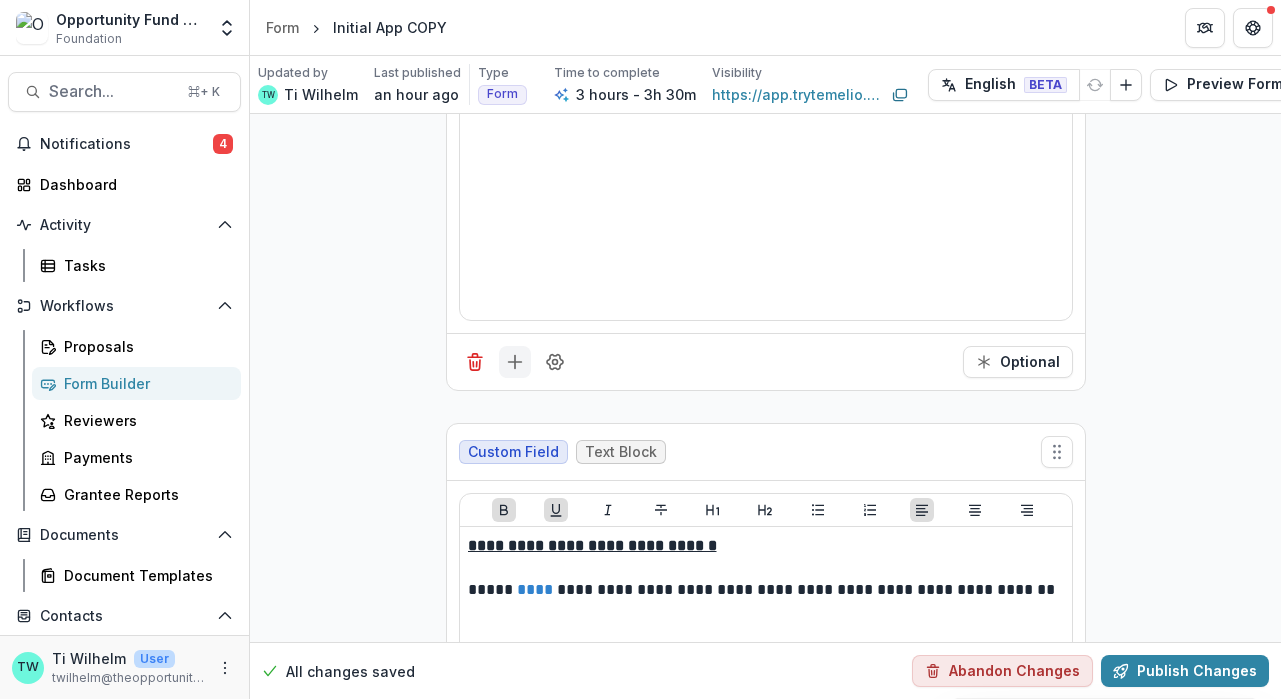 click 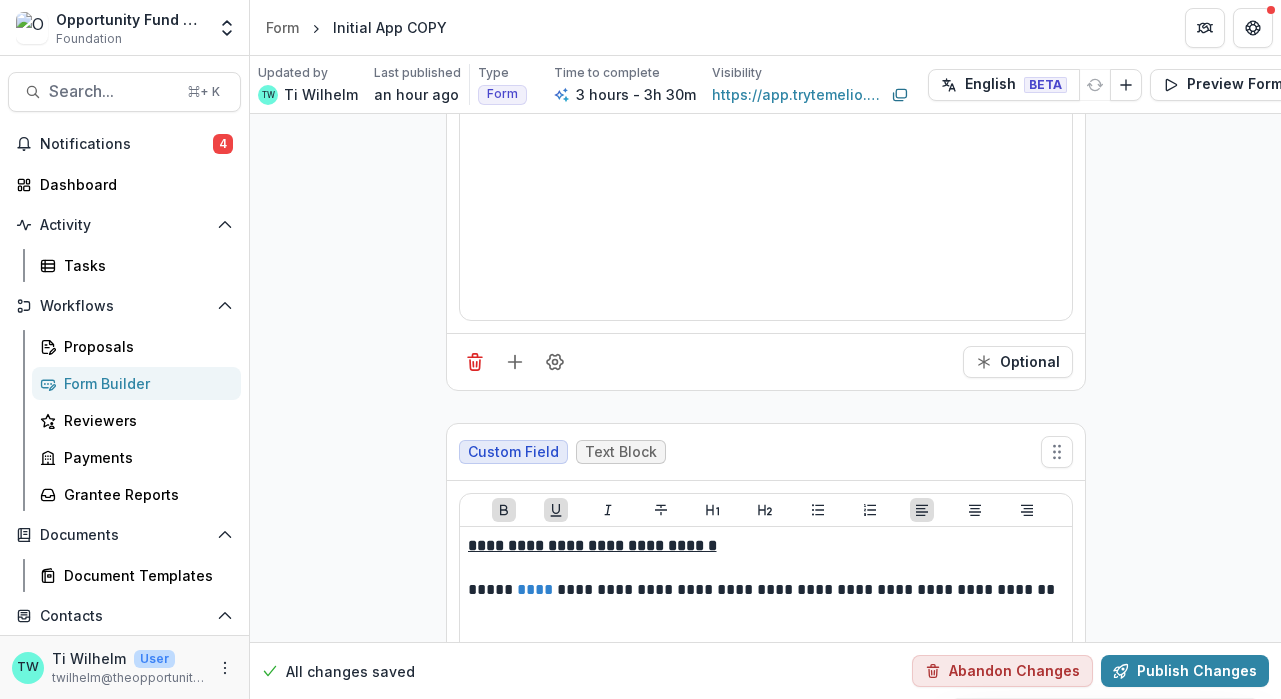 scroll, scrollTop: 1529, scrollLeft: 0, axis: vertical 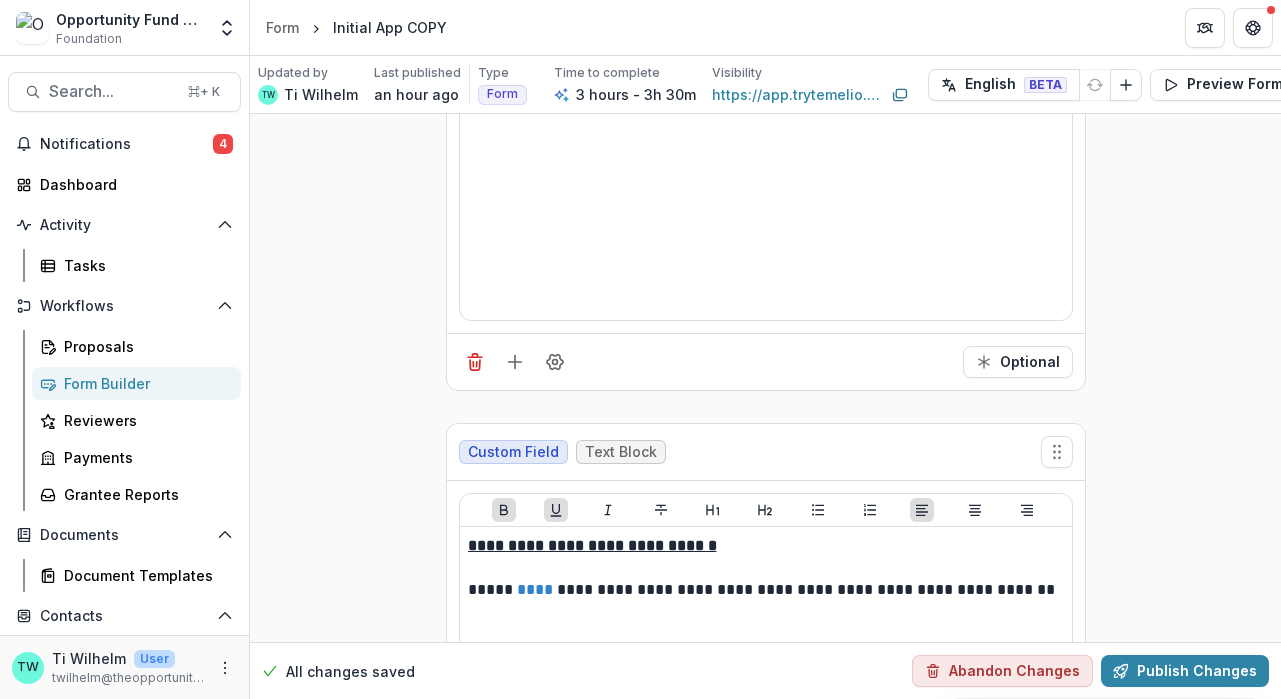 click on "**********" at bounding box center (765, 11304) 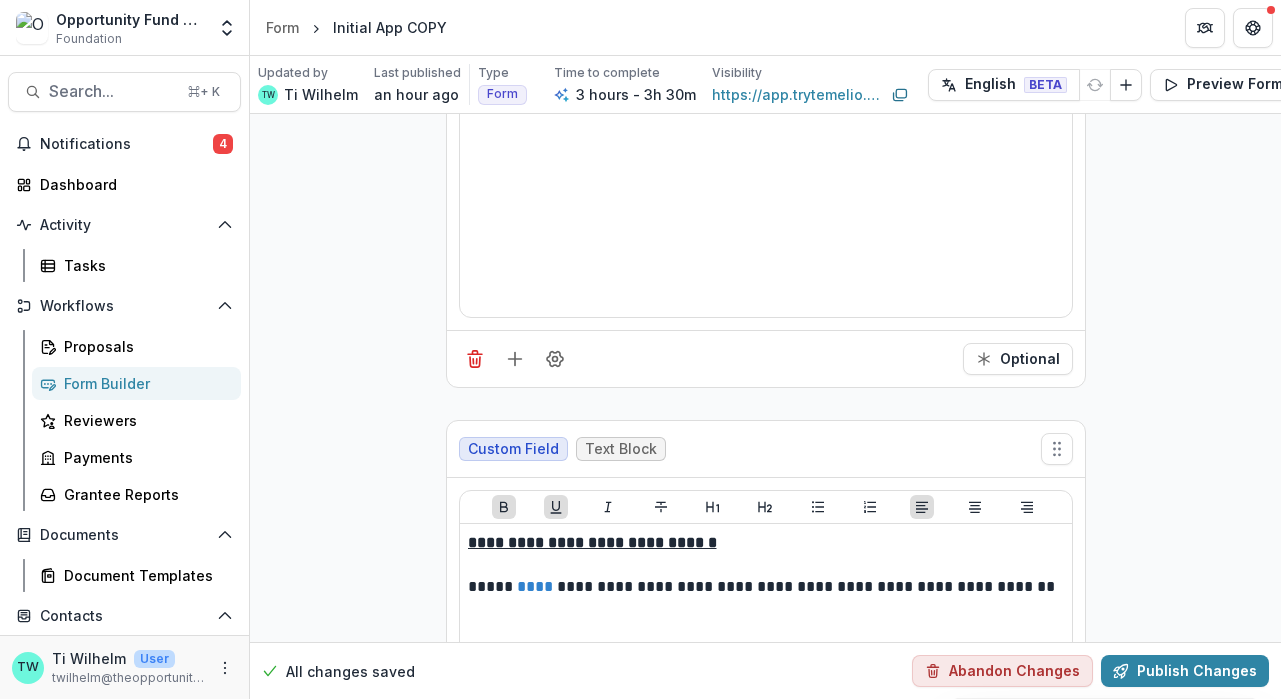 scroll, scrollTop: 4344, scrollLeft: 0, axis: vertical 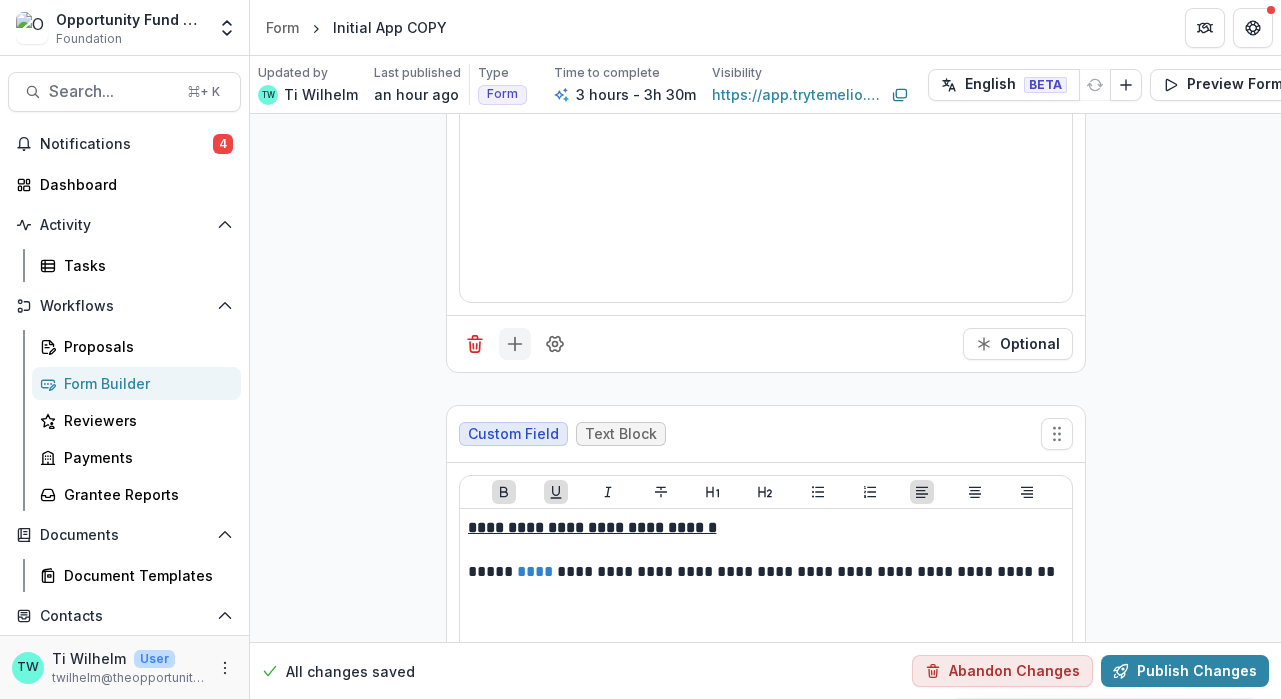 click 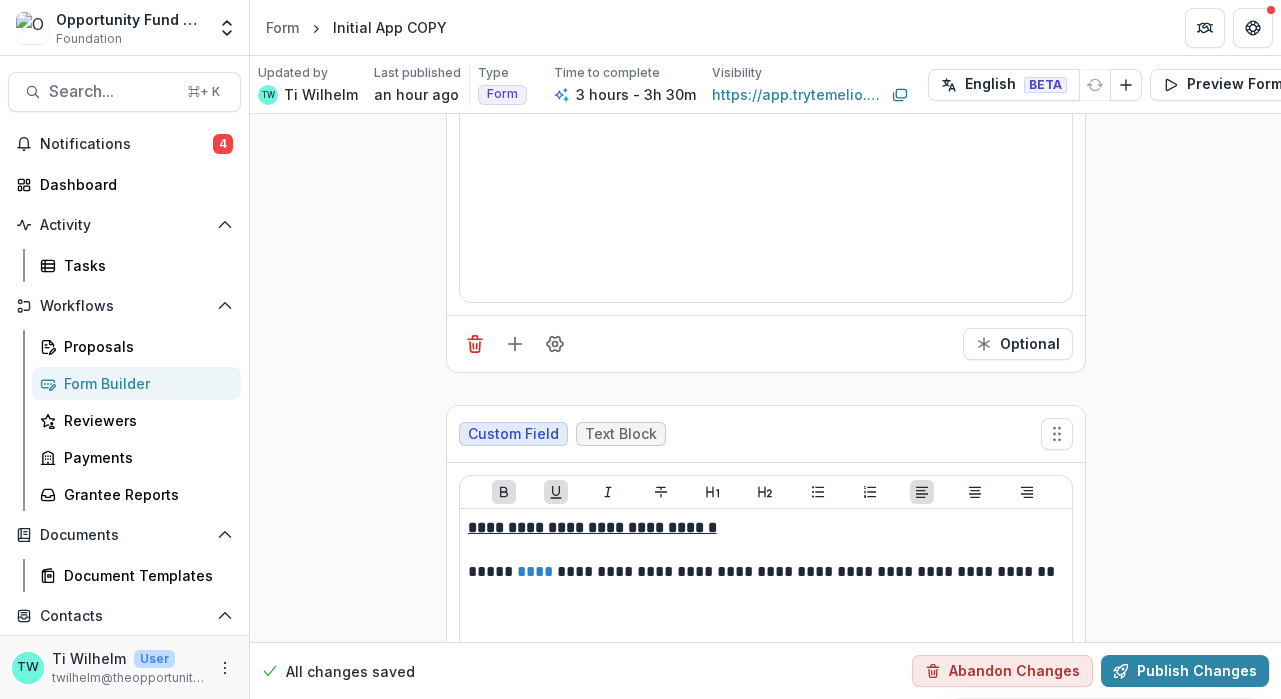 drag, startPoint x: 433, startPoint y: 92, endPoint x: 282, endPoint y: 82, distance: 151.33076 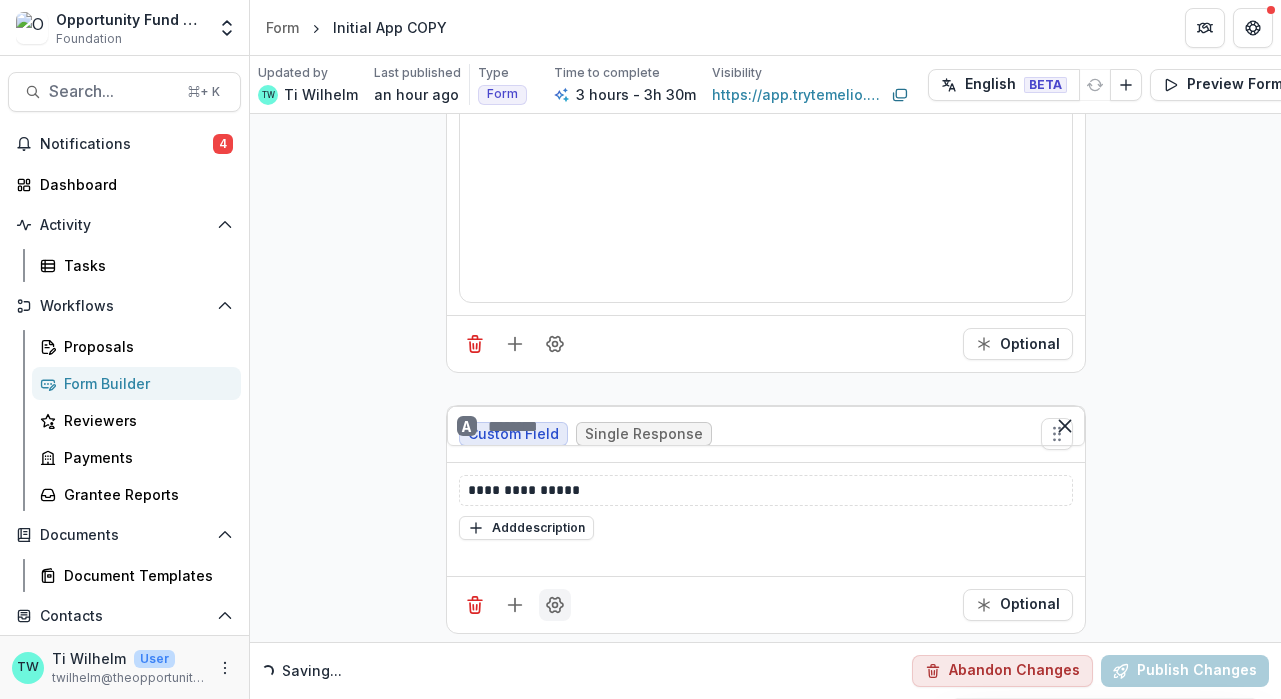 scroll, scrollTop: 4466, scrollLeft: 0, axis: vertical 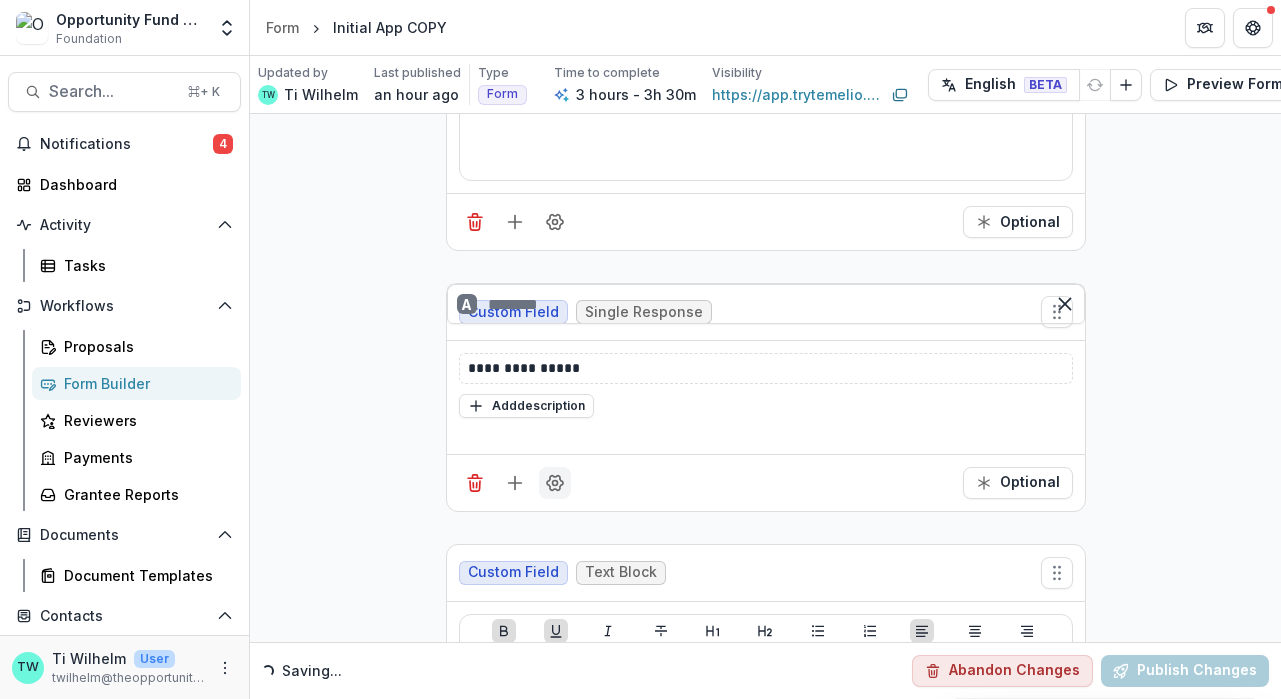 click 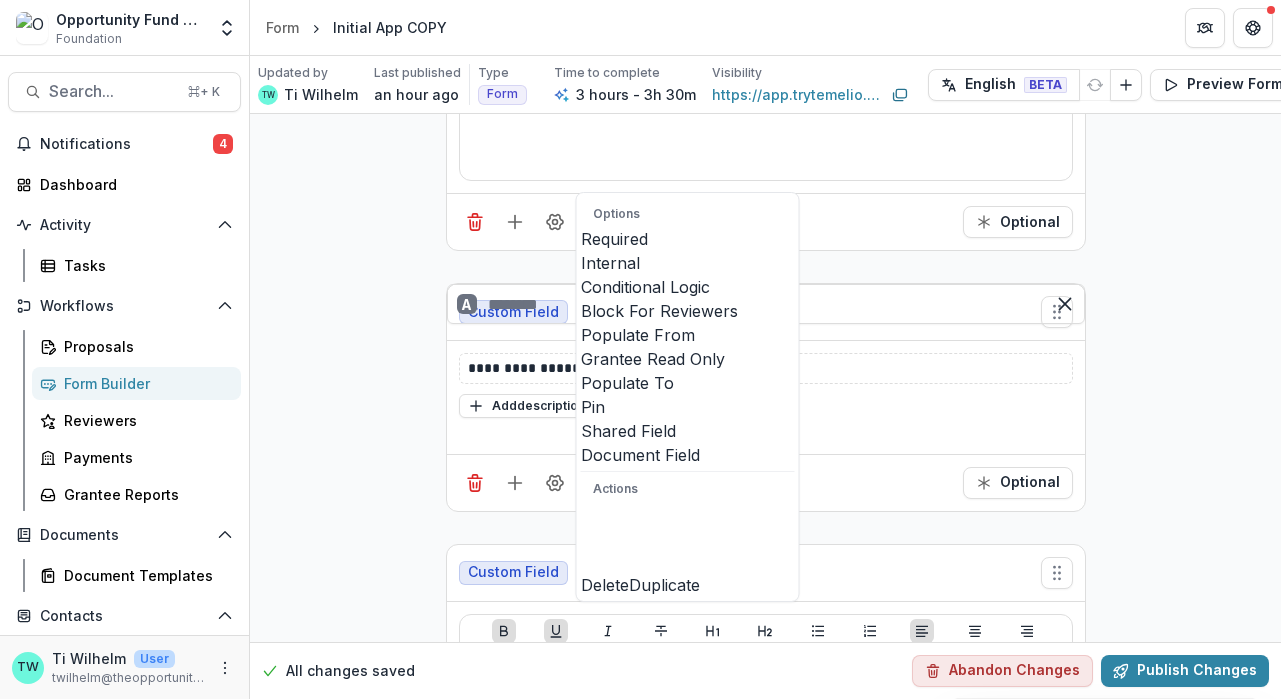 click at bounding box center [581, 347] 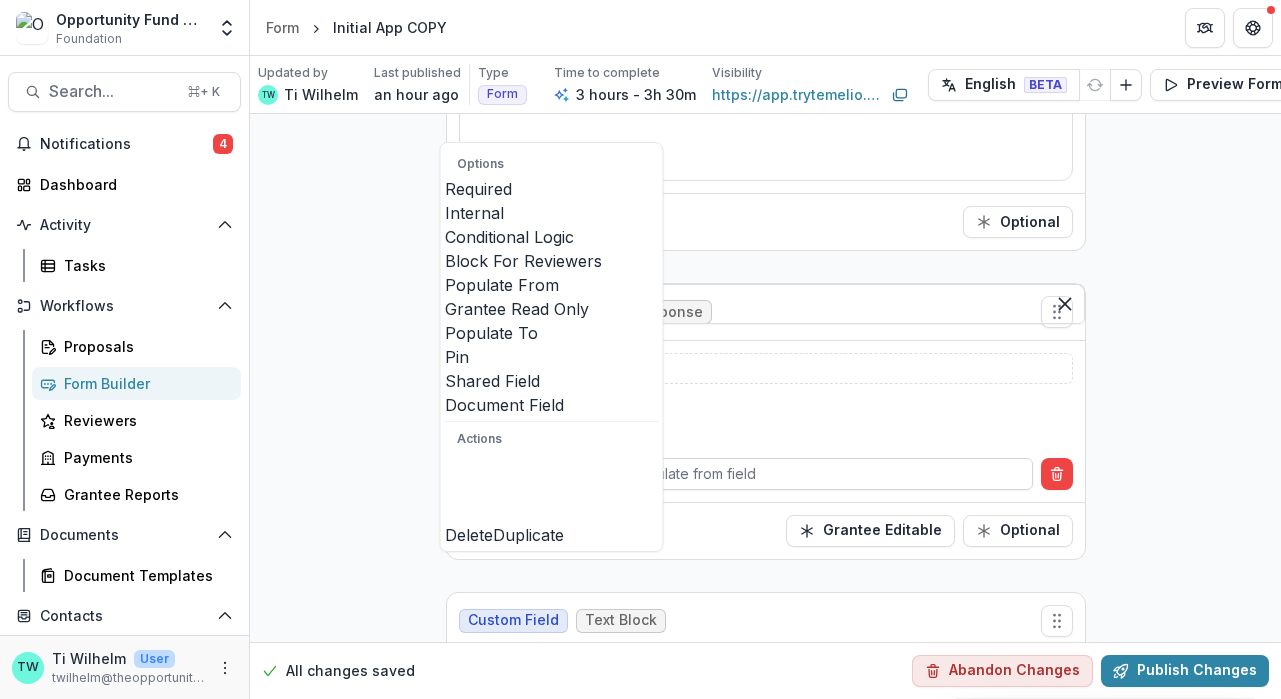 click at bounding box center (801, 473) 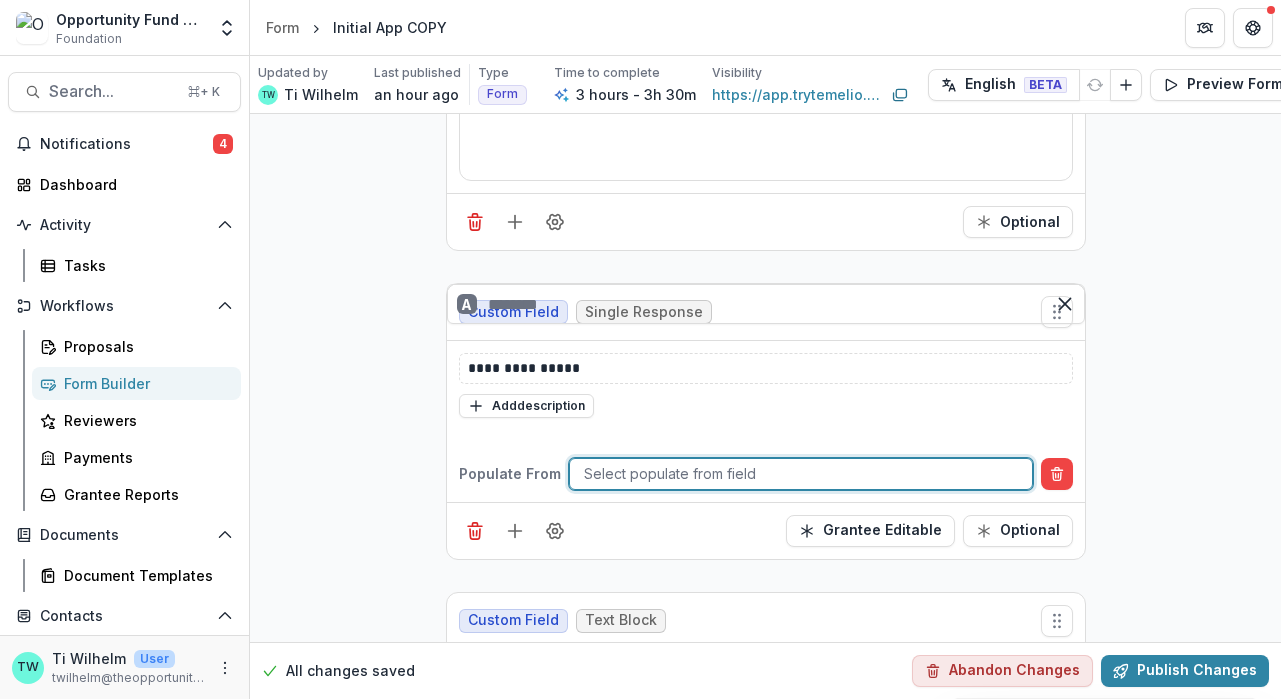 scroll, scrollTop: 243, scrollLeft: 0, axis: vertical 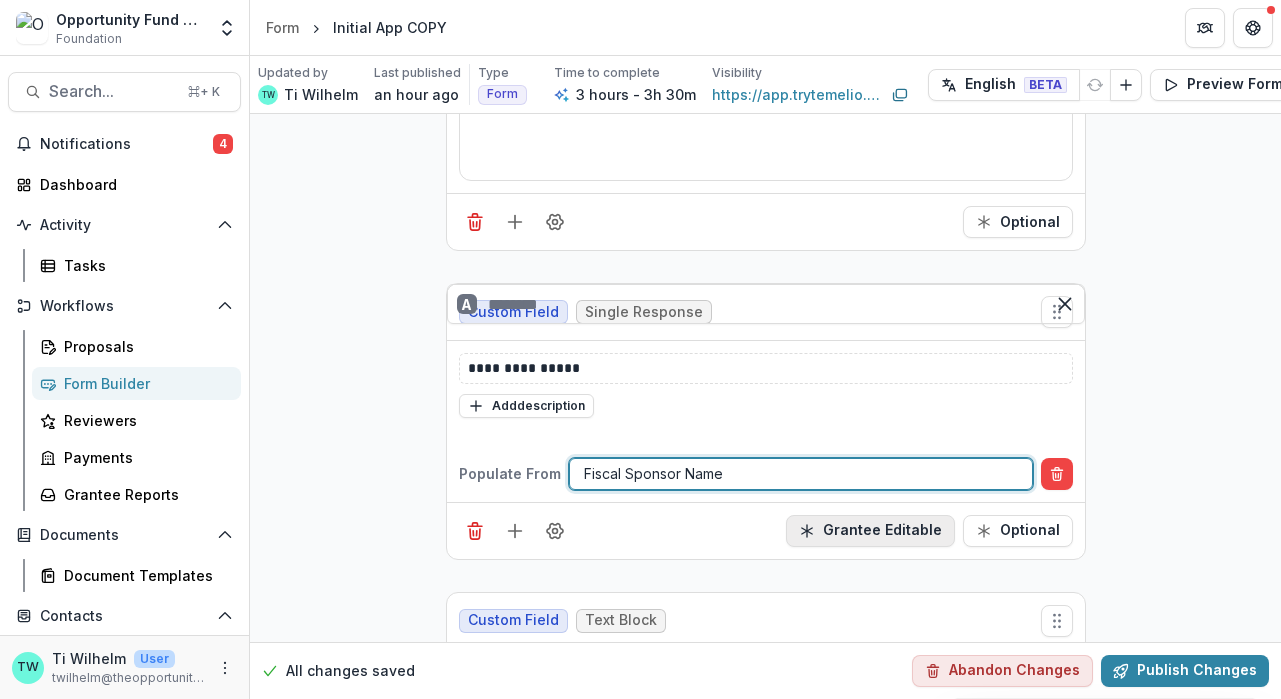 click on "Grantee Editable" at bounding box center [870, 531] 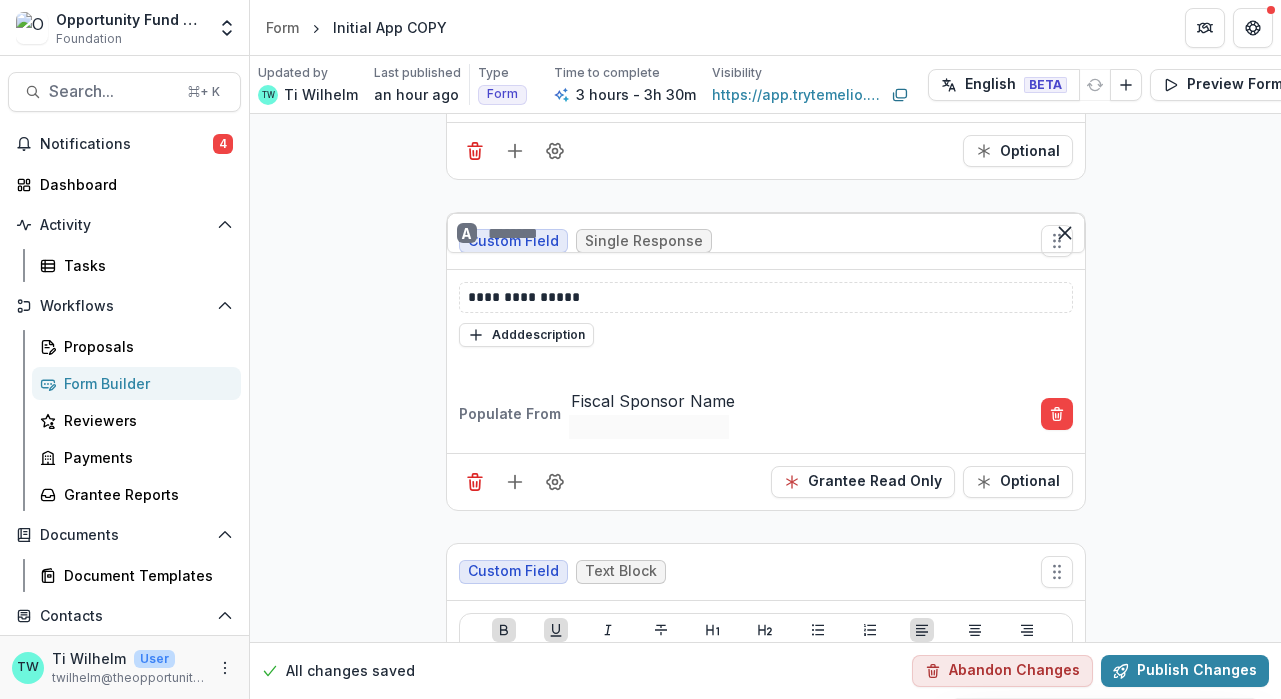 scroll, scrollTop: 4552, scrollLeft: 0, axis: vertical 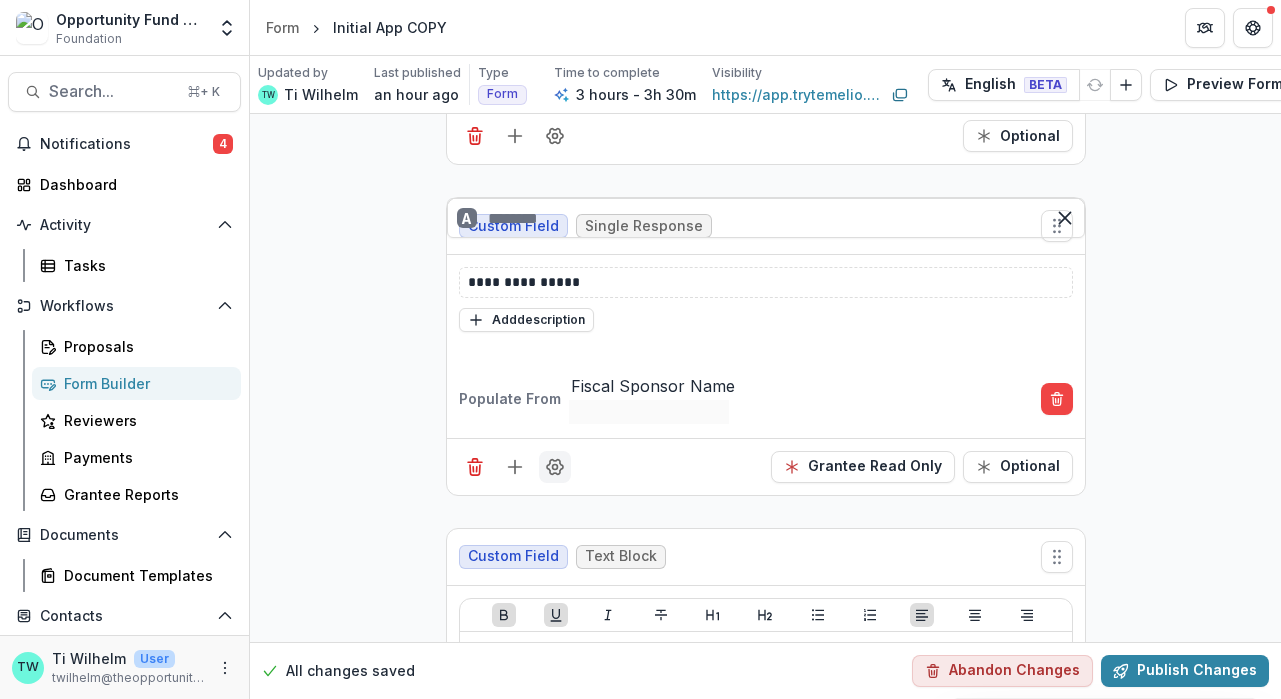 click 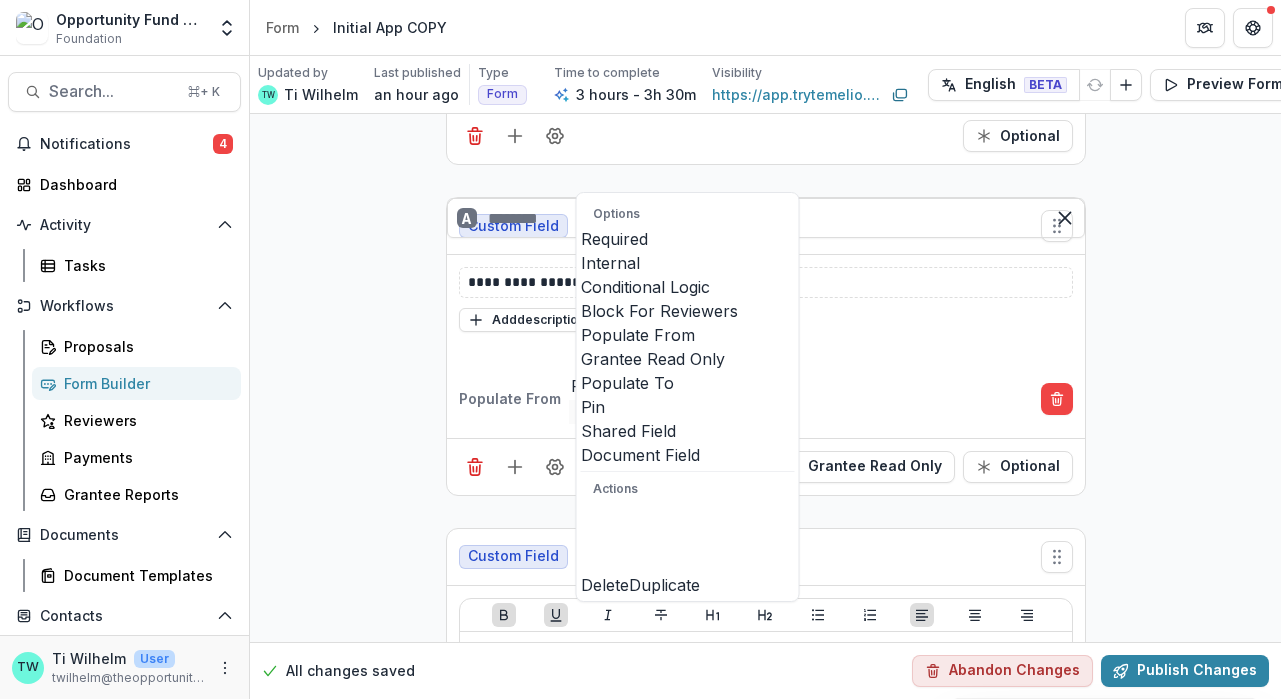 click on "**********" at bounding box center (765, 11244) 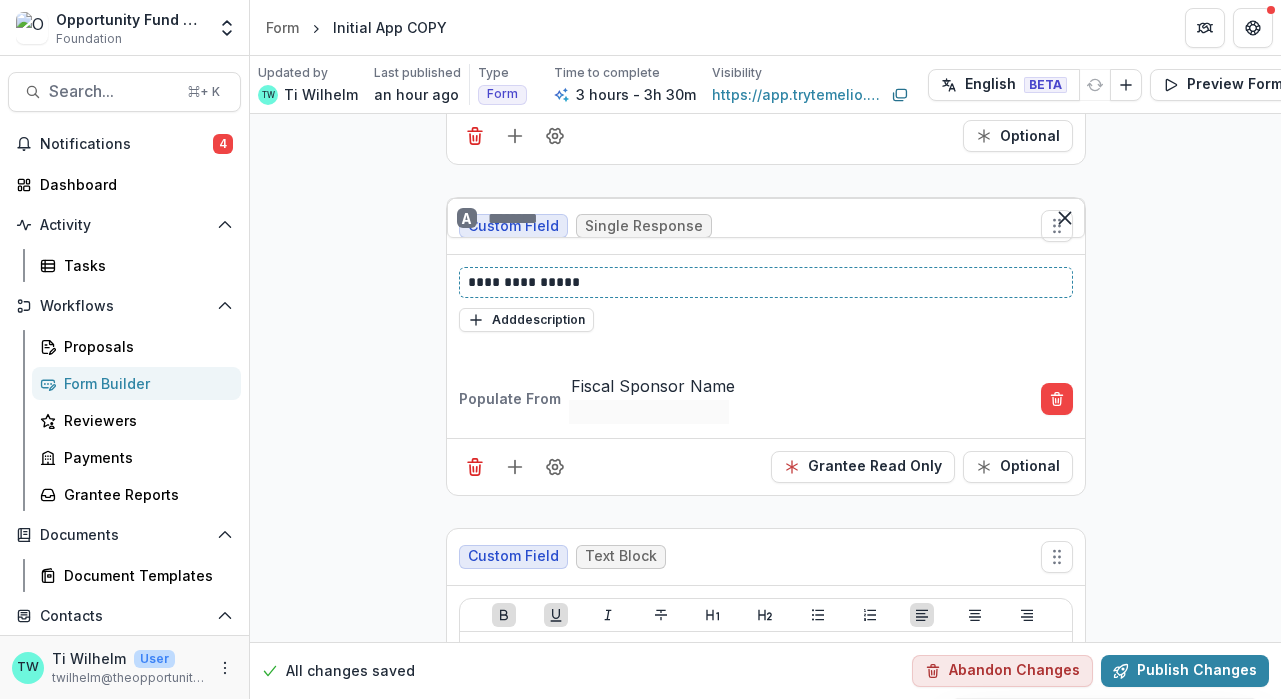 click on "**********" at bounding box center (766, 282) 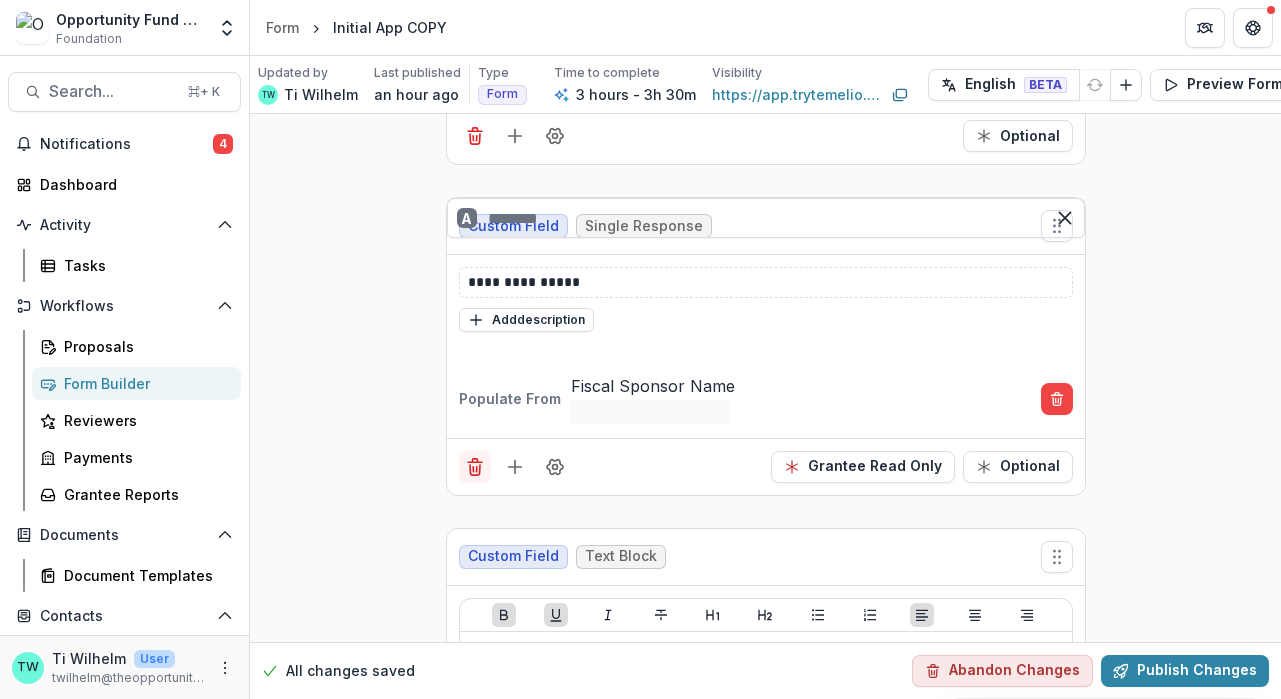 click 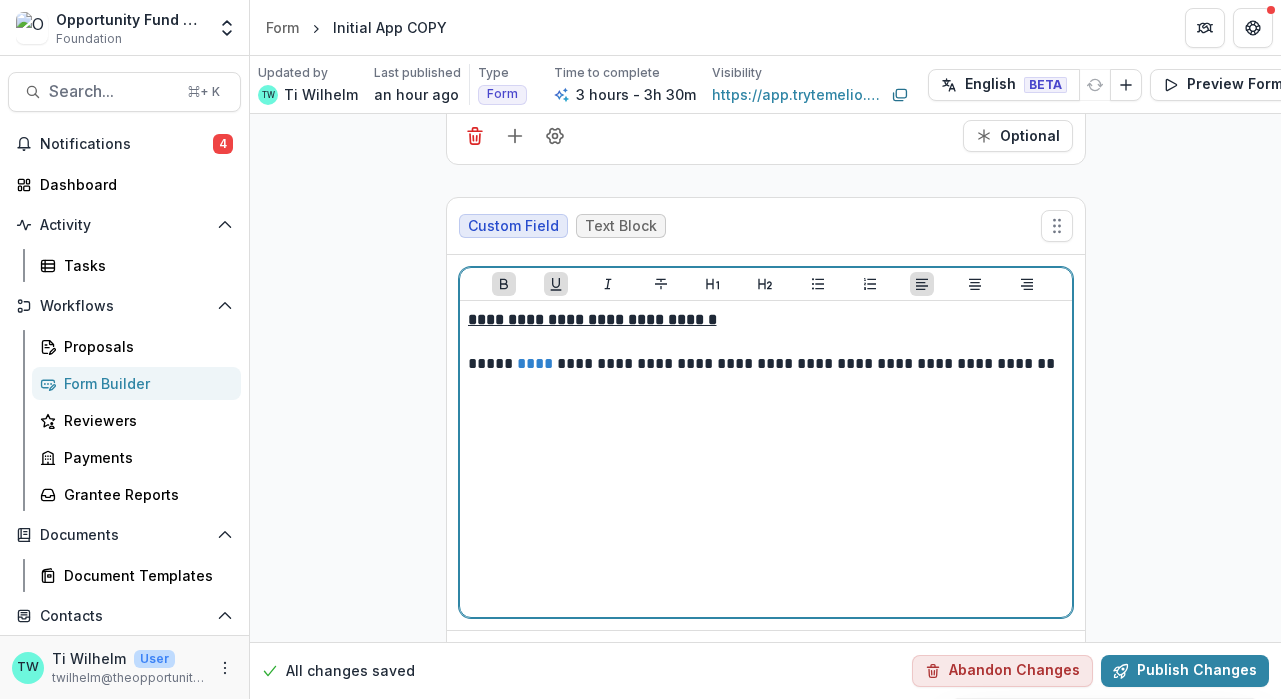 click on "**********" at bounding box center (766, 459) 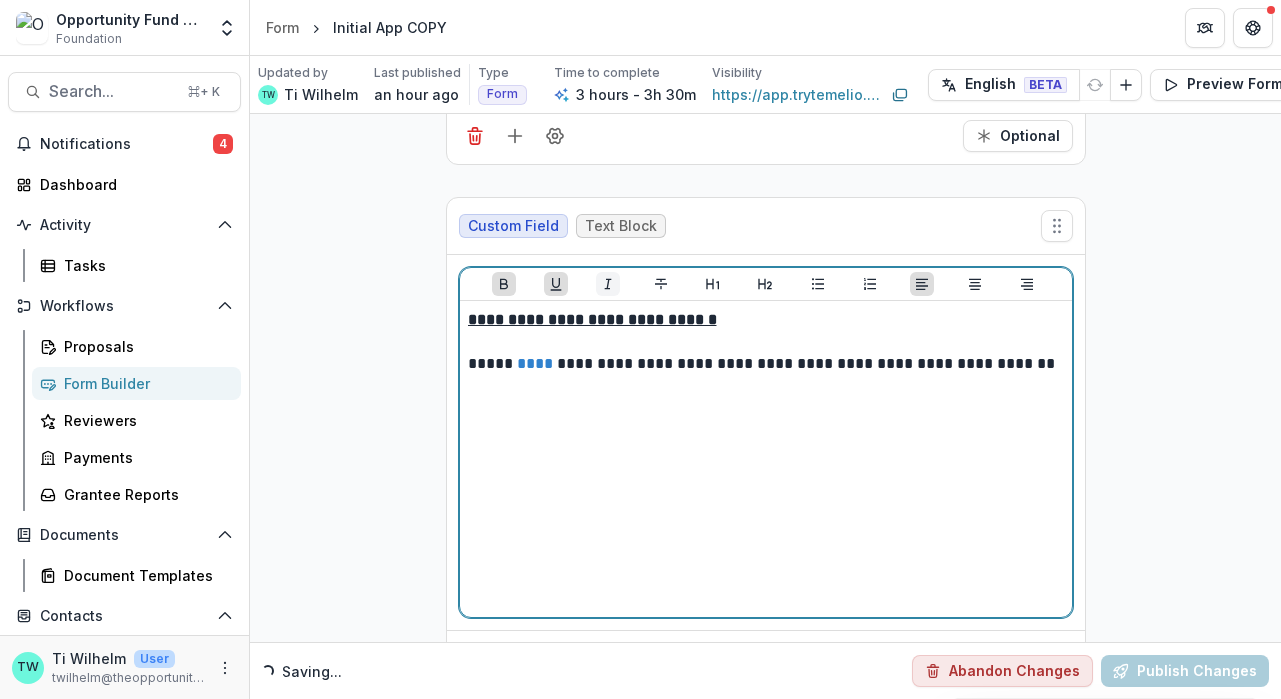 scroll, scrollTop: 4332, scrollLeft: 0, axis: vertical 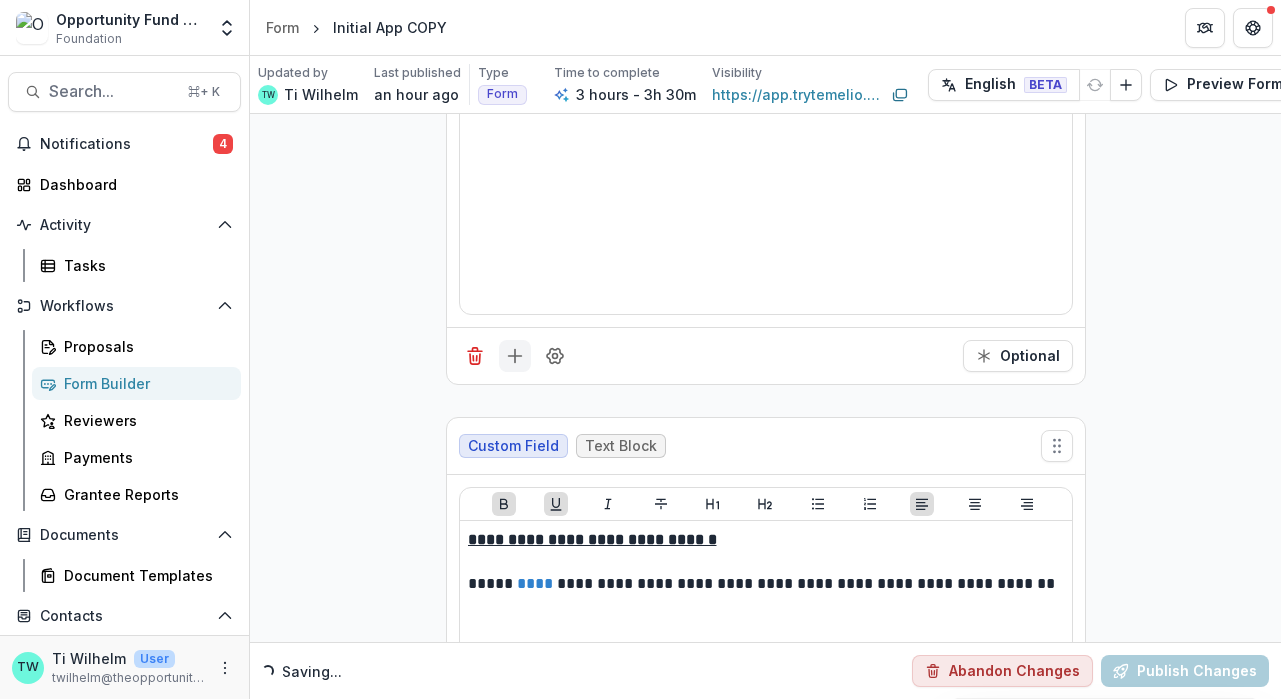 click 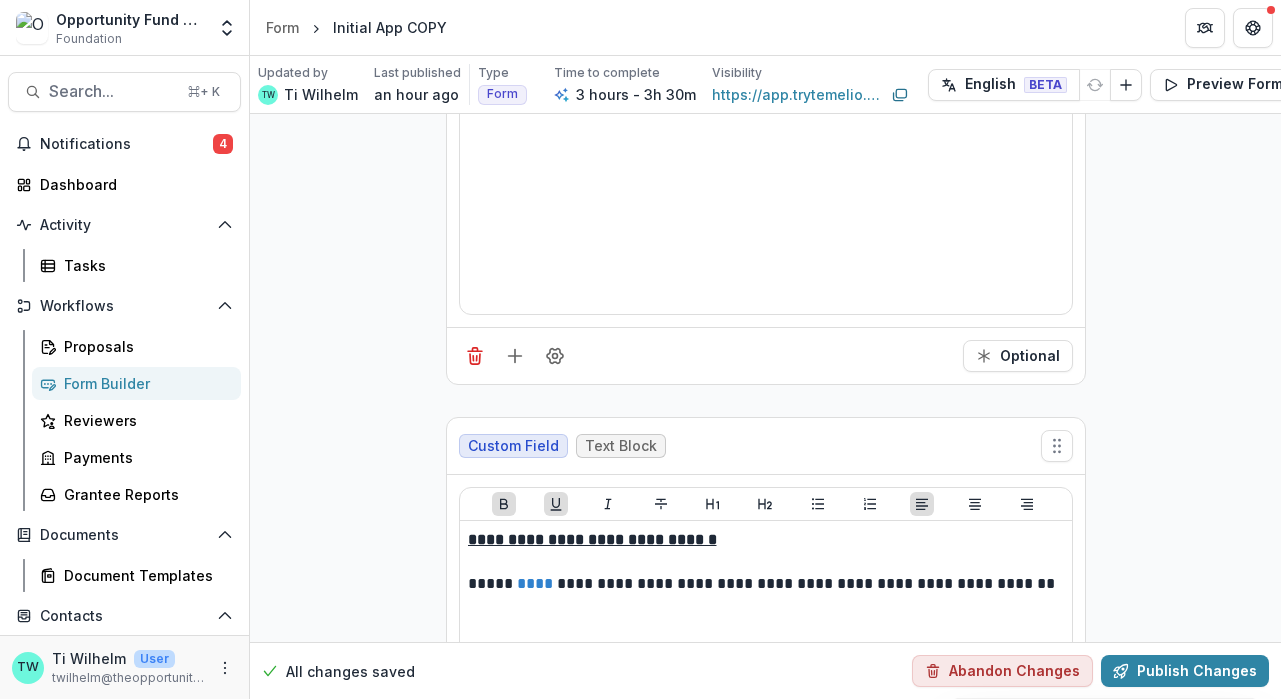 scroll, scrollTop: 216, scrollLeft: 0, axis: vertical 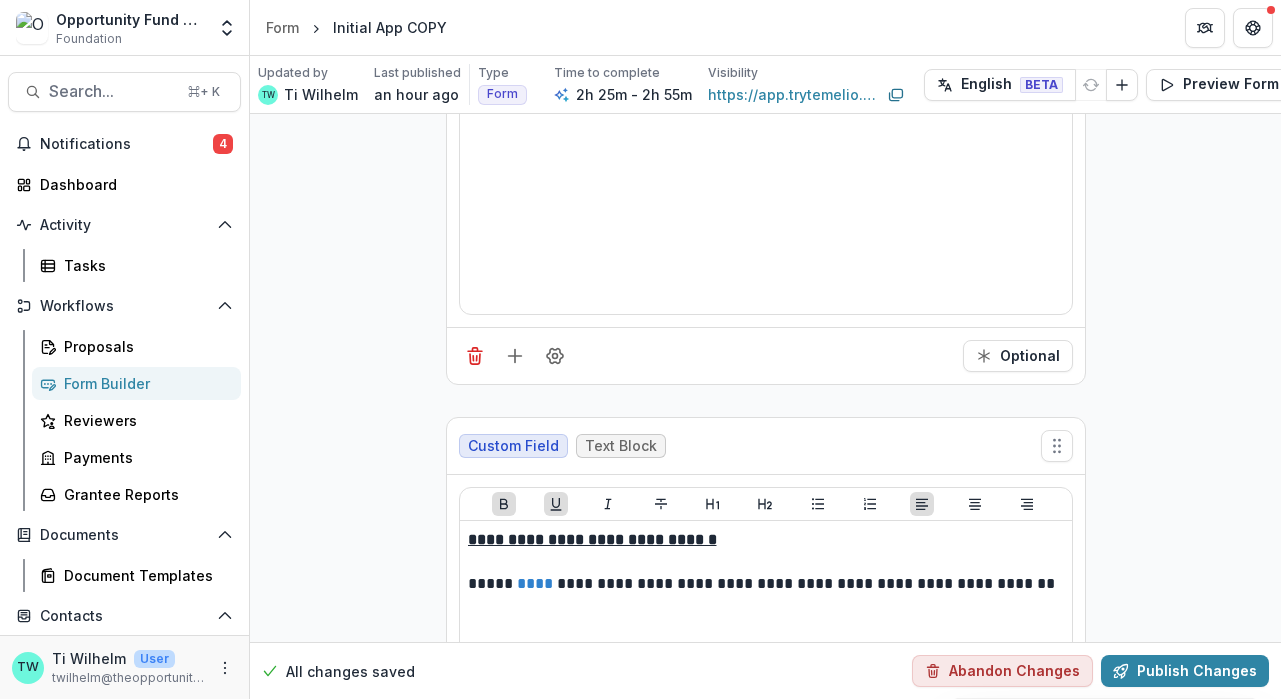 click on "Short Answer" at bounding box center [640, 18984] 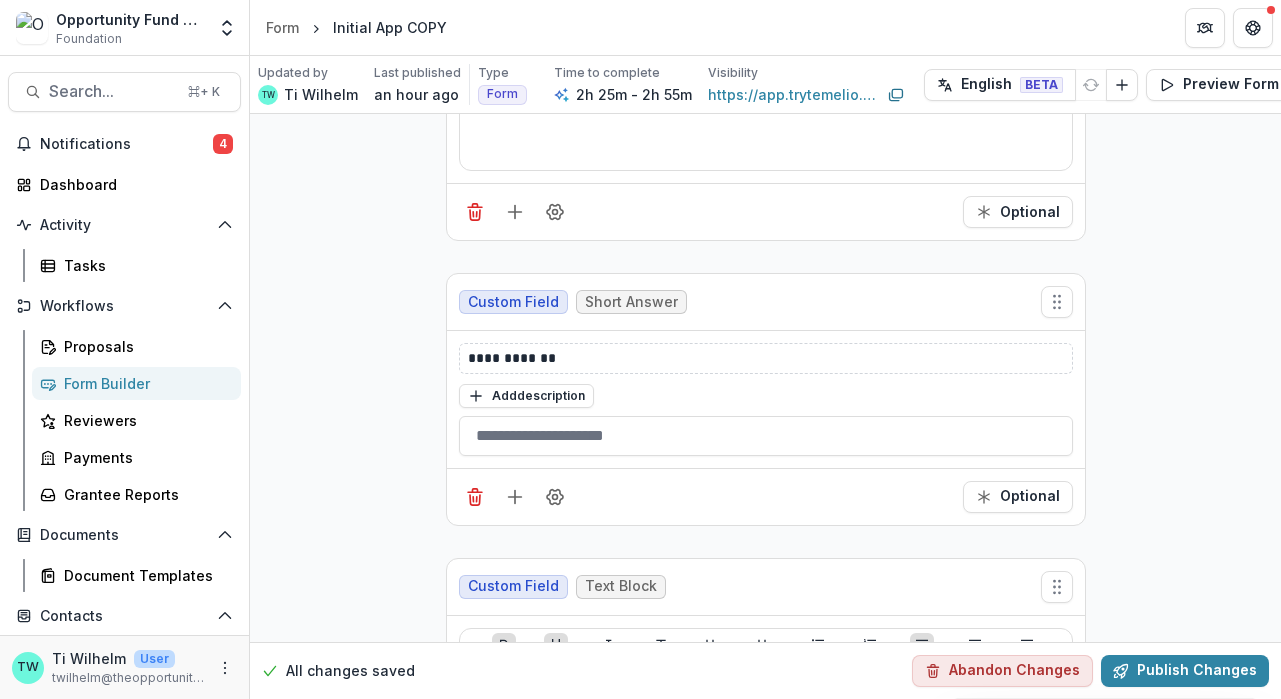 scroll, scrollTop: 4475, scrollLeft: 0, axis: vertical 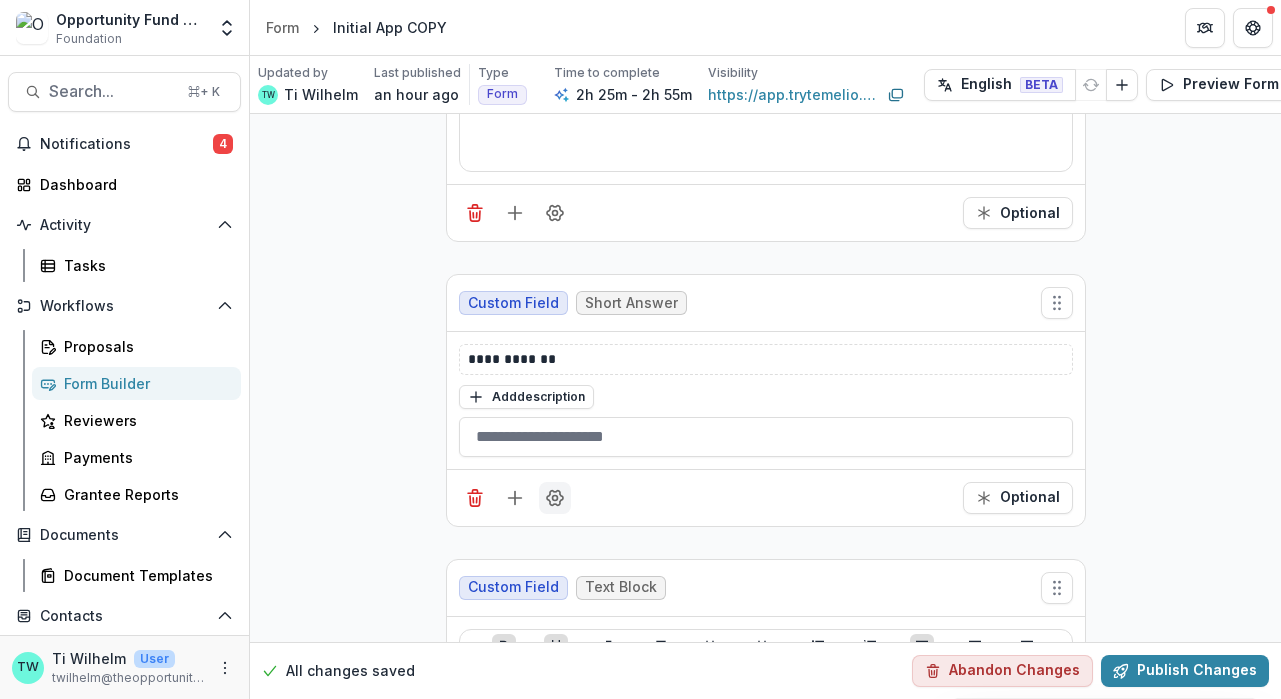 click 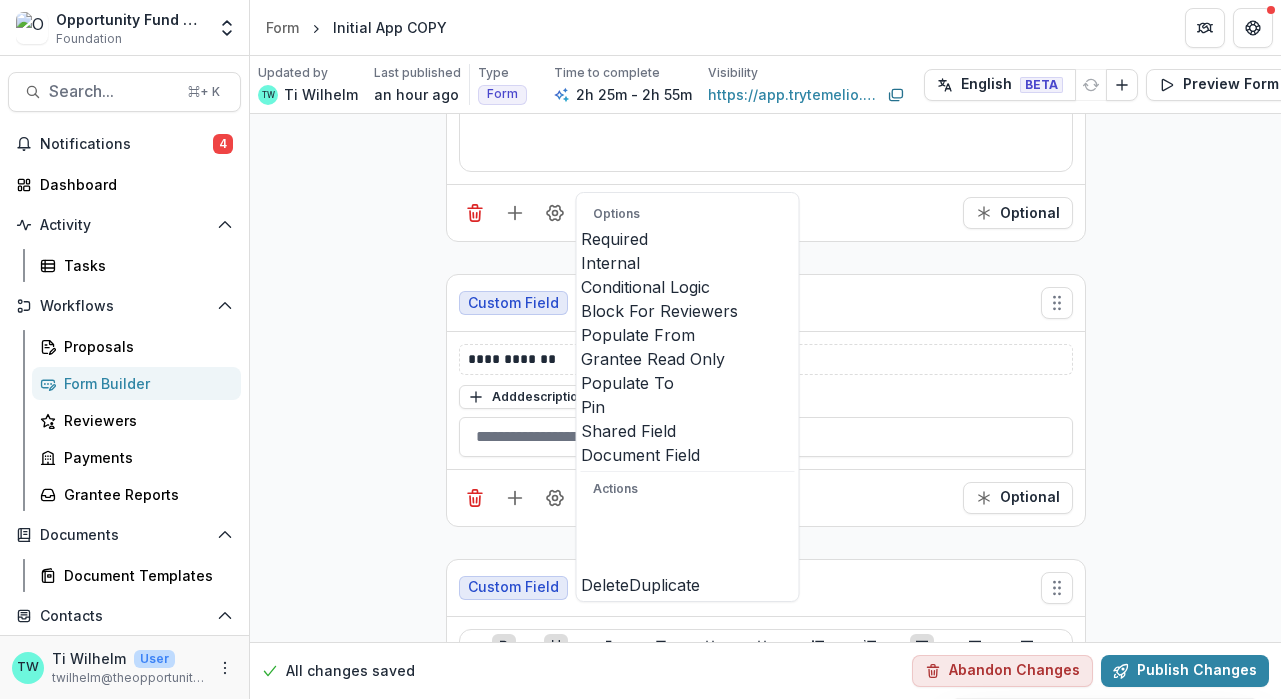 click on "**********" at bounding box center (765, 11298) 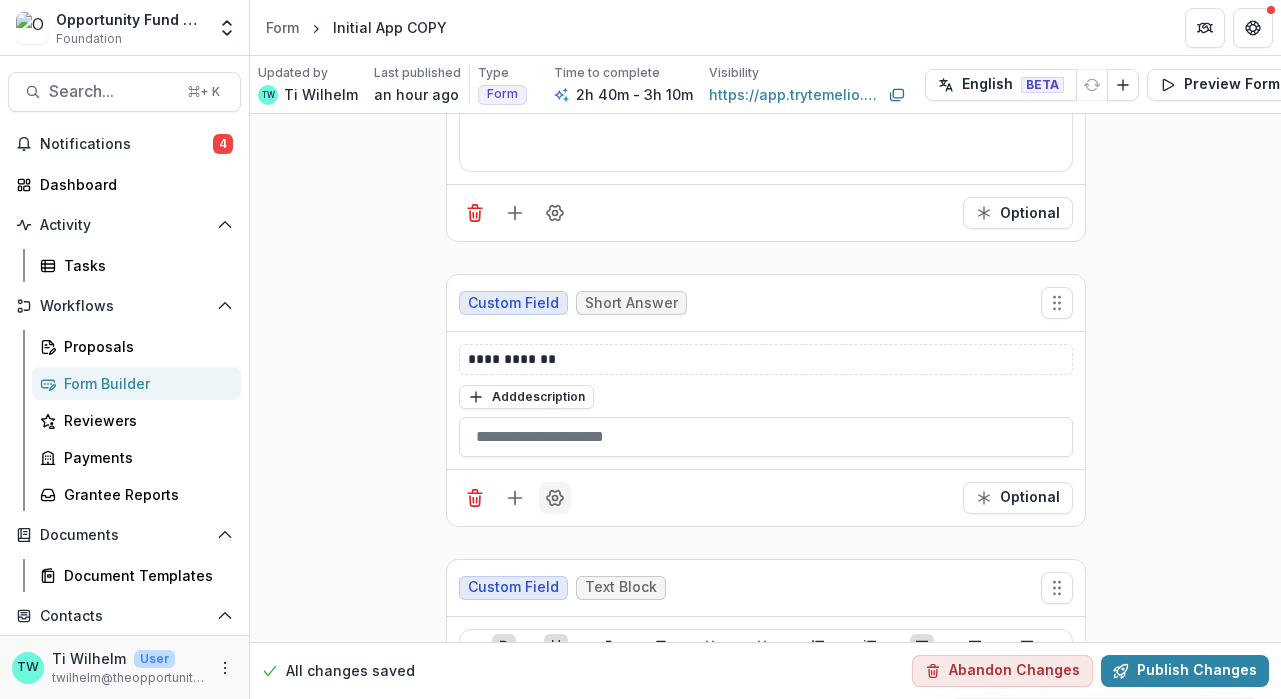click 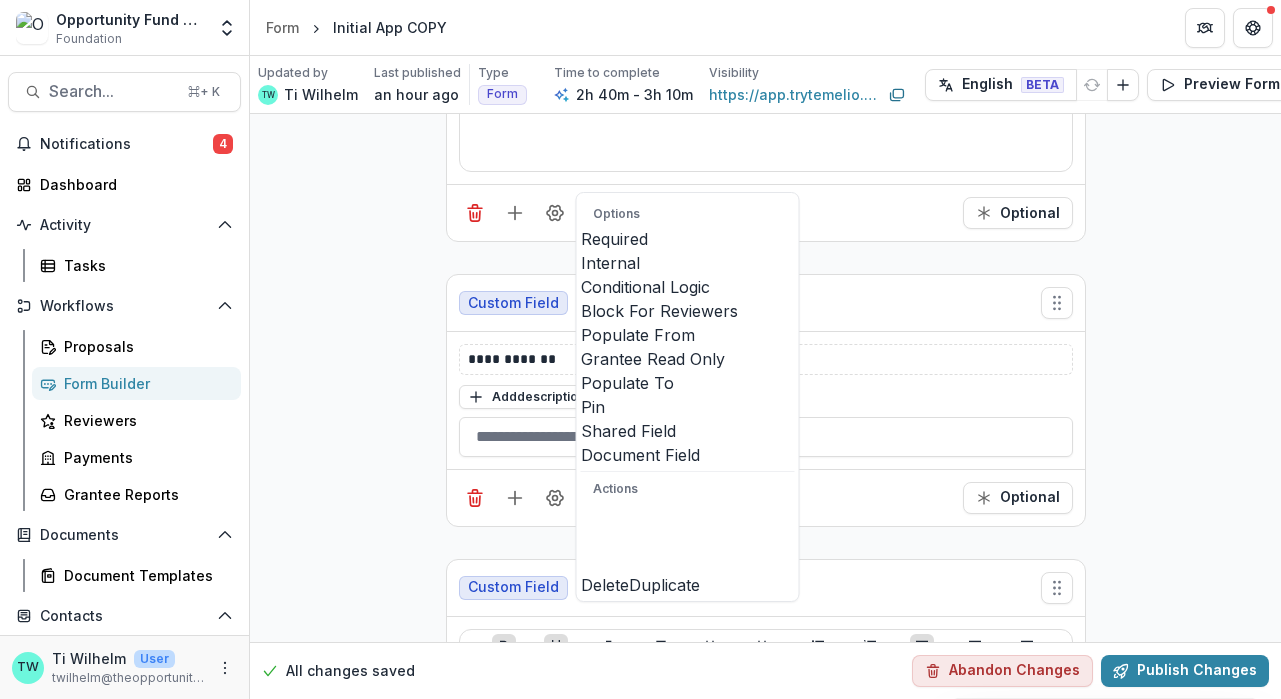 click on "**********" at bounding box center (765, 11298) 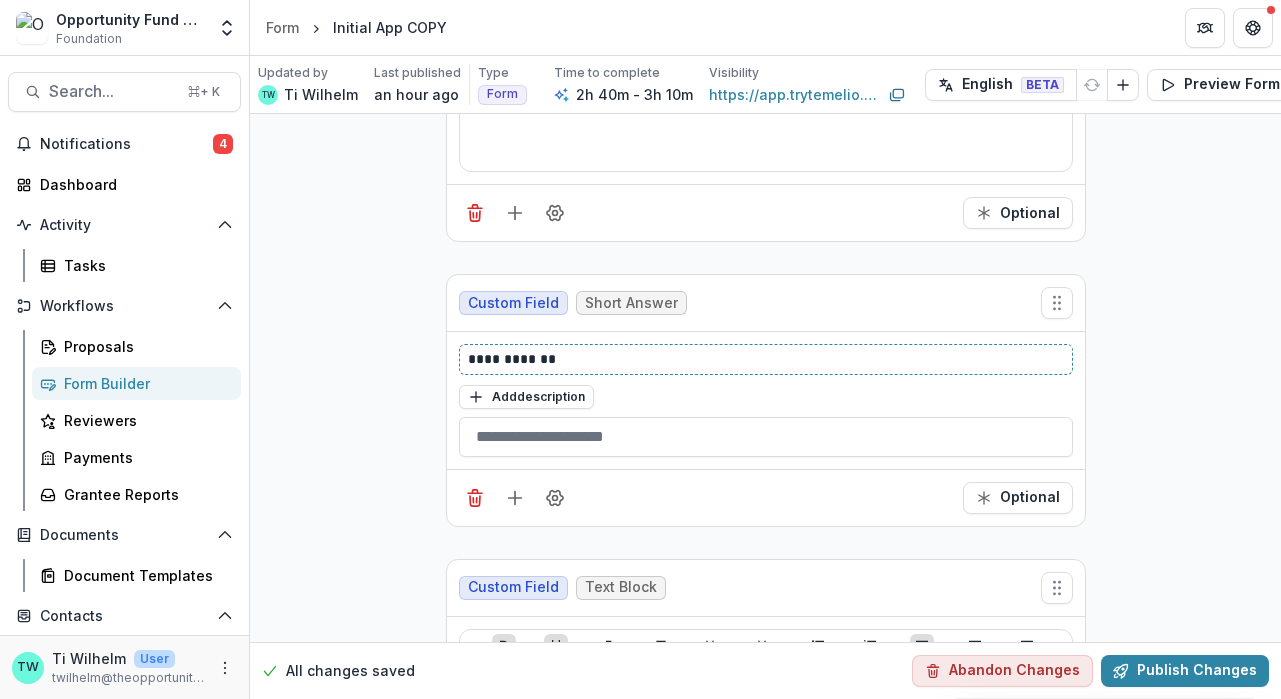 click on "**********" at bounding box center (766, 359) 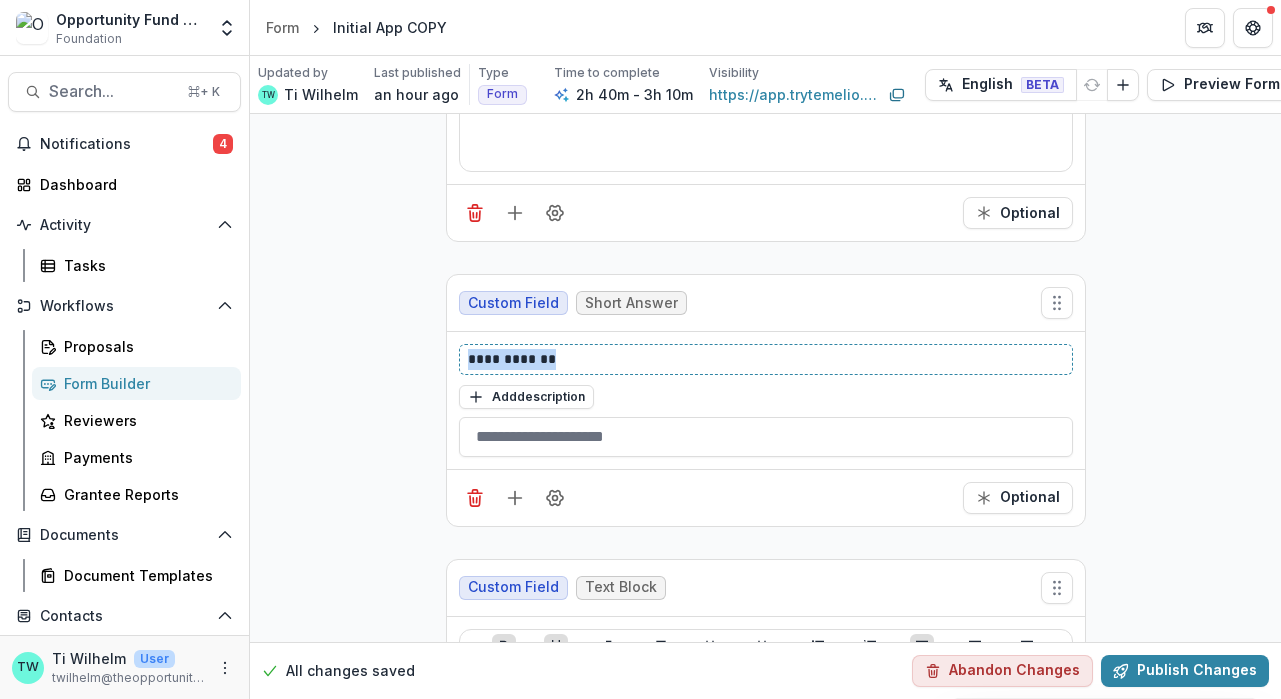 drag, startPoint x: 594, startPoint y: 351, endPoint x: 374, endPoint y: 347, distance: 220.03636 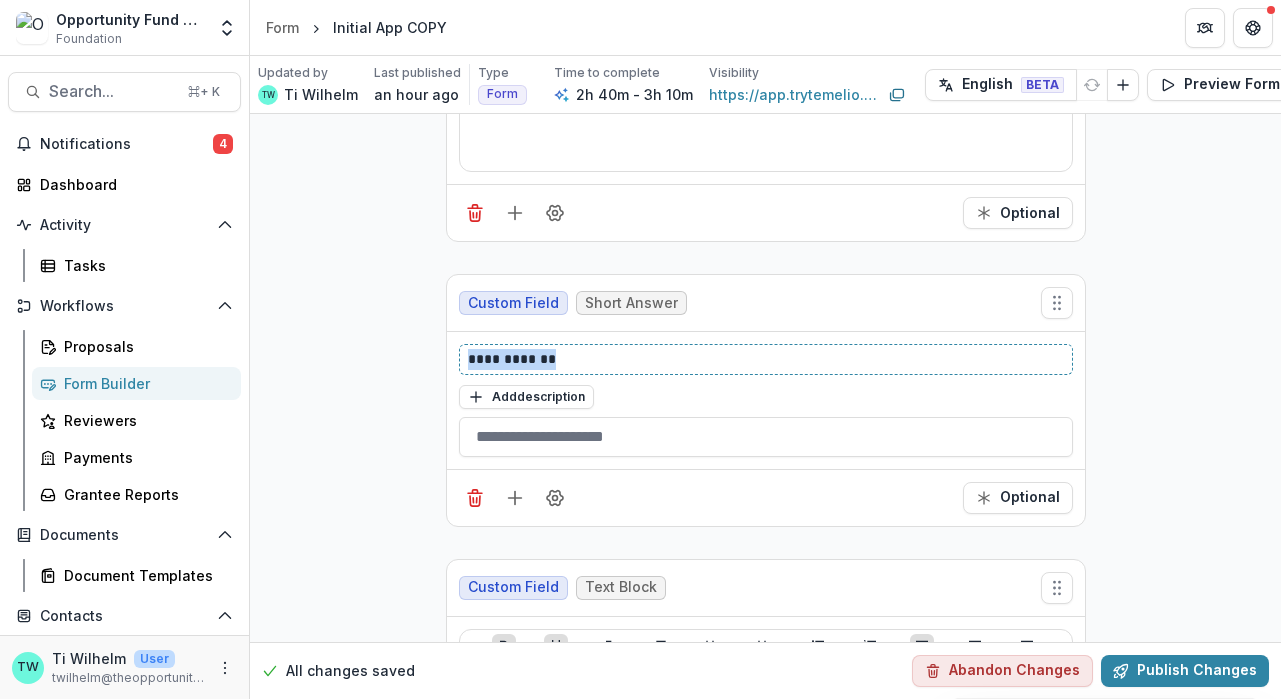click on "**********" at bounding box center (765, 11298) 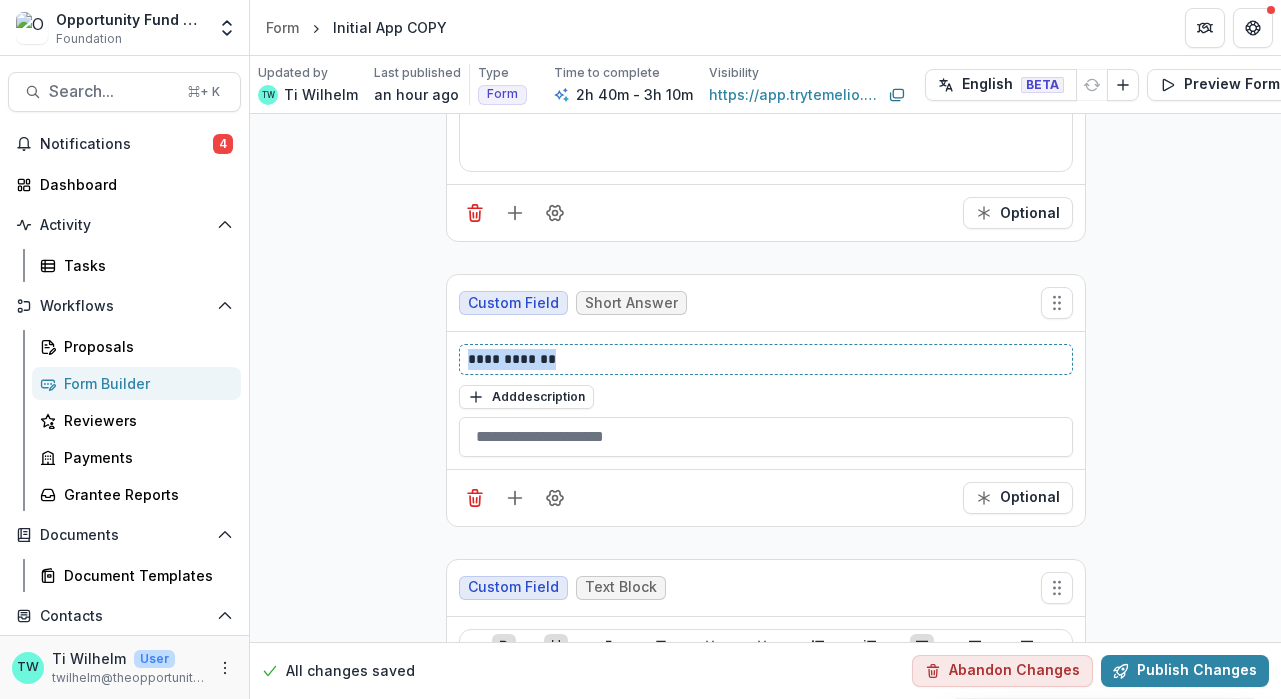 type 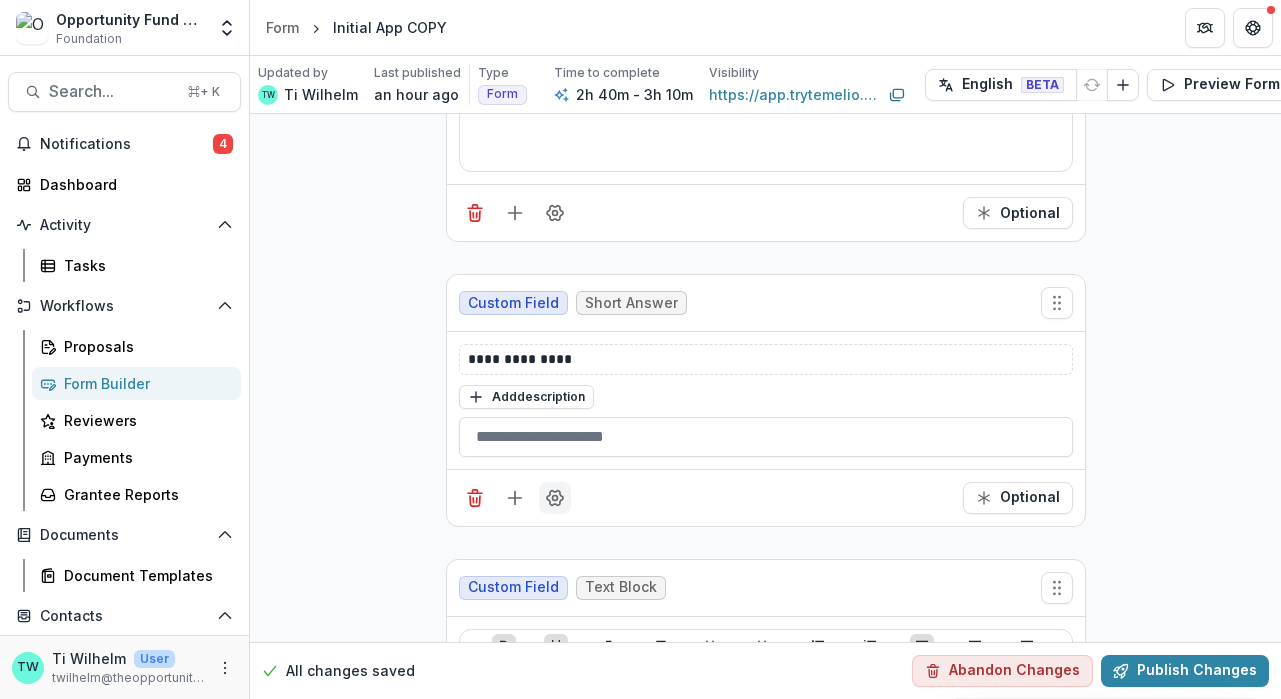 click 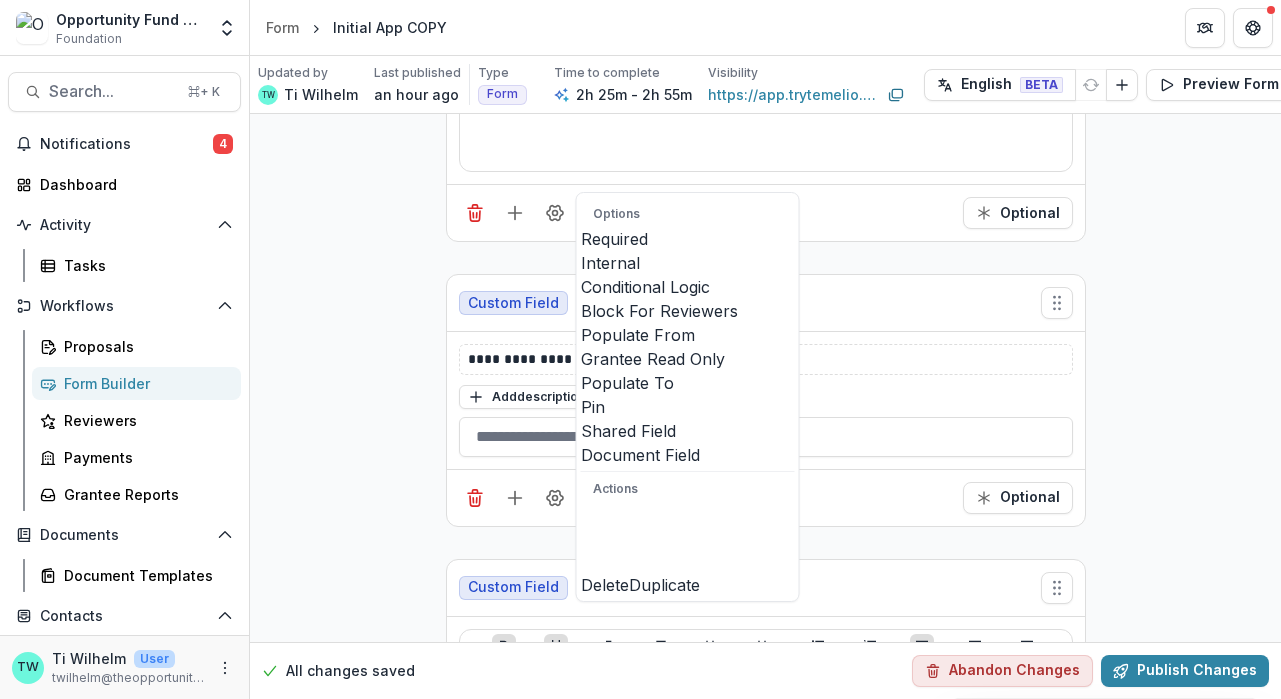 click at bounding box center (581, 347) 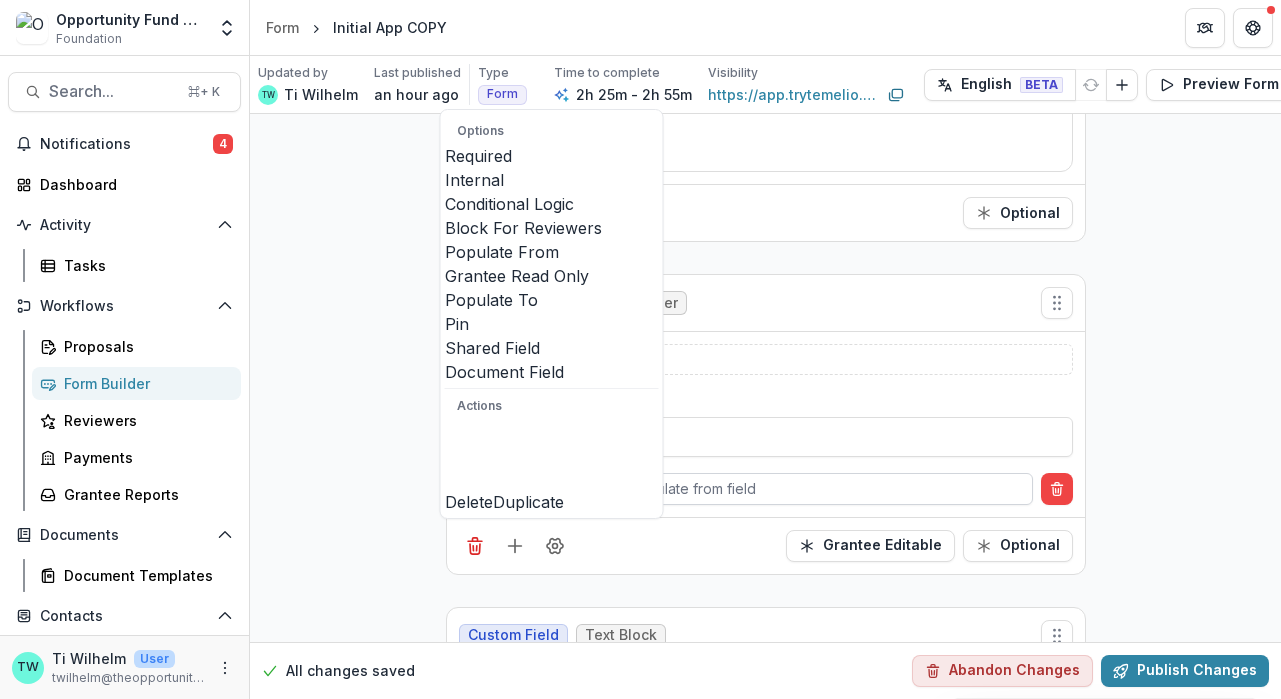click at bounding box center [801, 488] 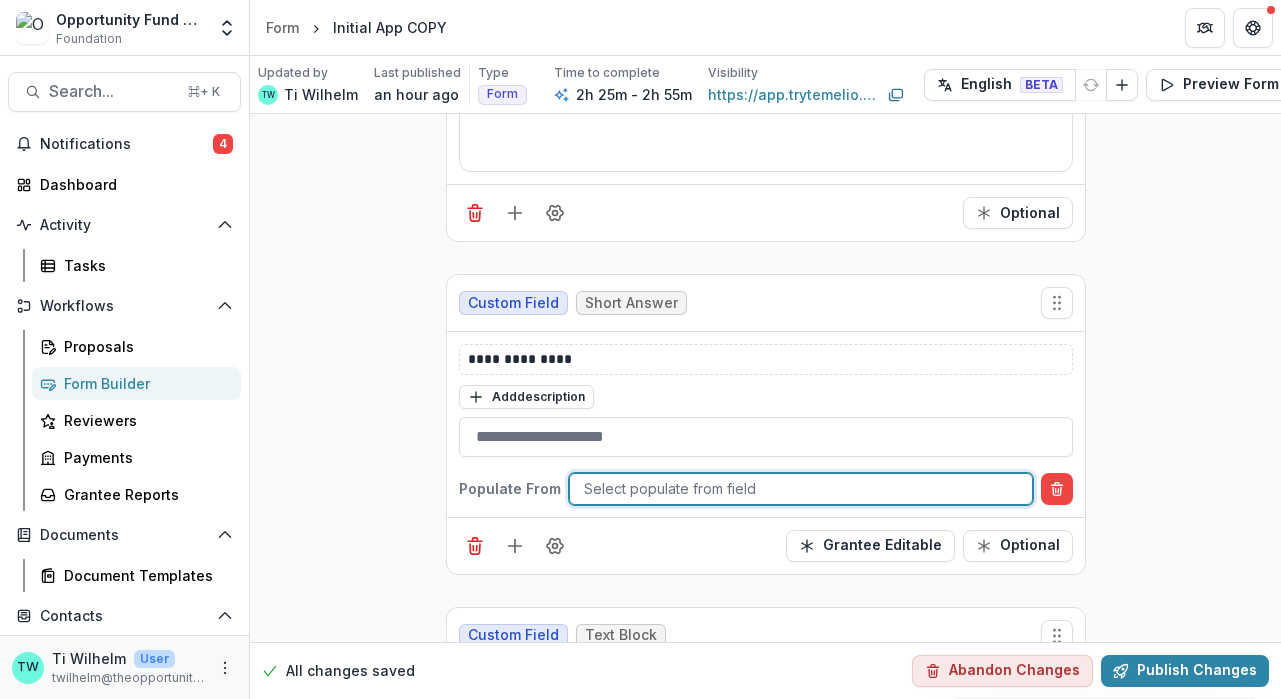 scroll, scrollTop: 226, scrollLeft: 0, axis: vertical 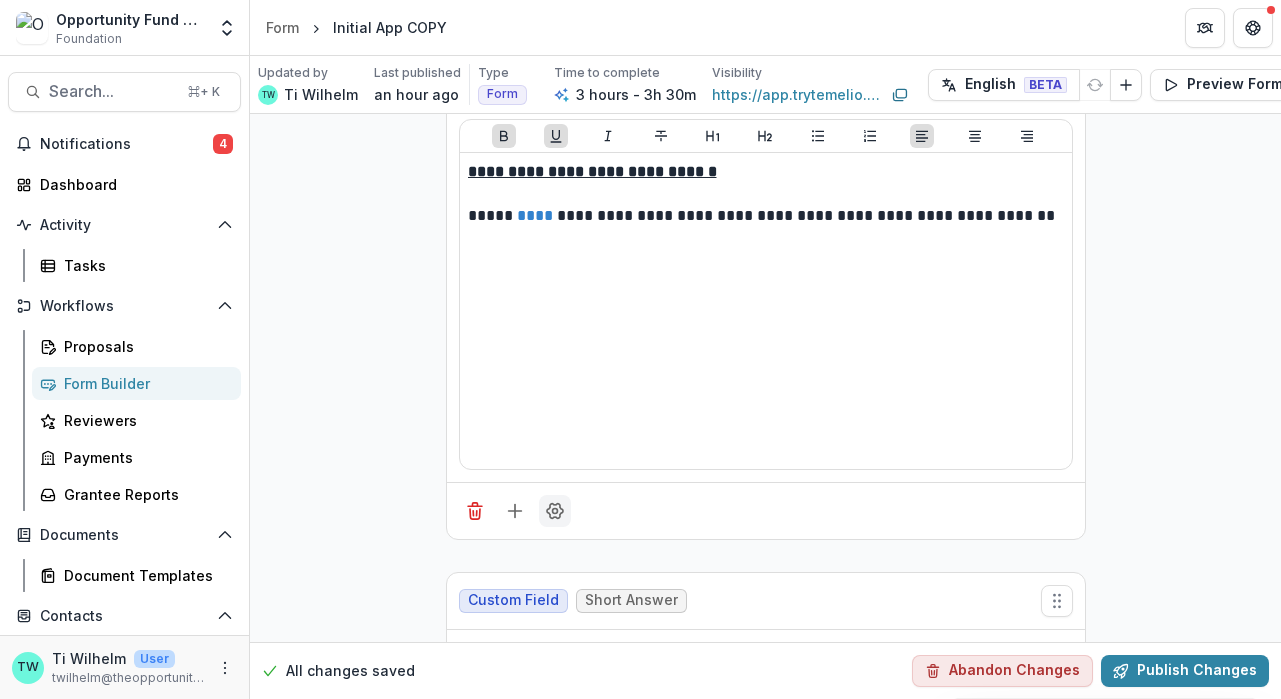 click 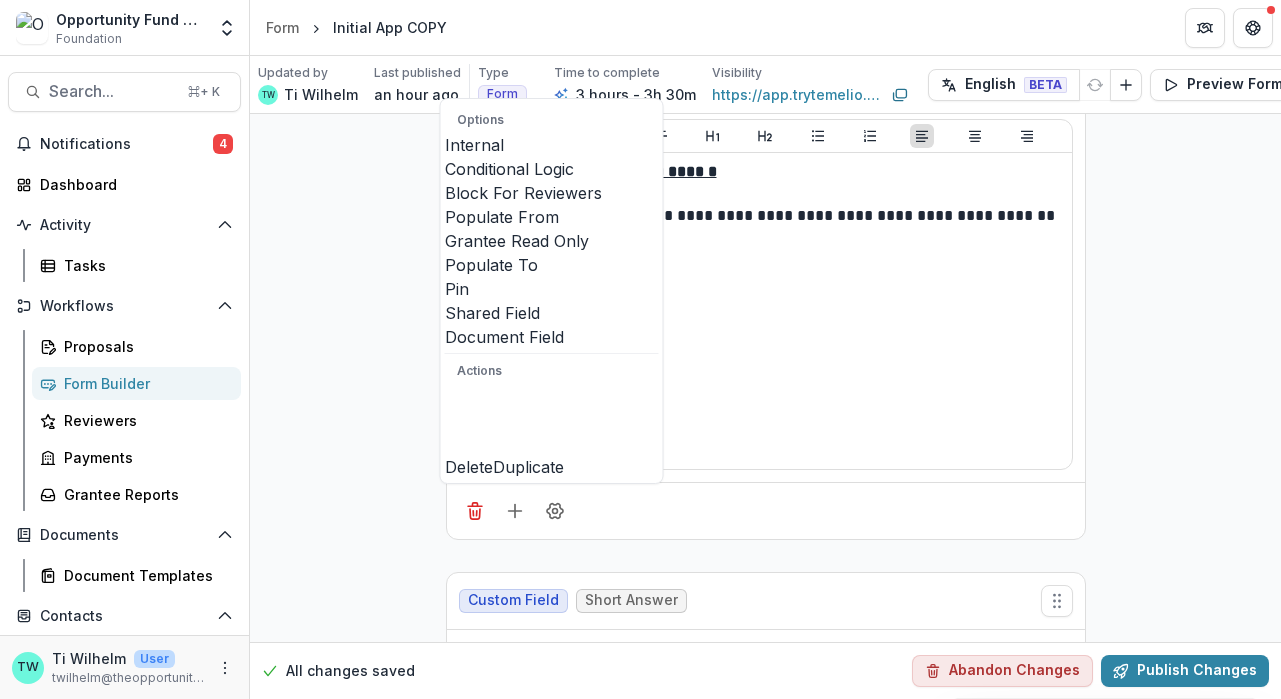 click at bounding box center (445, 181) 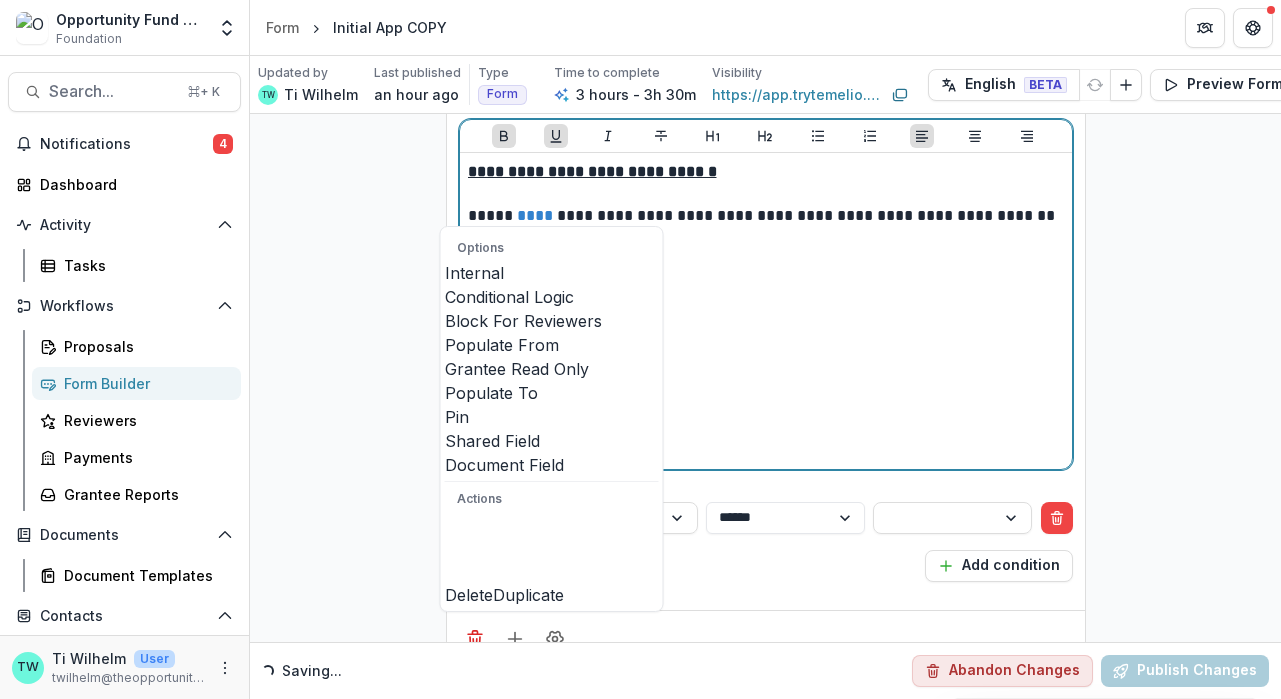 click on "**********" at bounding box center (766, 311) 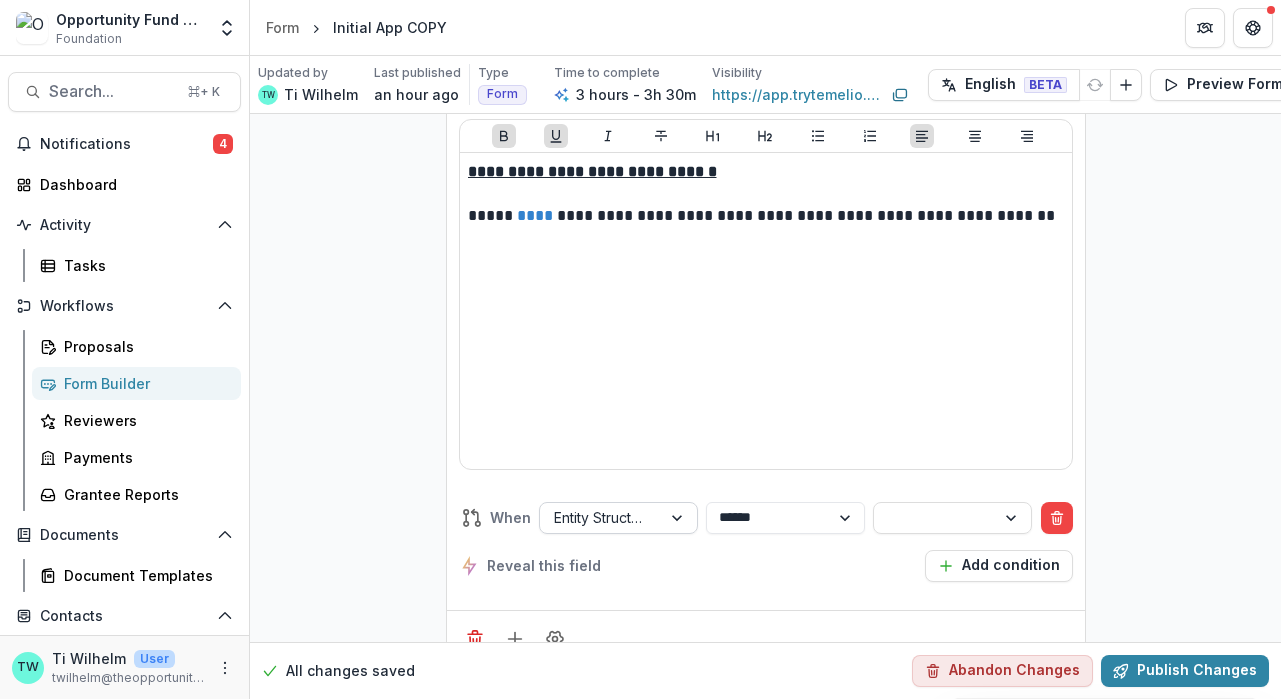 click at bounding box center (679, 518) 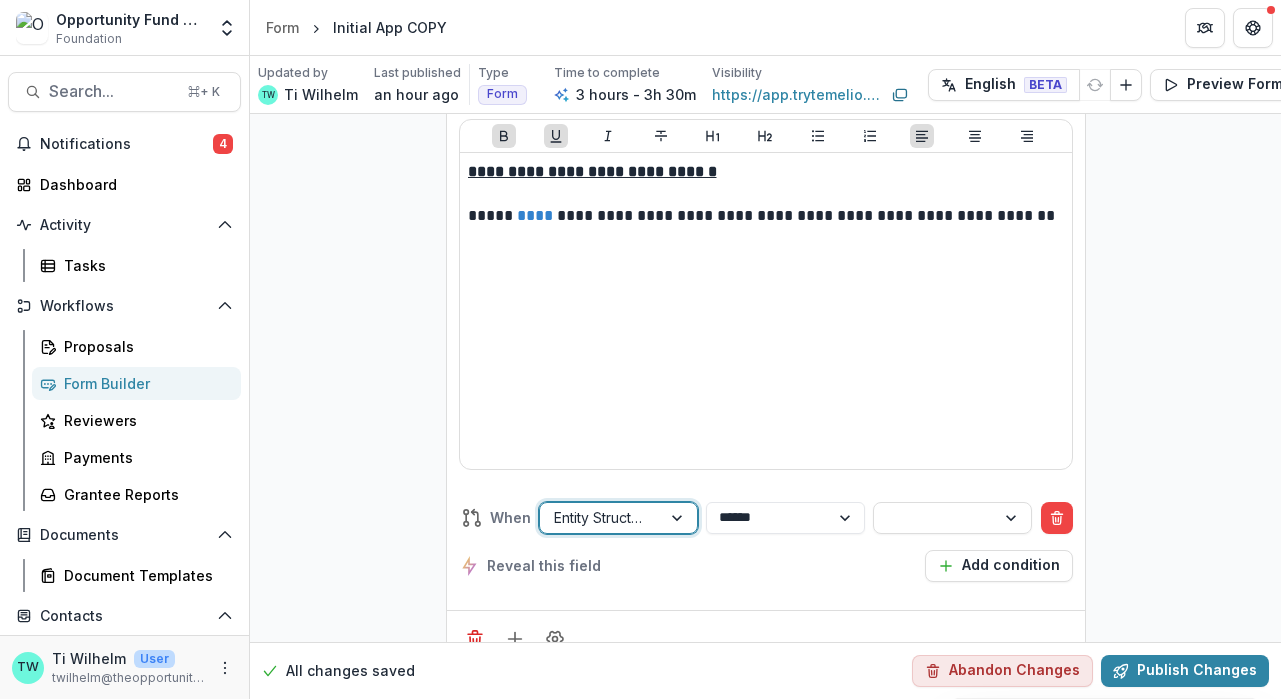 scroll, scrollTop: 88, scrollLeft: 0, axis: vertical 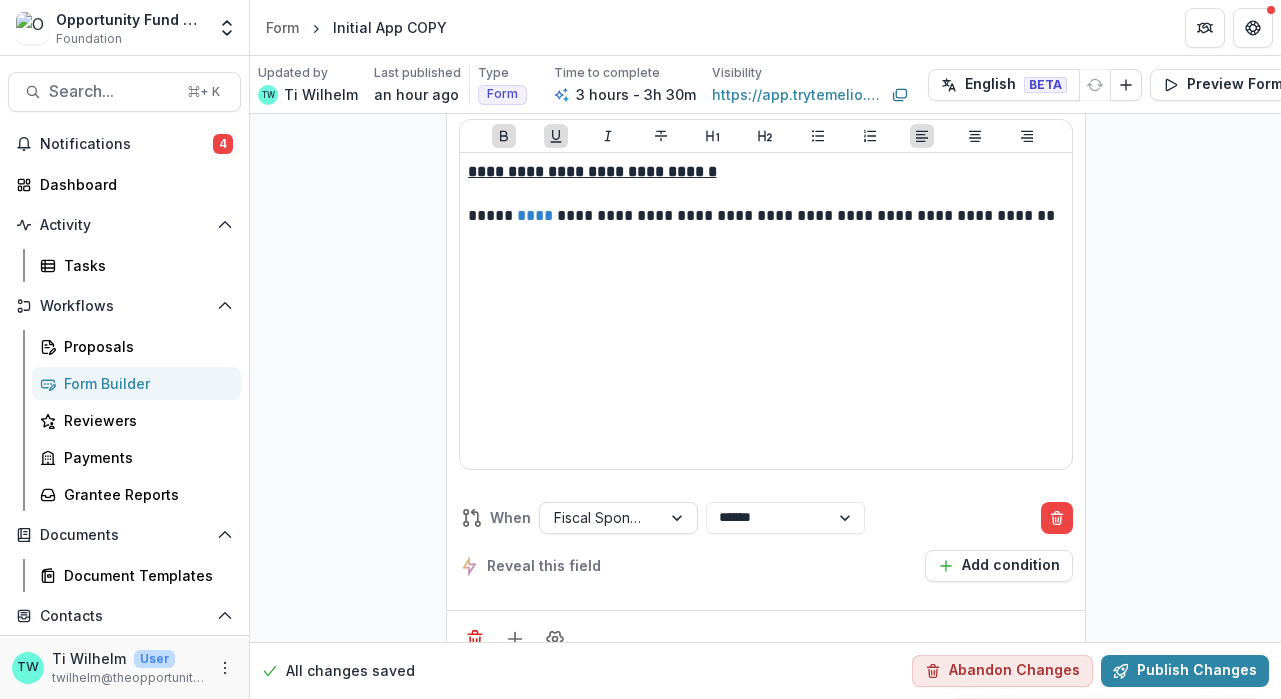 click at bounding box center (953, 518) 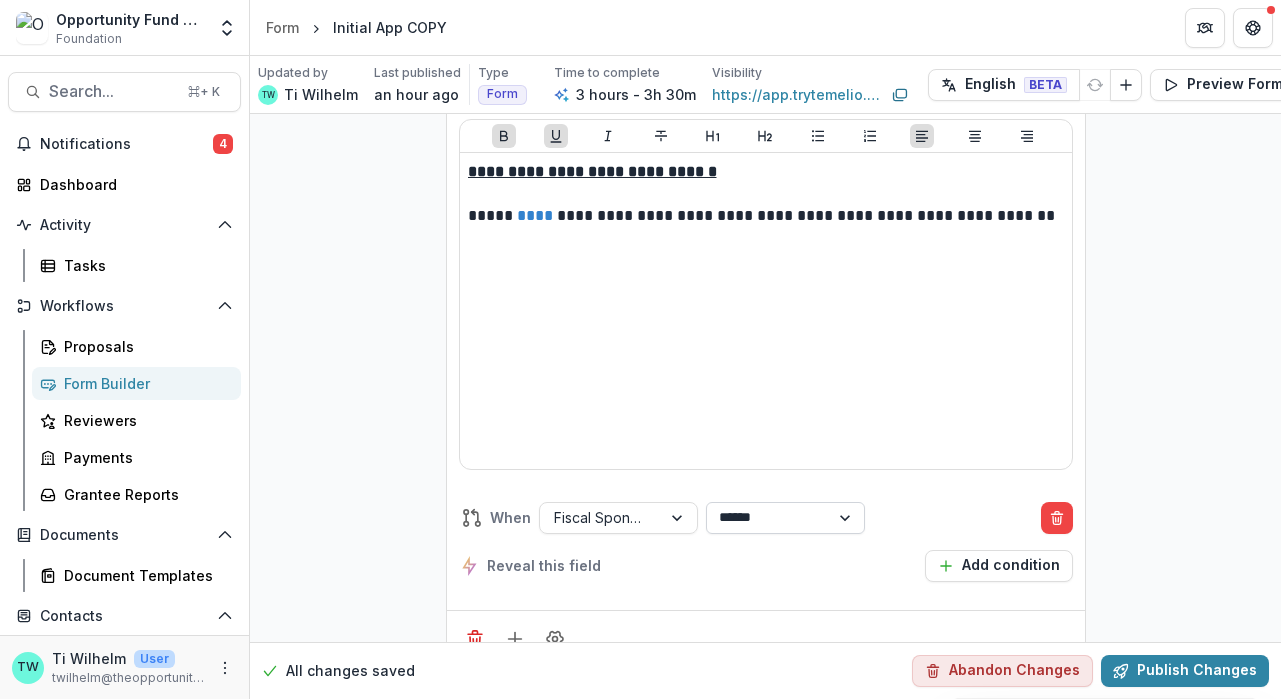 click on "**********" at bounding box center [785, 518] 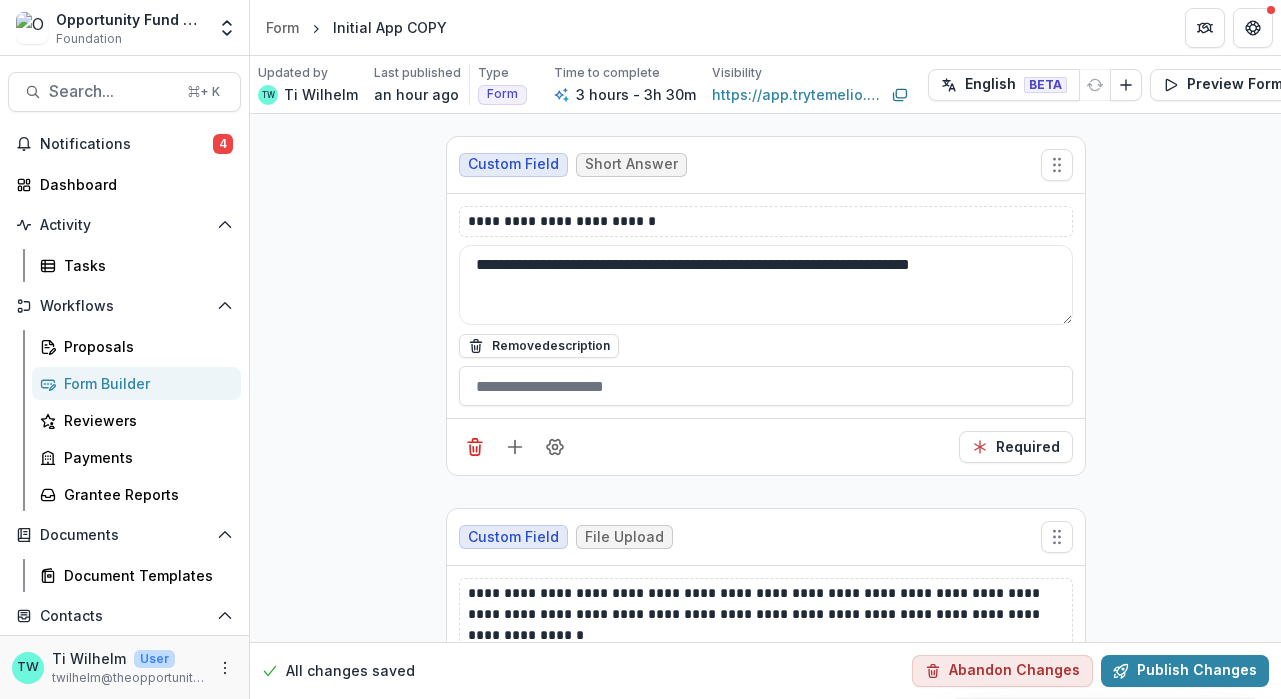 scroll, scrollTop: 5658, scrollLeft: 0, axis: vertical 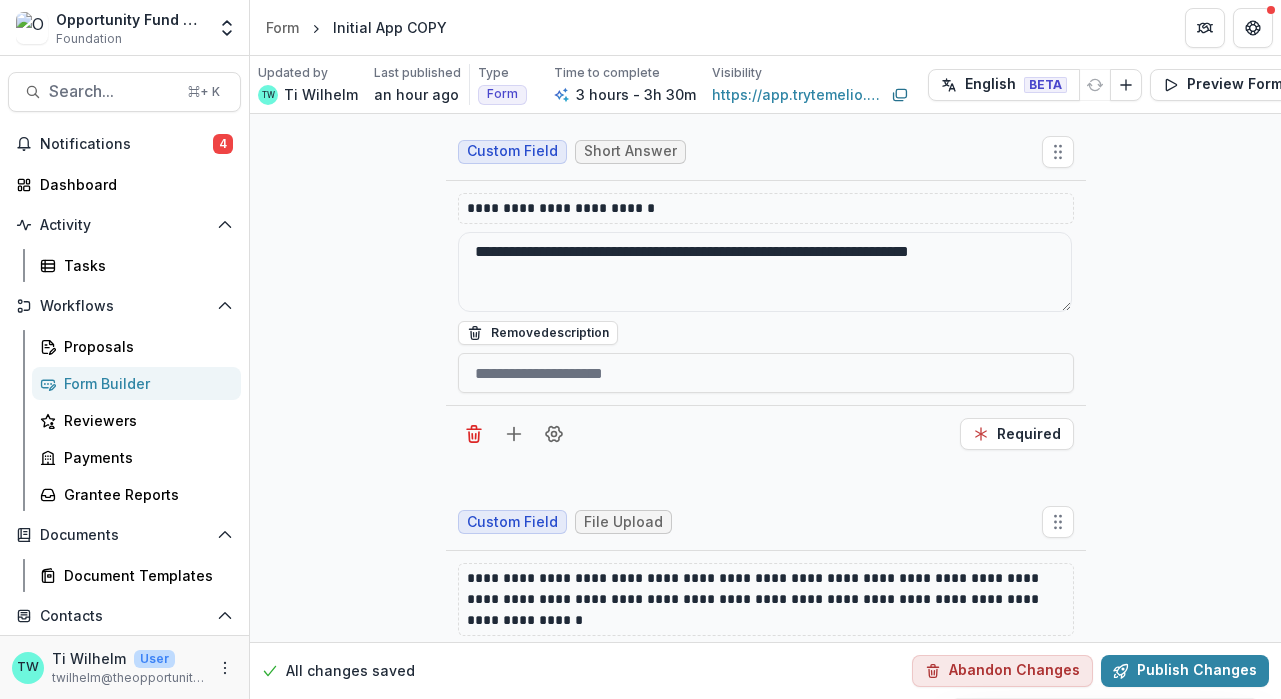 drag, startPoint x: 1058, startPoint y: 543, endPoint x: 1151, endPoint y: 290, distance: 269.55148 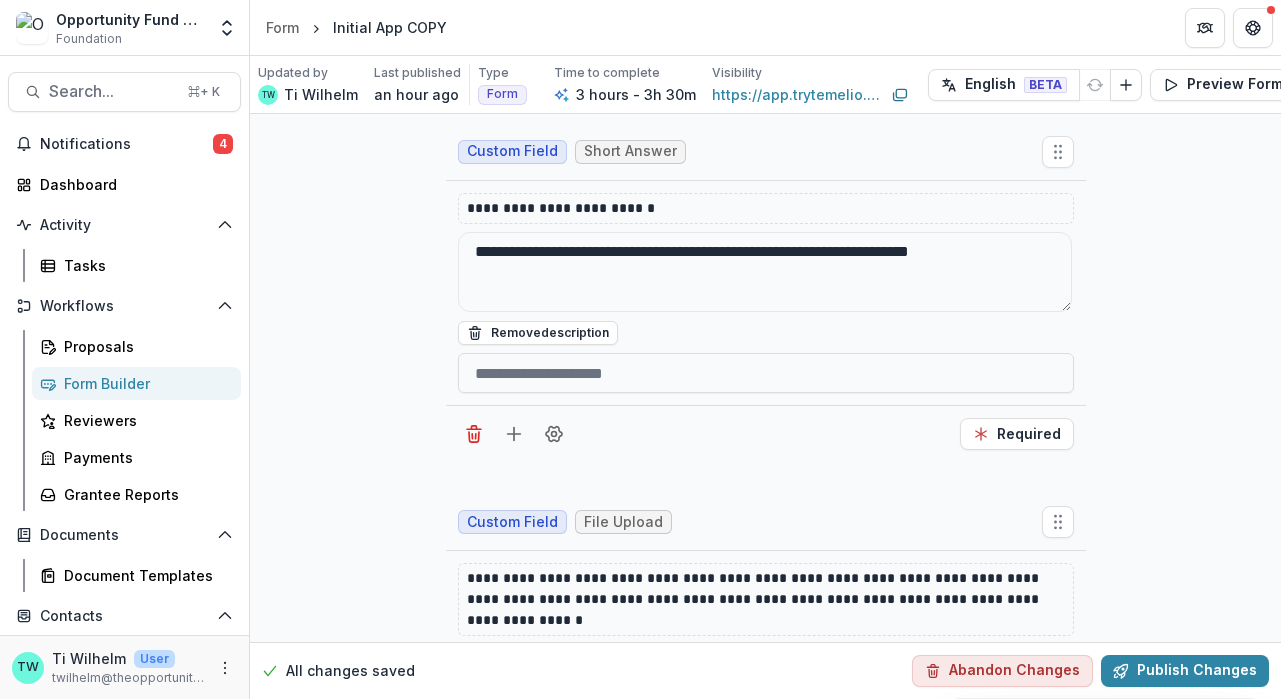 click 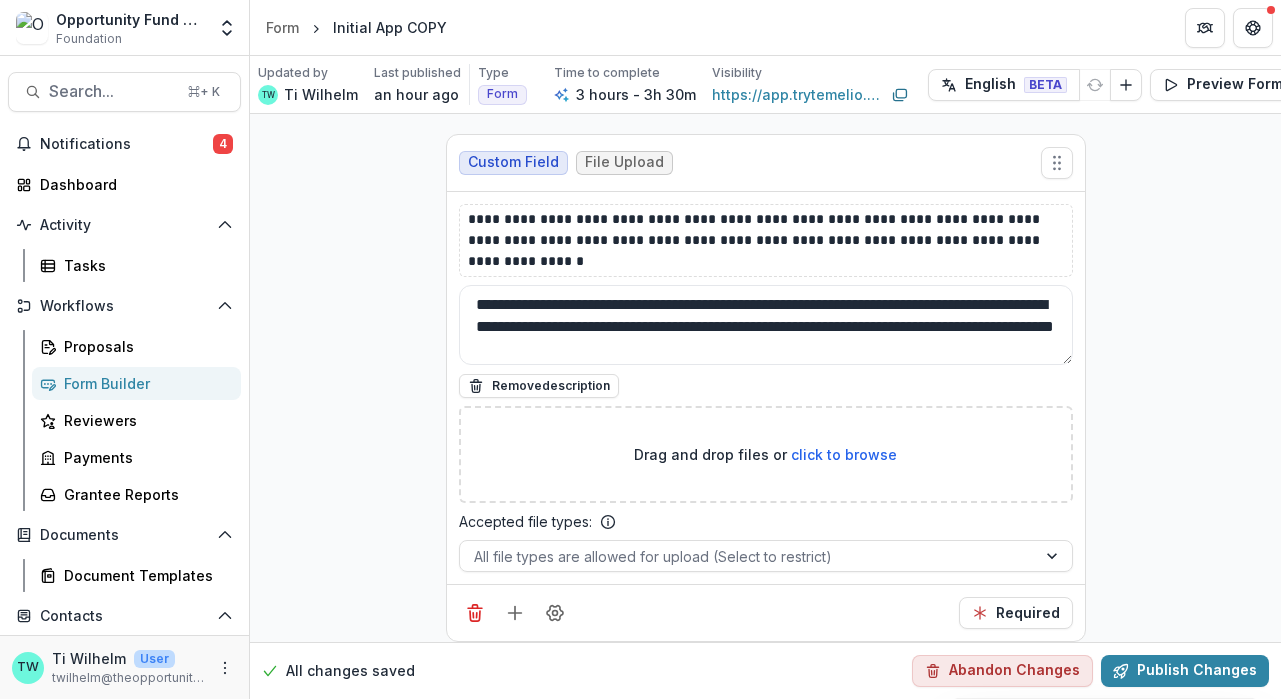 scroll, scrollTop: 5667, scrollLeft: 0, axis: vertical 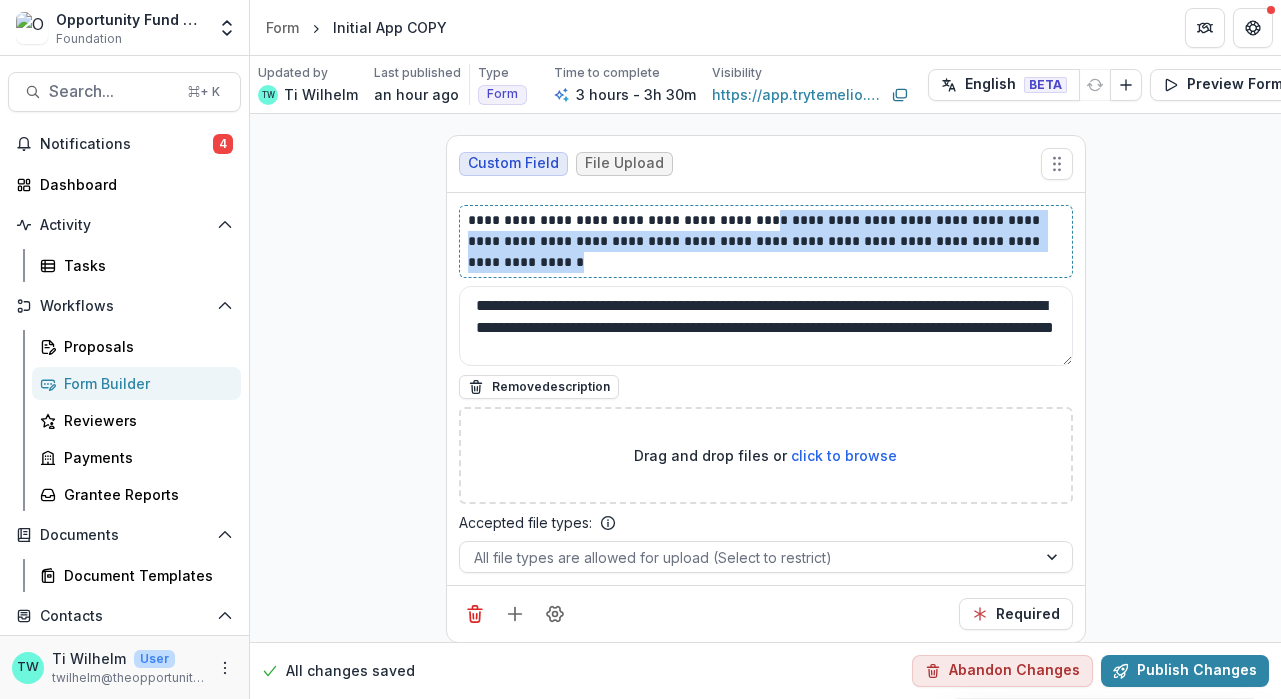 drag, startPoint x: 773, startPoint y: 217, endPoint x: 781, endPoint y: 258, distance: 41.773197 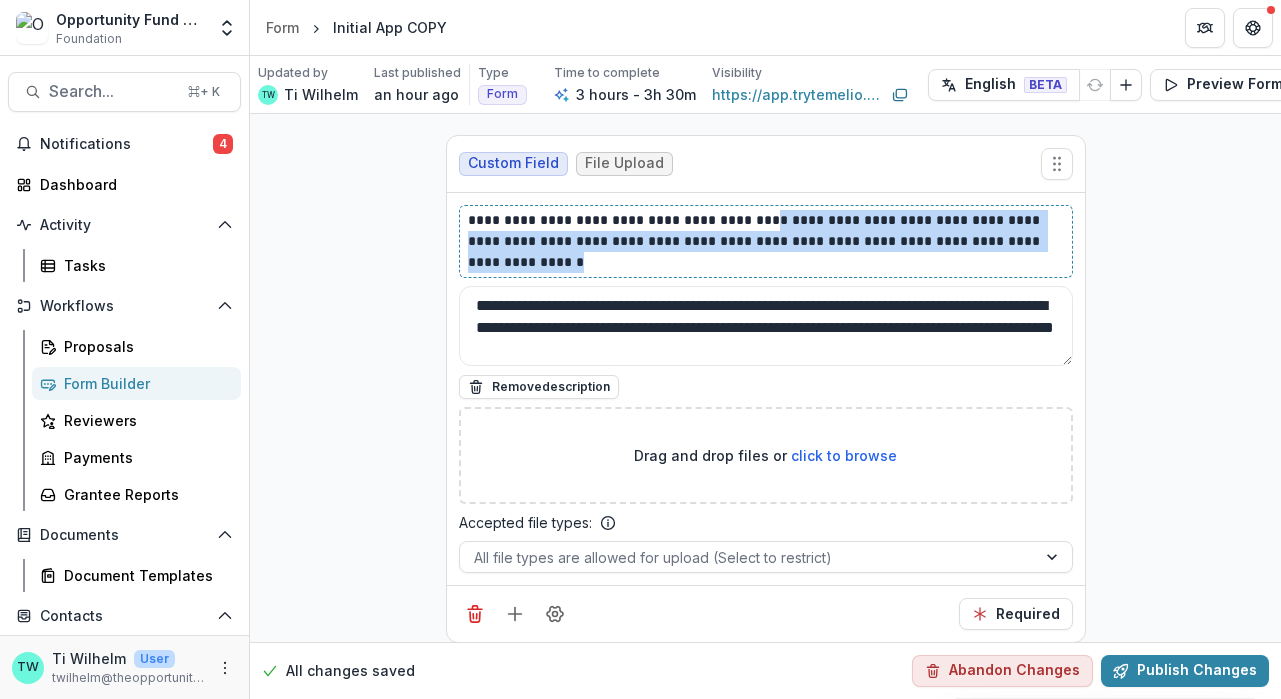 click on "**********" at bounding box center [766, 241] 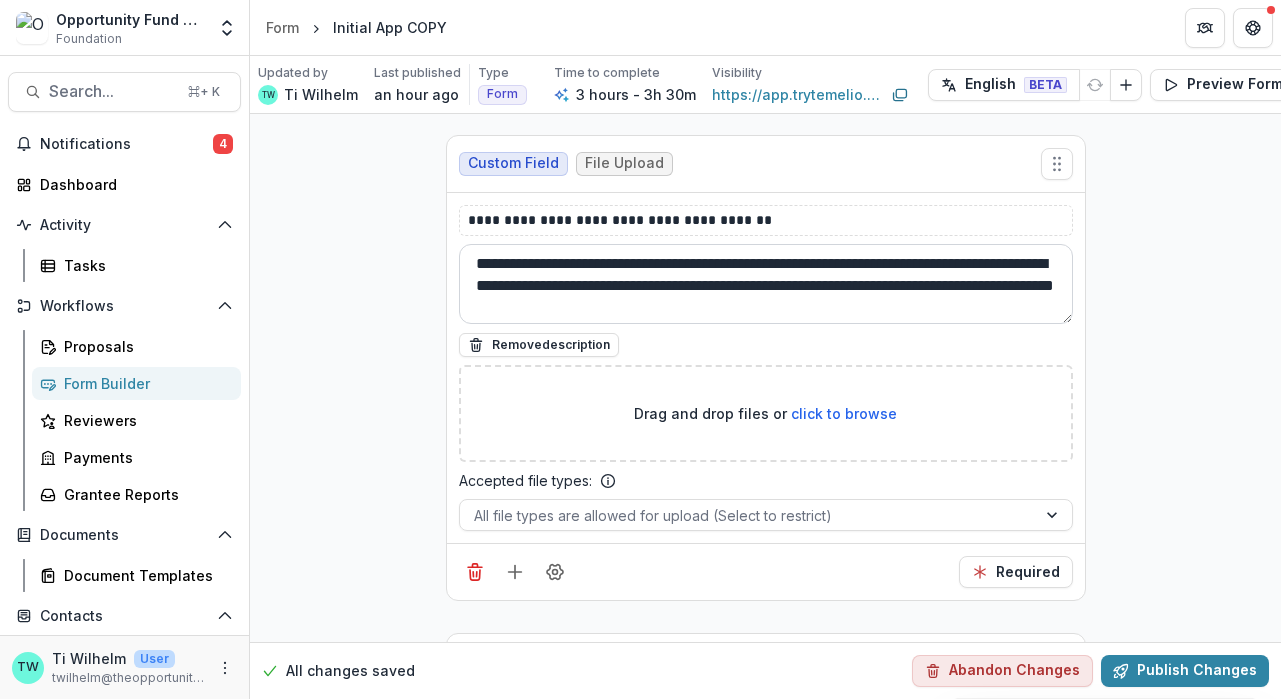click on "**********" at bounding box center [766, 284] 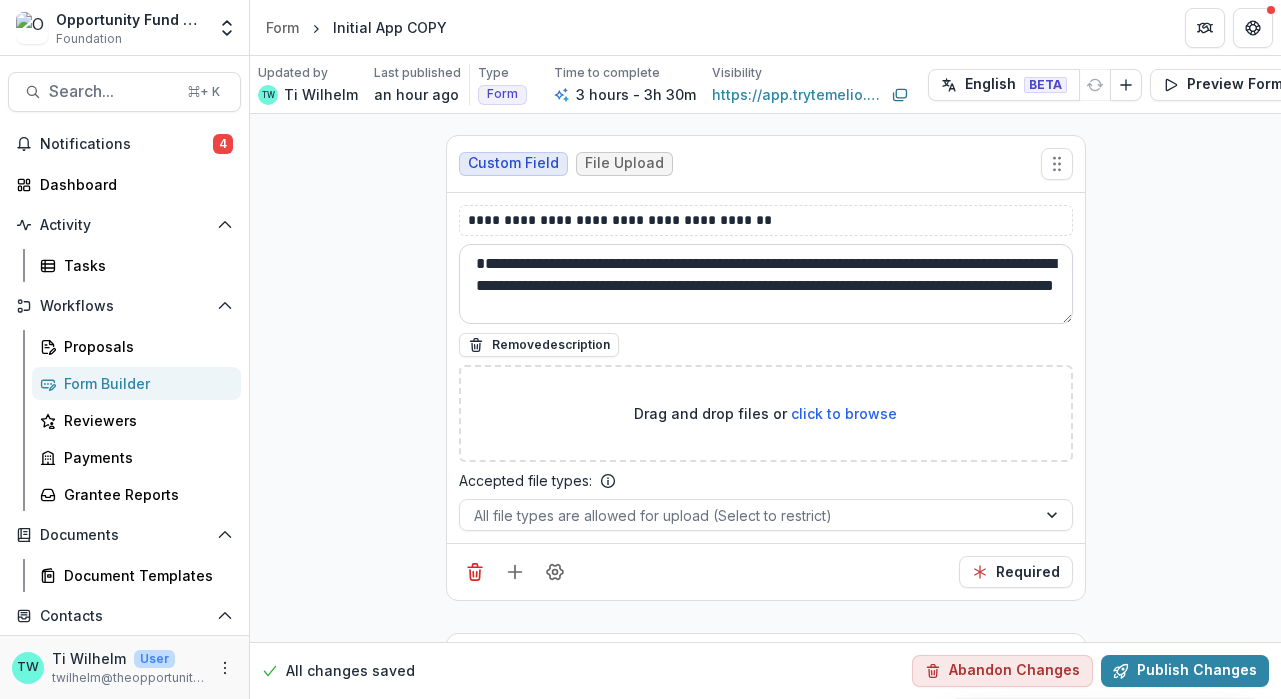 click on "**********" at bounding box center [766, 284] 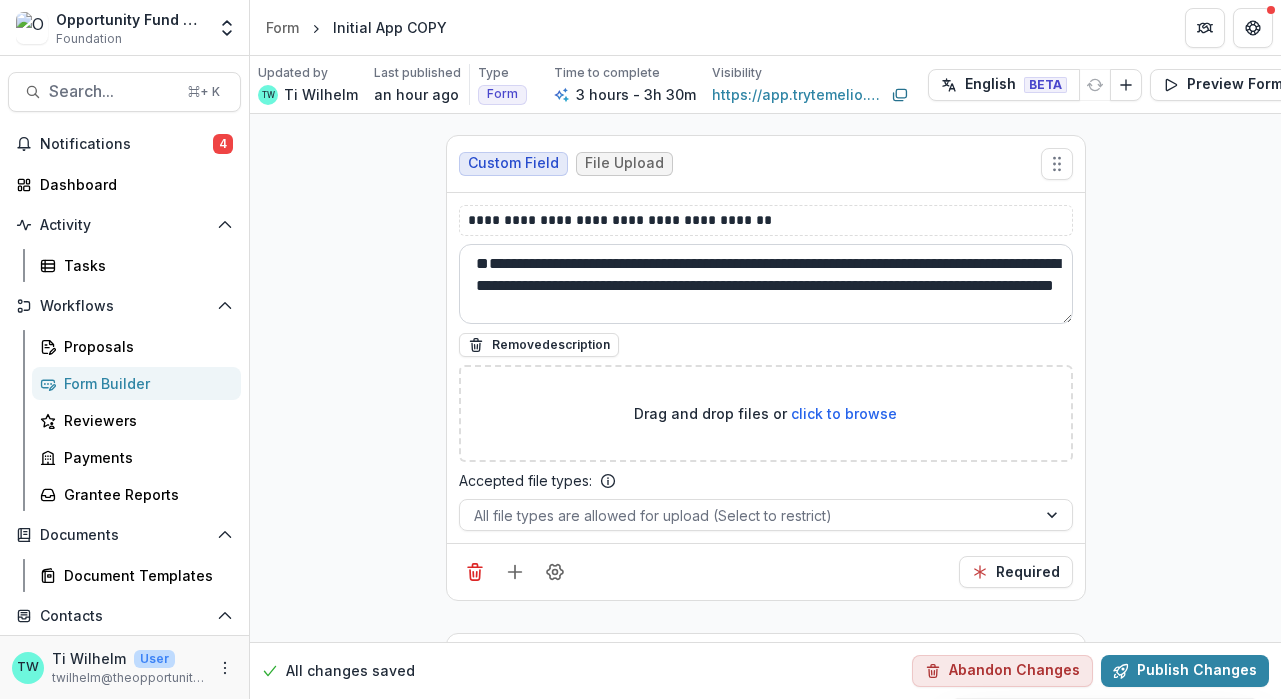 paste on "**********" 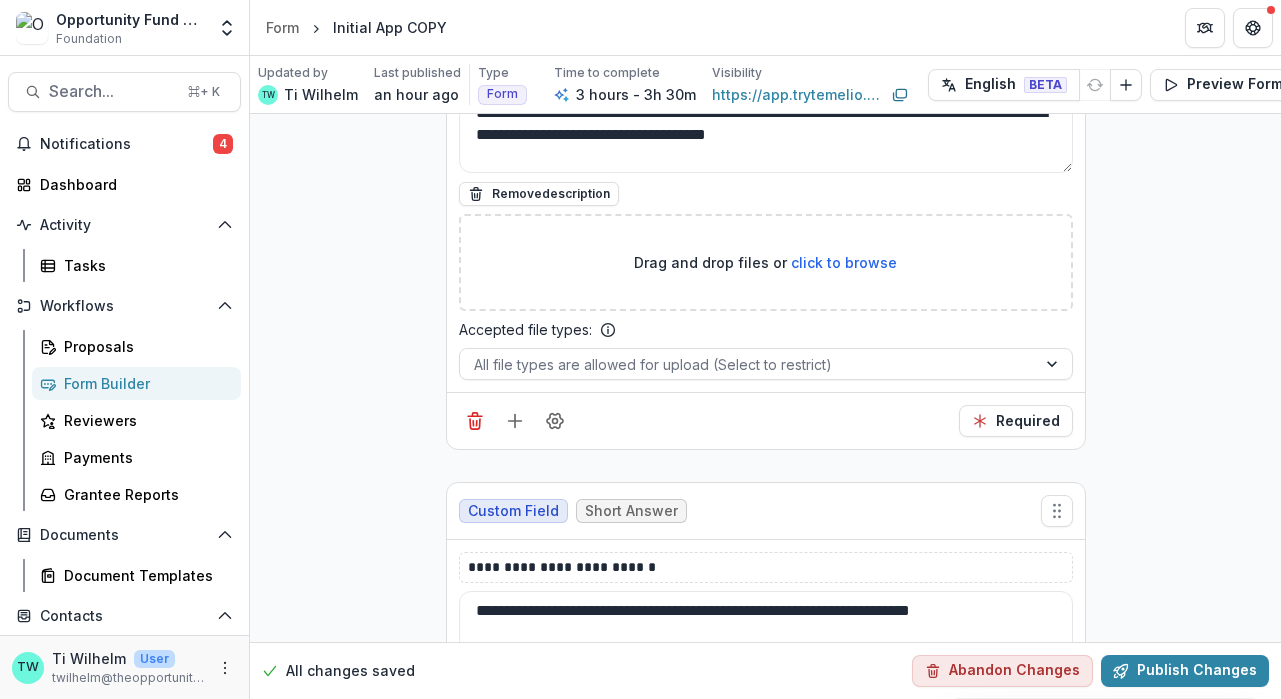 scroll, scrollTop: 5822, scrollLeft: 0, axis: vertical 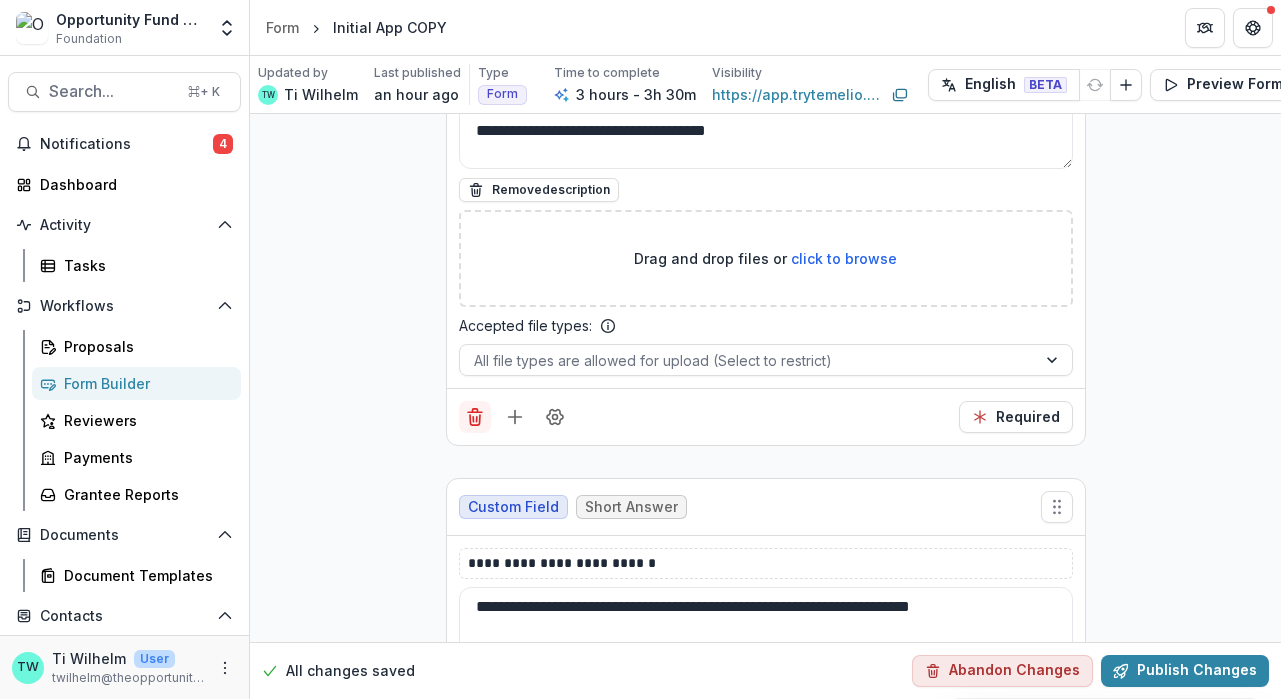 type on "**********" 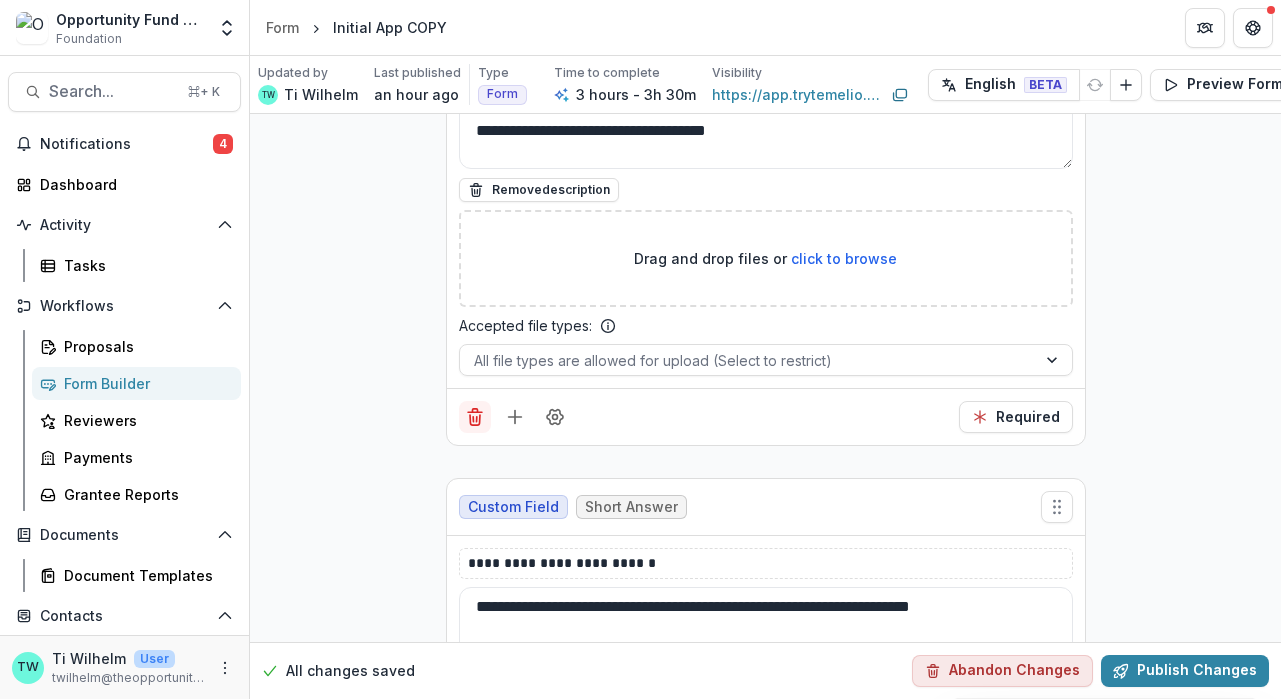 click 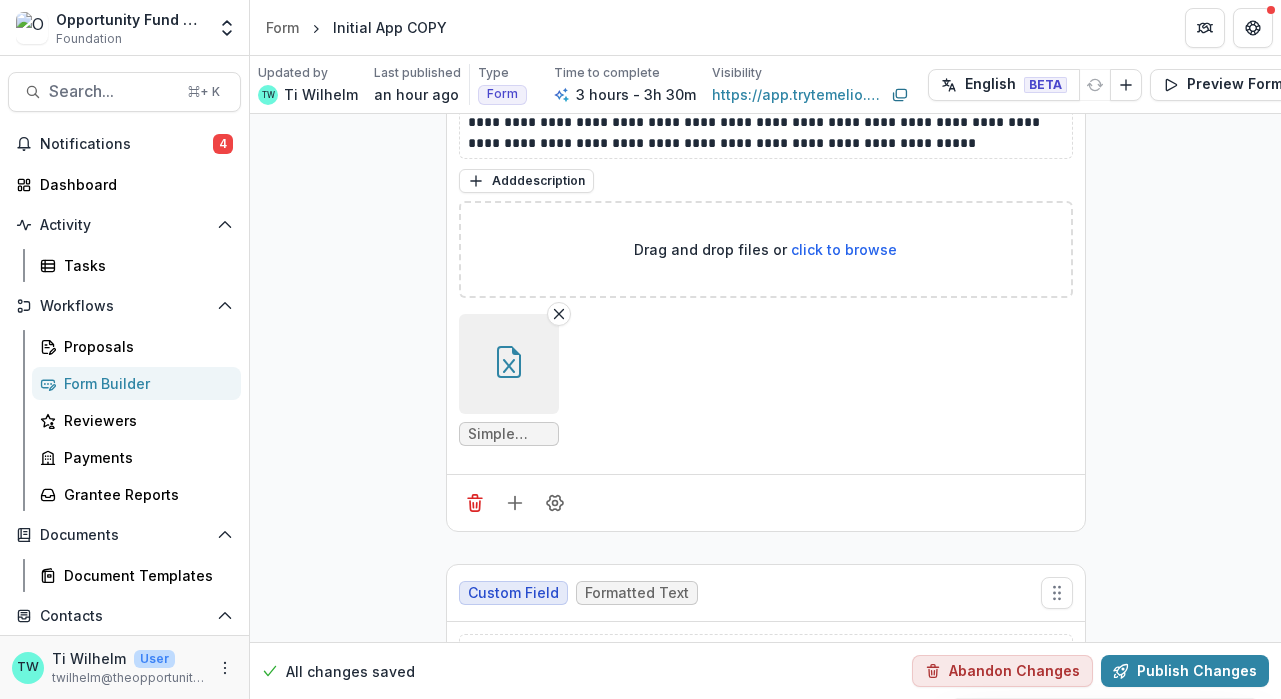 scroll, scrollTop: 6037, scrollLeft: 0, axis: vertical 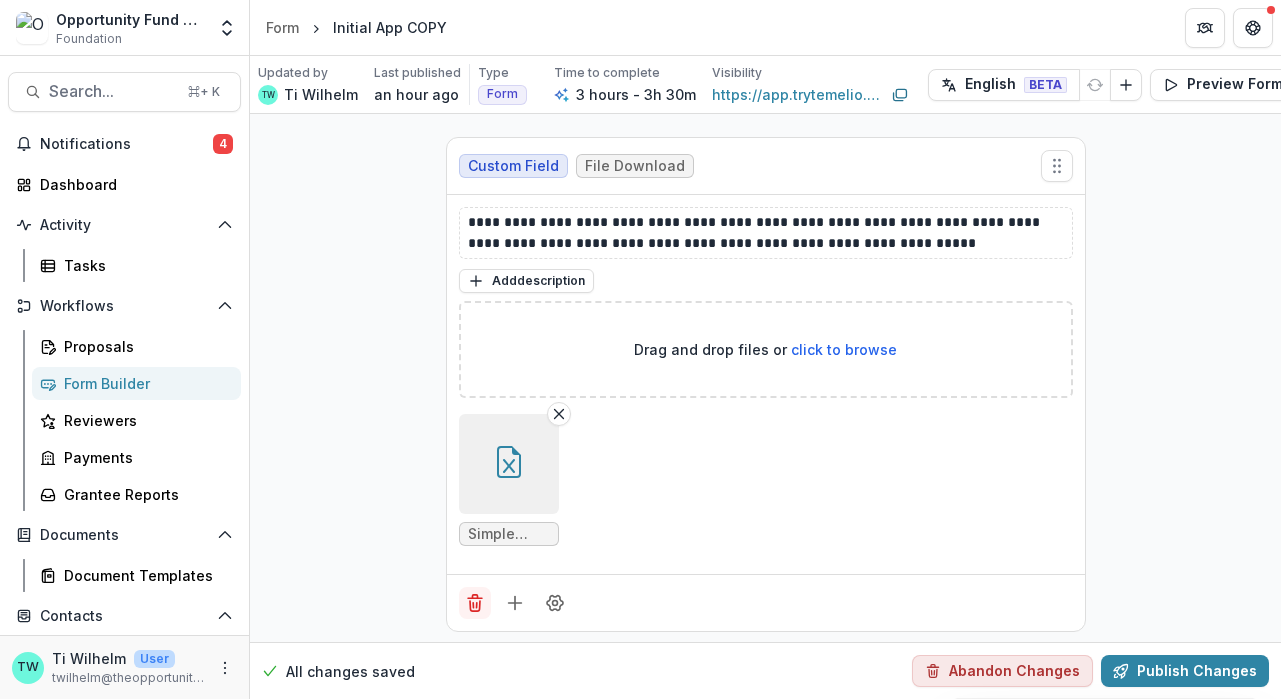 click 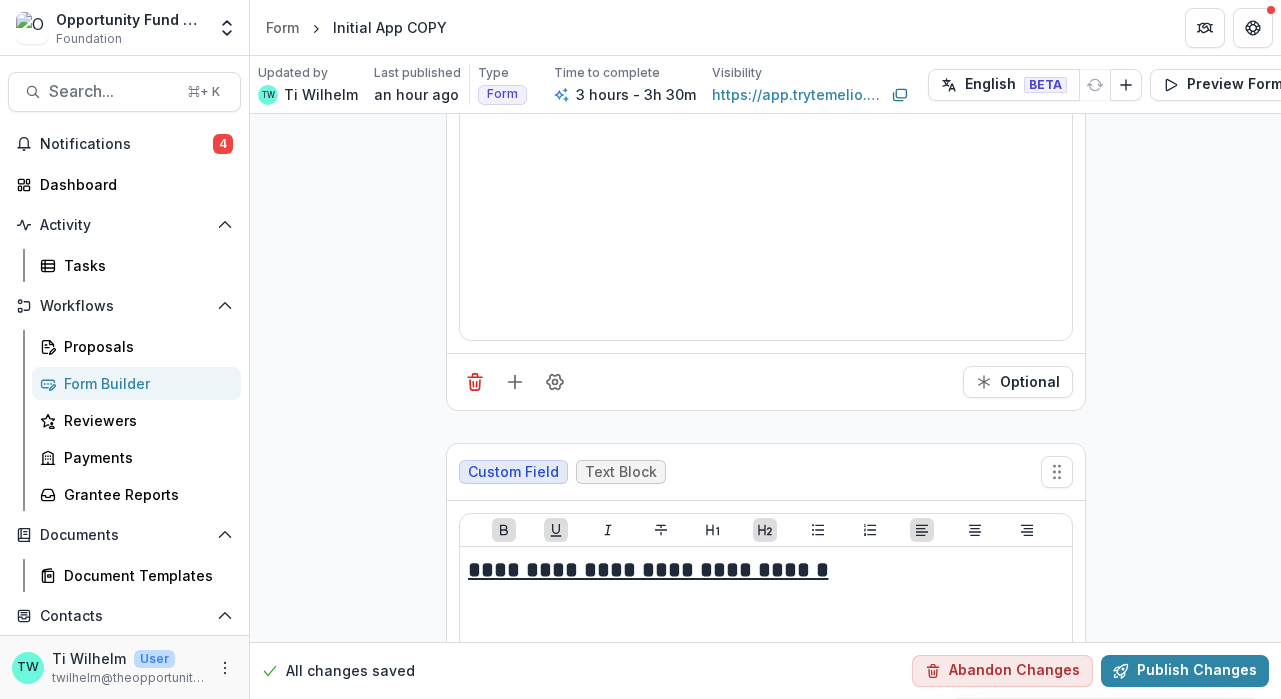 scroll, scrollTop: 6513, scrollLeft: 0, axis: vertical 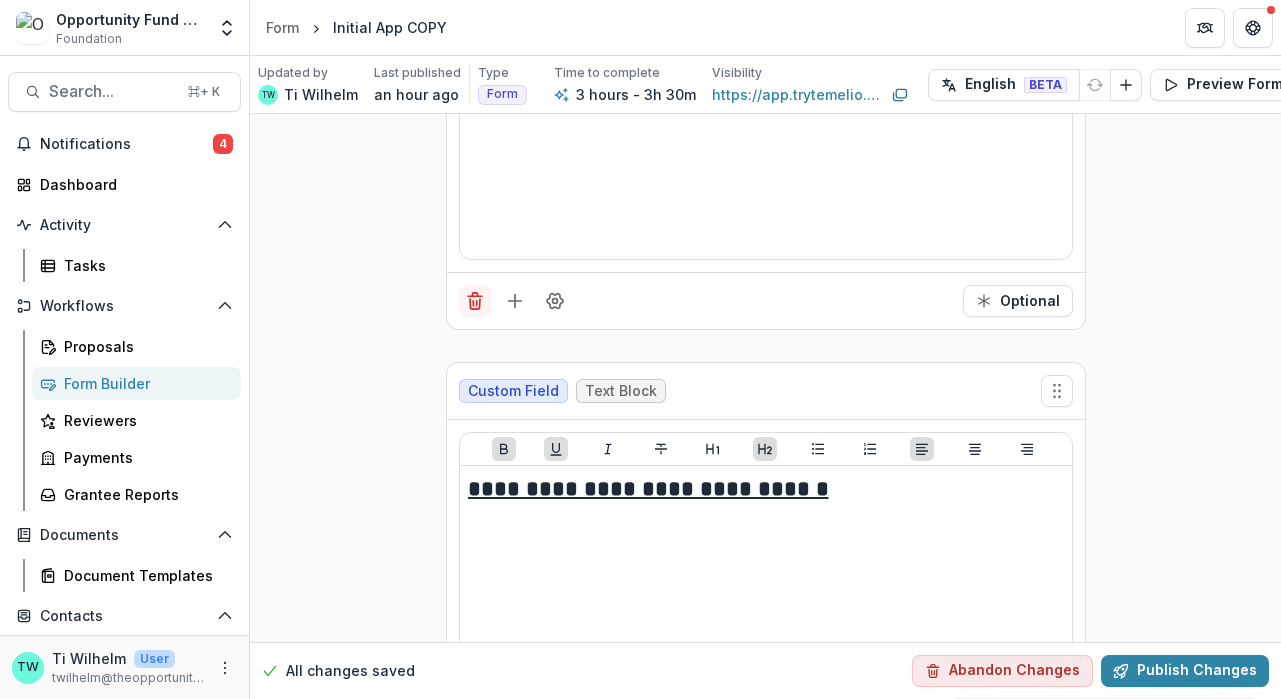 click 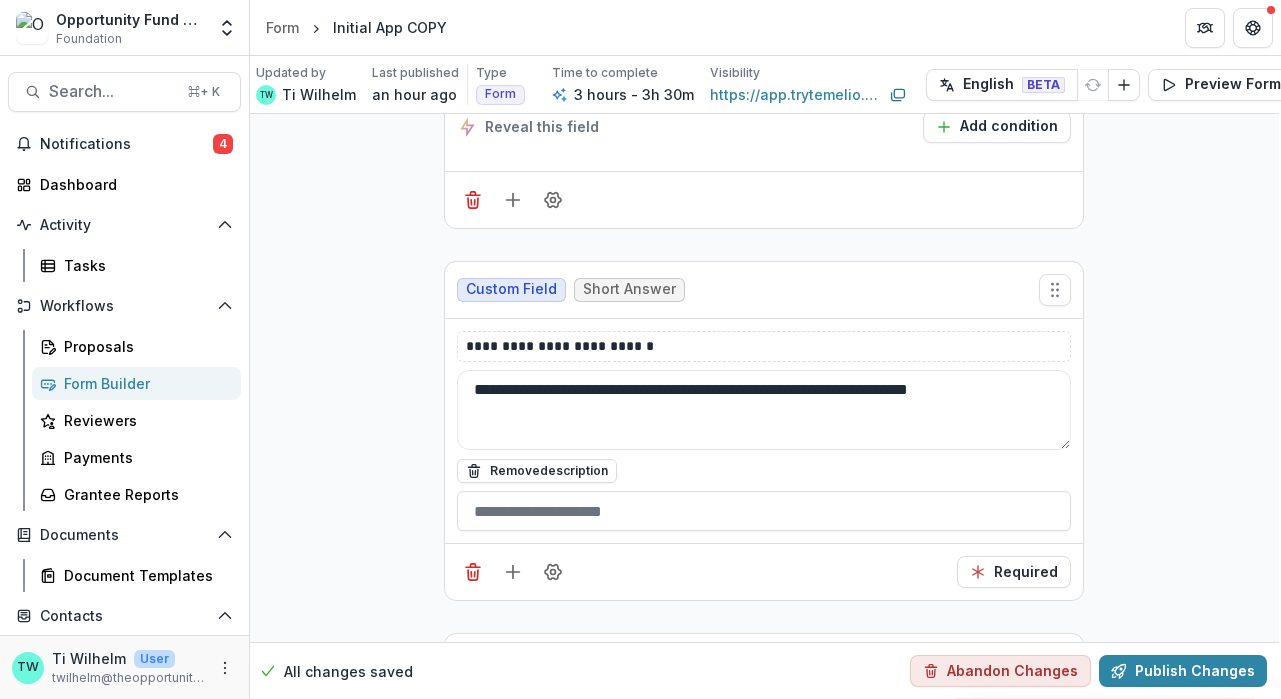 scroll, scrollTop: 5547, scrollLeft: 2, axis: both 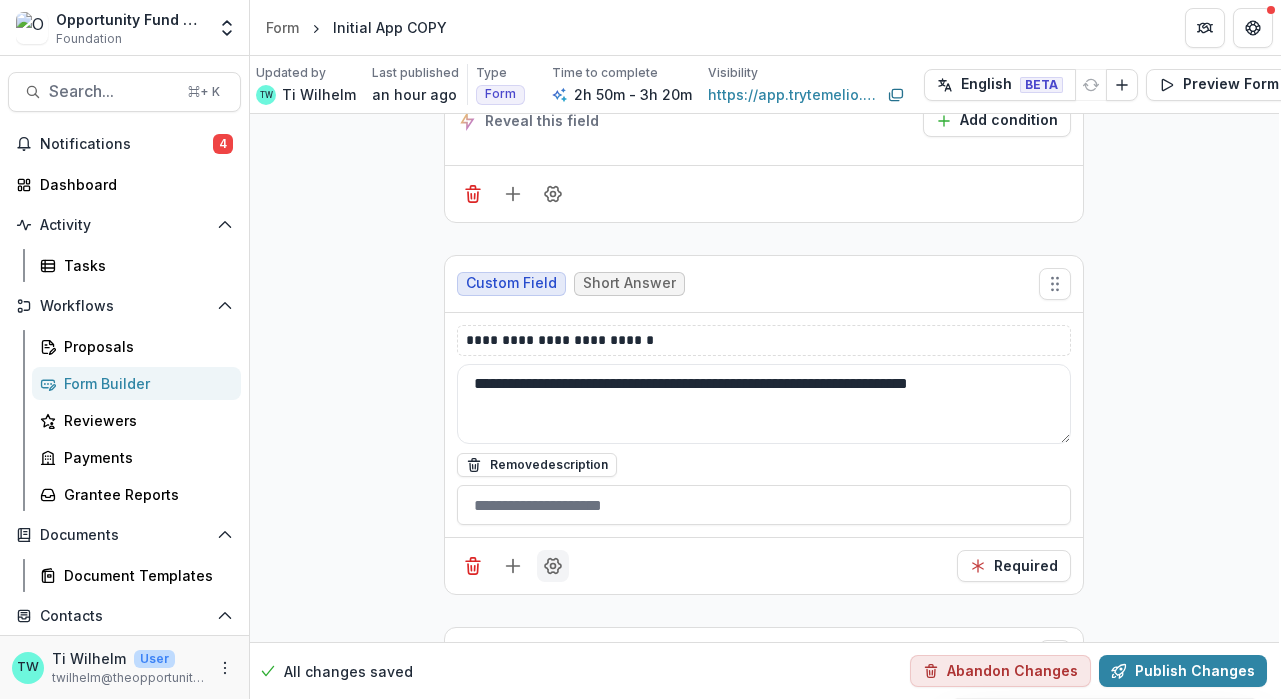 click 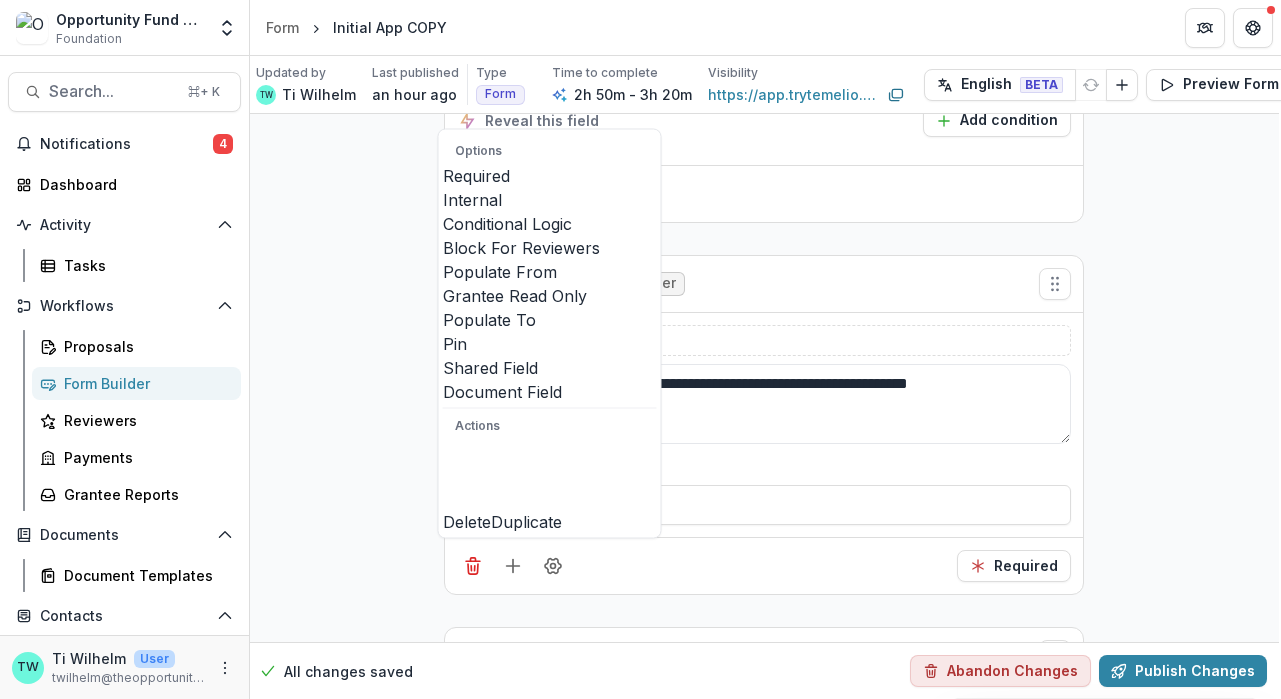 click at bounding box center (443, 236) 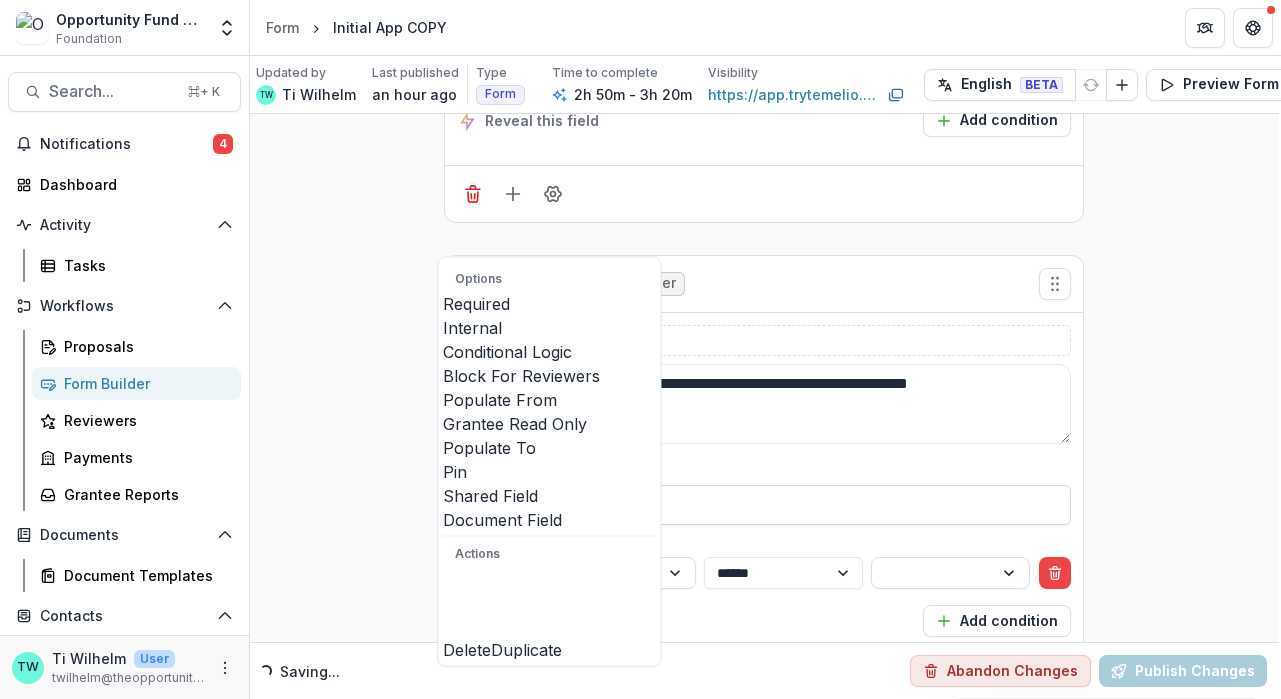 click at bounding box center (764, 505) 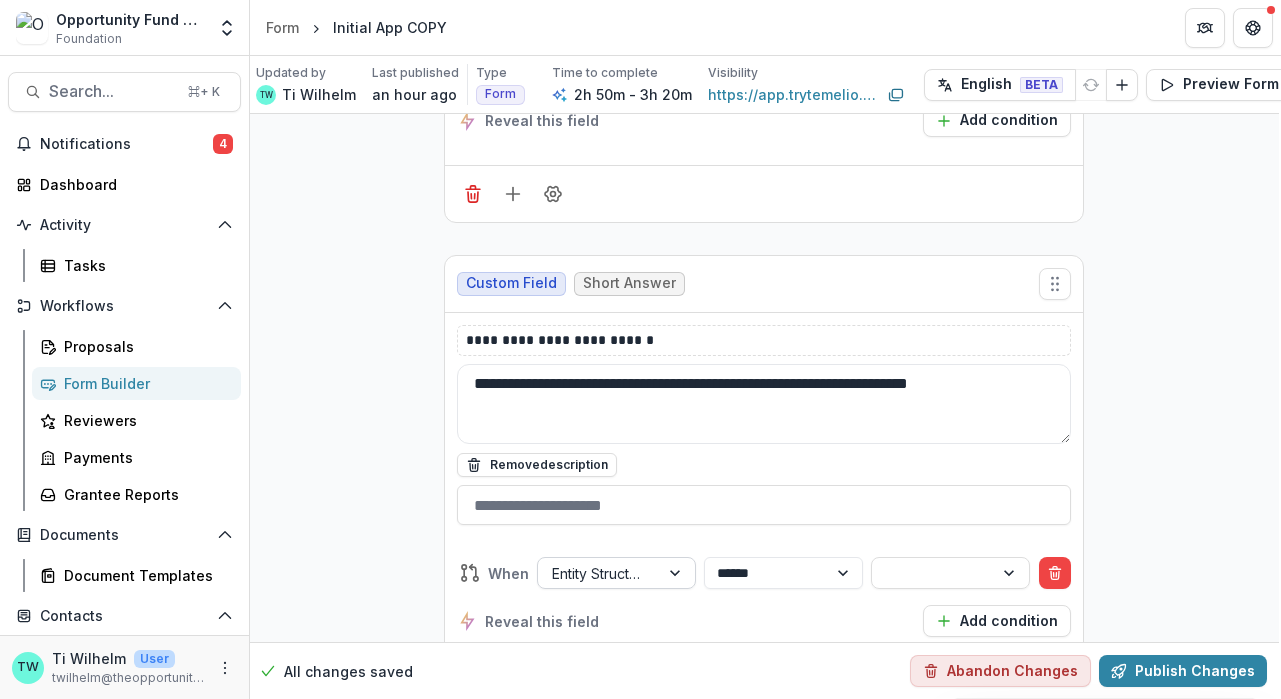 click at bounding box center (677, 573) 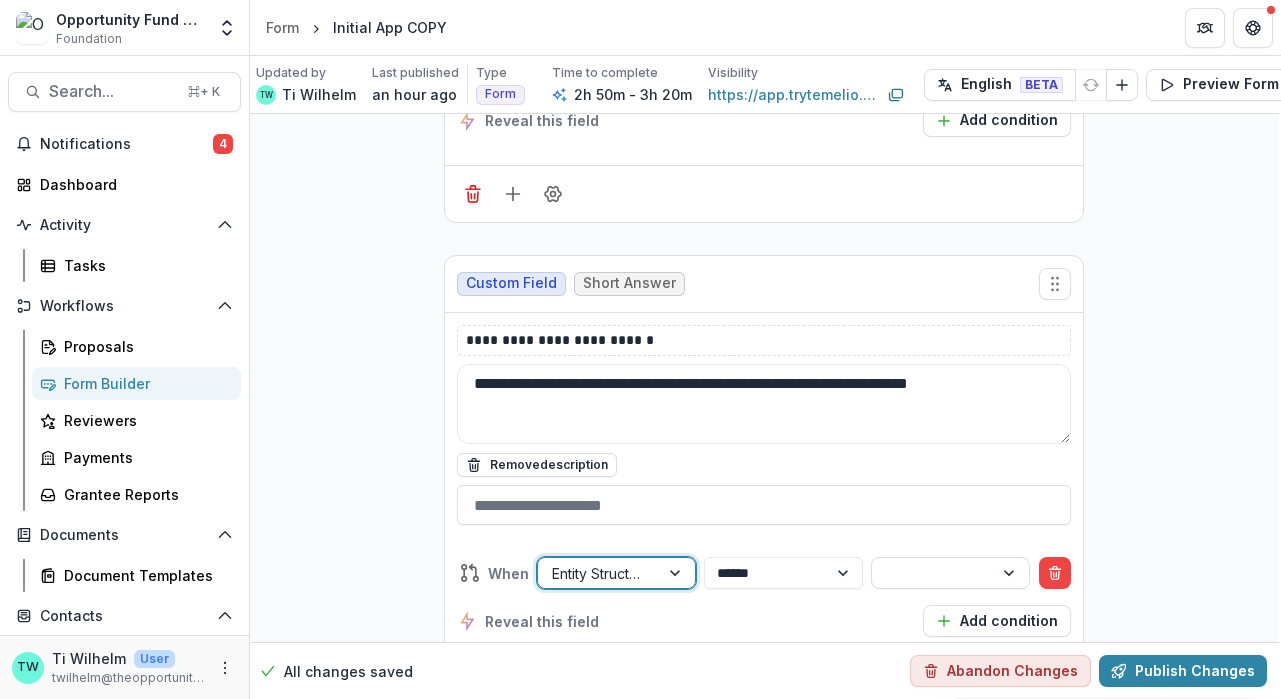 click on "Fiscal Sponsor" at bounding box center (640, 783) 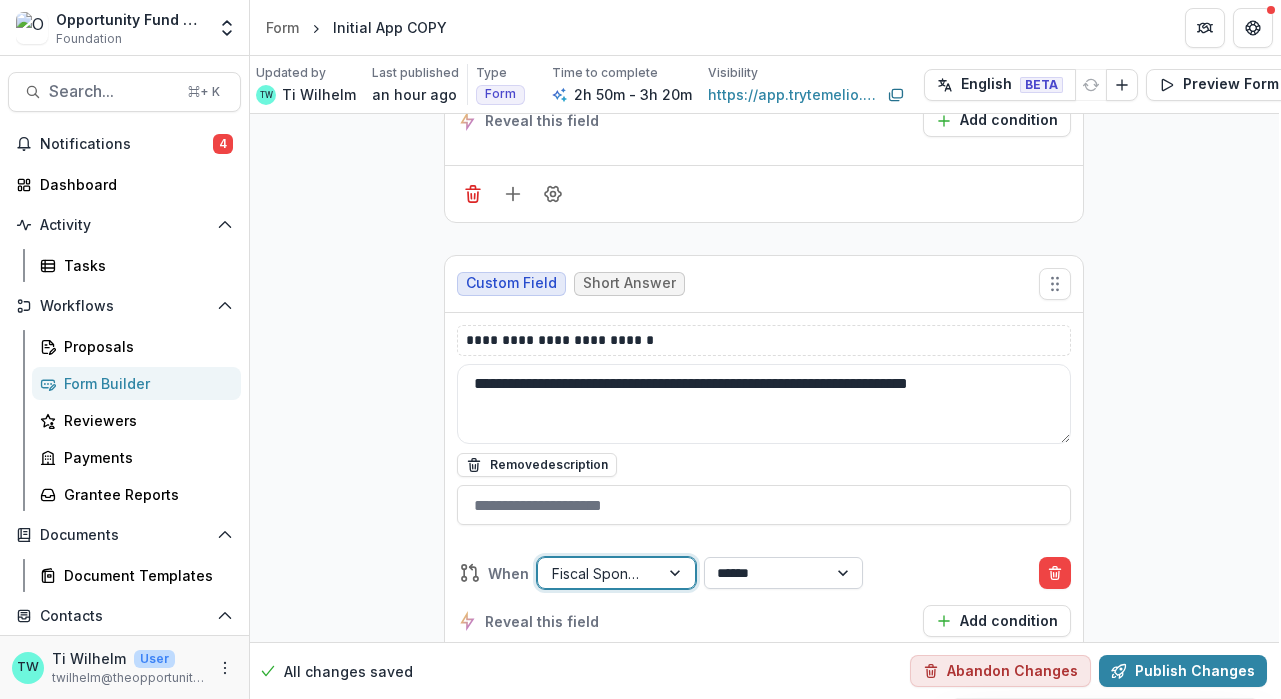 click on "**********" at bounding box center [783, 573] 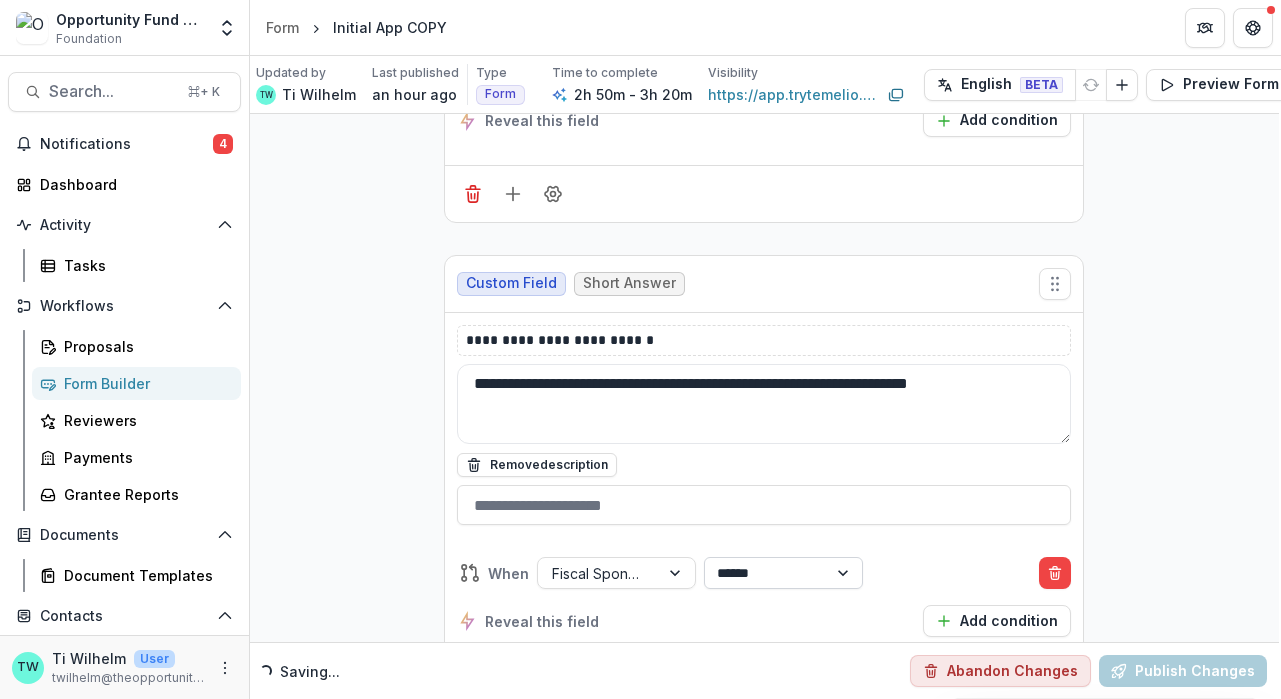 select on "**********" 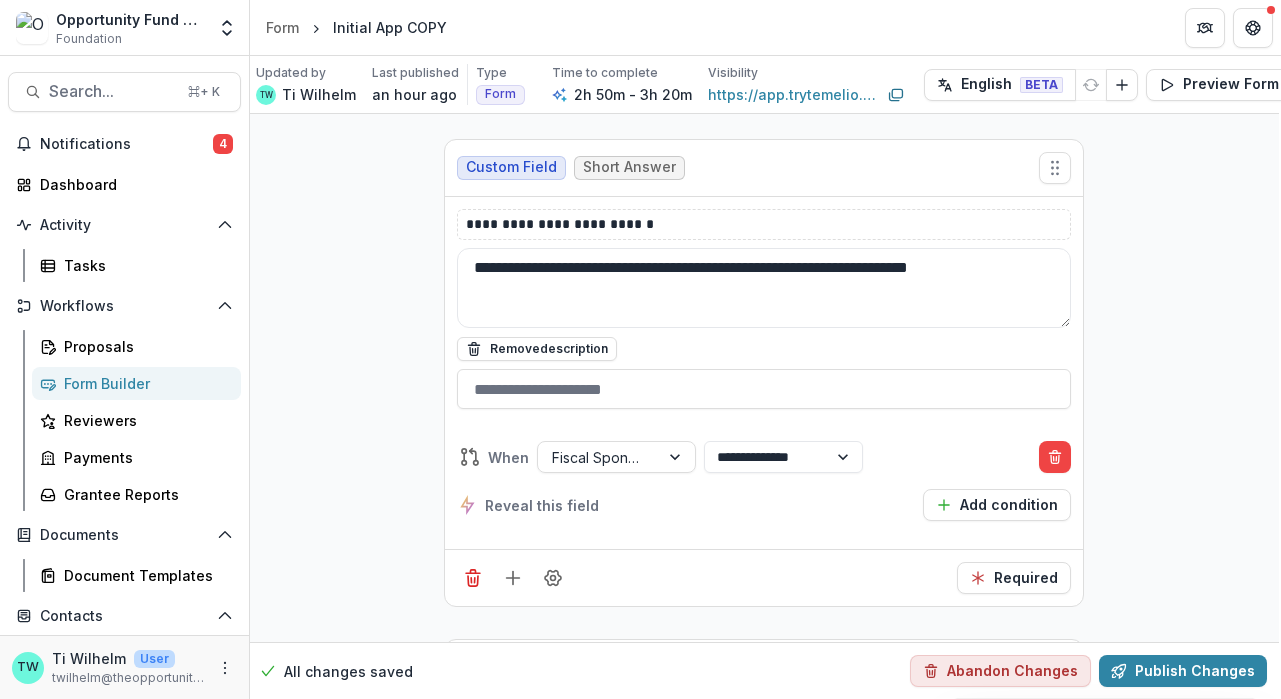 scroll, scrollTop: 5606, scrollLeft: 2, axis: both 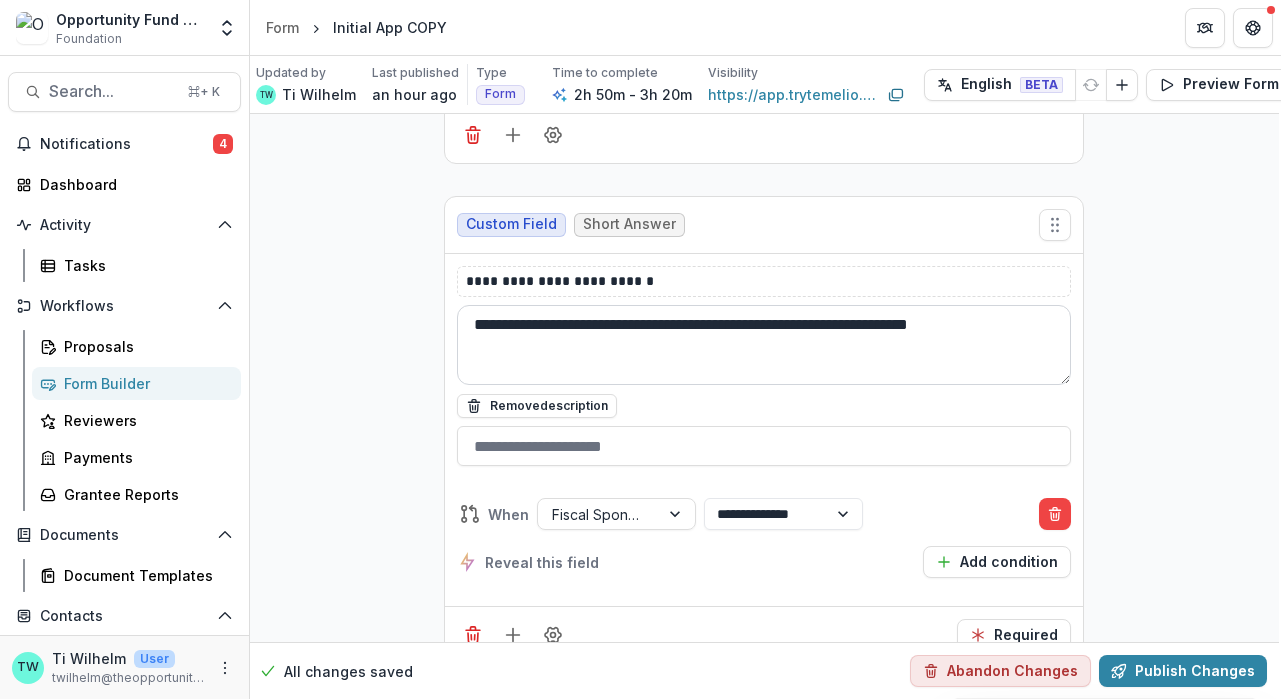 click on "**********" at bounding box center [764, 345] 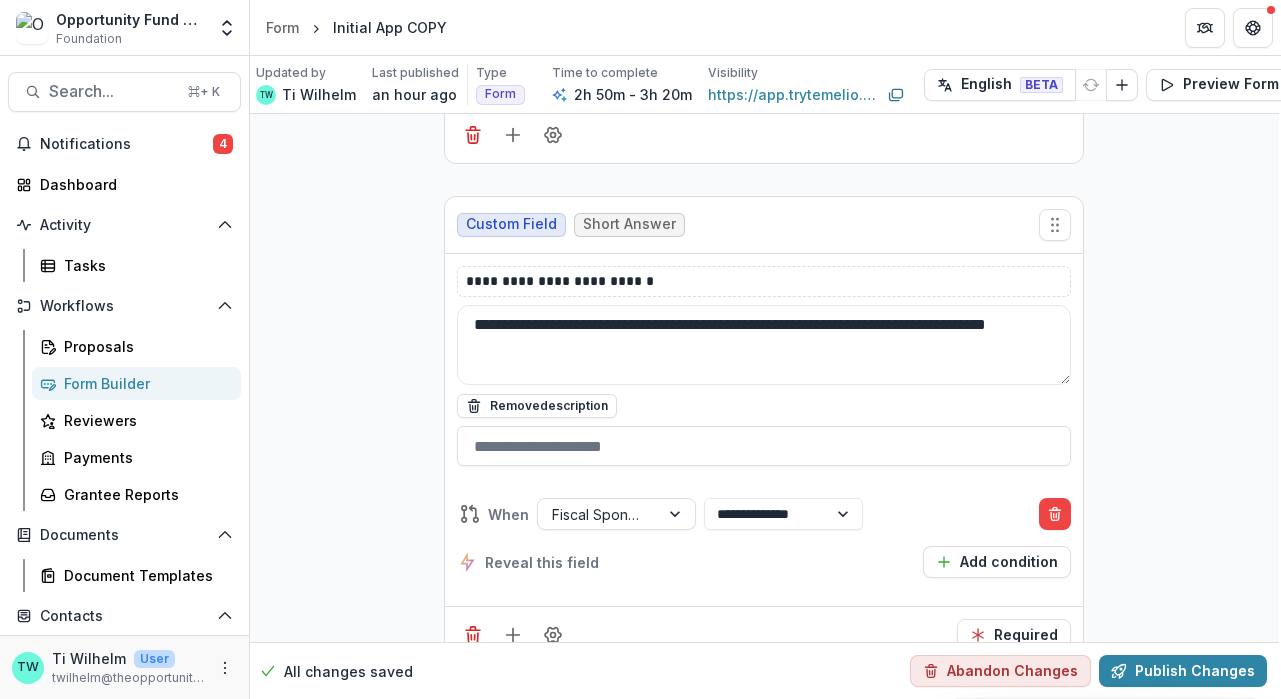 type on "**********" 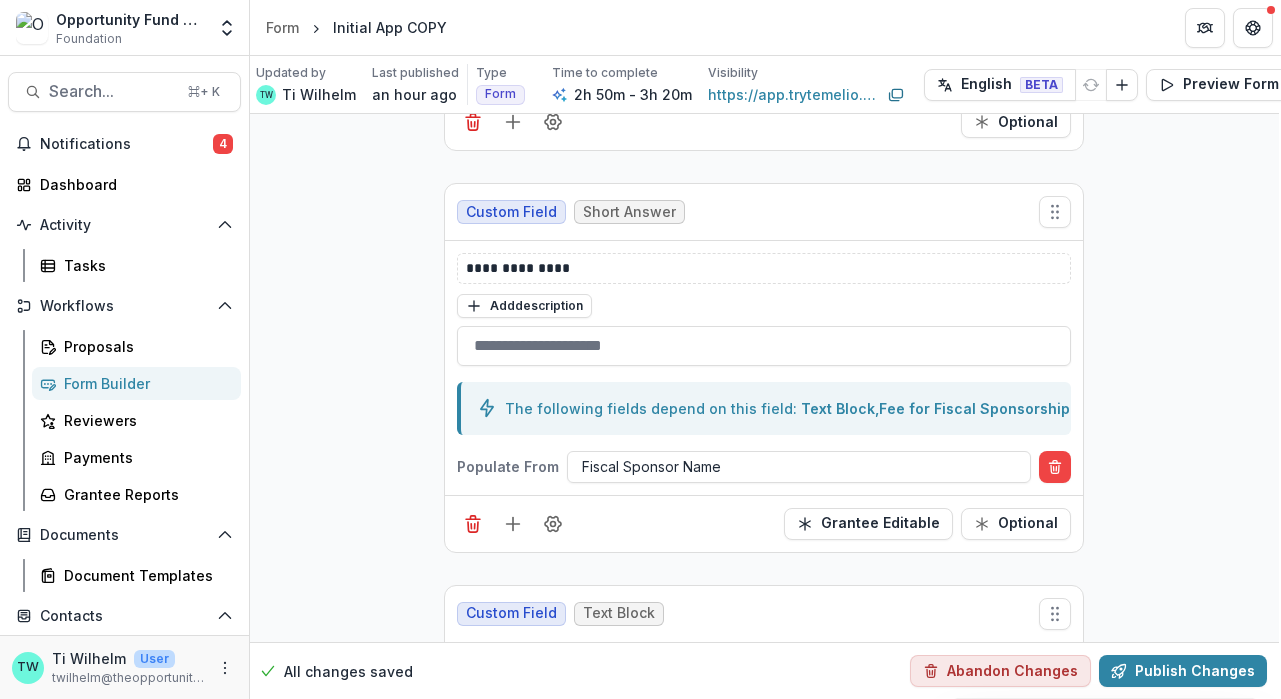 scroll, scrollTop: 4564, scrollLeft: 2, axis: both 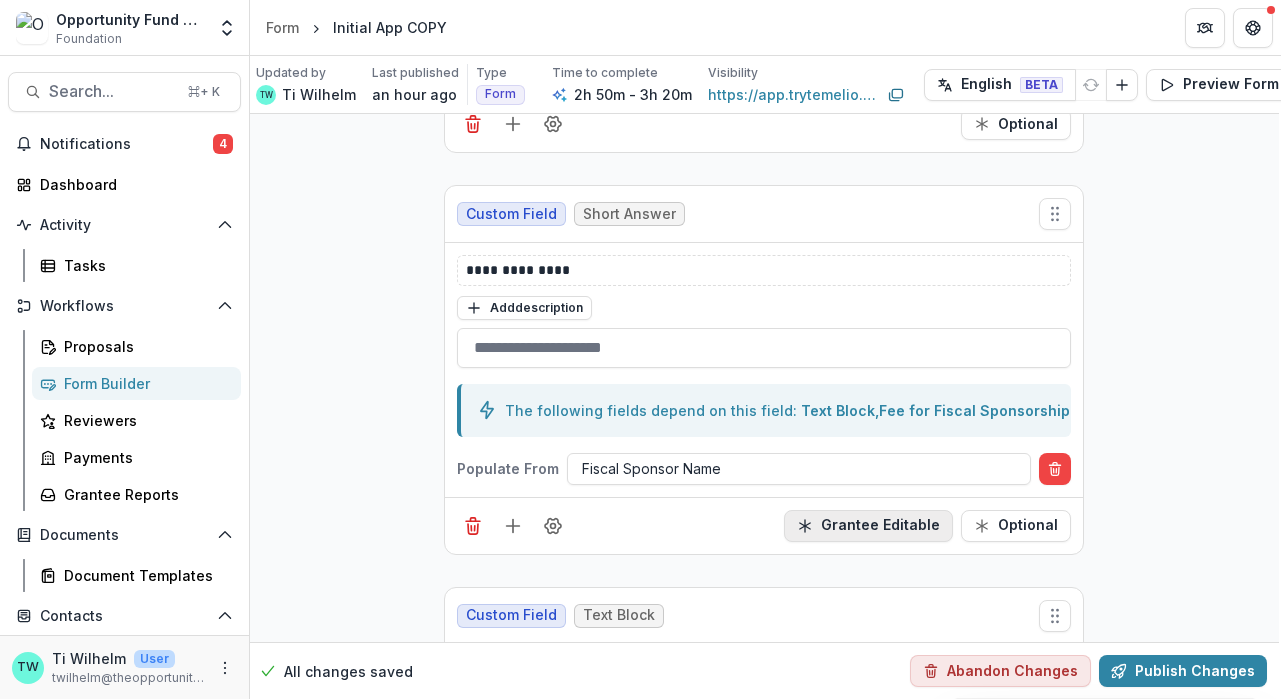 click on "Grantee Editable" at bounding box center [868, 526] 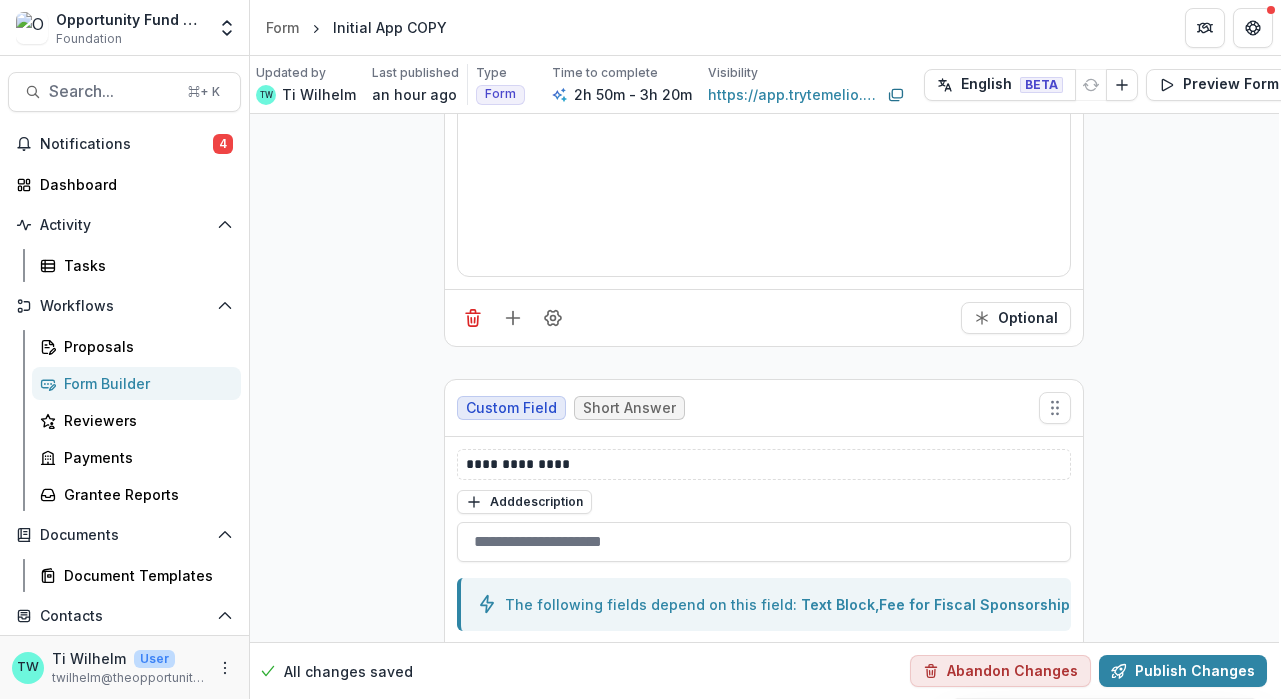scroll, scrollTop: 4268, scrollLeft: 2, axis: both 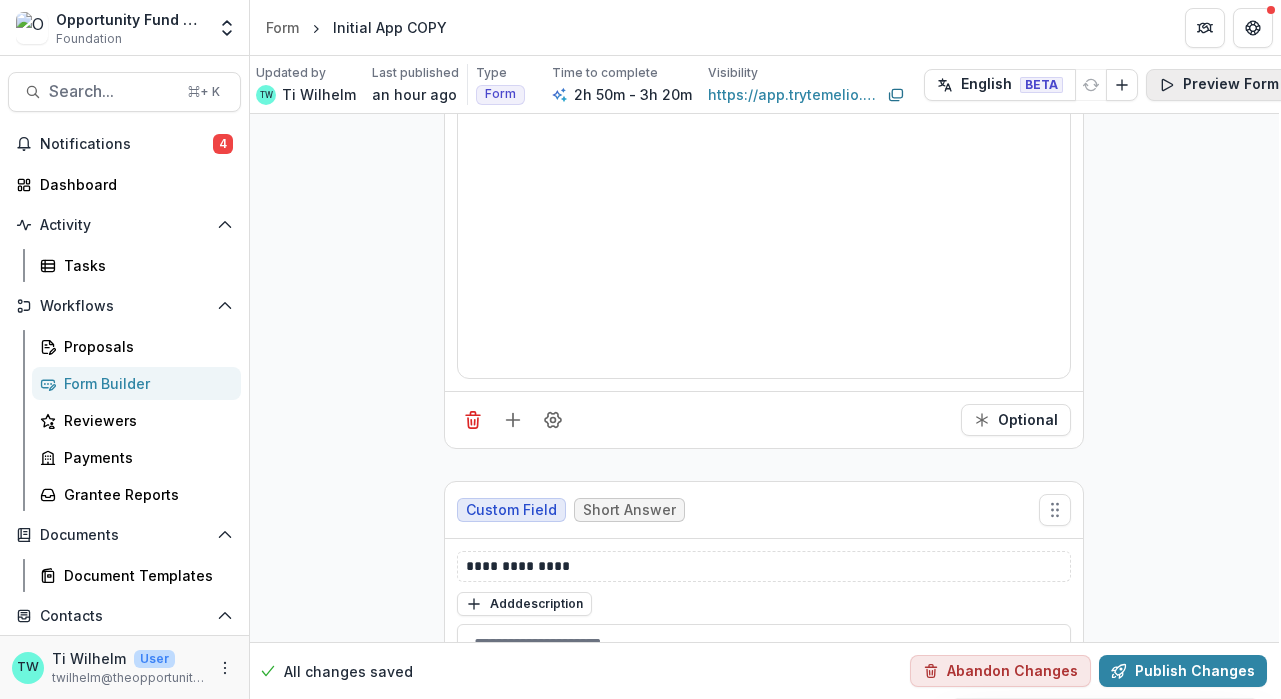 click on "Preview Form" at bounding box center (1219, 85) 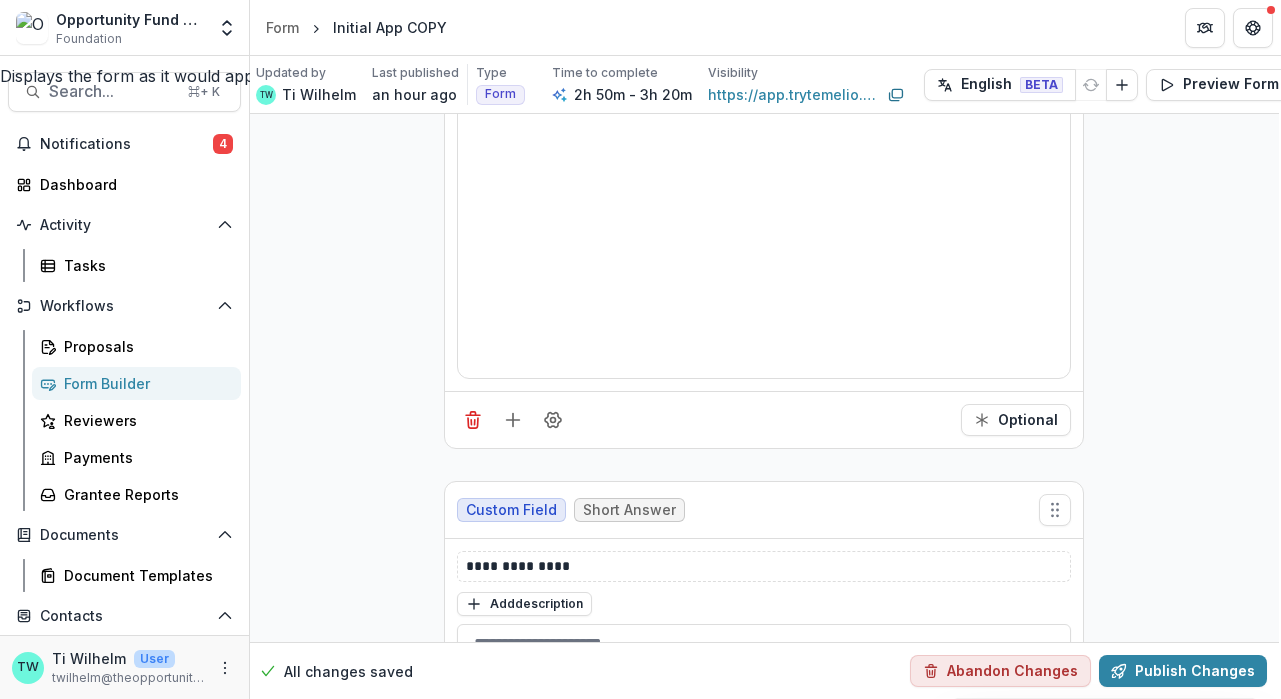 scroll, scrollTop: 0, scrollLeft: 0, axis: both 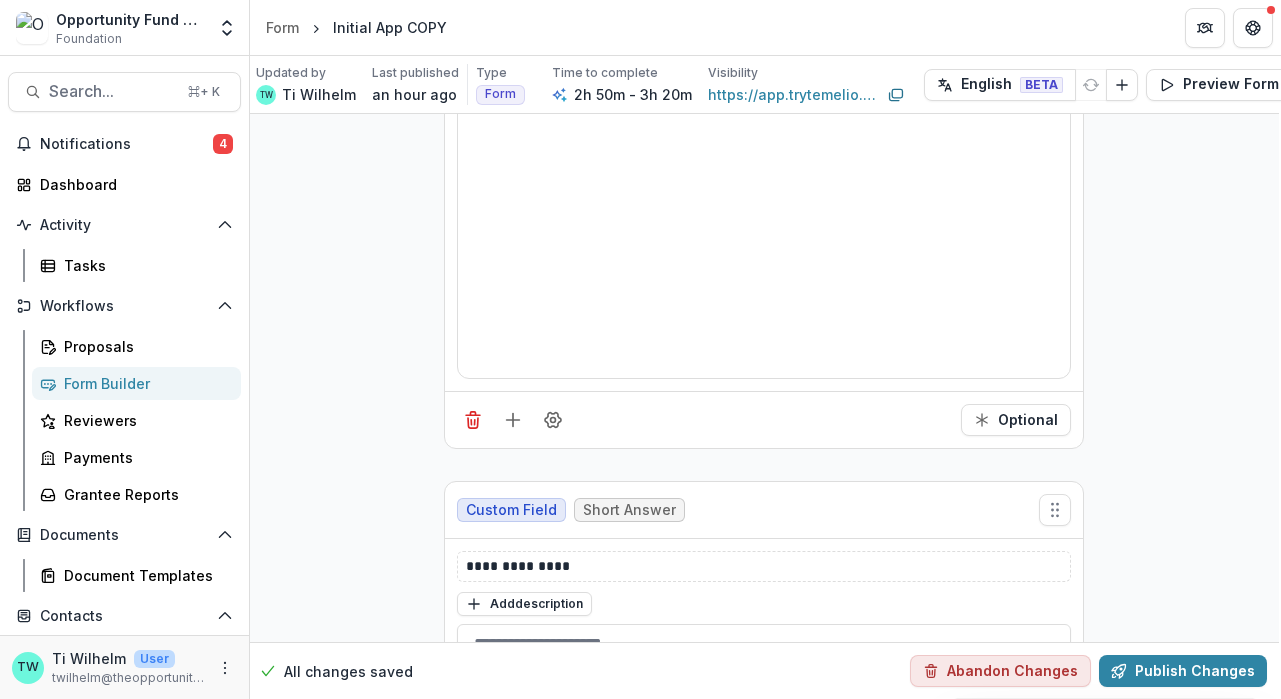 click 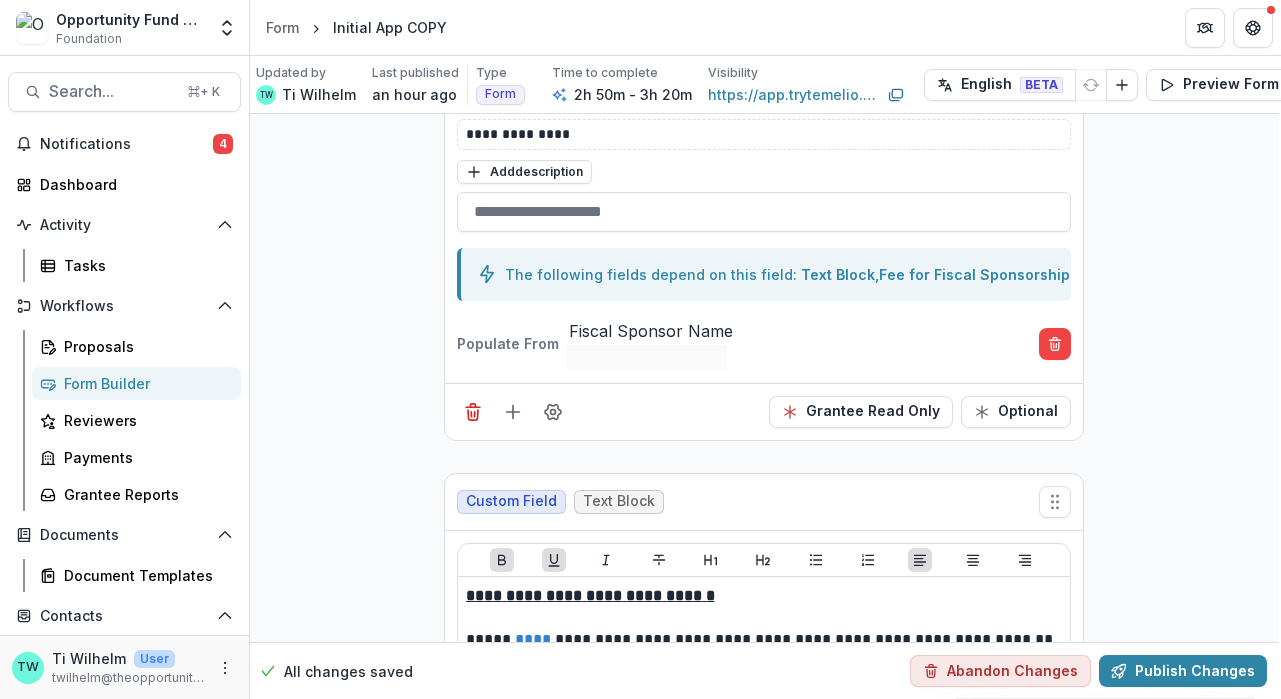 scroll, scrollTop: 4610, scrollLeft: 2, axis: both 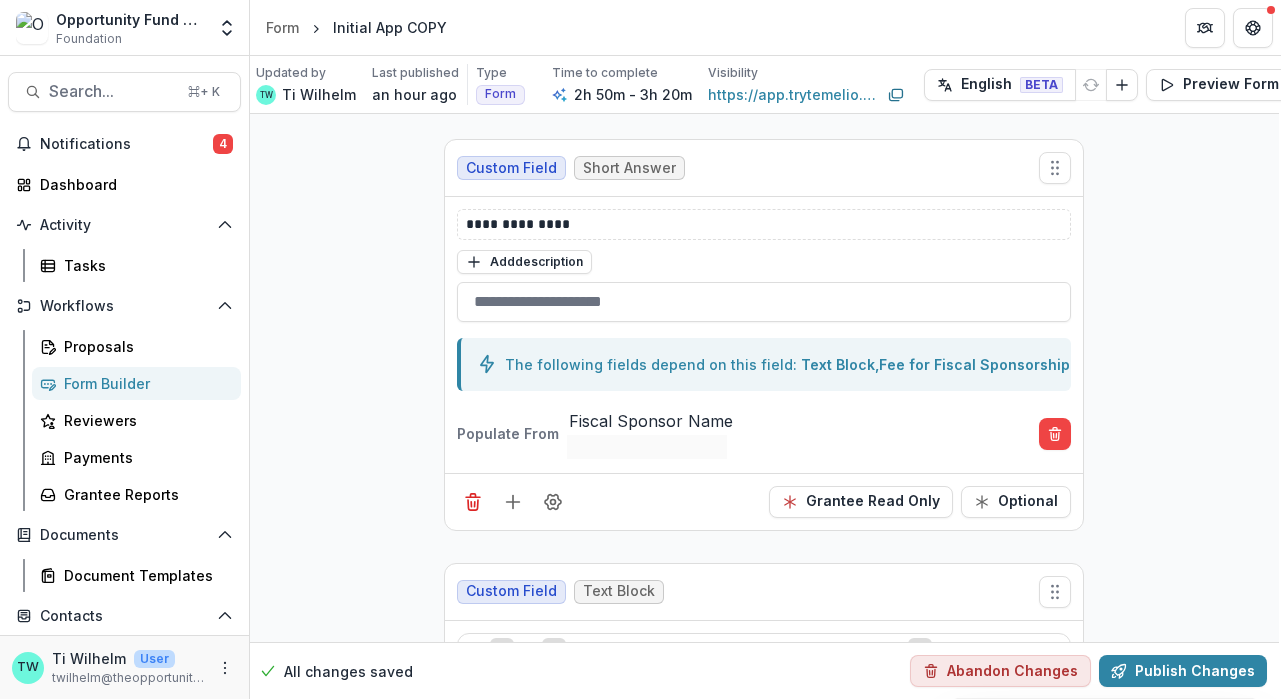drag, startPoint x: 1052, startPoint y: 163, endPoint x: 1168, endPoint y: 448, distance: 307.7028 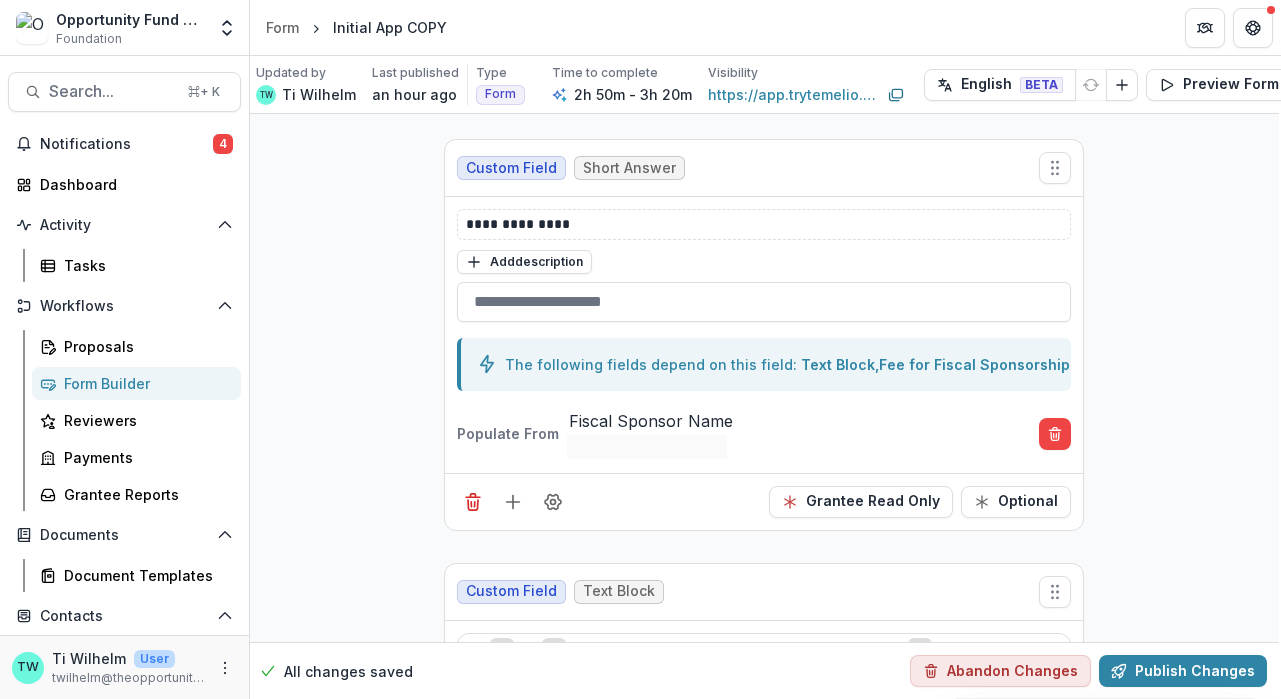 click on "**********" at bounding box center (763, 10476) 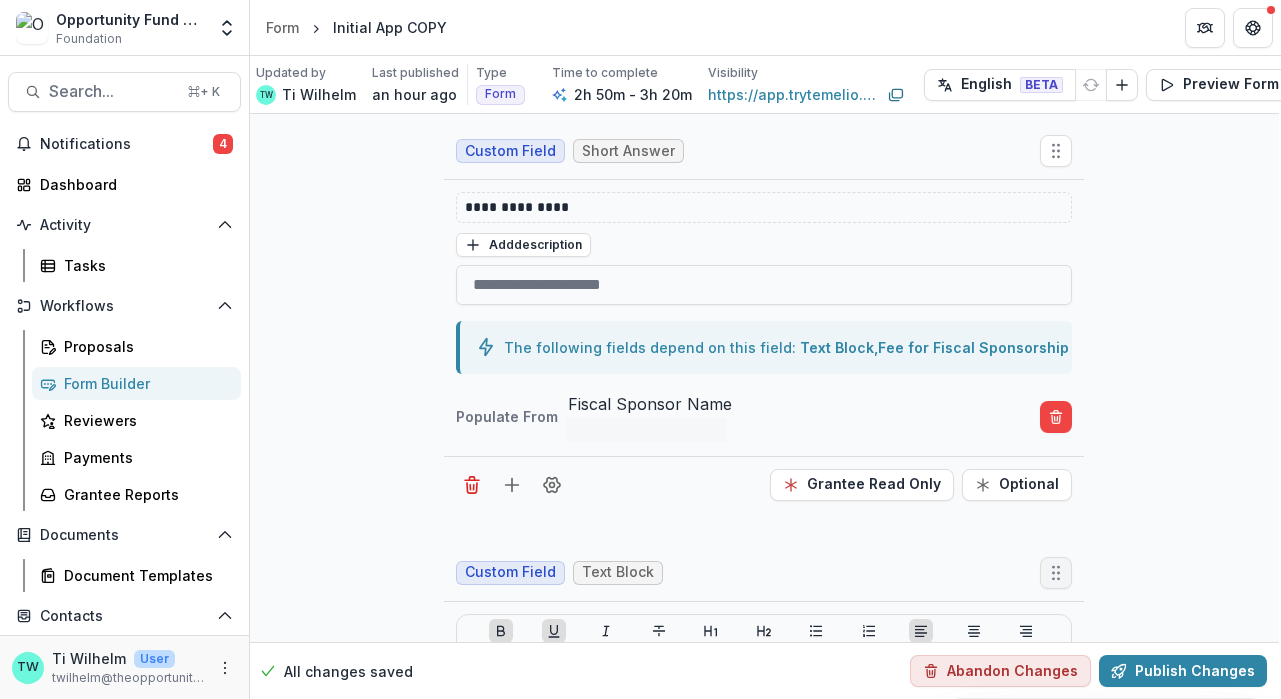 scroll, scrollTop: 4598, scrollLeft: 2, axis: both 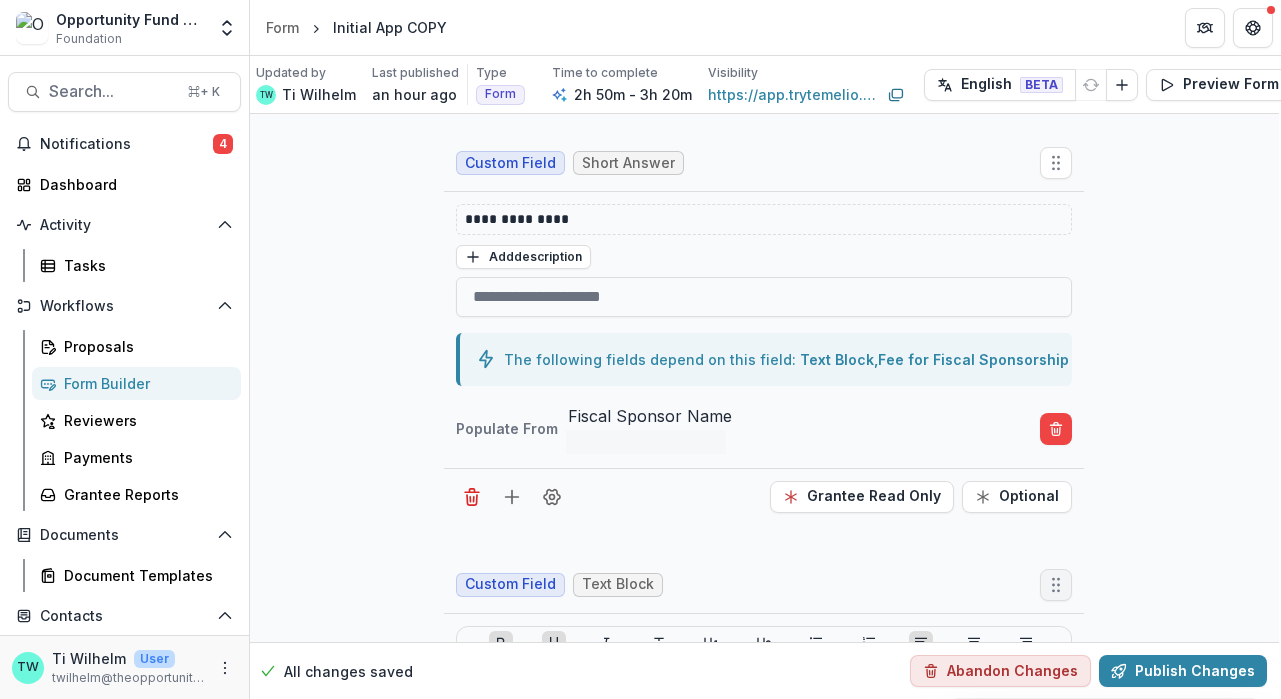 drag, startPoint x: 1055, startPoint y: 566, endPoint x: 1070, endPoint y: 143, distance: 423.26587 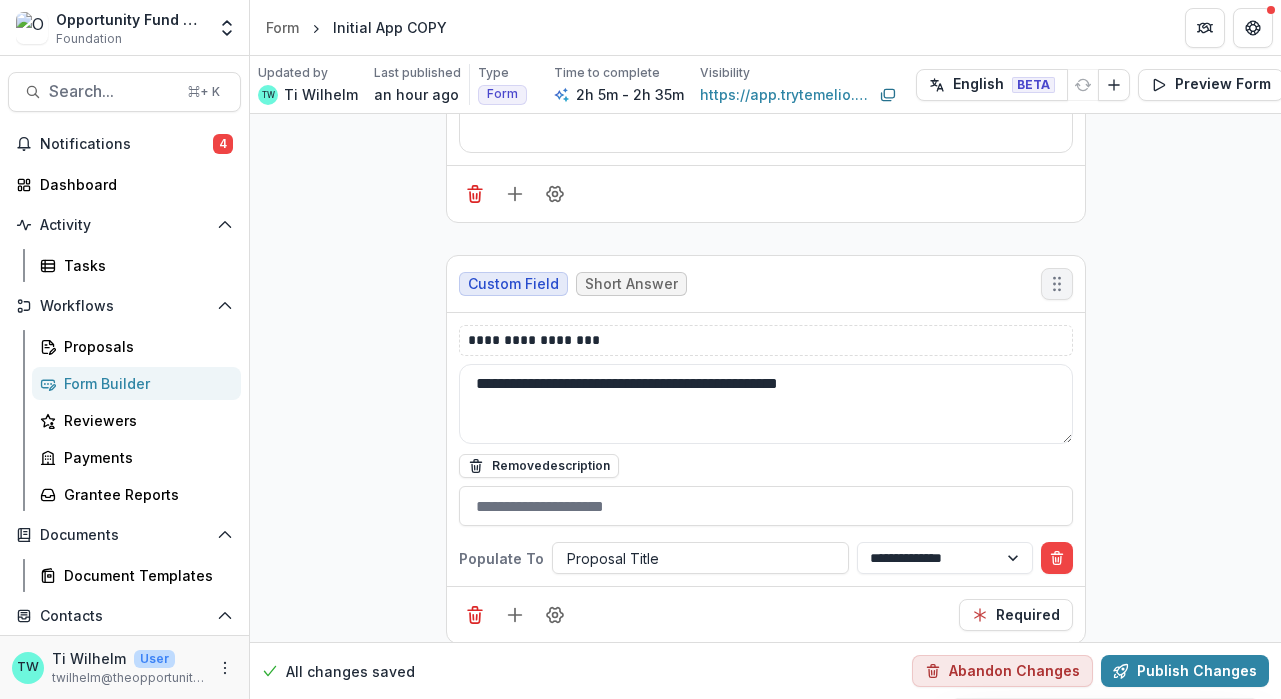 scroll, scrollTop: 6595, scrollLeft: 0, axis: vertical 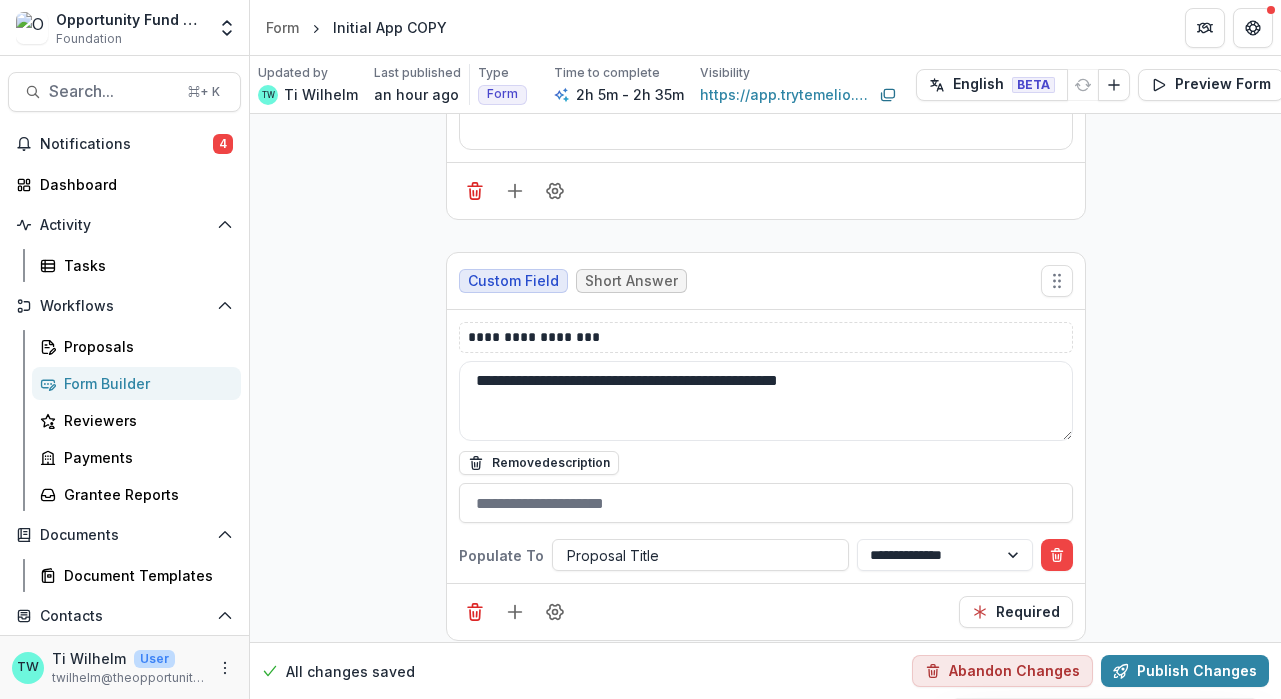 click on "**********" at bounding box center (765, 8491) 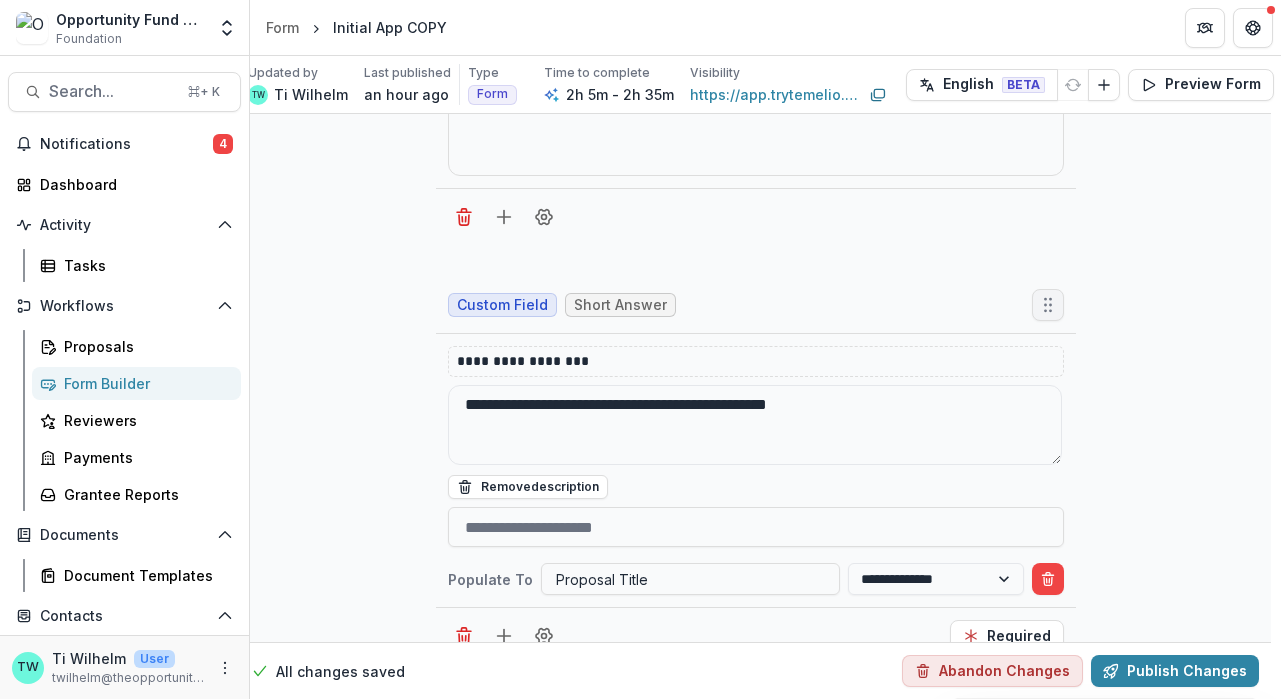 scroll, scrollTop: 6518, scrollLeft: 22, axis: both 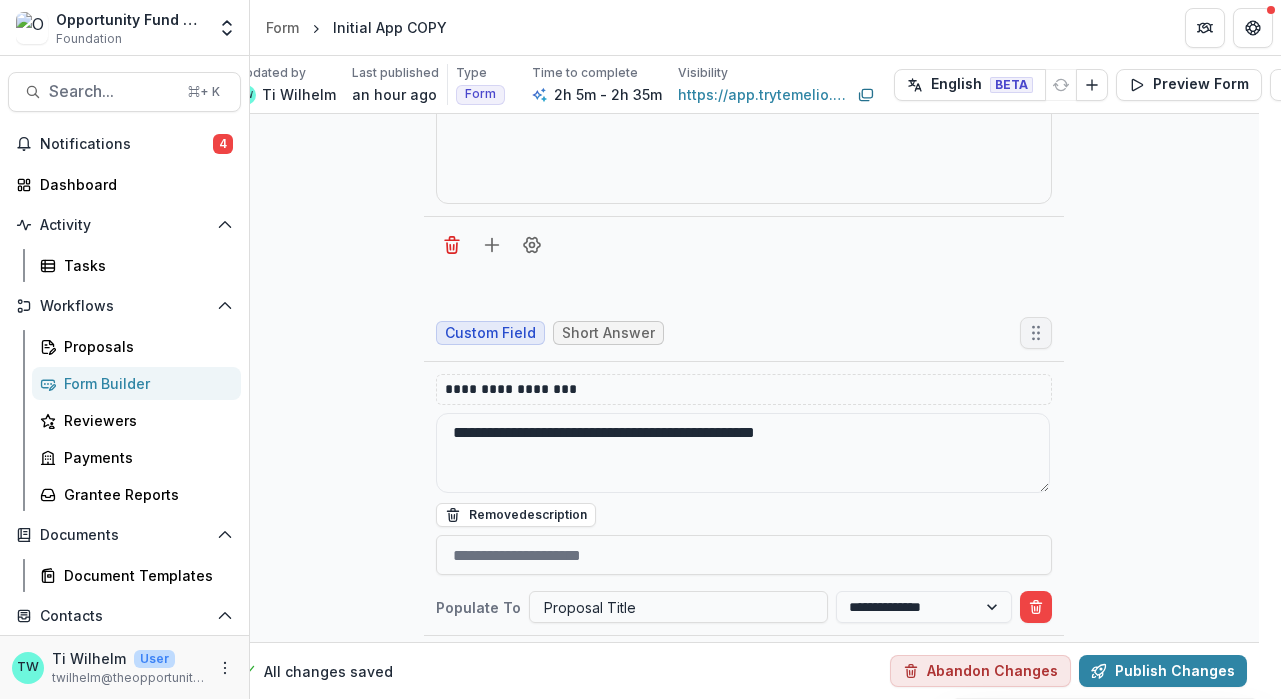 drag, startPoint x: 1058, startPoint y: 256, endPoint x: 982, endPoint y: 230, distance: 80.32434 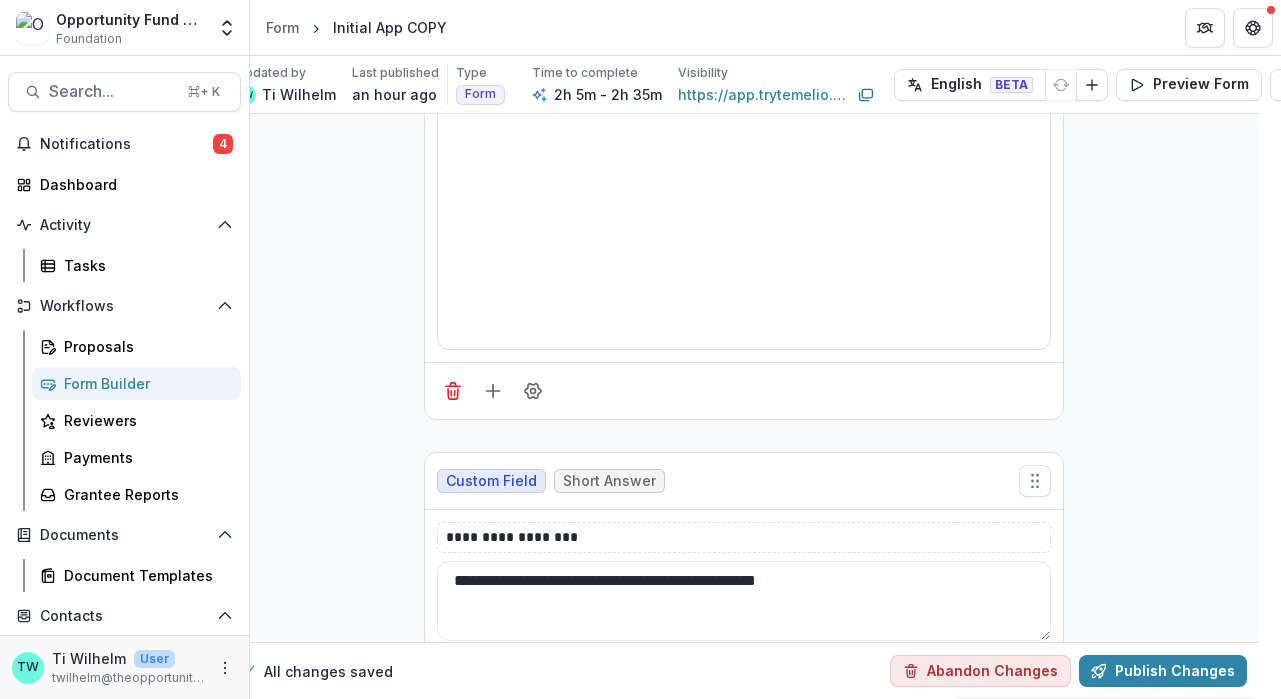 scroll, scrollTop: 6368, scrollLeft: 22, axis: both 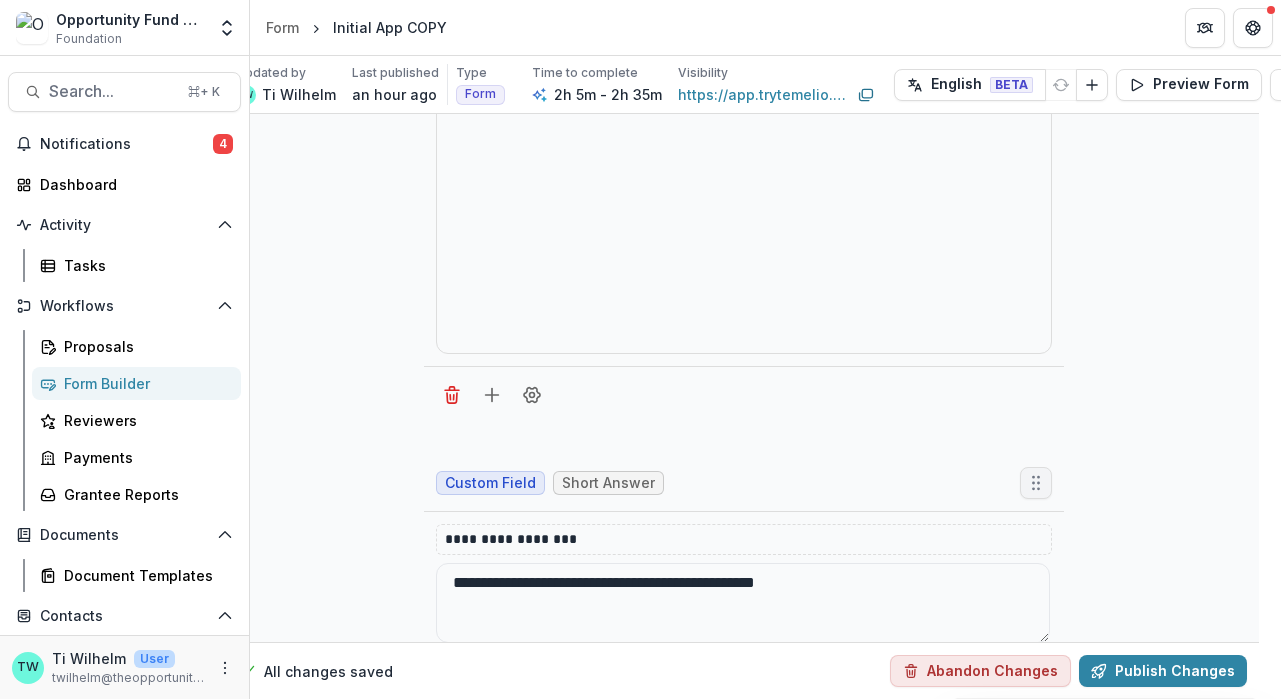 drag, startPoint x: 1032, startPoint y: 487, endPoint x: 1035, endPoint y: 191, distance: 296.0152 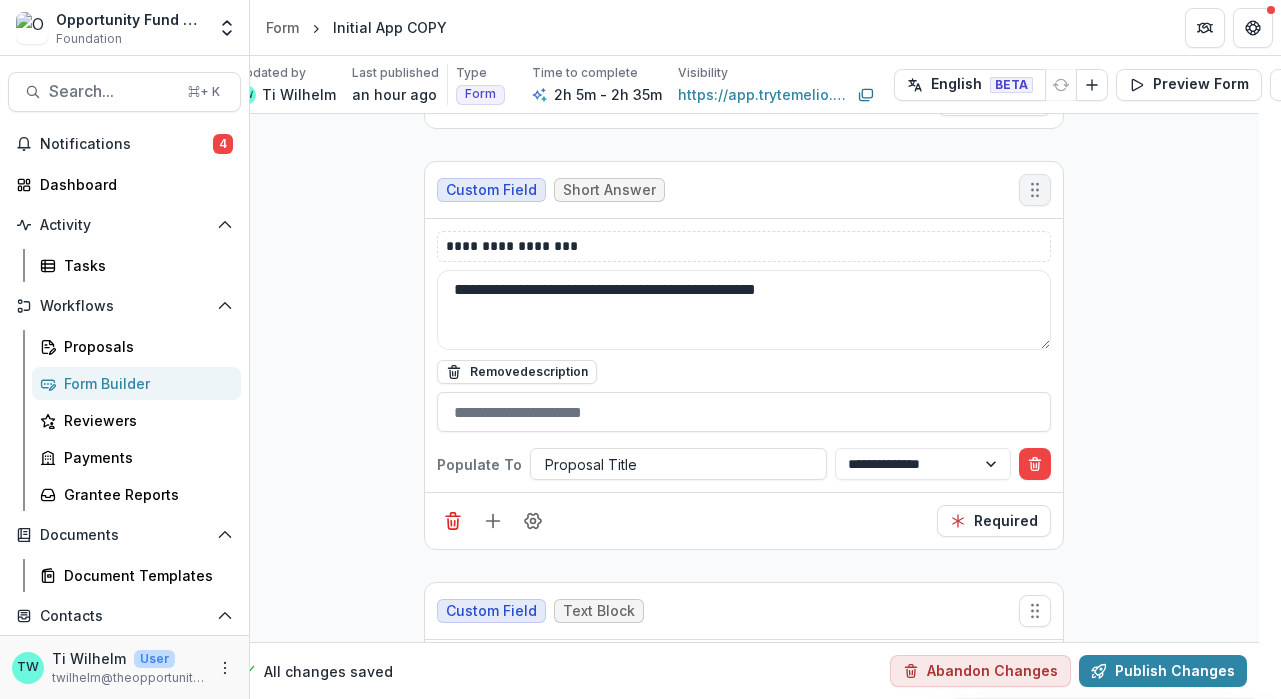 scroll, scrollTop: 5773, scrollLeft: 22, axis: both 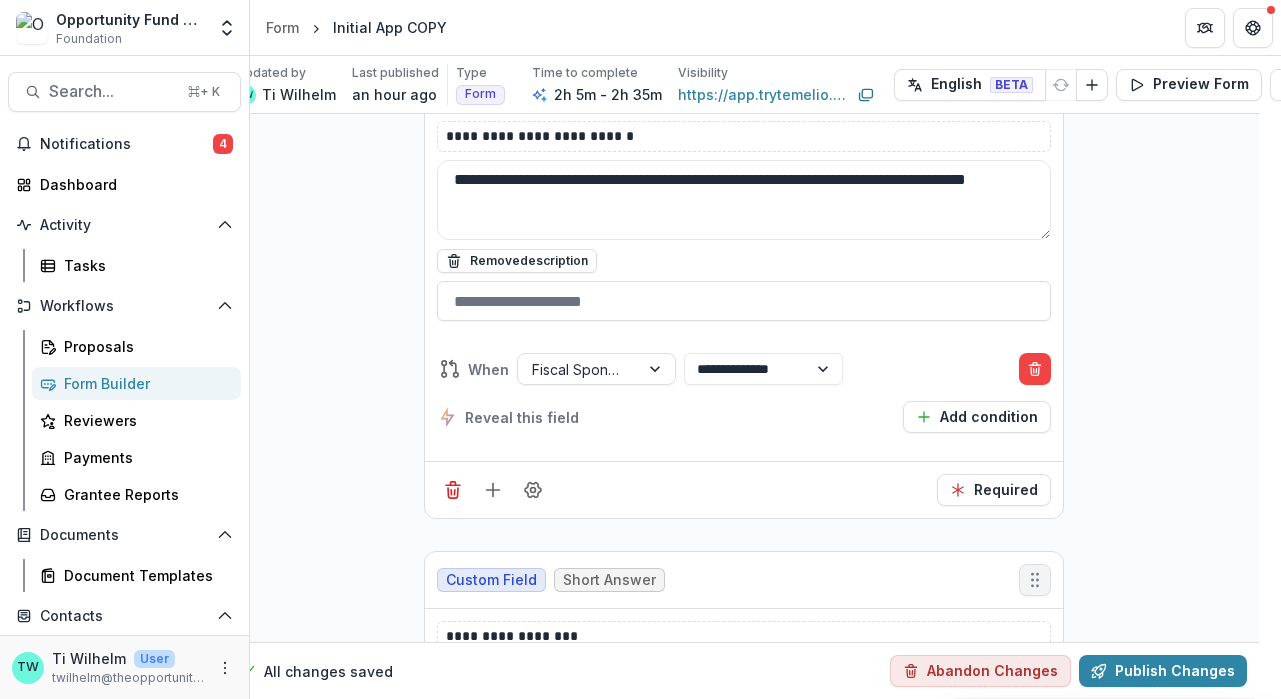 click 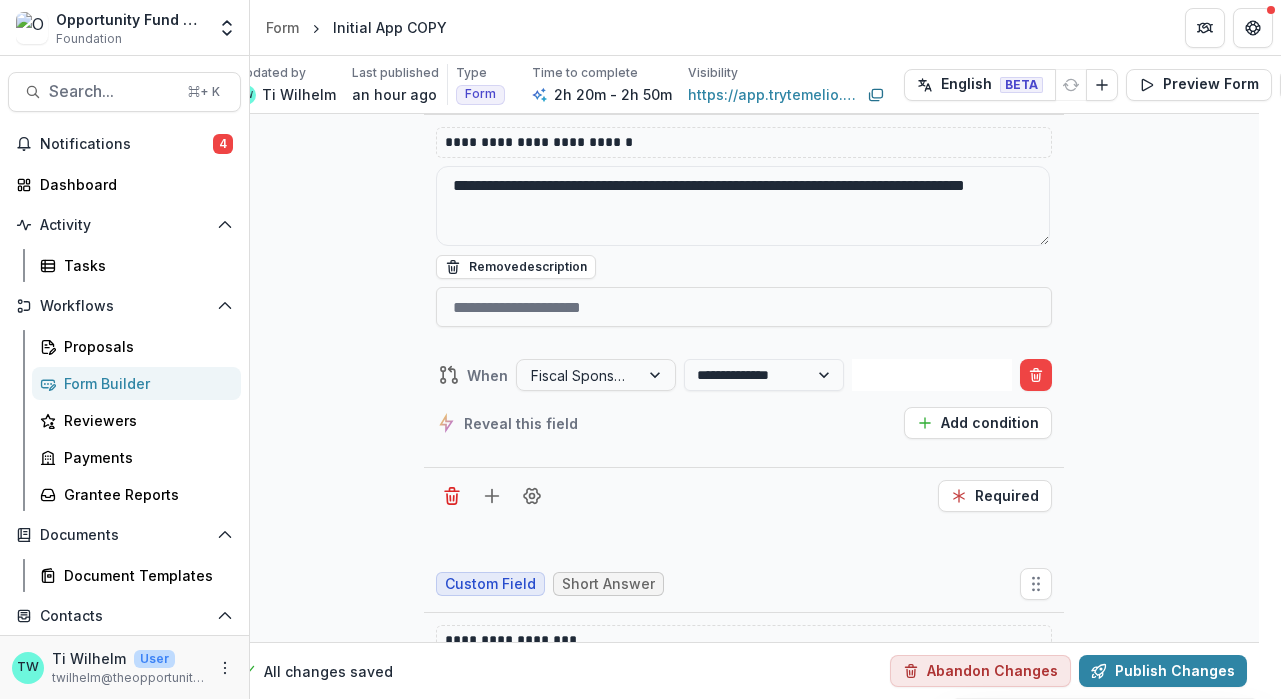 scroll, scrollTop: 5722, scrollLeft: 22, axis: both 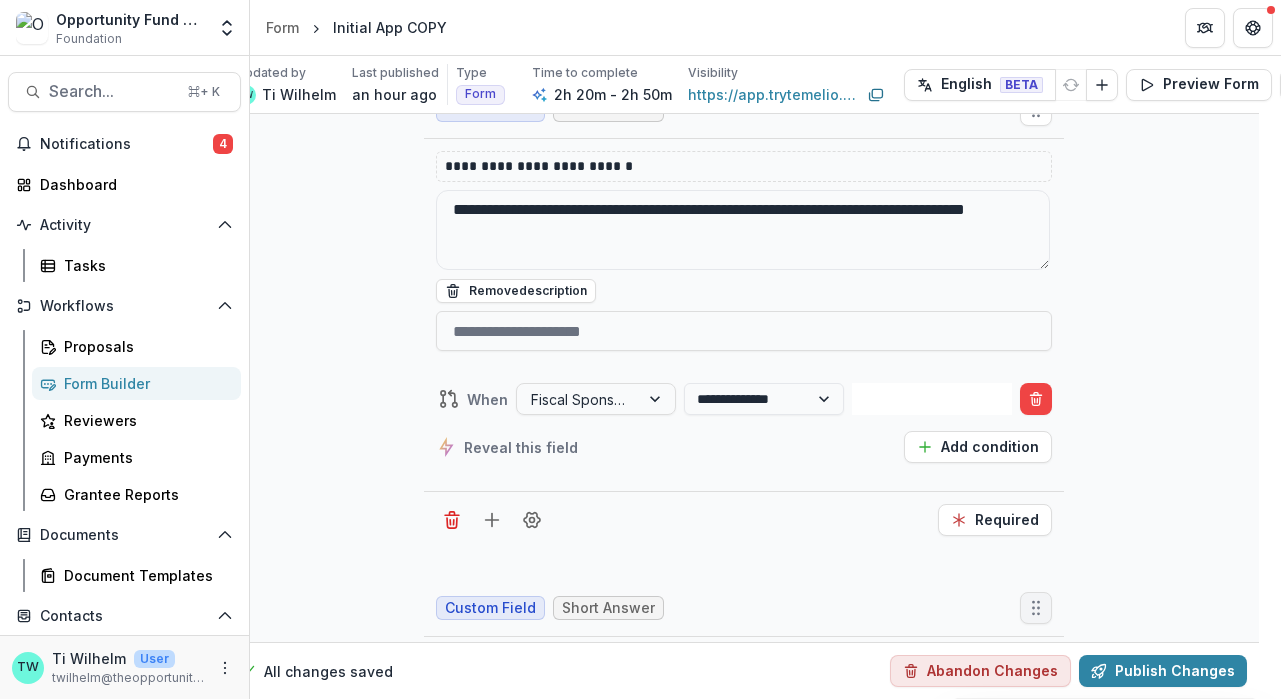 drag, startPoint x: 1030, startPoint y: 557, endPoint x: 1018, endPoint y: 235, distance: 322.2235 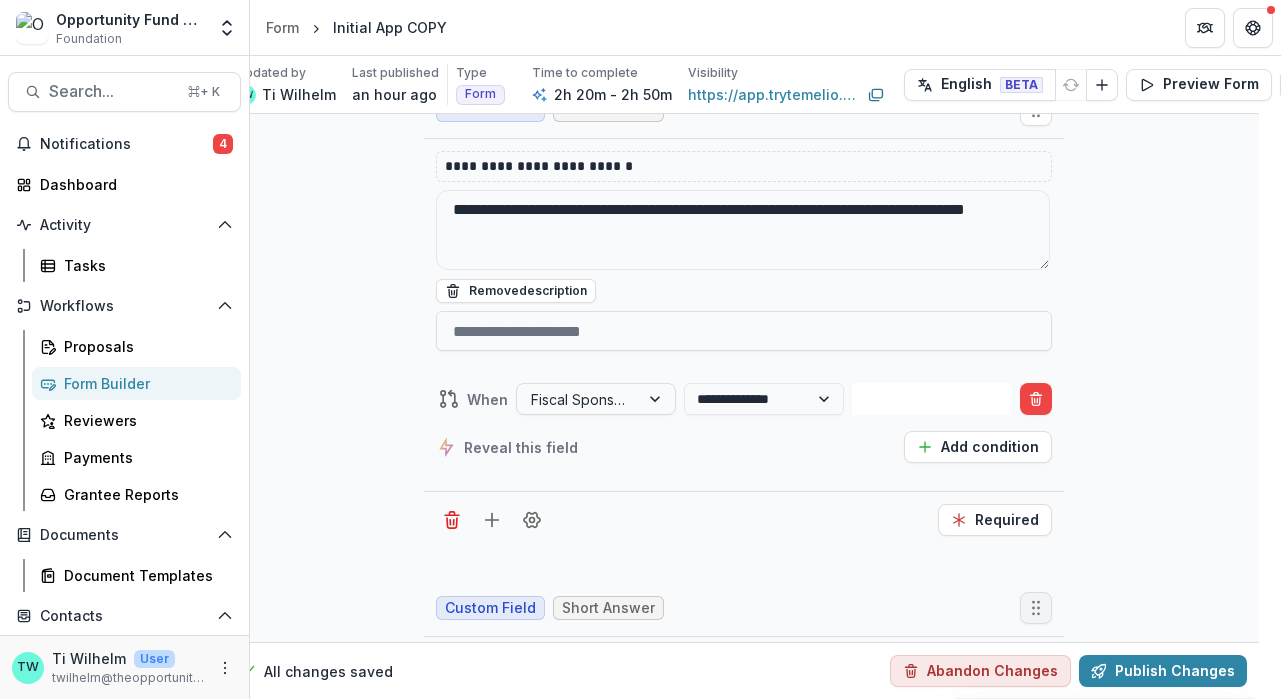 click 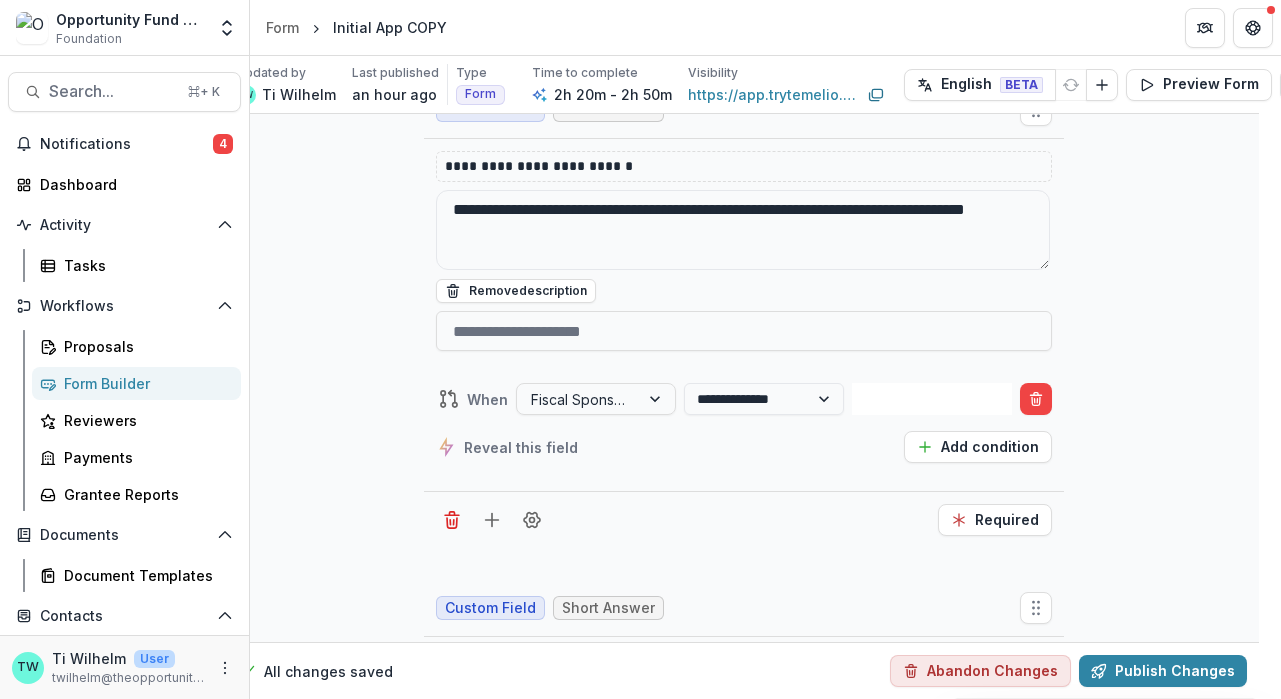 select on "**********" 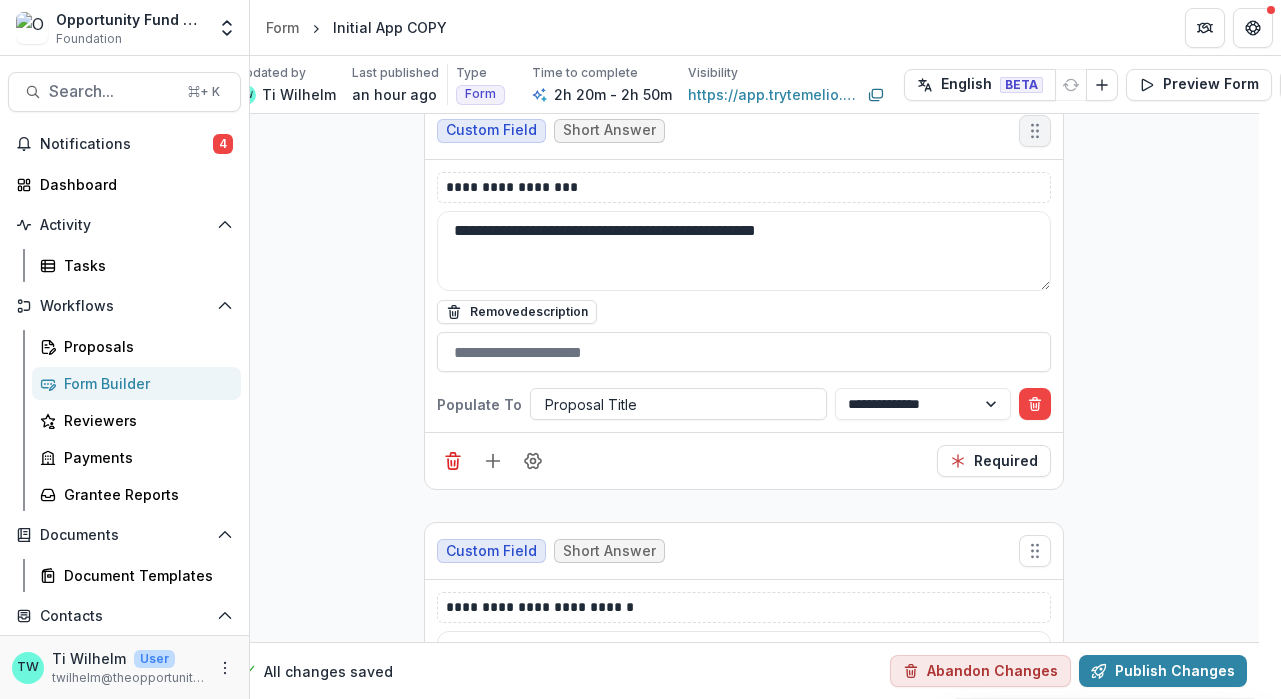 scroll, scrollTop: 5267, scrollLeft: 22, axis: both 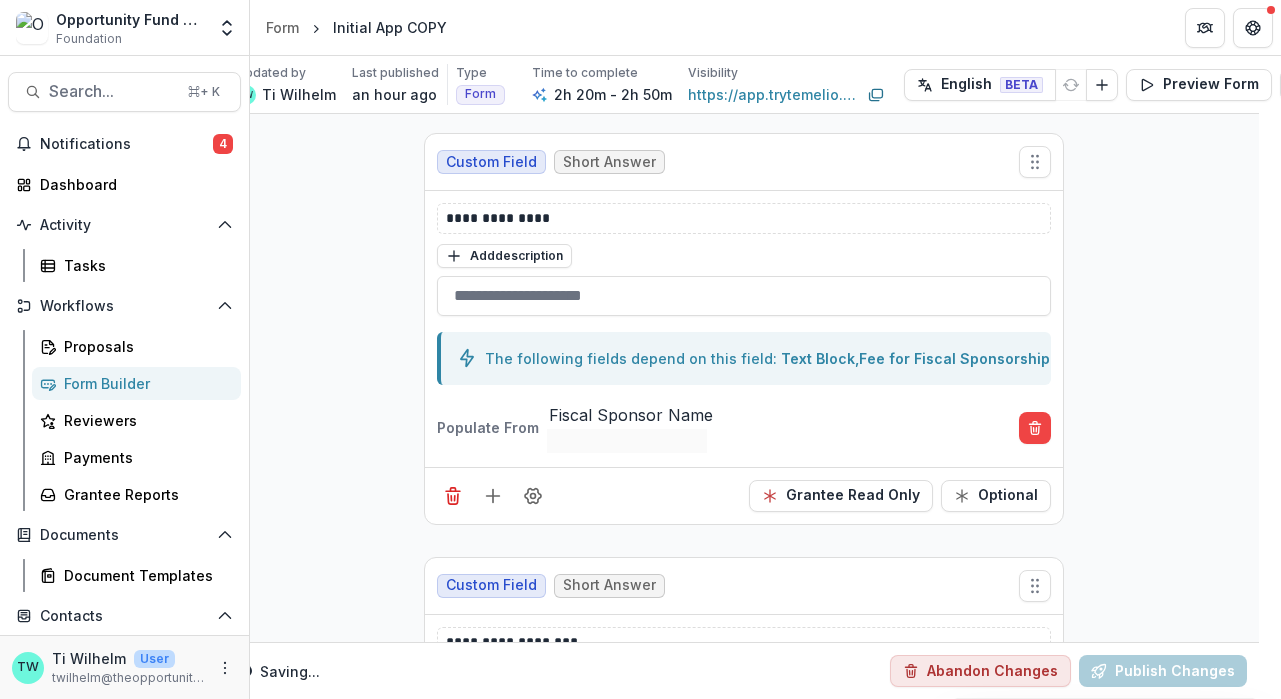 drag, startPoint x: 1034, startPoint y: 561, endPoint x: 1057, endPoint y: 530, distance: 38.600517 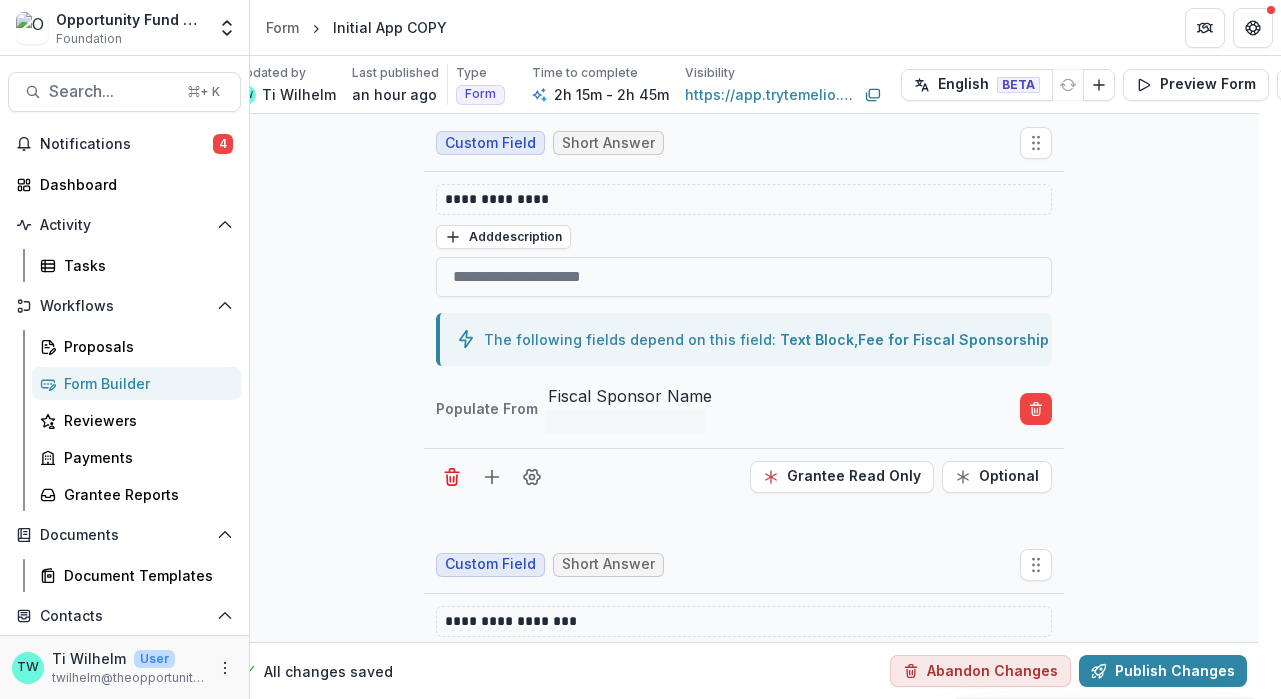 drag, startPoint x: 1028, startPoint y: 563, endPoint x: 1138, endPoint y: 325, distance: 262.19077 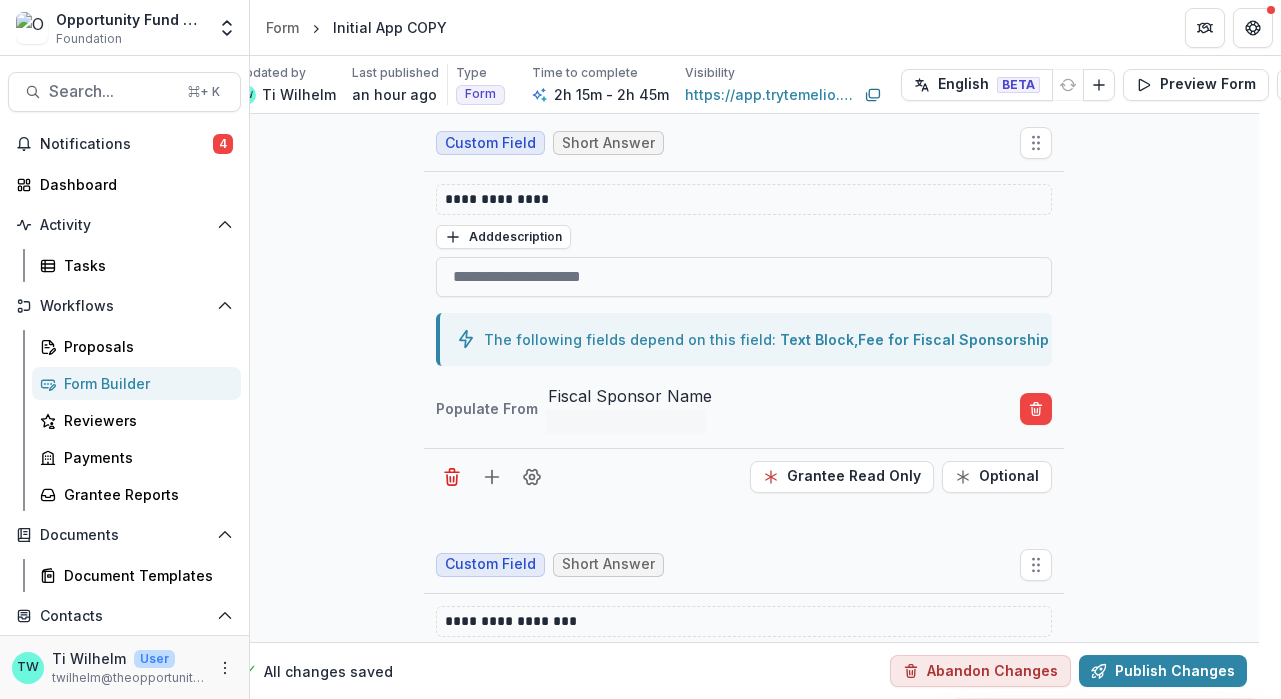 click 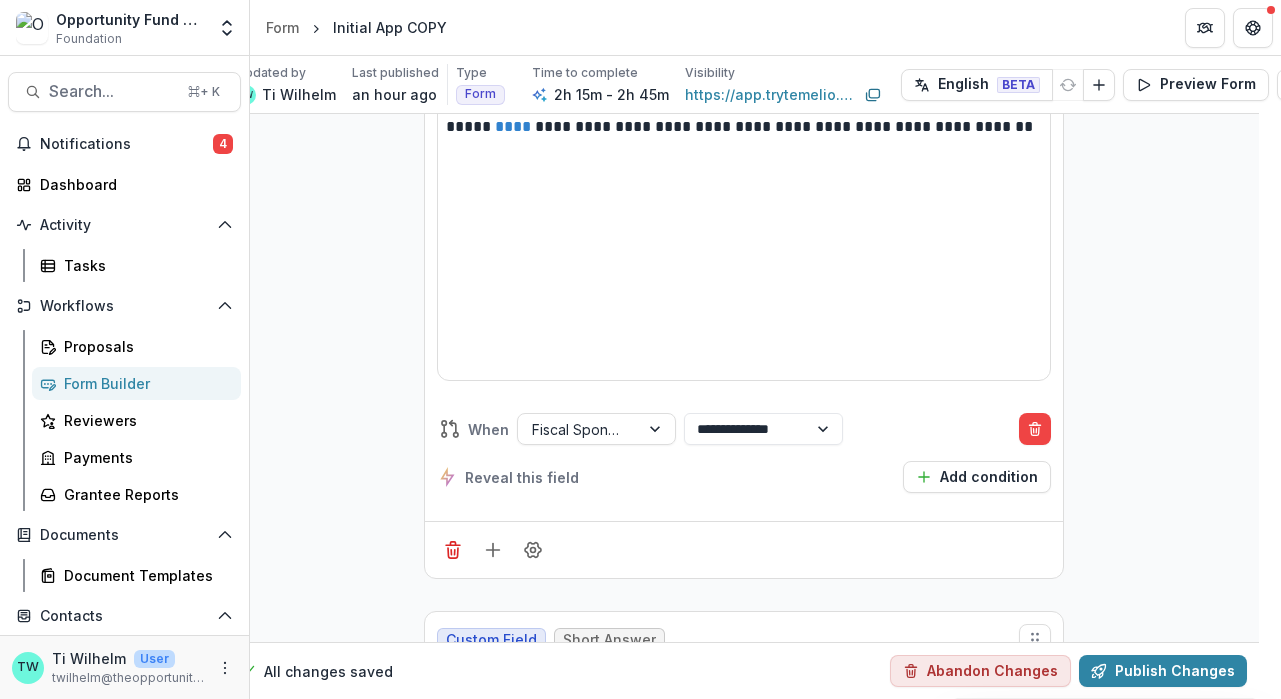 scroll, scrollTop: 4823, scrollLeft: 22, axis: both 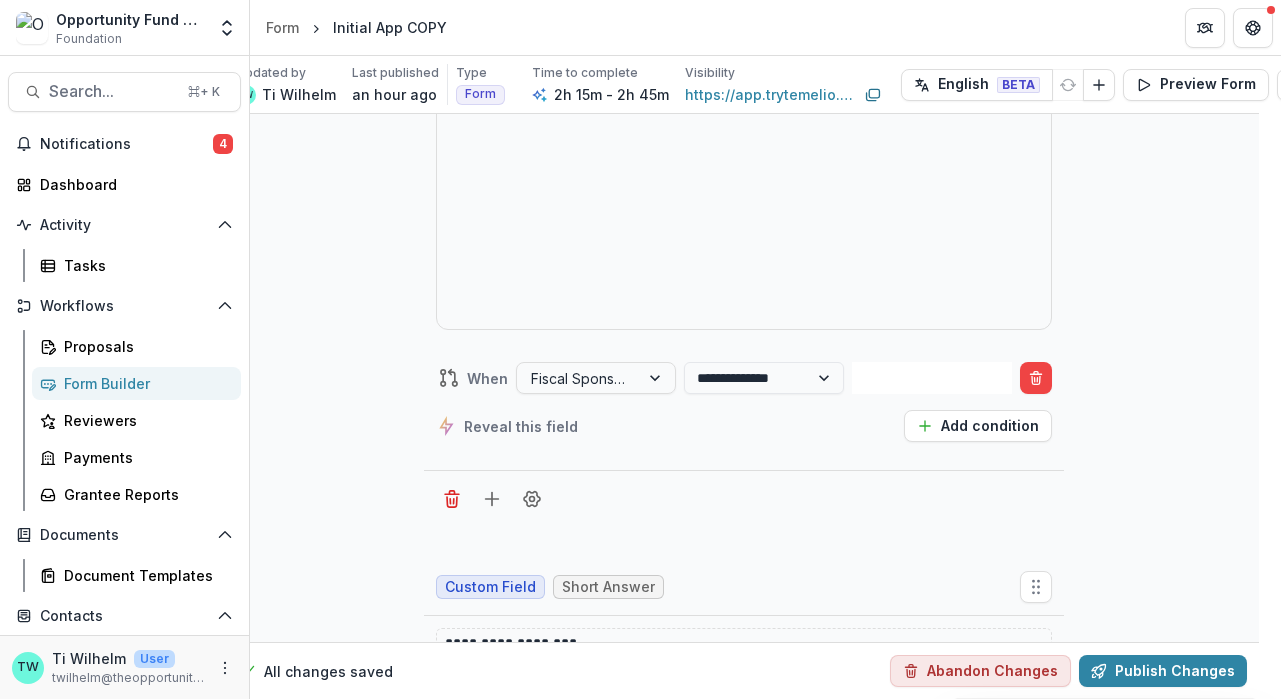 drag, startPoint x: 1035, startPoint y: 603, endPoint x: 1021, endPoint y: 139, distance: 464.21115 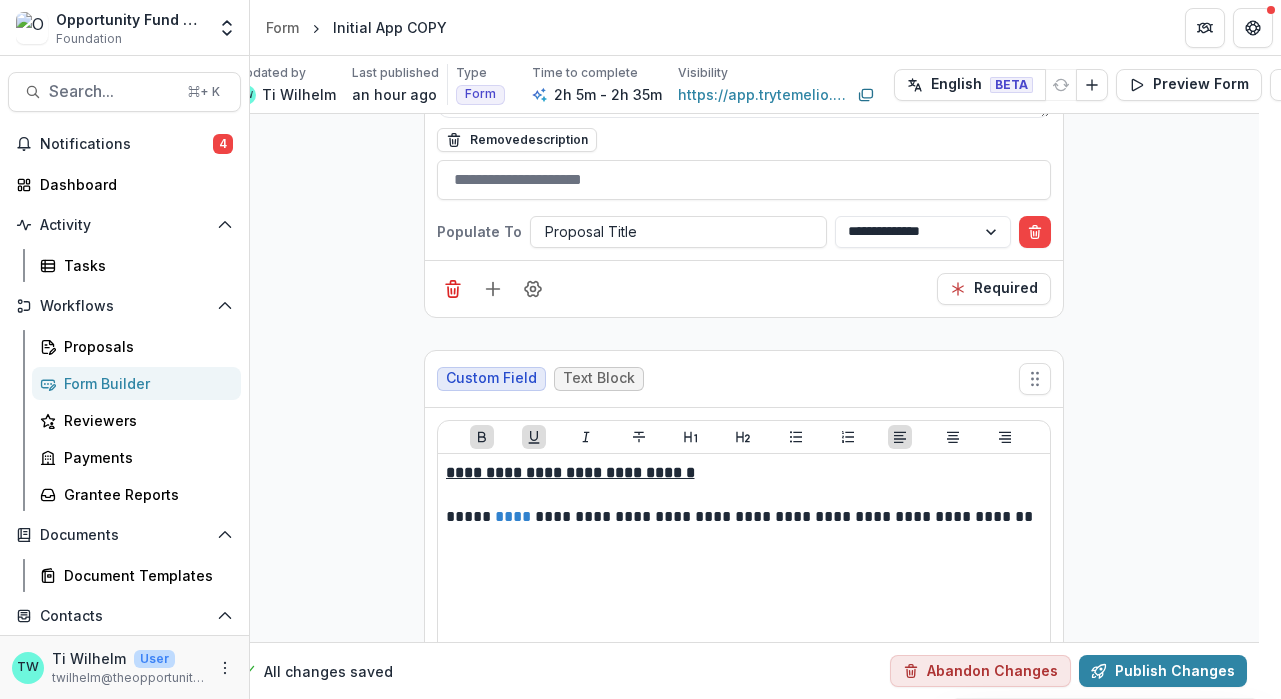scroll, scrollTop: 4436, scrollLeft: 22, axis: both 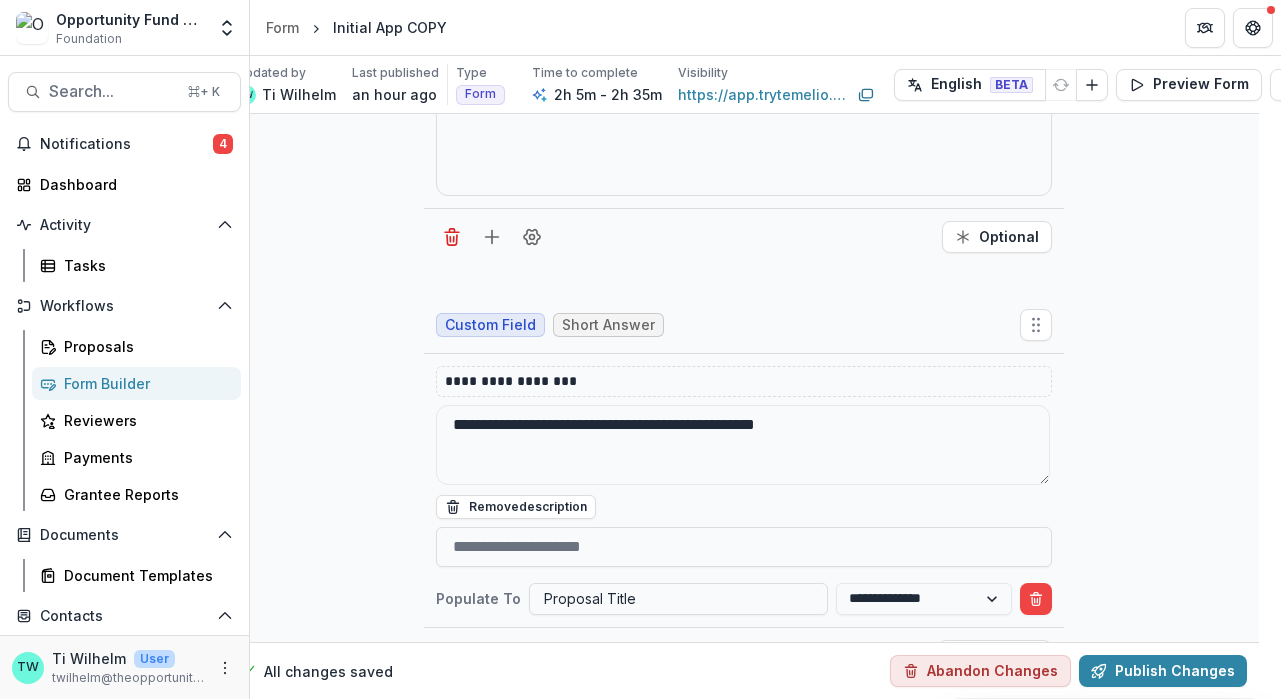 drag, startPoint x: 1038, startPoint y: 339, endPoint x: 1038, endPoint y: 140, distance: 199 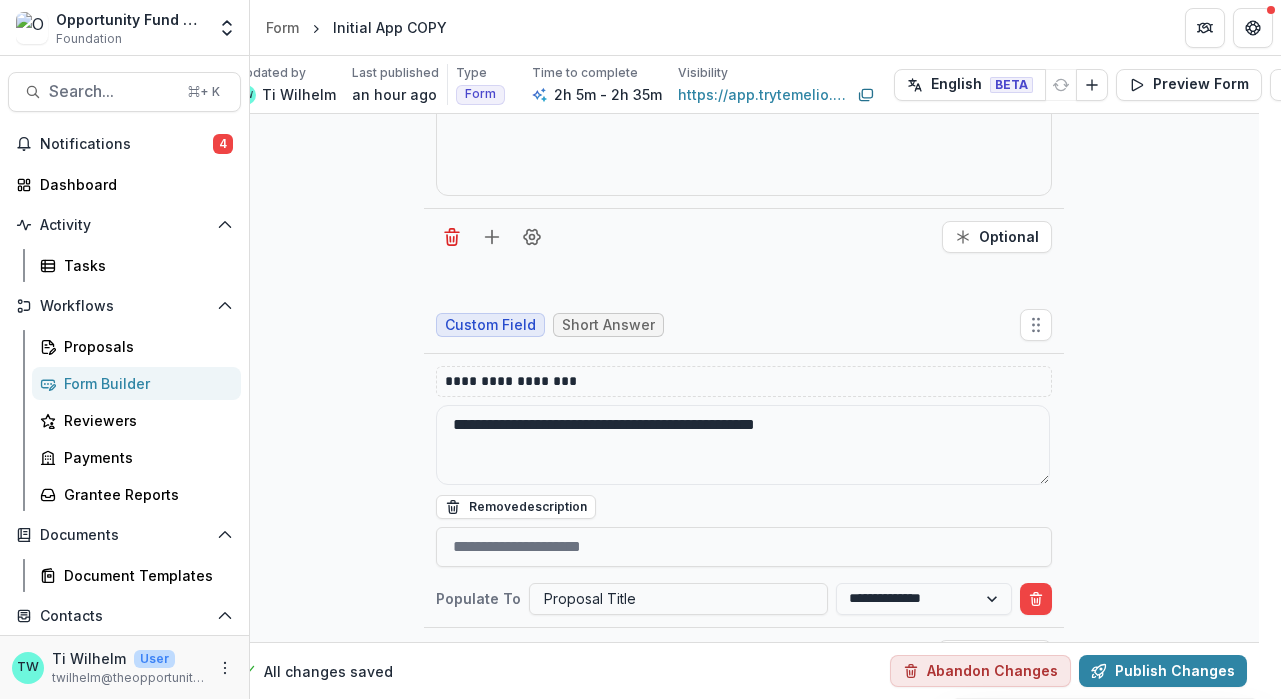 click 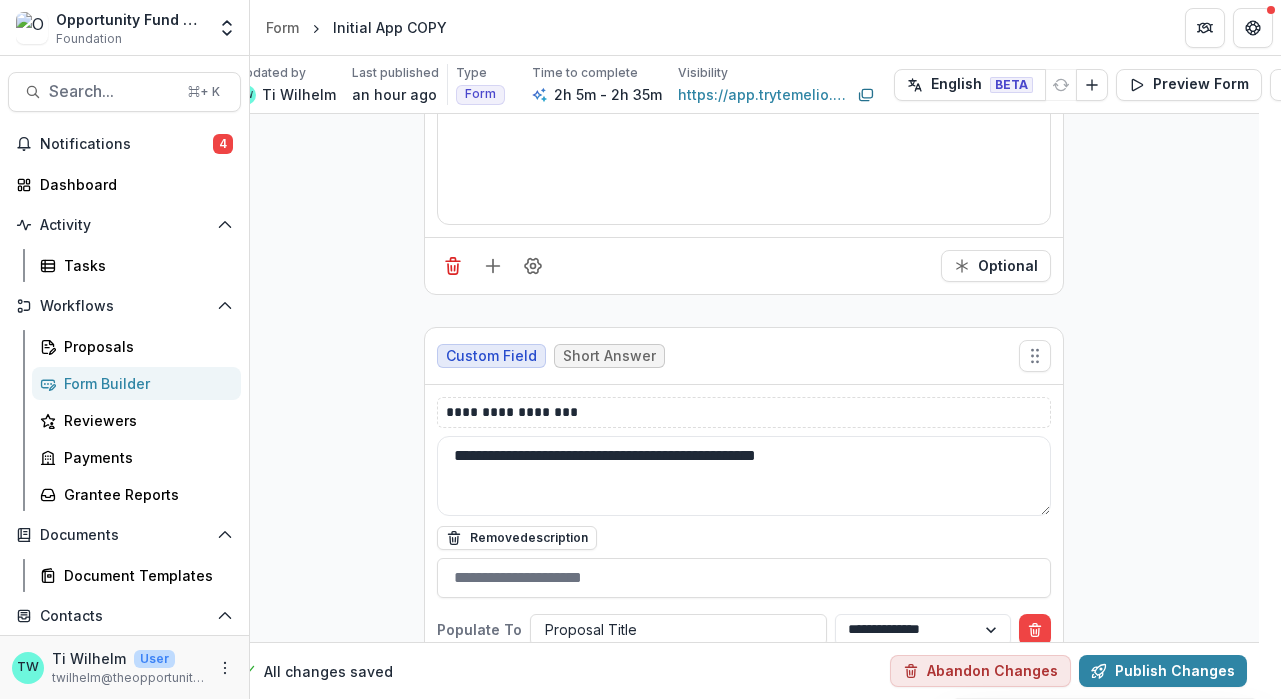 scroll, scrollTop: 4302, scrollLeft: 22, axis: both 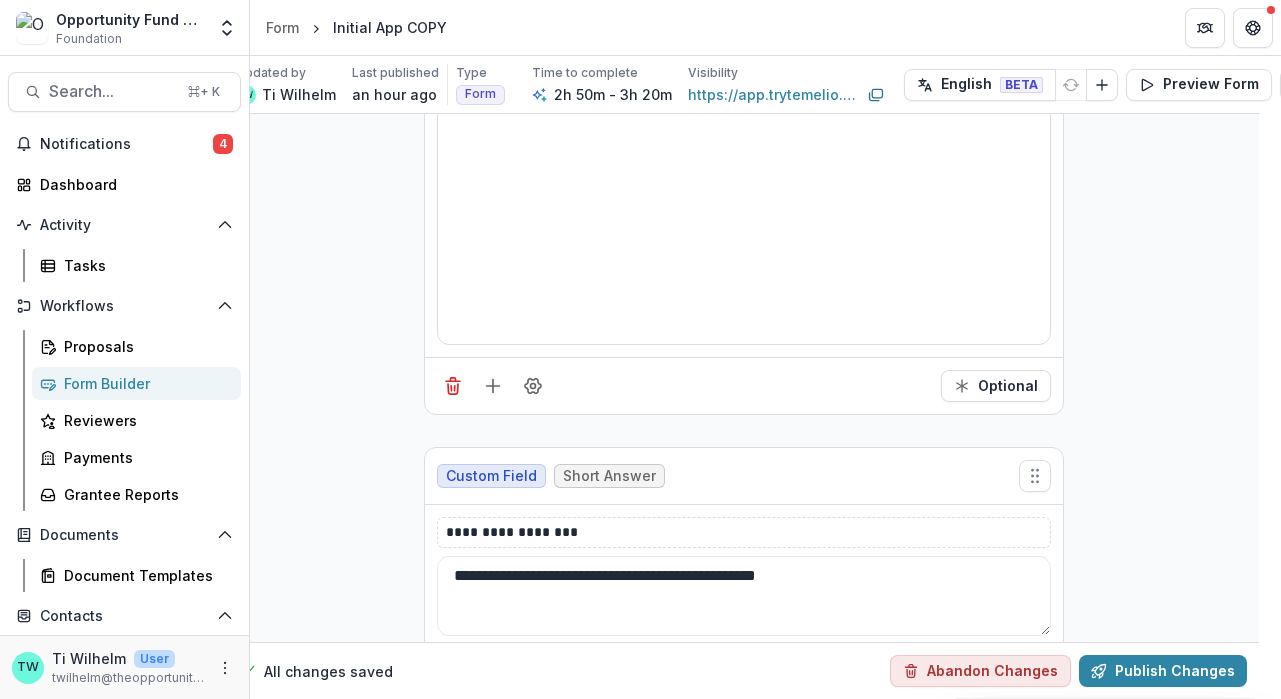 drag, startPoint x: 1030, startPoint y: 482, endPoint x: 1024, endPoint y: 196, distance: 286.06293 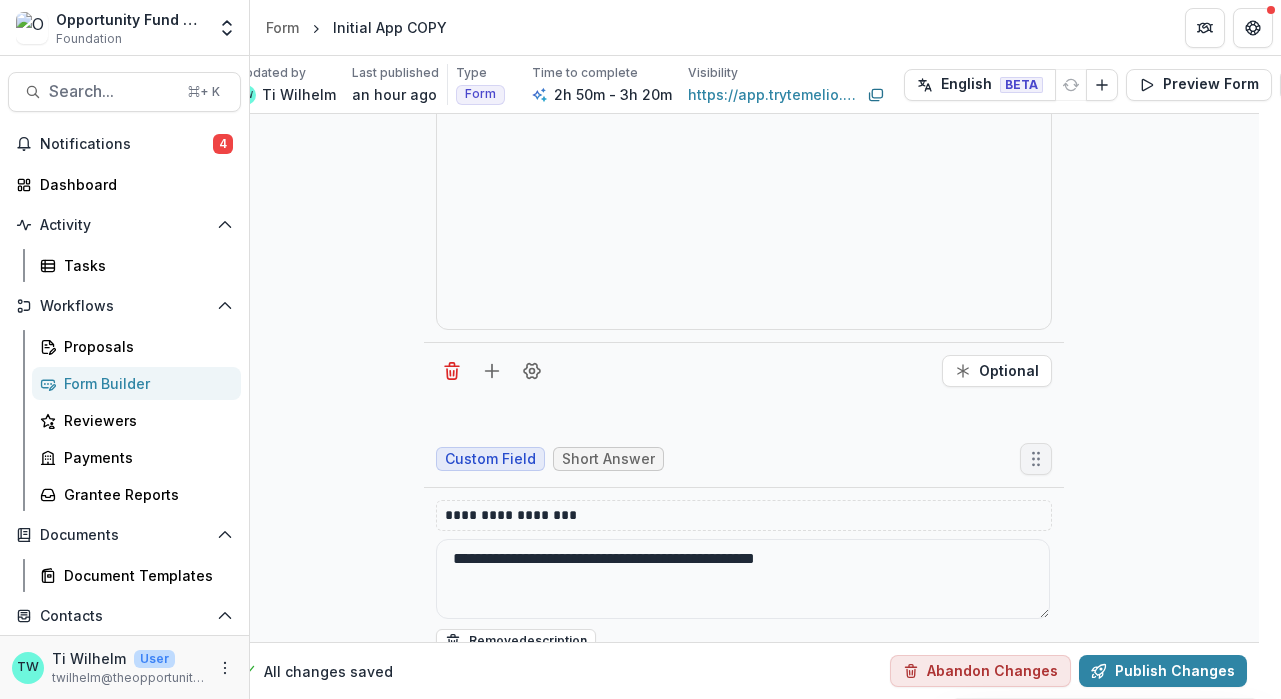 drag, startPoint x: 1033, startPoint y: 476, endPoint x: 1033, endPoint y: 159, distance: 317 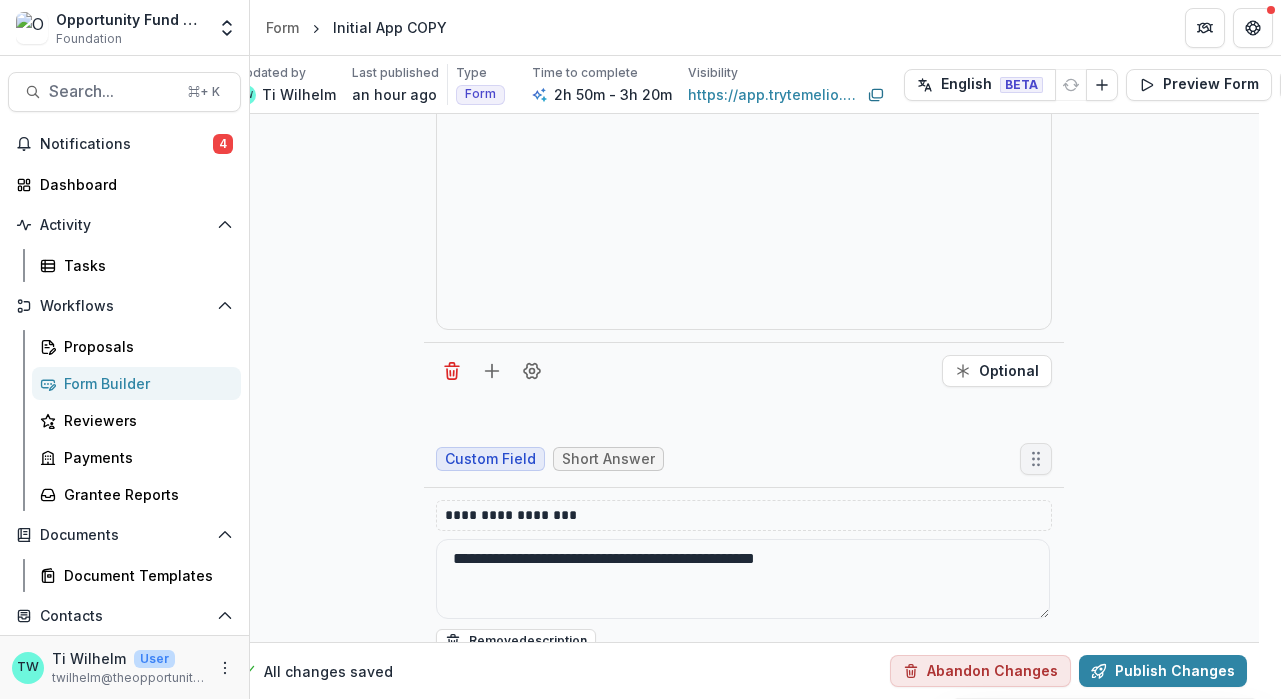 click 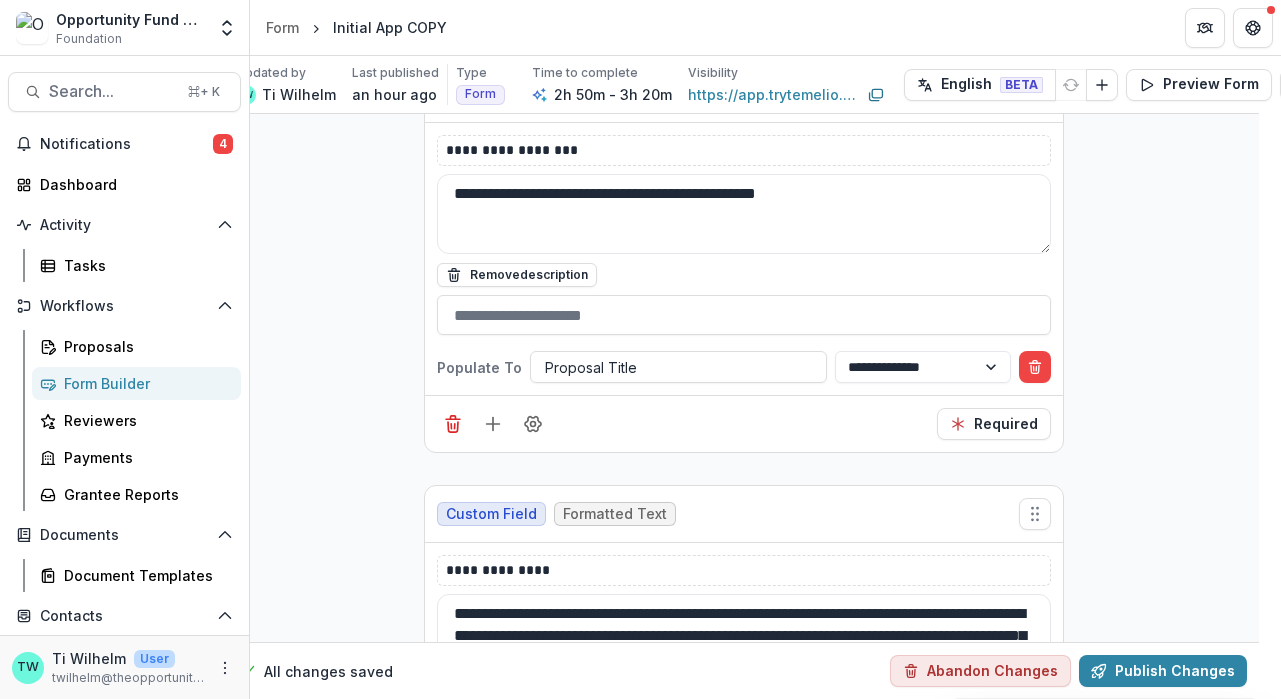 scroll, scrollTop: 3493, scrollLeft: 22, axis: both 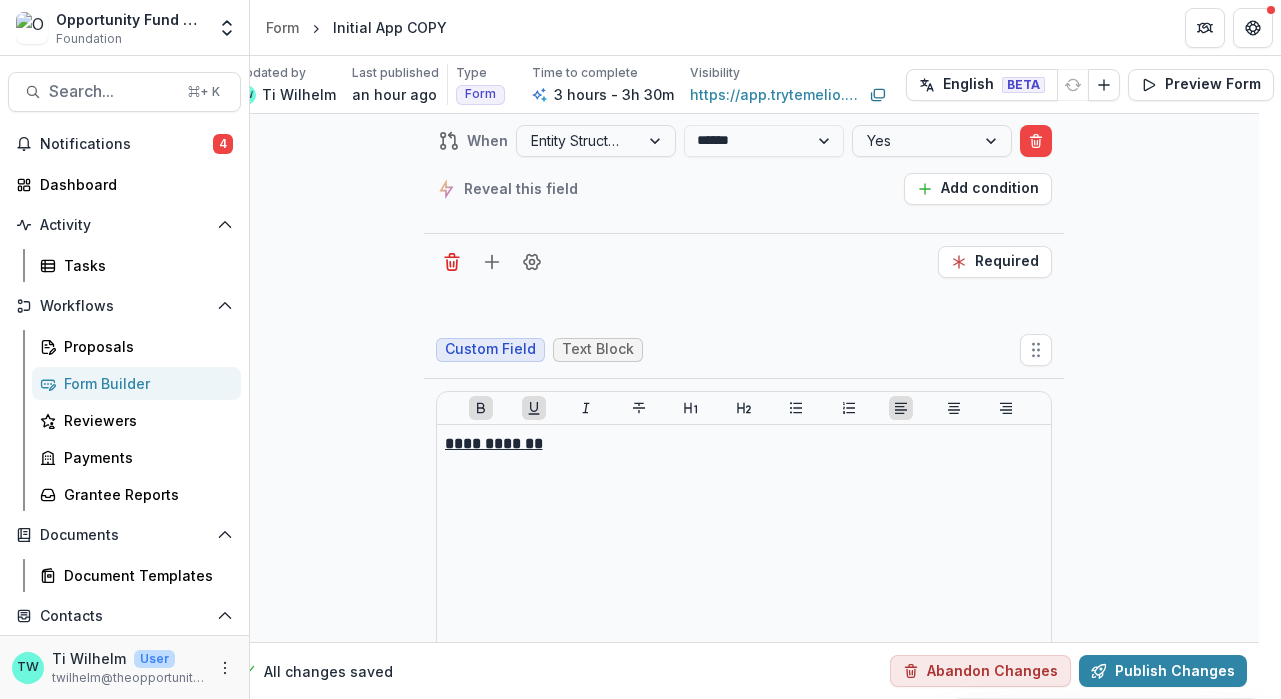 drag, startPoint x: 1032, startPoint y: 600, endPoint x: 1142, endPoint y: 223, distance: 392.72 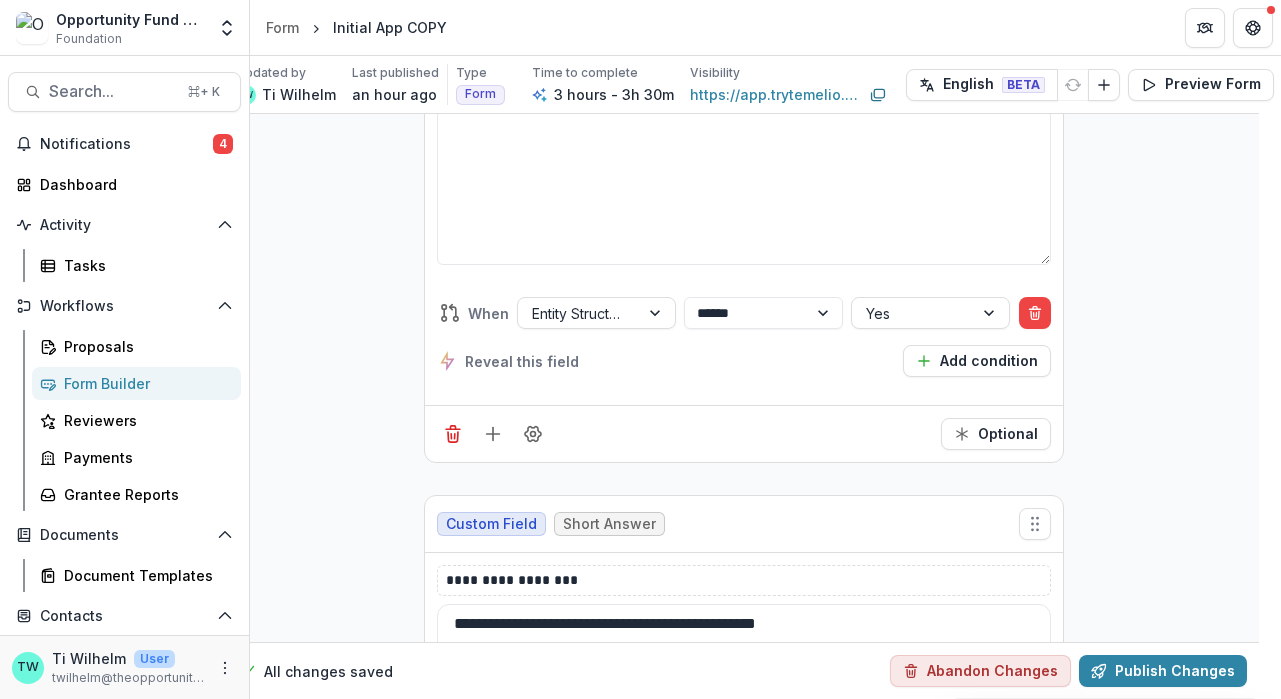 scroll, scrollTop: 1389, scrollLeft: 22, axis: both 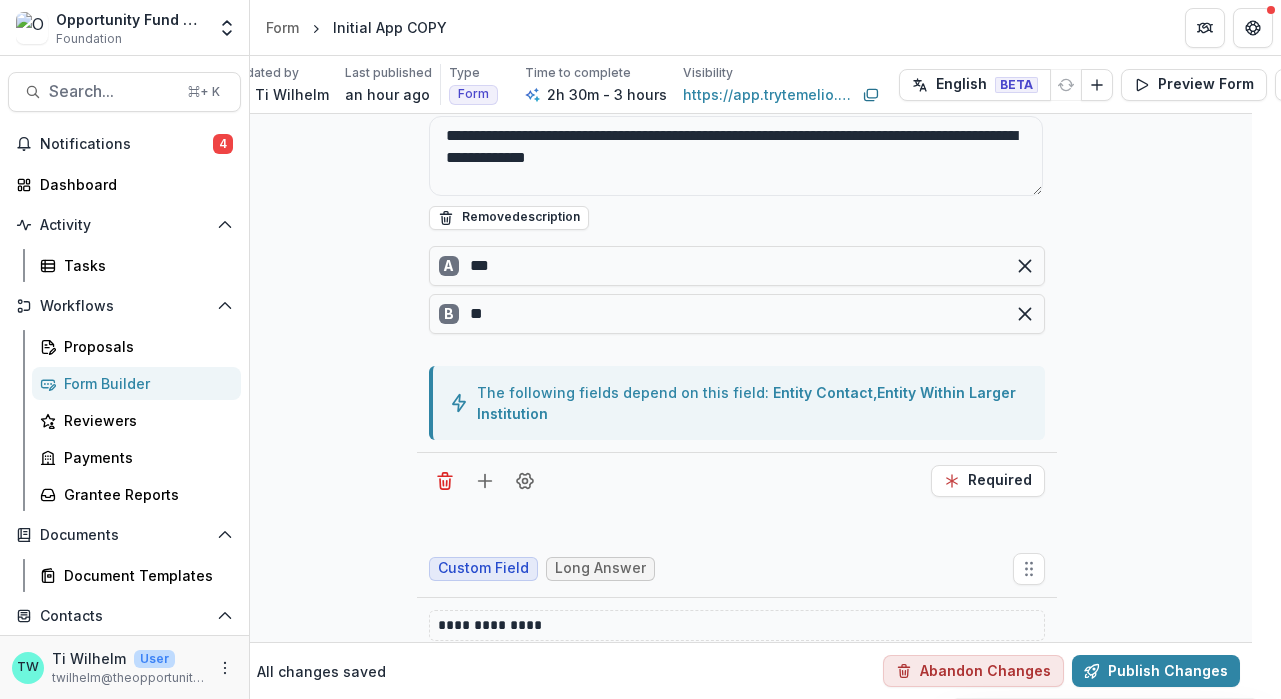 drag, startPoint x: 1032, startPoint y: 539, endPoint x: 963, endPoint y: 156, distance: 389.16577 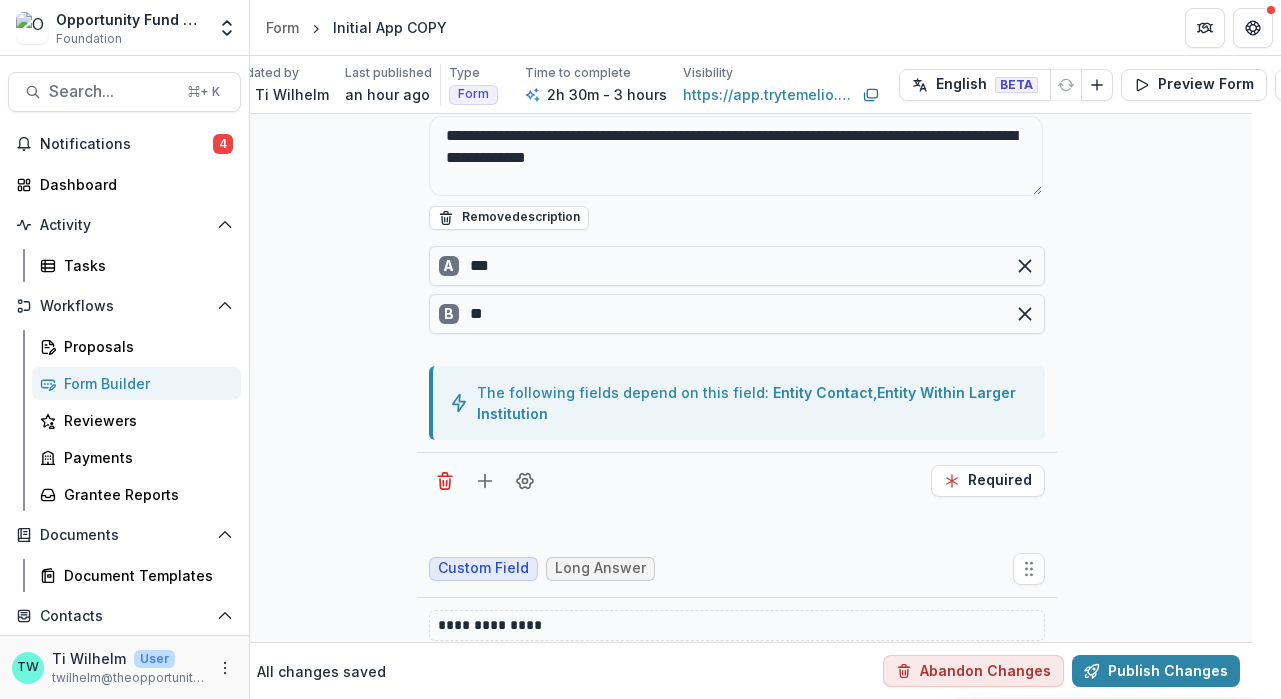 click 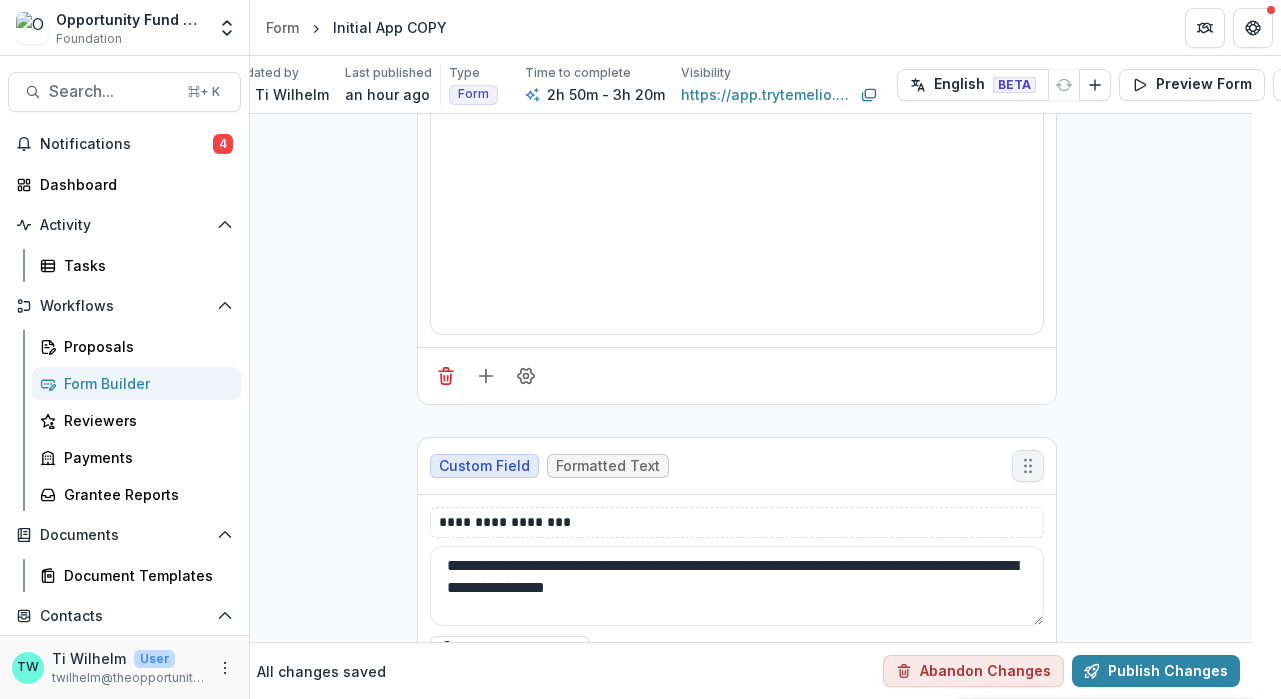 scroll, scrollTop: 6734, scrollLeft: 29, axis: both 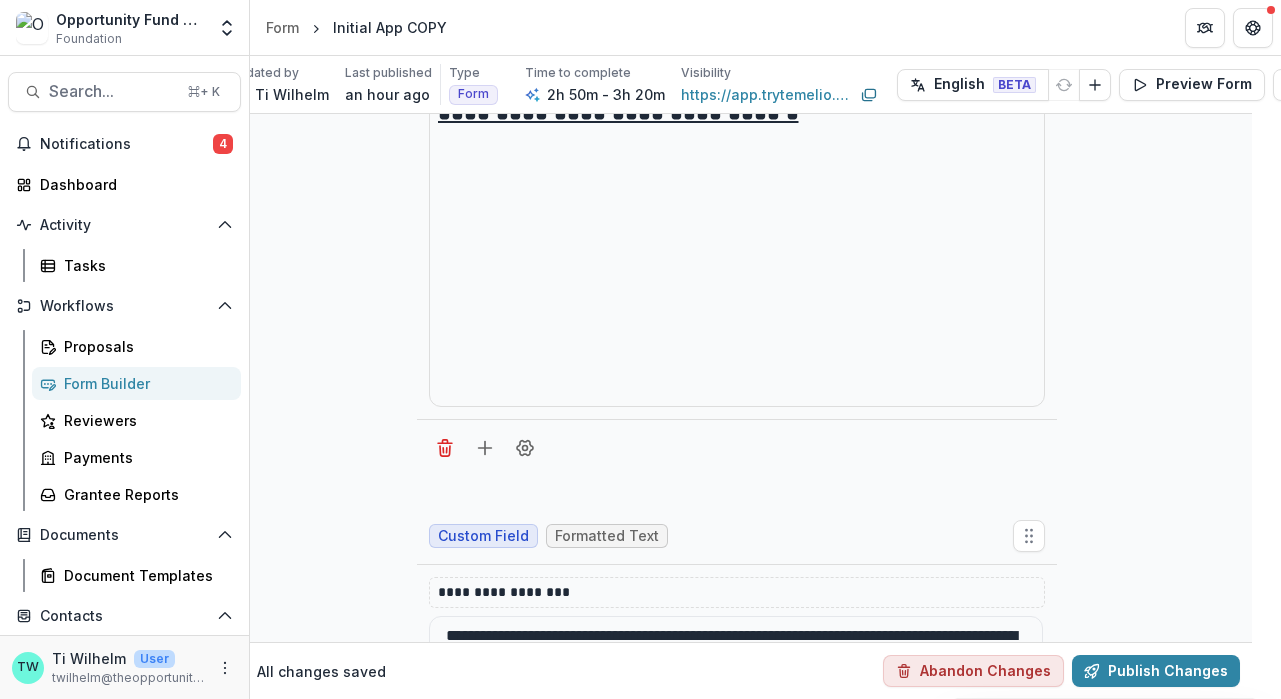drag, startPoint x: 1023, startPoint y: 536, endPoint x: 854, endPoint y: 24, distance: 539.17065 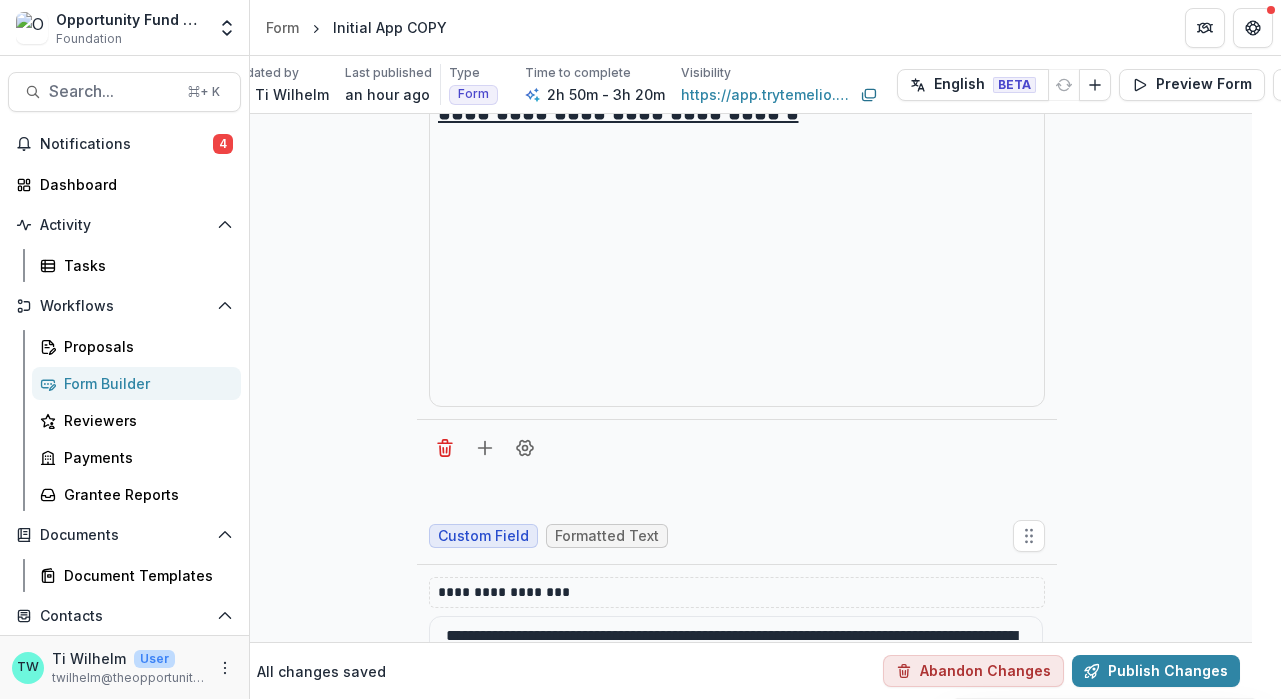 click on "**********" at bounding box center (640, 349) 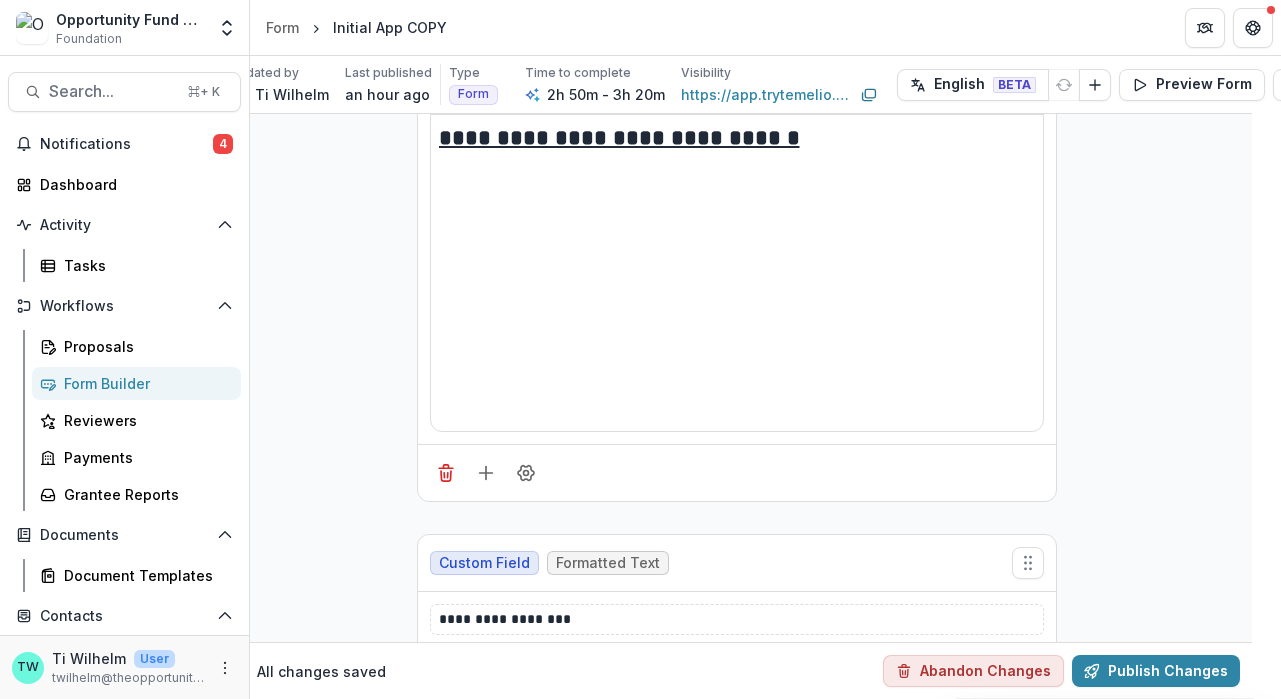 click on "**********" at bounding box center (736, 8352) 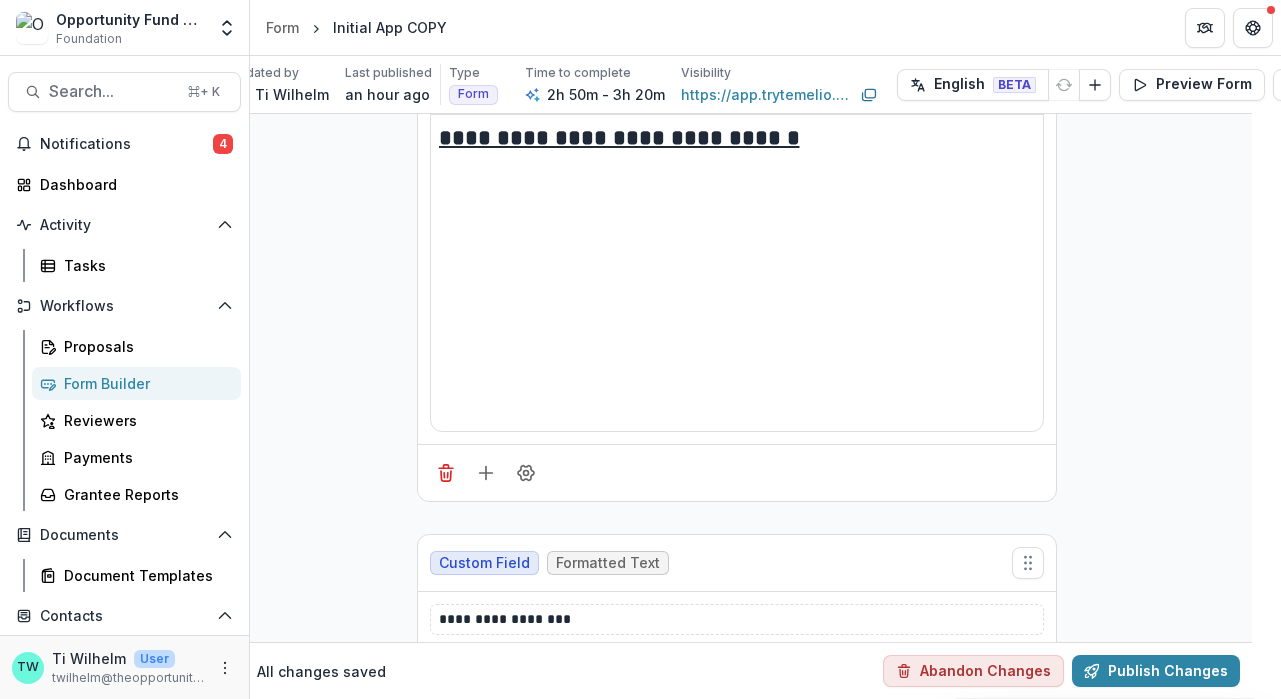 scroll, scrollTop: 6762, scrollLeft: 29, axis: both 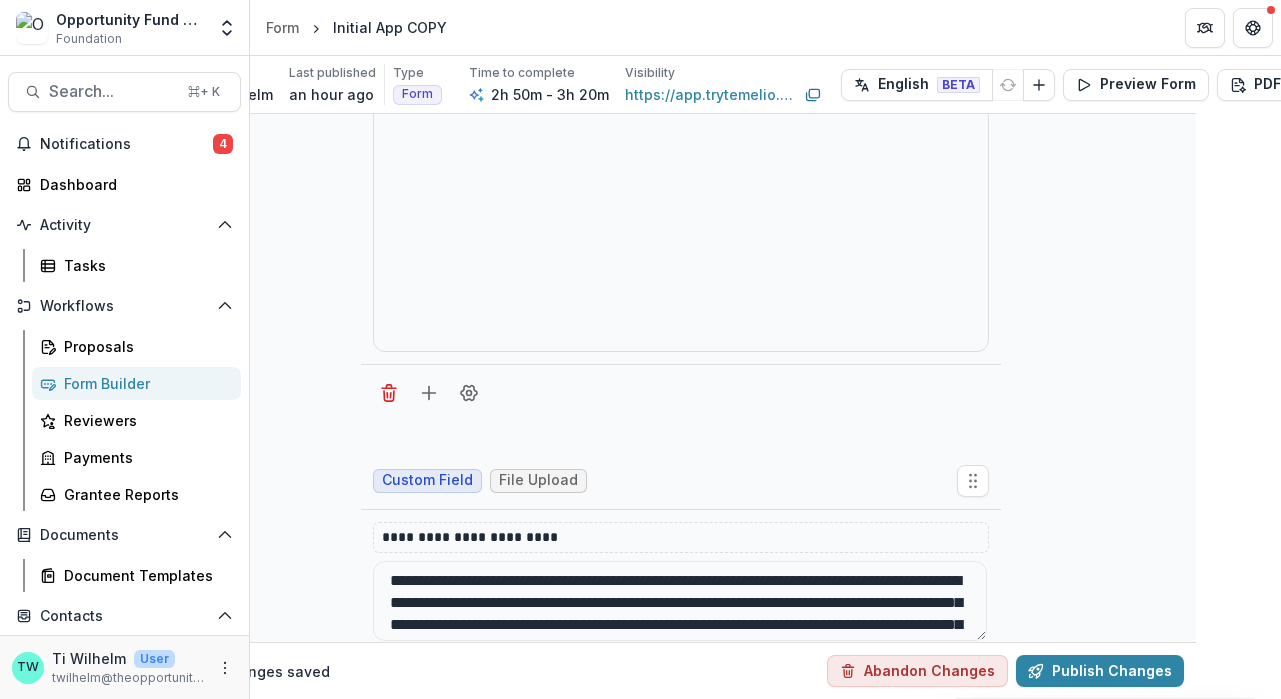 drag, startPoint x: 1024, startPoint y: 518, endPoint x: 1050, endPoint y: 34, distance: 484.69785 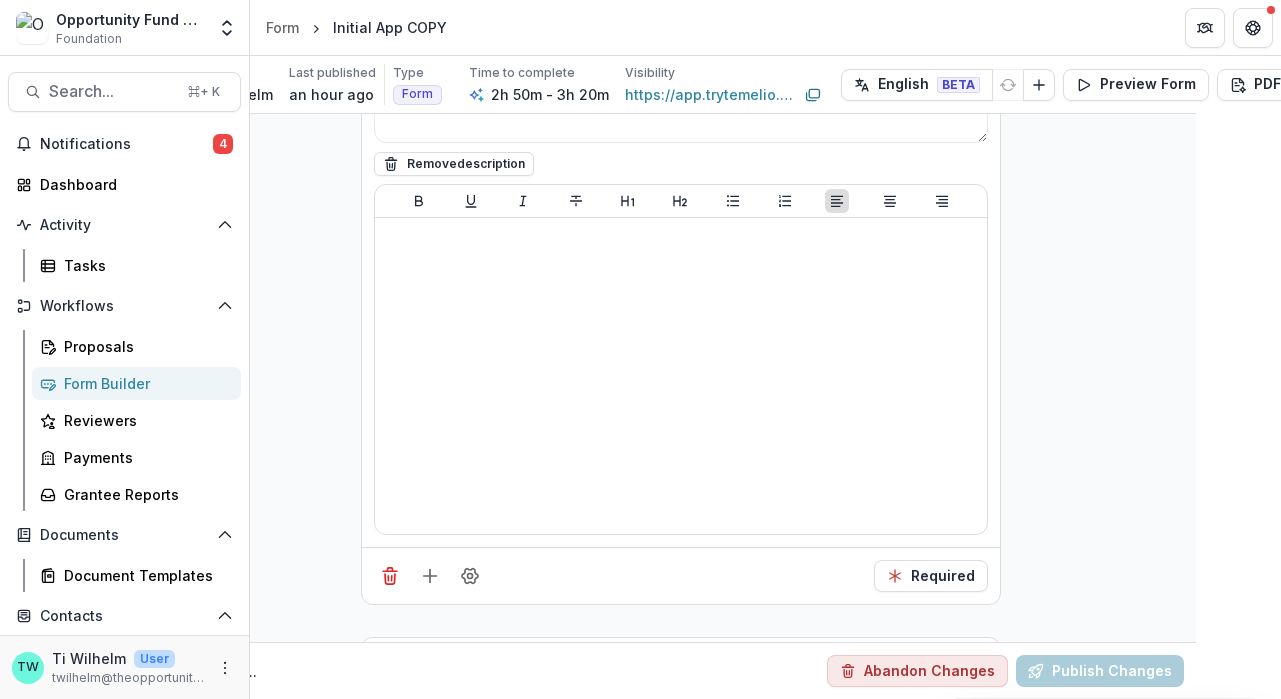 scroll, scrollTop: 2709, scrollLeft: 85, axis: both 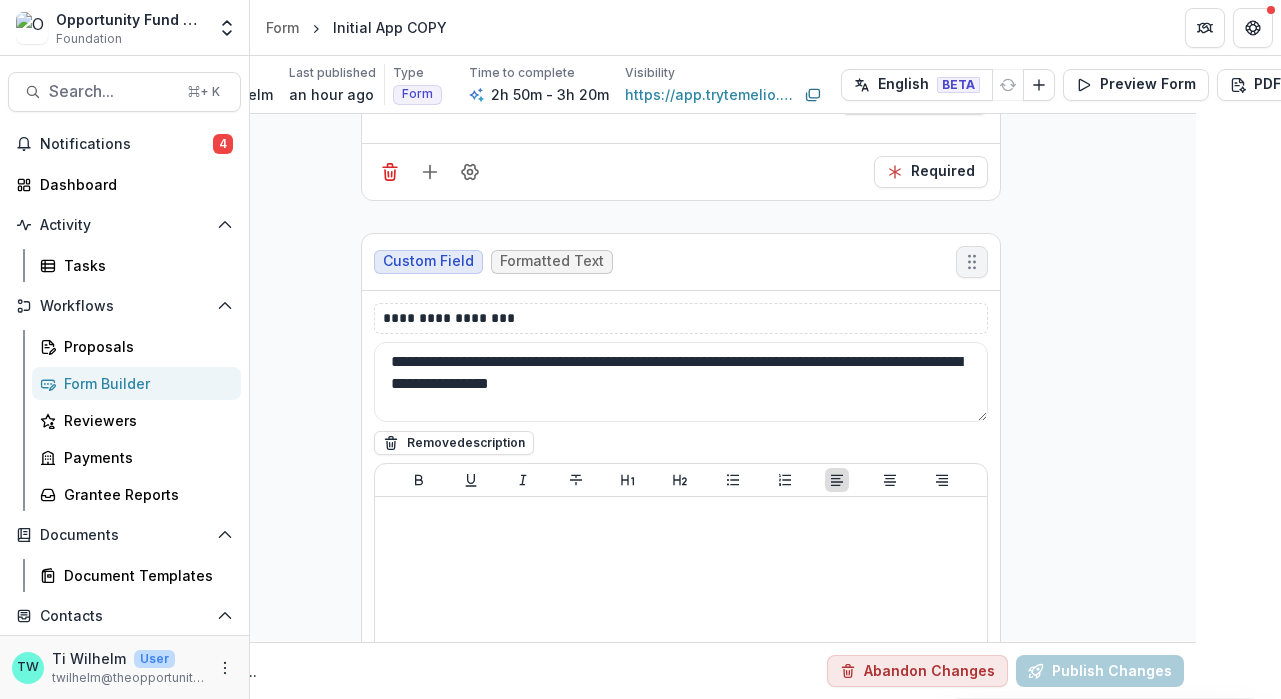 click on "**********" at bounding box center (681, 382) 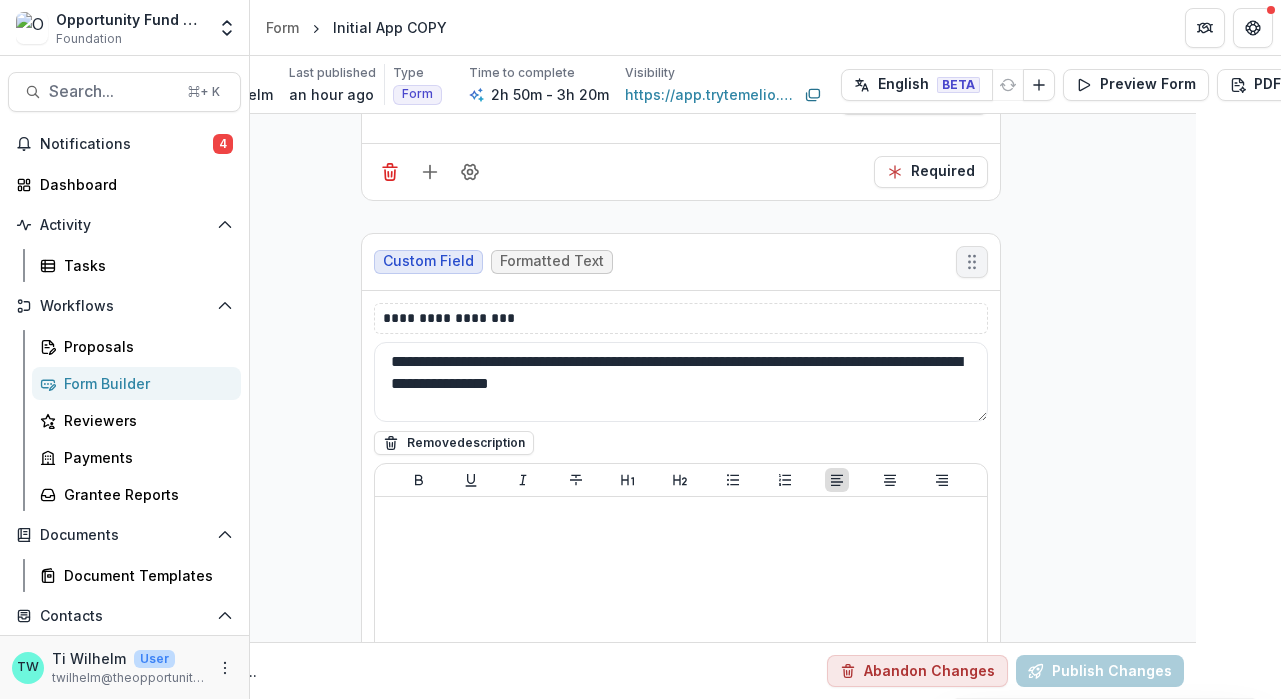 click on "**********" at bounding box center (680, 12377) 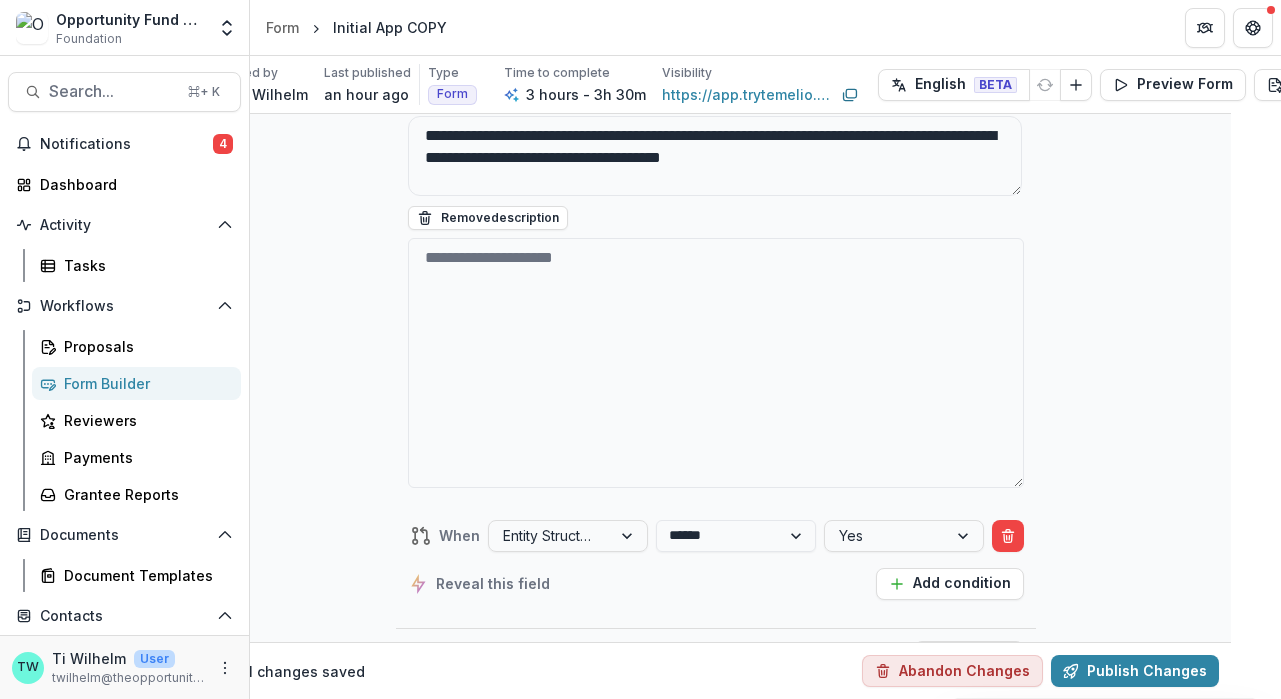 scroll, scrollTop: 1594, scrollLeft: 50, axis: both 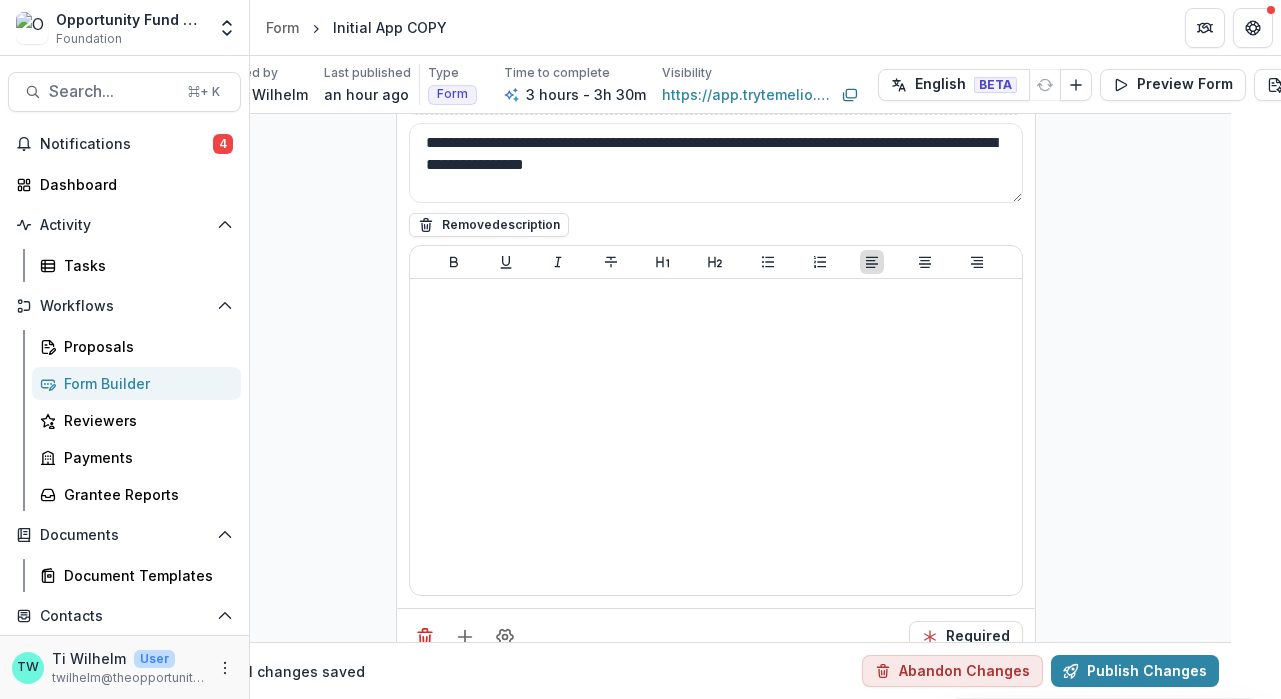 drag, startPoint x: 1092, startPoint y: 322, endPoint x: 907, endPoint y: 189, distance: 227.84644 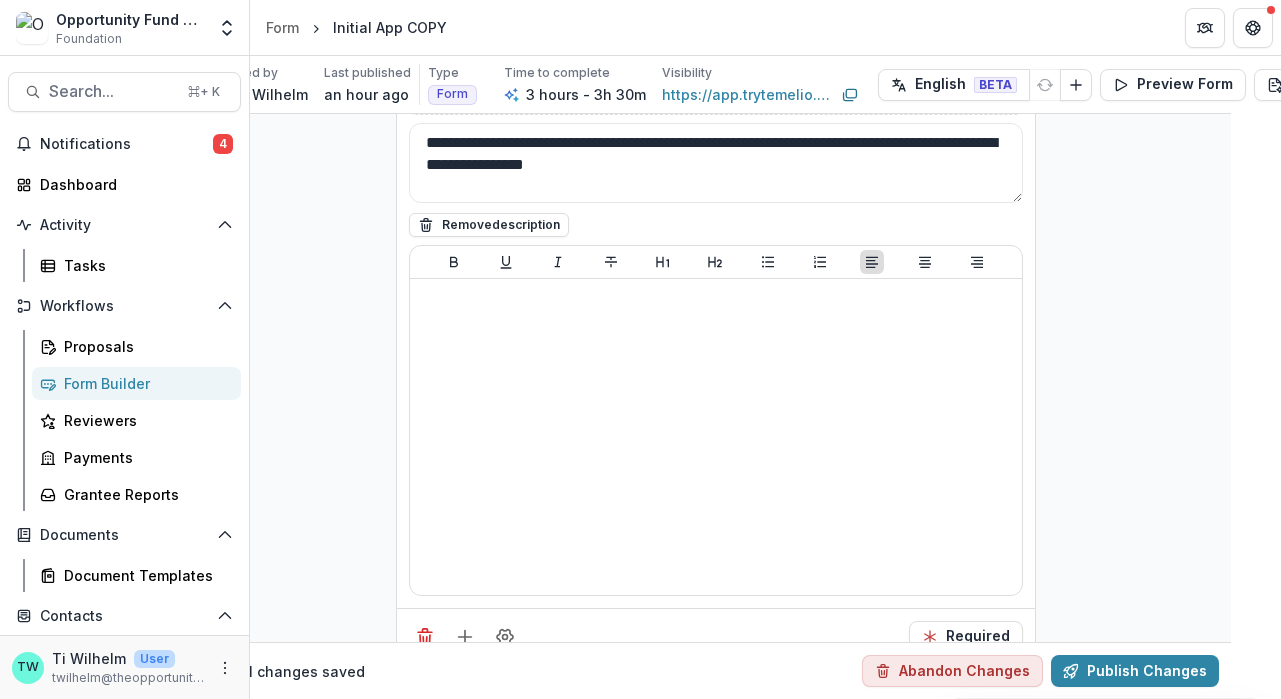 click on "**********" at bounding box center (715, 13492) 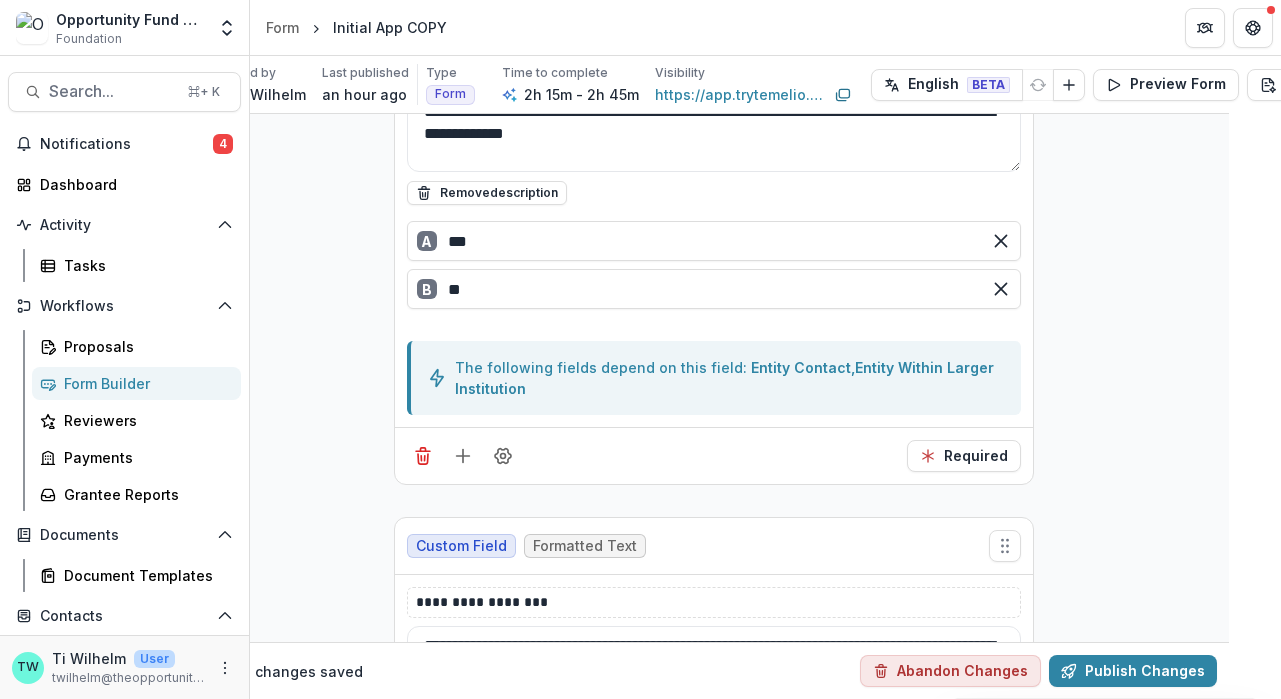 scroll, scrollTop: 1130, scrollLeft: 52, axis: both 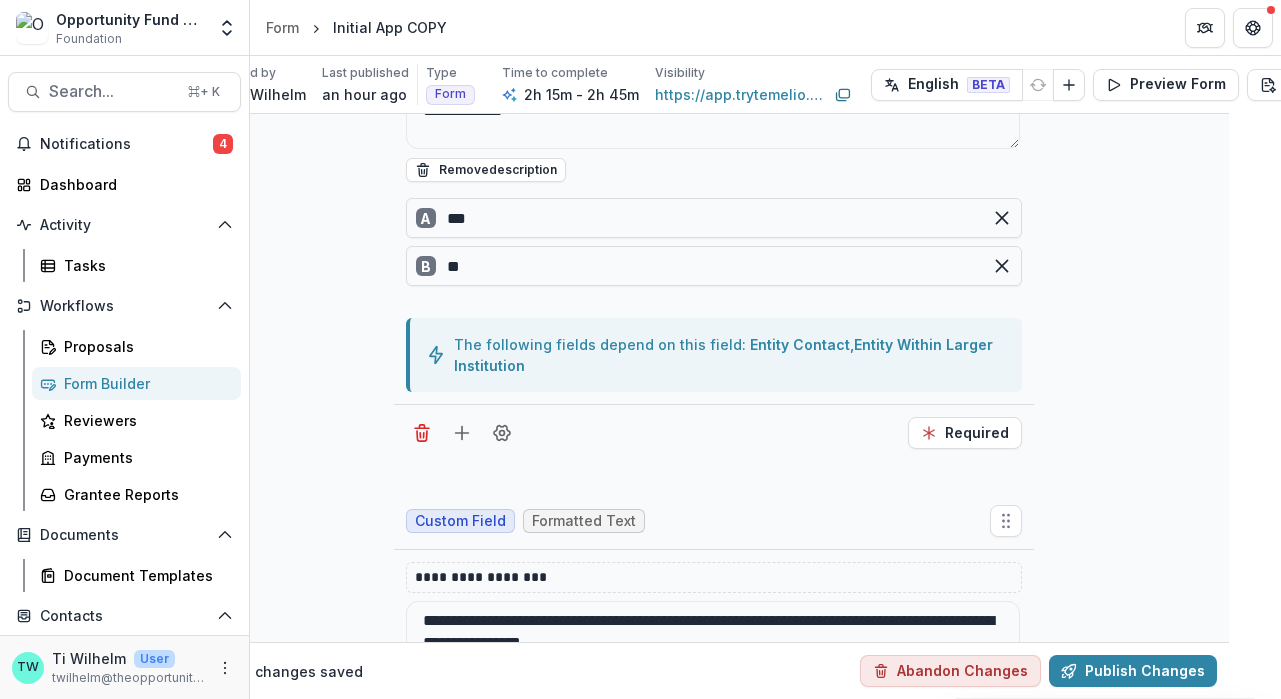 drag, startPoint x: 1001, startPoint y: 372, endPoint x: 1113, endPoint y: 269, distance: 152.1611 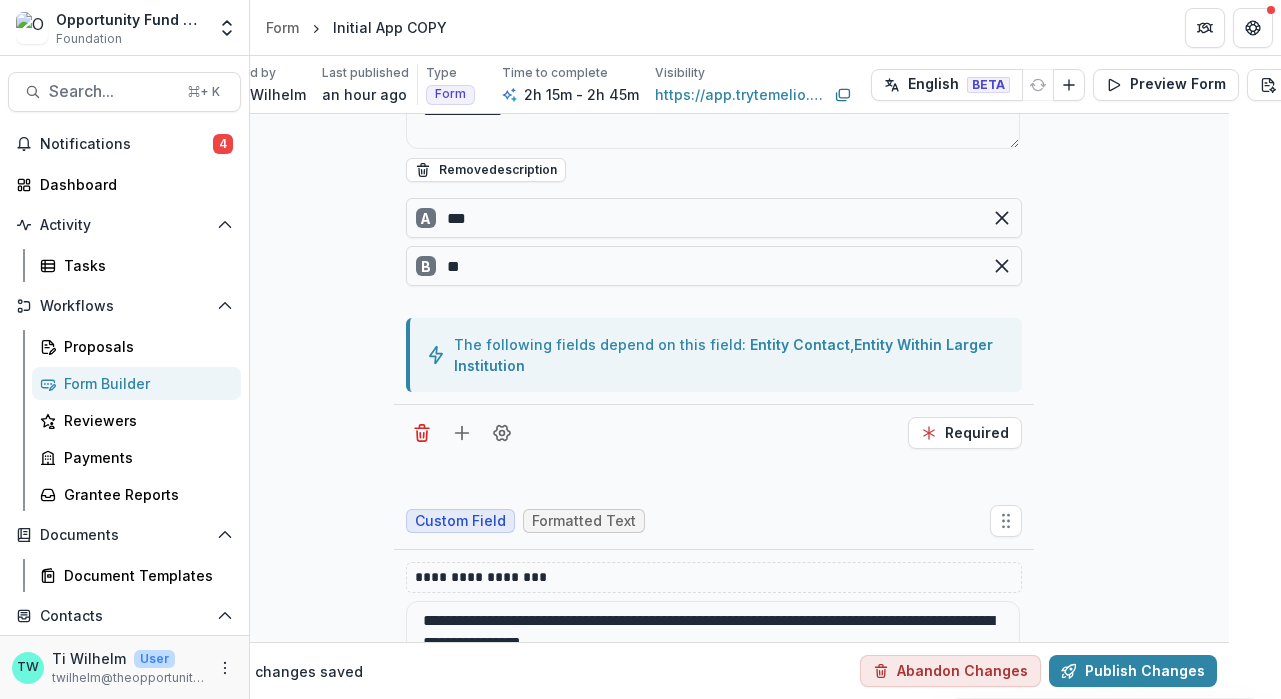 click 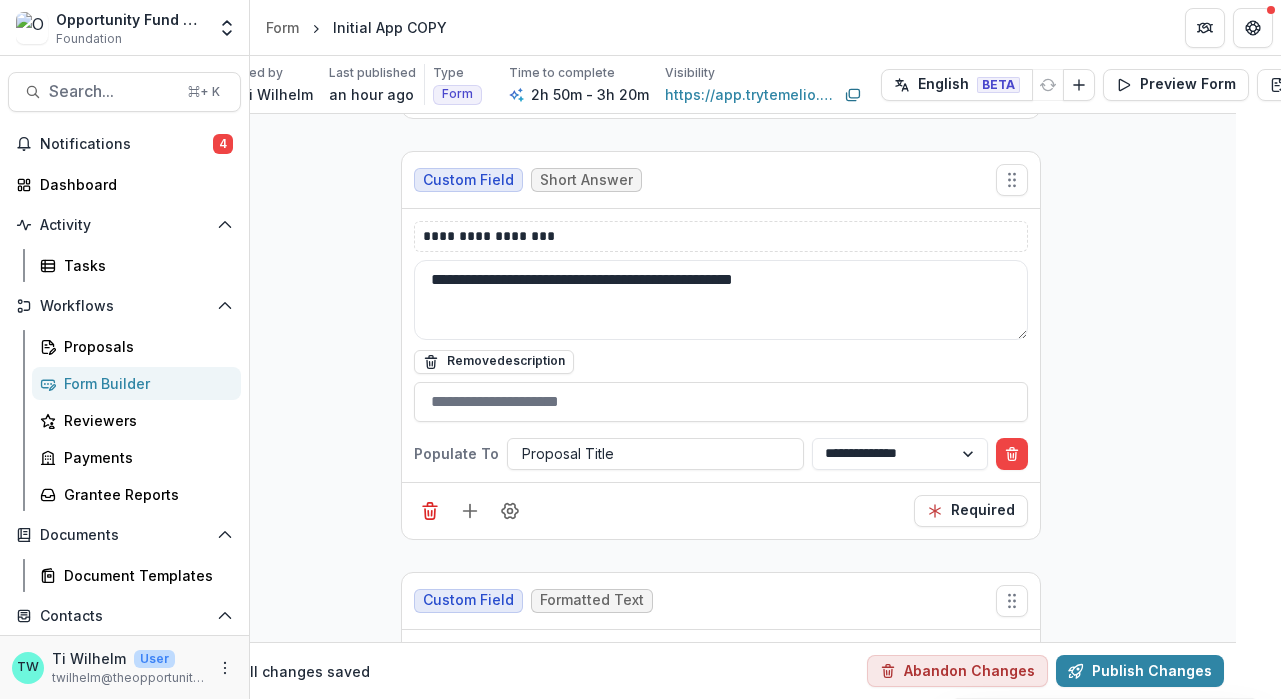 scroll, scrollTop: 772, scrollLeft: 45, axis: both 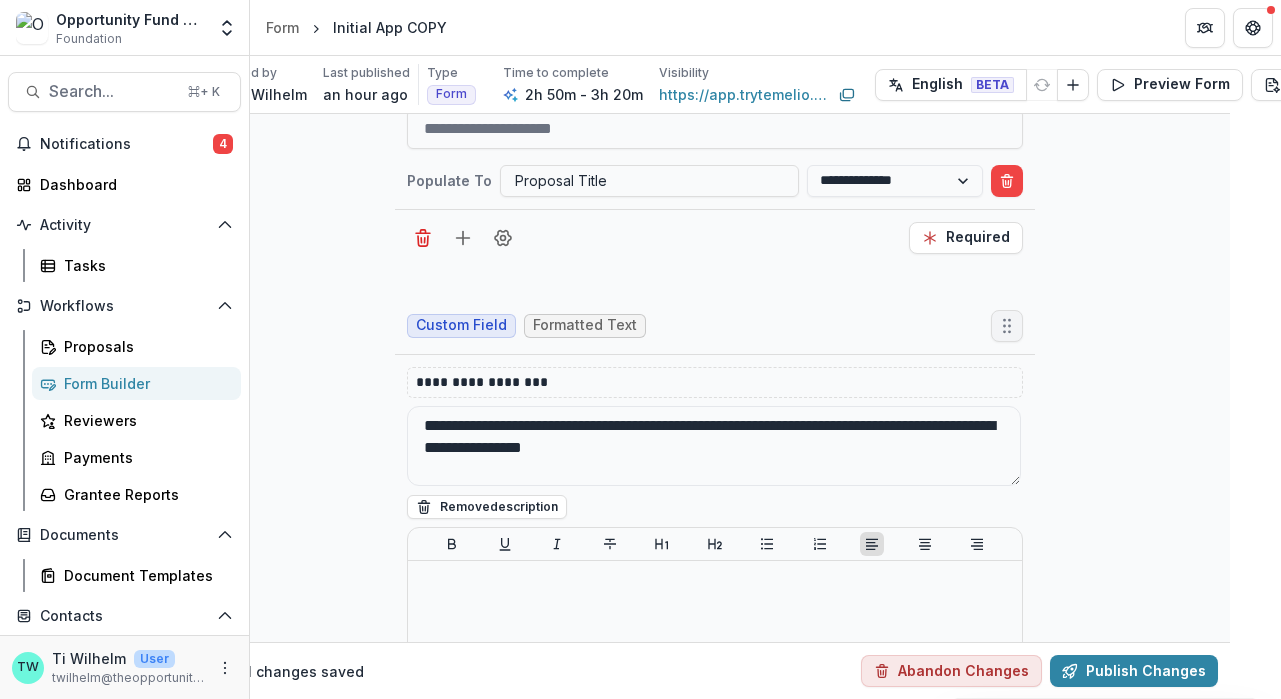 drag, startPoint x: 1007, startPoint y: 328, endPoint x: 1096, endPoint y: 326, distance: 89.02247 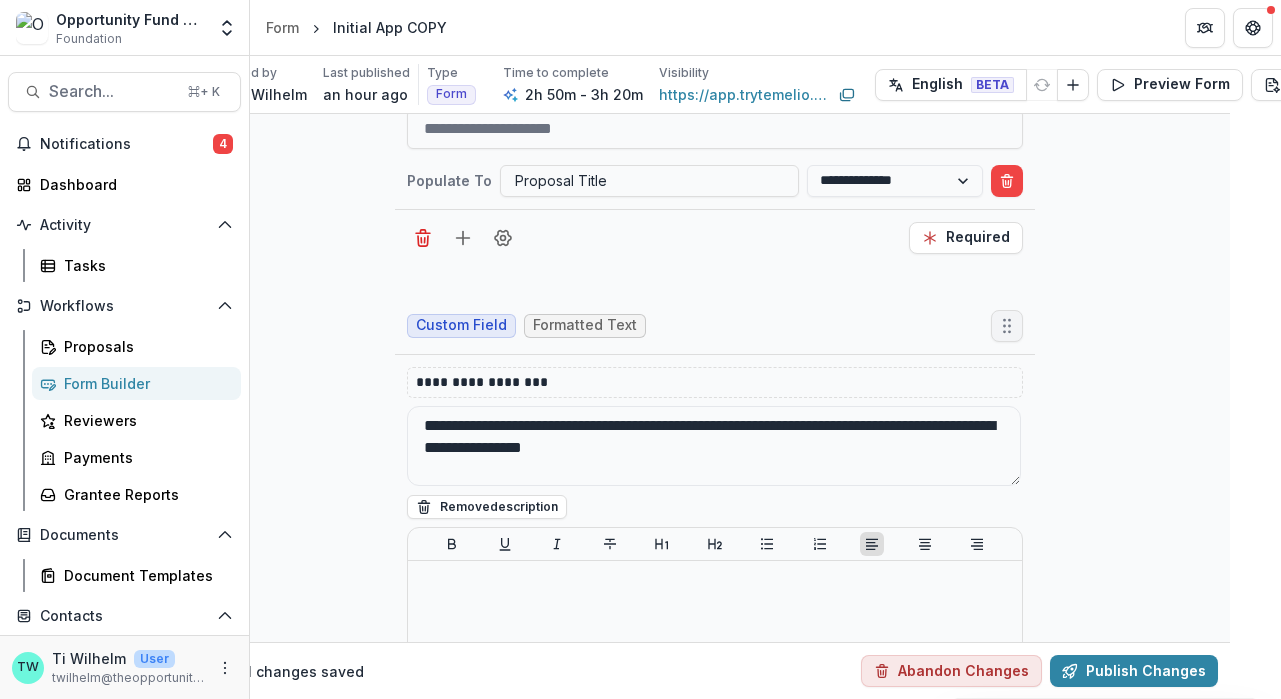 click 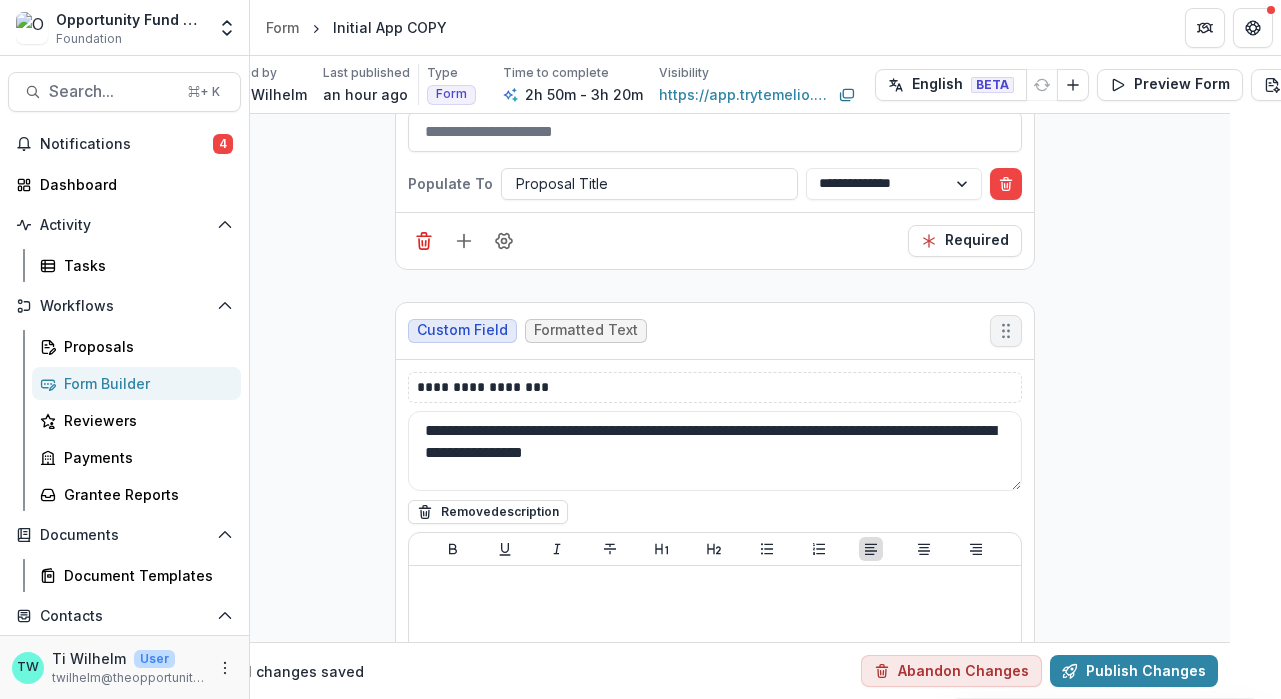 scroll, scrollTop: 772, scrollLeft: 52, axis: both 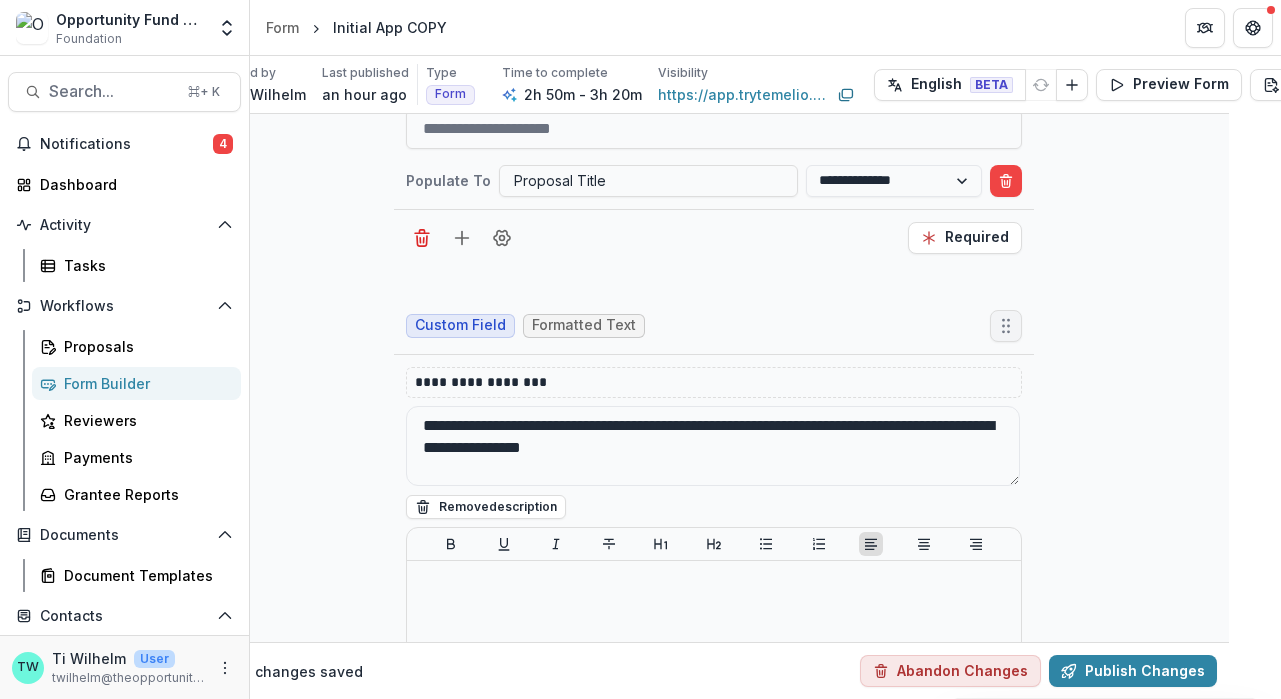 drag, startPoint x: 1000, startPoint y: 326, endPoint x: 1153, endPoint y: 330, distance: 153.05228 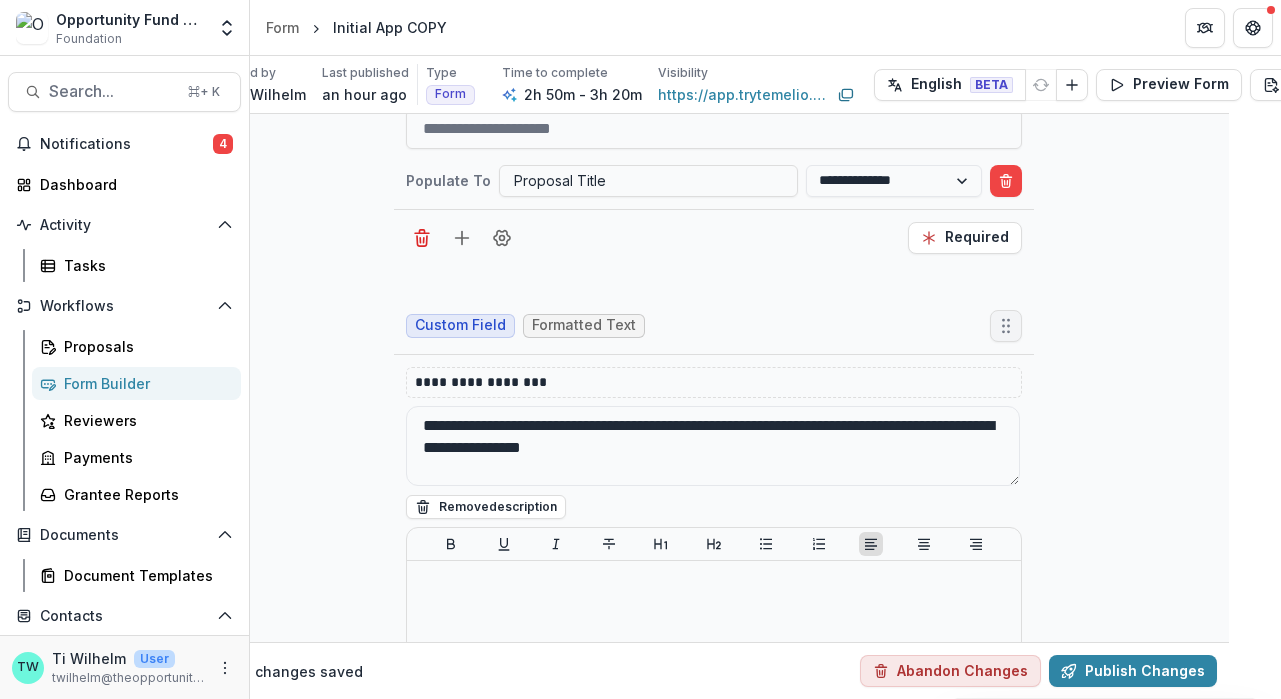 click 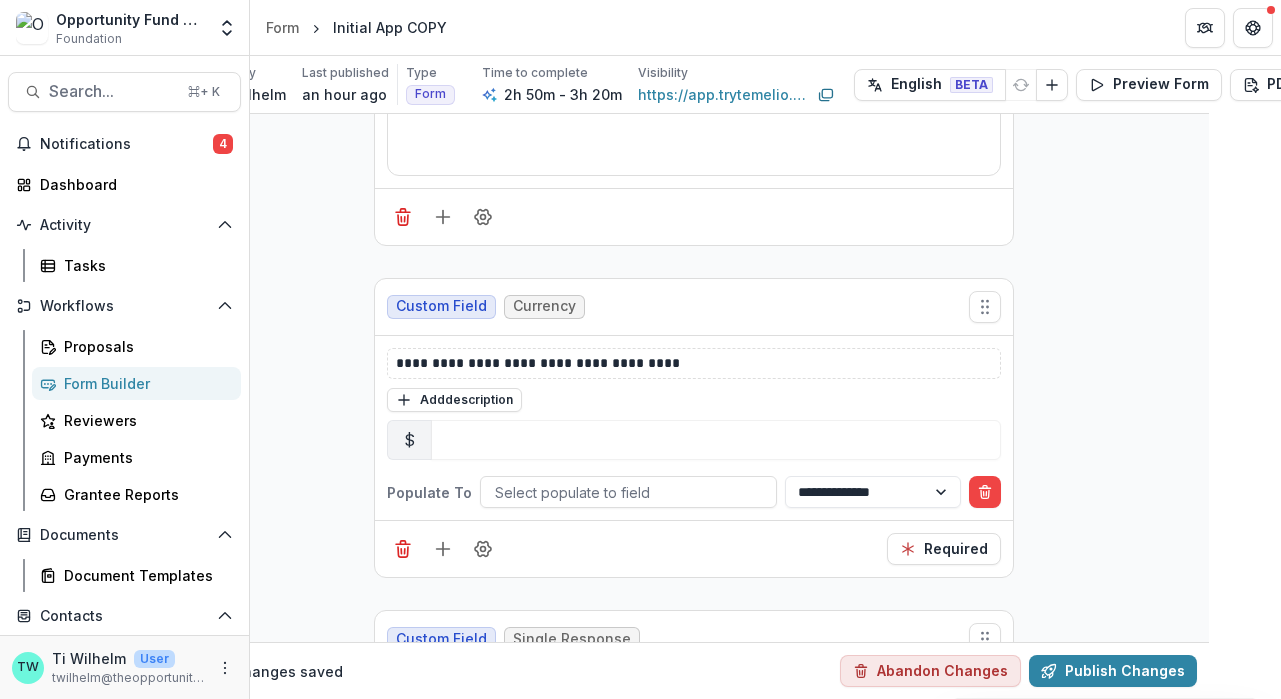 scroll, scrollTop: 7746, scrollLeft: 72, axis: both 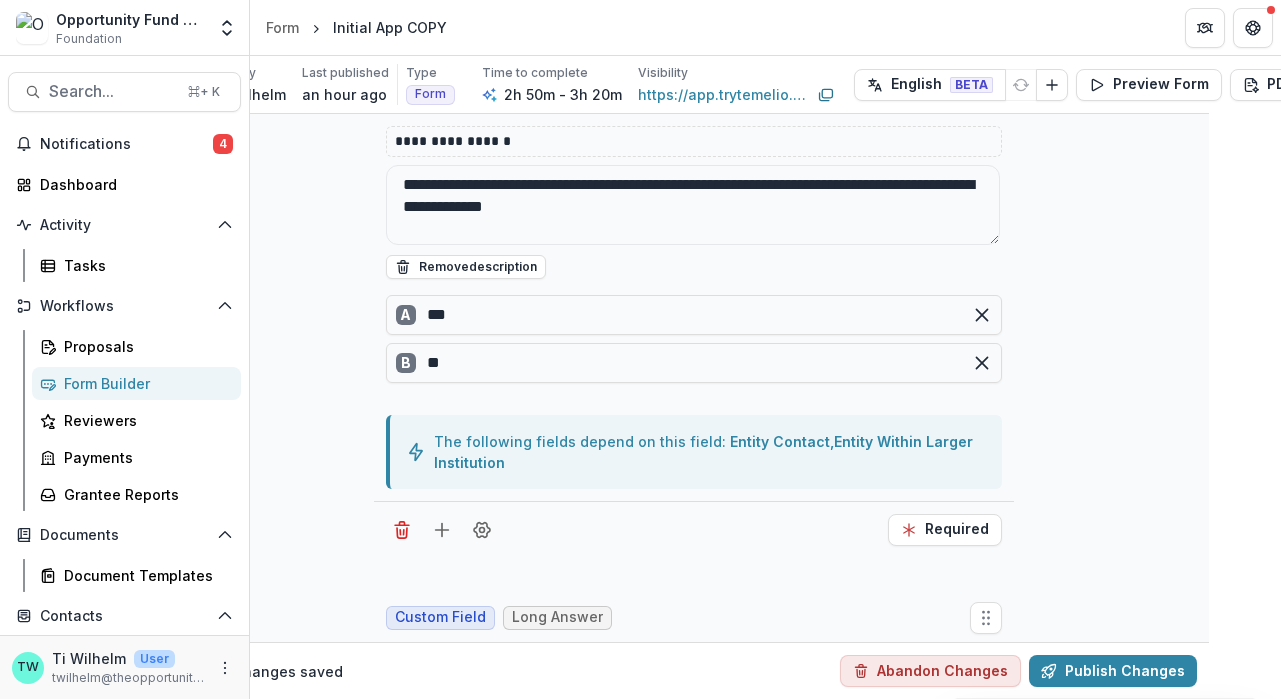 drag, startPoint x: 1075, startPoint y: 145, endPoint x: 994, endPoint y: 47, distance: 127.141655 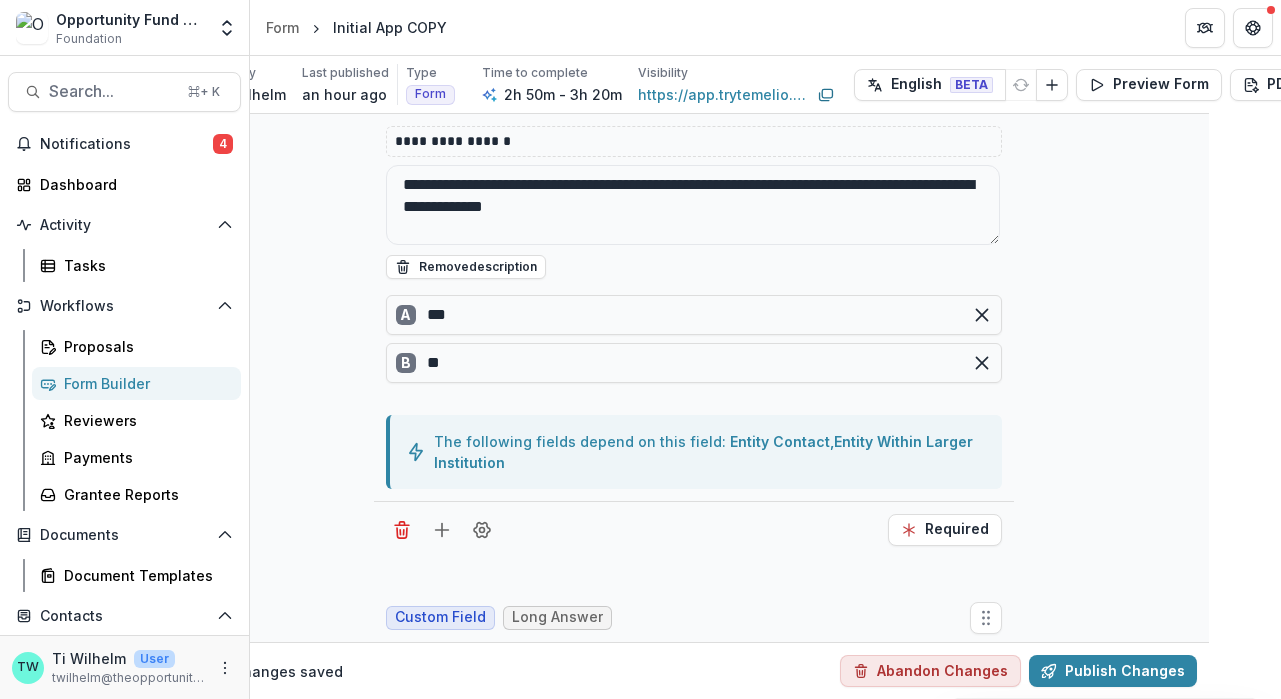 click on "**********" at bounding box center (640, 349) 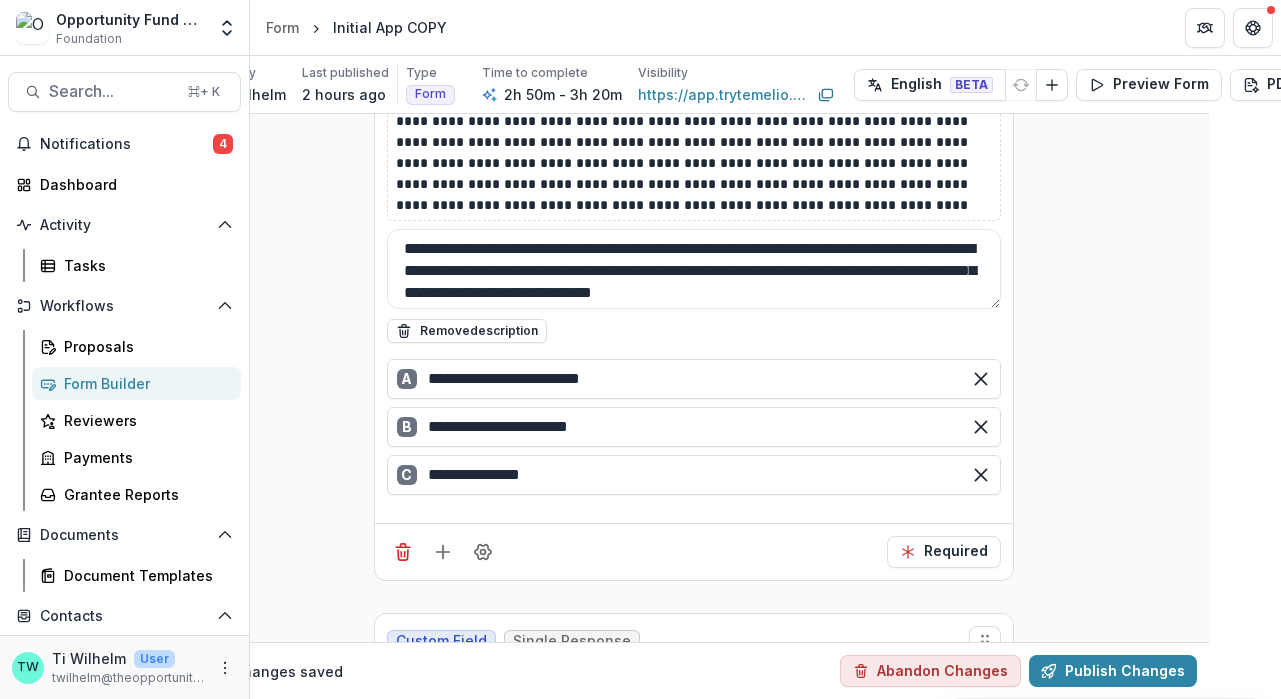 scroll, scrollTop: 8272, scrollLeft: 72, axis: both 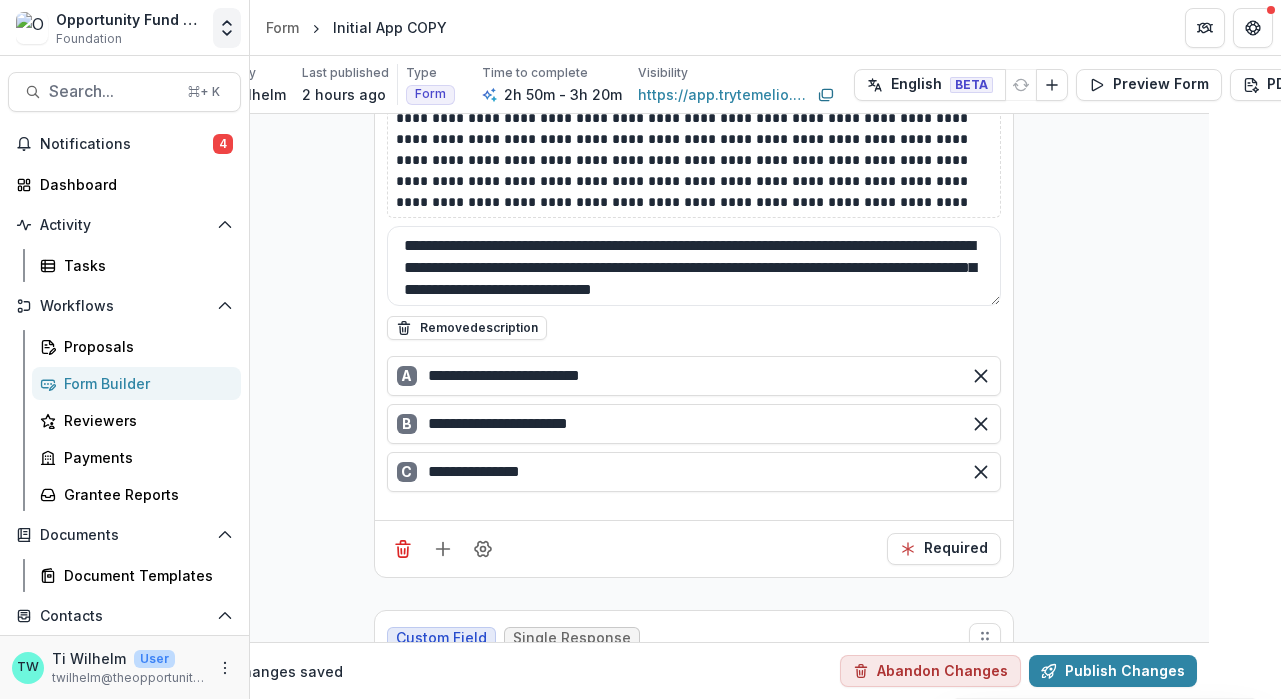 click 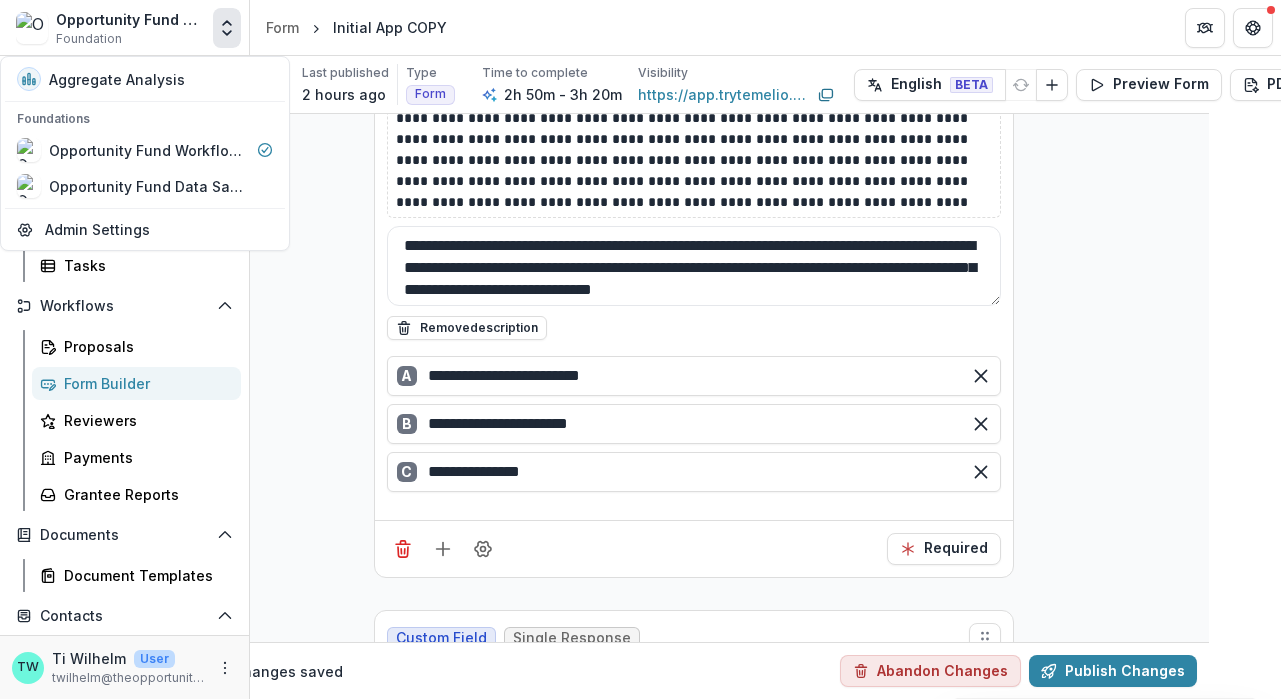 click on "**********" at bounding box center [693, 6814] 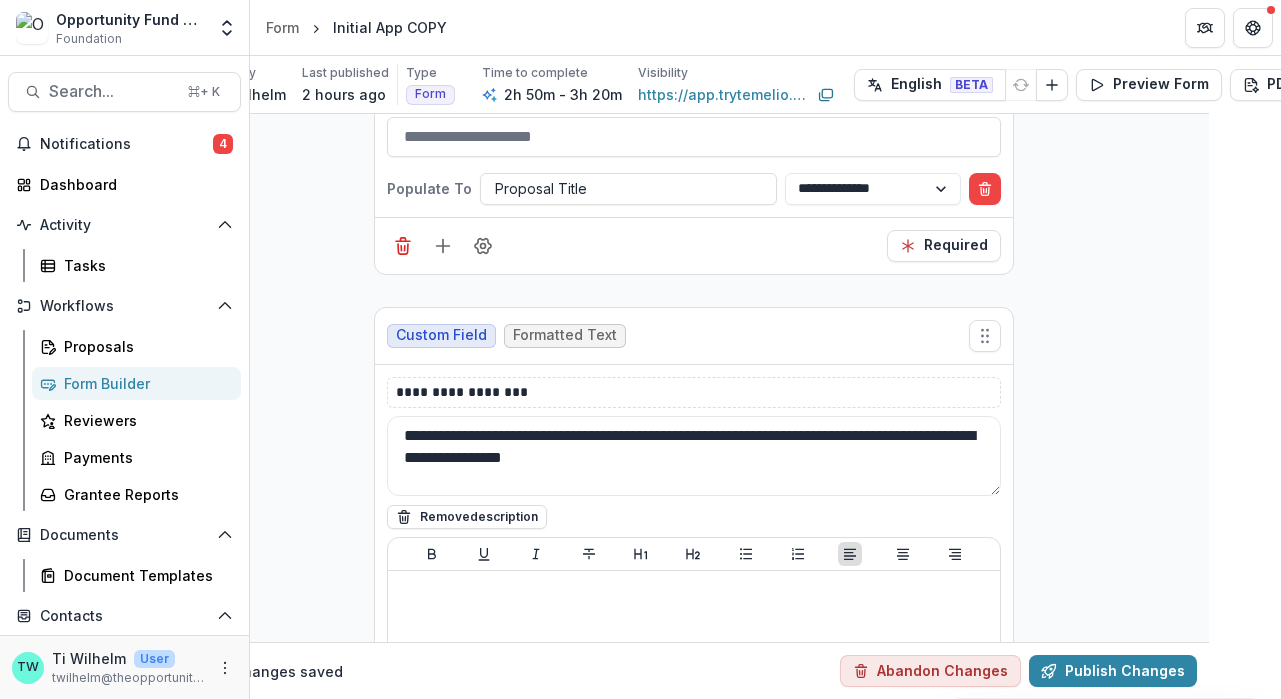 scroll, scrollTop: 0, scrollLeft: 72, axis: horizontal 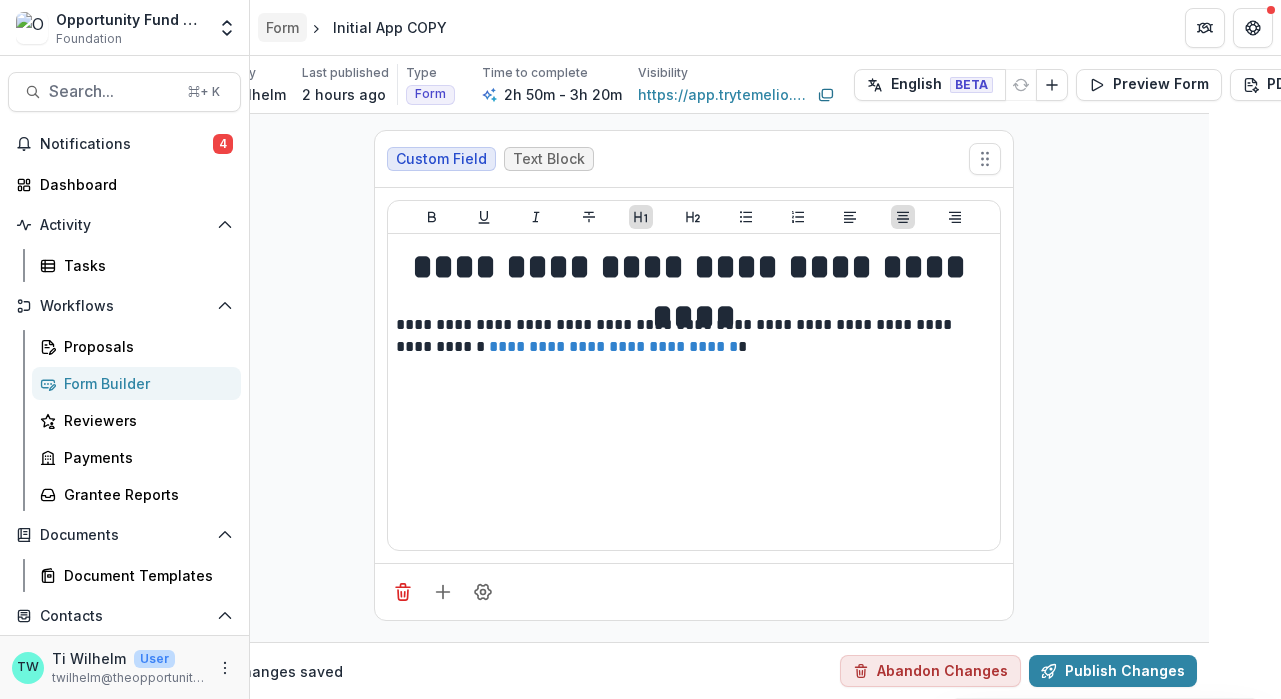 click on "Form" at bounding box center [282, 27] 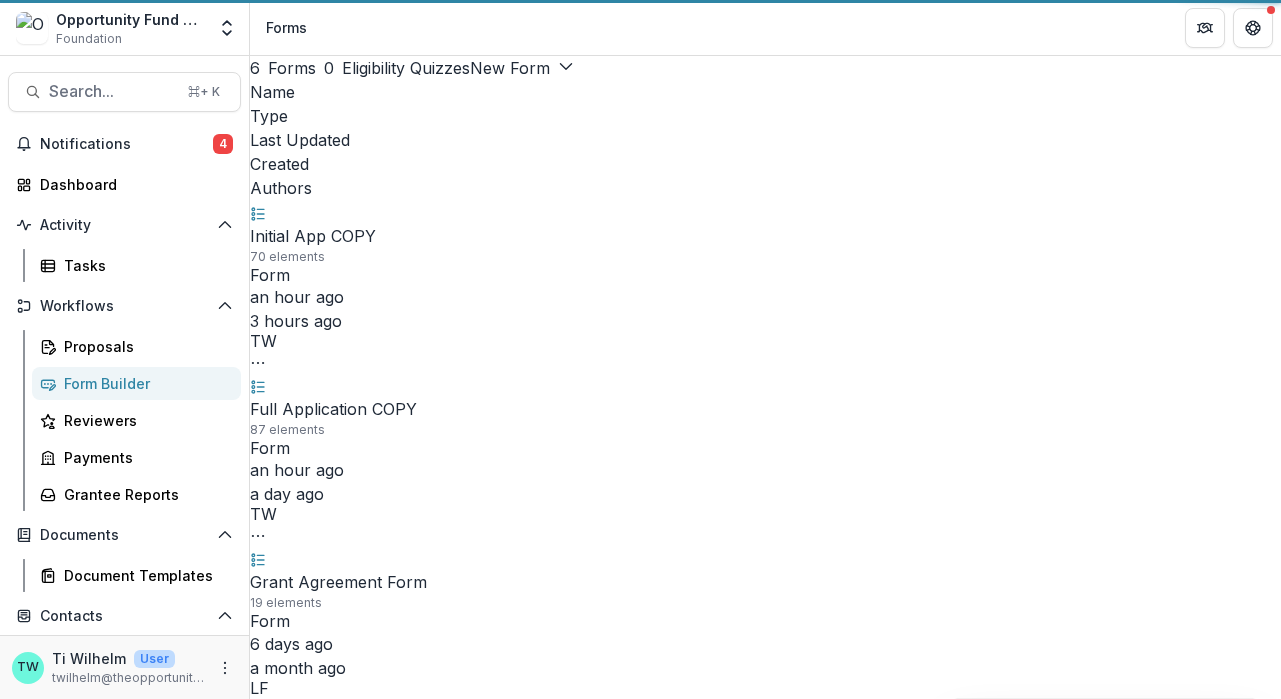 scroll, scrollTop: 0, scrollLeft: 0, axis: both 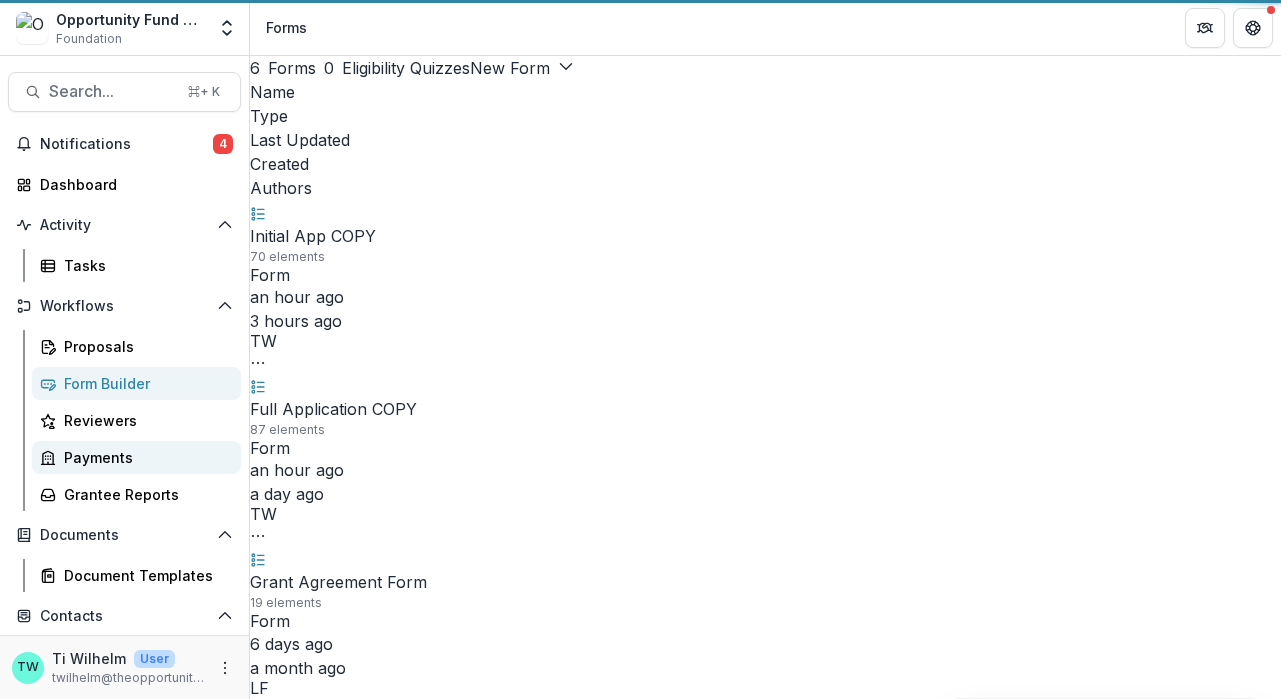 click on "Full Application COPY" at bounding box center [333, 409] 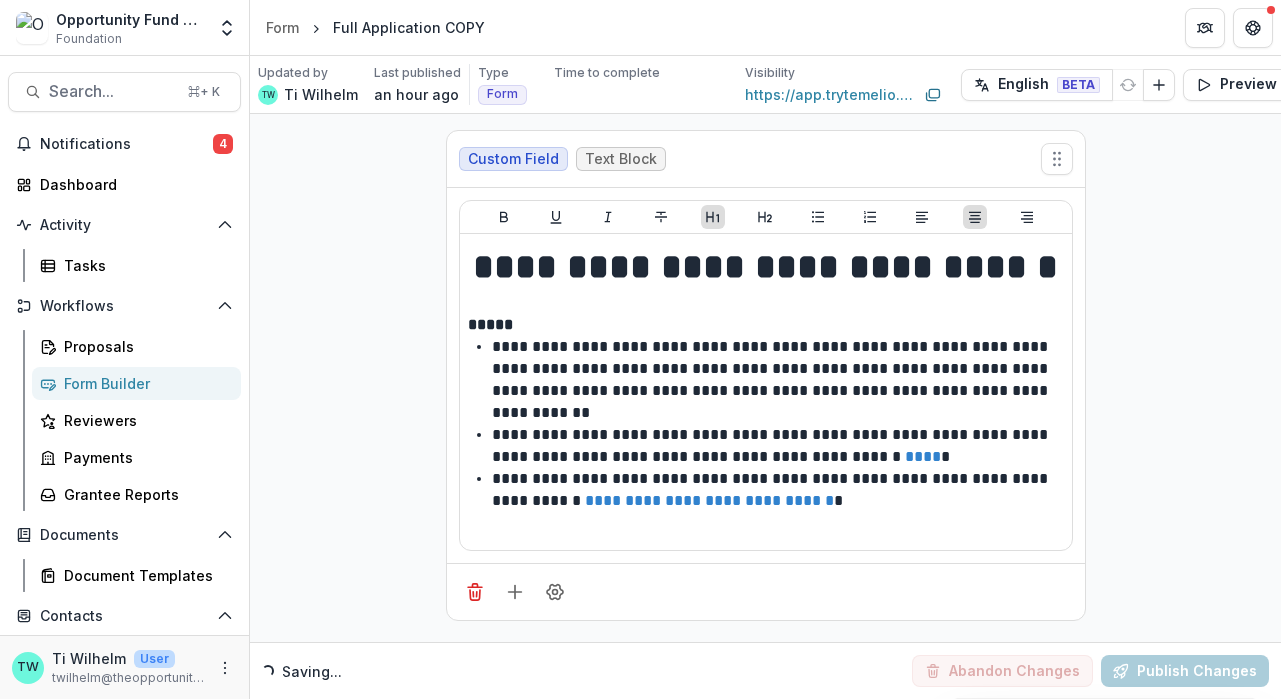 scroll, scrollTop: 544, scrollLeft: 0, axis: vertical 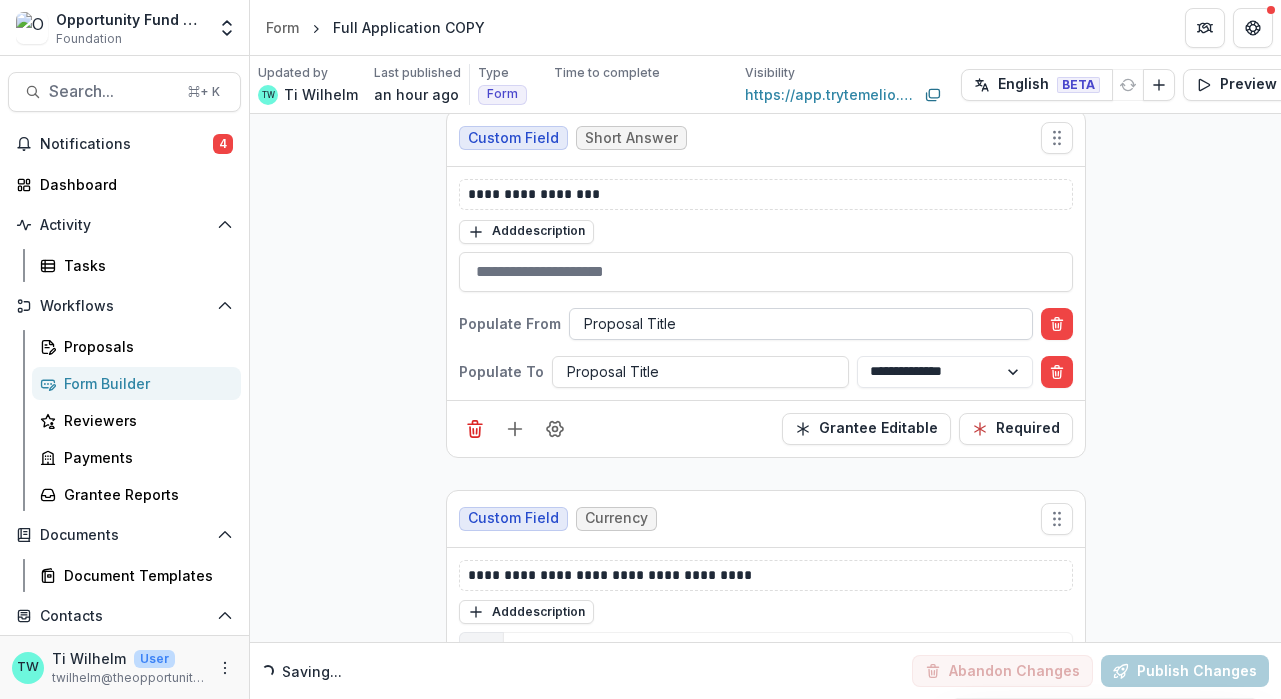 click at bounding box center [801, 323] 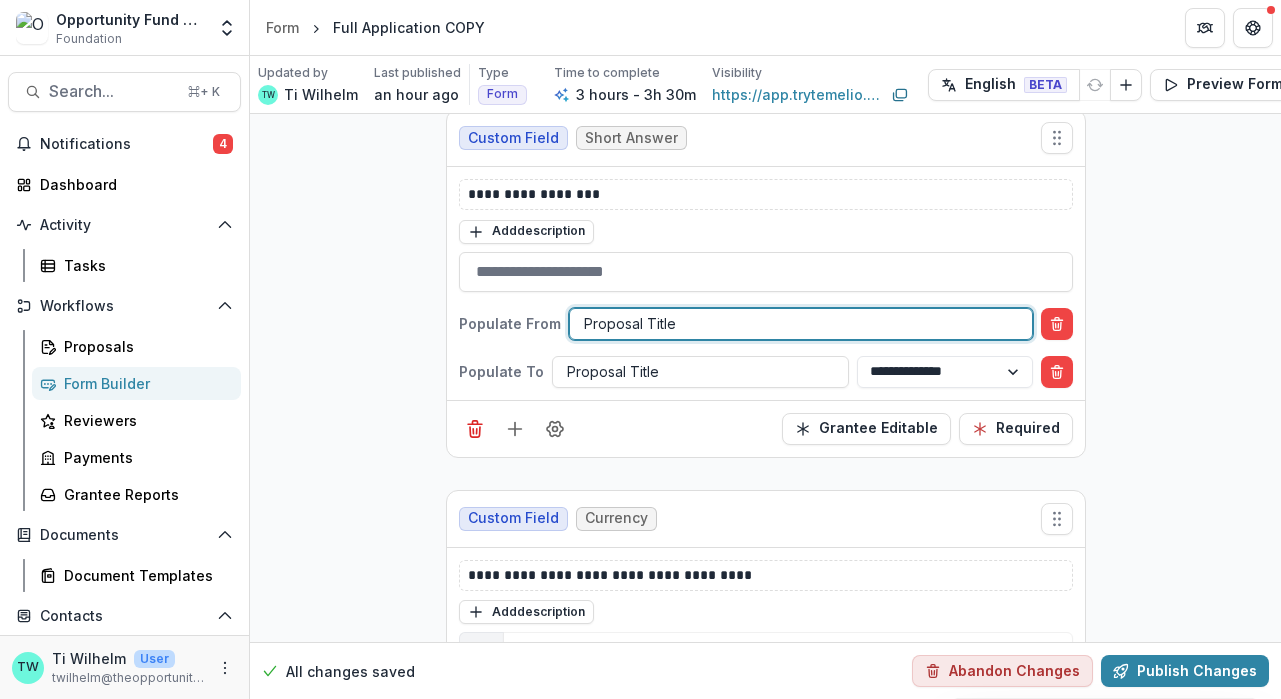 scroll, scrollTop: 3306, scrollLeft: 0, axis: vertical 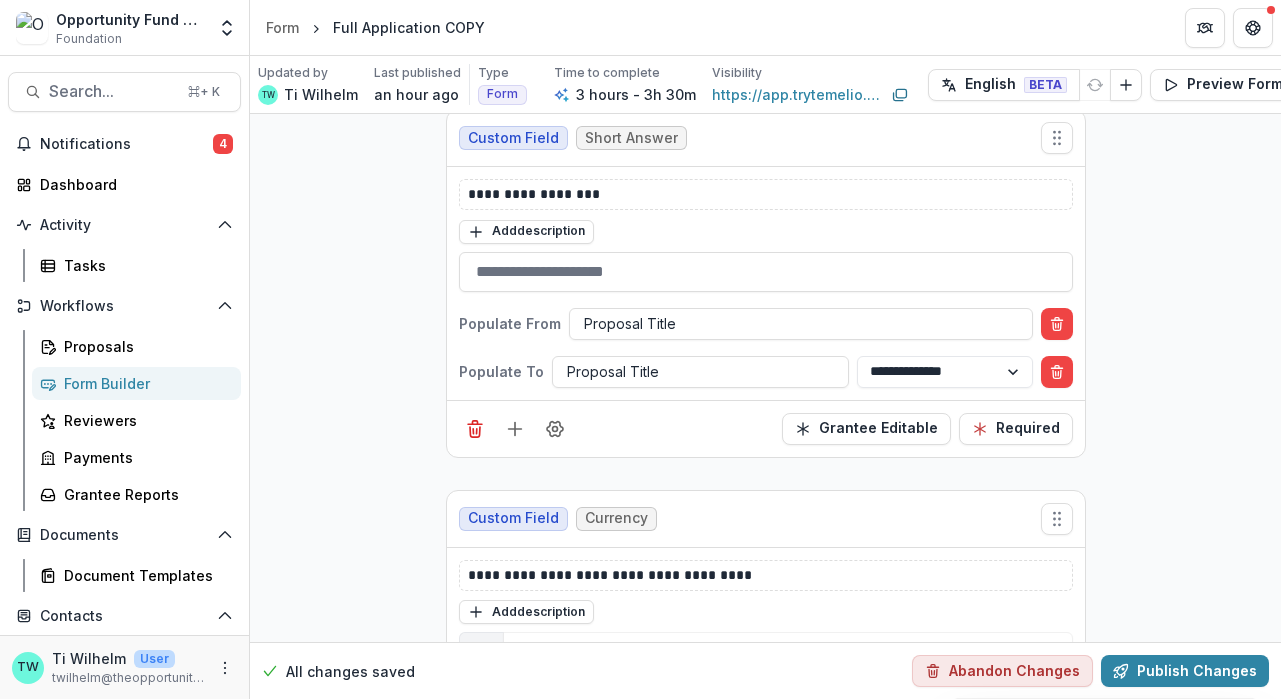 click on "**********" at bounding box center (765, 21704) 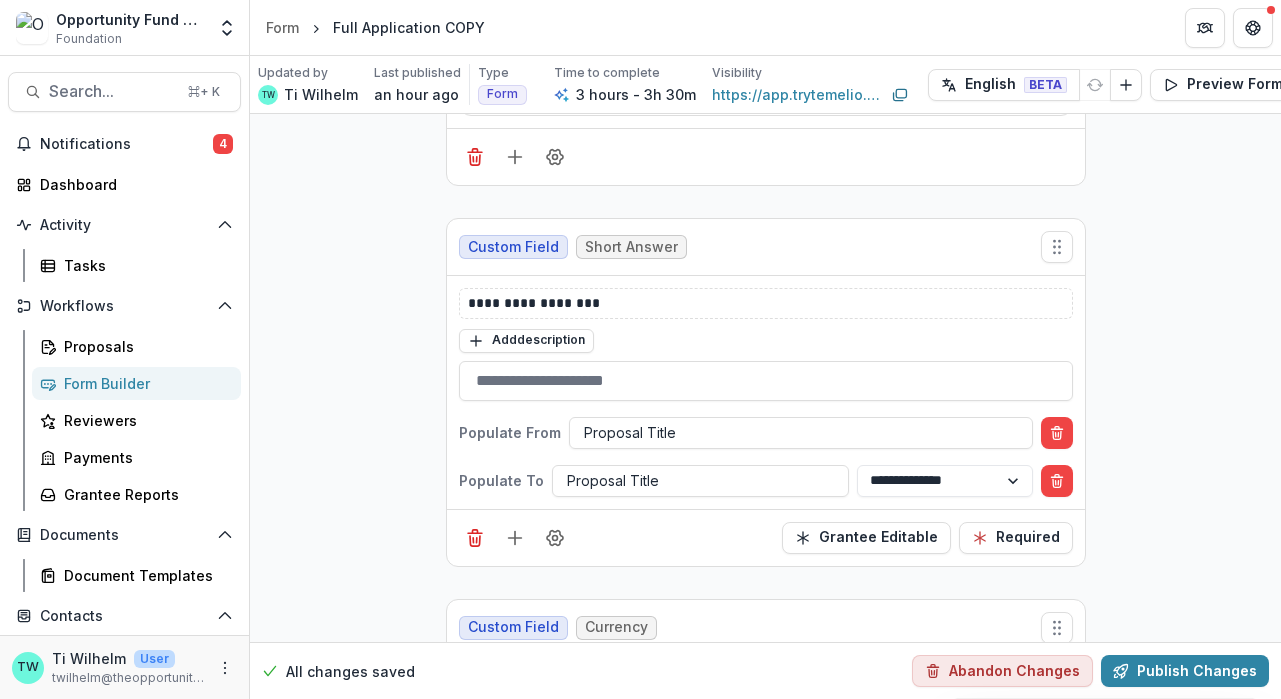 scroll, scrollTop: 442, scrollLeft: 0, axis: vertical 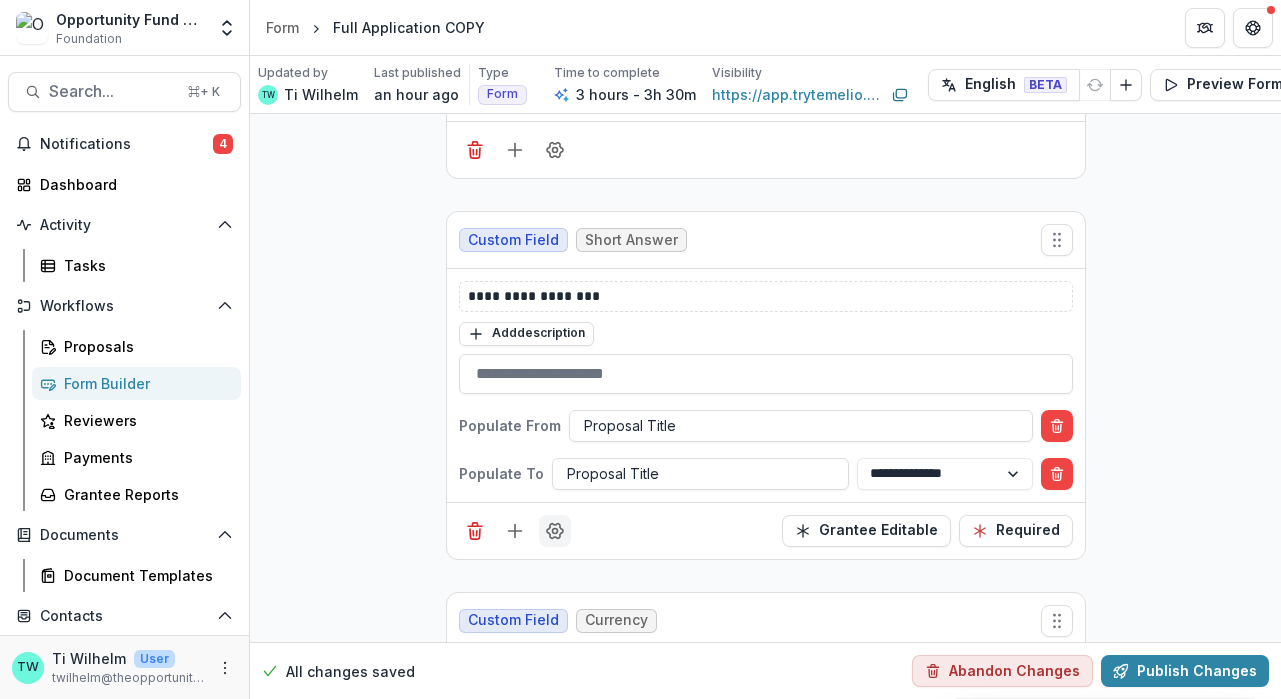 click at bounding box center [555, 531] 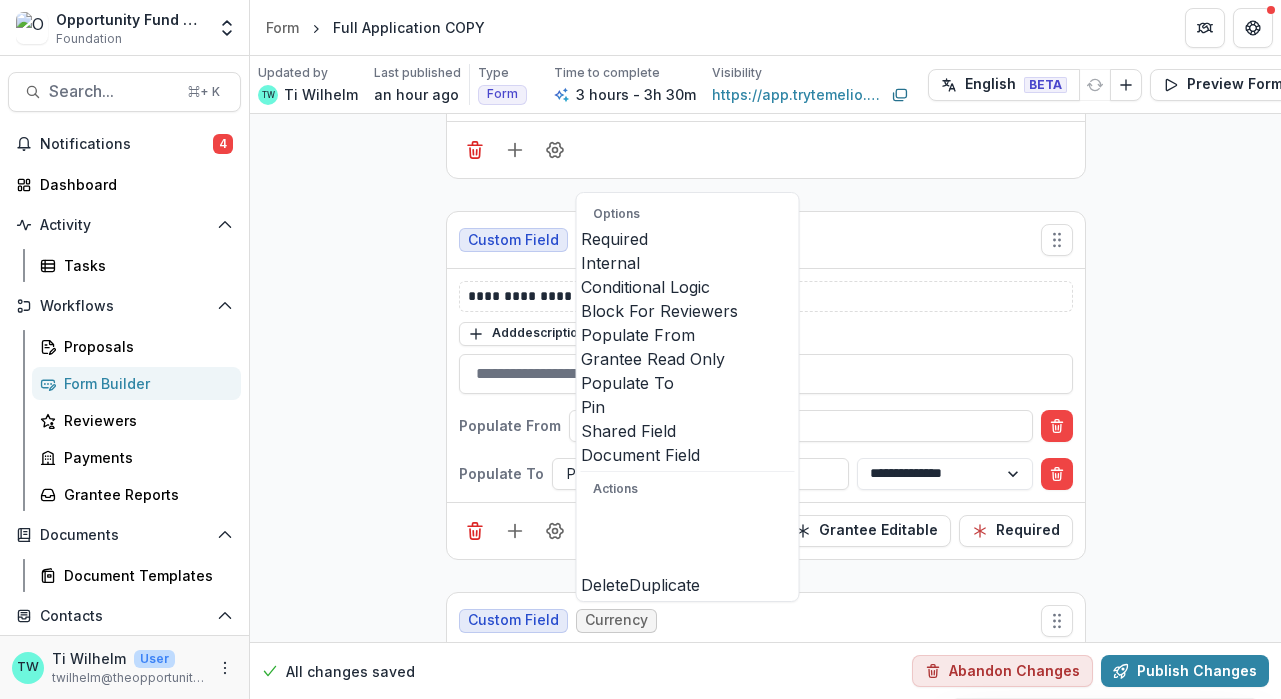click at bounding box center (581, 443) 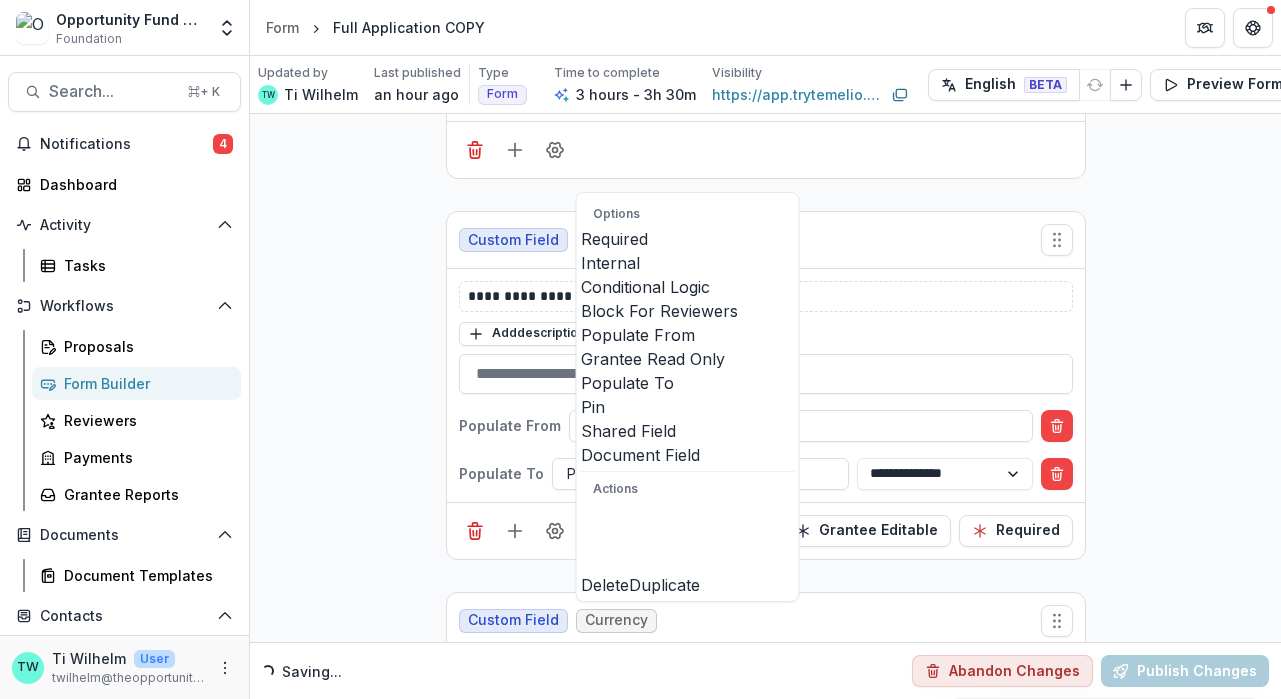 click on "**********" at bounding box center [765, 21806] 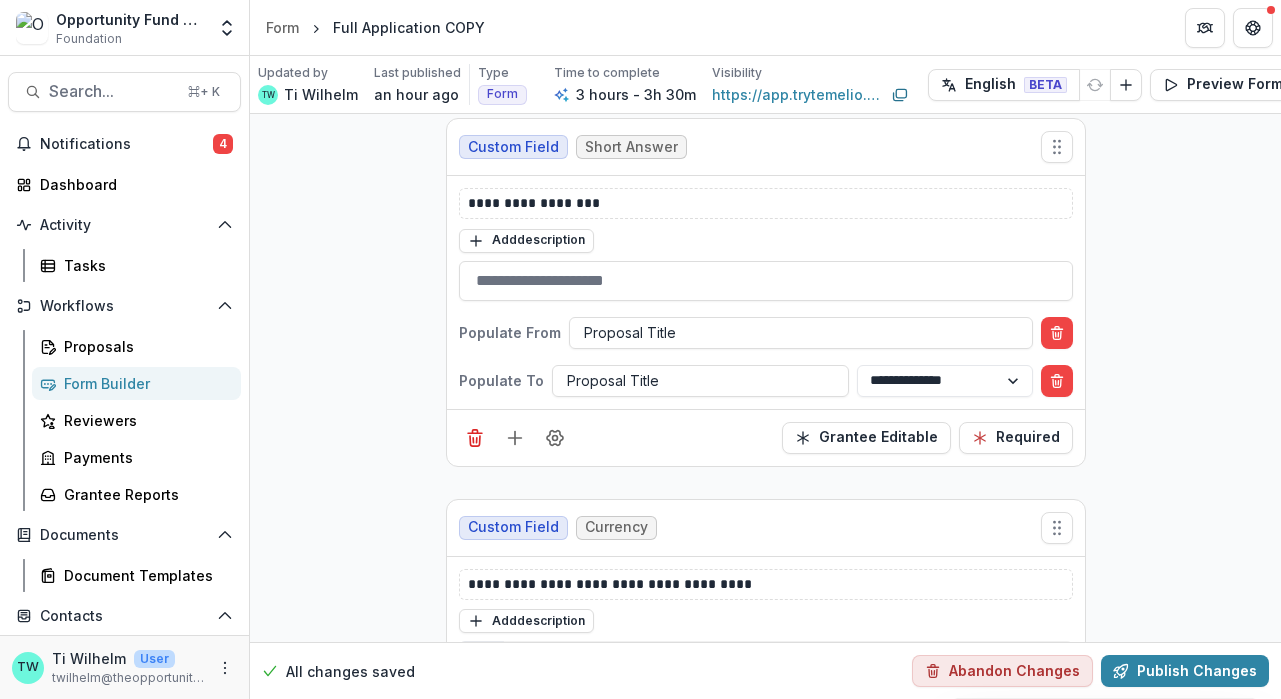 scroll, scrollTop: 544, scrollLeft: 0, axis: vertical 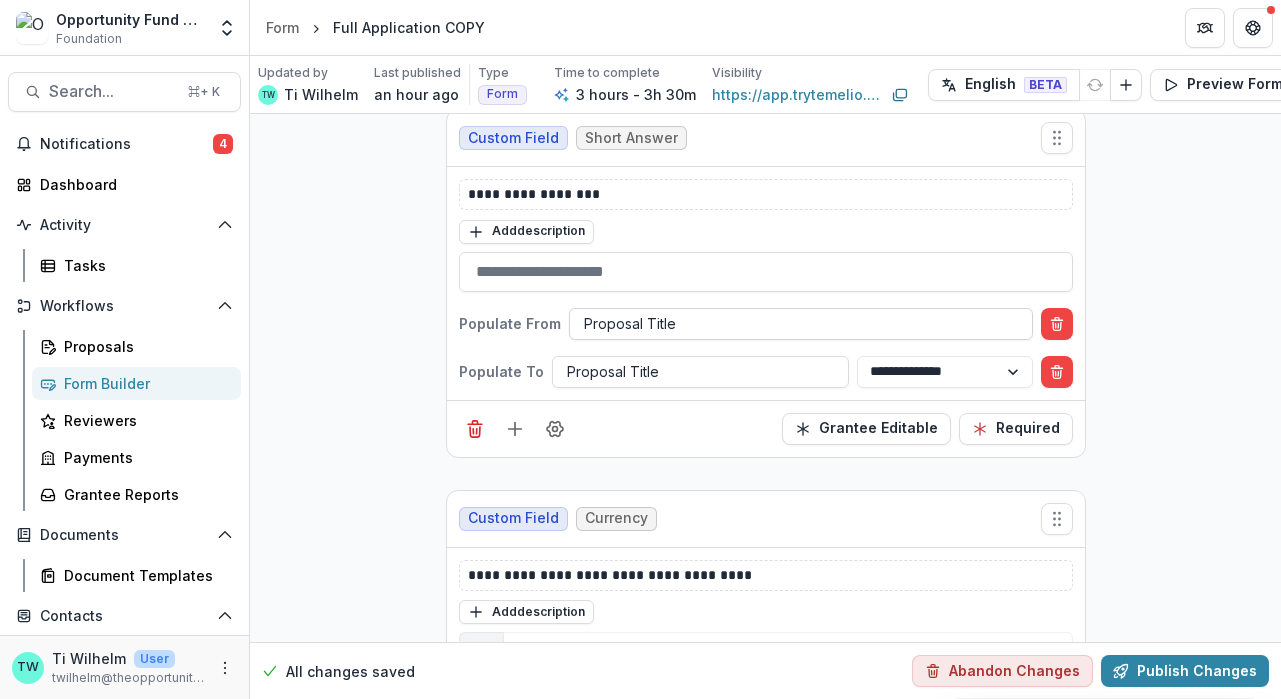click at bounding box center (801, 323) 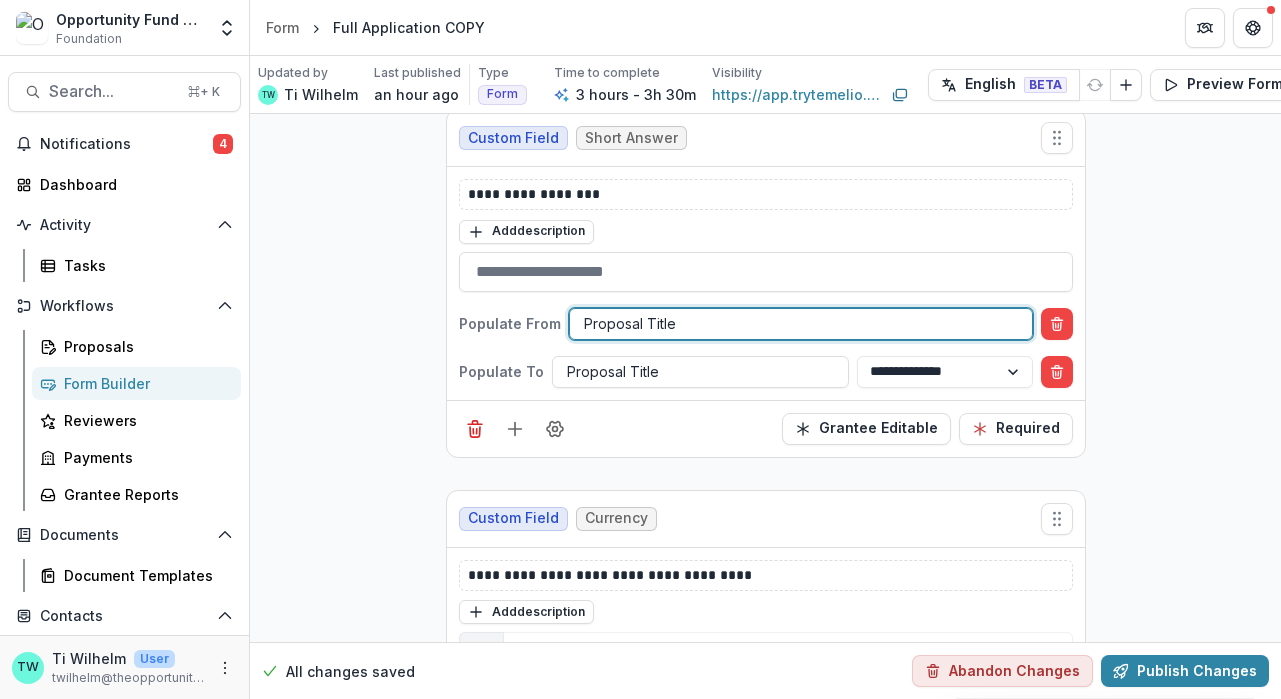 scroll, scrollTop: 4149, scrollLeft: 0, axis: vertical 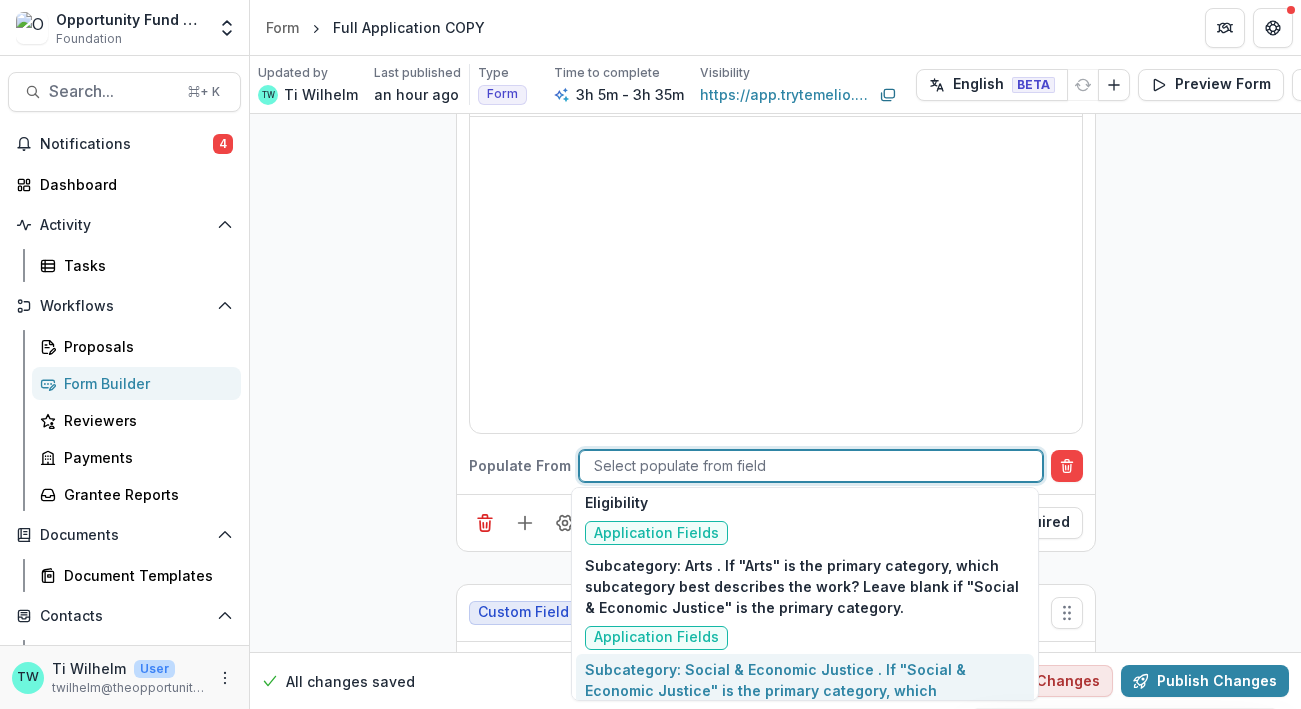 click on "**********" at bounding box center [775, 19925] 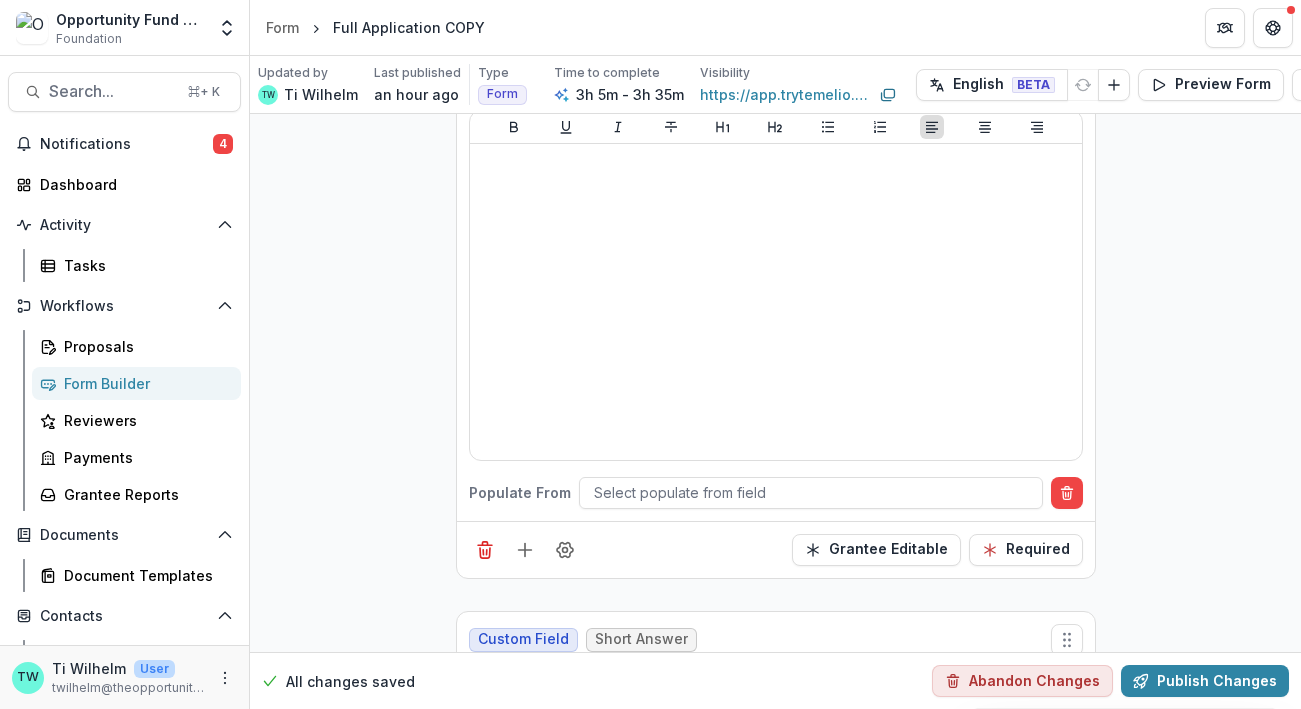 scroll, scrollTop: 2664, scrollLeft: 0, axis: vertical 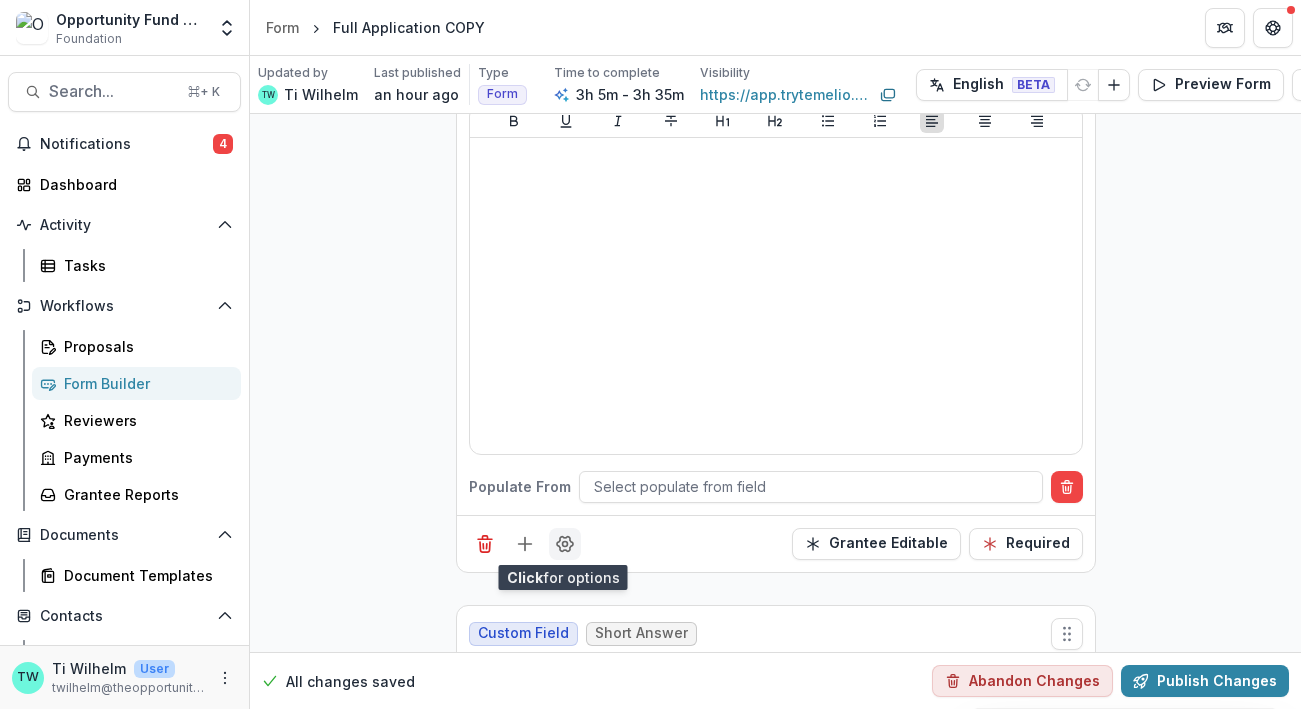 click 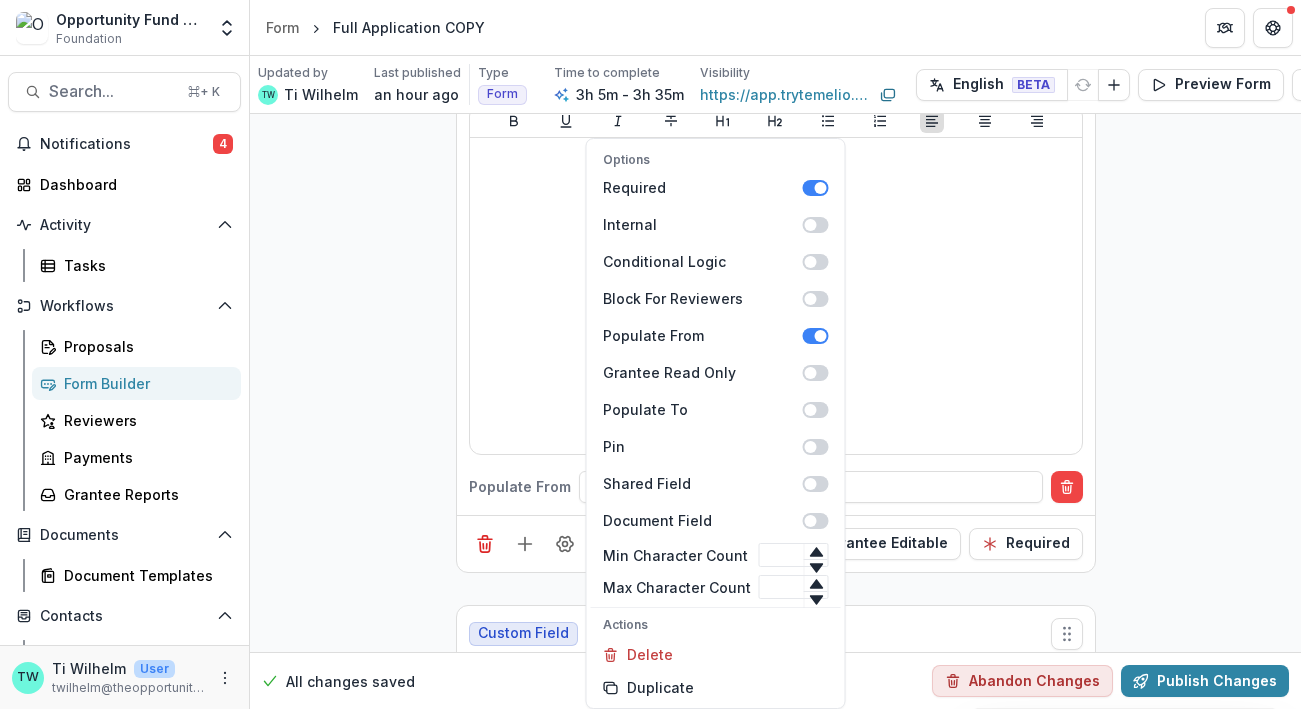 click on "**********" at bounding box center [775, 19946] 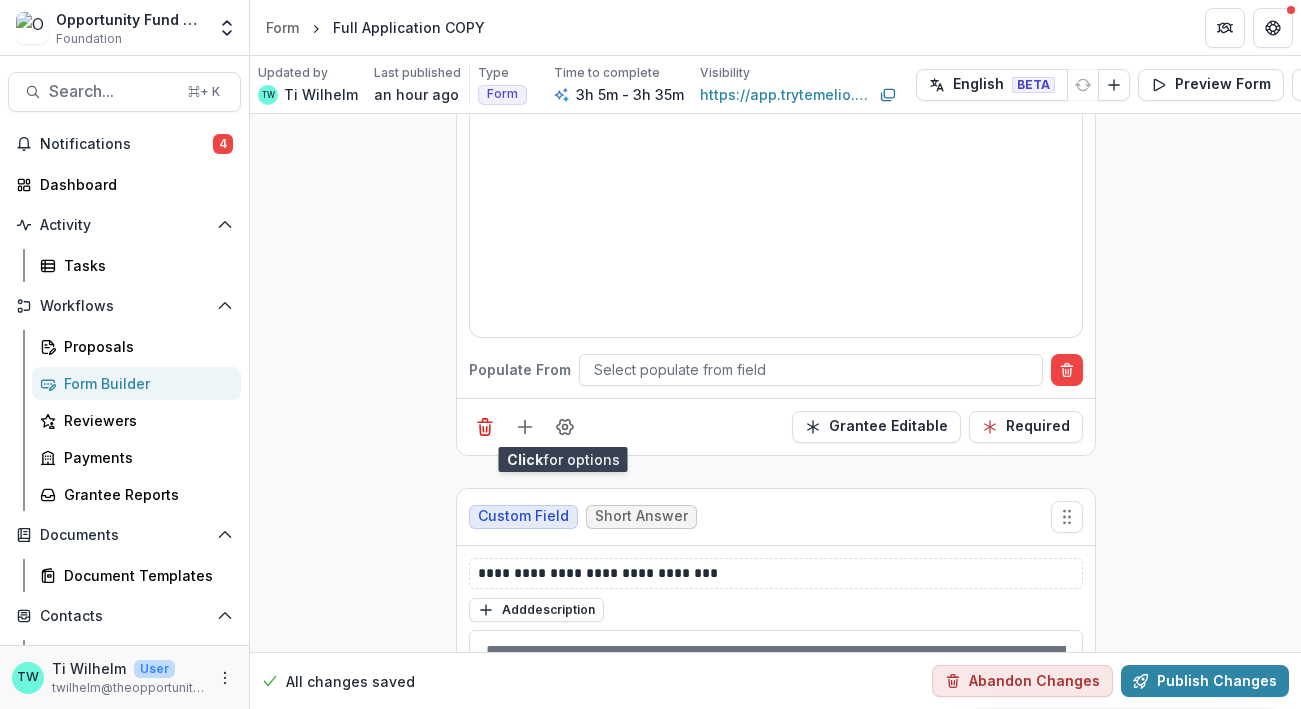 scroll, scrollTop: 2782, scrollLeft: 0, axis: vertical 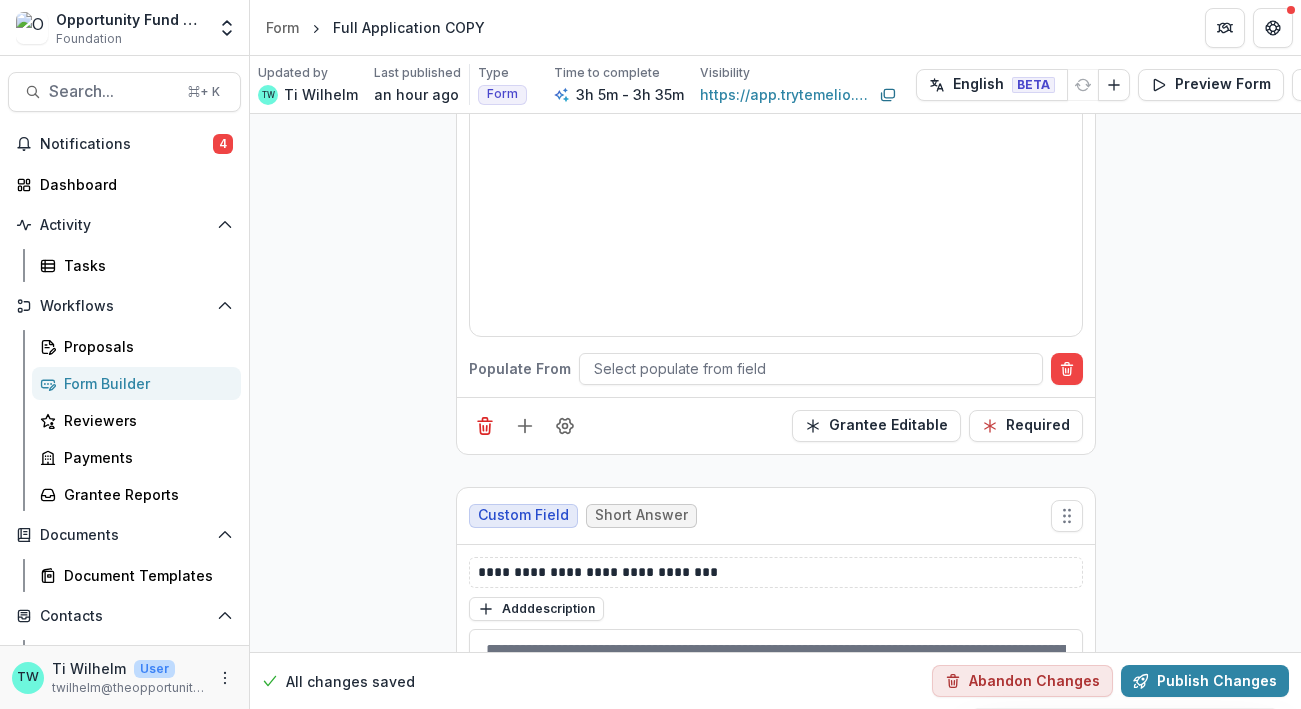 click on "**********" at bounding box center [775, 19828] 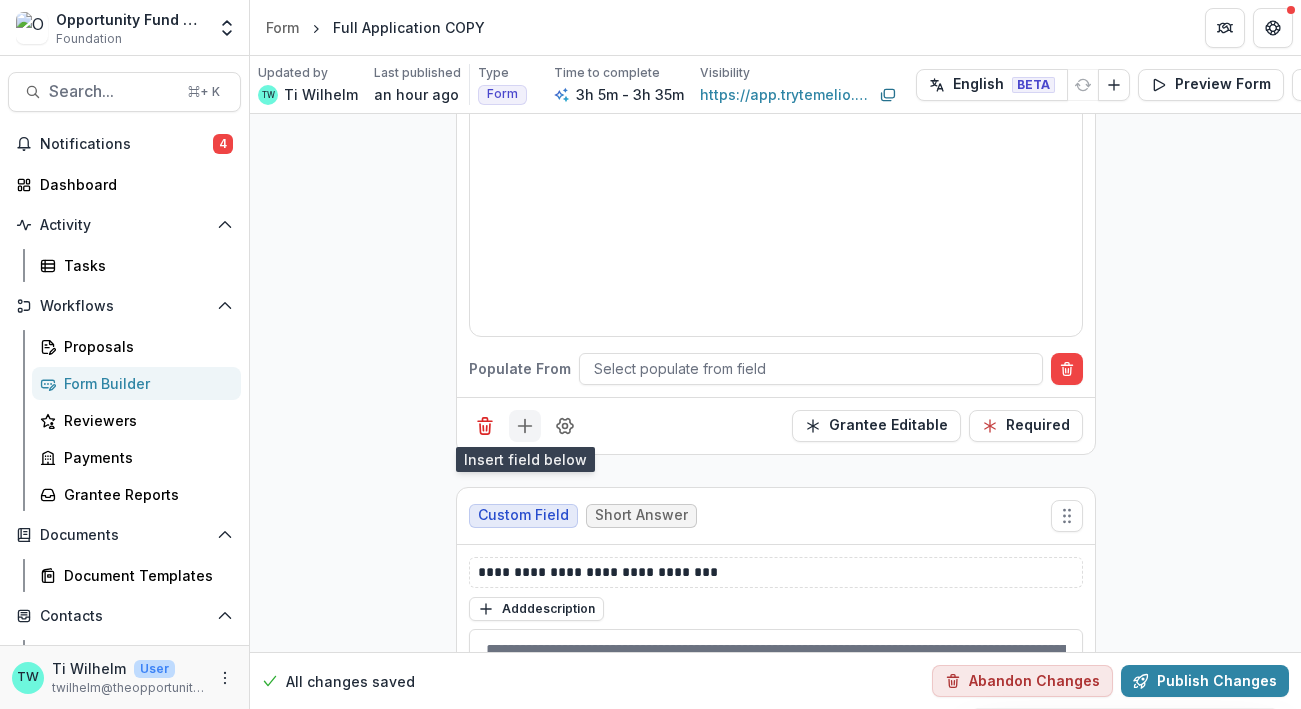 click 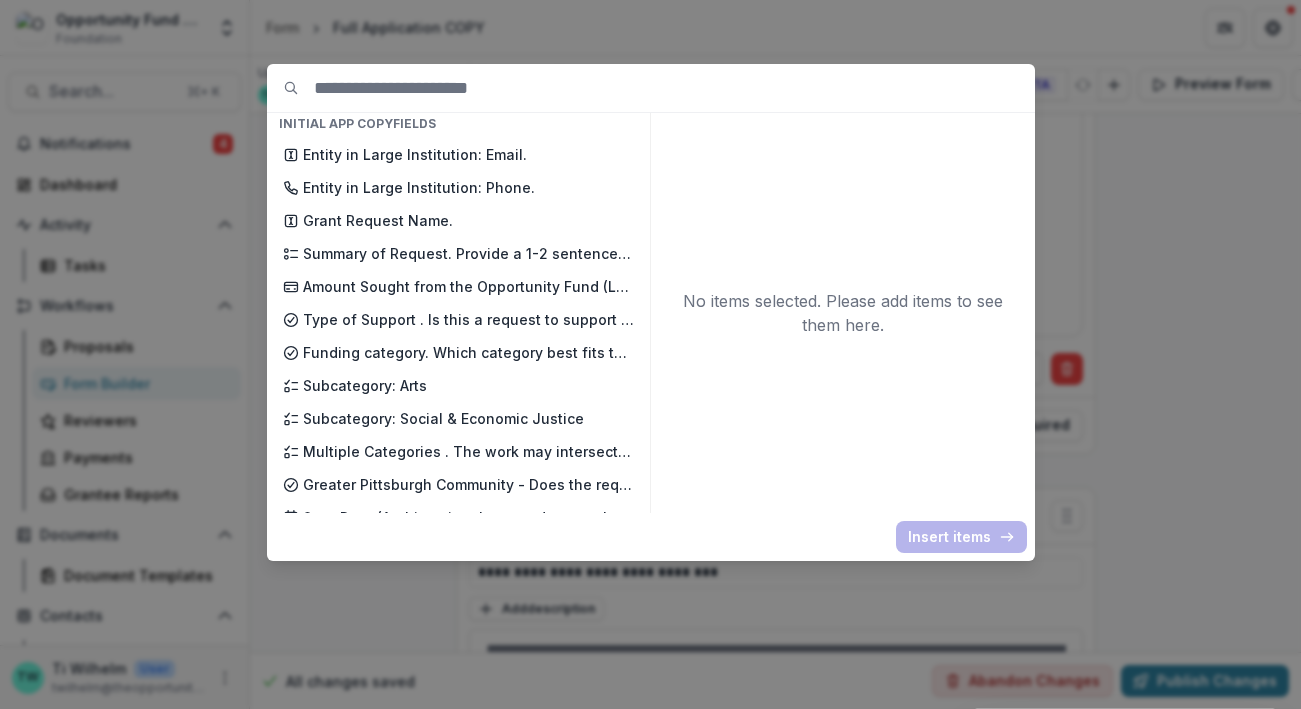 scroll, scrollTop: 1694, scrollLeft: 0, axis: vertical 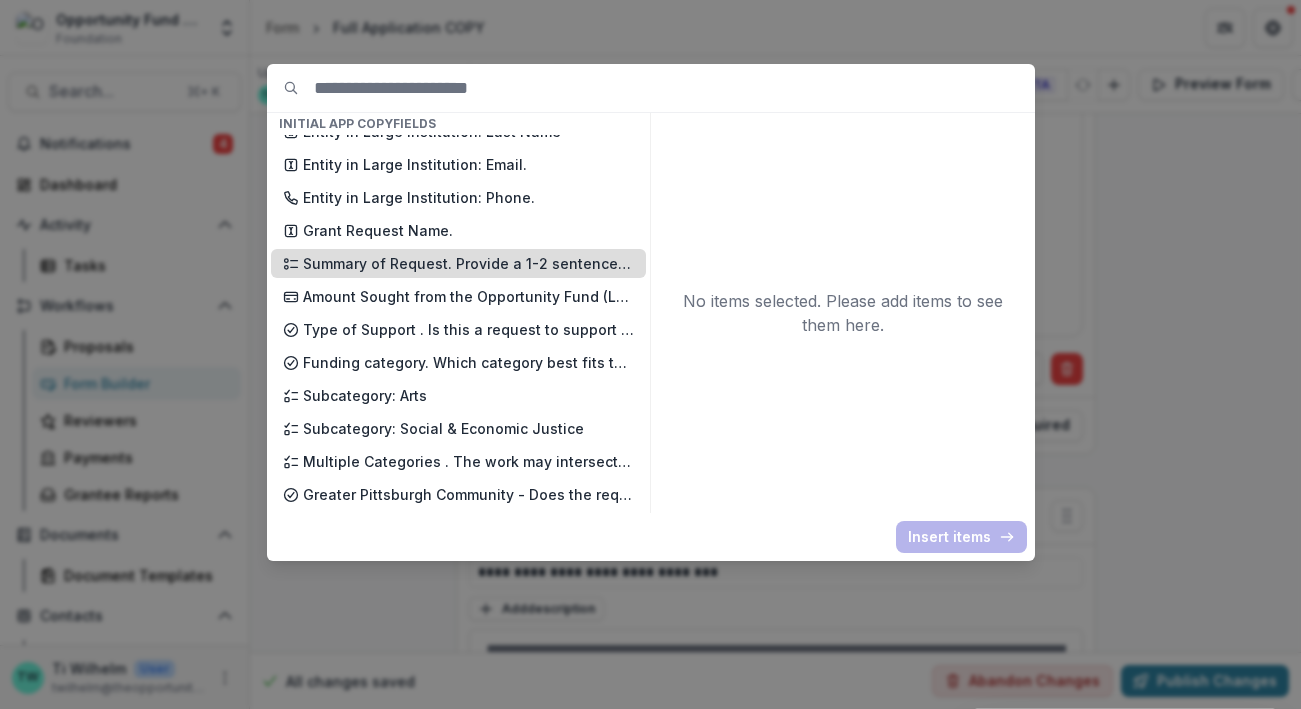 click on "Summary of Request. Provide a 1-2 sentence summary of the proposed request. Please begin the summary statement with "To support..."" at bounding box center (458, 263) 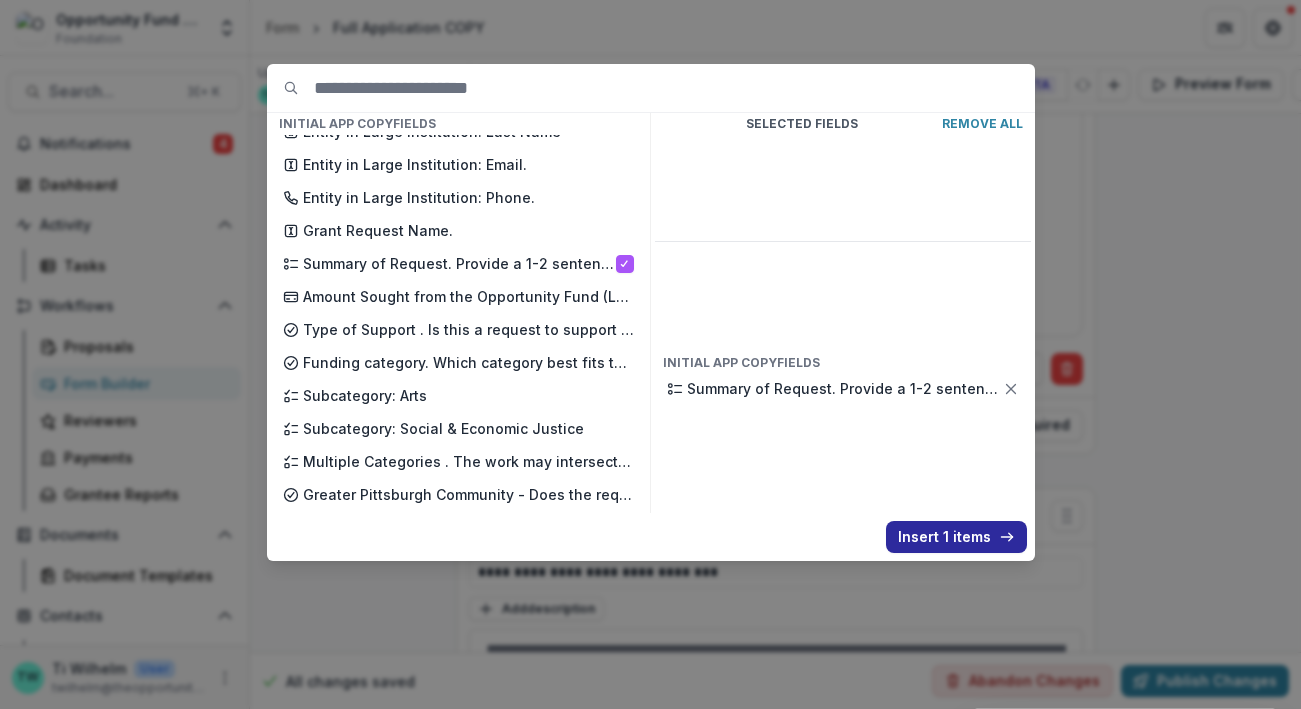 click on "Insert 1 items" at bounding box center [956, 537] 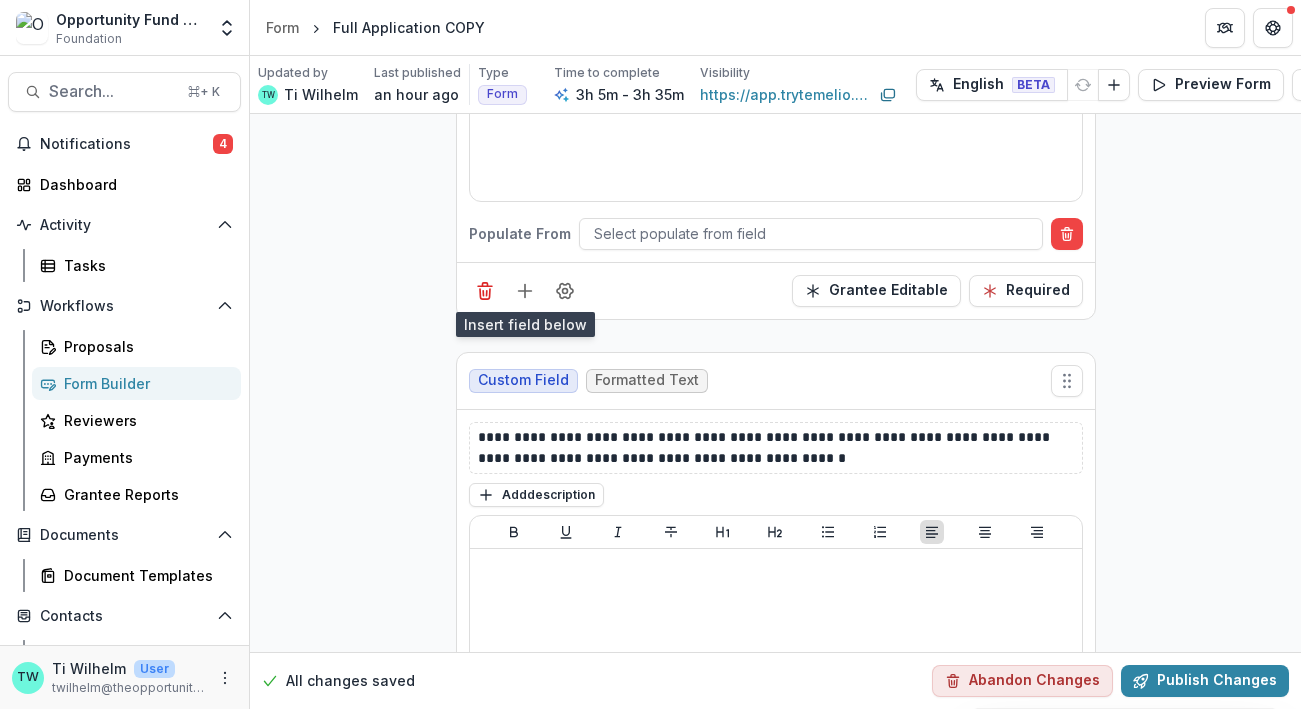 scroll, scrollTop: 2916, scrollLeft: 0, axis: vertical 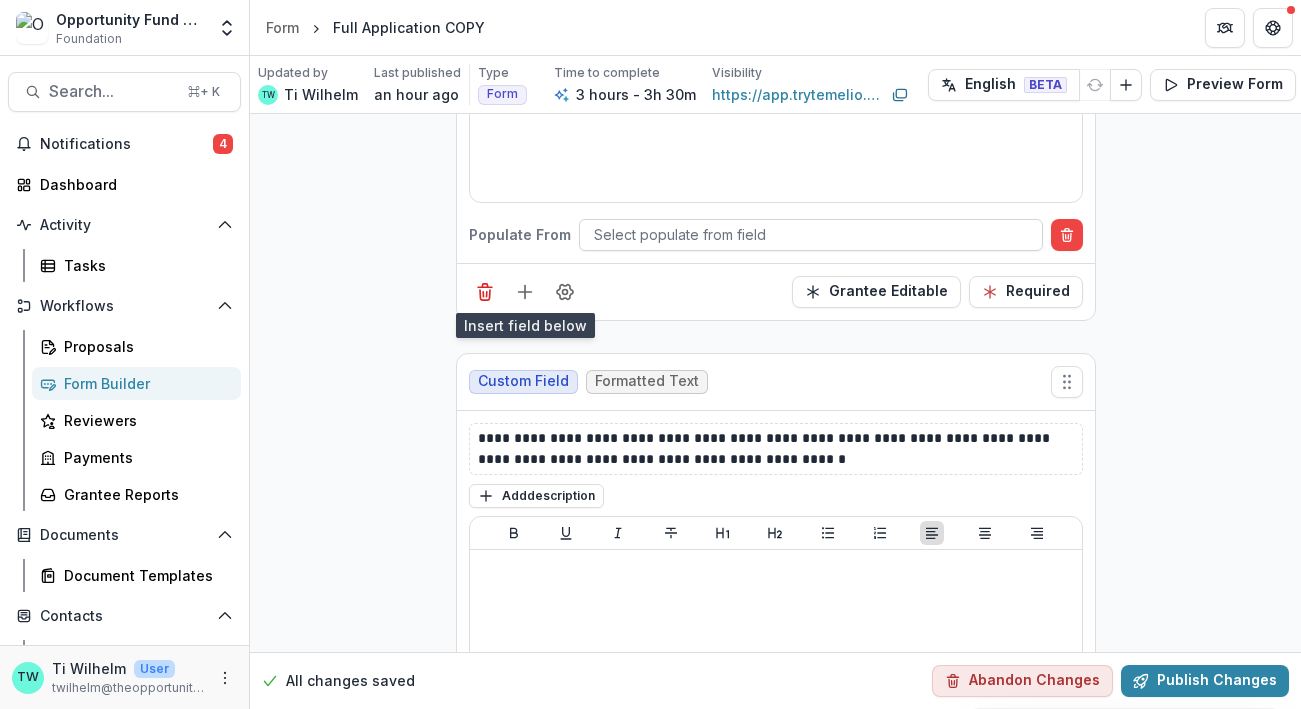 click at bounding box center (811, 234) 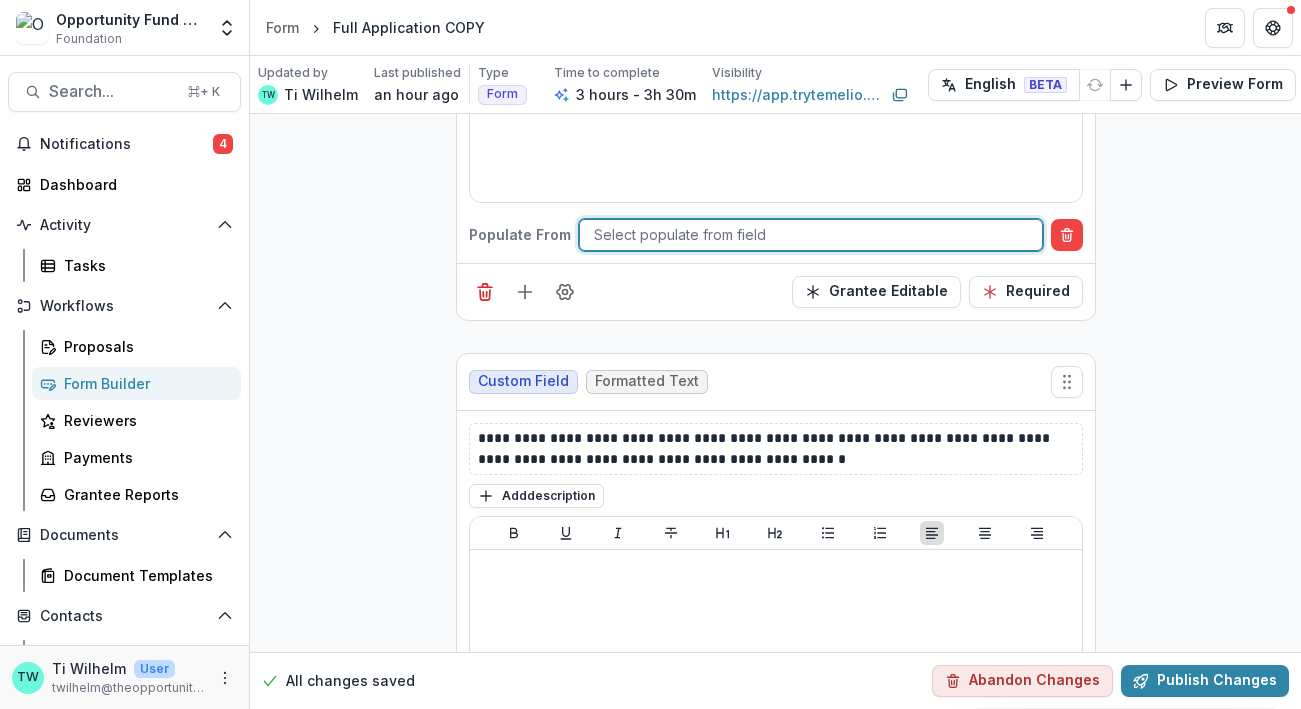 scroll, scrollTop: 4485, scrollLeft: 0, axis: vertical 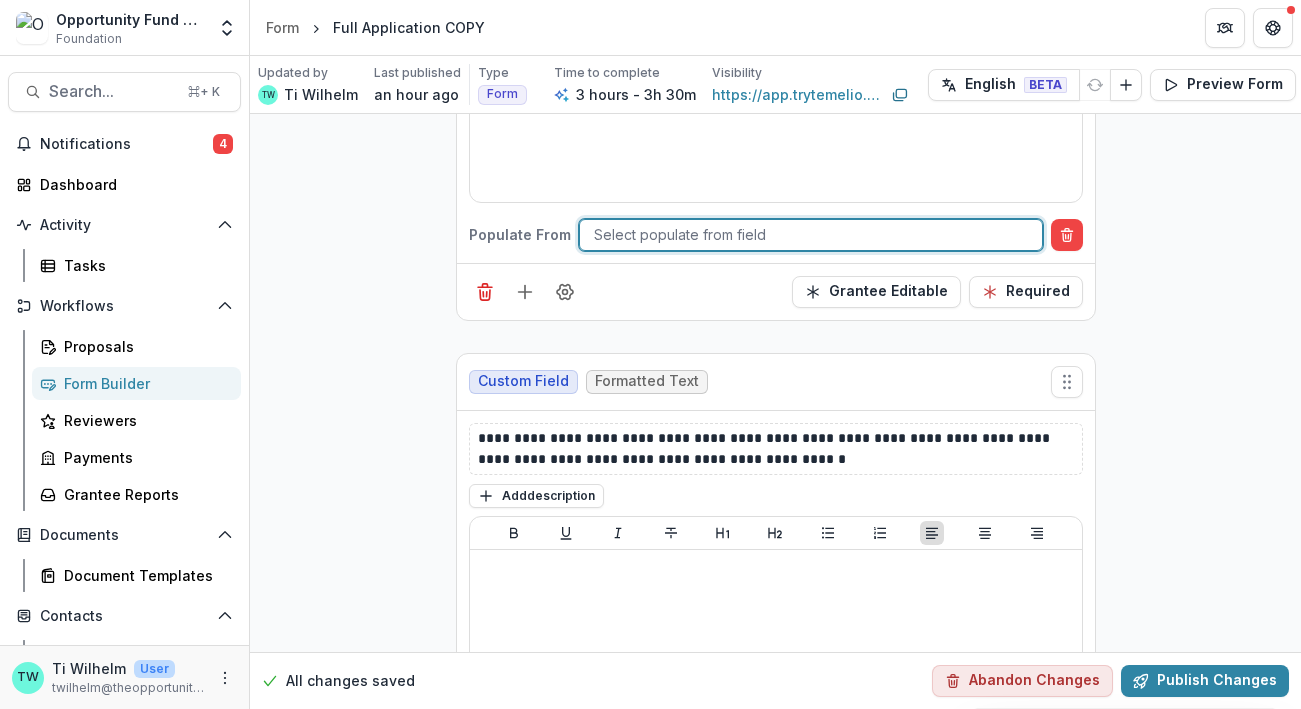 drag, startPoint x: 722, startPoint y: 363, endPoint x: 335, endPoint y: 466, distance: 400.47223 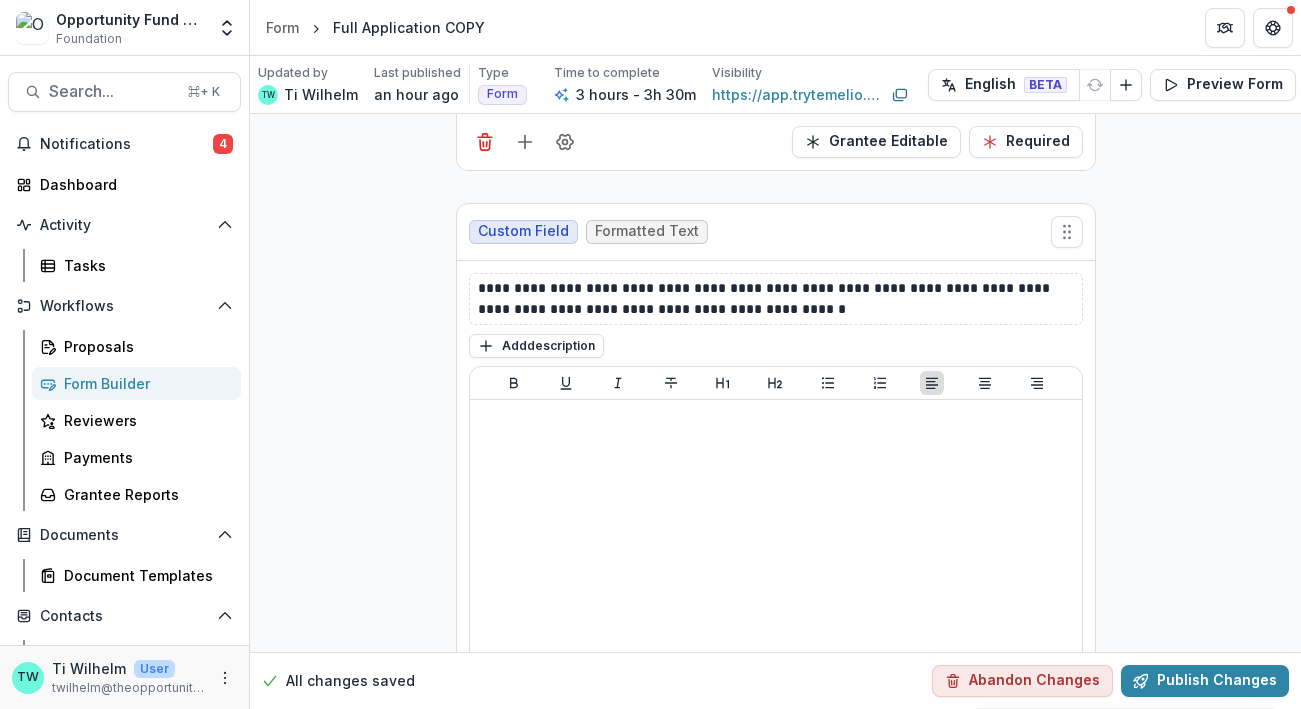 scroll, scrollTop: 3071, scrollLeft: 0, axis: vertical 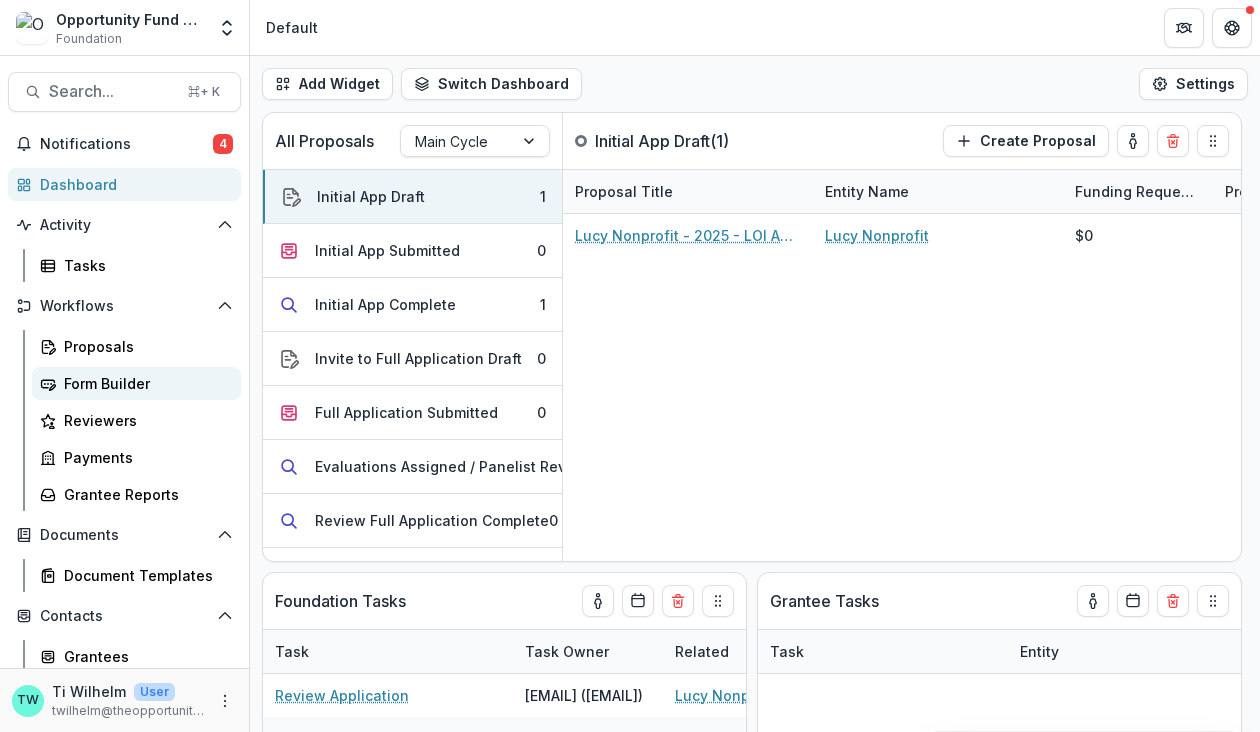 click on "Form Builder" at bounding box center [144, 383] 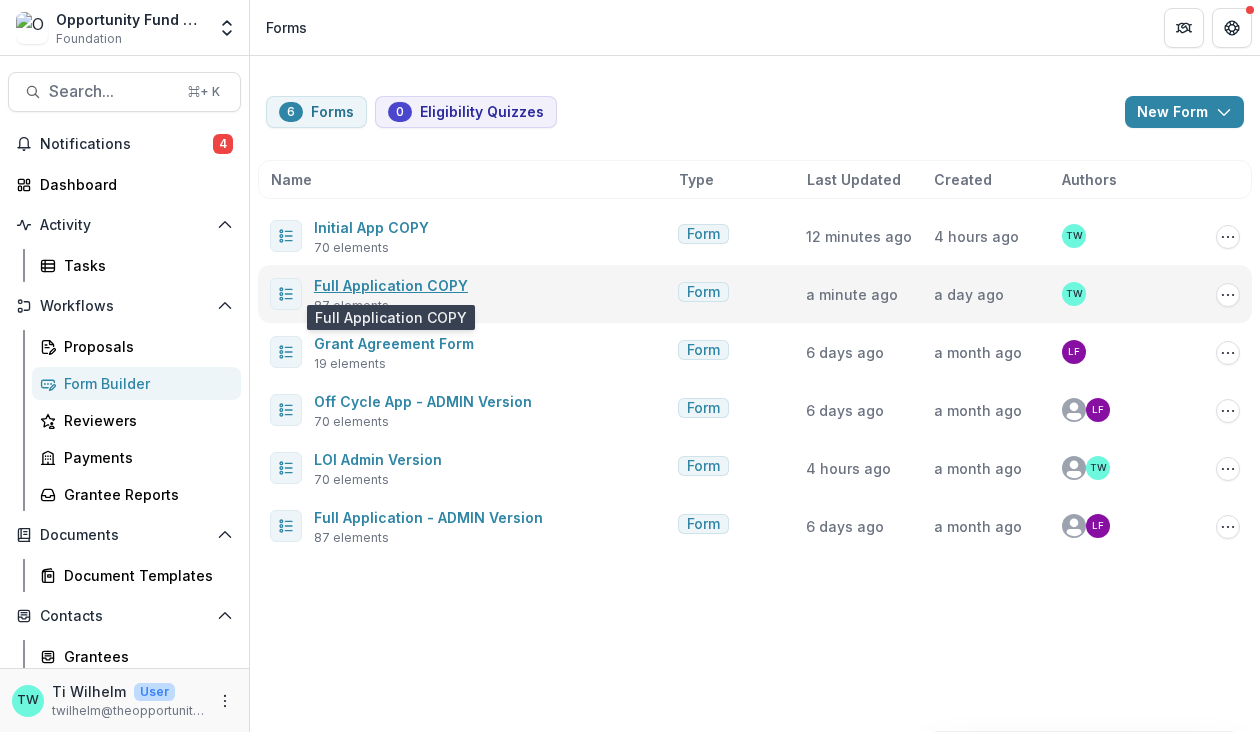 click on "Full Application COPY" at bounding box center (391, 285) 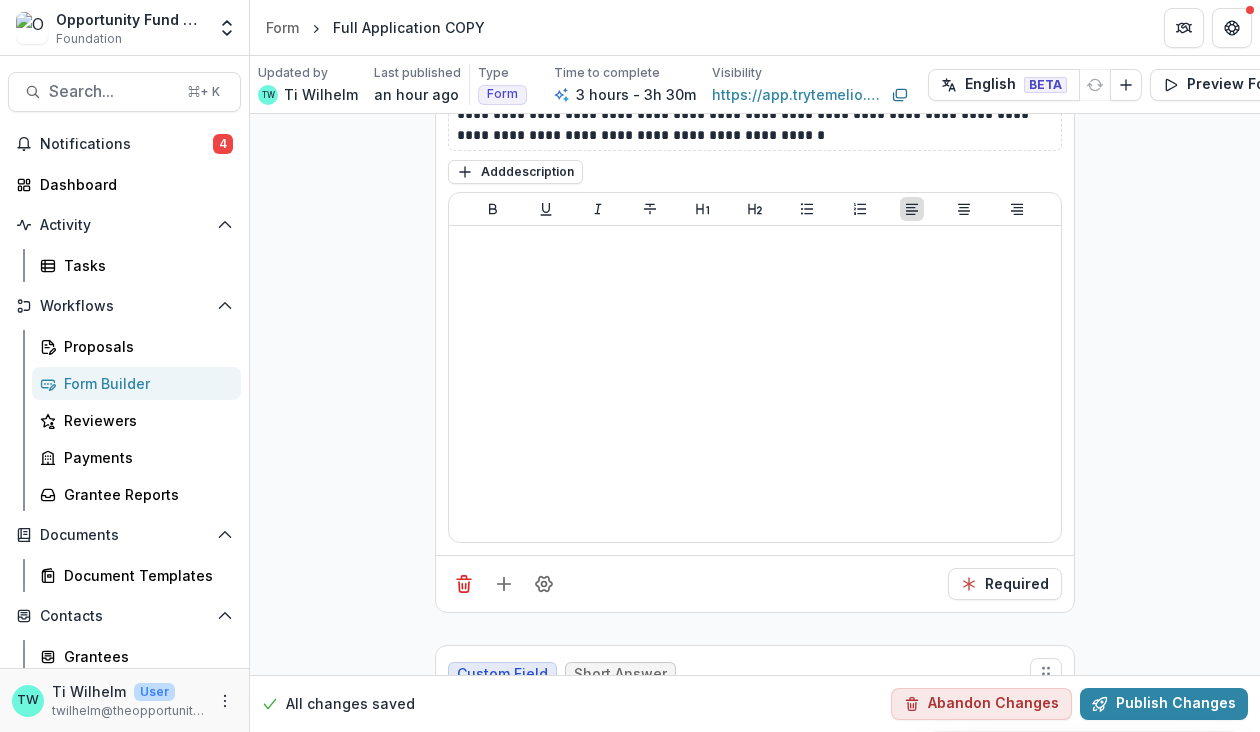 scroll, scrollTop: 3241, scrollLeft: 0, axis: vertical 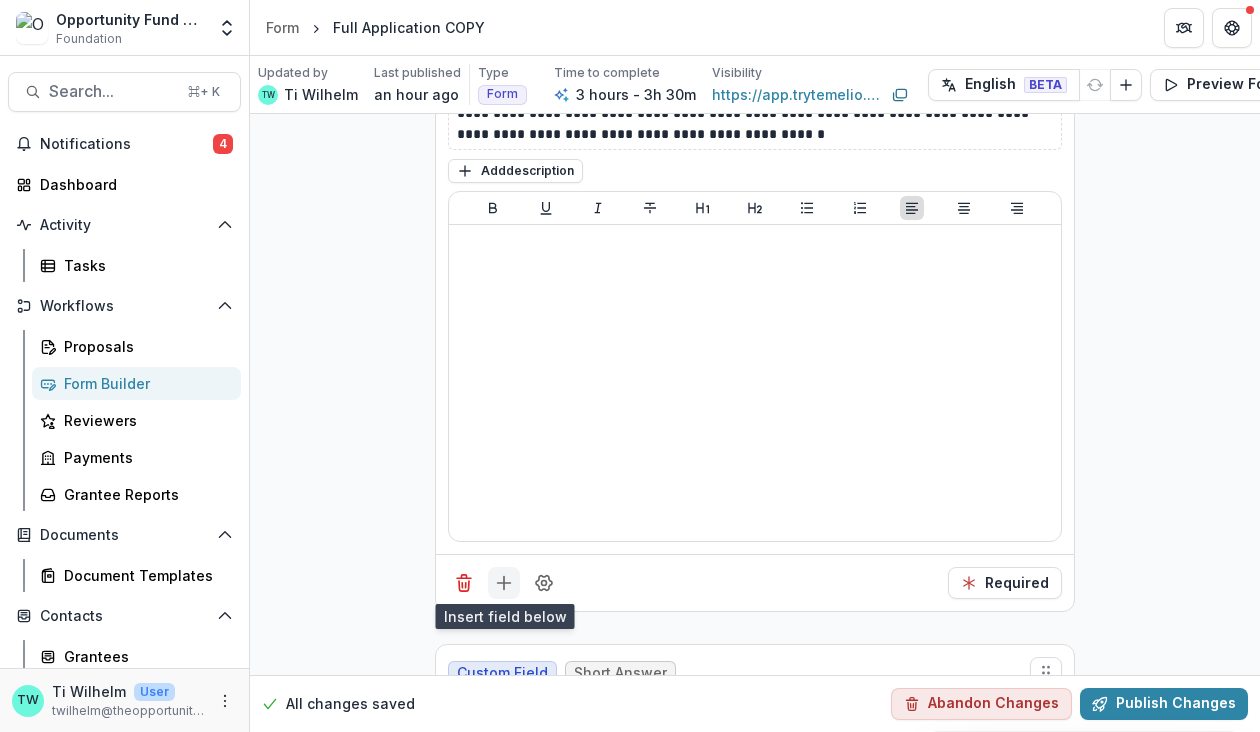 click 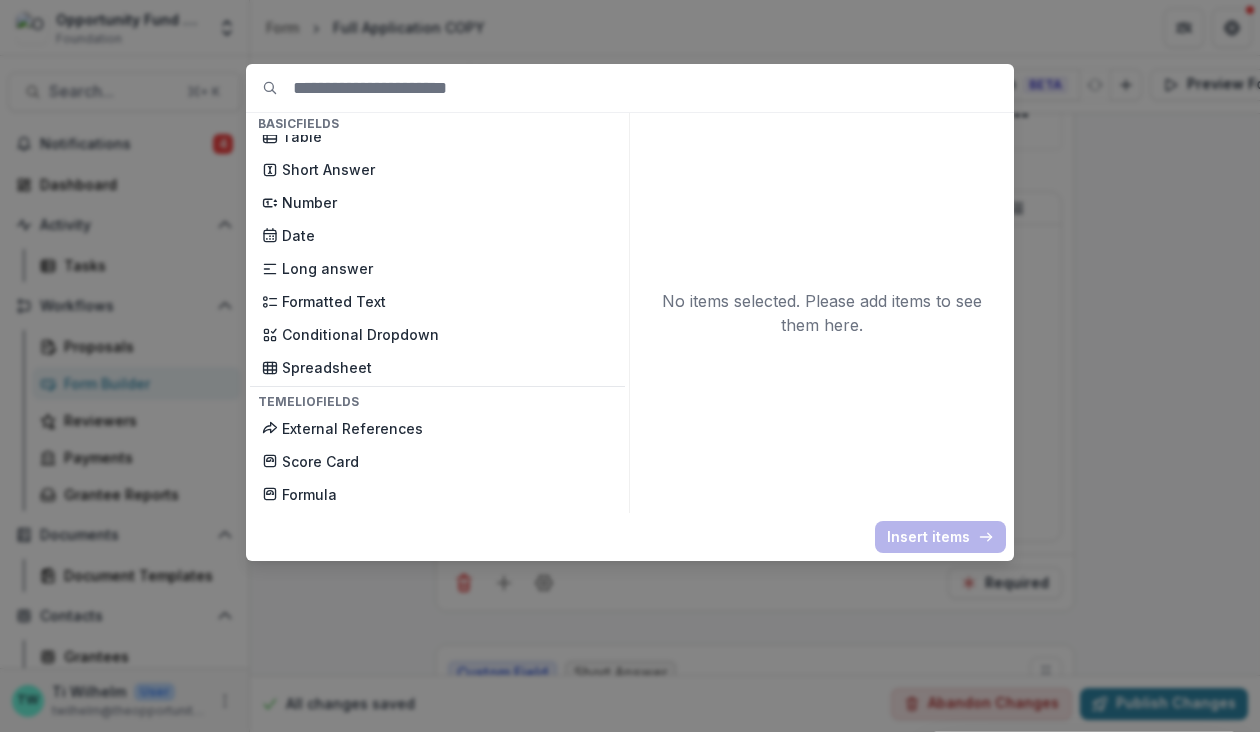 scroll, scrollTop: 0, scrollLeft: 0, axis: both 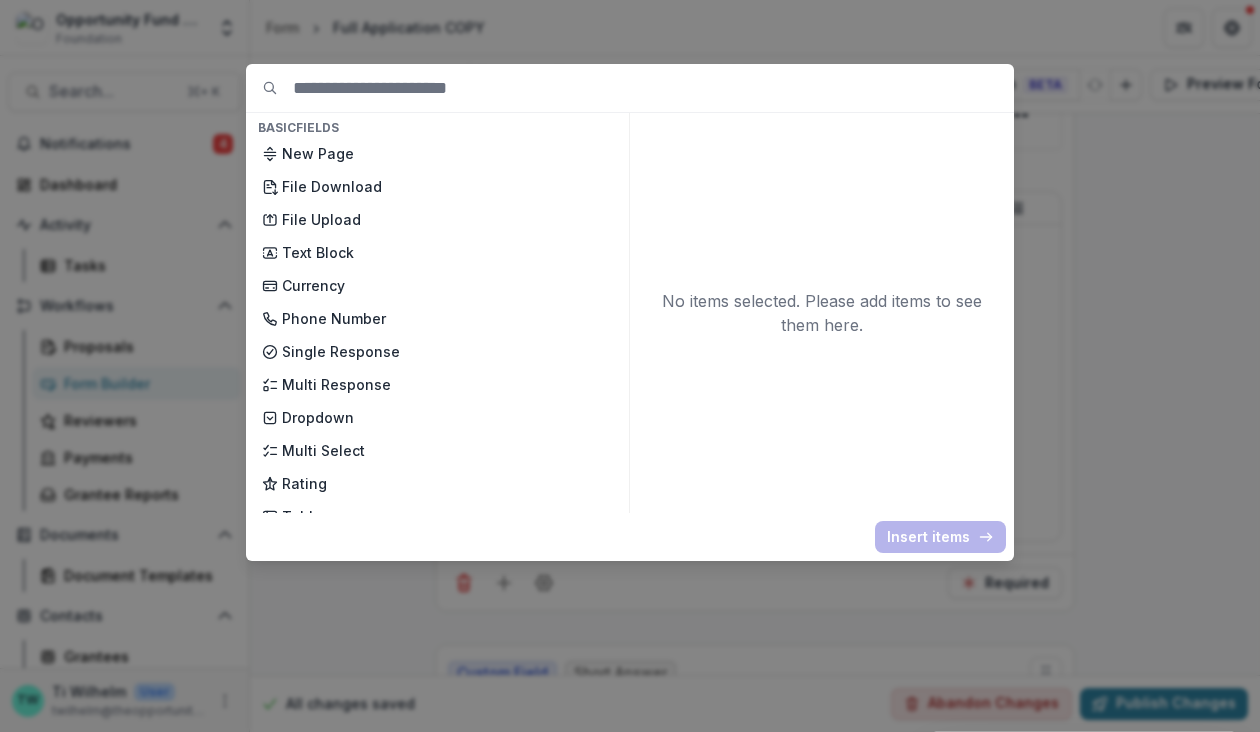click on "Basic  Fields New Page File Download File Upload Text Block Currency Phone Number Single Response Multi Response Dropdown Multi Select Rating Table Short Answer Number Date Long answer Formatted Text Conditional Dropdown Spreadsheet Temelio  Fields External References Score Card Formula Foundation Users Foundation Tags Foundation Program Areas Grant Types Initial App COPY  Fields Text Block Eligibility Mission Statement Current Operating Budget You may use any format you wish. If a template would be helpful, you can find one here. (Download Below) File Upload Please explain if there is a big change in this year’s budget - for example, if last year’s operating budget was meaningfully larger or smaller than this year’s operating budget. (Examples: new major costs, significant increases or decreases, additional or reduced staff, etc.) If your organization does not have an operating budget, please contact Ti Wilhelm at [EMAIL]. Sponsored Group: Name Sponsored Group: Mission  Fields" at bounding box center [630, 366] 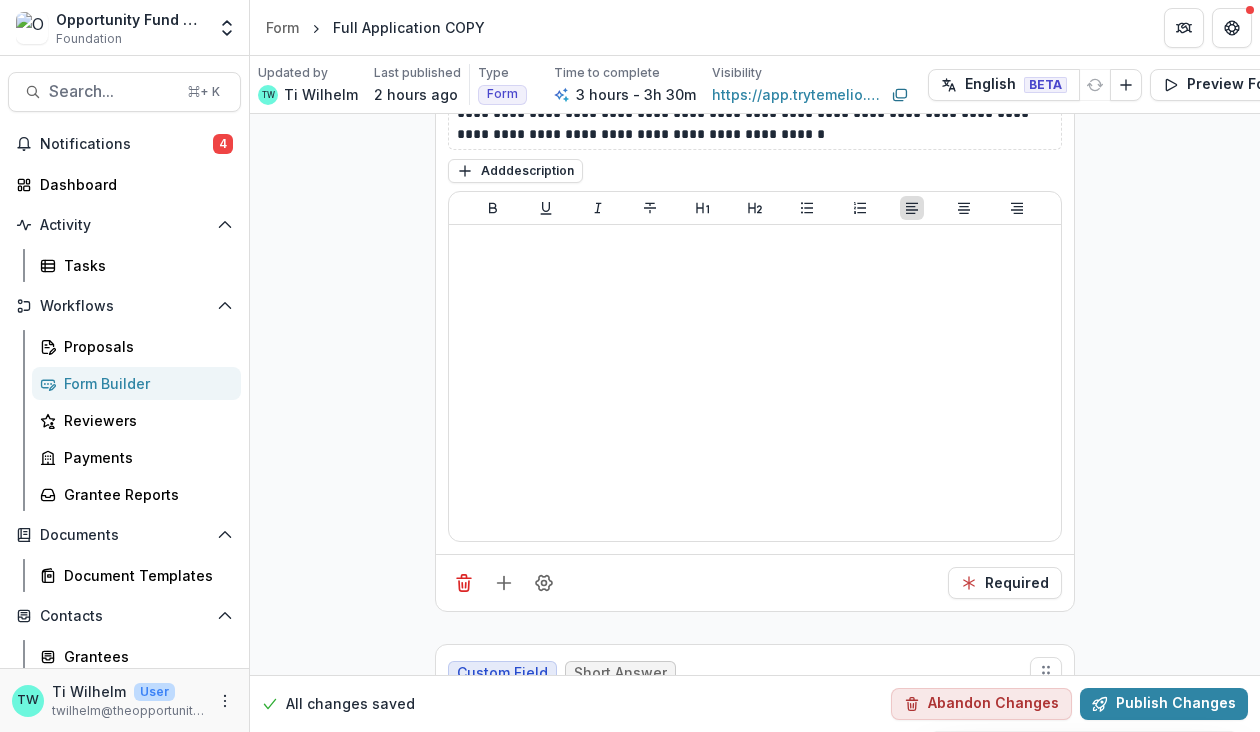 click on "**********" at bounding box center (755, 19677) 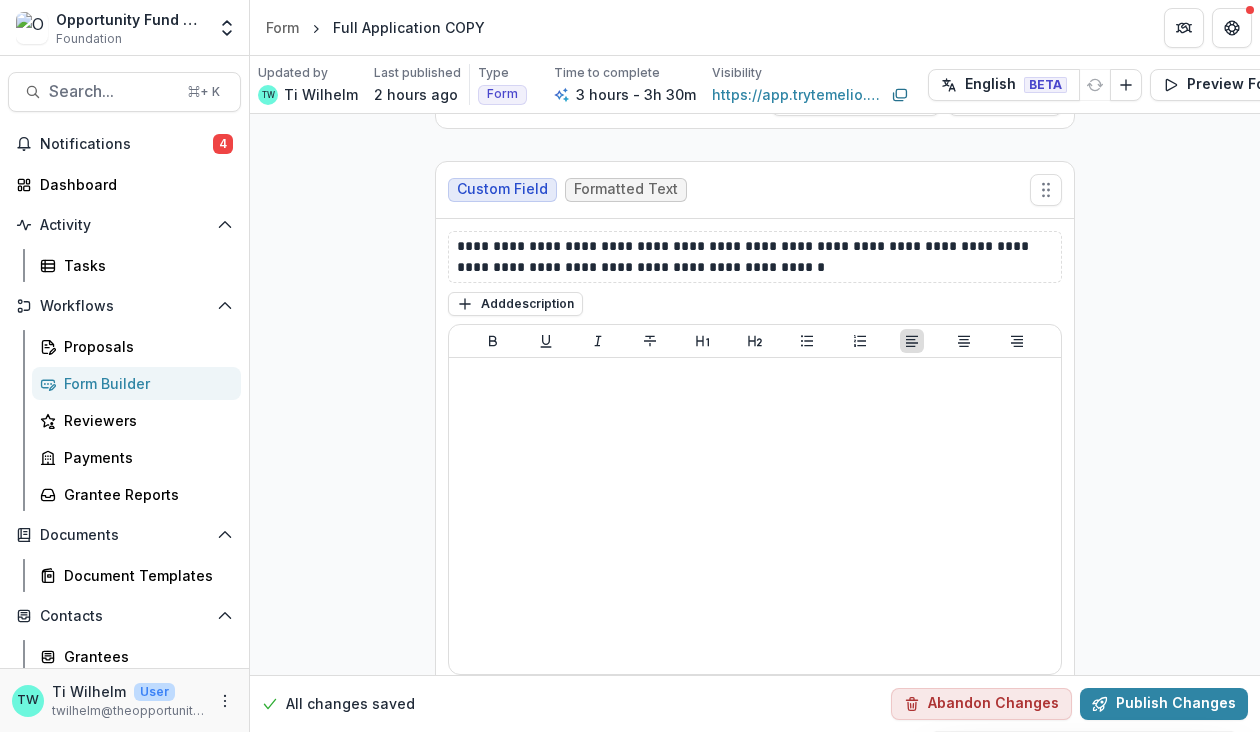 scroll, scrollTop: 3105, scrollLeft: 0, axis: vertical 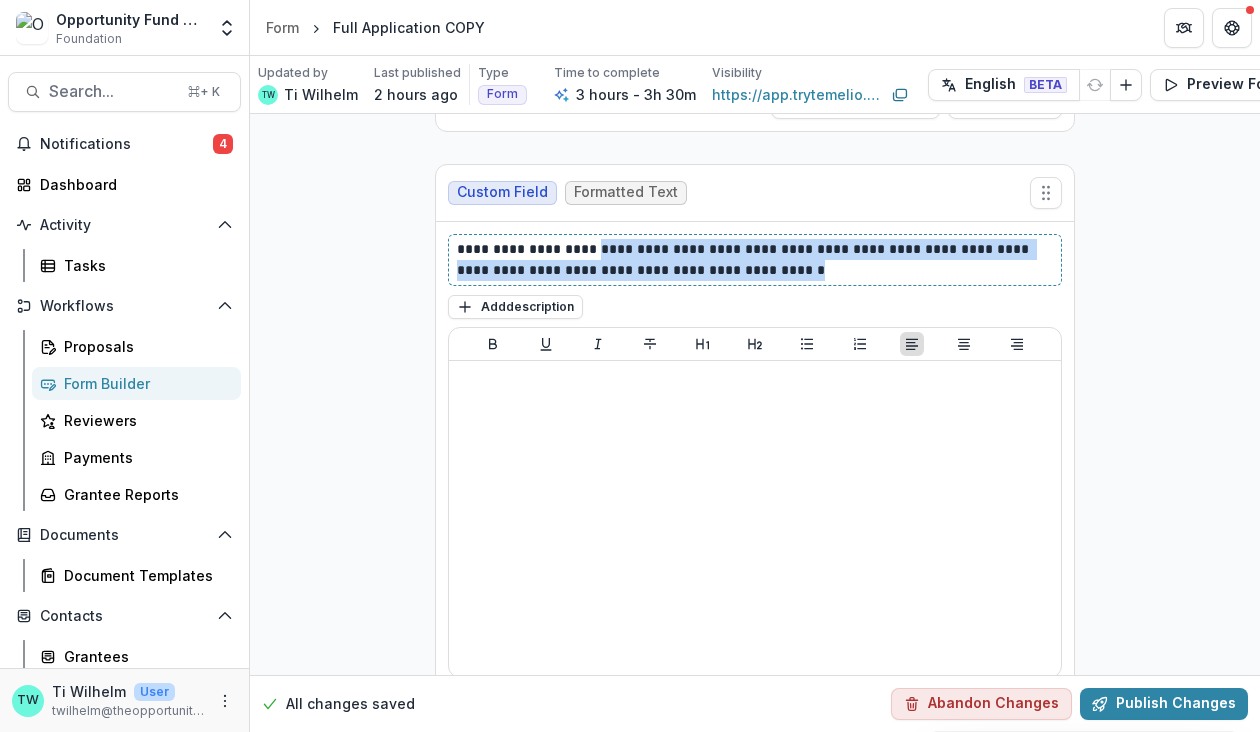 drag, startPoint x: 798, startPoint y: 265, endPoint x: 601, endPoint y: 254, distance: 197.30687 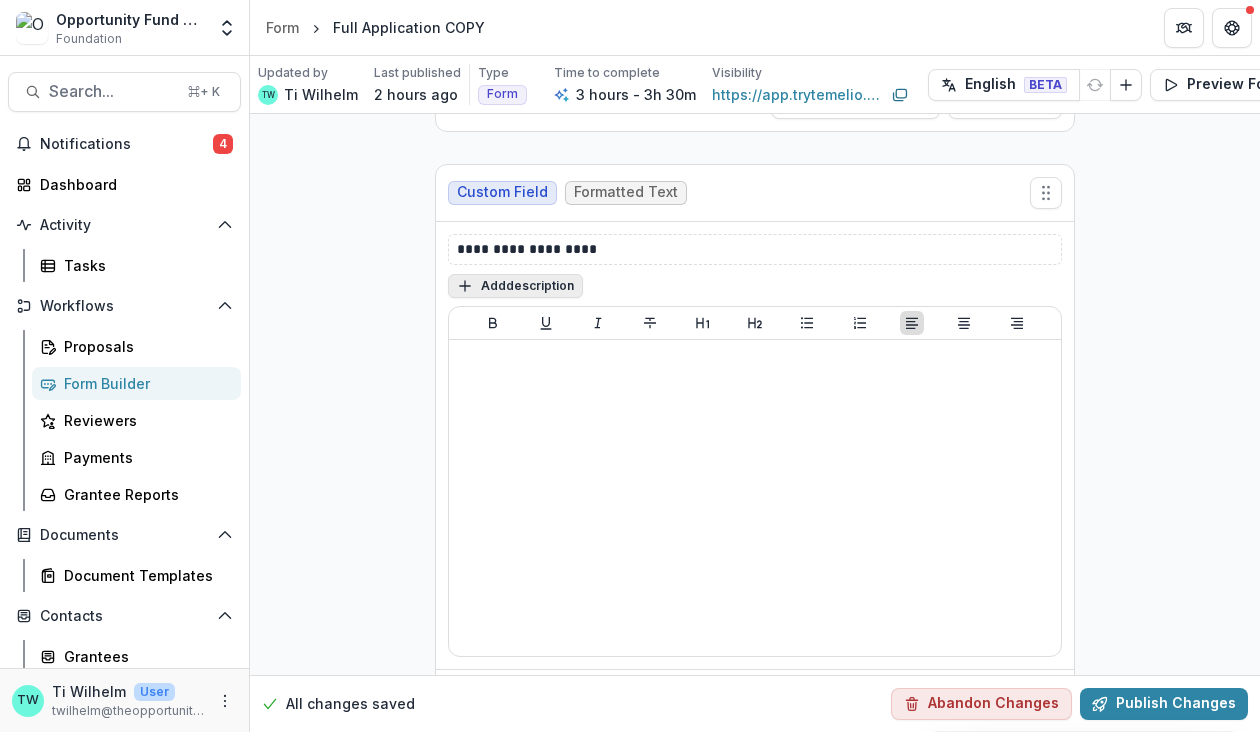 click on "Add  description" at bounding box center [515, 286] 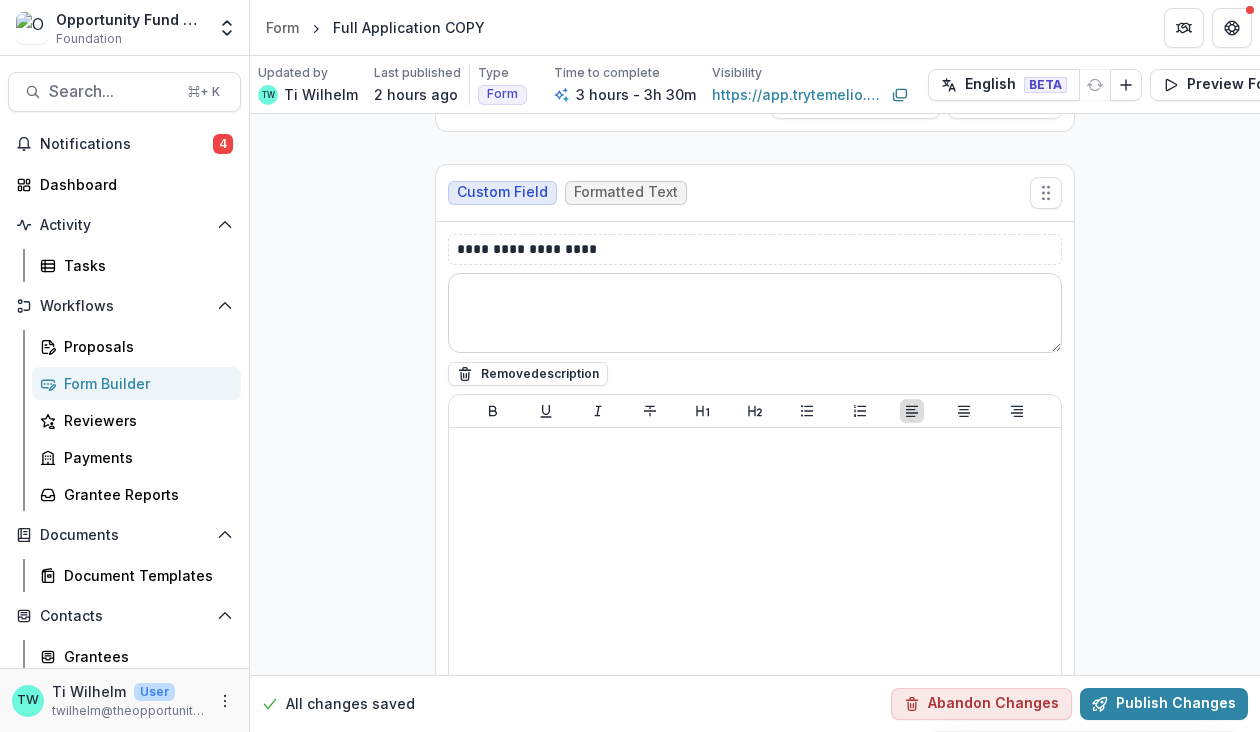 click at bounding box center (755, 313) 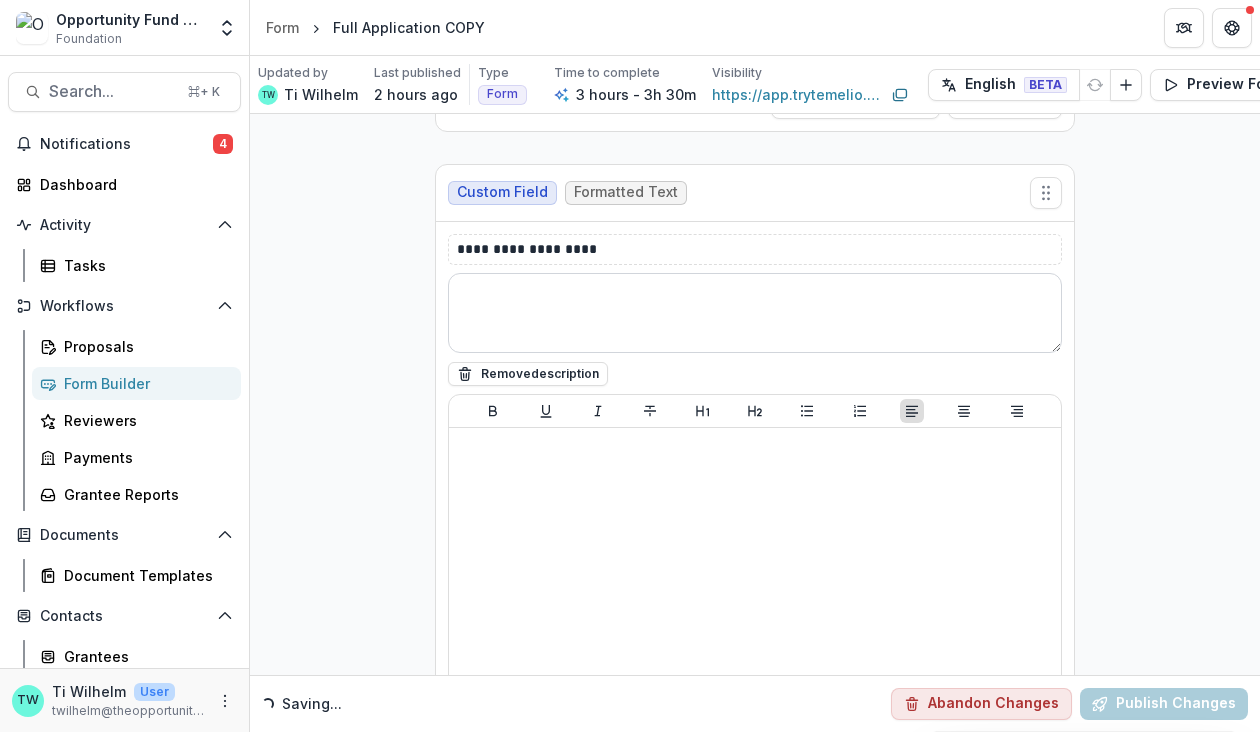 paste on "**********" 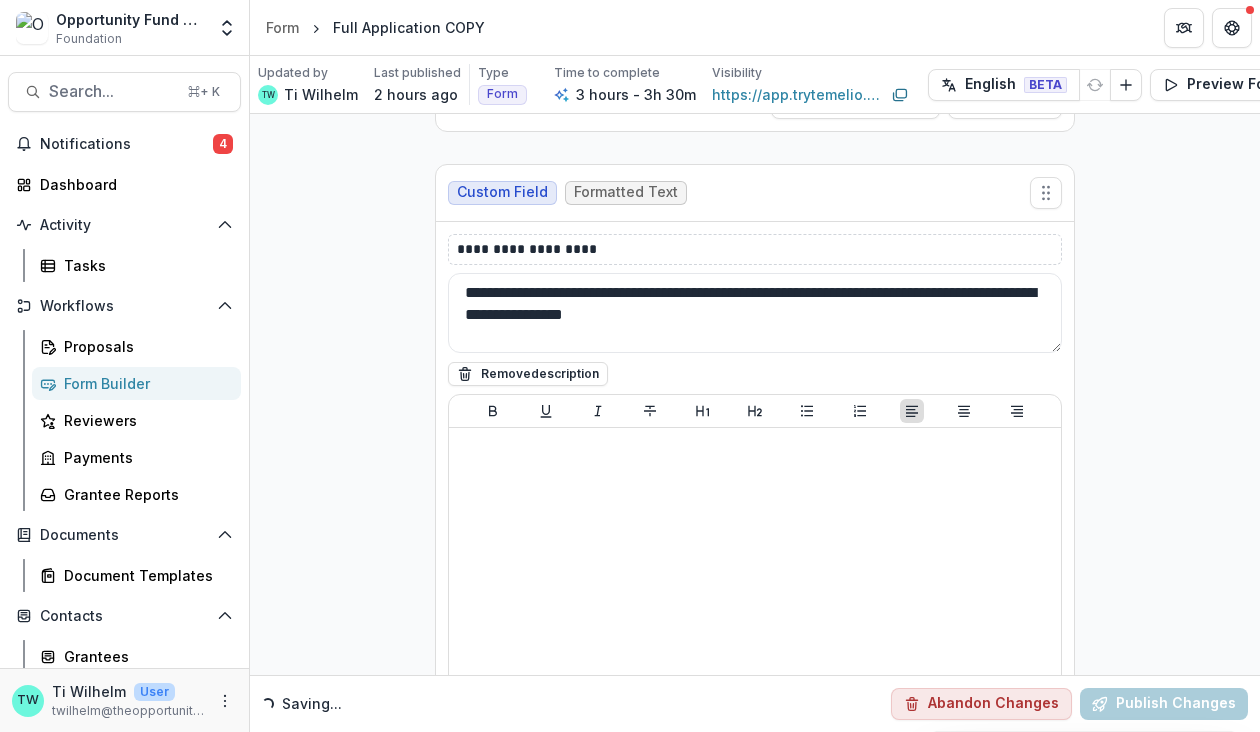 type on "**********" 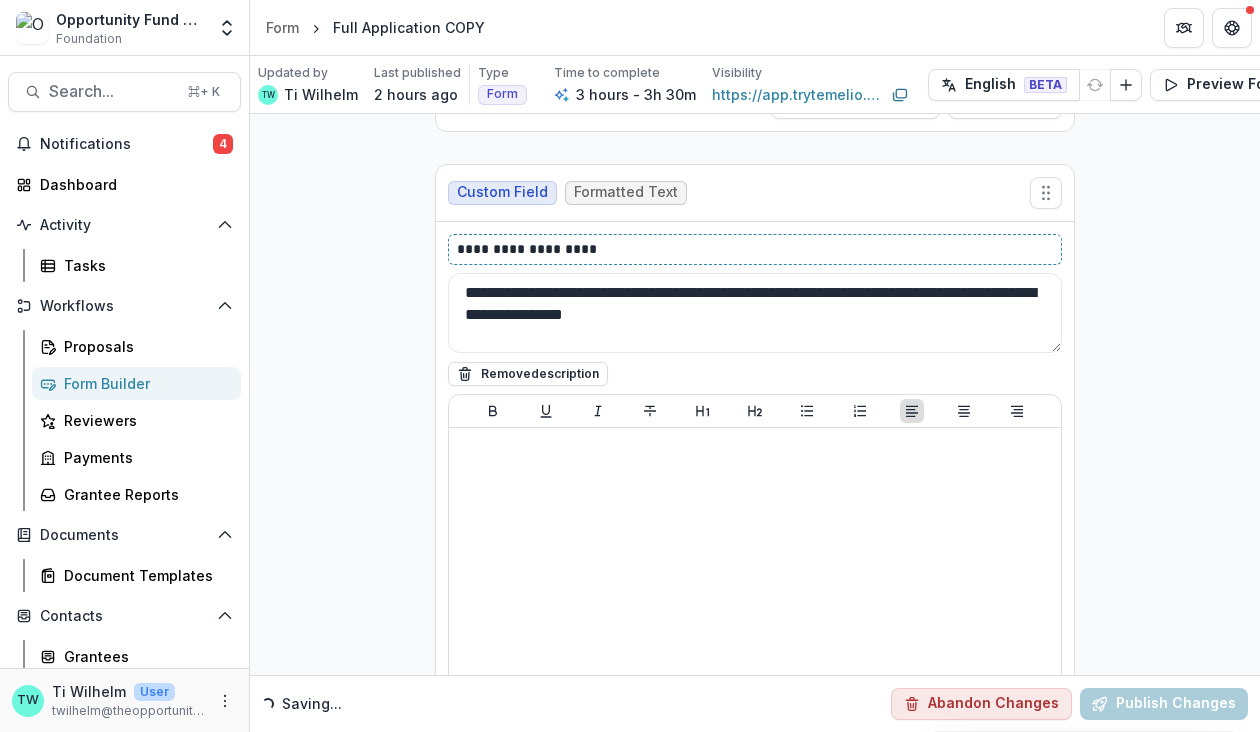 click on "**********" at bounding box center (755, 249) 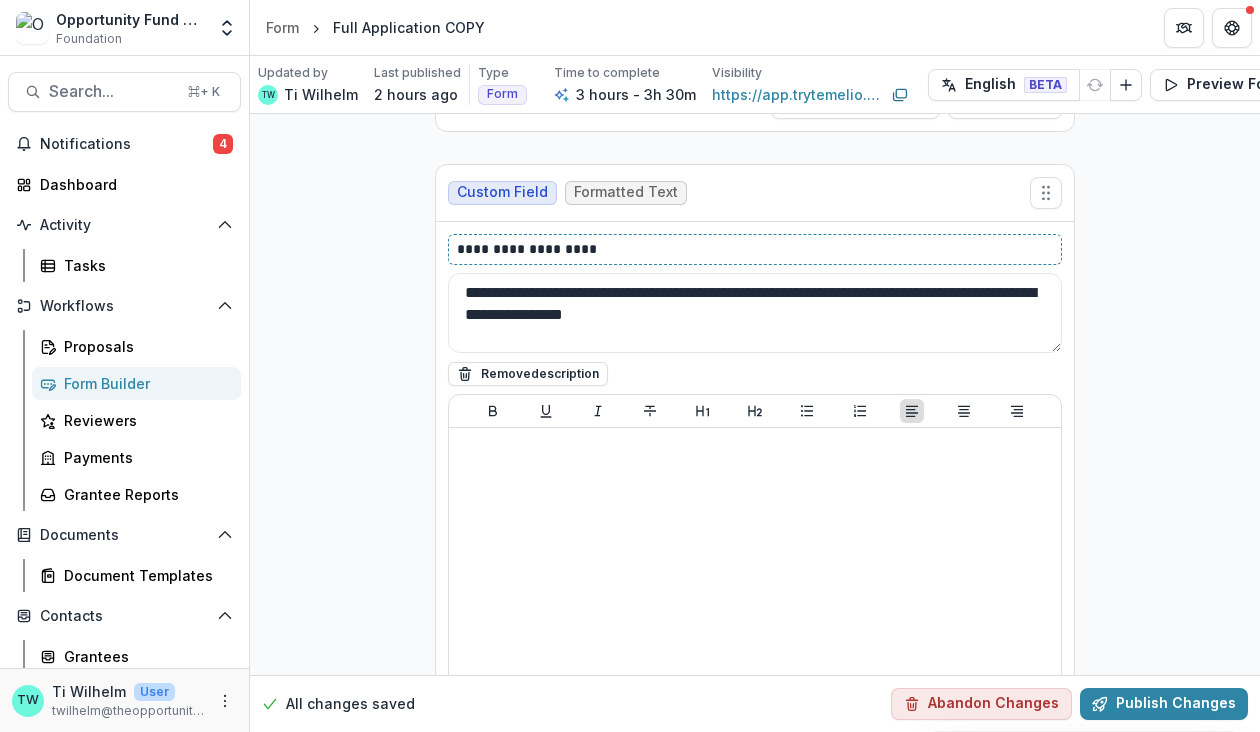 type 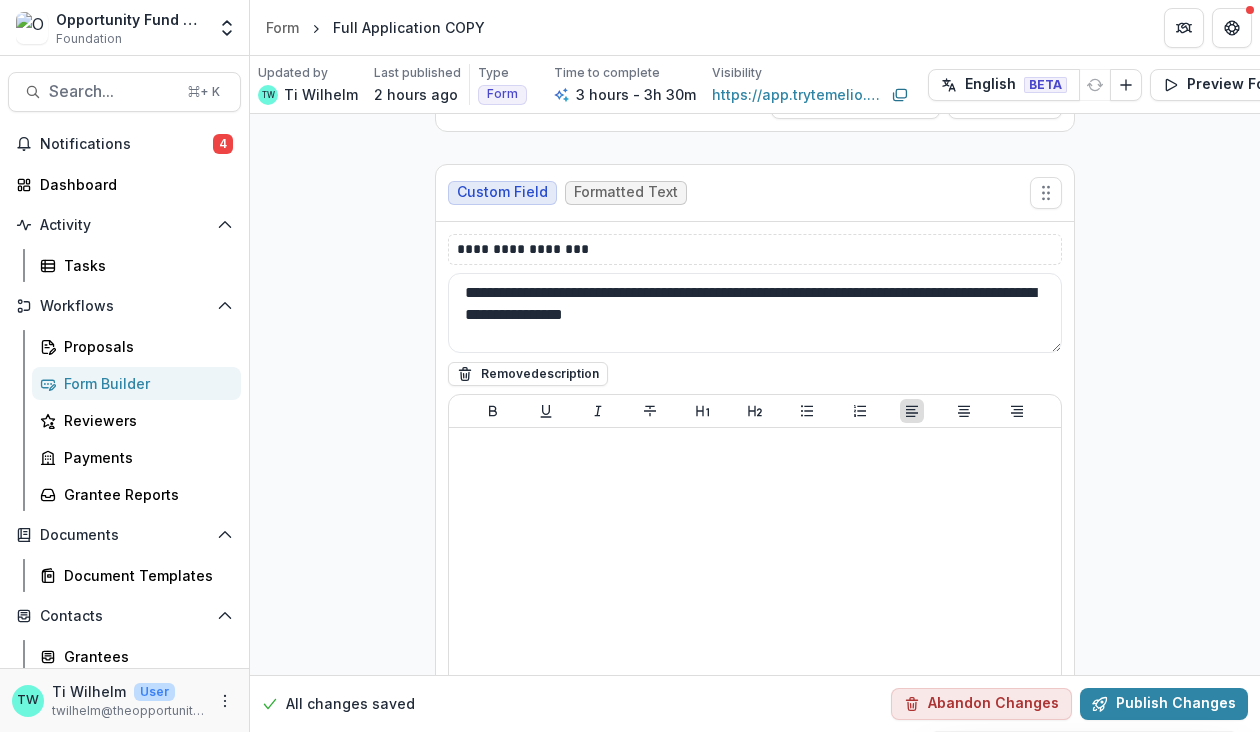 click on "**********" at bounding box center (755, 19847) 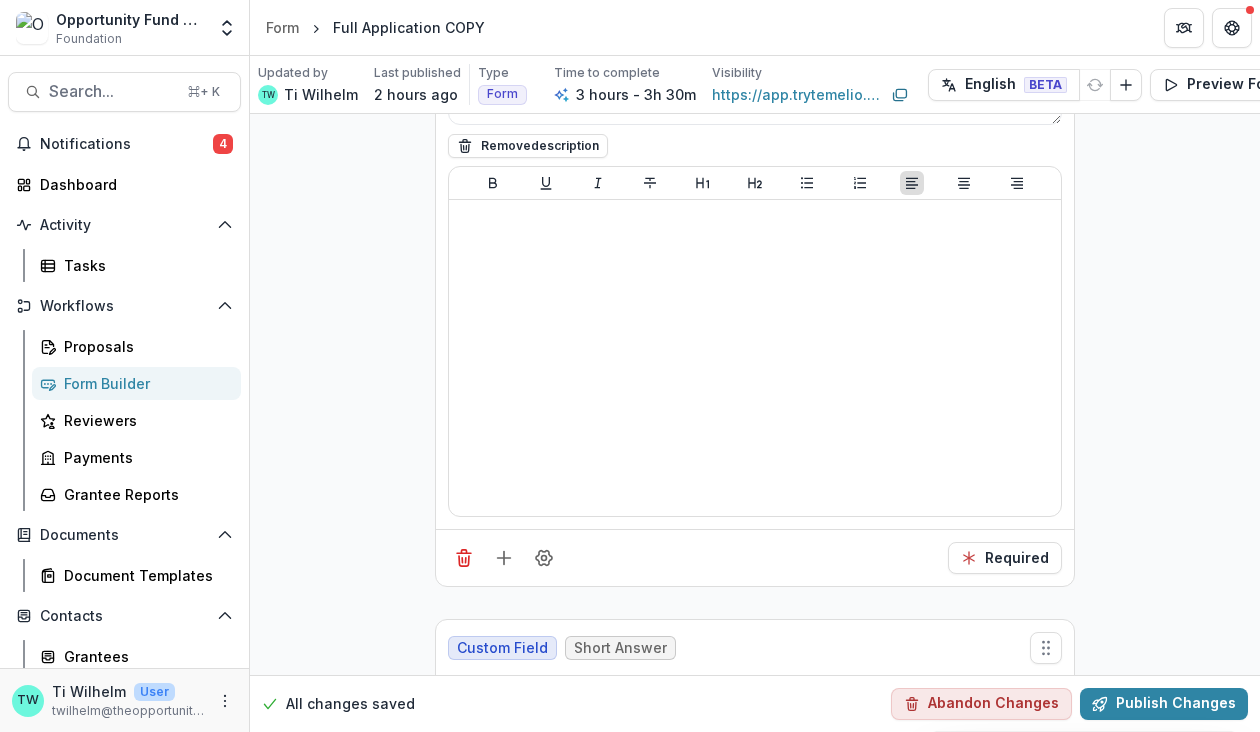 scroll, scrollTop: 3335, scrollLeft: 0, axis: vertical 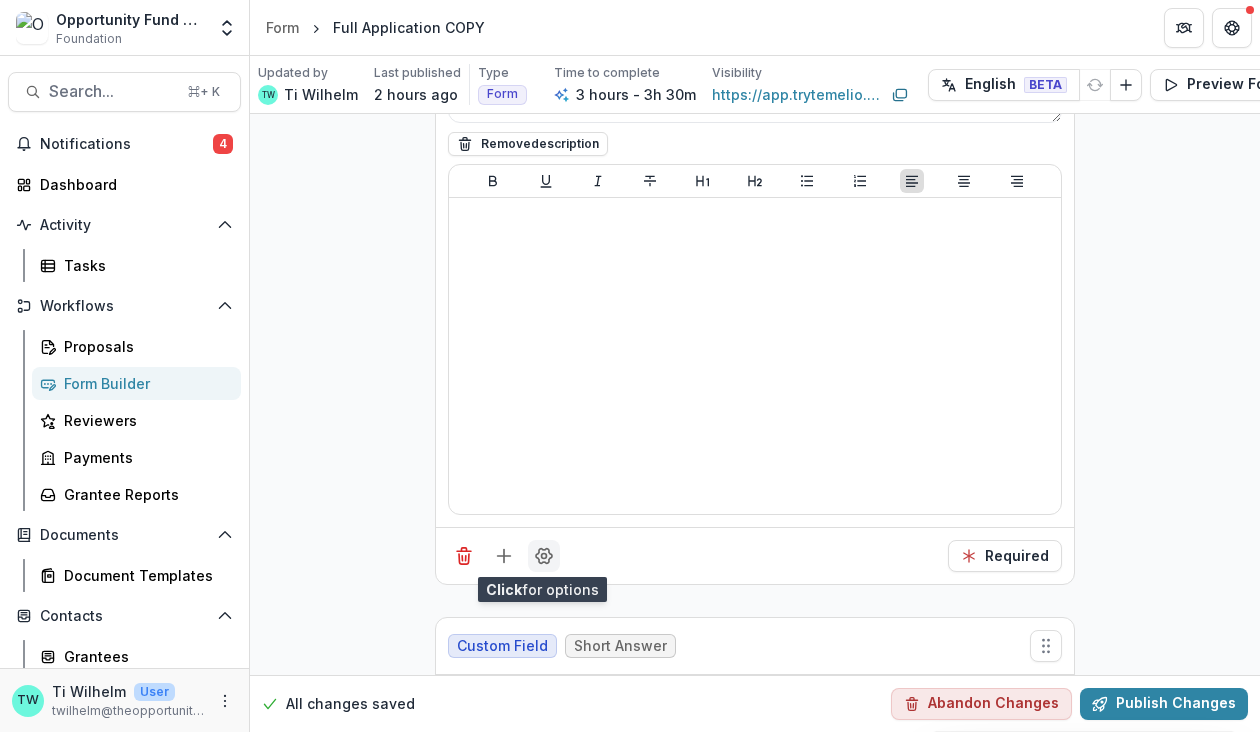 click 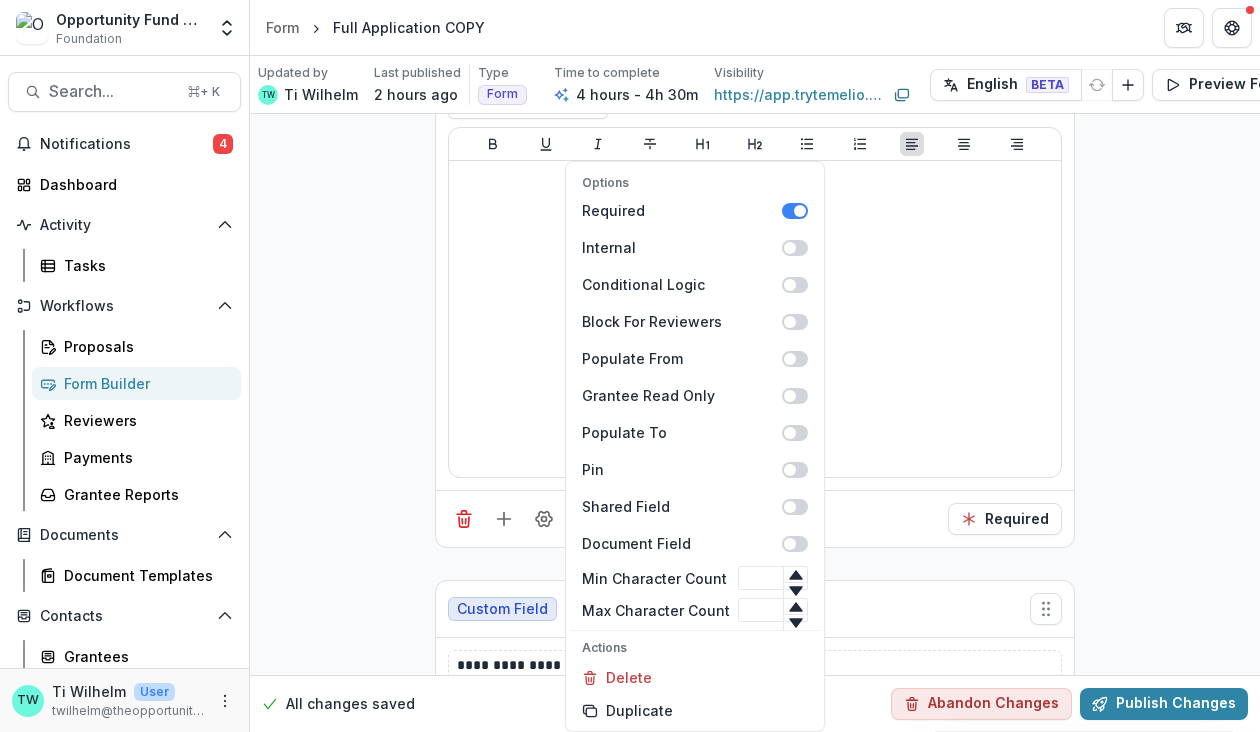 scroll, scrollTop: 3375, scrollLeft: 0, axis: vertical 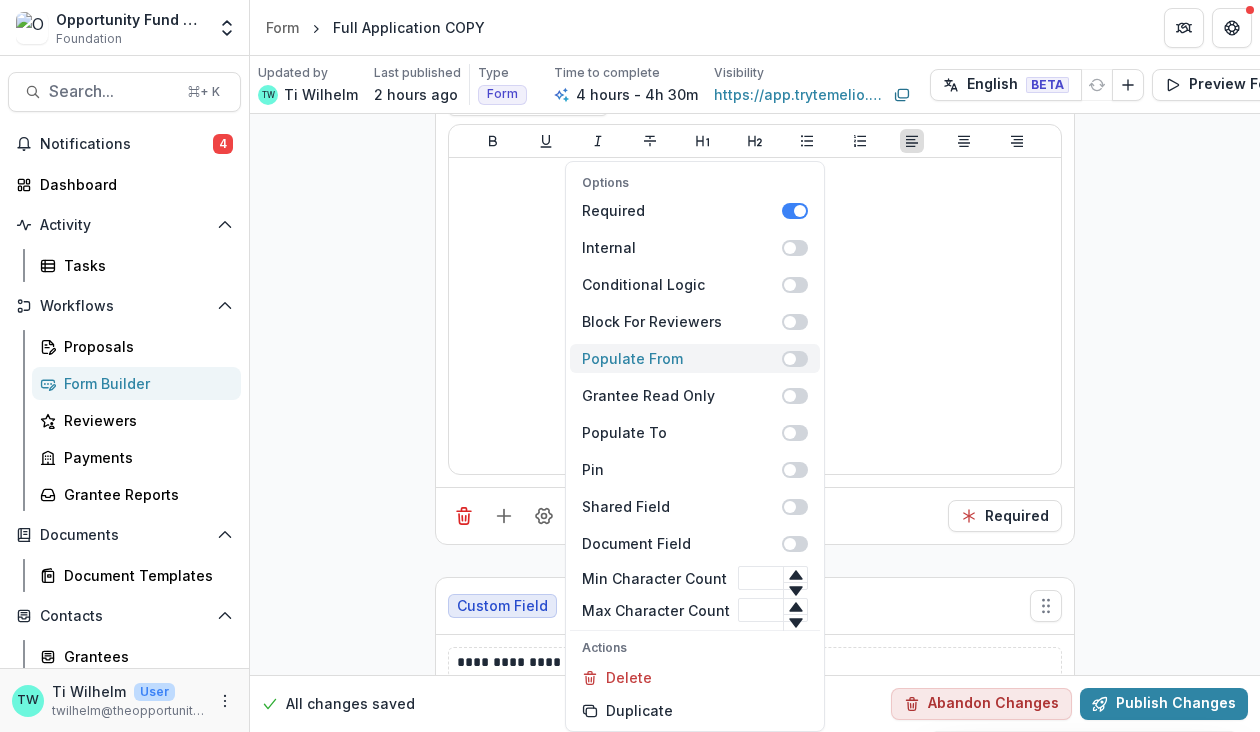 click at bounding box center (795, 359) 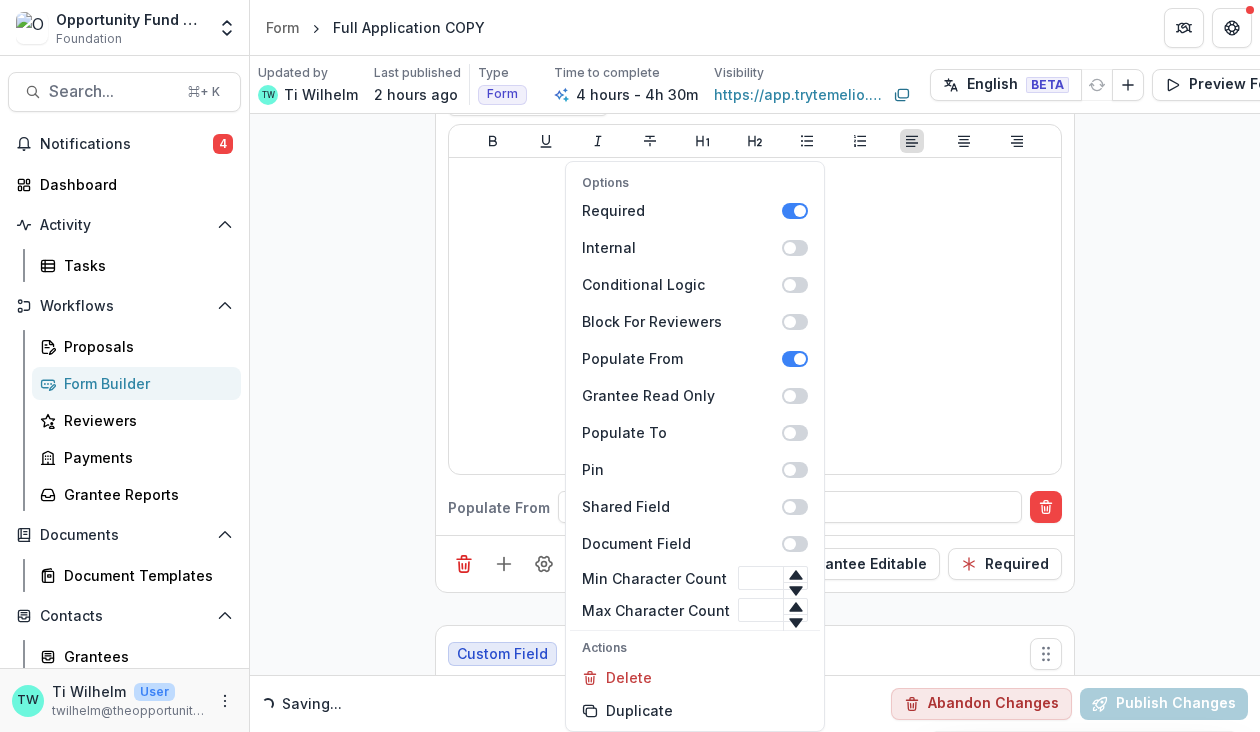 click on "**********" at bounding box center [755, 19601] 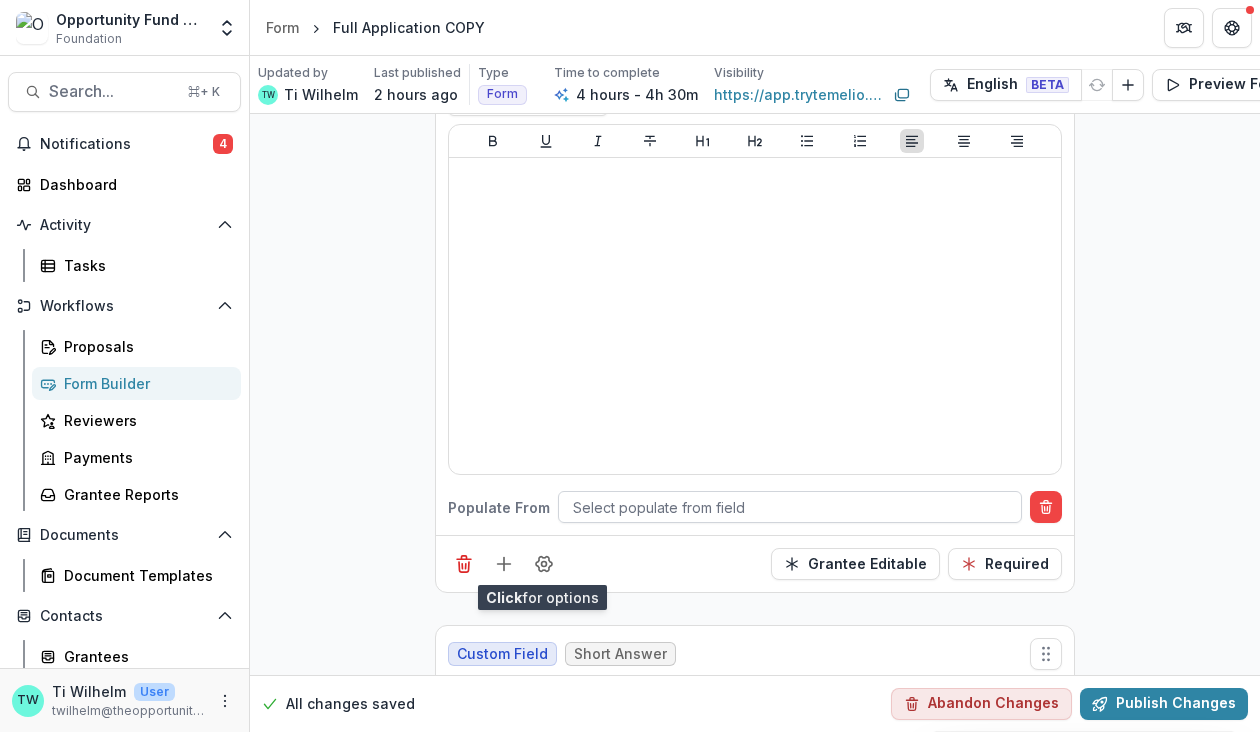click at bounding box center [790, 507] 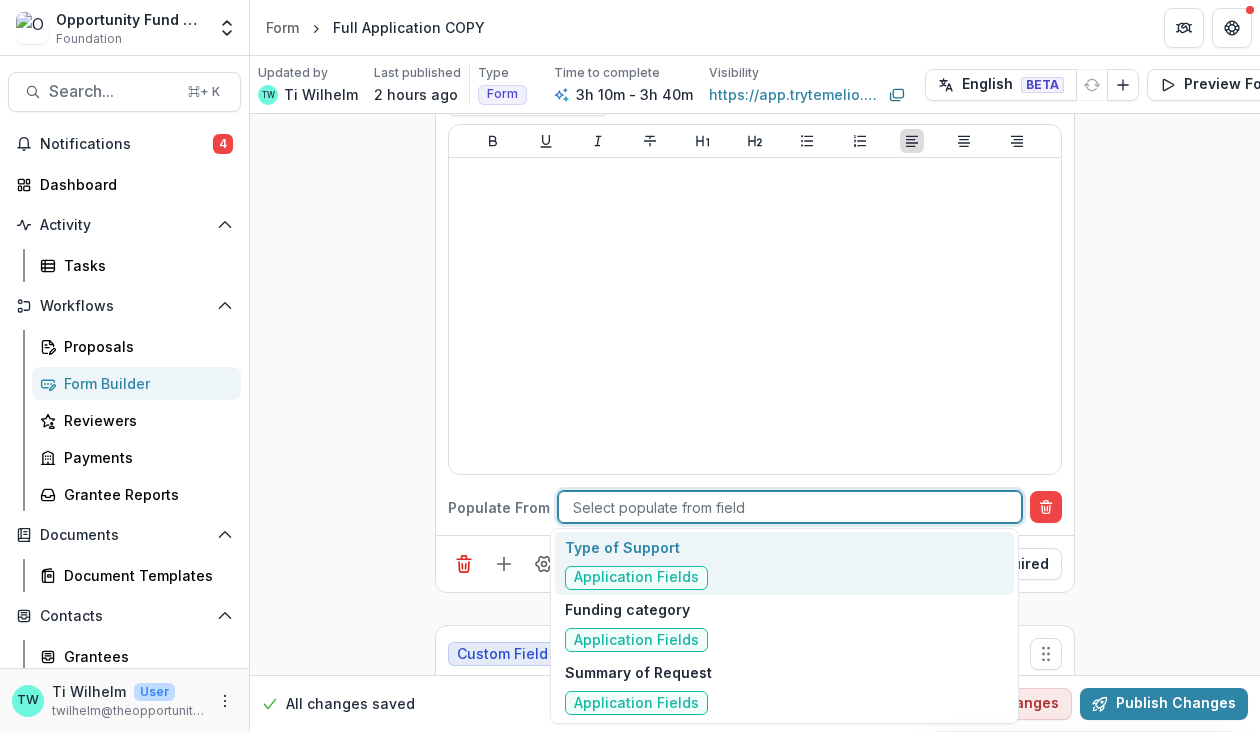 scroll, scrollTop: 4448, scrollLeft: 0, axis: vertical 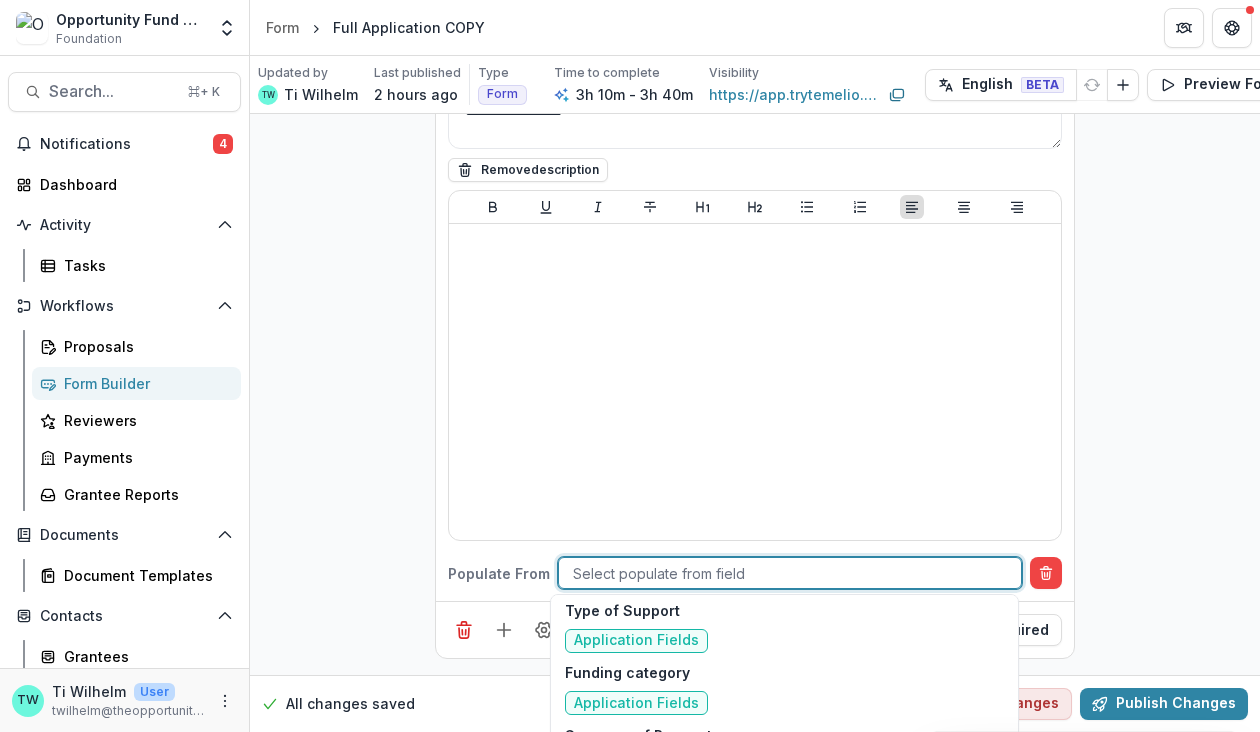 click on "**********" at bounding box center (755, 19667) 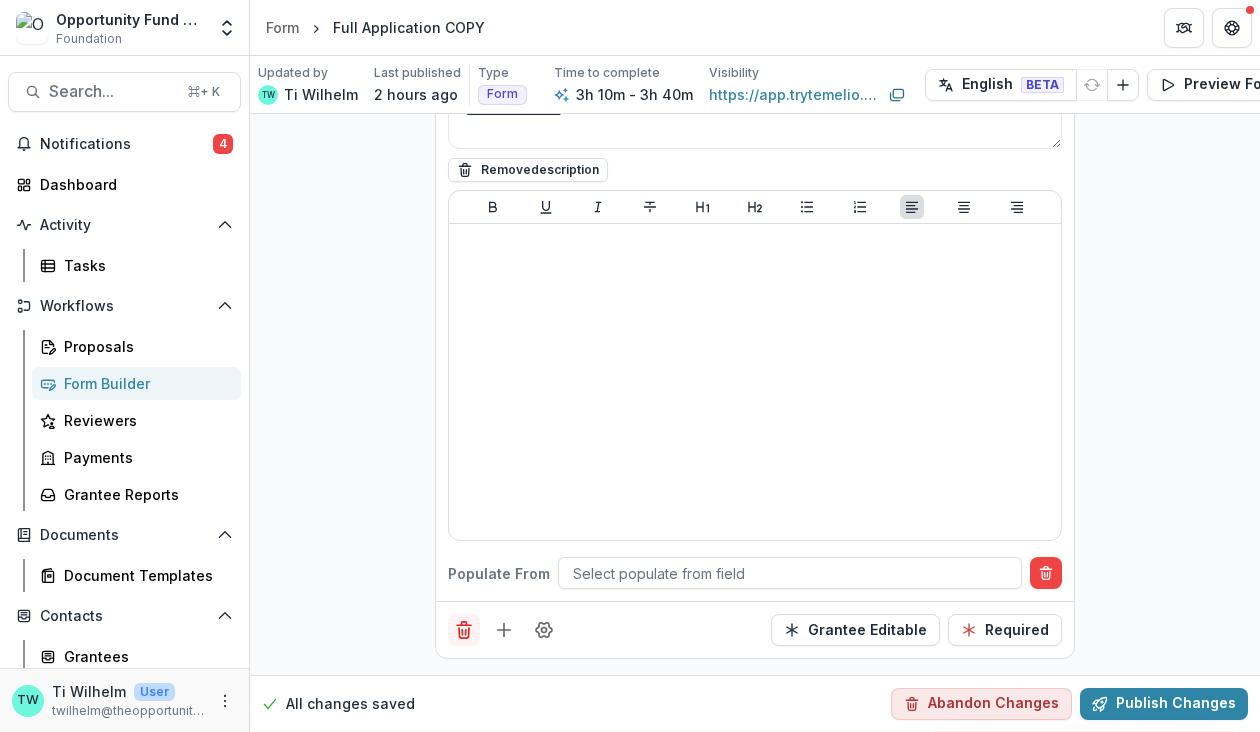 click 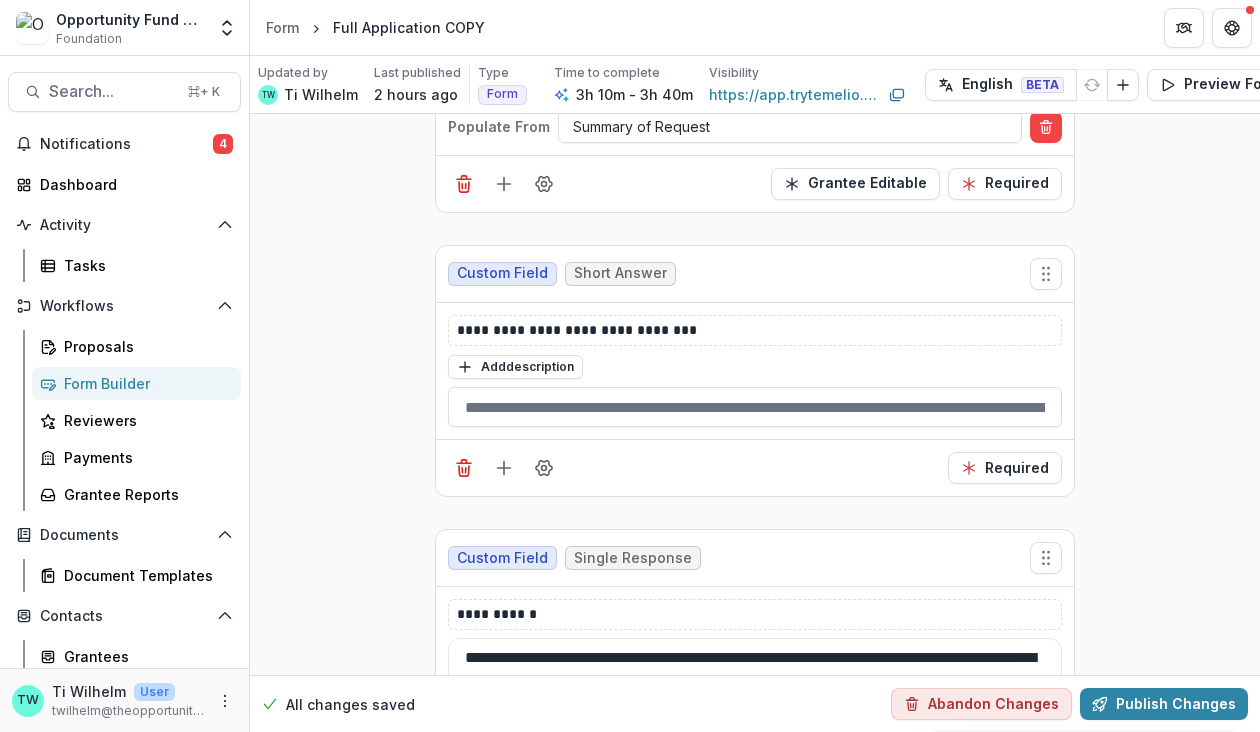 scroll, scrollTop: 3118, scrollLeft: 0, axis: vertical 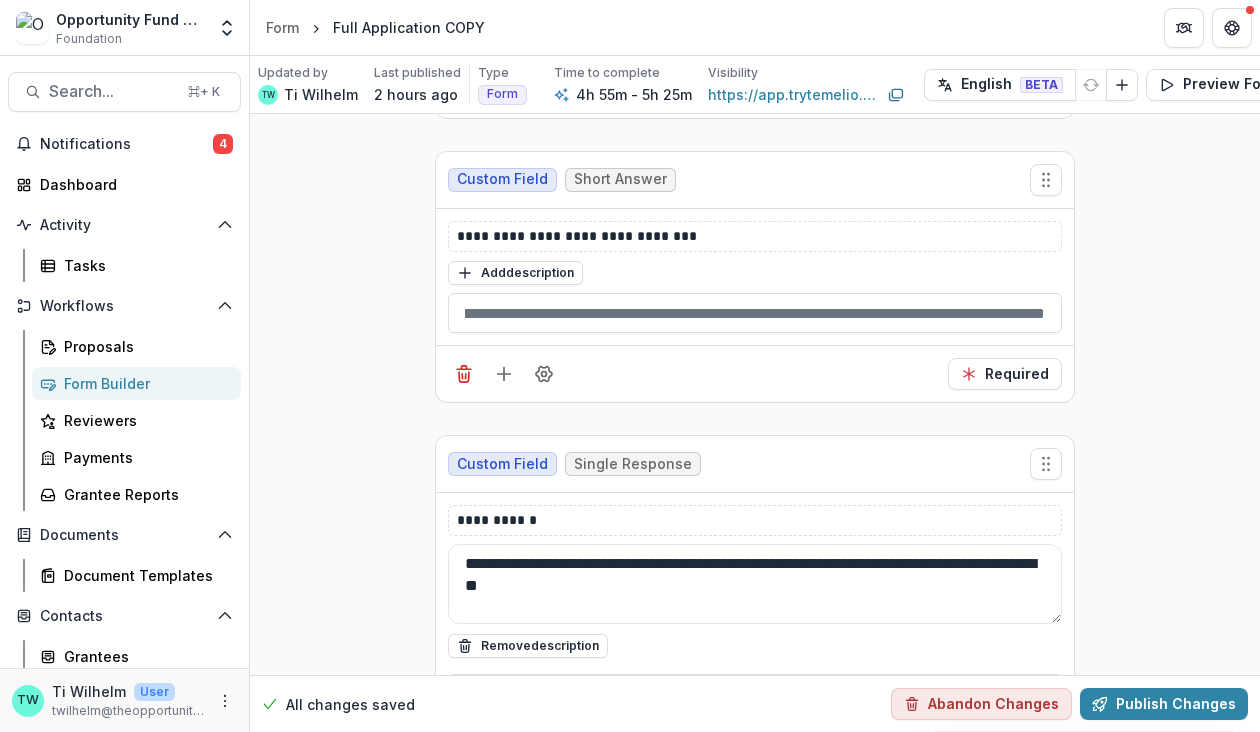 drag, startPoint x: 463, startPoint y: 309, endPoint x: 1162, endPoint y: 365, distance: 701.2396 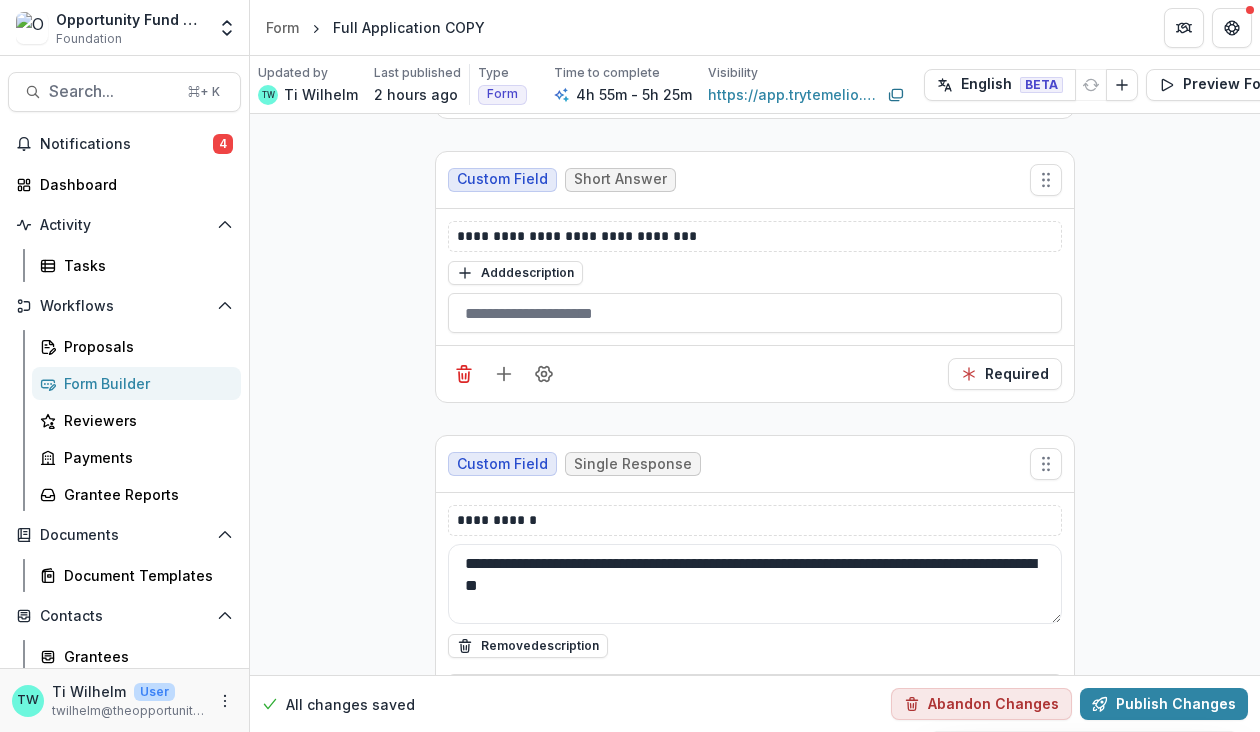 scroll, scrollTop: 0, scrollLeft: 0, axis: both 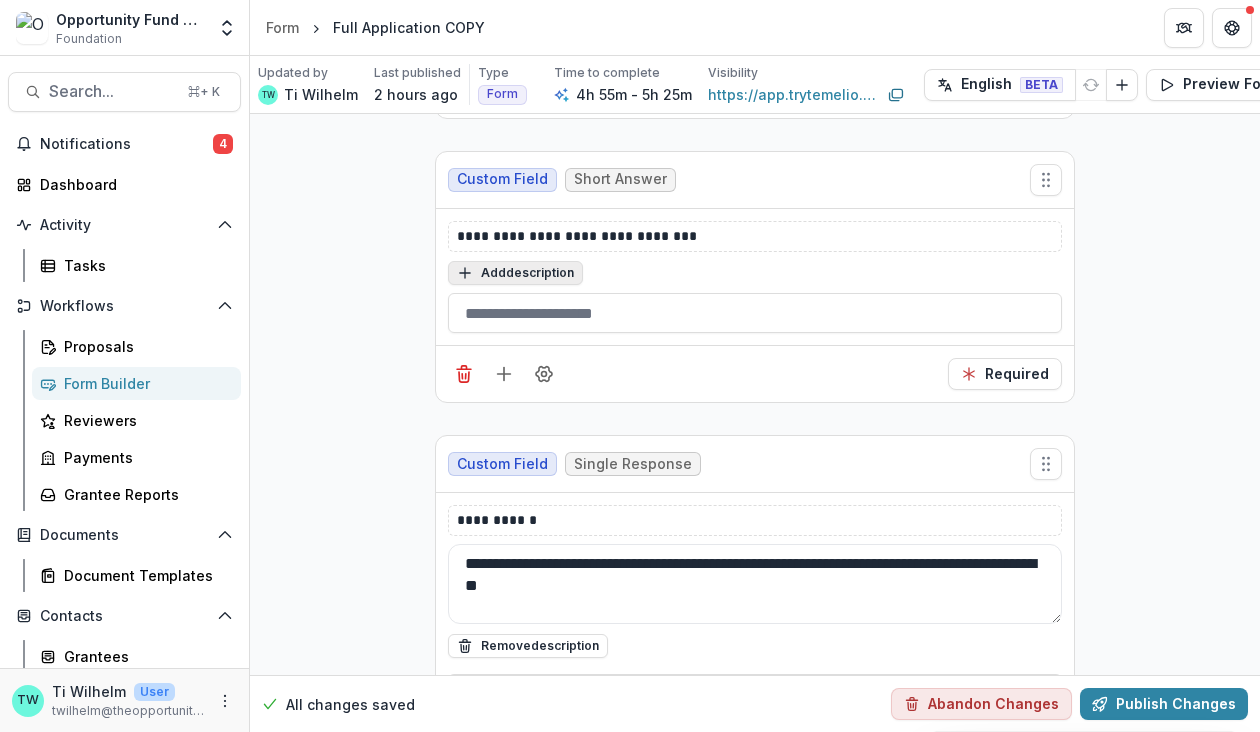 type 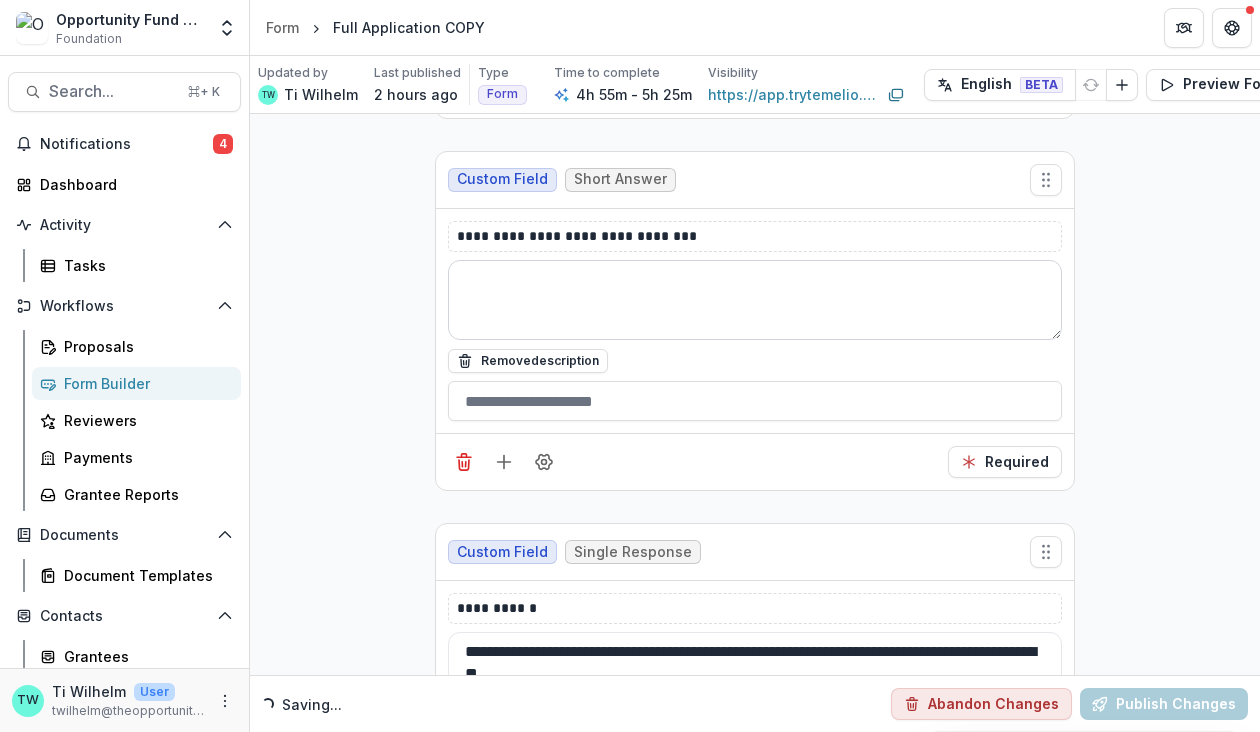 click at bounding box center [755, 300] 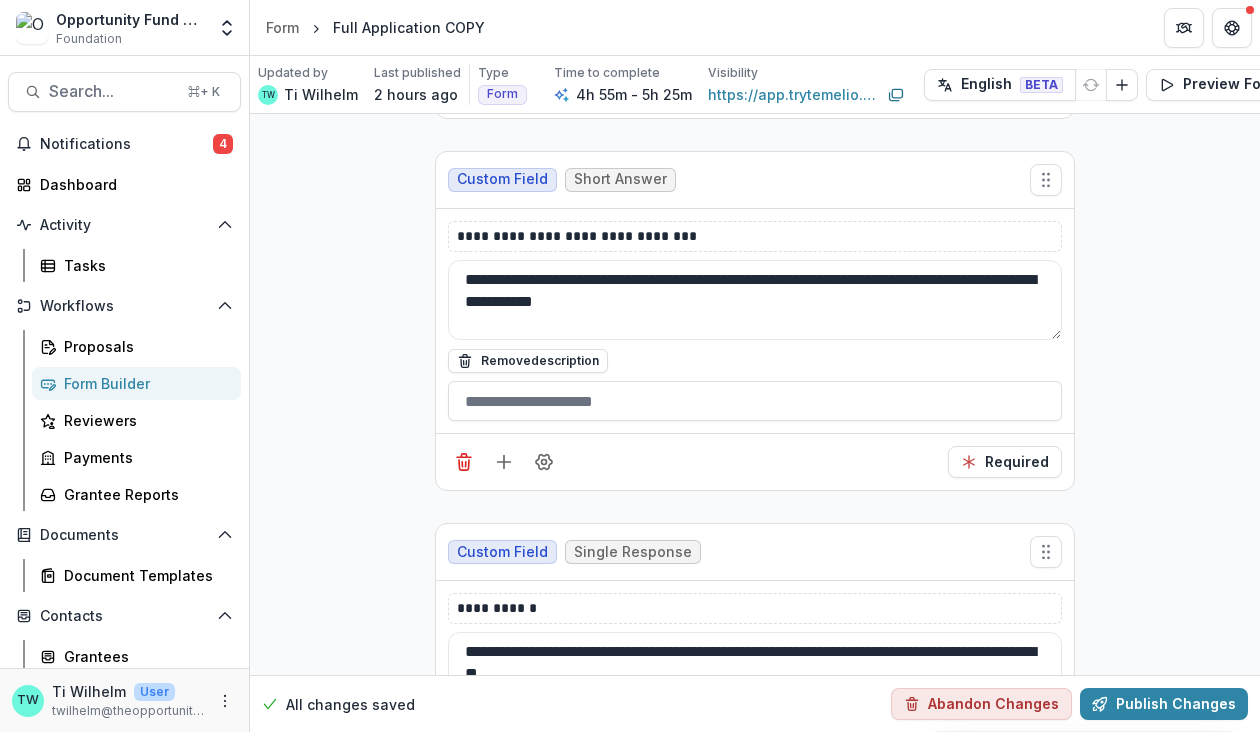 type on "**********" 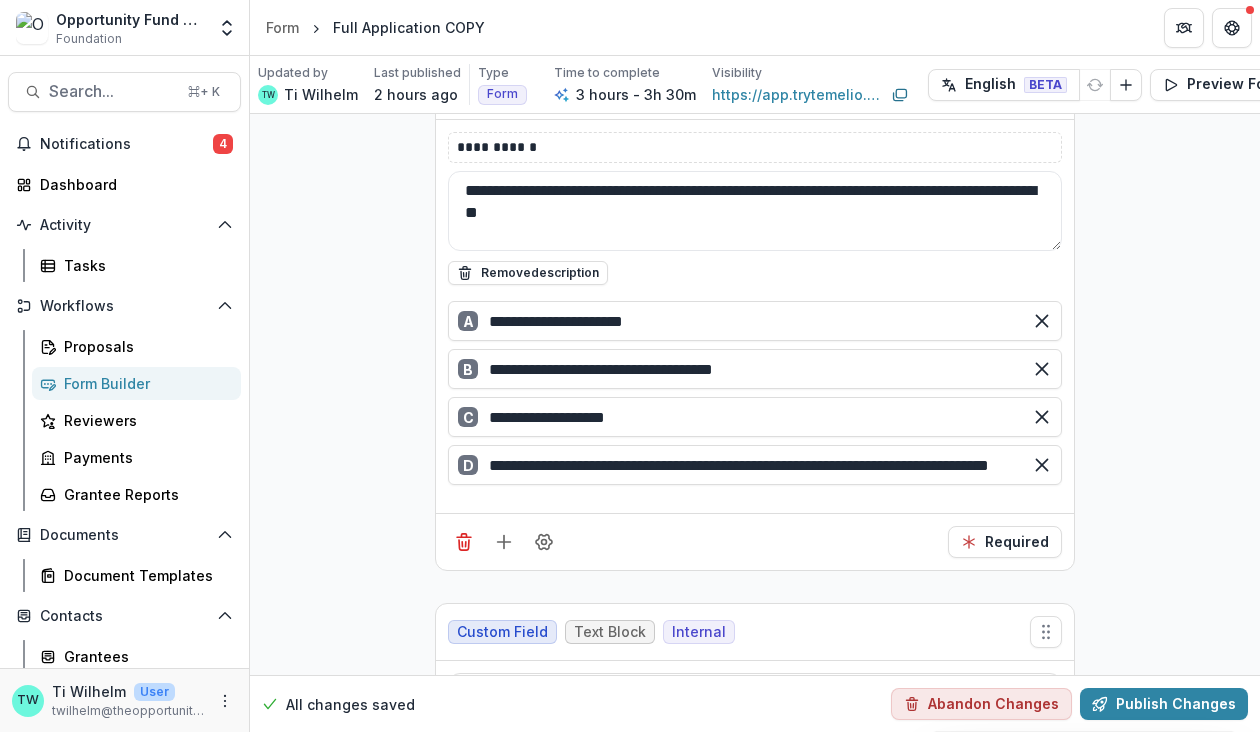 scroll, scrollTop: 3581, scrollLeft: 0, axis: vertical 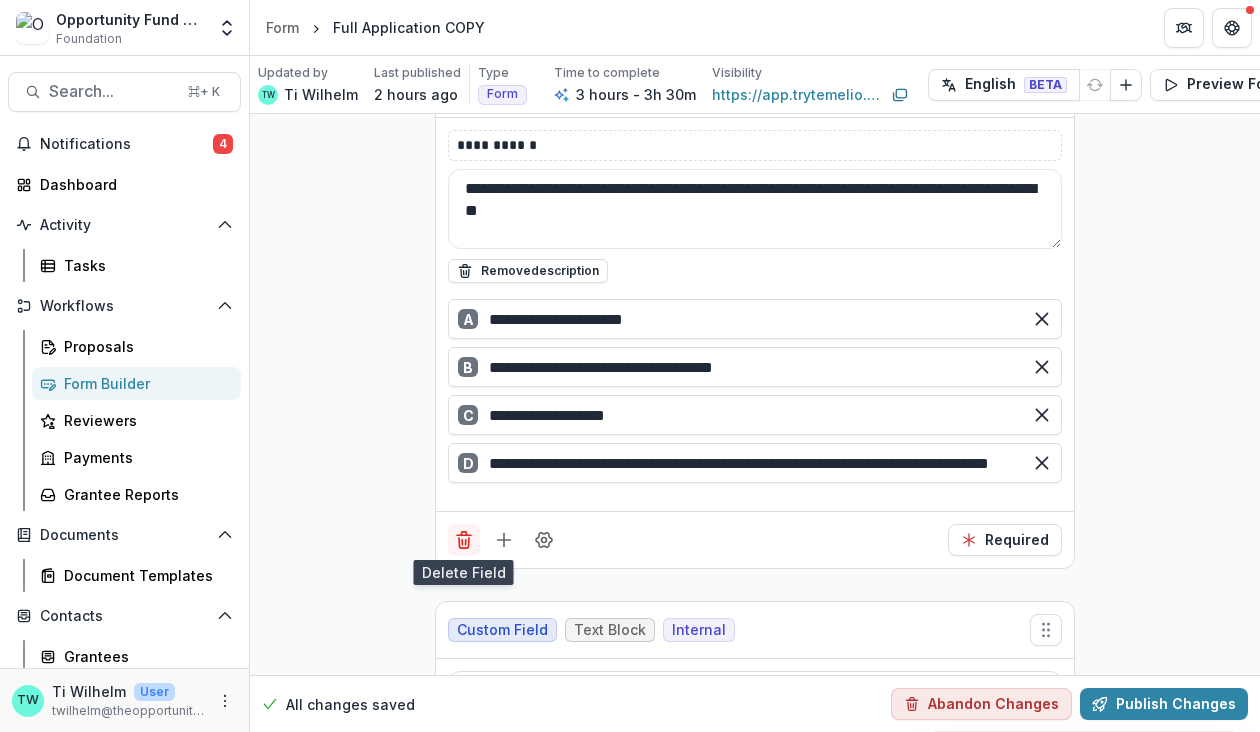 click at bounding box center [464, 540] 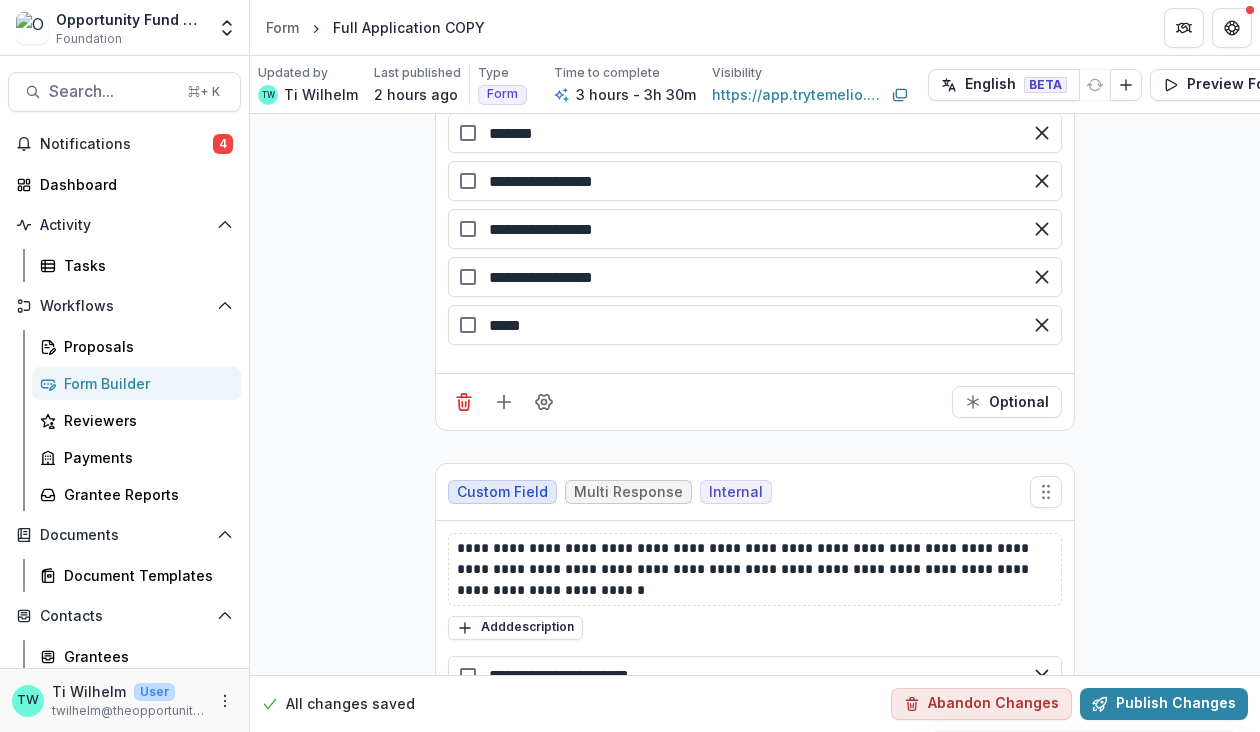 scroll, scrollTop: 4418, scrollLeft: 0, axis: vertical 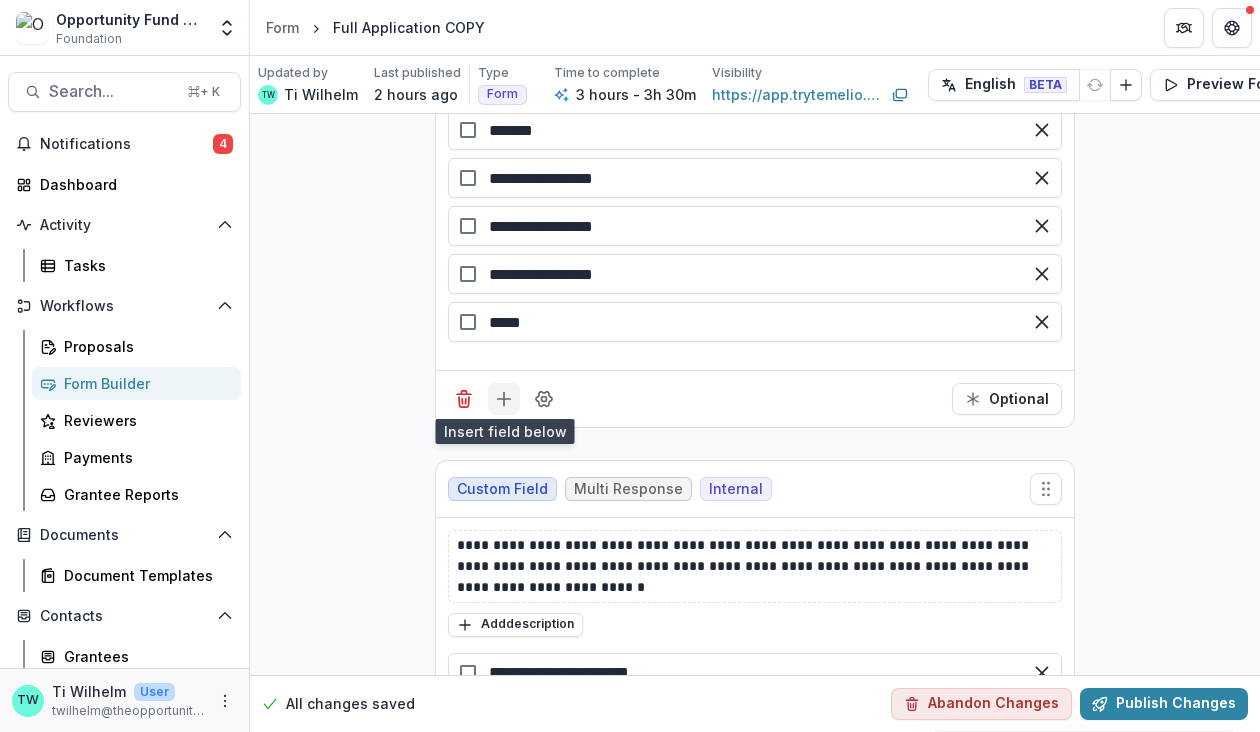 click 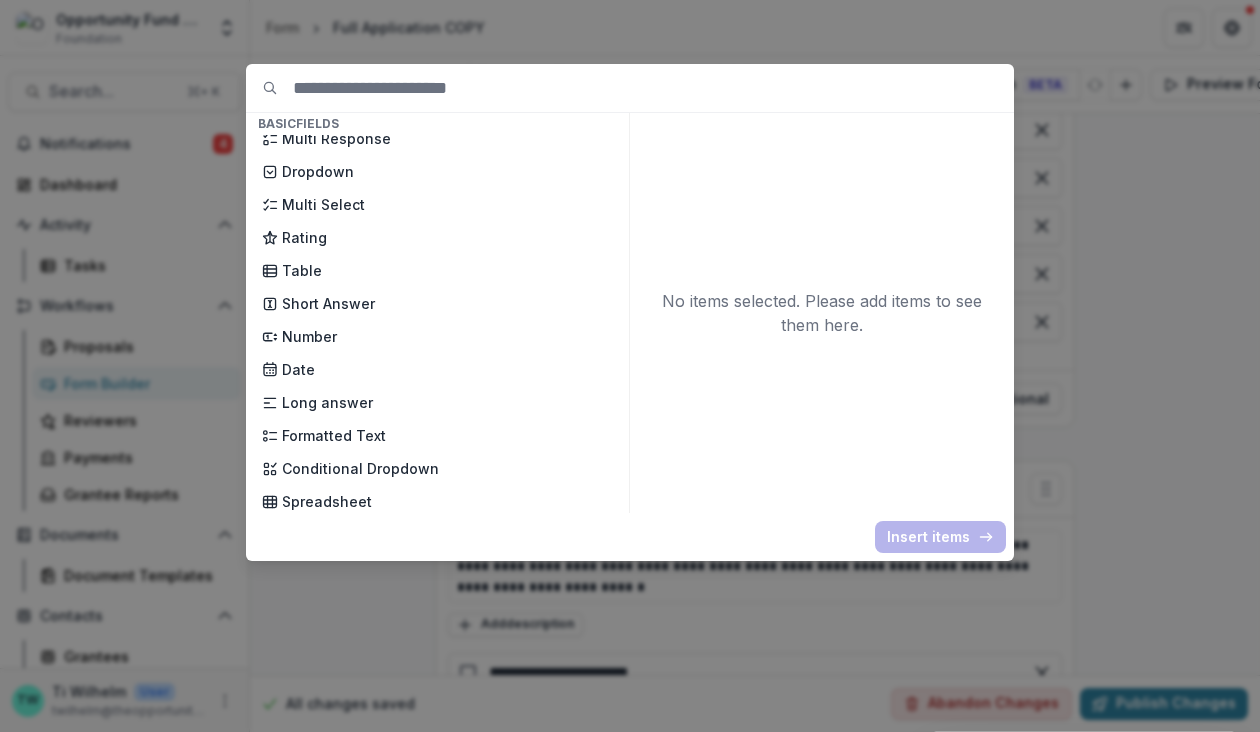 scroll, scrollTop: 254, scrollLeft: 0, axis: vertical 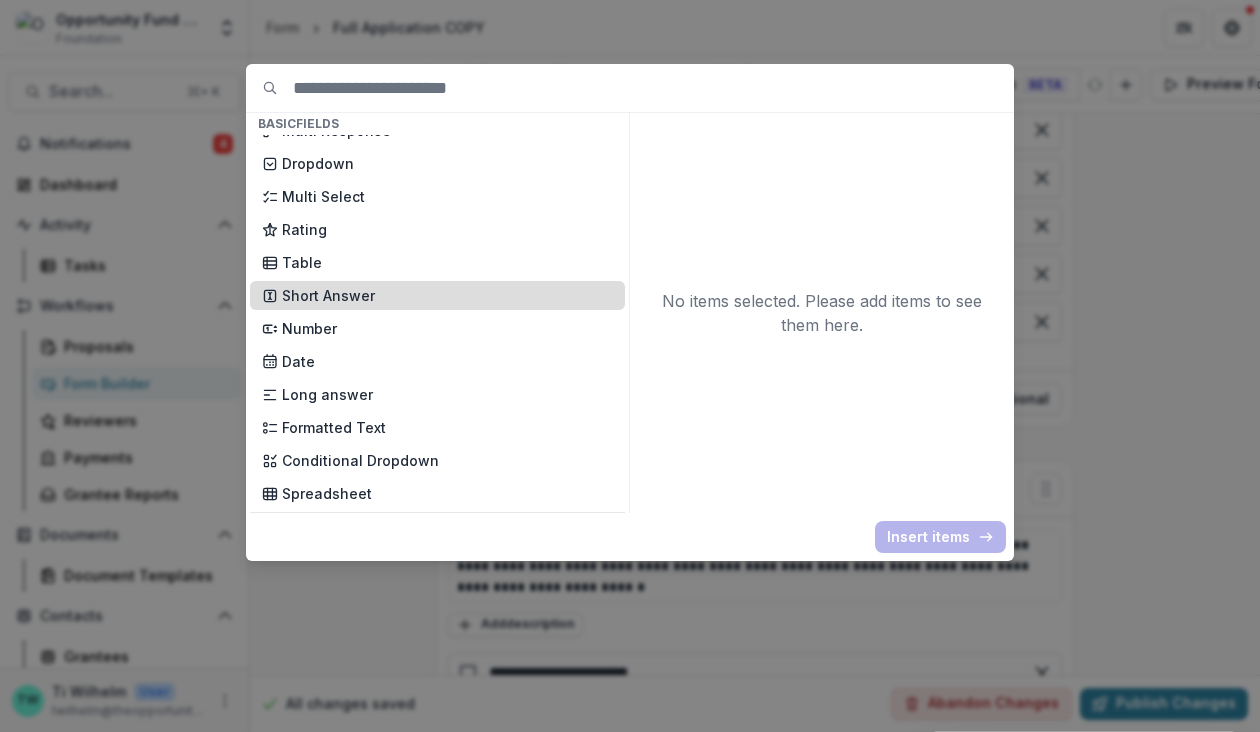 click on "Short Answer" at bounding box center [447, 295] 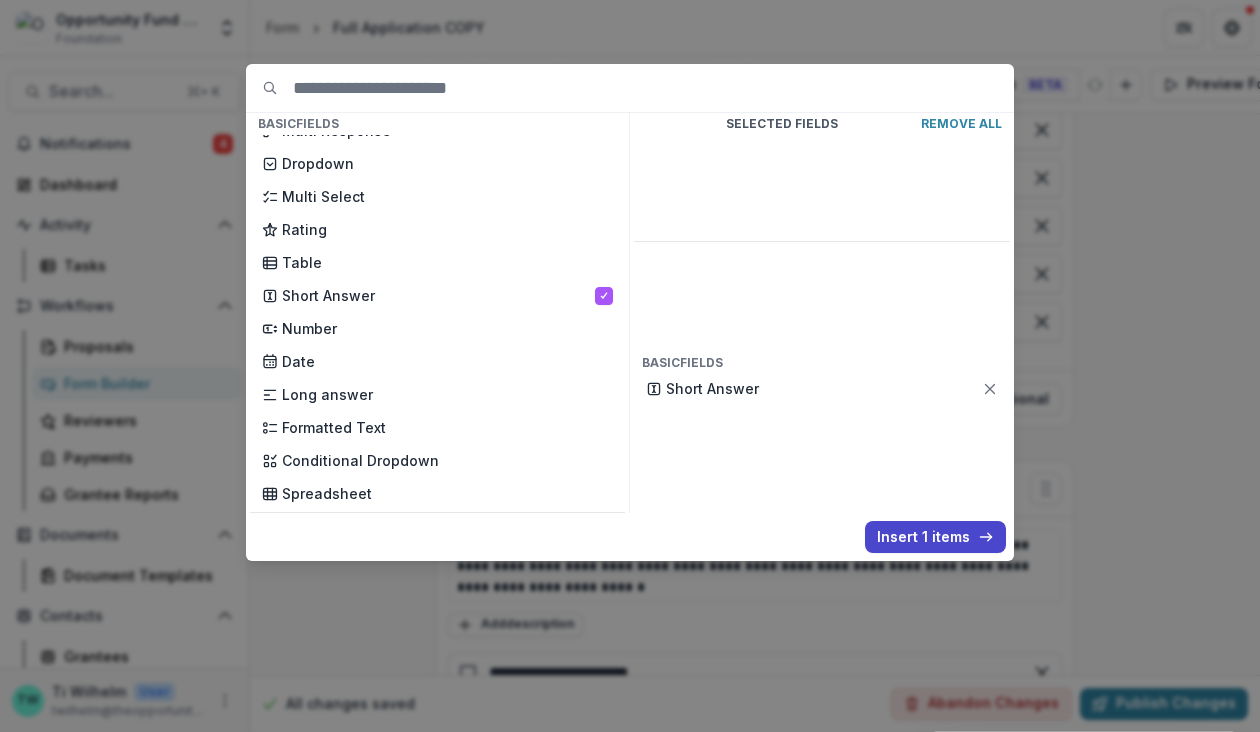 click on "Insert 1 items" at bounding box center (935, 537) 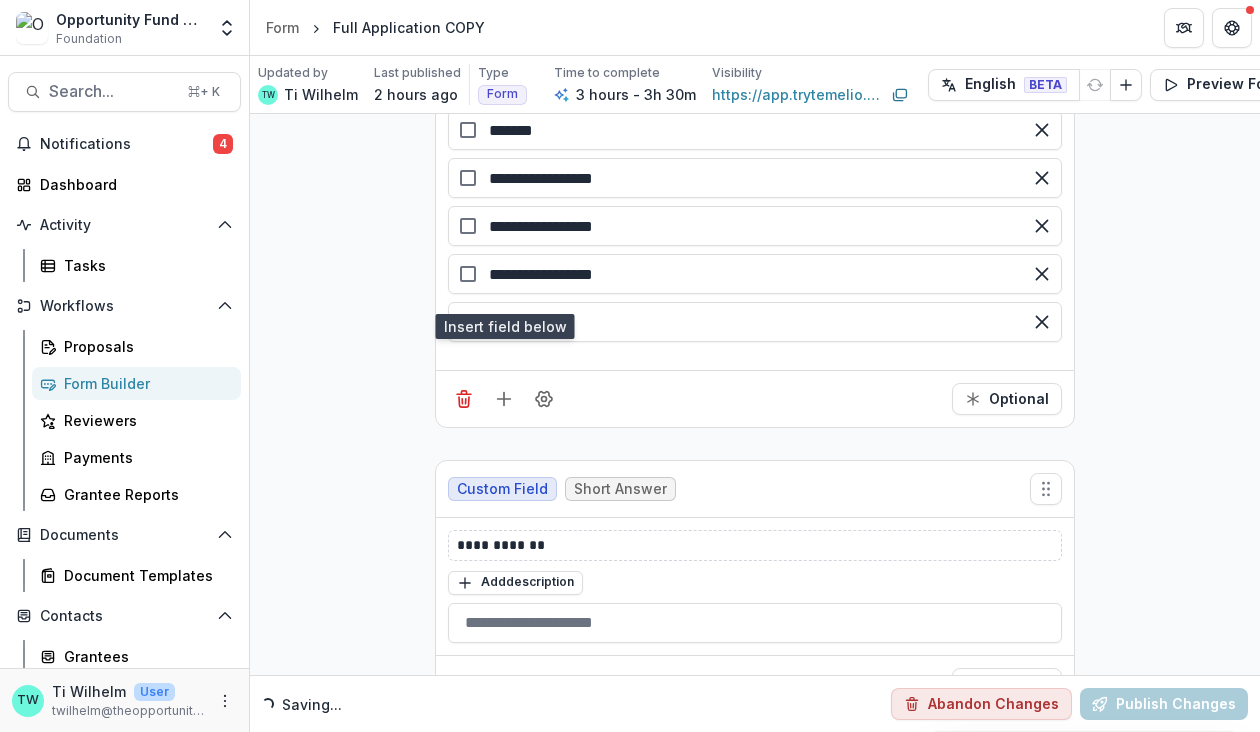 scroll, scrollTop: 4590, scrollLeft: 0, axis: vertical 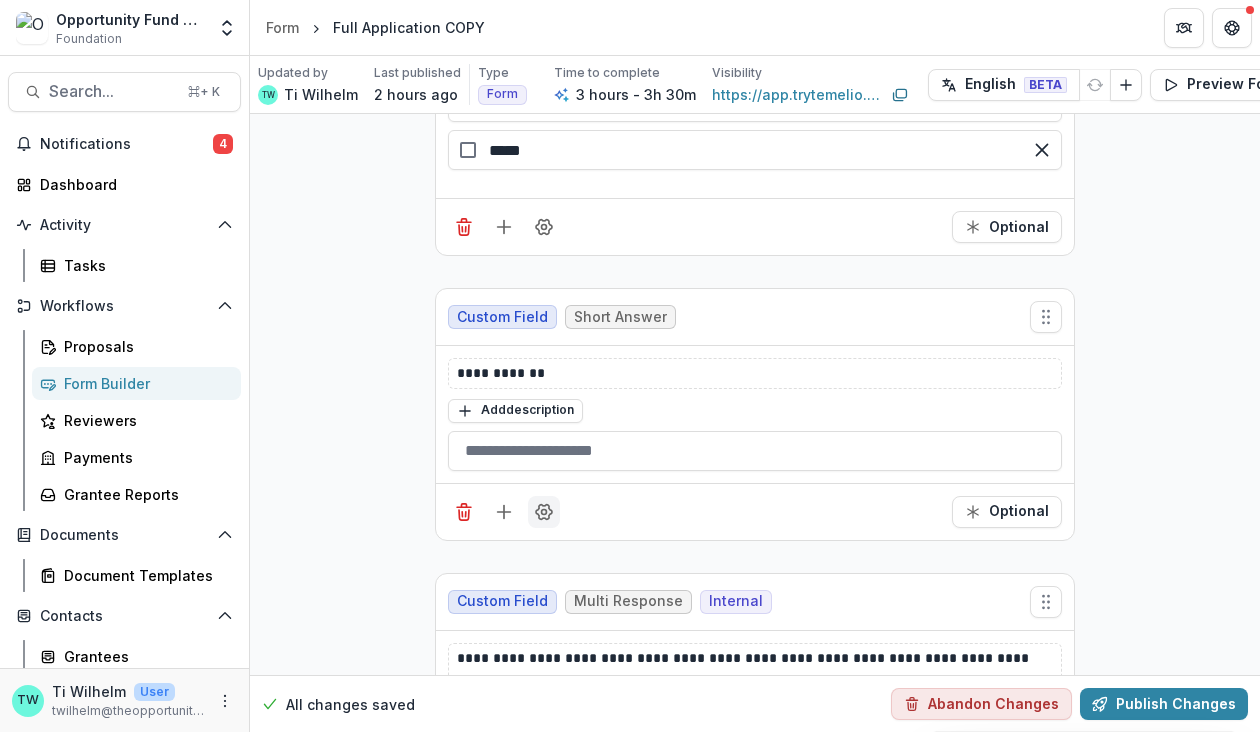 click 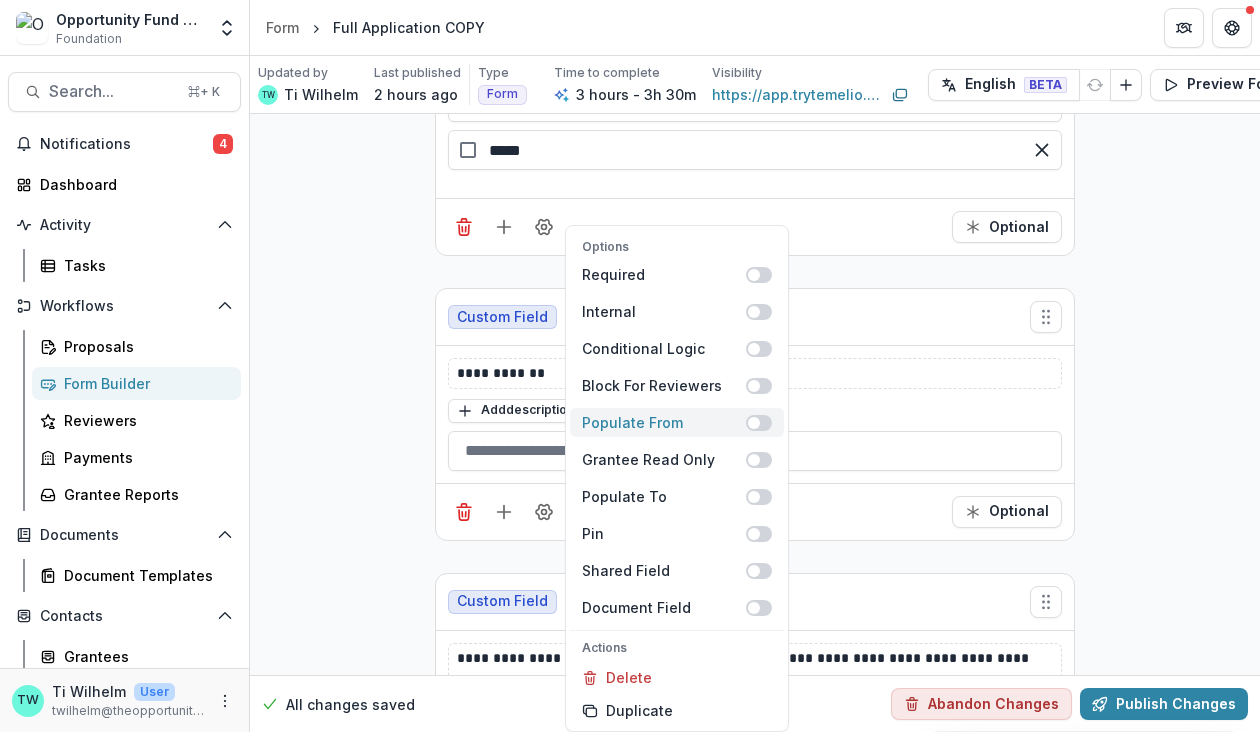 click at bounding box center (759, 423) 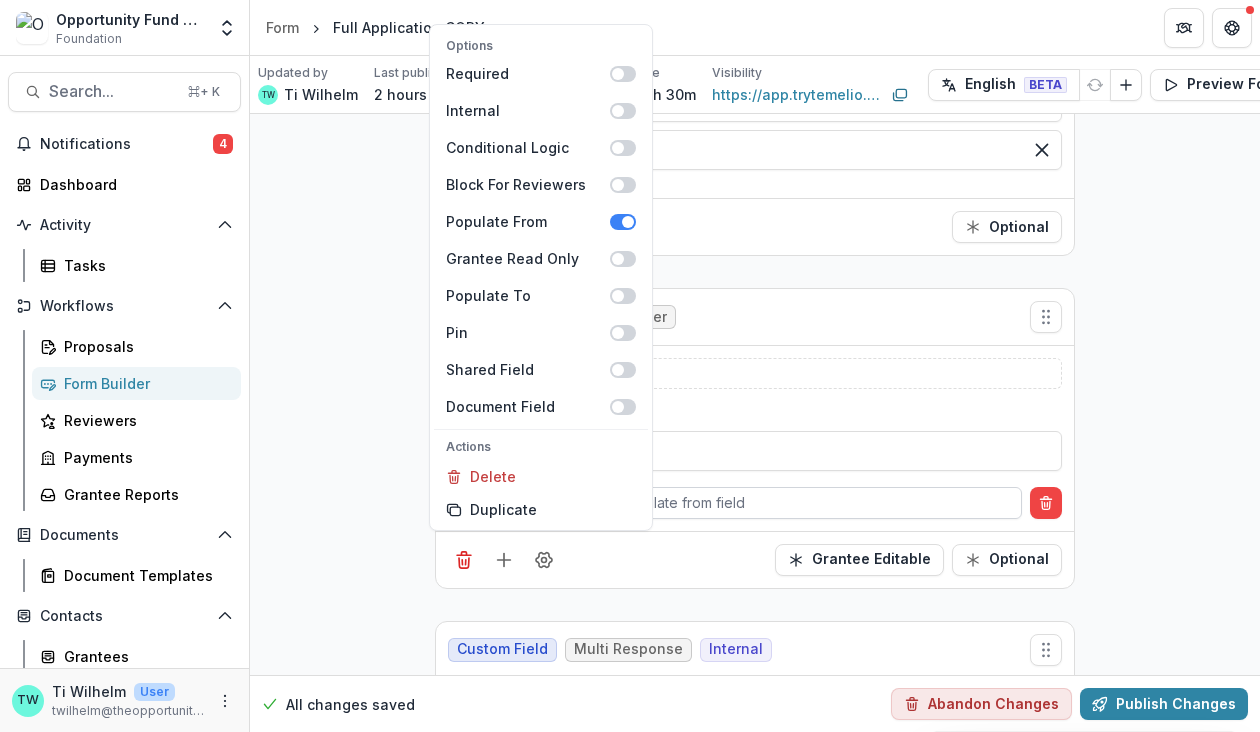 click at bounding box center [790, 502] 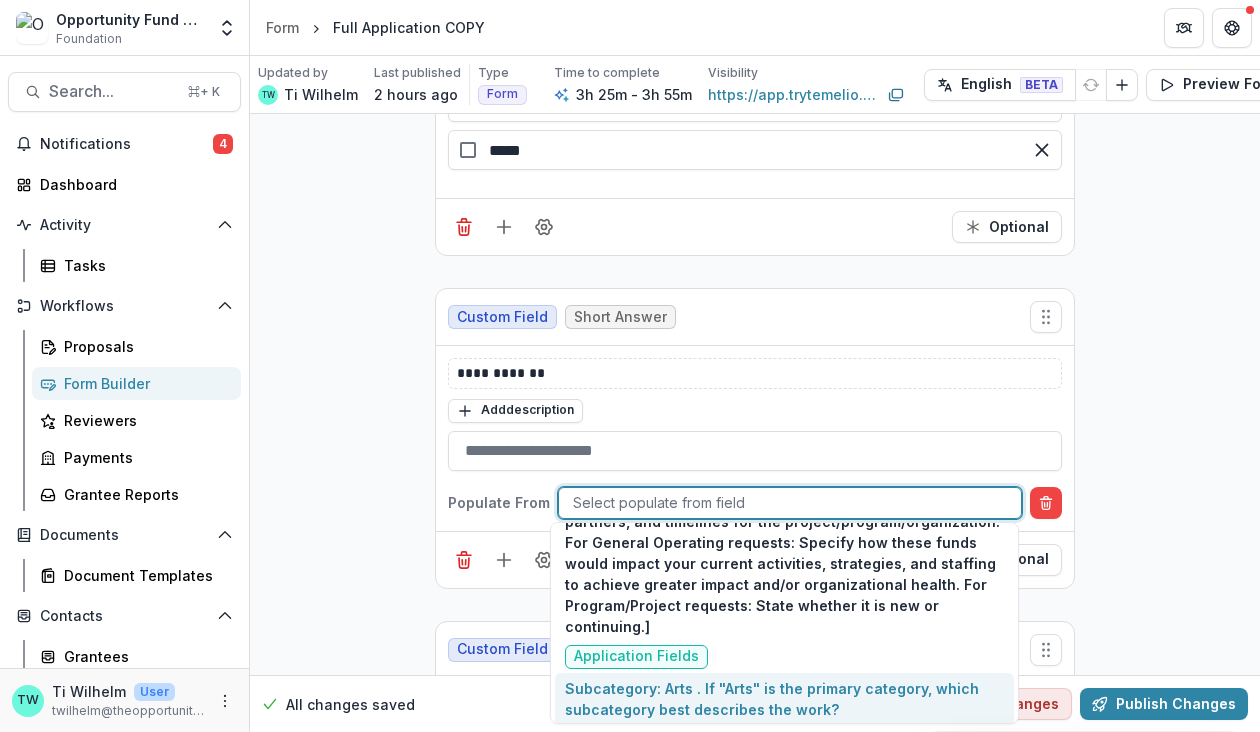 scroll, scrollTop: 5620, scrollLeft: 0, axis: vertical 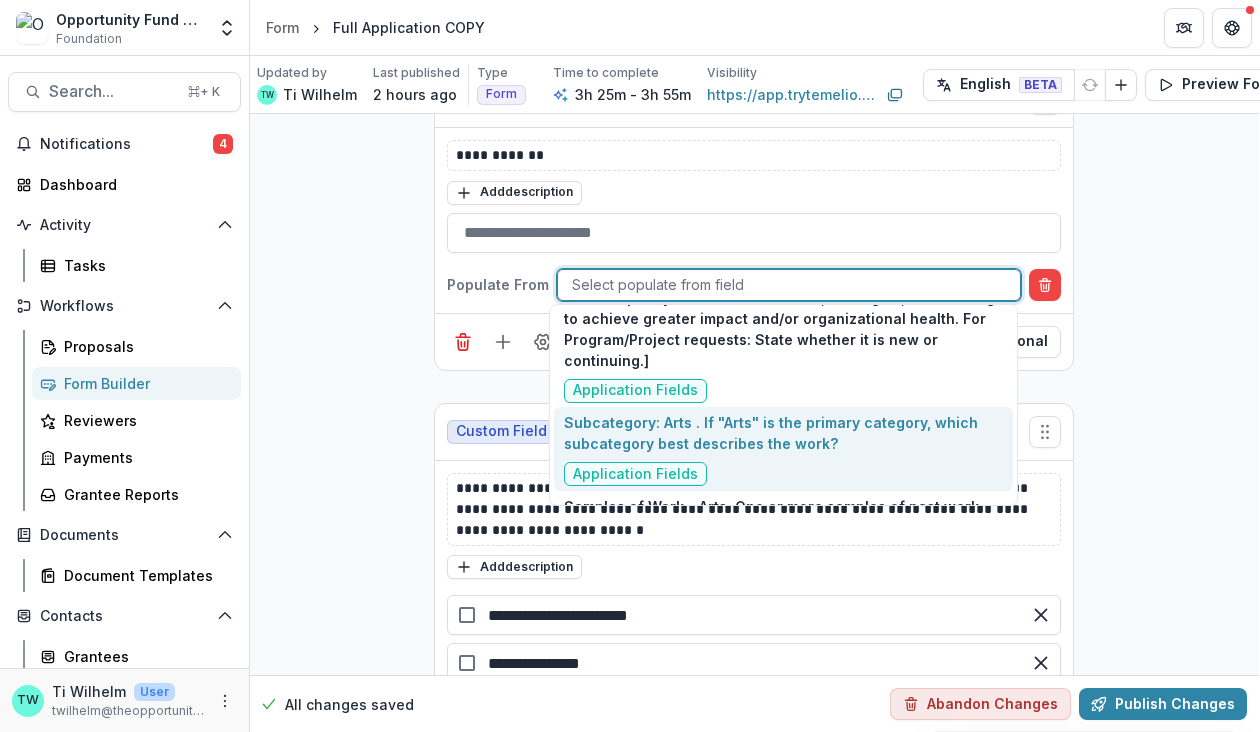 click on "Application Fields" at bounding box center [635, 474] 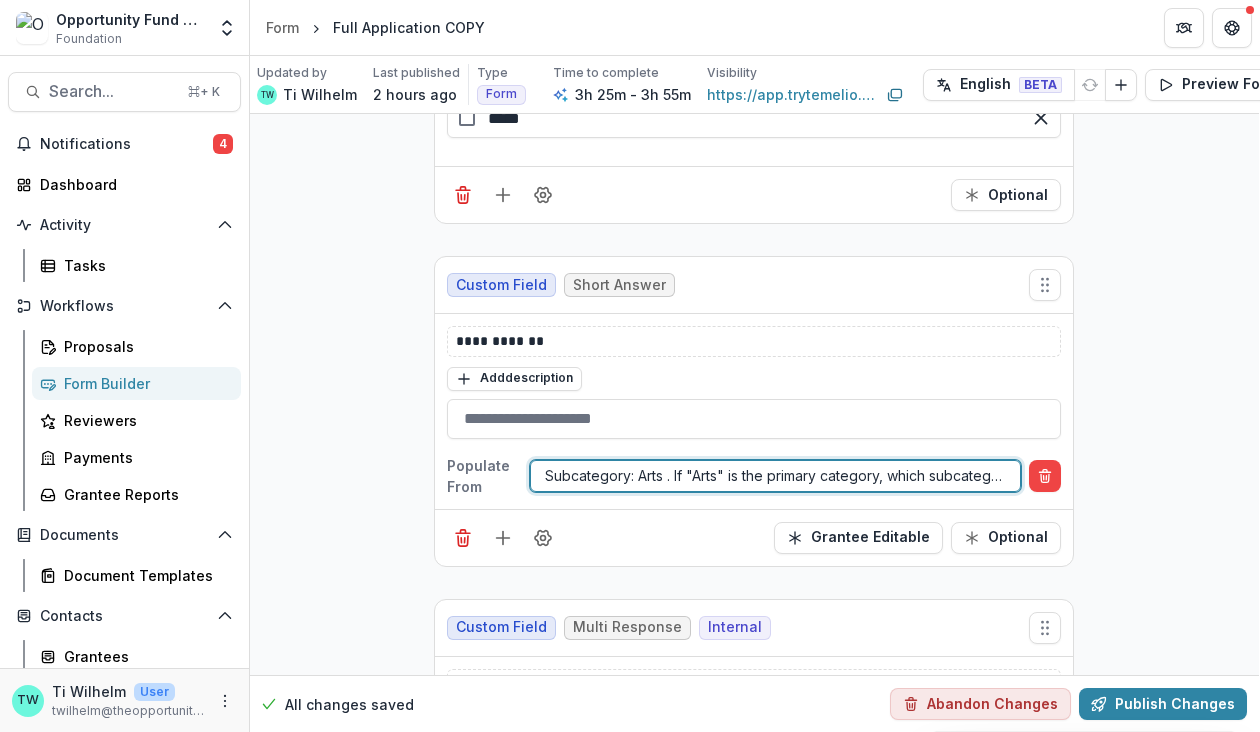 scroll, scrollTop: 4614, scrollLeft: 1, axis: both 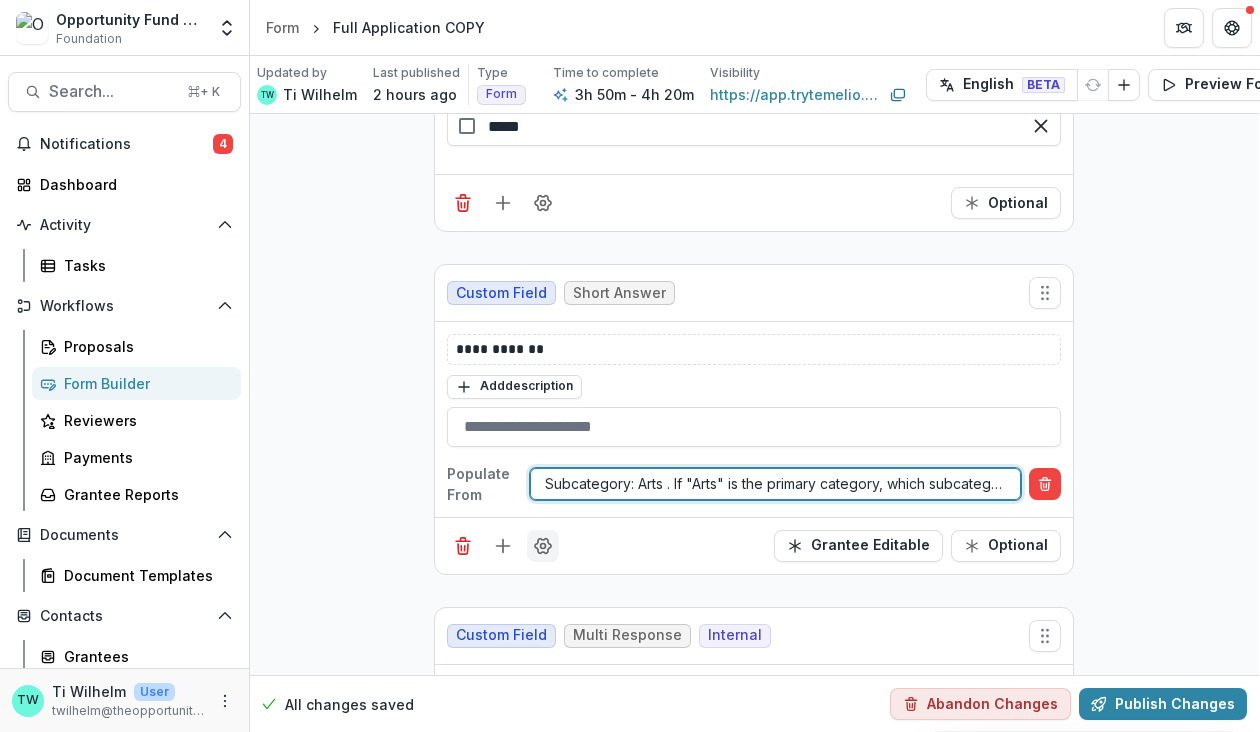 click 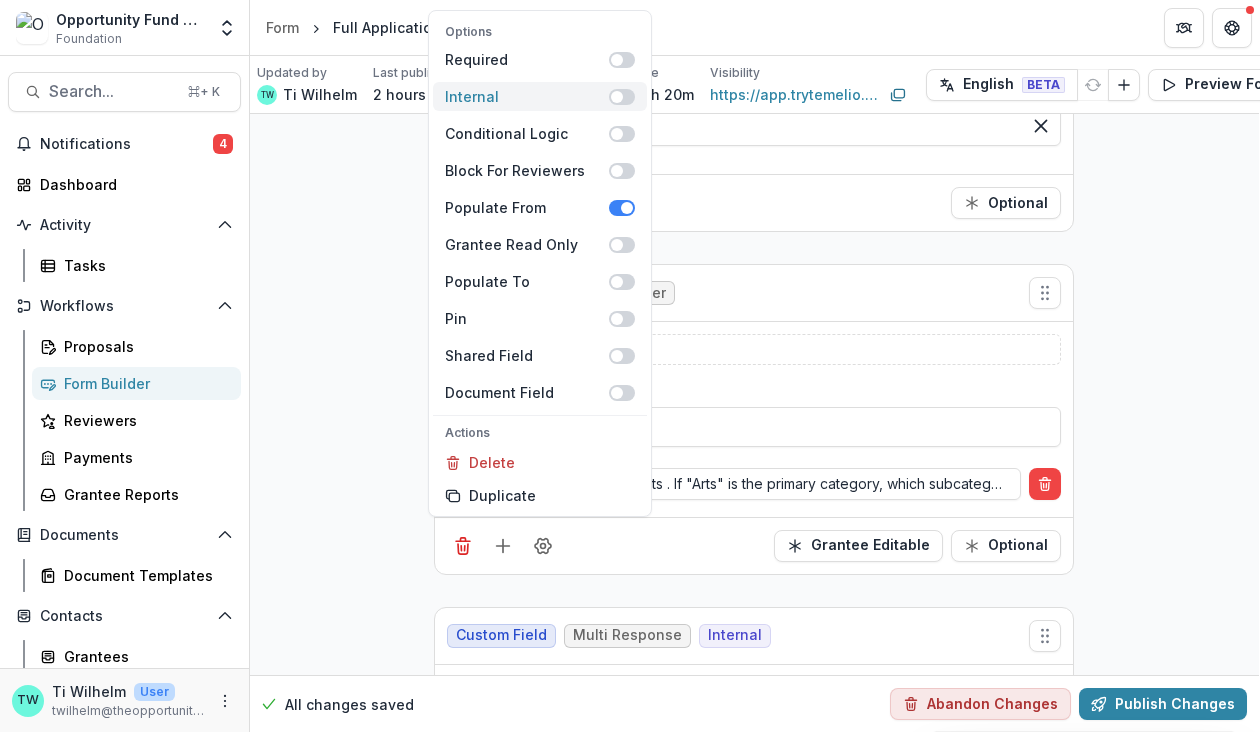click at bounding box center (622, 97) 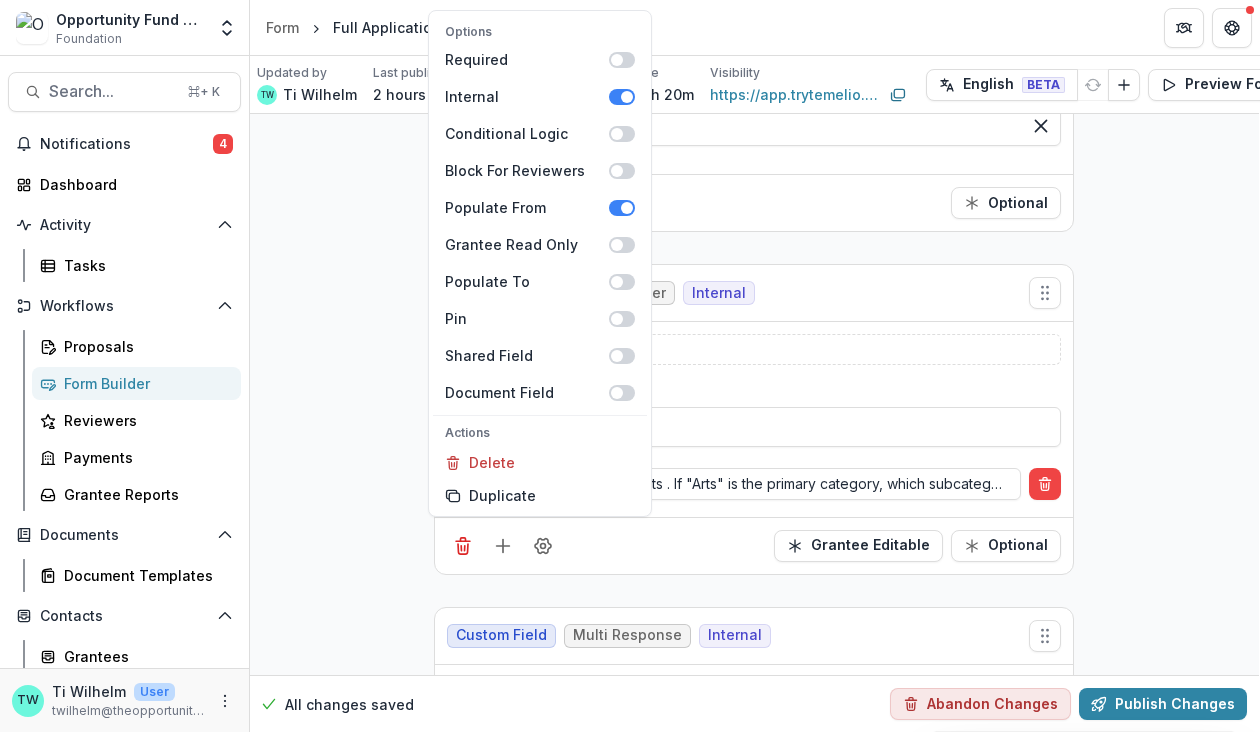 click on "**********" at bounding box center [754, 17941] 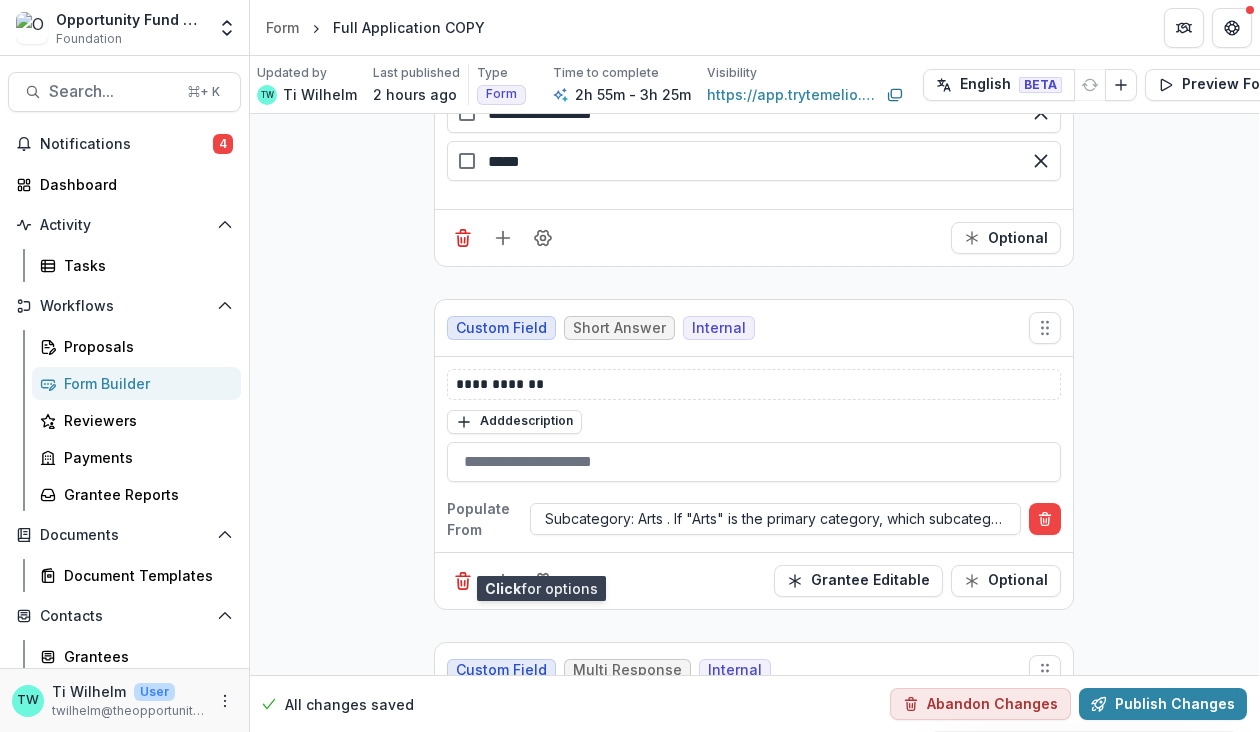 scroll, scrollTop: 4626, scrollLeft: 1, axis: both 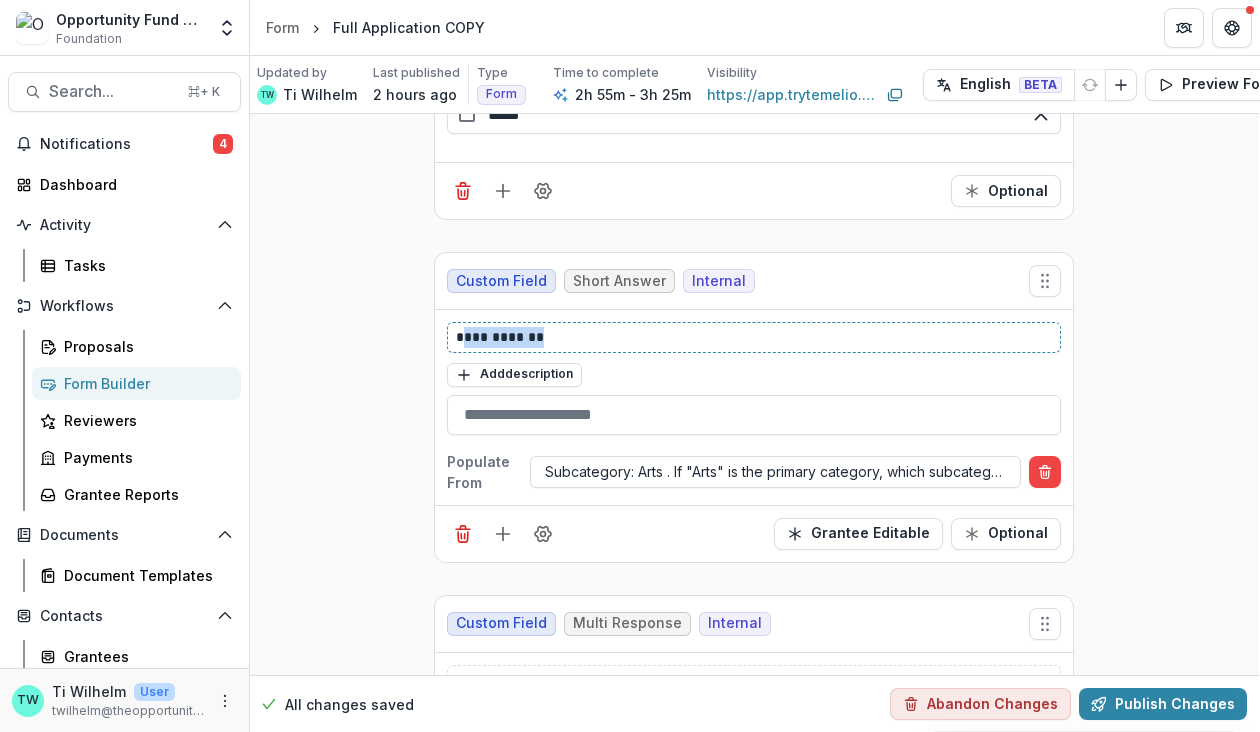 drag, startPoint x: 551, startPoint y: 330, endPoint x: 461, endPoint y: 338, distance: 90.35486 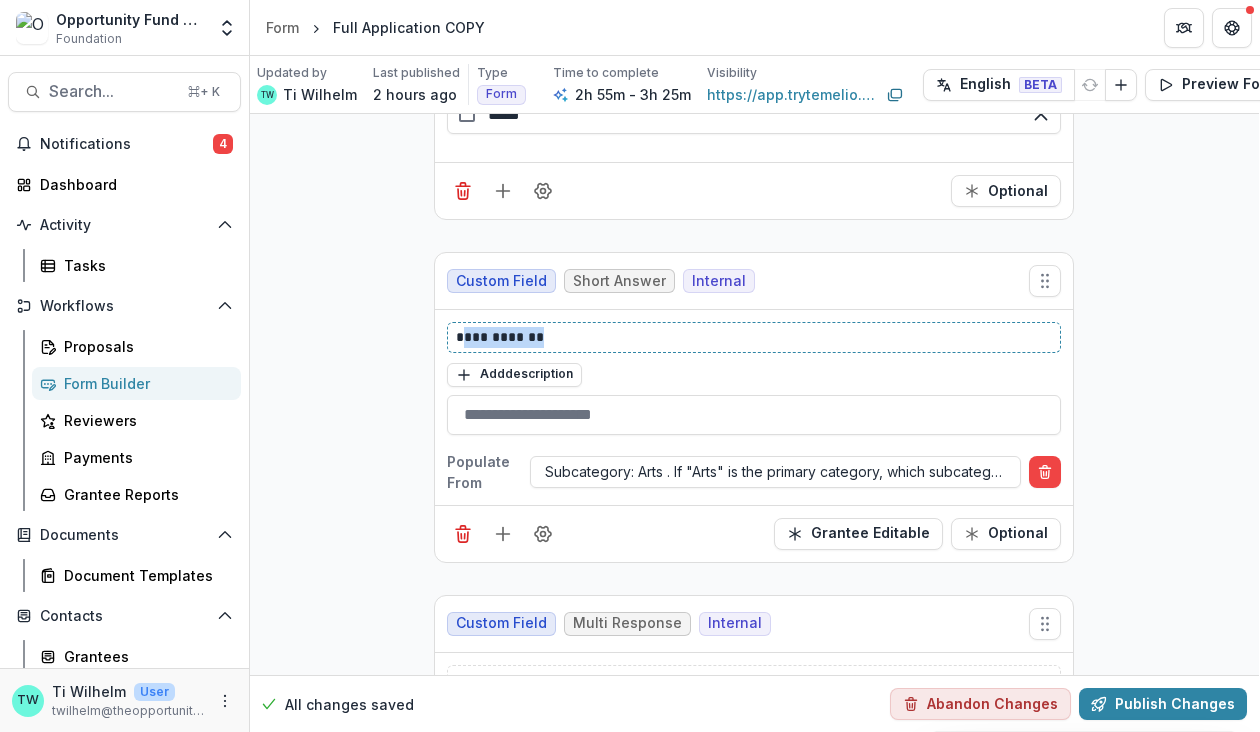click on "**********" at bounding box center [754, 337] 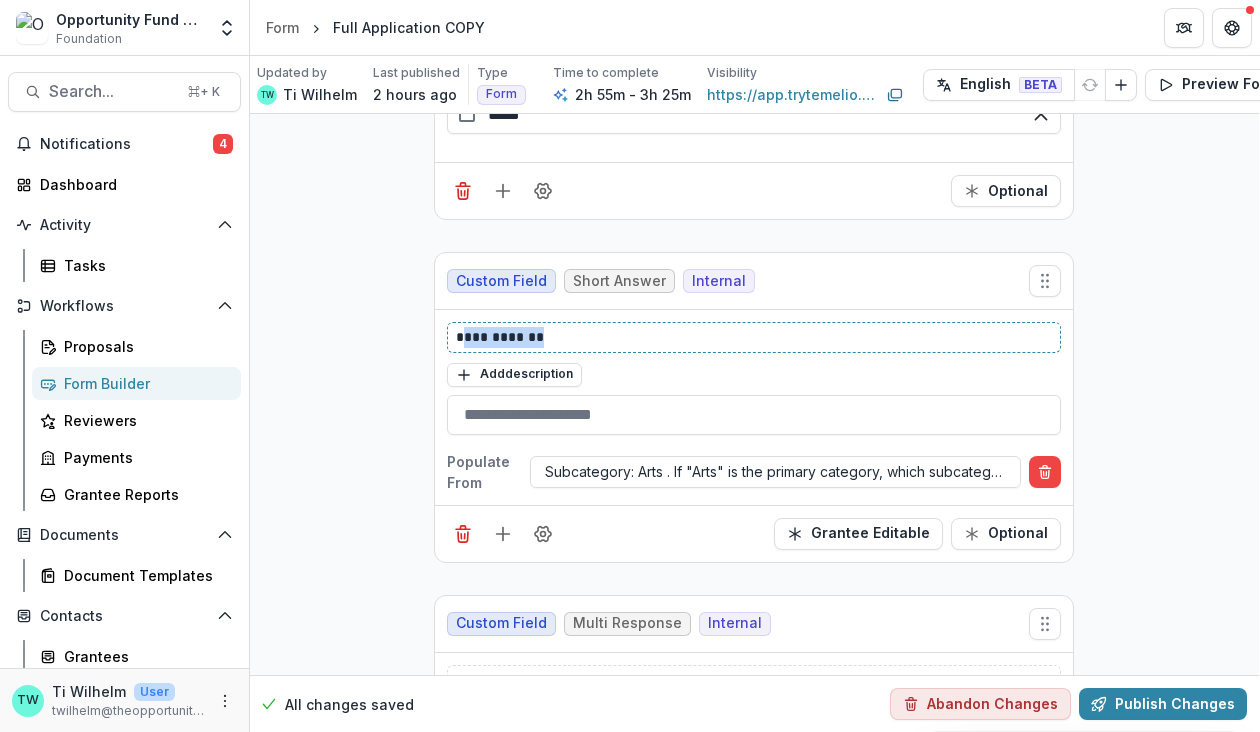 type 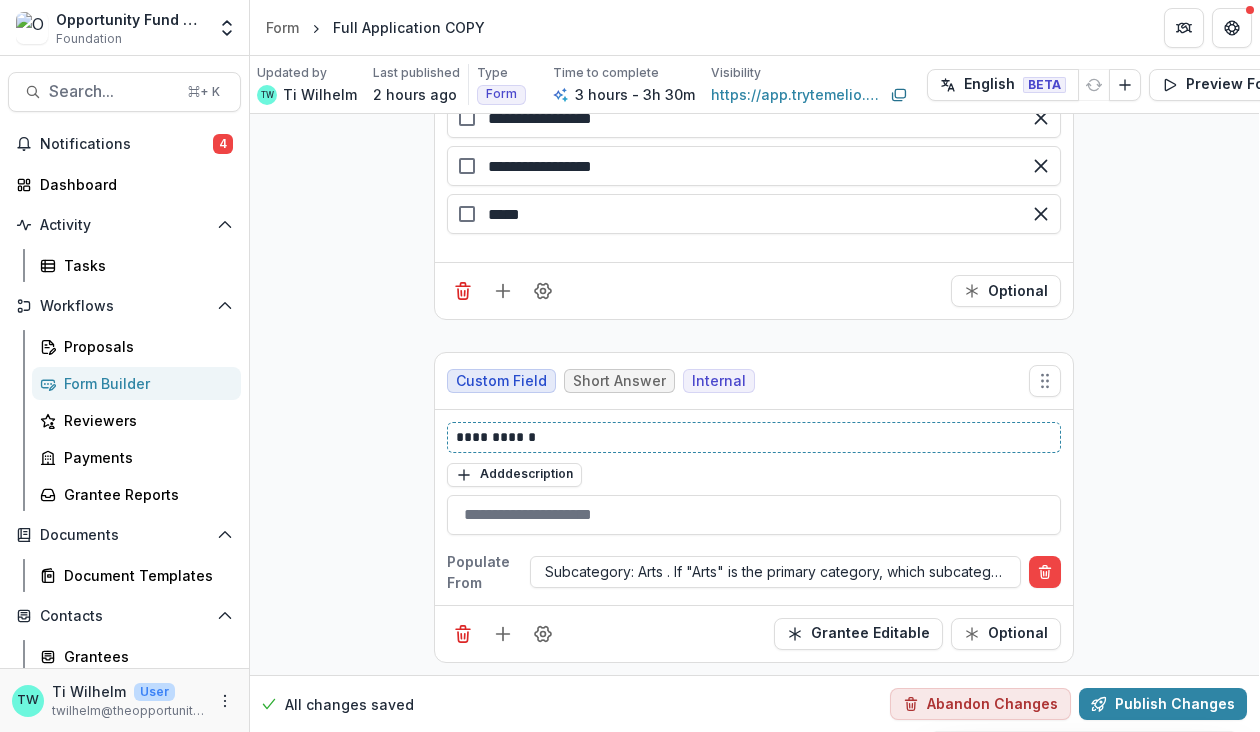 scroll, scrollTop: 4525, scrollLeft: 1, axis: both 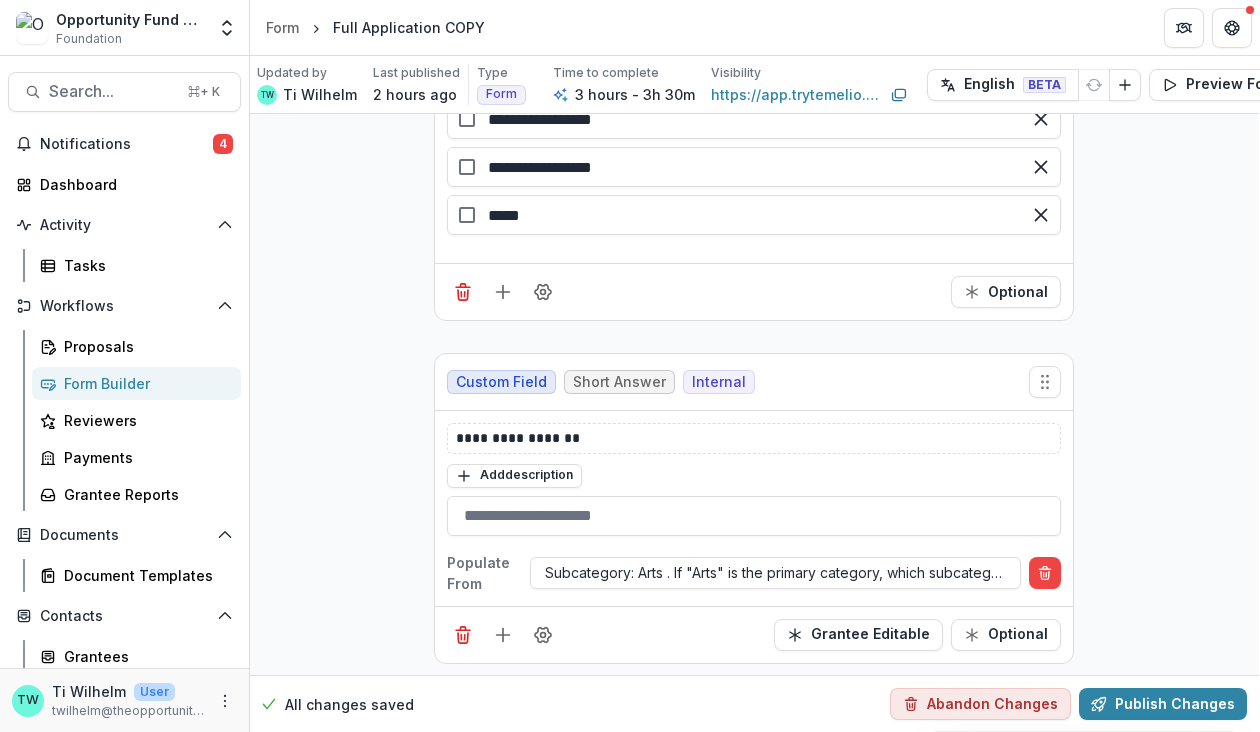 click on "**********" at bounding box center (754, 18030) 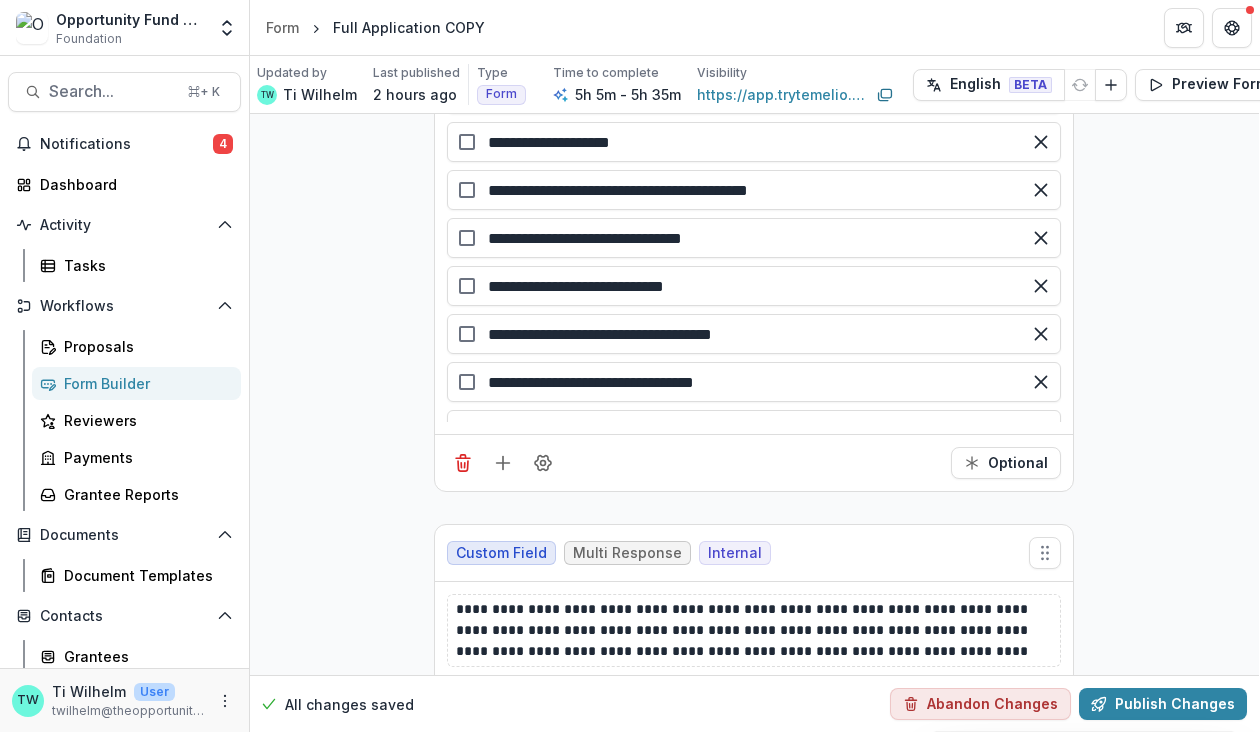 scroll, scrollTop: 5510, scrollLeft: 1, axis: both 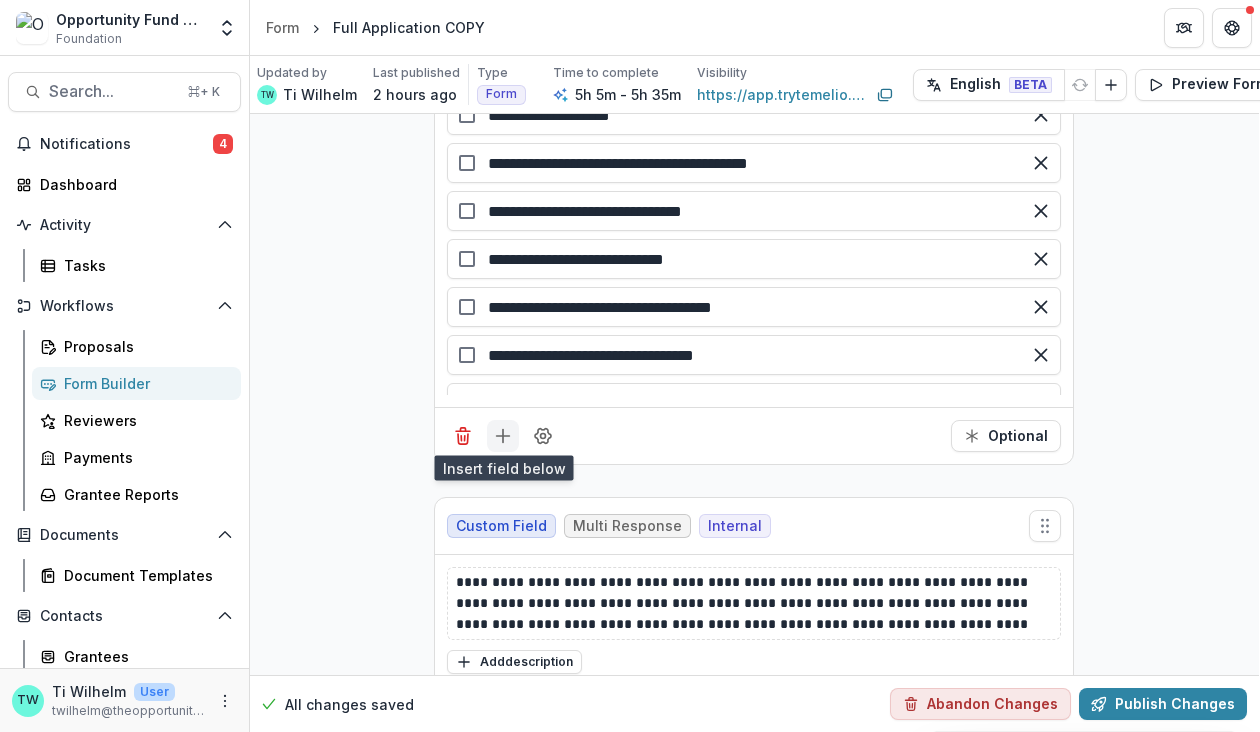 click 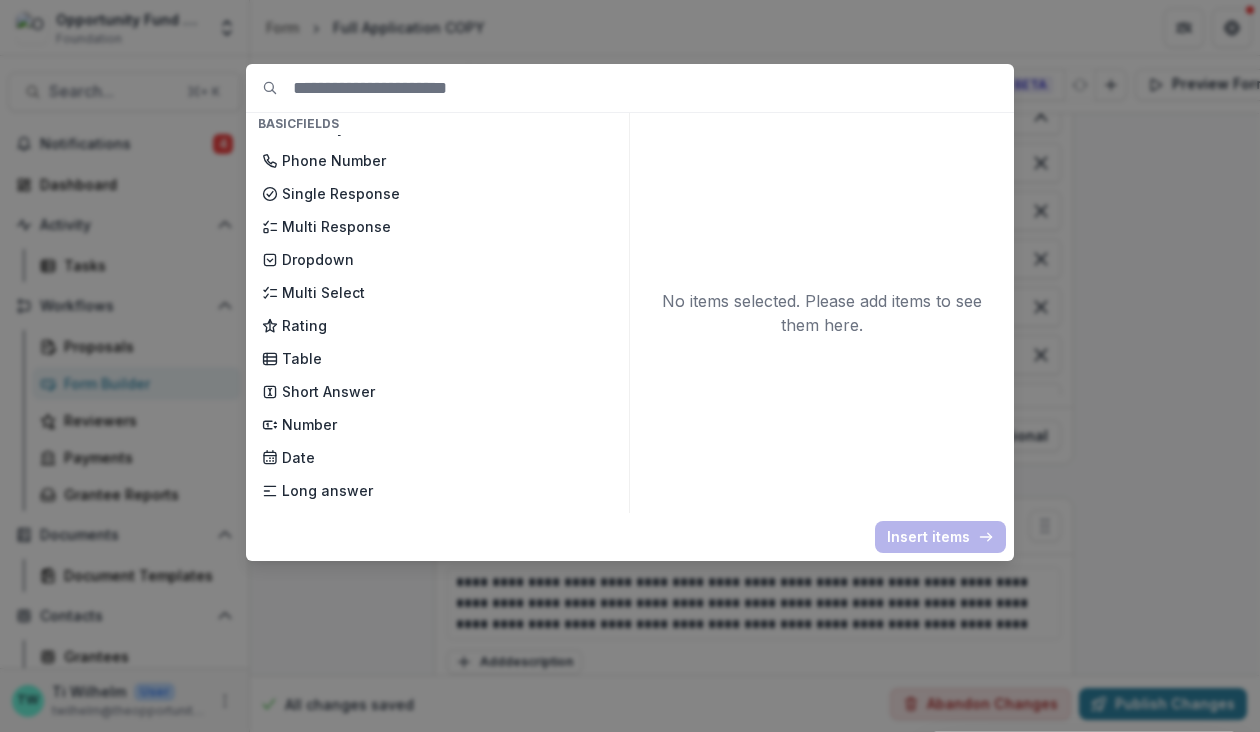 scroll, scrollTop: 179, scrollLeft: 0, axis: vertical 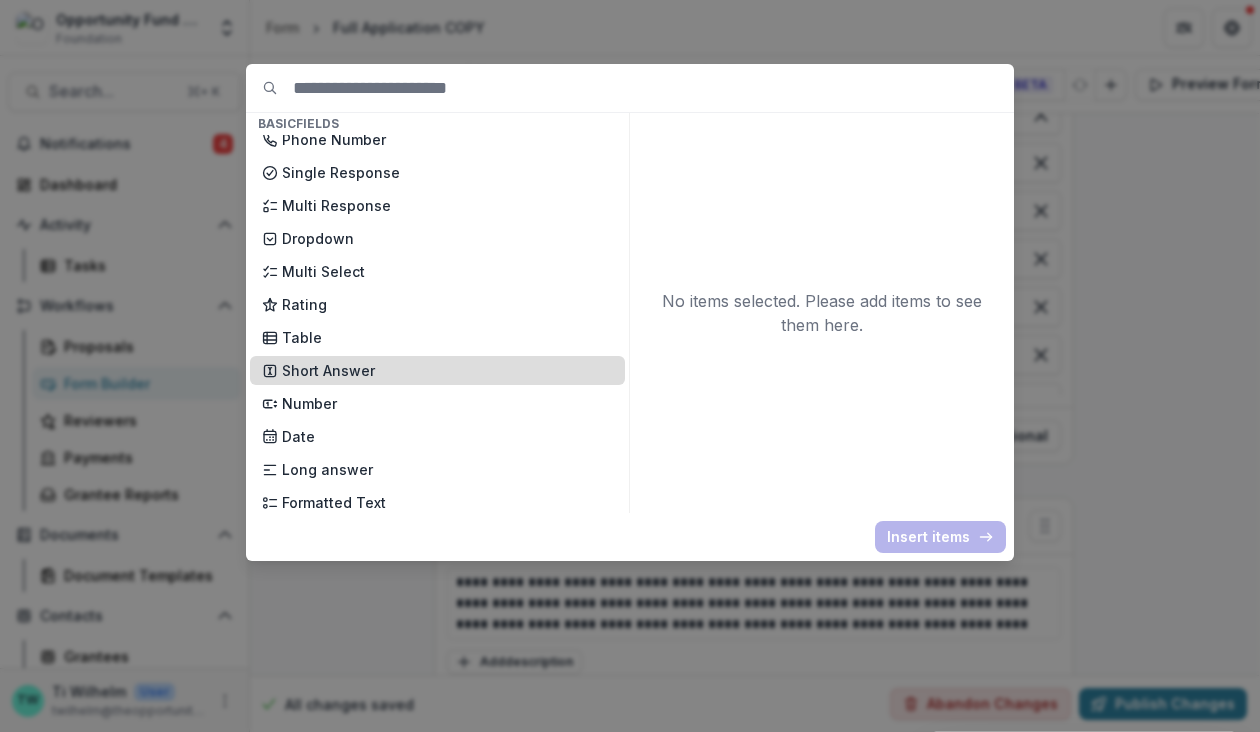 click on "Short Answer" at bounding box center (447, 370) 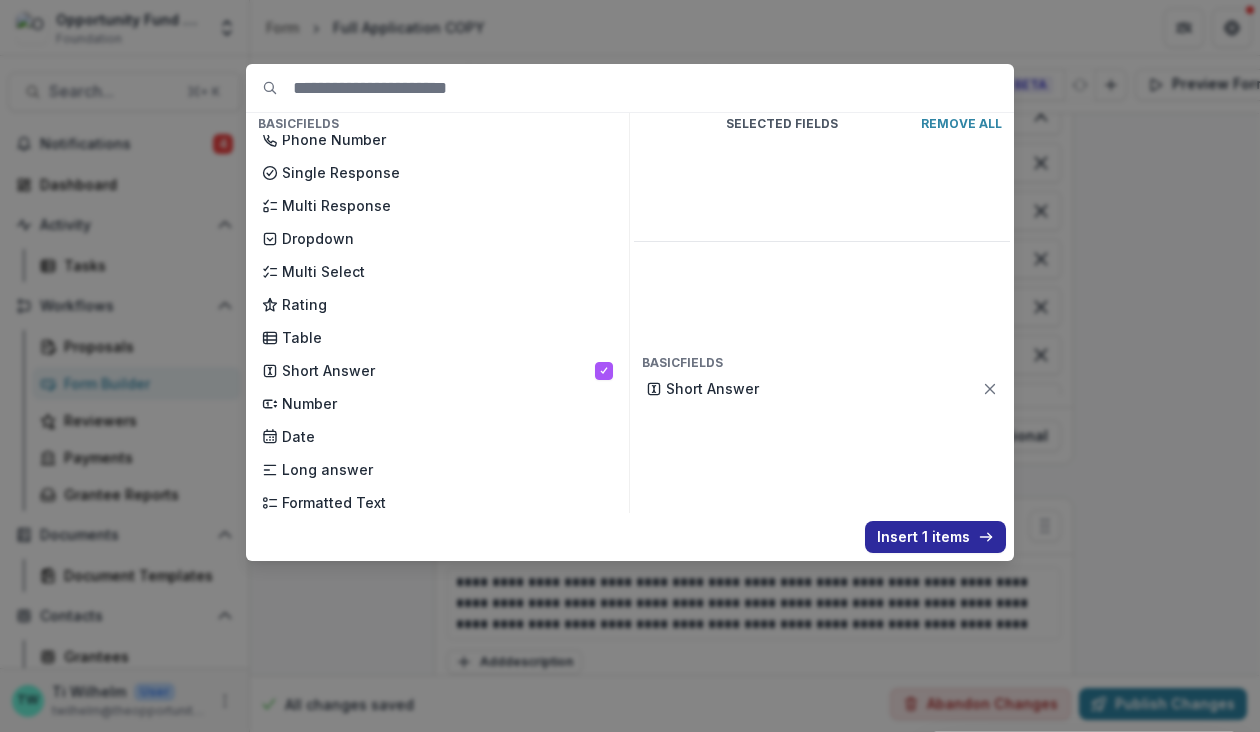 click on "Insert 1 items" at bounding box center [935, 537] 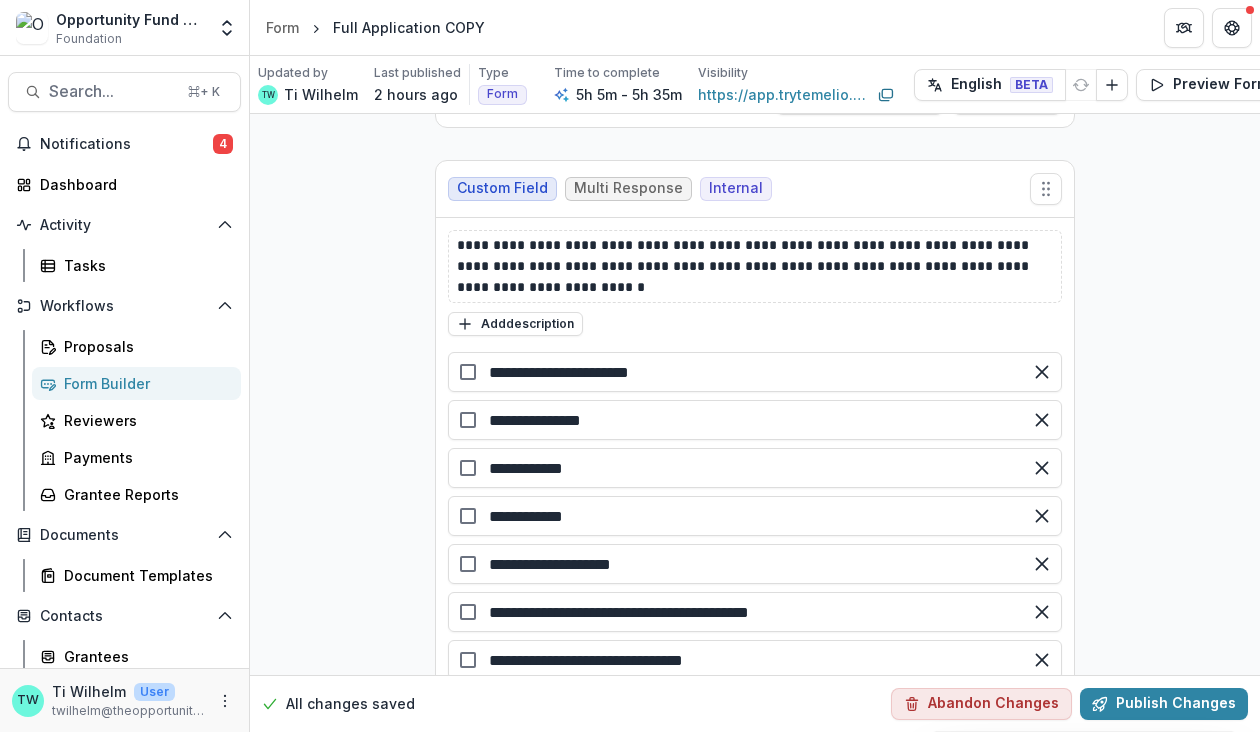 scroll, scrollTop: 4943, scrollLeft: 0, axis: vertical 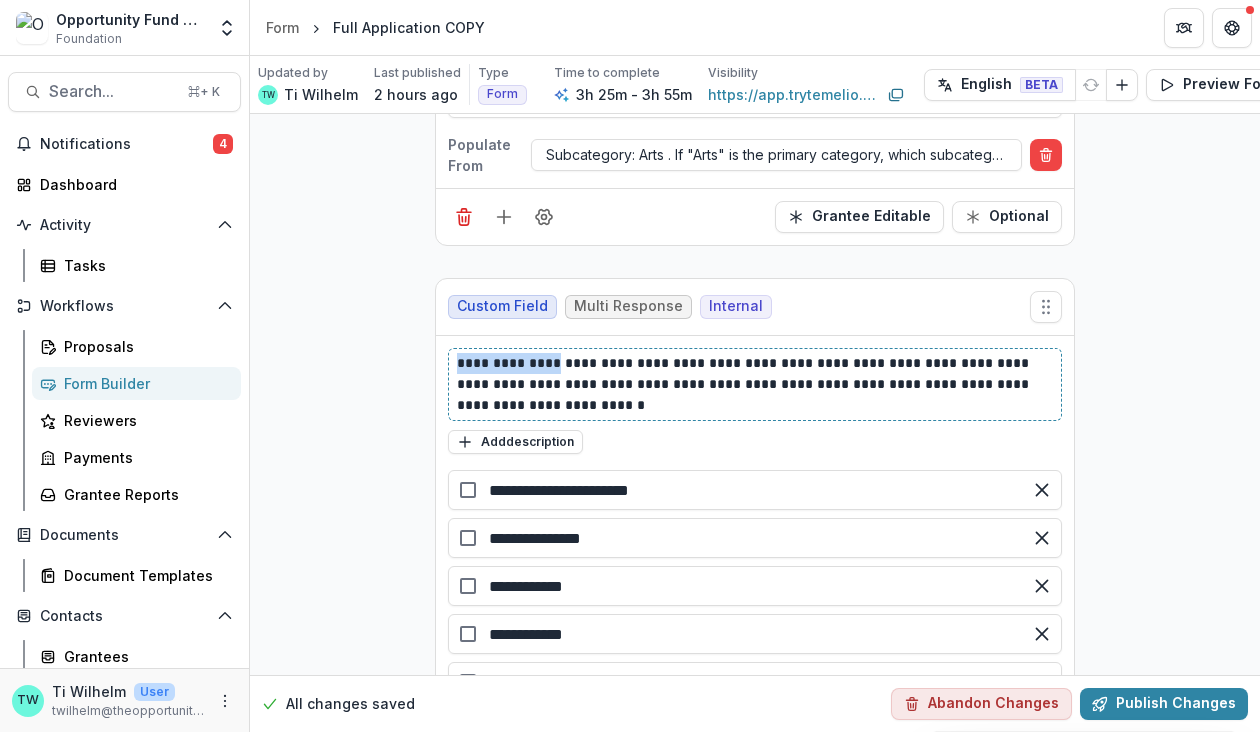 drag, startPoint x: 455, startPoint y: 359, endPoint x: 555, endPoint y: 358, distance: 100.005 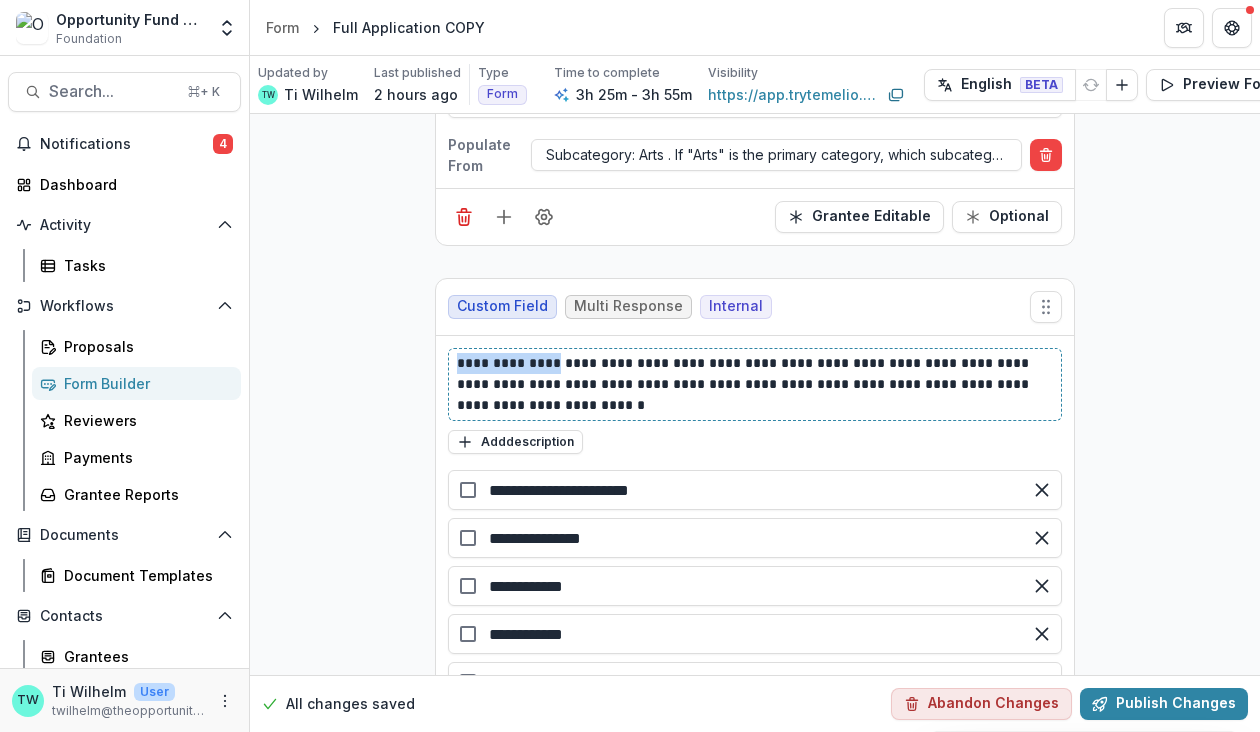 click on "**********" at bounding box center (755, 384) 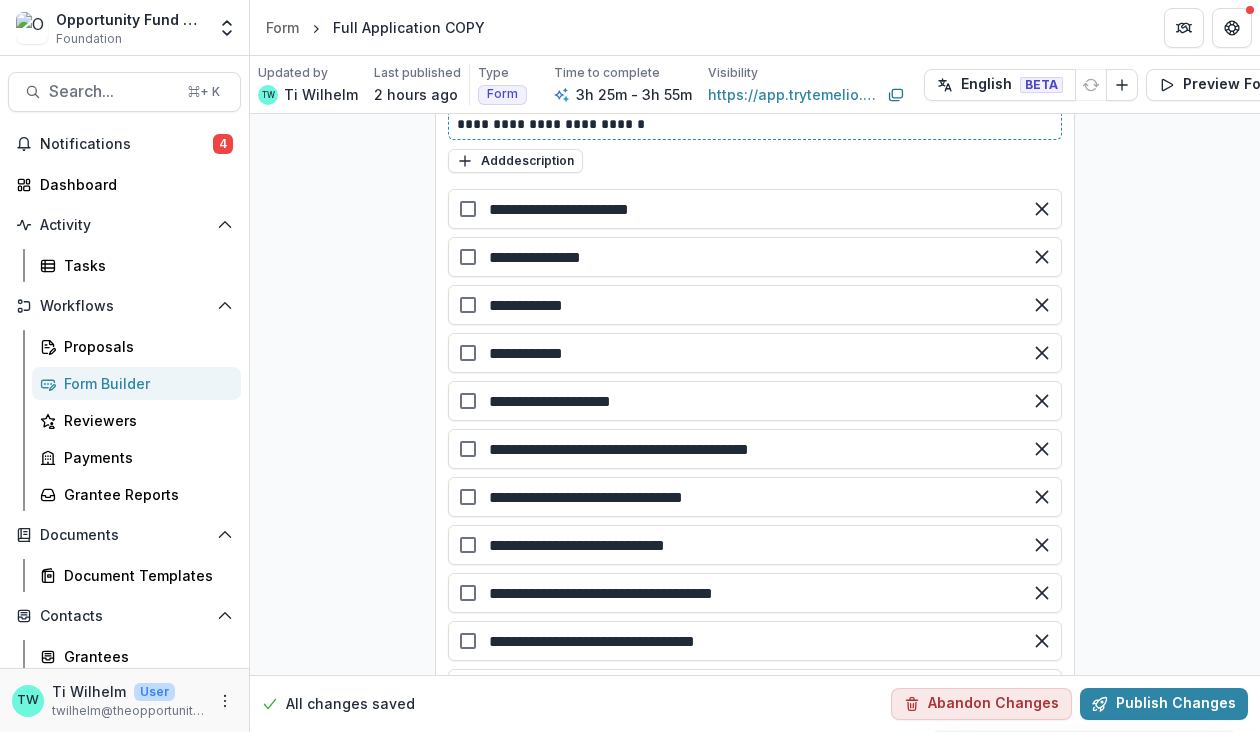 scroll, scrollTop: 5245, scrollLeft: 0, axis: vertical 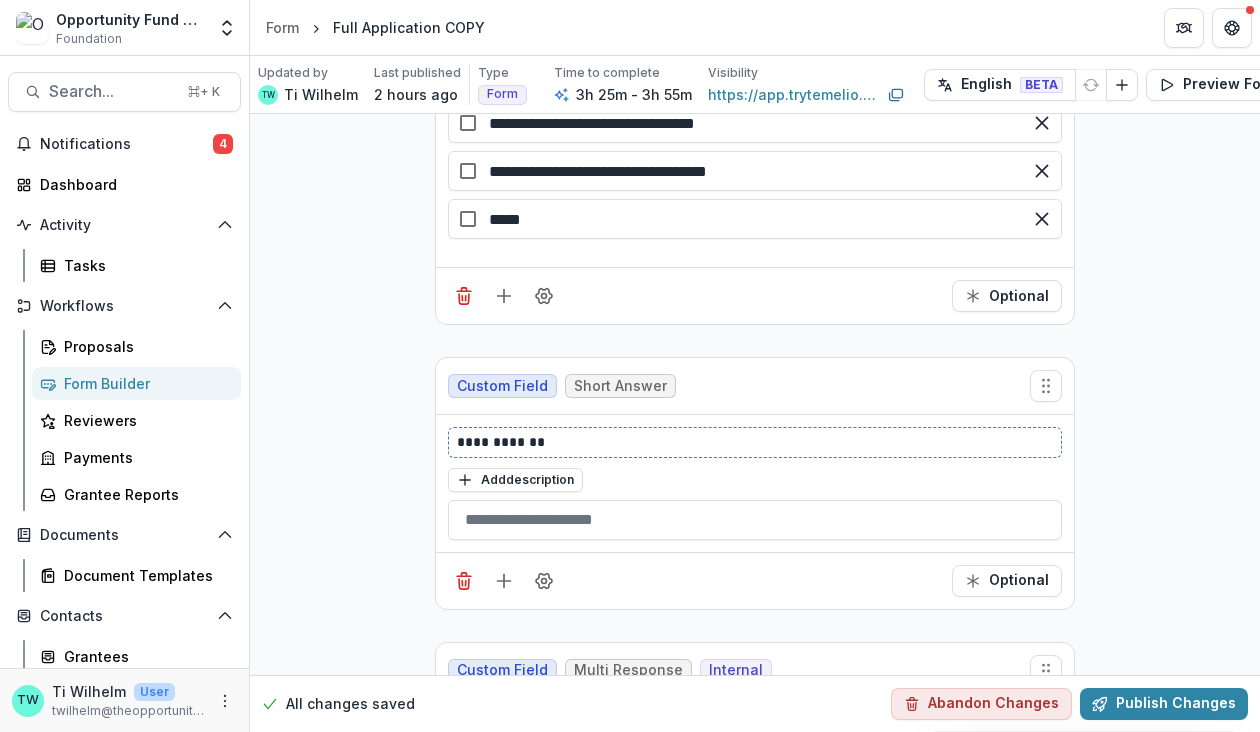 click on "**********" at bounding box center [755, 442] 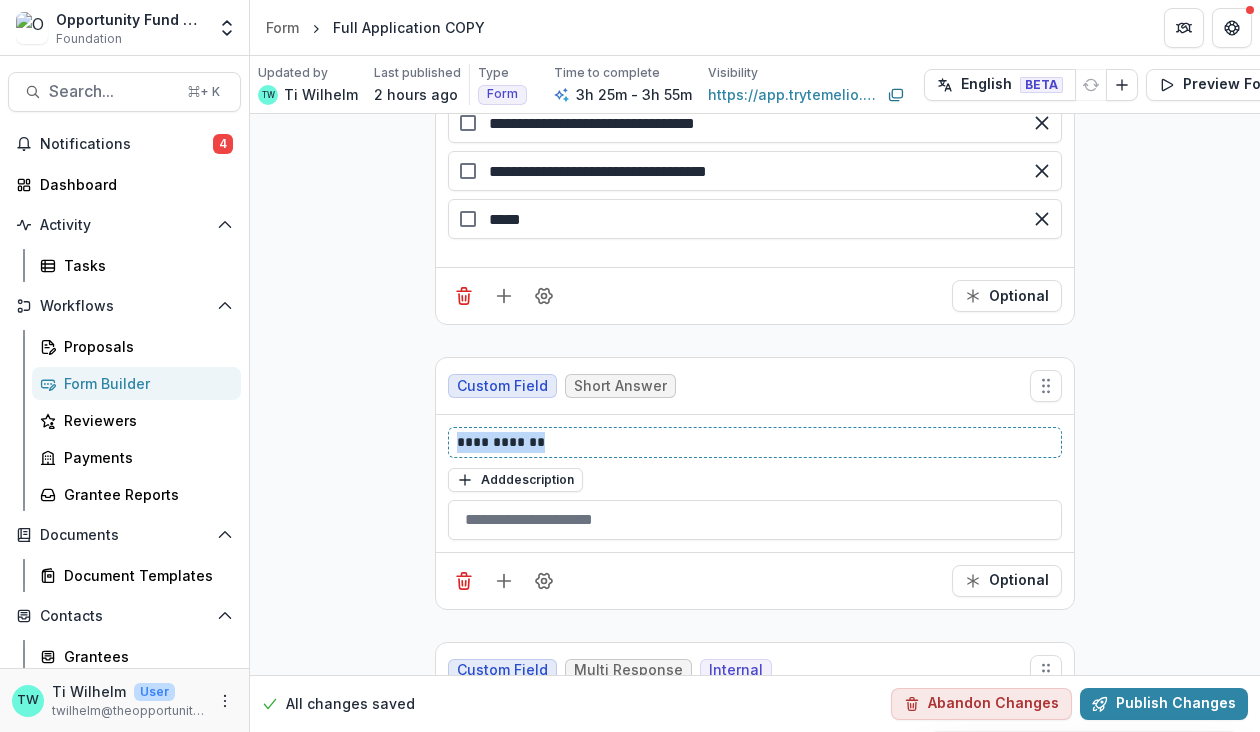 drag, startPoint x: 570, startPoint y: 442, endPoint x: 363, endPoint y: 436, distance: 207.08694 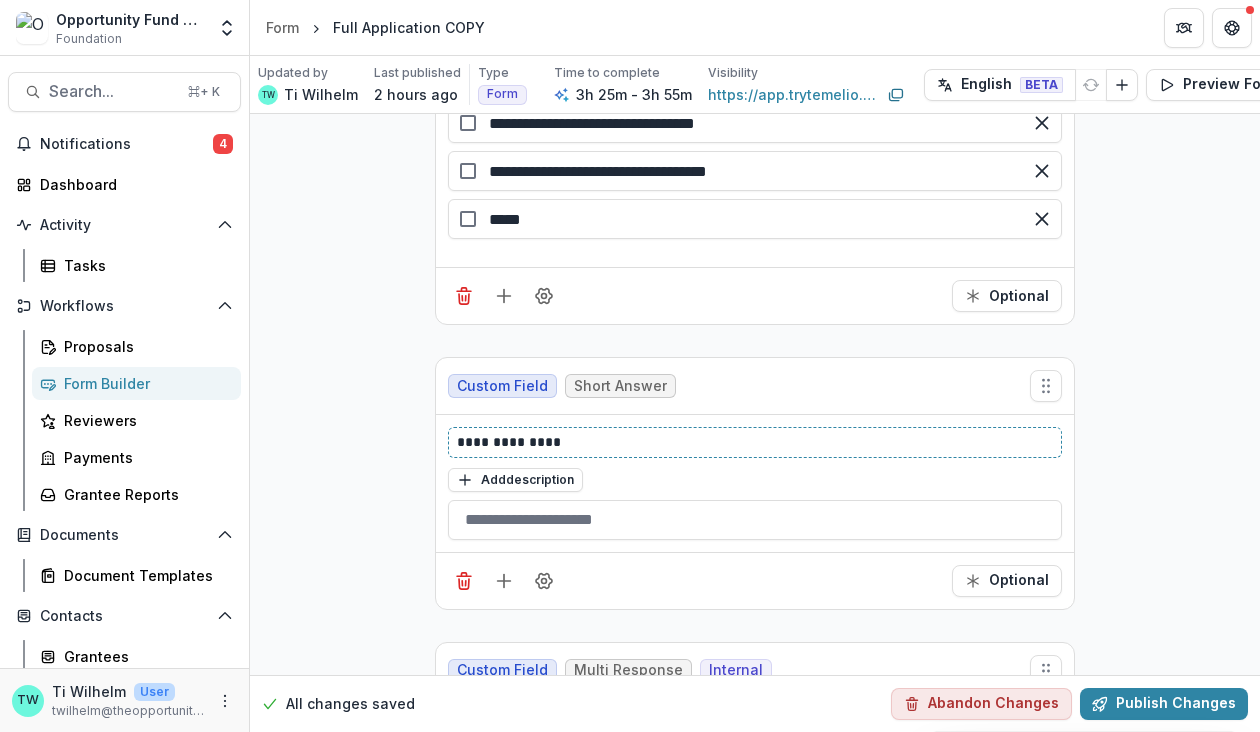 type 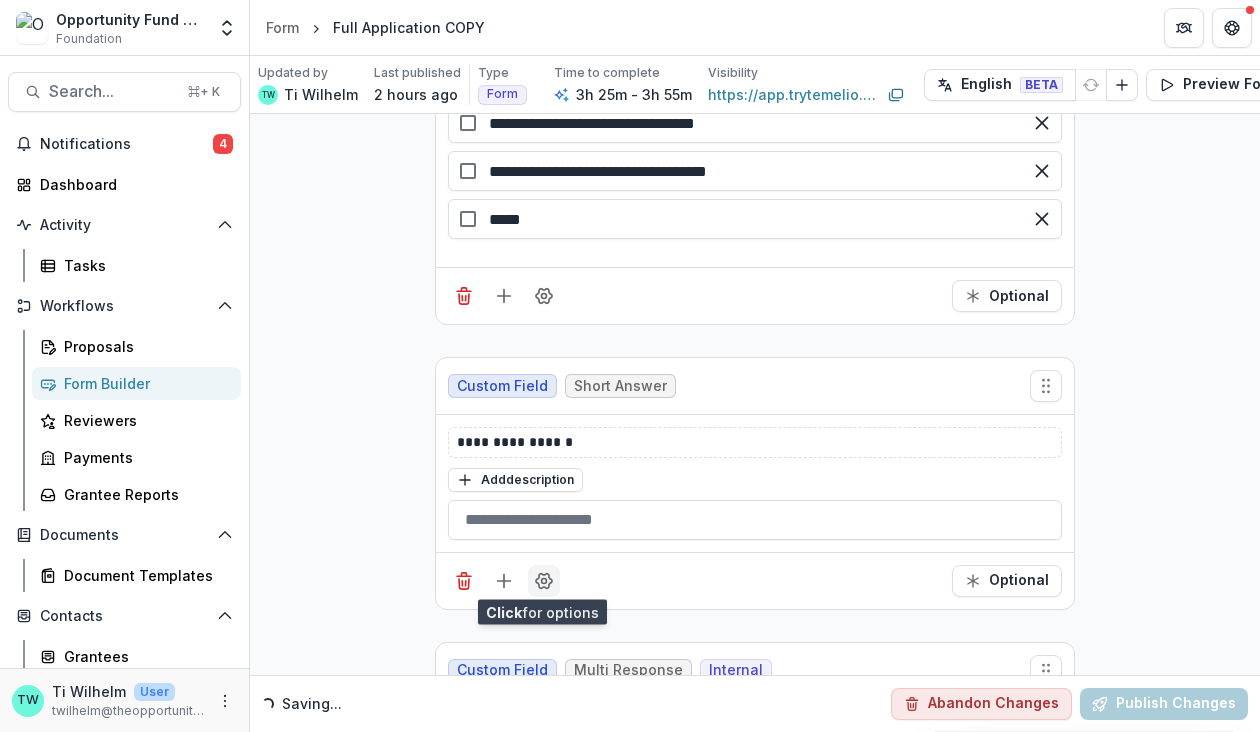 click 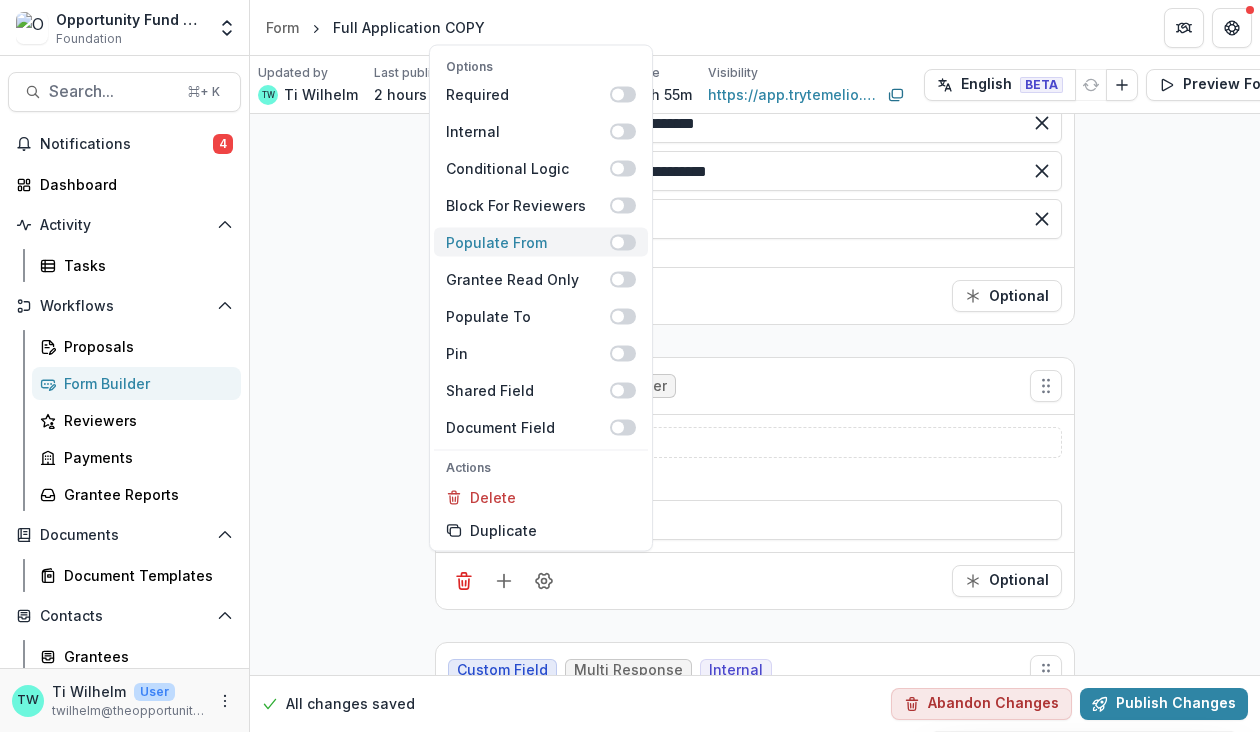 click at bounding box center (623, 242) 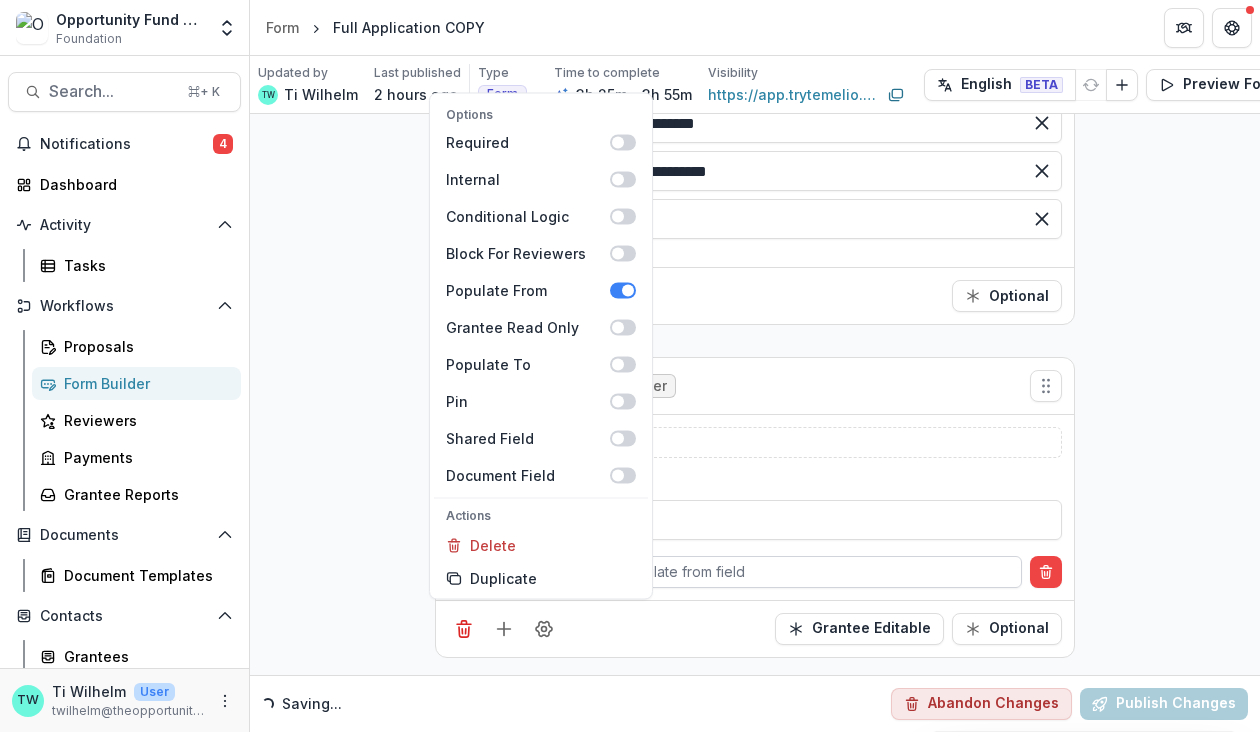 click at bounding box center [790, 571] 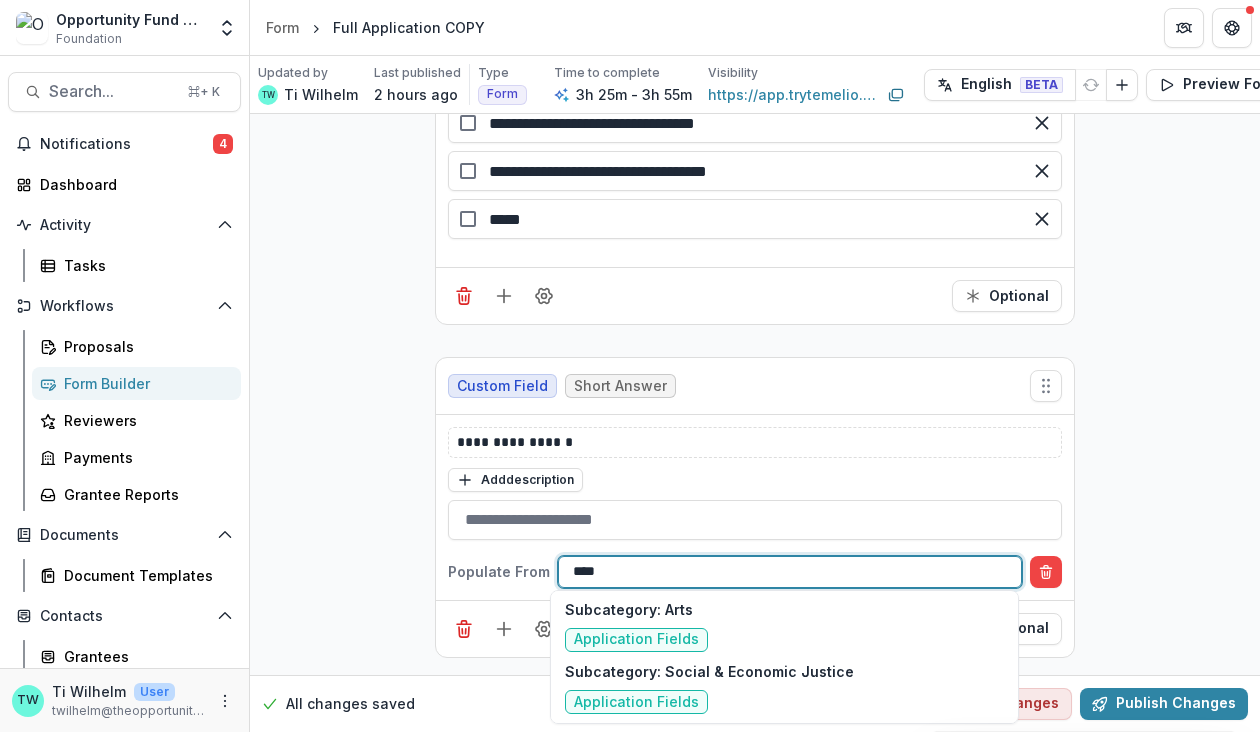 scroll, scrollTop: 129, scrollLeft: 0, axis: vertical 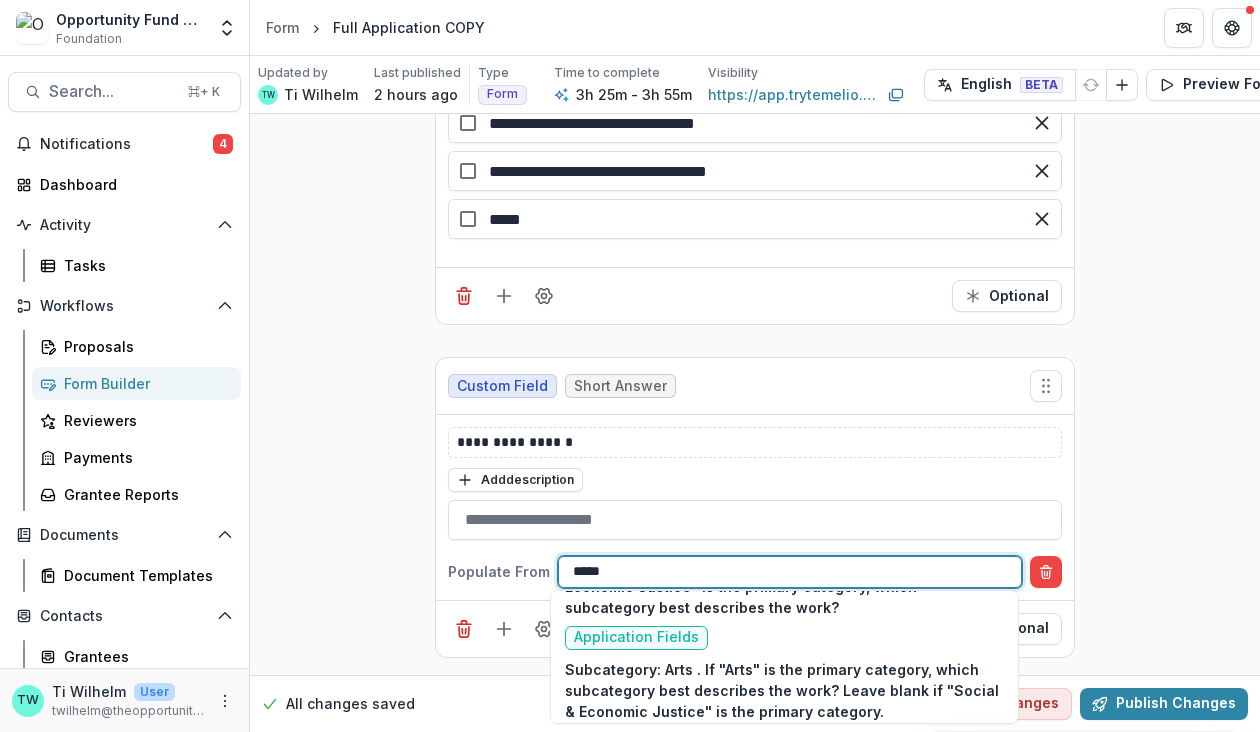 type on "******" 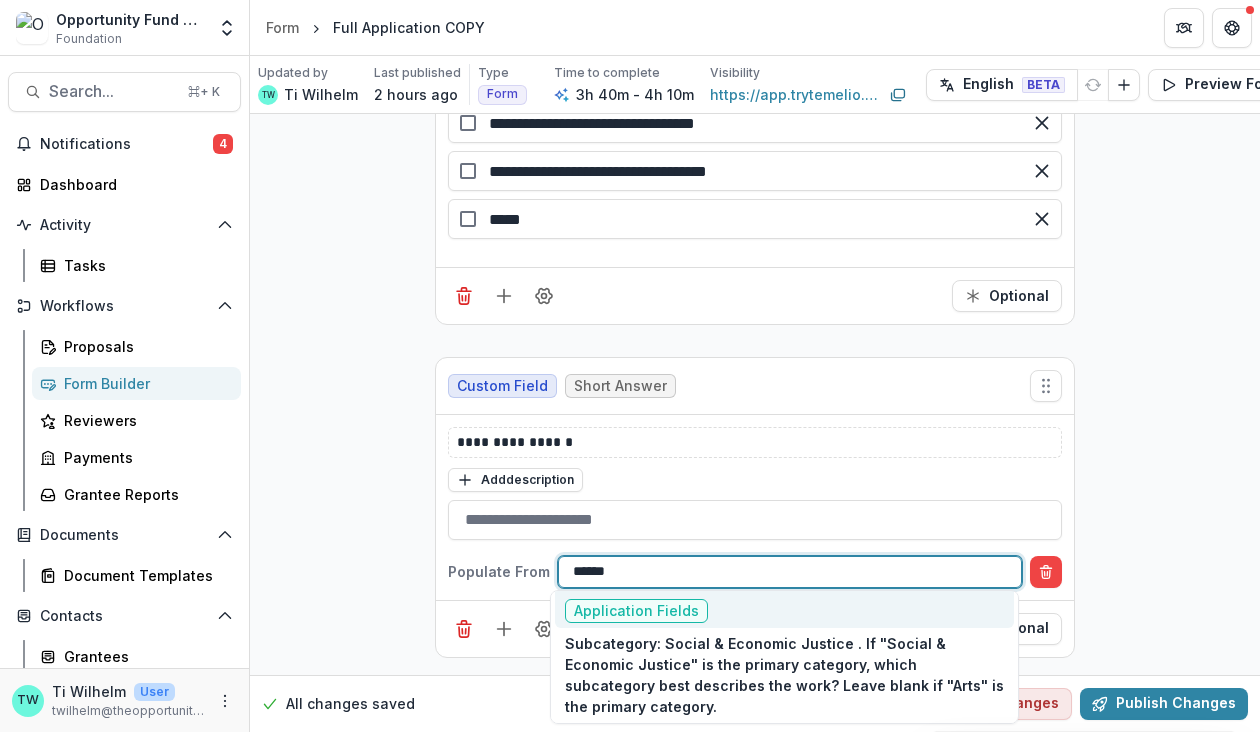 scroll, scrollTop: 274, scrollLeft: 0, axis: vertical 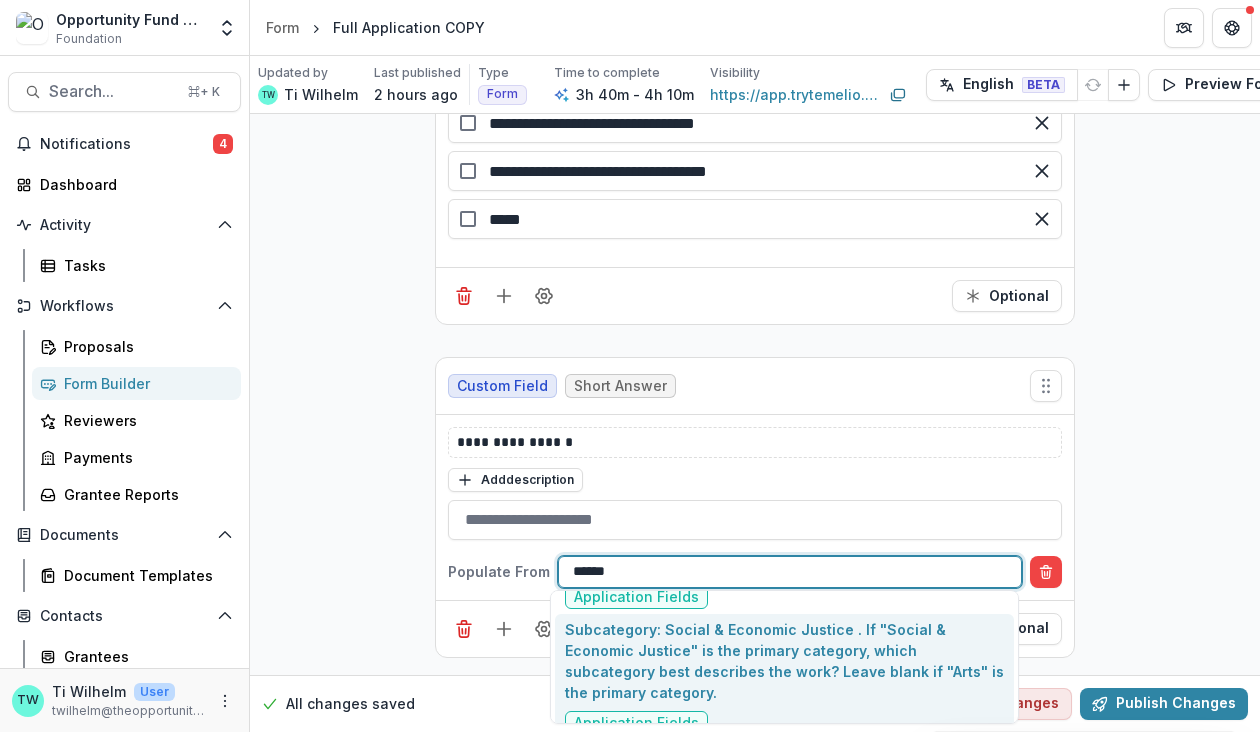 click on "Subcategory: Social & Economic Justice . If "Social & Economic Justice" is the primary category, which subcategory best describes the work? Leave blank if "Arts" is the primary category." at bounding box center (784, 661) 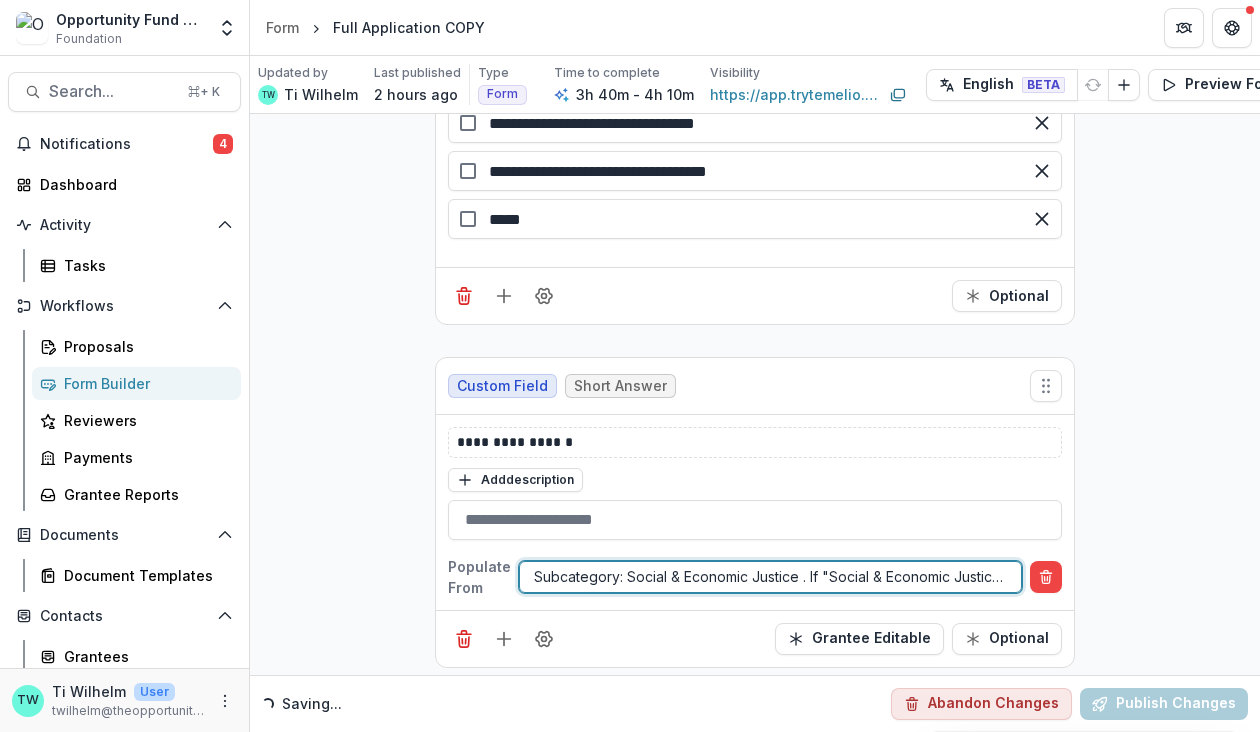 click on "**********" at bounding box center (755, 17076) 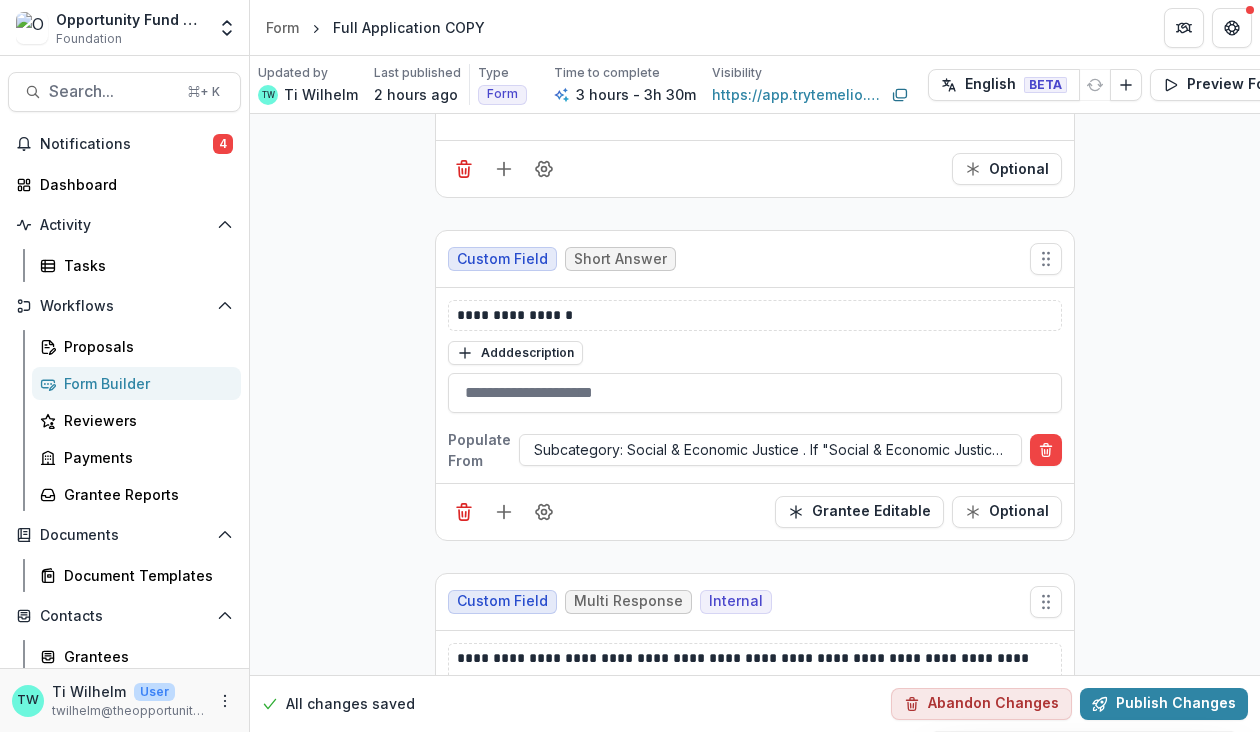 scroll, scrollTop: 5778, scrollLeft: 0, axis: vertical 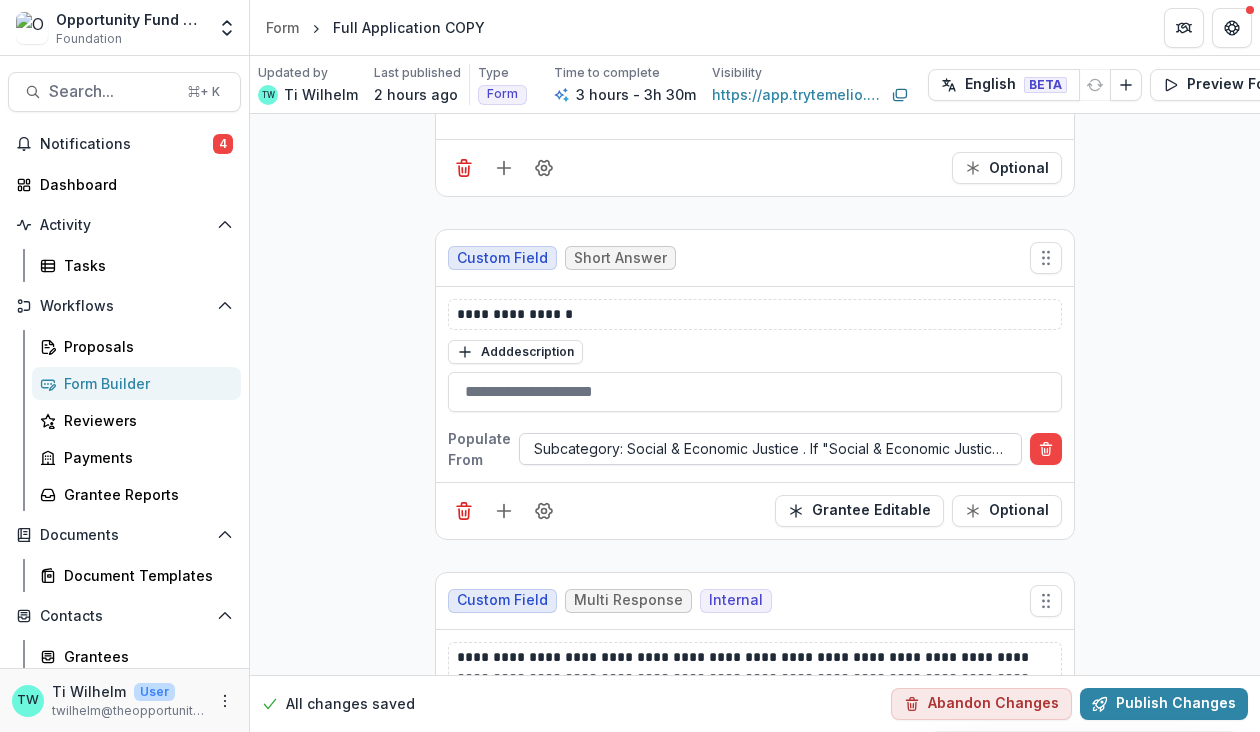 click at bounding box center [770, 448] 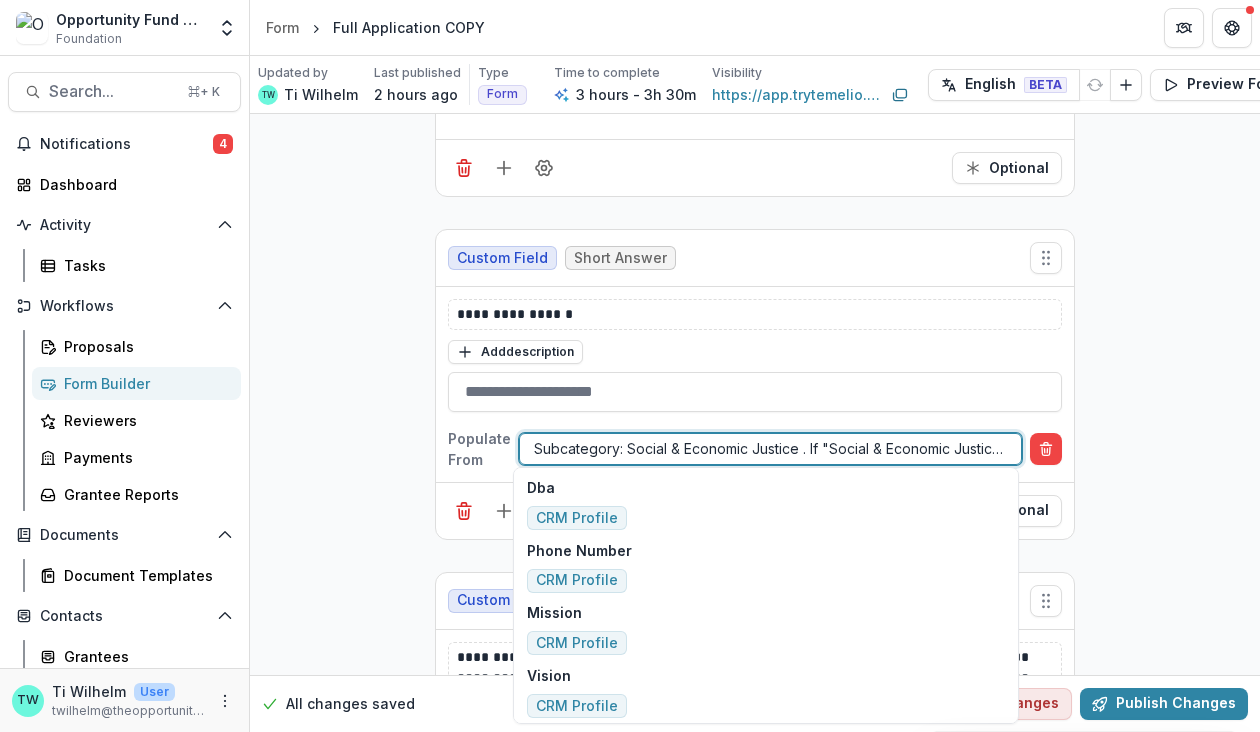 click at bounding box center (770, 448) 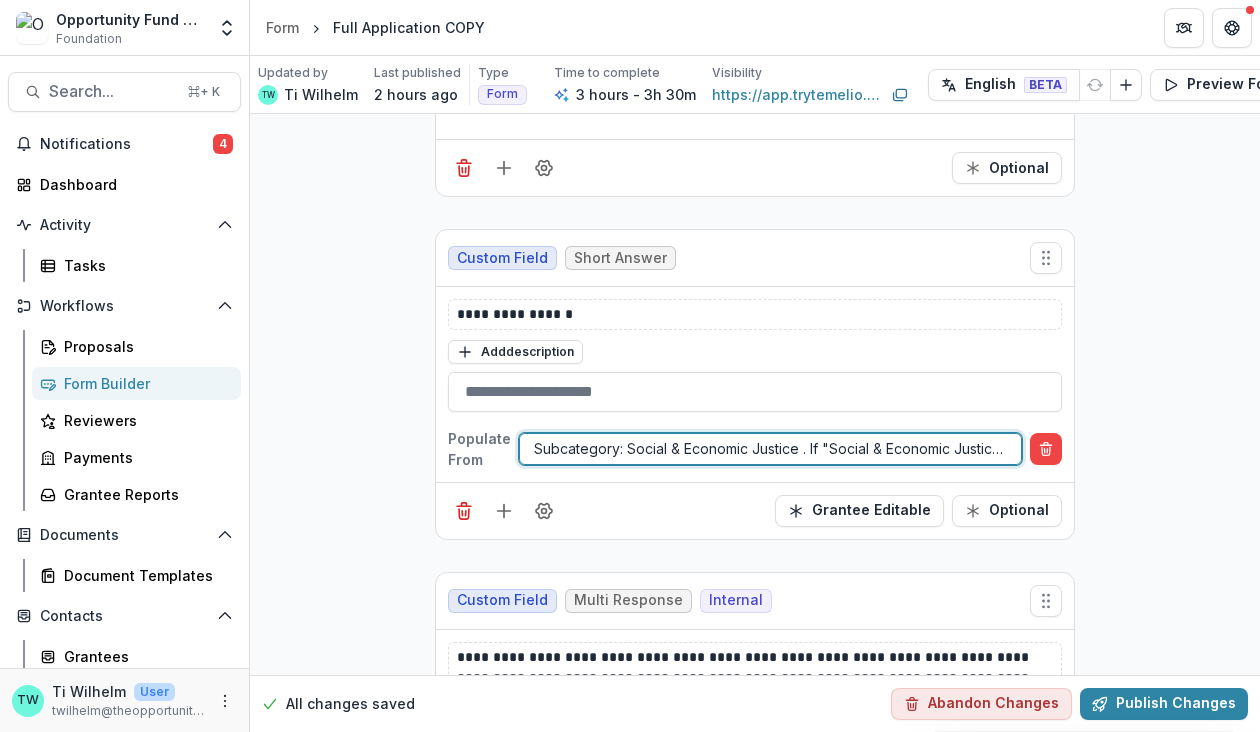 click at bounding box center [770, 448] 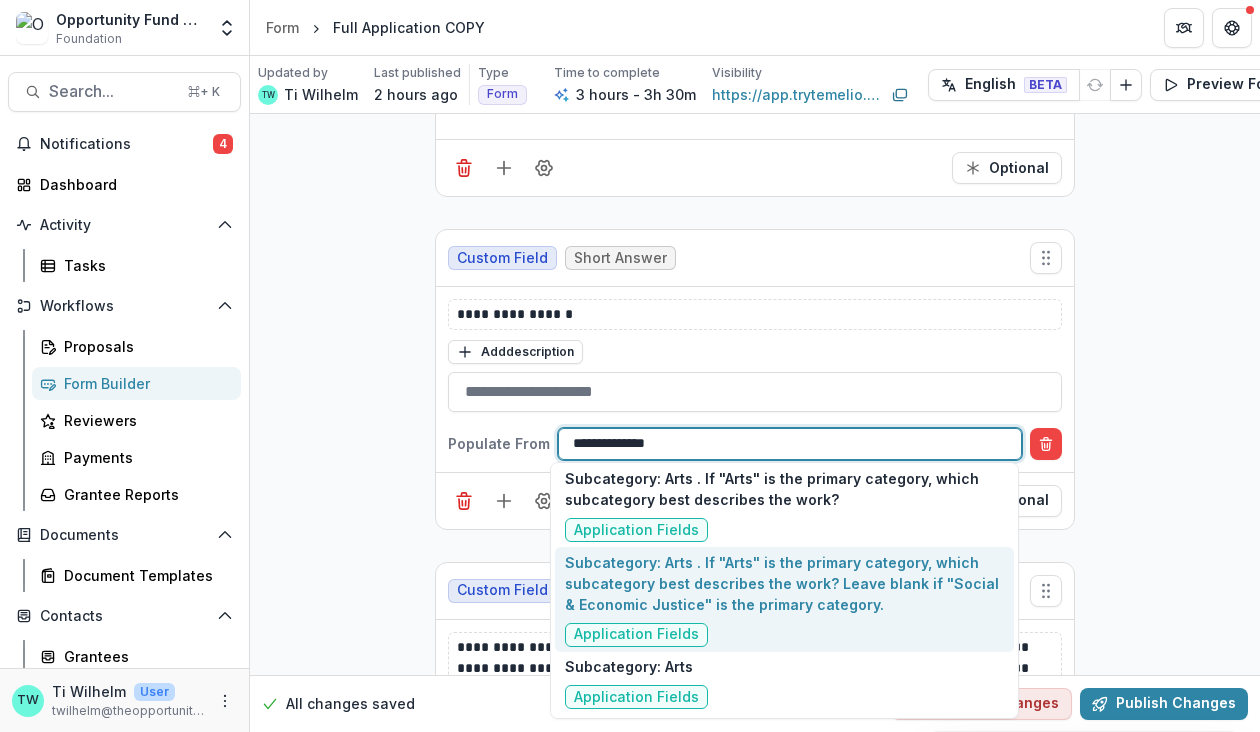scroll, scrollTop: 0, scrollLeft: 0, axis: both 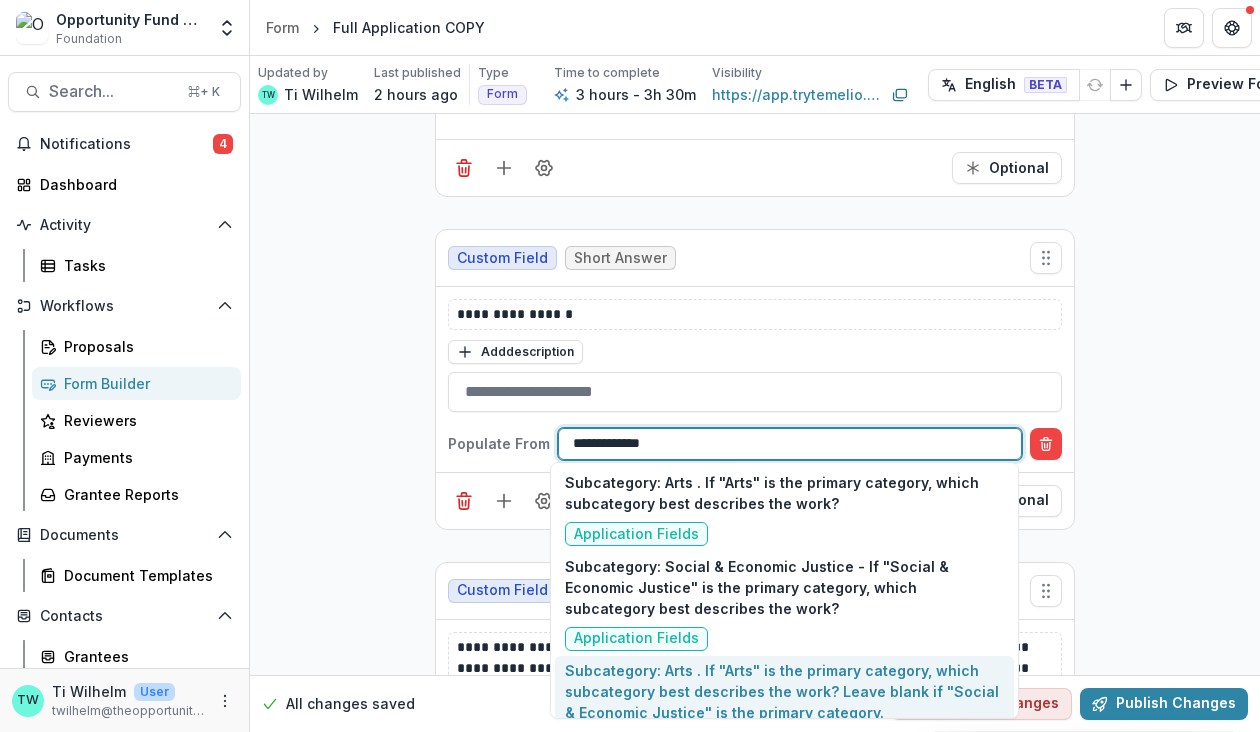 type on "**********" 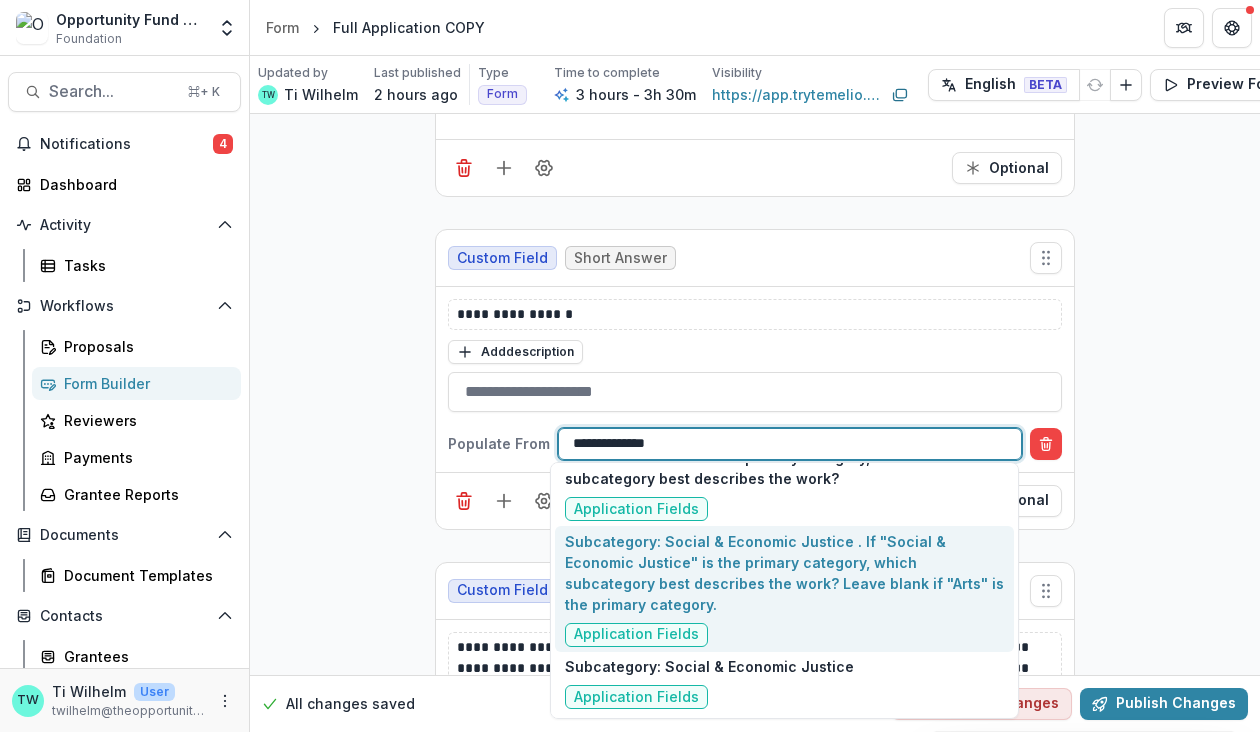 scroll, scrollTop: 46, scrollLeft: 0, axis: vertical 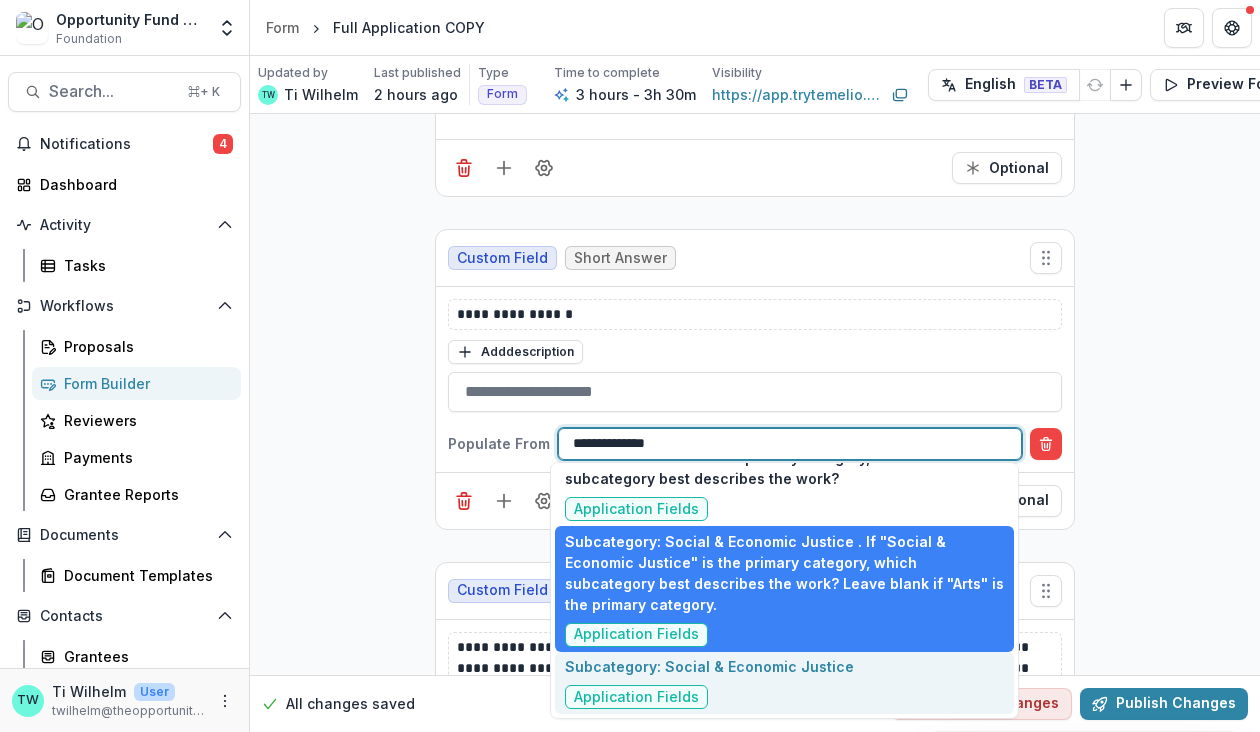 click on "Subcategory: Social & Economic Justice Application Fields" at bounding box center [709, 682] 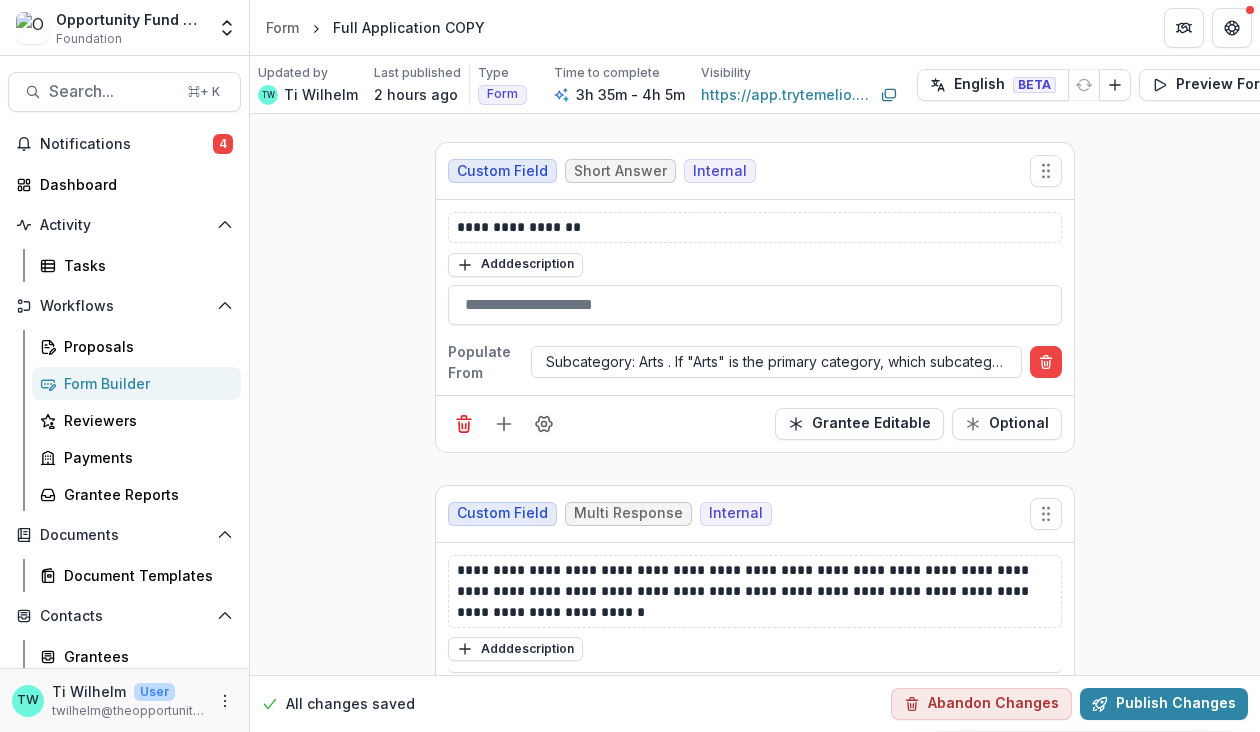 scroll, scrollTop: 4732, scrollLeft: 0, axis: vertical 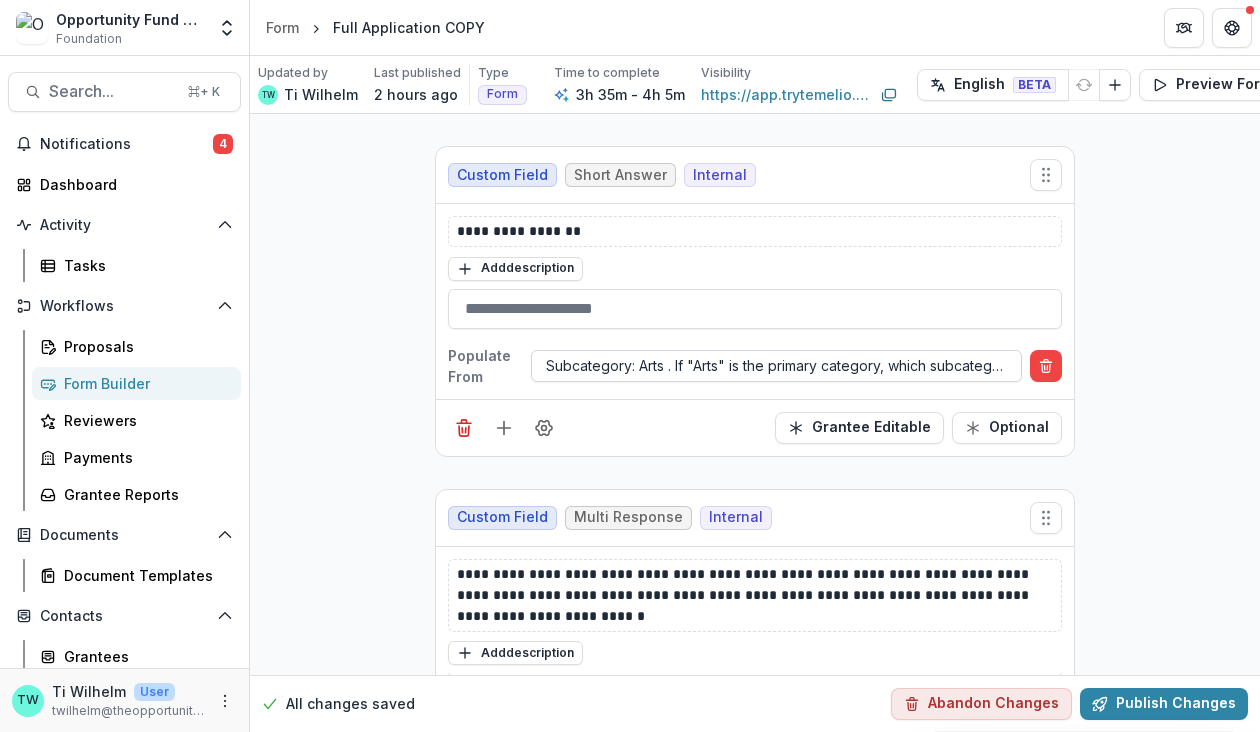click at bounding box center [776, 365] 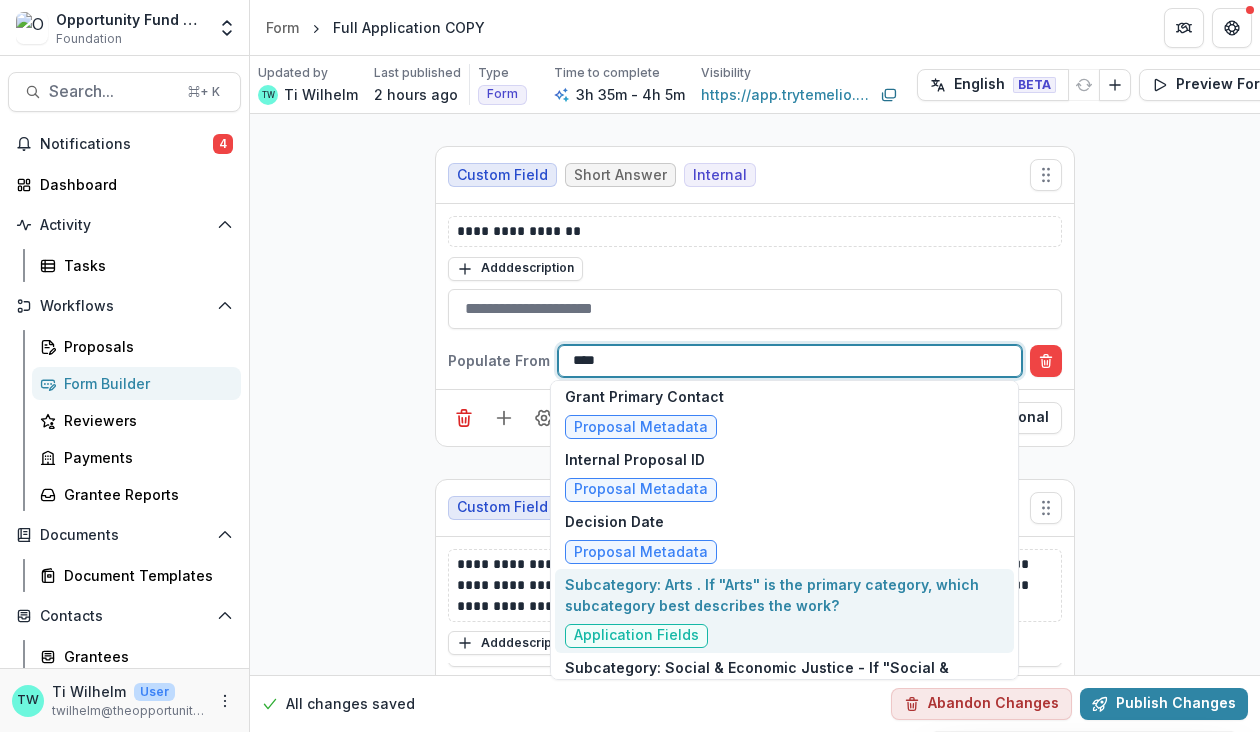scroll, scrollTop: 0, scrollLeft: 0, axis: both 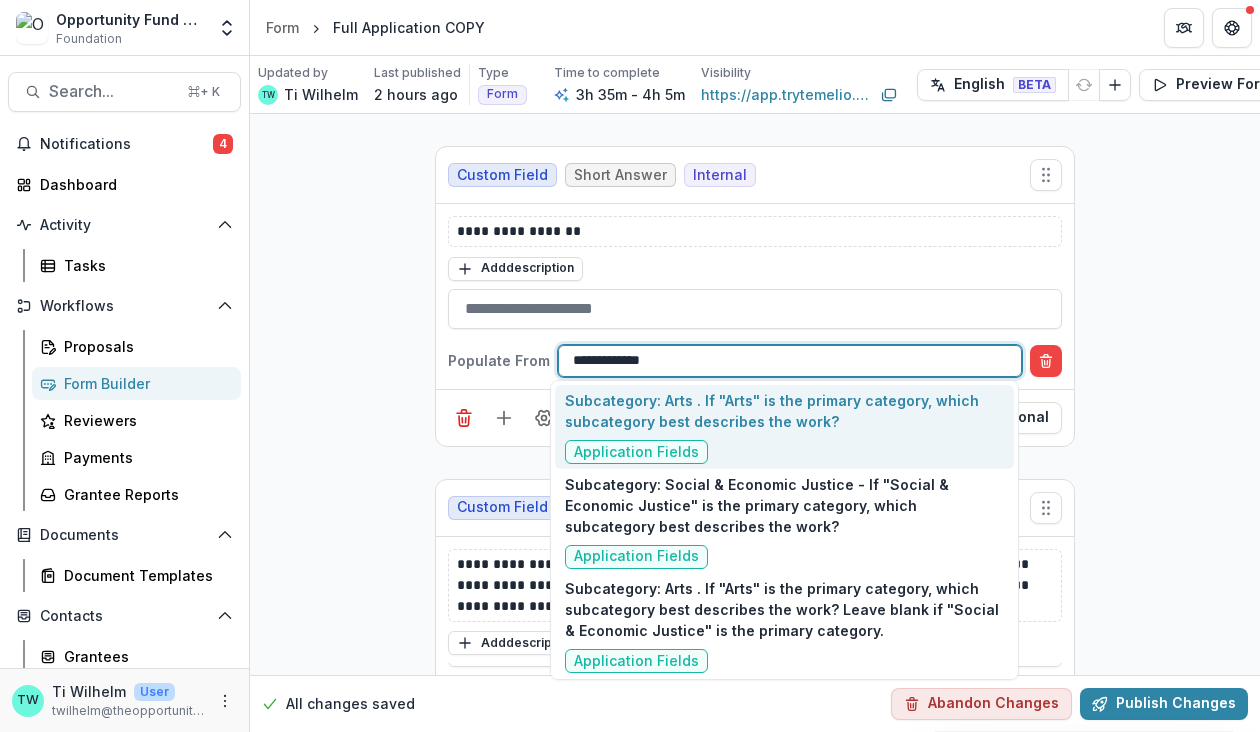 type on "**********" 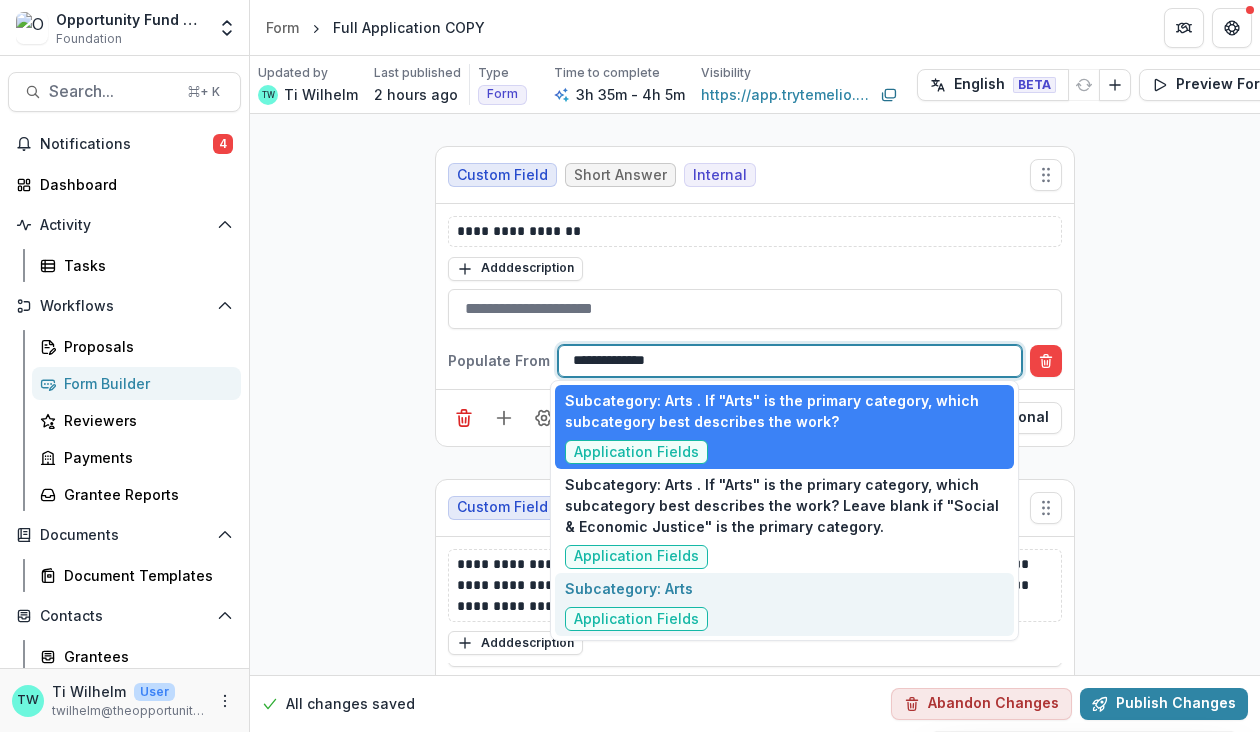click on "Application Fields" at bounding box center [636, 619] 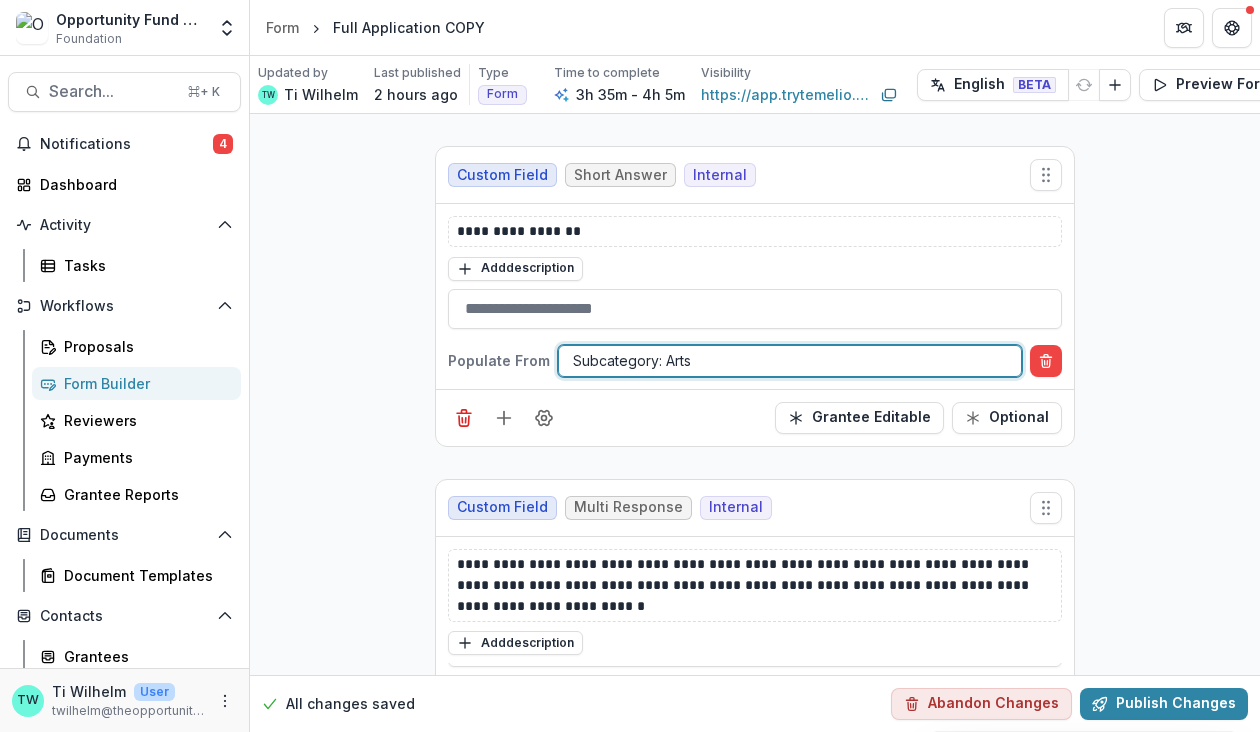 click on "**********" at bounding box center (755, 17984) 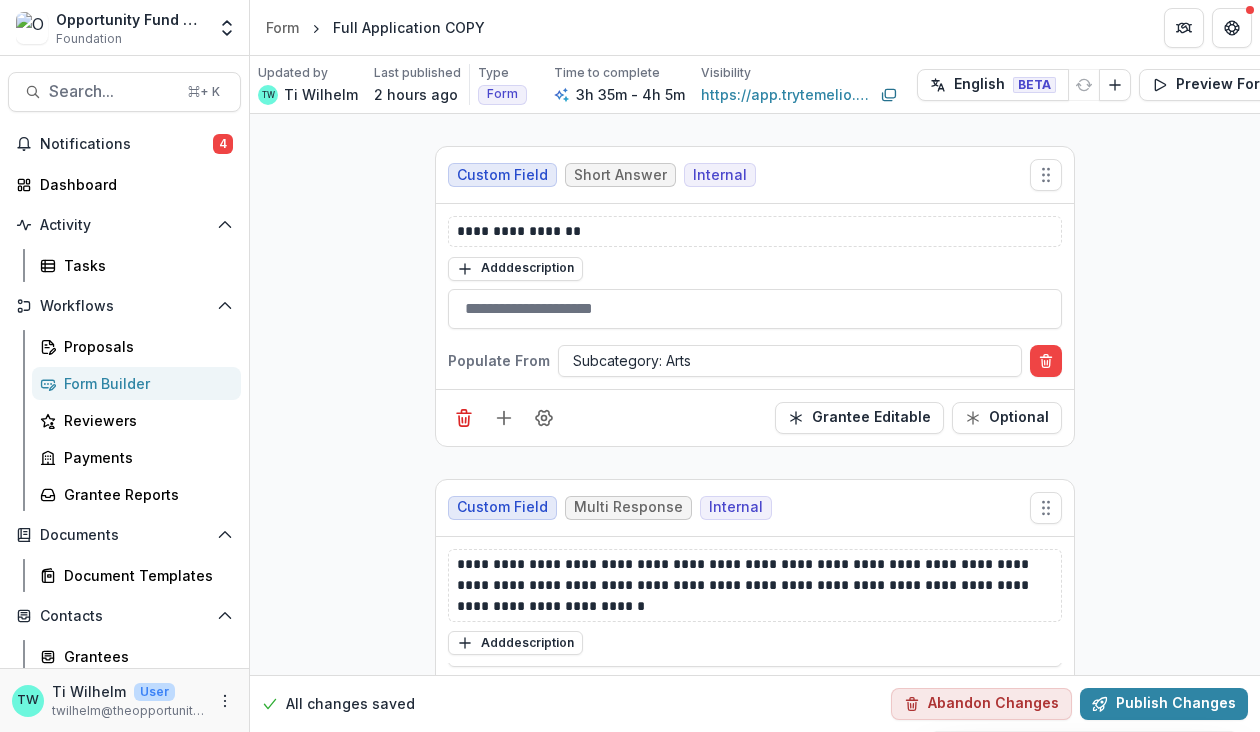 scroll, scrollTop: 4682, scrollLeft: 0, axis: vertical 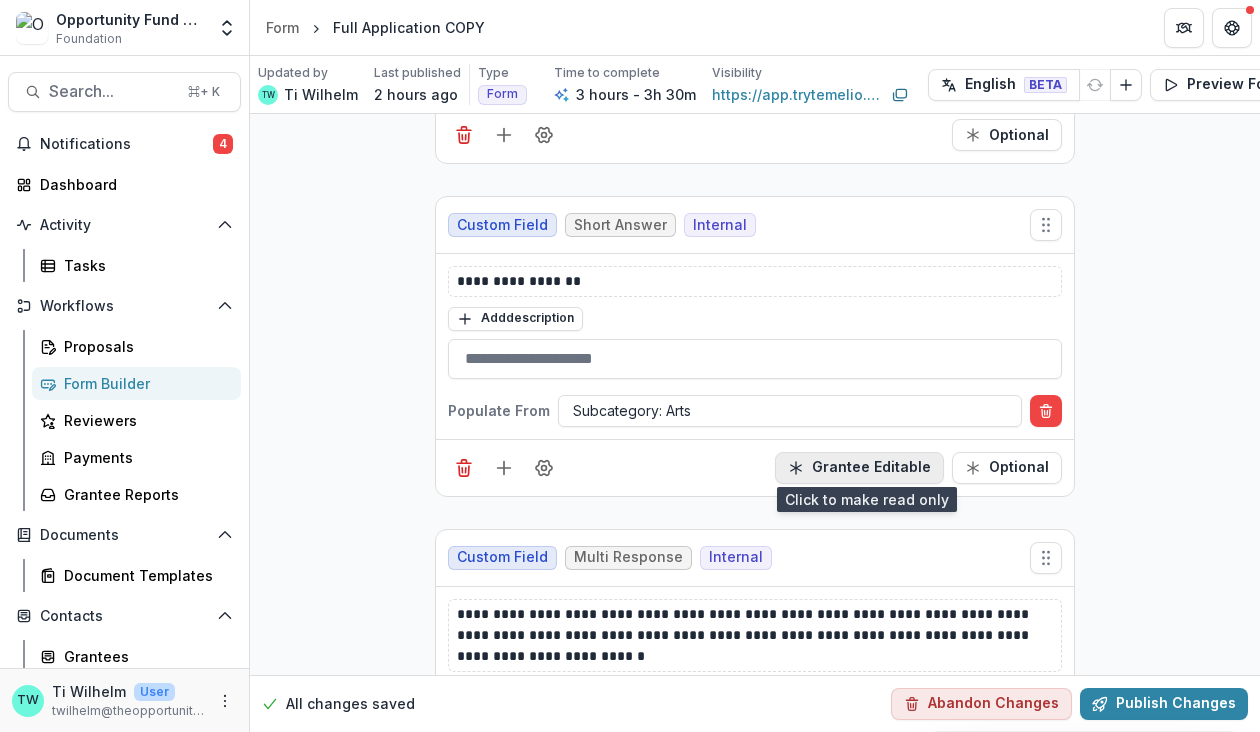 click on "Grantee Editable" at bounding box center (859, 468) 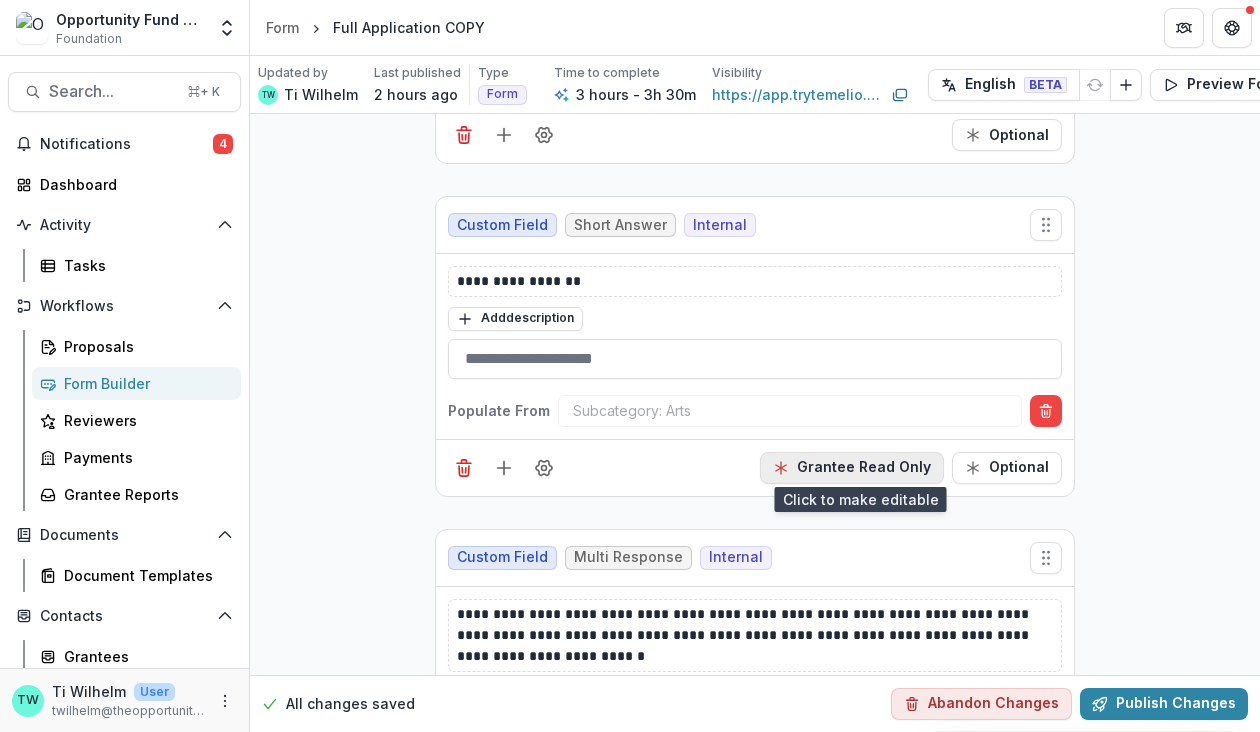 click on "Grantee Read Only" at bounding box center (852, 468) 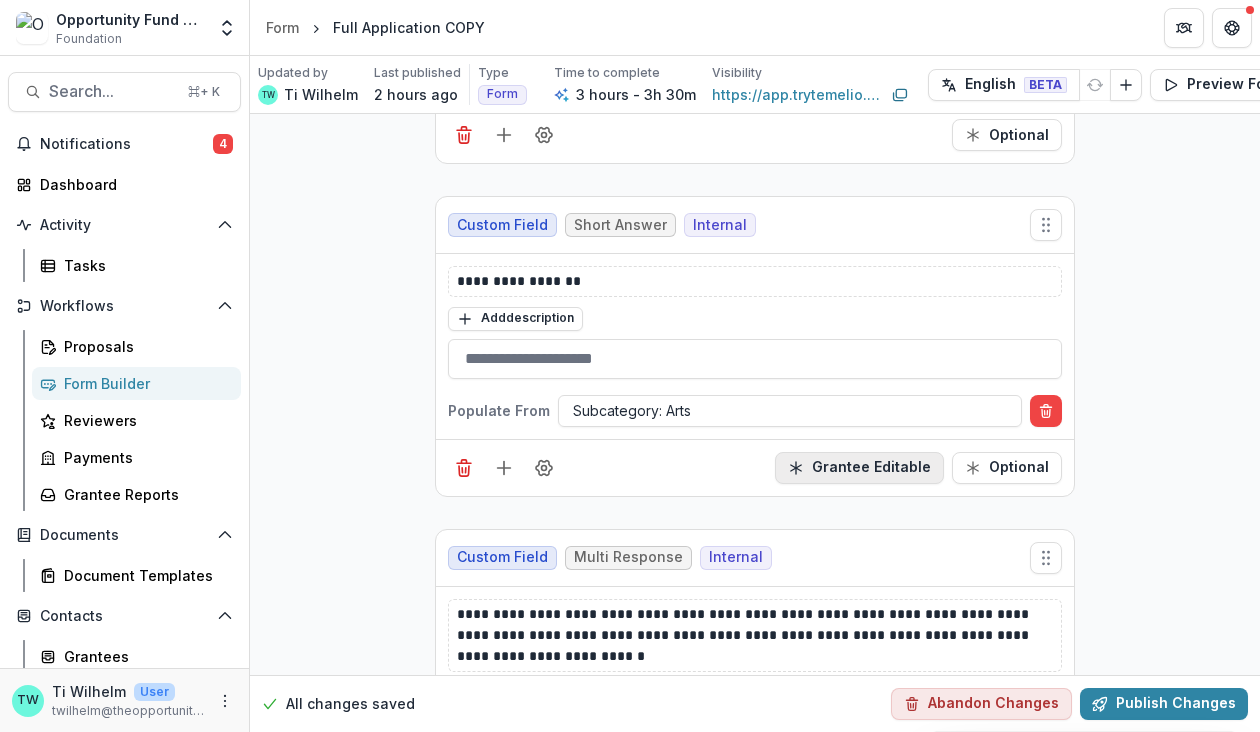 click on "Grantee Editable" at bounding box center (859, 468) 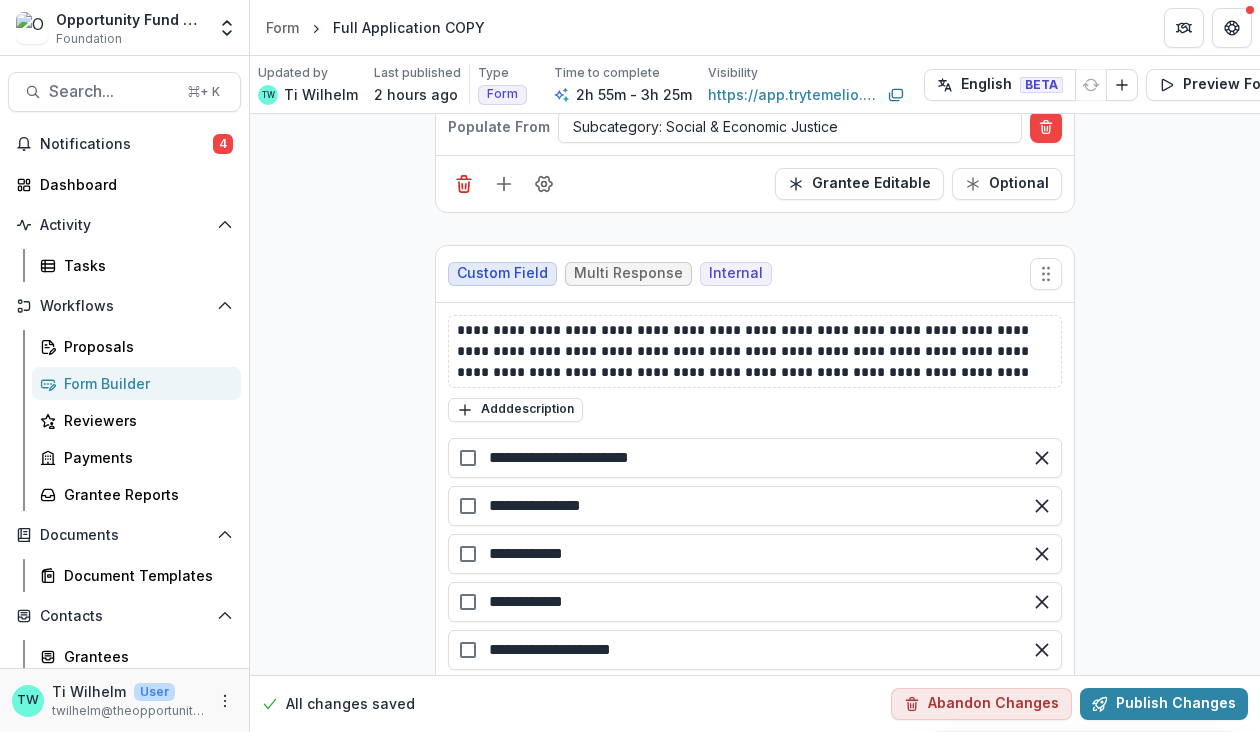 scroll, scrollTop: 6086, scrollLeft: 0, axis: vertical 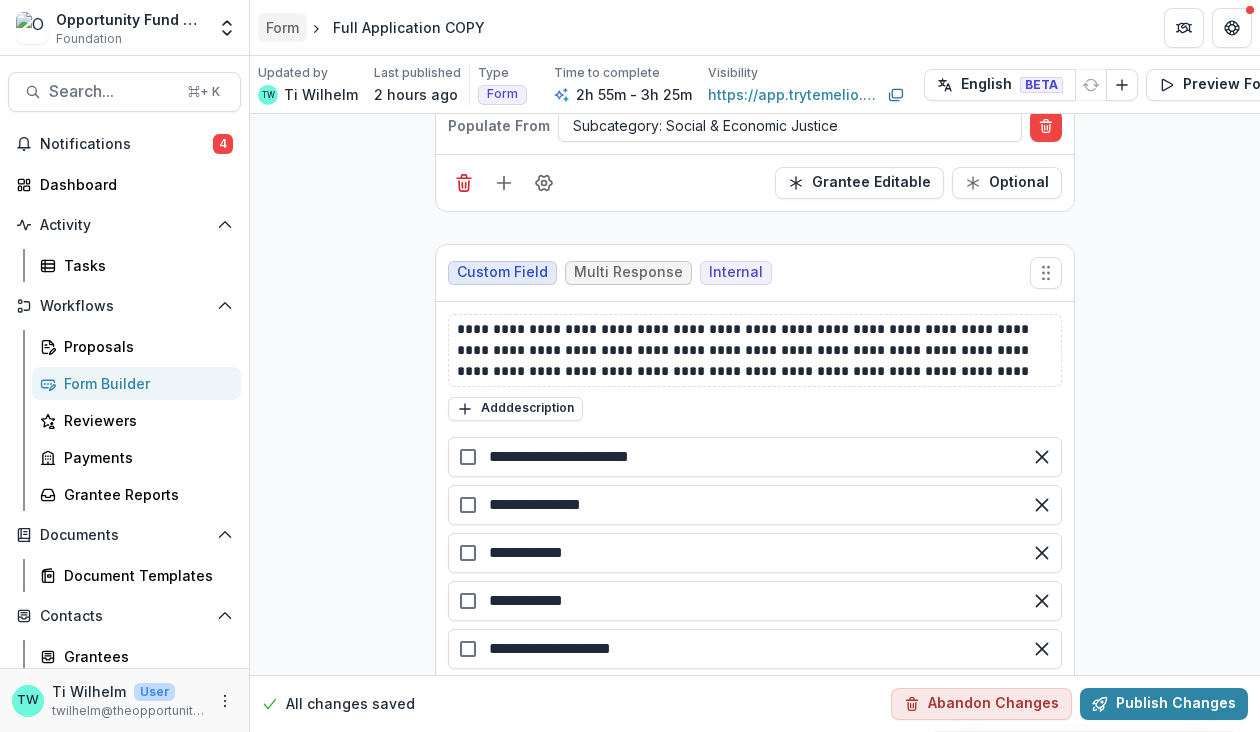 click on "Form" at bounding box center (282, 27) 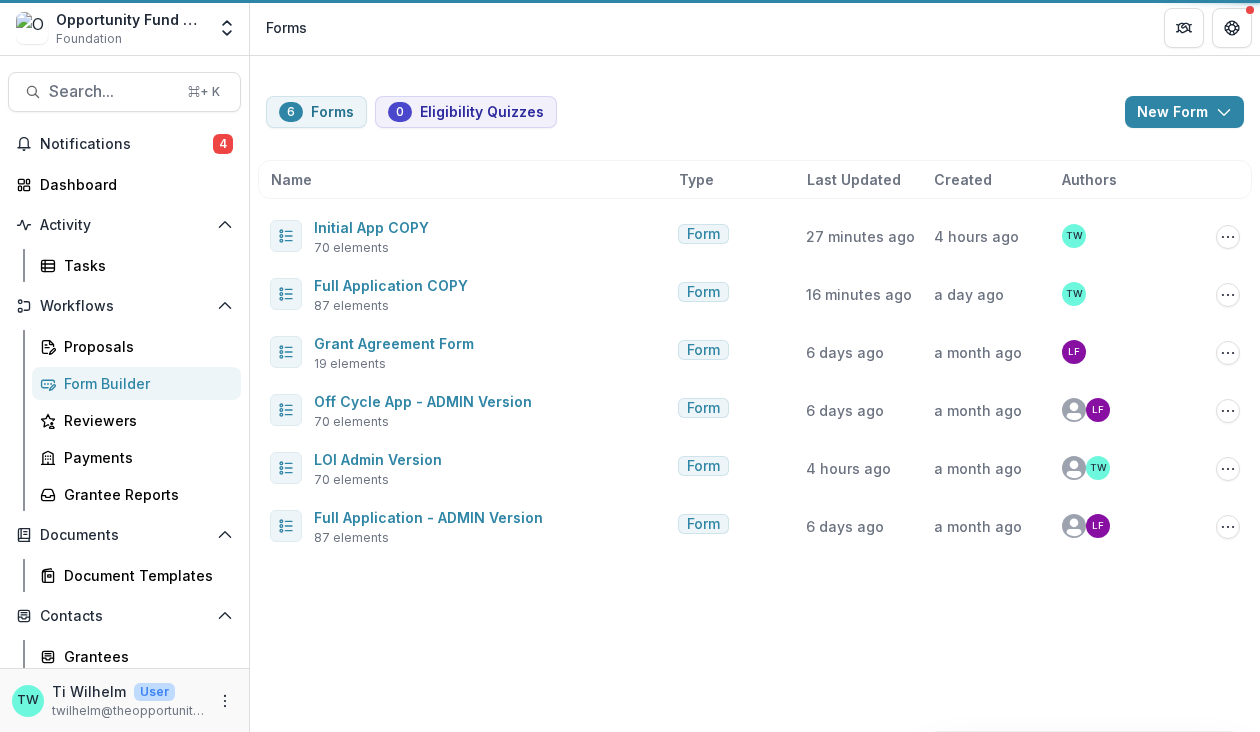 scroll, scrollTop: 0, scrollLeft: 0, axis: both 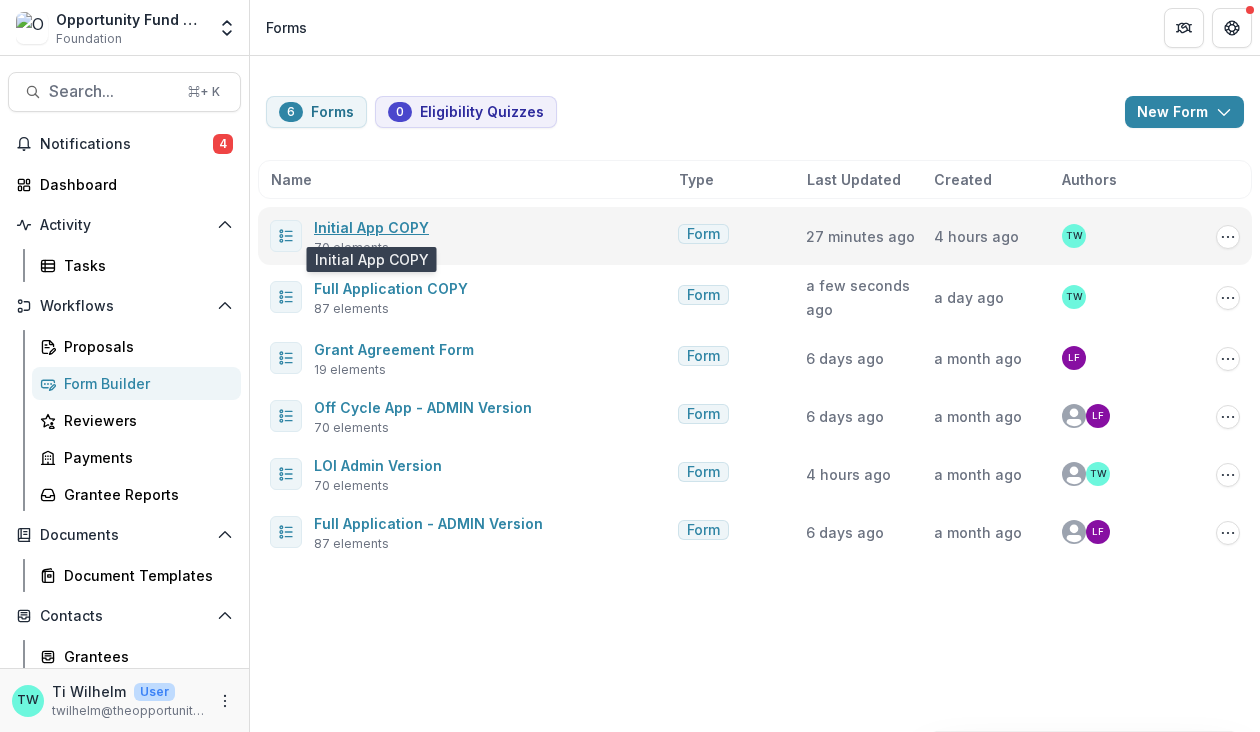 click on "Initial App COPY" at bounding box center [371, 227] 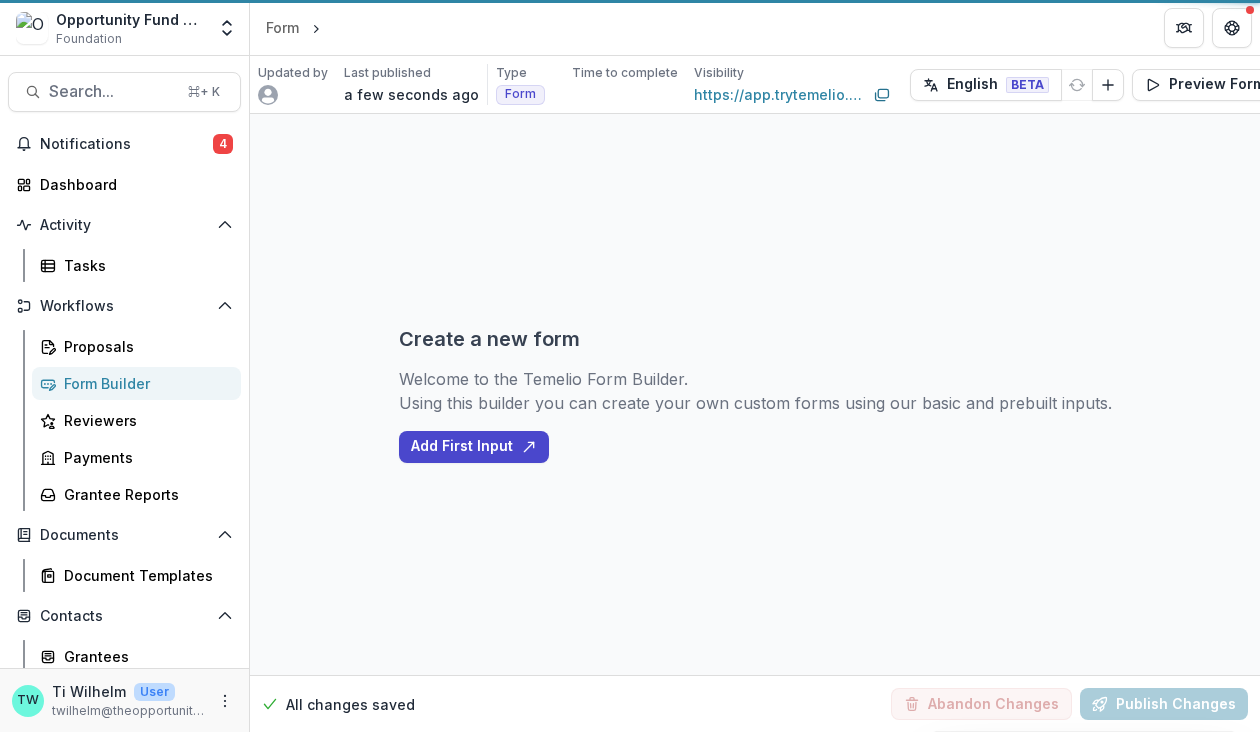 select on "**********" 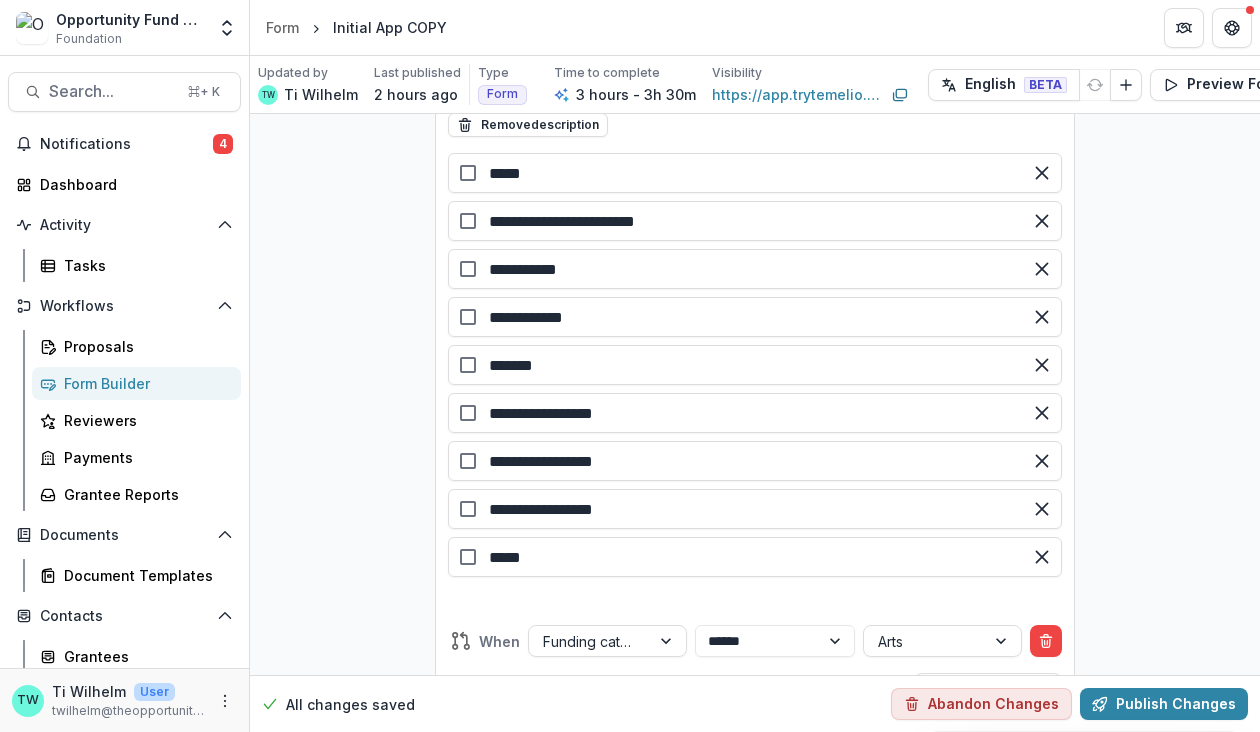 scroll, scrollTop: 9440, scrollLeft: 0, axis: vertical 